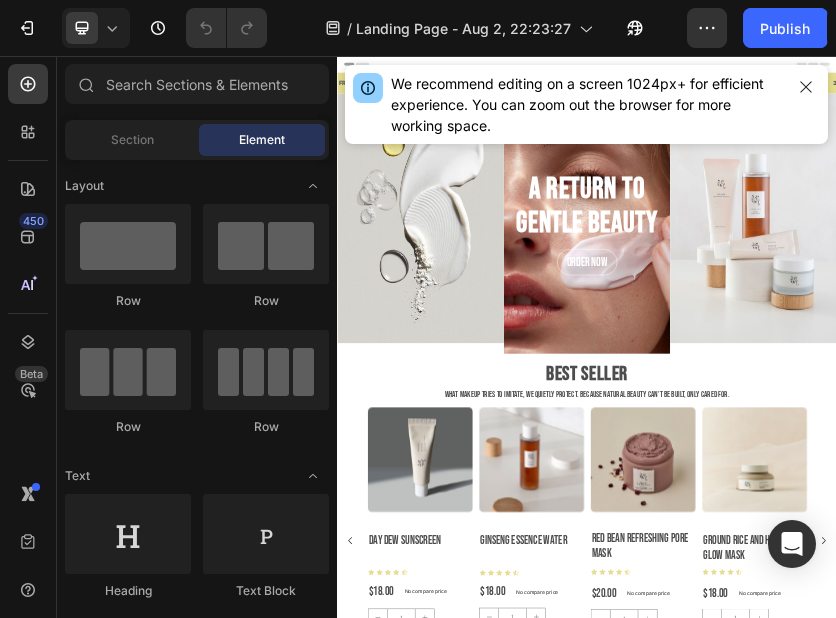 scroll, scrollTop: 0, scrollLeft: 0, axis: both 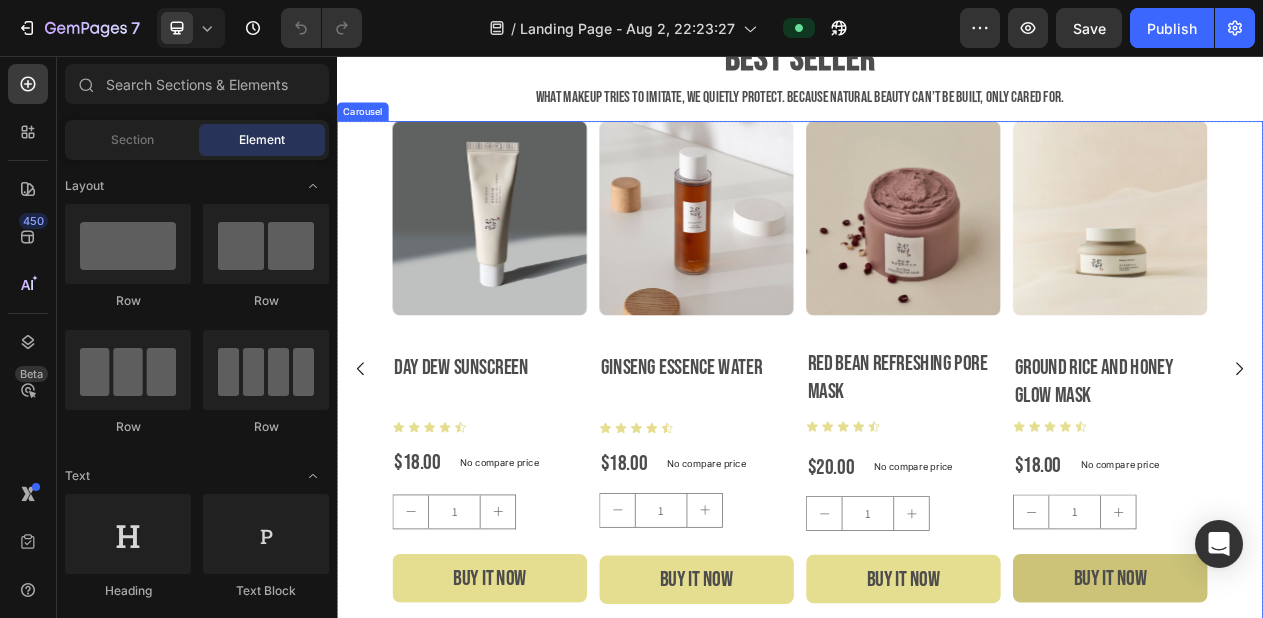 click 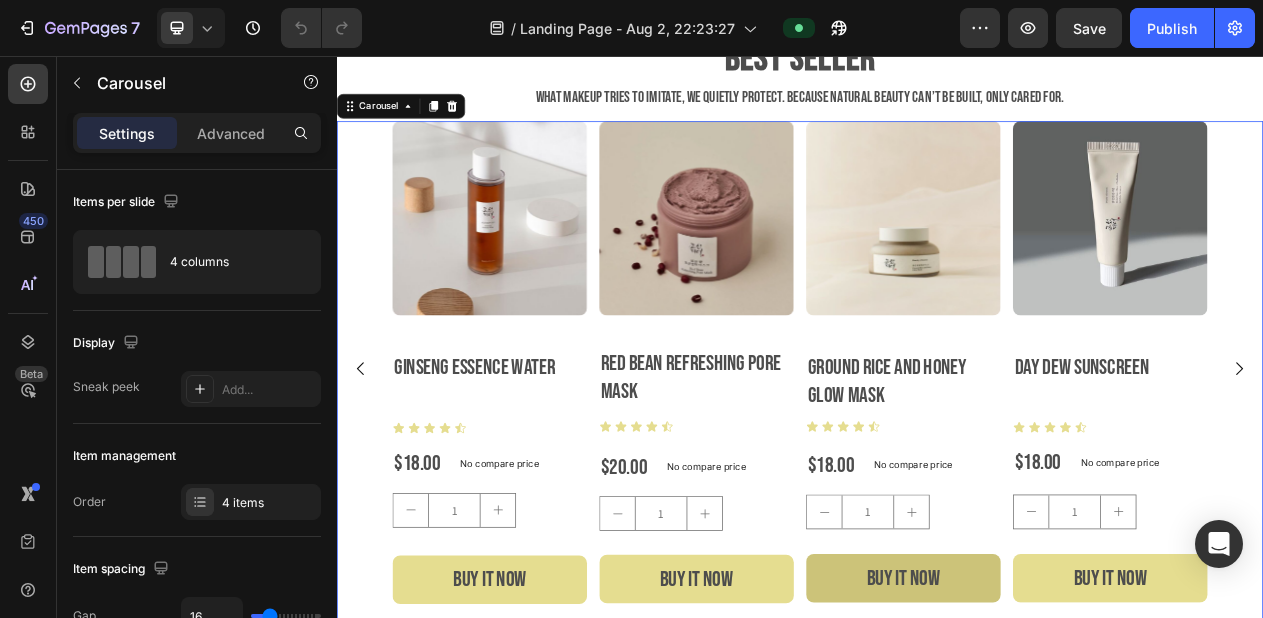 click 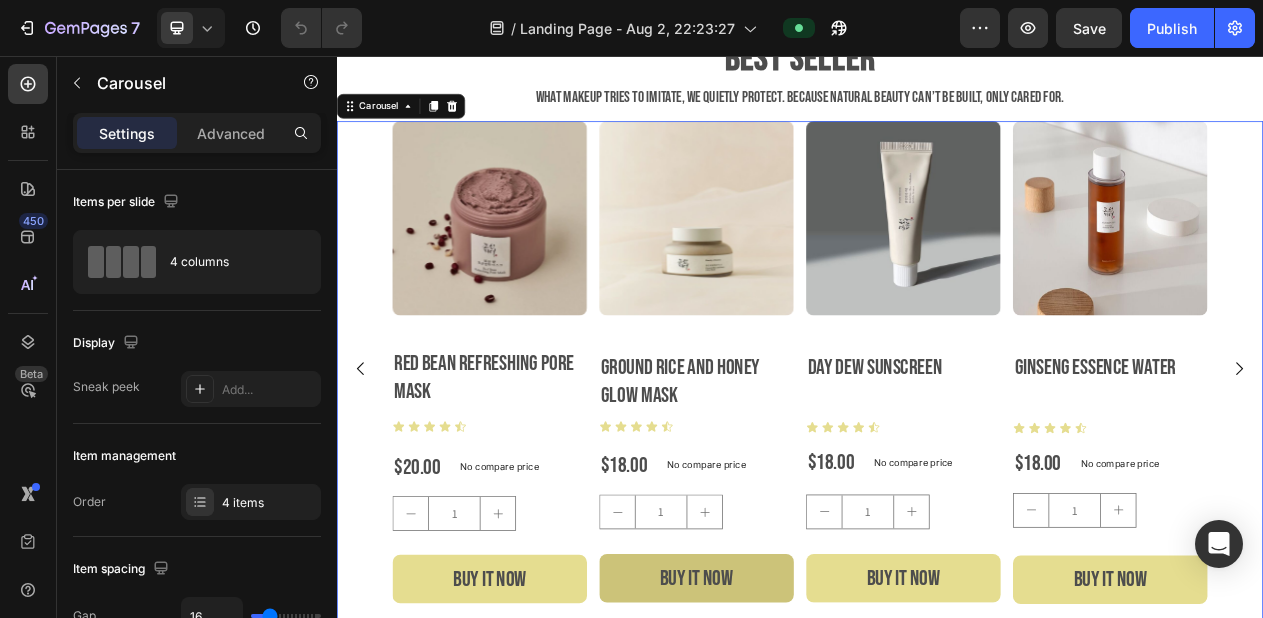 click 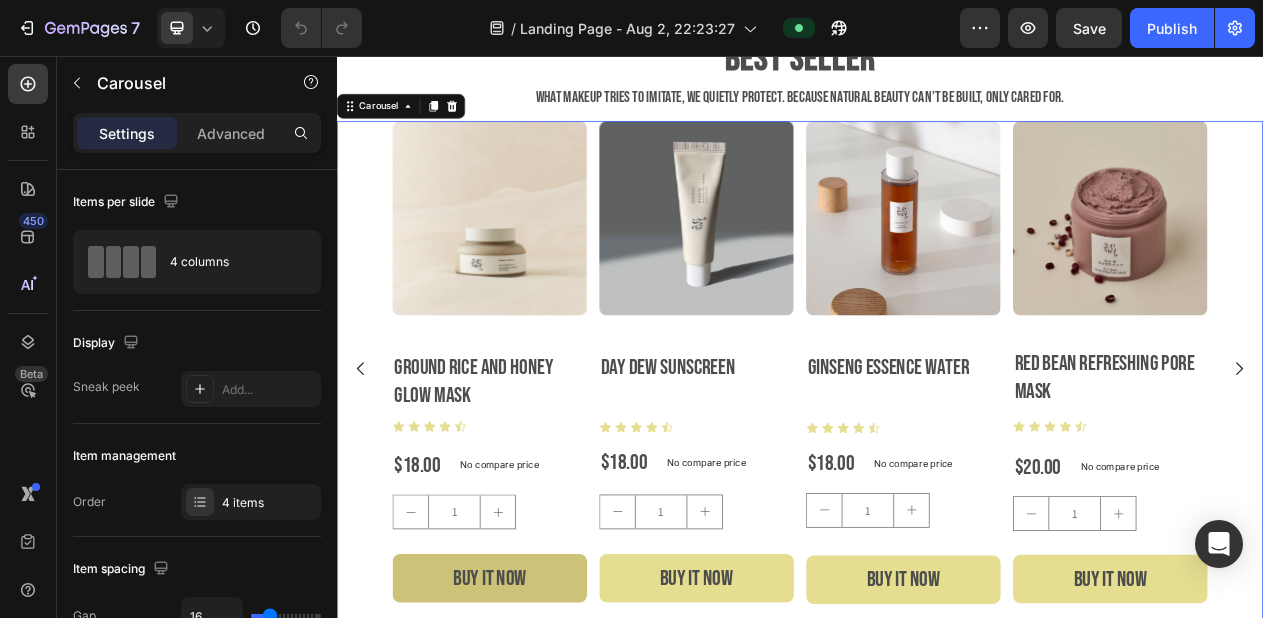 click 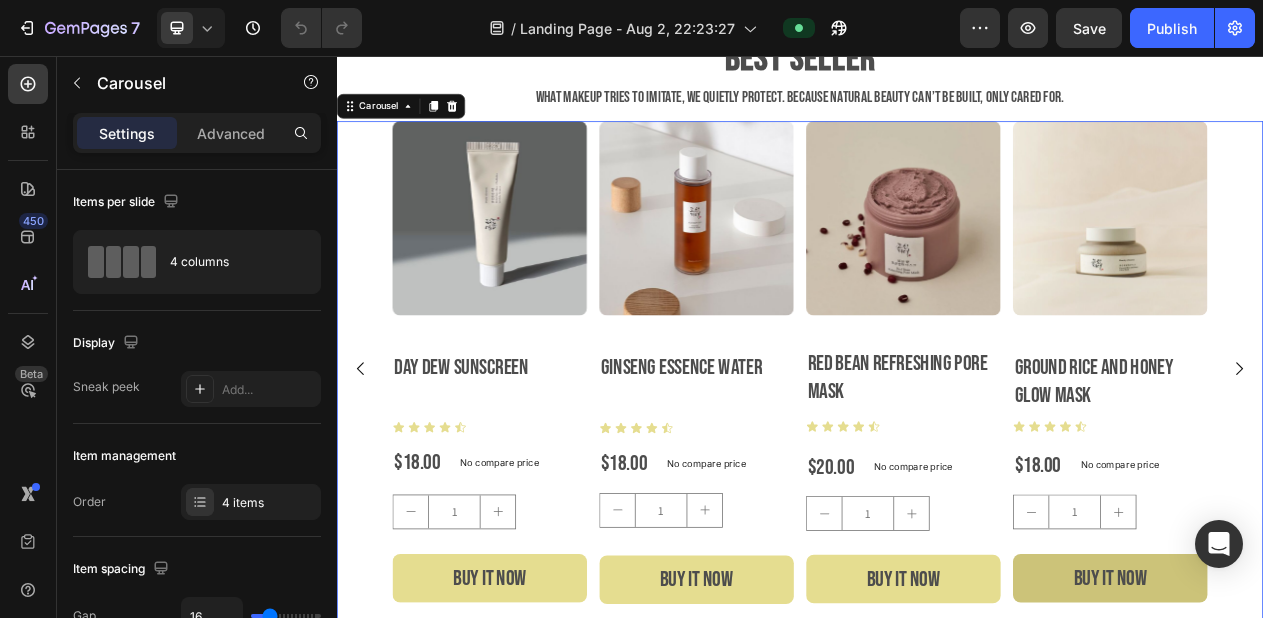 click 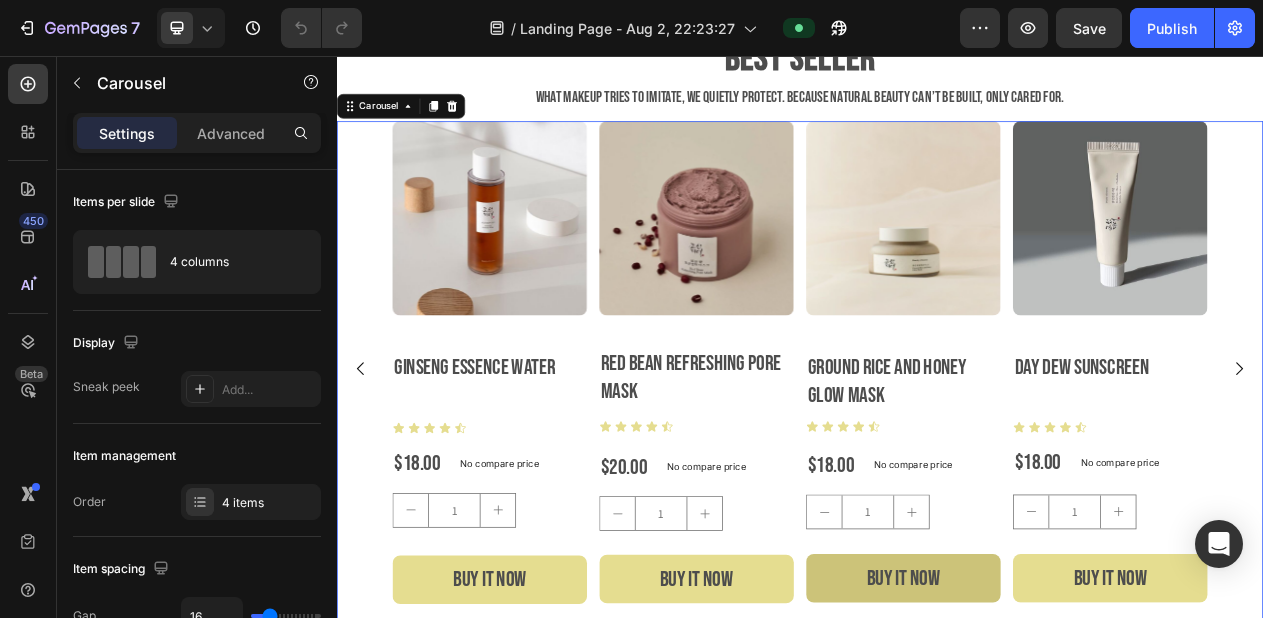 click 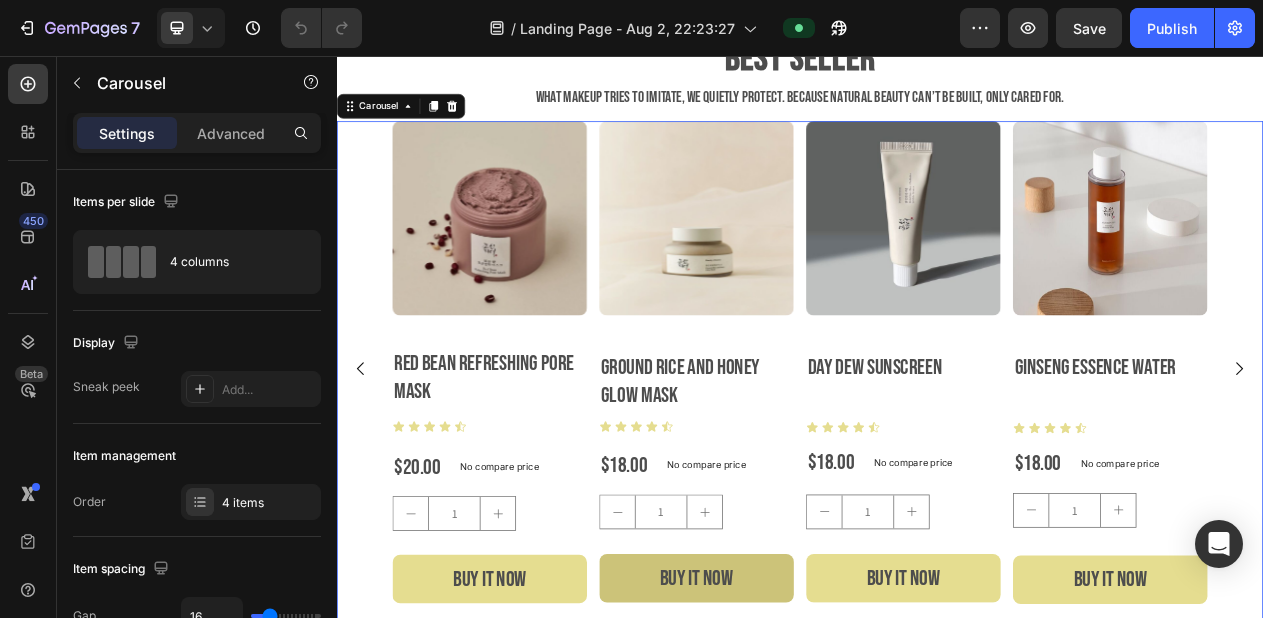 click 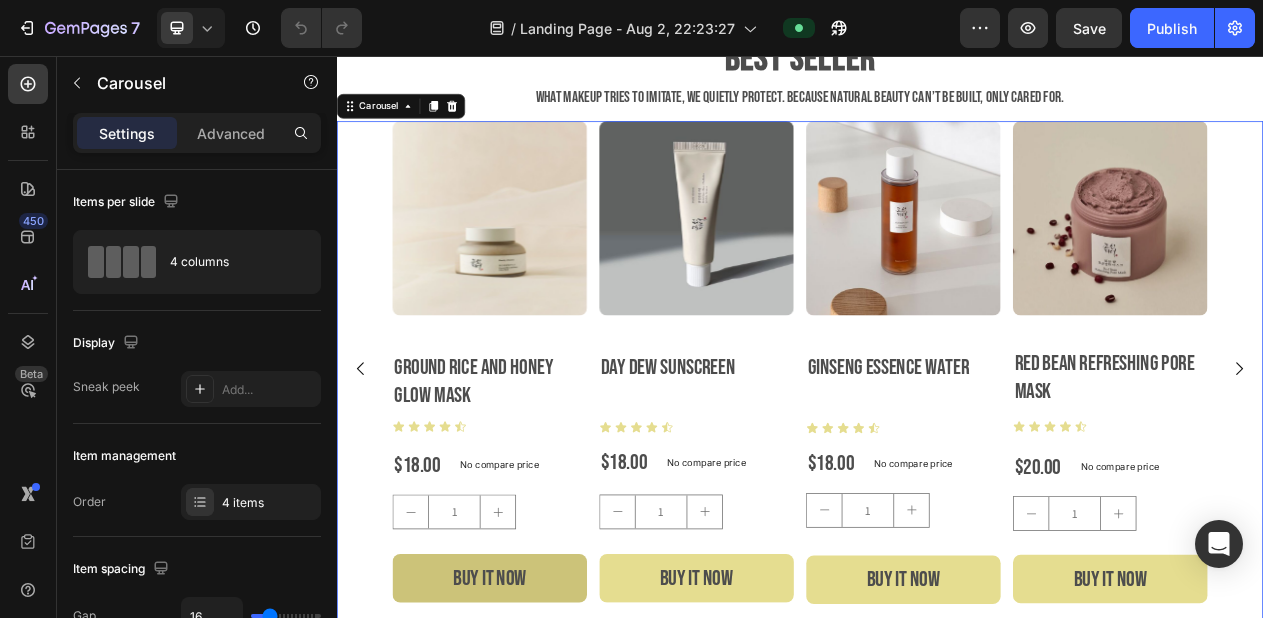 click 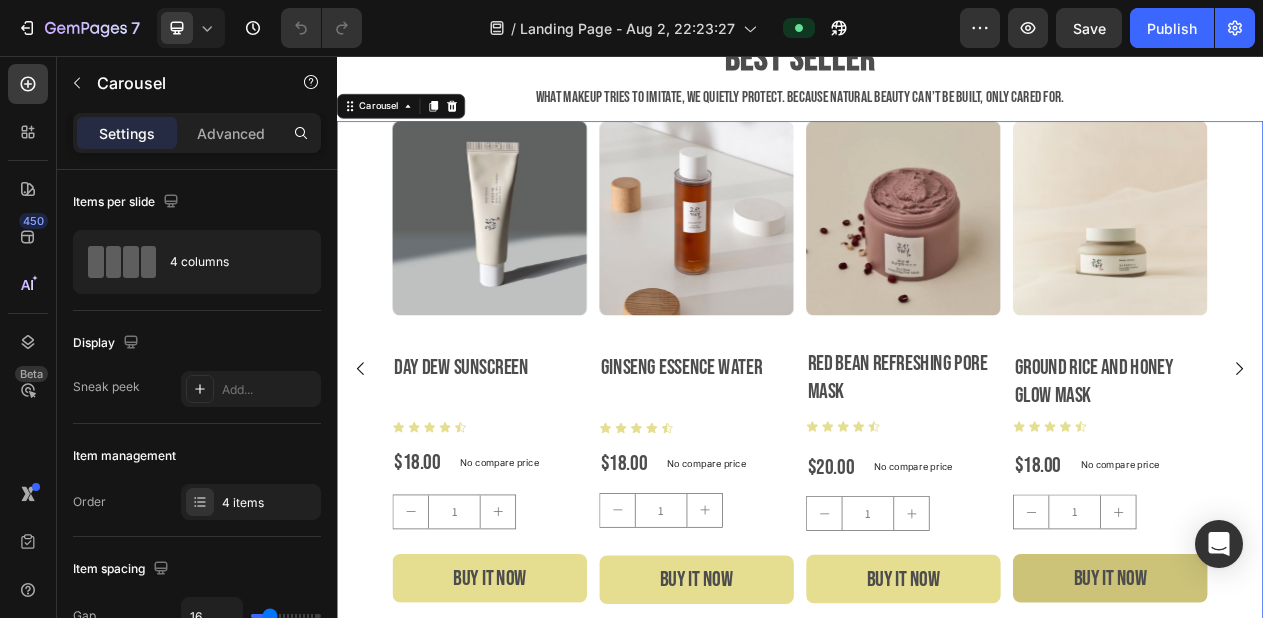 click 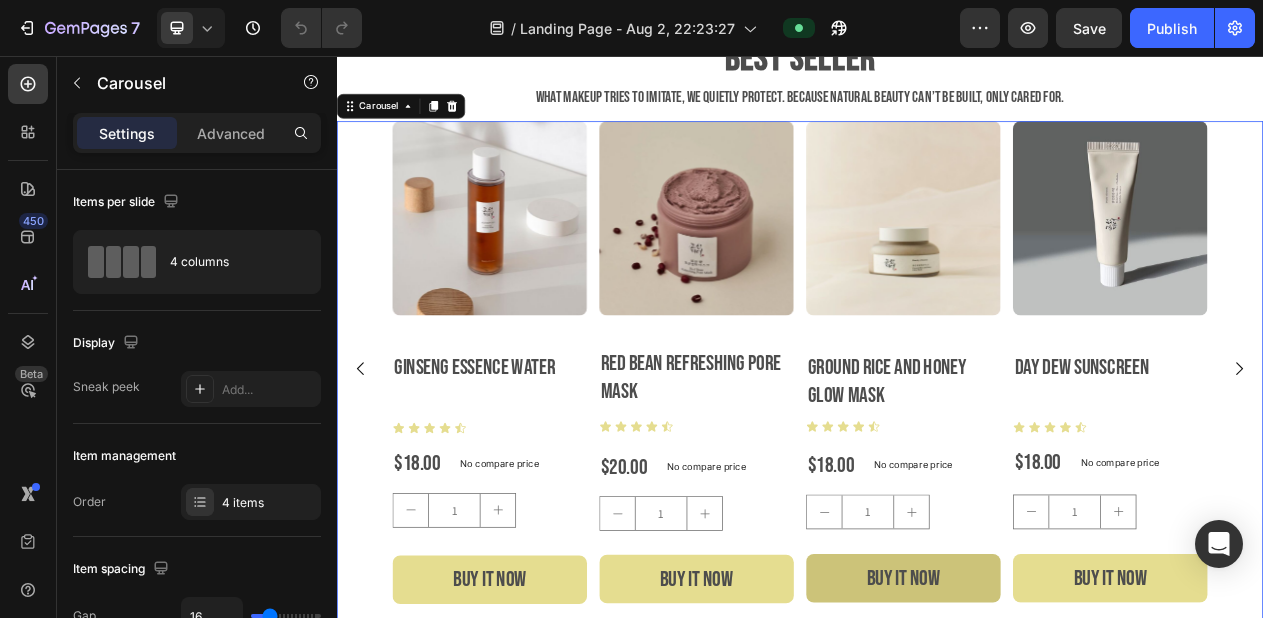 click 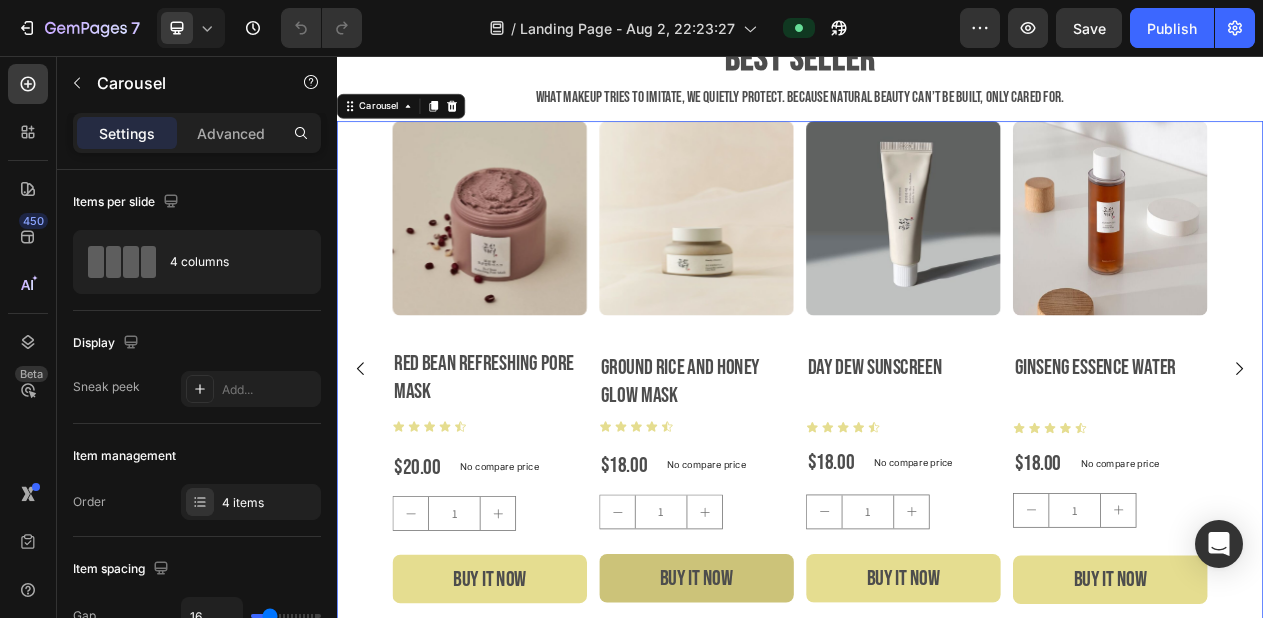 click 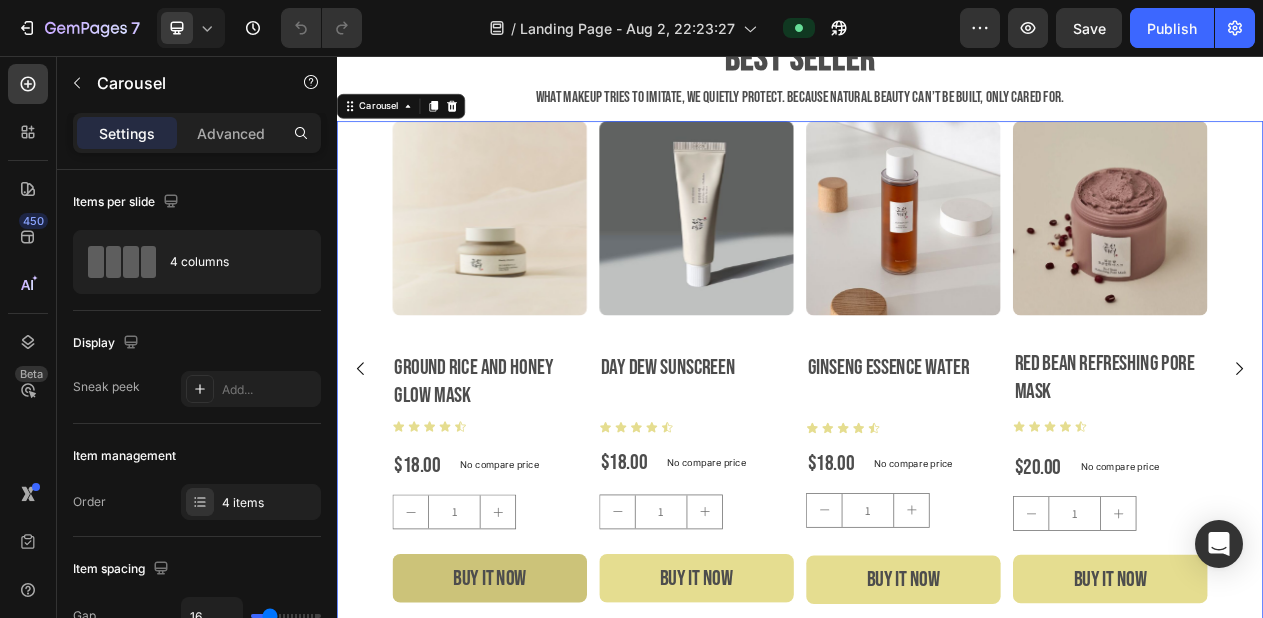 click 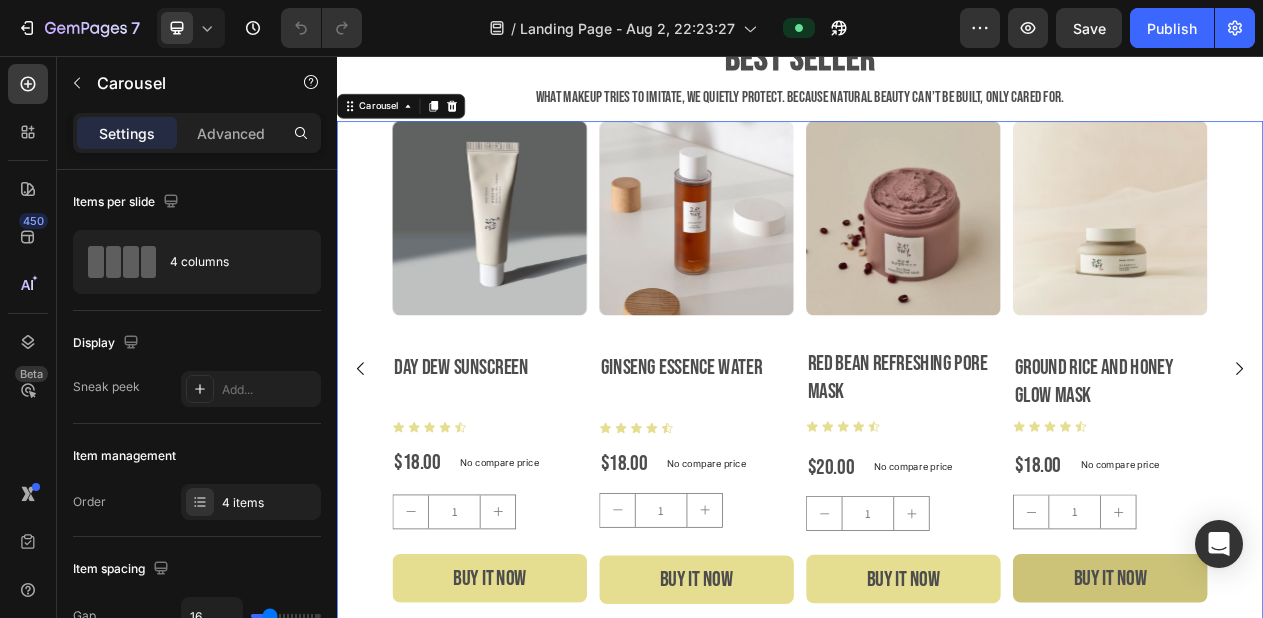 click 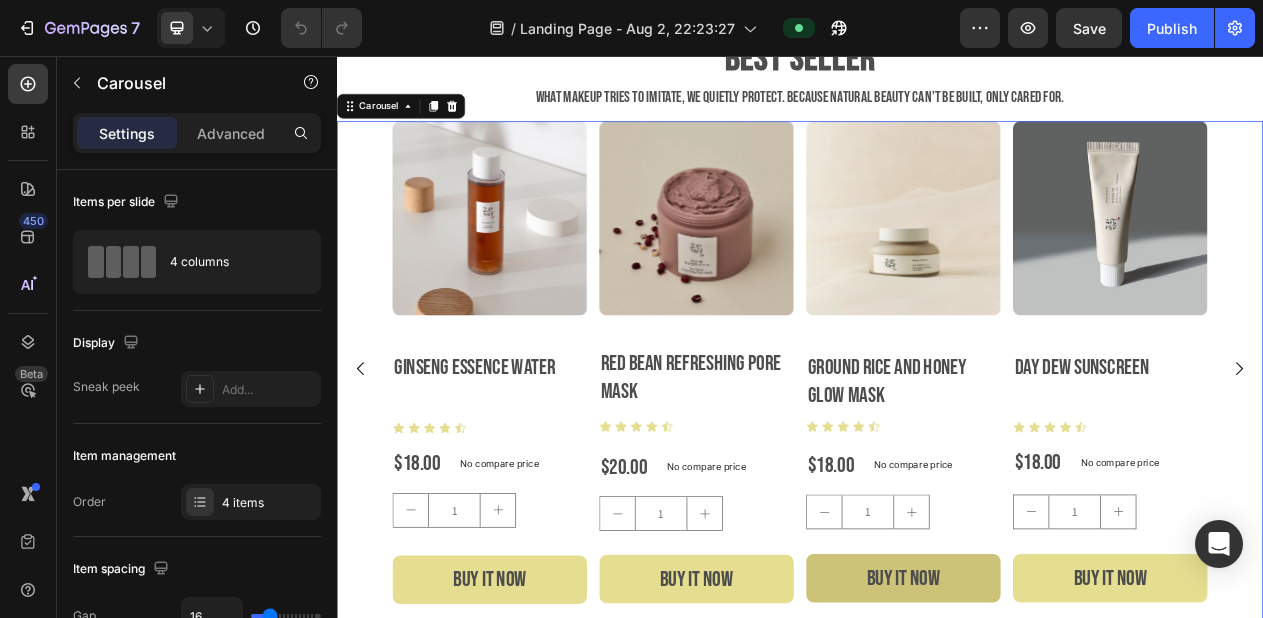 click 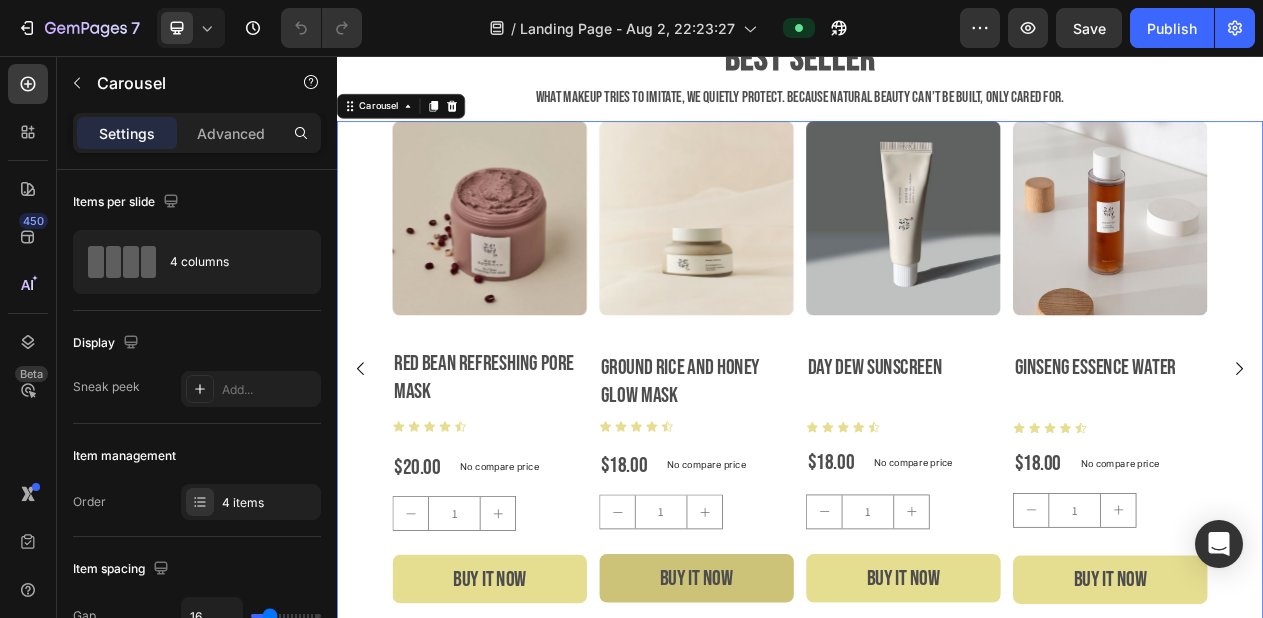 click 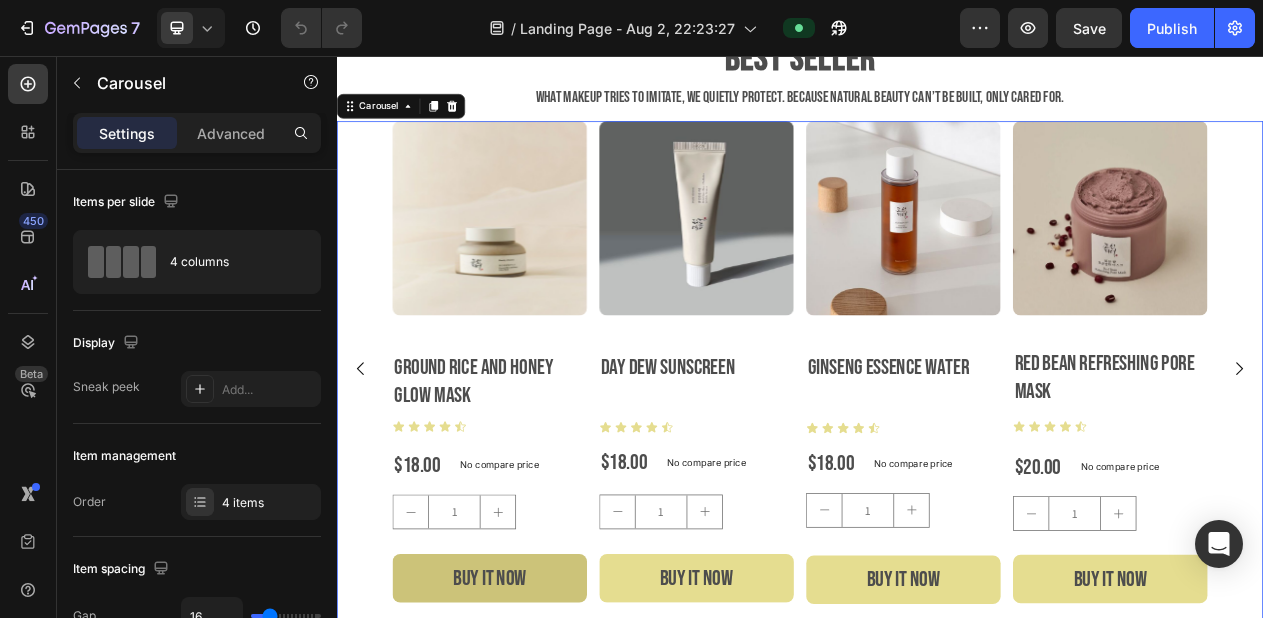 click 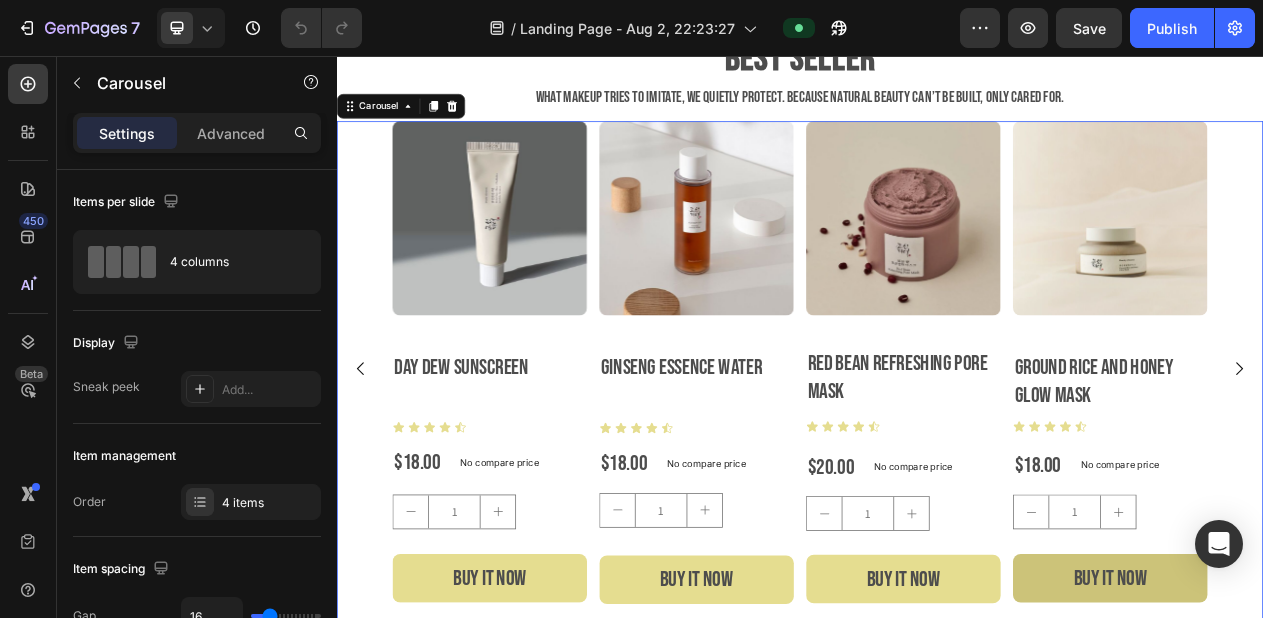 click 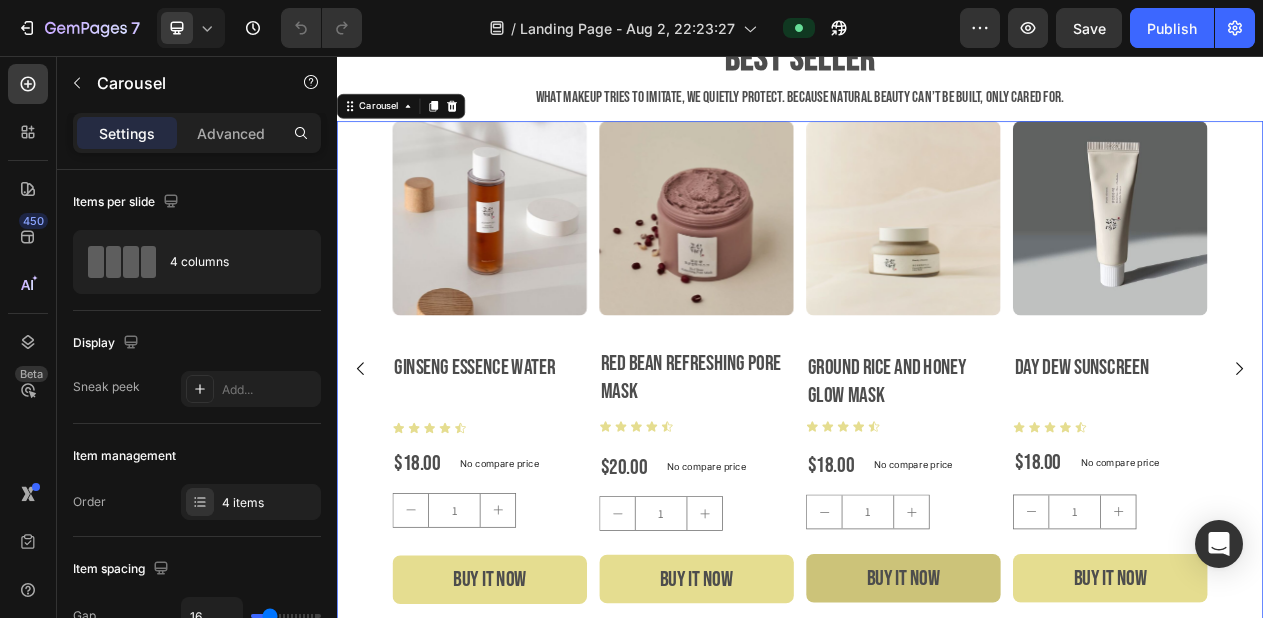 click 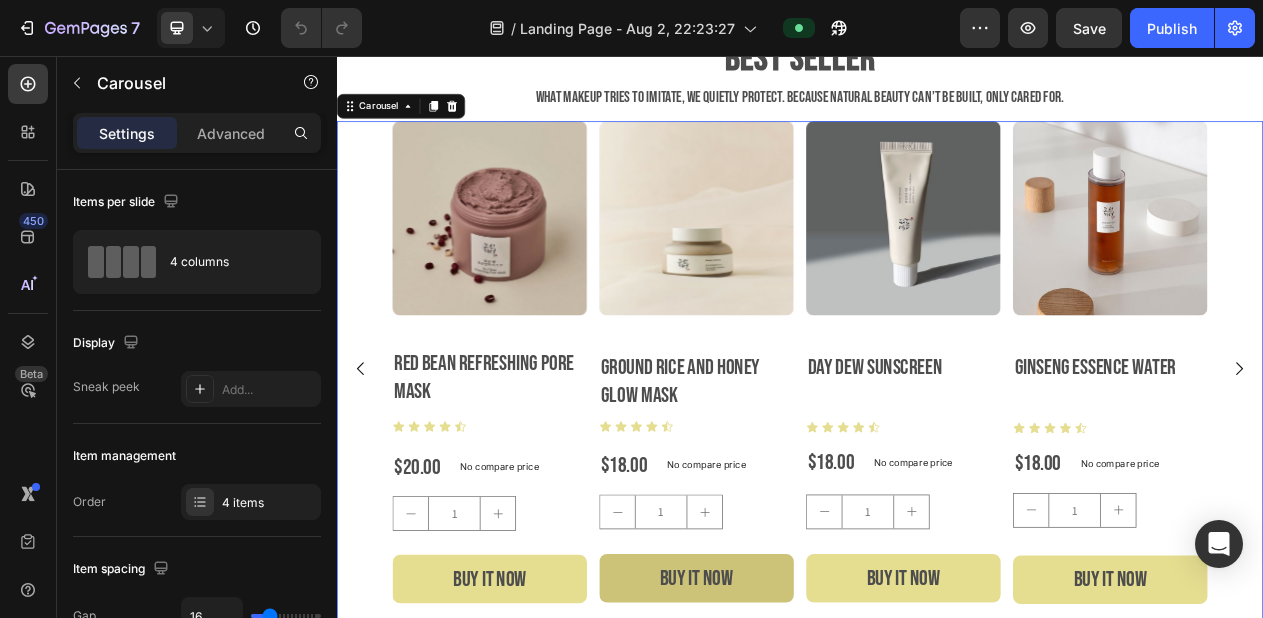 click 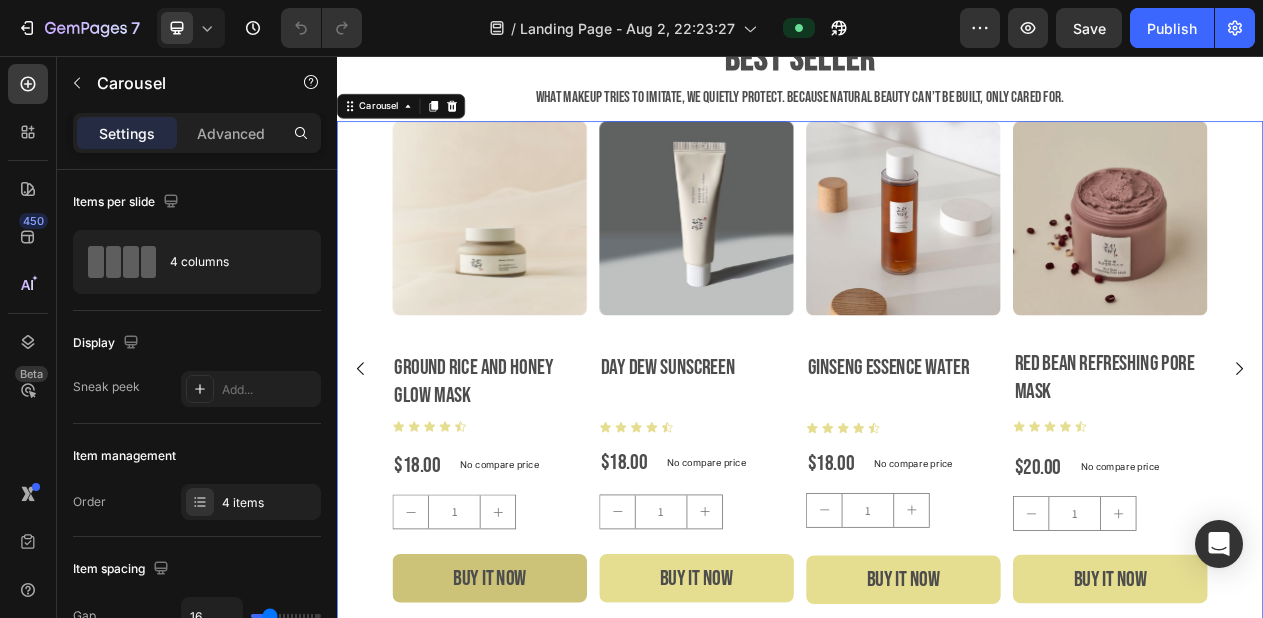 click 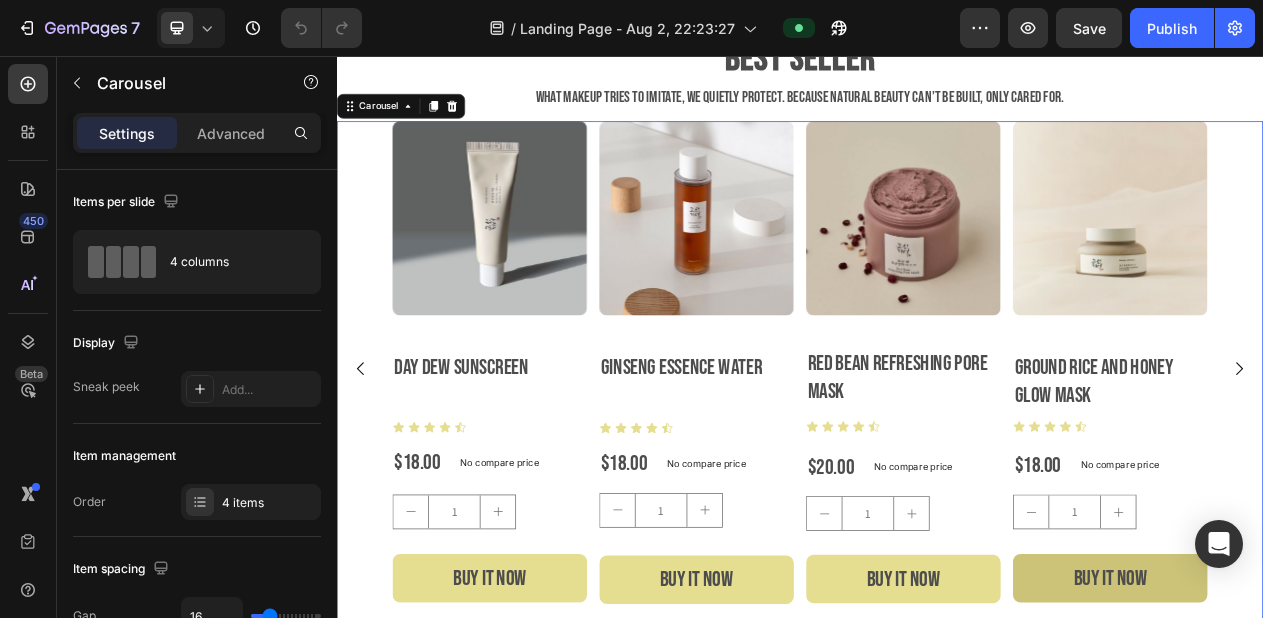 click 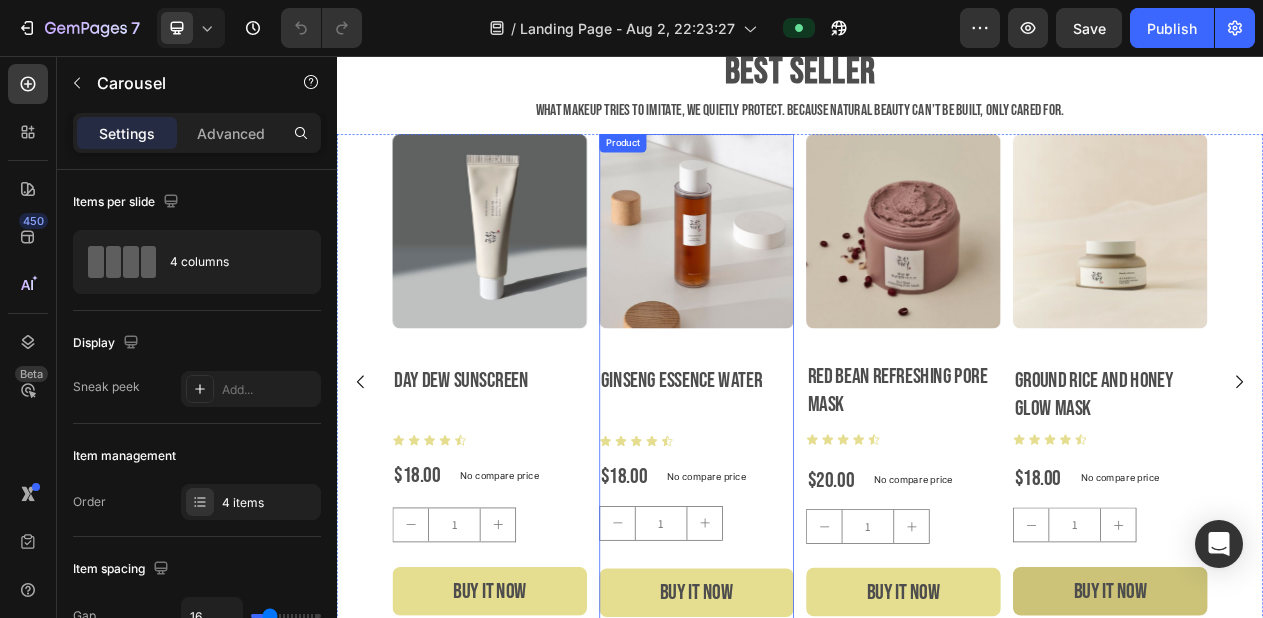 scroll, scrollTop: 581, scrollLeft: 0, axis: vertical 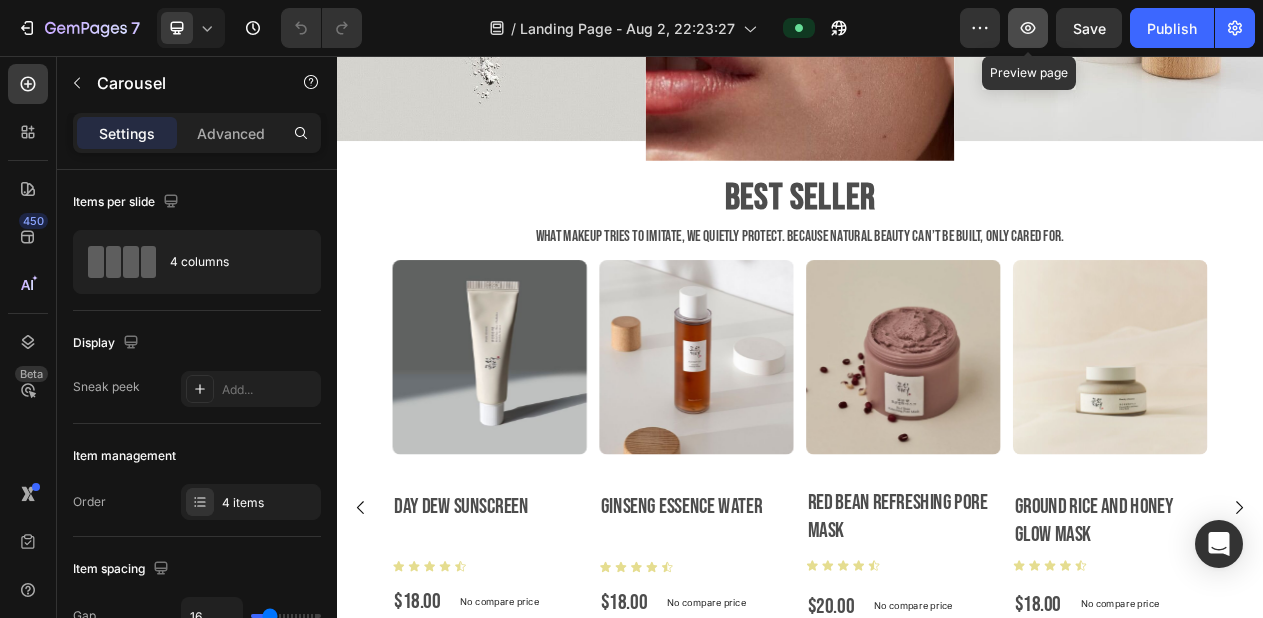 click 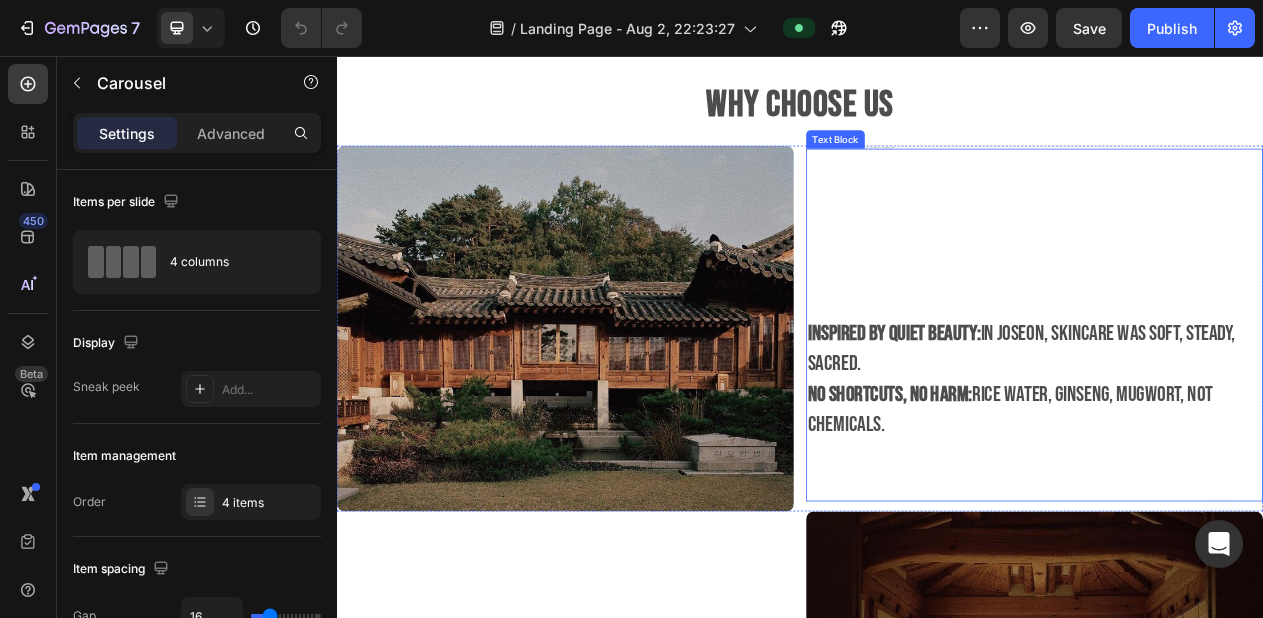 scroll, scrollTop: 1543, scrollLeft: 0, axis: vertical 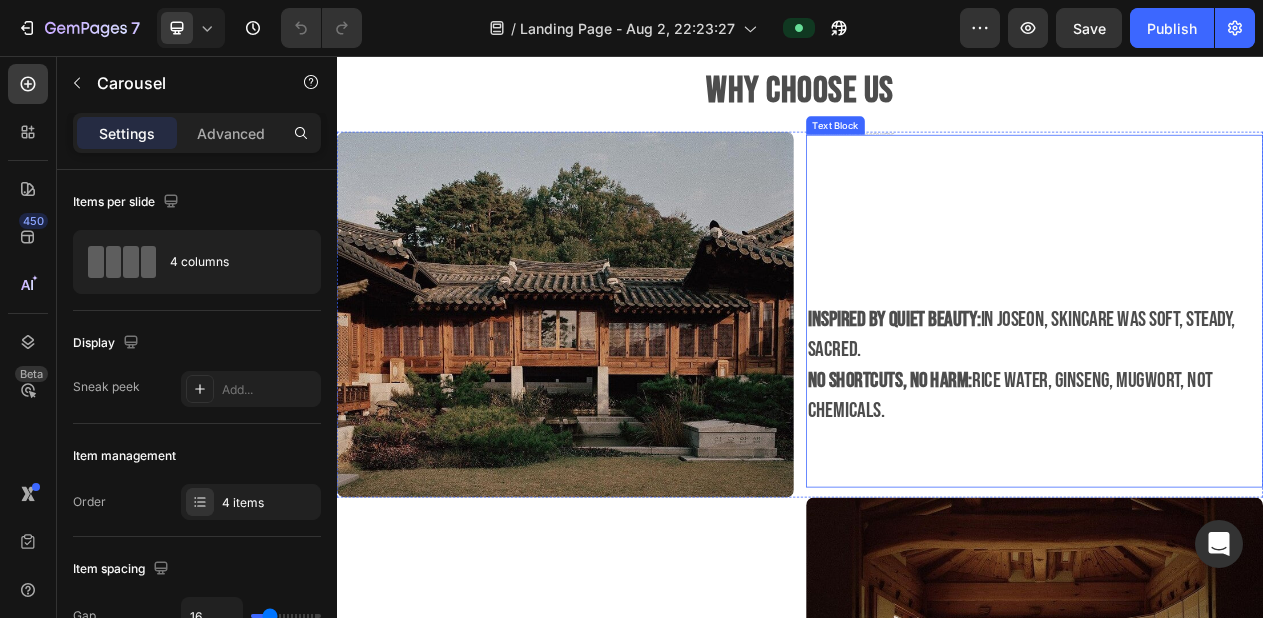 click at bounding box center [1241, 593] 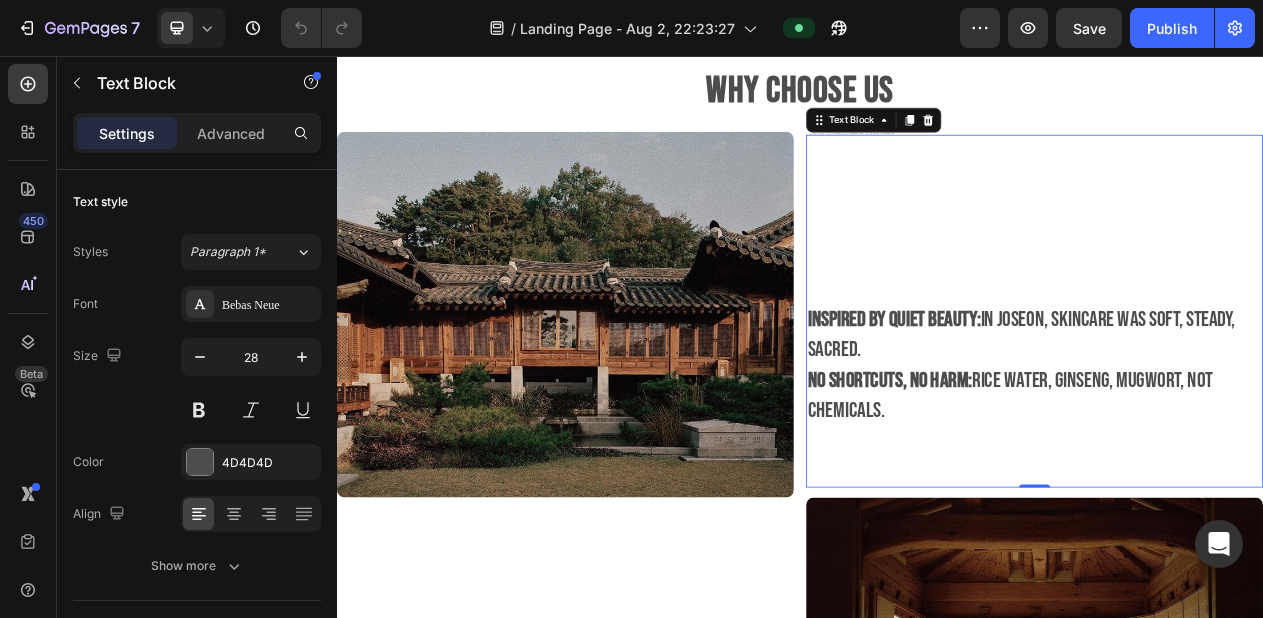 click on "No shortcuts, no harm:  Rice water, ginseng, mugwort, not chemicals." at bounding box center [1241, 496] 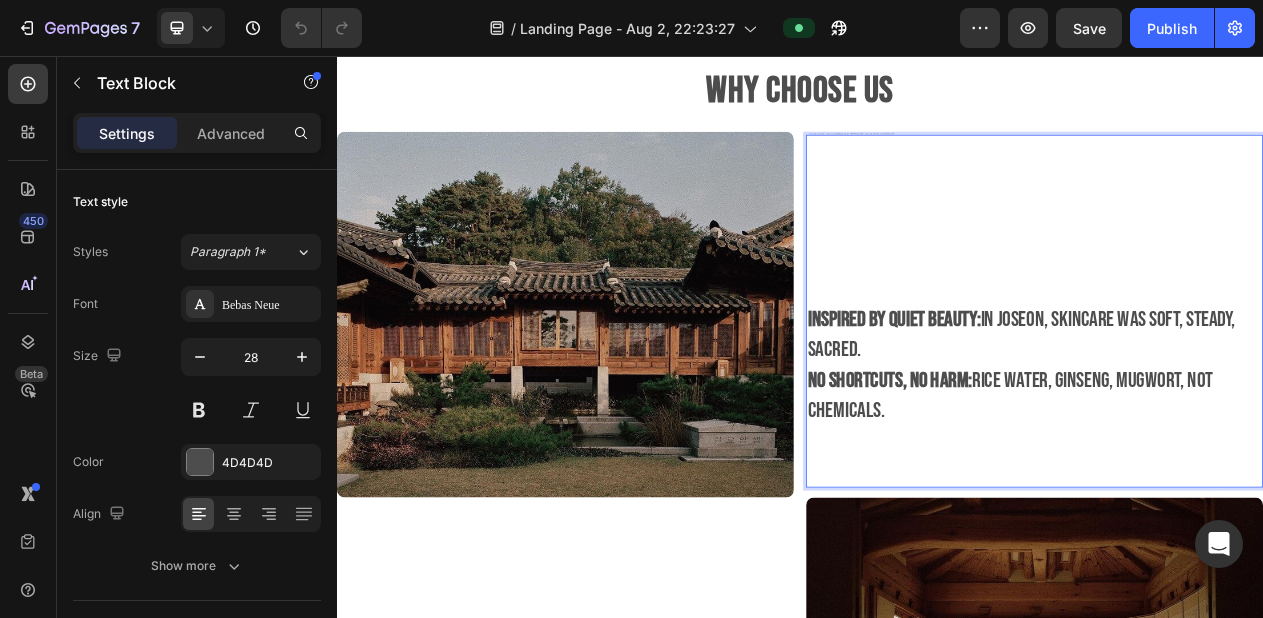 click on "No shortcuts, no harm:  Rice water, ginseng, mugwort, not chemicals." at bounding box center [1241, 496] 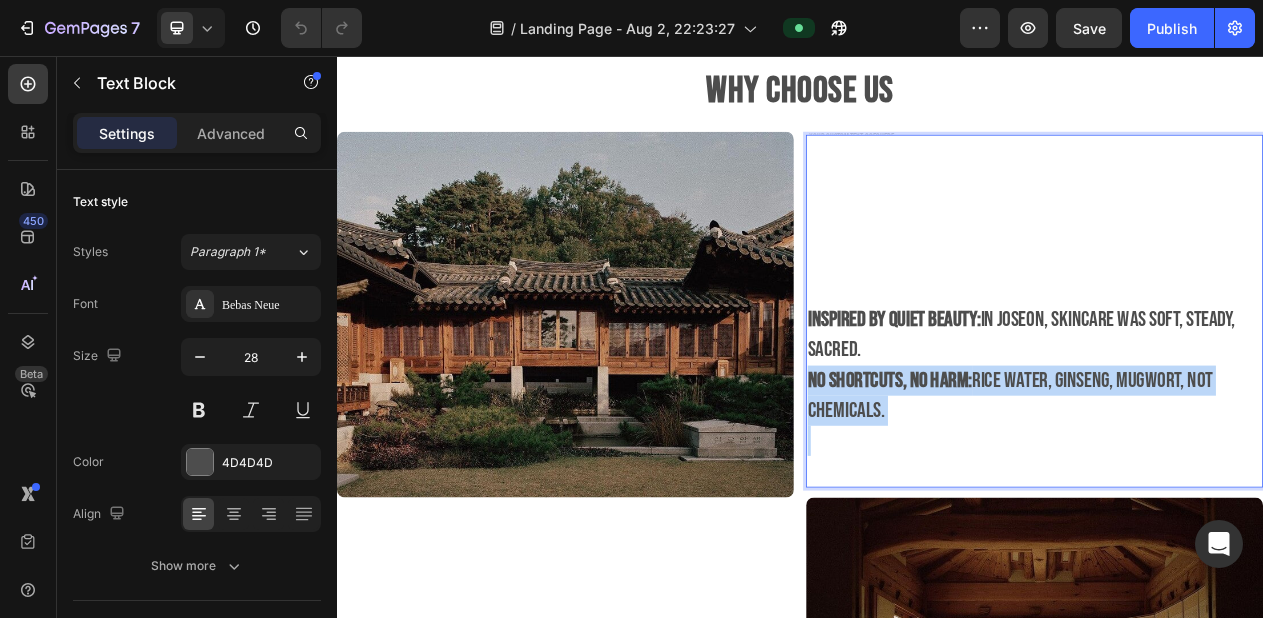 click on "No shortcuts, no harm:  Rice water, ginseng, mugwort, not chemicals." at bounding box center (1241, 496) 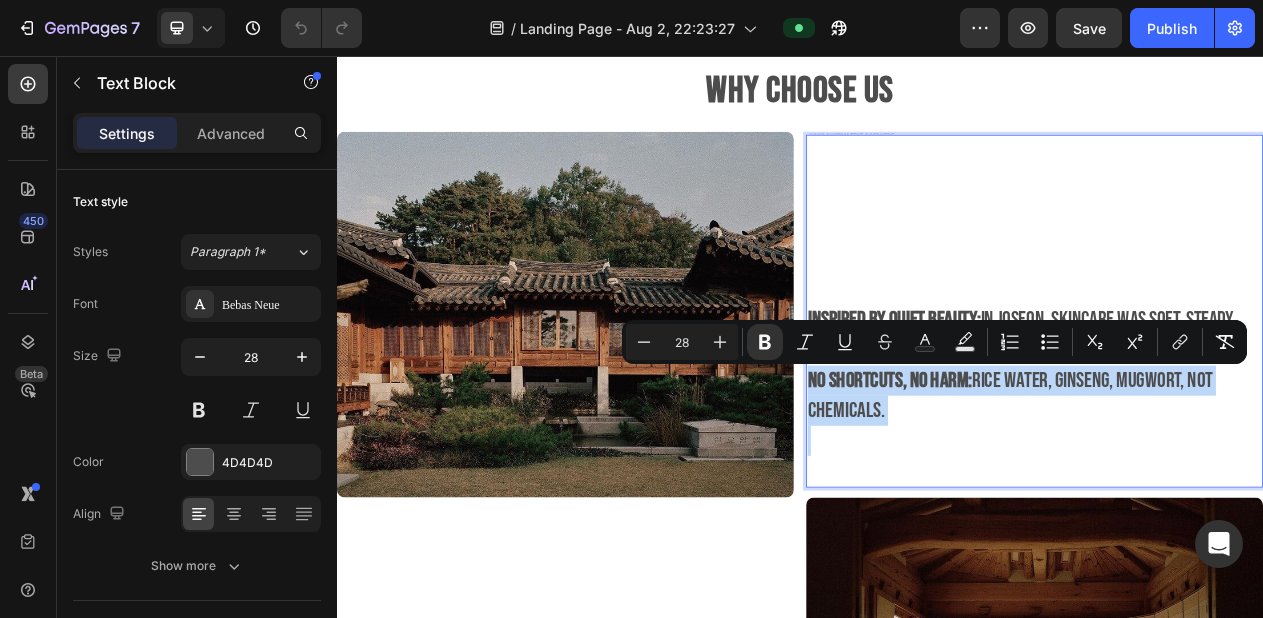 click on "No shortcuts, no harm:  Rice water, ginseng, mugwort, not chemicals." at bounding box center [1241, 496] 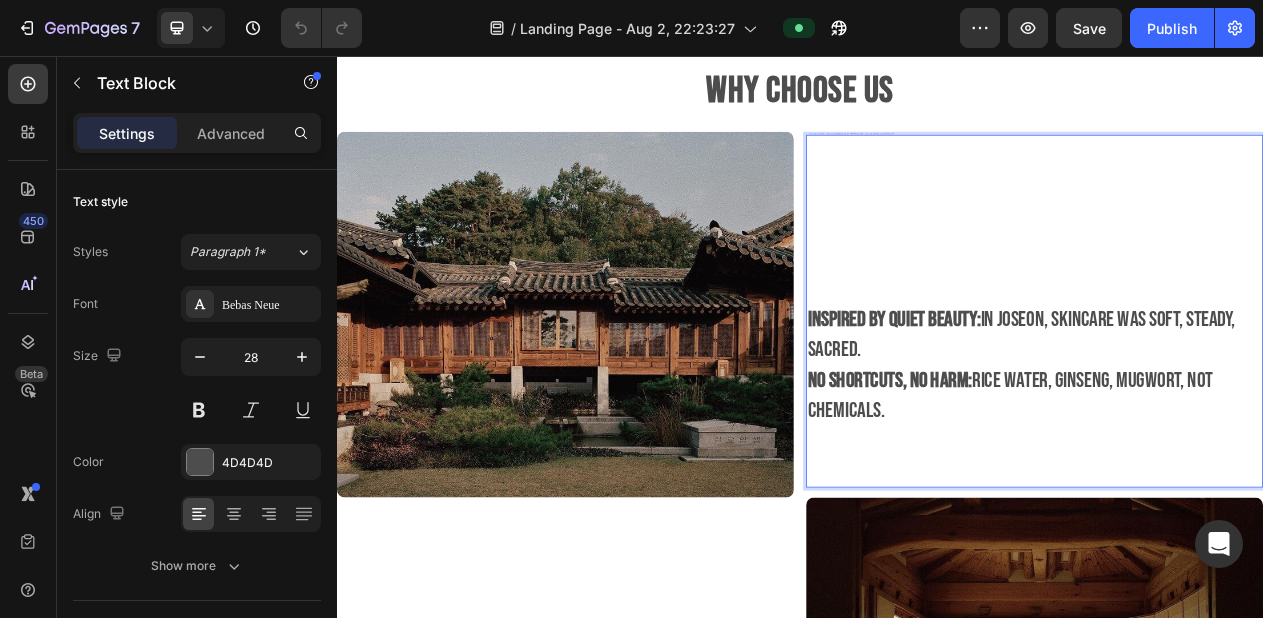 click on "No shortcuts, no harm:  Rice water, ginseng, mugwort, not chemicals." at bounding box center [1241, 496] 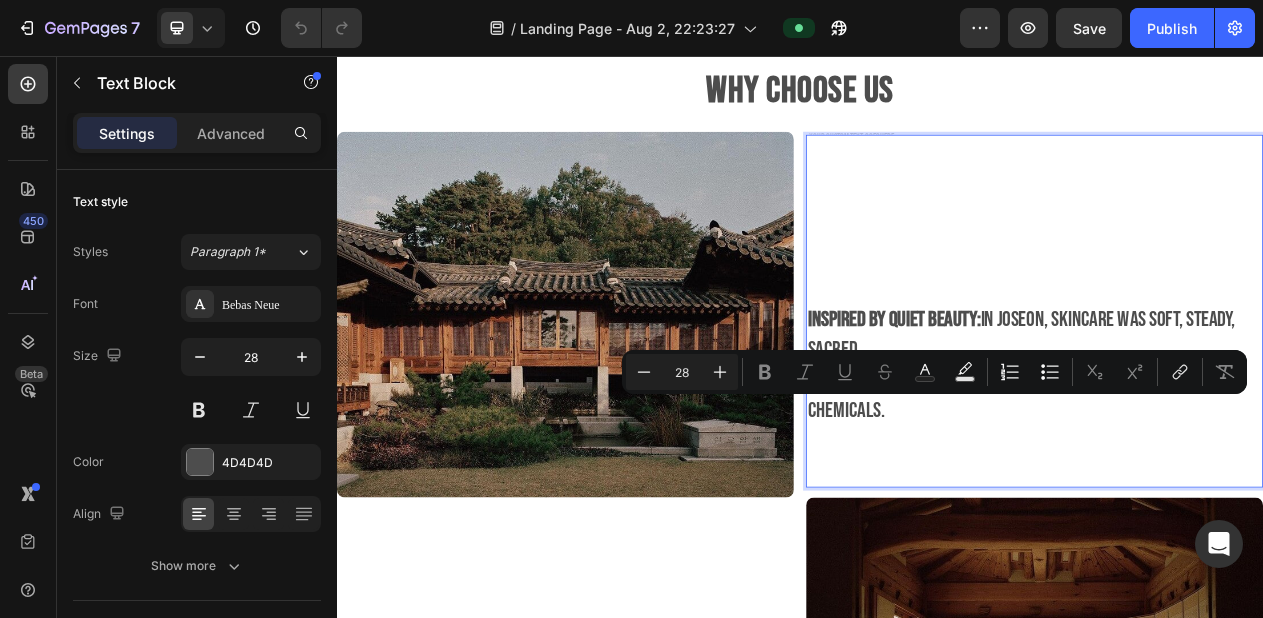 click on "No shortcuts, no harm:  Rice water, ginseng, mugwort, not chemicals." at bounding box center [1241, 496] 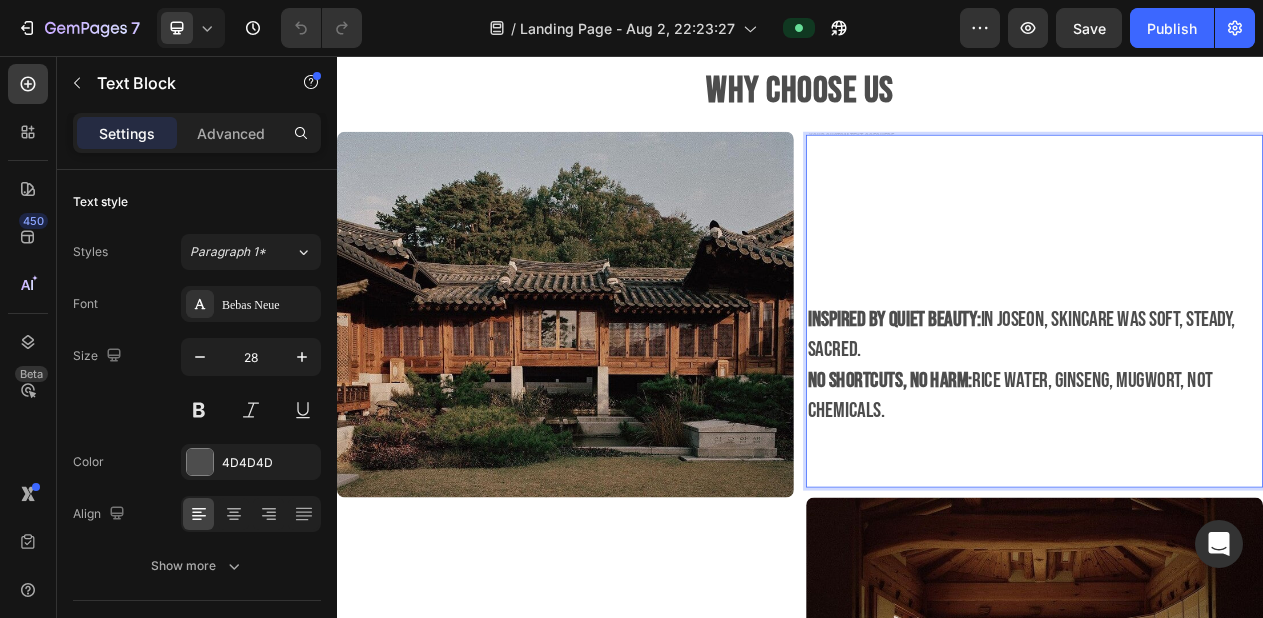 click on "No shortcuts, no harm:  Rice water, ginseng, mugwort, not chemicals." at bounding box center (1241, 496) 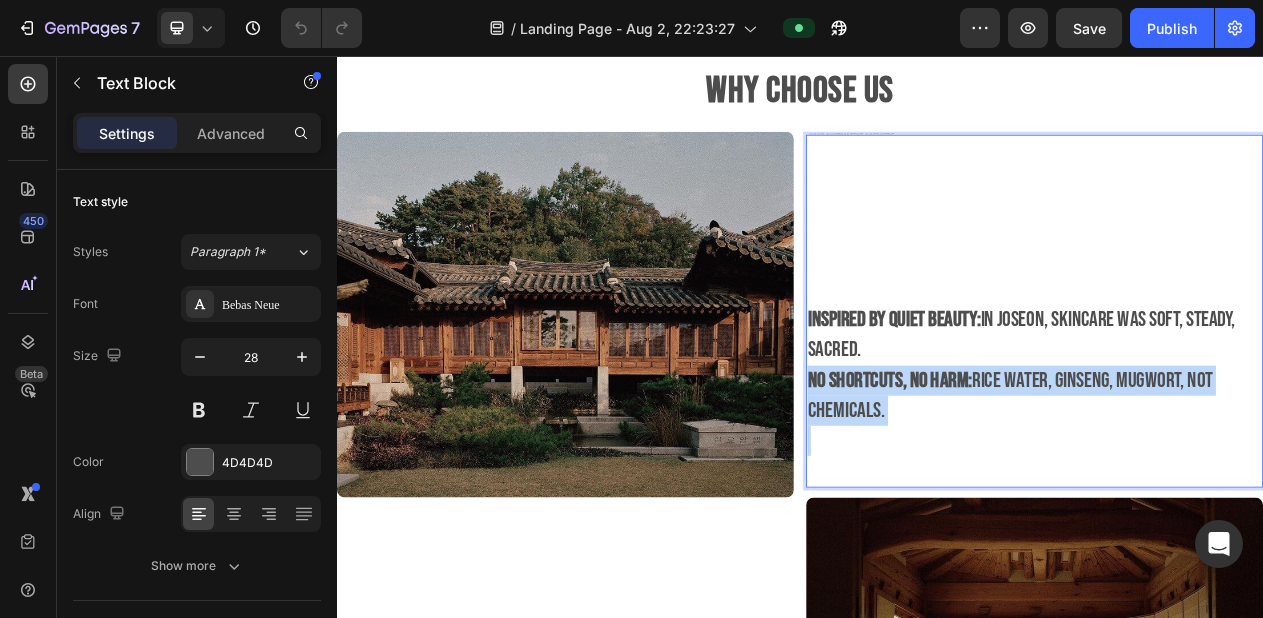 click on "No shortcuts, no harm:  Rice water, ginseng, mugwort, not chemicals." at bounding box center (1241, 496) 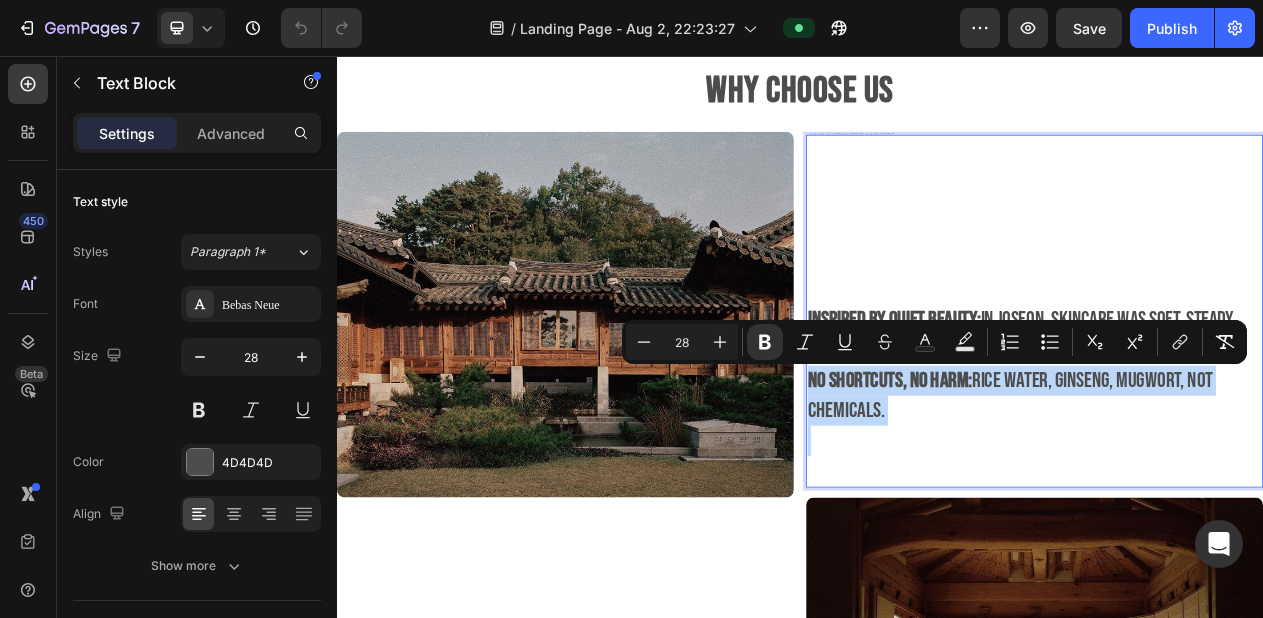 click on "No shortcuts, no harm:  Rice water, ginseng, mugwort, not chemicals." at bounding box center (1241, 496) 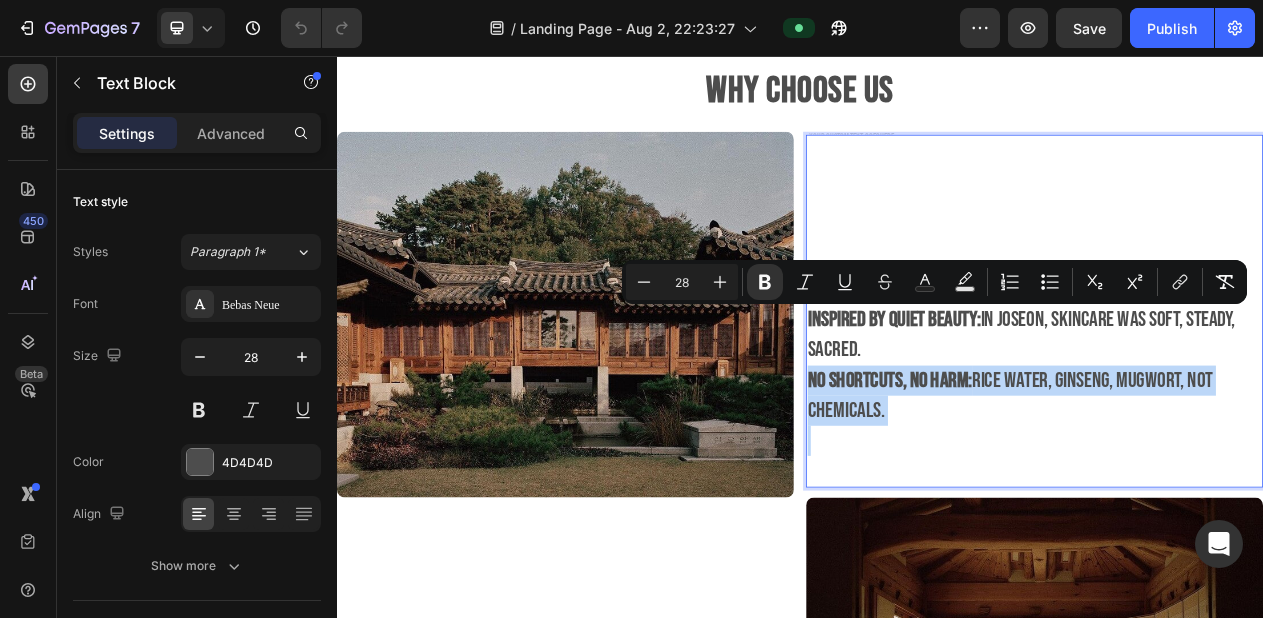 drag, startPoint x: 946, startPoint y: 386, endPoint x: 1057, endPoint y: 517, distance: 171.70323 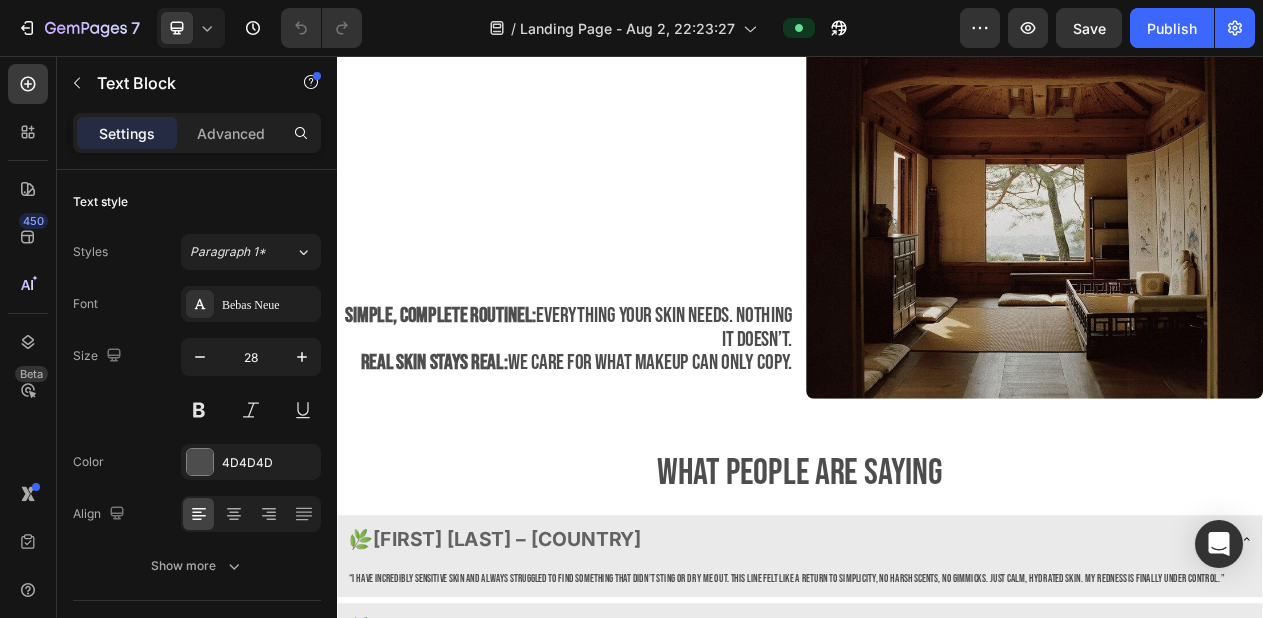 scroll, scrollTop: 2147, scrollLeft: 0, axis: vertical 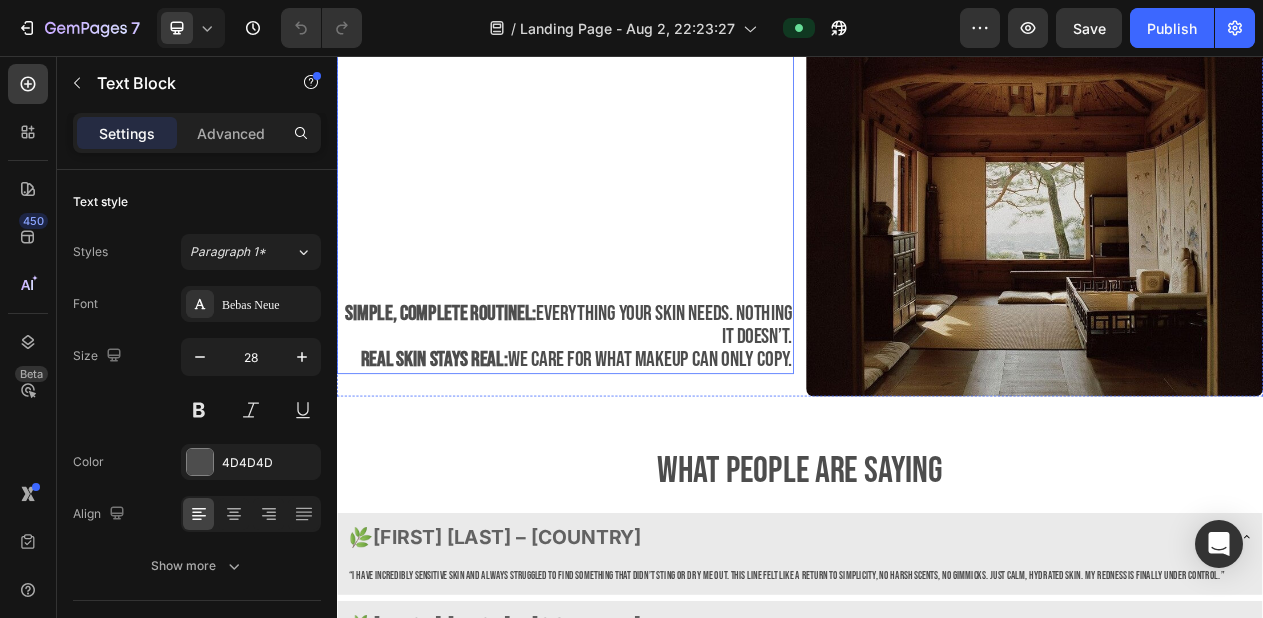 click on "simple, complete routinel:  everything your skin needs. nothing it doesn’t. real skin stays real:  we care for what makeup can only copy." at bounding box center [634, 421] 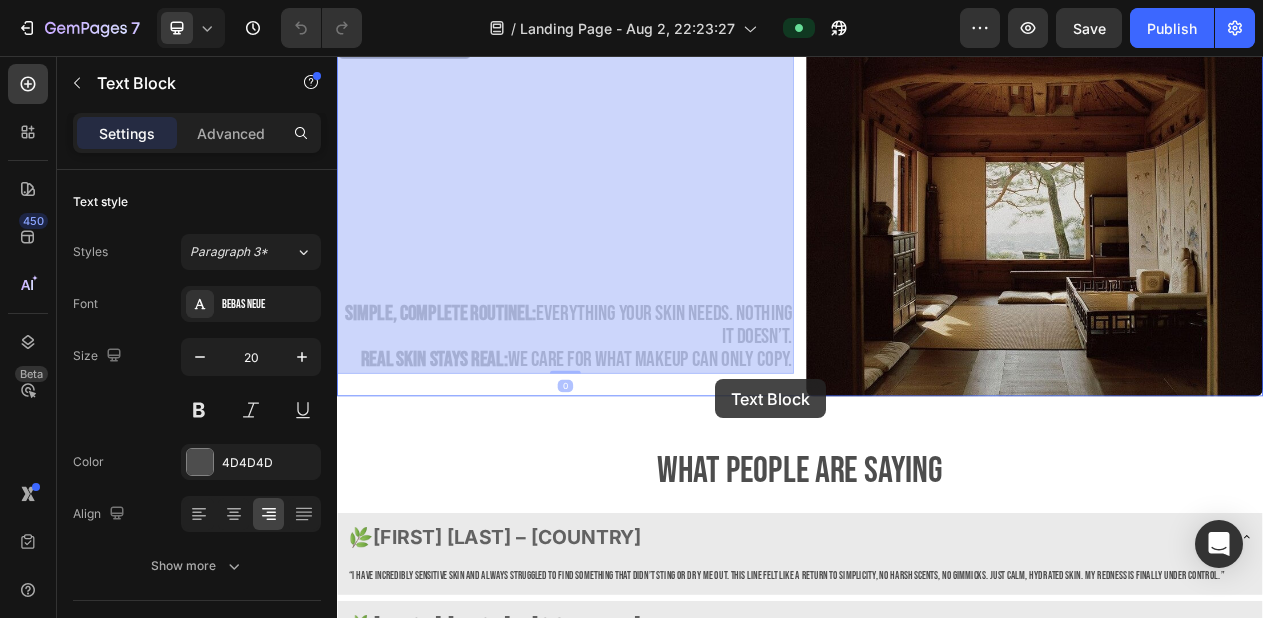 drag, startPoint x: 407, startPoint y: 374, endPoint x: 828, endPoint y: 473, distance: 432.48352 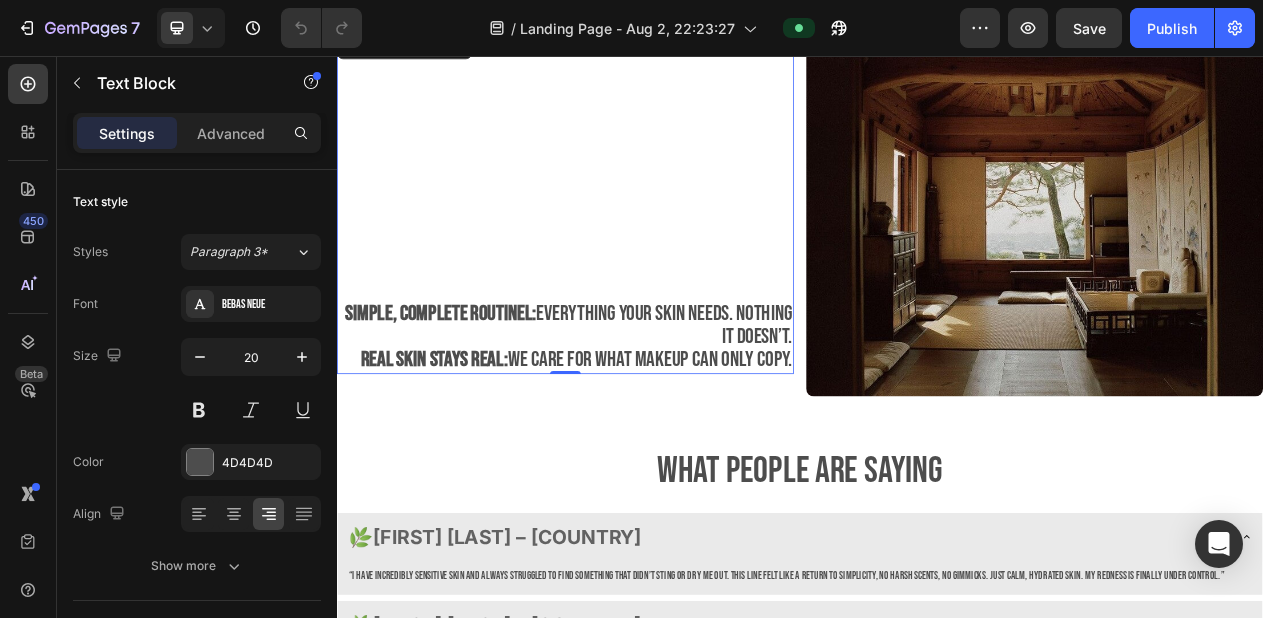 click on "real skin stays real:  we care for what makeup can only copy." at bounding box center [647, 449] 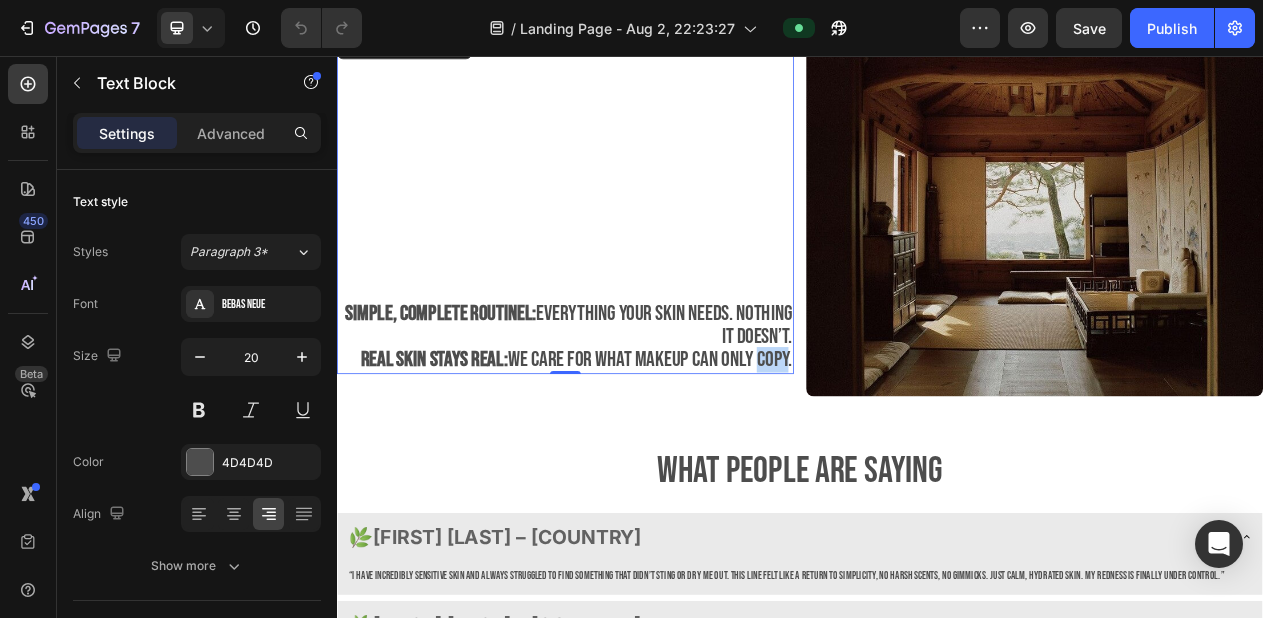 click on "real skin stays real:  we care for what makeup can only copy." at bounding box center (647, 449) 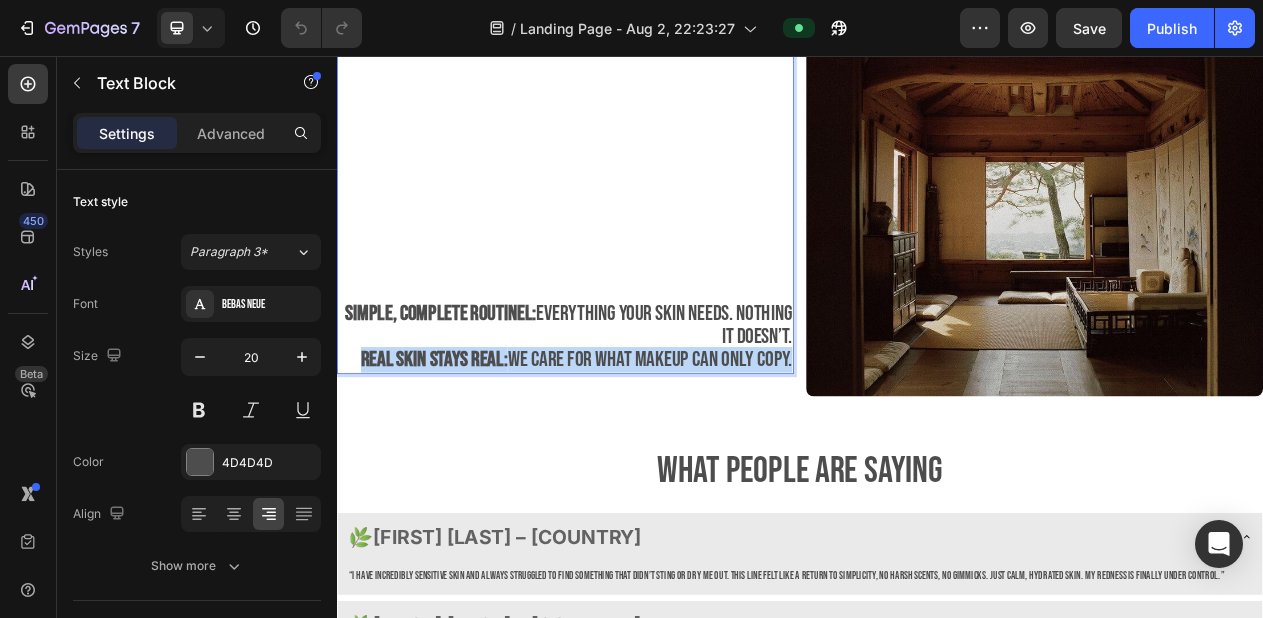 click on "real skin stays real:  we care for what makeup can only copy." at bounding box center (647, 449) 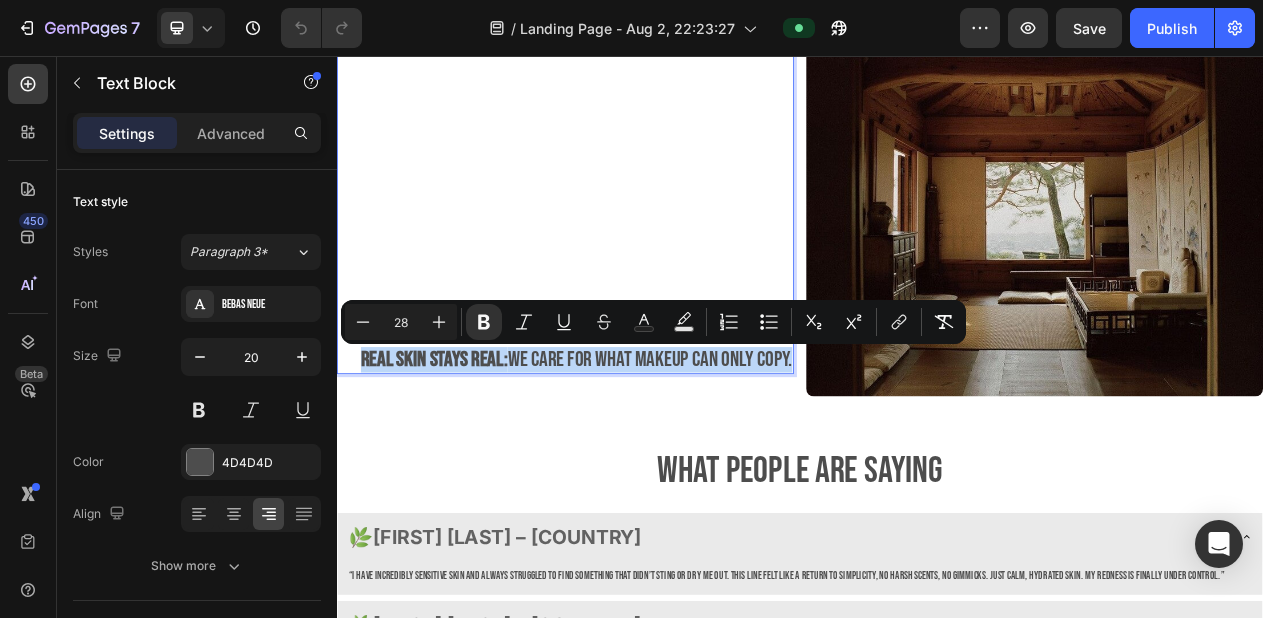 click on "real skin stays real:  we care for what makeup can only copy." at bounding box center (647, 449) 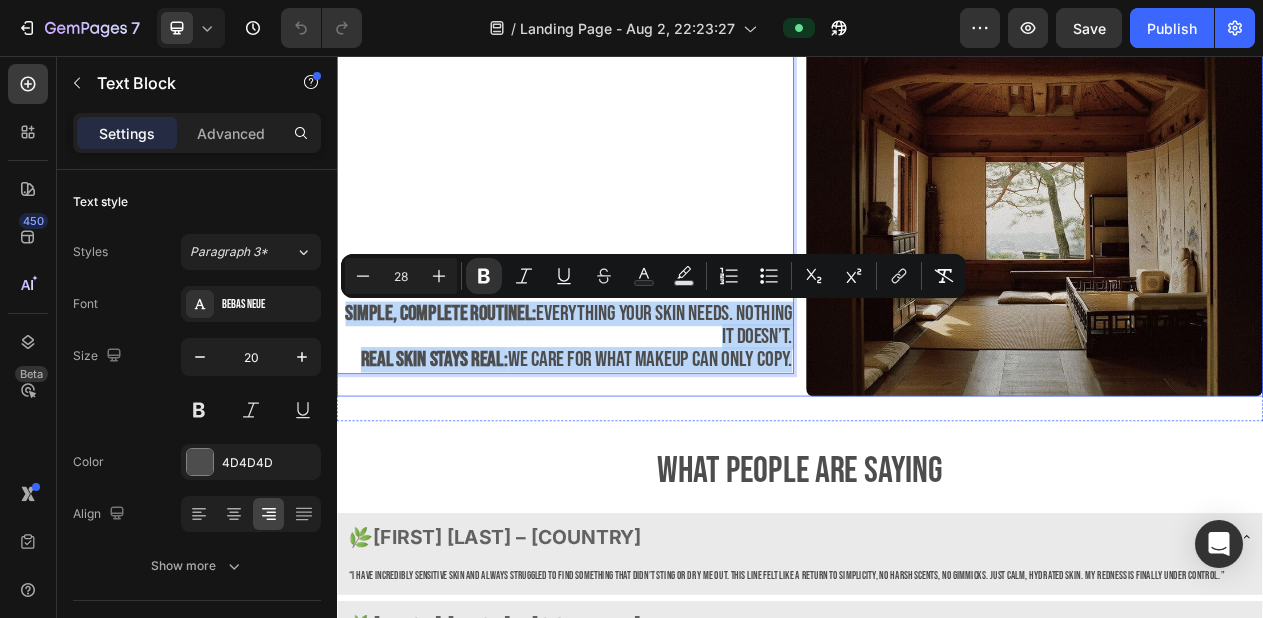 drag, startPoint x: 413, startPoint y: 379, endPoint x: 935, endPoint y: 461, distance: 528.40137 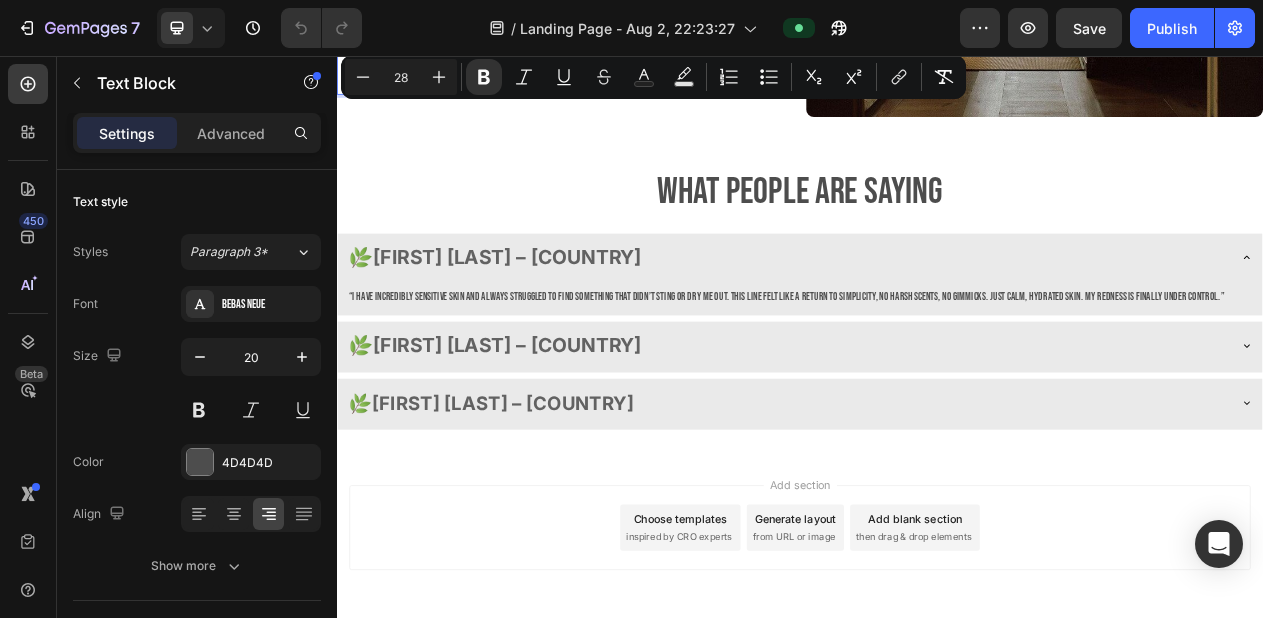 scroll, scrollTop: 2442, scrollLeft: 0, axis: vertical 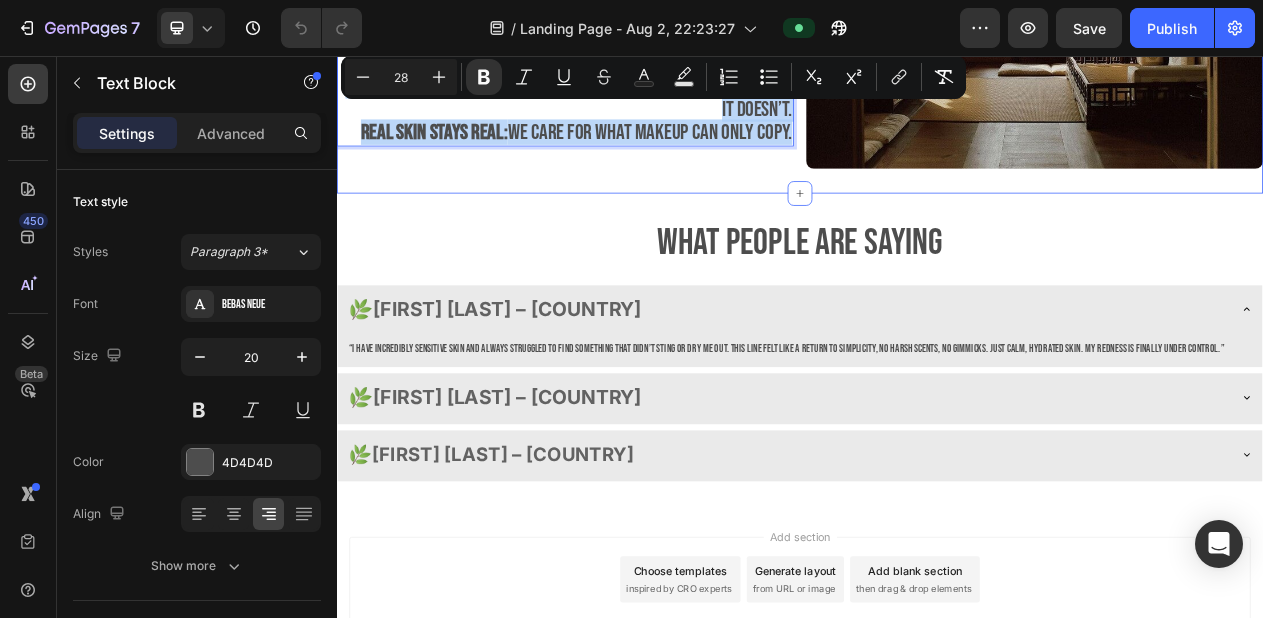 click on "Why Choose Us  Heading Image Text Block  Inspired by quiet beauty:  In Joseon, skincare was soft, steady, sacred. No shortcuts, no harm:  Rice water, ginseng, mugwort, not chemicals. Text Block Row simple, complete routinel:  everything your skin needs. nothing it doesn’t. real skin stays real:  we care for what makeup can only copy. Text Block   0 Image Row Section 5" at bounding box center [937, -314] 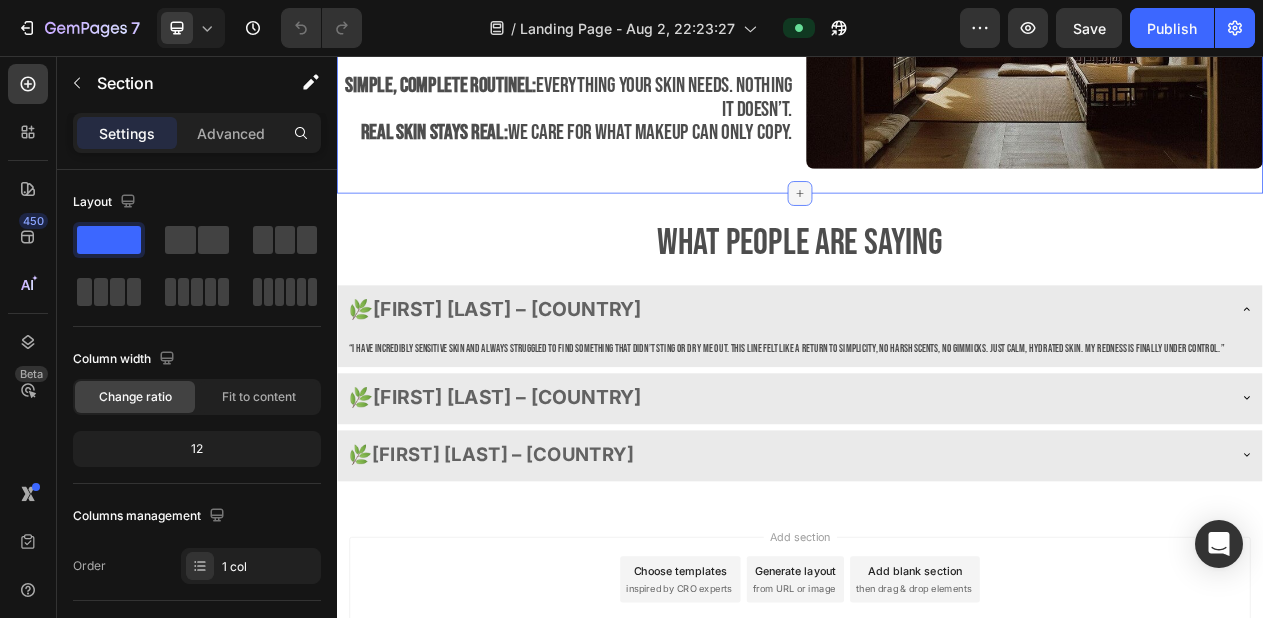 click 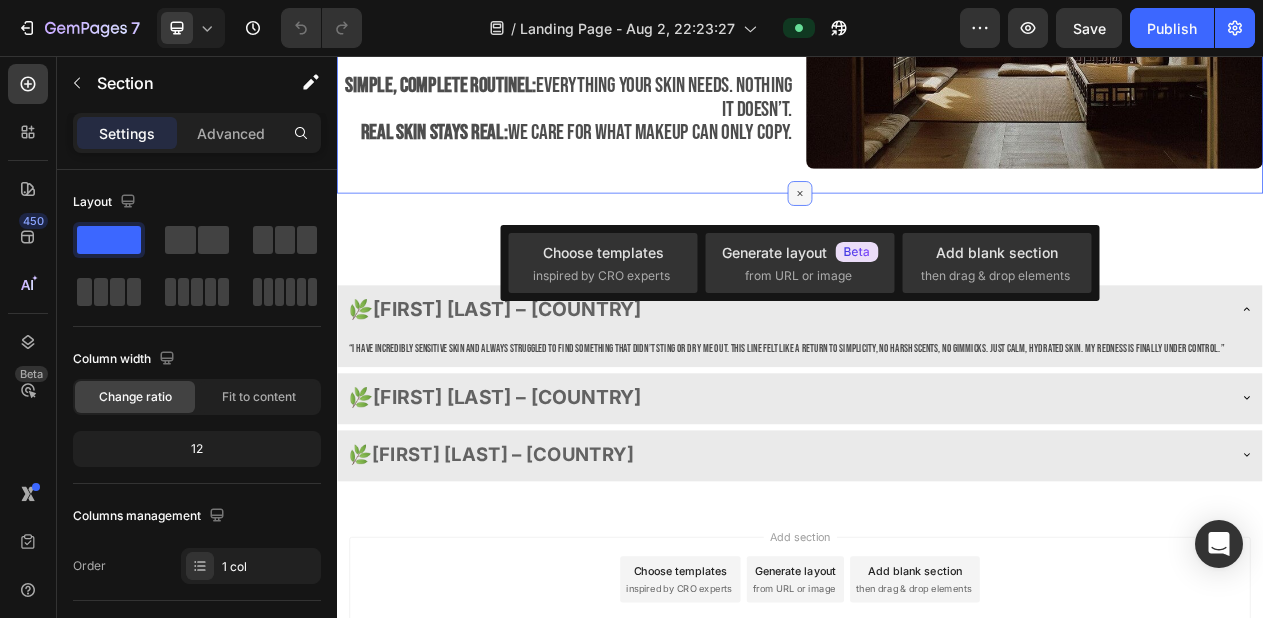 click 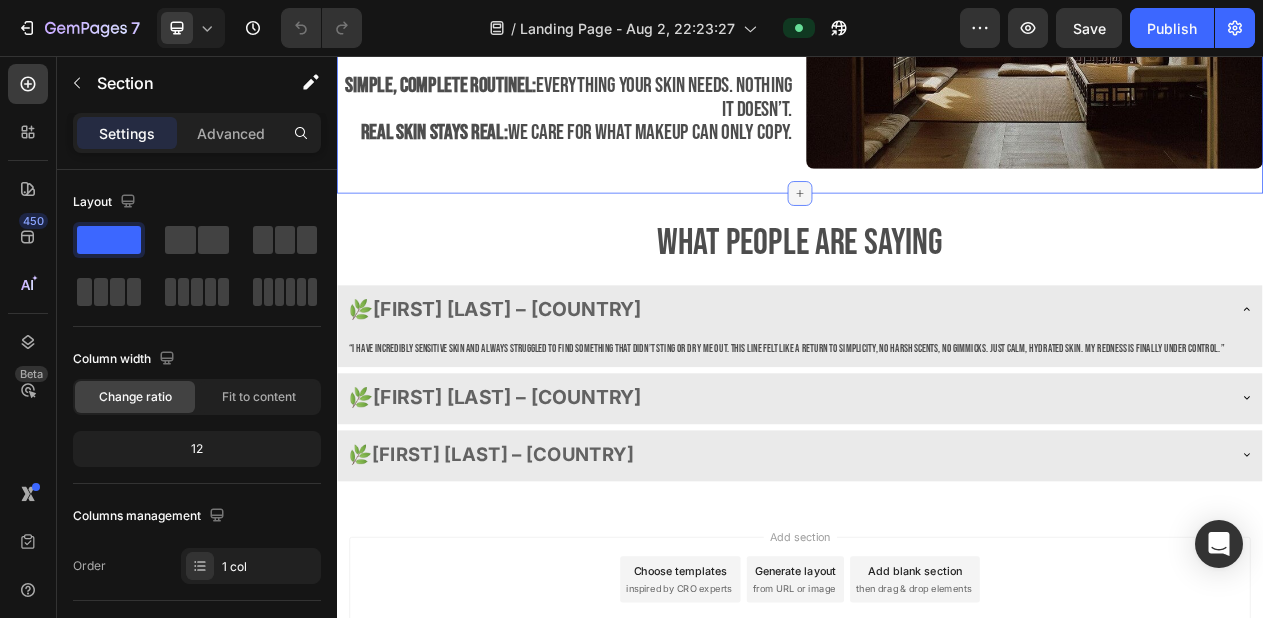 click 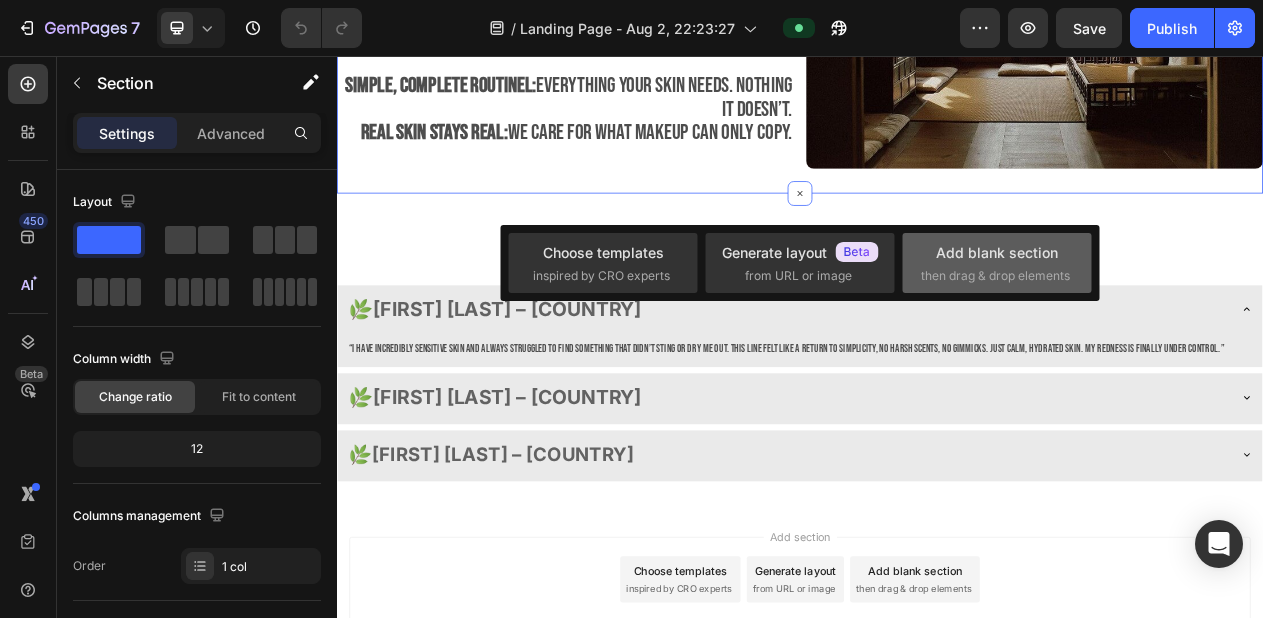 click on "Add blank section  then drag & drop elements" 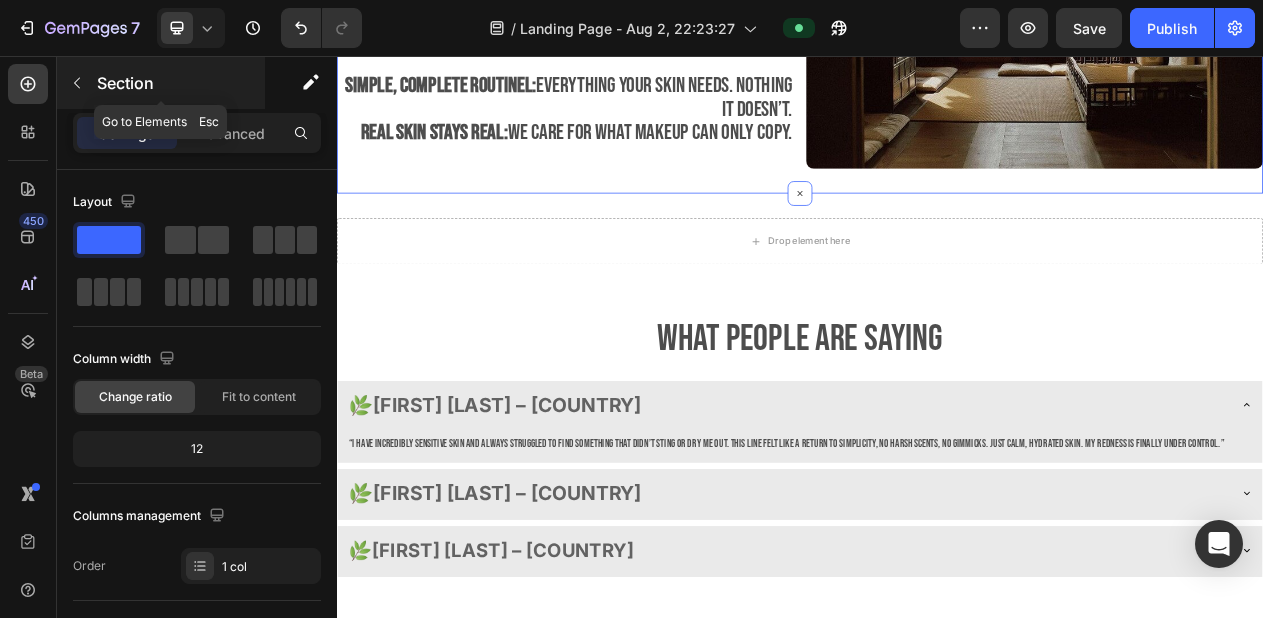 click 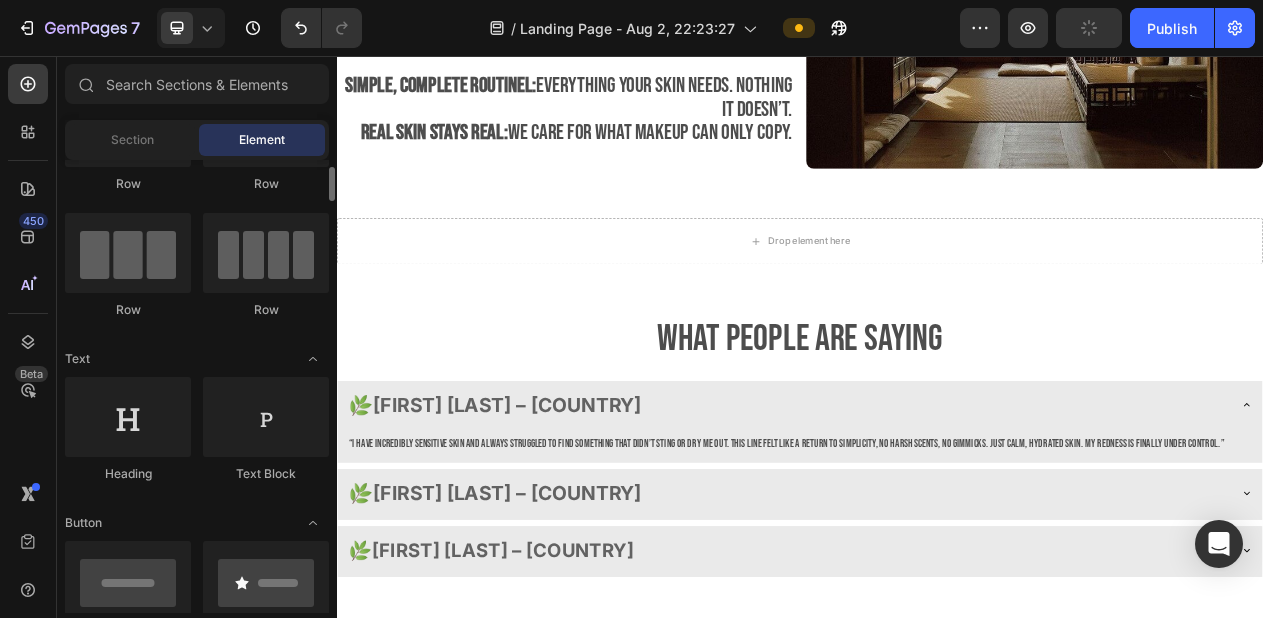 scroll, scrollTop: 154, scrollLeft: 0, axis: vertical 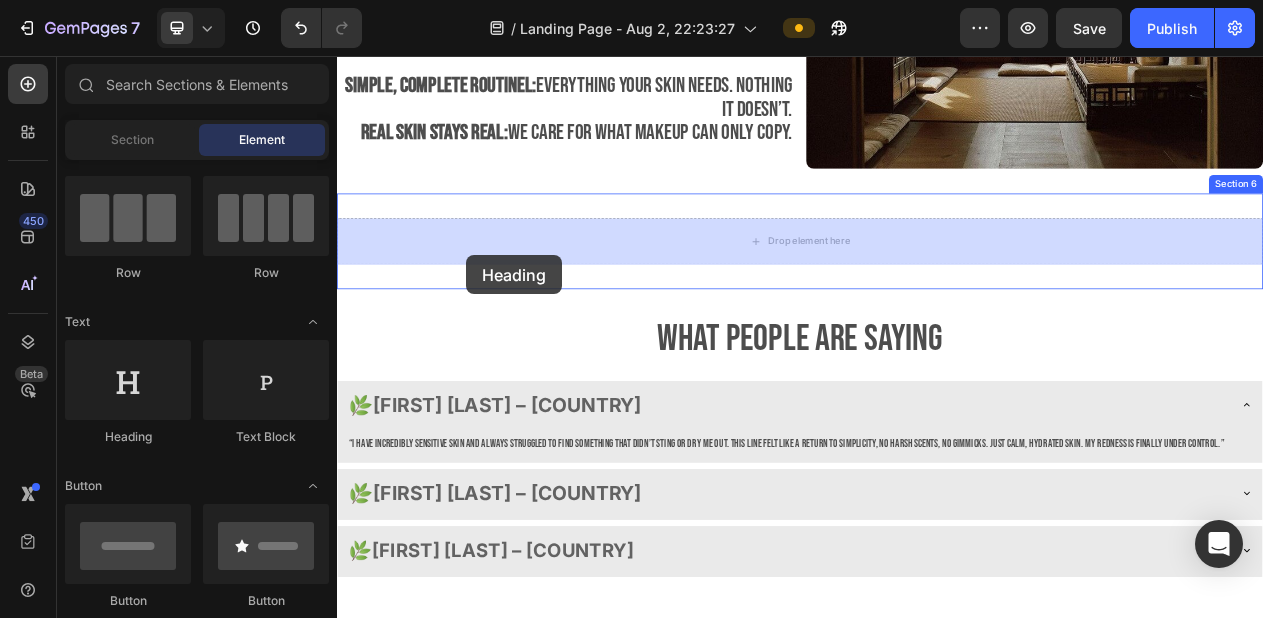 drag, startPoint x: 467, startPoint y: 465, endPoint x: 504, endPoint y: 314, distance: 155.46704 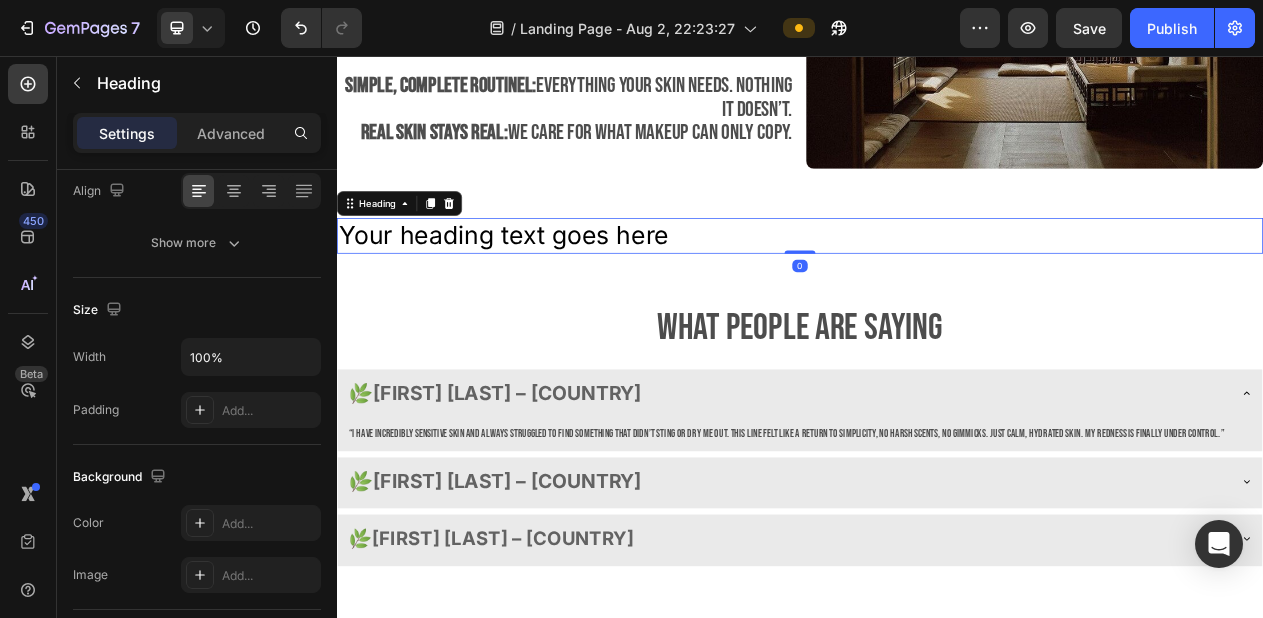 scroll, scrollTop: 793, scrollLeft: 0, axis: vertical 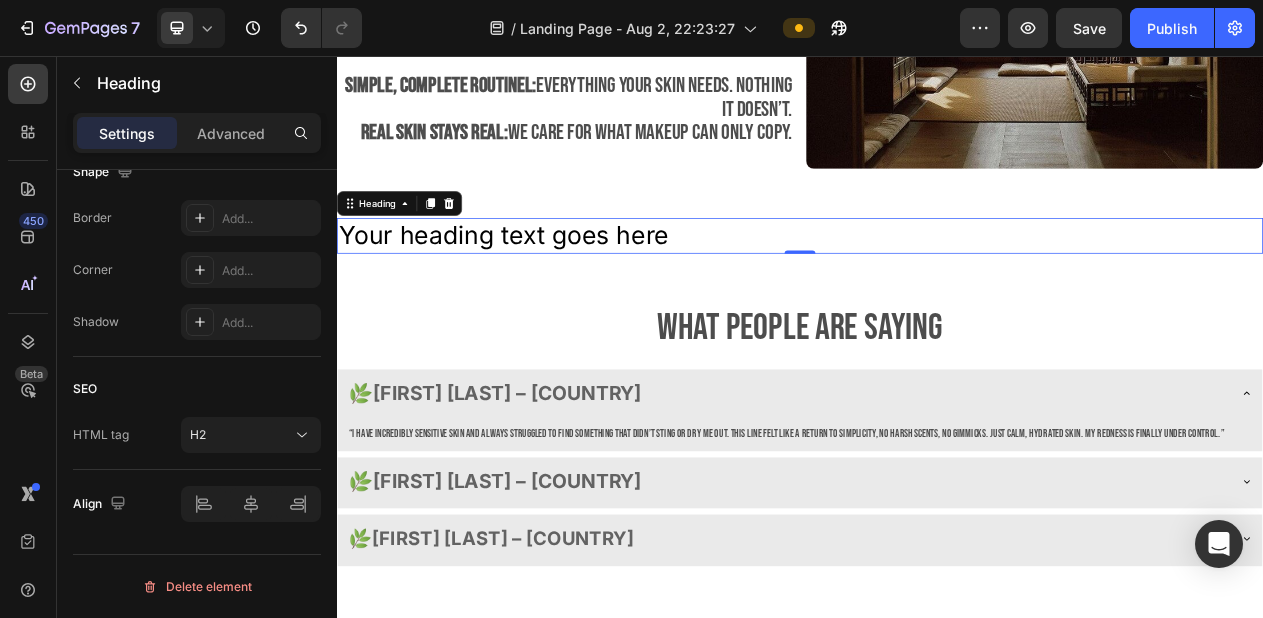 click on "Your heading text goes here" at bounding box center (937, 289) 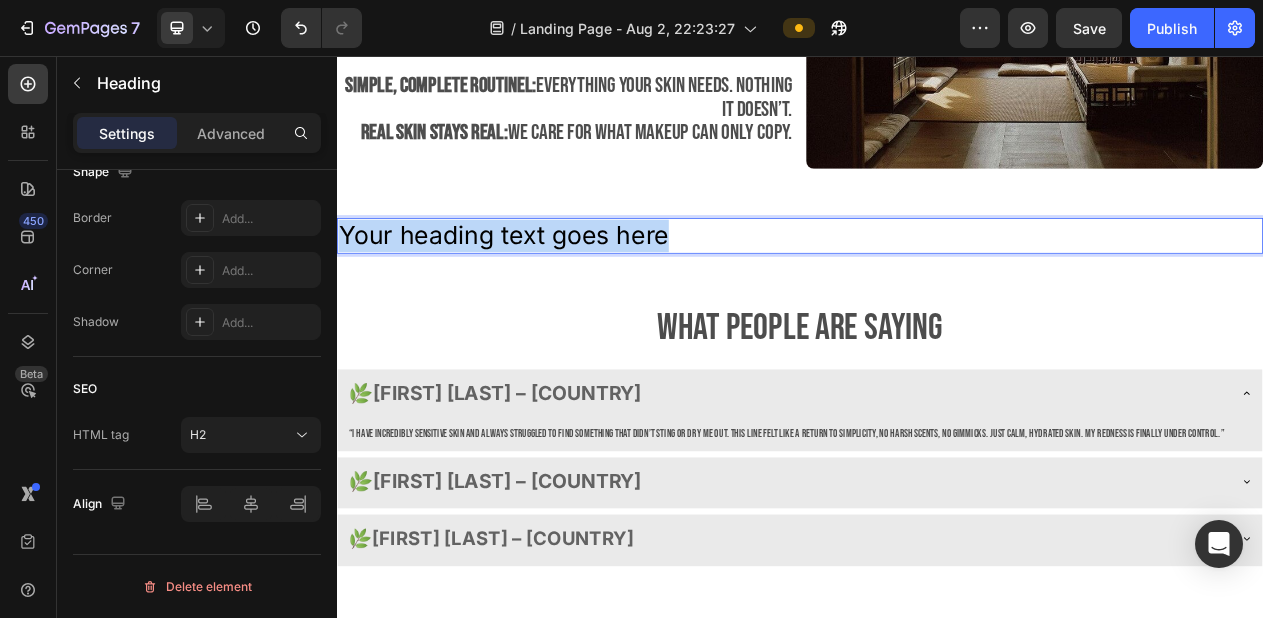click on "Your heading text goes here" at bounding box center [937, 289] 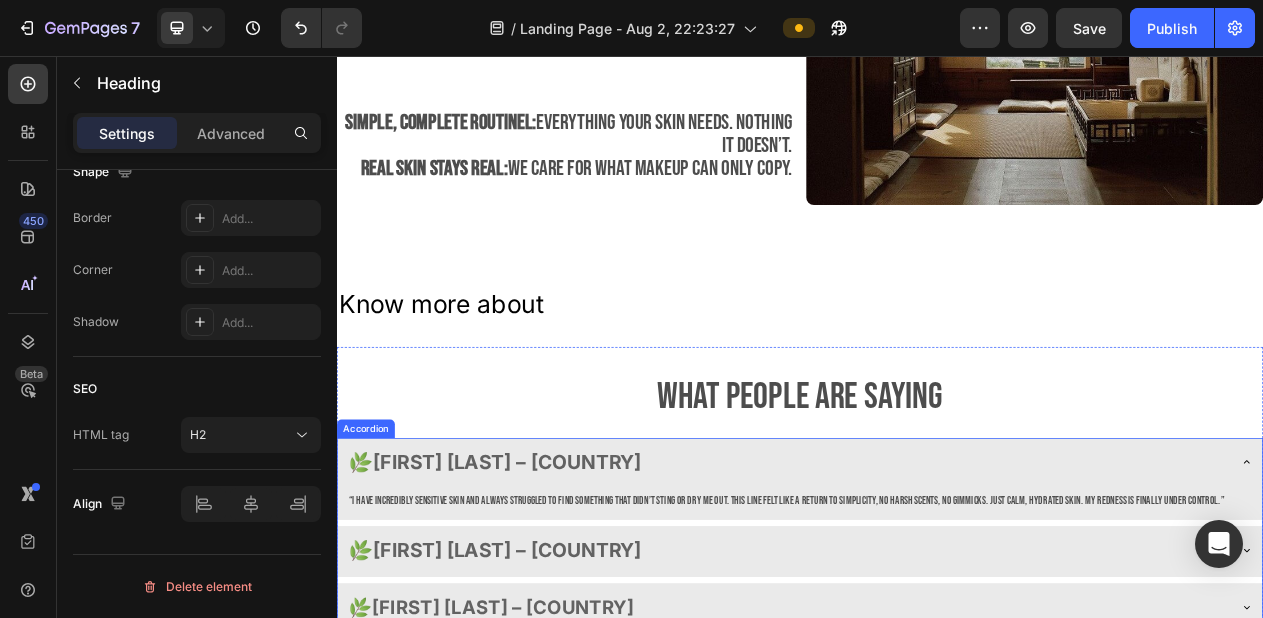 scroll, scrollTop: 2386, scrollLeft: 0, axis: vertical 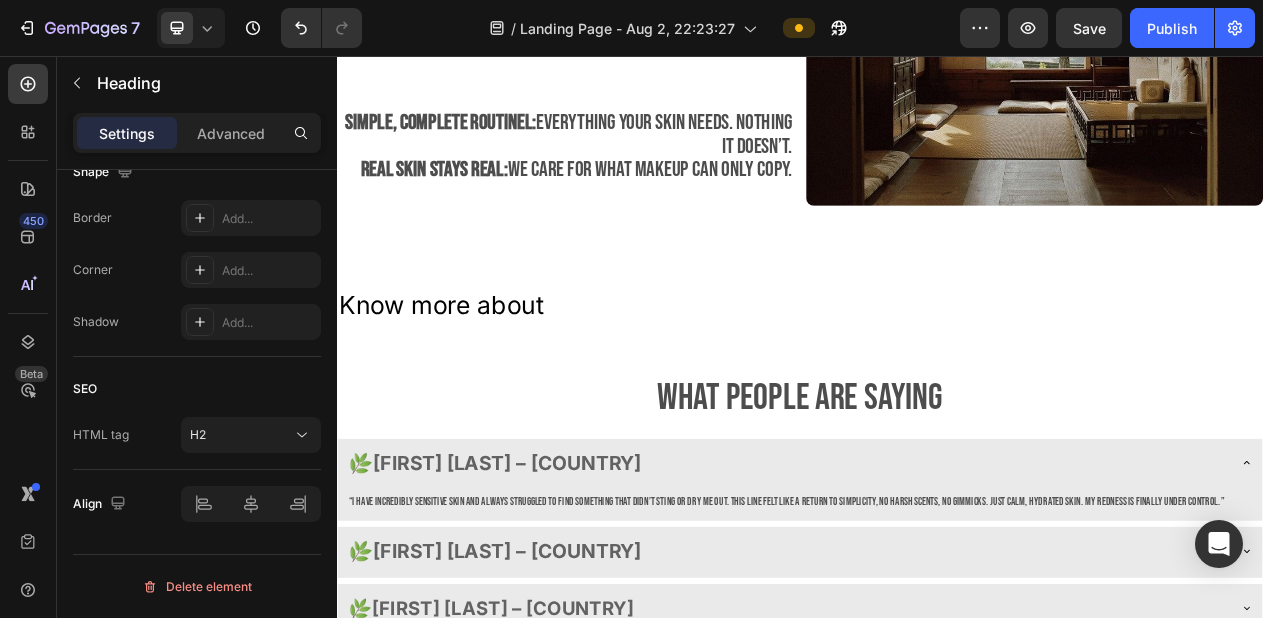 click on "Know more about" at bounding box center (937, 357) 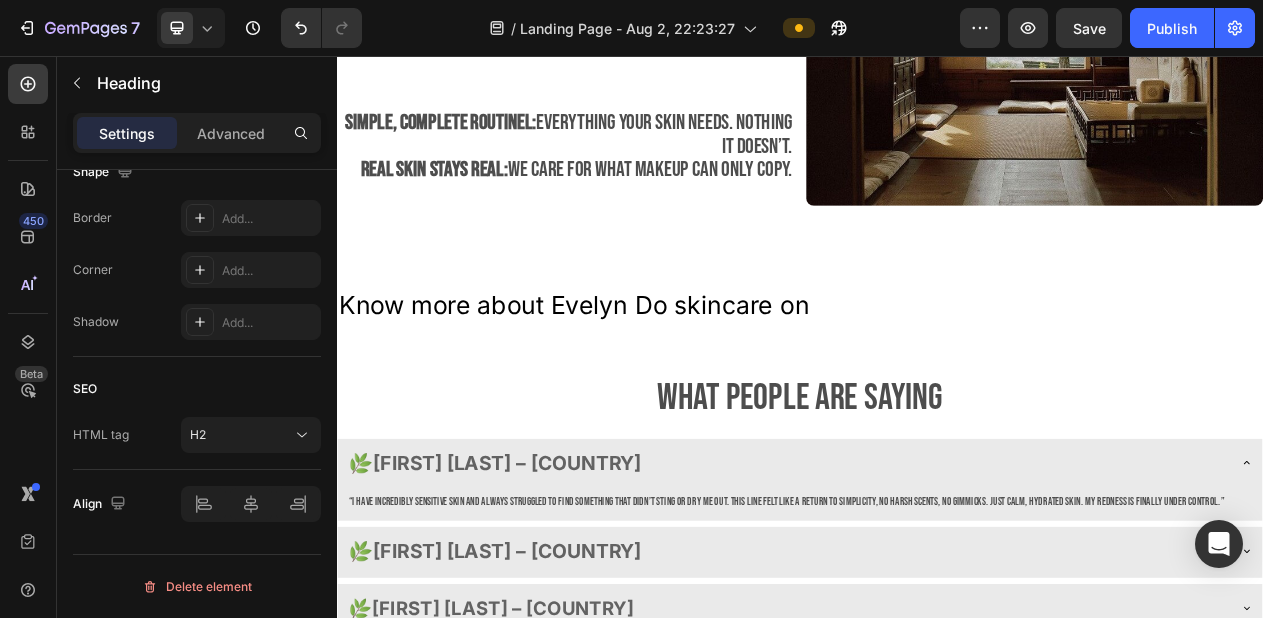 click on "Know more about Evelyn Do skincare on" at bounding box center (937, 357) 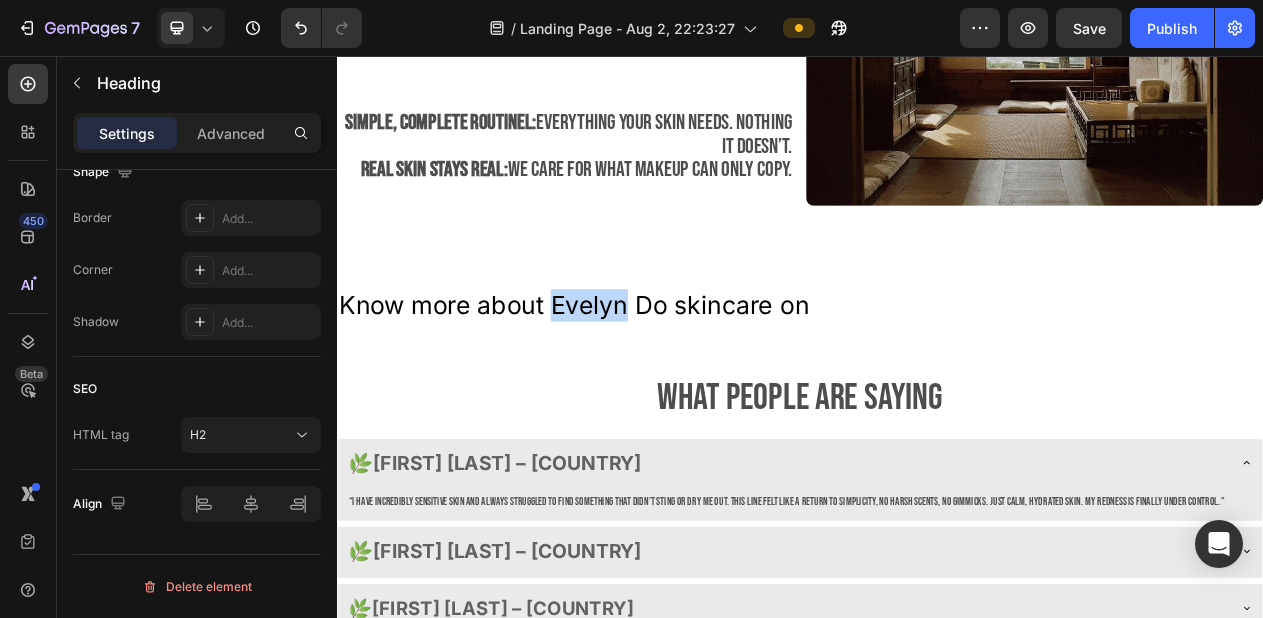 click on "Know more about Evelyn Do skincare on" at bounding box center [937, 357] 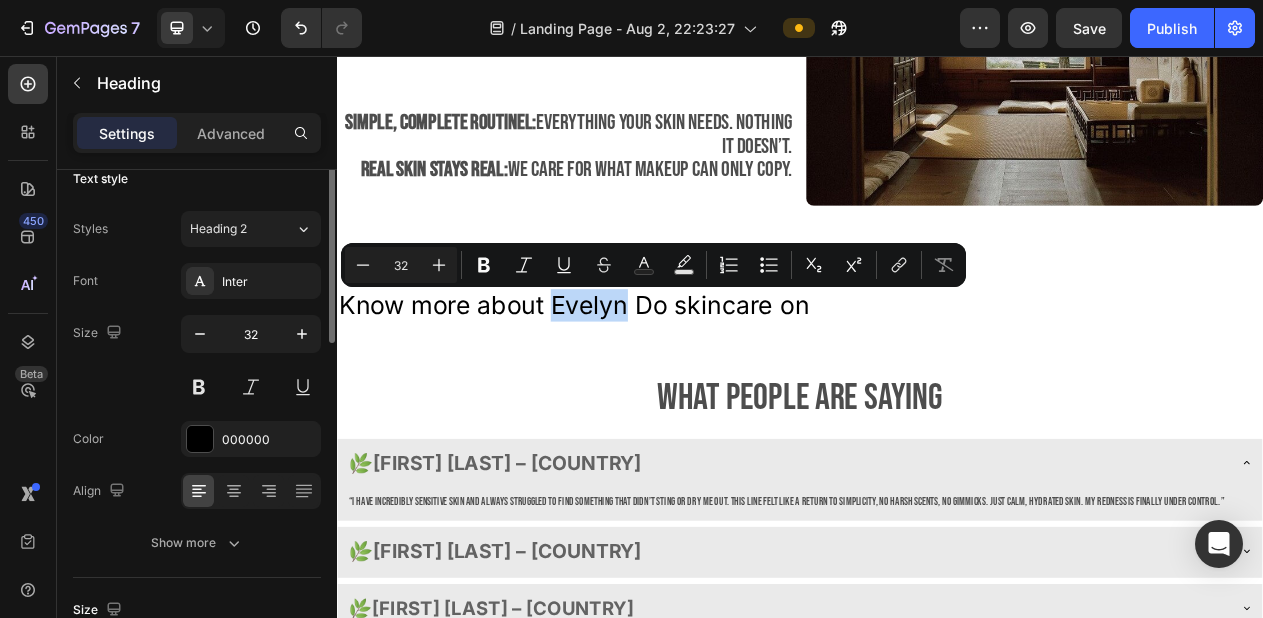 scroll, scrollTop: 0, scrollLeft: 0, axis: both 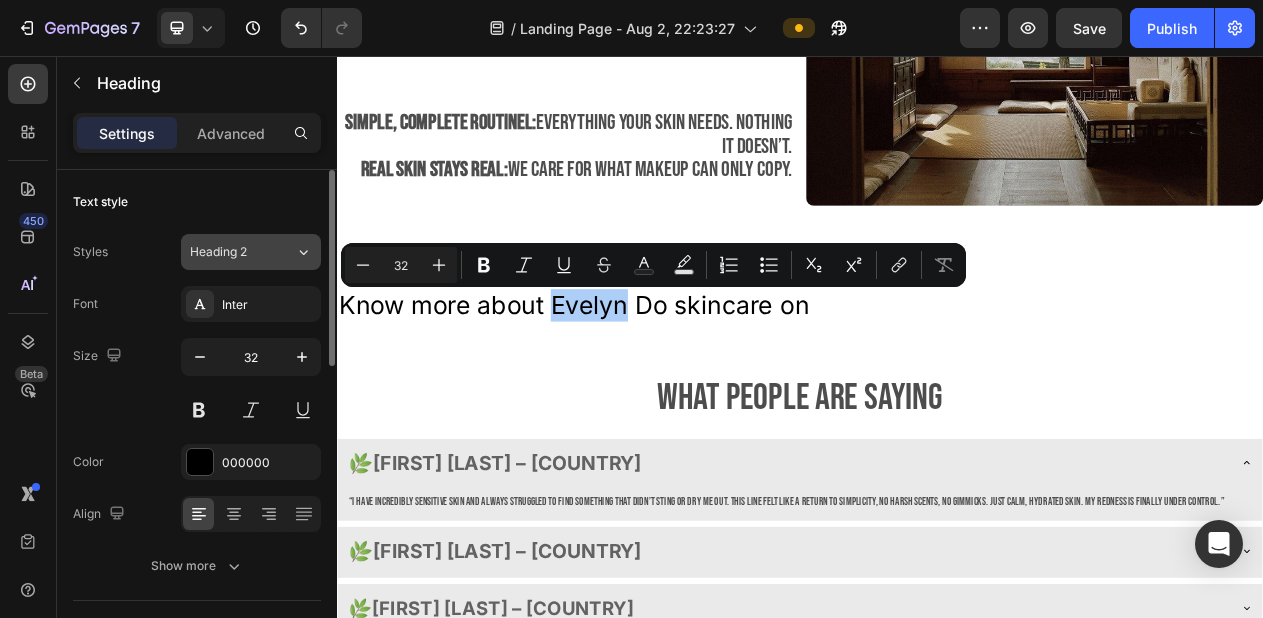 click on "Heading 2" at bounding box center [230, 252] 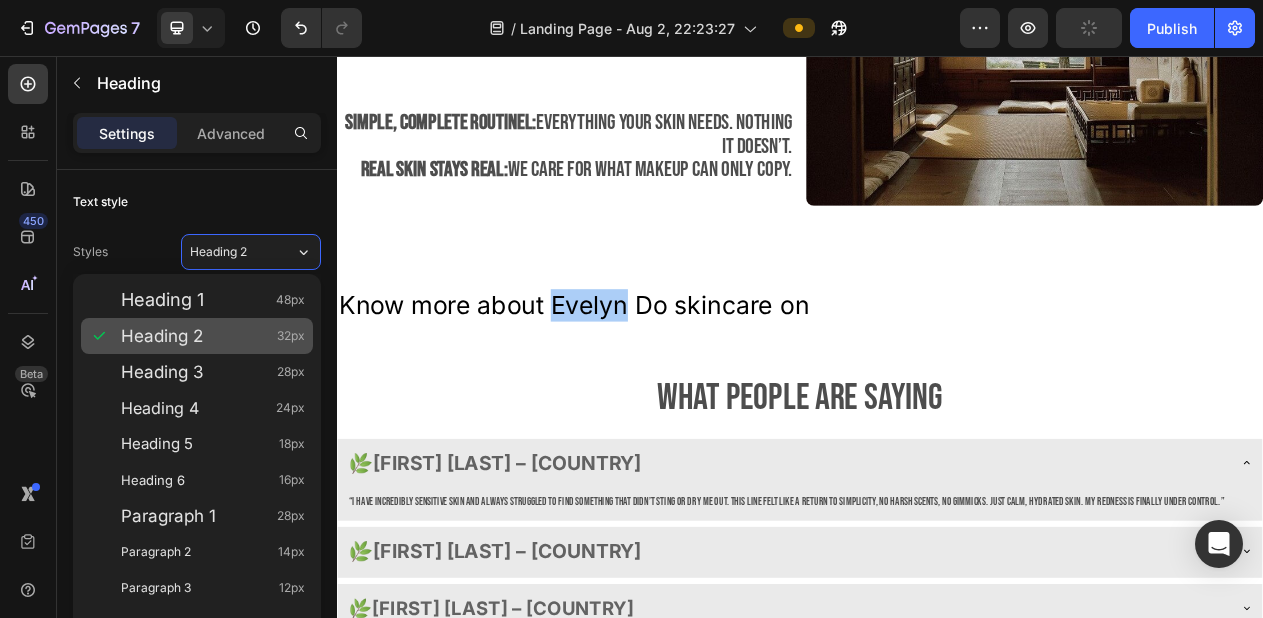 click on "Heading 2 32px" at bounding box center (213, 336) 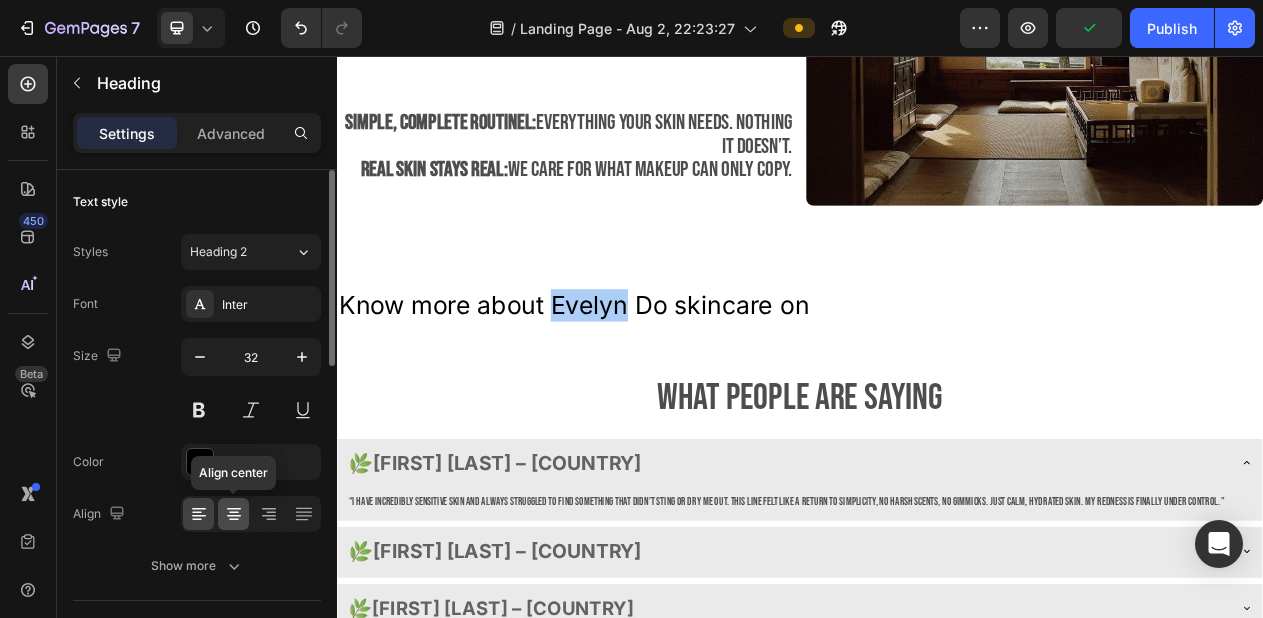 click 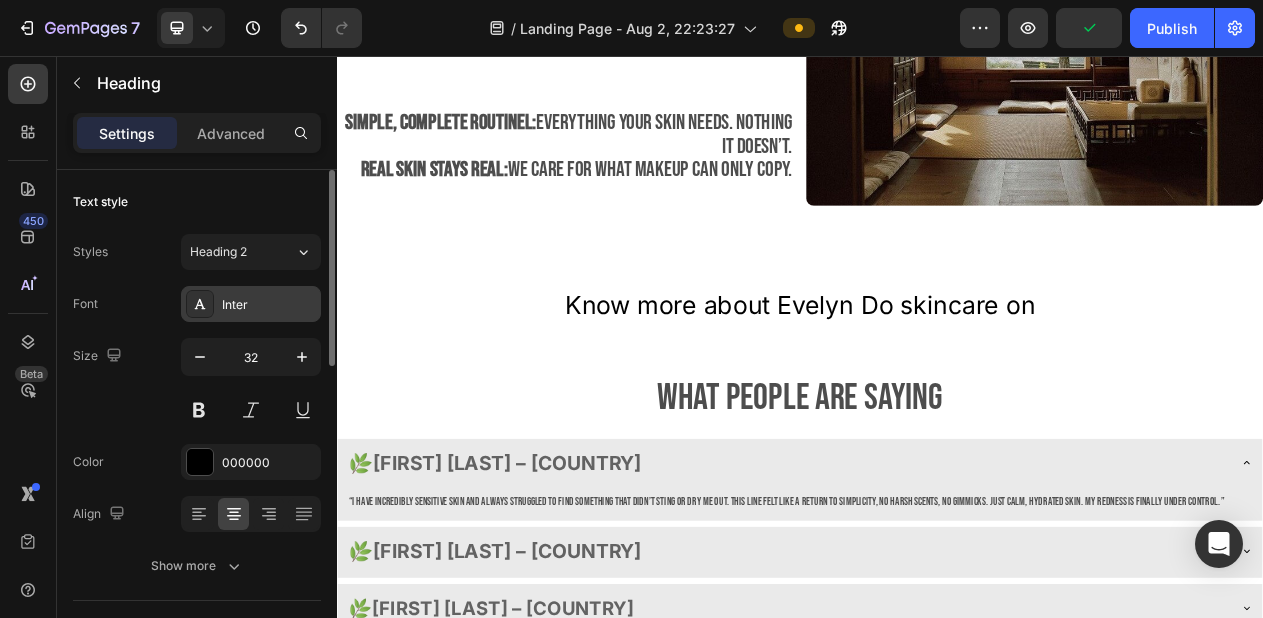 click on "Inter" at bounding box center (269, 305) 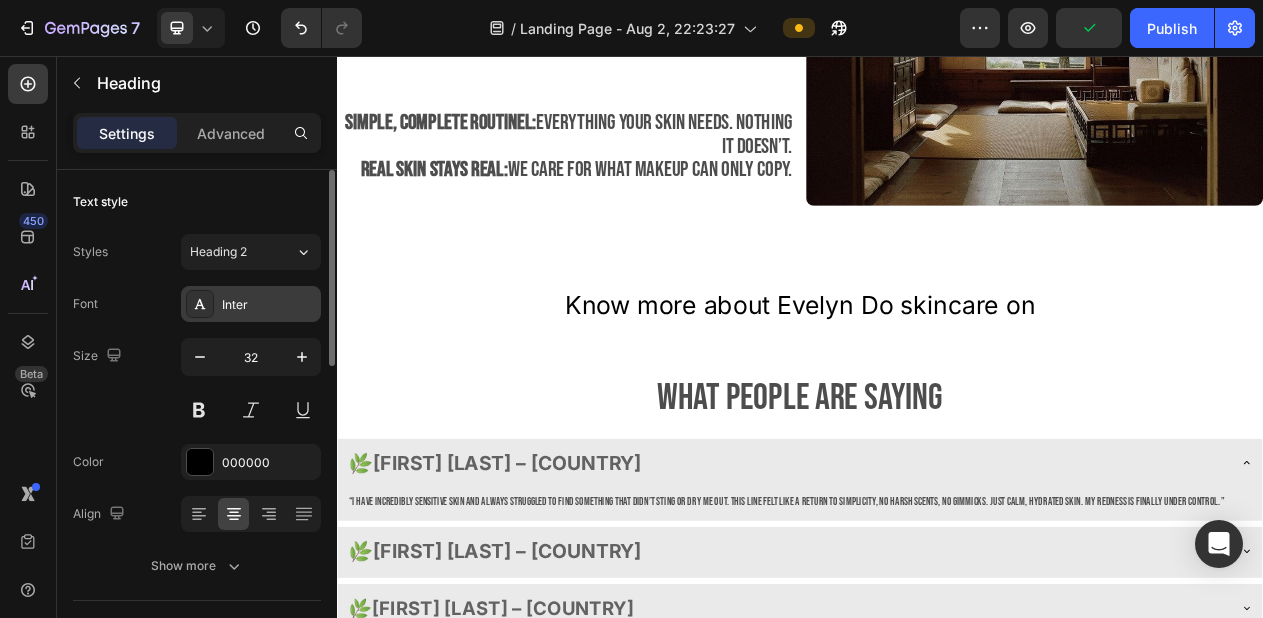 click on "Inter" at bounding box center (269, 305) 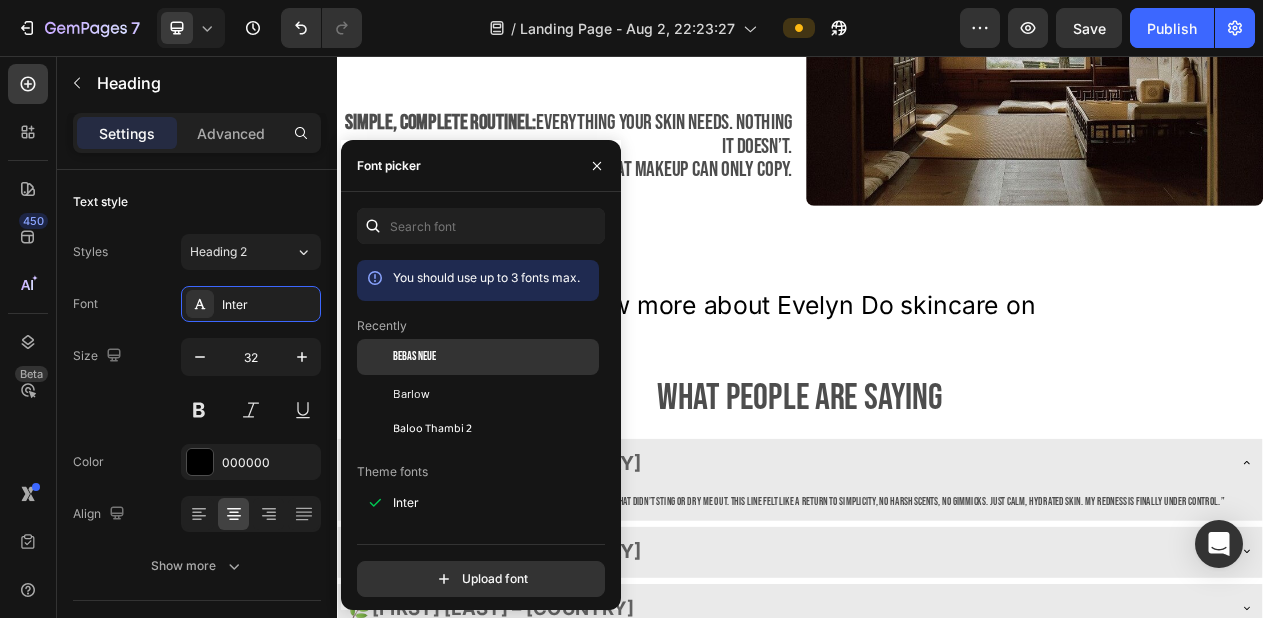 click on "Bebas Neue" at bounding box center [414, 357] 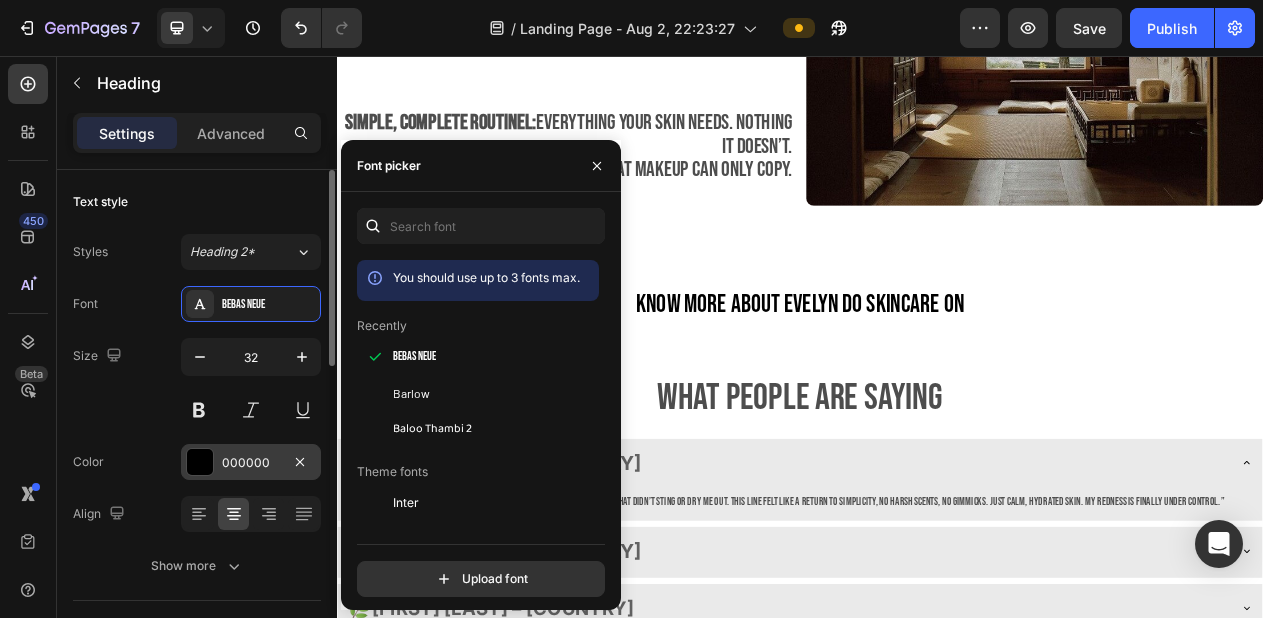 click on "000000" at bounding box center (251, 462) 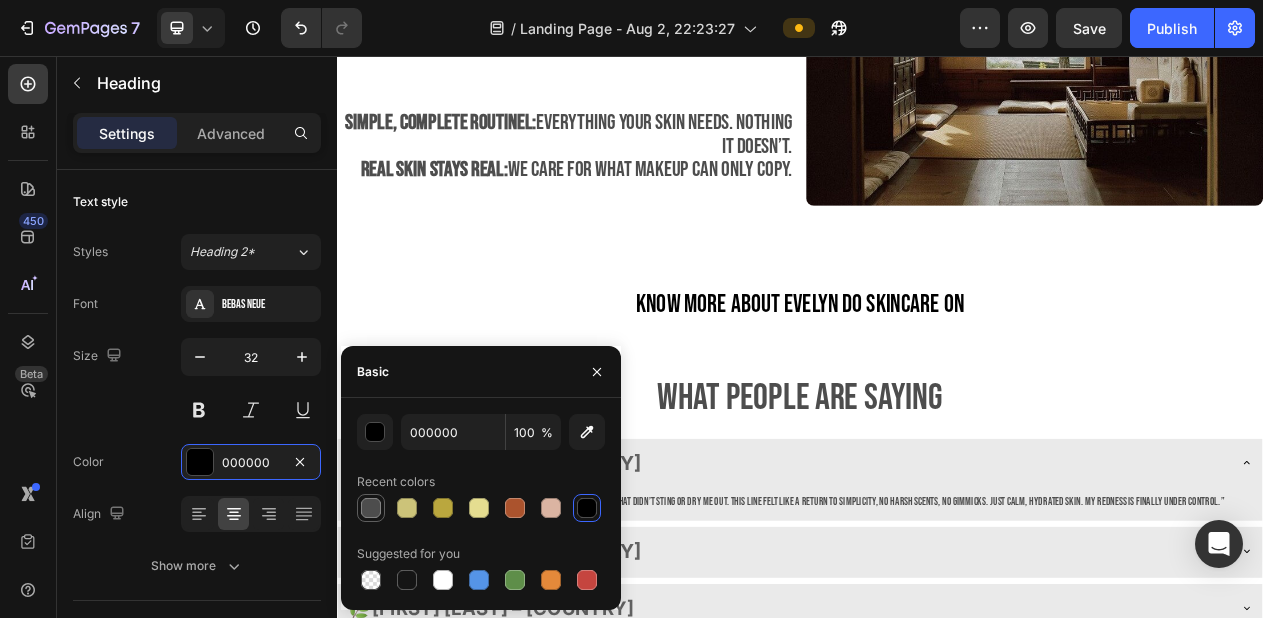 click at bounding box center (371, 508) 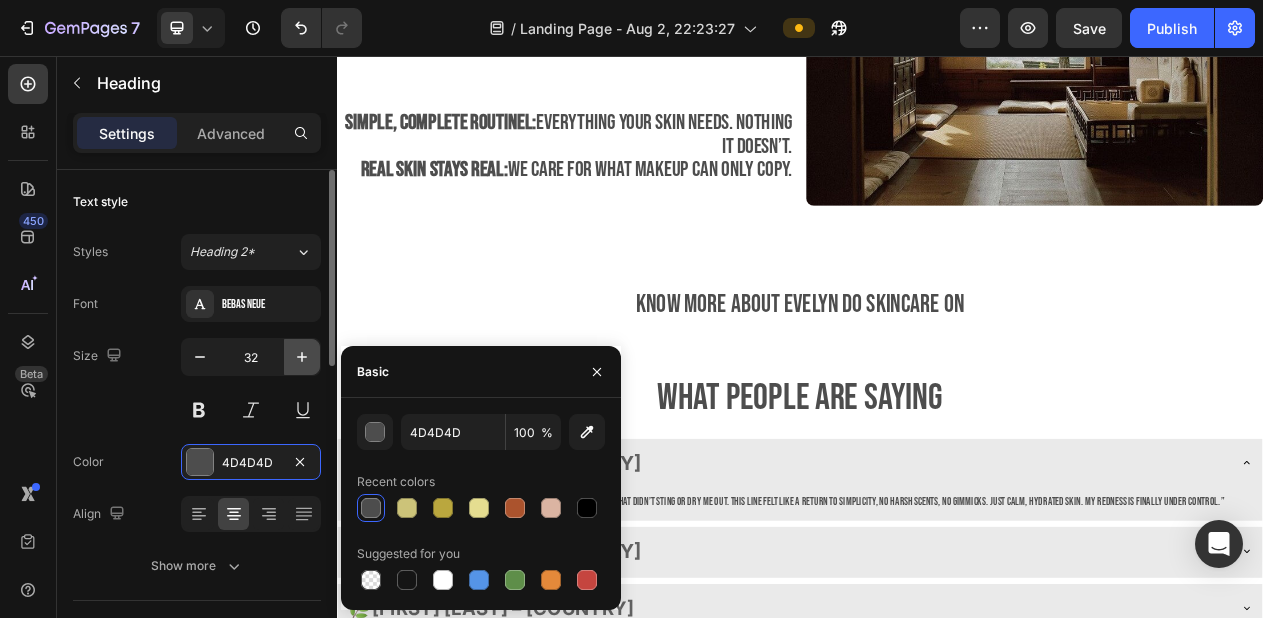 click 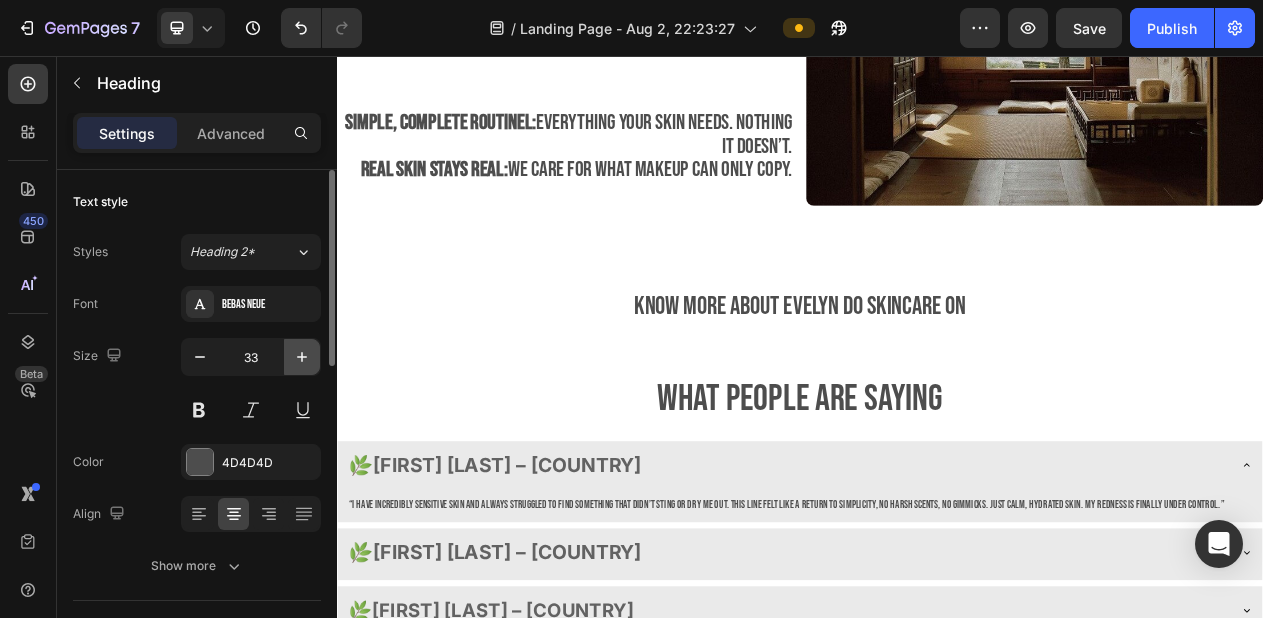 click 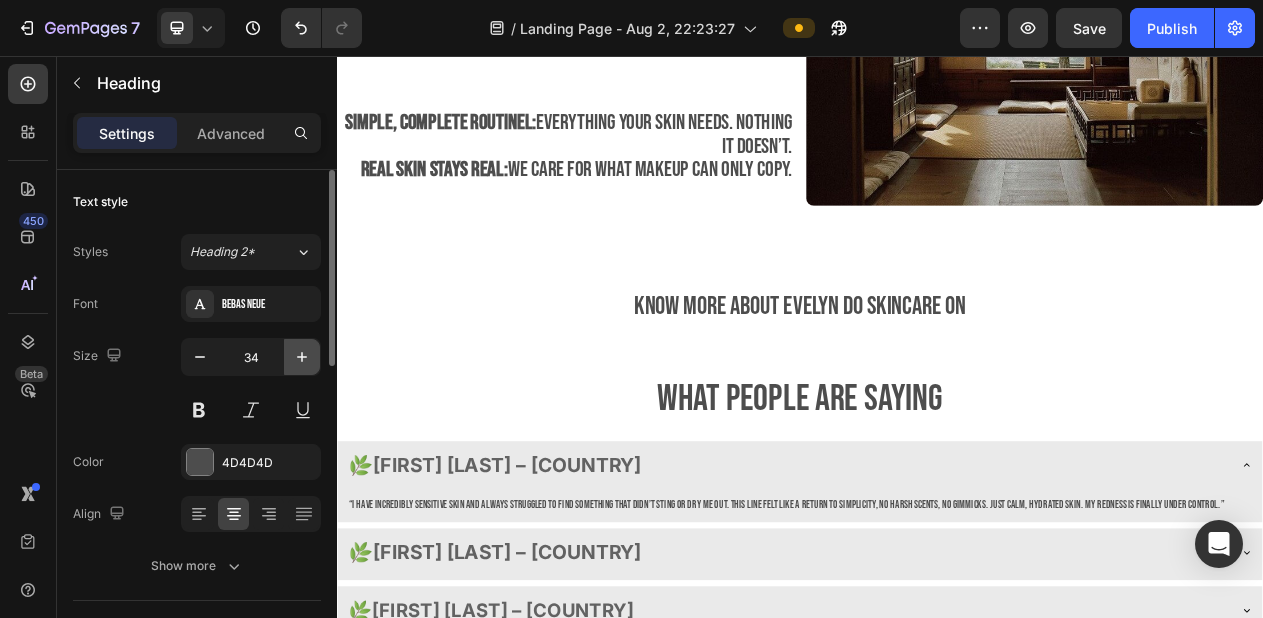 click 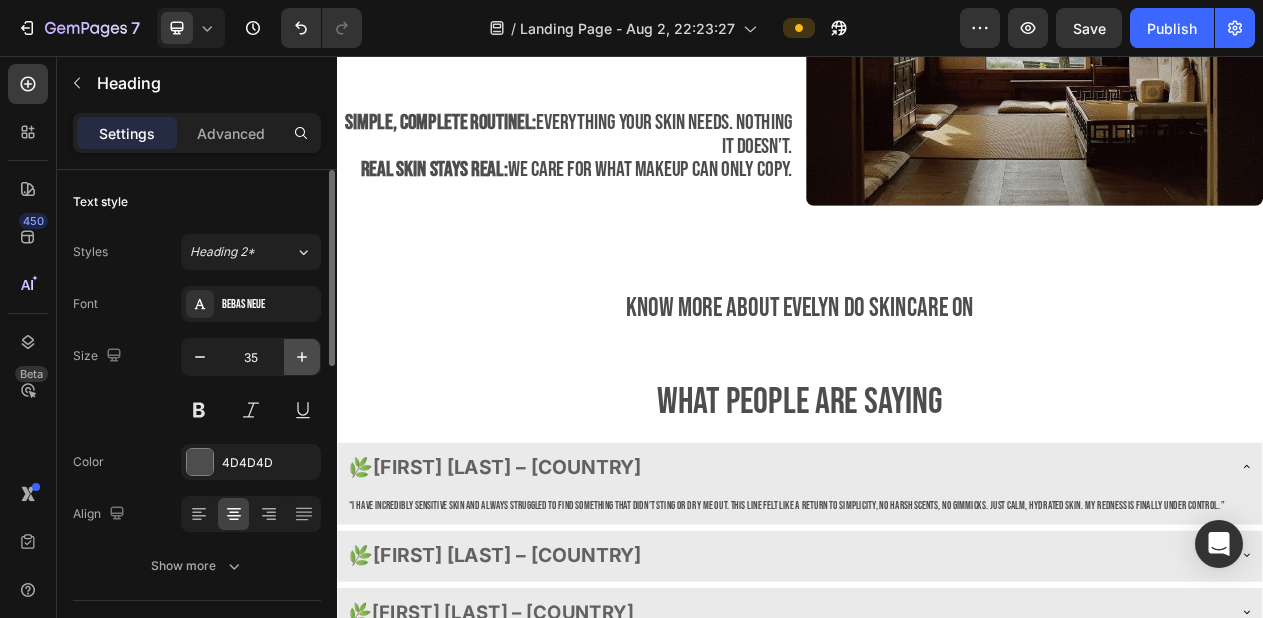 click 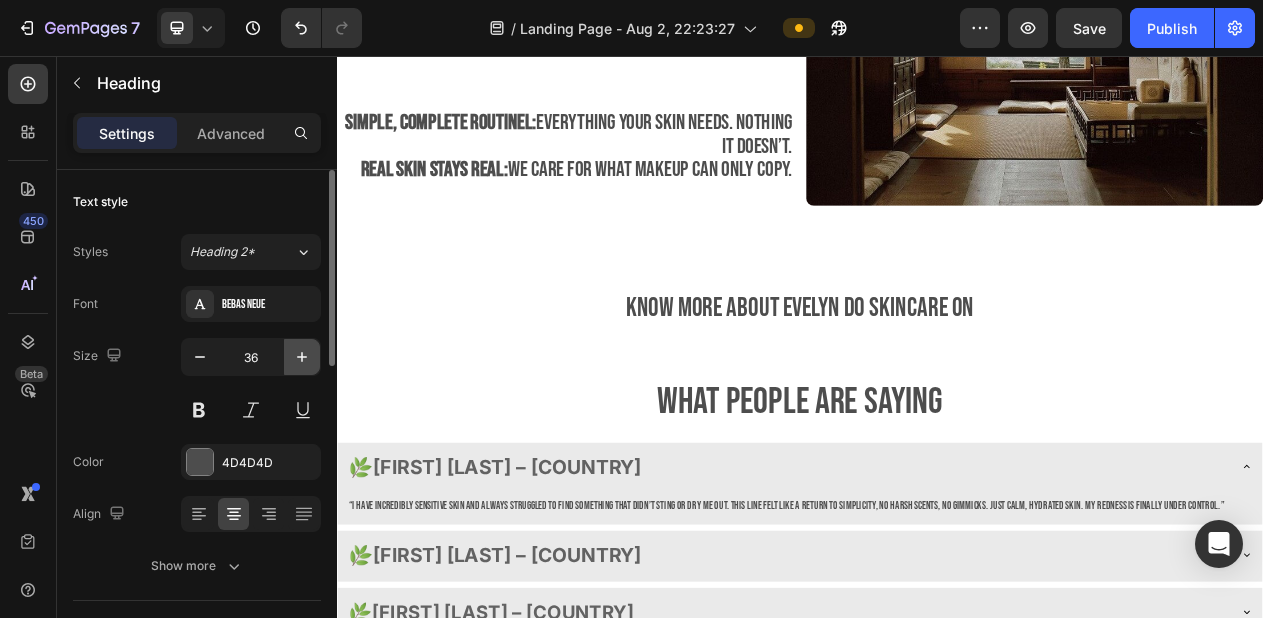 click 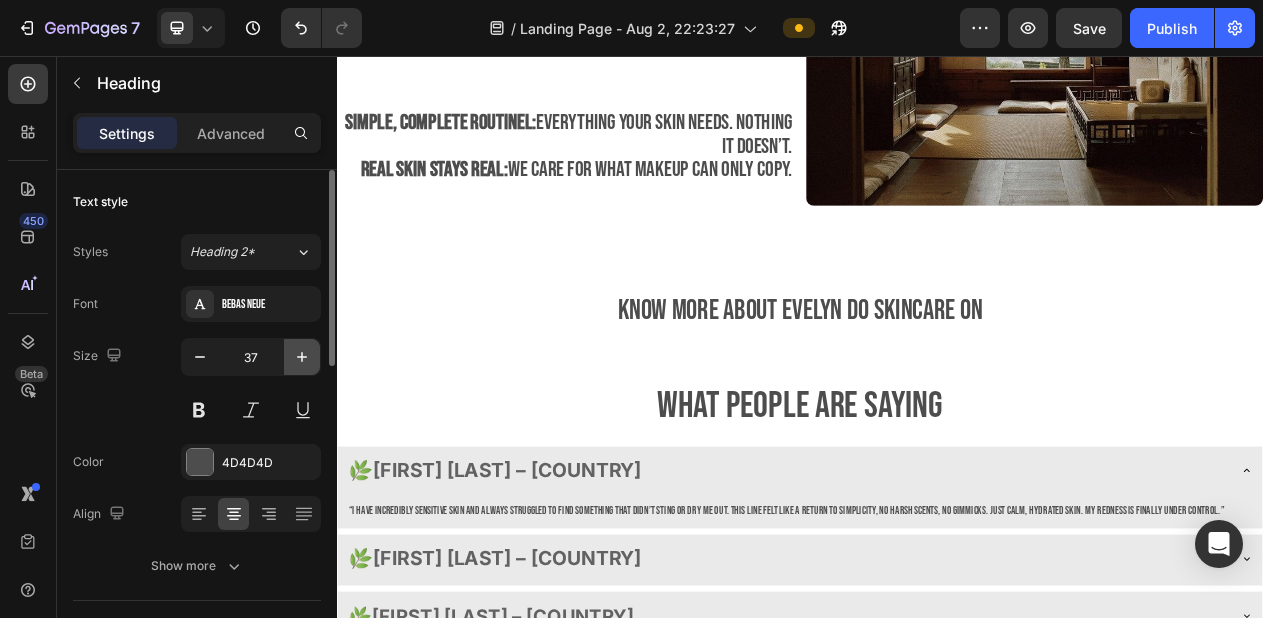 click 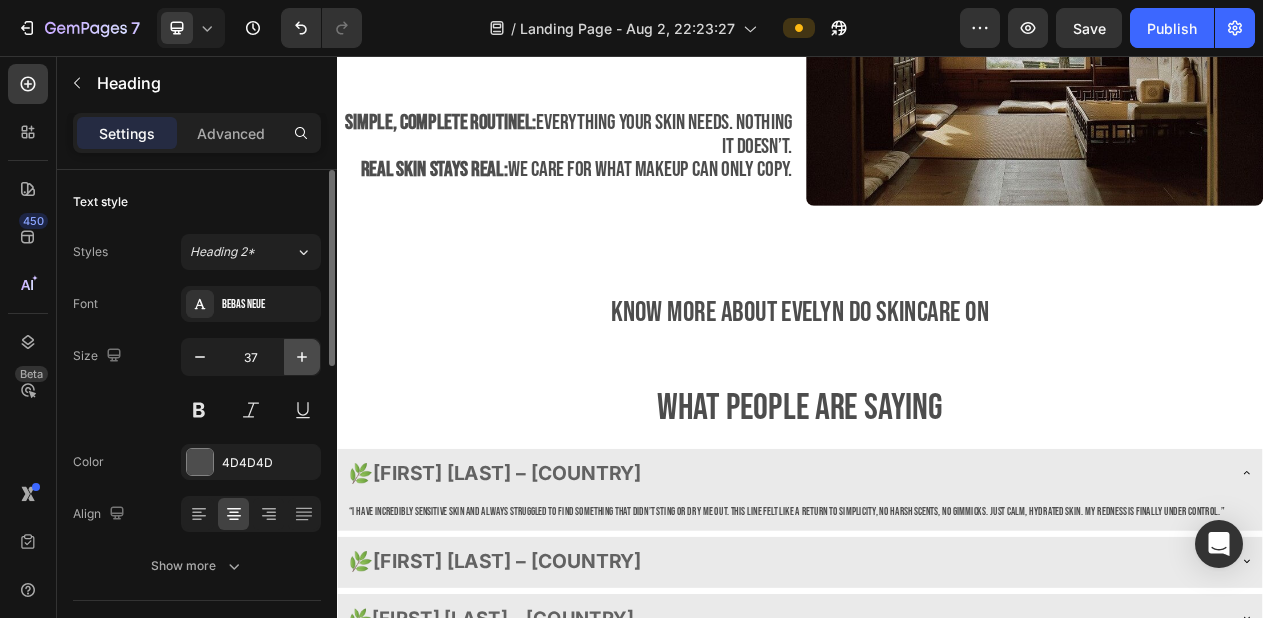 click 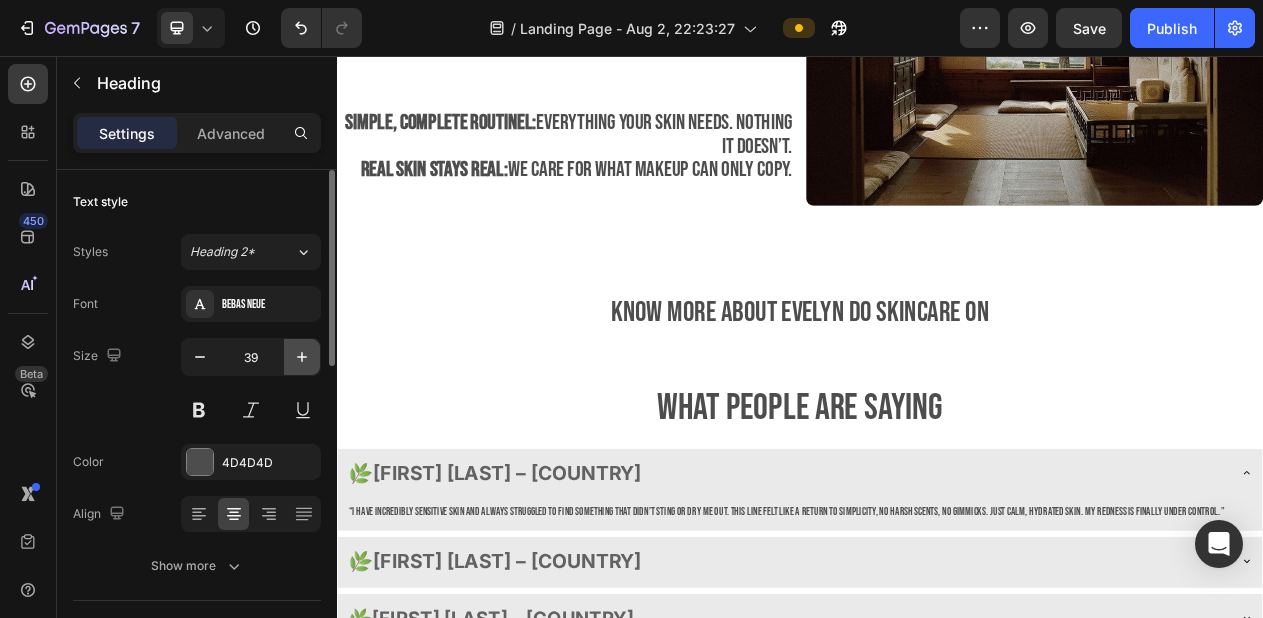 click 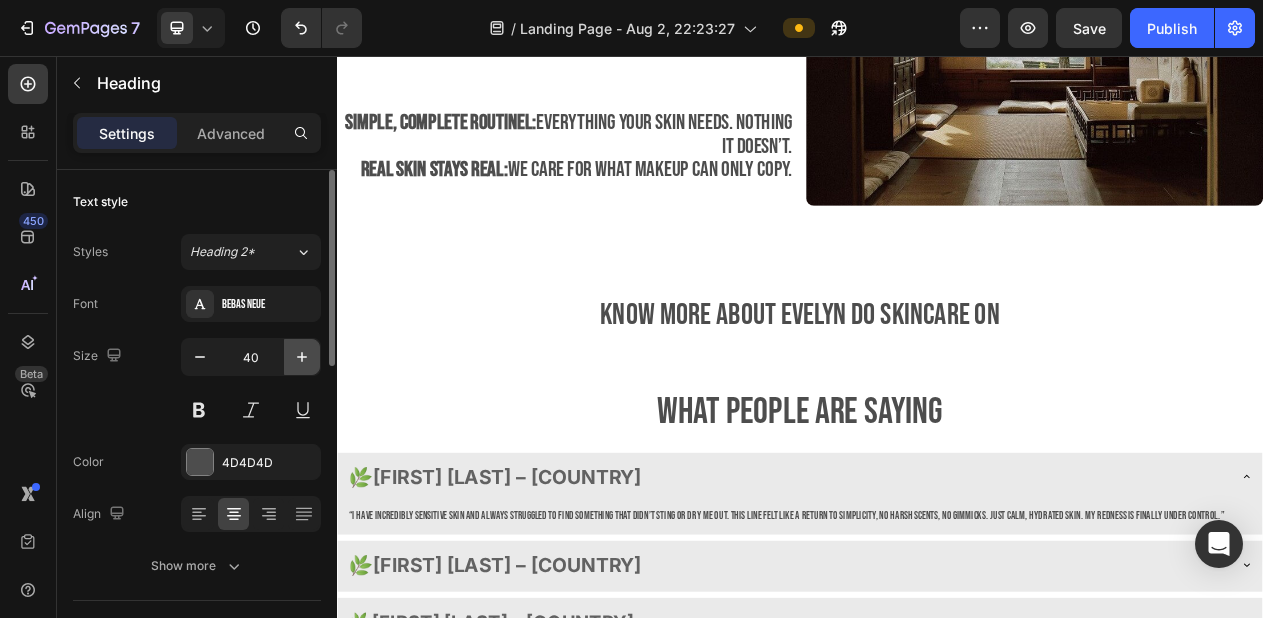 click 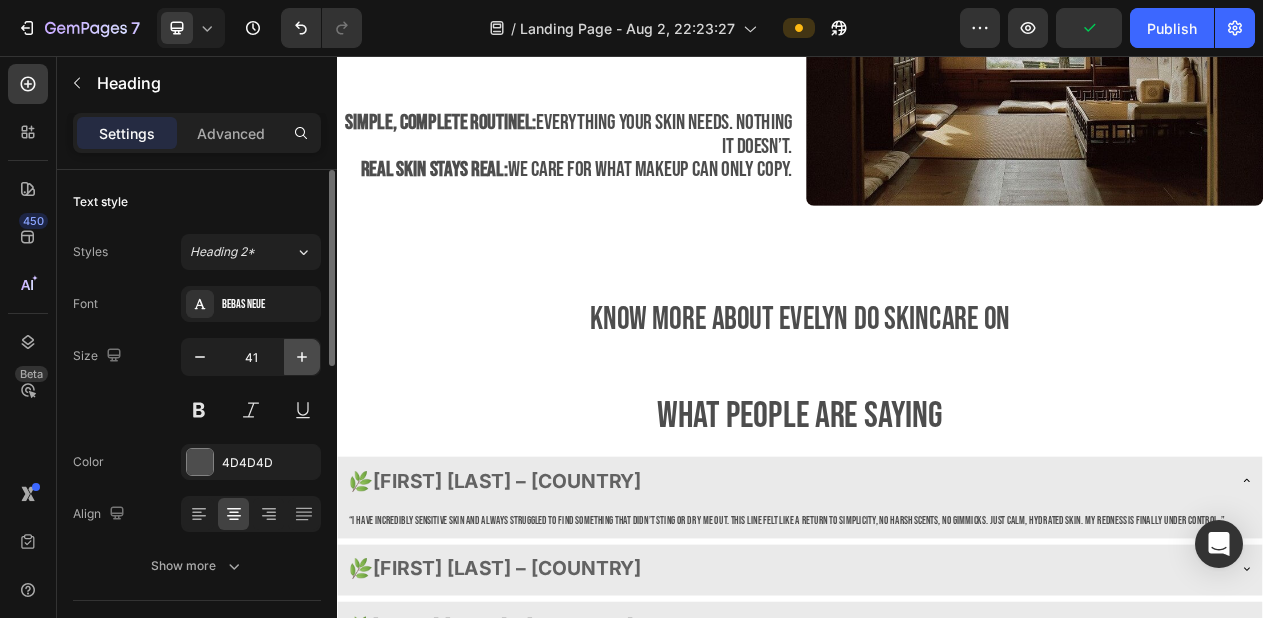 click 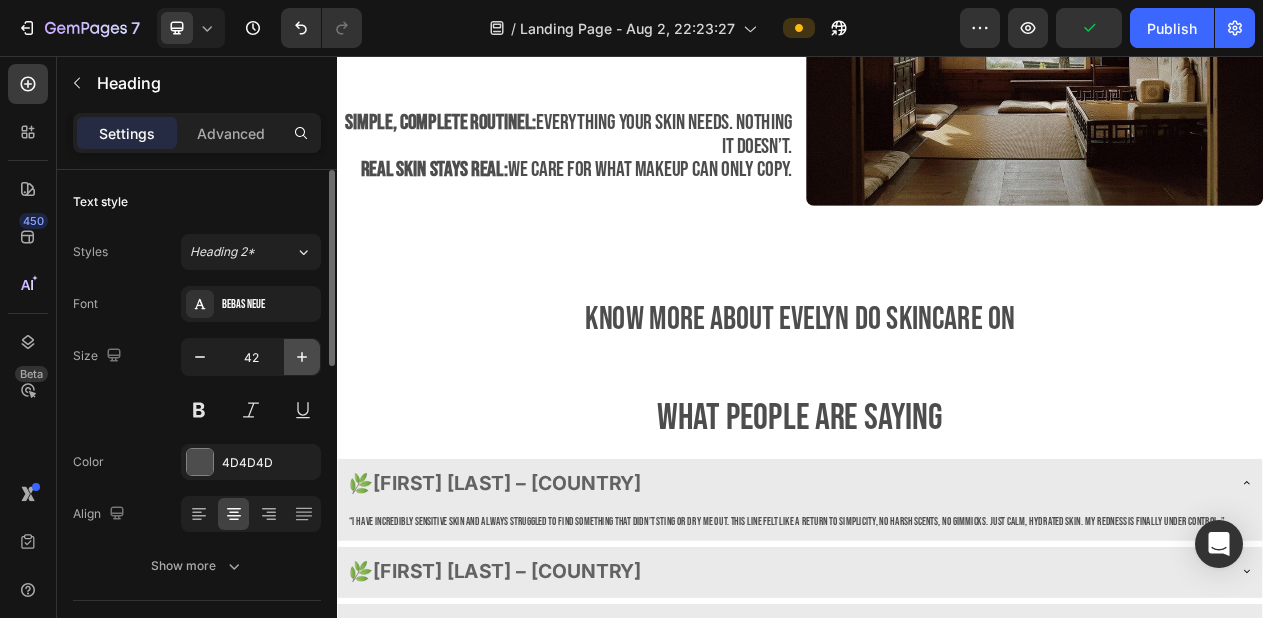 click 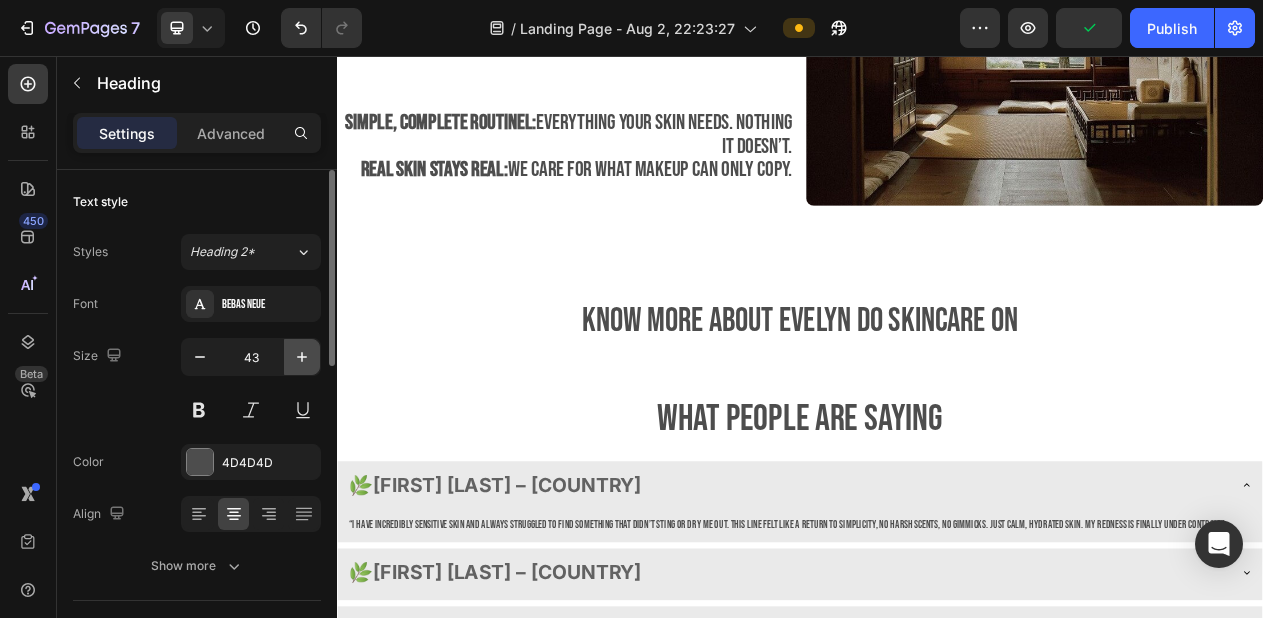 click 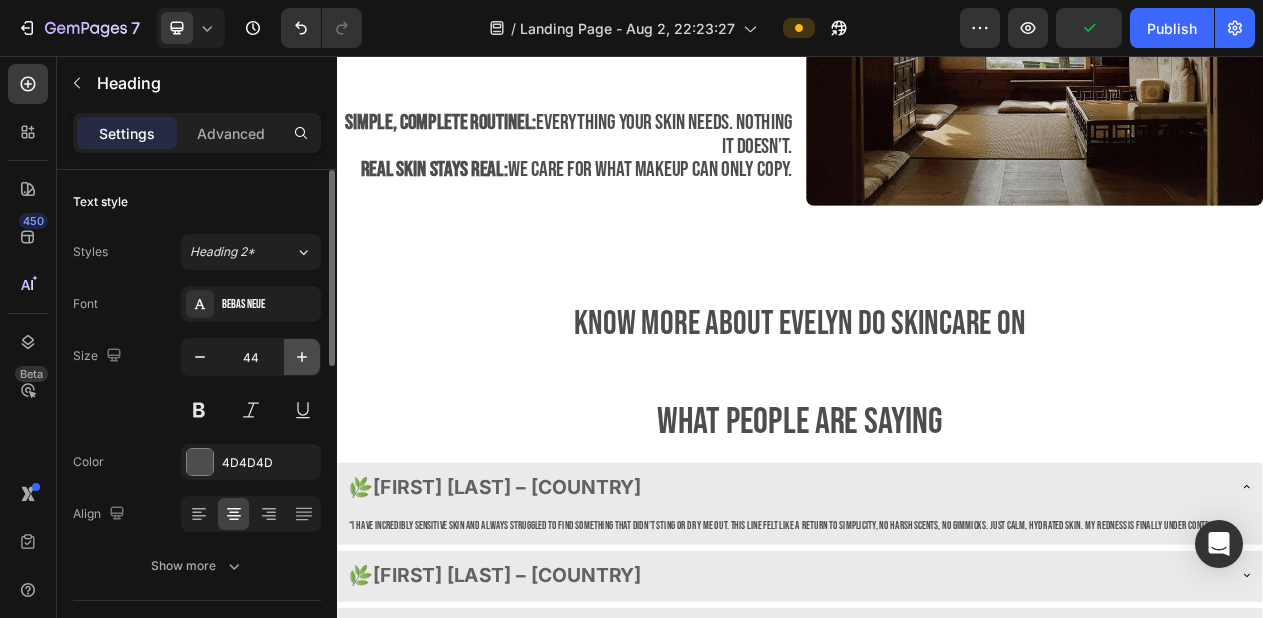 click 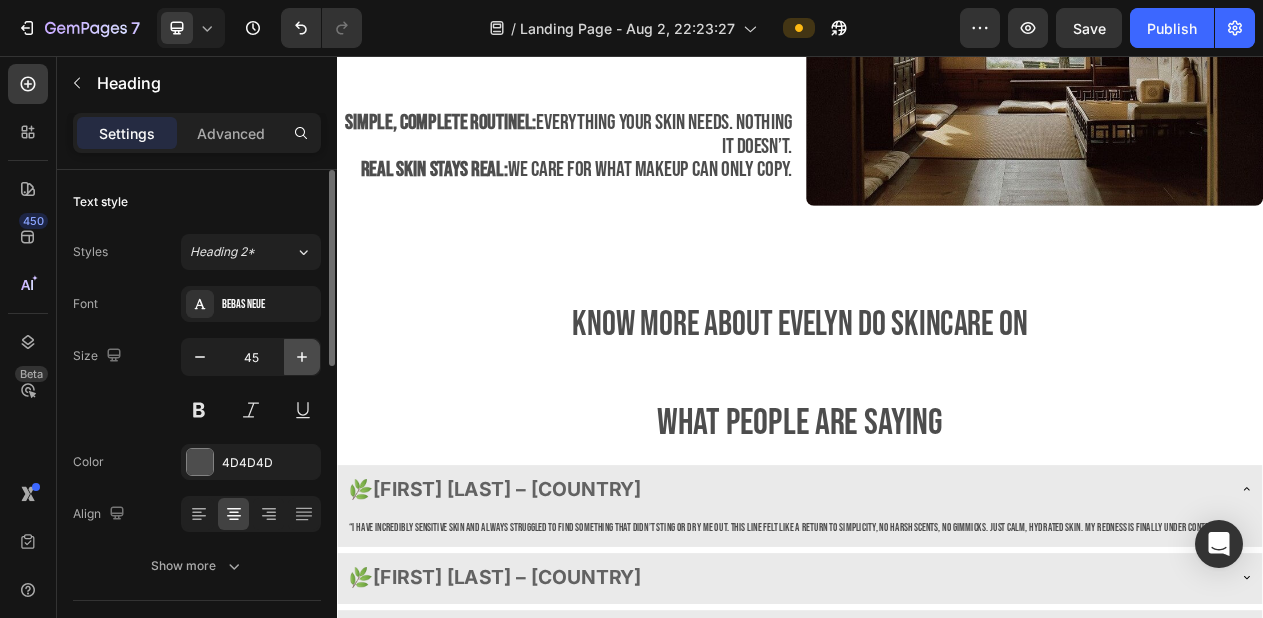 click 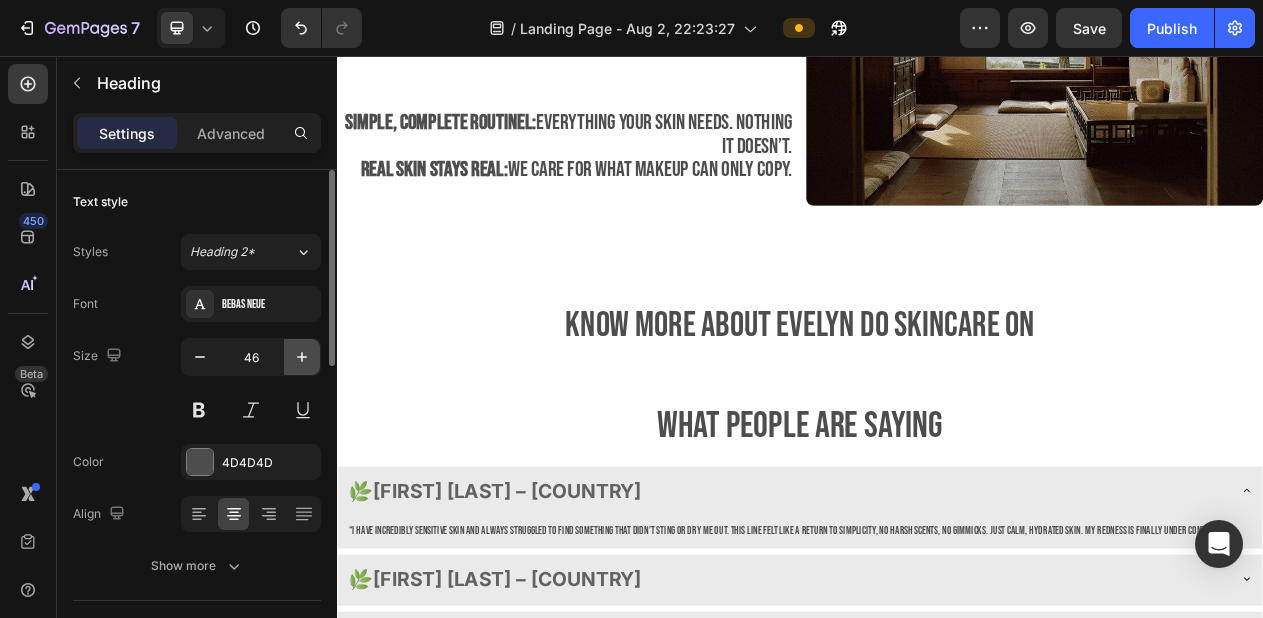 click 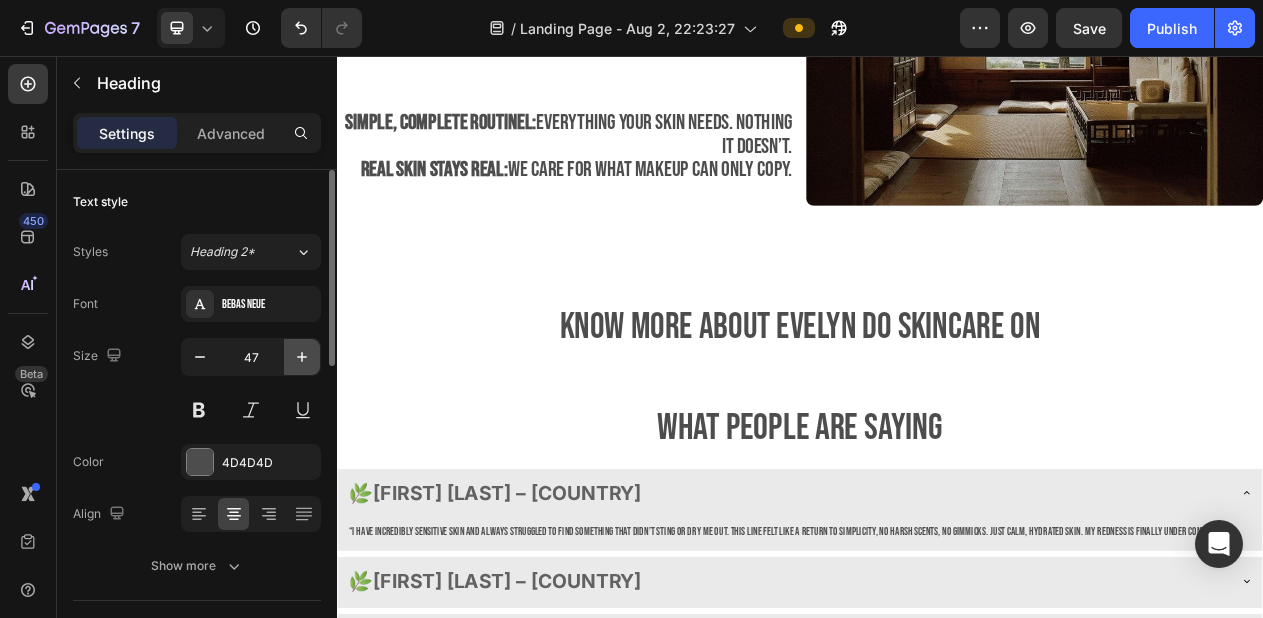 click 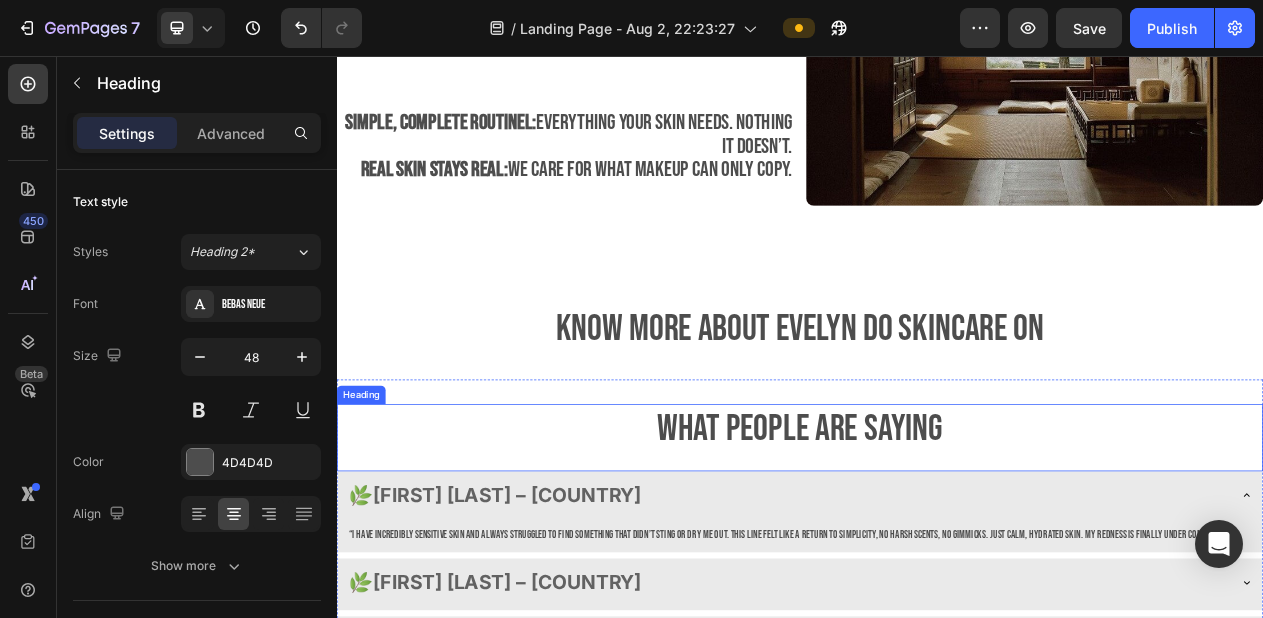 click on "what people are saying" at bounding box center (937, 540) 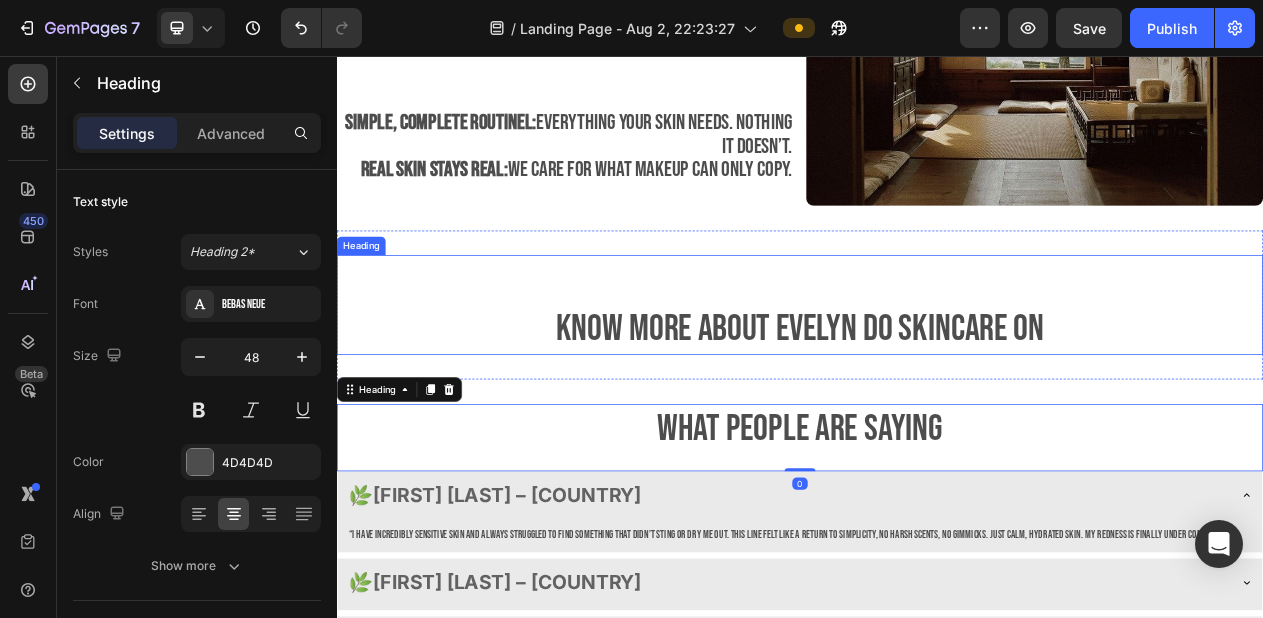 click on "⁠⁠⁠⁠⁠⁠⁠ Know more about Evelyn Do skincare on" at bounding box center (937, 378) 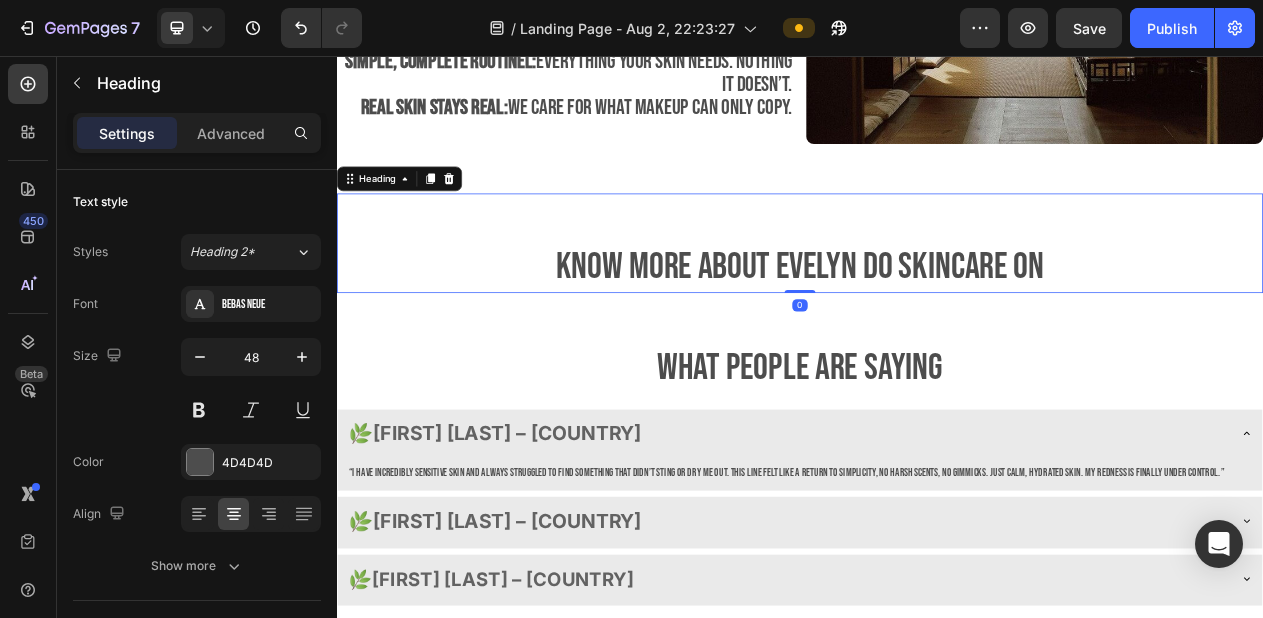 scroll, scrollTop: 2468, scrollLeft: 0, axis: vertical 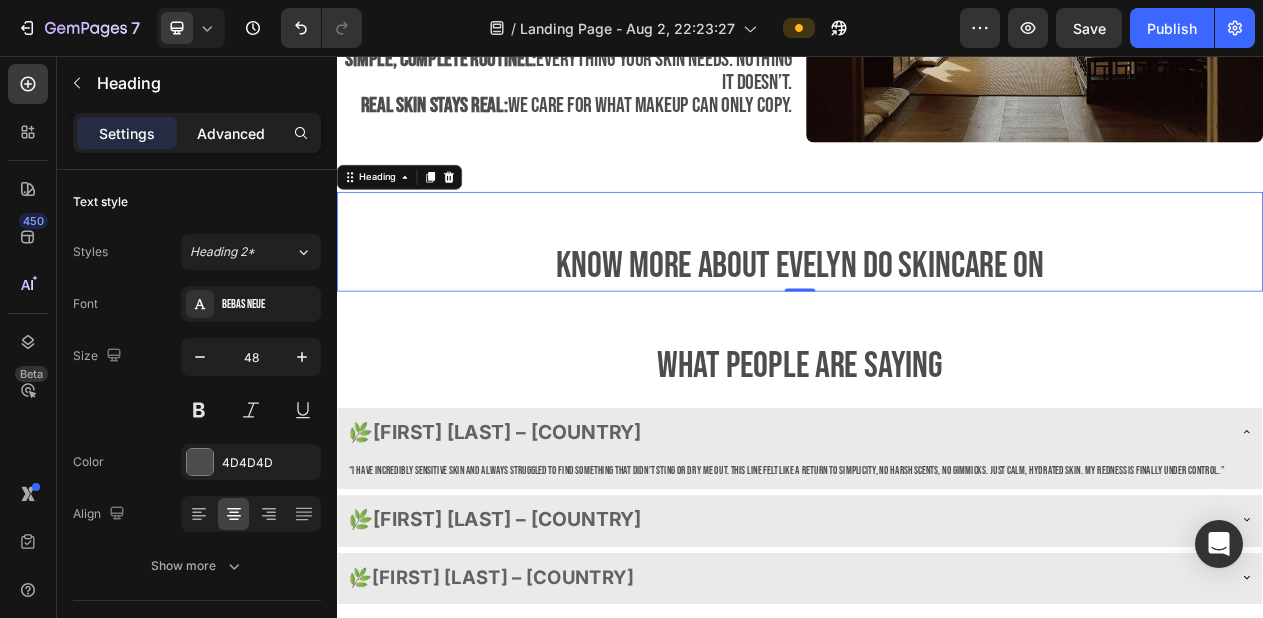click on "Advanced" at bounding box center (231, 133) 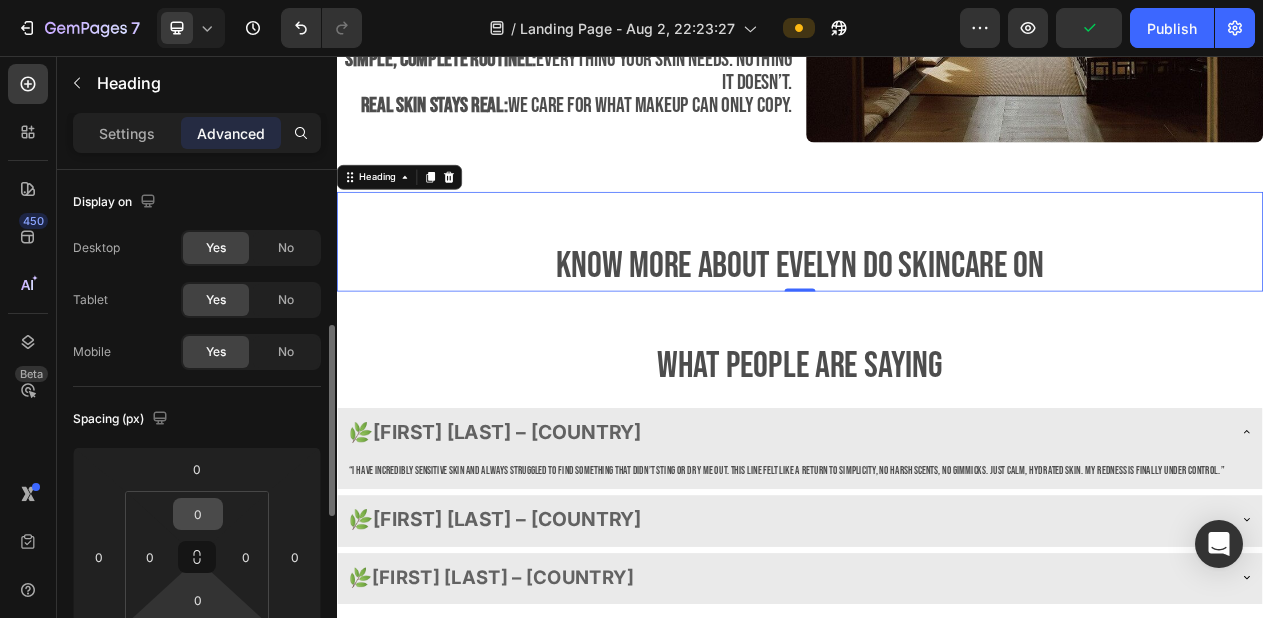 scroll, scrollTop: 121, scrollLeft: 0, axis: vertical 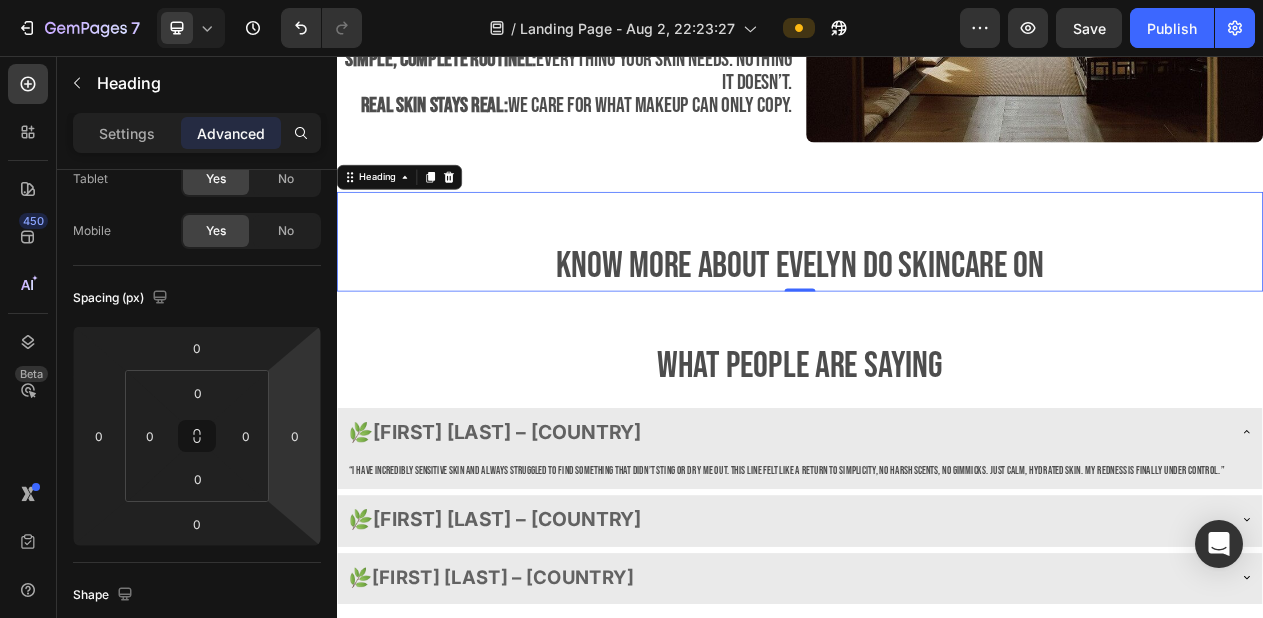 click on "⁠⁠⁠⁠⁠⁠⁠ Know more about Evelyn Do skincare on" at bounding box center [937, 296] 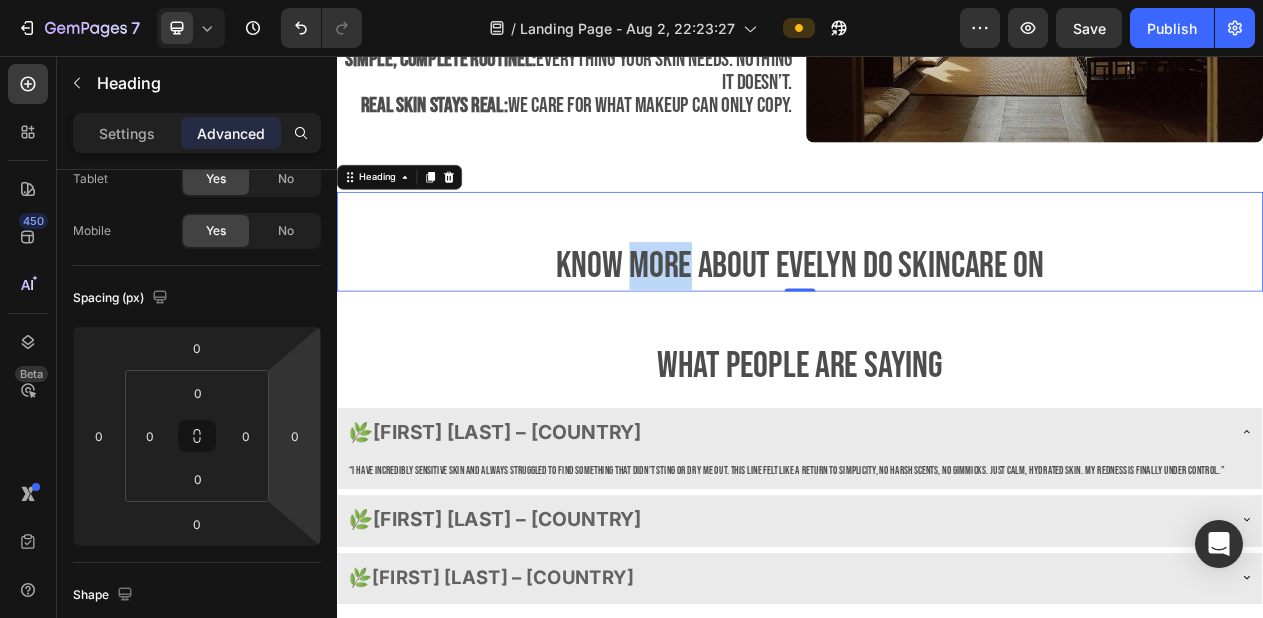 click on "Know more about Evelyn Do skincare on" at bounding box center (937, 296) 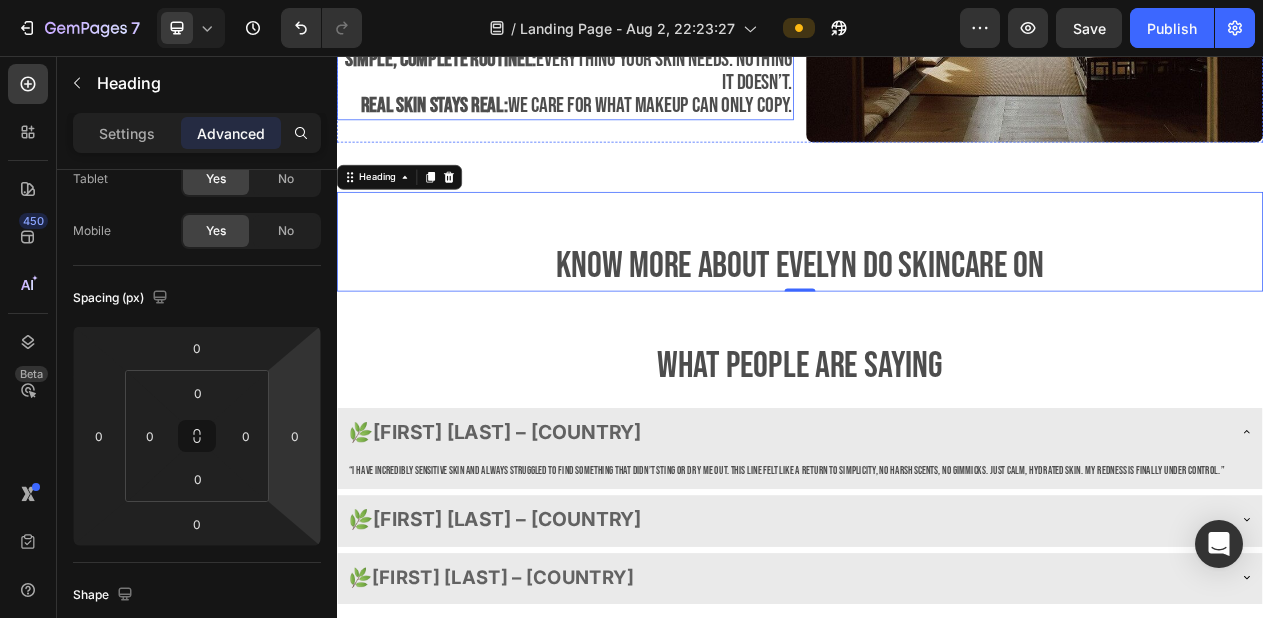 click on "real skin stays real:  we care for what makeup can only copy." at bounding box center (647, 120) 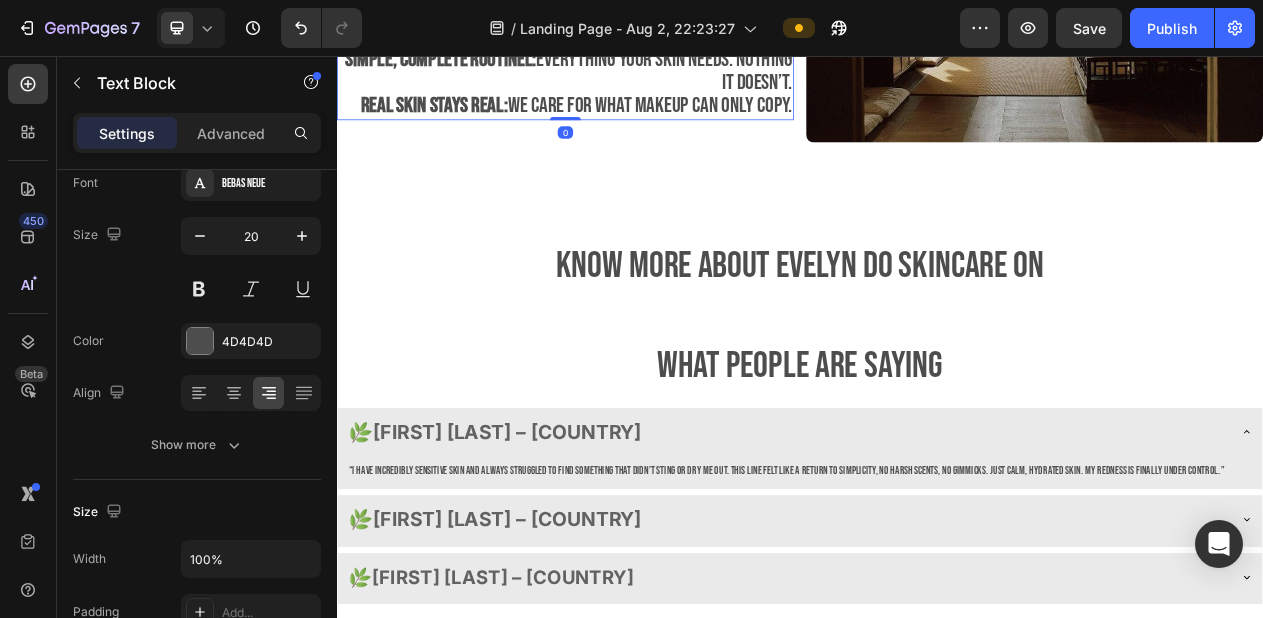 scroll, scrollTop: 0, scrollLeft: 0, axis: both 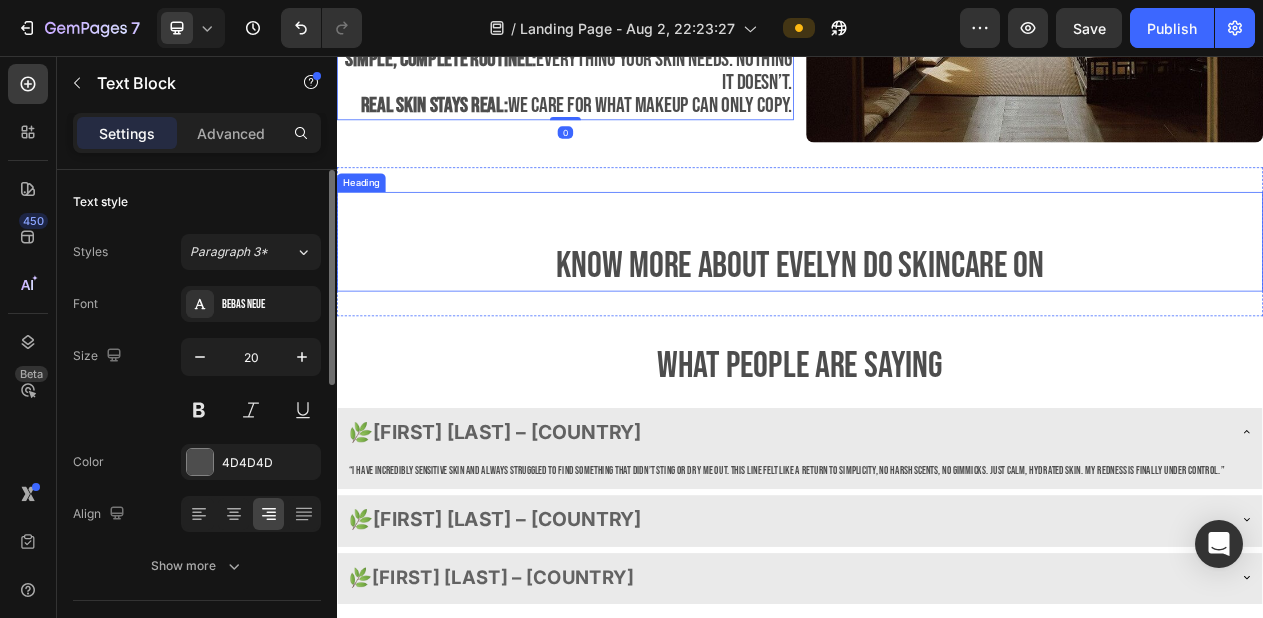 click on "⁠⁠⁠⁠⁠⁠⁠ Know more about Evelyn Do skincare on" at bounding box center (937, 296) 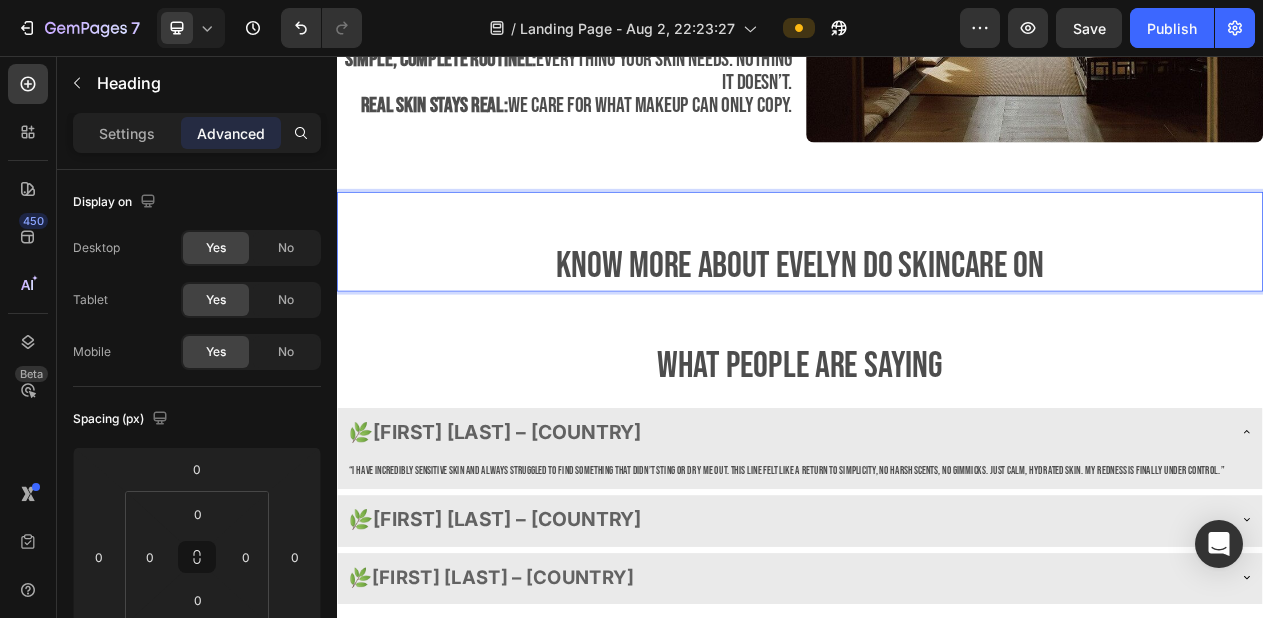 click on "⁠⁠⁠⁠⁠⁠⁠ Know more about Evelyn Do skincare on" at bounding box center [937, 296] 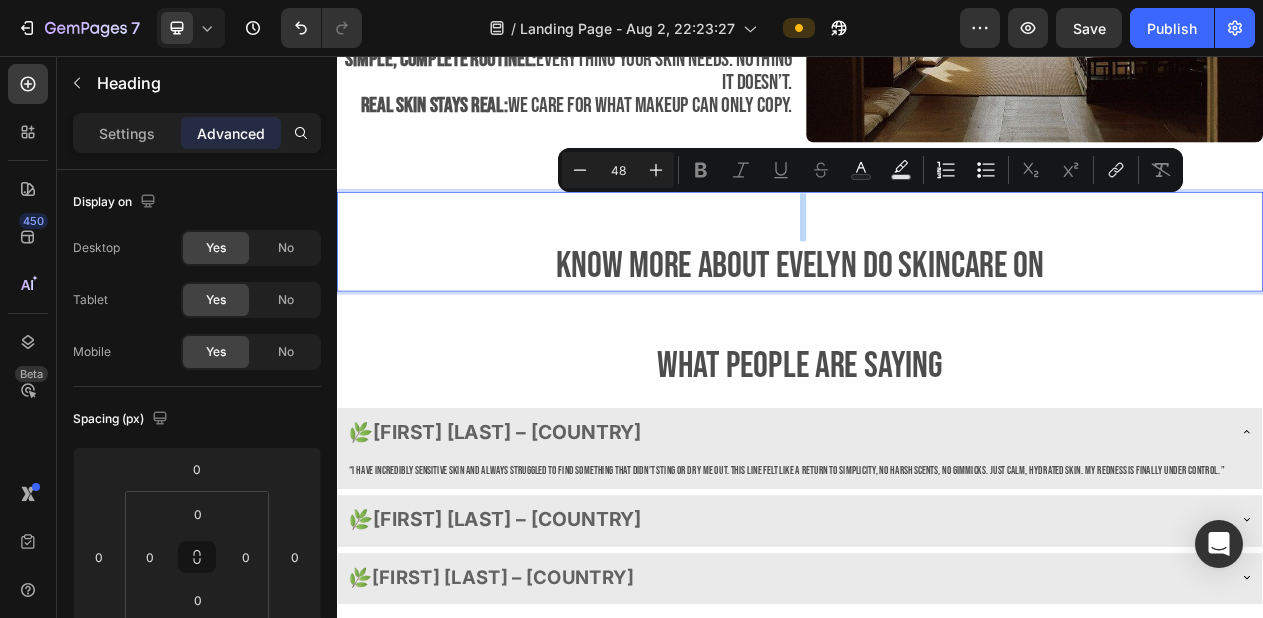 click on "Know more about Evelyn Do skincare on" at bounding box center [937, 296] 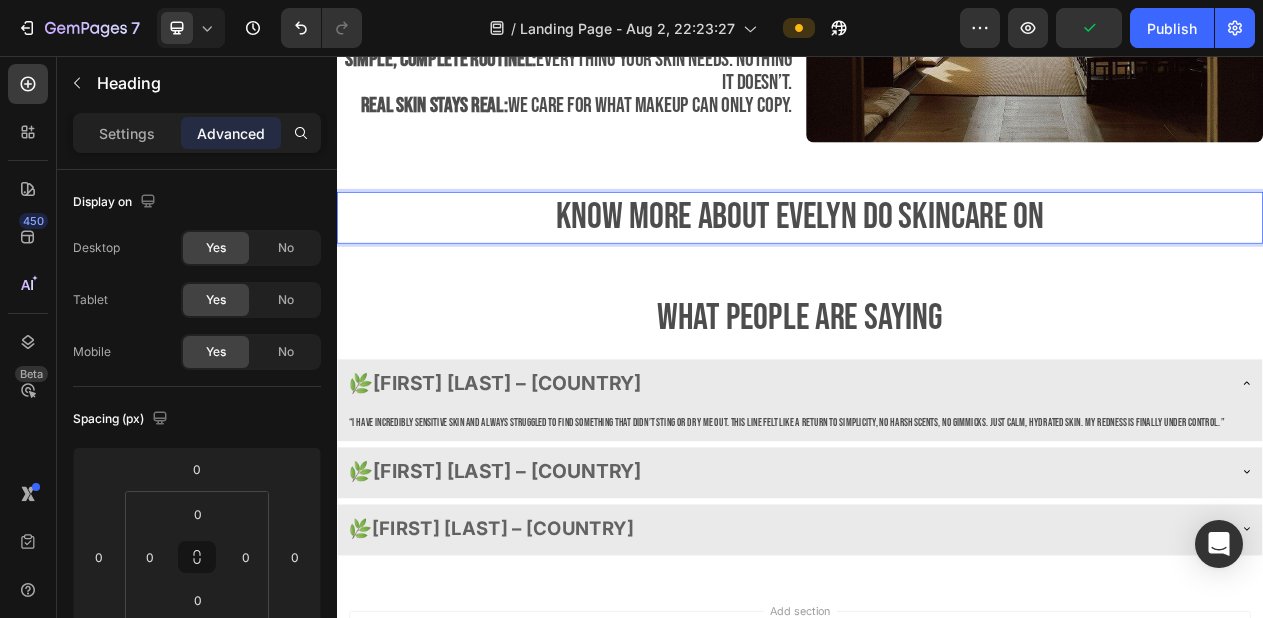 click on "Know more about Evelyn Do skincare on" at bounding box center (937, 265) 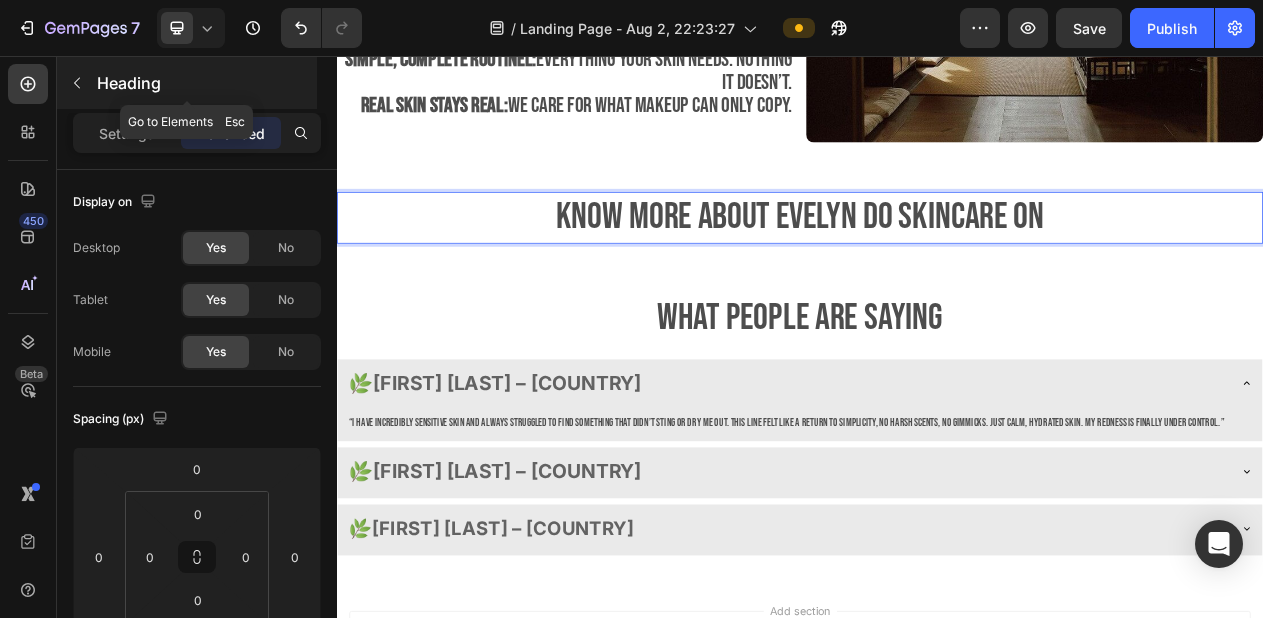 click 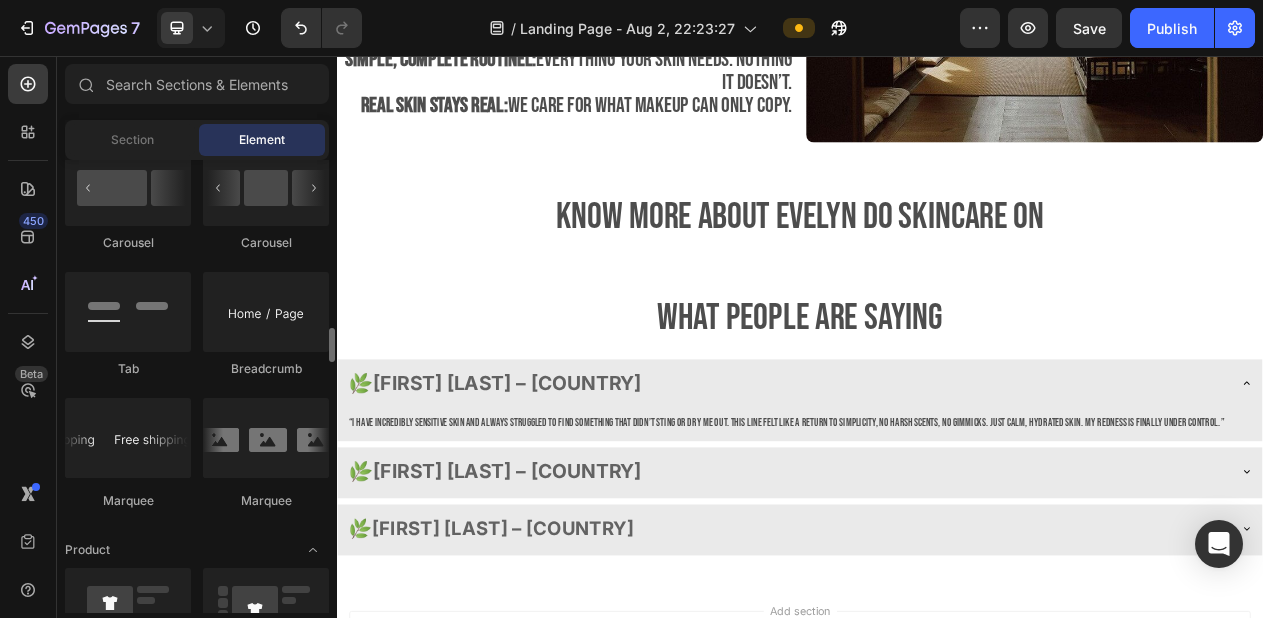 scroll, scrollTop: 2185, scrollLeft: 0, axis: vertical 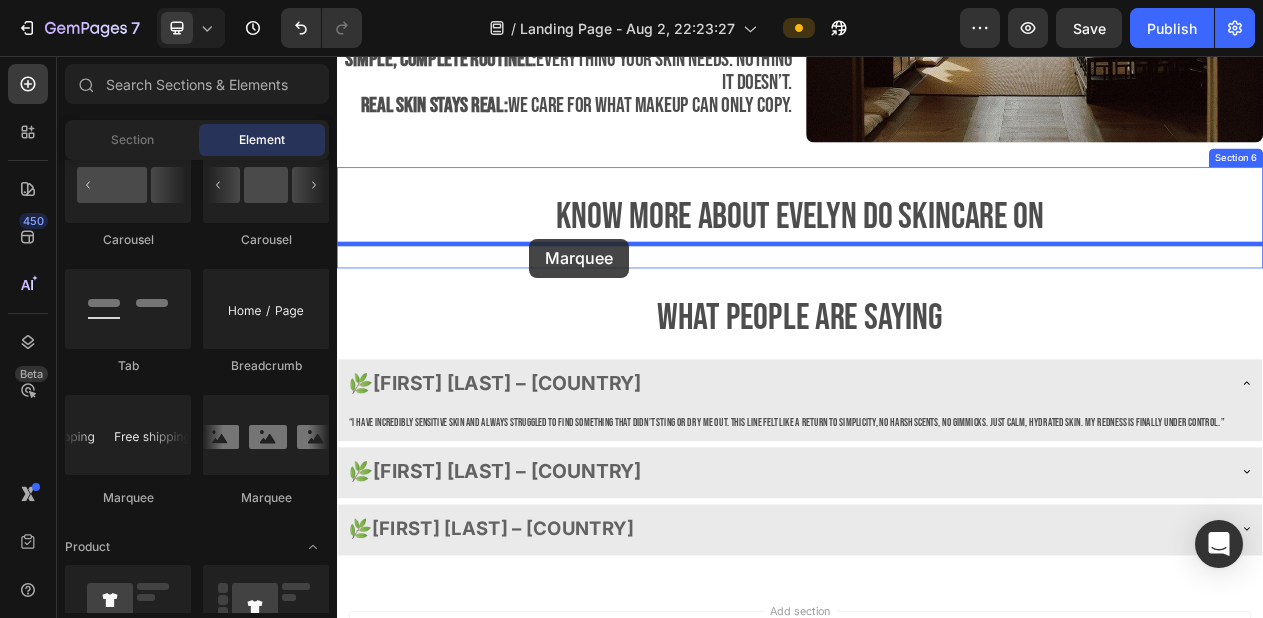 drag, startPoint x: 624, startPoint y: 493, endPoint x: 586, endPoint y: 293, distance: 203.57799 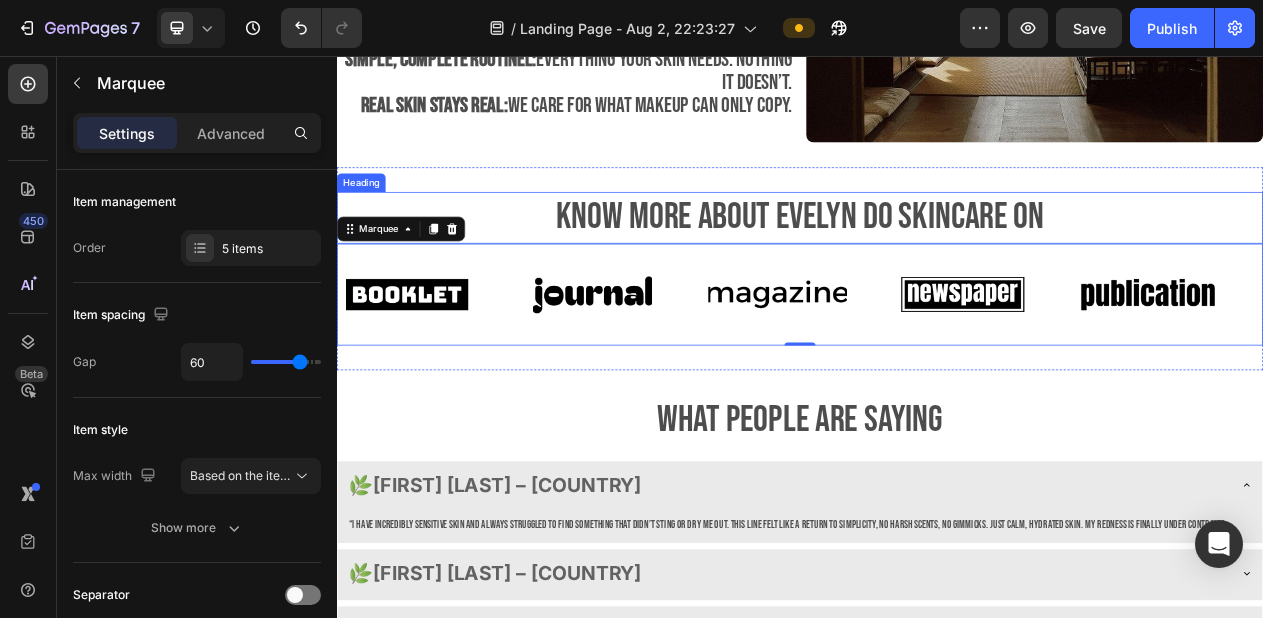 click on "Know more about Evelyn Do skincare on" at bounding box center [937, 265] 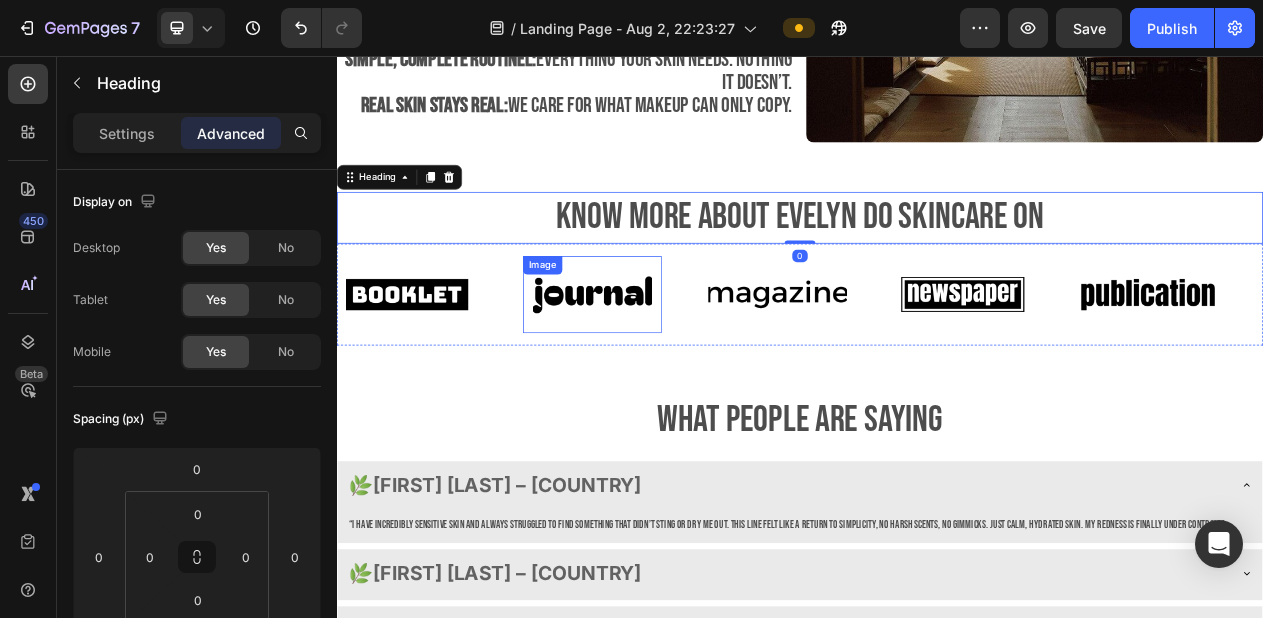 click at bounding box center (668, 365) 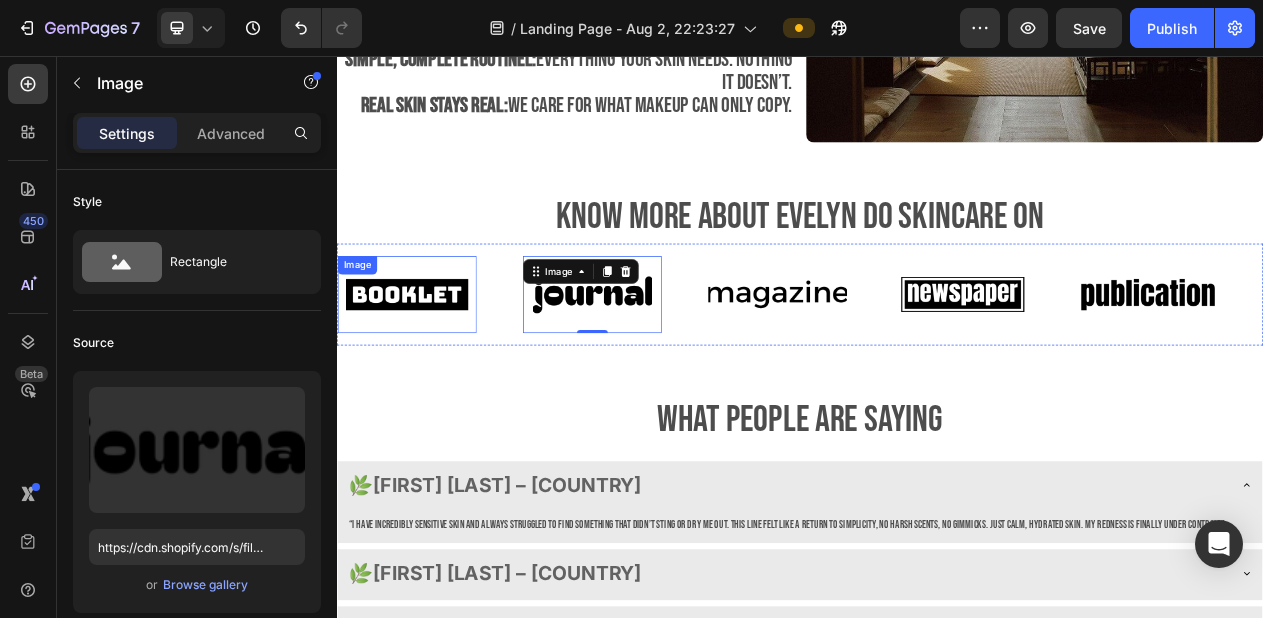 click at bounding box center [428, 365] 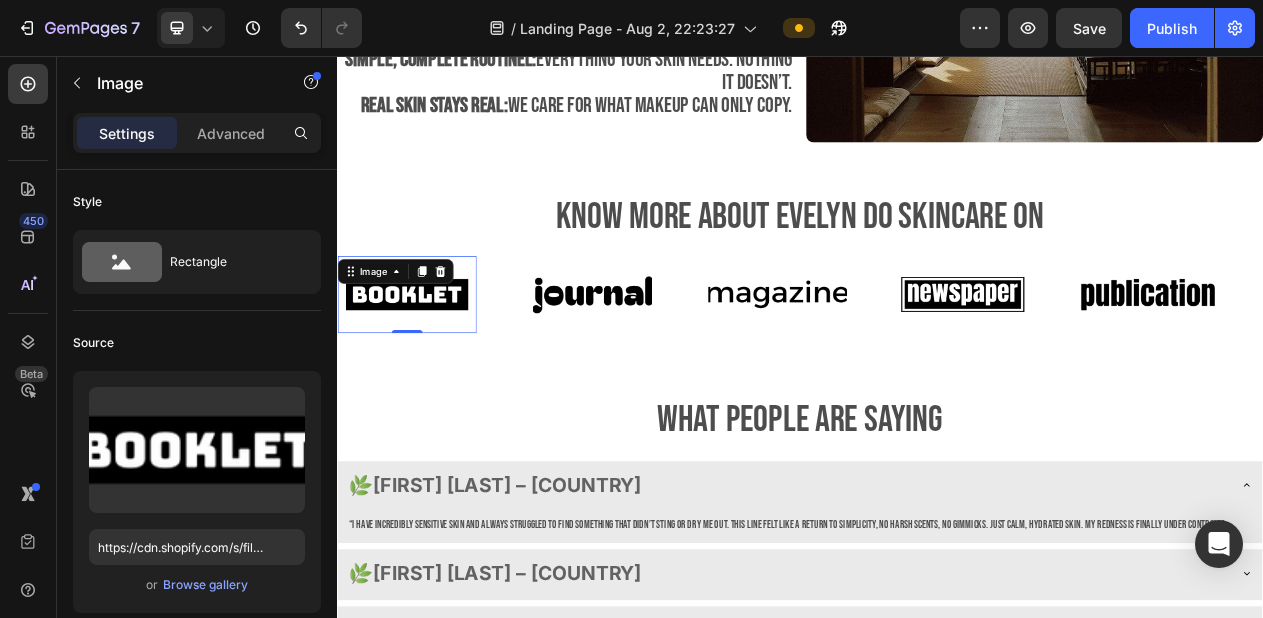 click at bounding box center (428, 365) 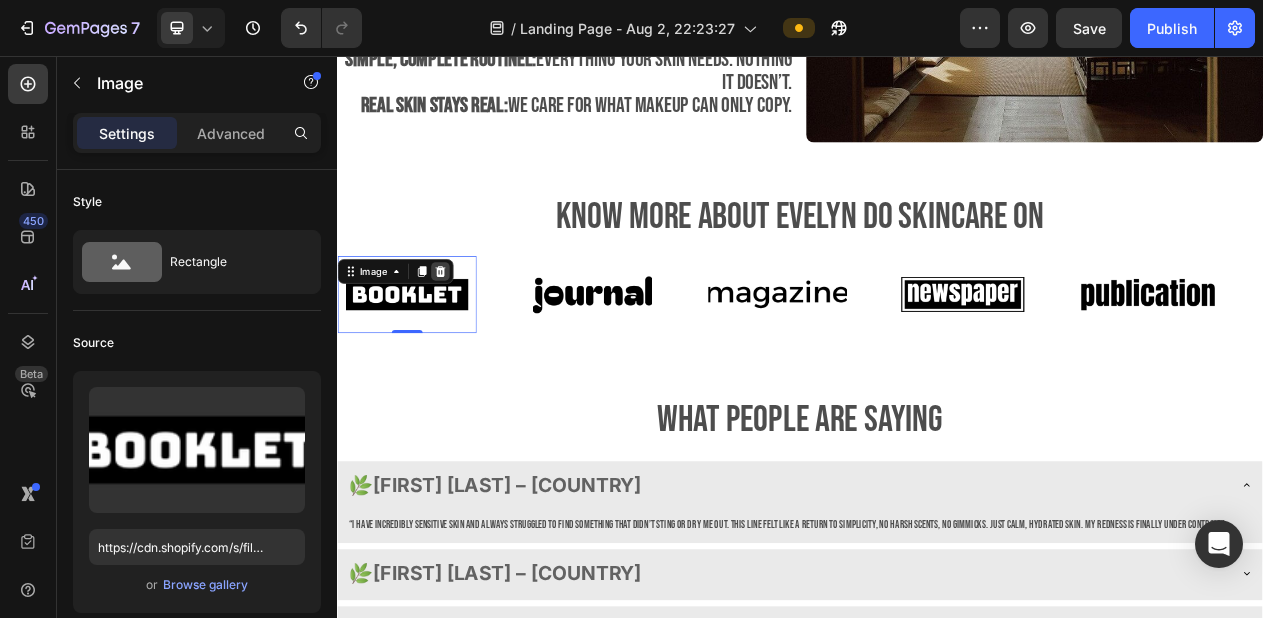 click 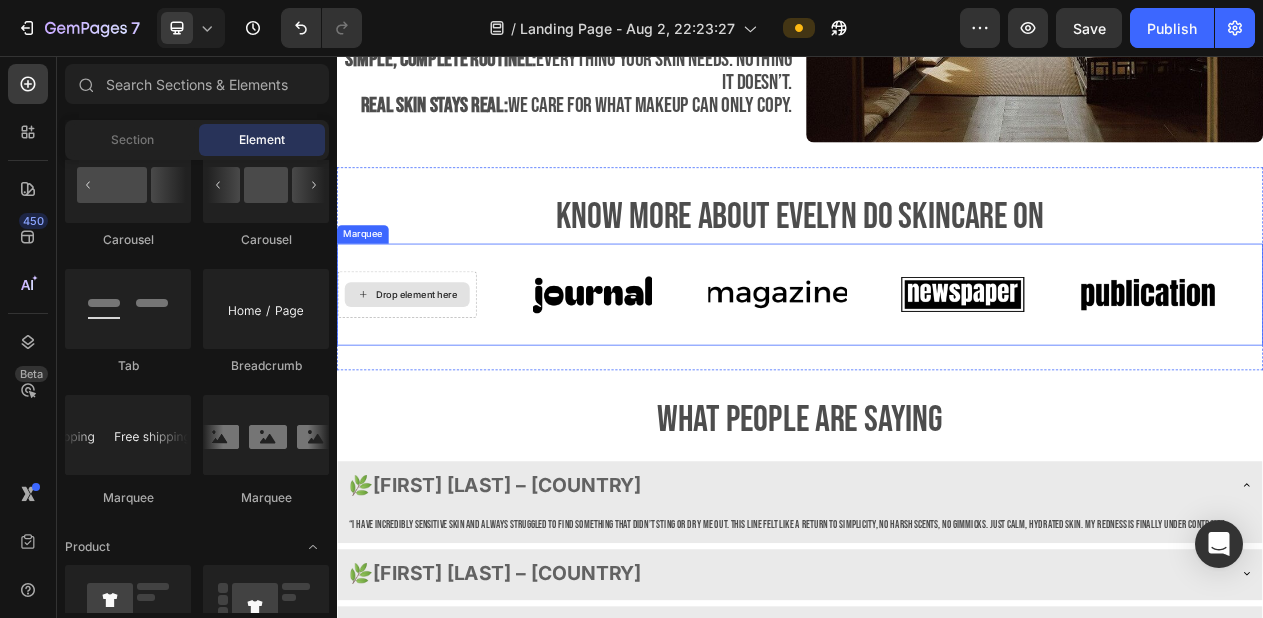 click on "Drop element here" at bounding box center (428, 365) 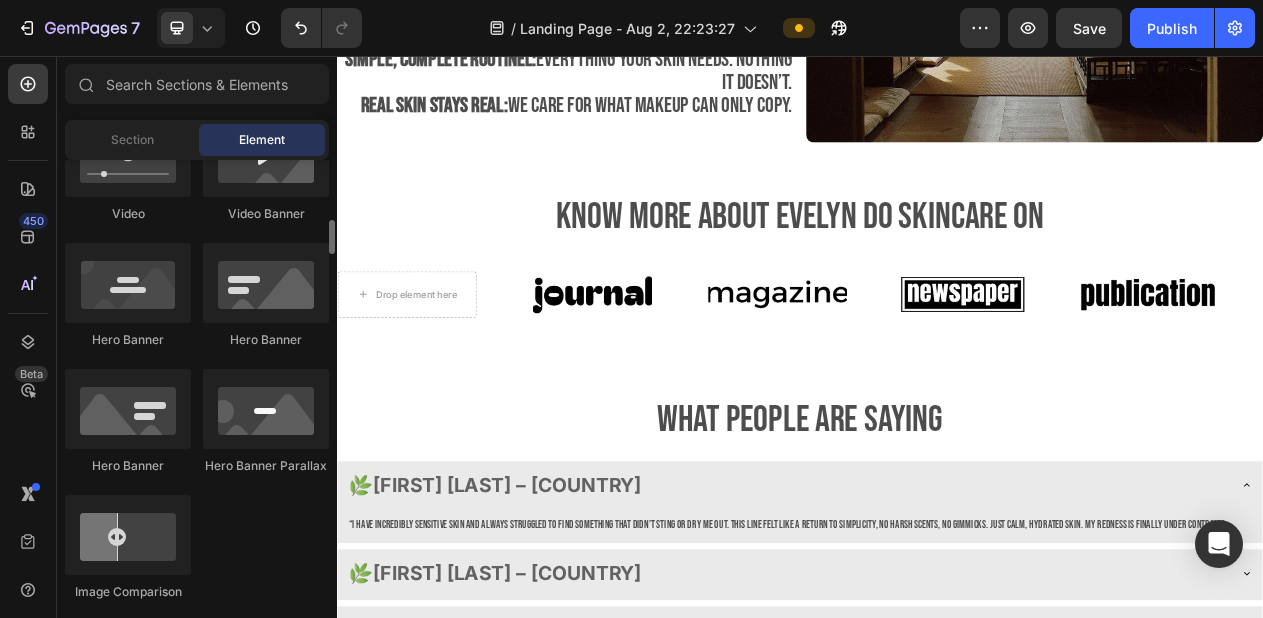 scroll, scrollTop: 828, scrollLeft: 0, axis: vertical 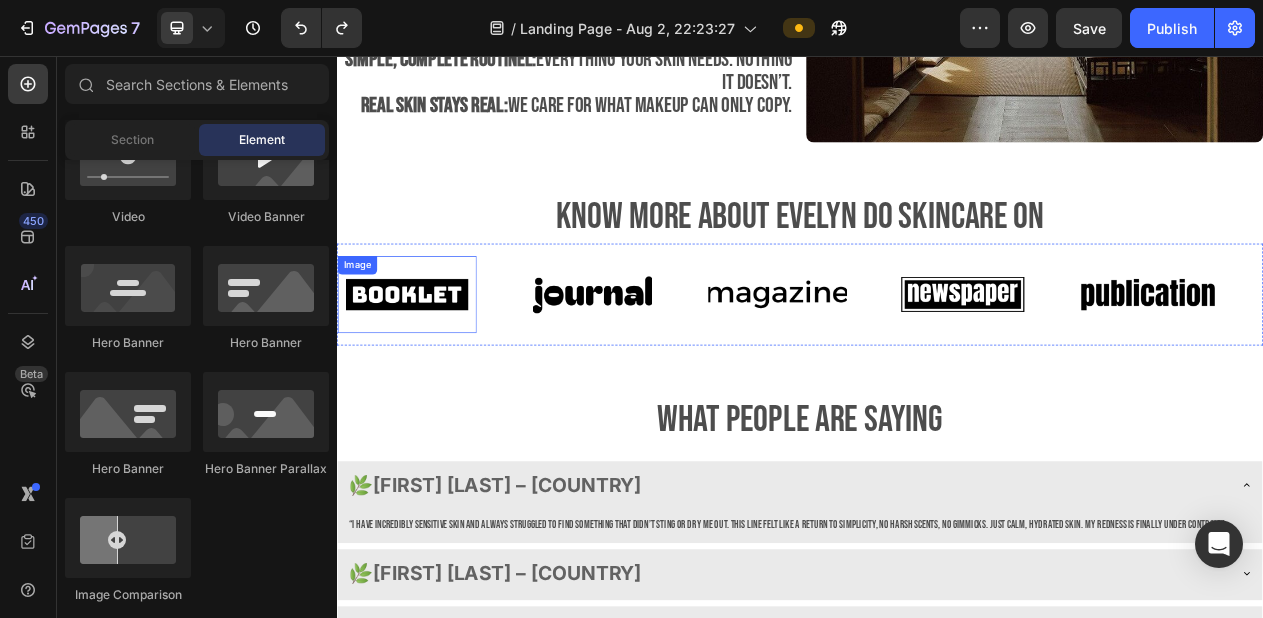 click at bounding box center (428, 365) 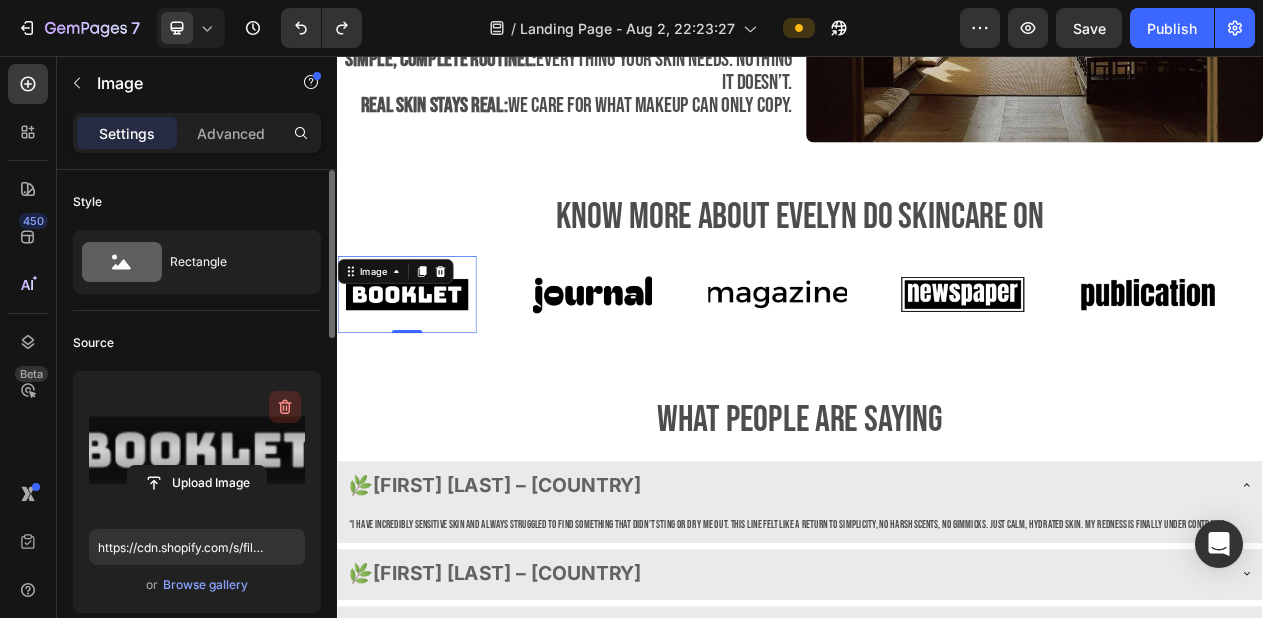 click 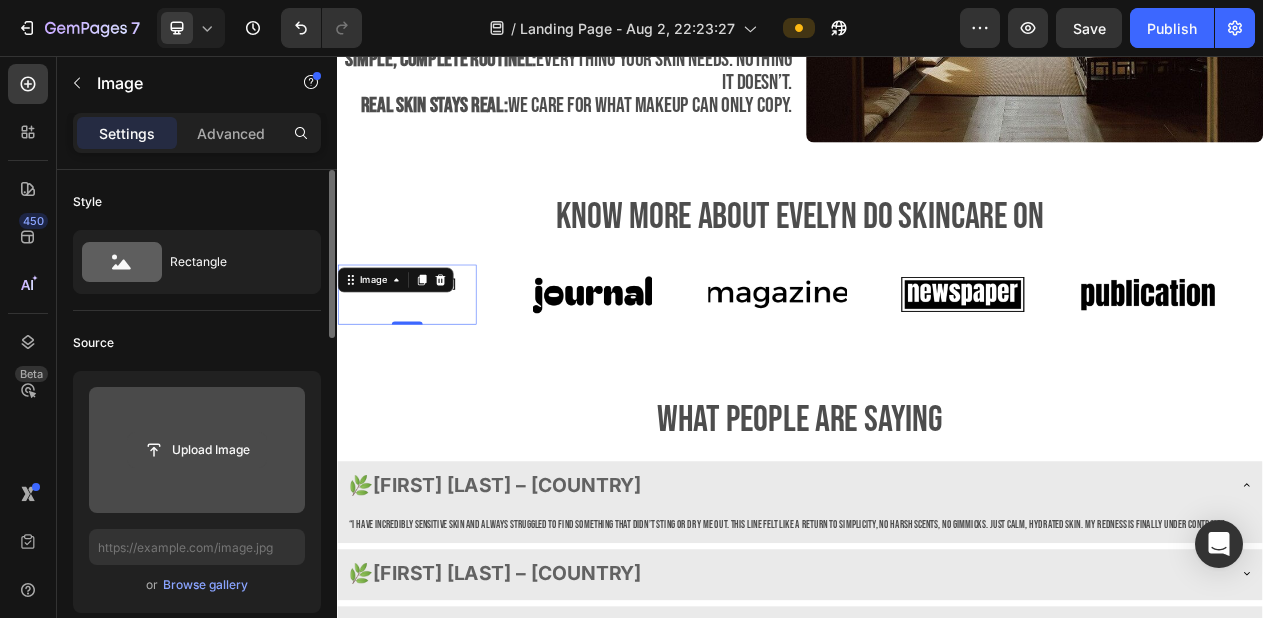 click 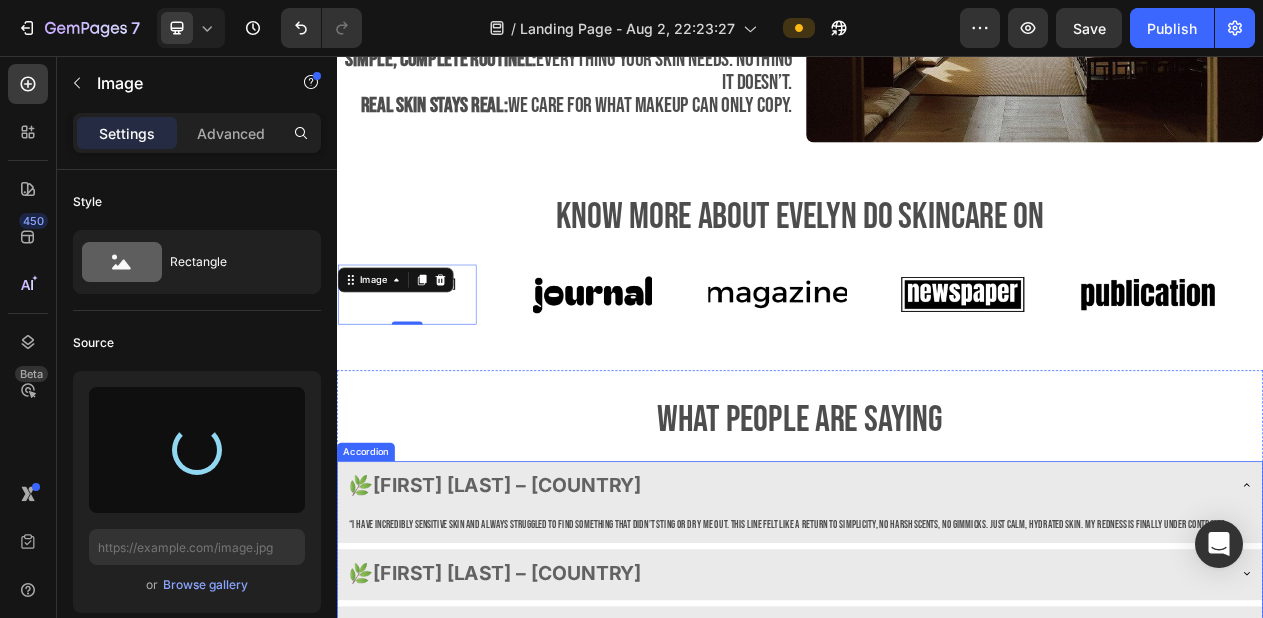 type on "https://cdn.shopify.com/s/files/1/0688/7394/5148/files/gempages_578118090676503056-09ce7c0c-8707-4d45-8a13-963f8b63cc6d.jpg" 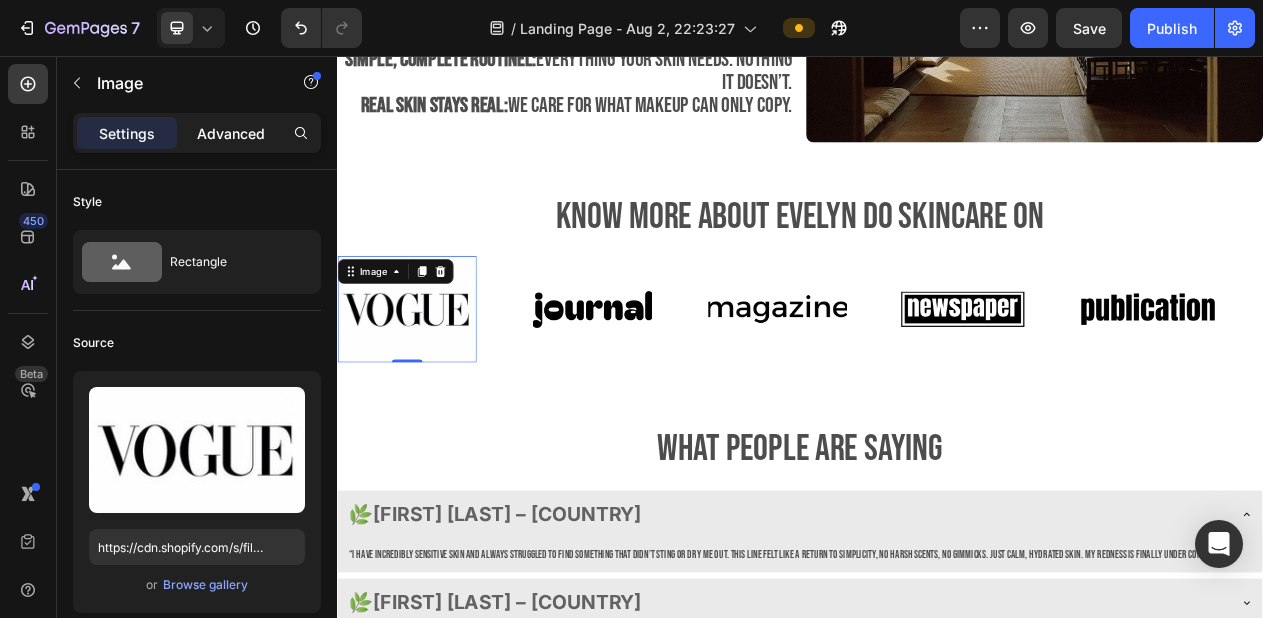 click on "Advanced" at bounding box center (231, 133) 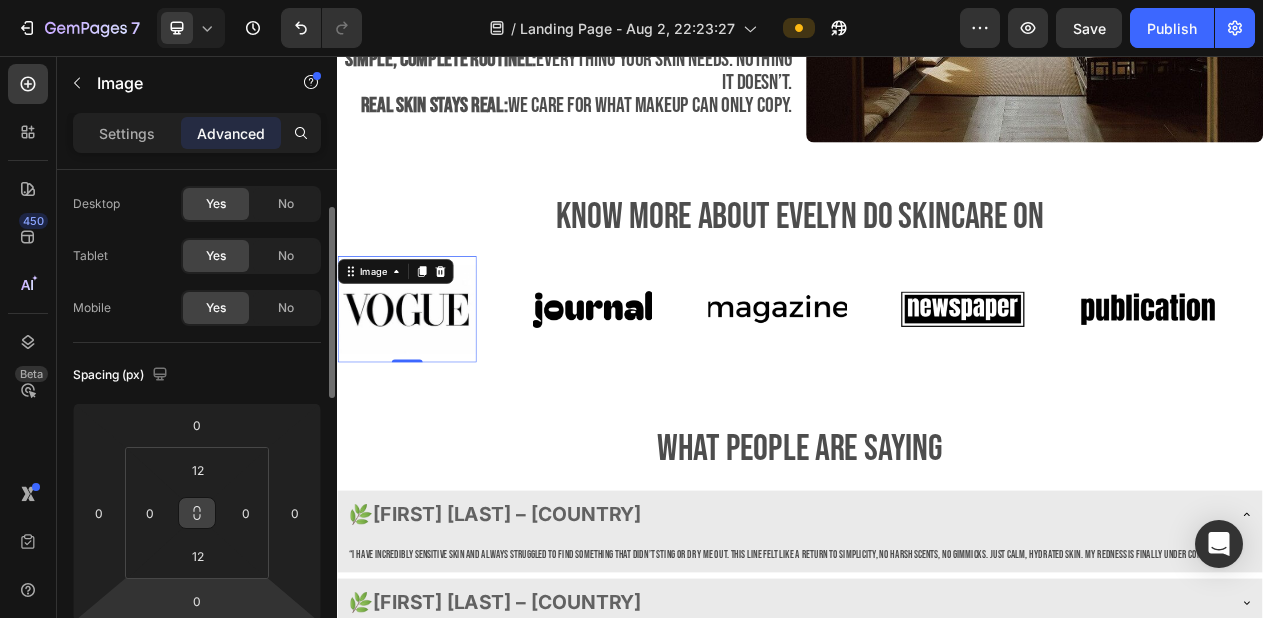 scroll, scrollTop: 63, scrollLeft: 0, axis: vertical 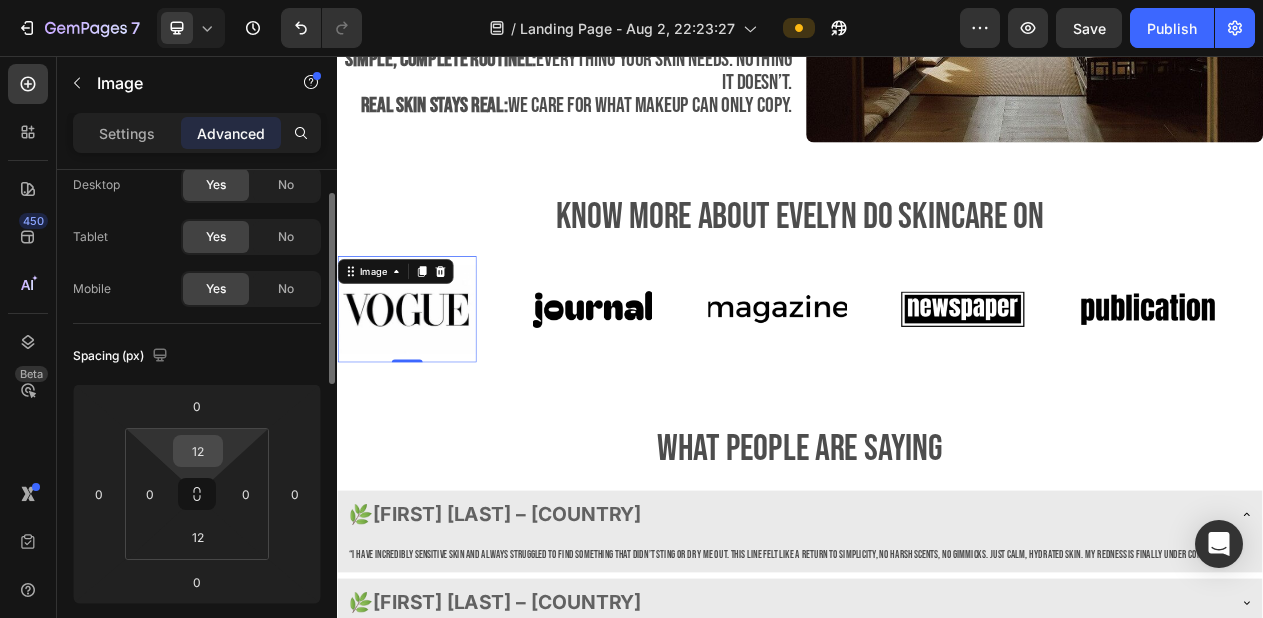 click on "12" at bounding box center [198, 451] 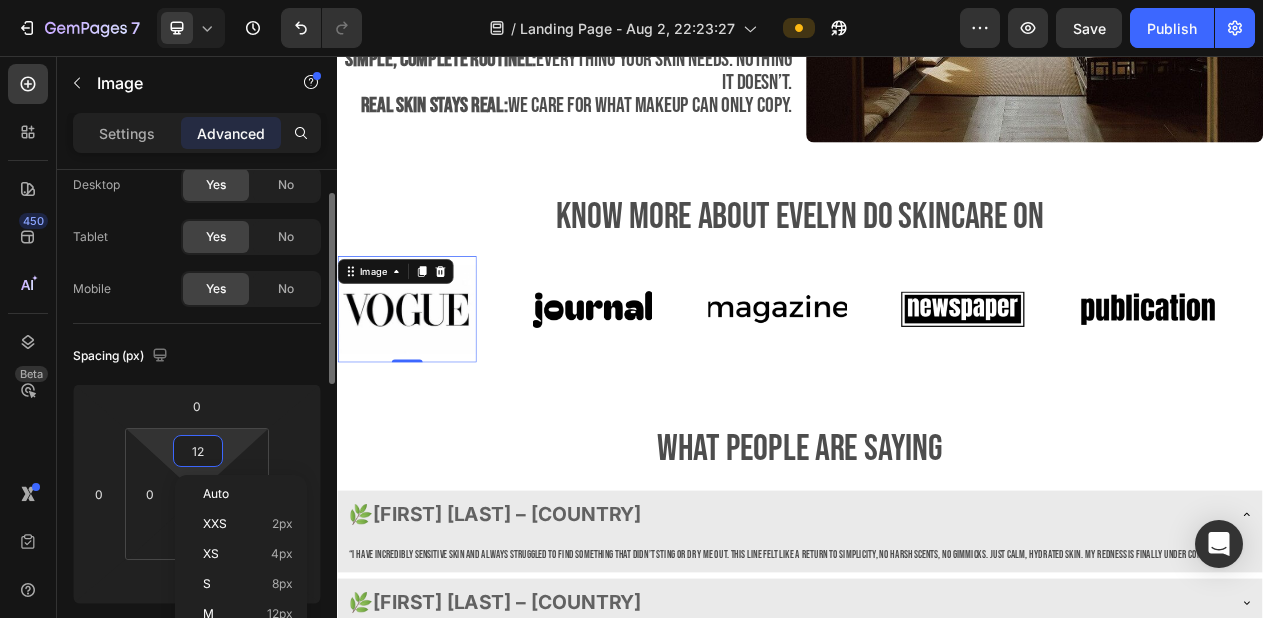 click on "12" at bounding box center [198, 451] 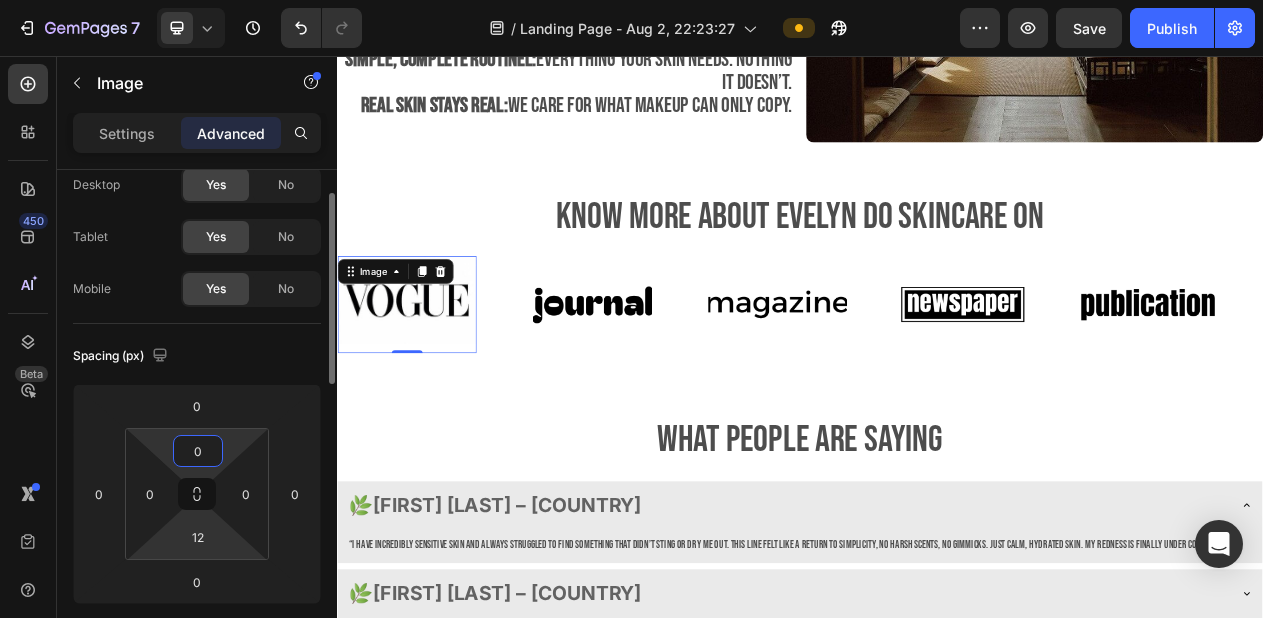 type on "0" 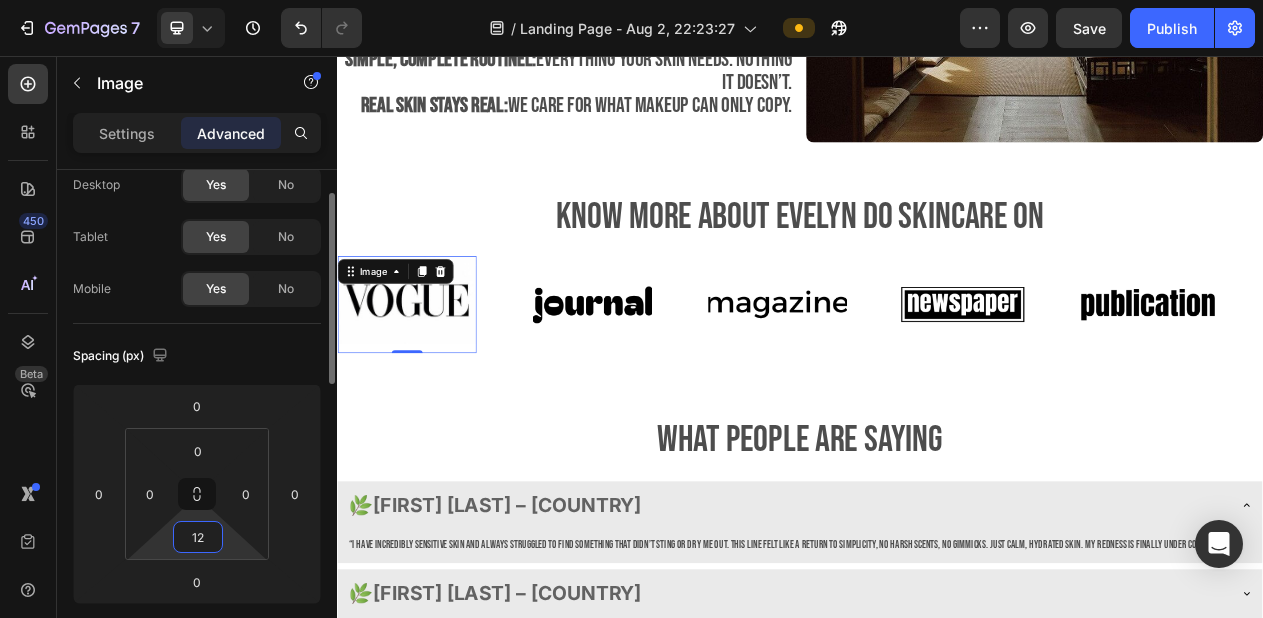 click on "12" at bounding box center (198, 537) 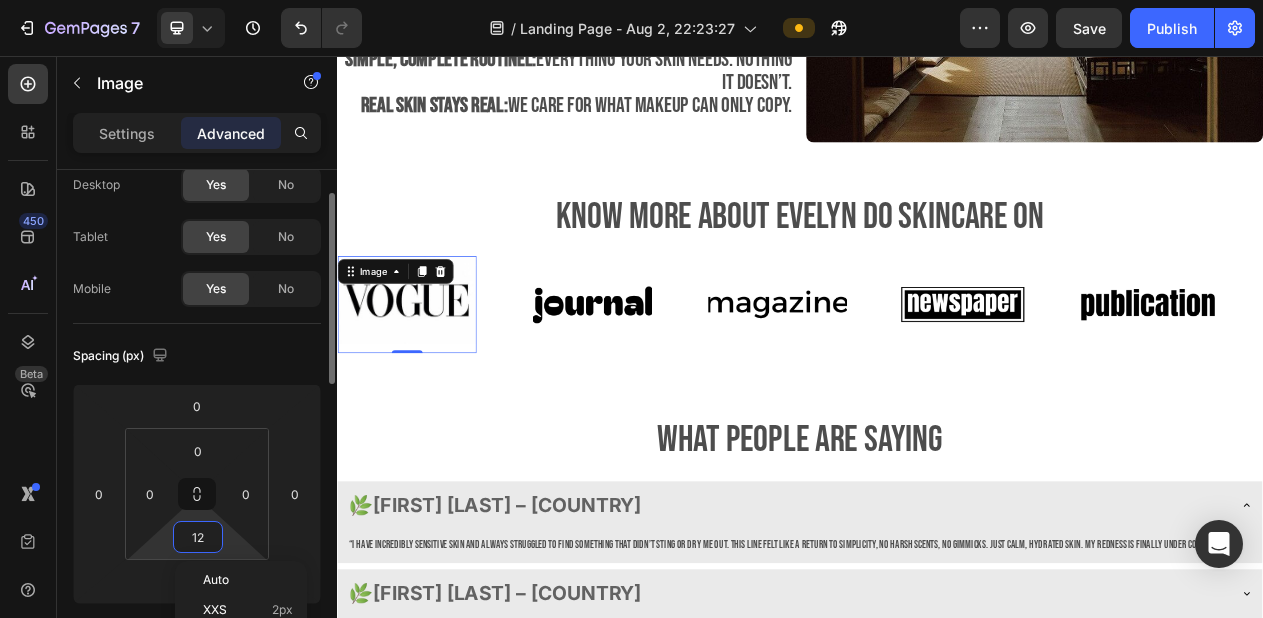 type on "1" 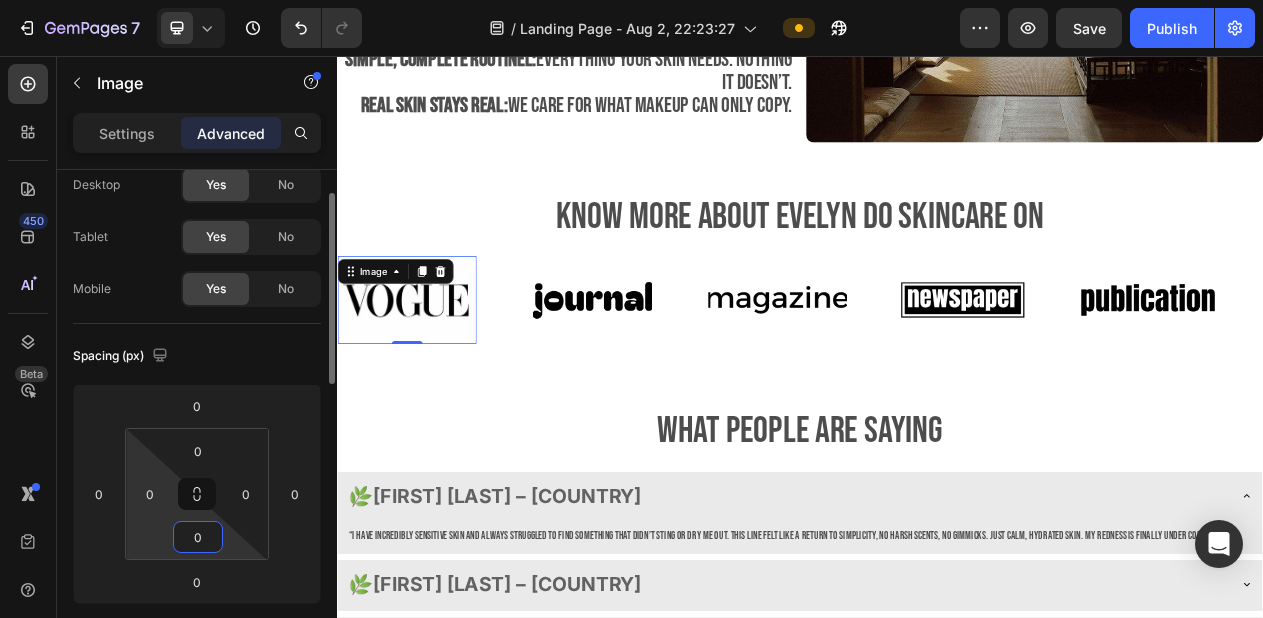 type on "0" 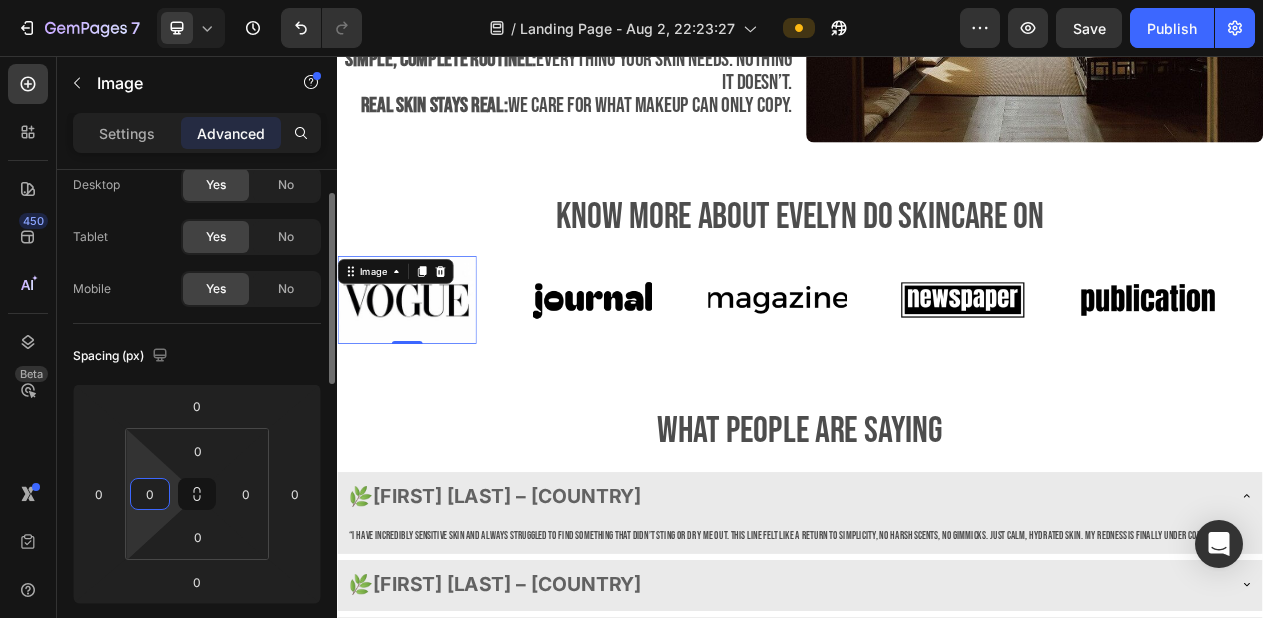 click on "Spacing (px)" at bounding box center [197, 356] 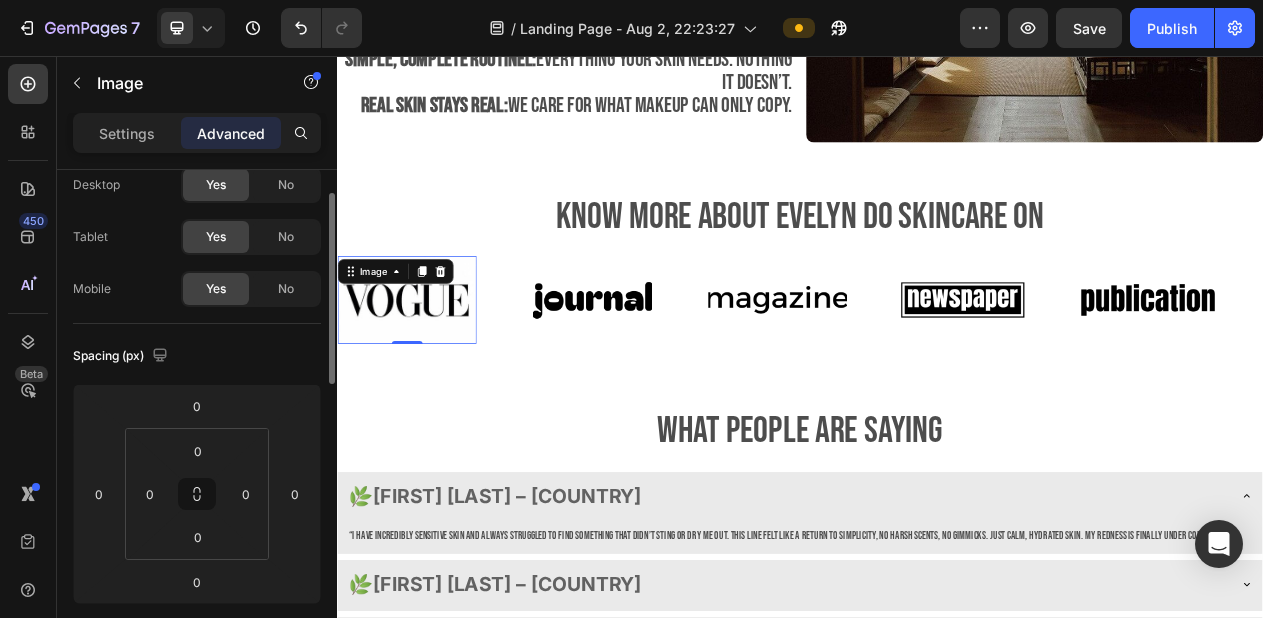 click on "Spacing (px)" at bounding box center (197, 356) 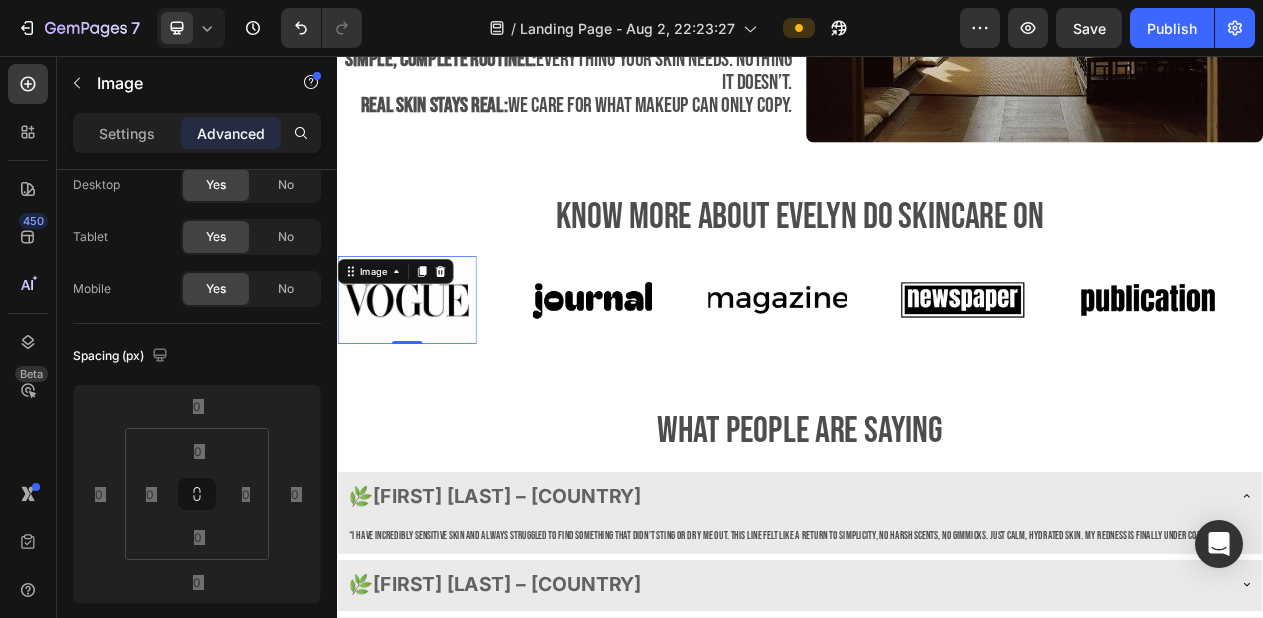 click at bounding box center [668, 372] 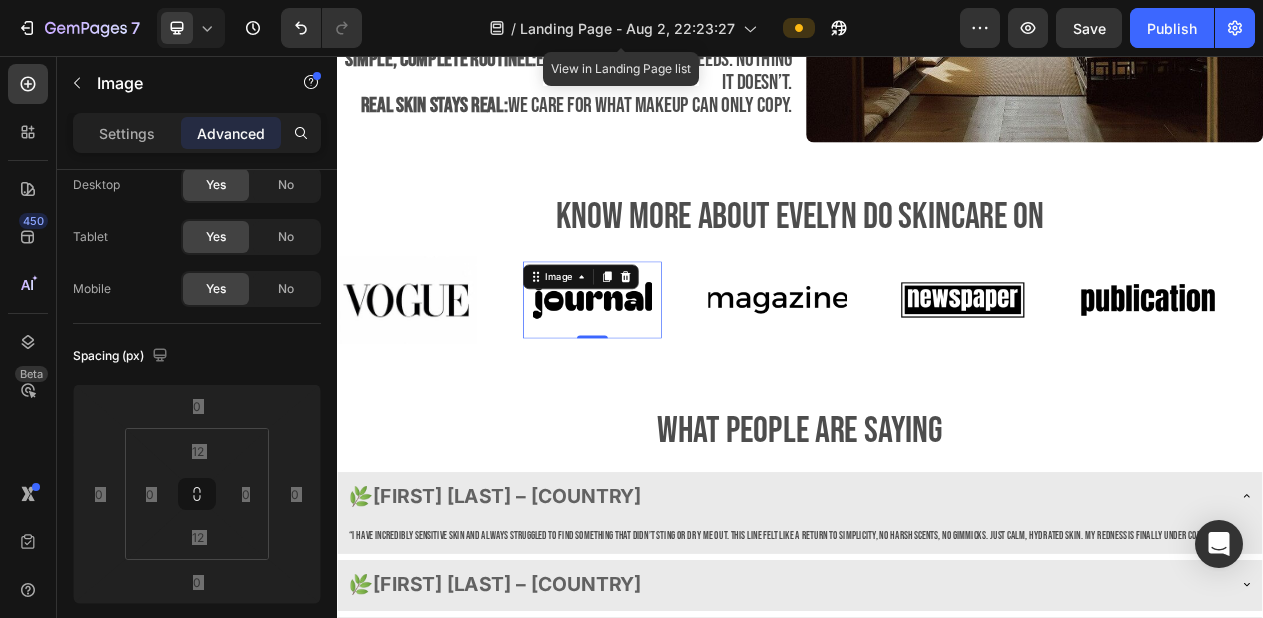 click at bounding box center (668, 372) 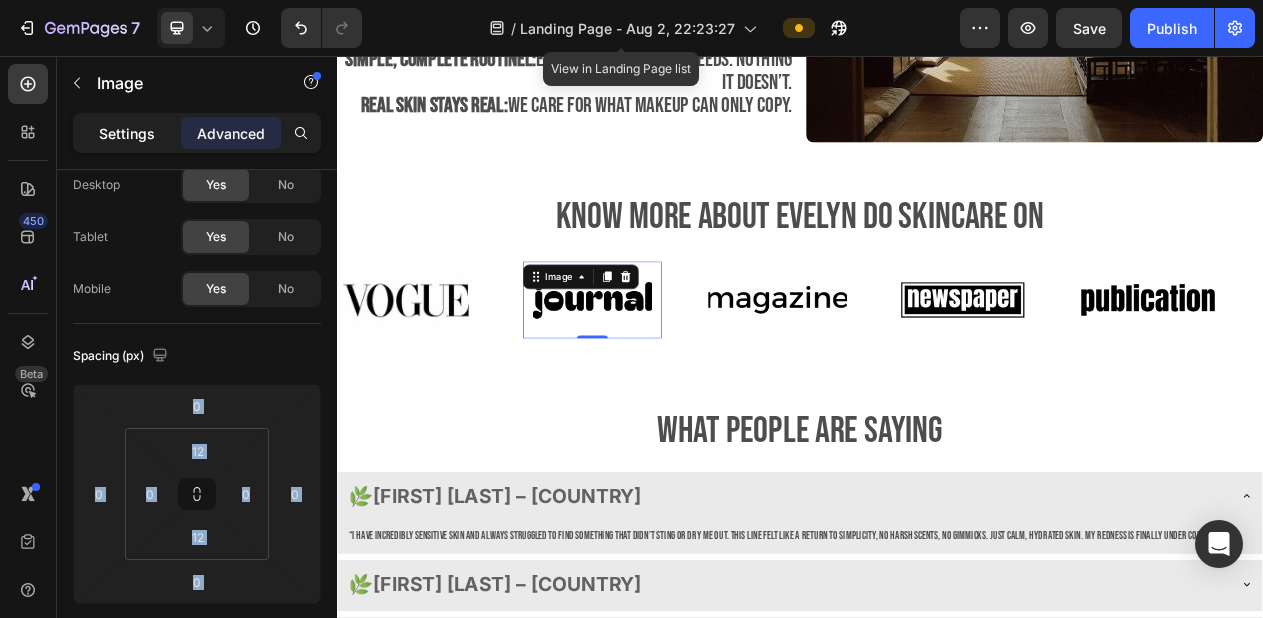 click on "Settings" at bounding box center (127, 133) 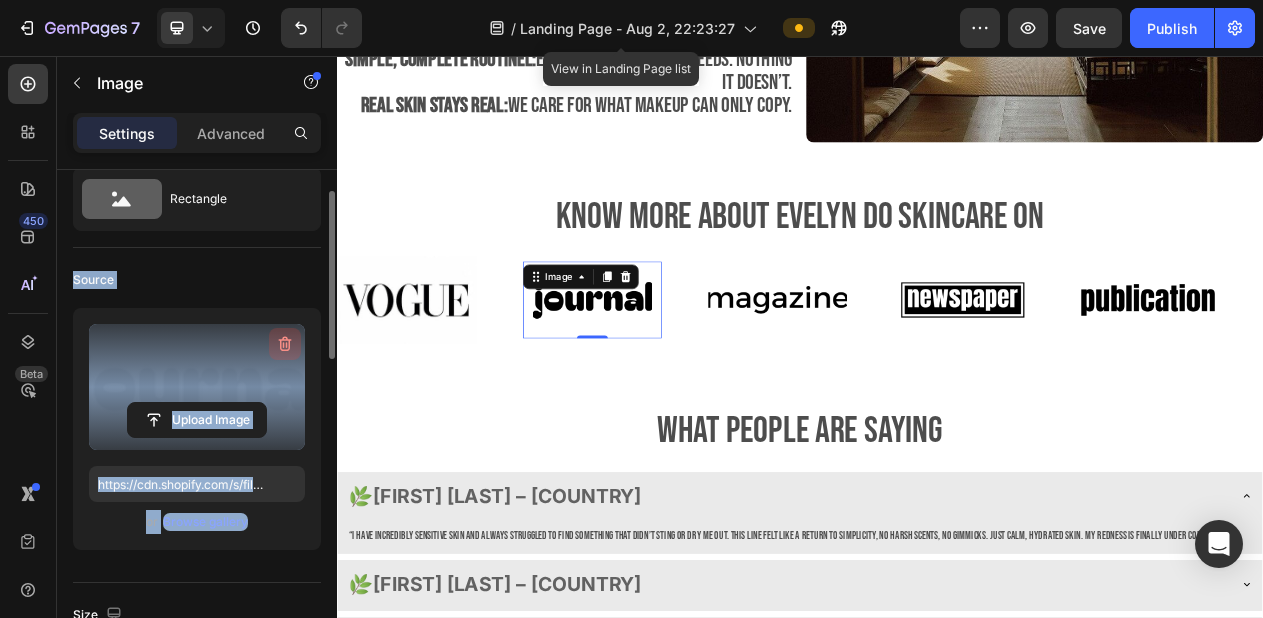 click 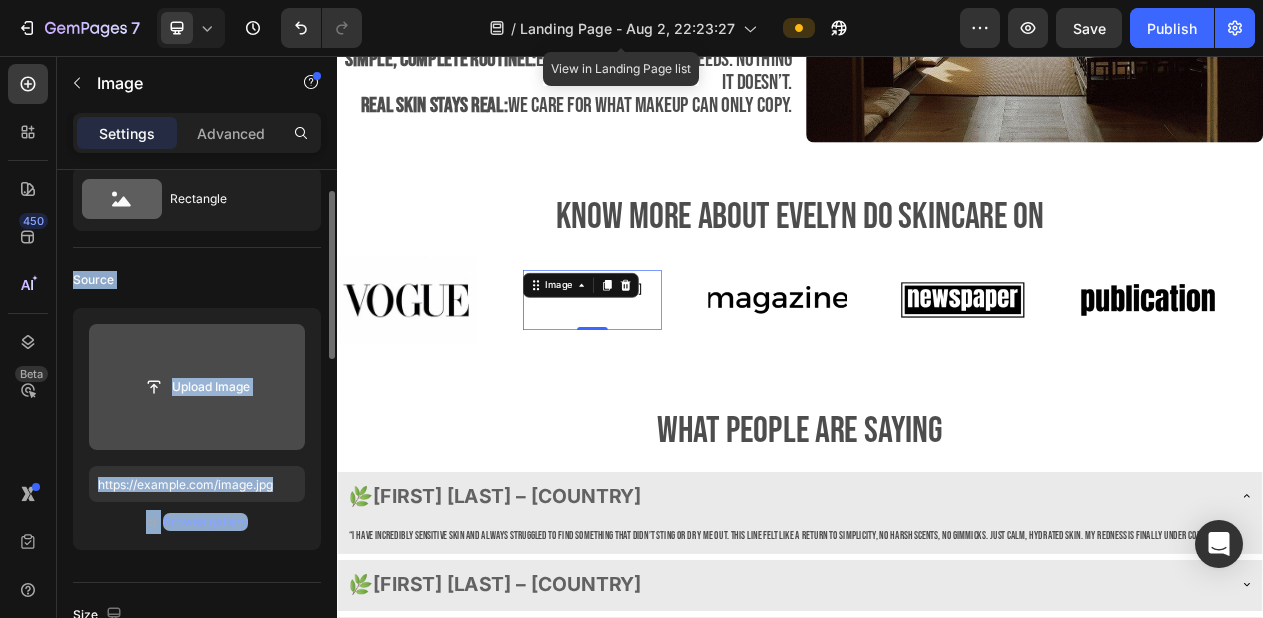 click 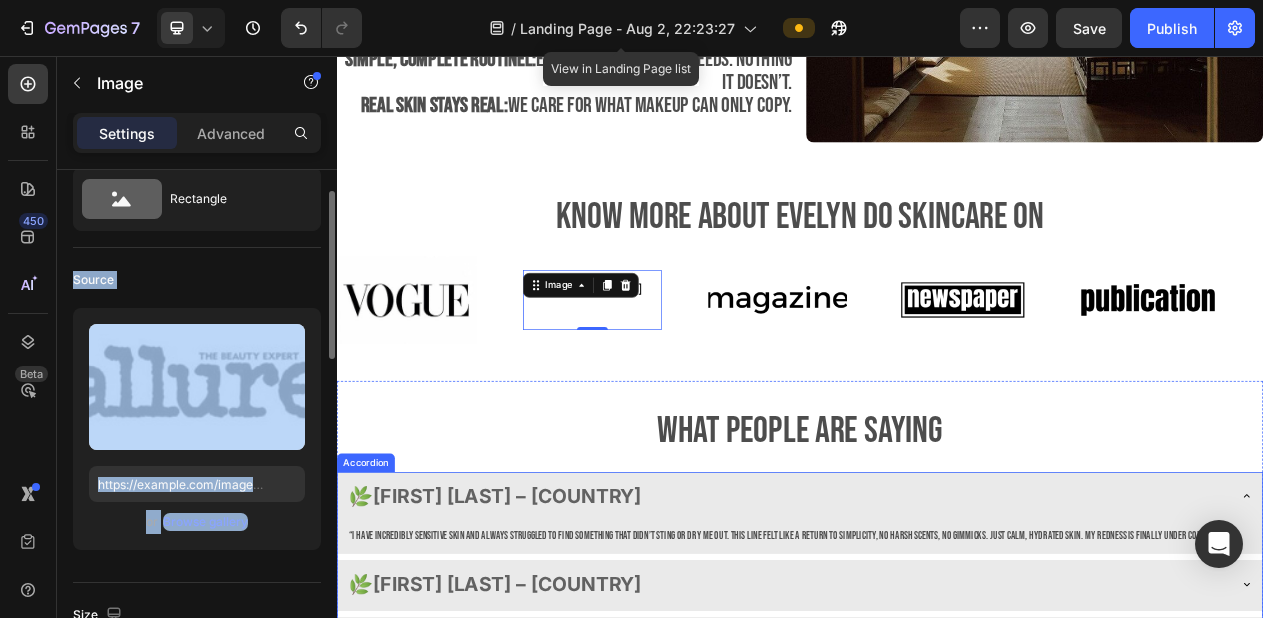 type on "https://cdn.shopify.com/s/files/1/0688/7394/5148/files/gempages_578118090676503056-c2ff21df-e309-4e6c-beb0-10344f2a110c.jpg" 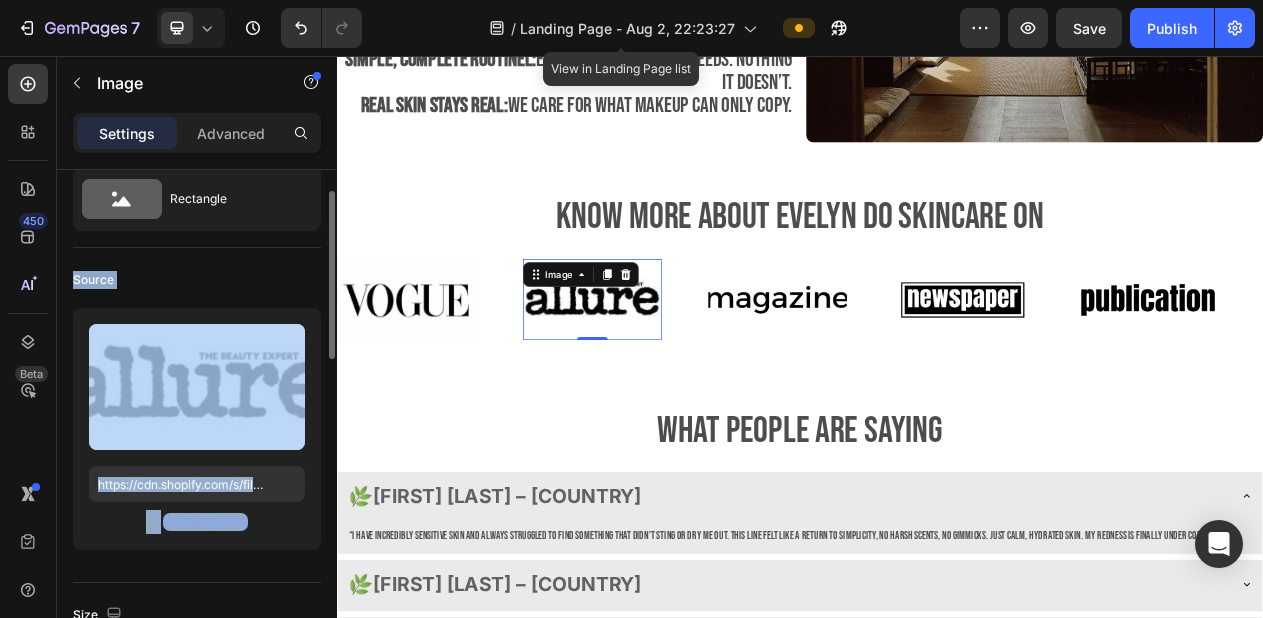 click on "Source" at bounding box center (197, 280) 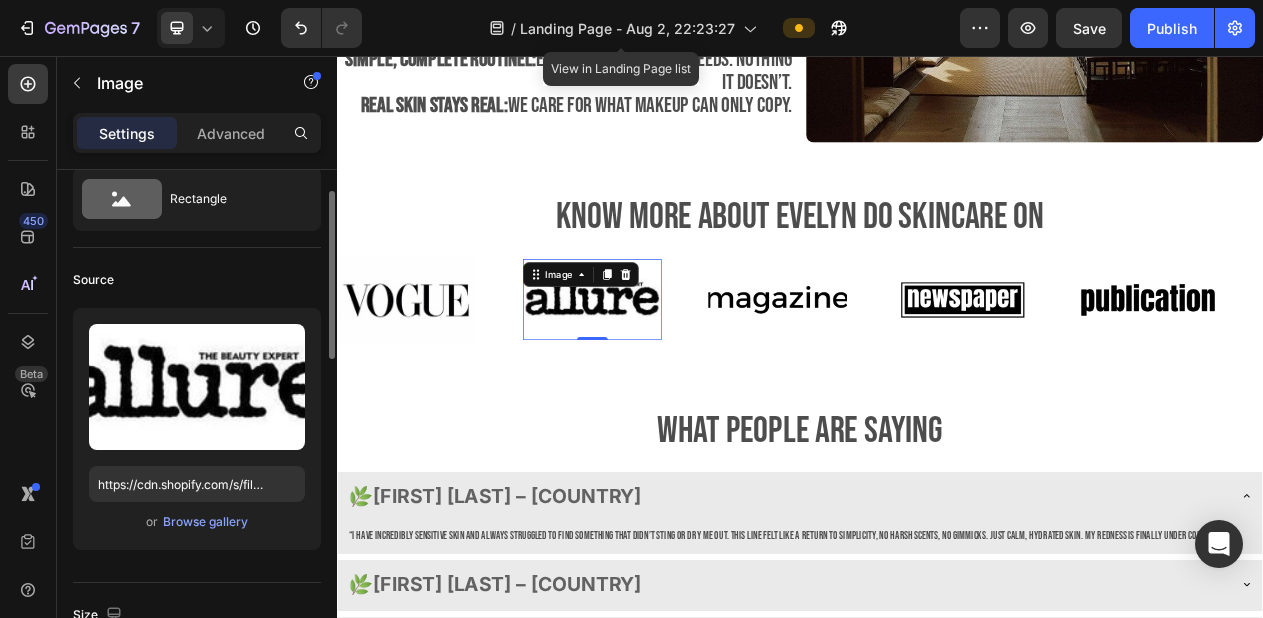 click on "Source" at bounding box center [197, 280] 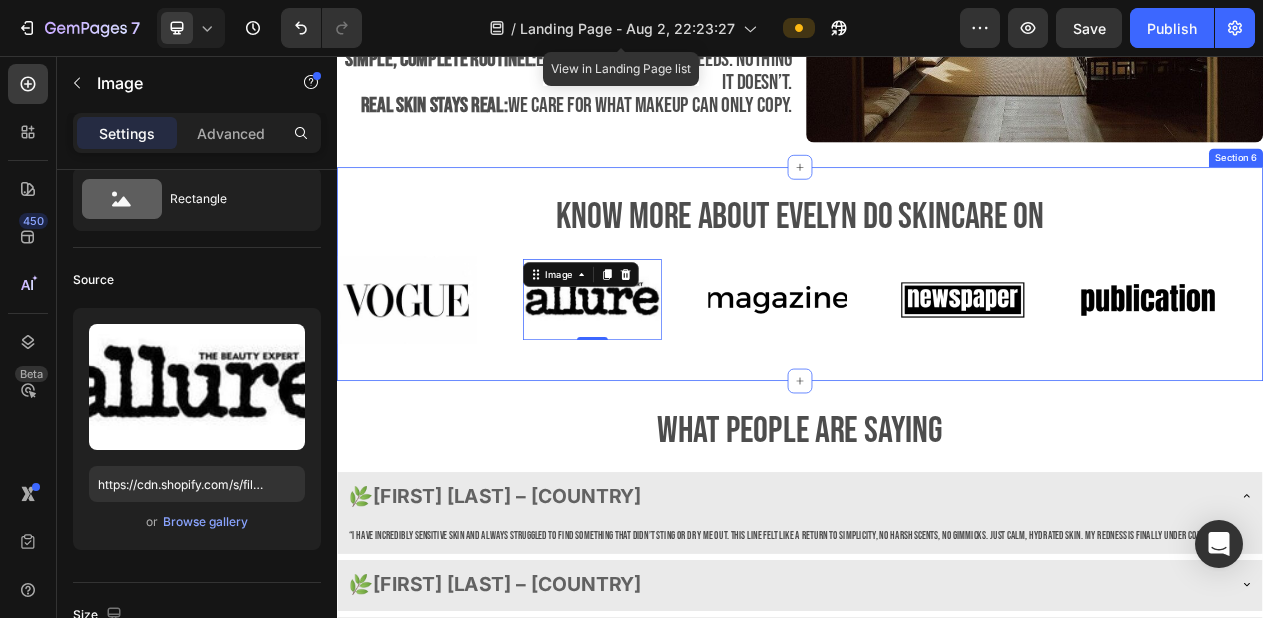 click on "Know more about Evelyn Do skincare on  Heading Image Image   0 Image Image Image Image Image   0 Image Image Image Marquee Section 6" at bounding box center (937, 338) 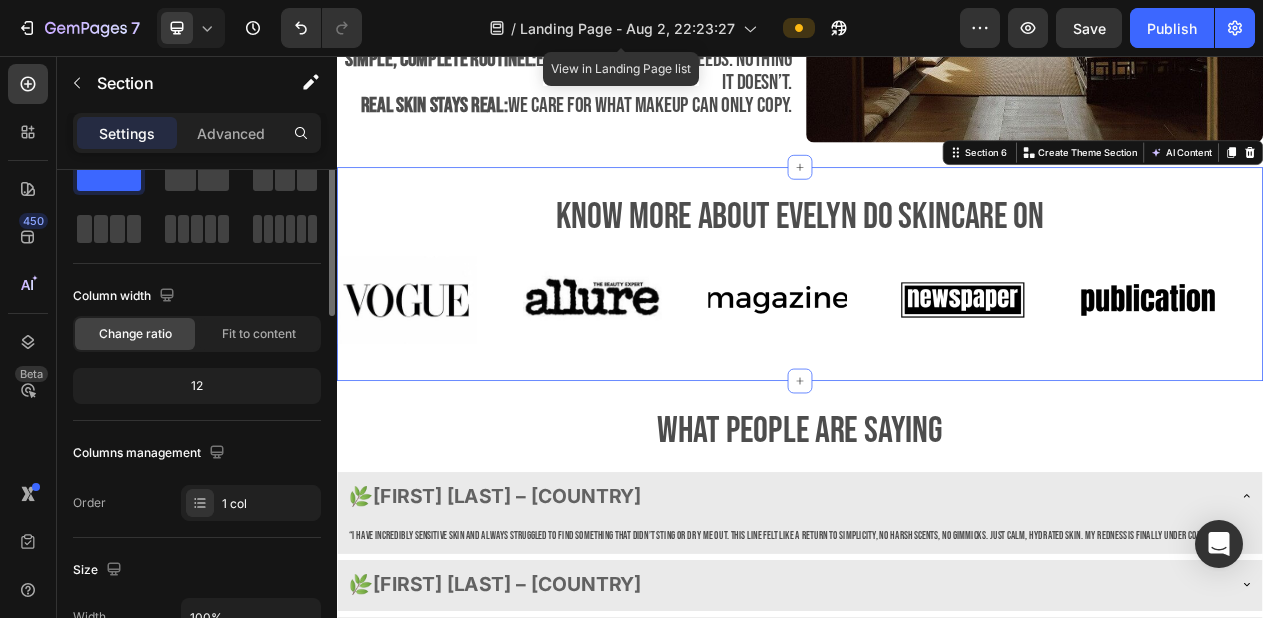 scroll, scrollTop: 0, scrollLeft: 0, axis: both 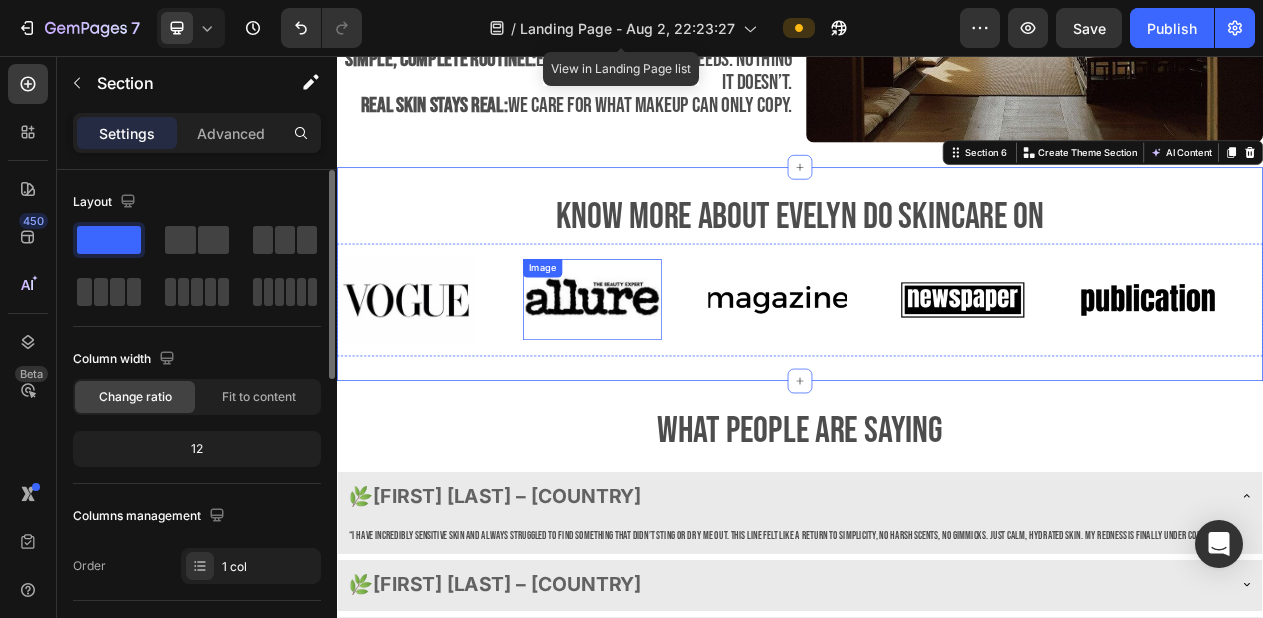 click at bounding box center [668, 371] 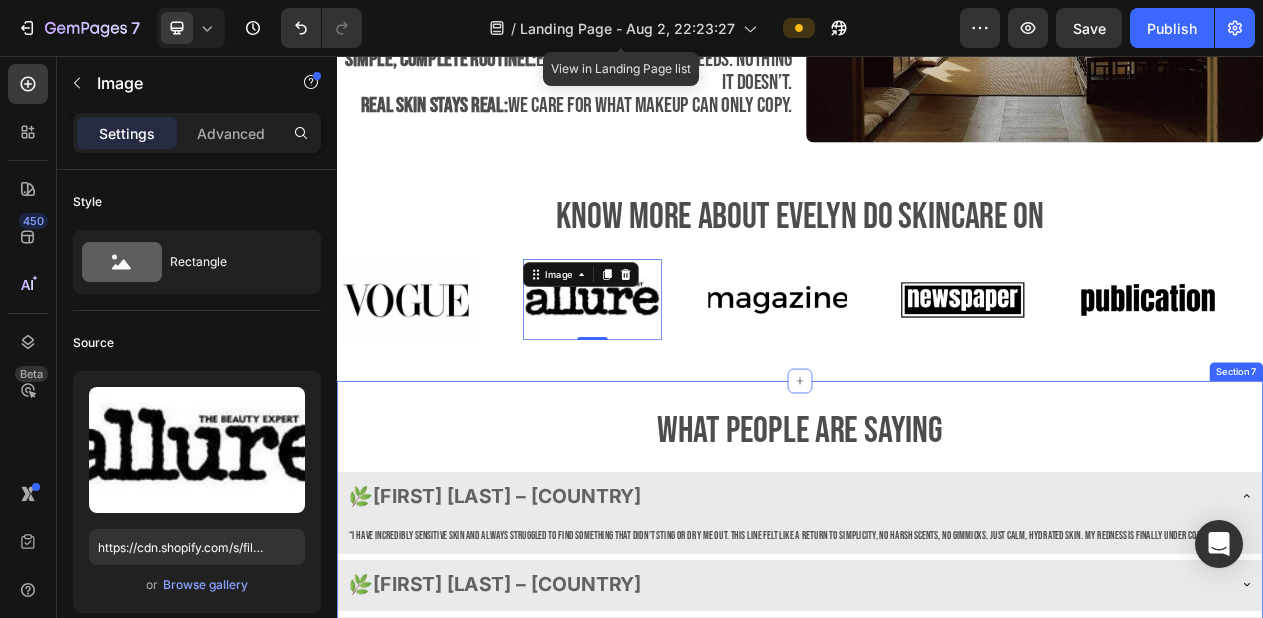 click on "what people are saying  Heading
🌿  Sophie M. – France “I have incredibly sensitive skin and always struggled to find something that didn’t sting or dry me out. This line felt like a return to simplicity, no harsh scents, no gimmicks. Just calm, hydrated skin. My redness is finally under control.” Text Block
🌿  Lena V. – Germany
🌿  Eva B. – Netherlands Accordion Section 7" at bounding box center (937, 679) 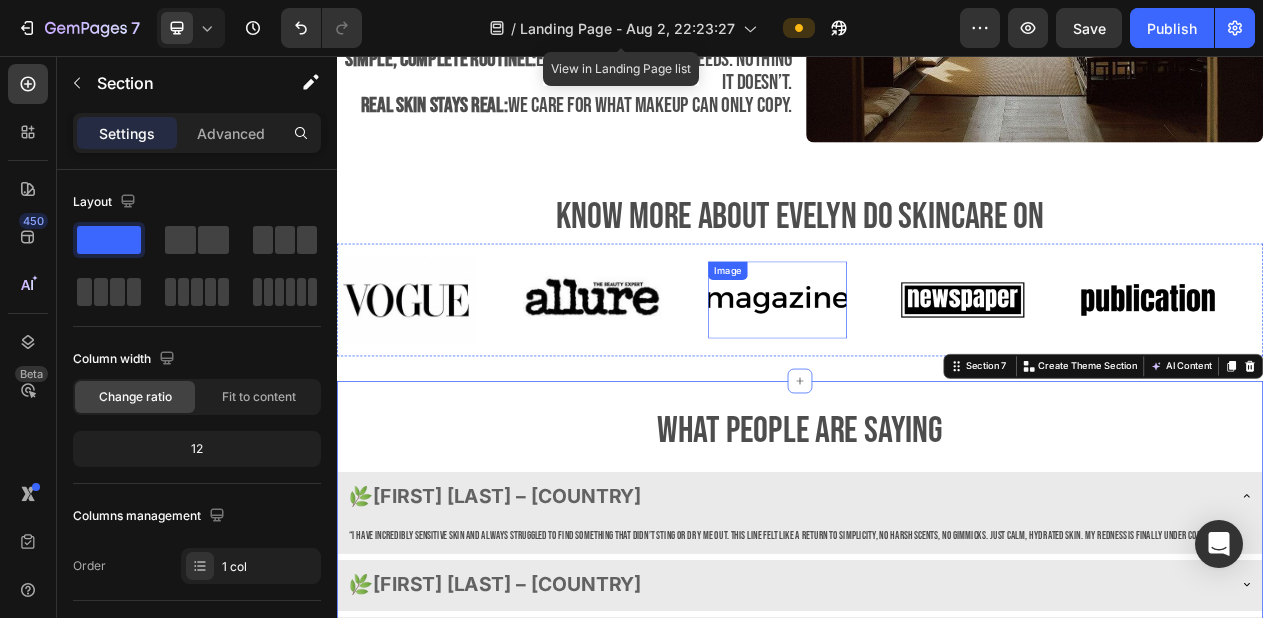 click at bounding box center (908, 372) 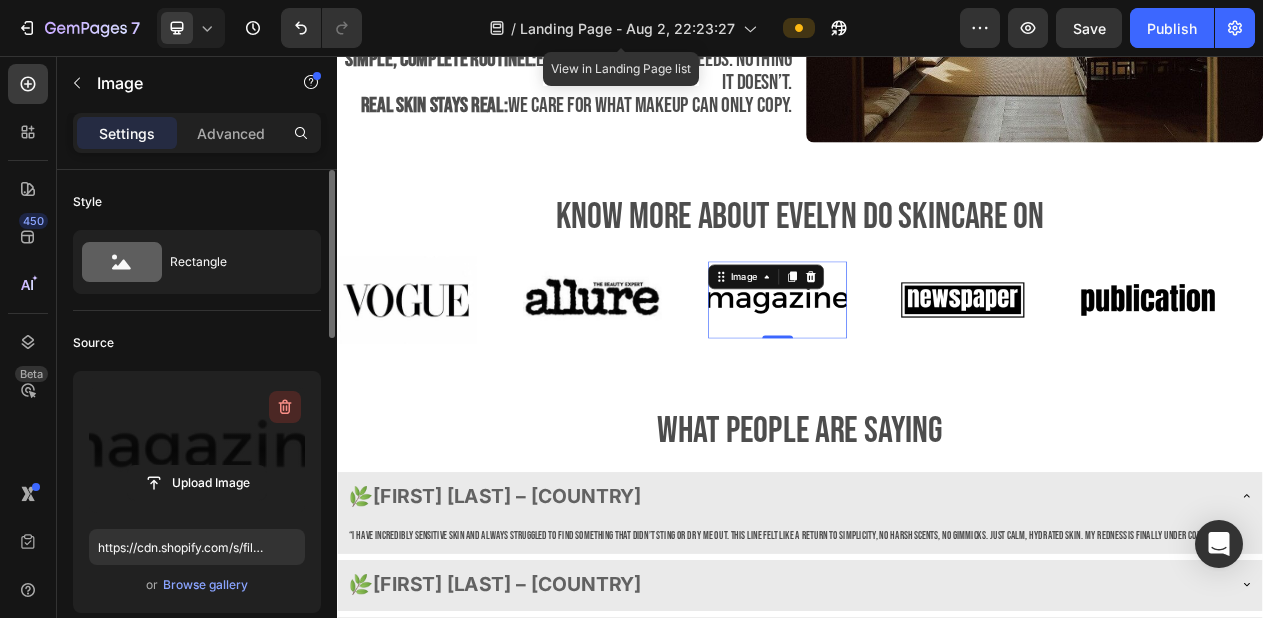 click 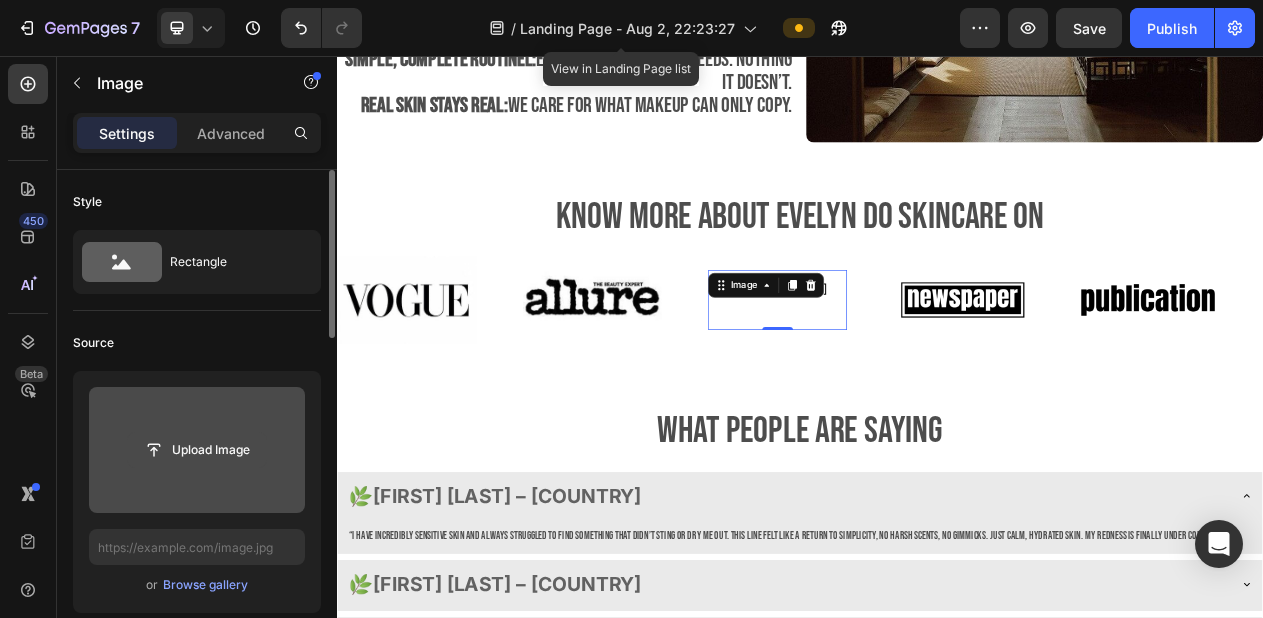 click 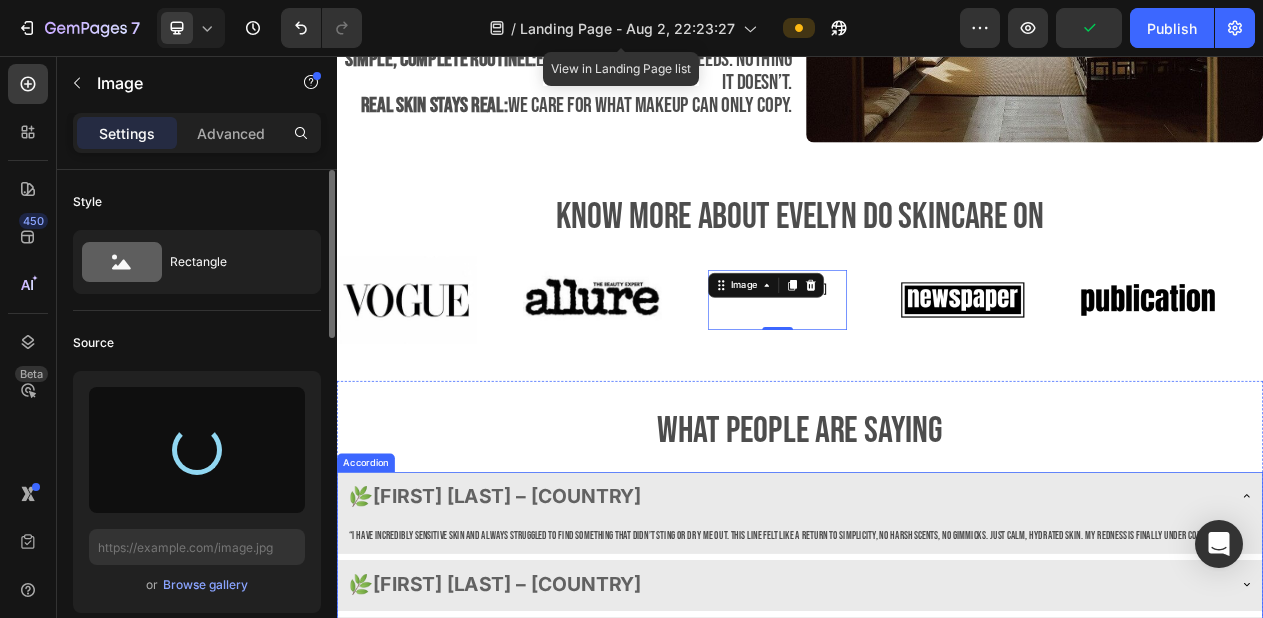 type on "https://cdn.shopify.com/s/files/1/0688/7394/5148/files/gempages_578118090676503056-7cf5c286-9c8c-4010-9c7c-1bdb4d0221e9.webp" 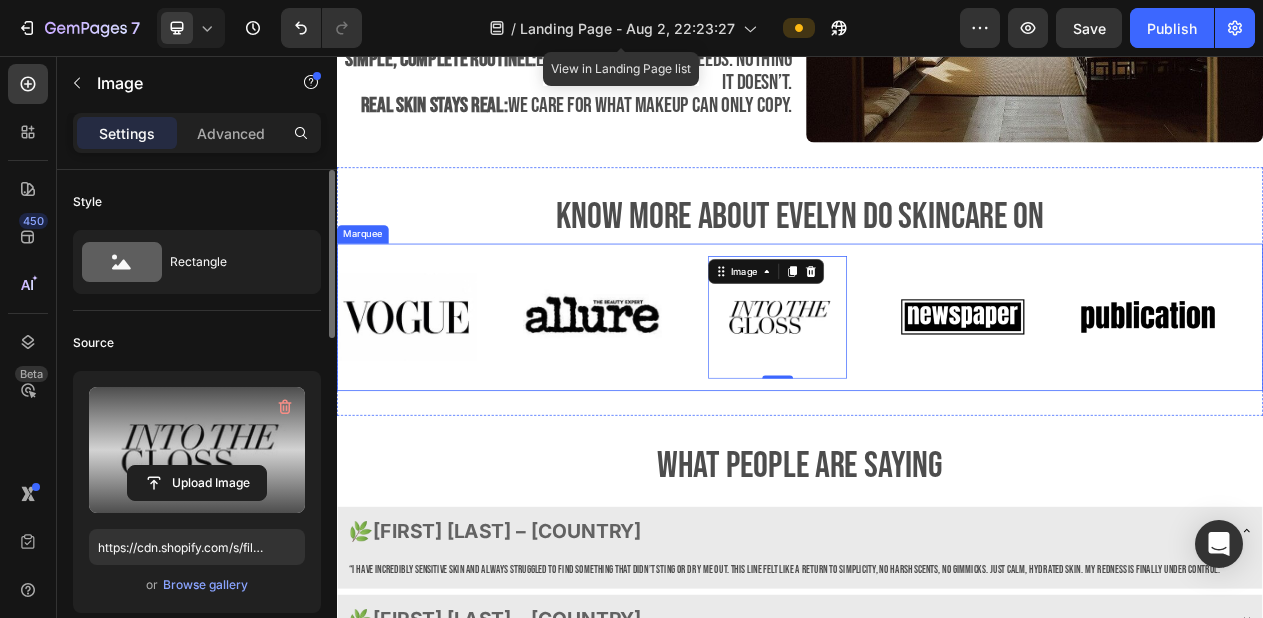 click on "Image Image Image   0 Image Image Image Image Image   0 Image Image Marquee" at bounding box center (937, 394) 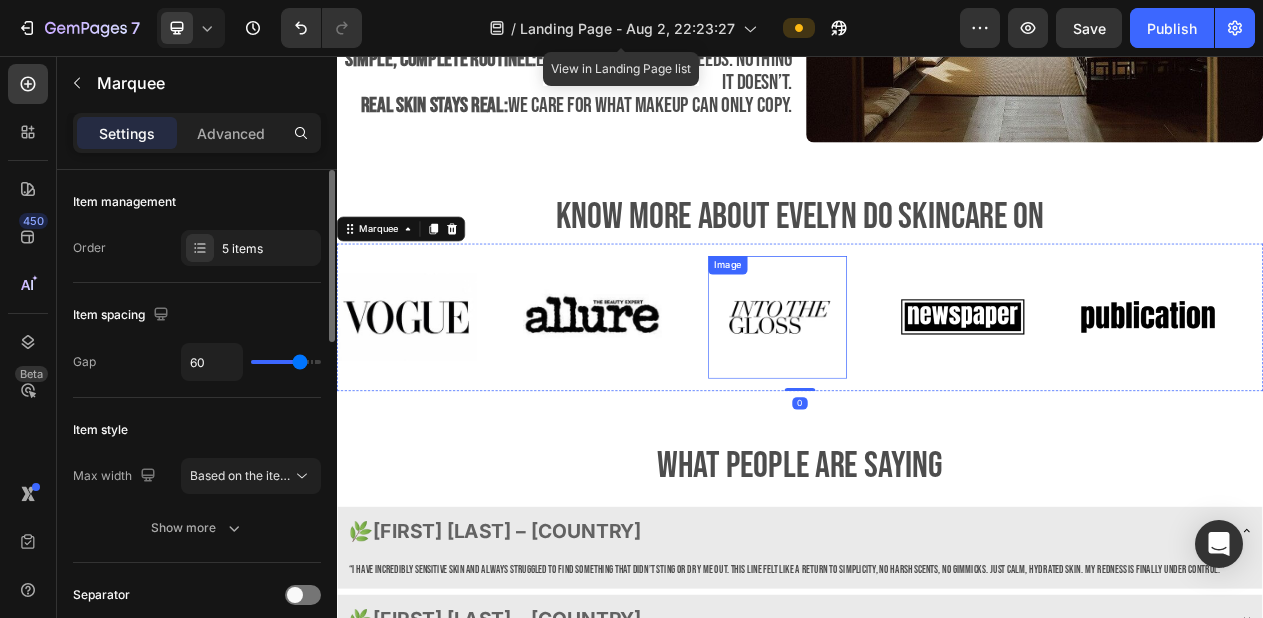 click at bounding box center [908, 394] 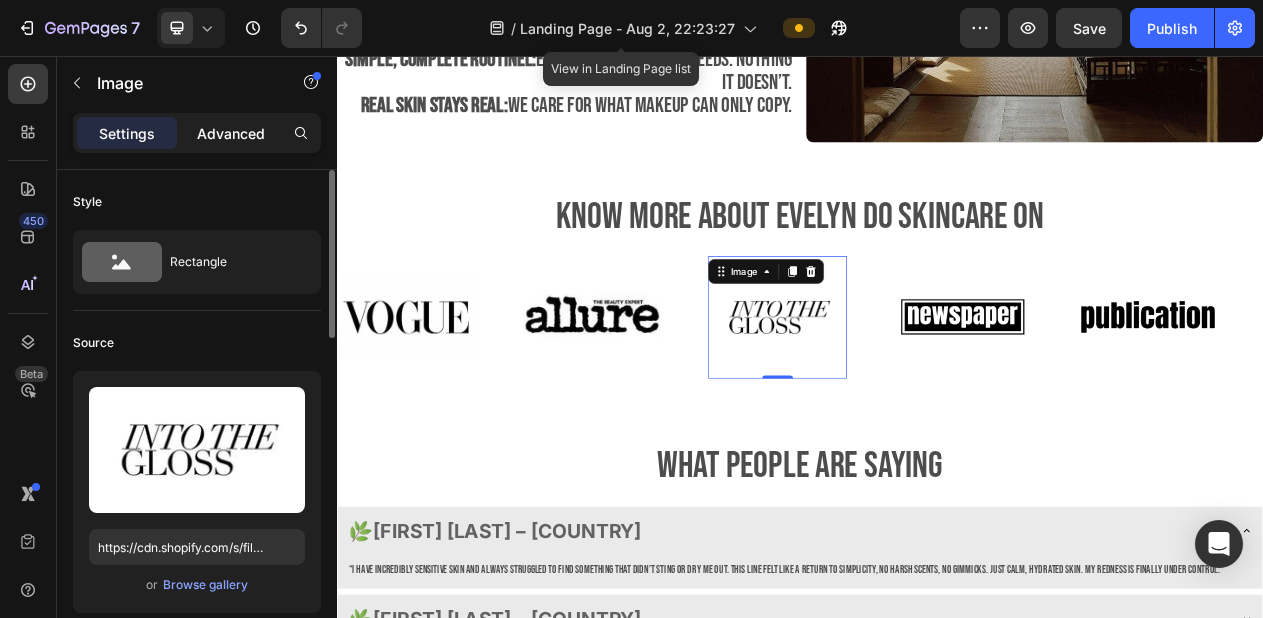 click on "Advanced" at bounding box center [231, 133] 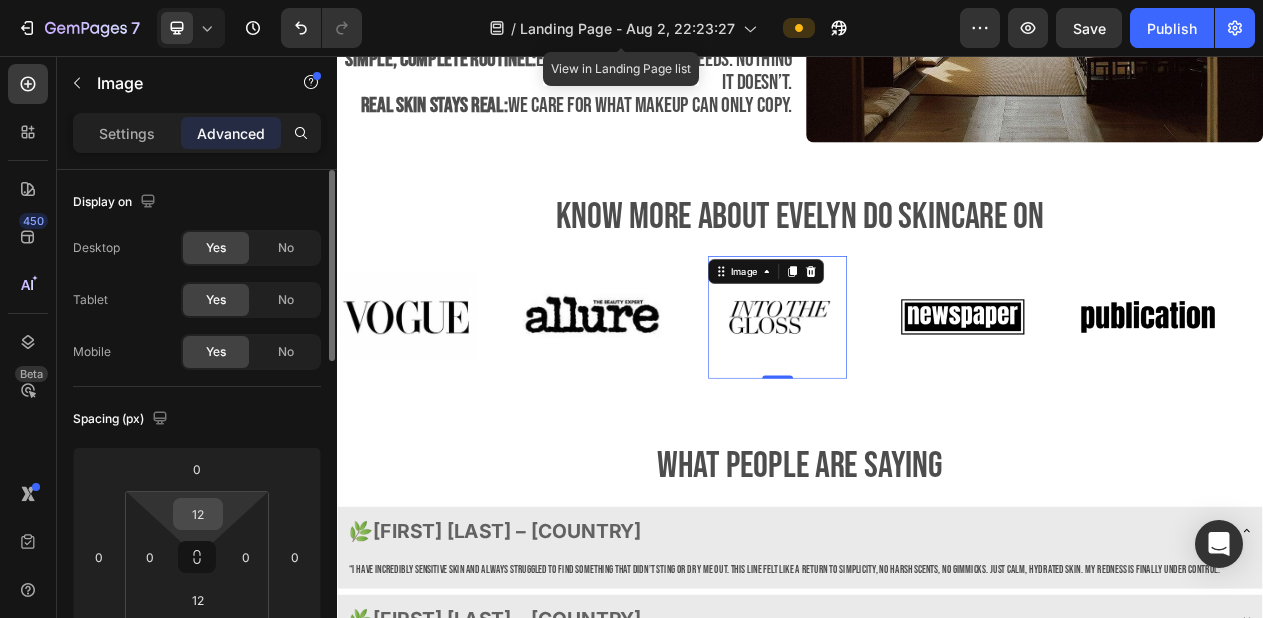 click on "12" at bounding box center [198, 514] 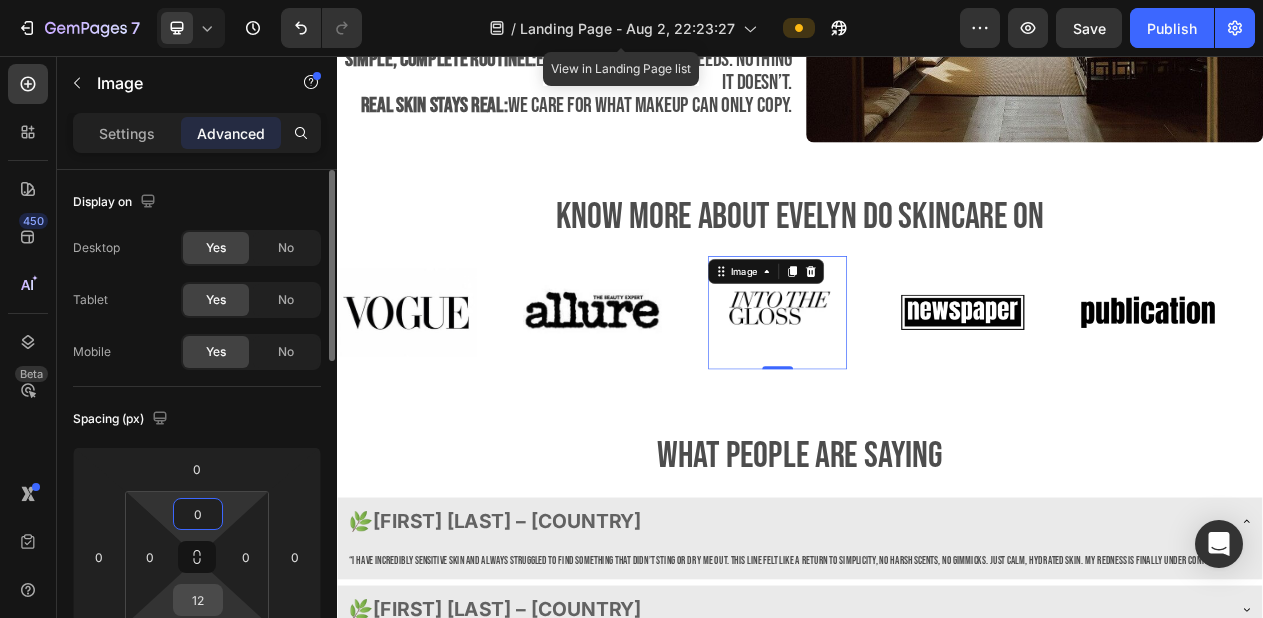 type on "0" 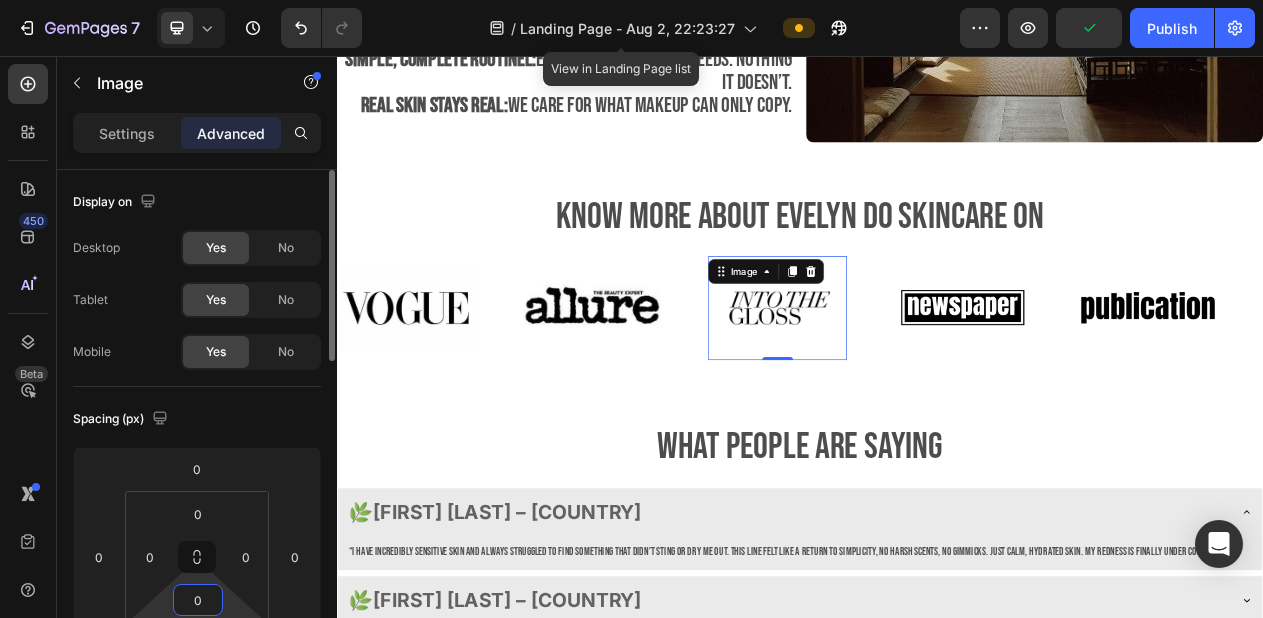 type on "0" 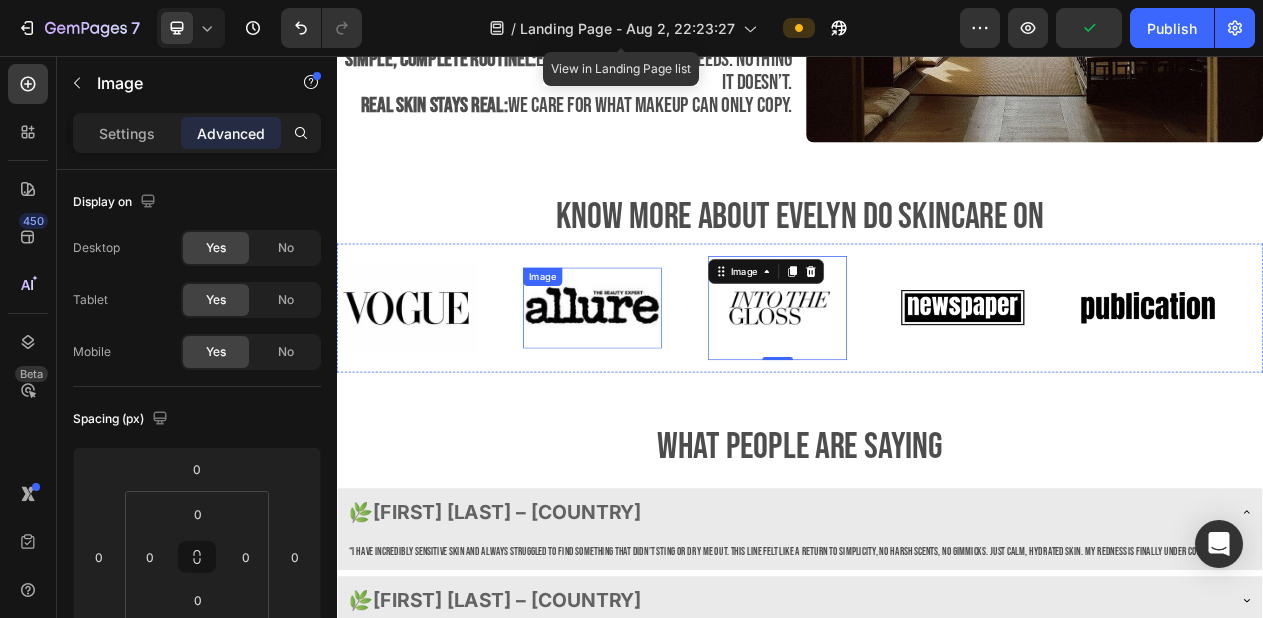 click at bounding box center (668, 382) 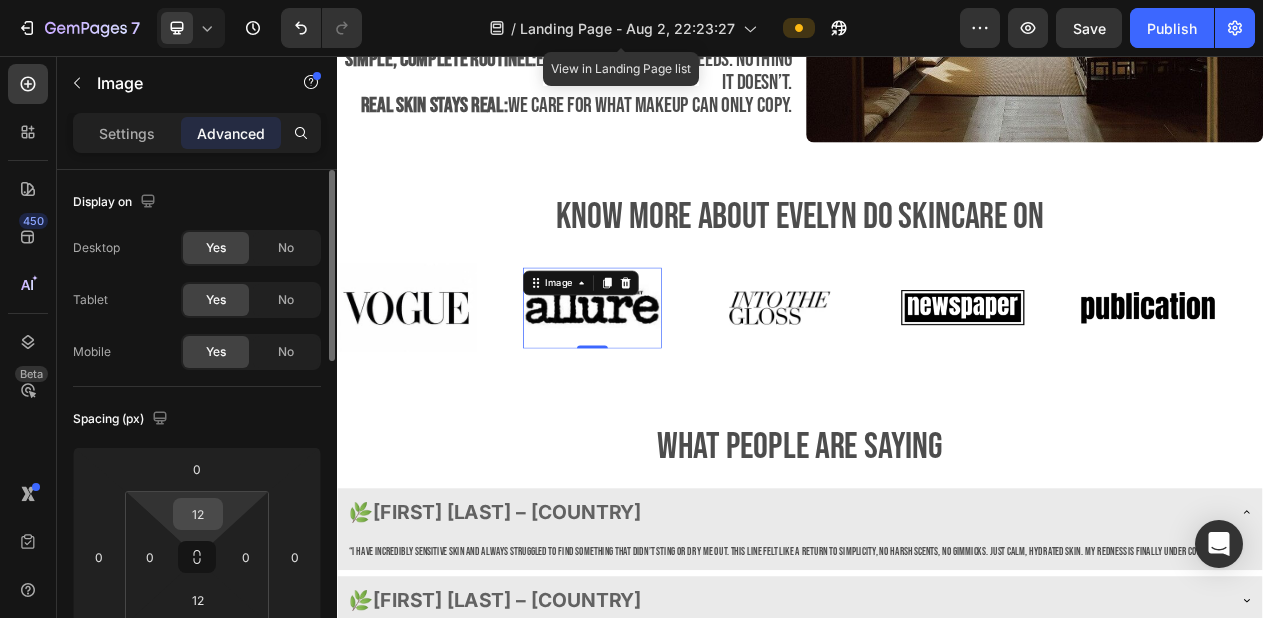 click on "12" at bounding box center [198, 514] 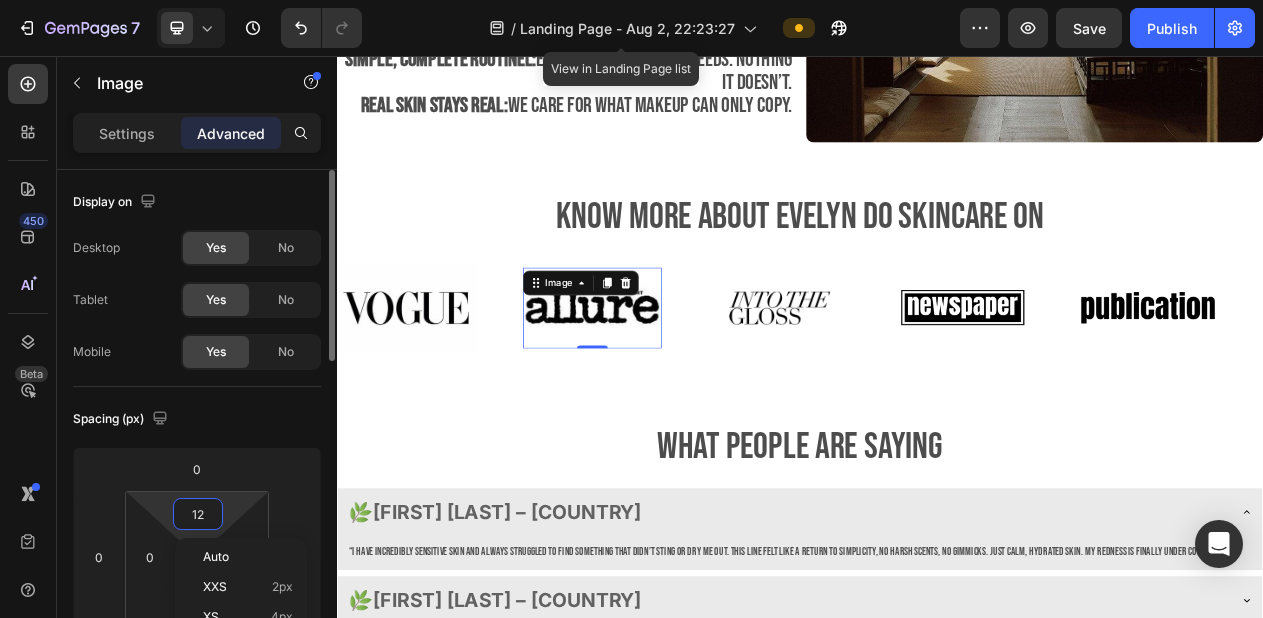 click on "12" at bounding box center [198, 514] 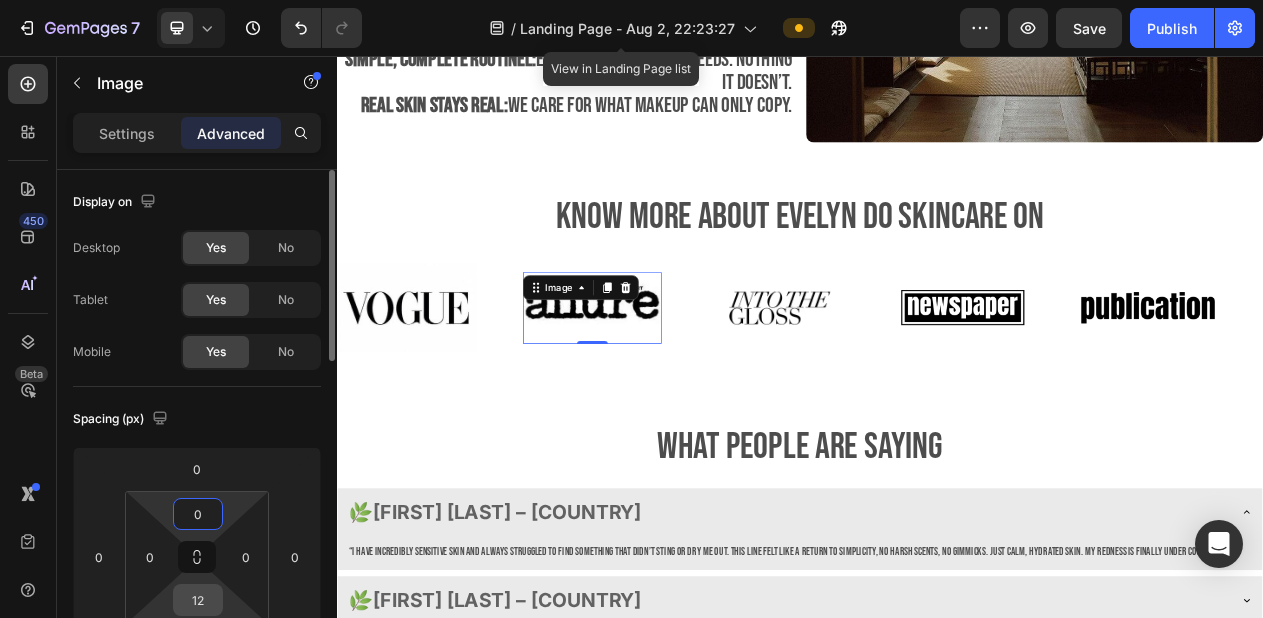 type on "0" 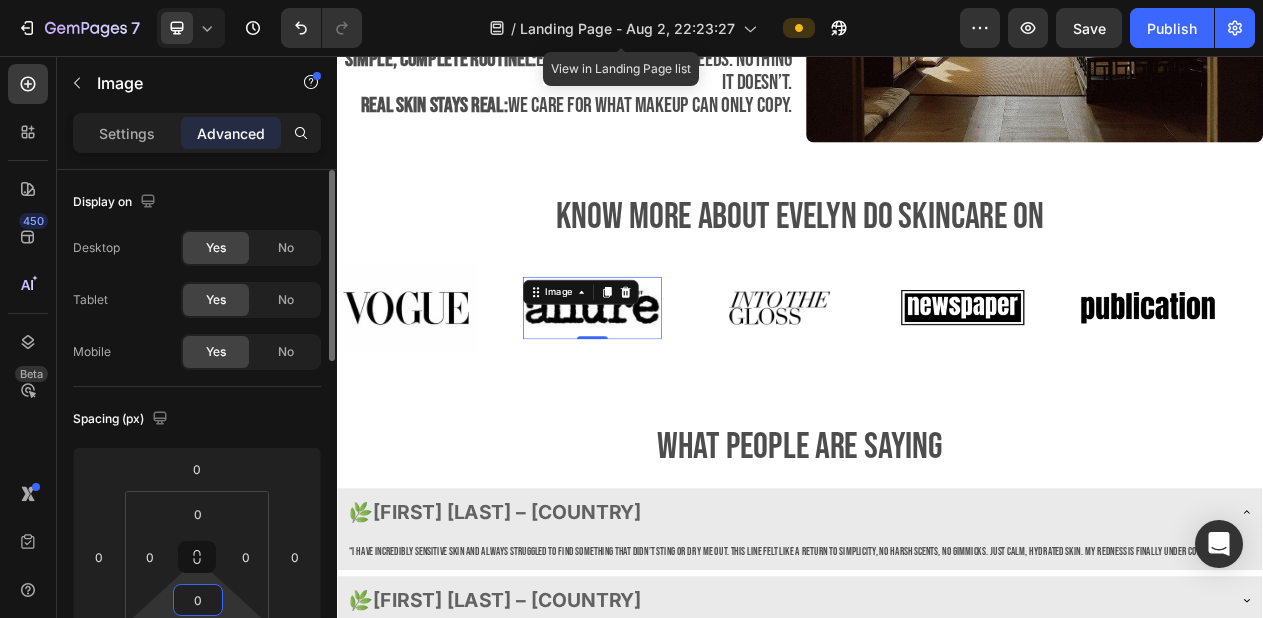 type on "0" 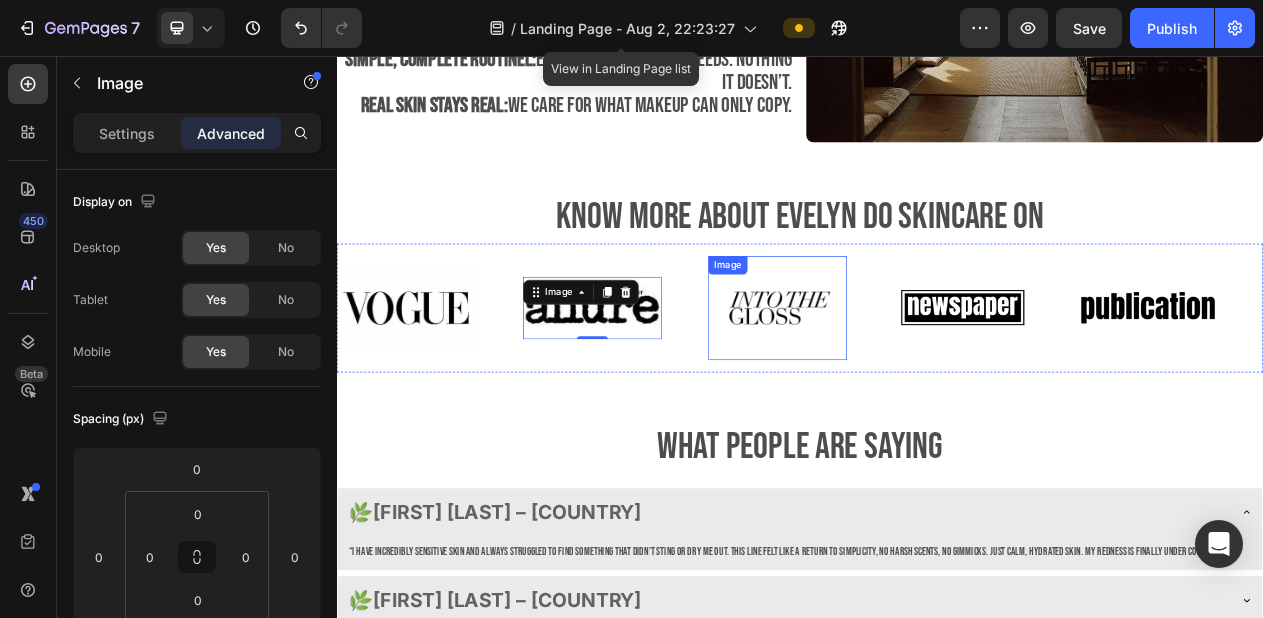click at bounding box center (908, 382) 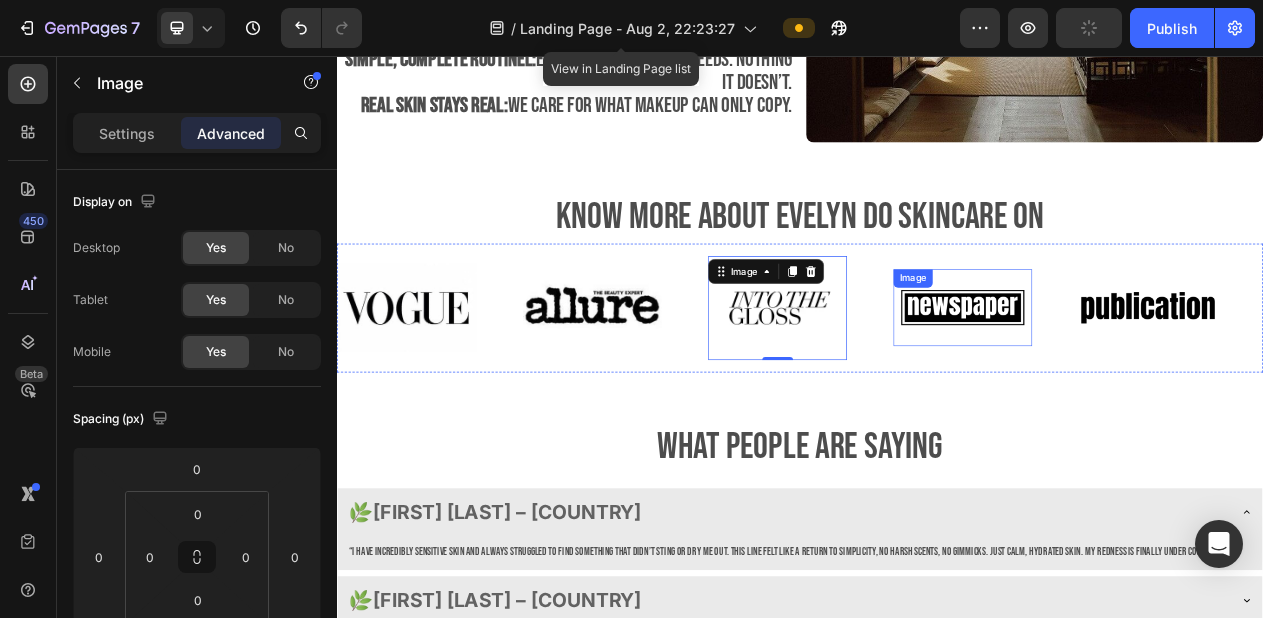 click at bounding box center [1148, 382] 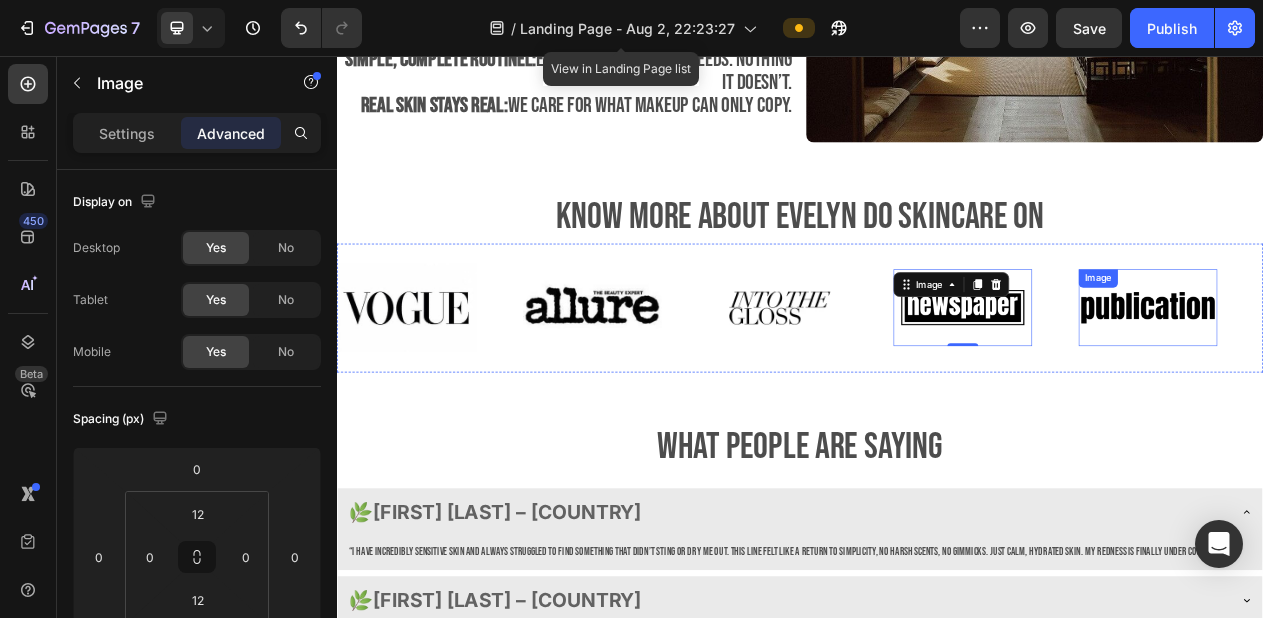click on "Image" at bounding box center [1388, 382] 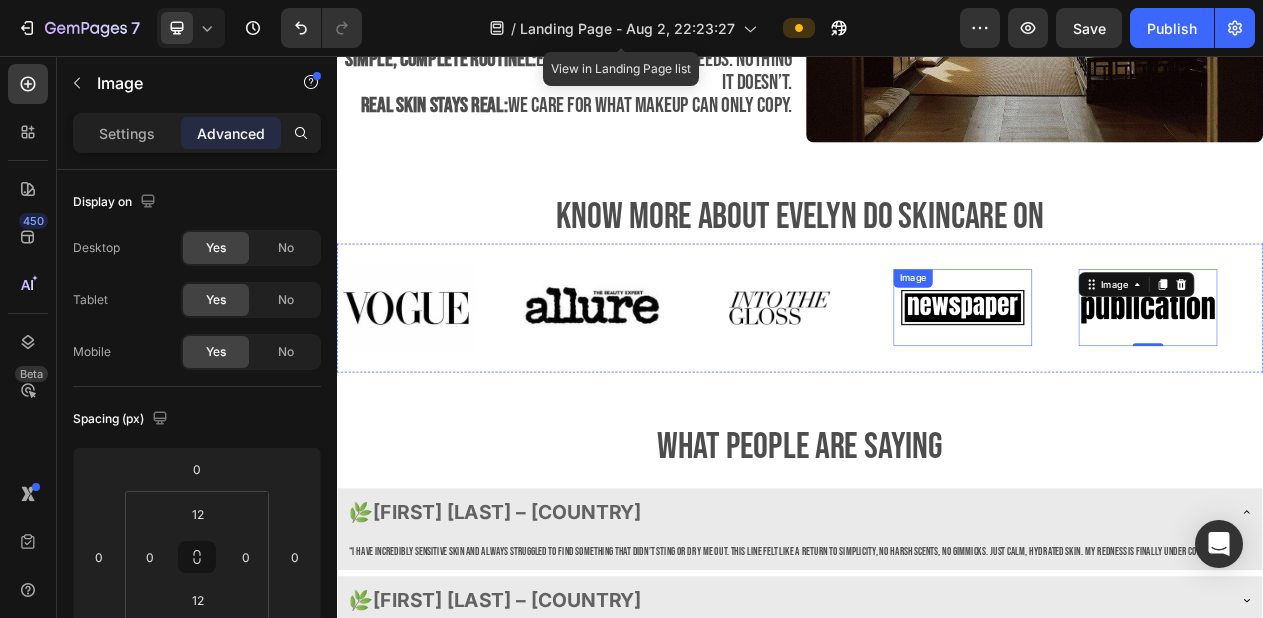 click at bounding box center [1148, 382] 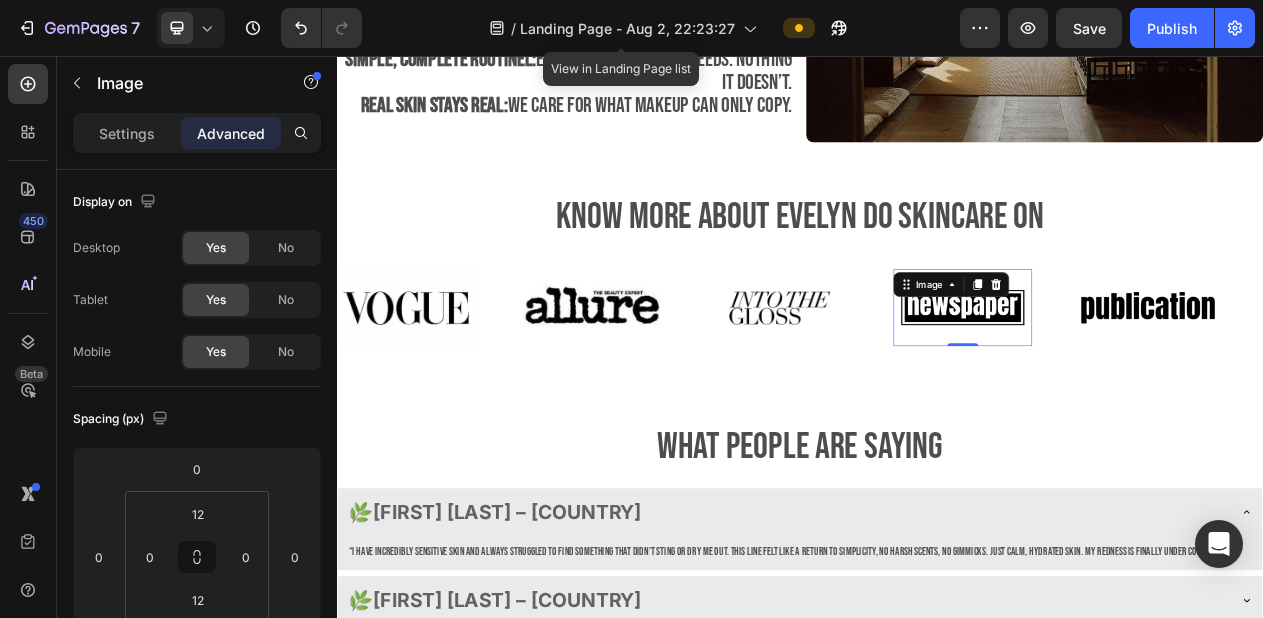 click on "Settings Advanced" at bounding box center (197, 133) 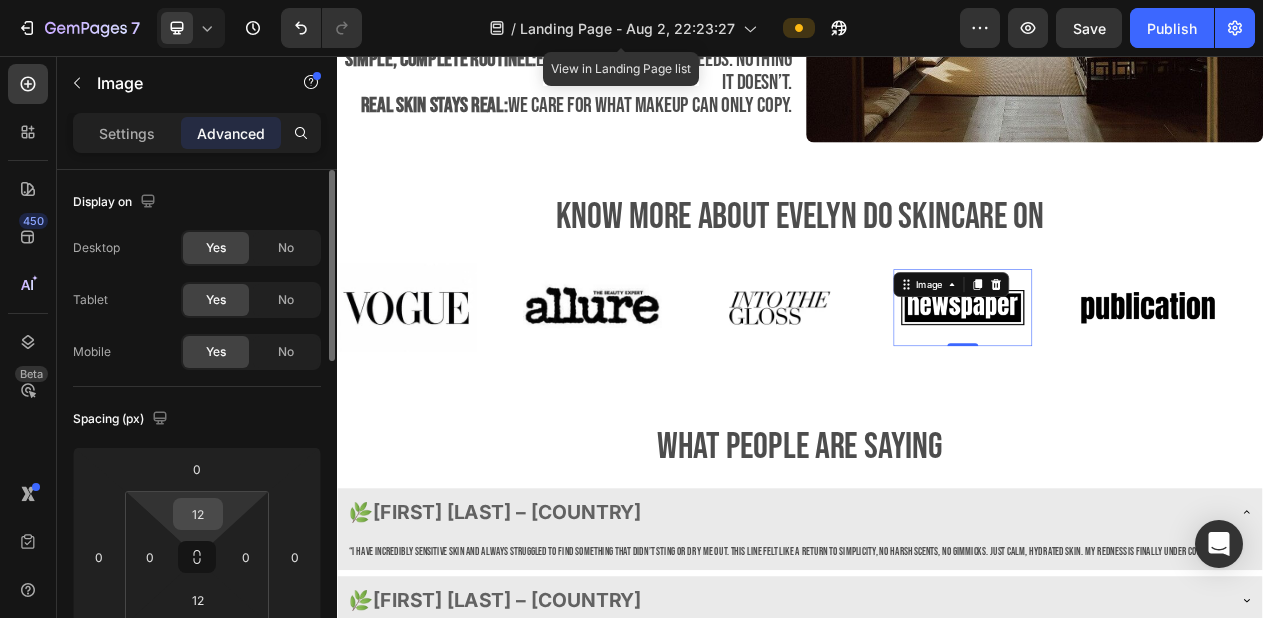 click on "12" at bounding box center (198, 514) 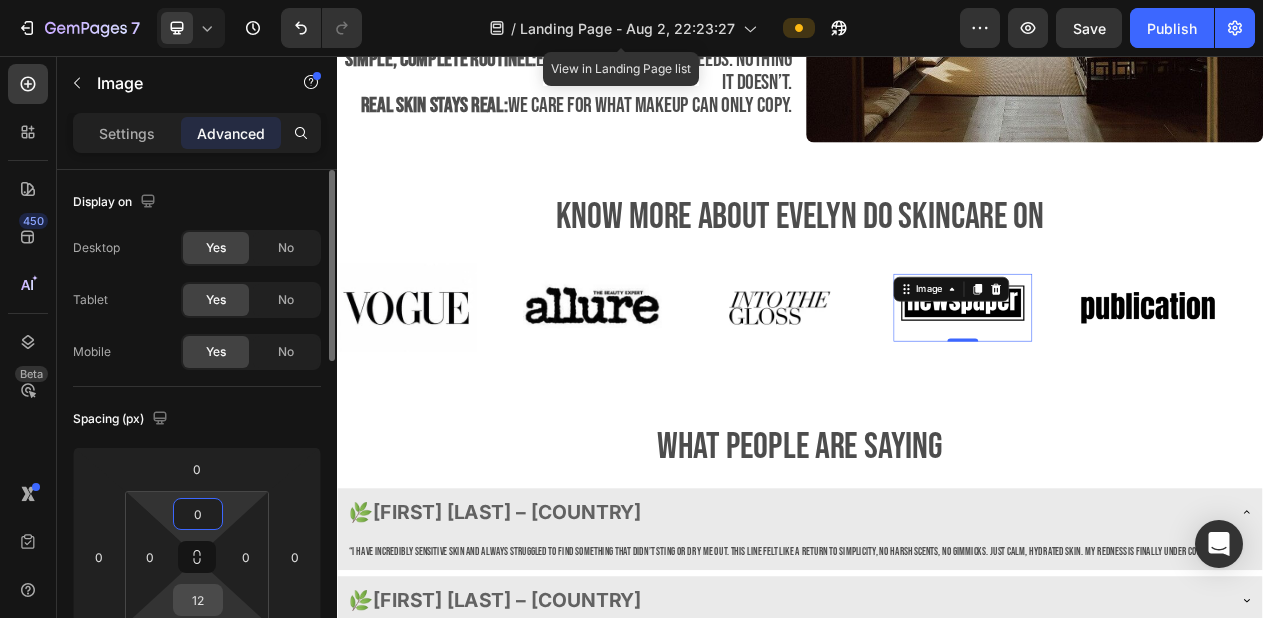 type on "0" 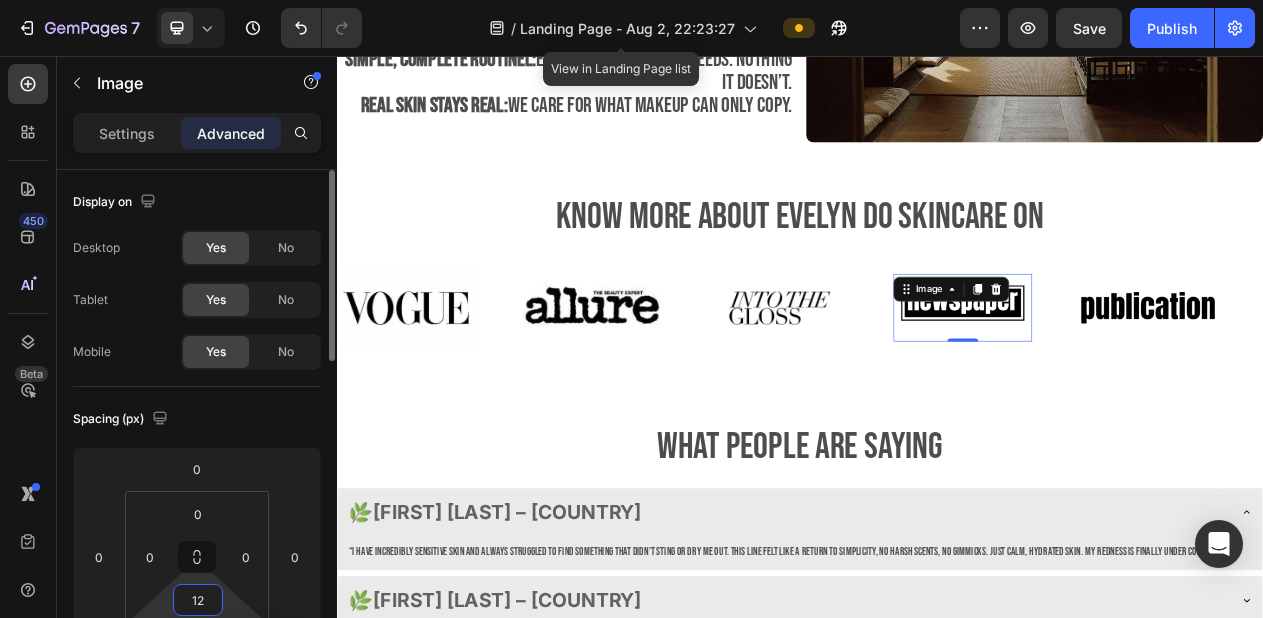 click on "12" at bounding box center [198, 600] 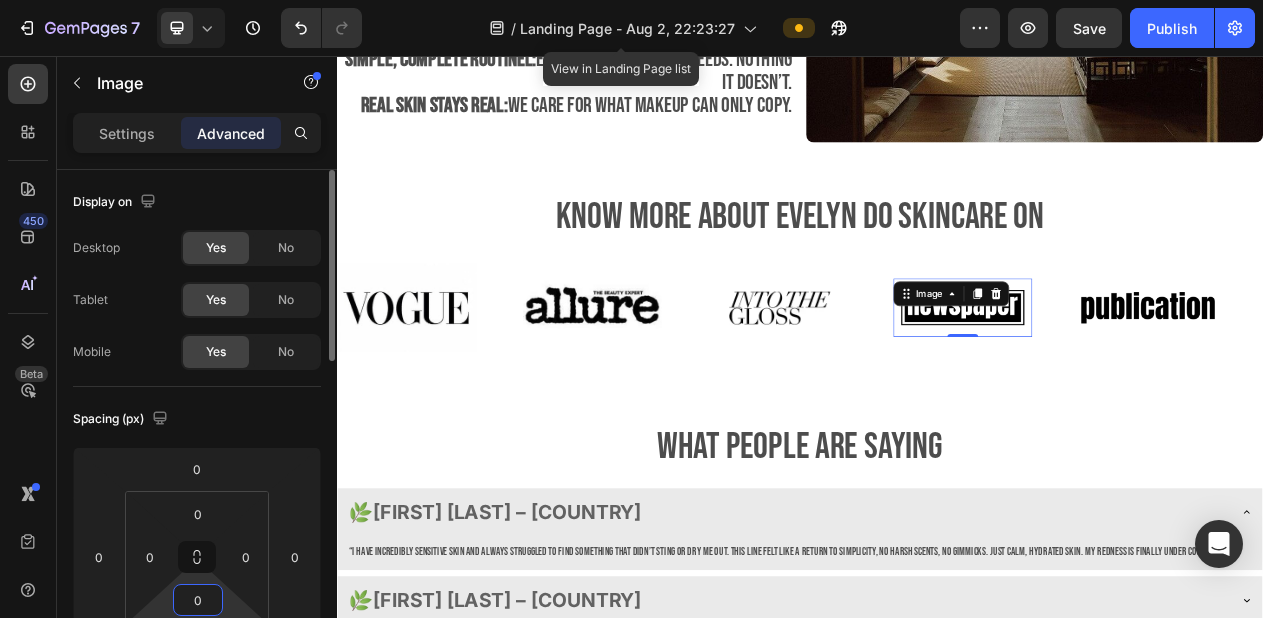 type on "0" 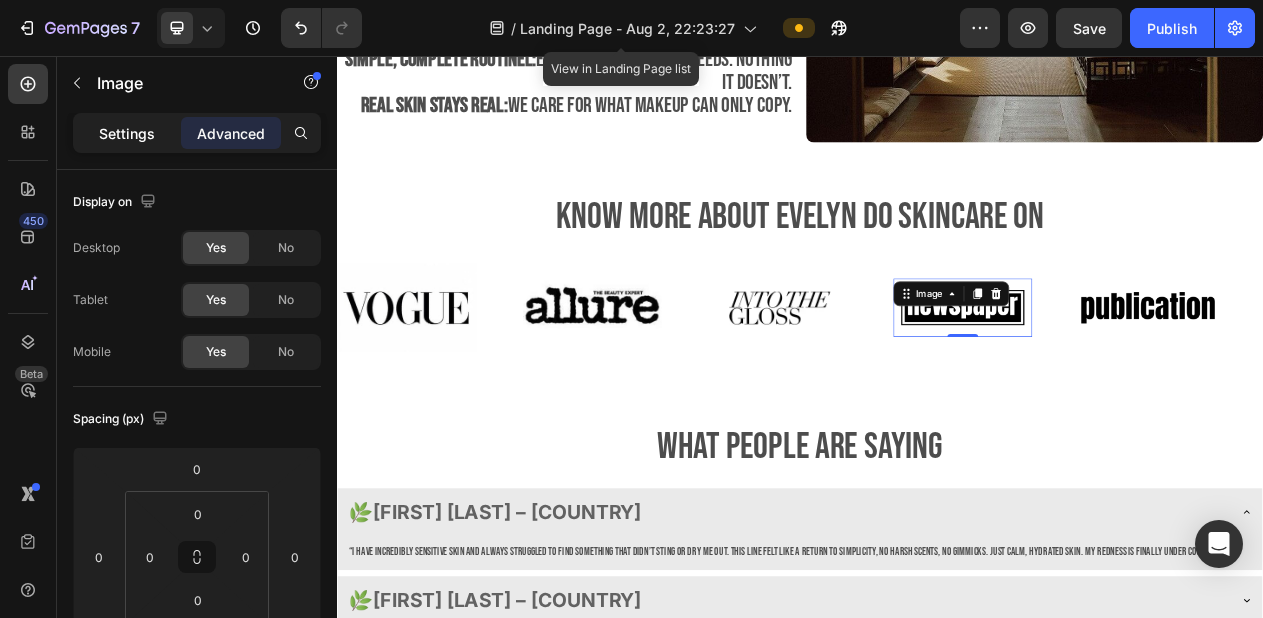 click on "Settings" 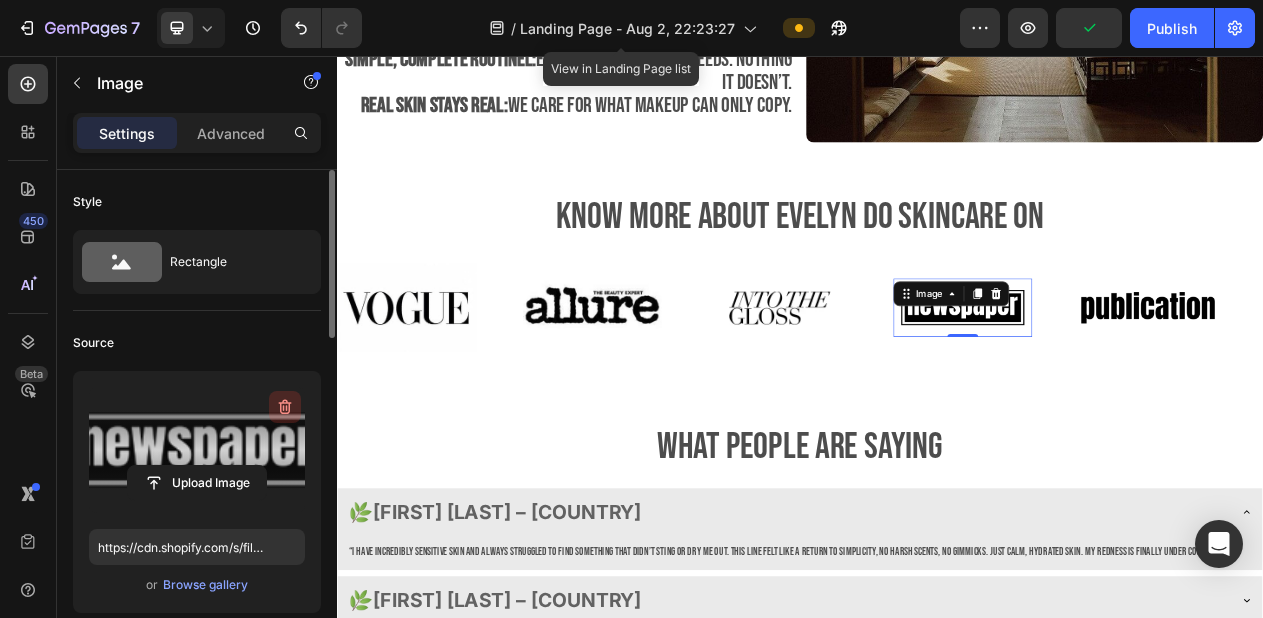 click 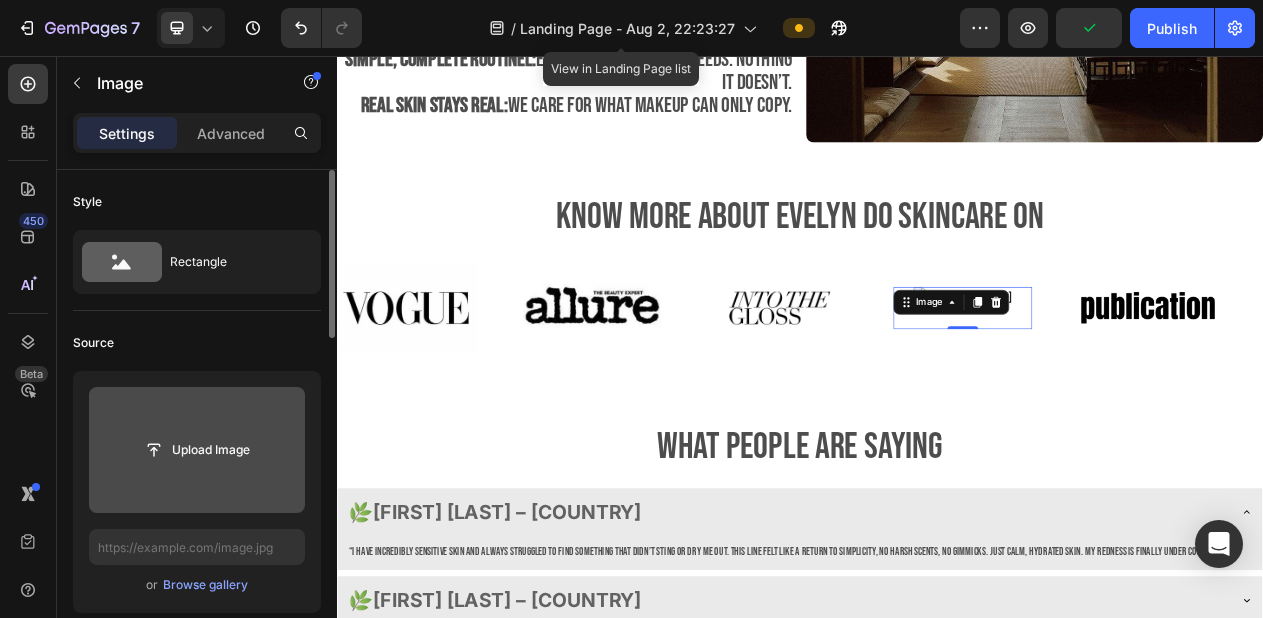 click 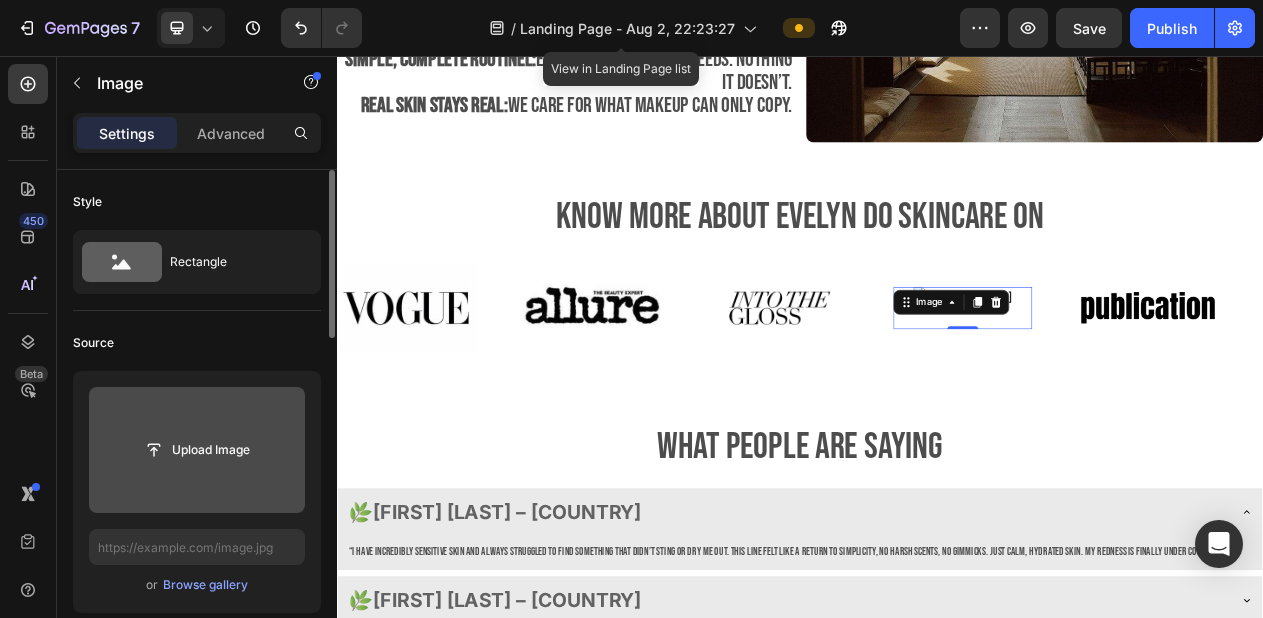 click 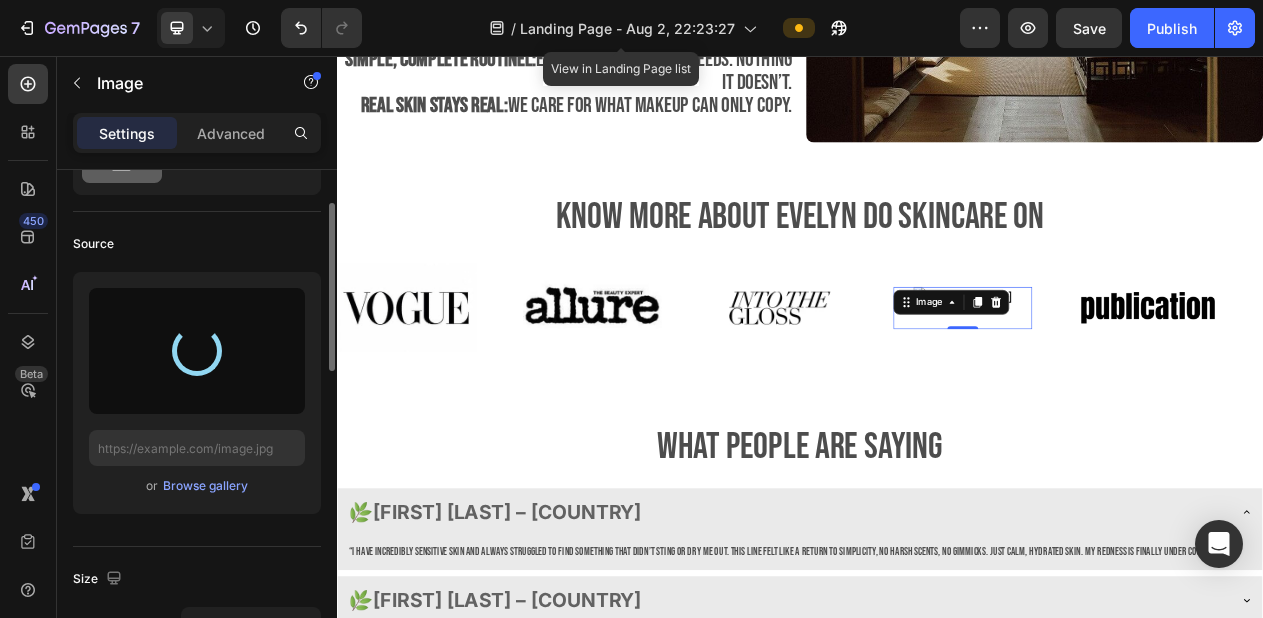 type on "https://cdn.shopify.com/s/files/1/0688/7394/5148/files/gempages_578118090676503056-3144c4c8-11cf-4d46-aa57-ae5381003c67.jpg" 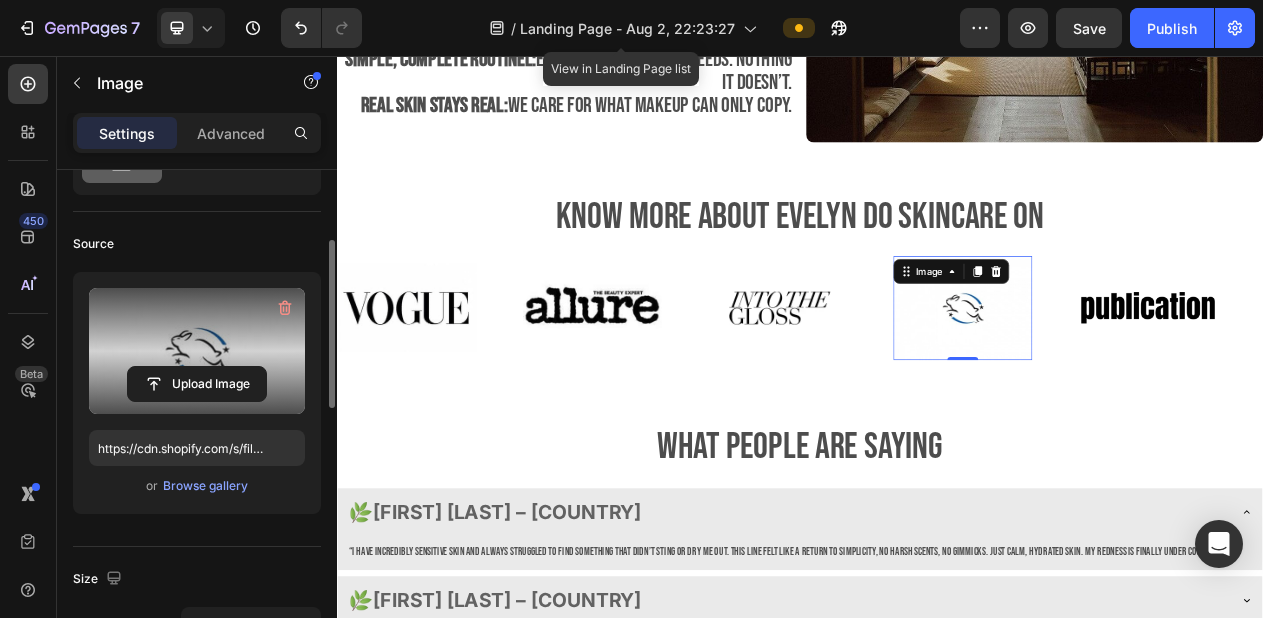 scroll, scrollTop: 127, scrollLeft: 0, axis: vertical 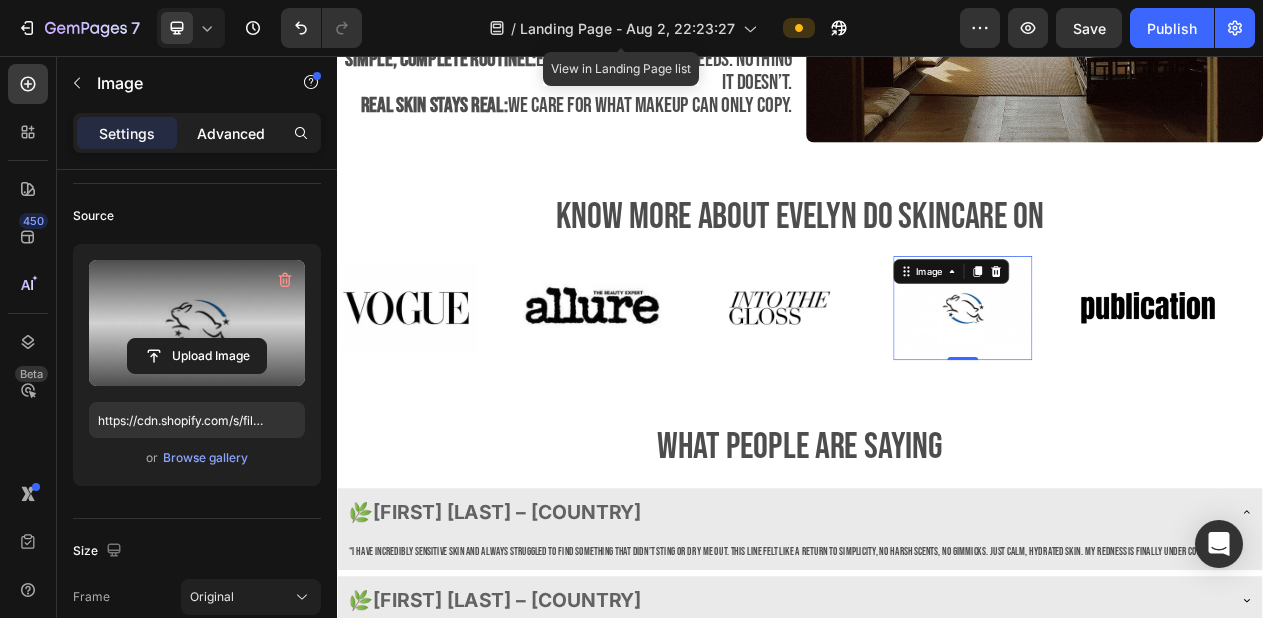 click on "Advanced" at bounding box center (231, 133) 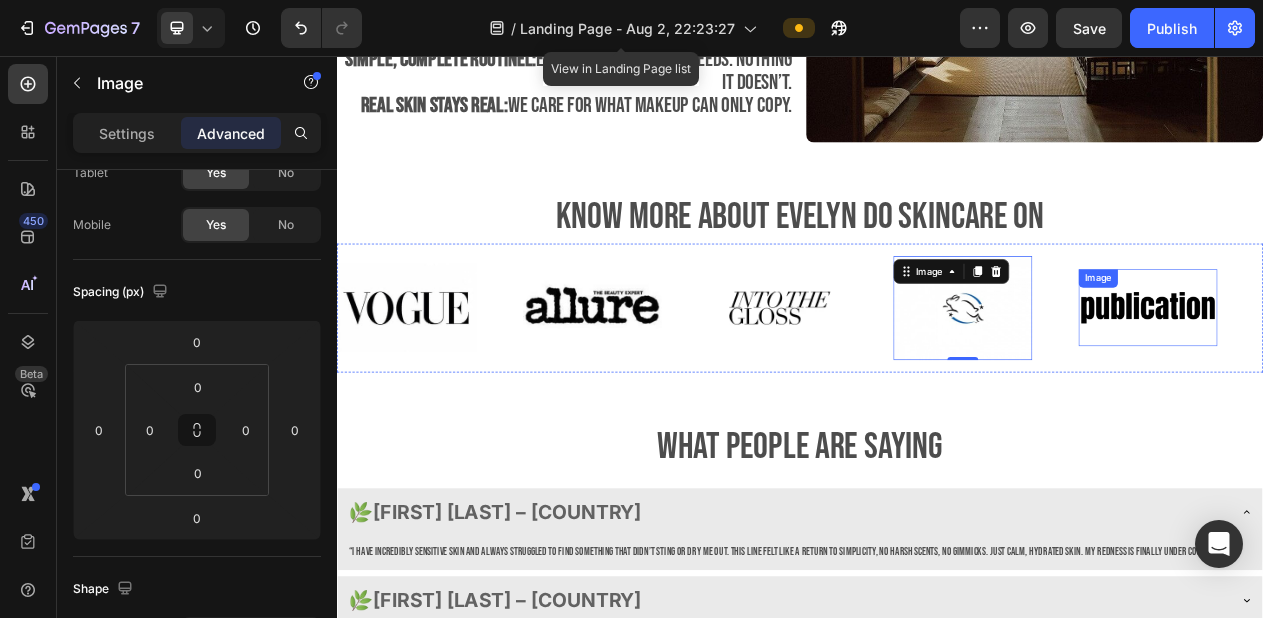 click at bounding box center (1388, 382) 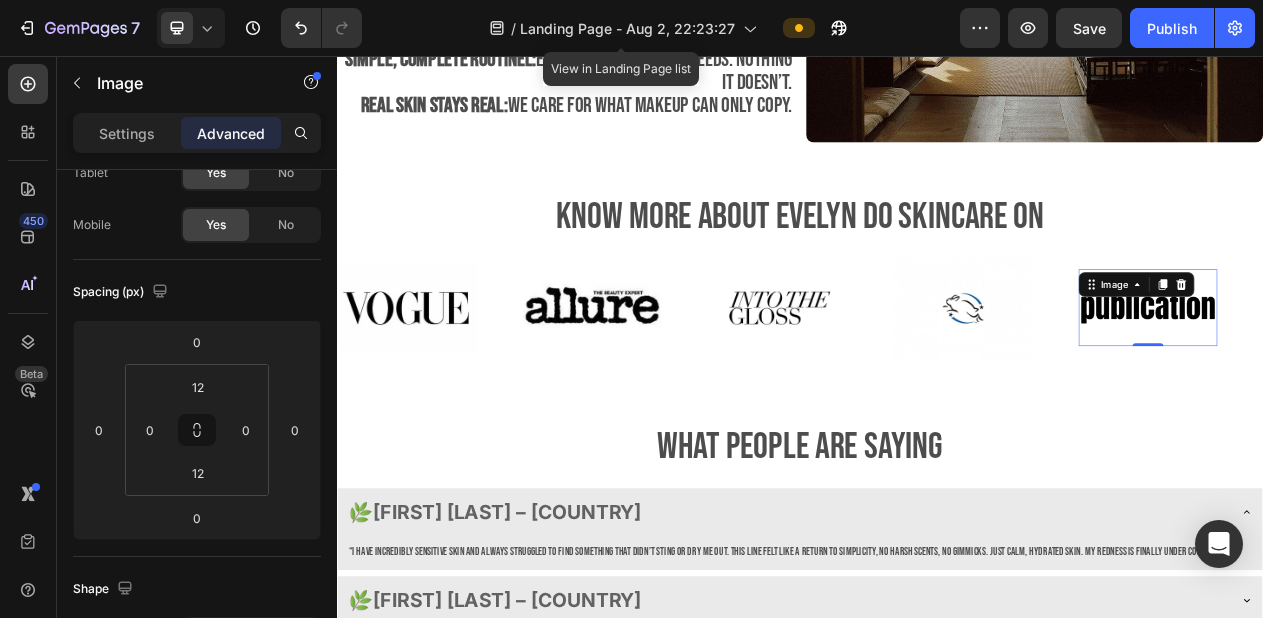 click on "Image" at bounding box center [1373, 352] 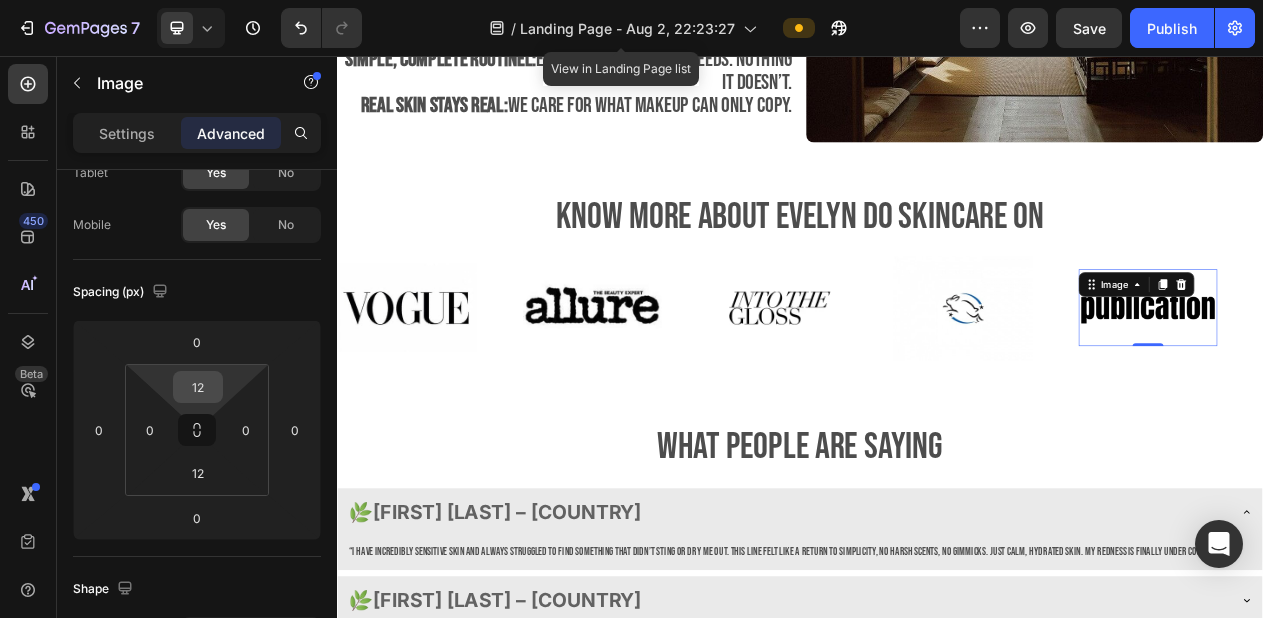 click on "12" at bounding box center (198, 387) 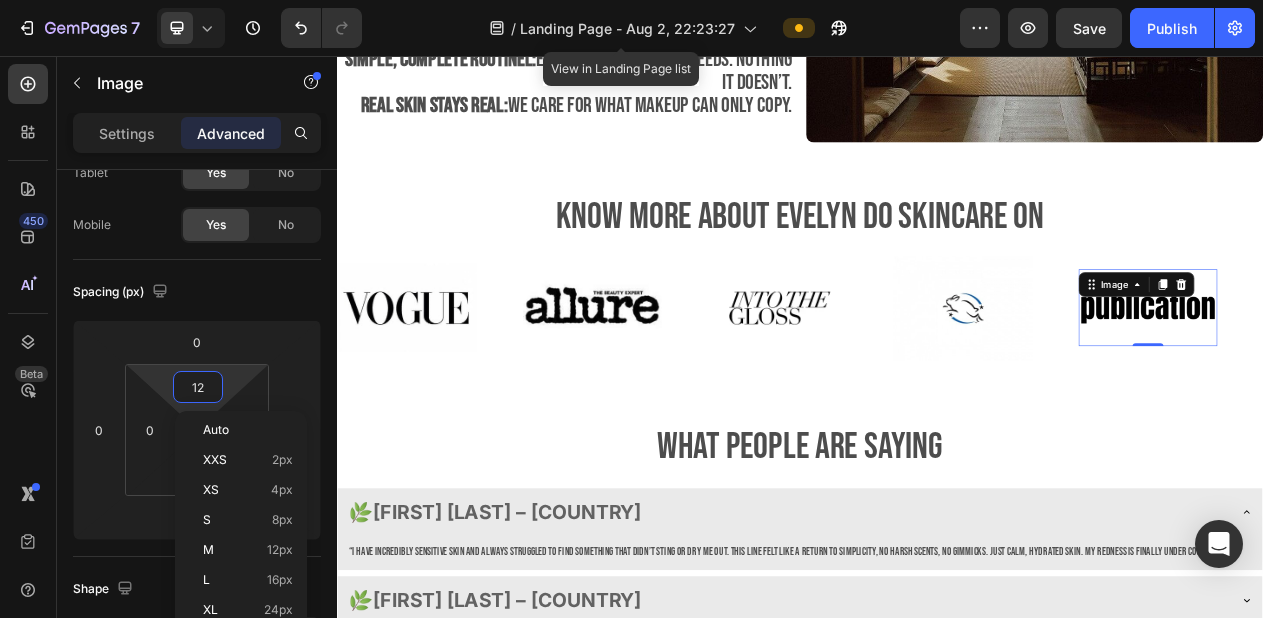 click on "12" at bounding box center (198, 387) 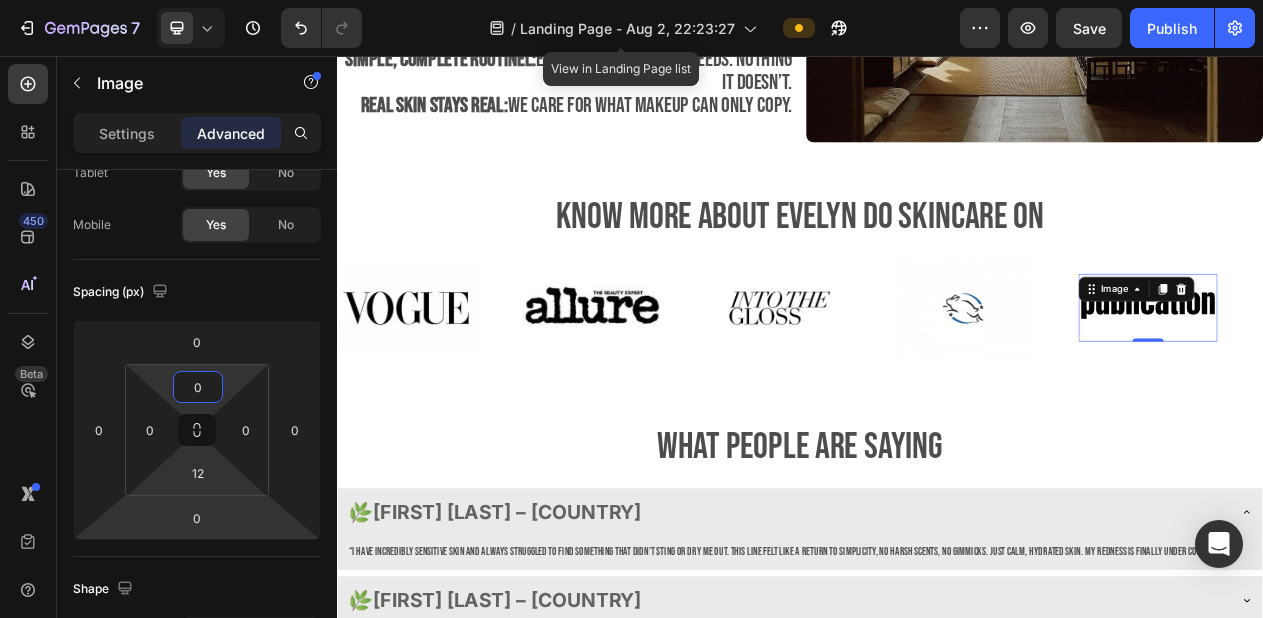 type on "0" 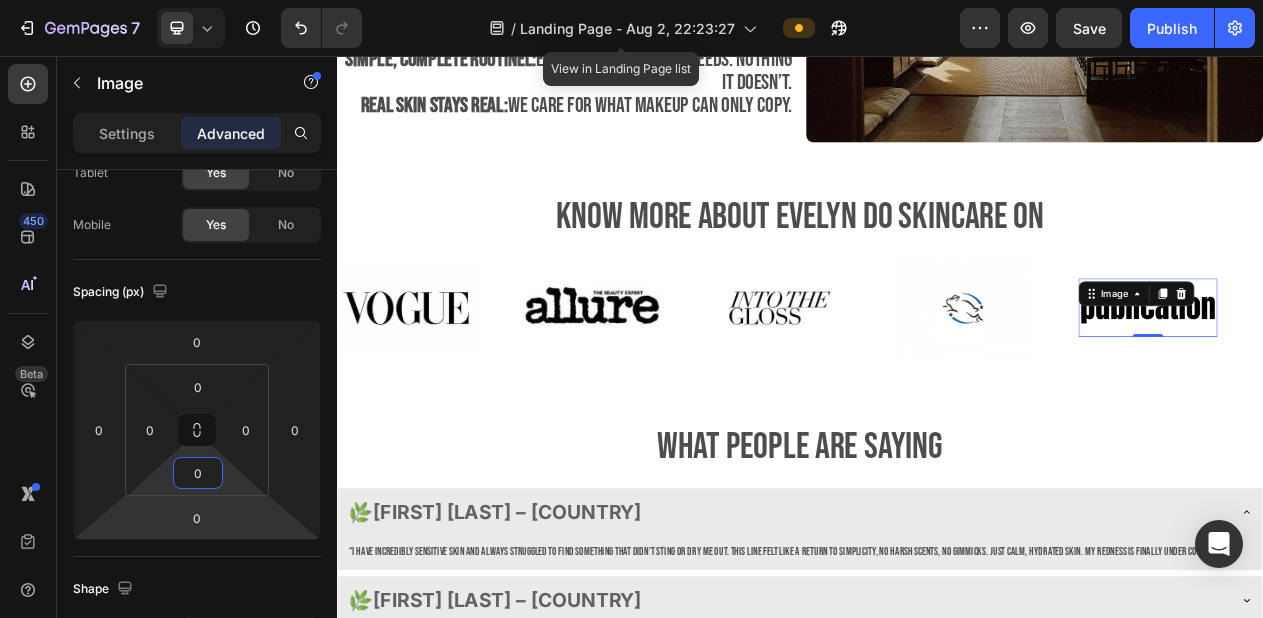 type on "0" 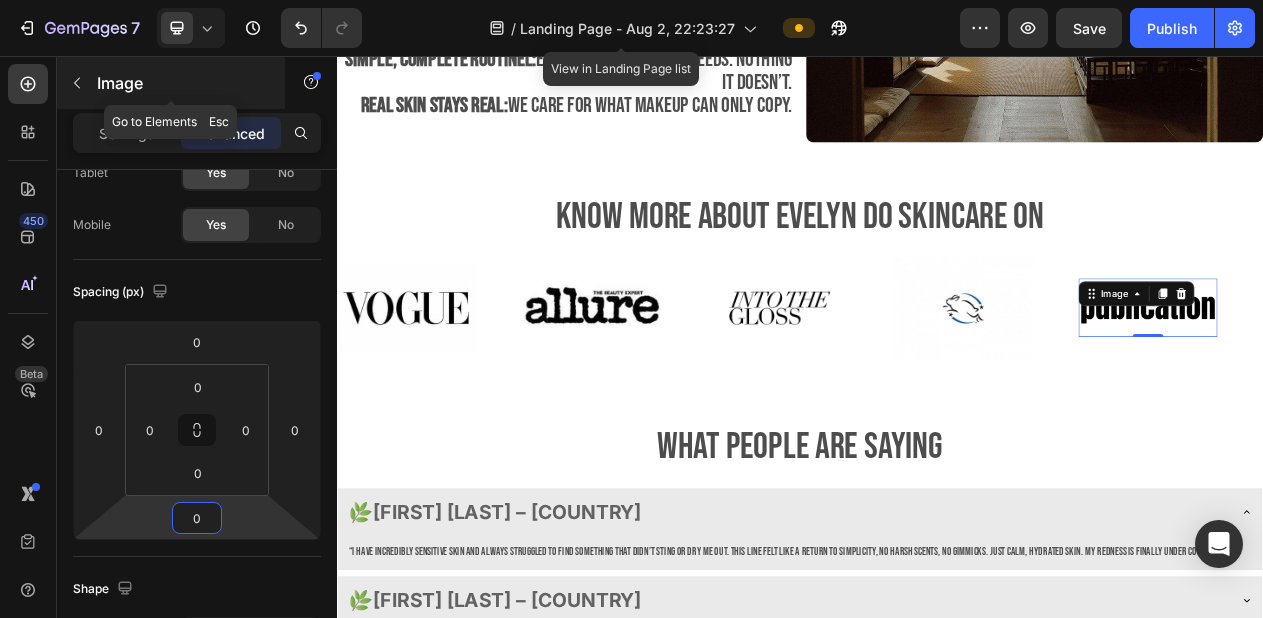 click on "Image" at bounding box center [182, 83] 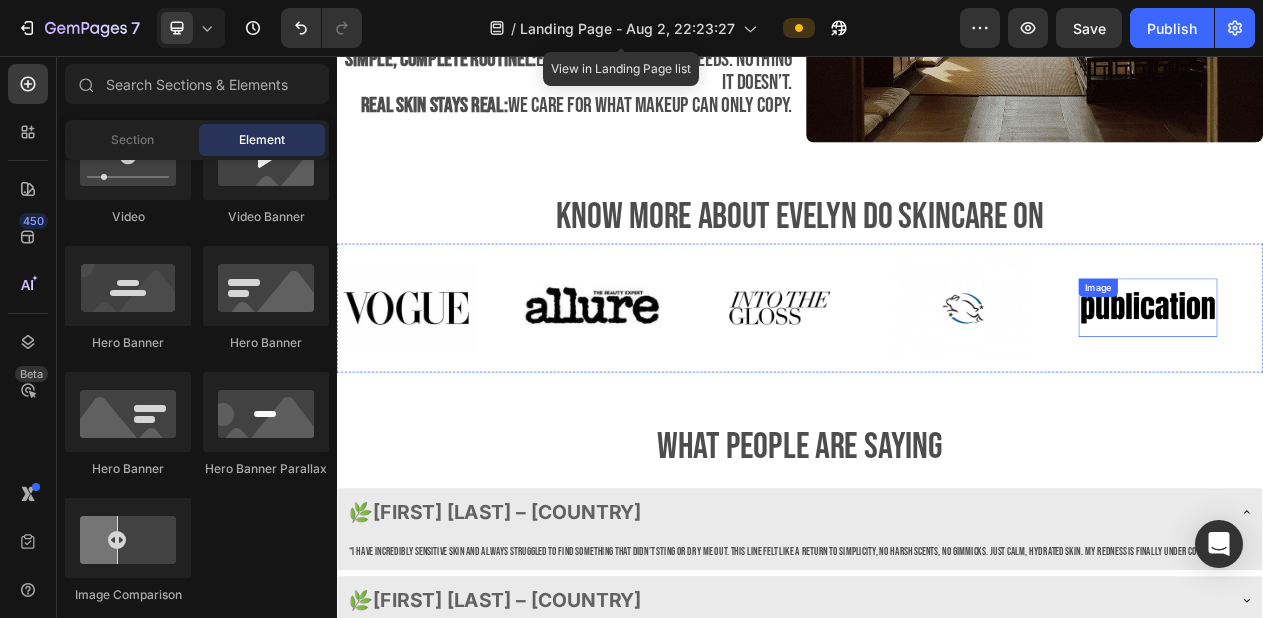 click at bounding box center [1388, 382] 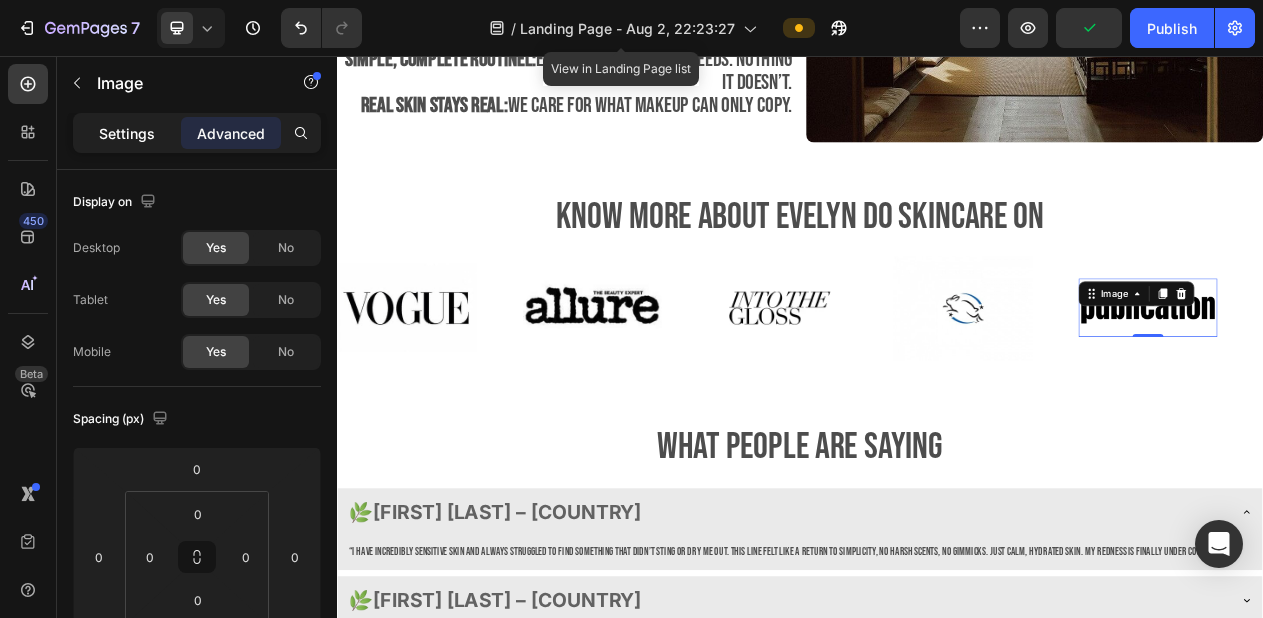 click on "Settings" at bounding box center (127, 133) 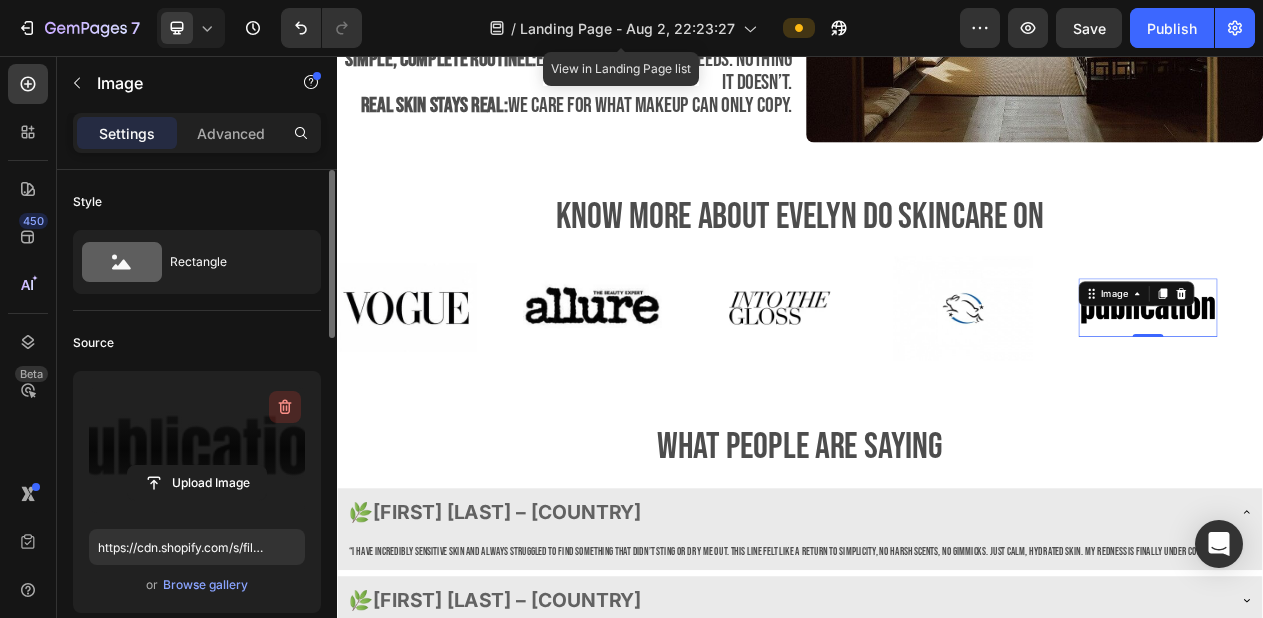 click 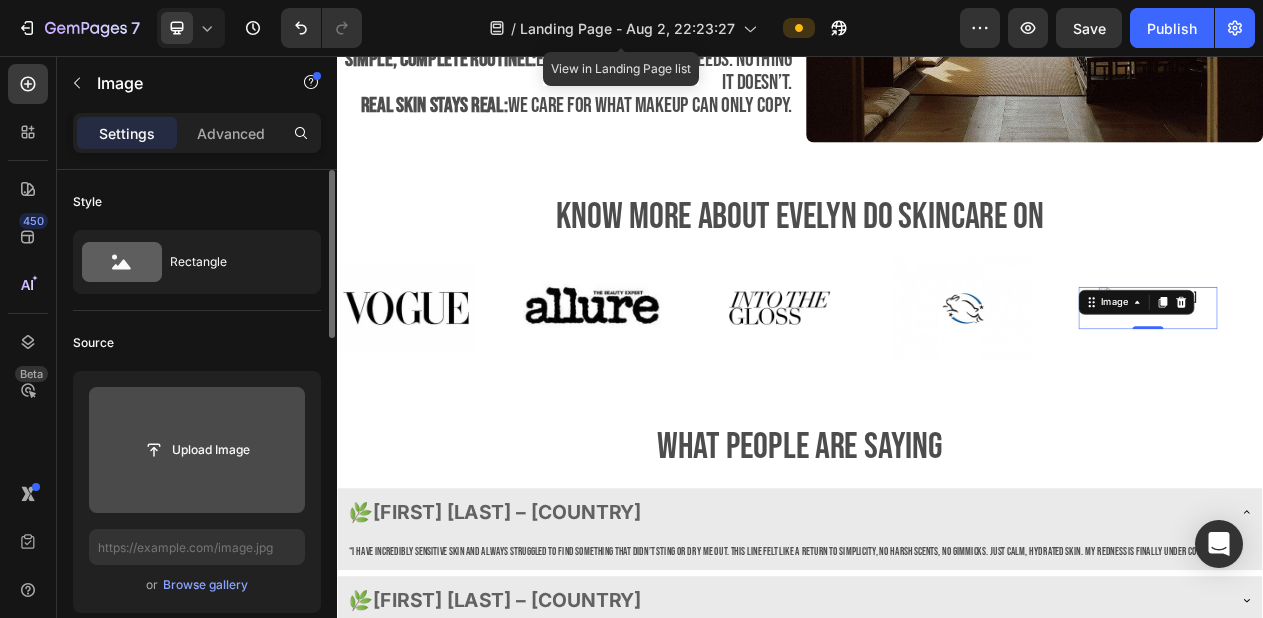 click 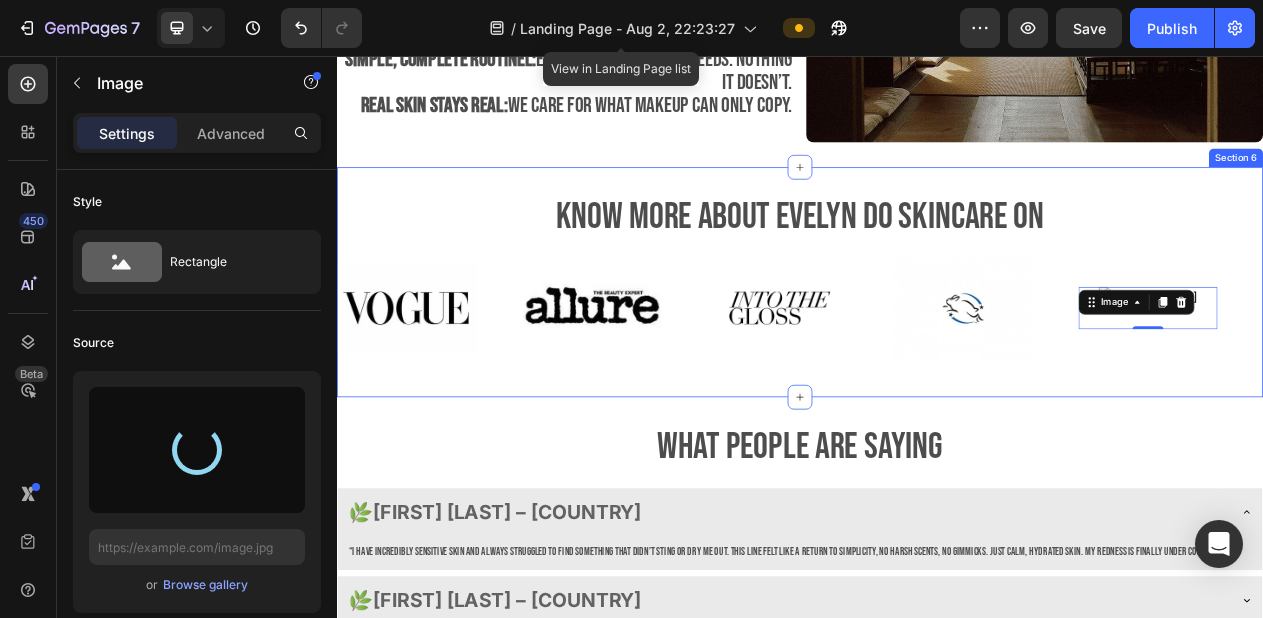 type on "https://cdn.shopify.com/s/files/1/0688/7394/5148/files/gempages_578118090676503056-fe176995-7c19-4c6d-b1b8-6c5de57ee35a.webp" 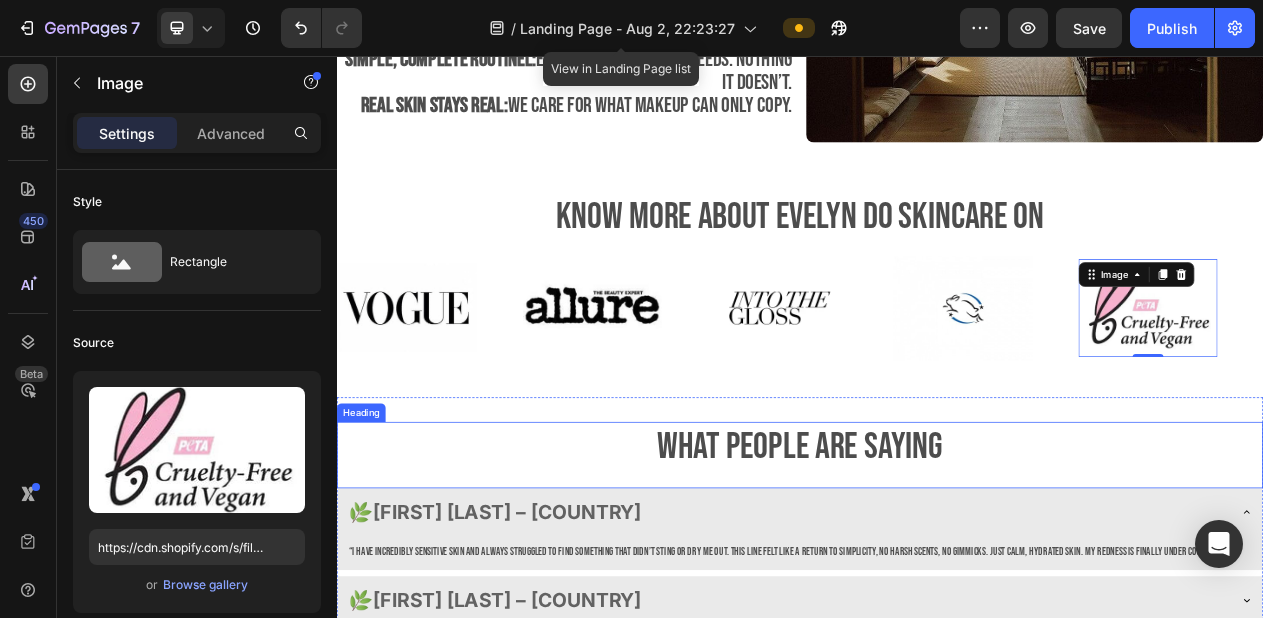 click on "what people are saying" at bounding box center (937, 563) 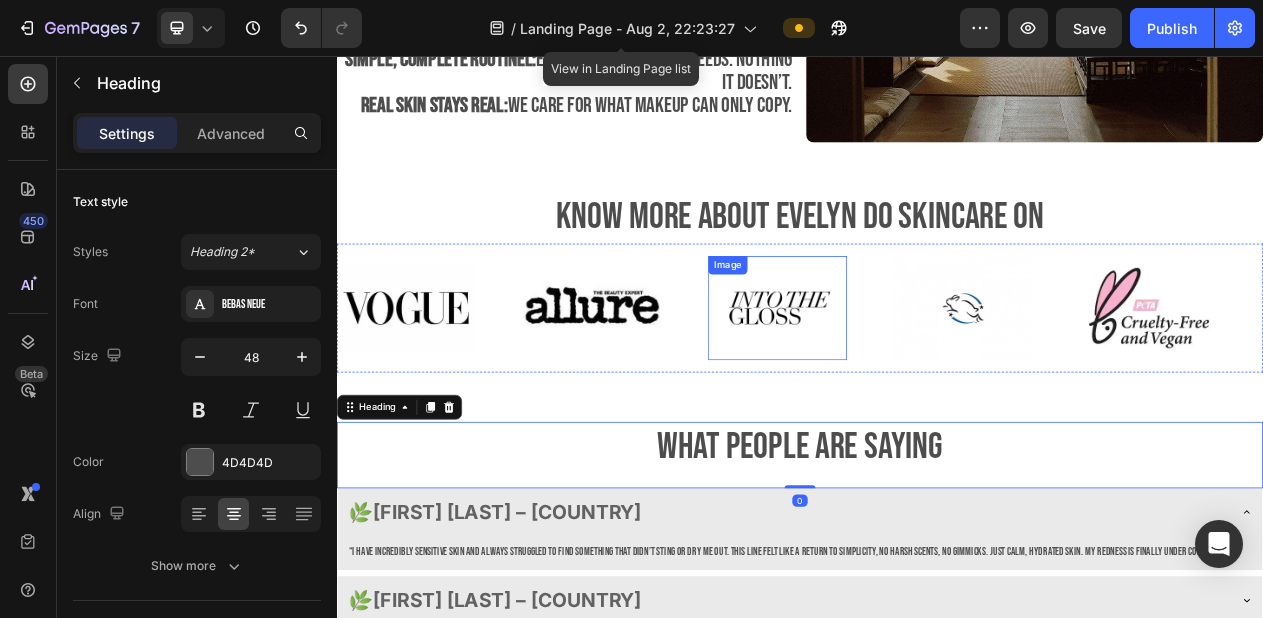 click at bounding box center [908, 382] 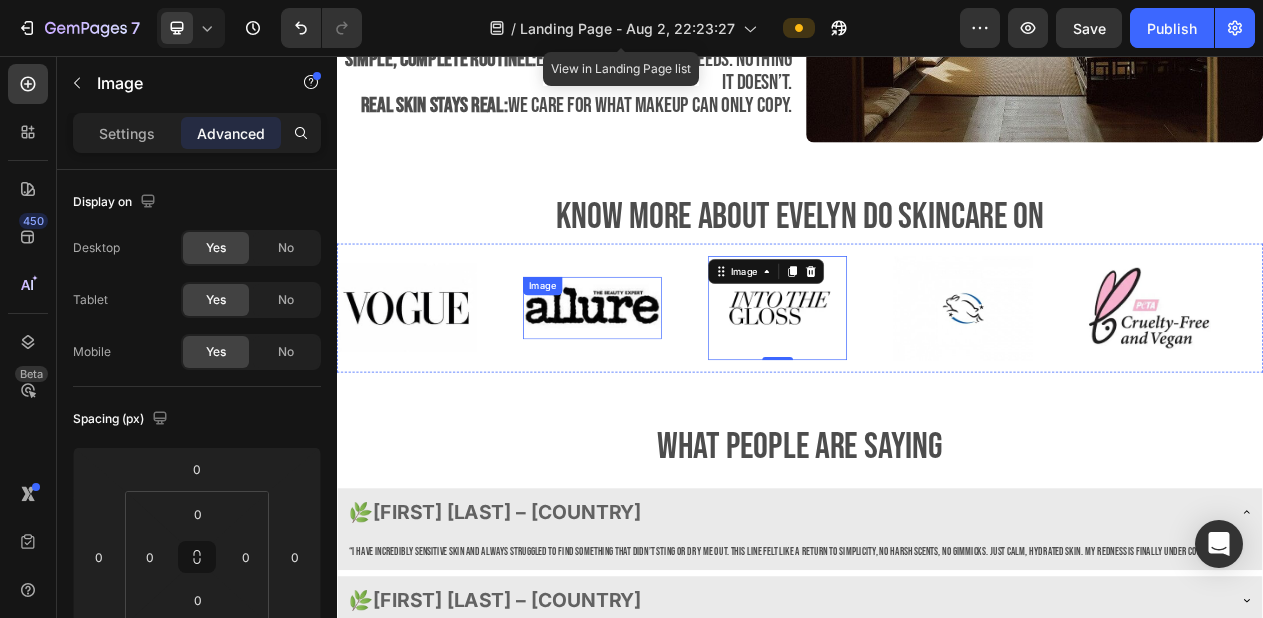 click at bounding box center (668, 382) 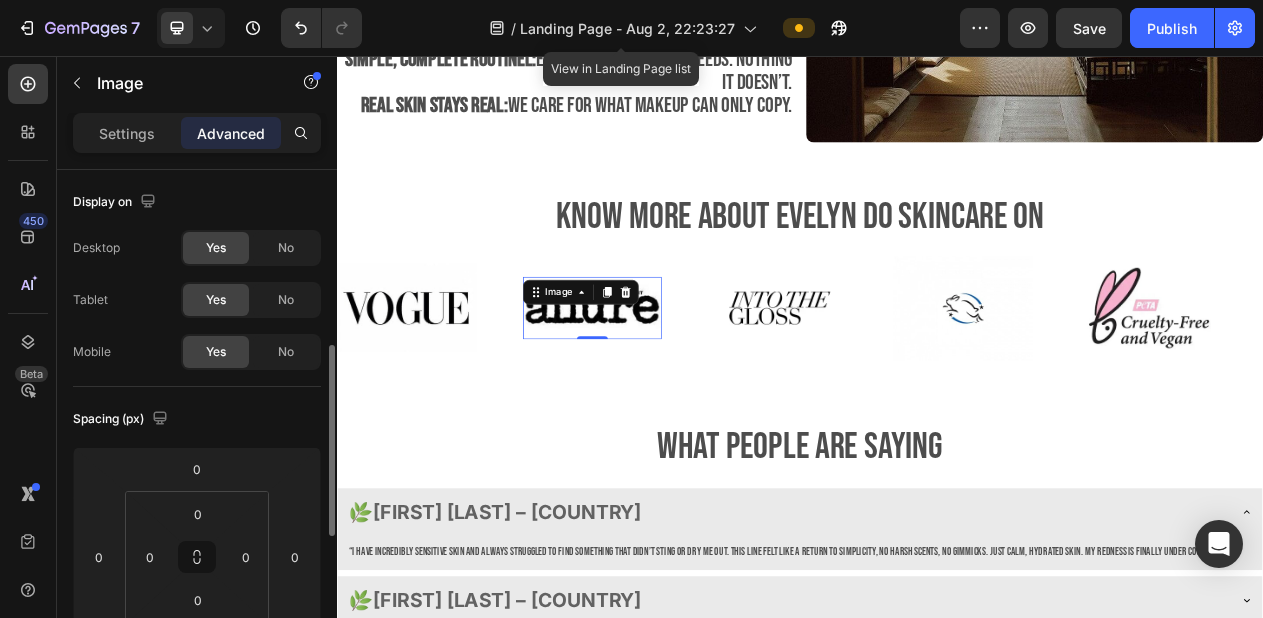 scroll, scrollTop: 127, scrollLeft: 0, axis: vertical 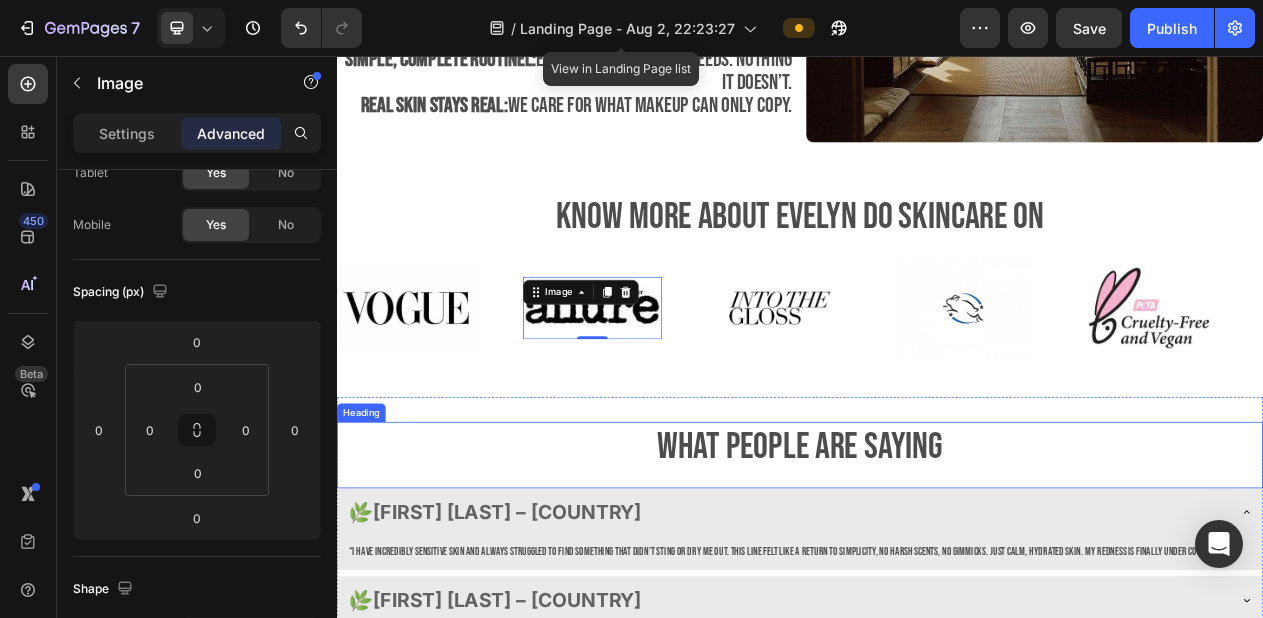 click on "what people are saying" at bounding box center (937, 563) 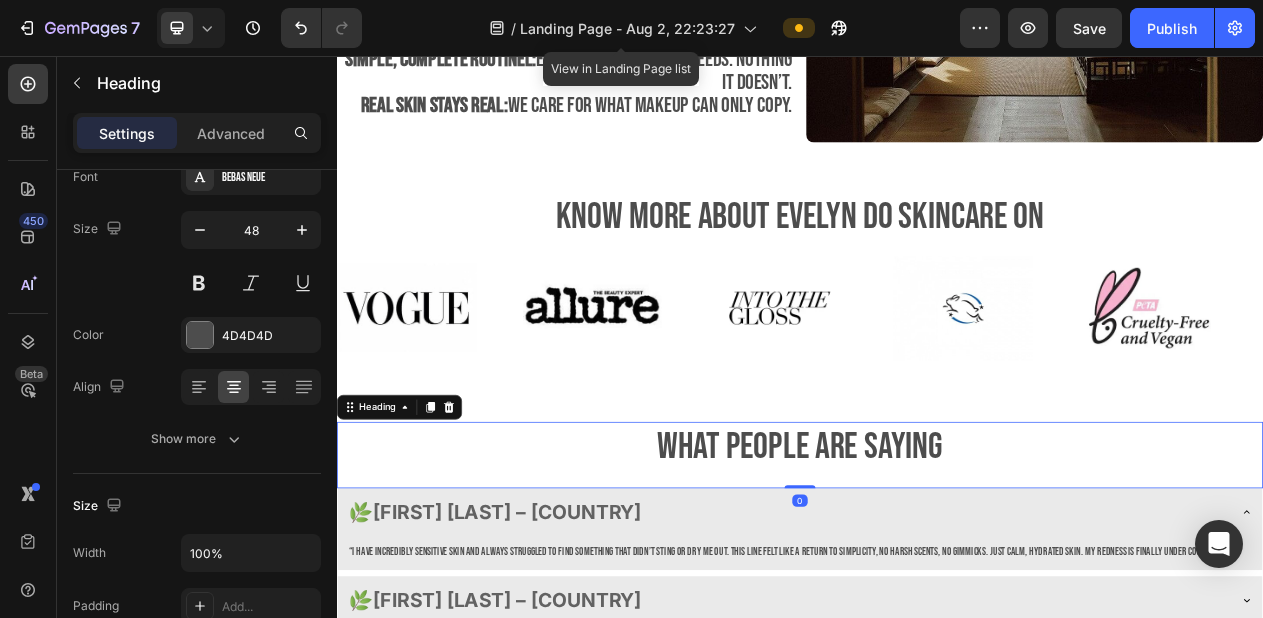 scroll, scrollTop: 0, scrollLeft: 0, axis: both 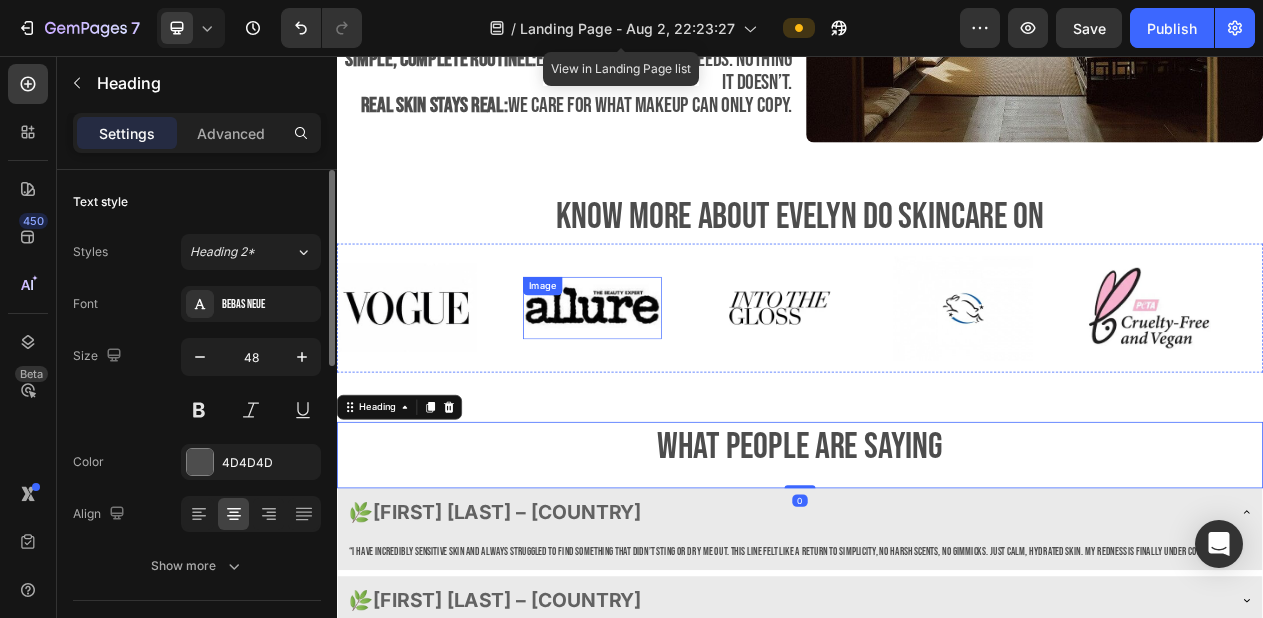 click at bounding box center [668, 382] 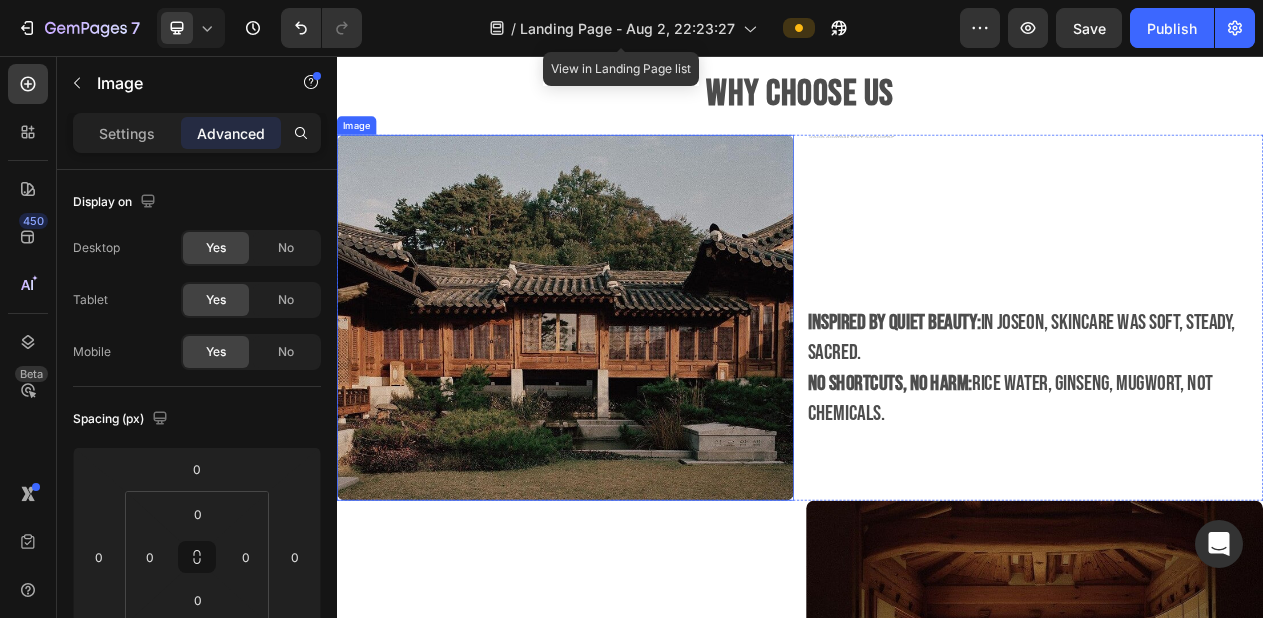 scroll, scrollTop: 1177, scrollLeft: 0, axis: vertical 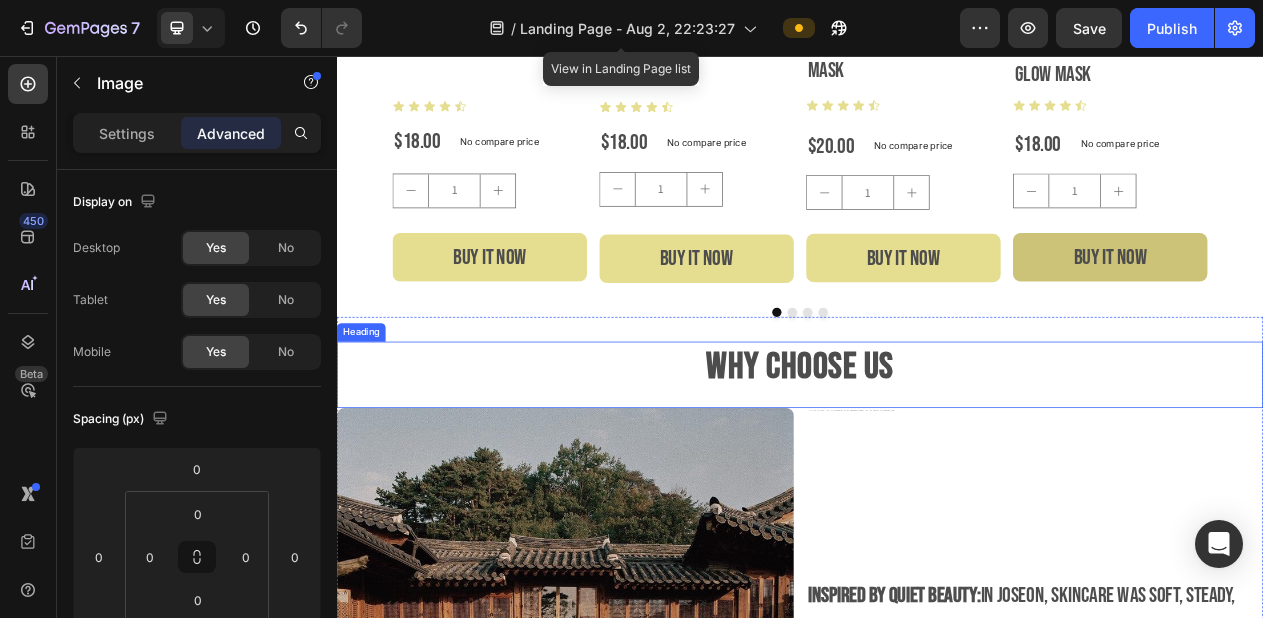 click on "Why Choose Us" at bounding box center (937, 458) 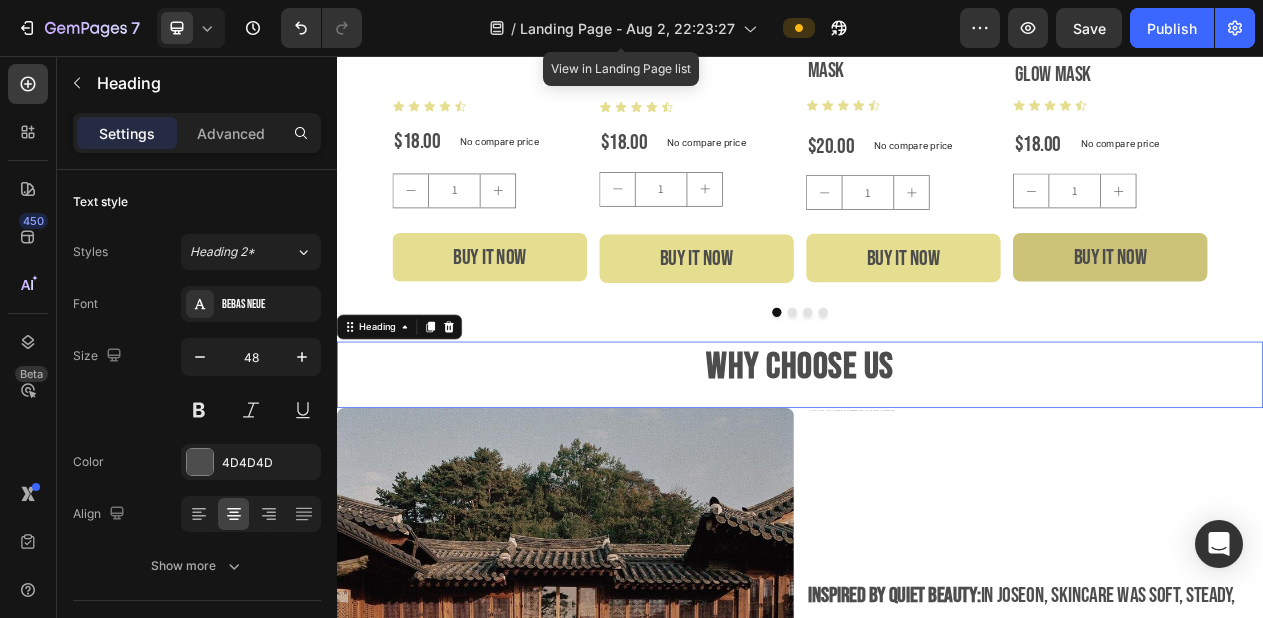 click on "Why Choose Us" at bounding box center (937, 458) 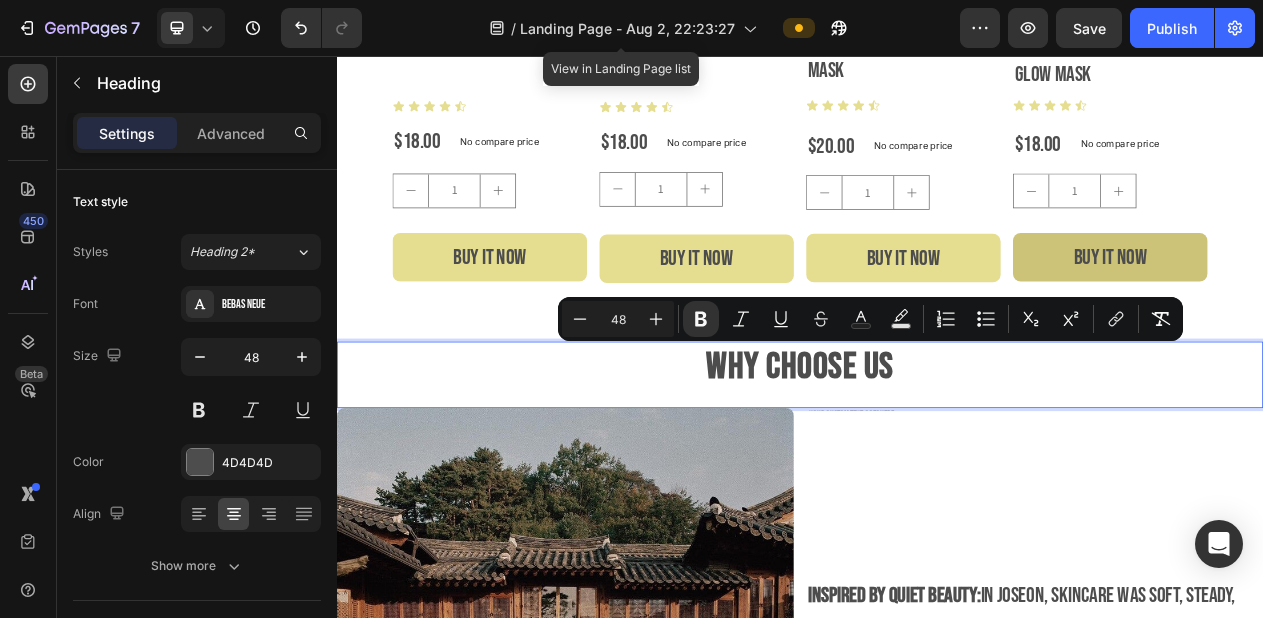 click on "Why Choose Us" at bounding box center (937, 459) 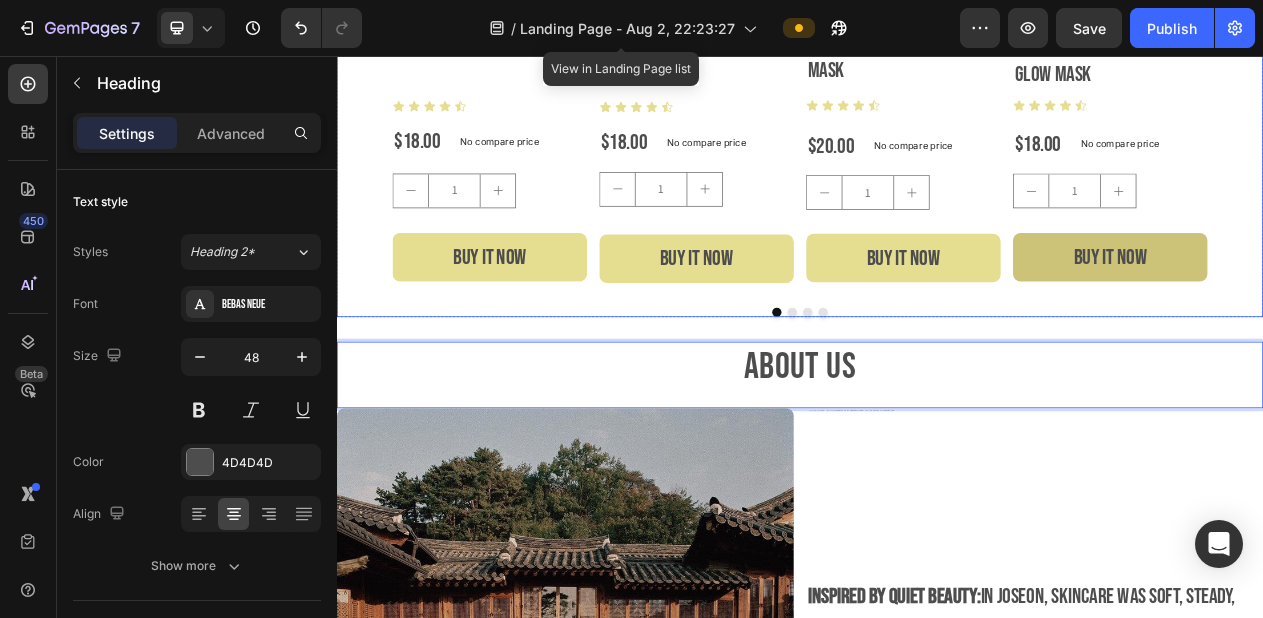 click on "Product Images Day Dew Sunscreen Product Title Icon Icon Icon Icon Icon Icon List $18.00 Product Price Product Price No compare price Product Price Row
1
Product Quantity Buy it now Dynamic Checkout Product Product Images Ginseng Essence Water Product Title Icon Icon Icon Icon Icon Icon List $18.00 Product Price Product Price No compare price Product Price Row
1
Product Quantity Buy it now Dynamic Checkout Product Product Images Red Bean Refreshing Pore Mask Product Title Icon Icon Icon Icon Icon Icon List $20.00 Product Price Product Price No compare price Product Price Row
1
Product Quantity Buy it now Dynamic Checkout Product Product Images Ground Rice and Honey Glow Mask Product Title Icon Icon Icon Icon Icon Icon List $18.00 Product Price Product Price No compare price Product Price Row
1
Product Quantity Buy it now Dynamic Checkout Product
Carousel" at bounding box center [937, 59] 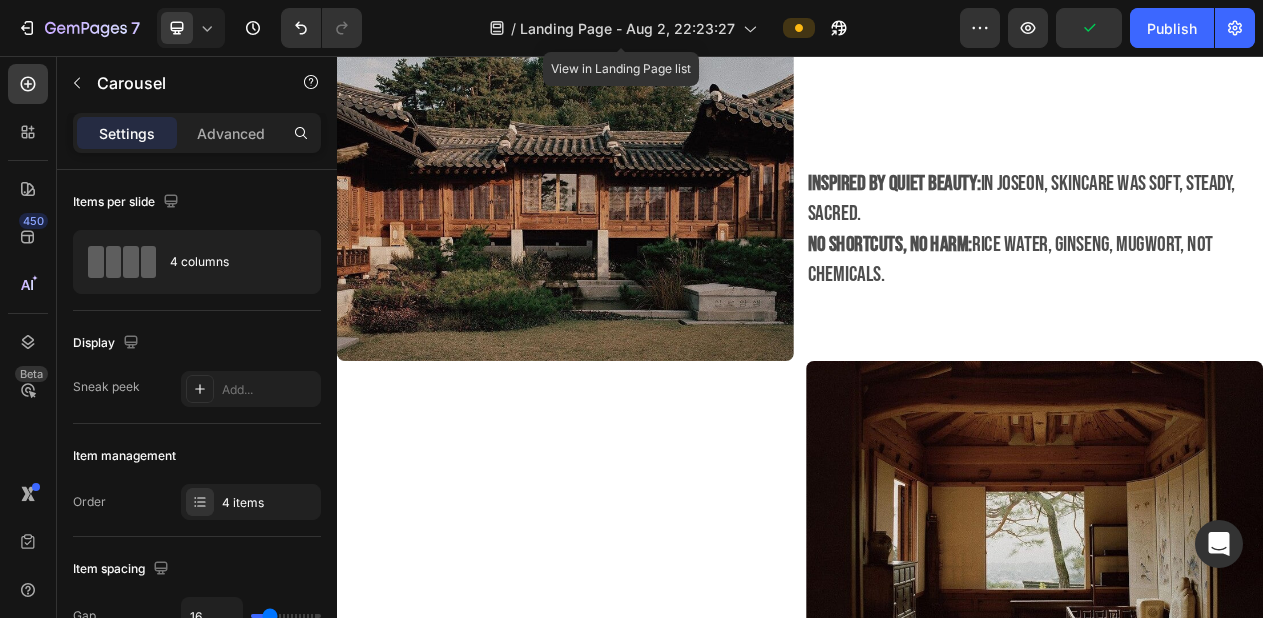 scroll, scrollTop: 1625, scrollLeft: 0, axis: vertical 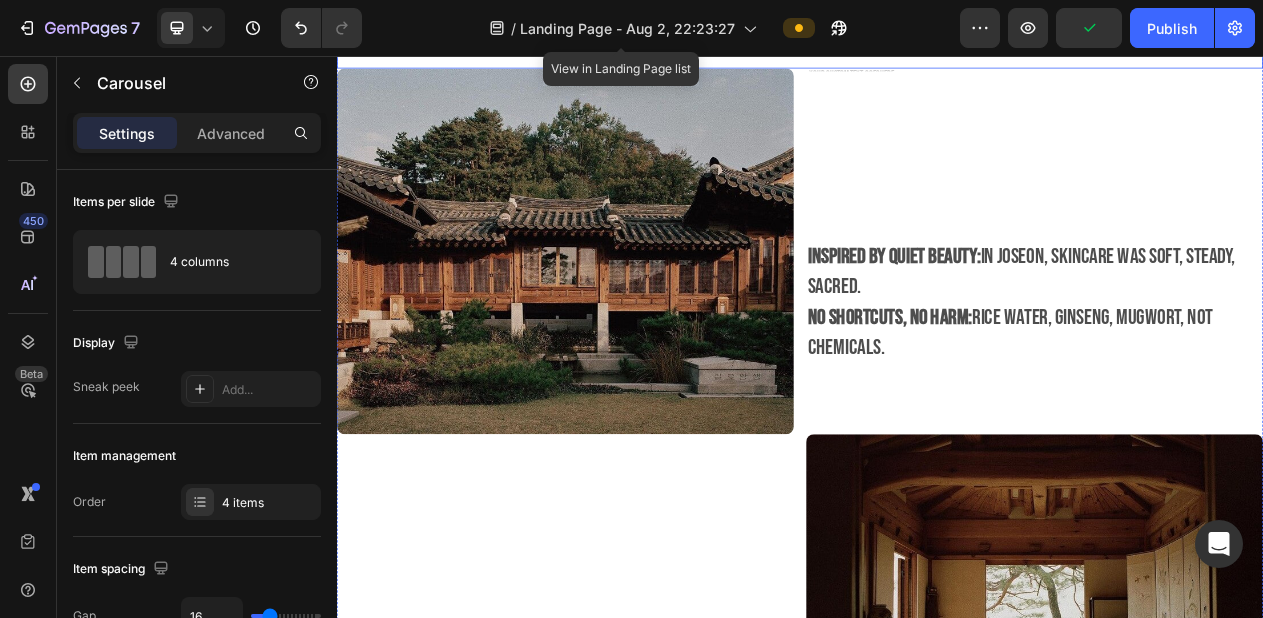 click on "AbOUT US Heading" at bounding box center [937, 29] 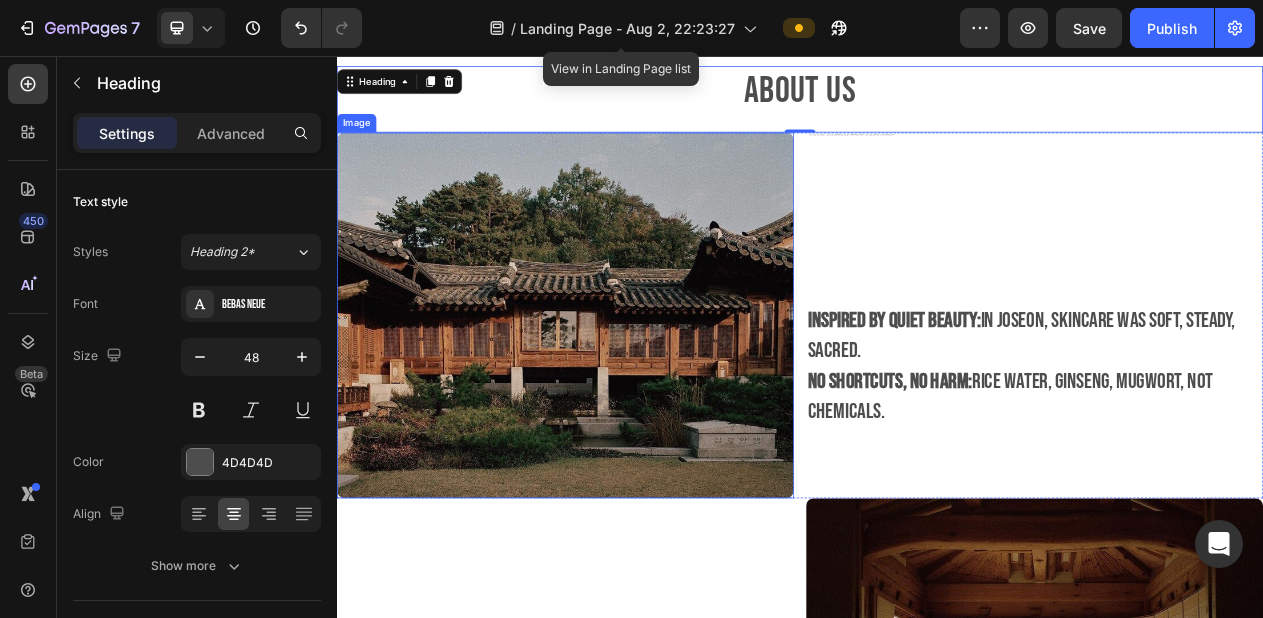 scroll, scrollTop: 1571, scrollLeft: 0, axis: vertical 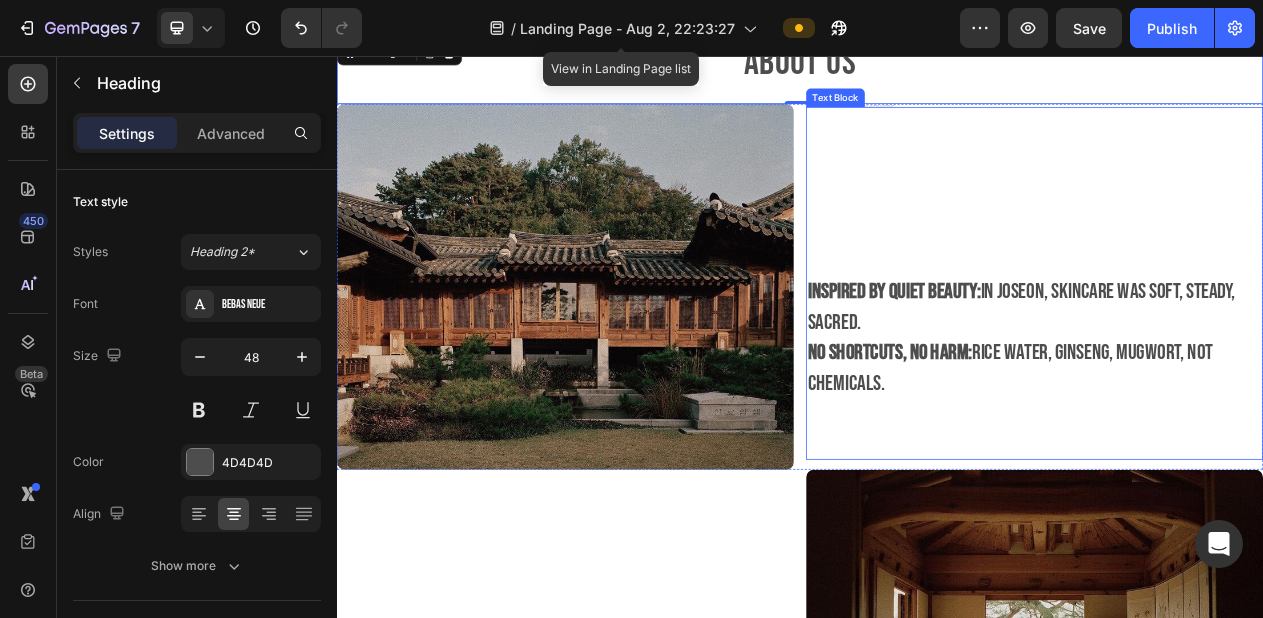click at bounding box center [1241, 518] 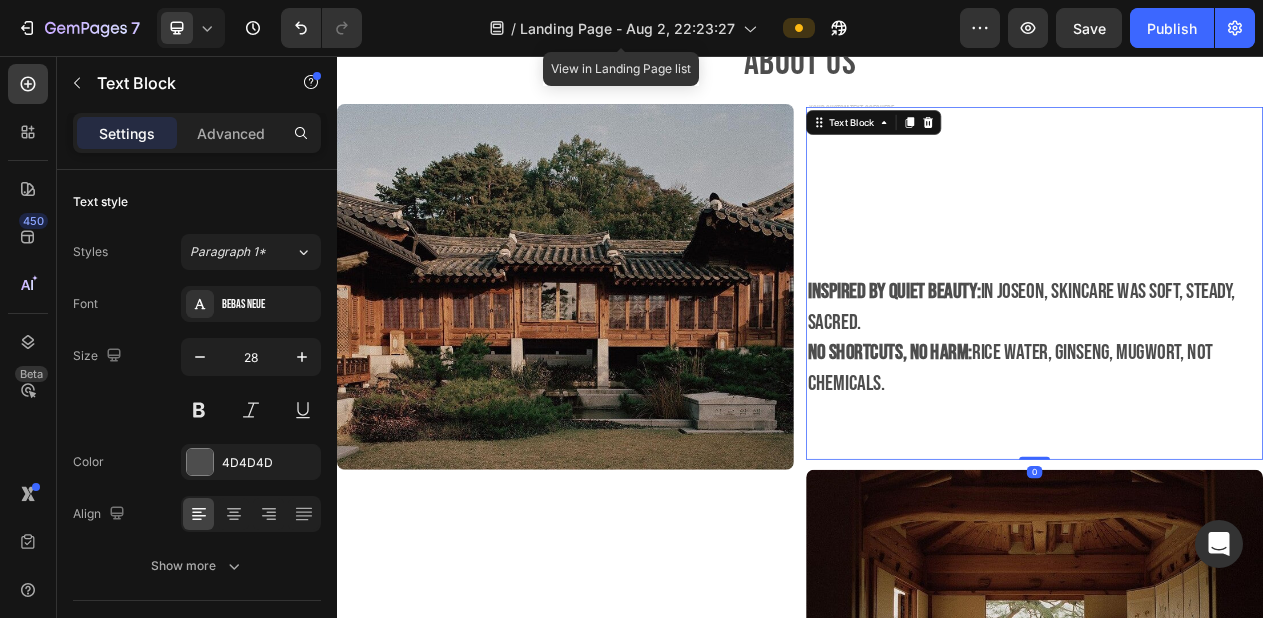 click at bounding box center (1241, 518) 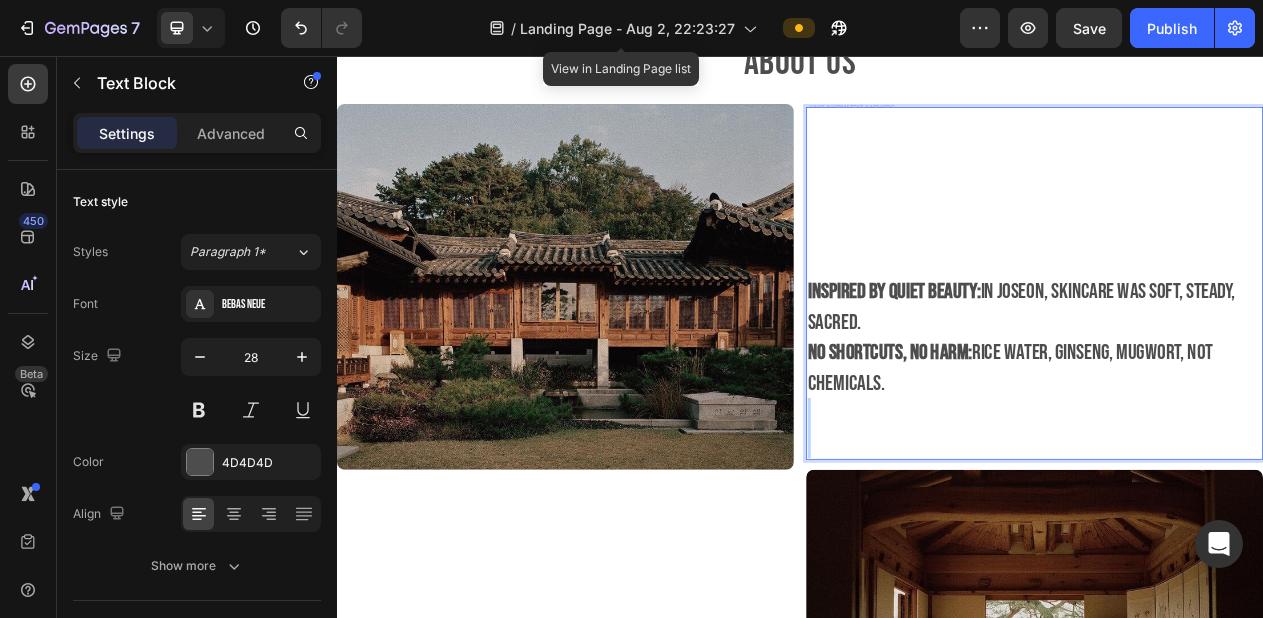 click at bounding box center (1241, 518) 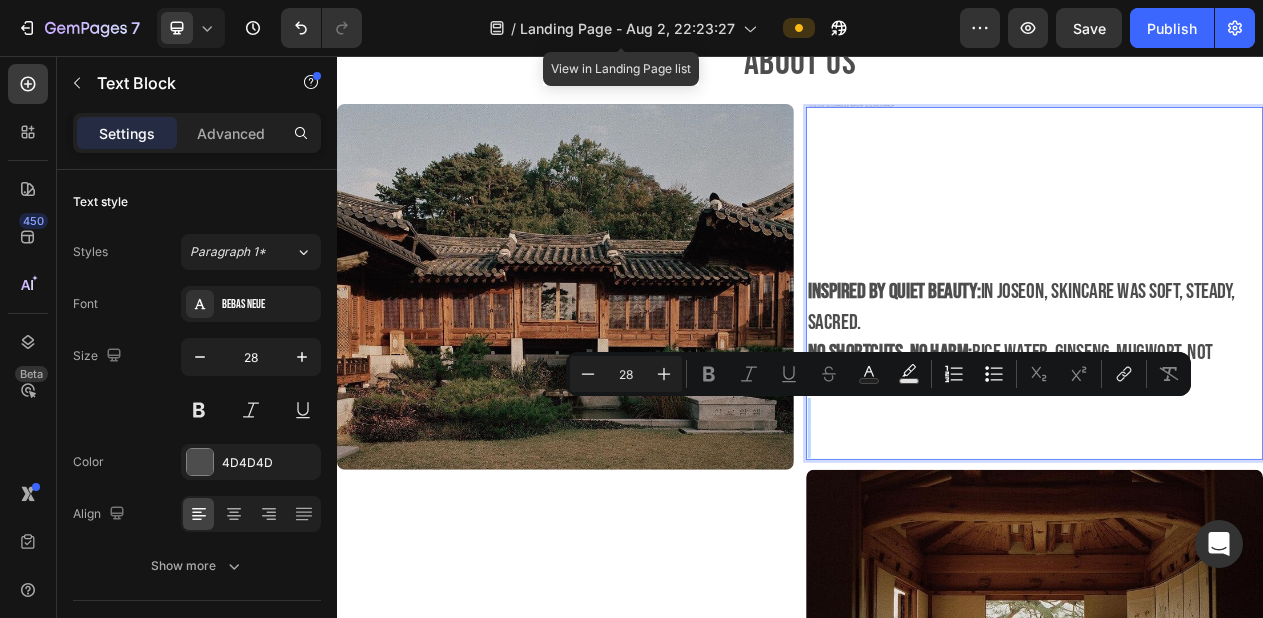 click on "Inspired by quiet beauty:" at bounding box center (1059, 361) 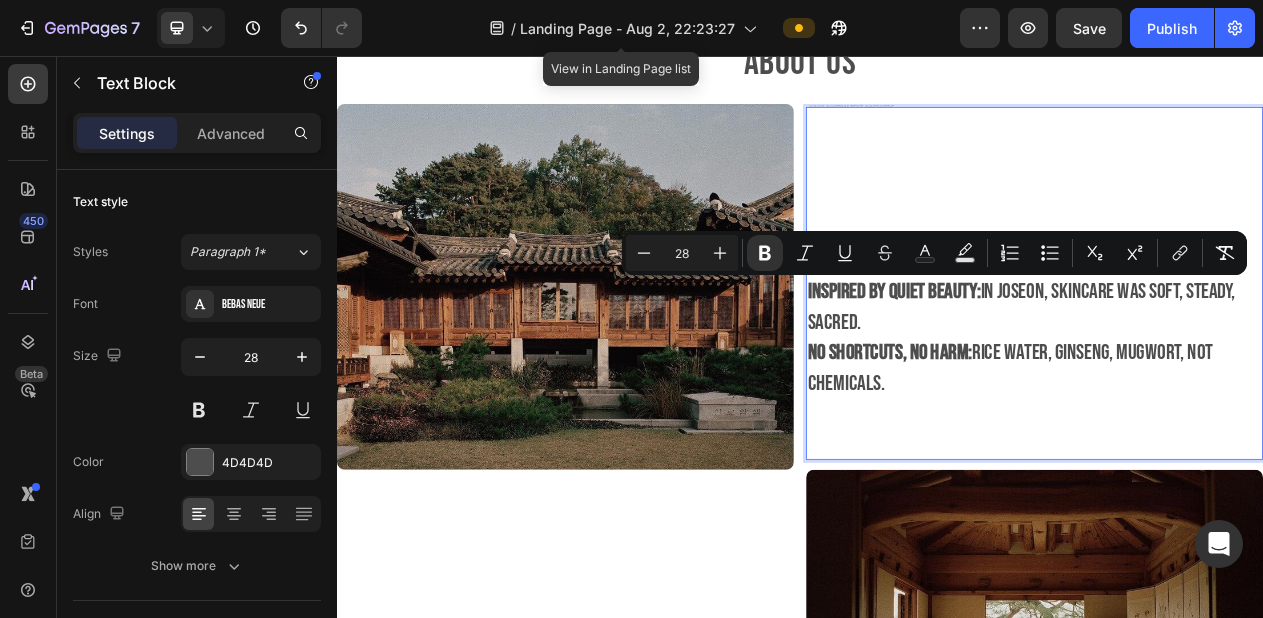 drag, startPoint x: 1052, startPoint y: 483, endPoint x: 948, endPoint y: 360, distance: 161.07452 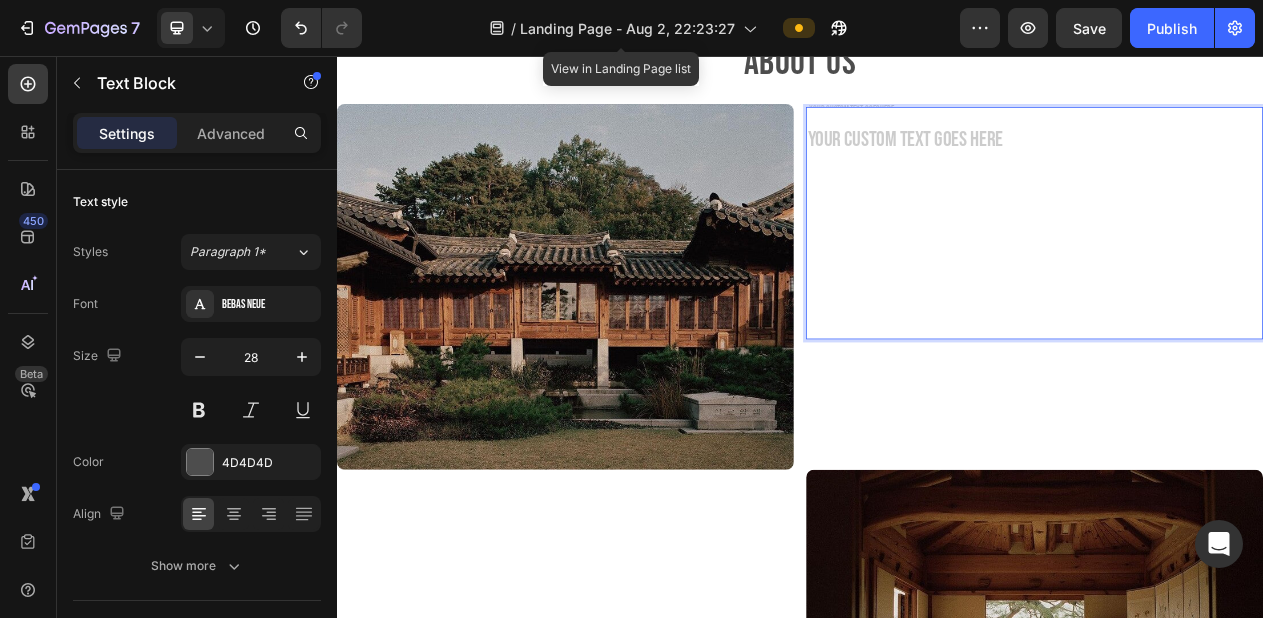 click at bounding box center [1241, 322] 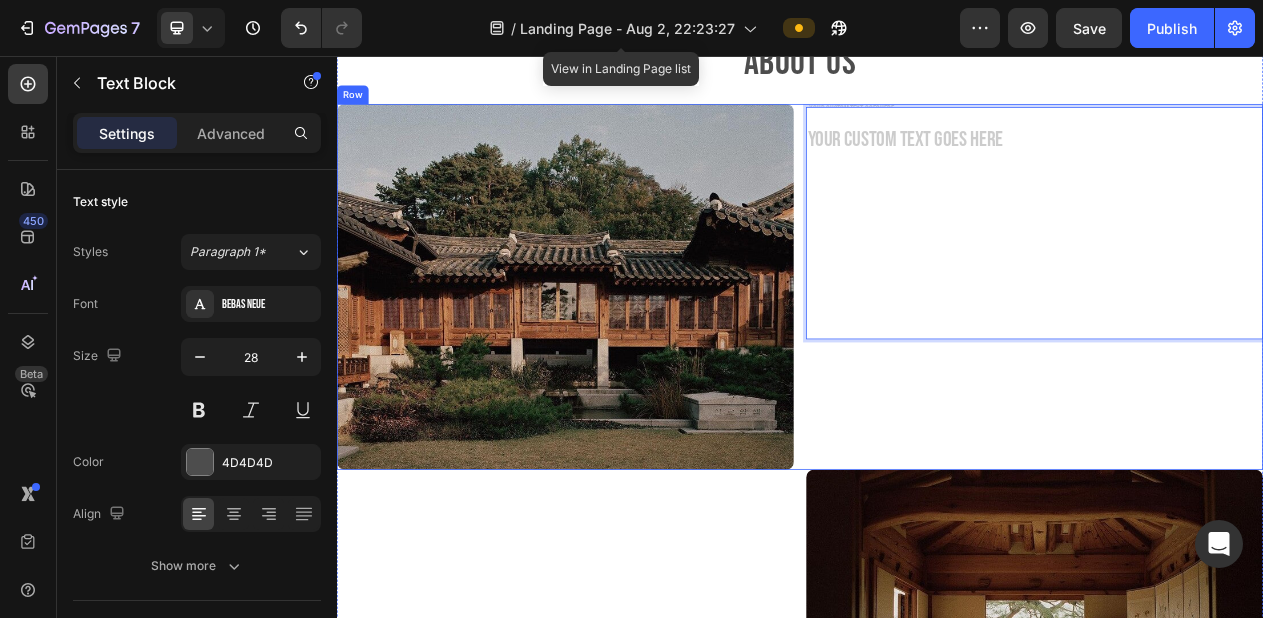 click on "Text Block Text Block   0" at bounding box center [1241, 355] 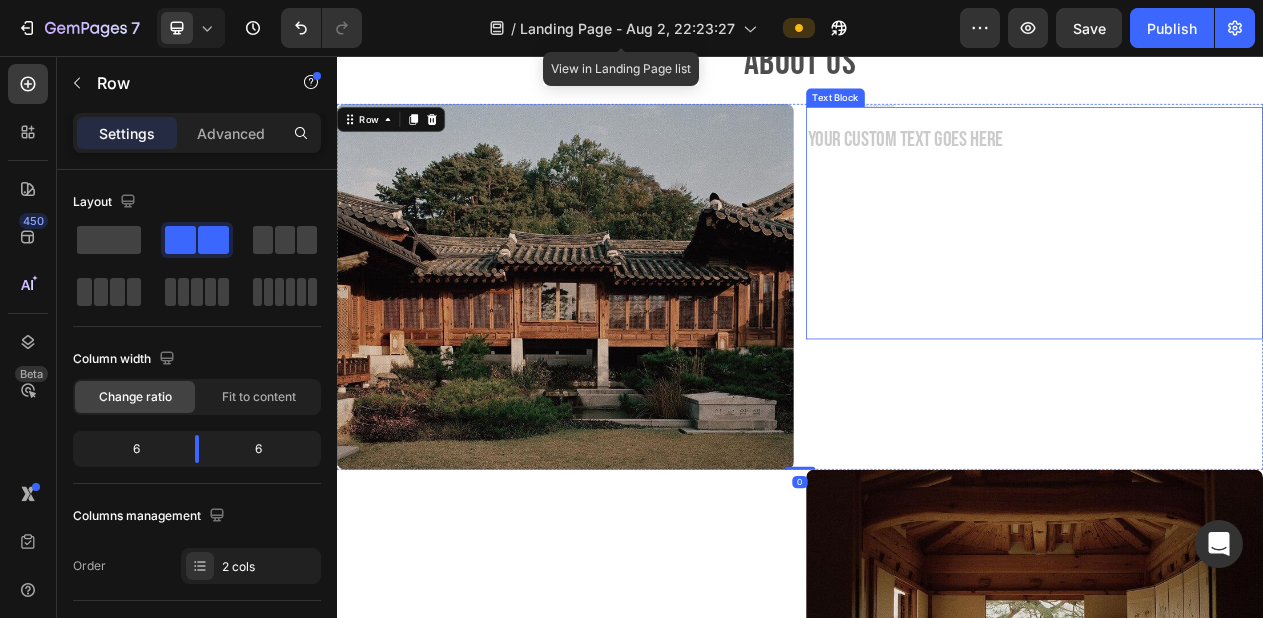 click at bounding box center (1241, 204) 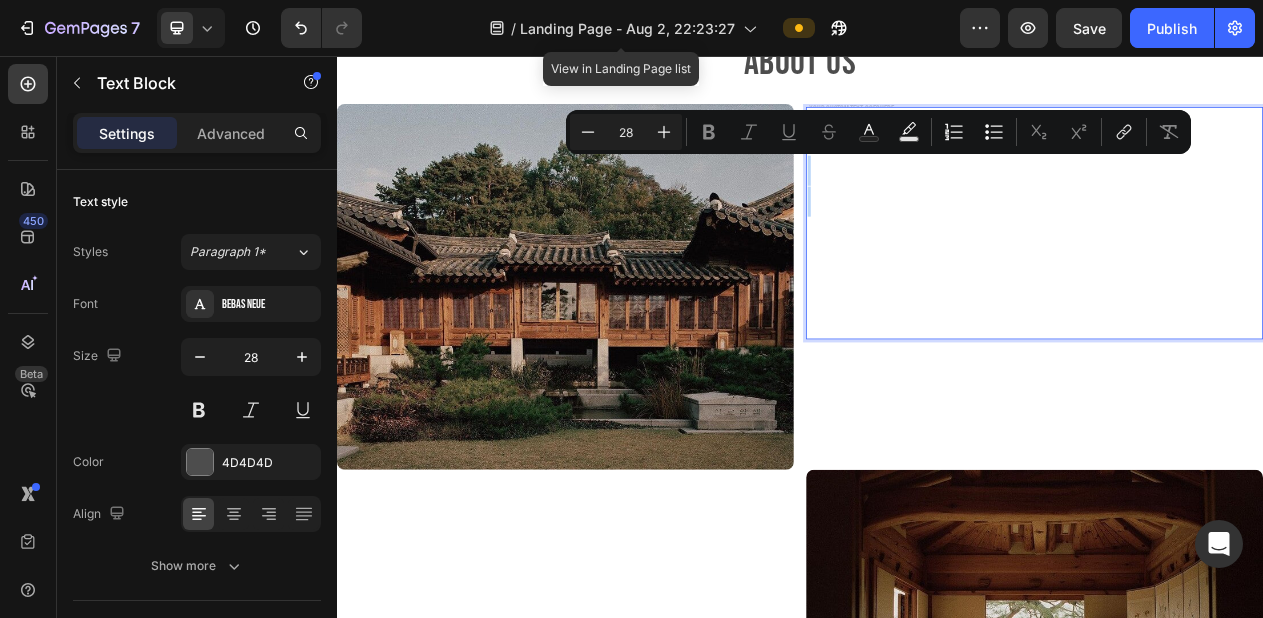 click at bounding box center [1241, 204] 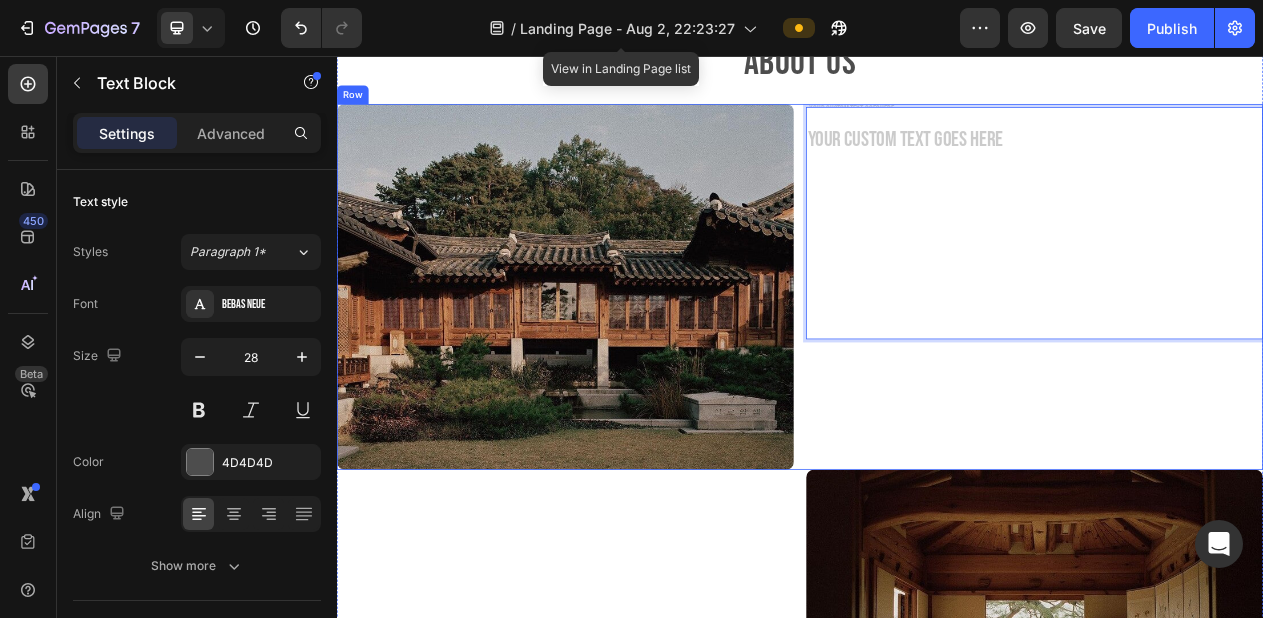click on "Text Block Text Block   0" at bounding box center [1241, 355] 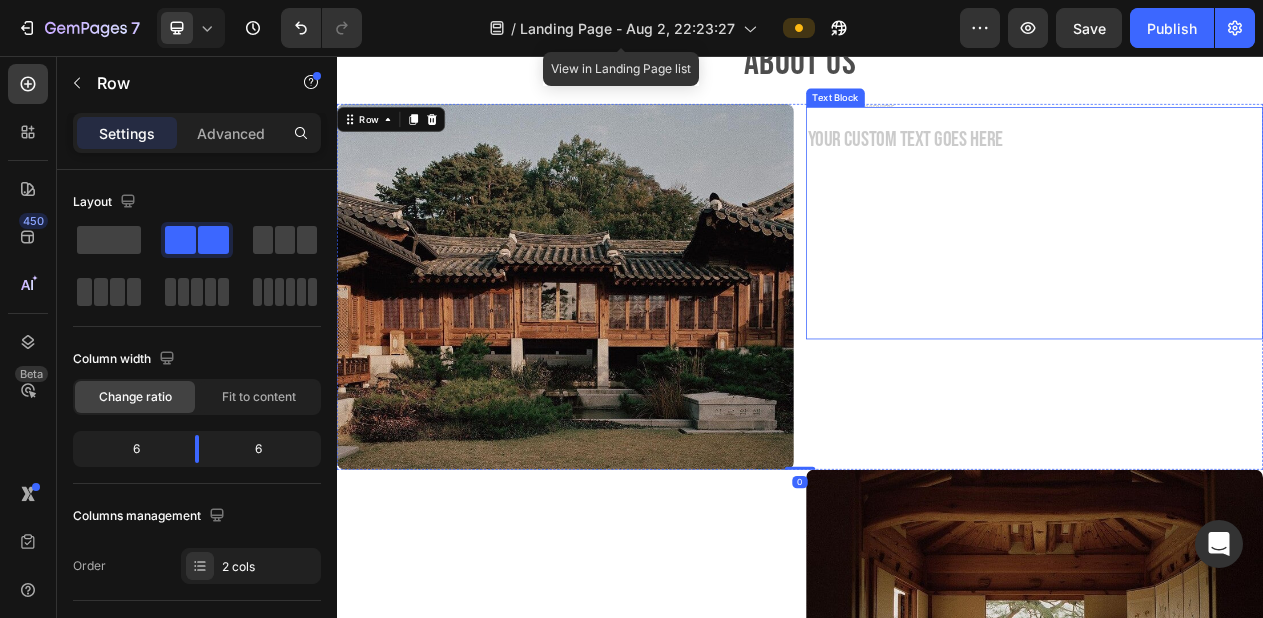 click at bounding box center [1241, 322] 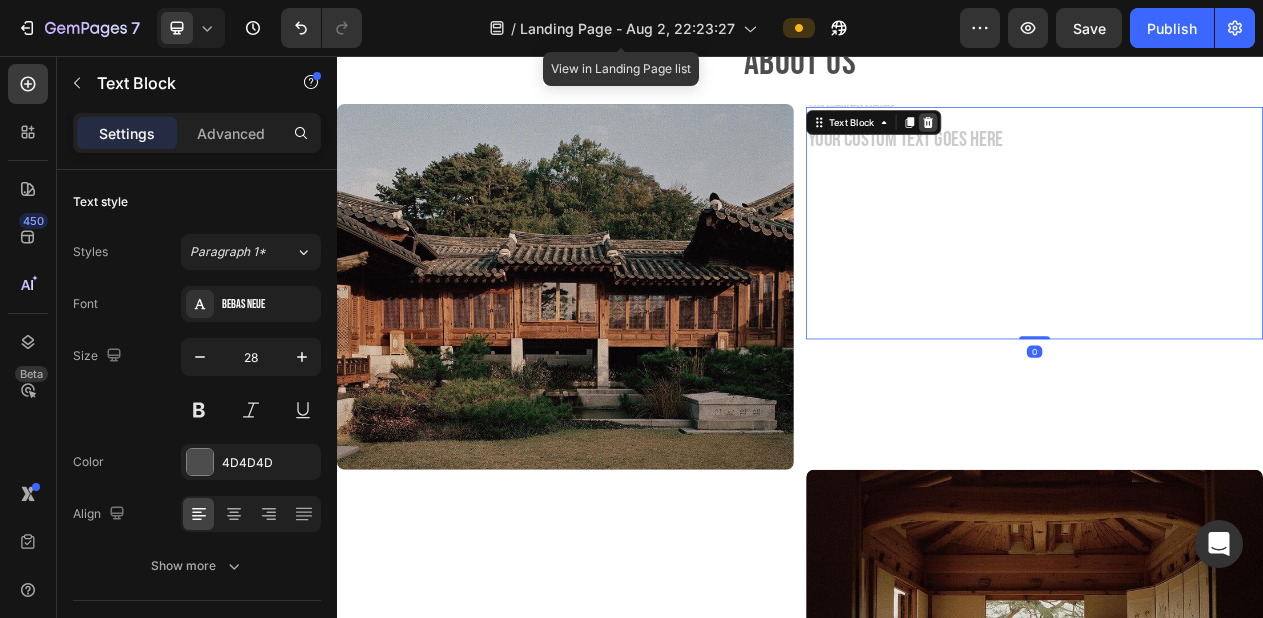 click 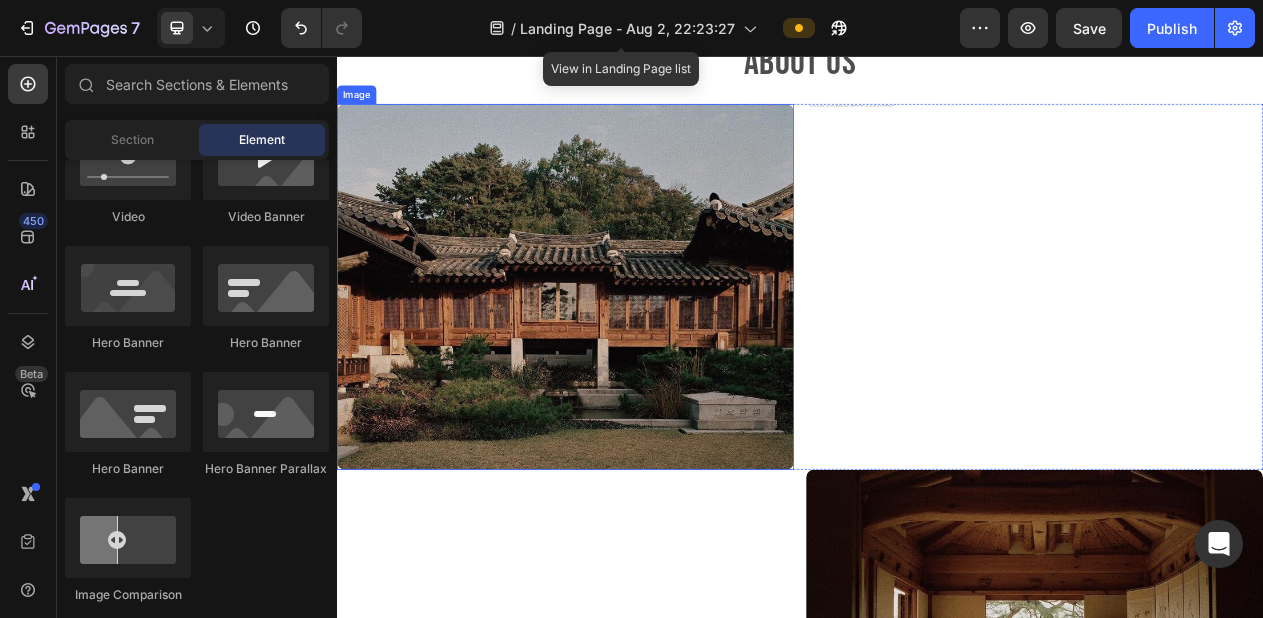 click at bounding box center [633, 355] 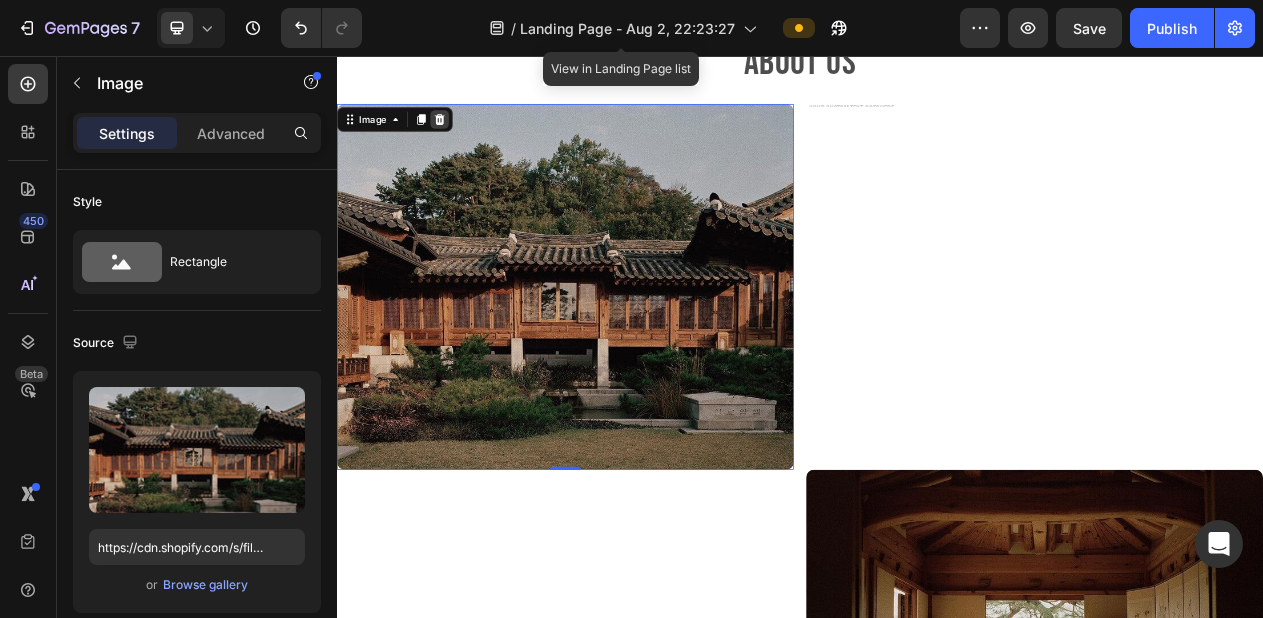 click 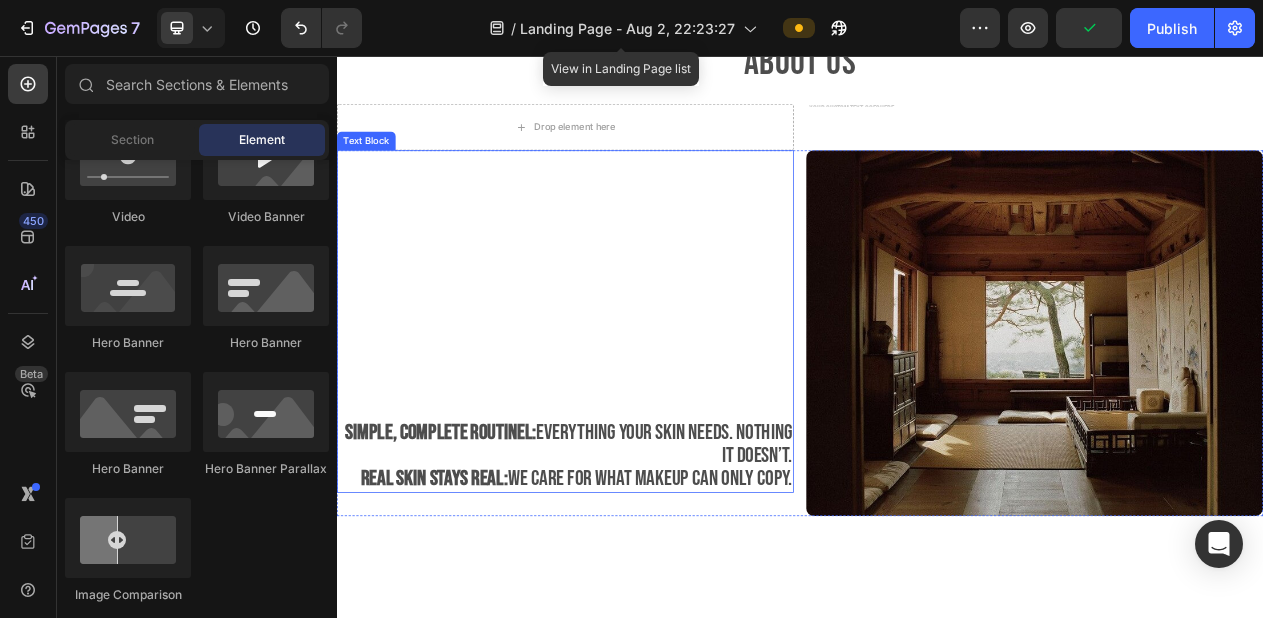 click on "simple, complete routinel:  everything your skin needs. nothing it doesn’t. real skin stays real:  we care for what makeup can only copy. Text Block" at bounding box center (633, 400) 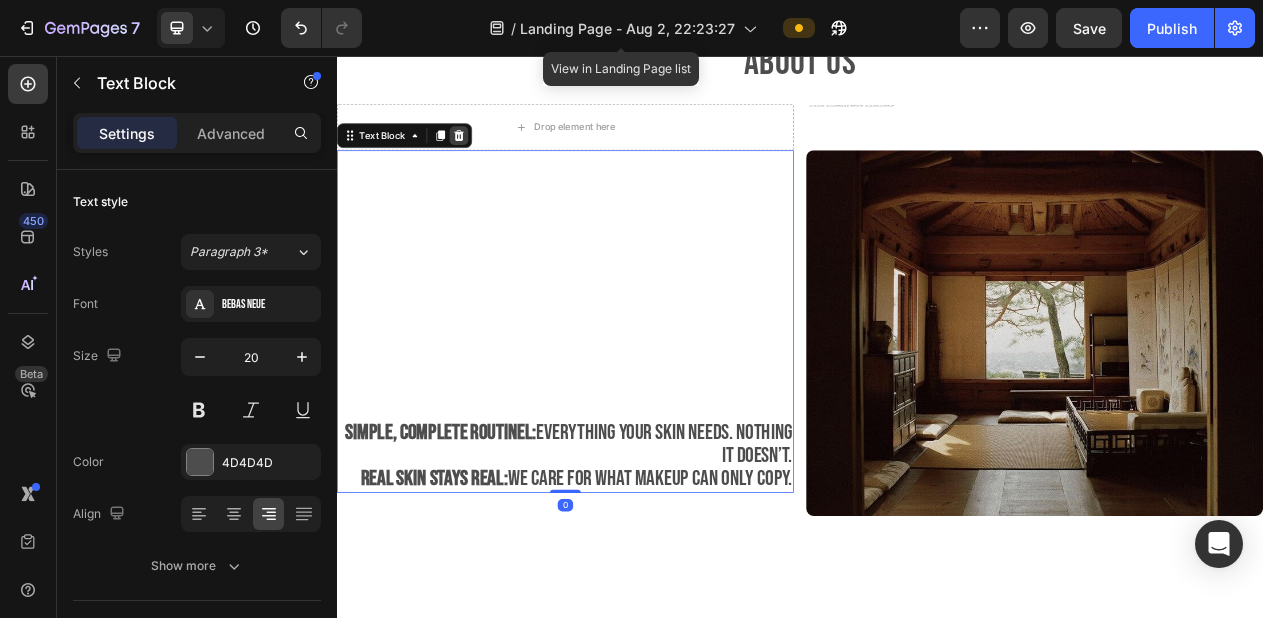 click 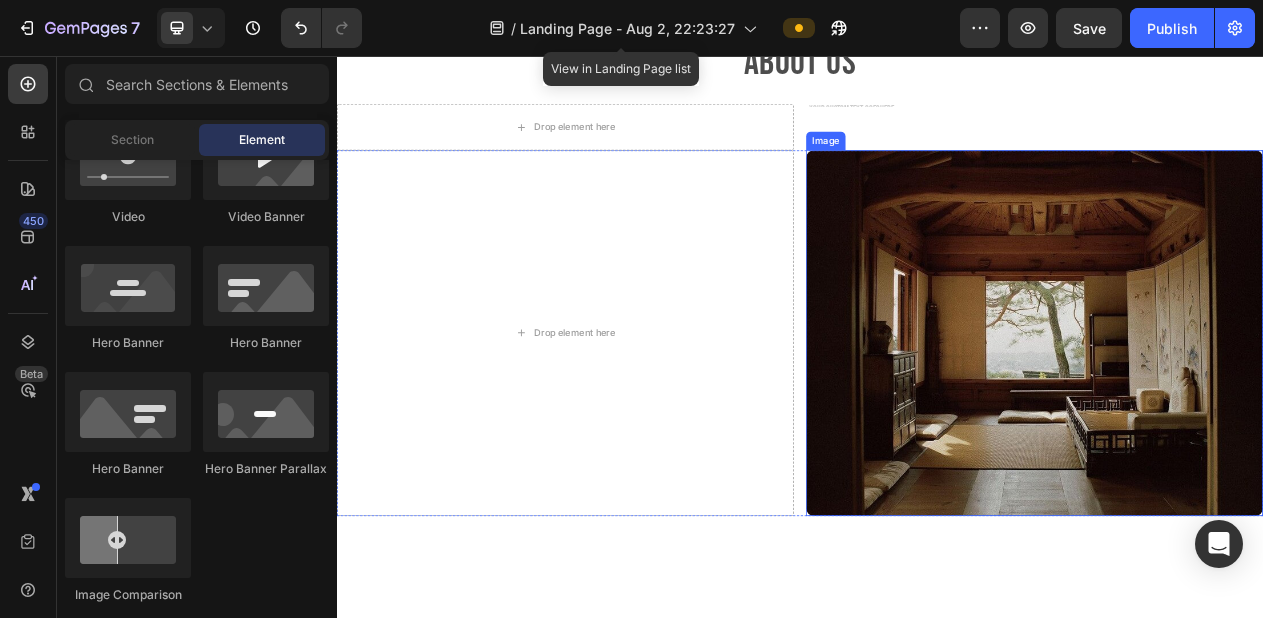 click at bounding box center (1241, 415) 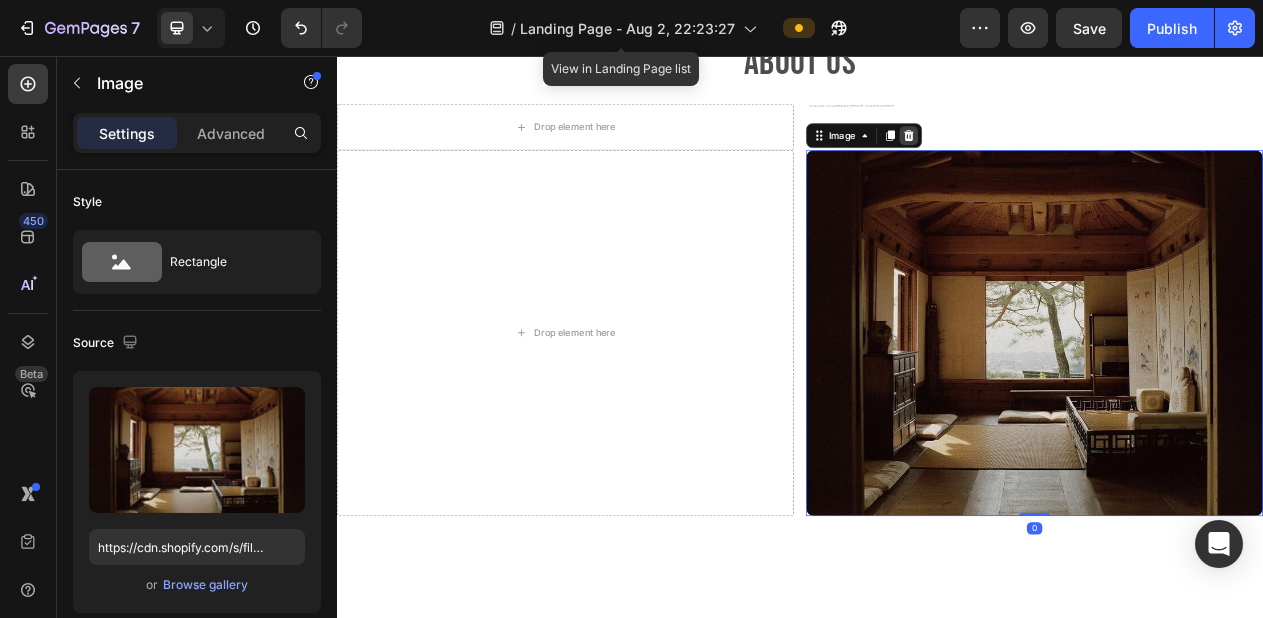 click 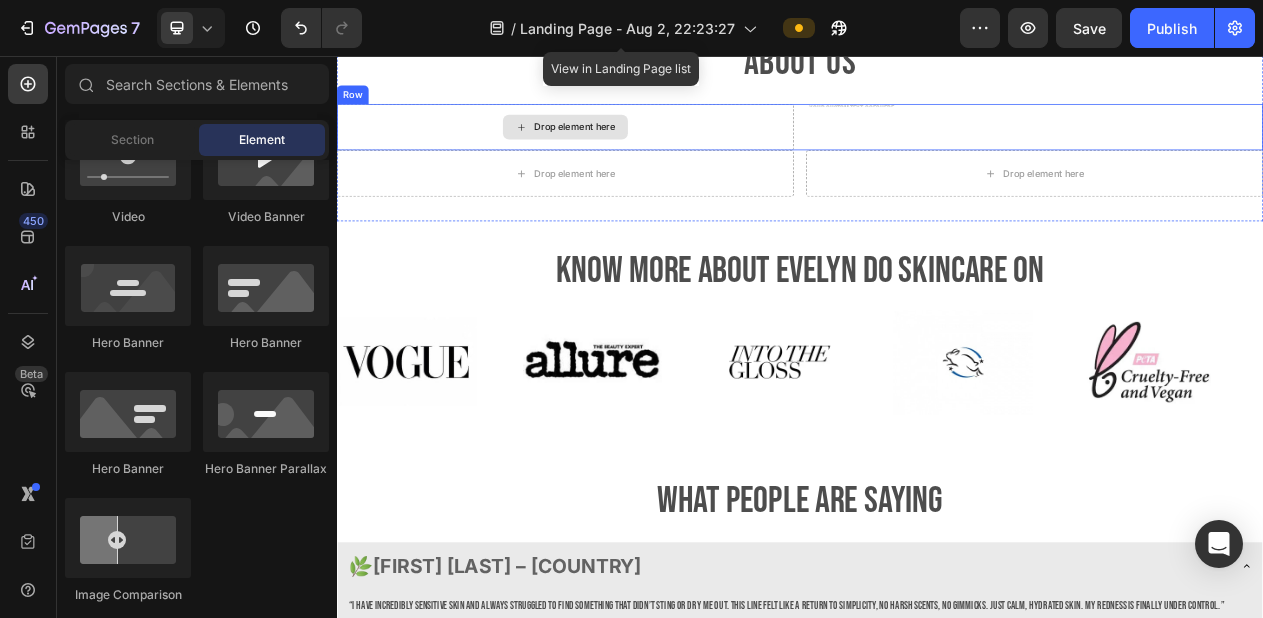 scroll, scrollTop: 1487, scrollLeft: 0, axis: vertical 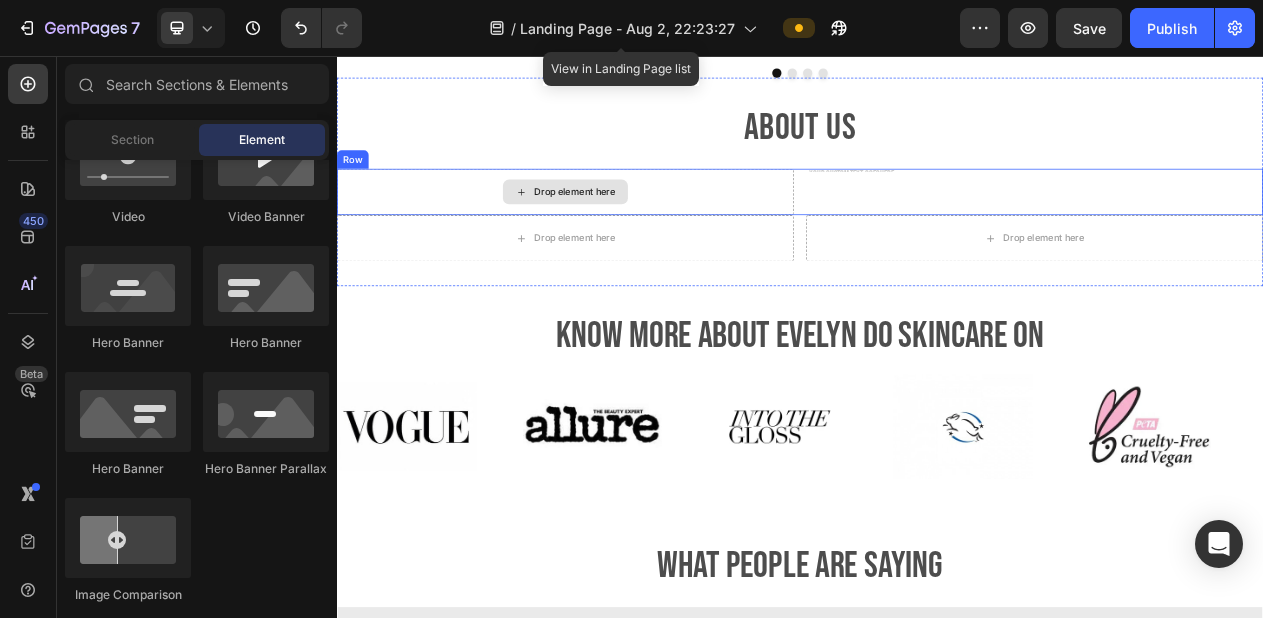 click on "Drop element here" at bounding box center [633, 292] 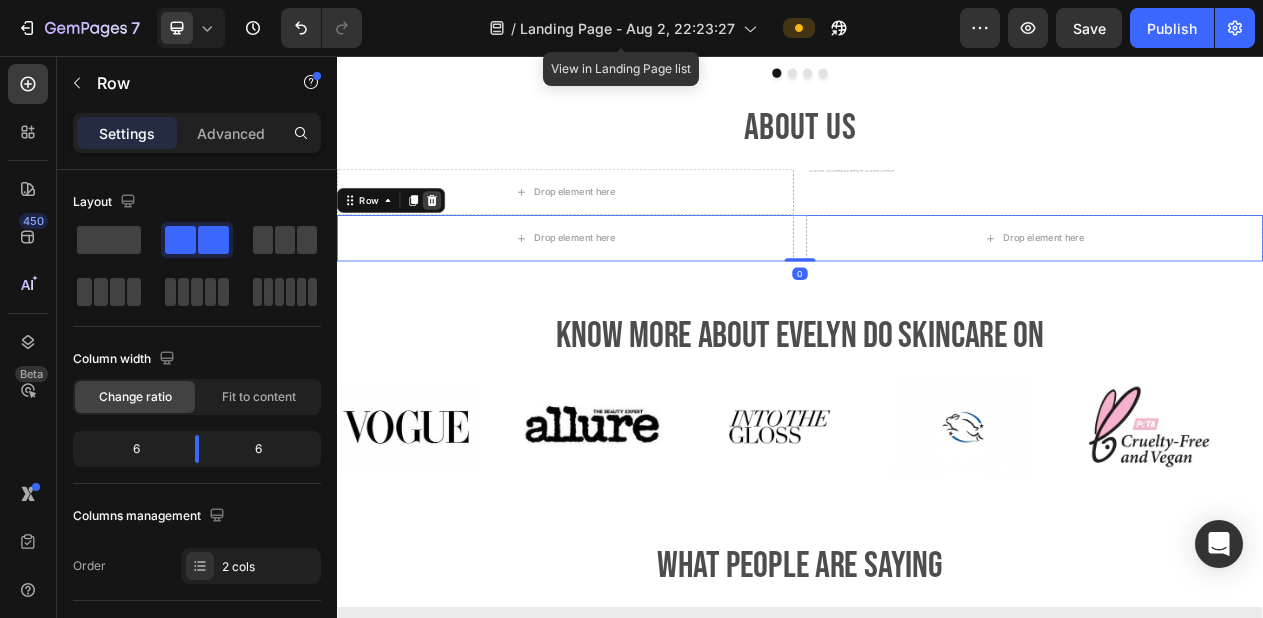 click 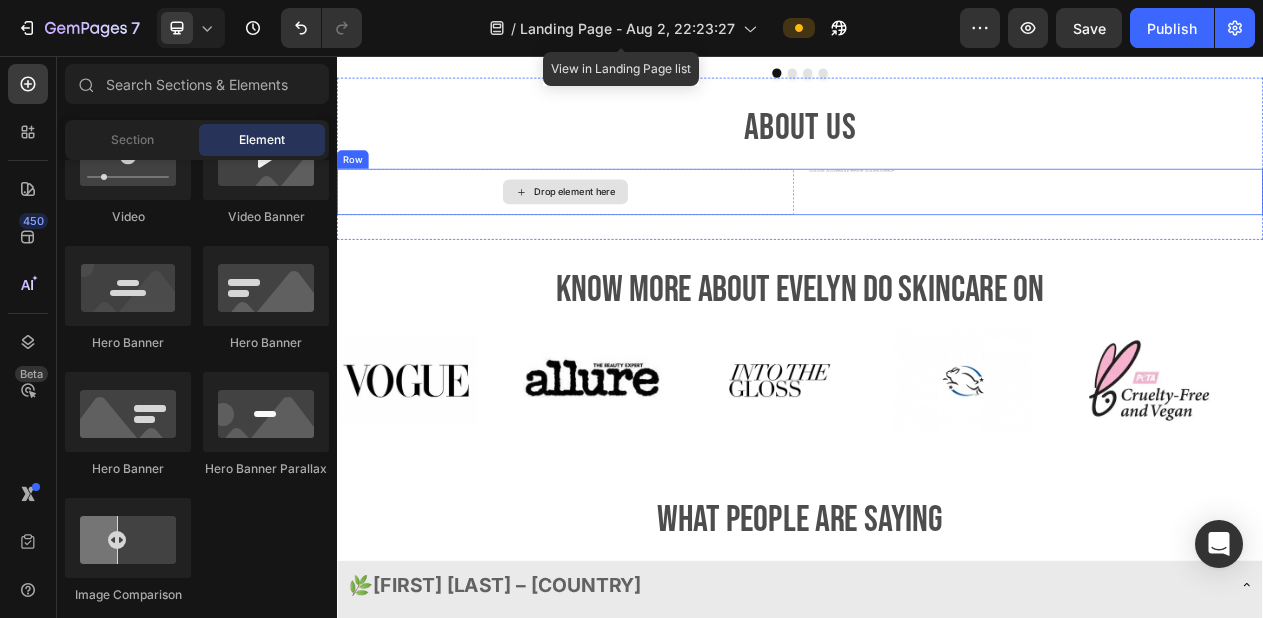 click on "Drop element here" at bounding box center [633, 232] 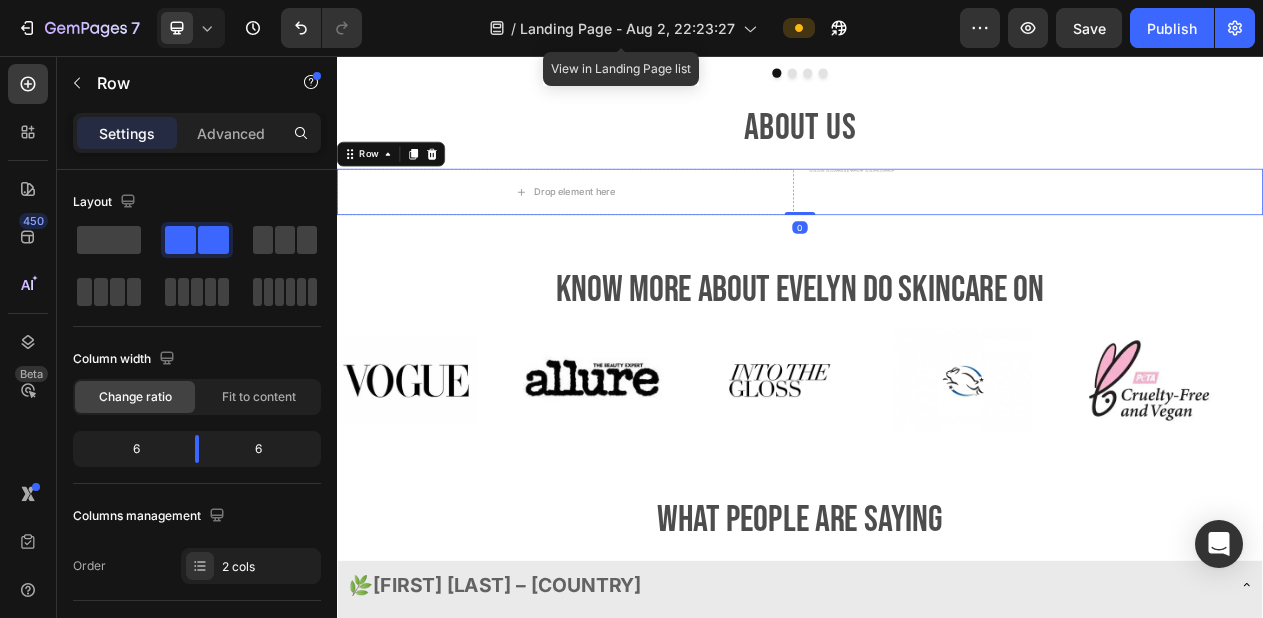 click on "Text Block" at bounding box center [1241, 232] 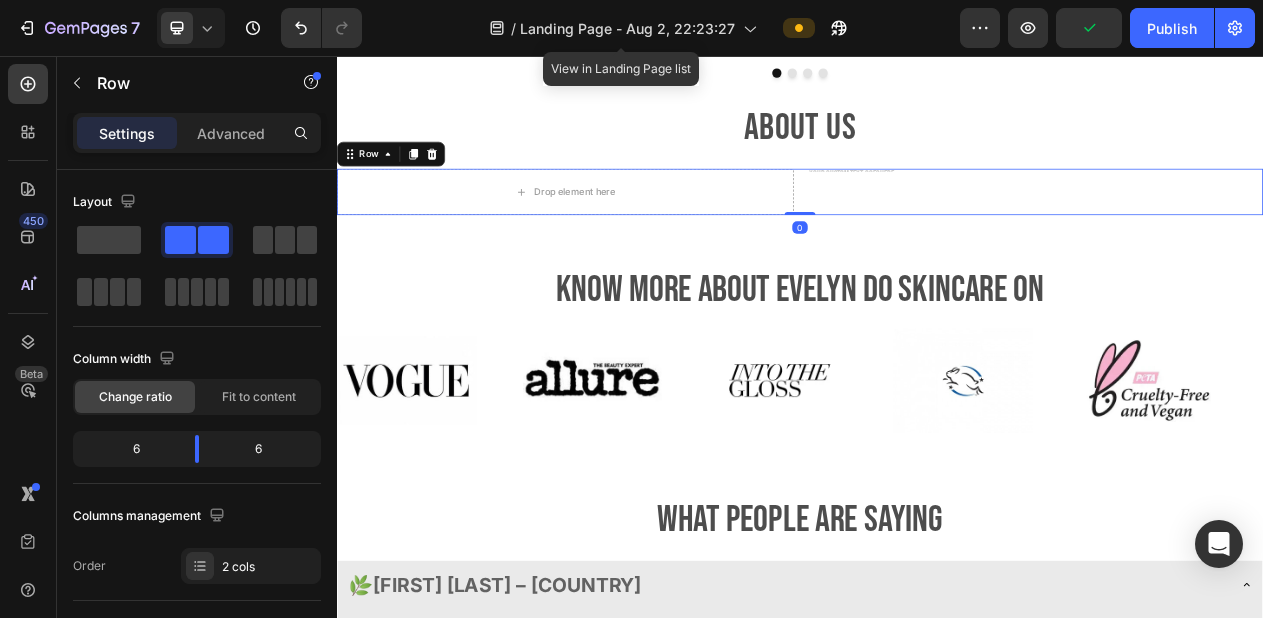 click on "Text Block" at bounding box center [1241, 232] 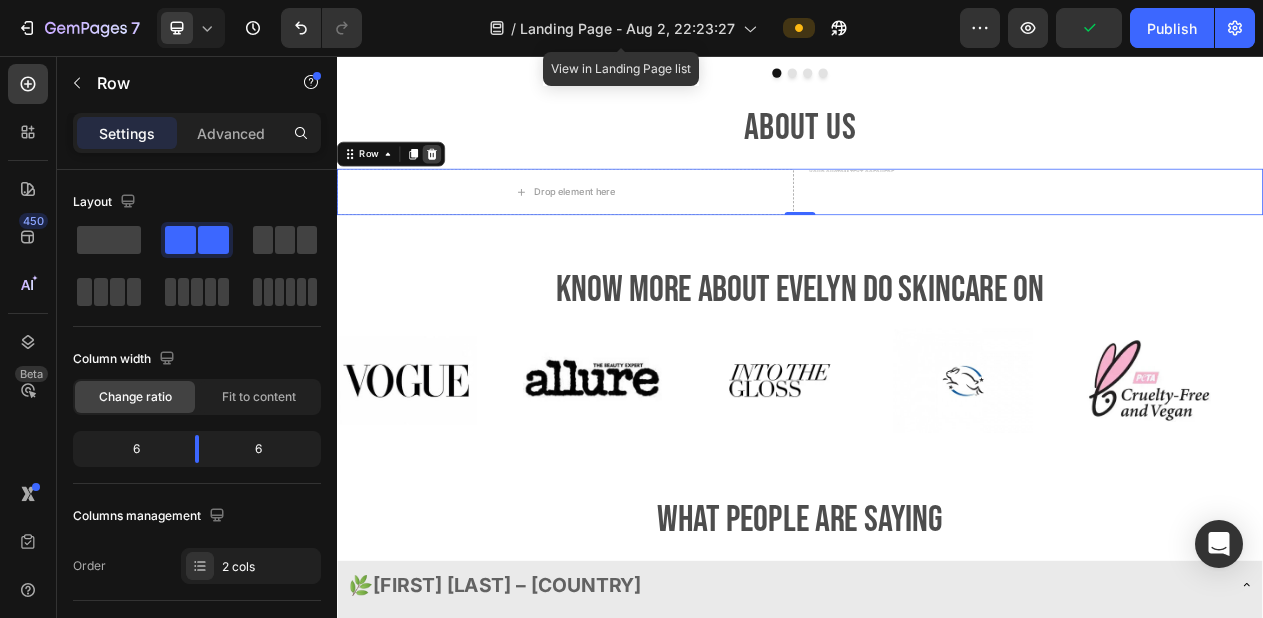 click 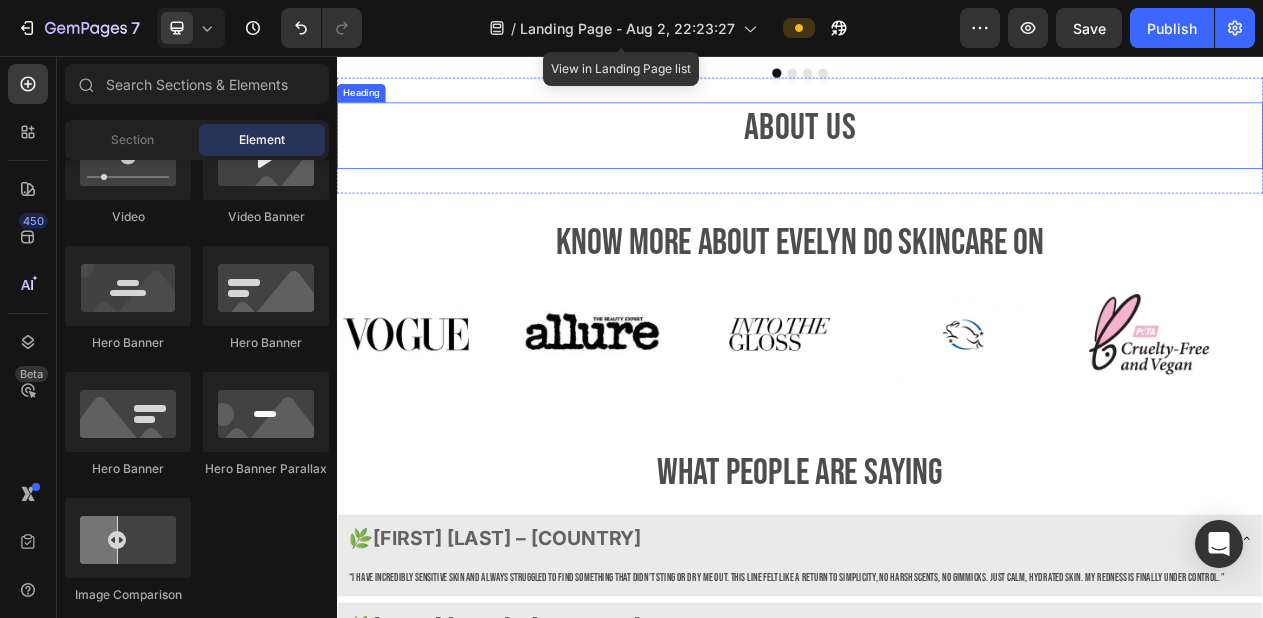 click on "AbOUT US" at bounding box center (937, 149) 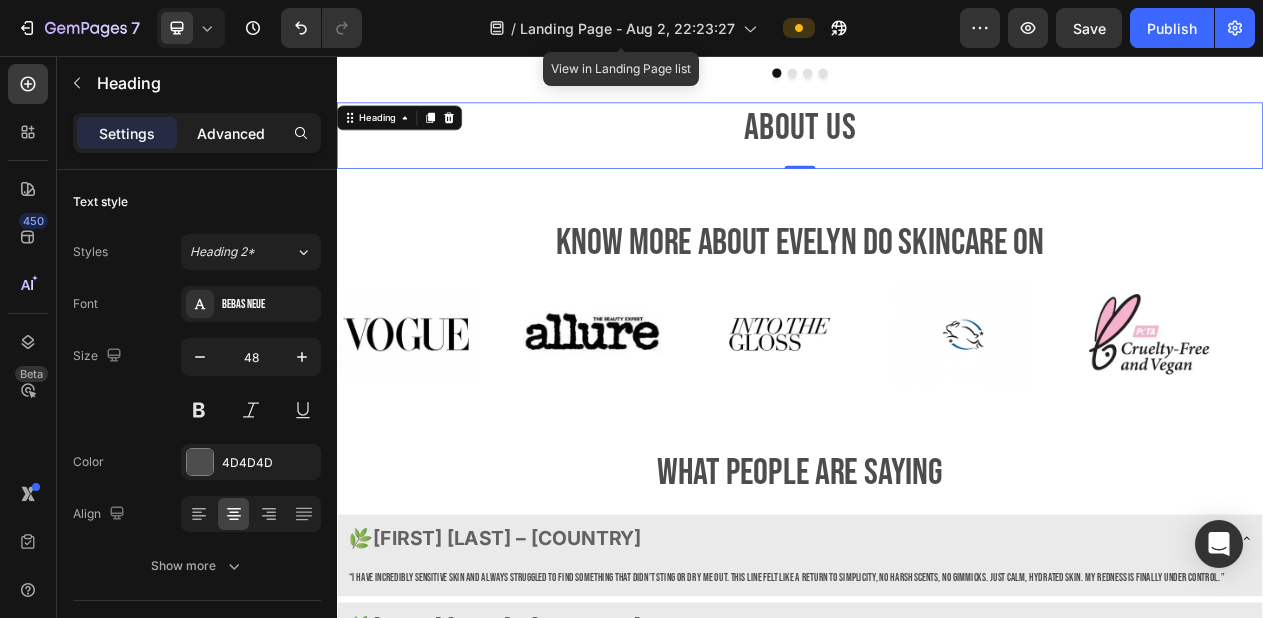 click on "Advanced" at bounding box center (231, 133) 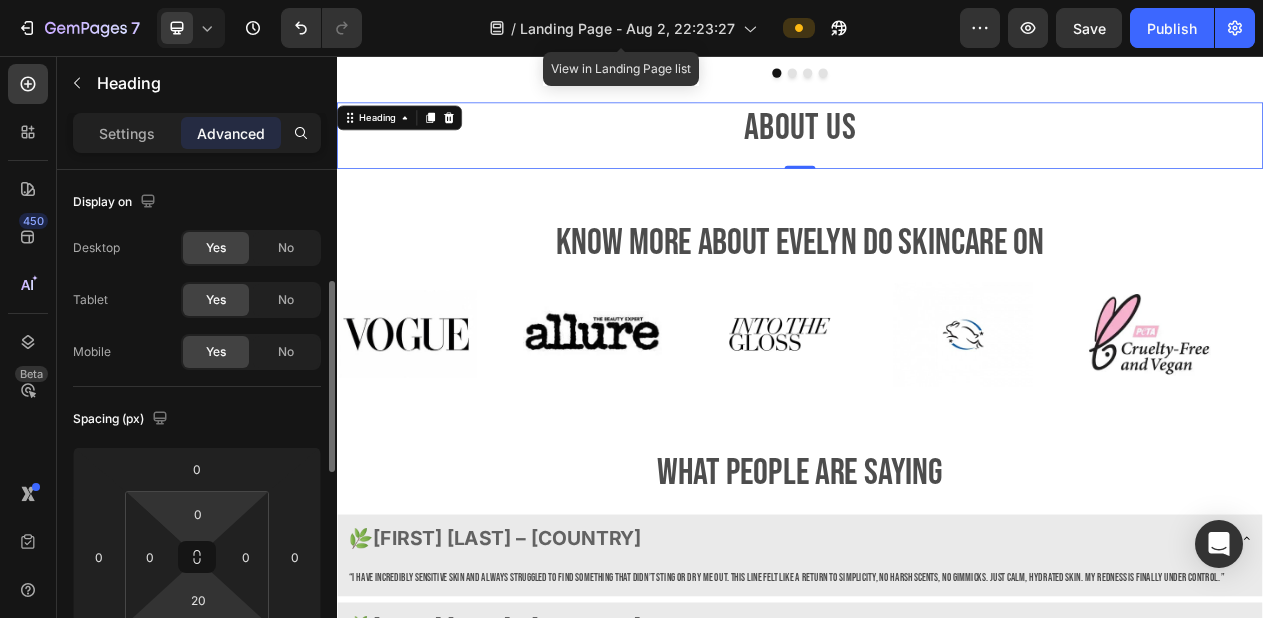 scroll, scrollTop: 81, scrollLeft: 0, axis: vertical 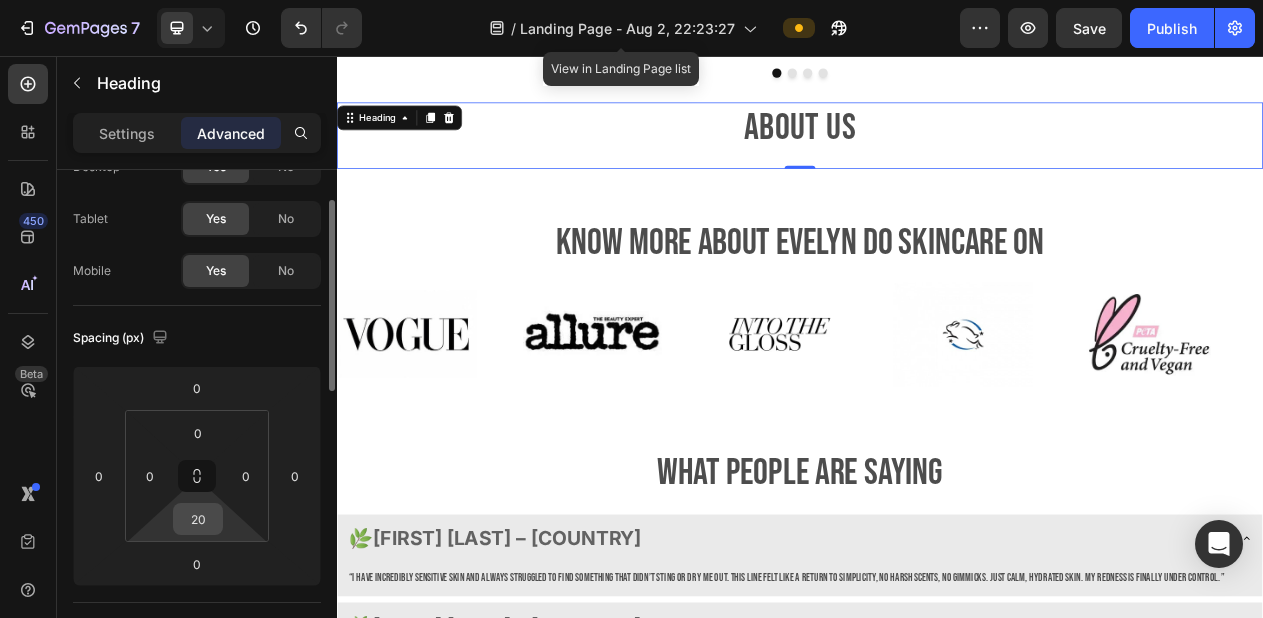 click on "20" at bounding box center [198, 519] 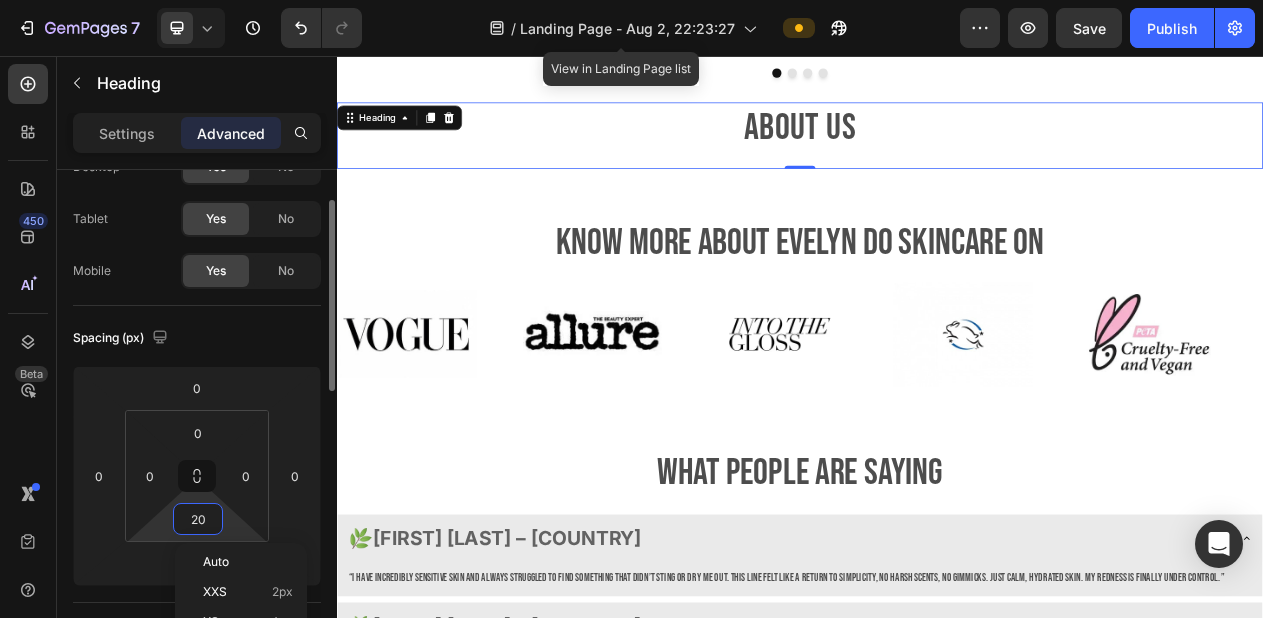 click on "20" at bounding box center (198, 519) 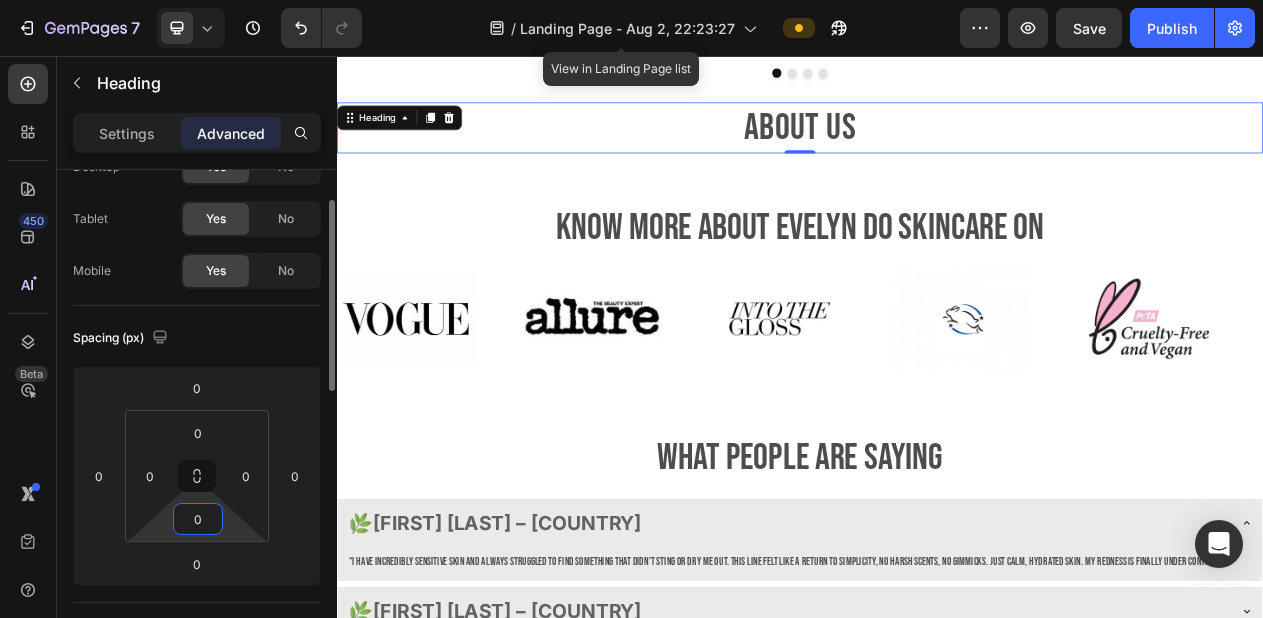 type on "0" 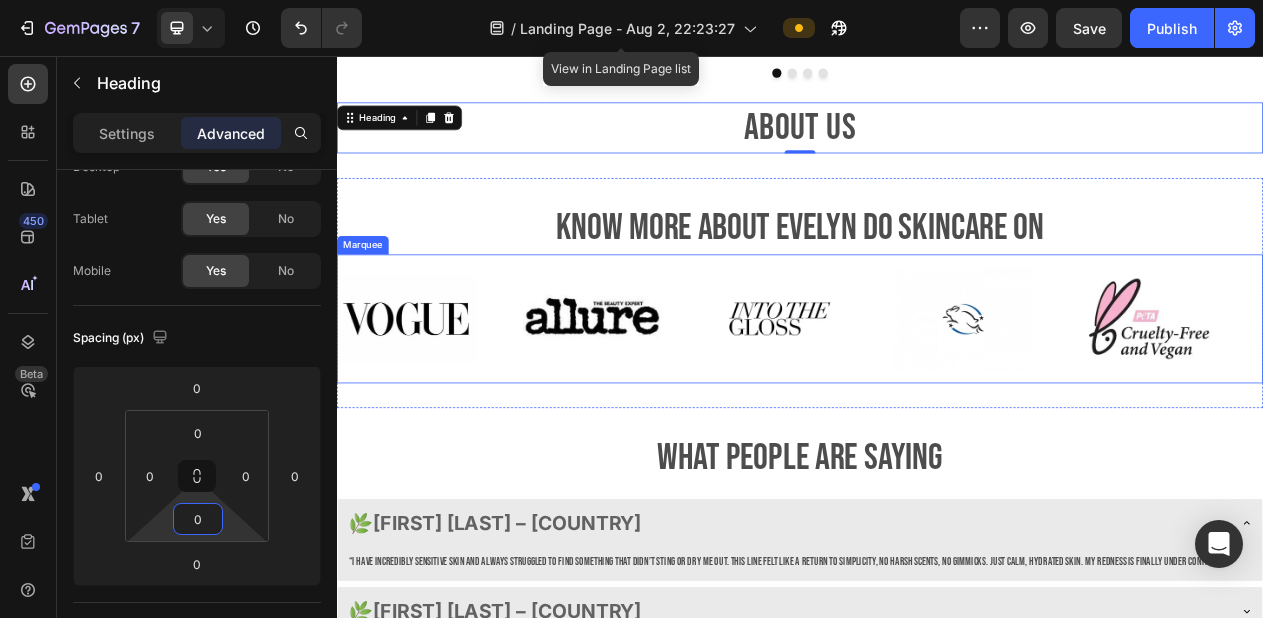 click on "Image Image Image Image Image" at bounding box center [938, 396] 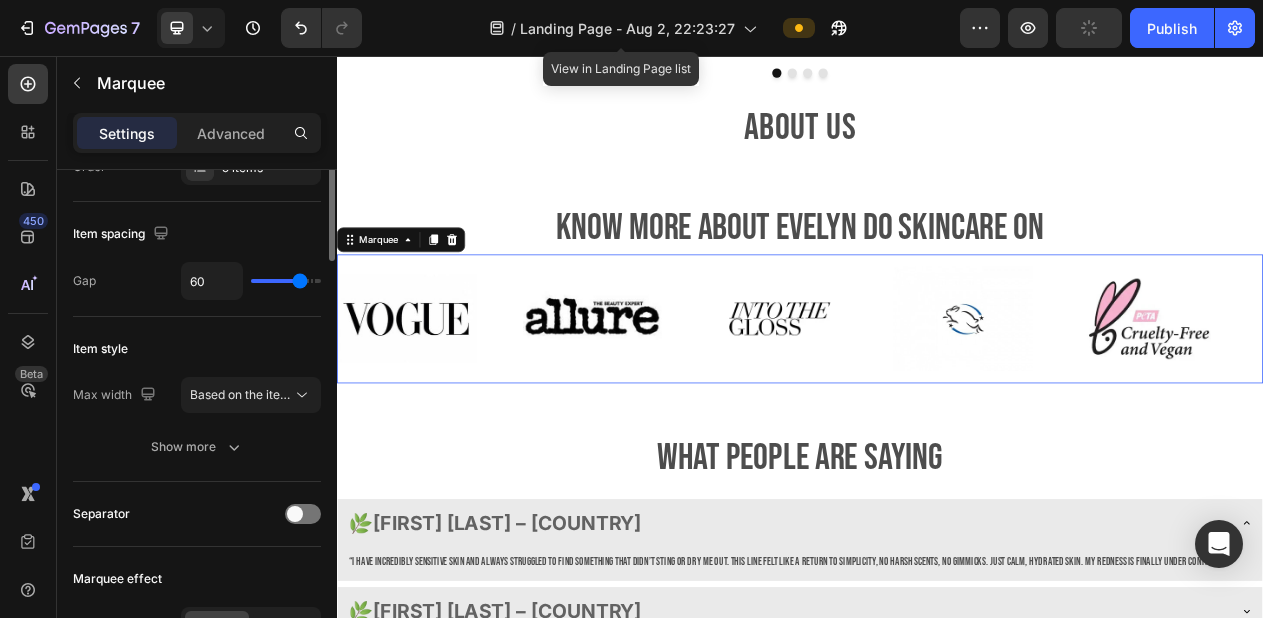 scroll, scrollTop: 0, scrollLeft: 0, axis: both 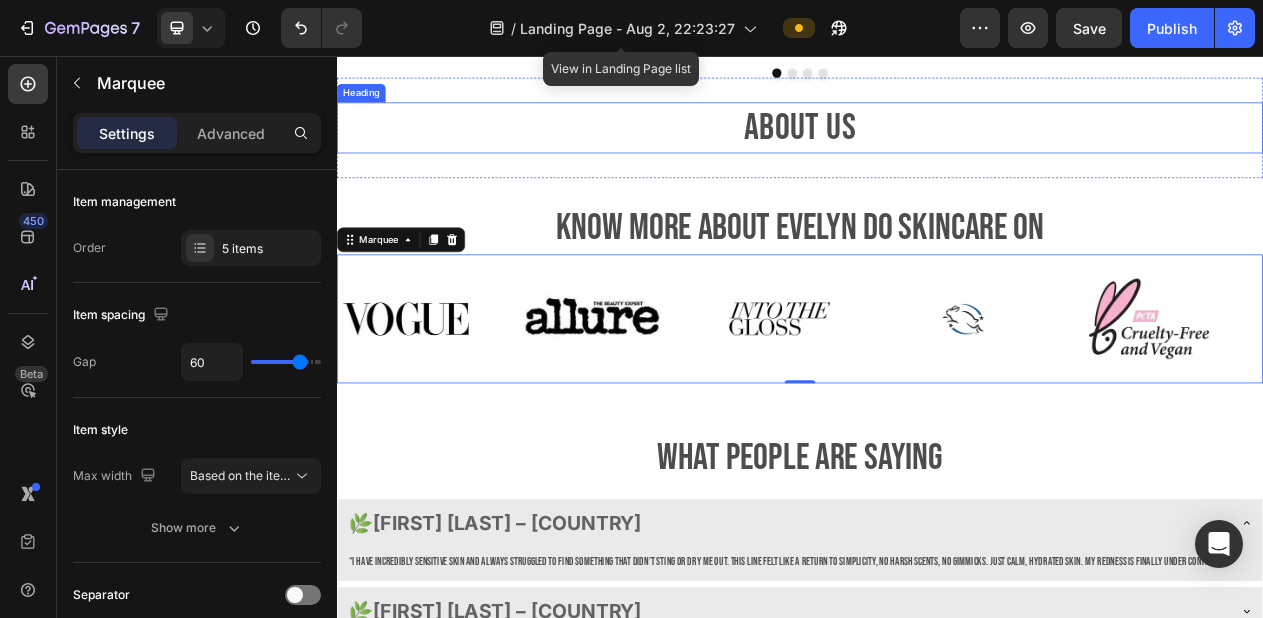 click on "AbOUT US" at bounding box center (937, 149) 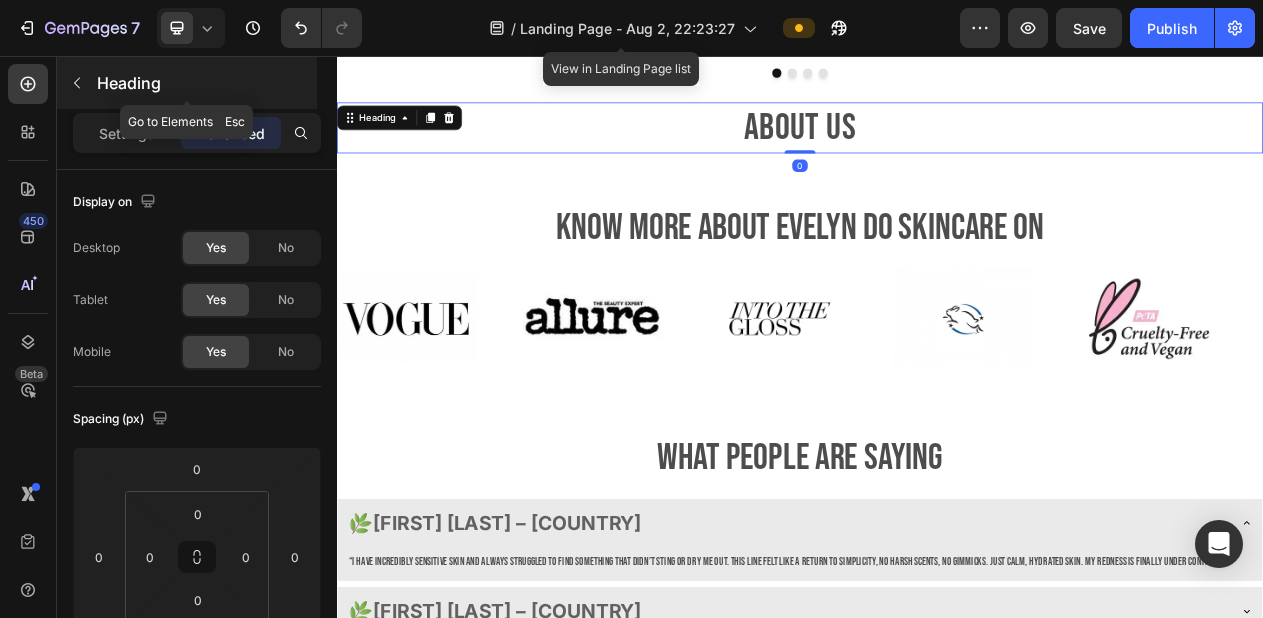 click 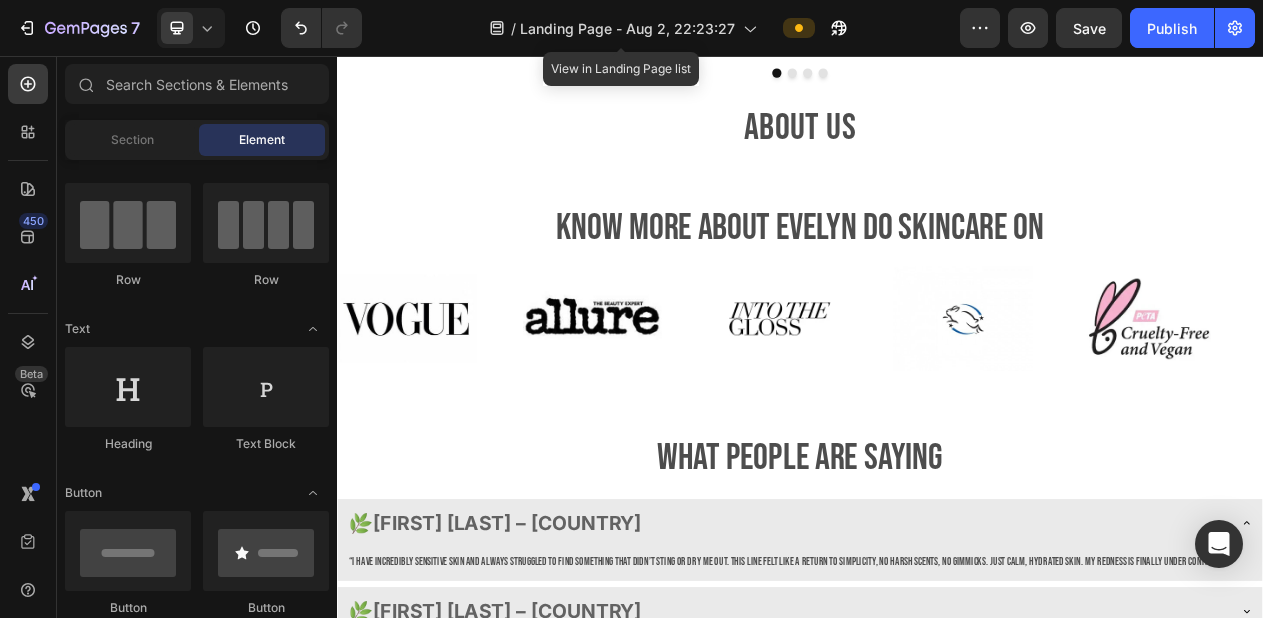 scroll, scrollTop: 0, scrollLeft: 0, axis: both 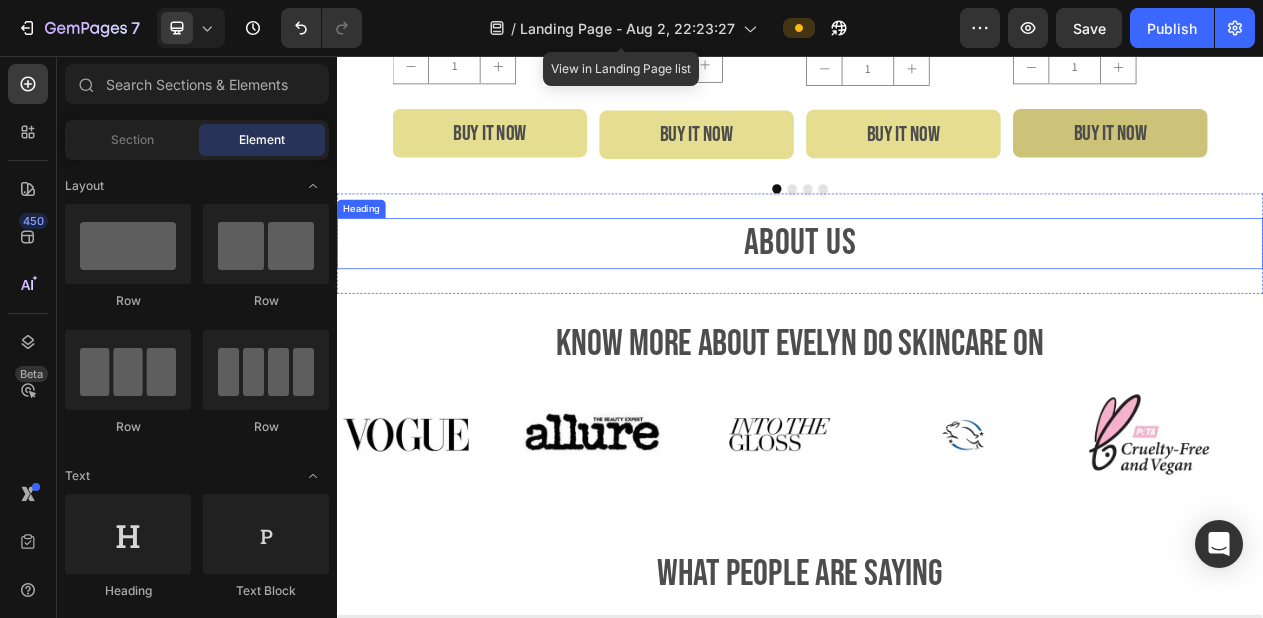 click on "AbOUT US" at bounding box center [937, 299] 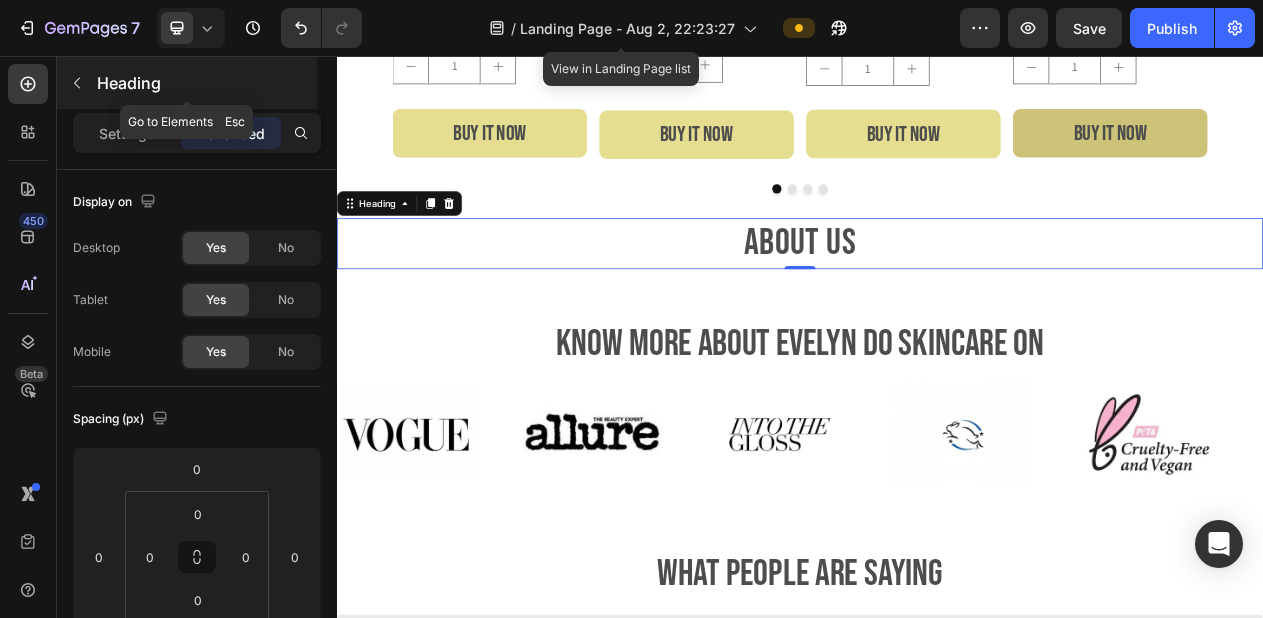 click 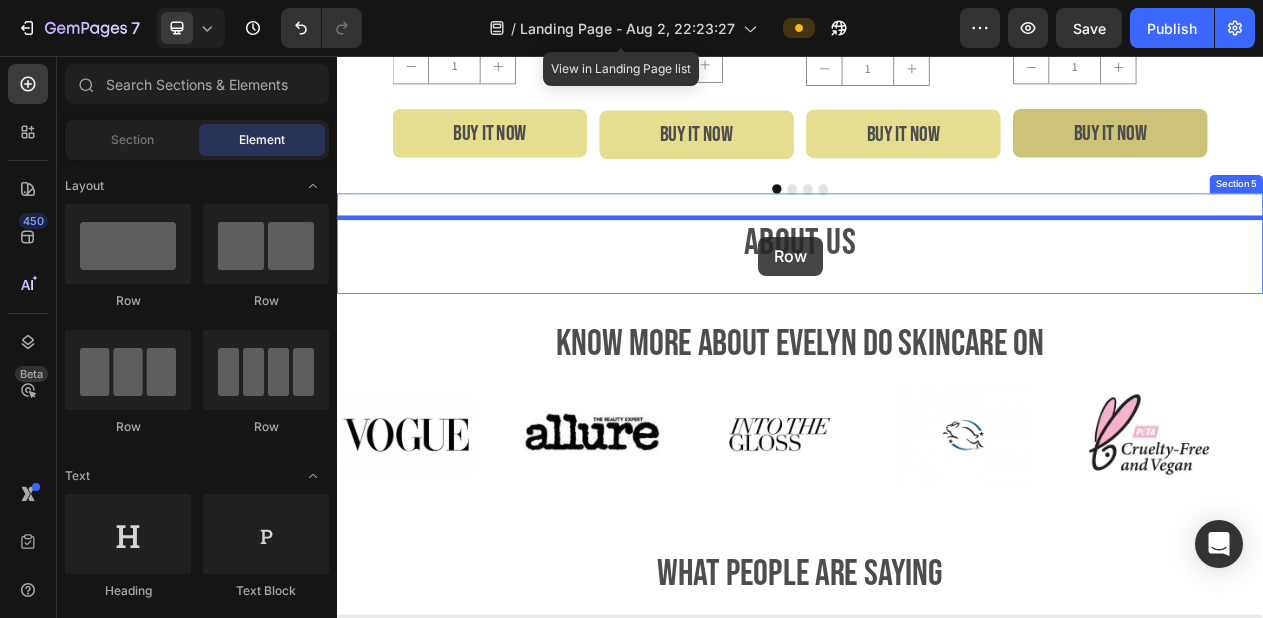 drag, startPoint x: 593, startPoint y: 316, endPoint x: 883, endPoint y: 293, distance: 290.91064 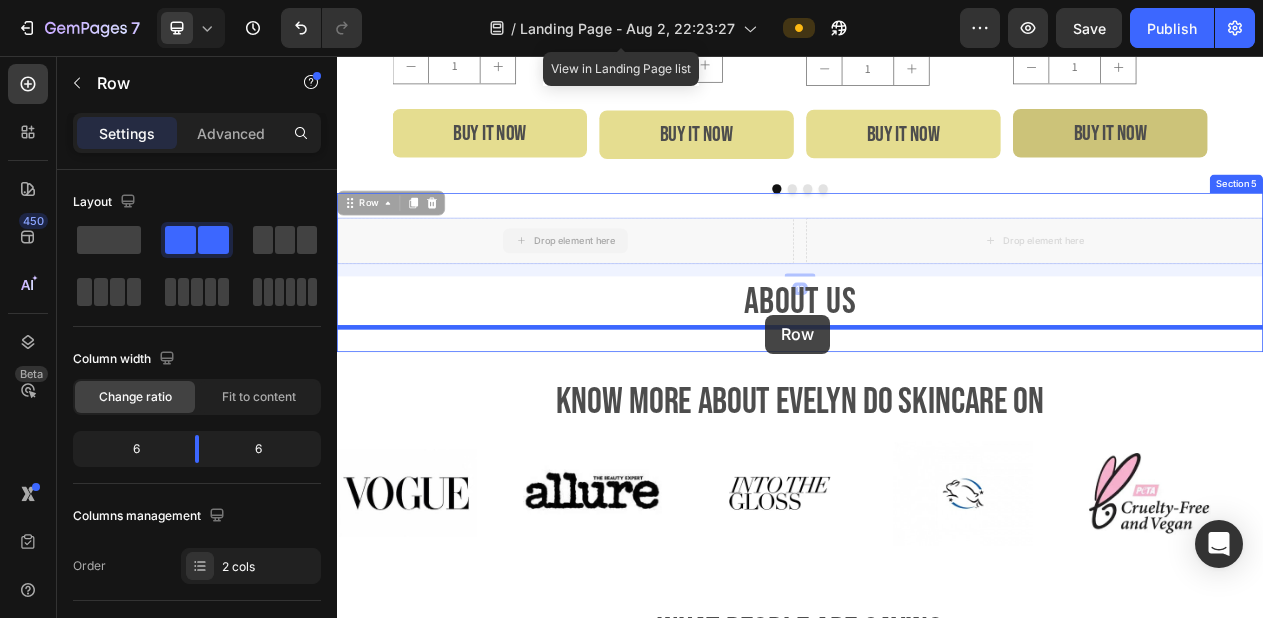 drag, startPoint x: 883, startPoint y: 293, endPoint x: 891, endPoint y: 391, distance: 98.32599 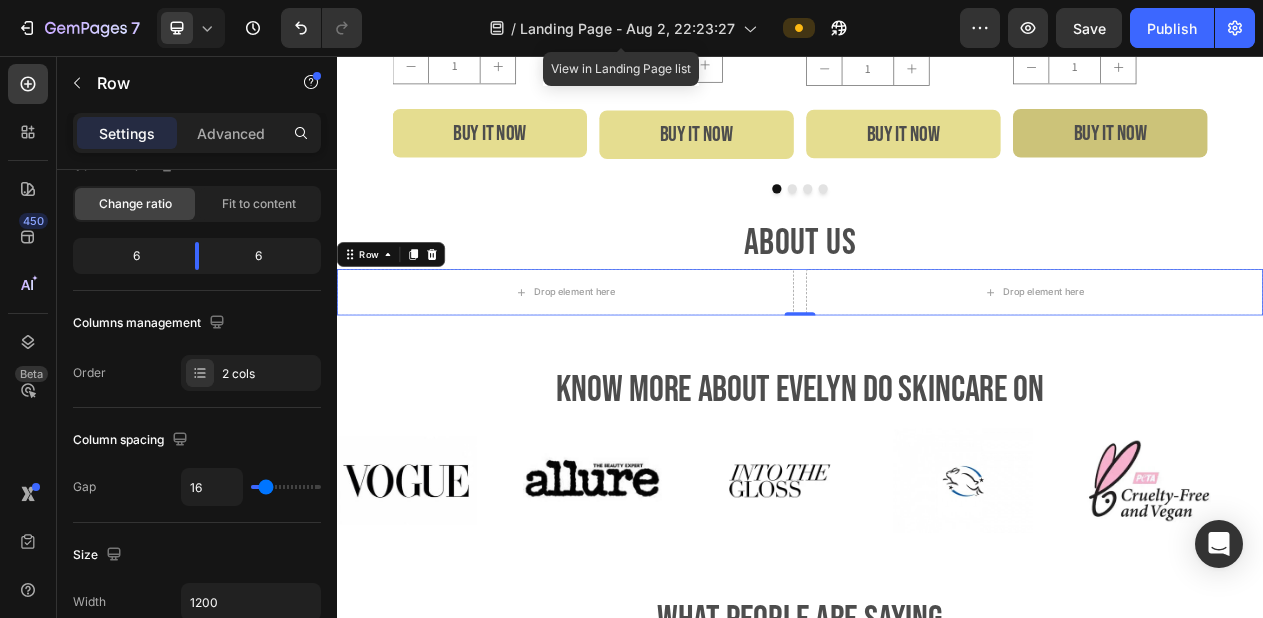 scroll, scrollTop: 738, scrollLeft: 0, axis: vertical 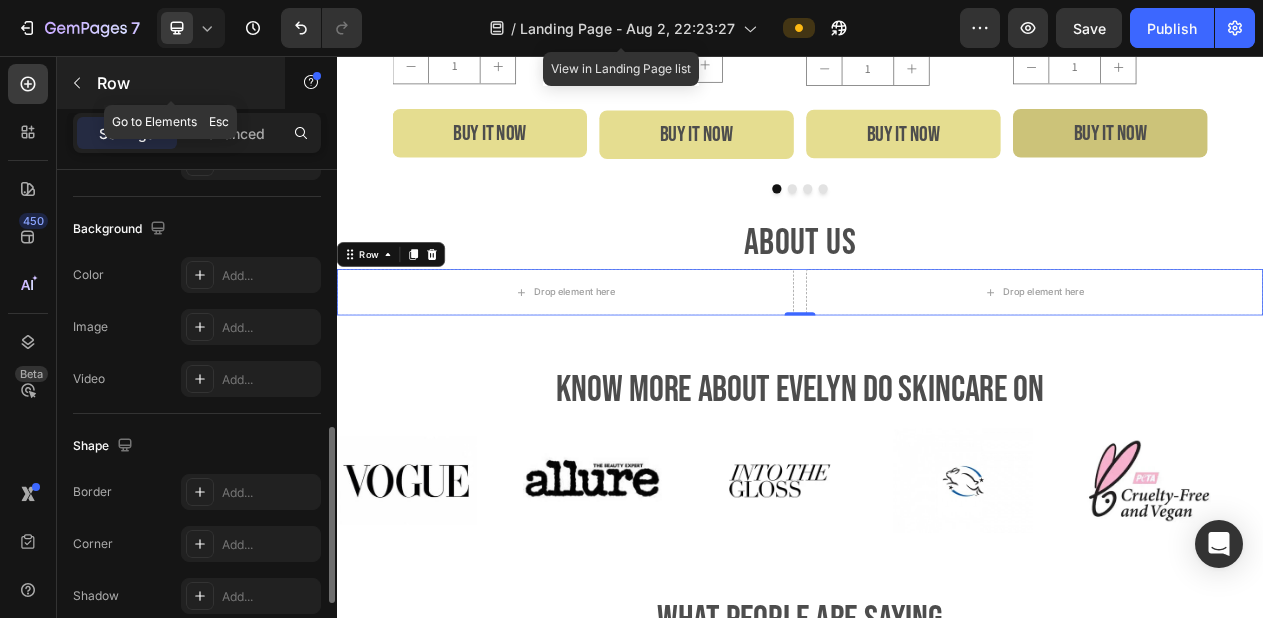 click 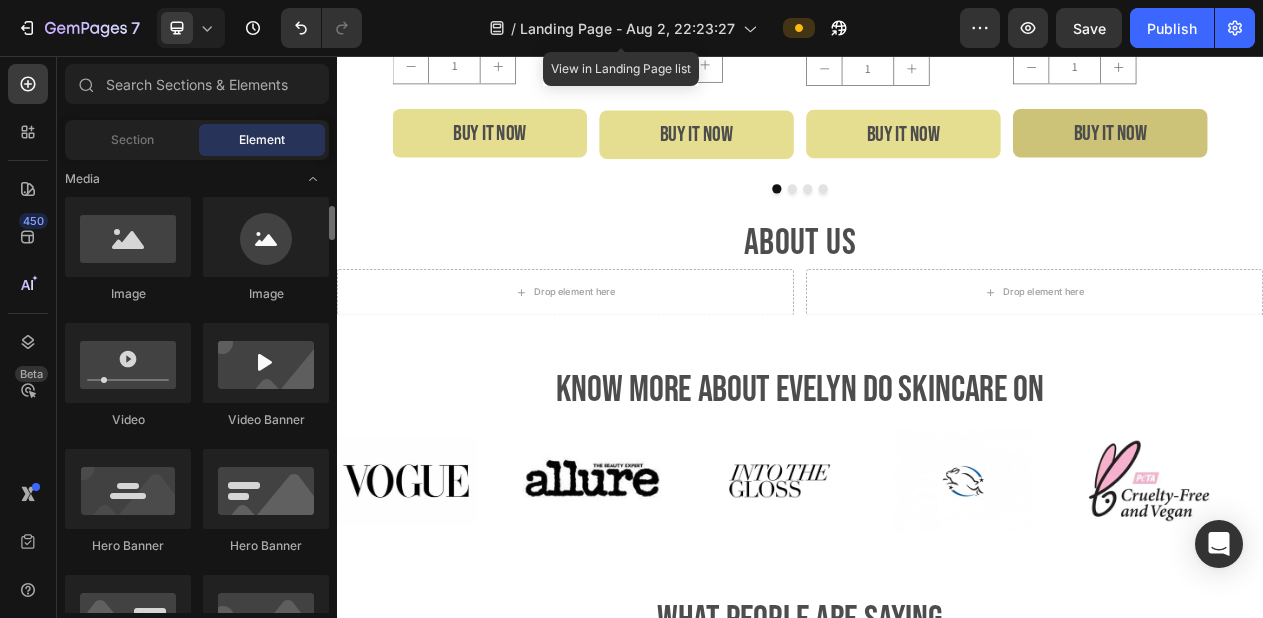 scroll, scrollTop: 624, scrollLeft: 0, axis: vertical 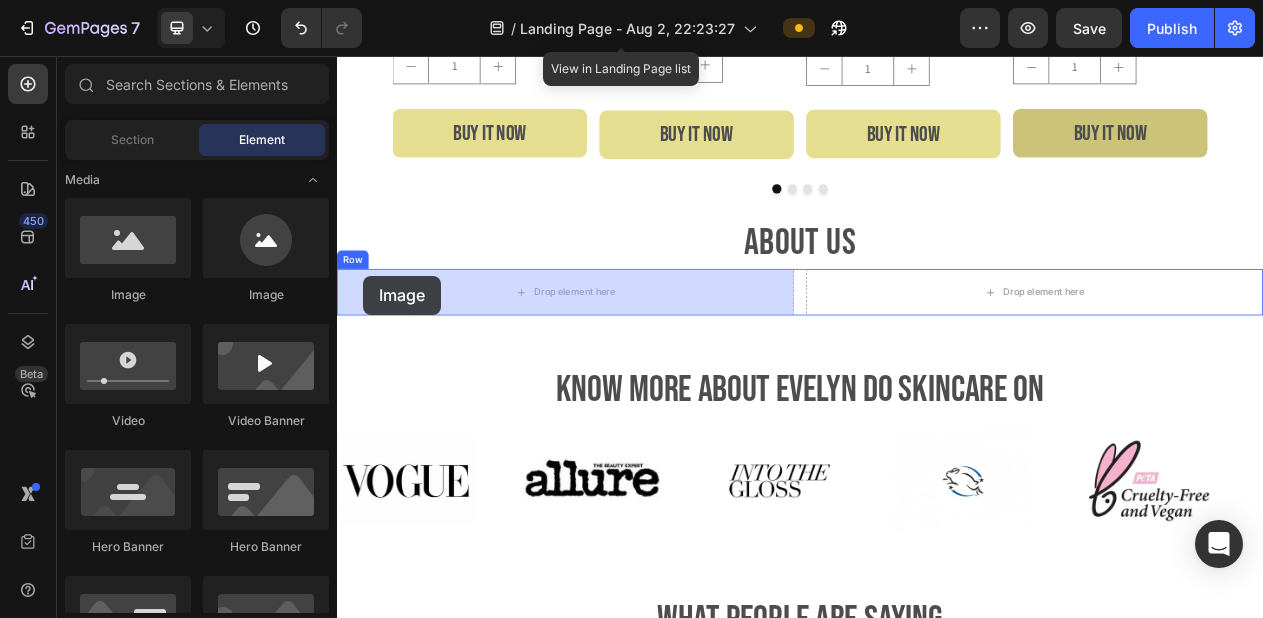 drag, startPoint x: 461, startPoint y: 292, endPoint x: 371, endPoint y: 340, distance: 102 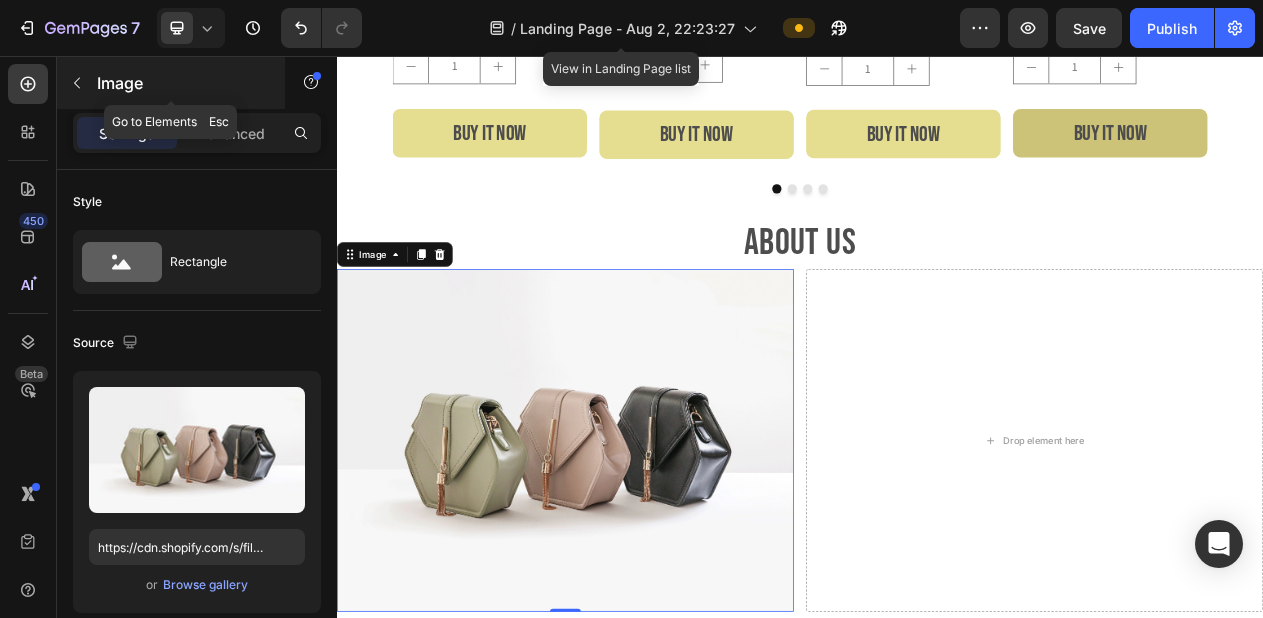 click 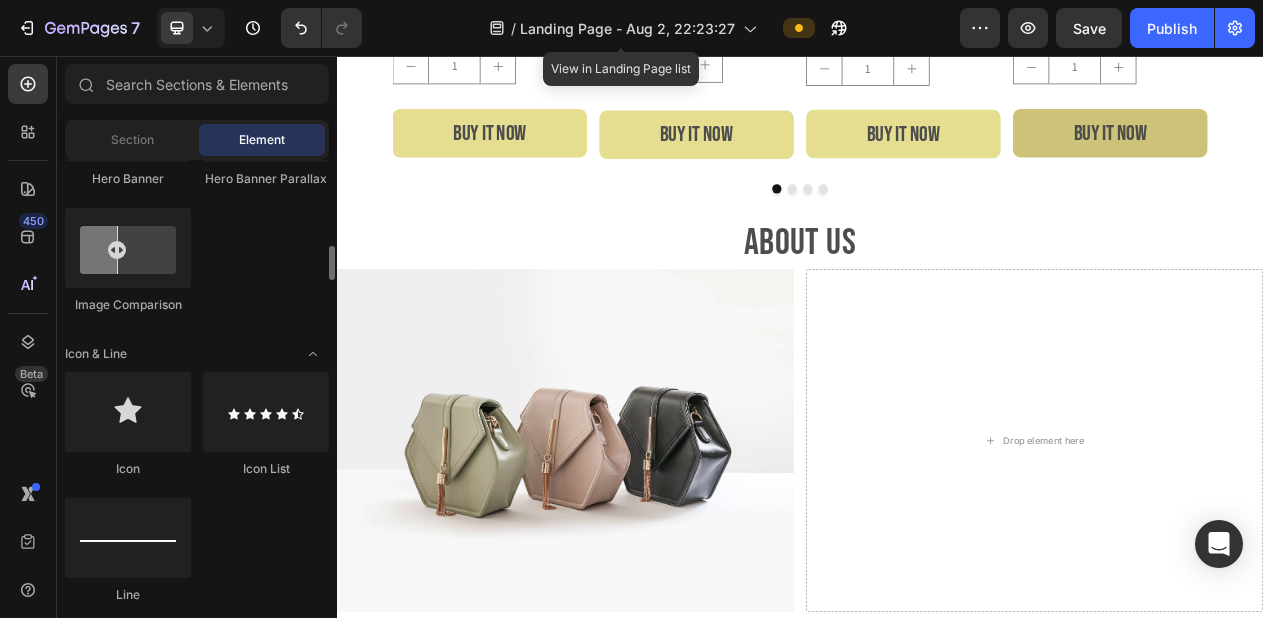scroll, scrollTop: 1160, scrollLeft: 0, axis: vertical 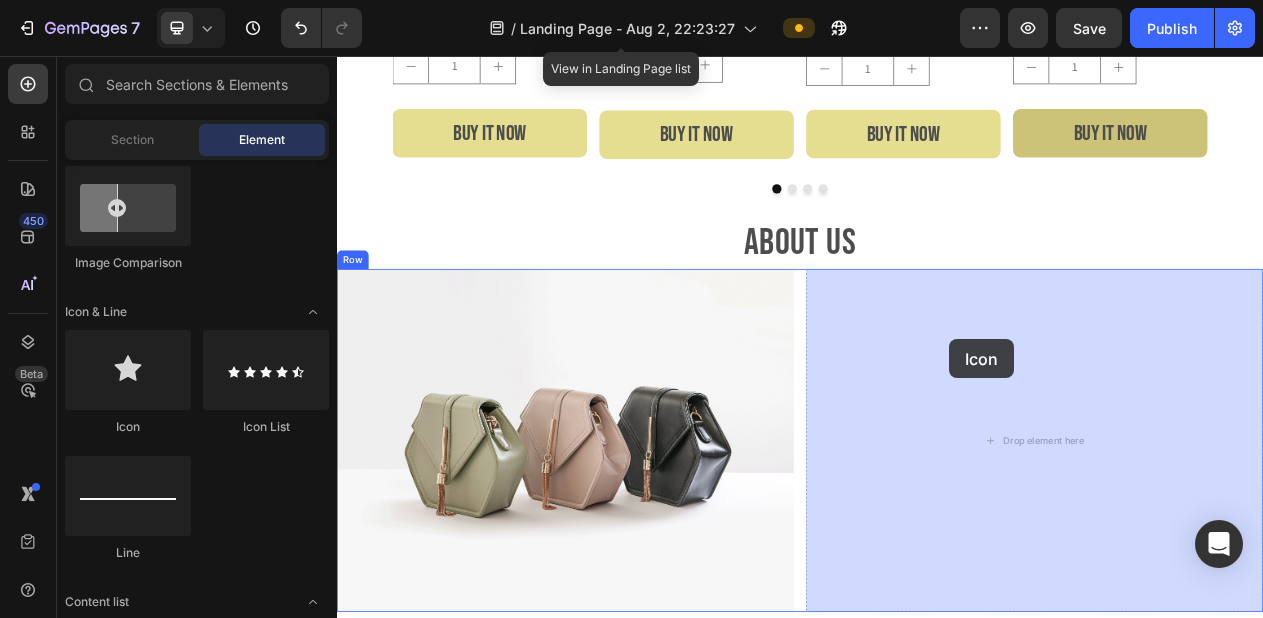 drag, startPoint x: 491, startPoint y: 418, endPoint x: 1128, endPoint y: 422, distance: 637.0126 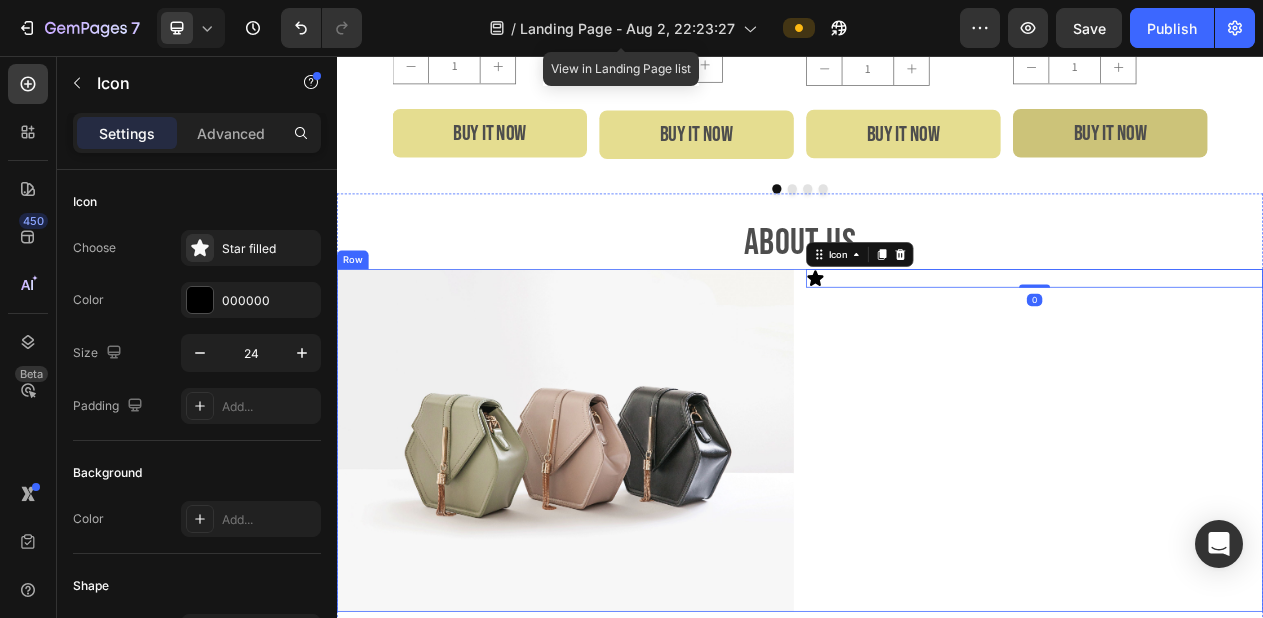click on "Icon   0" at bounding box center (1241, 554) 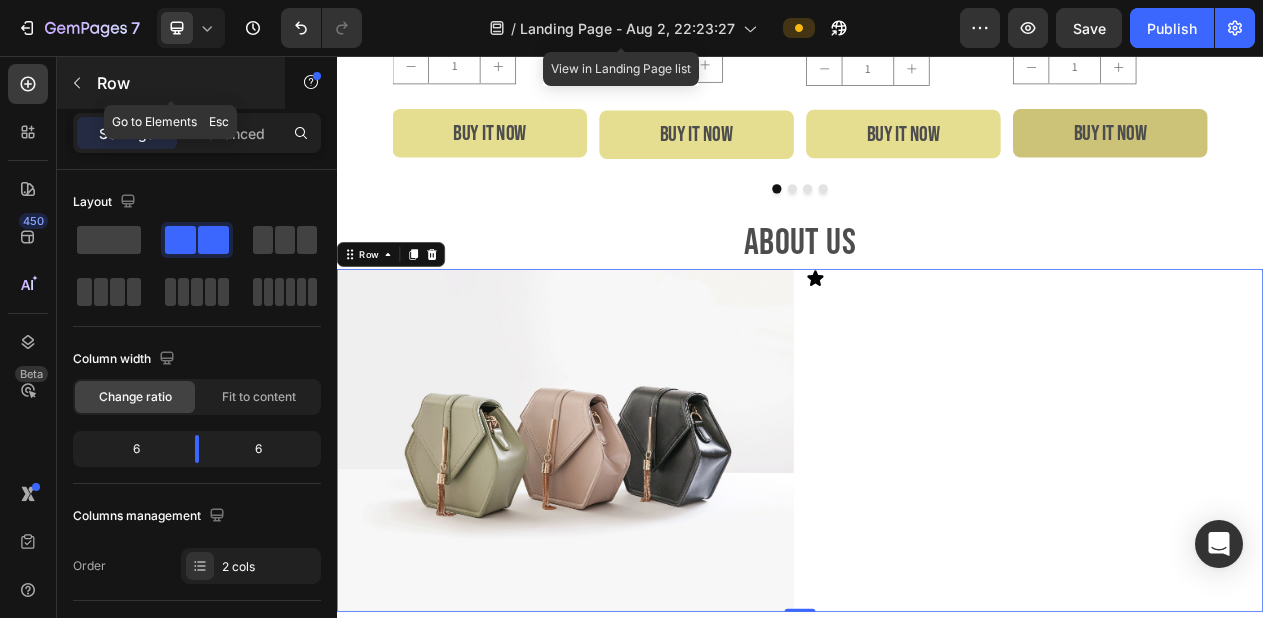 click at bounding box center [77, 83] 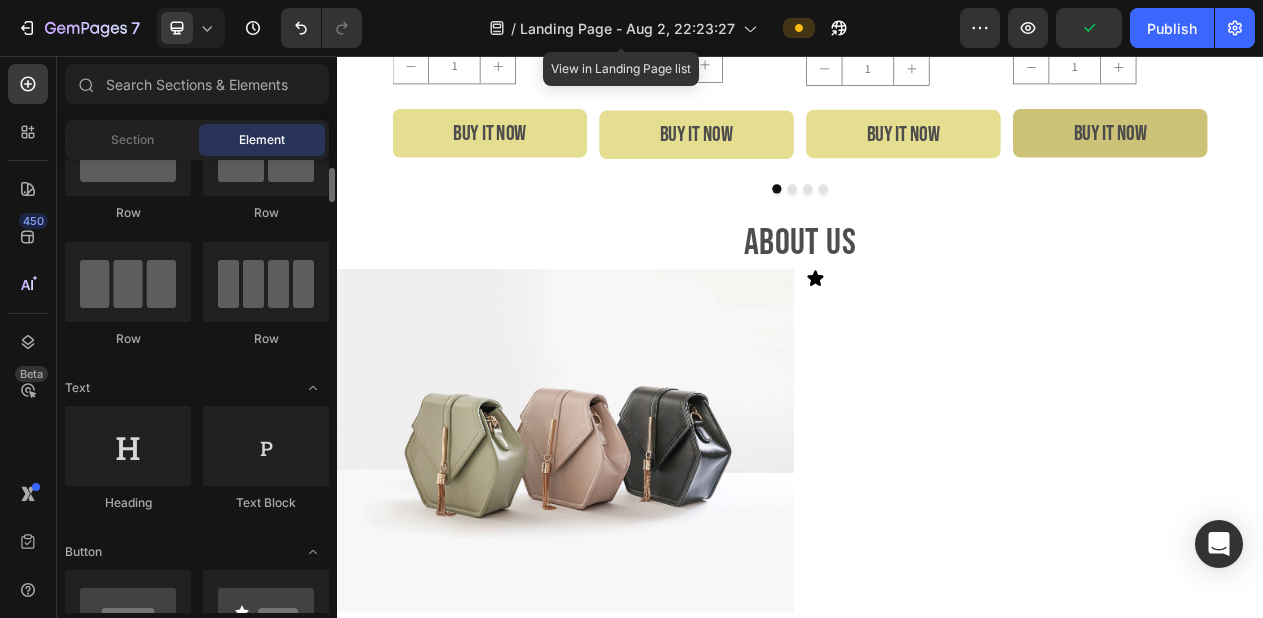 scroll, scrollTop: 90, scrollLeft: 0, axis: vertical 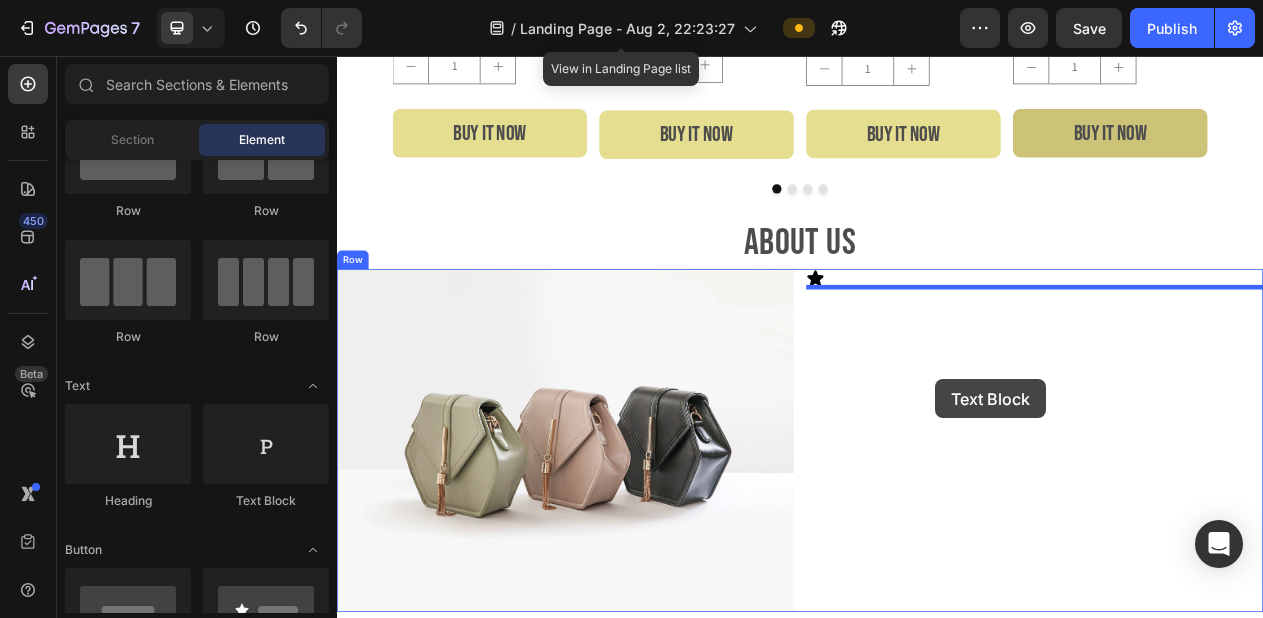 drag, startPoint x: 604, startPoint y: 501, endPoint x: 1112, endPoint y: 475, distance: 508.66492 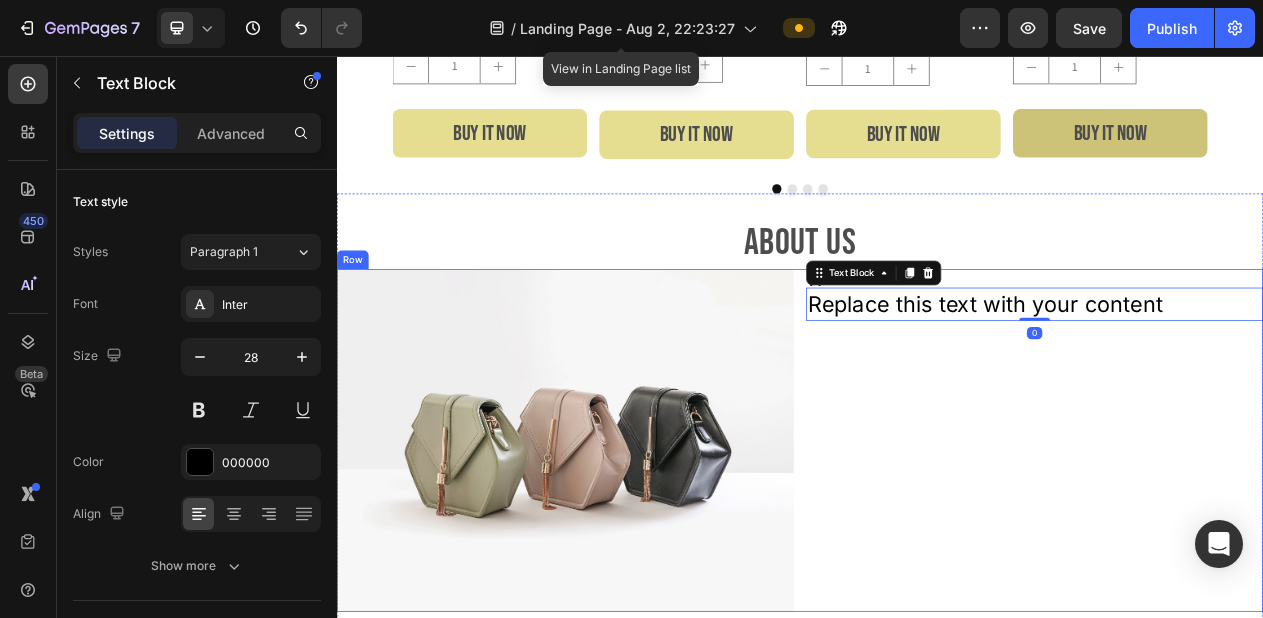 click on "Icon Replace this text with your content Text Block   0" at bounding box center (1241, 554) 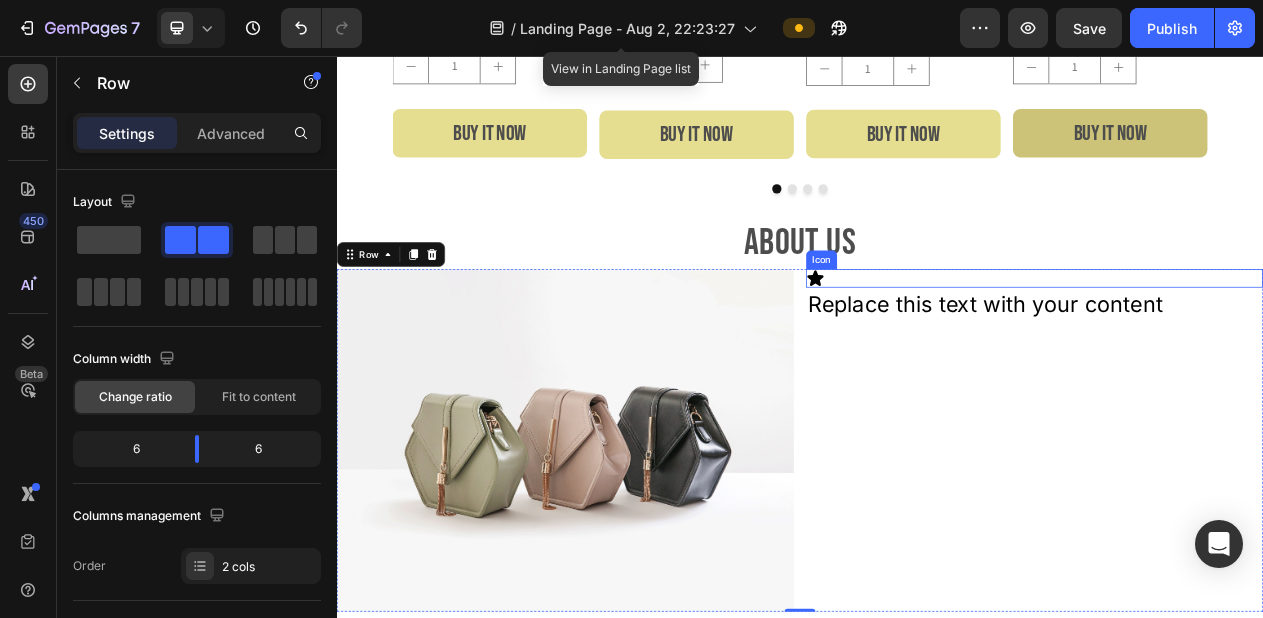 click on "Icon" at bounding box center (1241, 344) 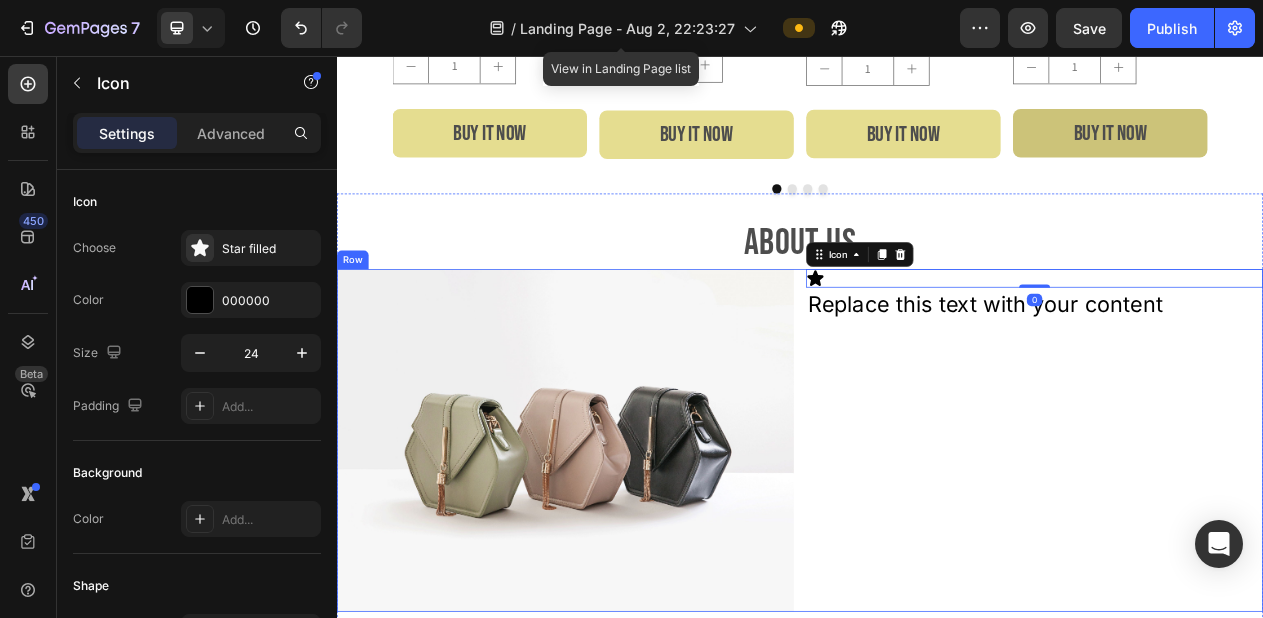 click on "Icon   0 Replace this text with your content Text Block" at bounding box center [1241, 554] 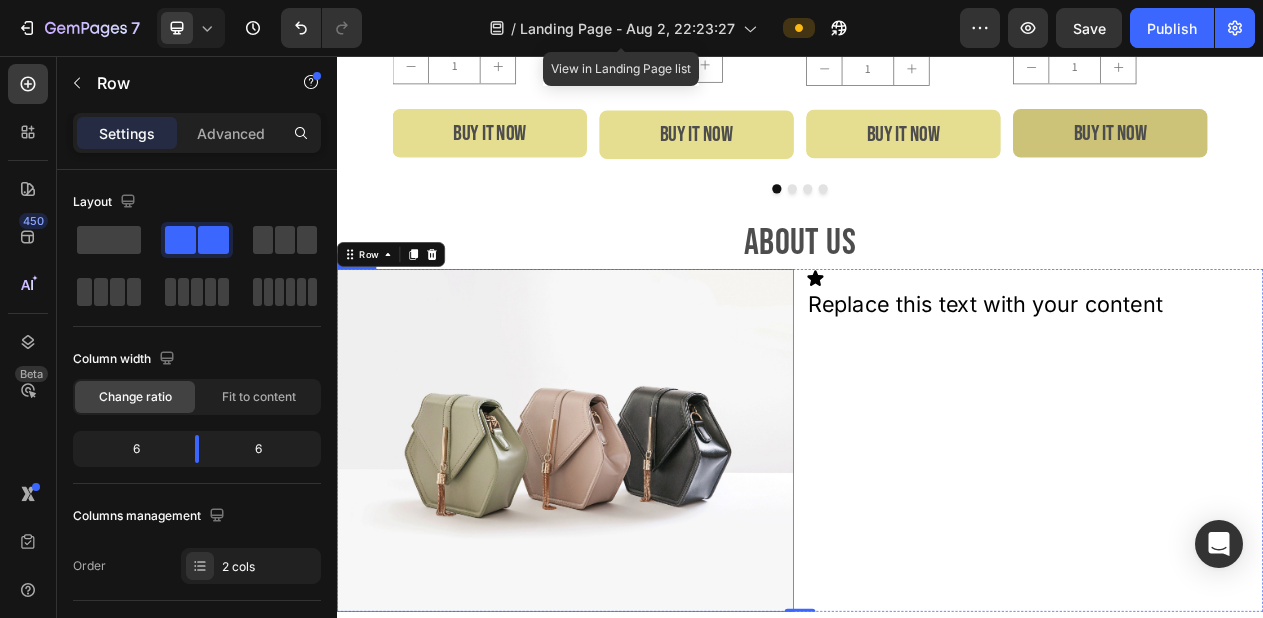 click at bounding box center [633, 554] 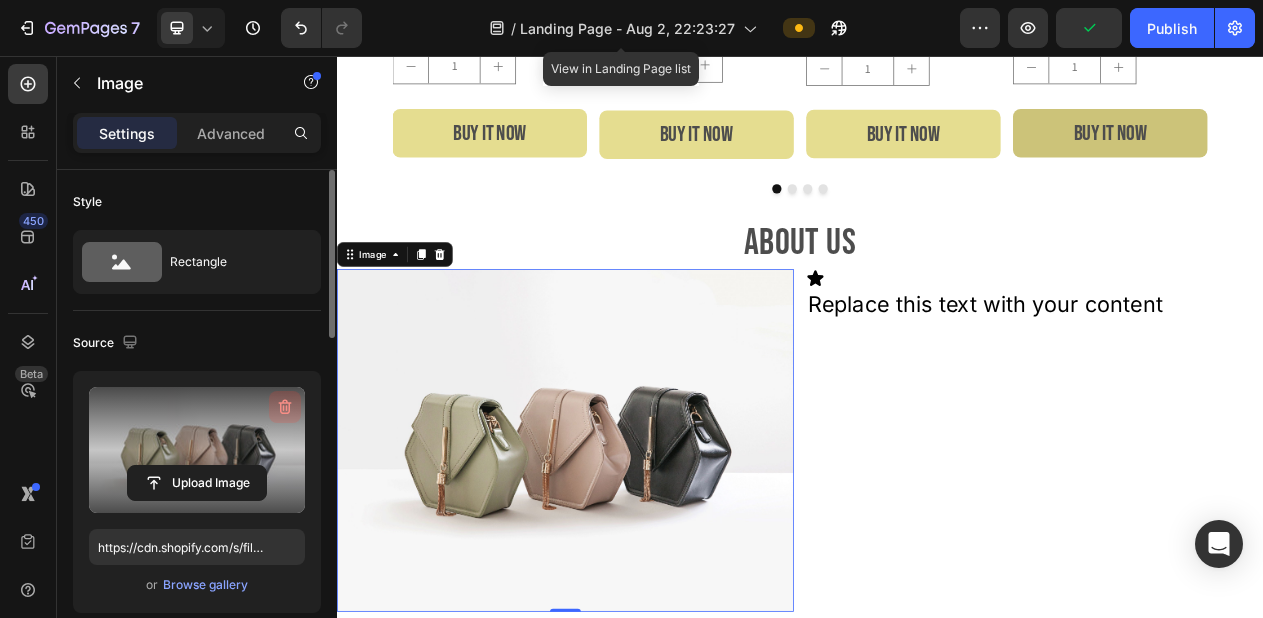 click 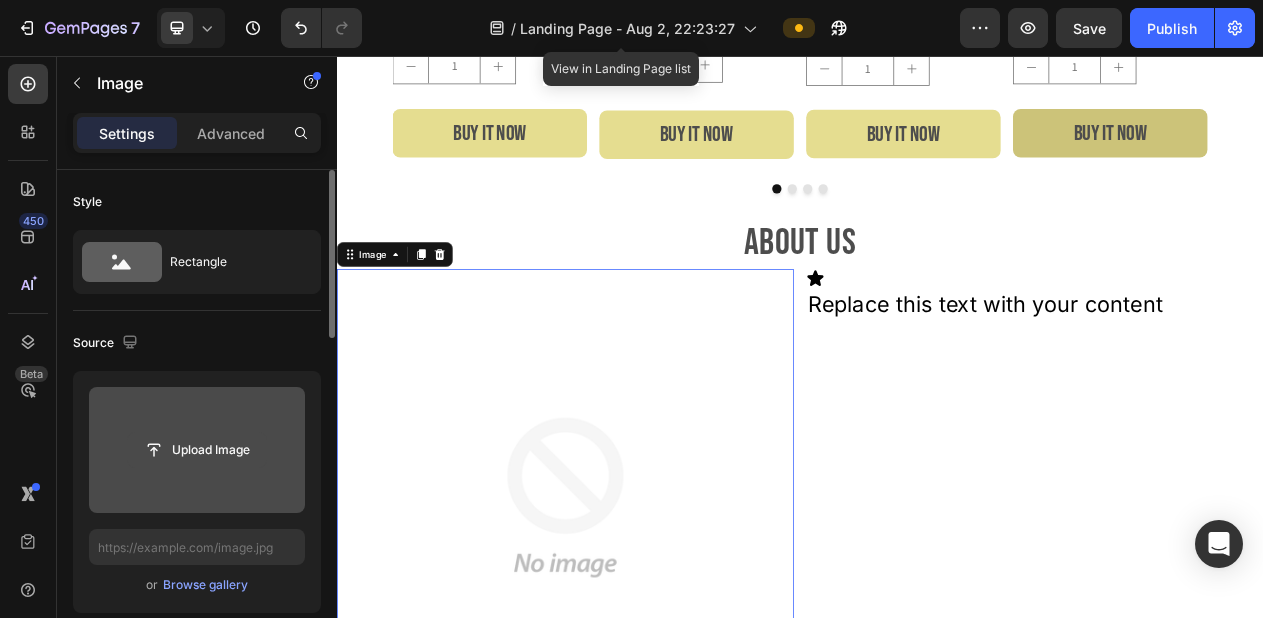 click 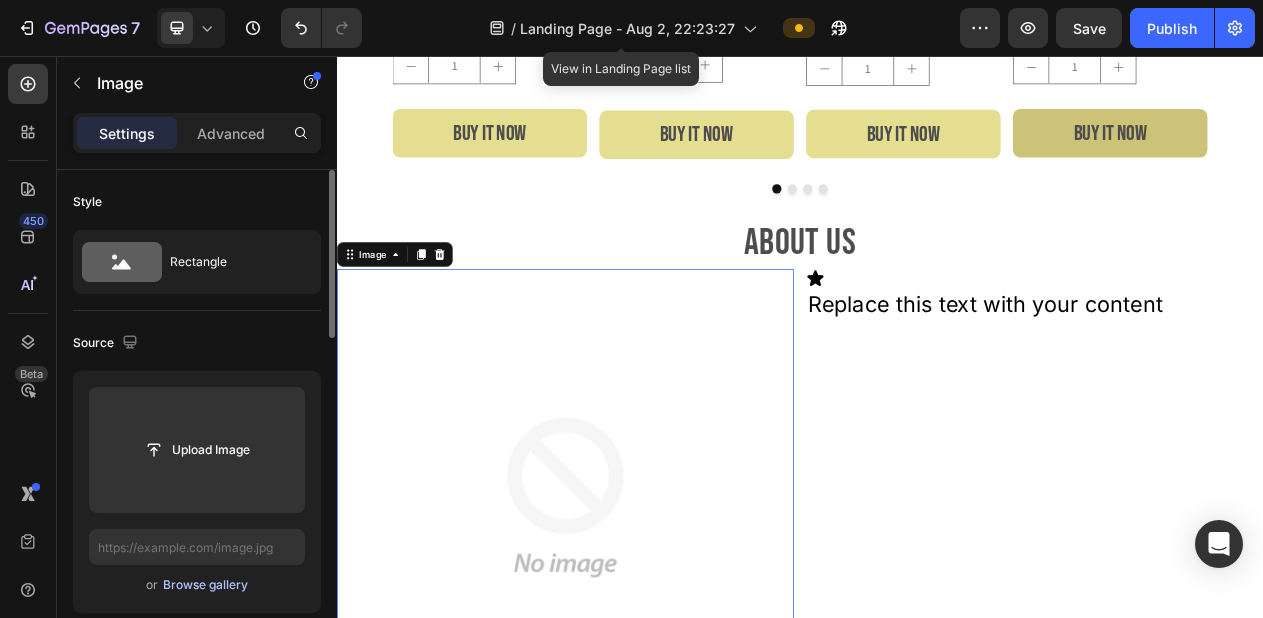 click on "Browse gallery" at bounding box center [205, 585] 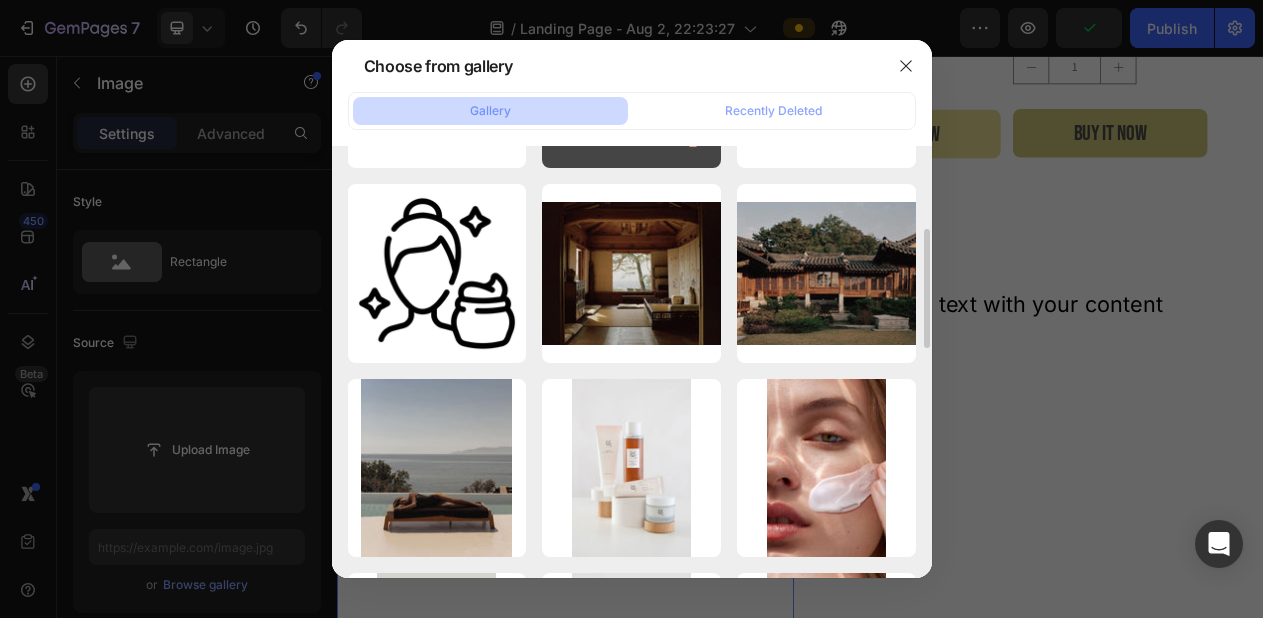 scroll, scrollTop: 349, scrollLeft: 0, axis: vertical 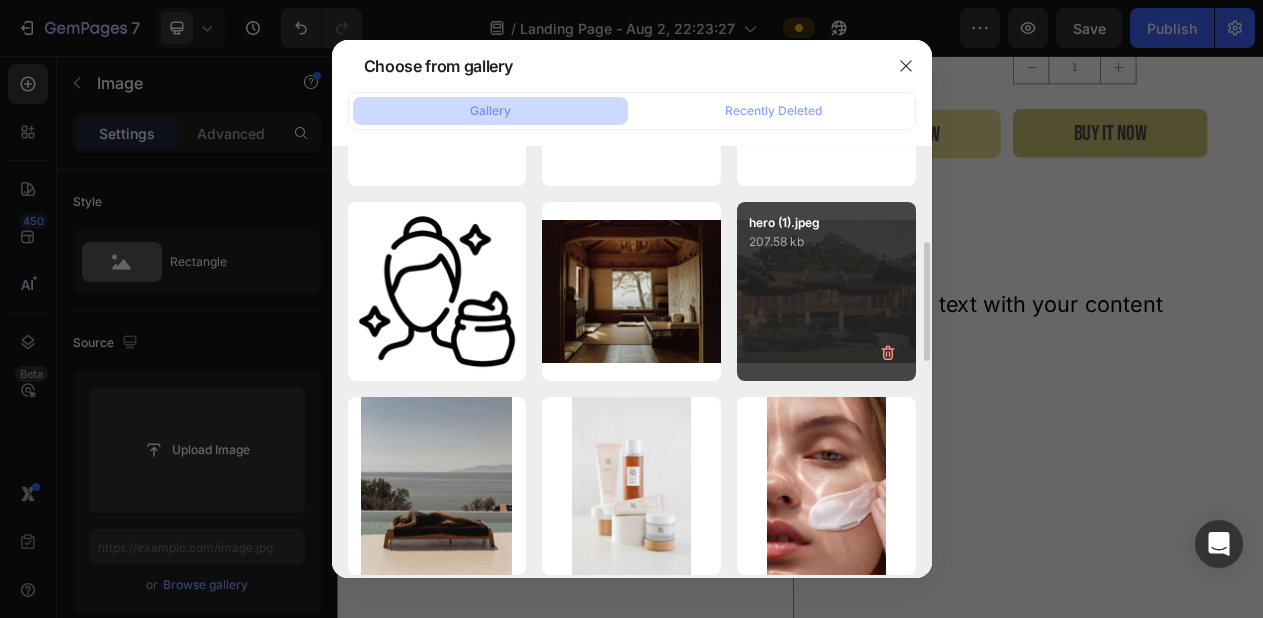 click on "hero  (1).jpeg 207.58 kb" at bounding box center (826, 291) 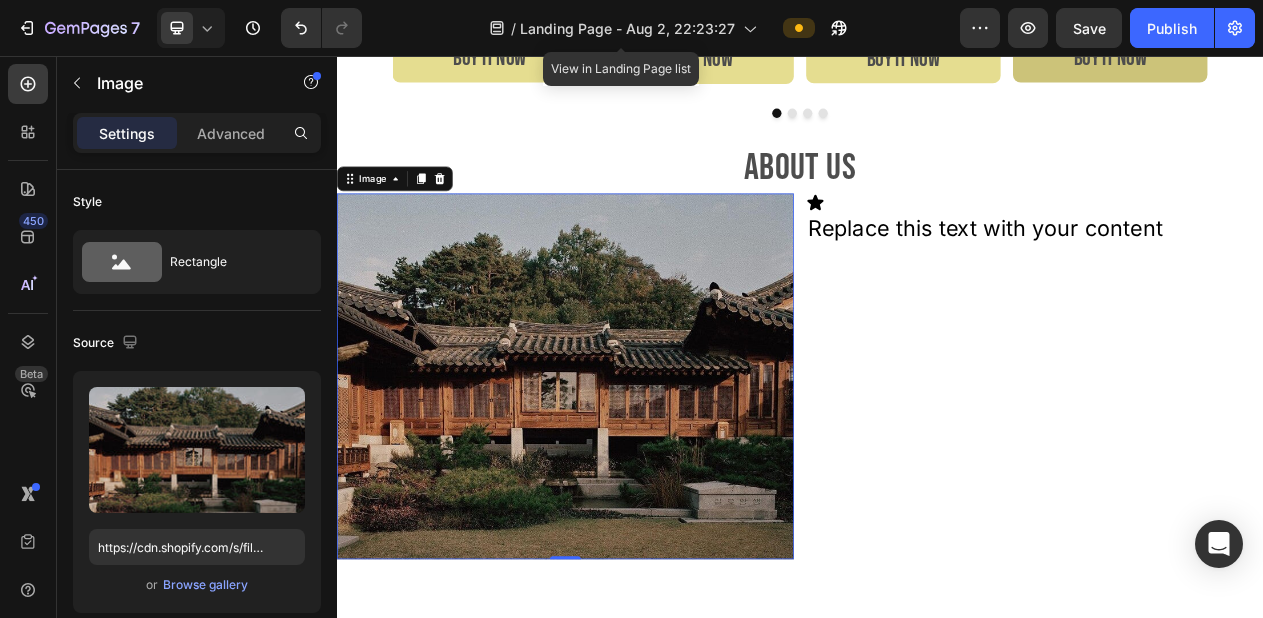 scroll, scrollTop: 1437, scrollLeft: 0, axis: vertical 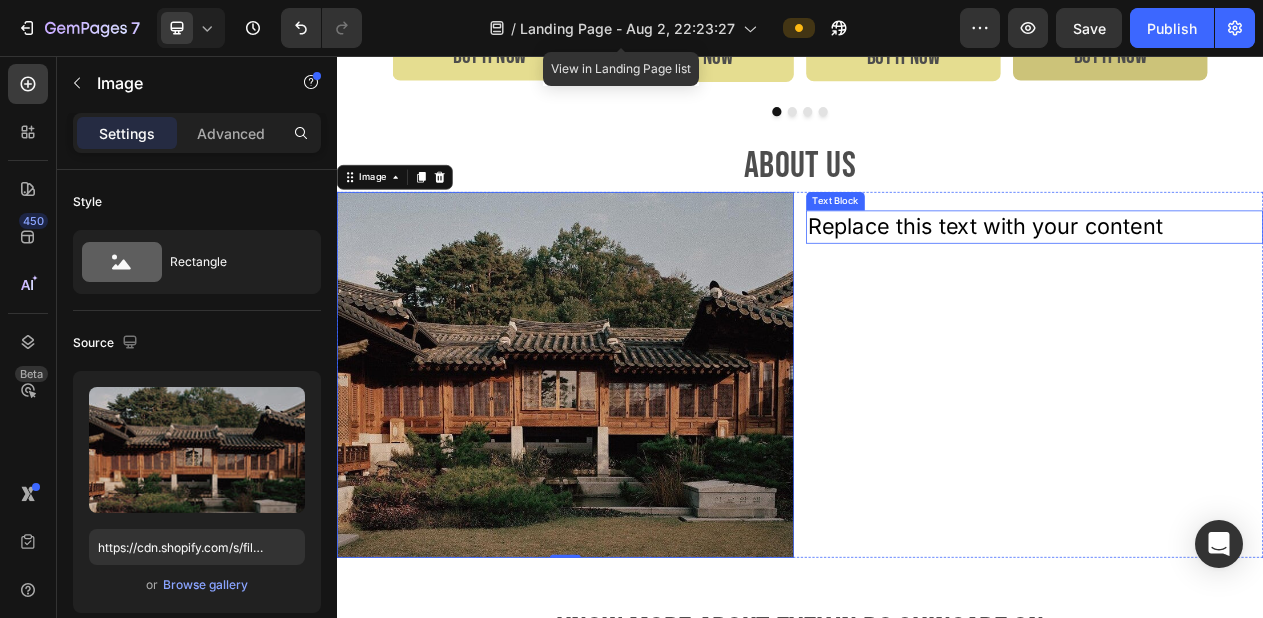 click on "Text Block" at bounding box center (983, 244) 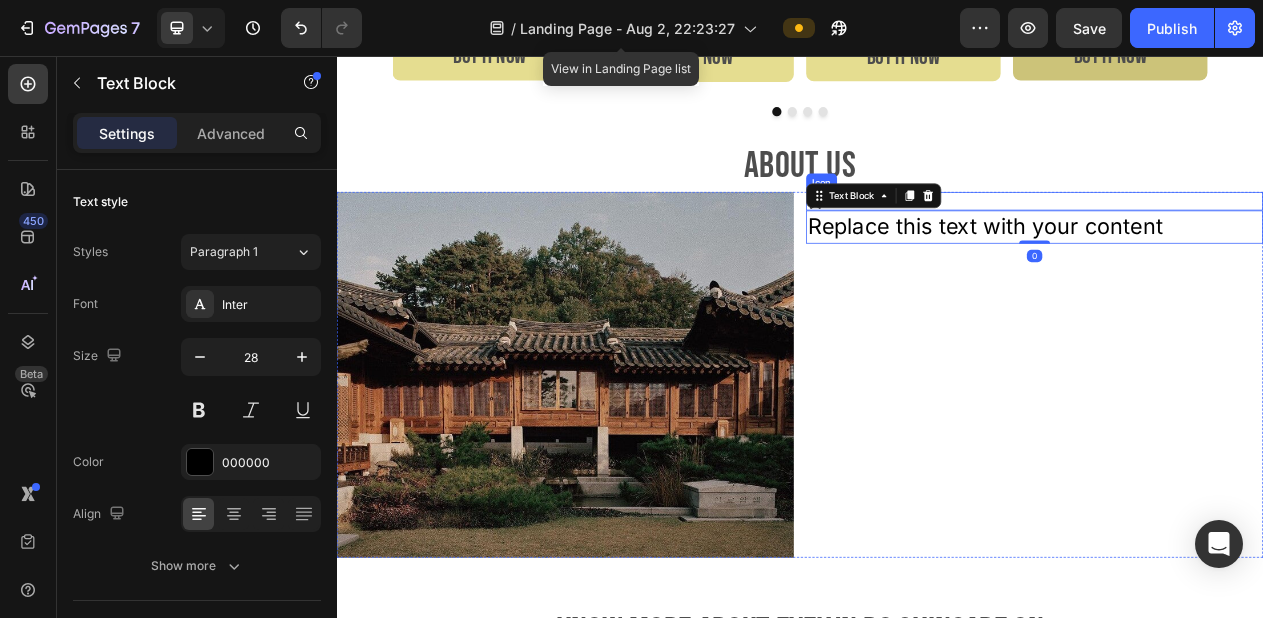 click on "Icon" at bounding box center (1241, 244) 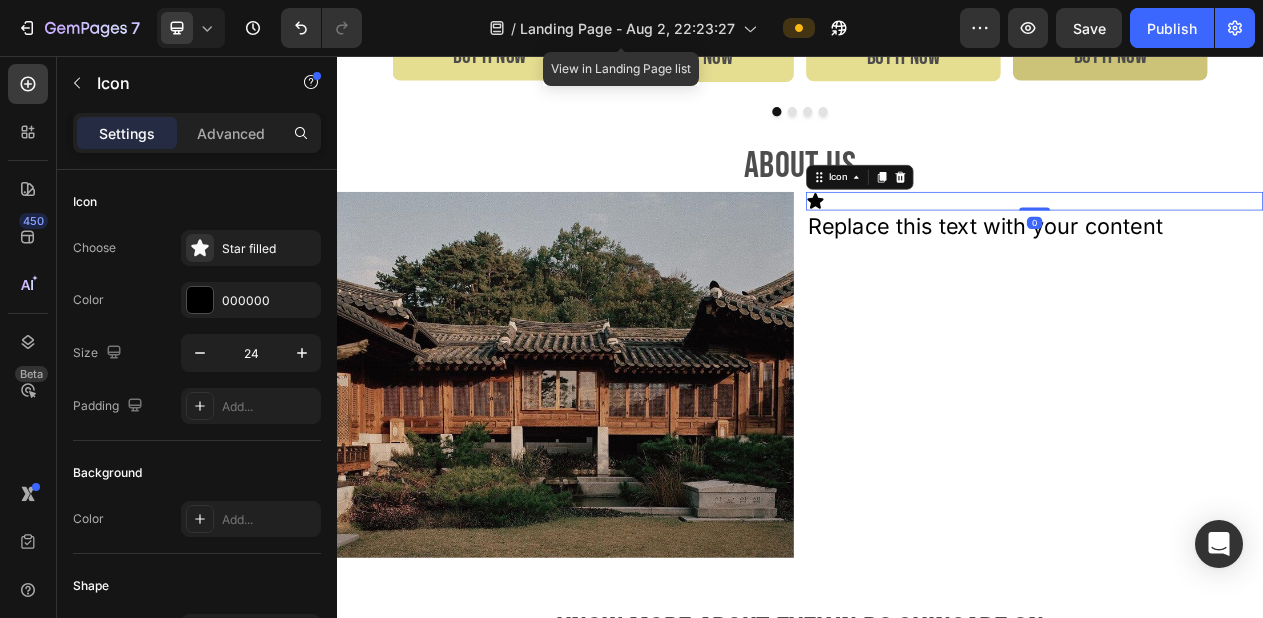 click on "Icon   0" at bounding box center [1241, 244] 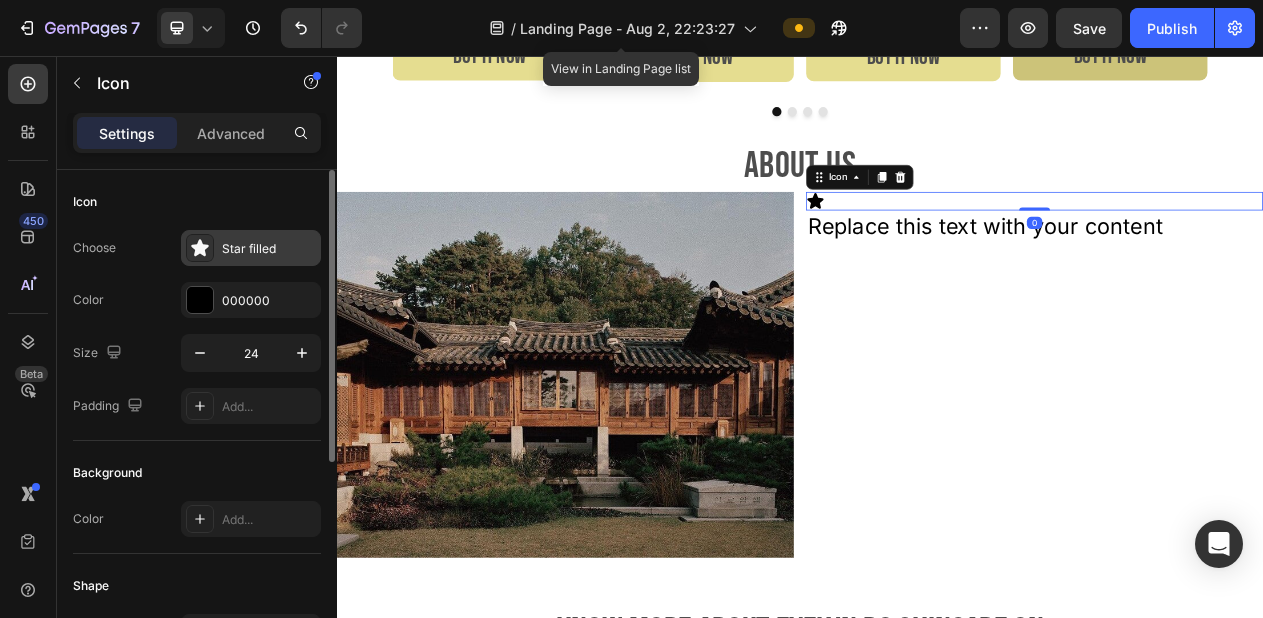 click on "Star filled" at bounding box center [269, 249] 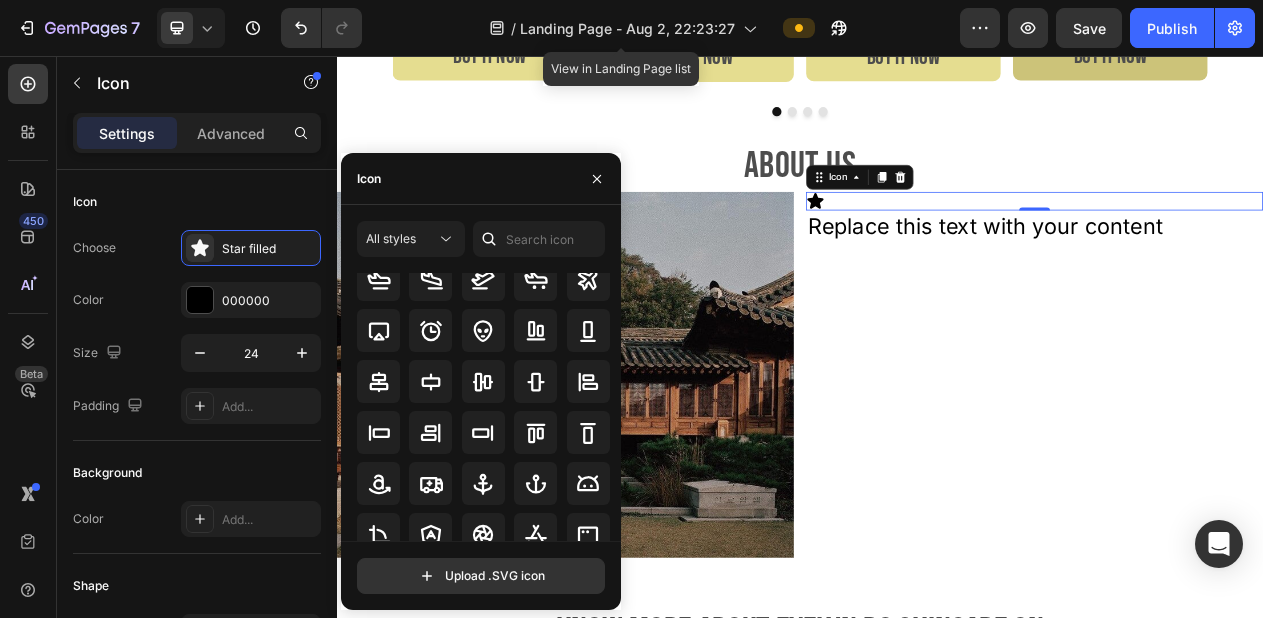 scroll, scrollTop: 0, scrollLeft: 0, axis: both 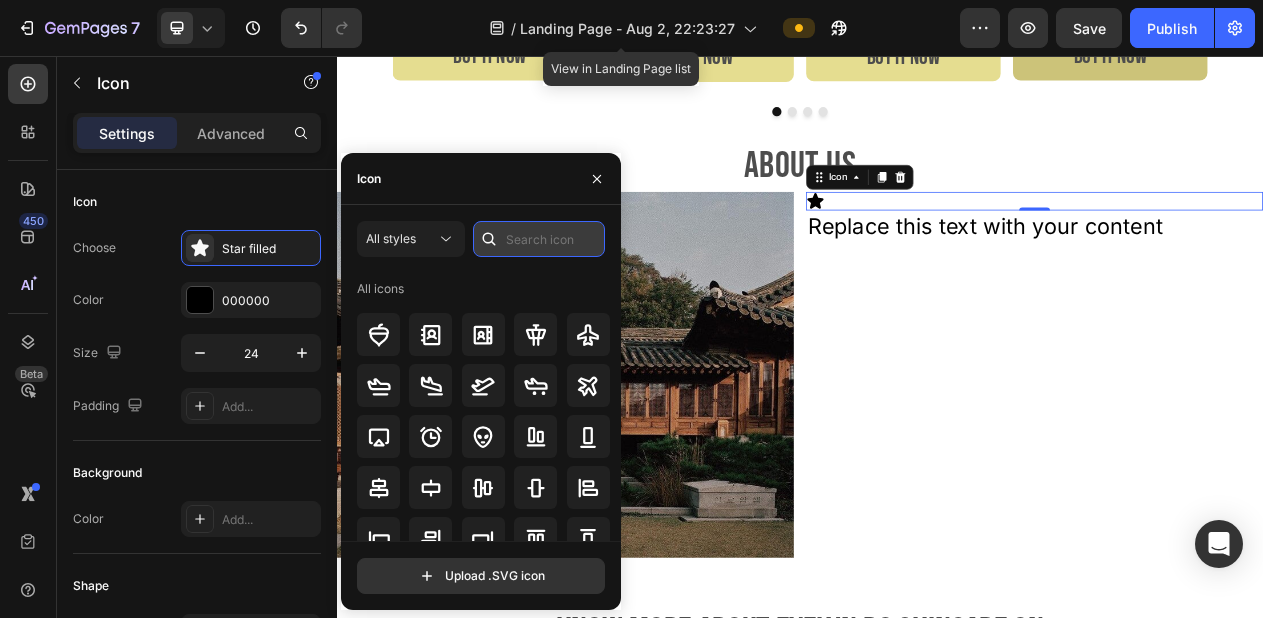 click at bounding box center [539, 239] 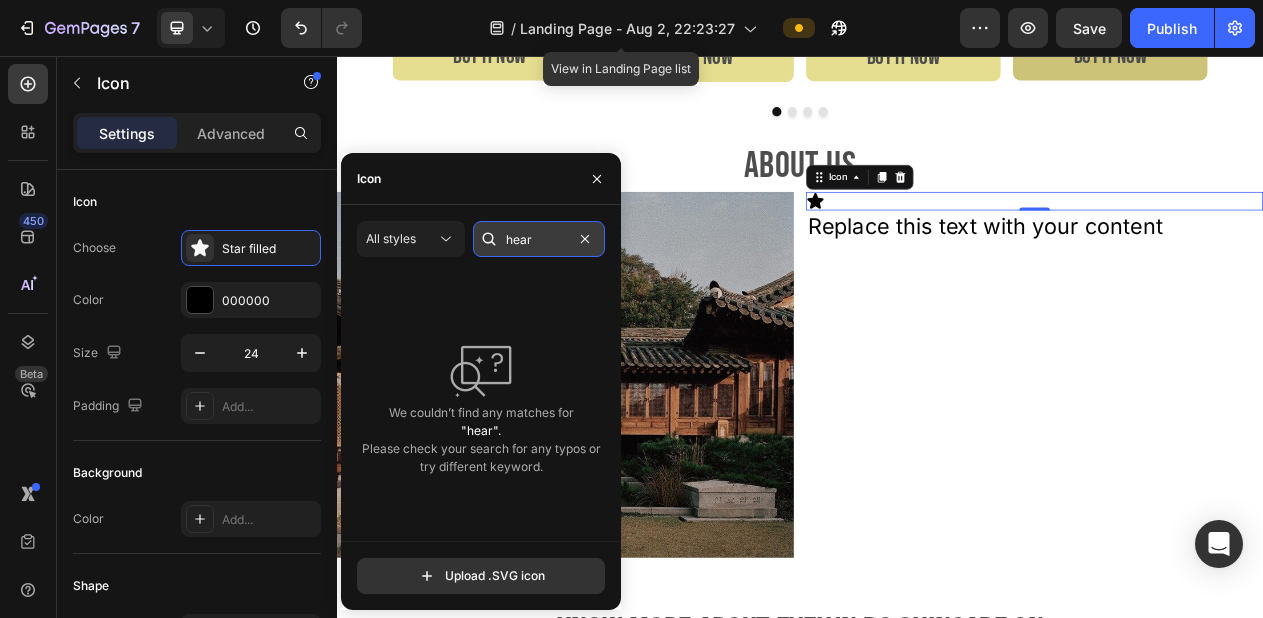 type on "heart" 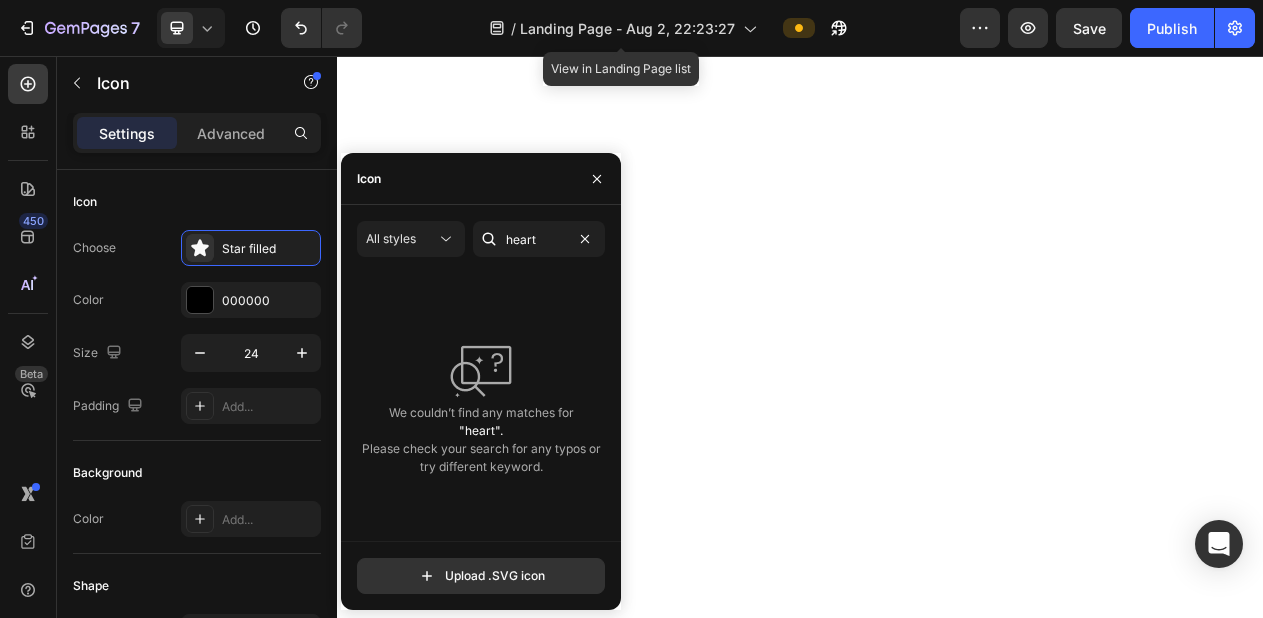 scroll, scrollTop: 0, scrollLeft: 0, axis: both 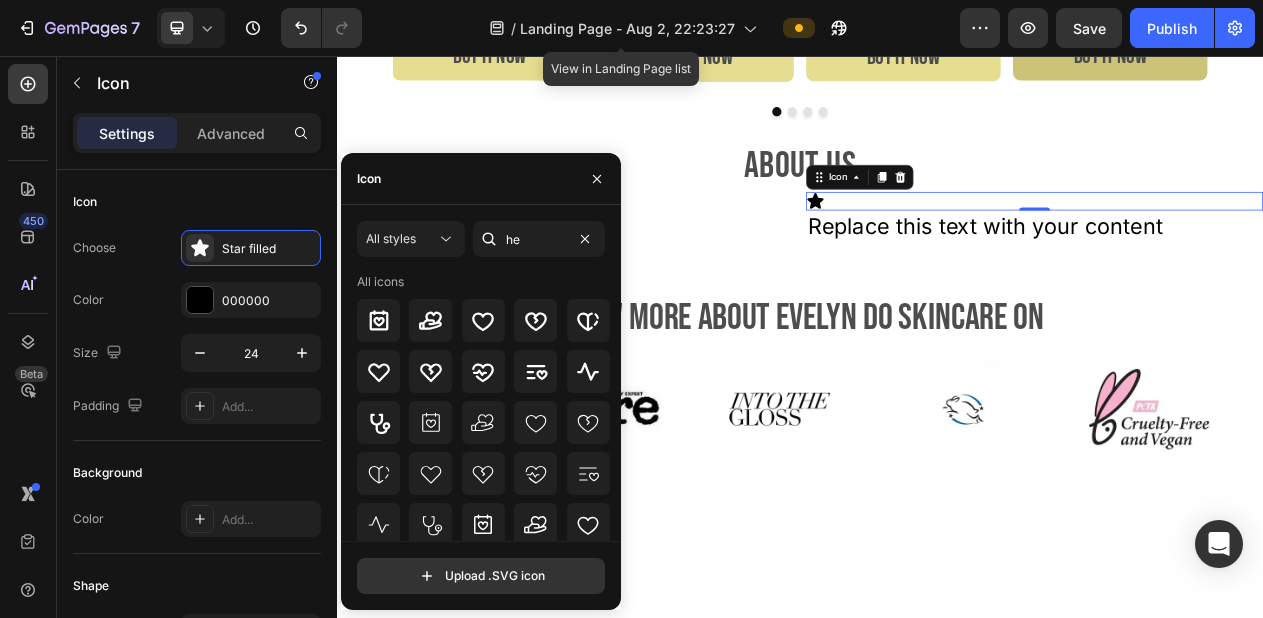 type on "h" 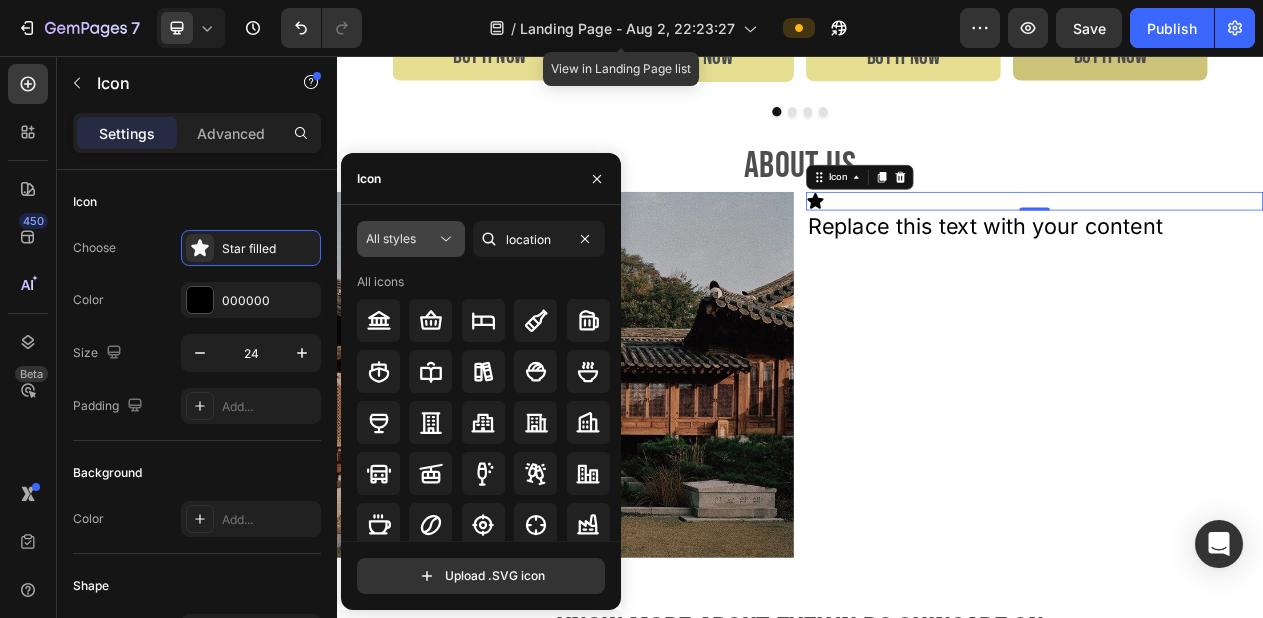 type on "location" 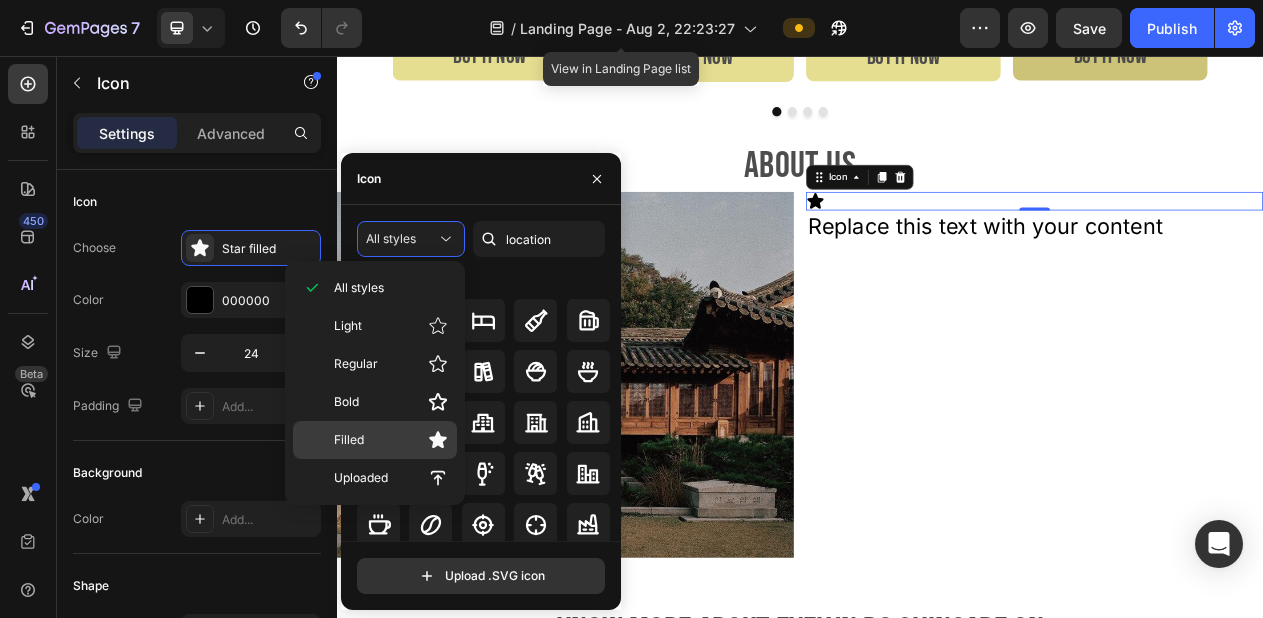 click on "Filled" at bounding box center (391, 440) 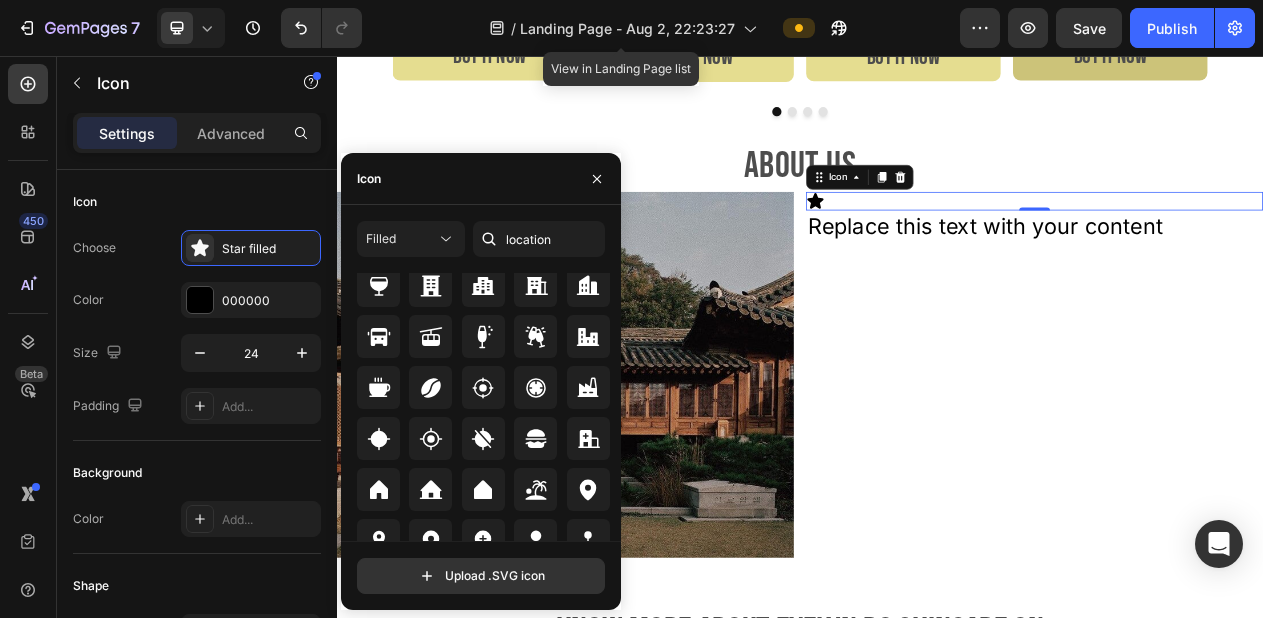 scroll, scrollTop: 252, scrollLeft: 0, axis: vertical 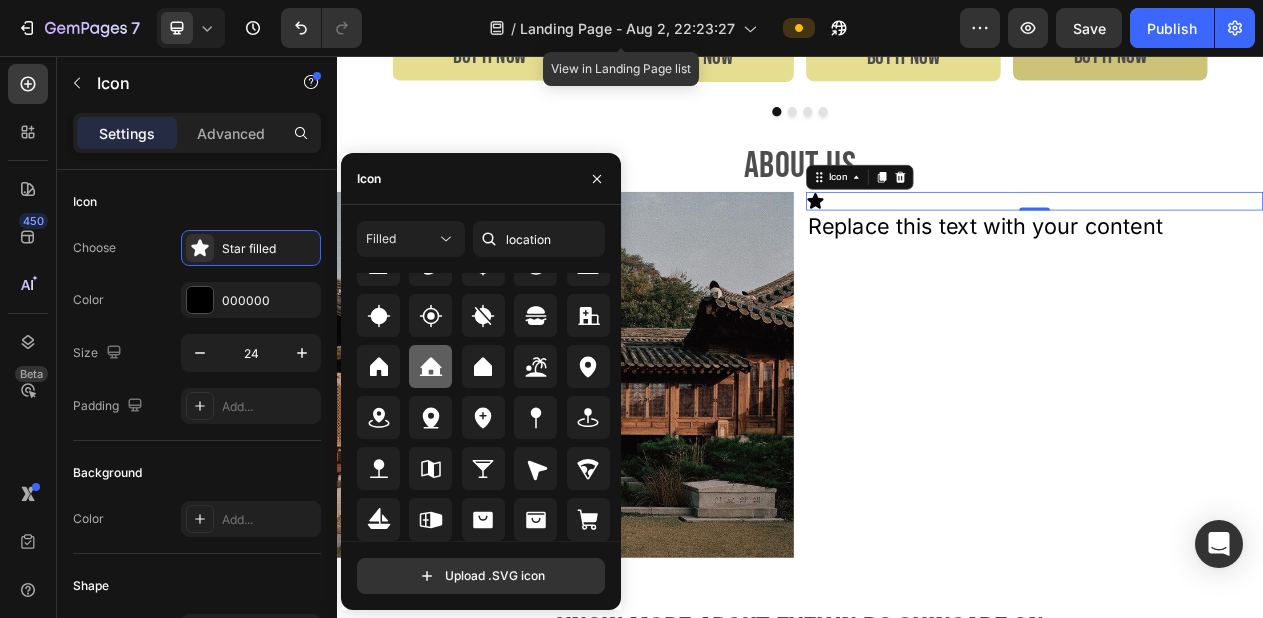 click 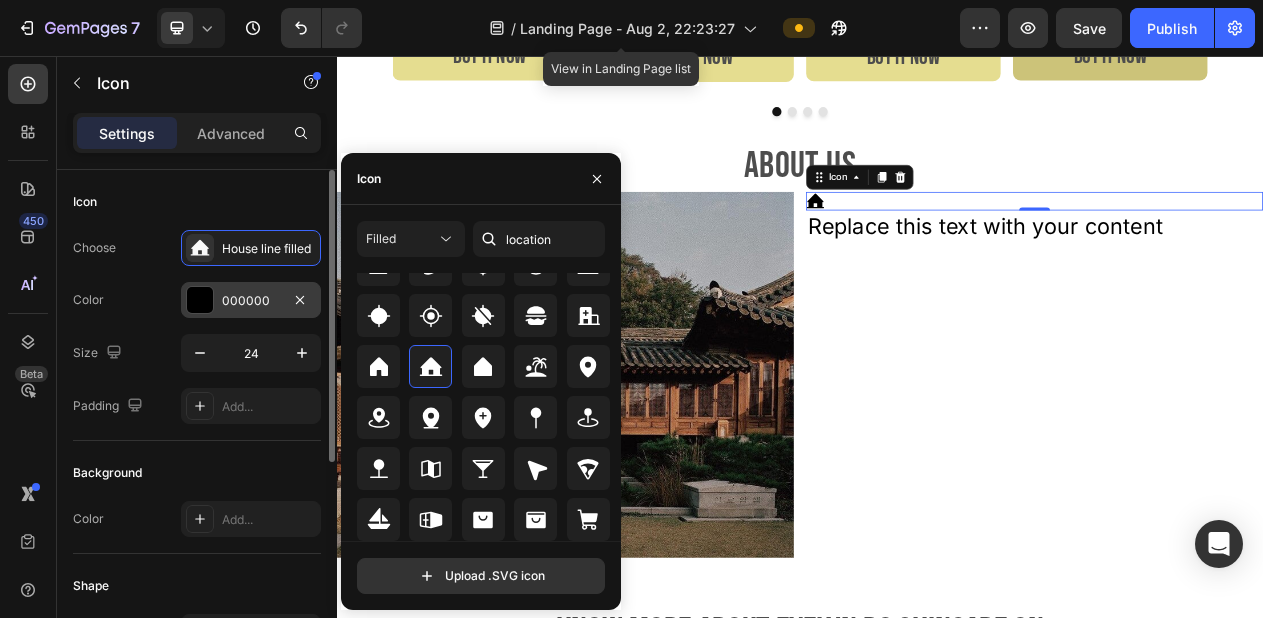 click on "000000" at bounding box center [251, 301] 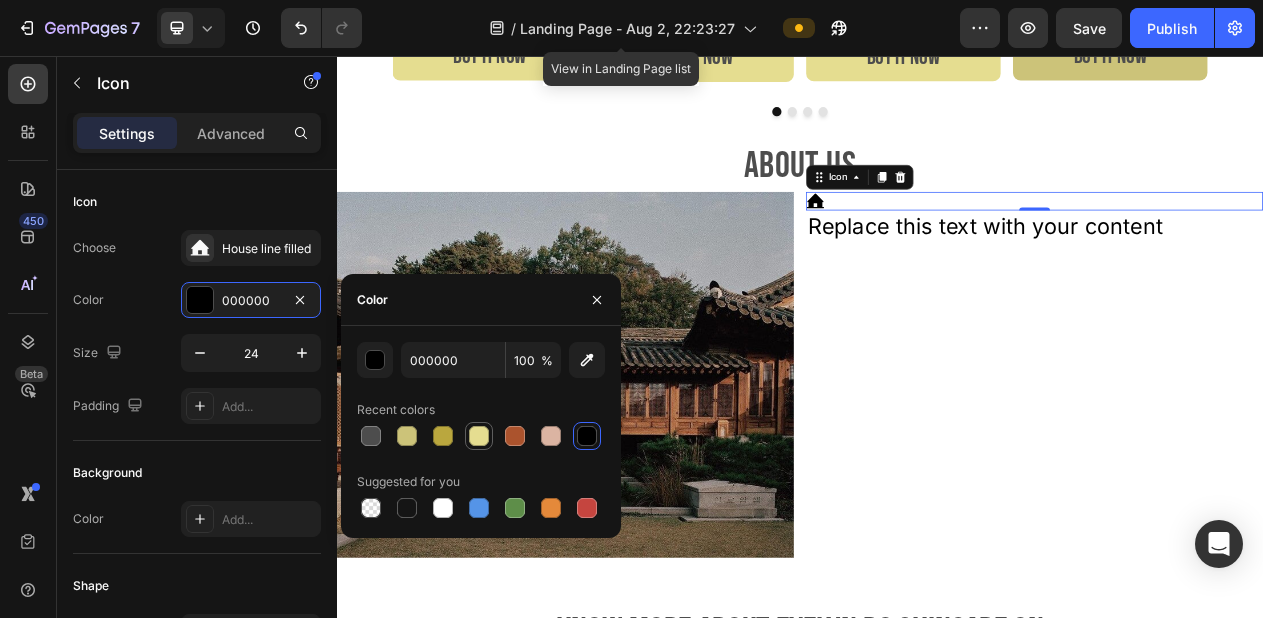 click at bounding box center [479, 436] 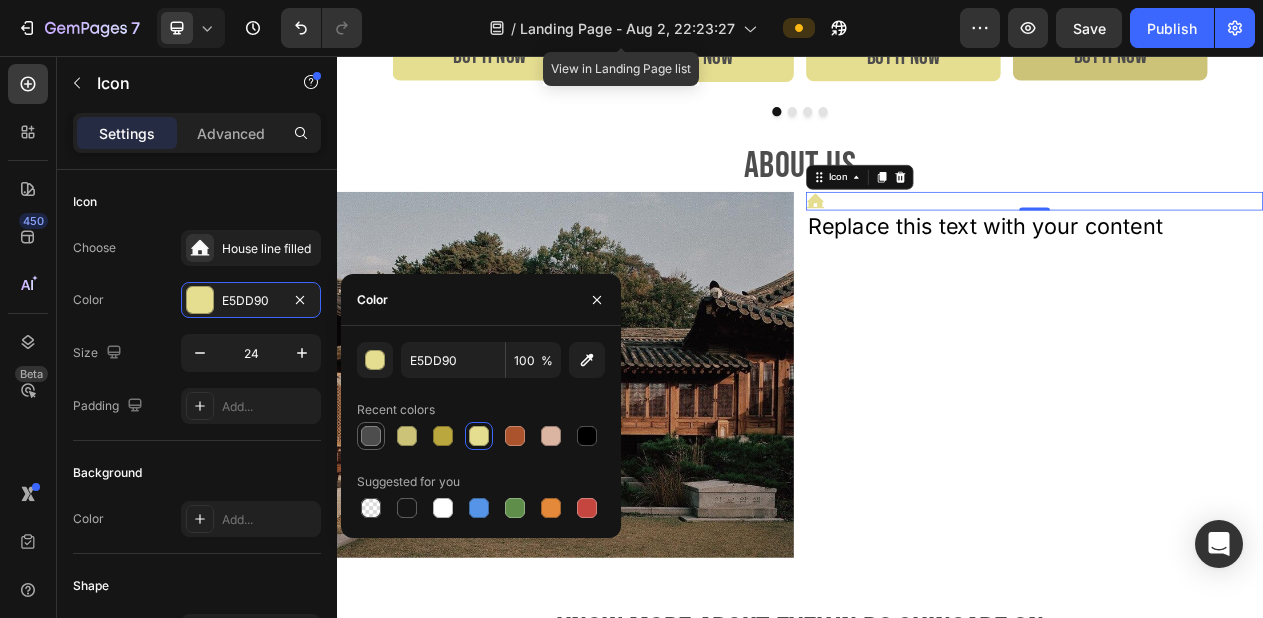 click at bounding box center (371, 436) 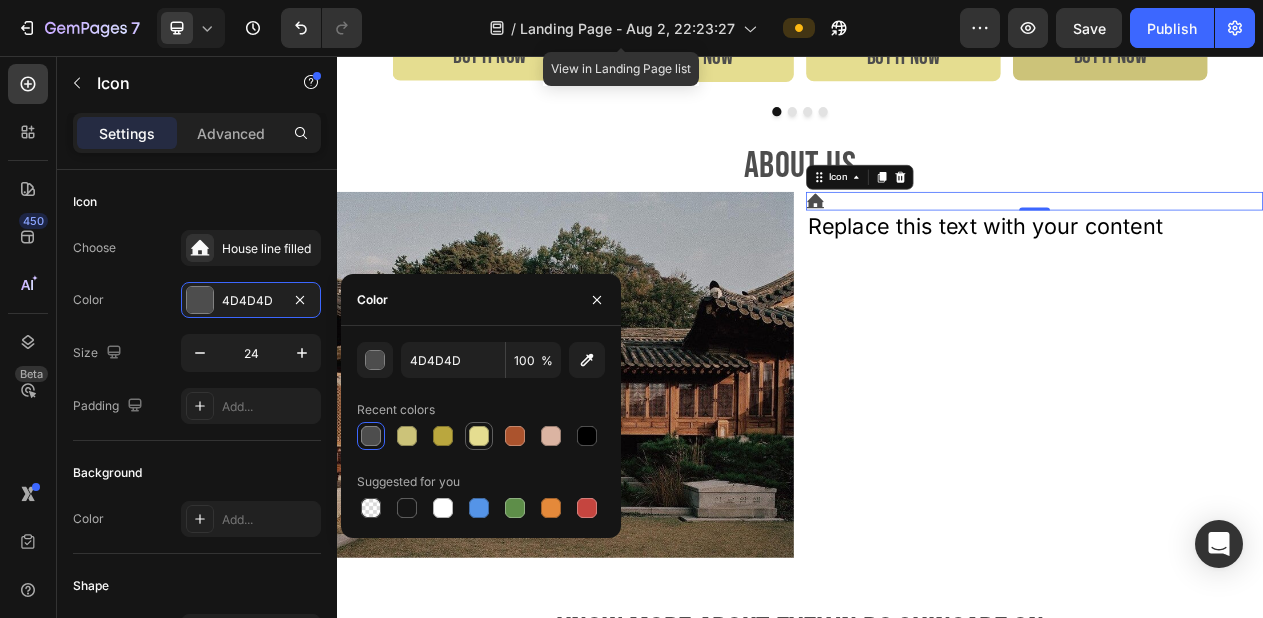 click at bounding box center [479, 436] 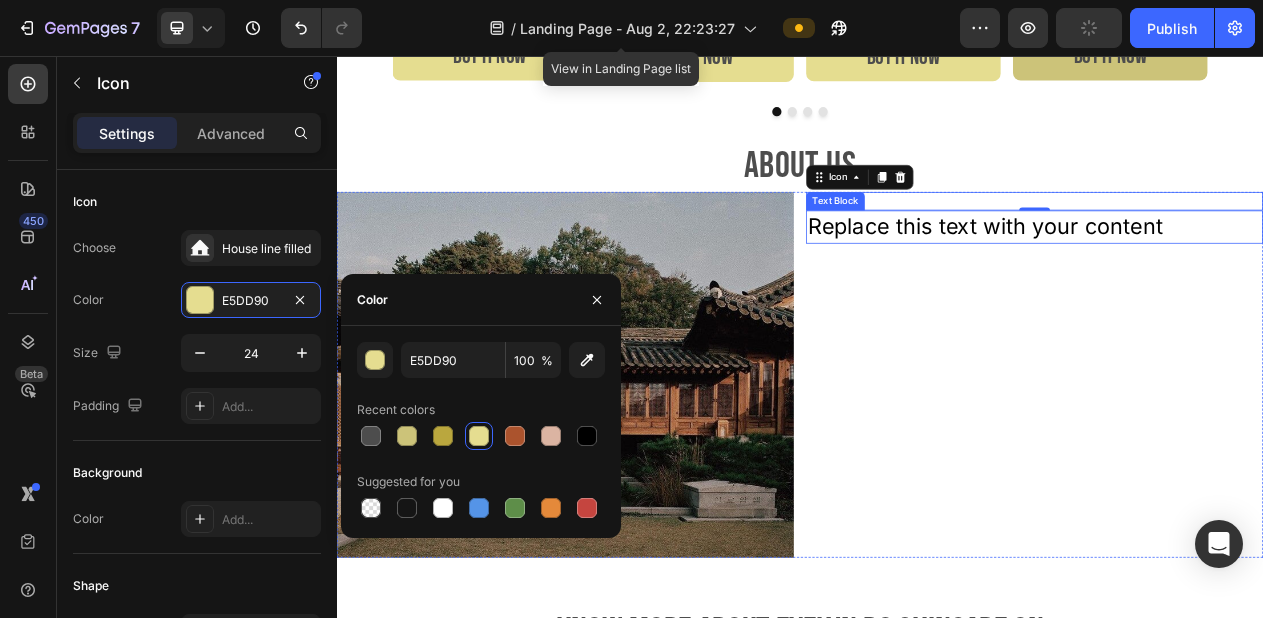 click on "Replace this text with your content" at bounding box center [1241, 277] 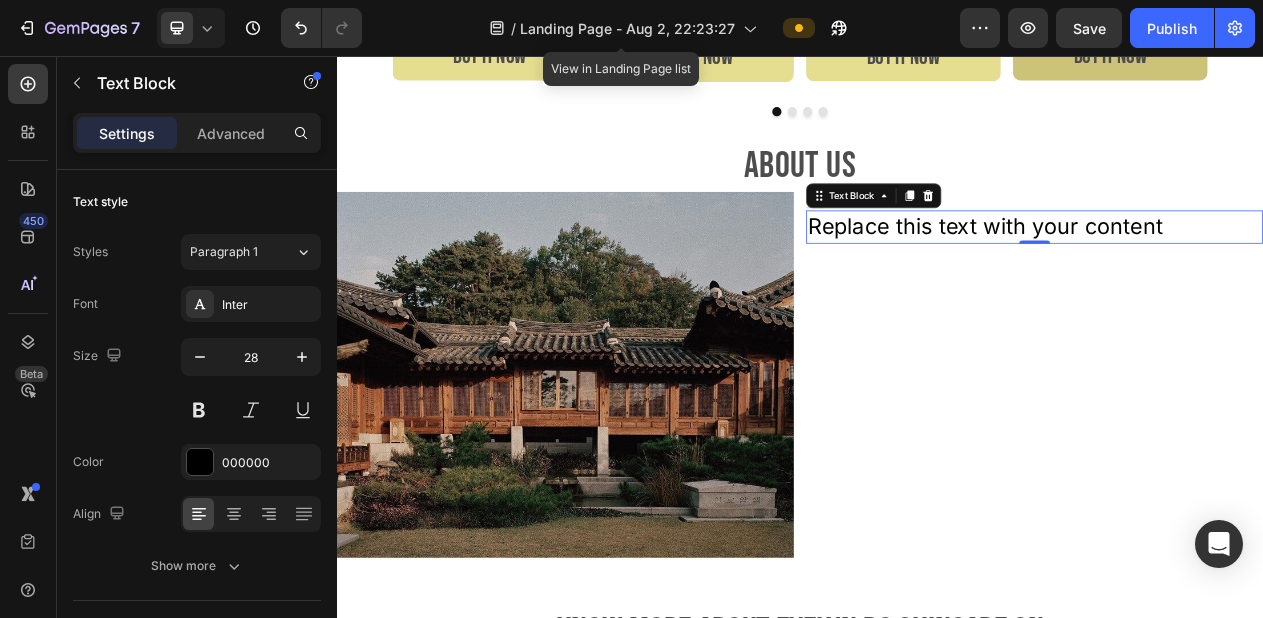 click on "Replace this text with your content" at bounding box center (1241, 277) 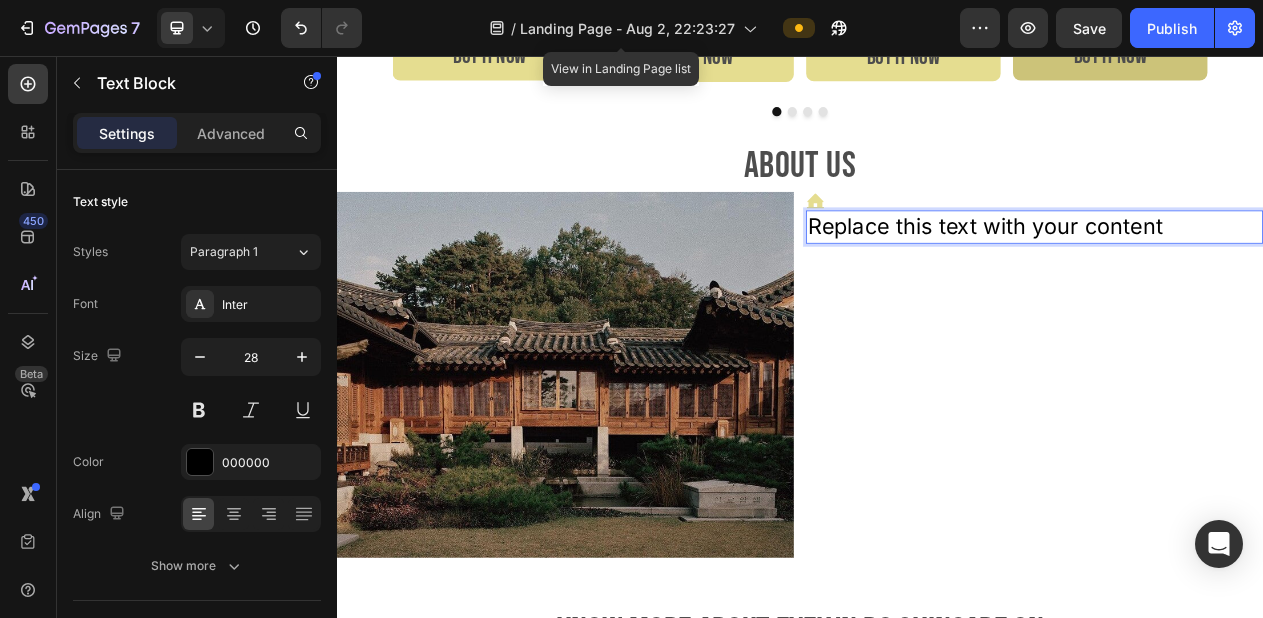 click on "Replace this text with your content" at bounding box center (1241, 277) 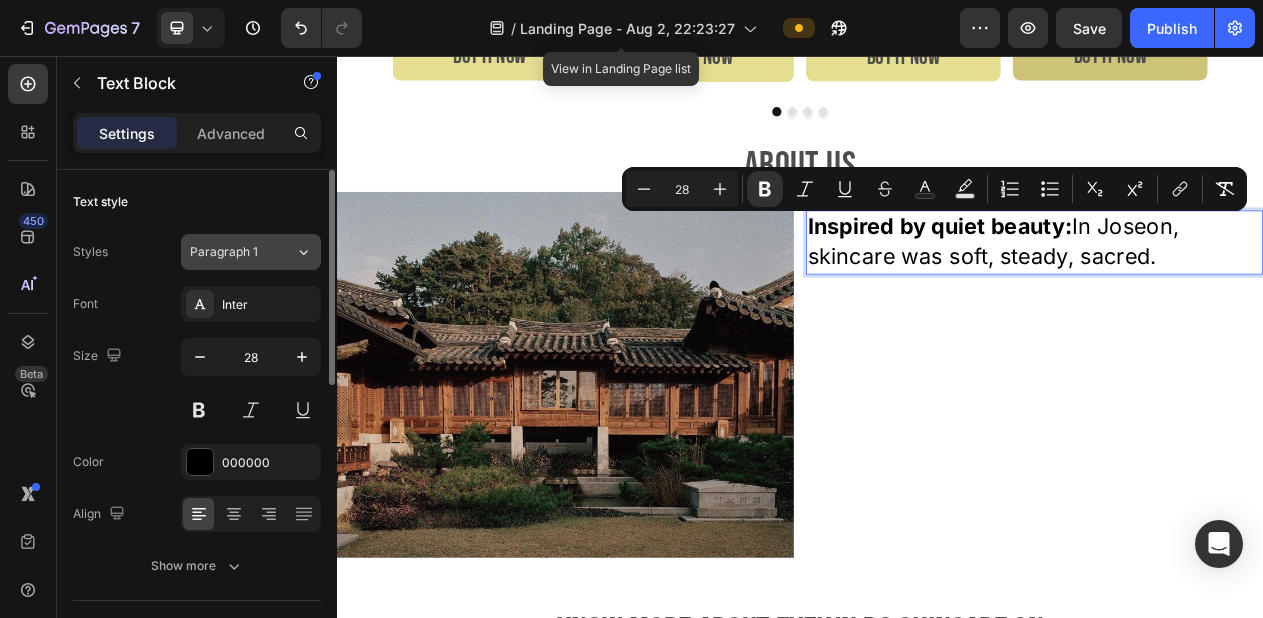 click on "Paragraph 1" 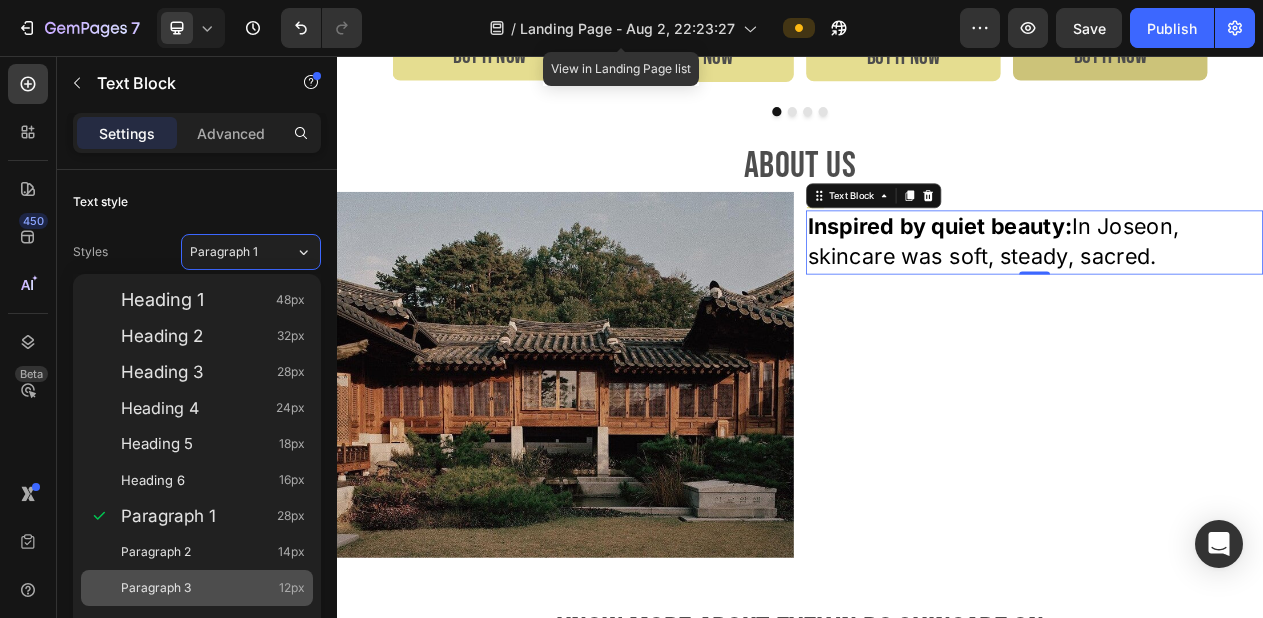click on "Paragraph 3 12px" at bounding box center [213, 588] 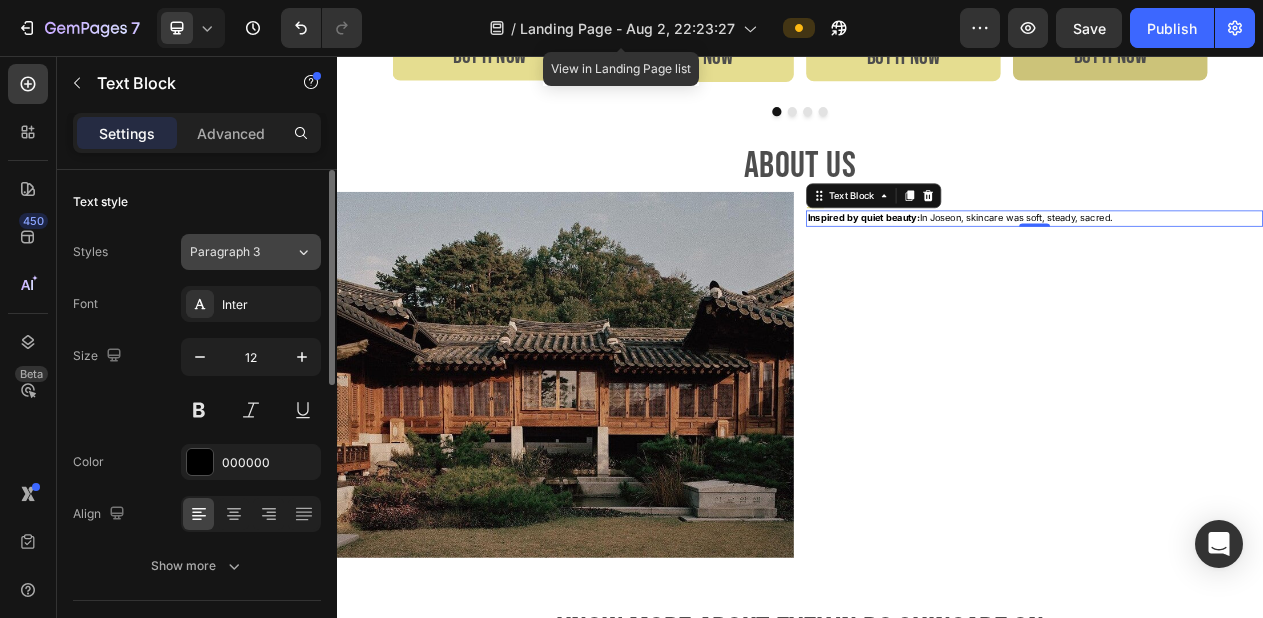 click on "Paragraph 3" at bounding box center (242, 252) 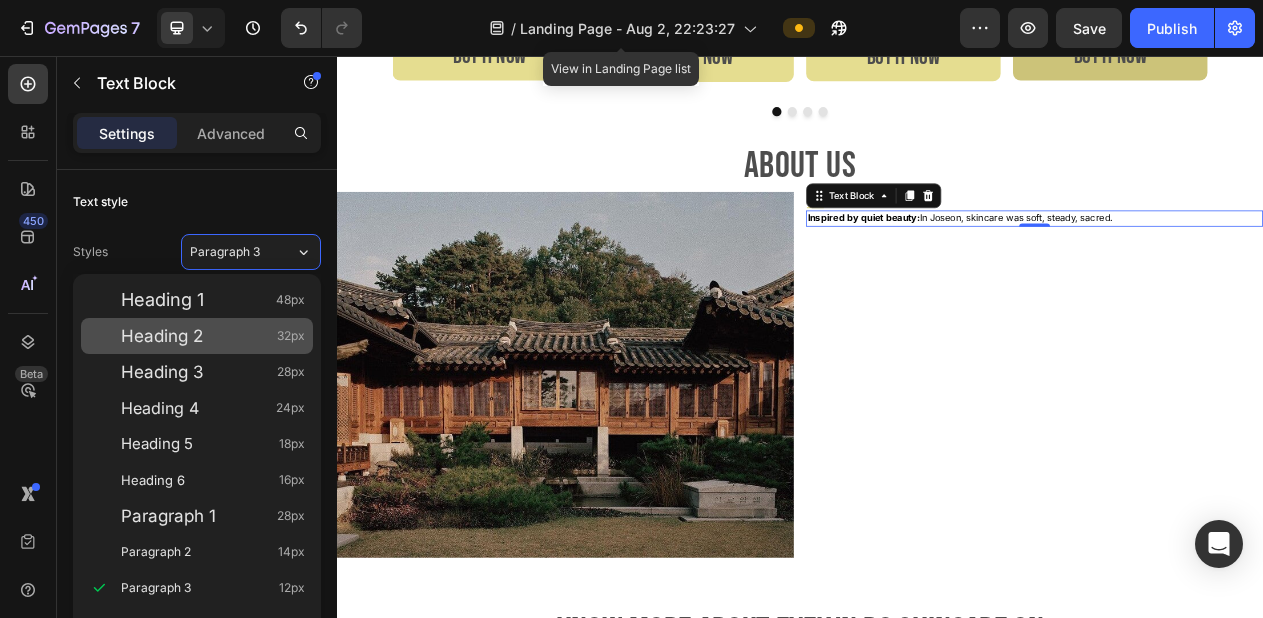 click on "Heading 2 32px" at bounding box center [213, 336] 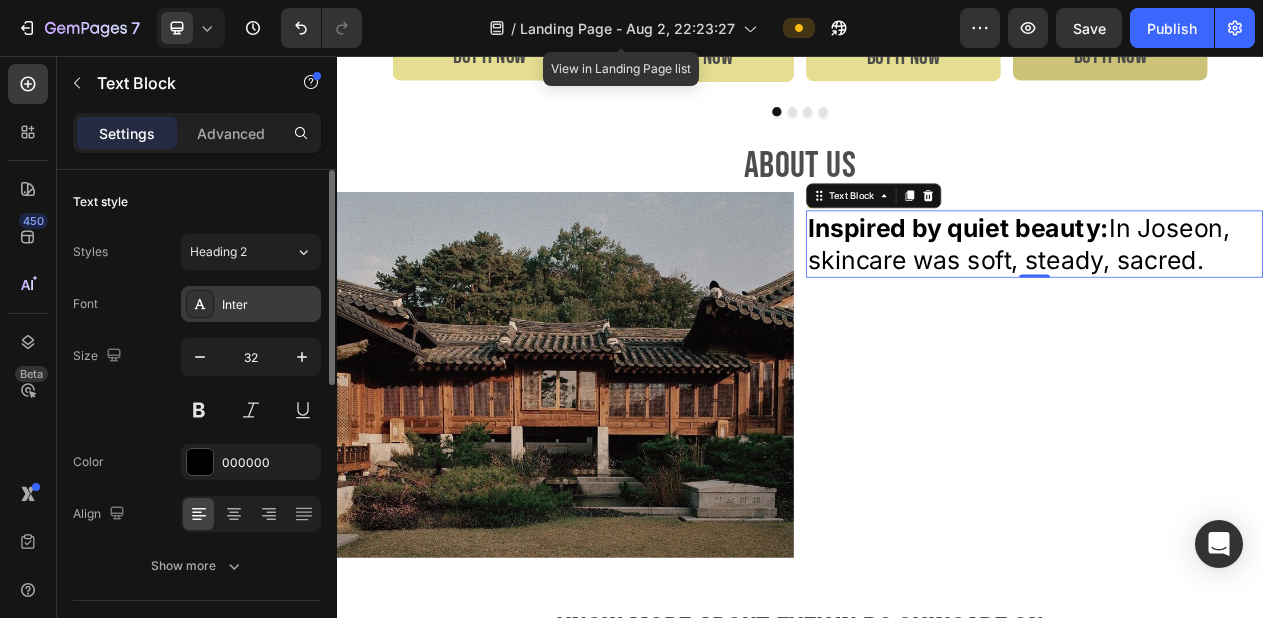 click on "Inter" at bounding box center [269, 305] 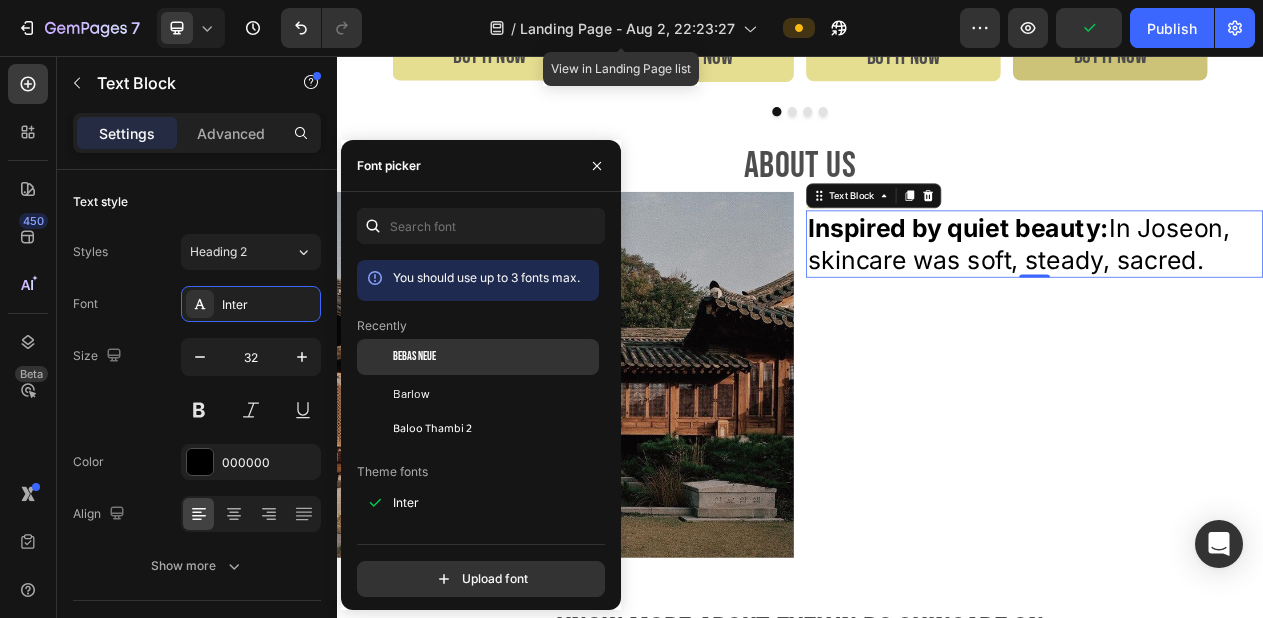 click on "Bebas Neue" at bounding box center (414, 357) 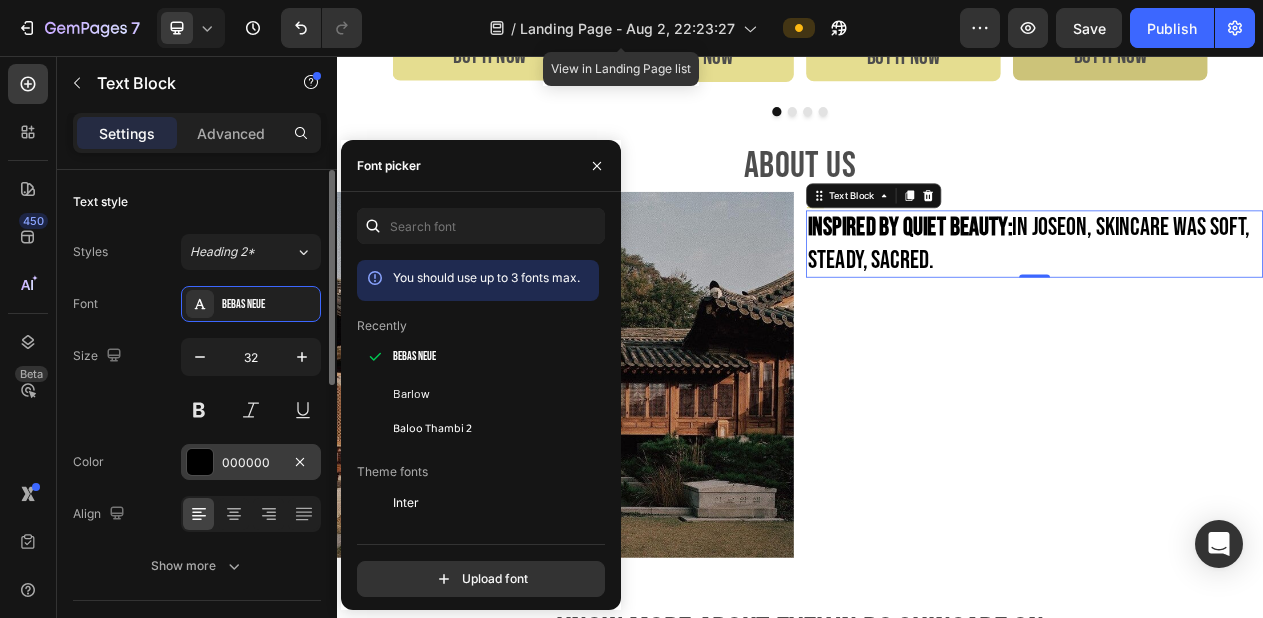 click on "000000" at bounding box center (251, 462) 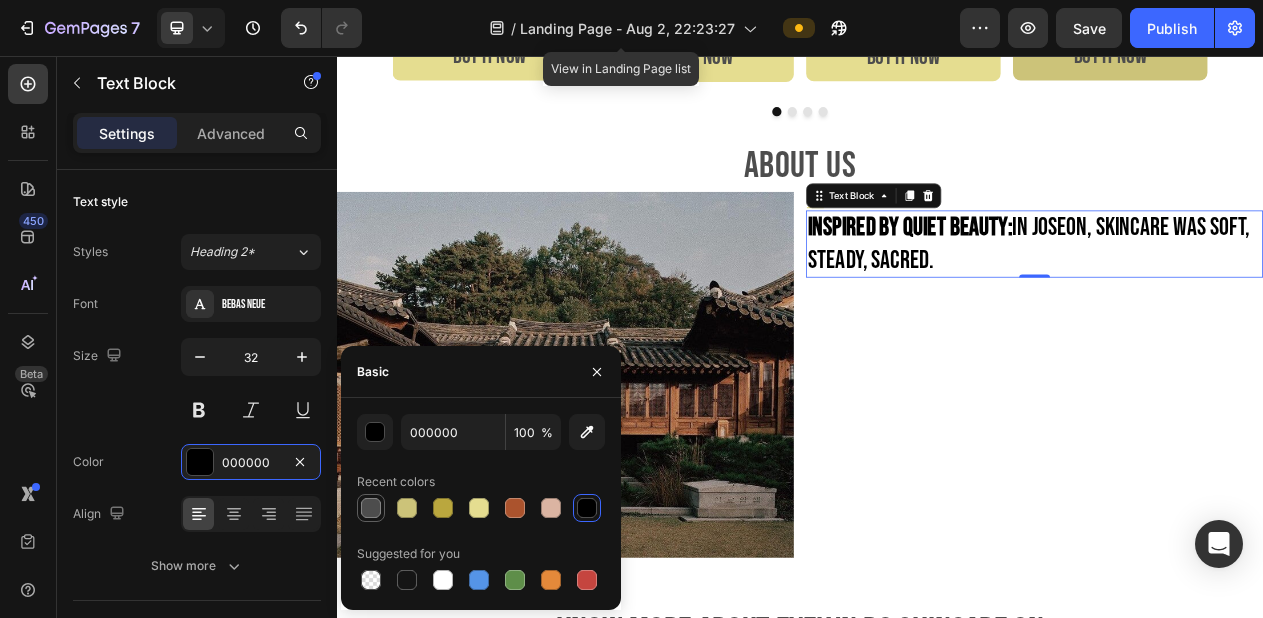 click at bounding box center [371, 508] 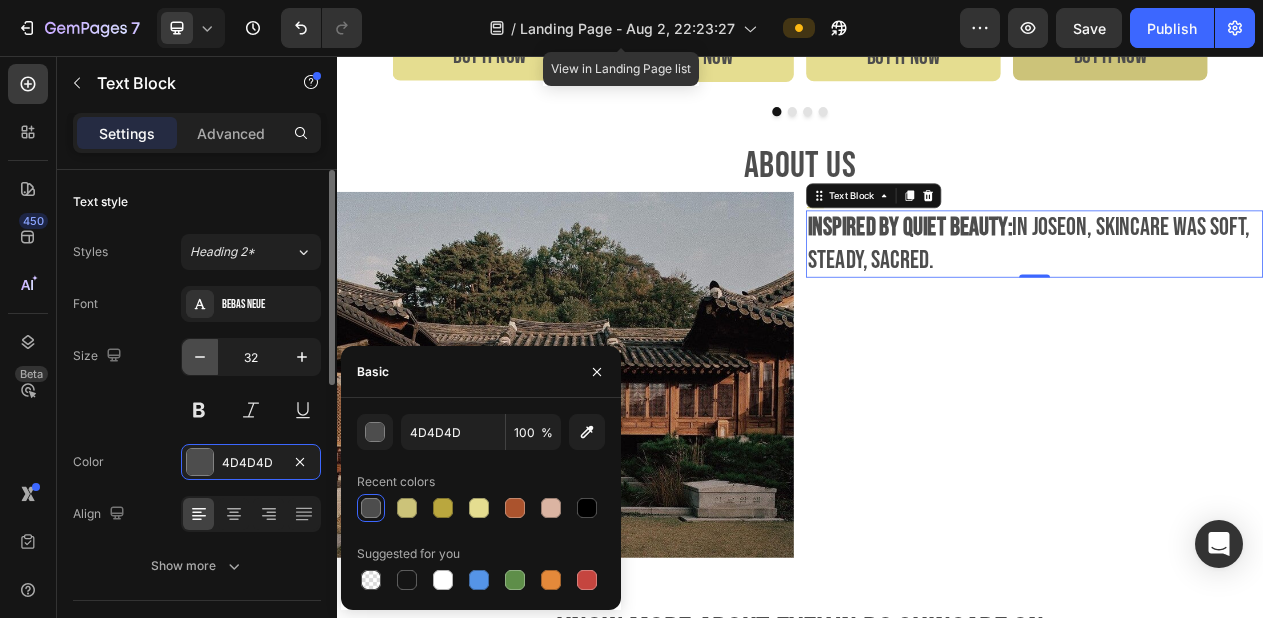 click 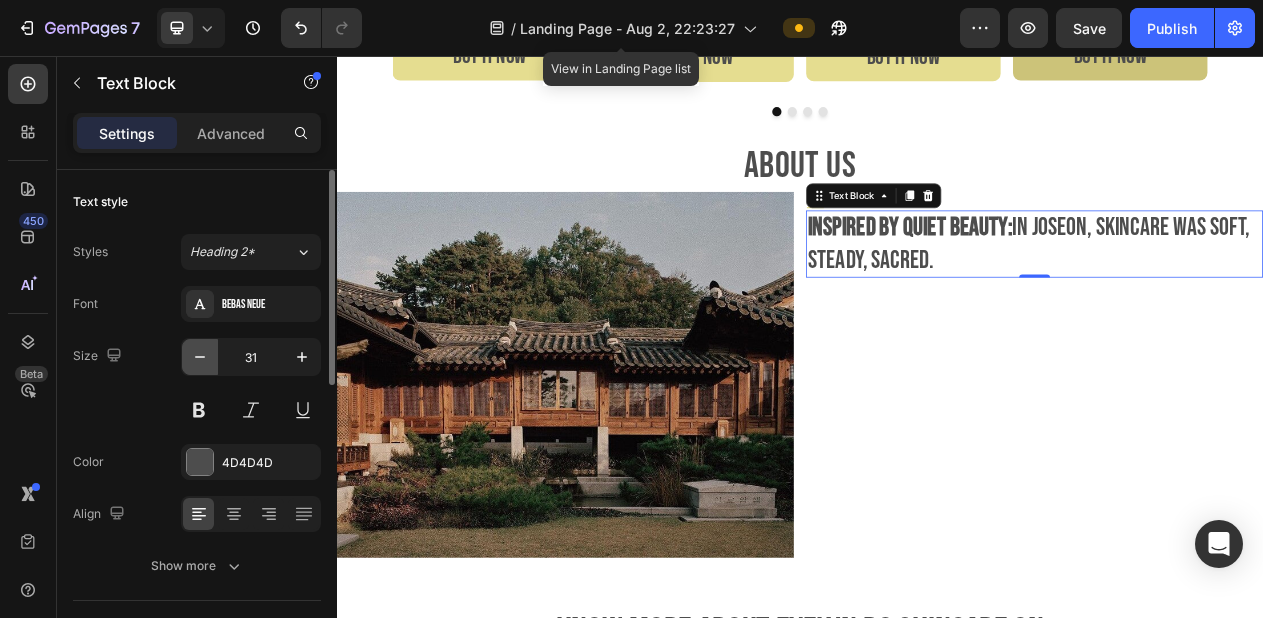 click 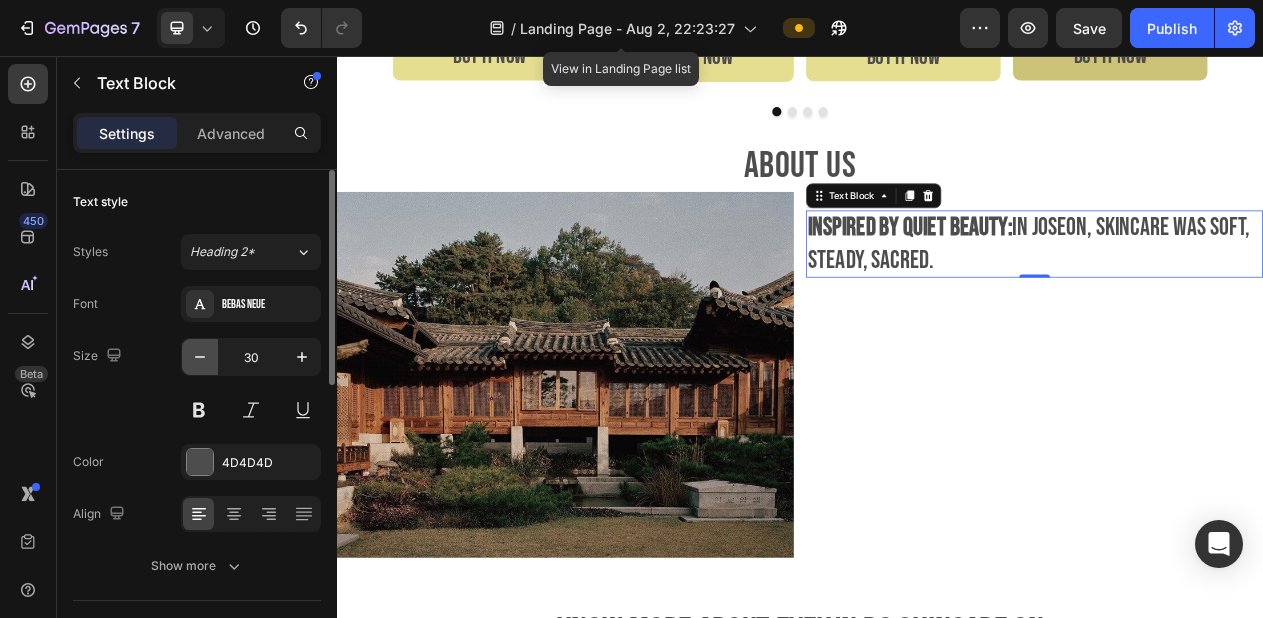 click 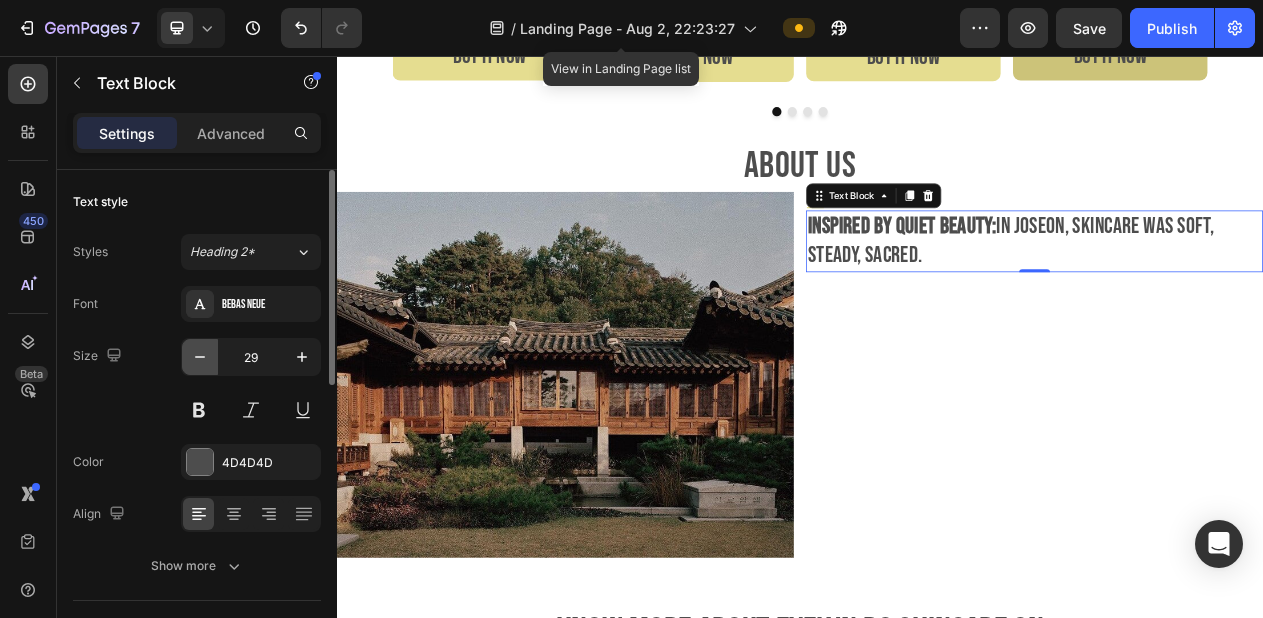 click 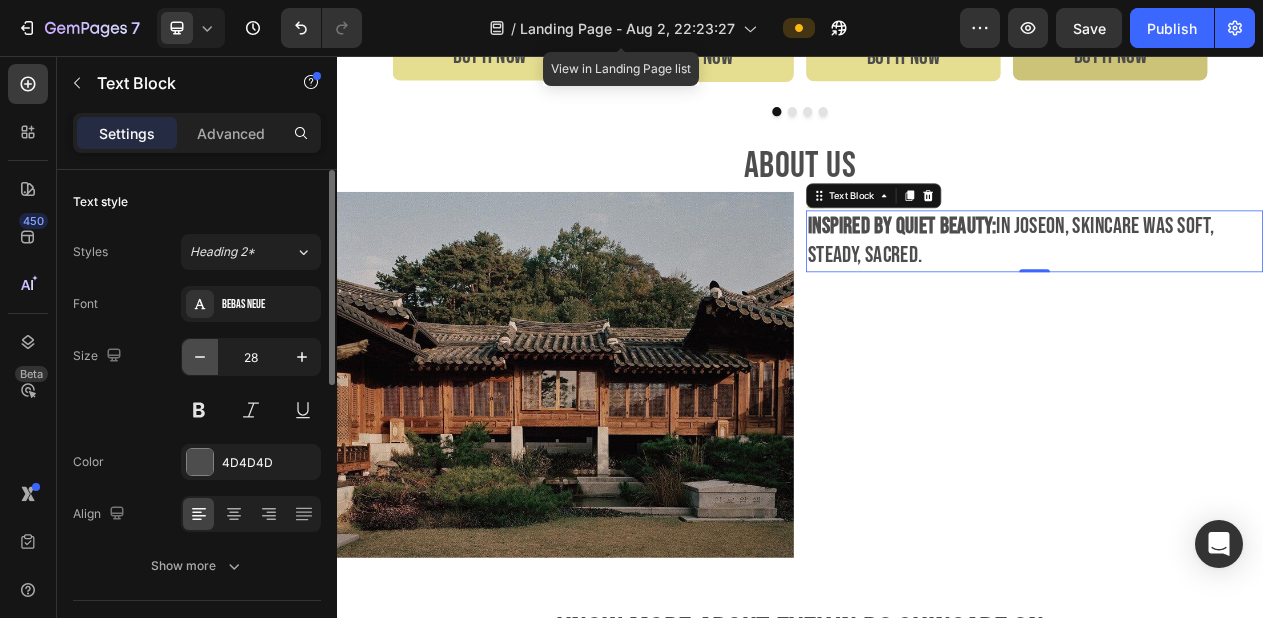 click 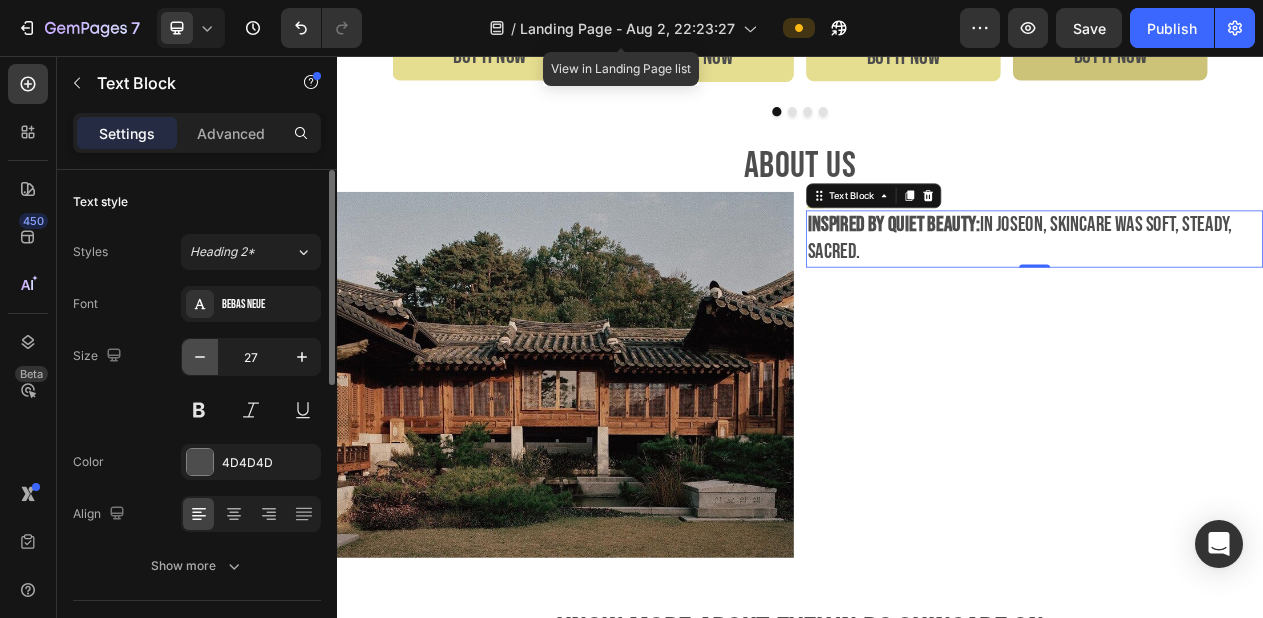 click 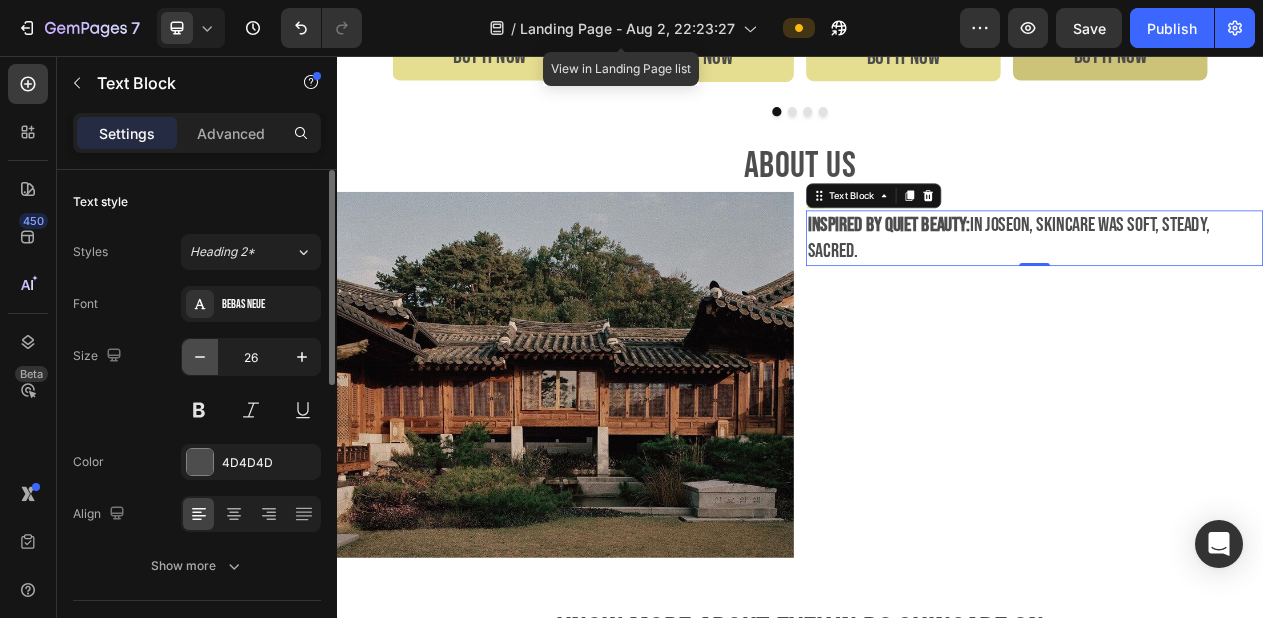click 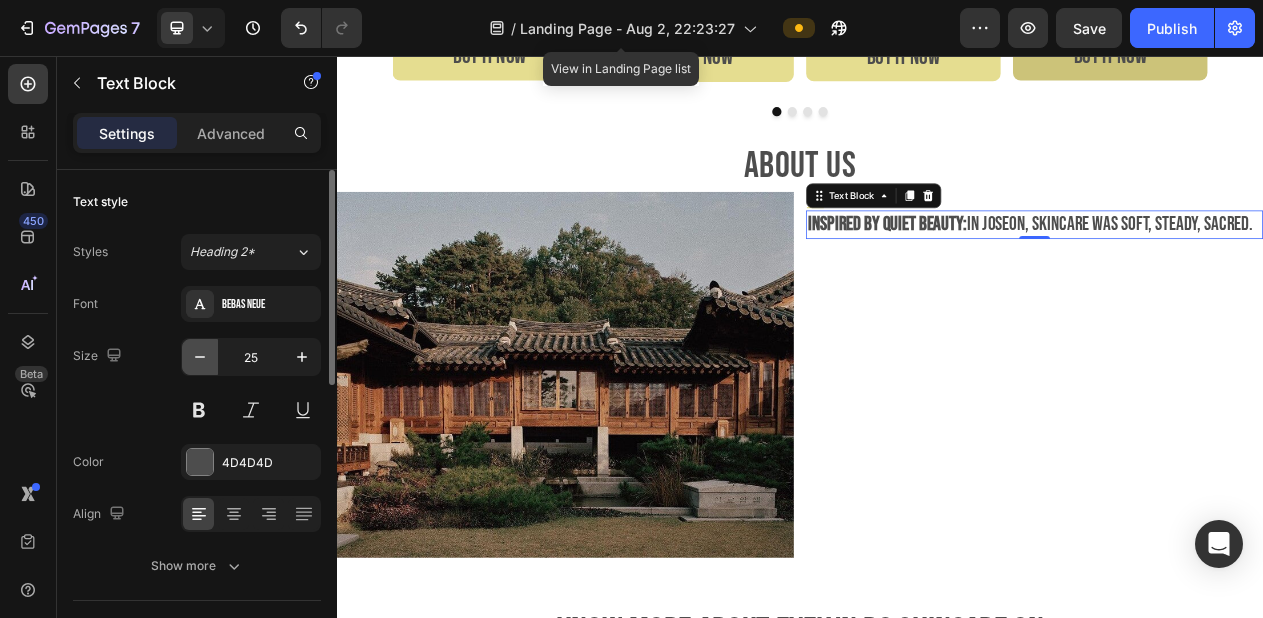 click 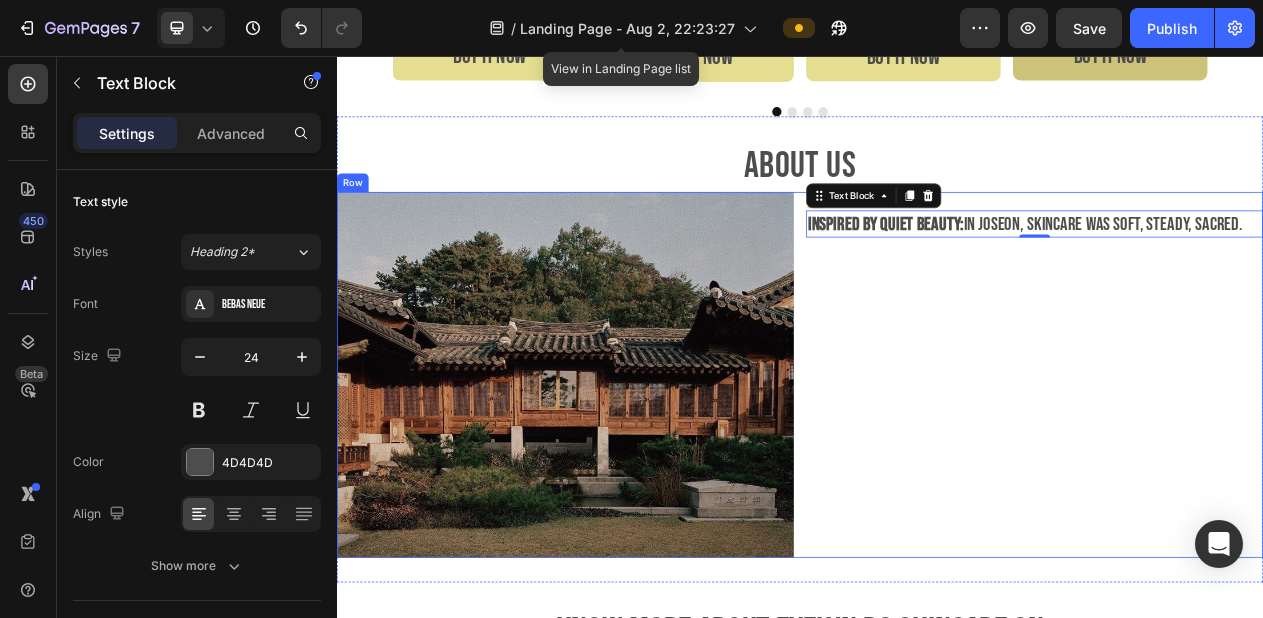 click on "Icon Inspired by quiet beauty:  In Joseon, skincare was soft, steady, sacred. Text Block   0" at bounding box center [1241, 469] 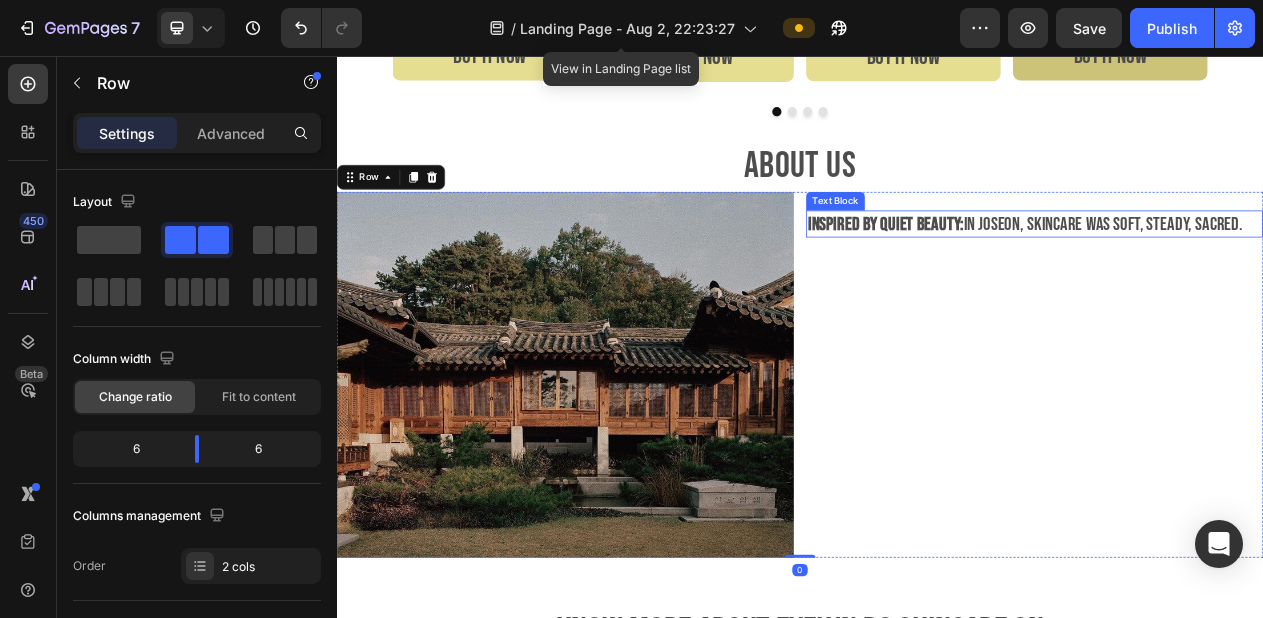 click on "Inspired by quiet beauty:  In Joseon, skincare was soft, steady, sacred." at bounding box center [1241, 273] 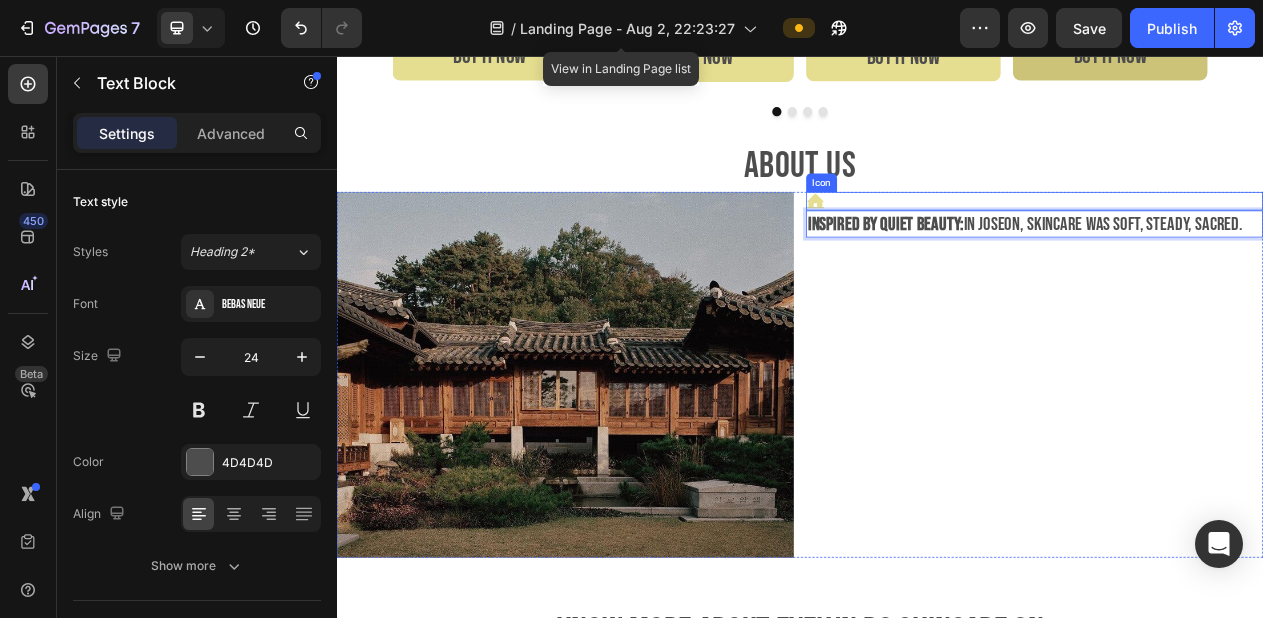 click on "Icon" at bounding box center (1241, 244) 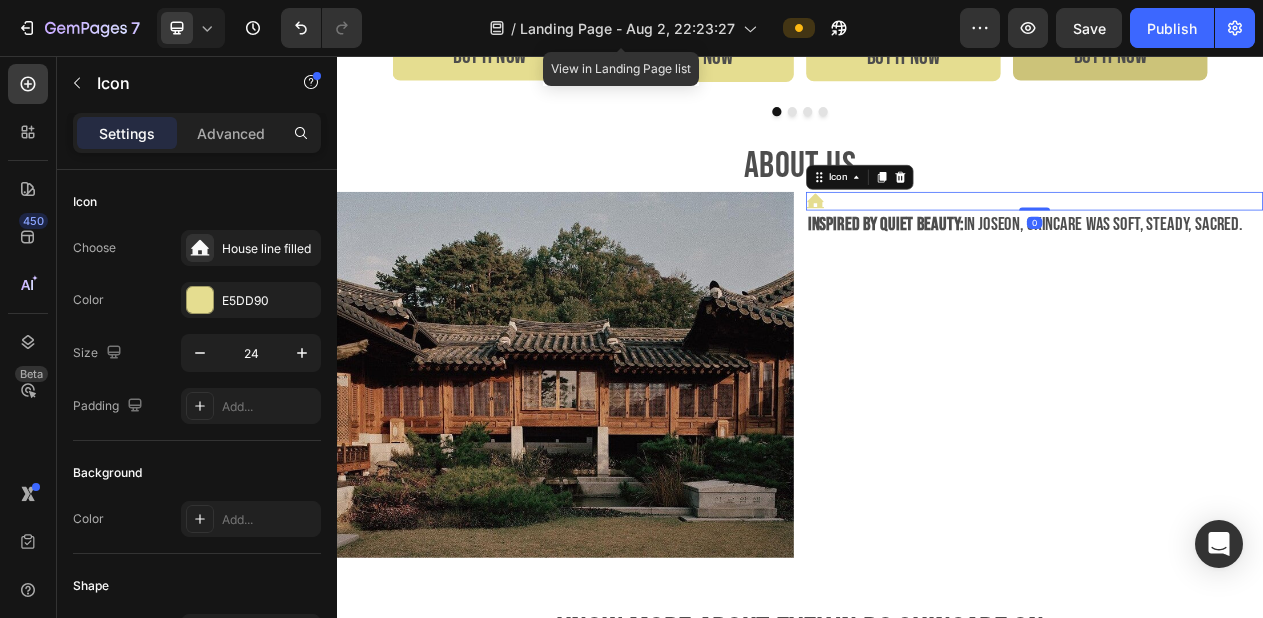 click on "Icon   0" at bounding box center (1241, 244) 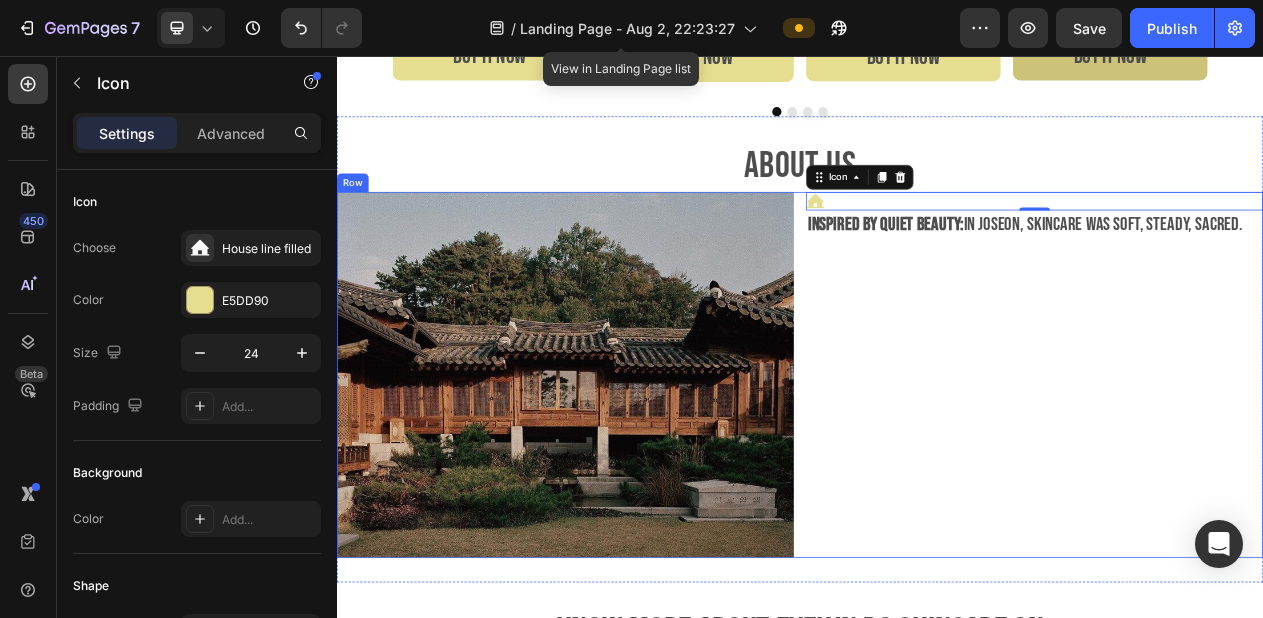 click on "Icon   0 Inspired by quiet beauty:  In Joseon, skincare was soft, steady, sacred. Text Block" at bounding box center (1241, 469) 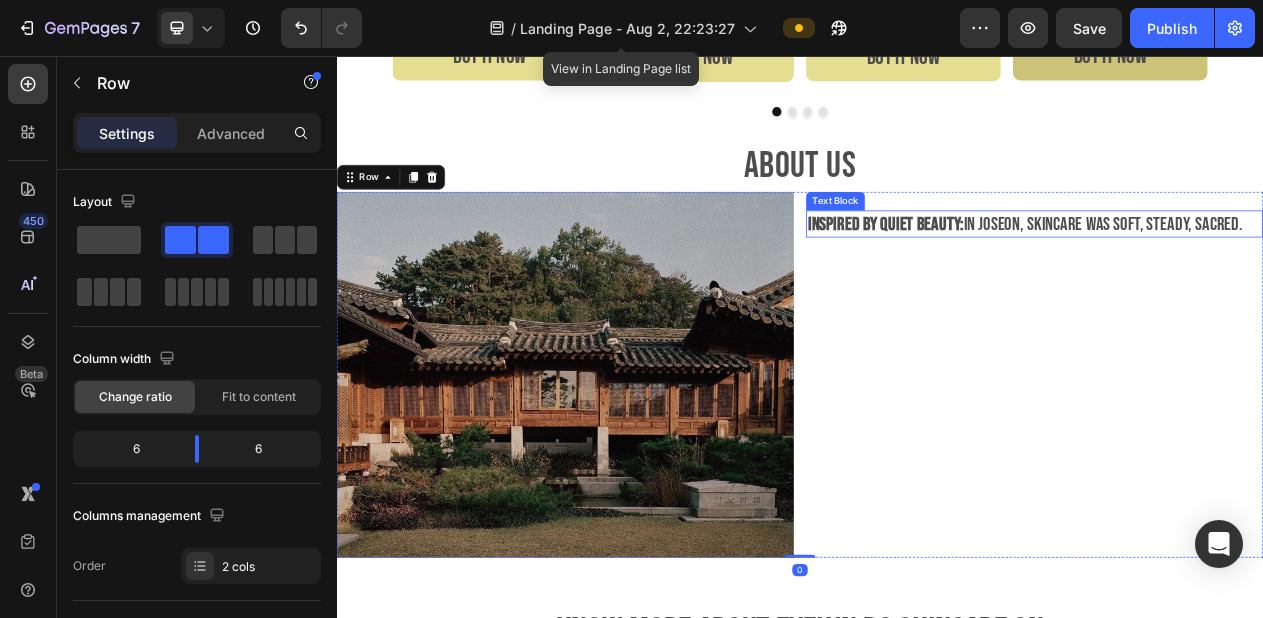 click on "Inspired by quiet beauty:  In Joseon, skincare was soft, steady, sacred." at bounding box center (1241, 273) 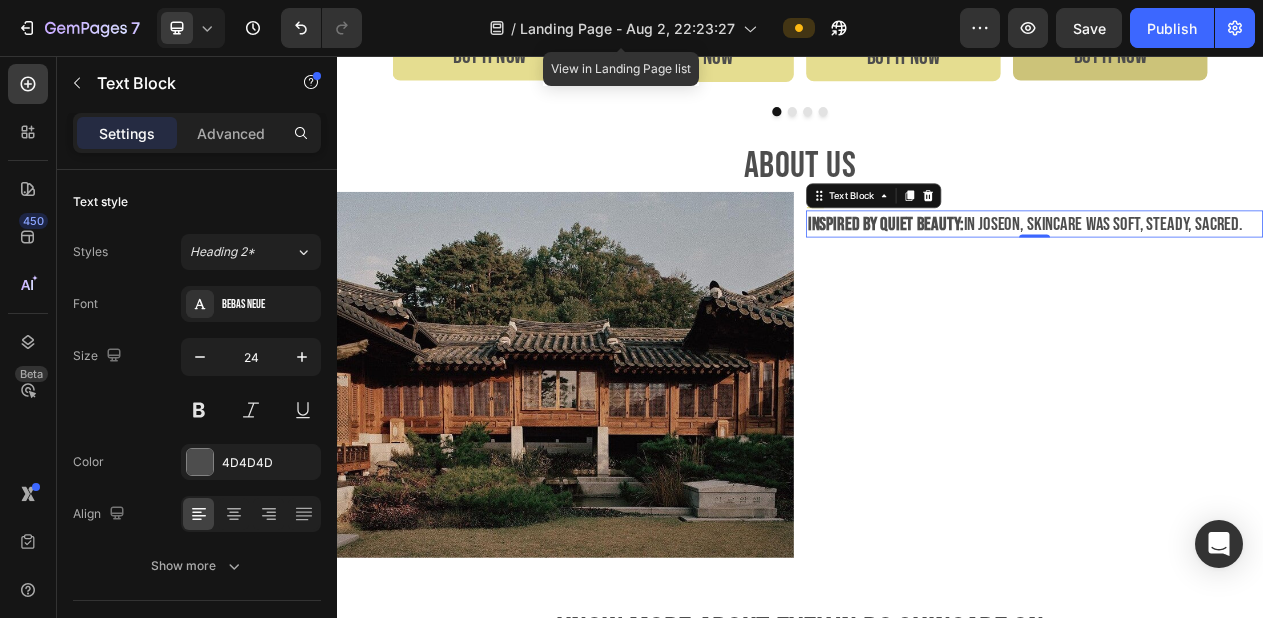 click on "Inspired by quiet beauty:  In Joseon, skincare was soft, steady, sacred." at bounding box center (1241, 273) 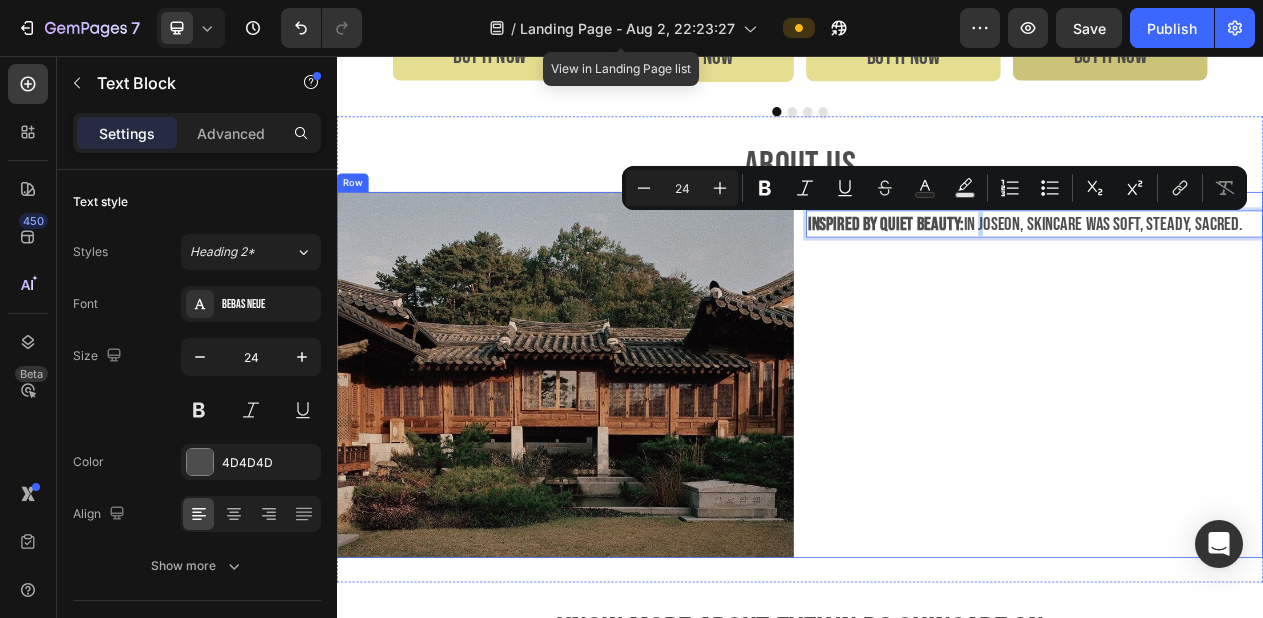 click on "Icon Inspired by quiet beauty:  In Joseon, skincare was soft, steady, sacred. Text Block   0" at bounding box center [1241, 469] 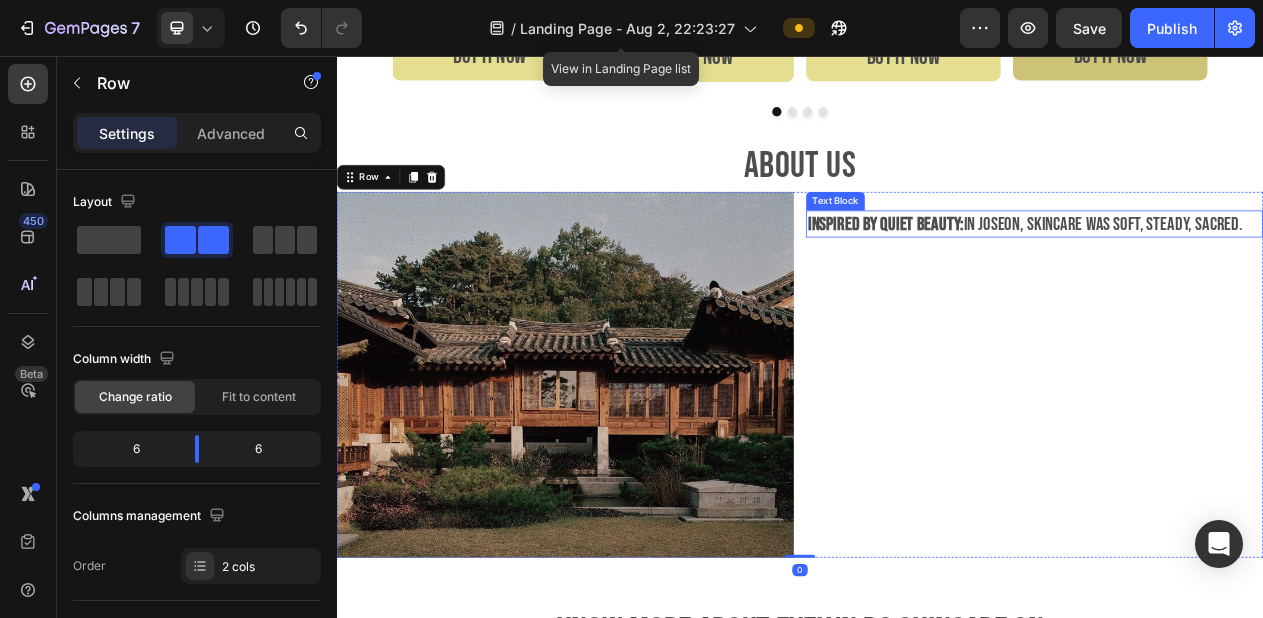 click on "Inspired by quiet beauty:  In Joseon, skincare was soft, steady, sacred." at bounding box center [1241, 273] 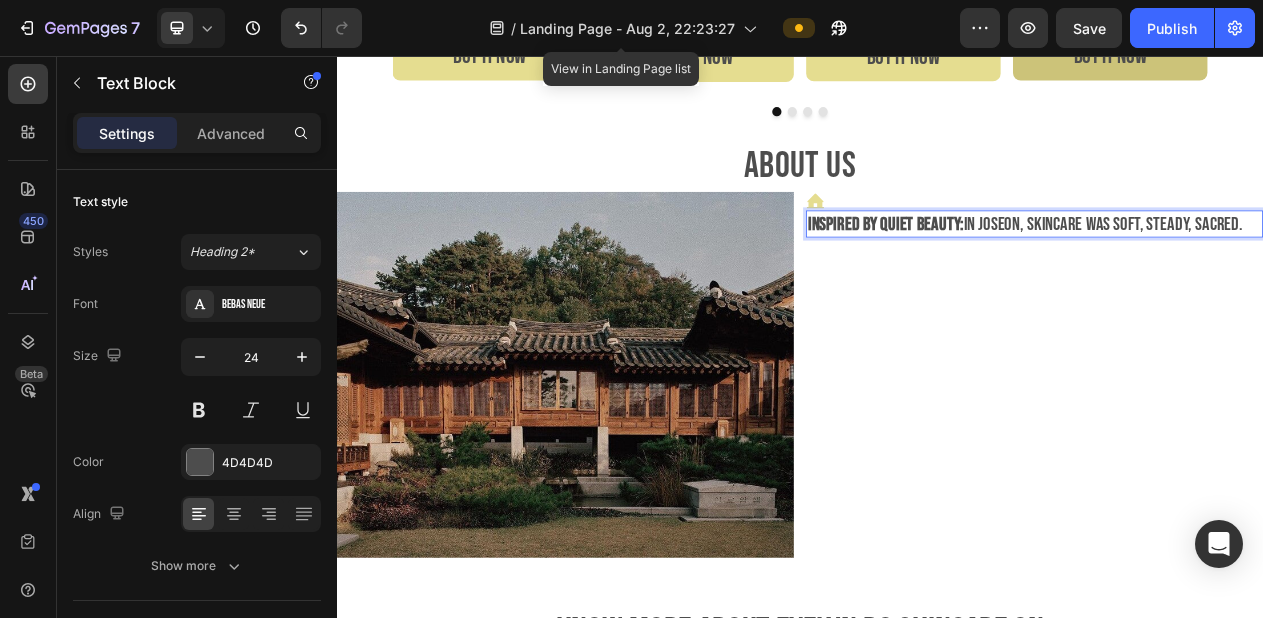 click on "Inspired by quiet beauty:  In Joseon, skincare was soft, steady, sacred." at bounding box center (1241, 273) 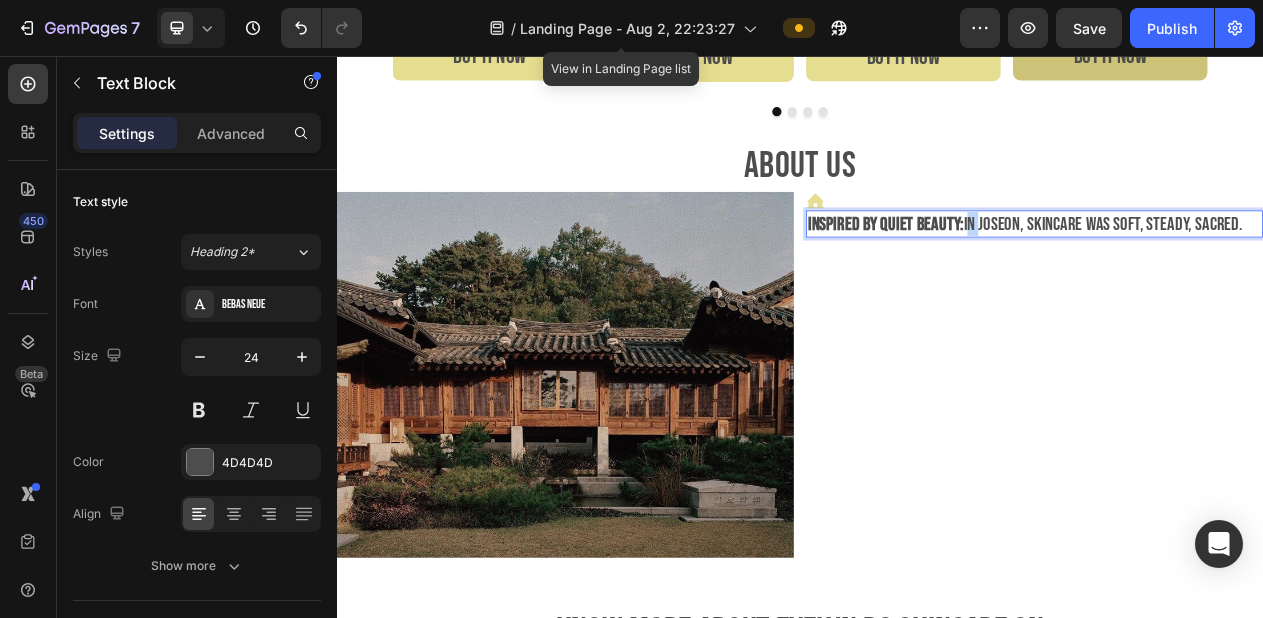 click on "Inspired by quiet beauty:  In Joseon, skincare was soft, steady, sacred." at bounding box center (1241, 273) 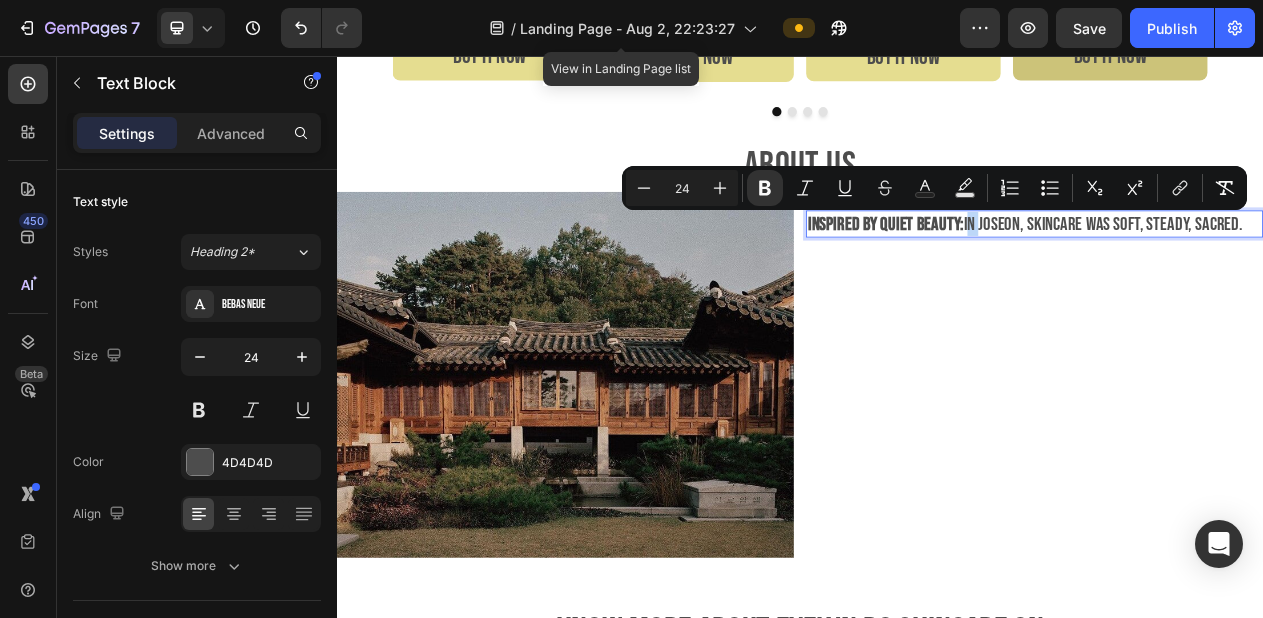 click on "Inspired by quiet beauty:  In Joseon, skincare was soft, steady, sacred." at bounding box center [1241, 273] 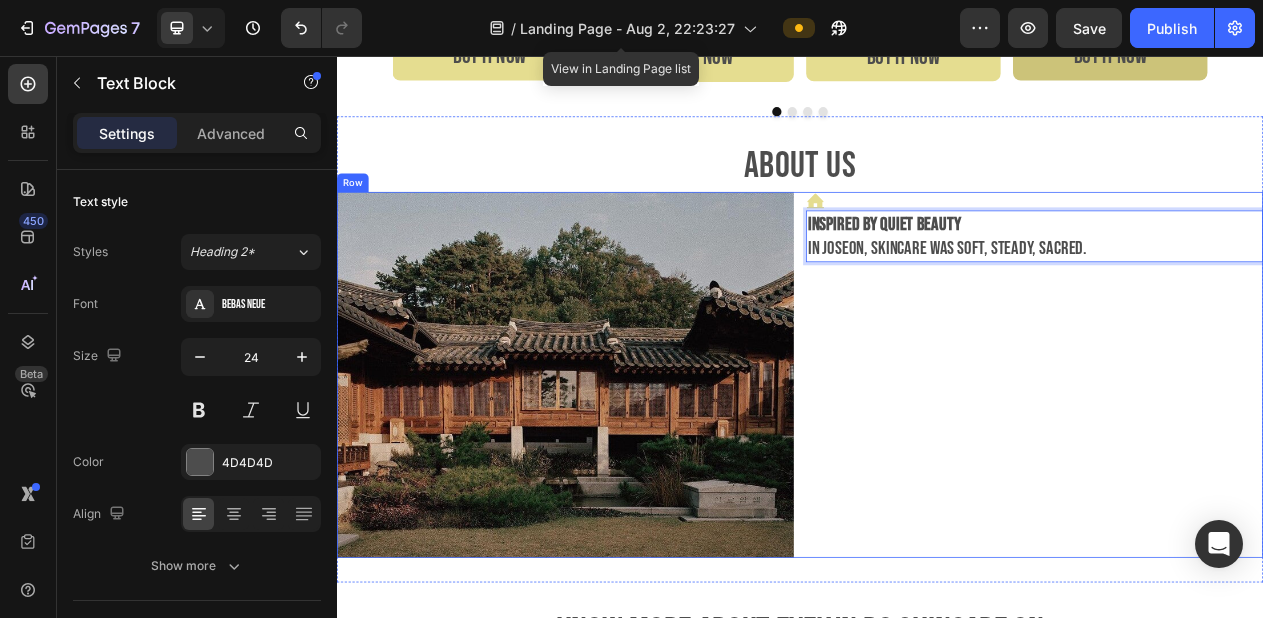 click on "Icon Inspired by quiet beauty  ⁠⁠⁠⁠⁠⁠⁠ In Joseon, skincare was soft, steady, sacred. Text Block   0" at bounding box center [1241, 469] 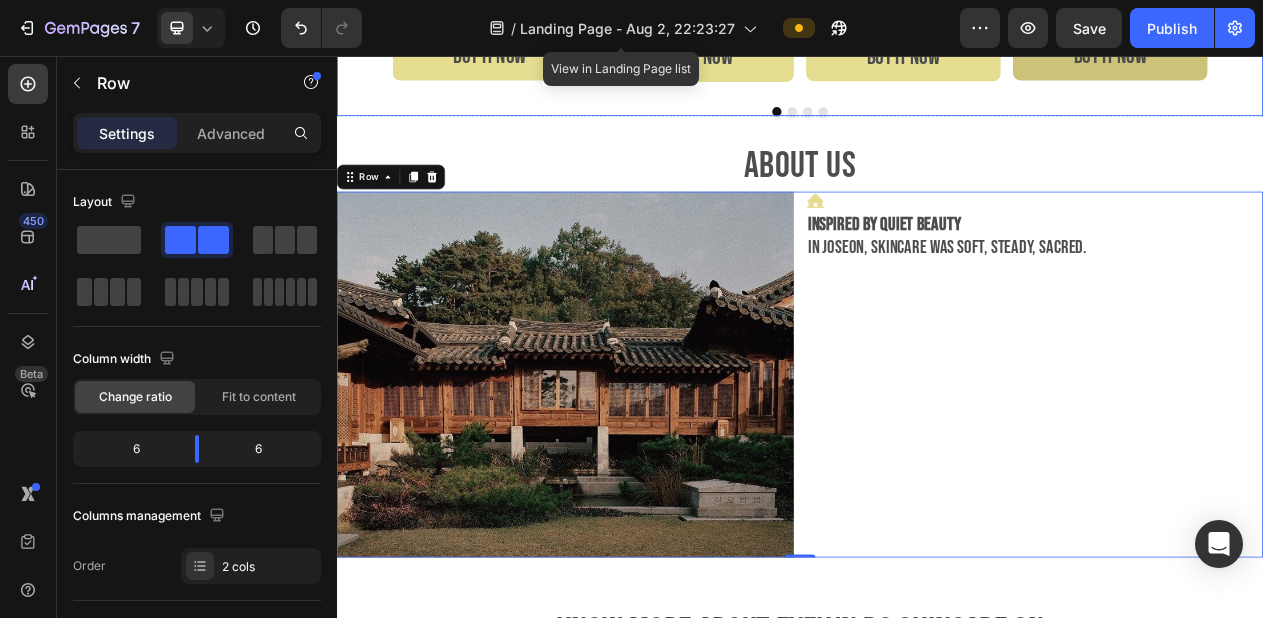 click at bounding box center (937, 128) 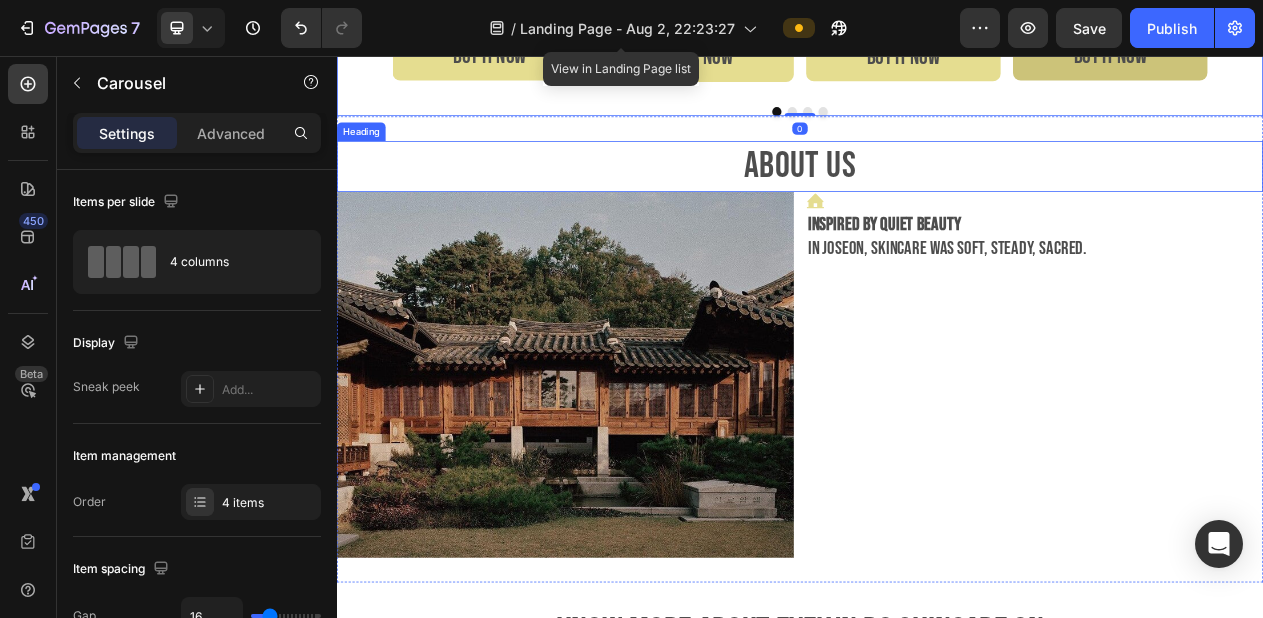 click on "AbOUT US" at bounding box center [937, 199] 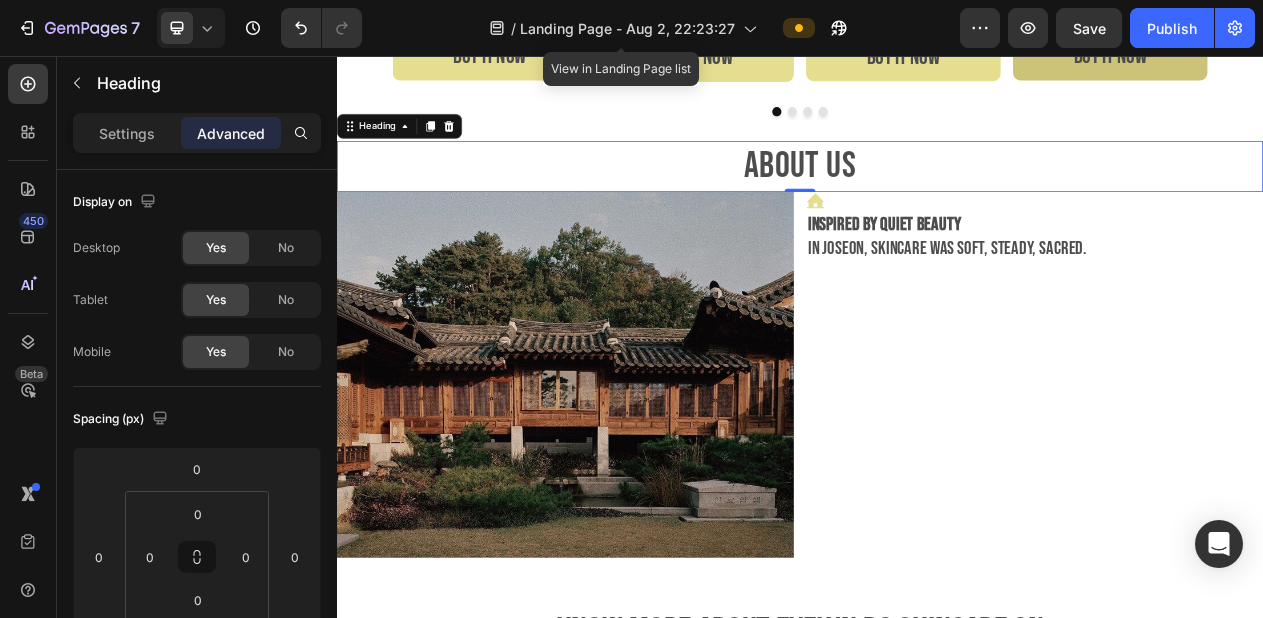 click on "AbOUT US" at bounding box center (937, 199) 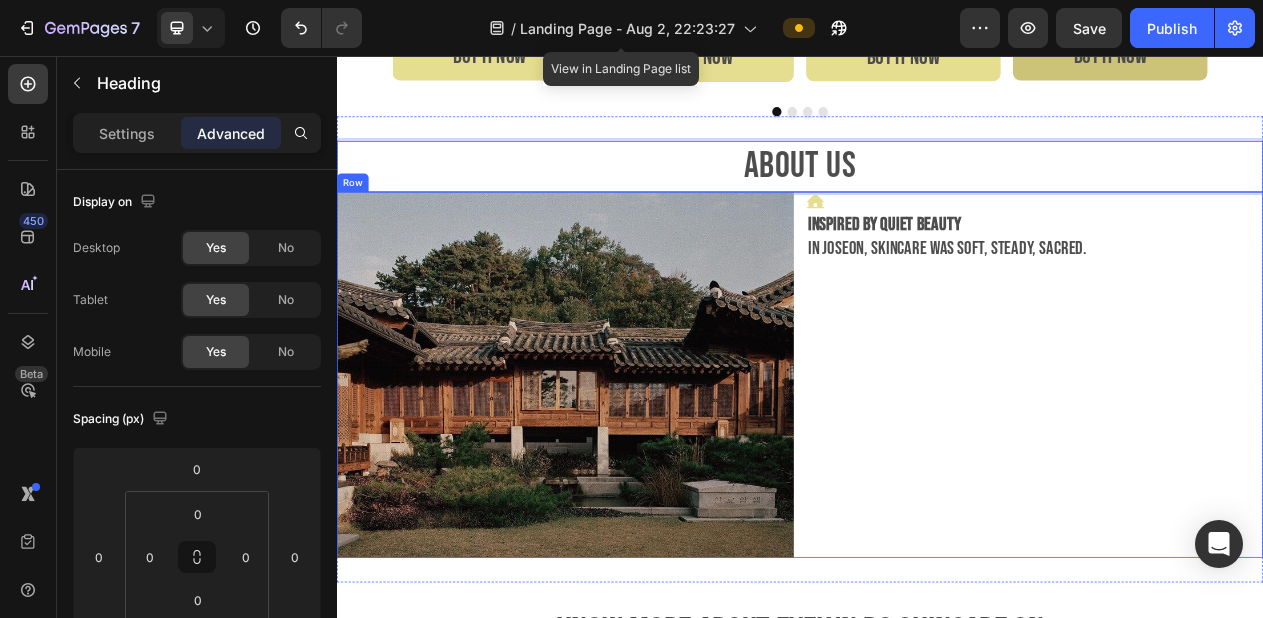click on "Image
Icon Inspired by quiet beauty  ⁠⁠⁠⁠⁠⁠⁠ In Joseon, skincare was soft, steady, sacred. Text Block Row" at bounding box center (937, 469) 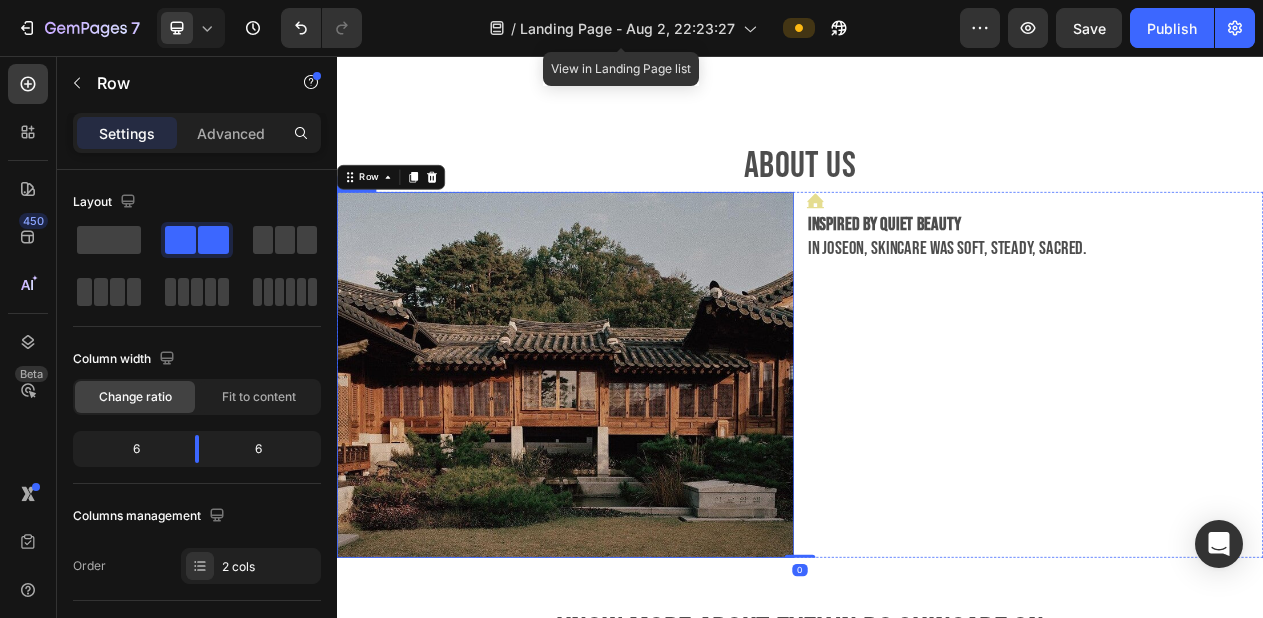 scroll, scrollTop: 1625, scrollLeft: 0, axis: vertical 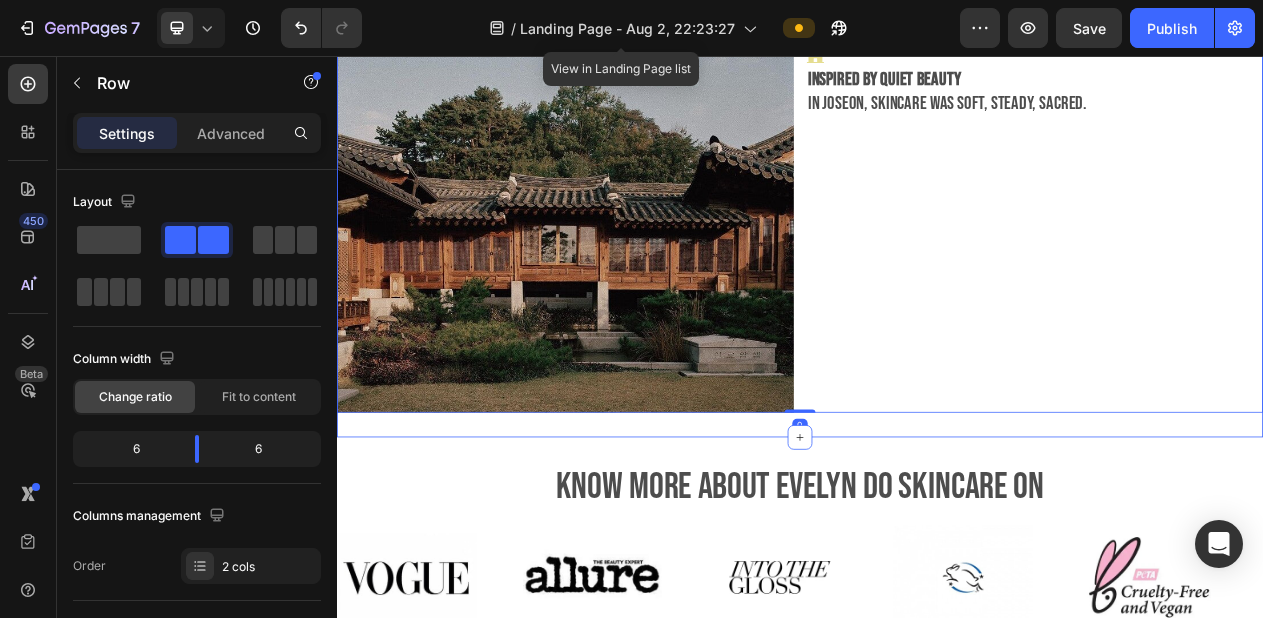 click on "AbOUT US Heading Image
Icon Inspired by quiet beauty  ⁠⁠⁠⁠⁠⁠⁠ In Joseon, skincare was soft, steady, sacred. Text Block Row   0 Section 5" at bounding box center [937, 248] 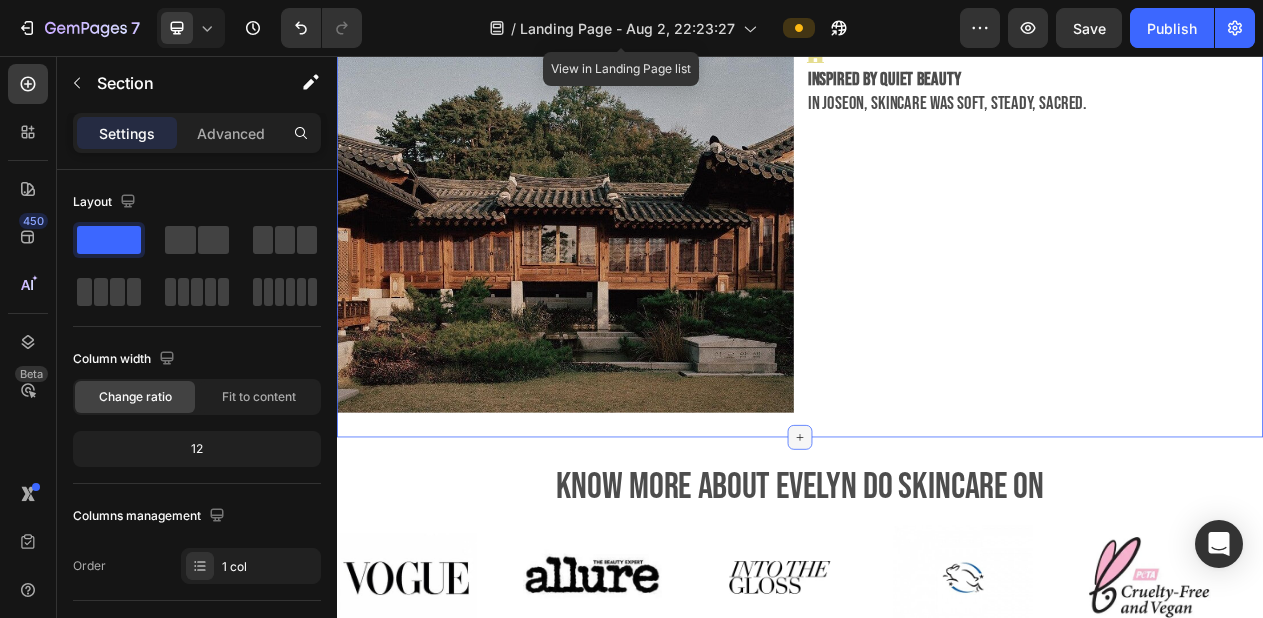 click 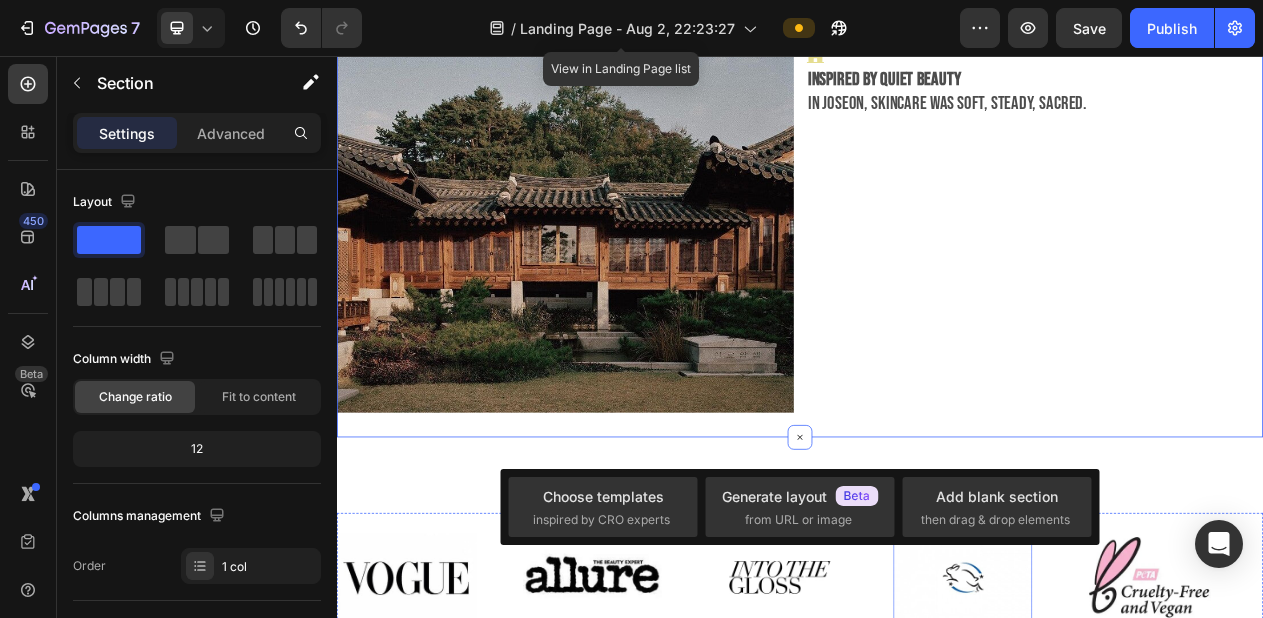 click on "Image" at bounding box center [1148, 731] 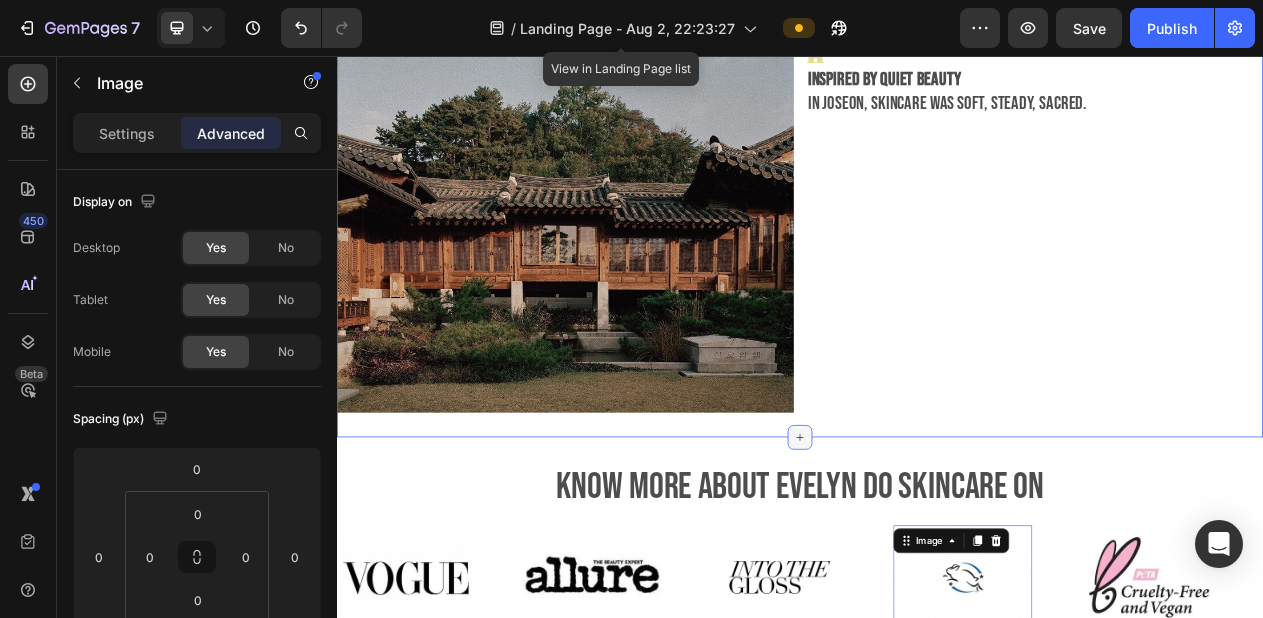 click 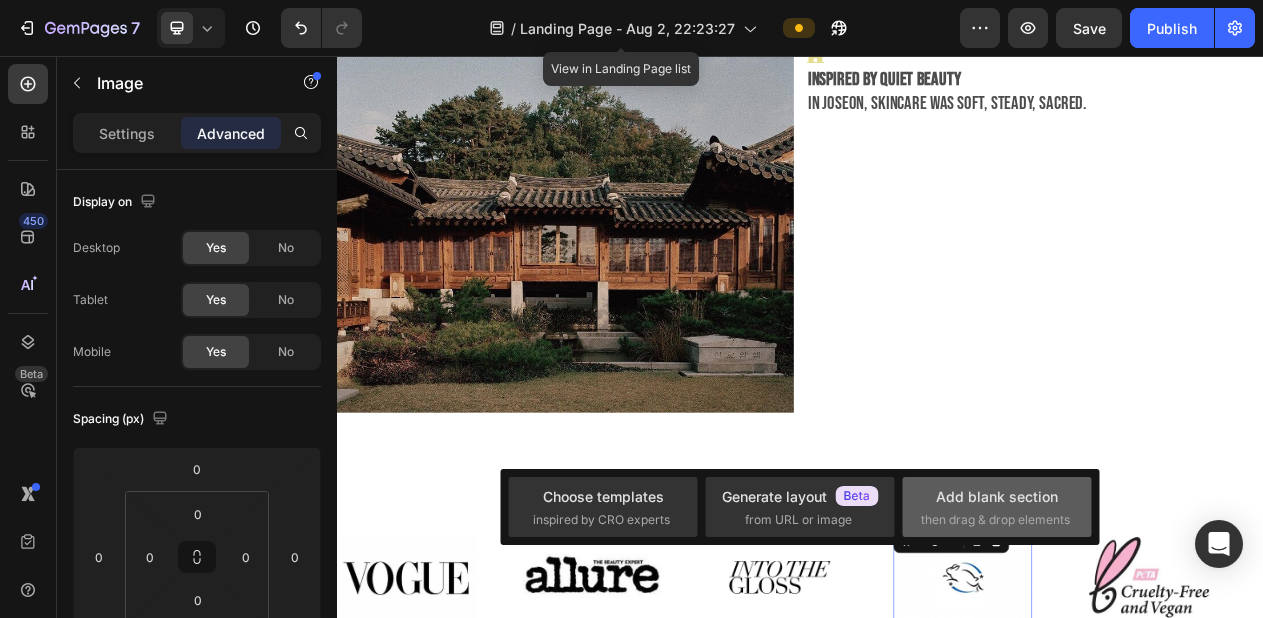 click on "Add blank section" at bounding box center (997, 496) 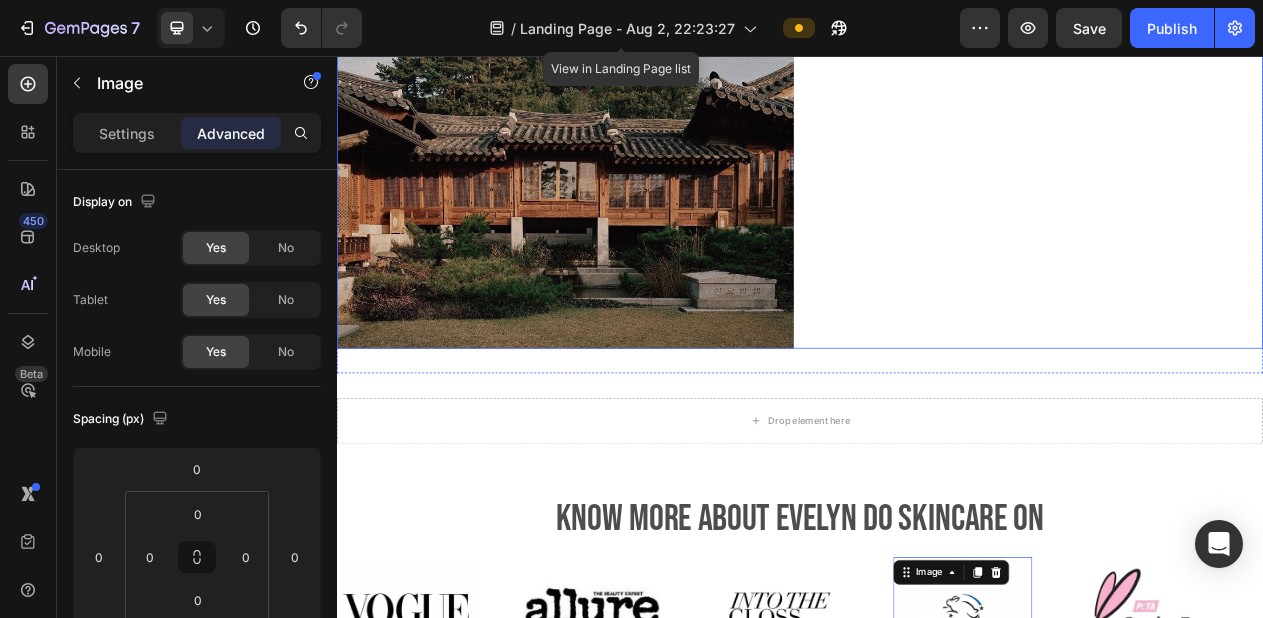 scroll, scrollTop: 1719, scrollLeft: 0, axis: vertical 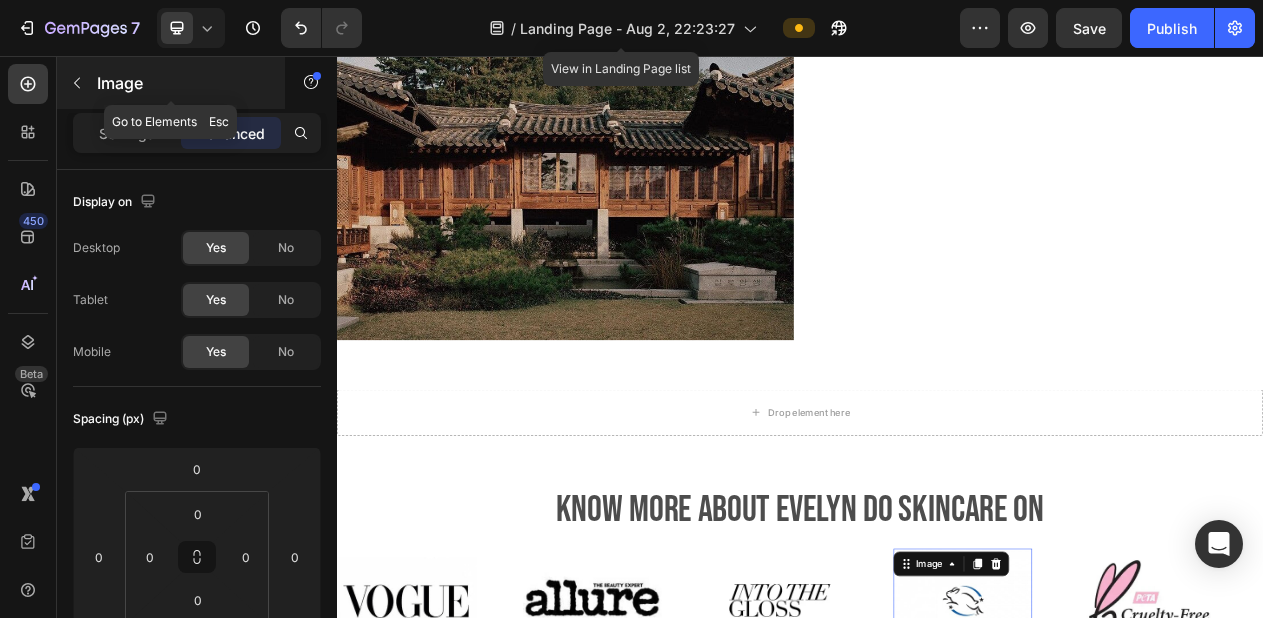 click 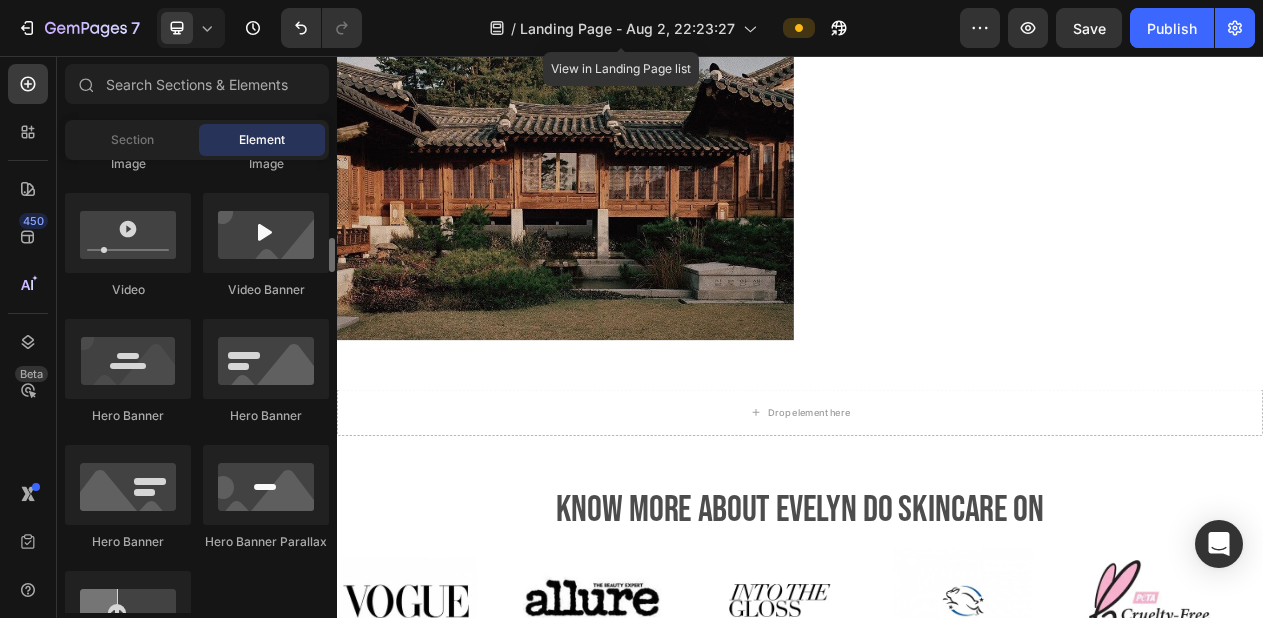 scroll, scrollTop: 805, scrollLeft: 0, axis: vertical 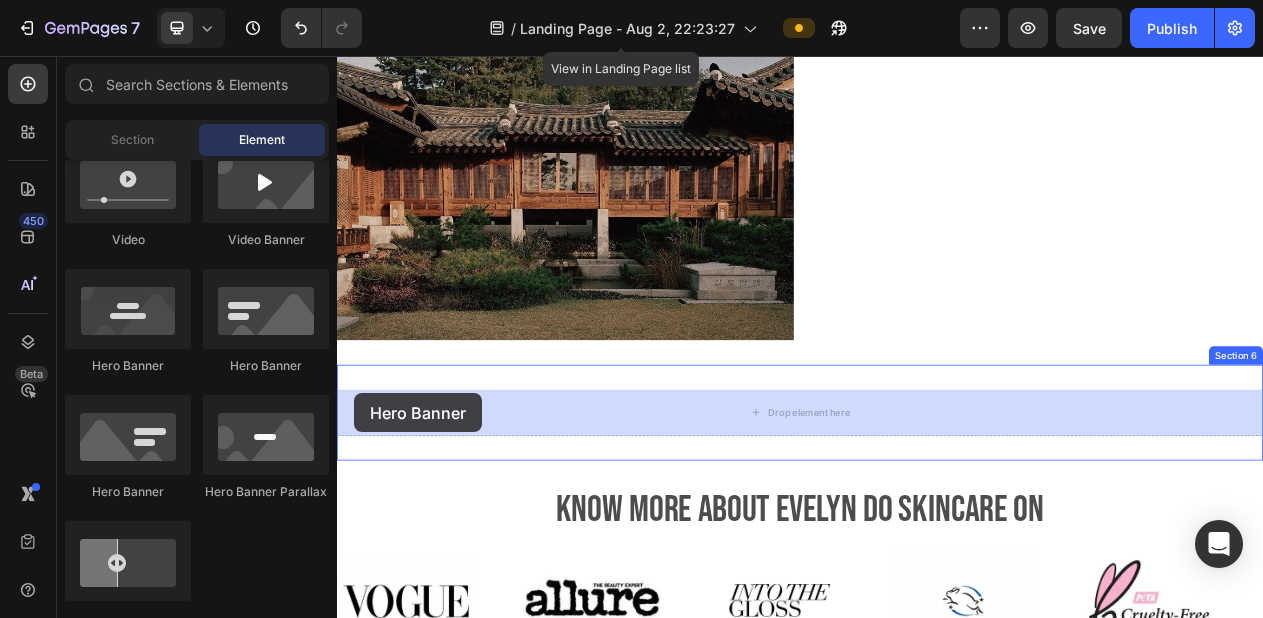 drag, startPoint x: 576, startPoint y: 382, endPoint x: 359, endPoint y: 493, distance: 243.74167 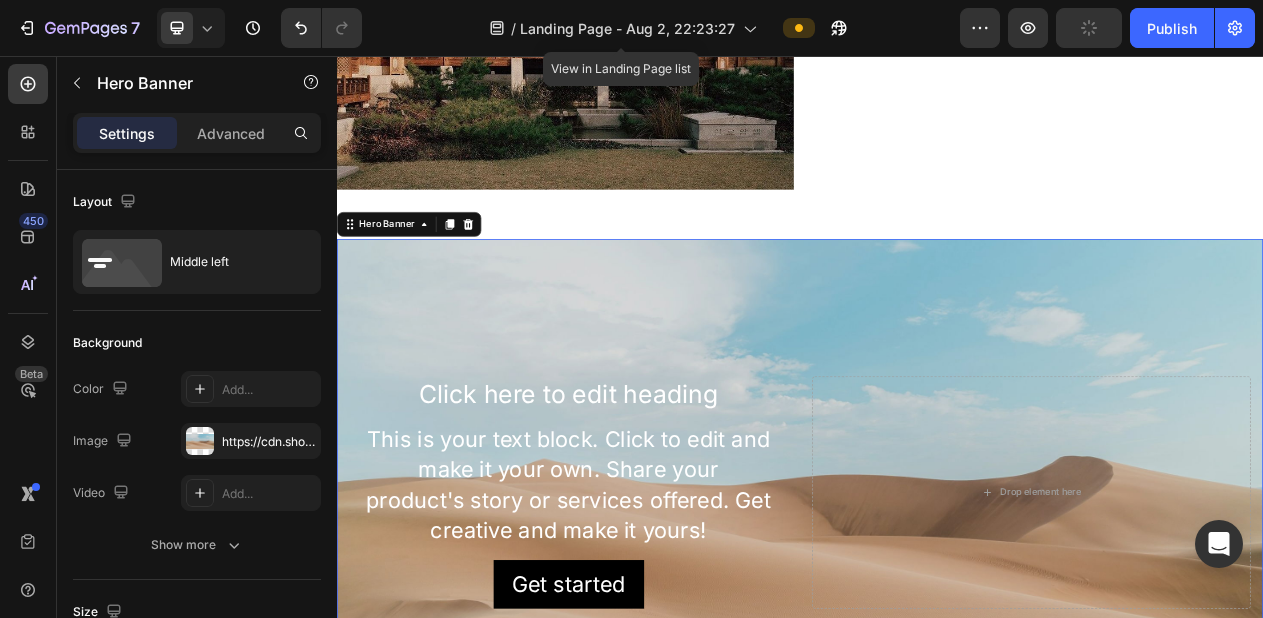 scroll, scrollTop: 2021, scrollLeft: 0, axis: vertical 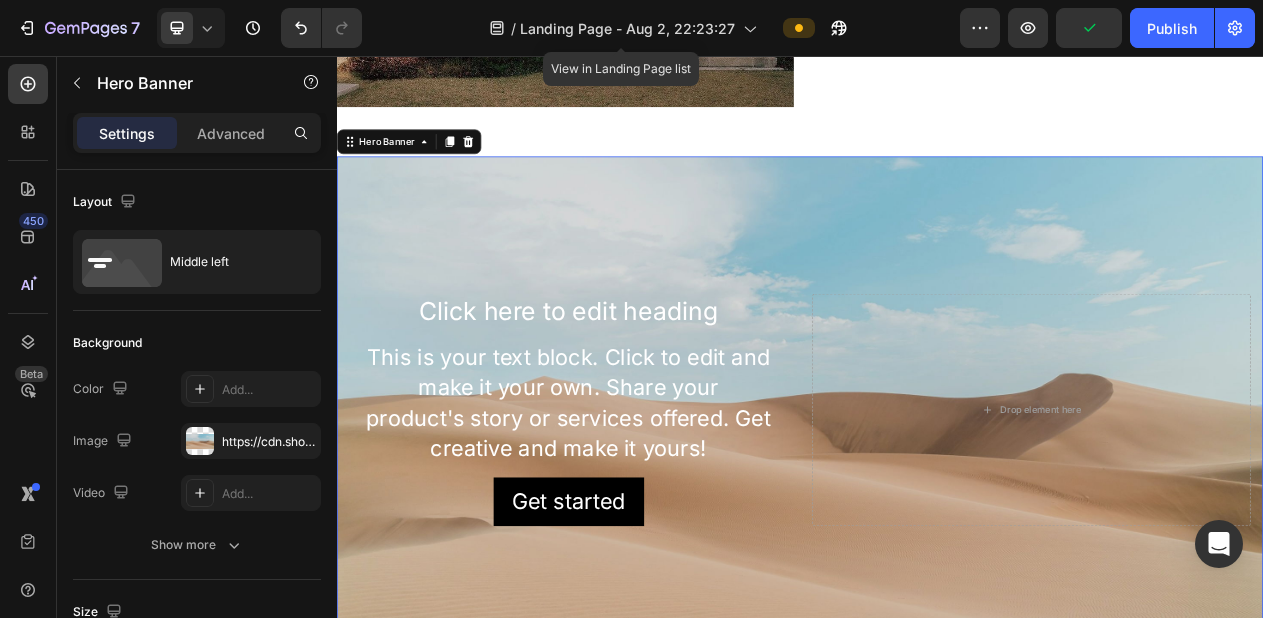 click at bounding box center (937, 514) 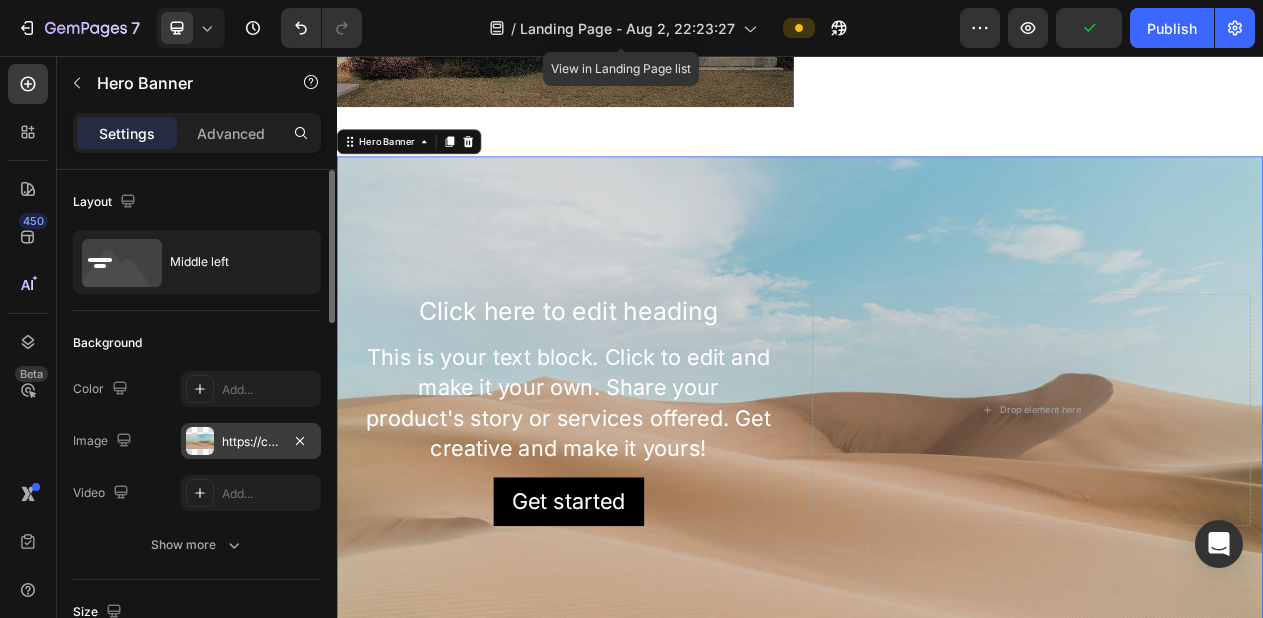 click on "https://cdn.shopify.com/s/files/1/2005/9307/files/background_settings.jpg" at bounding box center (251, 442) 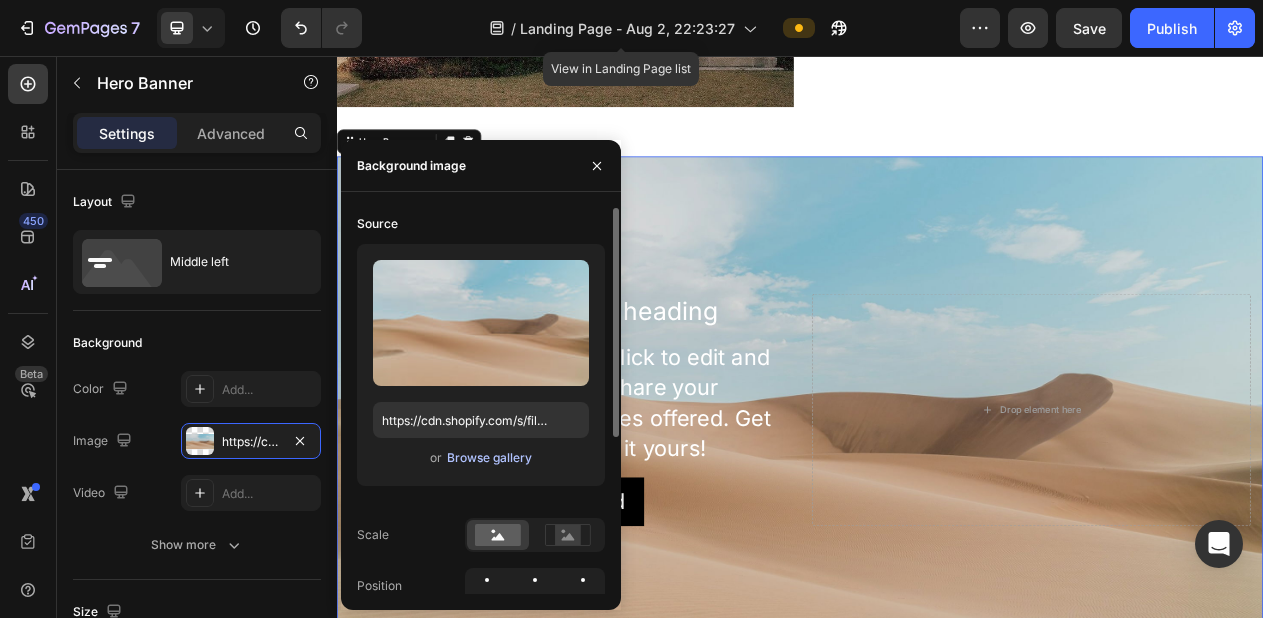click on "Browse gallery" at bounding box center [489, 458] 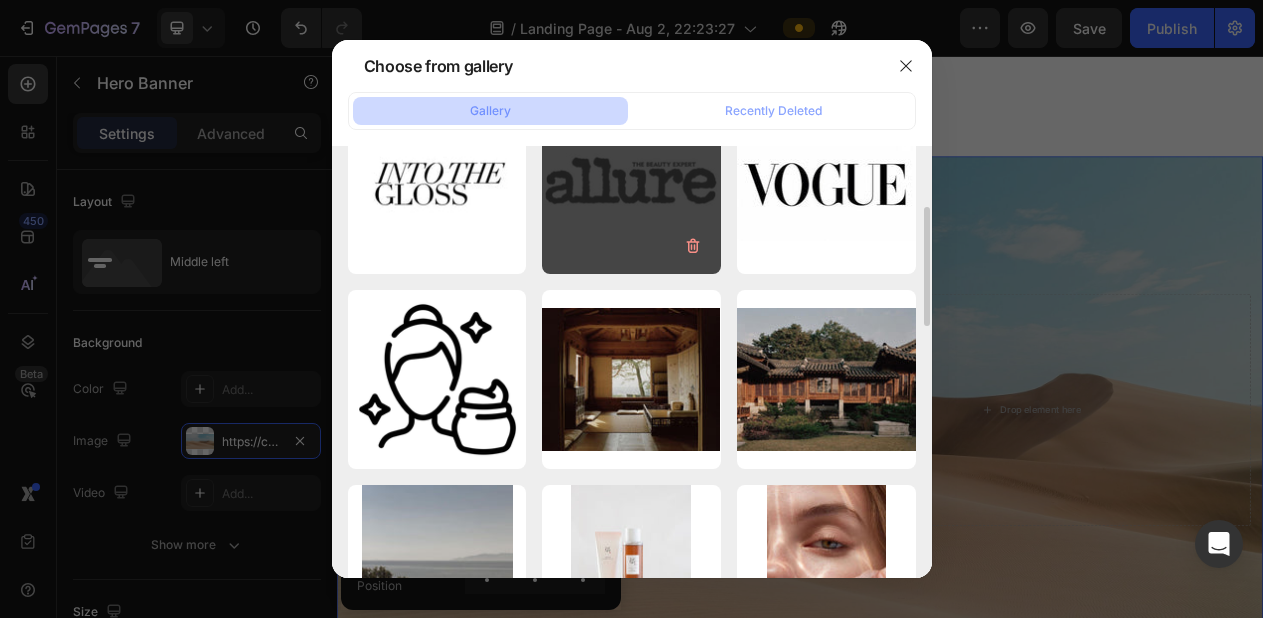 scroll, scrollTop: 238, scrollLeft: 0, axis: vertical 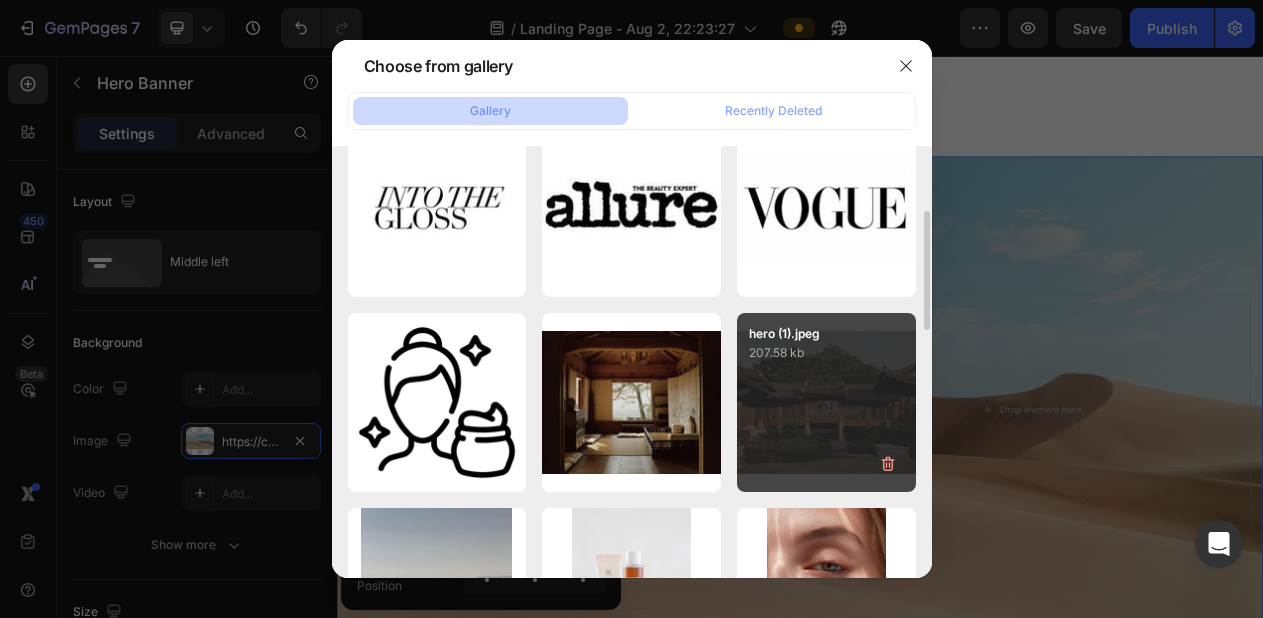 click on "hero  (1).jpeg 207.58 kb" at bounding box center (826, 402) 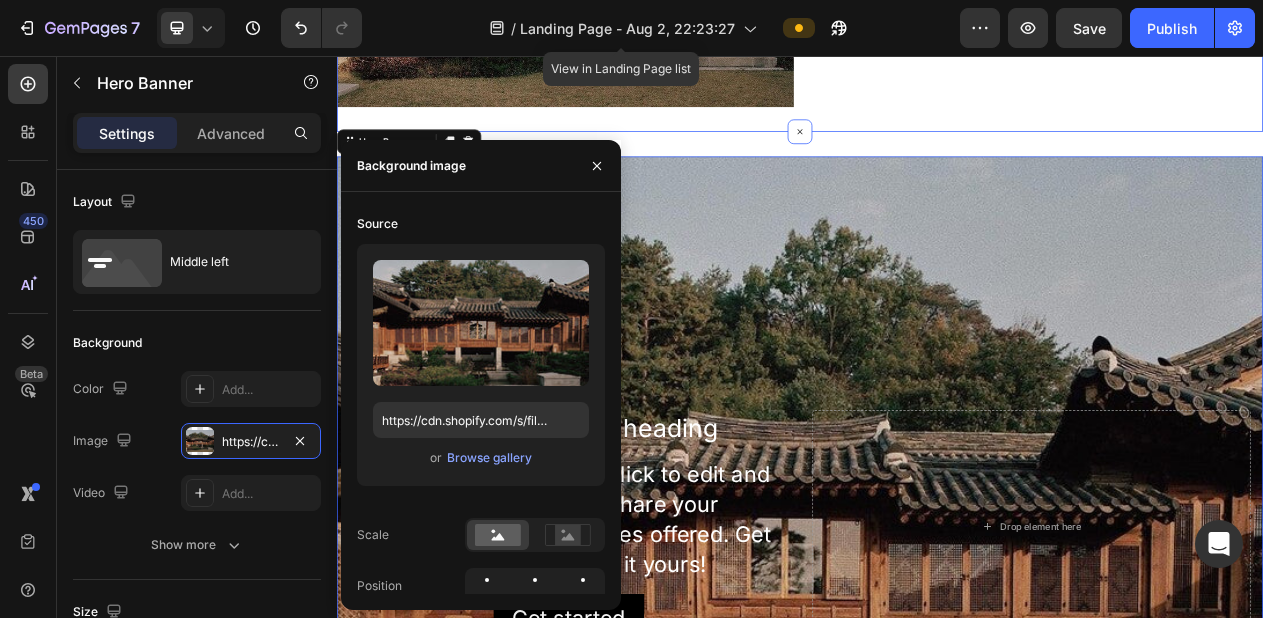click on "AbOUT US Heading Image
Icon Inspired by quiet beauty  ⁠⁠⁠⁠⁠⁠⁠ In Joseon, skincare was soft, steady, sacred. Text Block Row Section 5" at bounding box center (937, -148) 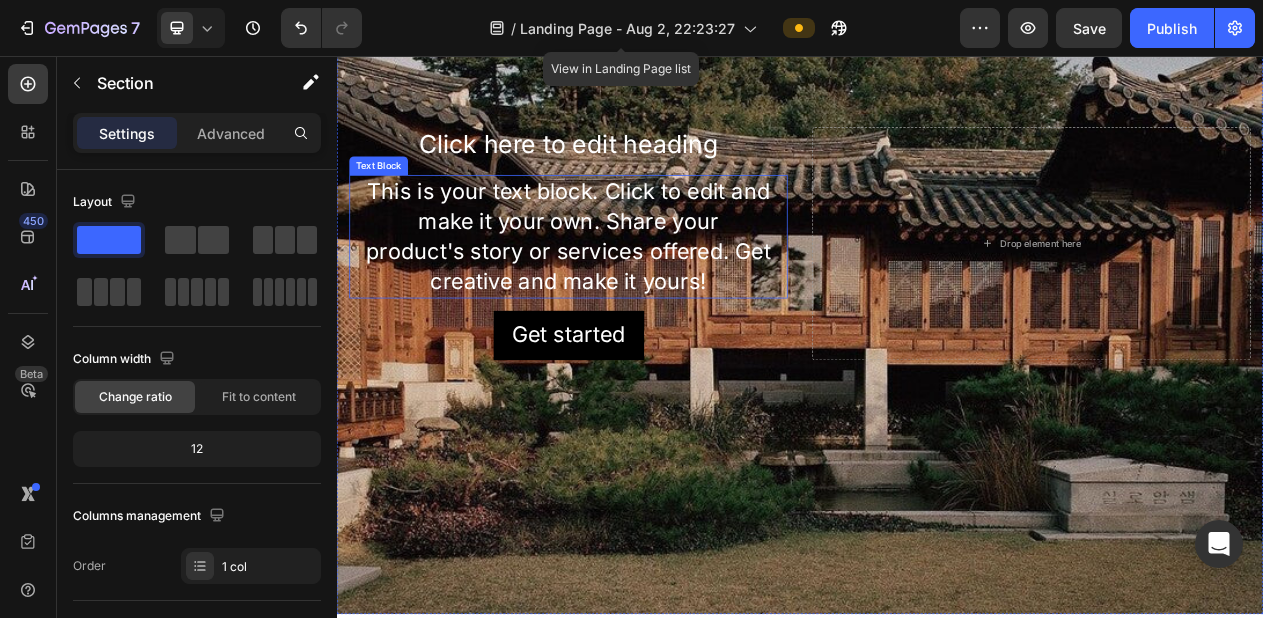 scroll, scrollTop: 2385, scrollLeft: 0, axis: vertical 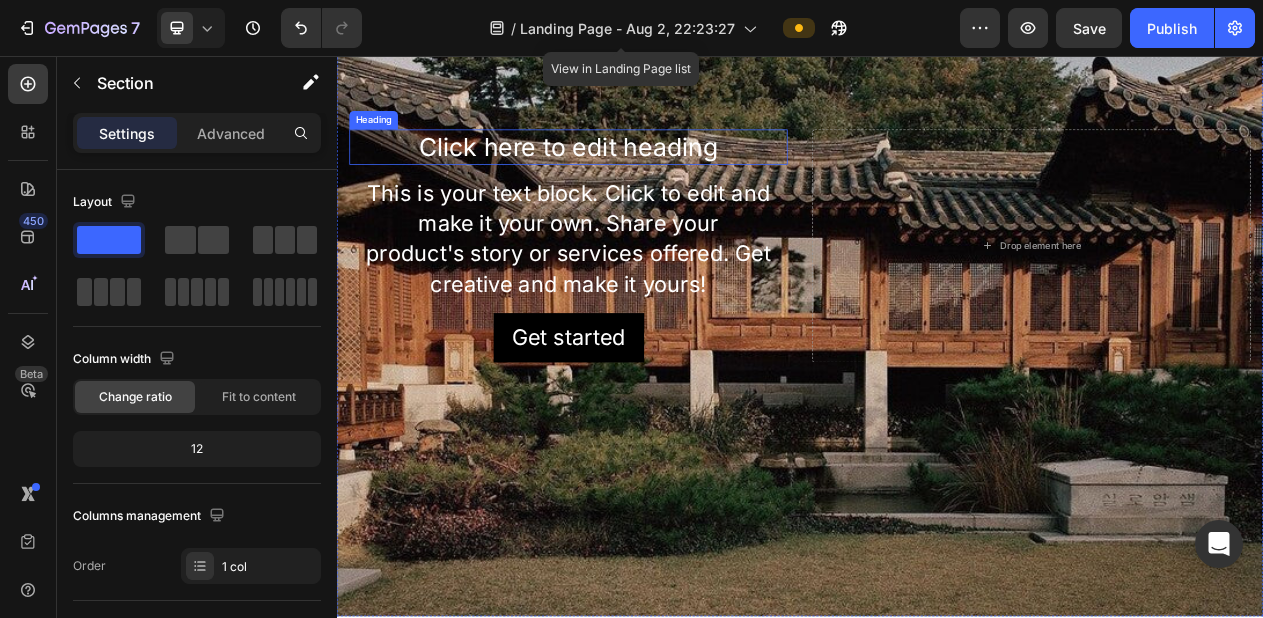 click on "Click here to edit heading" at bounding box center [637, 174] 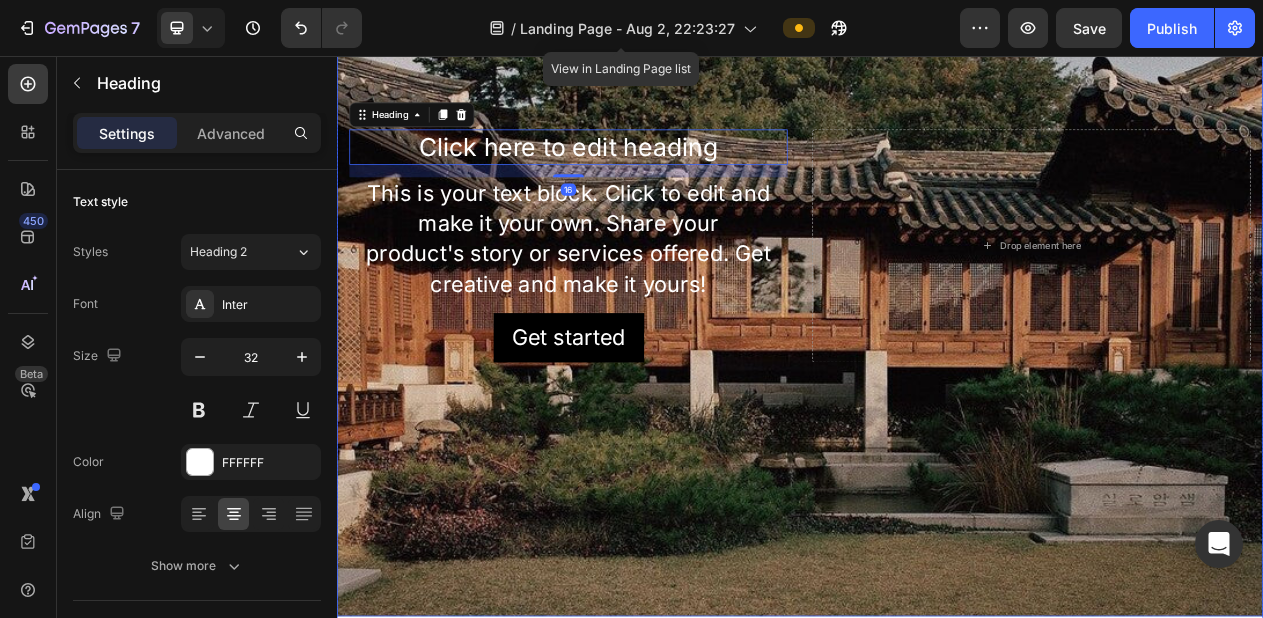 click on "Click here to edit heading Heading   16 This is your text block. Click to edit and make it your own. Share your                       product's story or services offered. Get creative and make it yours! Text Block Get started Button
Drop element here" at bounding box center [937, 302] 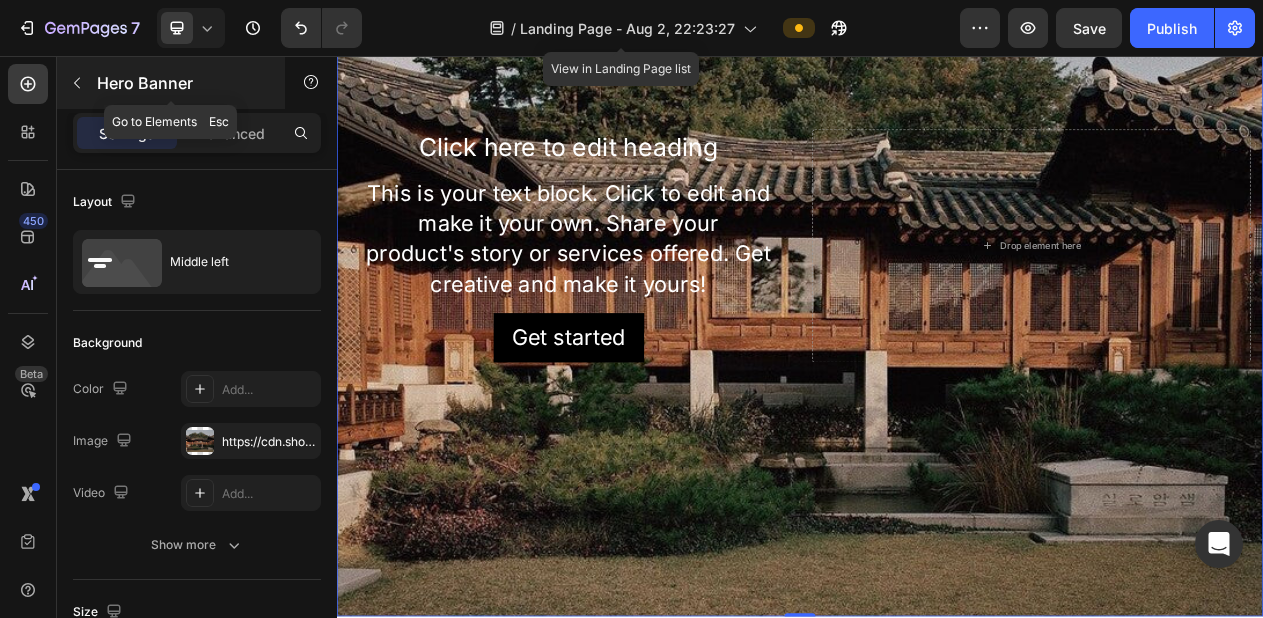 click 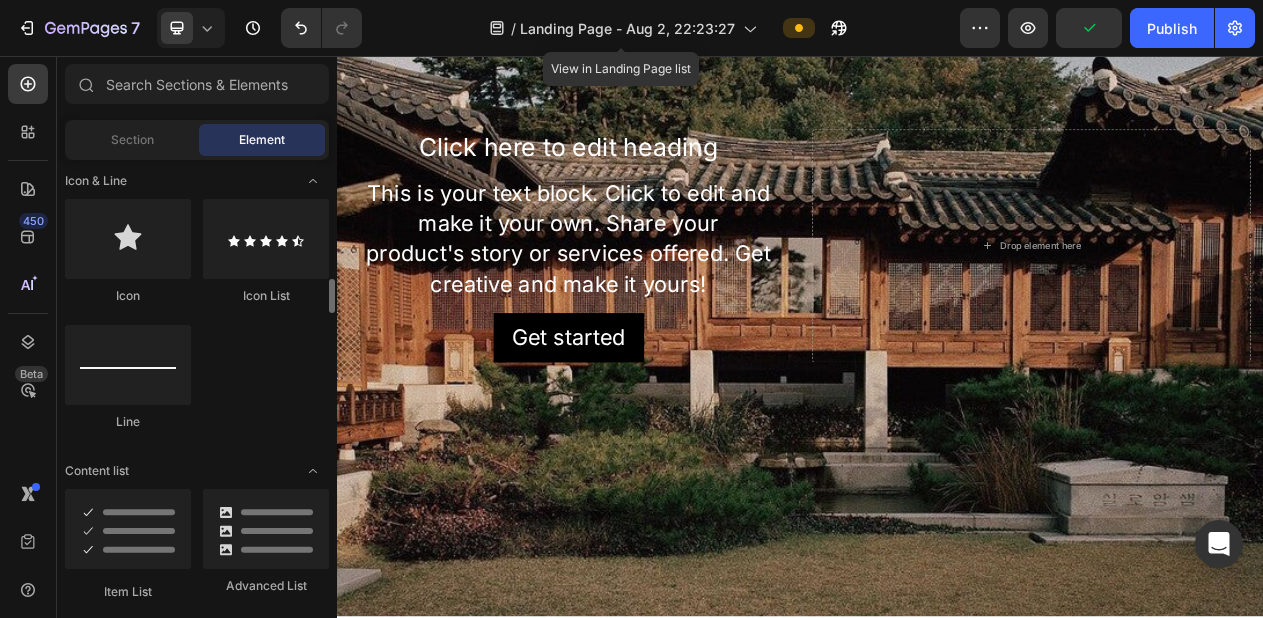 scroll, scrollTop: 1288, scrollLeft: 0, axis: vertical 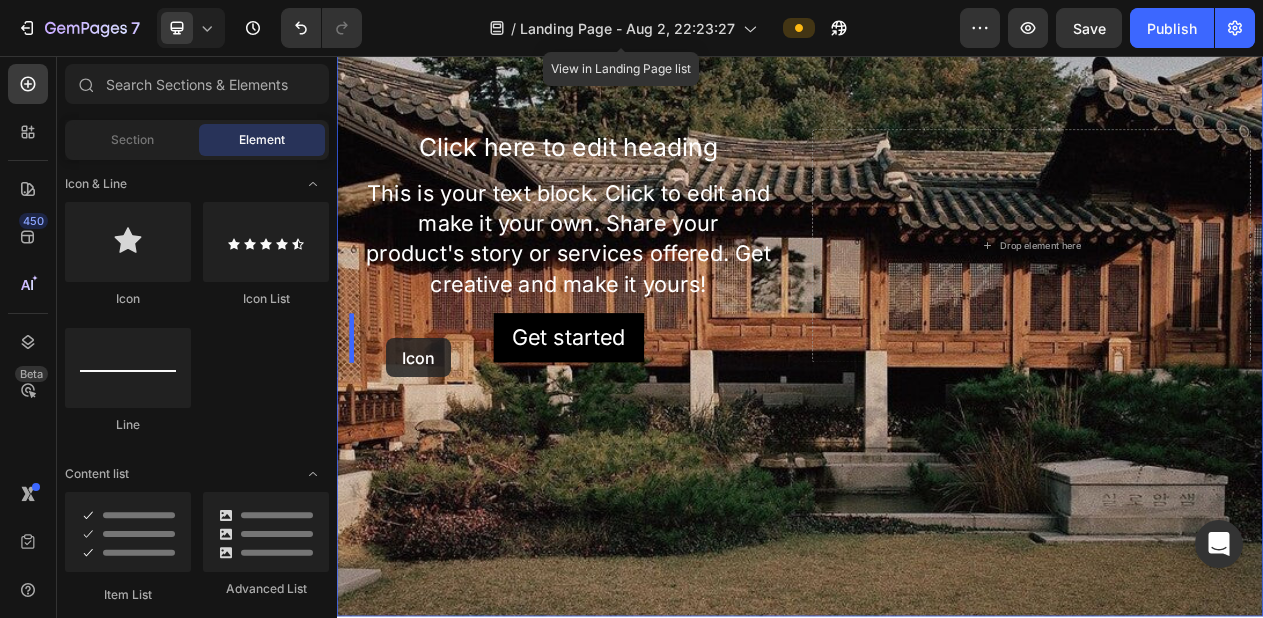 drag, startPoint x: 467, startPoint y: 298, endPoint x: 407, endPoint y: 426, distance: 141.36478 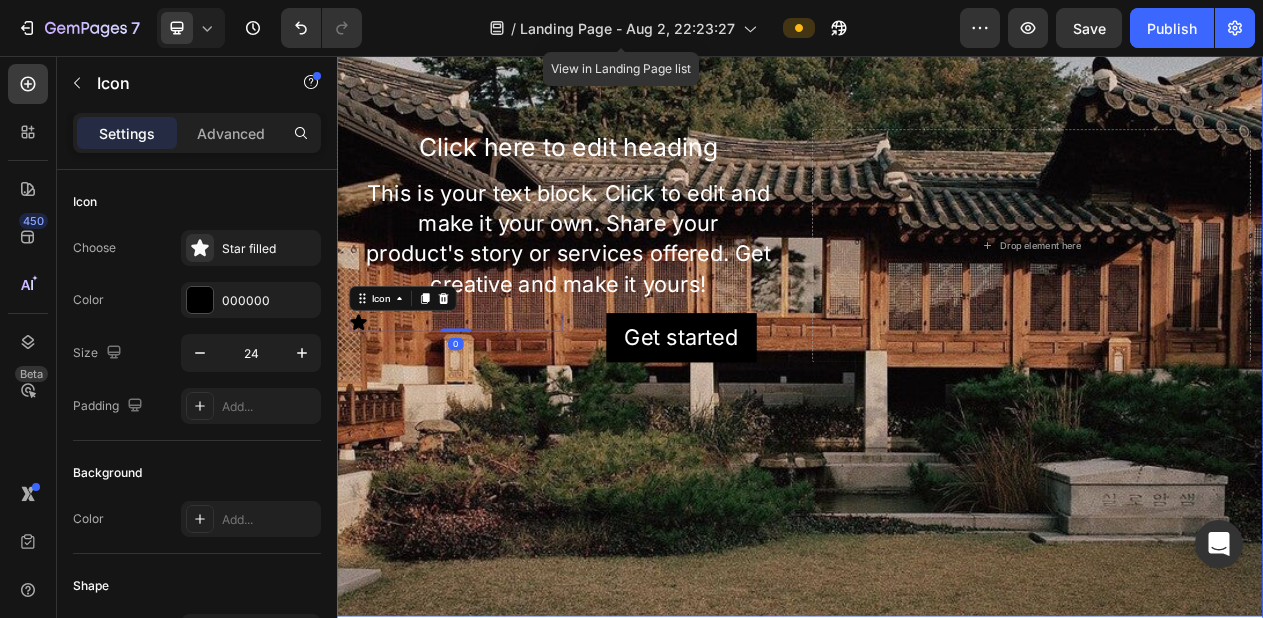 click at bounding box center [937, 302] 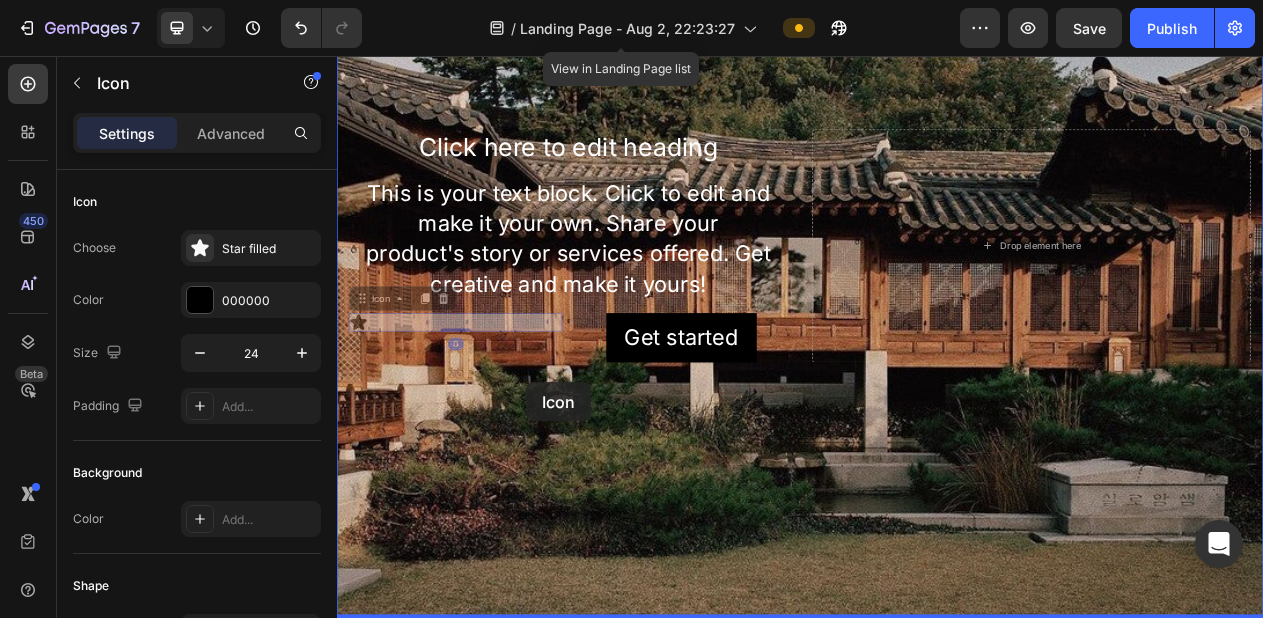 drag, startPoint x: 418, startPoint y: 405, endPoint x: 582, endPoint y: 479, distance: 179.92221 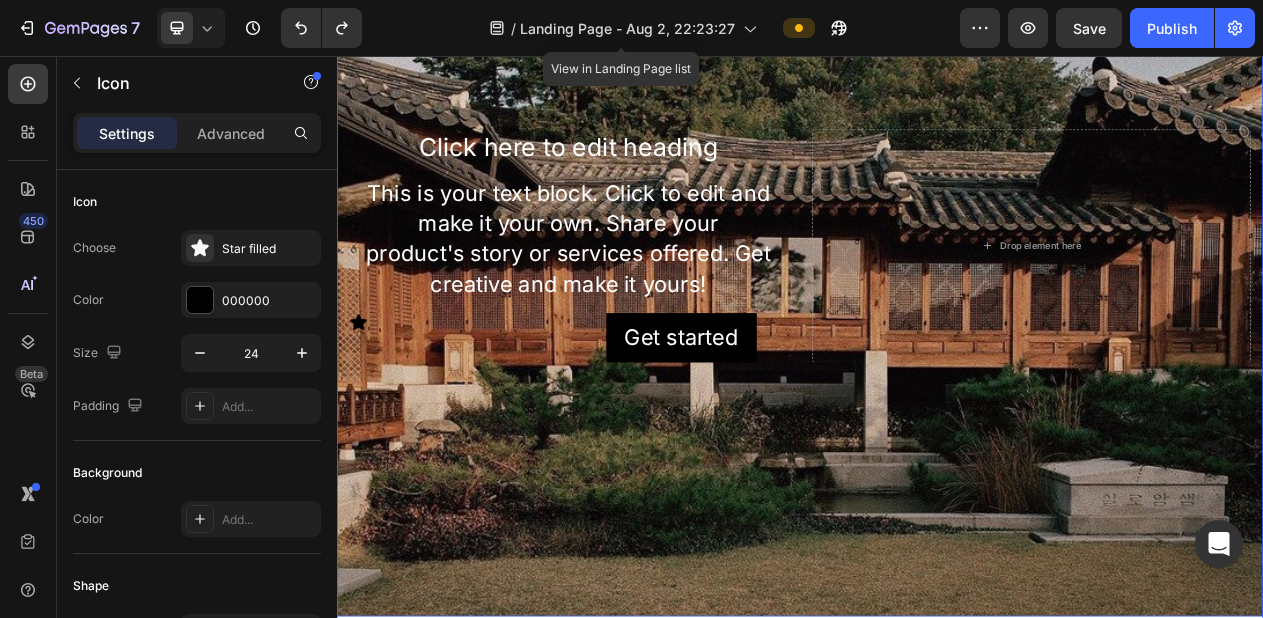 click at bounding box center (937, 302) 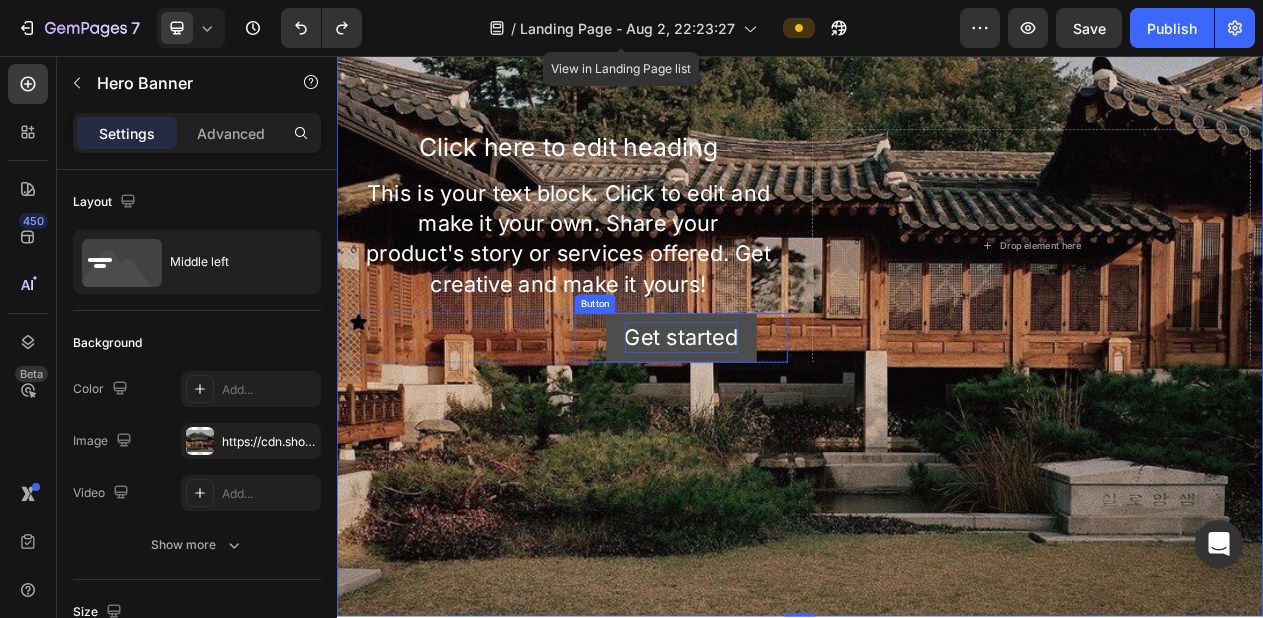 click on "Get started" at bounding box center [783, 420] 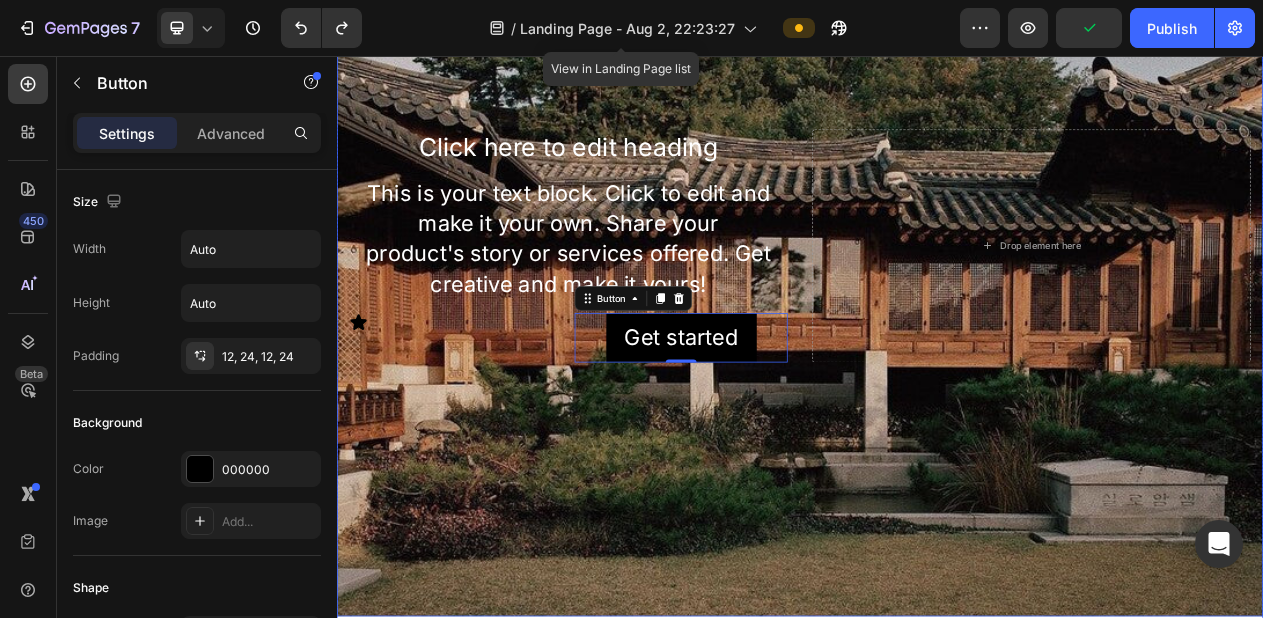 click at bounding box center [937, 302] 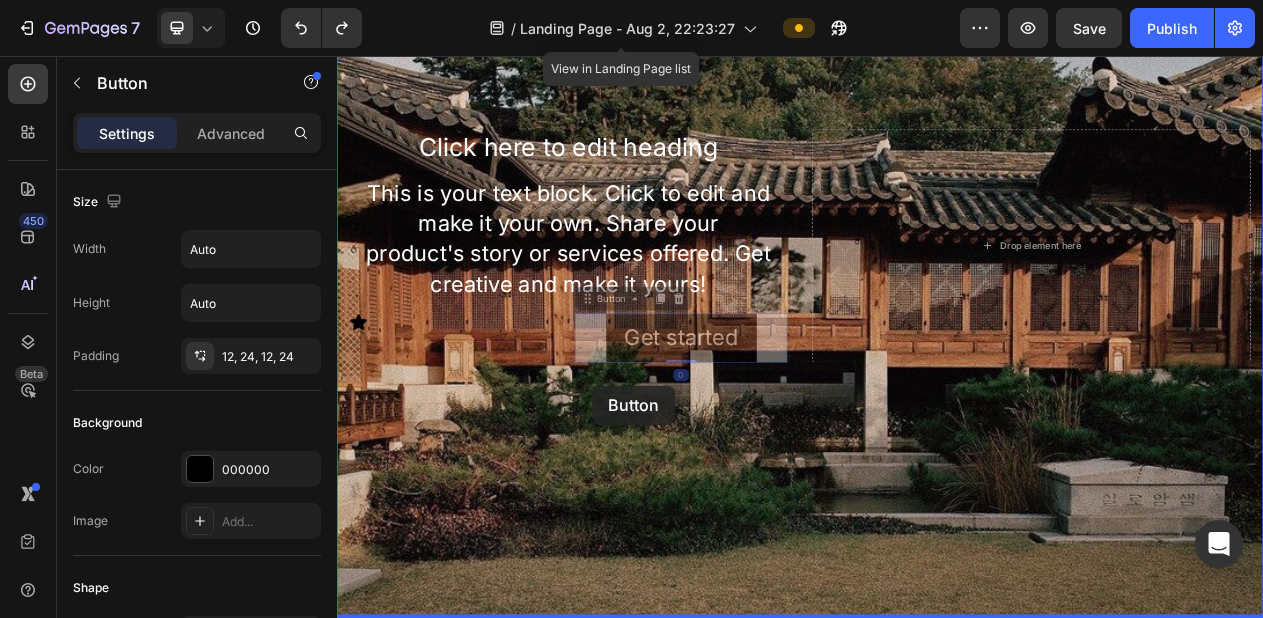 drag, startPoint x: 705, startPoint y: 440, endPoint x: 673, endPoint y: 477, distance: 48.9183 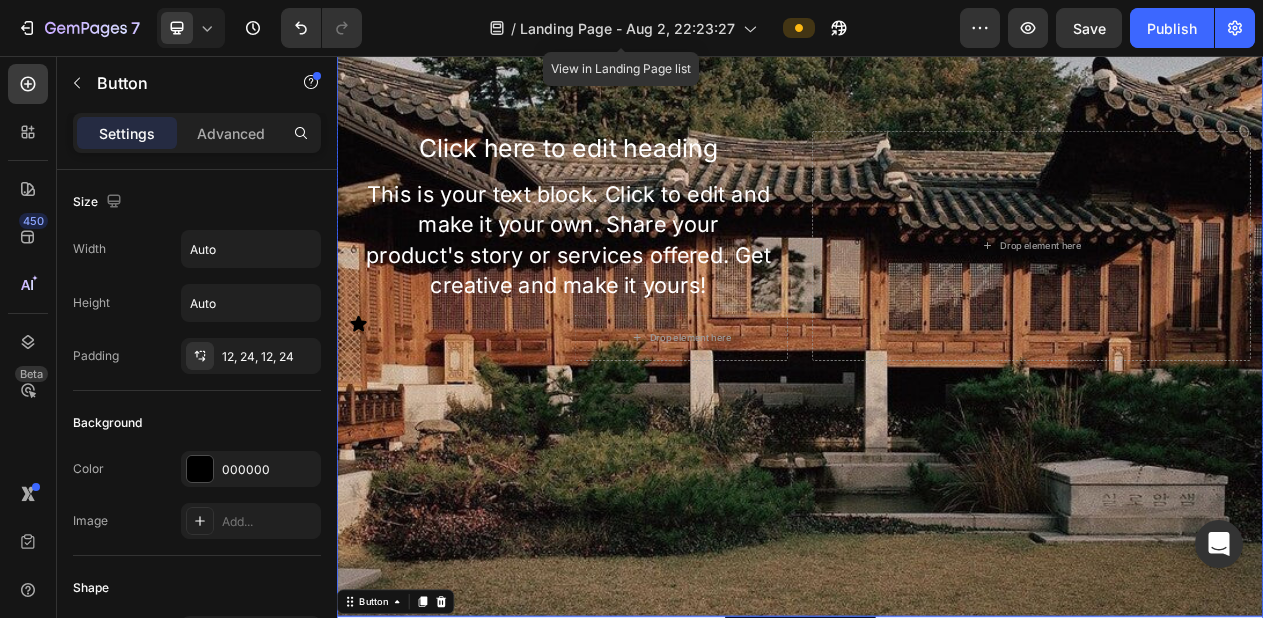 click at bounding box center (937, 302) 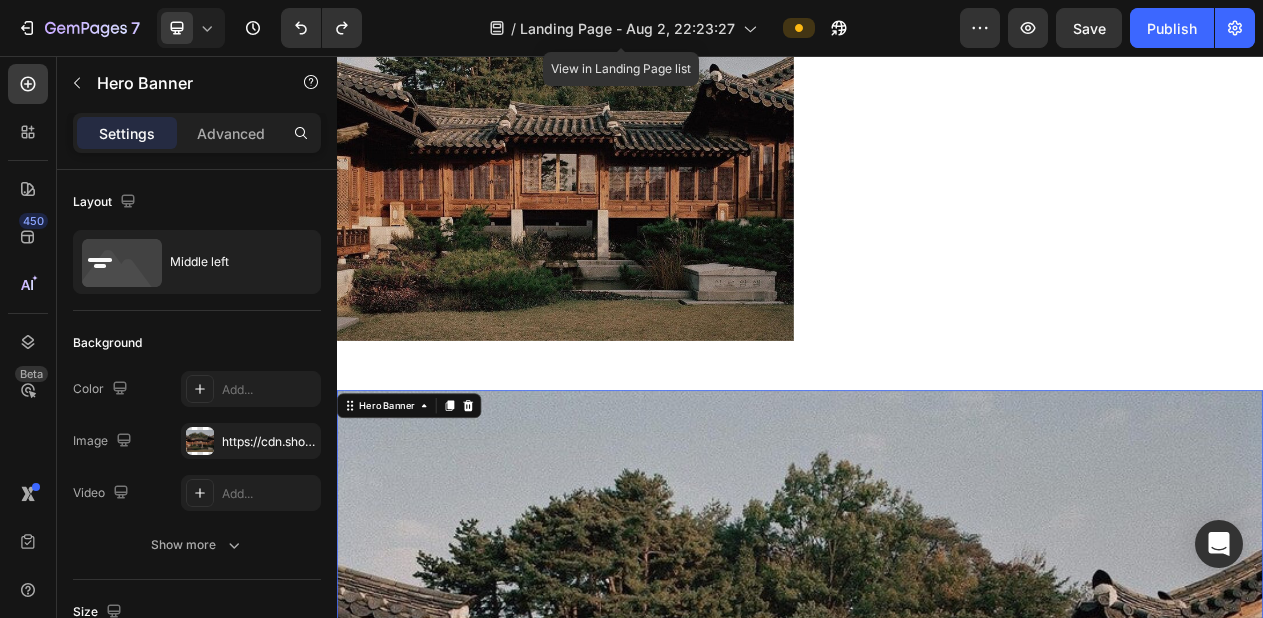 scroll, scrollTop: 1544, scrollLeft: 0, axis: vertical 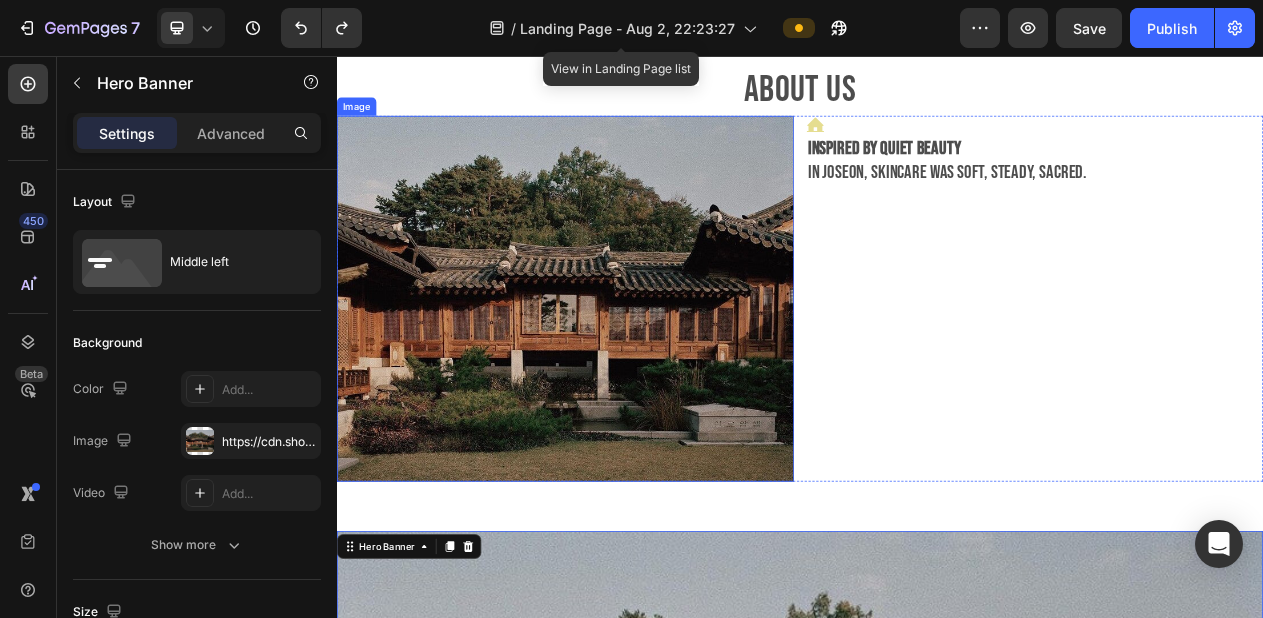 click at bounding box center (633, 370) 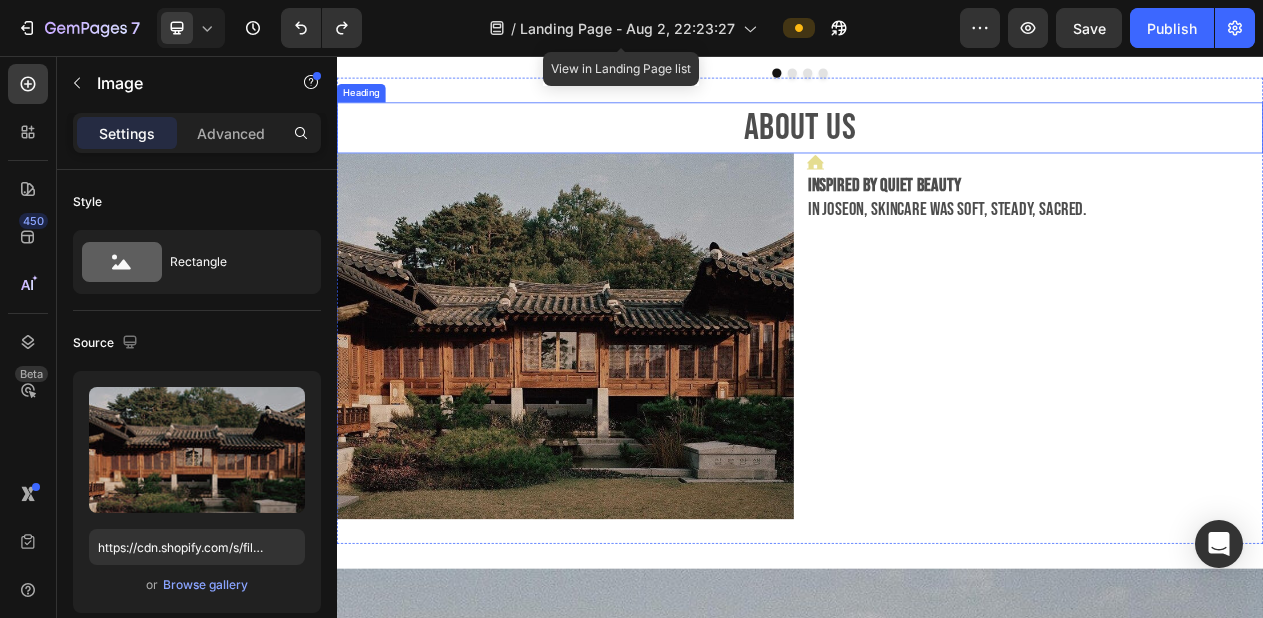 scroll, scrollTop: 1348, scrollLeft: 0, axis: vertical 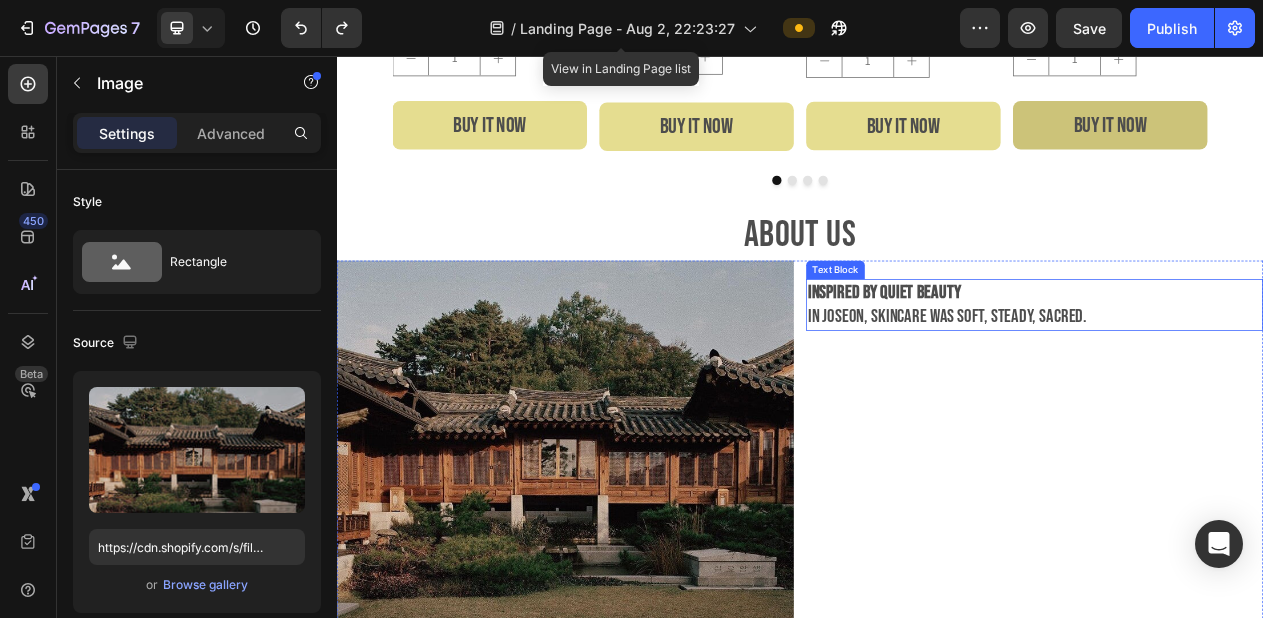 click on "Inspired by quiet beauty" at bounding box center [1046, 362] 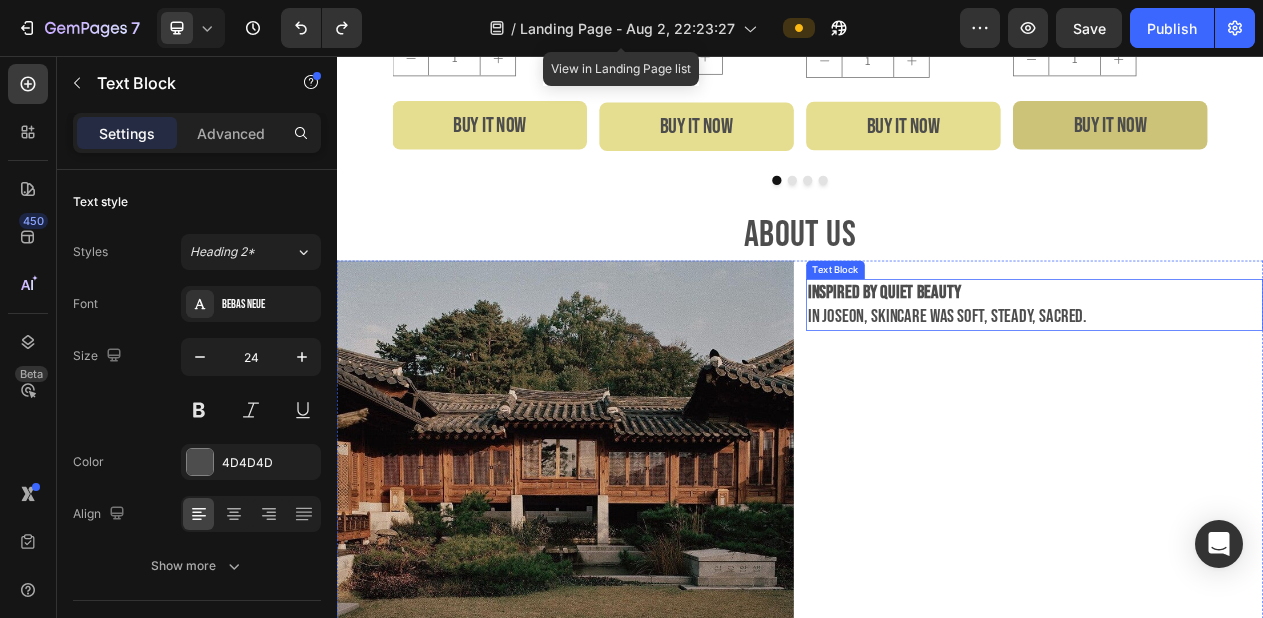 click on "Inspired by quiet beauty" at bounding box center [1046, 362] 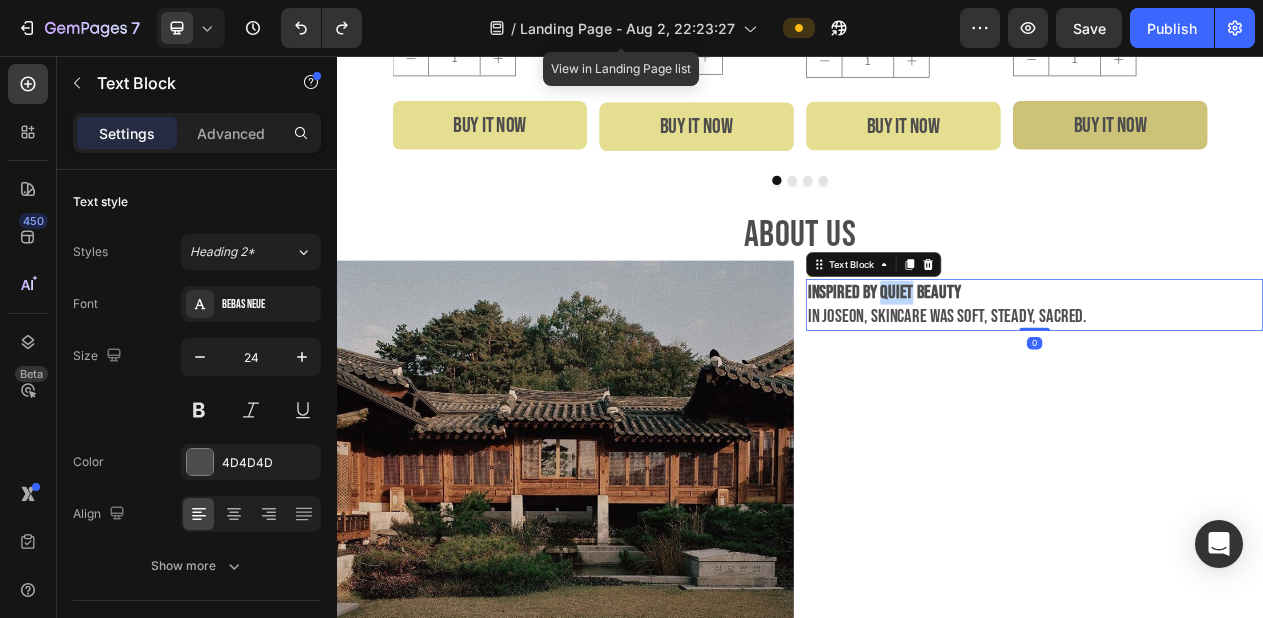 click on "Inspired by quiet beauty" at bounding box center (1046, 362) 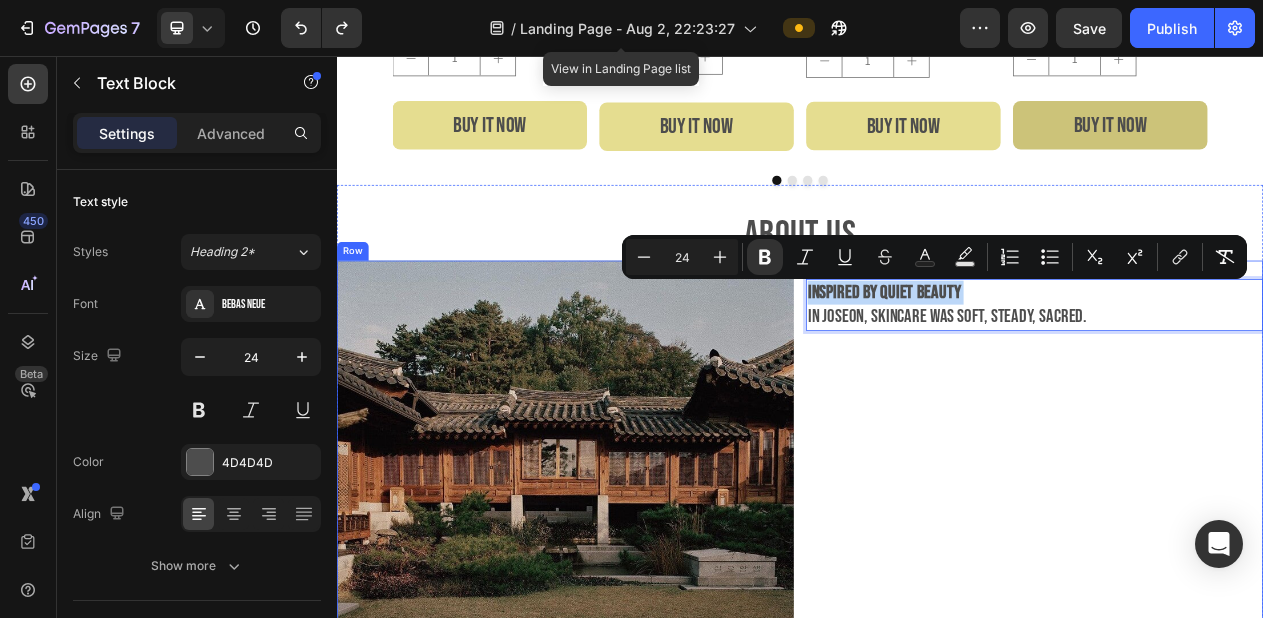 click on "Icon Inspired by quiet beauty  In Joseon, skincare was soft, steady, sacred. Text Block   0" at bounding box center [1241, 558] 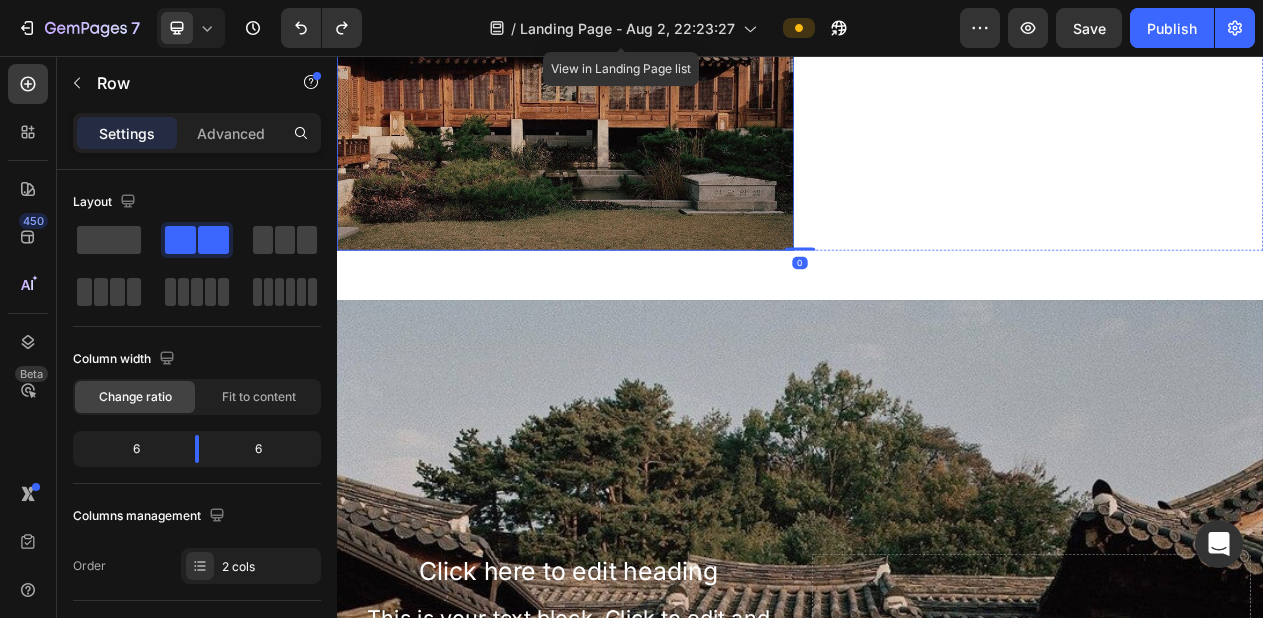 scroll, scrollTop: 1891, scrollLeft: 0, axis: vertical 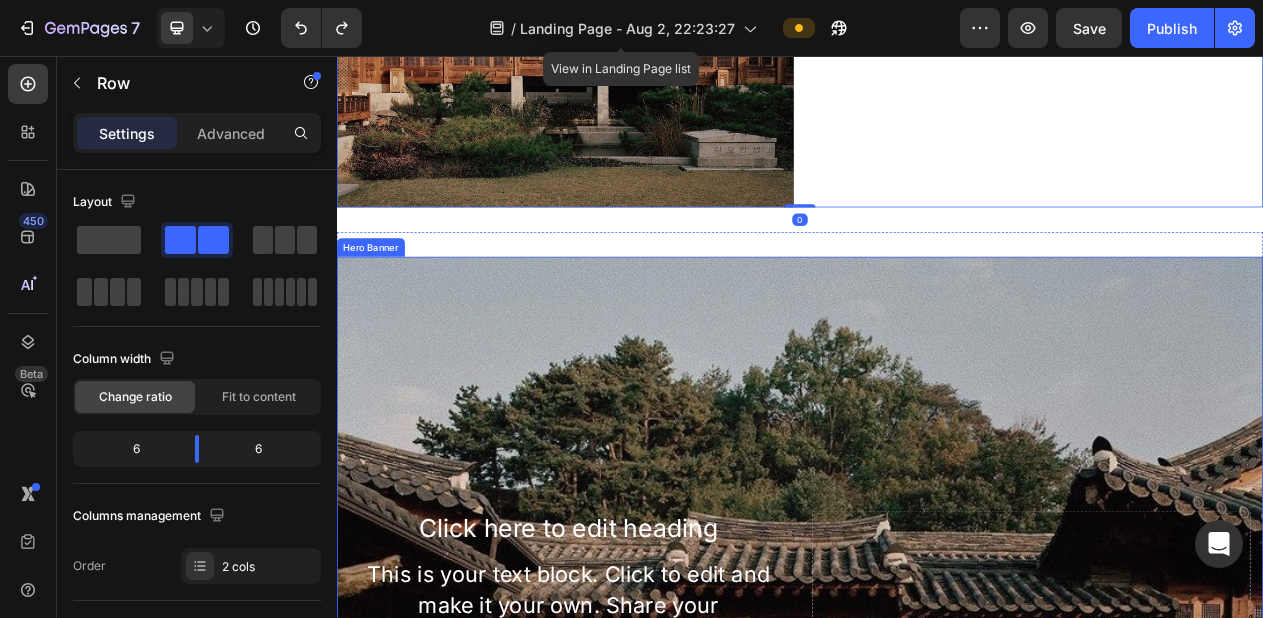 click at bounding box center [937, 796] 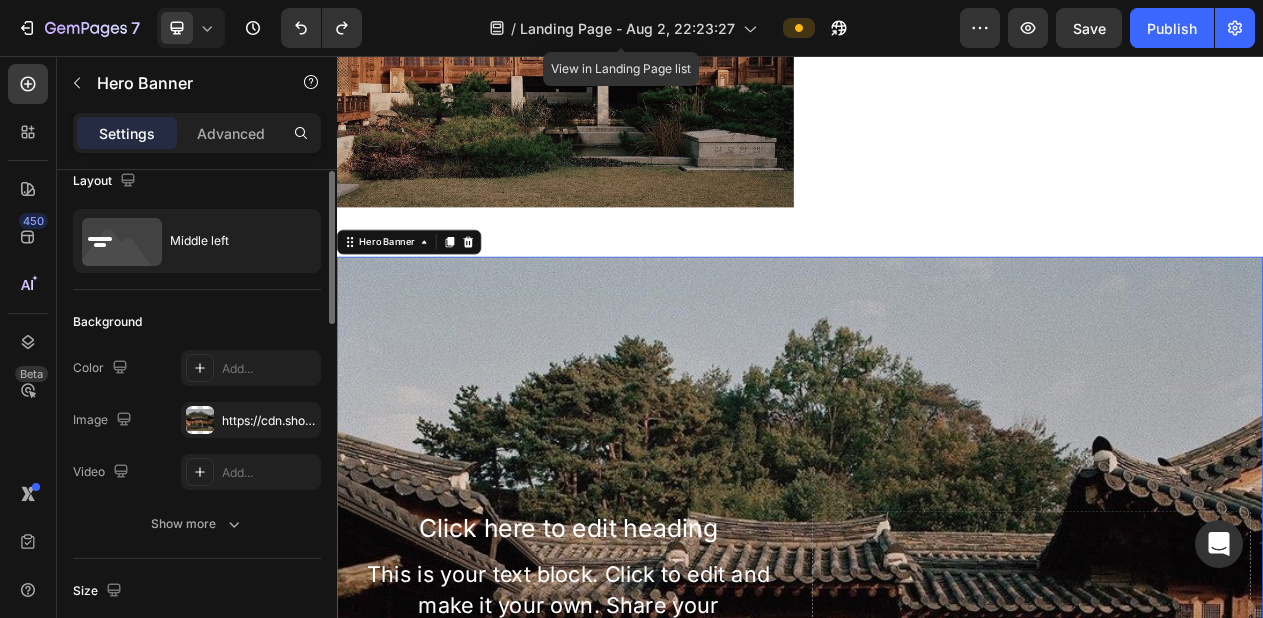 scroll, scrollTop: 0, scrollLeft: 0, axis: both 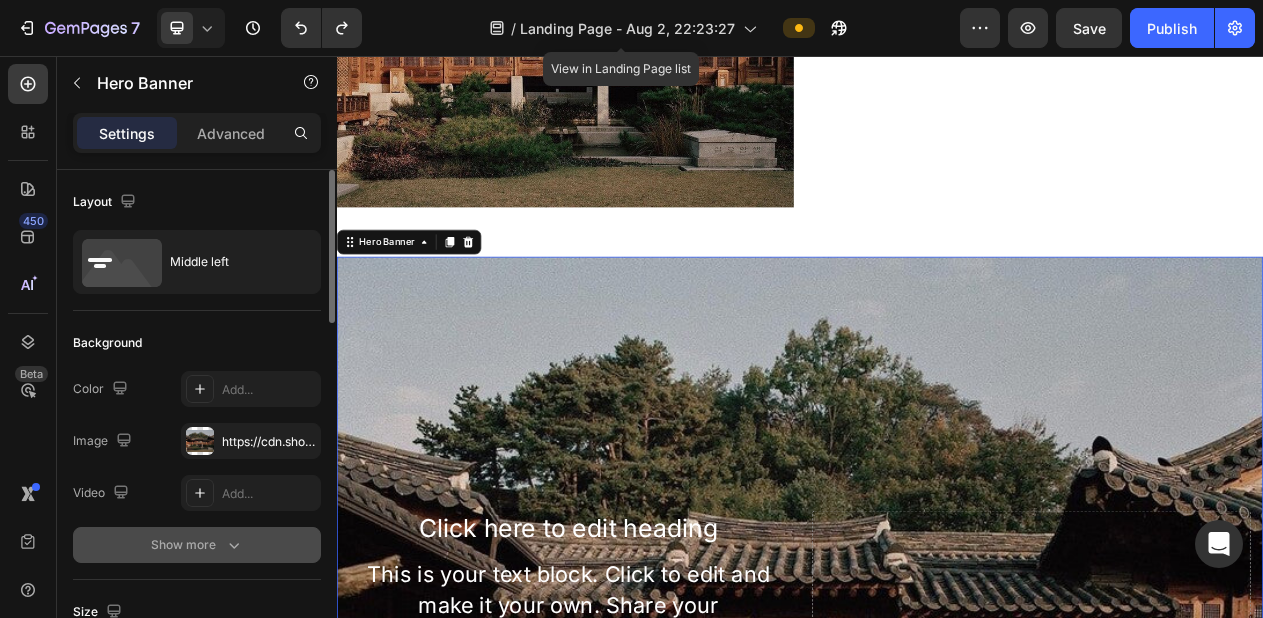 click on "Show more" at bounding box center [197, 545] 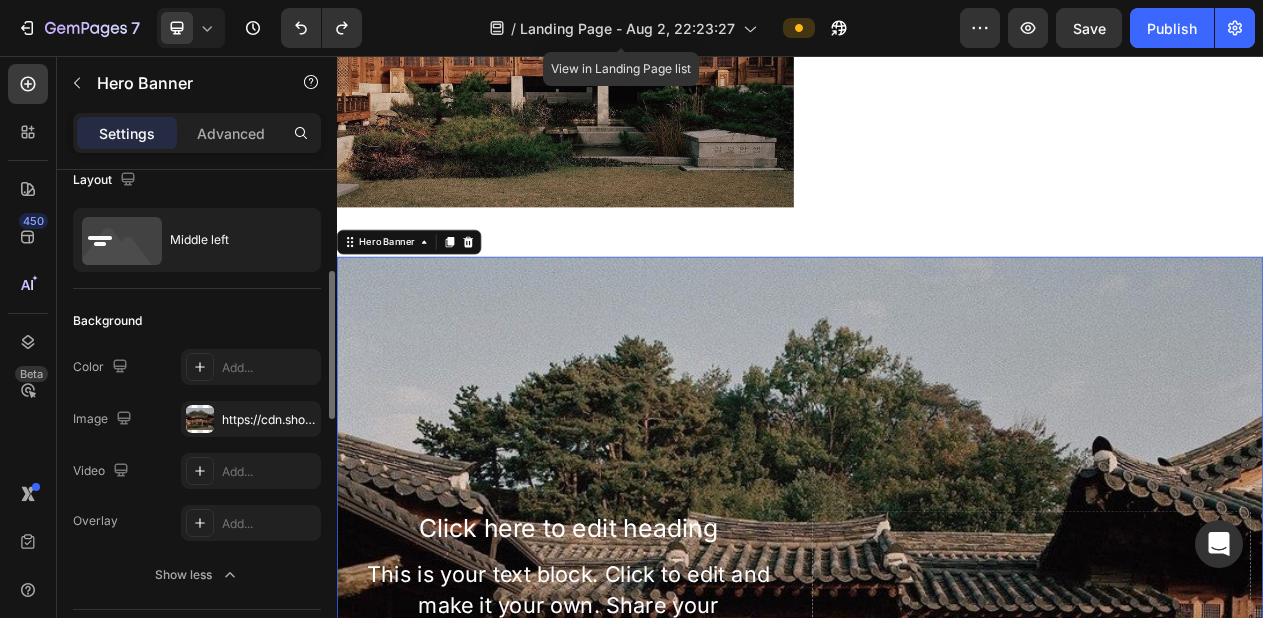 scroll, scrollTop: 0, scrollLeft: 0, axis: both 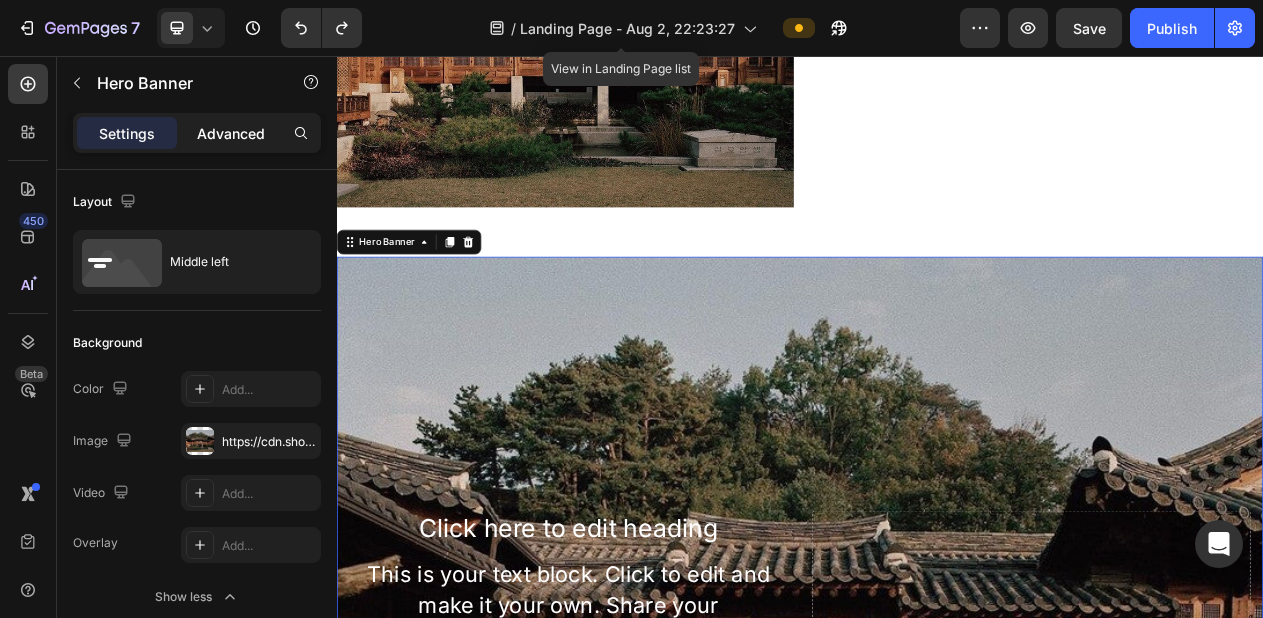 click on "Advanced" at bounding box center [231, 133] 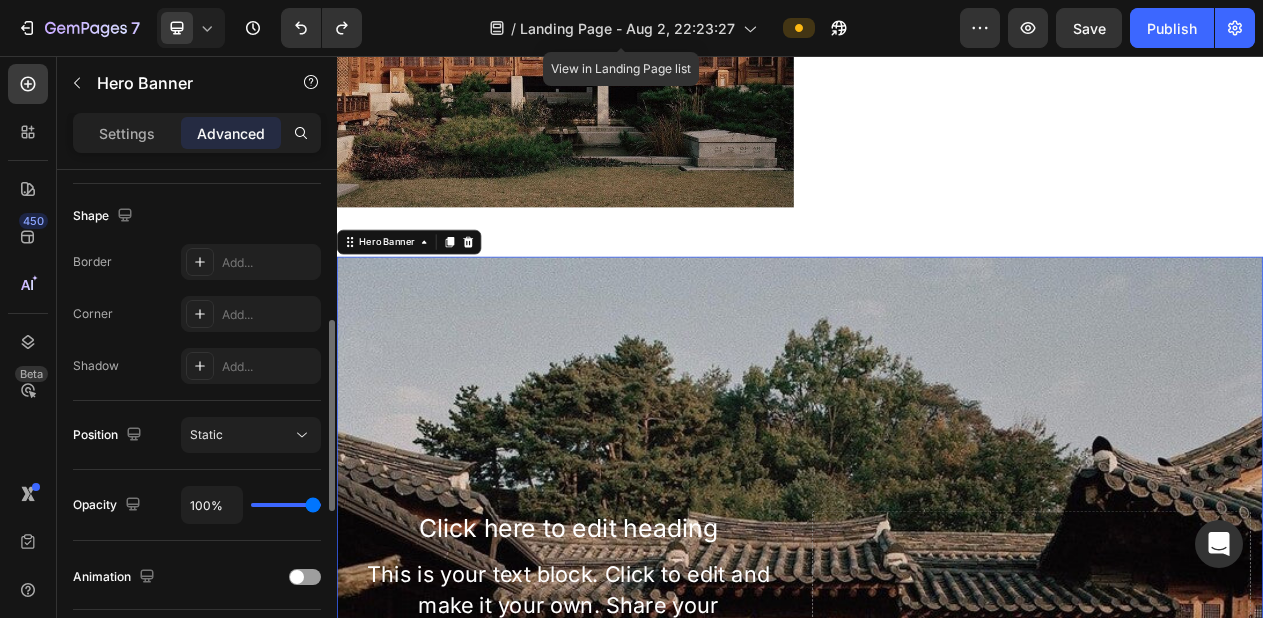 scroll, scrollTop: 508, scrollLeft: 0, axis: vertical 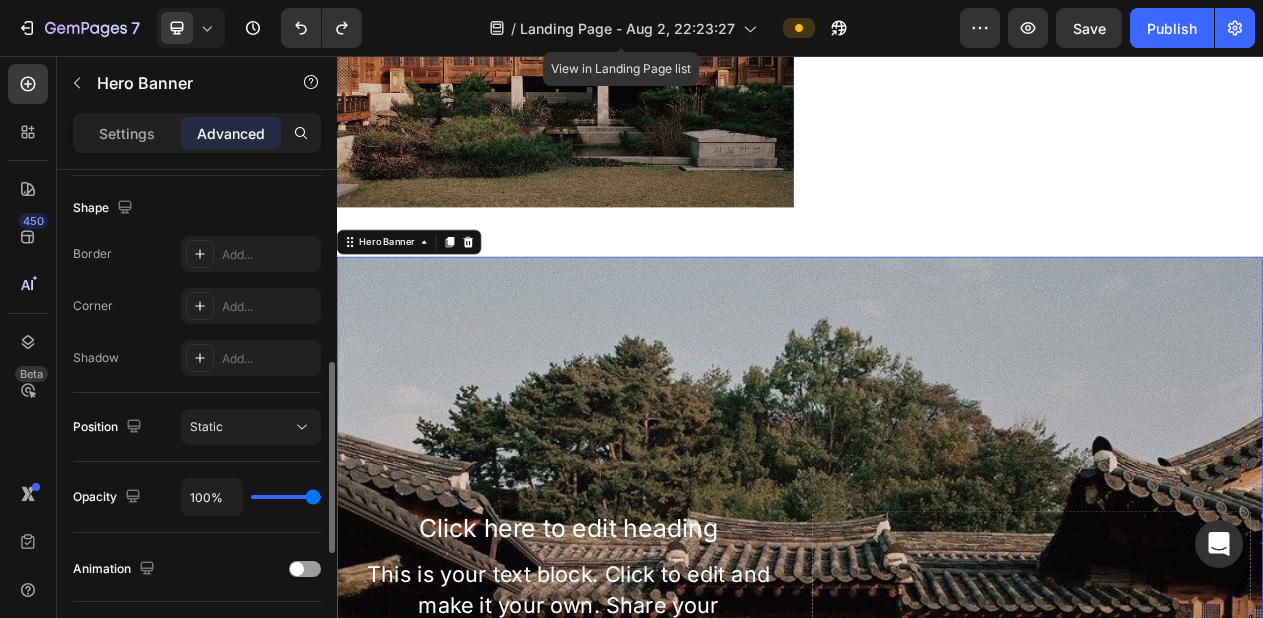 click on "100%" at bounding box center [251, 497] 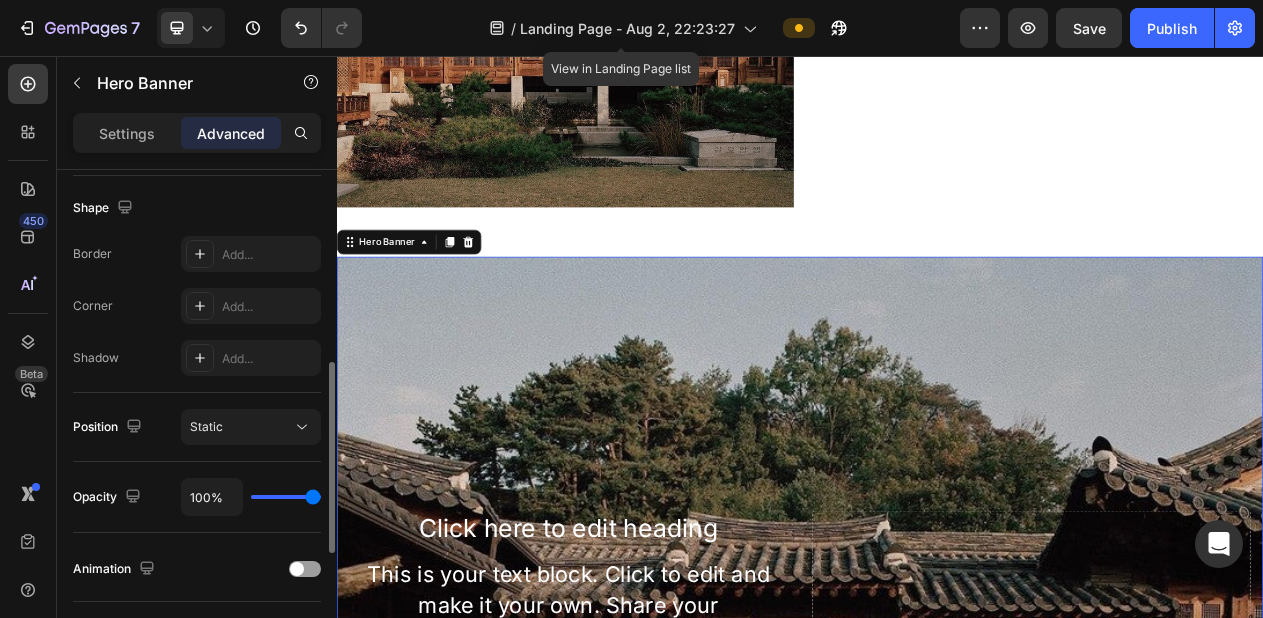 type on "25" 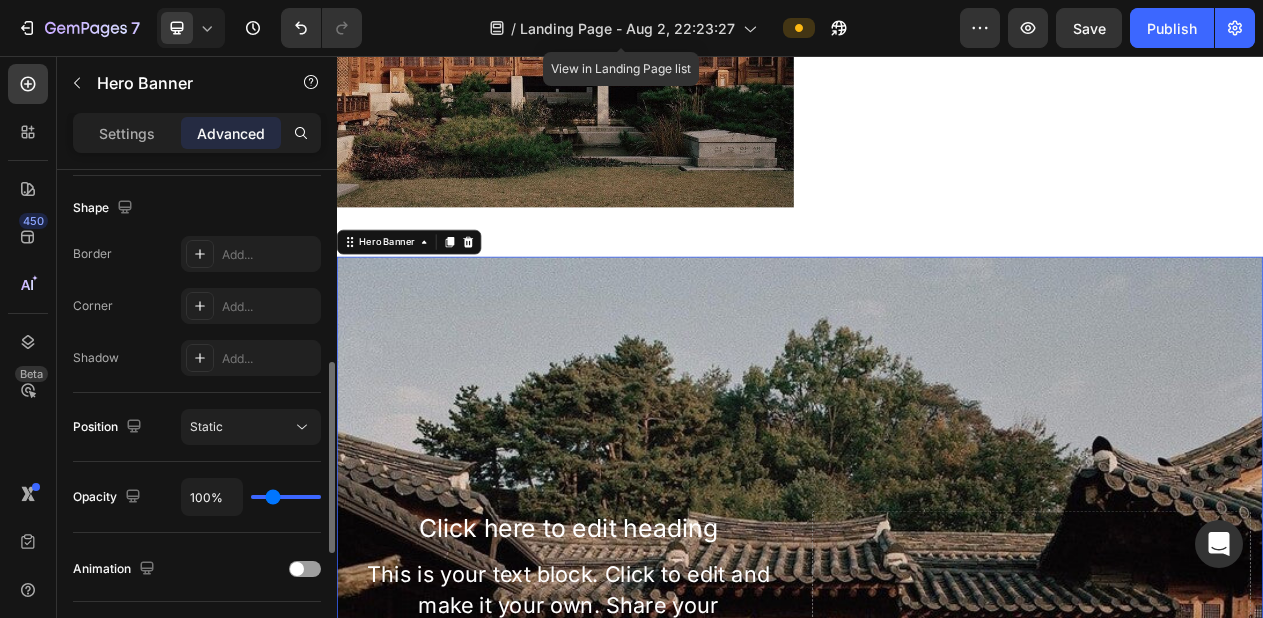 click at bounding box center (286, 497) 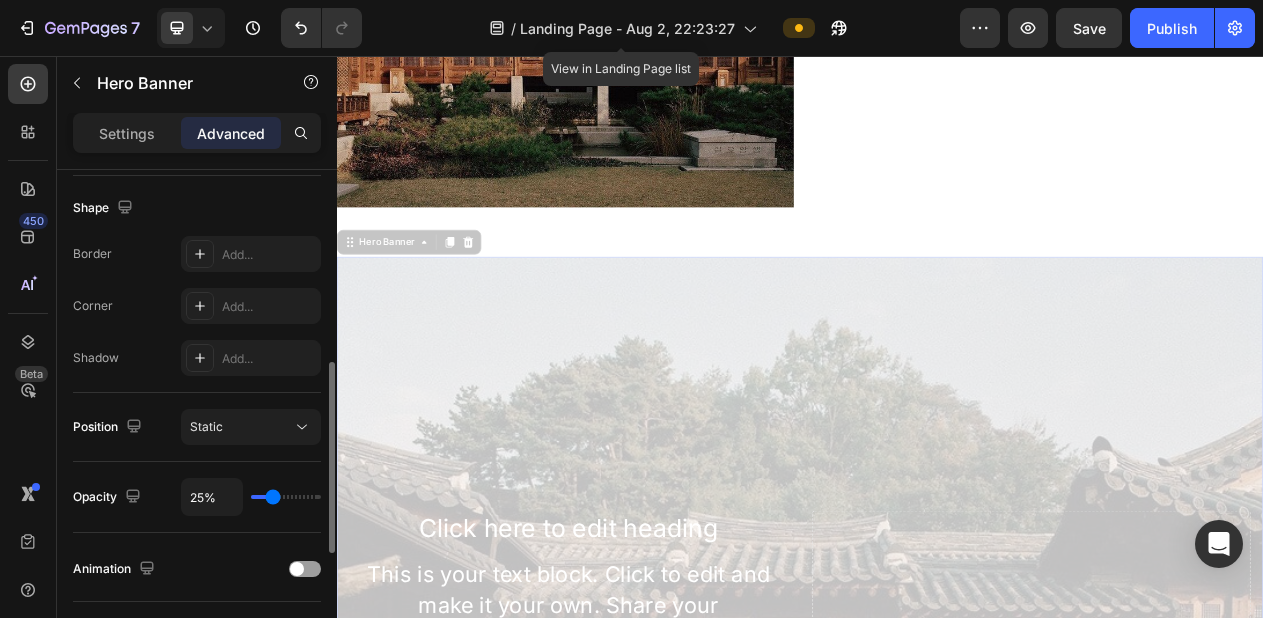 type on "62" 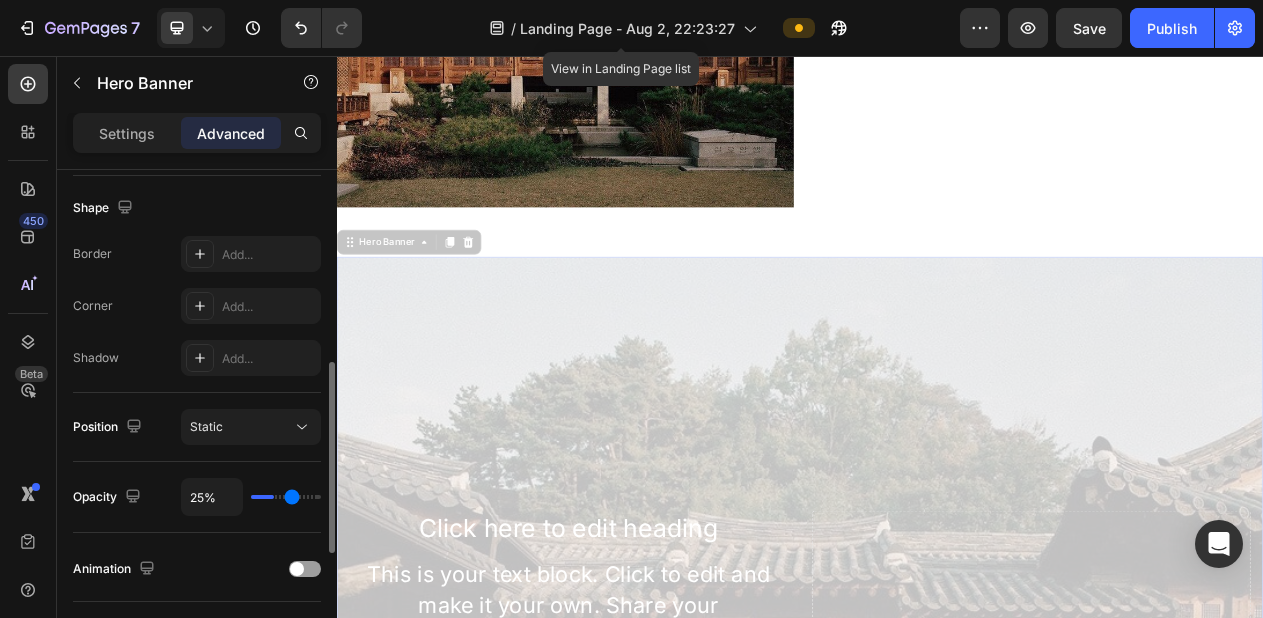 click at bounding box center (286, 497) 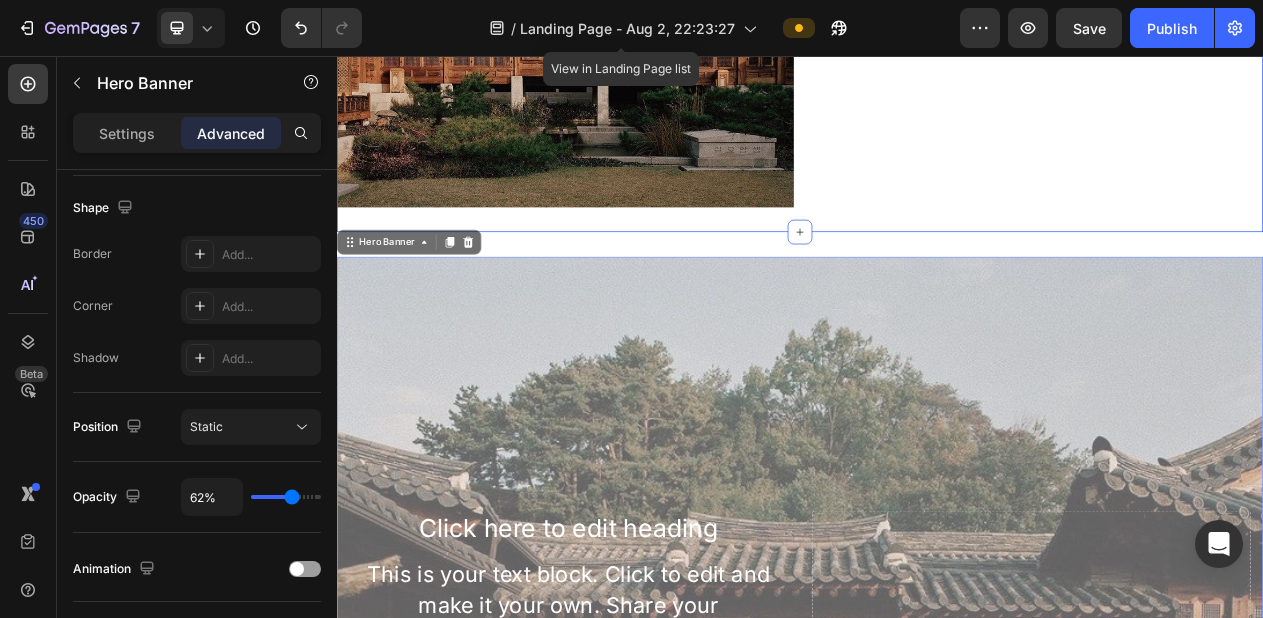 click on "Icon Inspired by quiet beauty  In Joseon, skincare was soft, steady, sacred. Text Block" at bounding box center (1241, 15) 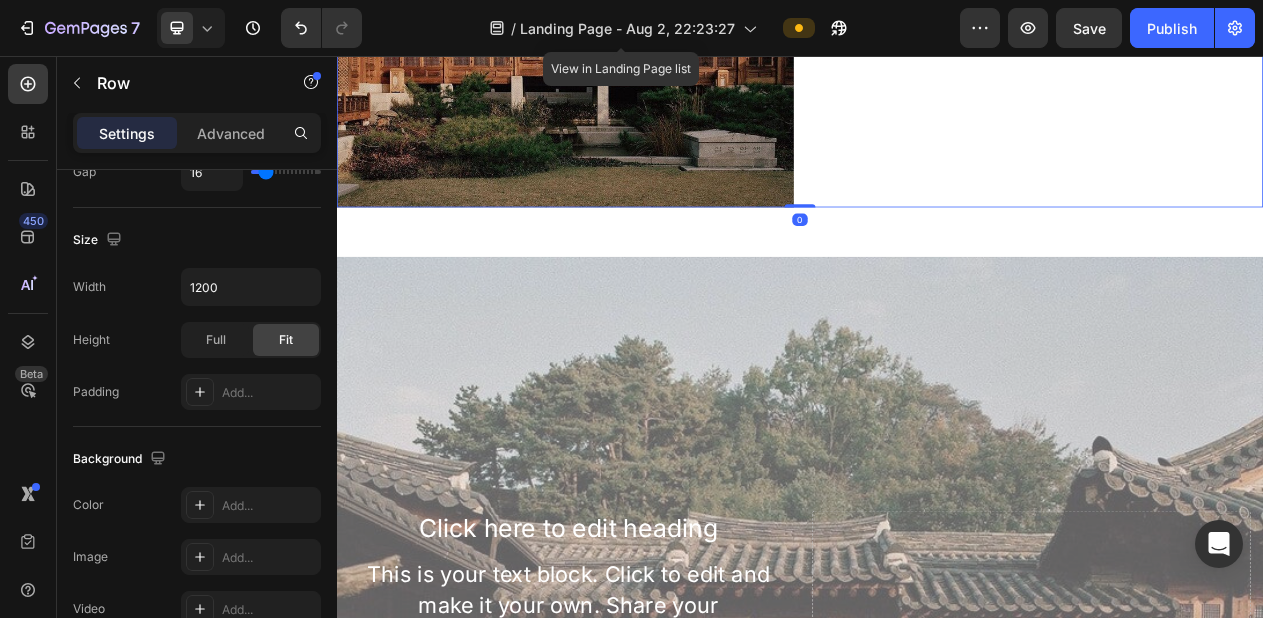 scroll, scrollTop: 0, scrollLeft: 0, axis: both 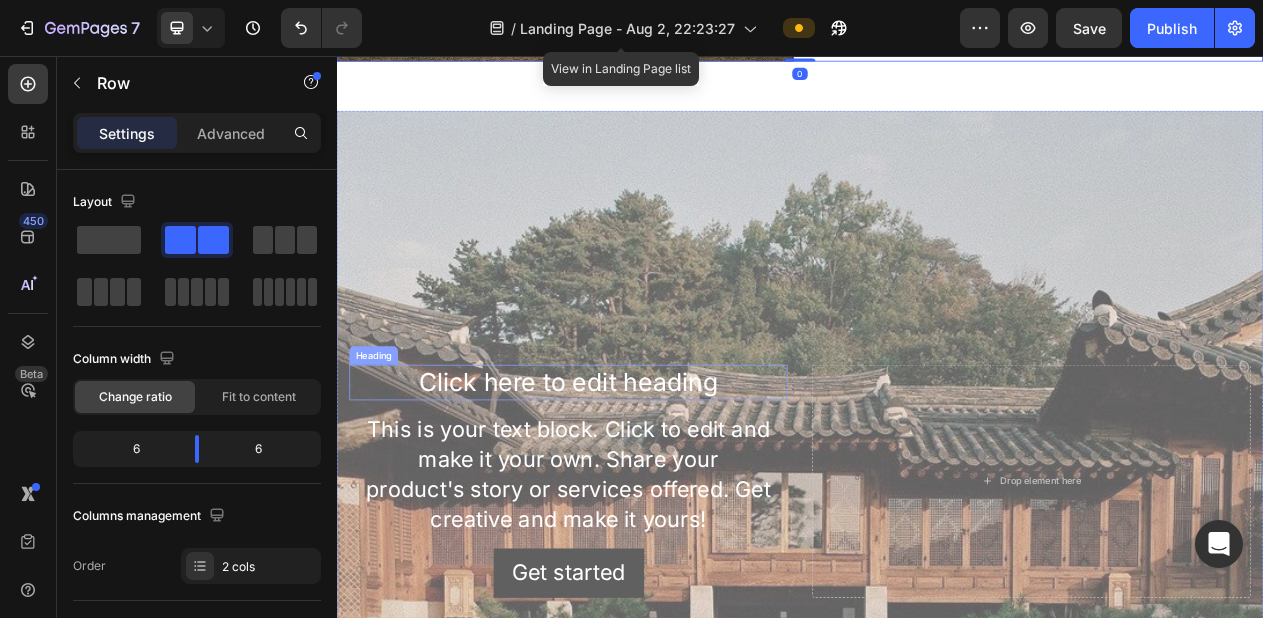 click on "Click here to edit heading" at bounding box center (637, 479) 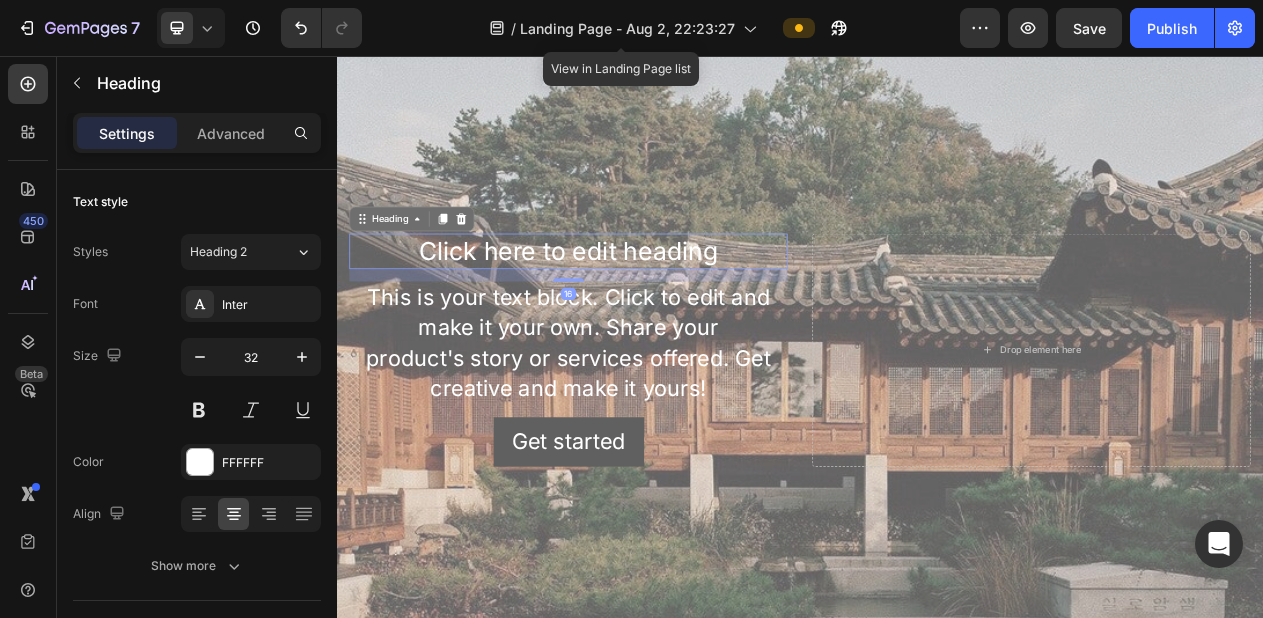 scroll, scrollTop: 2251, scrollLeft: 0, axis: vertical 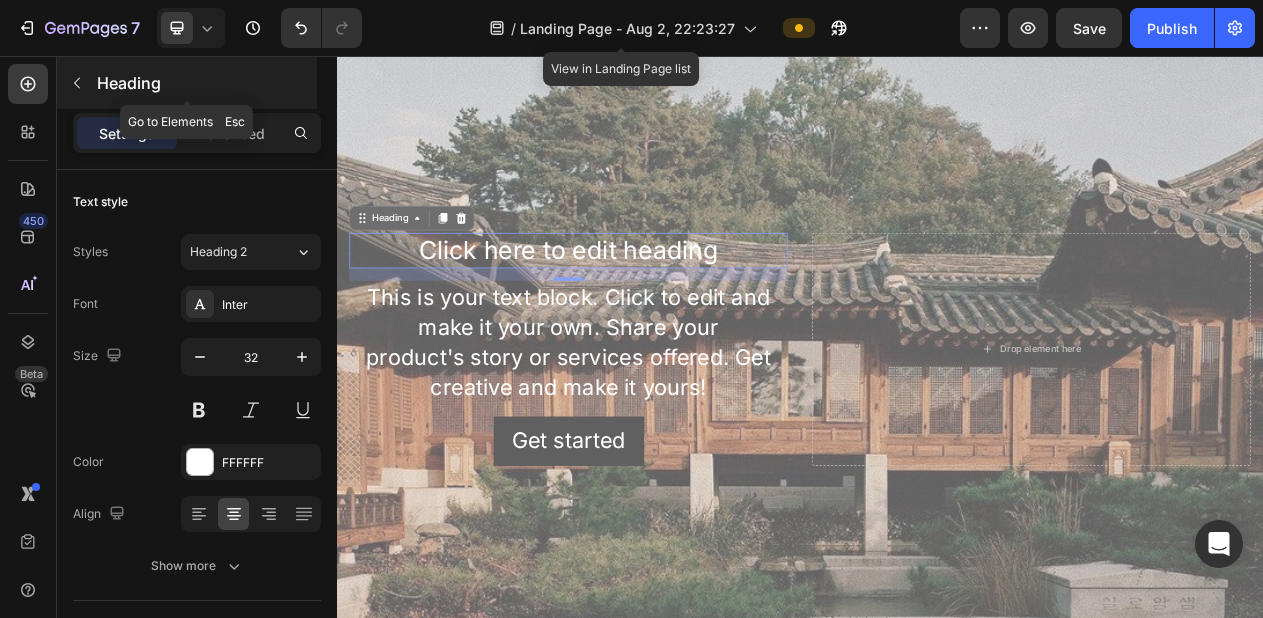 click 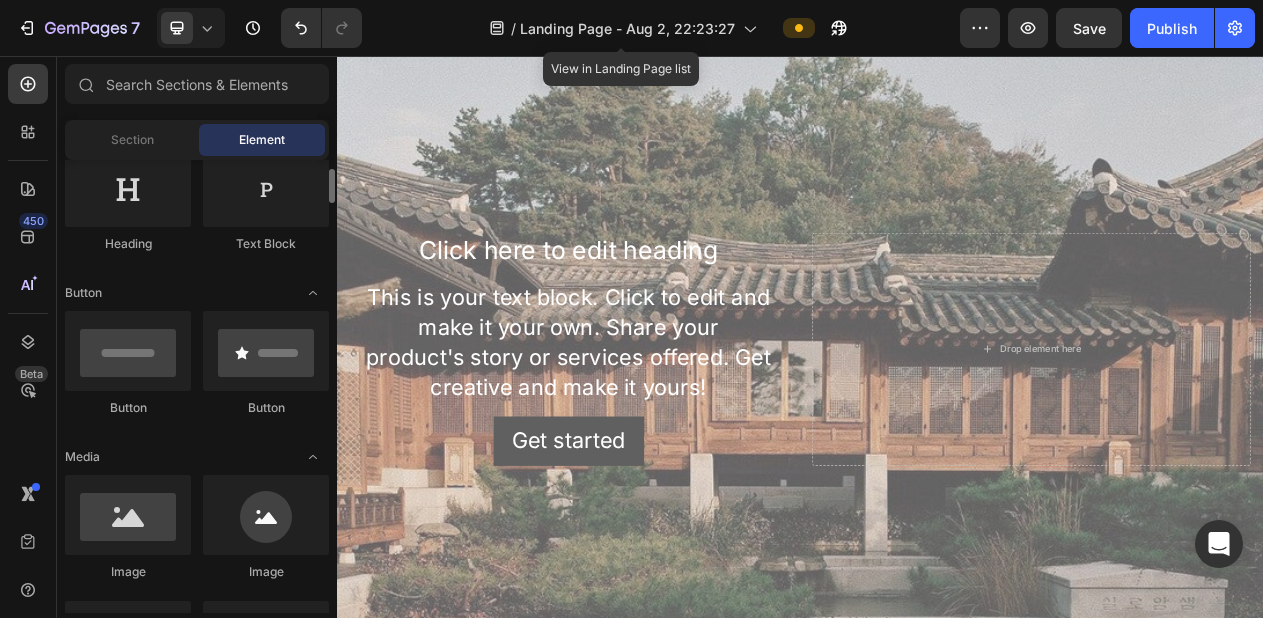 scroll, scrollTop: 331, scrollLeft: 0, axis: vertical 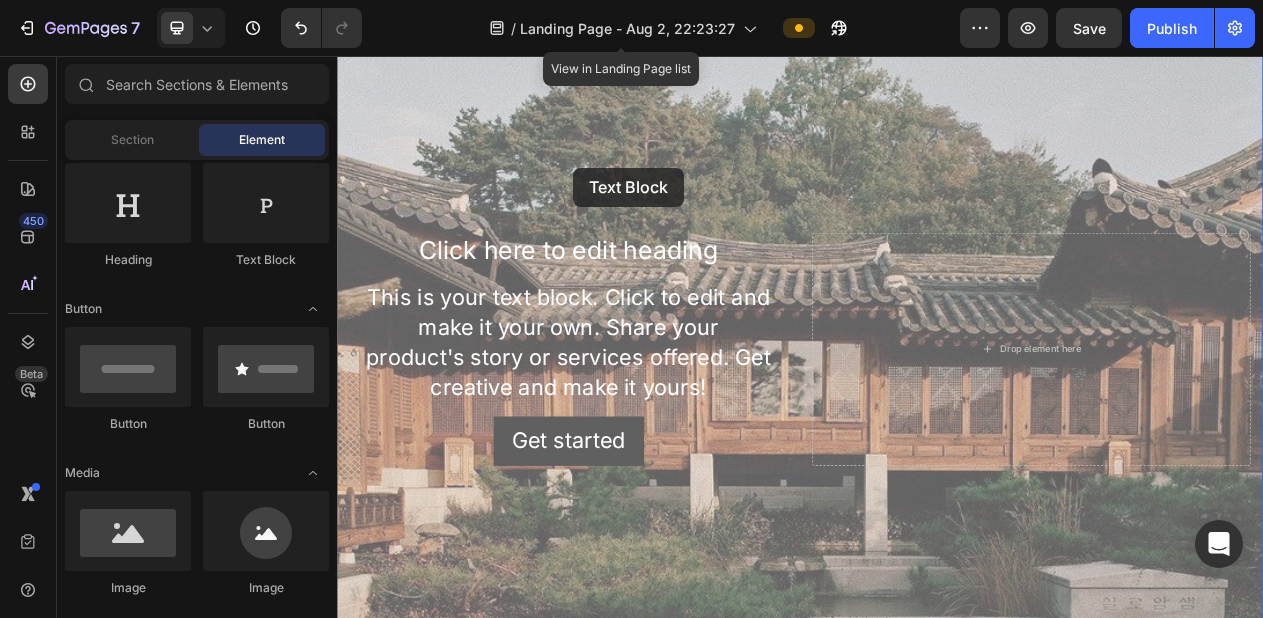 drag, startPoint x: 626, startPoint y: 246, endPoint x: 658, endPoint y: 196, distance: 59.36329 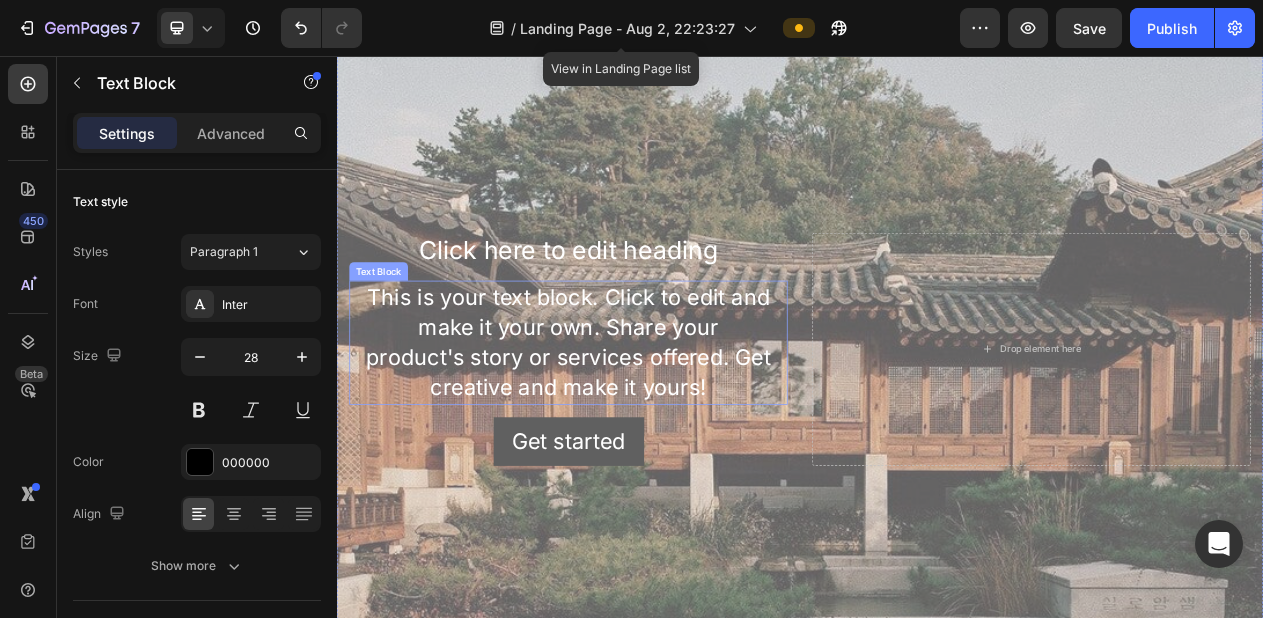 scroll, scrollTop: 2276, scrollLeft: 0, axis: vertical 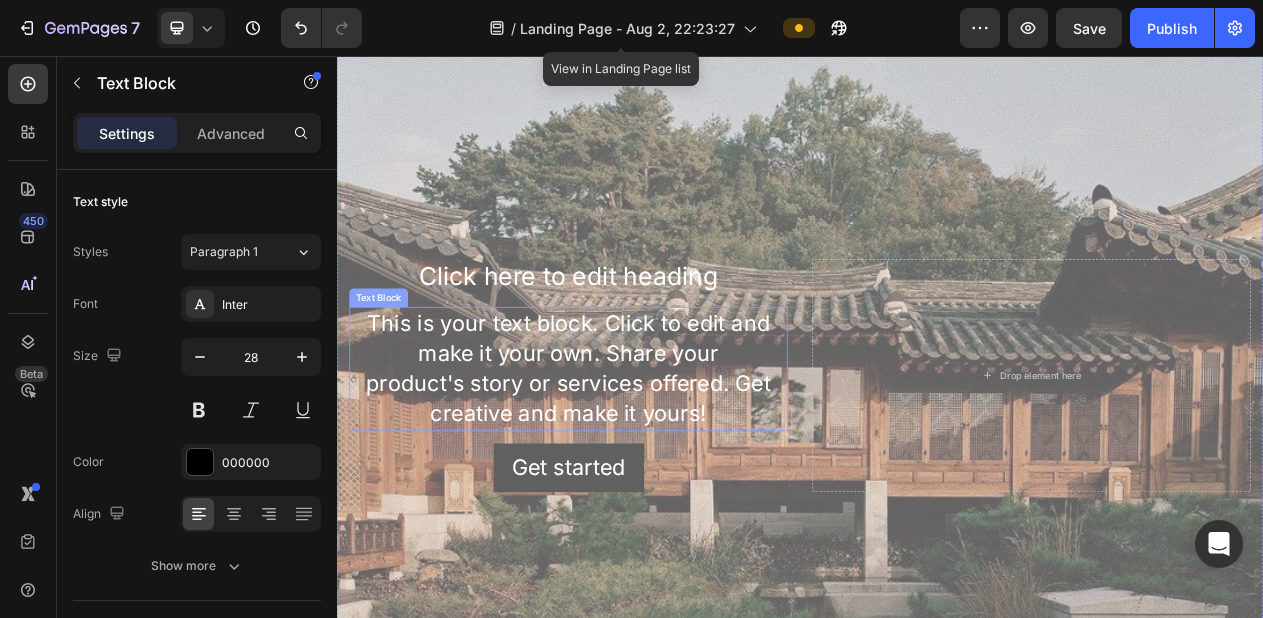 click on "This is your text block. Click to edit and make it your own. Share your                       product's story or services offered. Get creative and make it yours!" at bounding box center (637, 461) 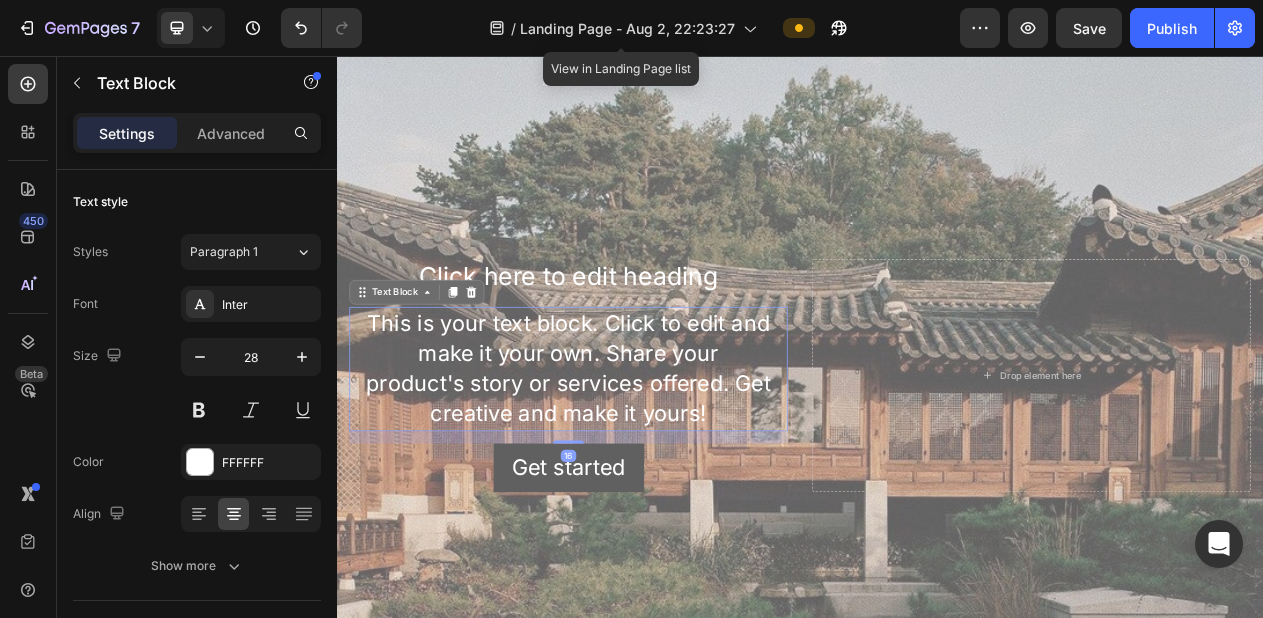 click on "This is your text block. Click to edit and make it your own. Share your                       product's story or services offered. Get creative and make it yours!" at bounding box center [637, 461] 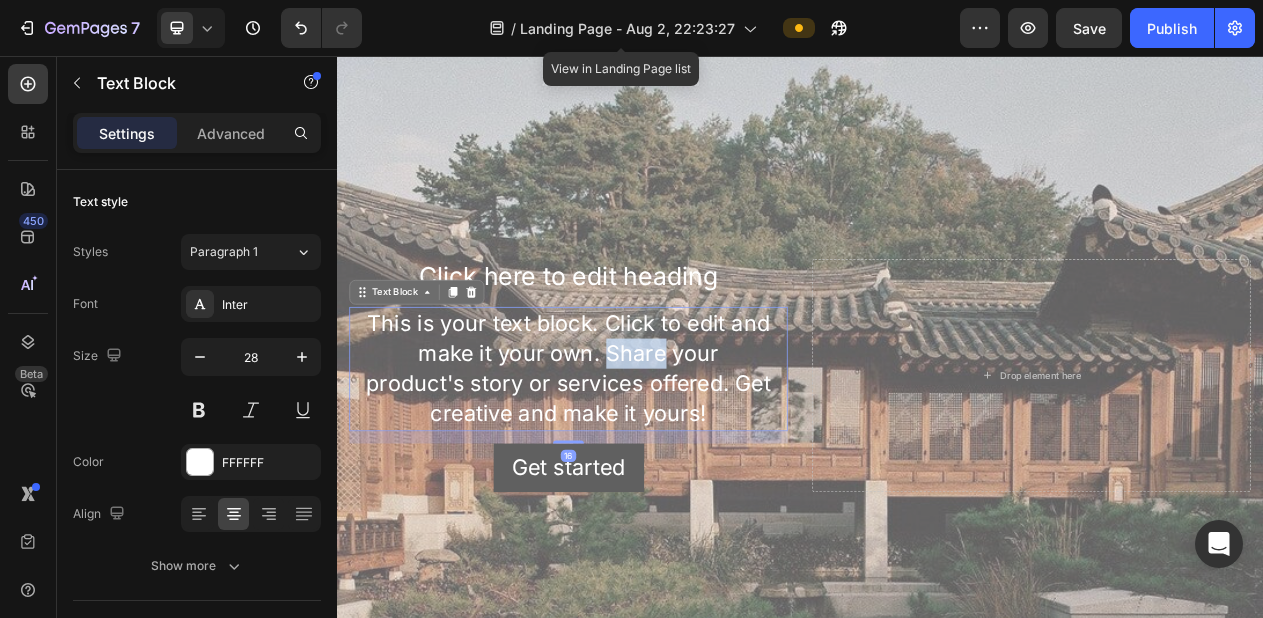 click on "This is your text block. Click to edit and make it your own. Share your product's story or services offered. Get creative and make it yours!" at bounding box center (637, 461) 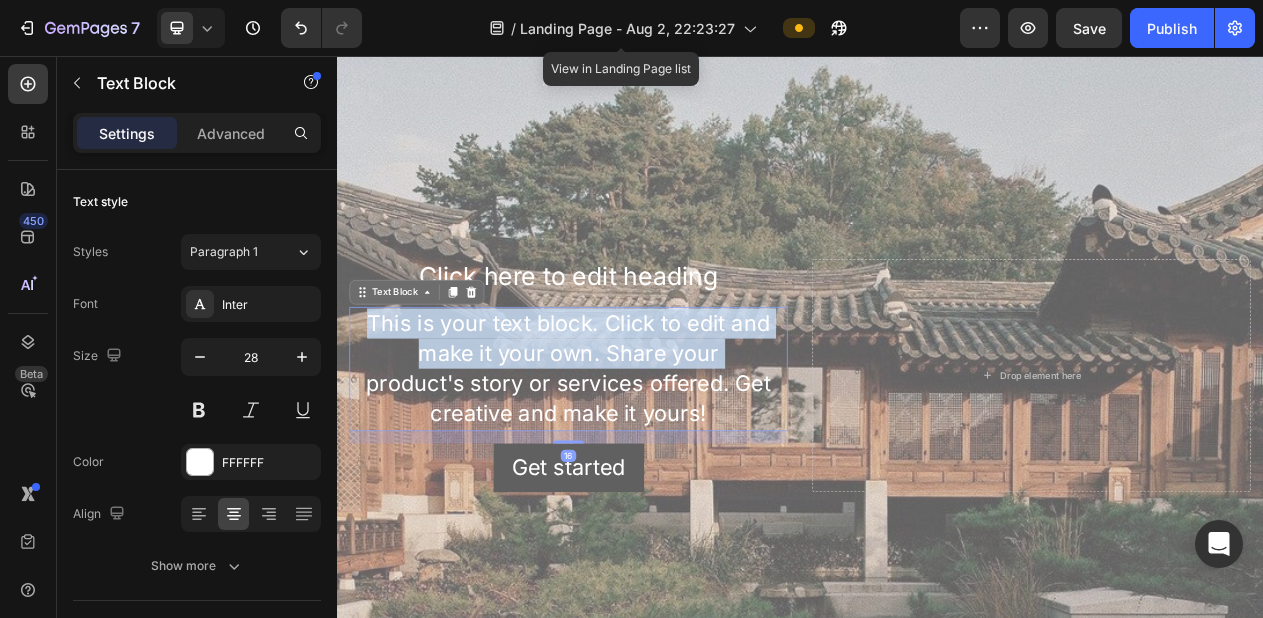 click on "This is your text block. Click to edit and make it your own. Share your product's story or services offered. Get creative and make it yours!" at bounding box center (637, 461) 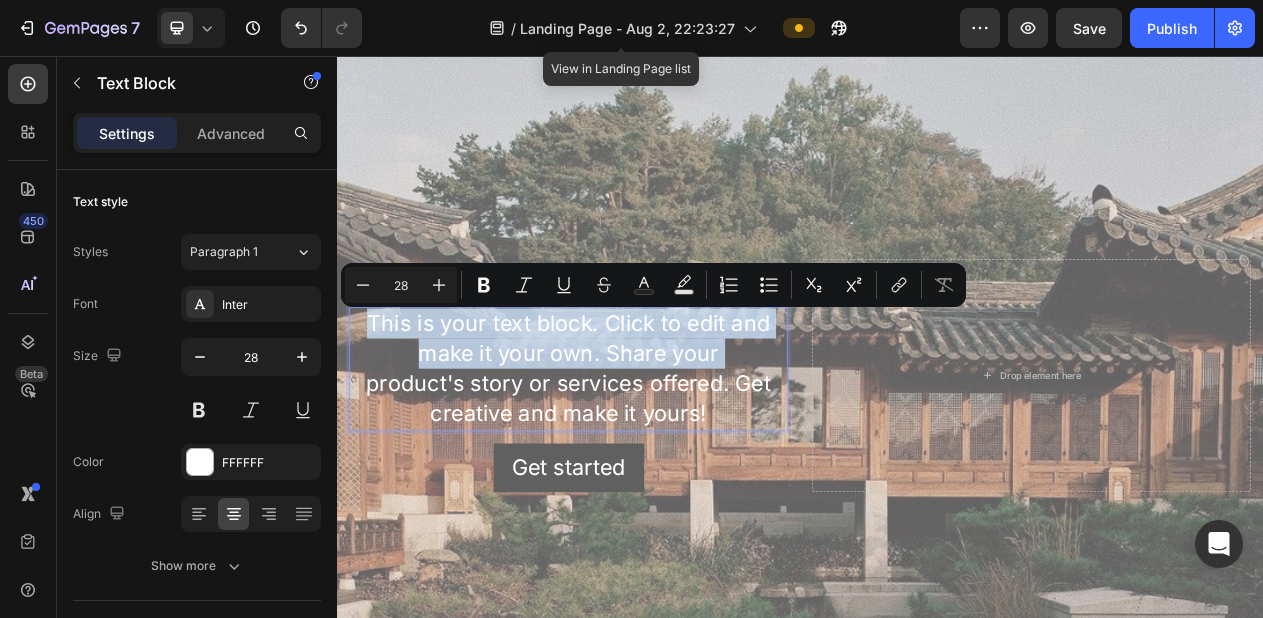 click on "This is your text block. Click to edit and make it your own. Share your product's story or services offered. Get creative and make it yours!" at bounding box center [637, 461] 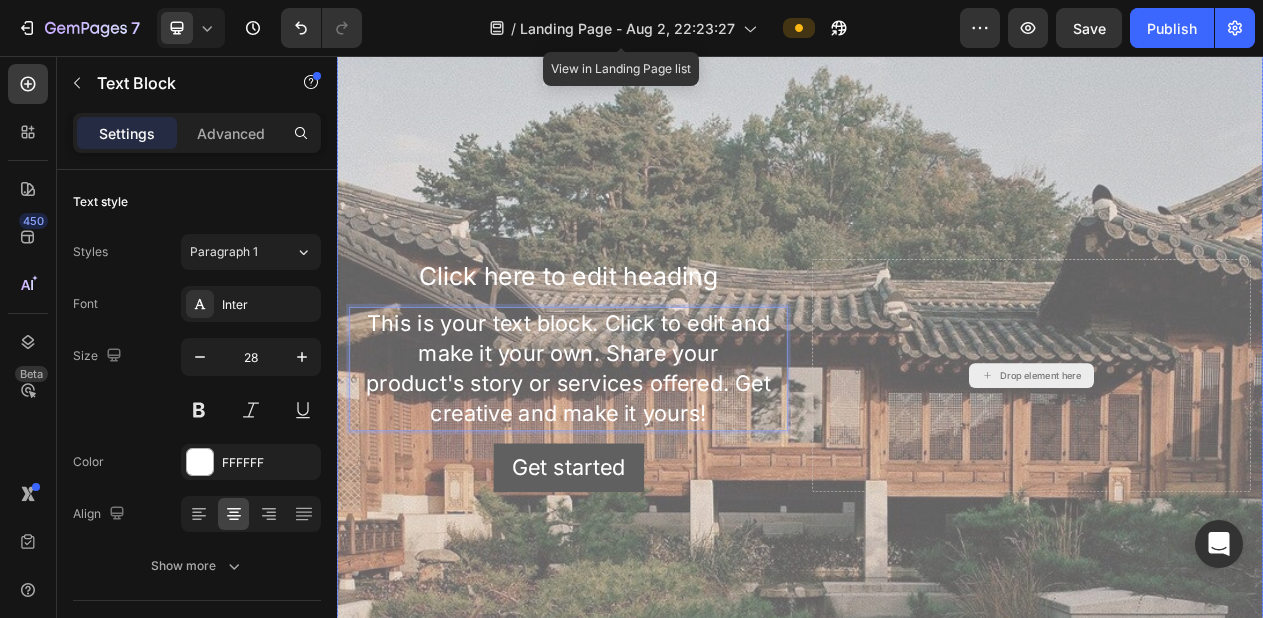 click on "Drop element here" at bounding box center [1237, 470] 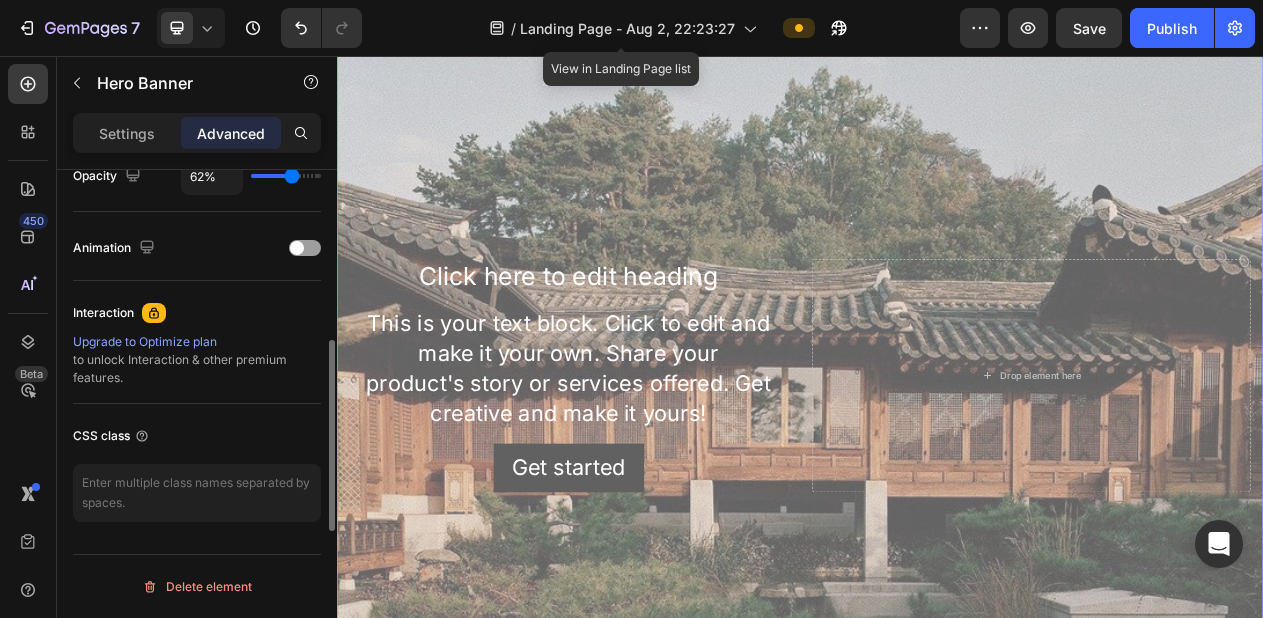 scroll, scrollTop: 724, scrollLeft: 0, axis: vertical 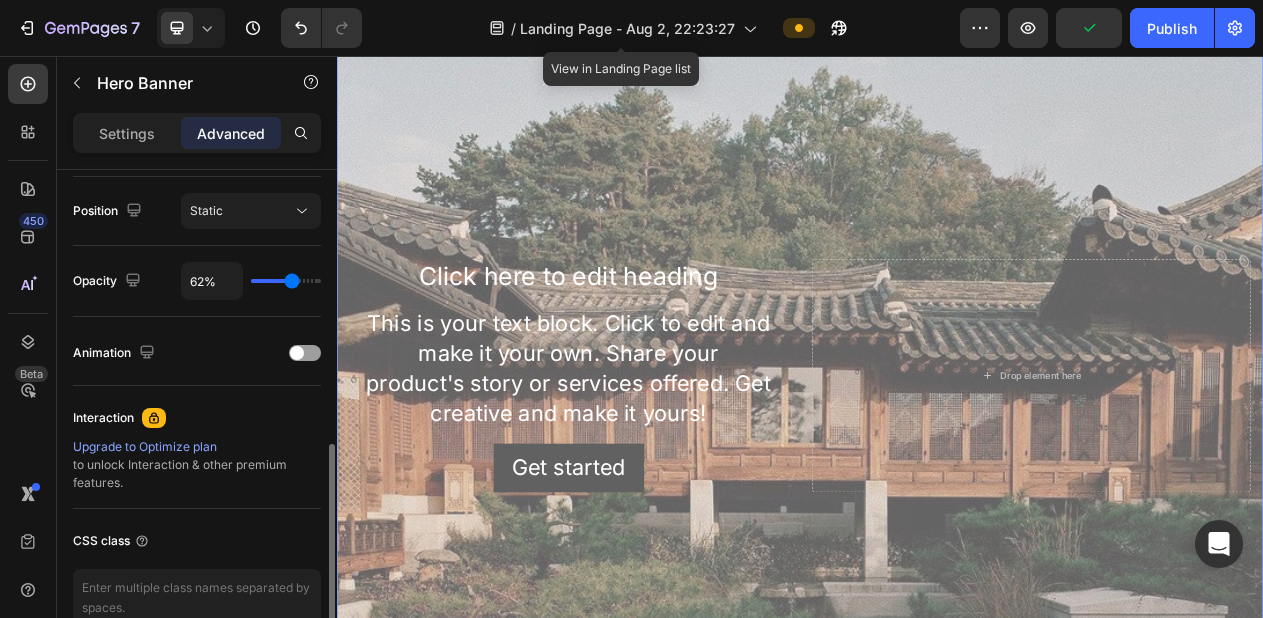 type on "100%" 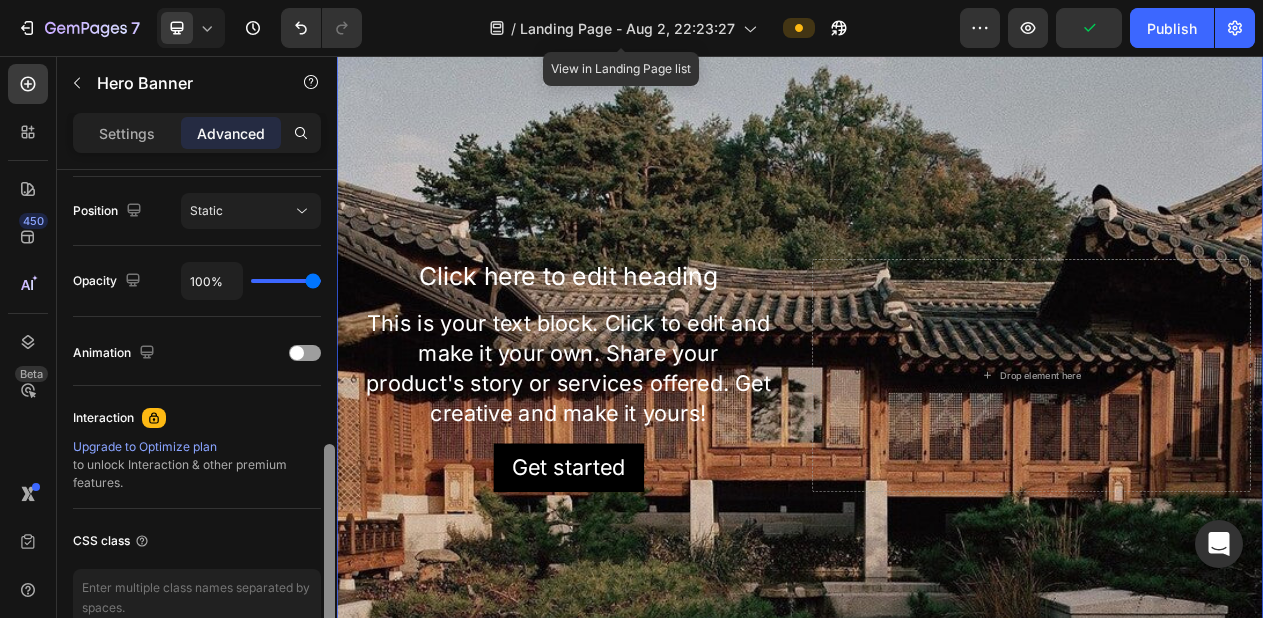 drag, startPoint x: 292, startPoint y: 278, endPoint x: 336, endPoint y: 277, distance: 44.011364 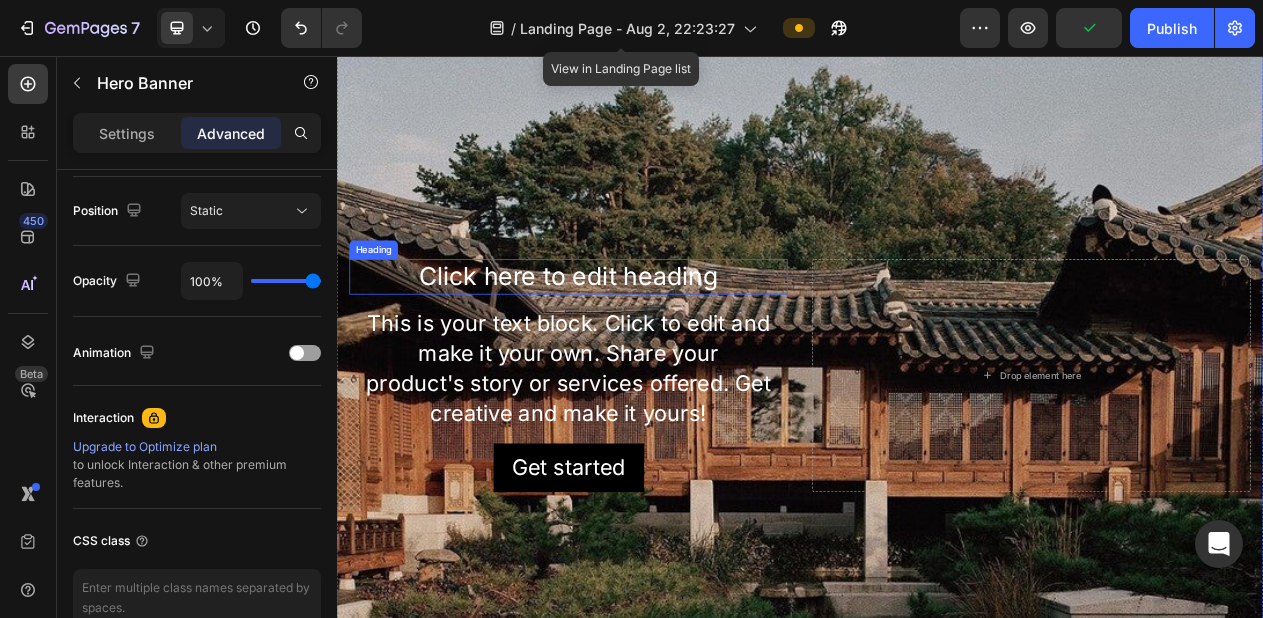 click on "Click here to edit heading" at bounding box center (637, 342) 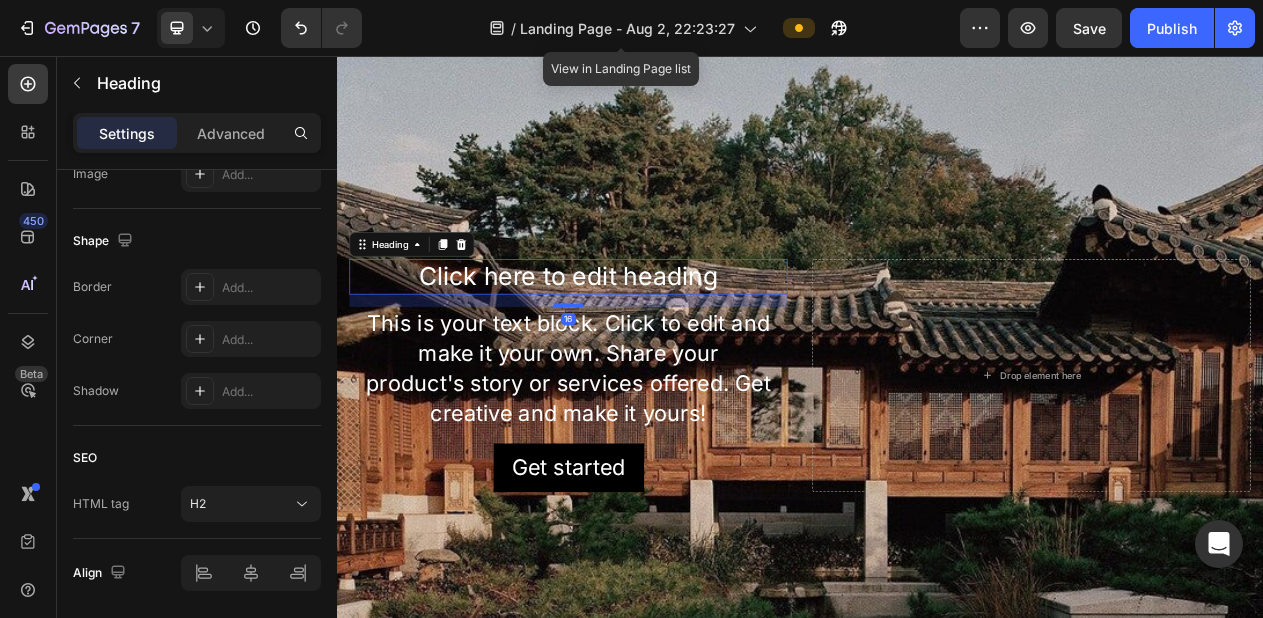 scroll, scrollTop: 0, scrollLeft: 0, axis: both 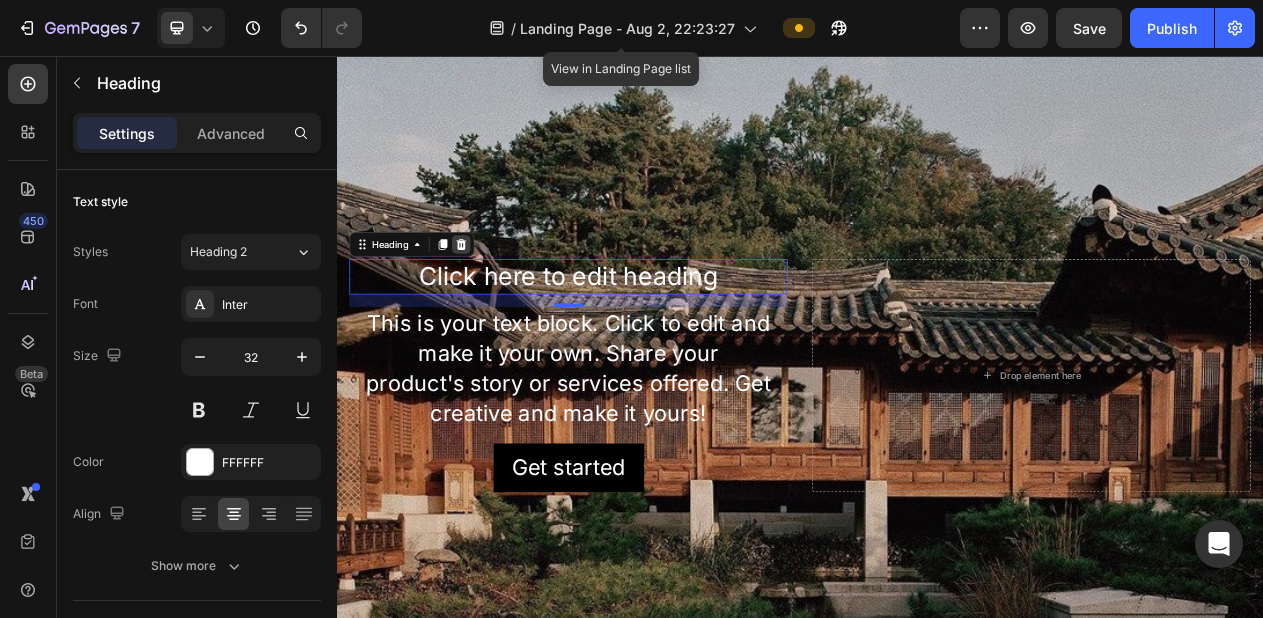click 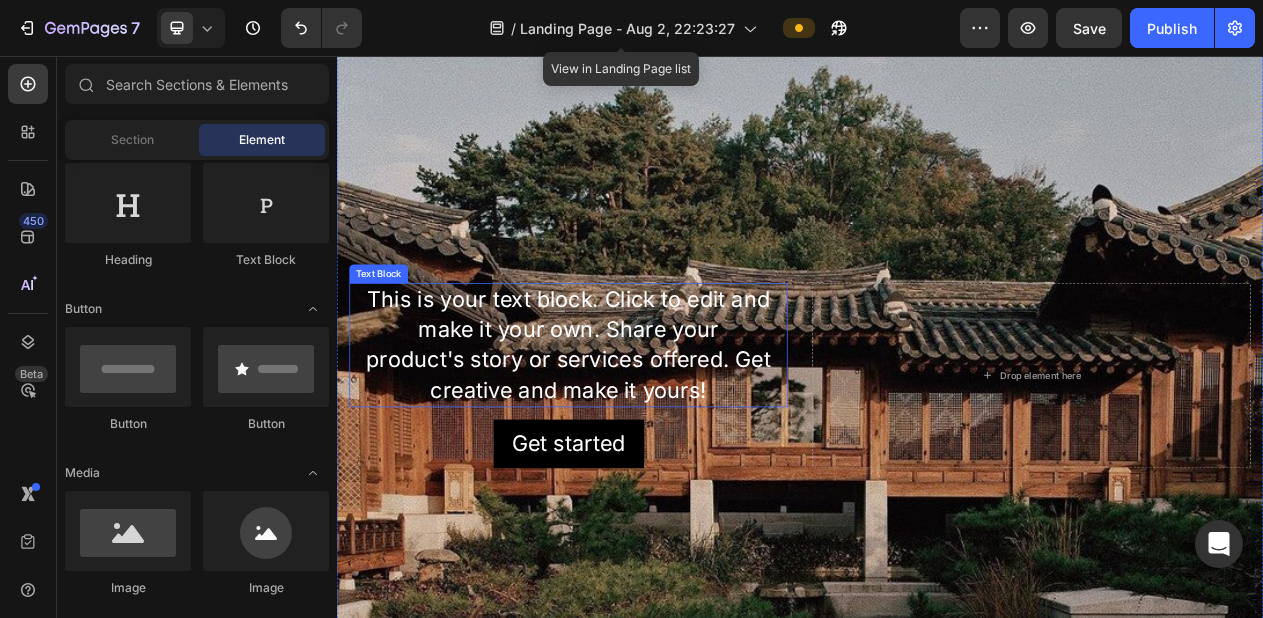 click on "This is your text block. Click to edit and make it your own. Share your product's story or services offered. Get creative and make it yours!" at bounding box center [637, 430] 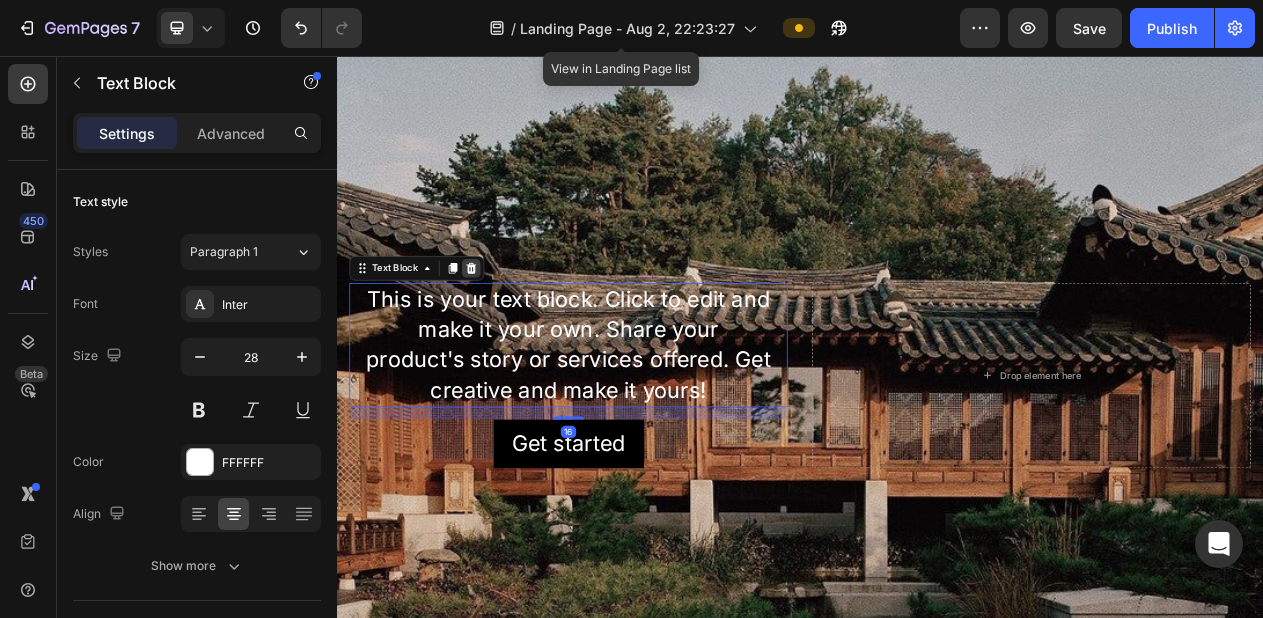 click 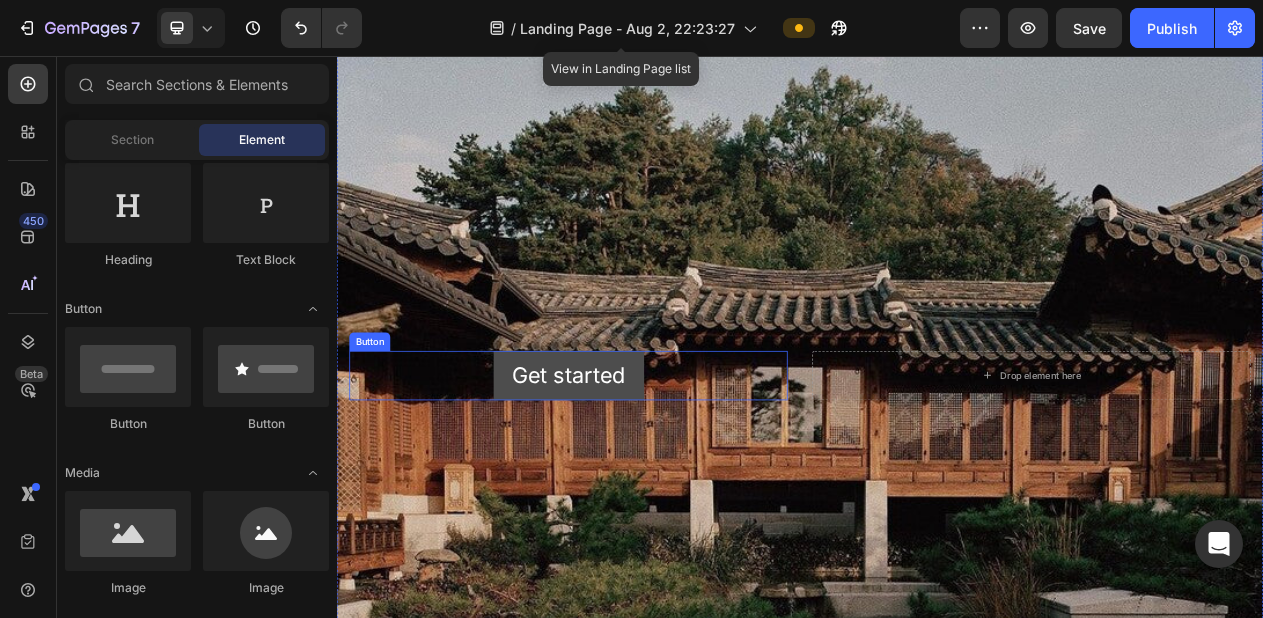 click on "Get started" at bounding box center [637, 469] 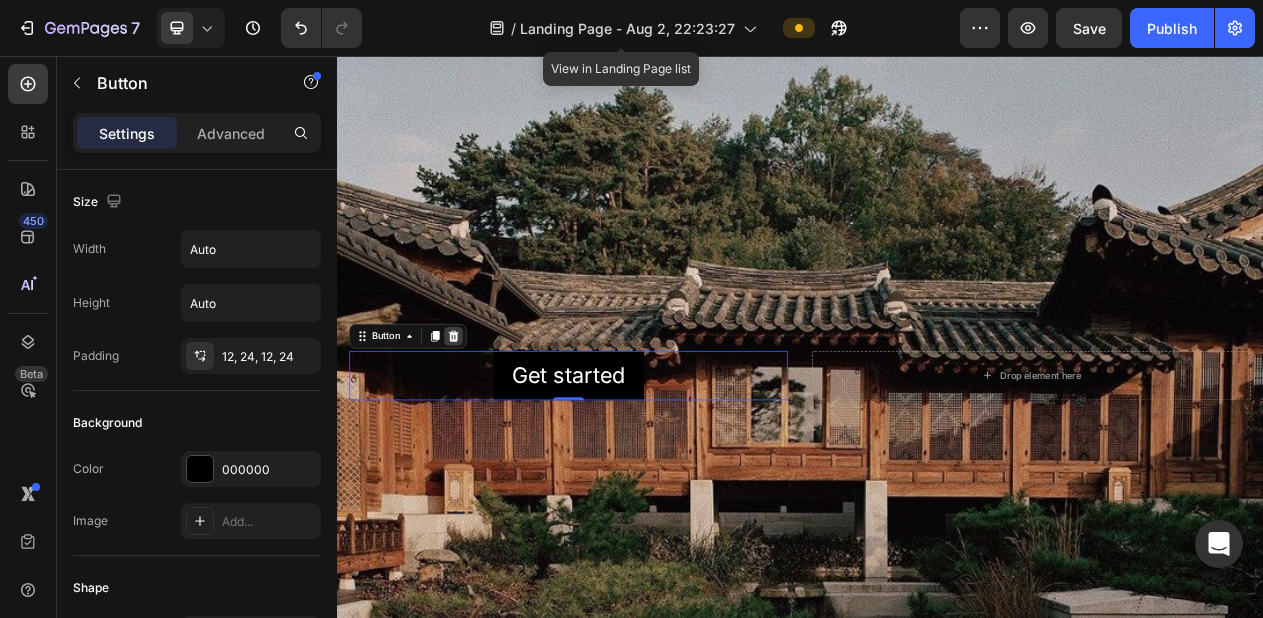 click 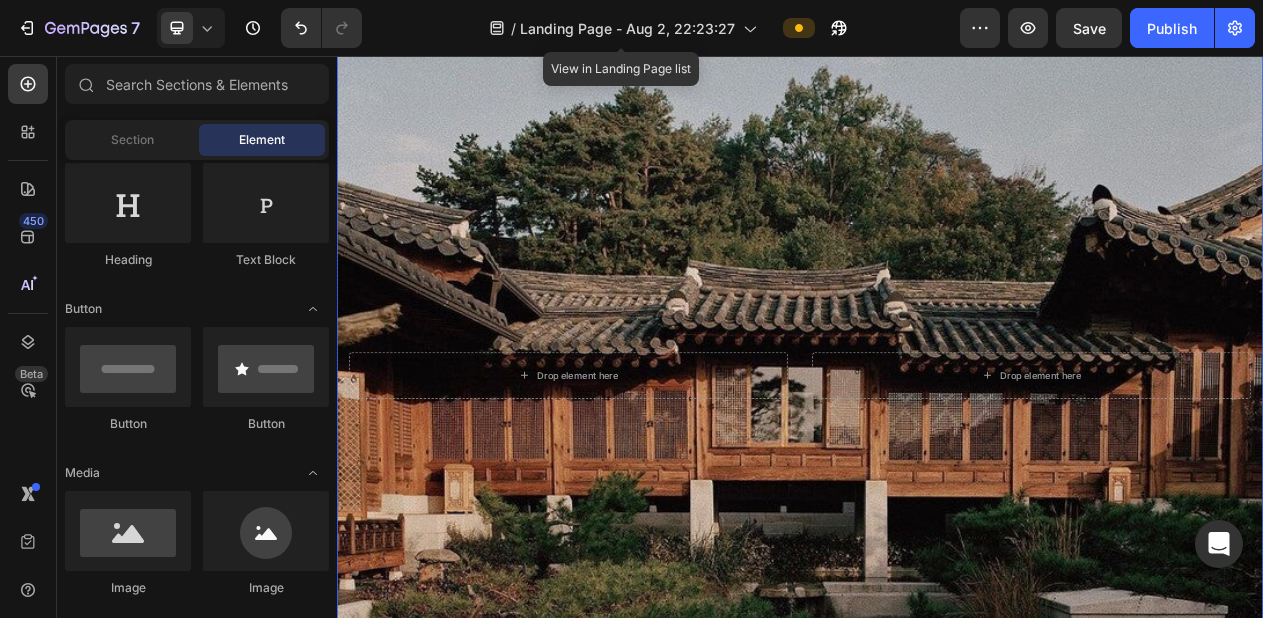 click at bounding box center (937, 470) 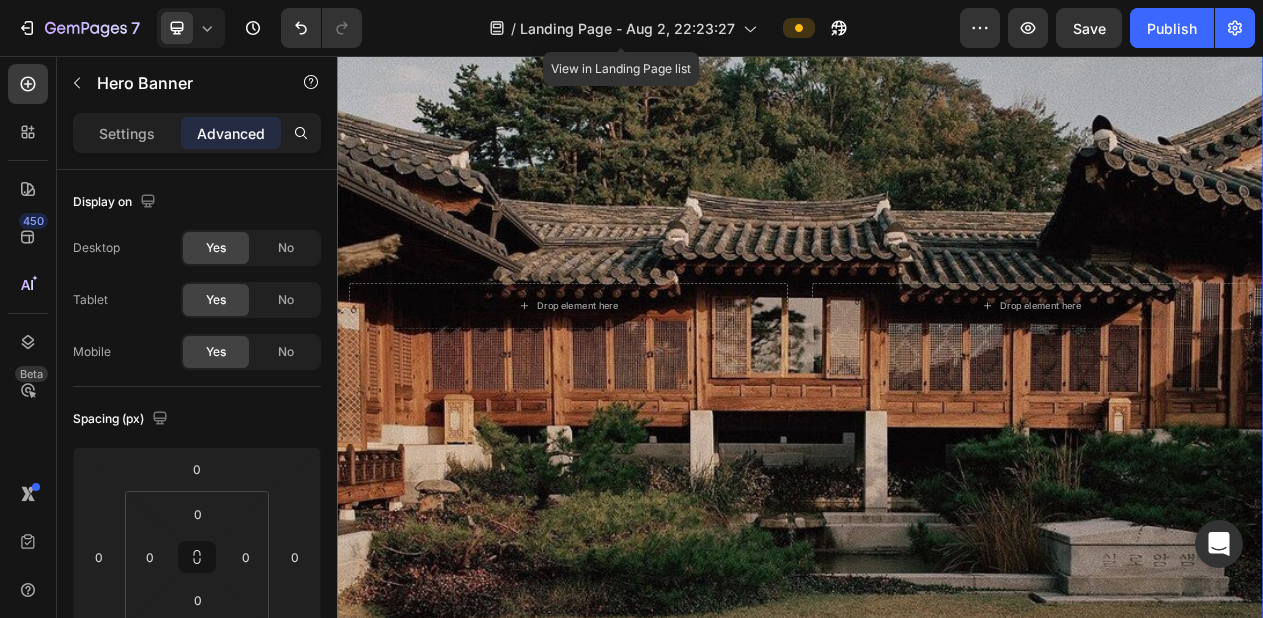 scroll, scrollTop: 2666, scrollLeft: 0, axis: vertical 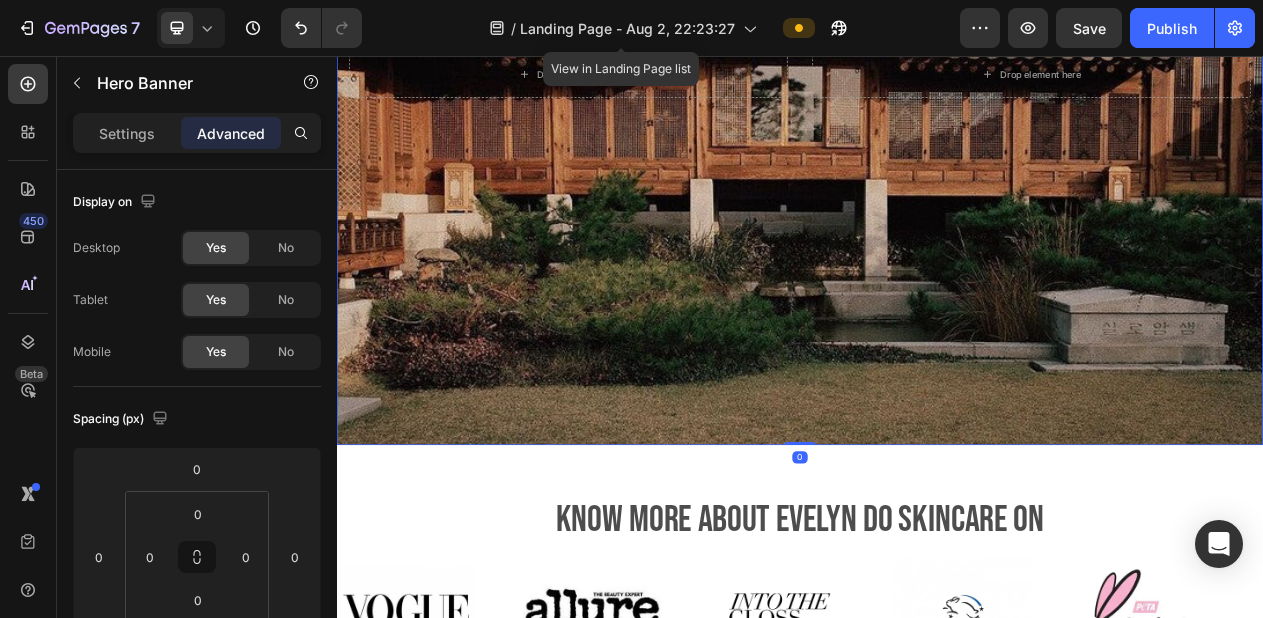 drag, startPoint x: 942, startPoint y: 558, endPoint x: 951, endPoint y: 422, distance: 136.29747 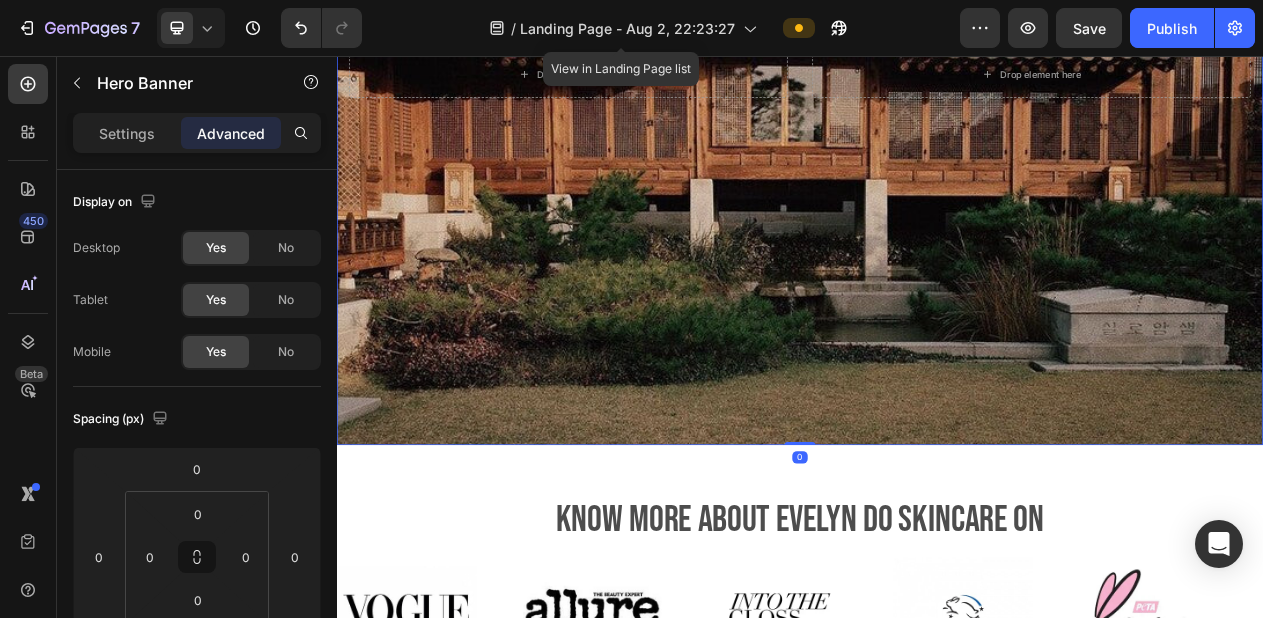 click on "Drop element here
Drop element here Hero Banner   0" at bounding box center (937, 80) 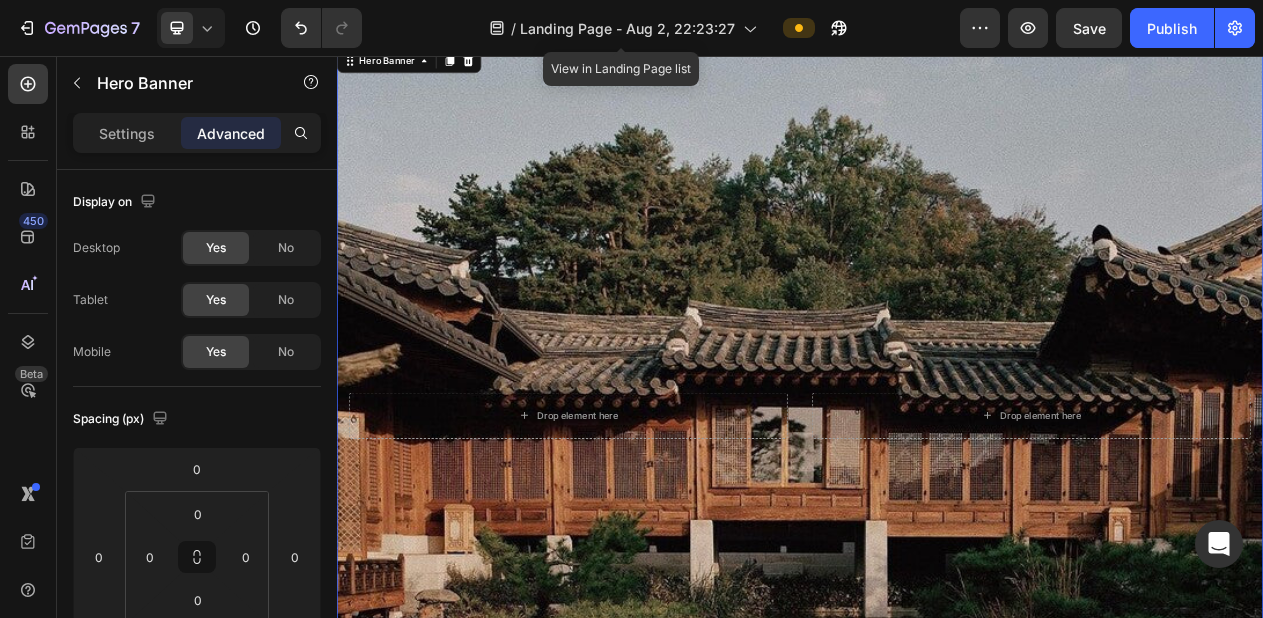 scroll, scrollTop: 2203, scrollLeft: 0, axis: vertical 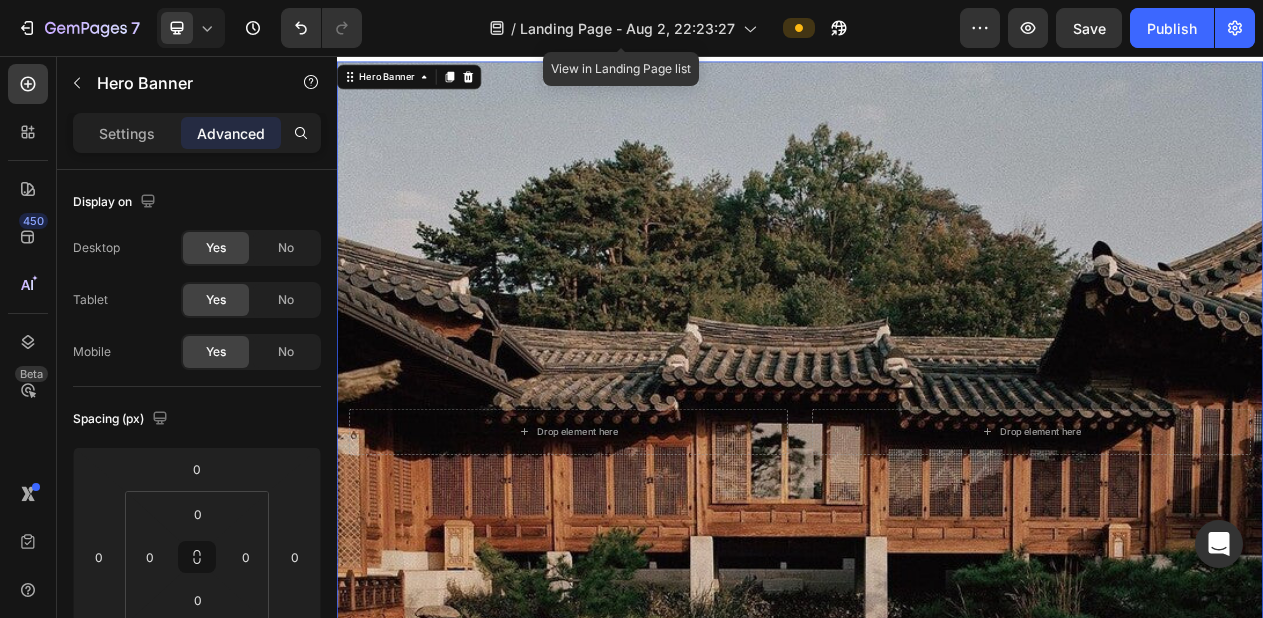 click at bounding box center [937, 543] 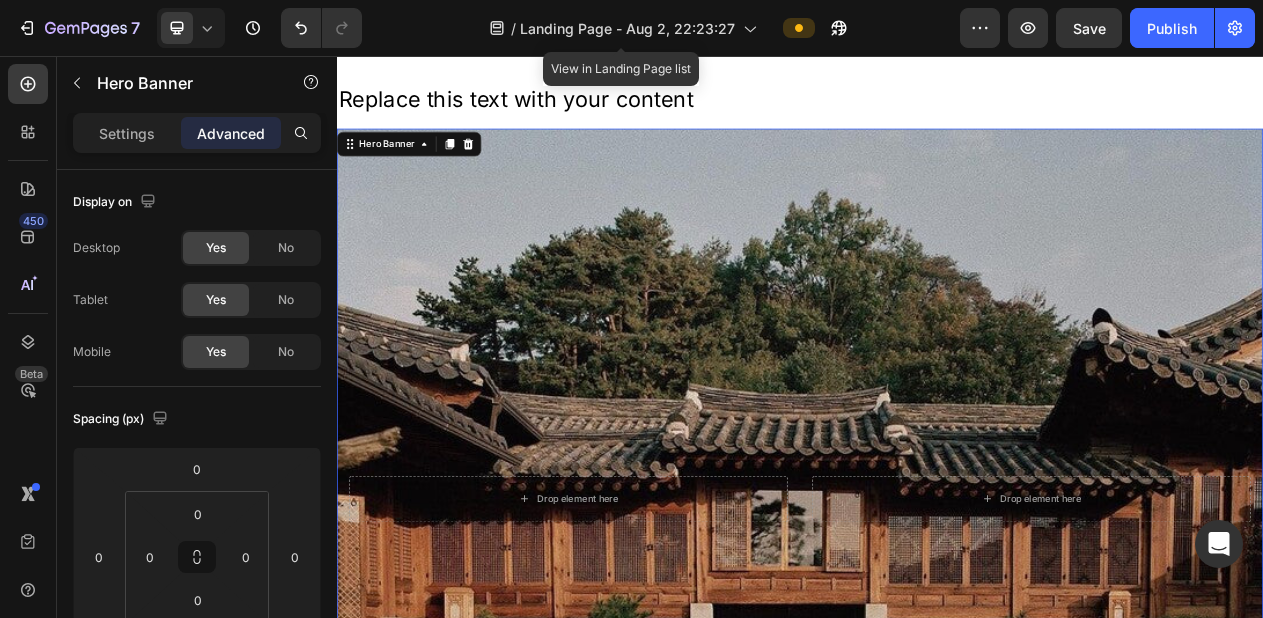 scroll, scrollTop: 2096, scrollLeft: 0, axis: vertical 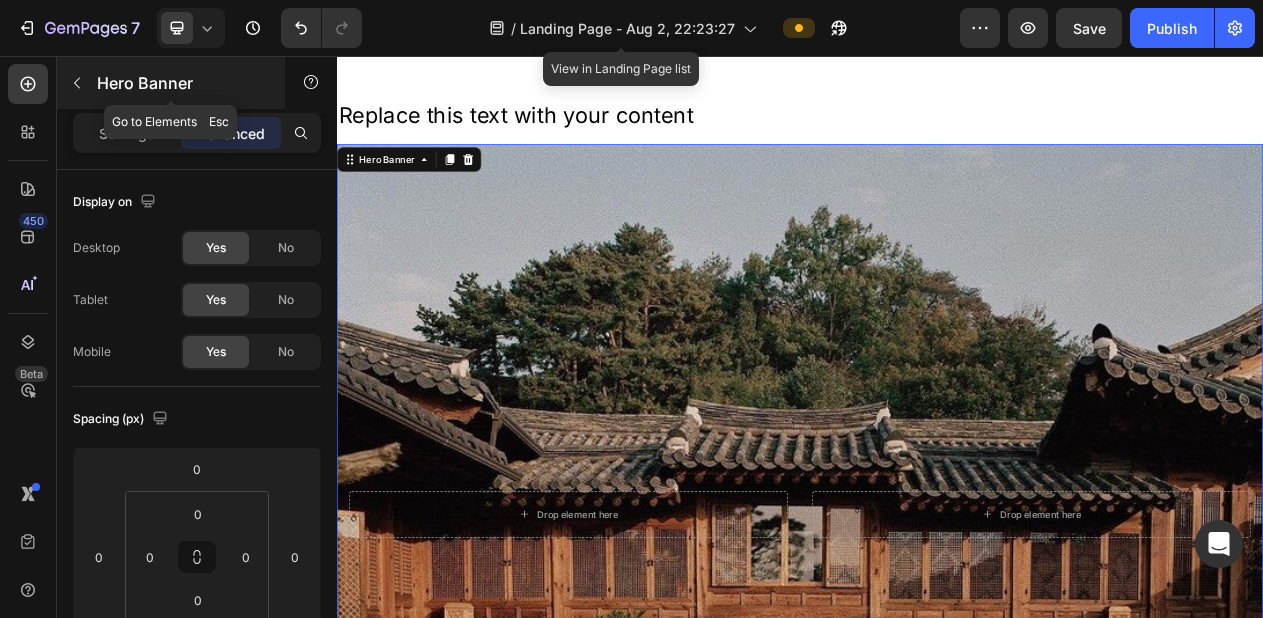 click 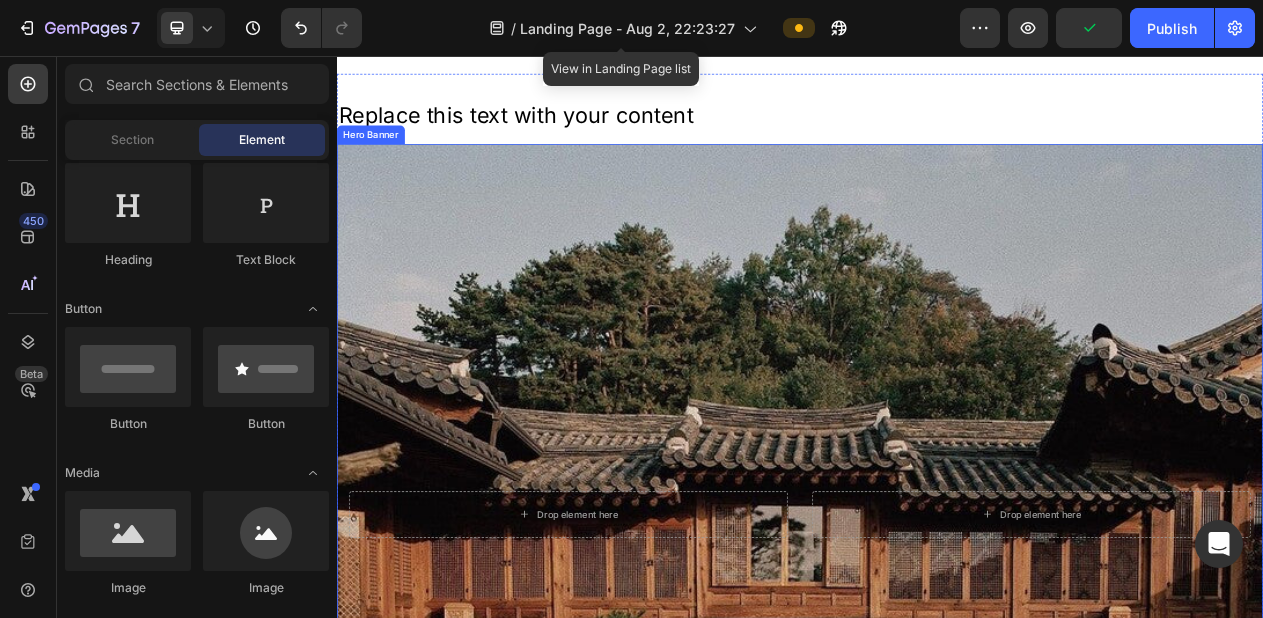 click at bounding box center [937, 650] 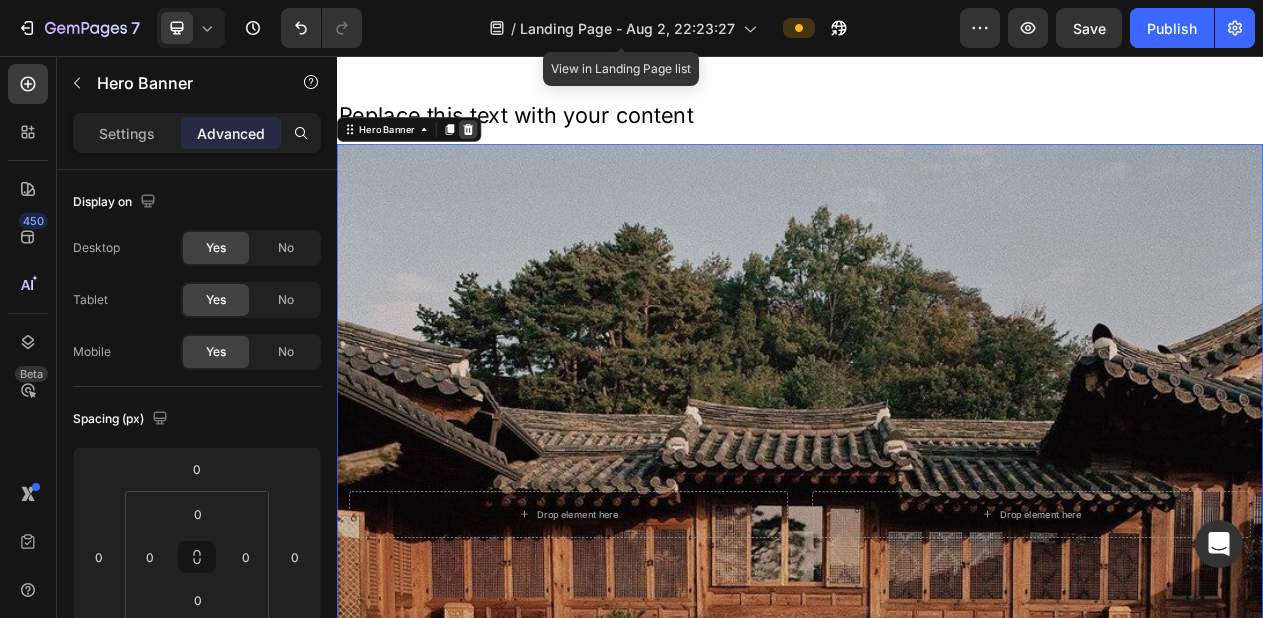 click 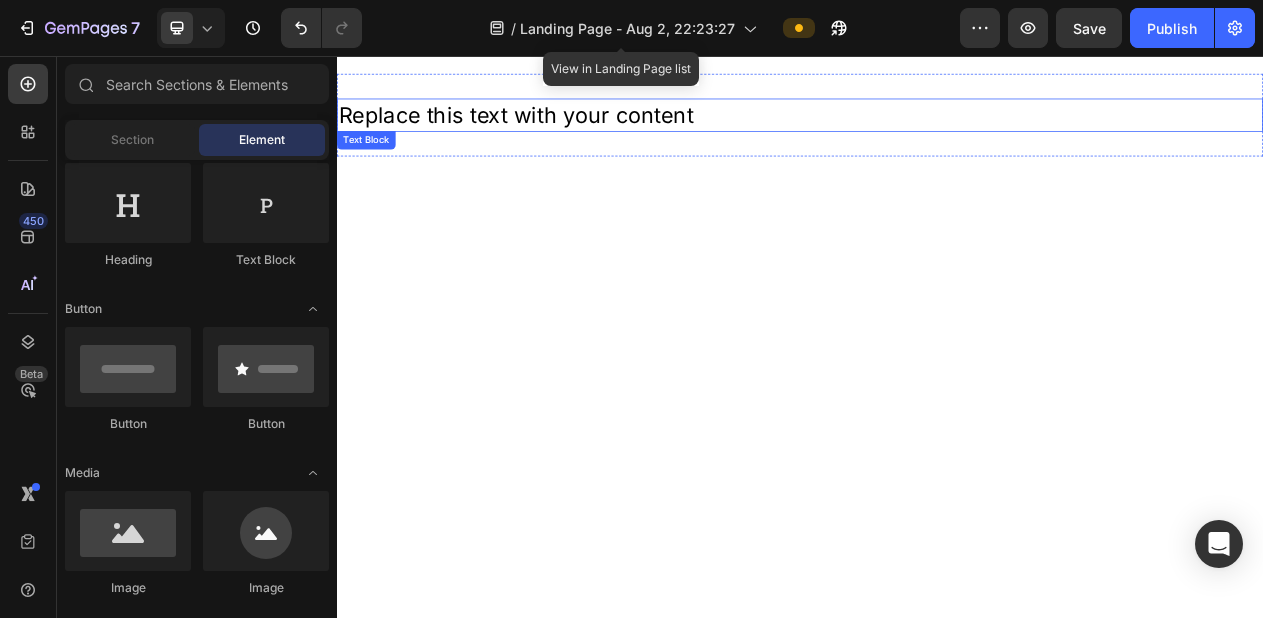 click on "Replace this text with your content" at bounding box center (937, 132) 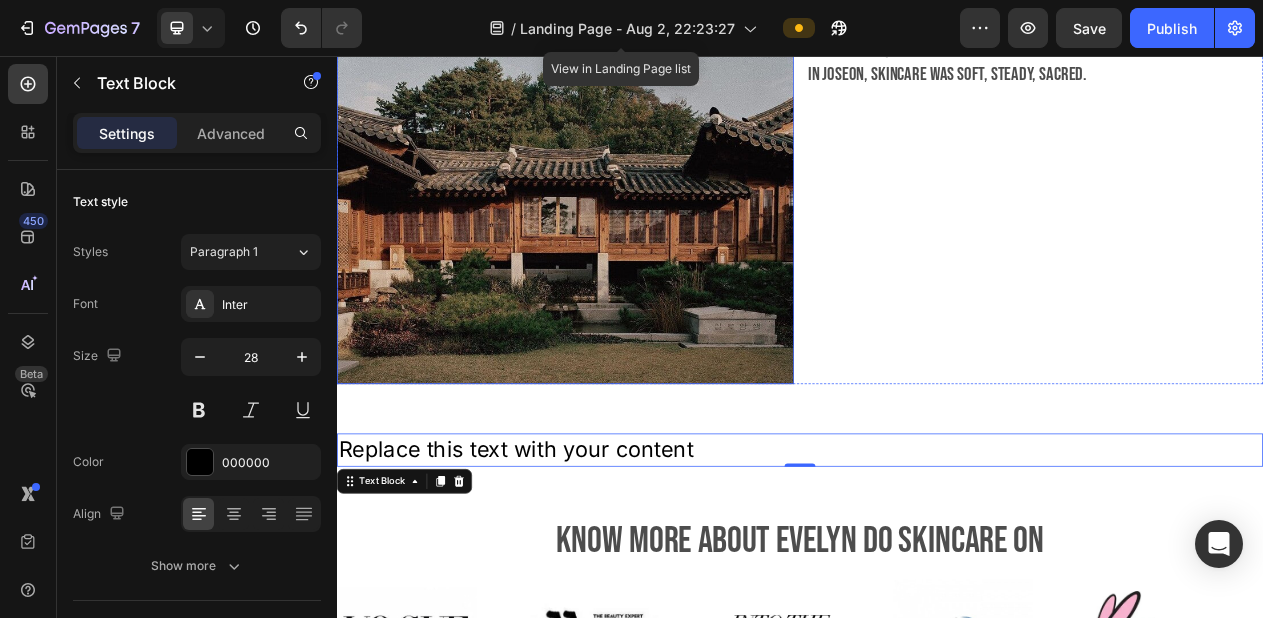 scroll, scrollTop: 1627, scrollLeft: 0, axis: vertical 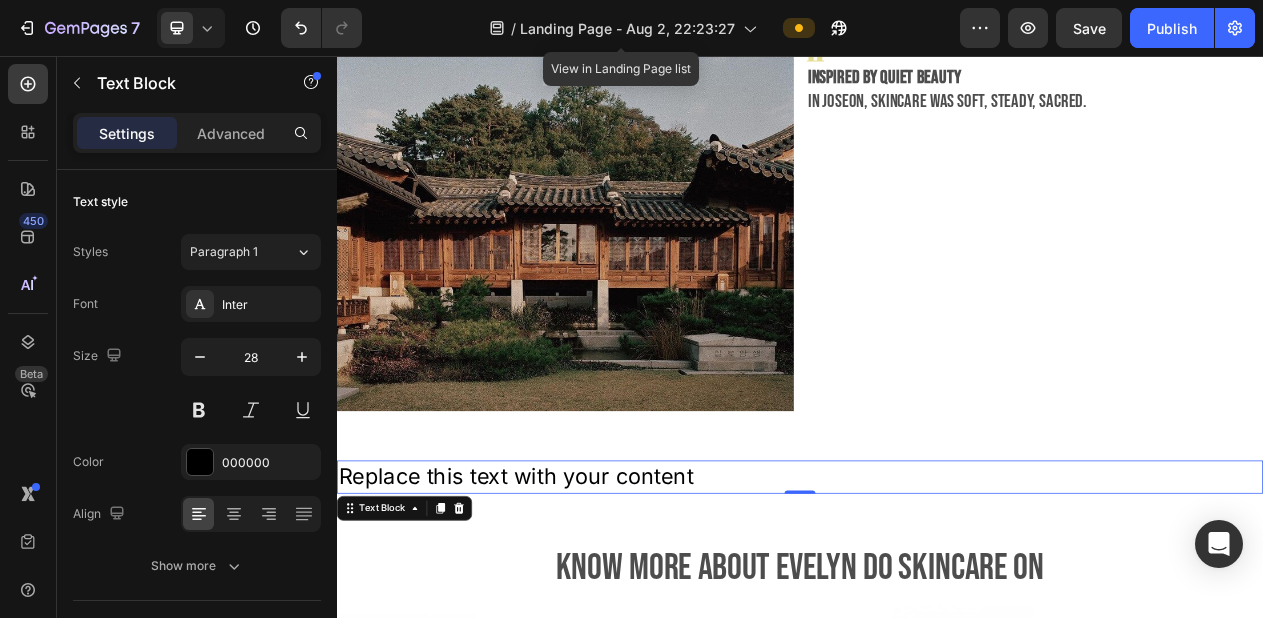 click on "Replace this text with your content" at bounding box center (937, 601) 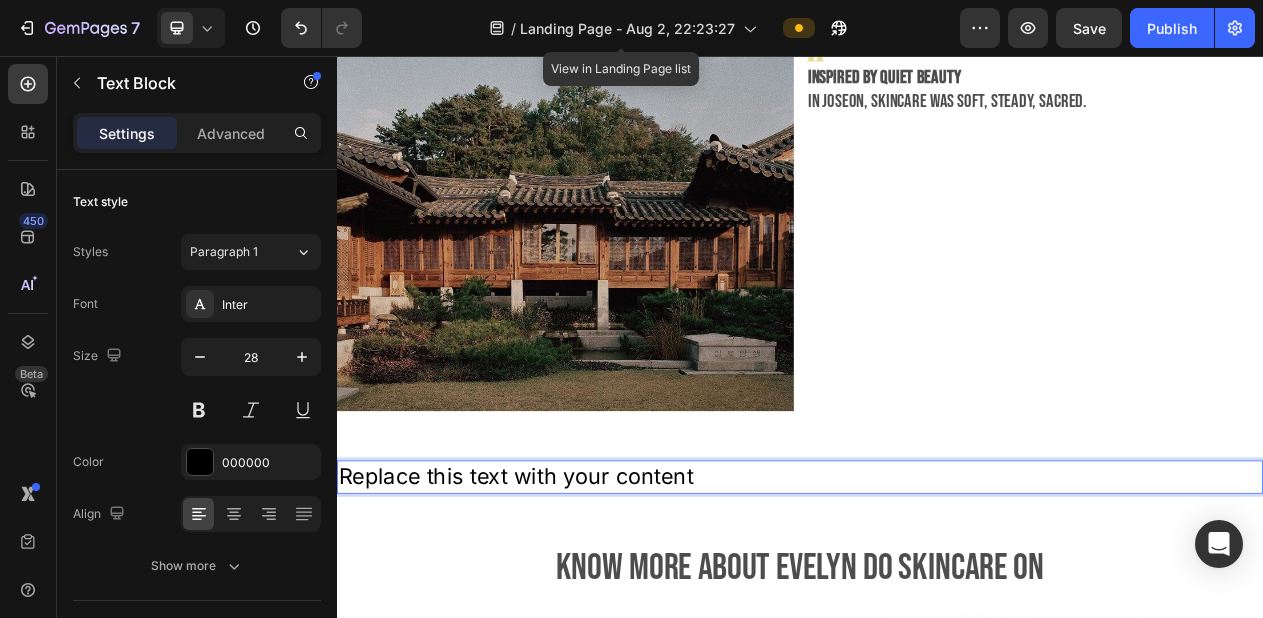 click on "Replace this text with your content" at bounding box center (937, 601) 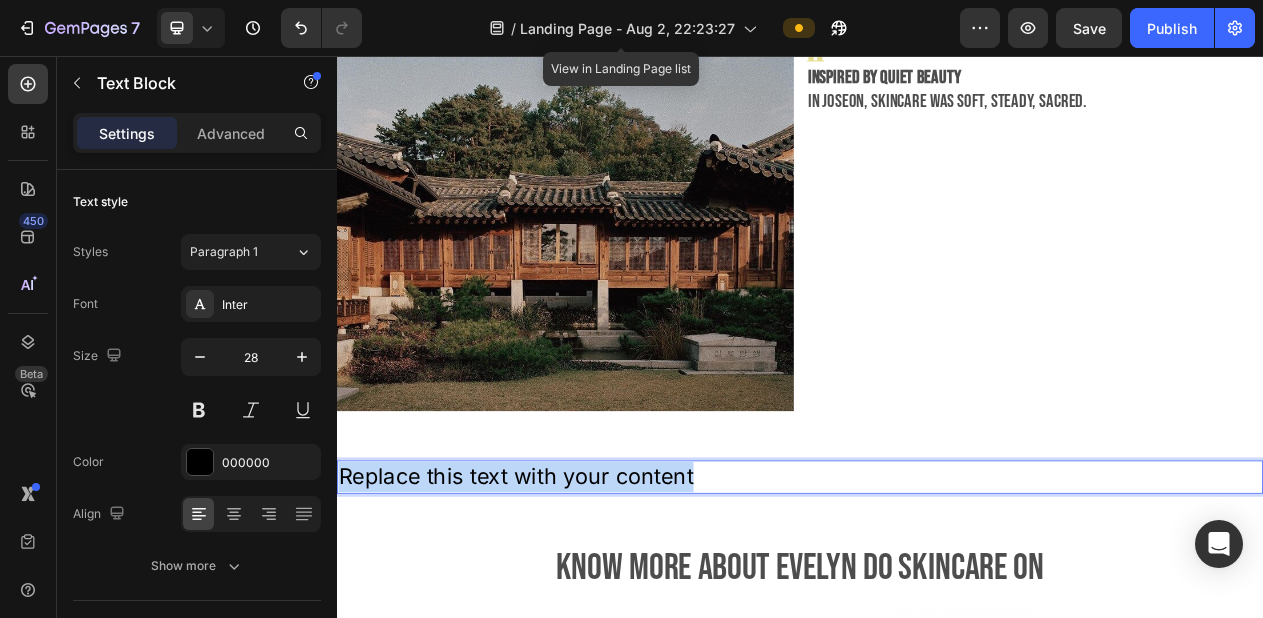 click on "Replace this text with your content" at bounding box center (937, 601) 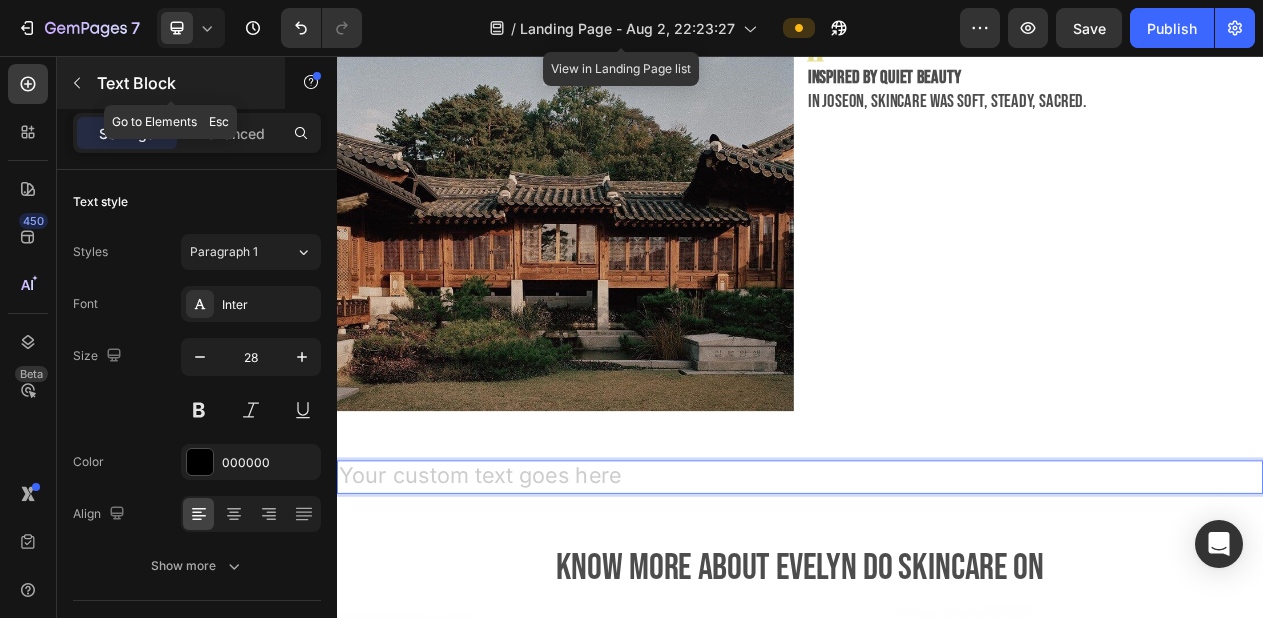 click at bounding box center [77, 83] 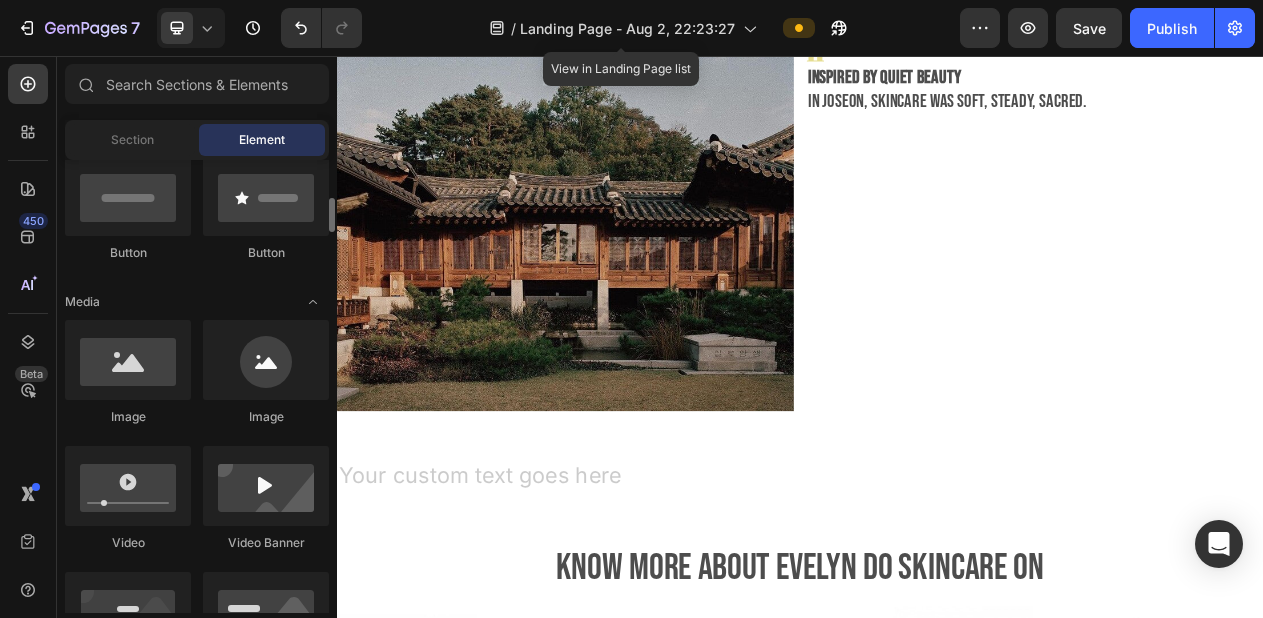scroll, scrollTop: 503, scrollLeft: 0, axis: vertical 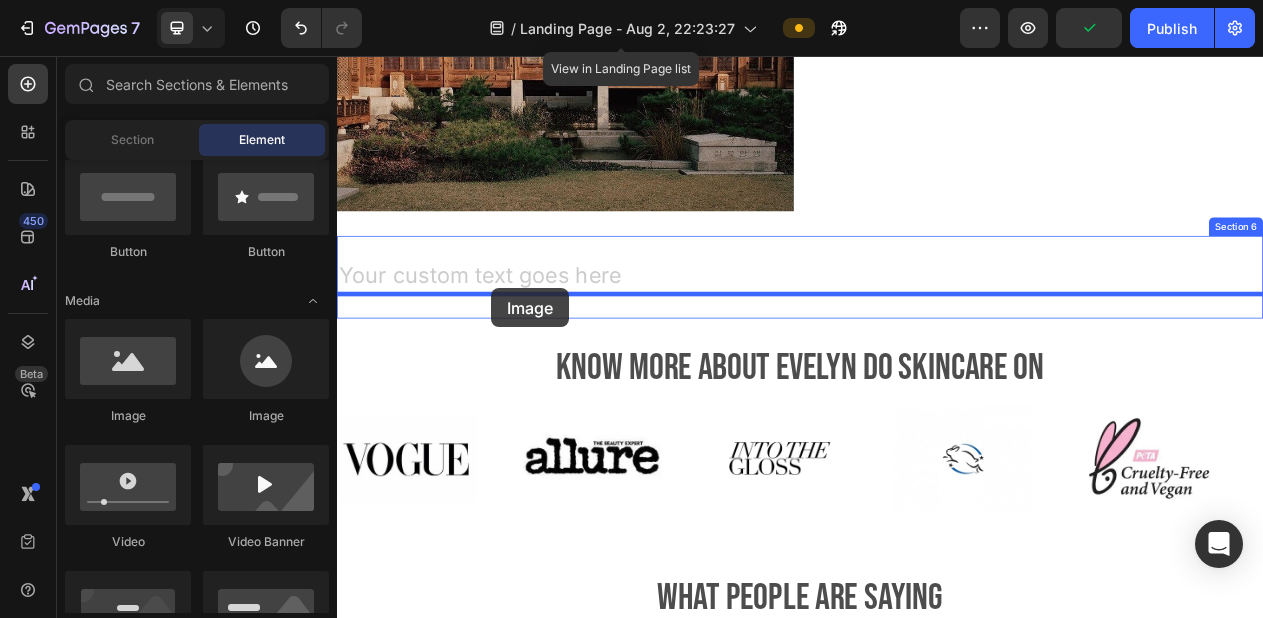 drag, startPoint x: 491, startPoint y: 408, endPoint x: 537, endPoint y: 357, distance: 68.68042 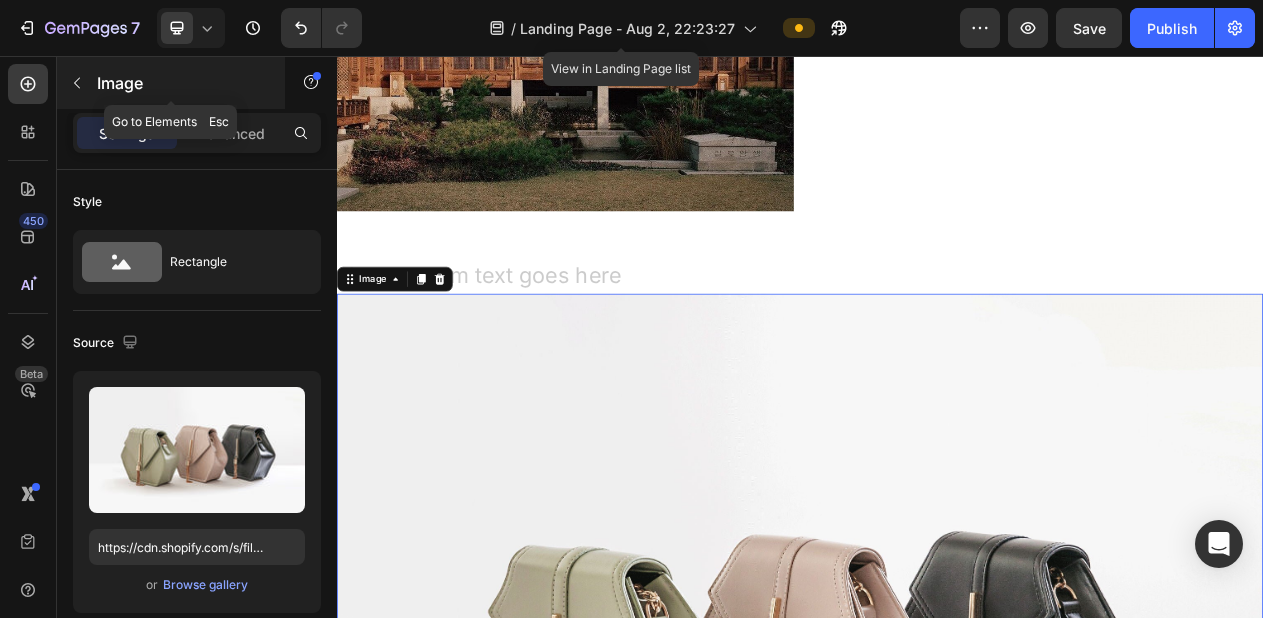 click 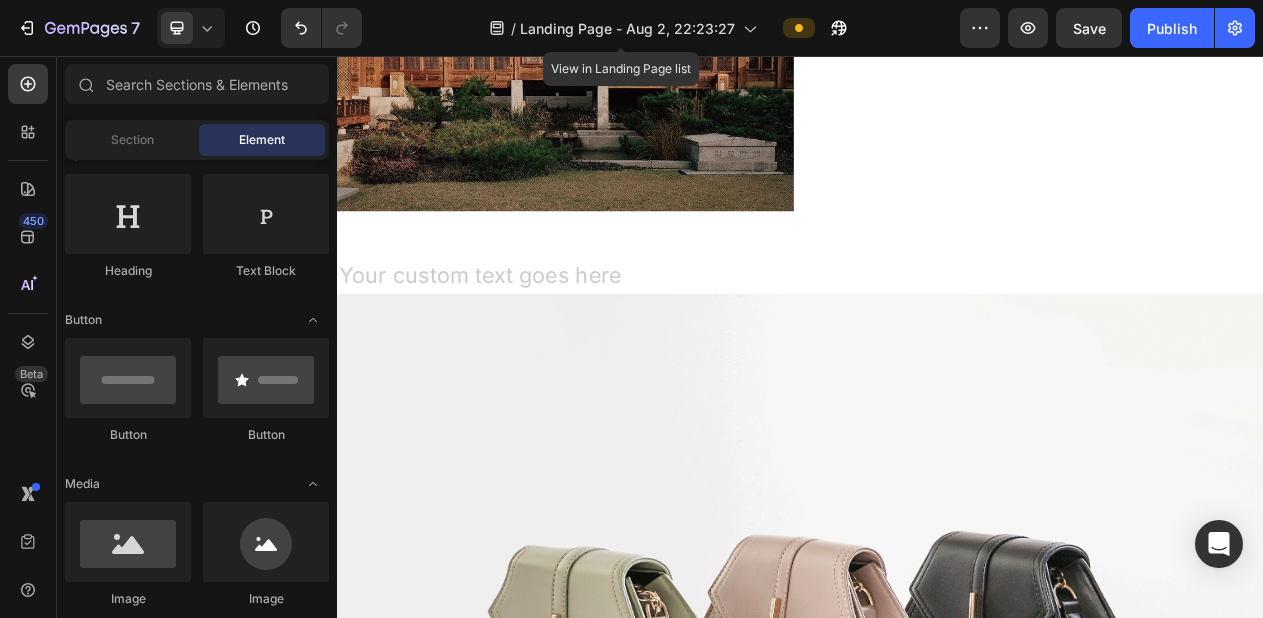scroll, scrollTop: 223, scrollLeft: 0, axis: vertical 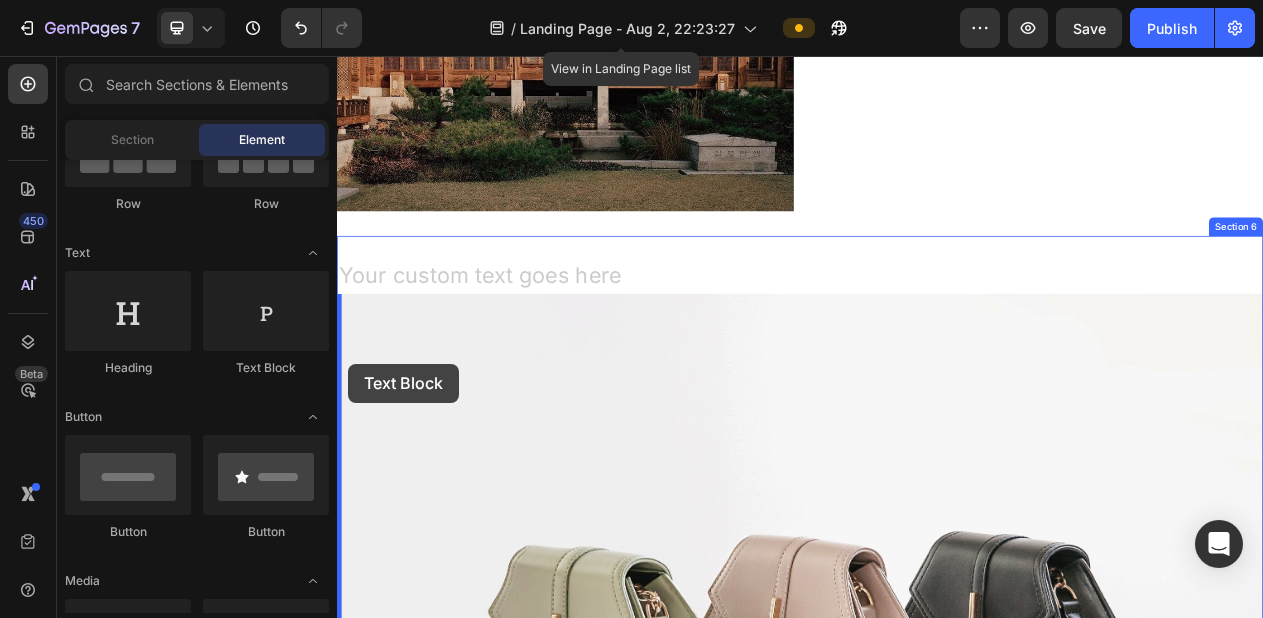 drag, startPoint x: 570, startPoint y: 366, endPoint x: 354, endPoint y: 455, distance: 233.6172 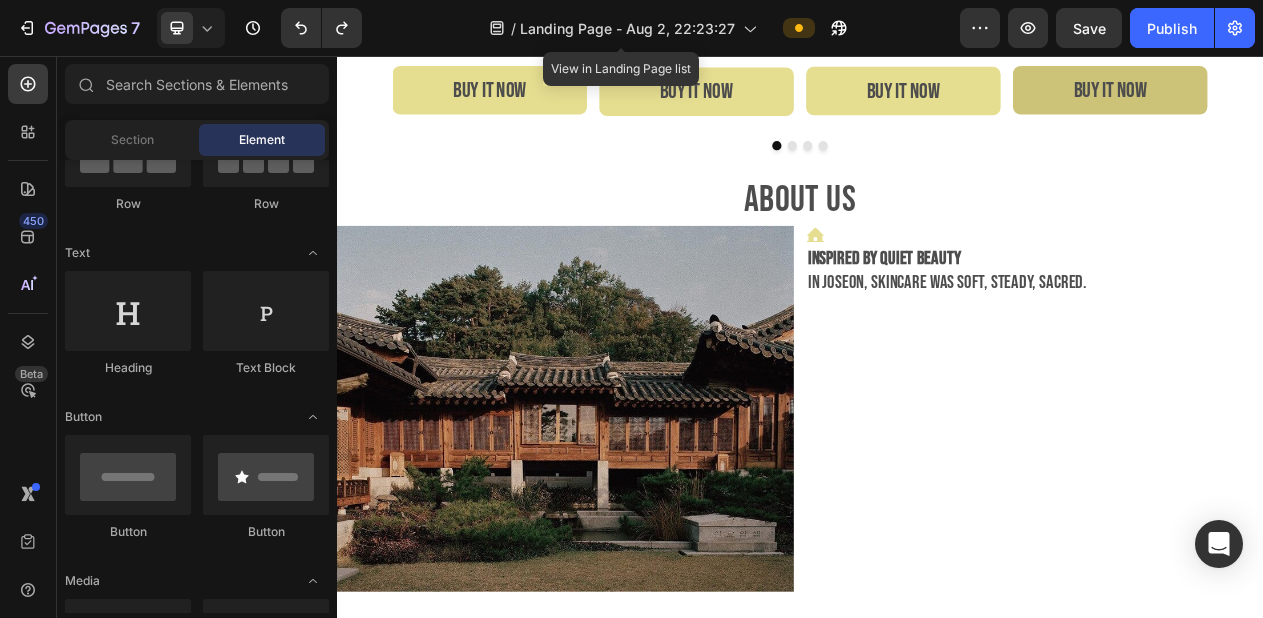 scroll, scrollTop: 1401, scrollLeft: 0, axis: vertical 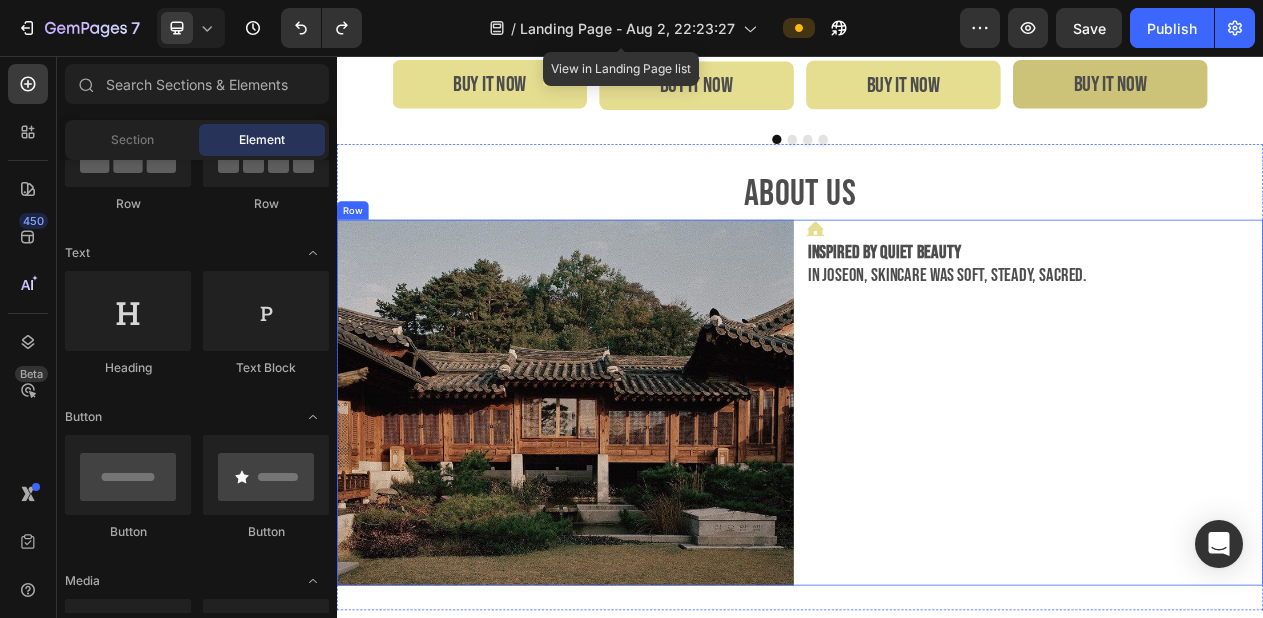 click on "Icon Inspired by quiet beauty  In Joseon, skincare was soft, steady, sacred. Text Block" at bounding box center [1241, 505] 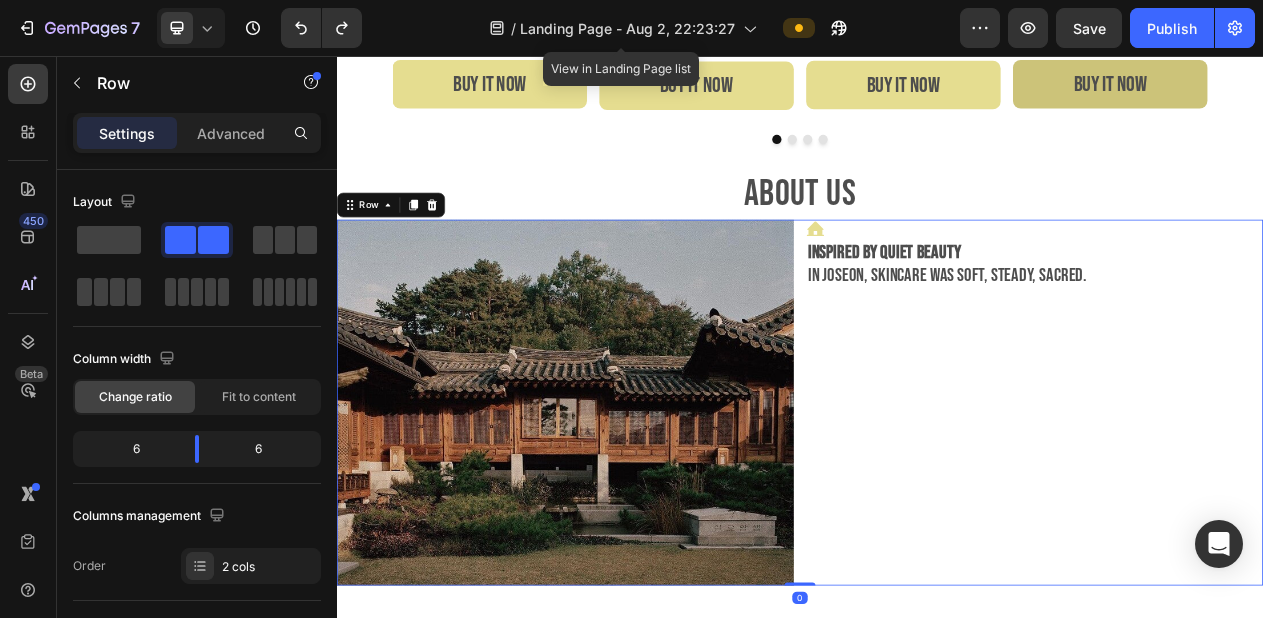 click on "Icon Inspired by quiet beauty  In Joseon, skincare was soft, steady, sacred. Text Block" at bounding box center [1241, 505] 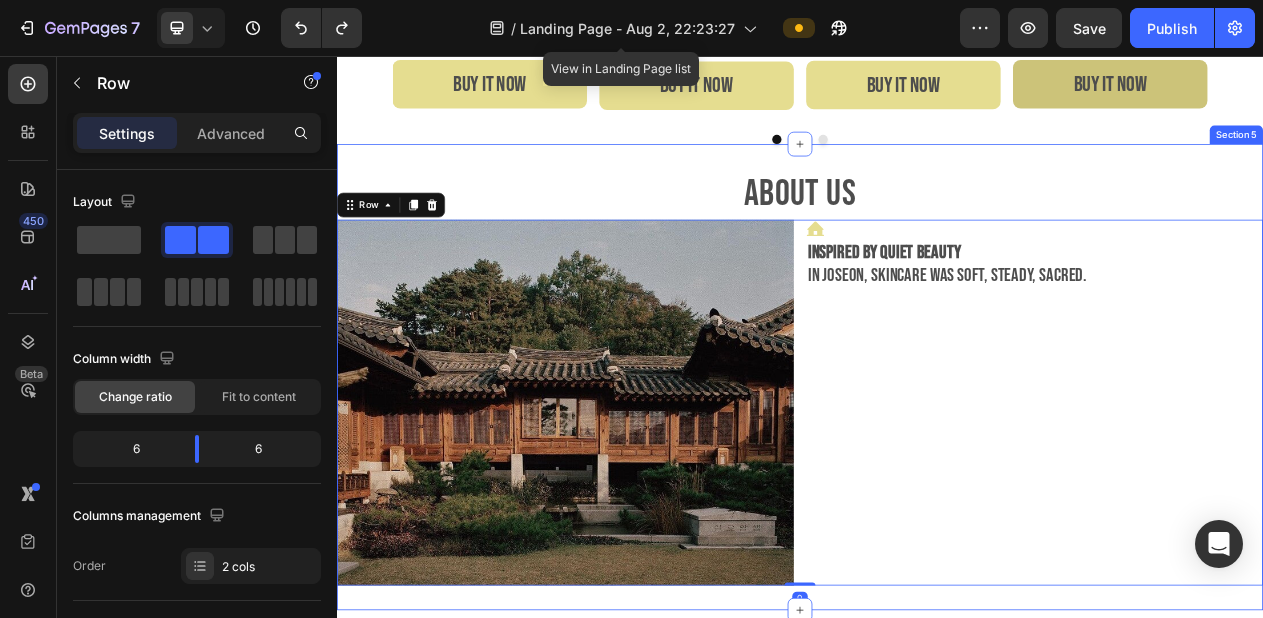 click on "AbOUT US Heading Image
Icon Inspired by quiet beauty  In Joseon, skincare was soft, steady, sacred. Text Block Row   0 Section 5" at bounding box center [937, 472] 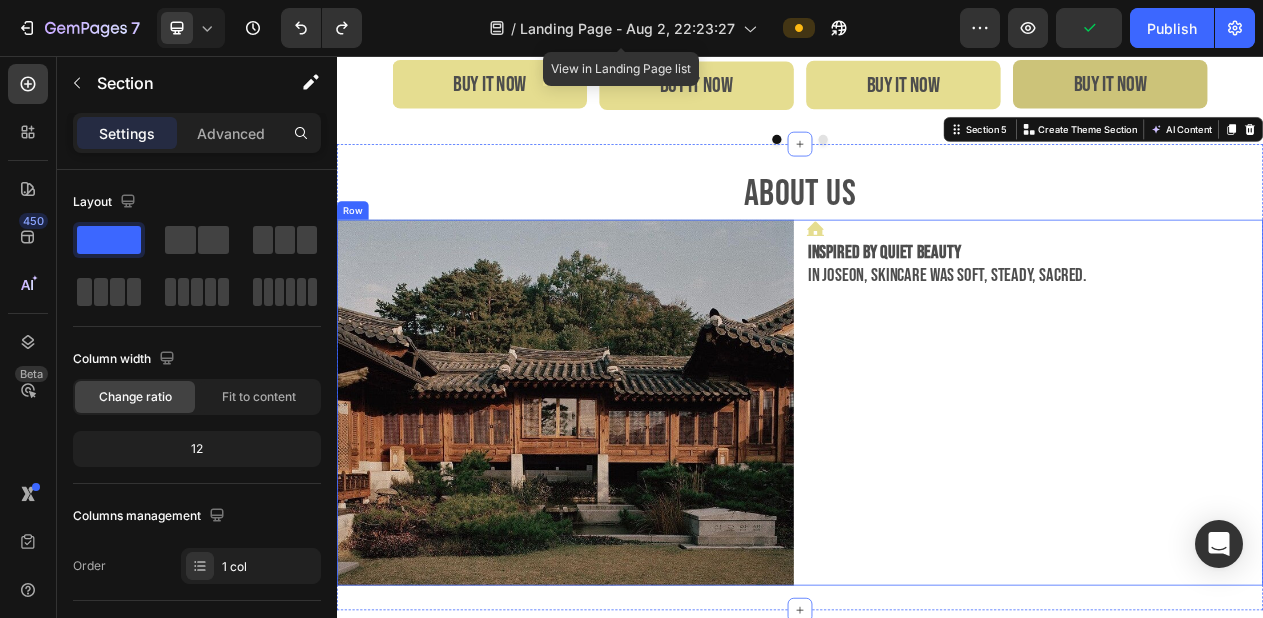 click on "Icon Inspired by quiet beauty  In Joseon, skincare was soft, steady, sacred. Text Block" at bounding box center (1241, 505) 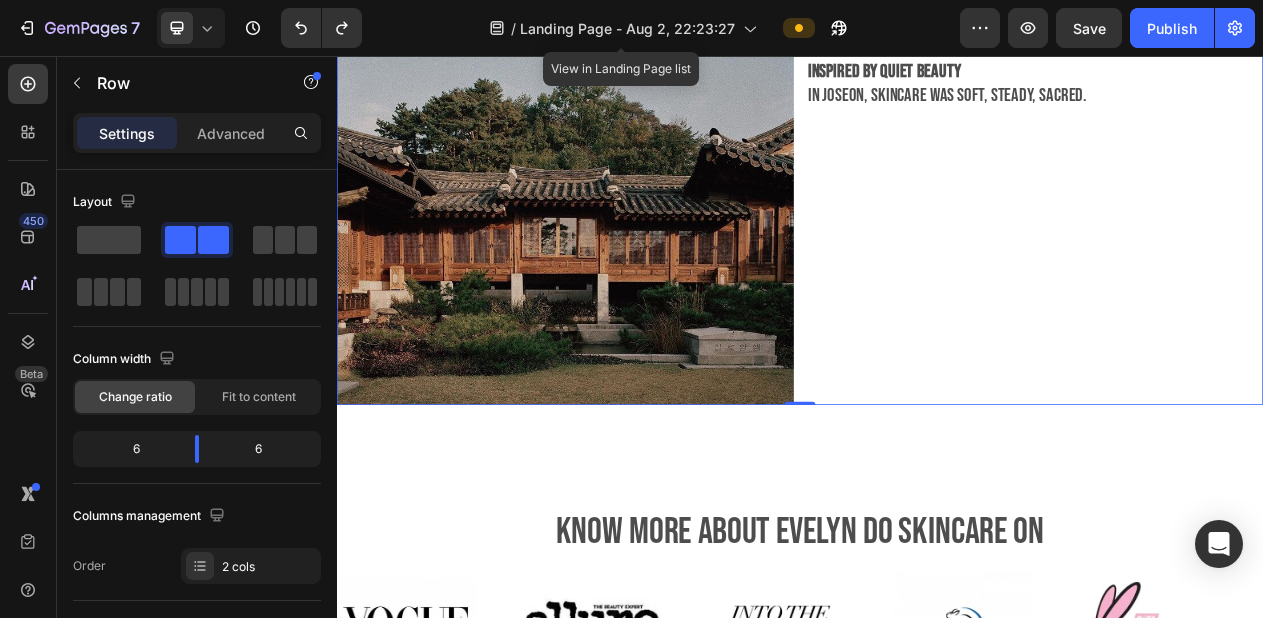 scroll, scrollTop: 1542, scrollLeft: 0, axis: vertical 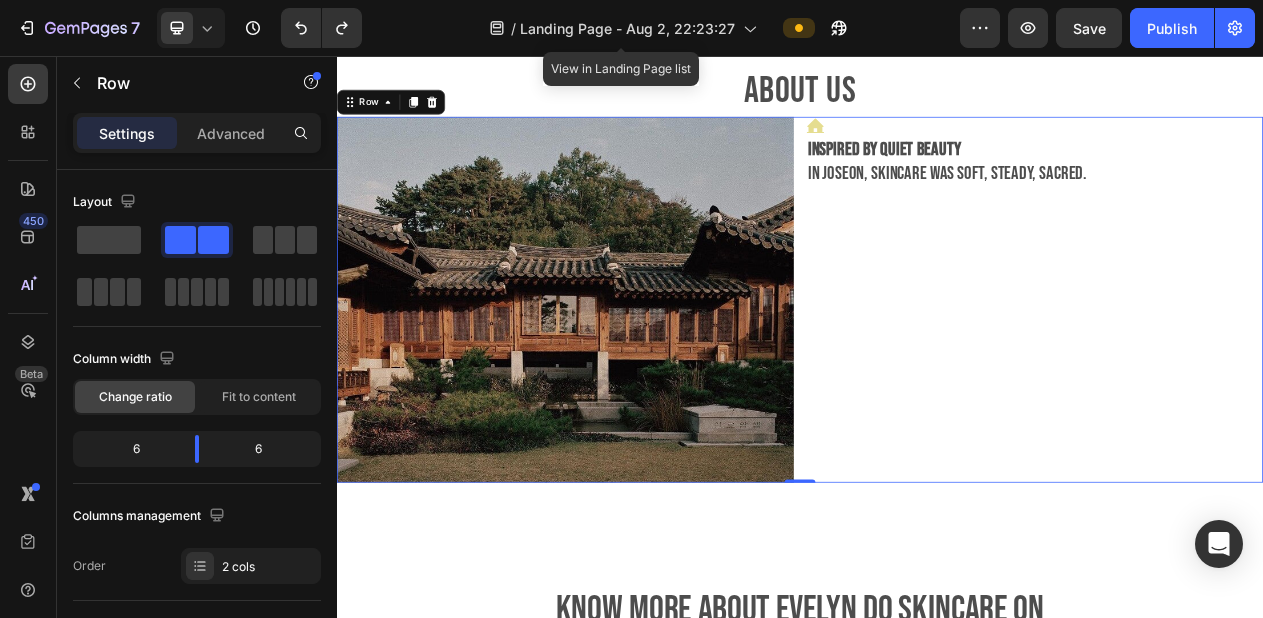 click on "Icon Inspired by quiet beauty  In Joseon, skincare was soft, steady, sacred. Text Block" at bounding box center [1241, 372] 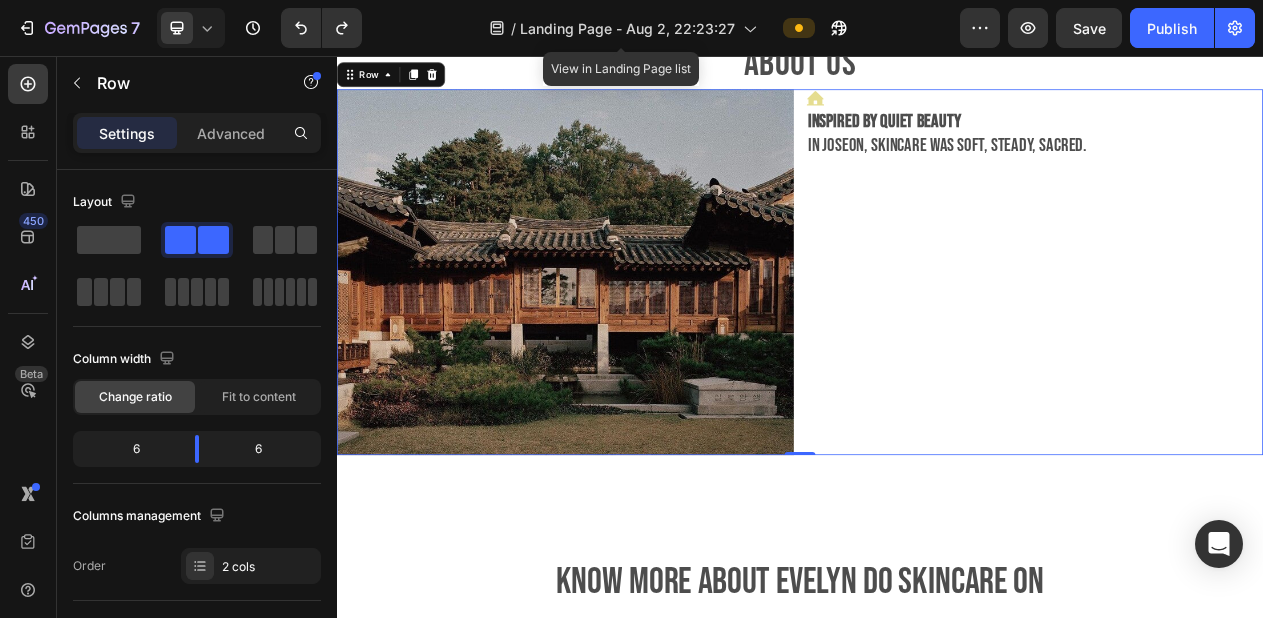 scroll, scrollTop: 1515, scrollLeft: 0, axis: vertical 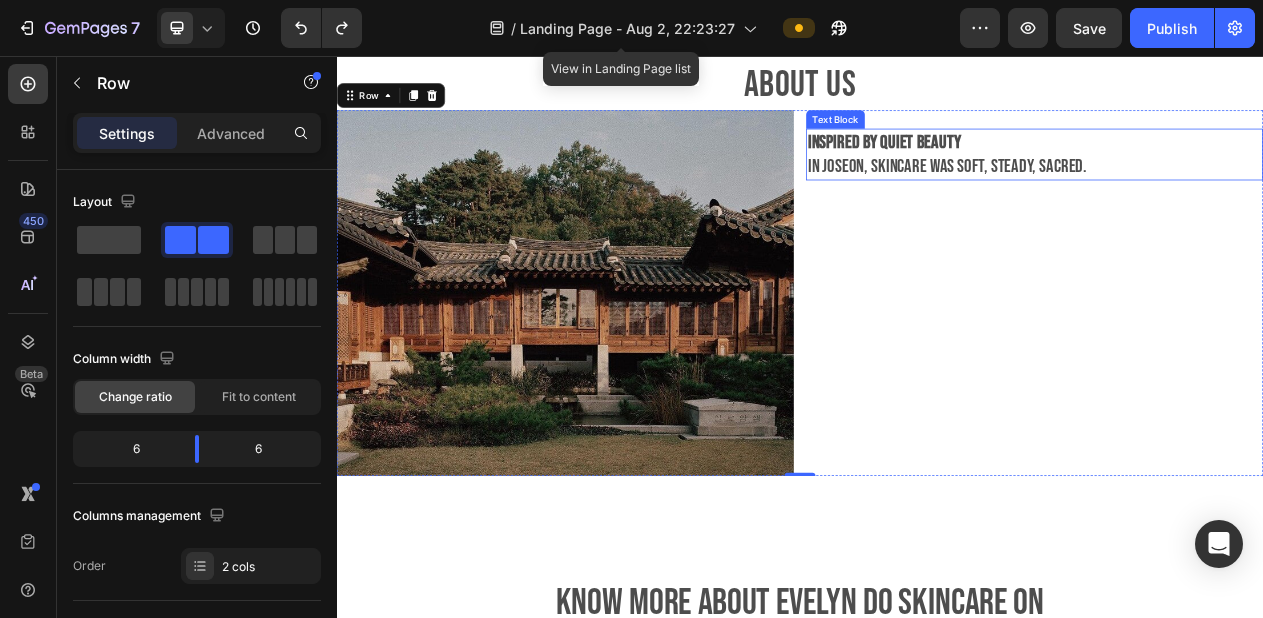 click on "Inspired by quiet beauty" at bounding box center (1241, 167) 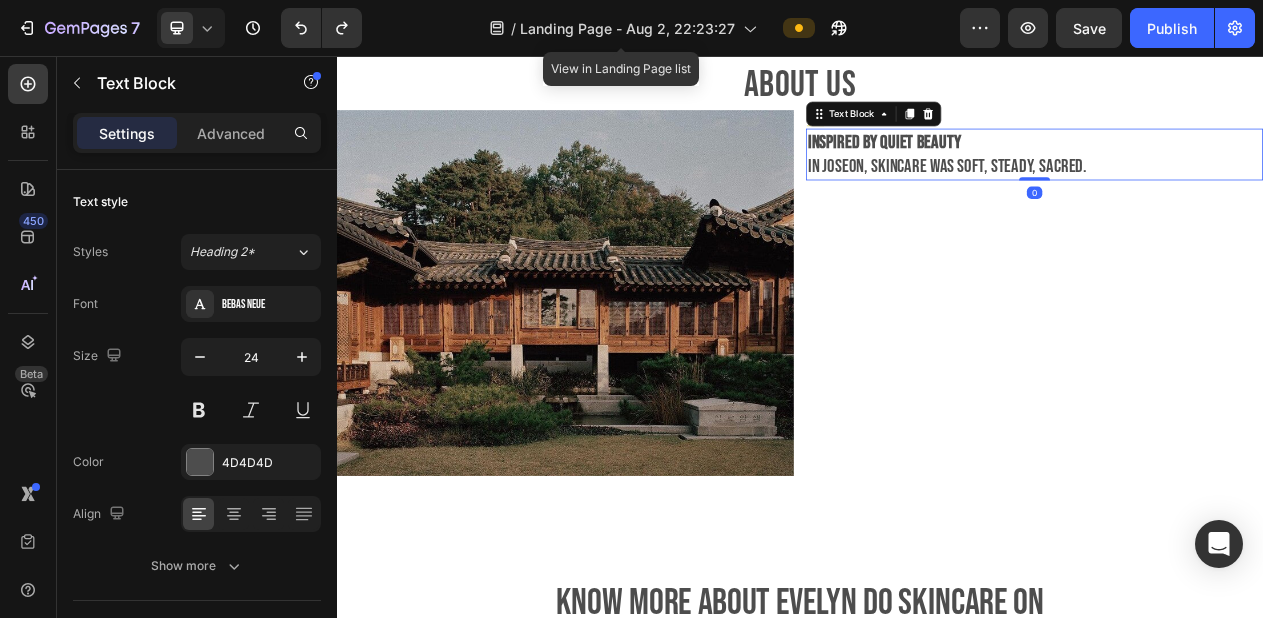 click on "In Joseon, skincare was soft, steady, sacred." at bounding box center [1241, 198] 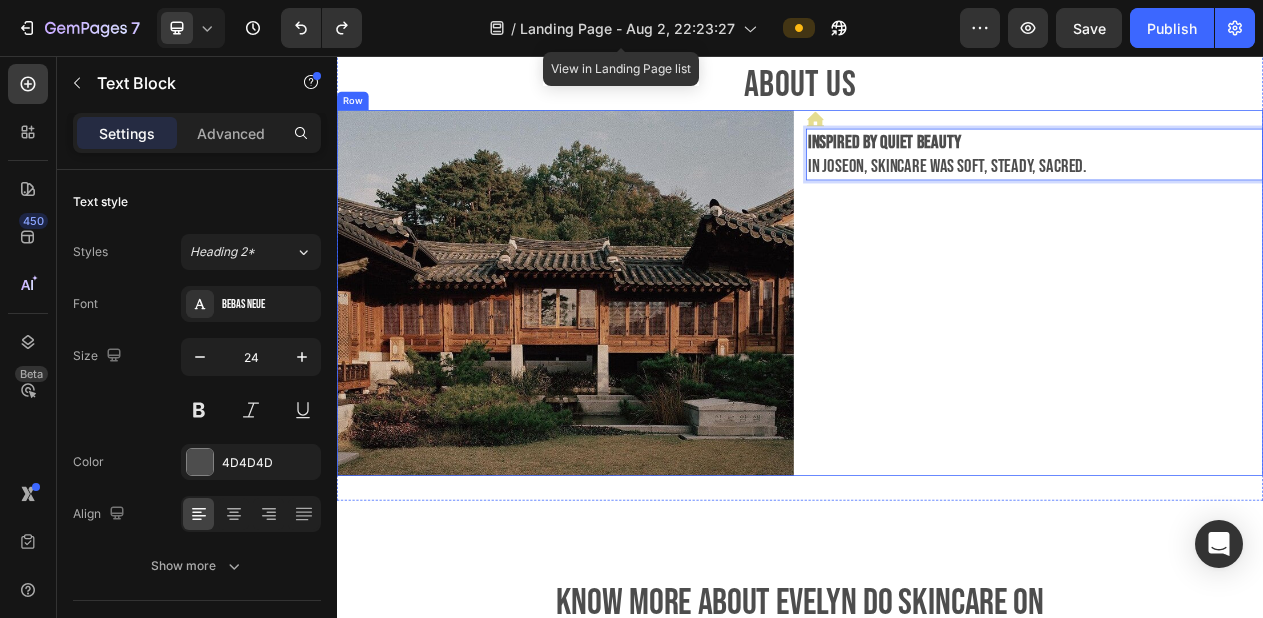 click on "Icon Inspired by quiet beauty  In Joseon, skincare was soft, steady, sacred. Text Block   0" at bounding box center (1241, 363) 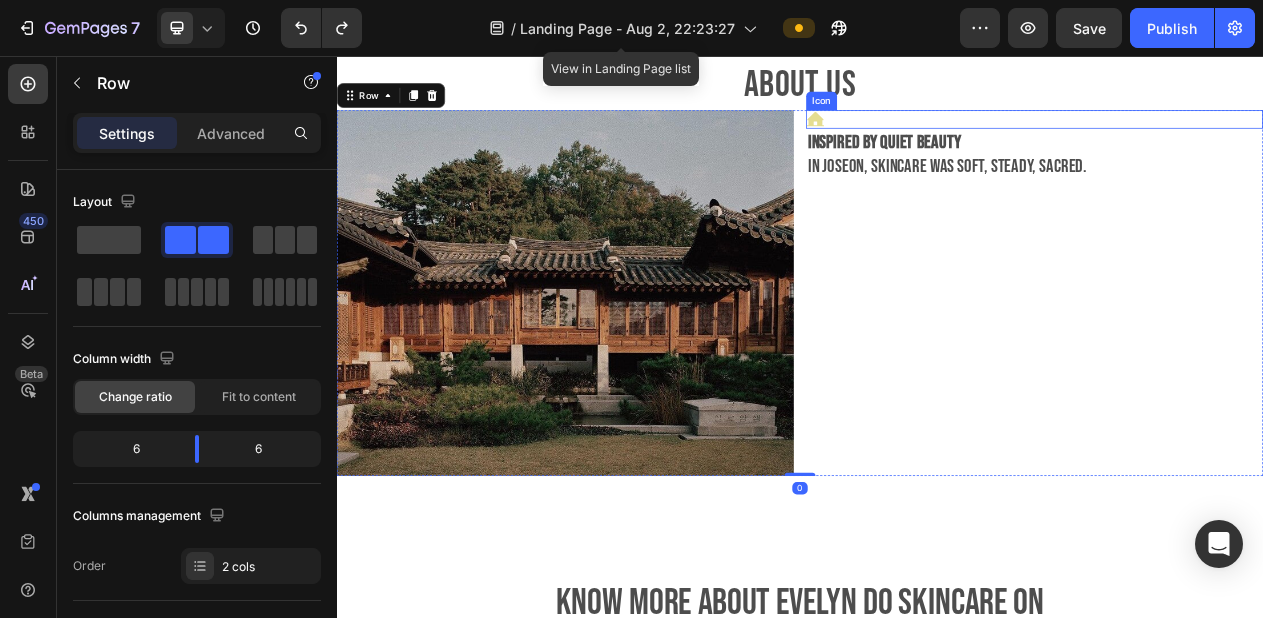 click 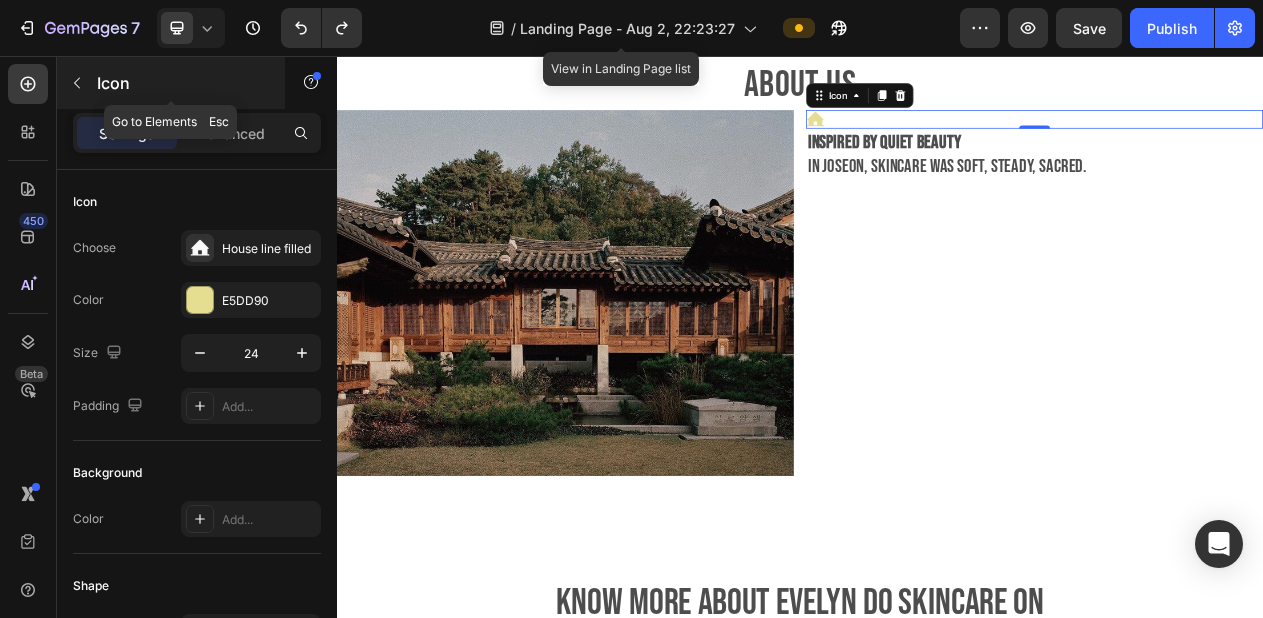 click 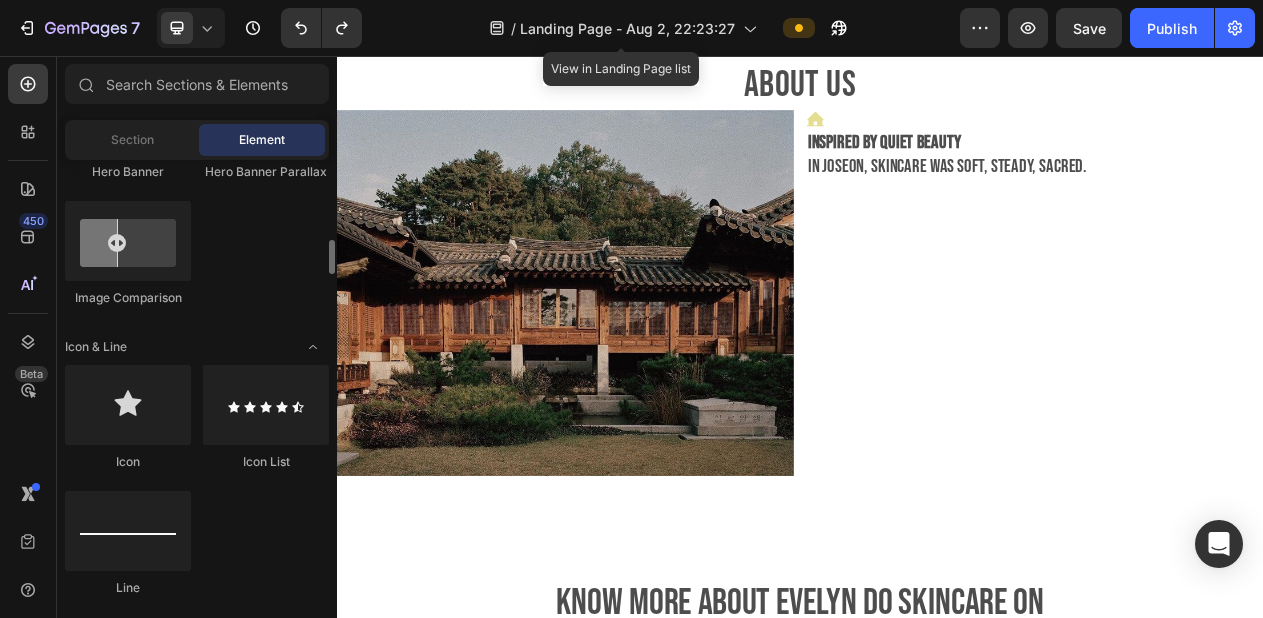 scroll, scrollTop: 1129, scrollLeft: 0, axis: vertical 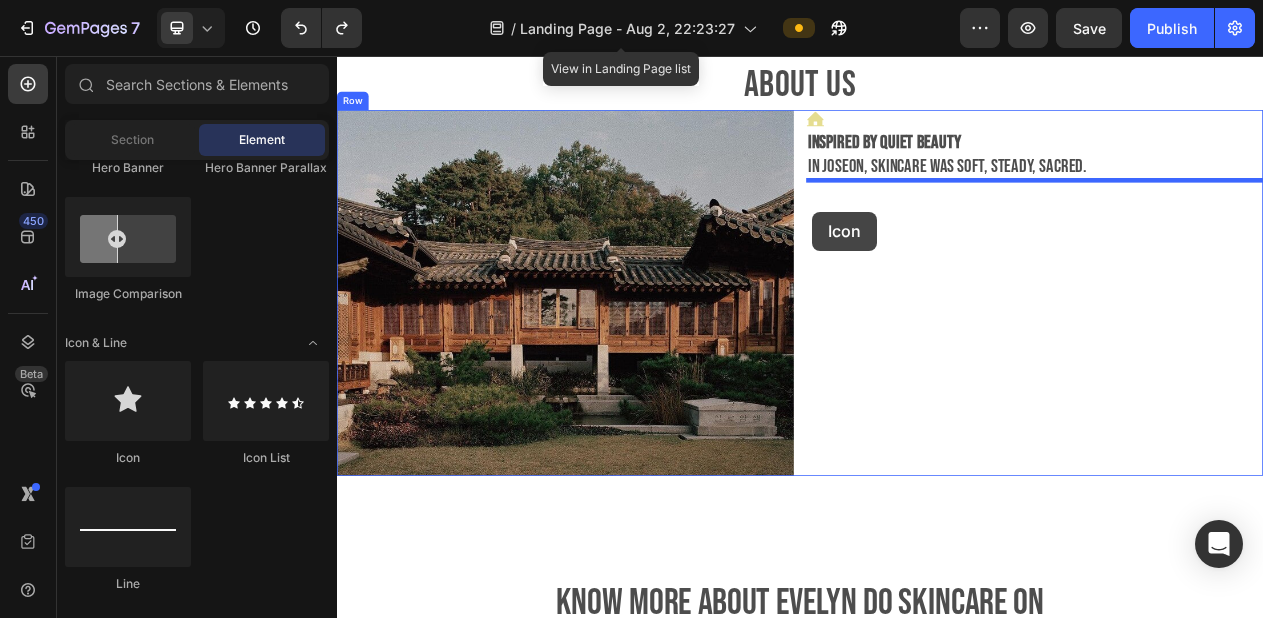drag, startPoint x: 457, startPoint y: 481, endPoint x: 952, endPoint y: 258, distance: 542.91254 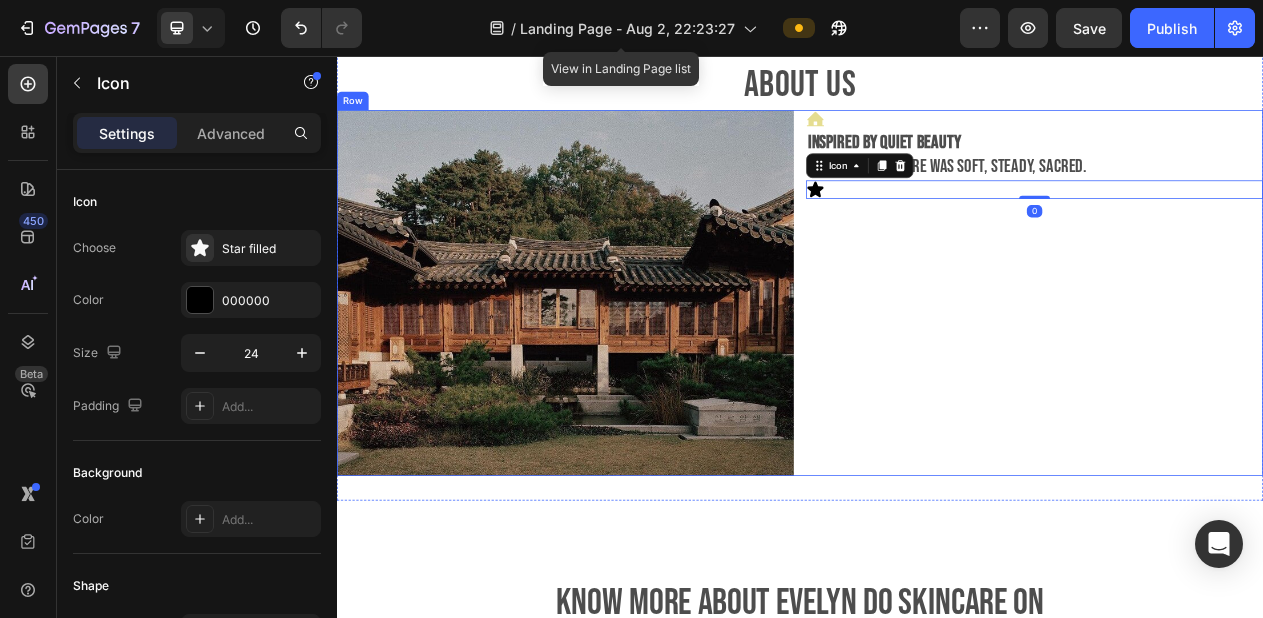 click on "Icon Inspired by quiet beauty  In Joseon, skincare was soft, steady, sacred. Text Block
Icon   0" at bounding box center (1241, 363) 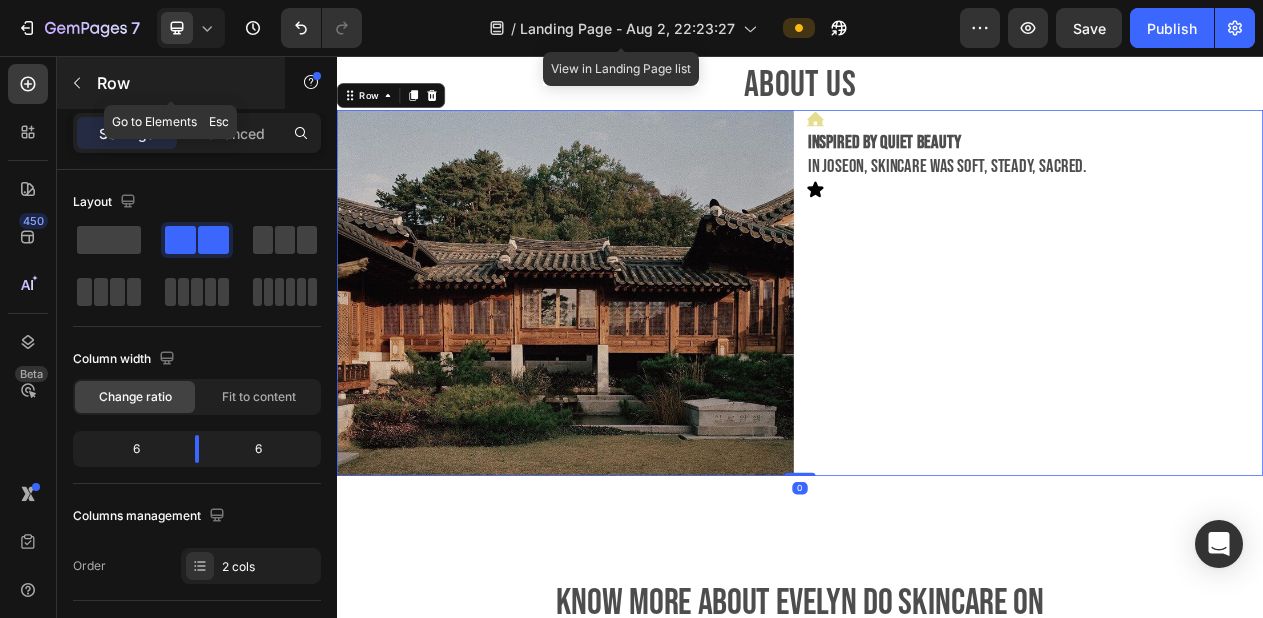 click 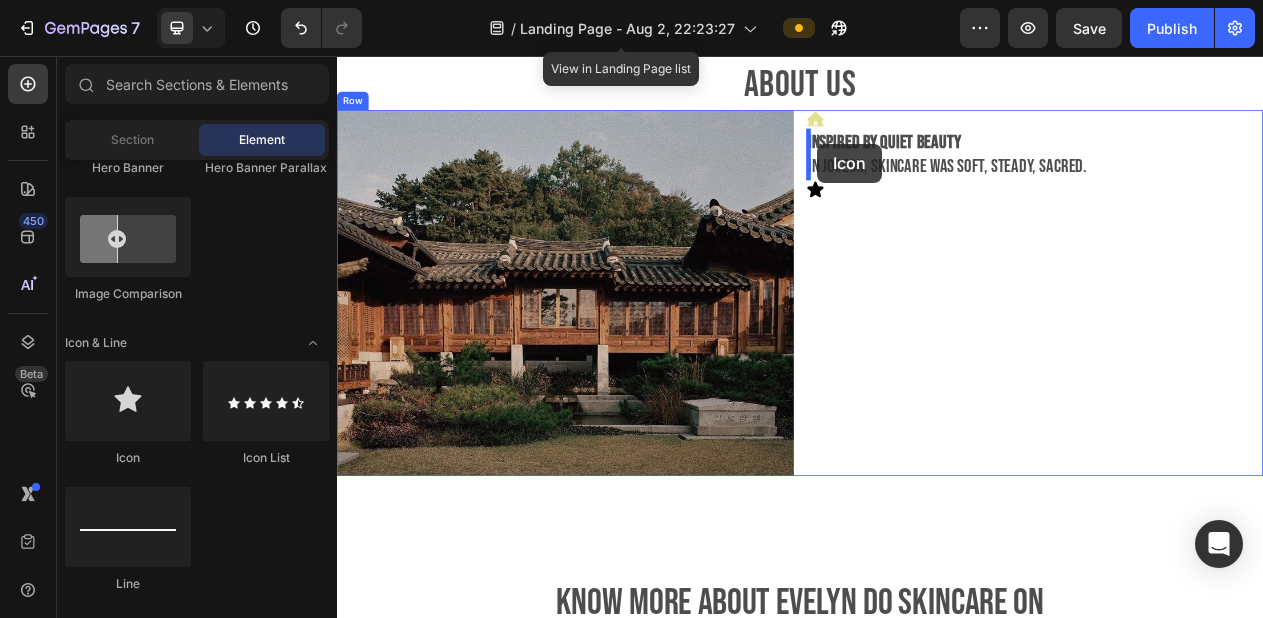 drag, startPoint x: 482, startPoint y: 502, endPoint x: 958, endPoint y: 169, distance: 580.91736 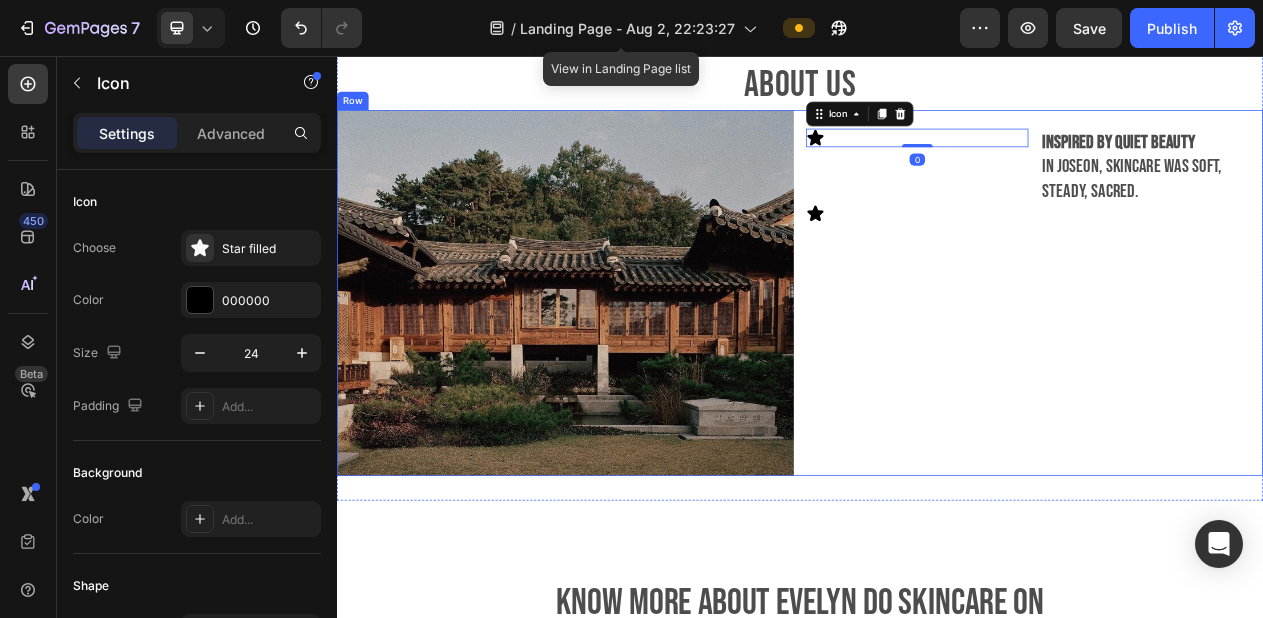click on "Icon
Icon   0 Inspired by quiet beauty  In Joseon, skincare was soft, steady, sacred. Text Block Row
Icon" at bounding box center (1241, 363) 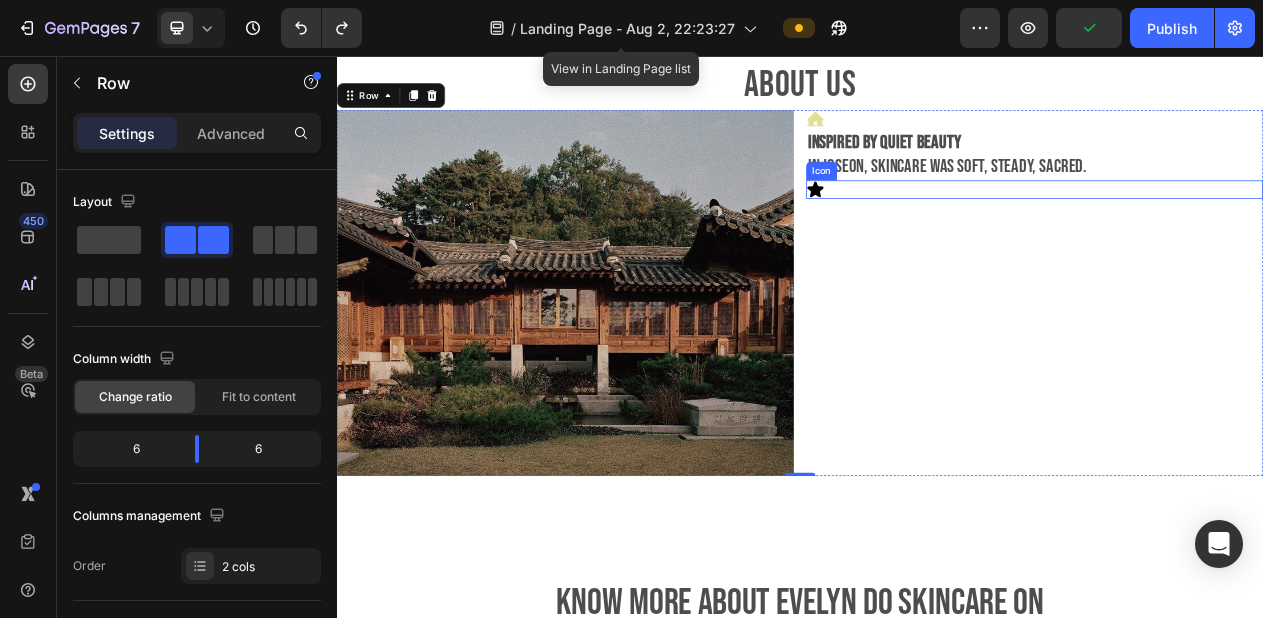 click 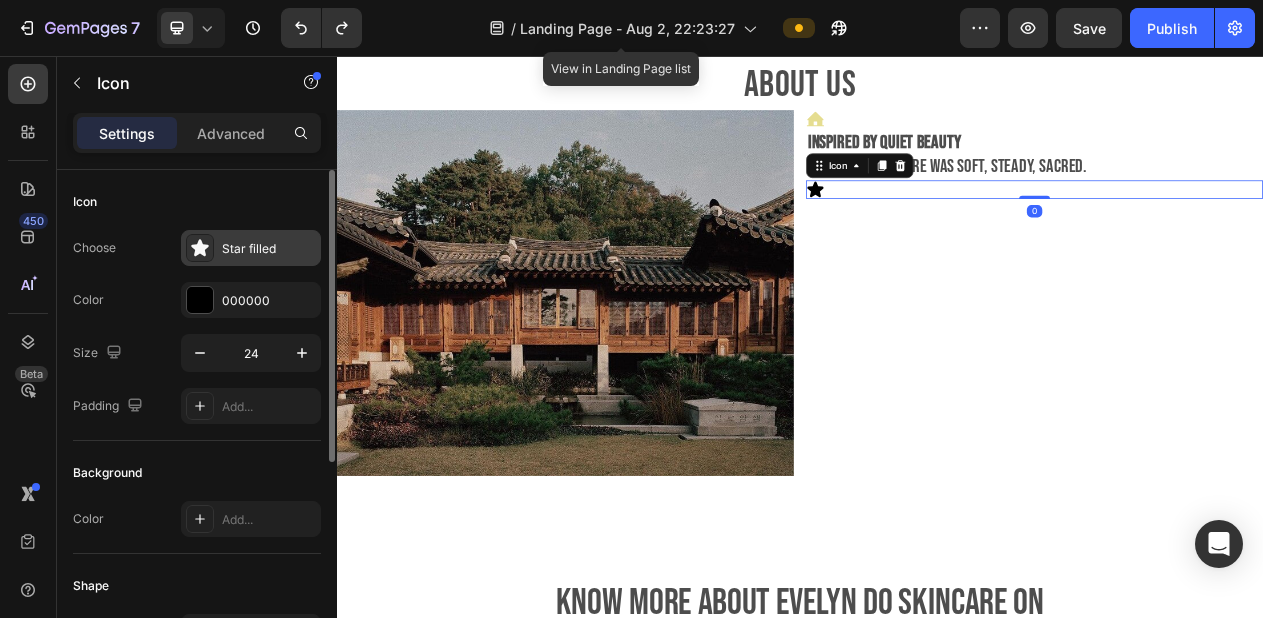 click on "Star filled" at bounding box center [269, 249] 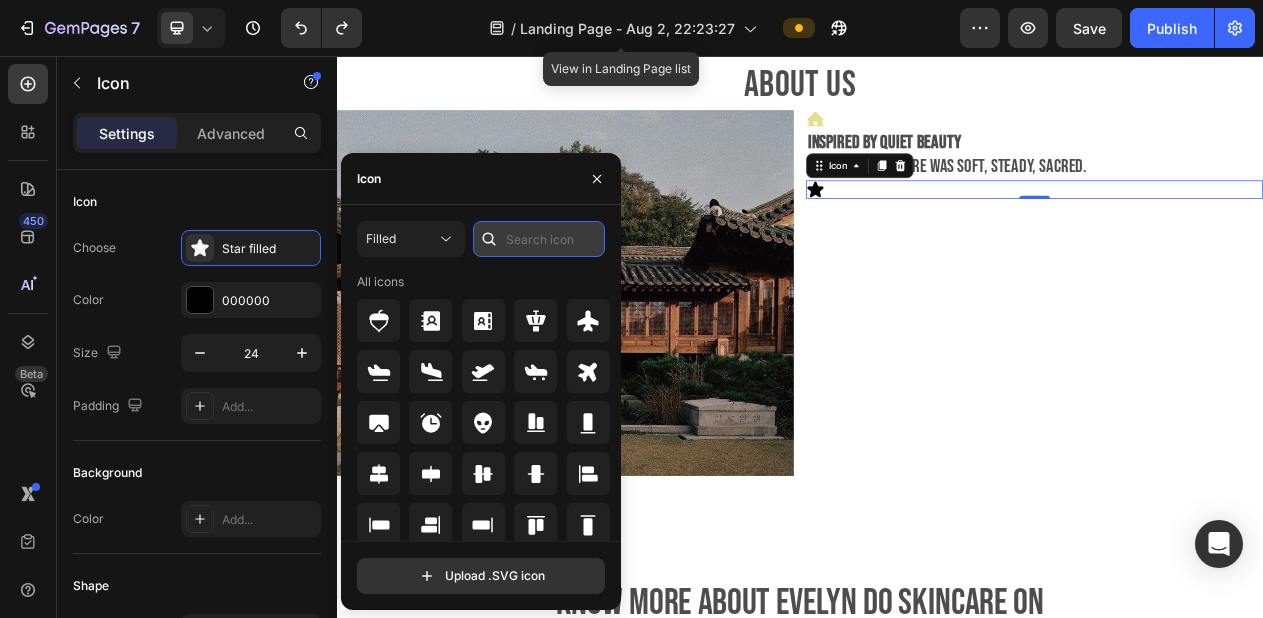 click at bounding box center (539, 239) 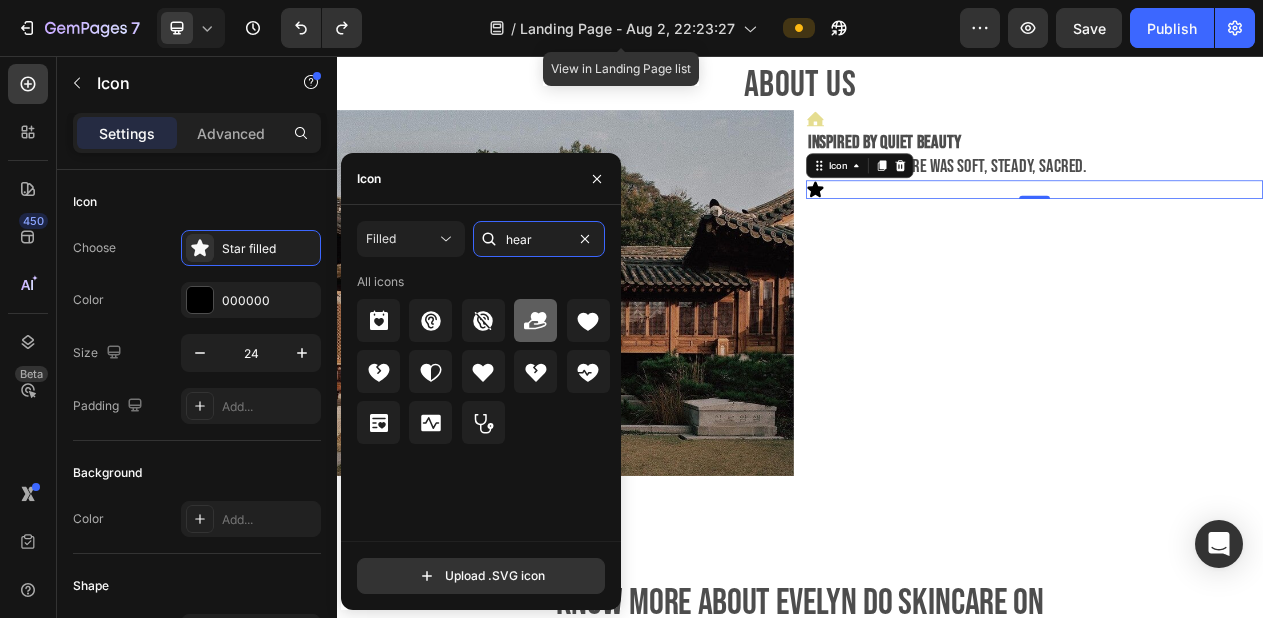 type on "hear" 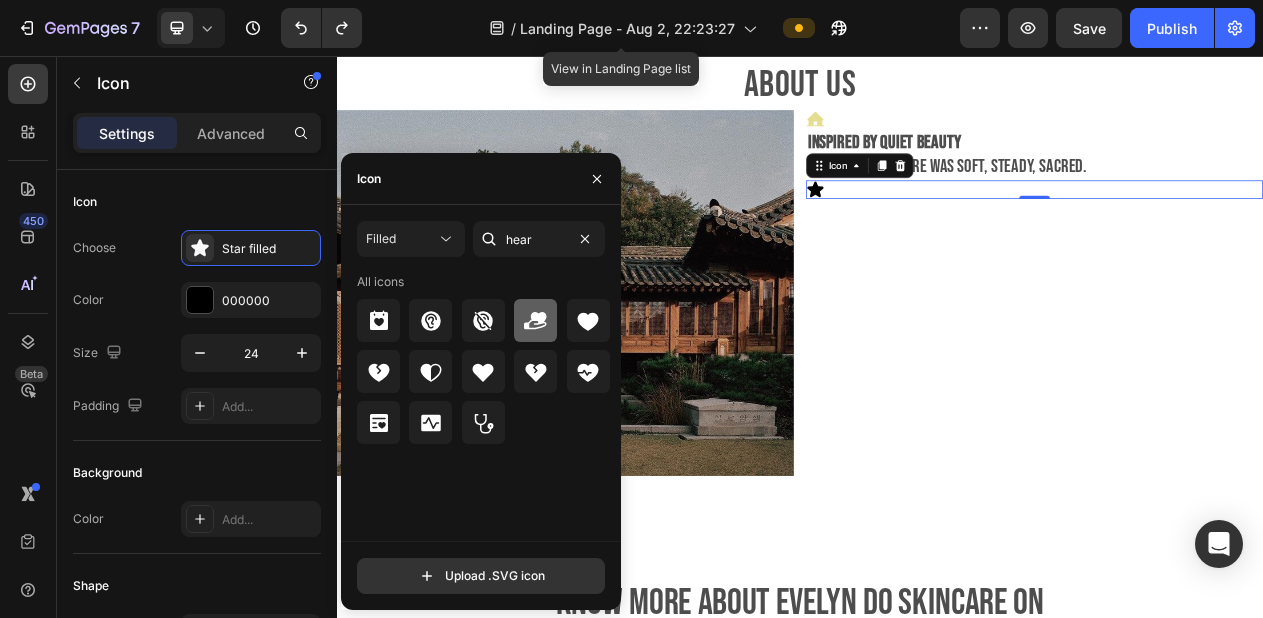 click 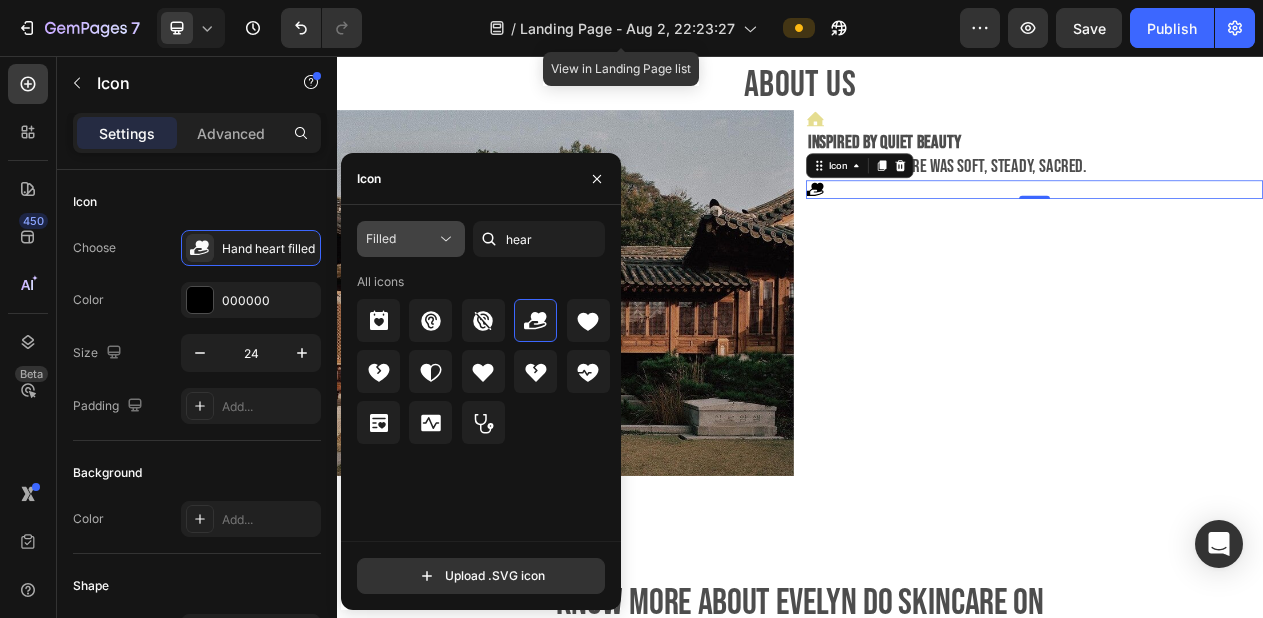 click 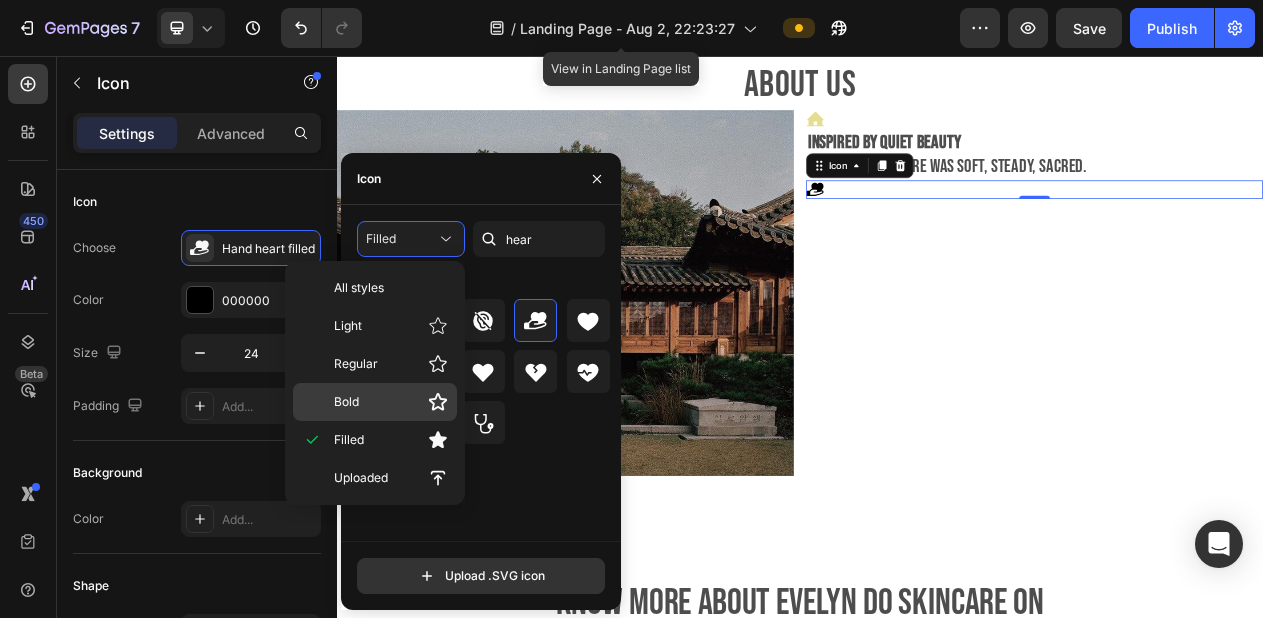 click on "Bold" at bounding box center (391, 402) 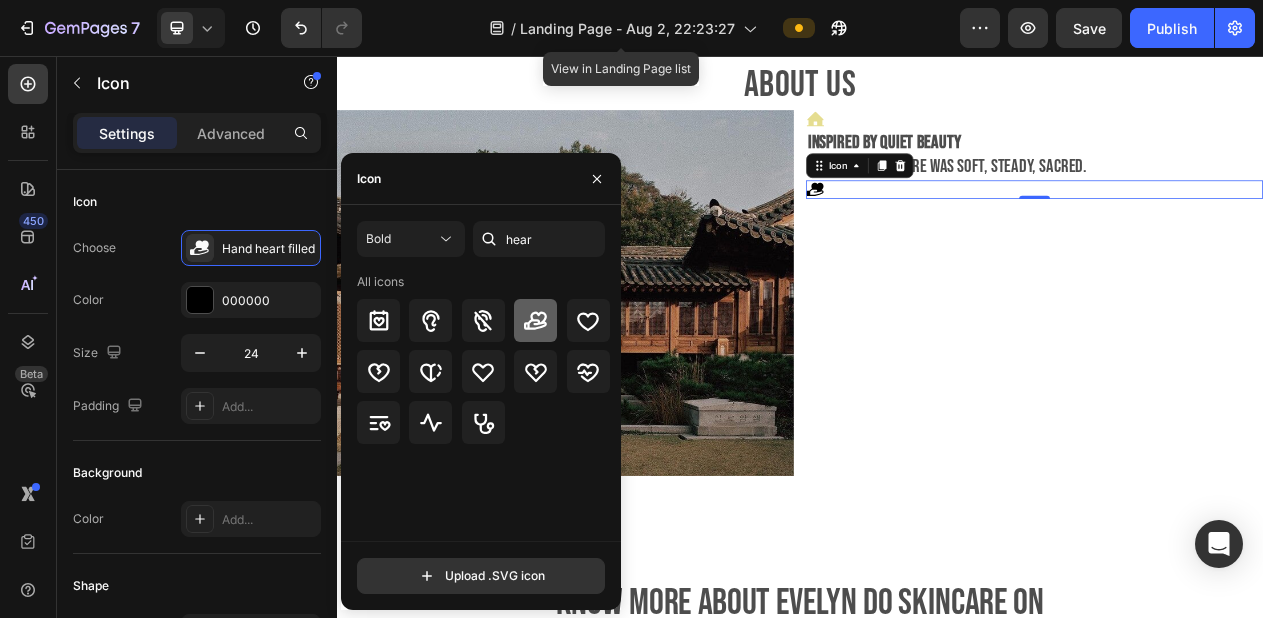 click 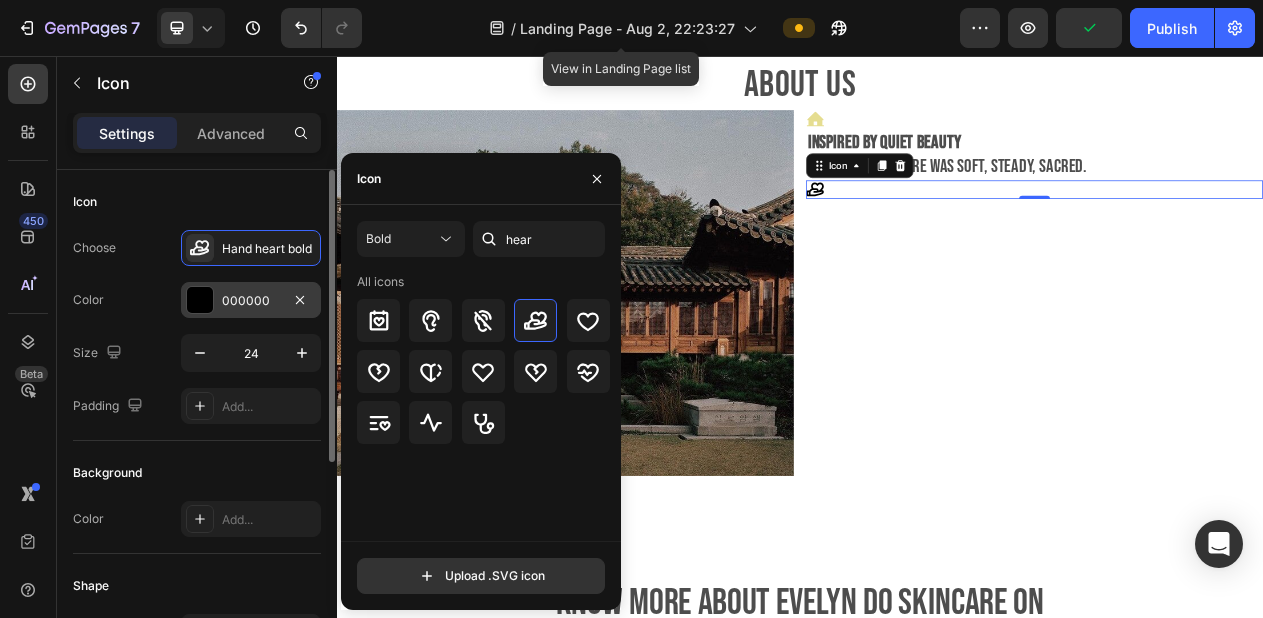 click on "000000" at bounding box center [251, 301] 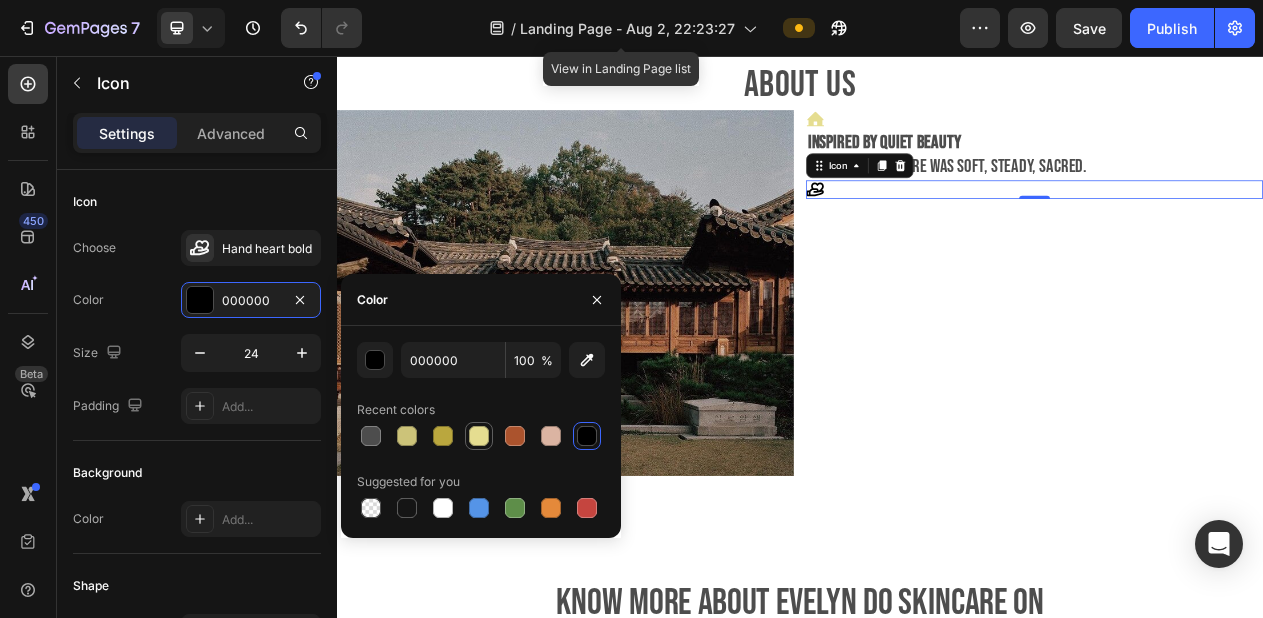 click at bounding box center (479, 436) 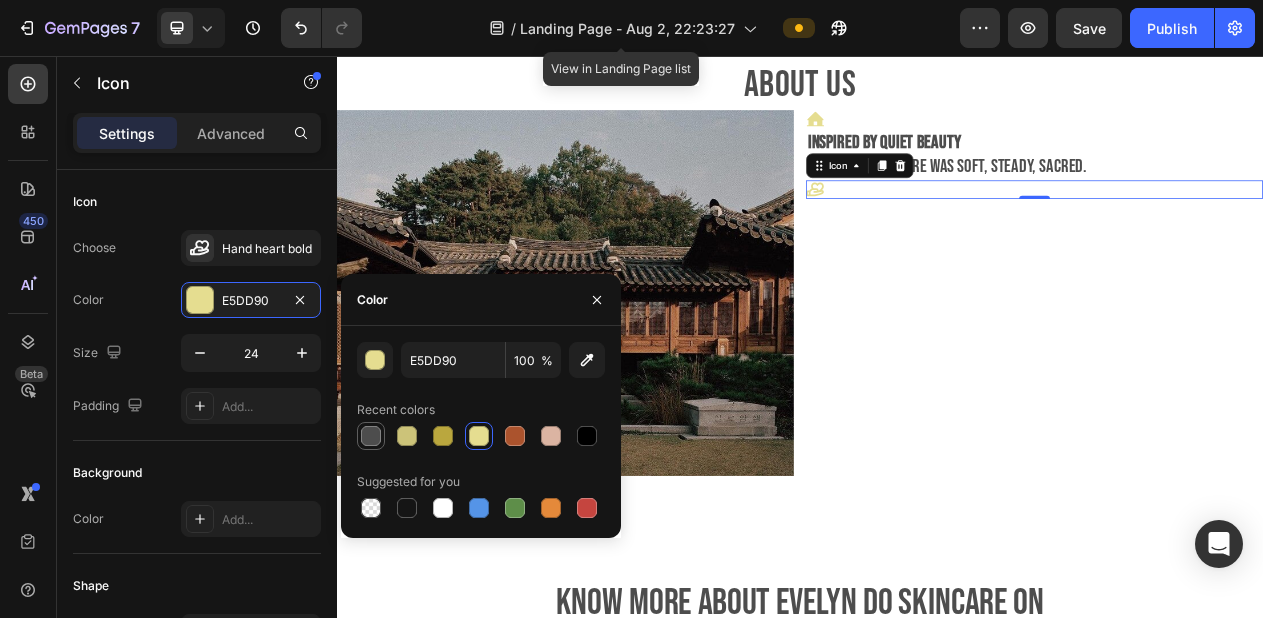 click at bounding box center [371, 436] 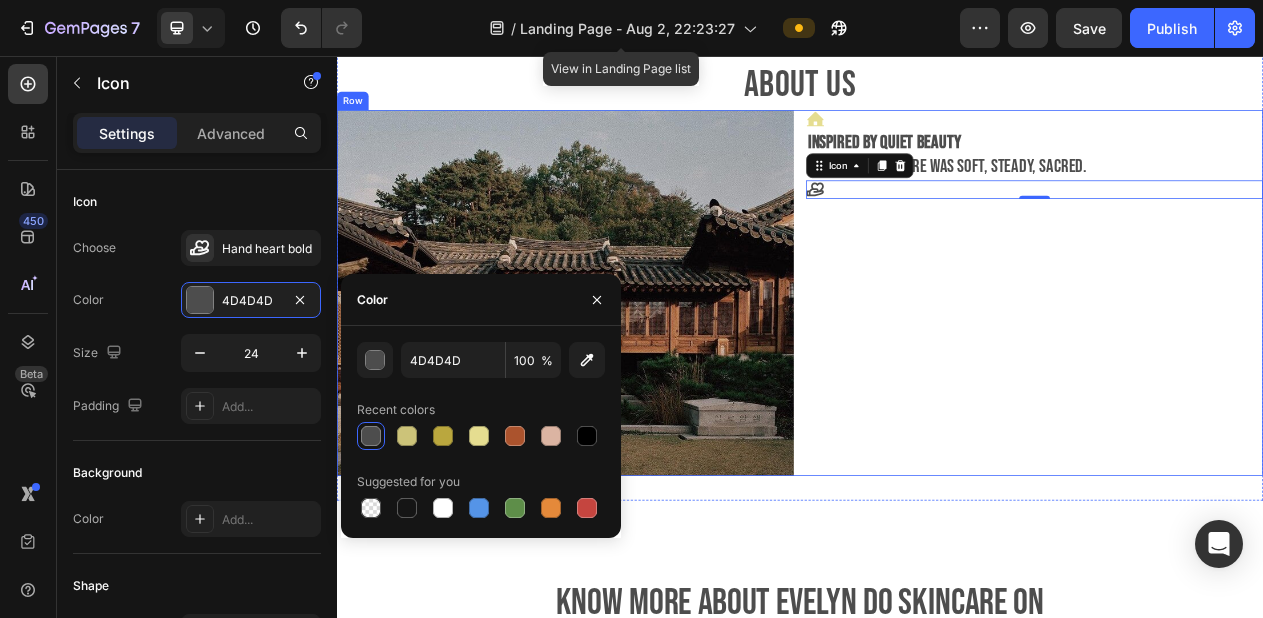 click on "Icon Inspired by quiet beauty  In Joseon, skincare was soft, steady, sacred. Text Block
Icon   0" at bounding box center (1241, 363) 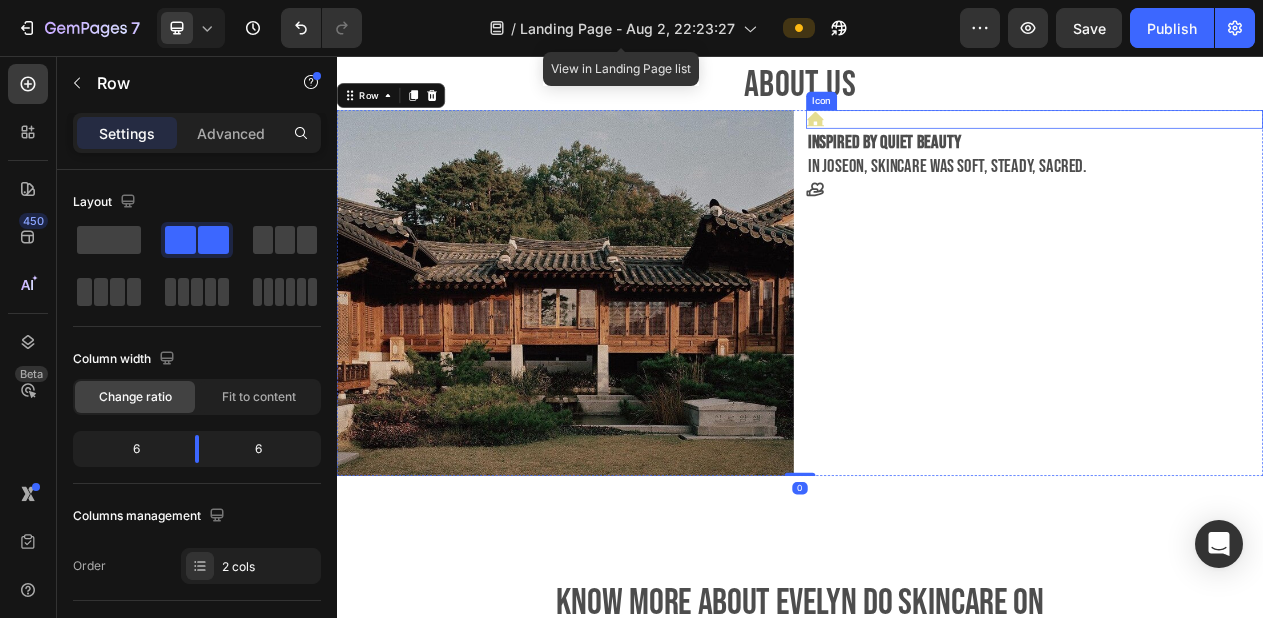 click on "Icon" at bounding box center (1241, 138) 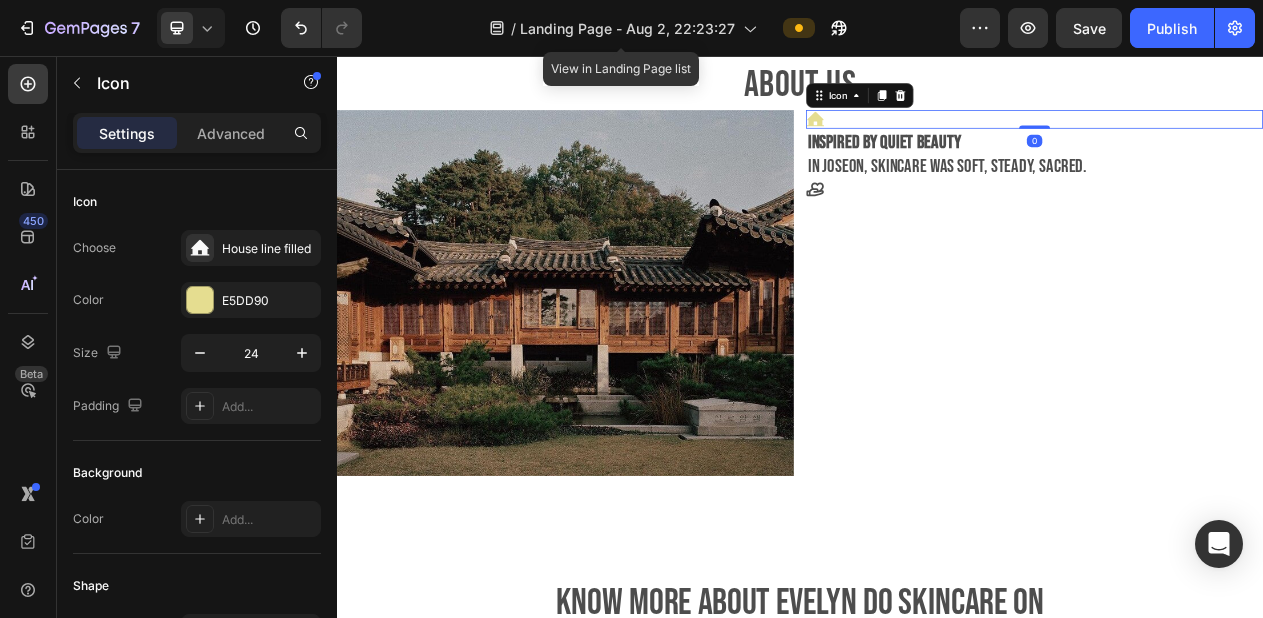 click on "Icon   0" at bounding box center (1241, 138) 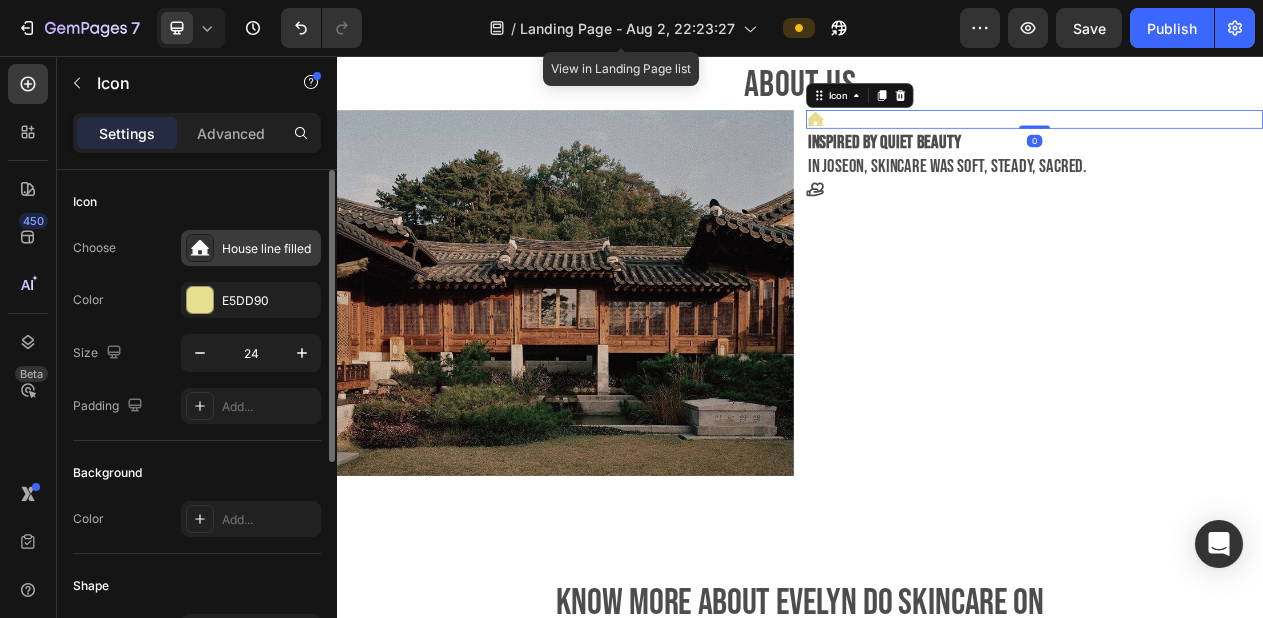 click on "House line filled" at bounding box center (269, 249) 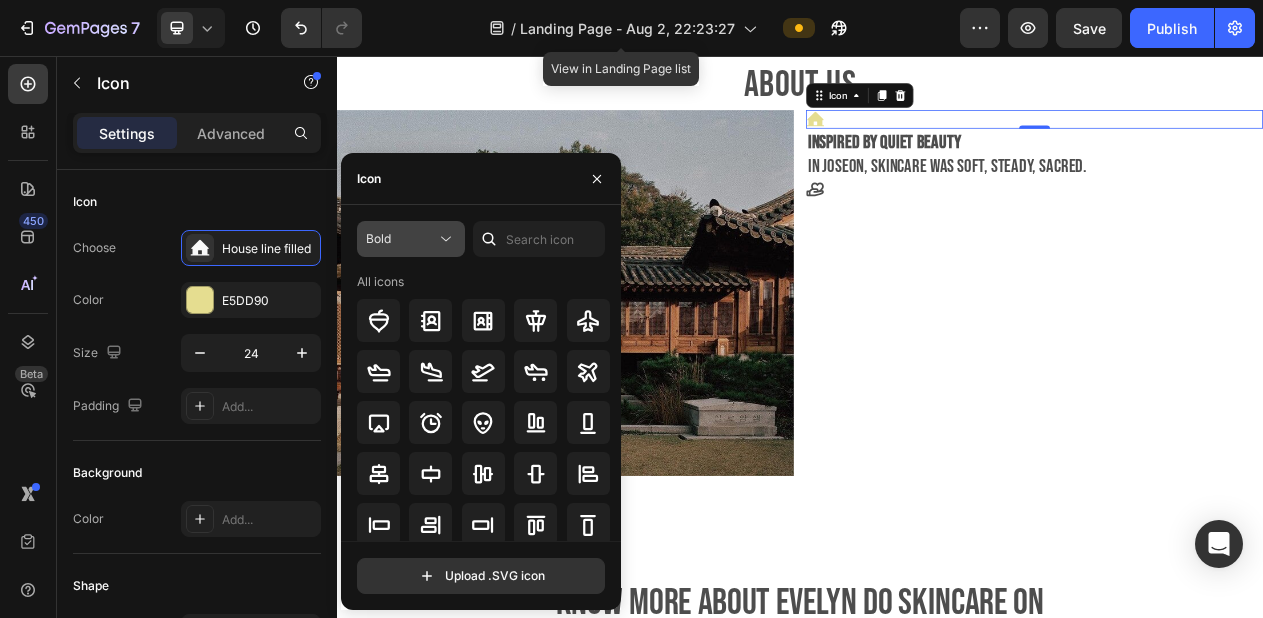 click 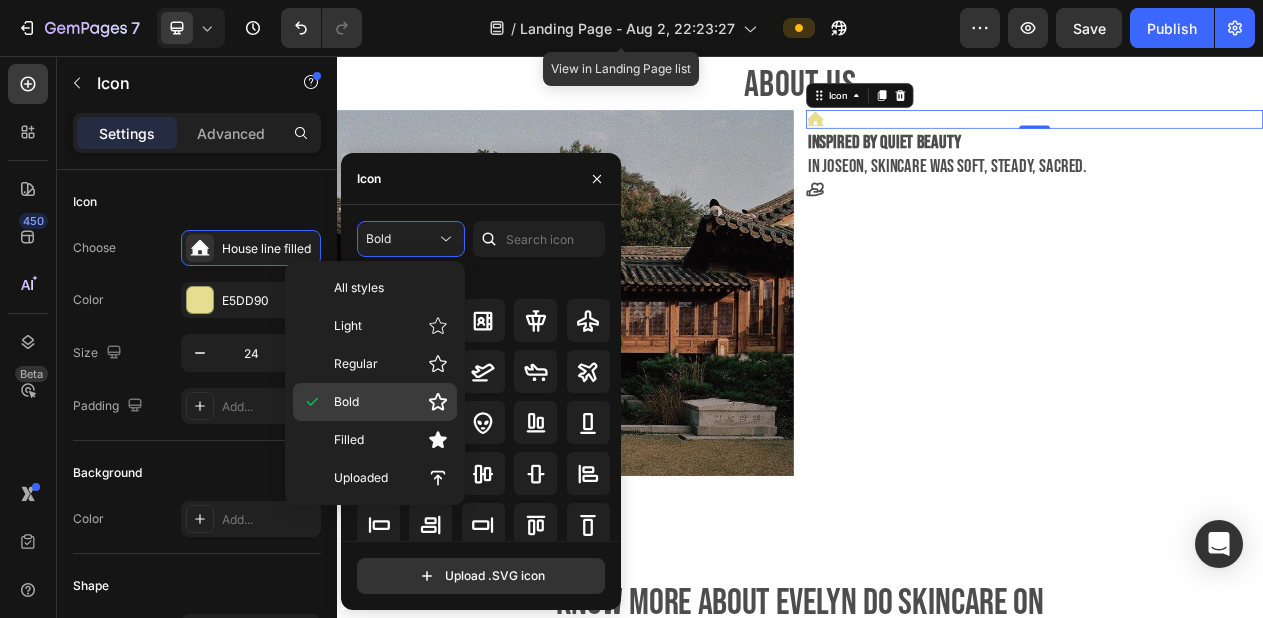 click on "Bold" at bounding box center [391, 402] 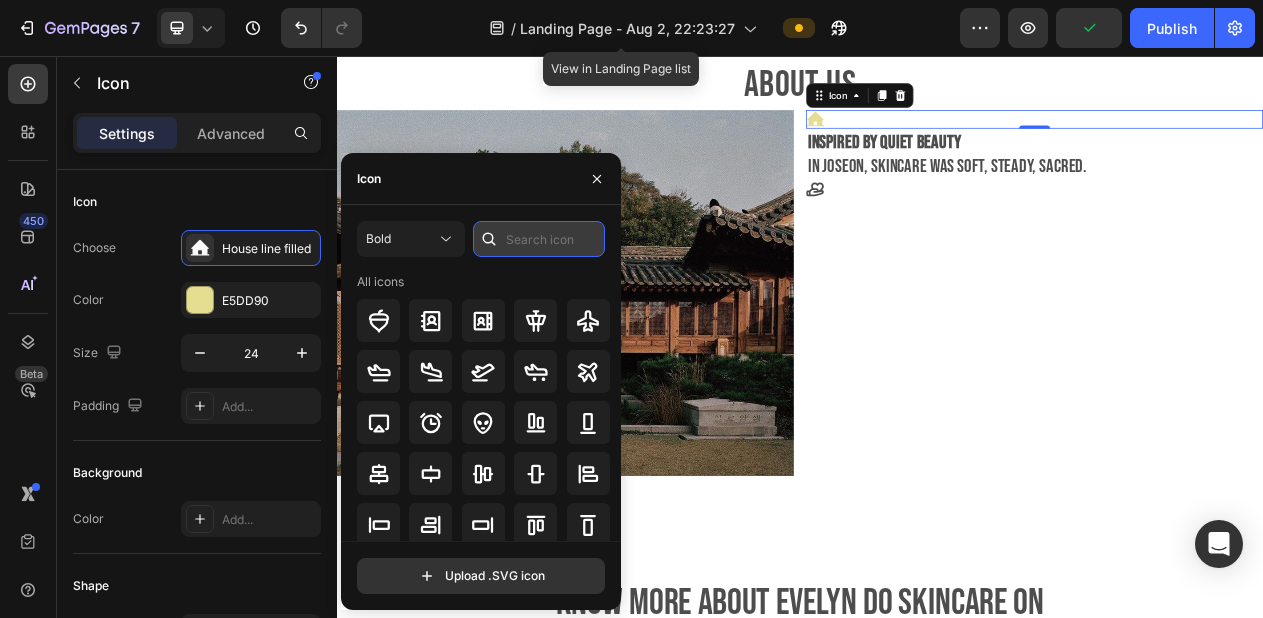 click at bounding box center [539, 239] 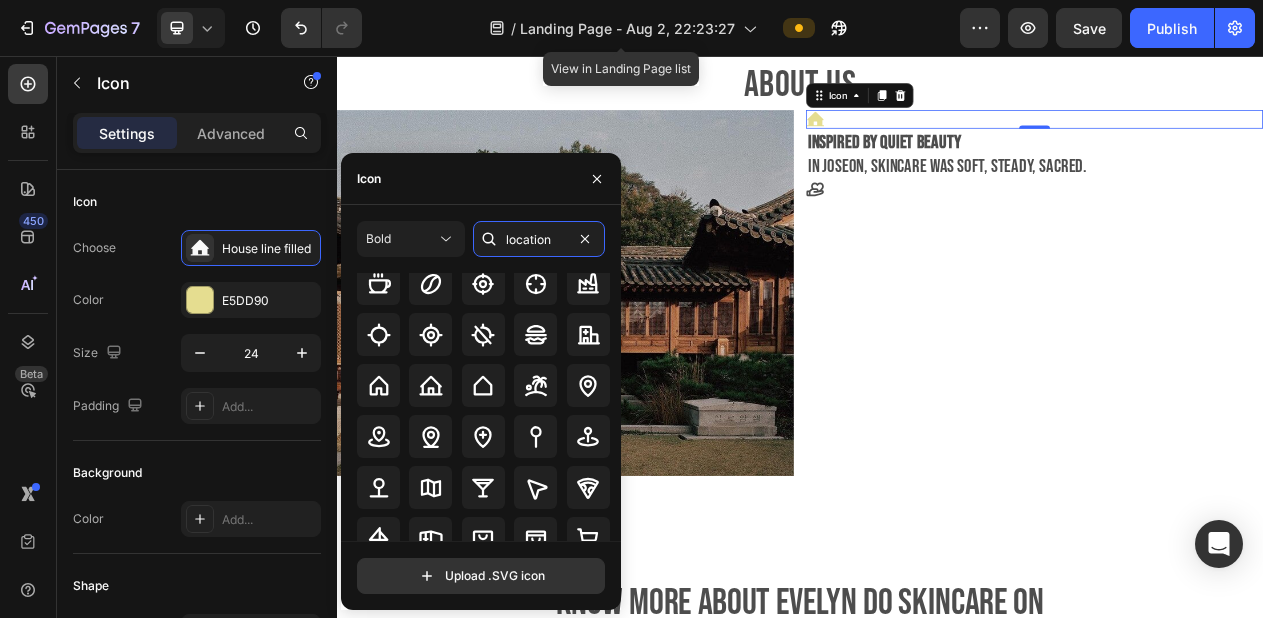 scroll, scrollTop: 252, scrollLeft: 0, axis: vertical 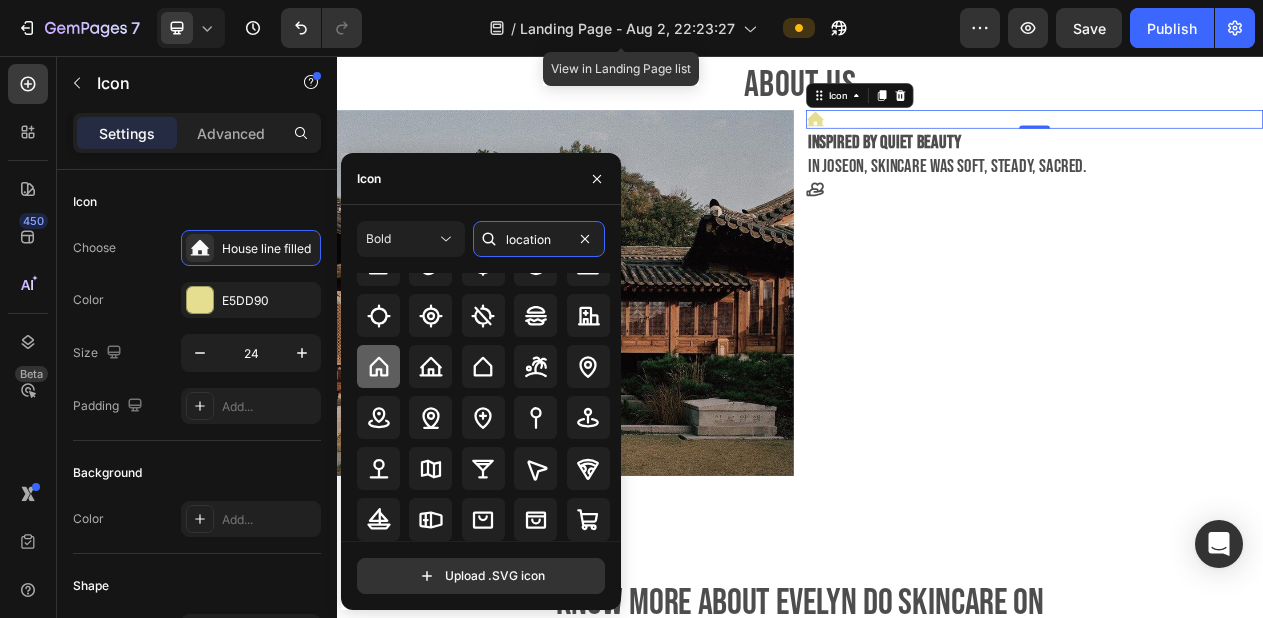 type on "location" 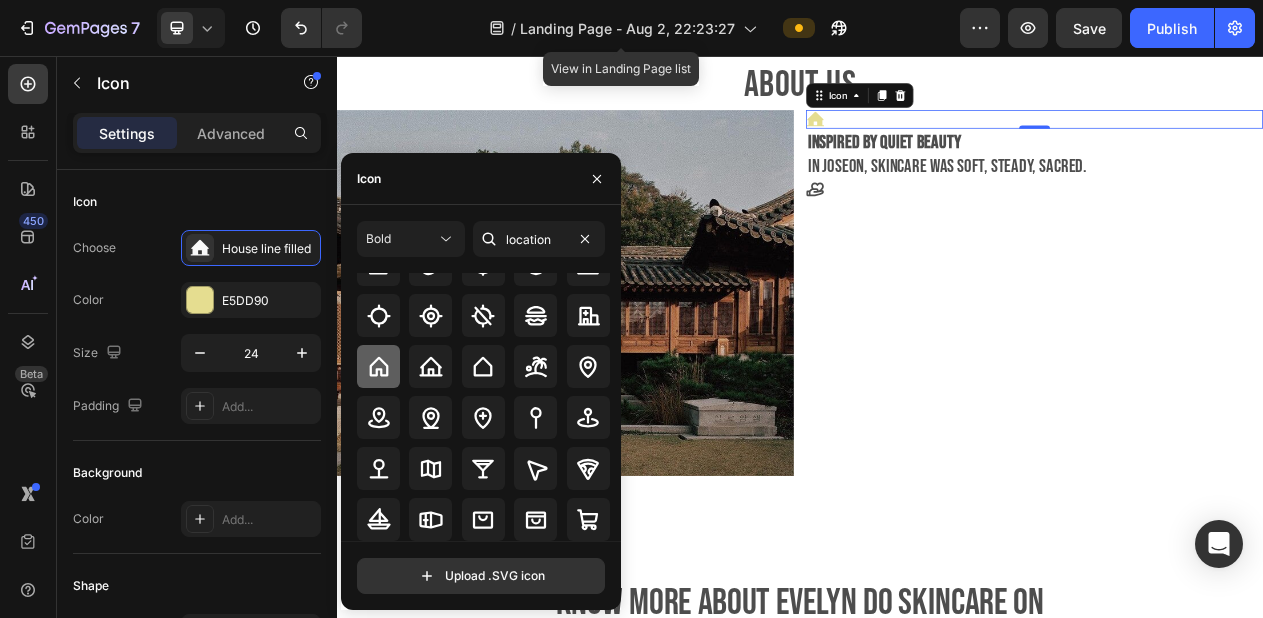click 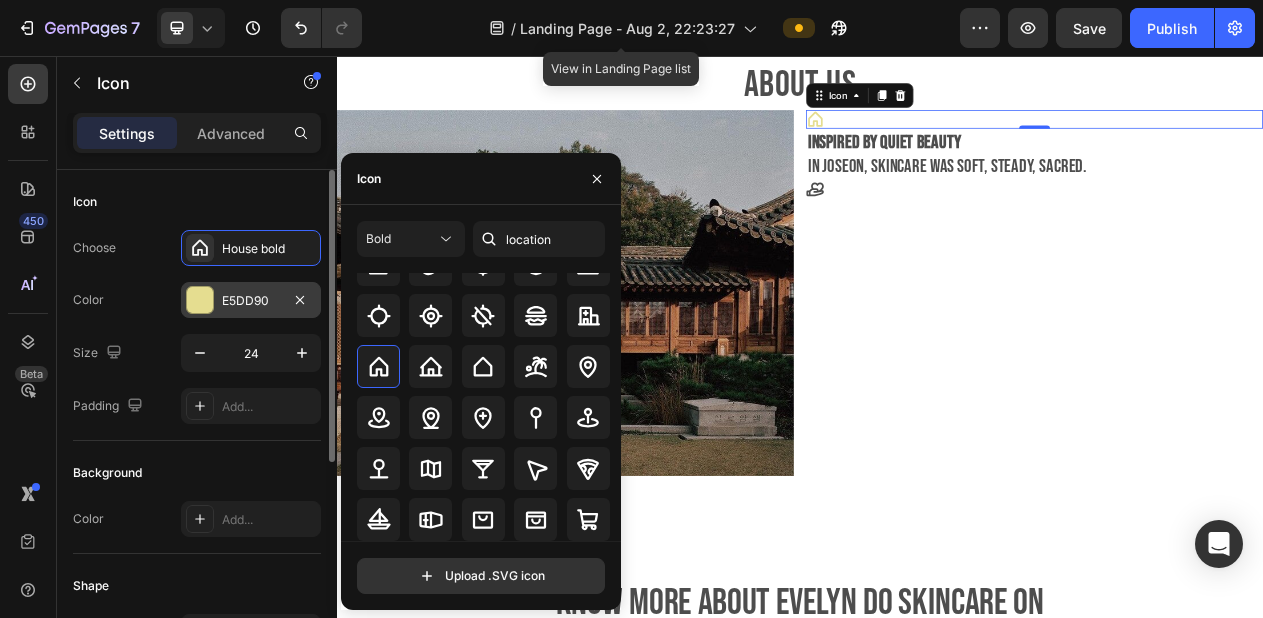 click on "E5DD90" at bounding box center [251, 301] 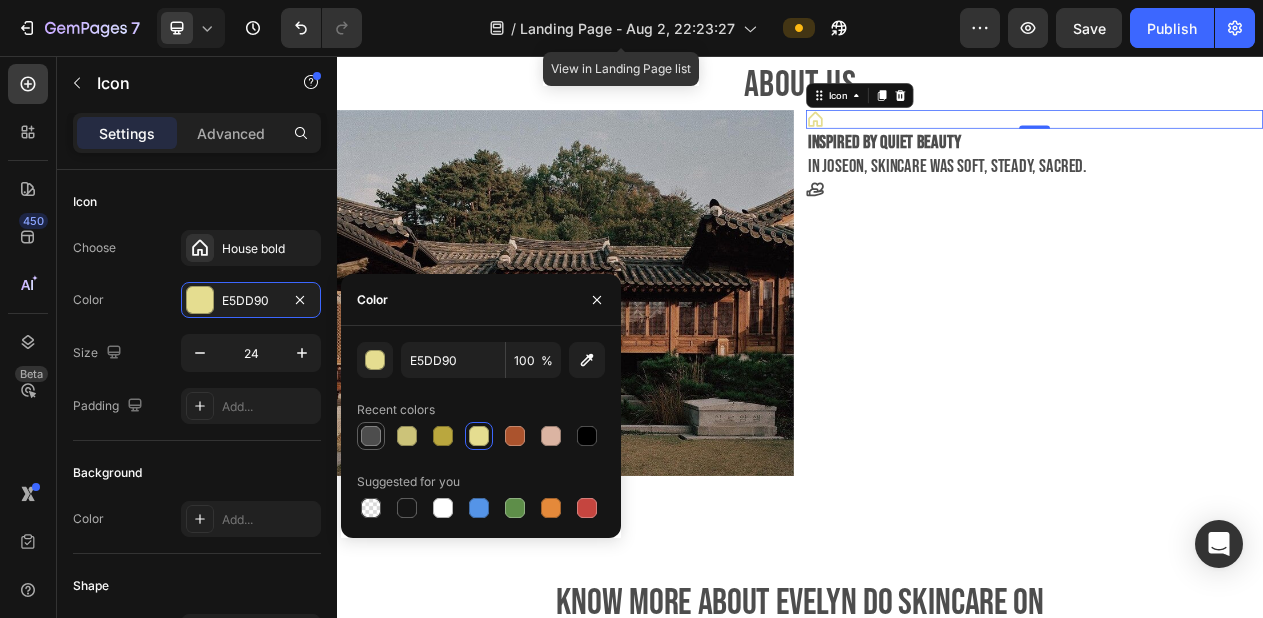 click at bounding box center (371, 436) 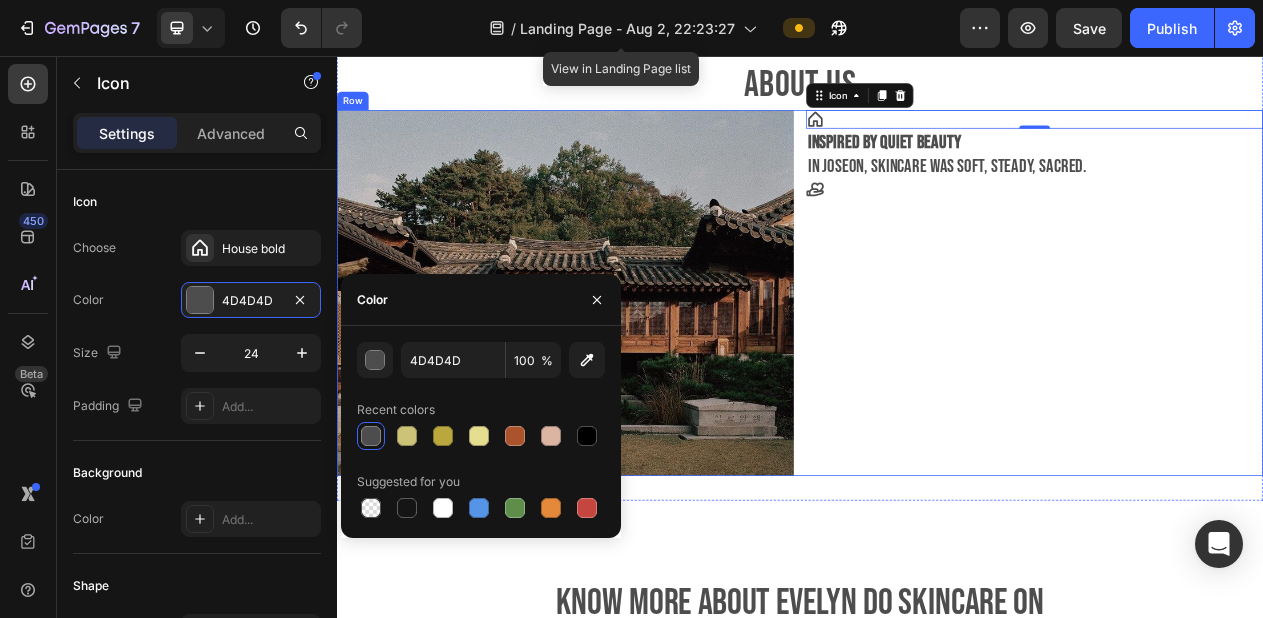 click on "Icon   0 Inspired by quiet beauty  In Joseon, skincare was soft, steady, sacred. Text Block
Icon" at bounding box center (1241, 363) 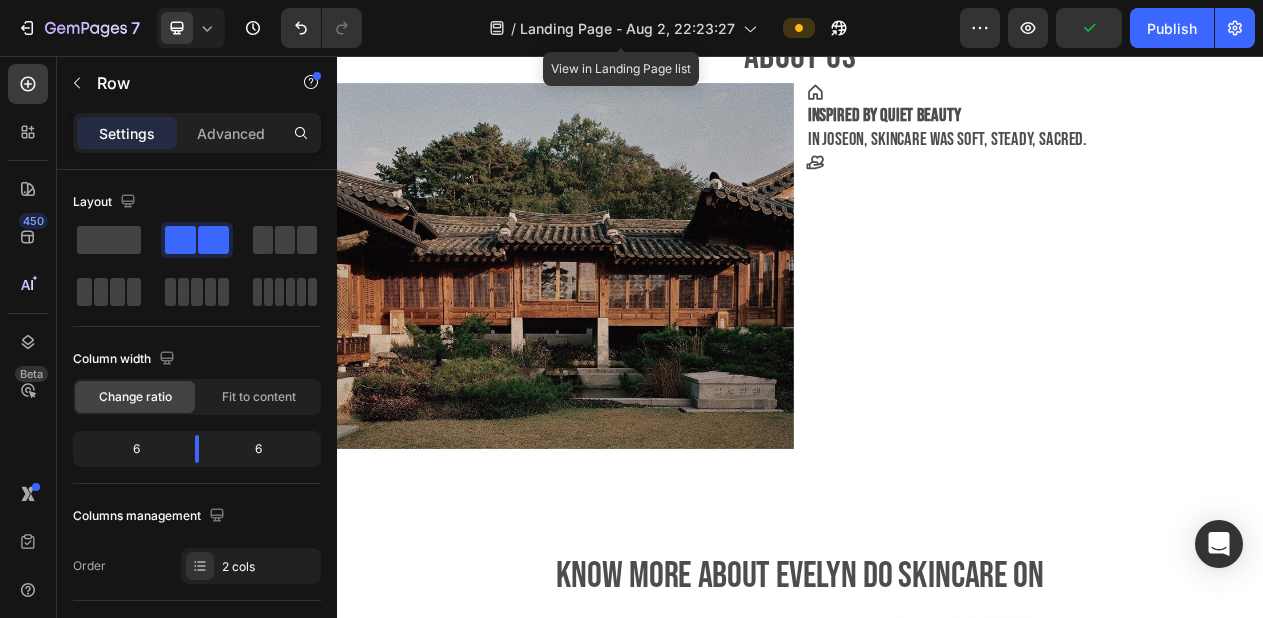 scroll, scrollTop: 1539, scrollLeft: 0, axis: vertical 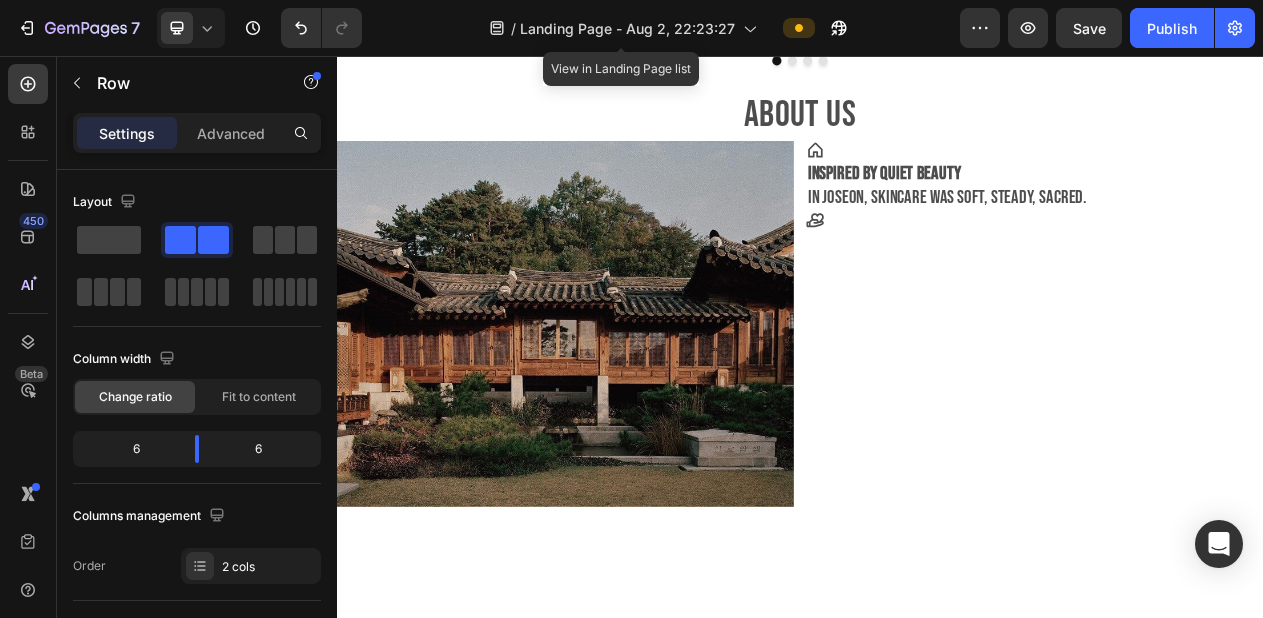 click 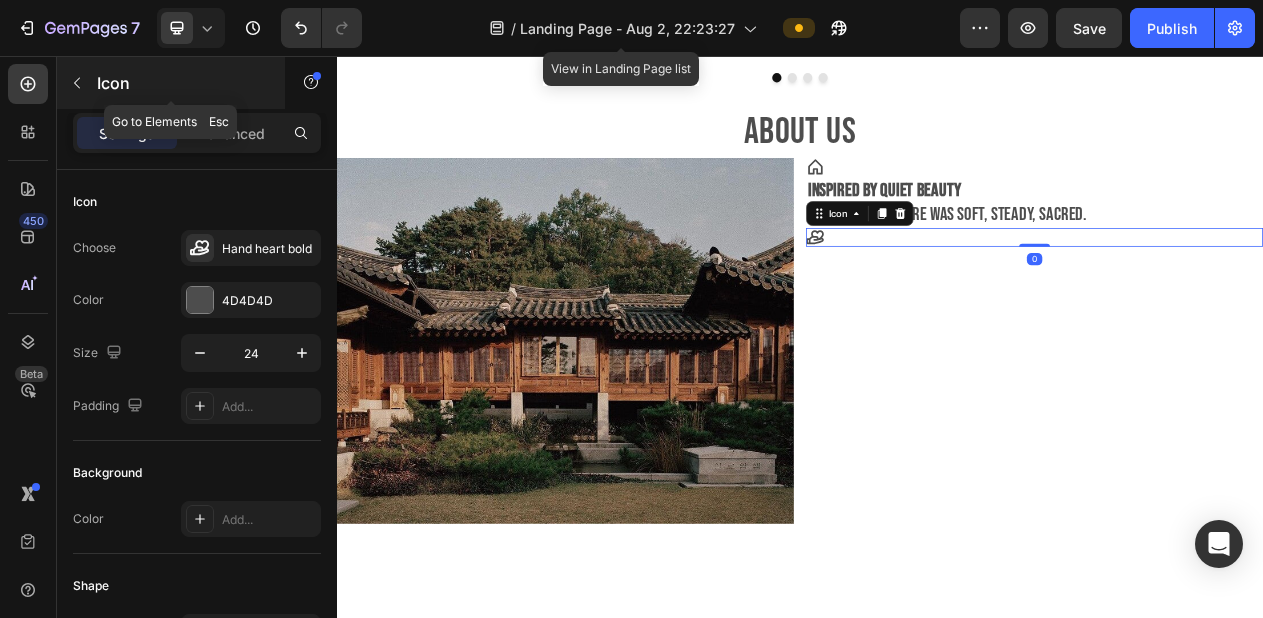 click at bounding box center (77, 83) 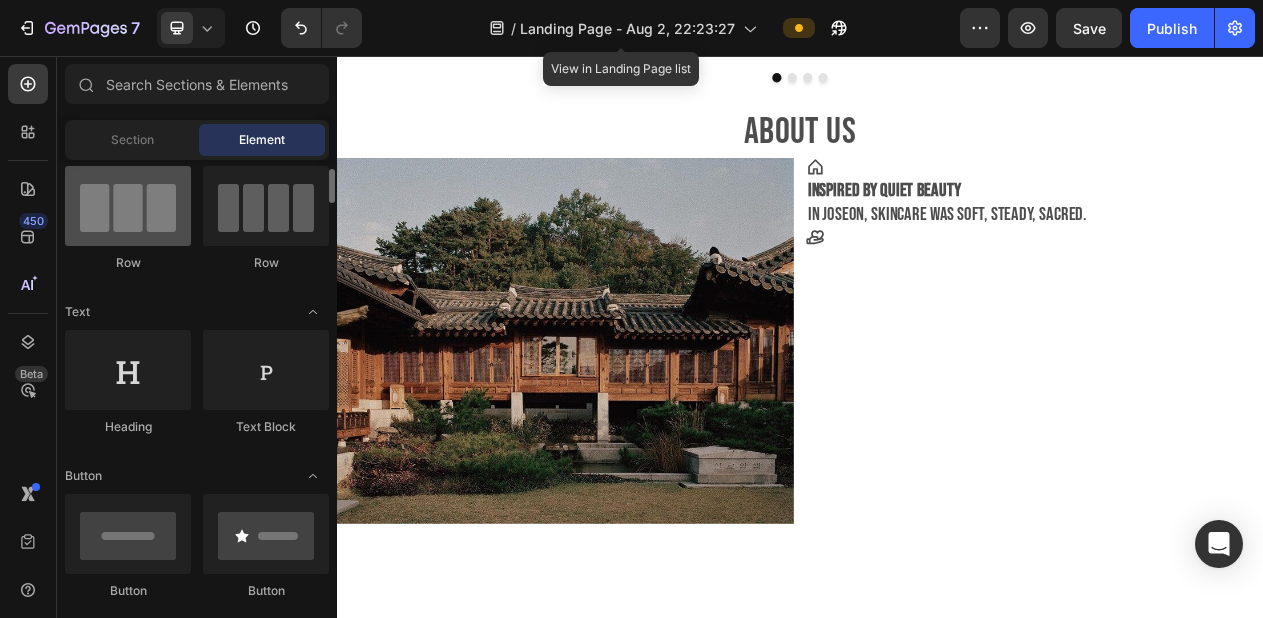 scroll, scrollTop: 187, scrollLeft: 0, axis: vertical 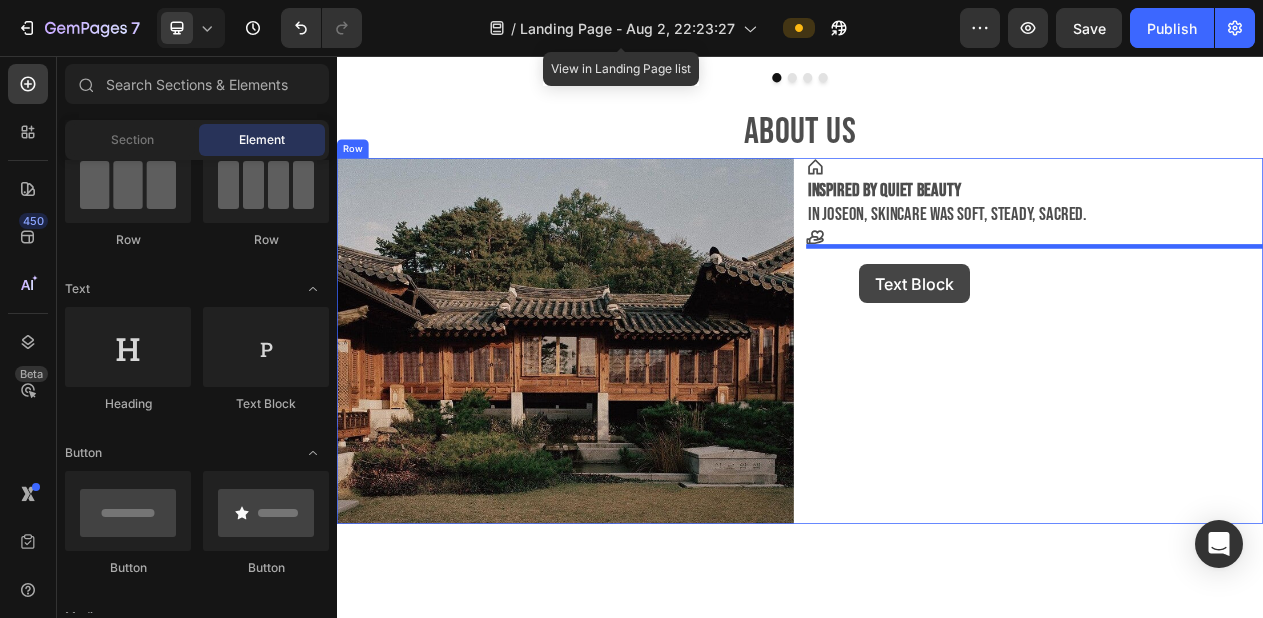 drag, startPoint x: 601, startPoint y: 409, endPoint x: 1014, endPoint y: 326, distance: 421.25763 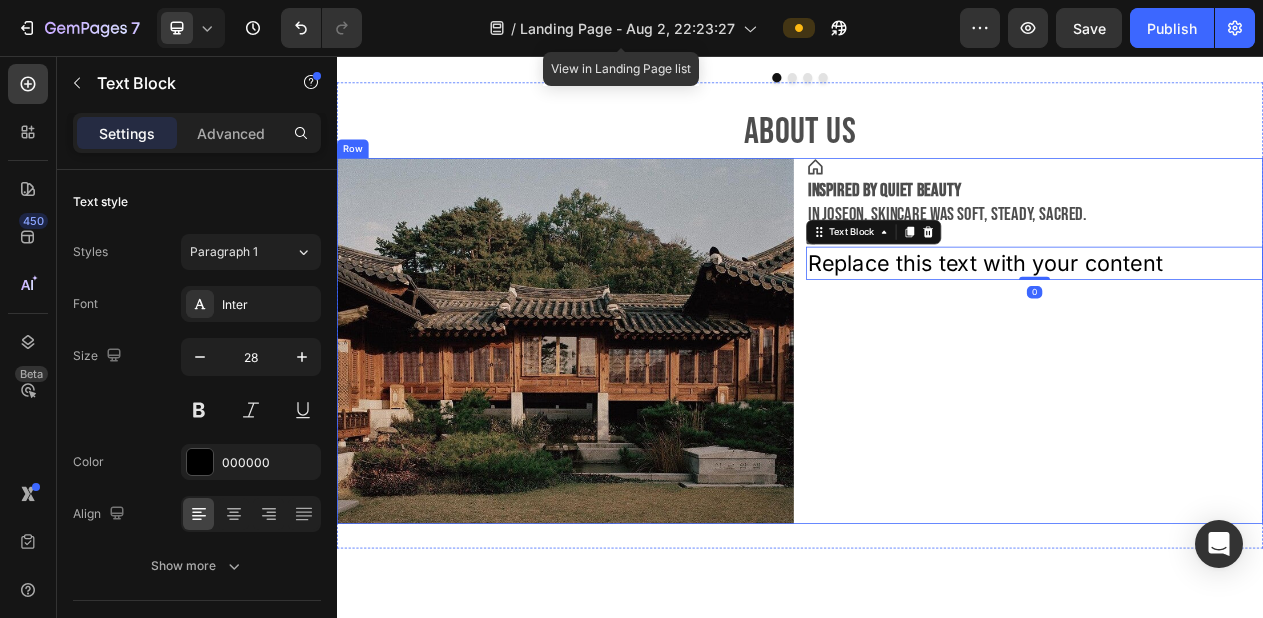click on "Icon Inspired by quiet beauty  In Joseon, skincare was soft, steady, sacred. Text Block
Icon Replace this text with your content Text Block   0" at bounding box center (1241, 425) 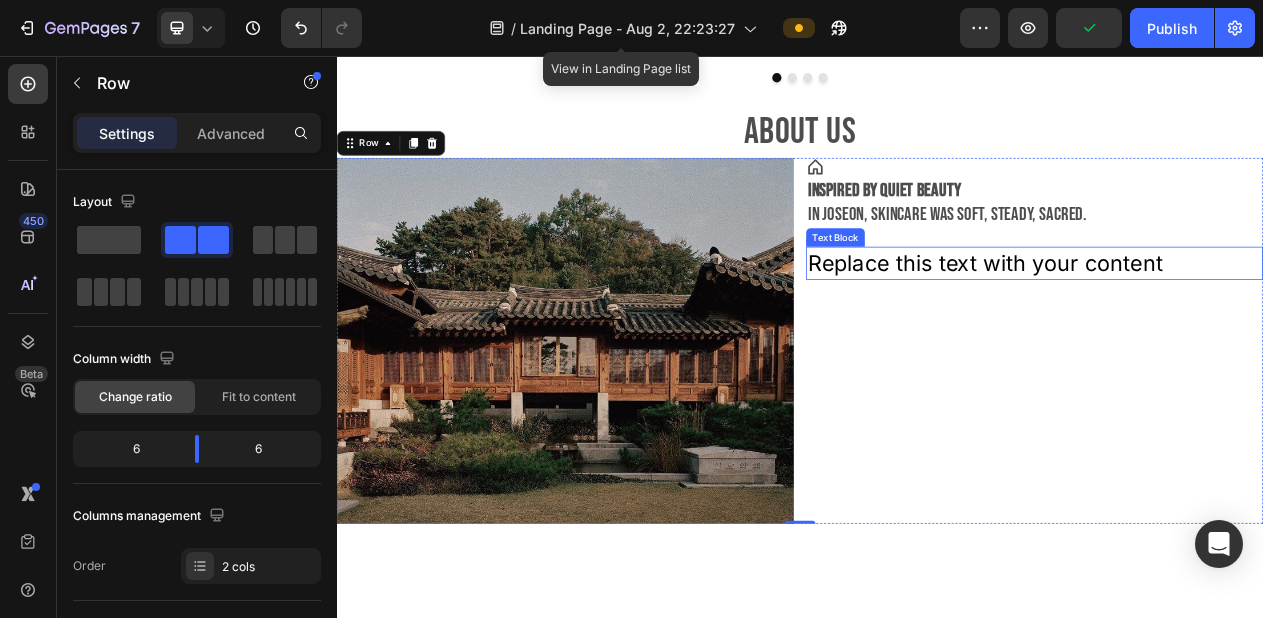 click on "Replace this text with your content" at bounding box center (1241, 324) 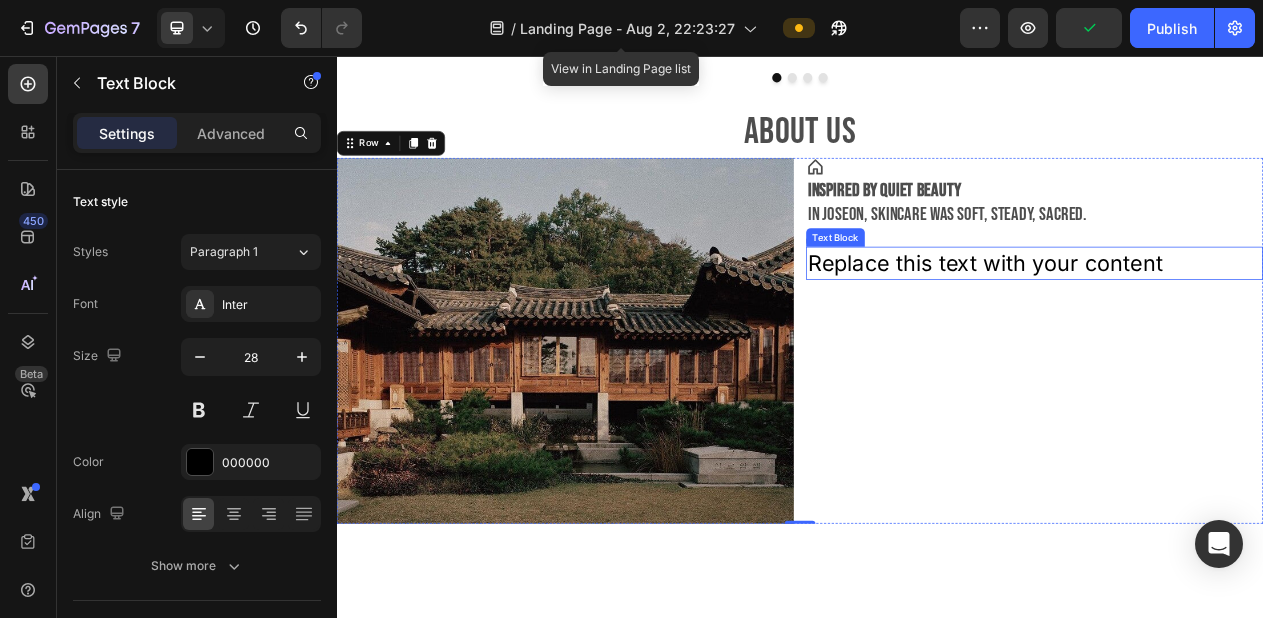 click on "Replace this text with your content" at bounding box center (1241, 324) 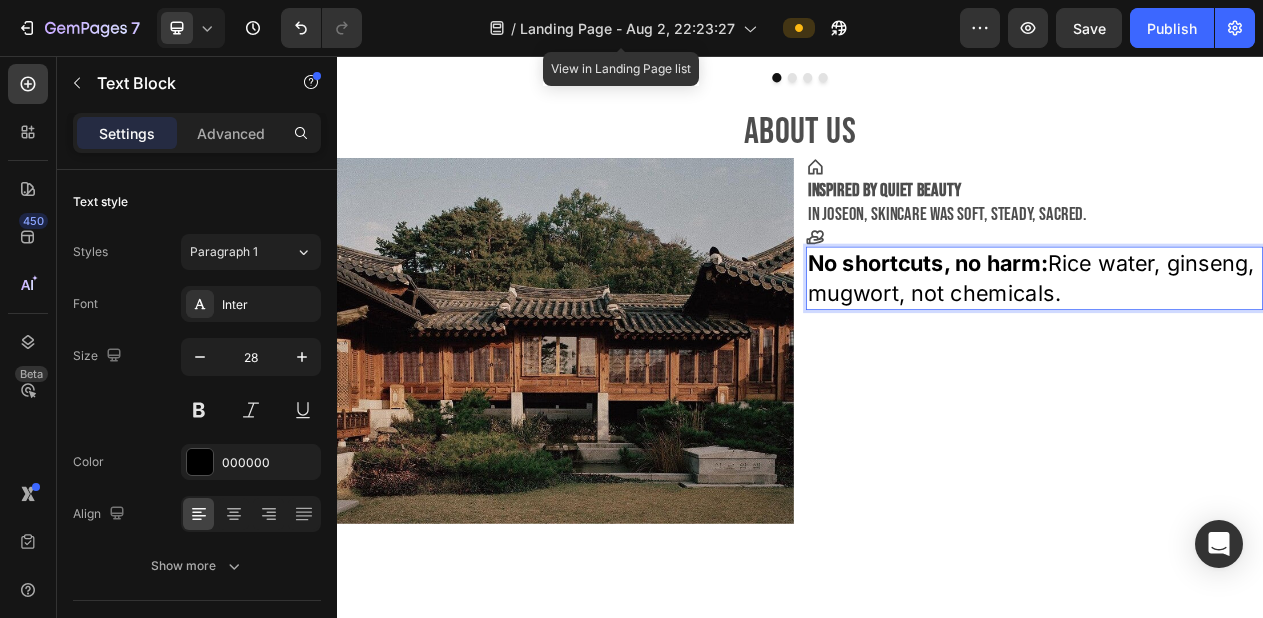 click on "No shortcuts, no harm:" at bounding box center [1102, 324] 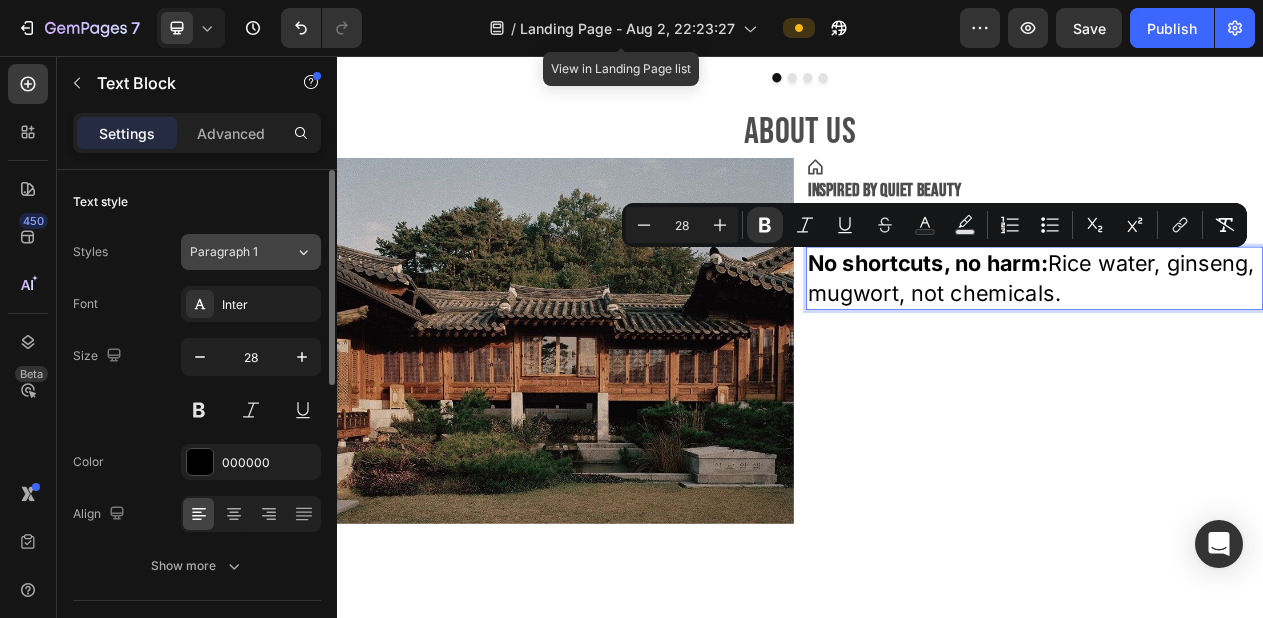 click on "Paragraph 1" 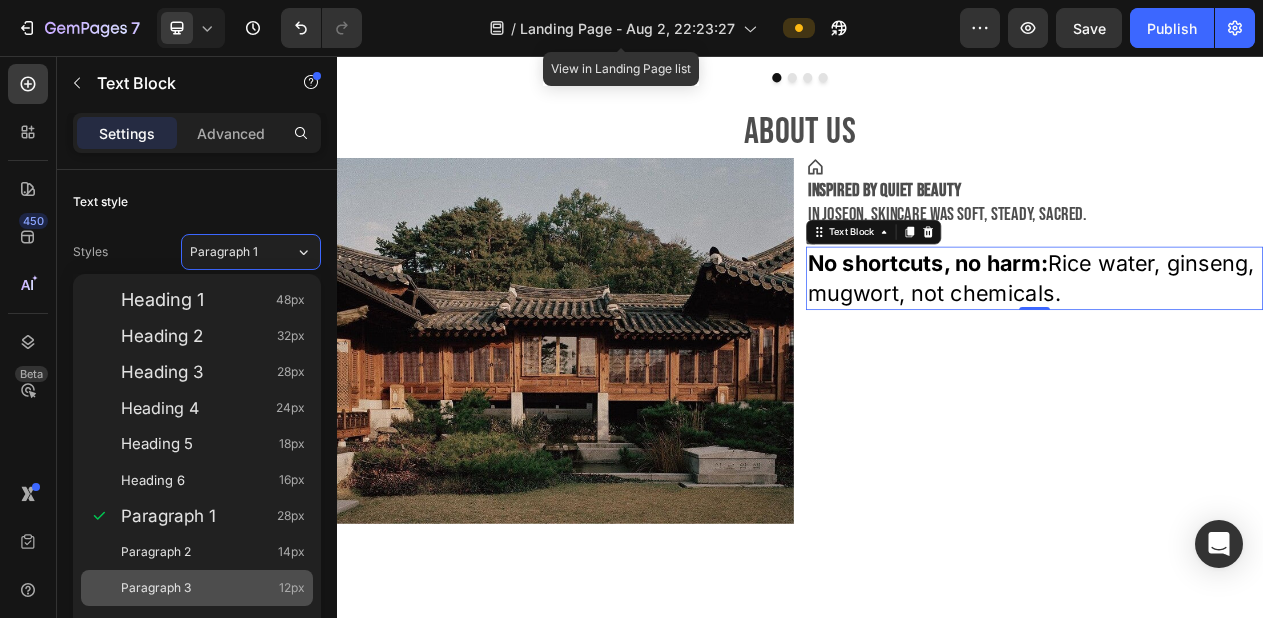 click on "Paragraph 3 12px" at bounding box center [197, 588] 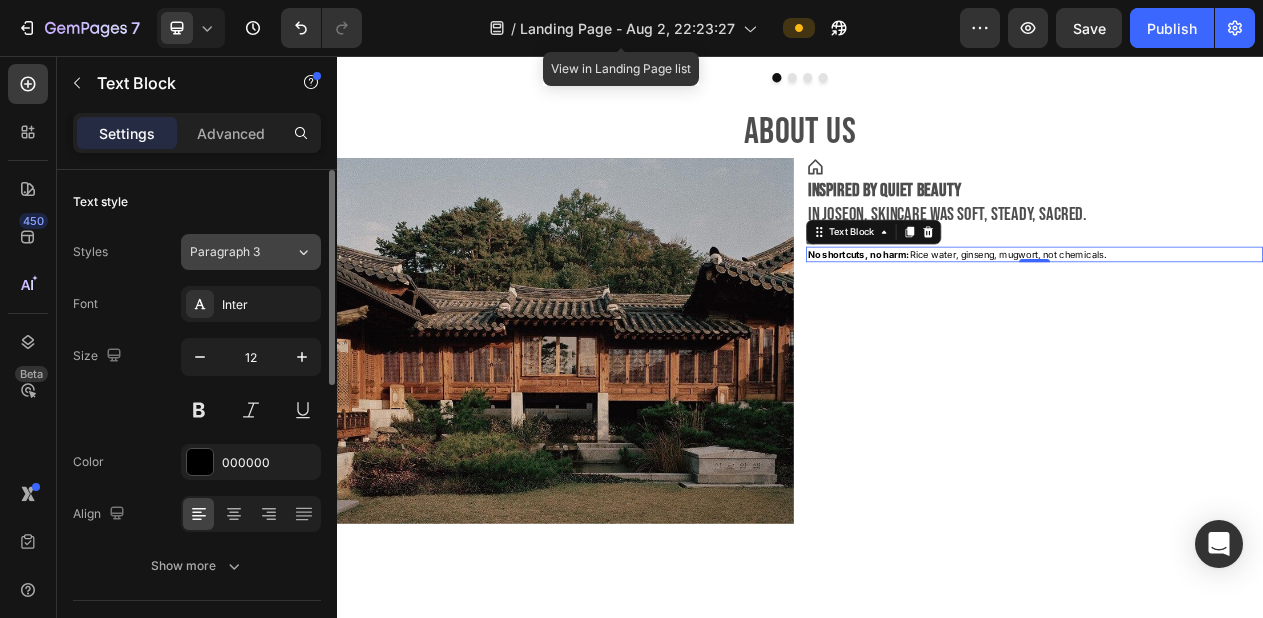 click on "Paragraph 3" 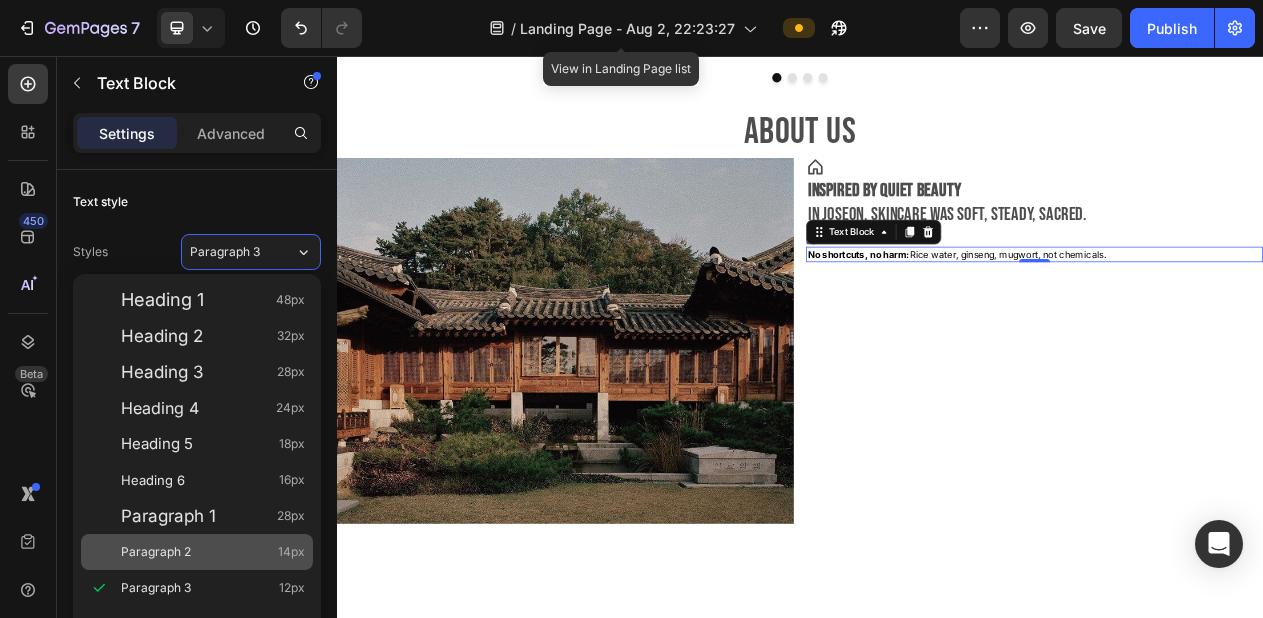 click on "Paragraph 2 14px" at bounding box center [213, 552] 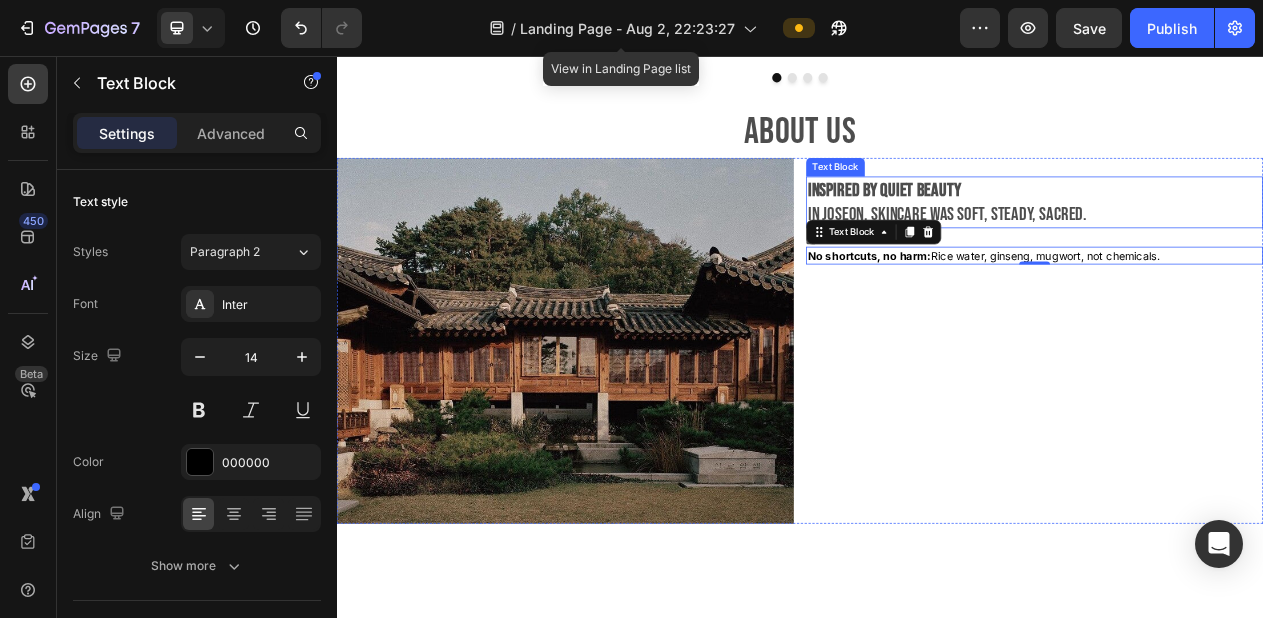 click on "Inspired by quiet beauty" at bounding box center (1046, 229) 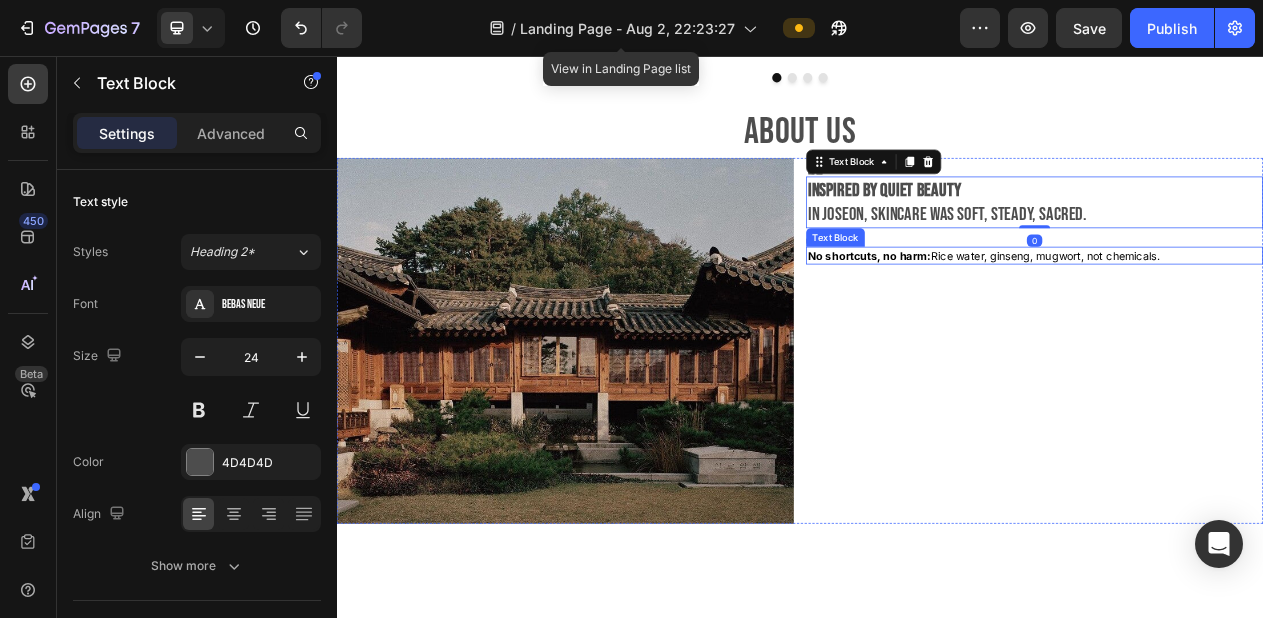 click on "No shortcuts, no harm:  Rice water, ginseng, mugwort, not chemicals." at bounding box center (1241, 315) 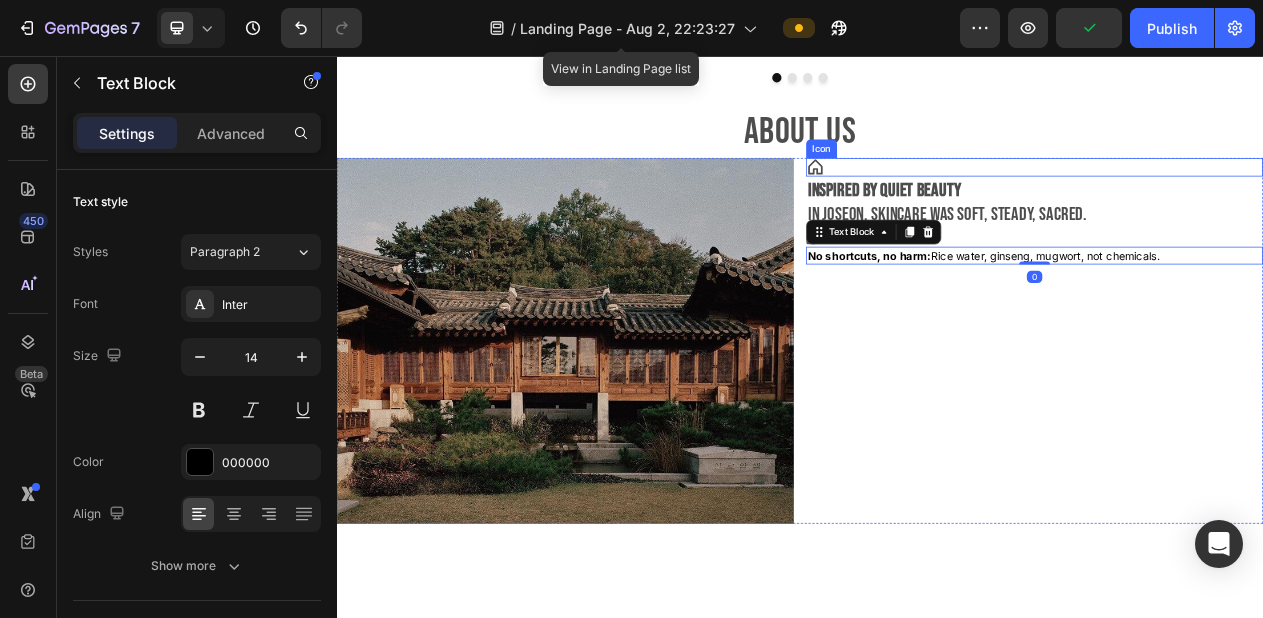click on "Icon" at bounding box center [1241, 200] 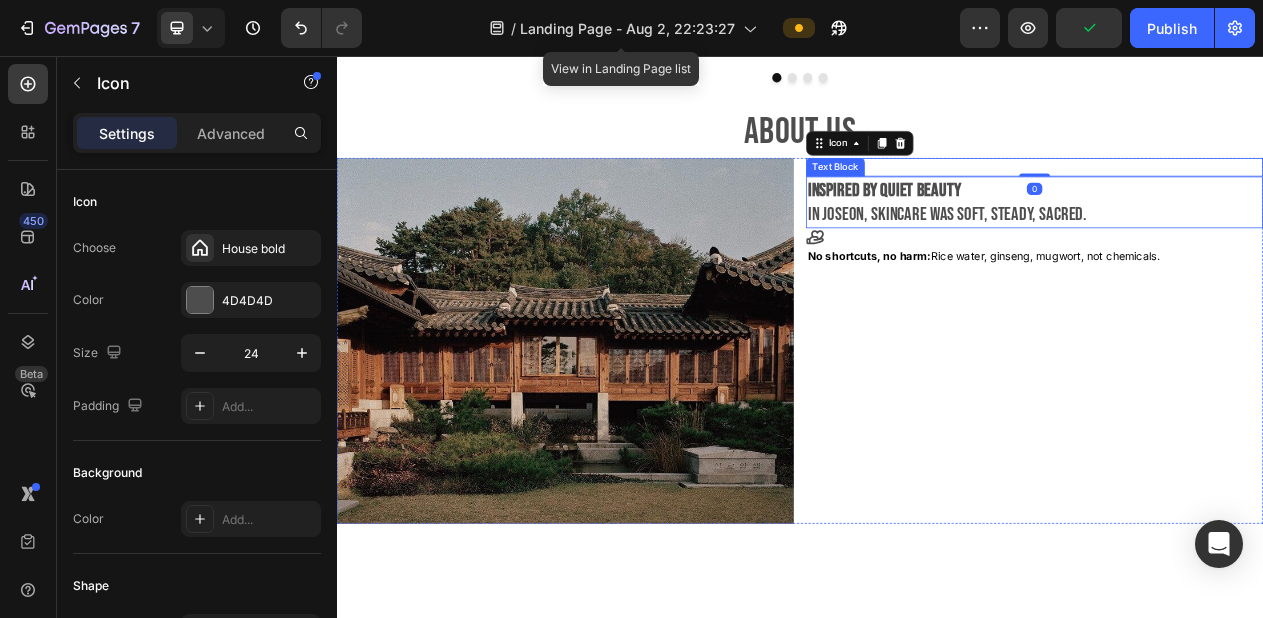 click on "Inspired by quiet beauty" at bounding box center (1046, 229) 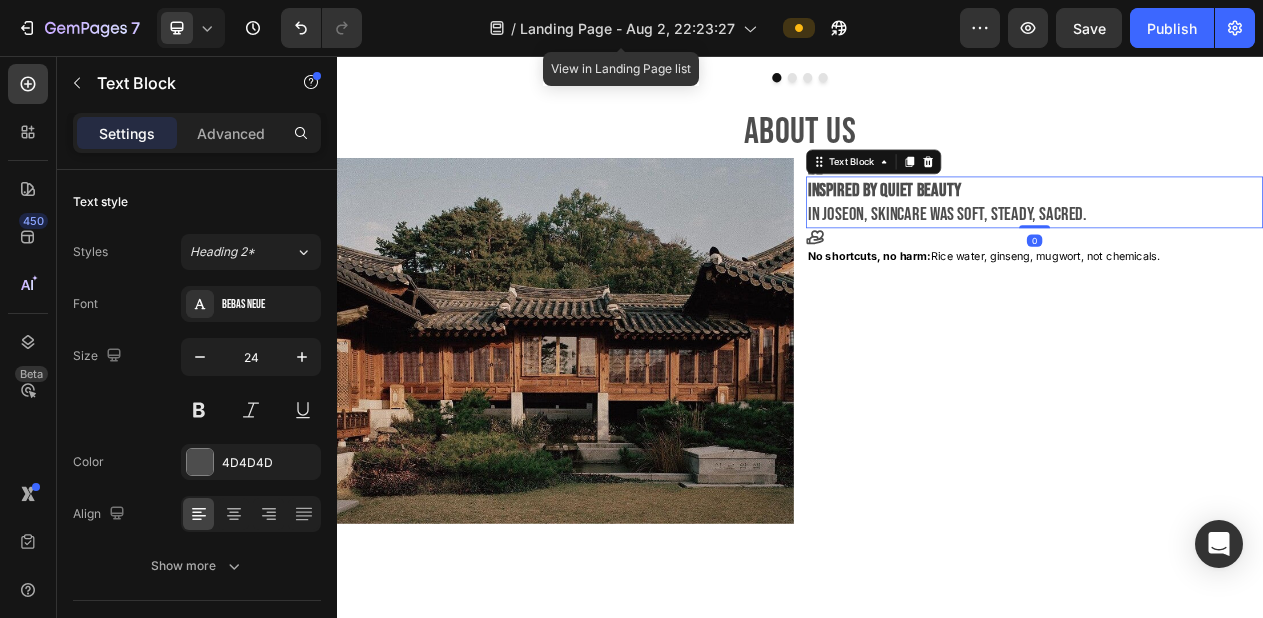 click on "Inspired by quiet beauty" at bounding box center [1046, 229] 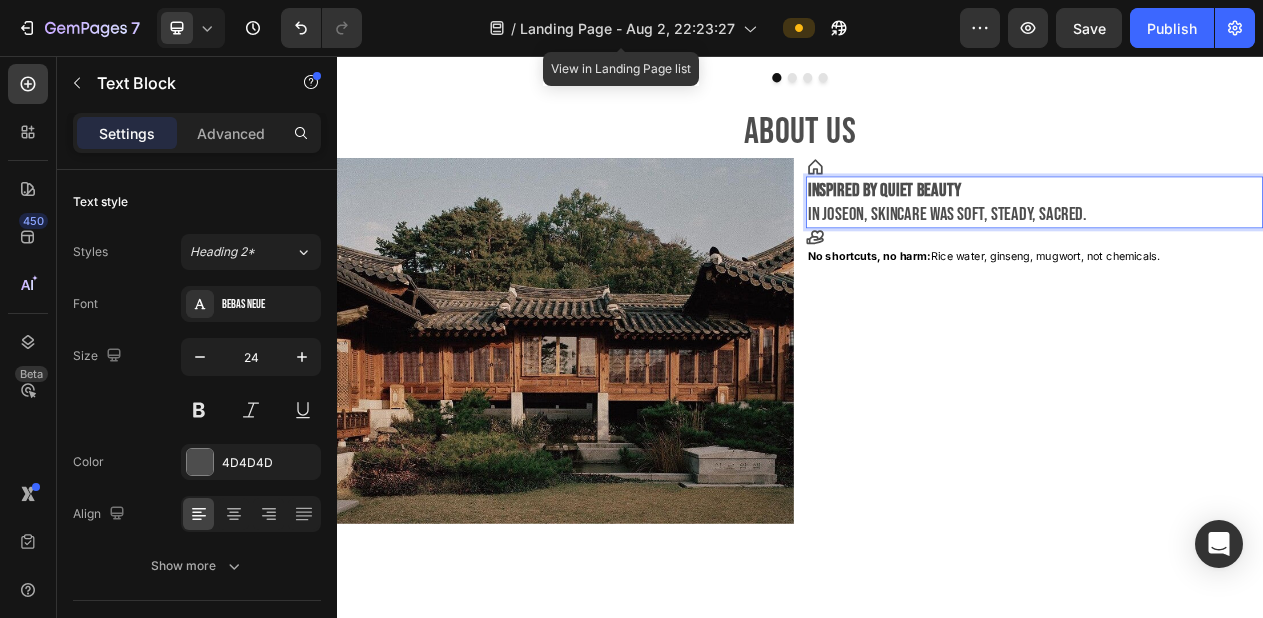 click on "Inspired by quiet beauty" at bounding box center [1046, 229] 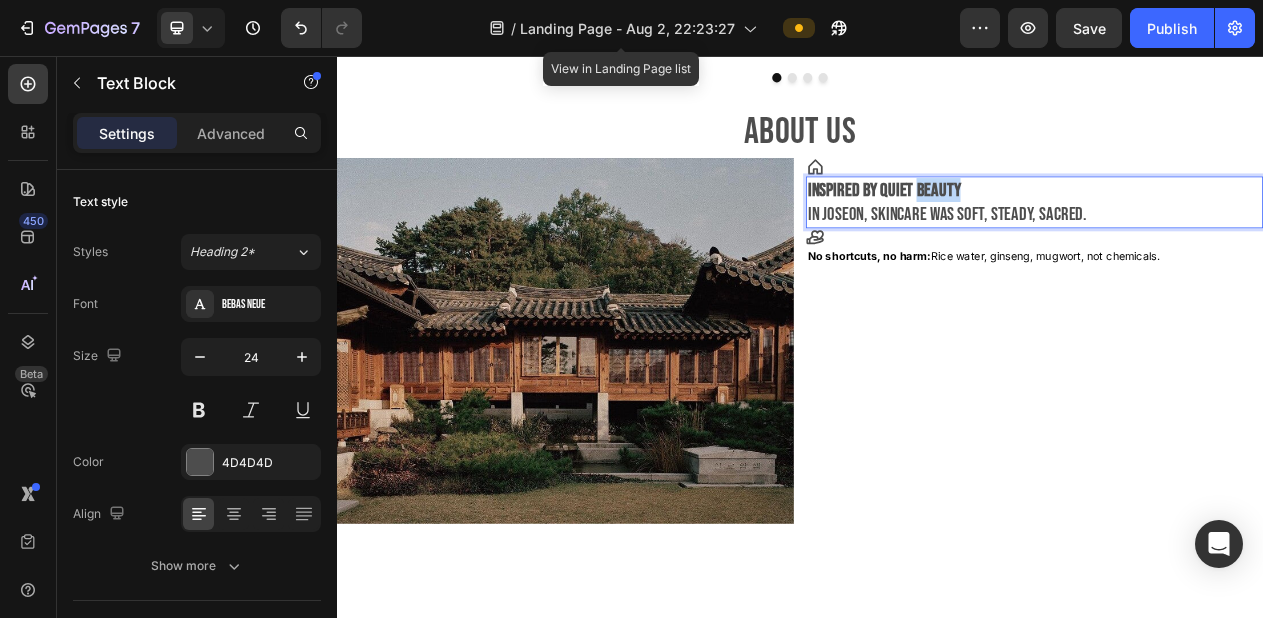 click on "Inspired by quiet beauty" at bounding box center (1046, 229) 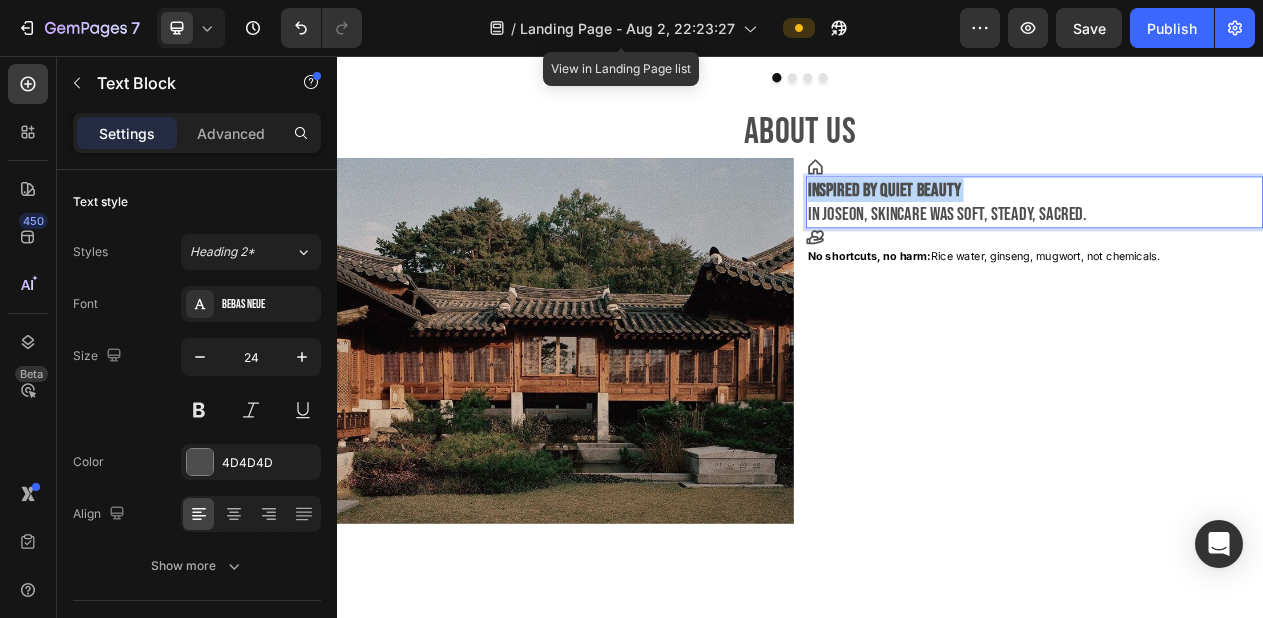 click on "Inspired by quiet beauty" at bounding box center [1046, 229] 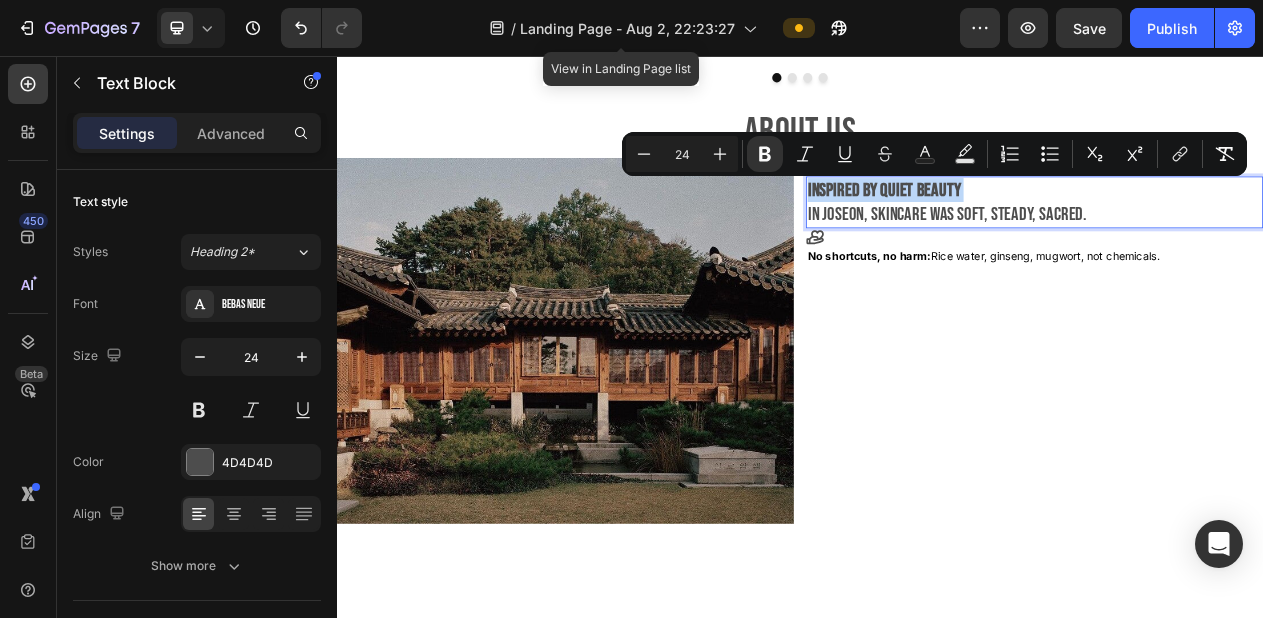 click on "In Joseon, skincare was soft, steady, sacred." at bounding box center (1241, 260) 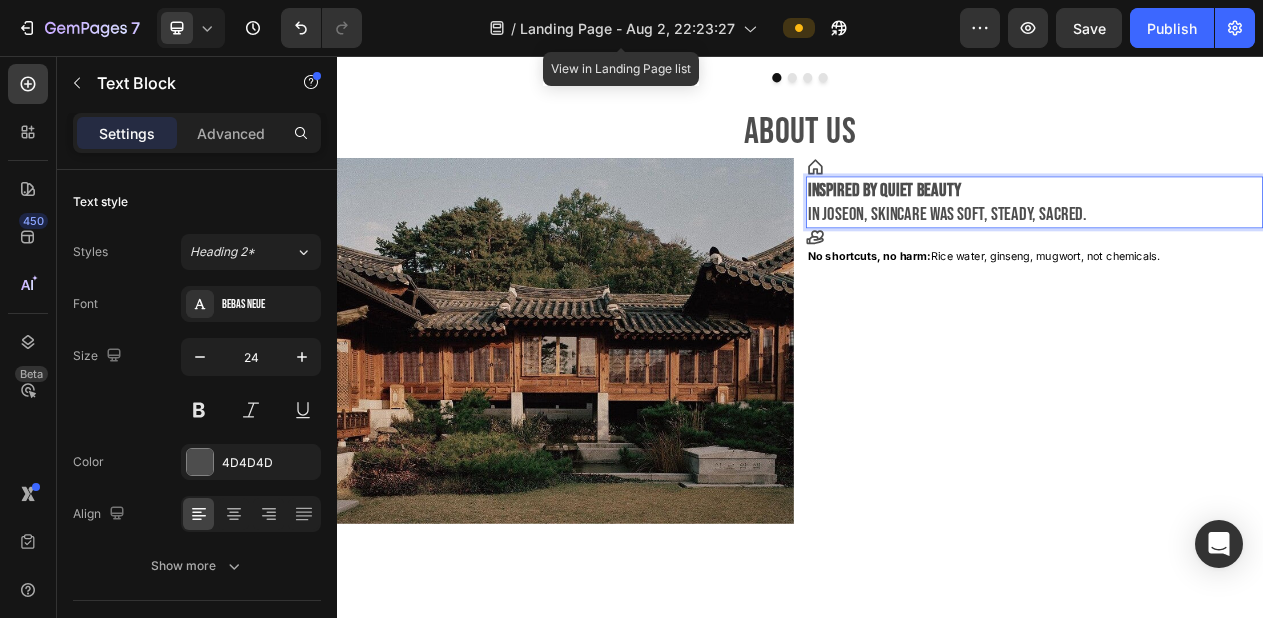 click on "In Joseon, skincare was soft, steady, sacred." at bounding box center [1241, 260] 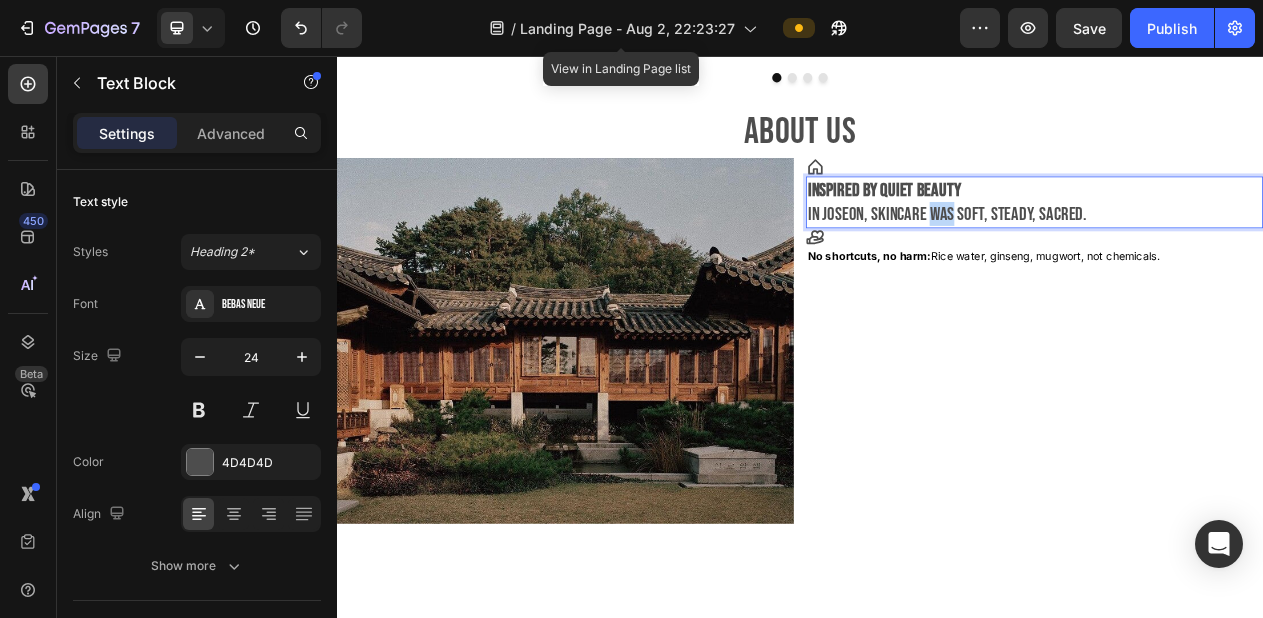 click on "In Joseon, skincare was soft, steady, sacred." at bounding box center [1241, 260] 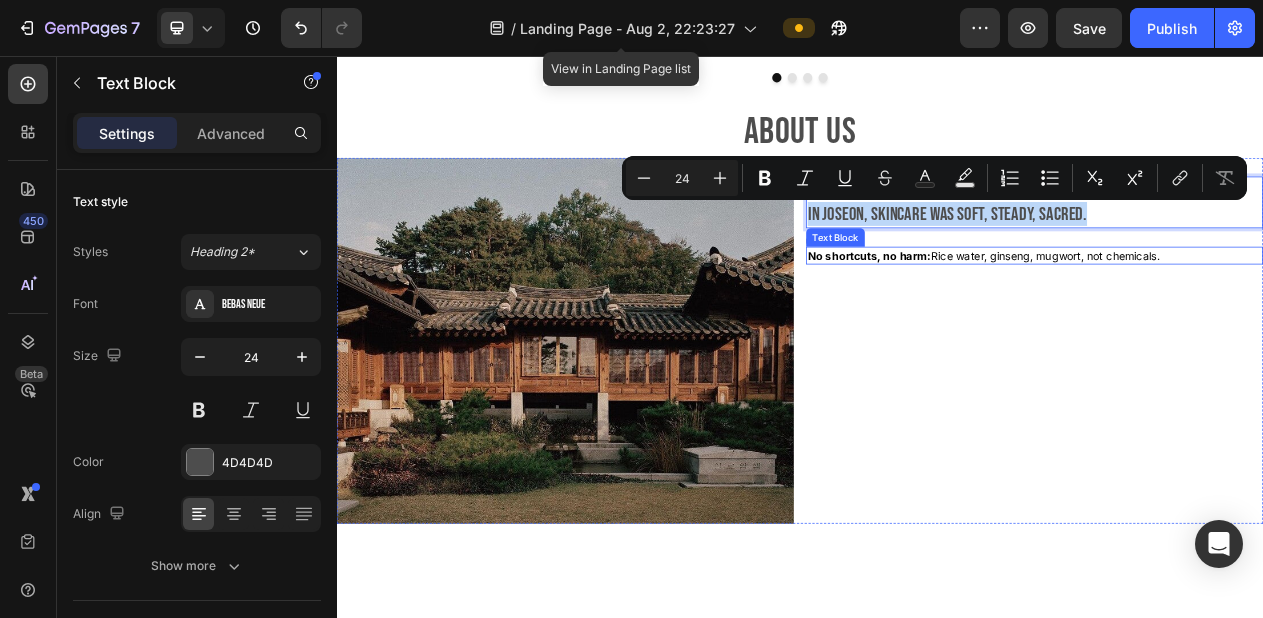 click on "No shortcuts, no harm:" at bounding box center (1027, 314) 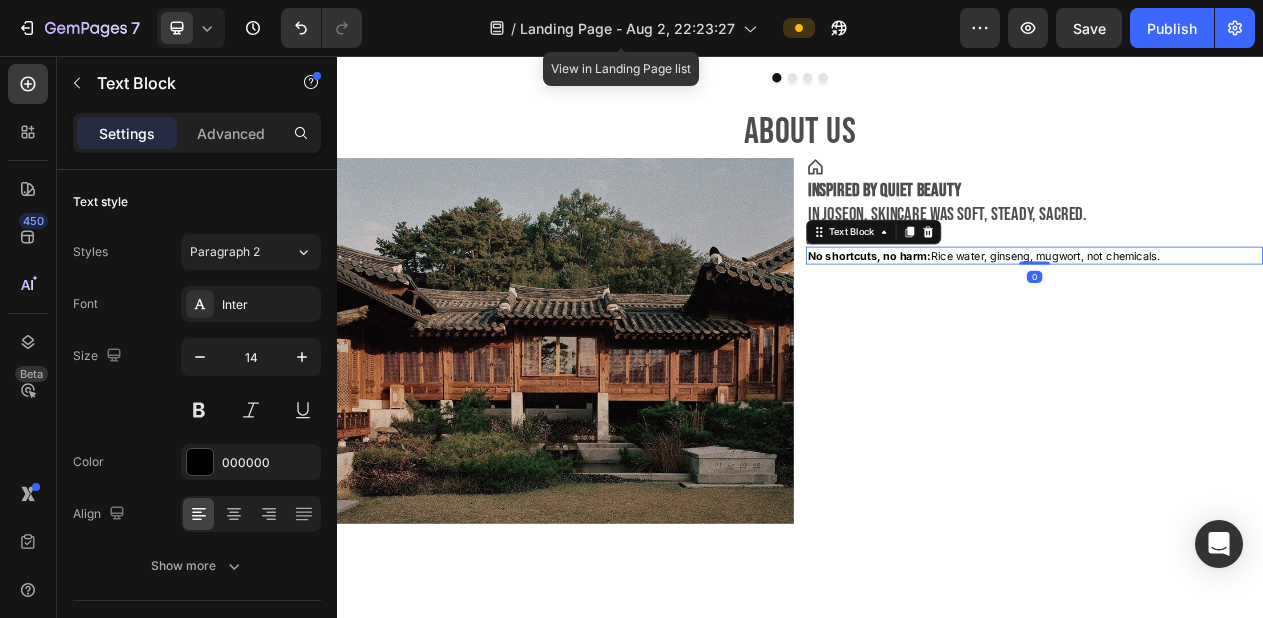 click on "No shortcuts, no harm:" at bounding box center (1027, 314) 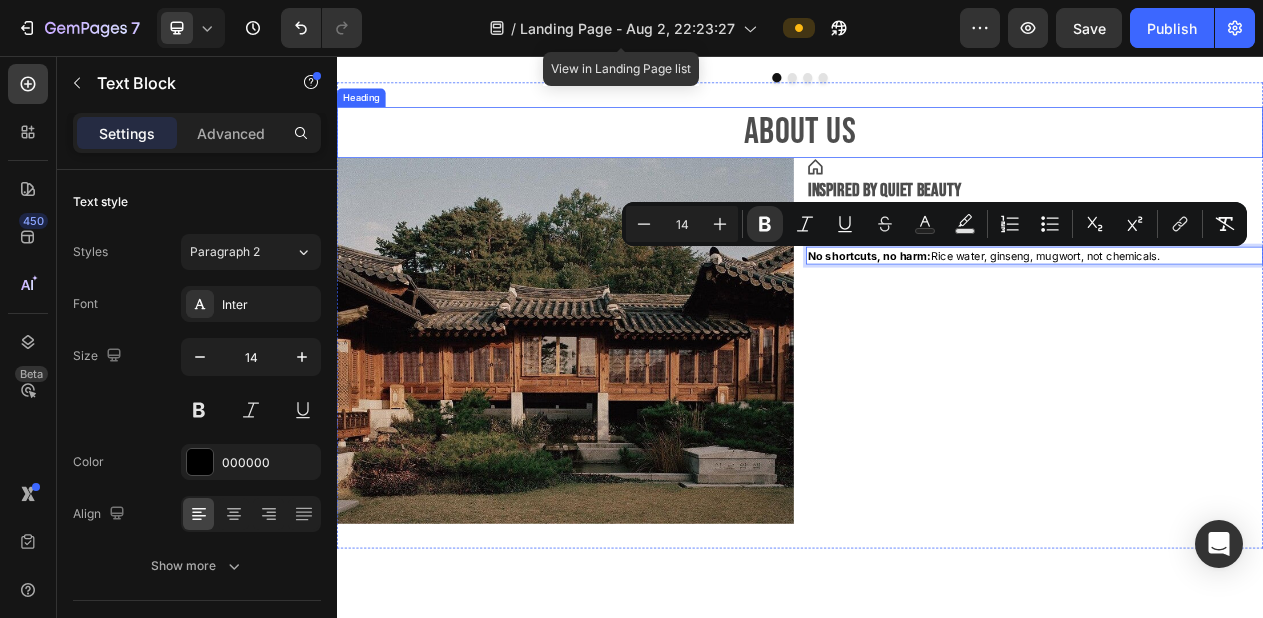 click on "AbOUT US" at bounding box center [937, 155] 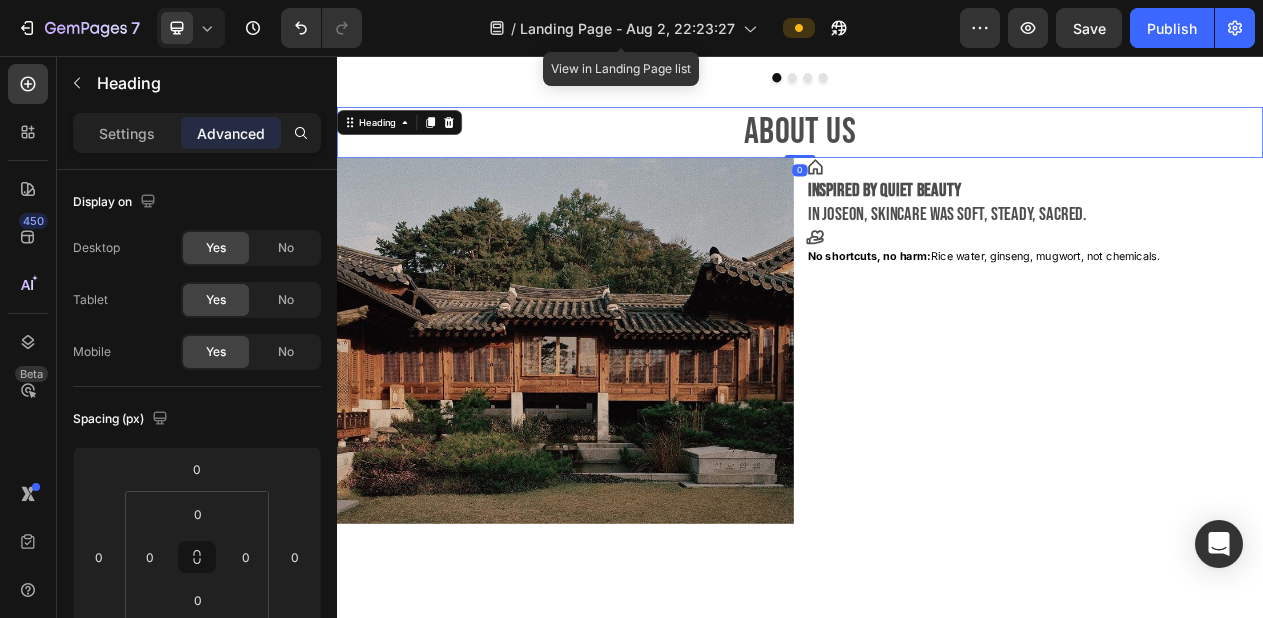 click on "AbOUT US" at bounding box center [937, 155] 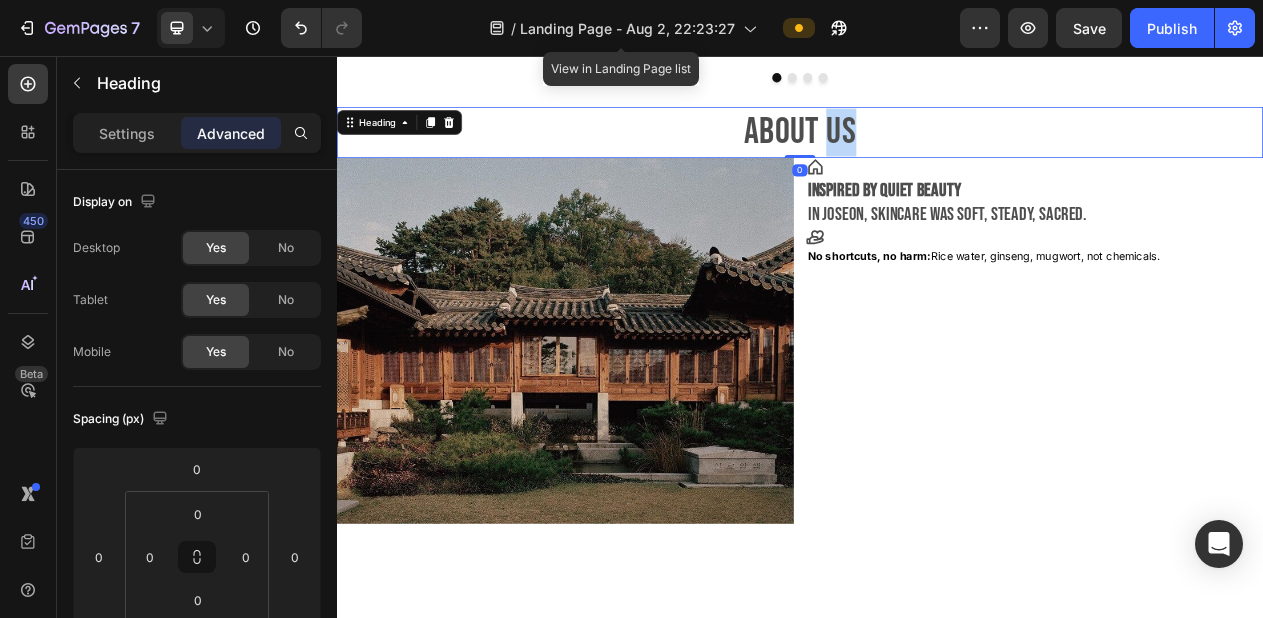 click on "AbOUT US" at bounding box center [937, 155] 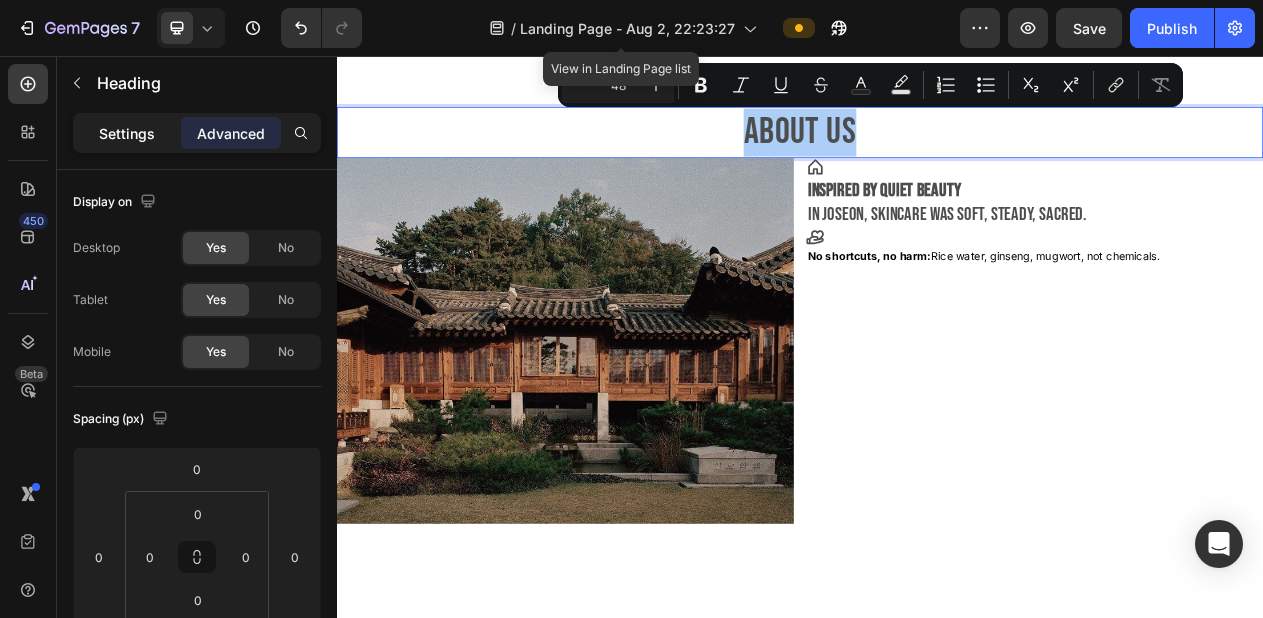 click on "Settings" at bounding box center (127, 133) 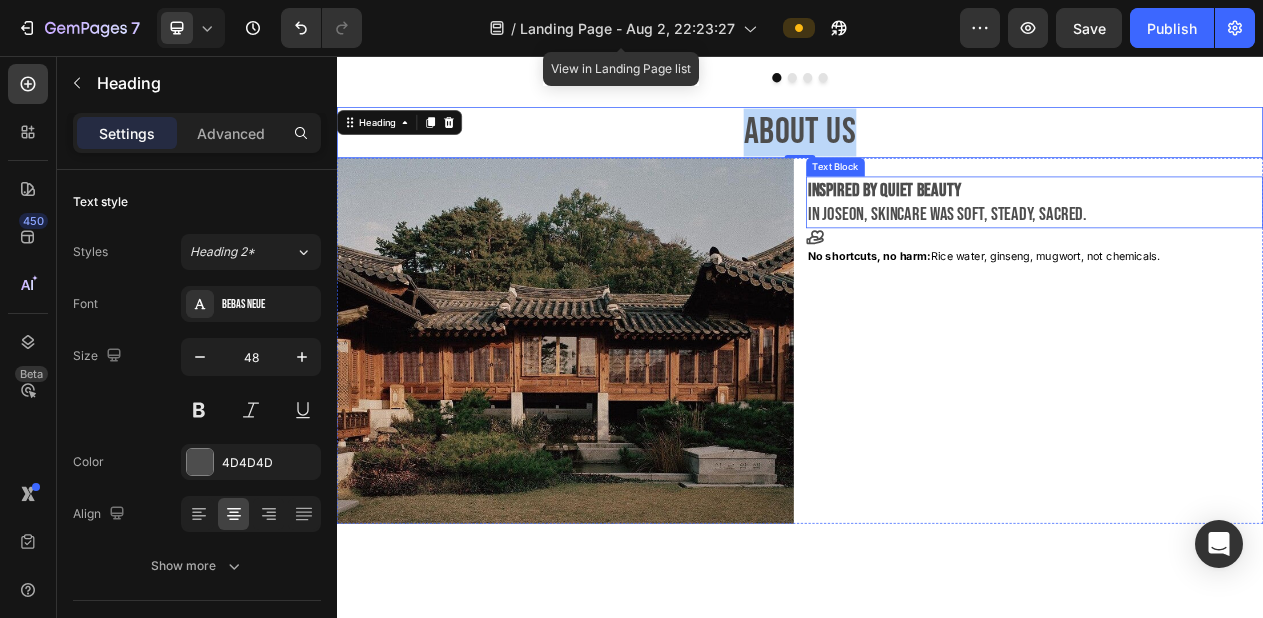click on "In Joseon, skincare was soft, steady, sacred." at bounding box center (1241, 260) 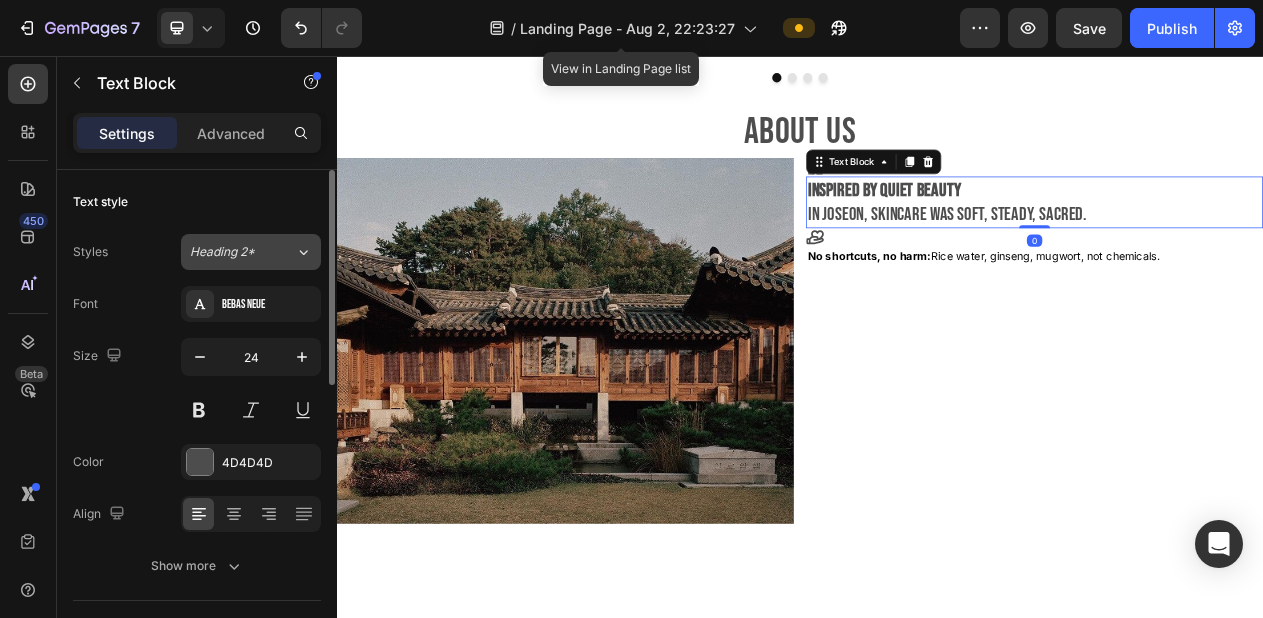 click on "Heading 2*" at bounding box center (242, 252) 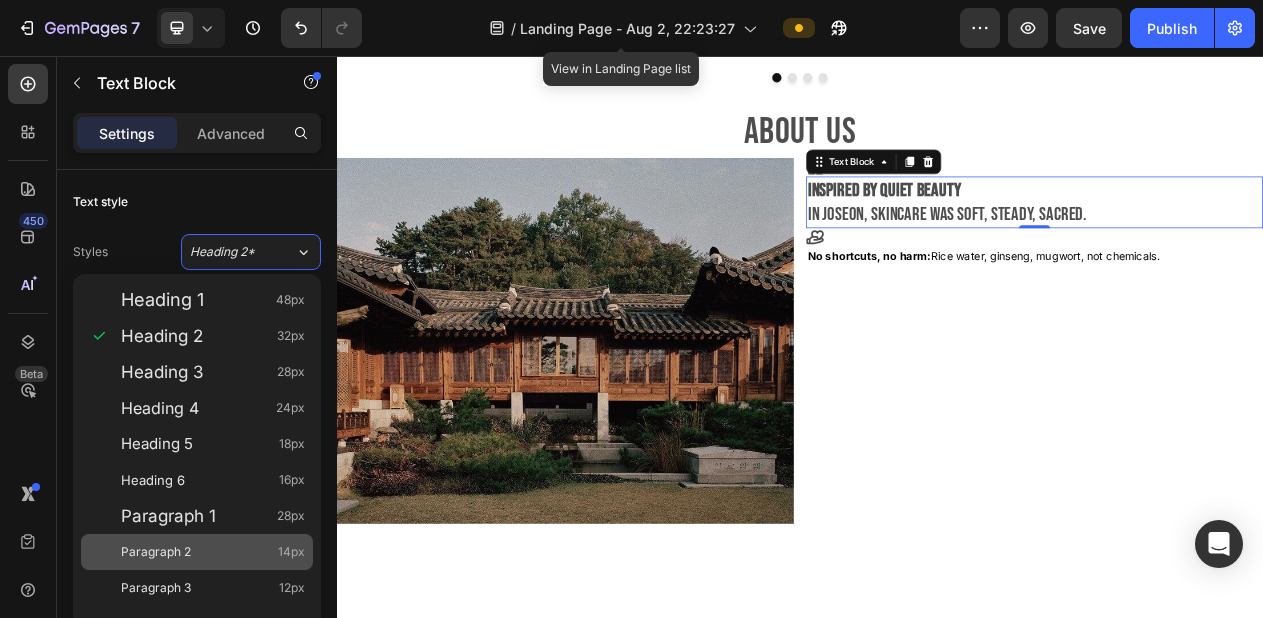 click on "Paragraph 2 14px" at bounding box center (197, 552) 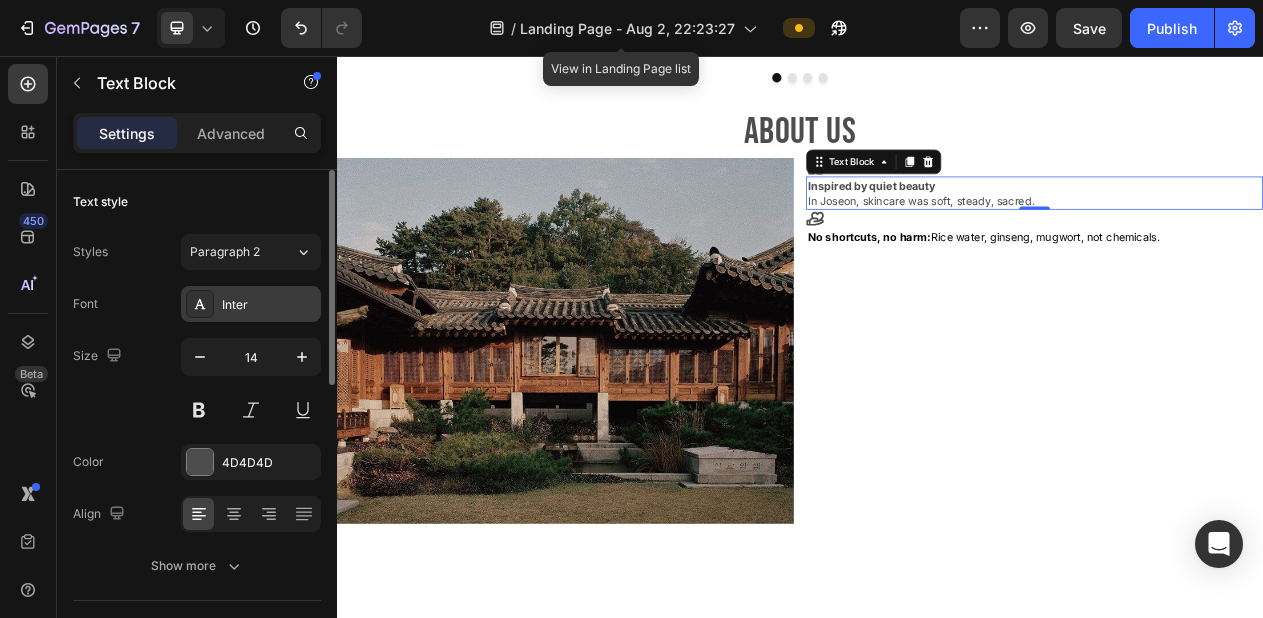 click on "Inter" at bounding box center [251, 304] 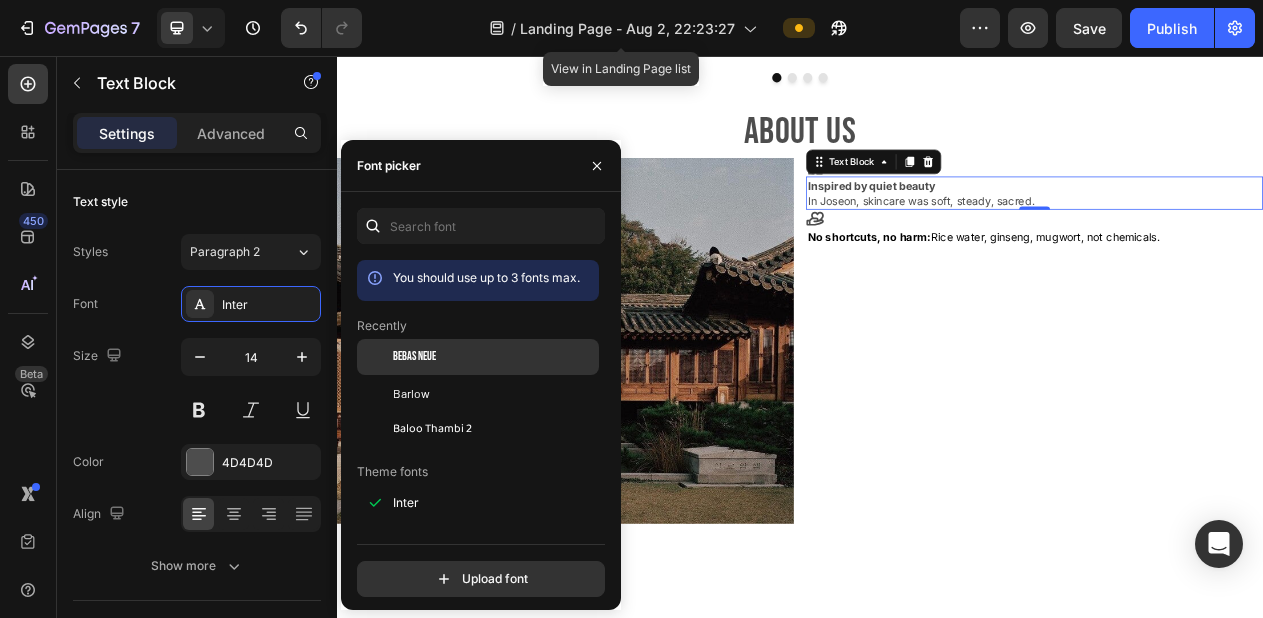 click on "Bebas Neue" at bounding box center (414, 357) 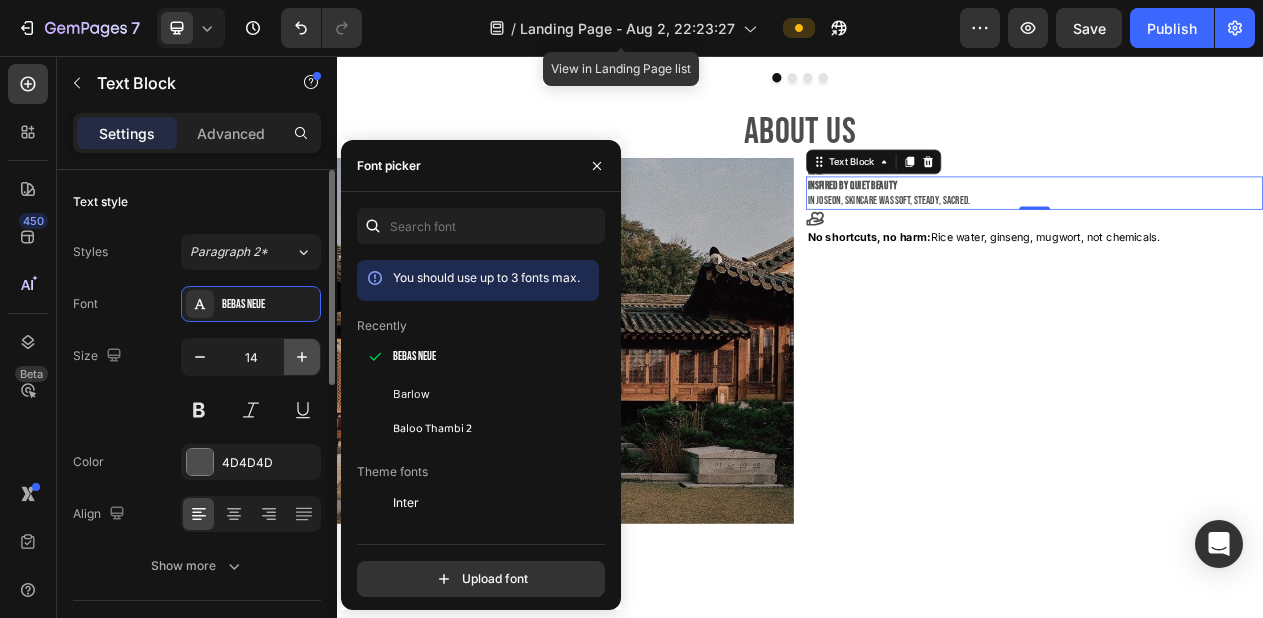 click 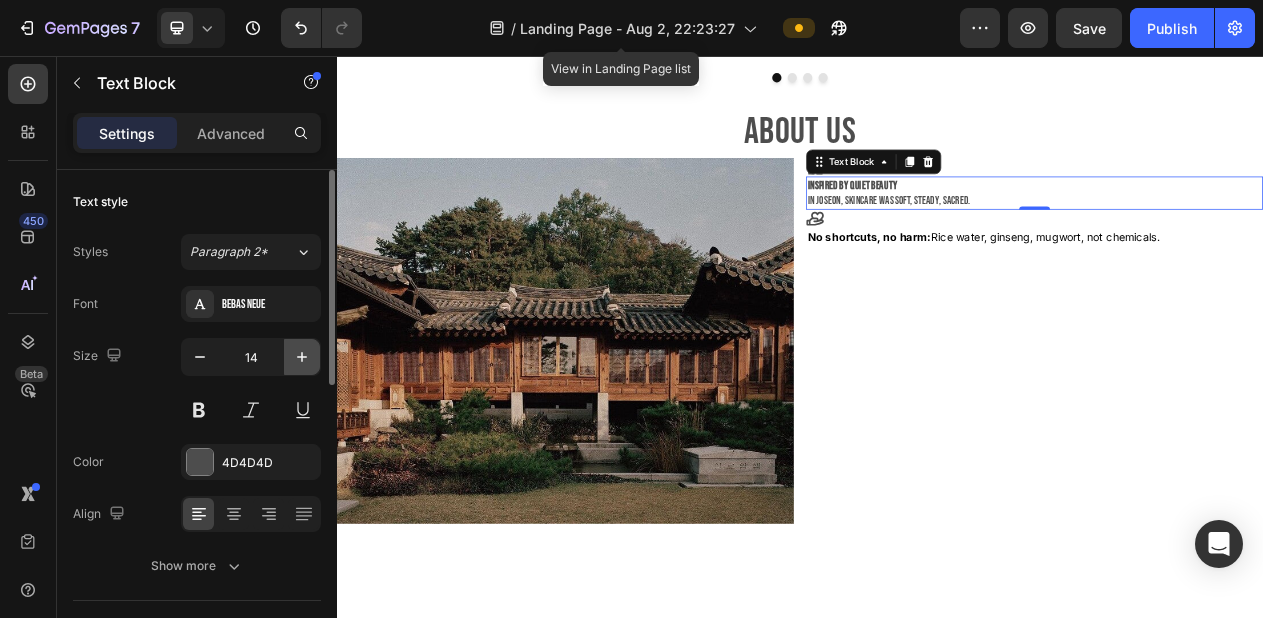 click 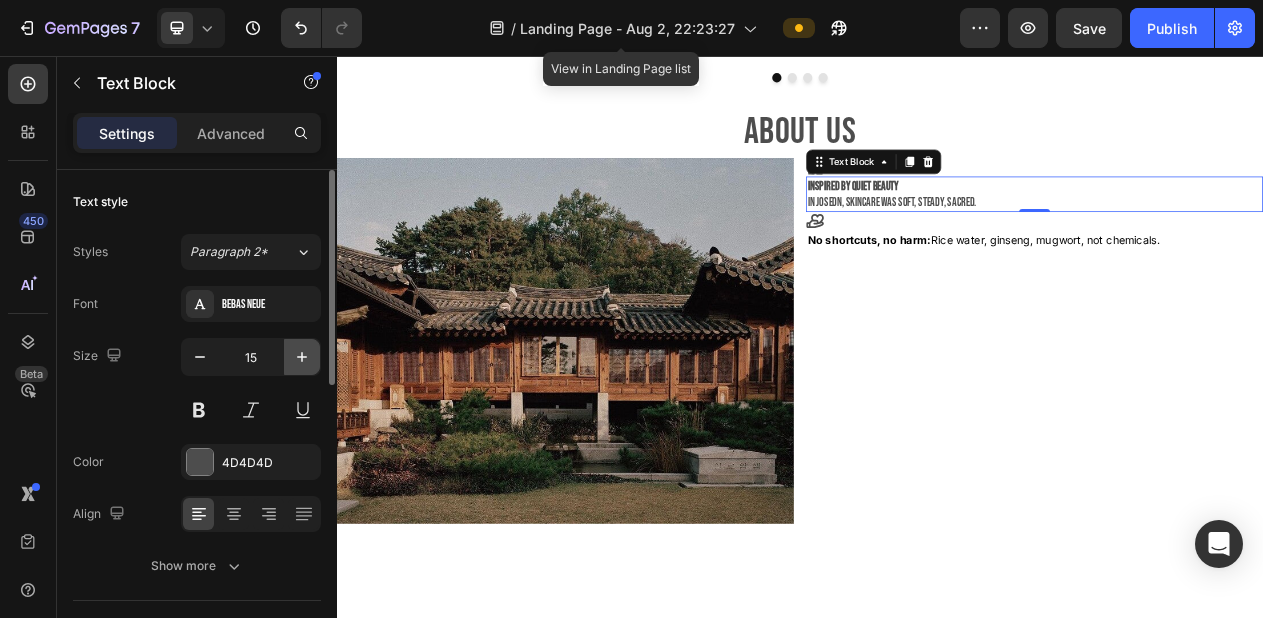 click 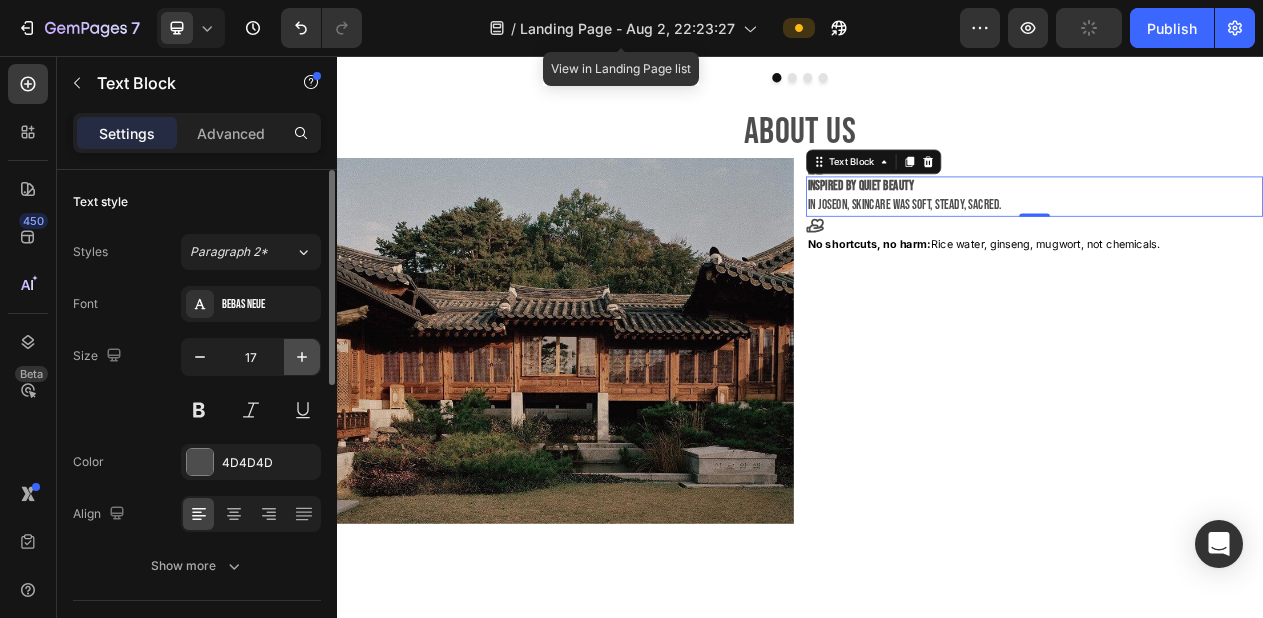 click 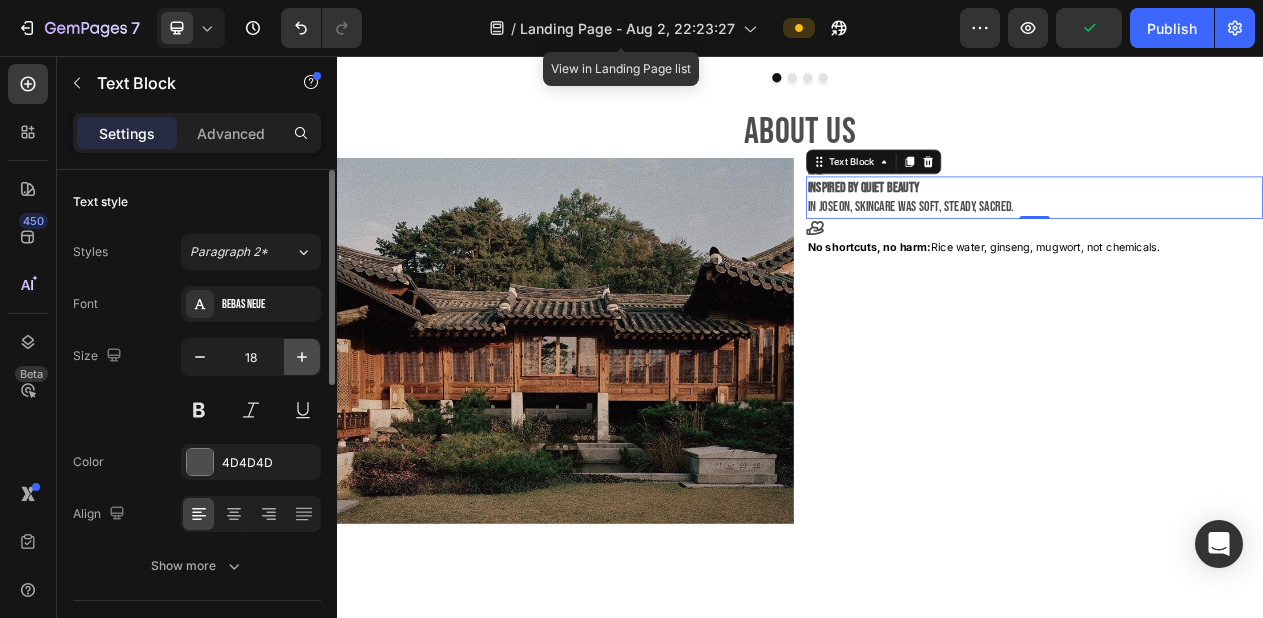 click 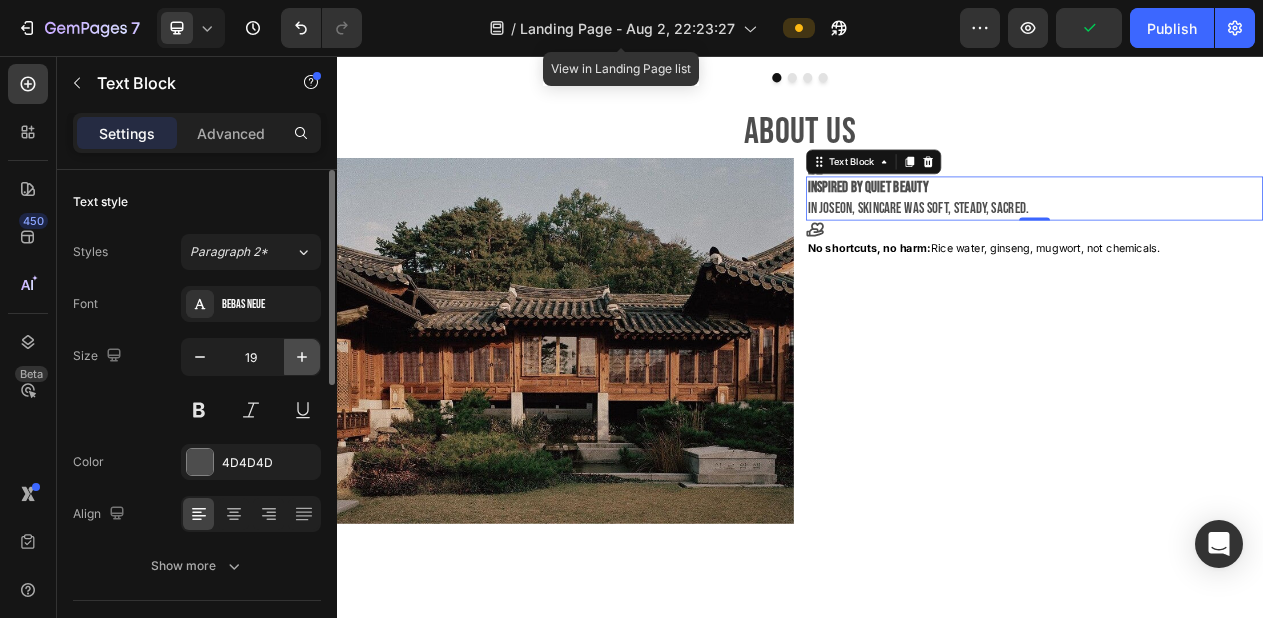 click 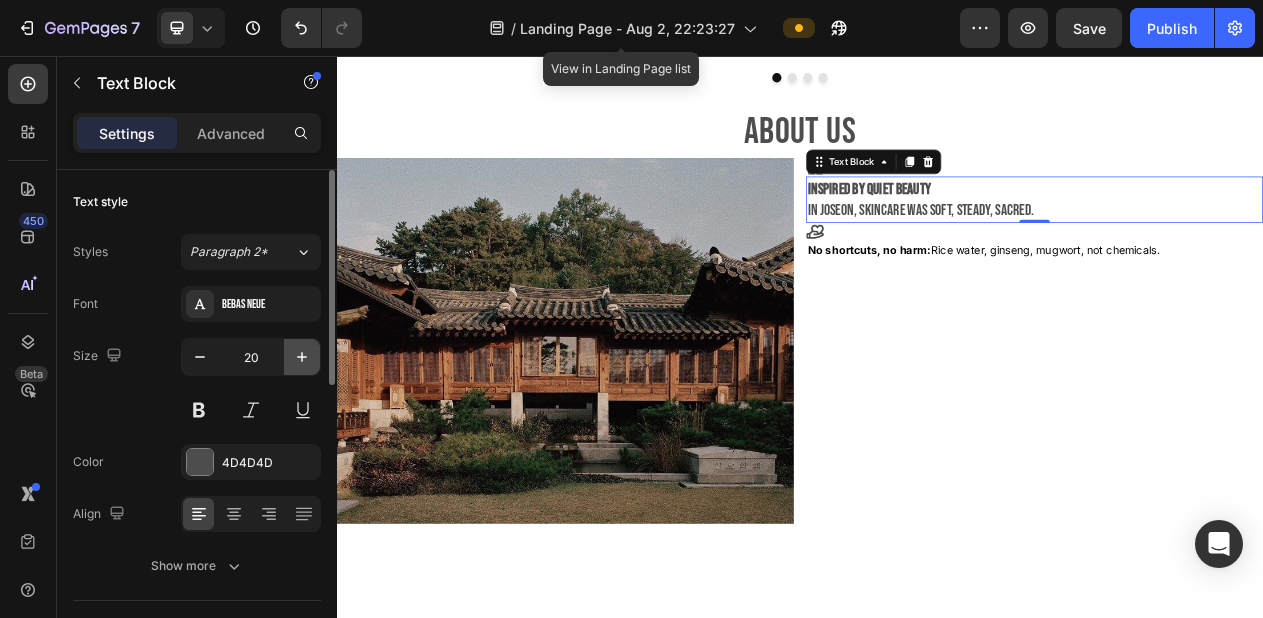 click 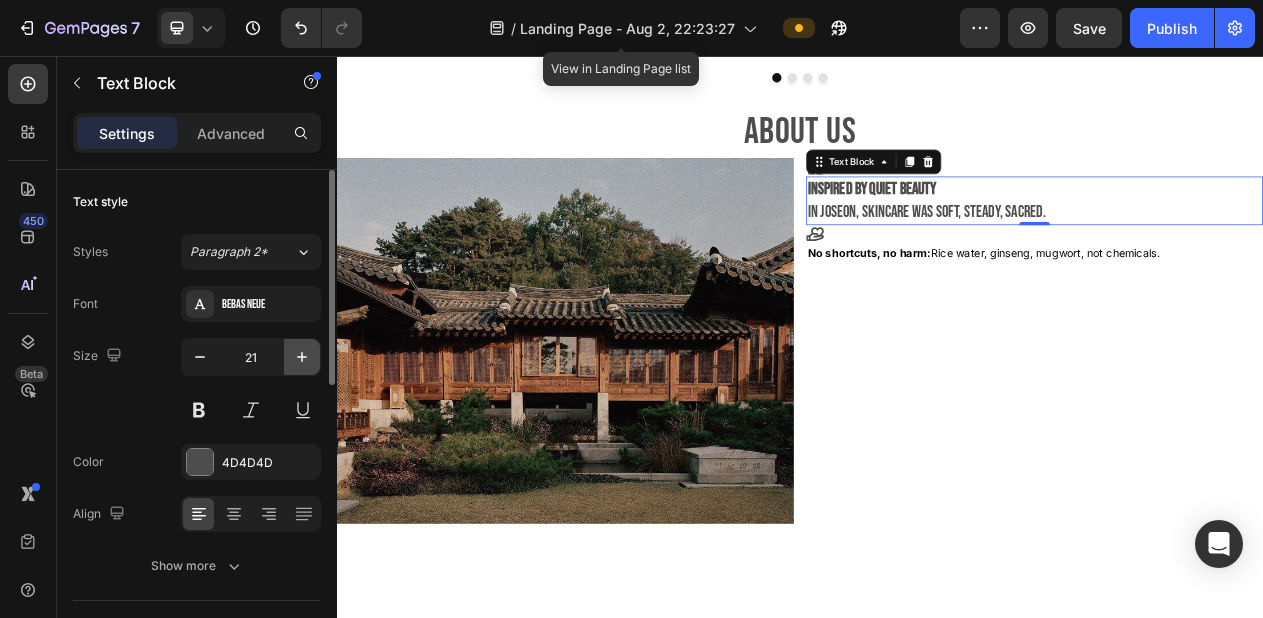 click 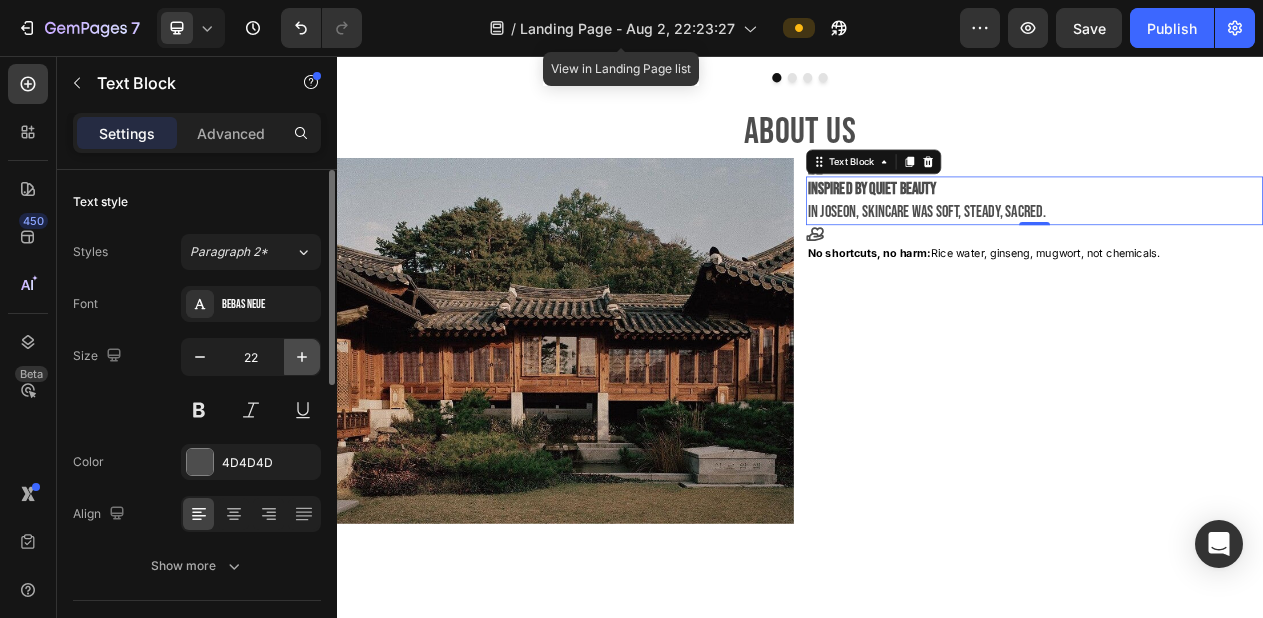 click 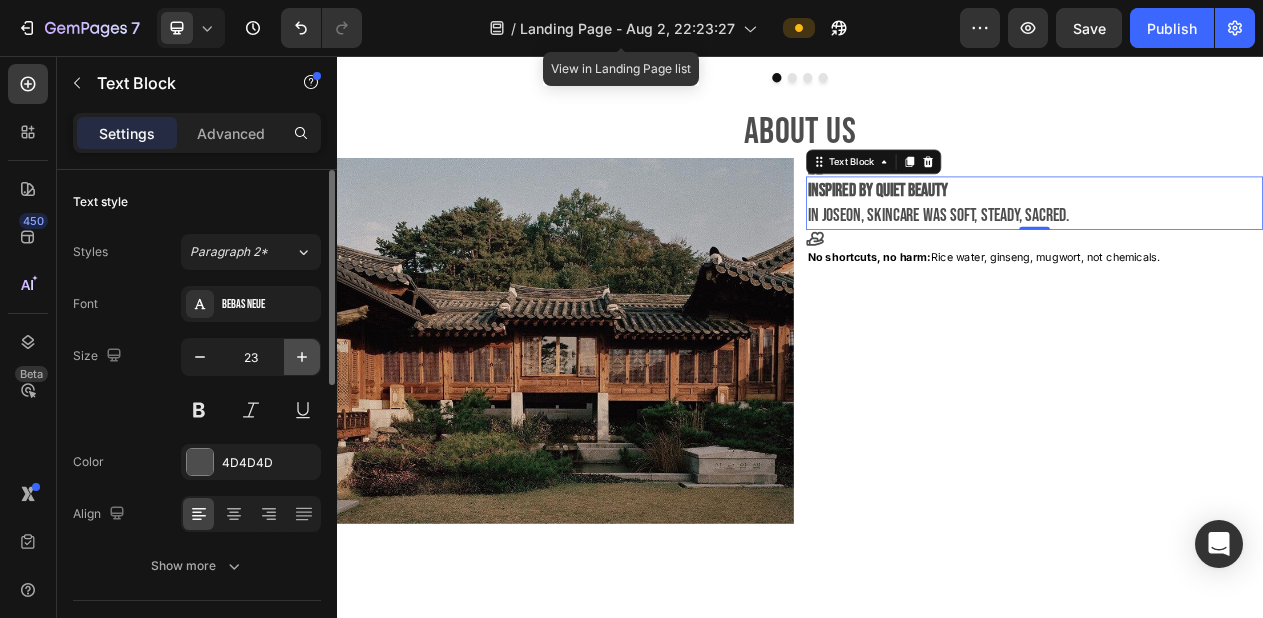 click 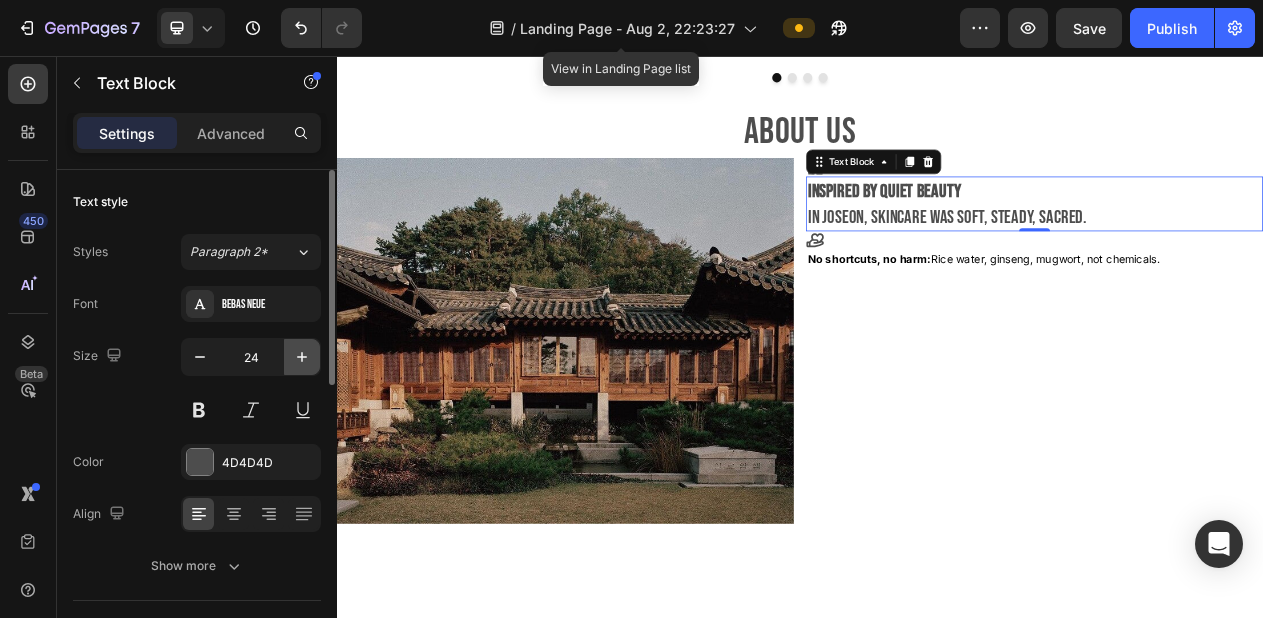 click 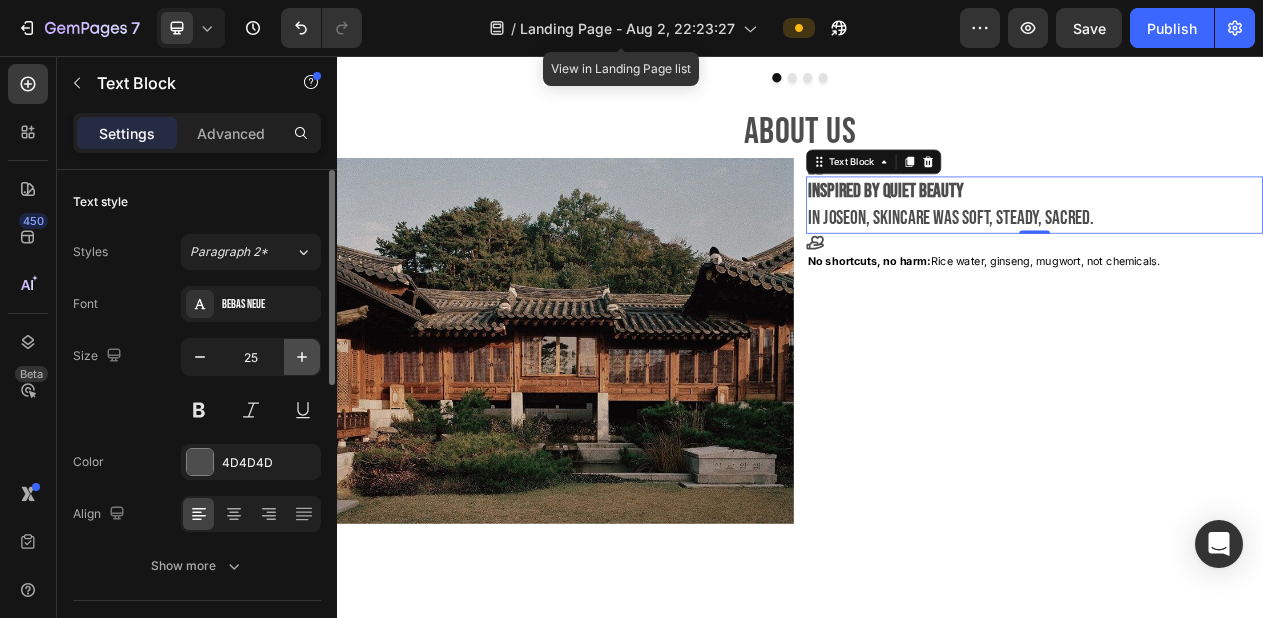 click 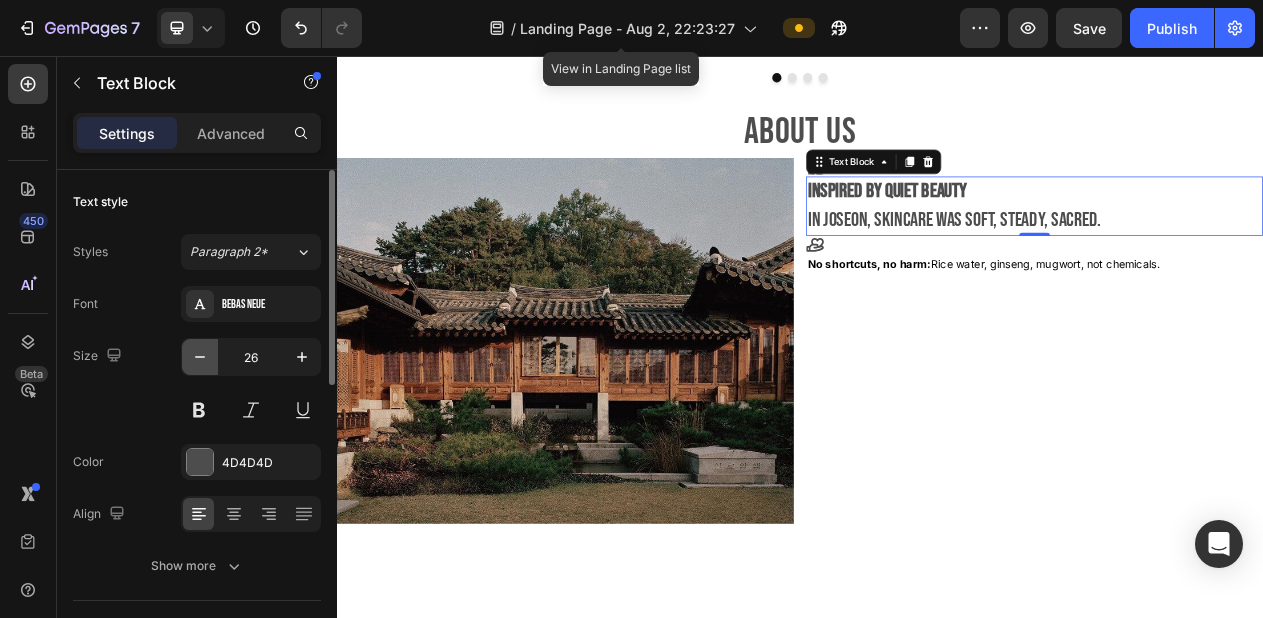 click 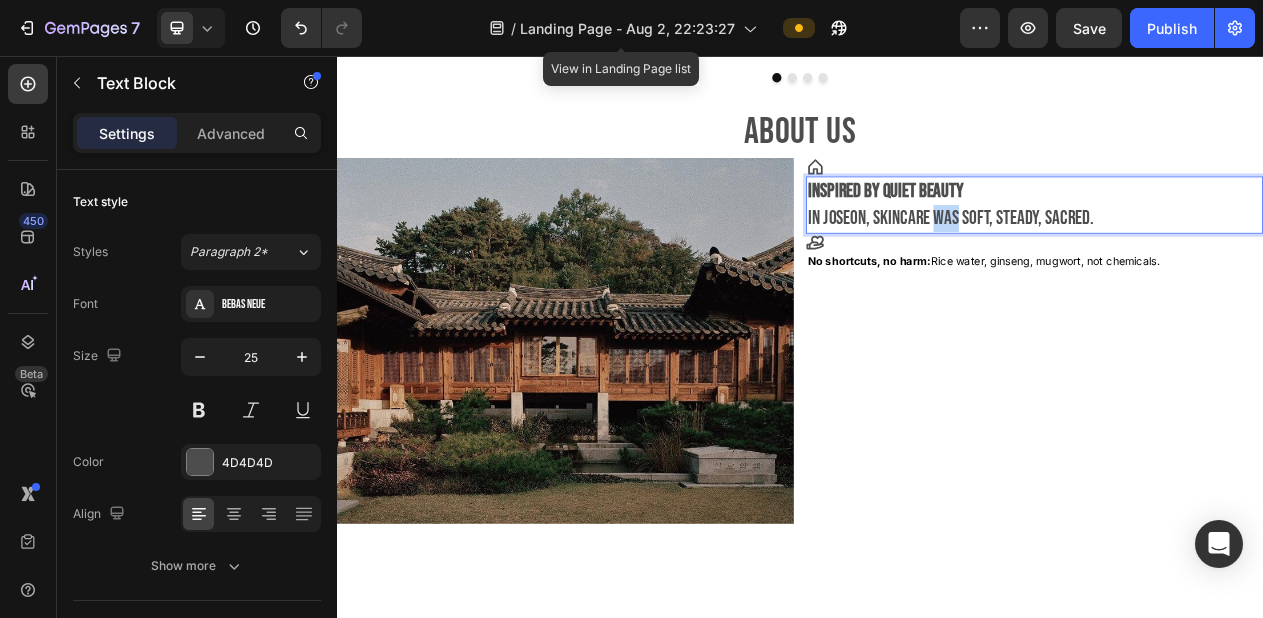click on "In Joseon, skincare was soft, steady, sacred." at bounding box center (1241, 266) 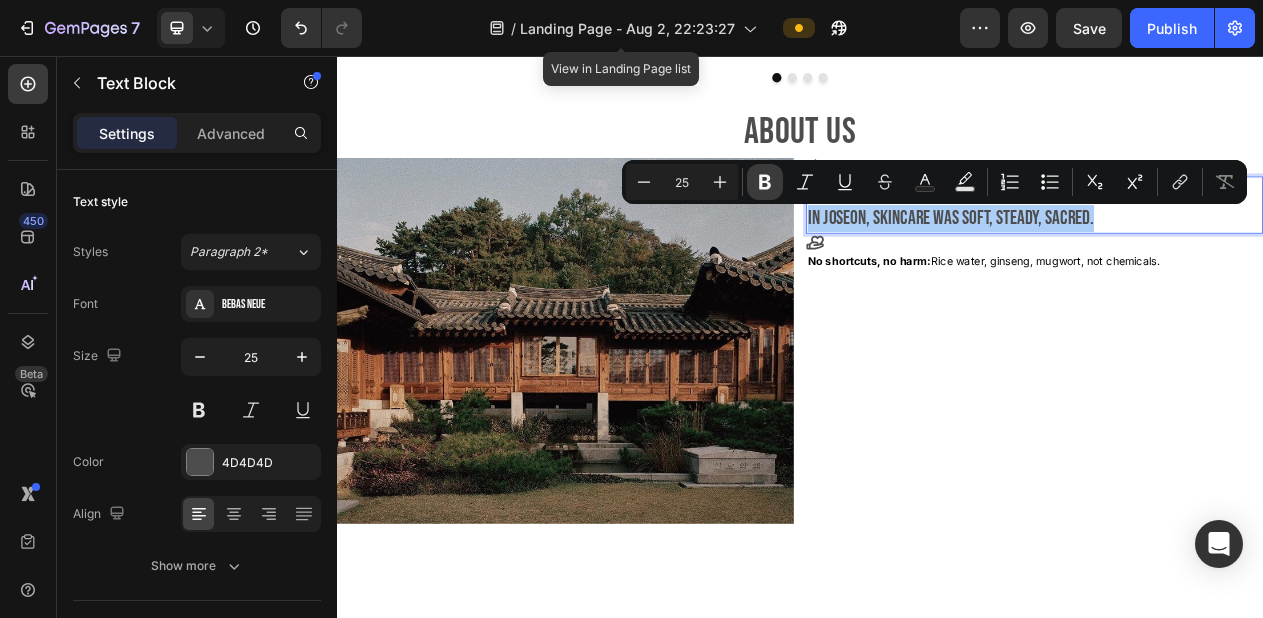 click 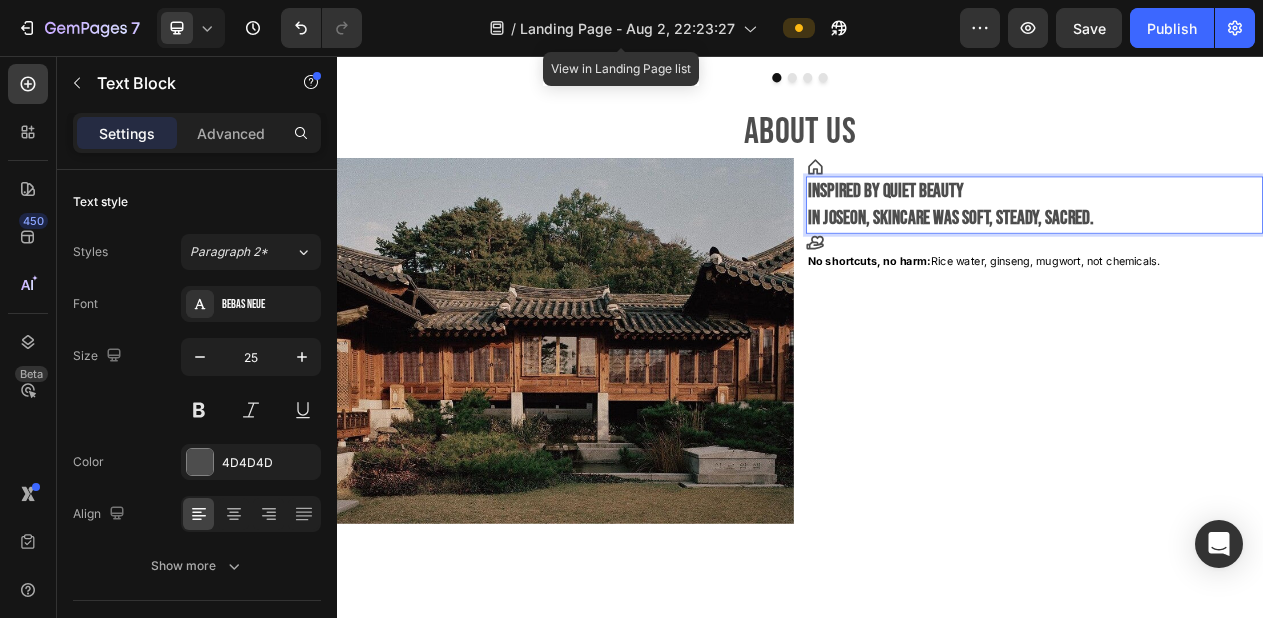 click at bounding box center [633, 425] 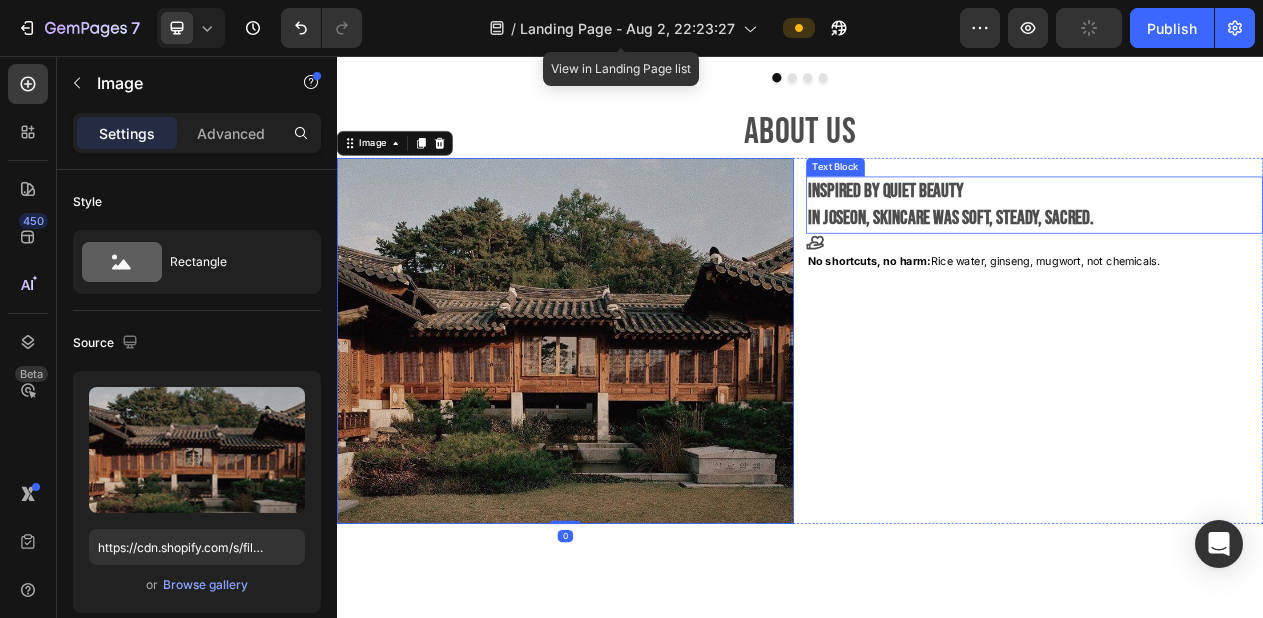 click on "In Joseon, skincare was soft, steady, sacred." at bounding box center [1132, 266] 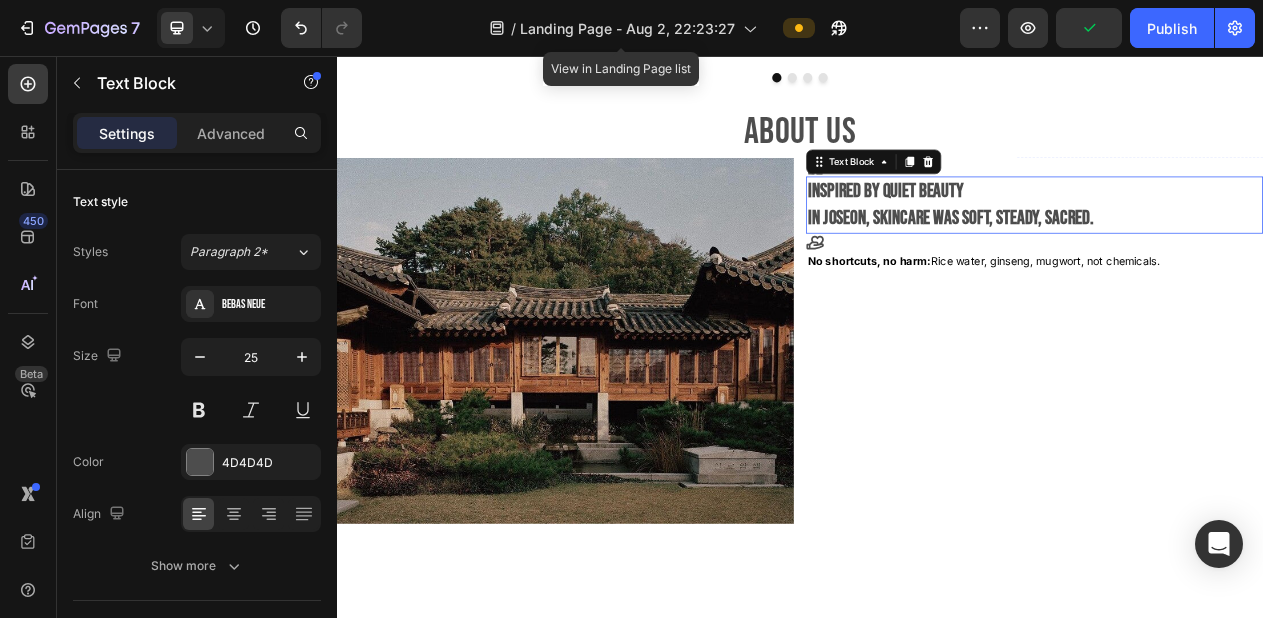 click on "In Joseon, skincare was soft, steady, sacred." at bounding box center (1132, 266) 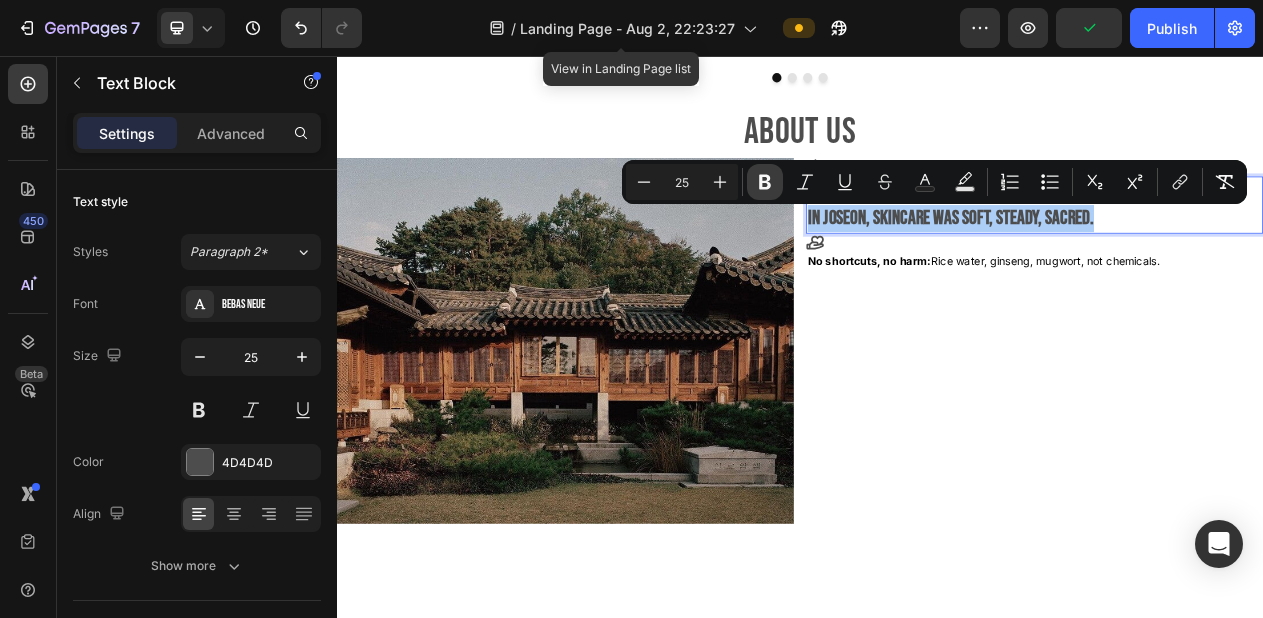 click 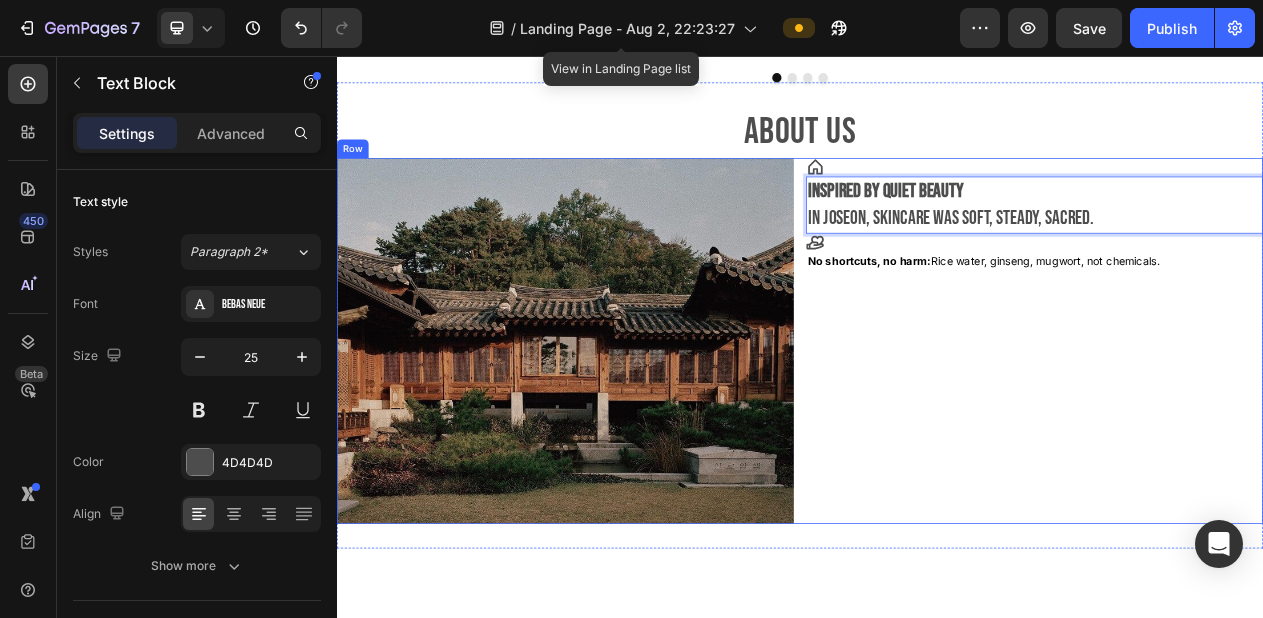 click on "Icon Inspired by quiet beauty  In Joseon, skincare was soft, steady, sacred. Text Block   0
Icon No shortcuts, no harm:  Rice water, ginseng, mugwort, not chemicals. Text Block" at bounding box center (1241, 425) 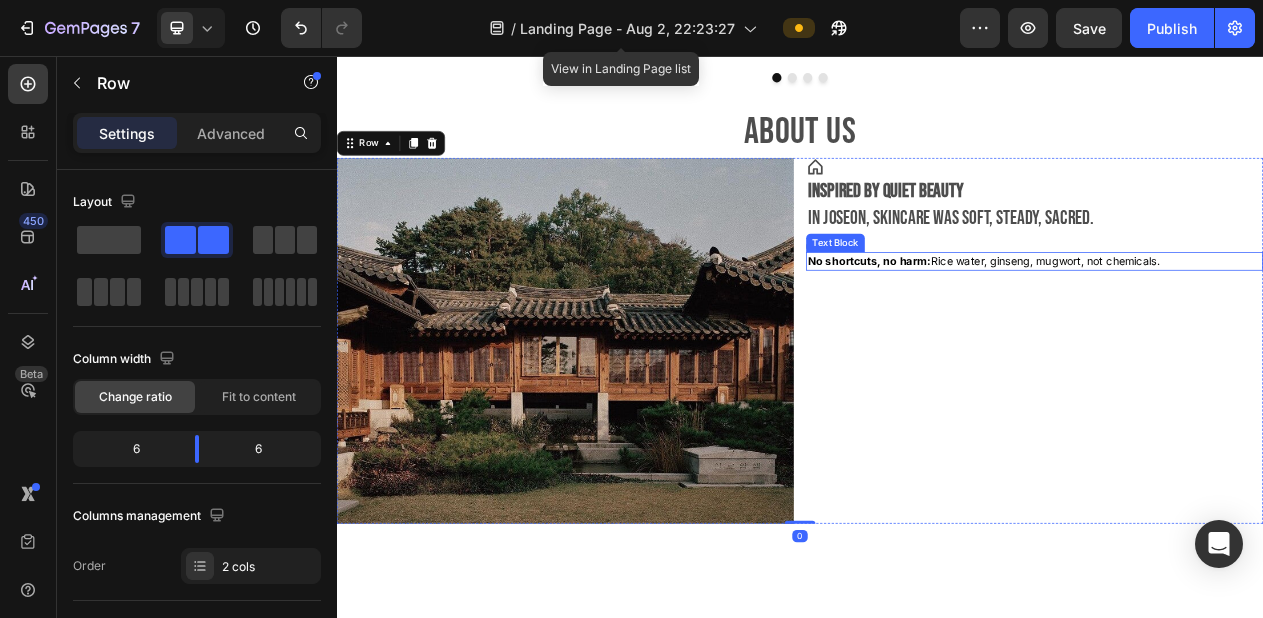 click on "No shortcuts, no harm:  Rice water, ginseng, mugwort, not chemicals." at bounding box center [1241, 322] 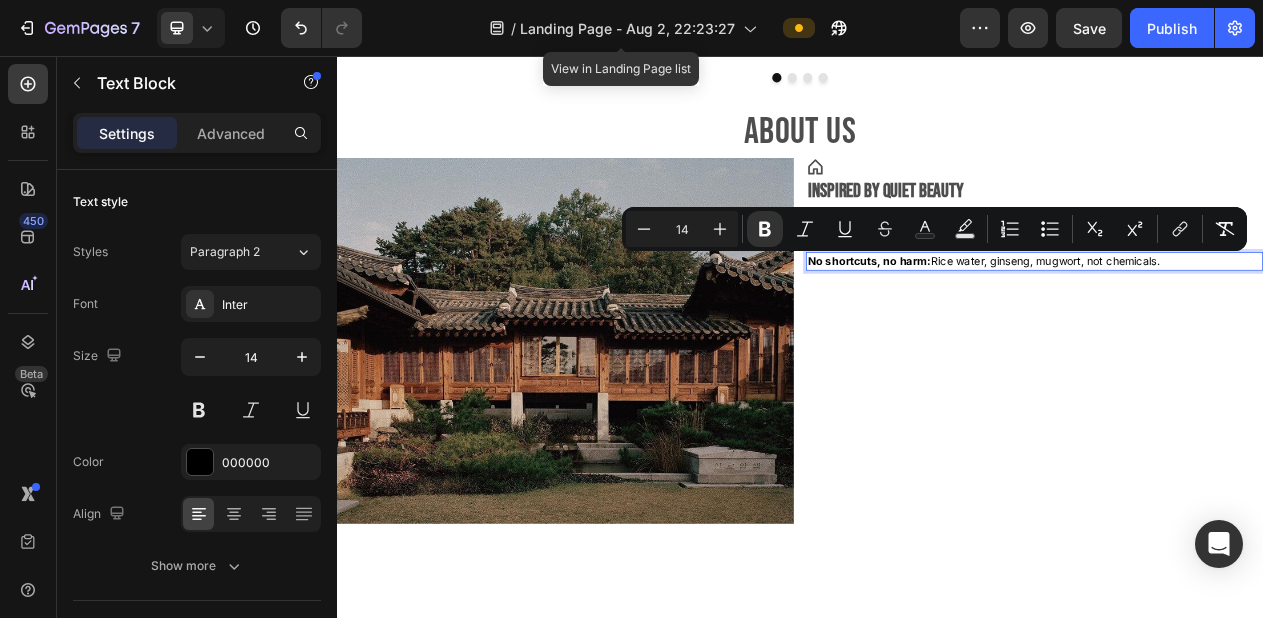click on "No shortcuts, no harm:  Rice water, ginseng, mugwort, not chemicals." at bounding box center [1241, 322] 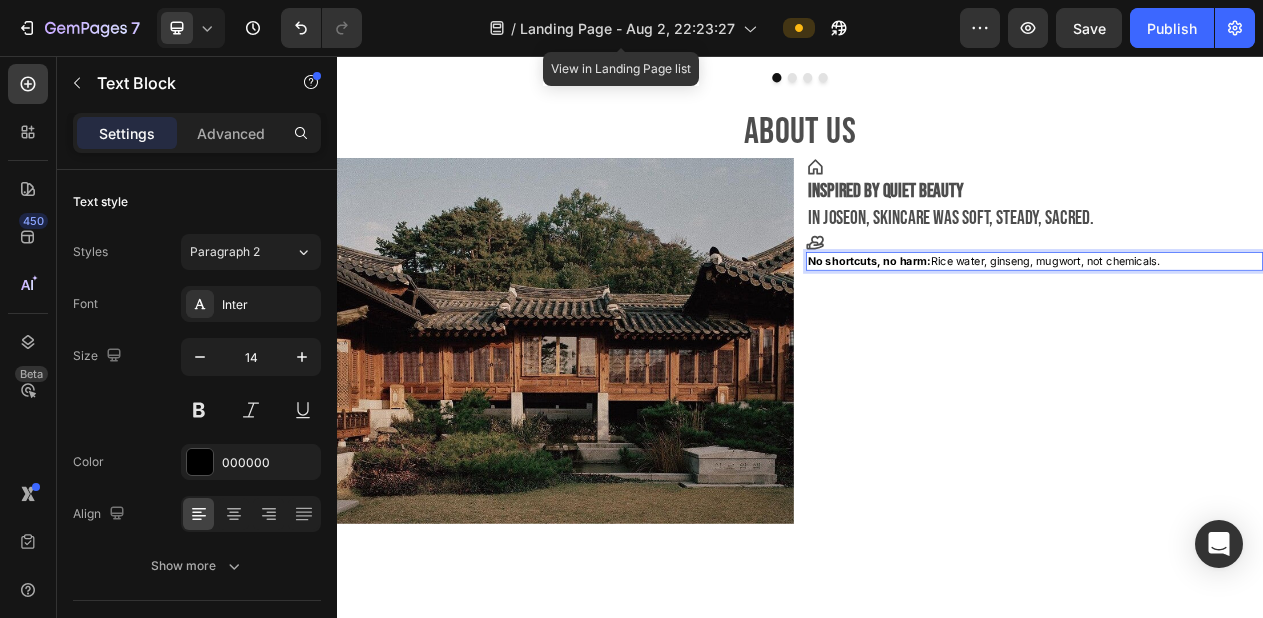 click on "No shortcuts, no harm:  Rice water, ginseng, mugwort, not chemicals." at bounding box center [1241, 322] 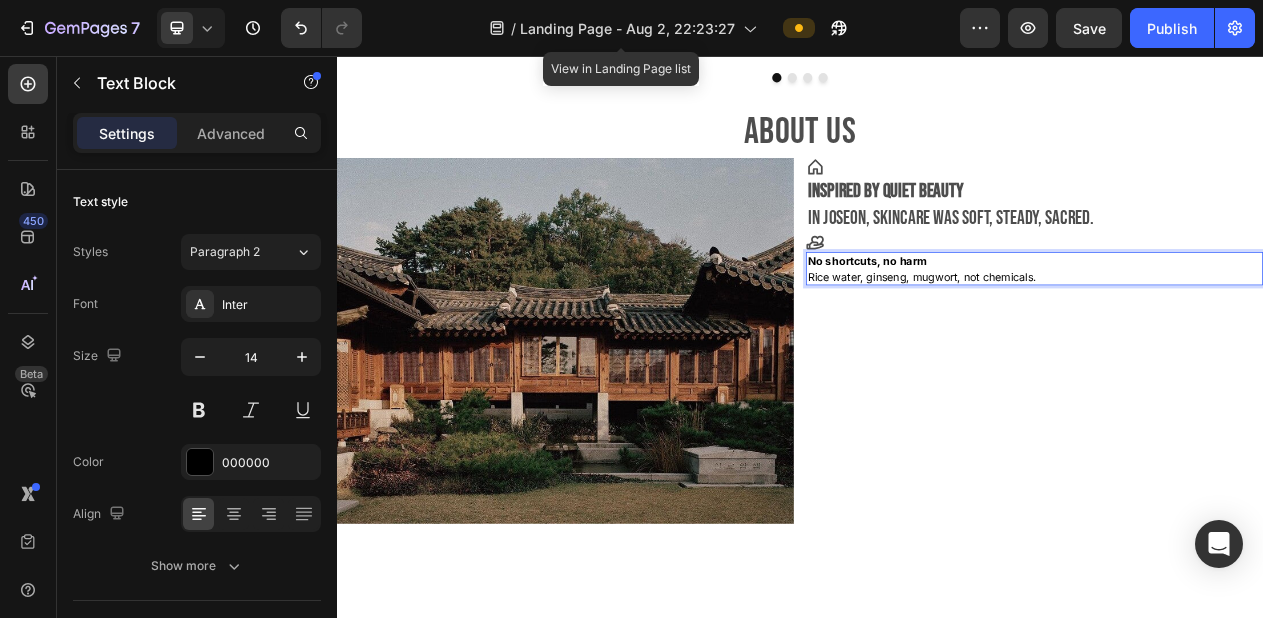 click on "No shortcuts, no harm" at bounding box center [1241, 322] 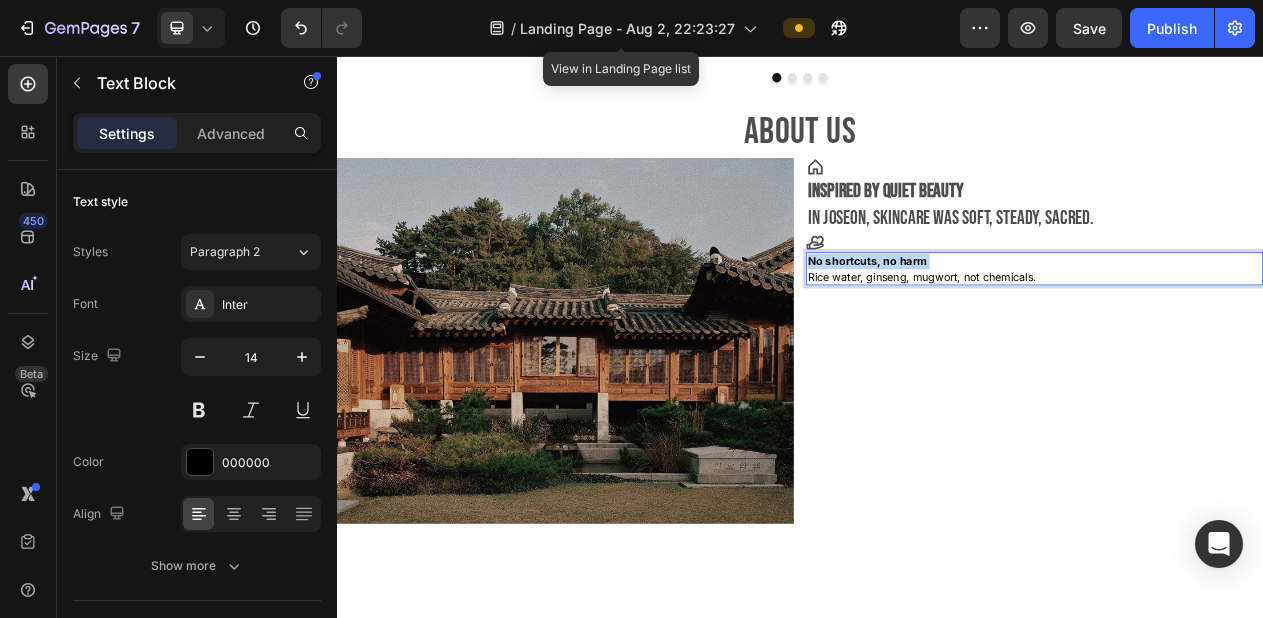 click on "No shortcuts, no harm" at bounding box center [1241, 322] 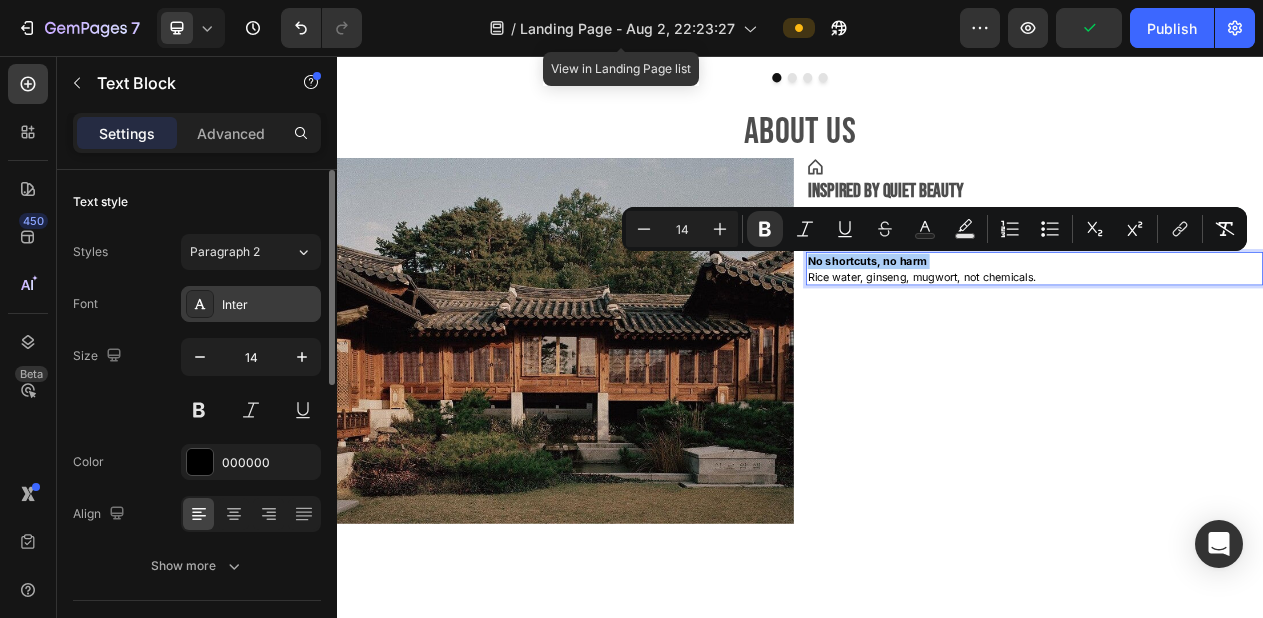 click on "Inter" at bounding box center [269, 305] 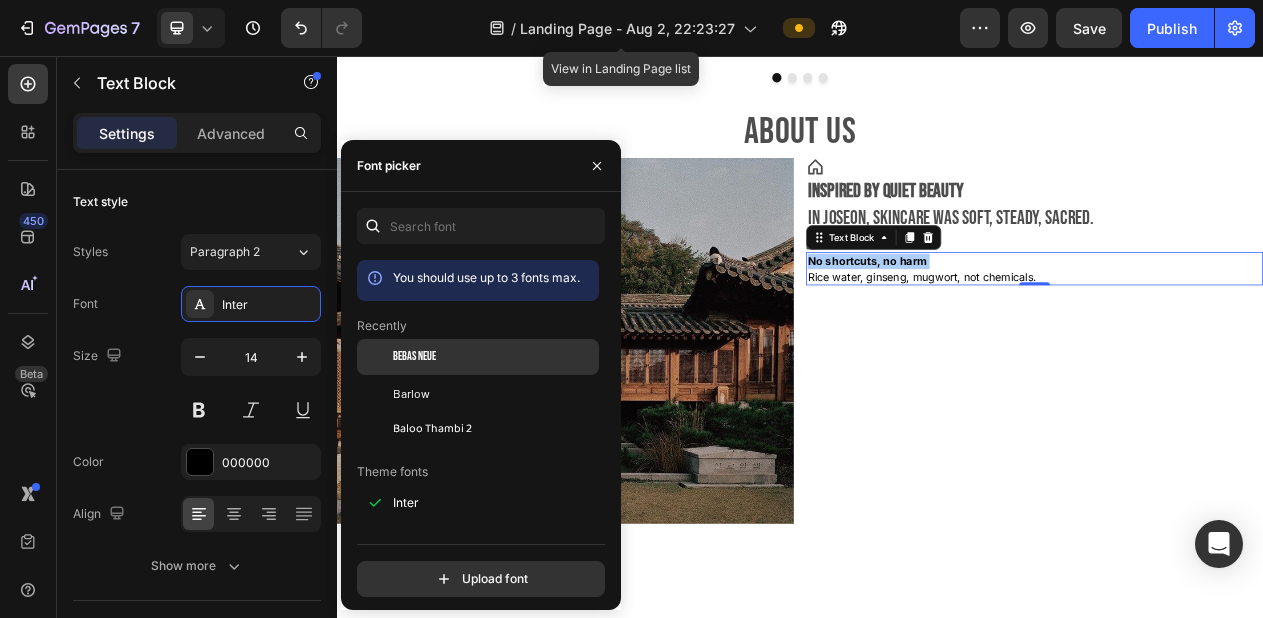 click at bounding box center [375, 357] 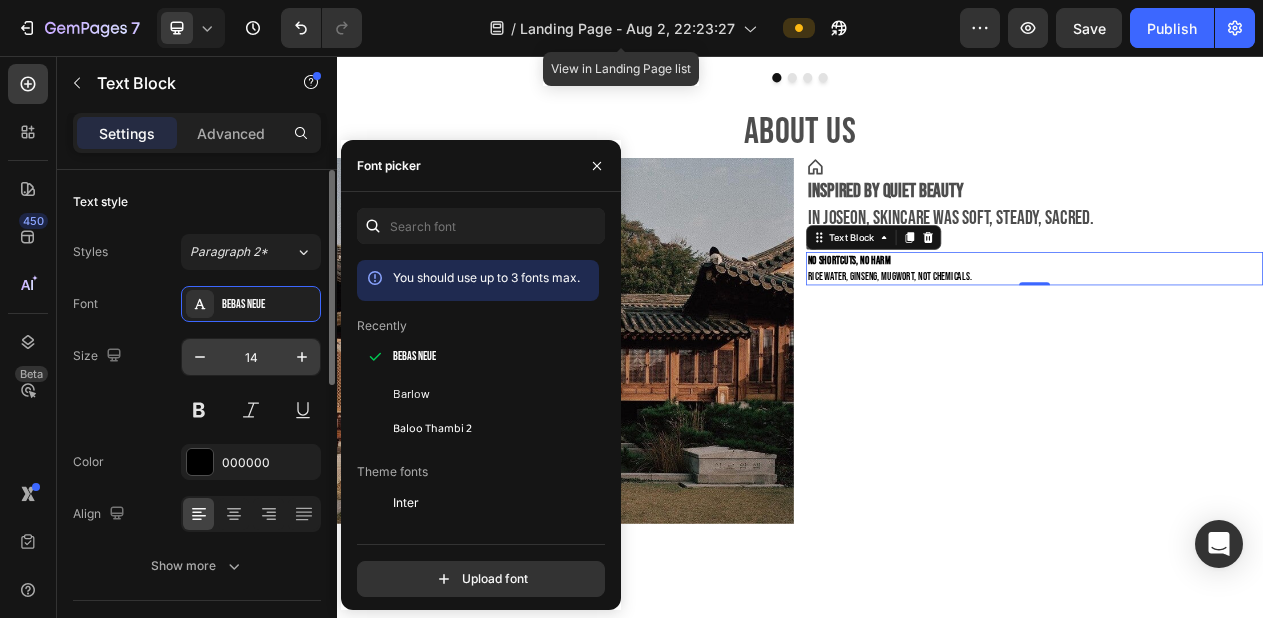 click on "14" at bounding box center (251, 357) 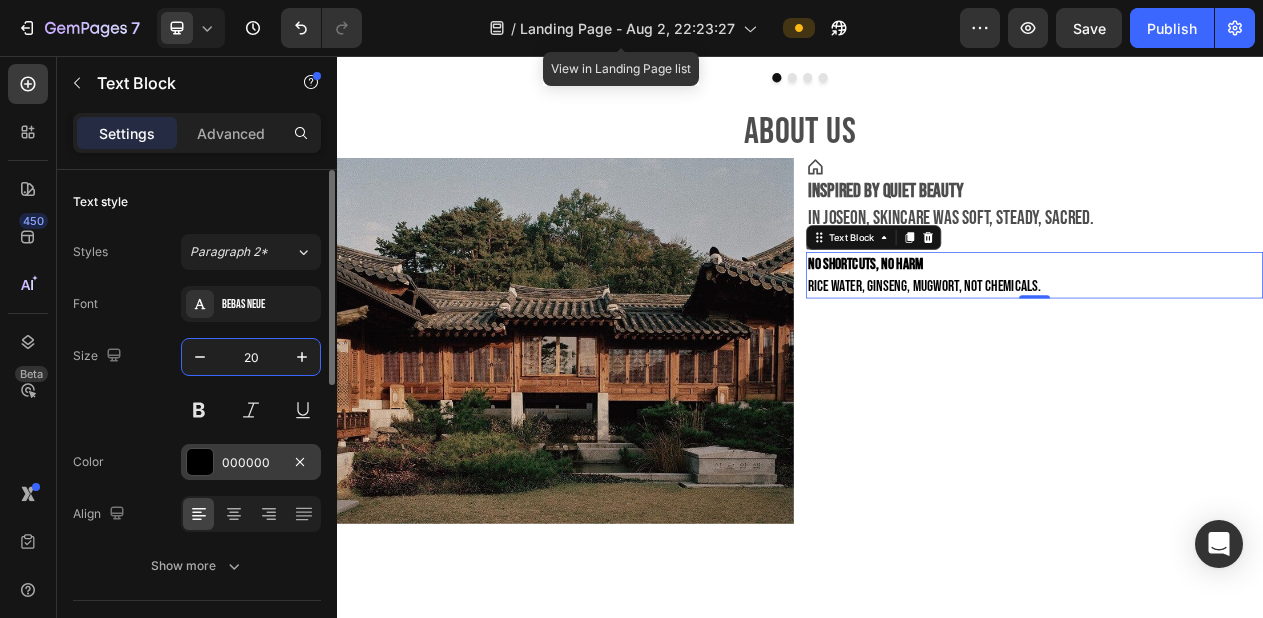 type on "20" 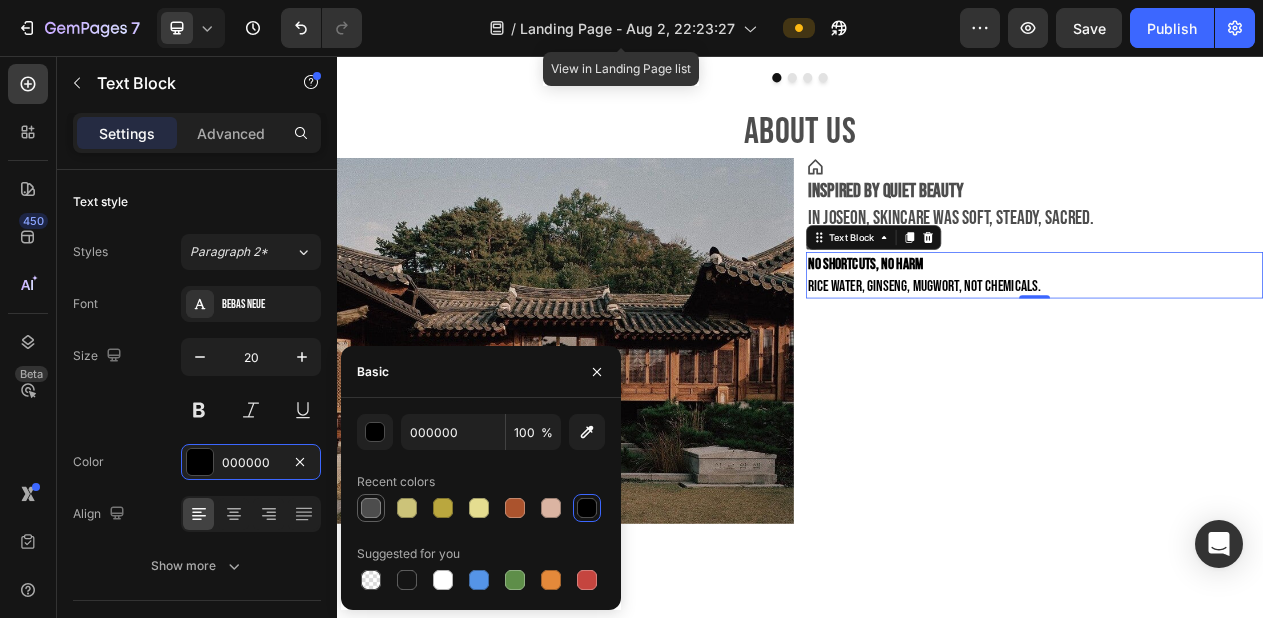 click at bounding box center [371, 508] 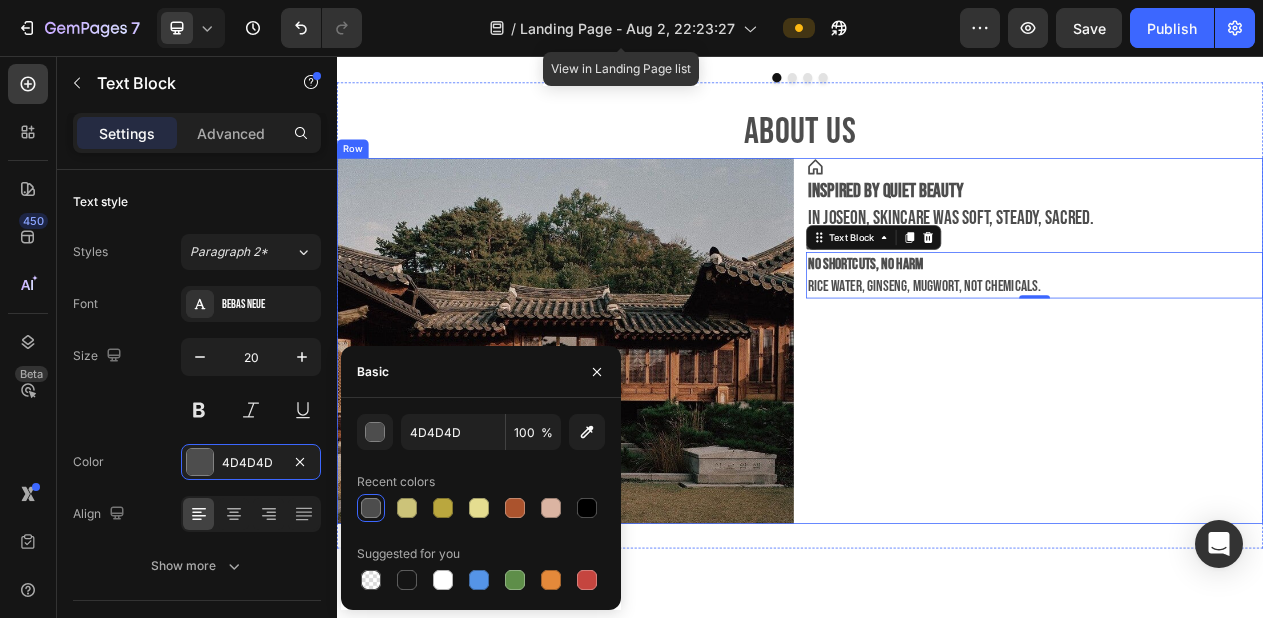 click on "Icon Inspired by quiet beauty  In Joseon, skincare was soft, steady, sacred. Text Block
Icon No shortcuts, no harm Rice water, ginseng, mugwort, not chemicals. Text Block   0" at bounding box center [1241, 425] 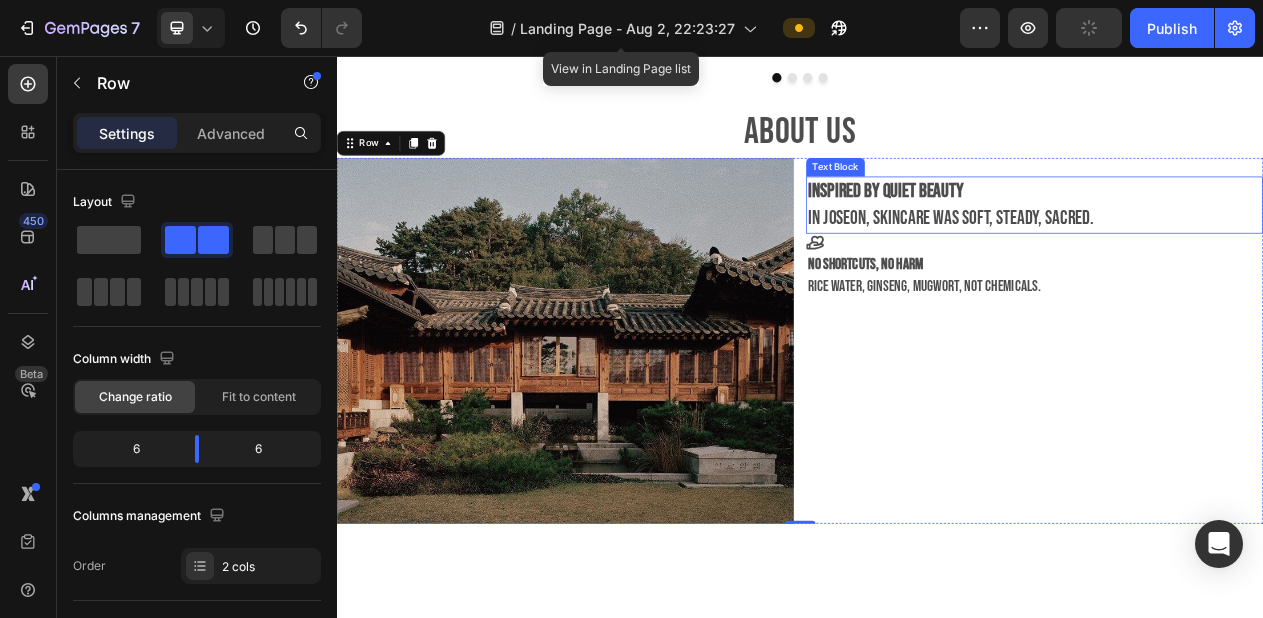 click on "Inspired by quiet beauty" at bounding box center [1048, 231] 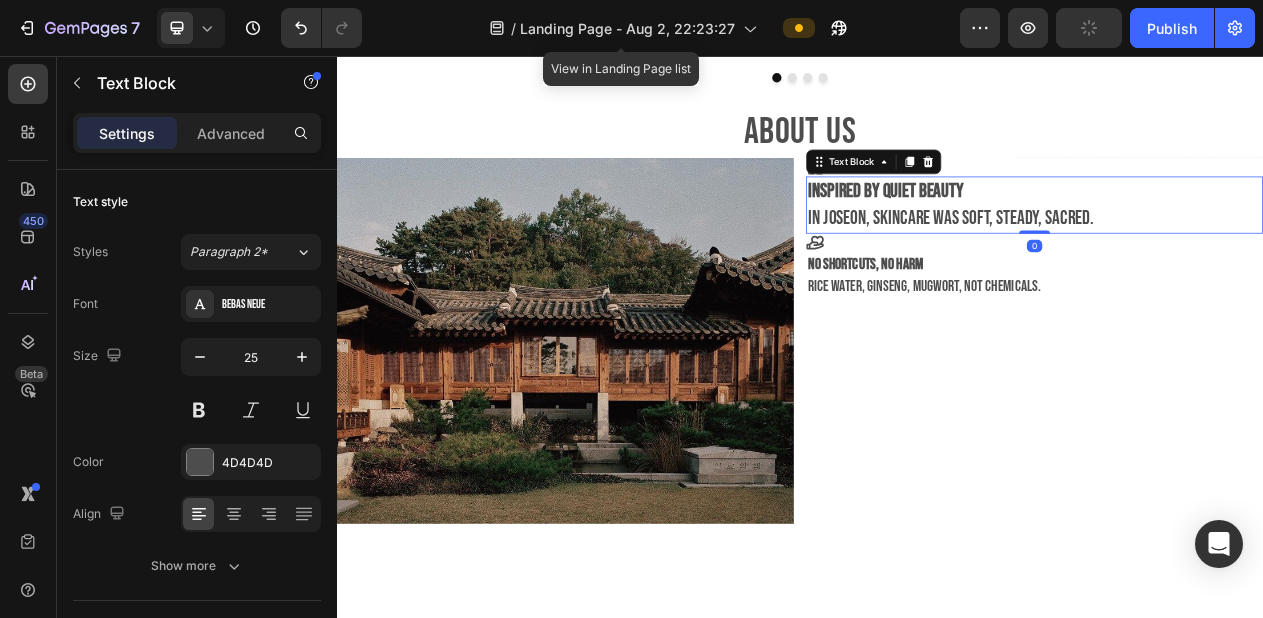 click on "Inspired by quiet beauty" at bounding box center [1048, 231] 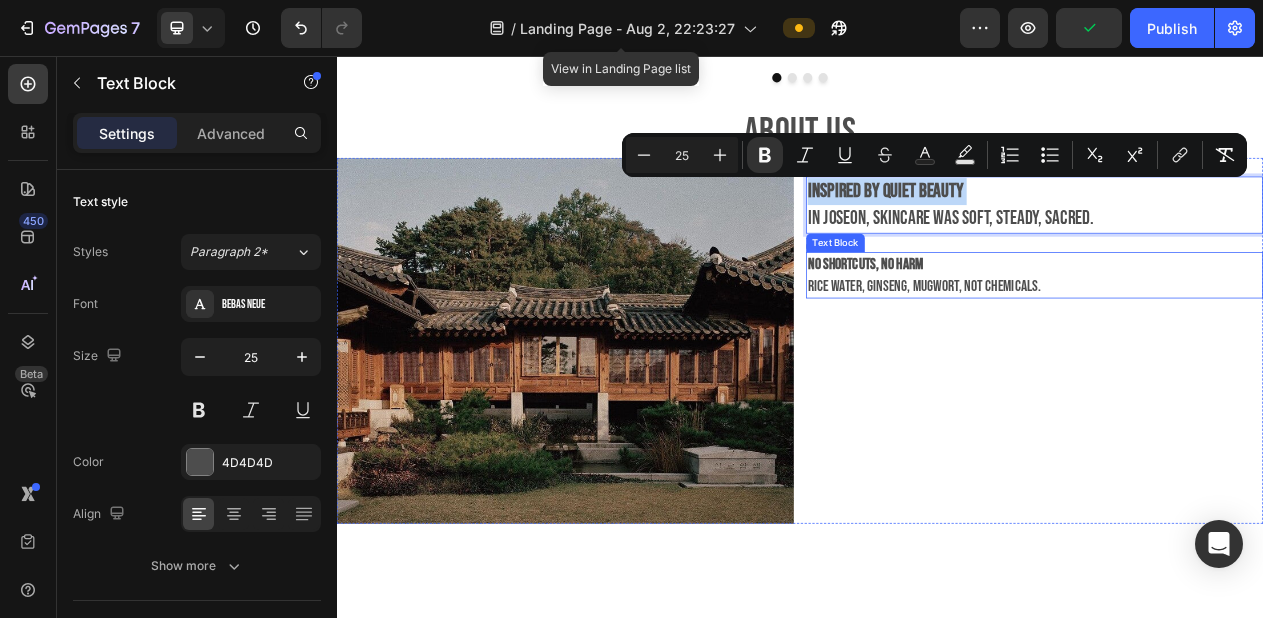 click on "No shortcuts, no harm" at bounding box center (1022, 326) 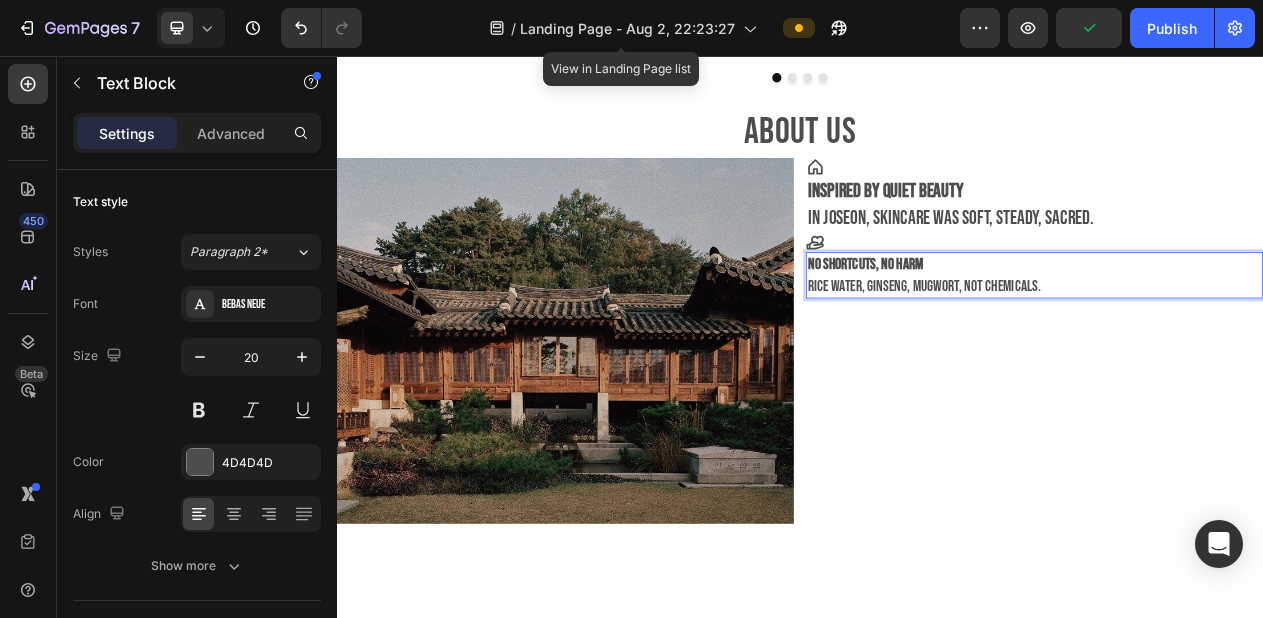 click on "No shortcuts, no harm" at bounding box center [1022, 326] 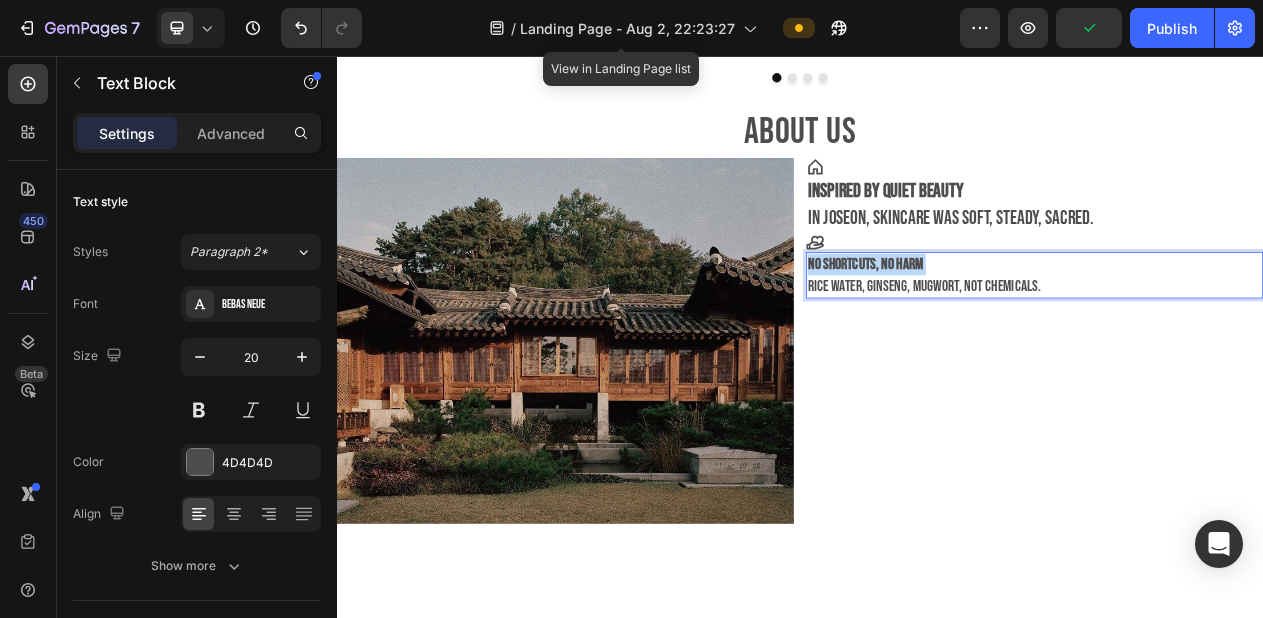 click on "No shortcuts, no harm" at bounding box center [1022, 326] 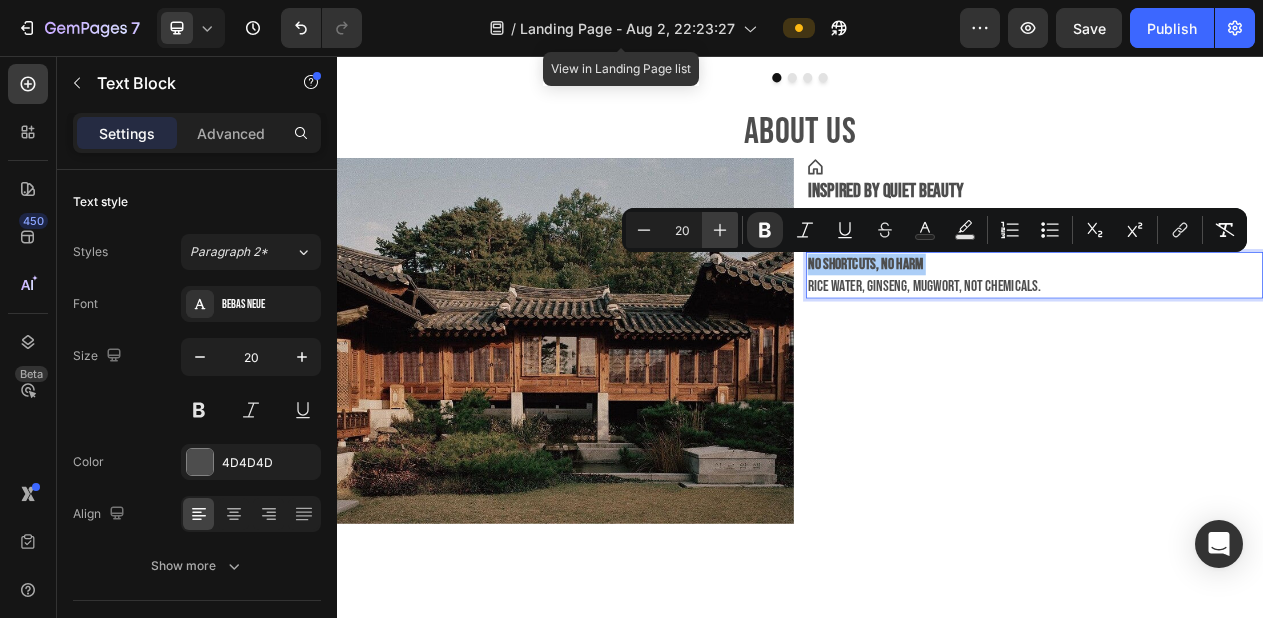 click 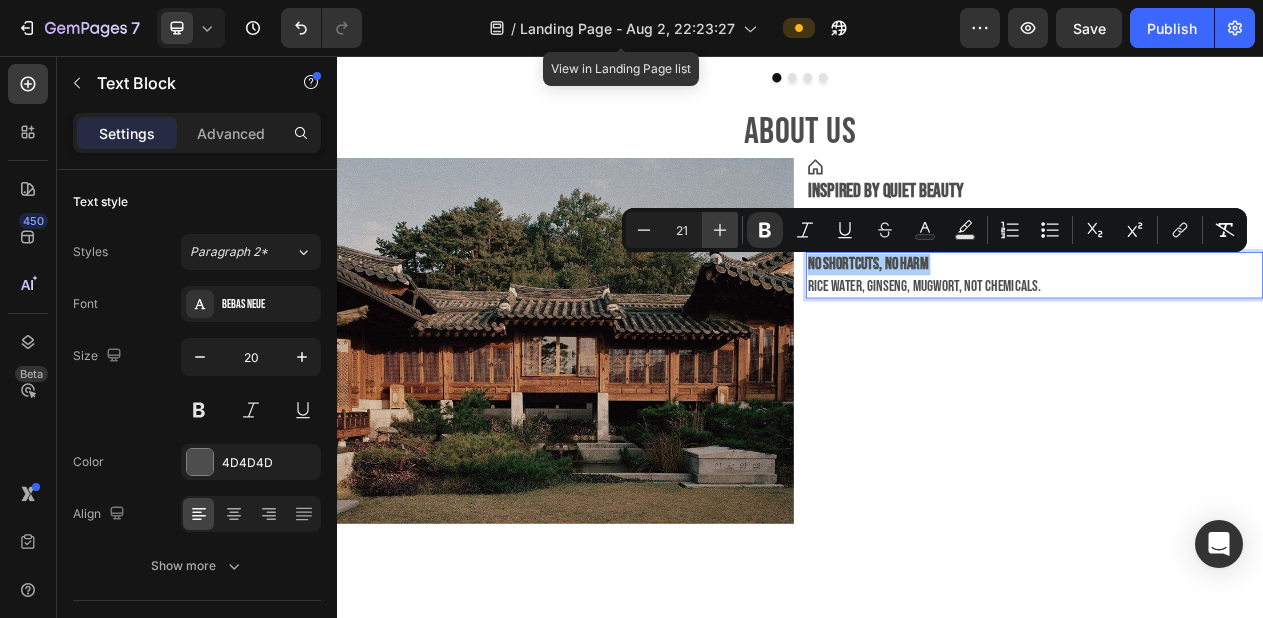 click 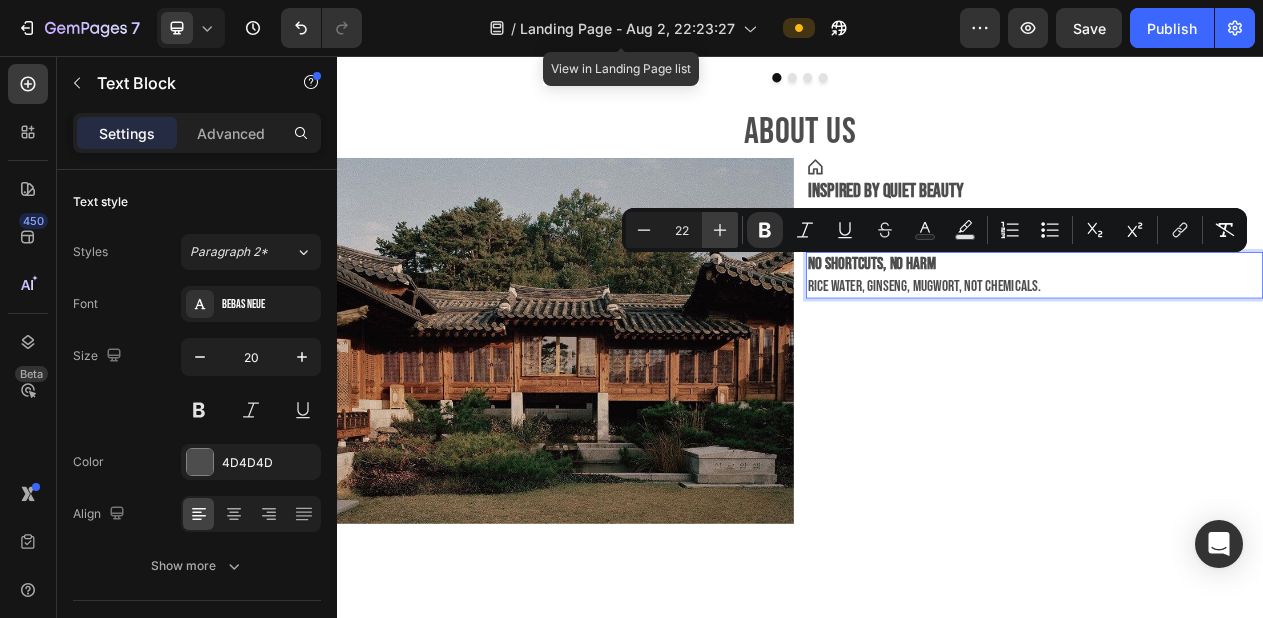 click 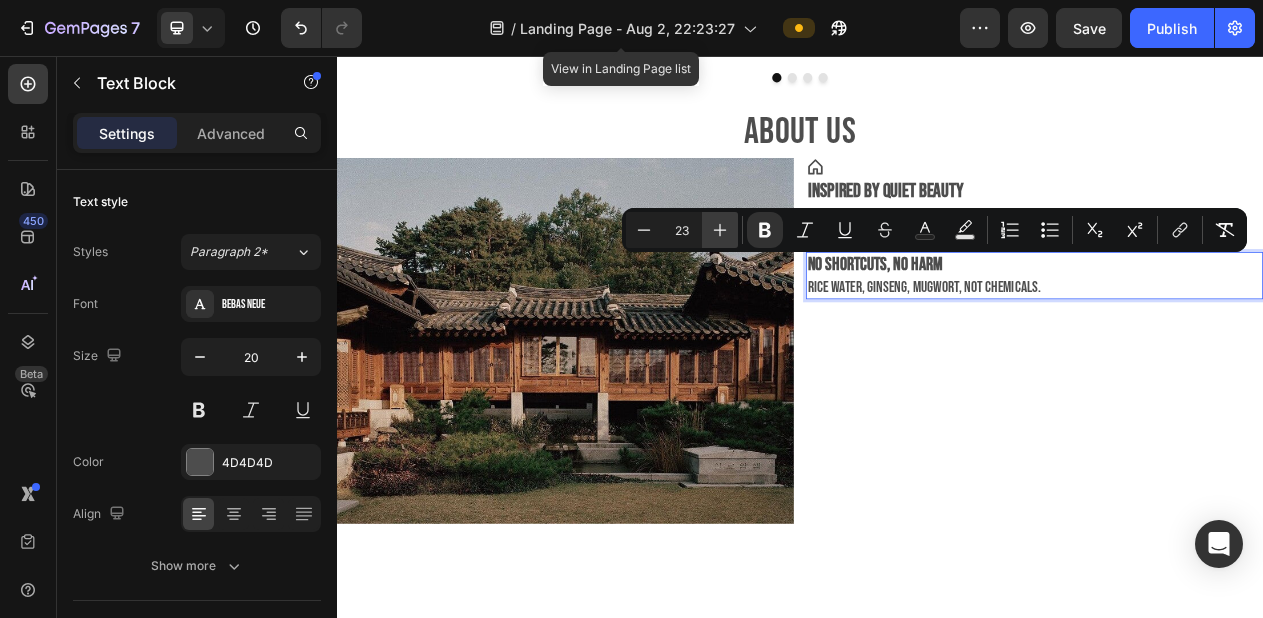 click 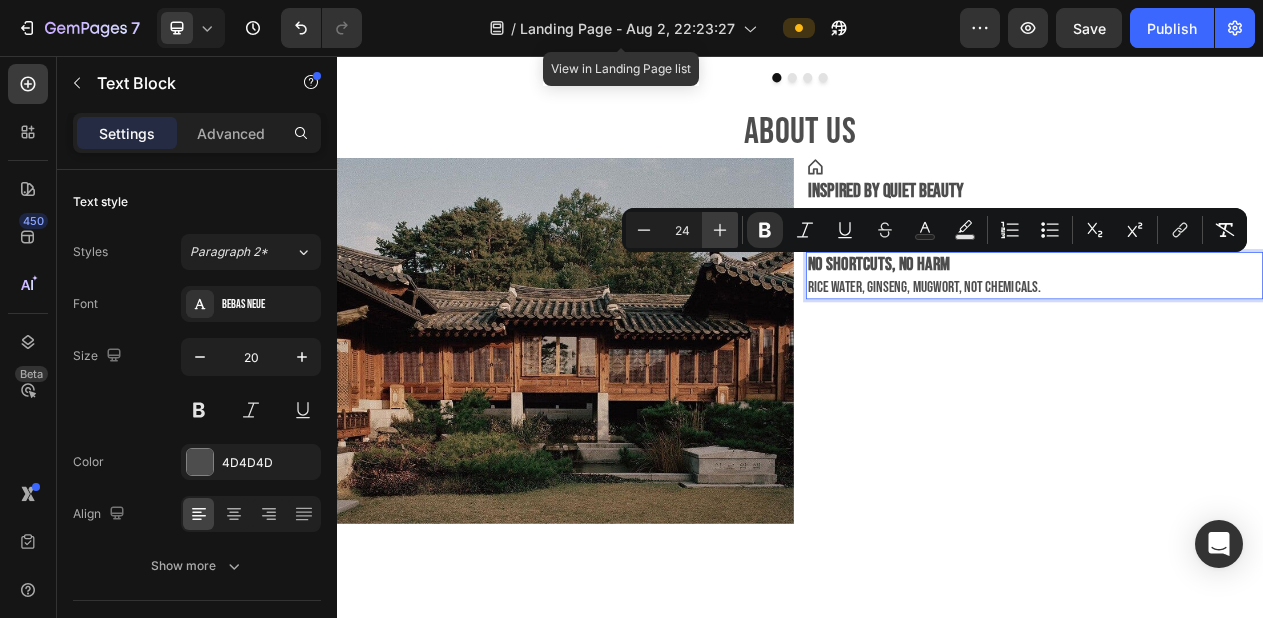 click 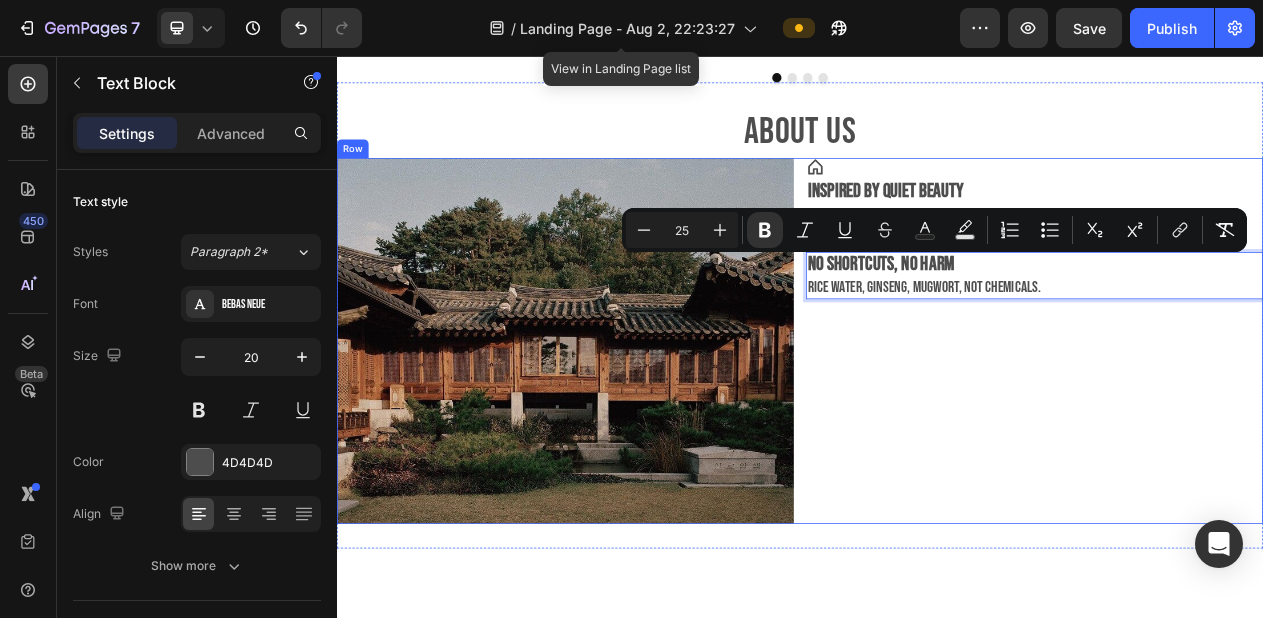 click on "Icon Inspired by quiet beauty  In Joseon, skincare was soft, steady, sacred. Text Block
Icon No shortcuts, no harm Rice water, ginseng, mugwort, not chemicals. Text Block   0" at bounding box center [1241, 425] 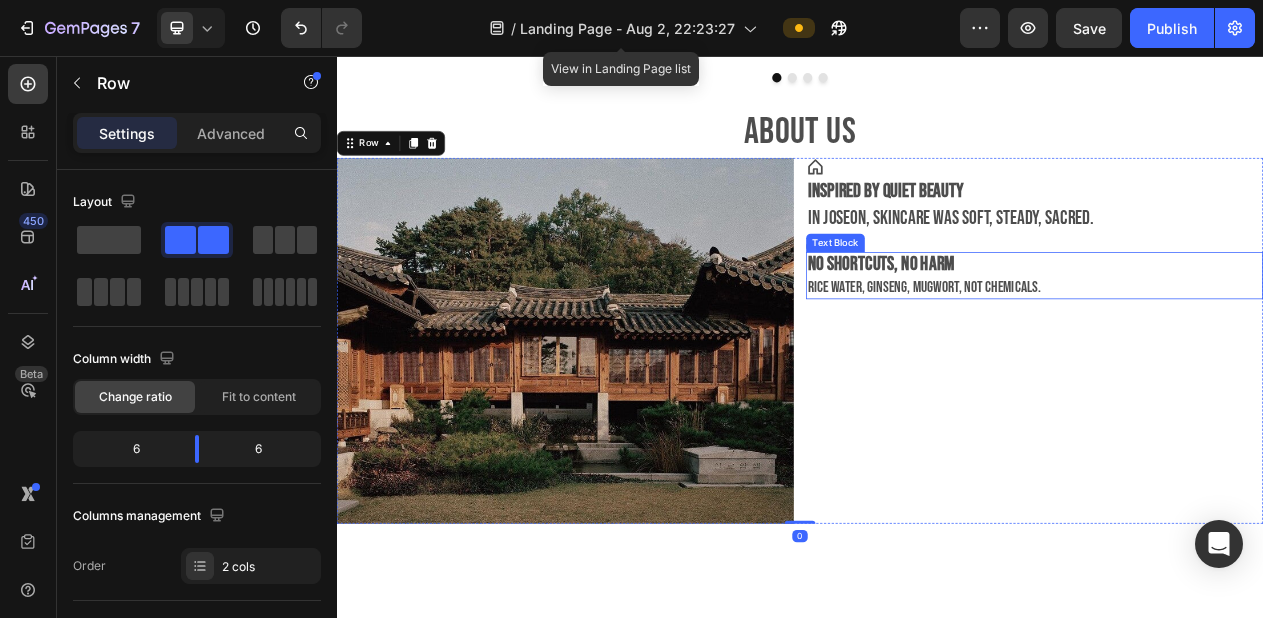 click on "Rice water, ginseng, mugwort, not chemicals." at bounding box center (1241, 355) 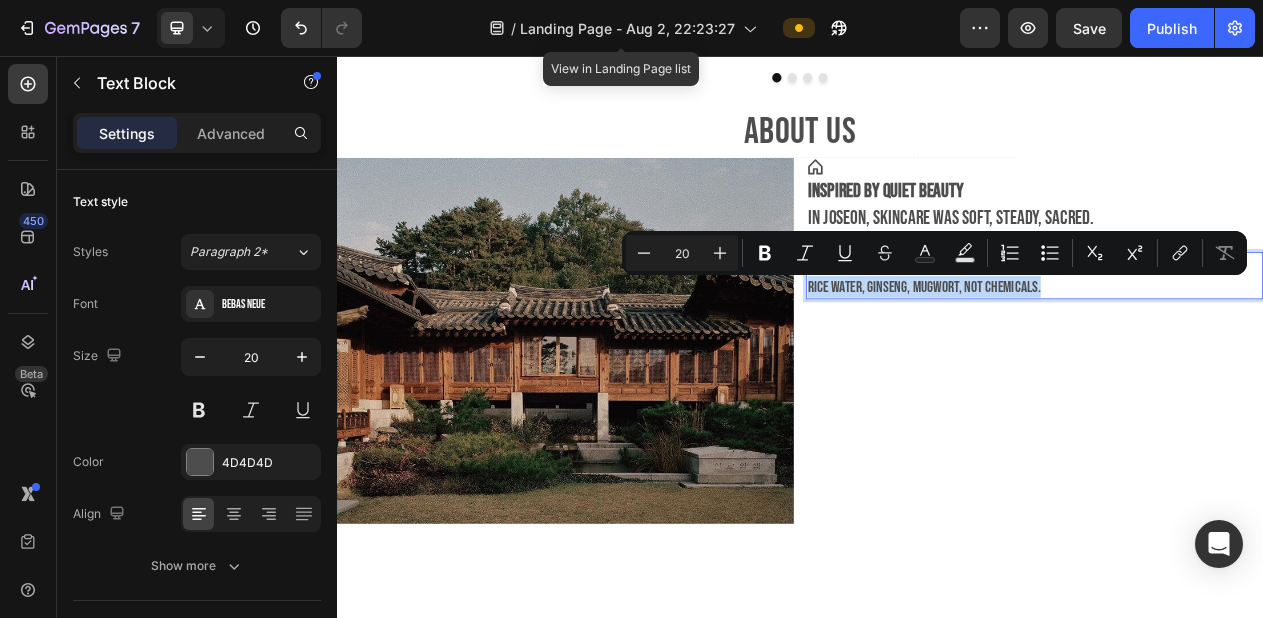 click on "Rice water, ginseng, mugwort, not chemicals." at bounding box center (1241, 355) 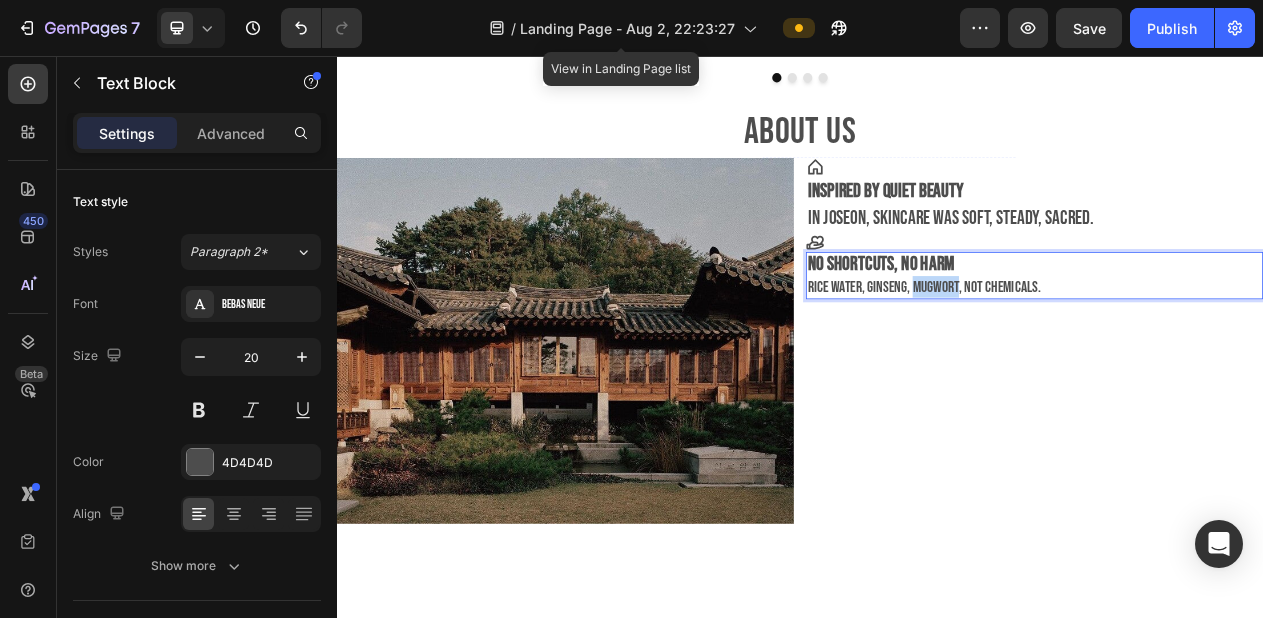 click on "Rice water, ginseng, mugwort, not chemicals." at bounding box center [1241, 355] 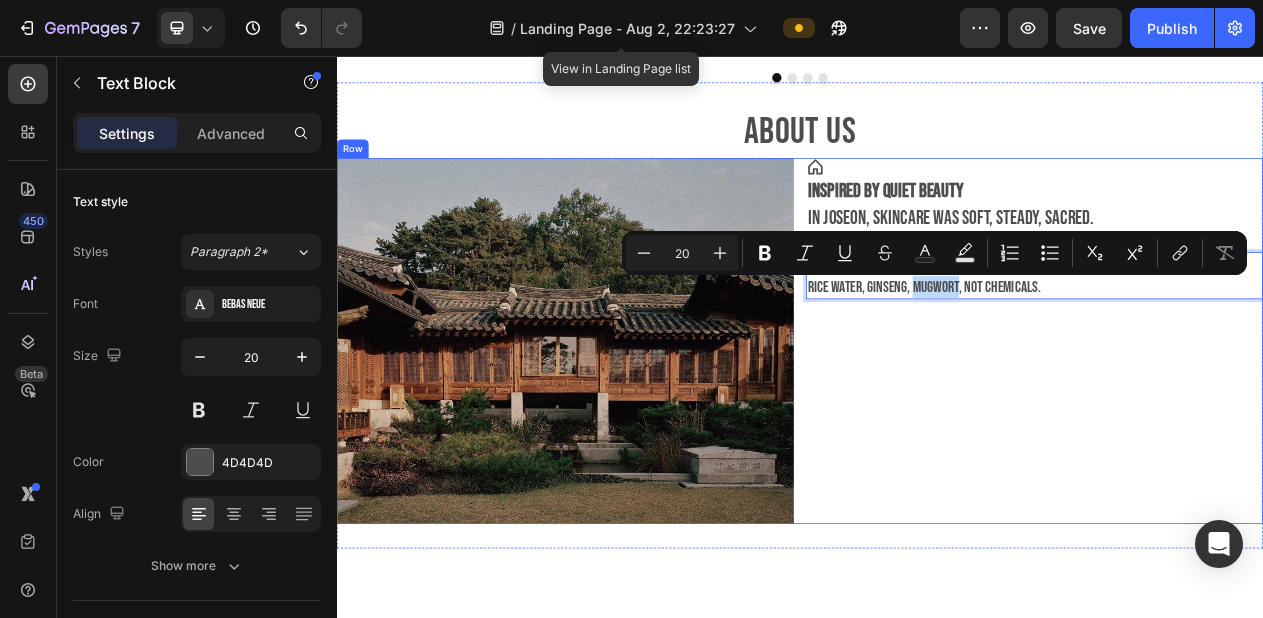 click on "Icon Inspired by quiet beauty  In Joseon, skincare was soft, steady, sacred. Text Block
Icon No shortcuts, no harm Rice water, ginseng, mugwort, not chemicals. Text Block   0" at bounding box center (1241, 425) 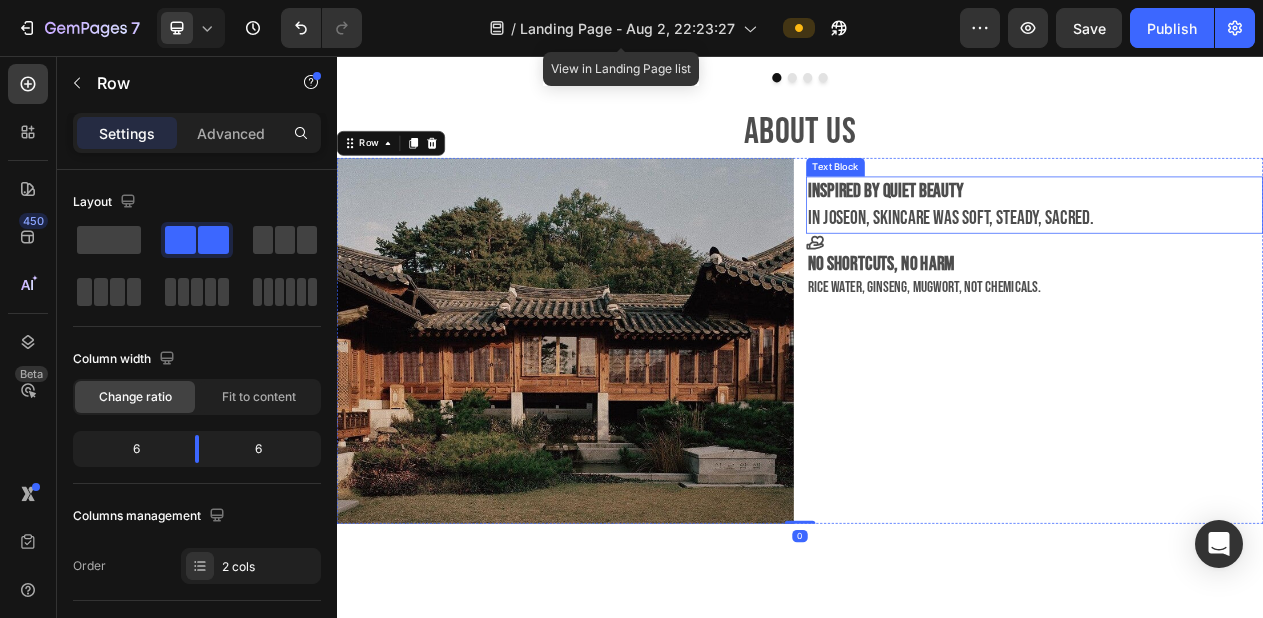 click on "In Joseon, skincare was soft, steady, sacred." at bounding box center (1241, 266) 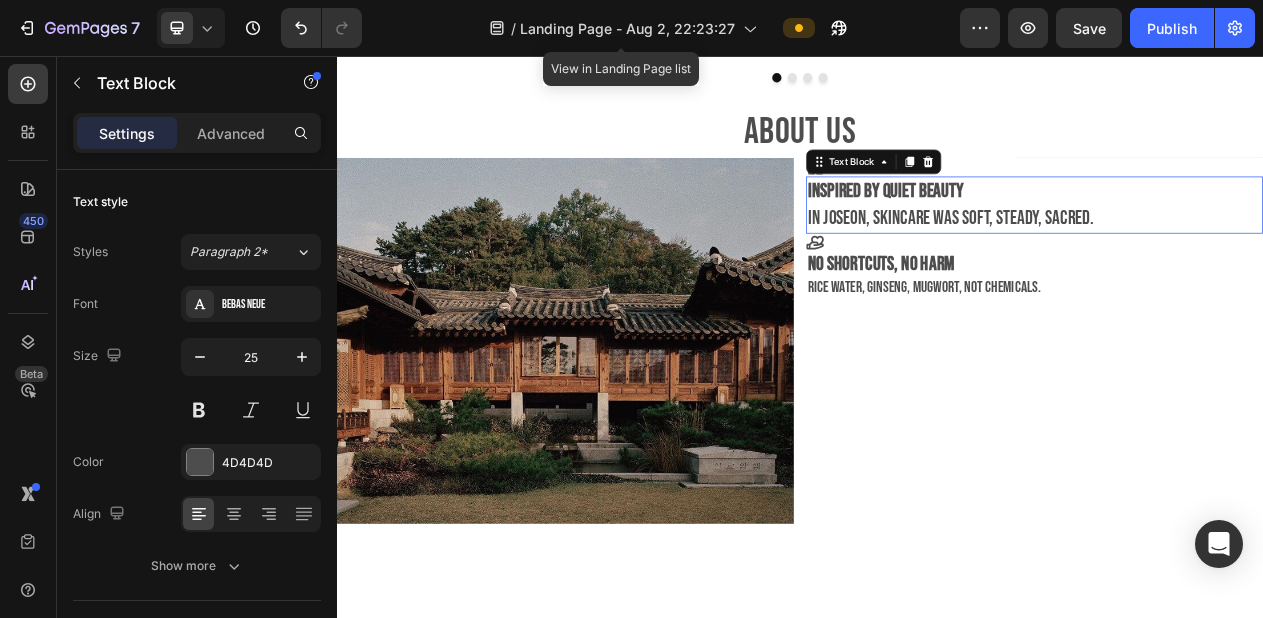 click on "In Joseon, skincare was soft, steady, sacred." at bounding box center (1241, 266) 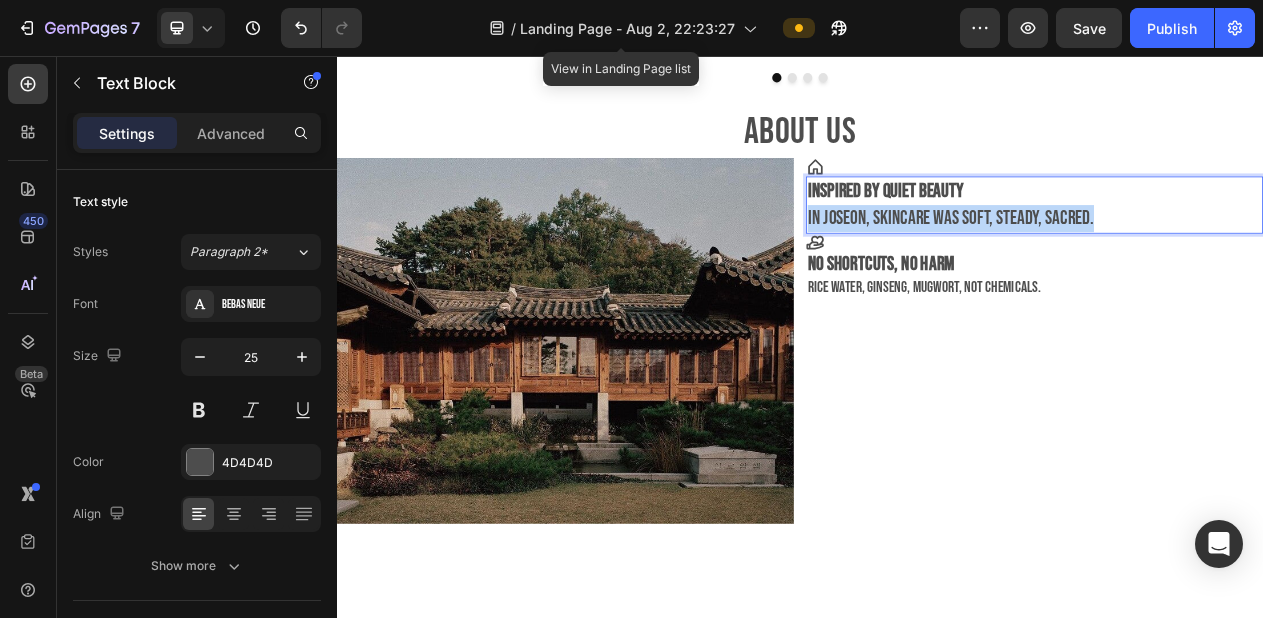 click on "In Joseon, skincare was soft, steady, sacred." at bounding box center (1241, 266) 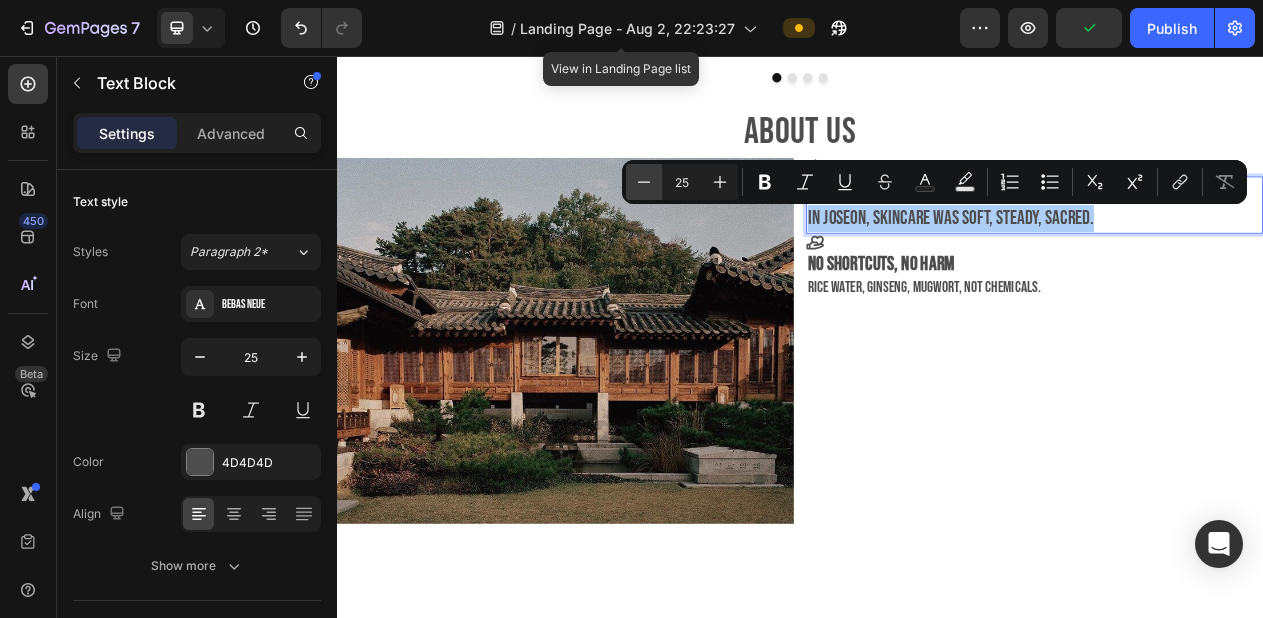 click 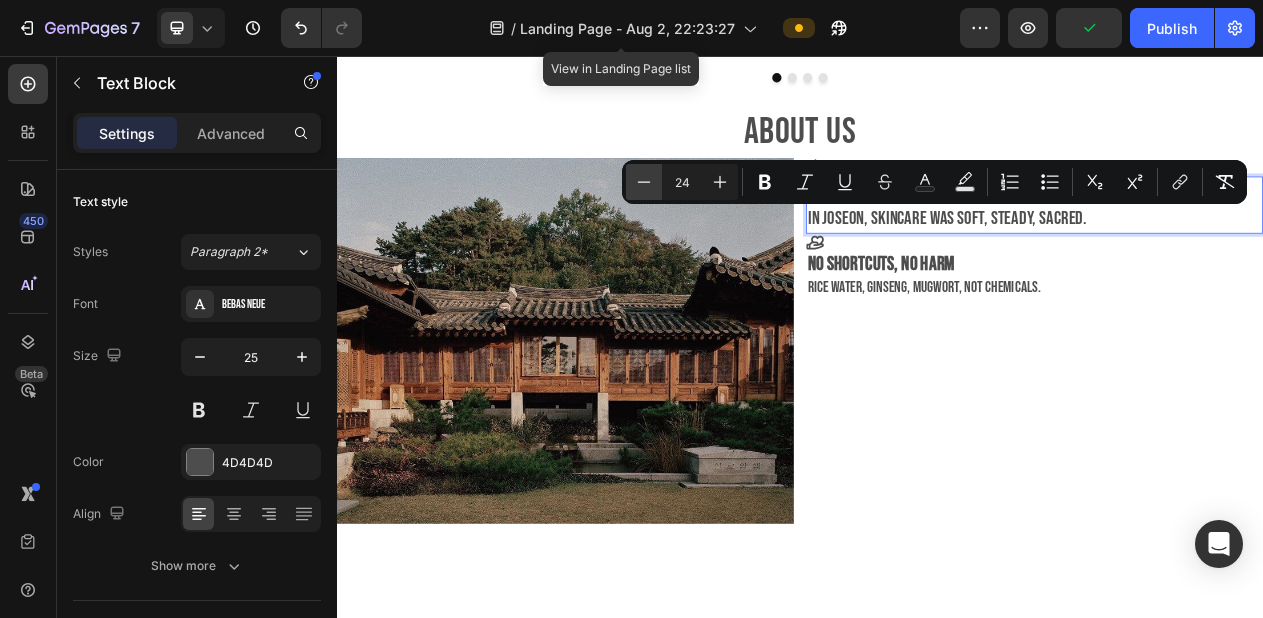 click 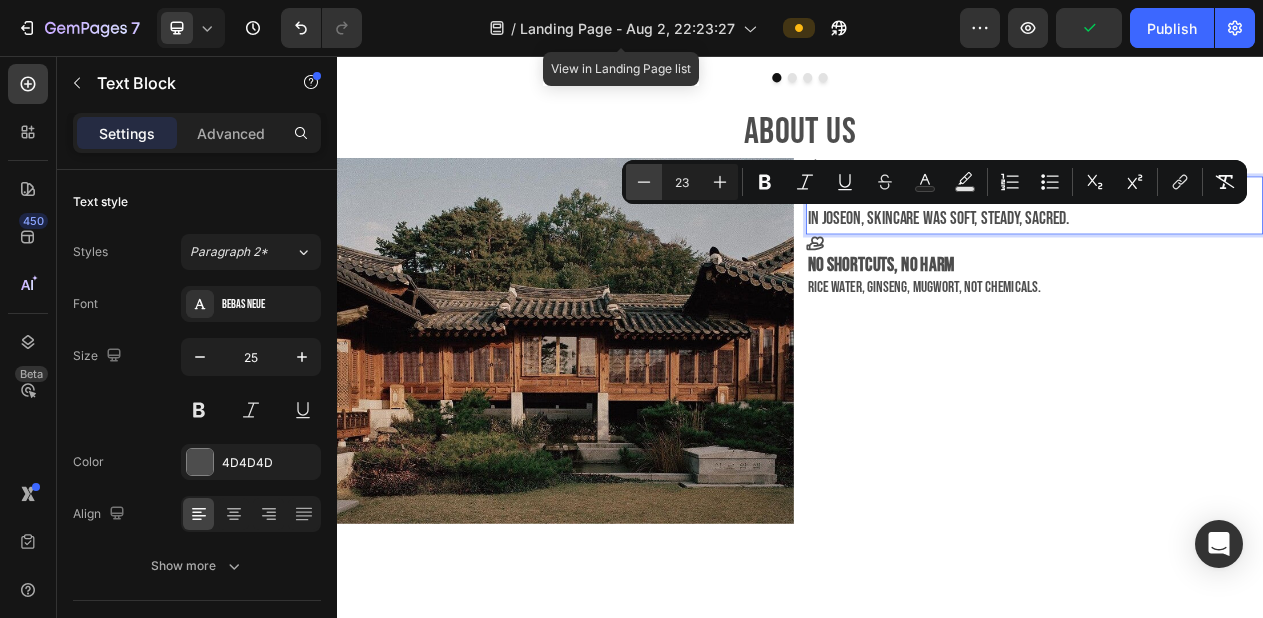 click 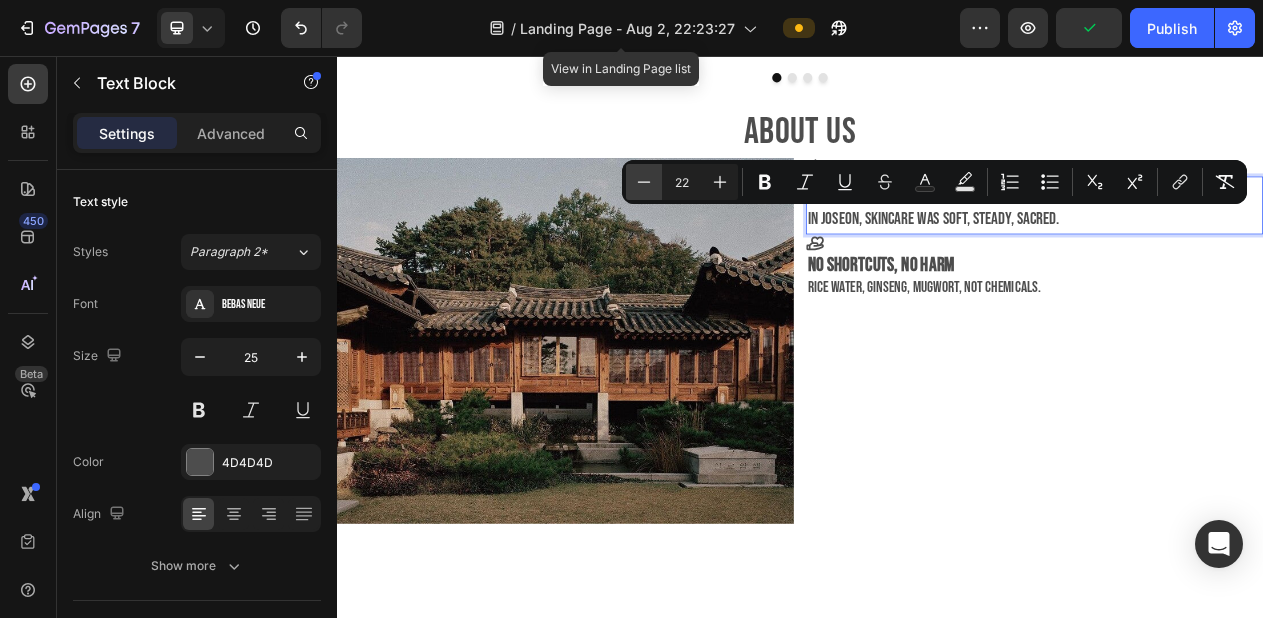 click 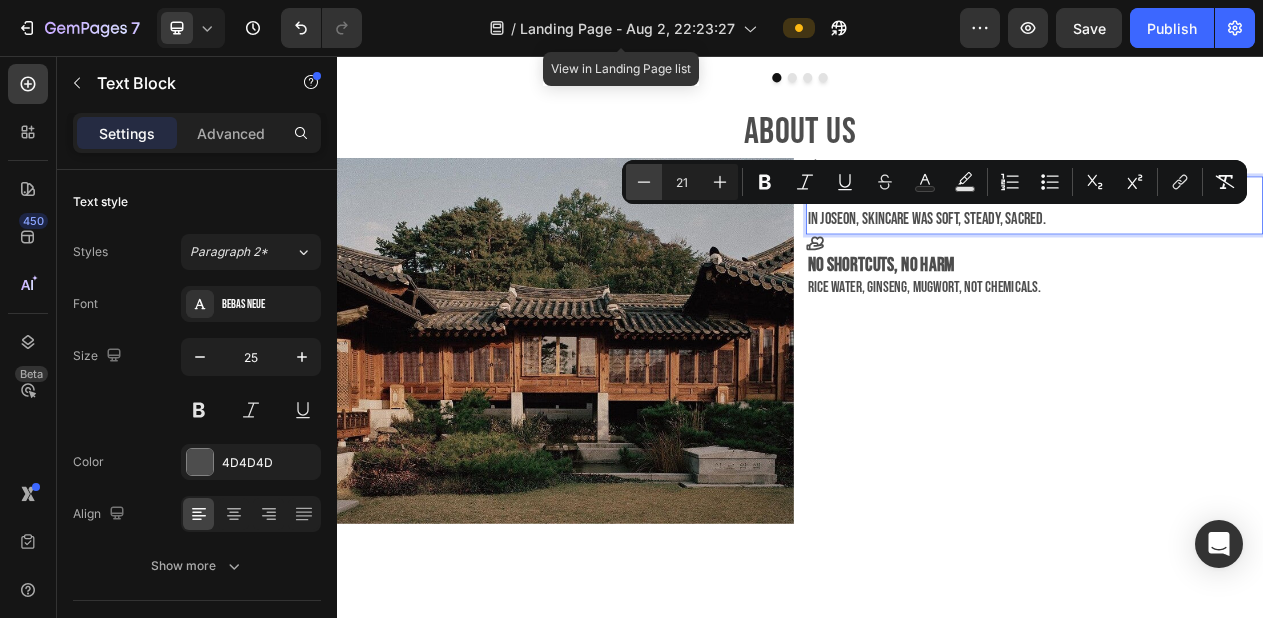 click 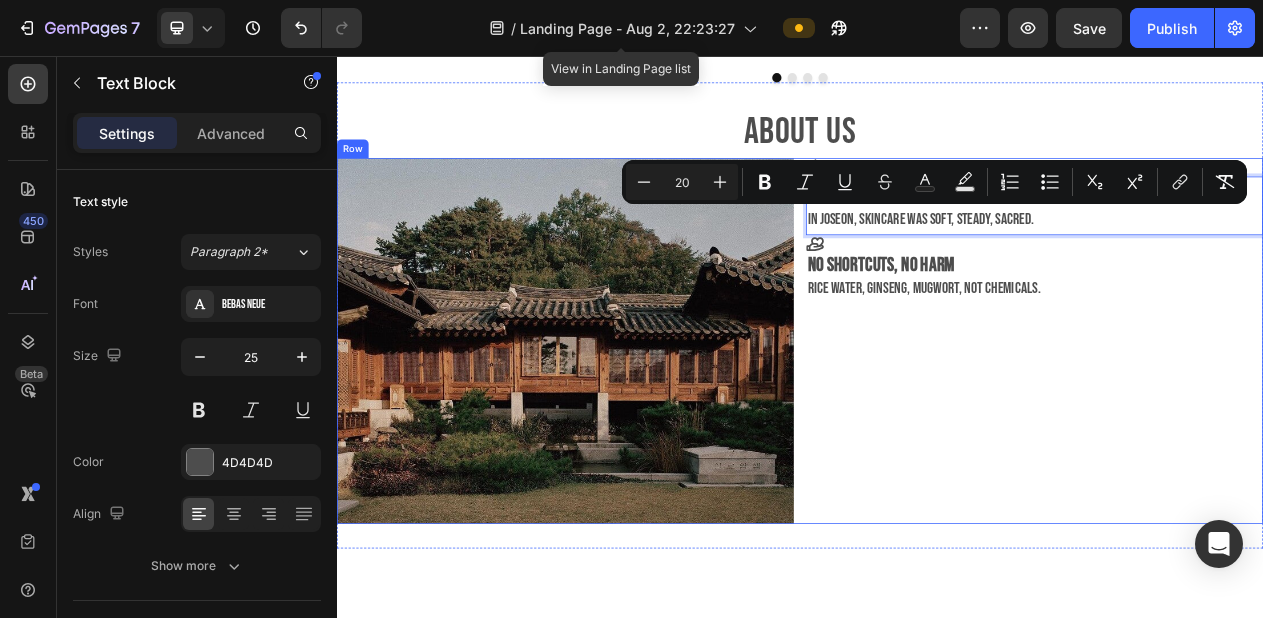 click on "Icon Inspired by quiet beauty  In Joseon, skincare was soft, steady, sacred. Text Block   0
Icon No shortcuts, no harm Rice water, ginseng, mugwort, not chemicals. Text Block" at bounding box center (1241, 425) 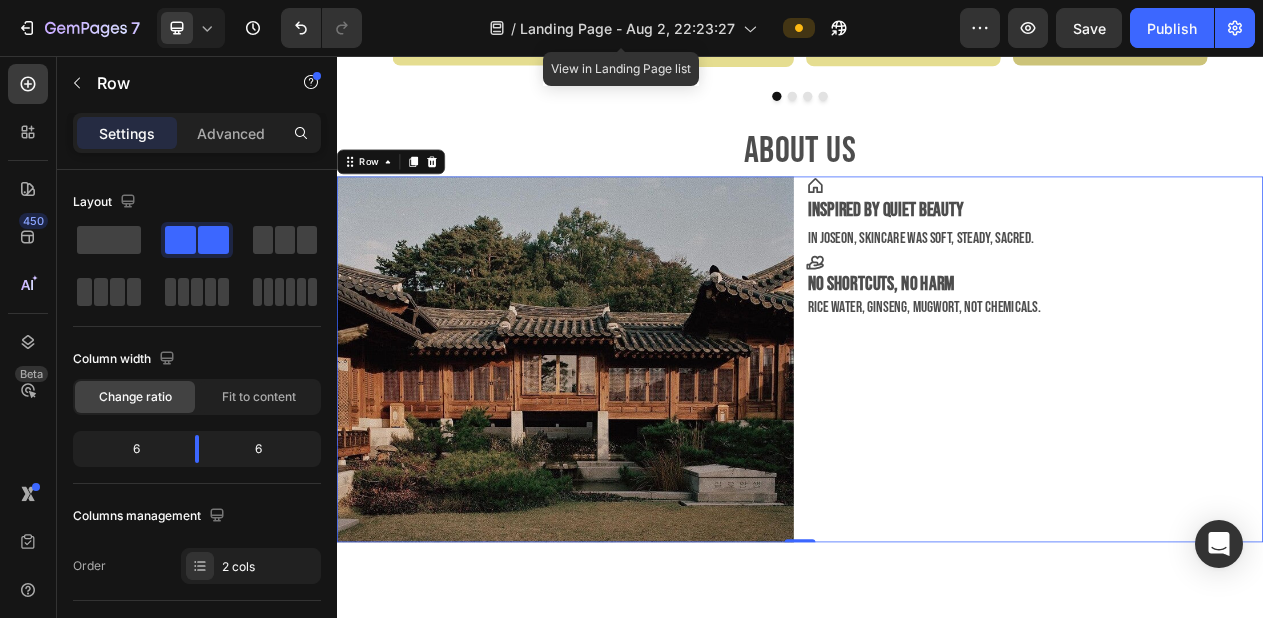 scroll, scrollTop: 1456, scrollLeft: 0, axis: vertical 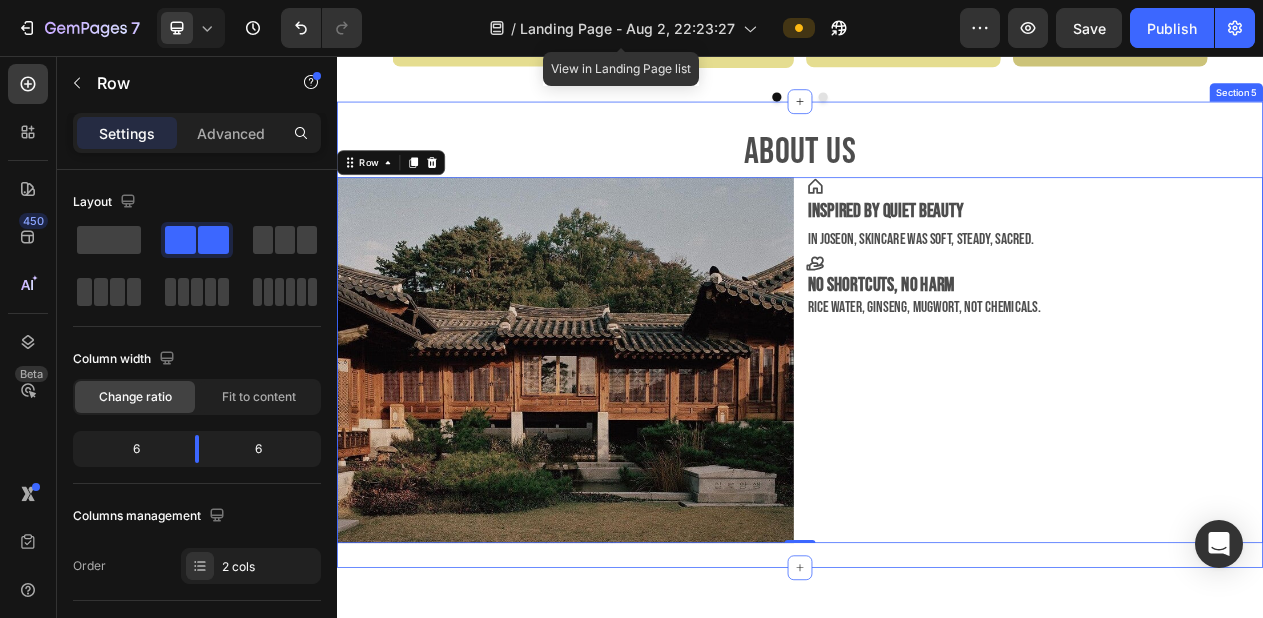 click on "AbOUT US Heading Image
Icon Inspired by quiet beauty  In Joseon, skincare was soft, steady, sacred. Text Block
Icon No shortcuts, no harm Rice water, ginseng, mugwort, not chemicals. Text Block Row   0 Section 5" at bounding box center [937, 417] 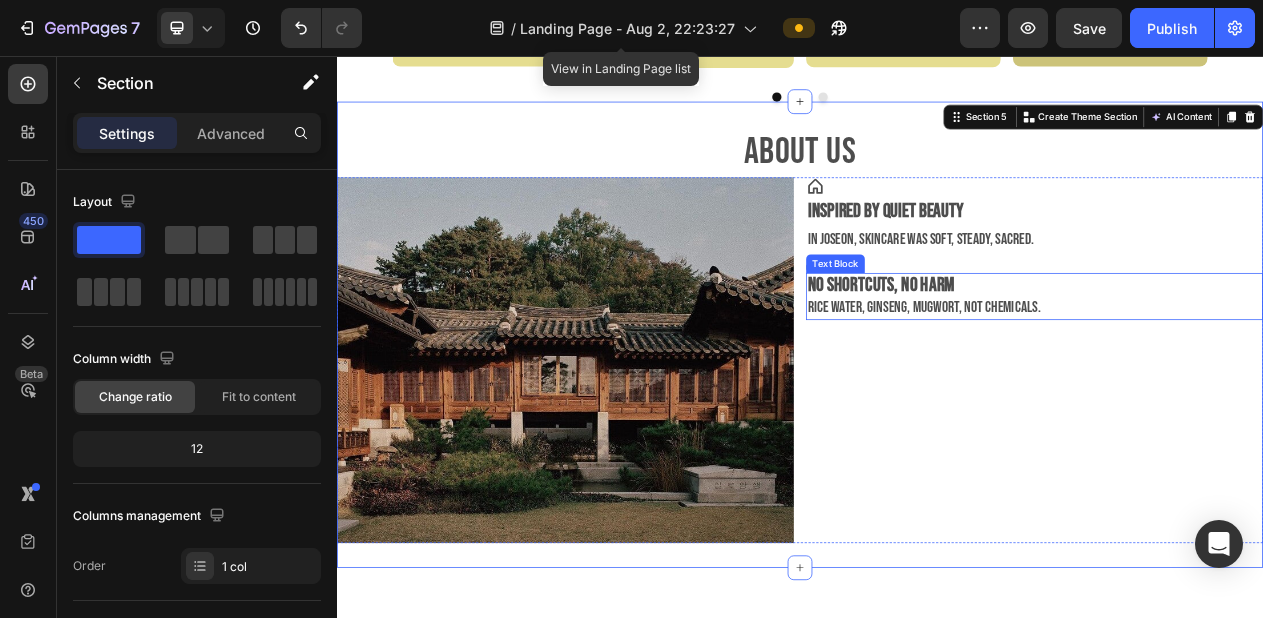 click on "No shortcuts, no harm" at bounding box center [1241, 353] 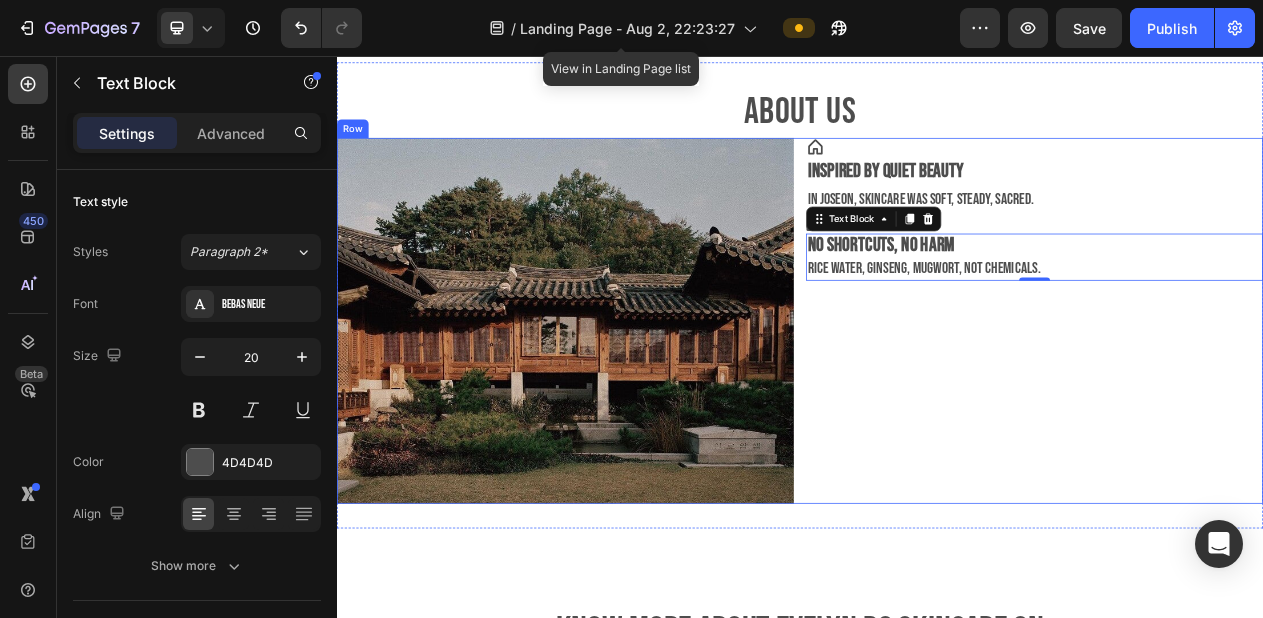 scroll, scrollTop: 1551, scrollLeft: 0, axis: vertical 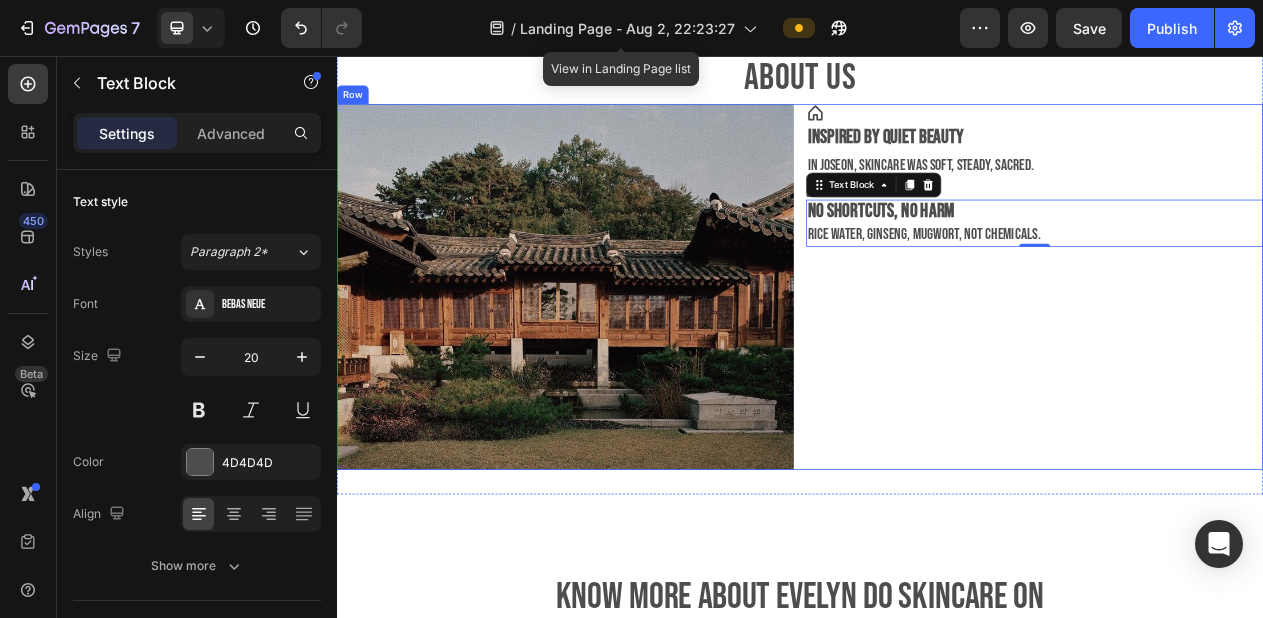click on "Icon Inspired by quiet beauty  In Joseon, skincare was soft, steady, sacred. Text Block
Icon No shortcuts, no harm Rice water, ginseng, mugwort, not chemicals. Text Block   0" at bounding box center (1241, 355) 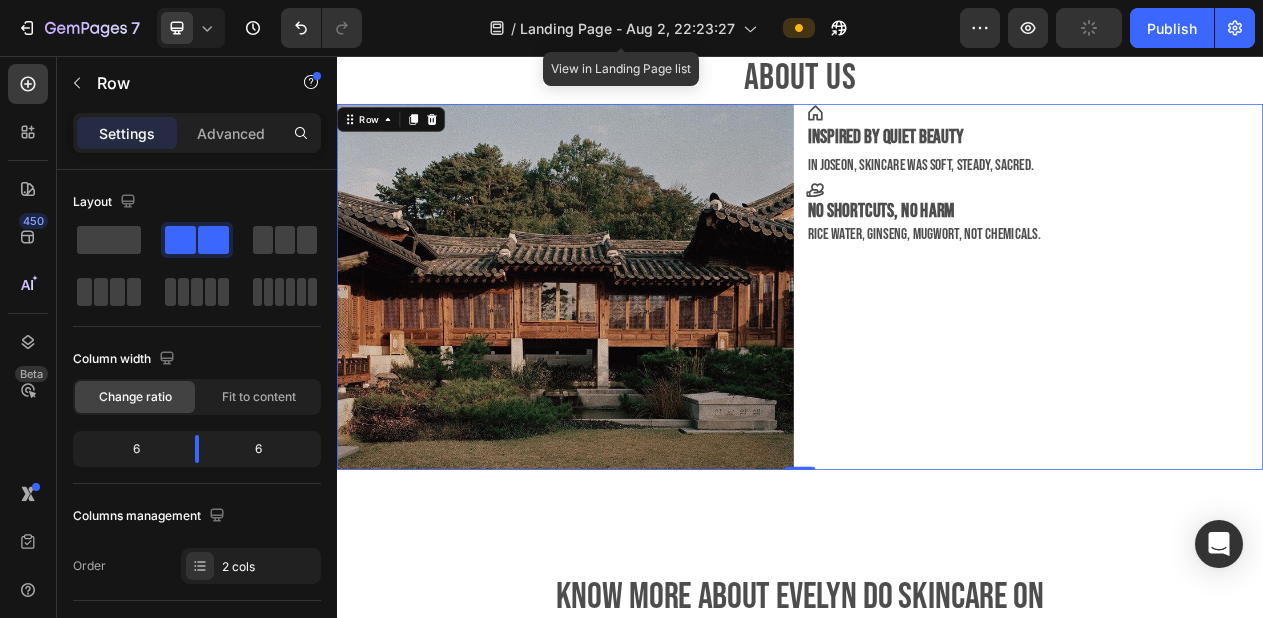click on "Image
Icon Inspired by quiet beauty  In Joseon, skincare was soft, steady, sacred. Text Block
Icon No shortcuts, no harm Rice water, ginseng, mugwort, not chemicals. Text Block Row   0" at bounding box center (937, 355) 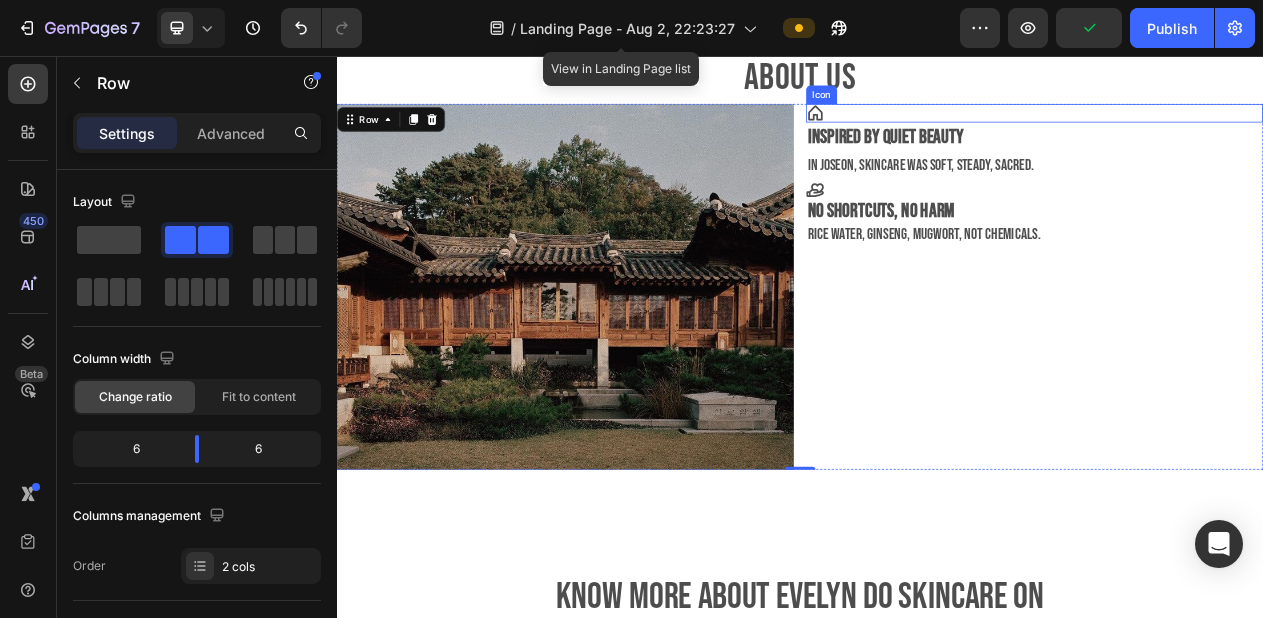 click 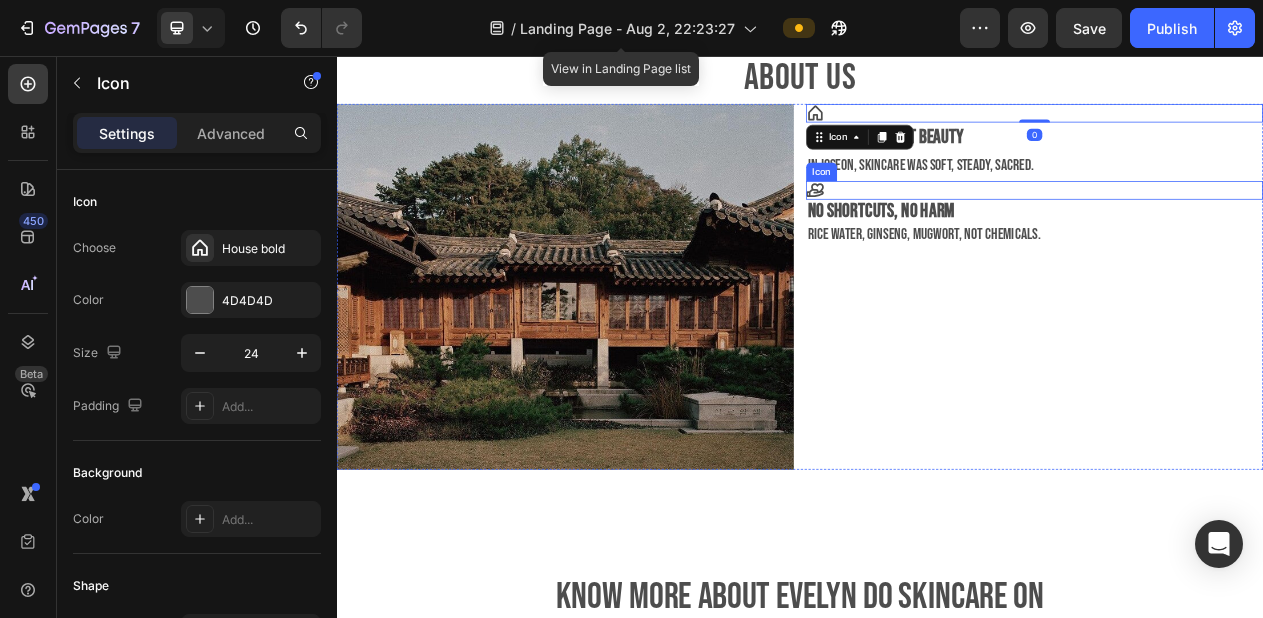 click 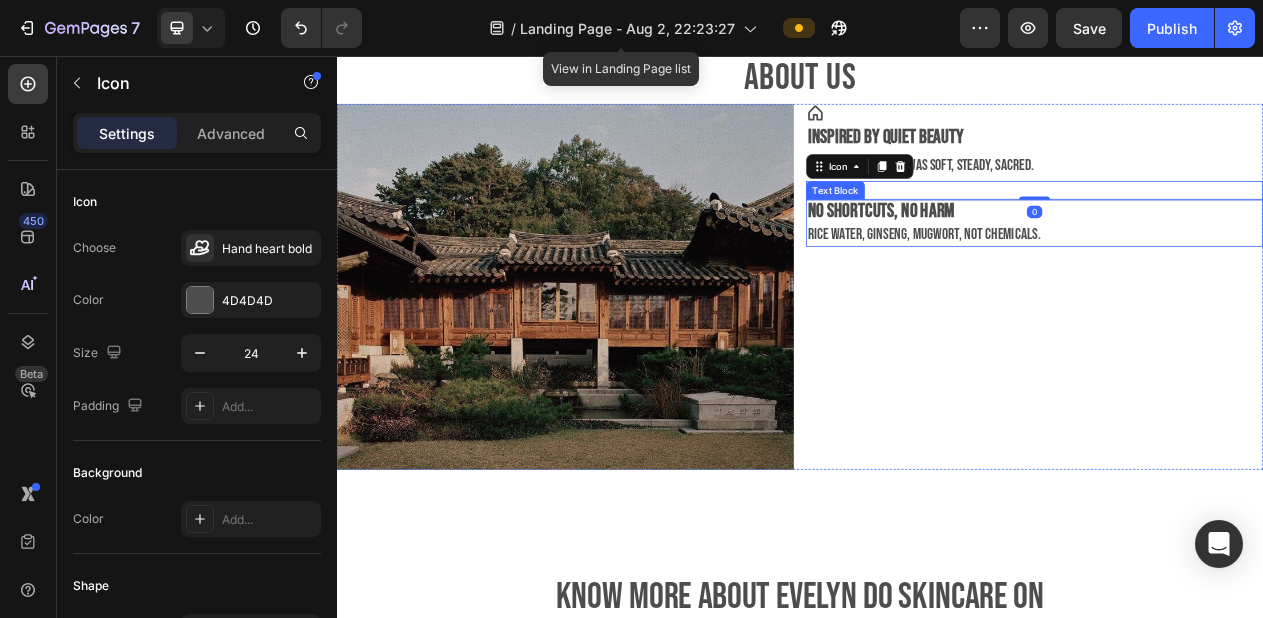 click on "No shortcuts, no harm" at bounding box center (1042, 257) 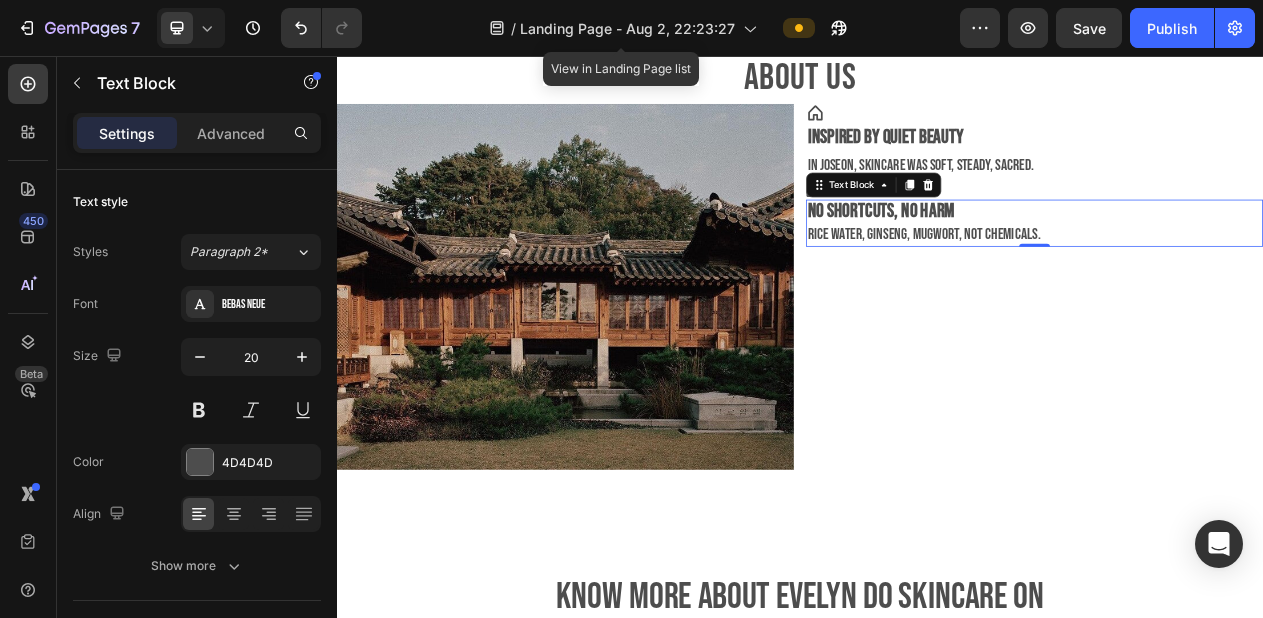 click on "No shortcuts, no harm" at bounding box center [1042, 257] 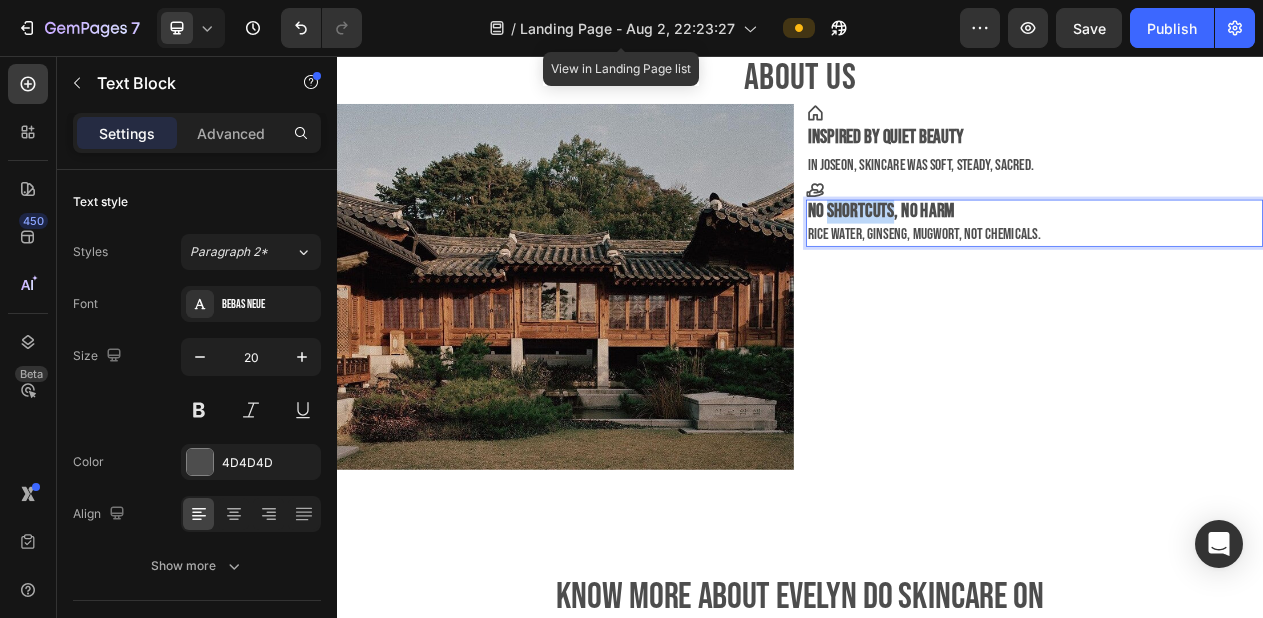 click on "No shortcuts, no harm" at bounding box center (1042, 257) 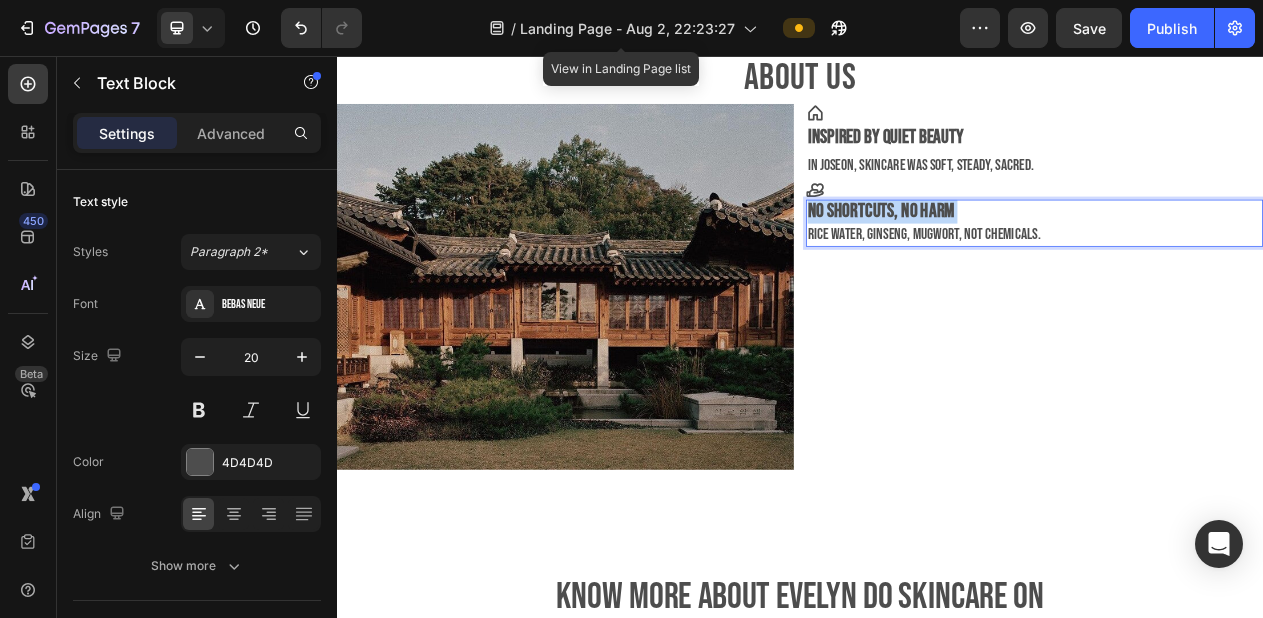 click on "No shortcuts, no harm" at bounding box center (1042, 257) 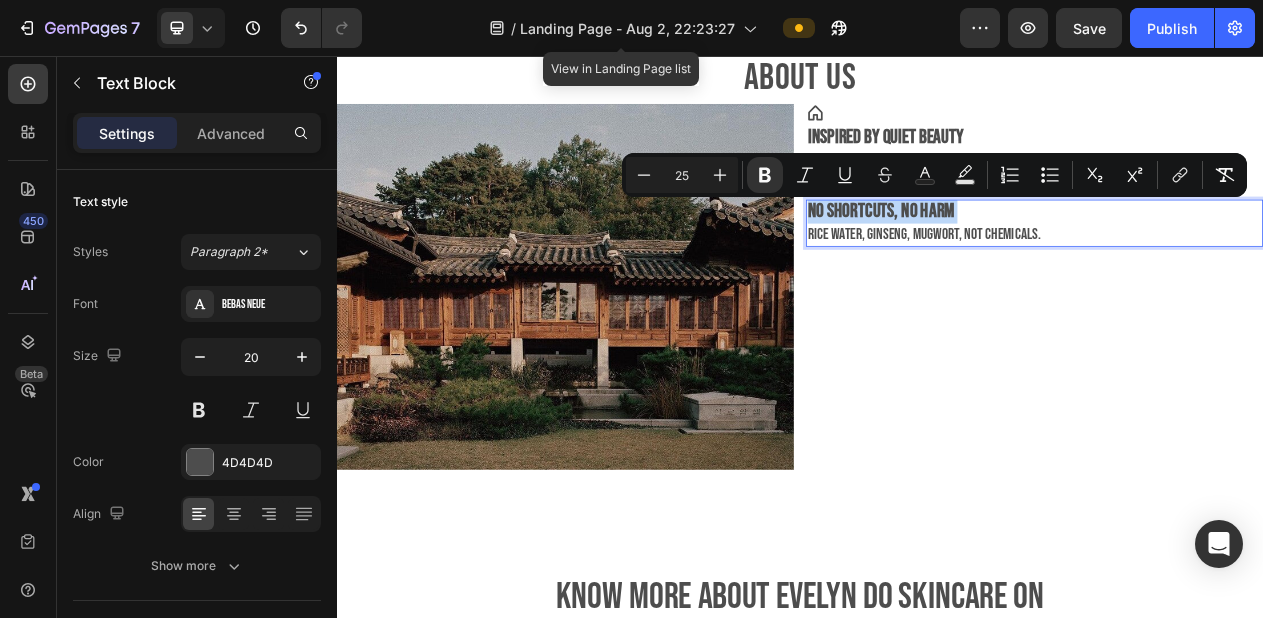 click on "No shortcuts, no harm" at bounding box center (1042, 257) 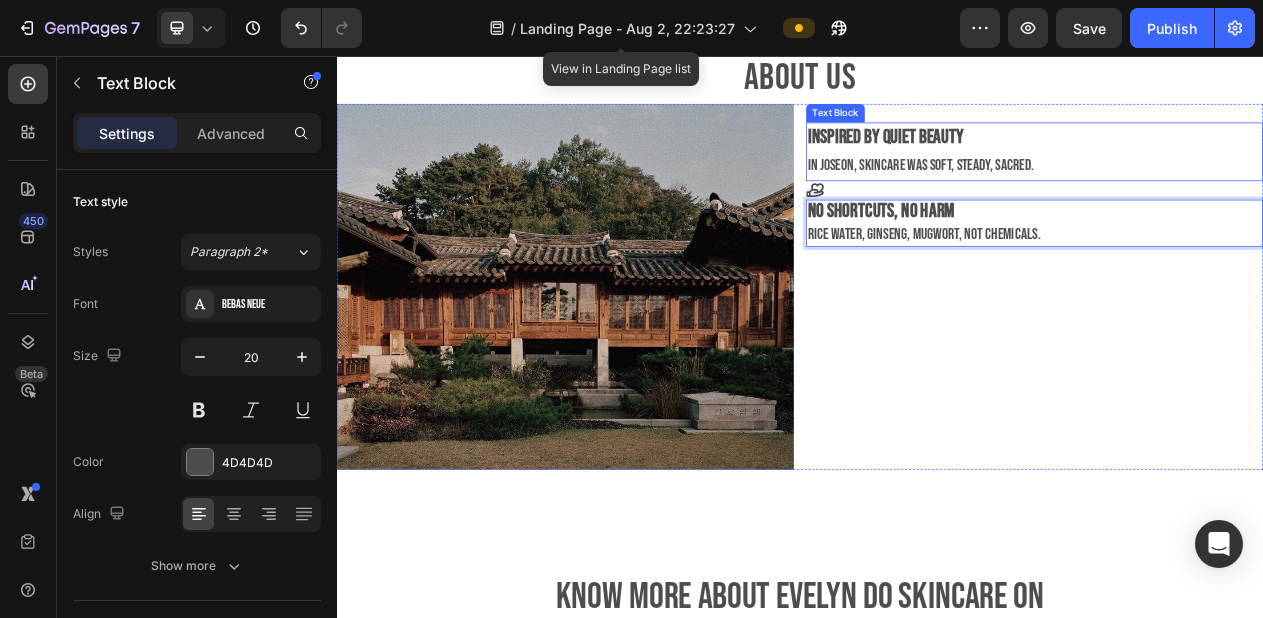 click on "Inspired by quiet beauty" at bounding box center (1241, 161) 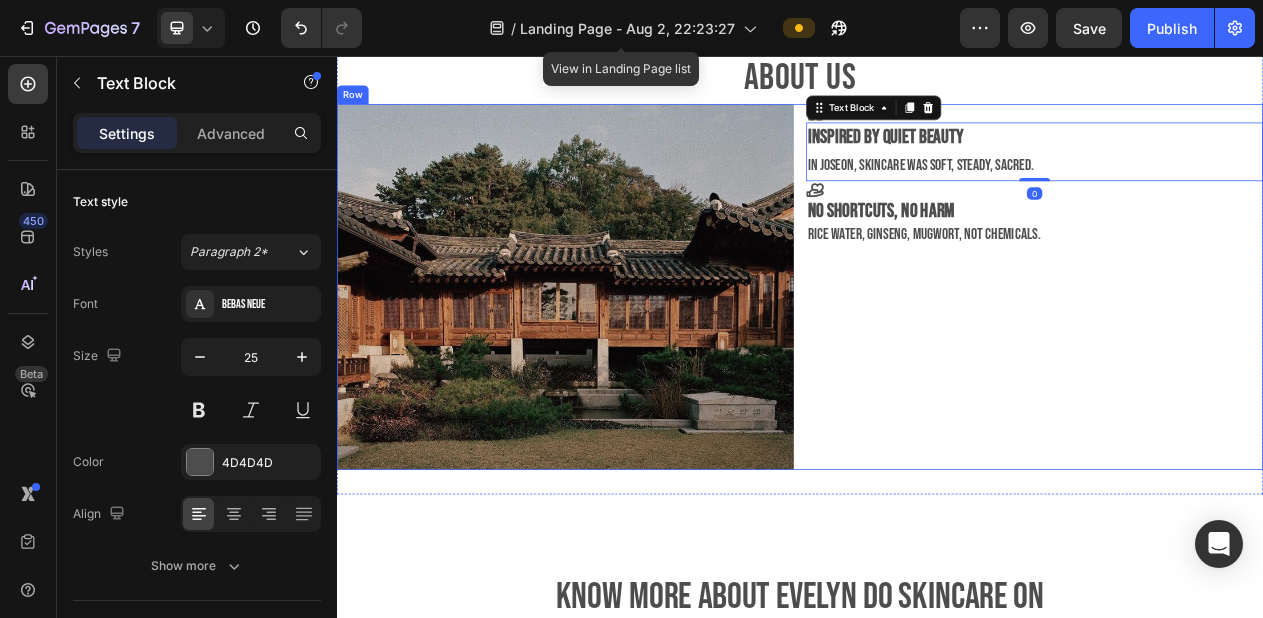 click on "Image
Icon Inspired by quiet beauty  In Joseon, skincare was soft, steady, sacred. Text Block   0
Icon No shortcuts, no harm Rice water, ginseng, mugwort, not chemicals. Text Block Row" at bounding box center (937, 355) 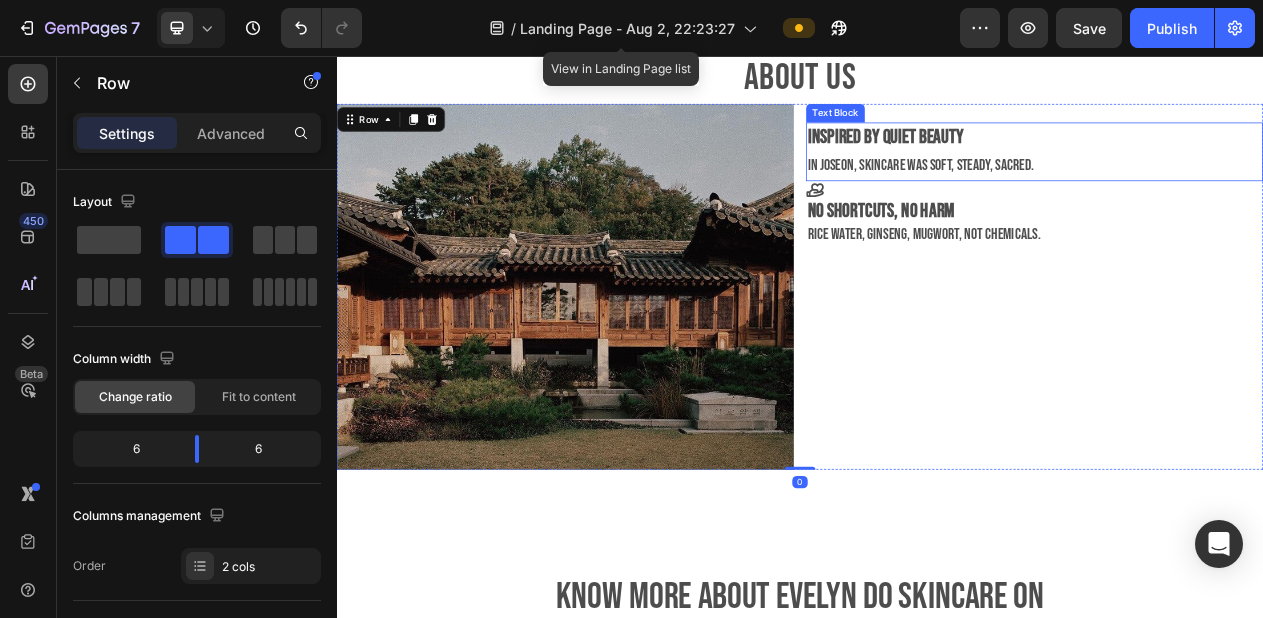 click on "Inspired by quiet beauty" at bounding box center (1241, 161) 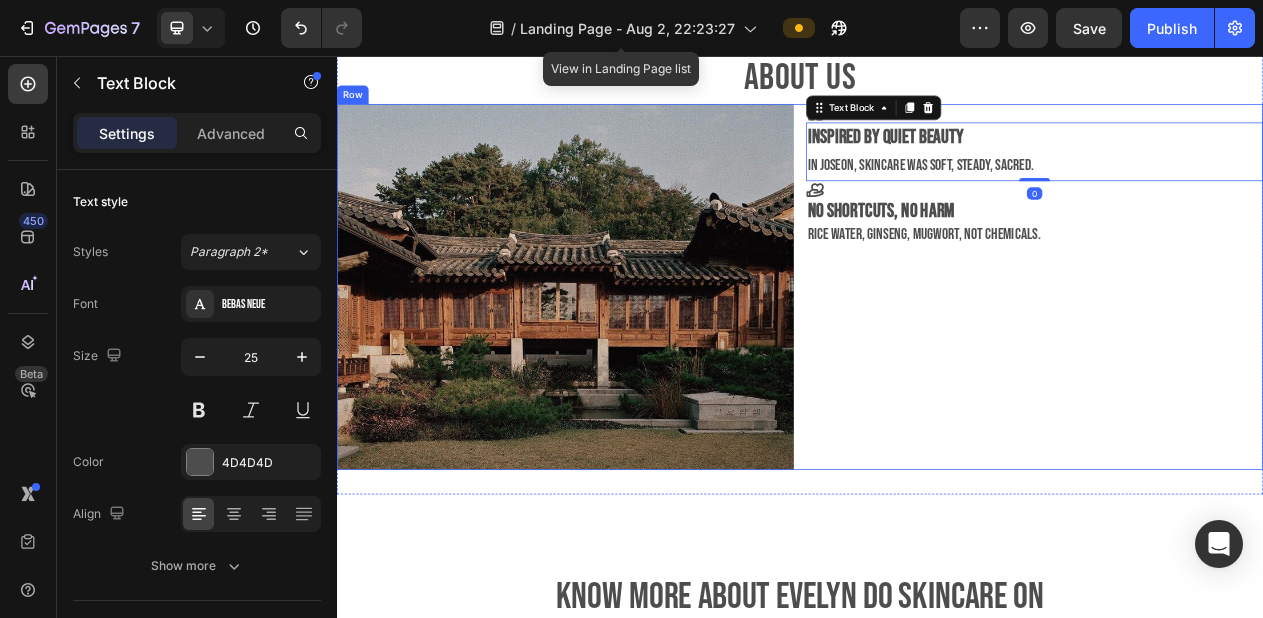 click on "Image
Icon Inspired by quiet beauty  In Joseon, skincare was soft, steady, sacred. Text Block   0
Icon No shortcuts, no harm Rice water, ginseng, mugwort, not chemicals. Text Block Row" at bounding box center [937, 355] 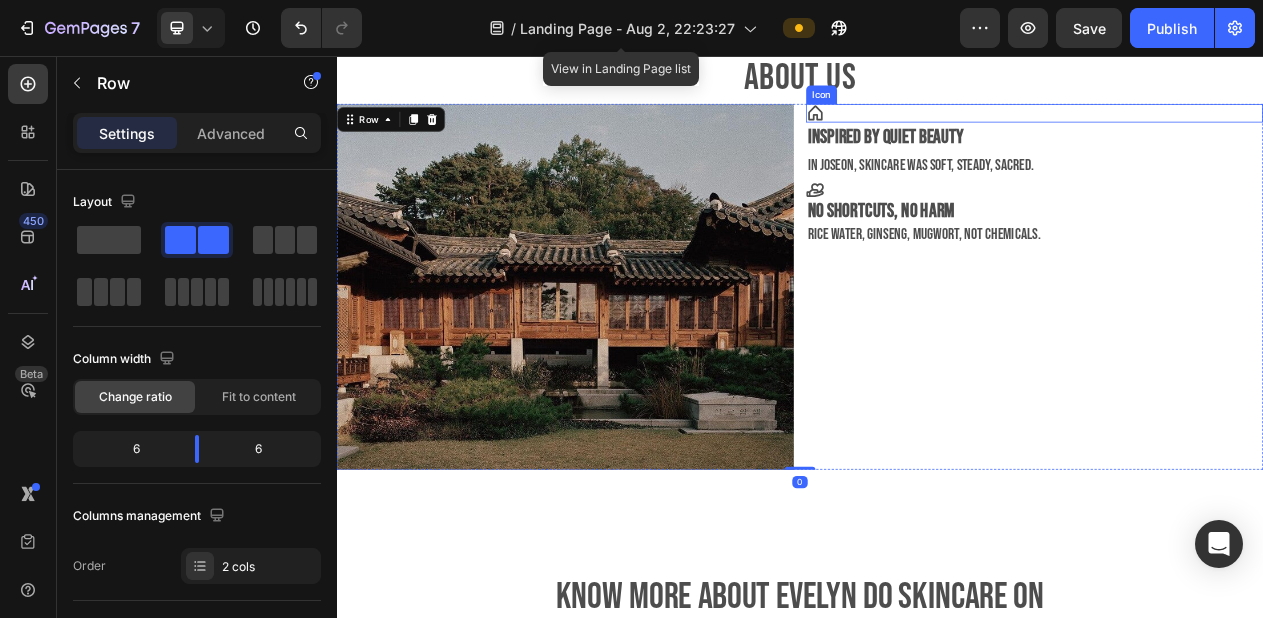 click 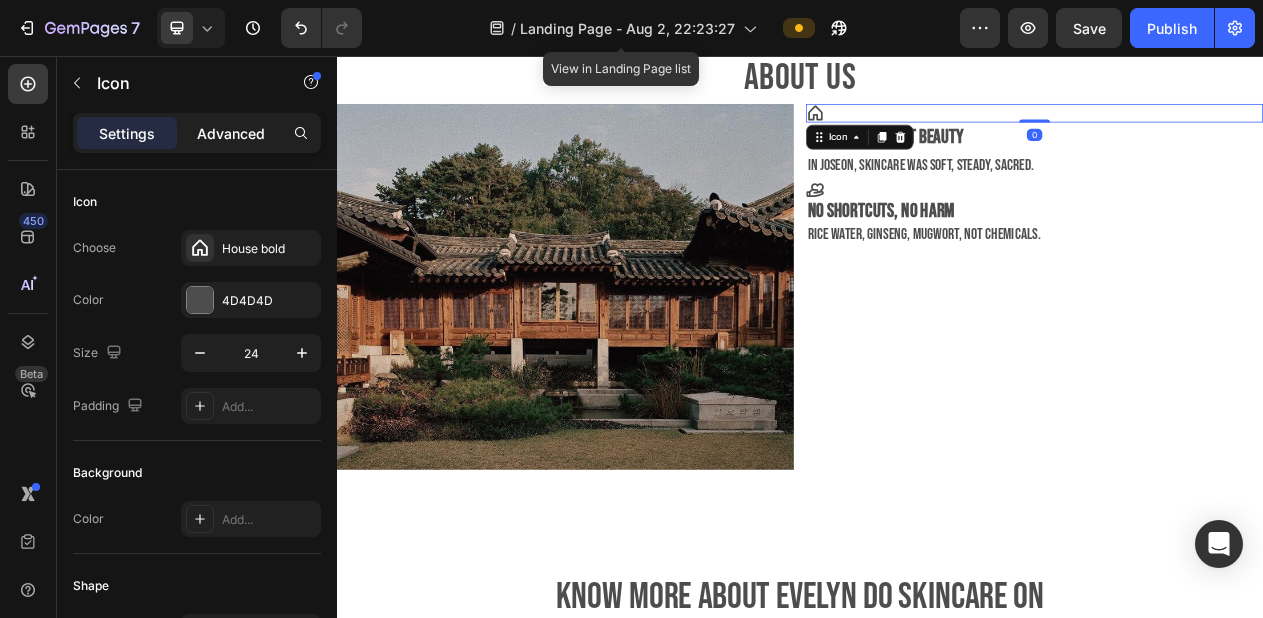 click on "Advanced" at bounding box center (231, 133) 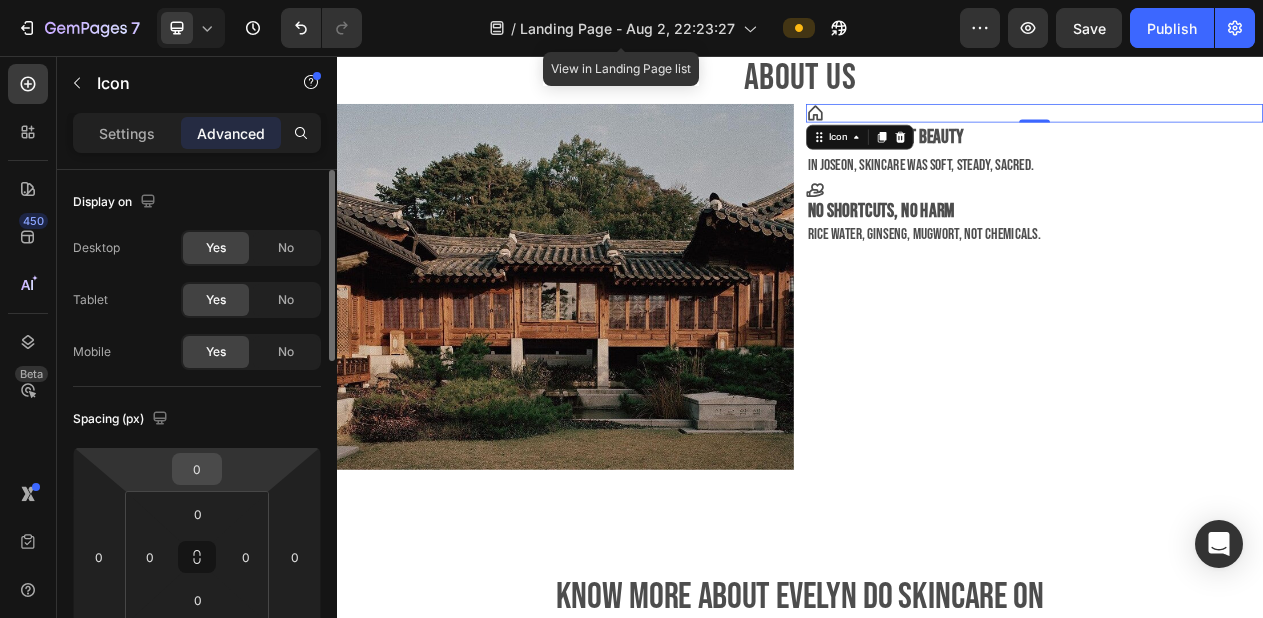 click on "0" at bounding box center (197, 469) 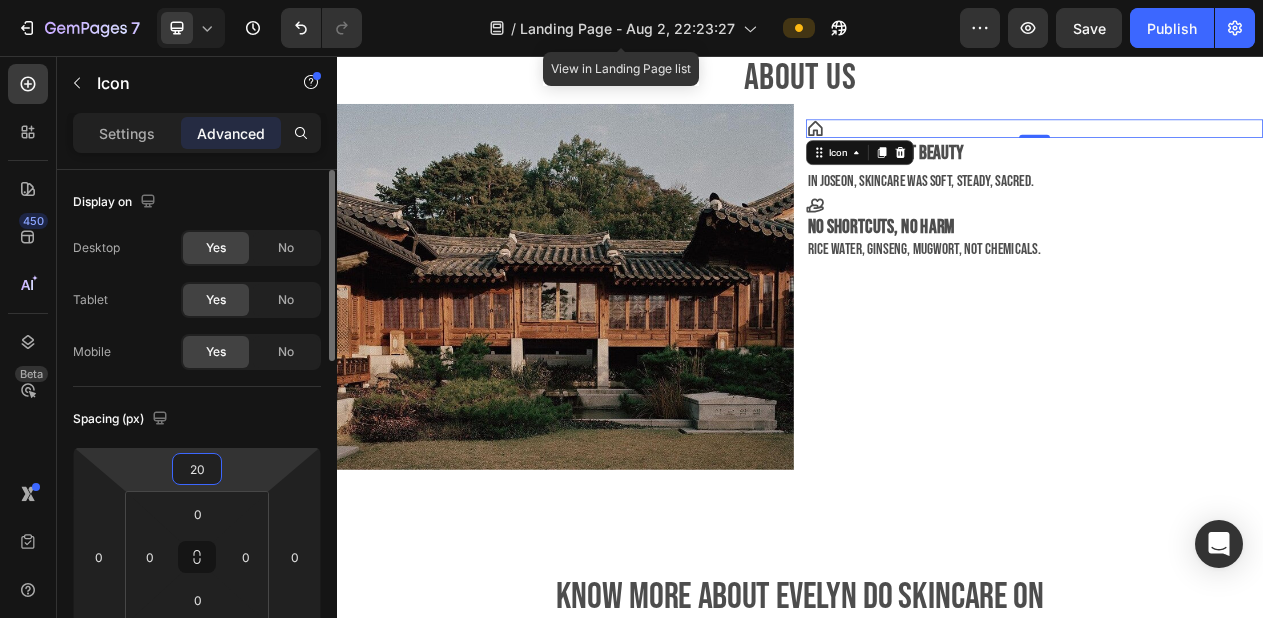 type on "2" 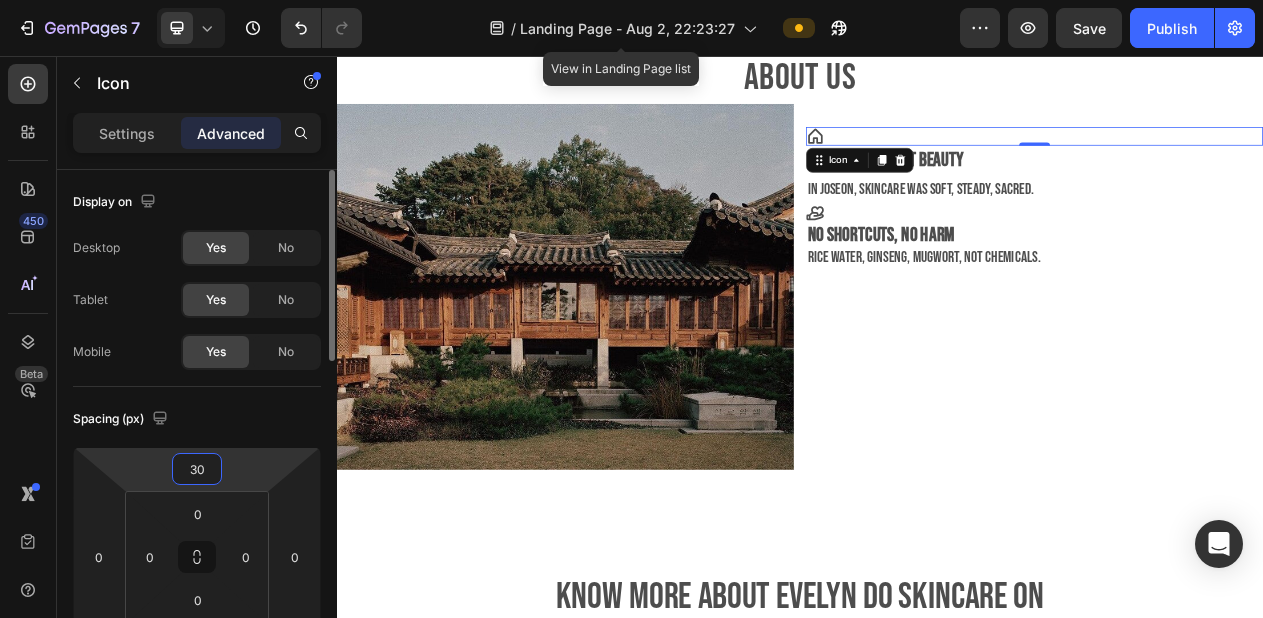 type on "3" 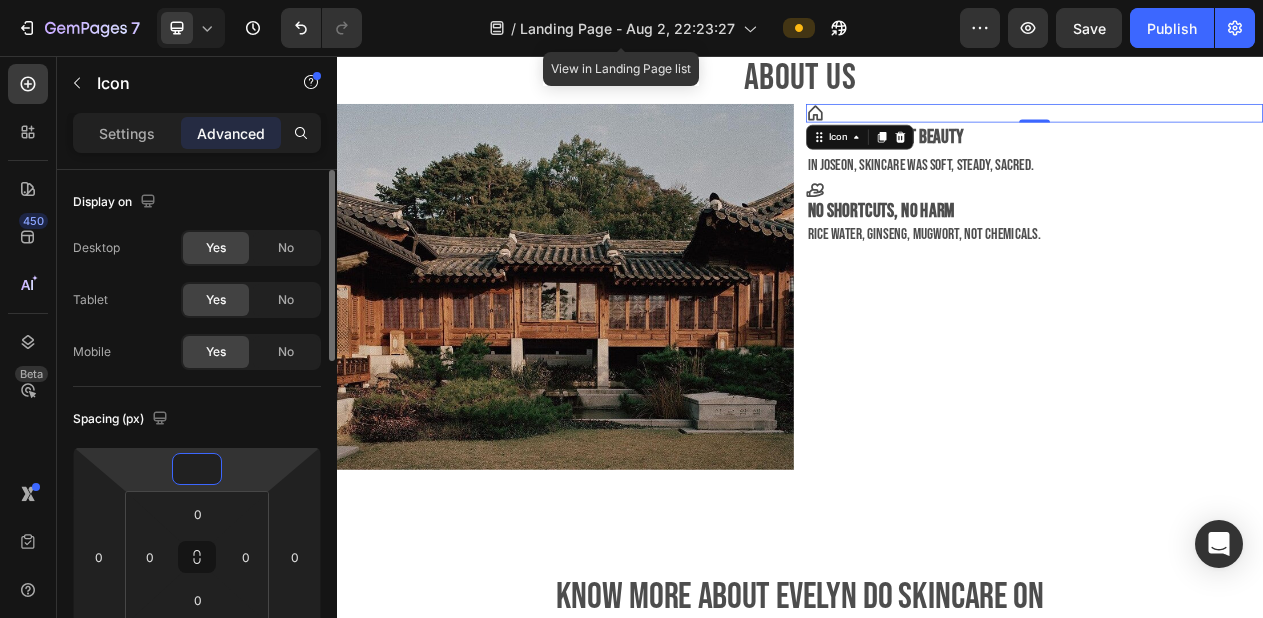type on "6" 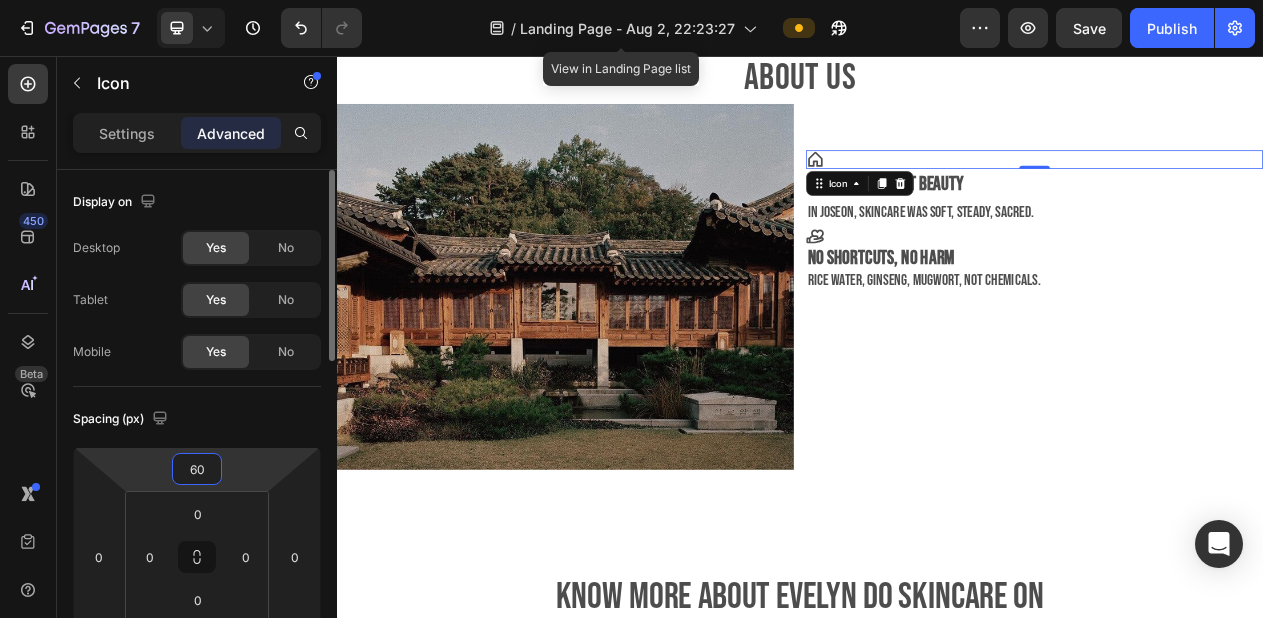 type on "6" 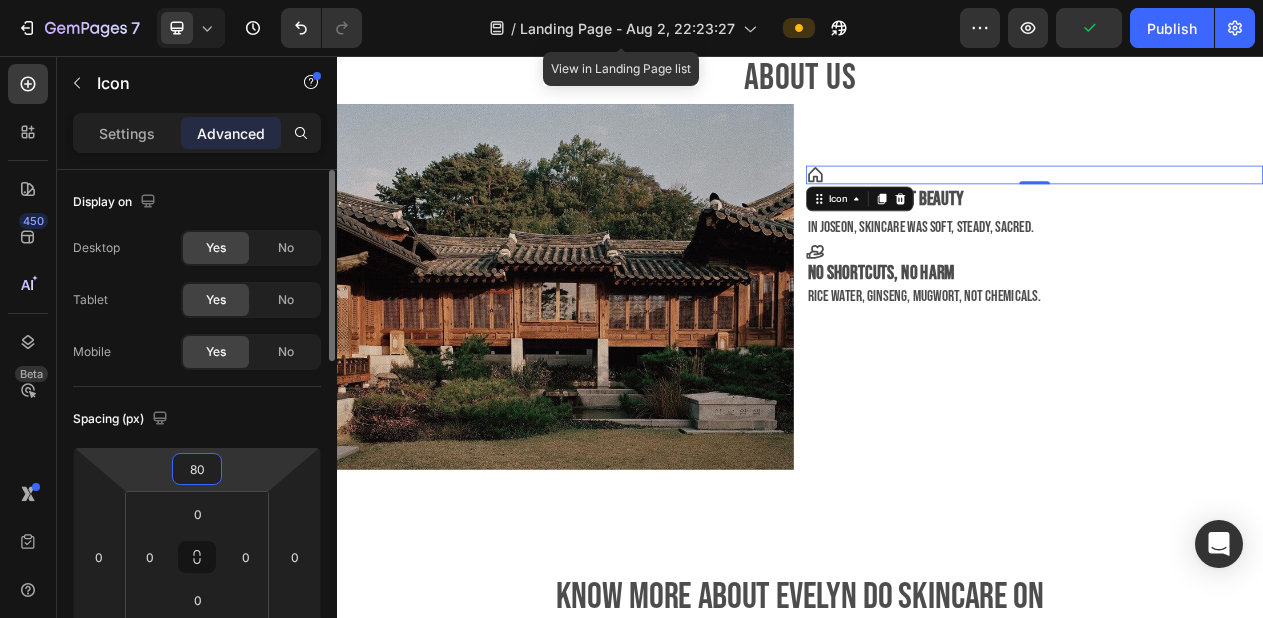 type on "8" 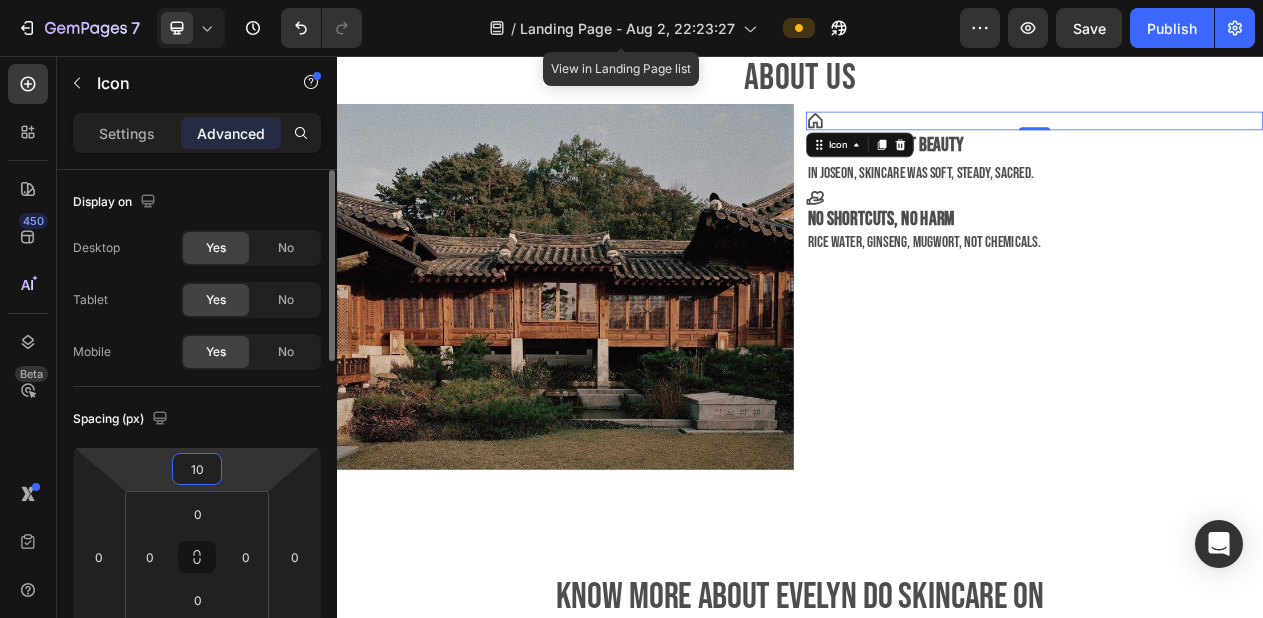 type on "1" 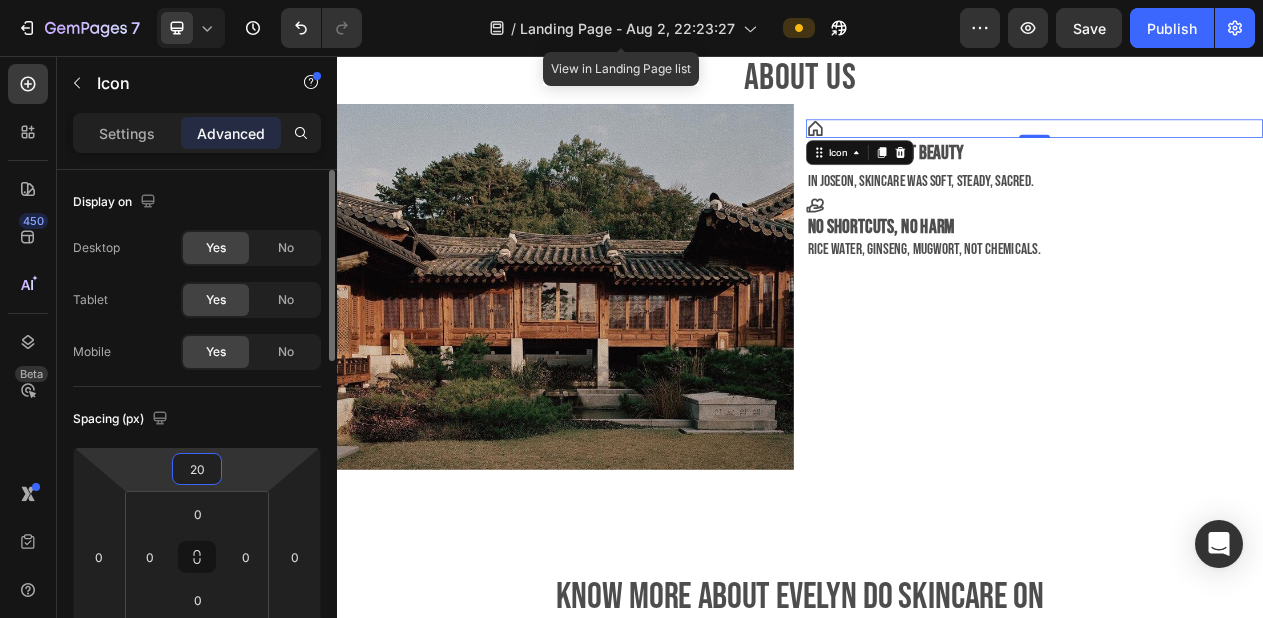type on "2" 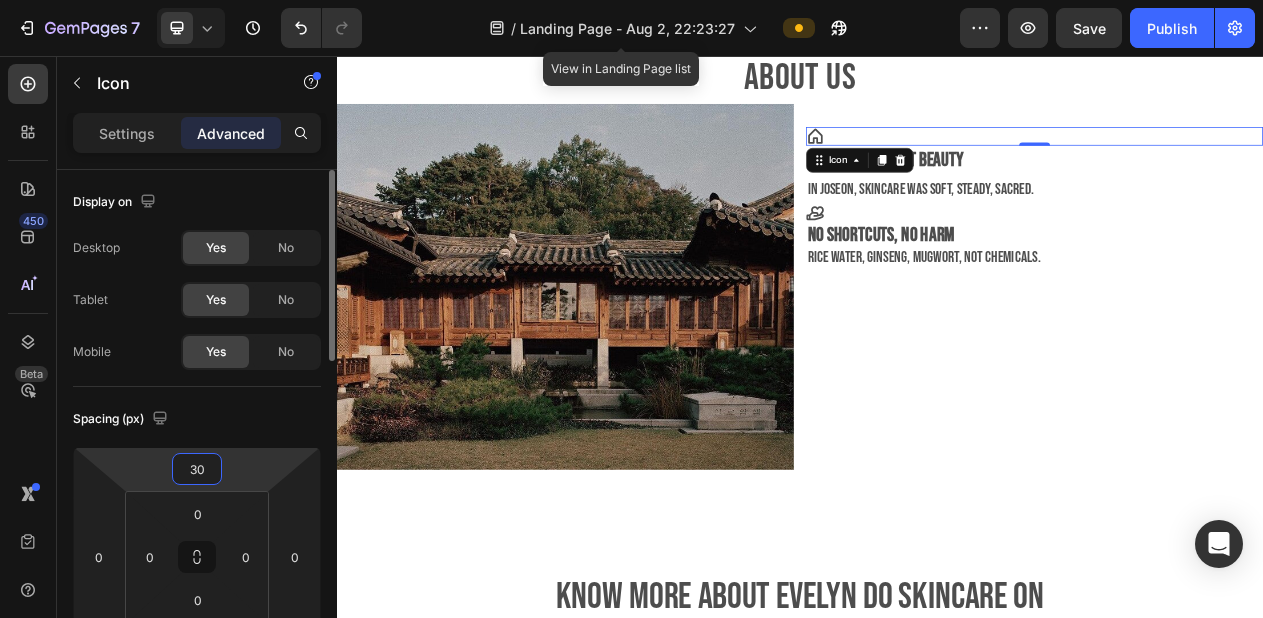 type on "3" 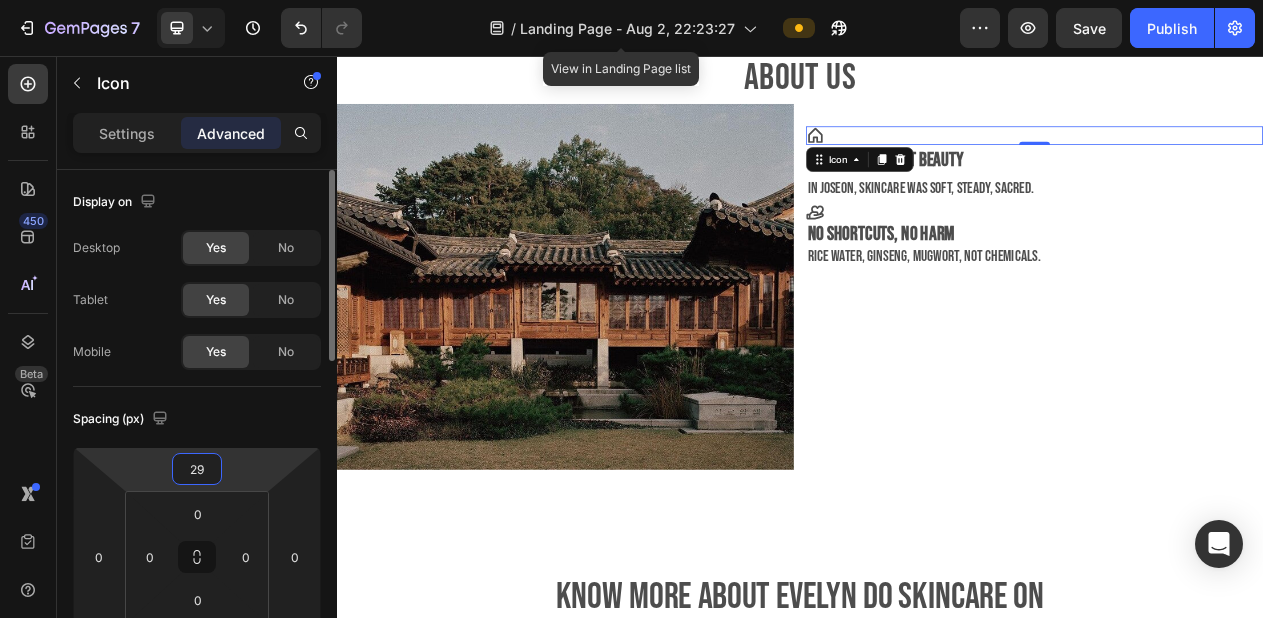 type on "290" 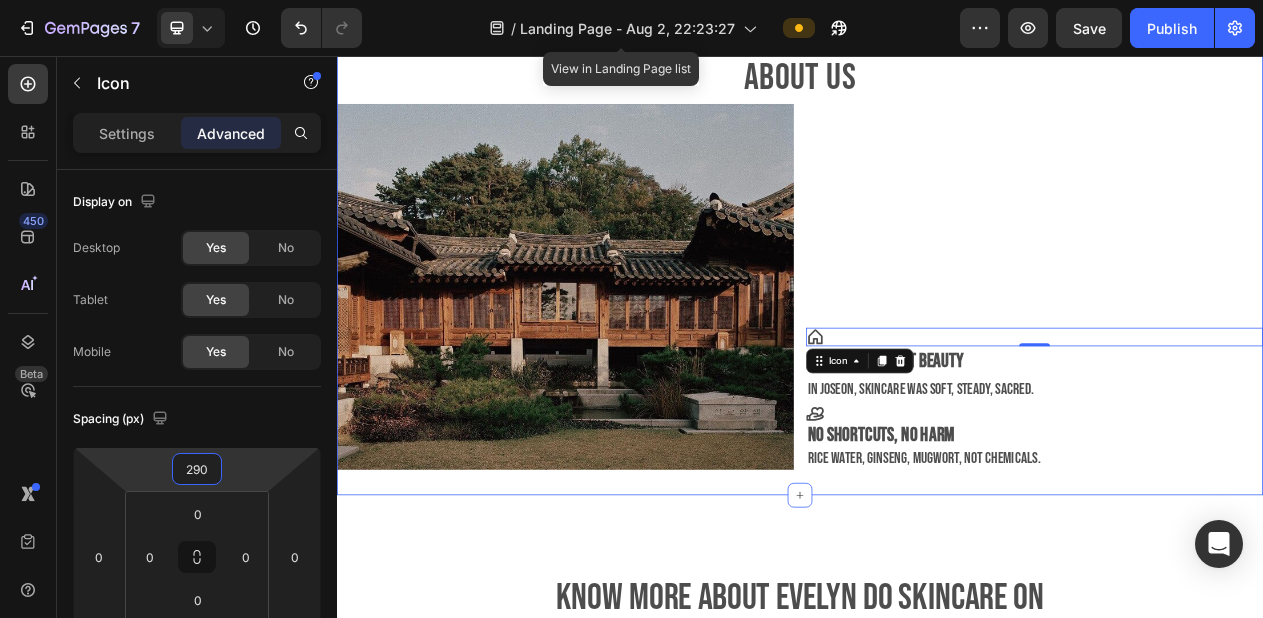 click on "AbOUT US Heading Image
Icon   0 Inspired by quiet beauty  In Joseon, skincare was soft, steady, sacred. Text Block
Icon No shortcuts, no harm Rice water, ginseng, mugwort, not chemicals. Text Block Row Section 5" at bounding box center [937, 322] 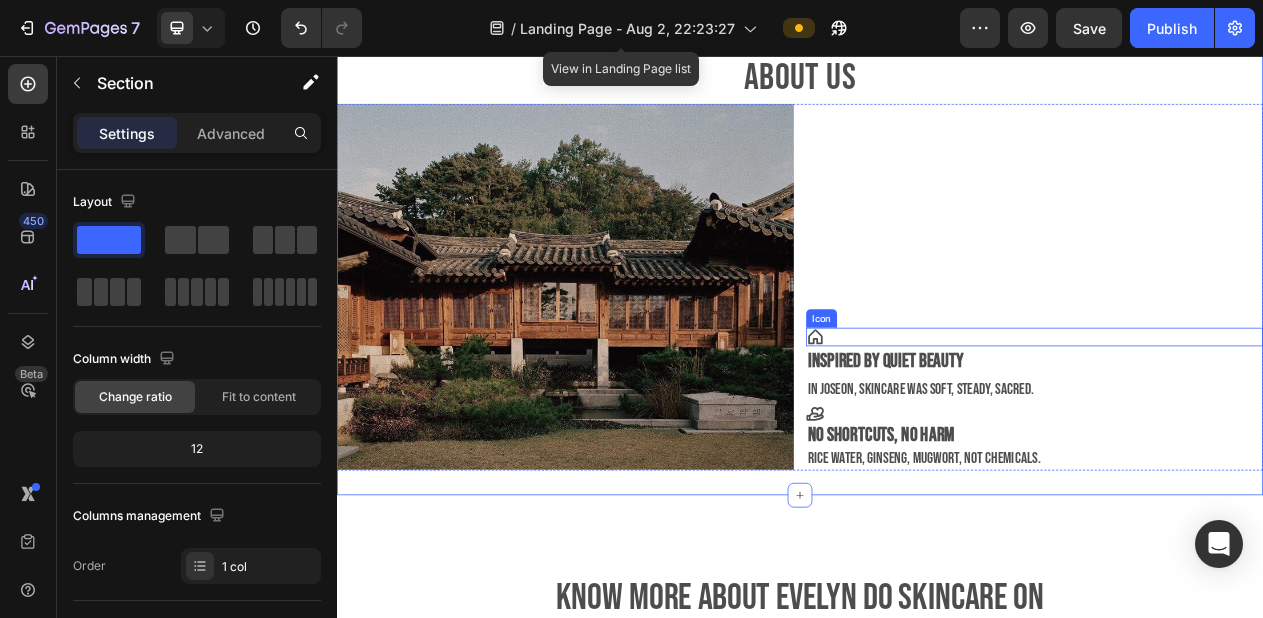 click 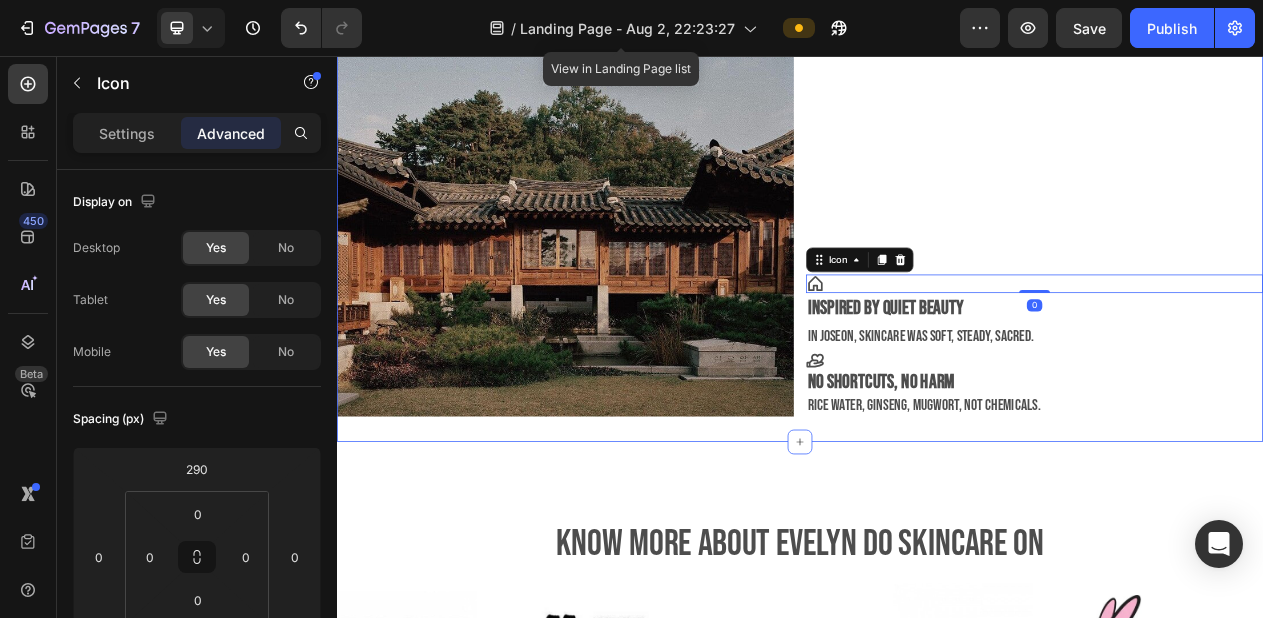 scroll, scrollTop: 1628, scrollLeft: 0, axis: vertical 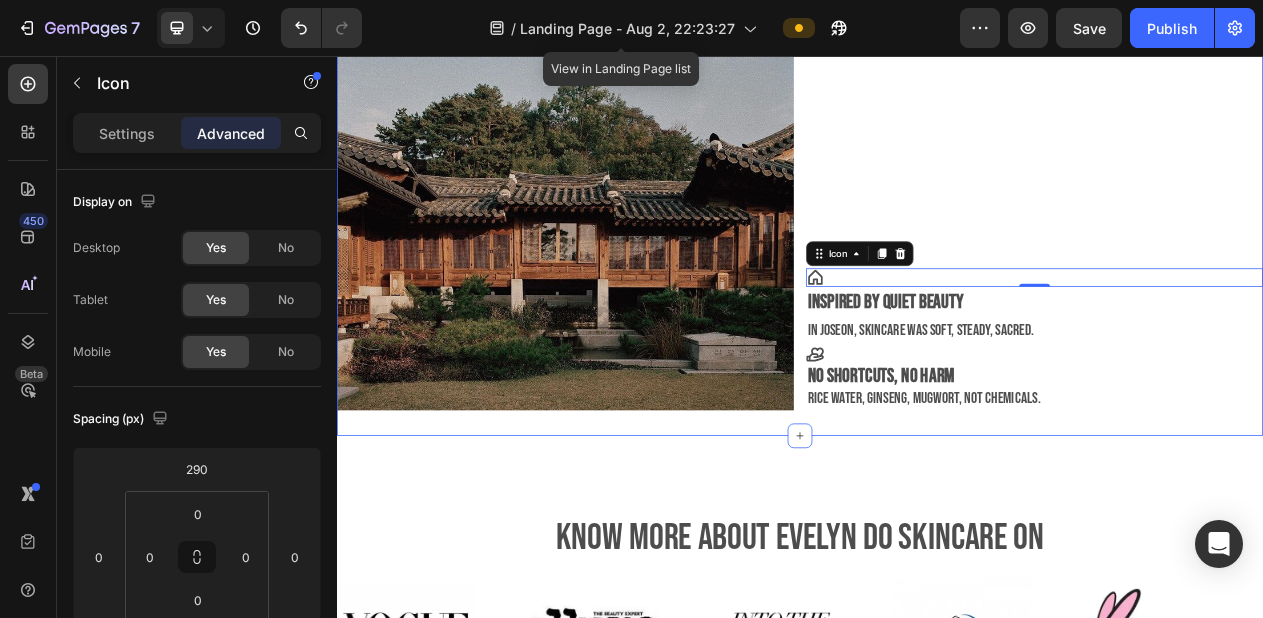 click on "AbOUT US Heading Image
Icon   0 Inspired by quiet beauty  In Joseon, skincare was soft, steady, sacred. Text Block
Icon No shortcuts, no harm Rice water, ginseng, mugwort, not chemicals. Text Block Row Section 5" at bounding box center [937, 245] 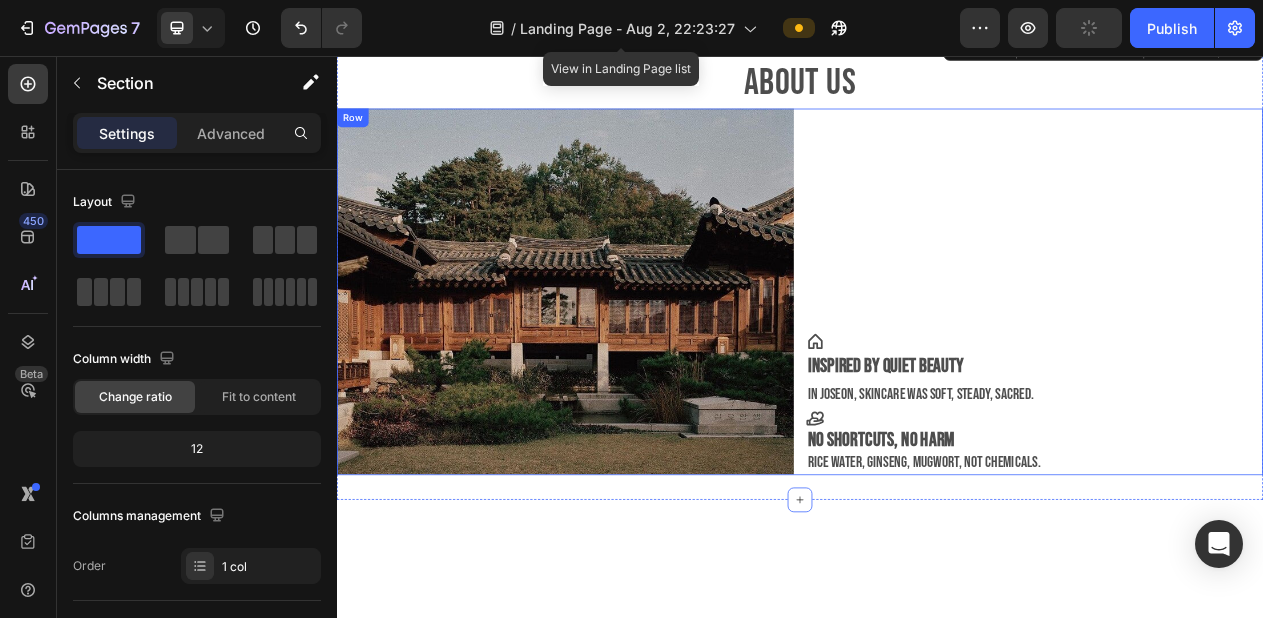scroll, scrollTop: 1374, scrollLeft: 0, axis: vertical 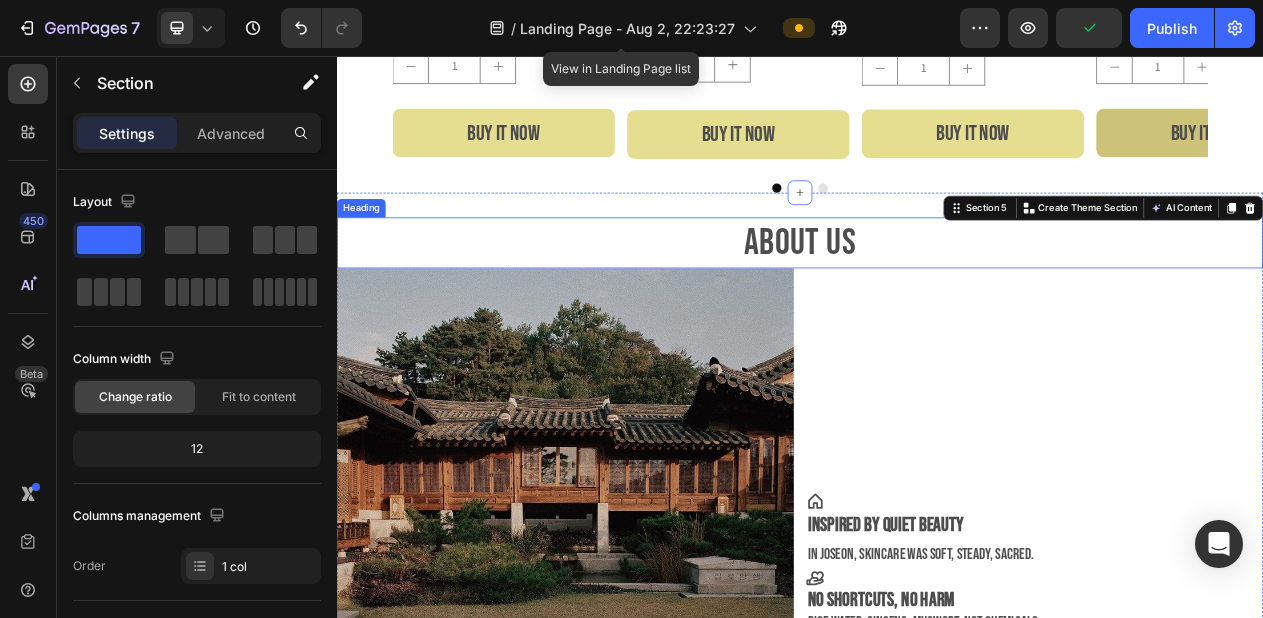 click on "AbOUT US Heading Image
Icon Inspired by quiet beauty  In Joseon, skincare was soft, steady, sacred. Text Block
Icon No shortcuts, no harm Rice water, ginseng, mugwort, not chemicals. Text Block Row Section 5   Create Theme Section AI Content Write with GemAI What would you like to describe here? Tone and Voice Persuasive Product Ginseng Essence Water Show more Generate" at bounding box center (937, 535) 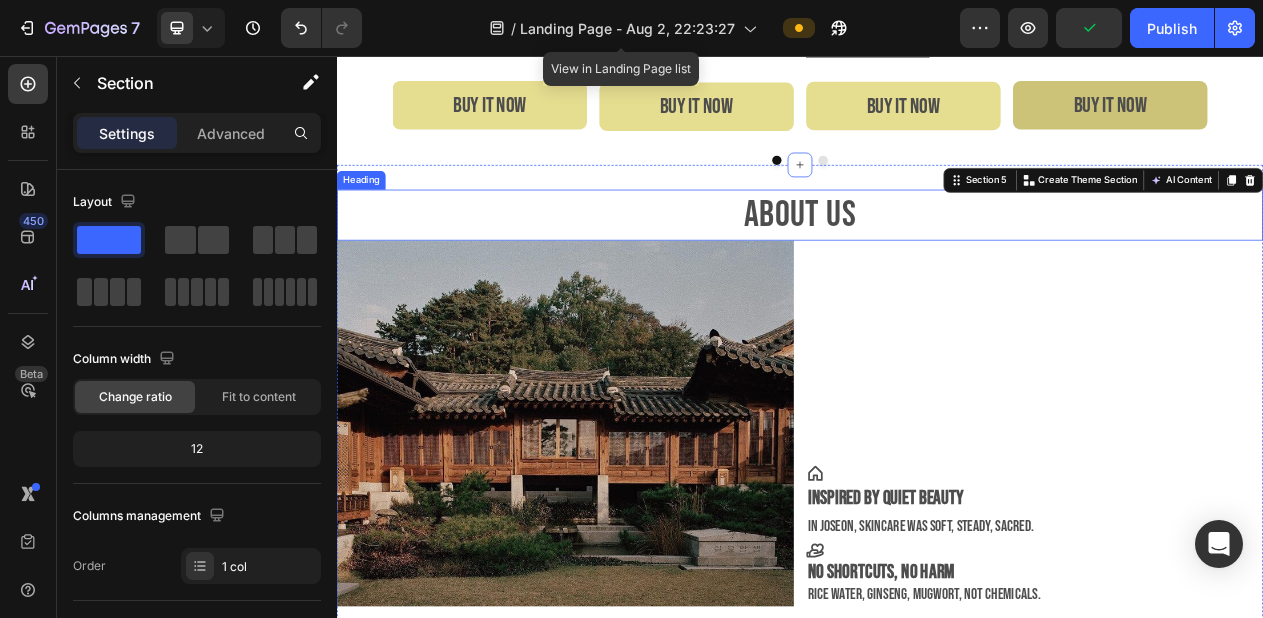 click on "AbOUT US" at bounding box center [937, 262] 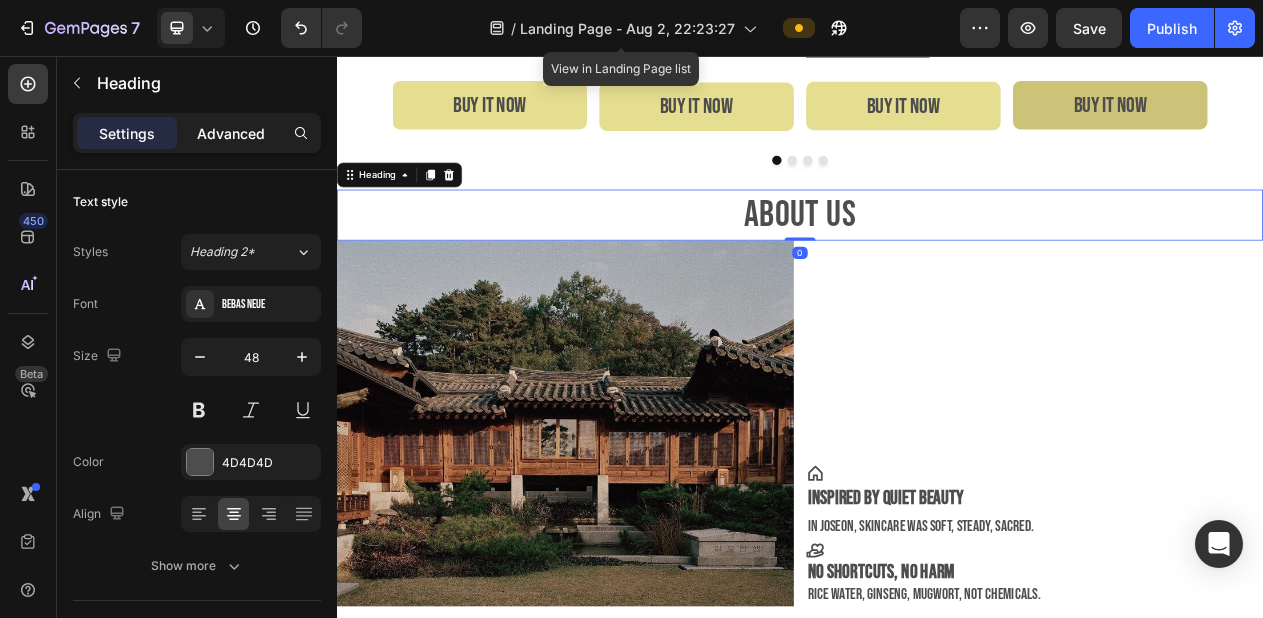 click on "Advanced" 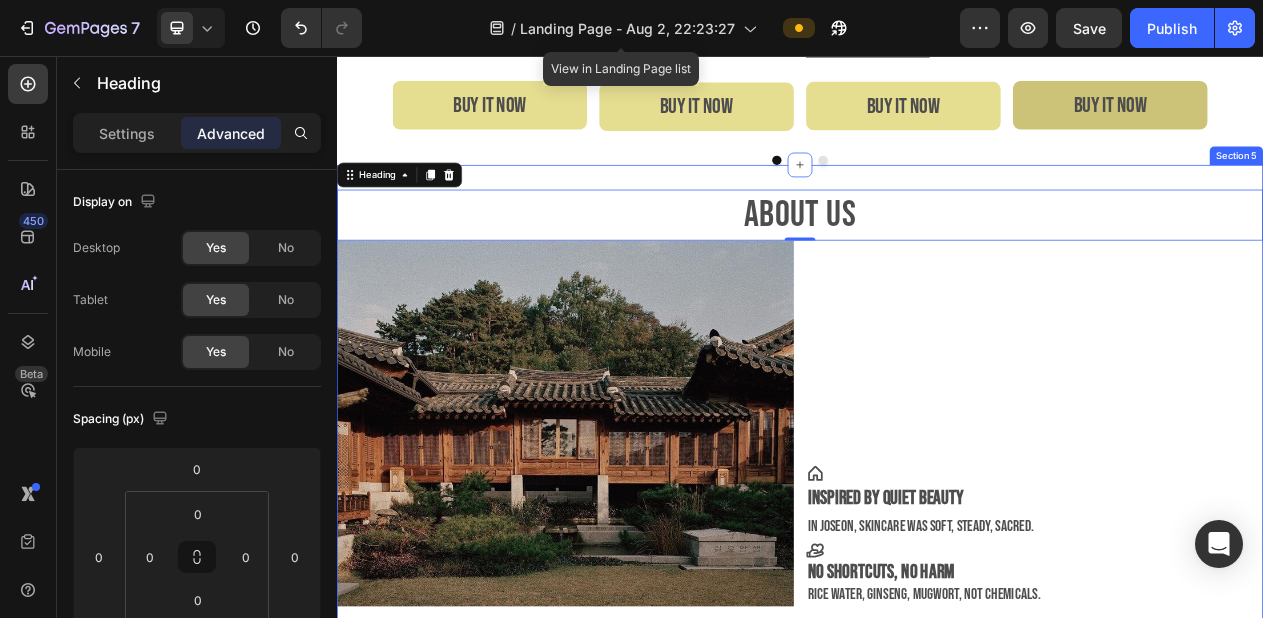 click on "AbOUT US Heading   0 Image
Icon Inspired by quiet beauty  In Joseon, skincare was soft, steady, sacred. Text Block
Icon No shortcuts, no harm Rice water, ginseng, mugwort, not chemicals. Text Block Row Section 5" at bounding box center (937, 499) 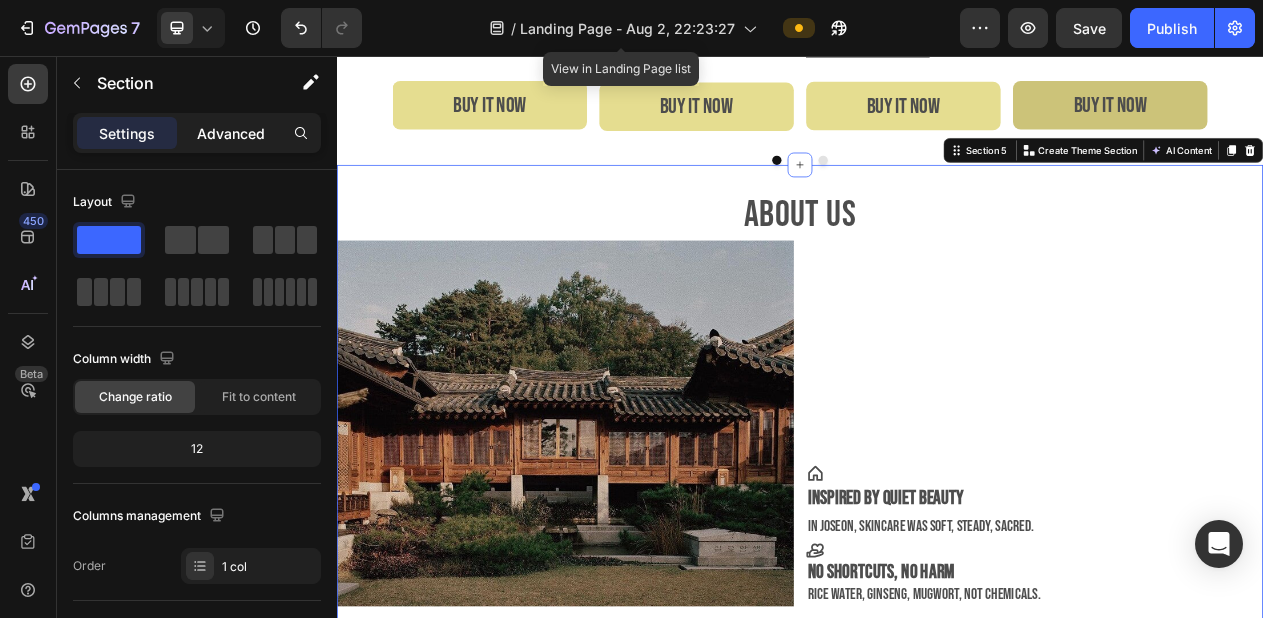 click on "Advanced" at bounding box center (231, 133) 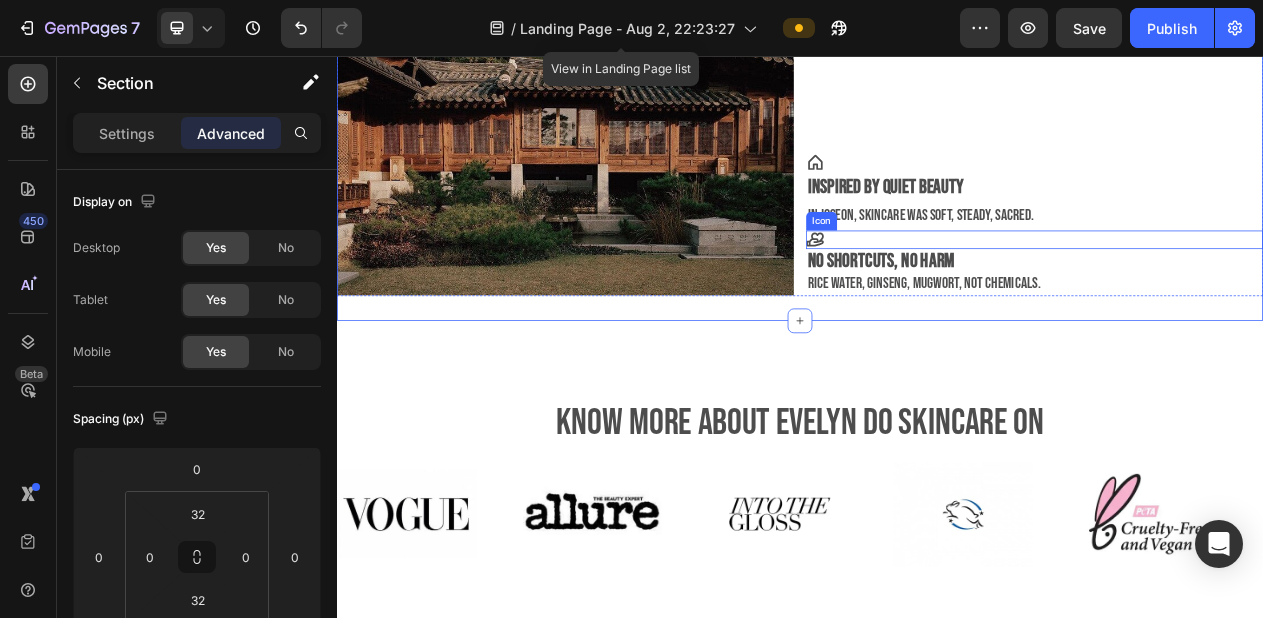 scroll, scrollTop: 1800, scrollLeft: 0, axis: vertical 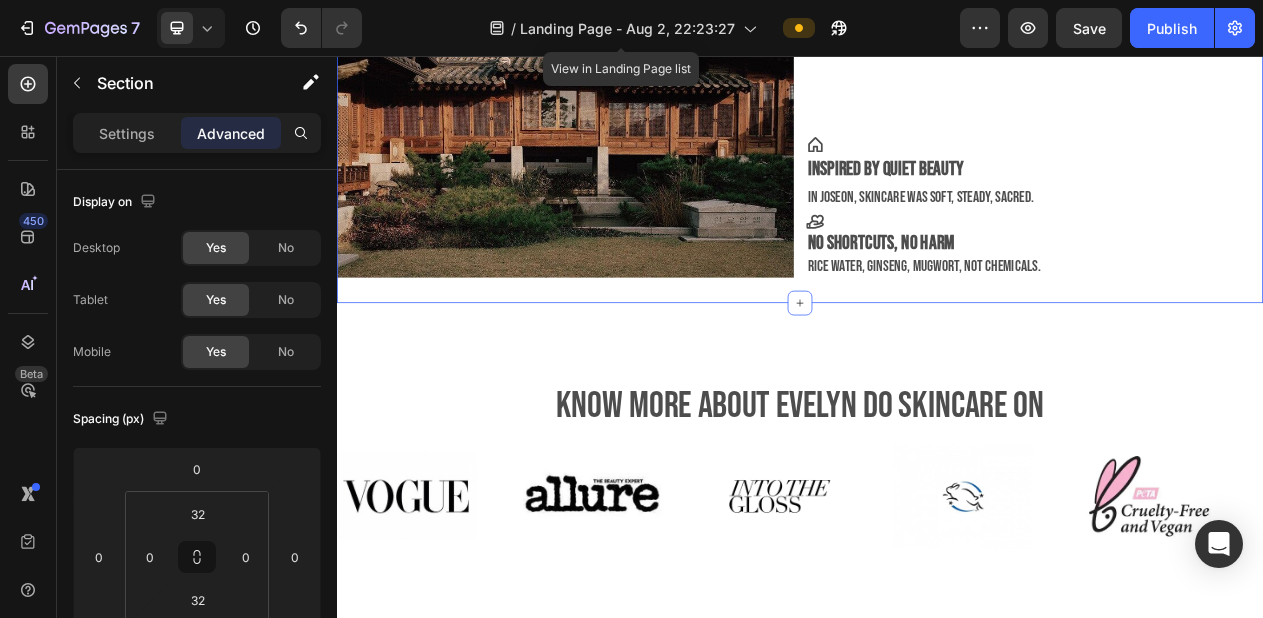 click on "AbOUT US Heading Image
Icon Inspired by quiet beauty  In Joseon, skincare was soft, steady, sacred. Text Block
Icon No shortcuts, no harm Rice water, ginseng, mugwort, not chemicals. Text Block Row Section 5   Create Theme Section AI Content Write with GemAI What would you like to describe here? Tone and Voice Persuasive Product Ginseng Essence Water Show more Generate" at bounding box center (937, 73) 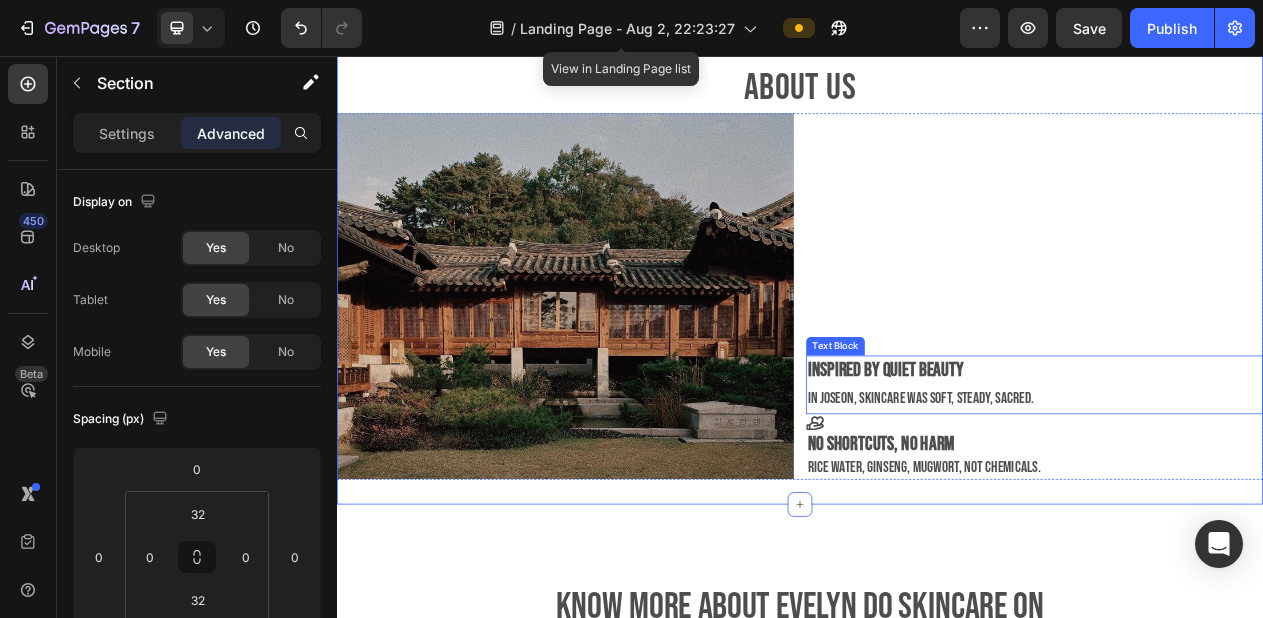 scroll, scrollTop: 1518, scrollLeft: 0, axis: vertical 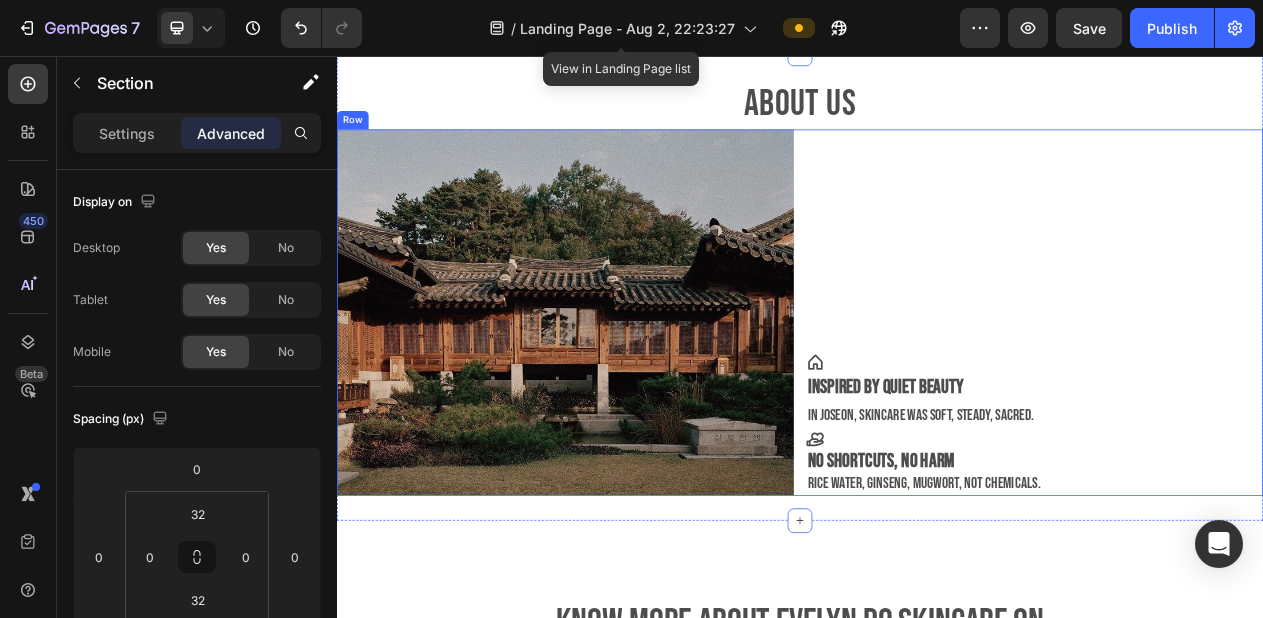 click on "Icon Inspired by quiet beauty  In Joseon, skincare was soft, steady, sacred. Text Block
Icon No shortcuts, no harm Rice water, ginseng, mugwort, not chemicals. Text Block" at bounding box center [1241, 388] 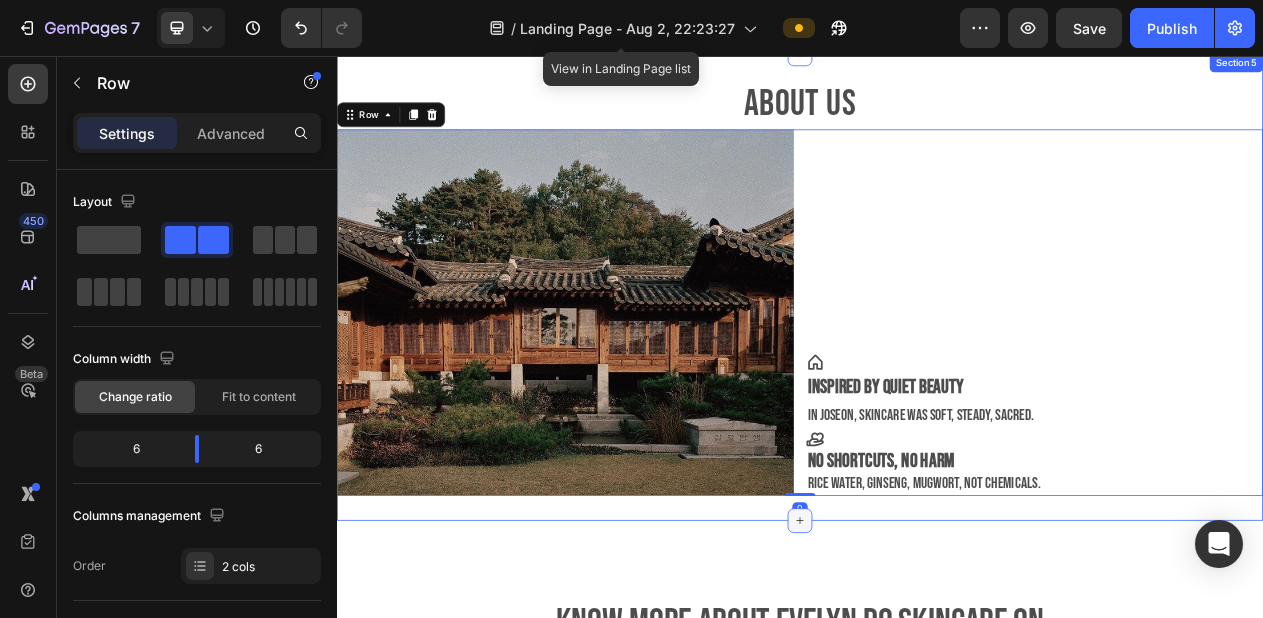 click at bounding box center [937, 658] 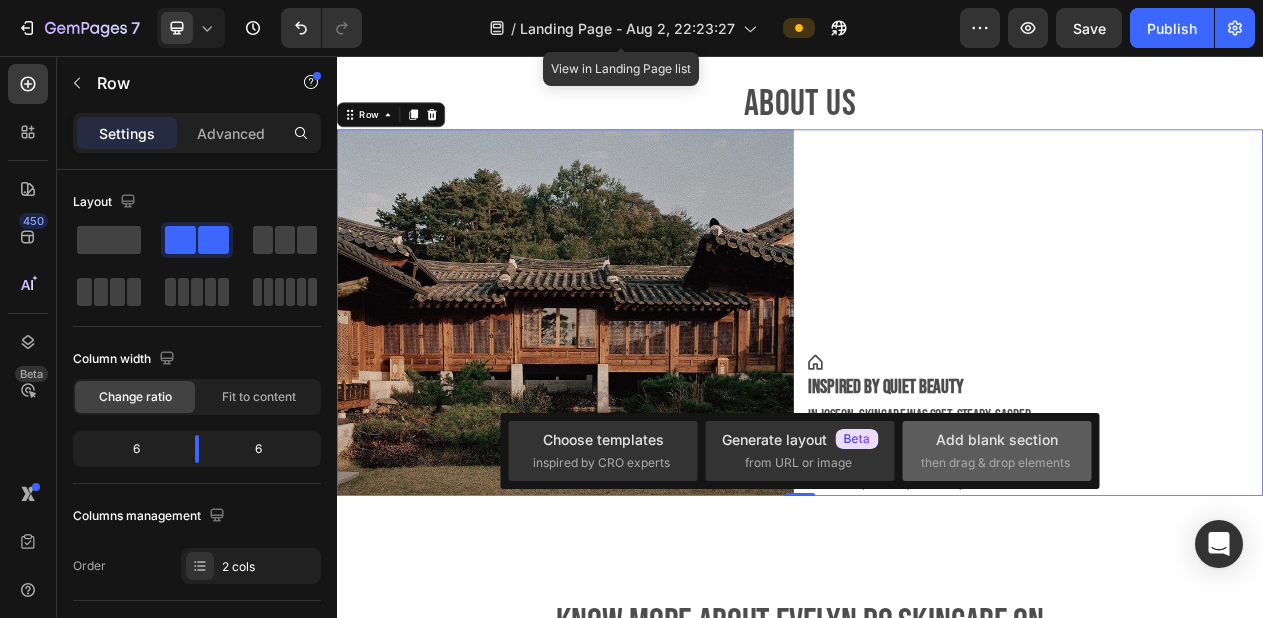 click on "Add blank section  then drag & drop elements" at bounding box center (997, 450) 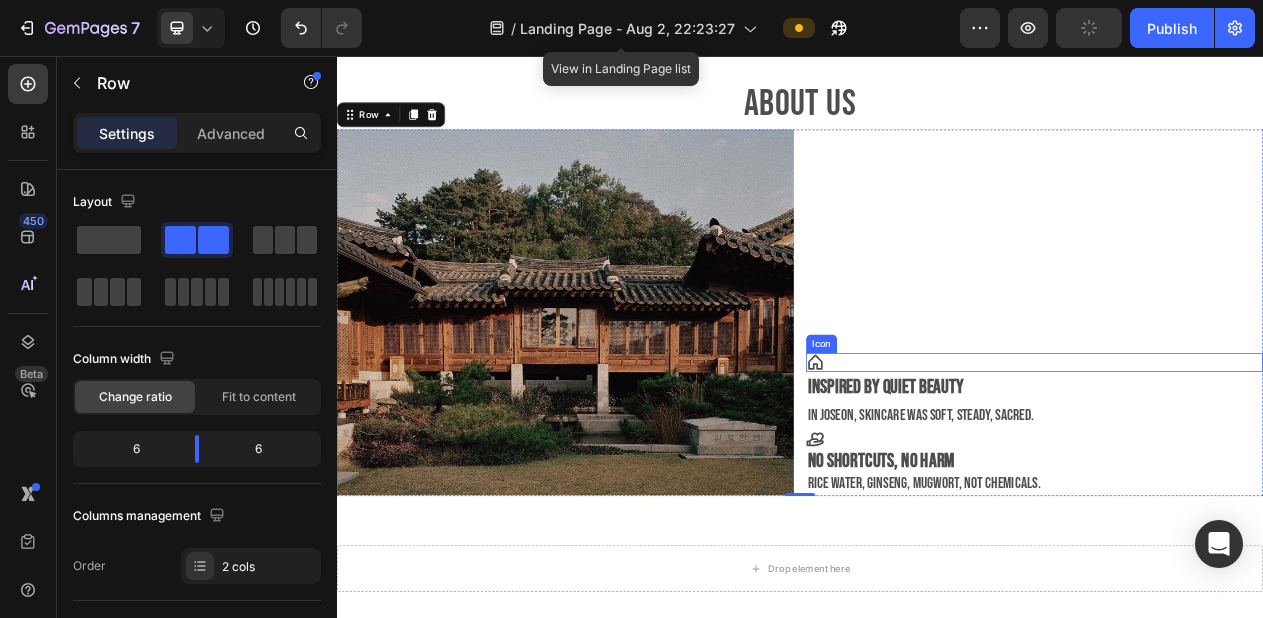 click on "Icon" at bounding box center (1241, 453) 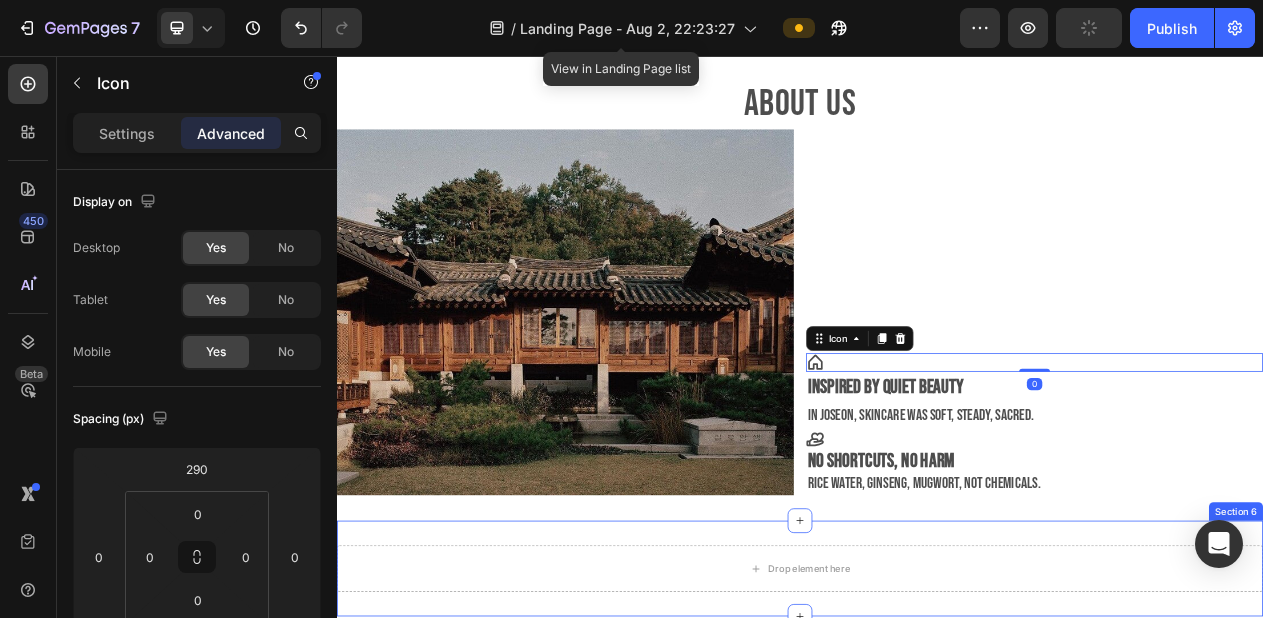 click on "Drop element here Section 6" at bounding box center (937, 720) 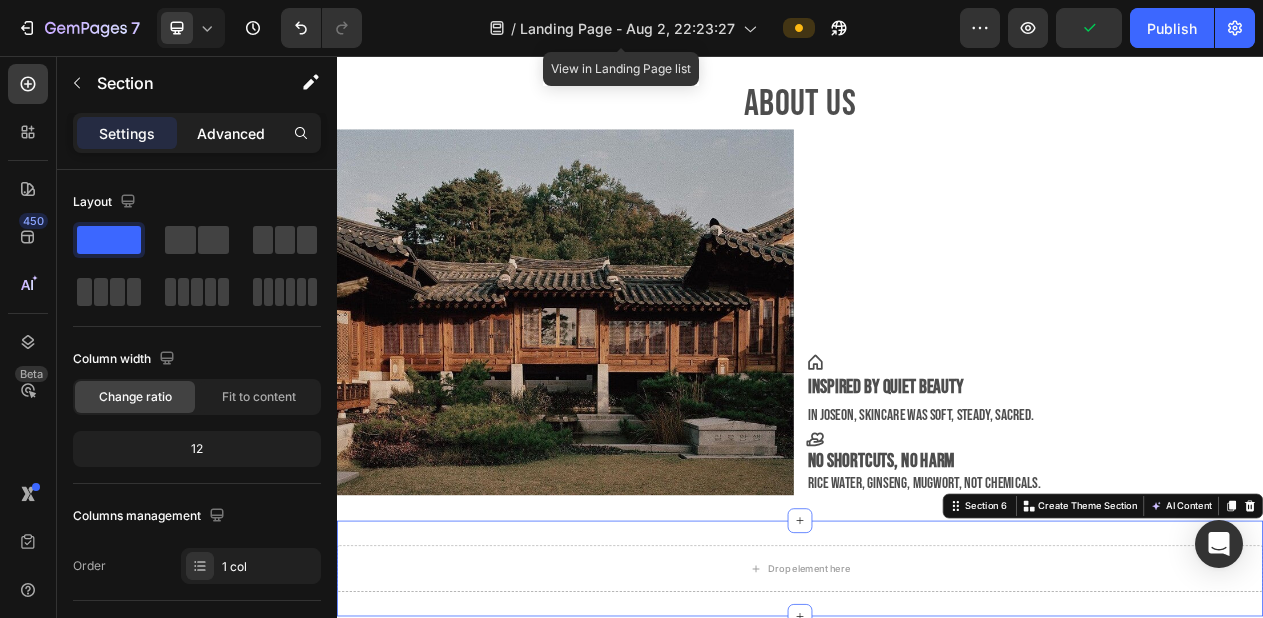 click on "Advanced" at bounding box center [231, 133] 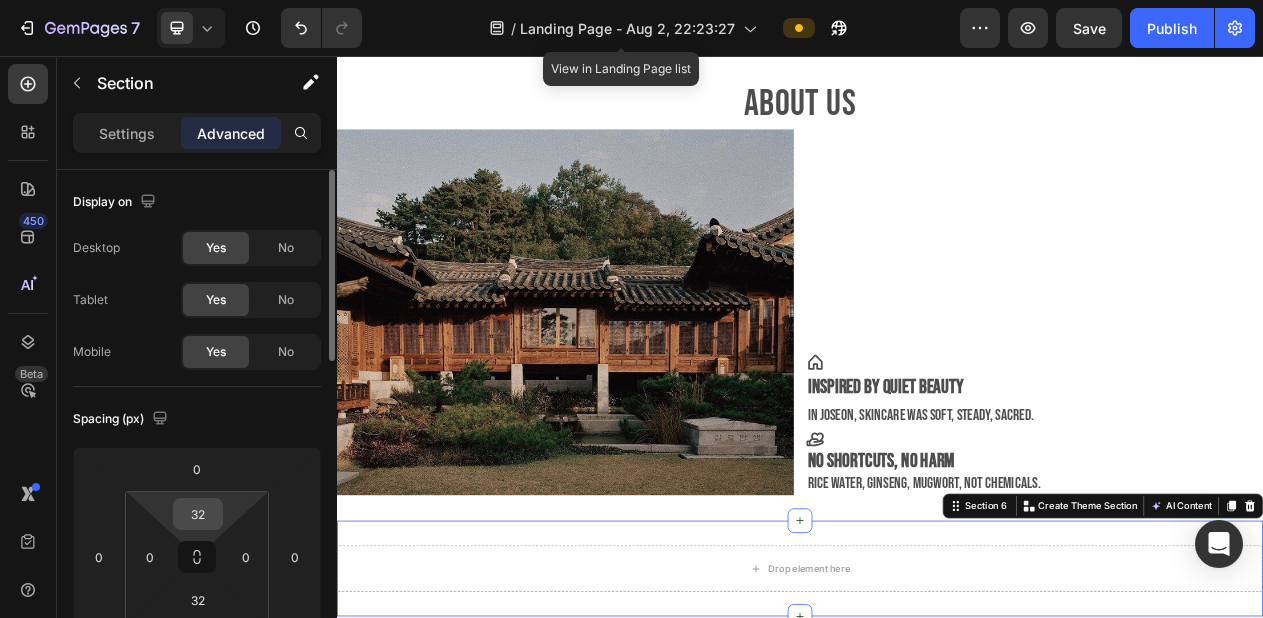click on "32" at bounding box center [198, 514] 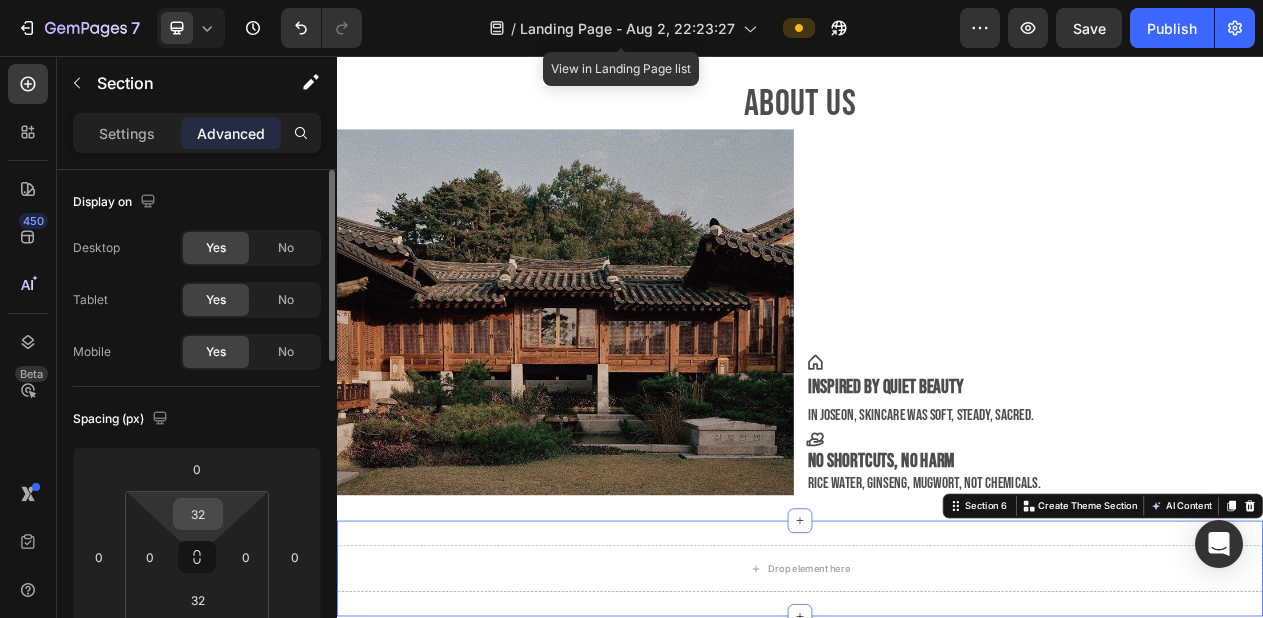 click on "32" at bounding box center (198, 514) 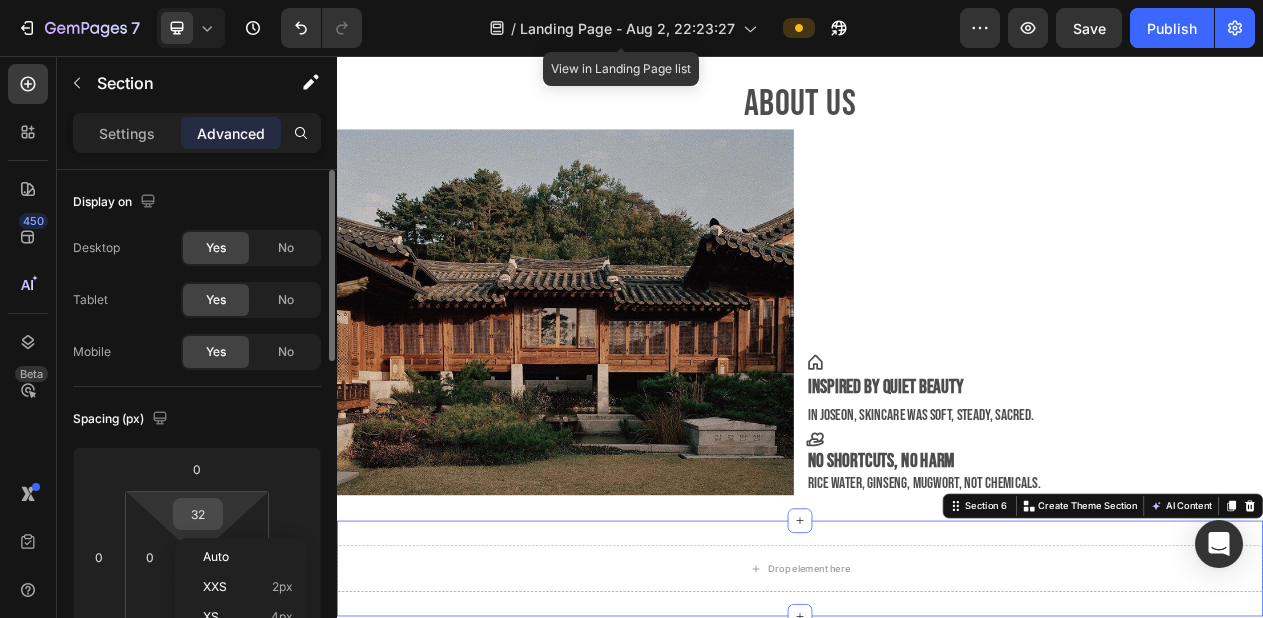 click on "32" at bounding box center (198, 514) 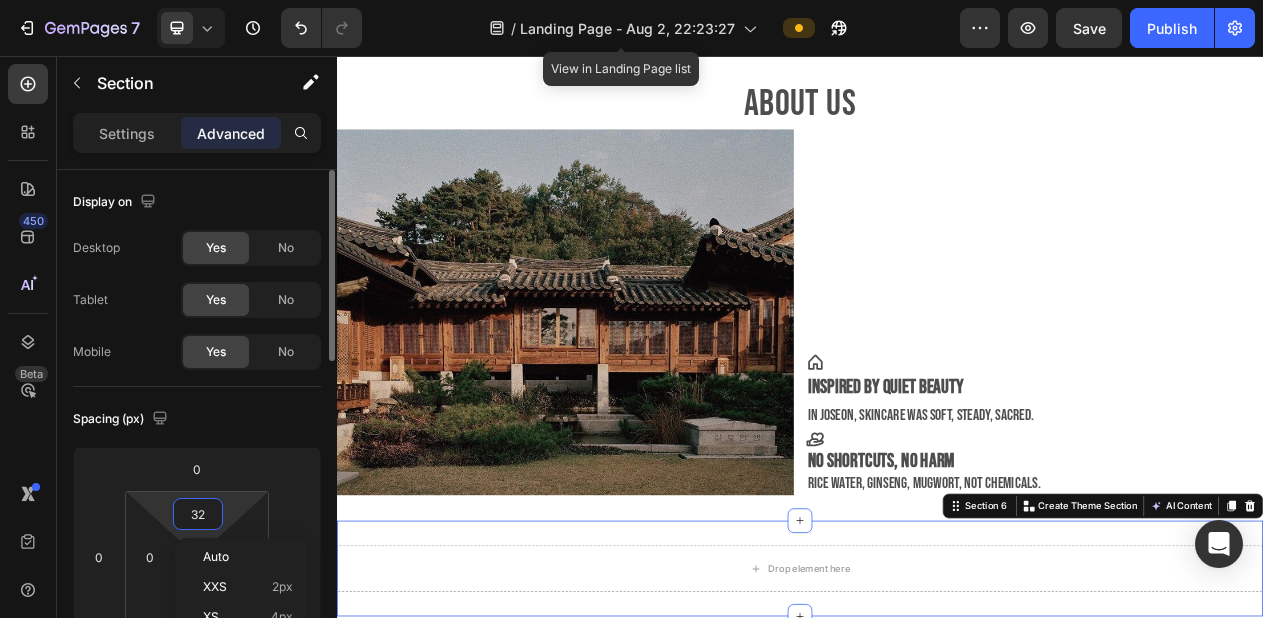 click on "32" at bounding box center [198, 514] 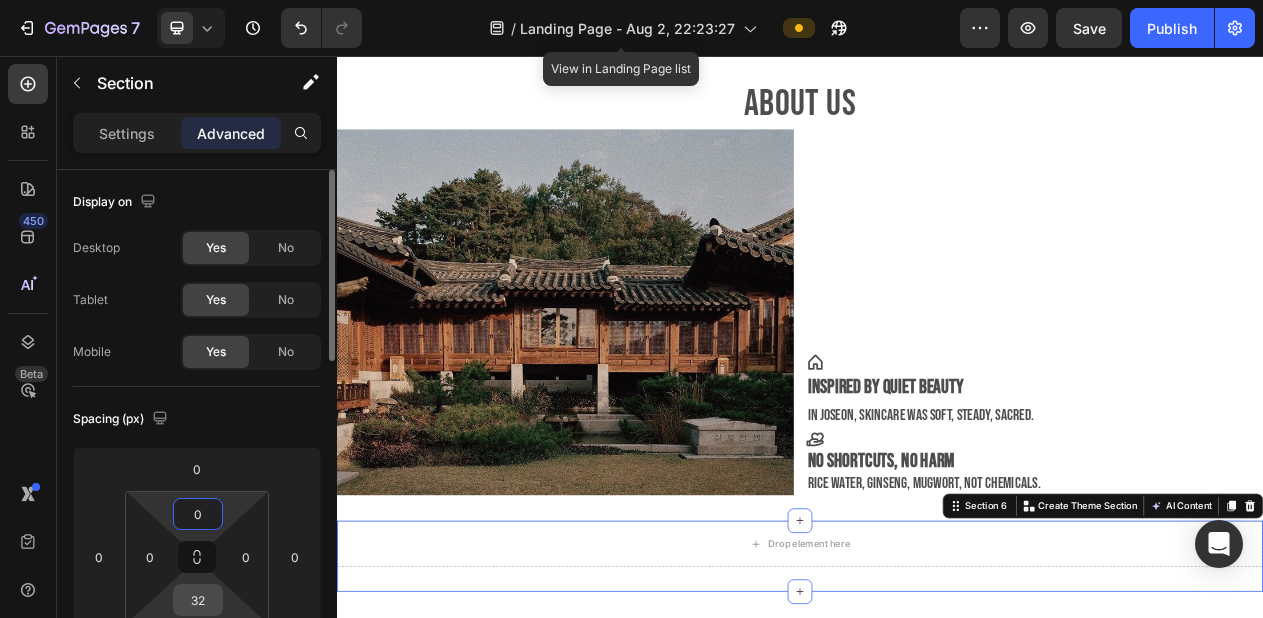 type on "0" 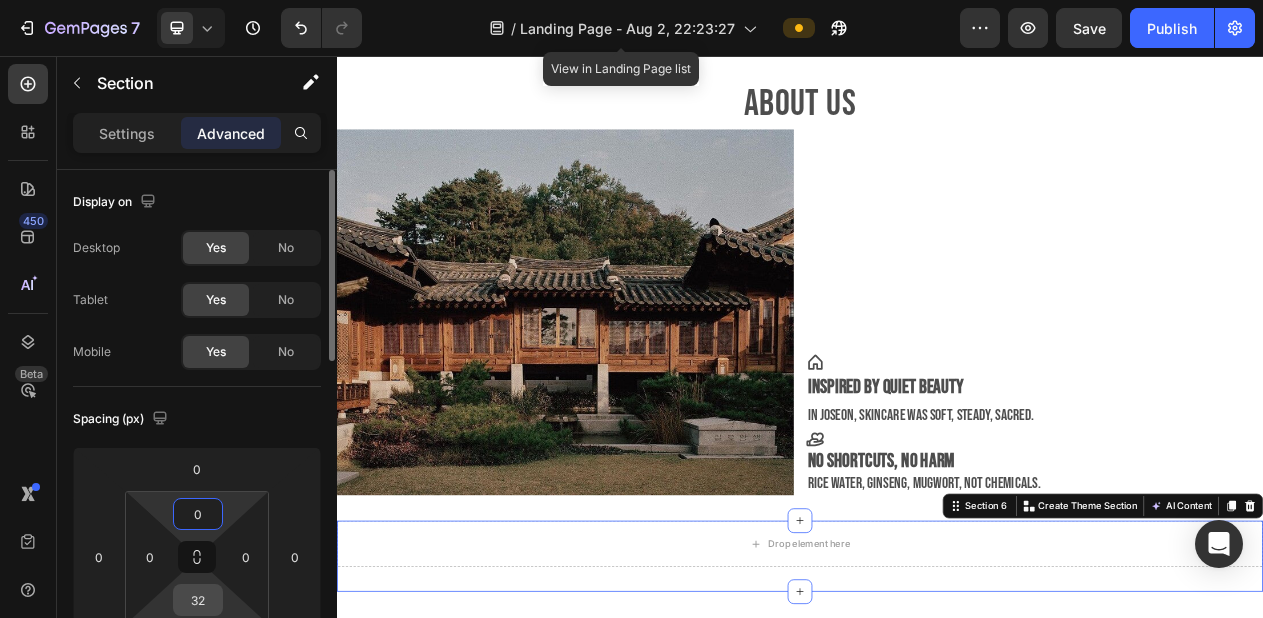 click on "32" at bounding box center [198, 600] 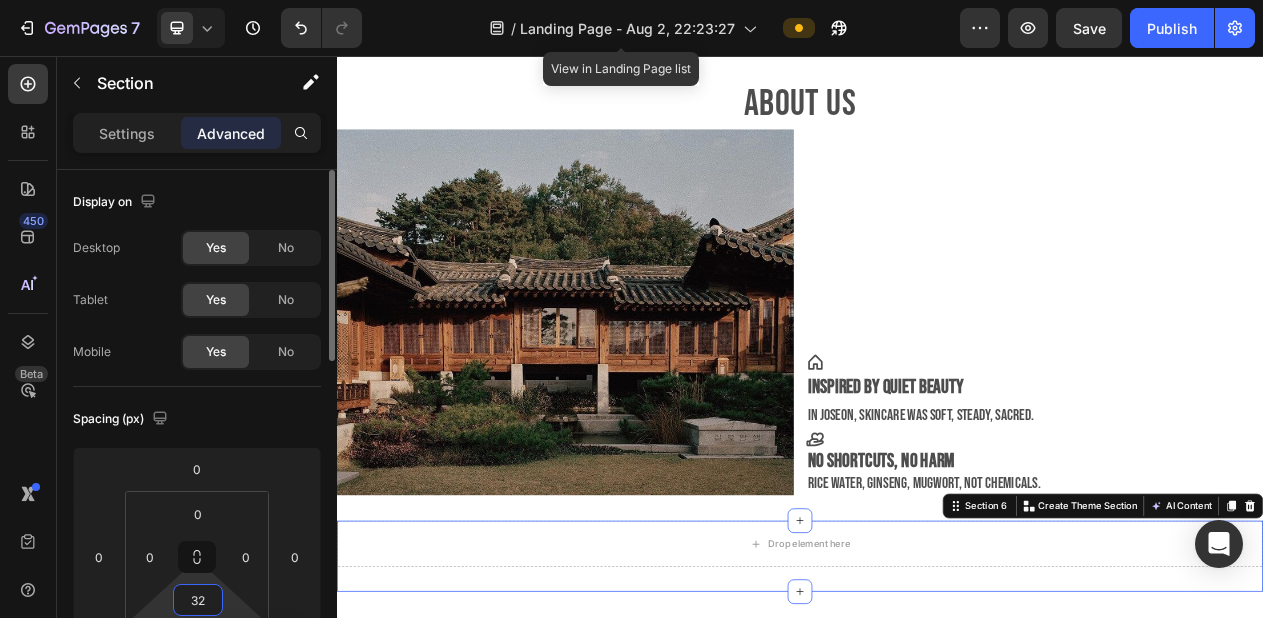 click on "32" at bounding box center (198, 600) 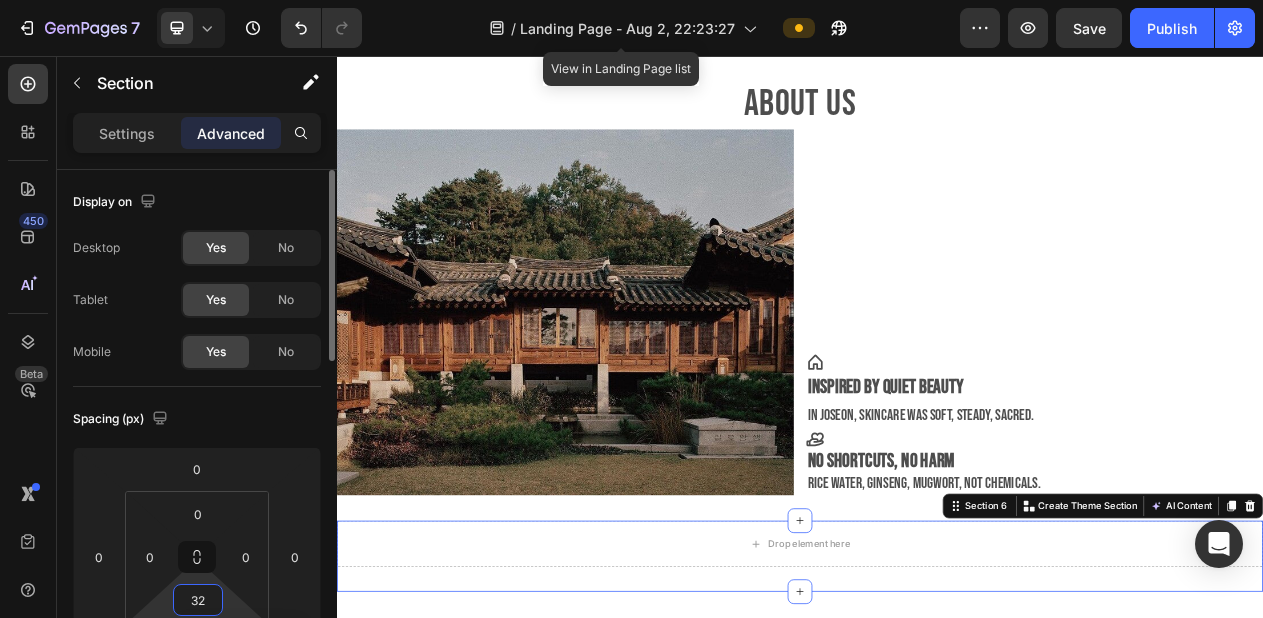 click on "32" at bounding box center (198, 600) 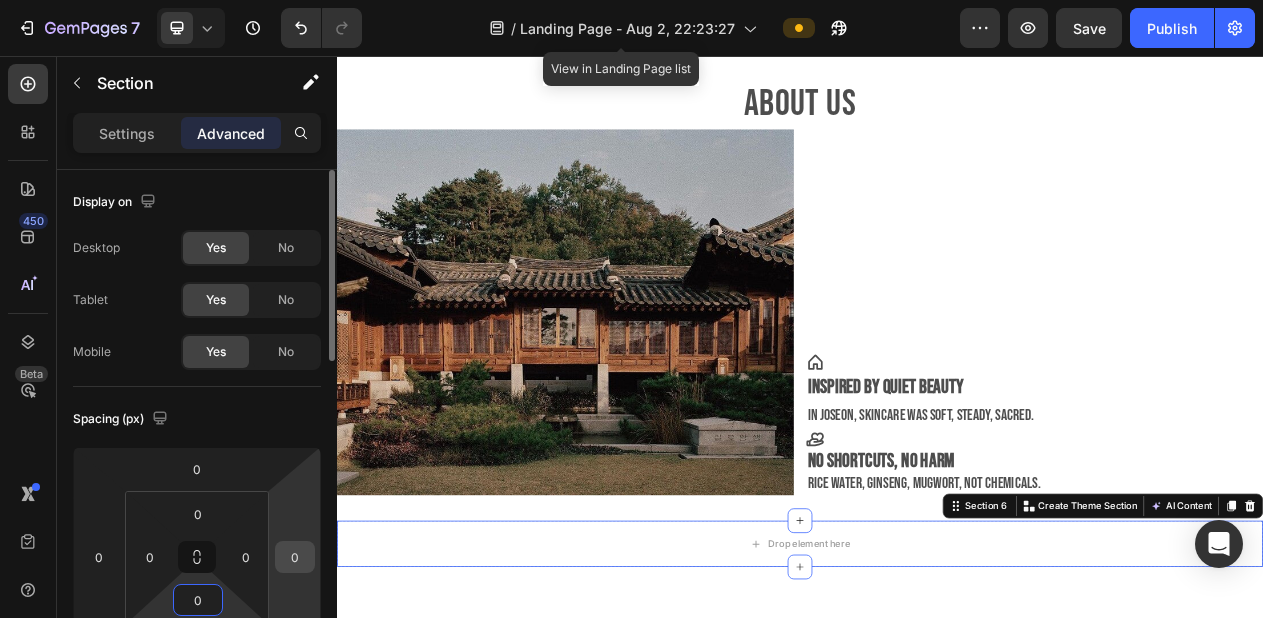 type on "0" 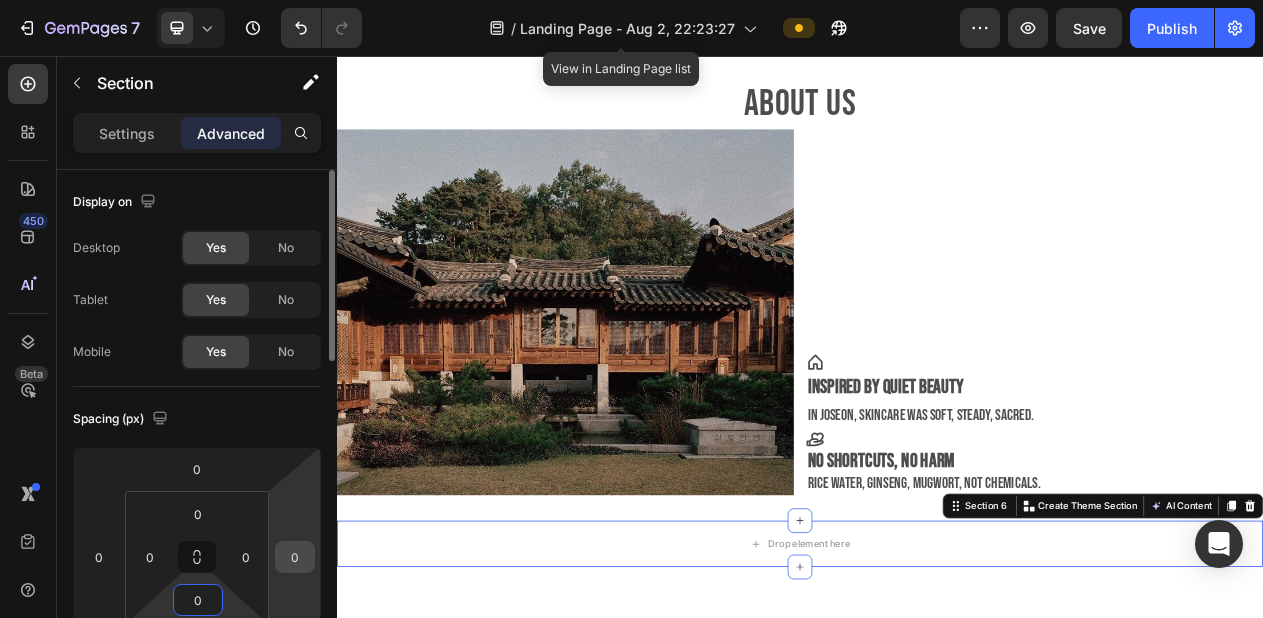 click on "0" at bounding box center [295, 557] 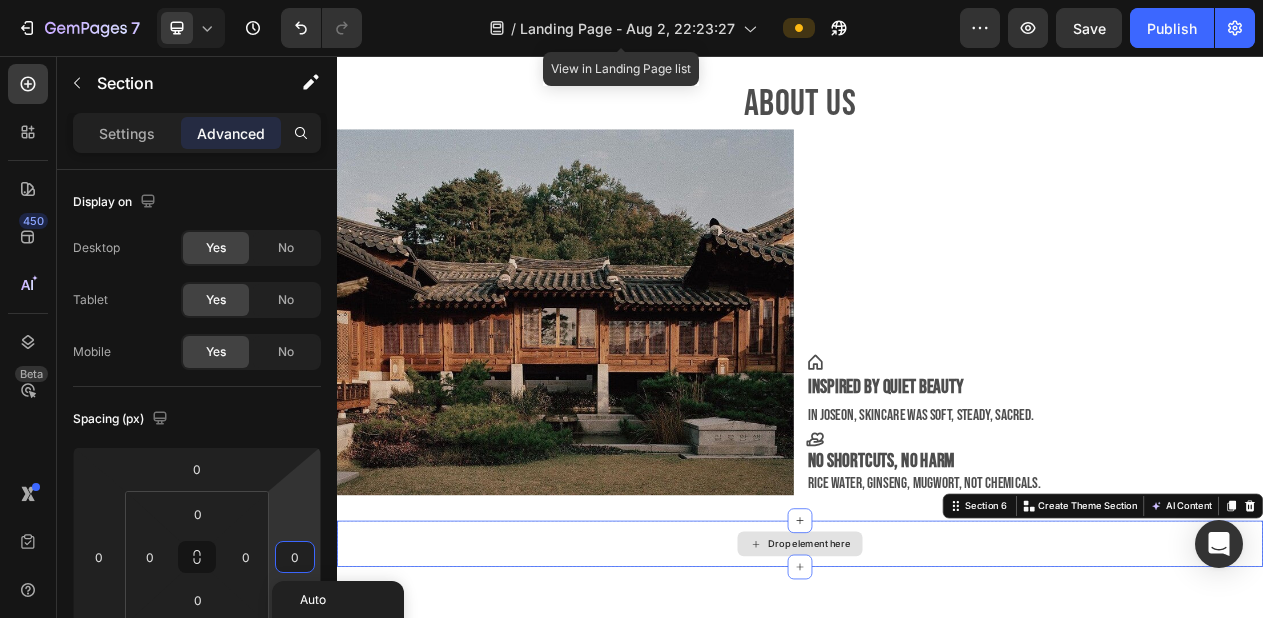 click on "Drop element here" at bounding box center [937, 688] 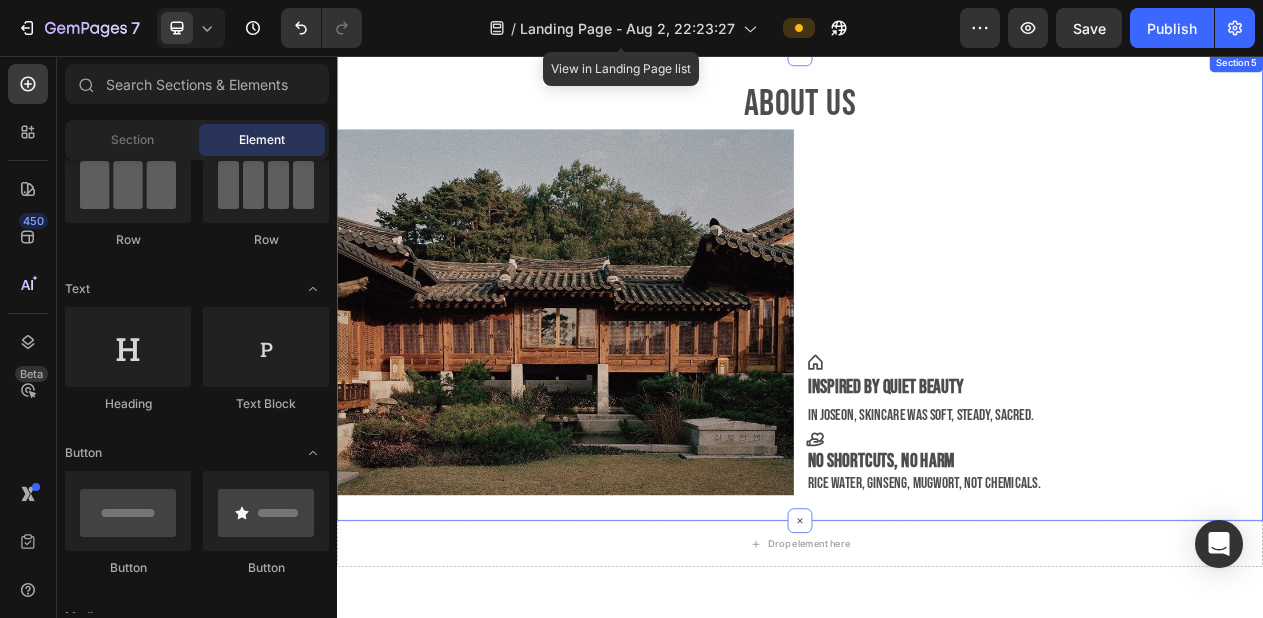 click on "AbOUT US Heading Image
Icon Inspired by quiet beauty  In Joseon, skincare was soft, steady, sacred. Text Block
Icon No shortcuts, no harm Rice water, ginseng, mugwort, not chemicals. Text Block Row Section 5" at bounding box center [937, 355] 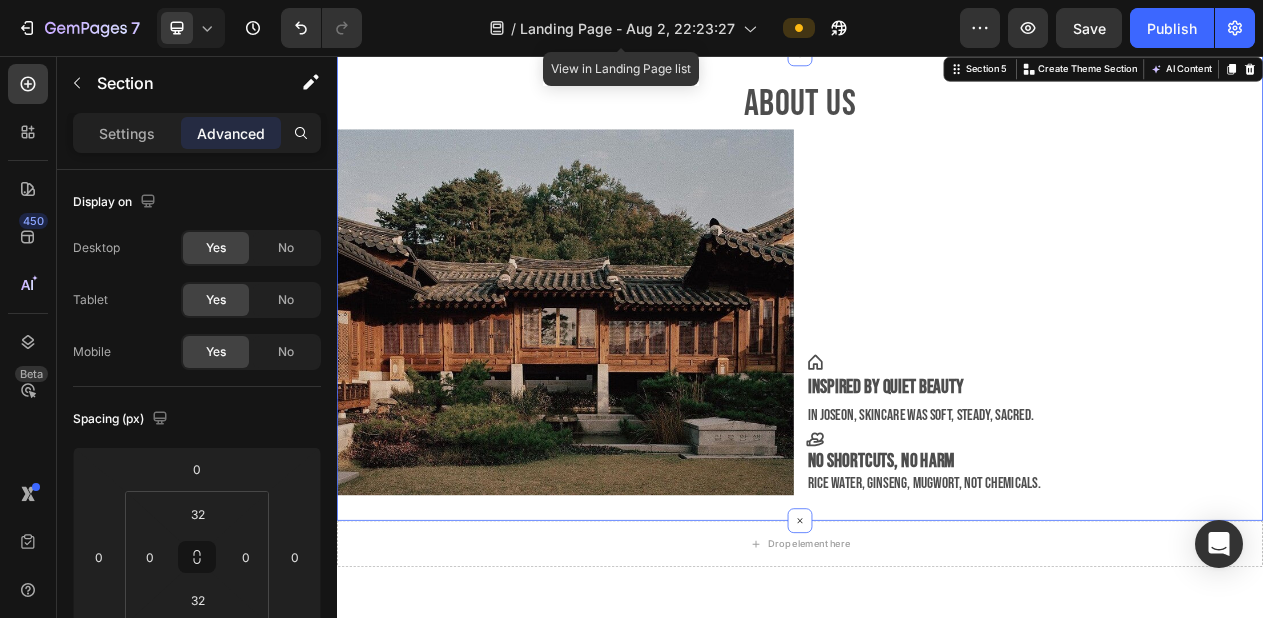 click on "AbOUT US Heading Image
Icon Inspired by quiet beauty  In Joseon, skincare was soft, steady, sacred. Text Block
Icon No shortcuts, no harm Rice water, ginseng, mugwort, not chemicals. Text Block Row Section 5   Create Theme Section AI Content Write with GemAI What would you like to describe here? Tone and Voice Persuasive Product Ginseng Essence Water Show more Generate" at bounding box center [937, 355] 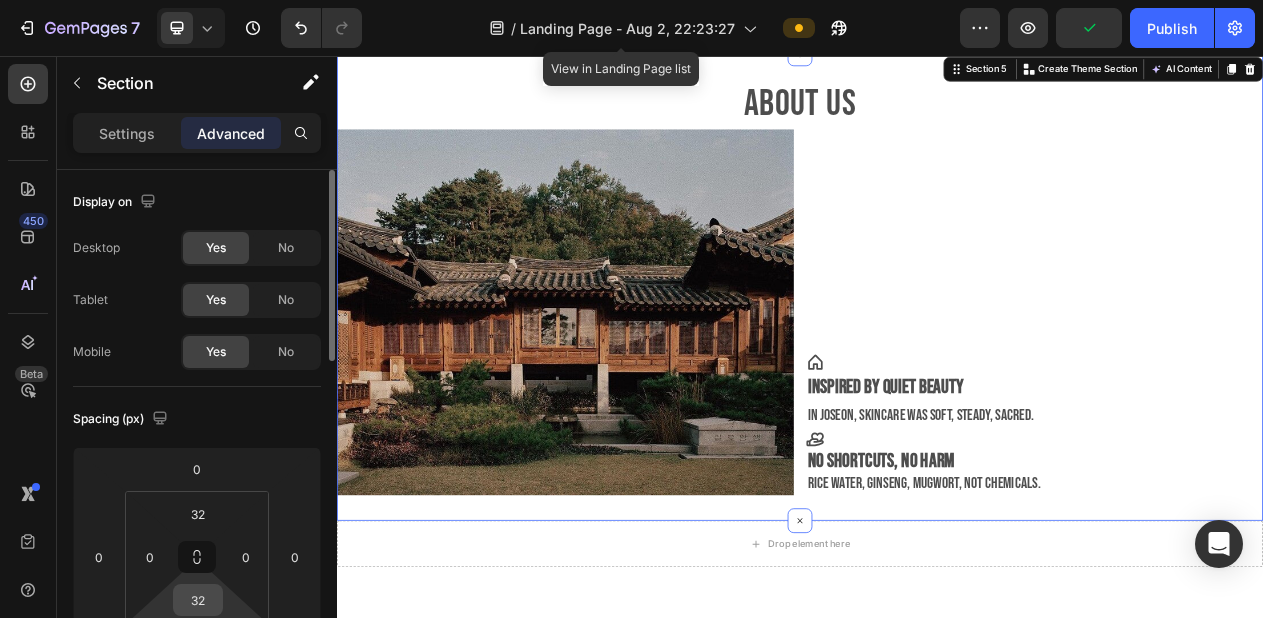 click on "32" at bounding box center [198, 600] 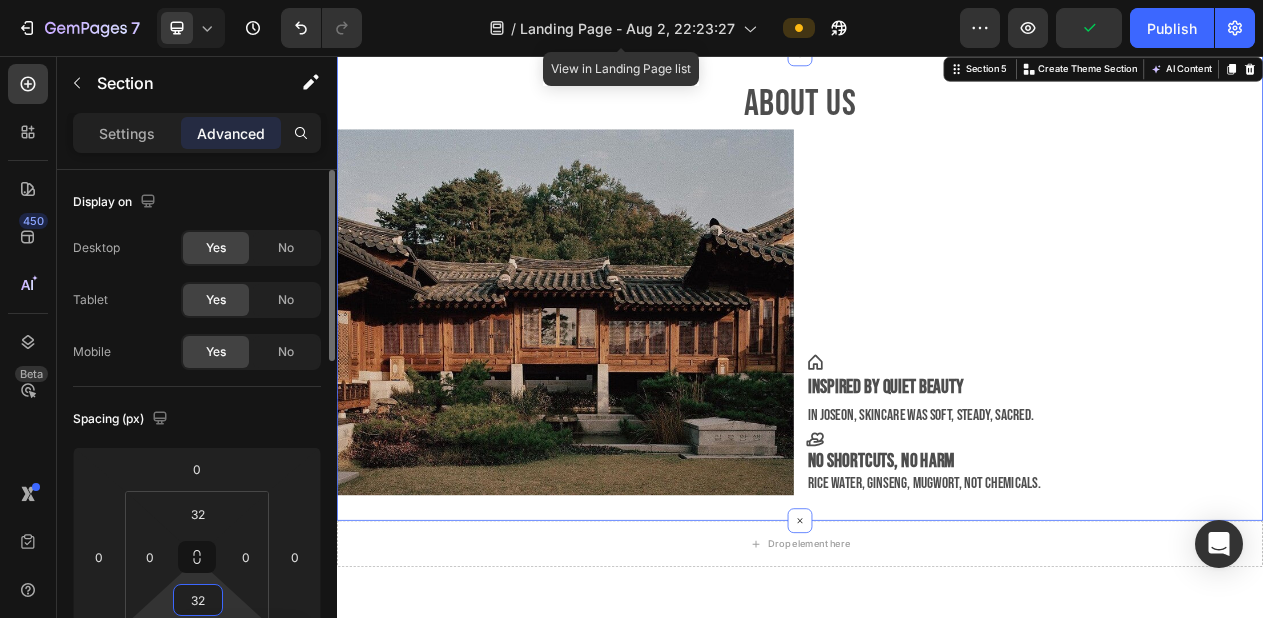 click on "32" at bounding box center [198, 600] 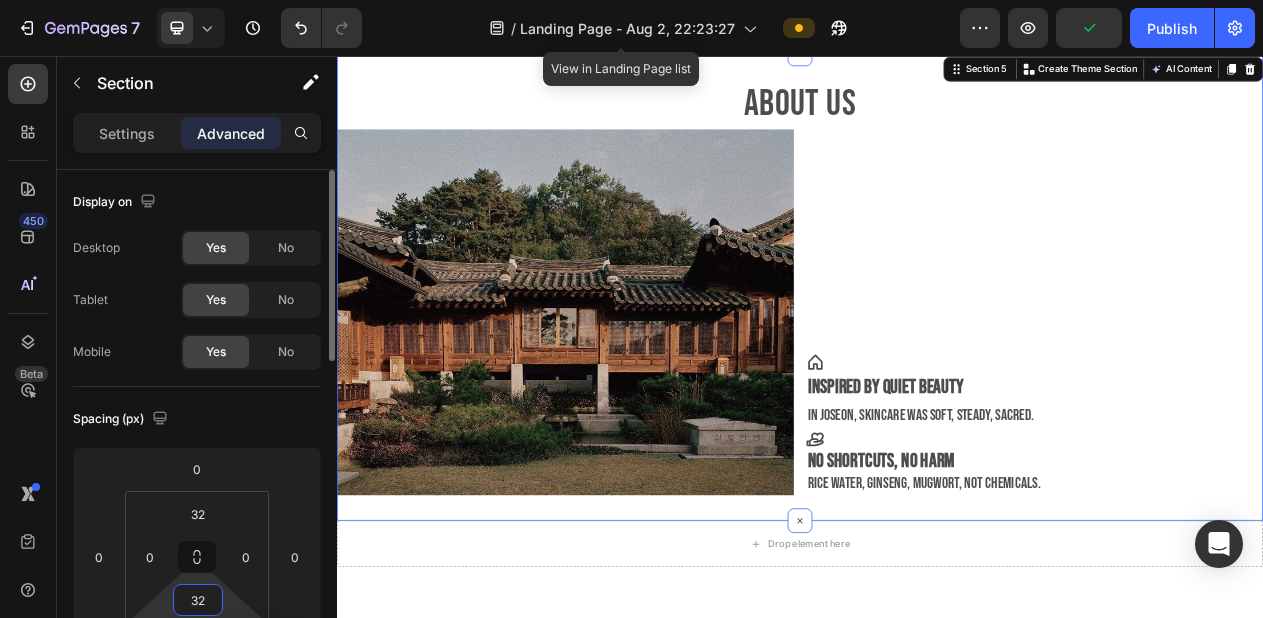 click on "32" at bounding box center [198, 600] 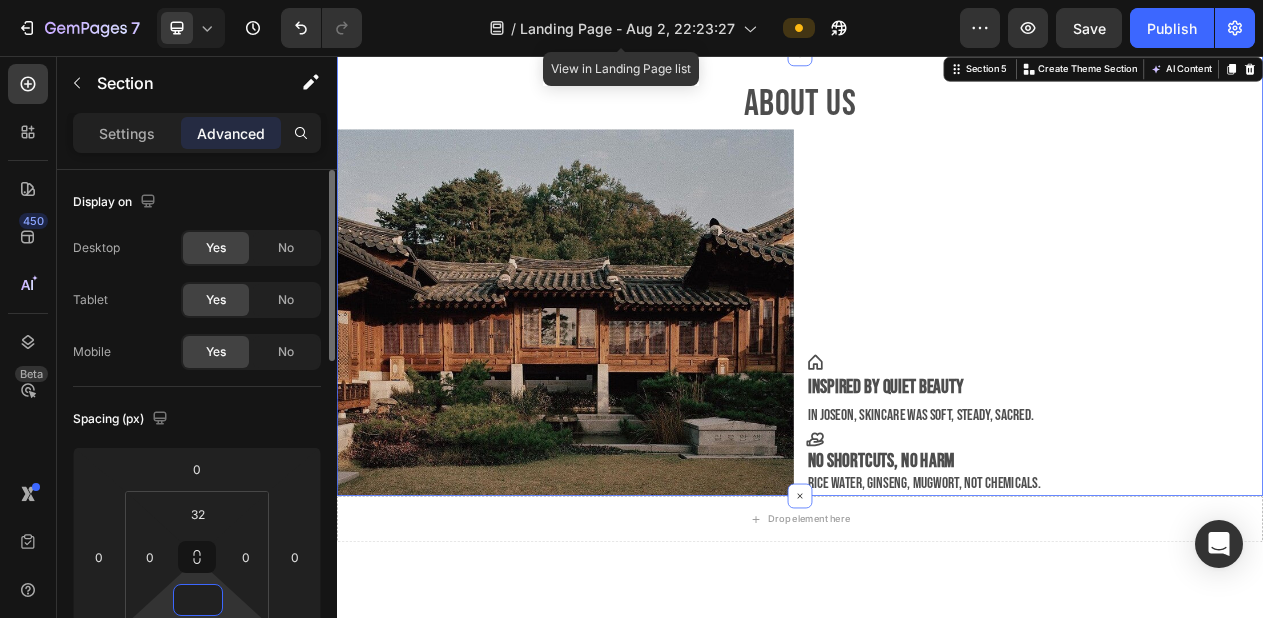 type on "0" 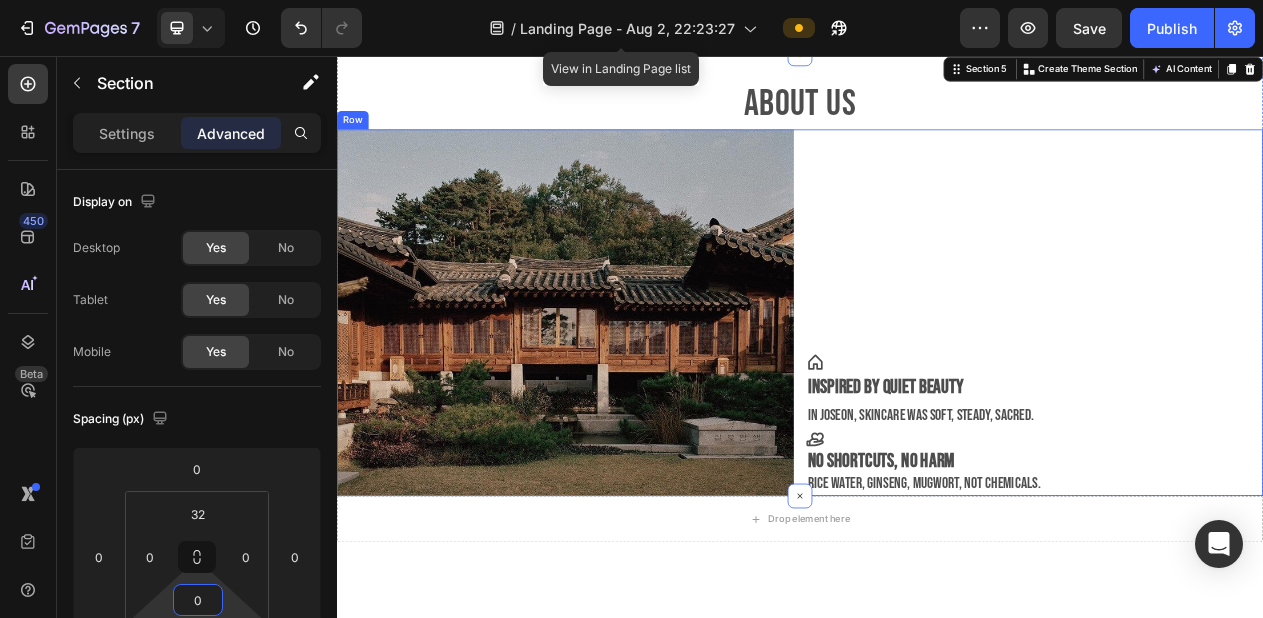 click on "Icon Inspired by quiet beauty  In Joseon, skincare was soft, steady, sacred. Text Block
Icon No shortcuts, no harm Rice water, ginseng, mugwort, not chemicals. Text Block" at bounding box center [1241, 388] 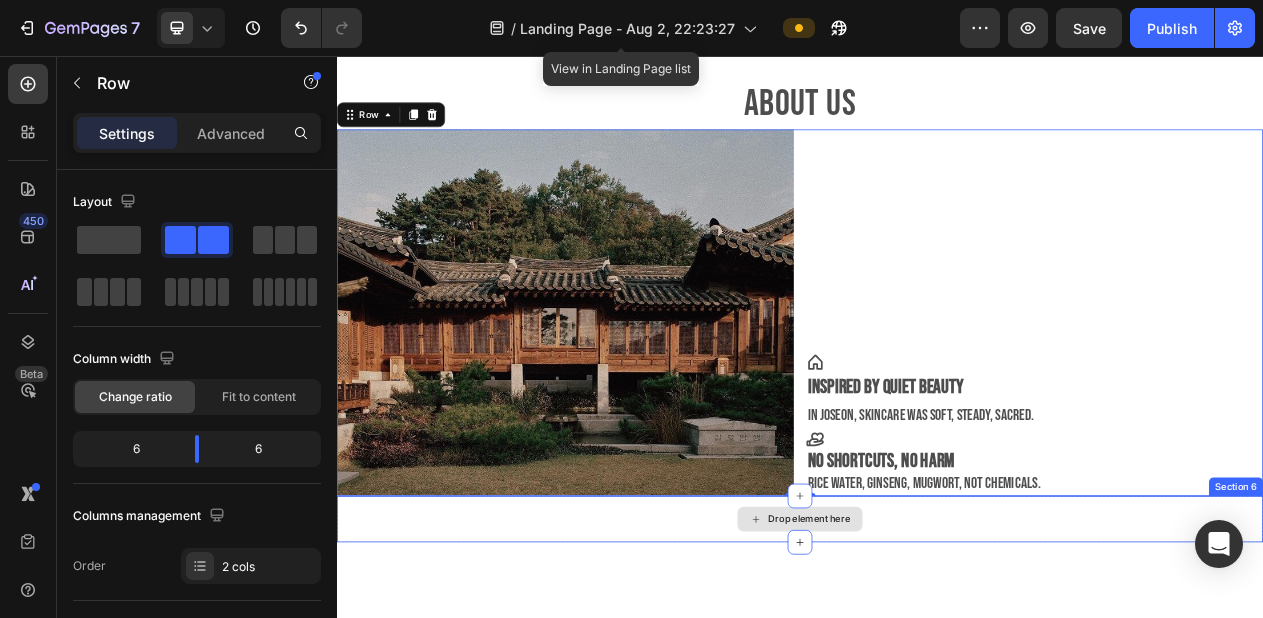 drag, startPoint x: 531, startPoint y: 288, endPoint x: 568, endPoint y: 653, distance: 366.87054 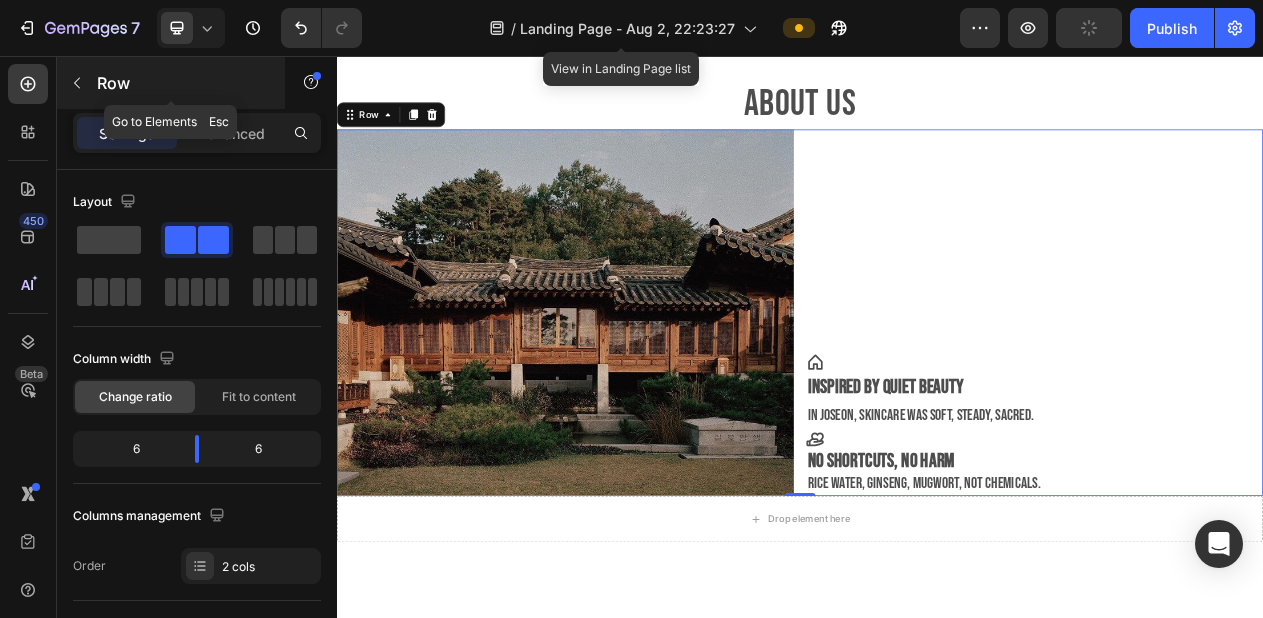 click 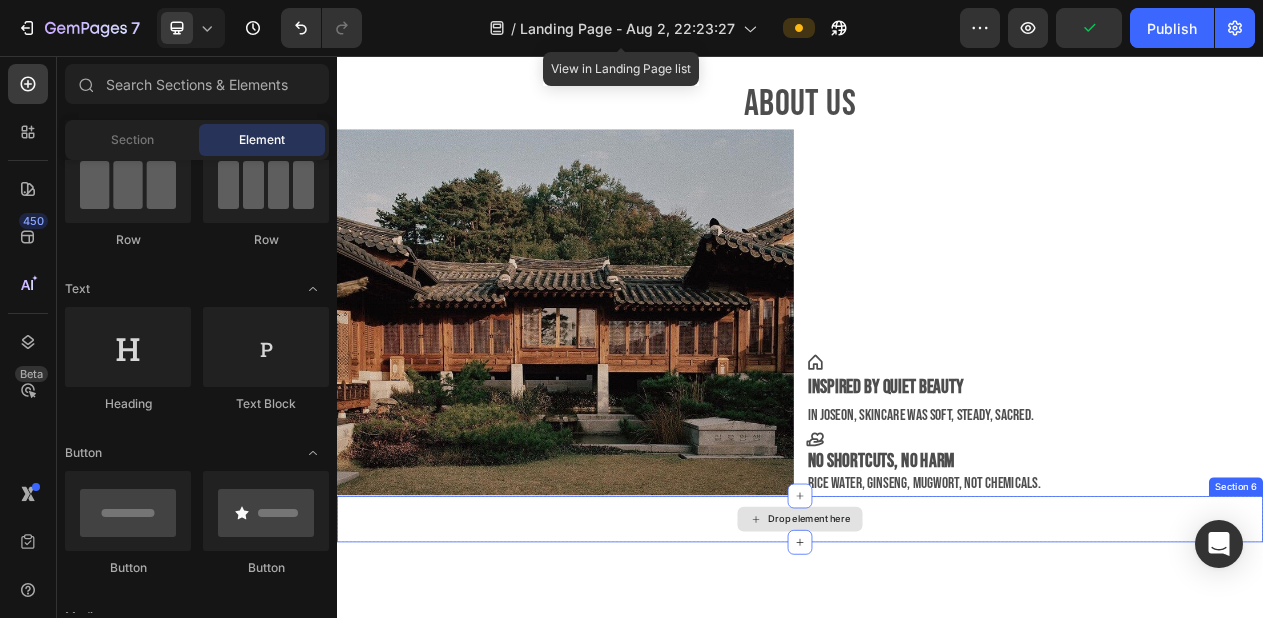 click on "Drop element here" at bounding box center (937, 656) 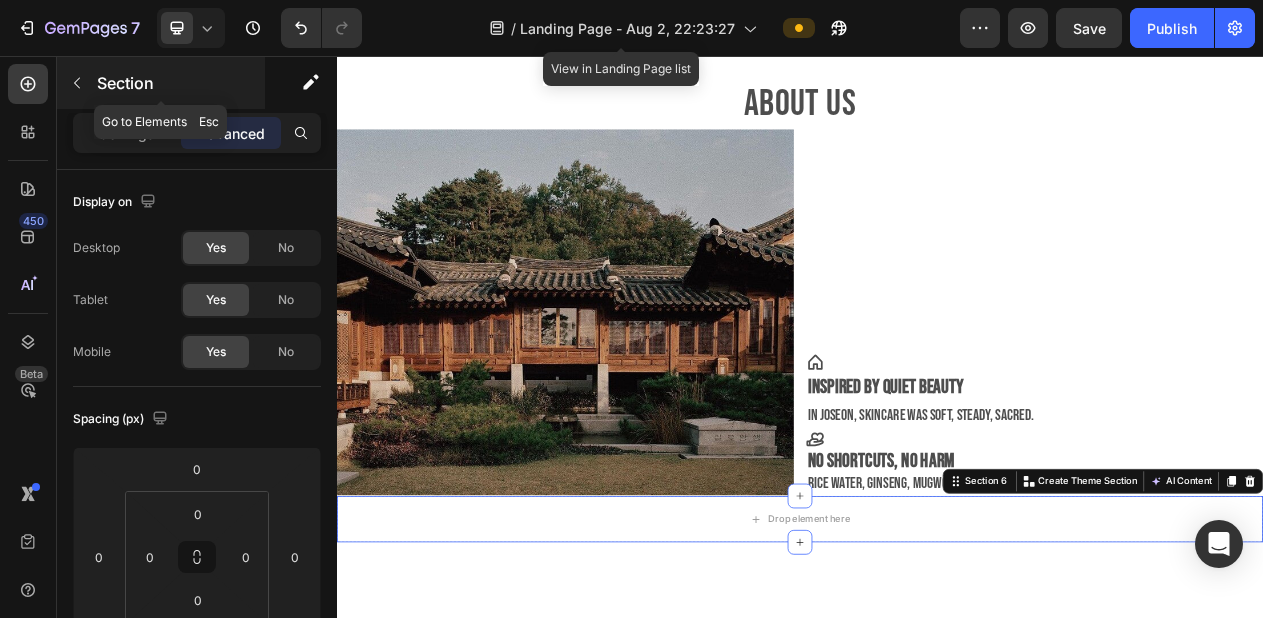 click at bounding box center (77, 83) 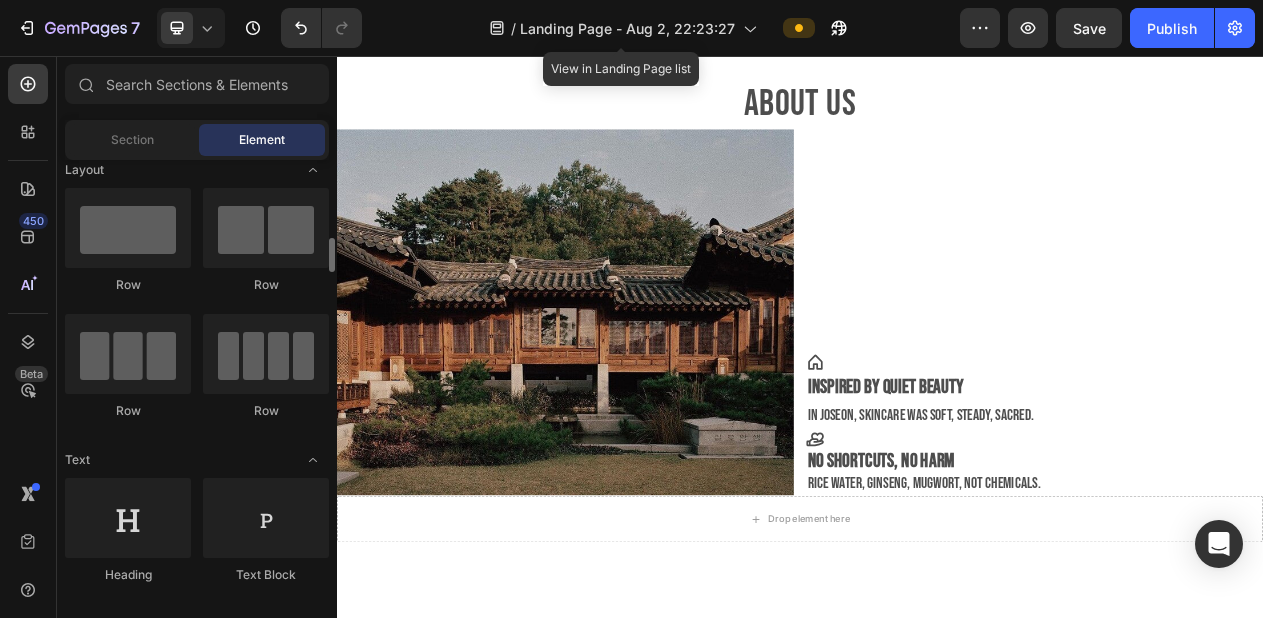 scroll, scrollTop: 0, scrollLeft: 0, axis: both 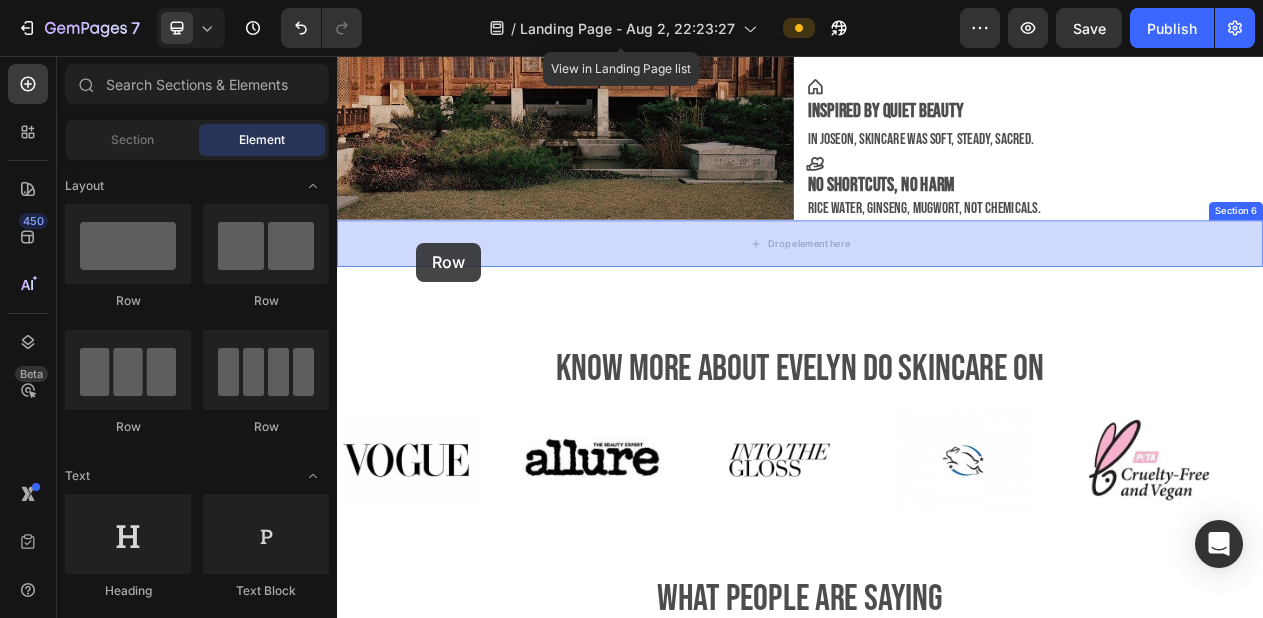 drag, startPoint x: 610, startPoint y: 323, endPoint x: 439, endPoint y: 298, distance: 172.81783 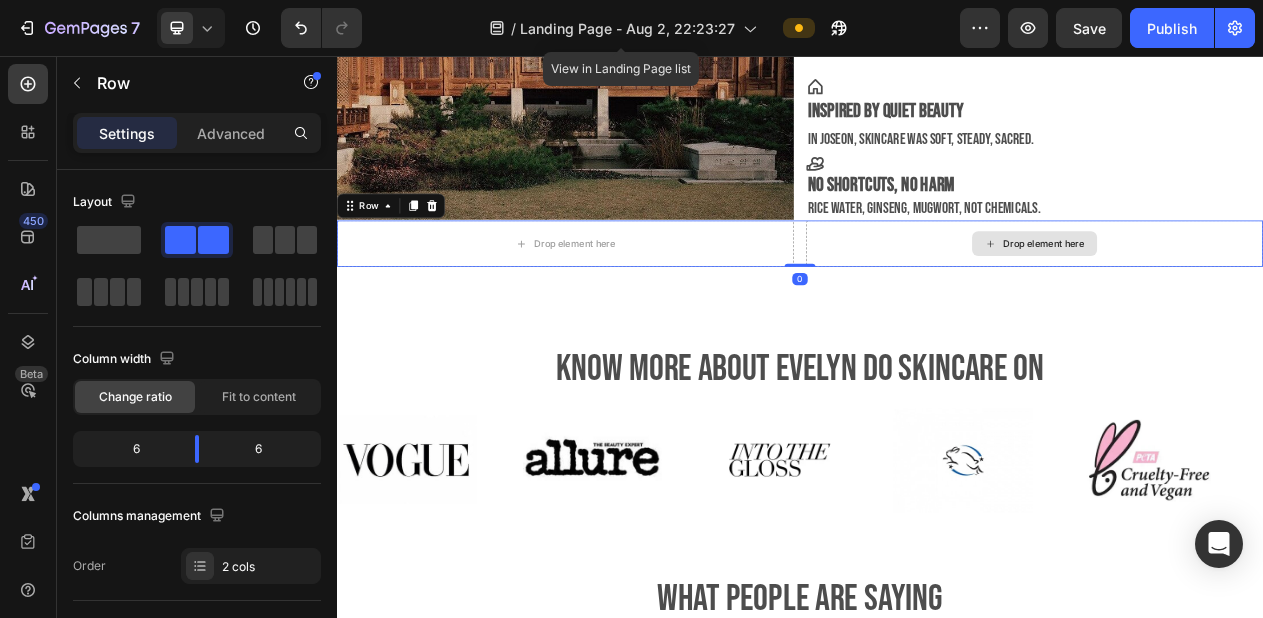 click on "Drop element here" at bounding box center (1253, 299) 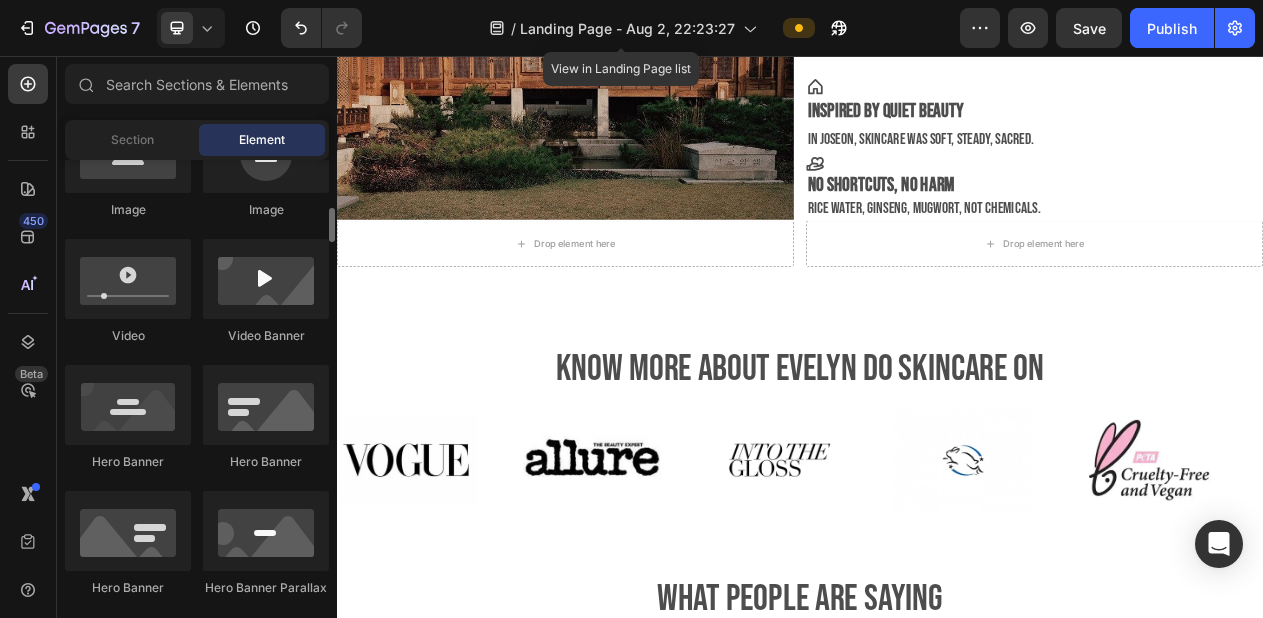 scroll, scrollTop: 623, scrollLeft: 0, axis: vertical 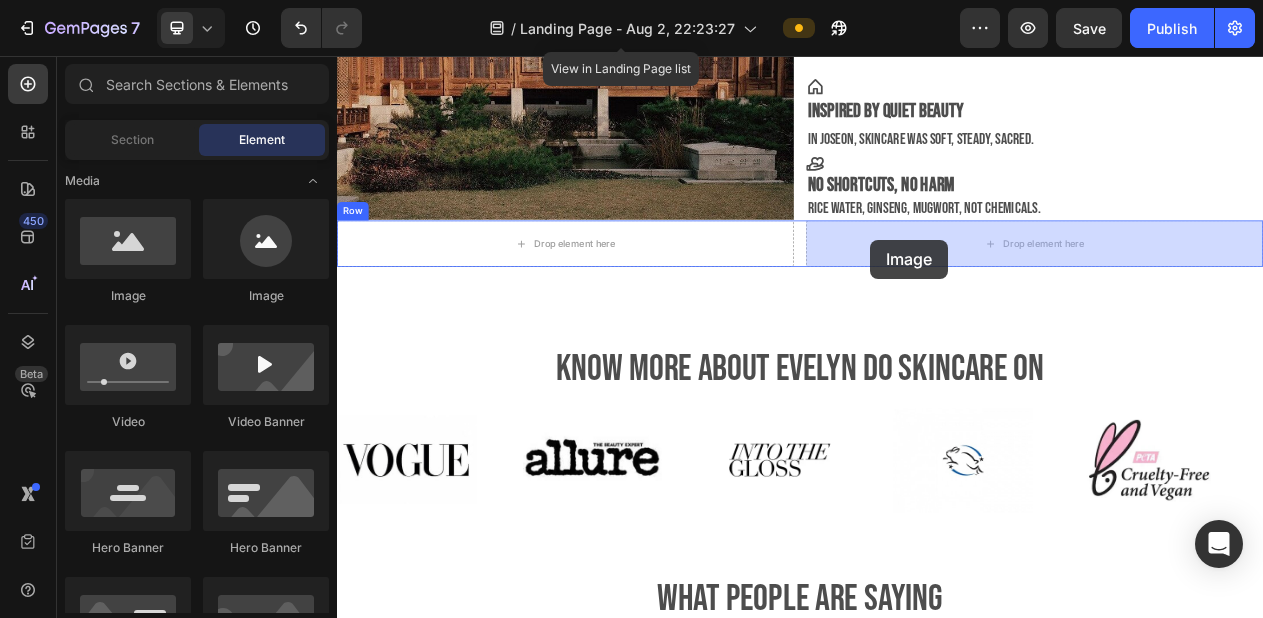 drag, startPoint x: 486, startPoint y: 312, endPoint x: 1028, endPoint y: 294, distance: 542.2988 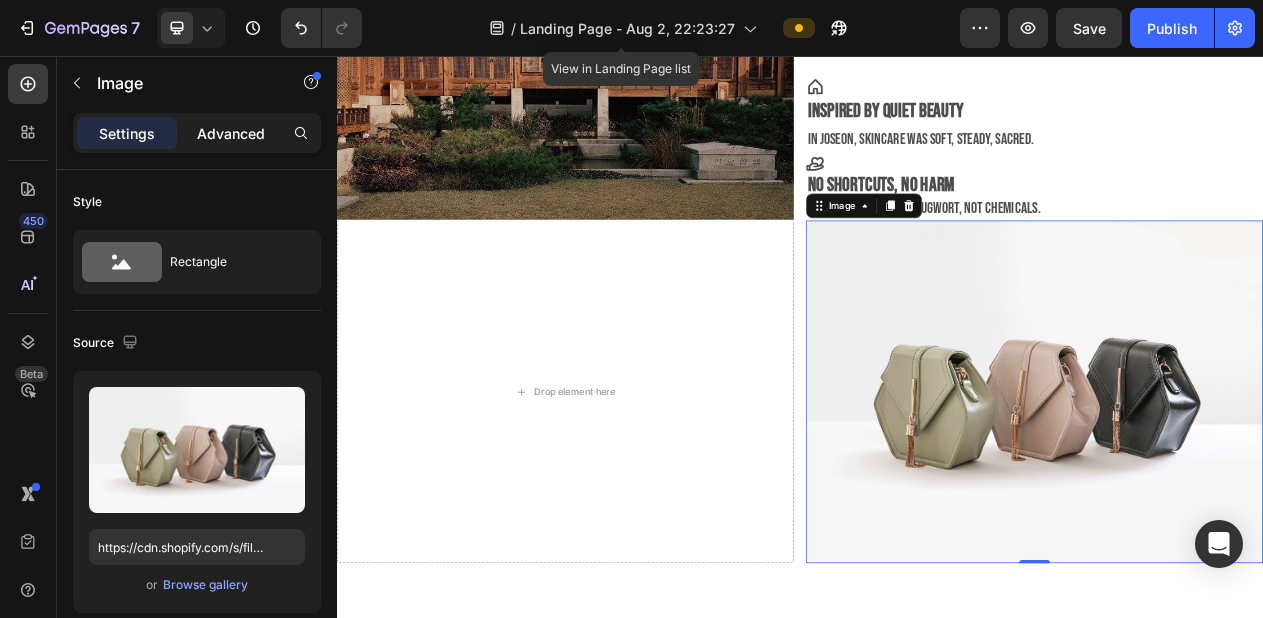 click on "Advanced" at bounding box center [231, 133] 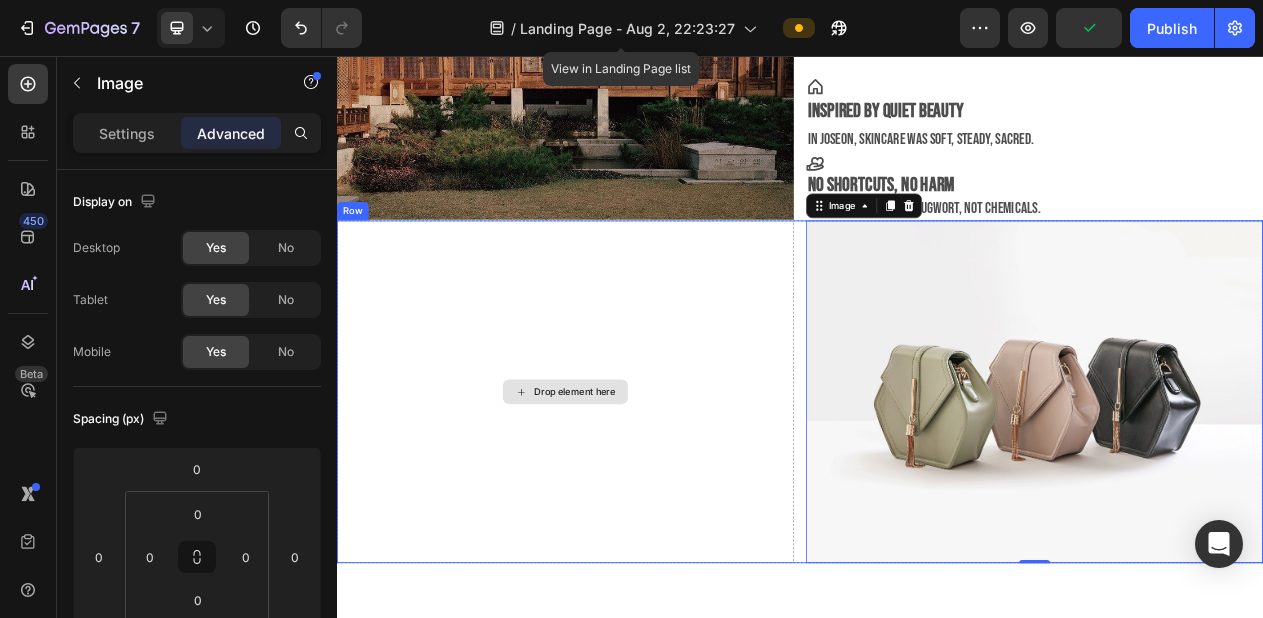 click on "Drop element here" at bounding box center [633, 491] 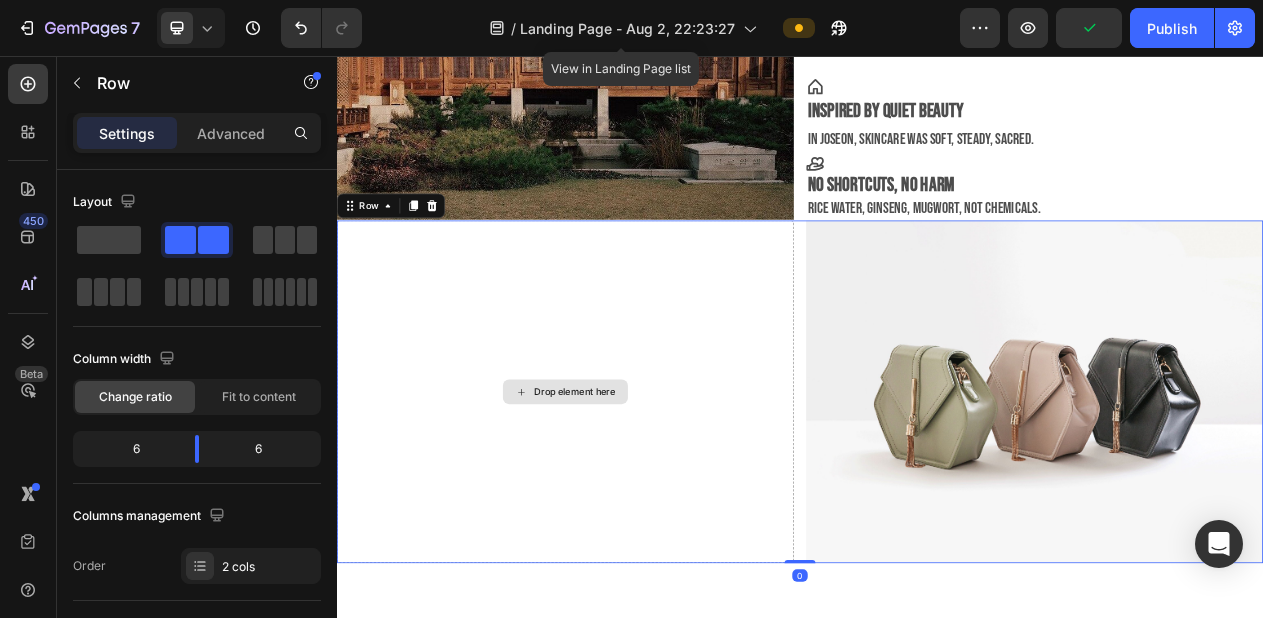 click on "Drop element here" at bounding box center [633, 491] 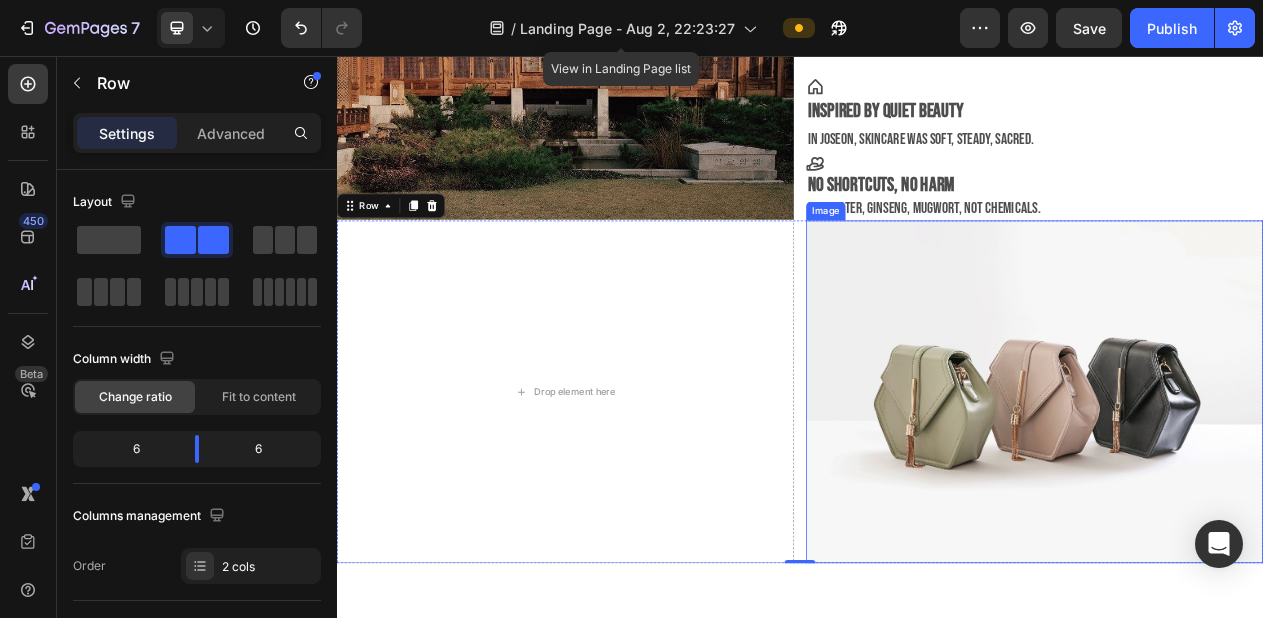 click at bounding box center [1241, 491] 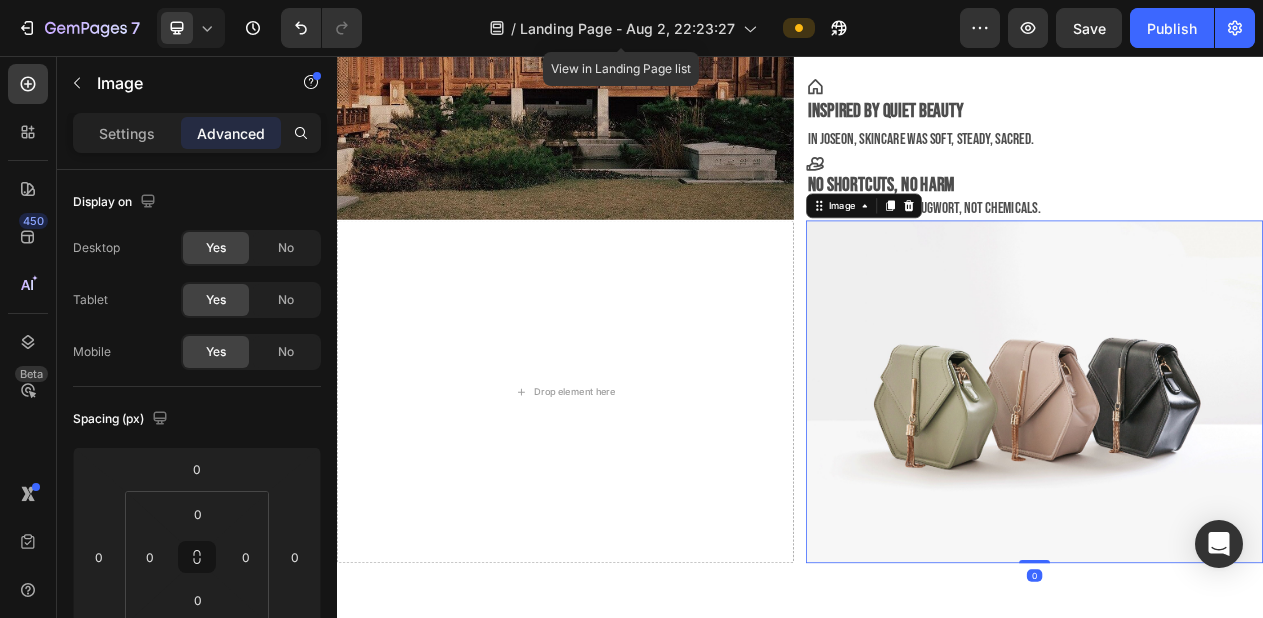 scroll, scrollTop: 829, scrollLeft: 0, axis: vertical 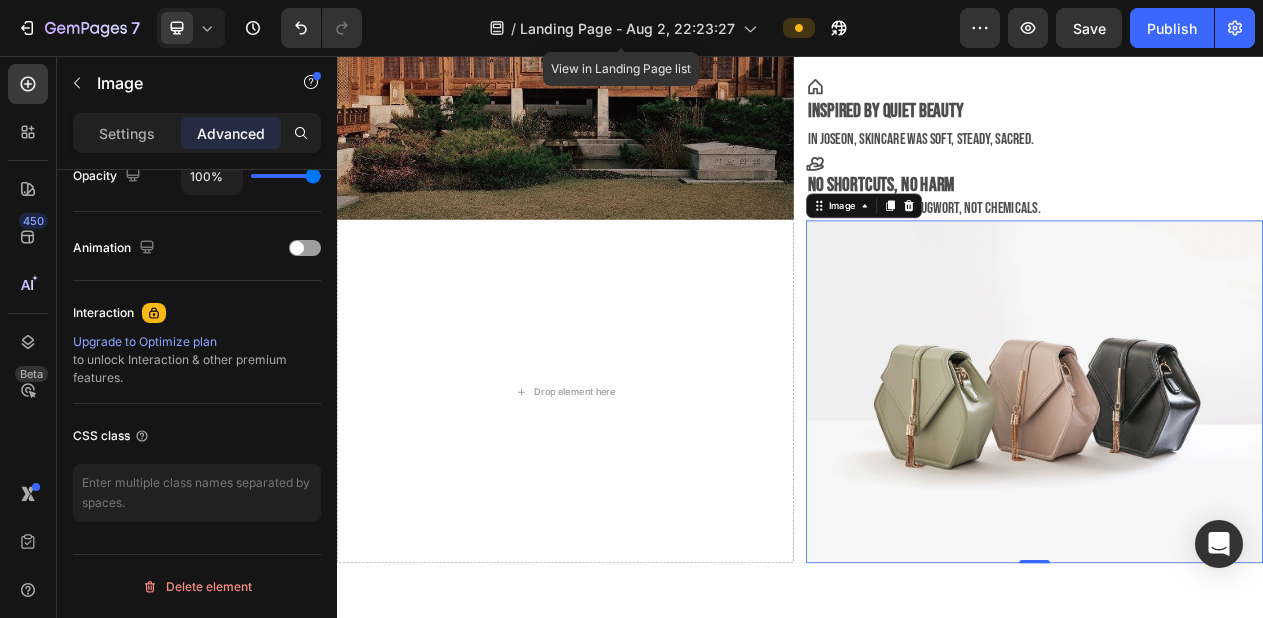click at bounding box center [1241, 491] 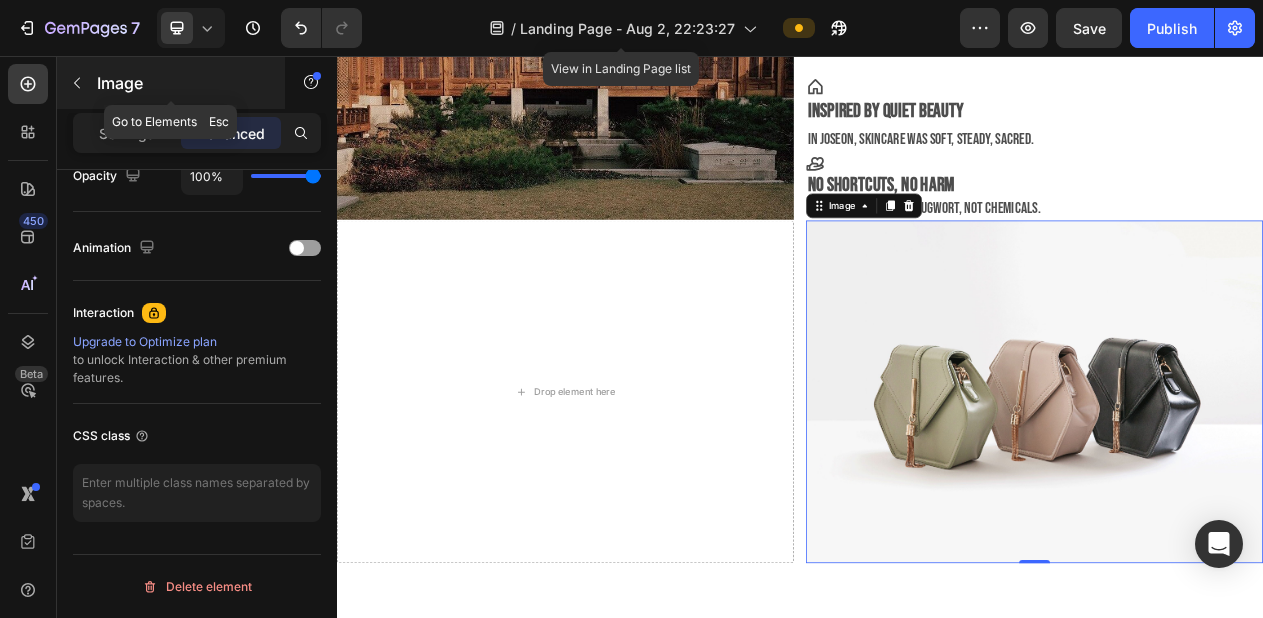 click 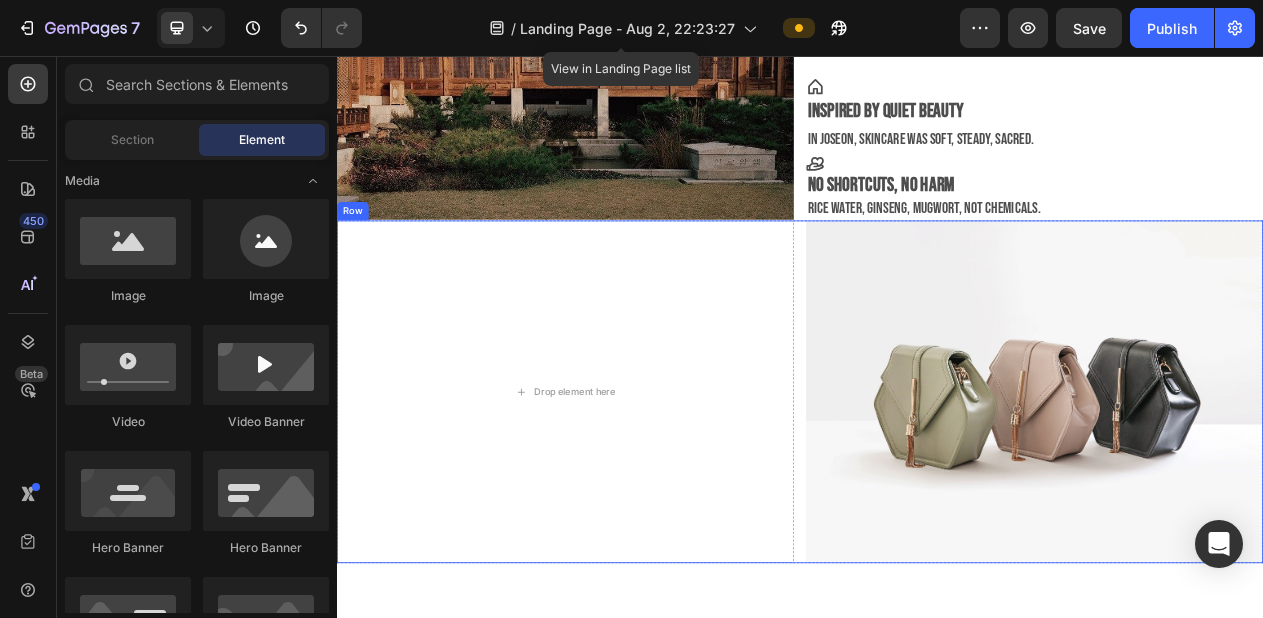 click on "Drop element here Image Row" at bounding box center [937, 491] 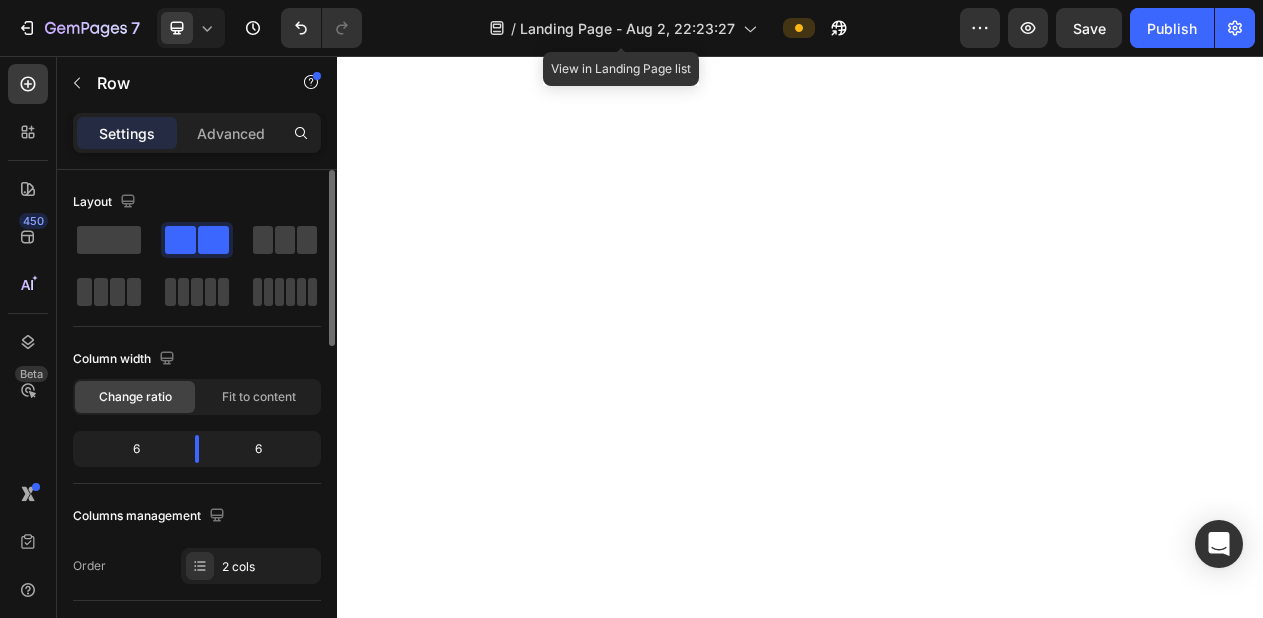 scroll, scrollTop: 0, scrollLeft: 0, axis: both 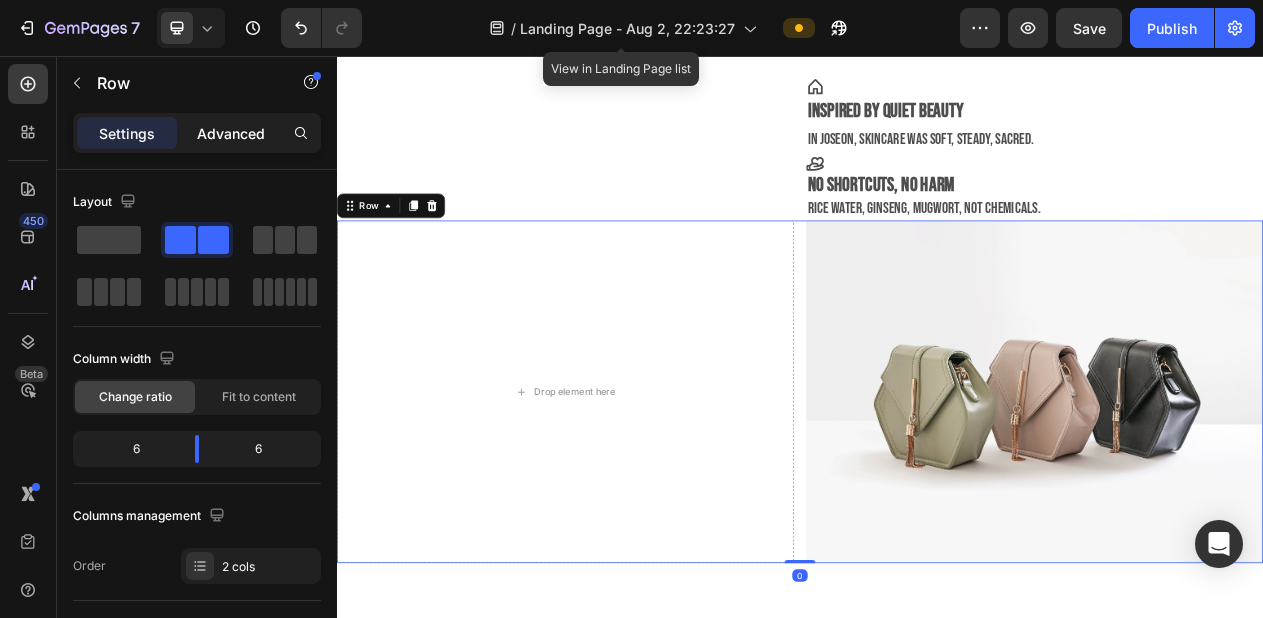 click on "Advanced" at bounding box center (231, 133) 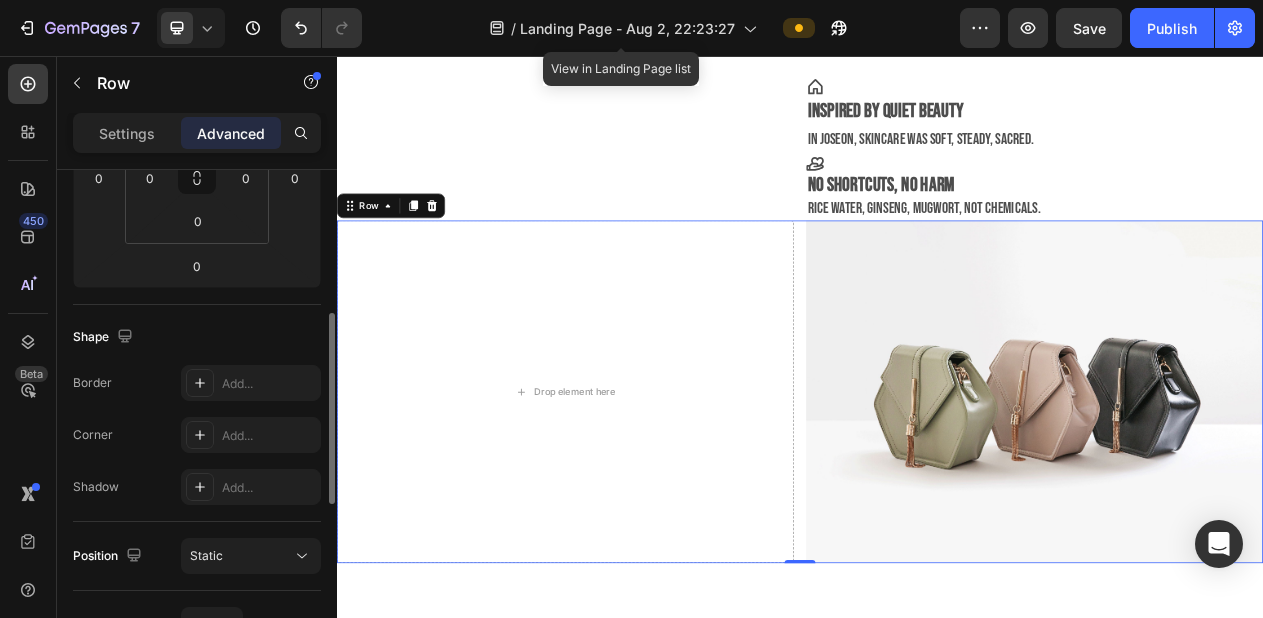 scroll, scrollTop: 231, scrollLeft: 0, axis: vertical 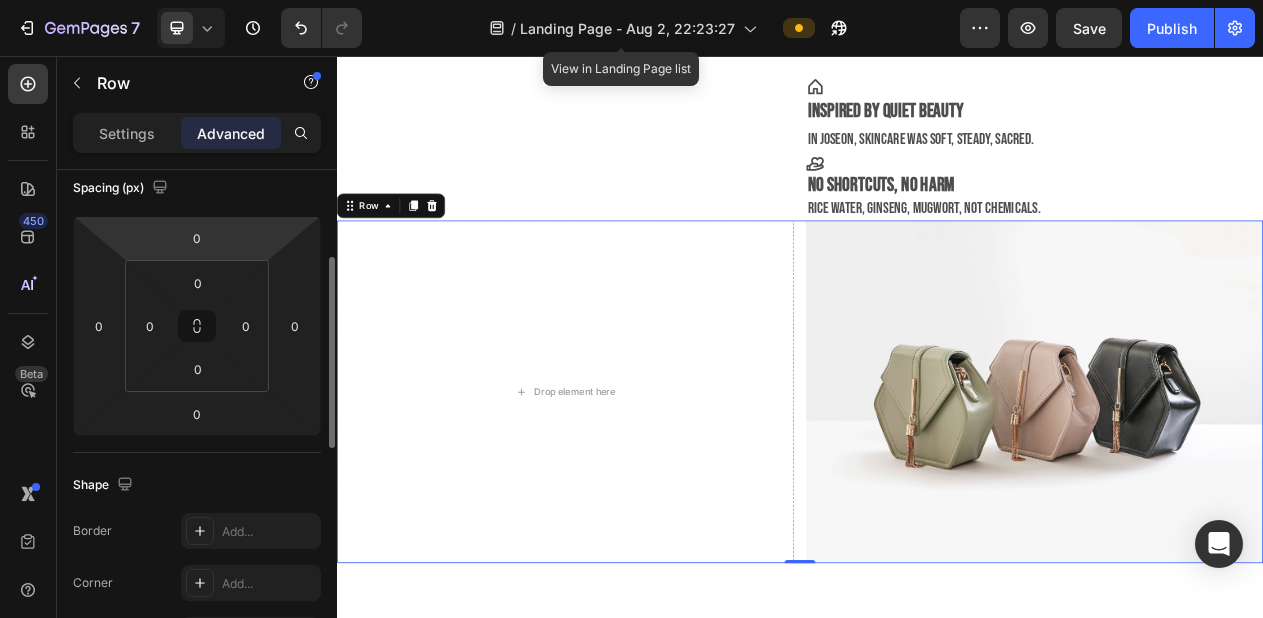 click on "Settings Advanced" at bounding box center (197, 133) 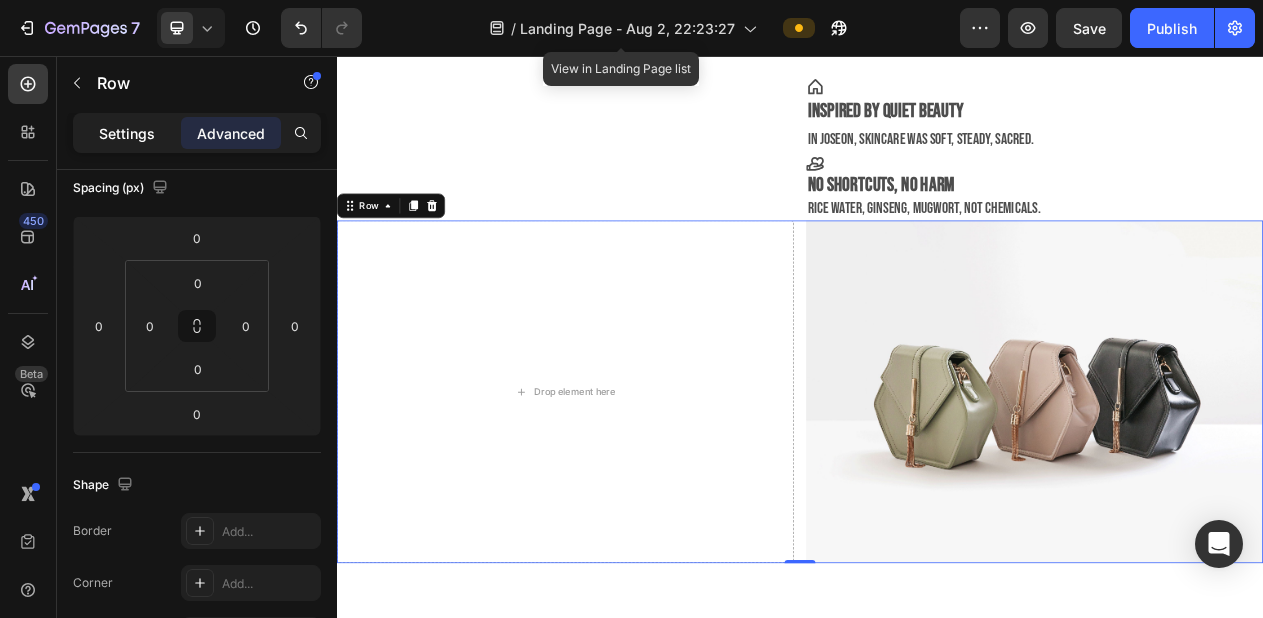 click on "Settings" at bounding box center (127, 133) 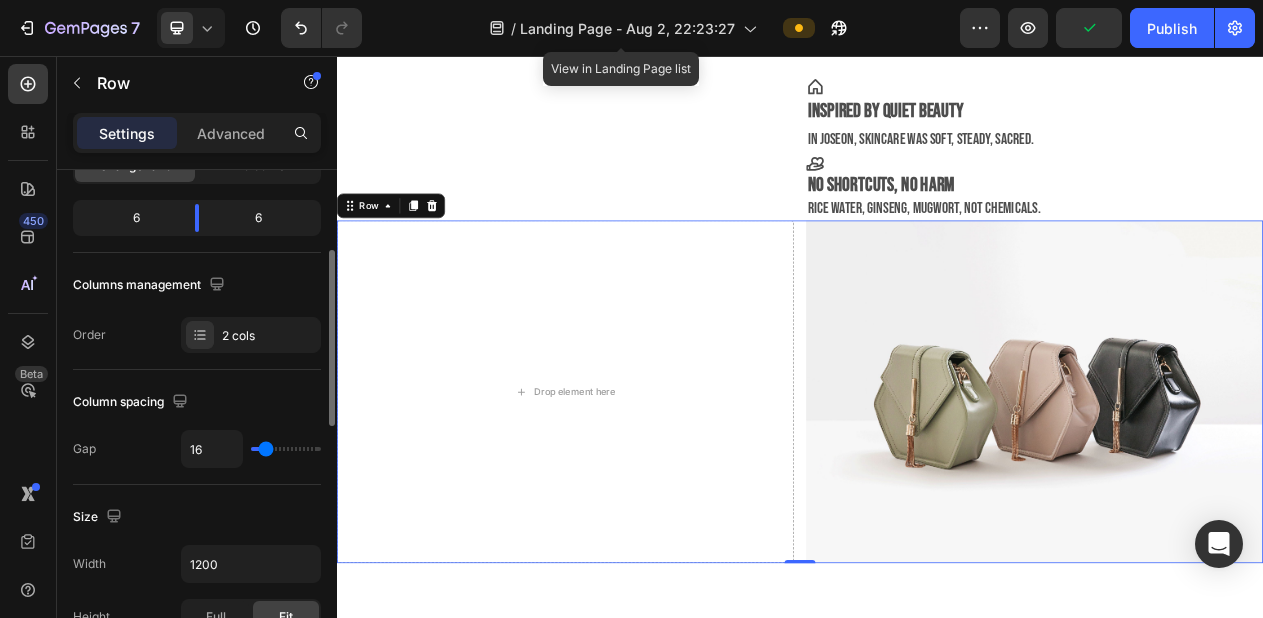 scroll, scrollTop: 0, scrollLeft: 0, axis: both 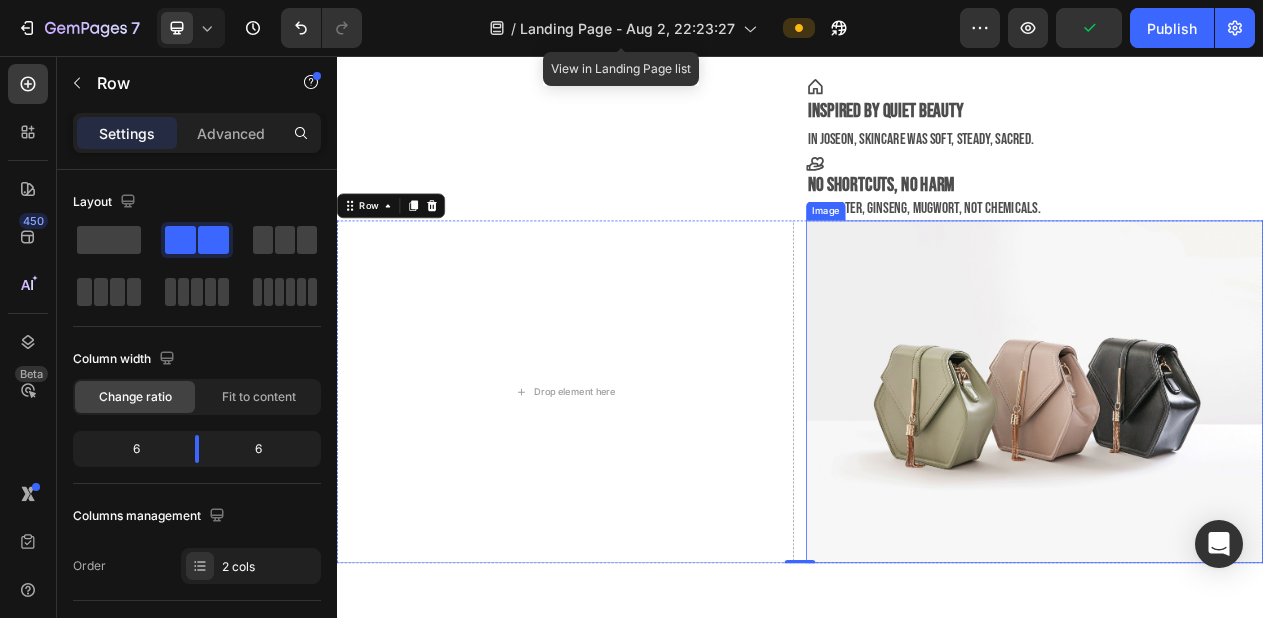click at bounding box center [1241, 491] 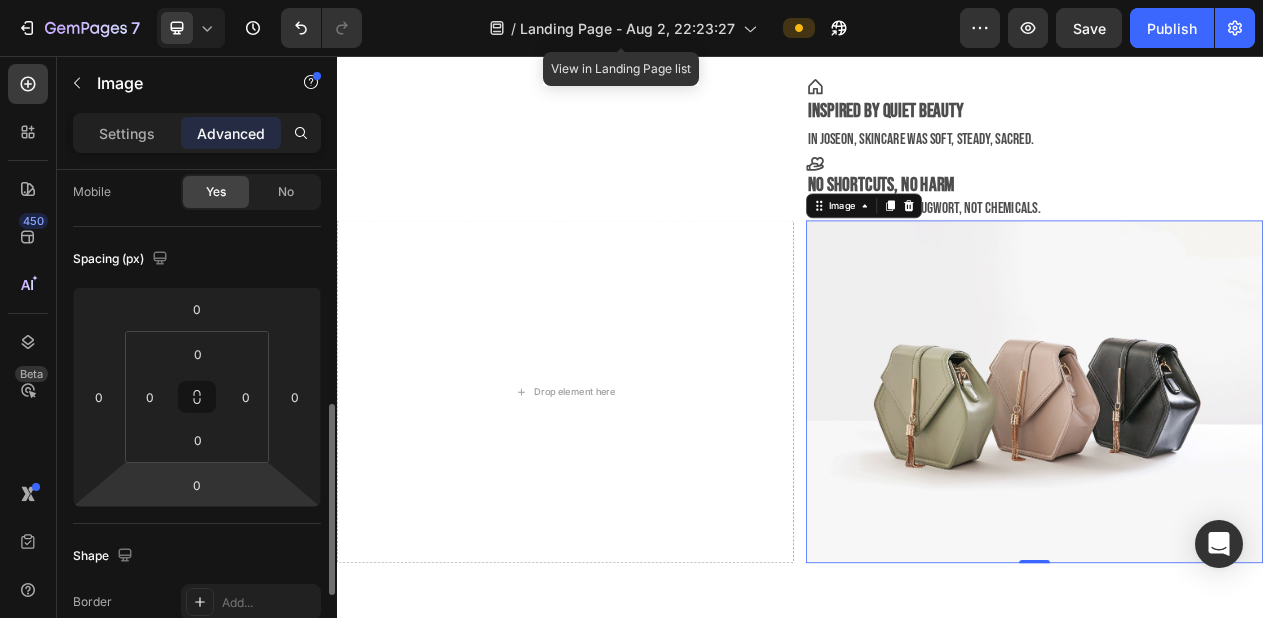 scroll, scrollTop: 0, scrollLeft: 0, axis: both 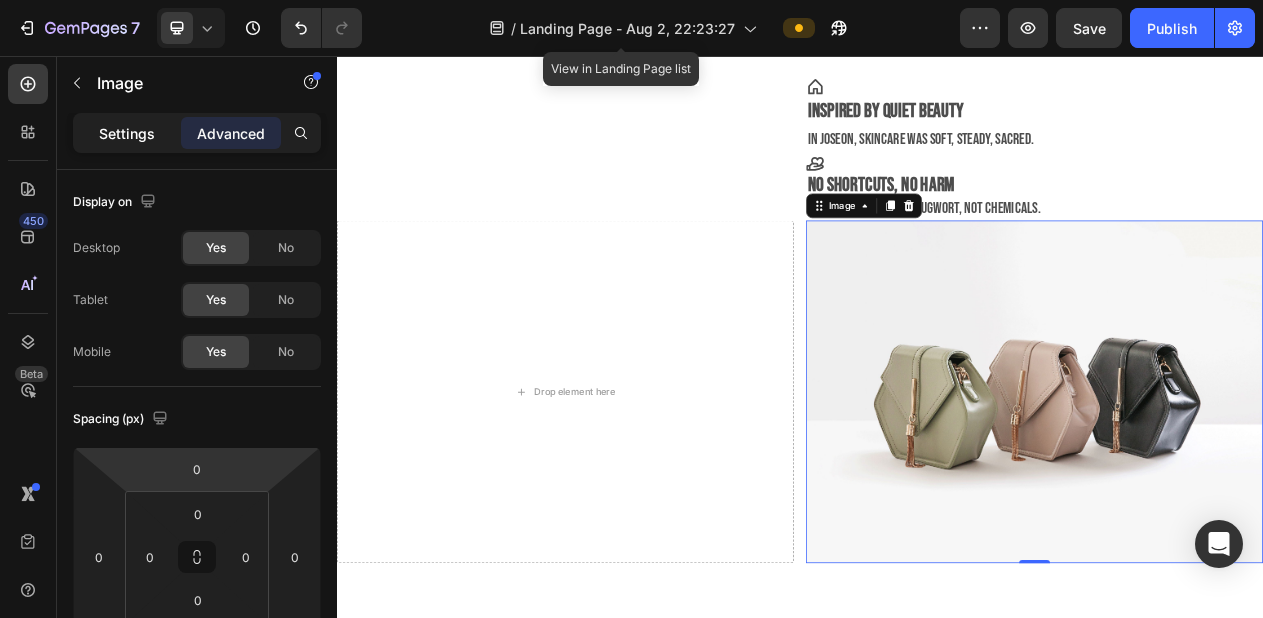 click on "Settings" at bounding box center (127, 133) 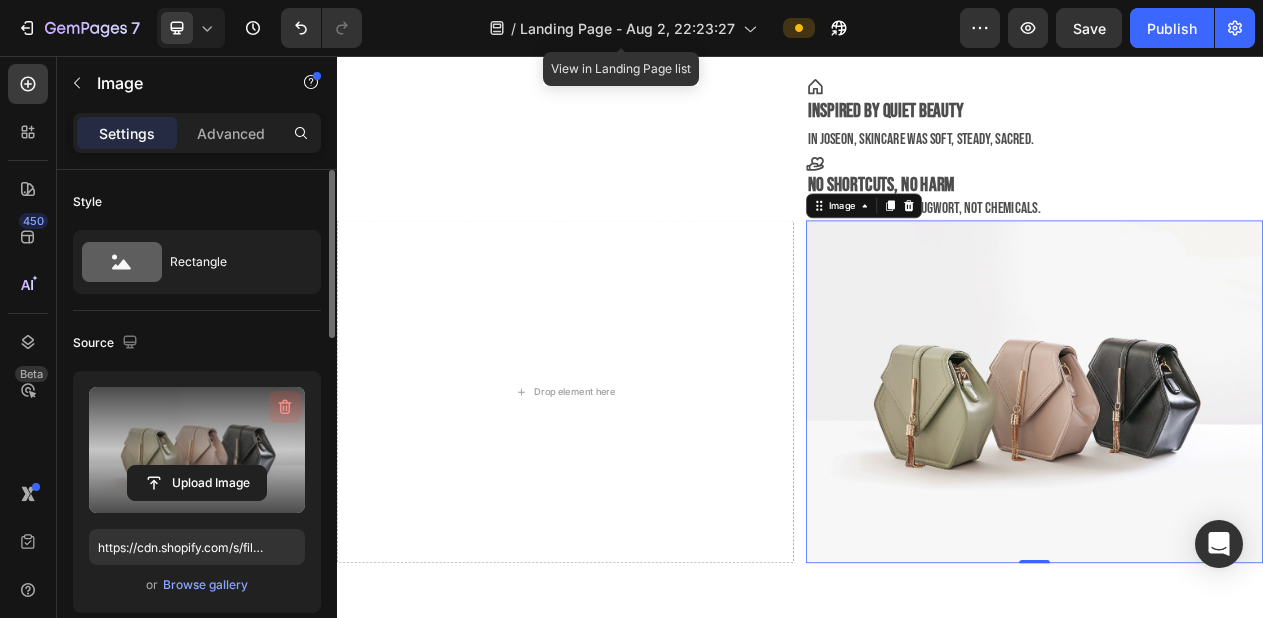 click 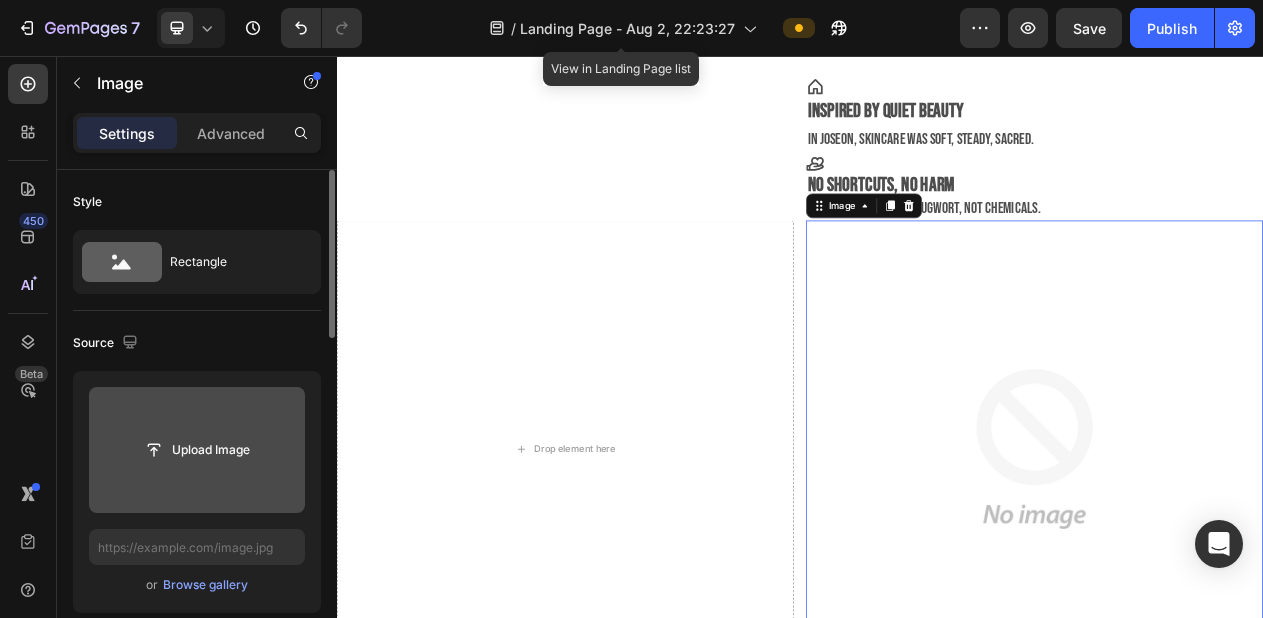click 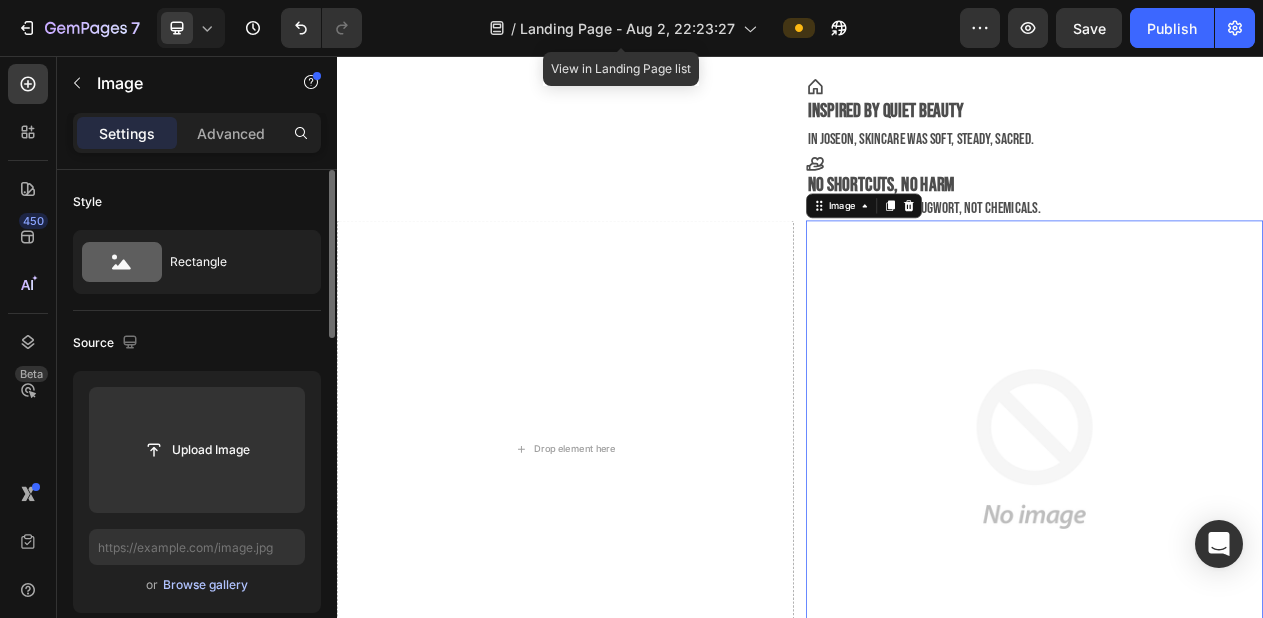 click on "Browse gallery" at bounding box center [205, 585] 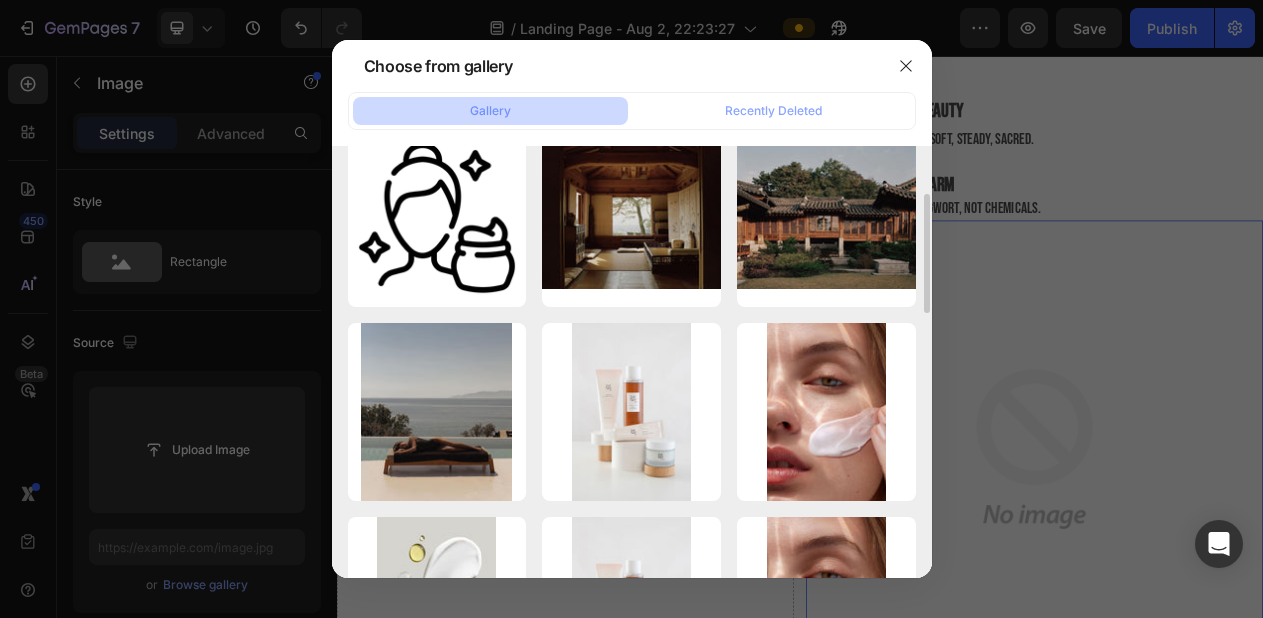 scroll, scrollTop: 363, scrollLeft: 0, axis: vertical 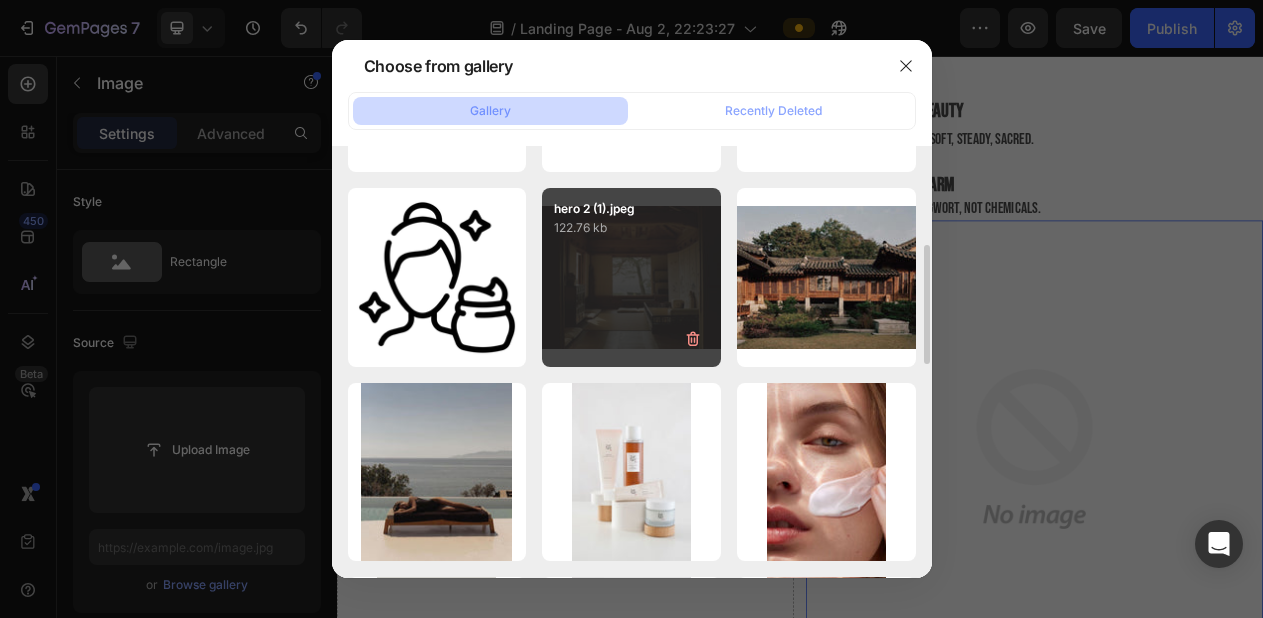 click on "hero 2  (1).jpeg 122.76 kb" at bounding box center [631, 277] 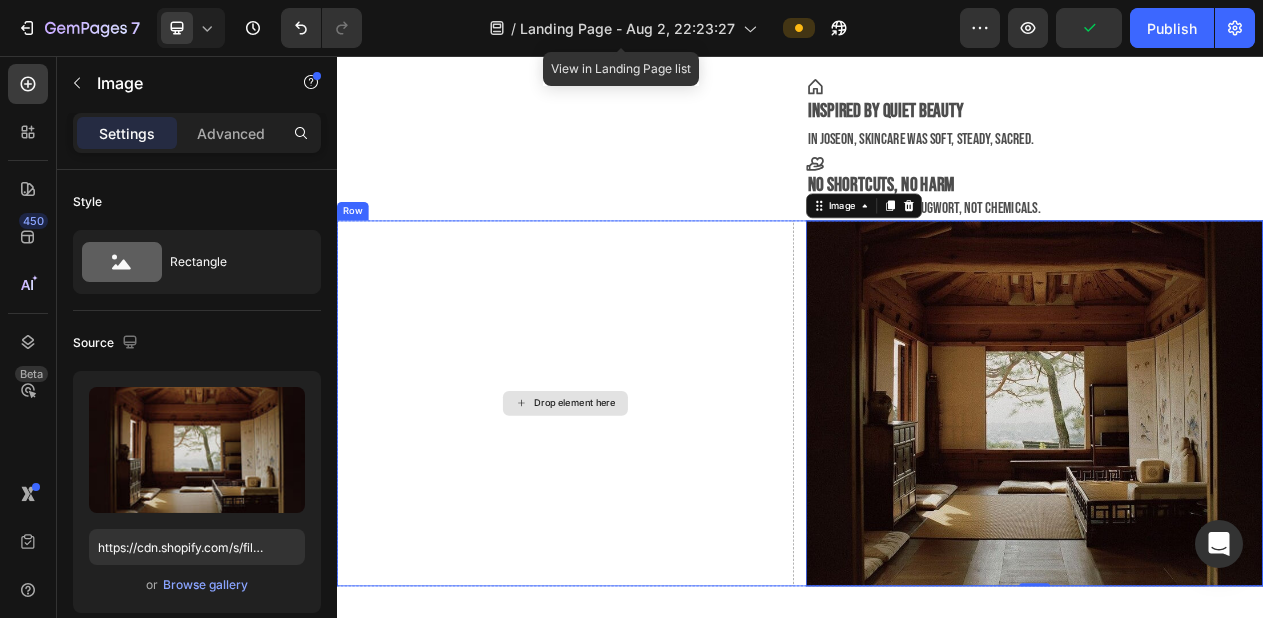 click on "Drop element here" at bounding box center (633, 506) 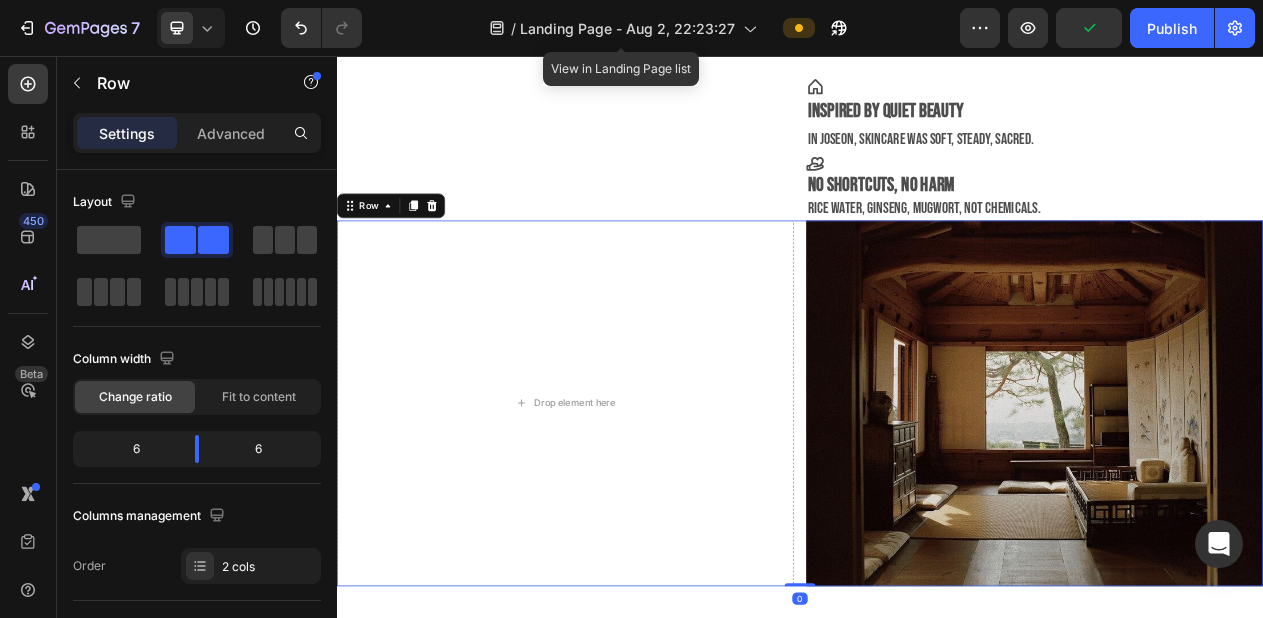 click on "Drop element here Image Row   0" at bounding box center (937, 506) 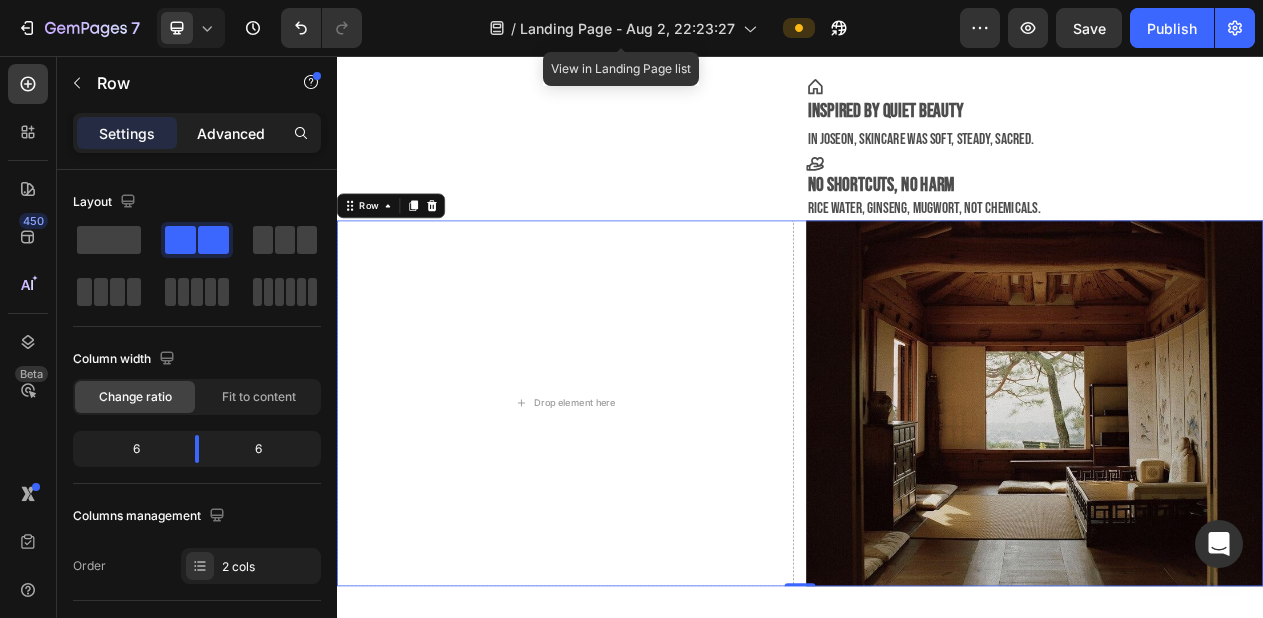 click on "Advanced" at bounding box center (231, 133) 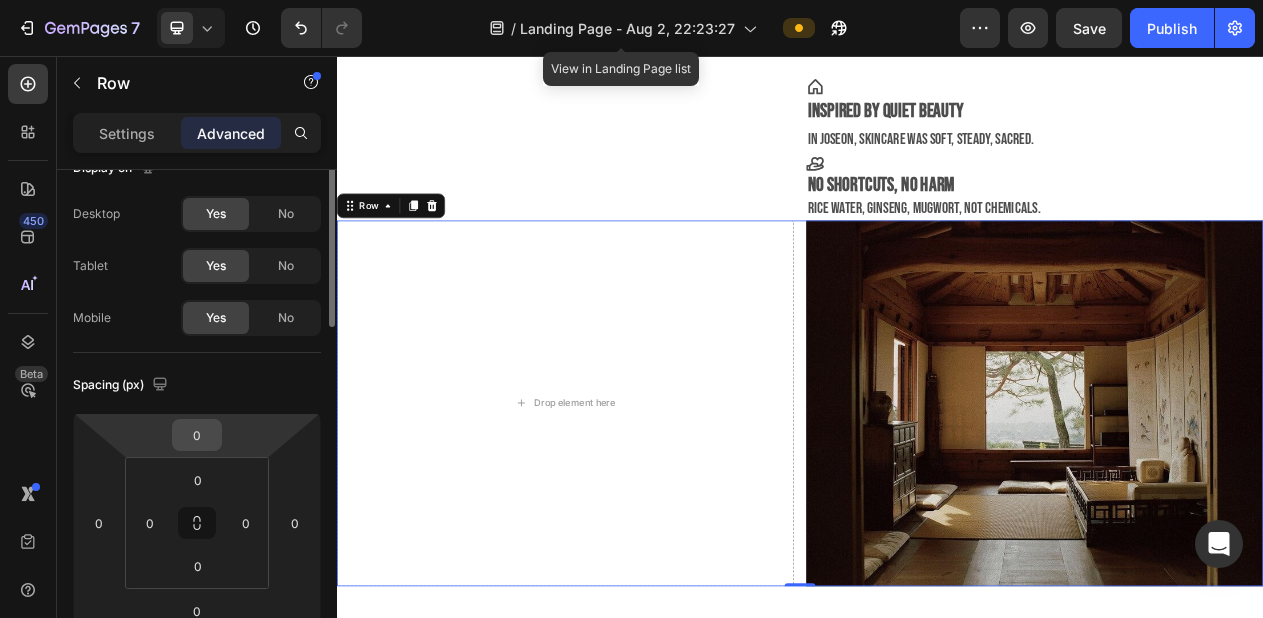 scroll, scrollTop: 0, scrollLeft: 0, axis: both 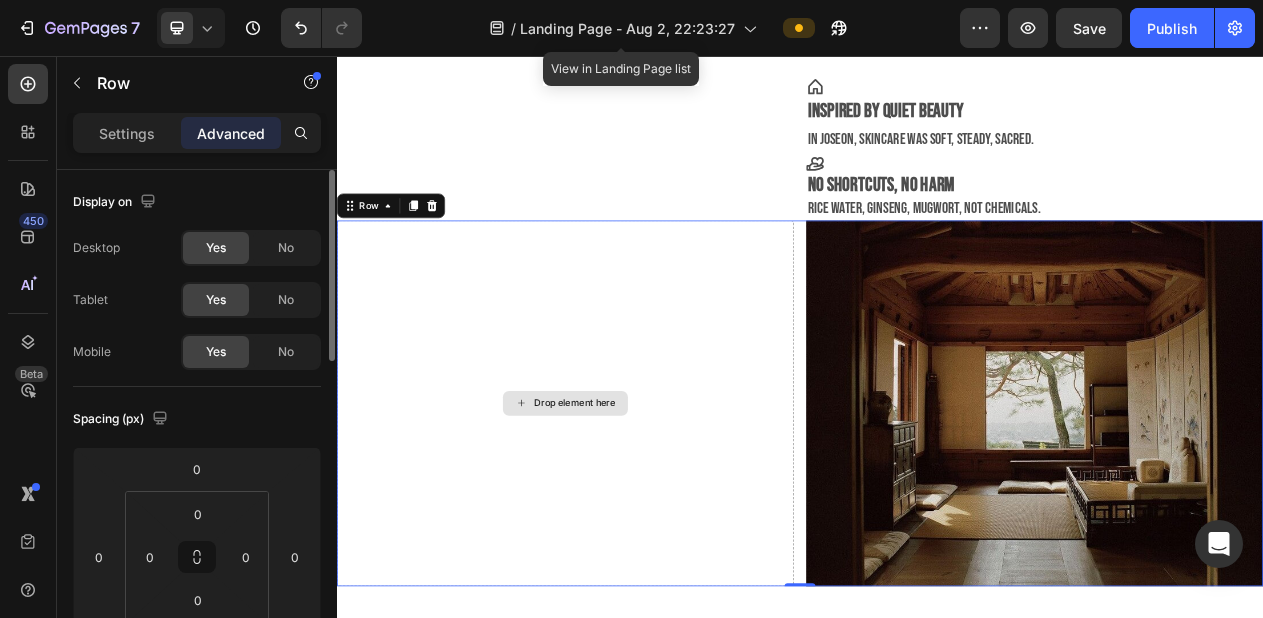 click on "Drop element here" at bounding box center [633, 506] 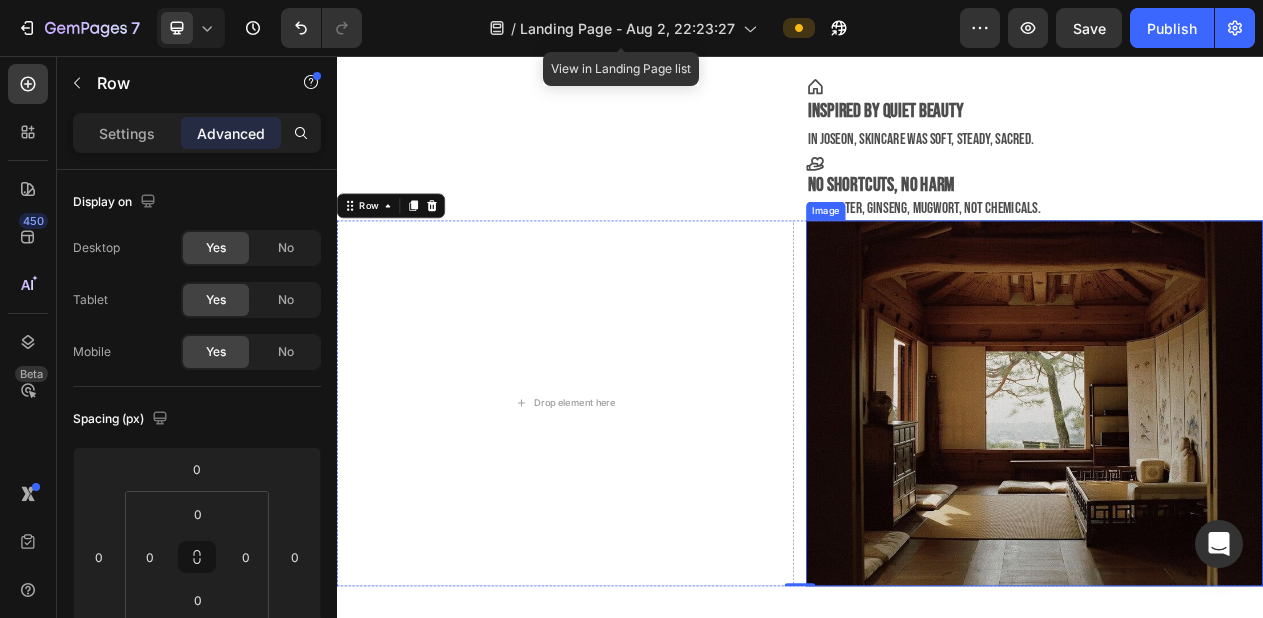 click at bounding box center (1241, 506) 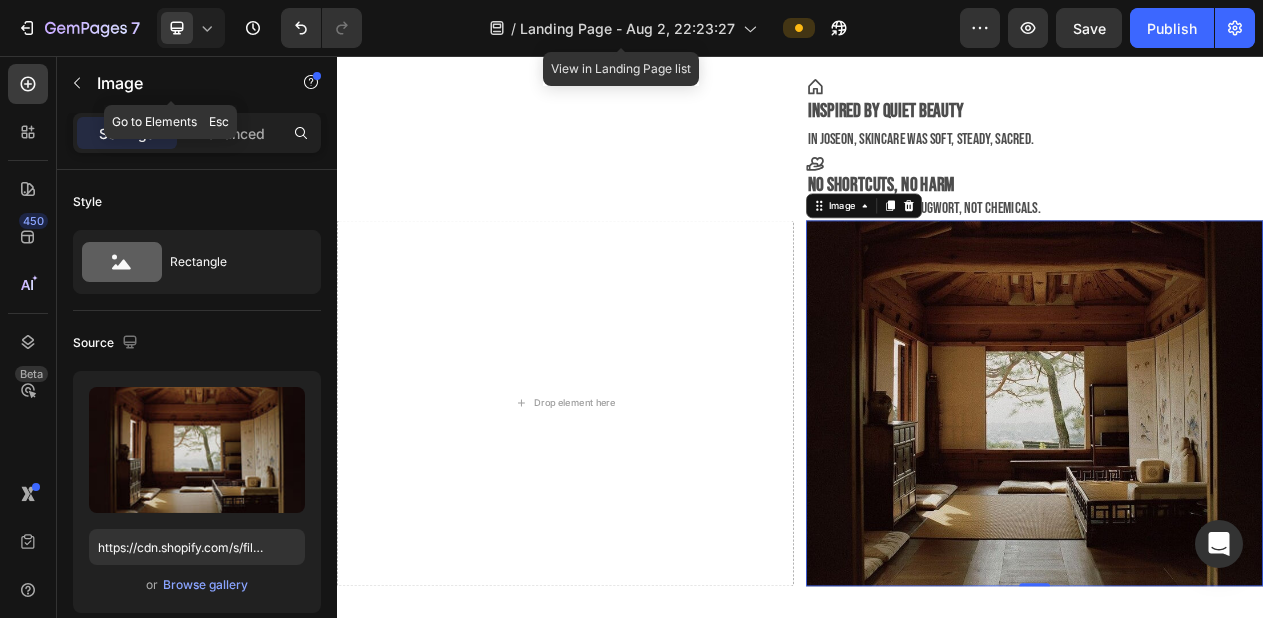 click on "Image" 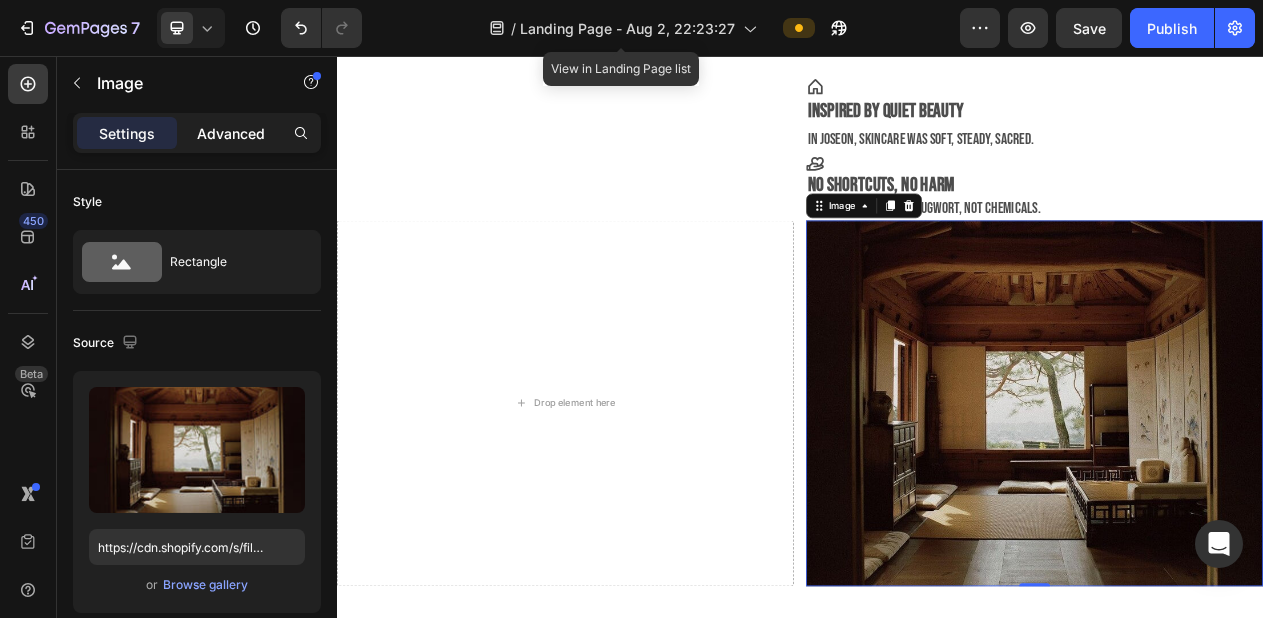 click on "Advanced" at bounding box center [231, 133] 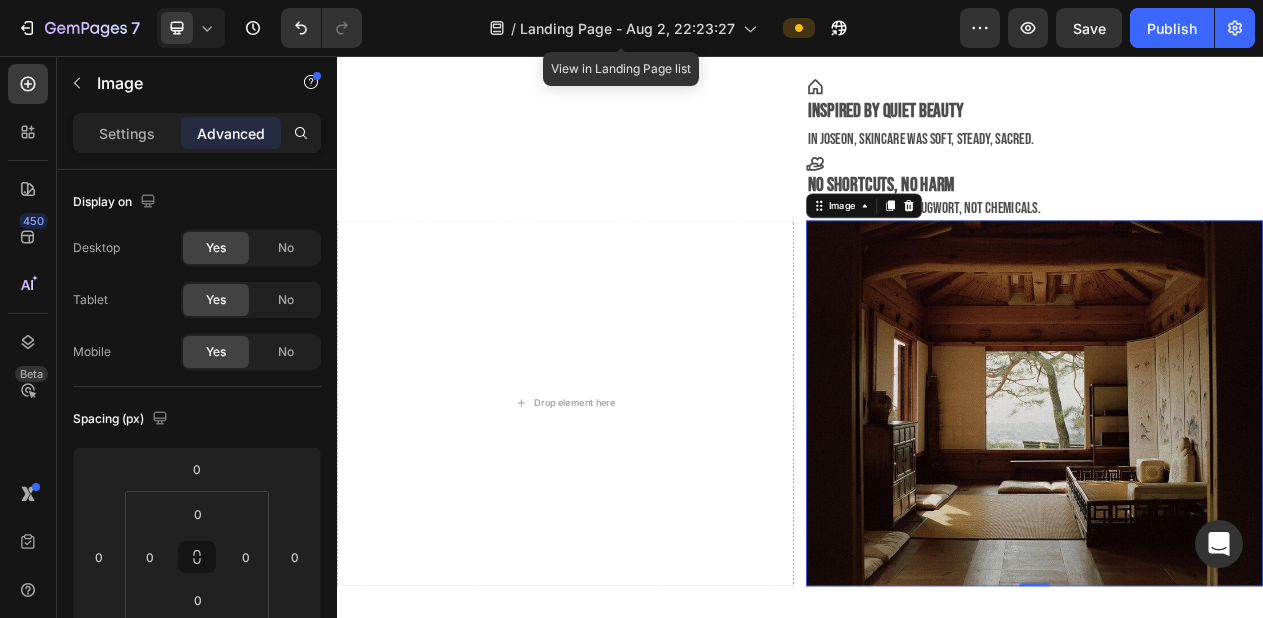 click at bounding box center (1241, 506) 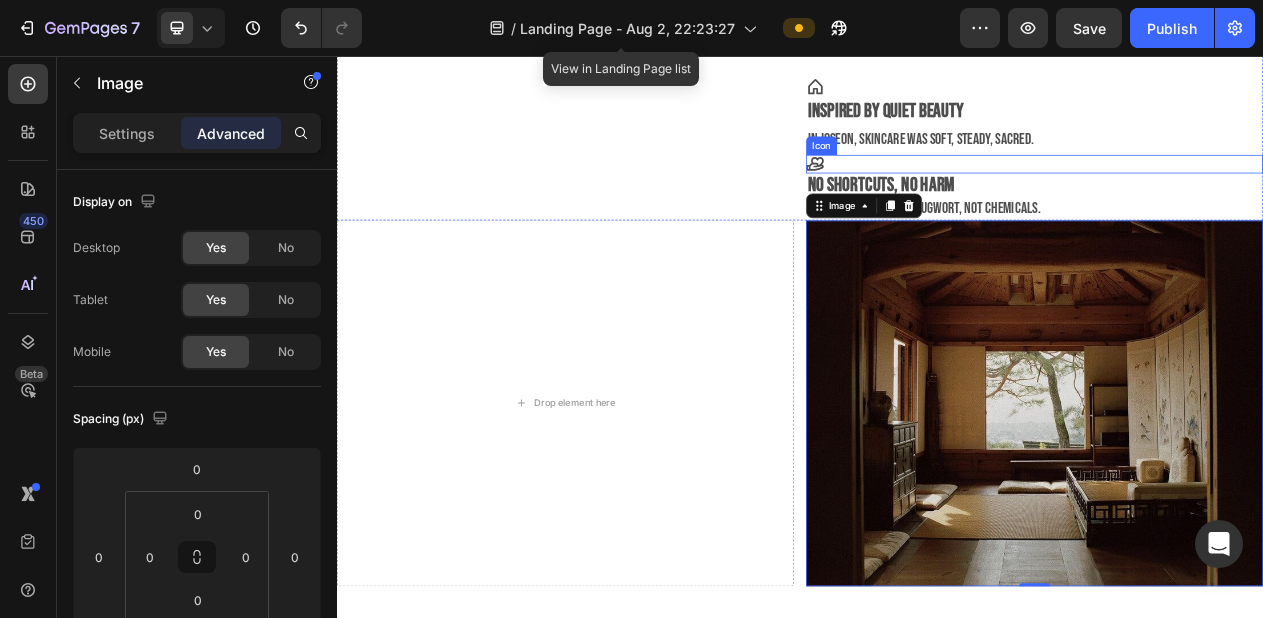 click on "Icon" at bounding box center [1241, 196] 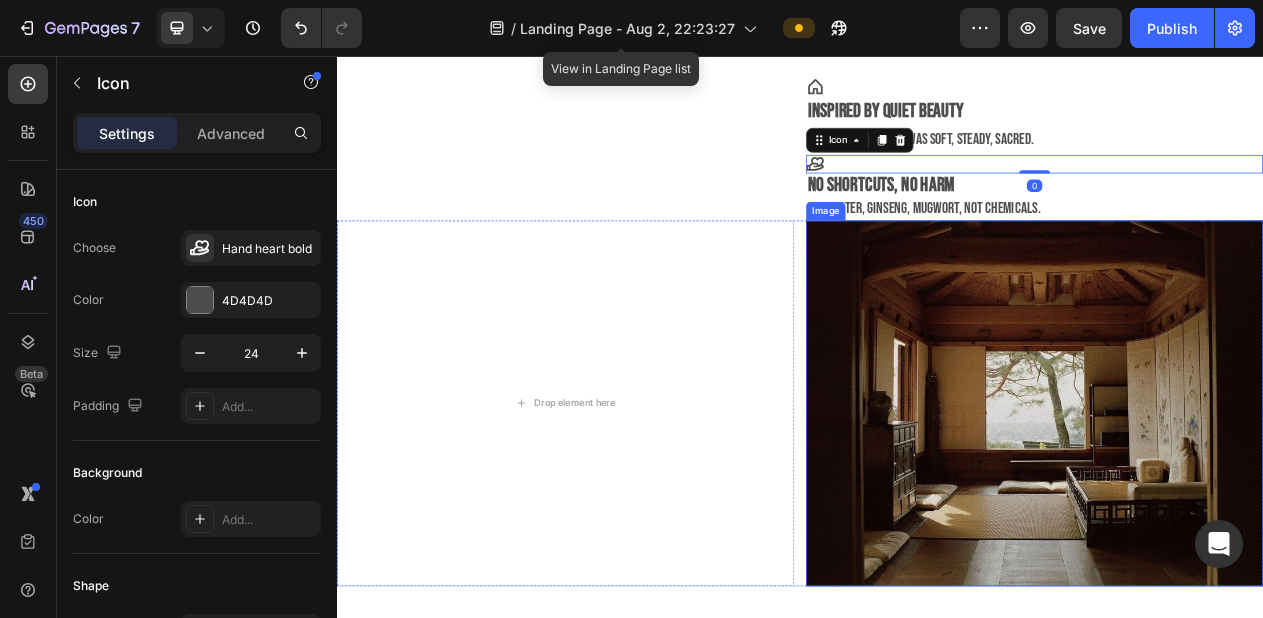 click at bounding box center (1241, 506) 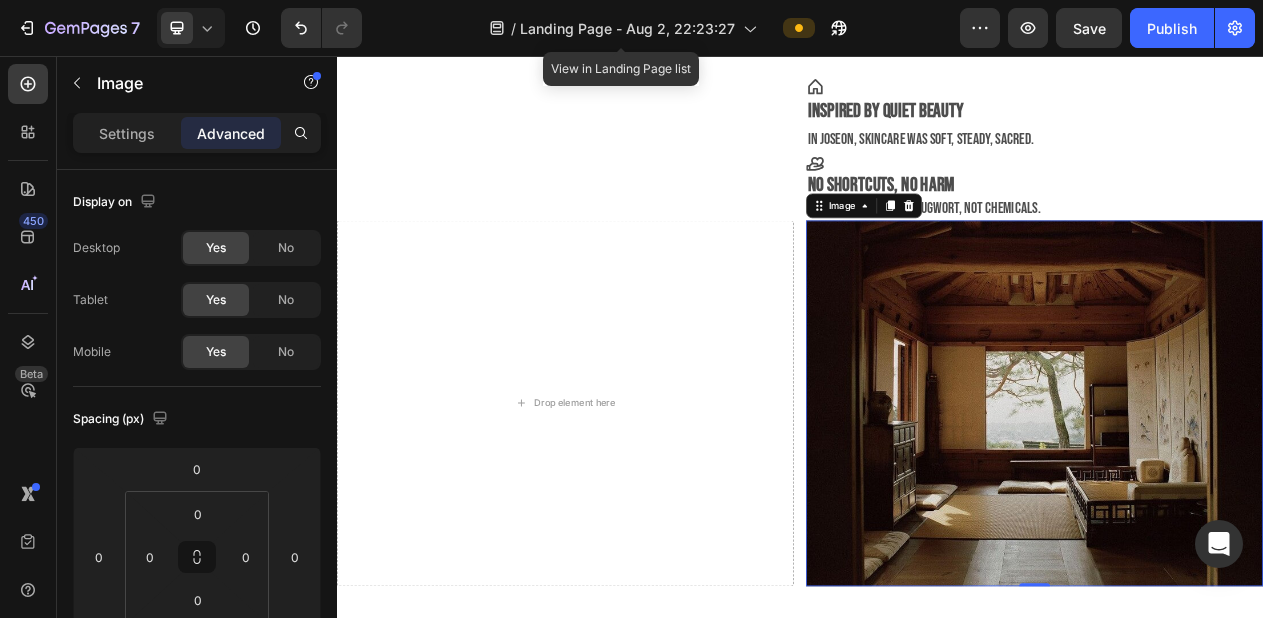 click at bounding box center [1241, 506] 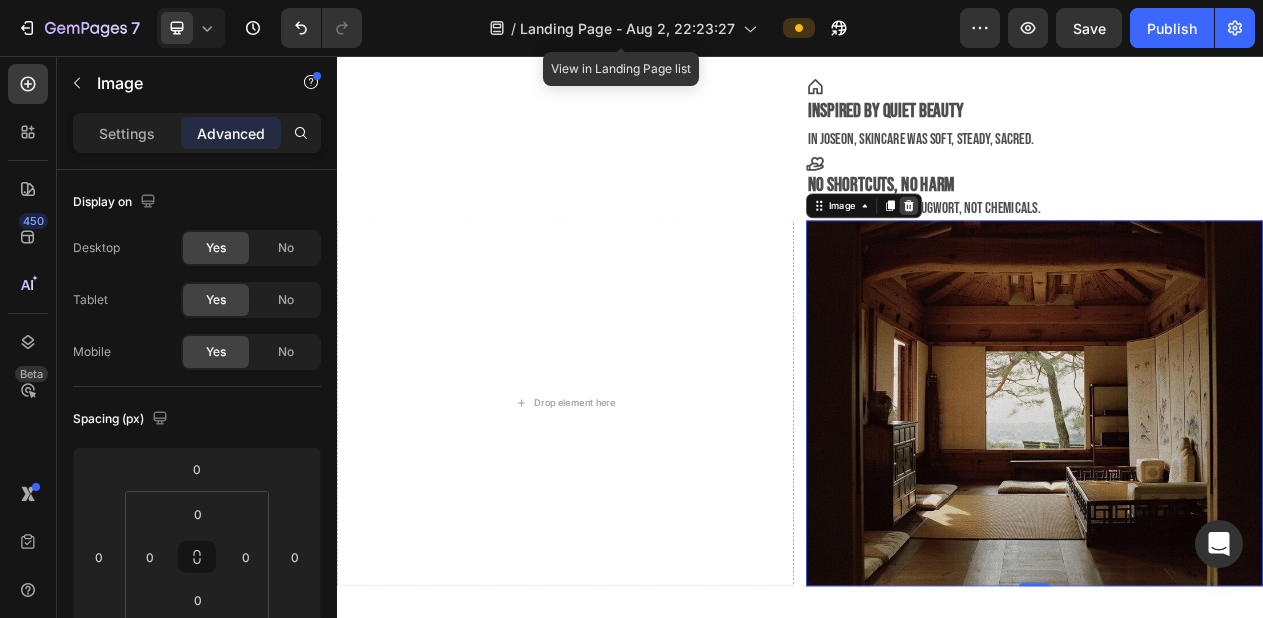 click 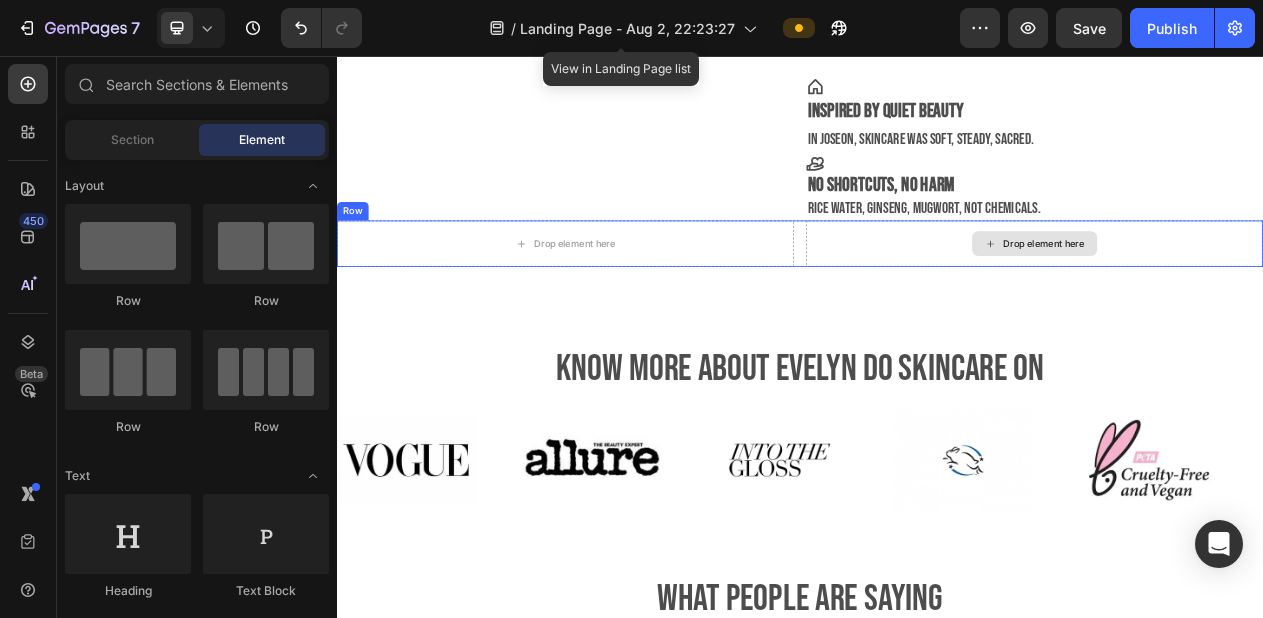 click on "Drop element here" at bounding box center [1241, 299] 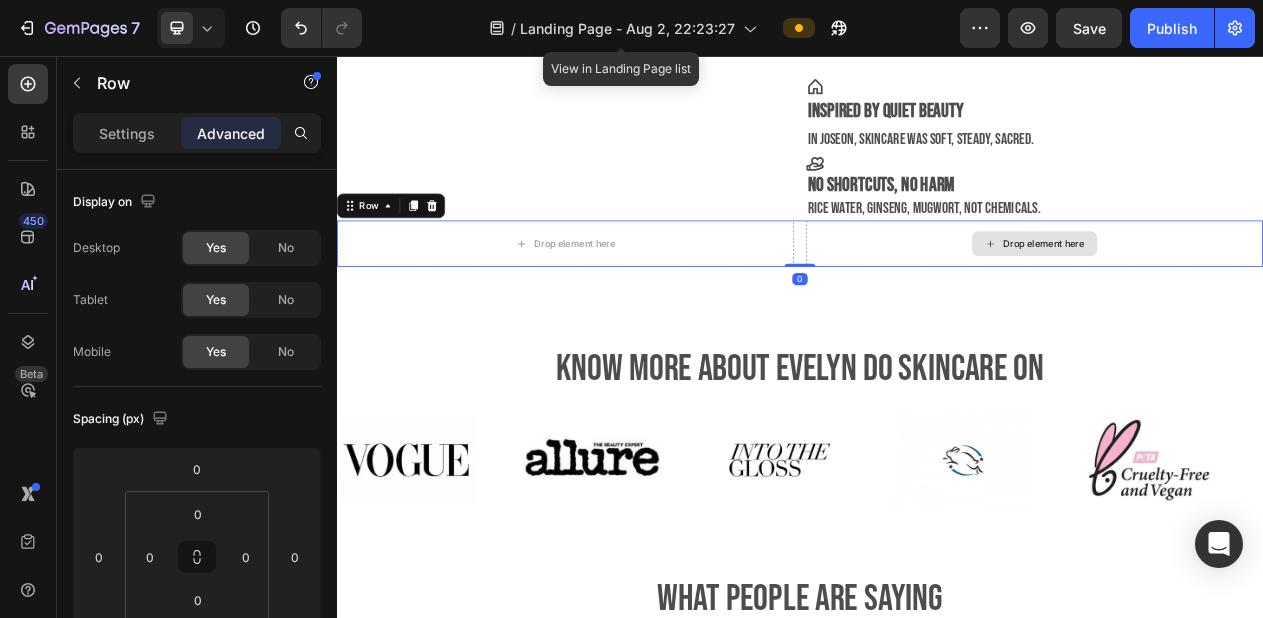 click on "Drop element here" at bounding box center (1241, 299) 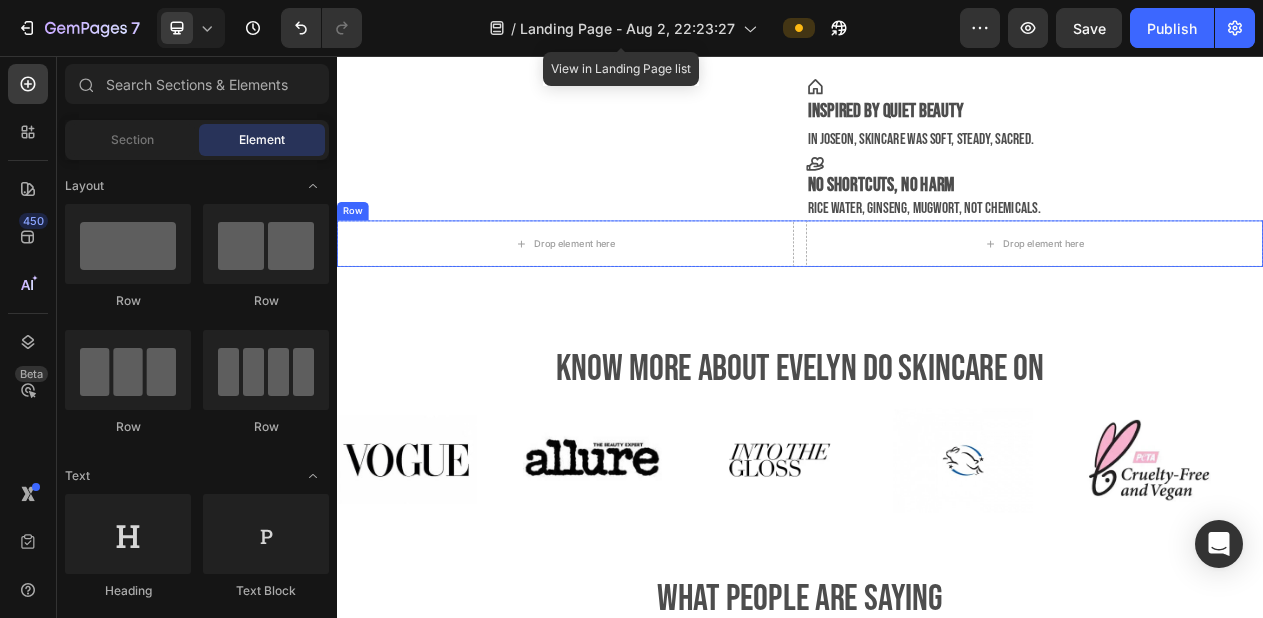 click on "Drop element here
Drop element here Row" at bounding box center [937, 299] 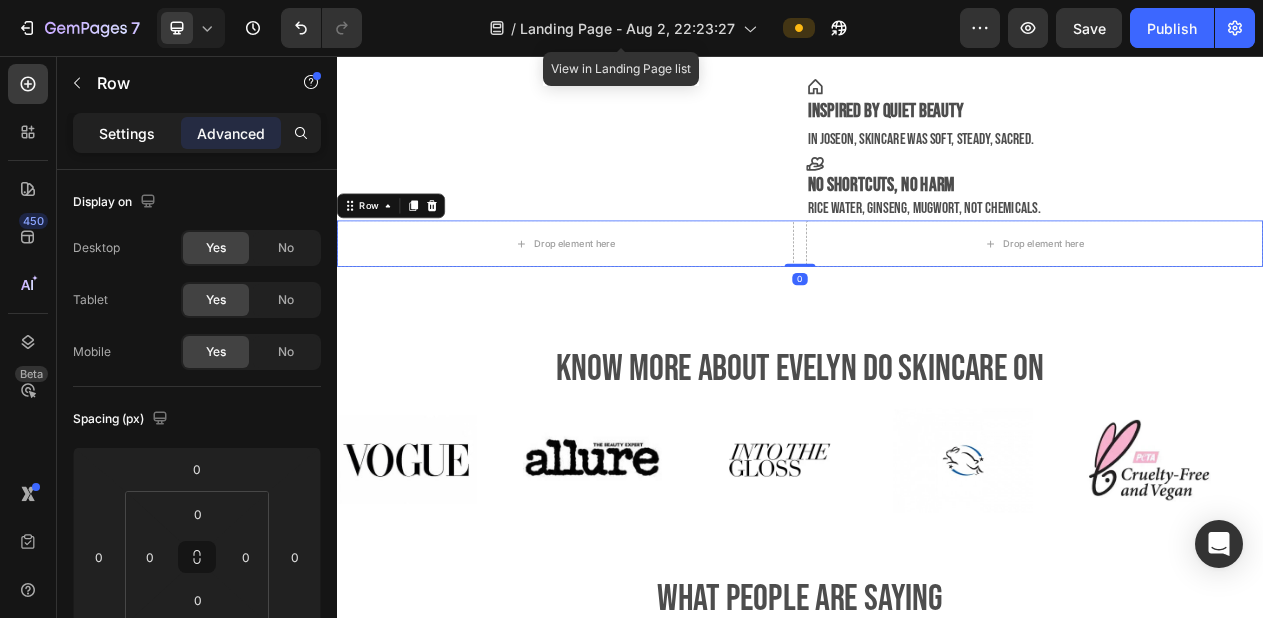 click on "Settings" at bounding box center (127, 133) 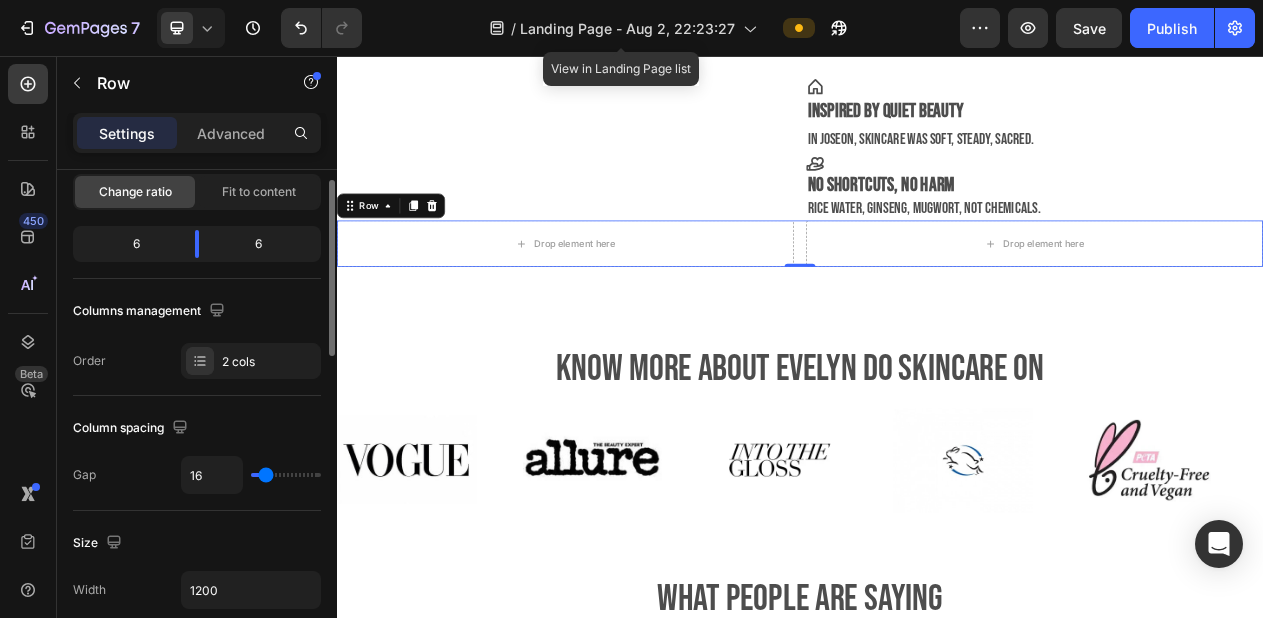 scroll, scrollTop: 213, scrollLeft: 0, axis: vertical 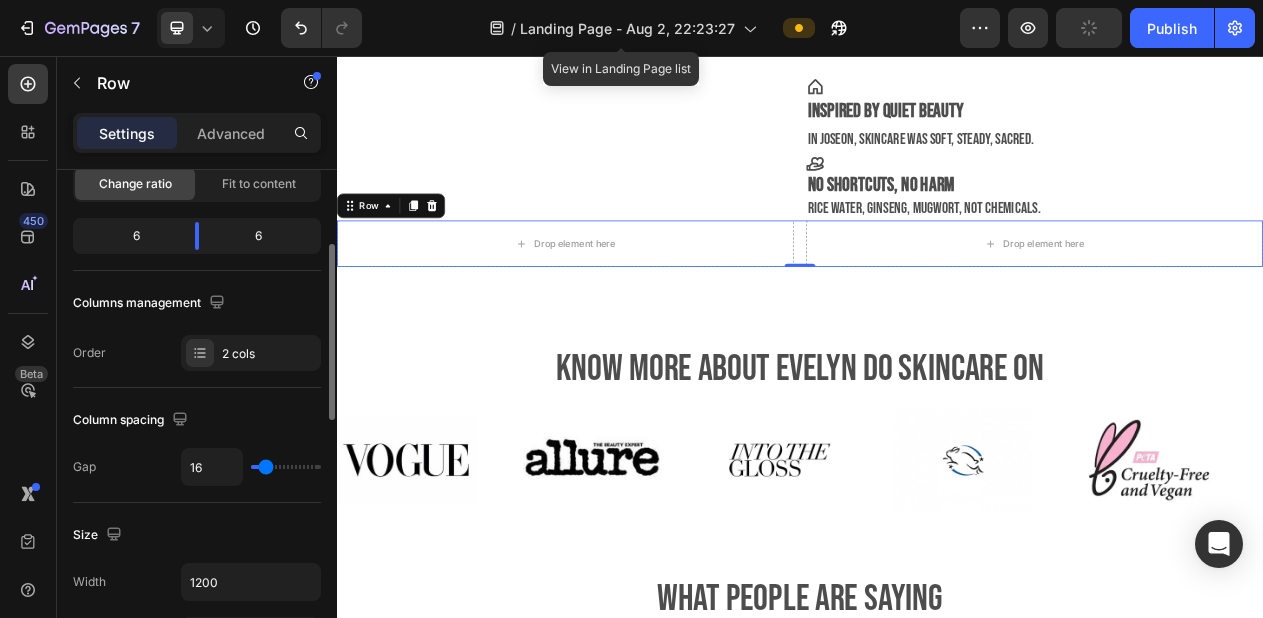 type on "0" 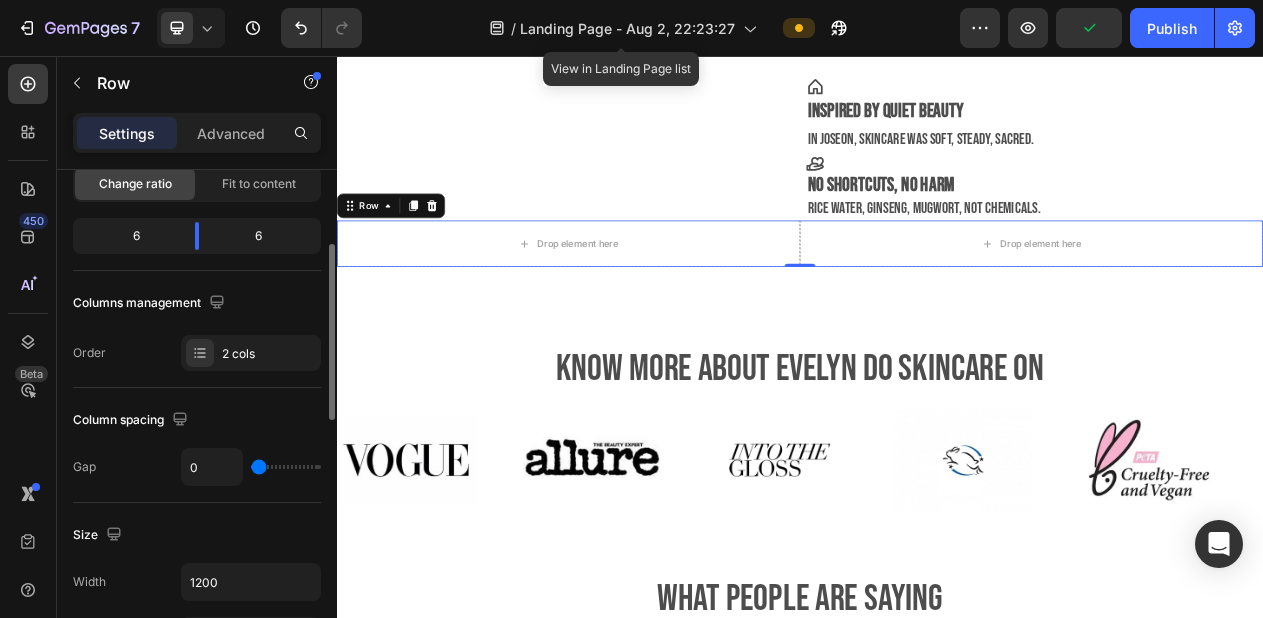 drag, startPoint x: 269, startPoint y: 468, endPoint x: 232, endPoint y: 463, distance: 37.336308 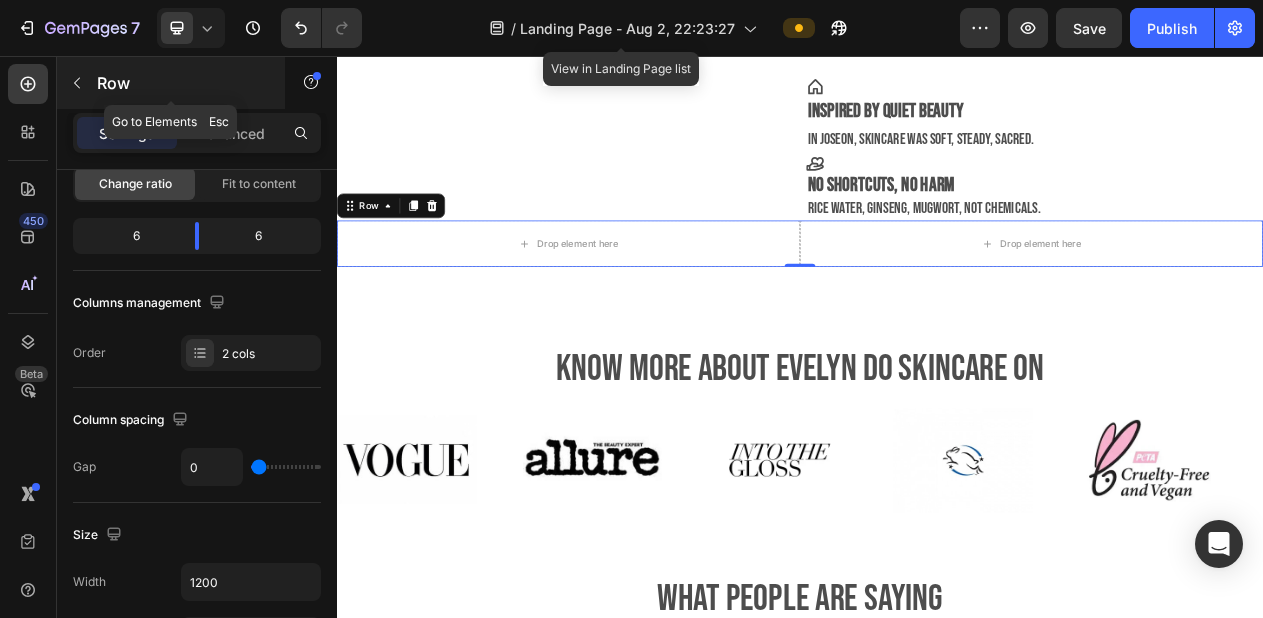 click on "Row" at bounding box center [182, 83] 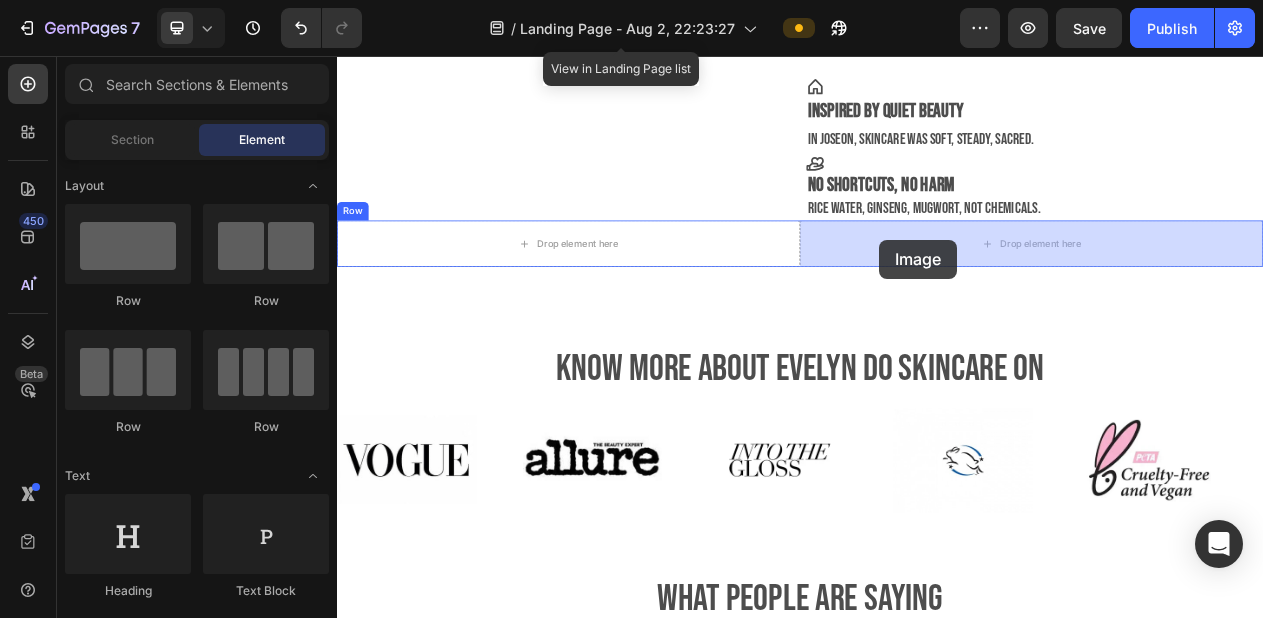 drag, startPoint x: 470, startPoint y: 301, endPoint x: 1040, endPoint y: 295, distance: 570.03156 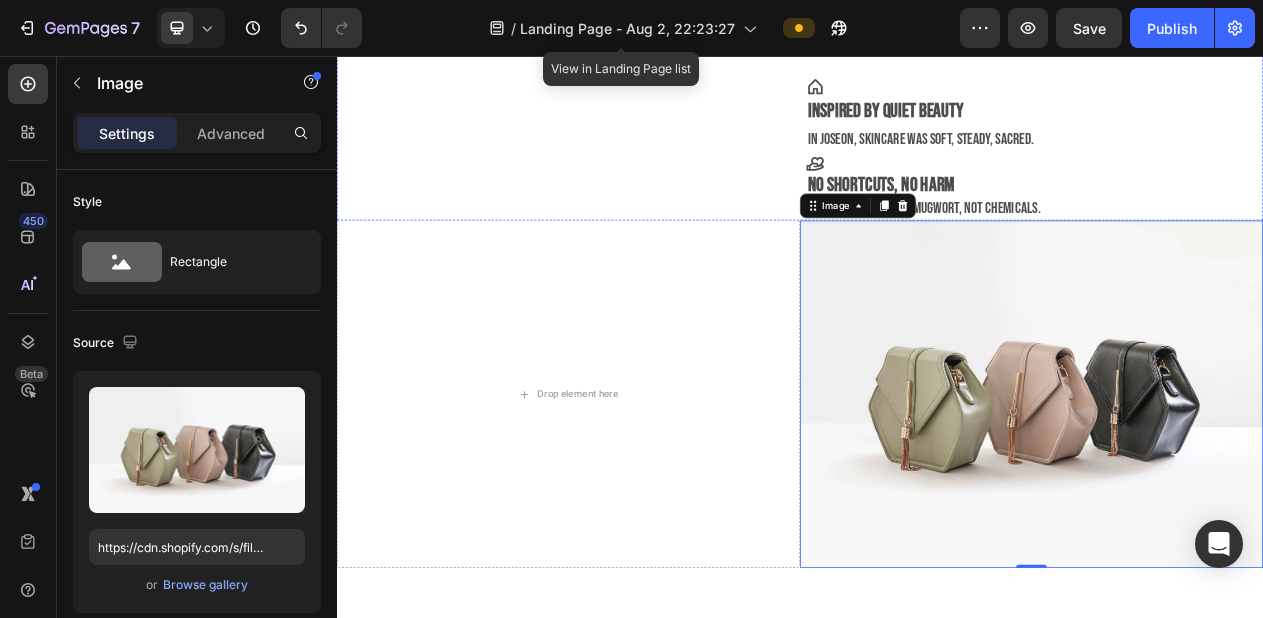click at bounding box center [633, -206] 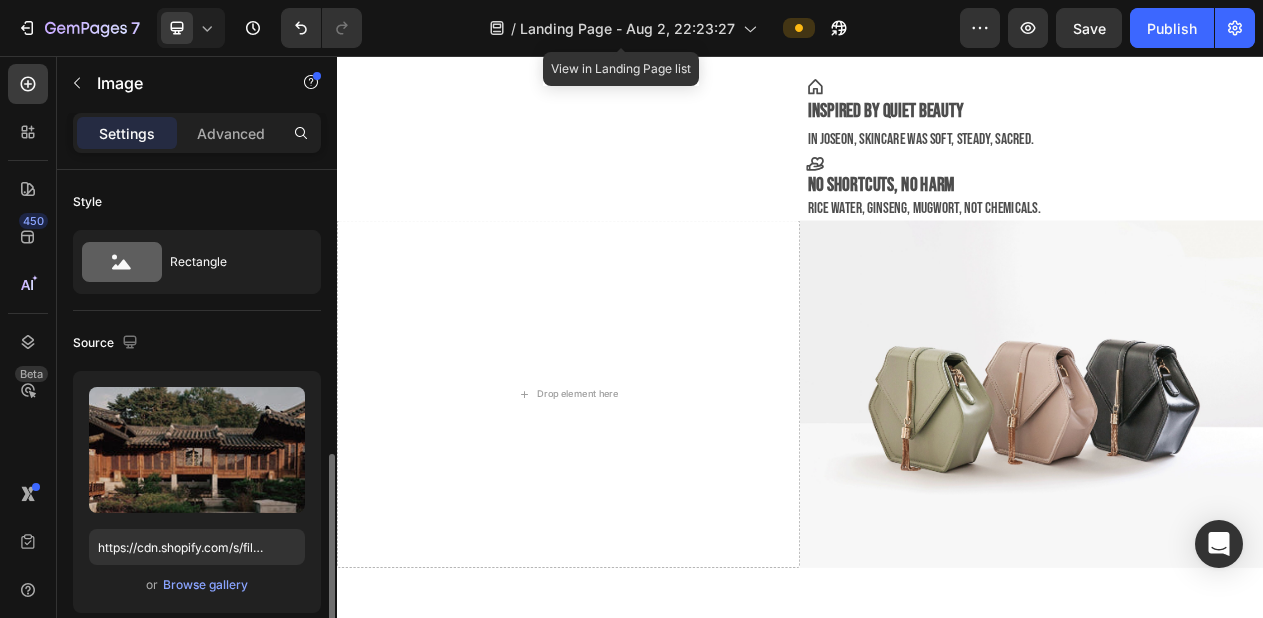 scroll, scrollTop: 213, scrollLeft: 0, axis: vertical 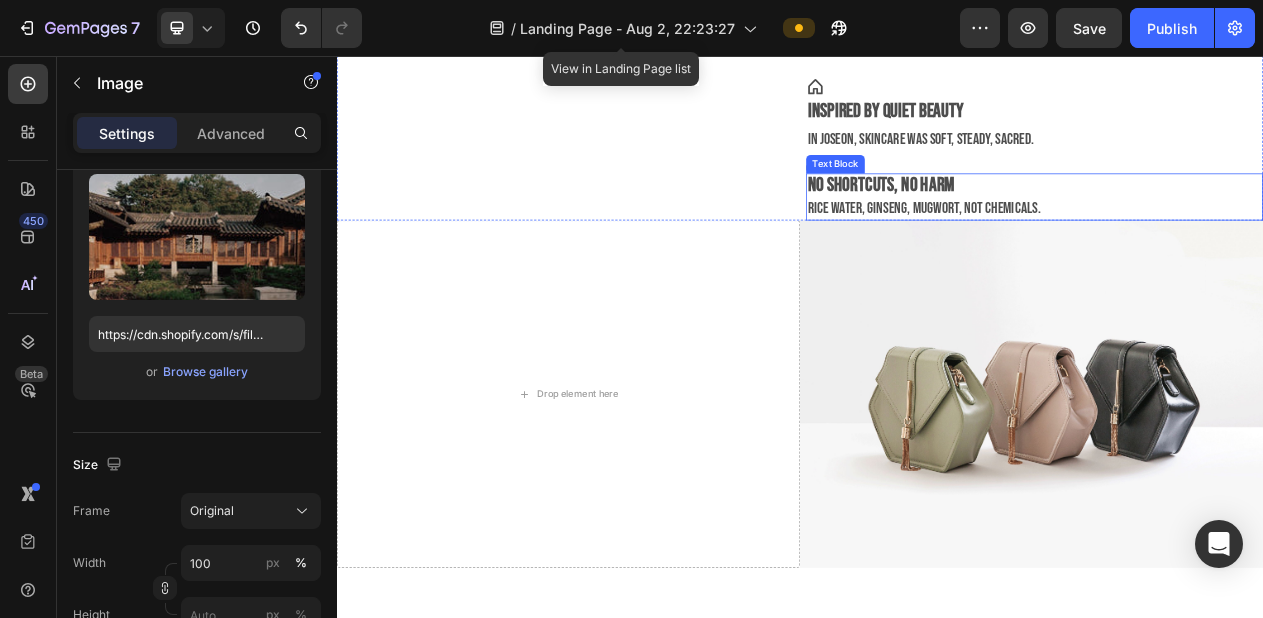 click on "Rice water, ginseng, mugwort, not chemicals." at bounding box center (1241, 253) 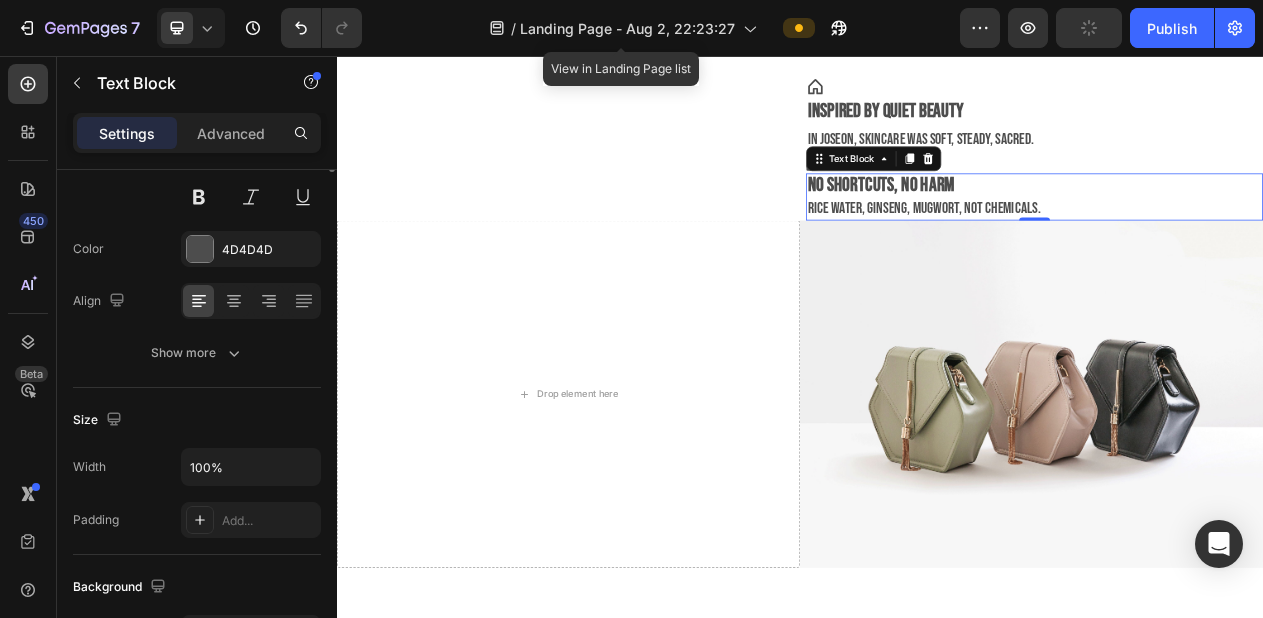 scroll, scrollTop: 0, scrollLeft: 0, axis: both 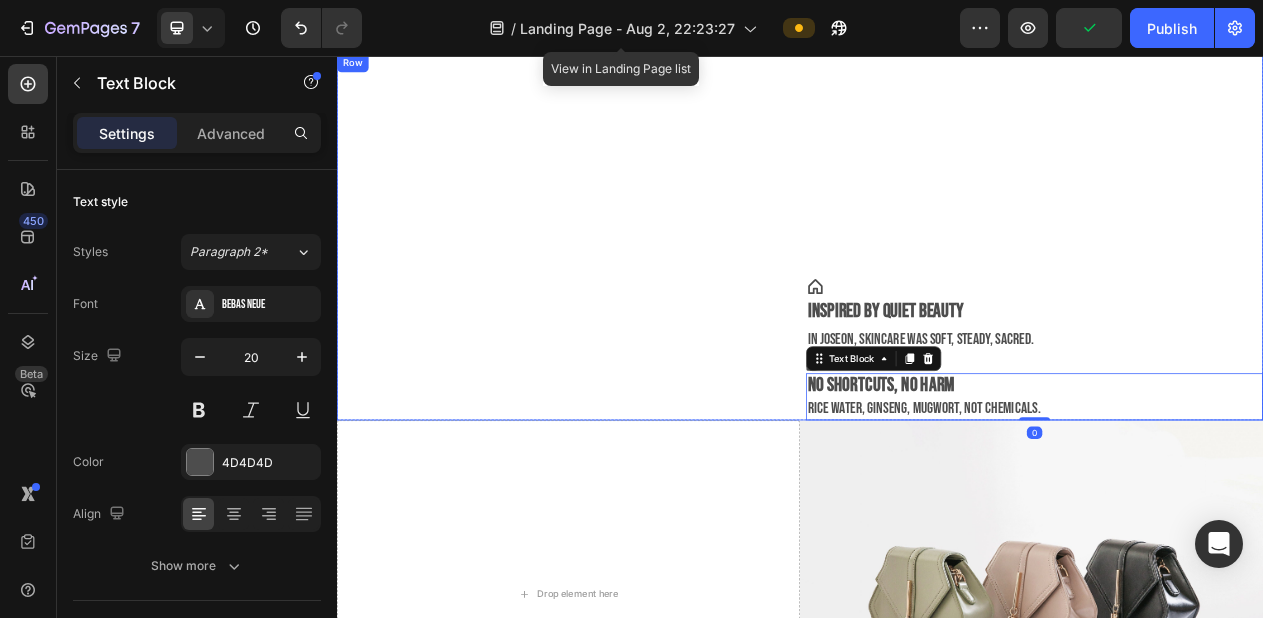 click on "Icon Inspired by quiet beauty  In Joseon, skincare was soft, steady, sacred. Text Block
Icon No shortcuts, no harm Rice water, ginseng, mugwort, not chemicals. Text Block   0" at bounding box center [1241, 290] 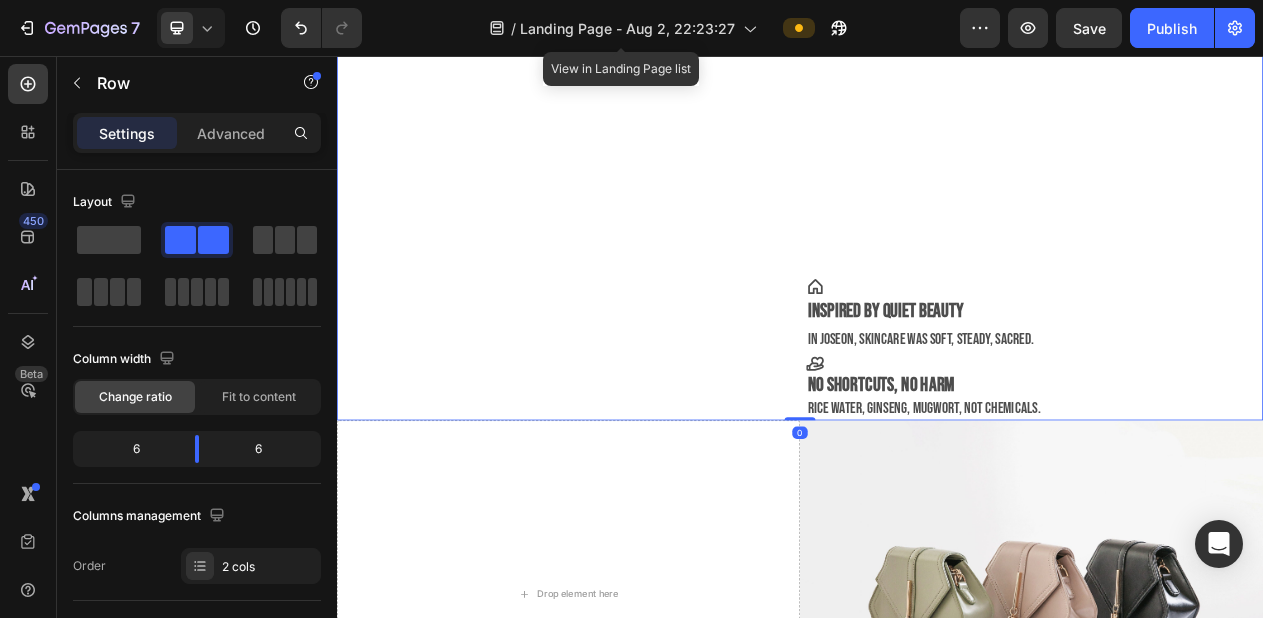 scroll, scrollTop: 1453, scrollLeft: 0, axis: vertical 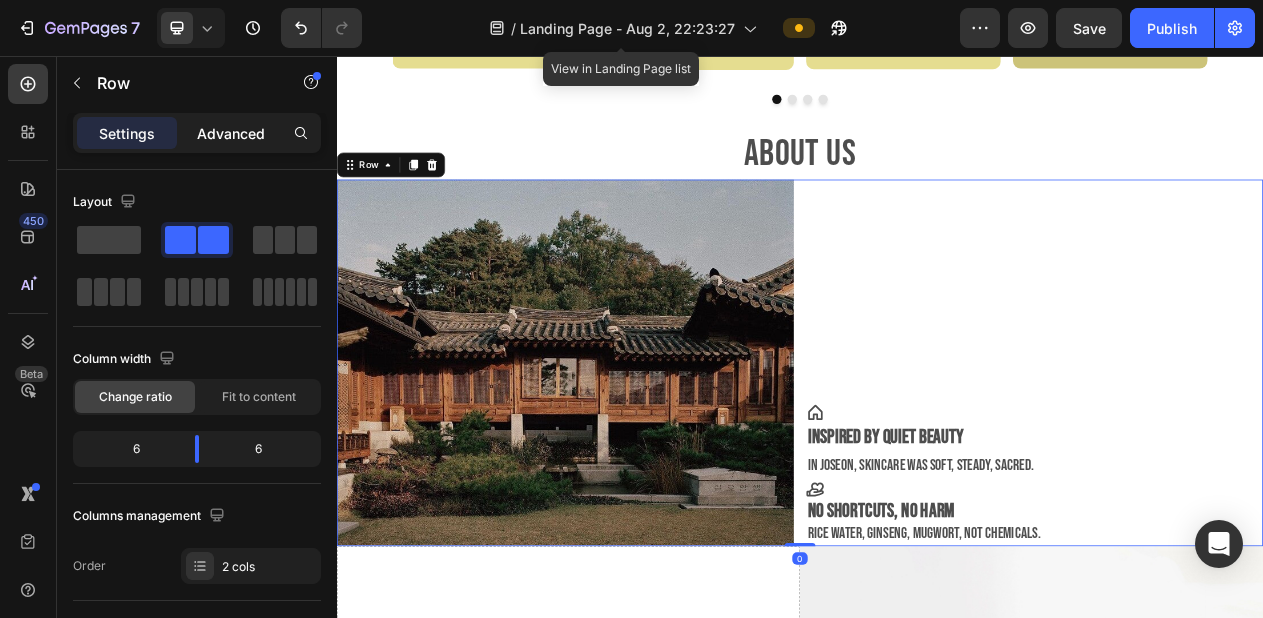 click on "Advanced" at bounding box center (231, 133) 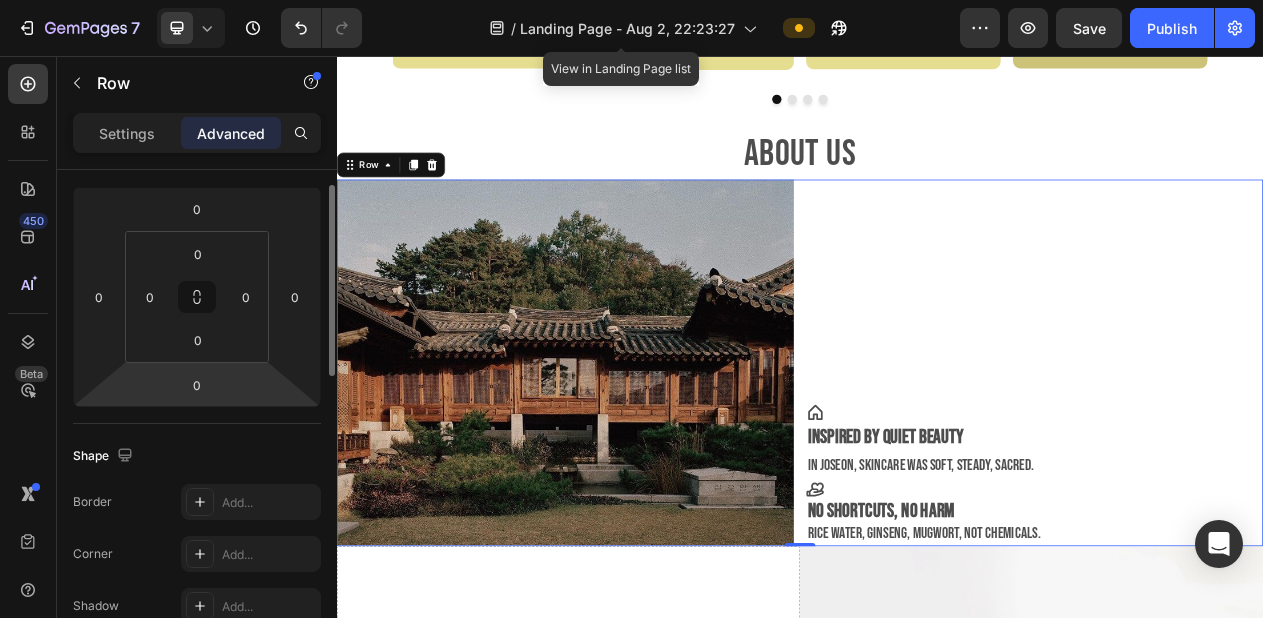 scroll, scrollTop: 117, scrollLeft: 0, axis: vertical 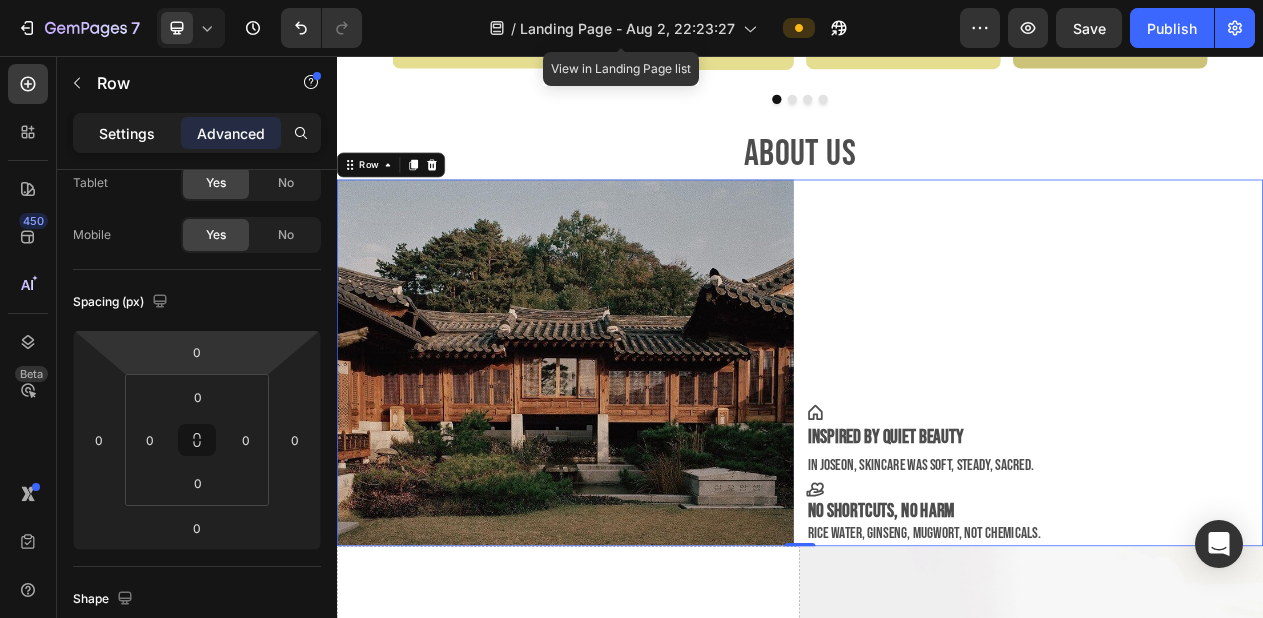 click on "Settings" at bounding box center (127, 133) 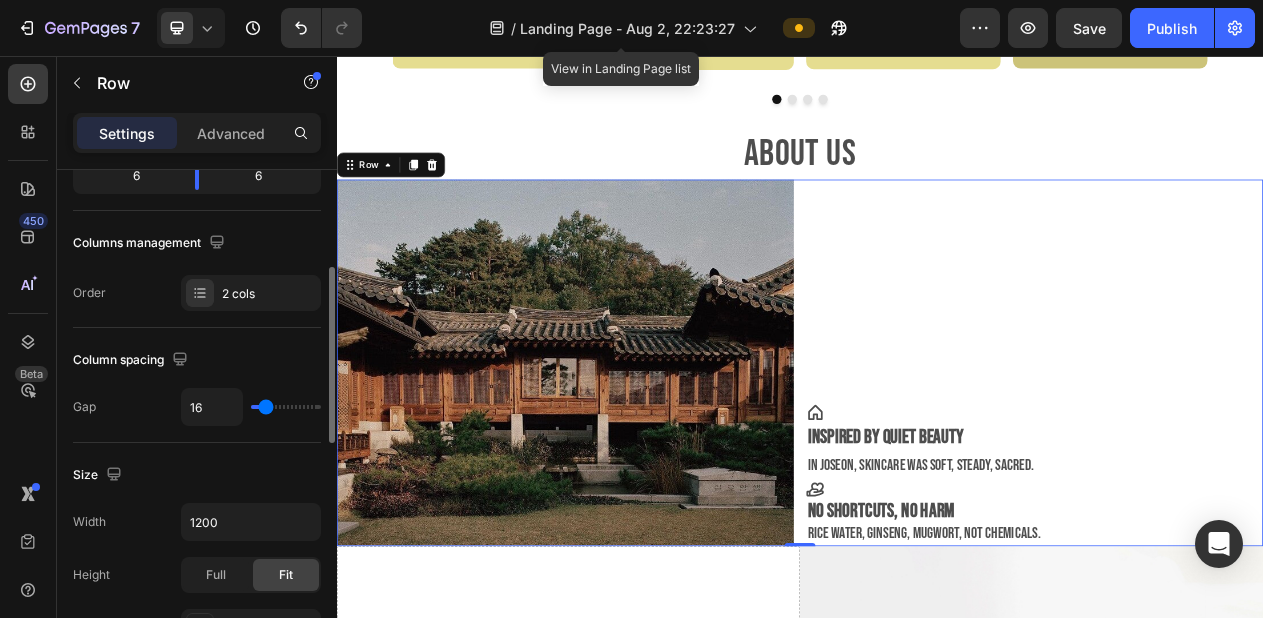 scroll, scrollTop: 285, scrollLeft: 0, axis: vertical 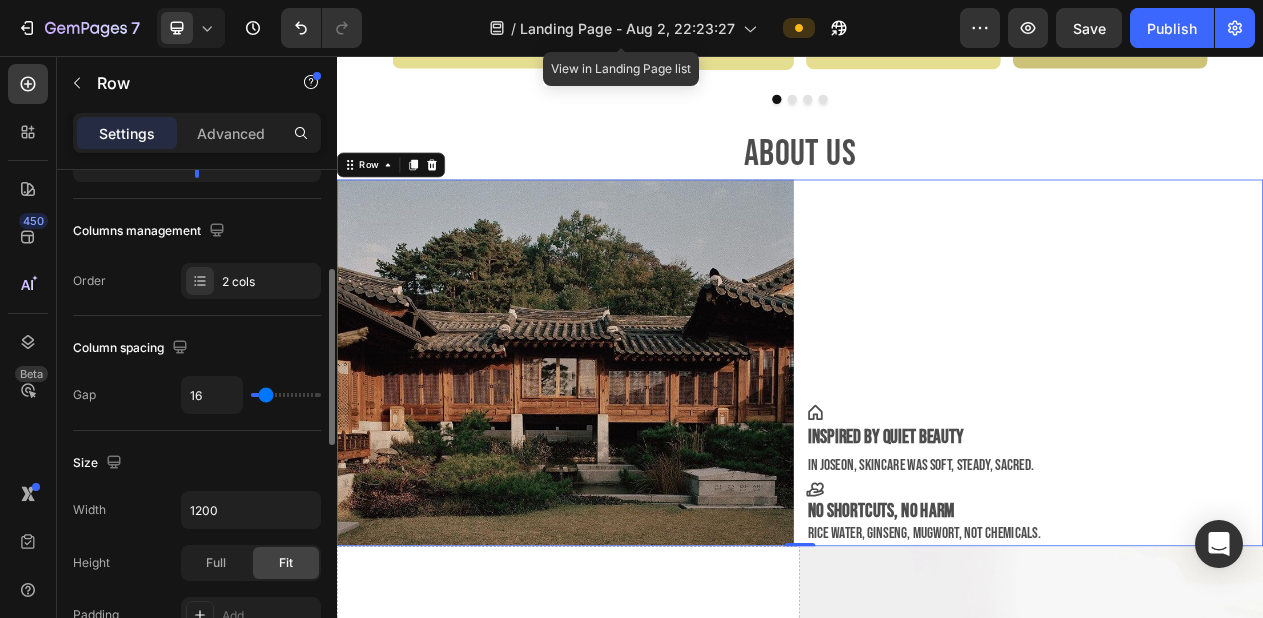 type on "15" 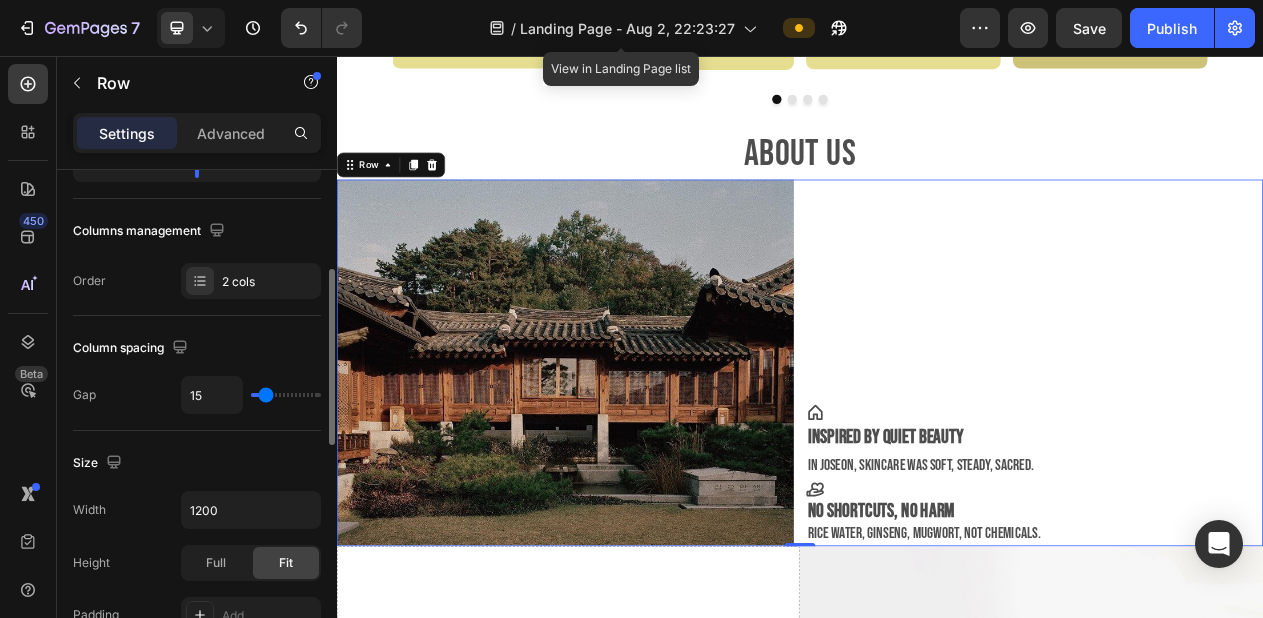 type on "0" 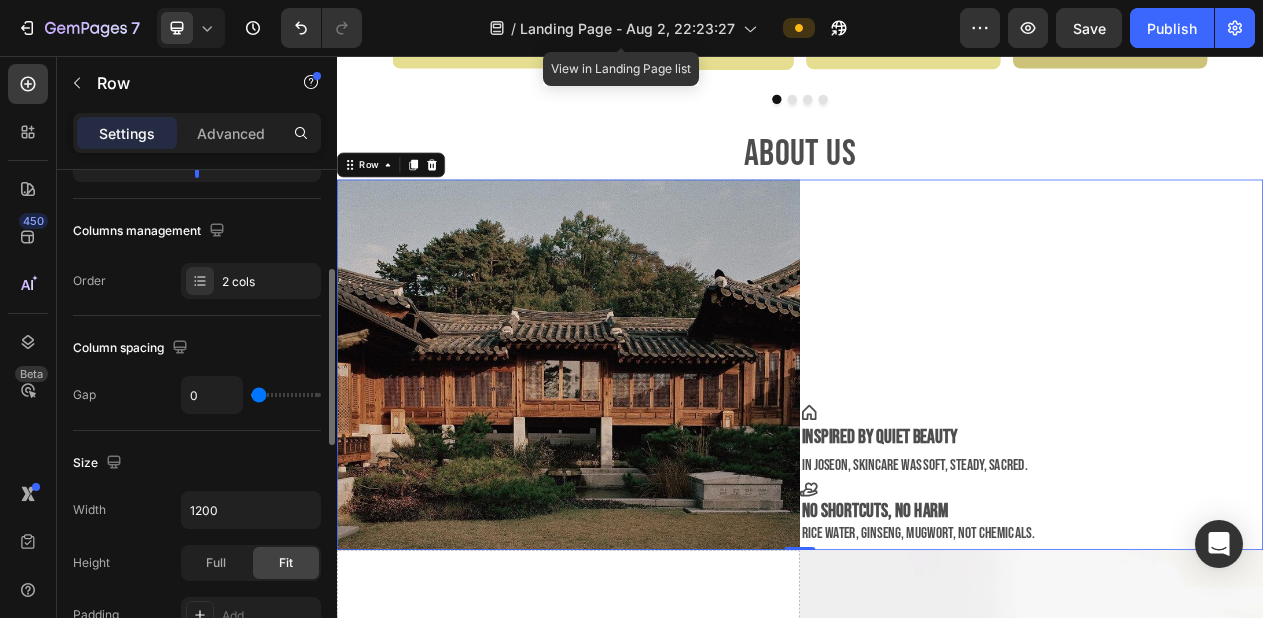 drag, startPoint x: 267, startPoint y: 398, endPoint x: 241, endPoint y: 392, distance: 26.683329 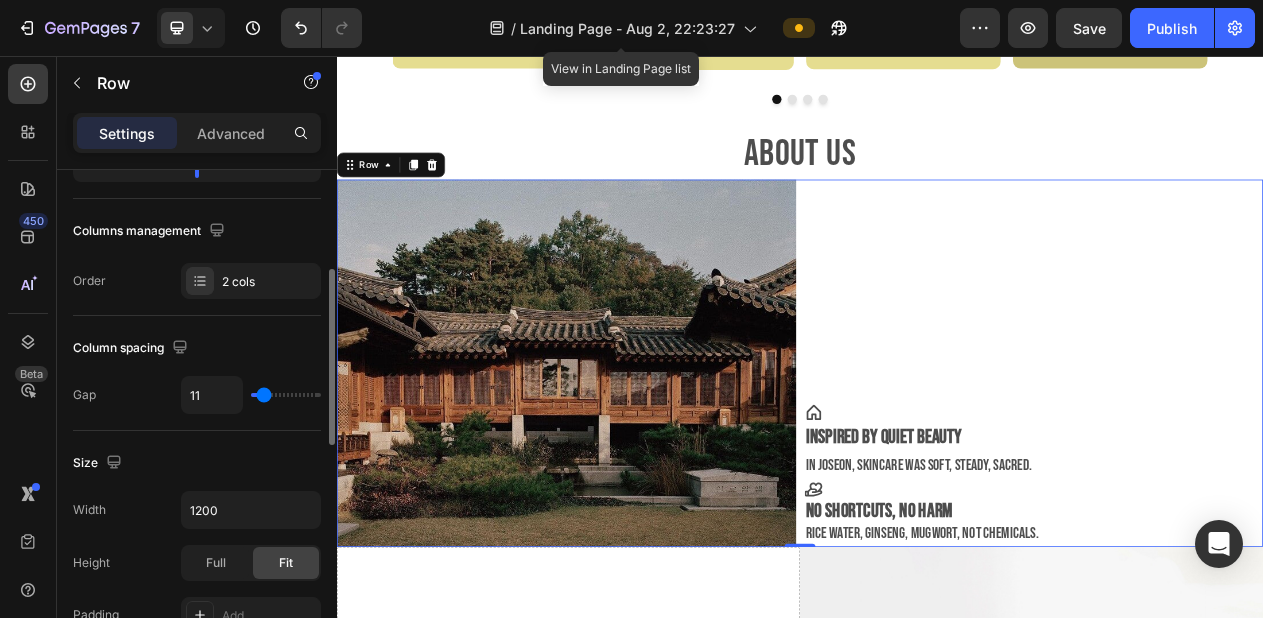 type on "13" 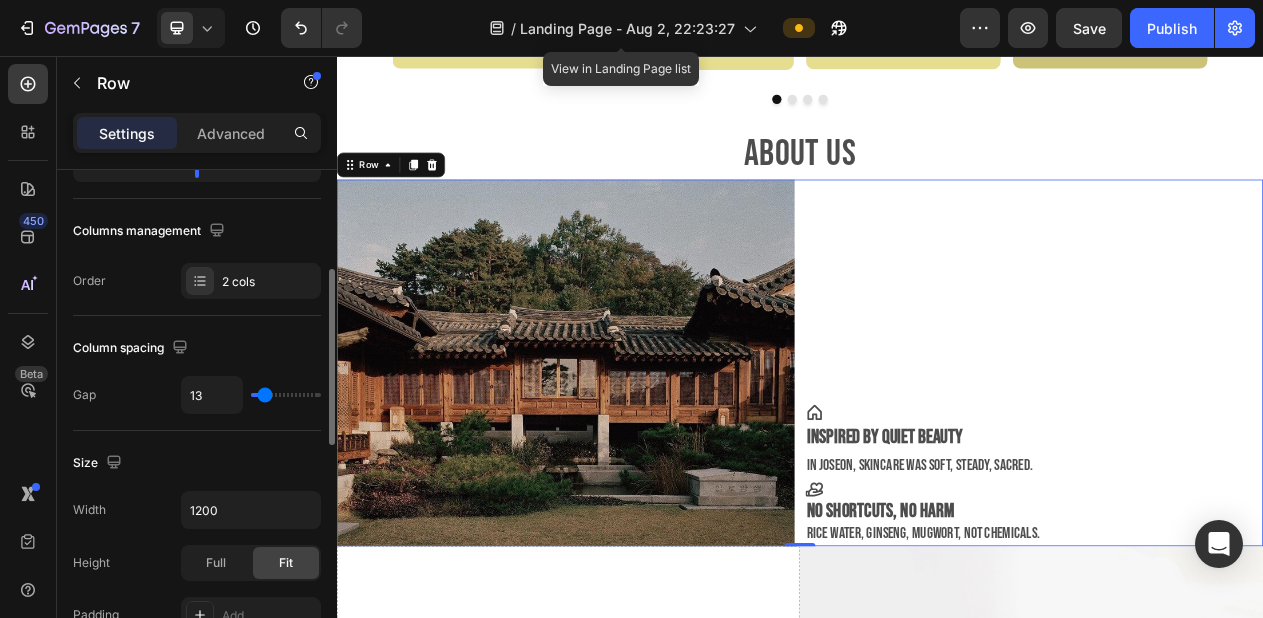 type on "14" 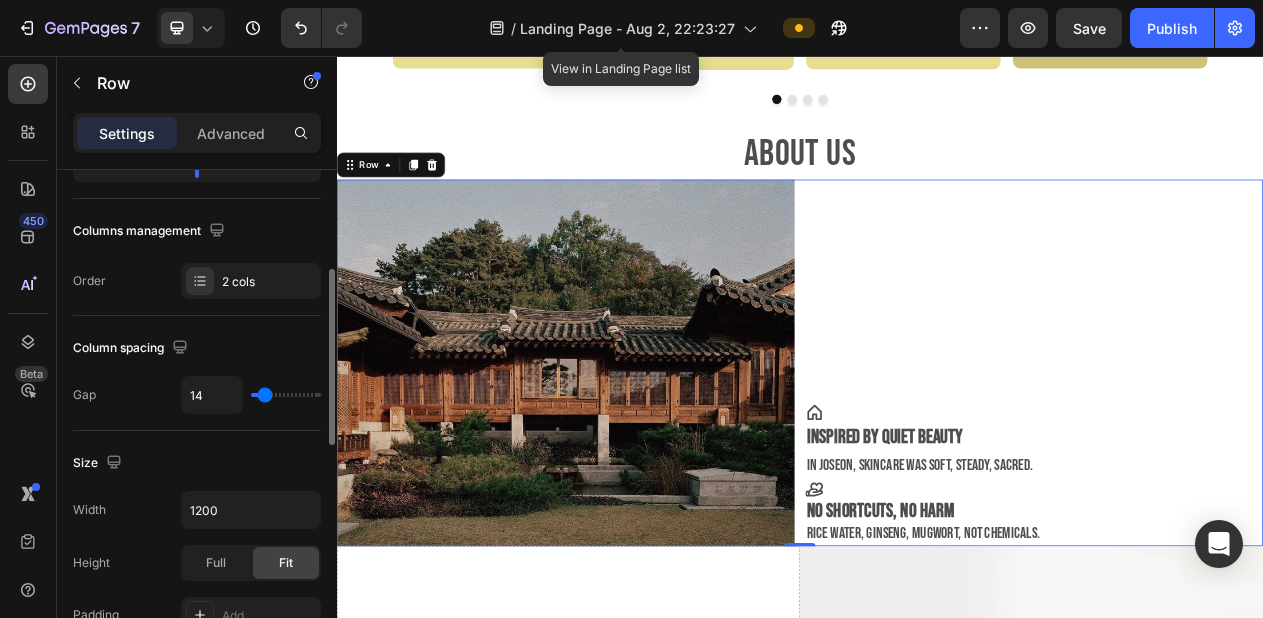 type on "15" 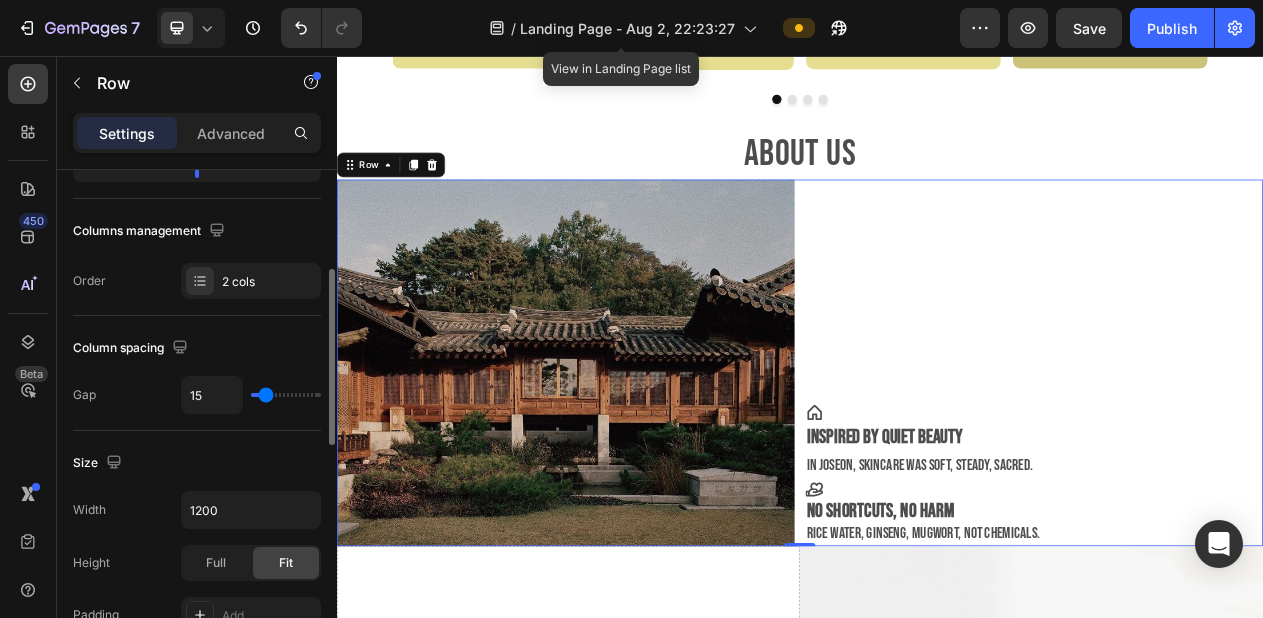 type on "16" 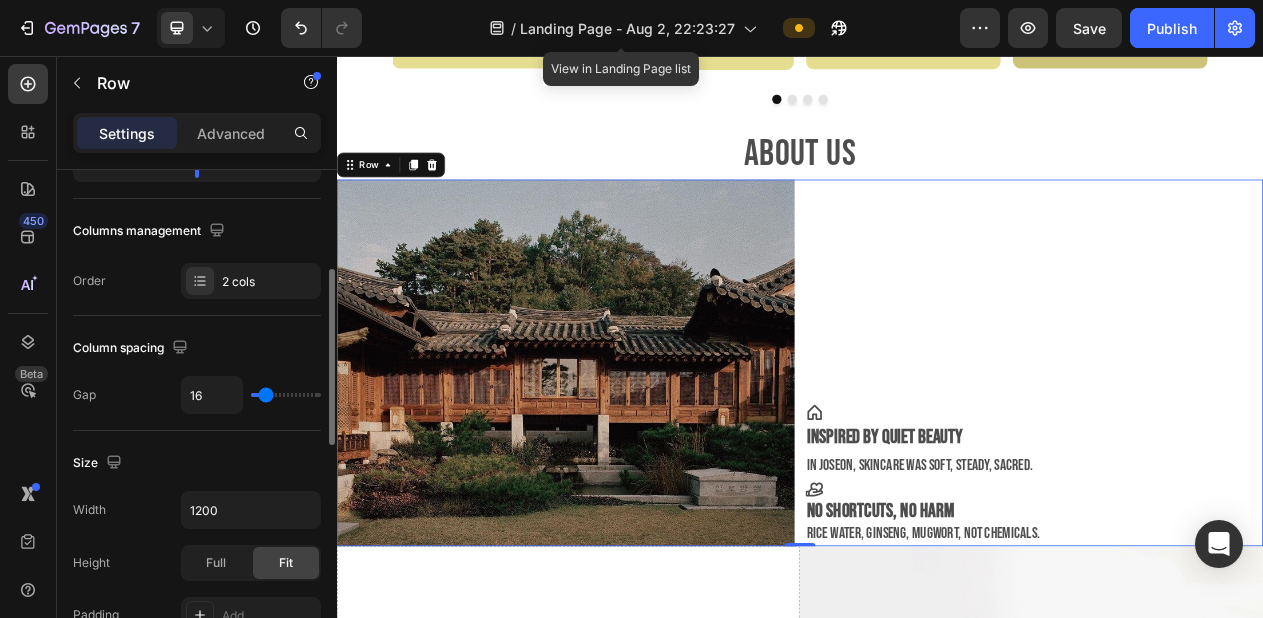 type on "17" 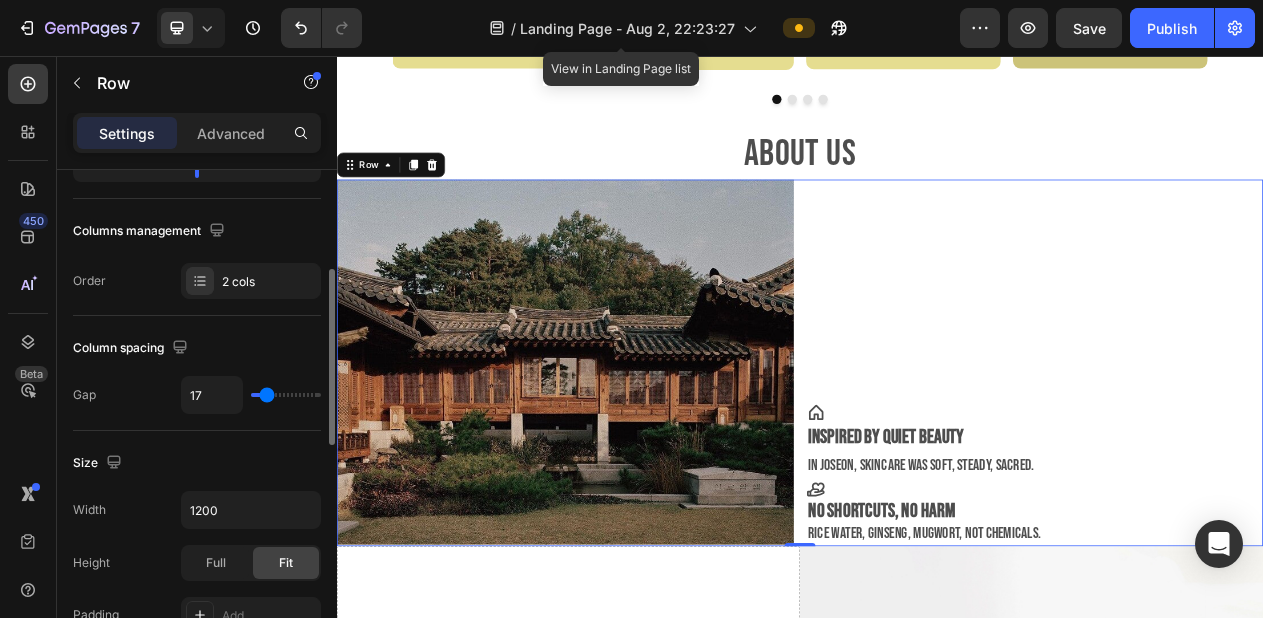 type on "18" 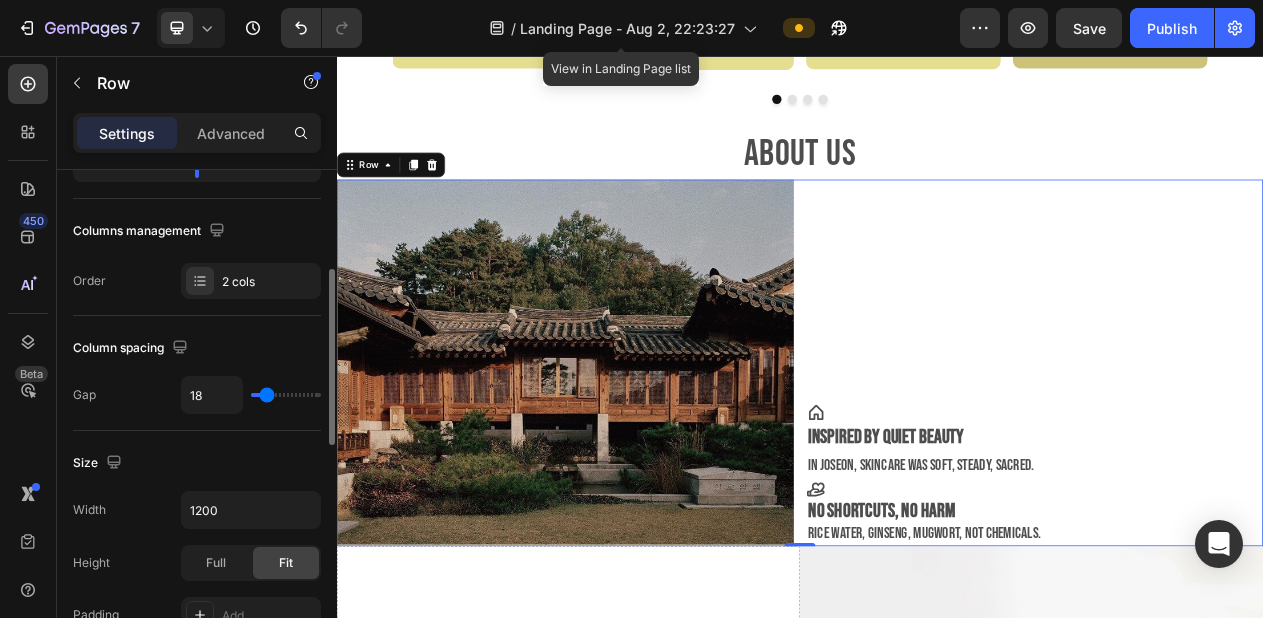 type on "19" 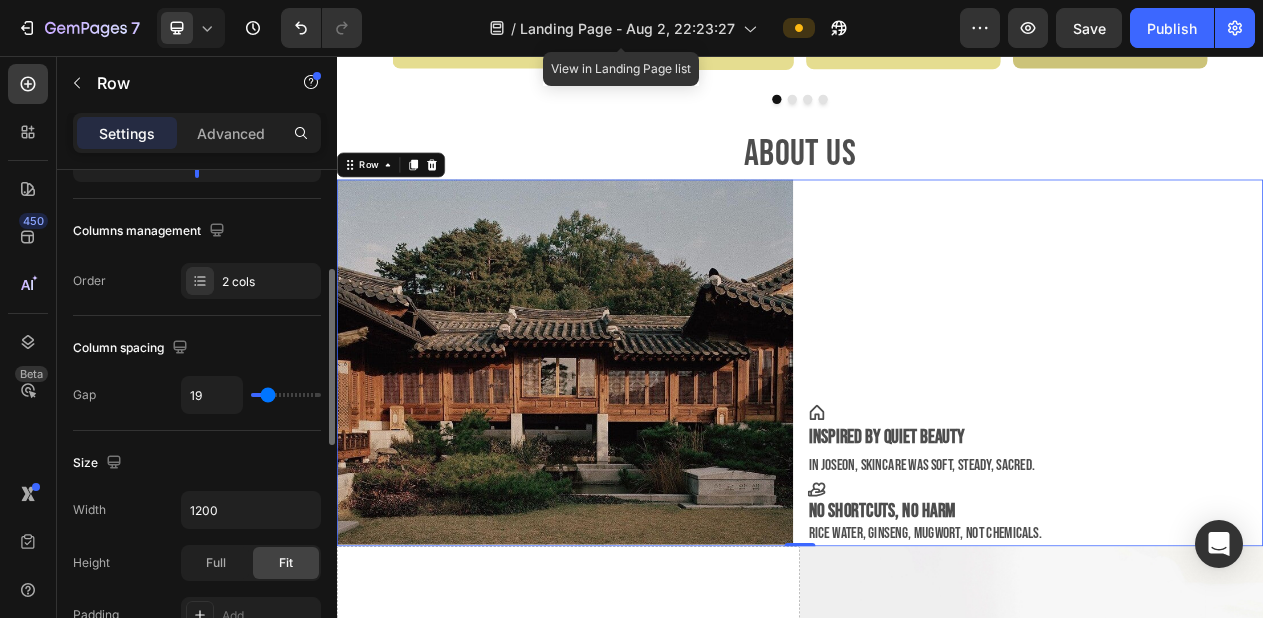 type on "20" 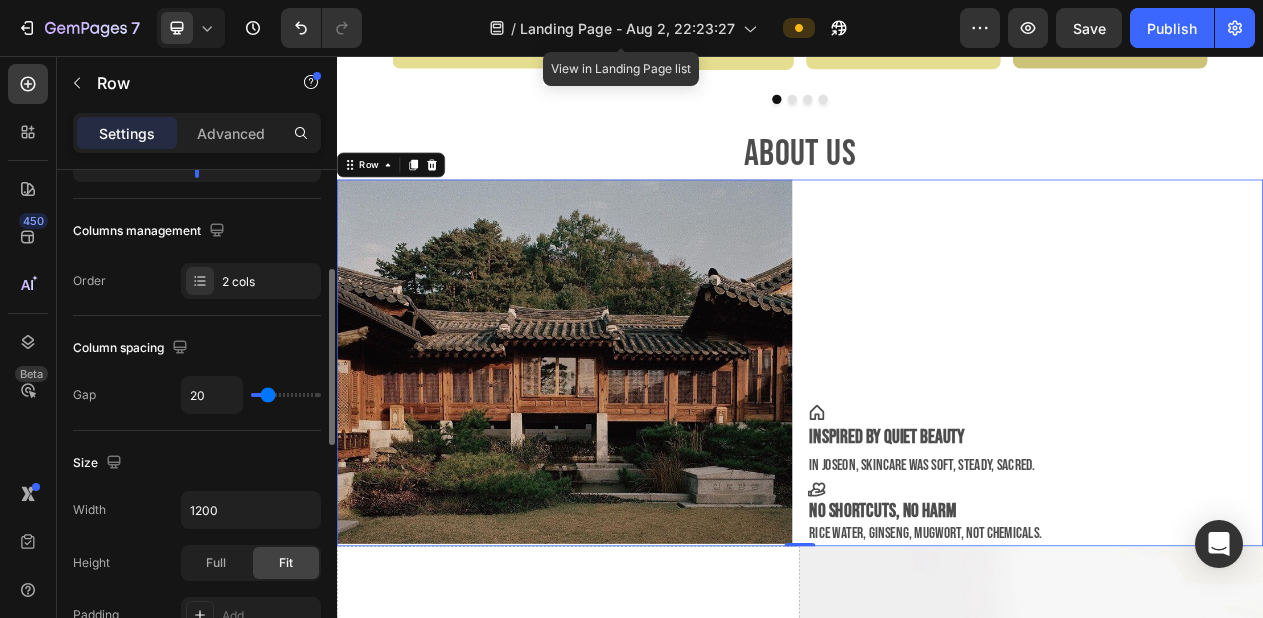 type on "18" 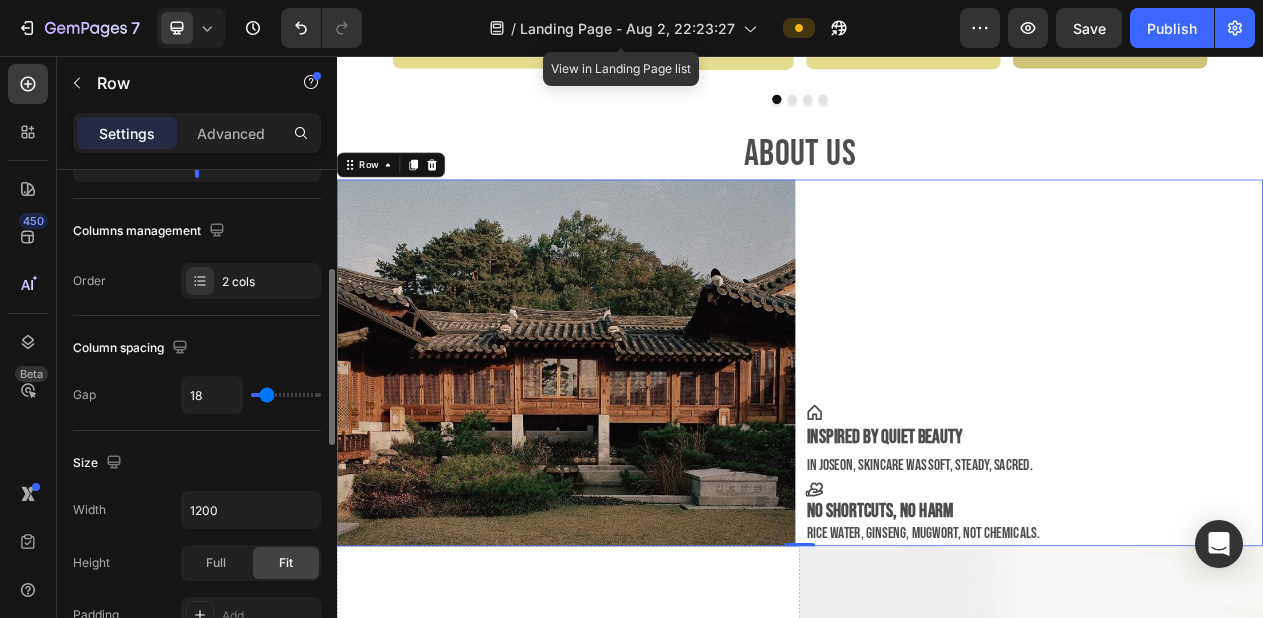 type on "13" 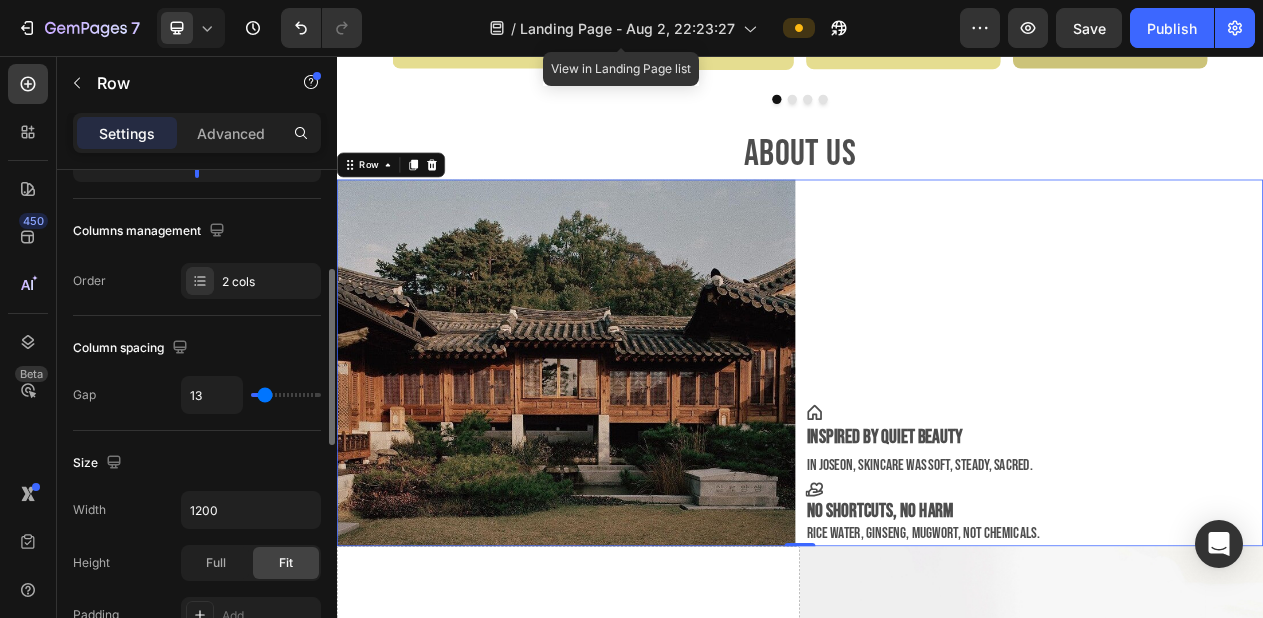 type on "12" 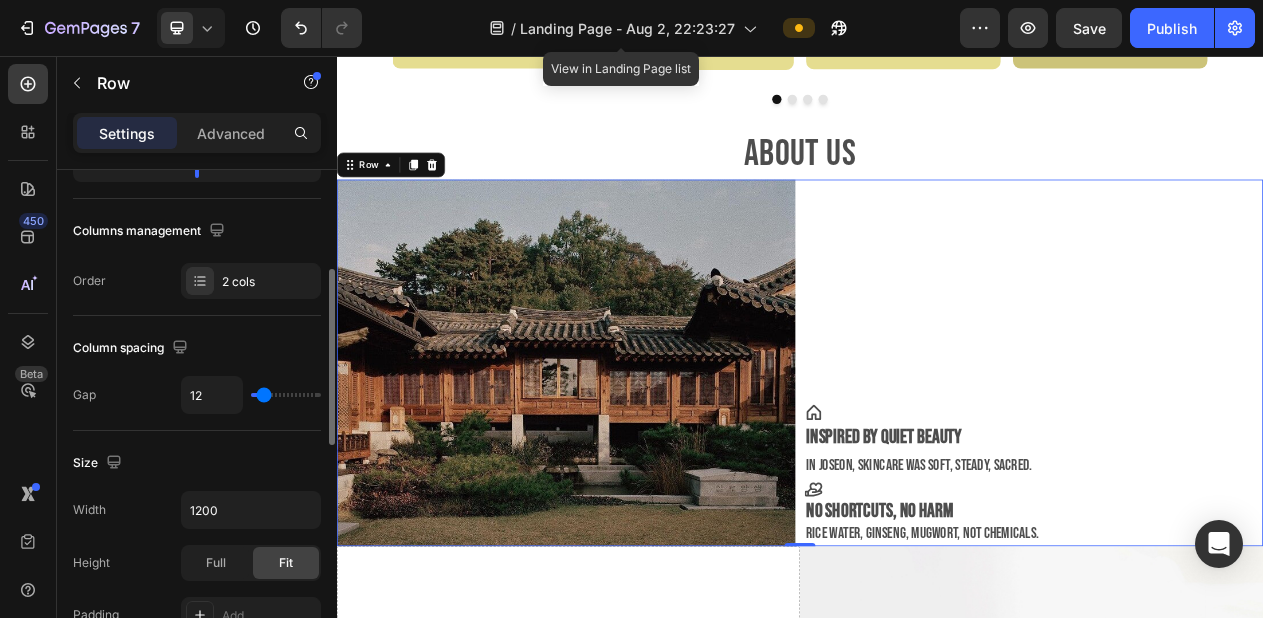 type on "13" 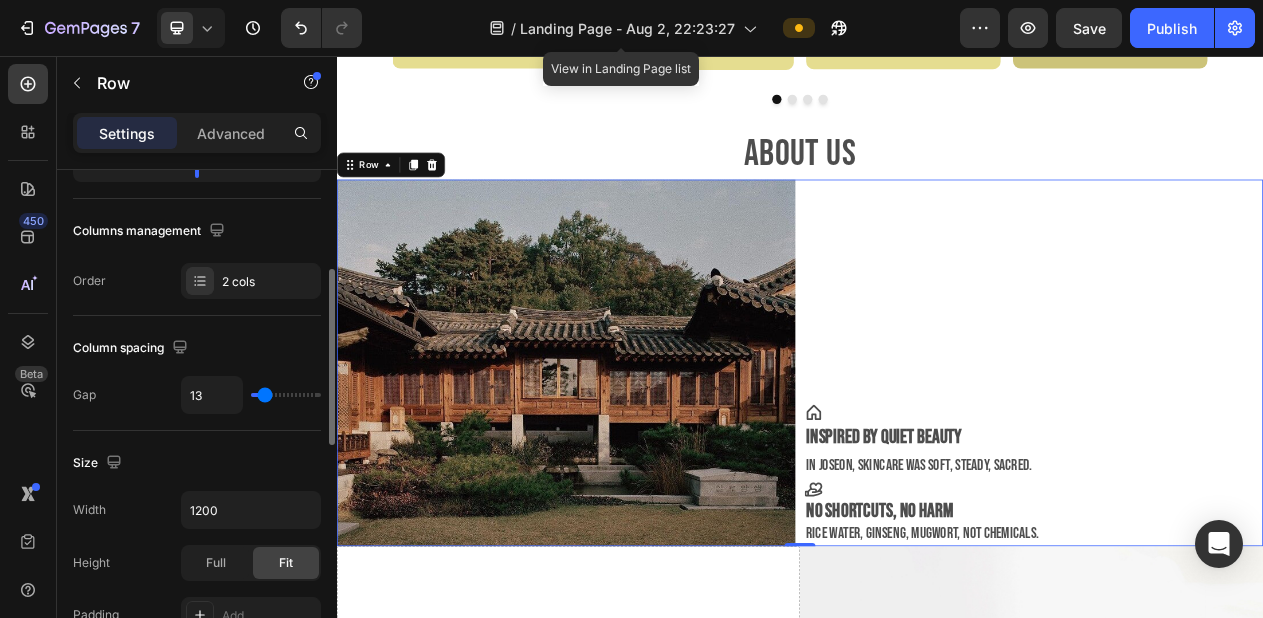 type on "15" 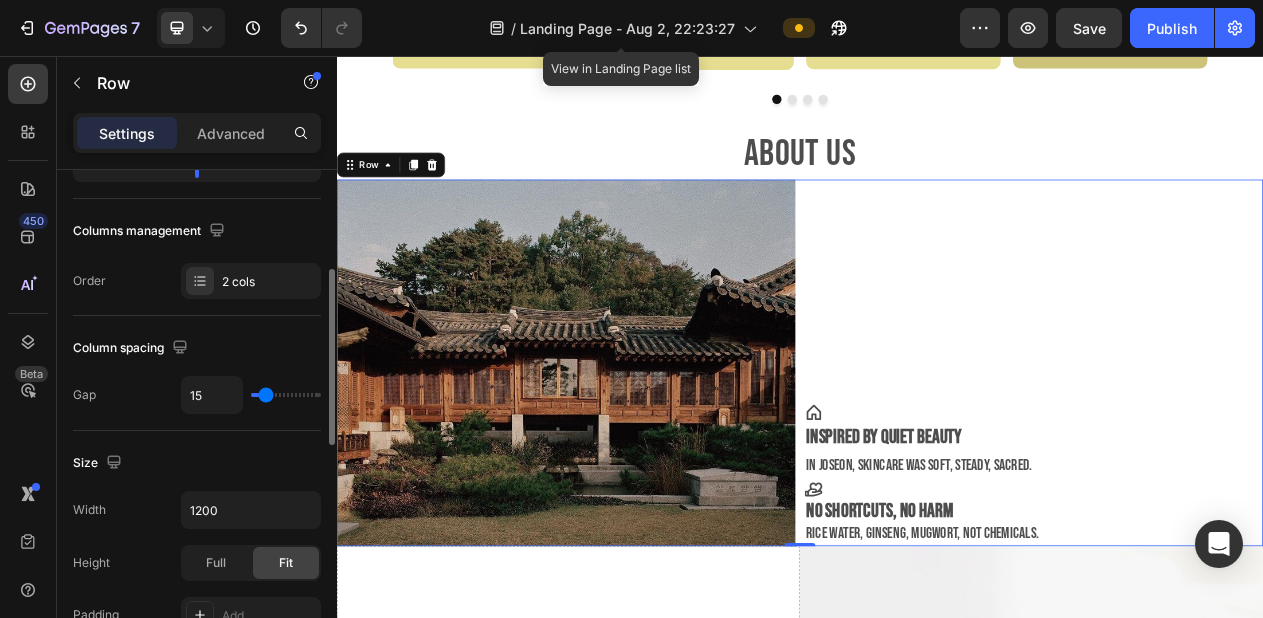 type on "16" 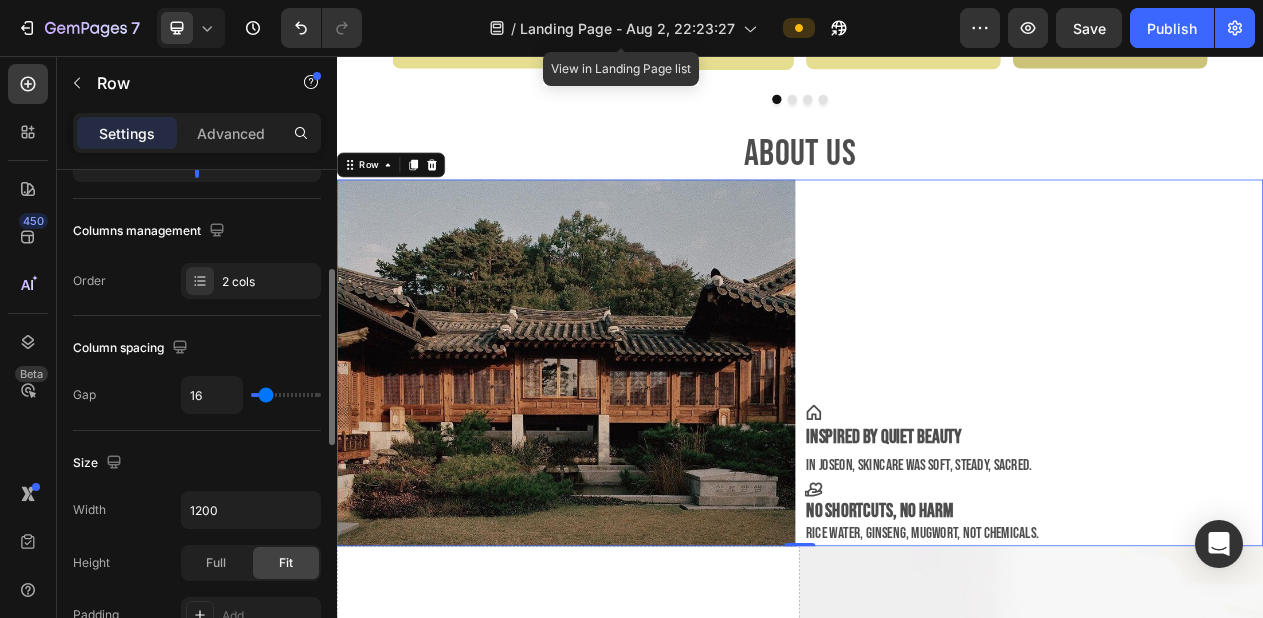 type on "17" 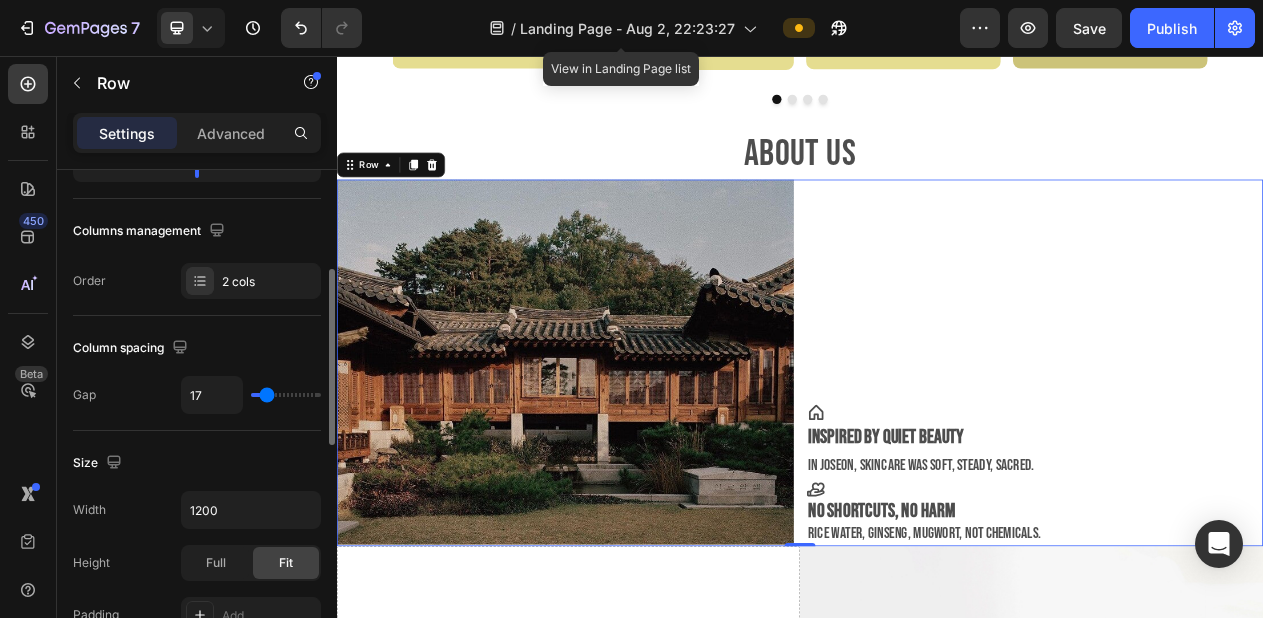 type on "16" 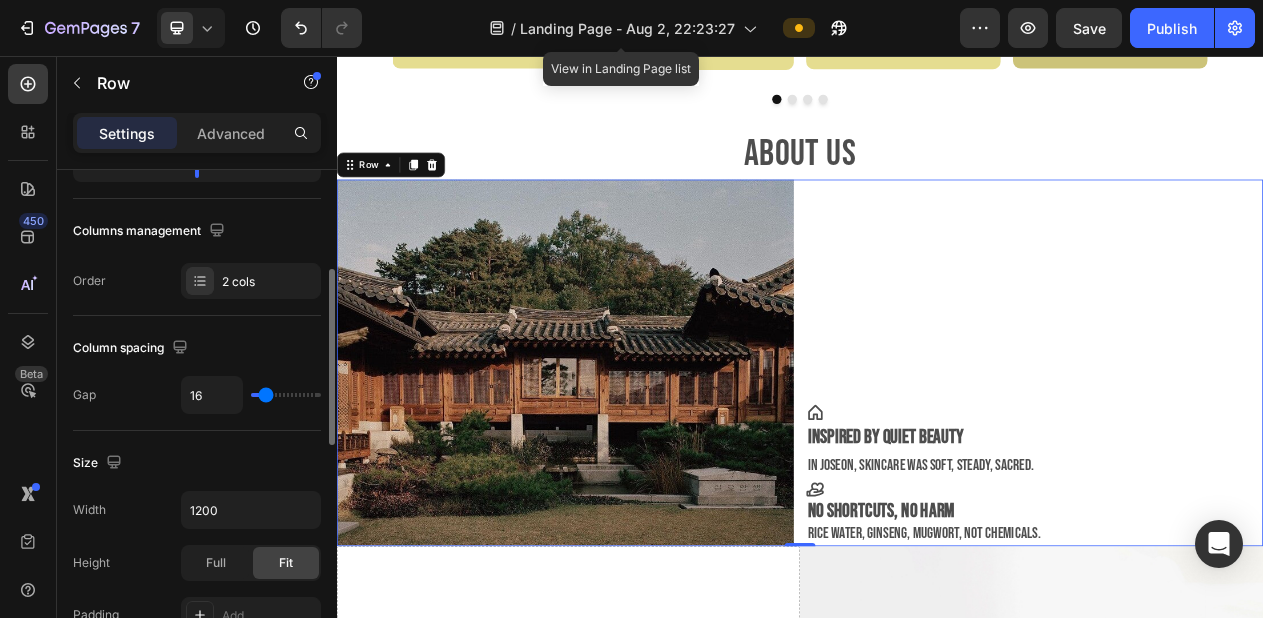 type on "16" 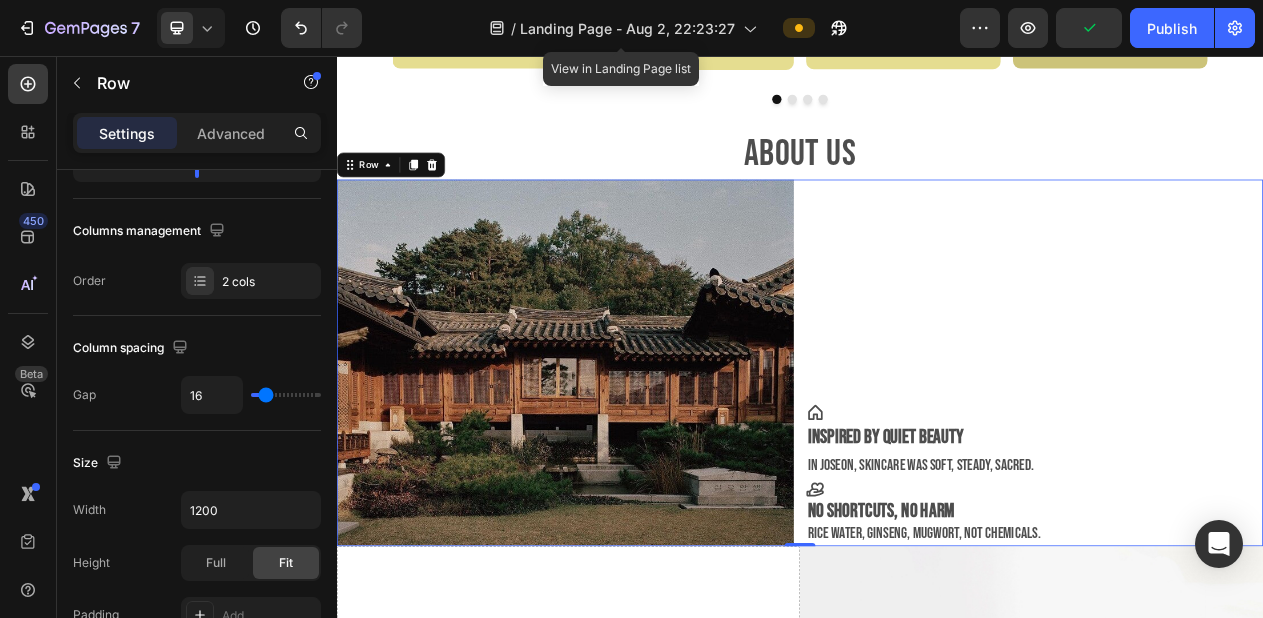 click on "Icon Inspired by quiet beauty  In Joseon, skincare was soft, steady, sacred. Text Block
Icon No shortcuts, no harm Rice water, ginseng, mugwort, not chemicals. Text Block" at bounding box center (1241, 453) 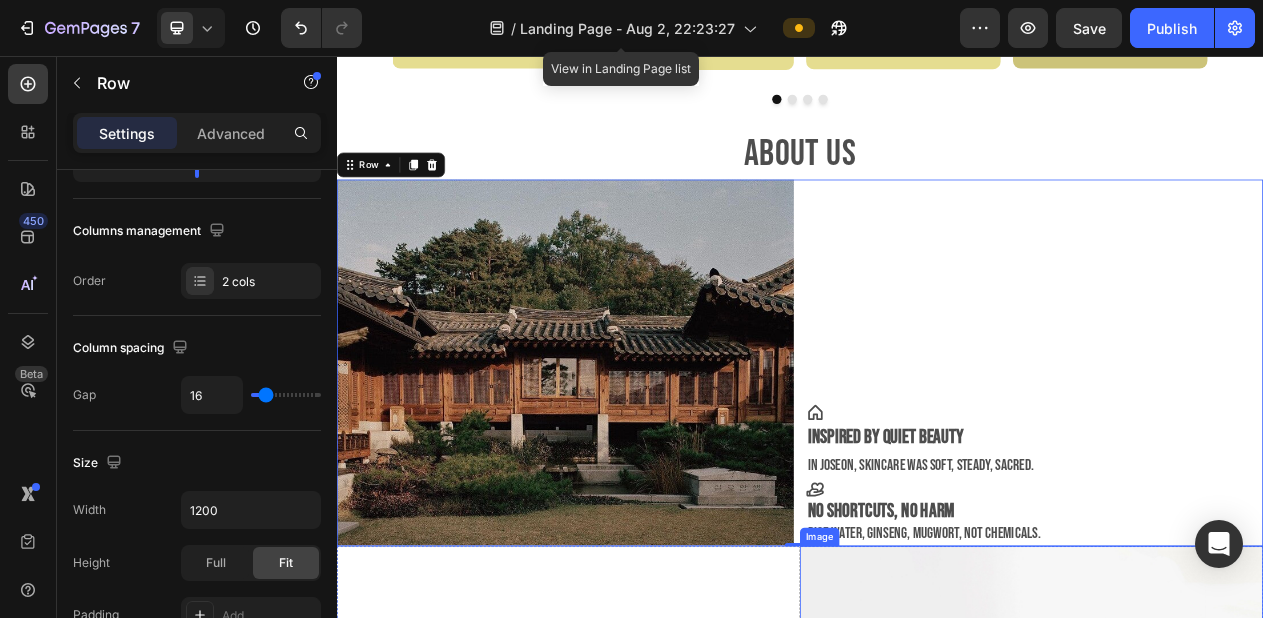 click at bounding box center [1237, 916] 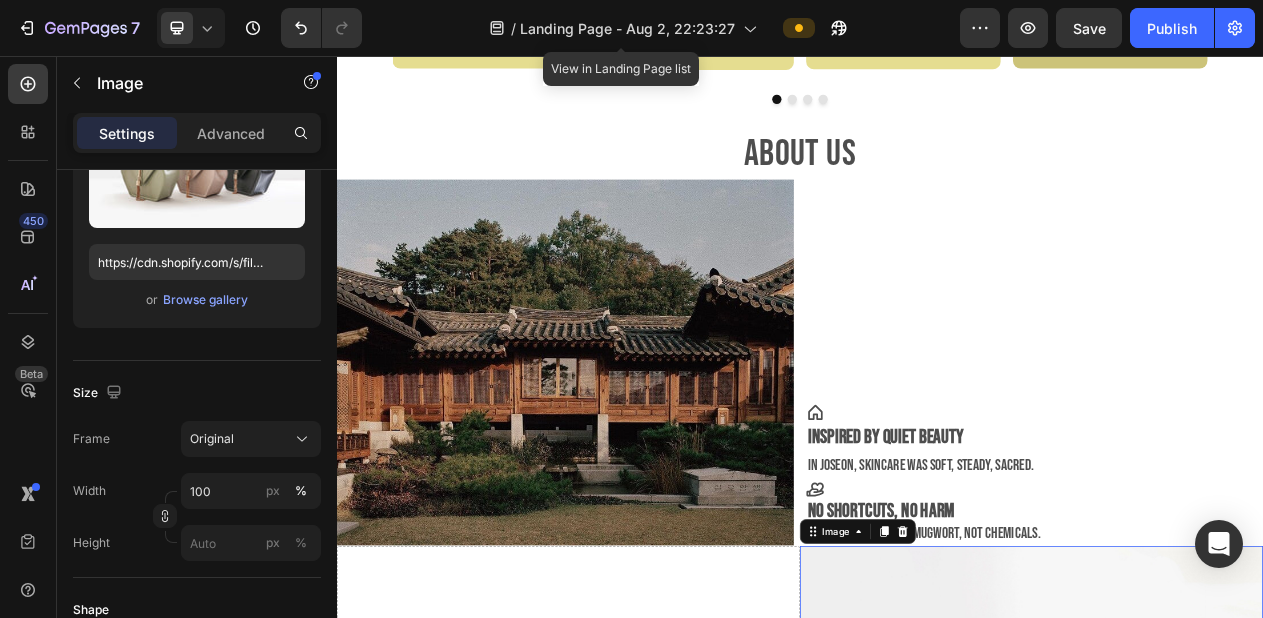 scroll, scrollTop: 0, scrollLeft: 0, axis: both 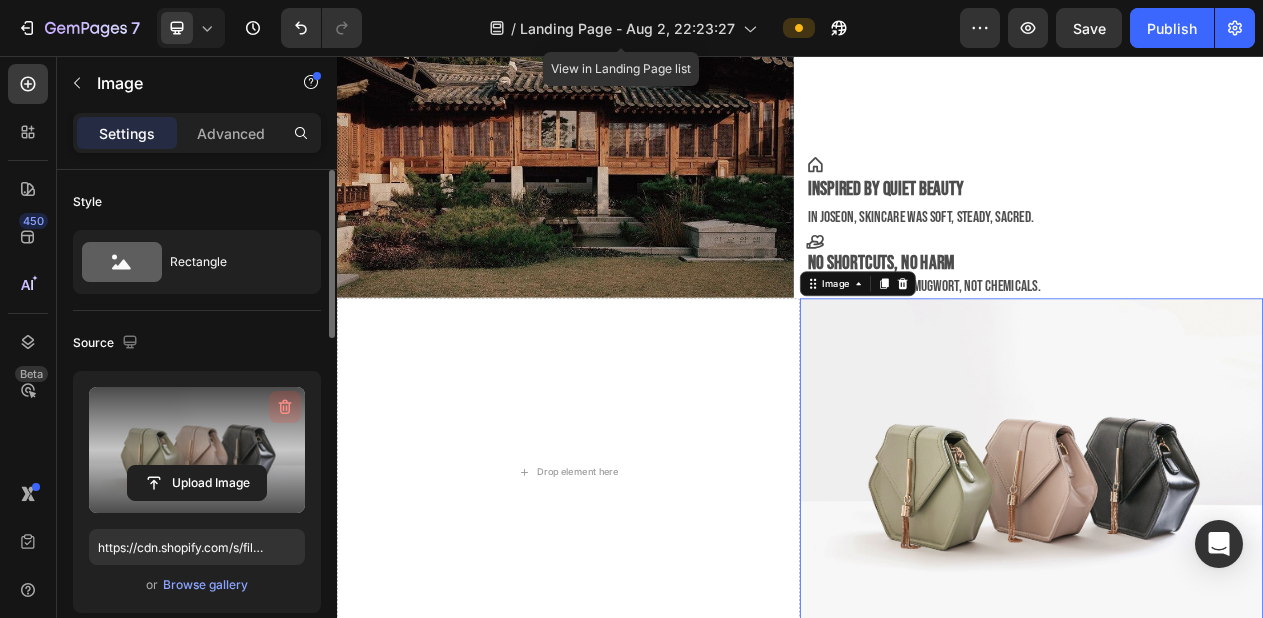 click 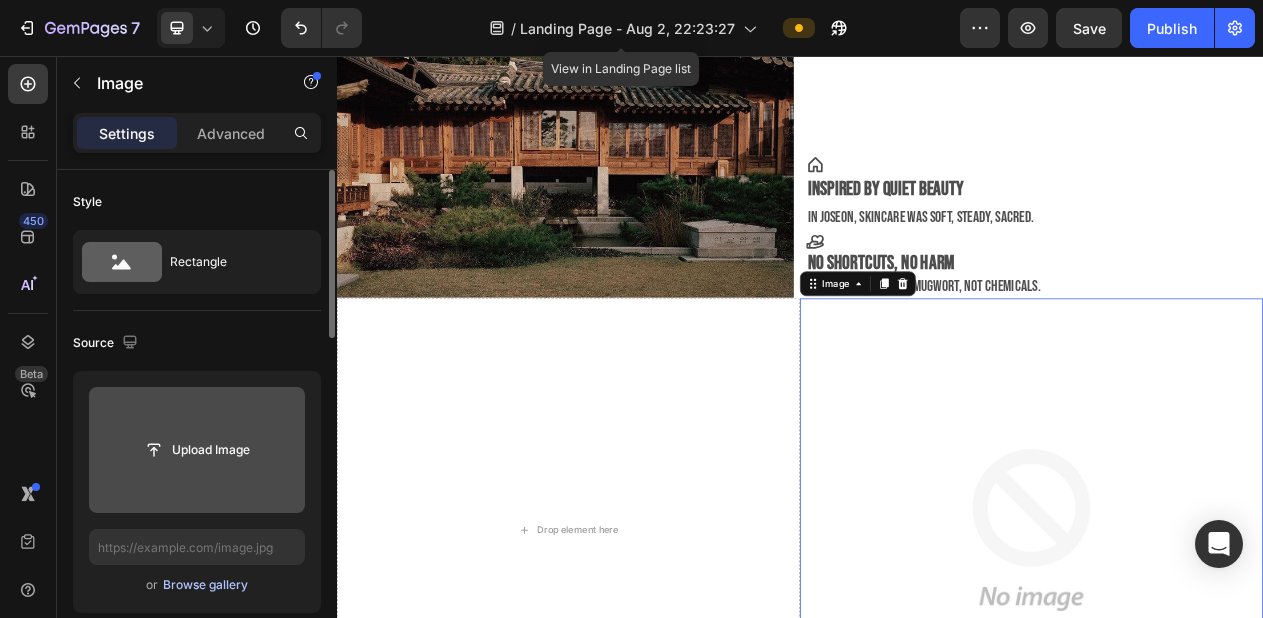 click on "Browse gallery" at bounding box center (205, 585) 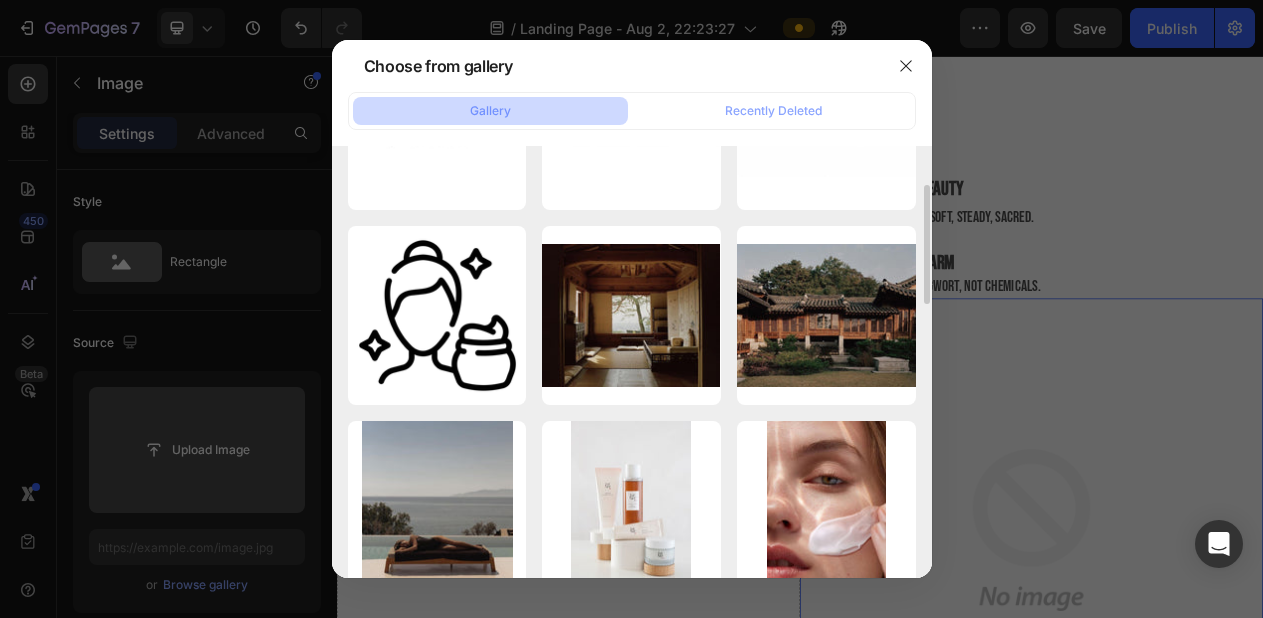 scroll, scrollTop: 286, scrollLeft: 0, axis: vertical 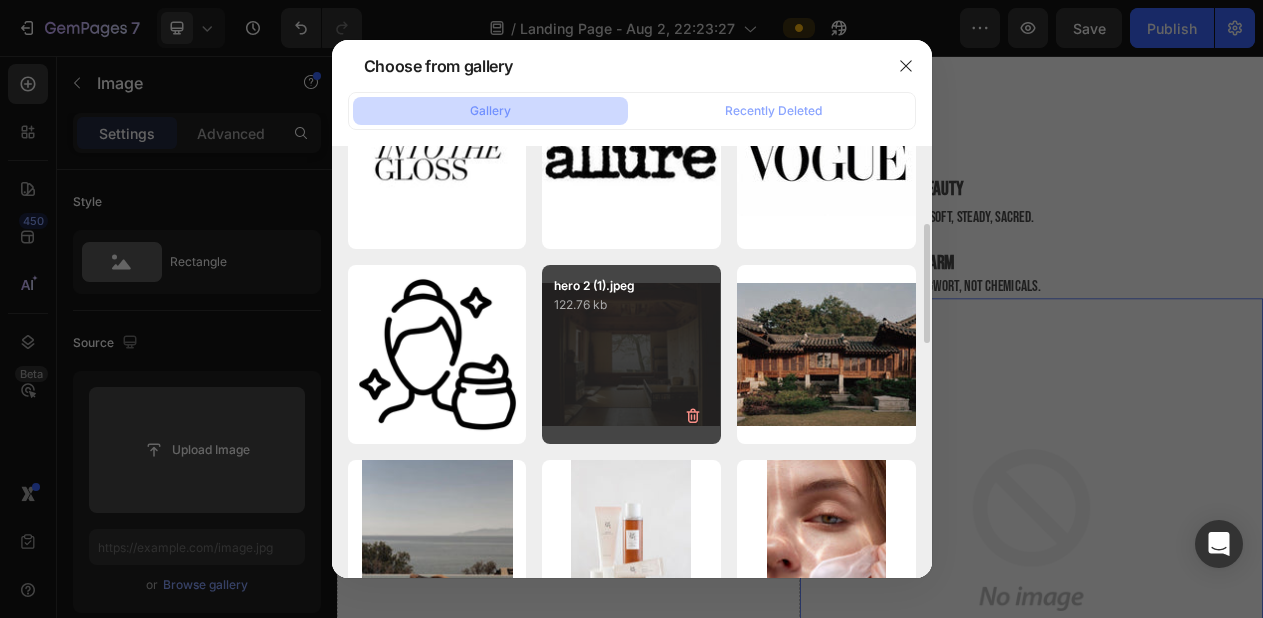 click on "hero 2  (1).jpeg 122.76 kb" at bounding box center [631, 354] 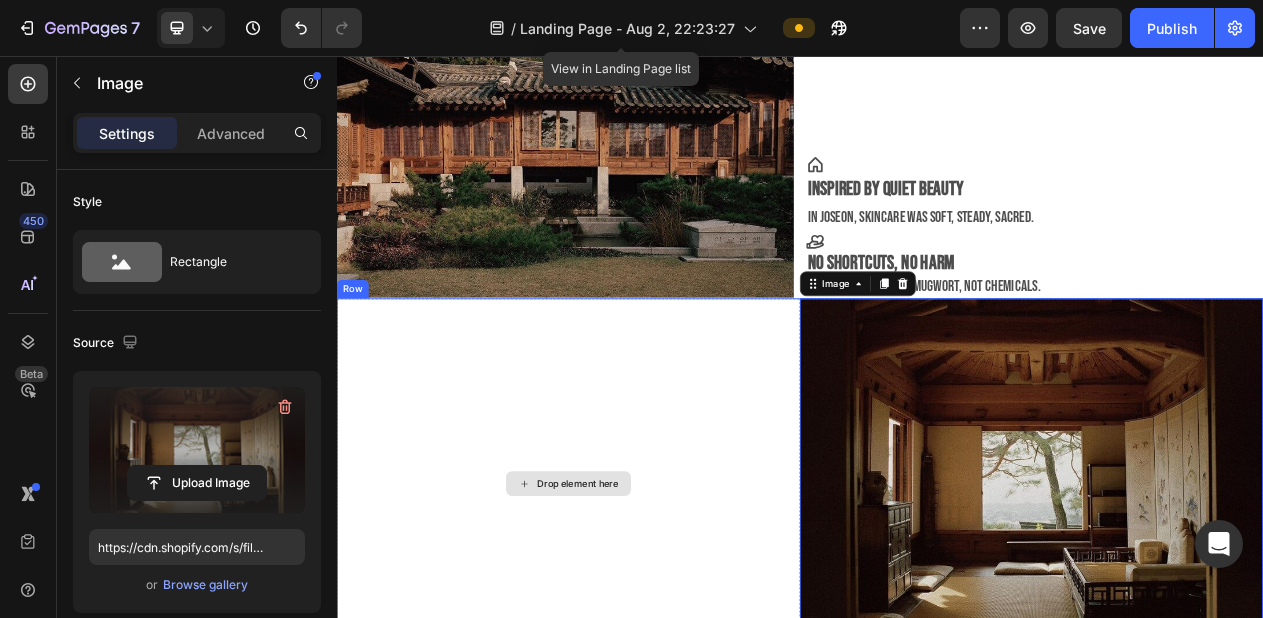 click on "Drop element here" at bounding box center [637, 610] 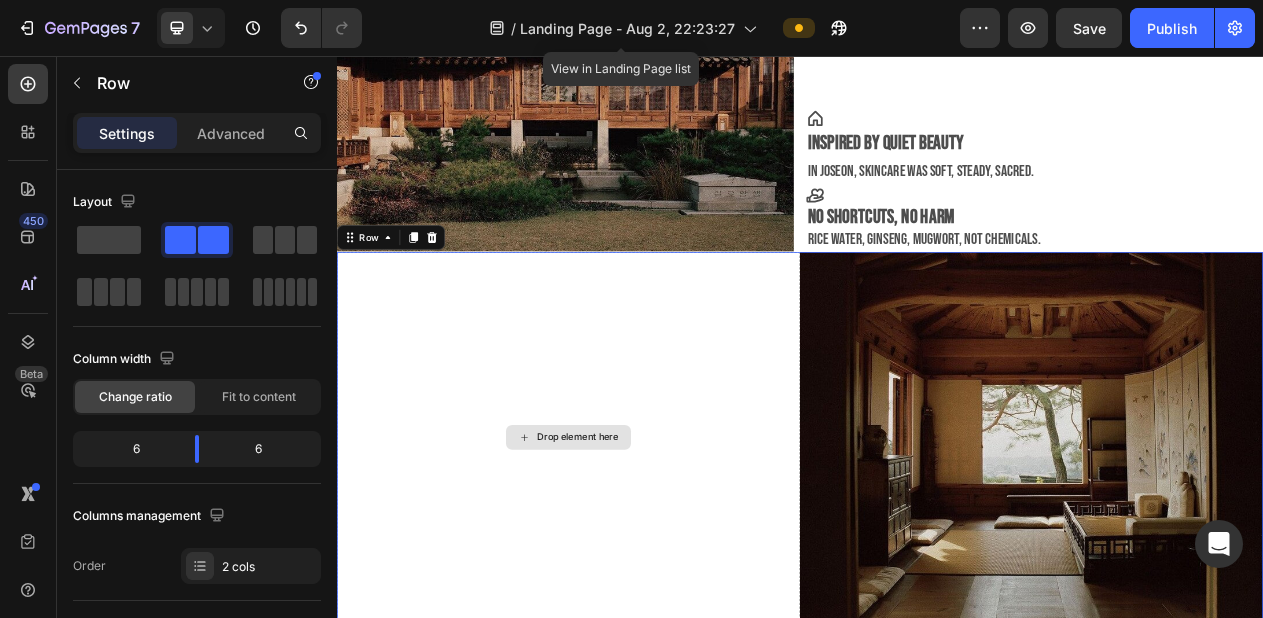 scroll, scrollTop: 1840, scrollLeft: 0, axis: vertical 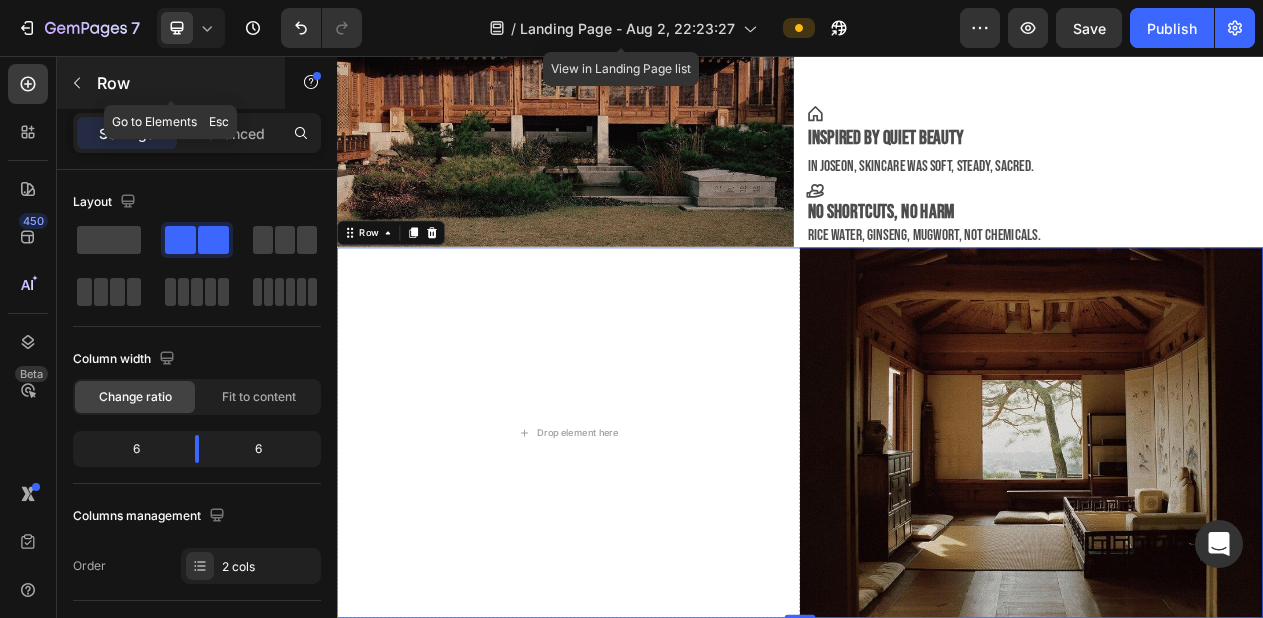 click 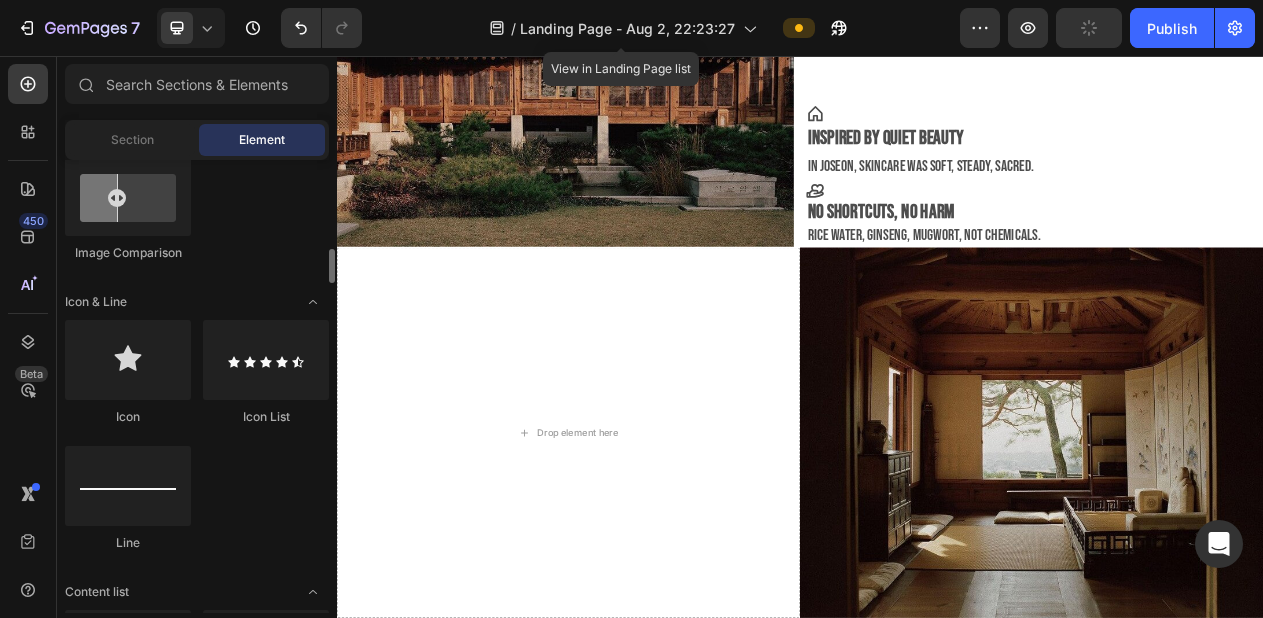 scroll, scrollTop: 1174, scrollLeft: 0, axis: vertical 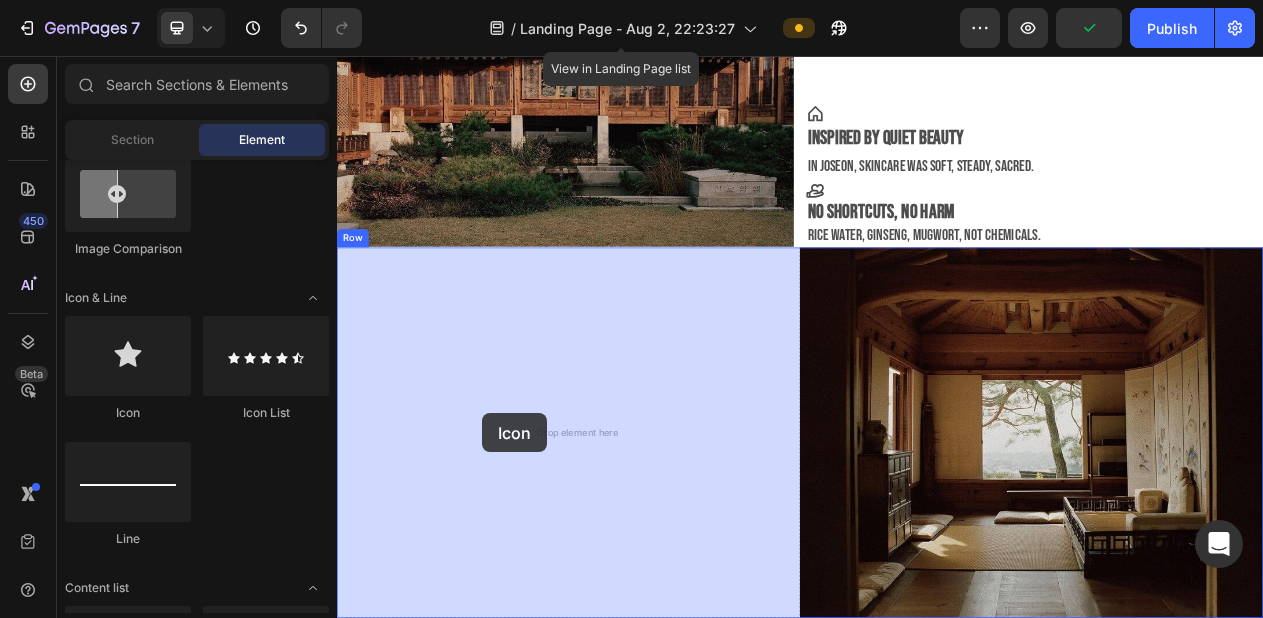drag, startPoint x: 482, startPoint y: 414, endPoint x: 525, endPoint y: 519, distance: 113.46365 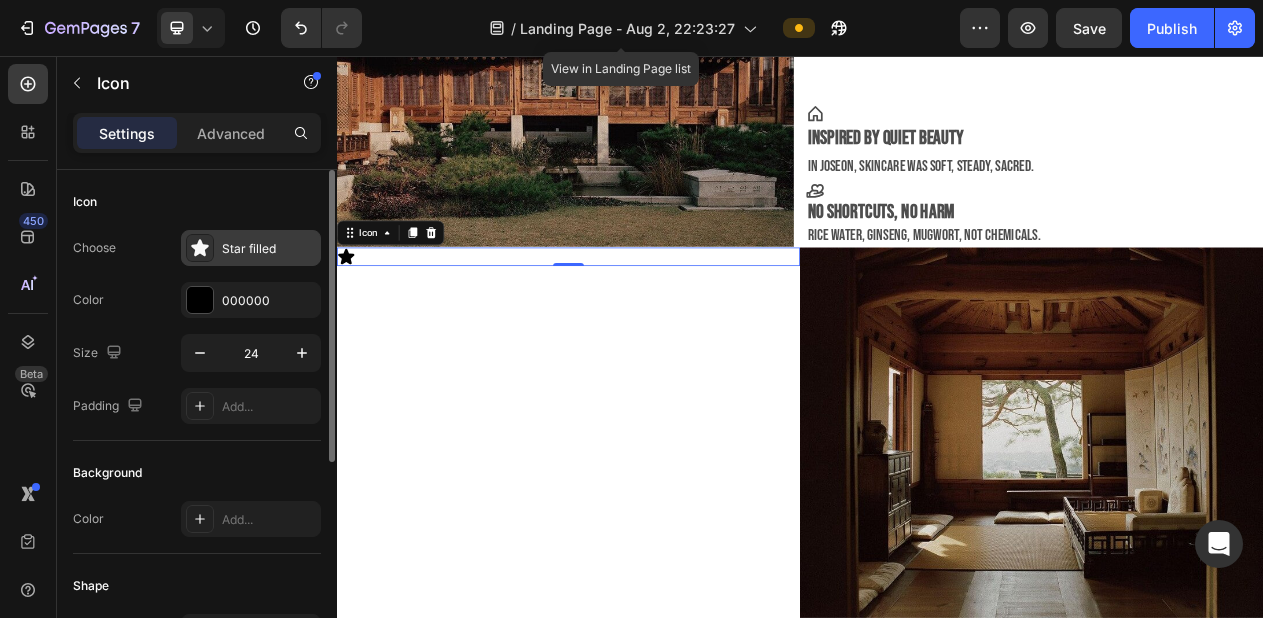 click on "Star filled" at bounding box center (269, 249) 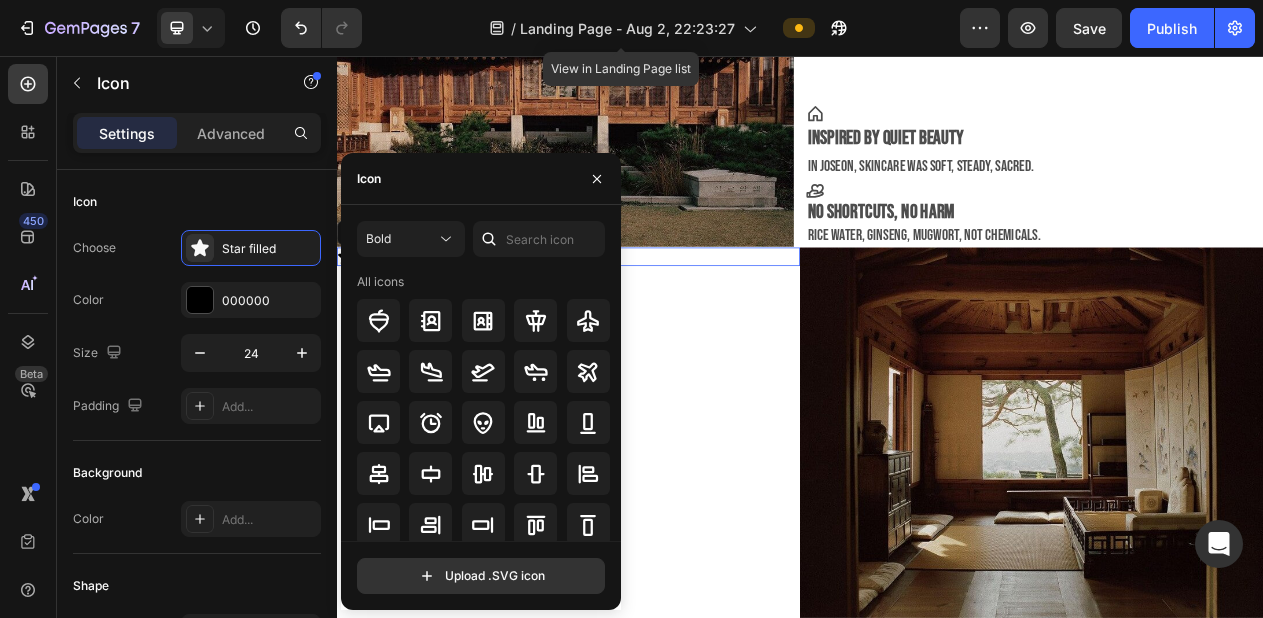 click on "Icon   0" at bounding box center [637, 544] 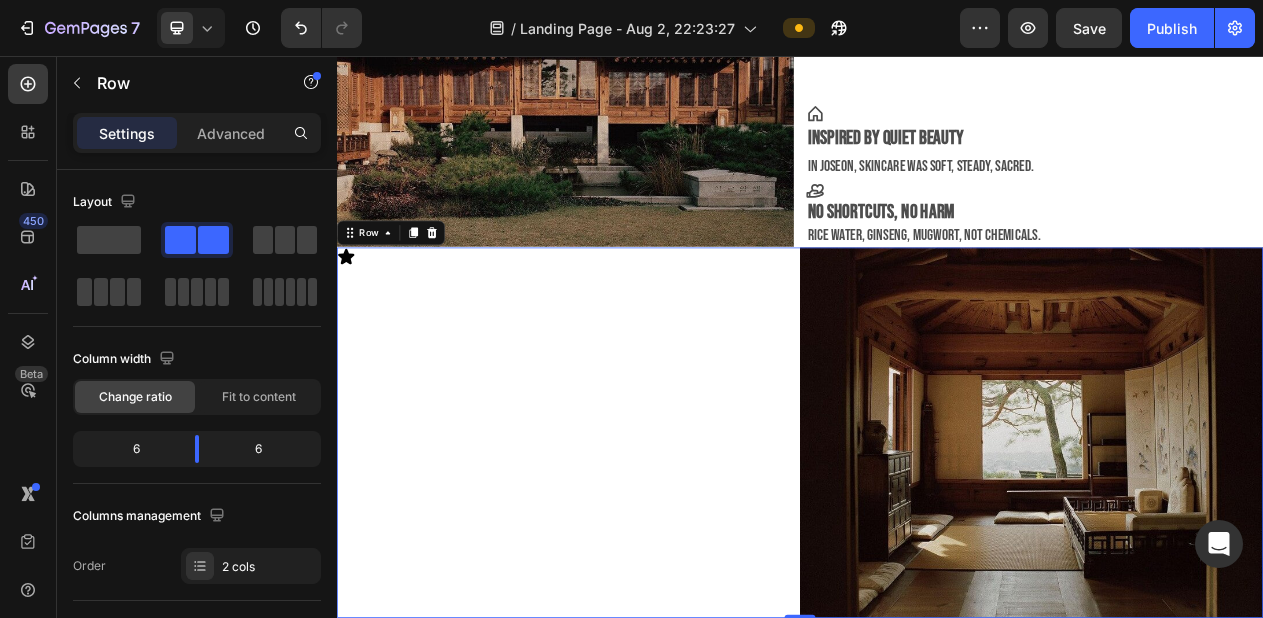 click on "Icon" at bounding box center [637, 544] 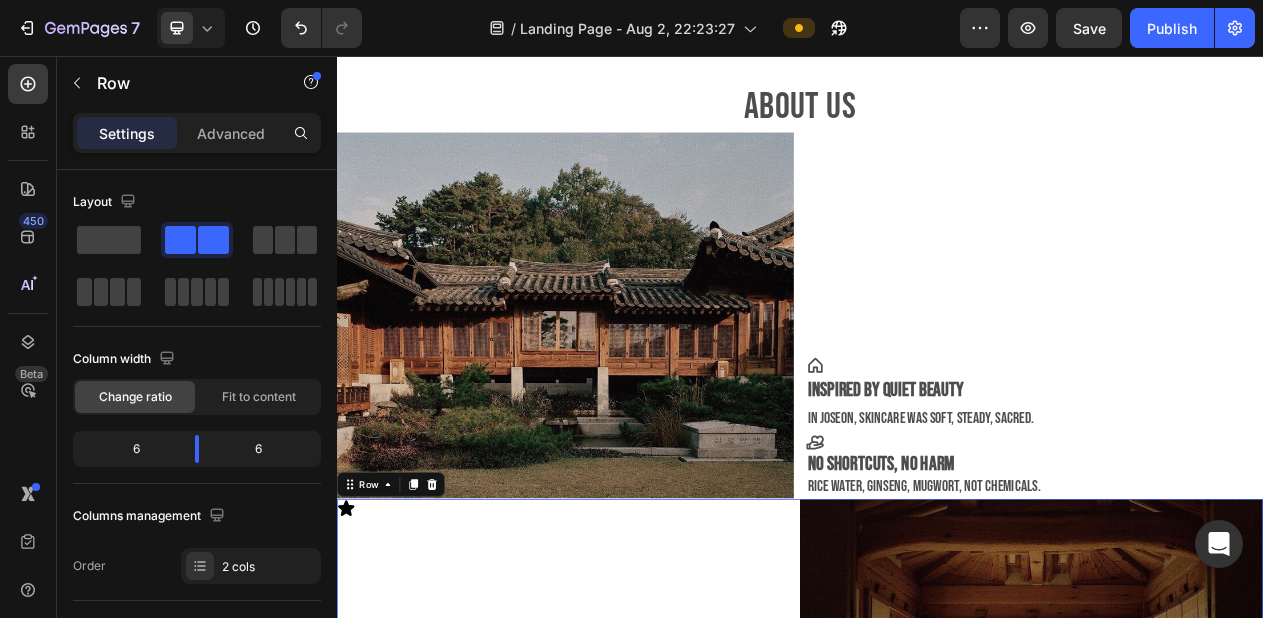 scroll, scrollTop: 1771, scrollLeft: 0, axis: vertical 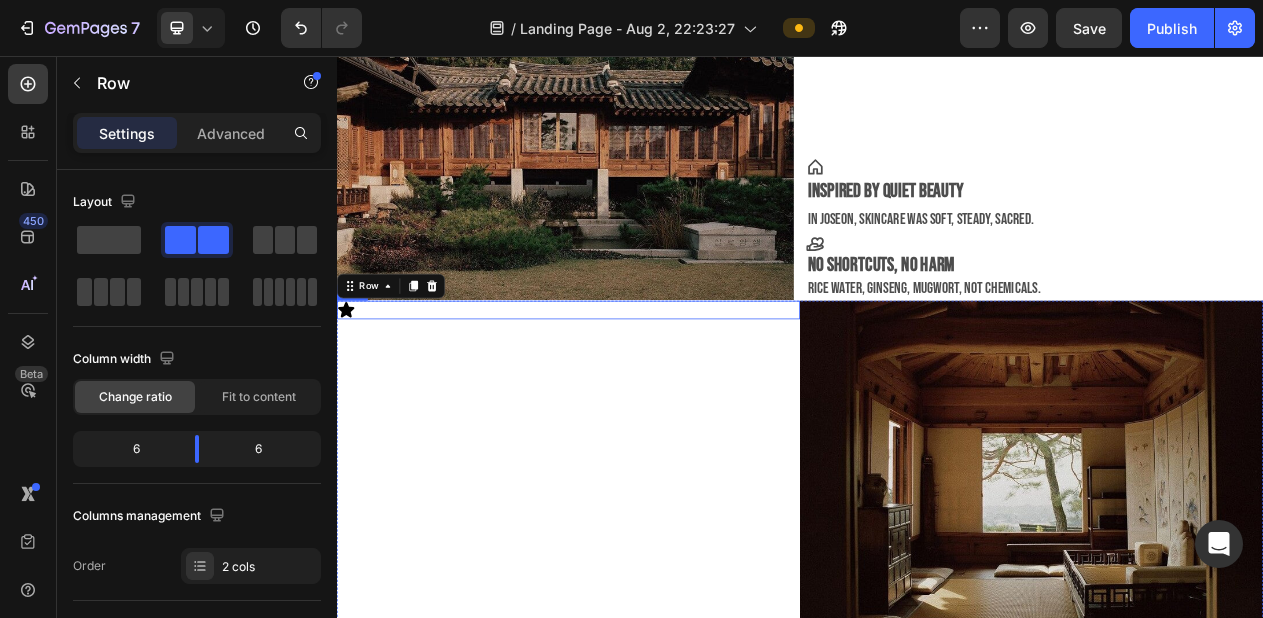 click on "Icon" at bounding box center (637, 385) 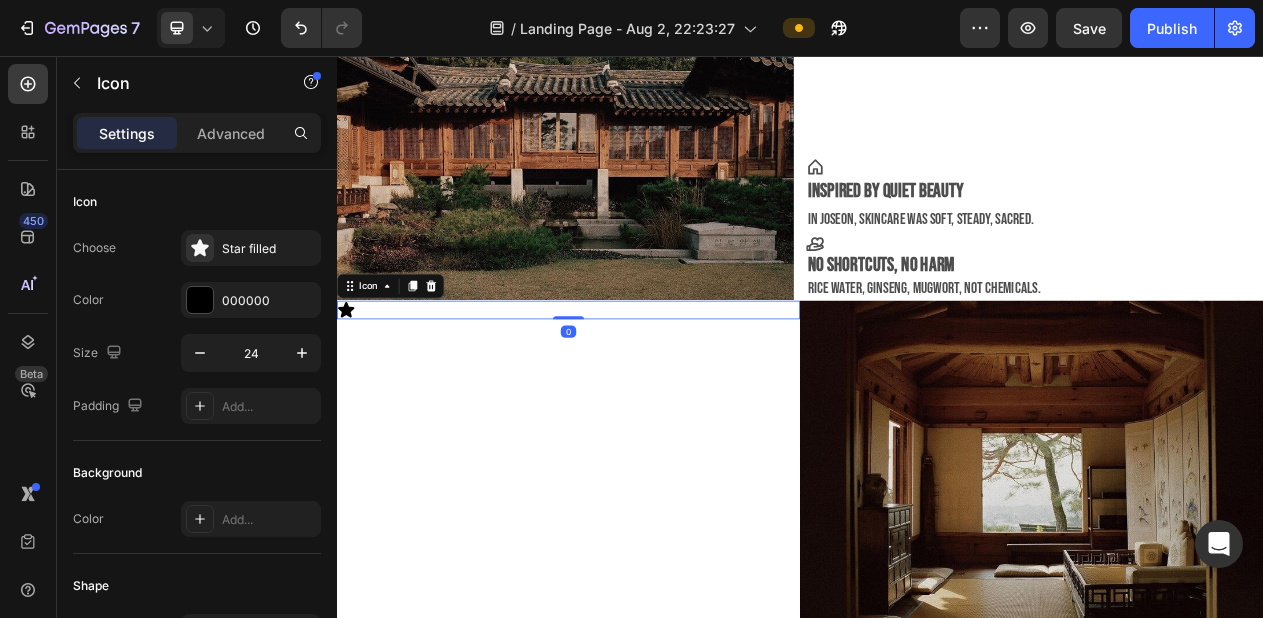 click on "Icon   0" at bounding box center [637, 385] 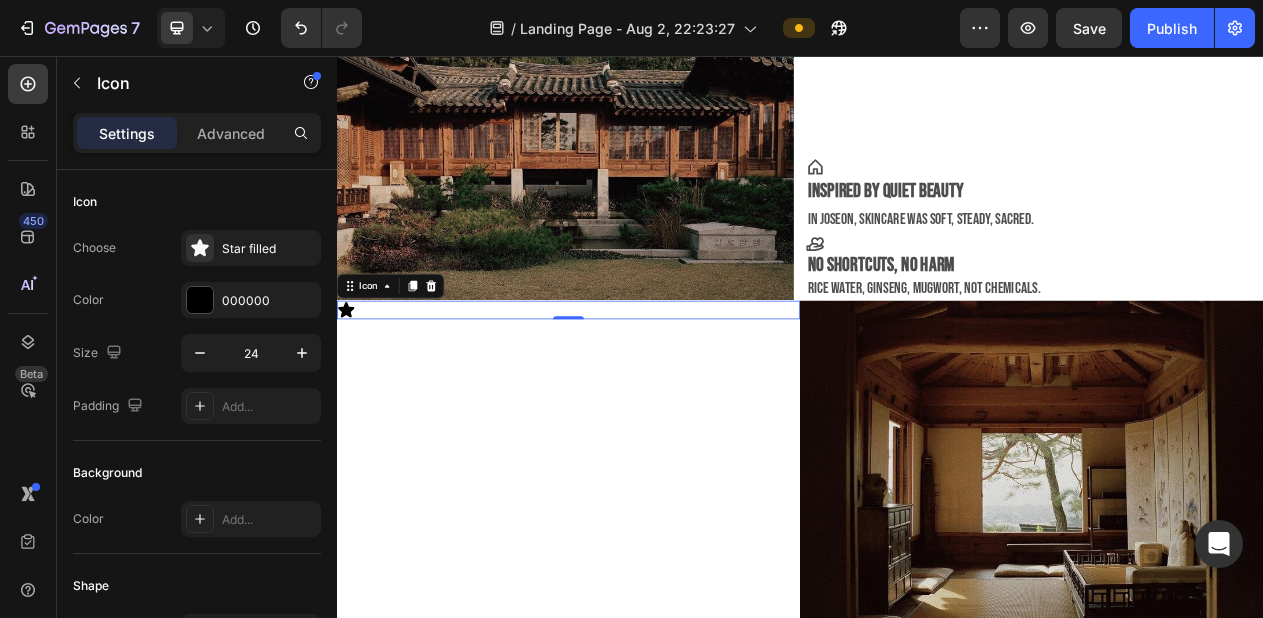 click 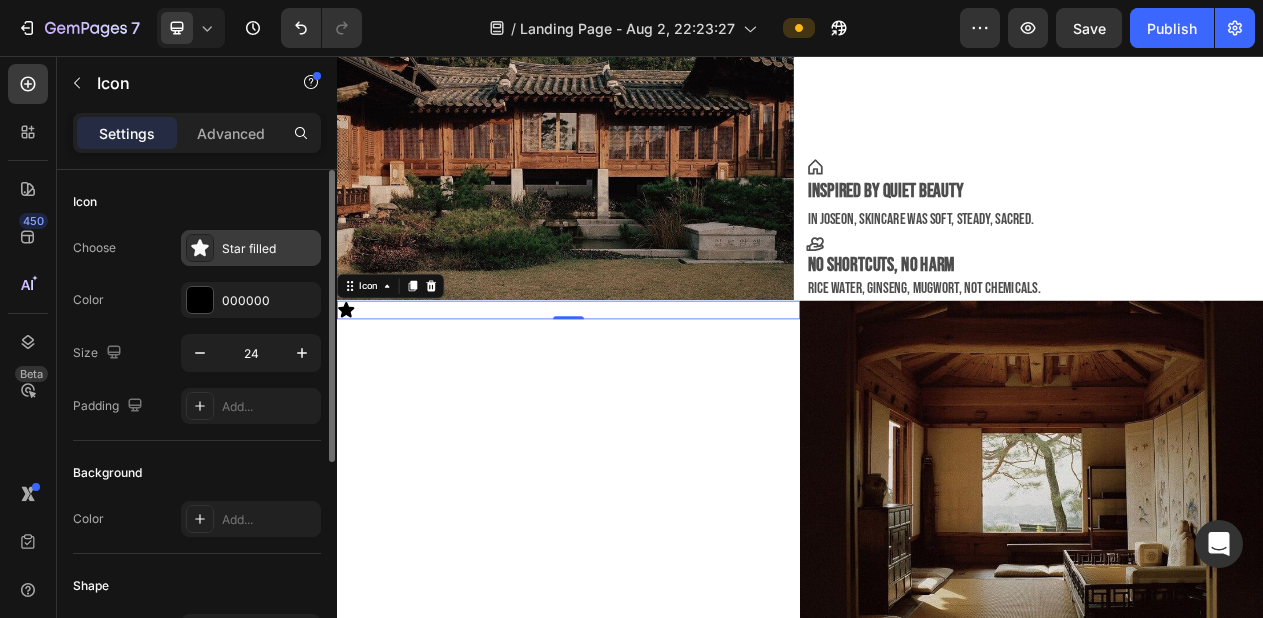 click on "Star filled" at bounding box center [251, 248] 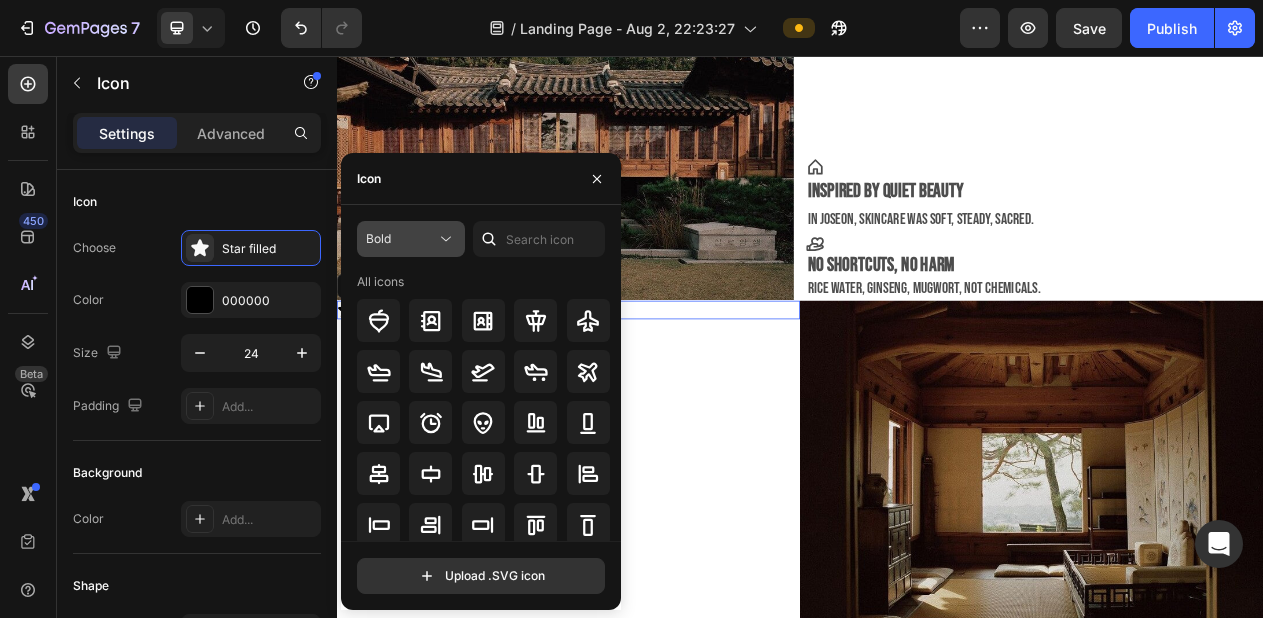 click on "Bold" at bounding box center (401, 239) 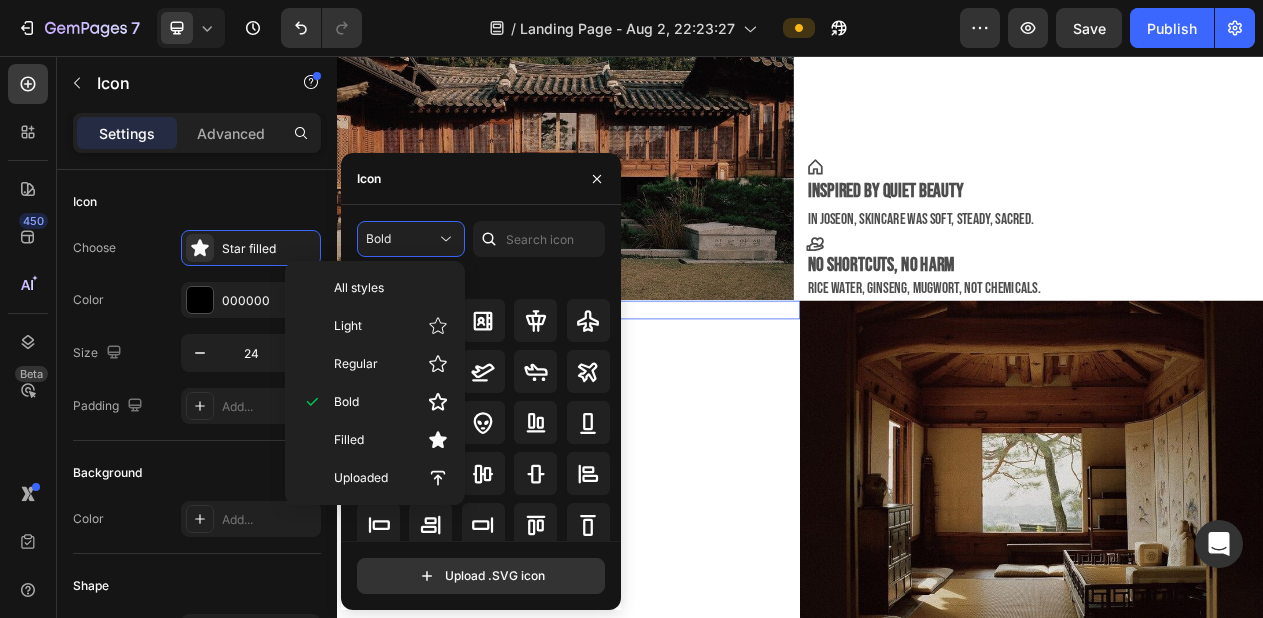 click on "Bold All icons" at bounding box center (481, 381) 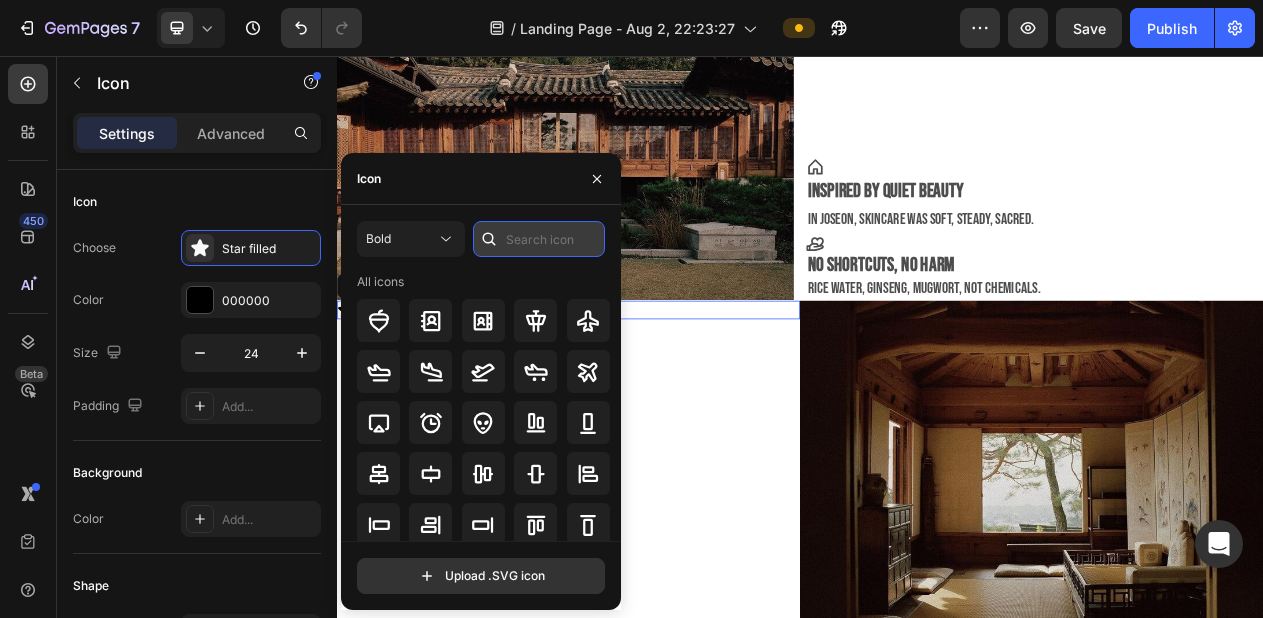 click at bounding box center (539, 239) 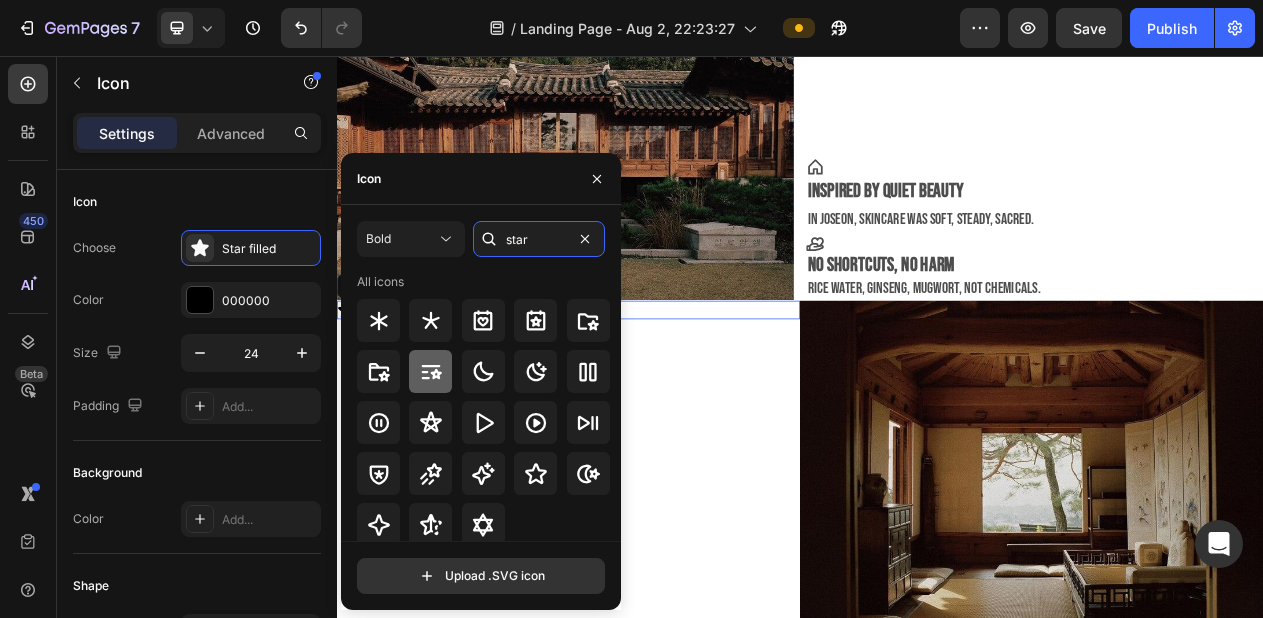 scroll, scrollTop: 5, scrollLeft: 0, axis: vertical 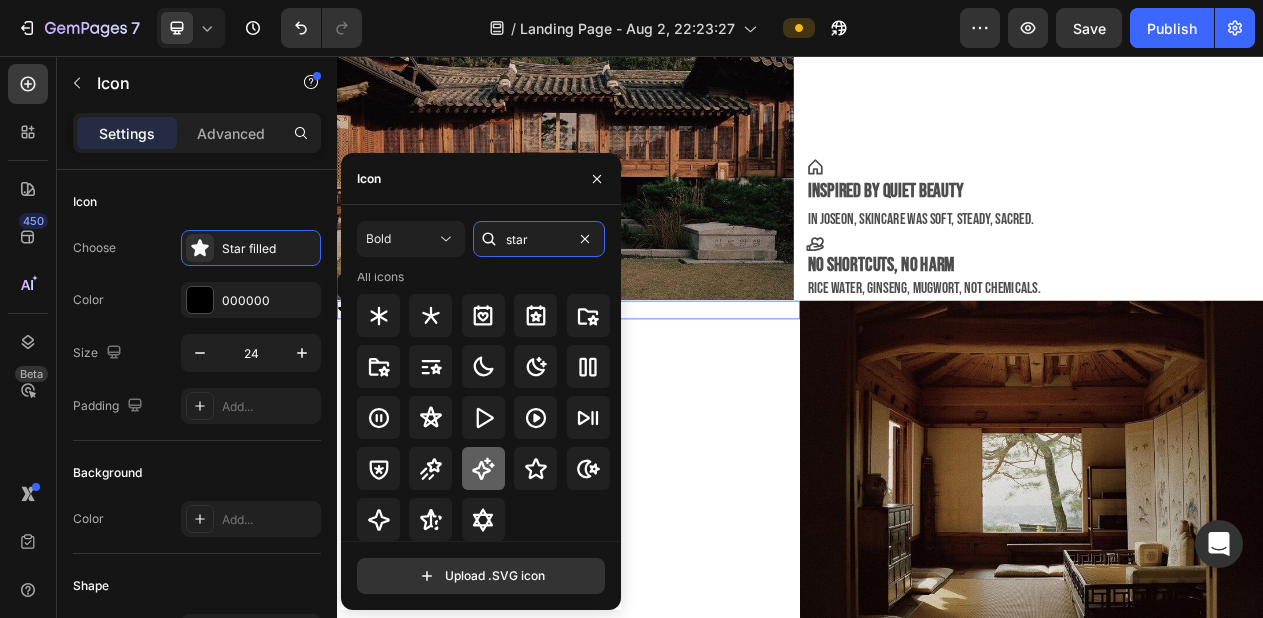 type on "star" 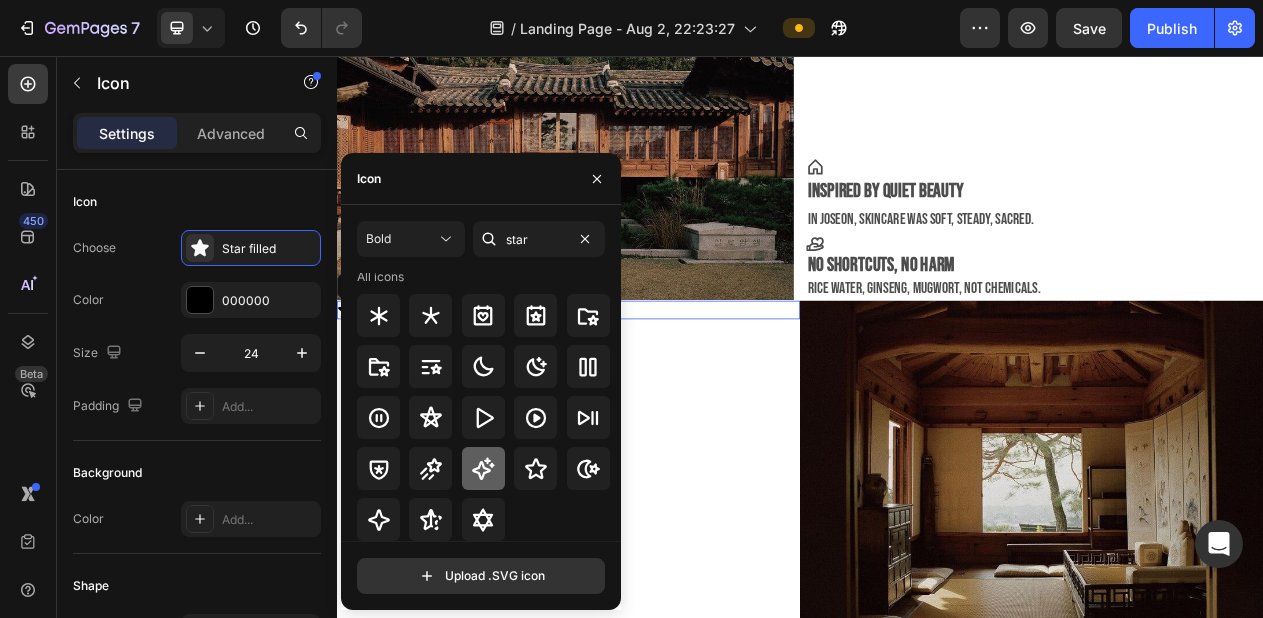 click 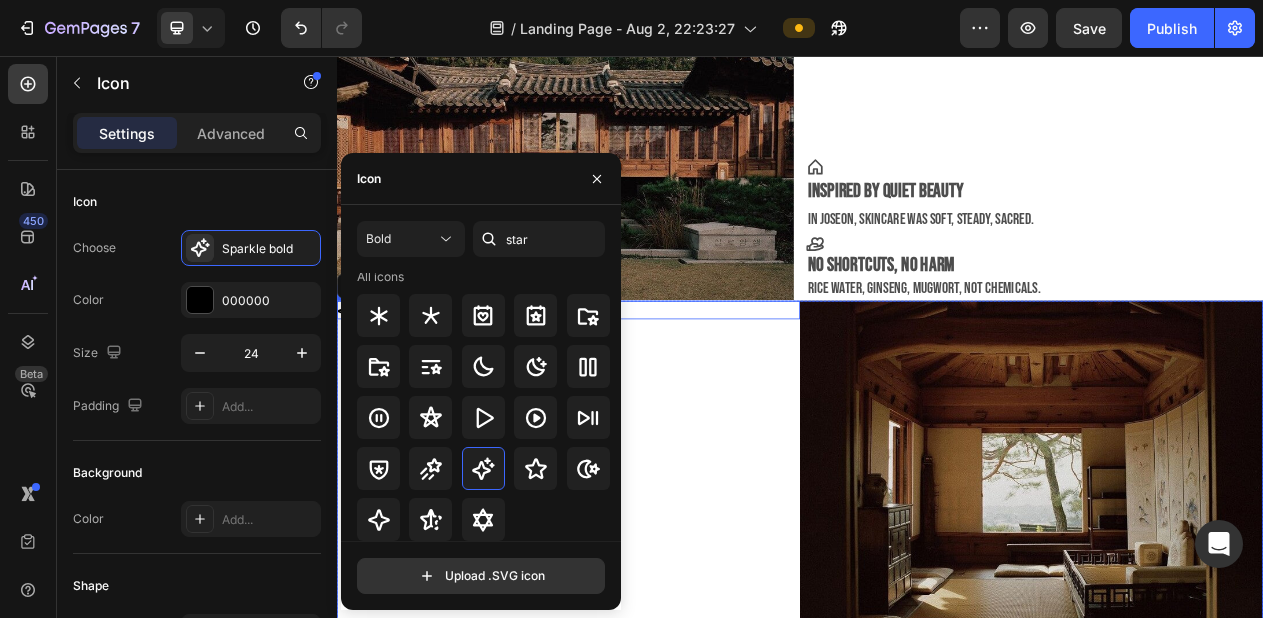 click on "Icon   0" at bounding box center [637, 613] 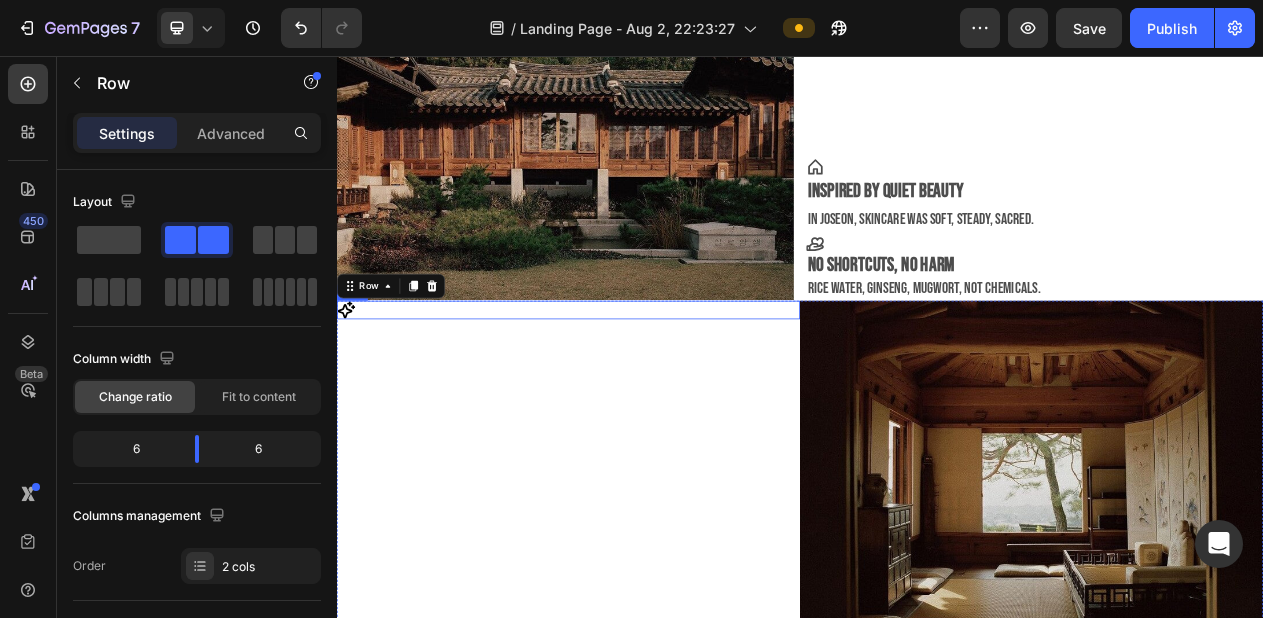 click 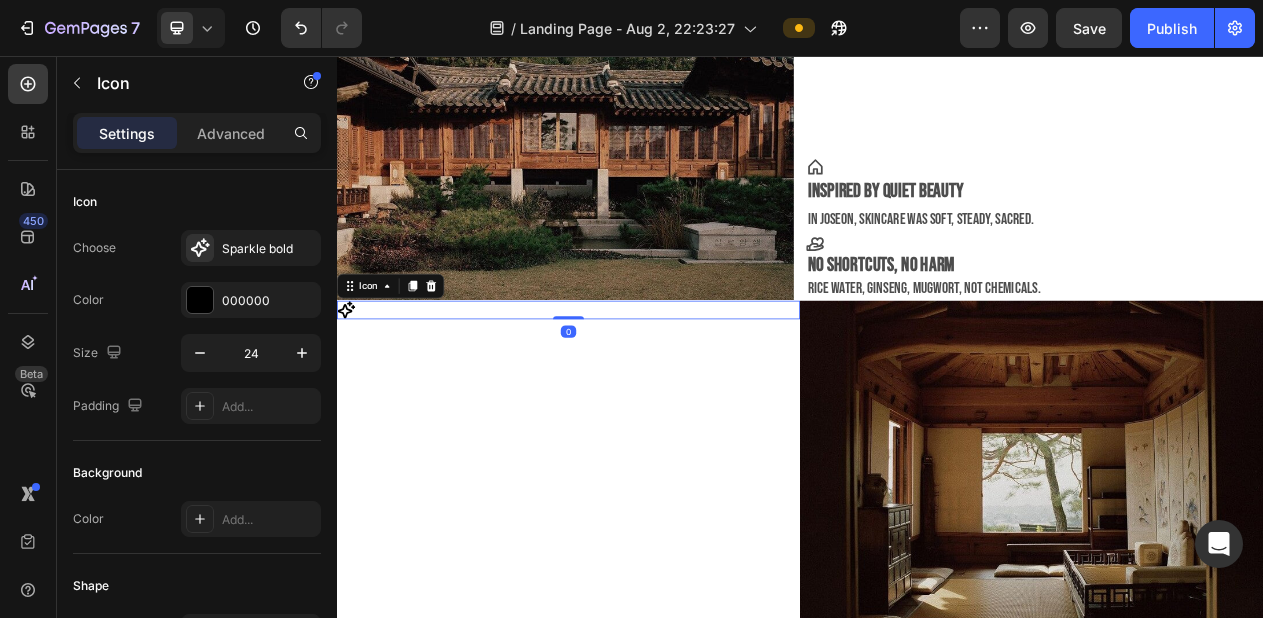 click 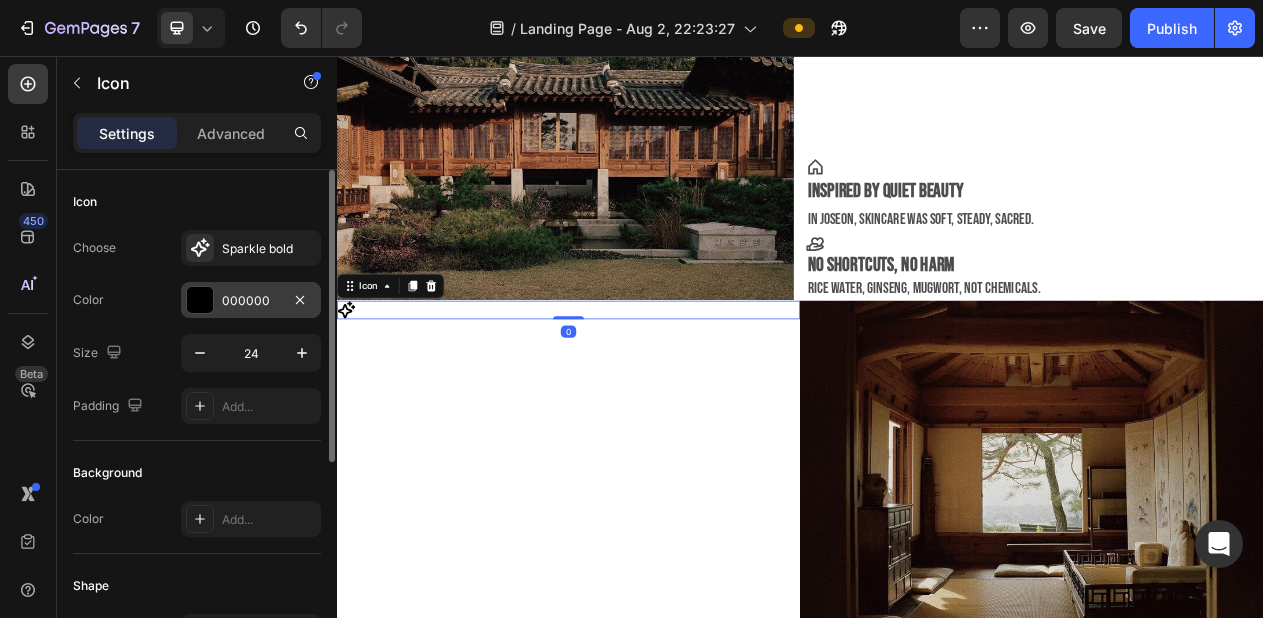 click on "000000" at bounding box center [251, 301] 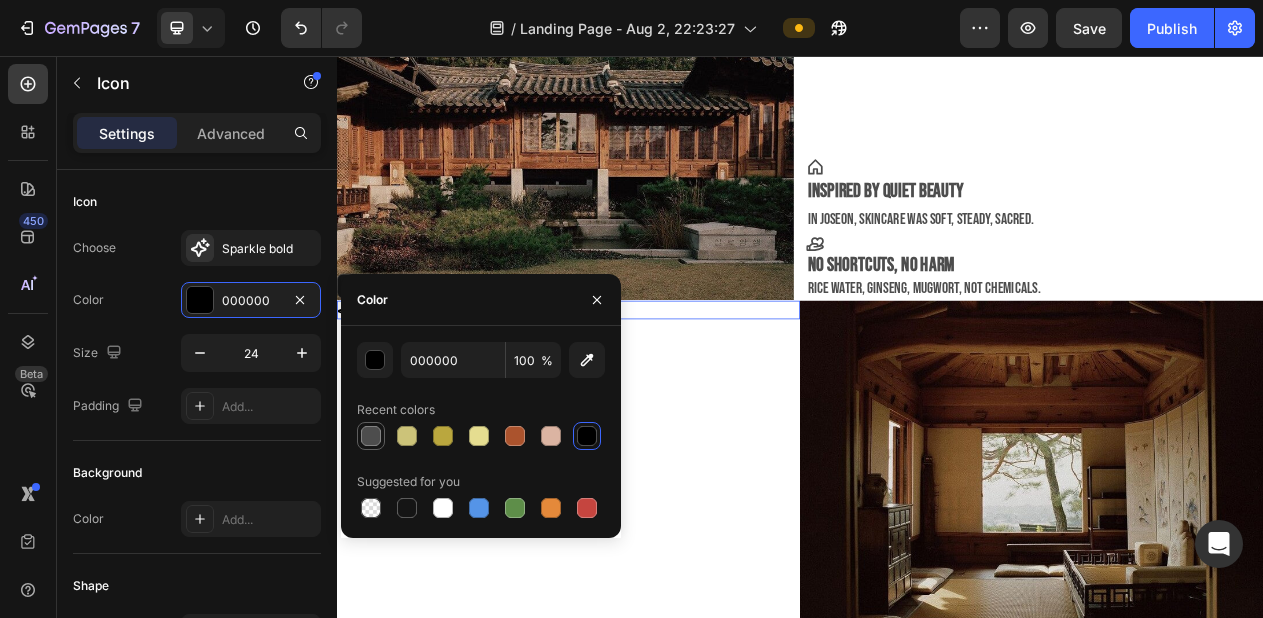 click at bounding box center [371, 436] 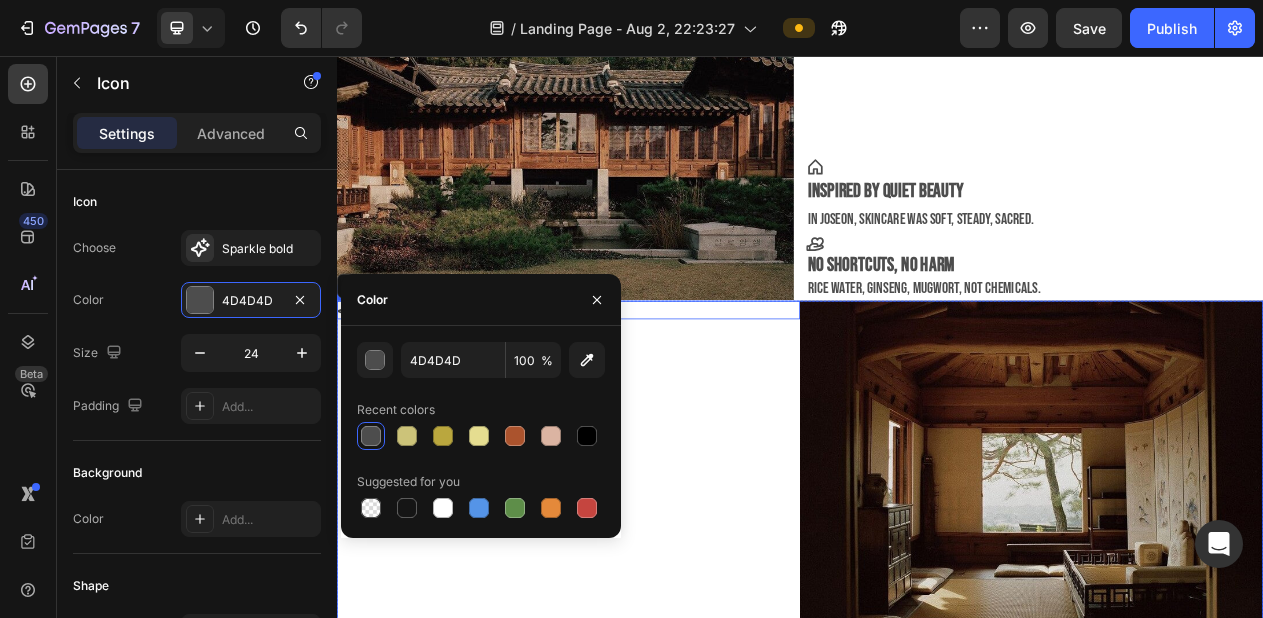 click on "Icon   0" at bounding box center [637, 613] 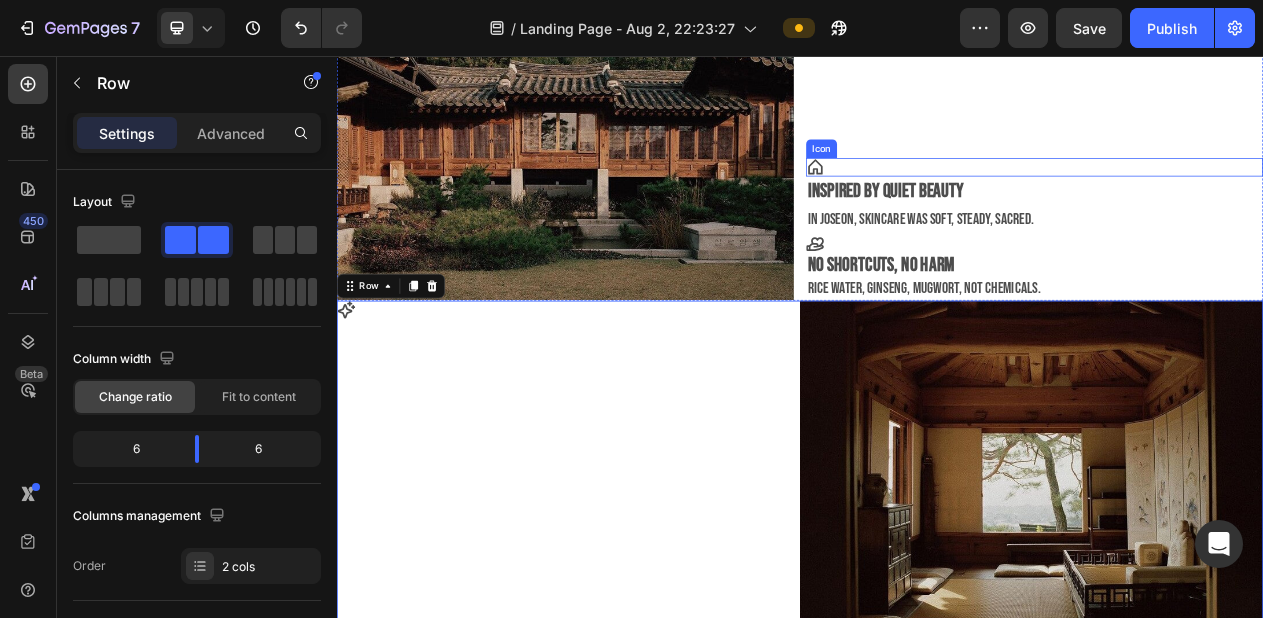 click 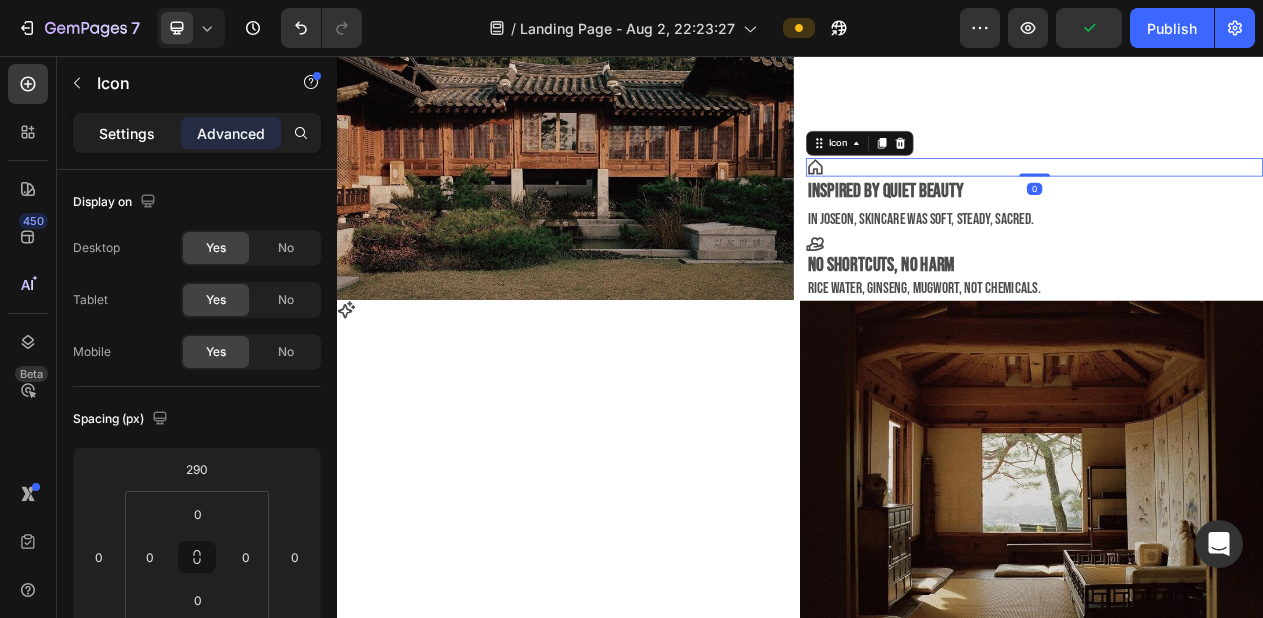 click on "Settings" at bounding box center [127, 133] 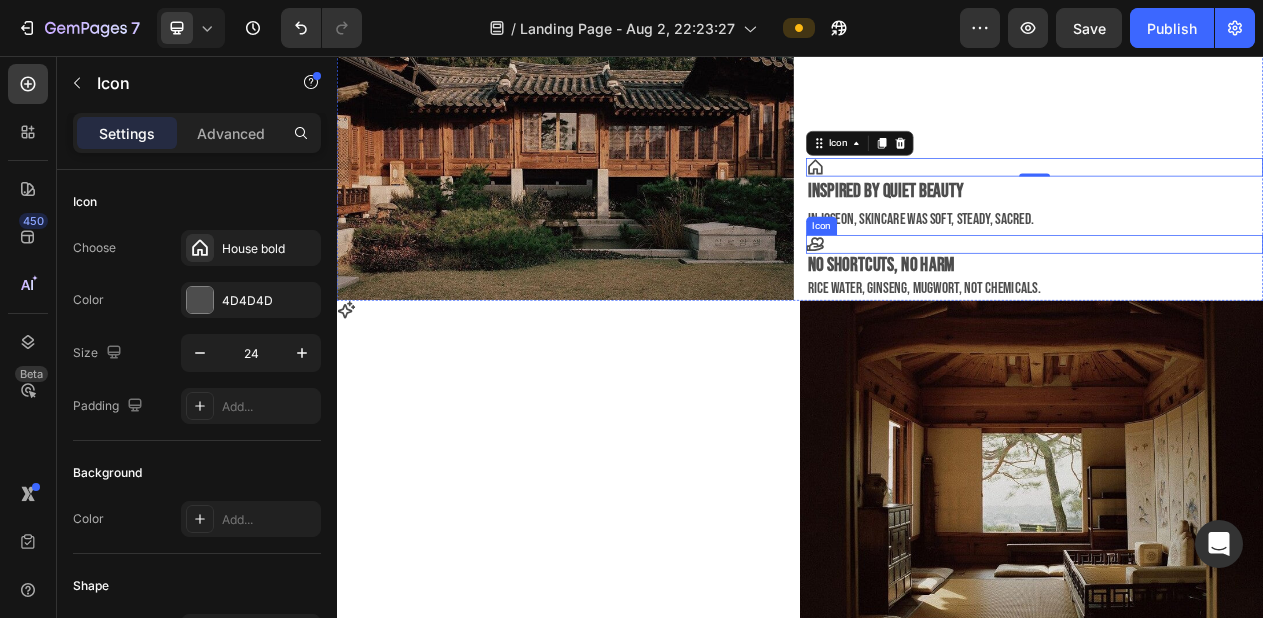click 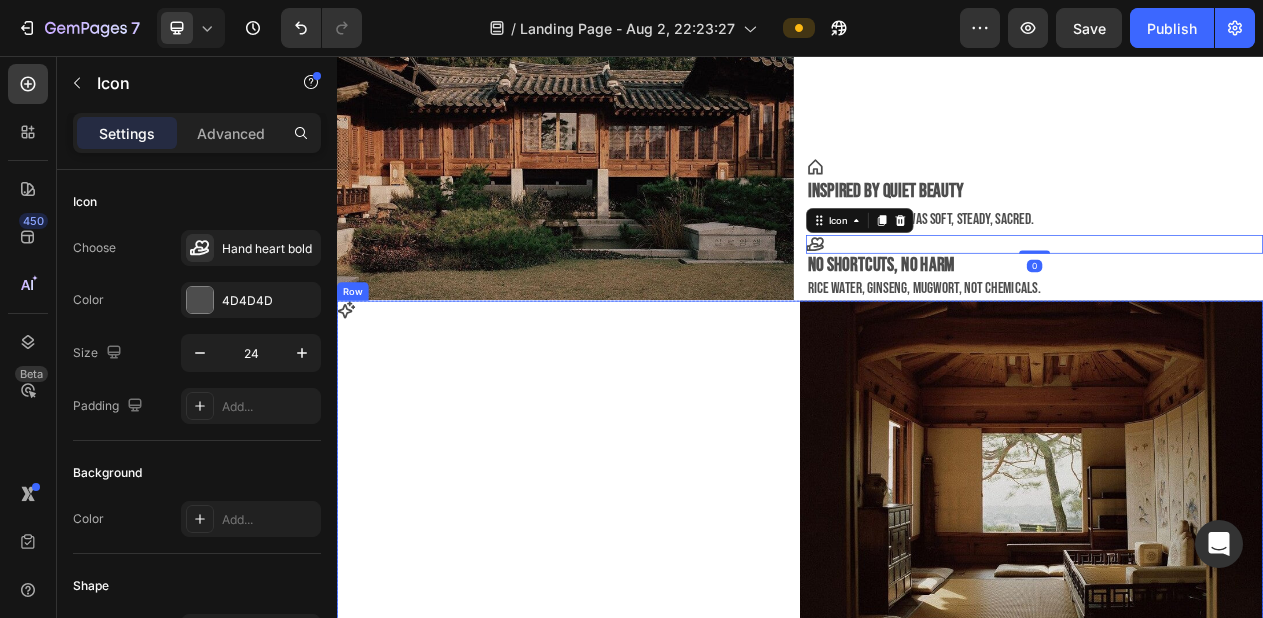 click on "Icon" at bounding box center (637, 613) 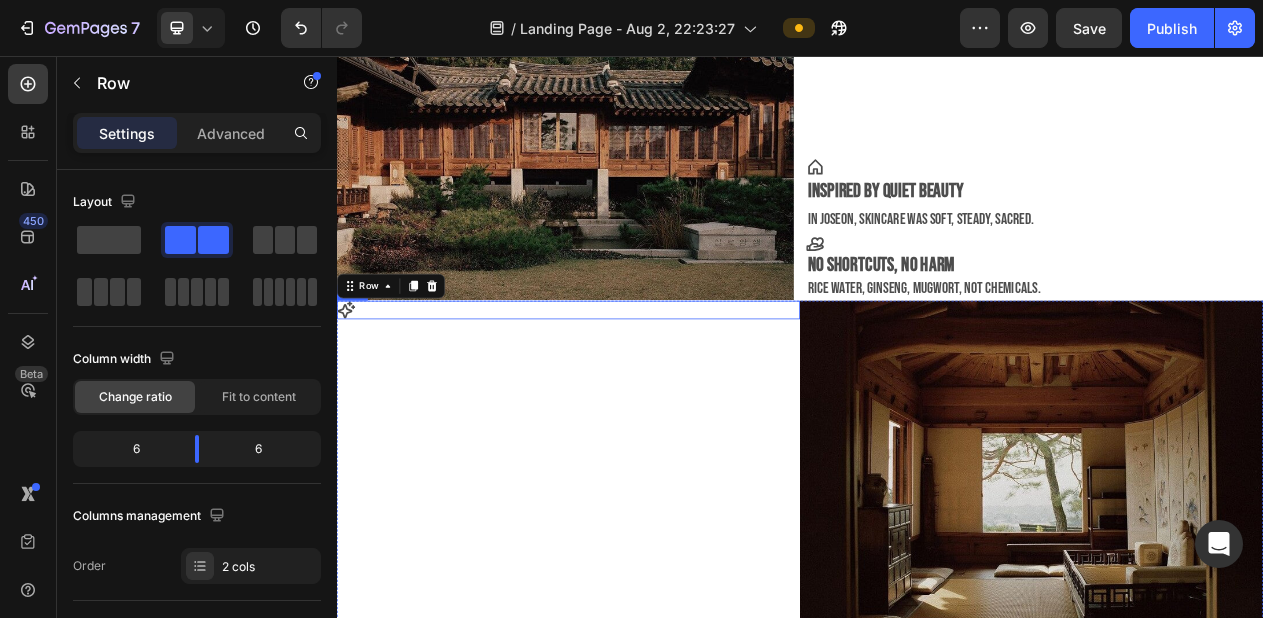 click 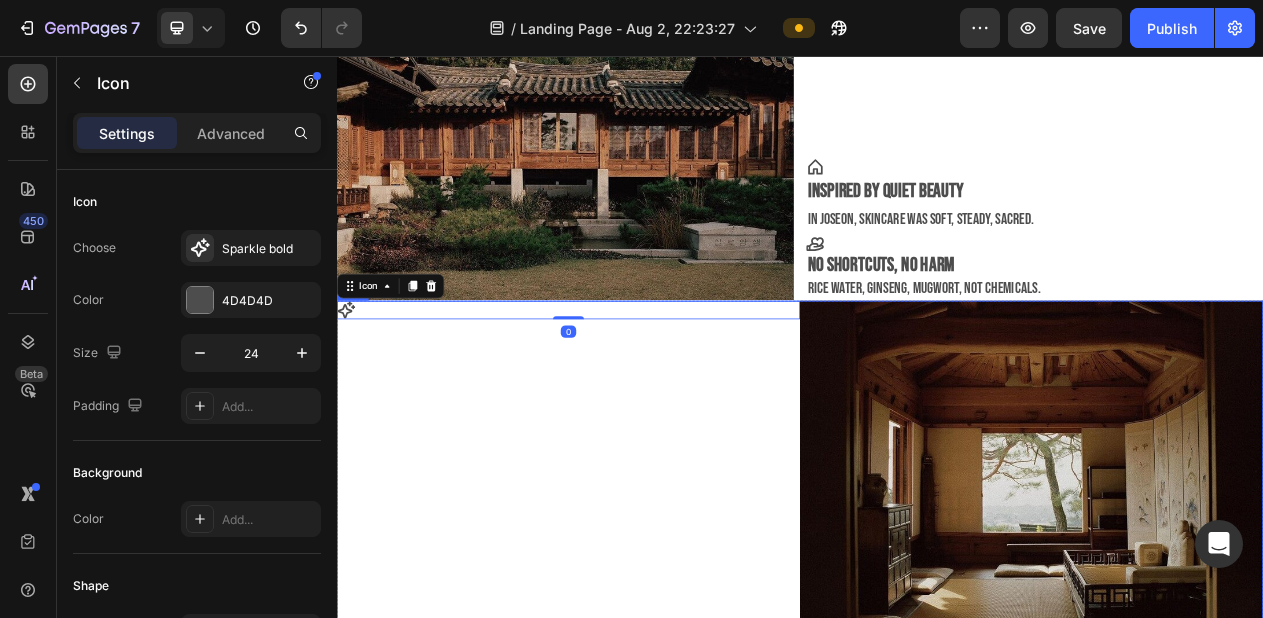 click on "Icon   0" at bounding box center (637, 613) 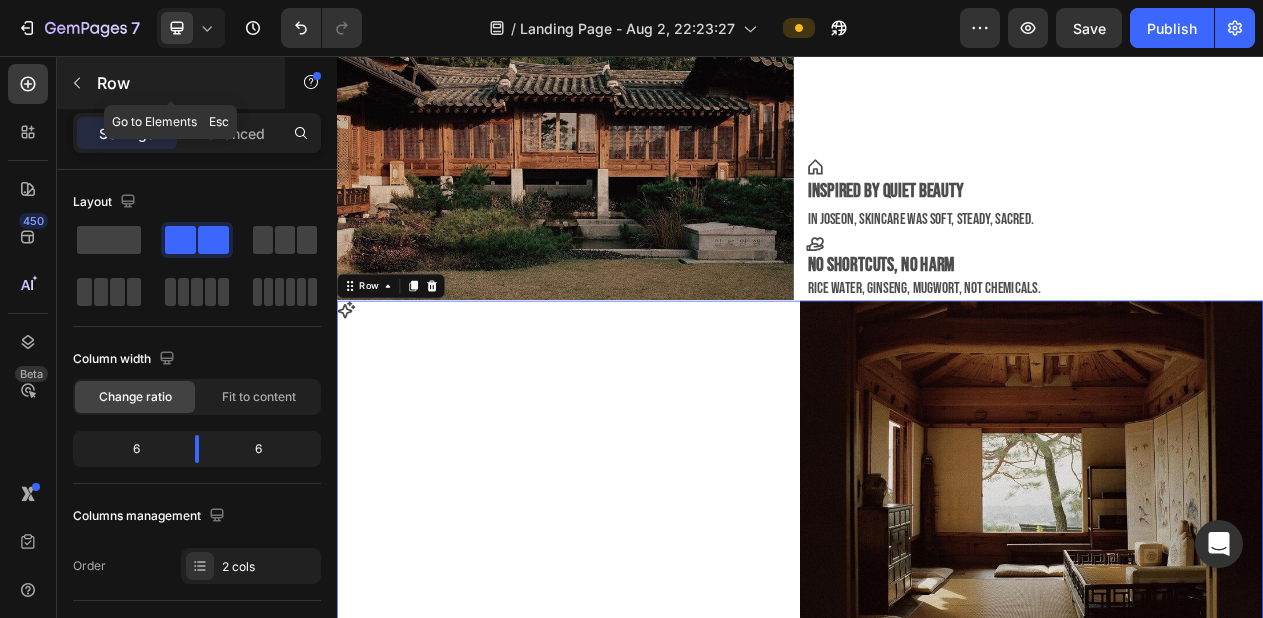 click at bounding box center (77, 83) 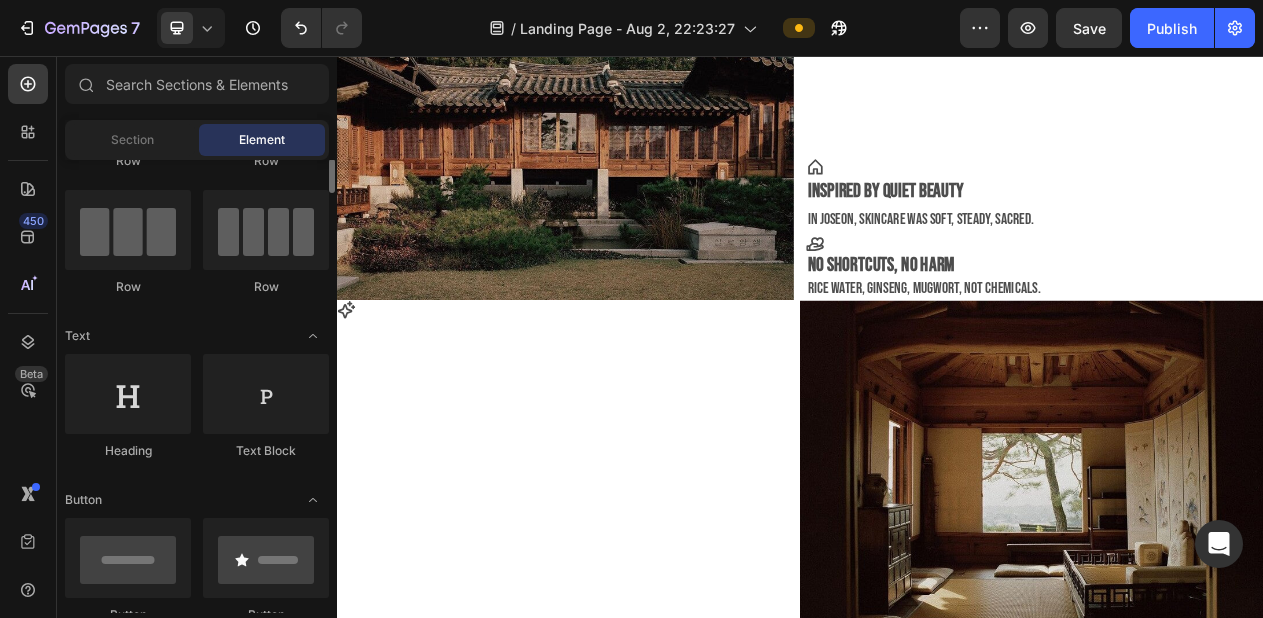 scroll, scrollTop: 144, scrollLeft: 0, axis: vertical 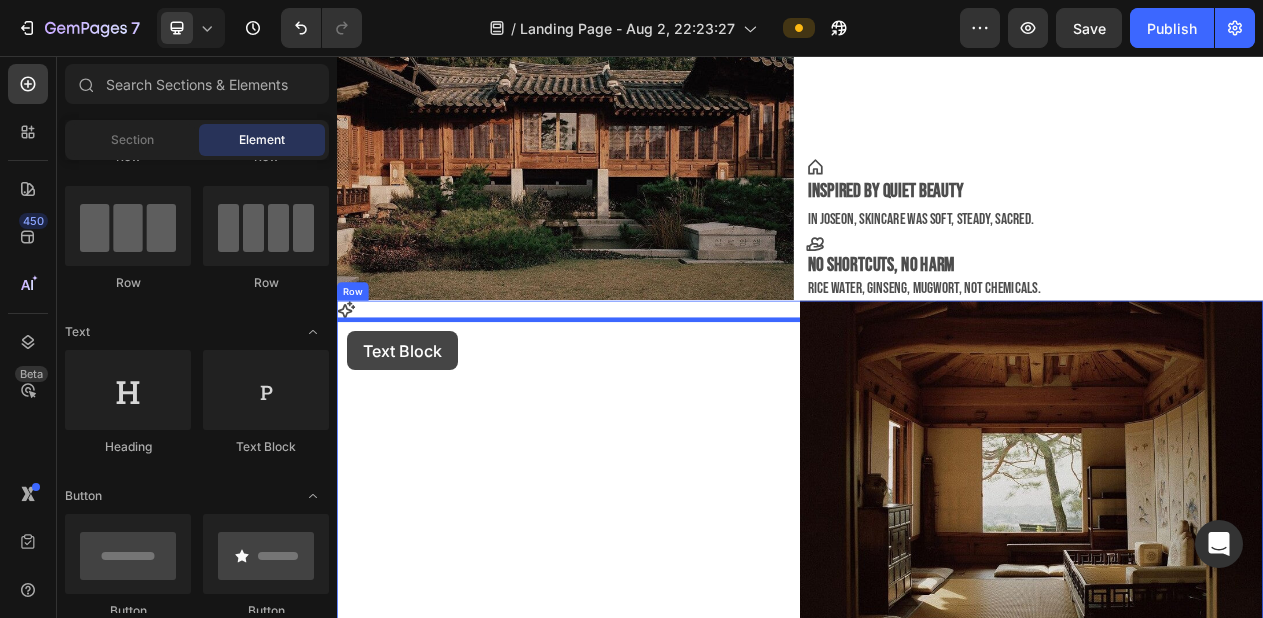 drag, startPoint x: 607, startPoint y: 449, endPoint x: 350, endPoint y: 413, distance: 259.50916 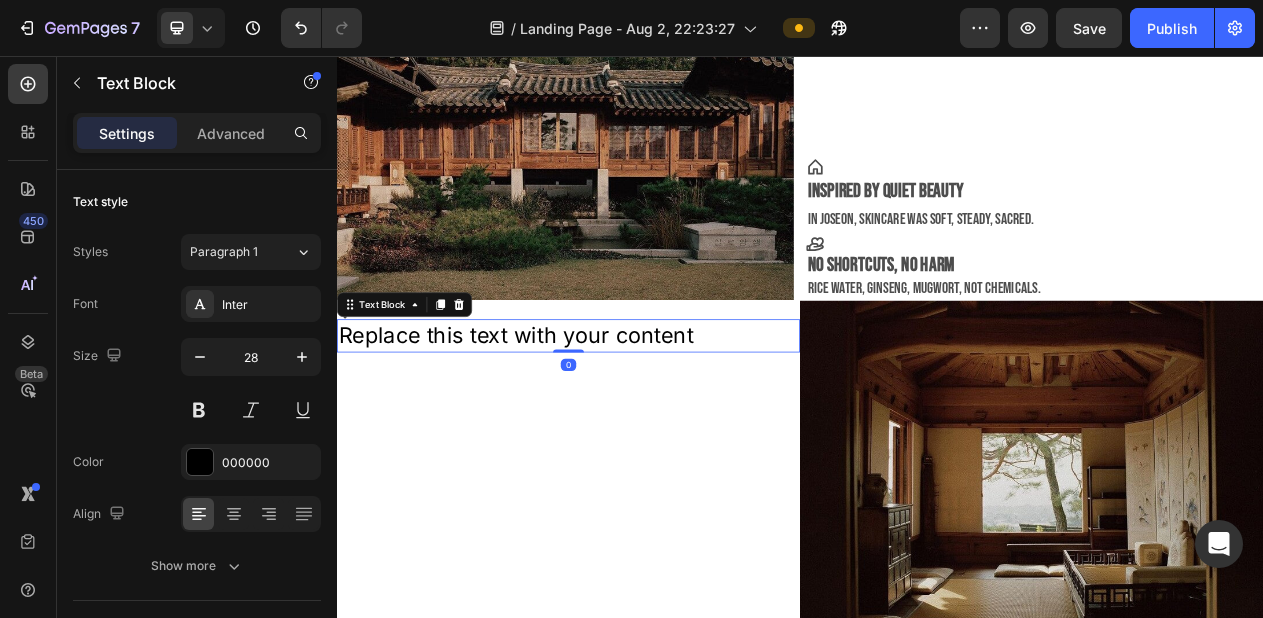 click on "Replace this text with your content" at bounding box center [637, 418] 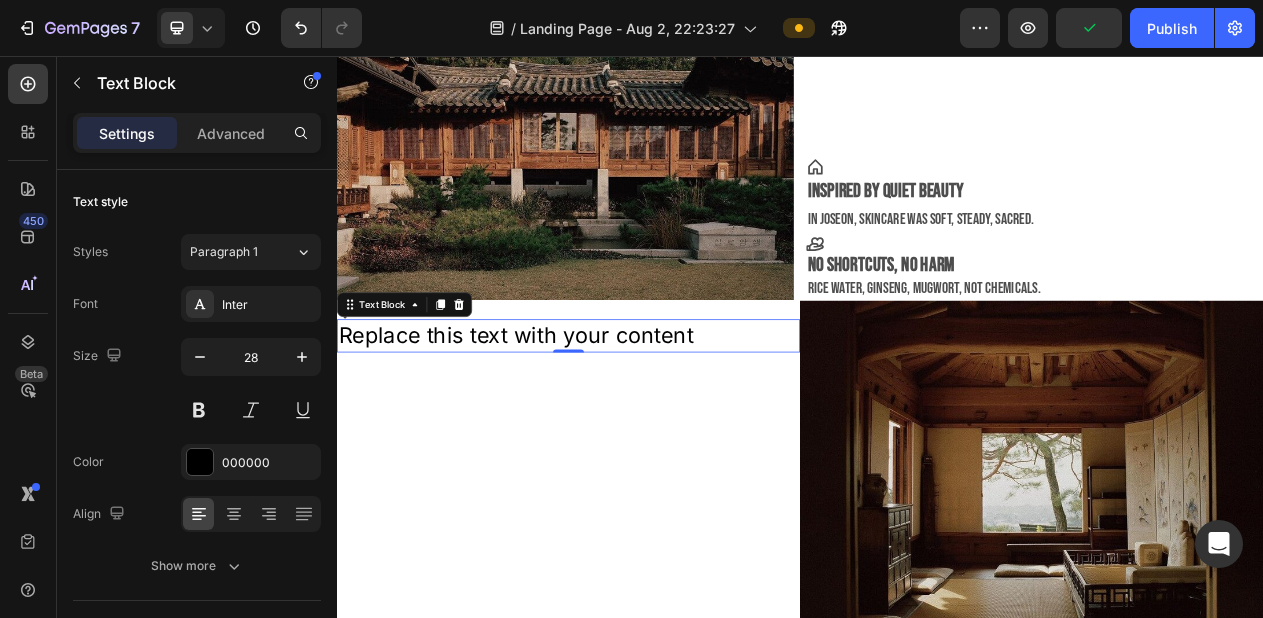 click on "Replace this text with your content" at bounding box center [637, 418] 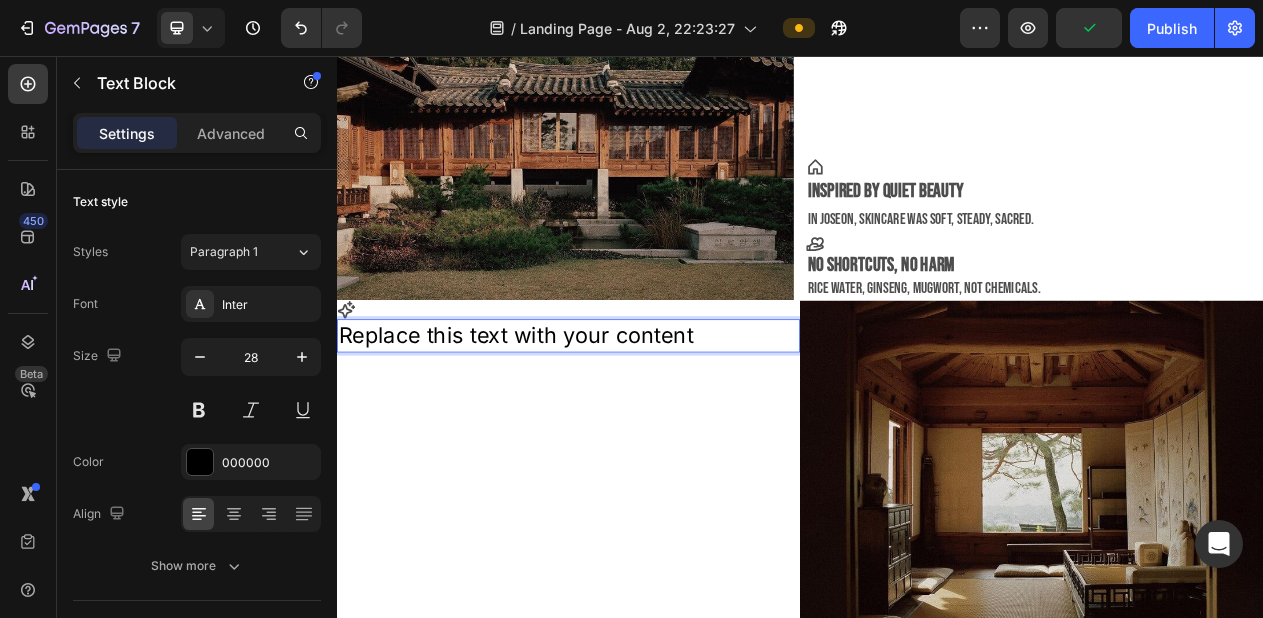 click on "Replace this text with your content" at bounding box center (637, 418) 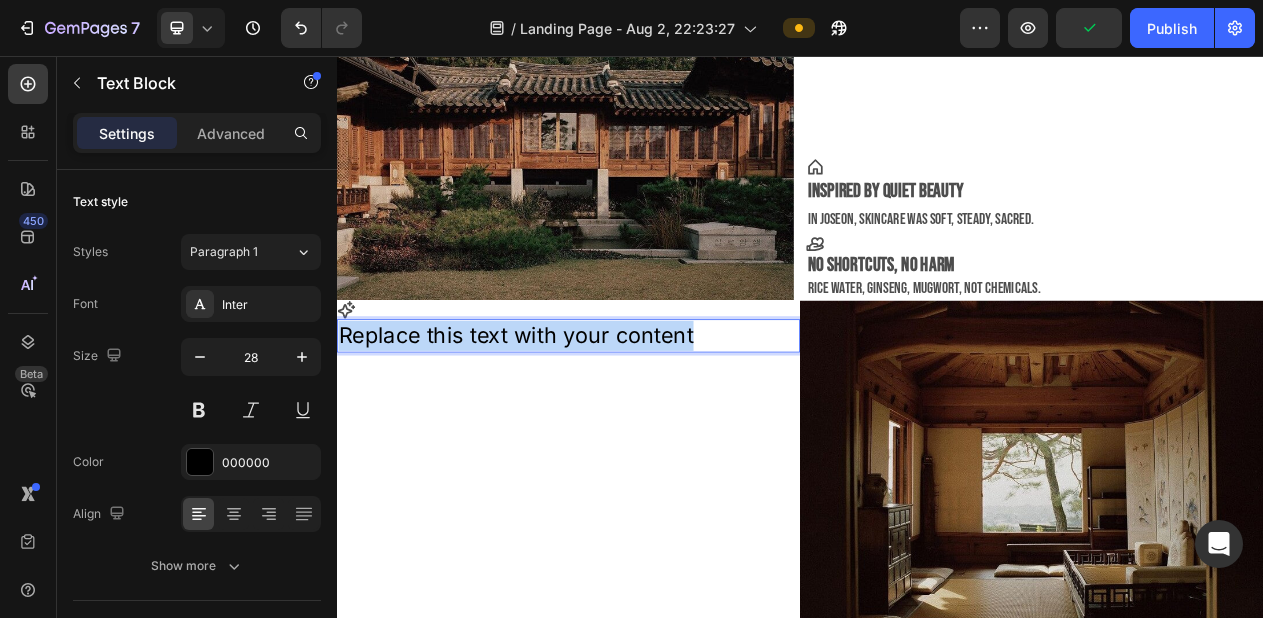 click on "Replace this text with your content" at bounding box center (637, 418) 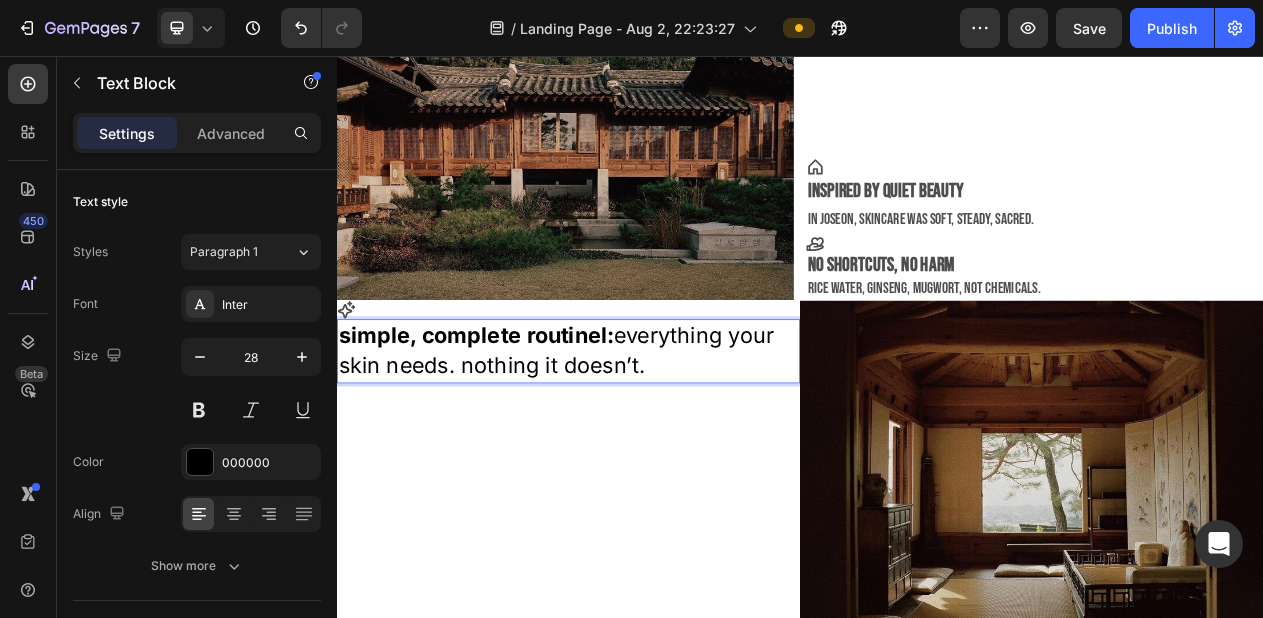 click on "simple, complete routinel:" at bounding box center (517, 418) 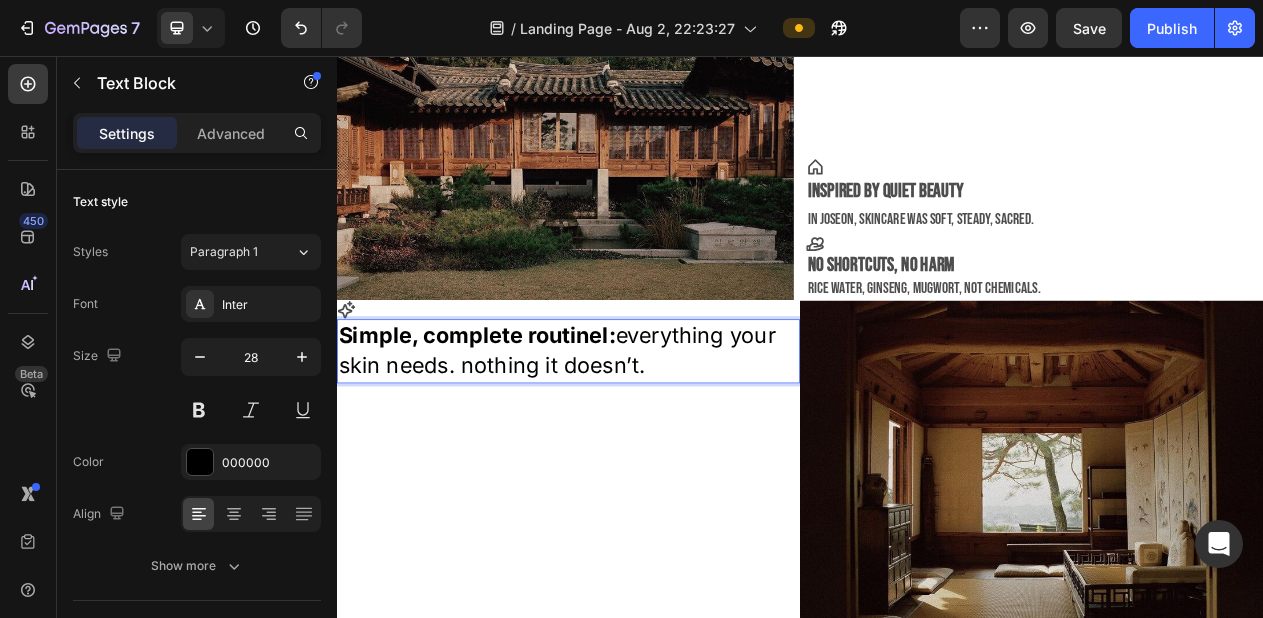 click on "Simple, complete routinel:" at bounding box center (518, 418) 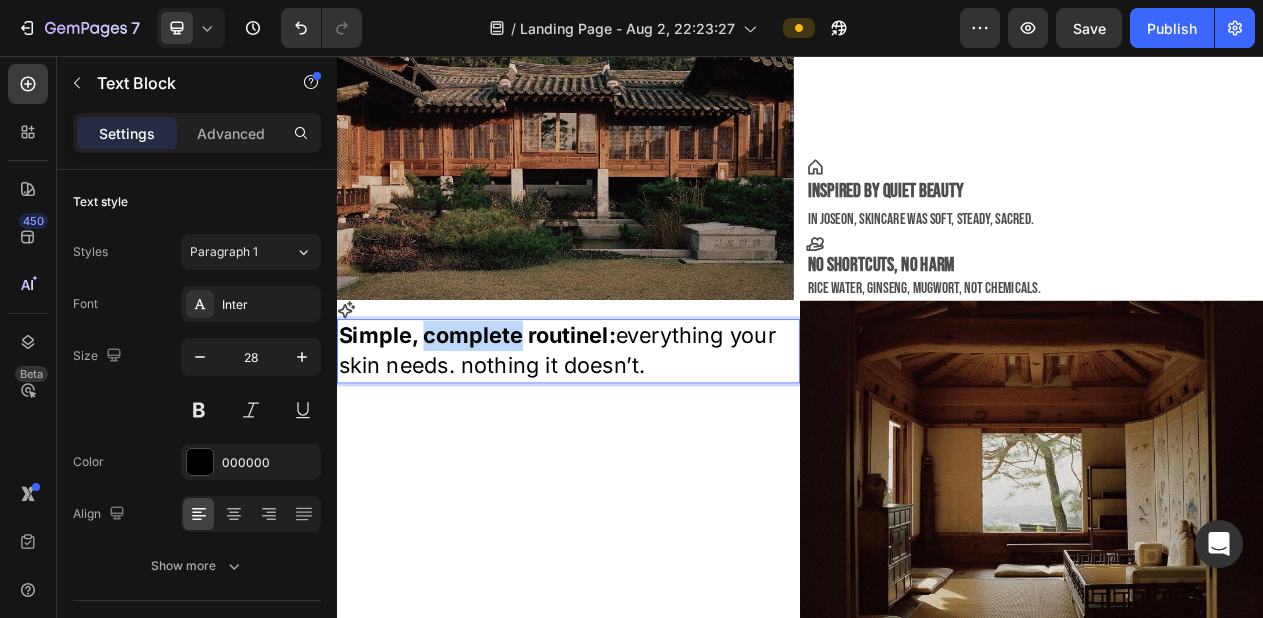 click on "Simple, complete routinel:" at bounding box center (518, 418) 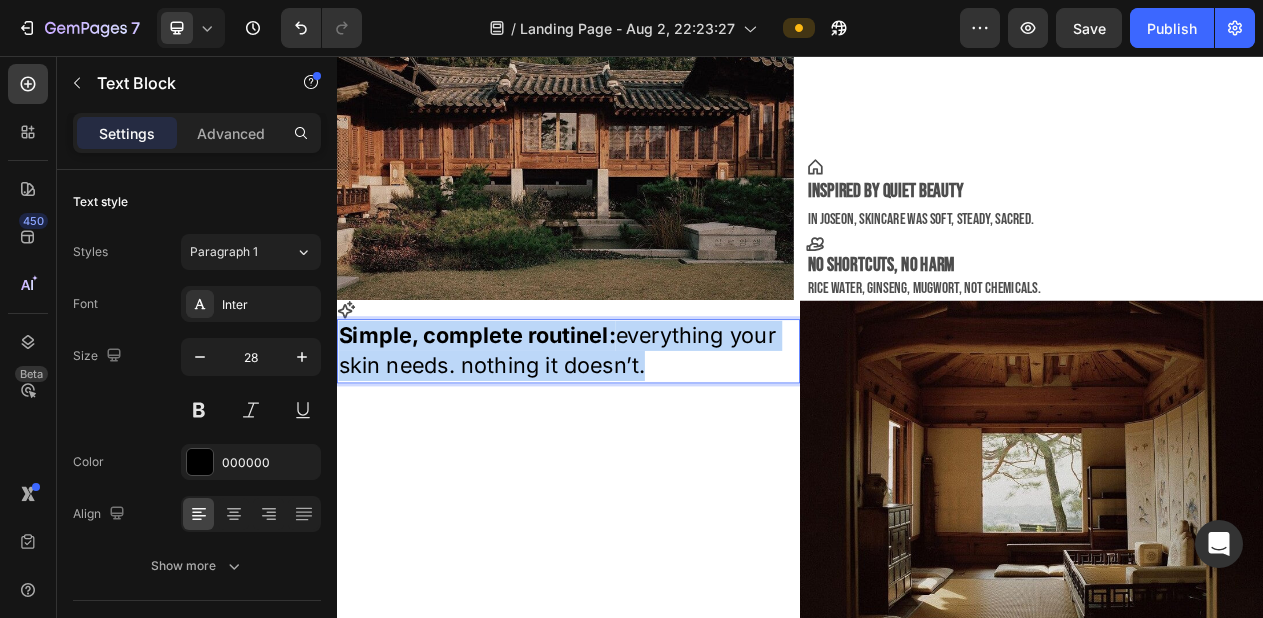 click on "Simple, complete routinel:" at bounding box center (518, 418) 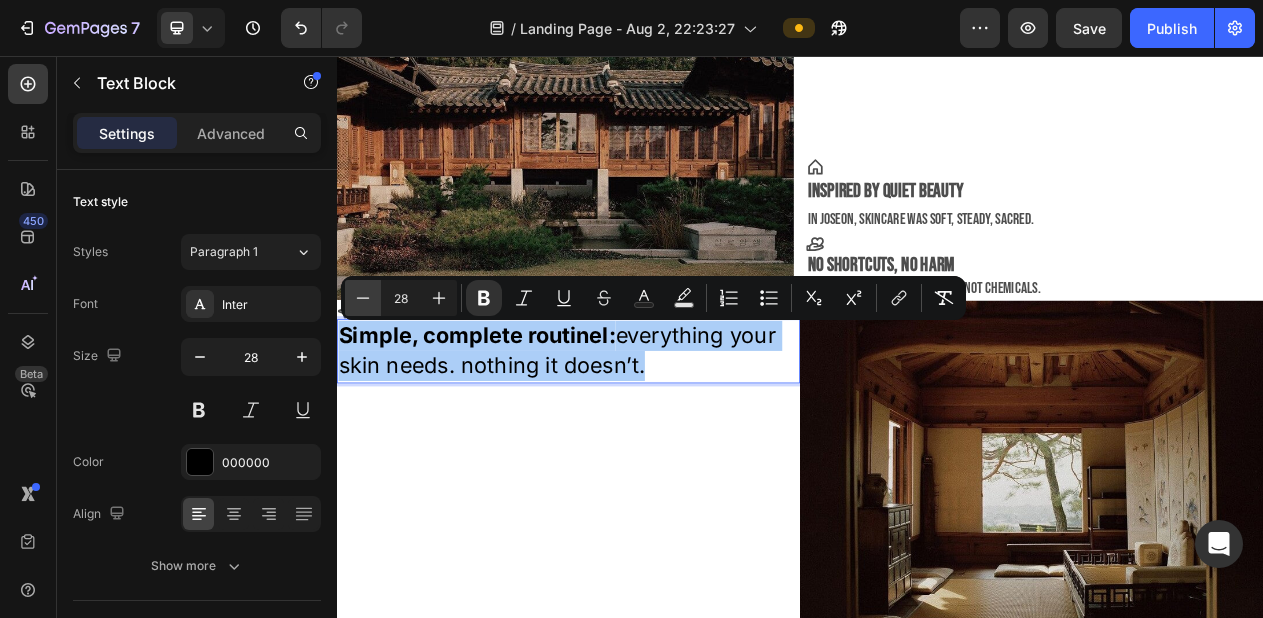 click 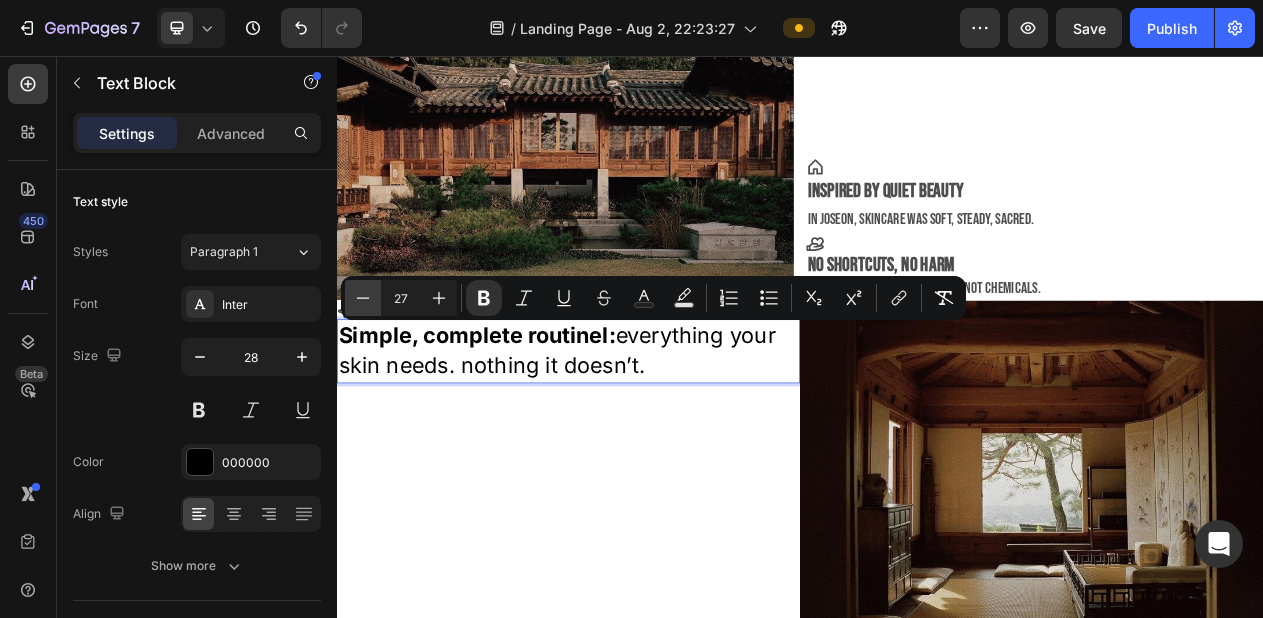 click 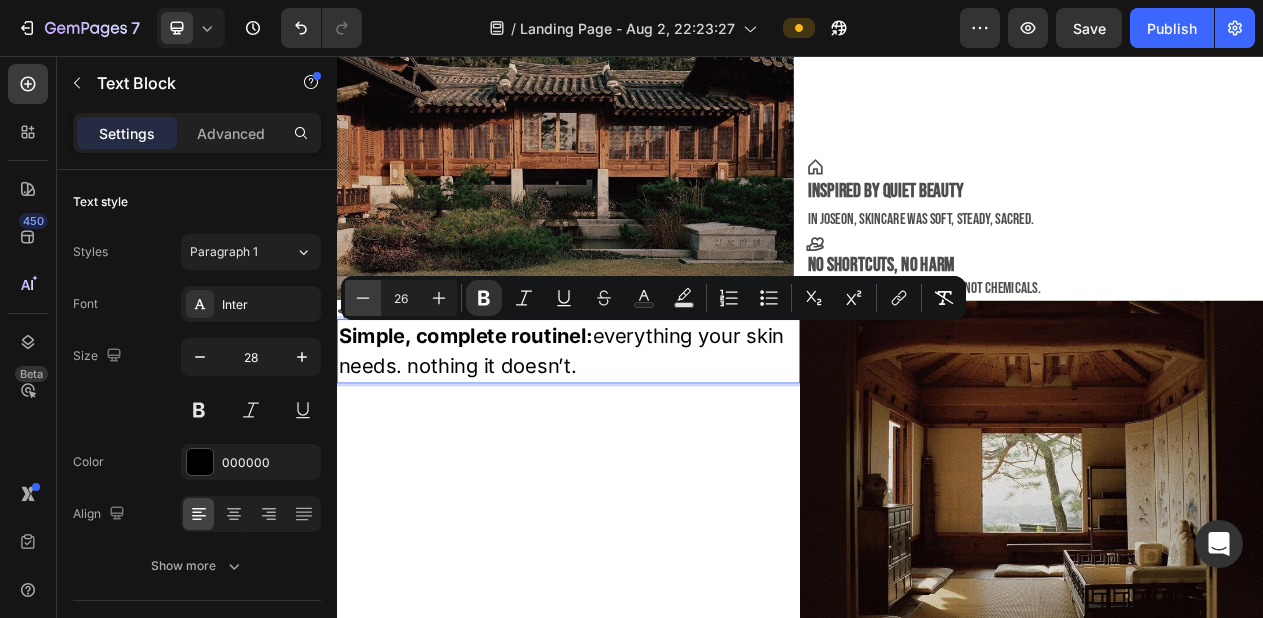 click 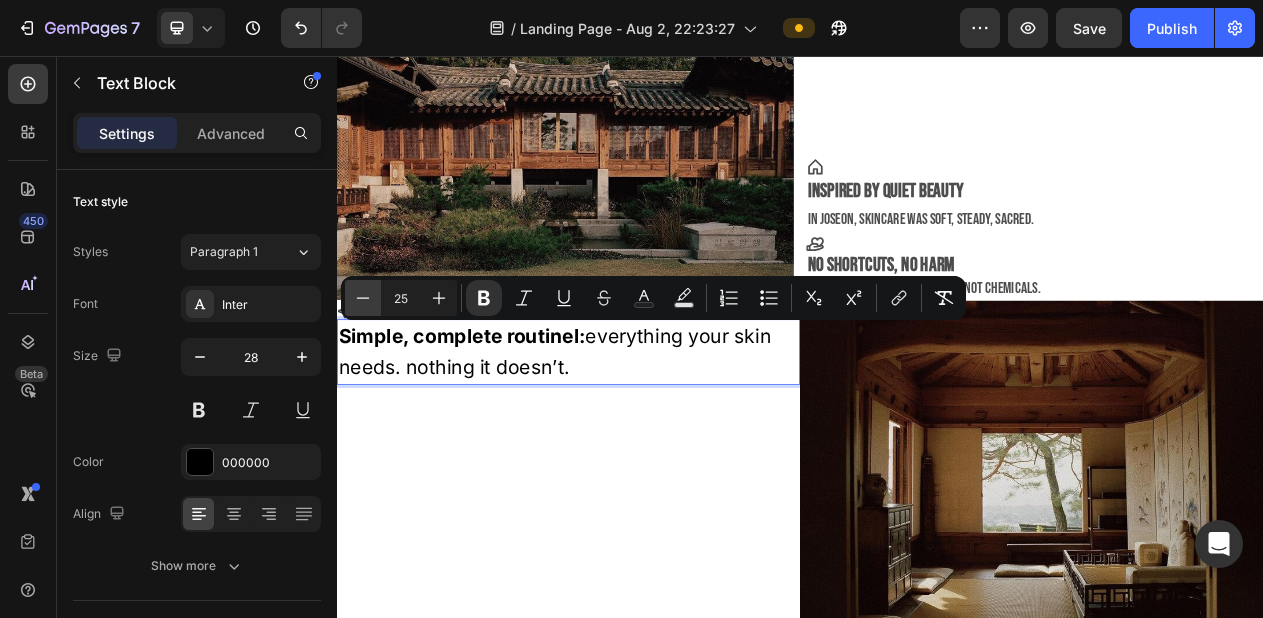 click 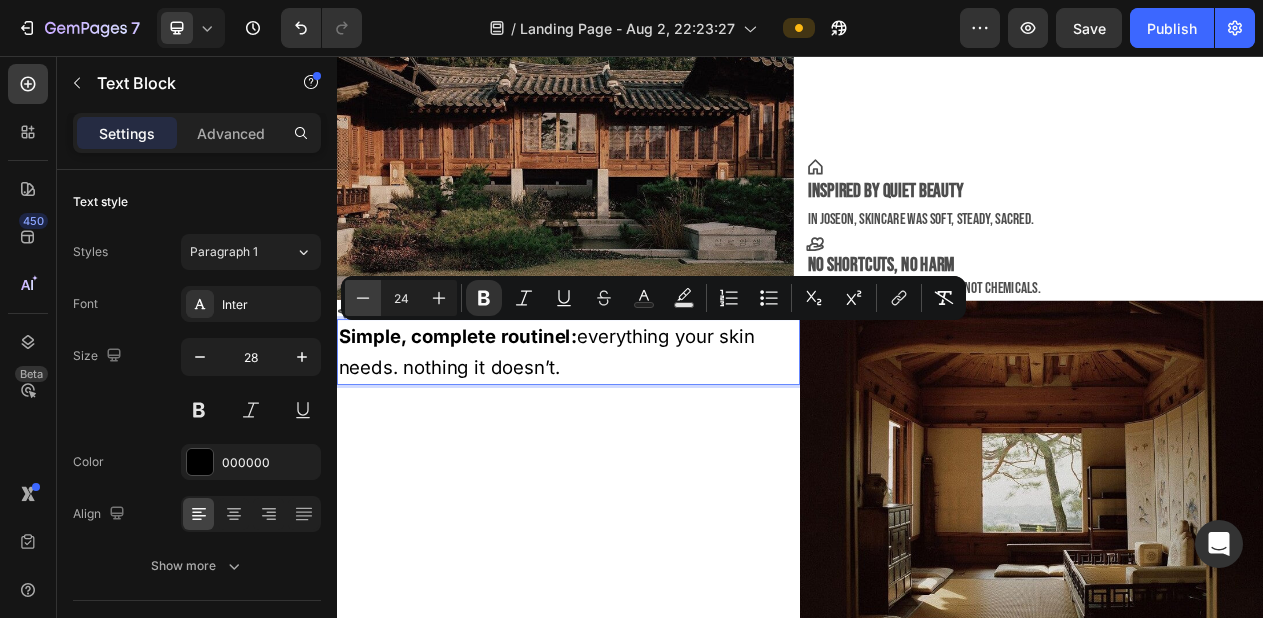 click 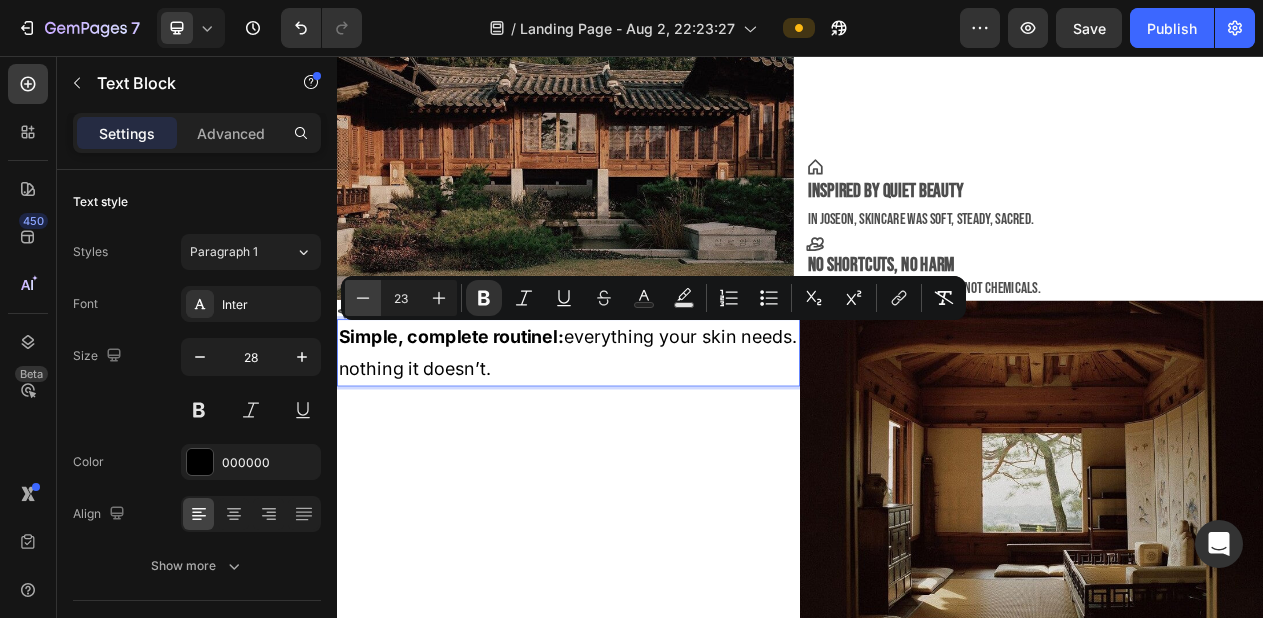 click 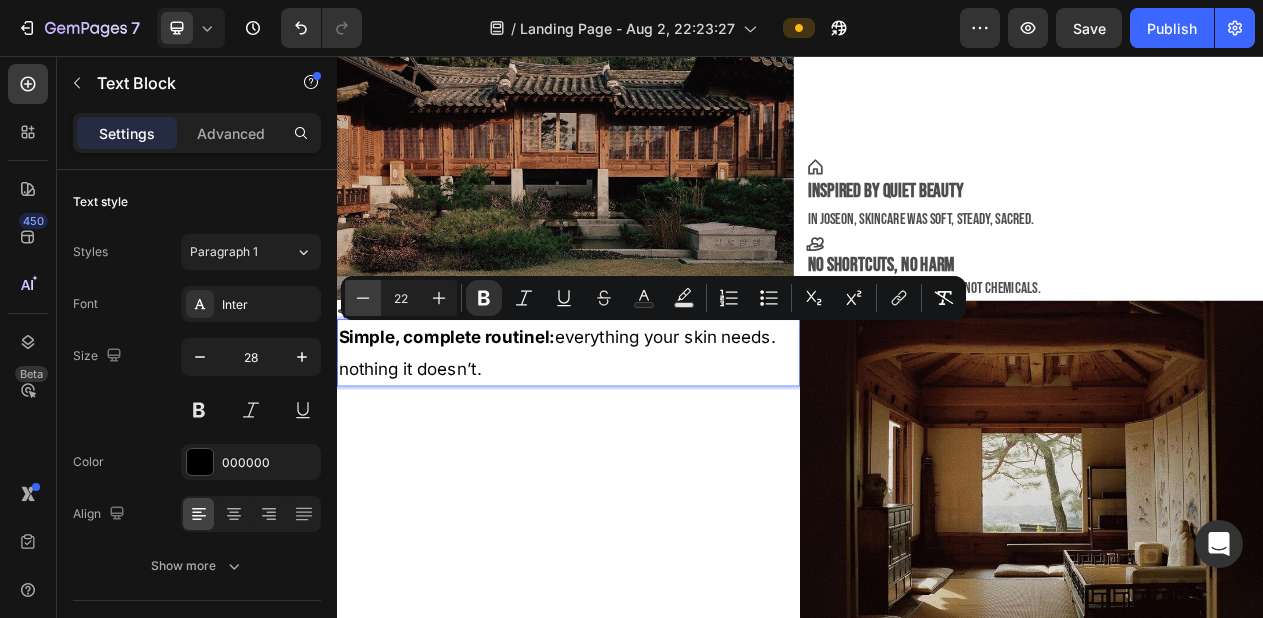 click 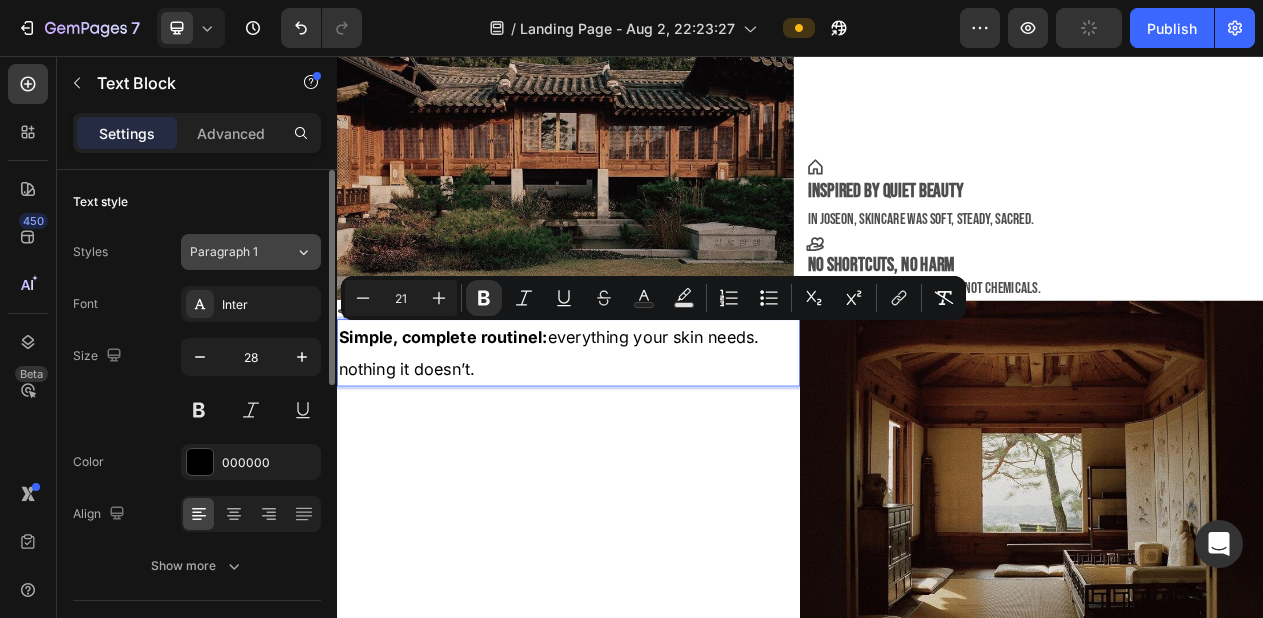 click on "Paragraph 1" at bounding box center [242, 252] 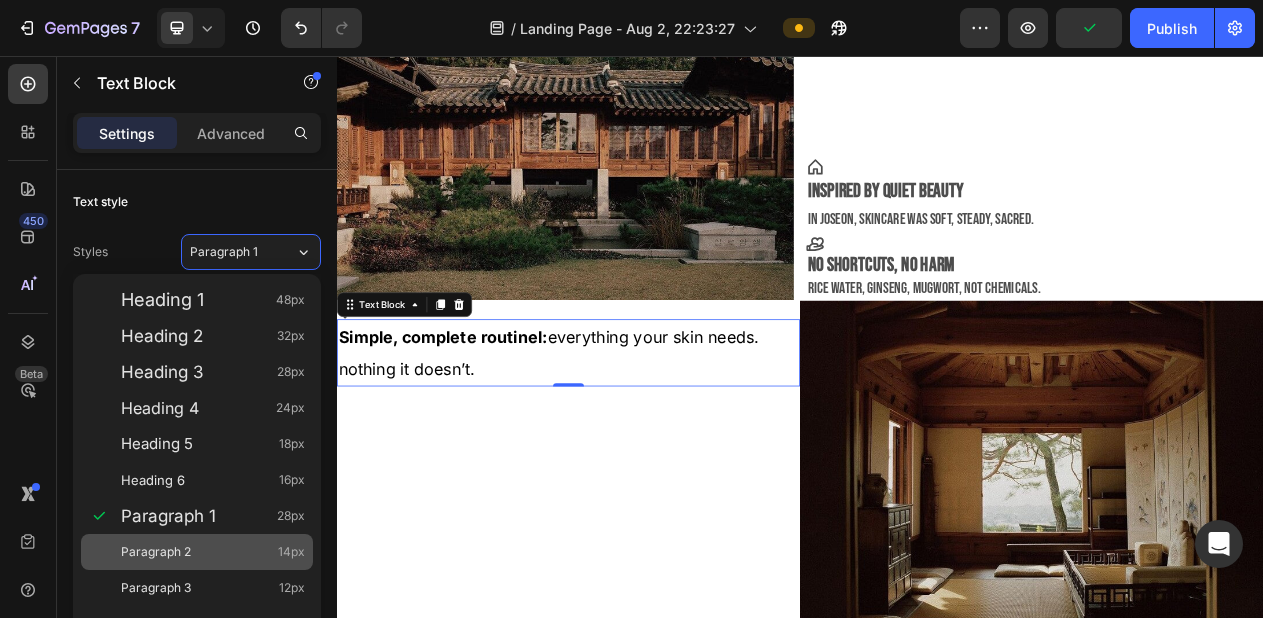 click on "Paragraph 2 14px" at bounding box center (213, 552) 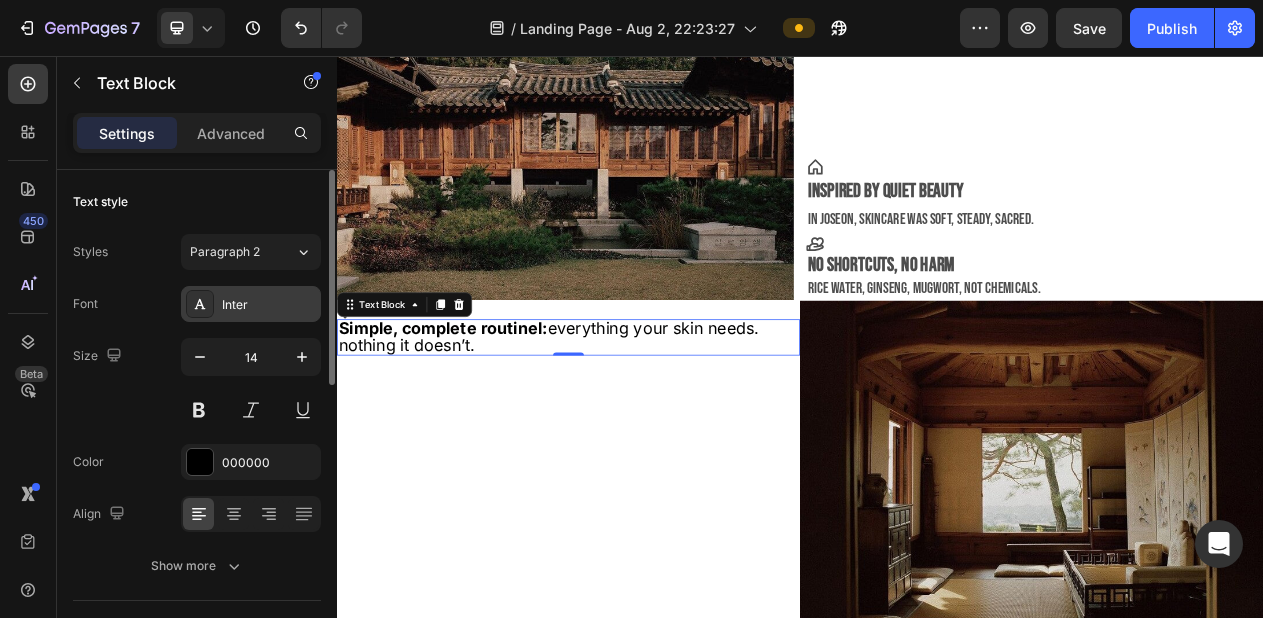 click on "Inter" at bounding box center (251, 304) 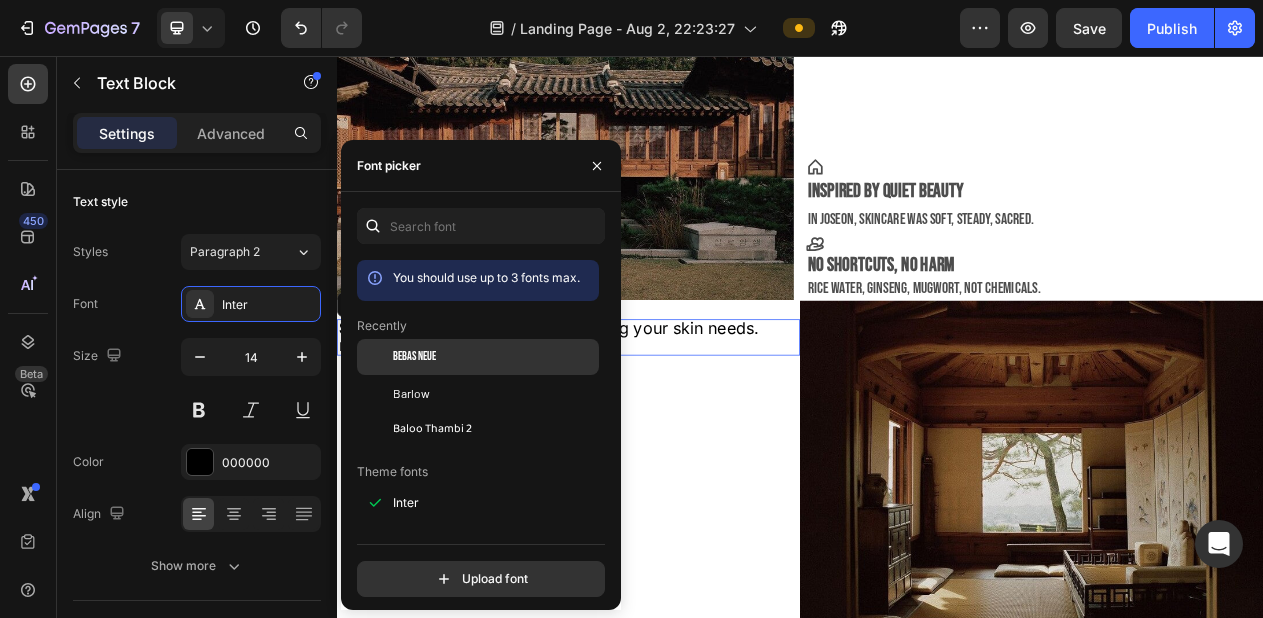 click on "Bebas Neue" at bounding box center [414, 357] 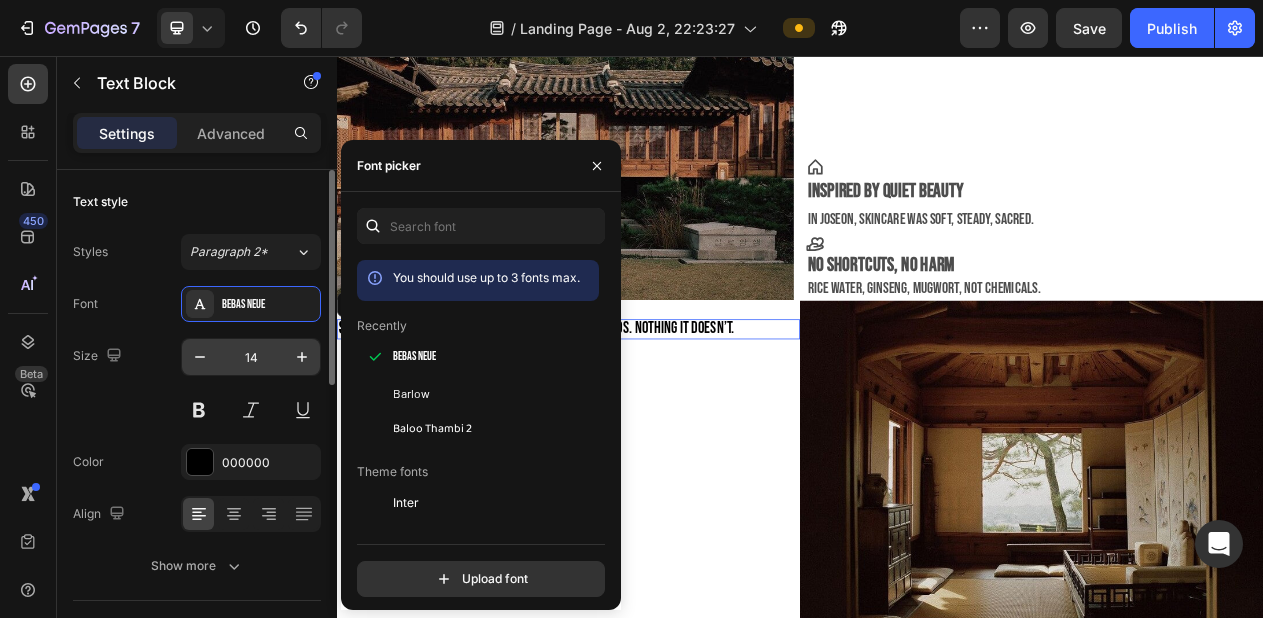 click on "14" at bounding box center [251, 357] 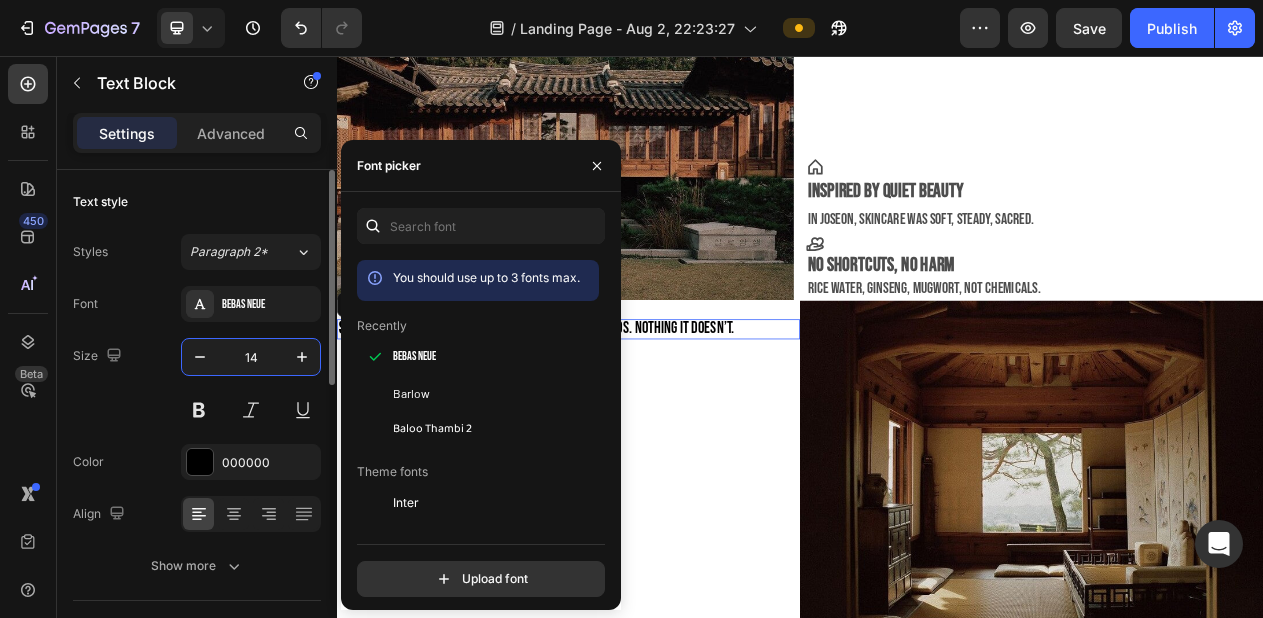 click on "14" at bounding box center [251, 357] 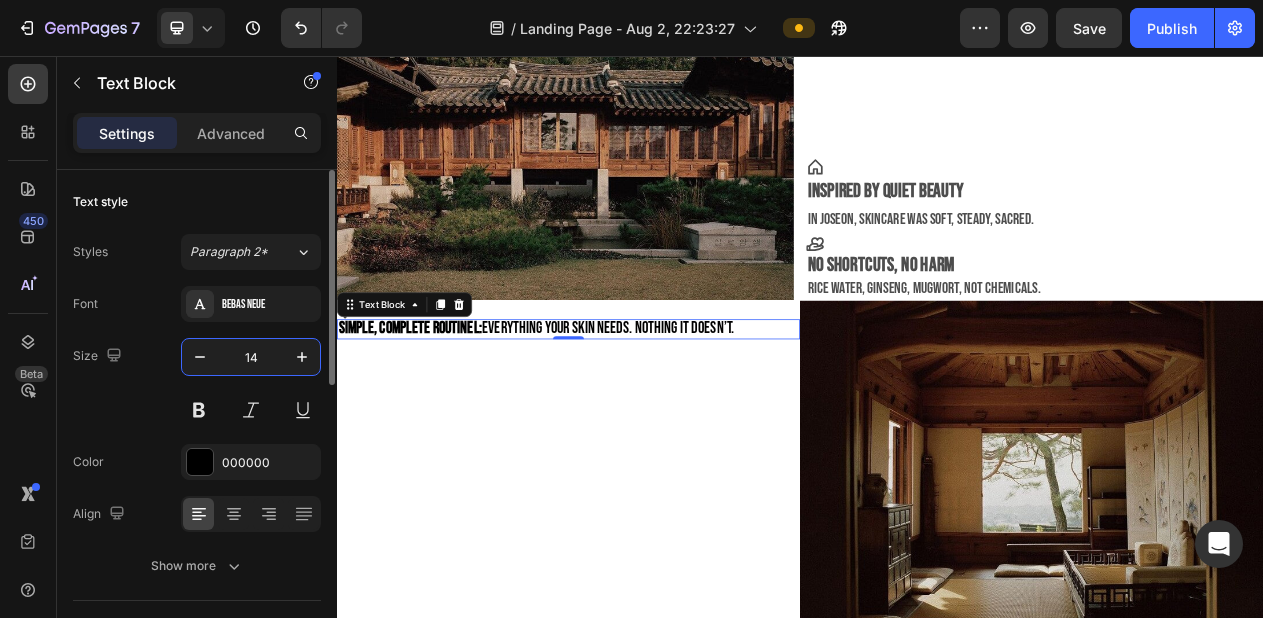 click on "14" at bounding box center [251, 357] 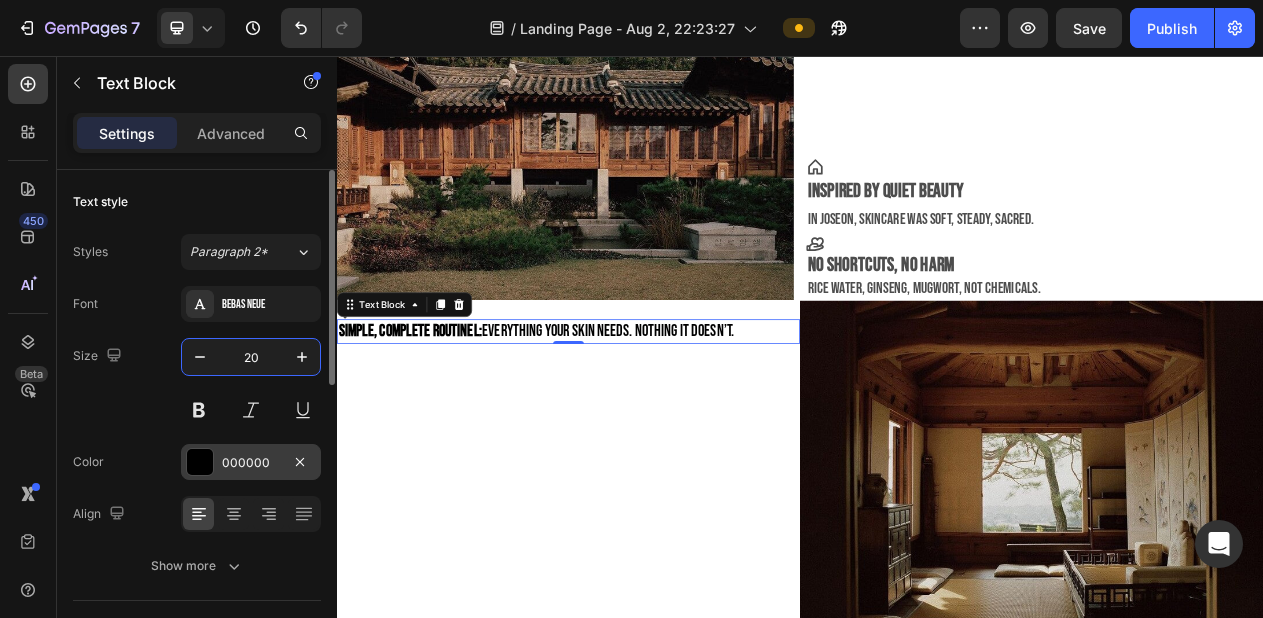 type on "20" 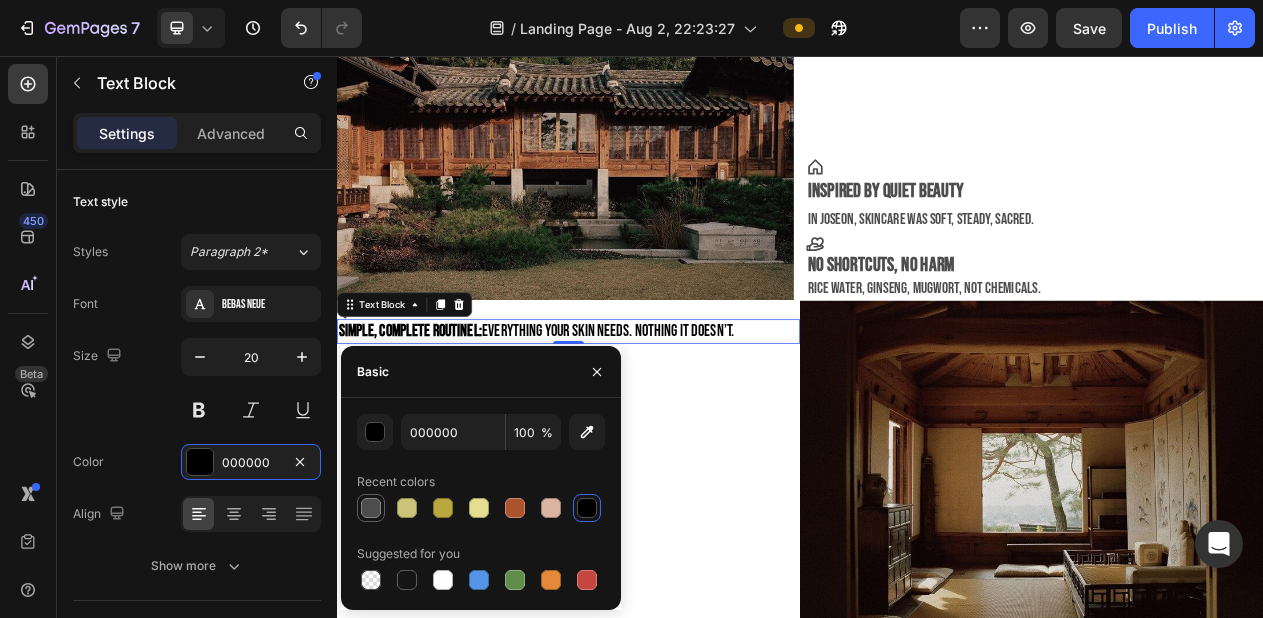 click at bounding box center (371, 508) 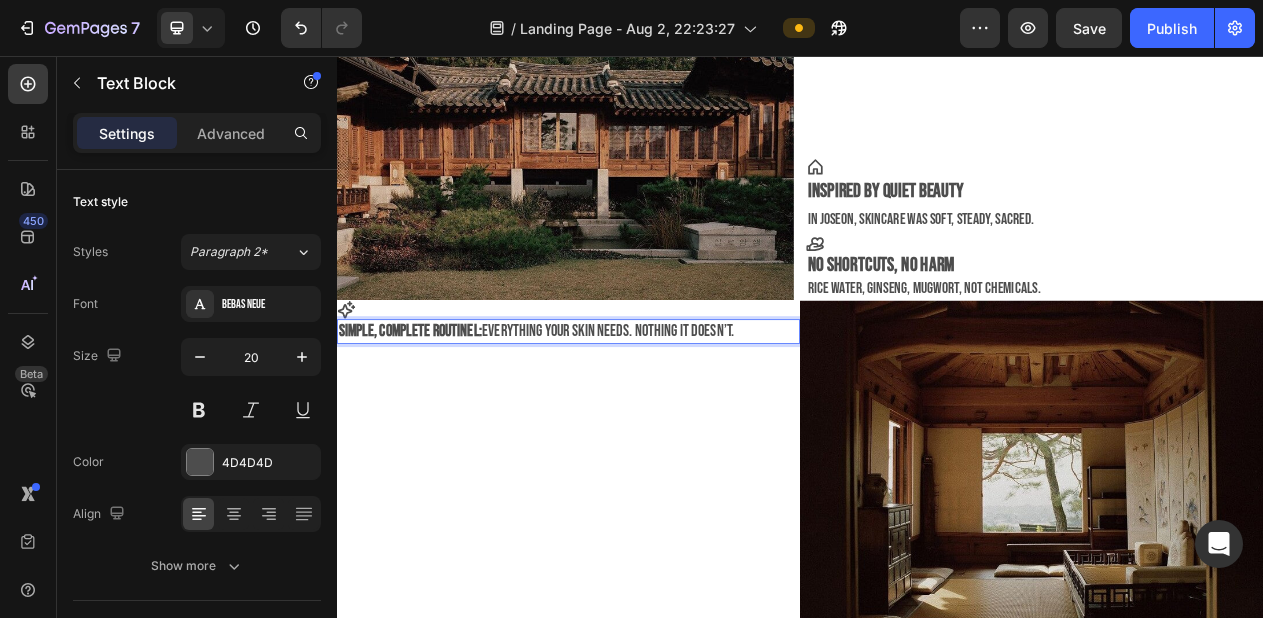 click on "Simple, complete routinel:" at bounding box center (432, 412) 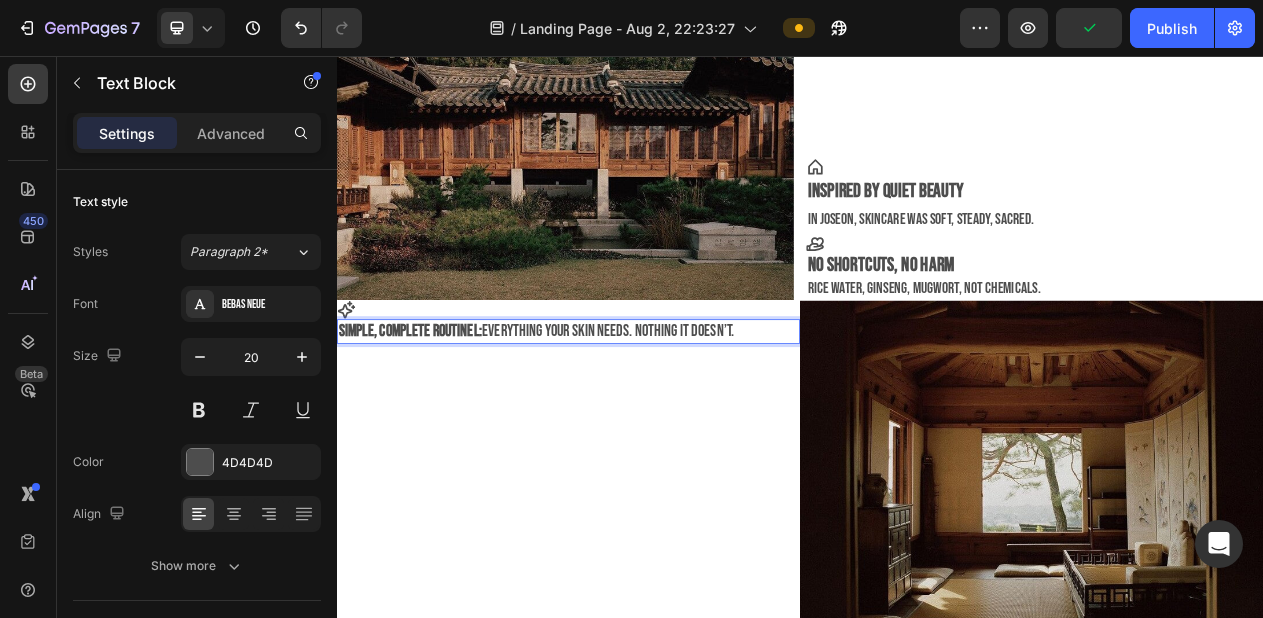 click on "Simple, complete routinel:  everything your skin needs. nothing it doesn’t." at bounding box center [595, 412] 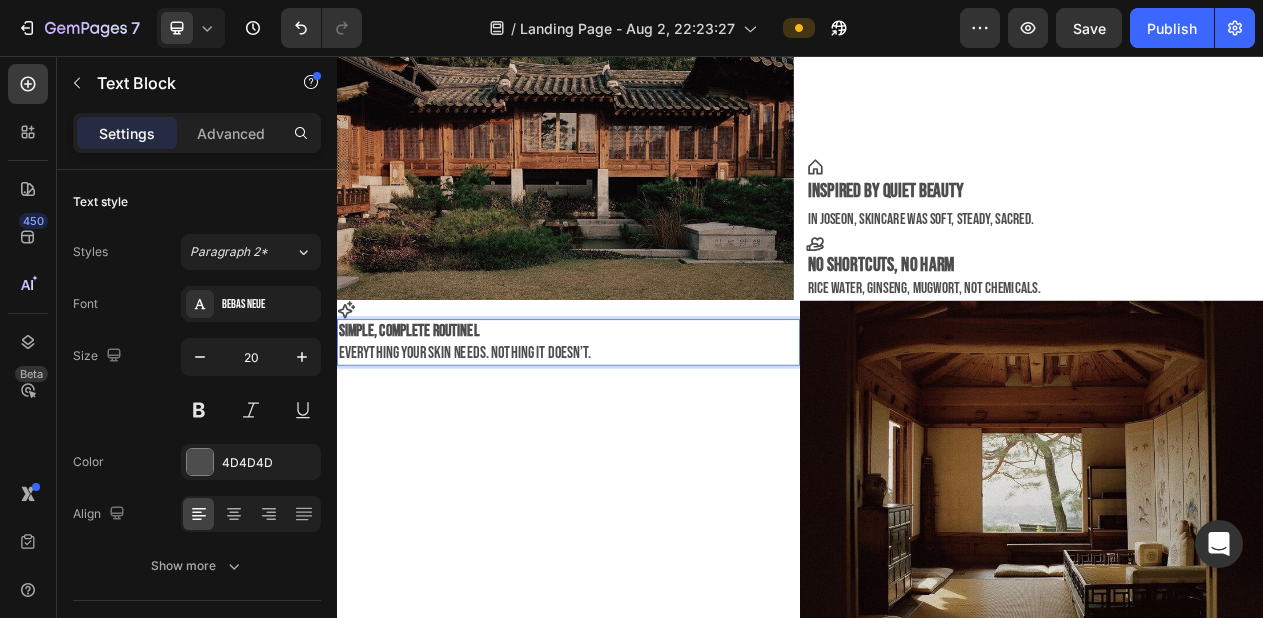 click on "Simple, complete routinel" at bounding box center [430, 412] 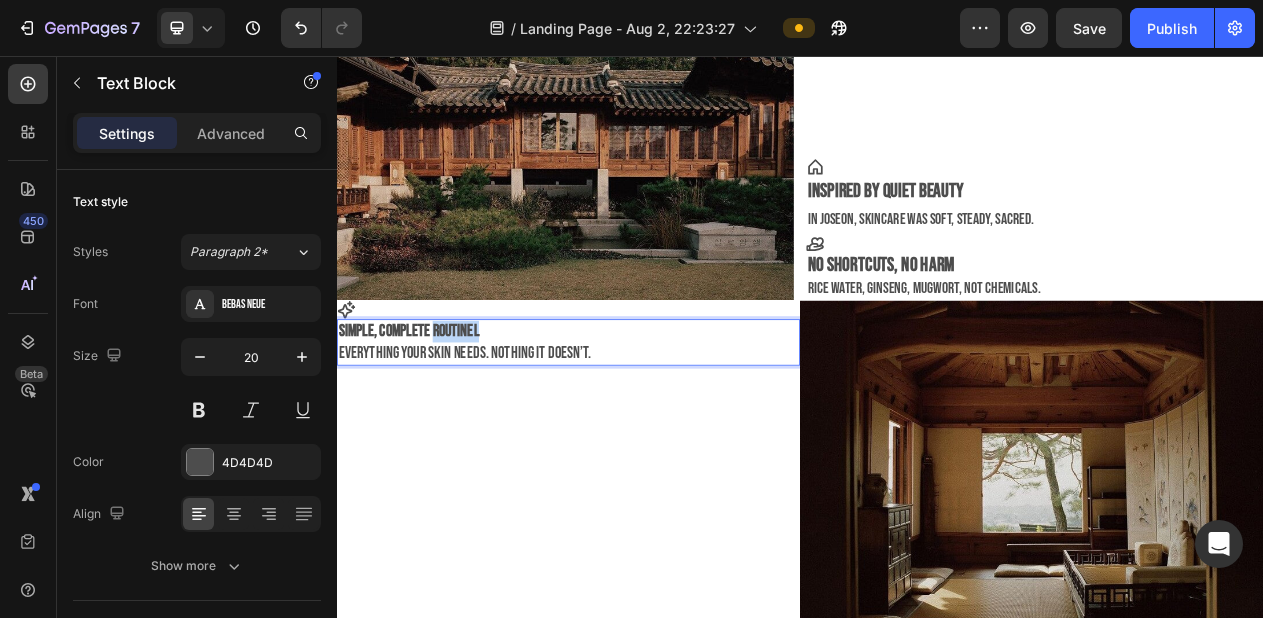 click on "Simple, complete routinel" at bounding box center [430, 412] 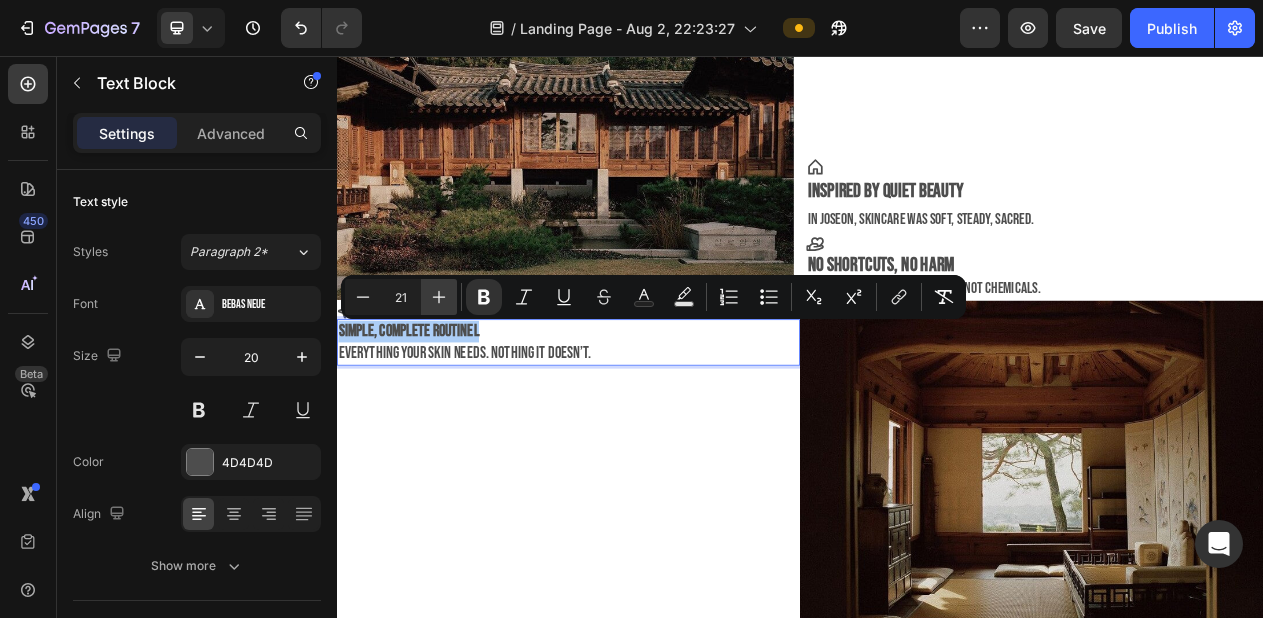 click 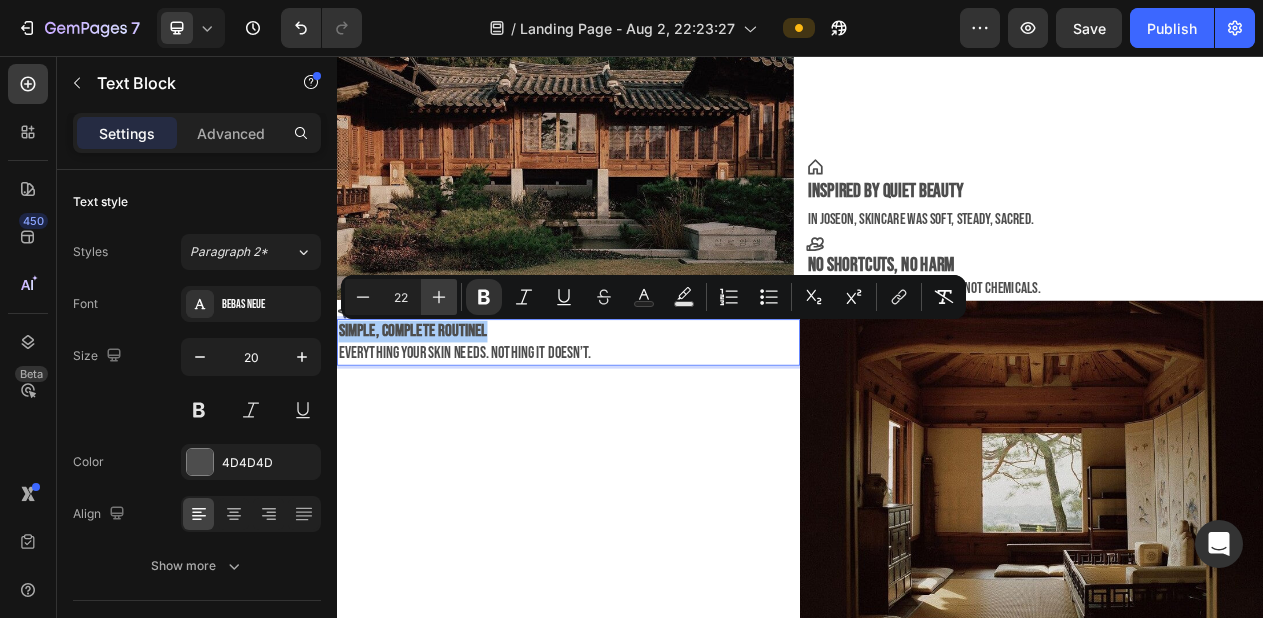 click 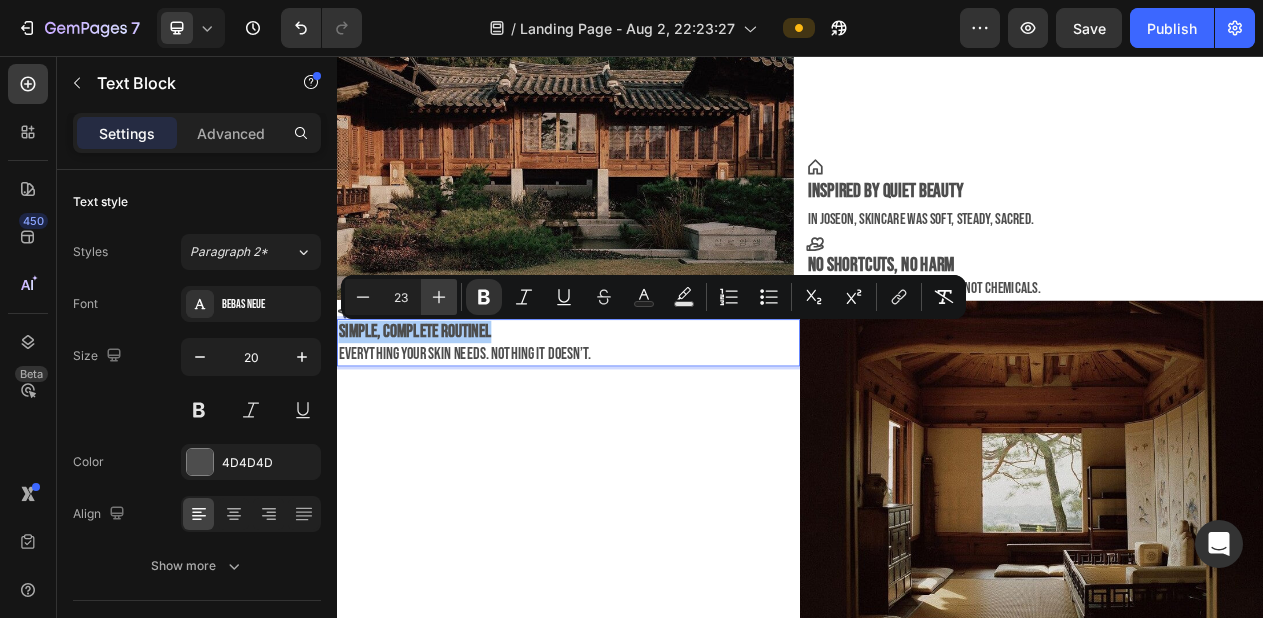 click 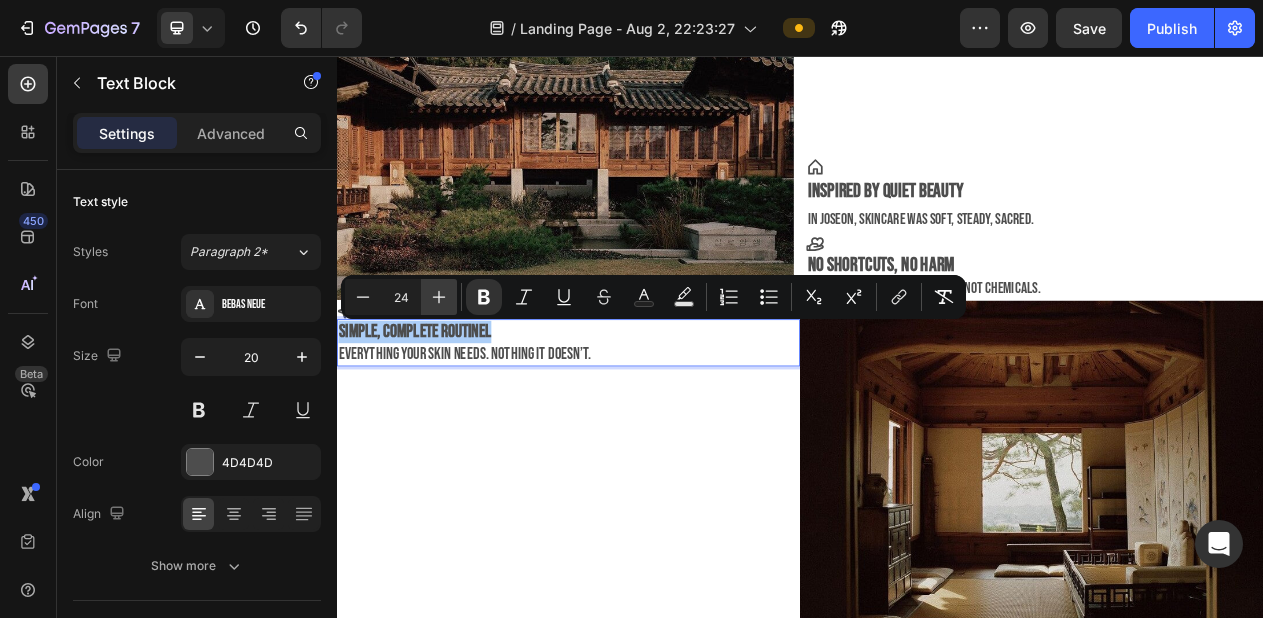 click 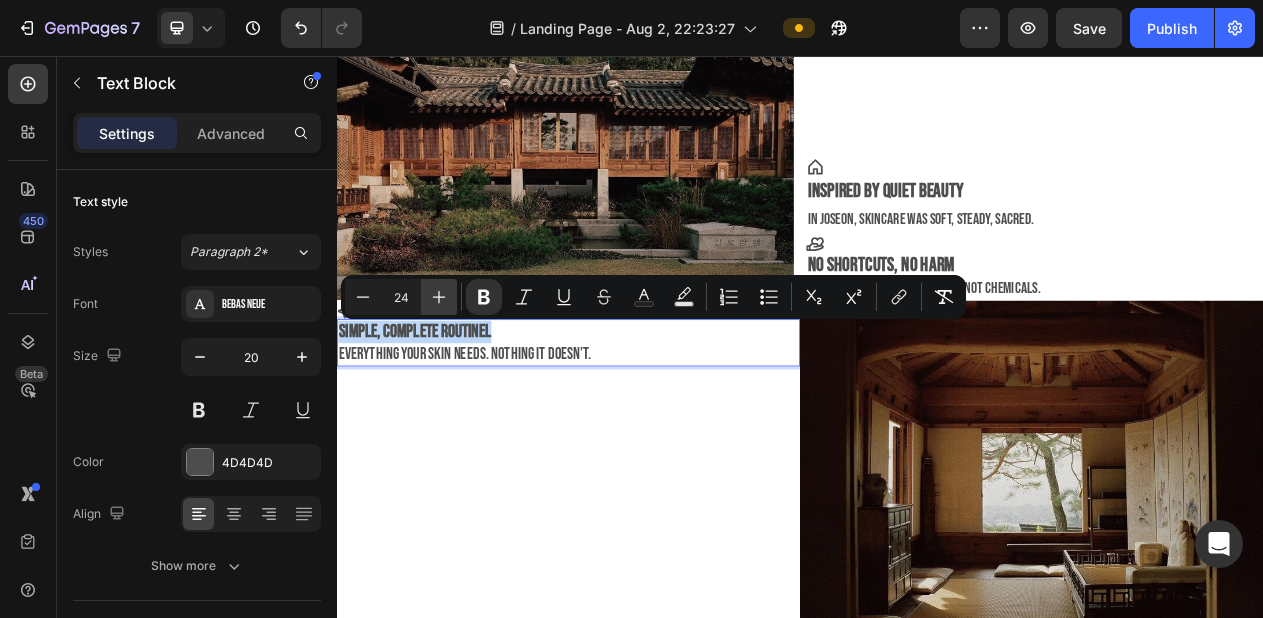 type on "25" 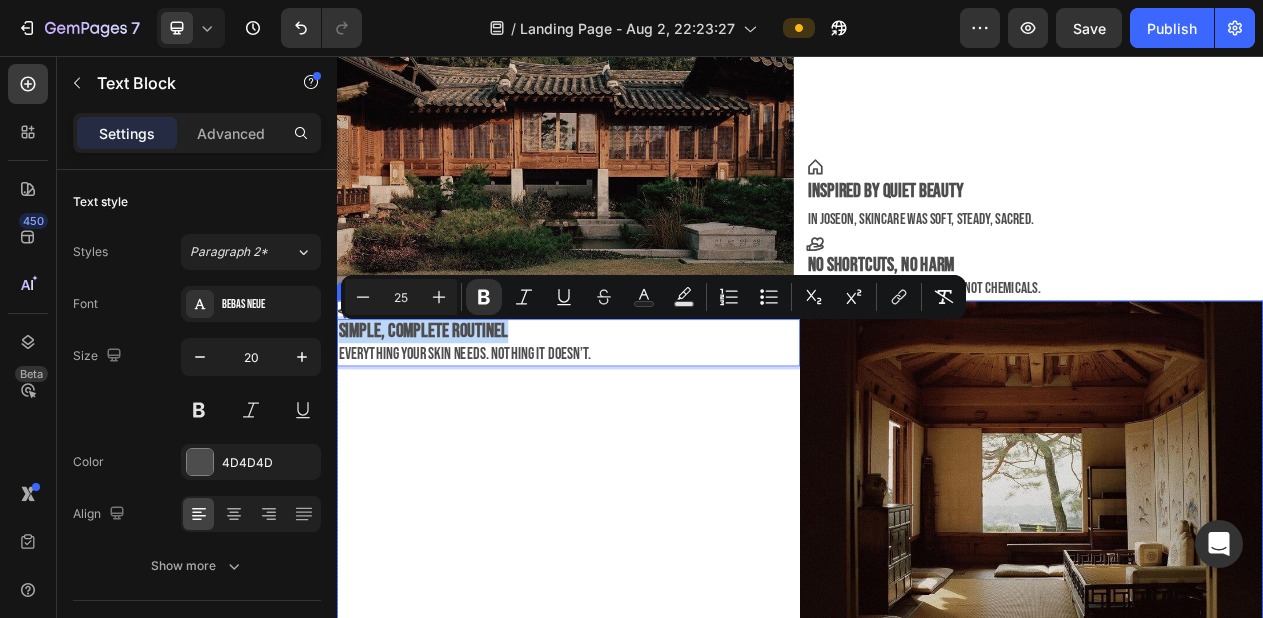 click on "Icon Simple, complete routinel everything your skin needs. nothing it doesn’t. Text Block   0" at bounding box center [637, 613] 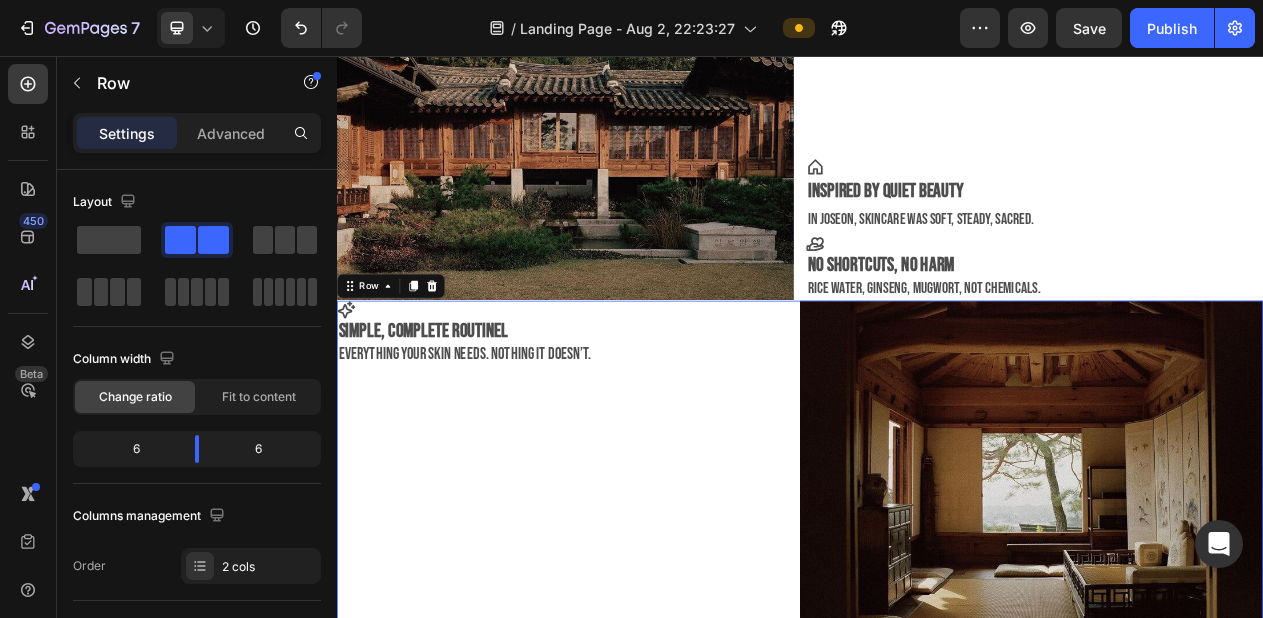 click on "Icon Simple, complete routinel everything your skin needs. nothing it doesn’t. Text Block" at bounding box center (637, 613) 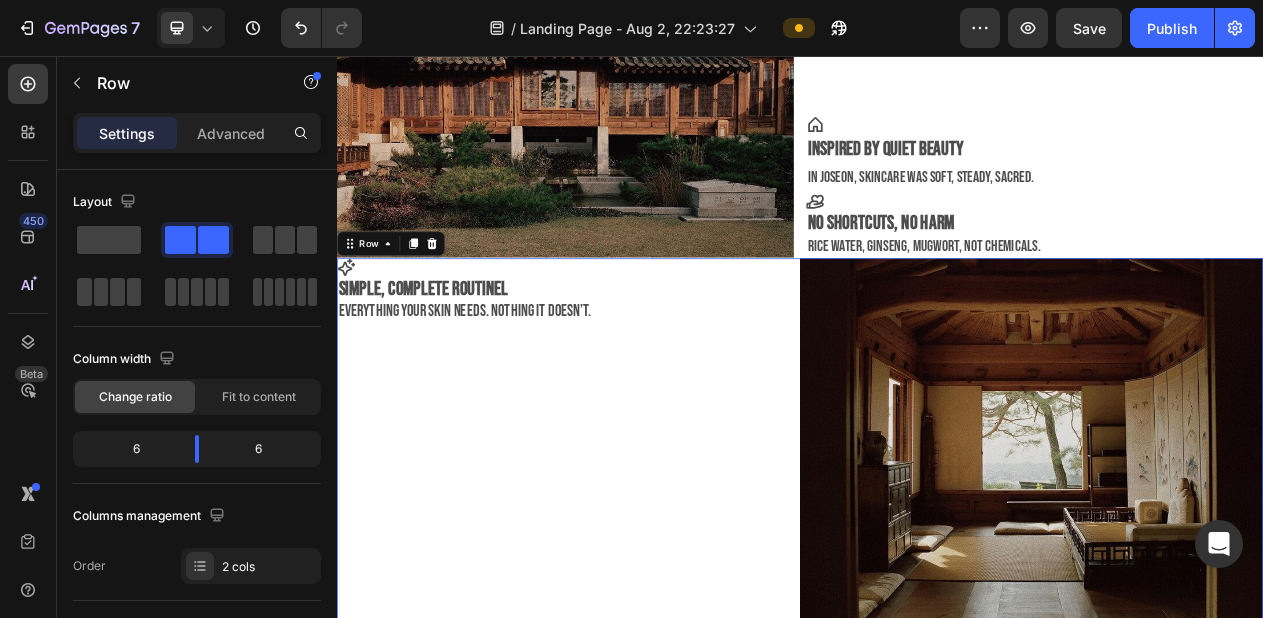 scroll, scrollTop: 1828, scrollLeft: 0, axis: vertical 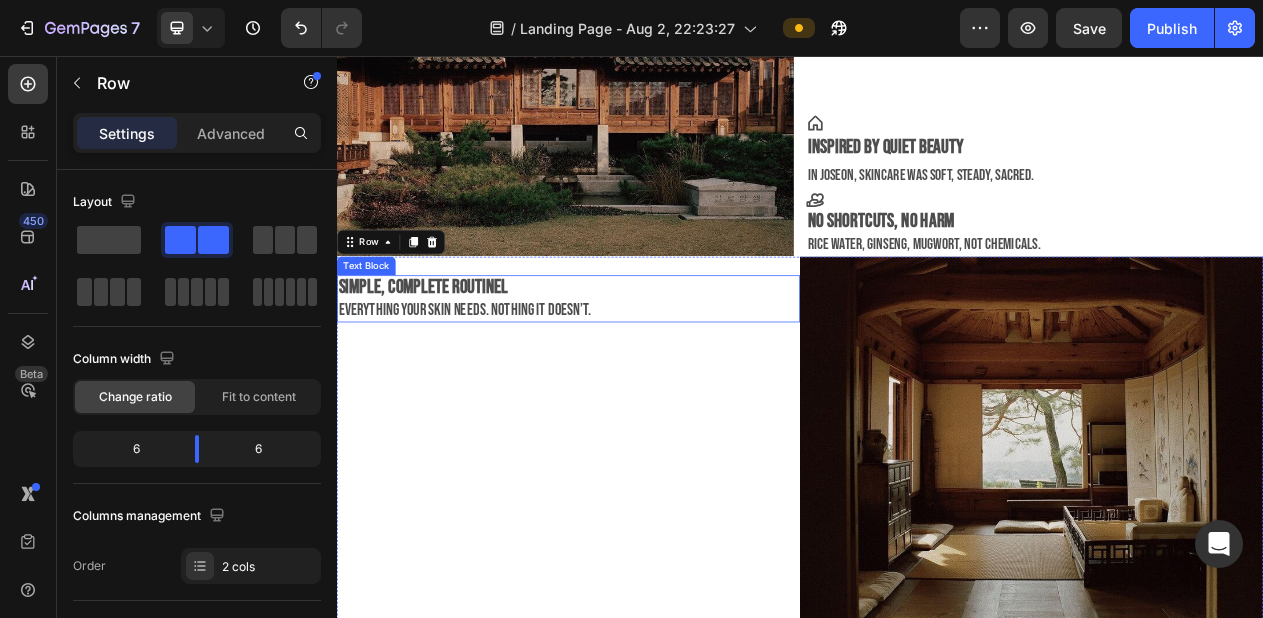 click on "everything your skin needs. nothing it doesn’t." at bounding box center (637, 385) 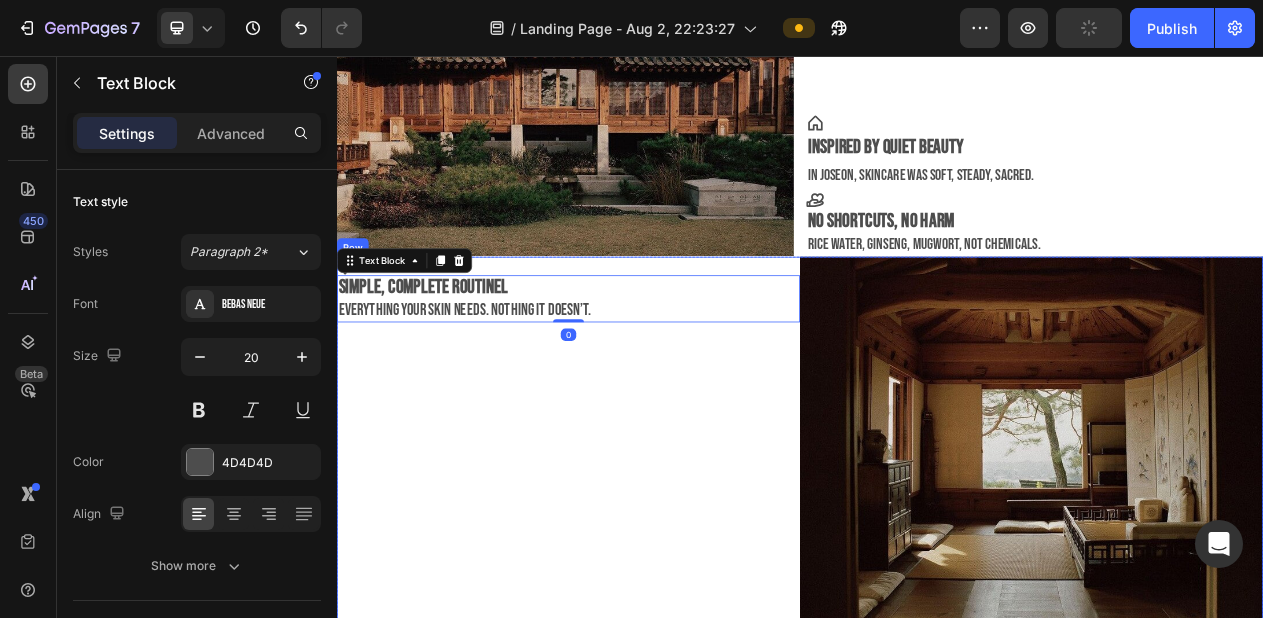 click on "Icon Simple, complete routinel everything your skin needs. nothing it doesn’t. Text Block   0" at bounding box center (637, 556) 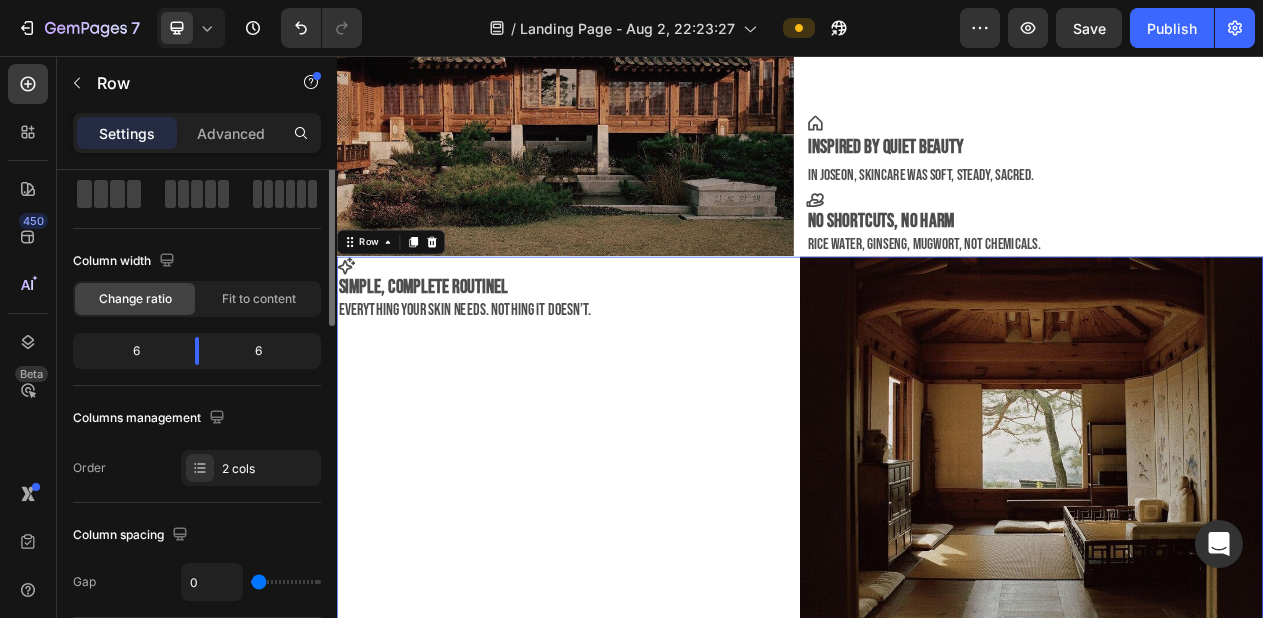 scroll, scrollTop: 0, scrollLeft: 0, axis: both 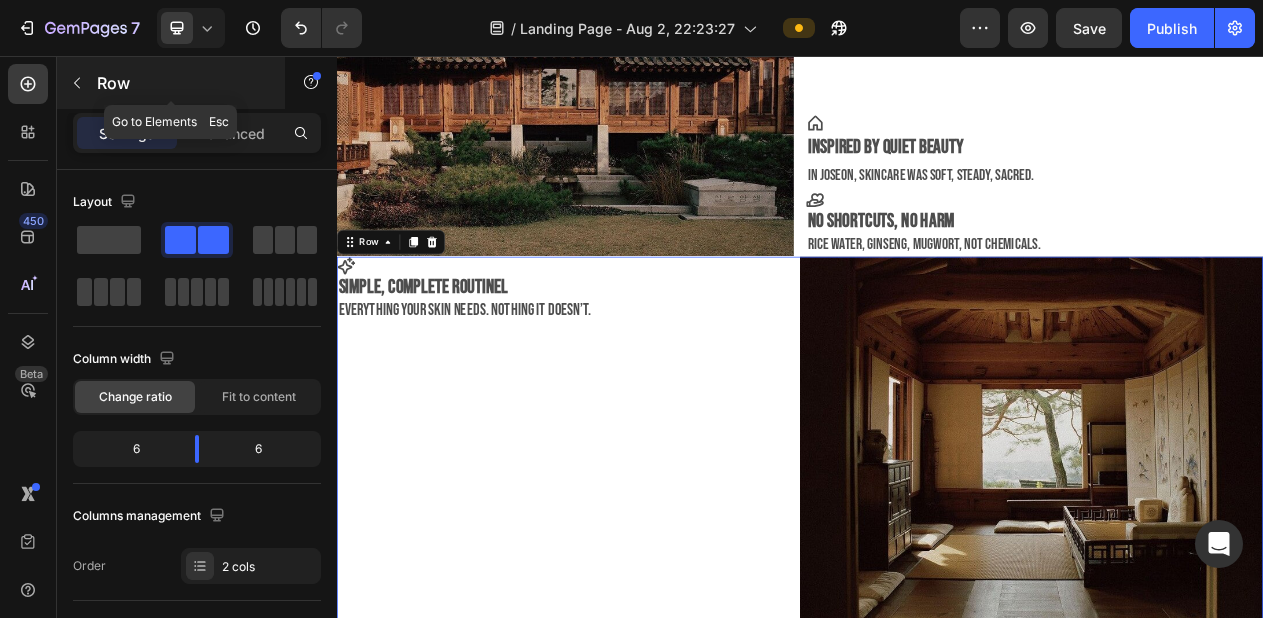 click 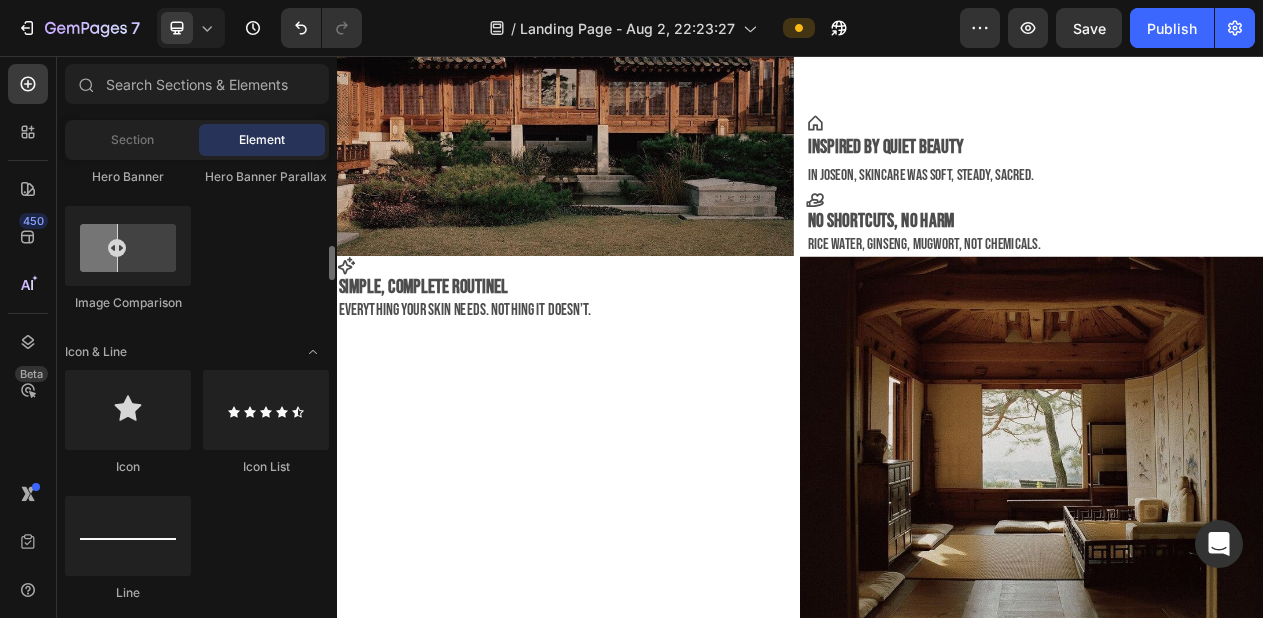 scroll, scrollTop: 1122, scrollLeft: 0, axis: vertical 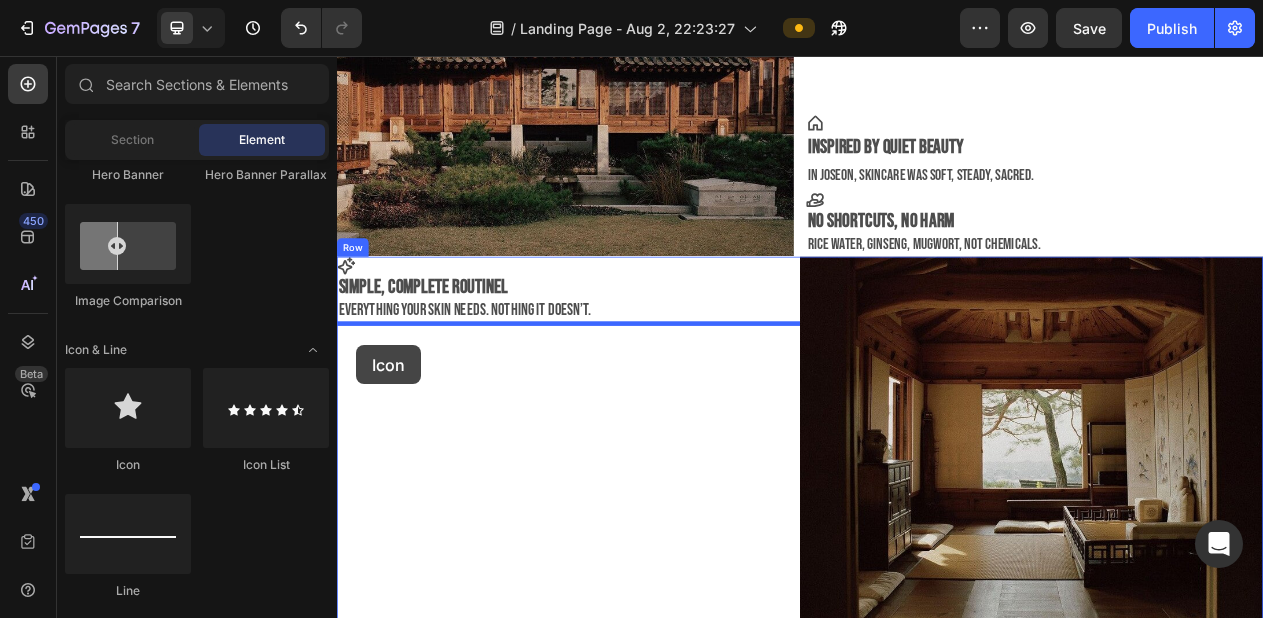 drag, startPoint x: 488, startPoint y: 465, endPoint x: 359, endPoint y: 431, distance: 133.4054 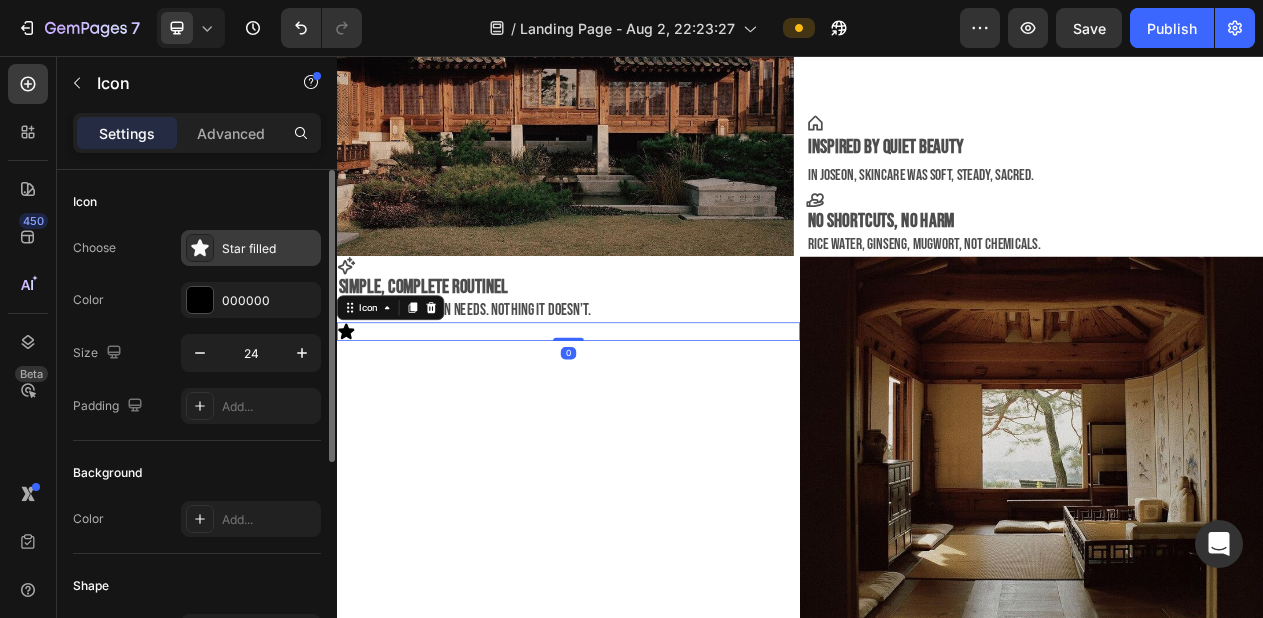 click on "Star filled" at bounding box center (251, 248) 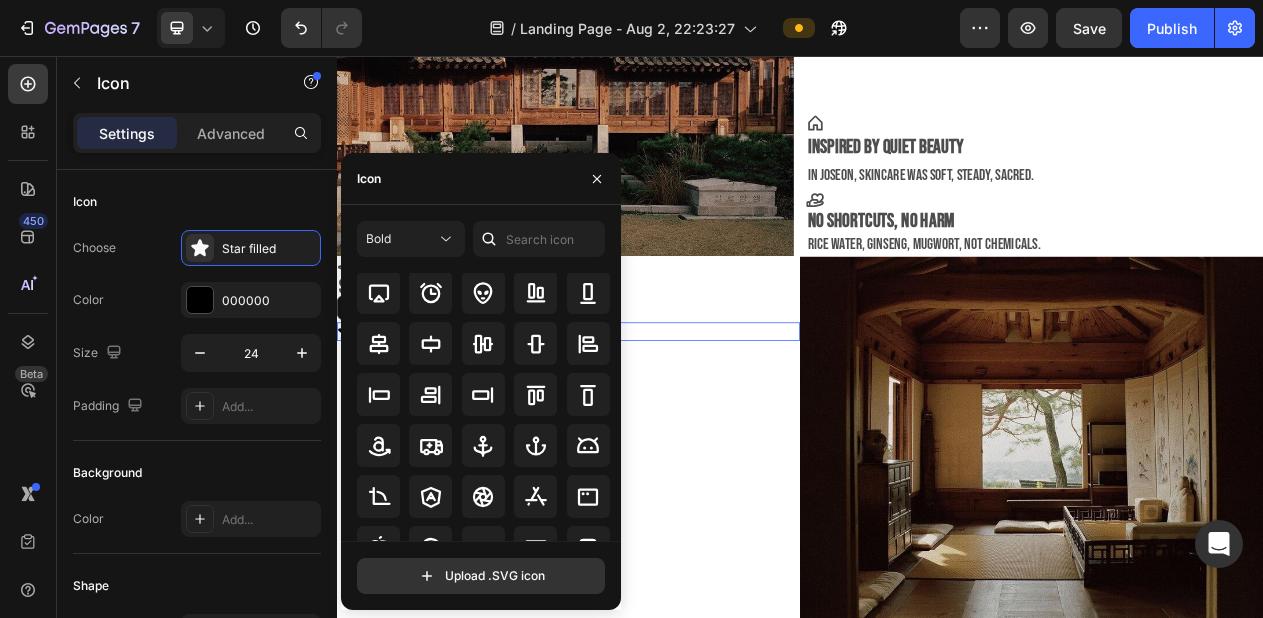 scroll, scrollTop: 158, scrollLeft: 0, axis: vertical 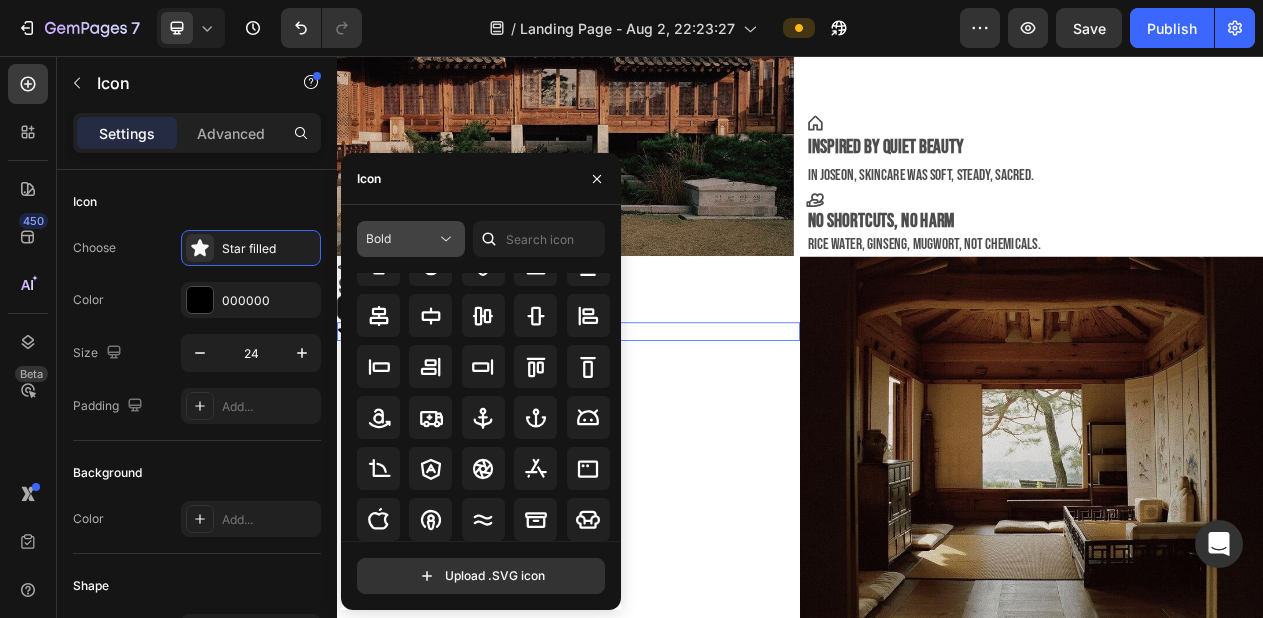 click on "Bold" at bounding box center [401, 239] 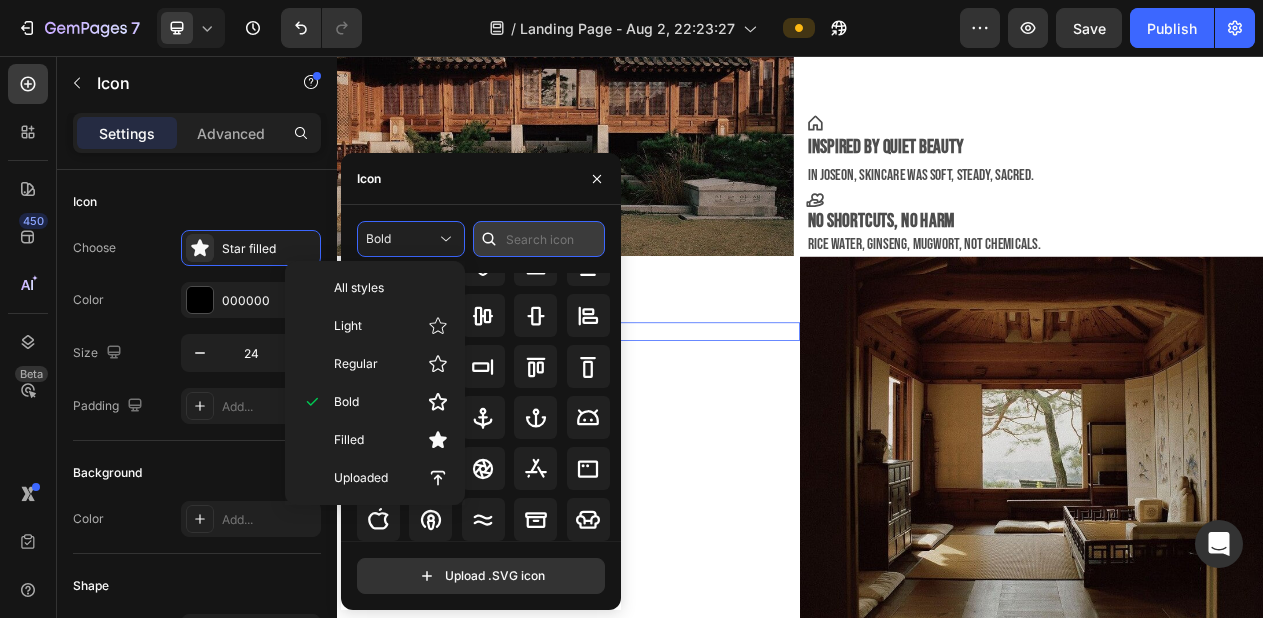 click at bounding box center [539, 239] 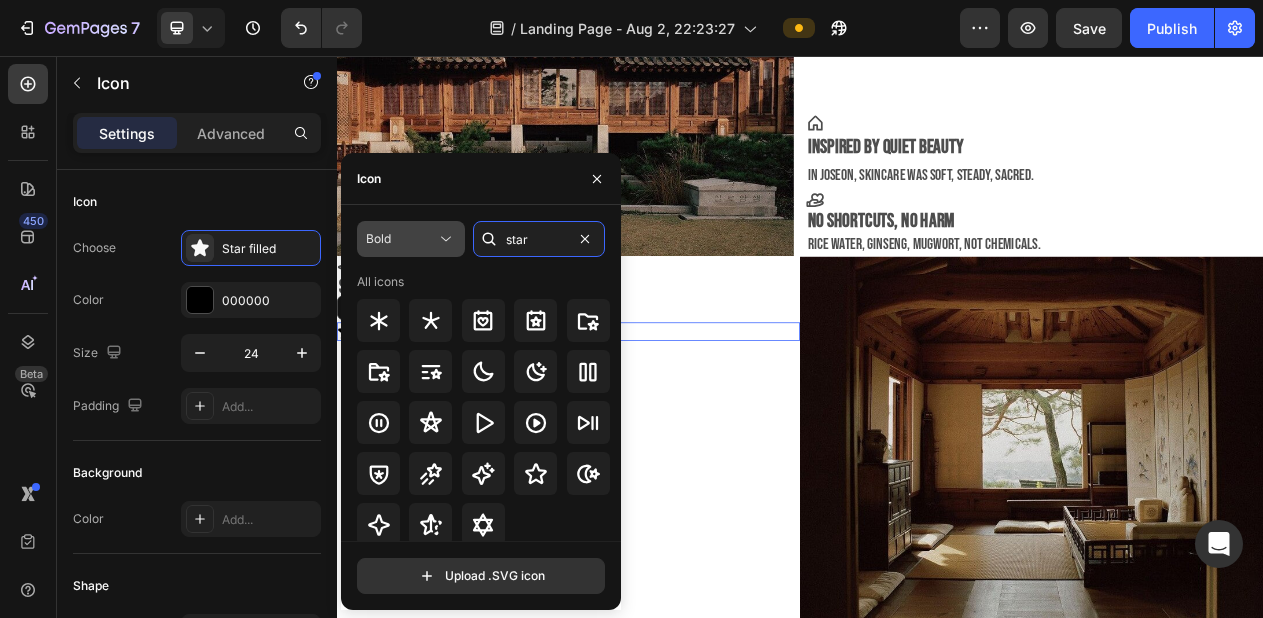 type on "star" 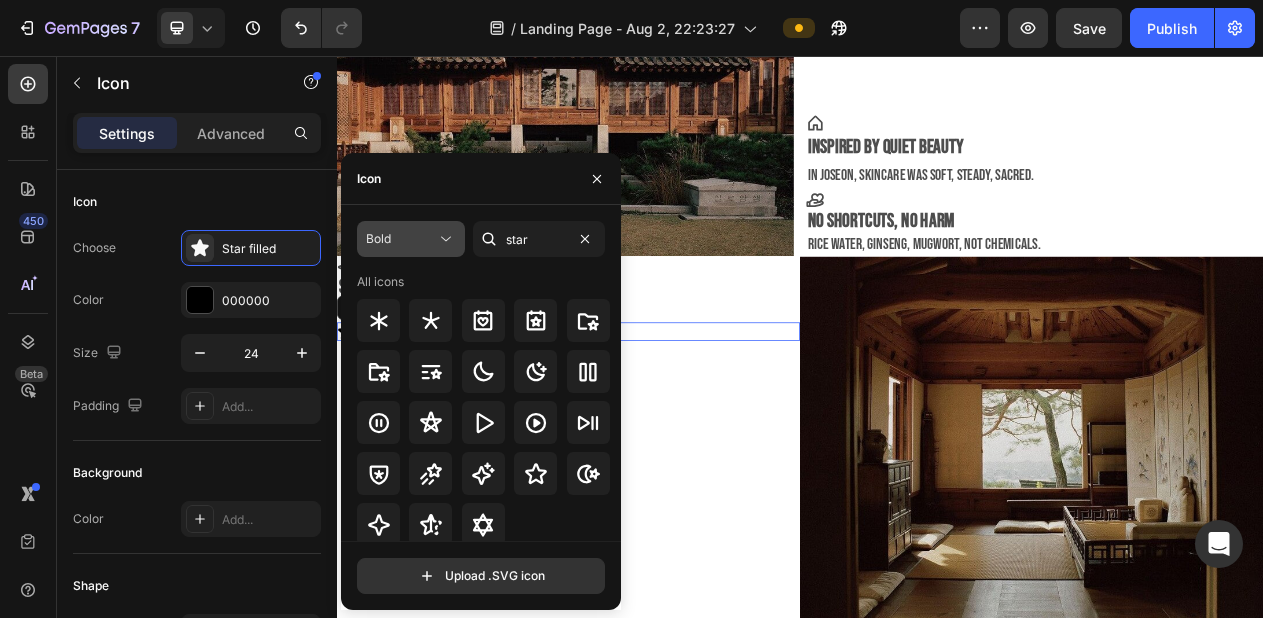 click on "Bold" at bounding box center [401, 239] 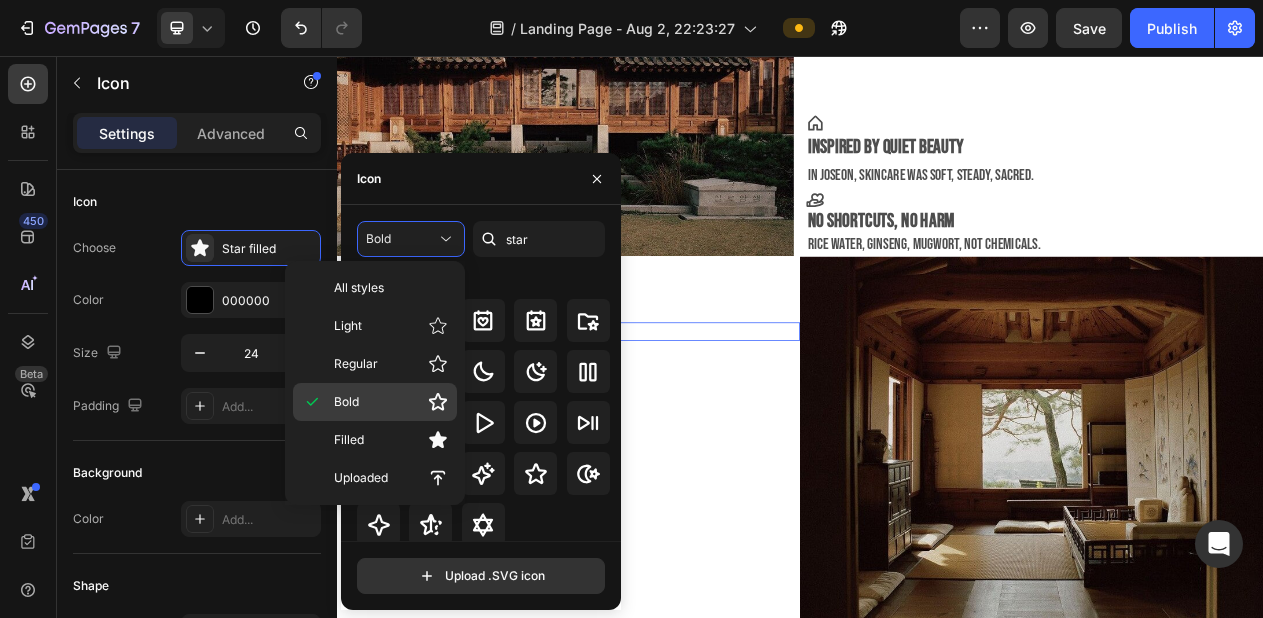 click on "Bold" at bounding box center [391, 402] 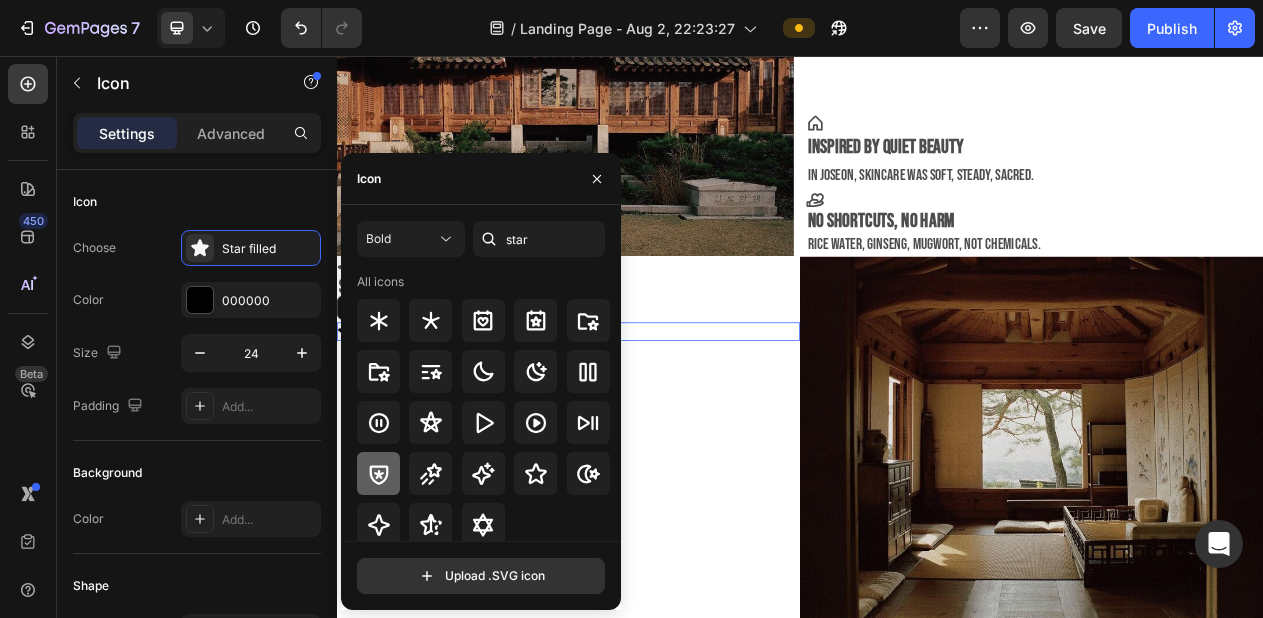 click 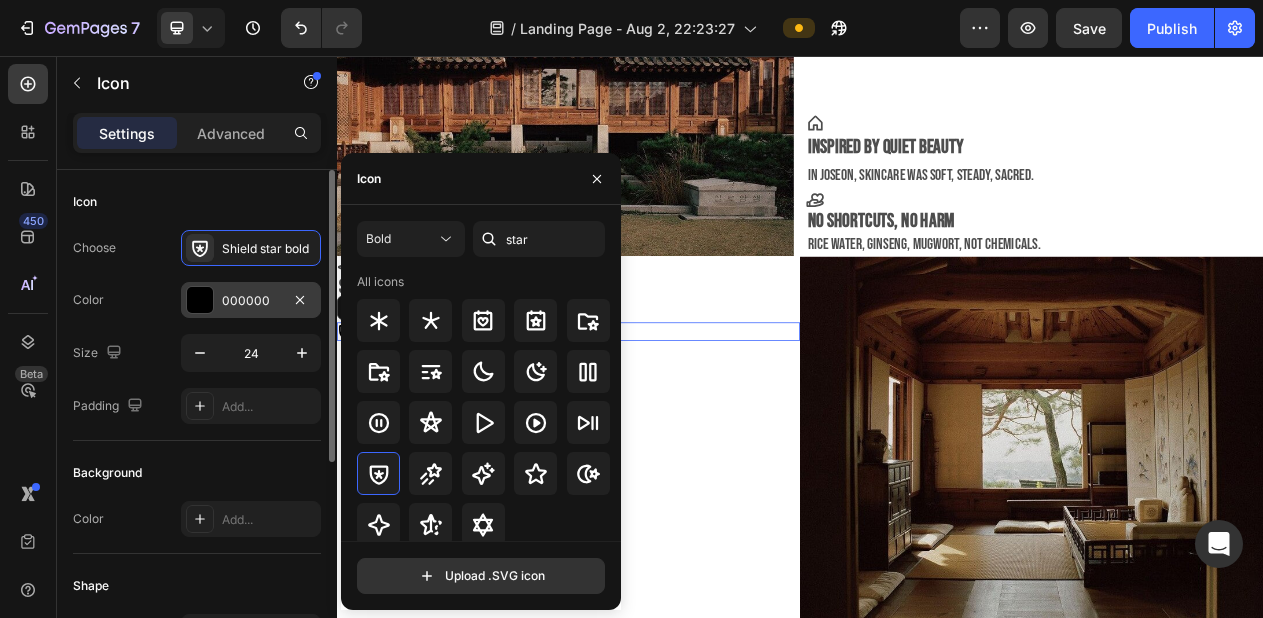 click on "000000" at bounding box center [251, 301] 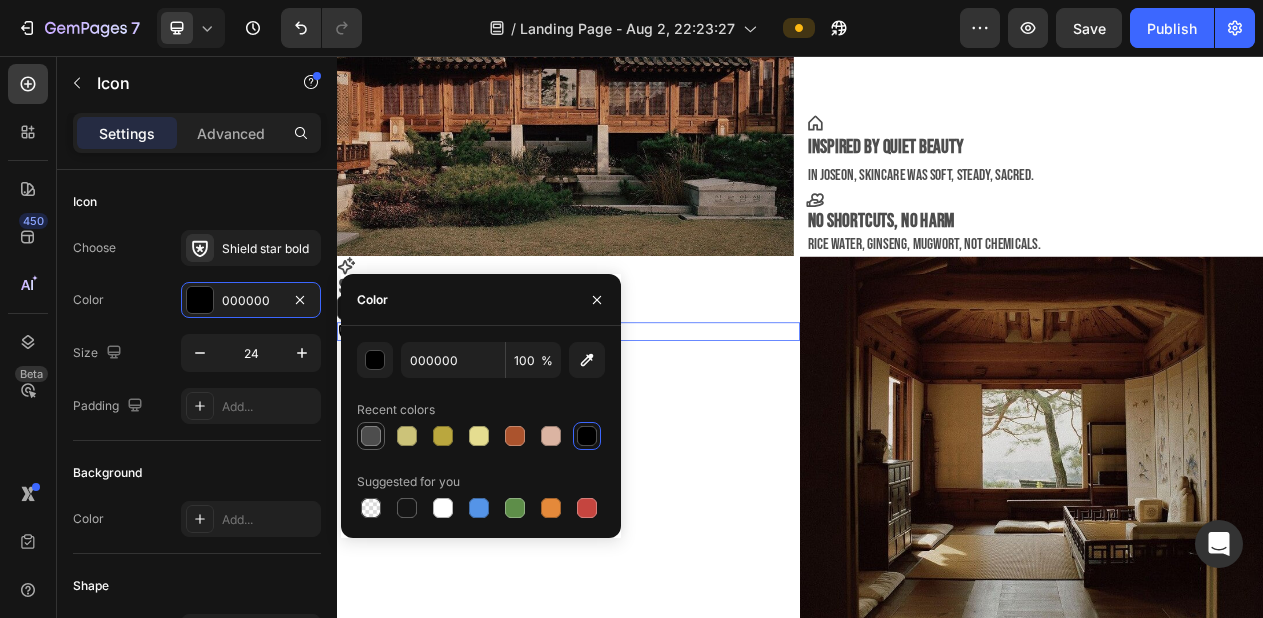 click at bounding box center (371, 436) 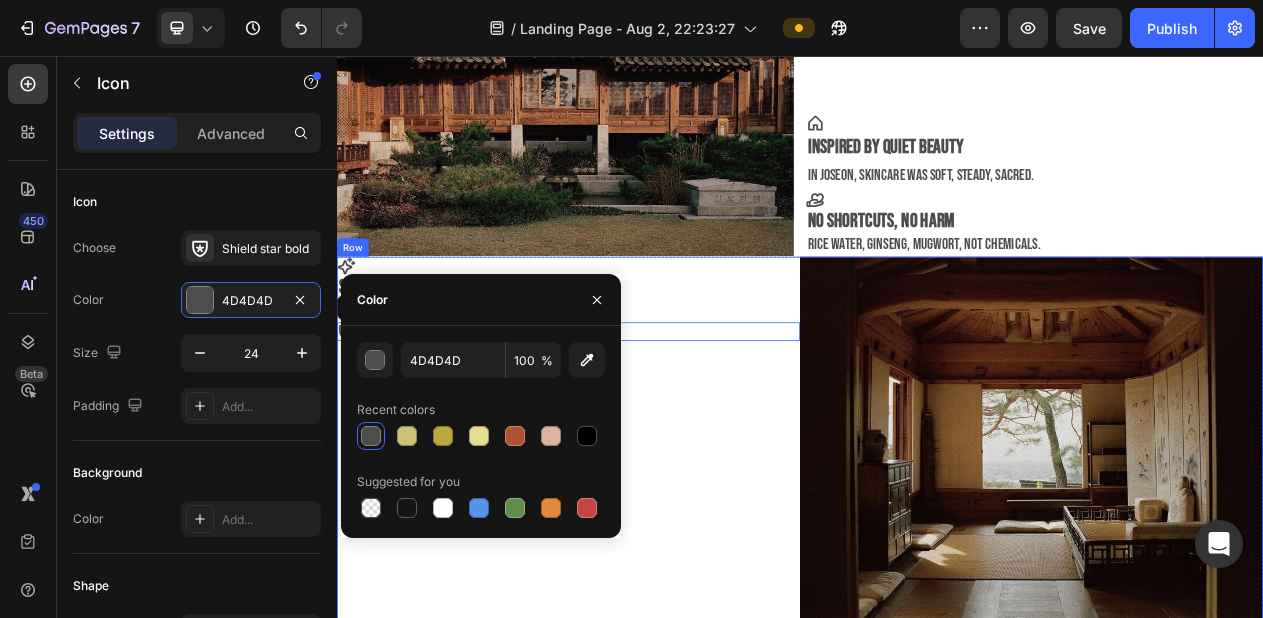 click on "Icon Simple, complete routinel everything your skin needs. nothing it doesn’t. Text Block
Icon   0" at bounding box center [637, 556] 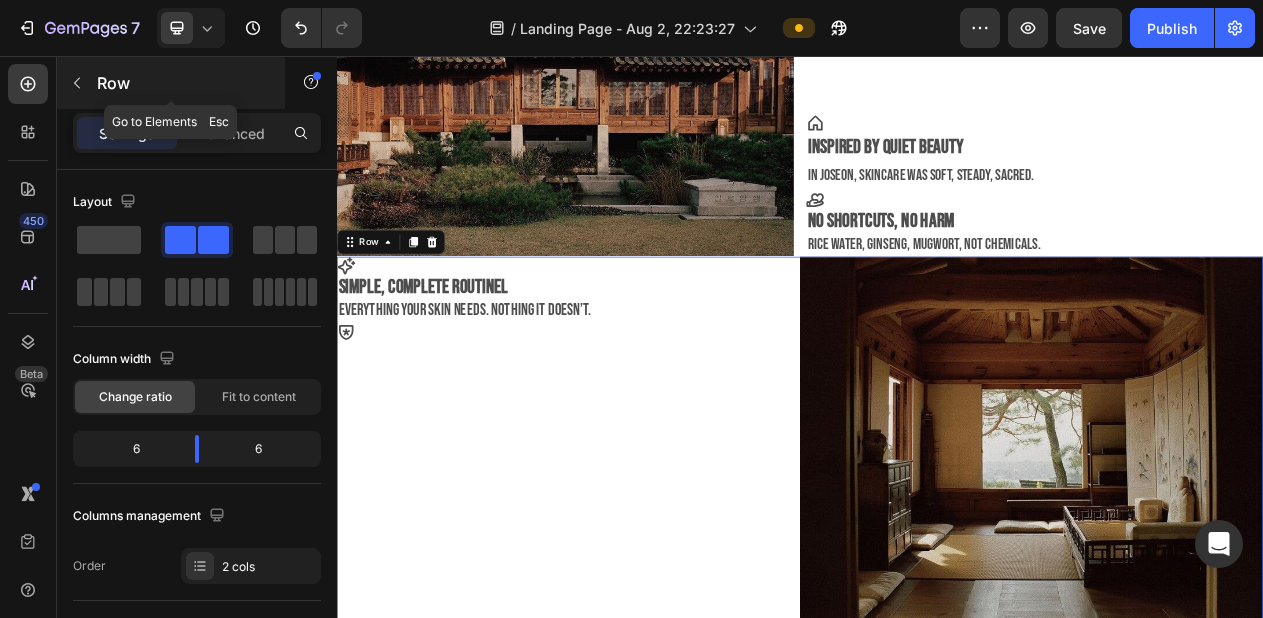 click at bounding box center (77, 83) 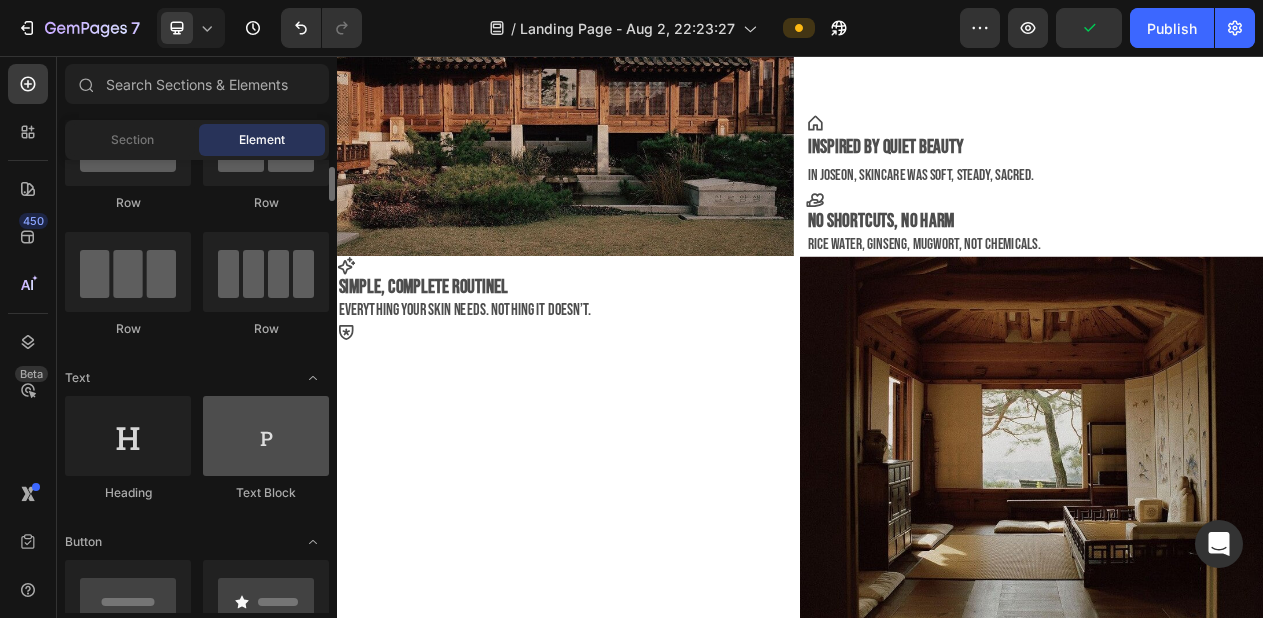 scroll, scrollTop: 101, scrollLeft: 0, axis: vertical 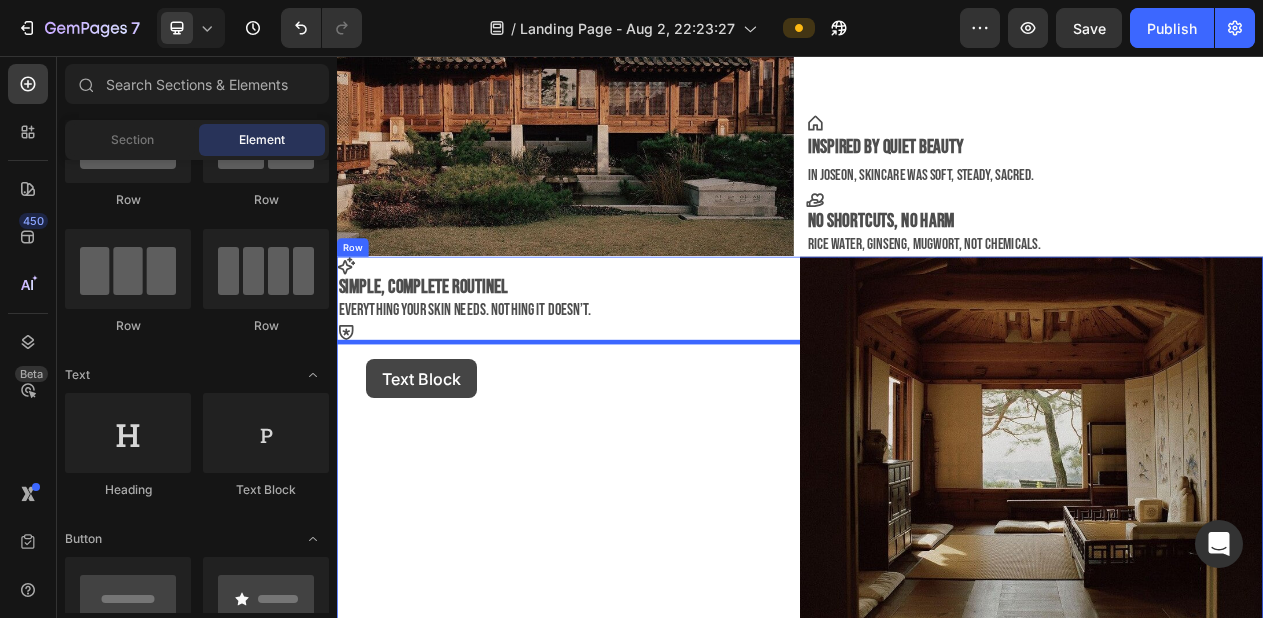 drag, startPoint x: 609, startPoint y: 479, endPoint x: 374, endPoint y: 450, distance: 236.78261 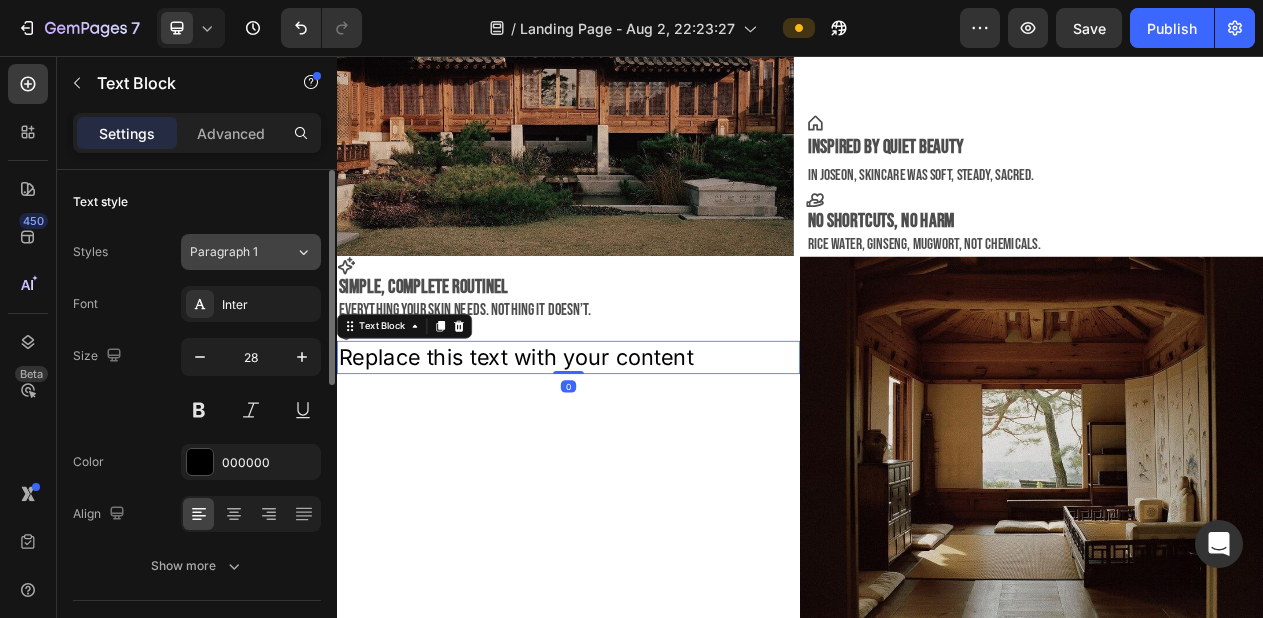 click 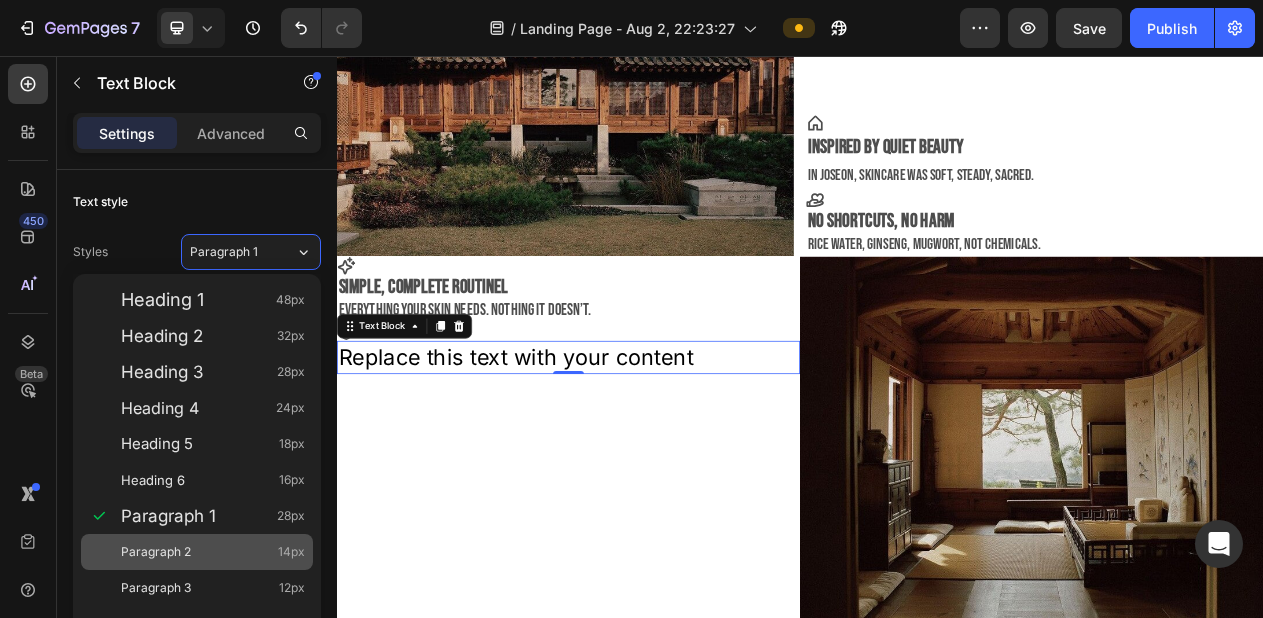 click on "Paragraph 2 14px" at bounding box center [213, 552] 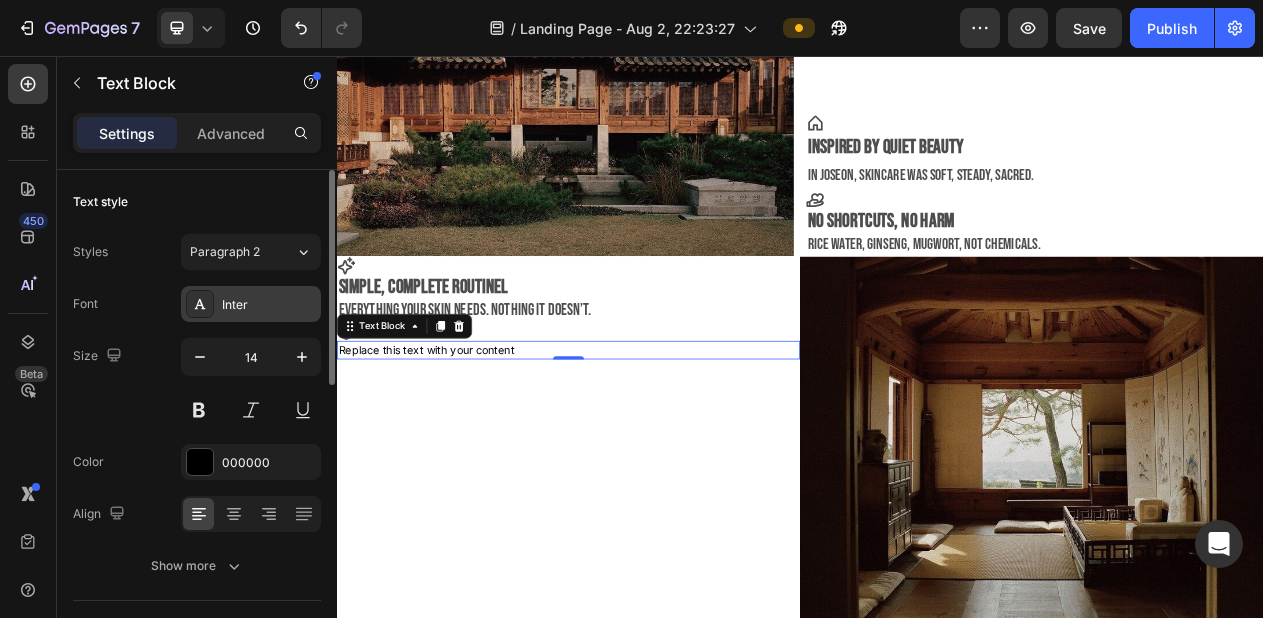 click on "Inter" at bounding box center (269, 305) 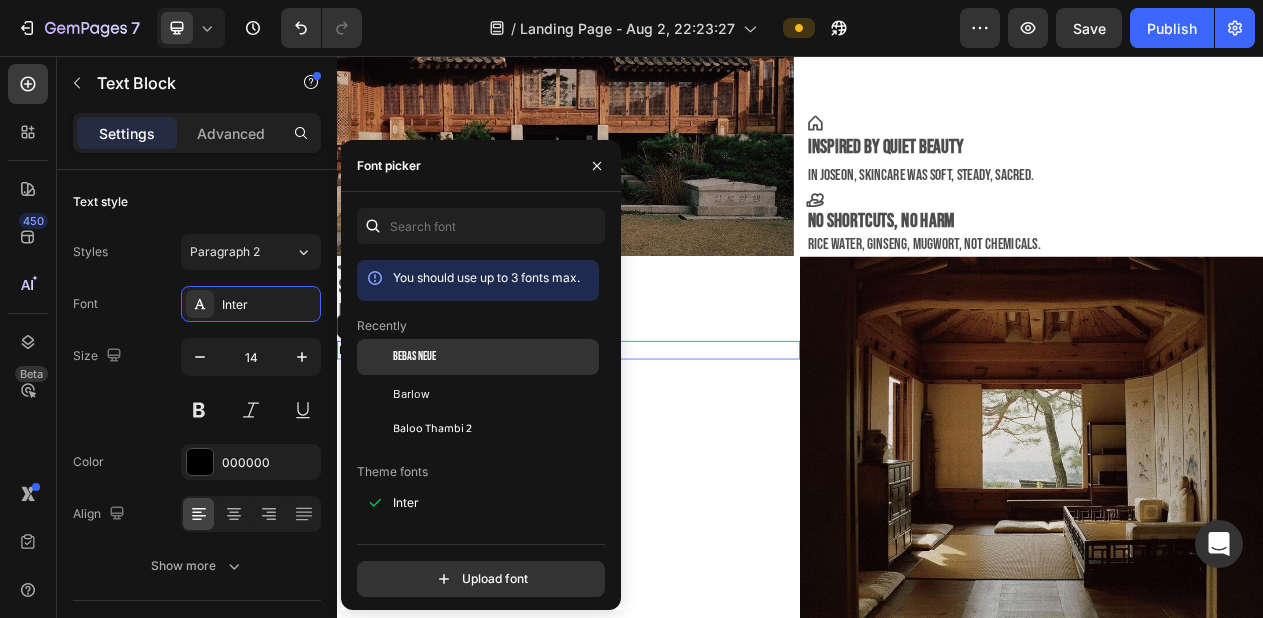 click on "Bebas Neue" at bounding box center [414, 357] 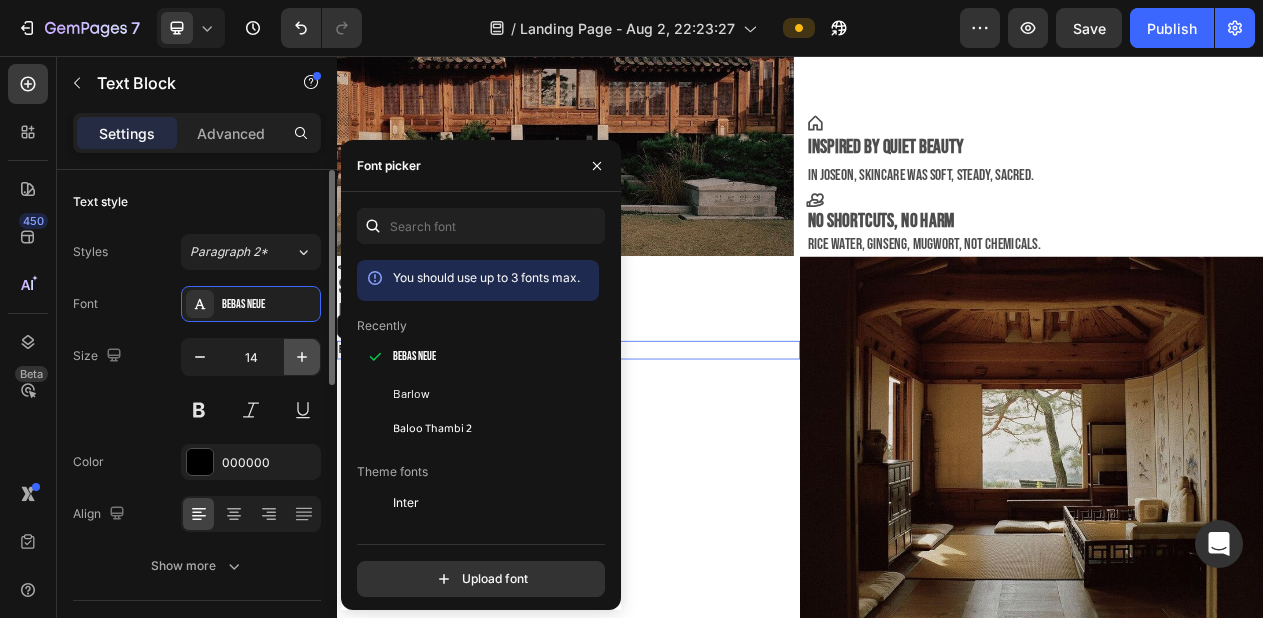 click 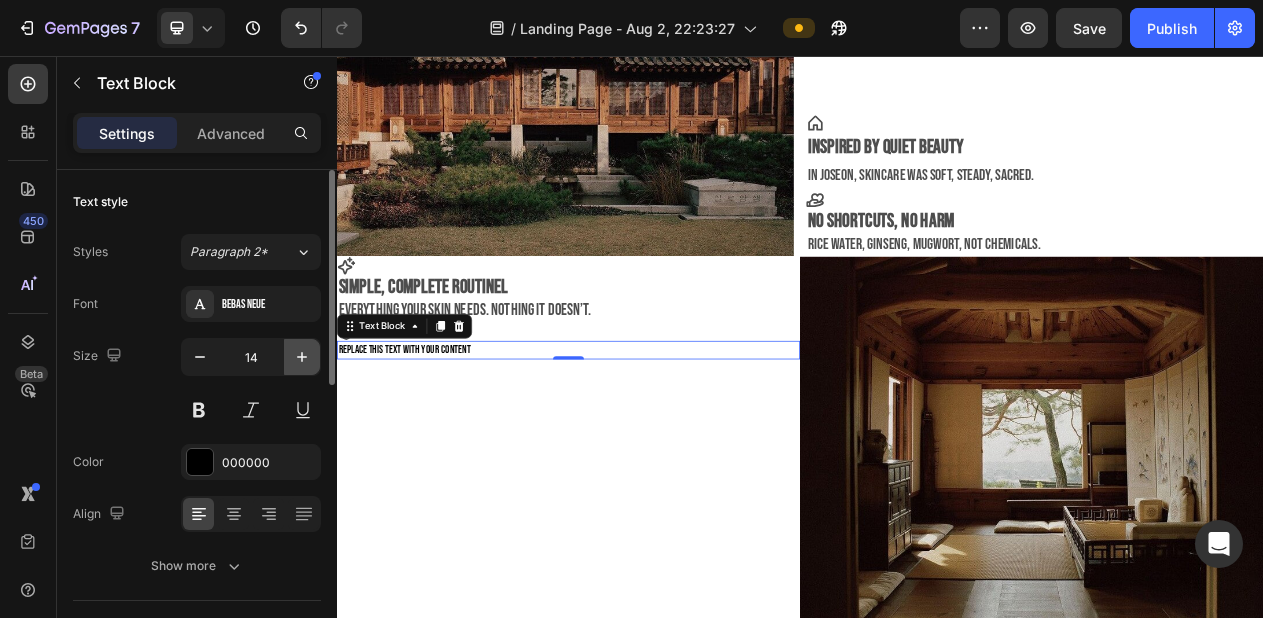 click 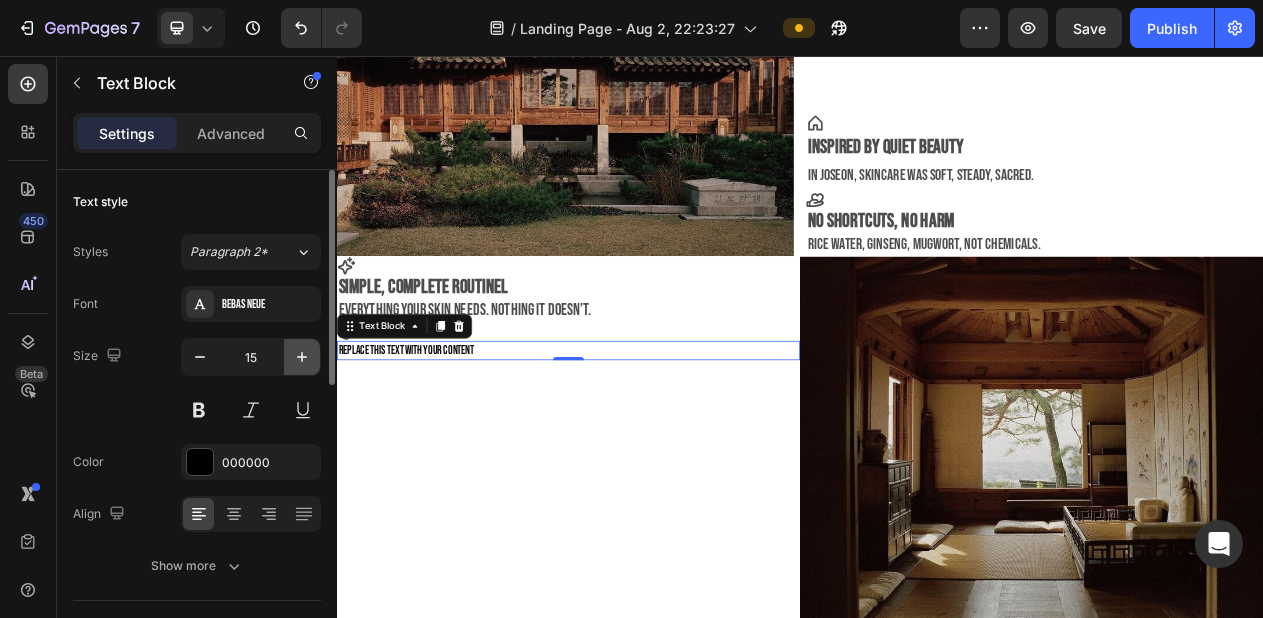 click 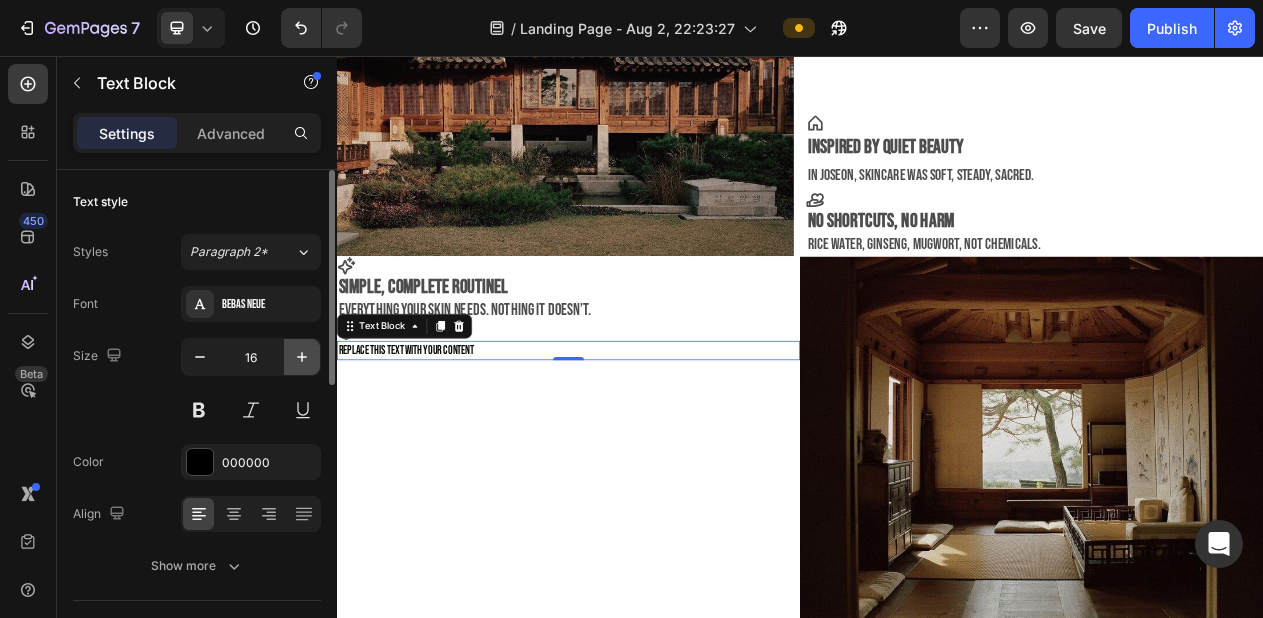 click 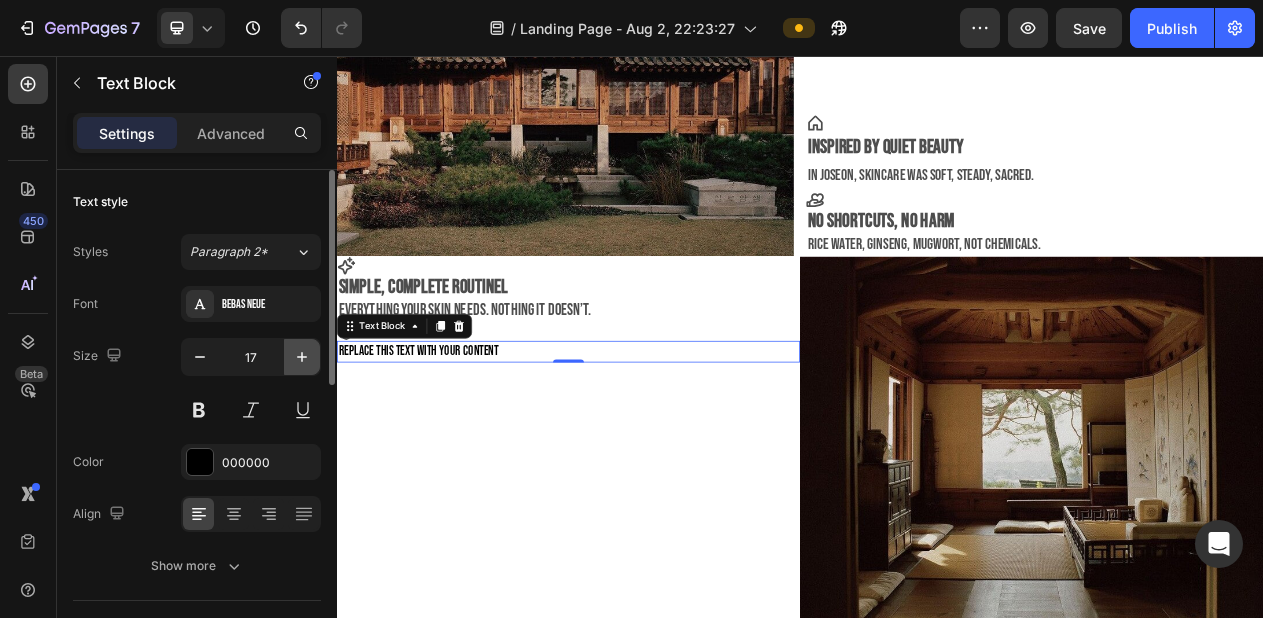 click 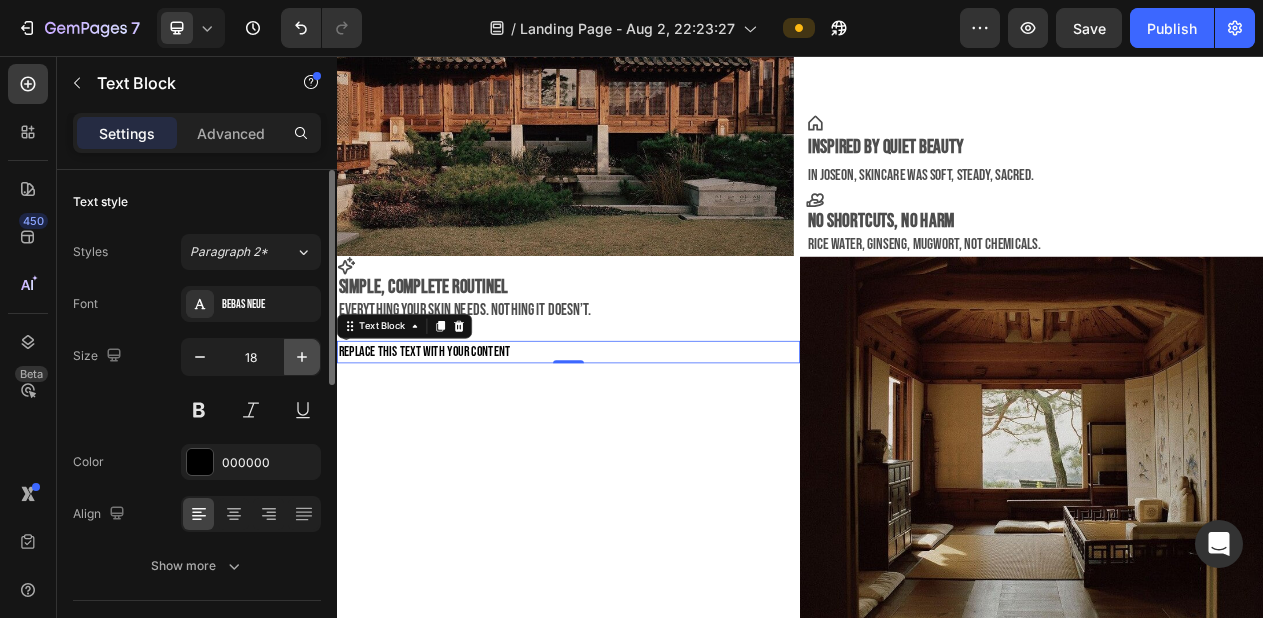 click 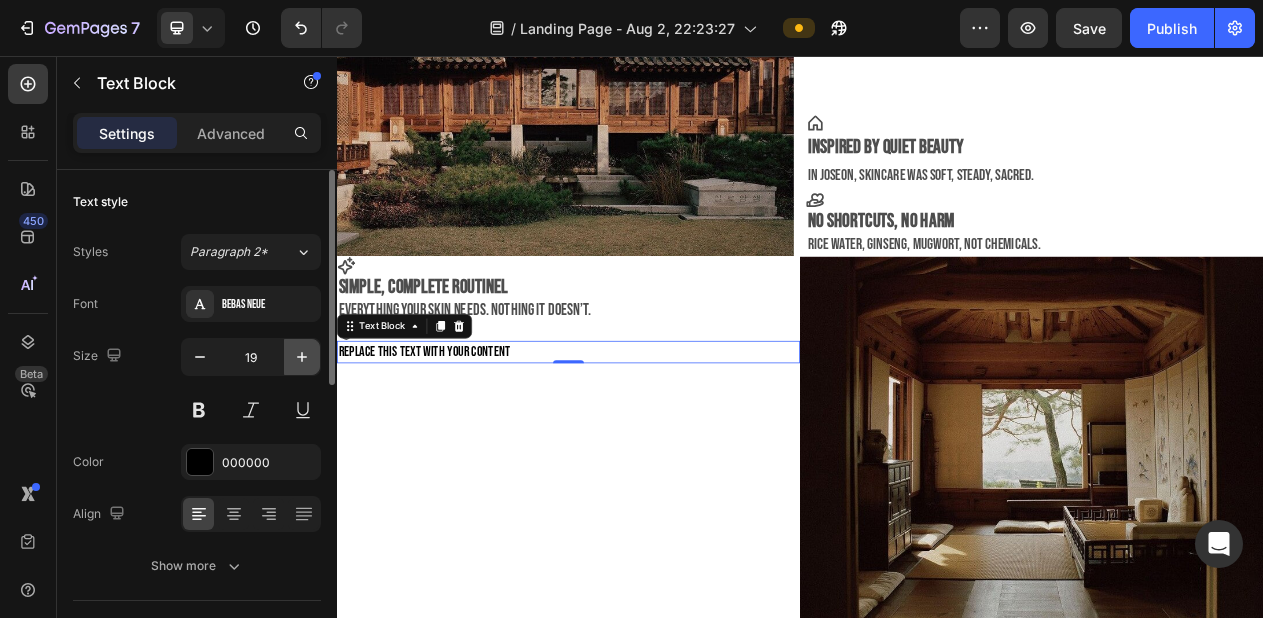 click 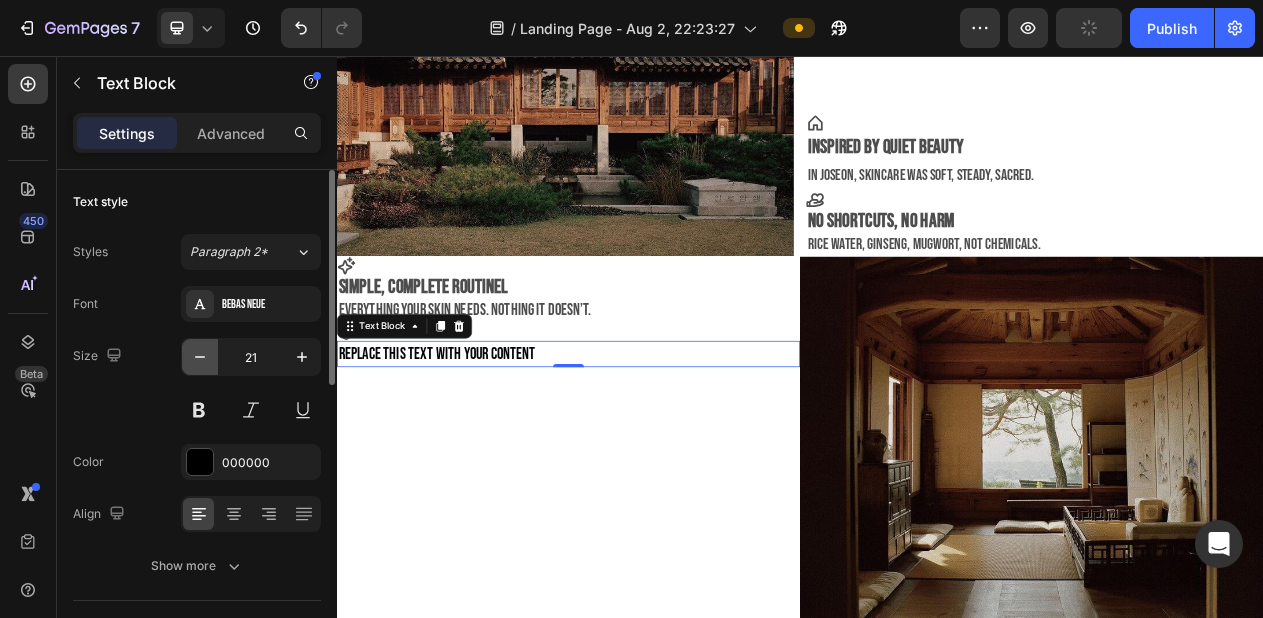 click 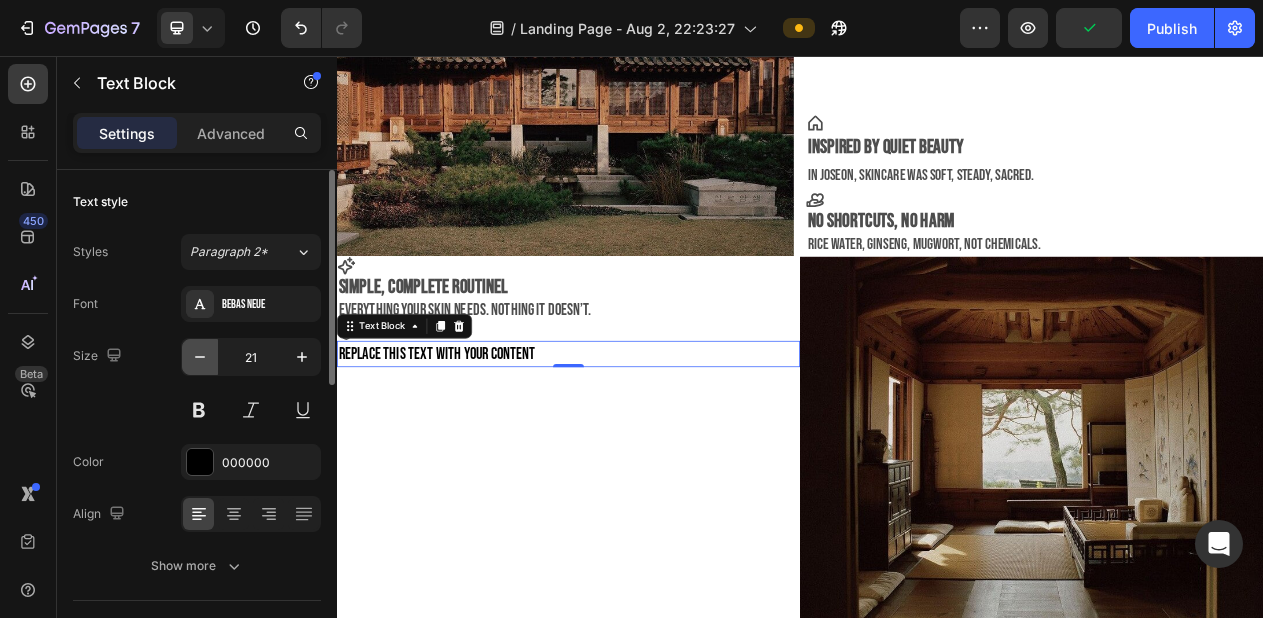 type on "20" 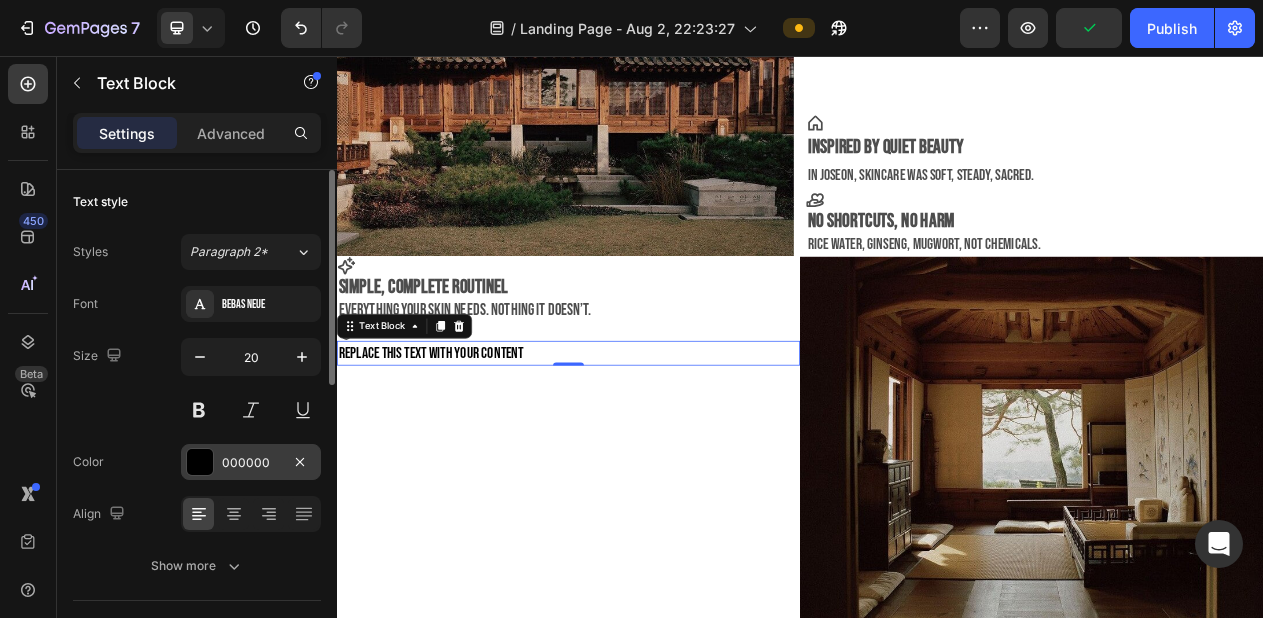 click on "000000" at bounding box center [251, 463] 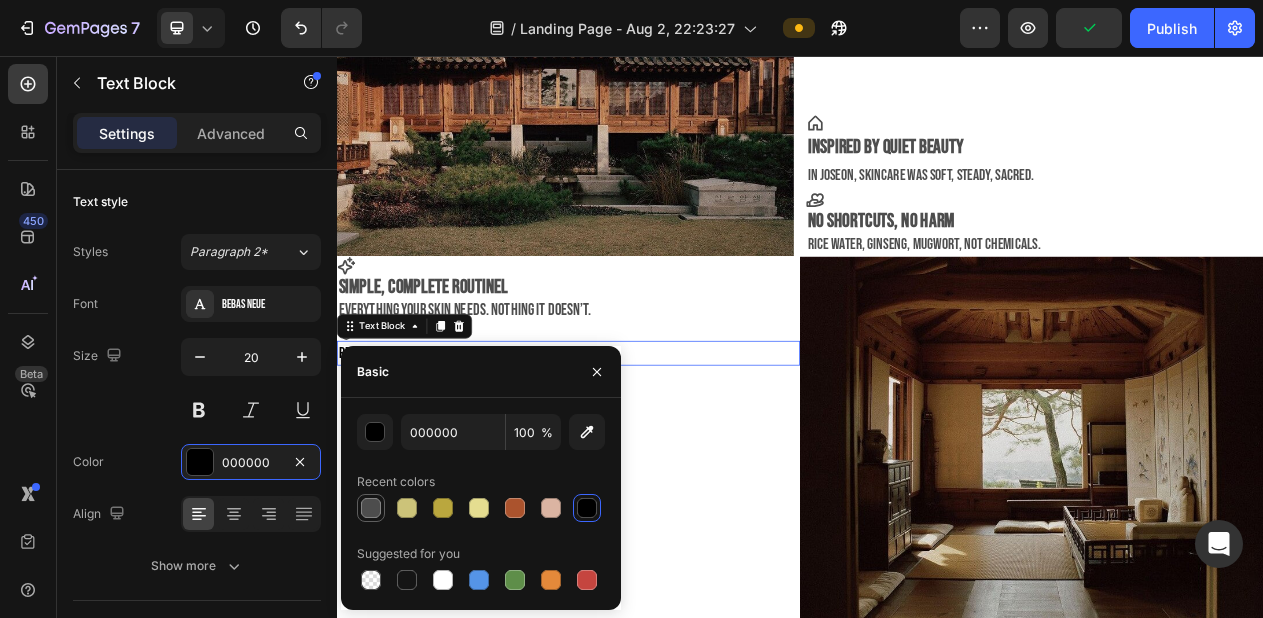 click at bounding box center (371, 508) 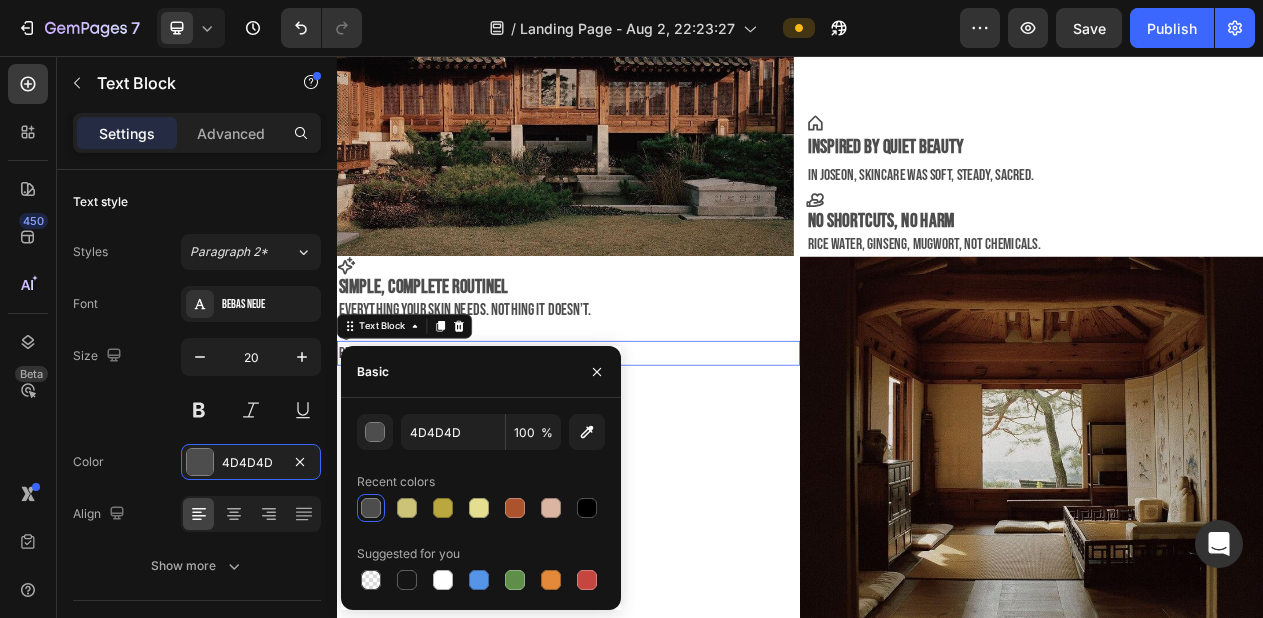 click on "Replace this text with your content" at bounding box center (637, 441) 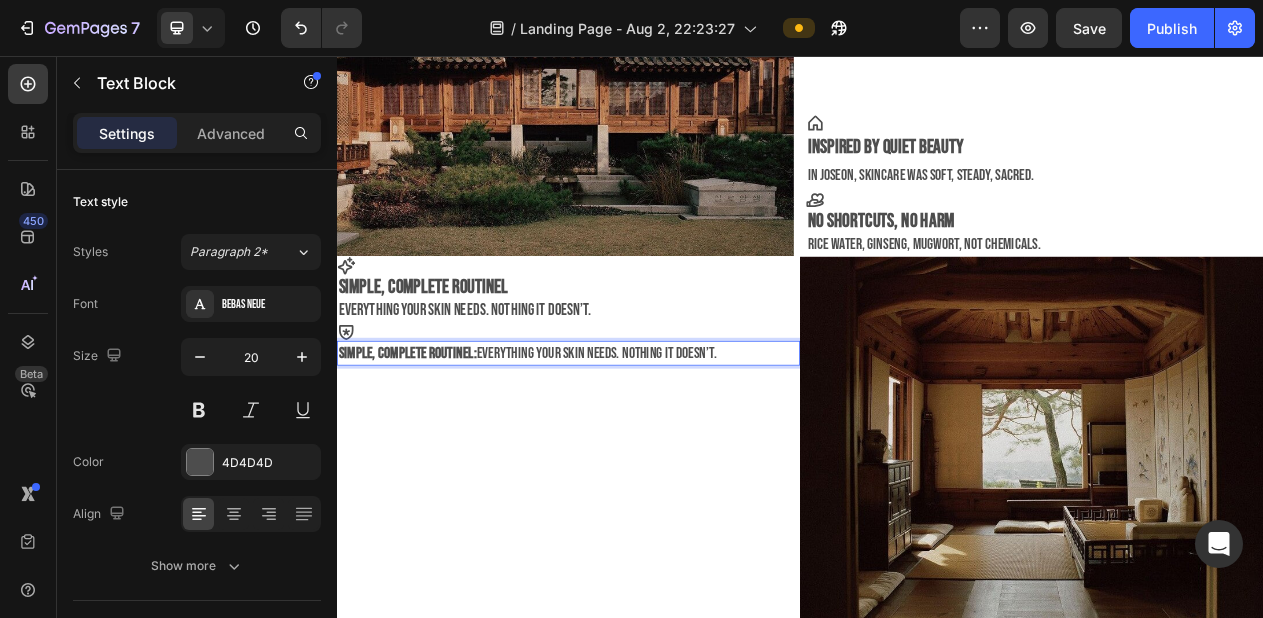 click on "simple, complete routinel:" at bounding box center (428, 441) 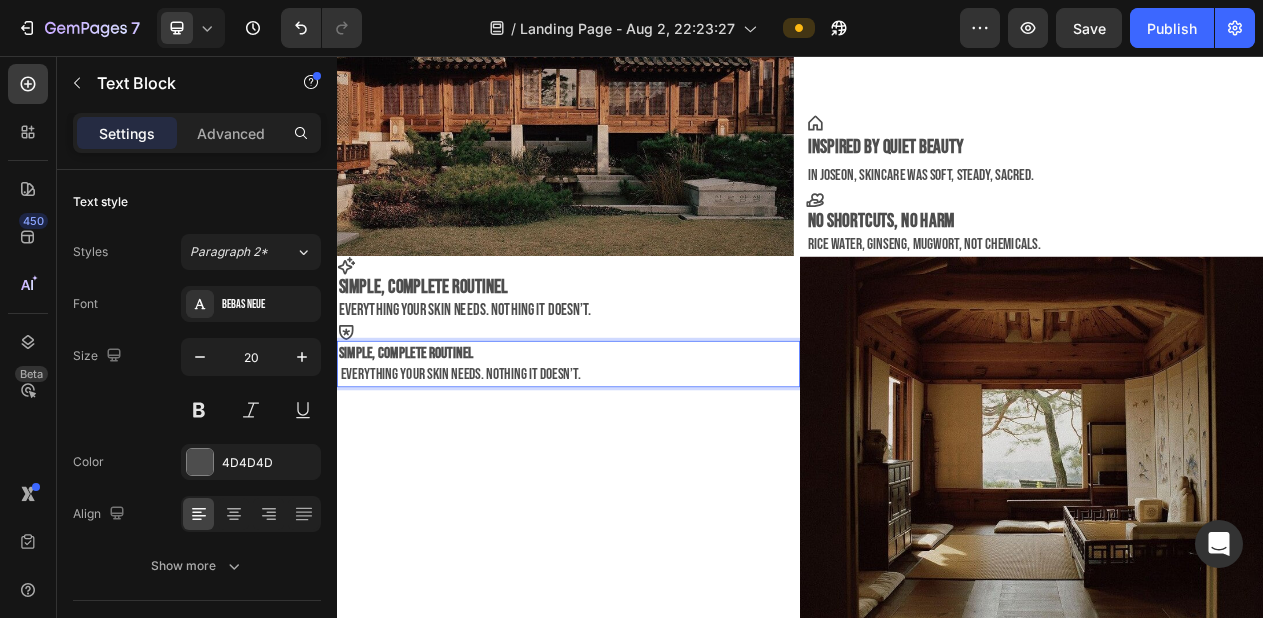click on "simple, complete routinel" at bounding box center [426, 441] 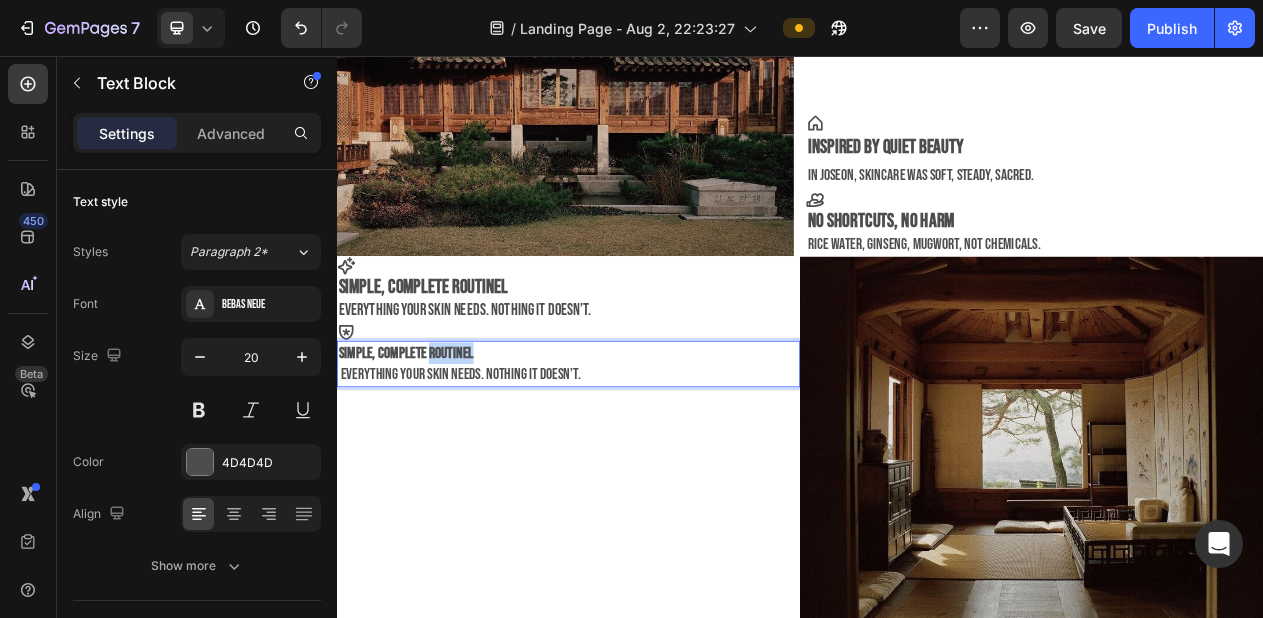 click on "simple, complete routinel" at bounding box center (426, 441) 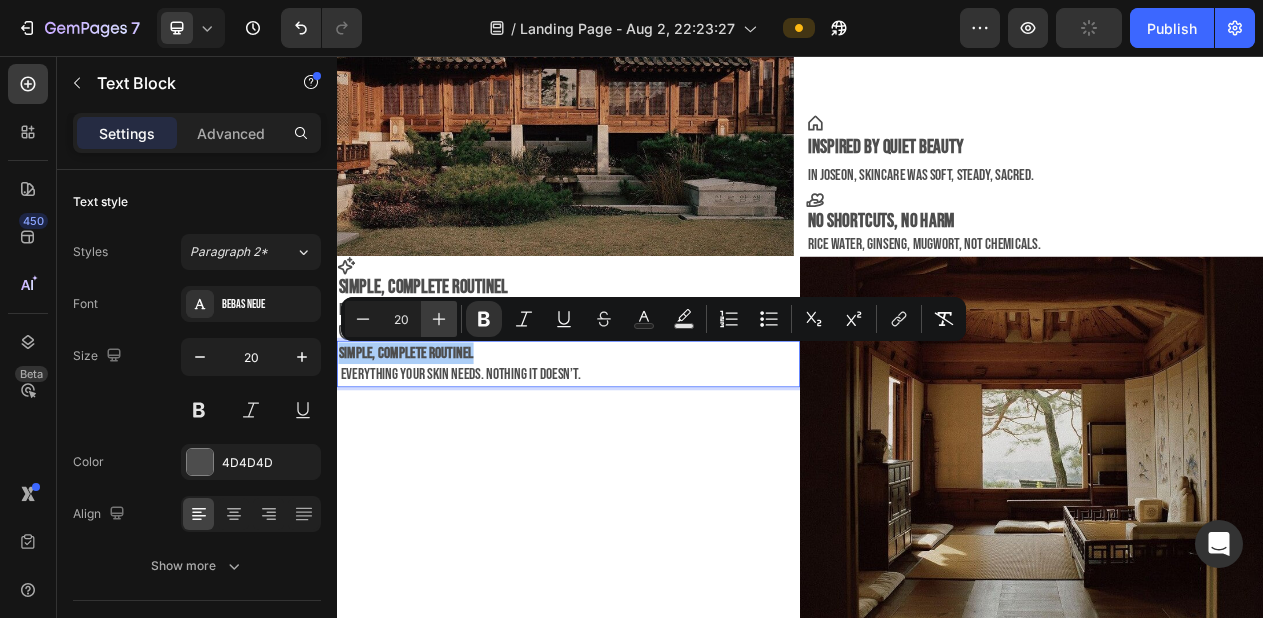 click 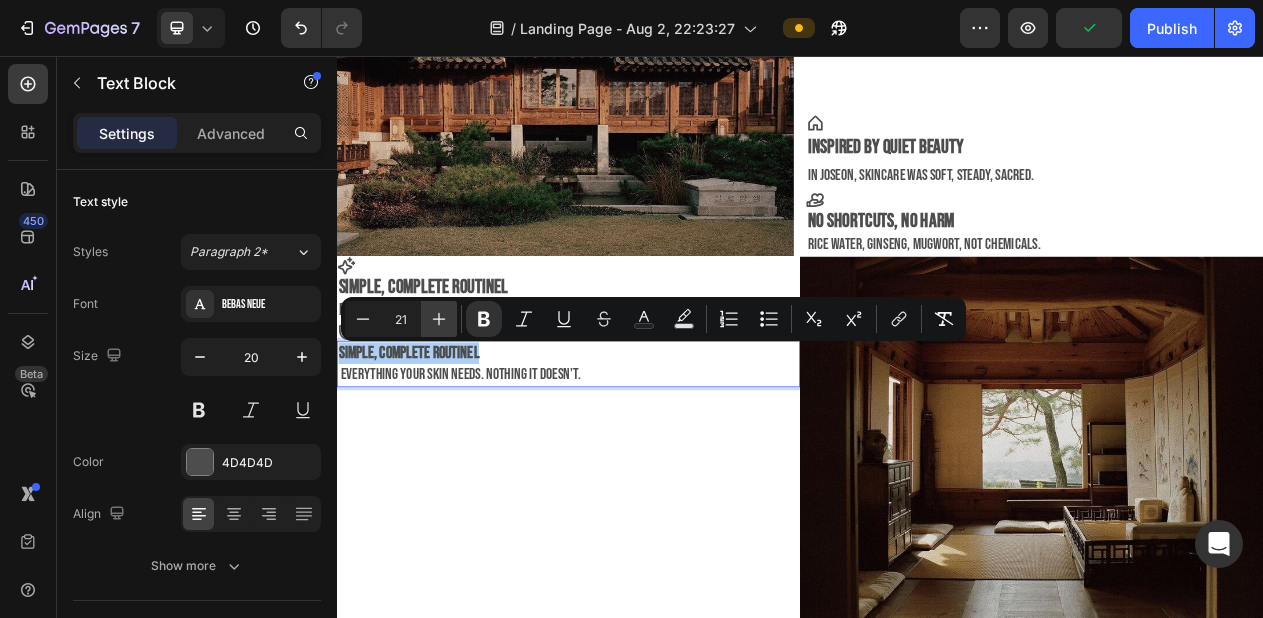 click 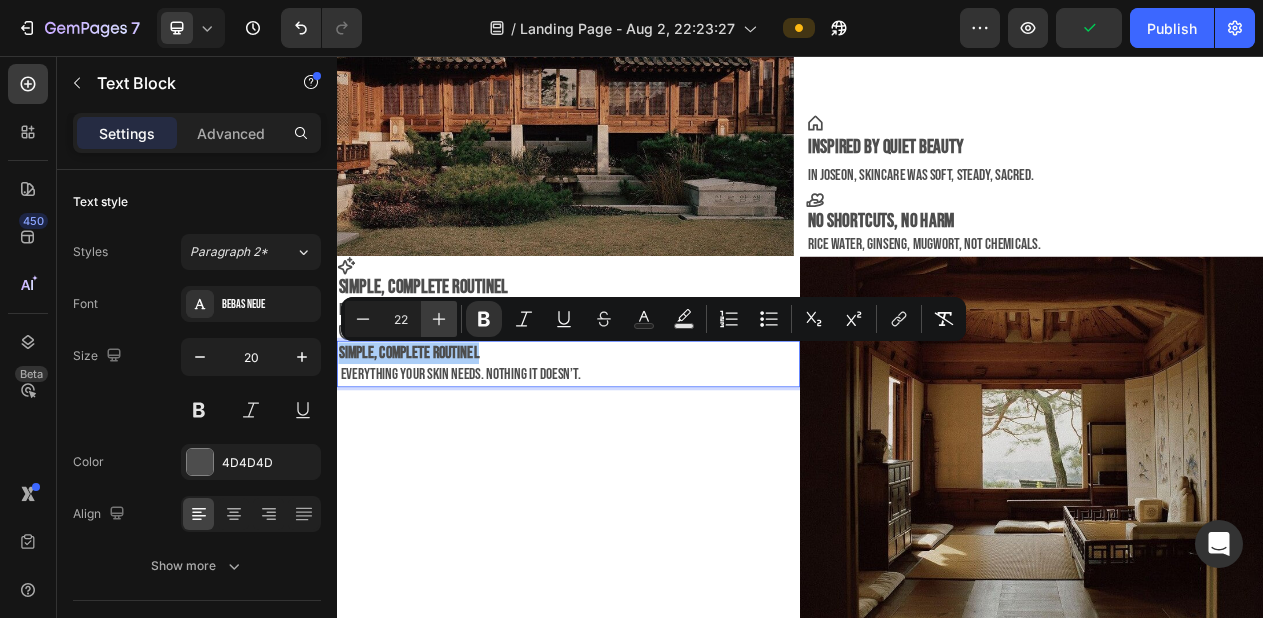 click 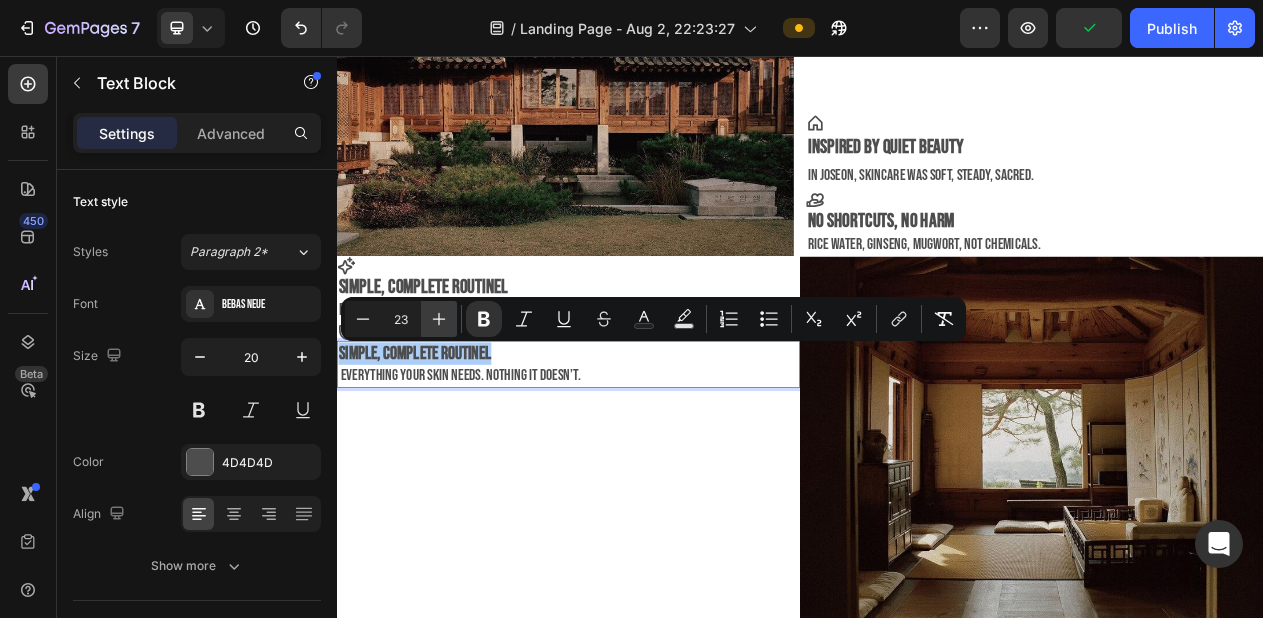 click 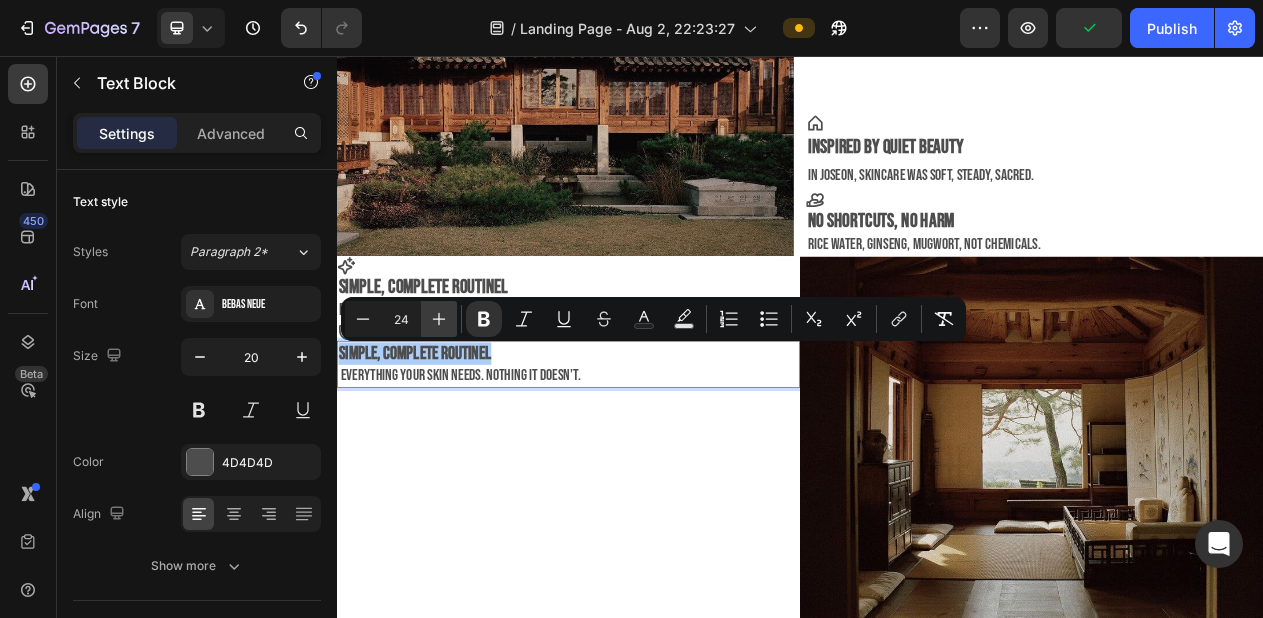 click 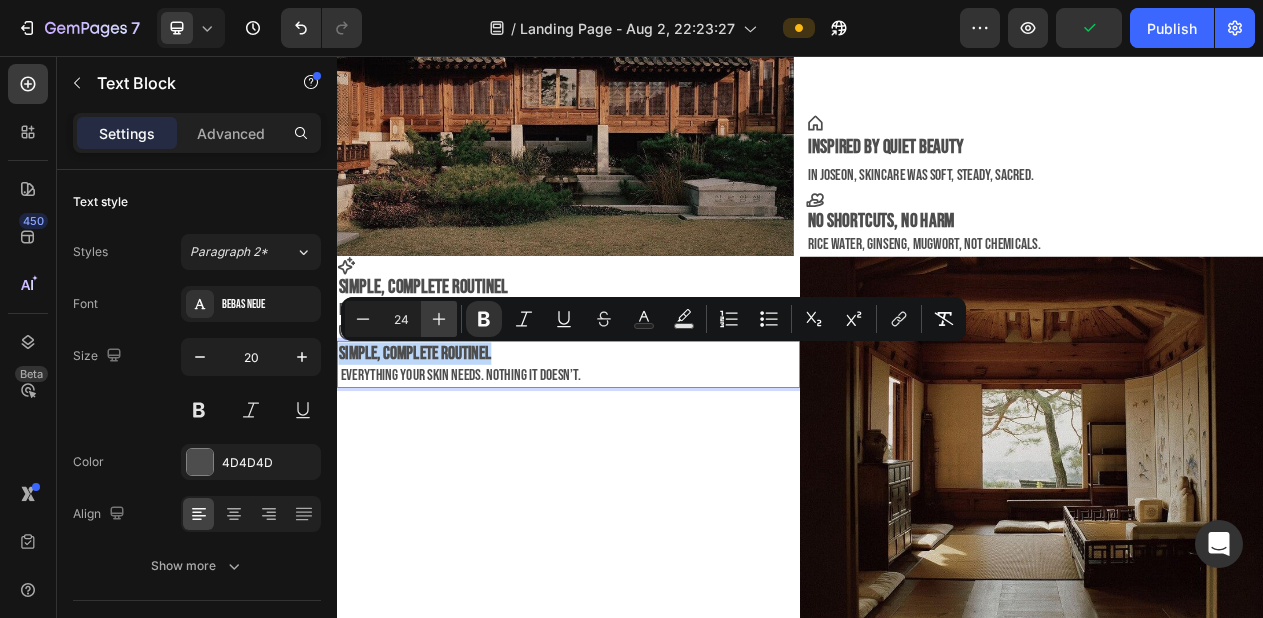 type on "25" 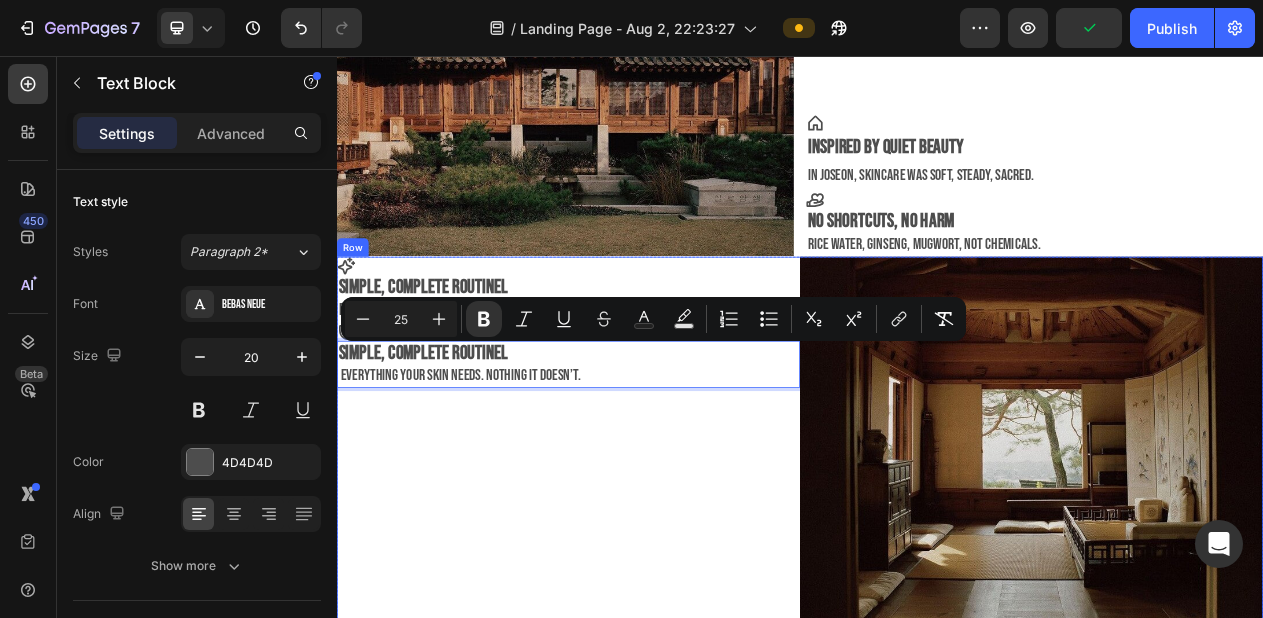 click on "Icon Simple, complete routinel everything your skin needs. nothing it doesn’t. Text Block
Icon simple, complete routinel   everything your skin needs. nothing it doesn’t. Text Block   0" at bounding box center [637, 556] 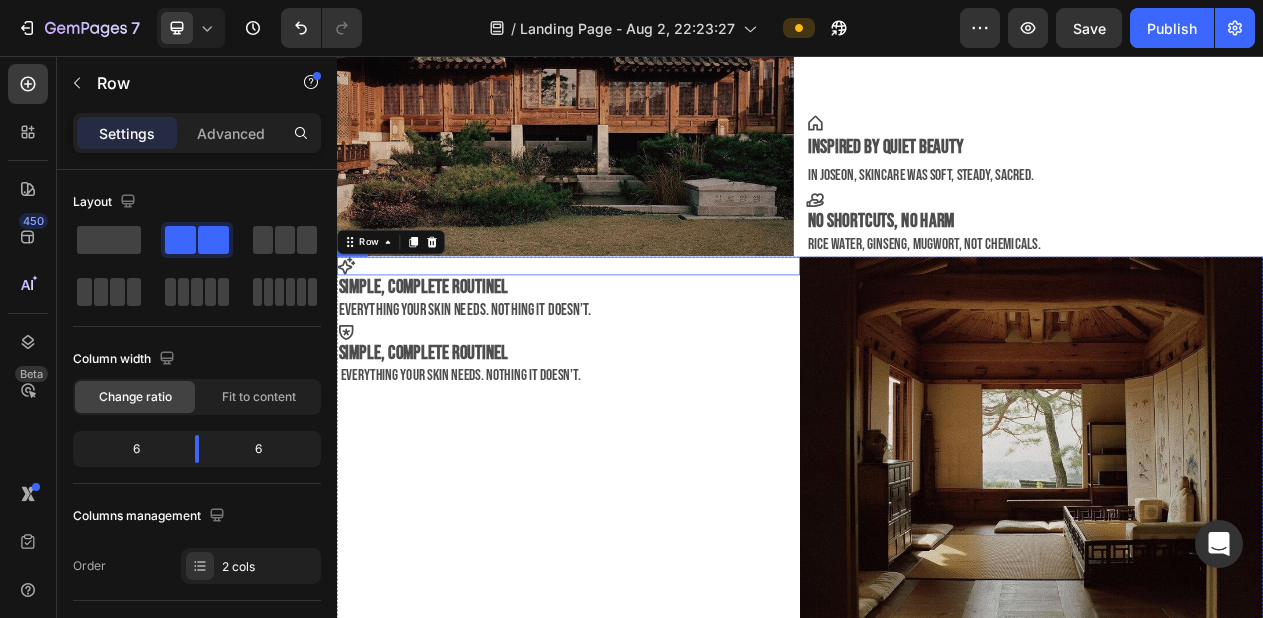 click on "Icon" at bounding box center (637, 328) 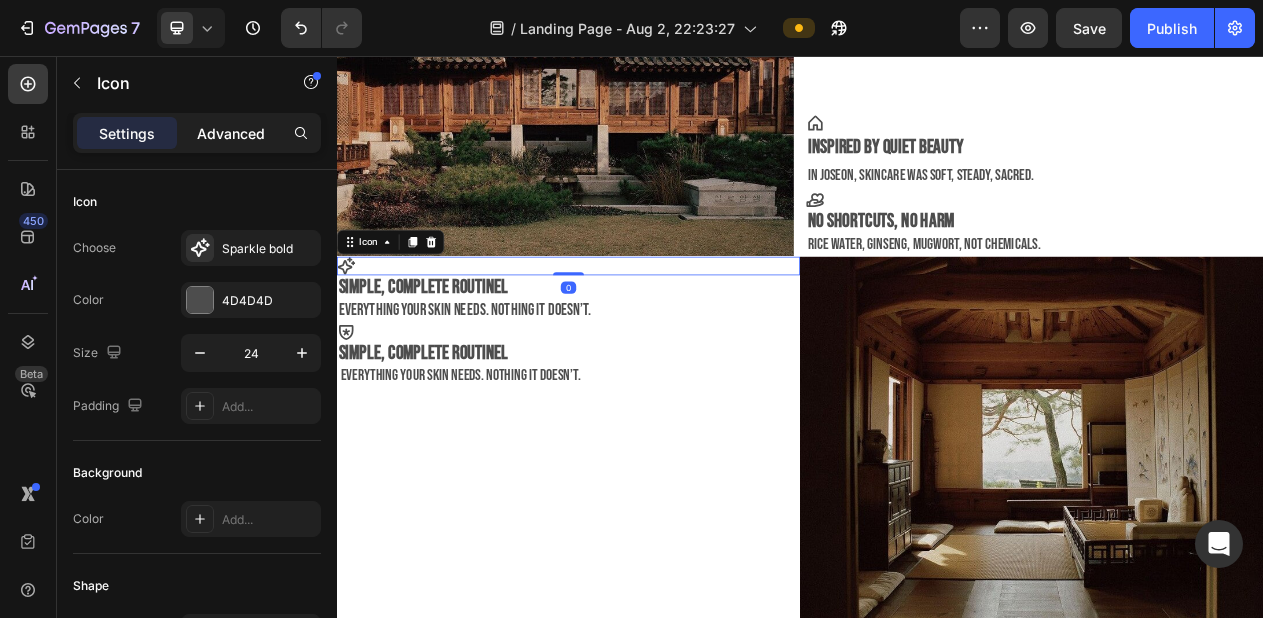 click on "Advanced" at bounding box center [231, 133] 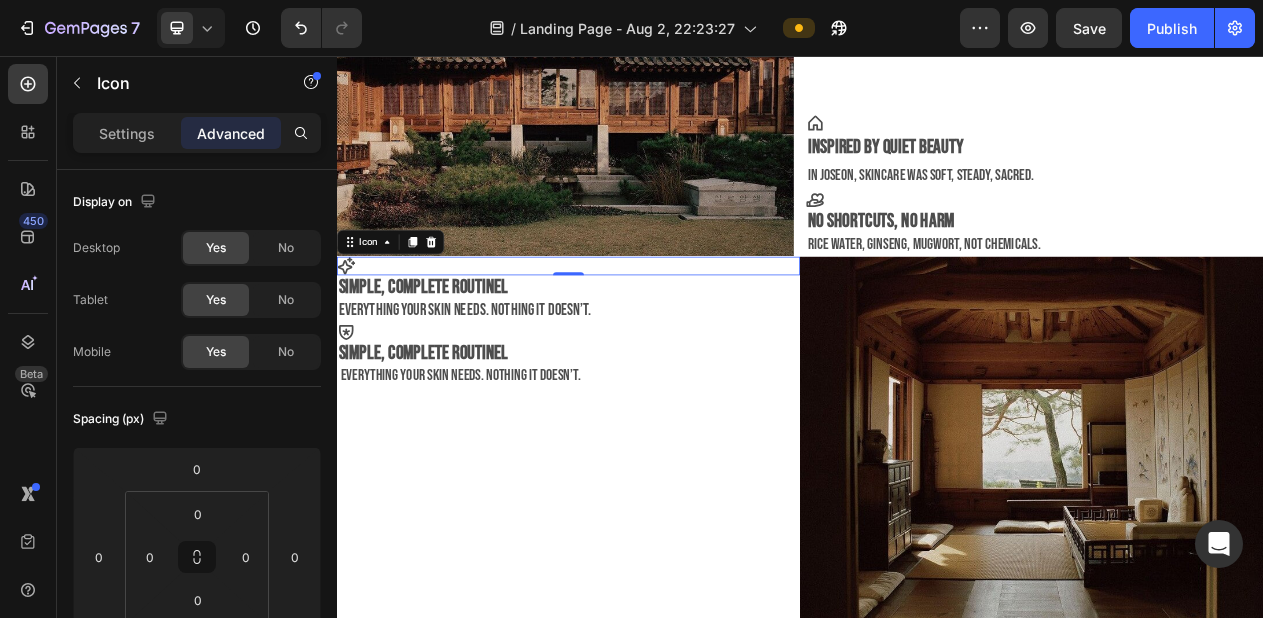 click on "Icon   0" at bounding box center (637, 328) 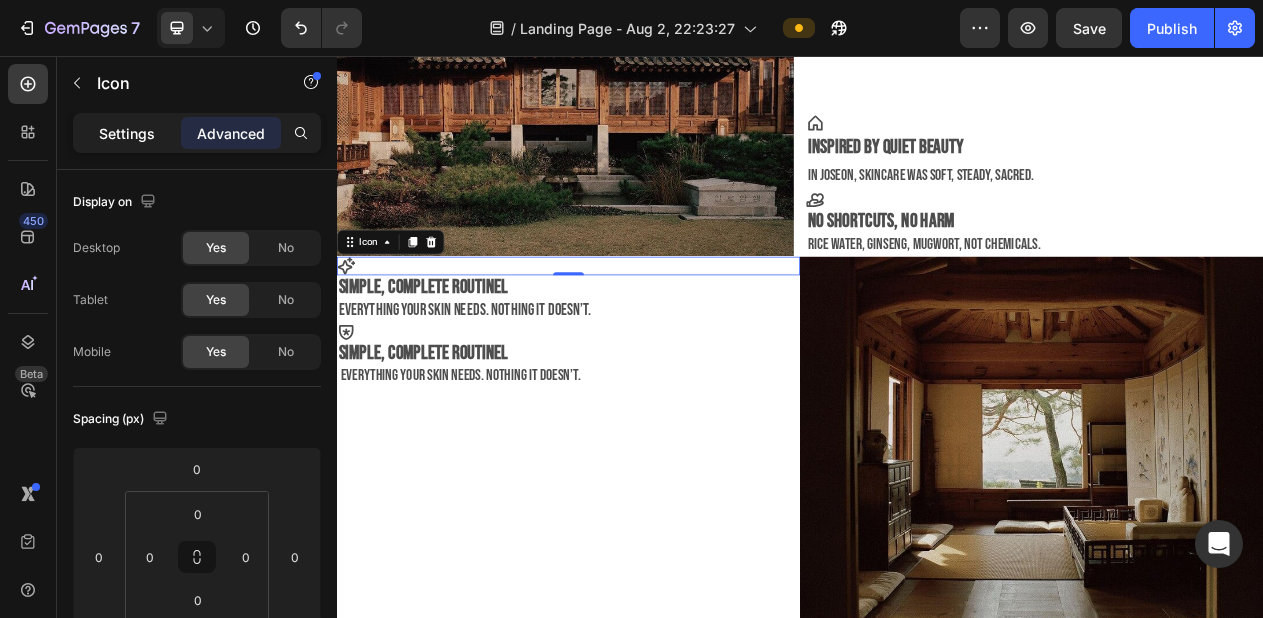 click on "Settings" at bounding box center [127, 133] 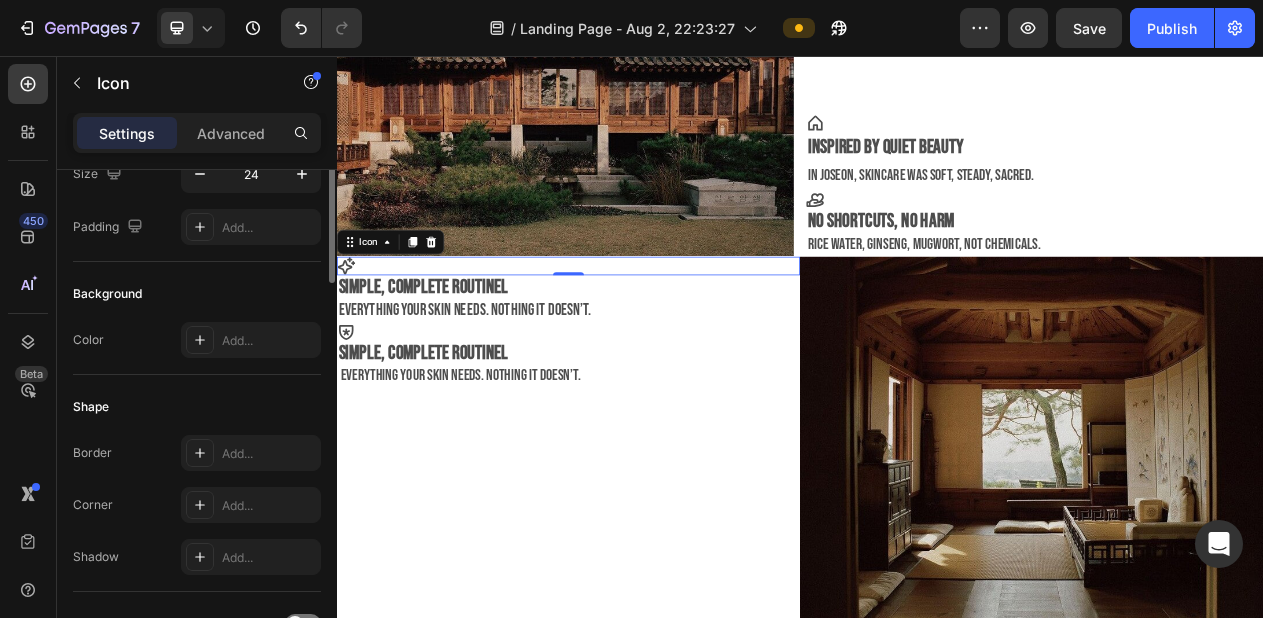 scroll, scrollTop: 0, scrollLeft: 0, axis: both 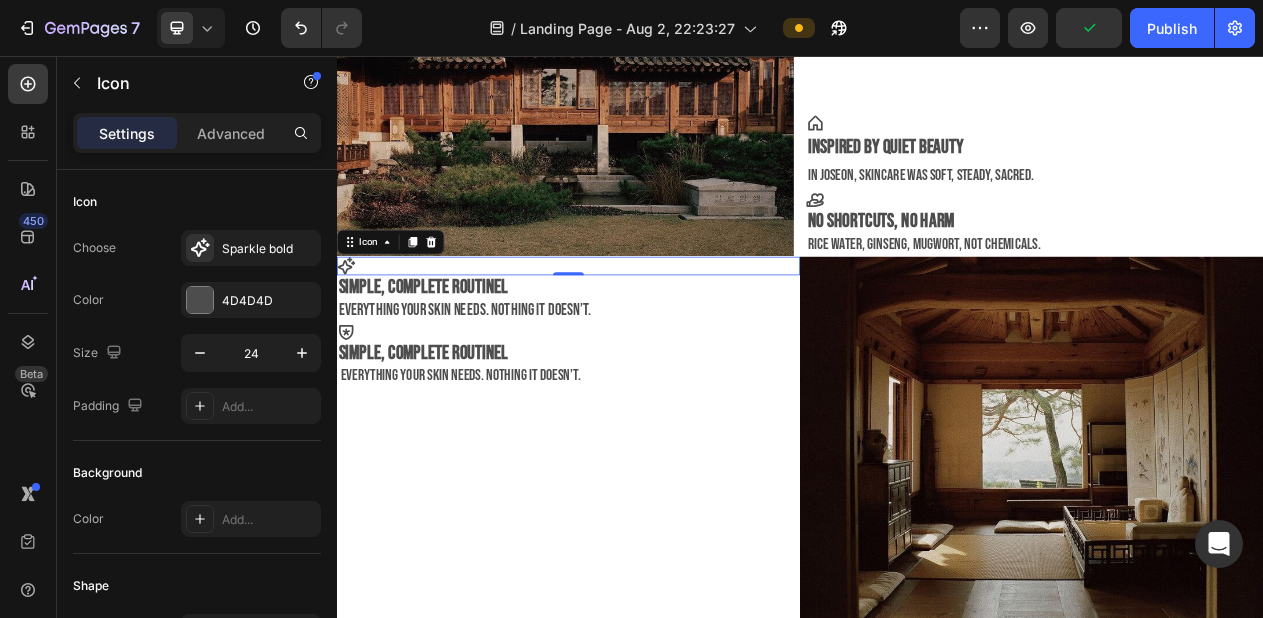 click on "Icon   0" at bounding box center [637, 328] 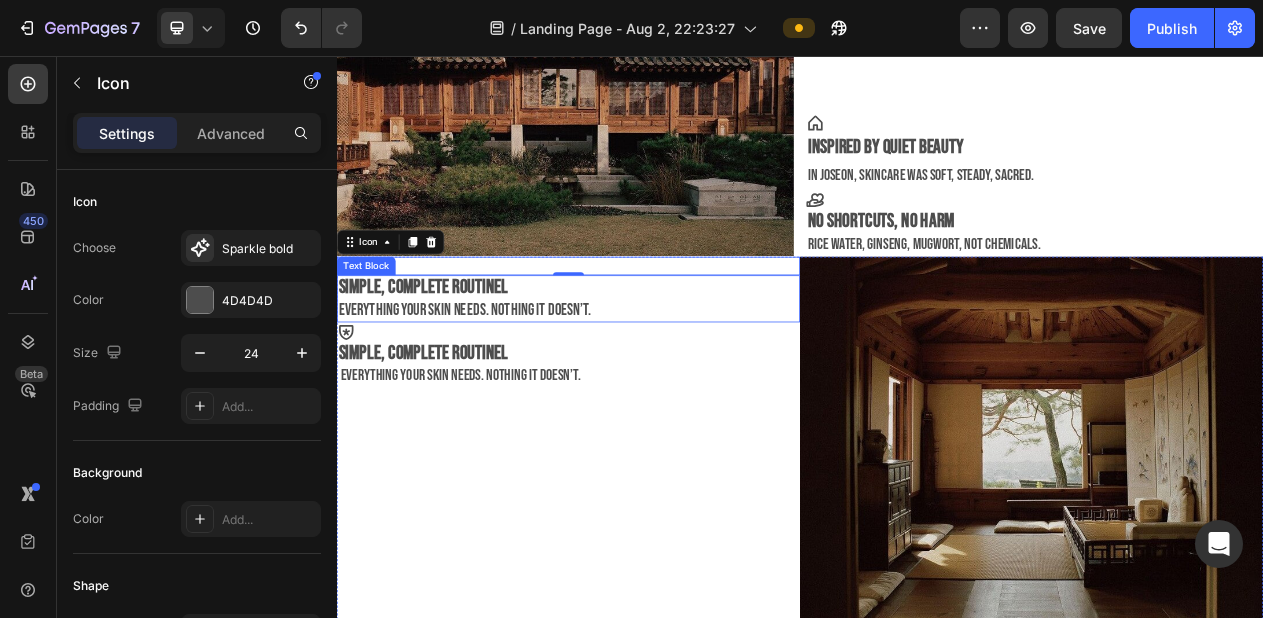 click on "Simple, complete routinel" at bounding box center [449, 355] 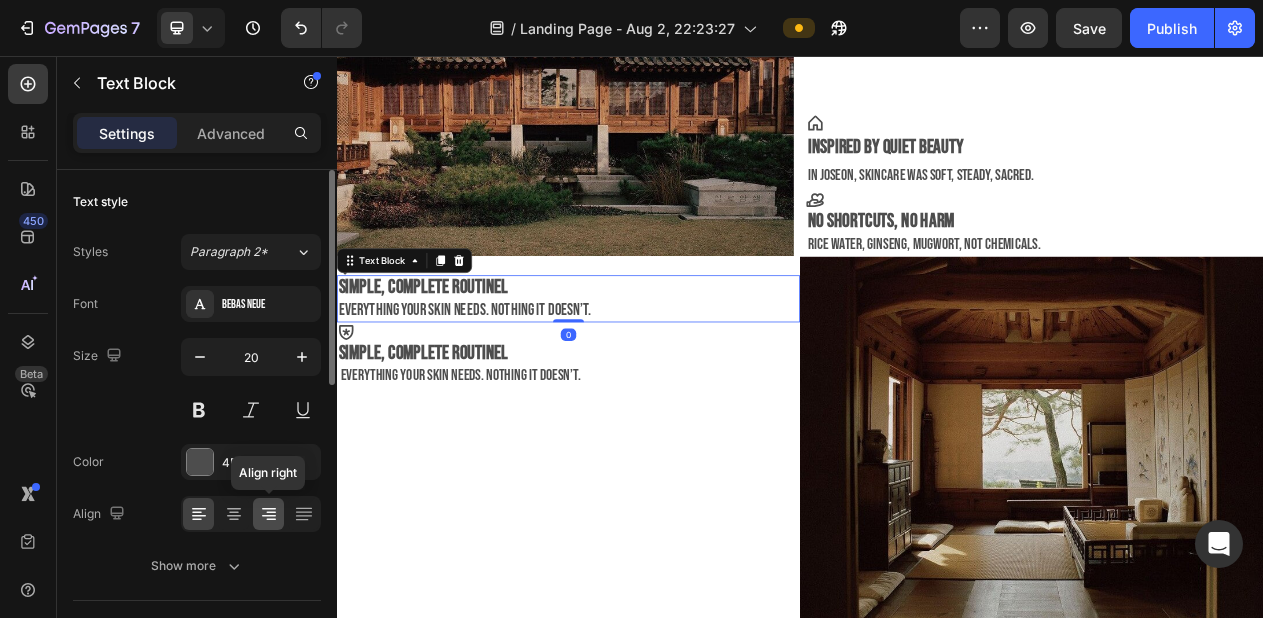 click 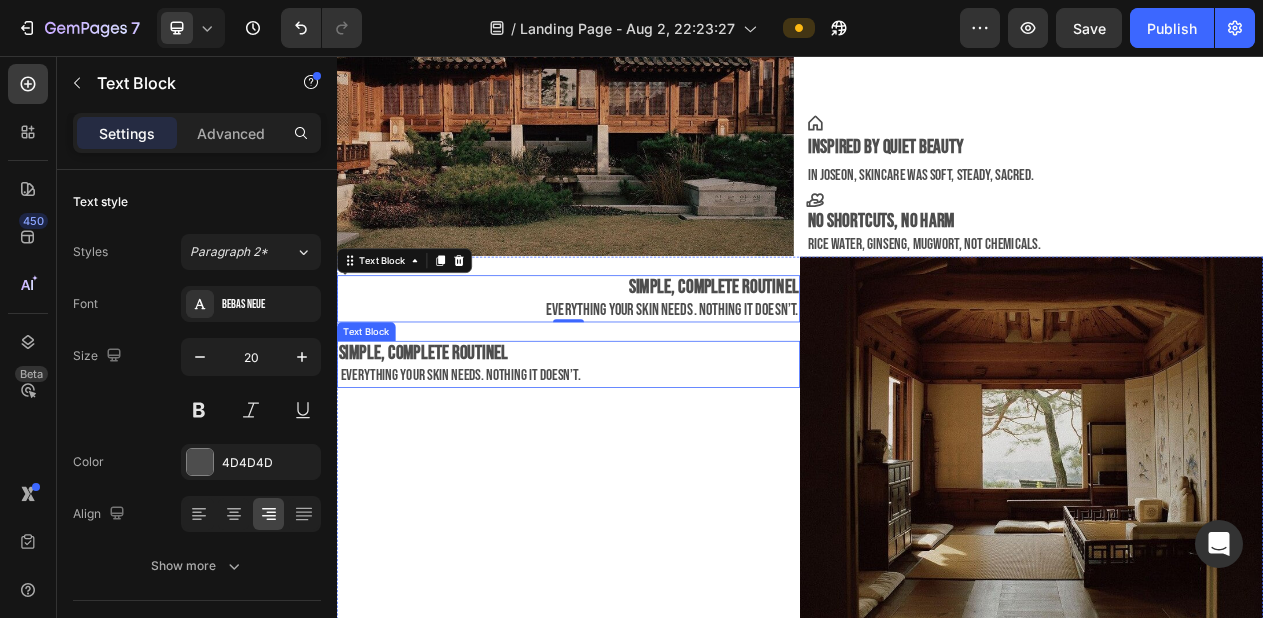 click on "simple, complete routinel" at bounding box center (449, 440) 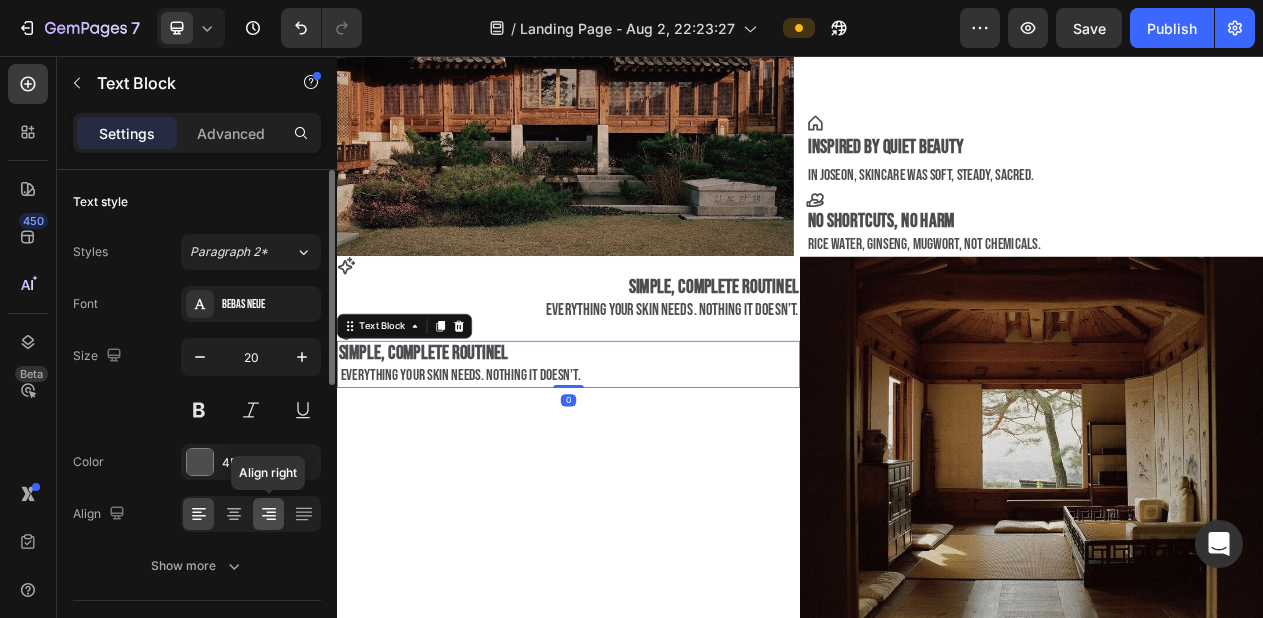 click 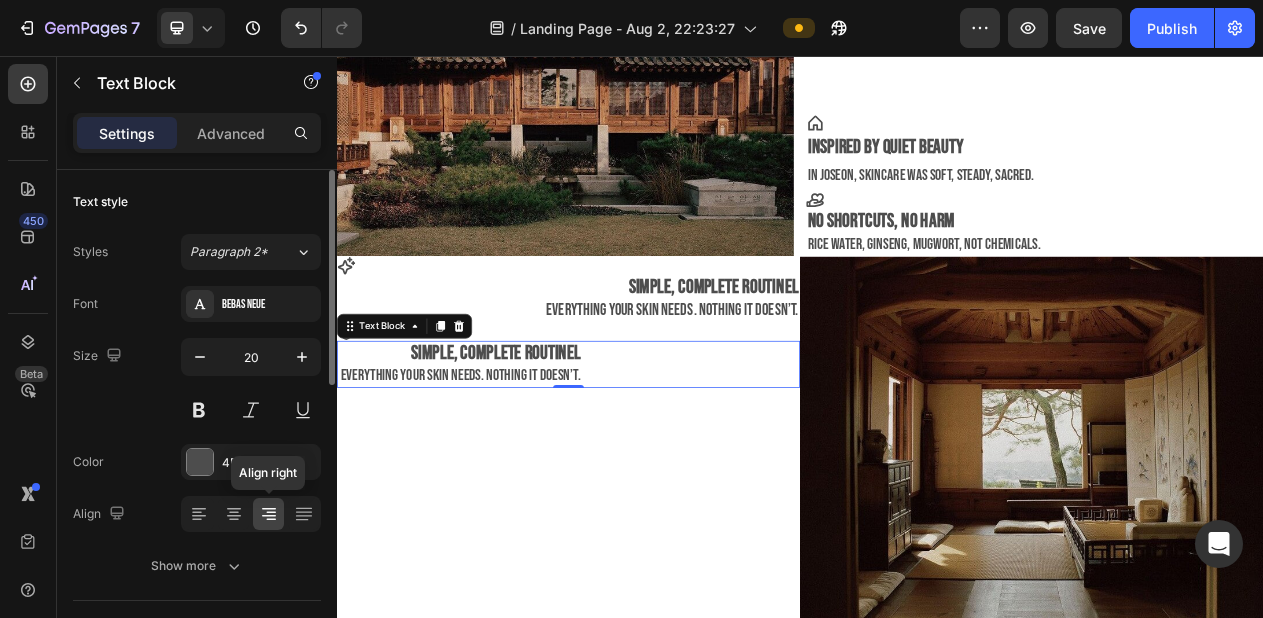 click 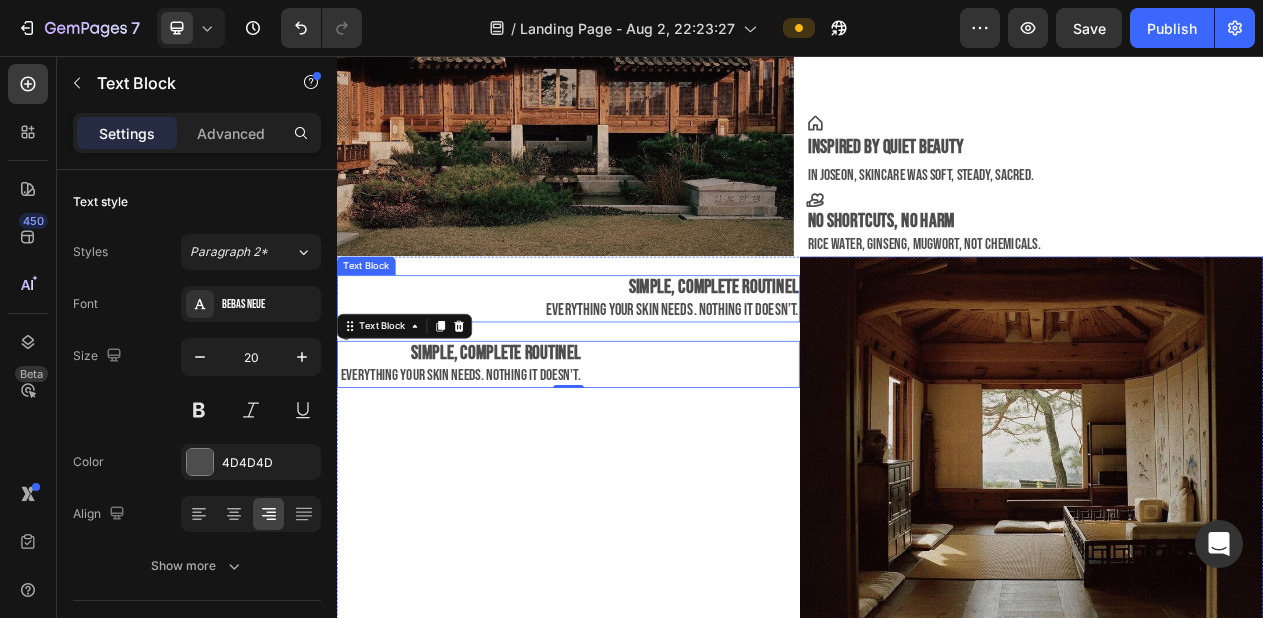 click on "Simple, complete routinel" at bounding box center (825, 355) 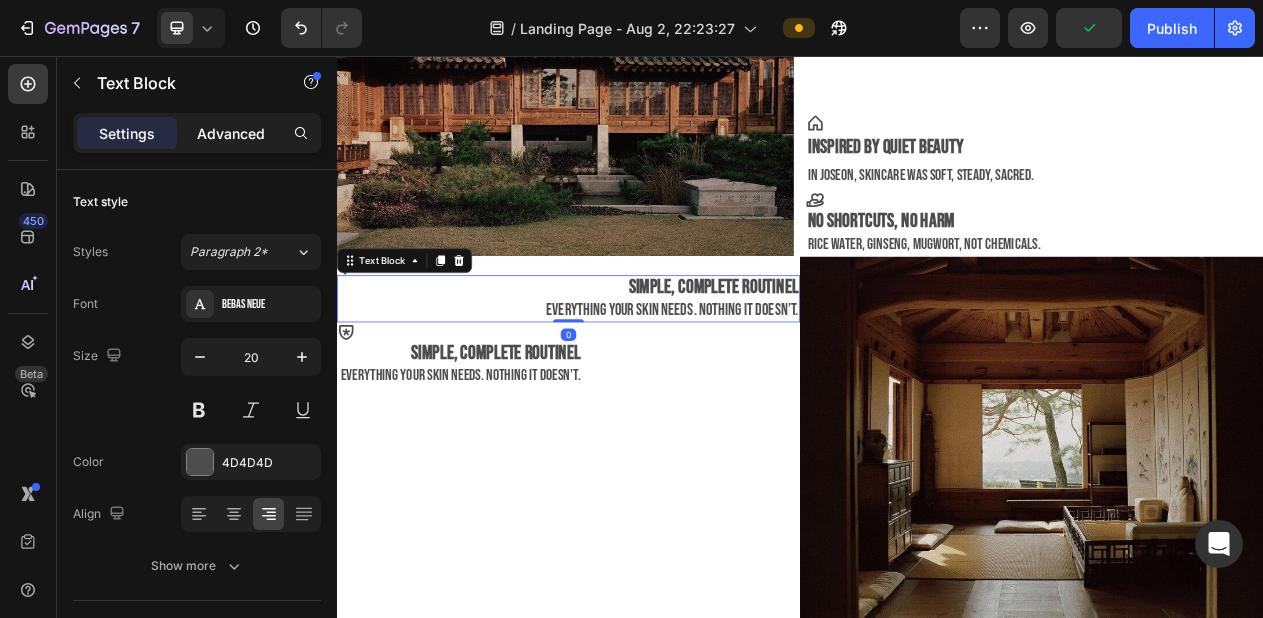 click on "Advanced" at bounding box center (231, 133) 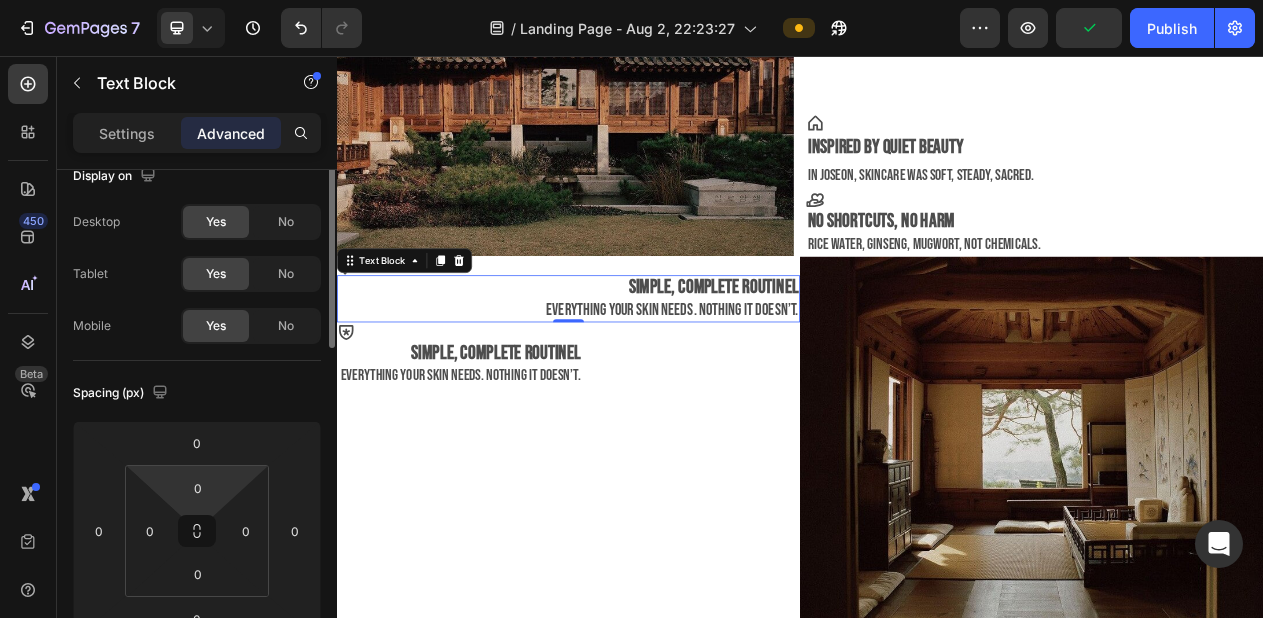 scroll, scrollTop: 37, scrollLeft: 0, axis: vertical 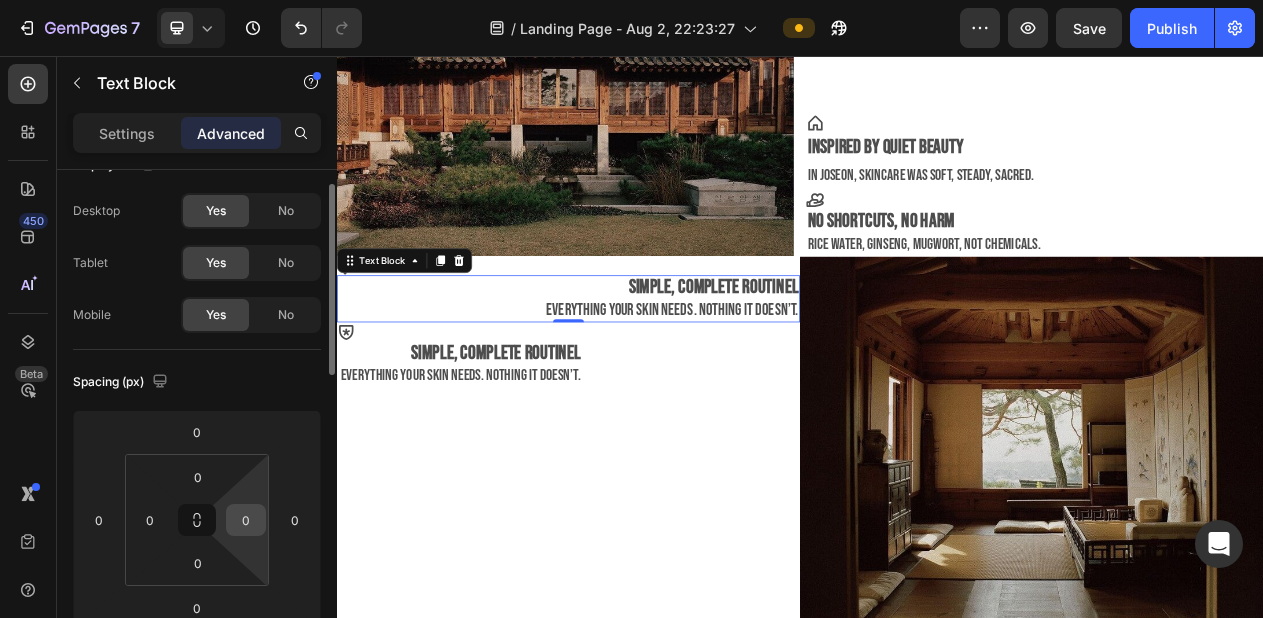 click on "0" at bounding box center (246, 520) 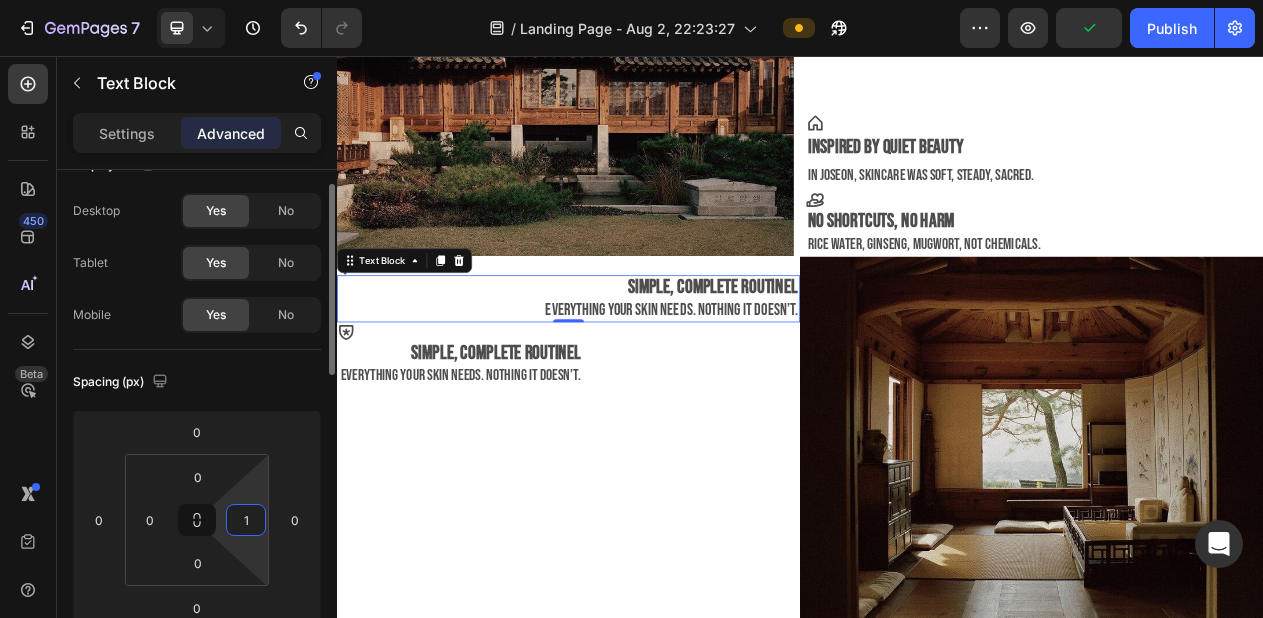 type on "15" 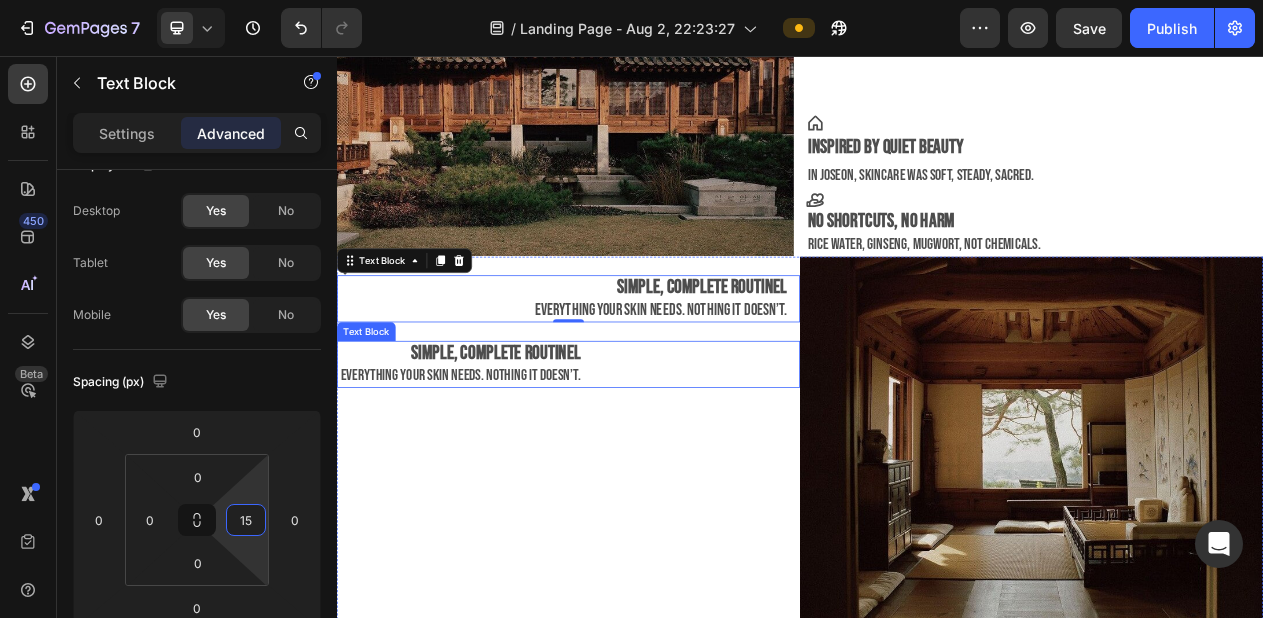 click on "simple, complete routinel" at bounding box center [543, 440] 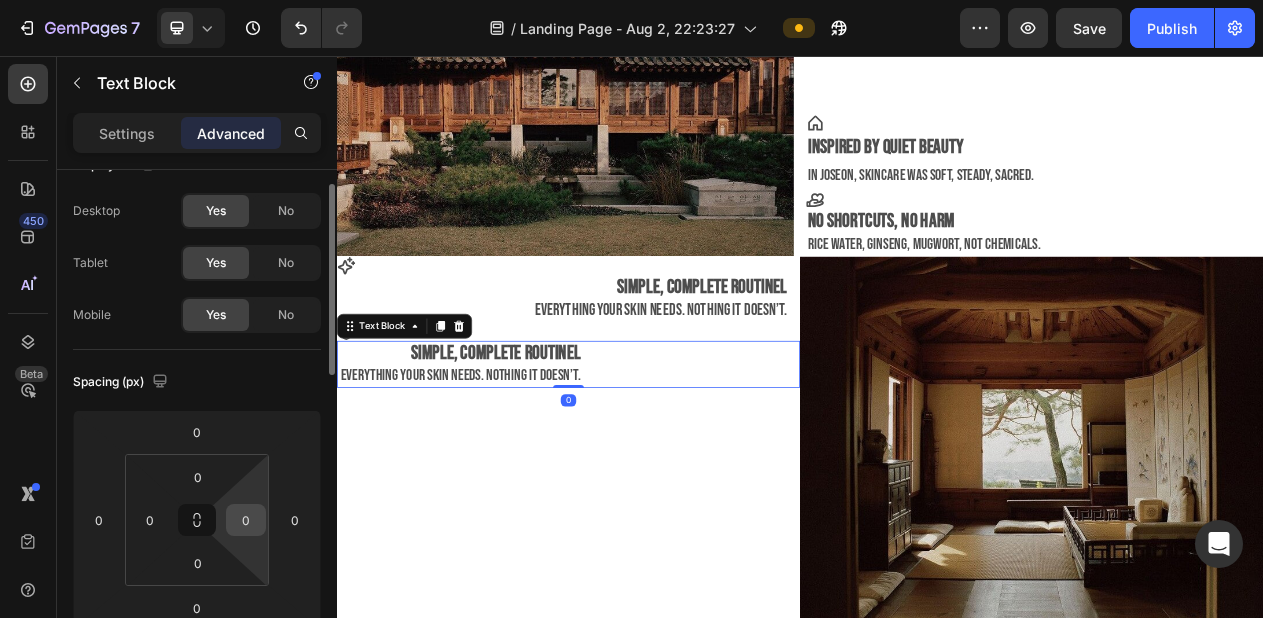 click on "0" at bounding box center [246, 520] 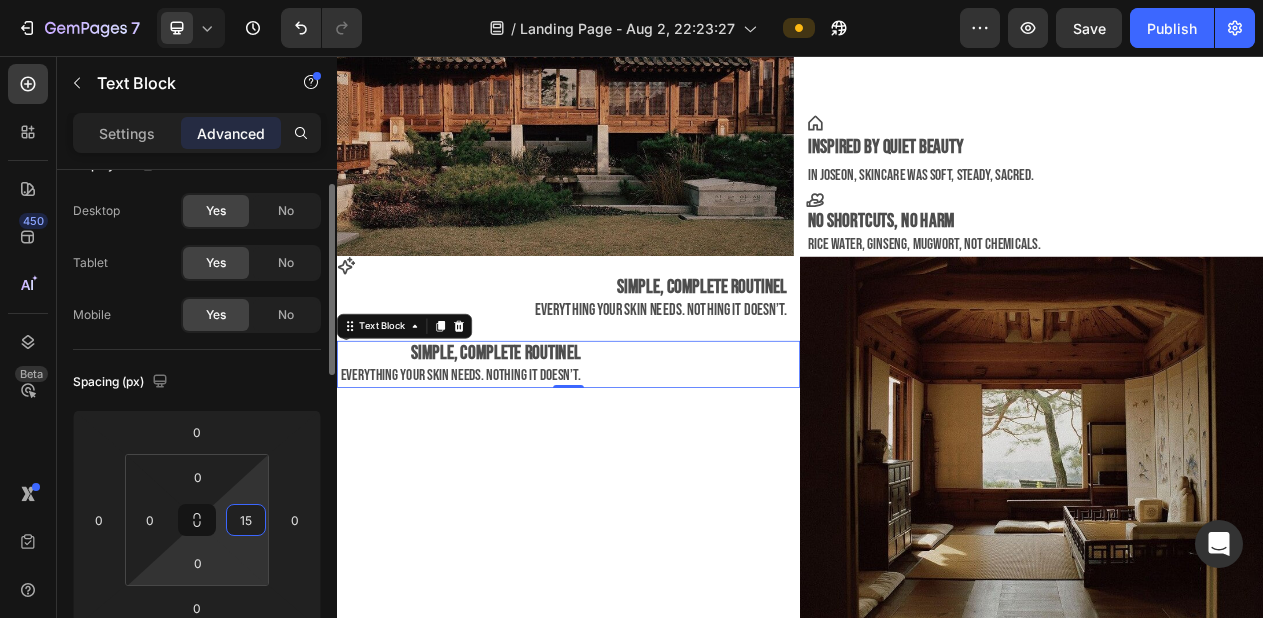 type on "1" 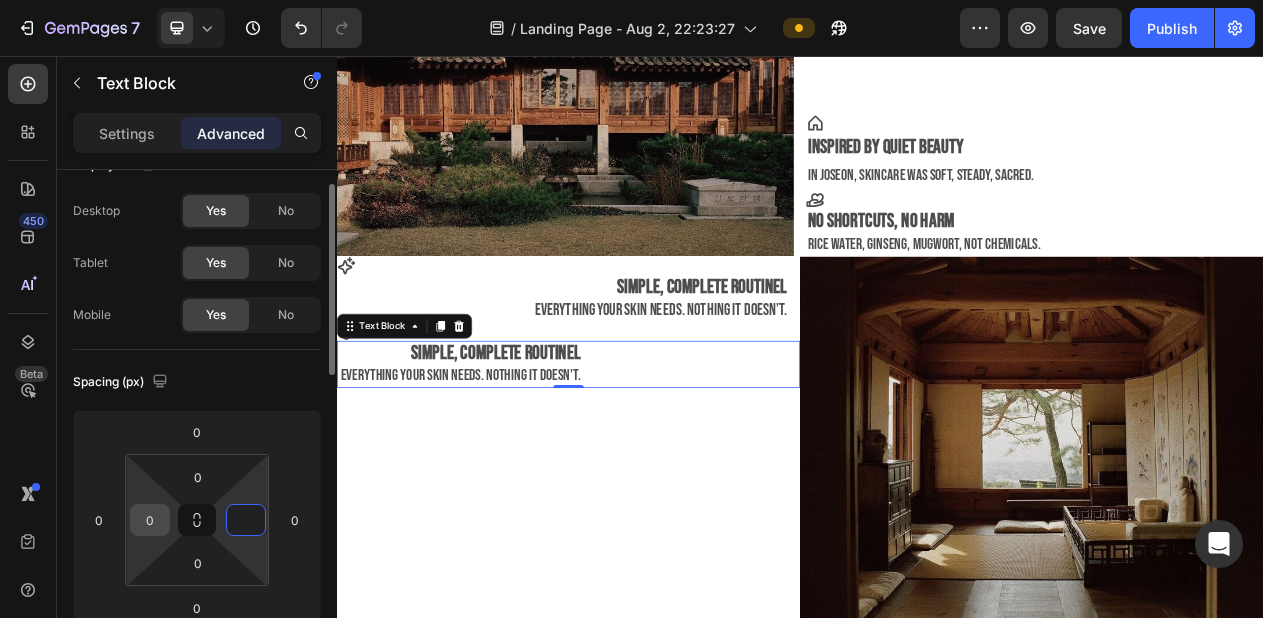 click on "0" at bounding box center (150, 520) 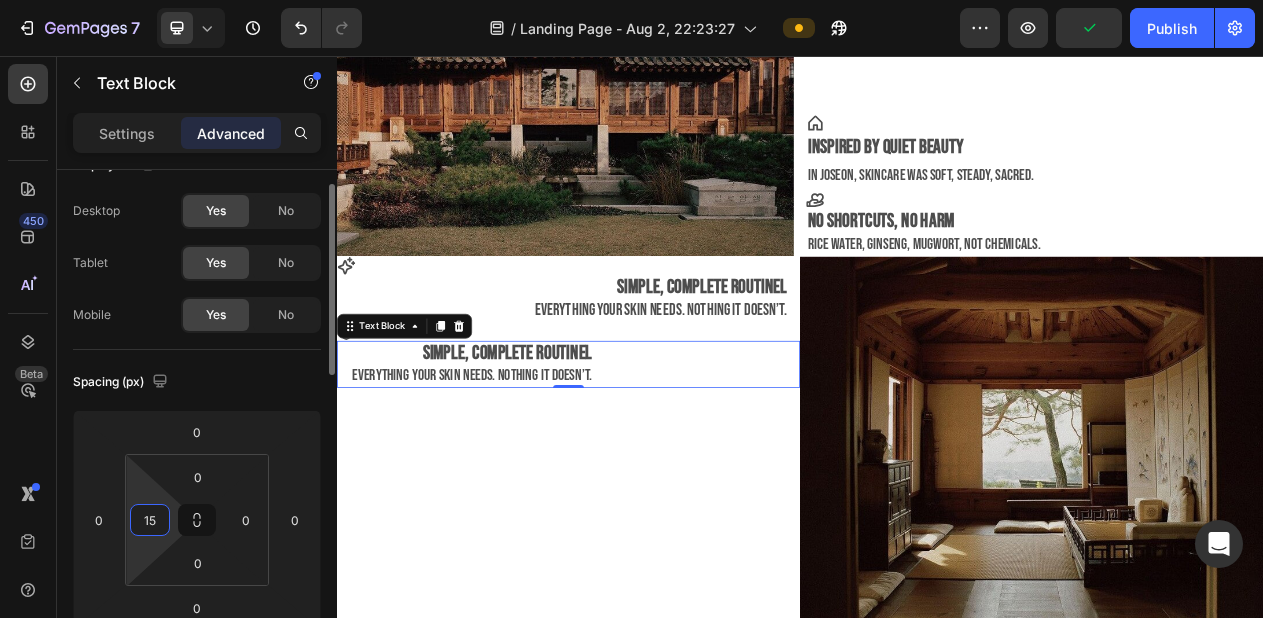type on "1" 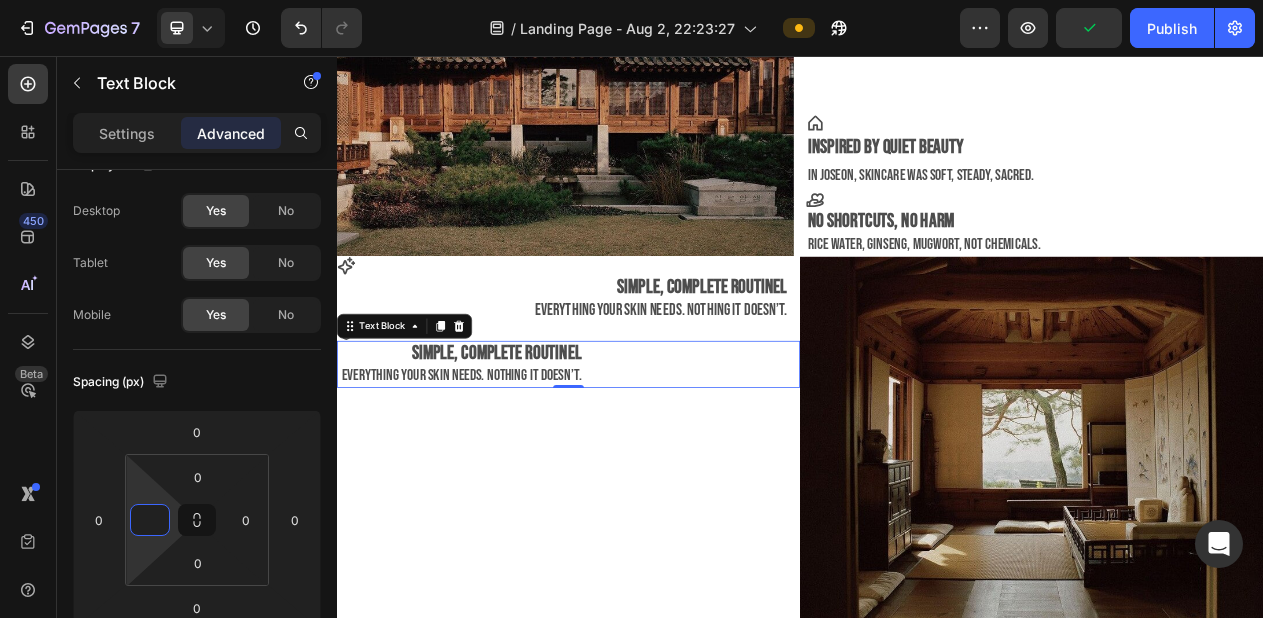 click on "Text Block" at bounding box center [424, 406] 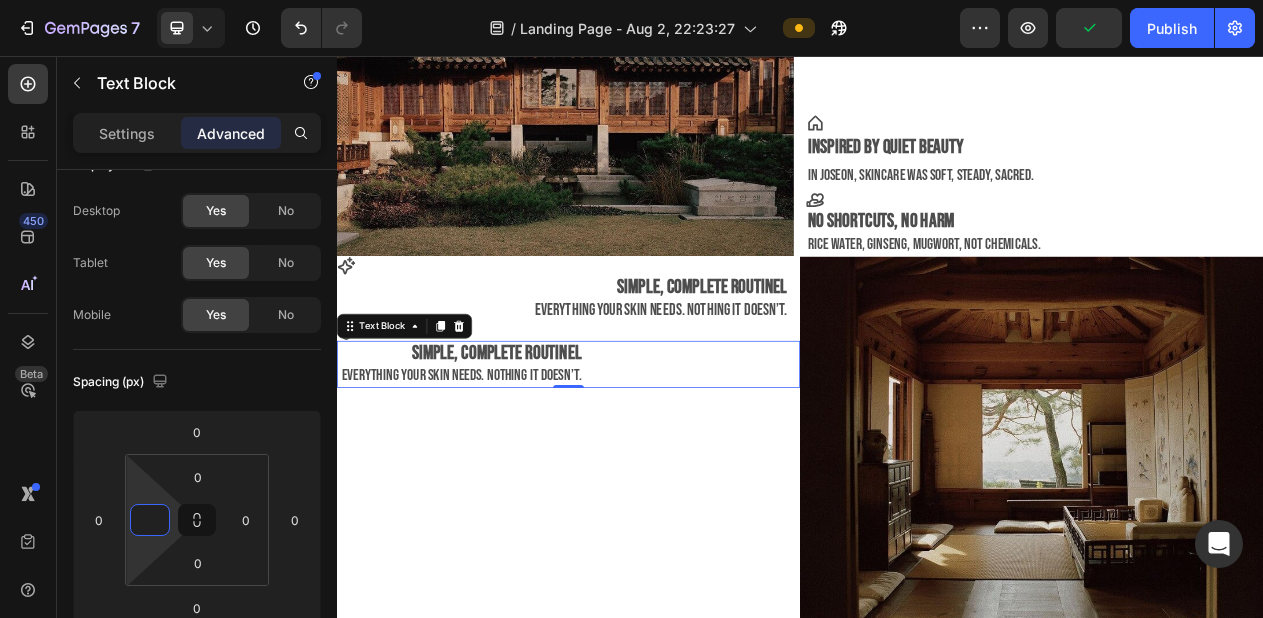 type on "0" 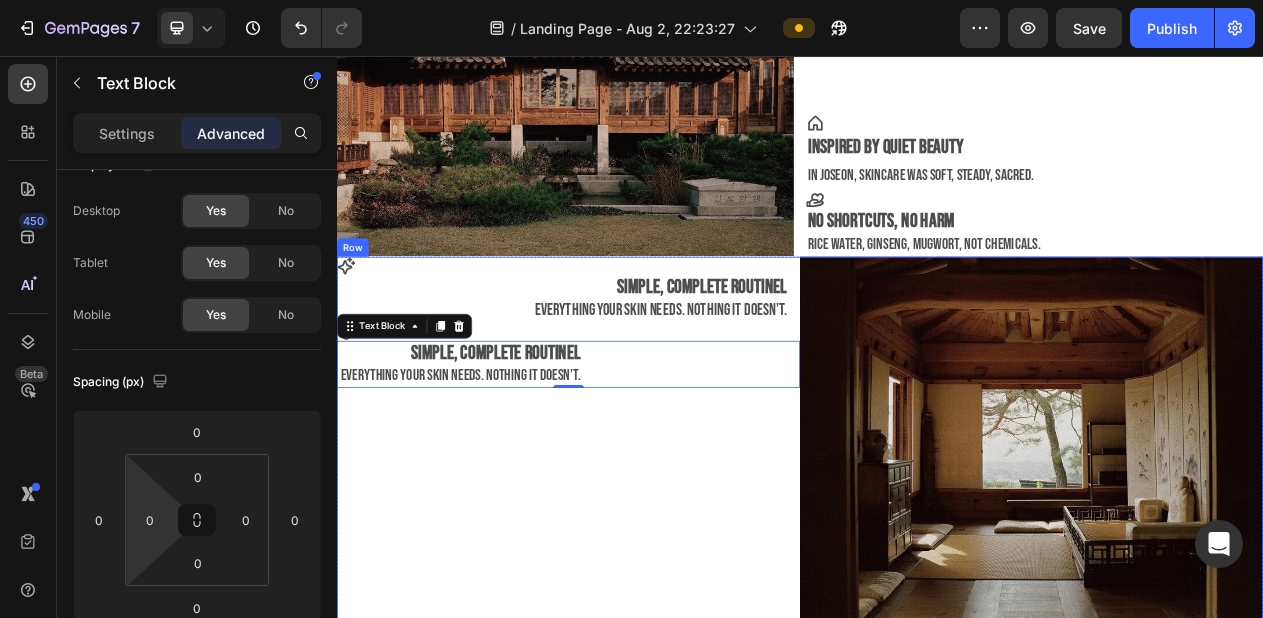 click on "Icon Simple, complete routinel everything your skin needs. nothing it doesn’t. Text Block
Icon simple, complete routinel   everything your skin needs. nothing it doesn’t. Text Block   0" at bounding box center [637, 556] 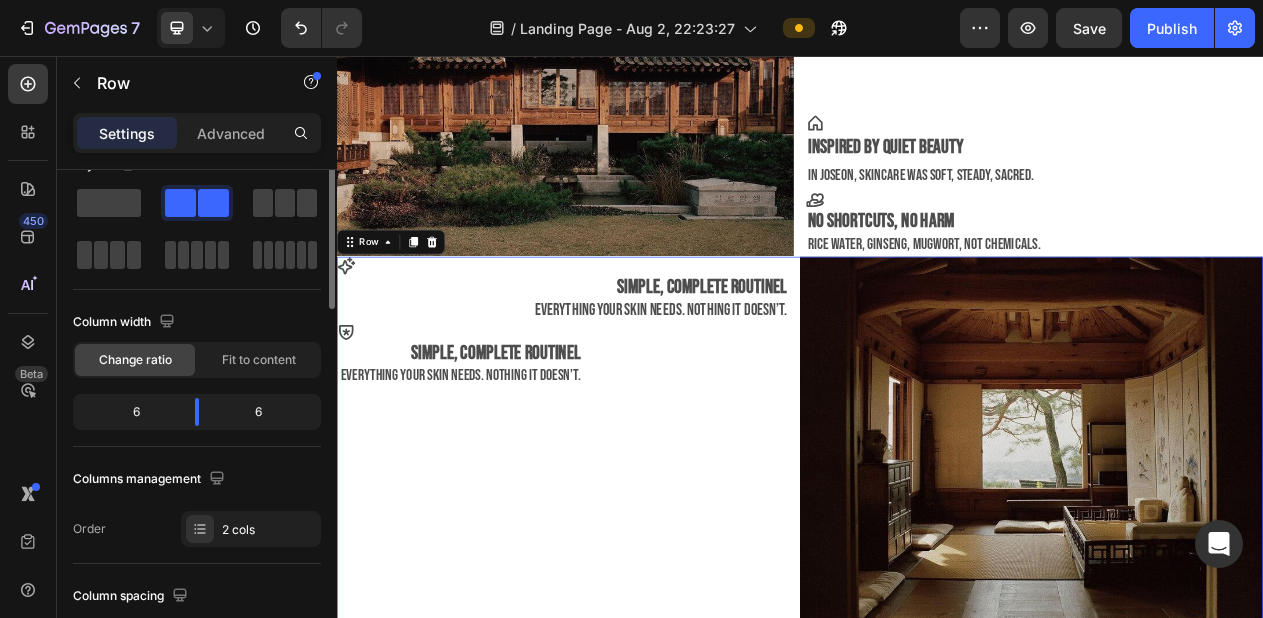 scroll, scrollTop: 0, scrollLeft: 0, axis: both 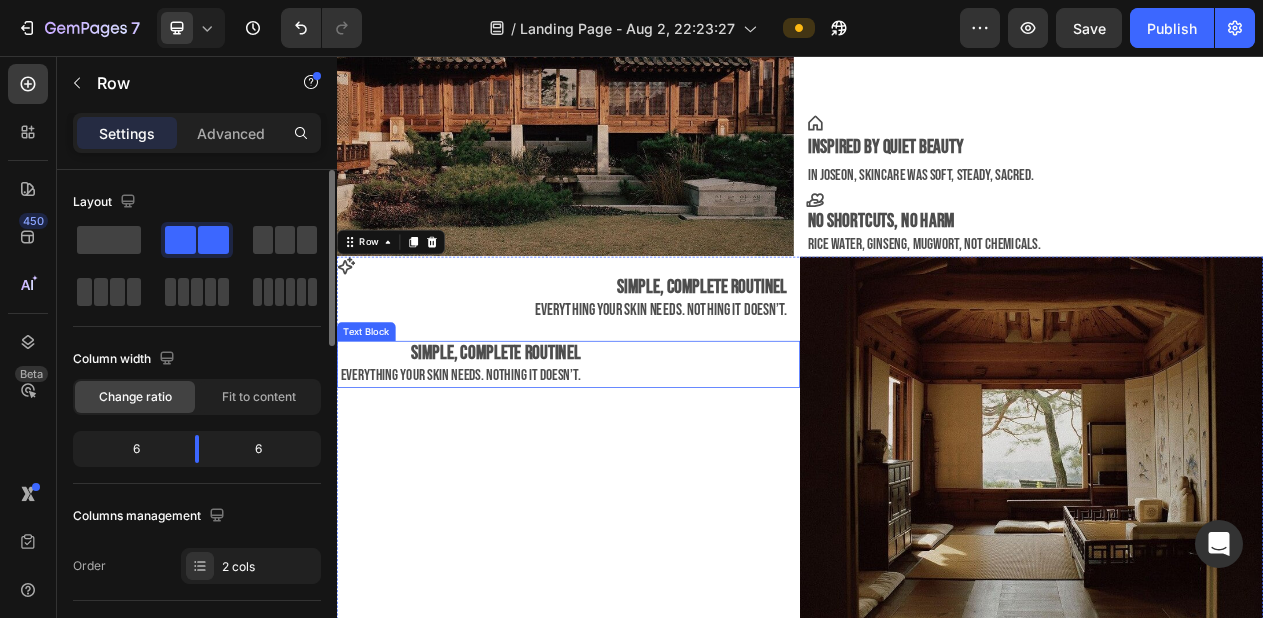 click on "simple, complete routinel" at bounding box center [543, 440] 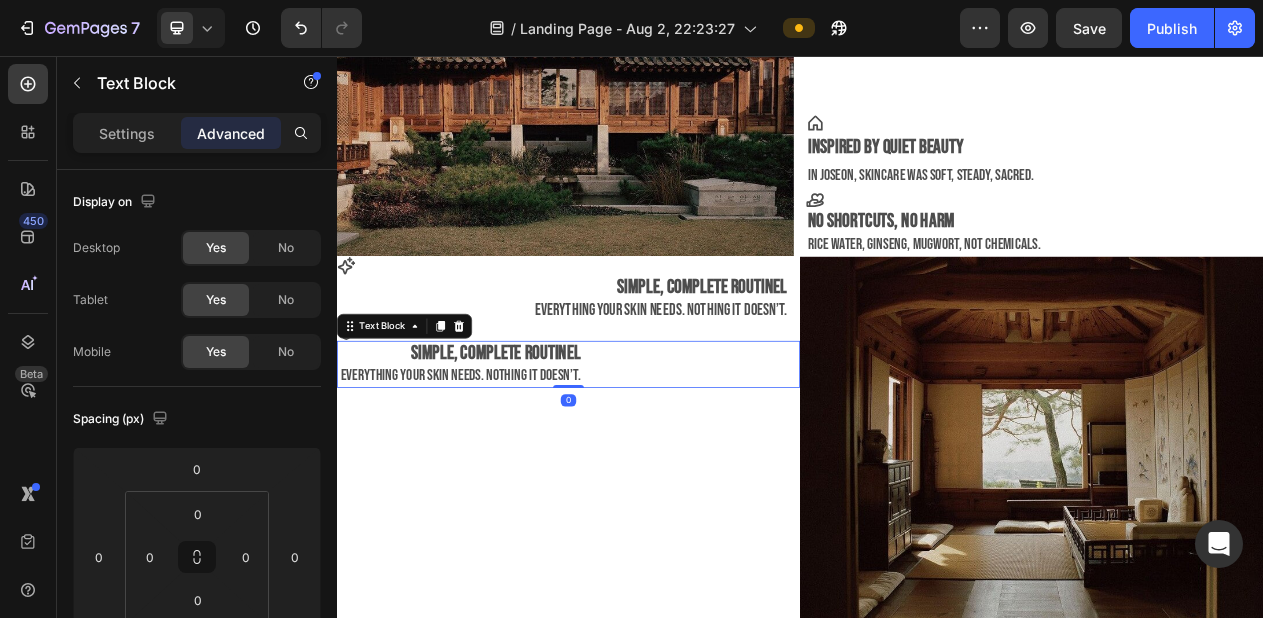 click on "simple, complete routinel" at bounding box center [543, 440] 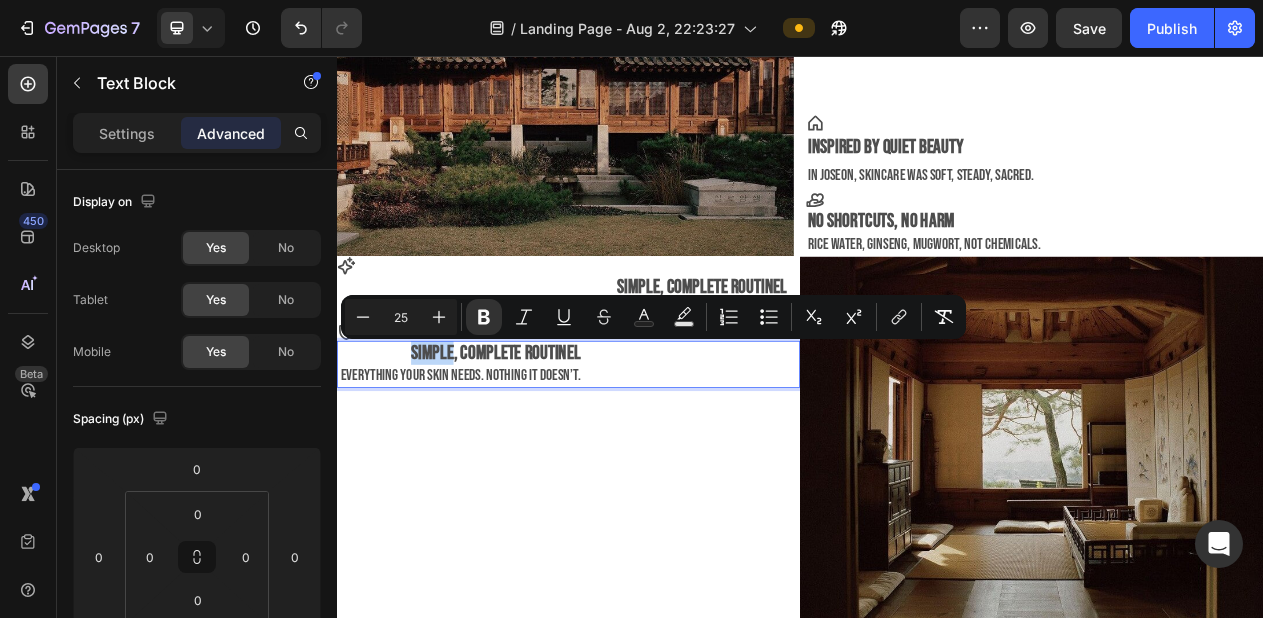 click on "simple, complete routinel" at bounding box center [543, 440] 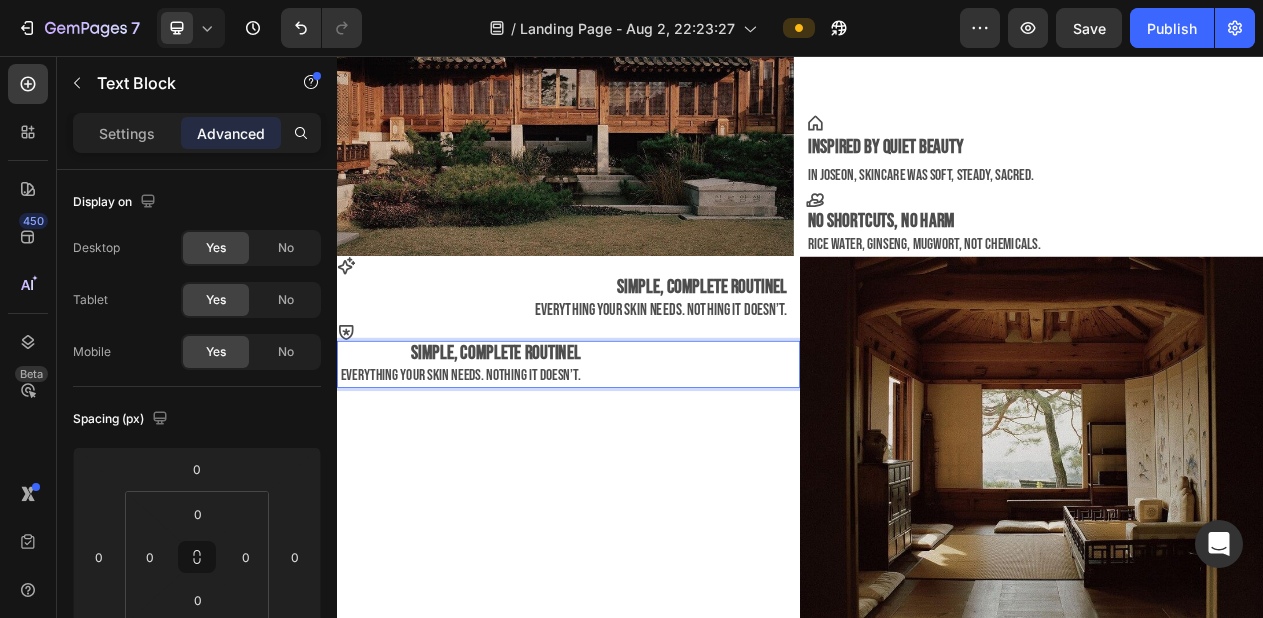click on "simple, complete routinel" at bounding box center (496, 441) 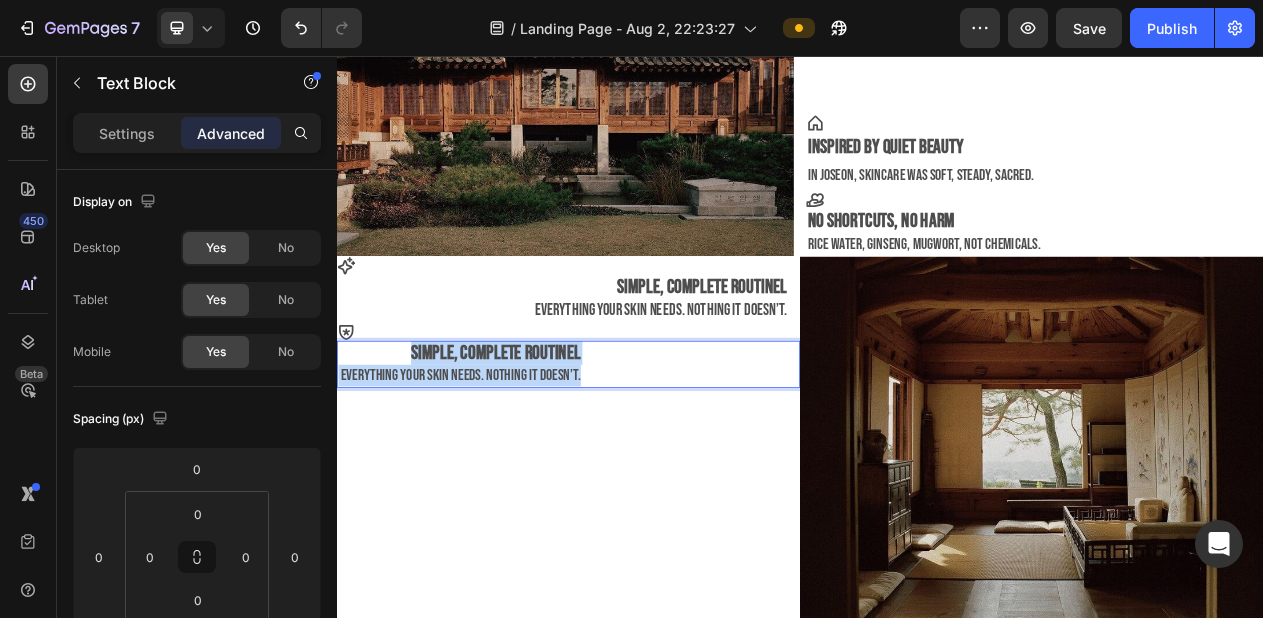 drag, startPoint x: 429, startPoint y: 432, endPoint x: 655, endPoint y: 465, distance: 228.39659 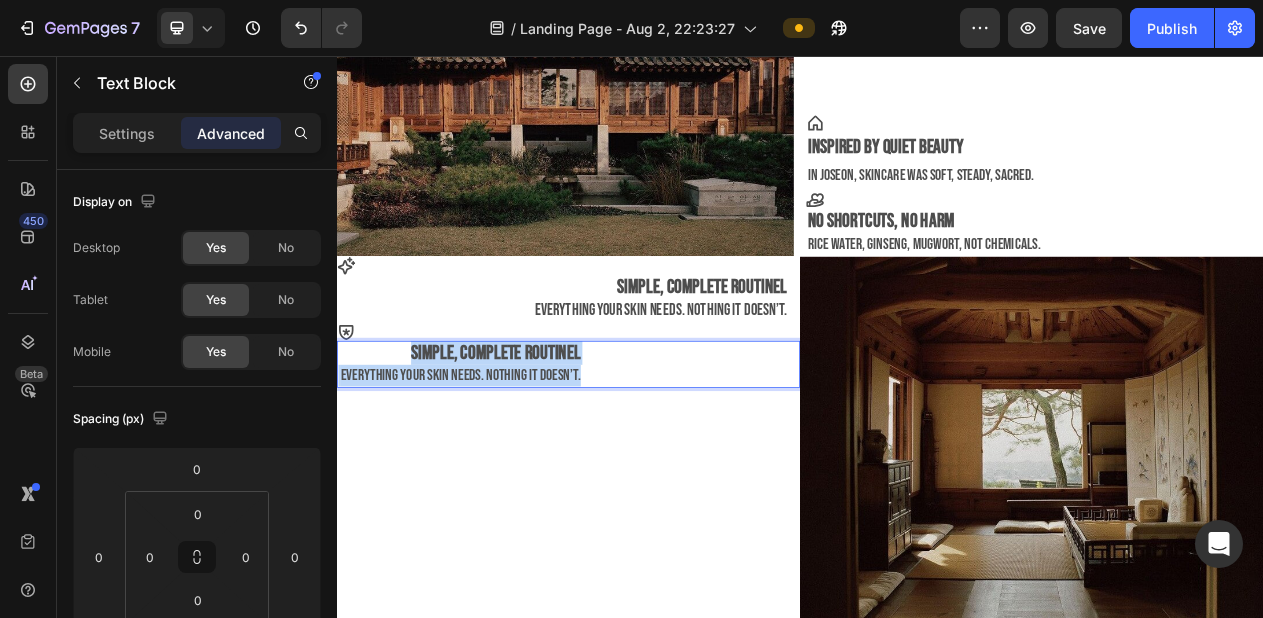 click on "simple, complete routinel   everything your skin needs. nothing it doesn’t." at bounding box center [496, 455] 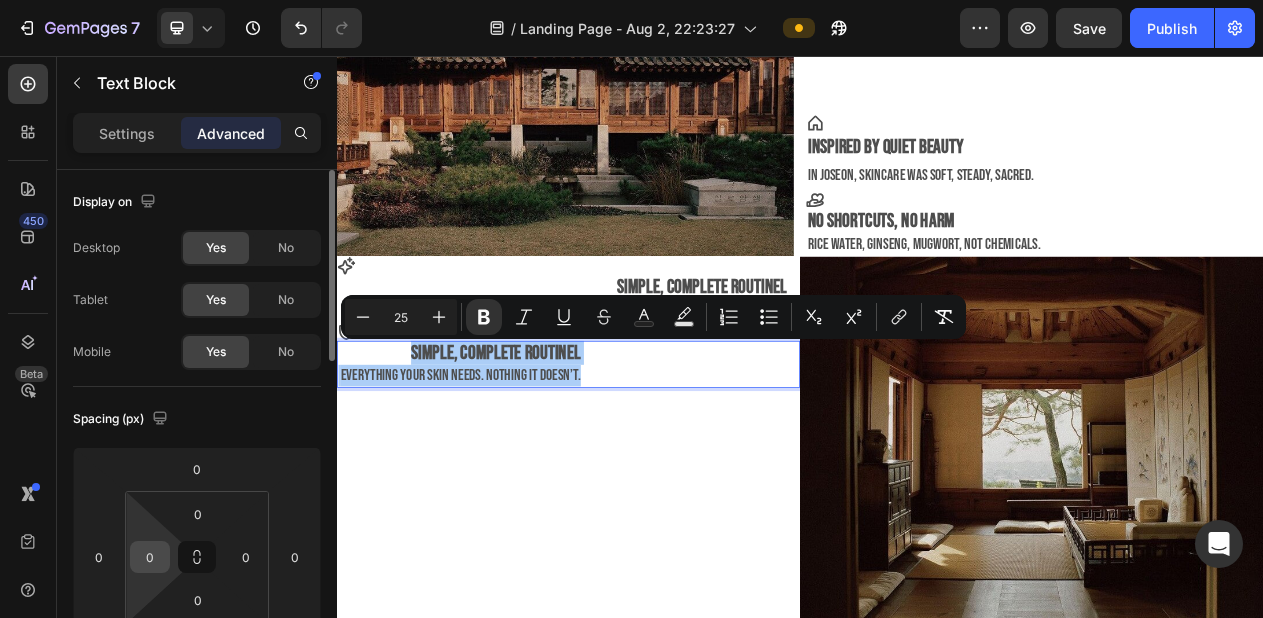 click on "0" at bounding box center (150, 557) 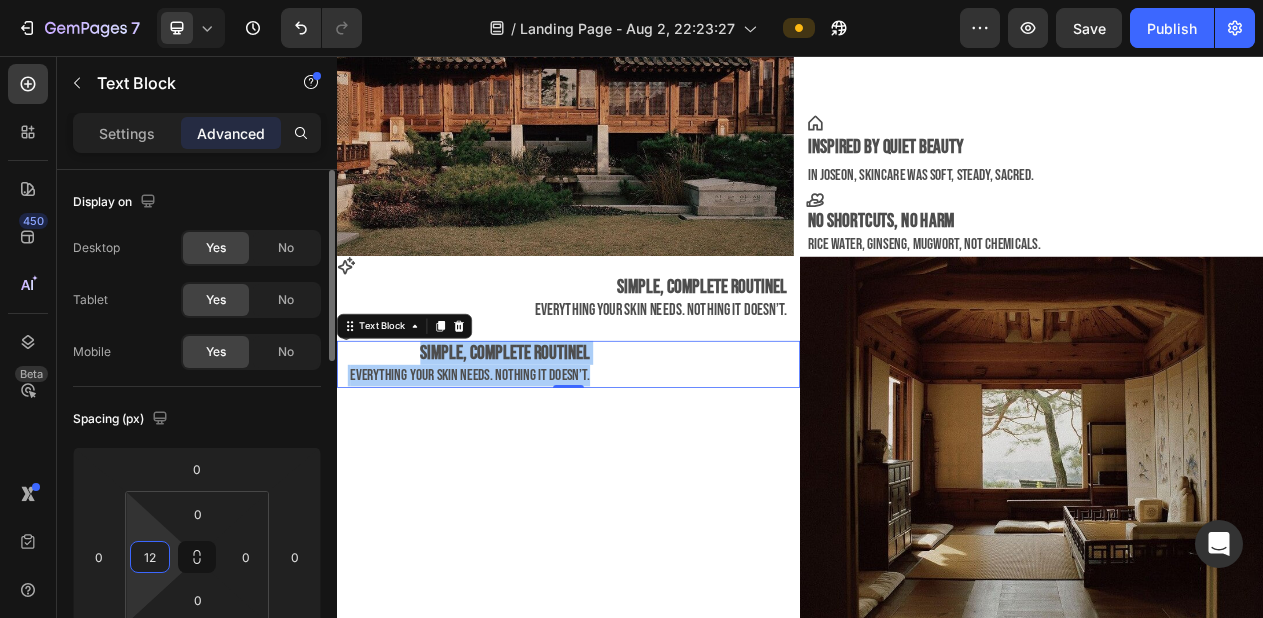 type on "1" 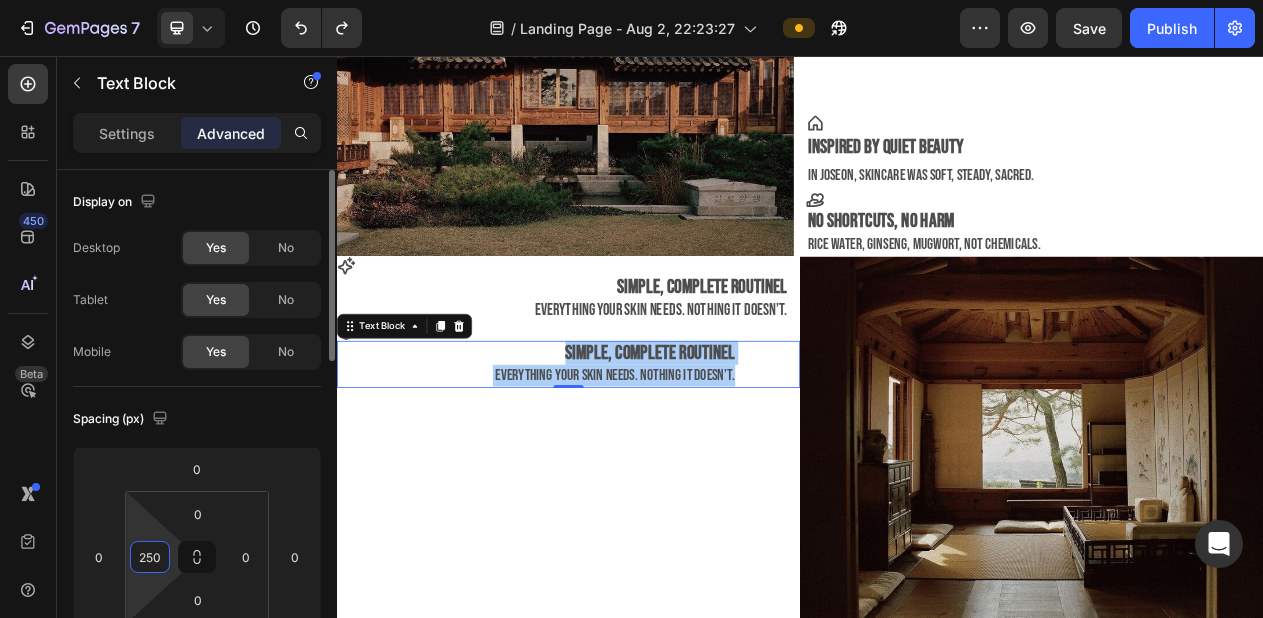 type on "200" 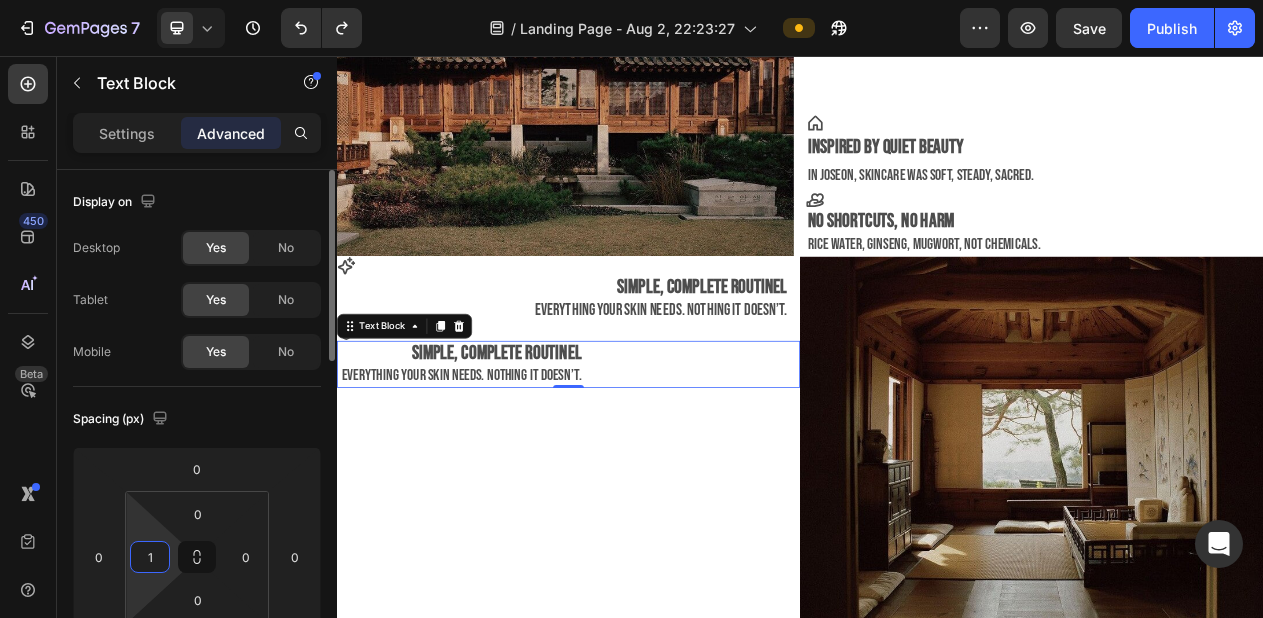 type on "00" 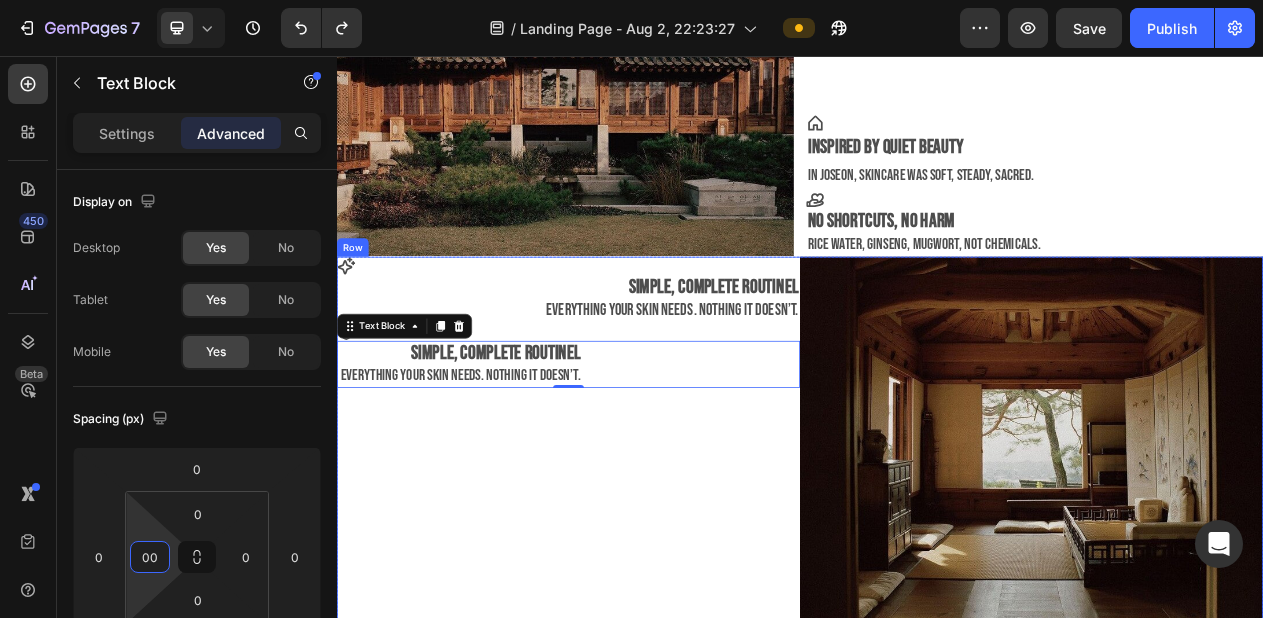 click on "Icon Simple, complete routinel everything your skin needs. nothing it doesn’t. Text Block
Icon simple, complete routinel   everything your skin needs. nothing it doesn’t. Text Block   0" at bounding box center (637, 556) 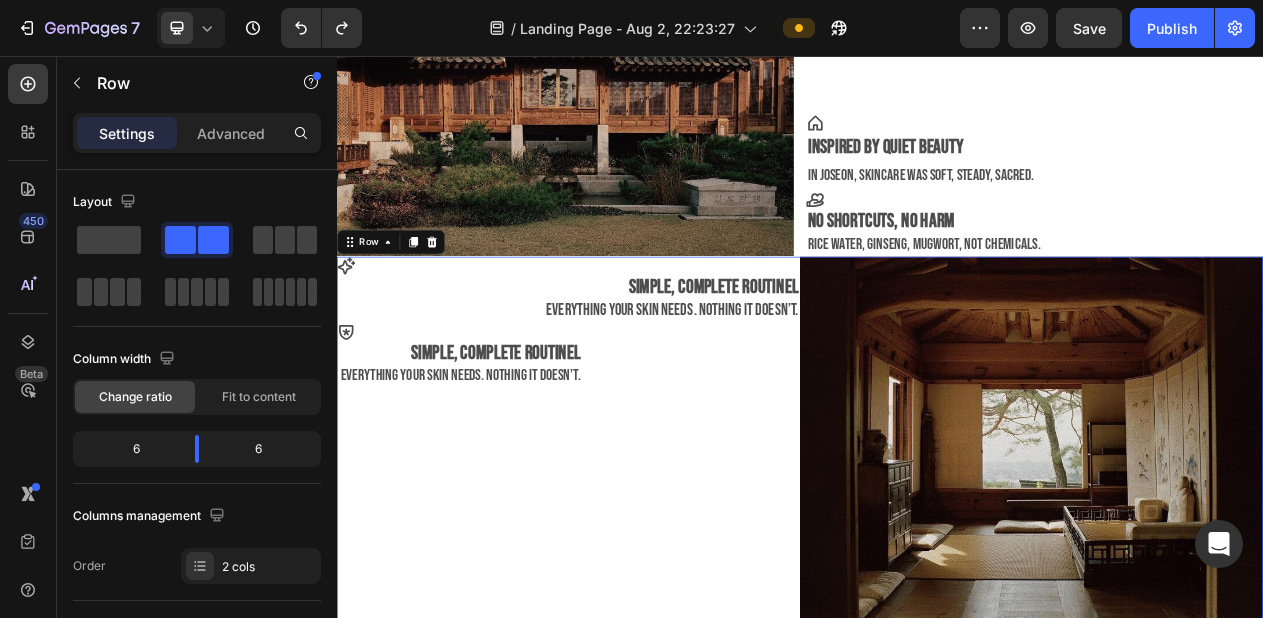 click on "Icon Simple, complete routinel everything your skin needs. nothing it doesn’t. Text Block
Icon simple, complete routinel   everything your skin needs. nothing it doesn’t. Text Block" at bounding box center [637, 556] 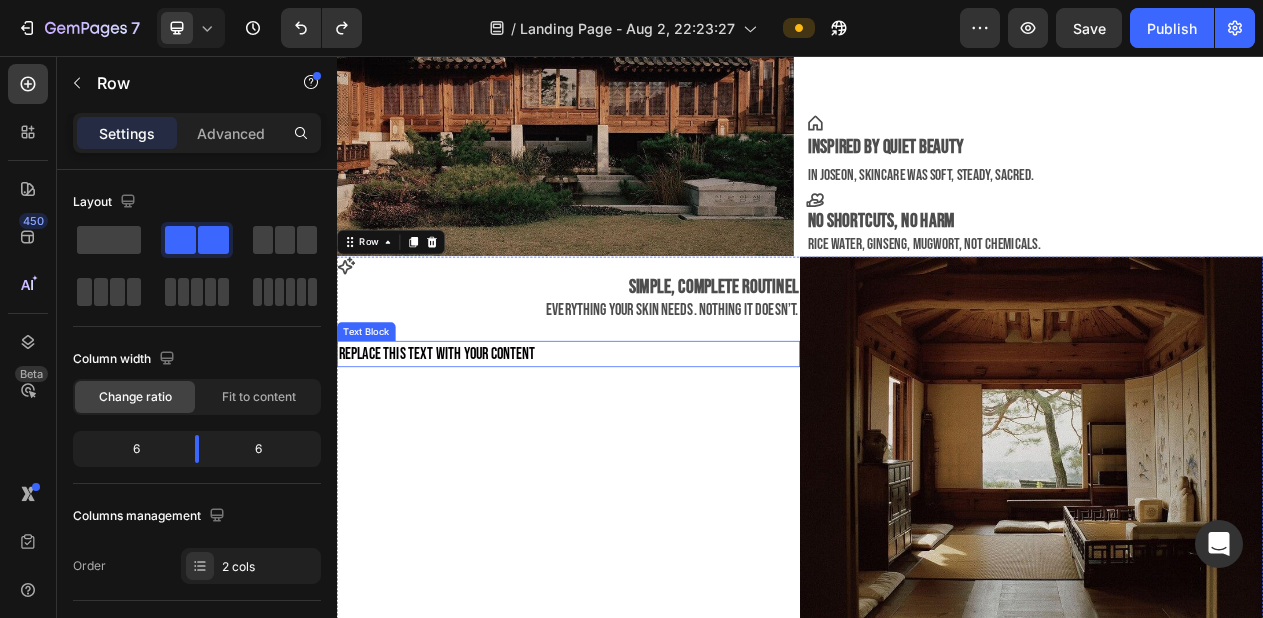 click on "Icon" at bounding box center [637, 413] 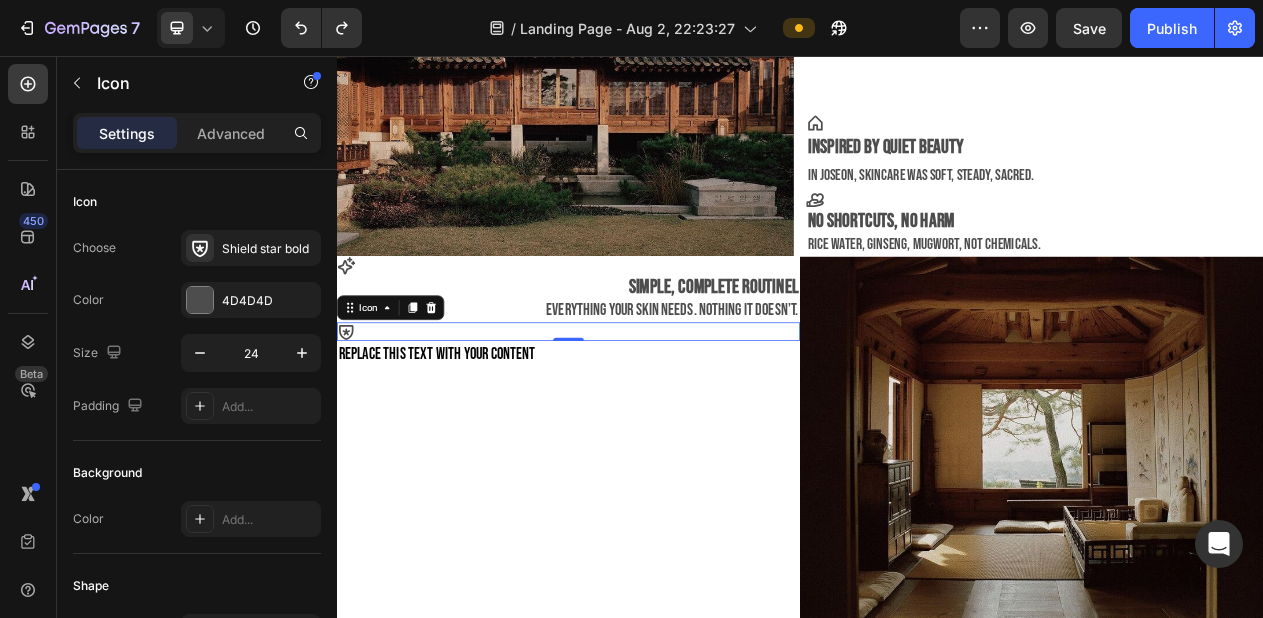 click on "Replace this text with your content" at bounding box center (466, 441) 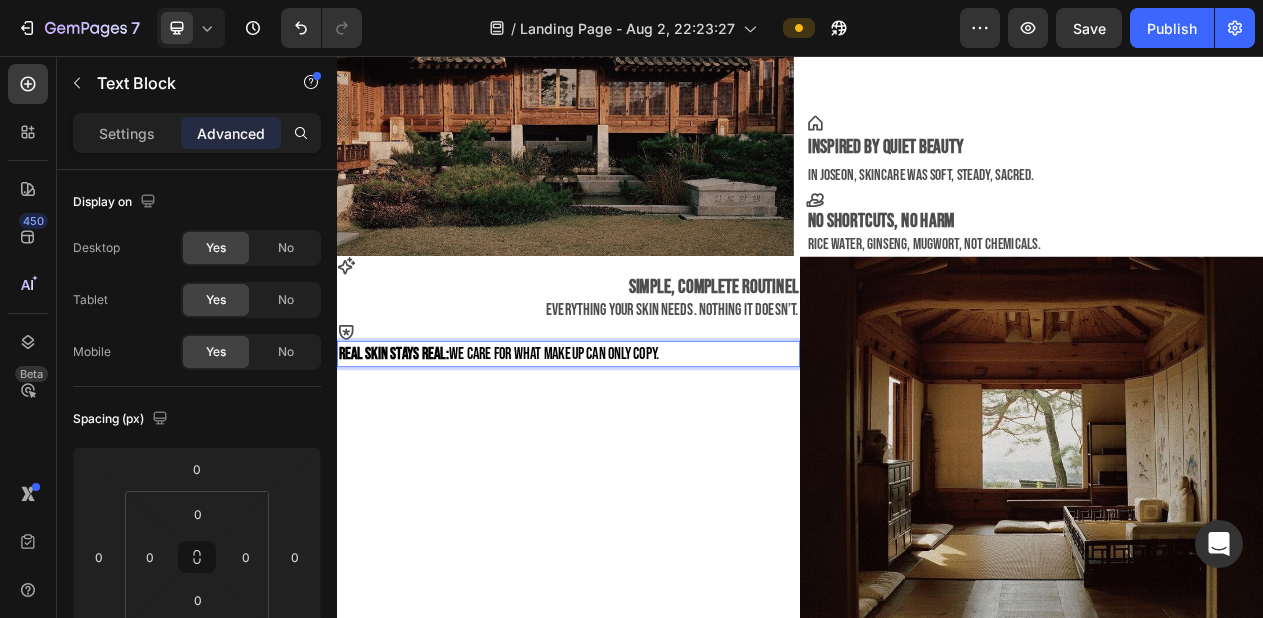 click on "real skin stays real:" at bounding box center [410, 441] 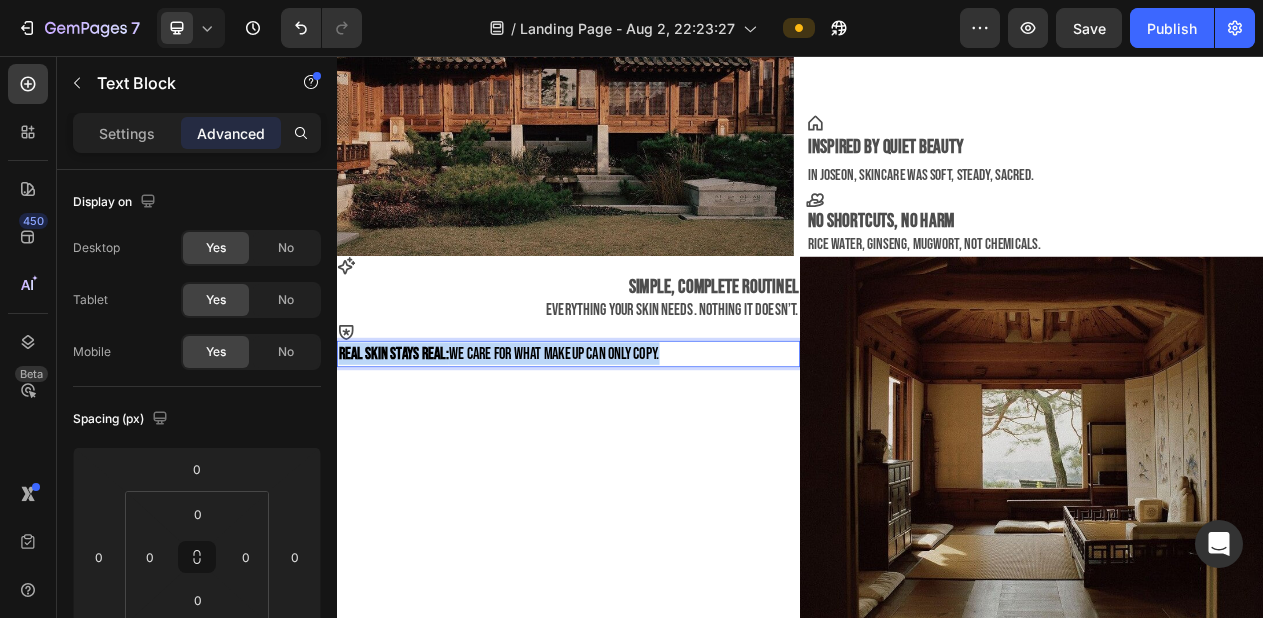 click on "real skin stays real:" at bounding box center (410, 441) 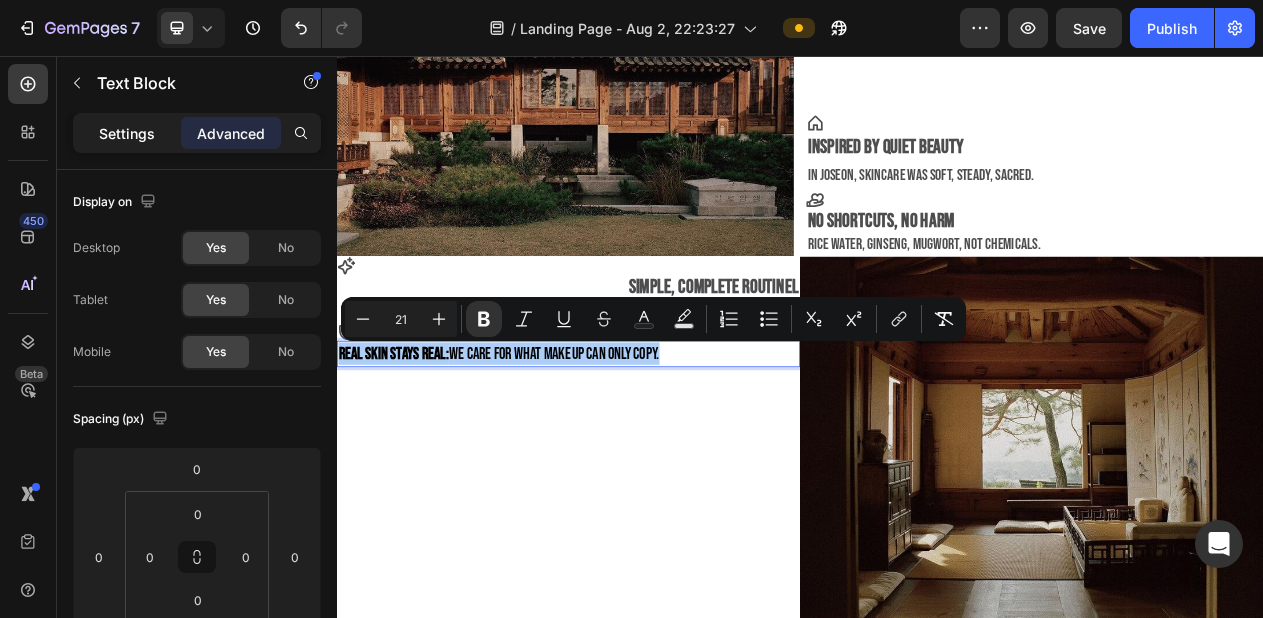 click on "Settings" at bounding box center (127, 133) 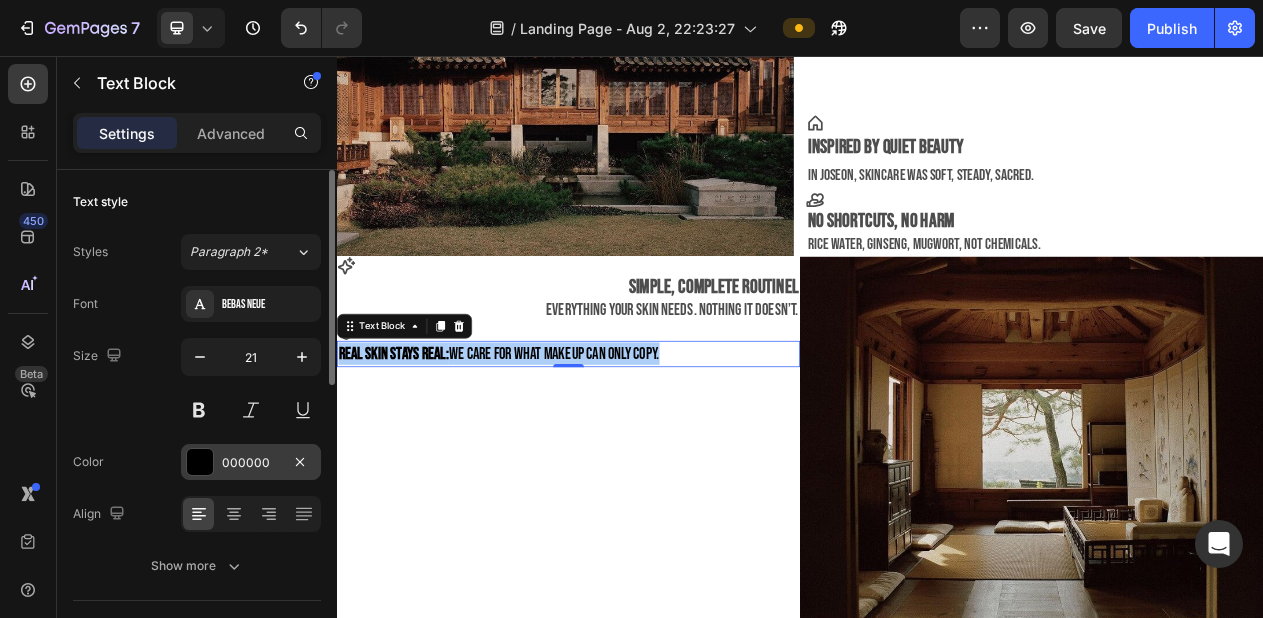click on "000000" at bounding box center (251, 462) 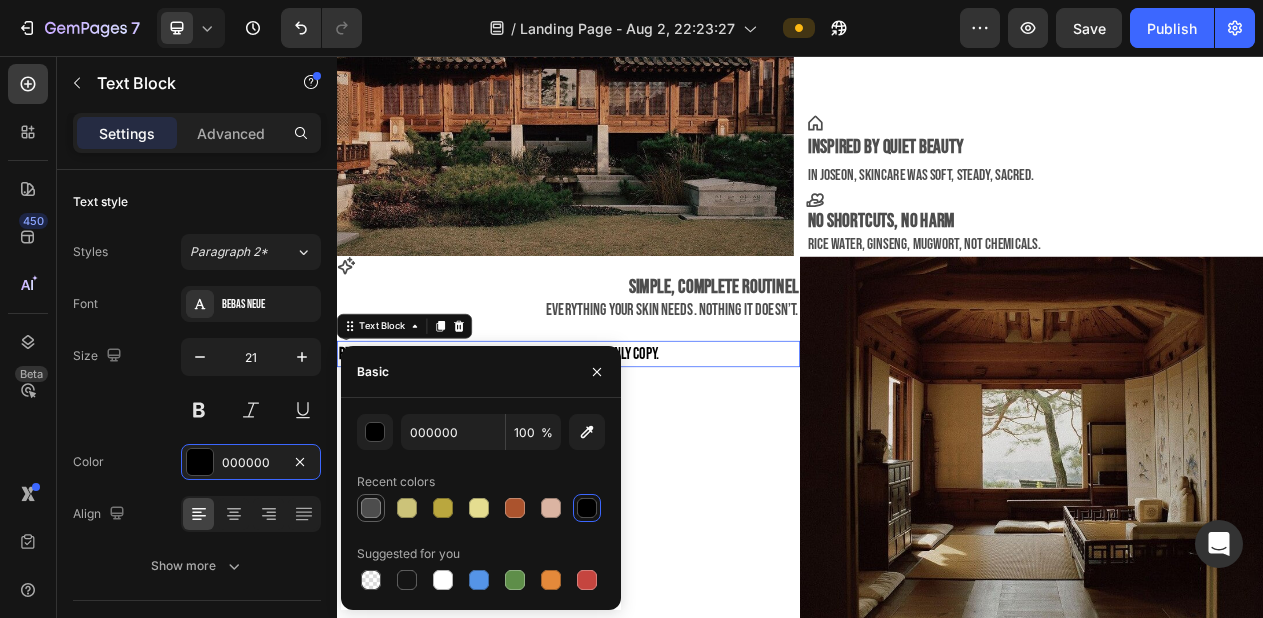 click at bounding box center [371, 508] 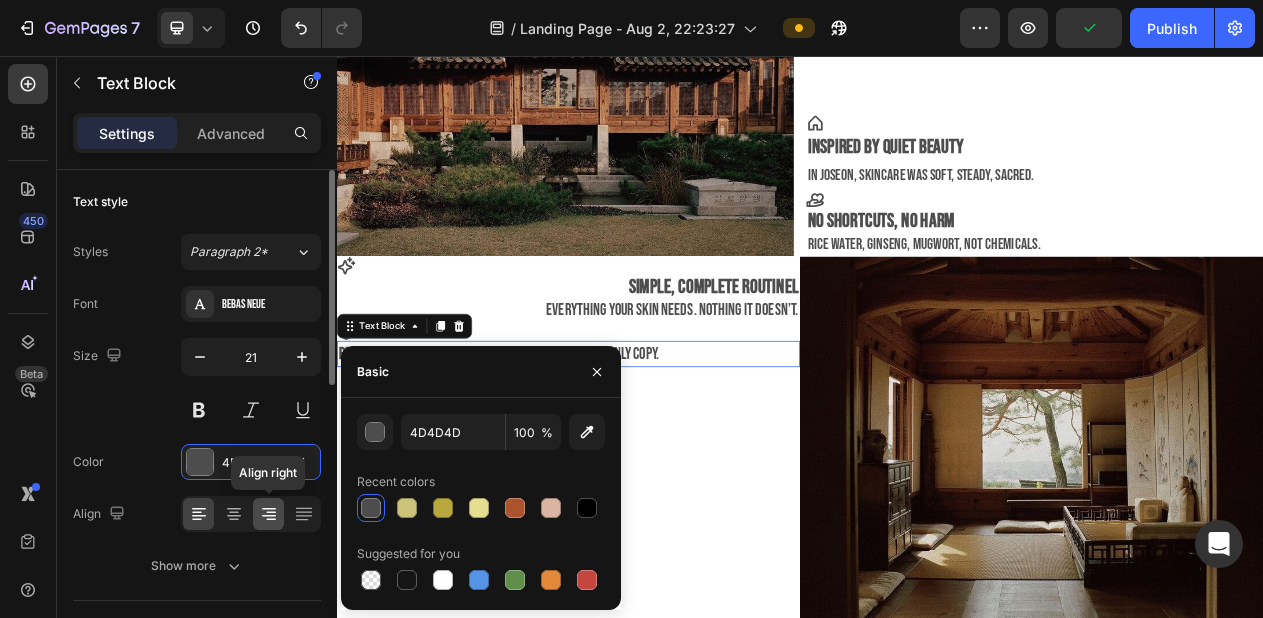 click 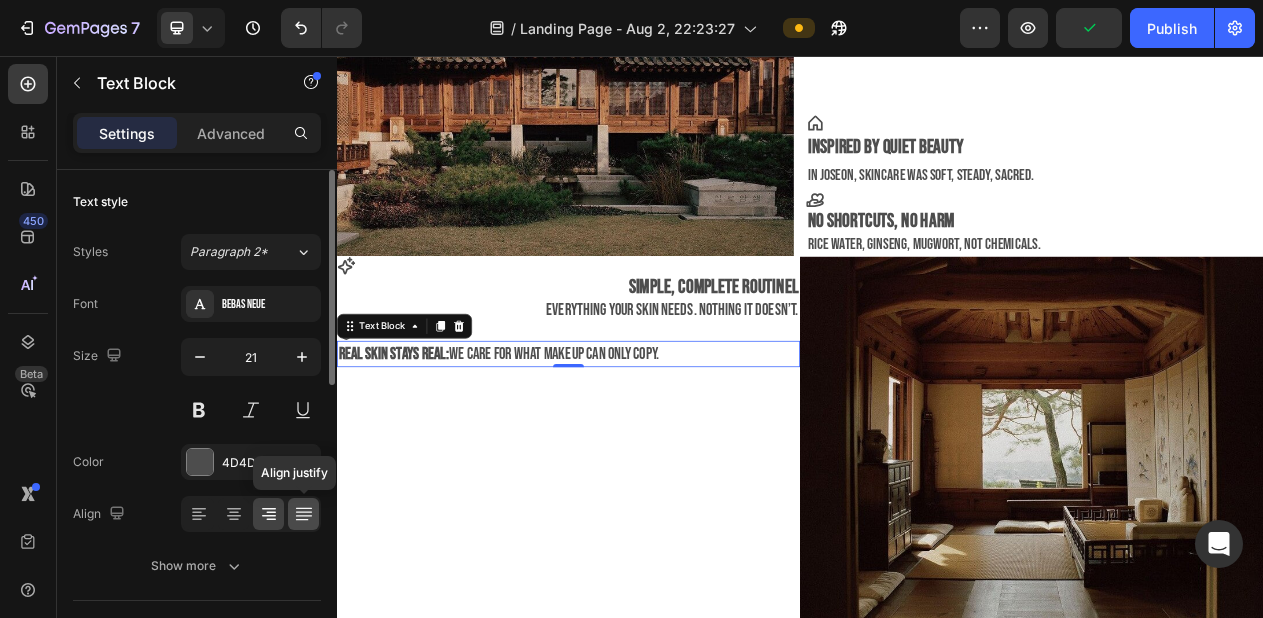 click 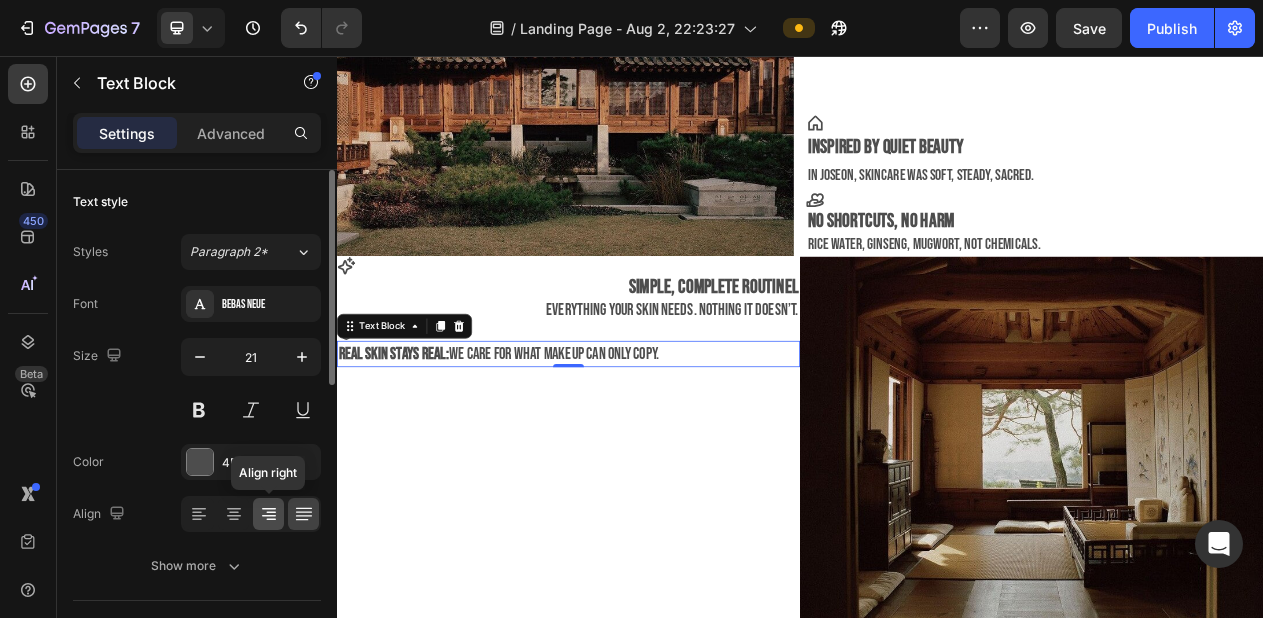 click 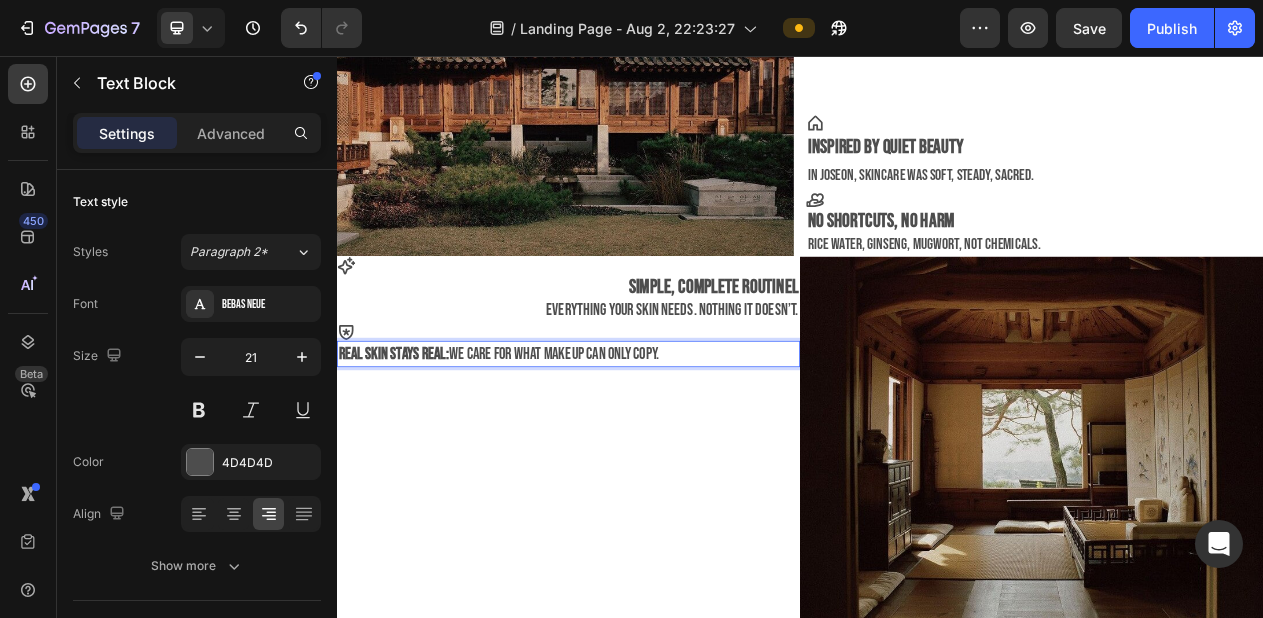 click on "real skin stays real:" at bounding box center [410, 441] 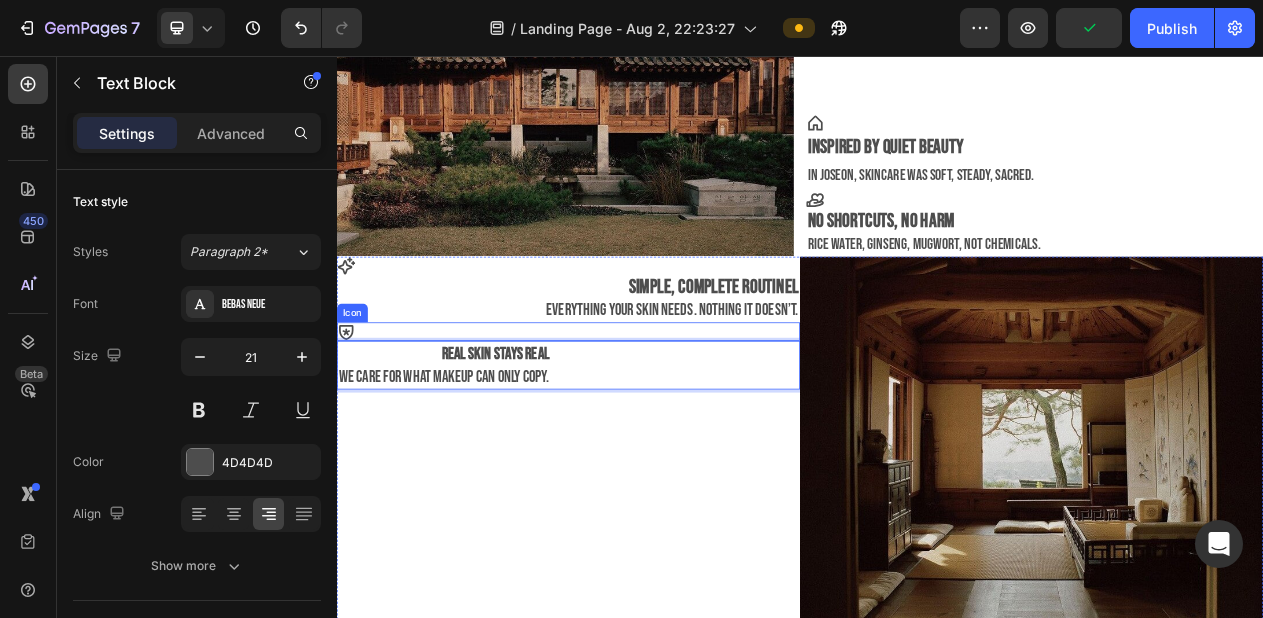 click 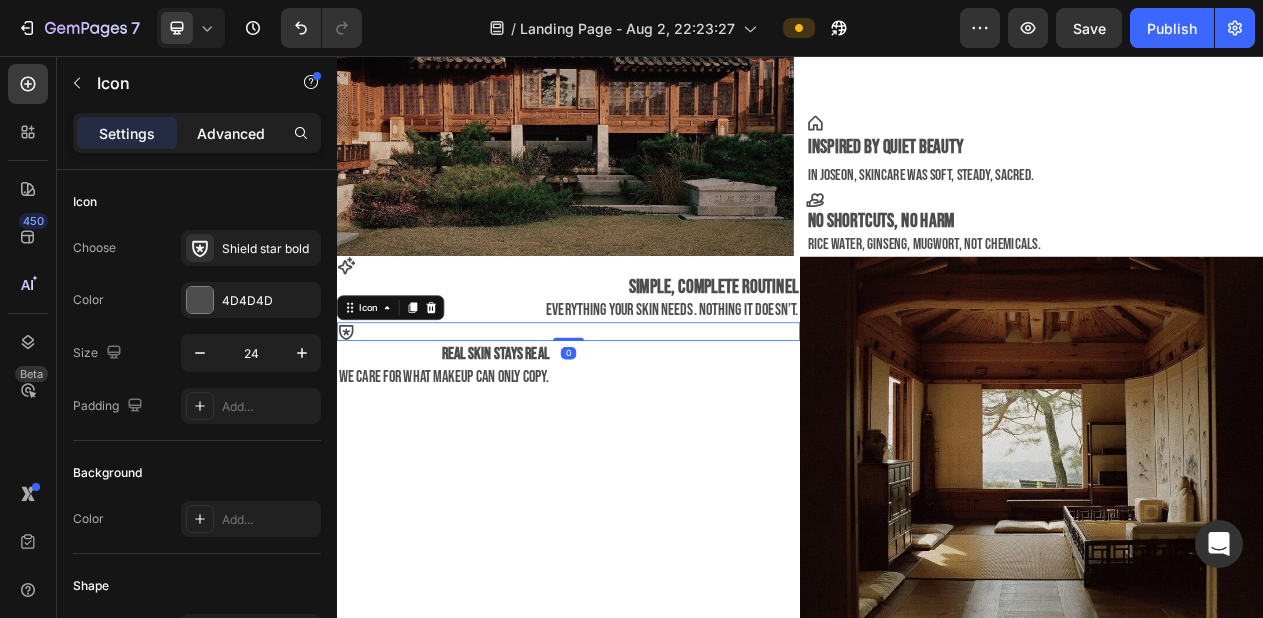 click on "Advanced" at bounding box center (231, 133) 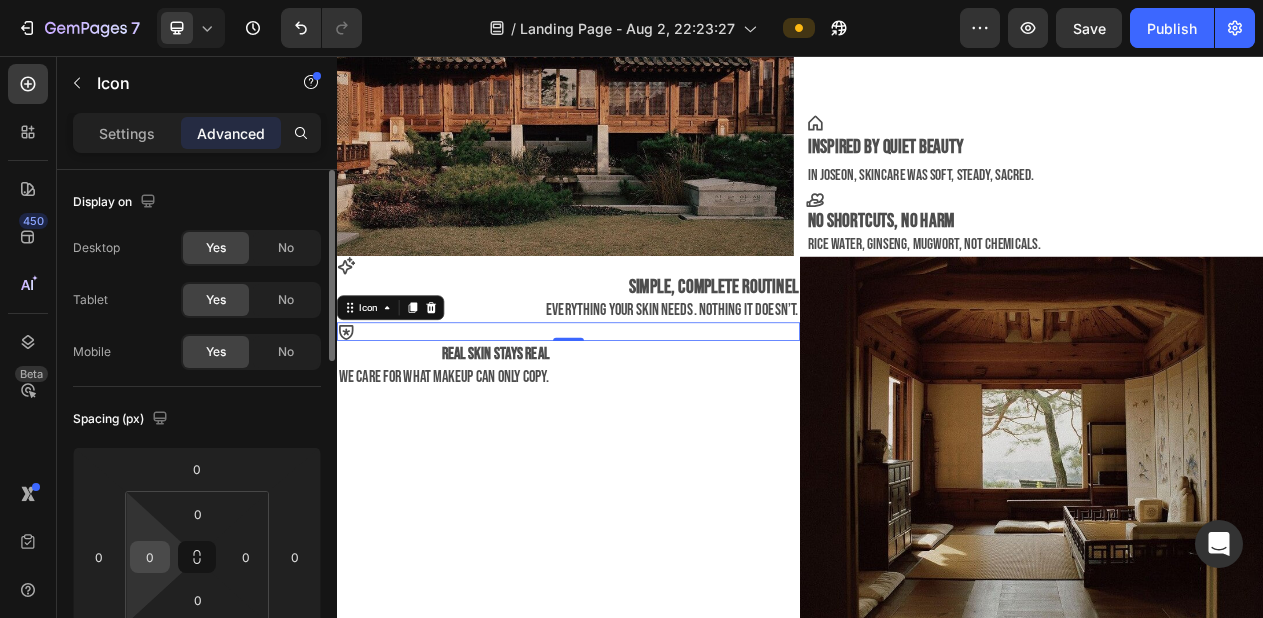 click on "0" at bounding box center (150, 557) 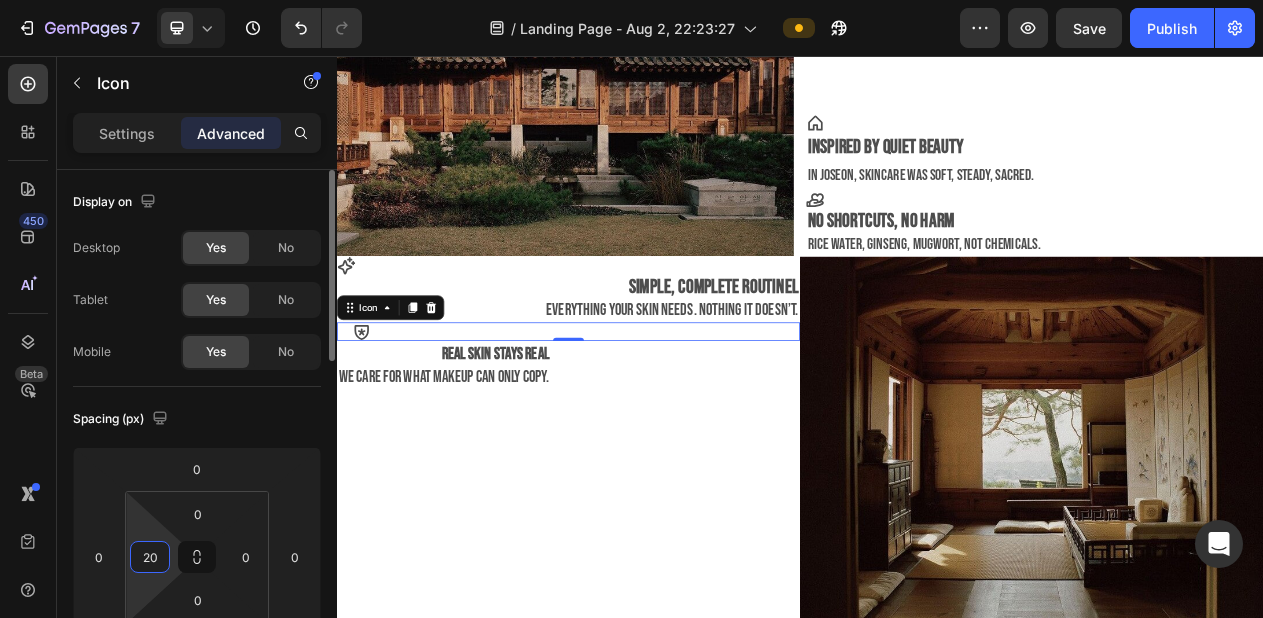 type on "2" 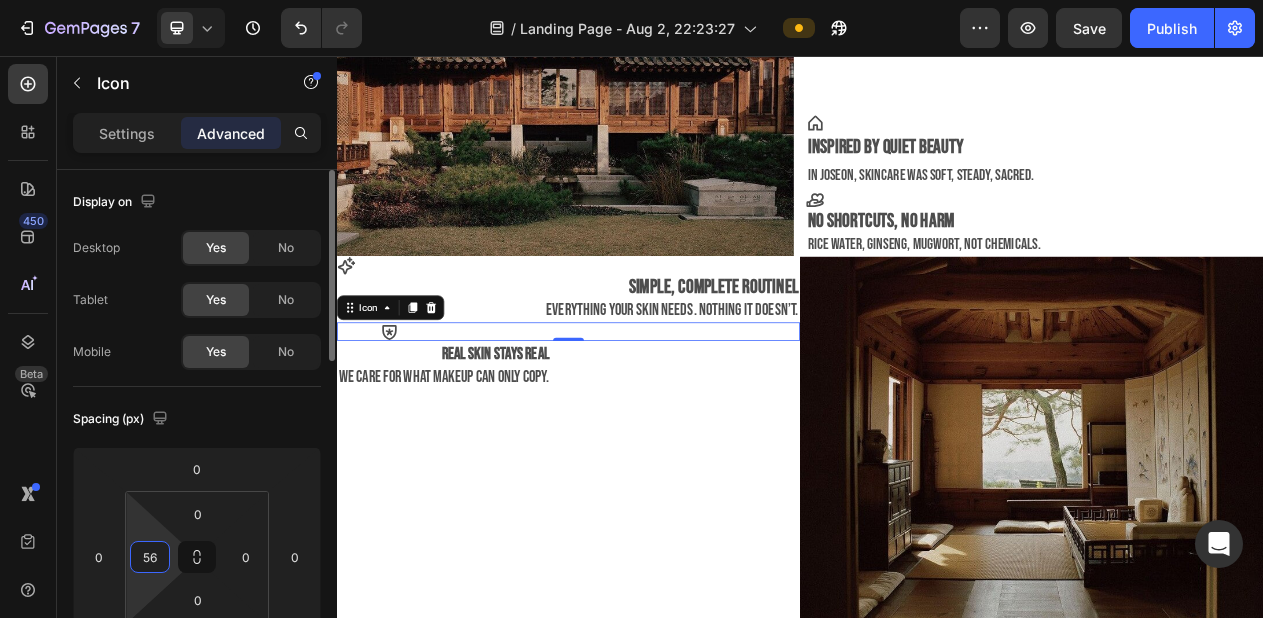type on "560" 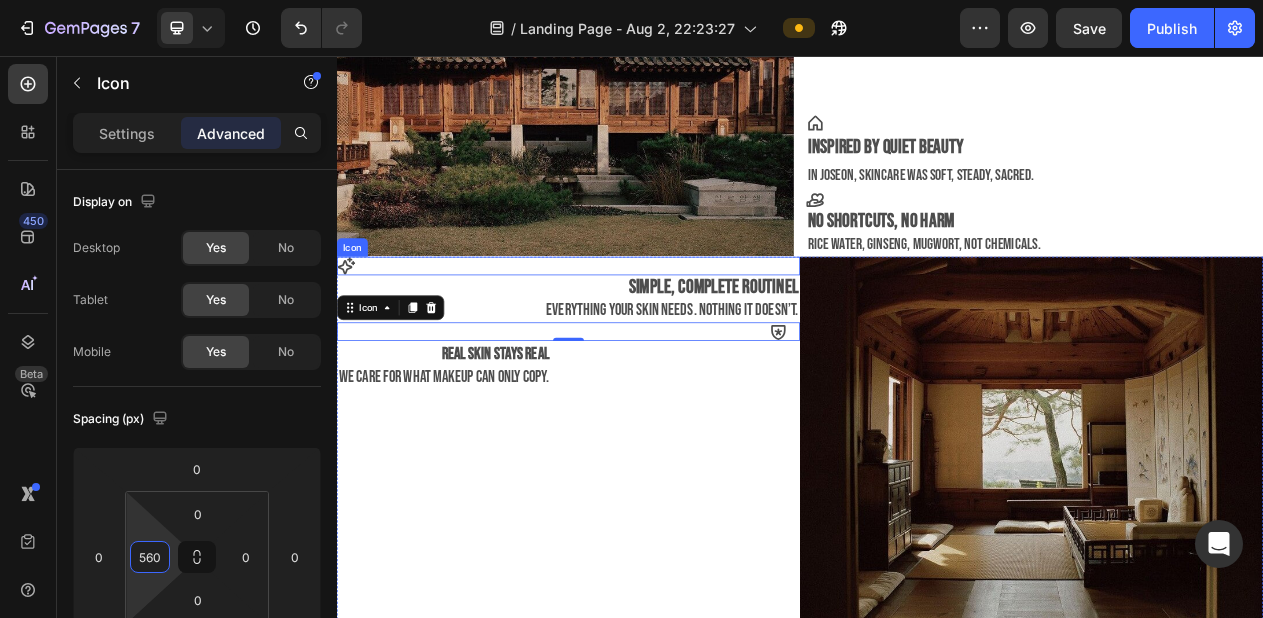 click 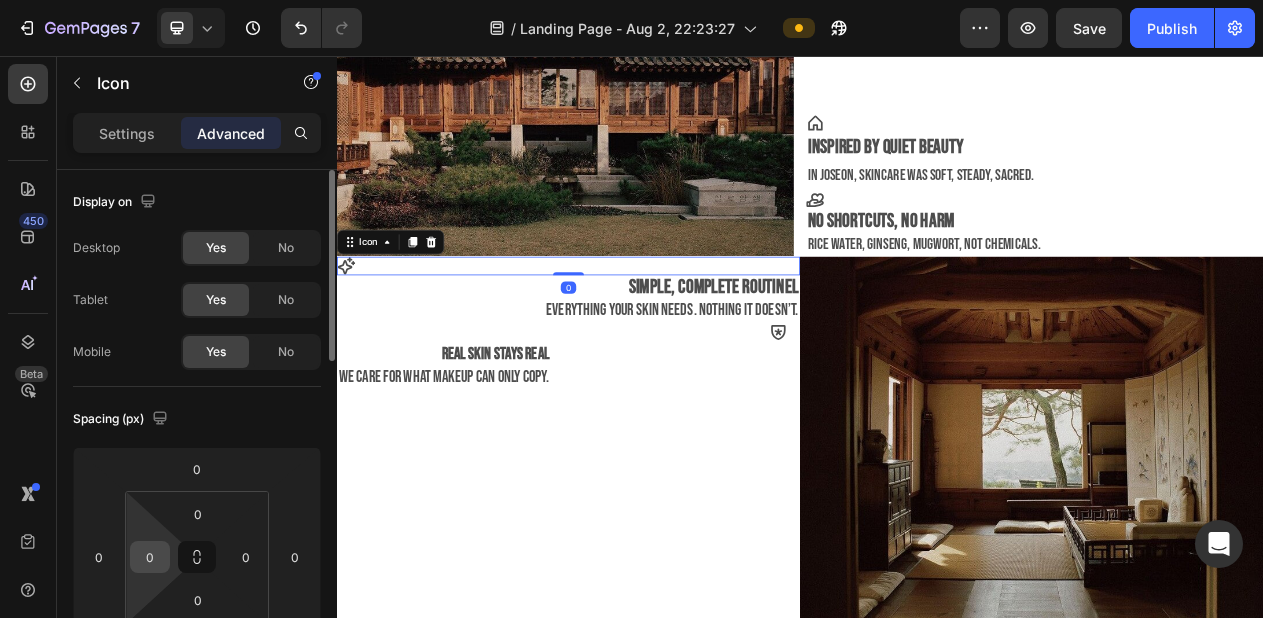 click on "0" at bounding box center (150, 557) 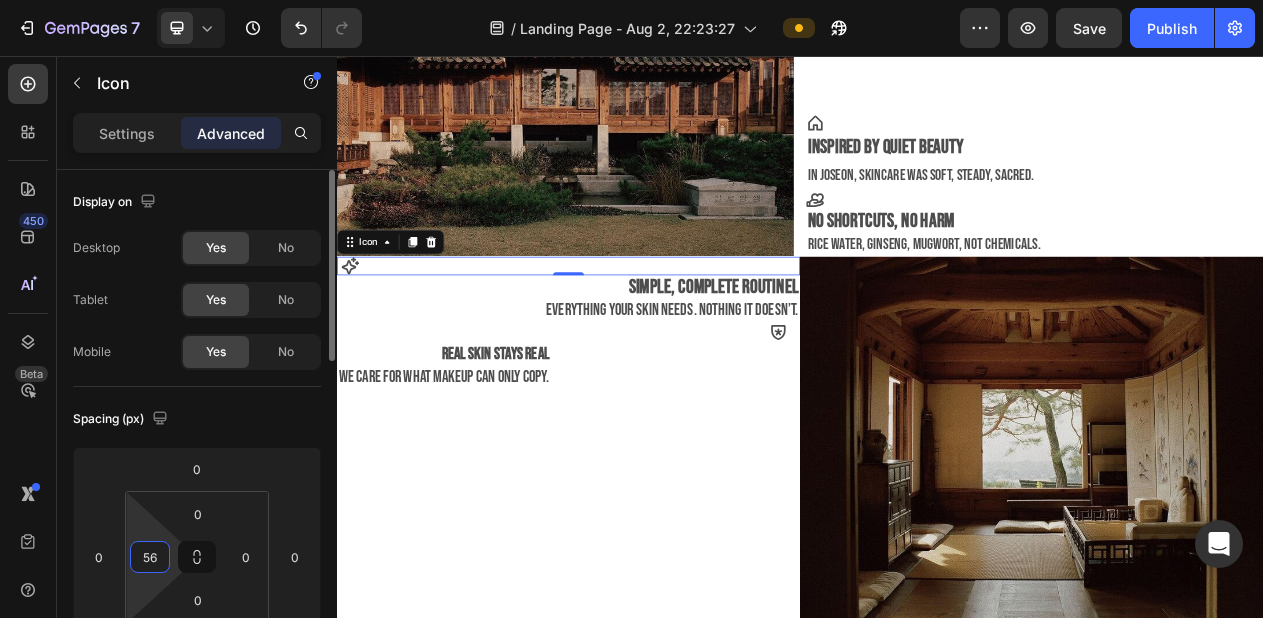 type on "560" 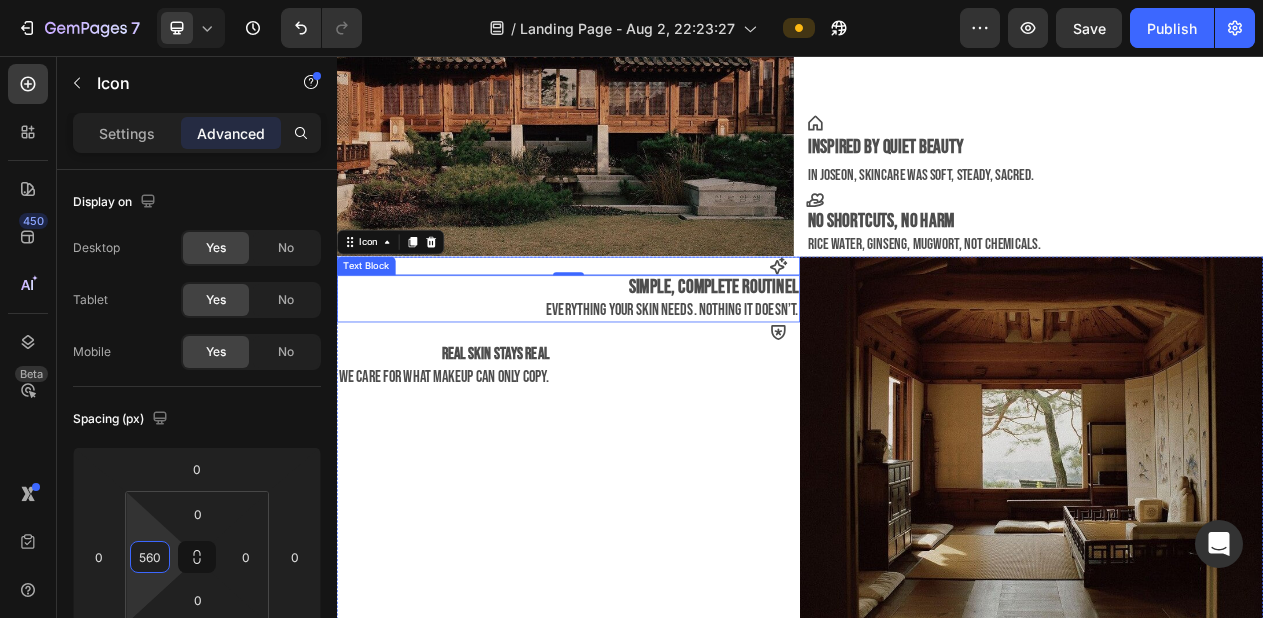 click on "Simple, complete routinel" at bounding box center [825, 355] 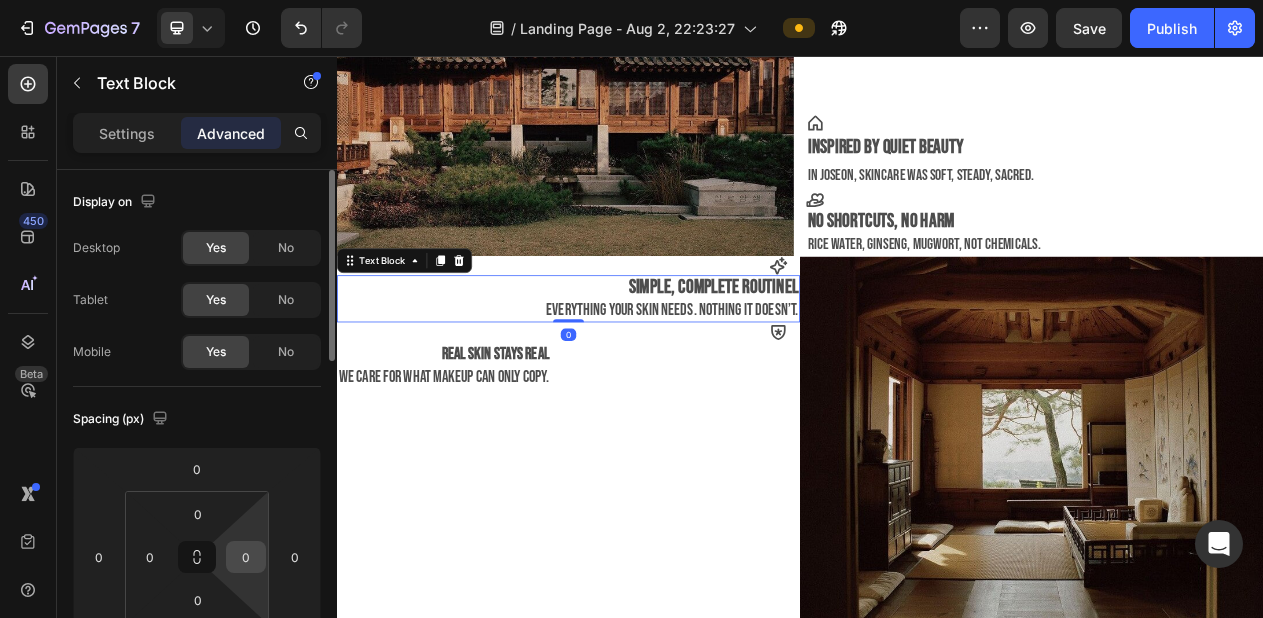 click on "0" at bounding box center (246, 557) 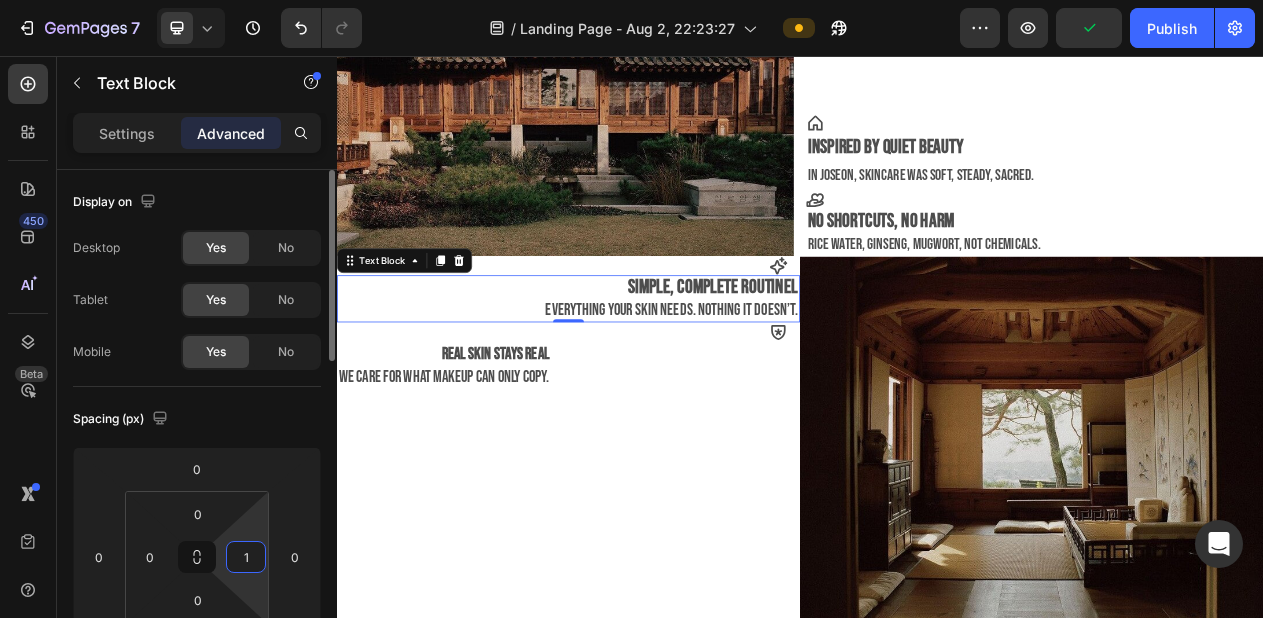 type on "15" 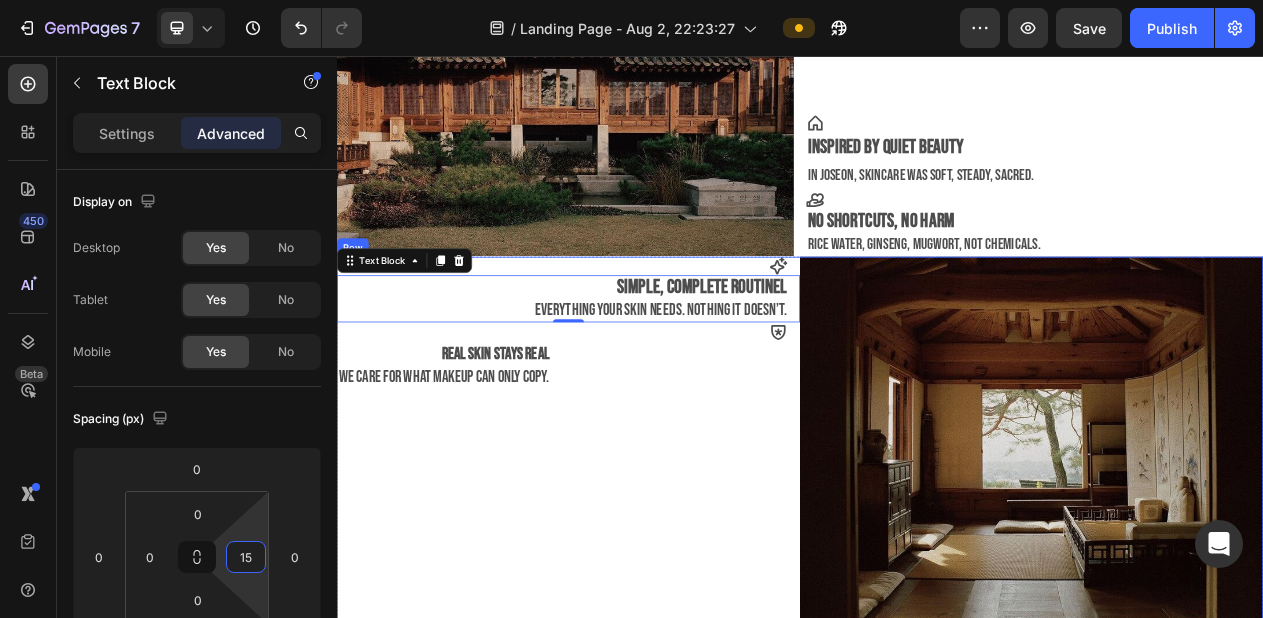click on "Icon Simple, complete routinel everything your skin needs. nothing it doesn’t. Text Block   0
Icon real skin stays real ⁠⁠⁠⁠⁠⁠⁠ we care for what makeup can only copy. Text Block" at bounding box center [637, 556] 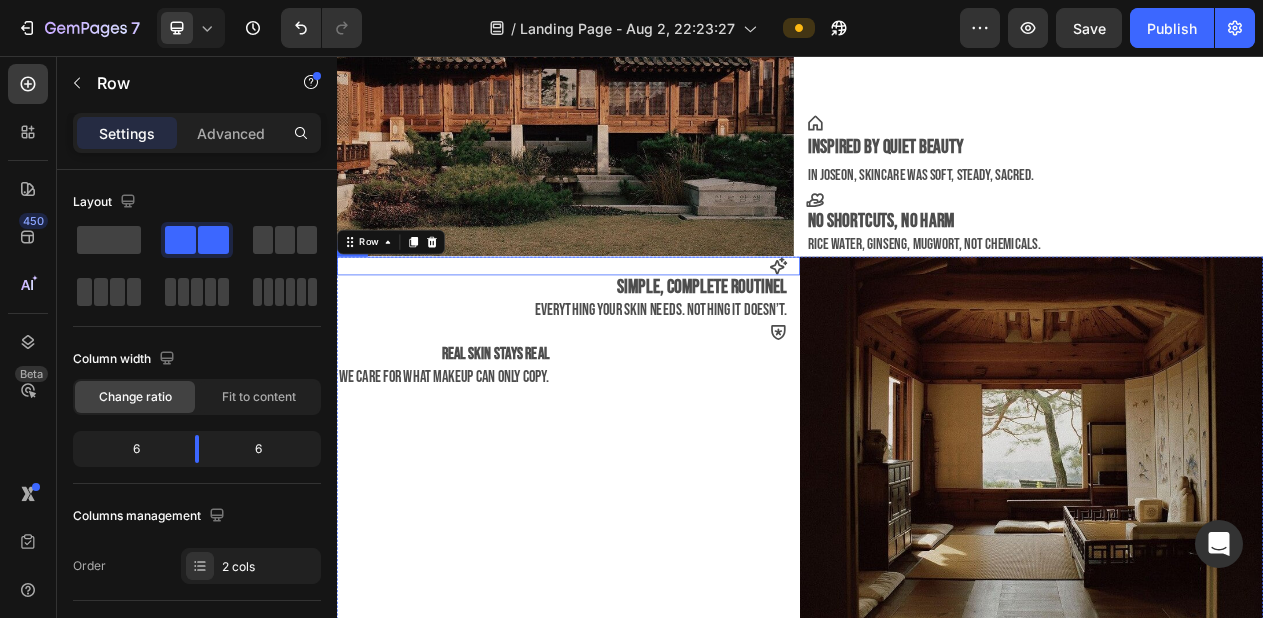 click 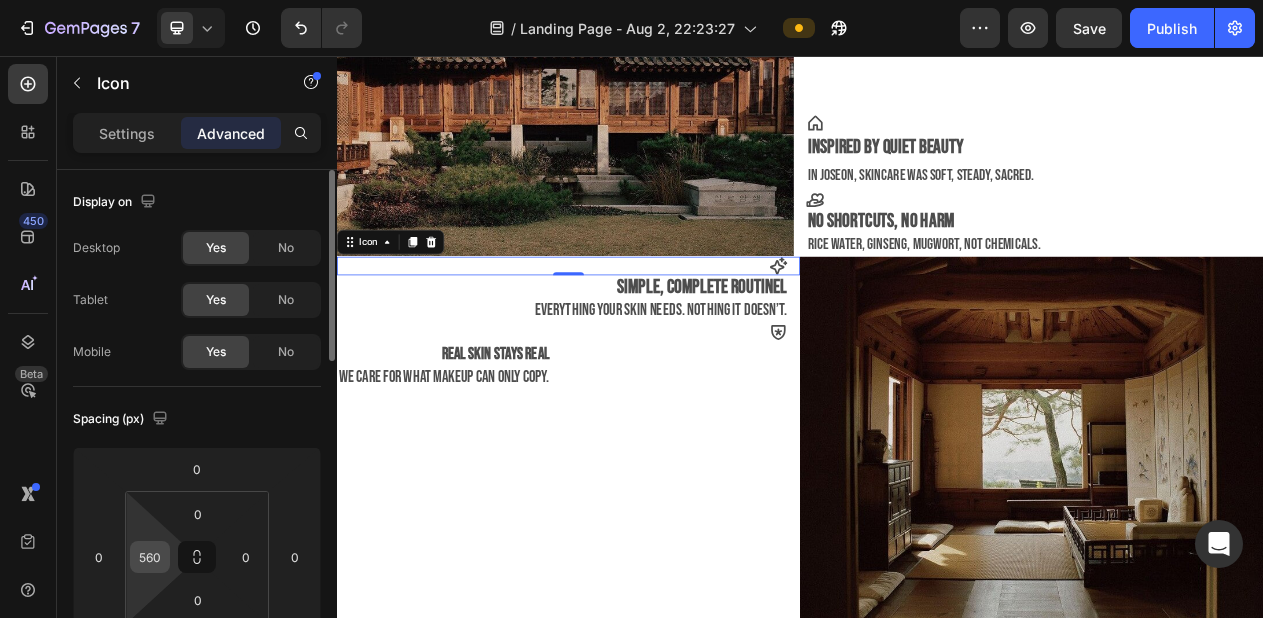click on "560" at bounding box center (150, 557) 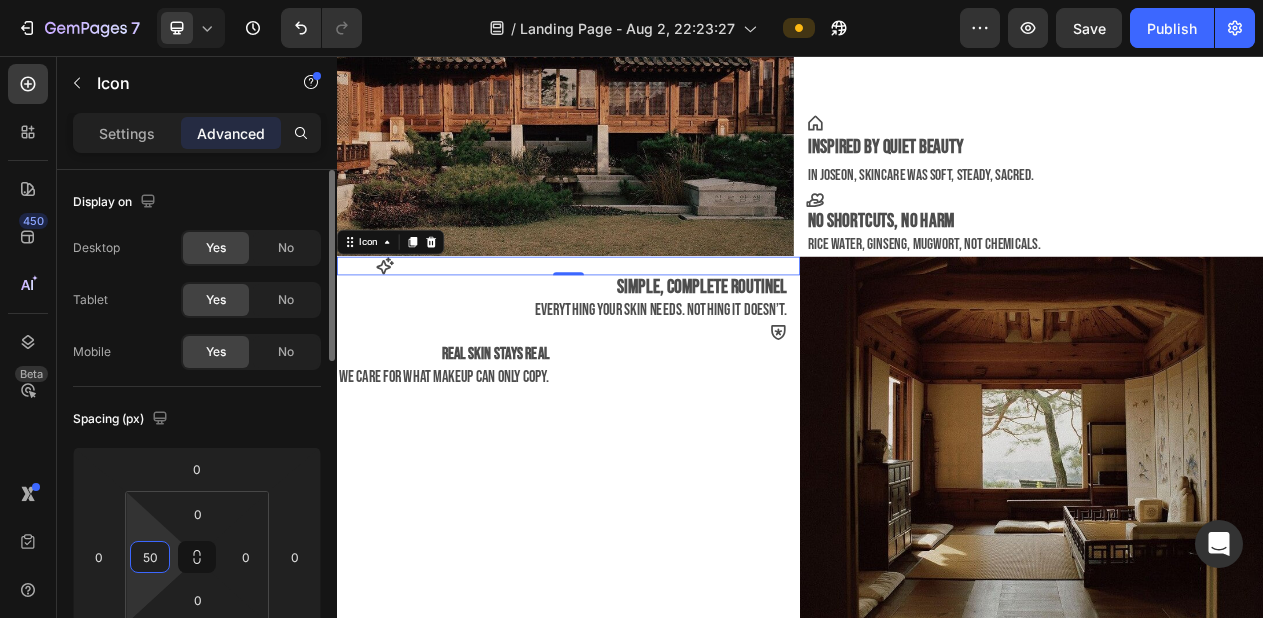 type on "5" 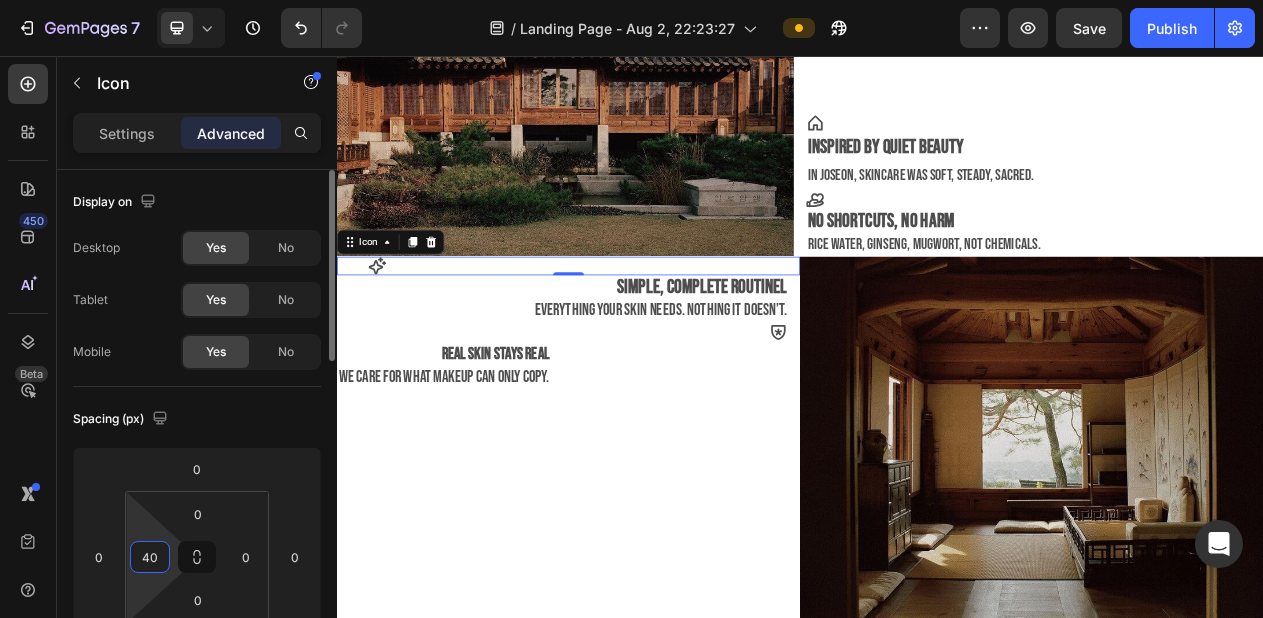 type on "4" 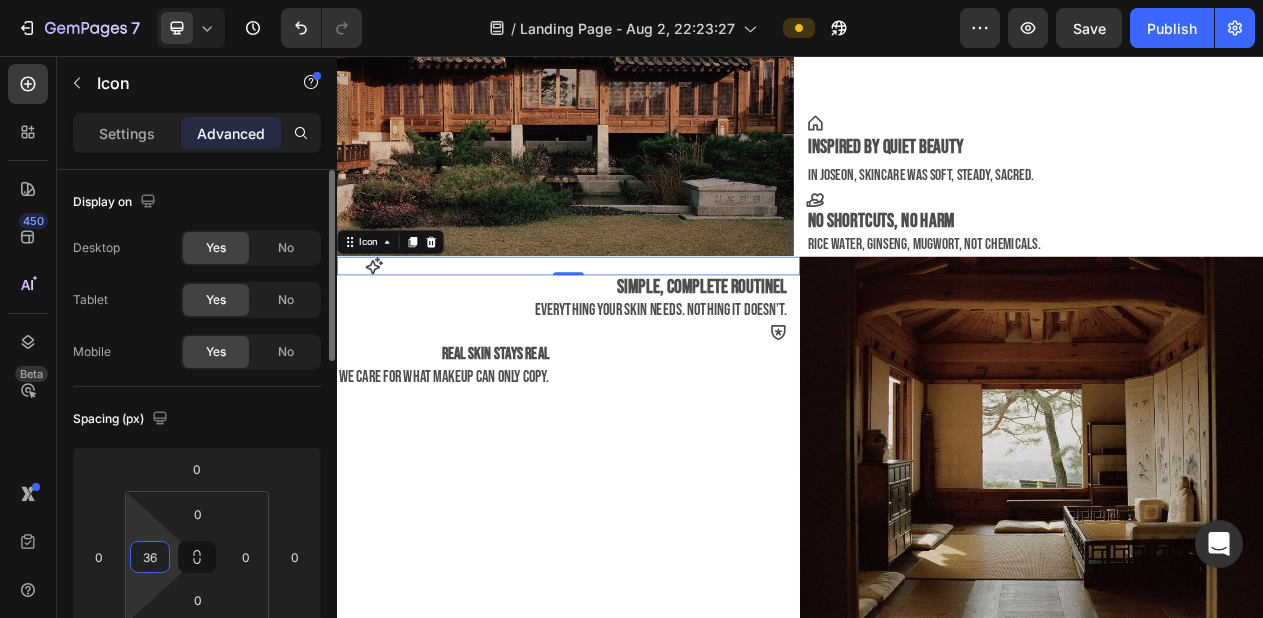 type on "360" 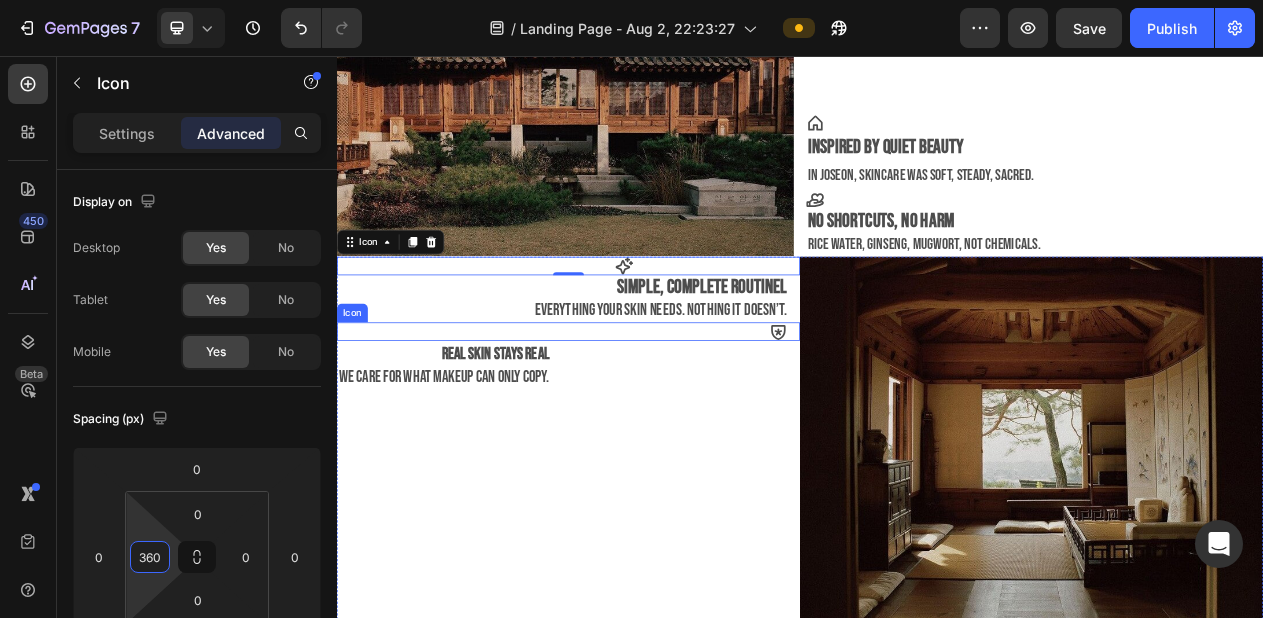 click 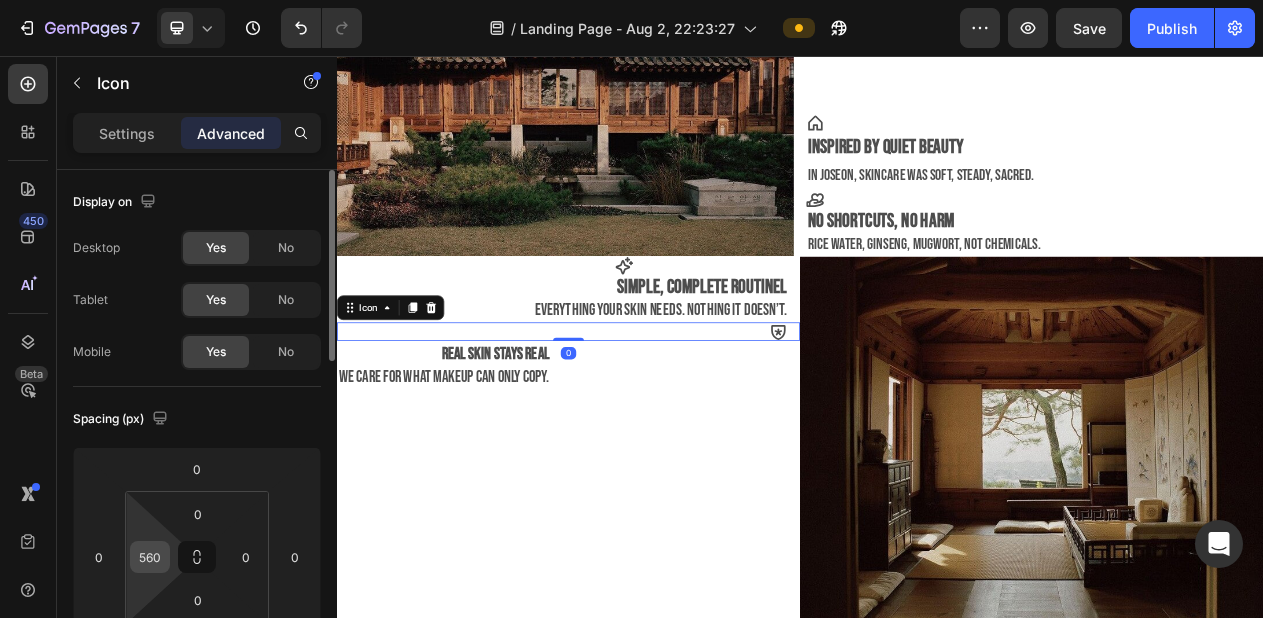 click on "560" at bounding box center (150, 557) 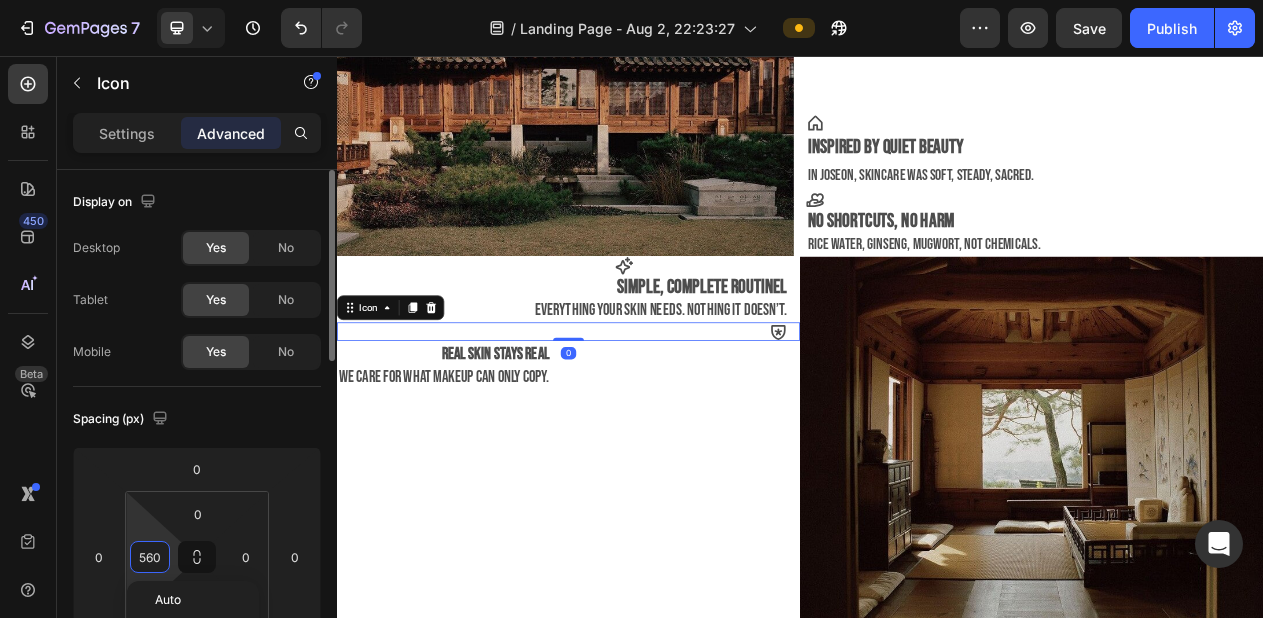 click on "560" at bounding box center [150, 557] 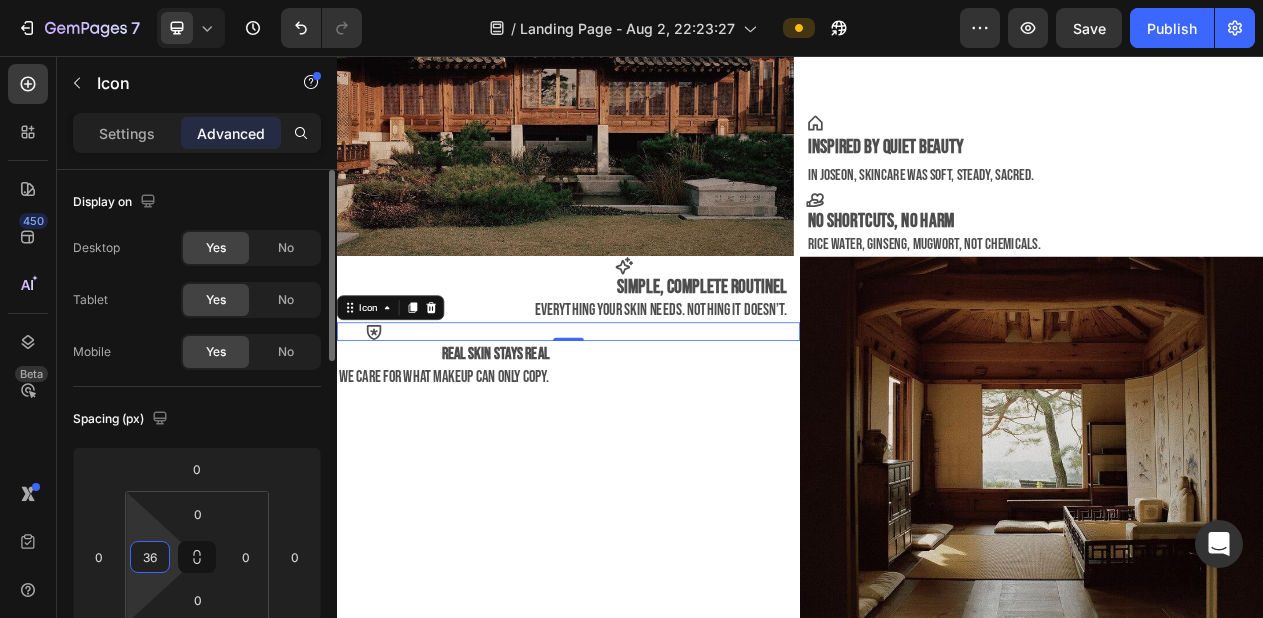 type on "360" 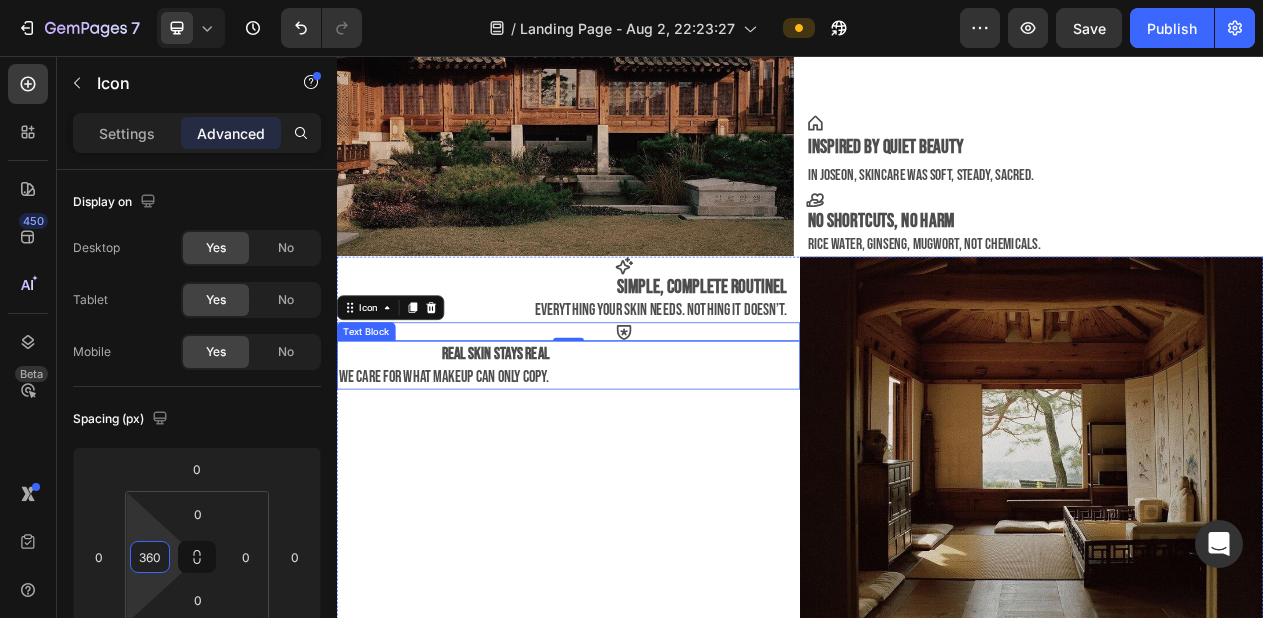 click on "real skin stays real" at bounding box center [475, 441] 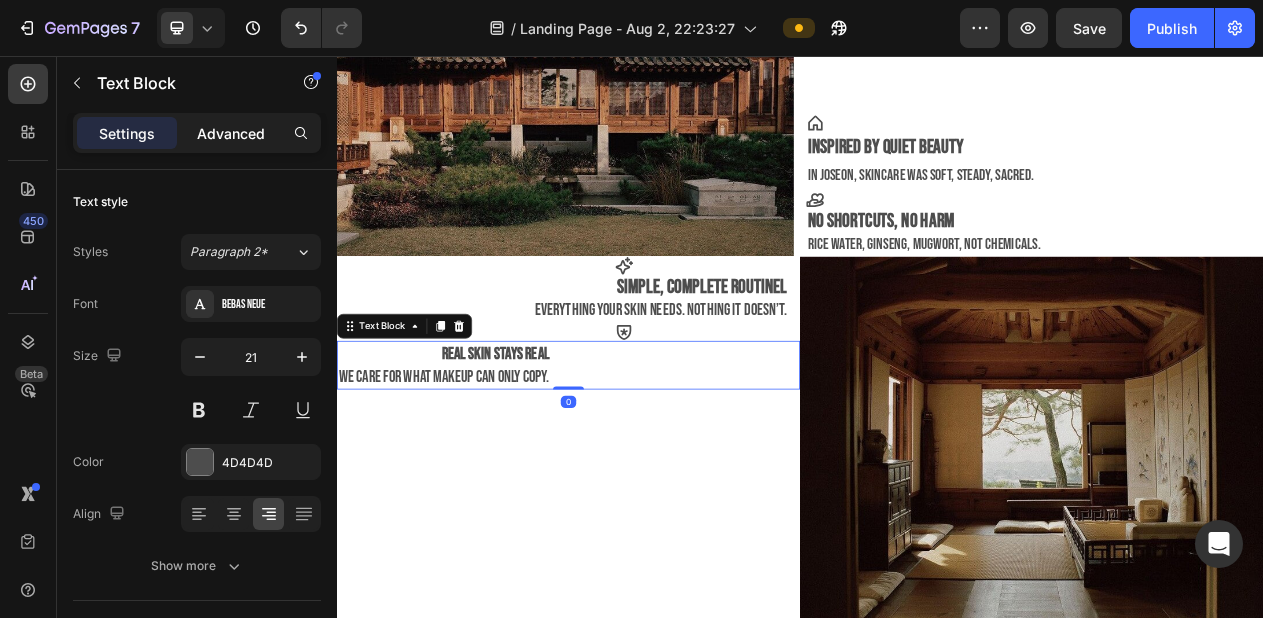click on "Advanced" at bounding box center [231, 133] 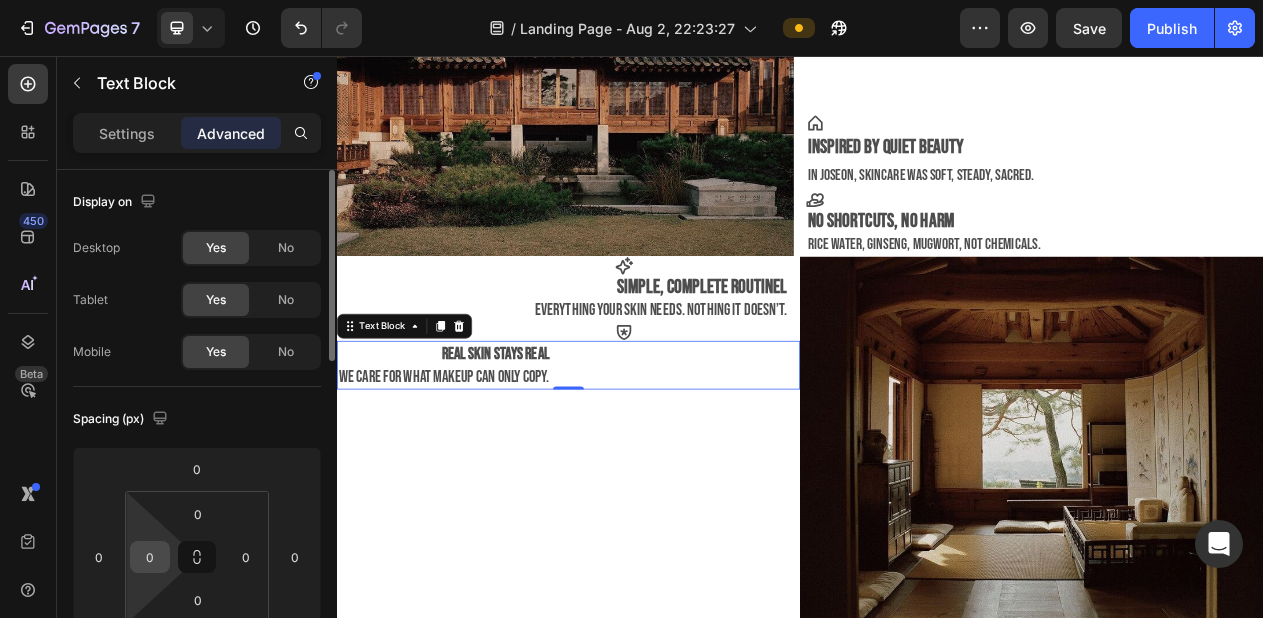 click on "0" at bounding box center [150, 557] 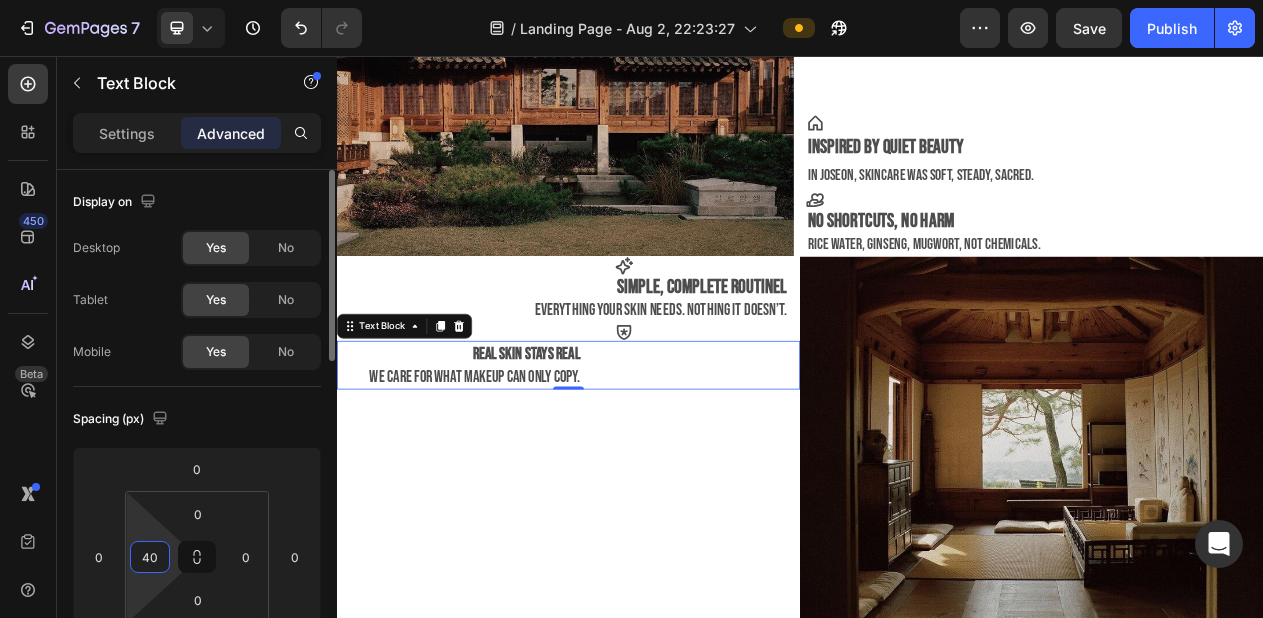 type on "4" 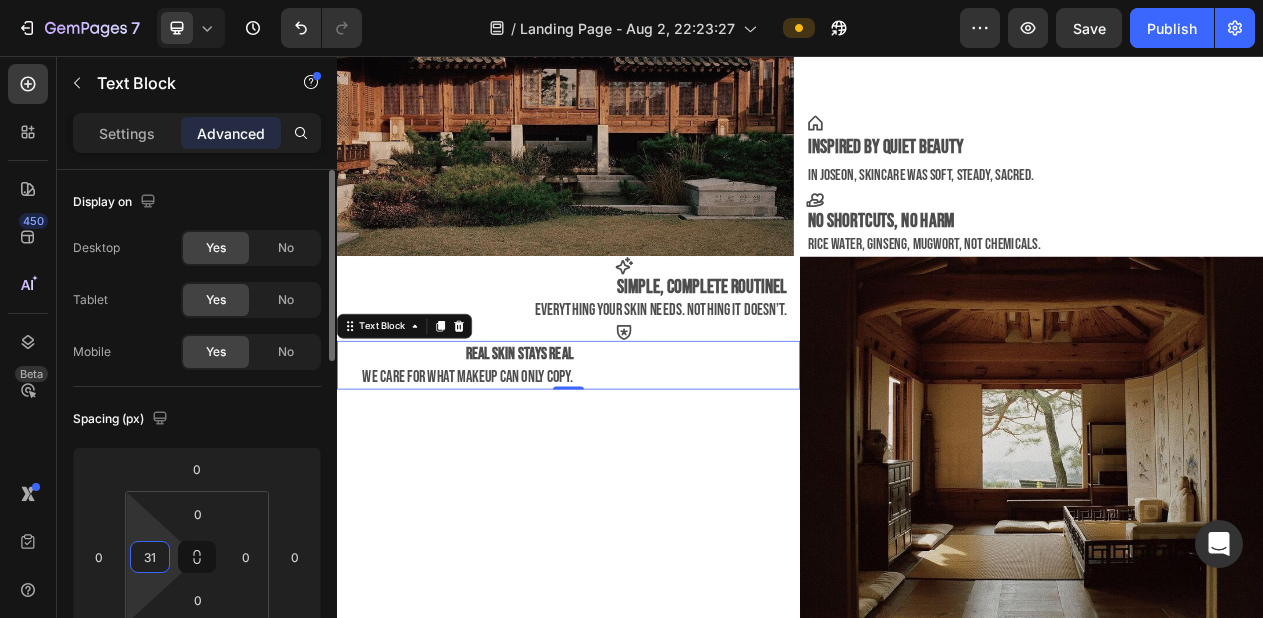 type on "310" 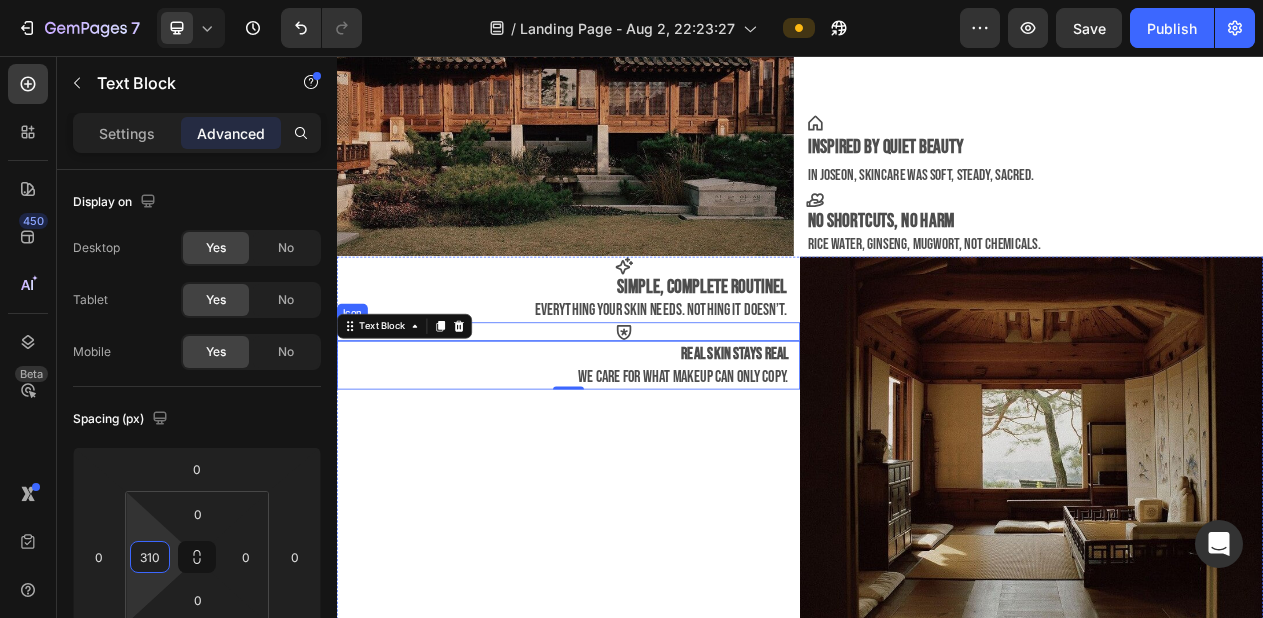 click on "Icon" at bounding box center (637, 413) 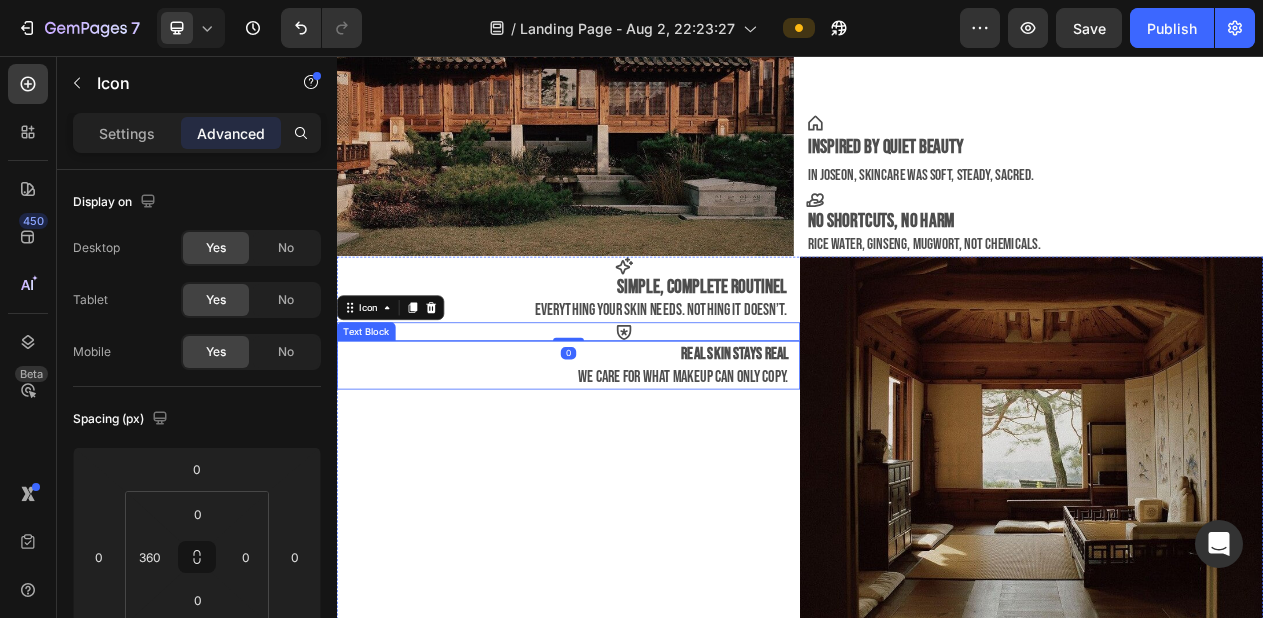 click on "real skin stays real" at bounding box center (852, 441) 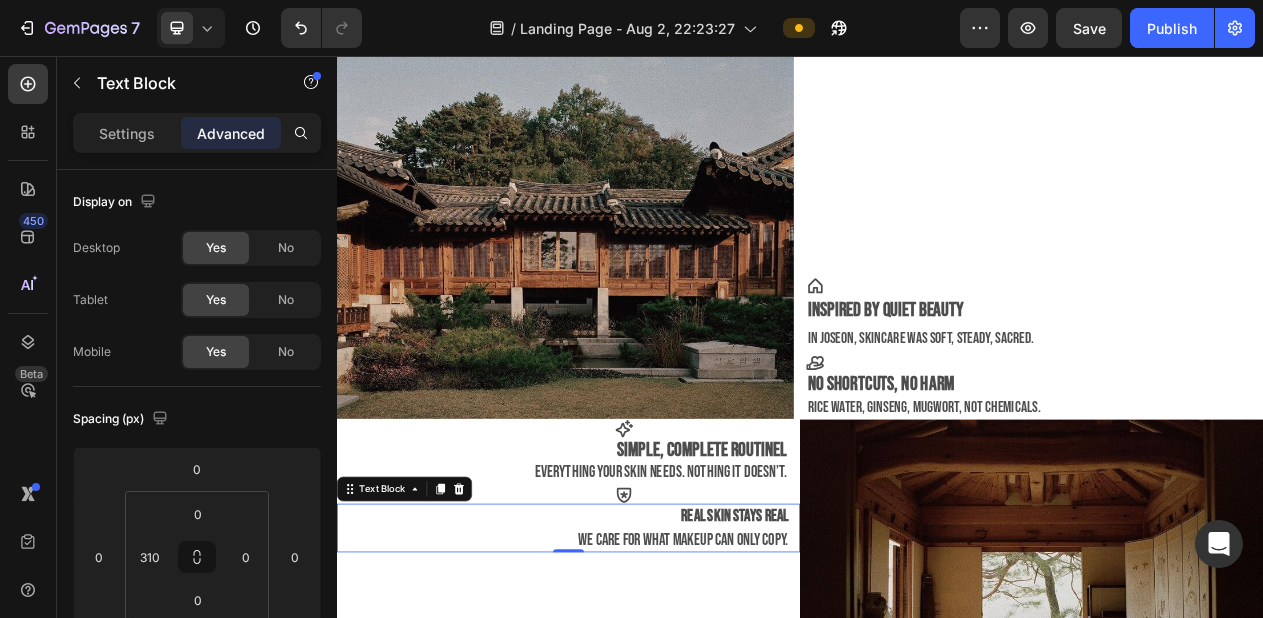 scroll, scrollTop: 1543, scrollLeft: 0, axis: vertical 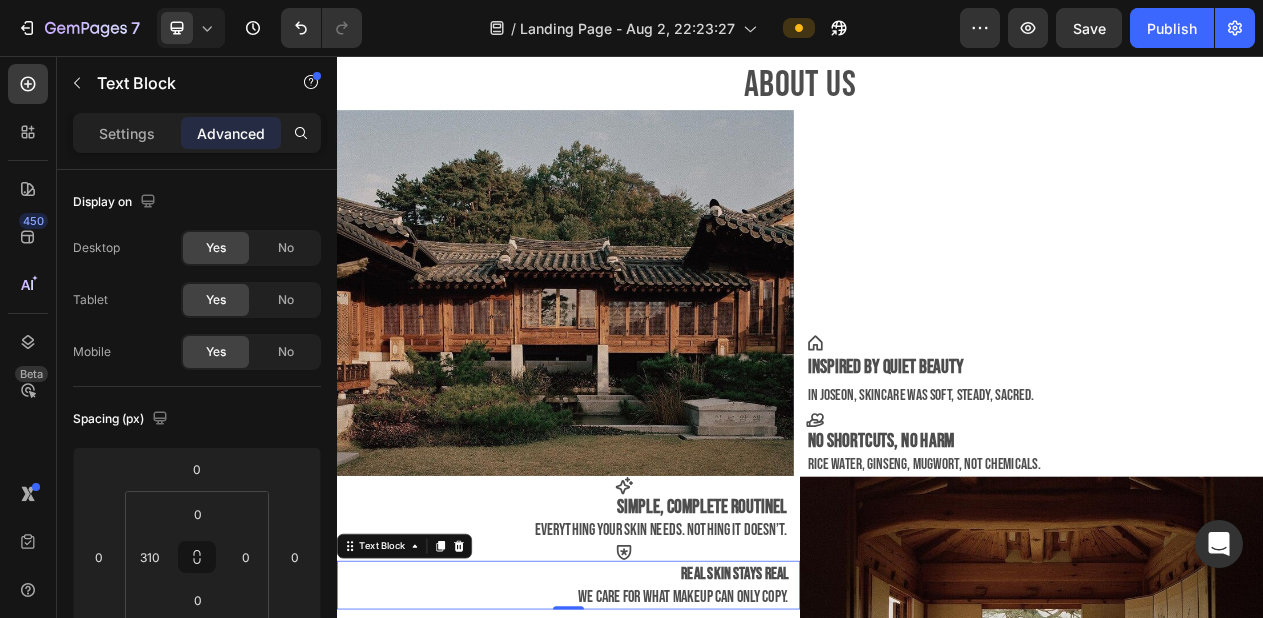 click on "Icon Inspired by quiet beauty  In Joseon, skincare was soft, steady, sacred. Text Block
Icon No shortcuts, no harm Rice water, ginseng, mugwort, not chemicals. Text Block" at bounding box center [1241, 363] 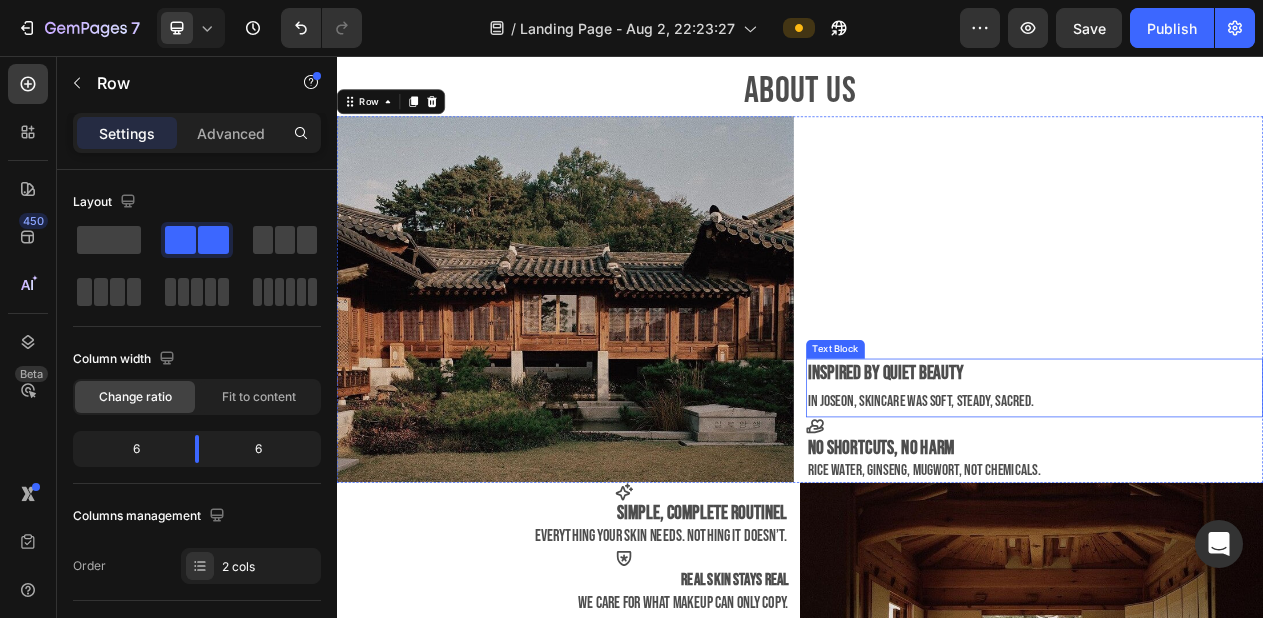click on "Inspired by quiet beauty" at bounding box center [1241, 467] 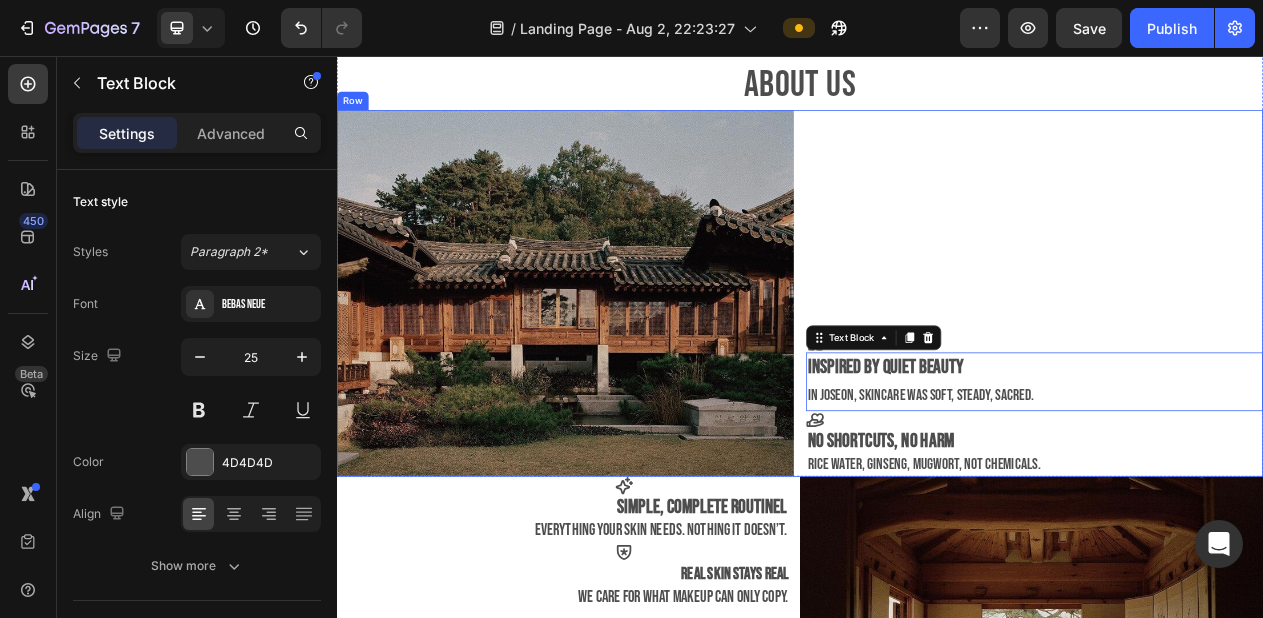 scroll, scrollTop: 1503, scrollLeft: 0, axis: vertical 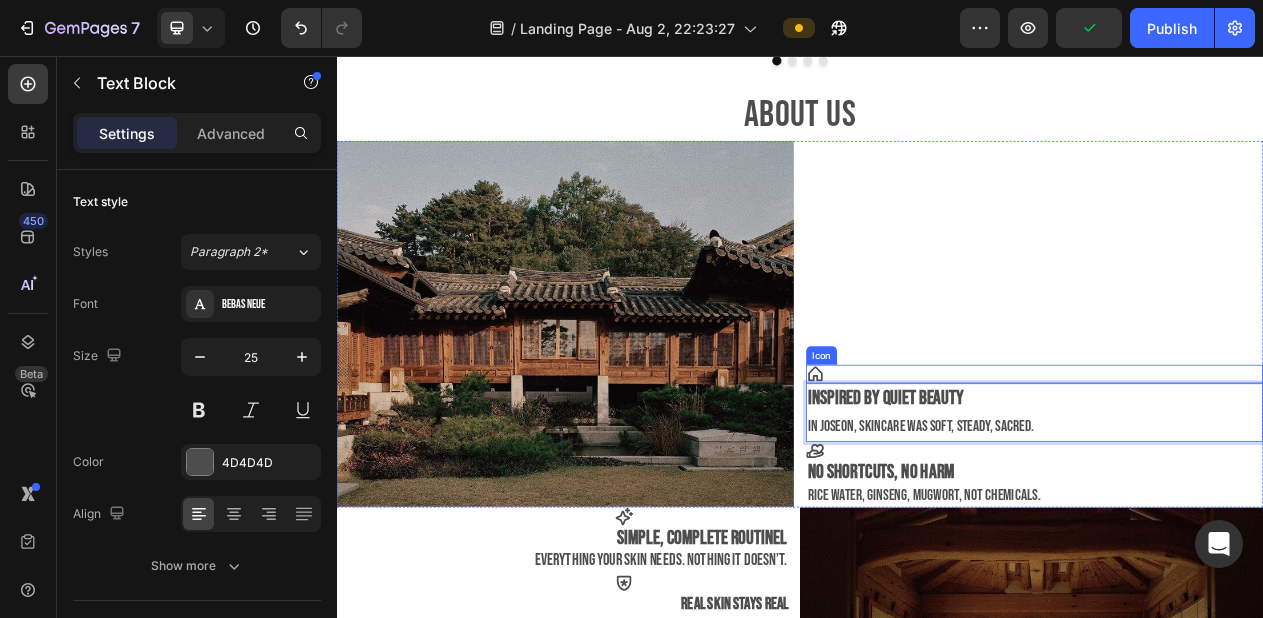 click 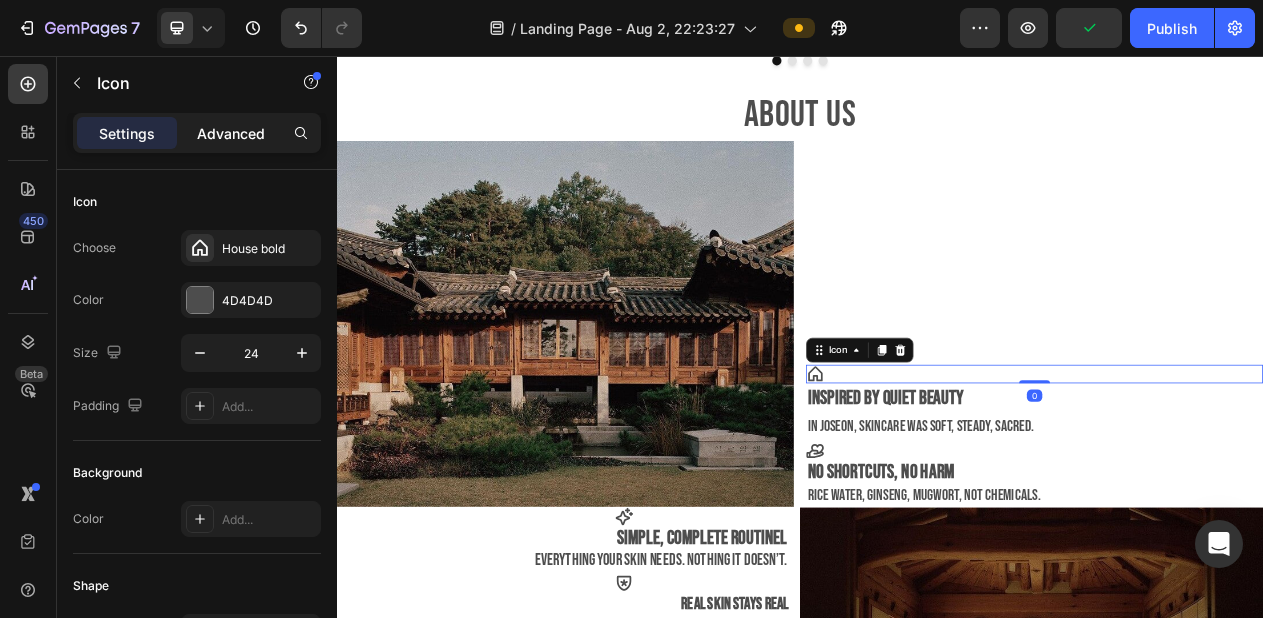 click on "Advanced" at bounding box center [231, 133] 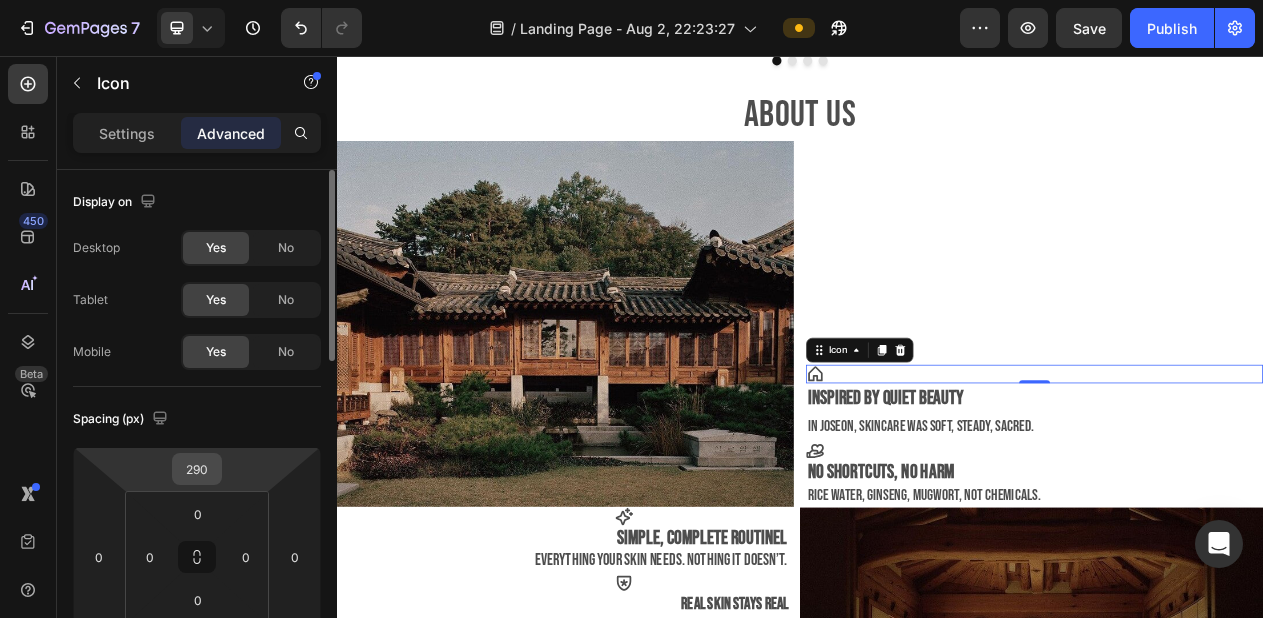 click on "290" at bounding box center (197, 469) 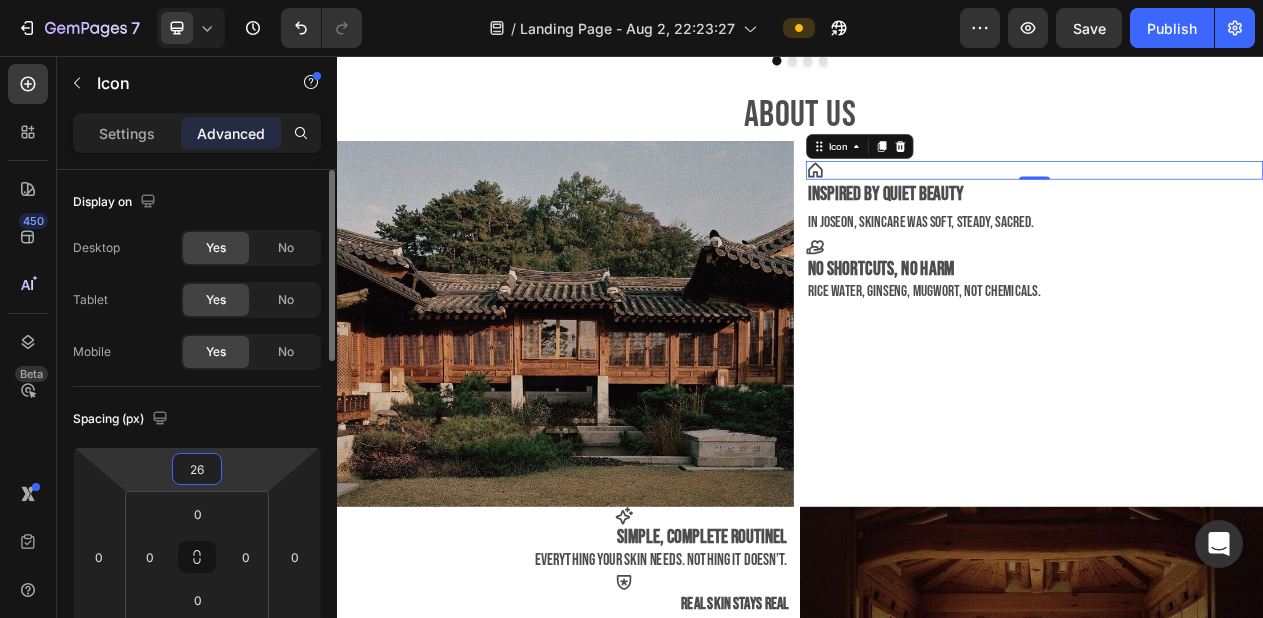 type on "260" 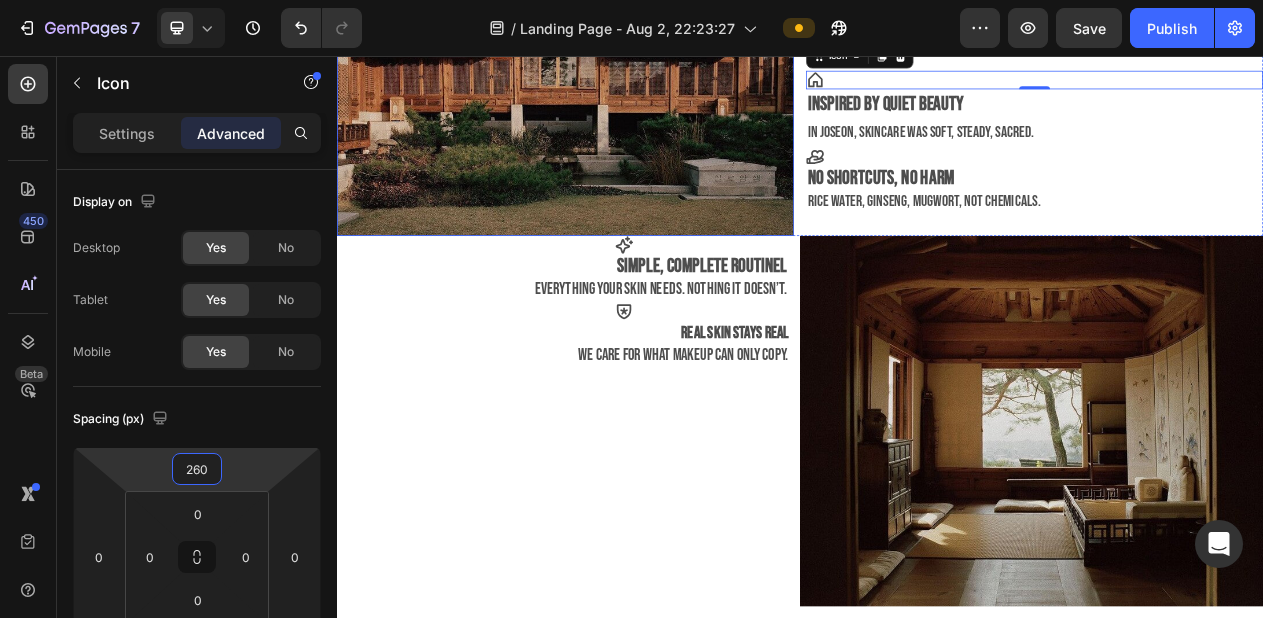 scroll, scrollTop: 1870, scrollLeft: 0, axis: vertical 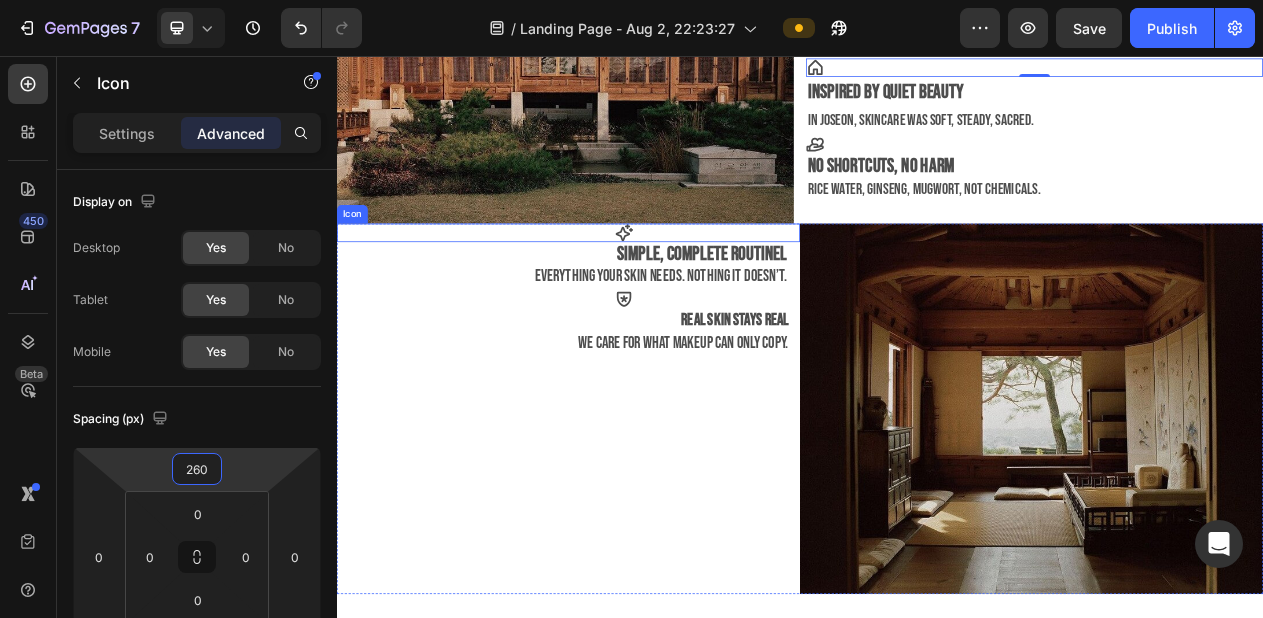 click 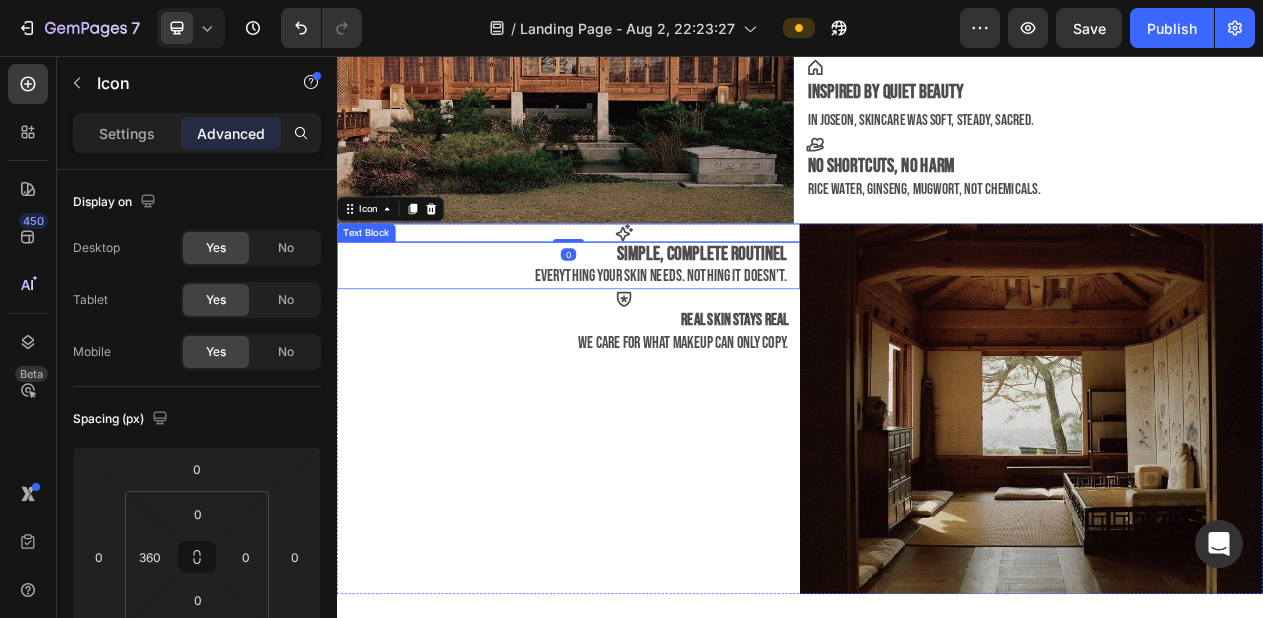 click on "Simple, complete routinel" at bounding box center [810, 312] 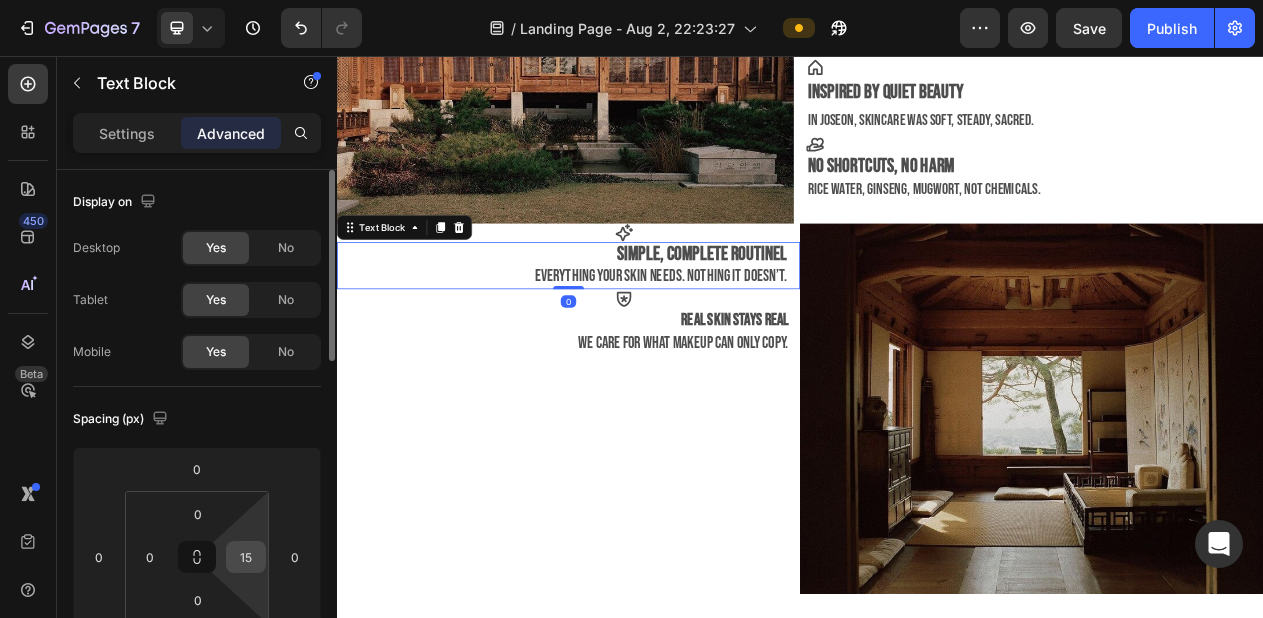 click on "15" at bounding box center (246, 557) 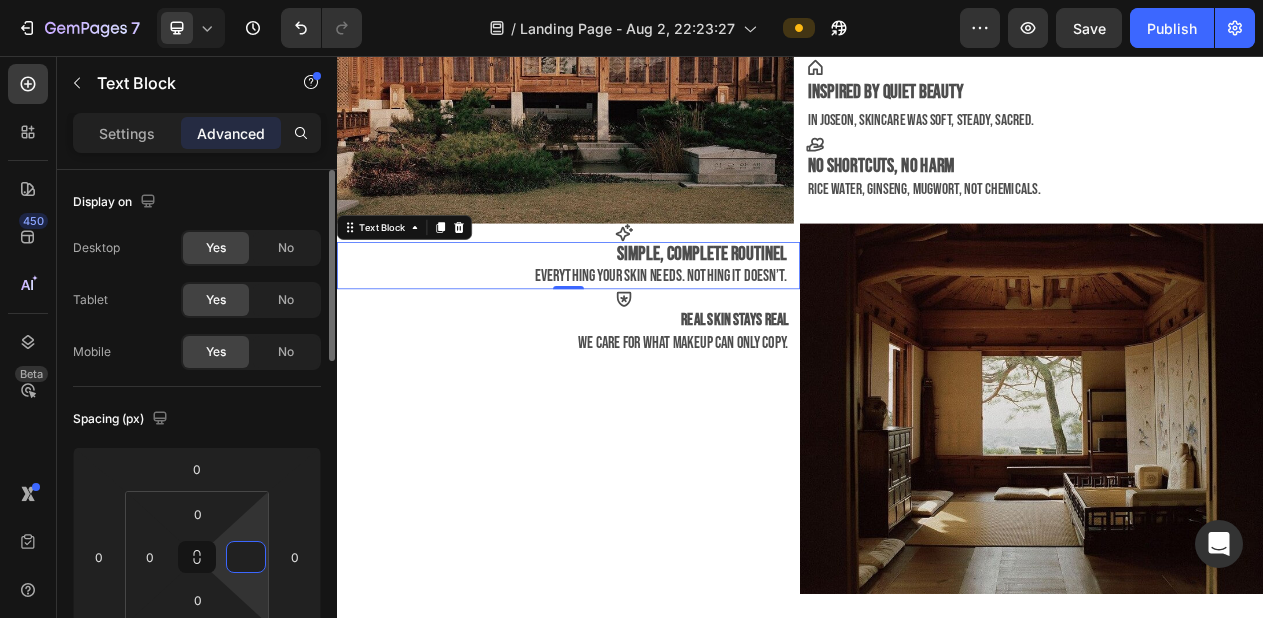 type on "0" 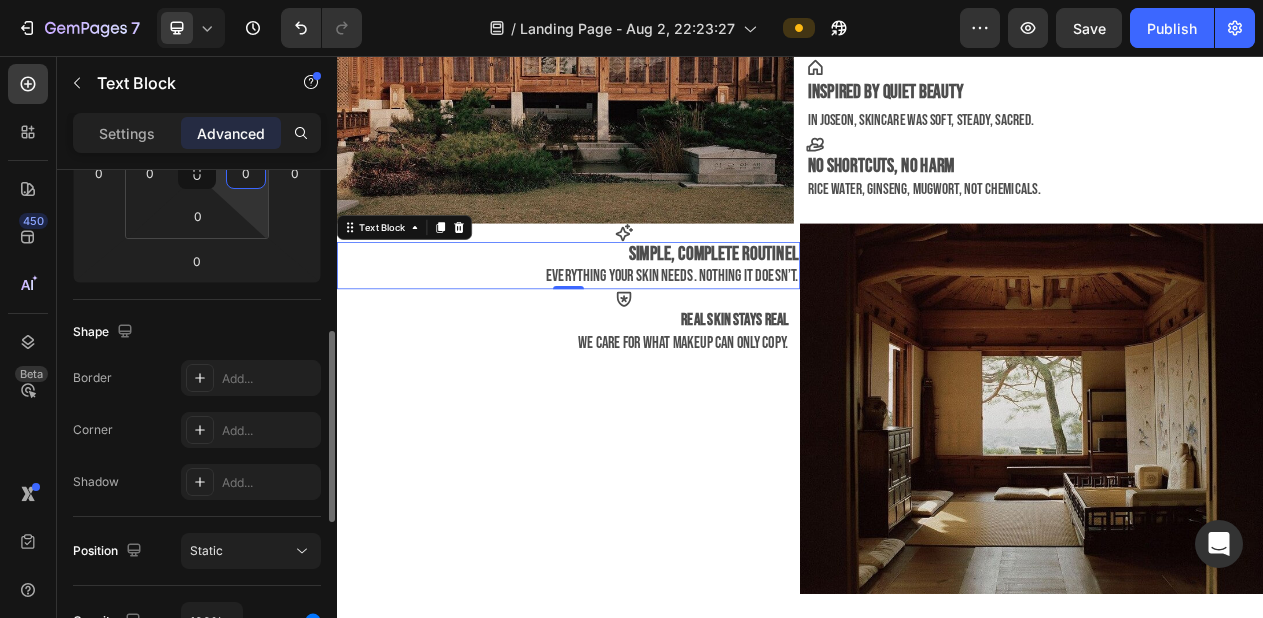 scroll, scrollTop: 343, scrollLeft: 0, axis: vertical 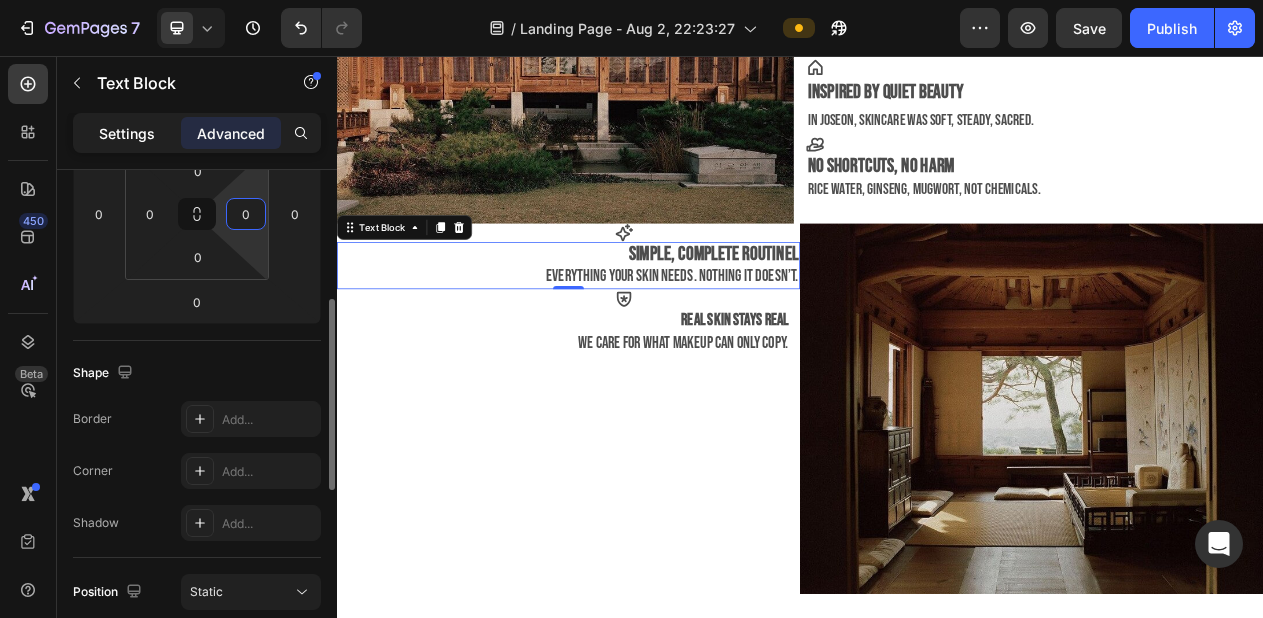 click on "Settings" at bounding box center [127, 133] 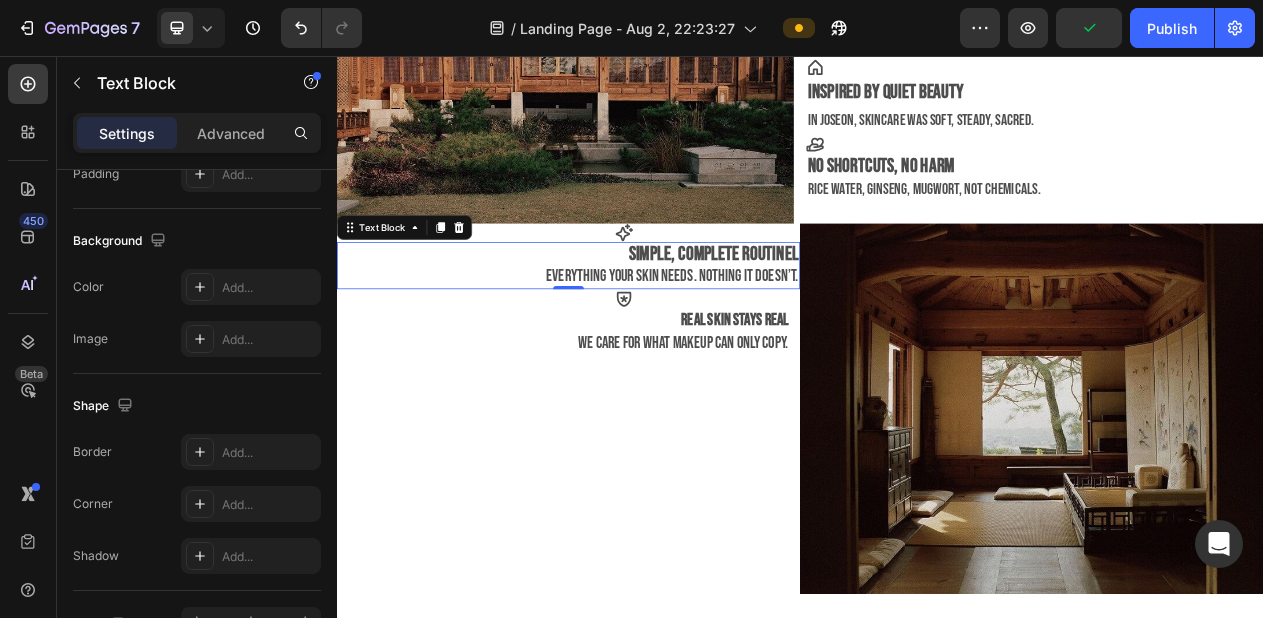 scroll, scrollTop: 38, scrollLeft: 0, axis: vertical 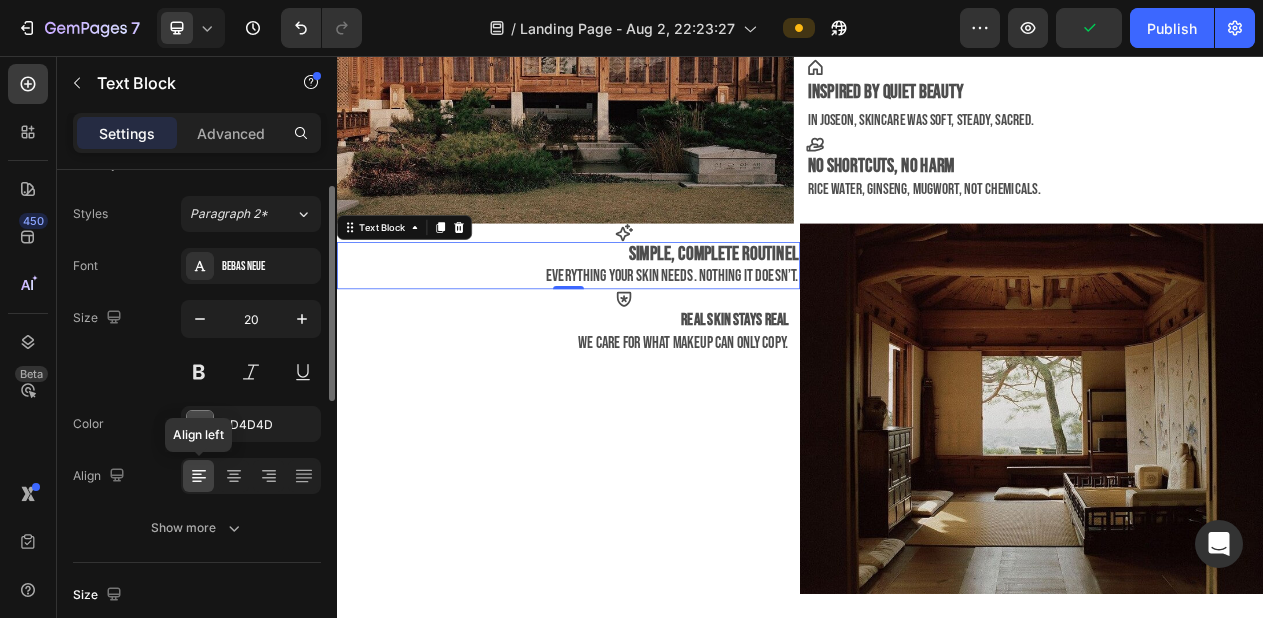 click 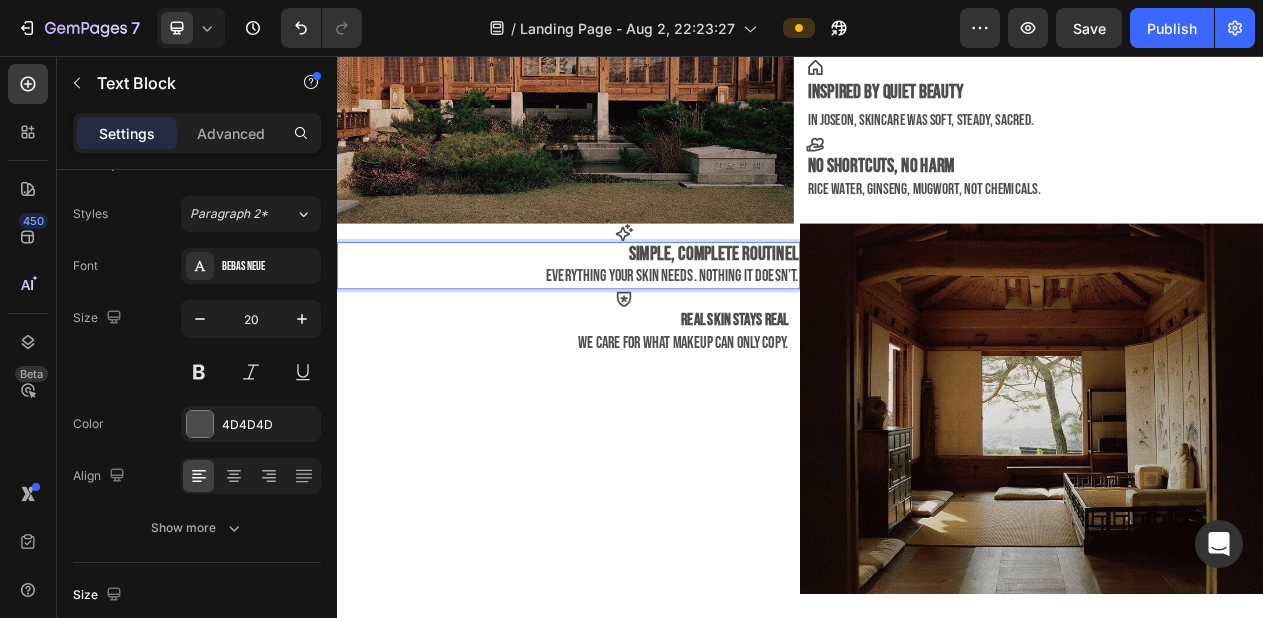 click on "Simple, complete routinel" at bounding box center [637, 313] 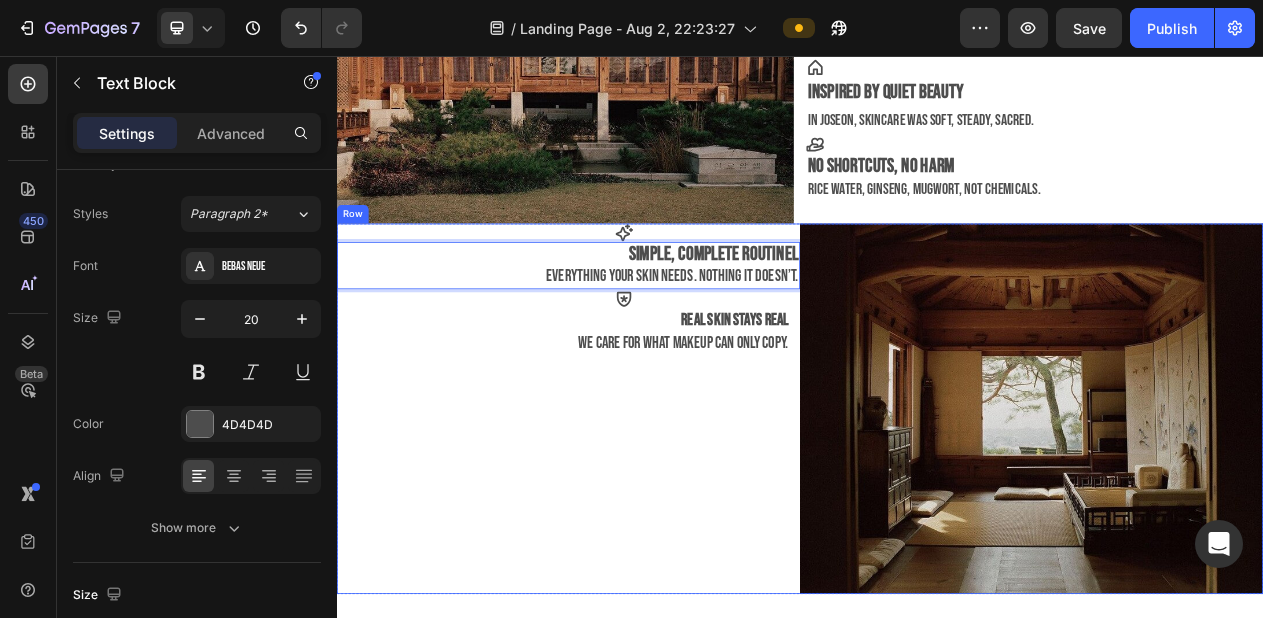 click on "Icon Simple, complete routinel everything your skin needs. nothing it doesn’t. Text Block   0
Icon real skin stays real ⁠⁠⁠⁠⁠⁠⁠ we care for what makeup can only copy. Text Block" at bounding box center (637, 513) 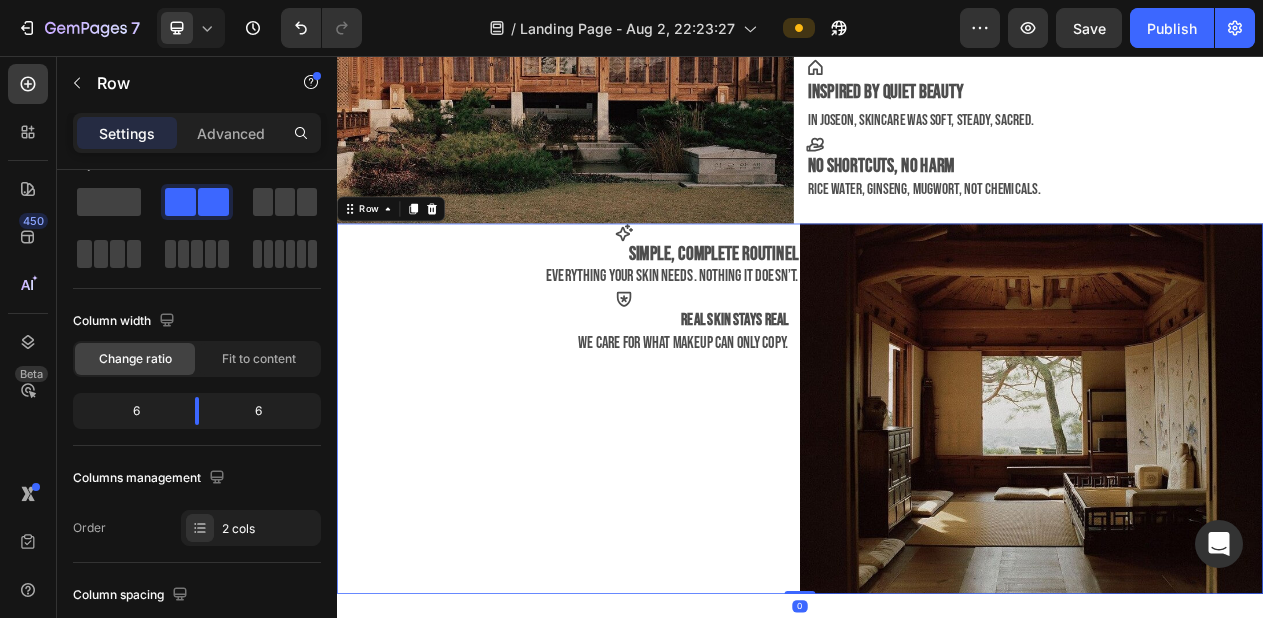 scroll, scrollTop: 0, scrollLeft: 0, axis: both 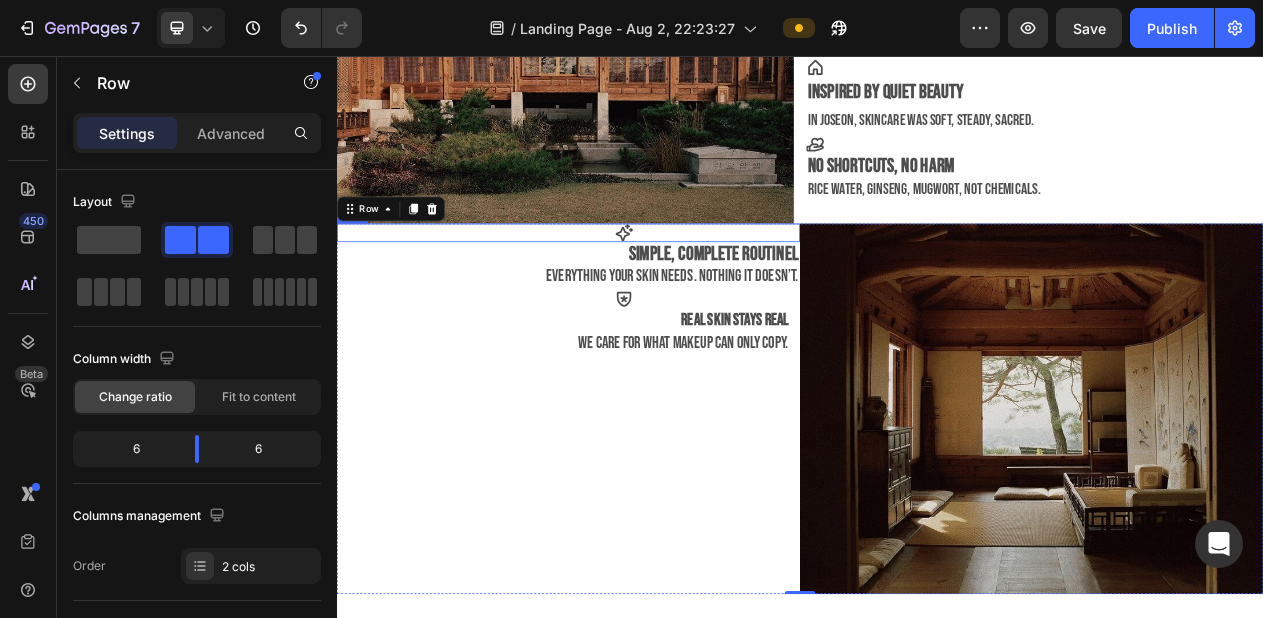 click on "Icon" at bounding box center [637, 285] 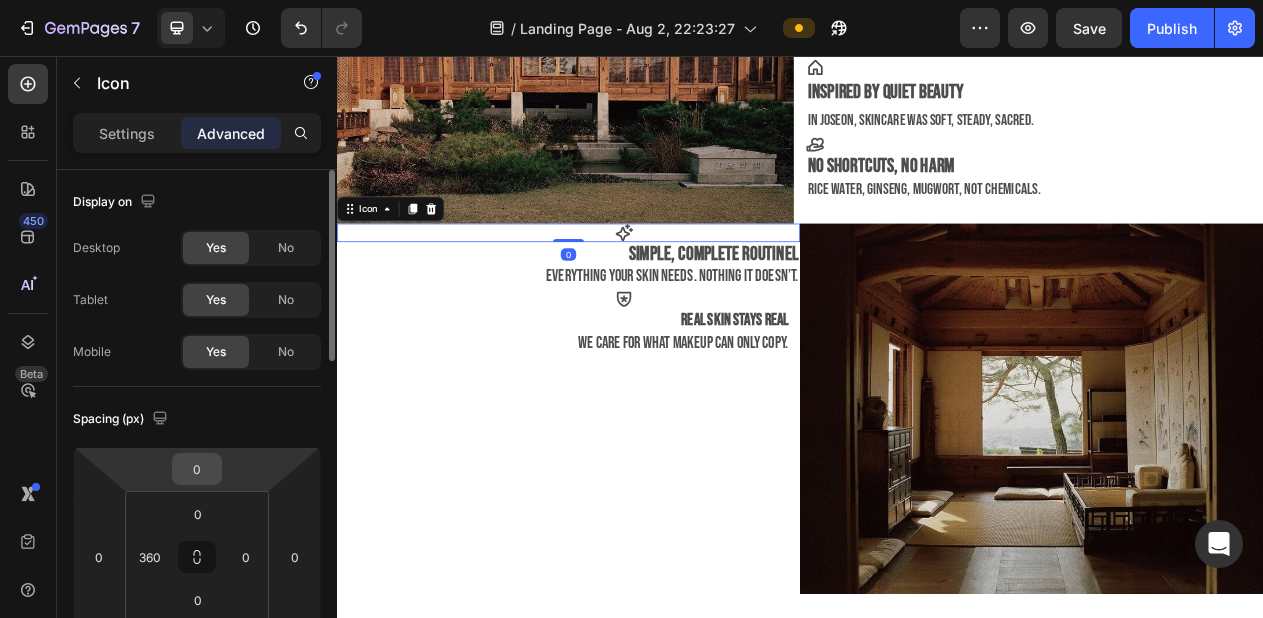 click on "0" at bounding box center [197, 469] 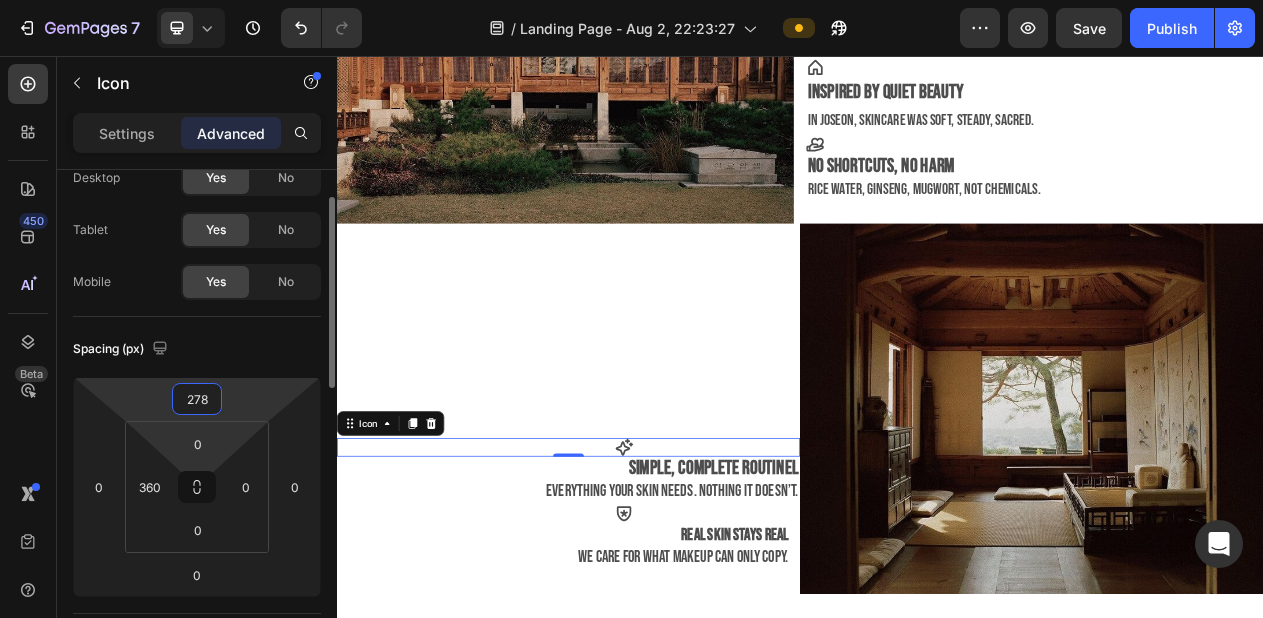 scroll, scrollTop: 71, scrollLeft: 0, axis: vertical 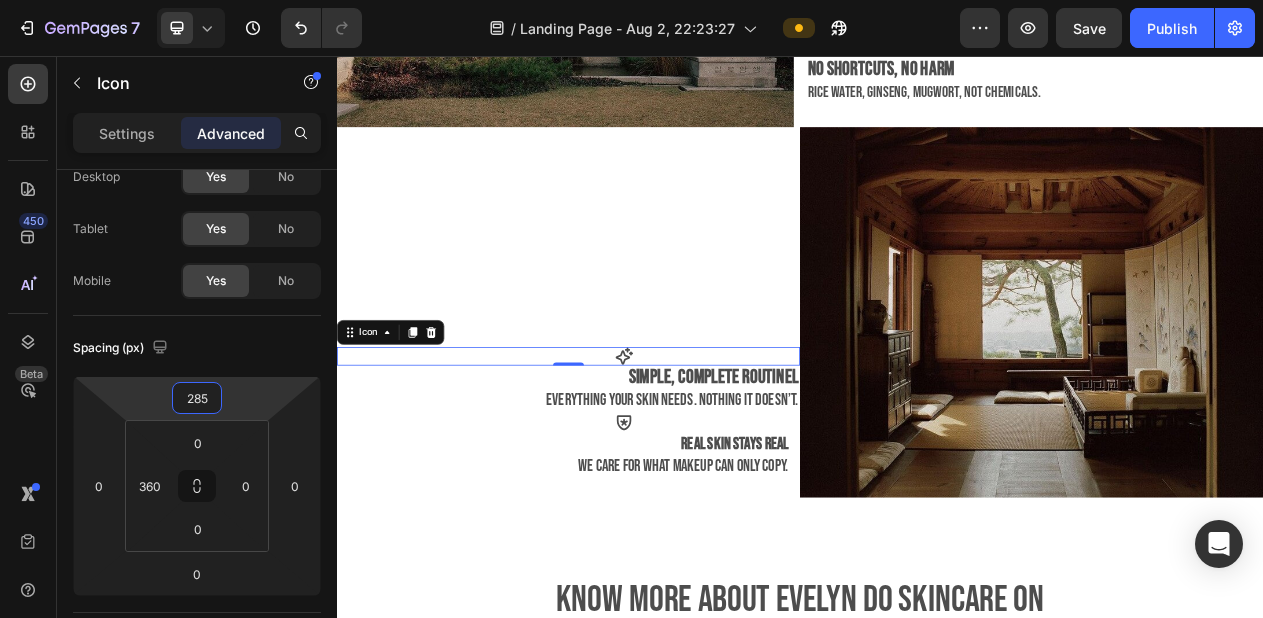 type on "285" 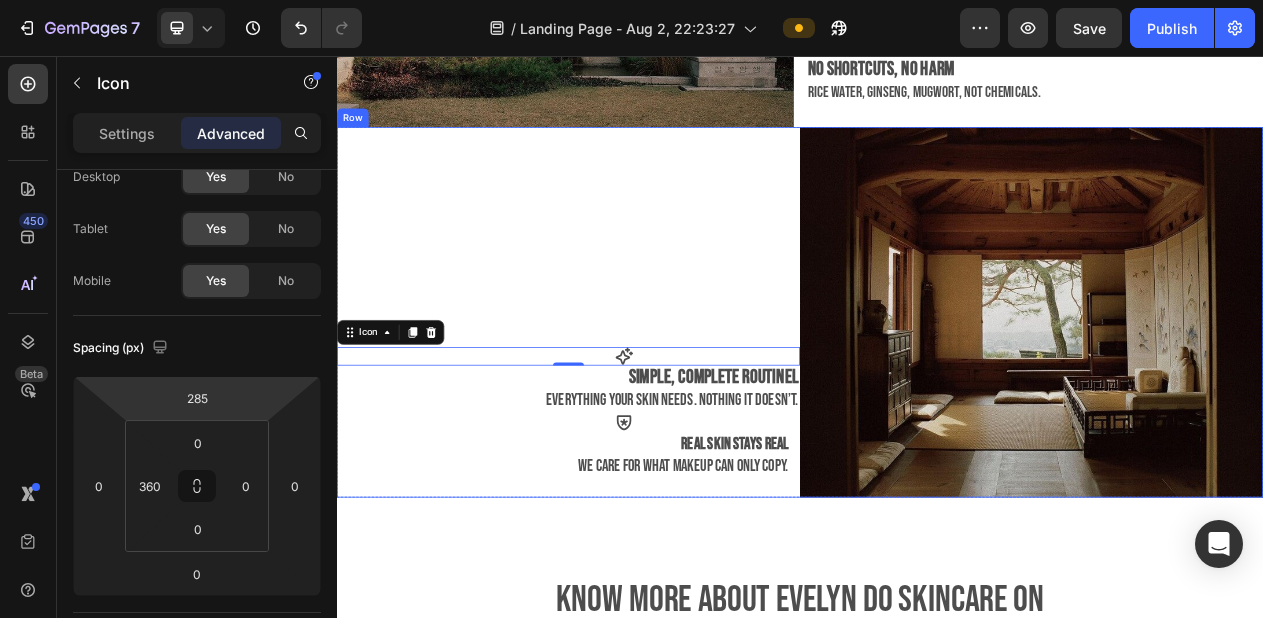 click on "Icon   0 Simple, complete routinel everything your skin needs. nothing it doesn’t. Text Block
Icon real skin stays real ⁠⁠⁠⁠⁠⁠⁠ we care for what makeup can only copy. Text Block" at bounding box center [637, 388] 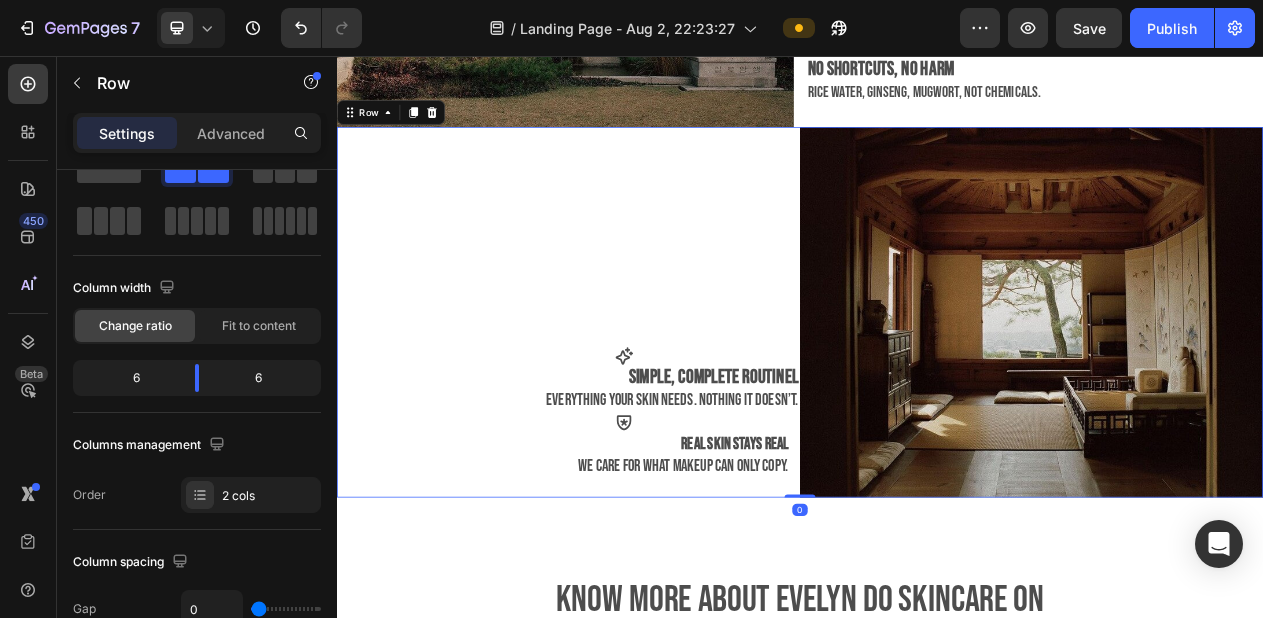 scroll, scrollTop: 0, scrollLeft: 0, axis: both 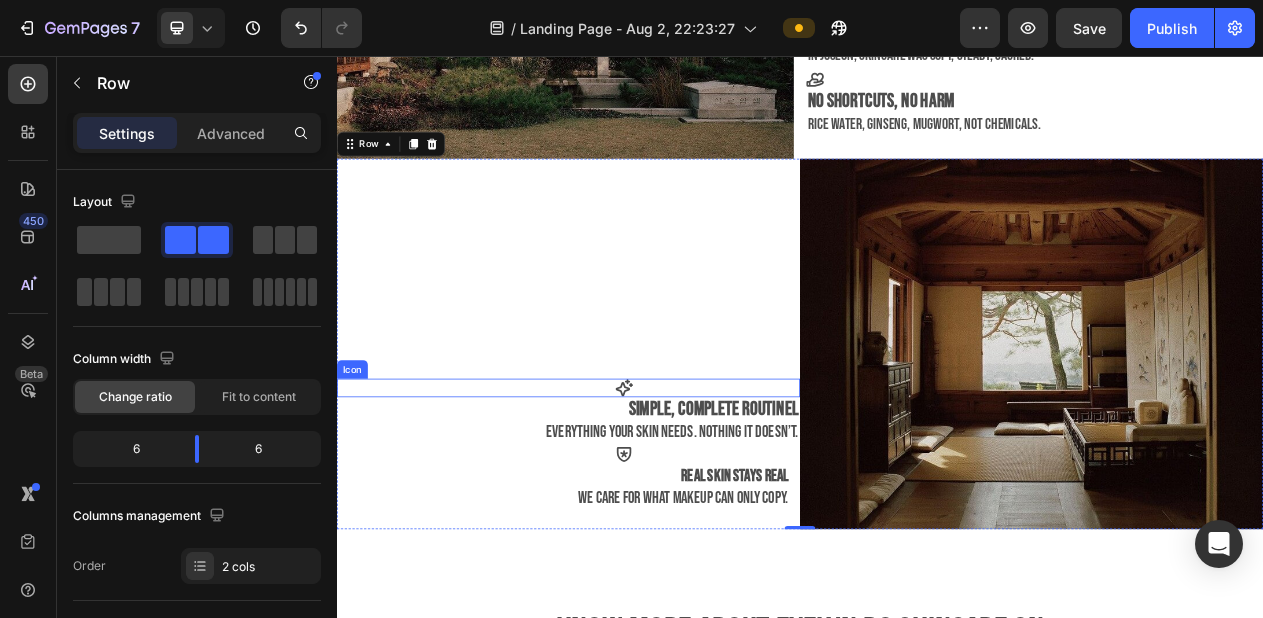 click 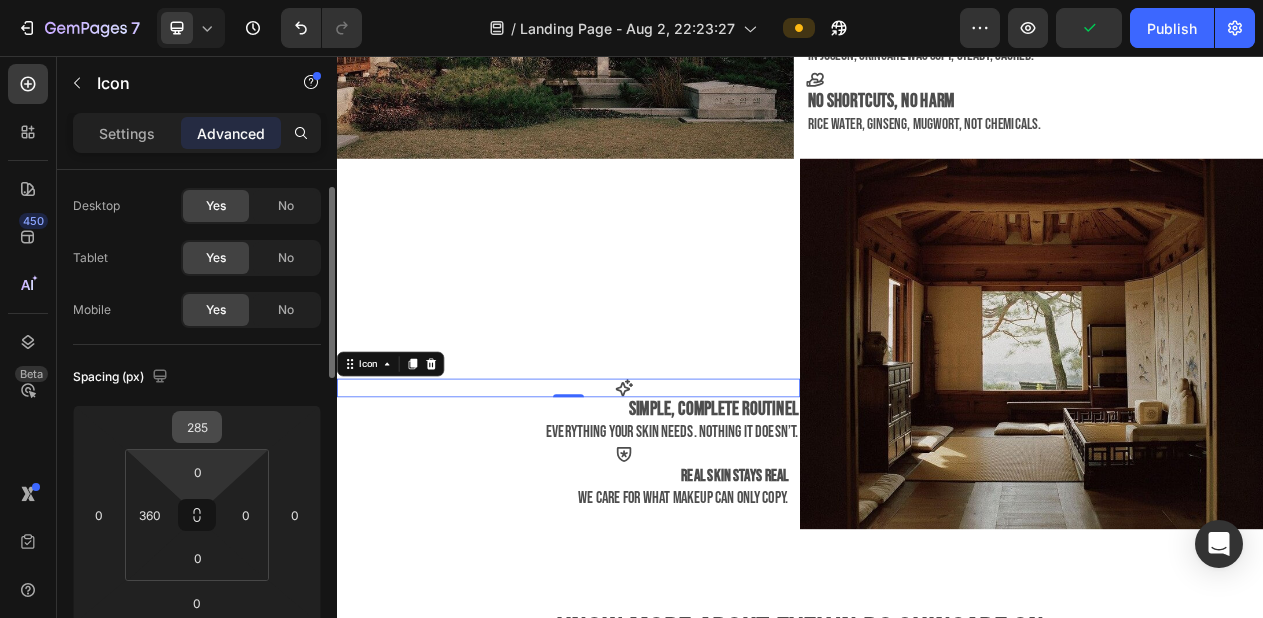 scroll, scrollTop: 43, scrollLeft: 0, axis: vertical 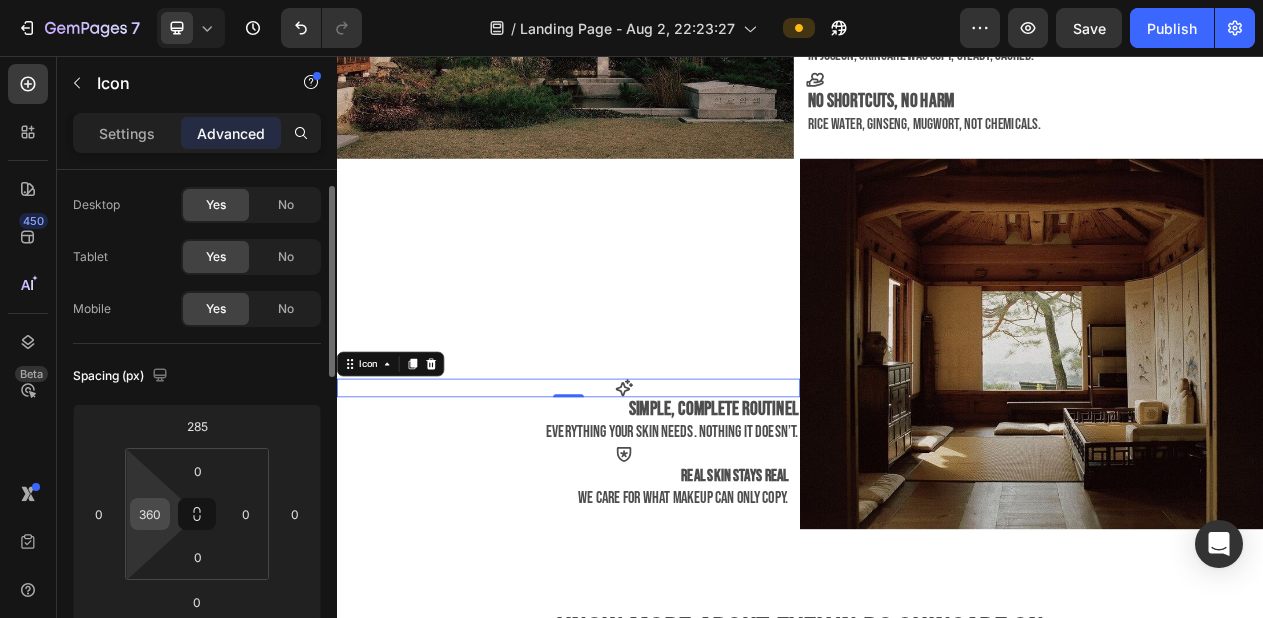 click on "360" at bounding box center (150, 514) 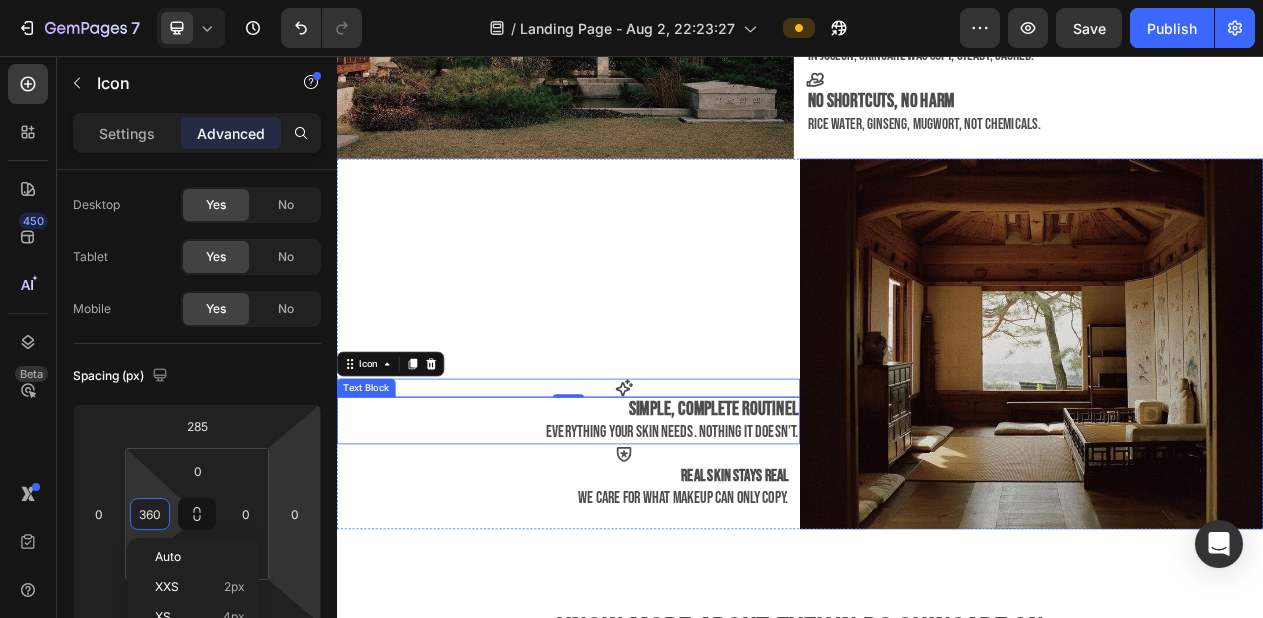 click on "Simple, complete routinel" at bounding box center [825, 513] 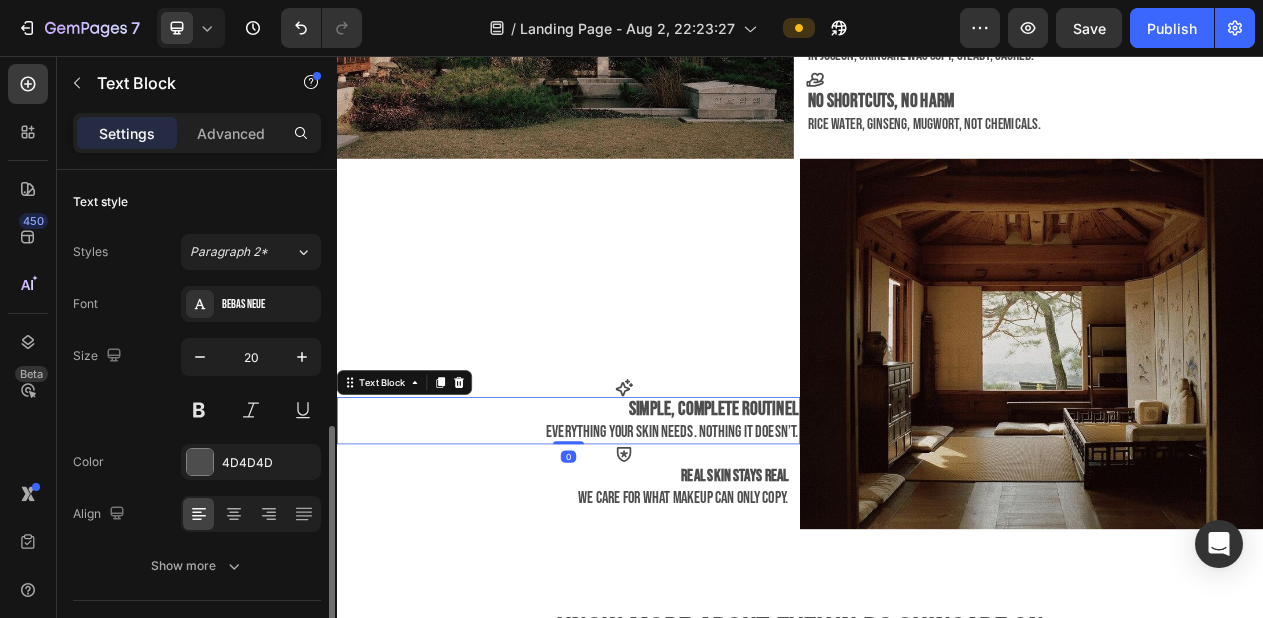 scroll, scrollTop: 680, scrollLeft: 0, axis: vertical 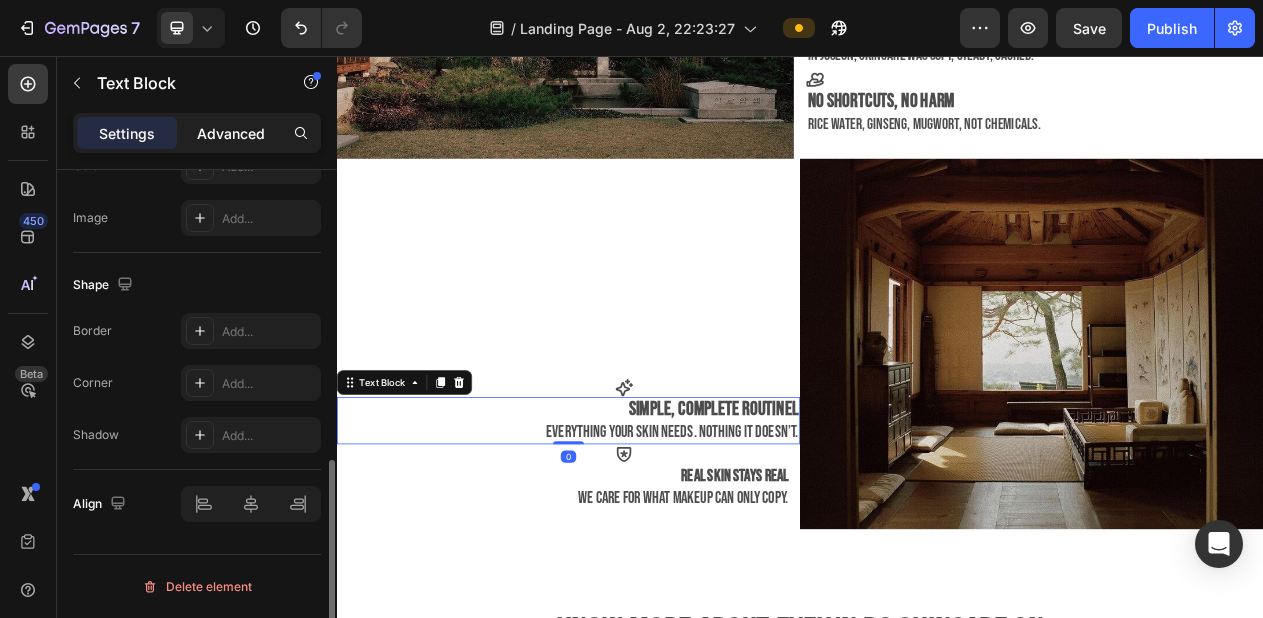 click on "Advanced" at bounding box center (231, 133) 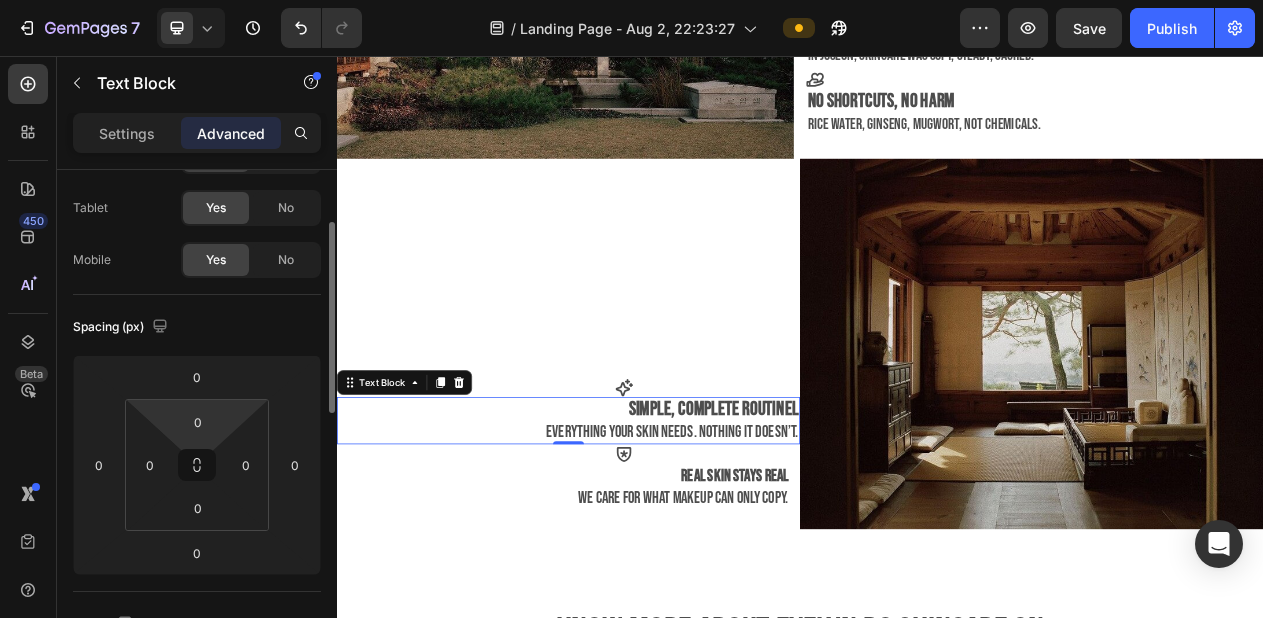 scroll, scrollTop: 105, scrollLeft: 0, axis: vertical 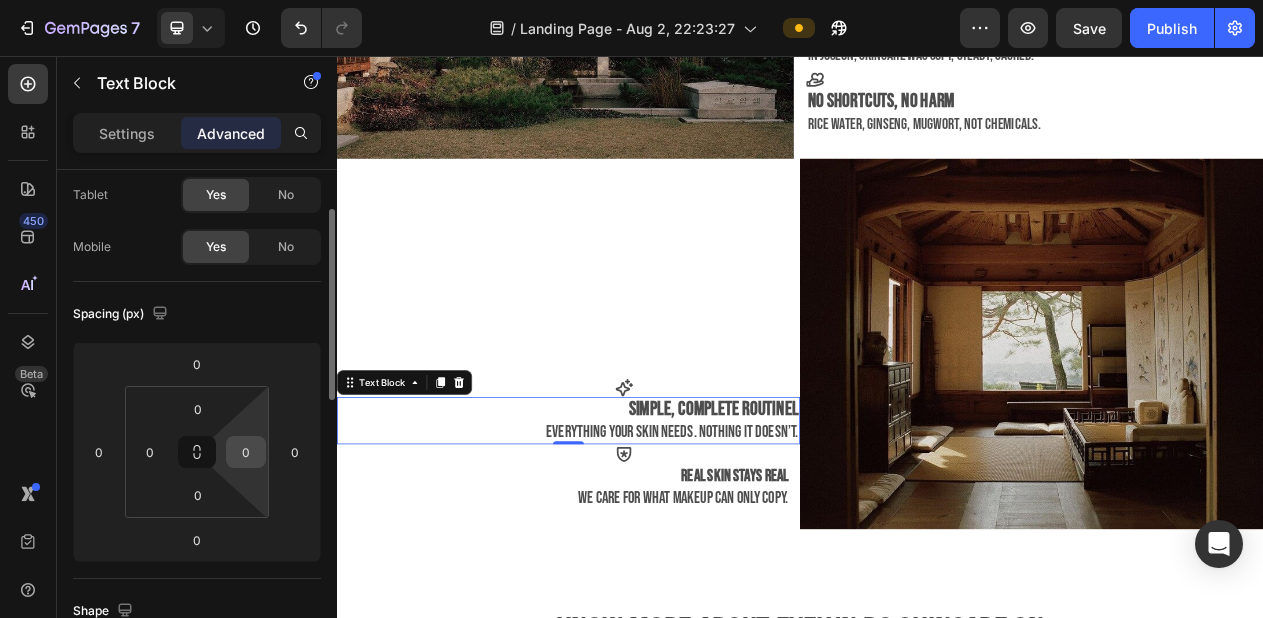 click on "0" at bounding box center (246, 452) 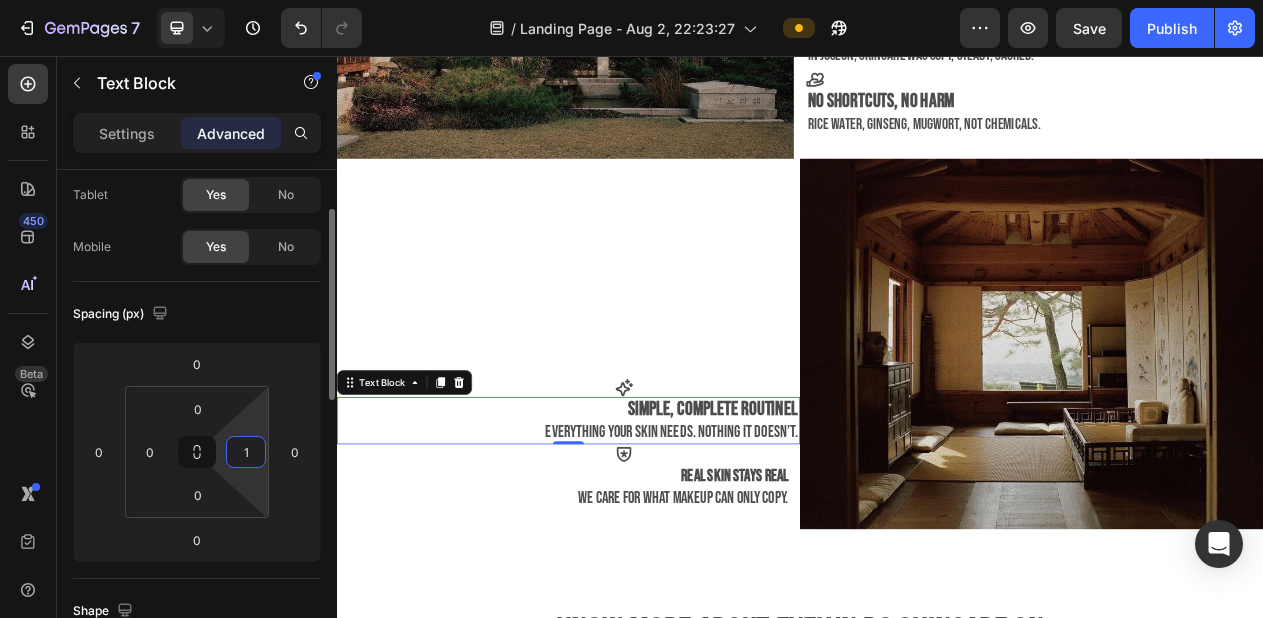 type on "16" 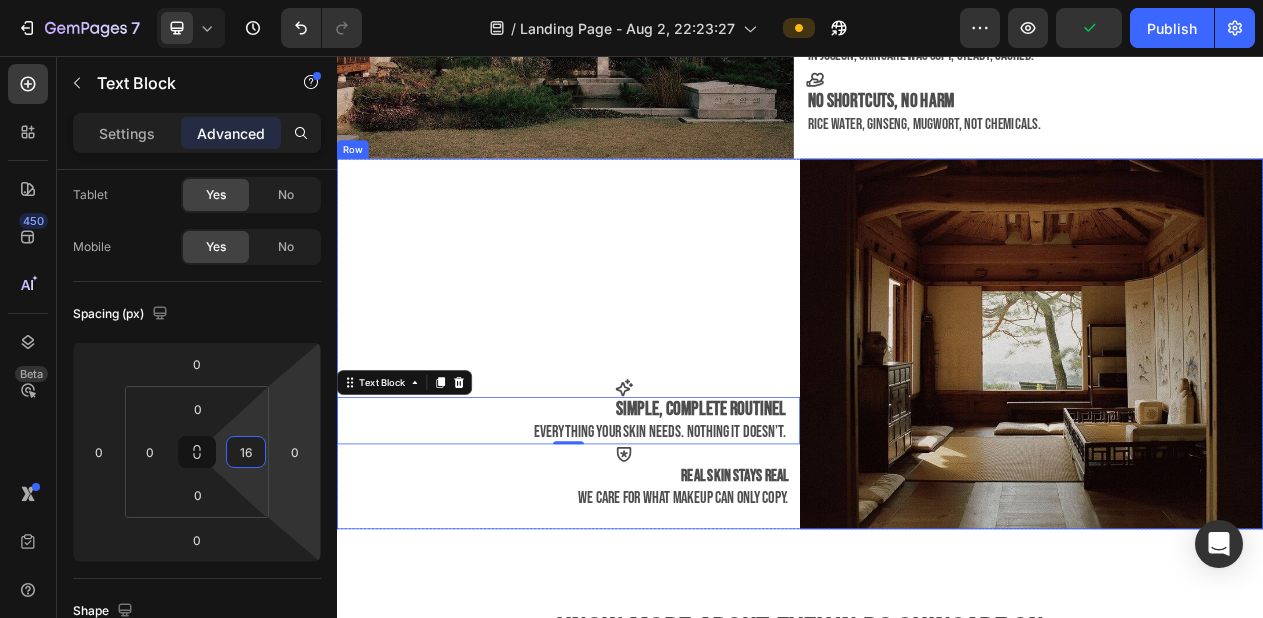 click on "Icon Simple, complete routinel everything your skin needs. nothing it doesn’t. Text Block   0
Icon real skin stays real ⁠⁠⁠⁠⁠⁠⁠ we care for what makeup can only copy. Text Block" at bounding box center [637, 429] 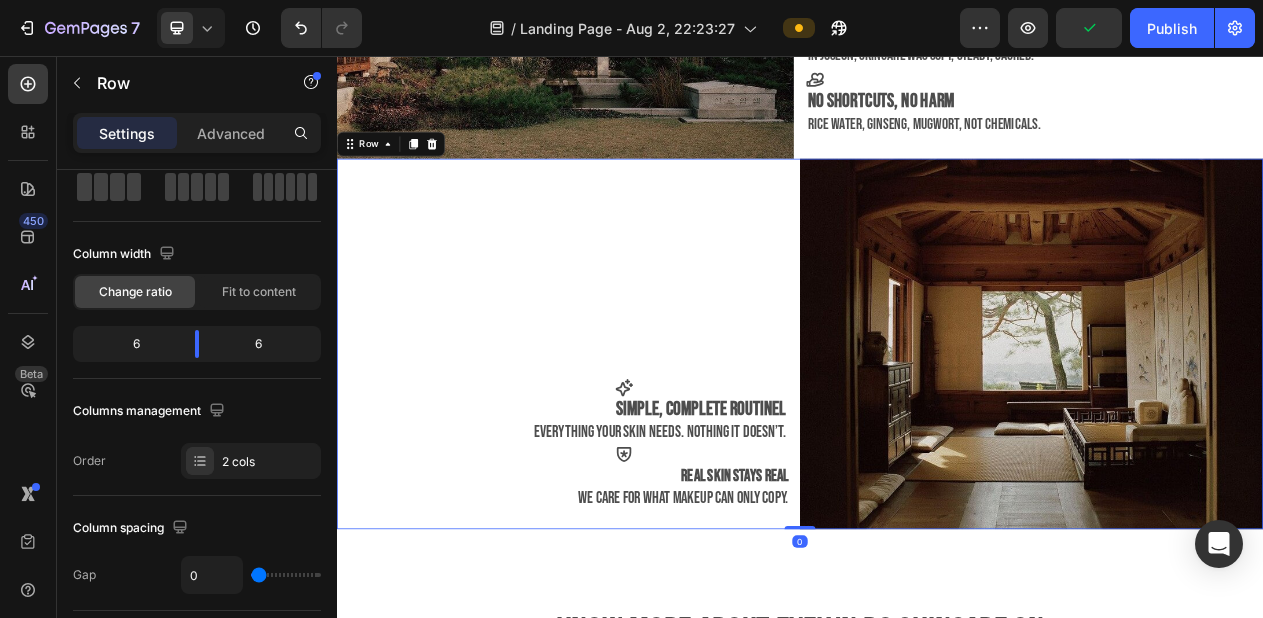 scroll, scrollTop: 0, scrollLeft: 0, axis: both 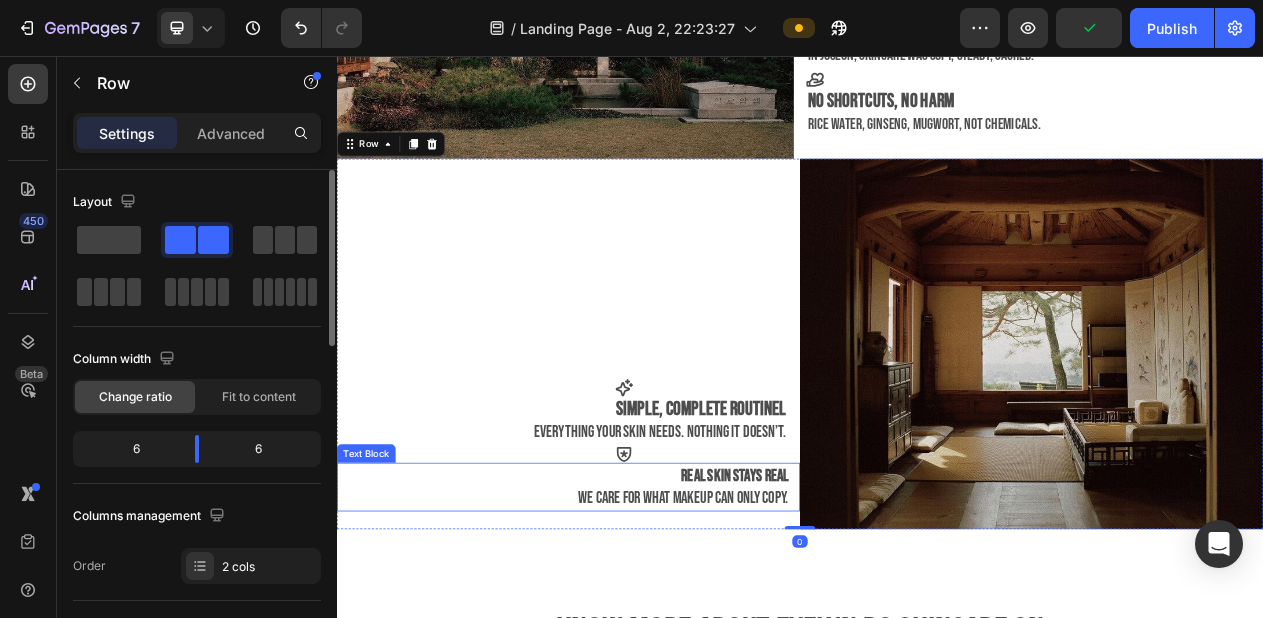 click on "real skin stays real" at bounding box center [852, 599] 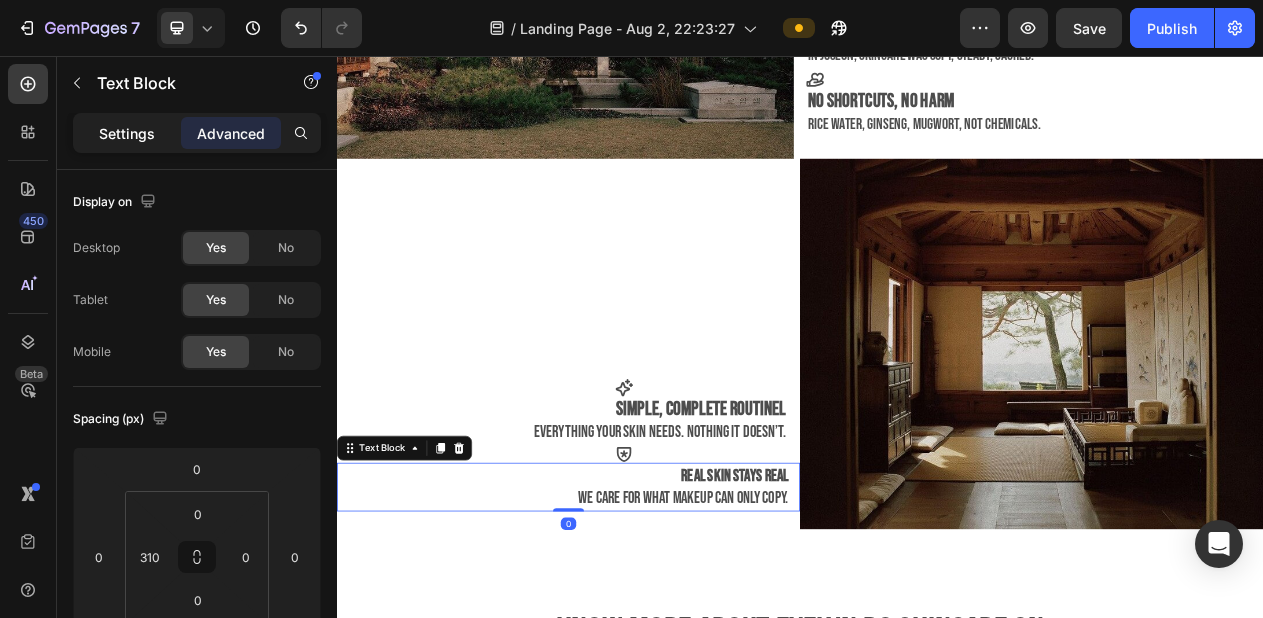 click on "Settings" at bounding box center [127, 133] 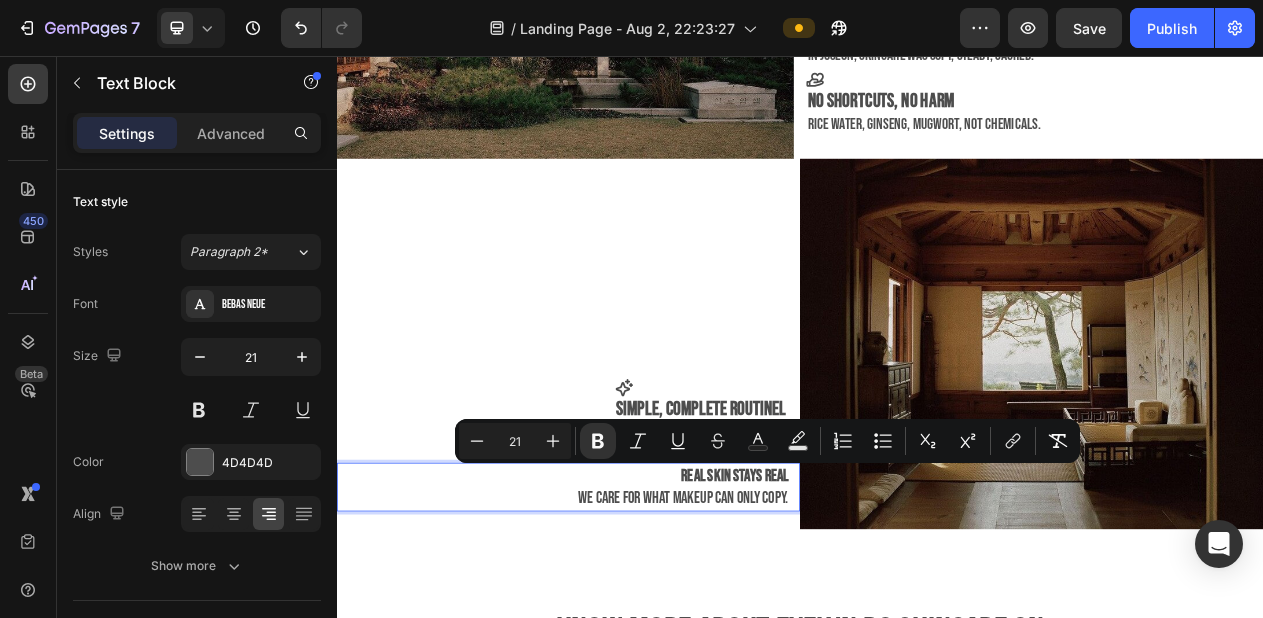click on "real skin stays real" at bounding box center (852, 599) 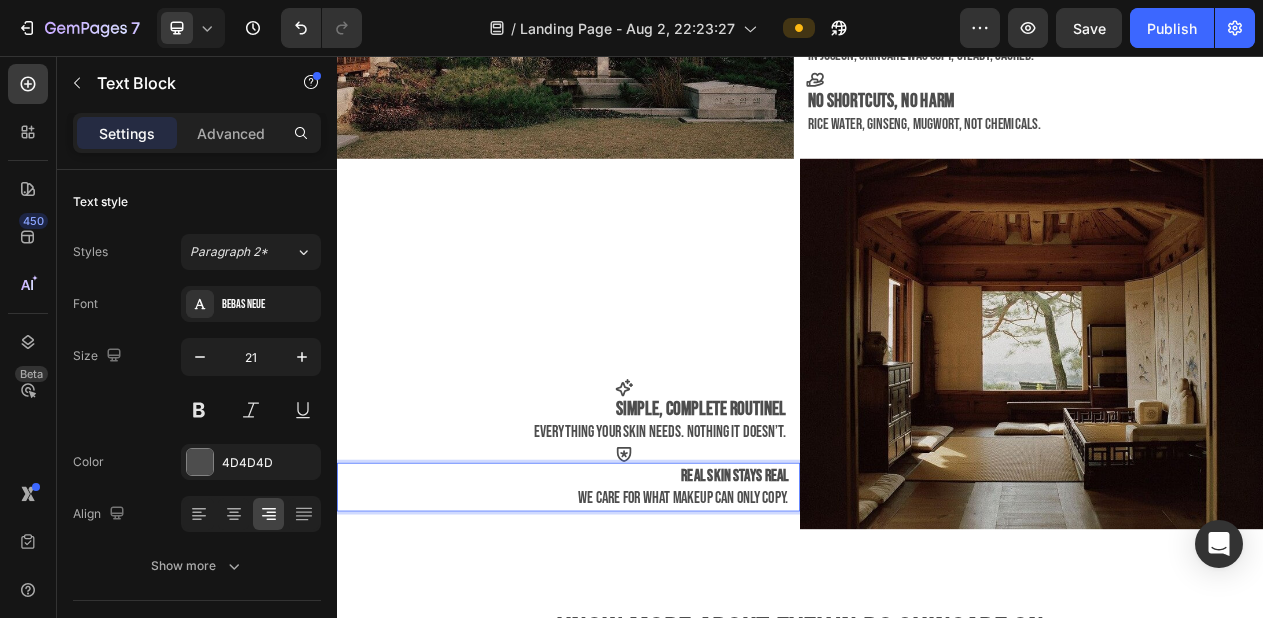 click on "real skin stays real" at bounding box center (852, 599) 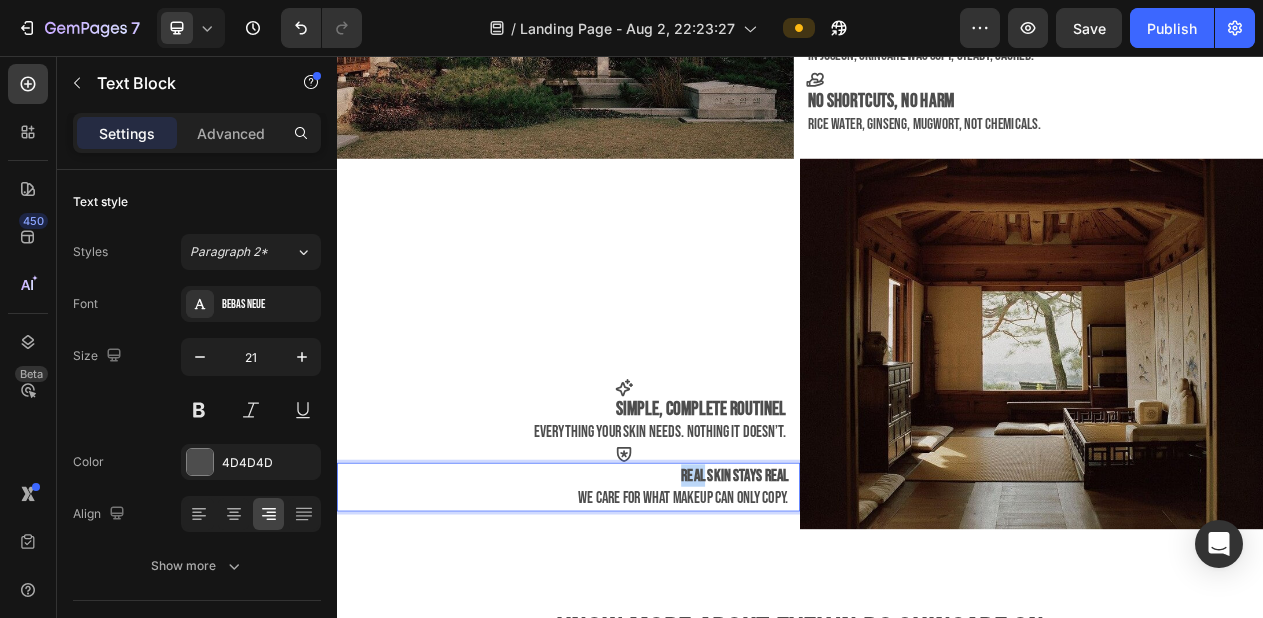 click on "real skin stays real" at bounding box center [852, 599] 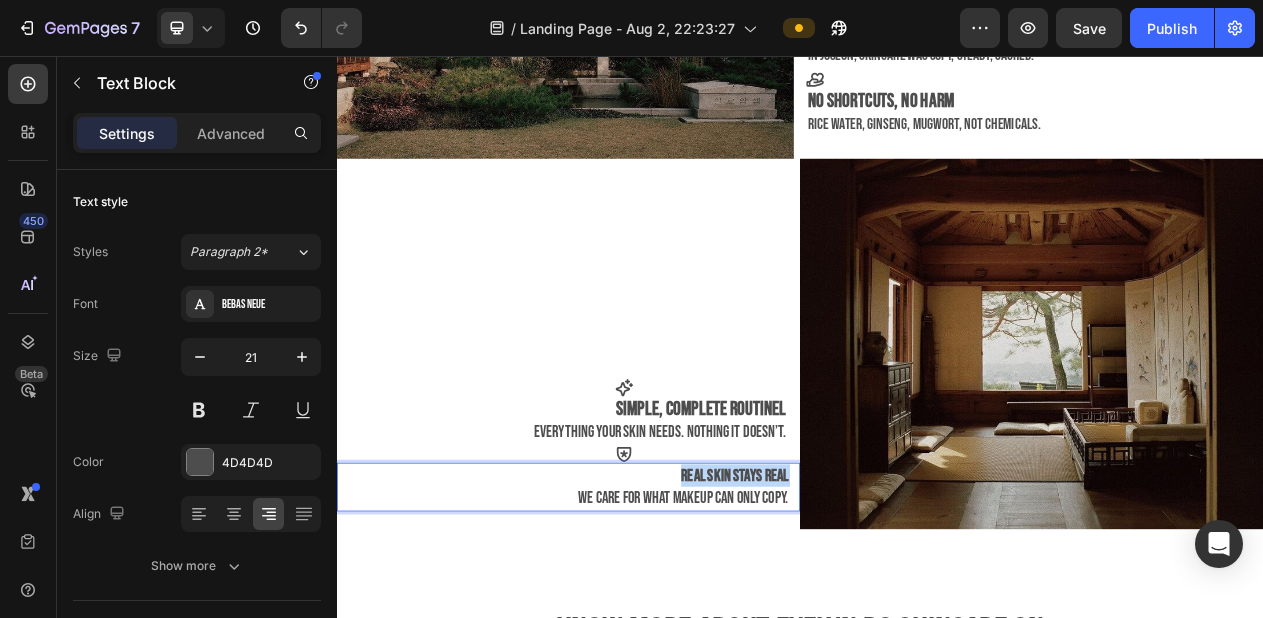 click on "real skin stays real" at bounding box center [852, 599] 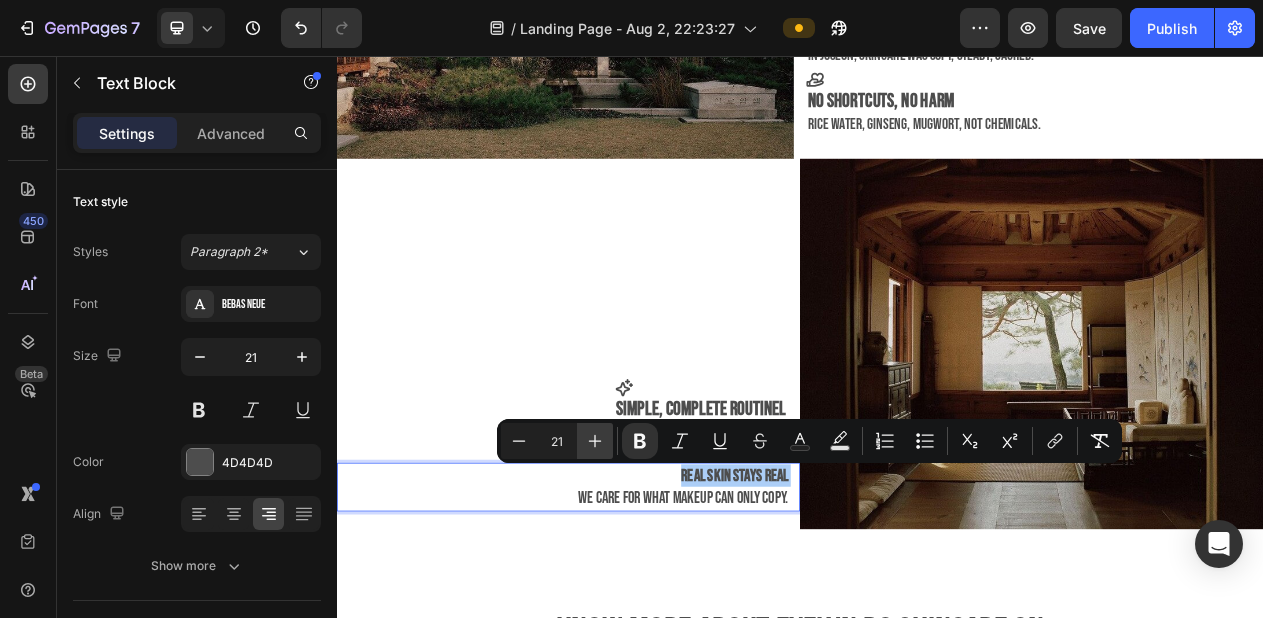 click 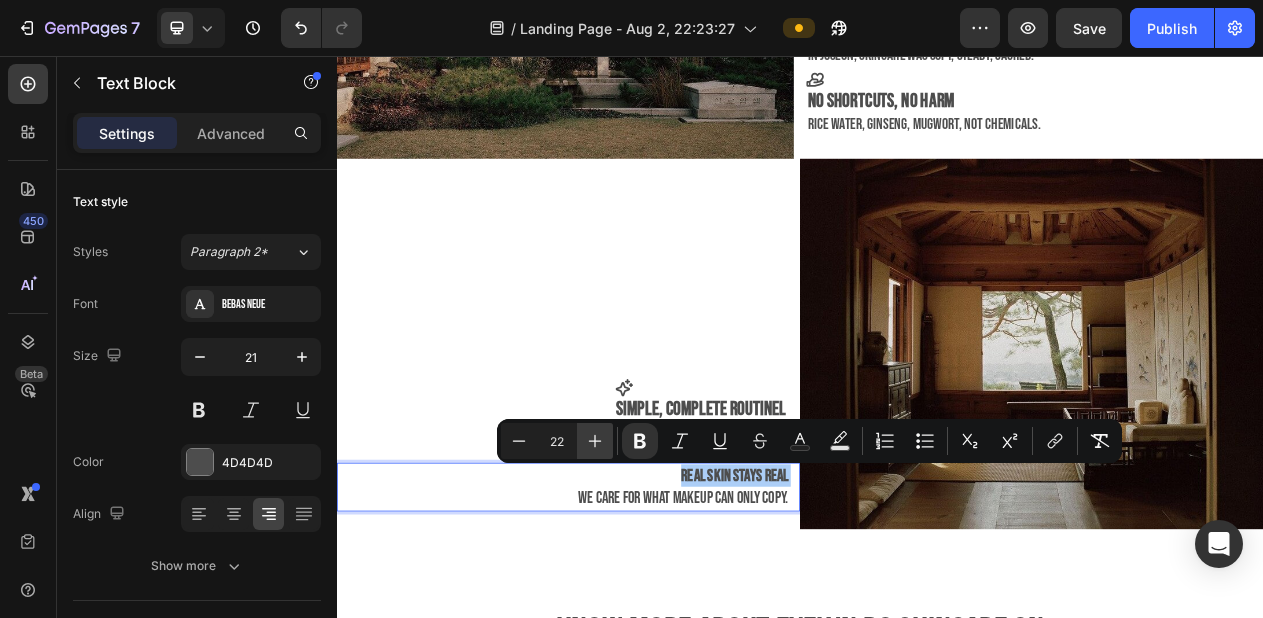 click 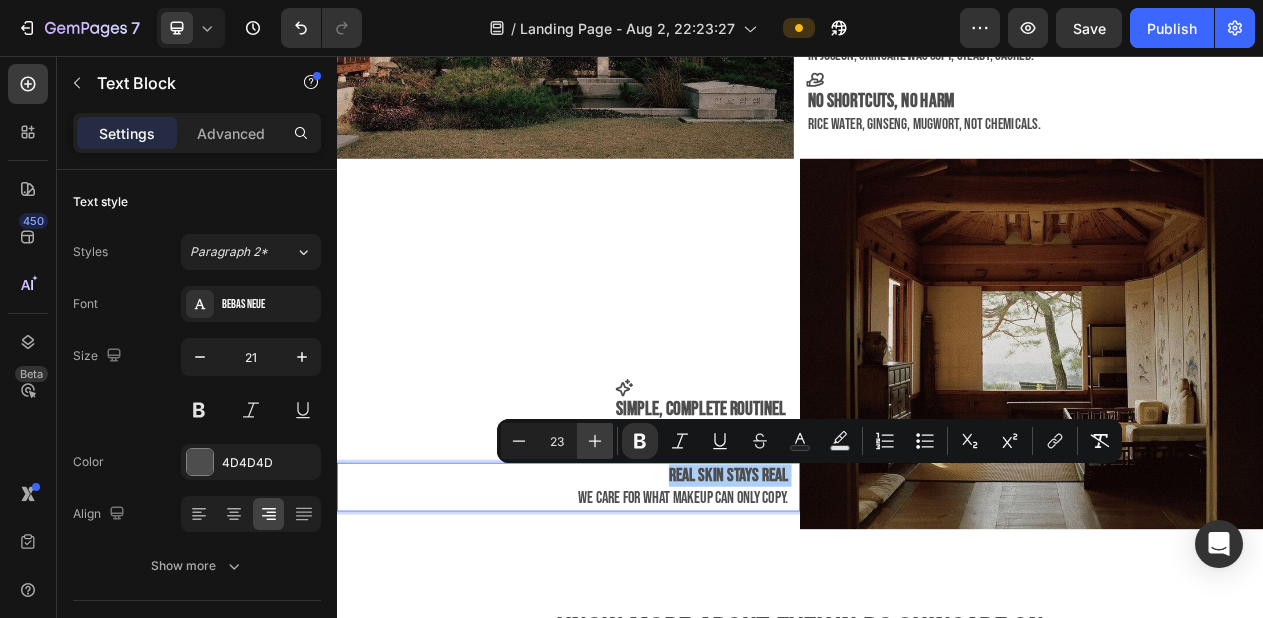 click 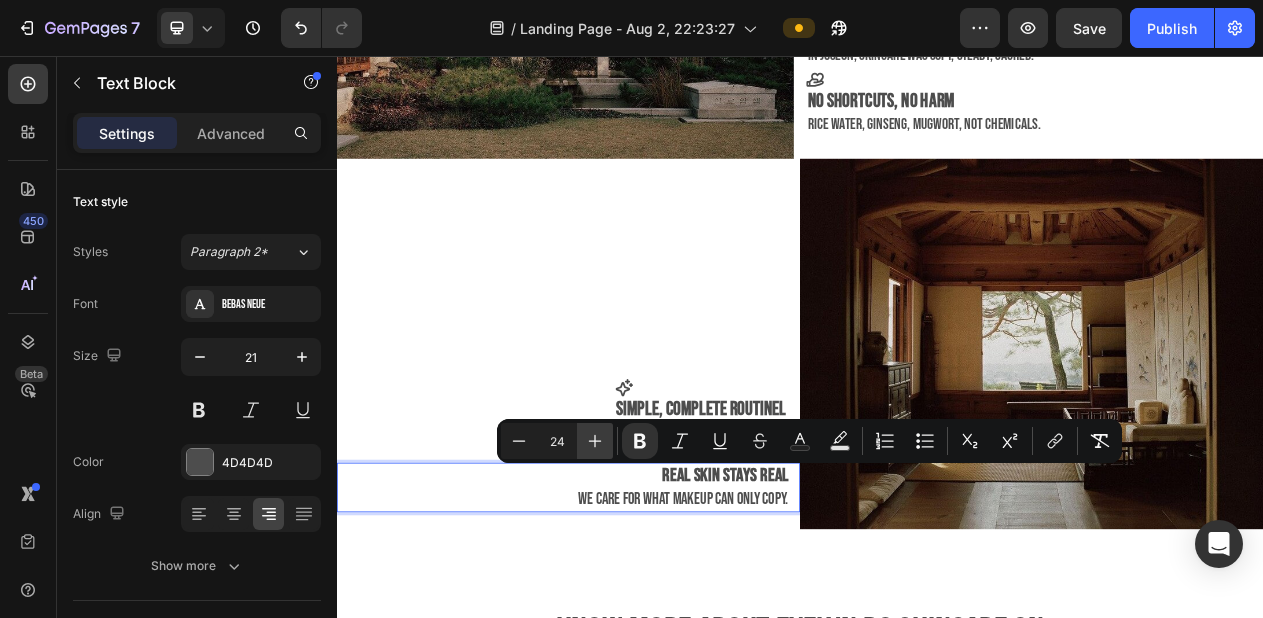 click 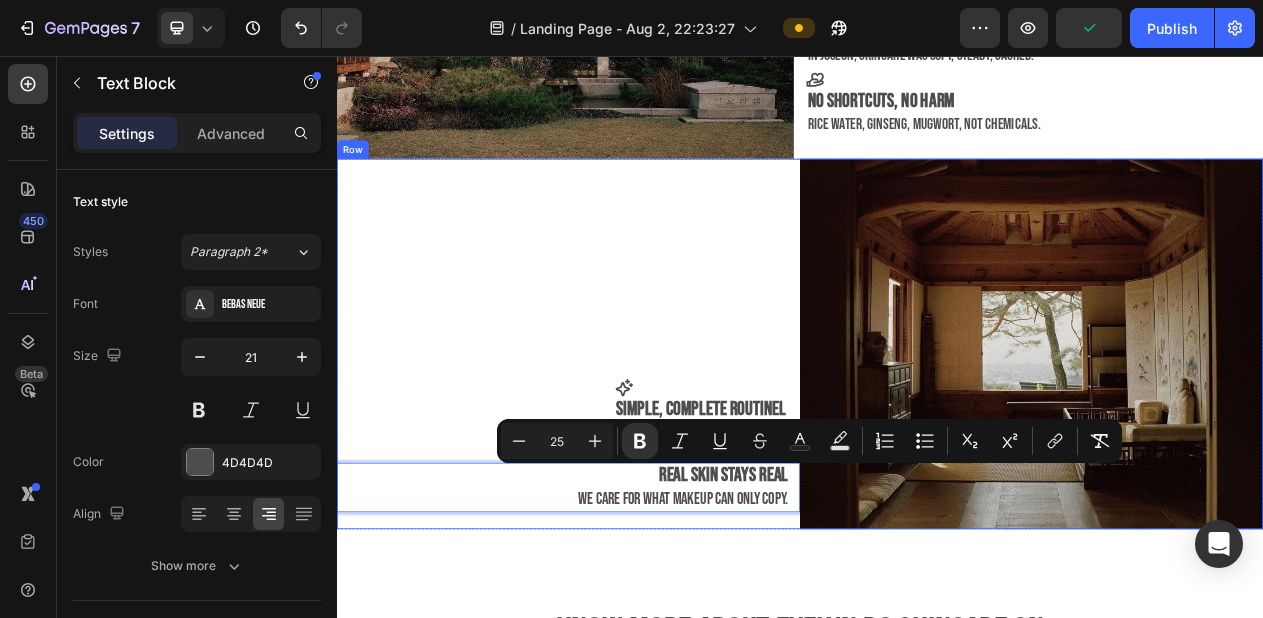 click on "Icon Simple, complete routinel everything your skin needs. nothing it doesn’t. Text Block
Icon real skin stays real we care for what makeup can only copy. Text Block   0" at bounding box center [637, 429] 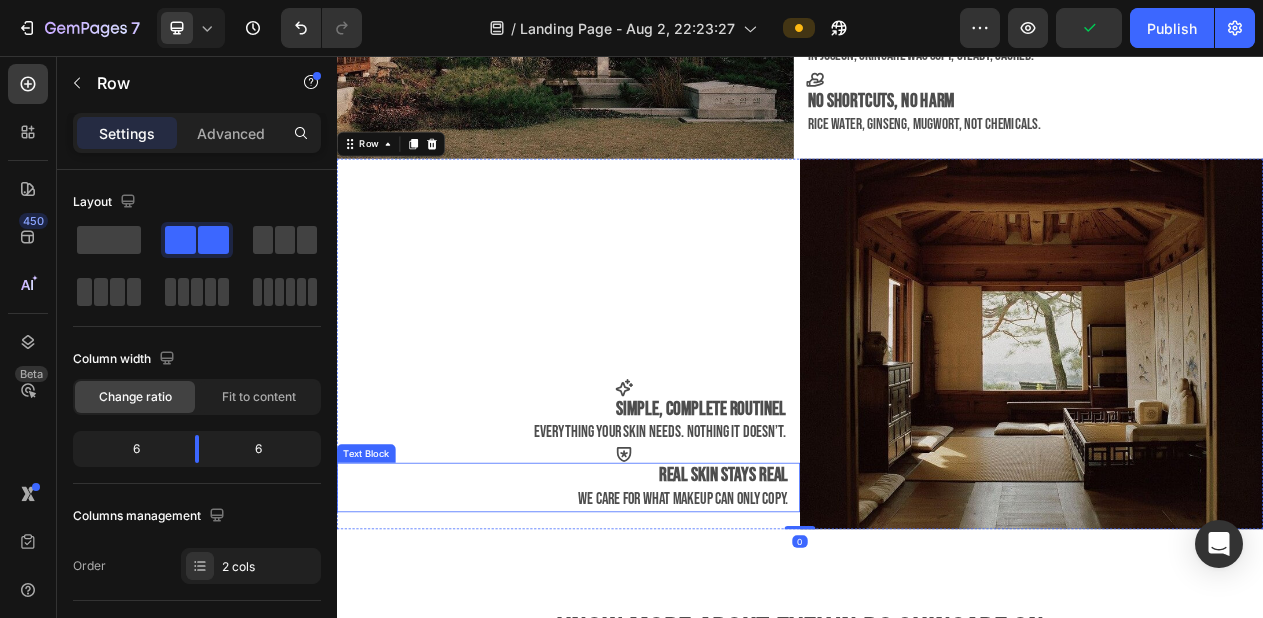 click on "real skin stays real" at bounding box center [838, 599] 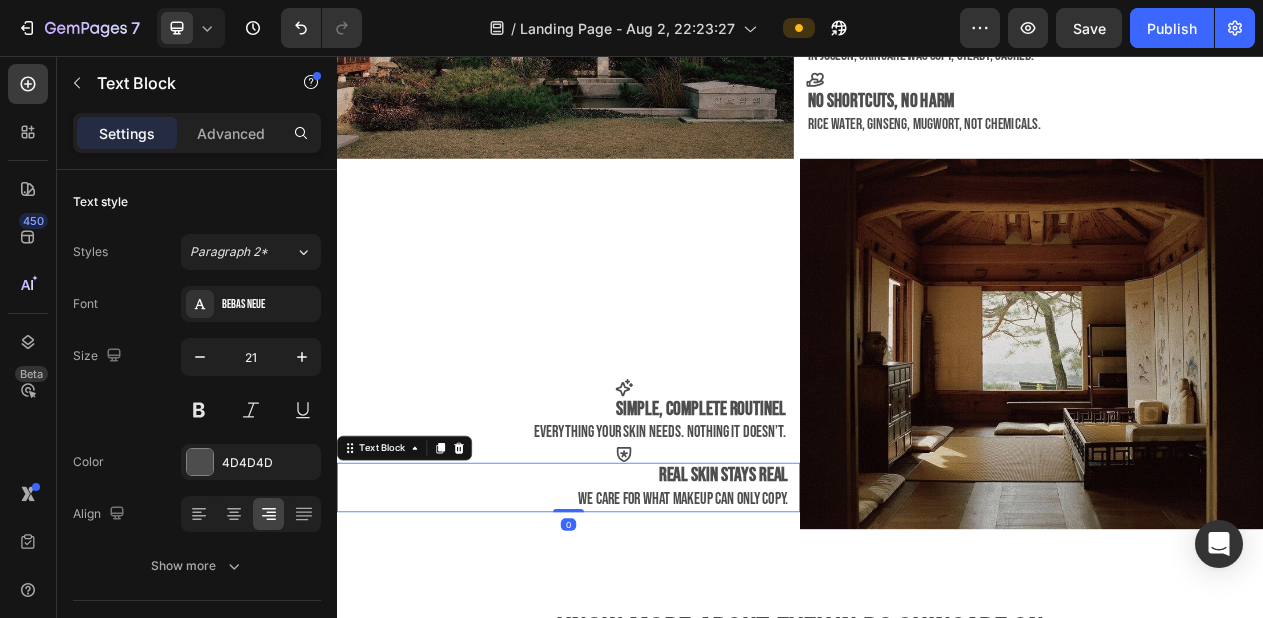 click on "real skin stays real" at bounding box center [838, 599] 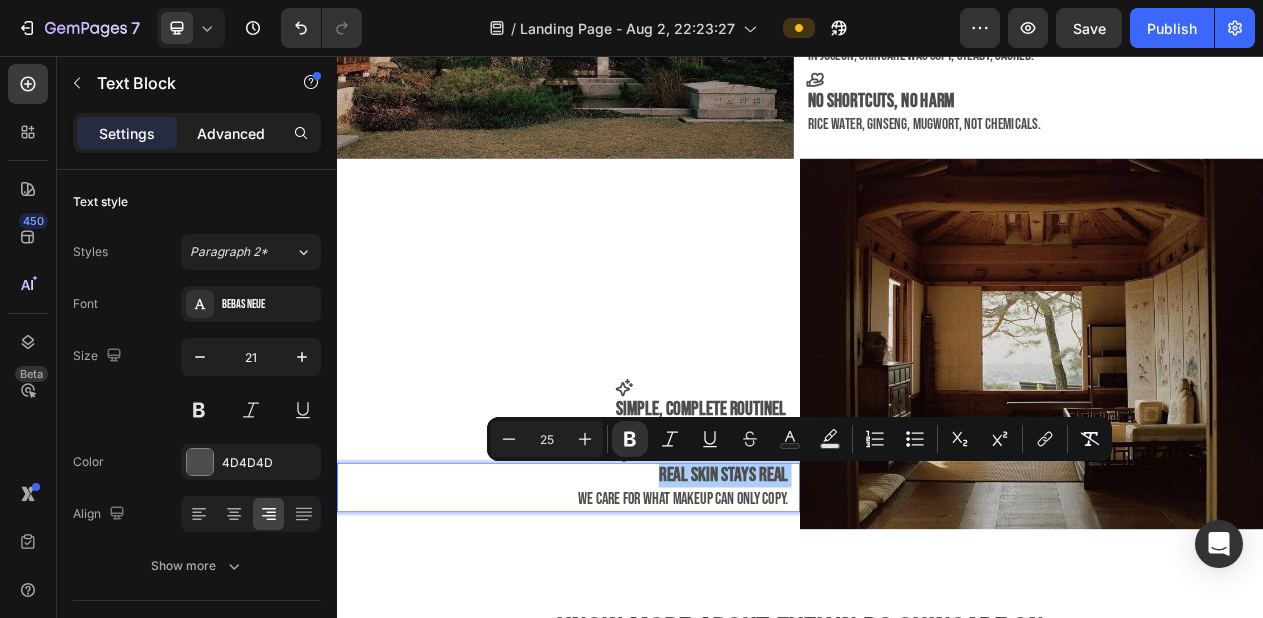 click on "Advanced" at bounding box center (231, 133) 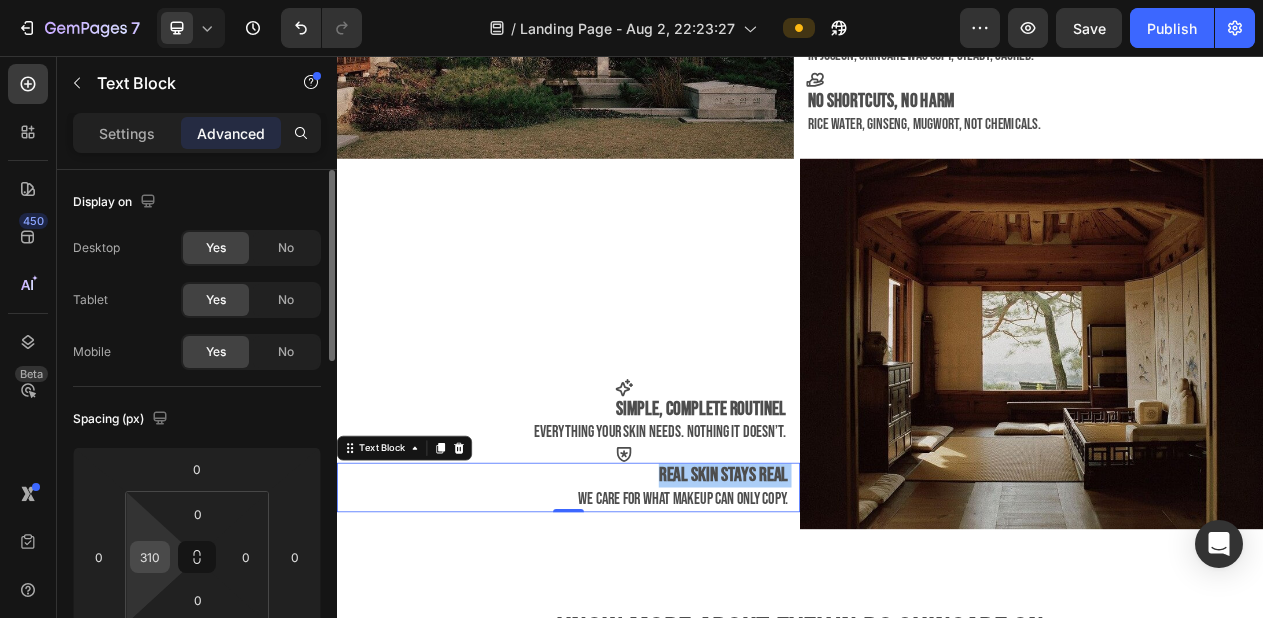 click on "310" at bounding box center (150, 557) 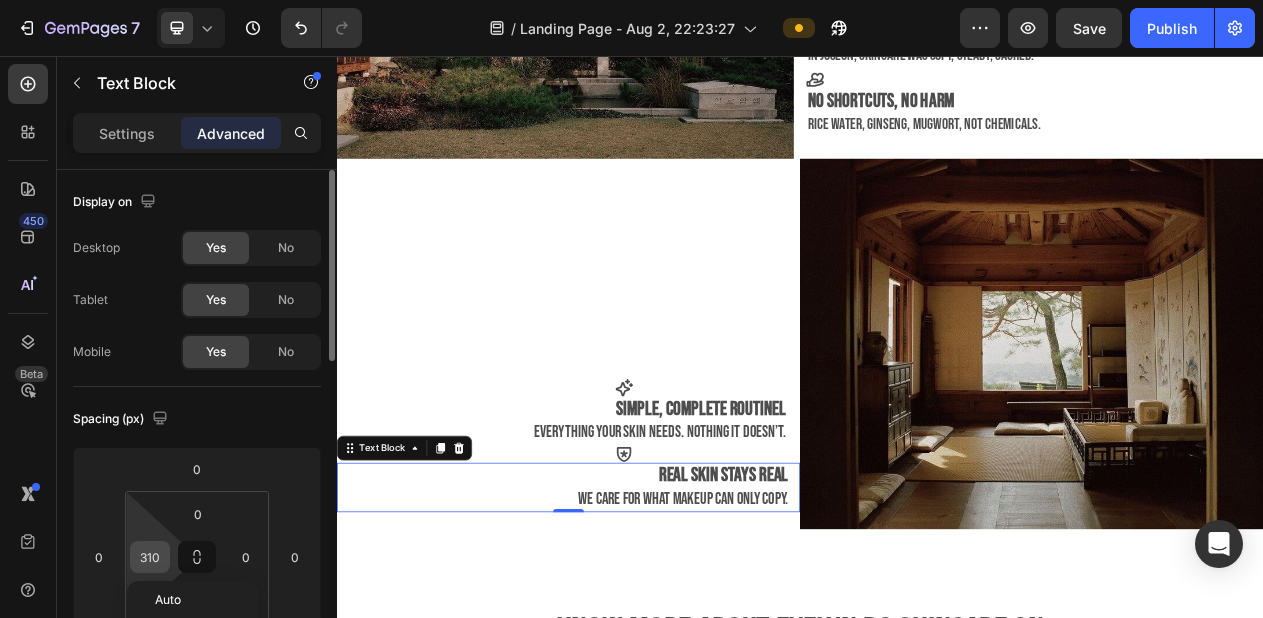 click on "310" at bounding box center (150, 557) 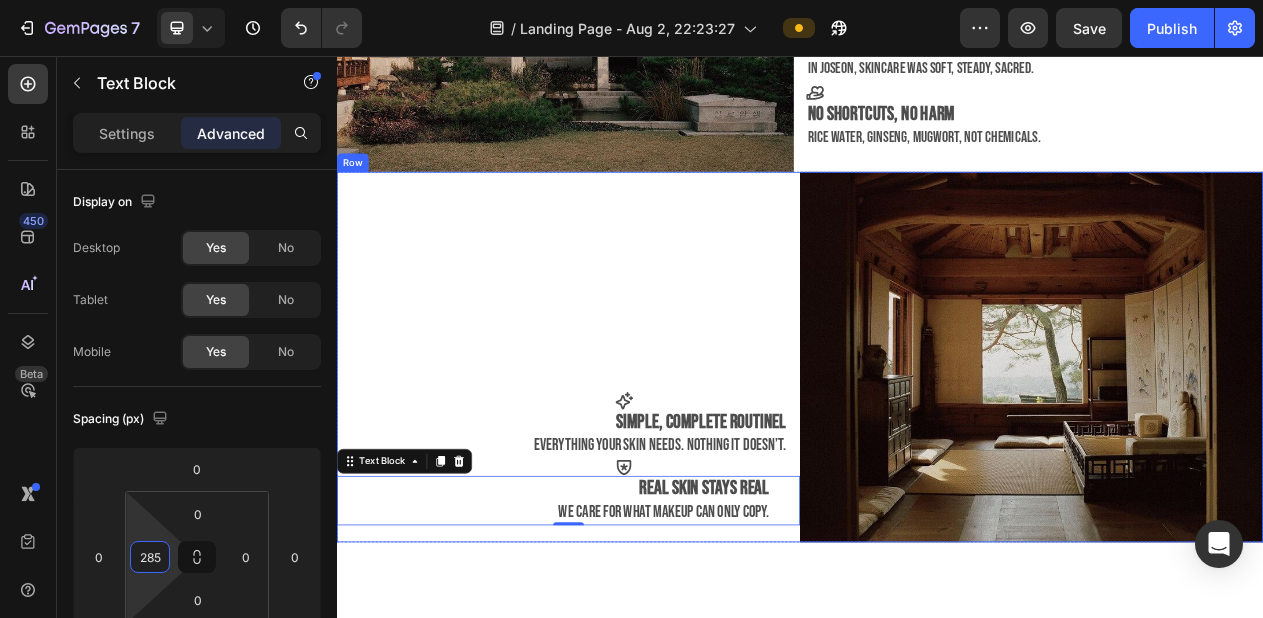 scroll, scrollTop: 1939, scrollLeft: 0, axis: vertical 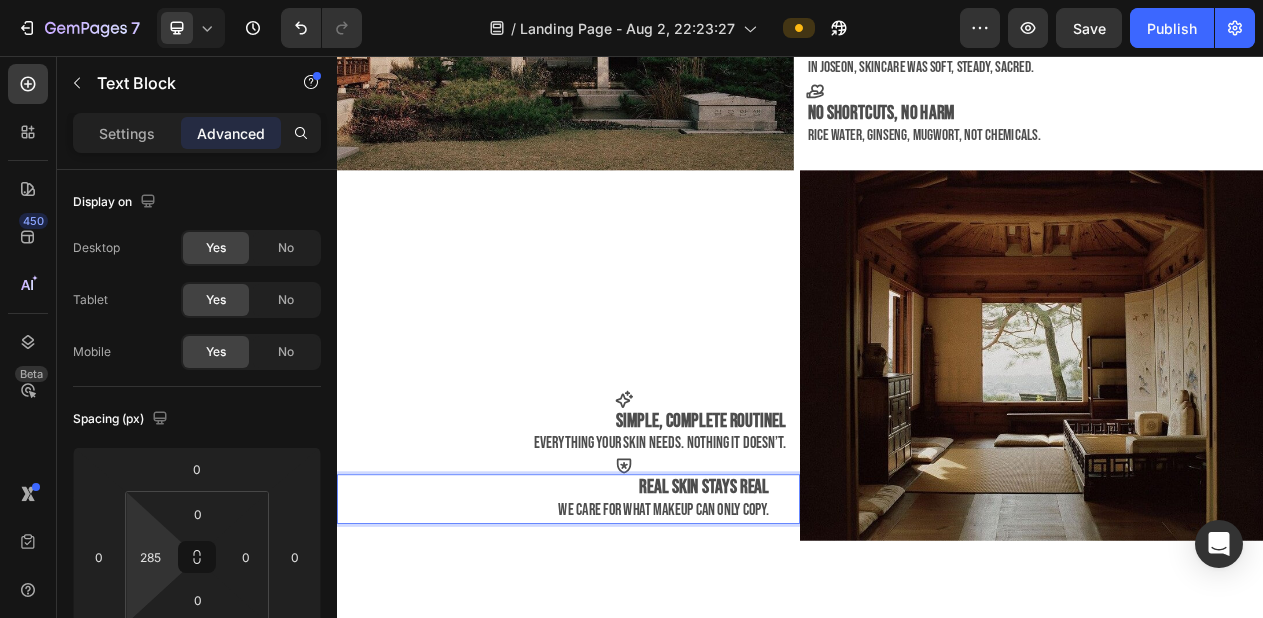 click on "real skin stays real" at bounding box center (813, 614) 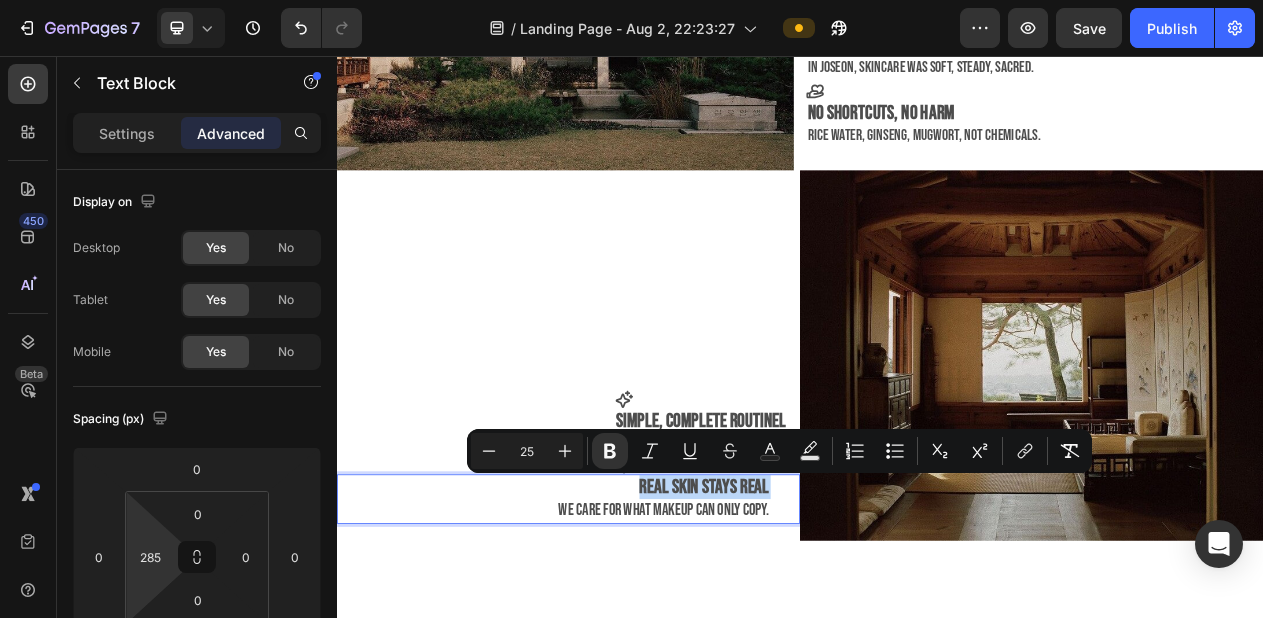click on "real skin stays real" at bounding box center [813, 614] 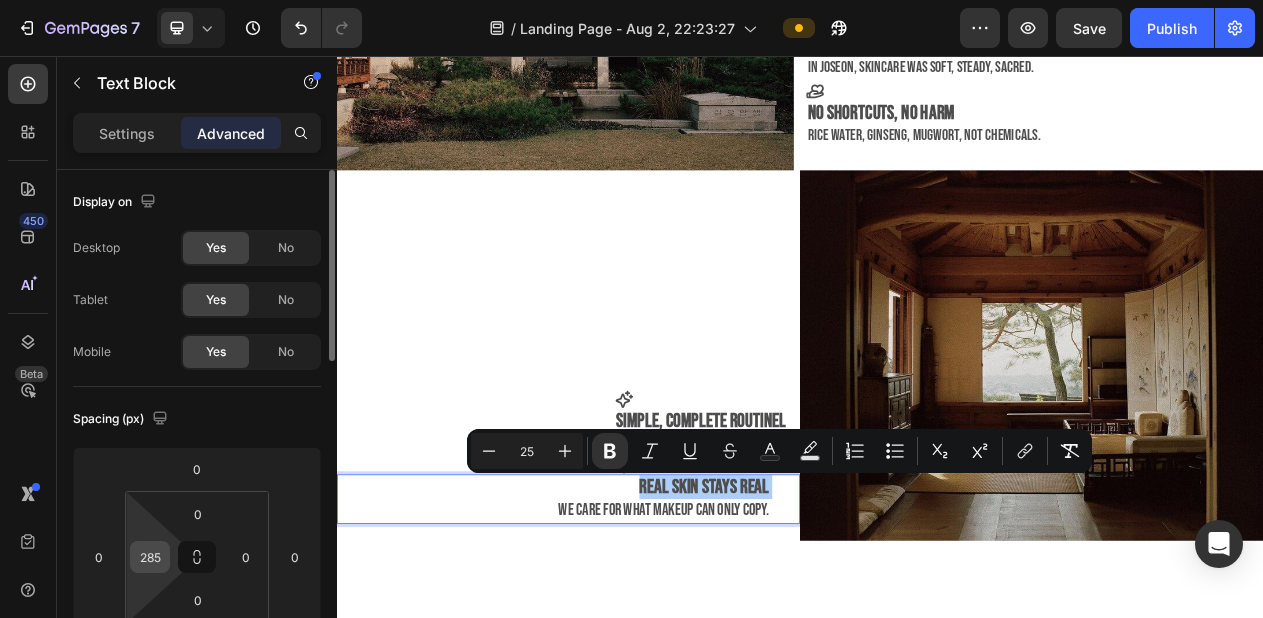 click on "285" at bounding box center [150, 557] 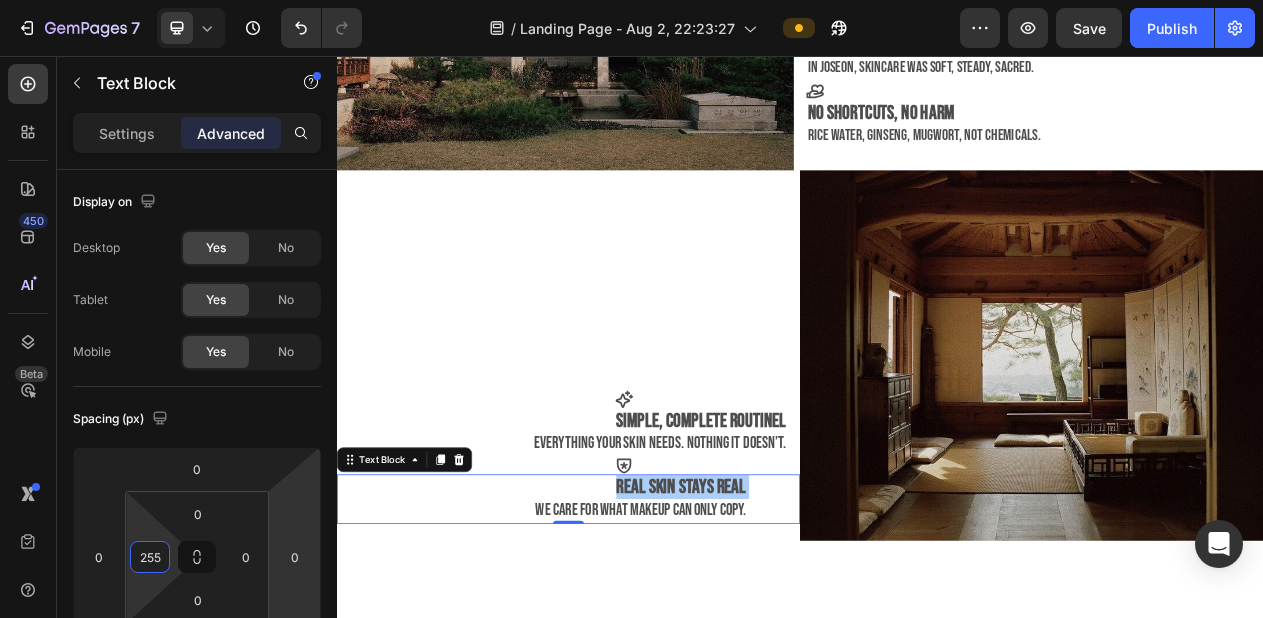 type on "255" 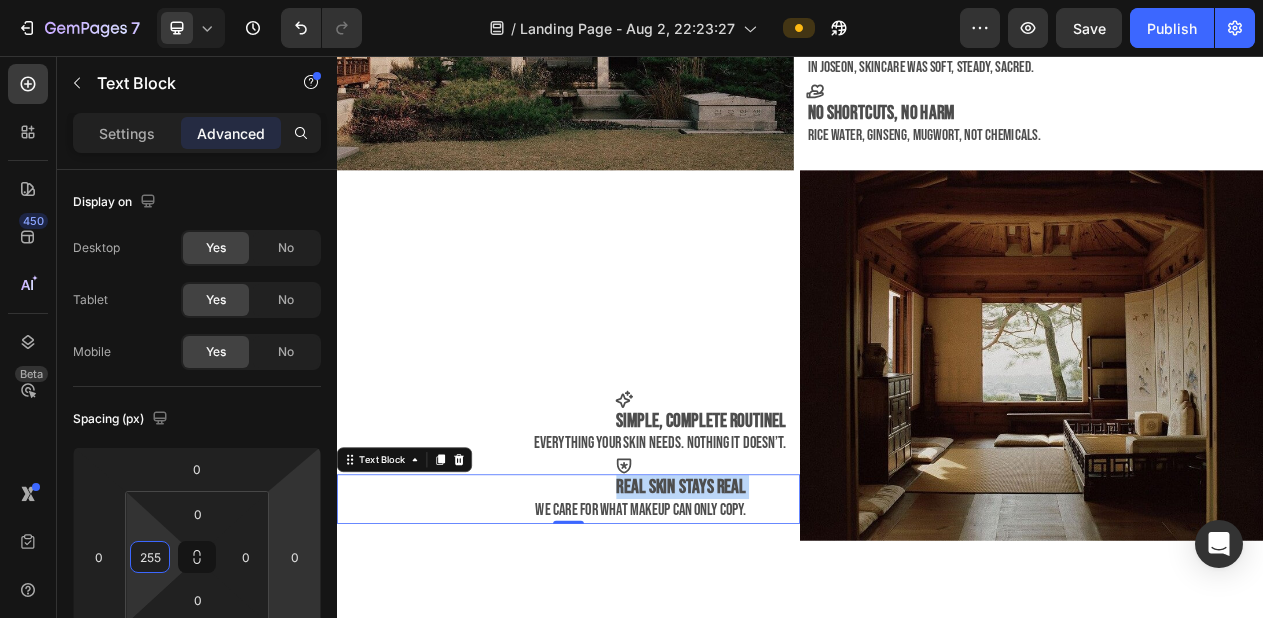 click on "real skin stays real we care for what makeup can only copy. Text Block   0" at bounding box center (637, 630) 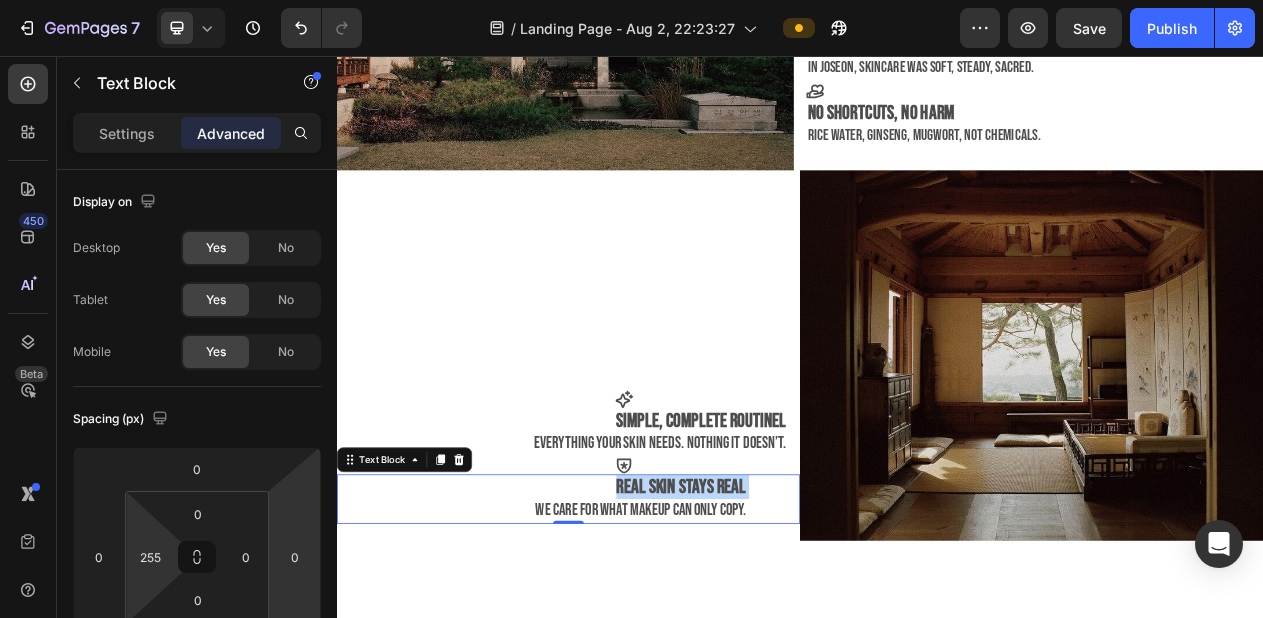 click on "real skin stays real we care for what makeup can only copy. Text Block   0" at bounding box center (637, 630) 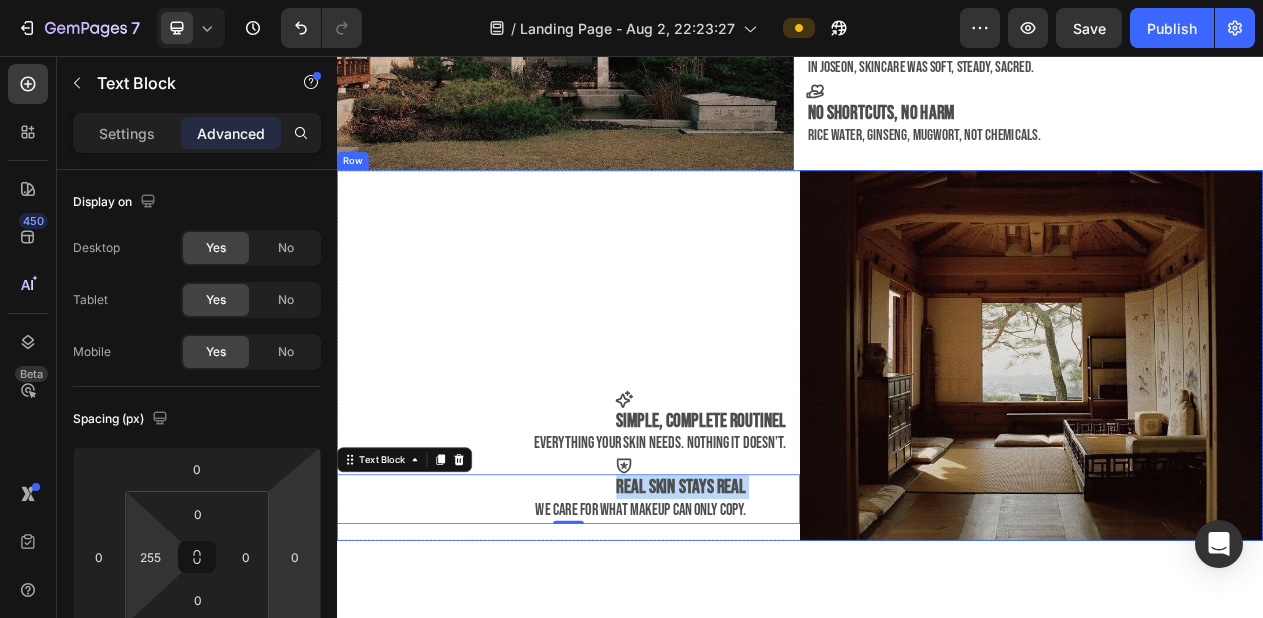 click on "Icon Simple, complete routinel everything your skin needs. nothing it doesn’t. Text Block
Icon real skin stays real we care for what makeup can only copy. Text Block   0" at bounding box center [637, 444] 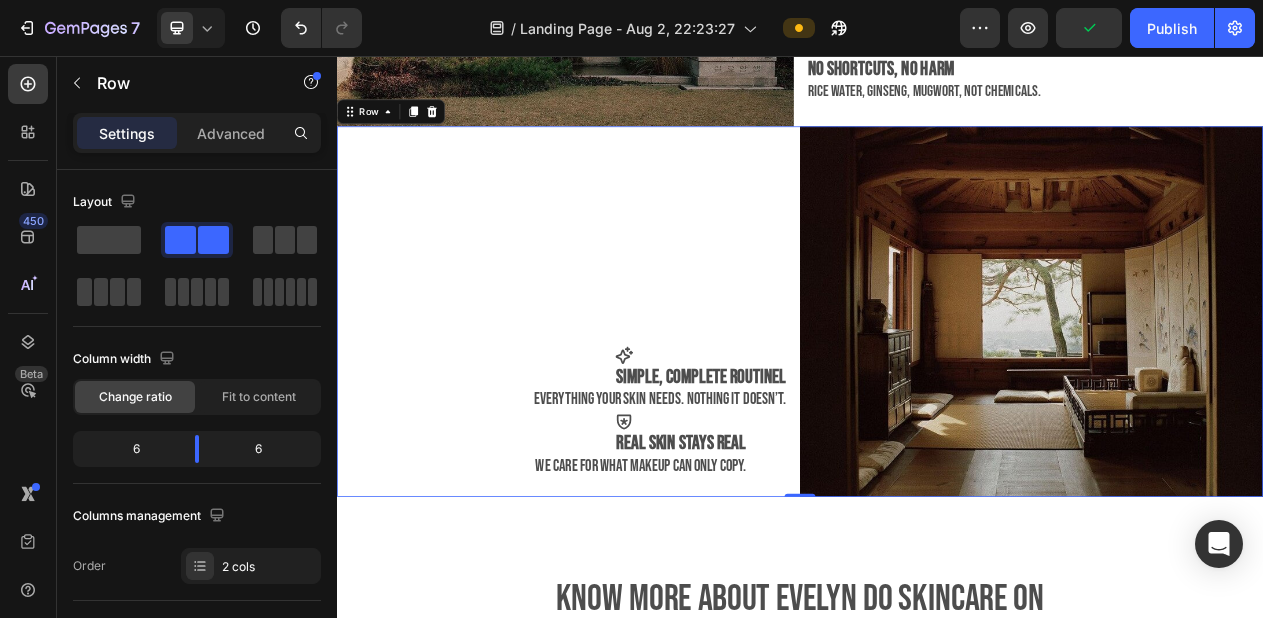 scroll, scrollTop: 1984, scrollLeft: 0, axis: vertical 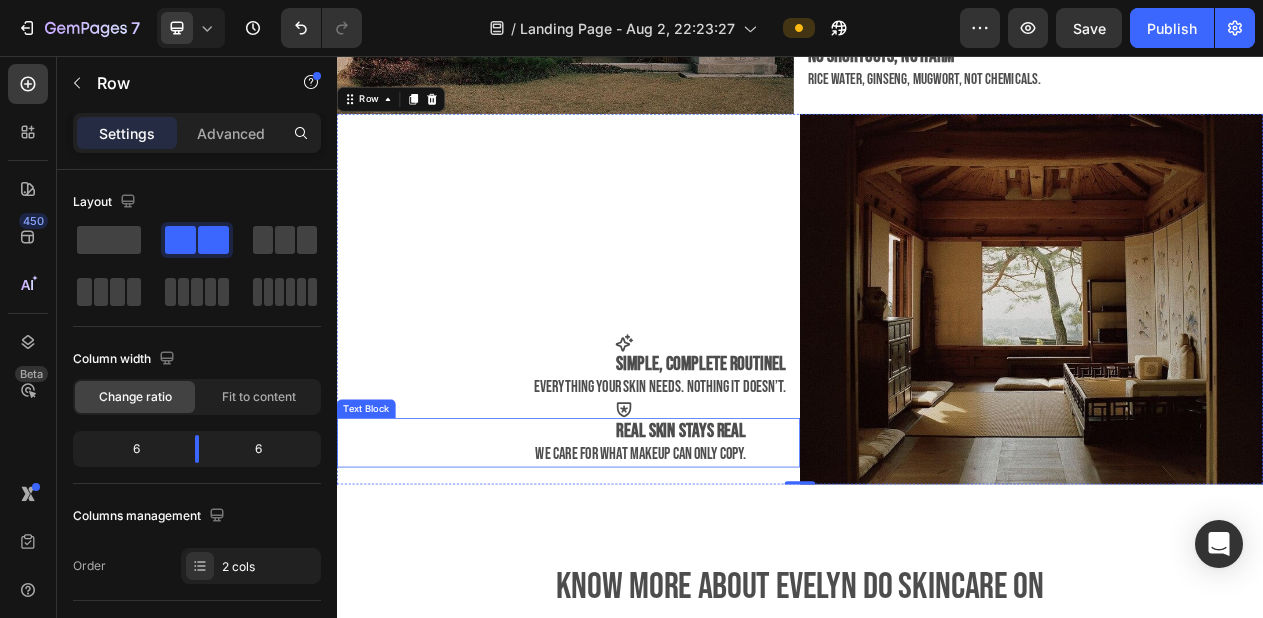 click on "we care for what makeup can only copy." at bounding box center [730, 571] 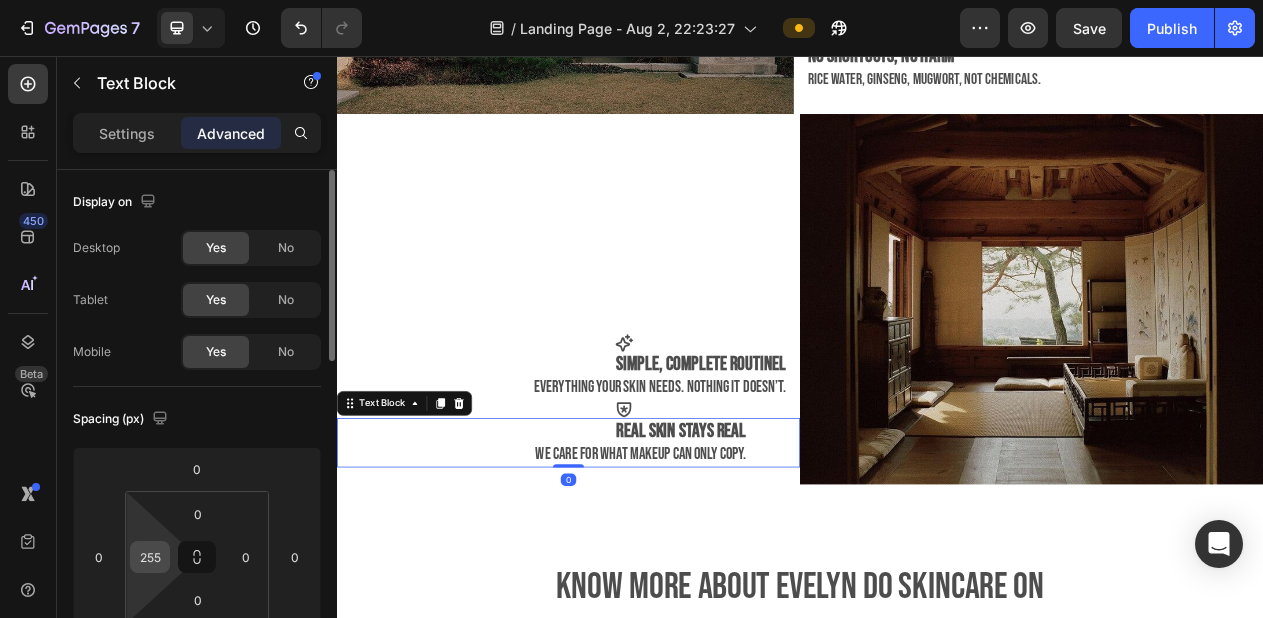 click on "255" at bounding box center (150, 557) 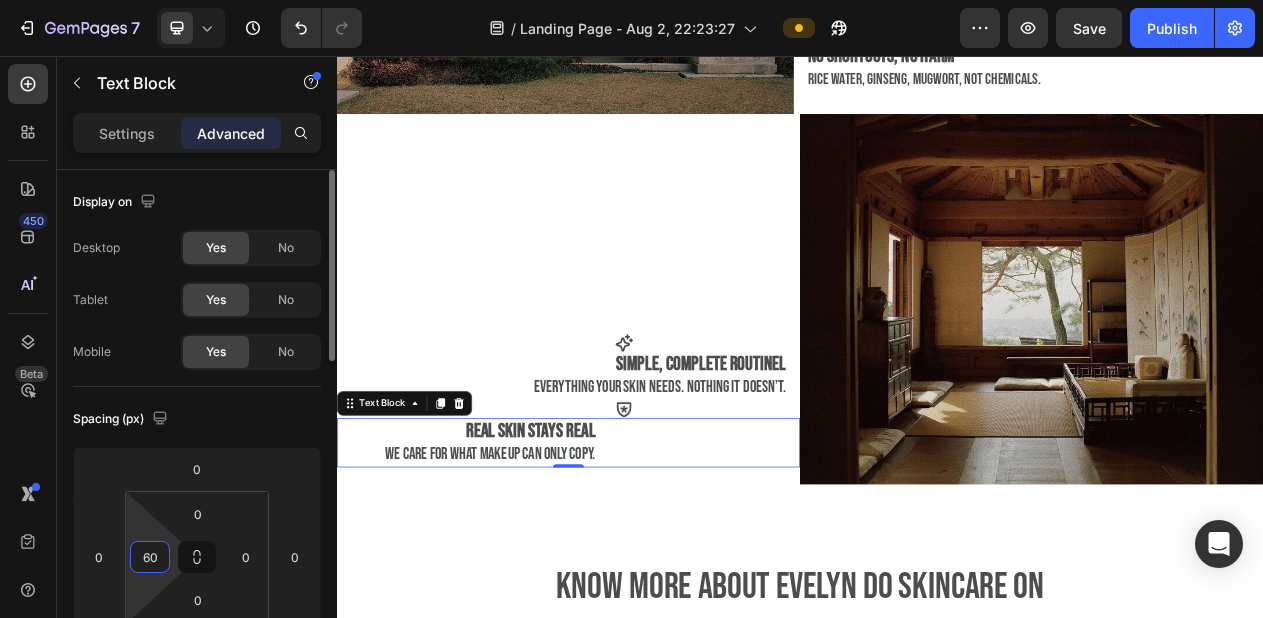 type on "6" 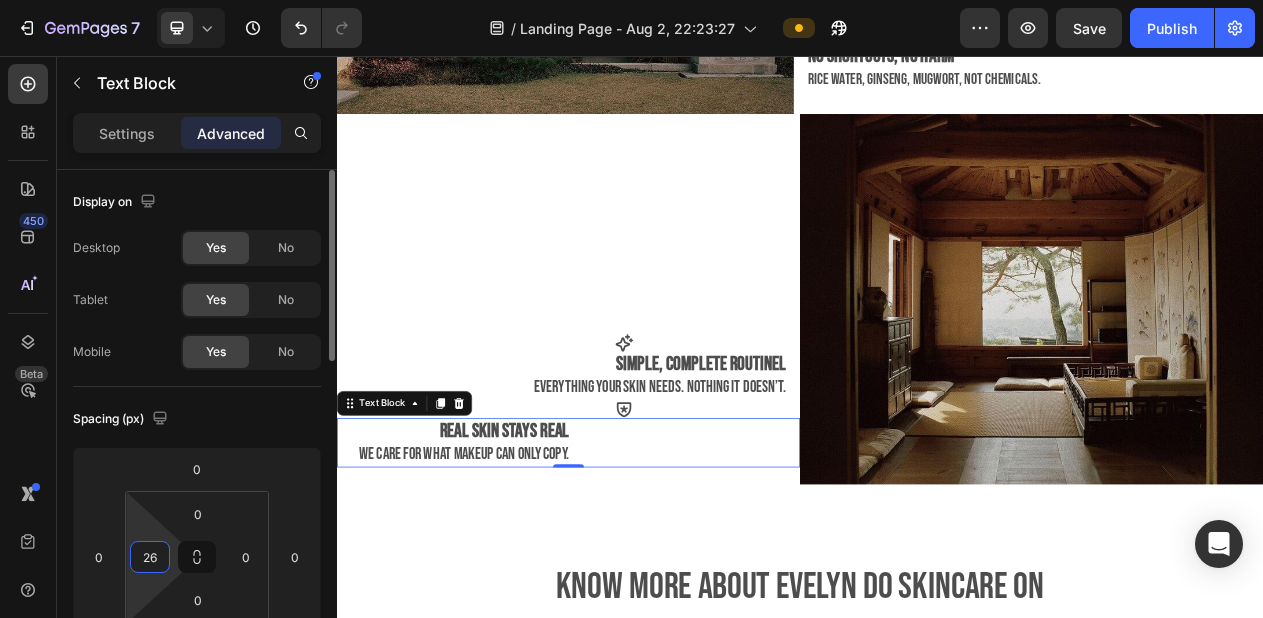 type on "2" 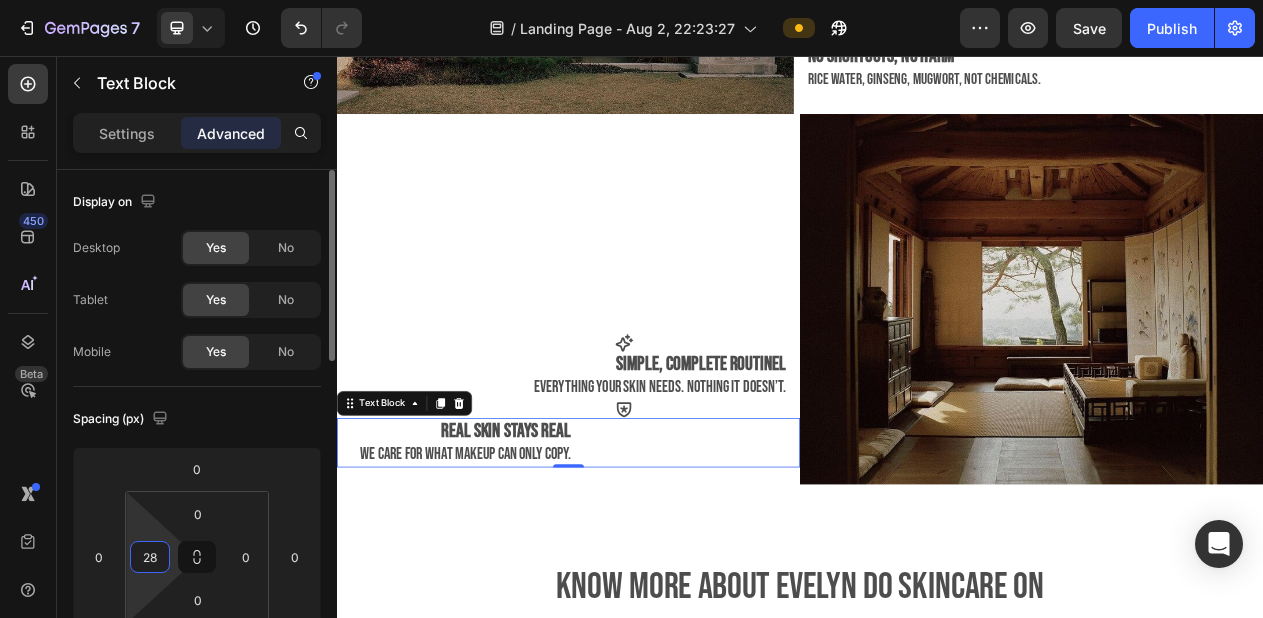 type on "2" 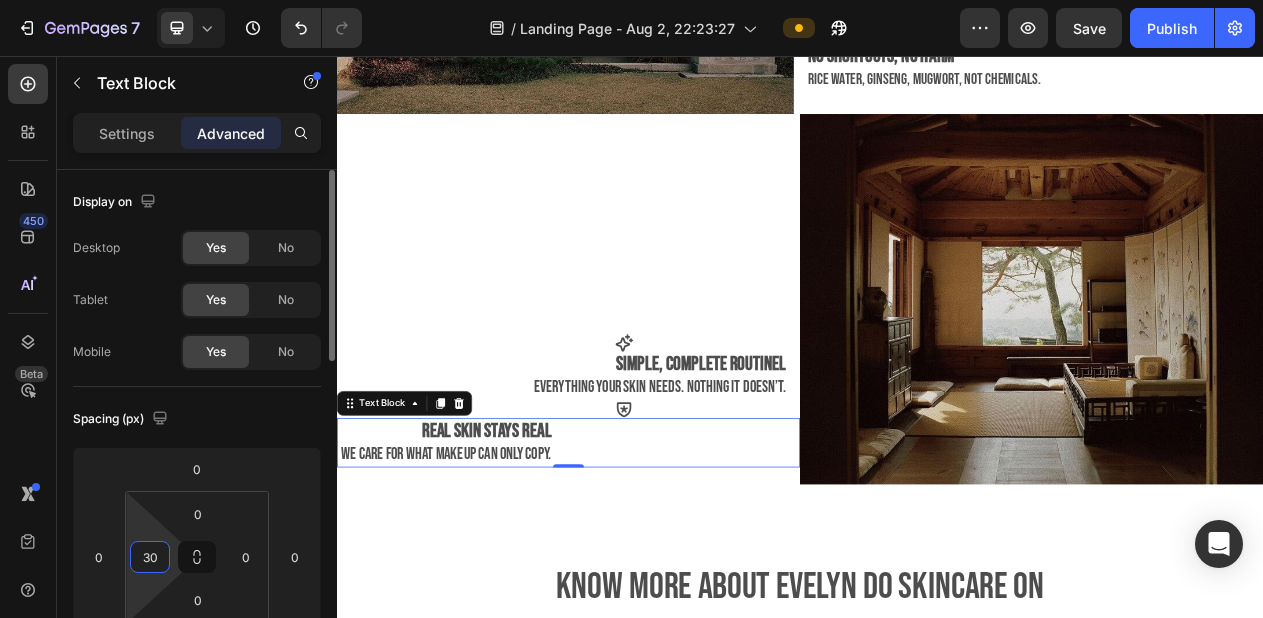 type on "300" 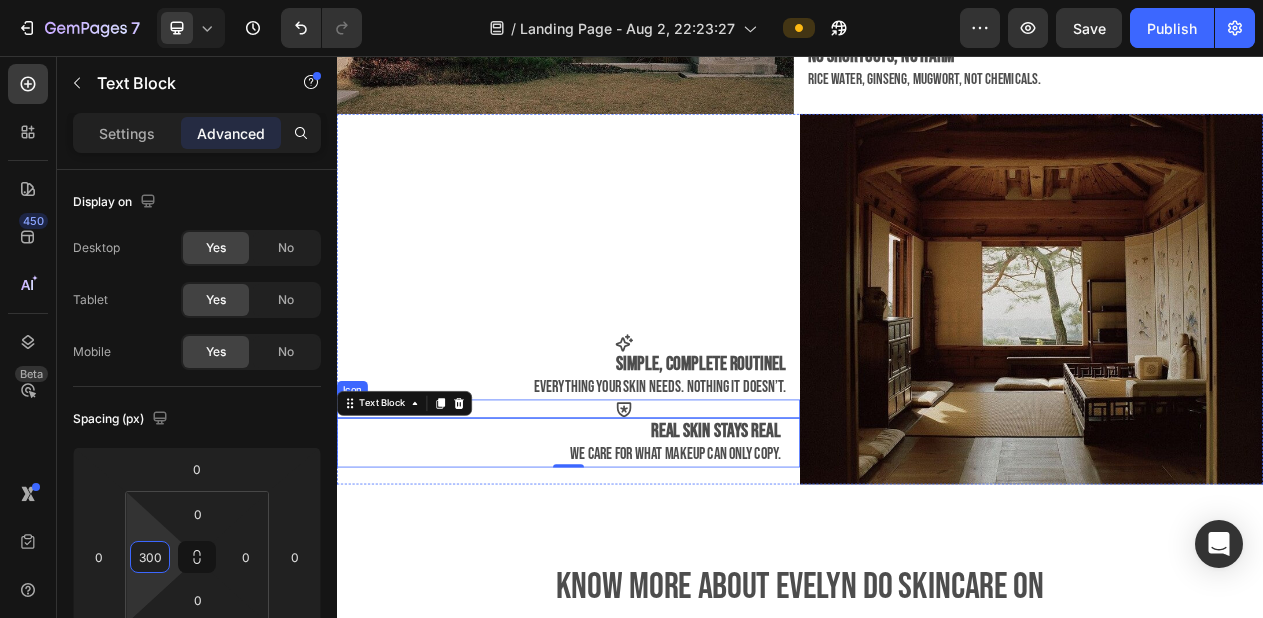 click 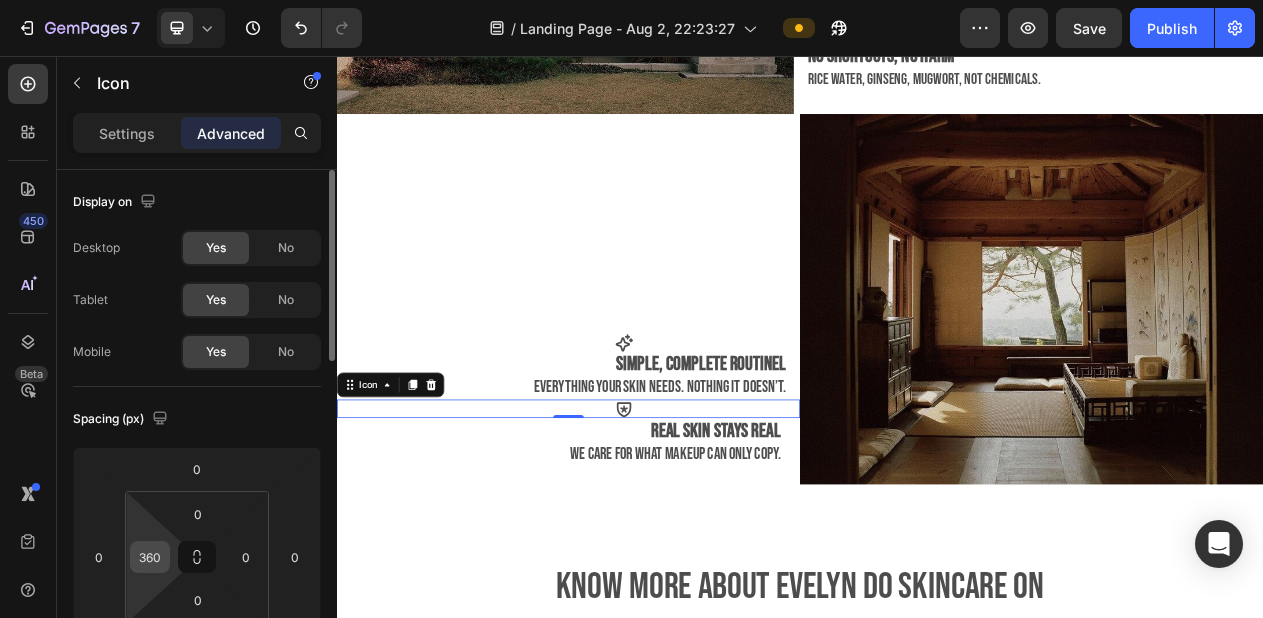 click on "360" at bounding box center [150, 557] 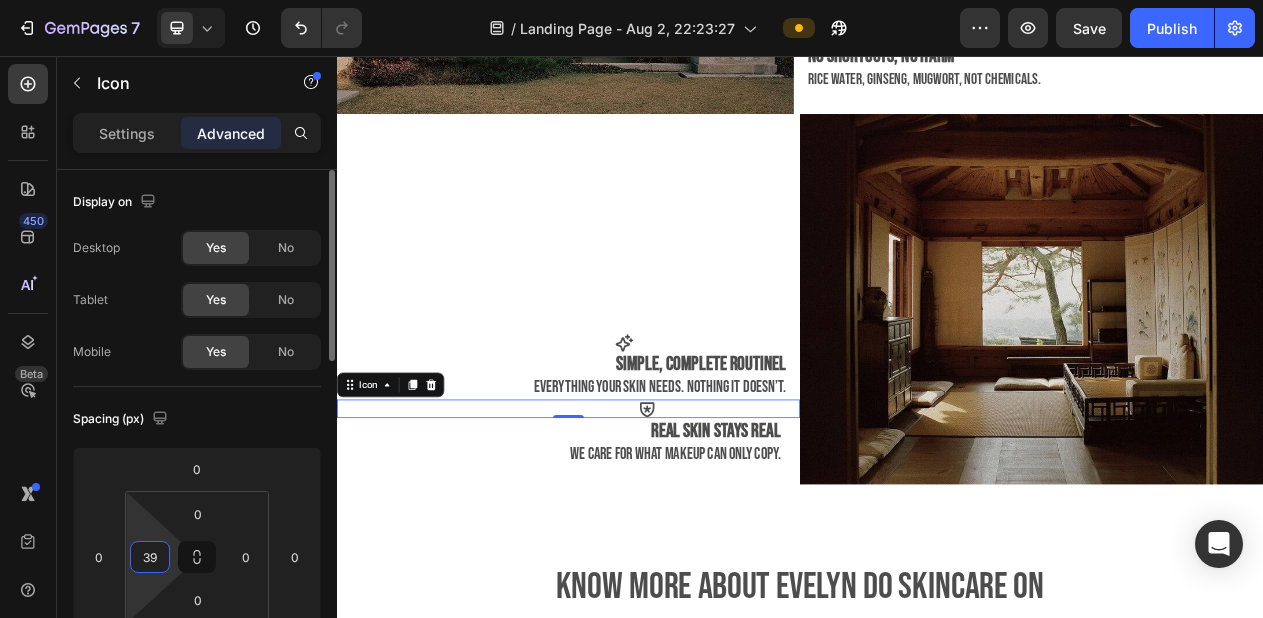 type on "3" 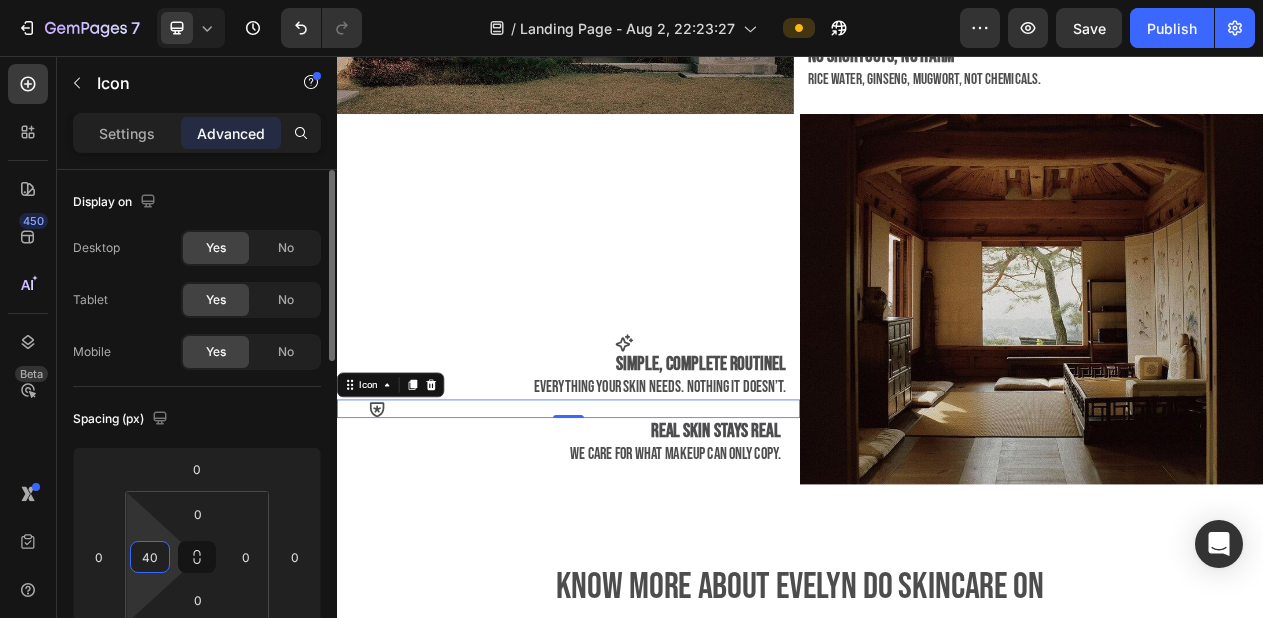 type on "405" 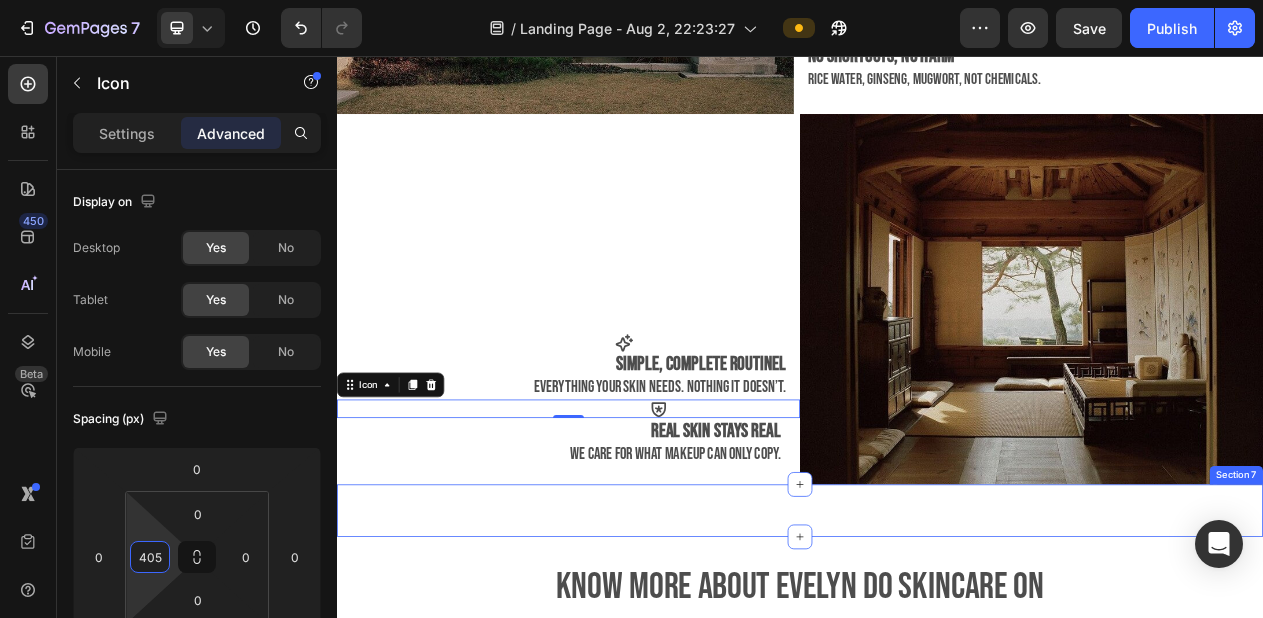 click on "Text Block Section 7" at bounding box center (937, 645) 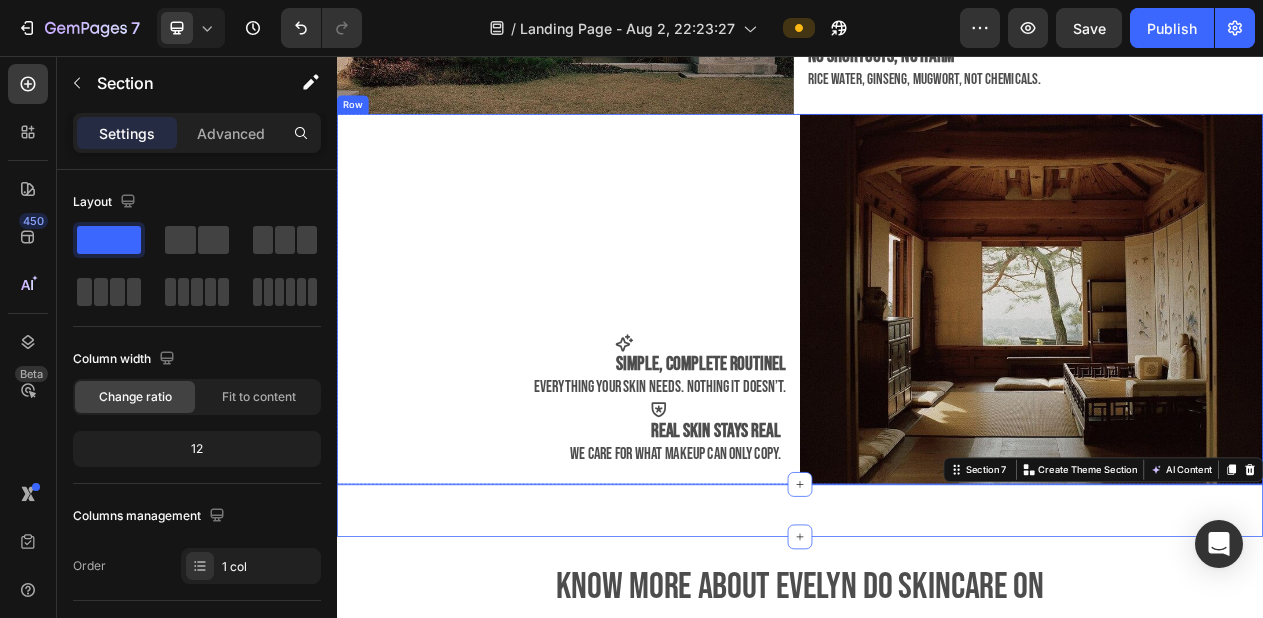 click on "Icon Simple, complete routinel everything your skin needs. nothing it doesn’t. Text Block
Icon real skin stays real we care for what makeup can only copy. Text Block" at bounding box center (637, 371) 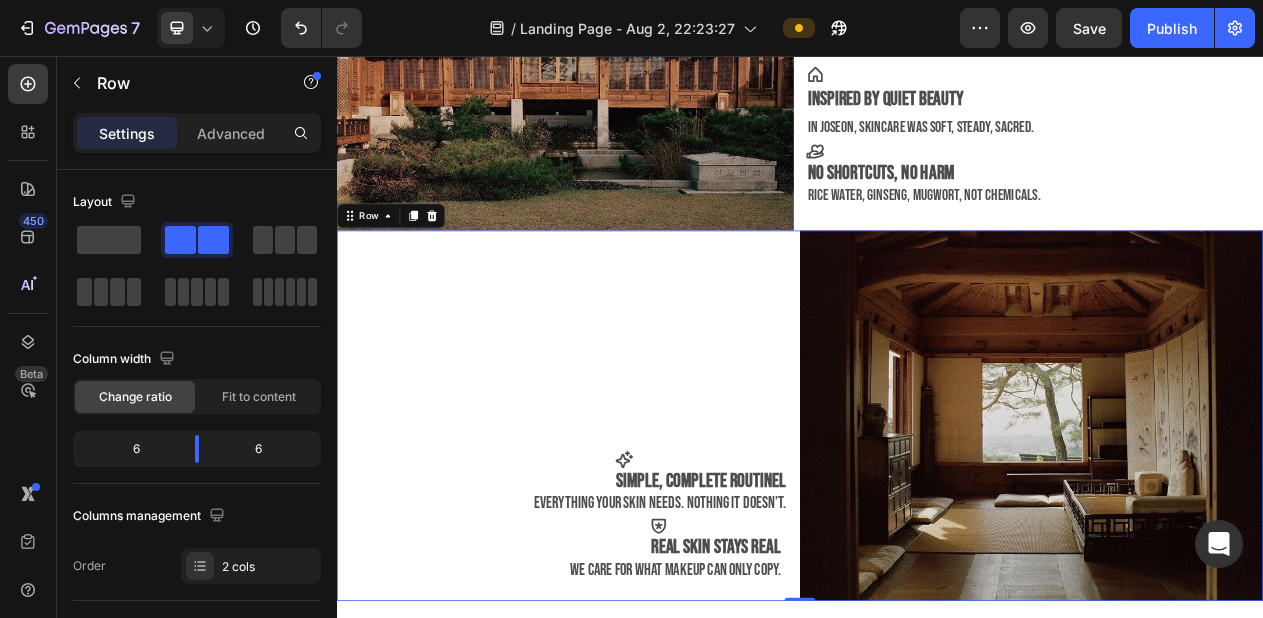scroll, scrollTop: 1812, scrollLeft: 0, axis: vertical 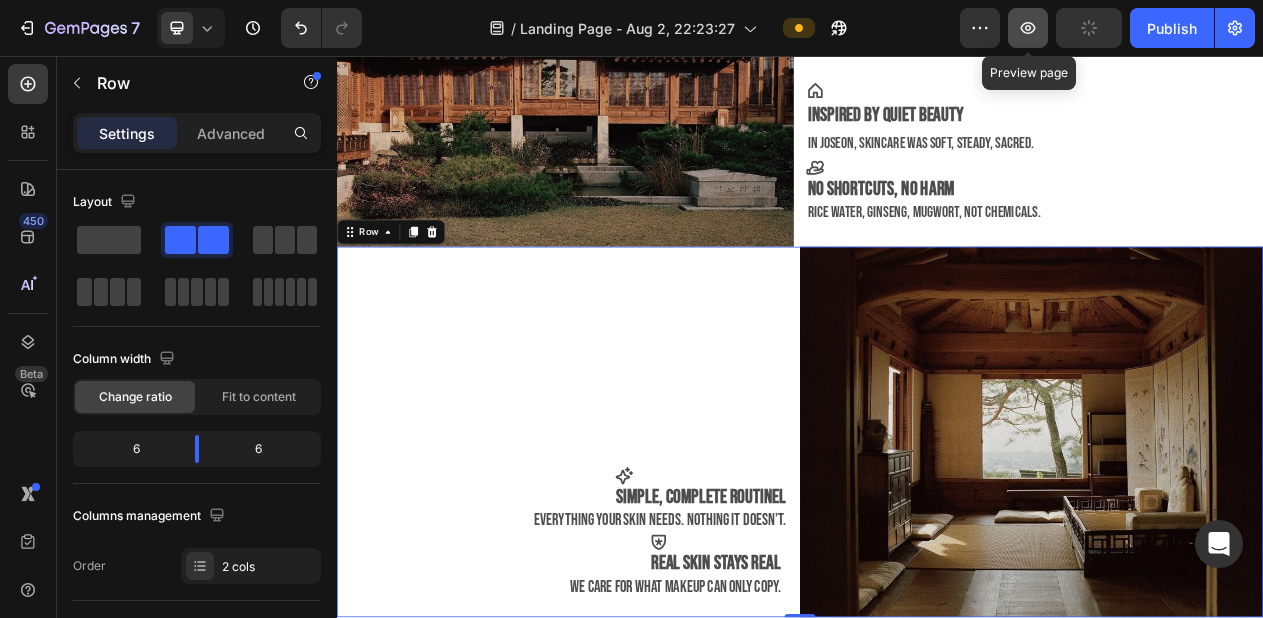 click 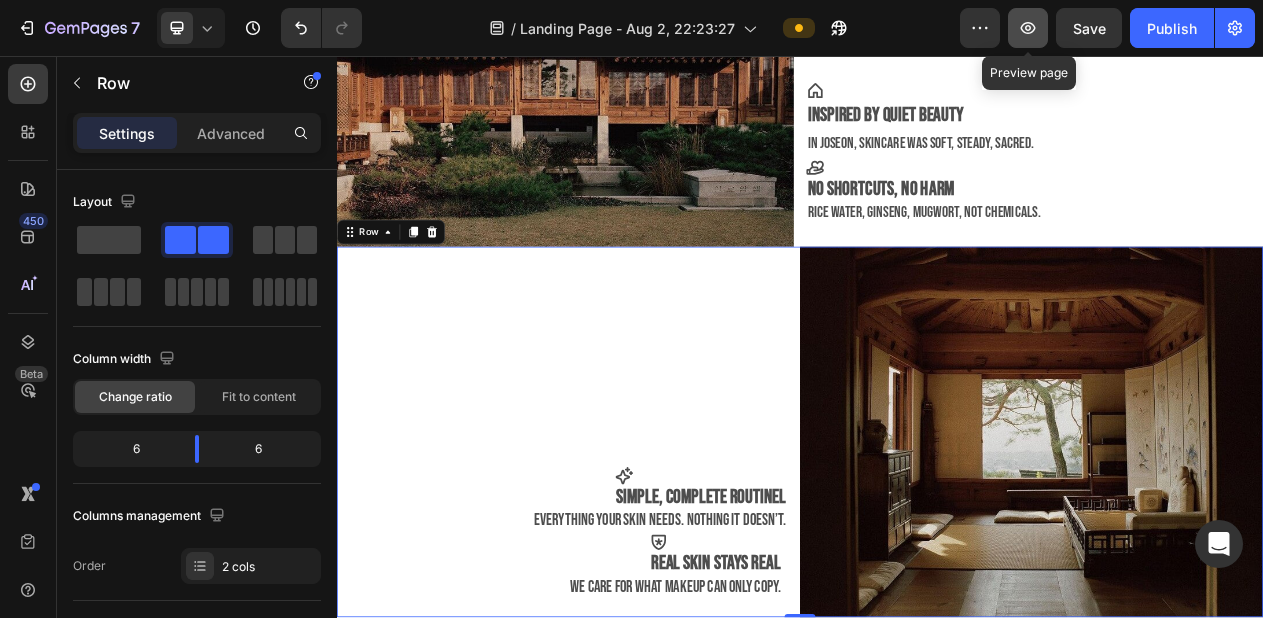 click 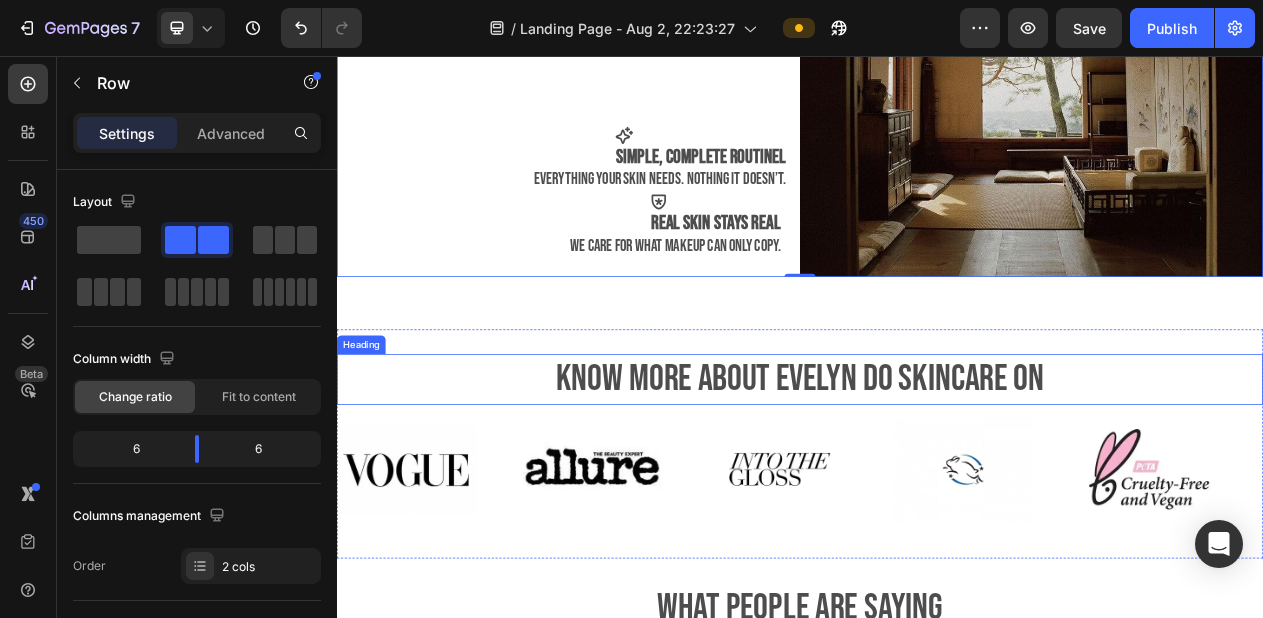scroll, scrollTop: 2306, scrollLeft: 0, axis: vertical 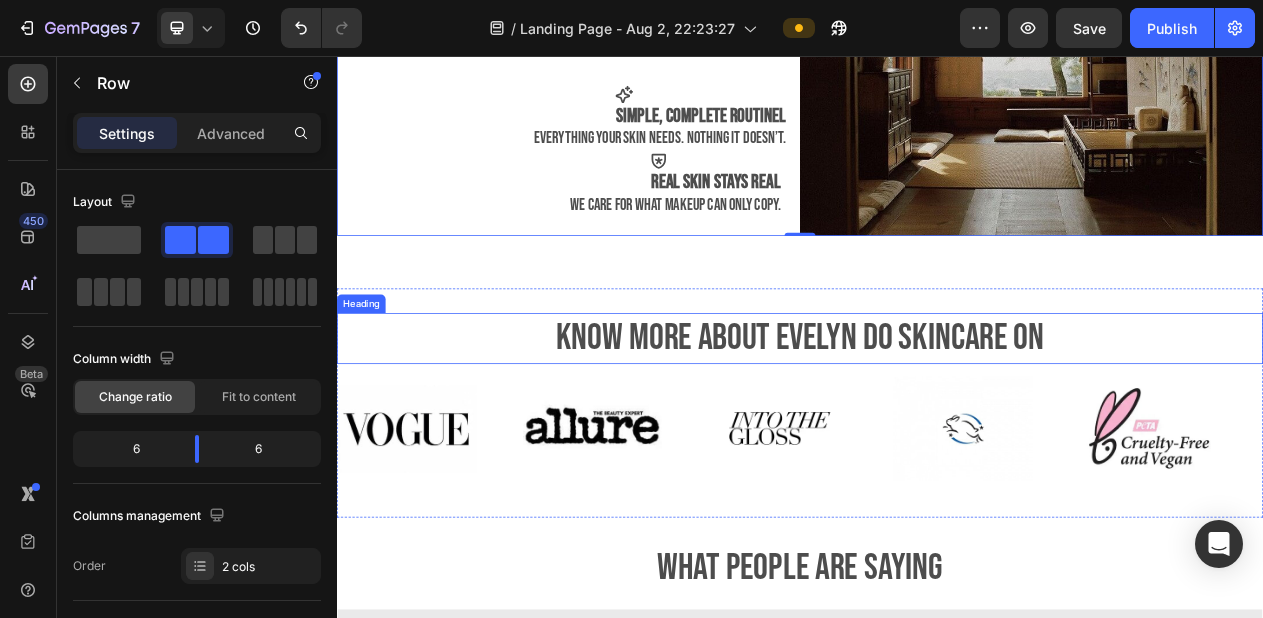 click on "Know more about Evelyn Do skincare on  Heading Image Image Image Image Image Image Image Image Image Image Marquee Section 8" at bounding box center [937, 505] 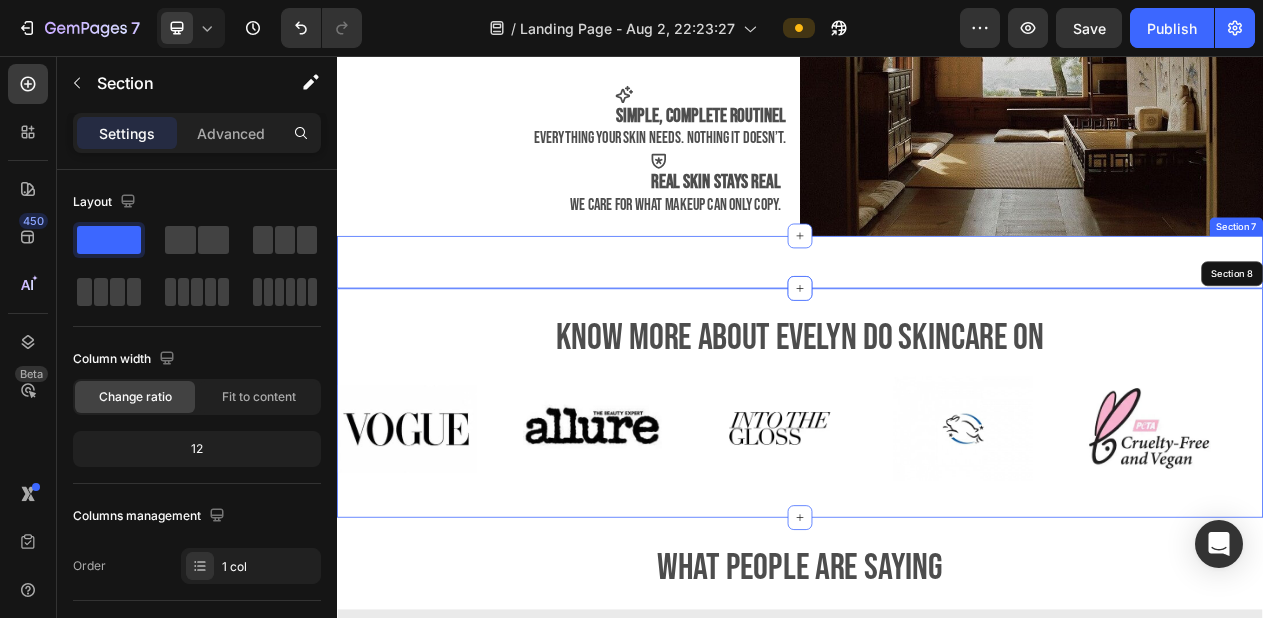 click on "Text Block Section 7" at bounding box center [937, 323] 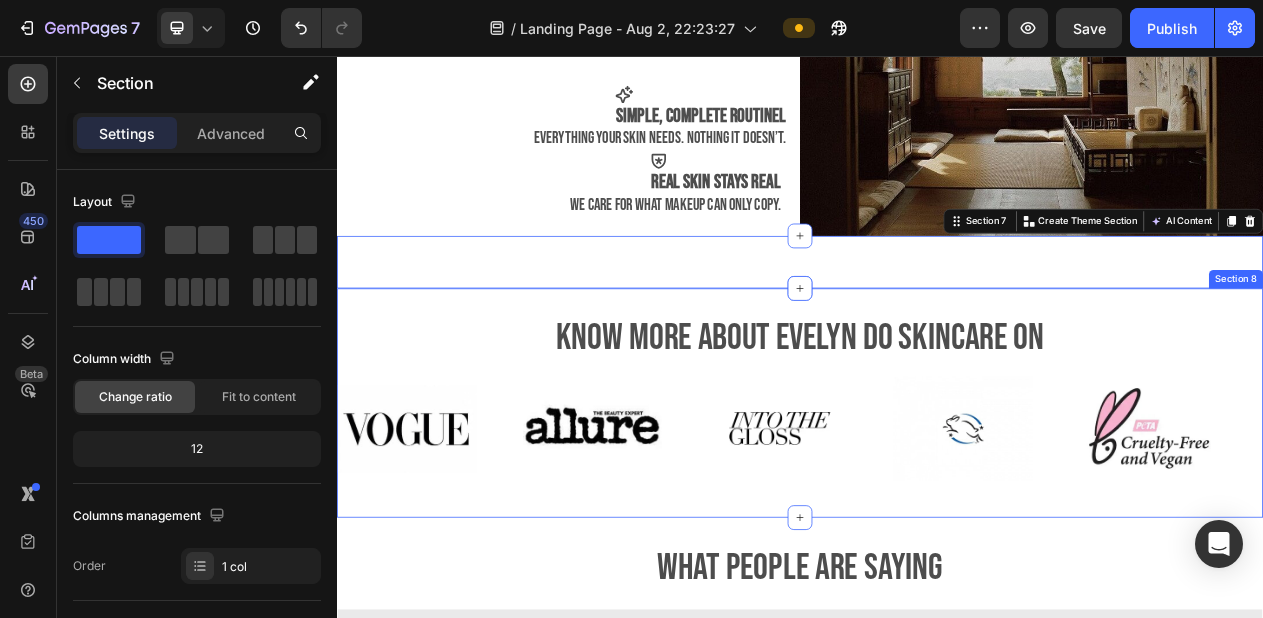 click on "Know more about Evelyn Do skincare on  Heading Image Image Image Image Image Image Image Image Image Image Marquee Section 8" at bounding box center [937, 505] 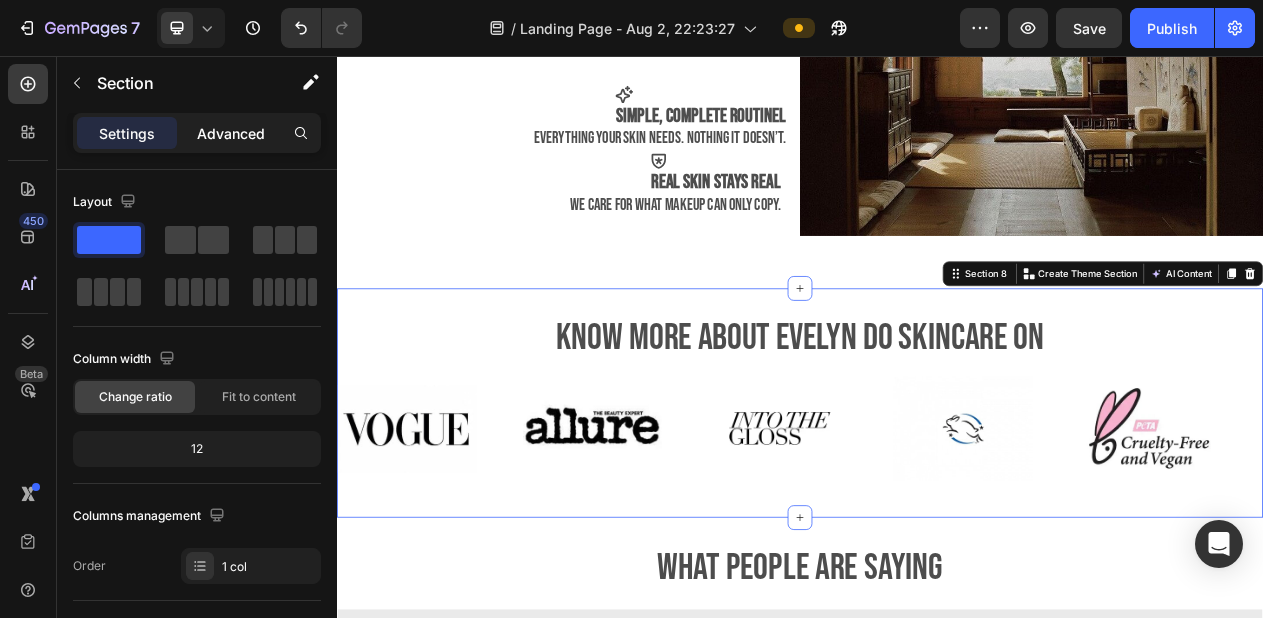 click on "Advanced" at bounding box center (231, 133) 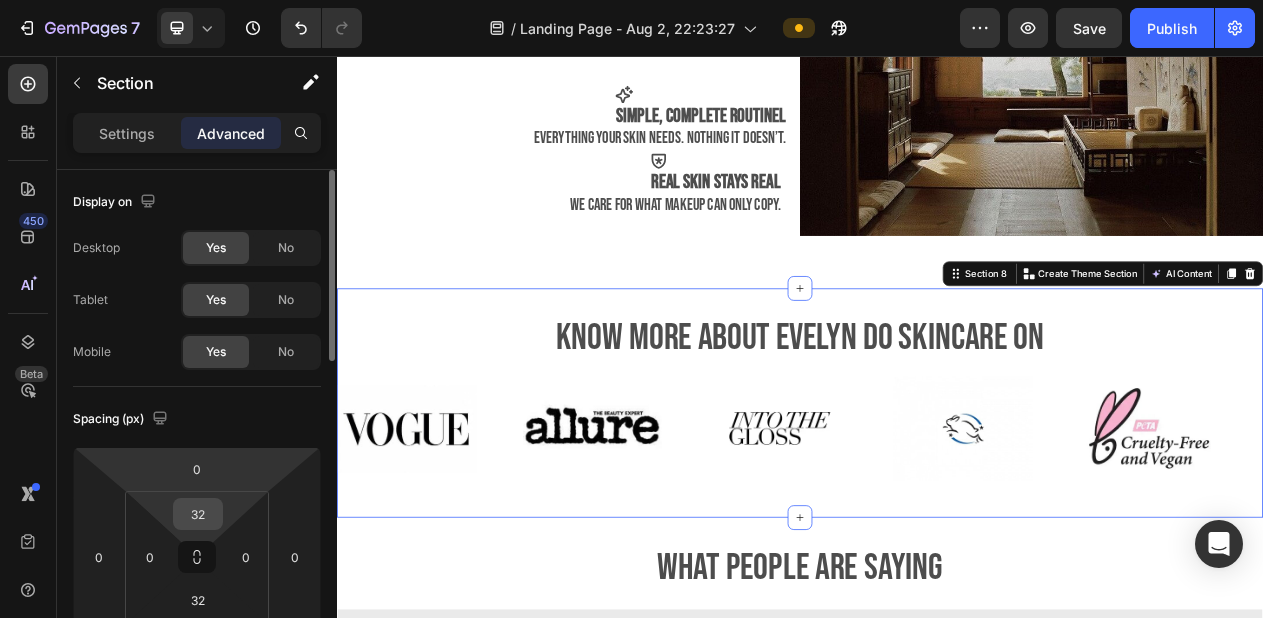 click on "32" at bounding box center [198, 514] 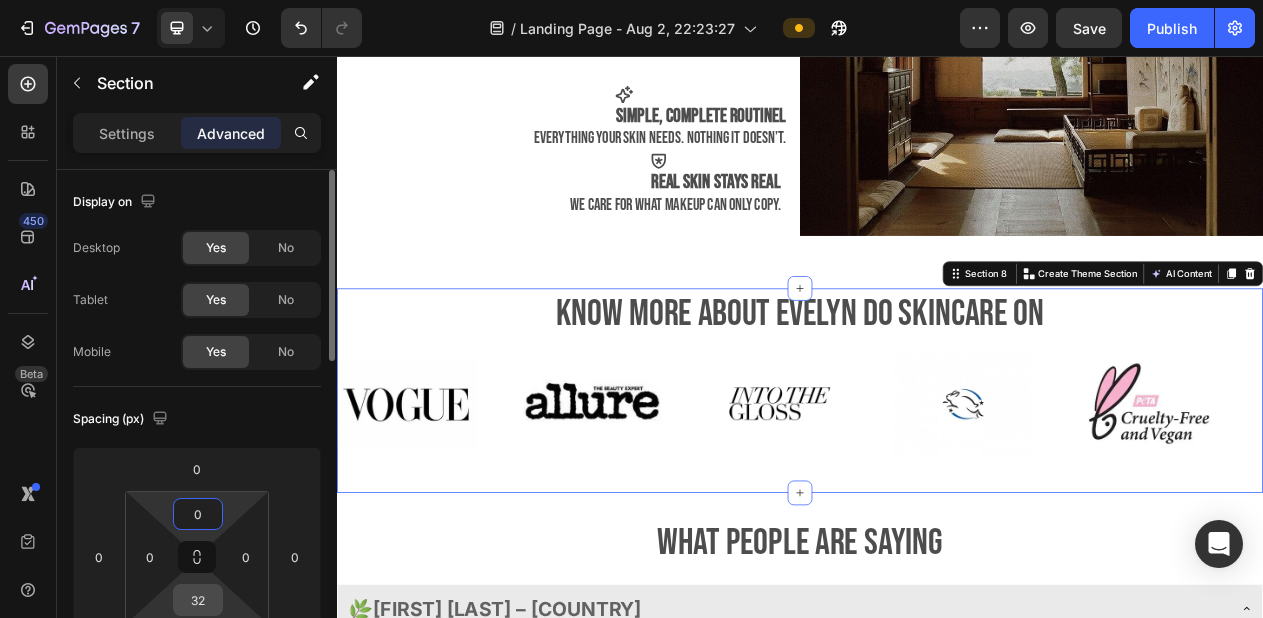 type on "0" 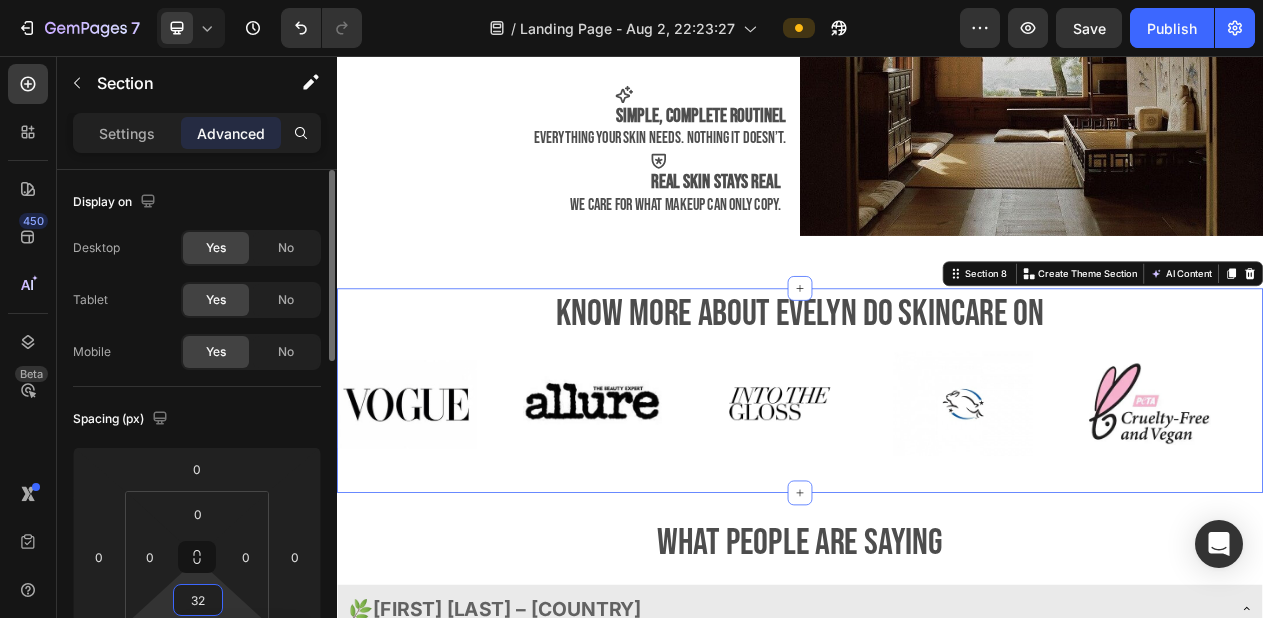 click on "32" at bounding box center [198, 600] 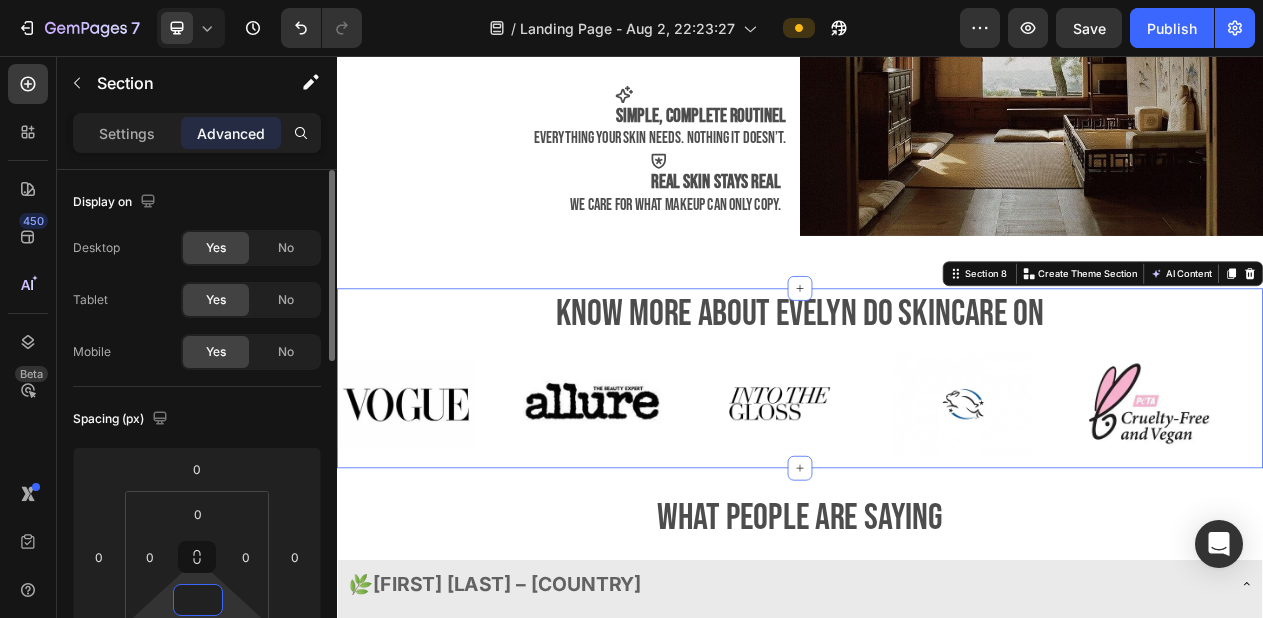 type on "0" 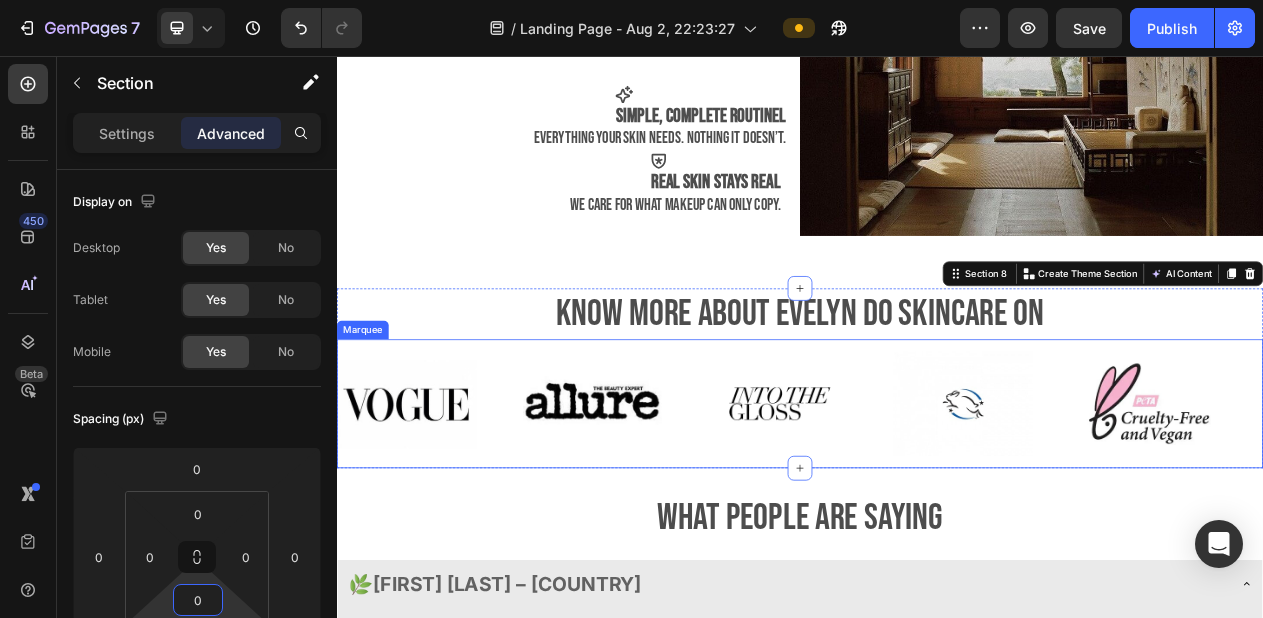 click on "Image" at bounding box center (458, 507) 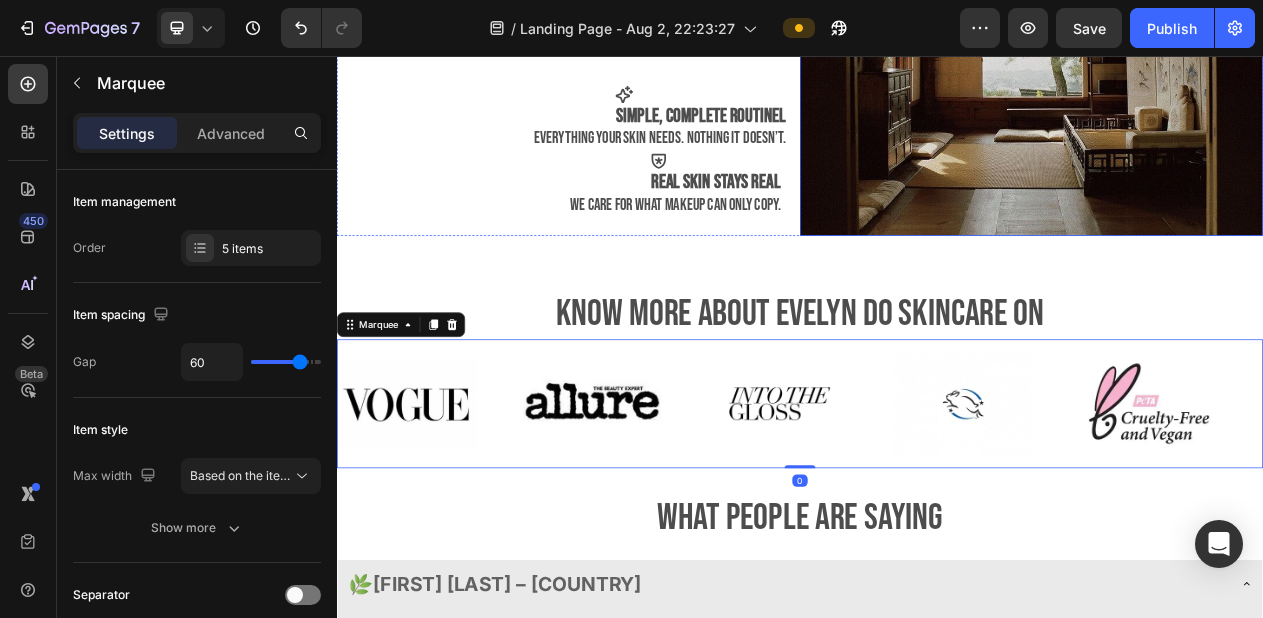 click at bounding box center [1237, 49] 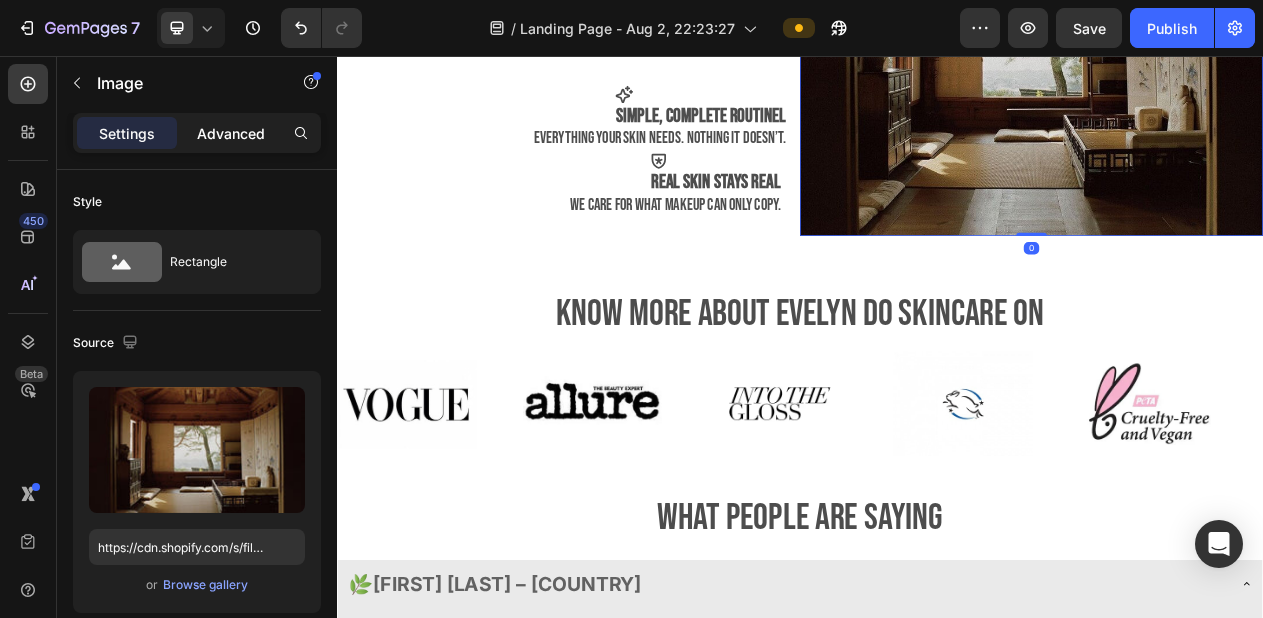 click on "Advanced" 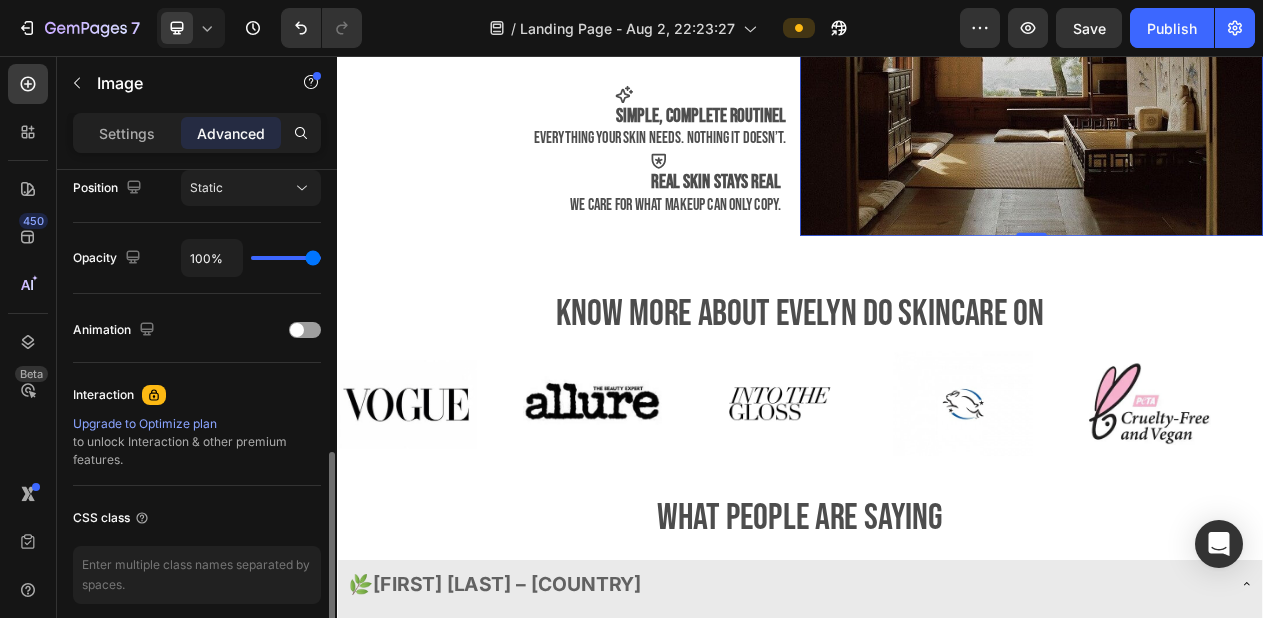 scroll, scrollTop: 829, scrollLeft: 0, axis: vertical 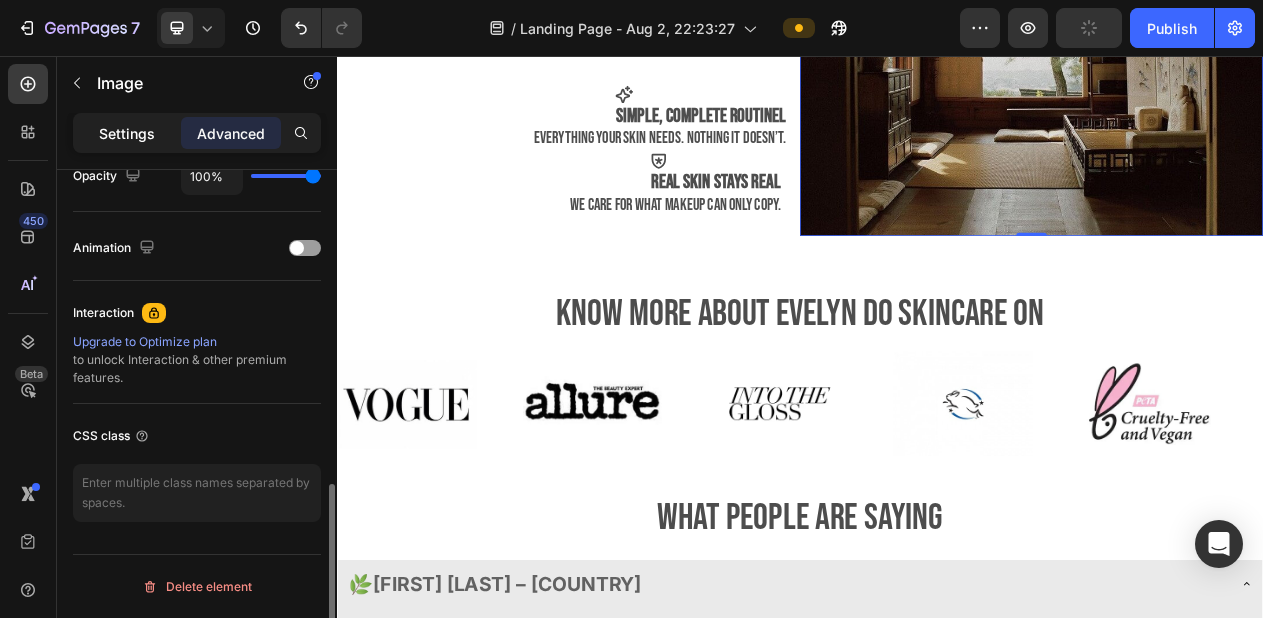 click on "Settings" 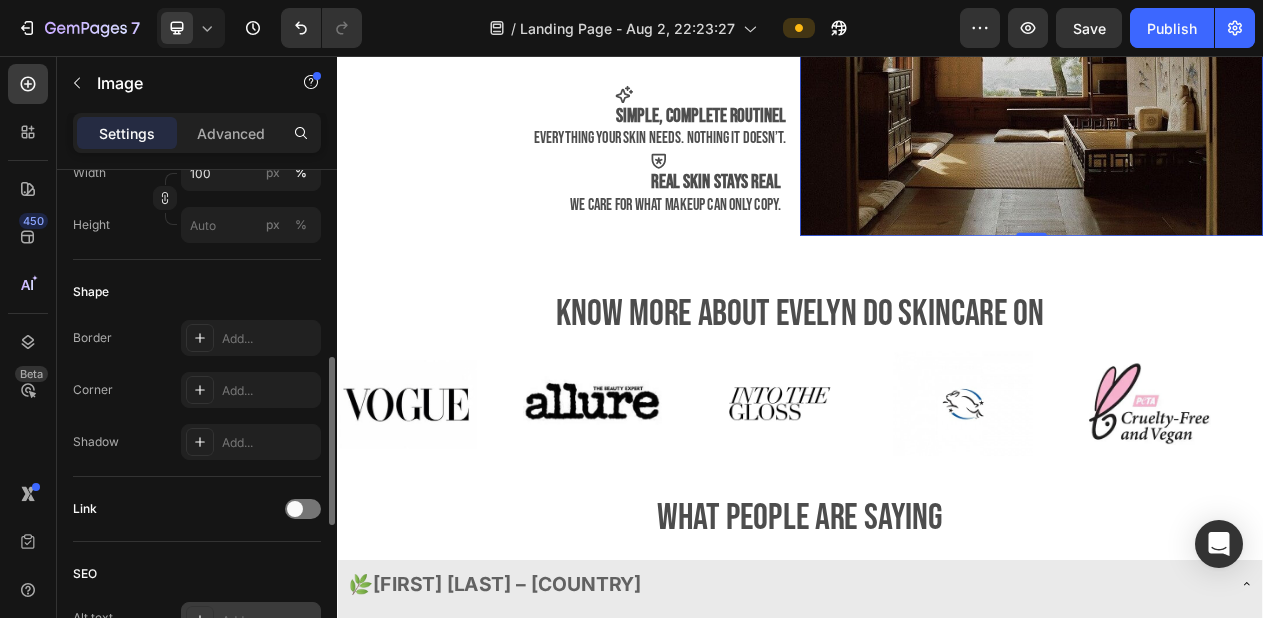 scroll, scrollTop: 589, scrollLeft: 0, axis: vertical 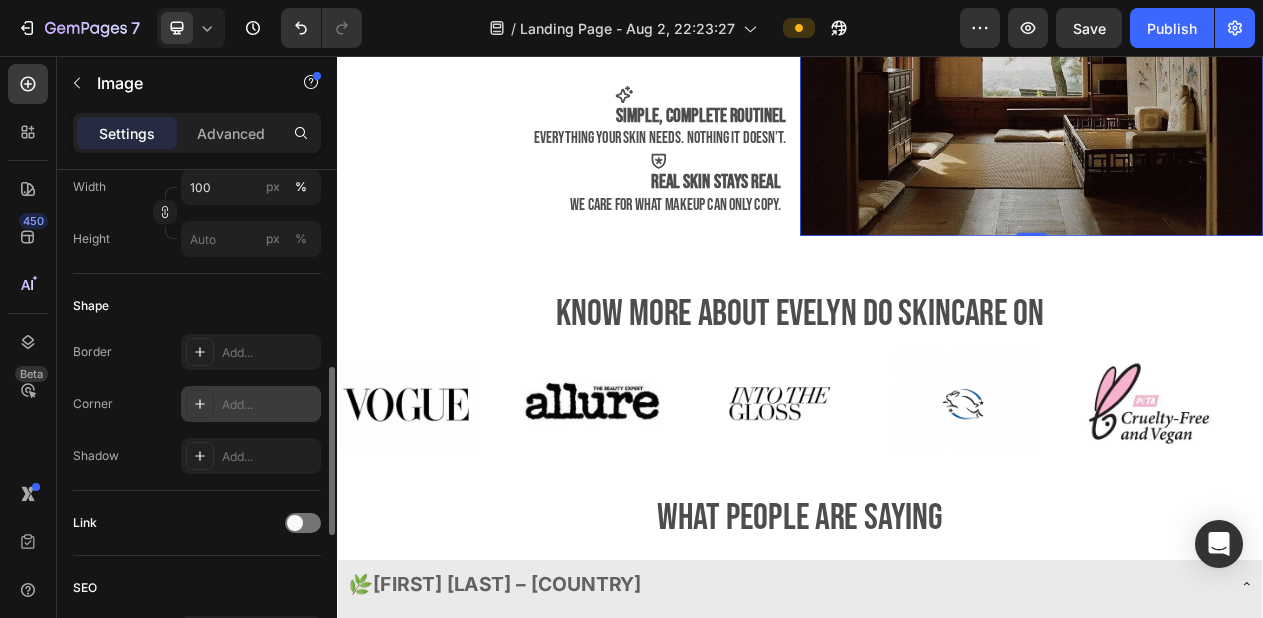click on "Add..." at bounding box center [269, 405] 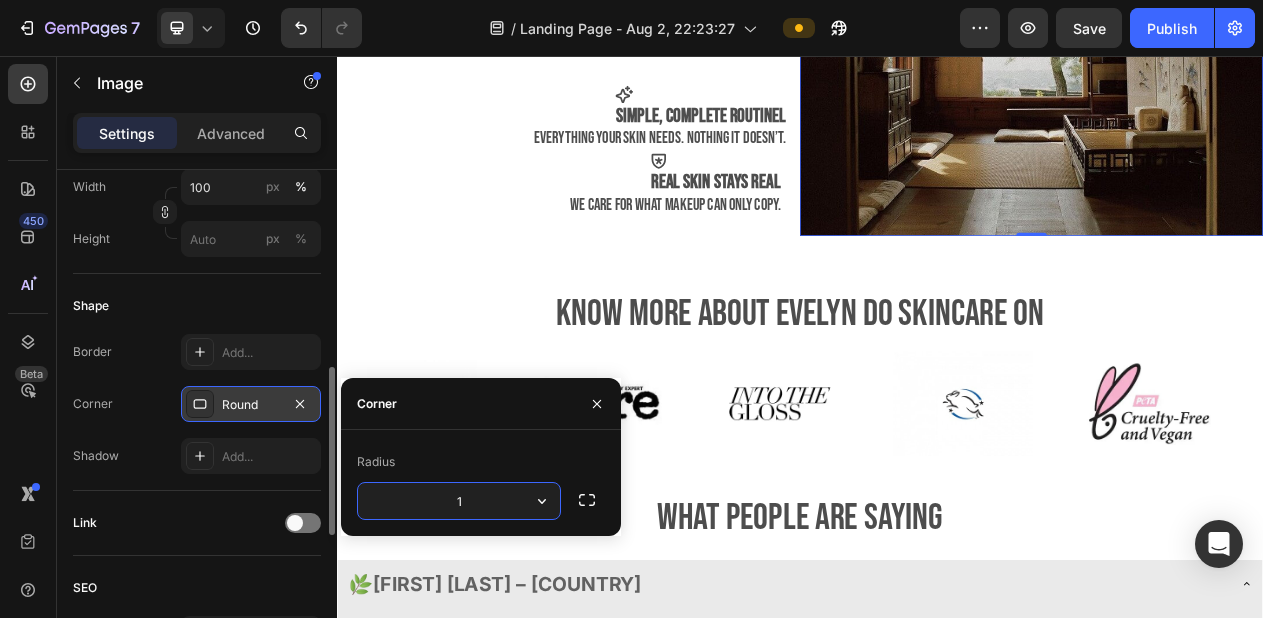type on "10" 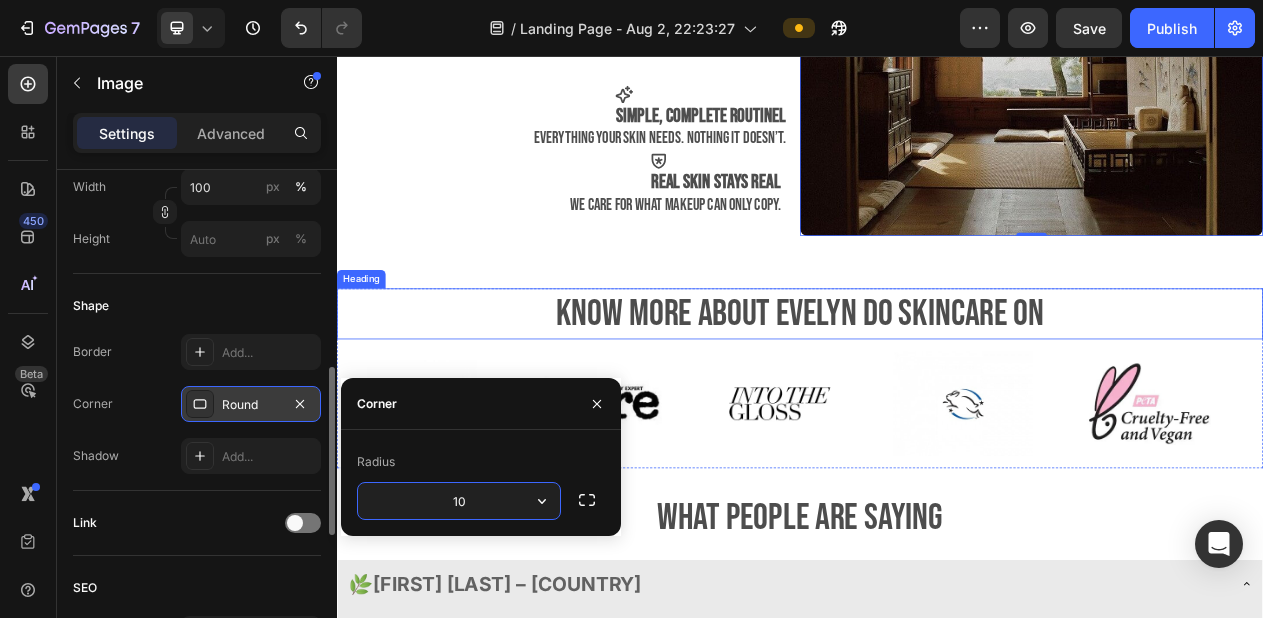 click on "Heading" at bounding box center (368, 345) 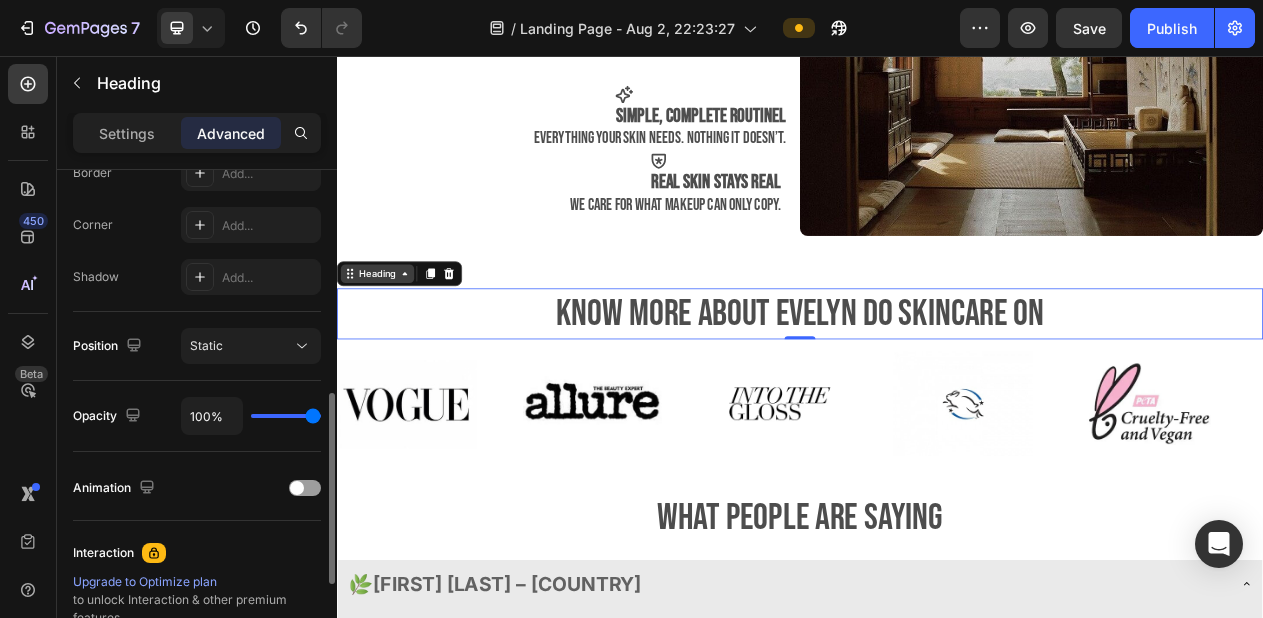 scroll, scrollTop: 0, scrollLeft: 0, axis: both 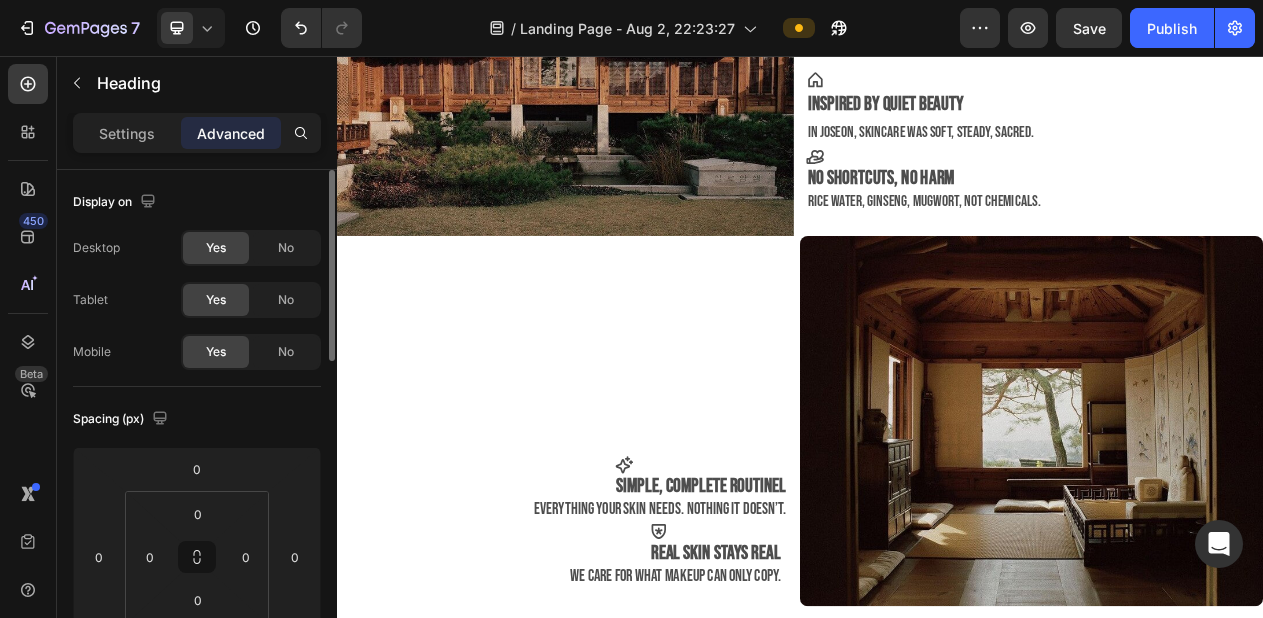 click at bounding box center (633, 52) 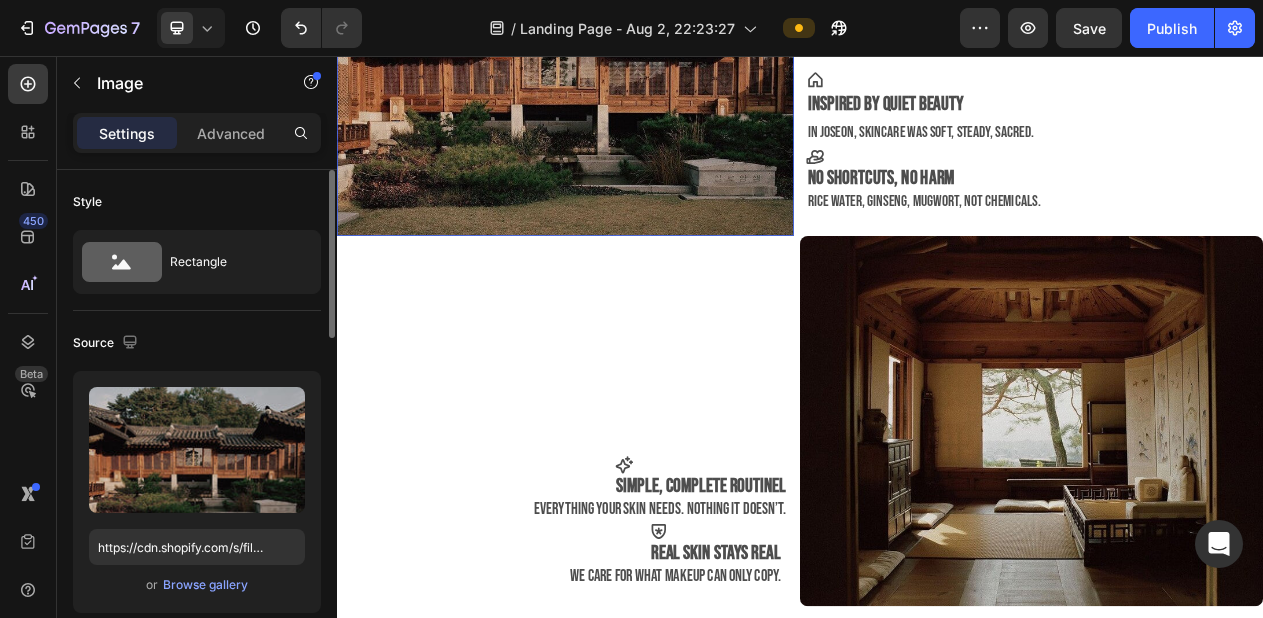 scroll, scrollTop: 1688, scrollLeft: 0, axis: vertical 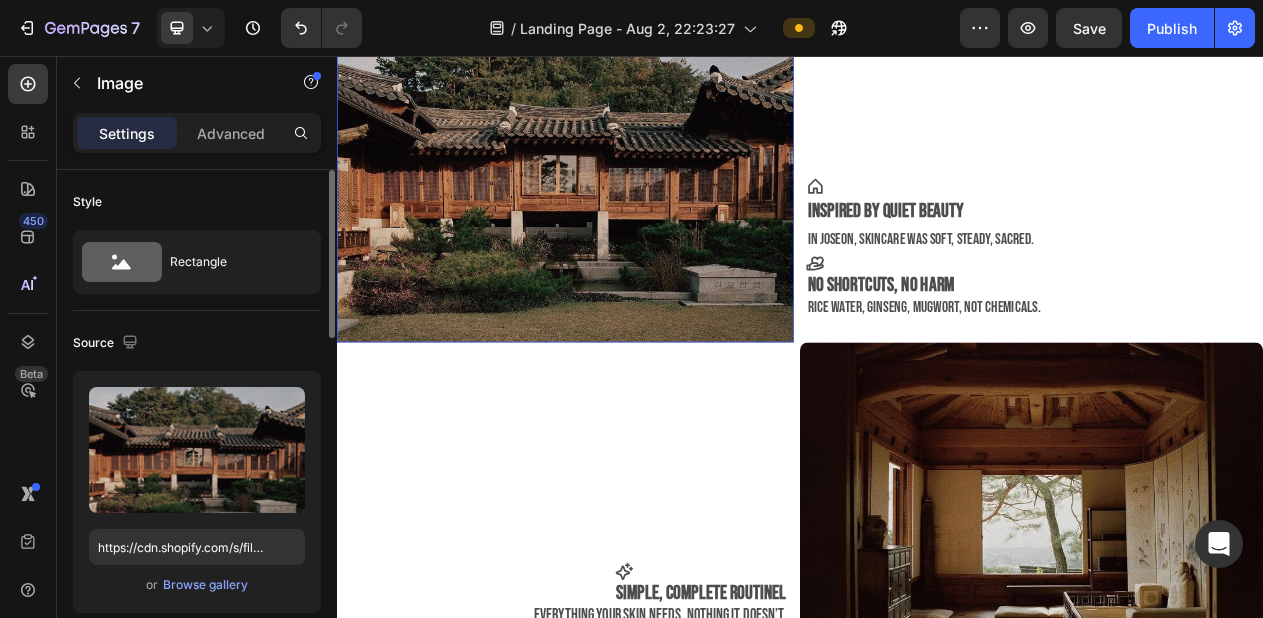click at bounding box center [633, 190] 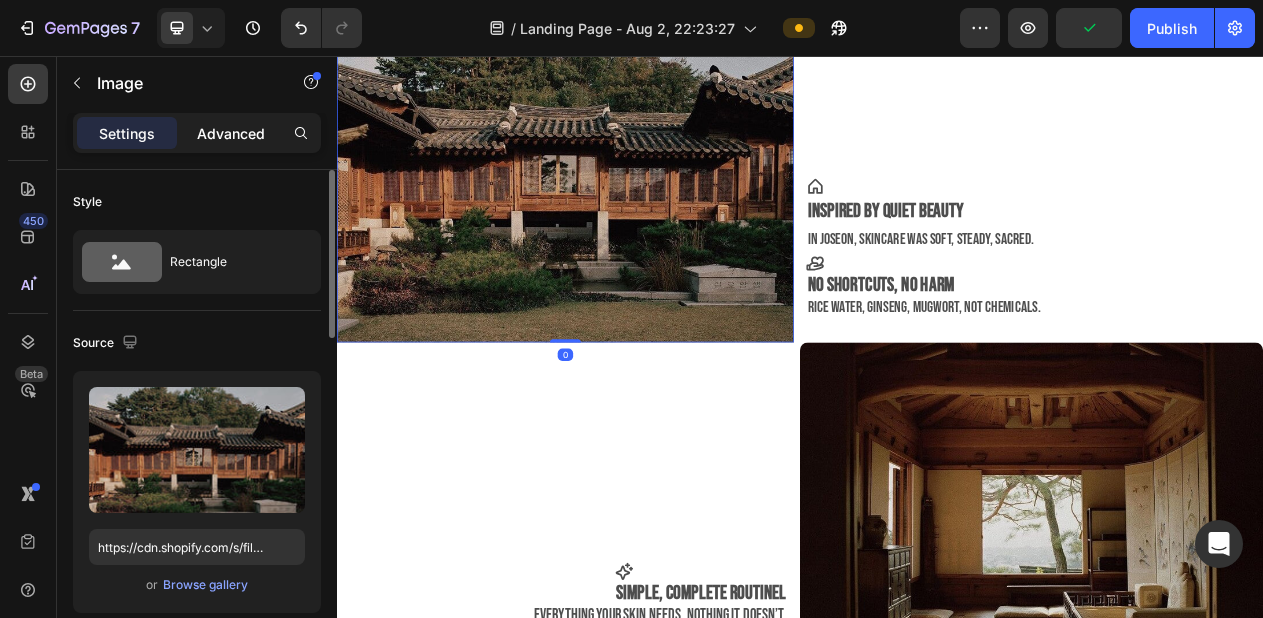 click on "Advanced" at bounding box center [231, 133] 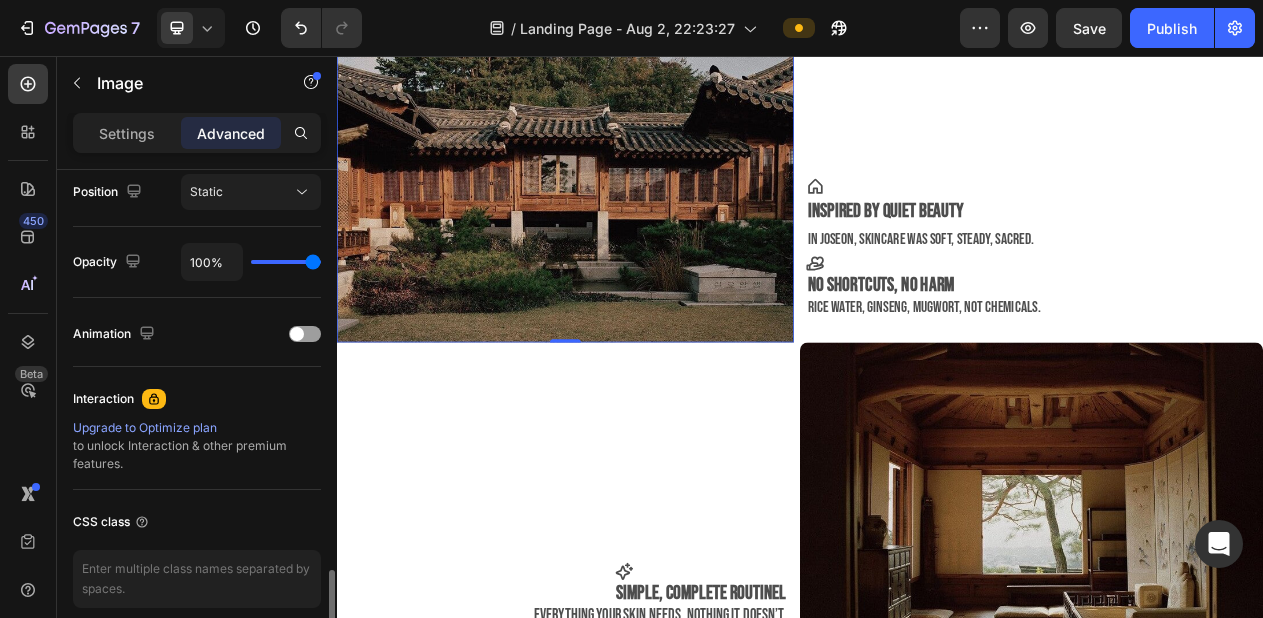 scroll, scrollTop: 829, scrollLeft: 0, axis: vertical 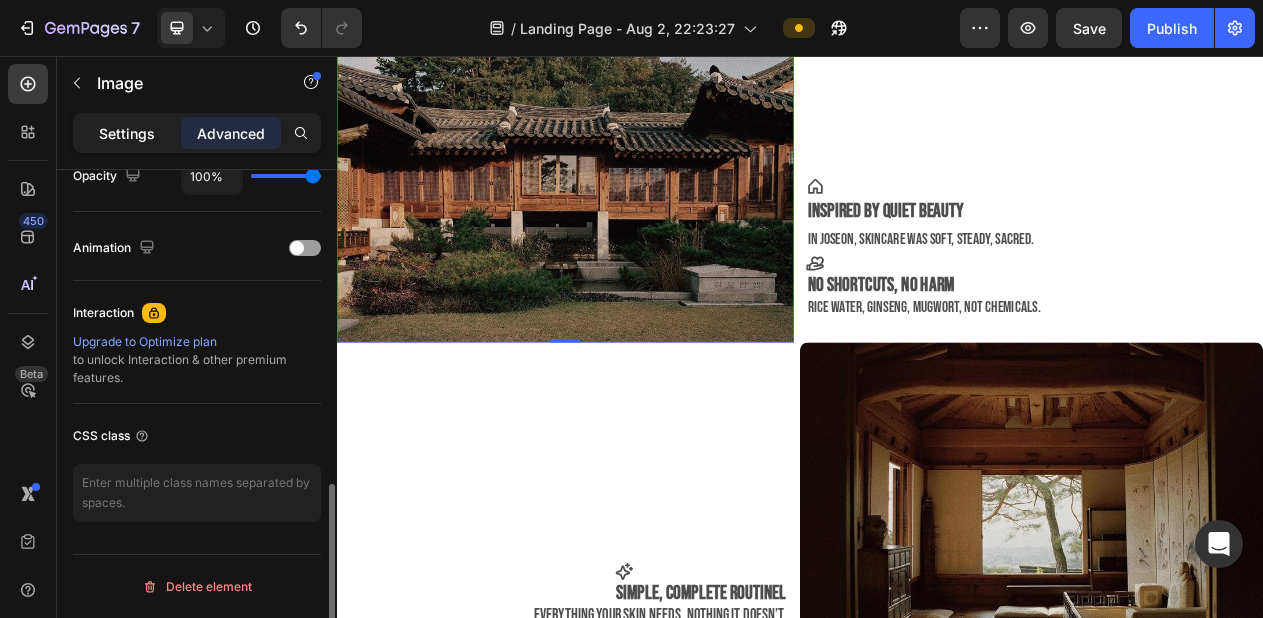click on "Settings" at bounding box center (127, 133) 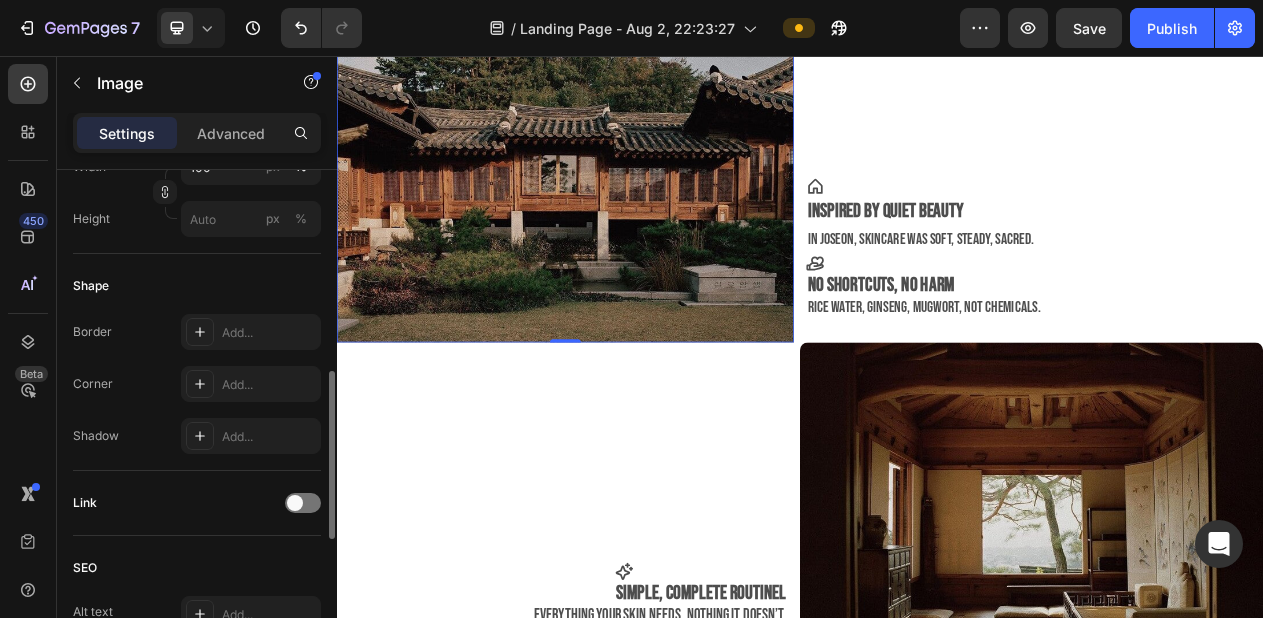 scroll, scrollTop: 607, scrollLeft: 0, axis: vertical 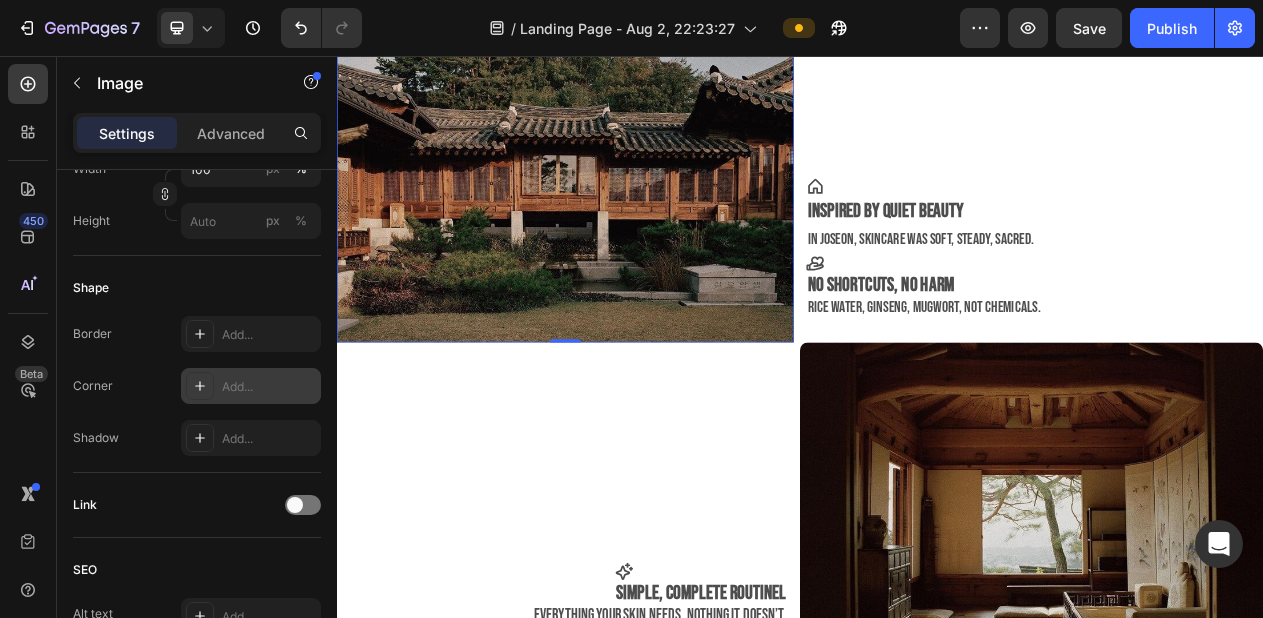 click on "Add..." at bounding box center (269, 387) 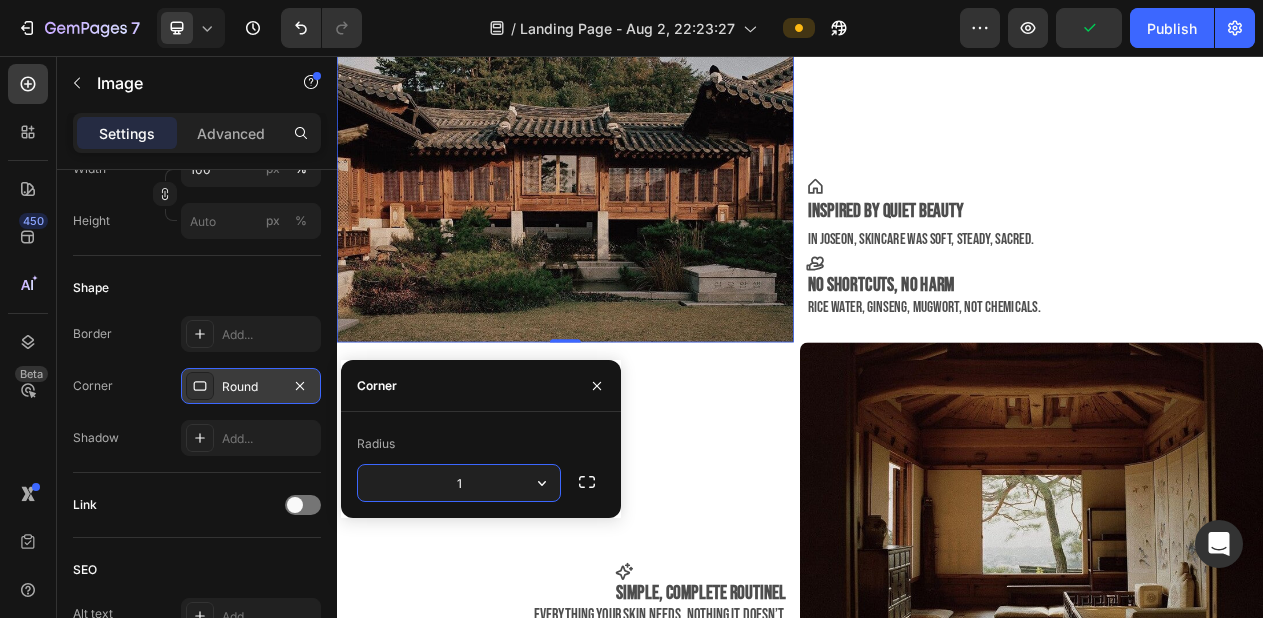type on "10" 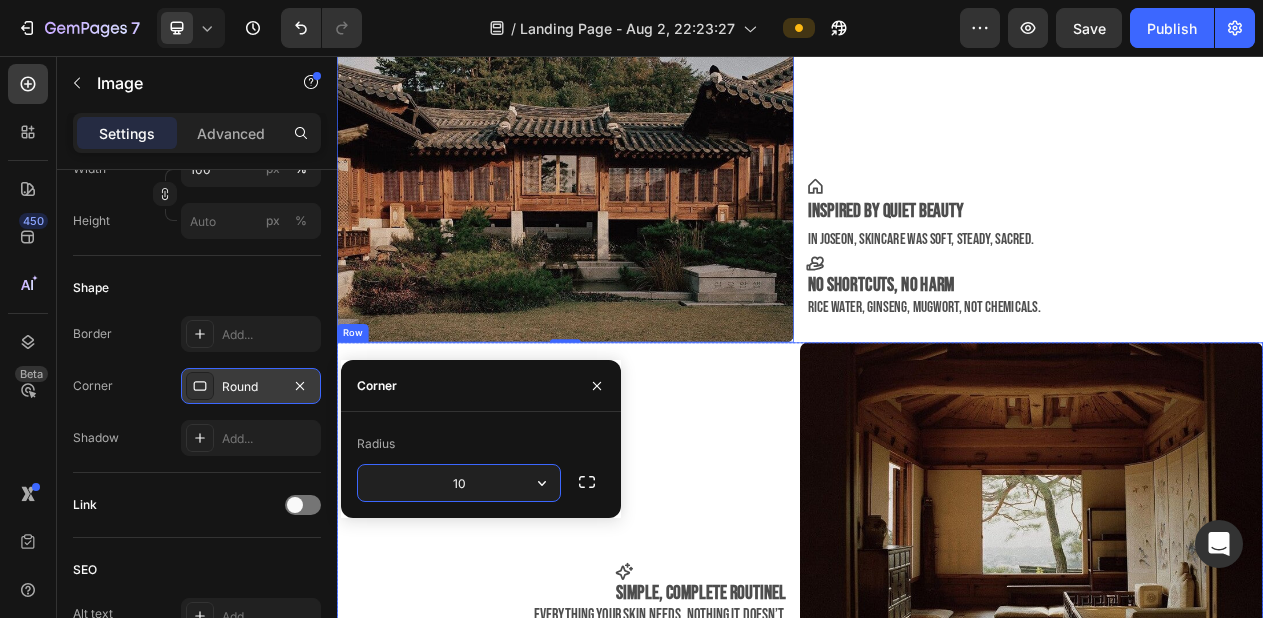 click on "Icon Simple, complete routinel everything your skin needs. nothing it doesn’t. Text Block
Icon real skin stays real we care for what makeup can only copy. Text Block" at bounding box center (637, 667) 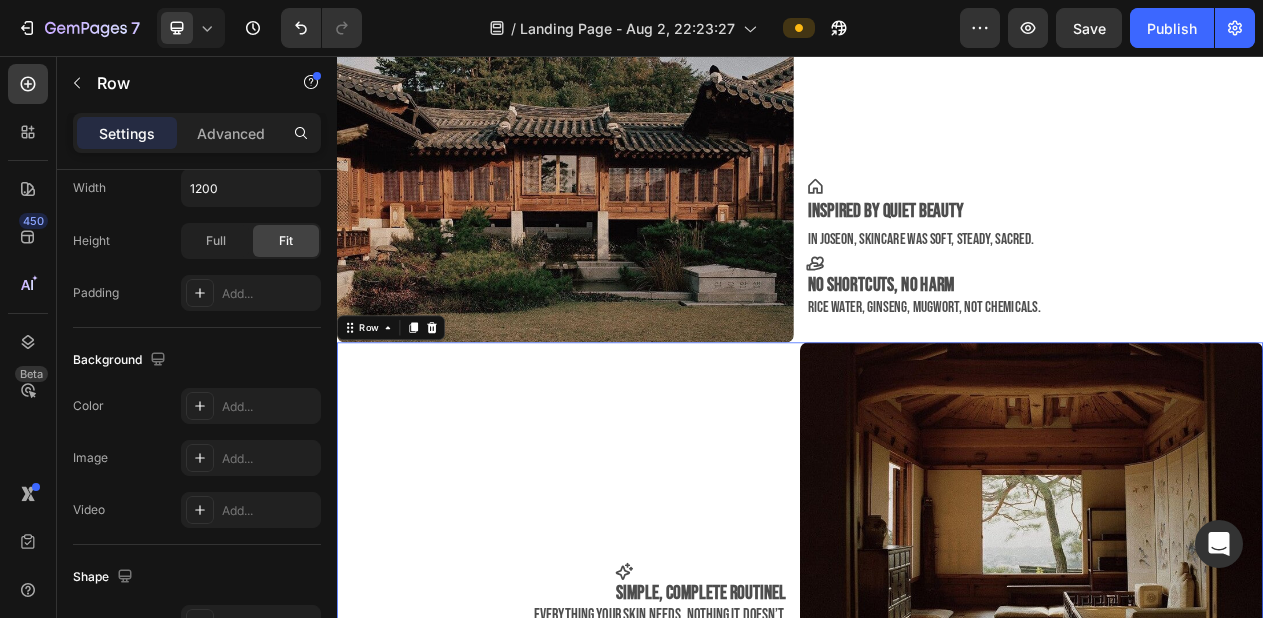 scroll, scrollTop: 0, scrollLeft: 0, axis: both 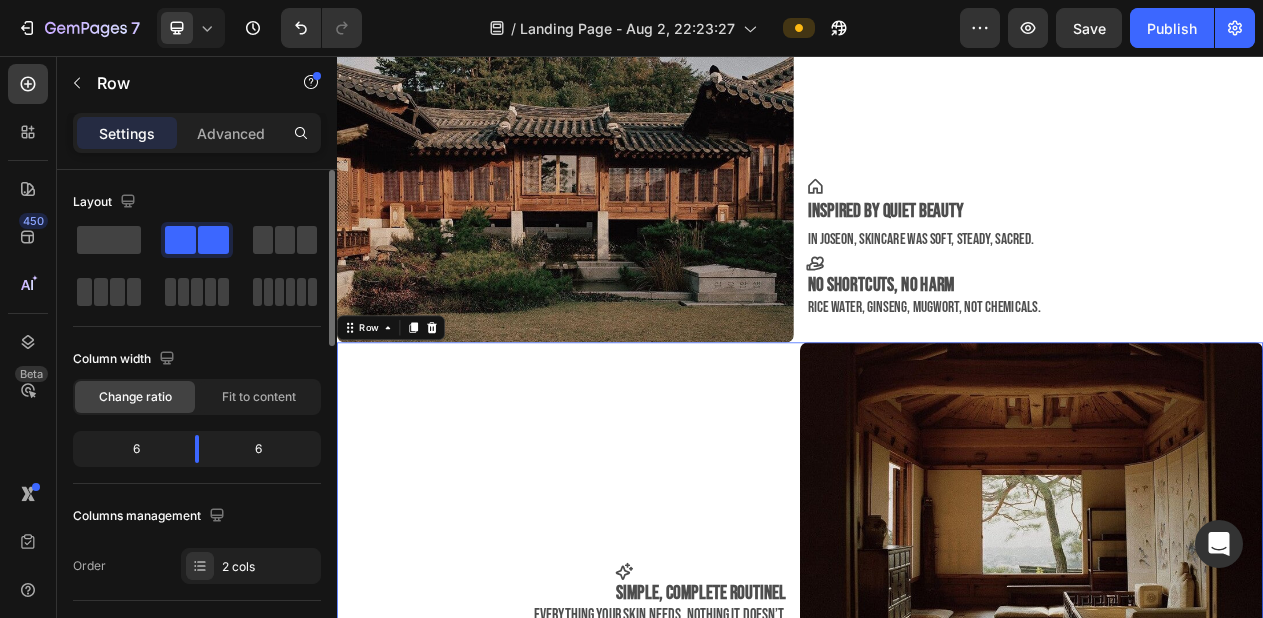 click on "Icon Simple, complete routinel everything your skin needs. nothing it doesn’t. Text Block
Icon real skin stays real we care for what makeup can only copy. Text Block" at bounding box center (637, 667) 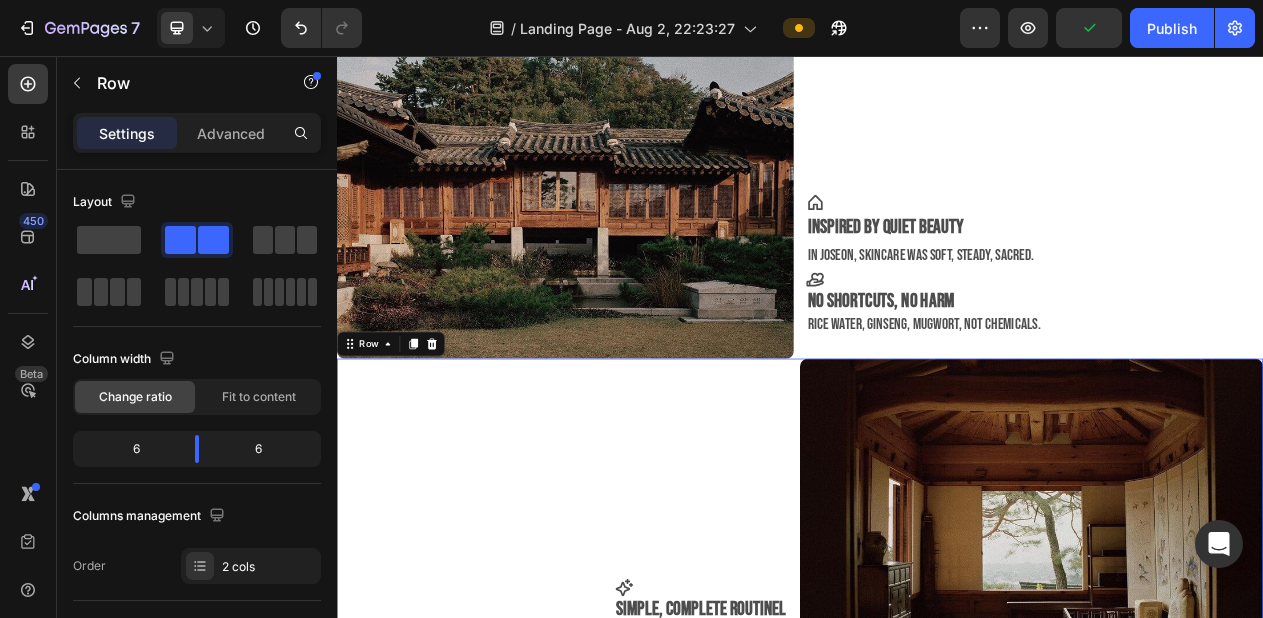 scroll, scrollTop: 1493, scrollLeft: 0, axis: vertical 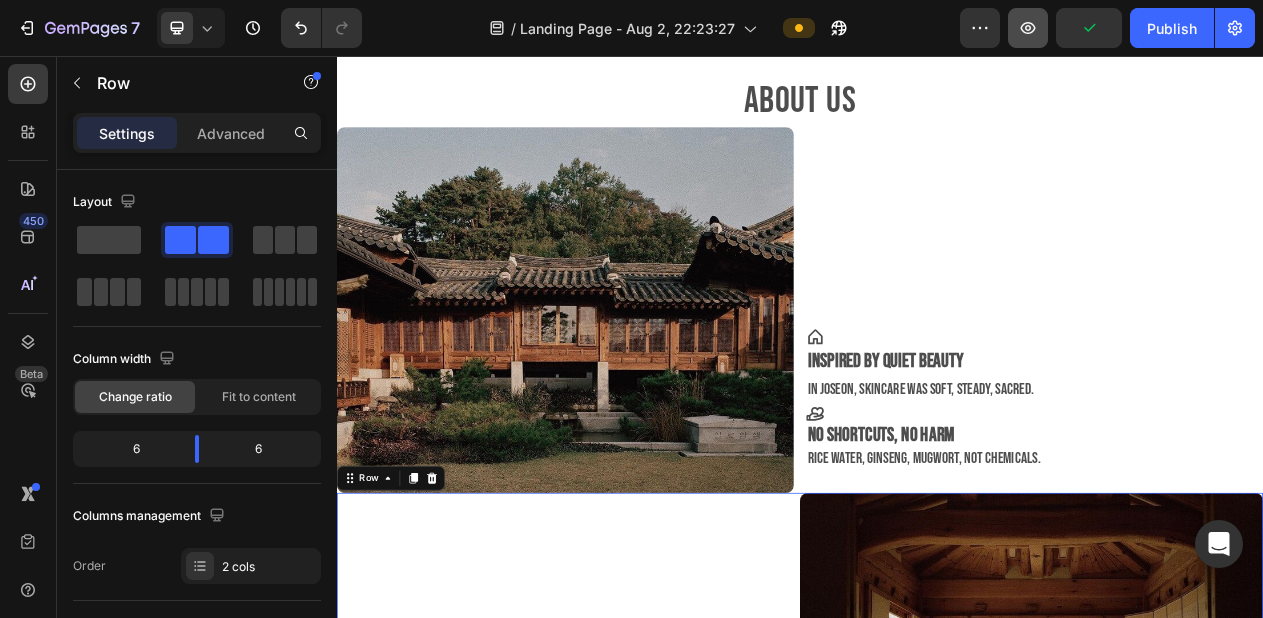 click 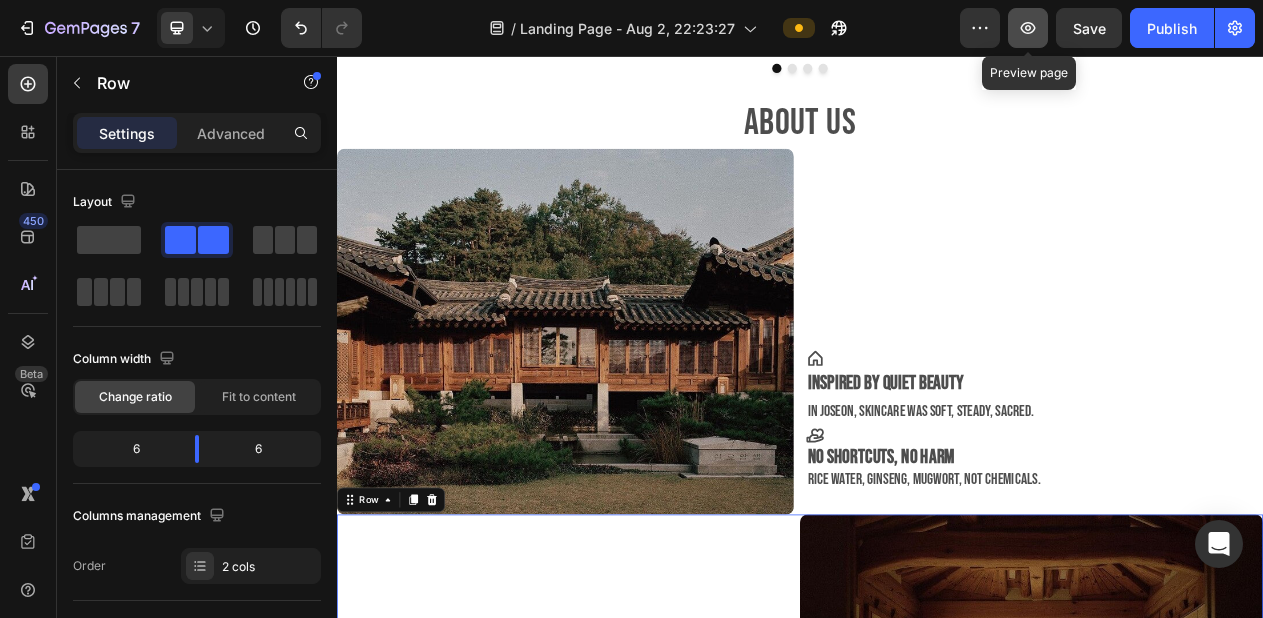 scroll, scrollTop: 1440, scrollLeft: 0, axis: vertical 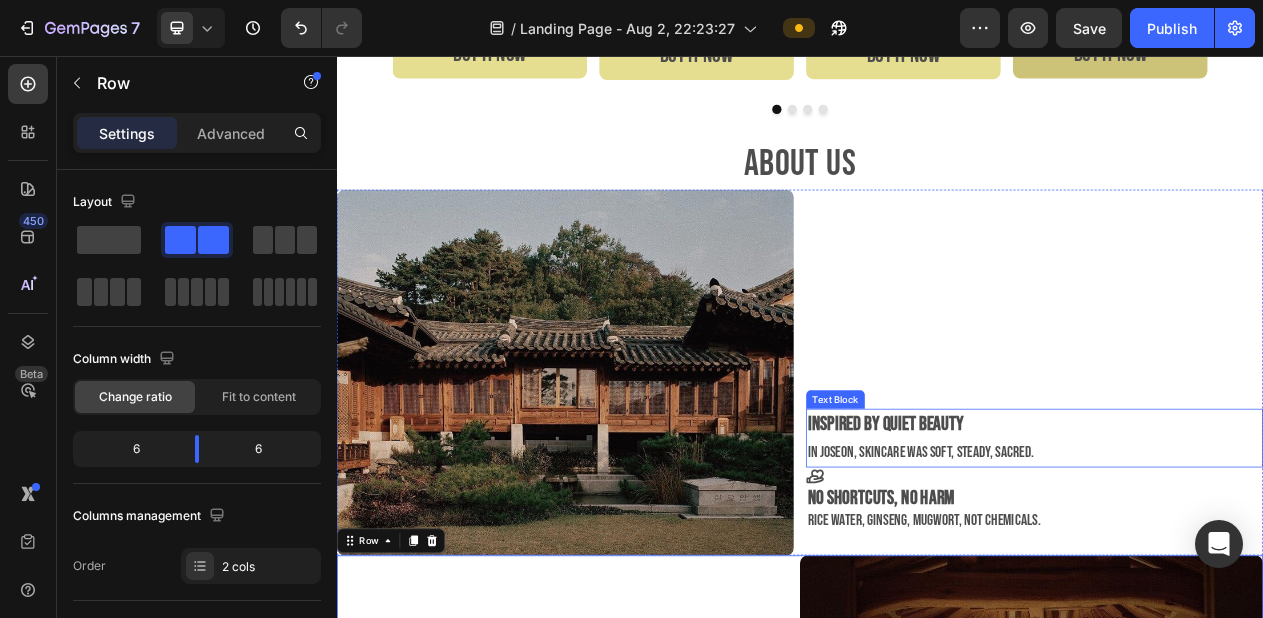 click on "Inspired by quiet beauty" at bounding box center [1048, 532] 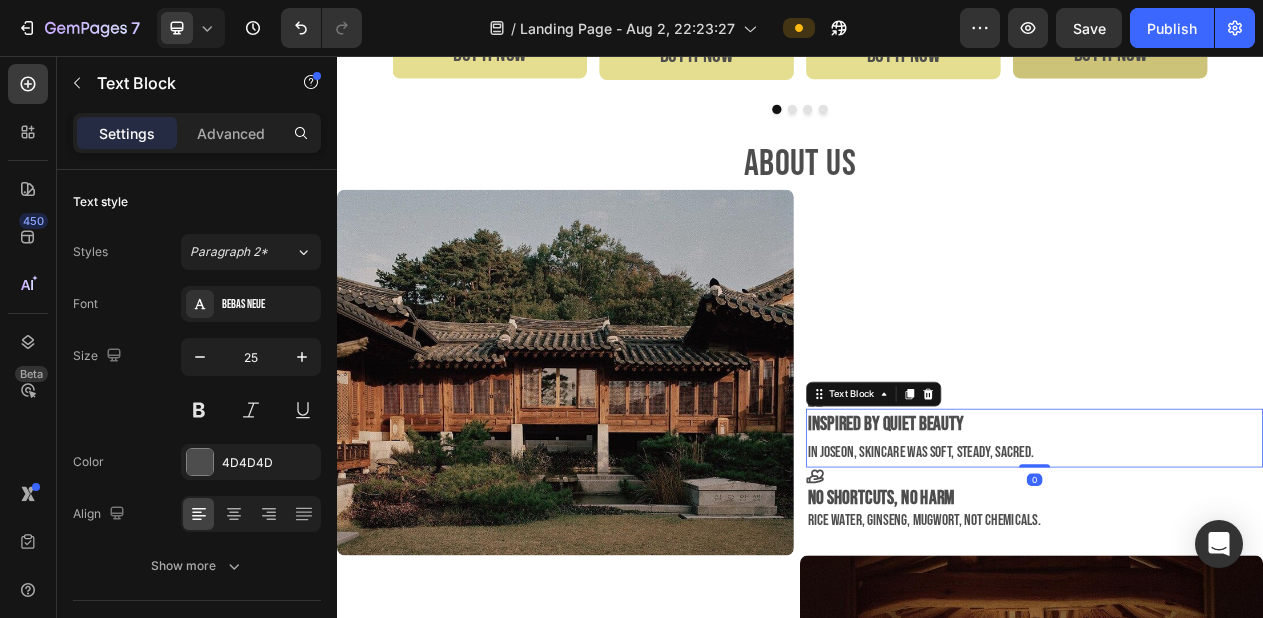 click on "Inspired by quiet beauty" at bounding box center [1048, 532] 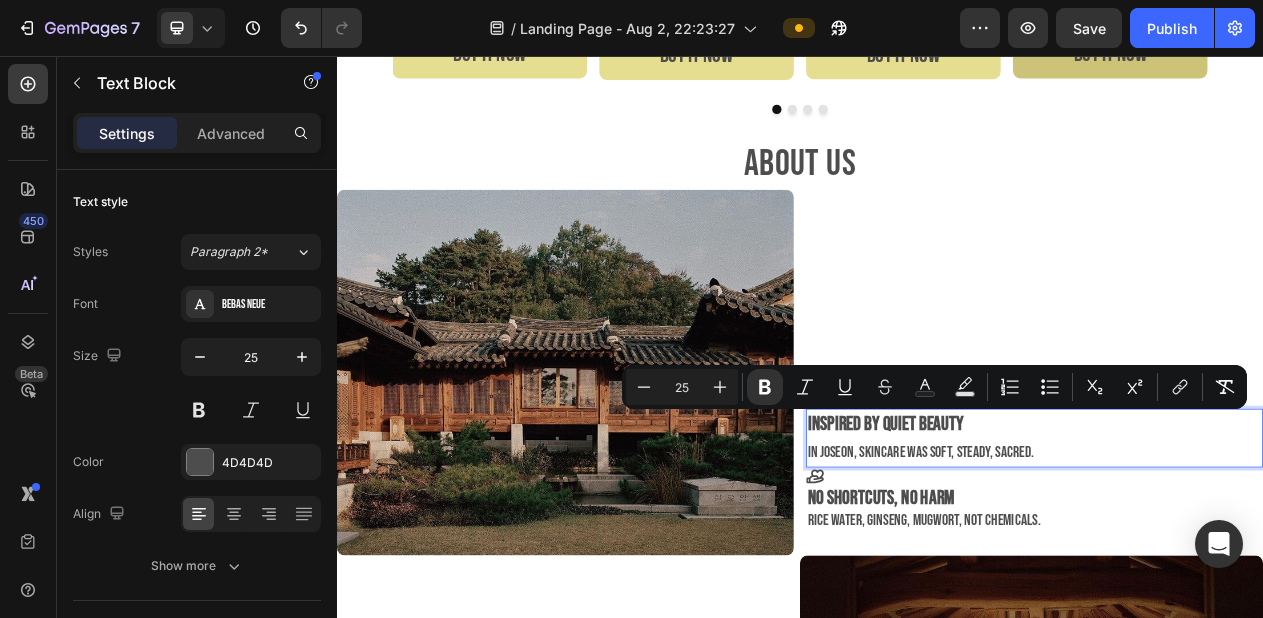 click on "Inspired by quiet beauty" at bounding box center [1048, 532] 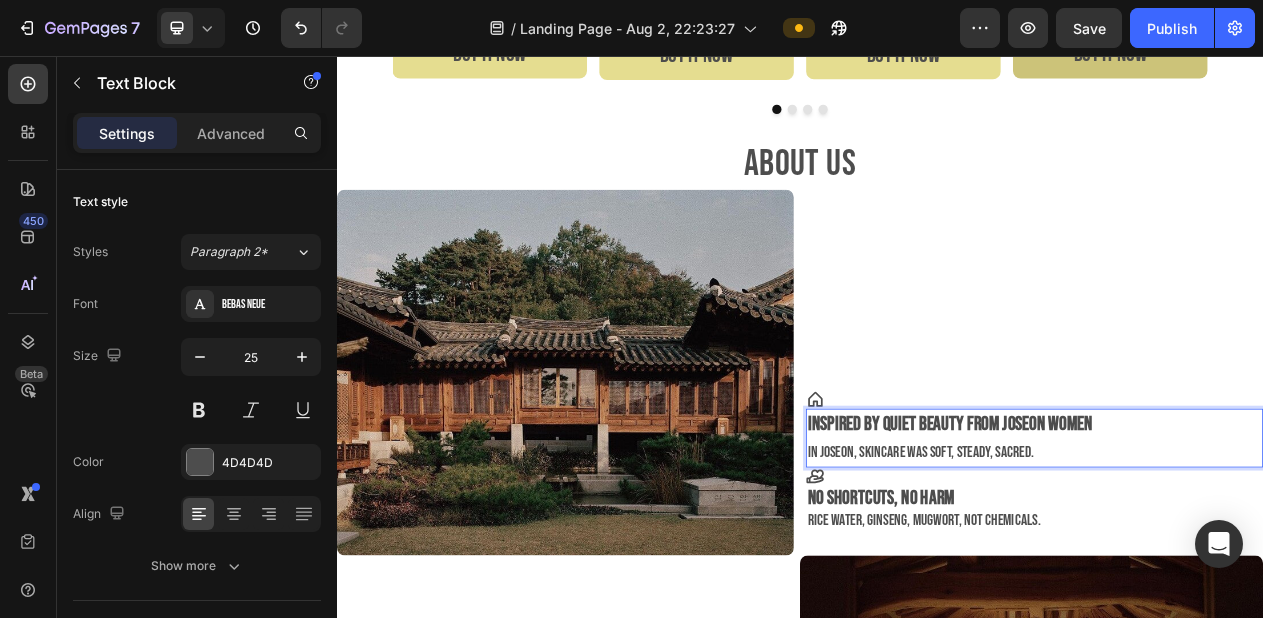 click on "In Joseon, skincare was soft, steady, sacred." at bounding box center [1093, 569] 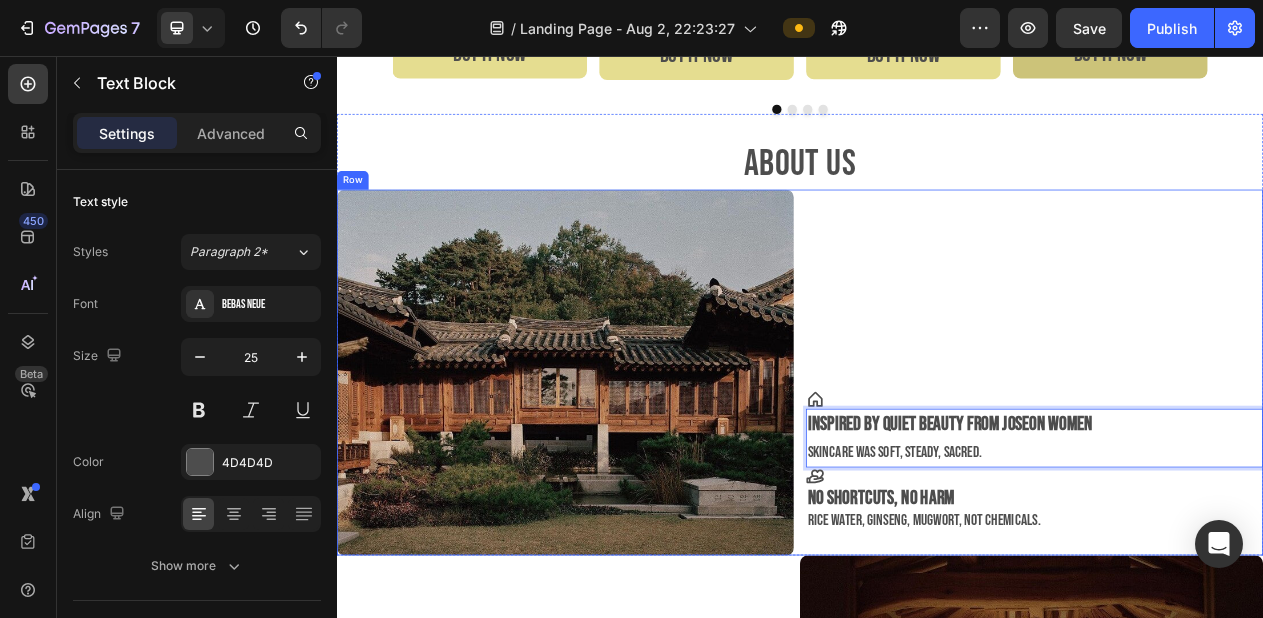 click on "Icon Inspired by quiet beauty From Joseon women  skincare was soft, steady, sacred. Text Block   0
Icon No shortcuts, no harm Rice water, ginseng, mugwort, not chemicals. Text Block" at bounding box center (1241, 466) 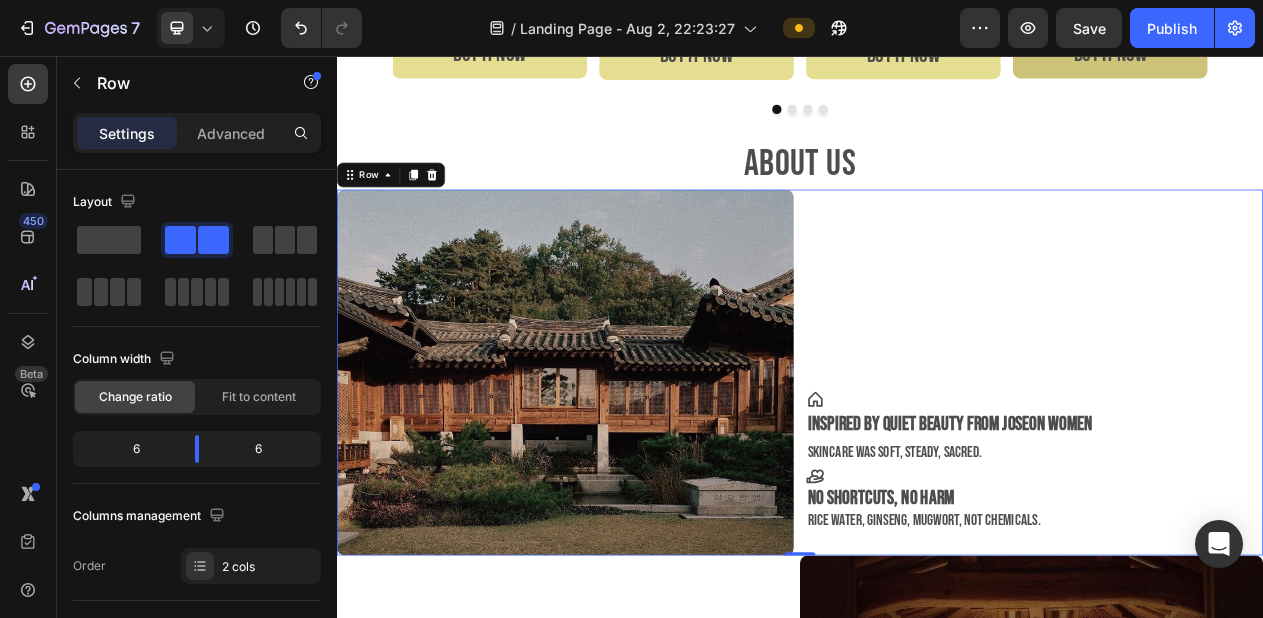 click on "Icon Inspired by quiet beauty From Joseon women  skincare was soft, steady, sacred. Text Block
Icon No shortcuts, no harm Rice water, ginseng, mugwort, not chemicals. Text Block" at bounding box center (1241, 466) 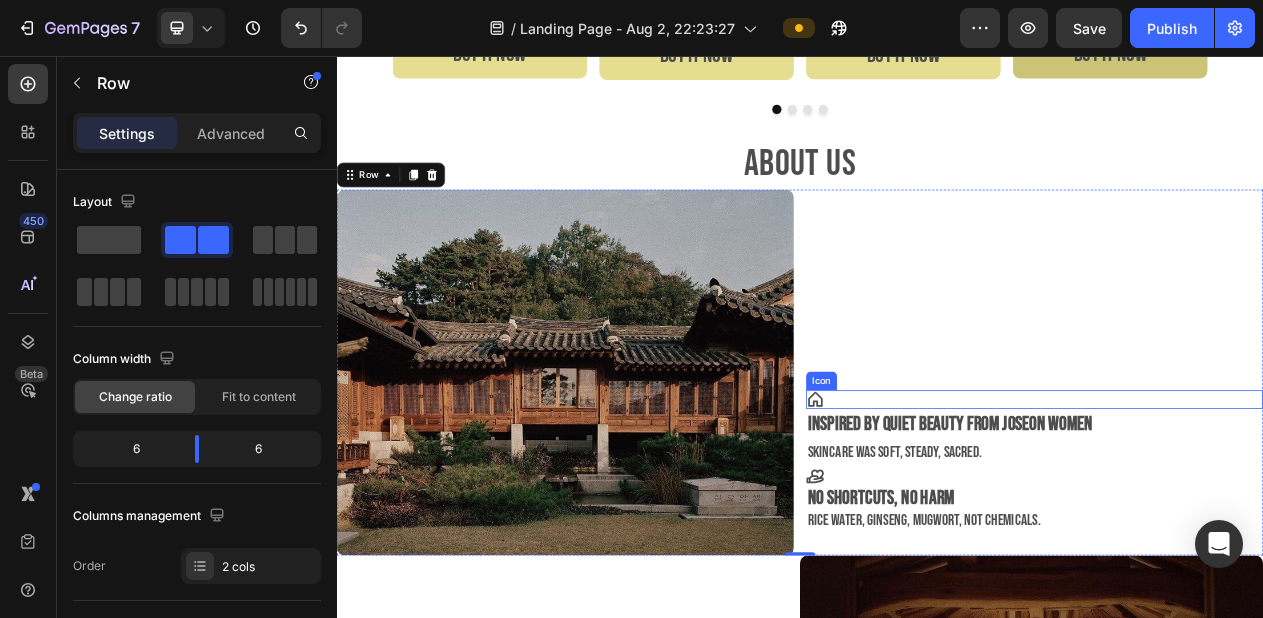 click on "Image
Icon Inspired by quiet beauty From Joseon women  skincare was soft, steady, sacred. Text Block
Icon No shortcuts, no harm Rice water, ginseng, mugwort, not chemicals. Text Block Row   0" at bounding box center (937, 466) 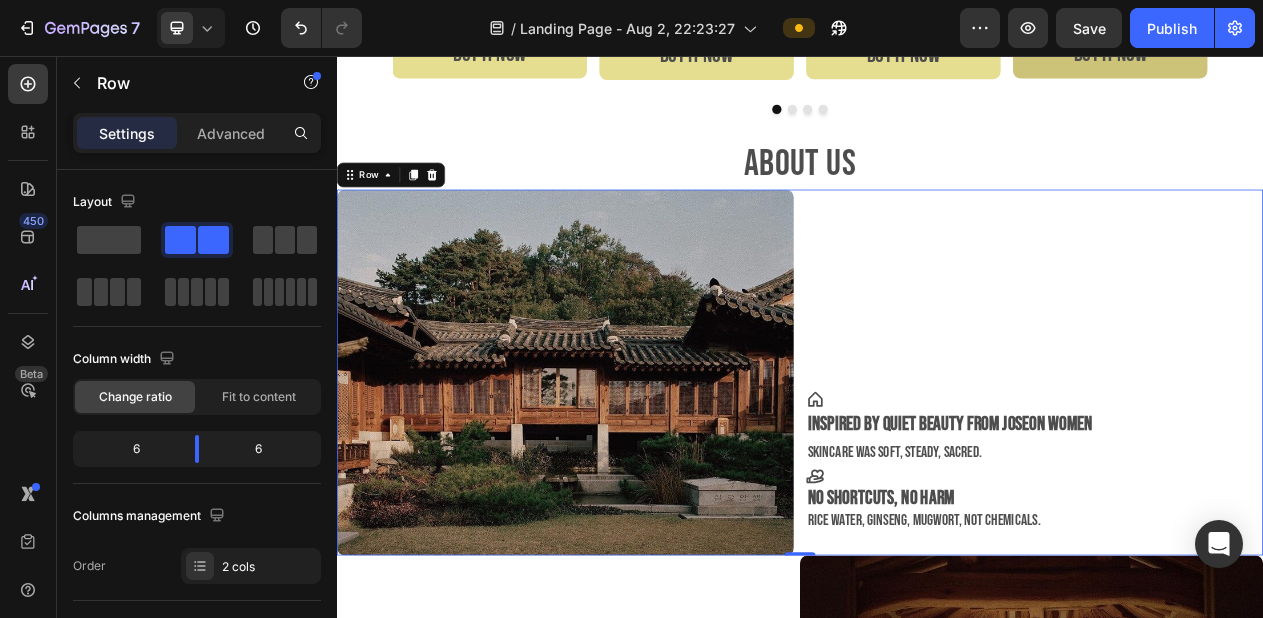 click on "Image
Icon Inspired by quiet beauty From Joseon women  skincare was soft, steady, sacred. Text Block
Icon No shortcuts, no harm Rice water, ginseng, mugwort, not chemicals. Text Block Row   0" at bounding box center [937, 466] 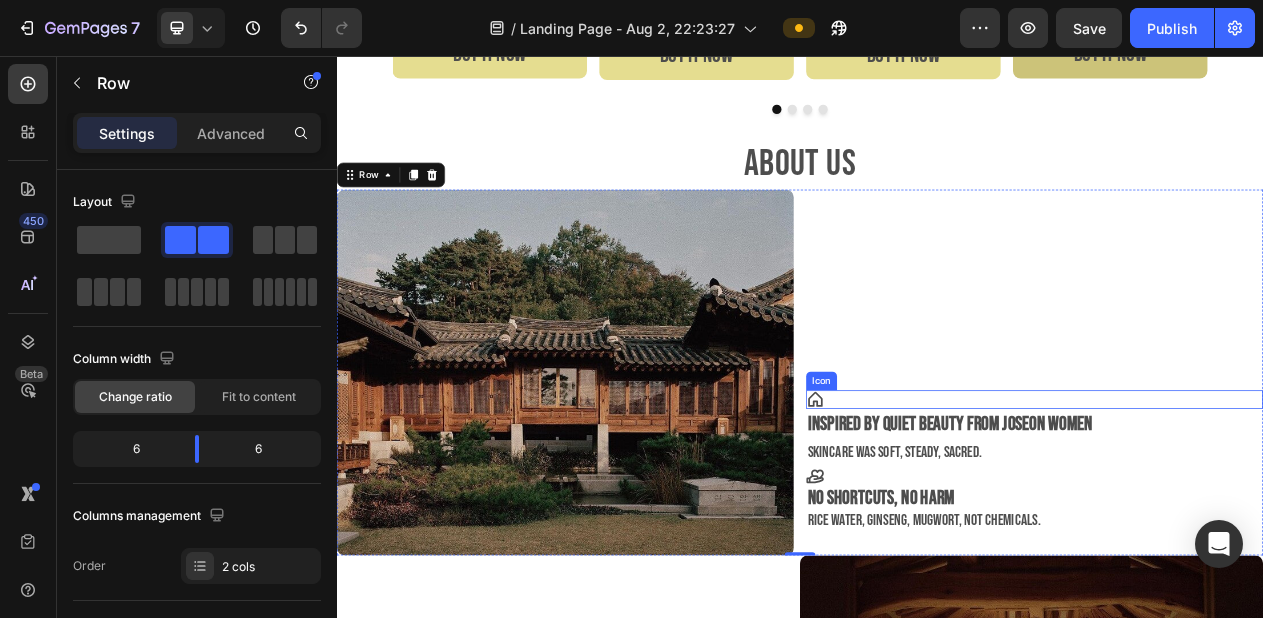 click on "Icon" at bounding box center (1241, 501) 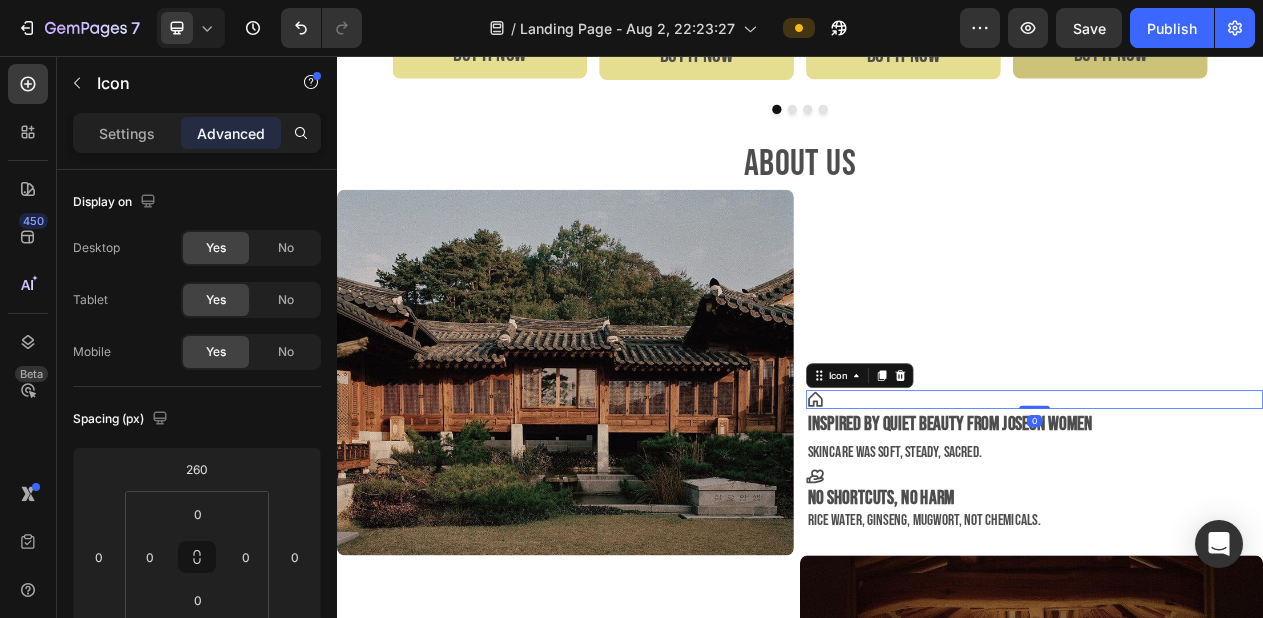click 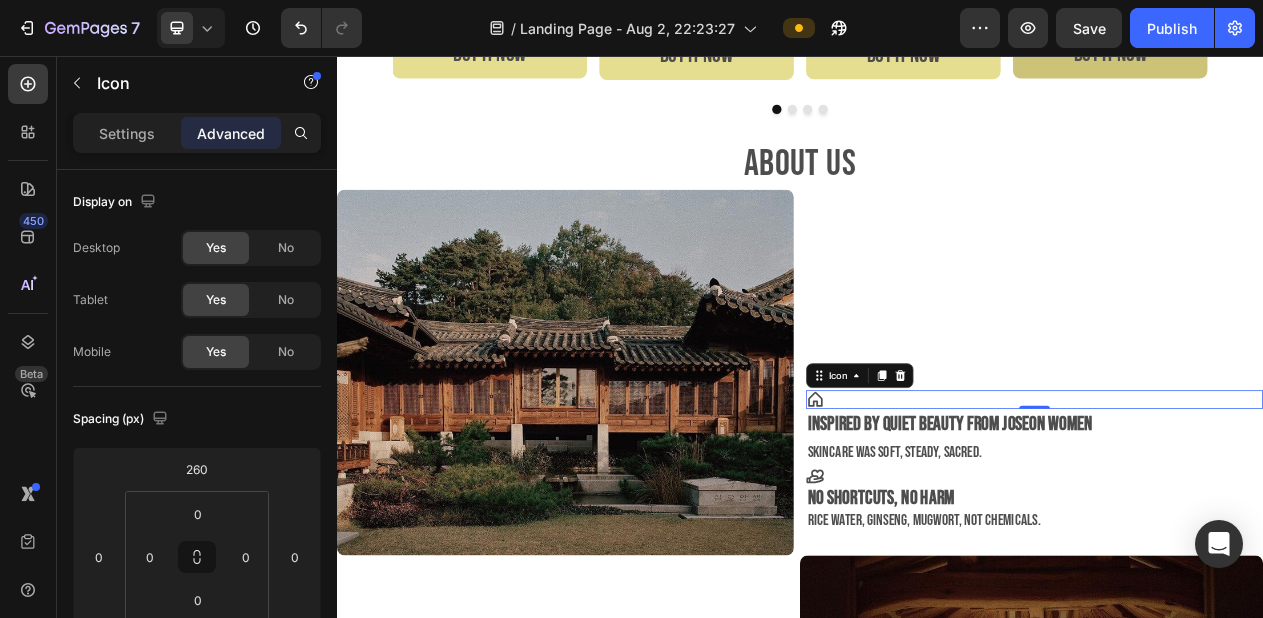 click 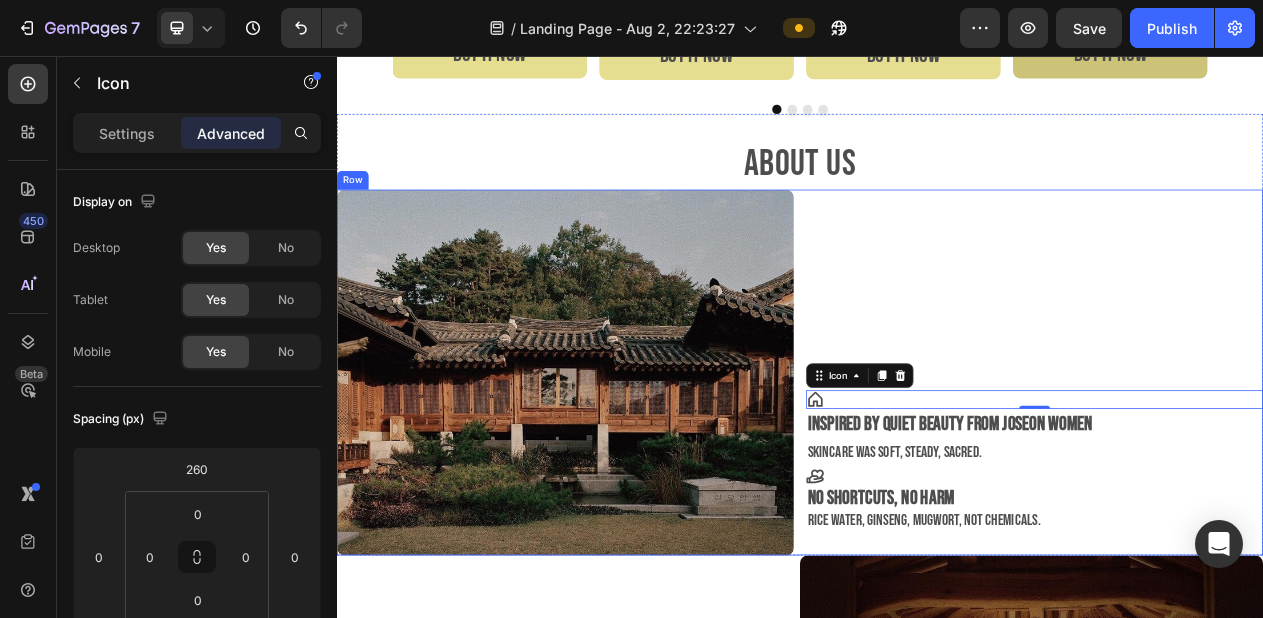 click on "Icon   0 Inspired by quiet beauty From Joseon women  skincare was soft, steady, sacred. Text Block
Icon No shortcuts, no harm Rice water, ginseng, mugwort, not chemicals. Text Block" at bounding box center [1241, 466] 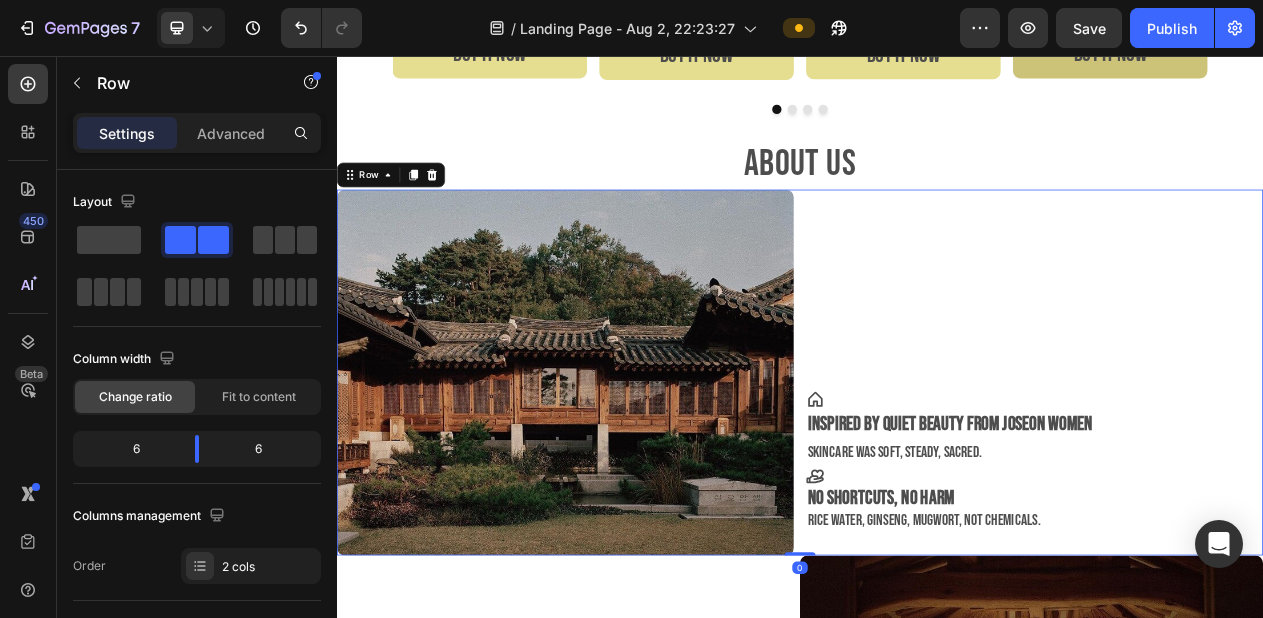 click on "Icon Inspired by quiet beauty From Joseon women  skincare was soft, steady, sacred. Text Block
Icon No shortcuts, no harm Rice water, ginseng, mugwort, not chemicals. Text Block" at bounding box center [1241, 466] 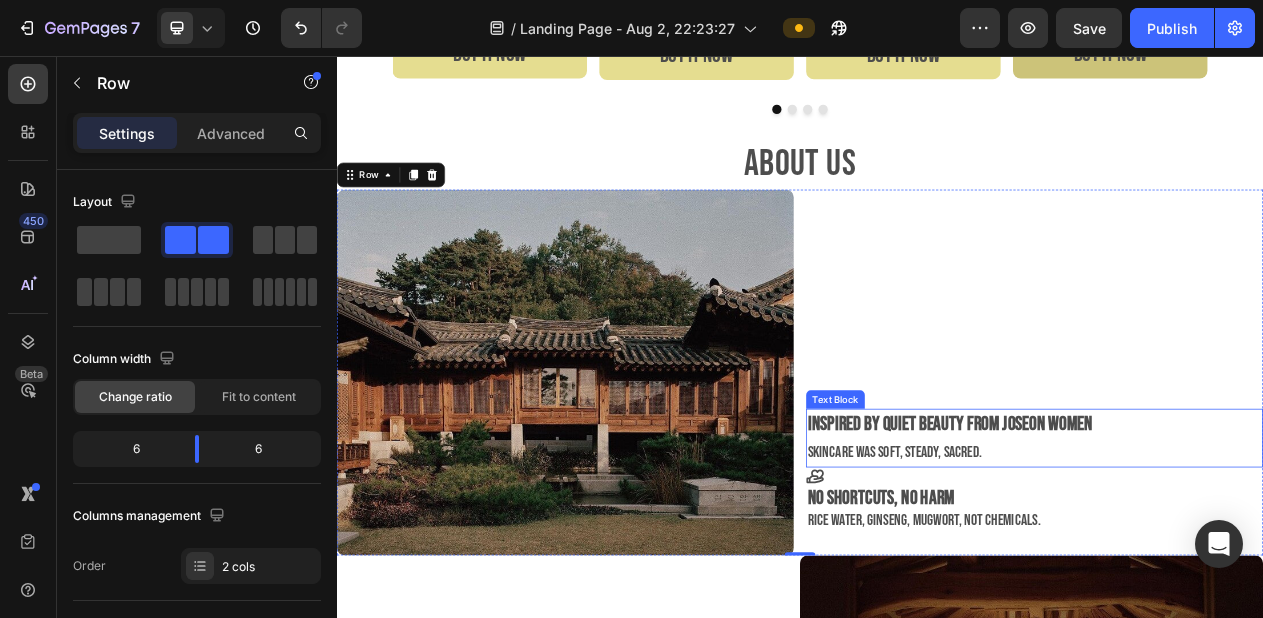click on "skincare was soft, steady, sacred." at bounding box center (1241, 568) 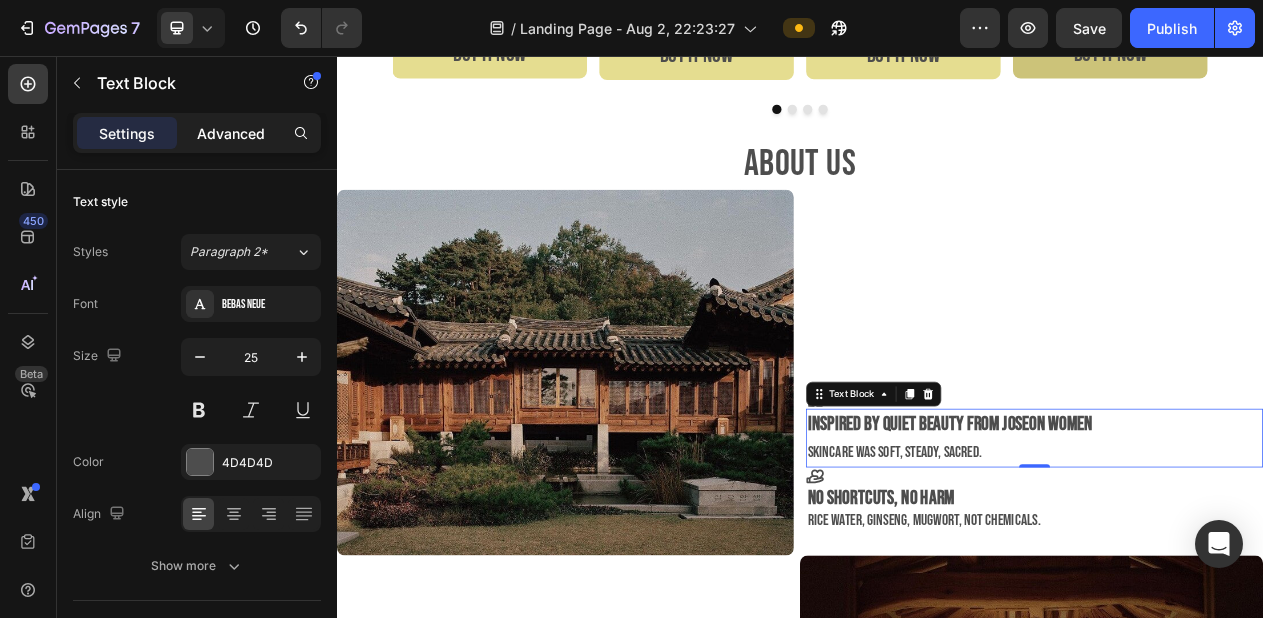 click on "Advanced" at bounding box center (231, 133) 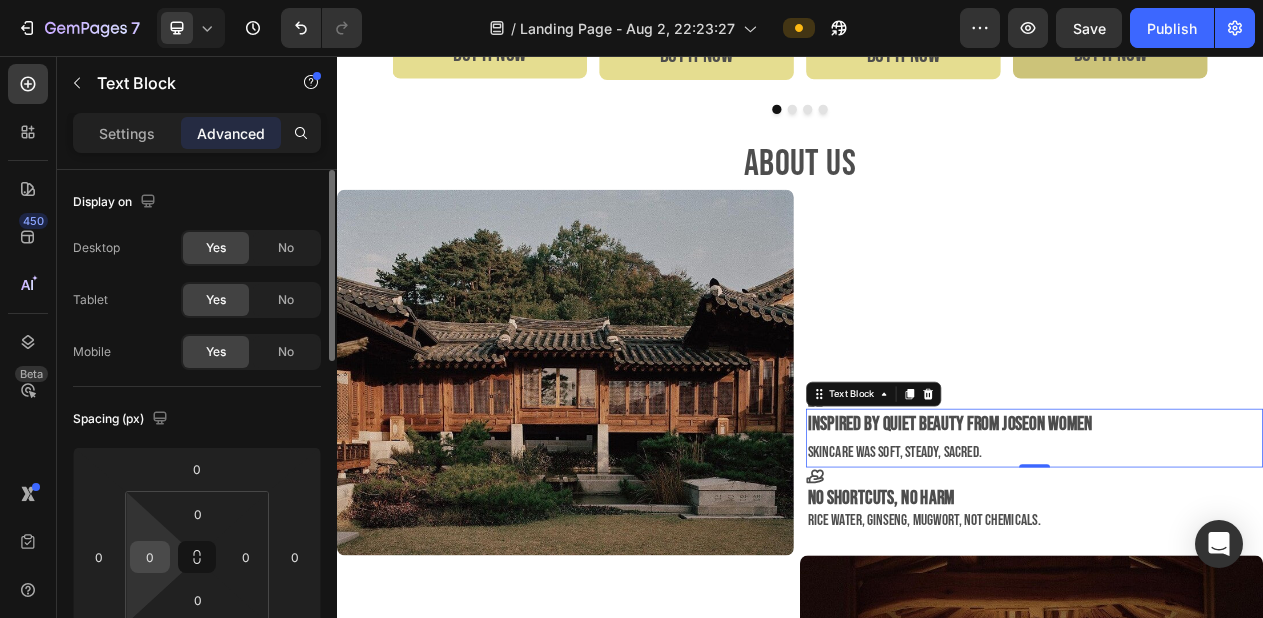 click on "0" at bounding box center (150, 557) 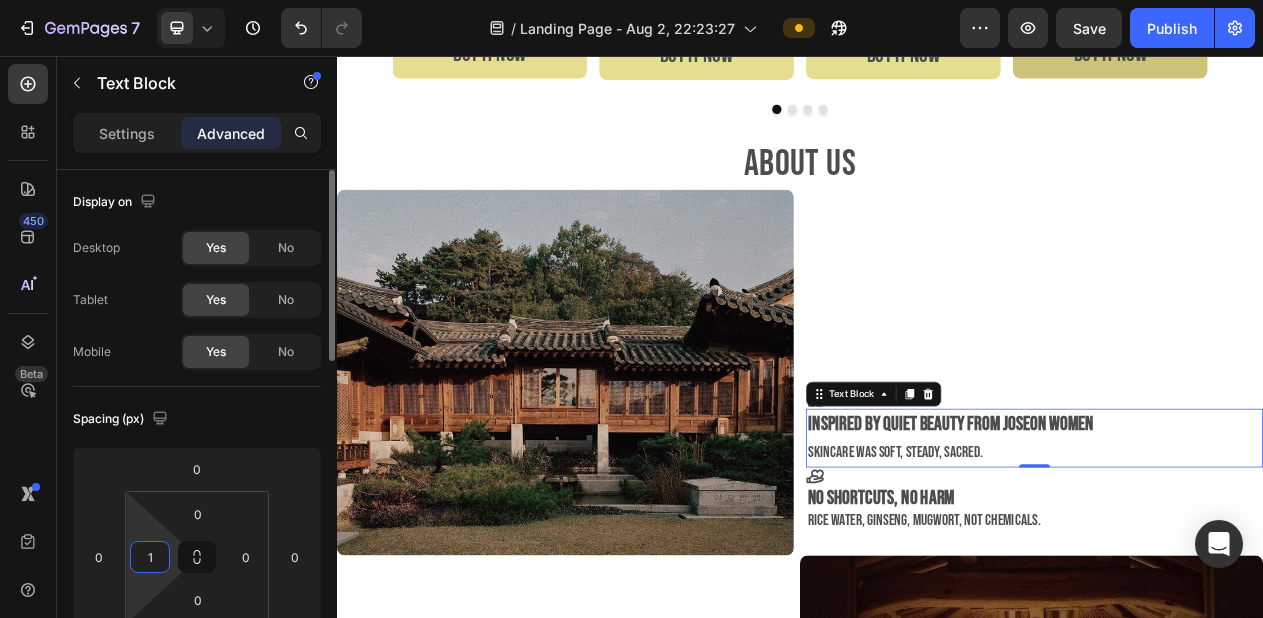 type on "16" 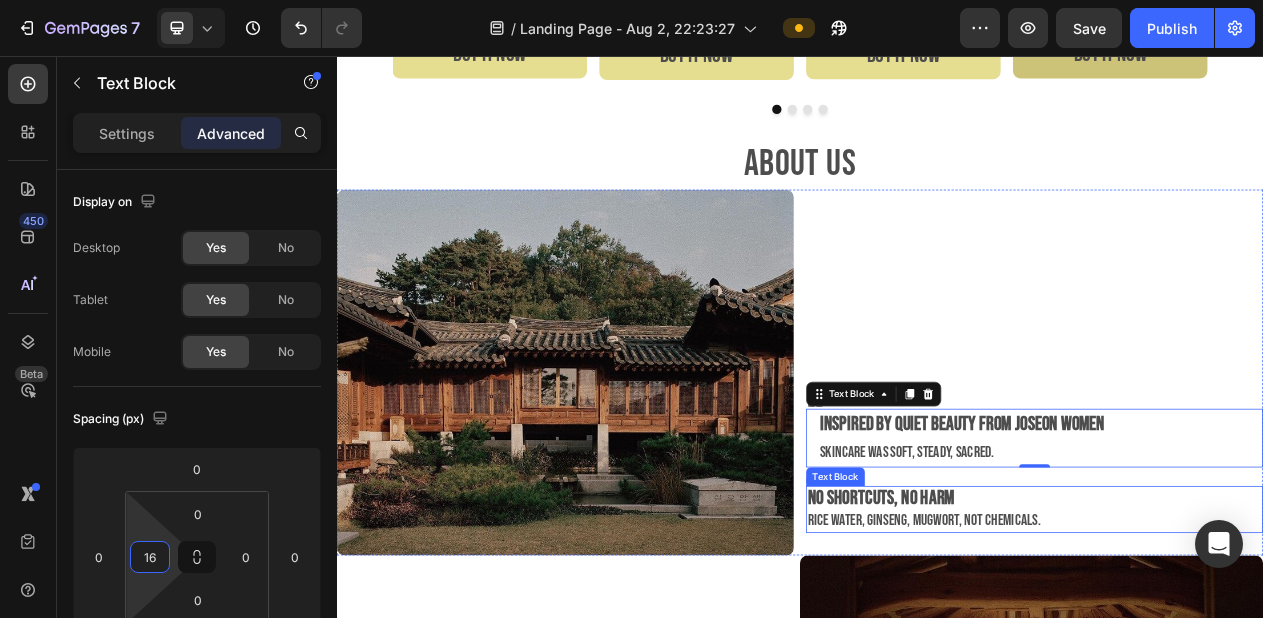 click on "Rice water, ginseng, mugwort, not chemicals." at bounding box center (1241, 658) 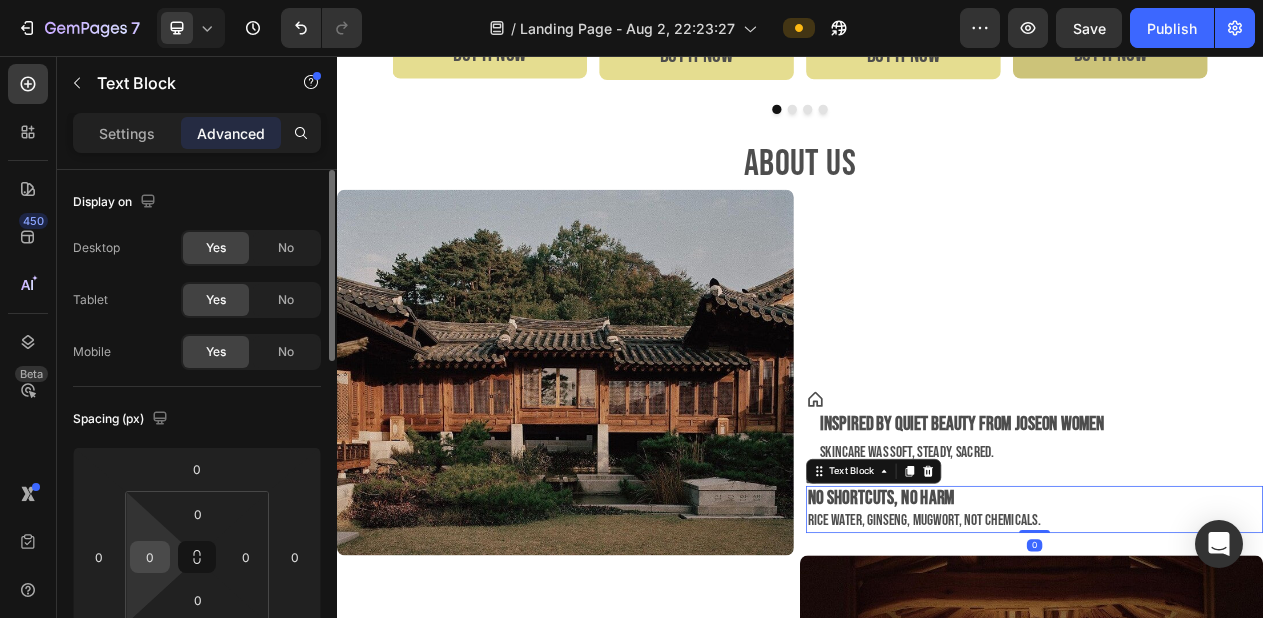 click on "0" at bounding box center [150, 557] 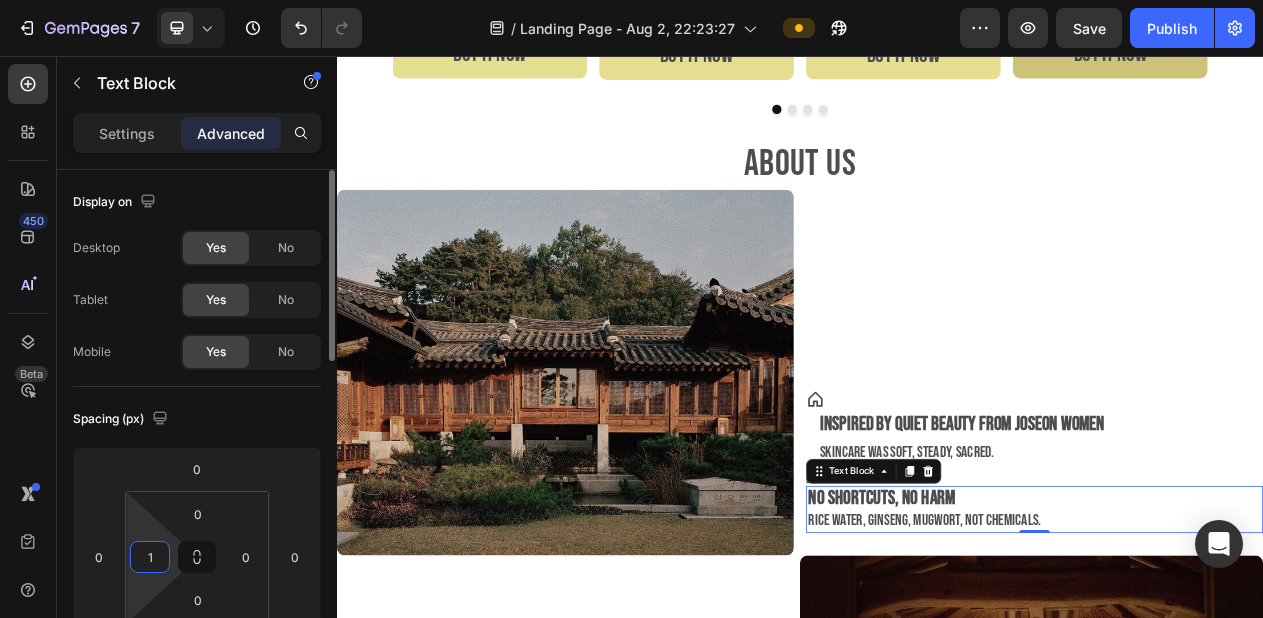 type on "16" 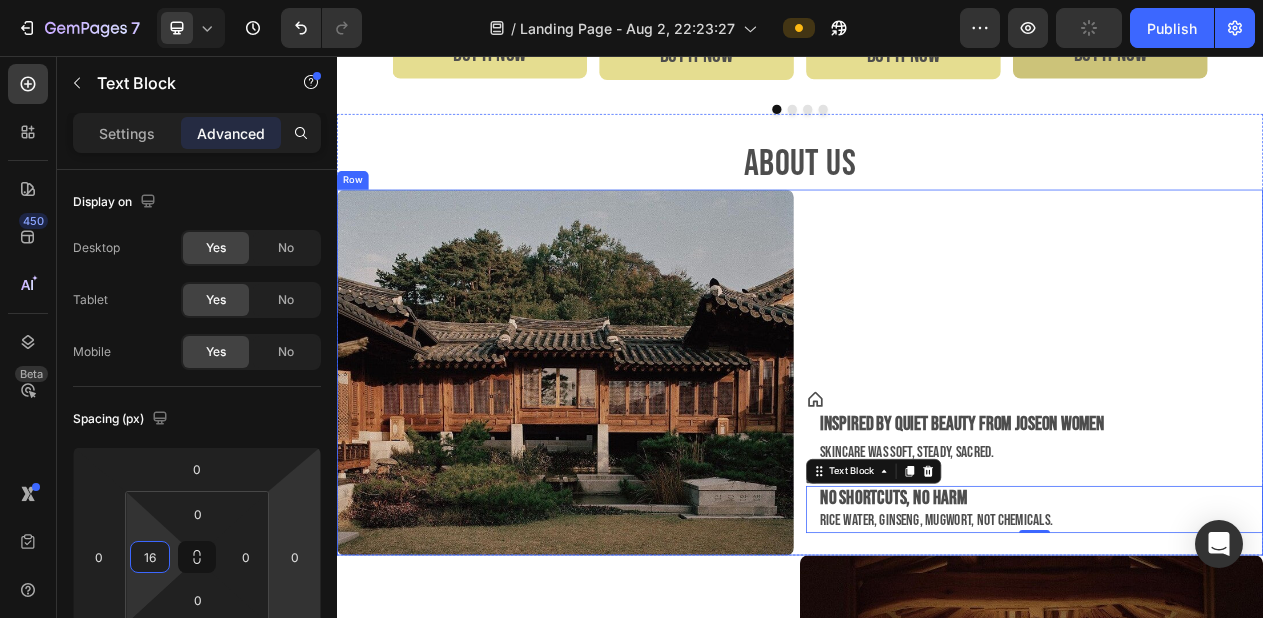 click on "Icon Inspired by quiet beauty From Joseon women  skincare was soft, steady, sacred. Text Block
Icon No shortcuts, no harm Rice water, ginseng, mugwort, not chemicals. Text Block   0" at bounding box center (1241, 466) 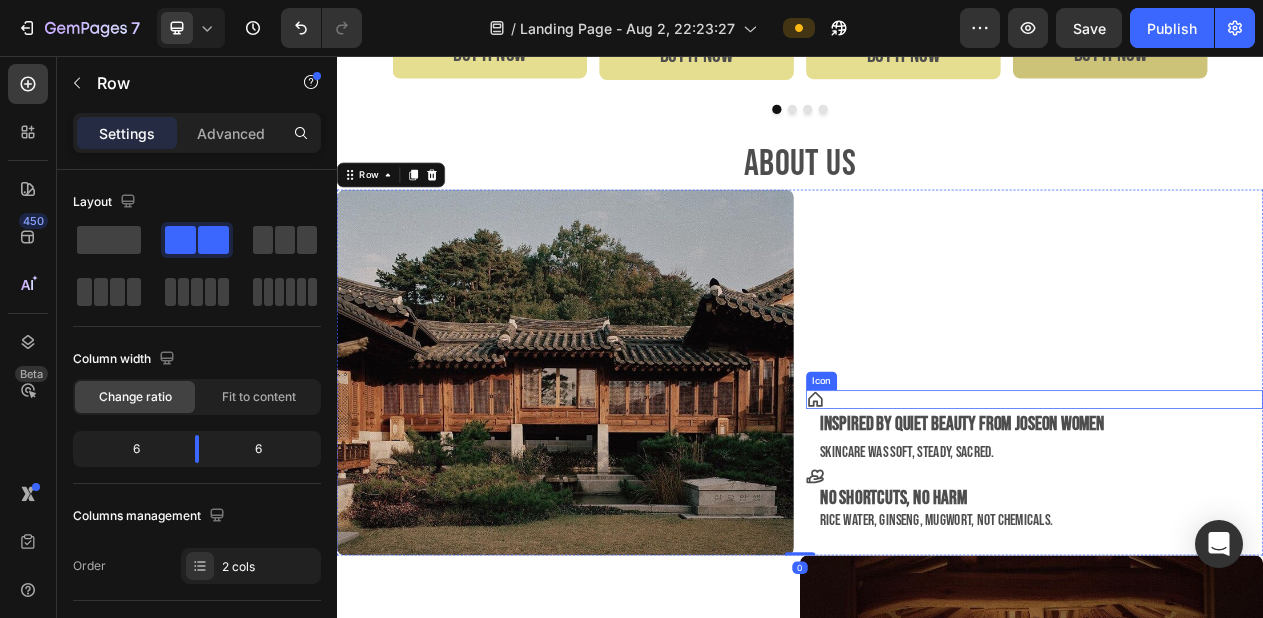 click 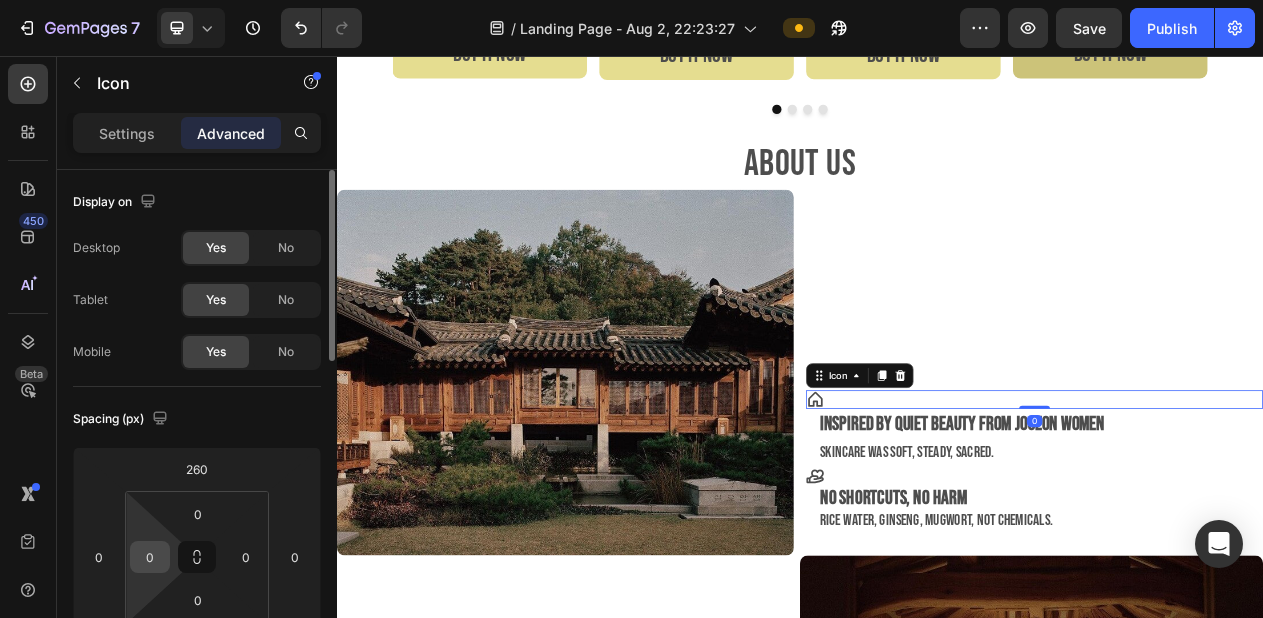 click on "0" at bounding box center [150, 557] 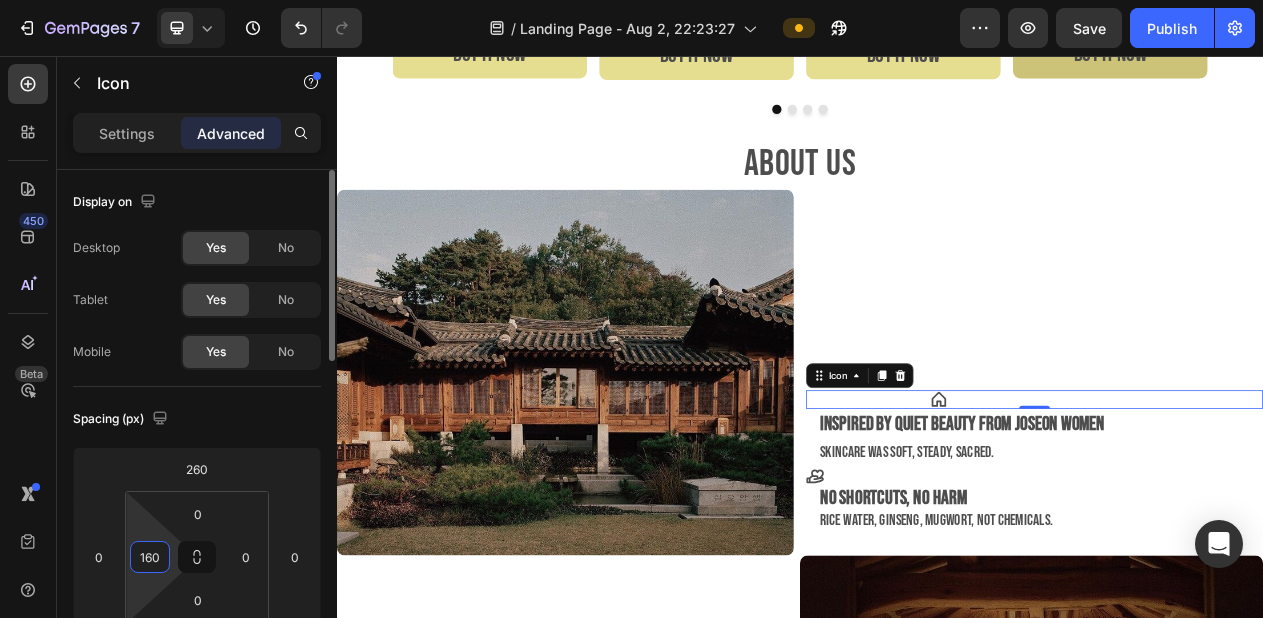 type on "16" 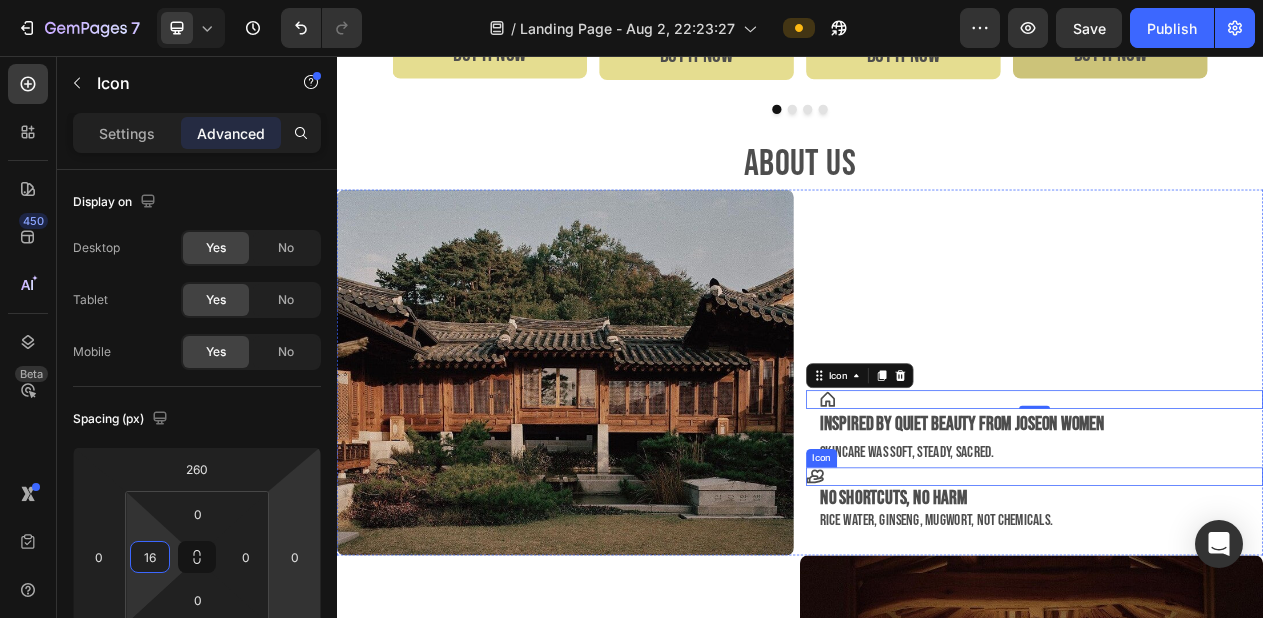 click 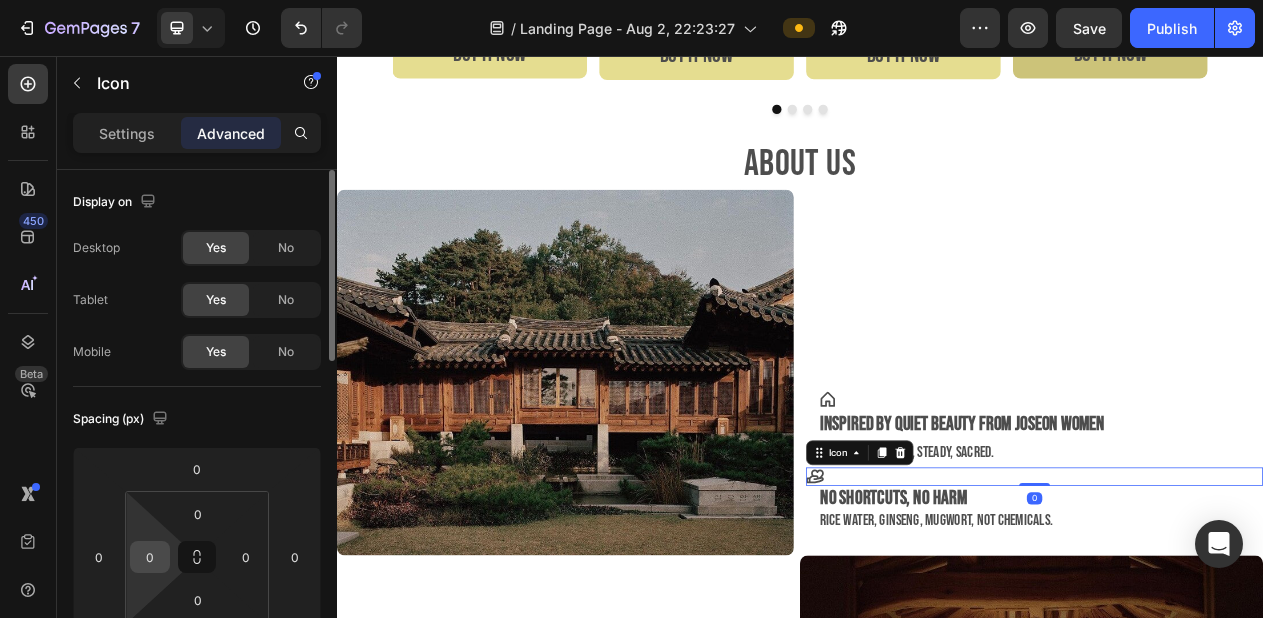 click on "0" at bounding box center [150, 557] 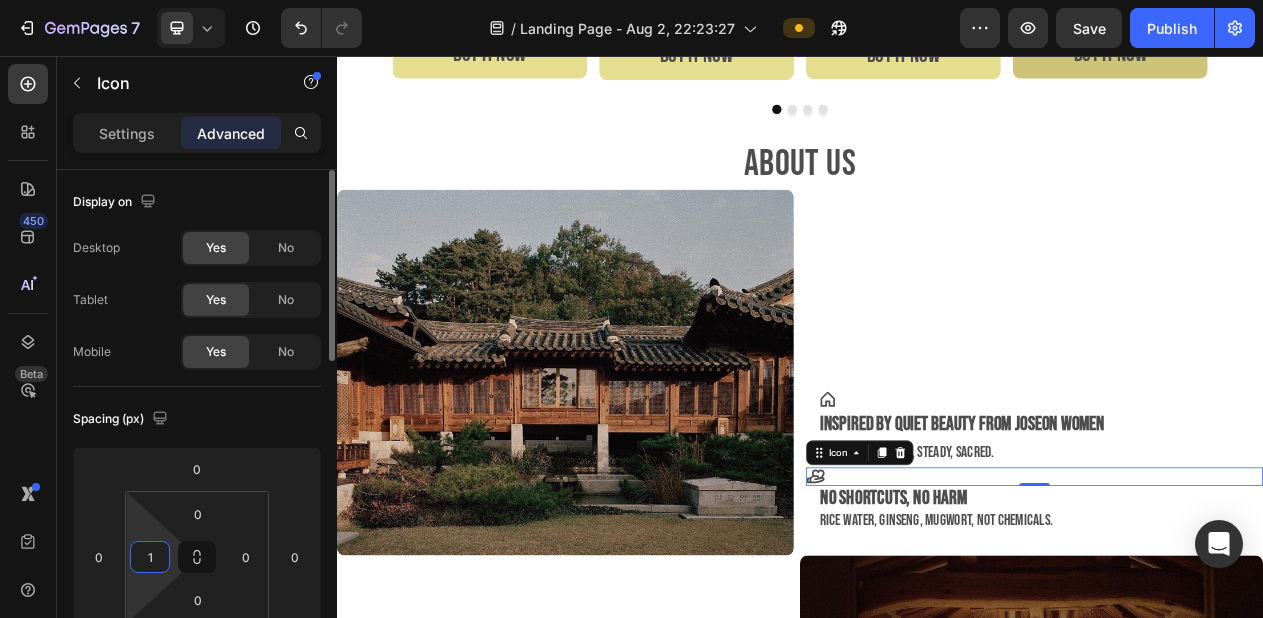 type on "16" 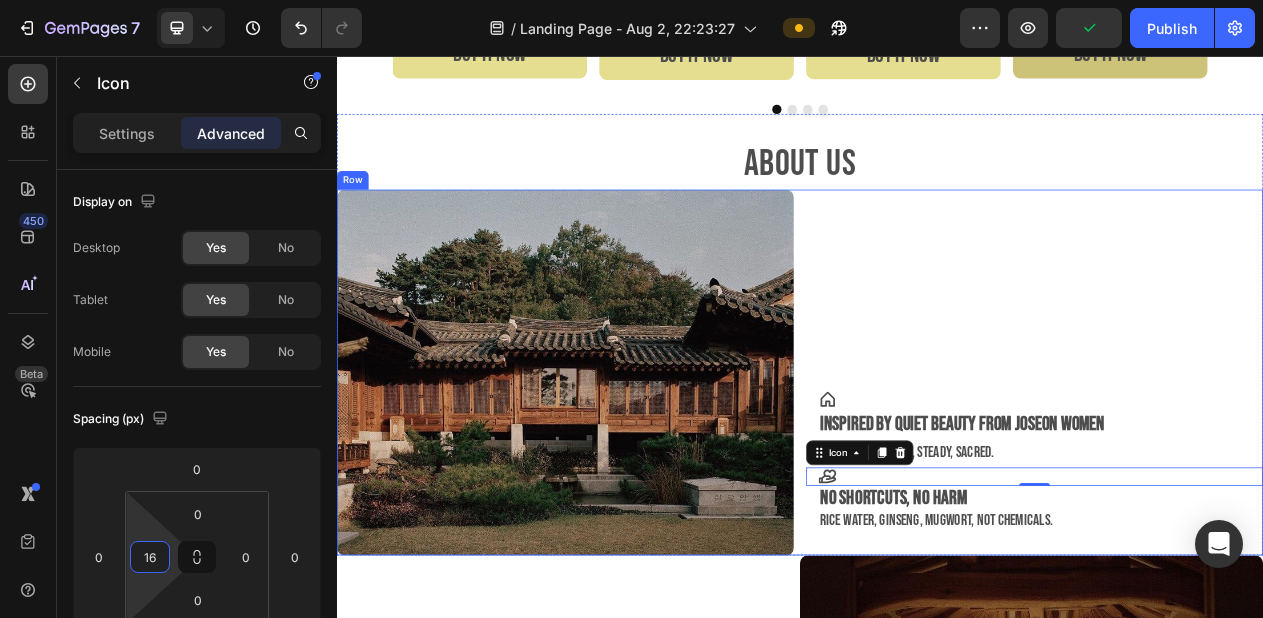 click on "Icon Inspired by quiet beauty From Joseon women  skincare was soft, steady, sacred. Text Block
Icon   0 No shortcuts, no harm Rice water, ginseng, mugwort, not chemicals. Text Block" at bounding box center [1241, 466] 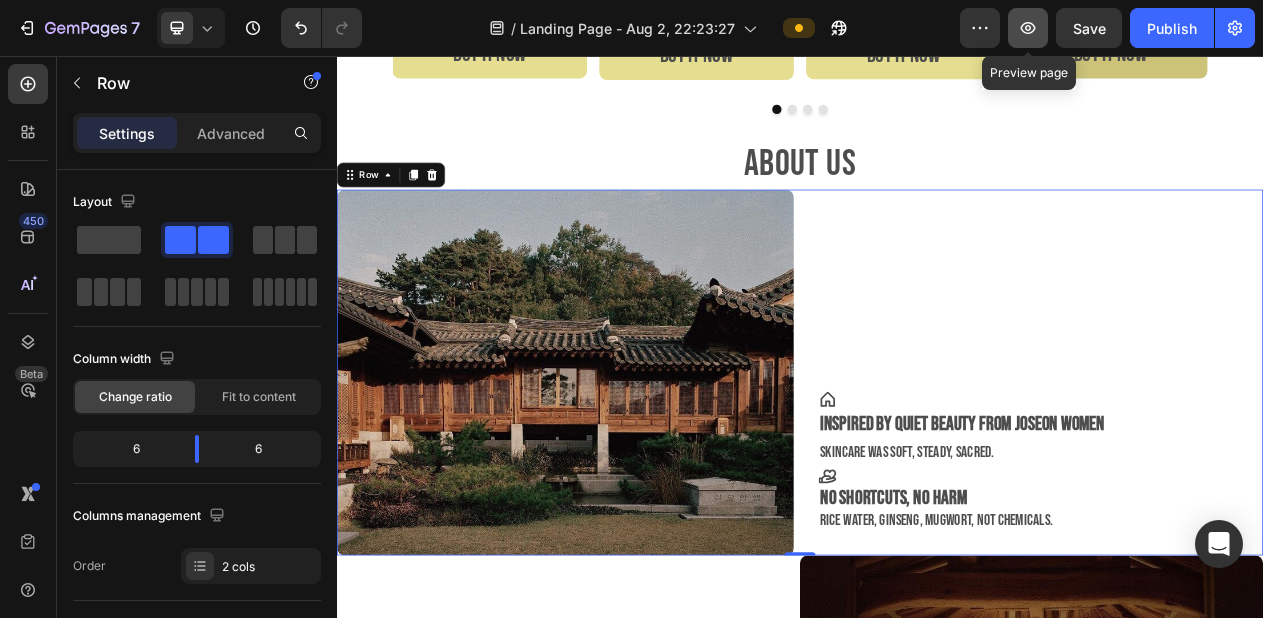 click 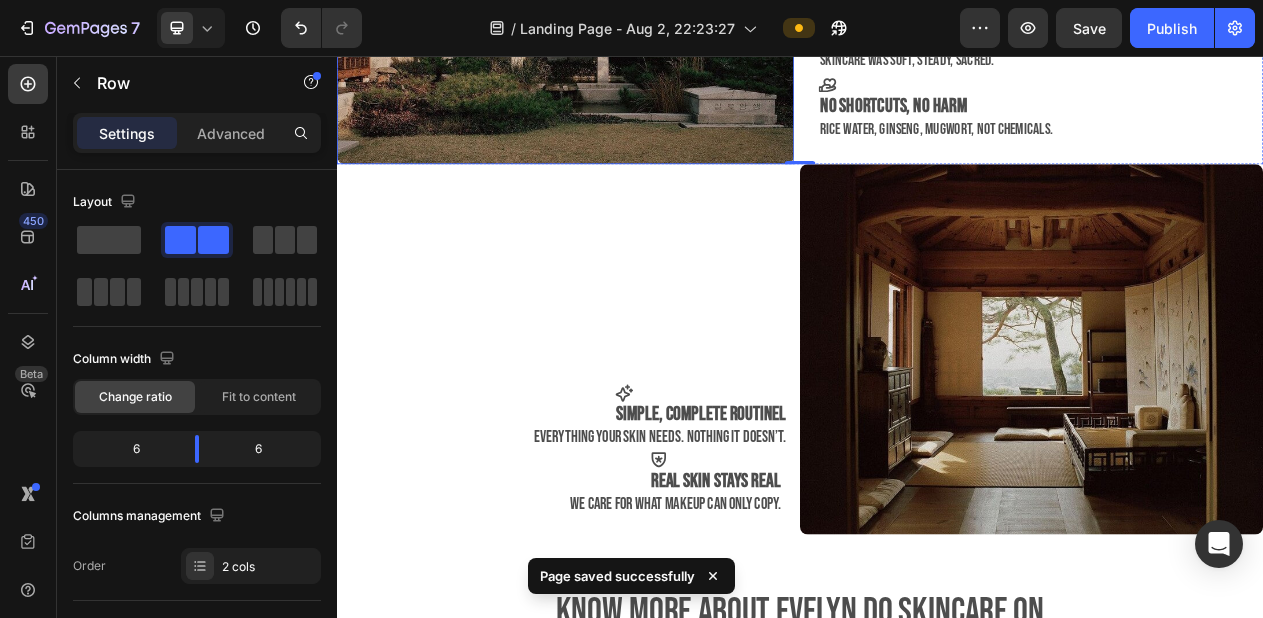 scroll, scrollTop: 2163, scrollLeft: 0, axis: vertical 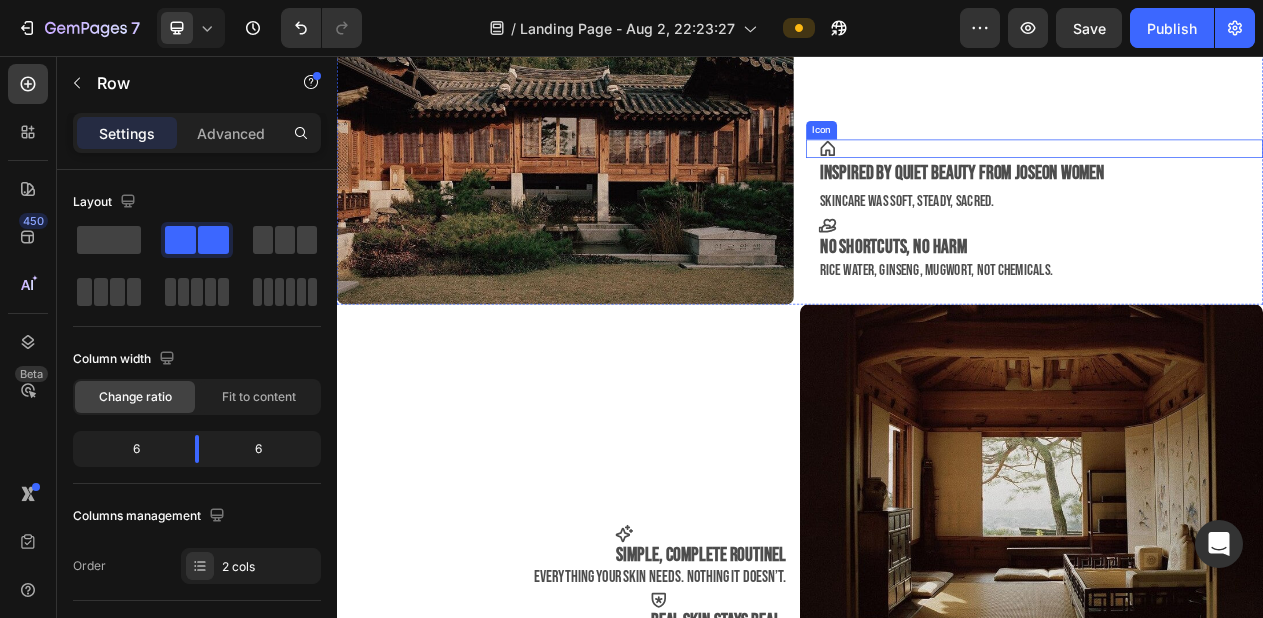 click 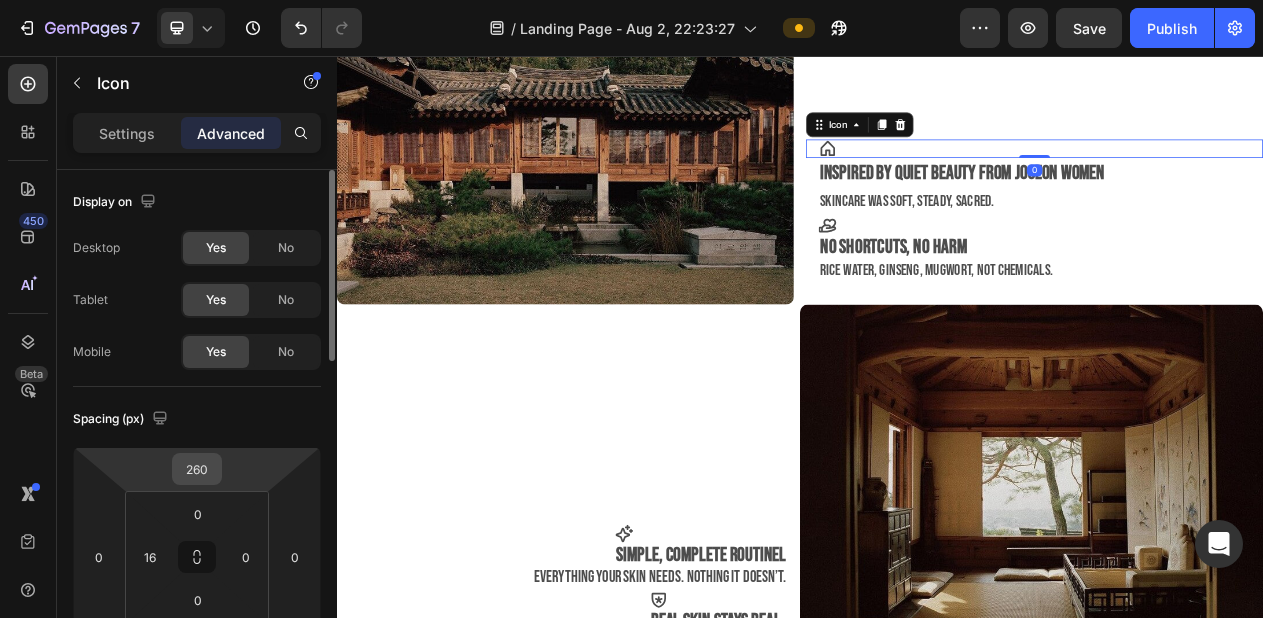 click on "260" at bounding box center (197, 469) 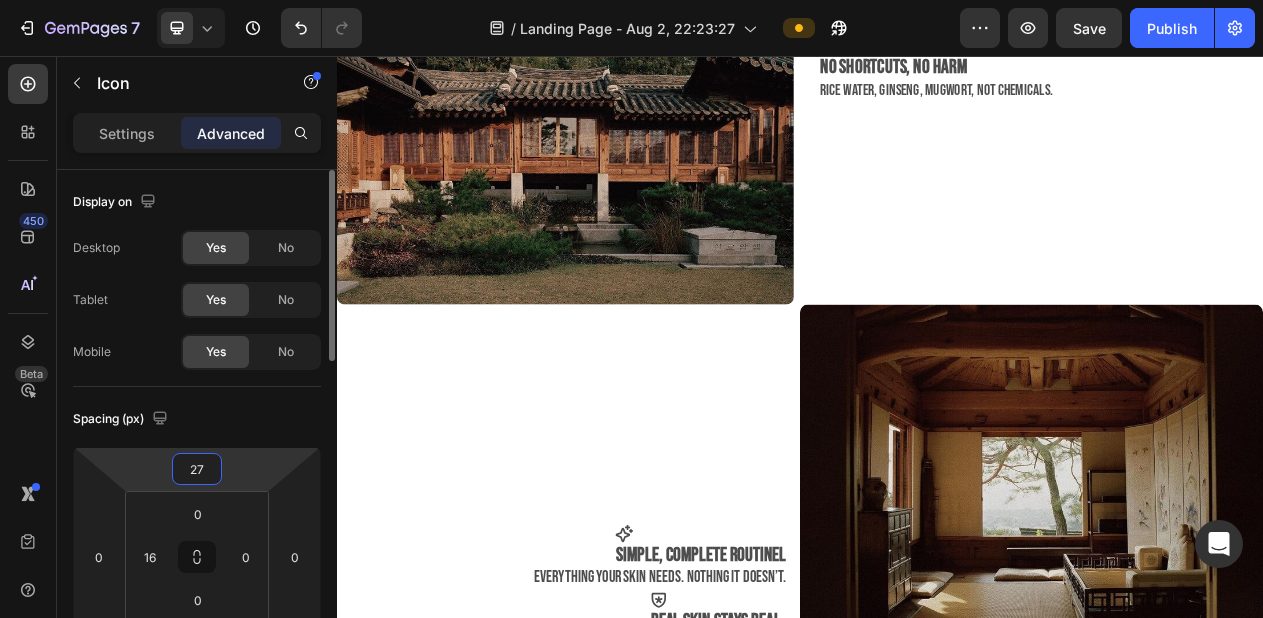type on "270" 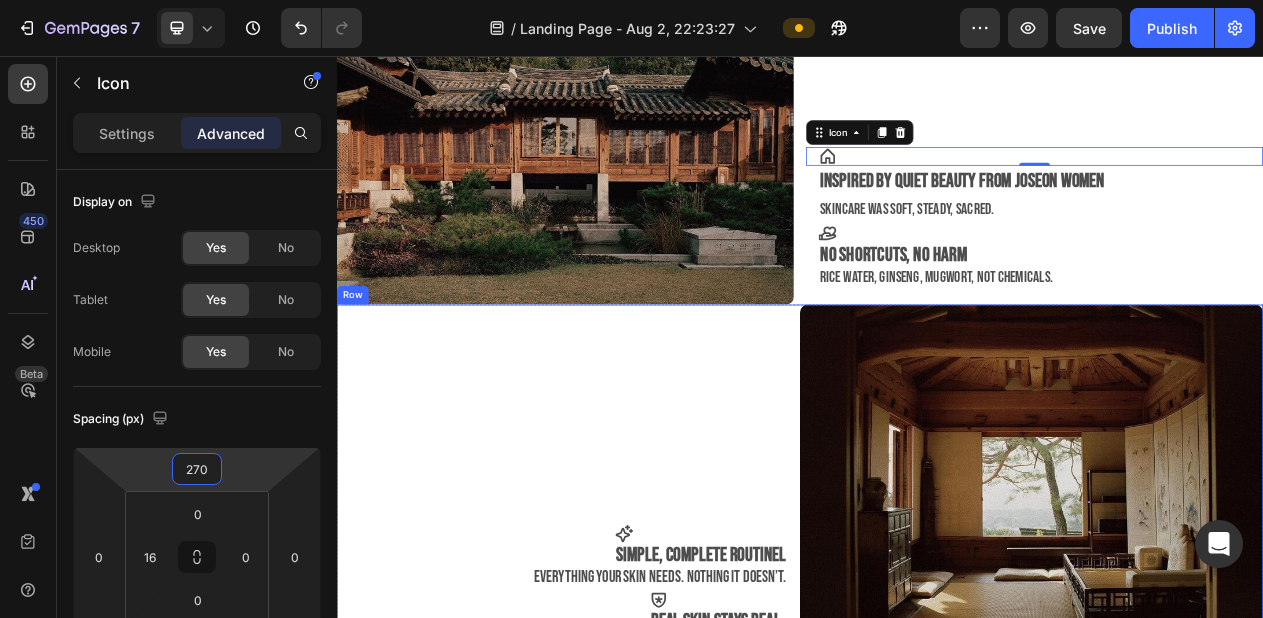 click on "Icon Simple, complete routinel everything your skin needs. nothing it doesn’t. Text Block
Icon real skin stays real we care for what makeup can only copy. Text Block" at bounding box center [637, 618] 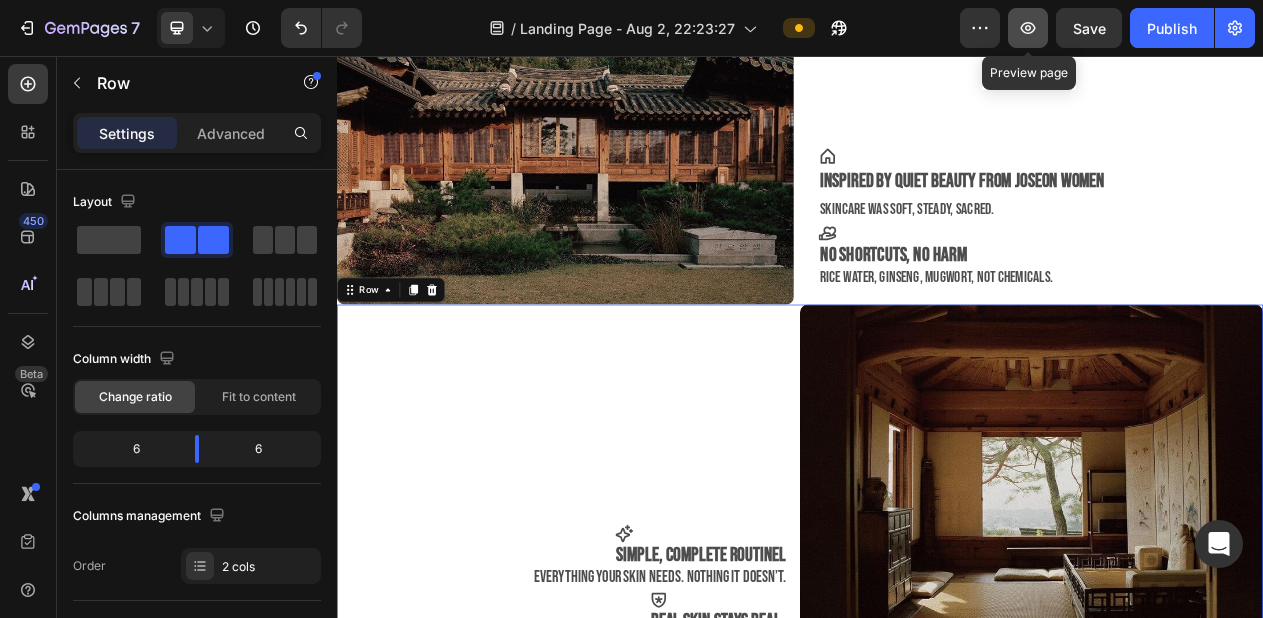click 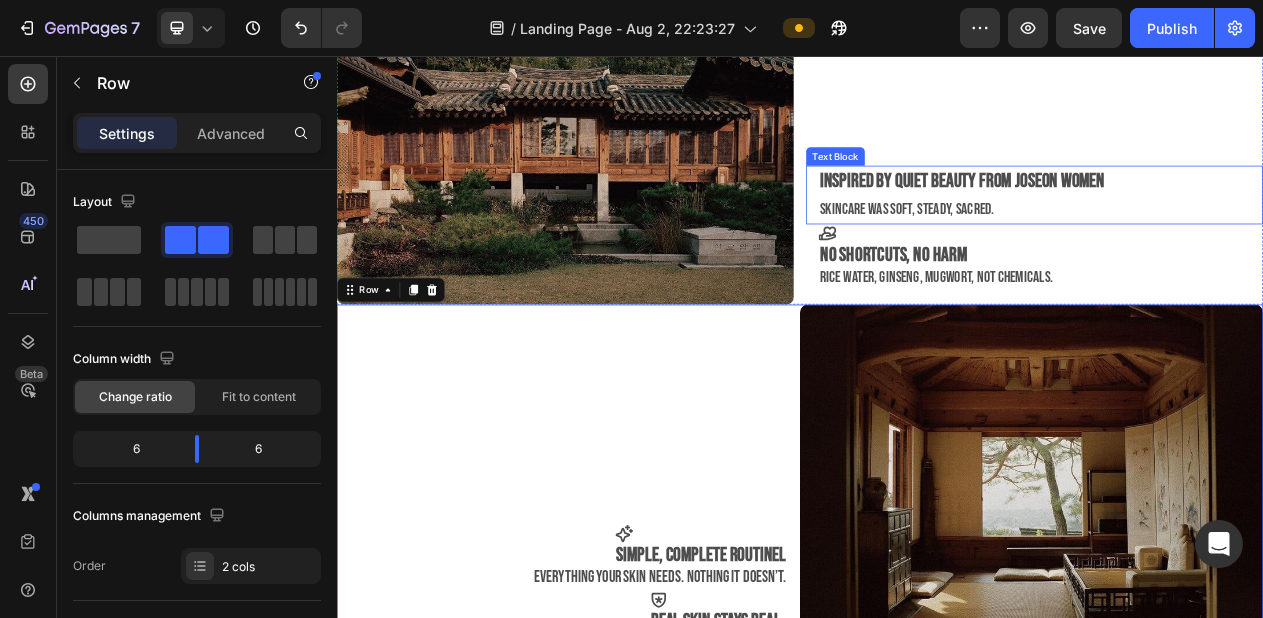 click on "Text Block" at bounding box center (983, 186) 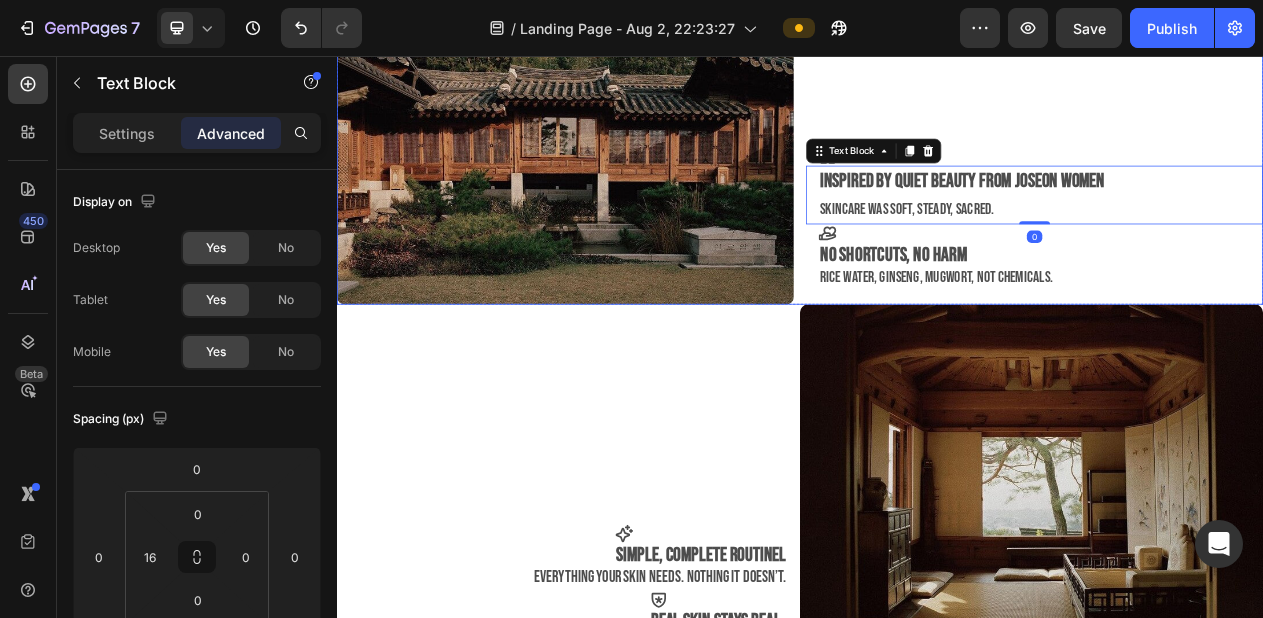 click on "Icon Inspired by quiet beauty From Joseon women  skincare was soft, steady, sacred. Text Block   0
Icon No shortcuts, no harm Rice water, ginseng, mugwort, not chemicals. Text Block" at bounding box center (1241, 141) 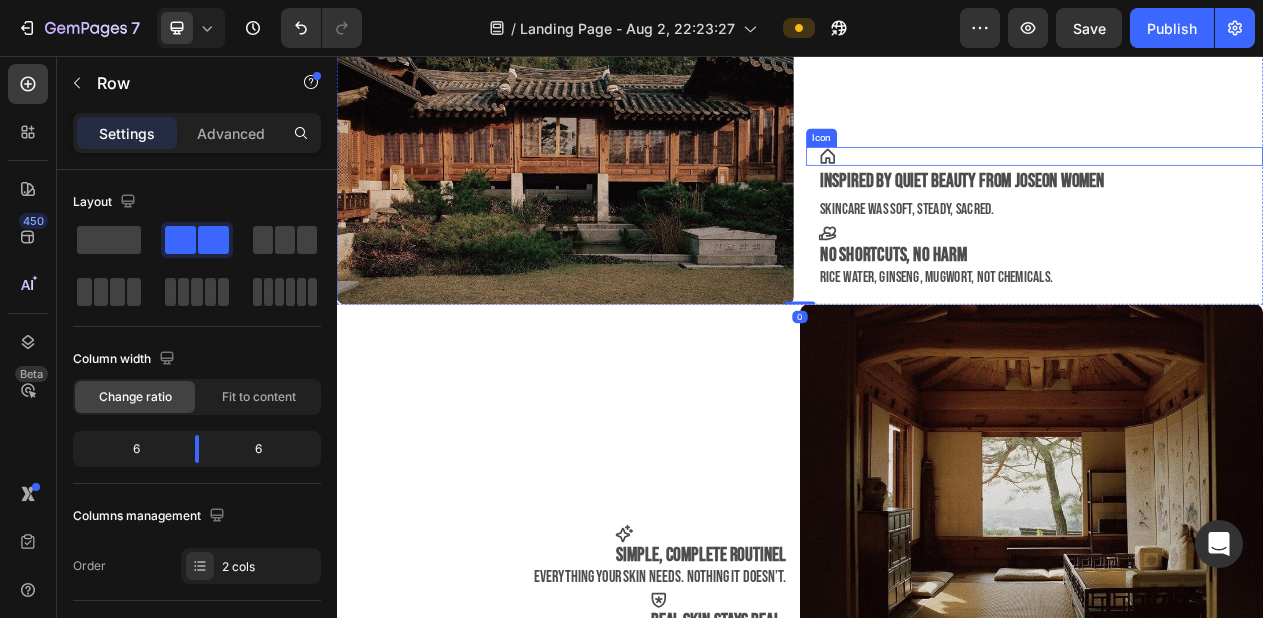 click on "Icon" at bounding box center (1241, 186) 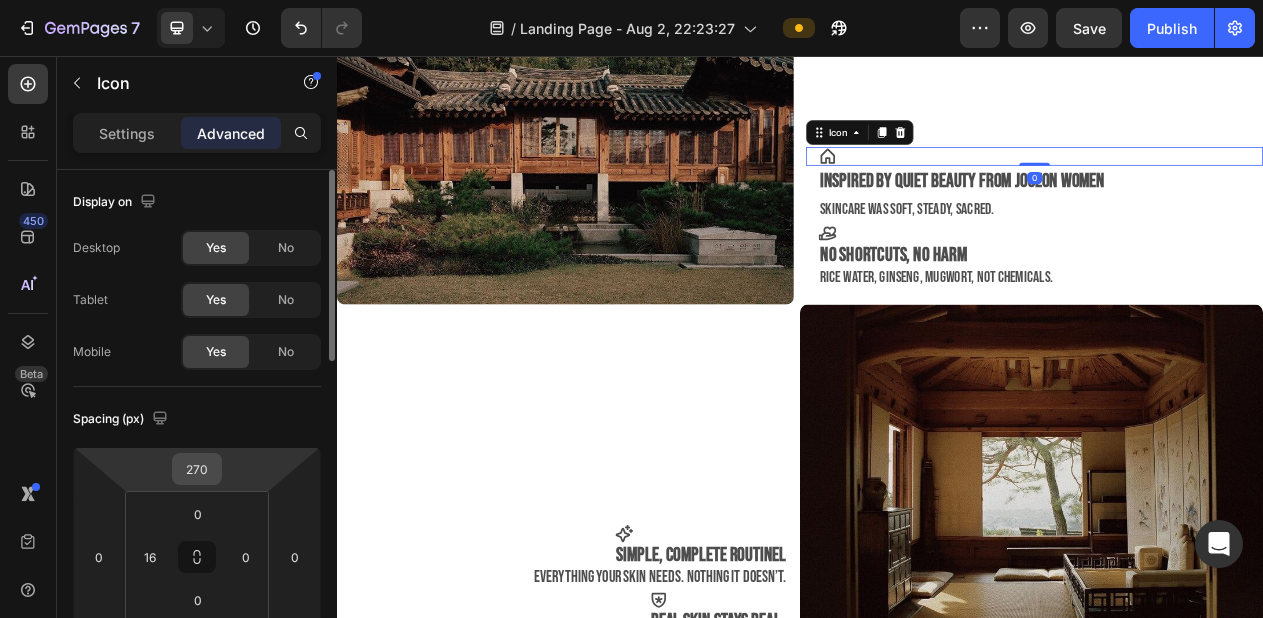 click on "270" at bounding box center [197, 469] 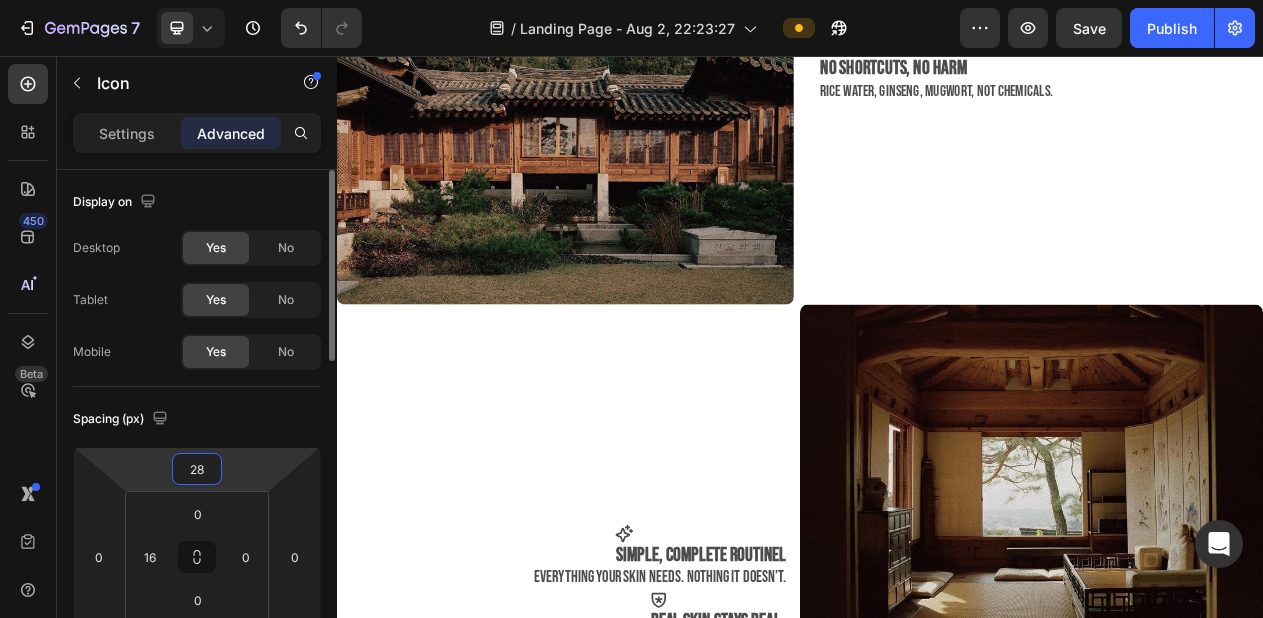 type on "280" 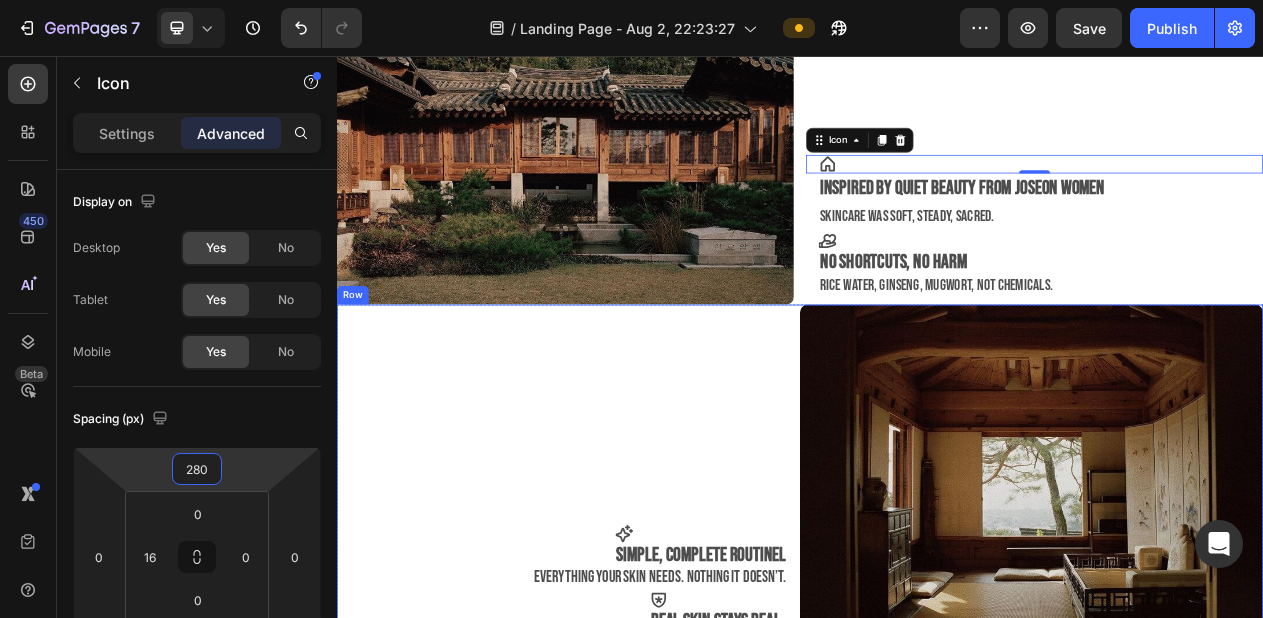 click on "Icon Simple, complete routinel everything your skin needs. nothing it doesn’t. Text Block
Icon real skin stays real we care for what makeup can only copy. Text Block" at bounding box center [637, 618] 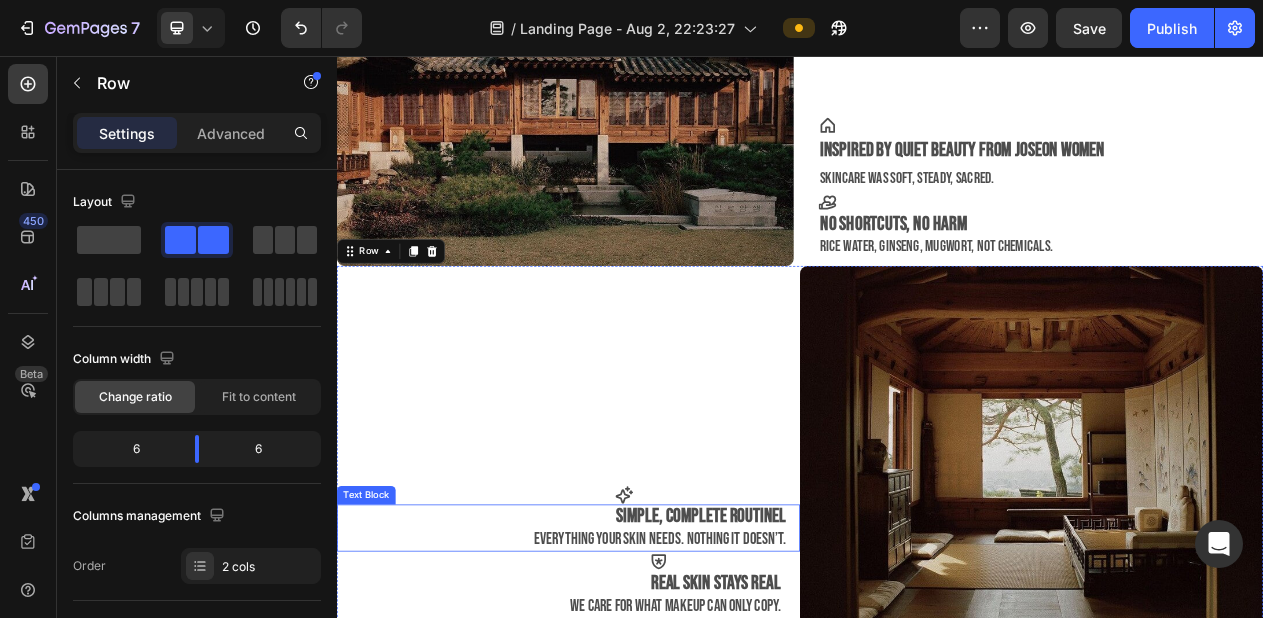 scroll, scrollTop: 2008, scrollLeft: 0, axis: vertical 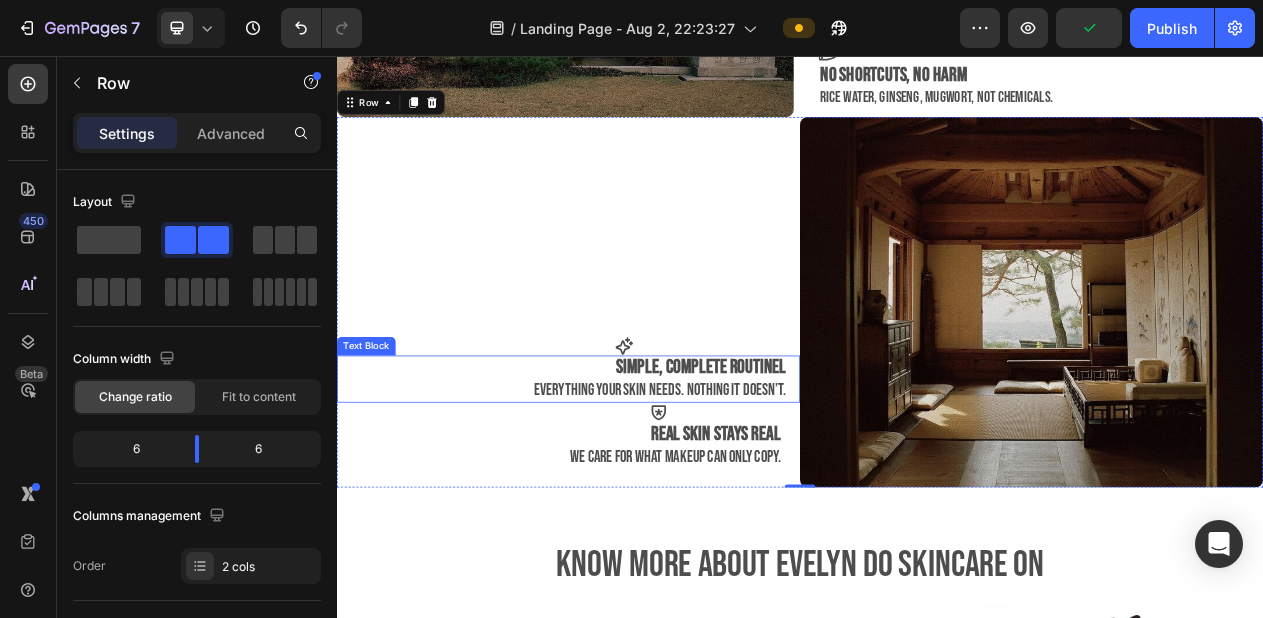 click on "Simple, complete routinel" at bounding box center (629, 460) 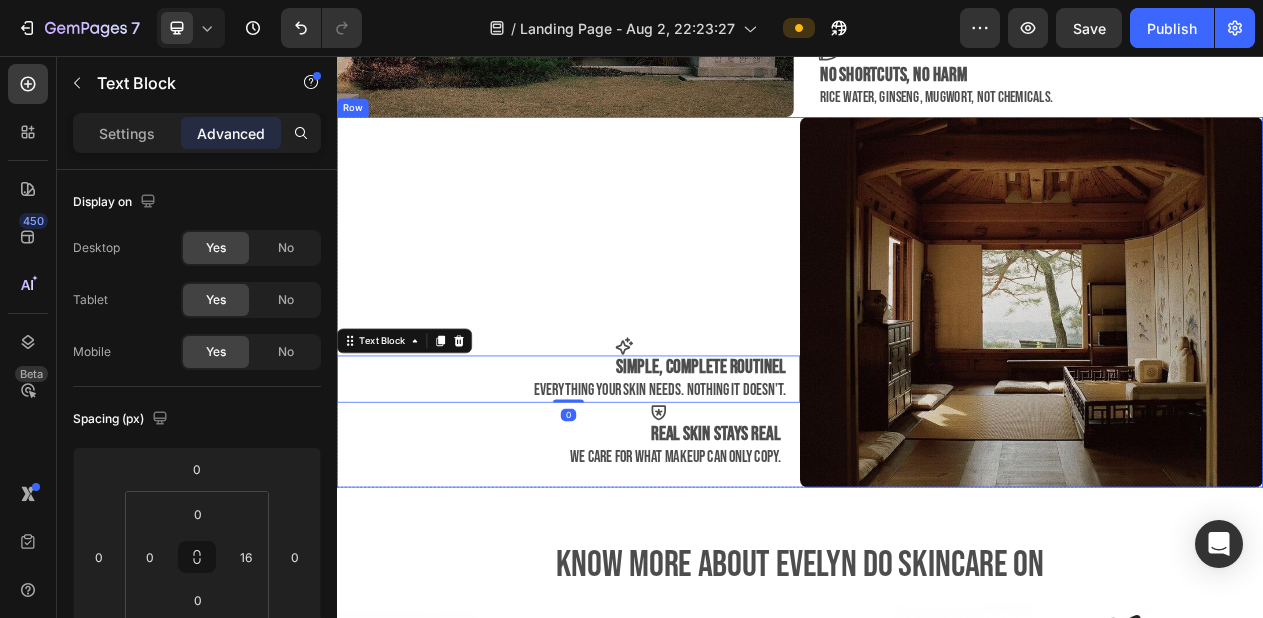 scroll, scrollTop: 2036, scrollLeft: 0, axis: vertical 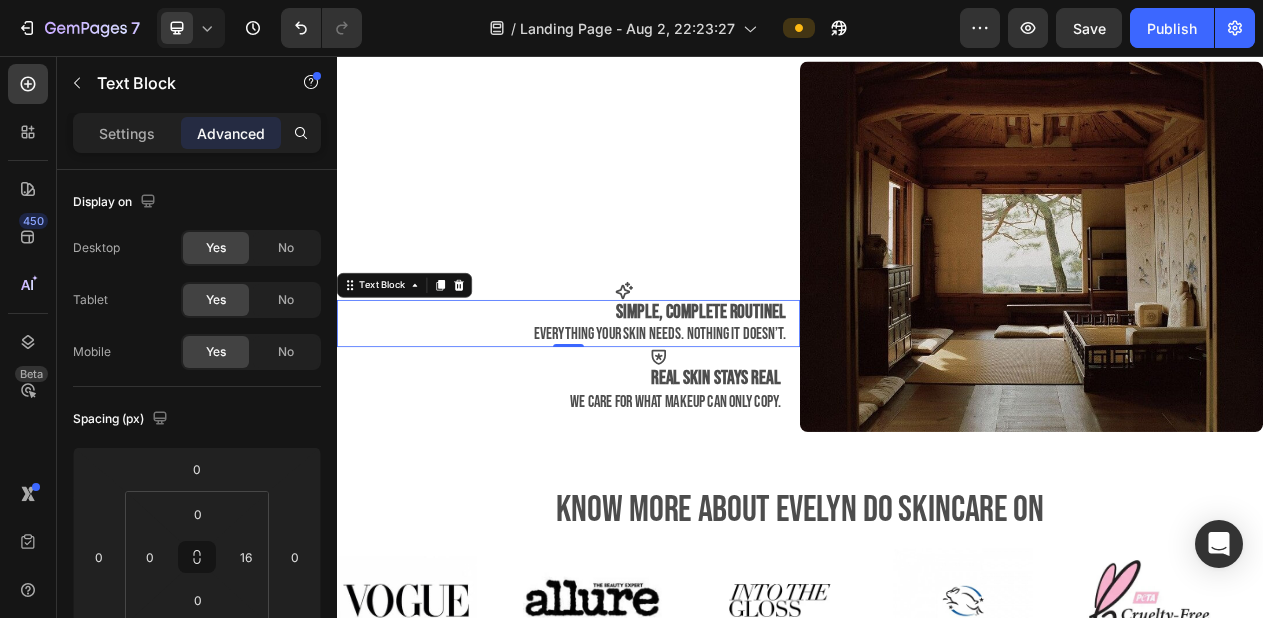 click on "everything your skin needs. nothing it doesn’t." at bounding box center [755, 416] 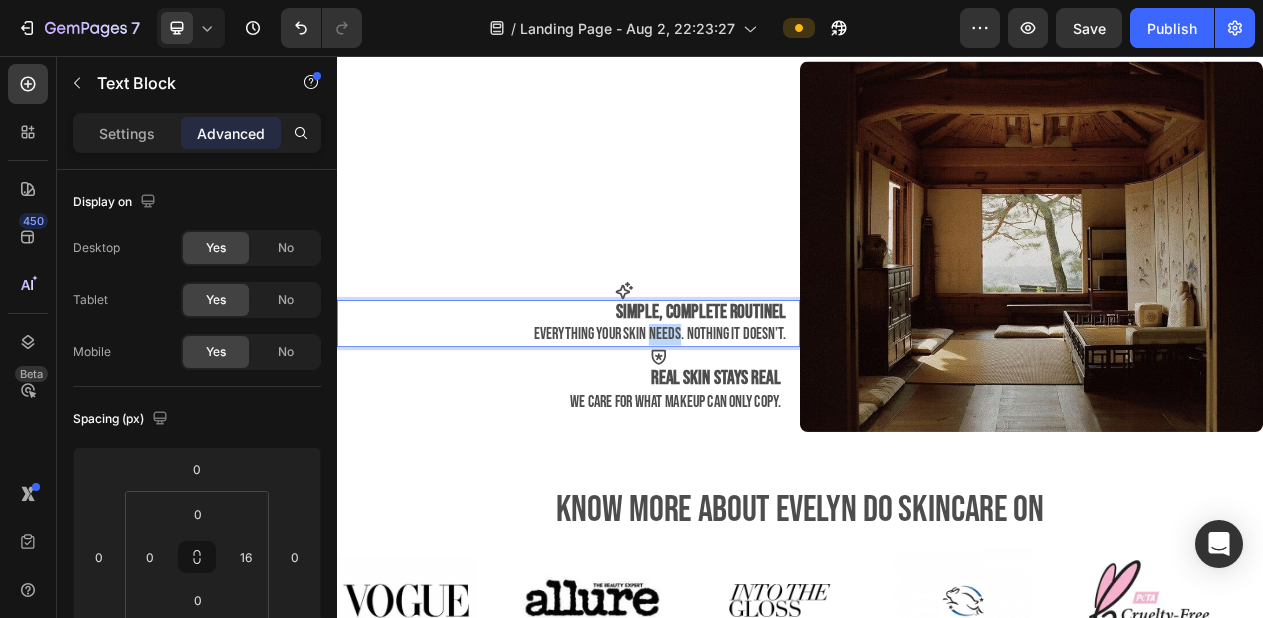 click on "everything your skin needs. nothing it doesn’t." at bounding box center [755, 416] 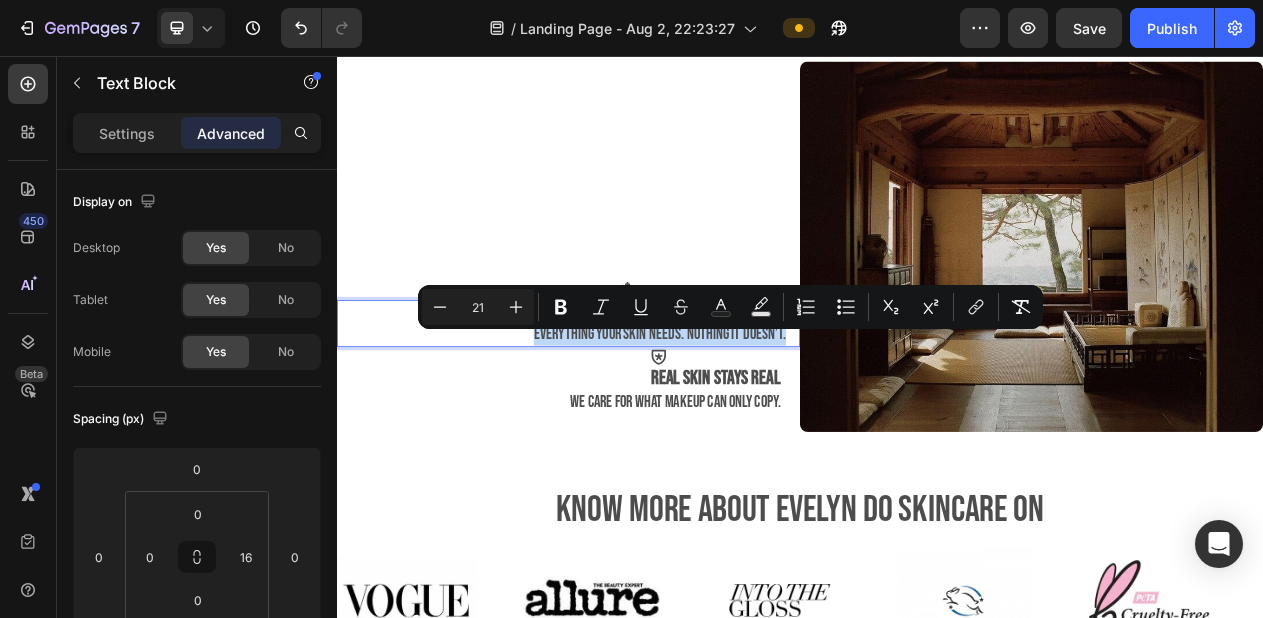 click on "everything your skin needs. nothing it doesn’t." at bounding box center [755, 416] 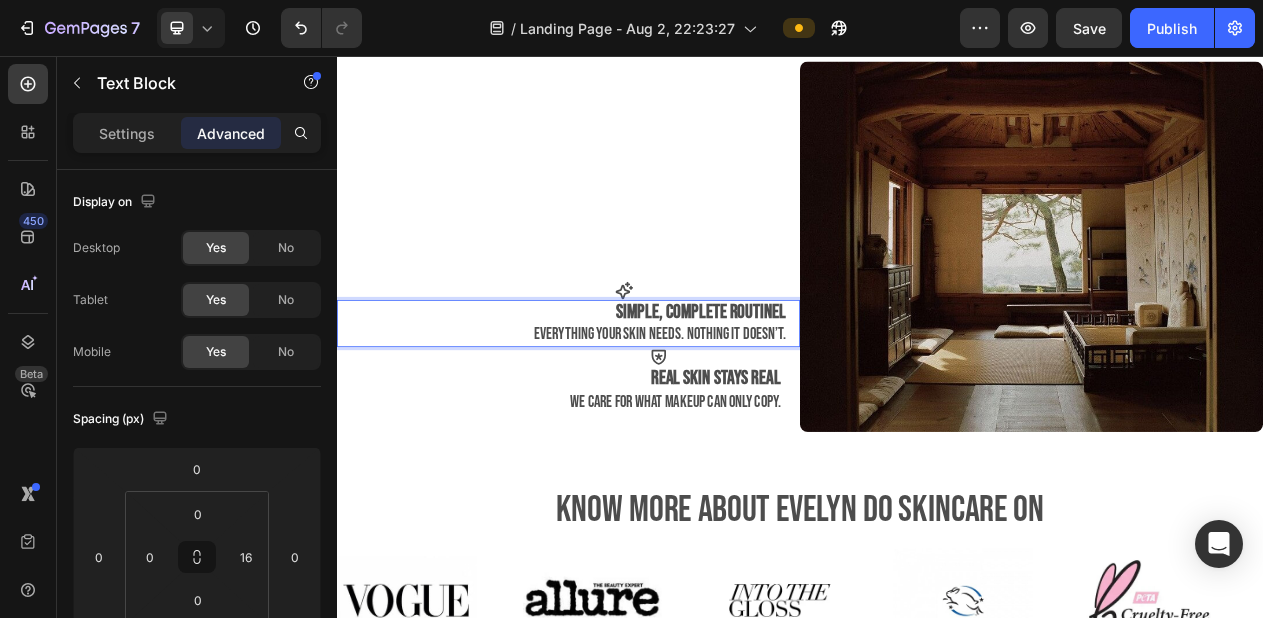 click on "everything your skin needs. nothing it doesn’t." at bounding box center (755, 416) 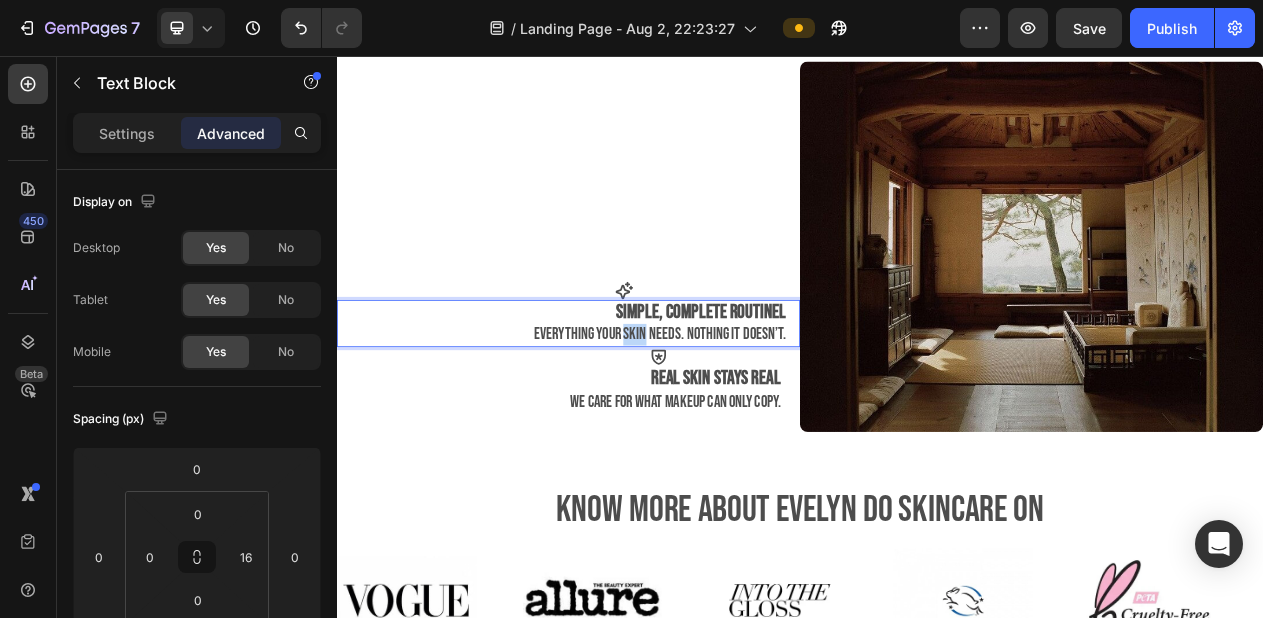 click on "everything your skin needs. nothing it doesn’t." at bounding box center [755, 416] 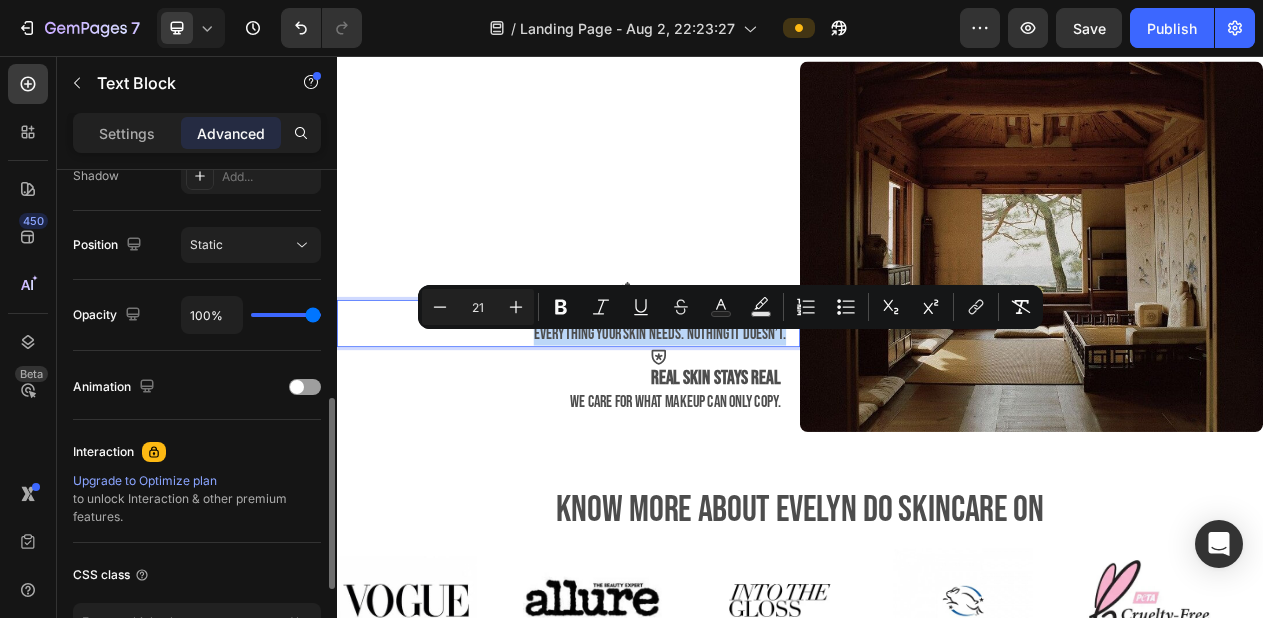 scroll, scrollTop: 829, scrollLeft: 0, axis: vertical 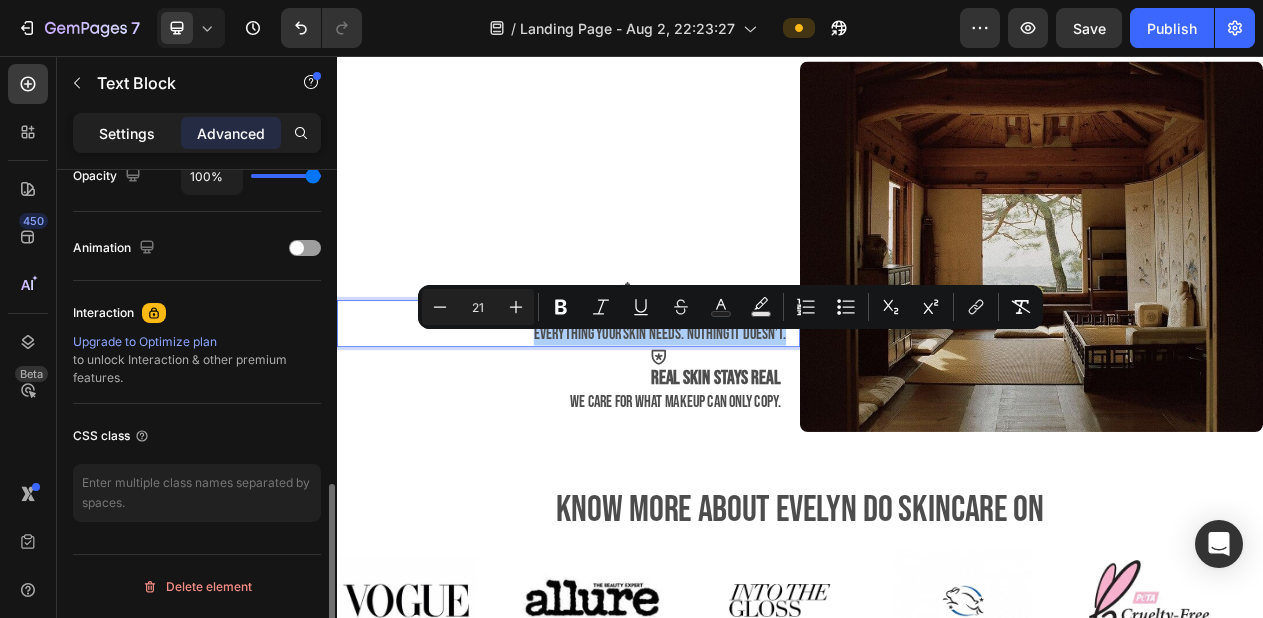 click on "Settings" at bounding box center (127, 133) 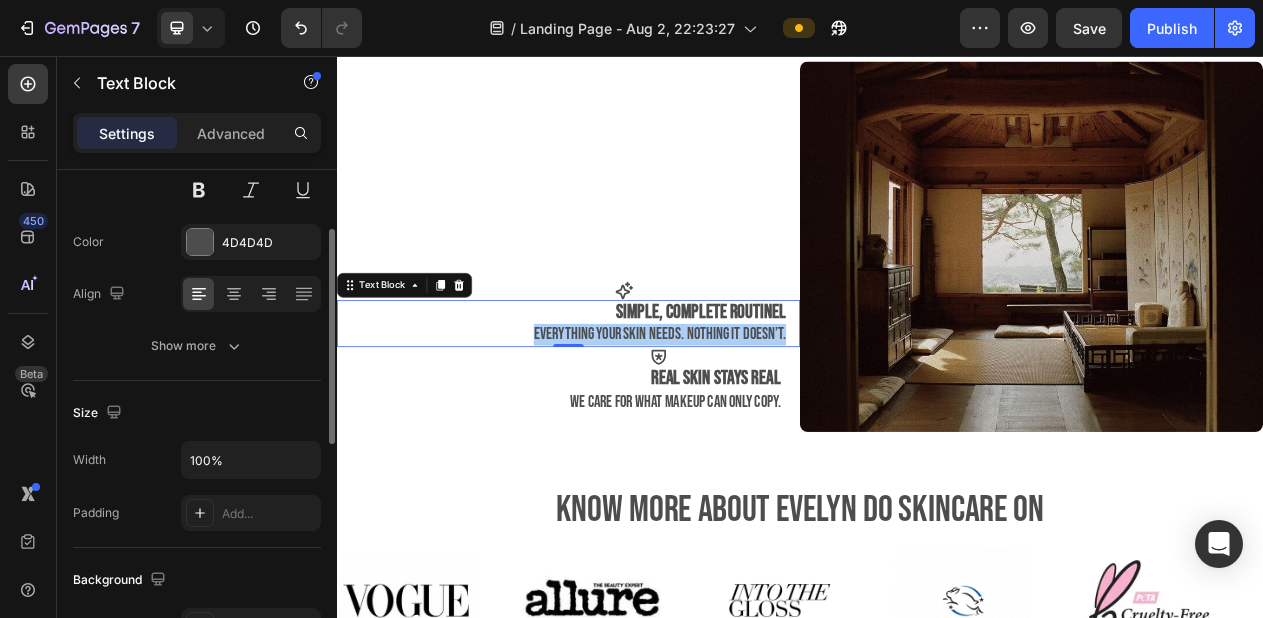 scroll, scrollTop: 194, scrollLeft: 0, axis: vertical 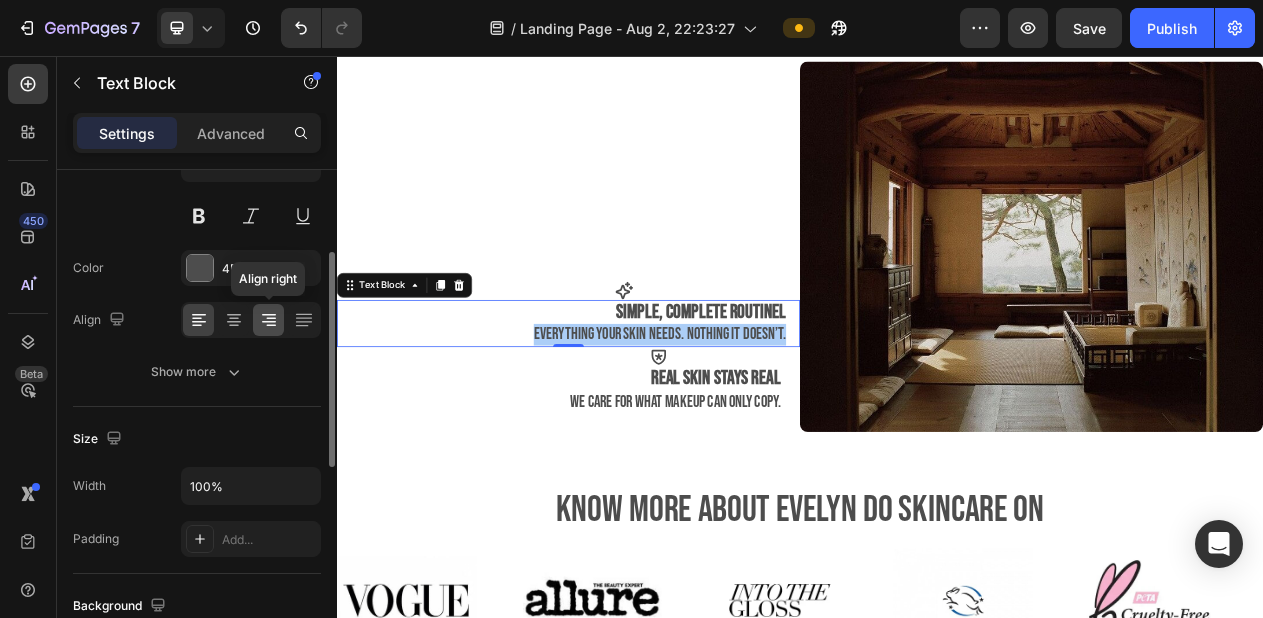 click 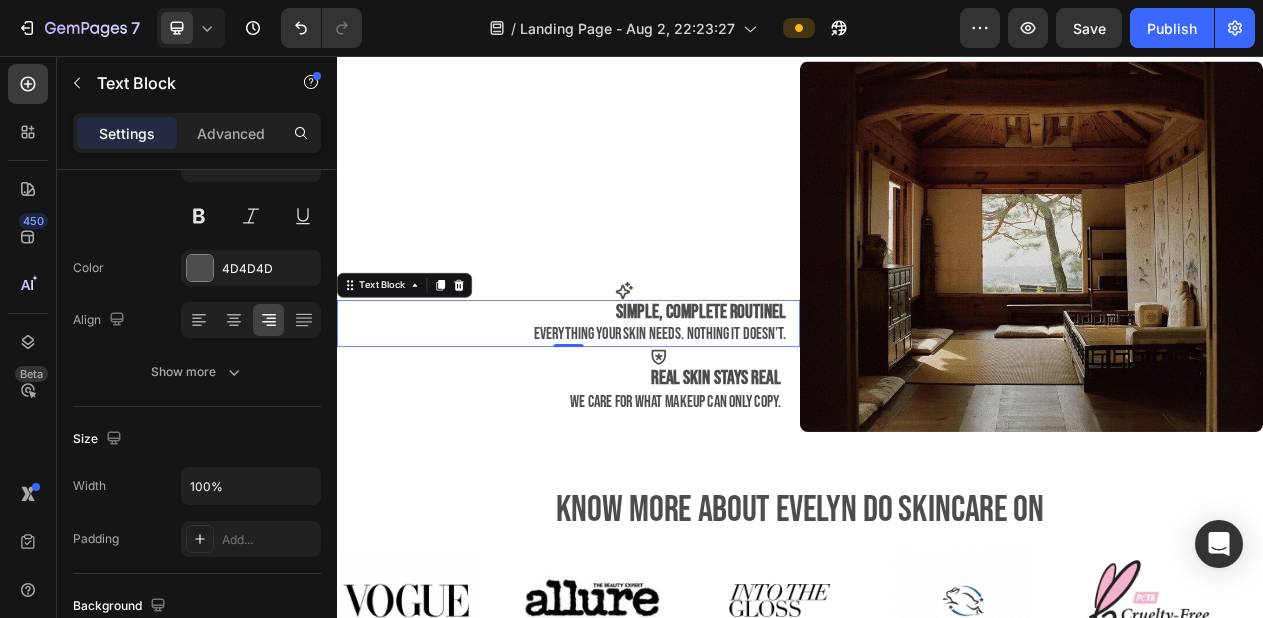 click on "Simple, complete routinel" at bounding box center [809, 387] 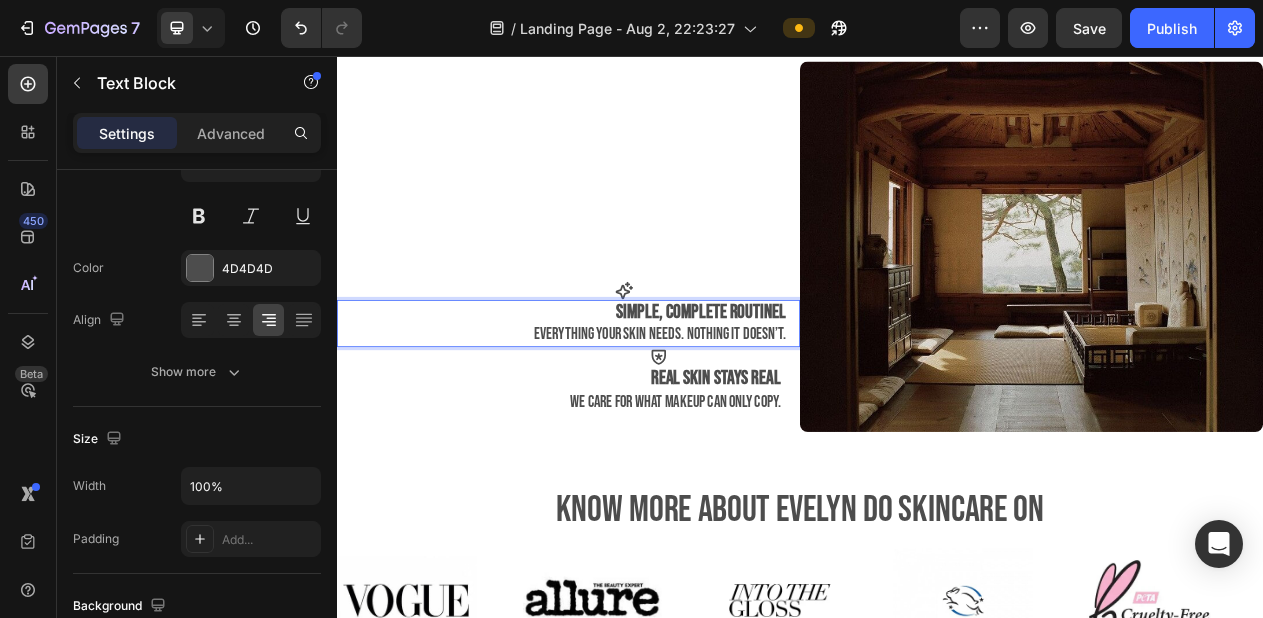 click on "Simple, complete routinel" at bounding box center [809, 387] 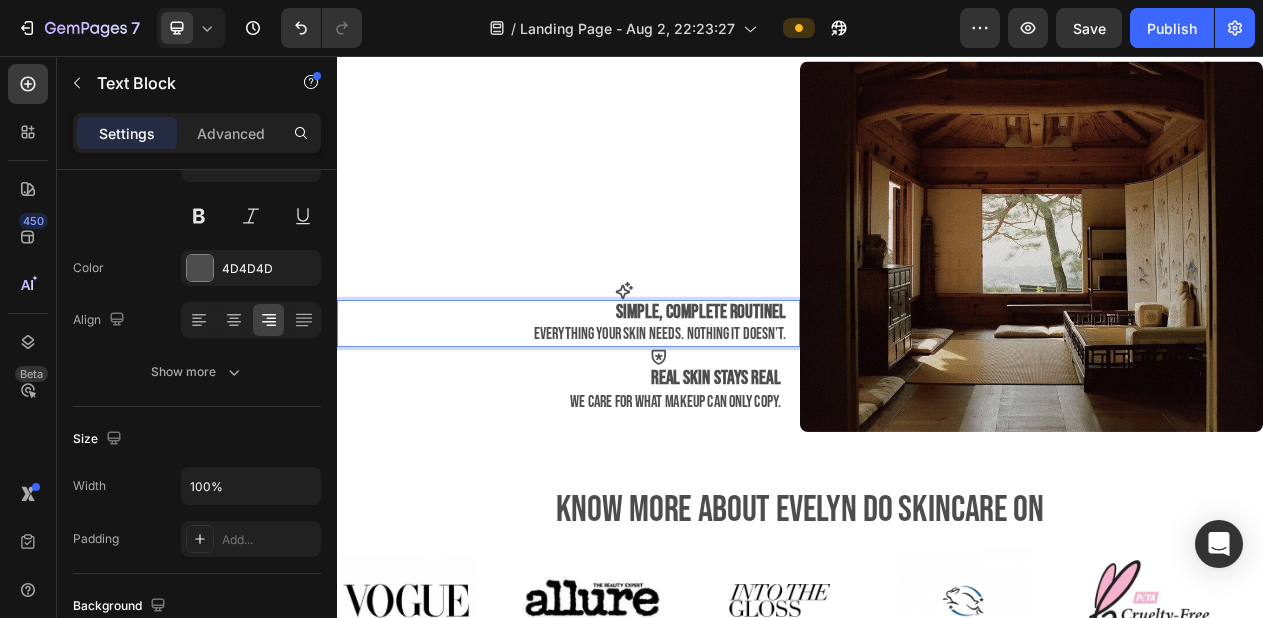 click on "Simple, complete routinel" at bounding box center (809, 387) 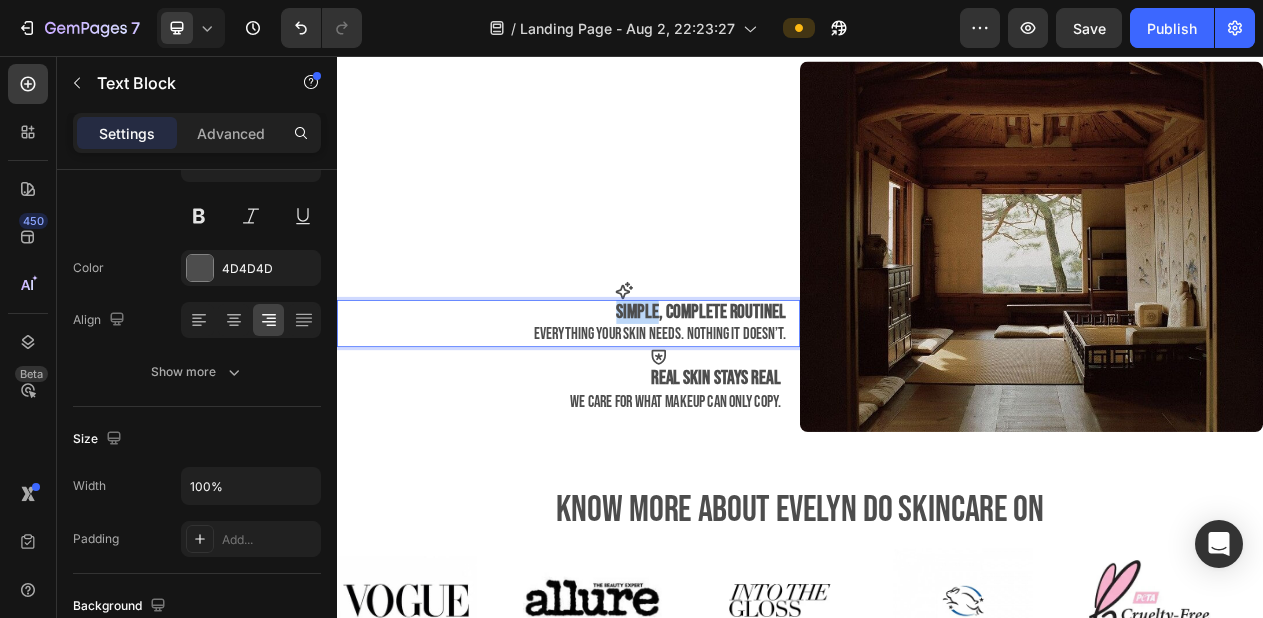 click on "Simple, complete routinel" at bounding box center (809, 387) 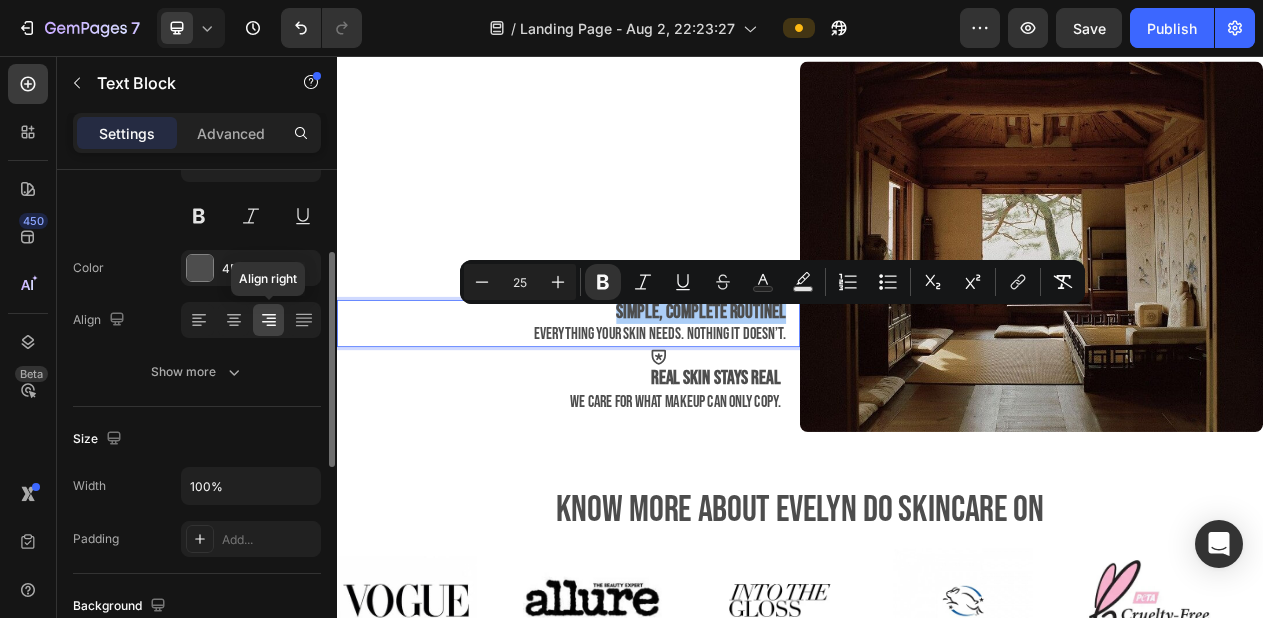 click 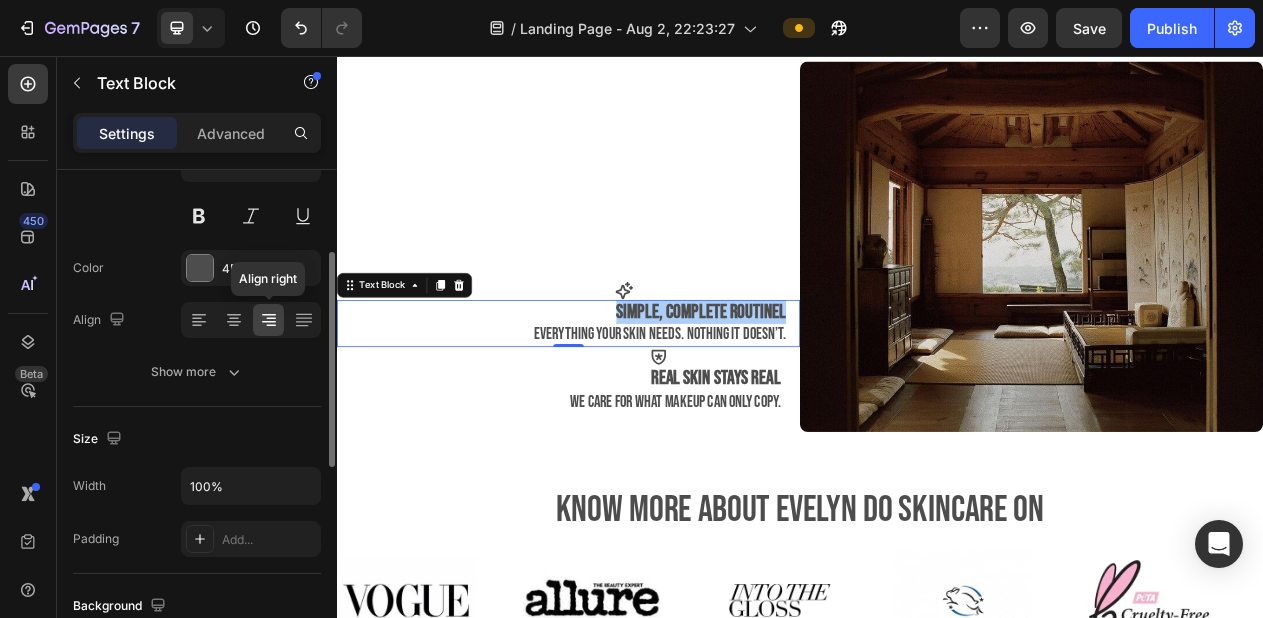 click 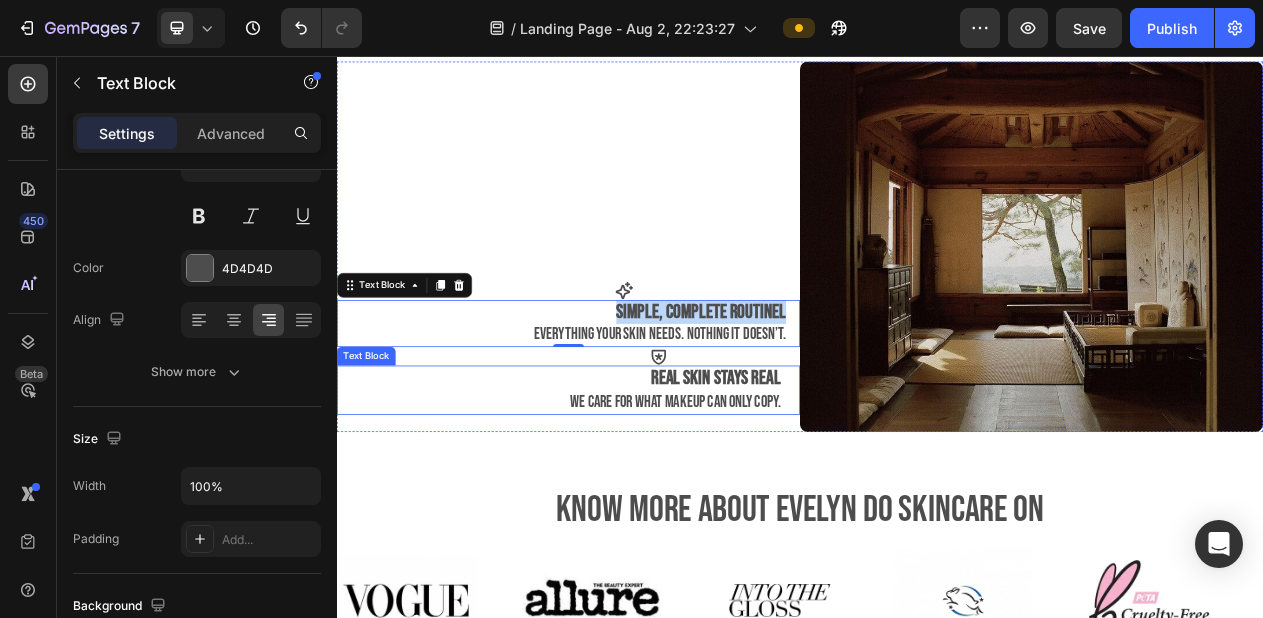 click on "real skin stays real we care for what makeup can only copy. Text Block" at bounding box center (637, 489) 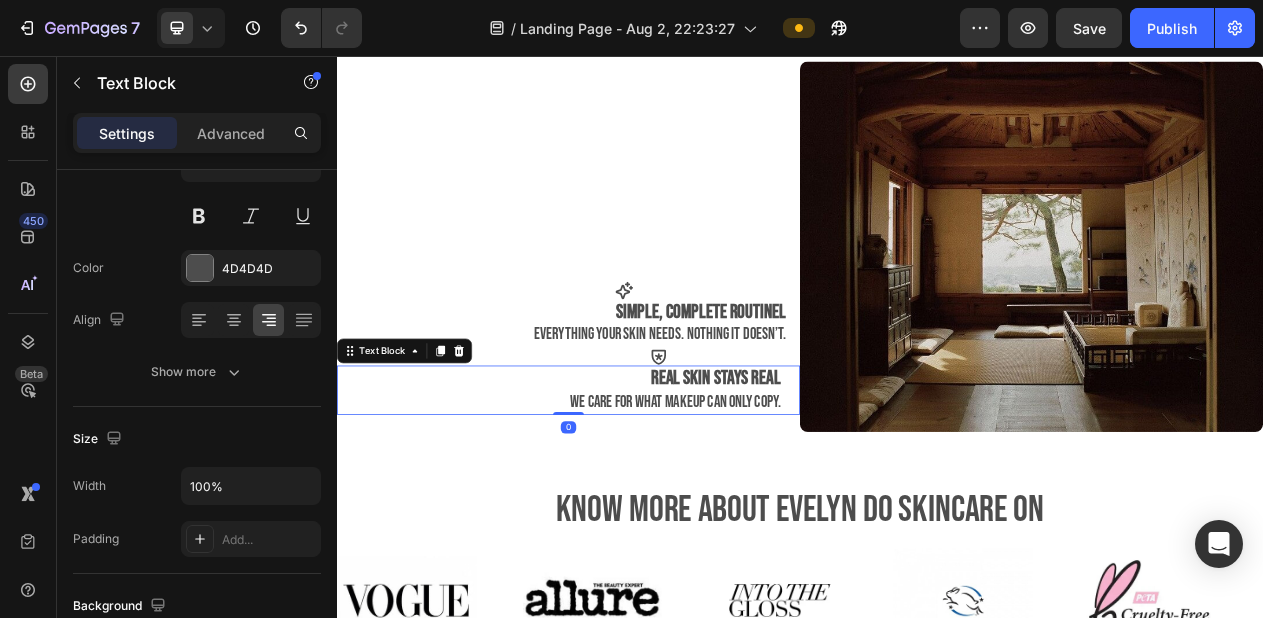 click on "real skin stays real" at bounding box center (828, 473) 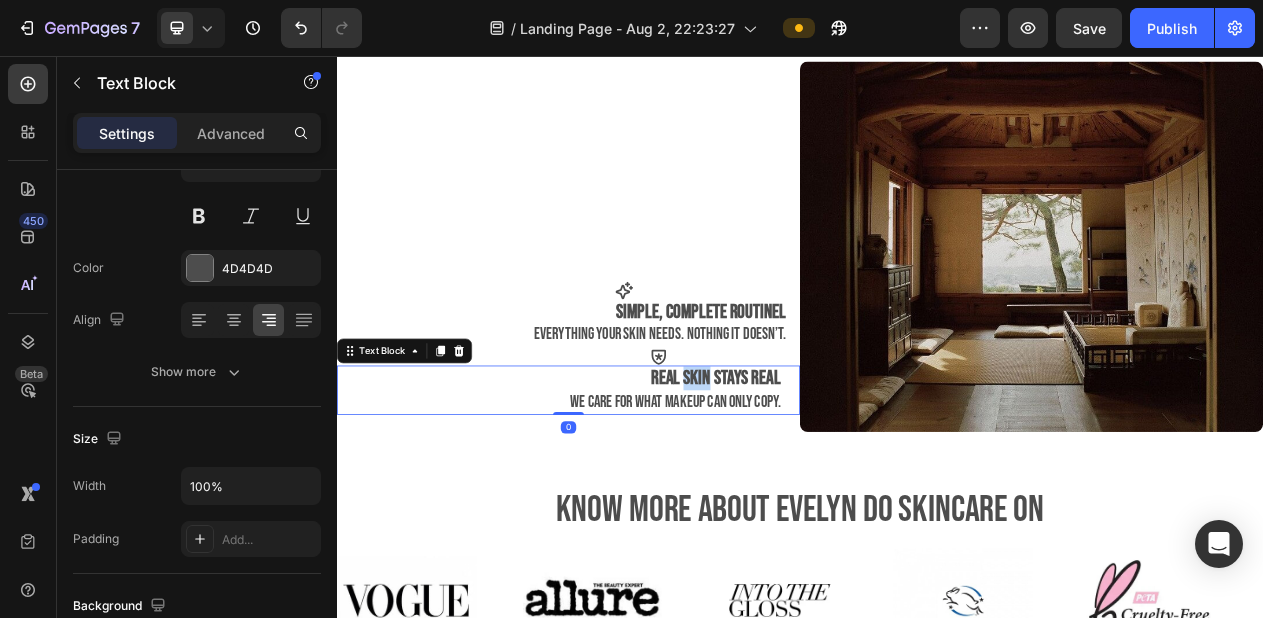 click on "real skin stays real" at bounding box center (828, 473) 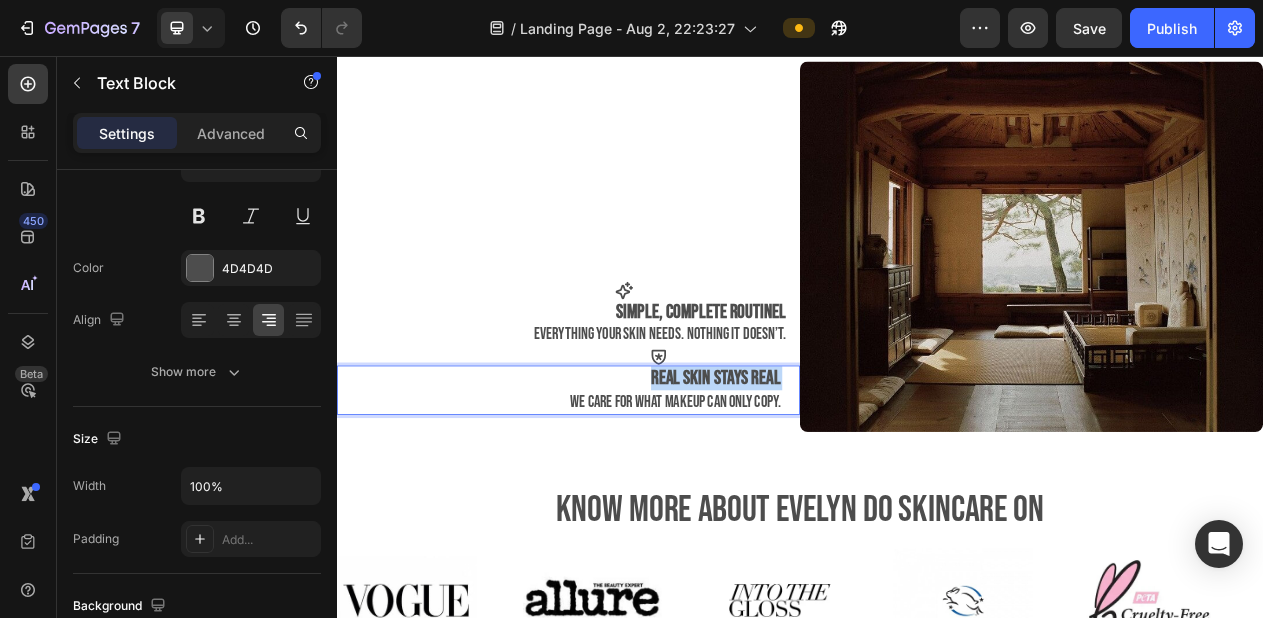 click on "real skin stays real" at bounding box center (828, 473) 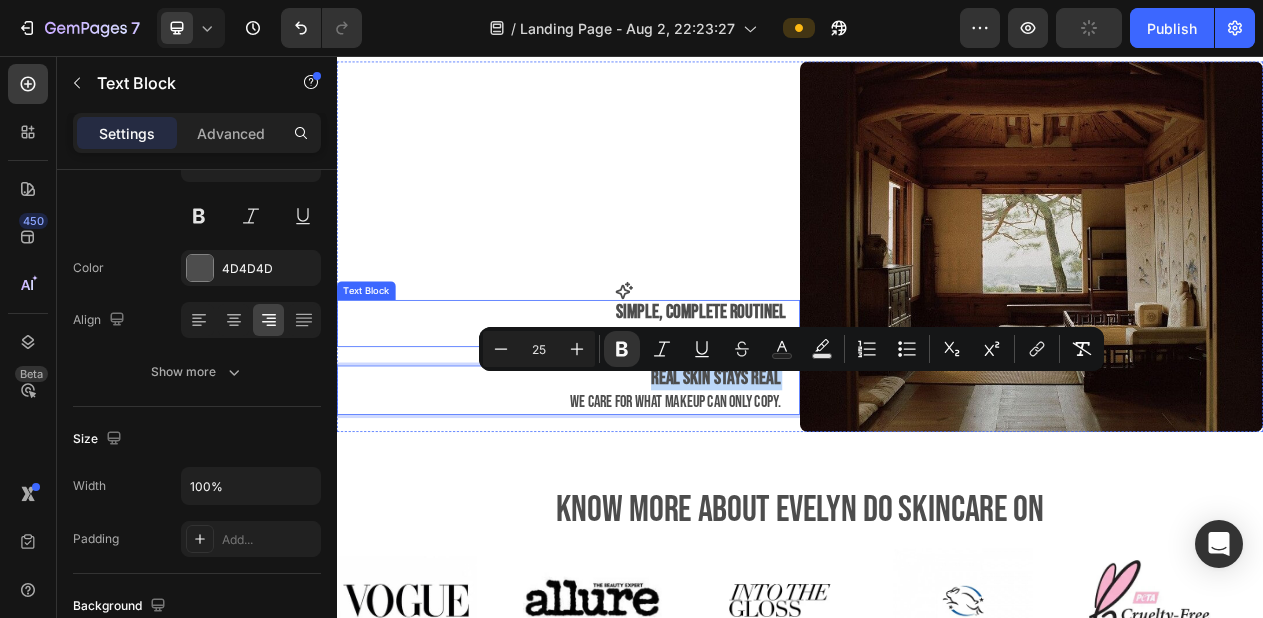 click on "we care for what makeup can only copy." at bounding box center (775, 504) 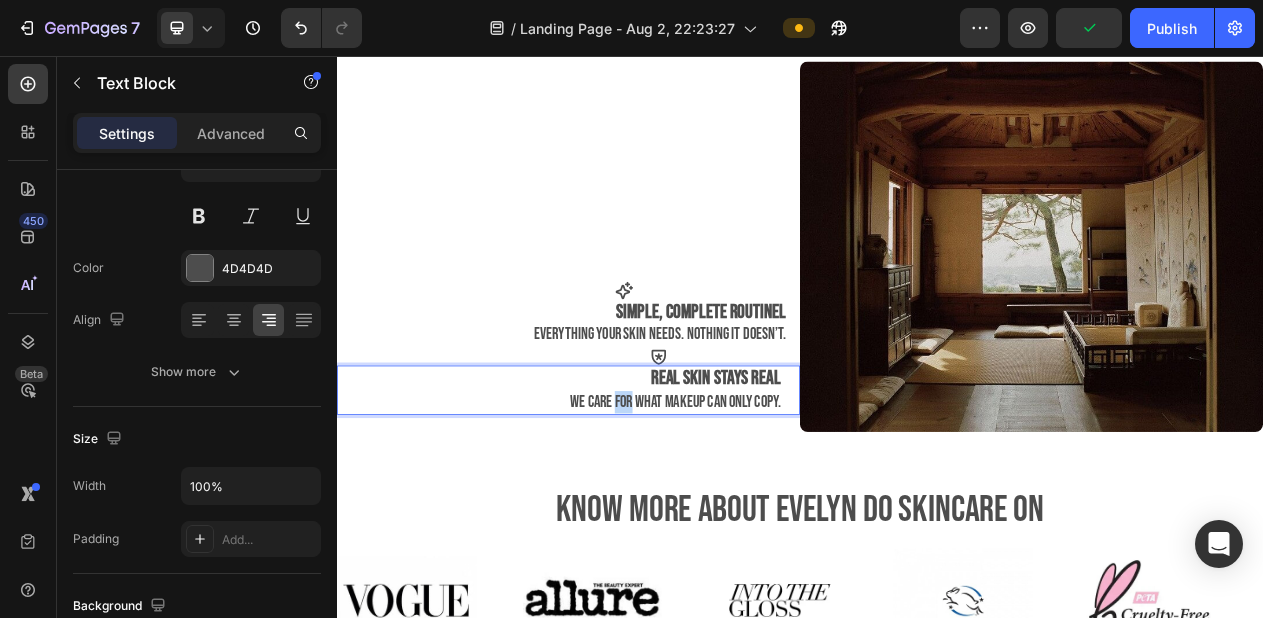 click on "we care for what makeup can only copy." at bounding box center (775, 504) 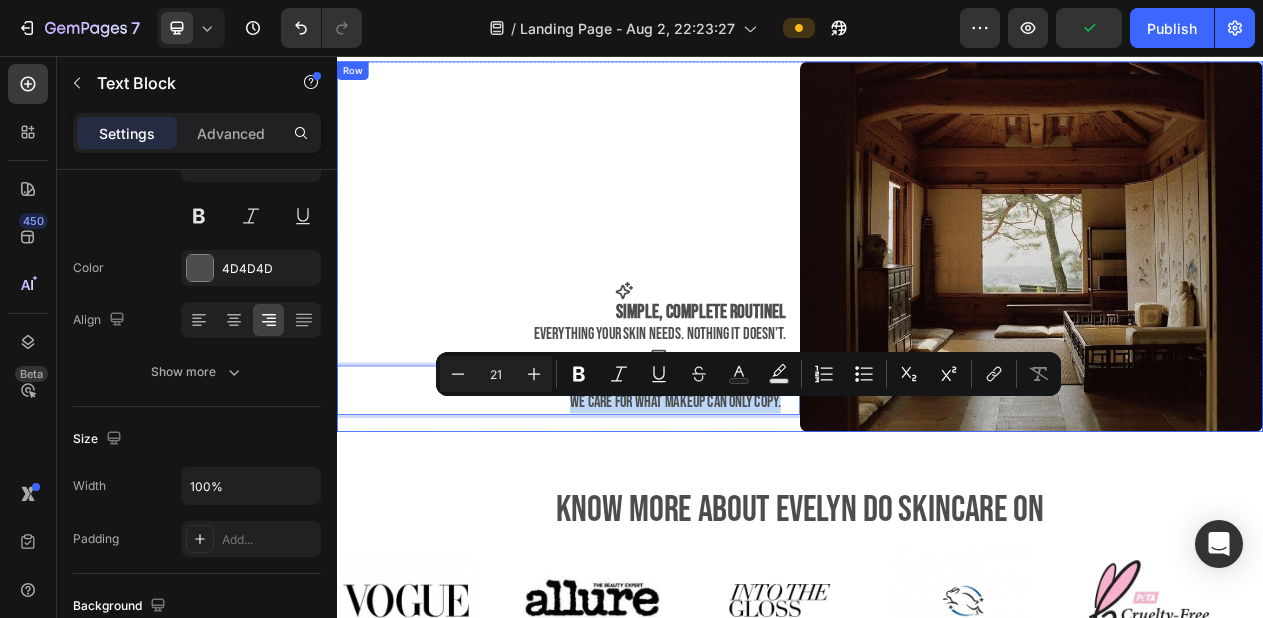 click on "Icon Simple, complete routinel everything your skin needs. nothing it doesn’t. Text Block
Icon real skin stays real we care for what makeup can only copy. Text Block   0" at bounding box center (637, 303) 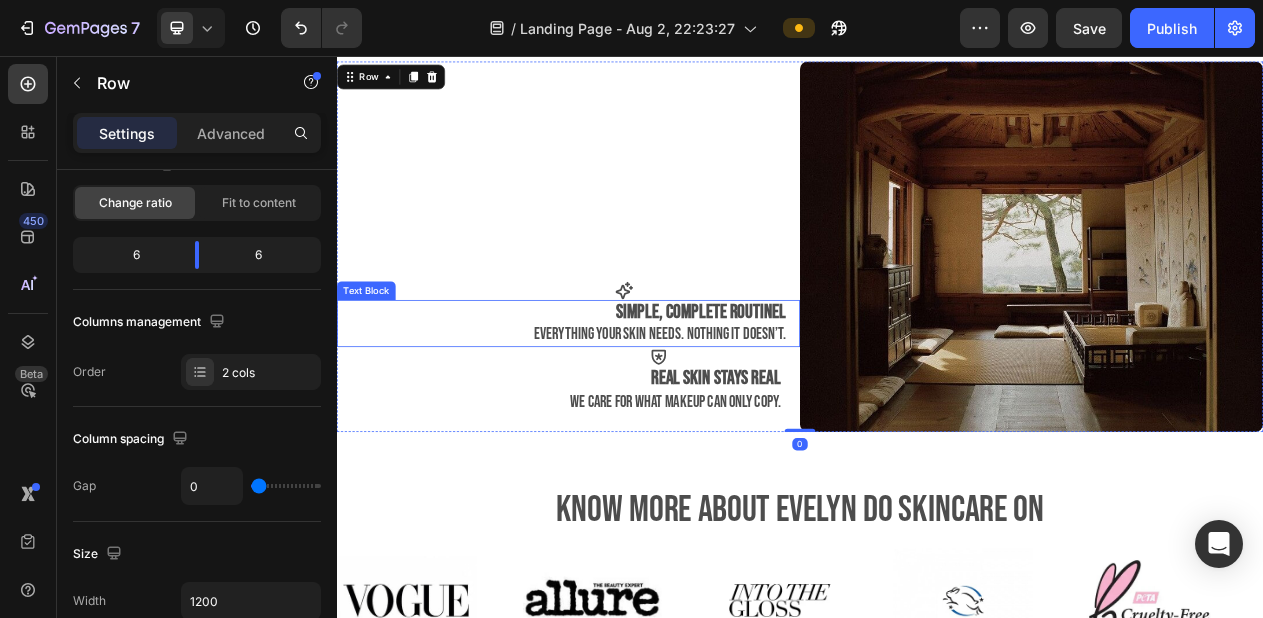 scroll, scrollTop: 0, scrollLeft: 0, axis: both 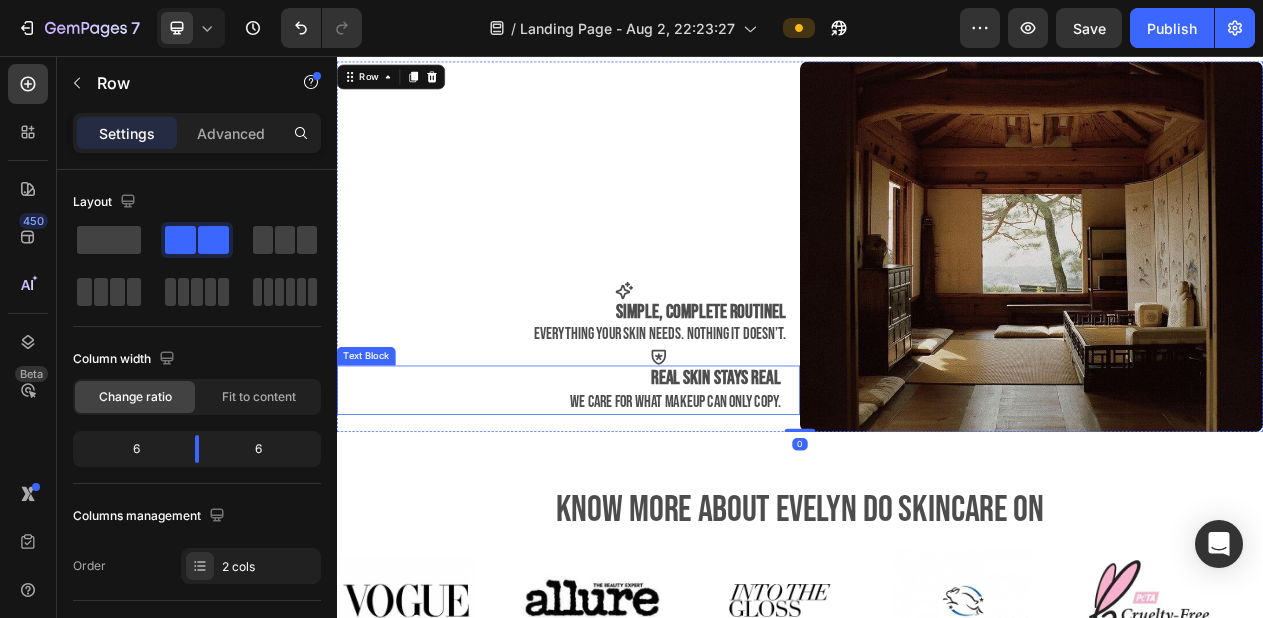 click on "real skin stays real" at bounding box center (828, 473) 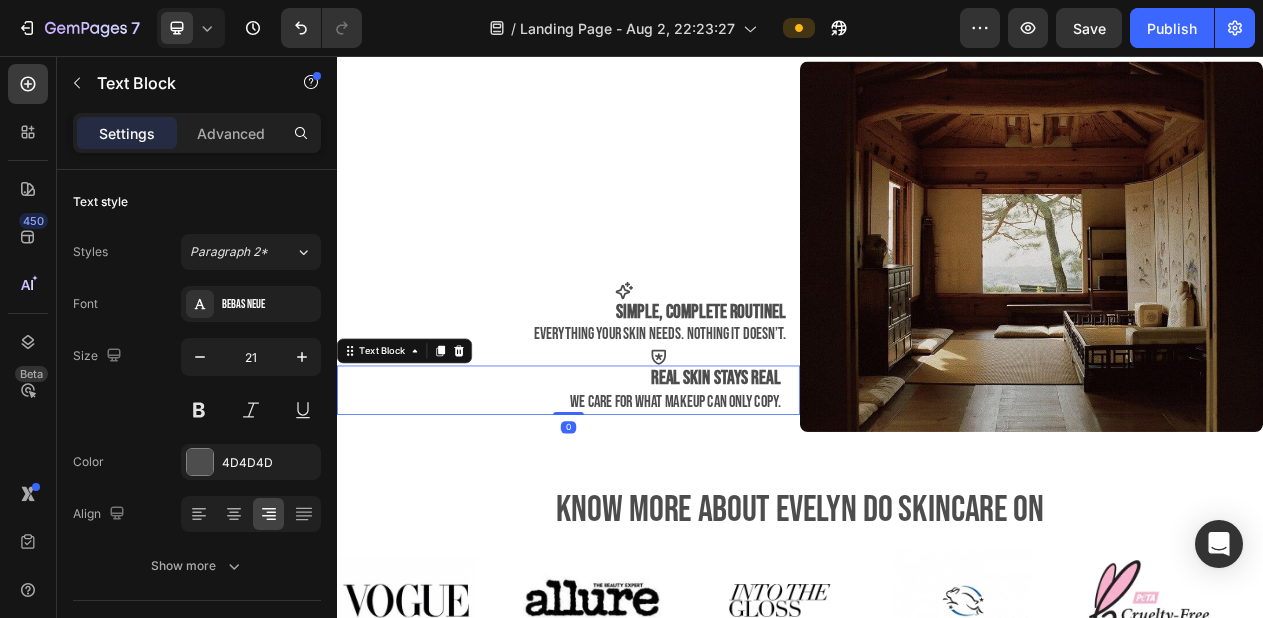 click on "real skin stays real" at bounding box center (828, 473) 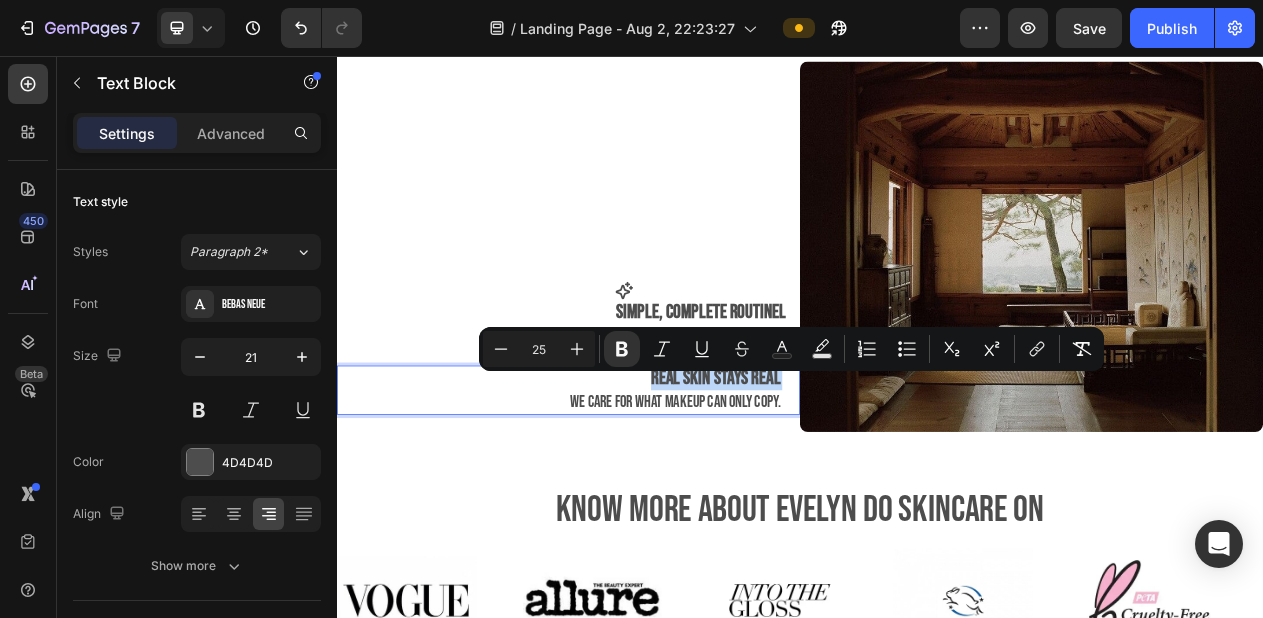 click on "we care for what makeup can only copy." at bounding box center (775, 504) 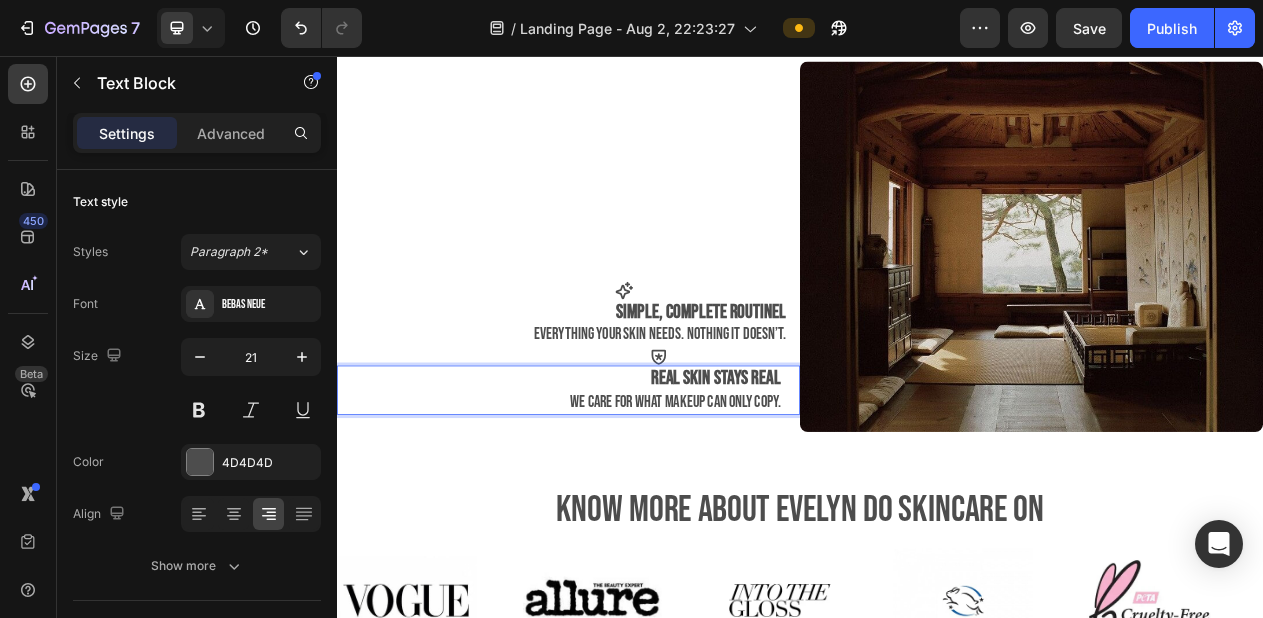 click on "we care for what makeup can only copy." at bounding box center (775, 504) 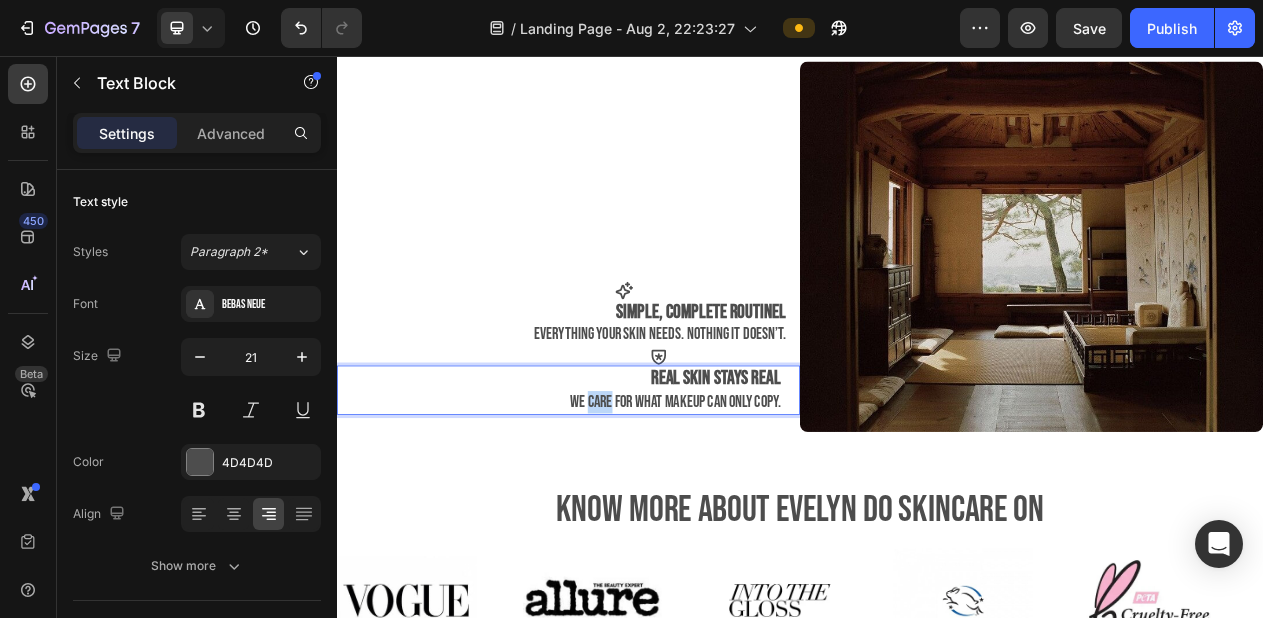 click on "we care for what makeup can only copy." at bounding box center (775, 504) 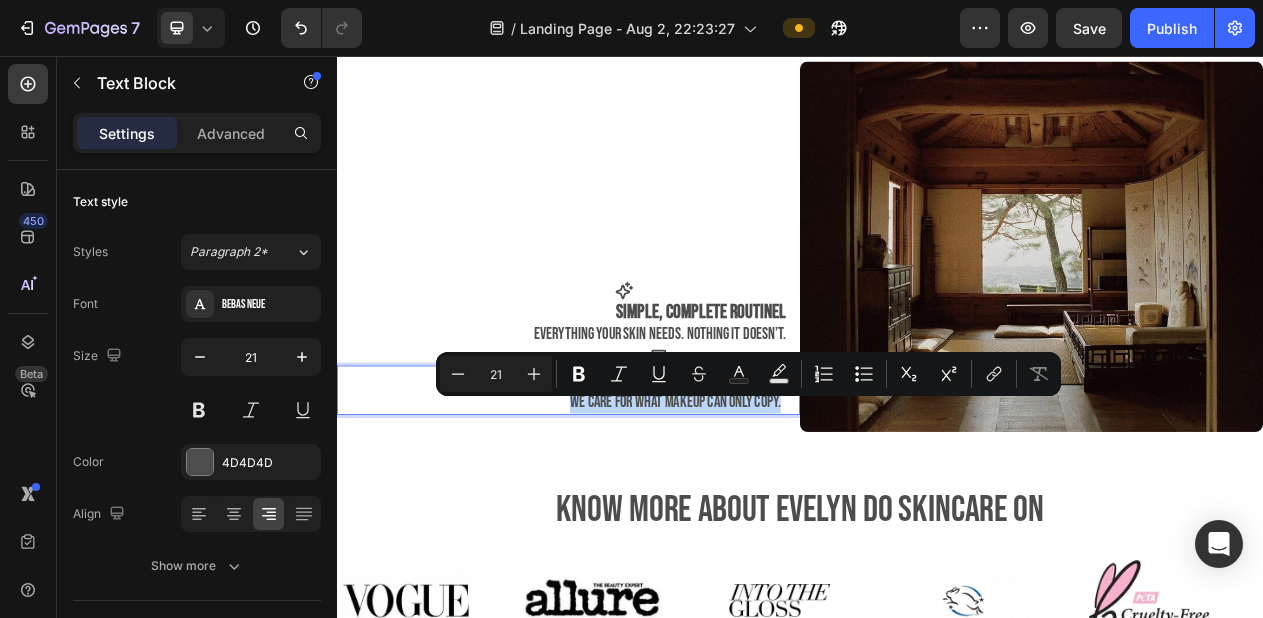 click on "Icon Simple, complete routinel everything your skin needs. nothing it doesn’t. Text Block
Icon real skin stays real we care for what makeup can only copy. Text Block   0" at bounding box center (637, 303) 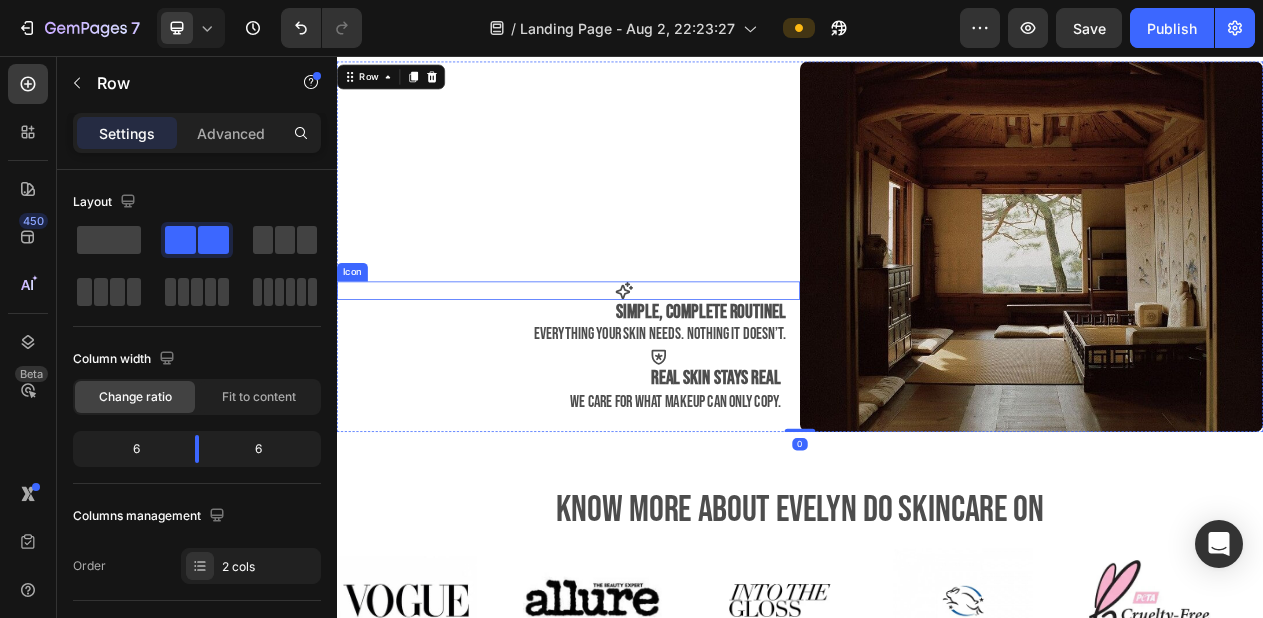 click 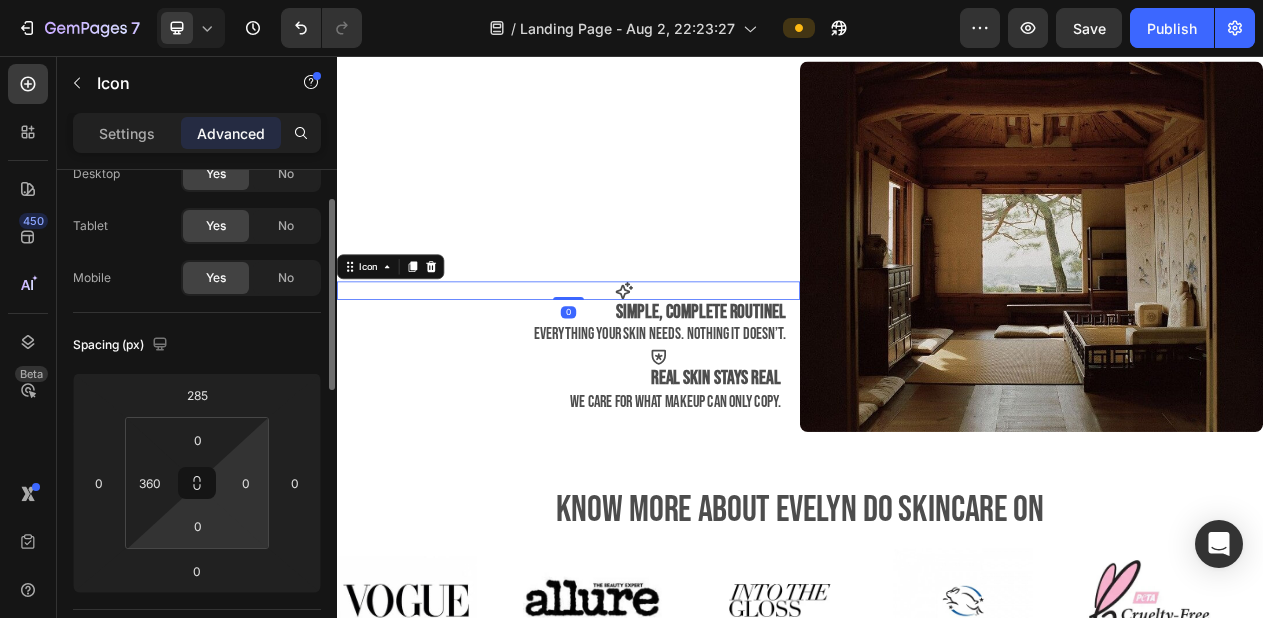 scroll, scrollTop: 75, scrollLeft: 0, axis: vertical 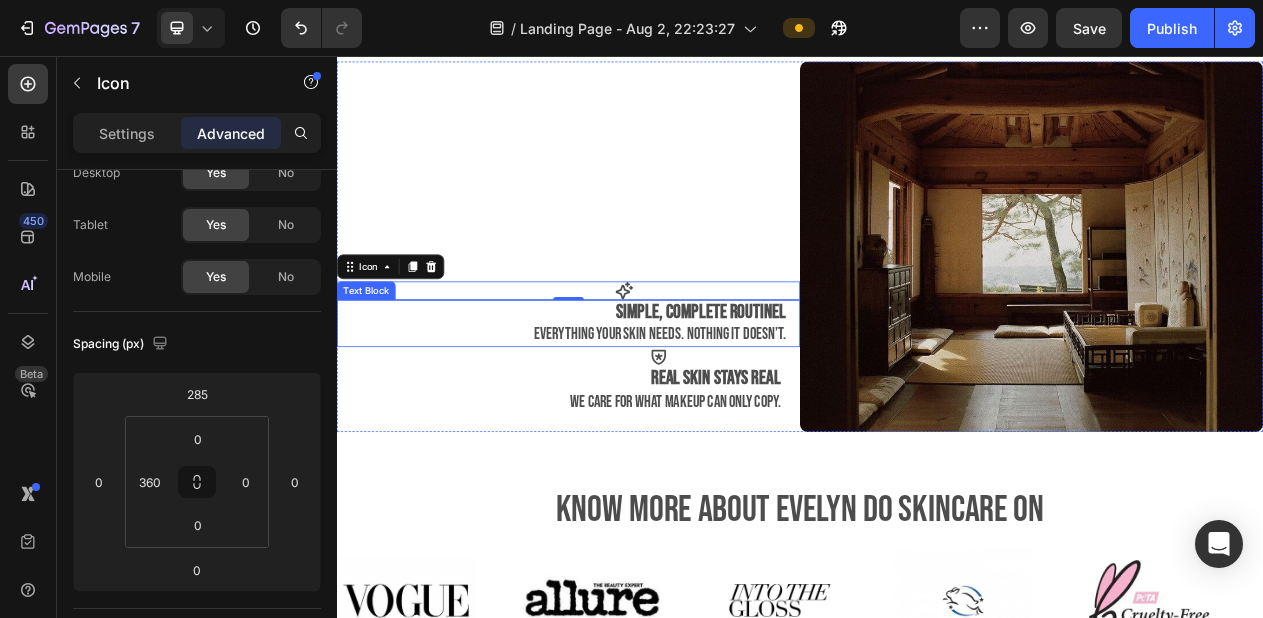 click on "Simple, complete routinel" at bounding box center [809, 387] 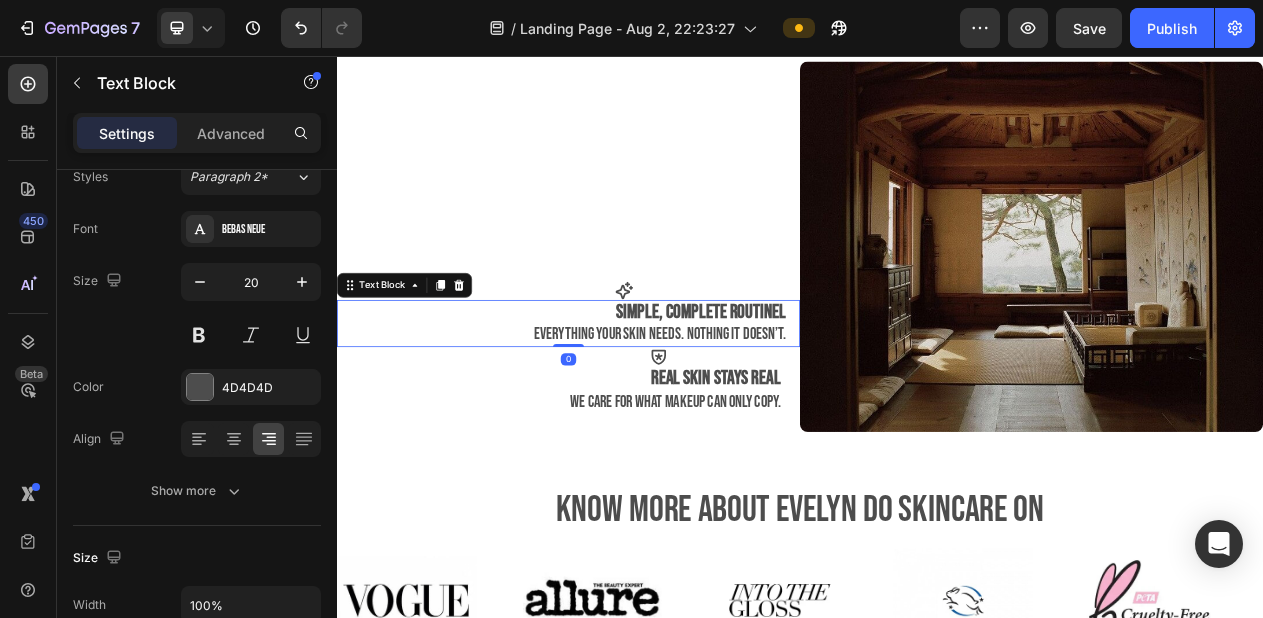 scroll, scrollTop: 0, scrollLeft: 0, axis: both 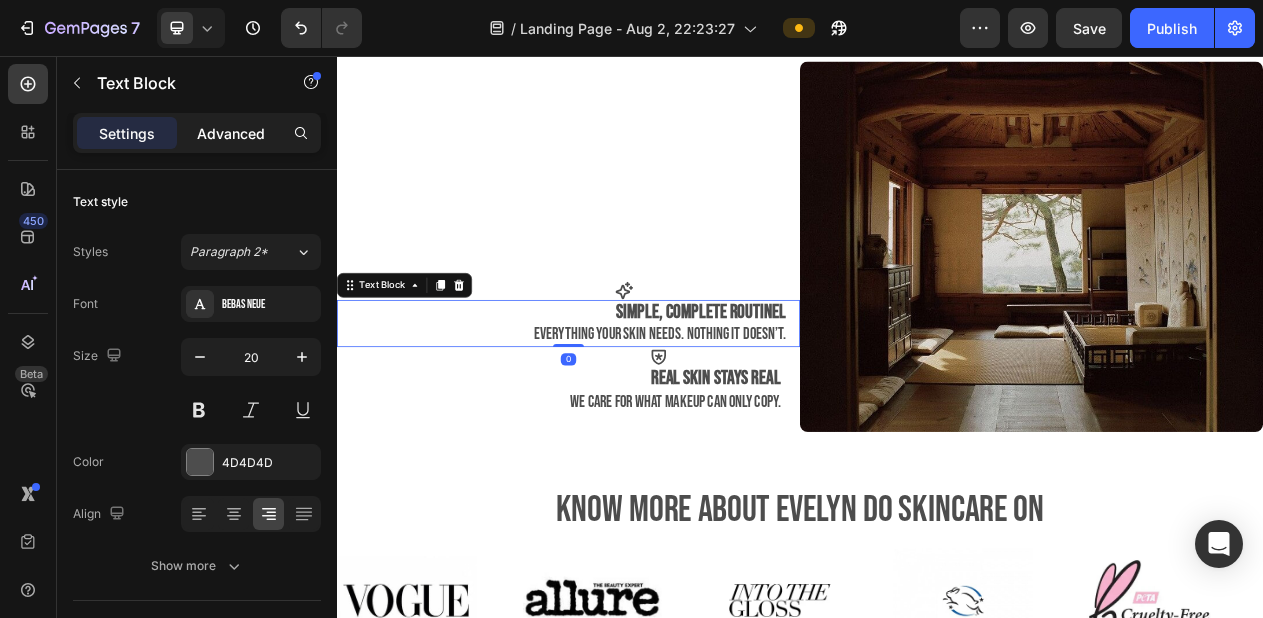click on "Advanced" at bounding box center (231, 133) 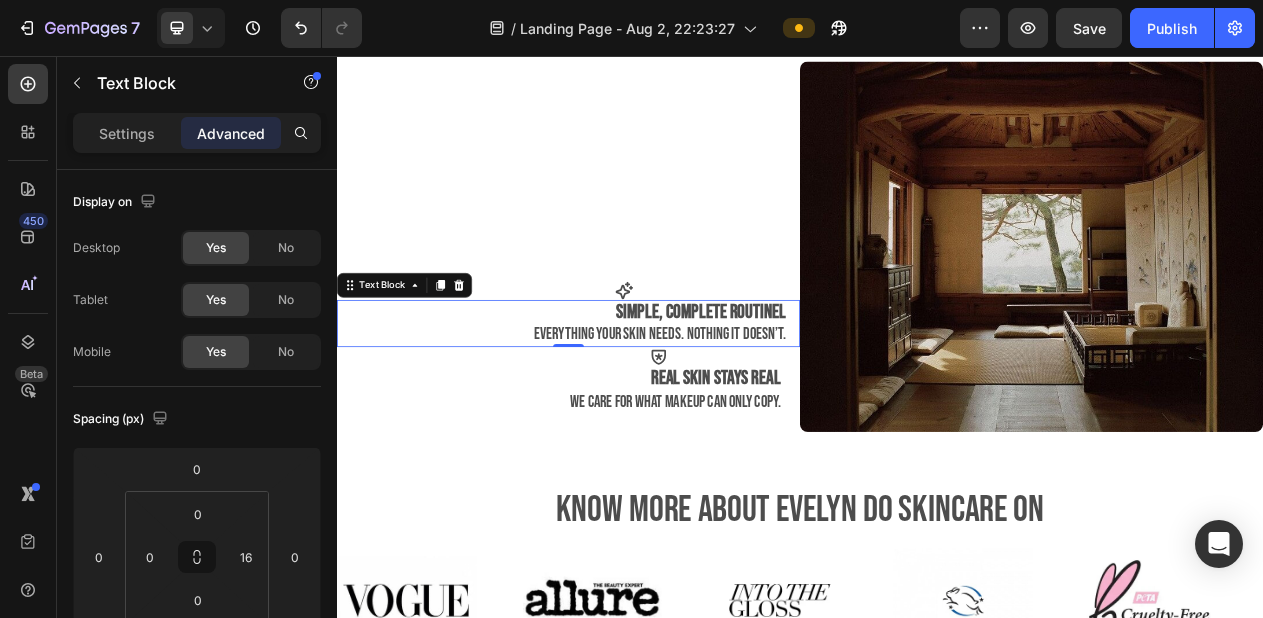 click on "Simple, complete routinel" at bounding box center [629, 388] 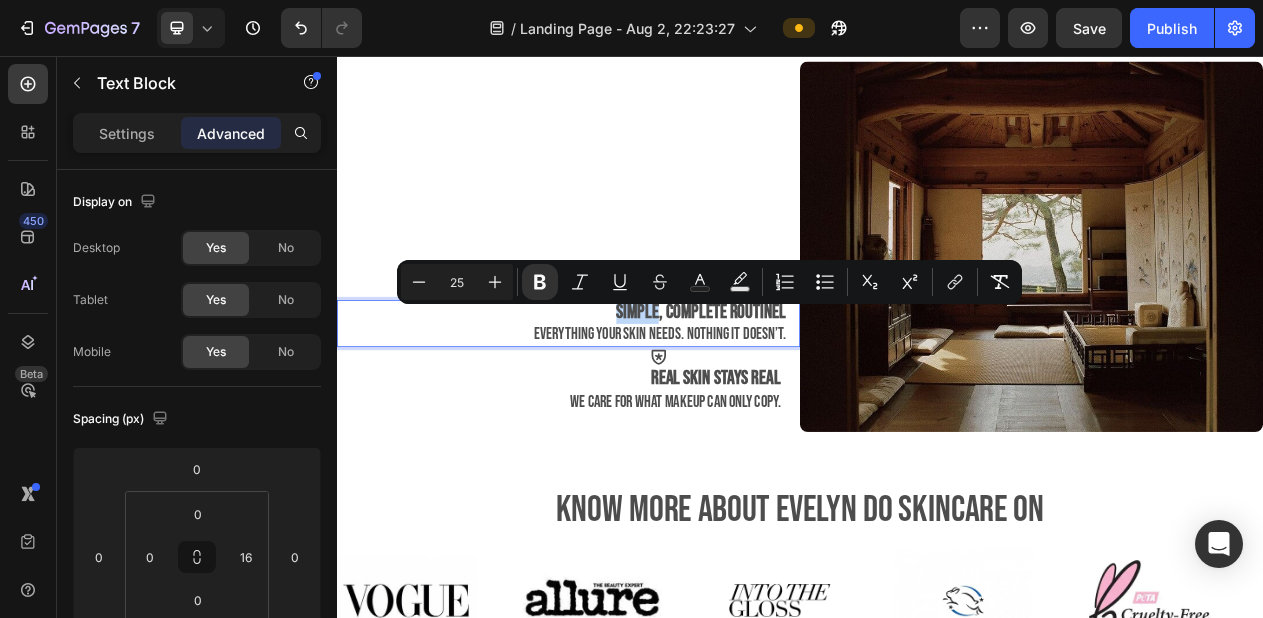 click on "Simple, complete routinel" at bounding box center [629, 388] 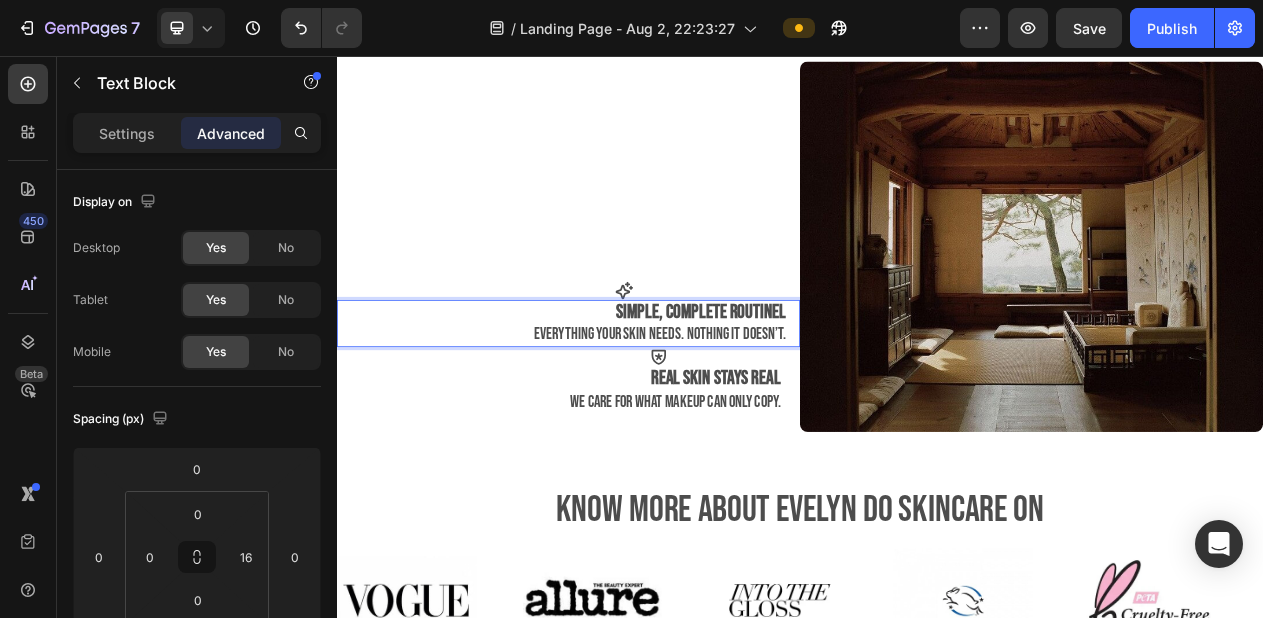 click on "Simple, complete routinel" at bounding box center (629, 388) 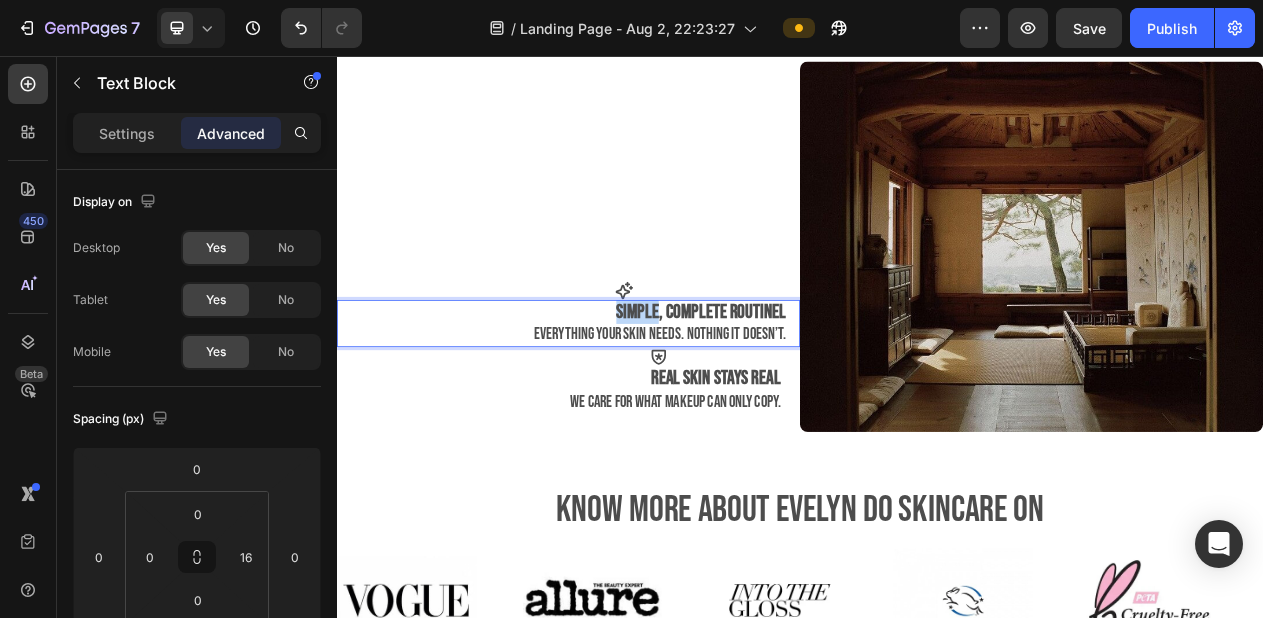 click on "Simple, complete routinel" at bounding box center [629, 388] 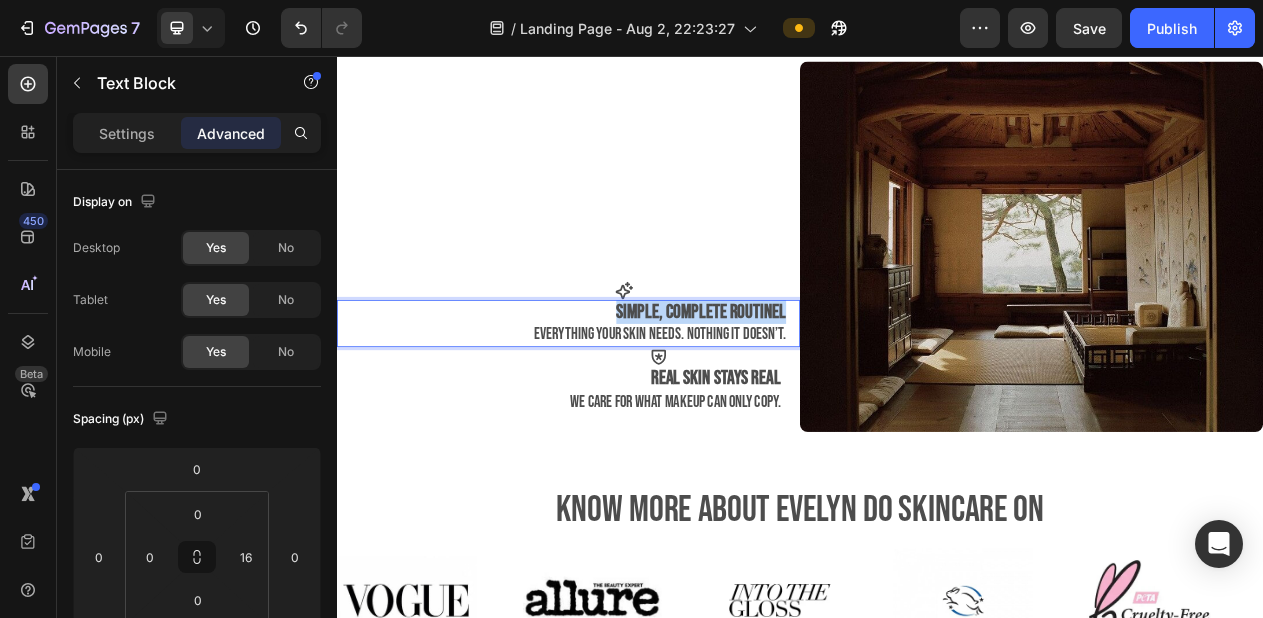 click on "Simple, complete routinel" at bounding box center [629, 388] 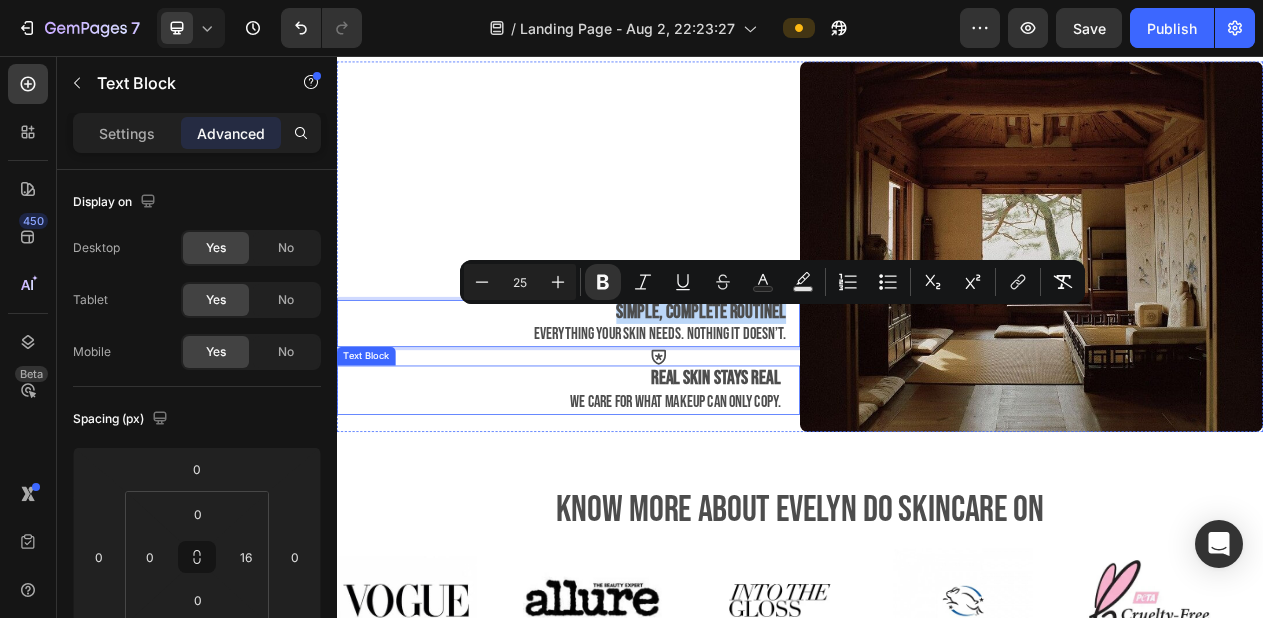 click on "real skin stays real" at bounding box center (828, 473) 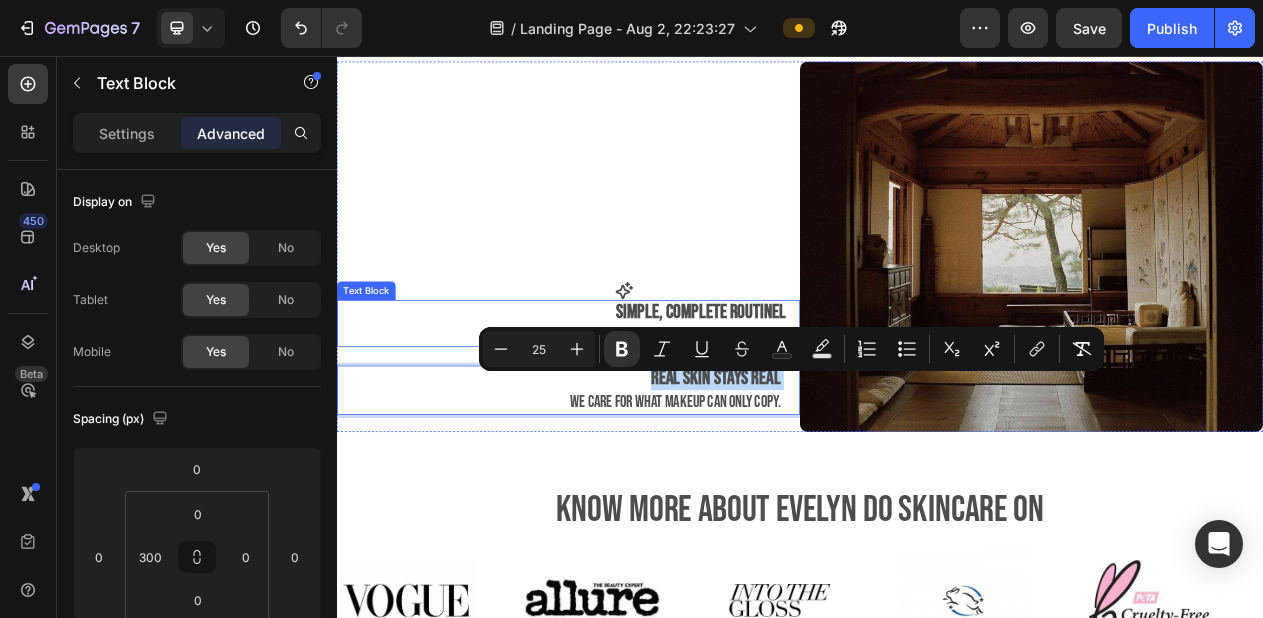 click on "Simple, complete routinel" at bounding box center (809, 387) 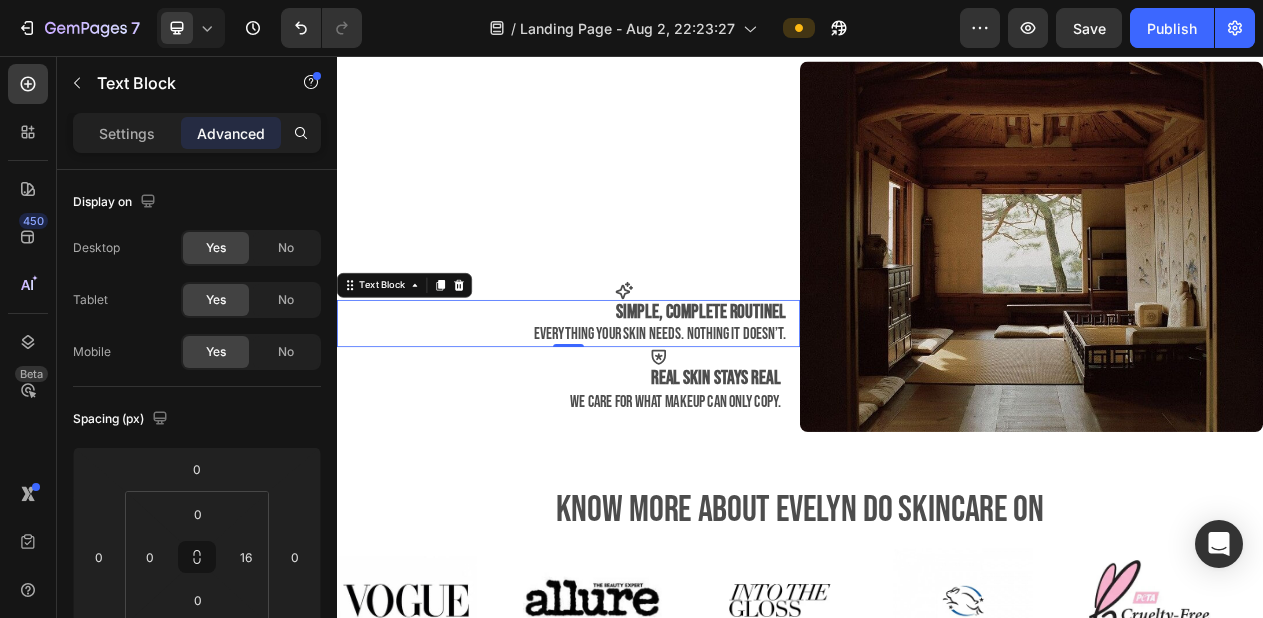 click on "Simple, complete routinel" at bounding box center (809, 387) 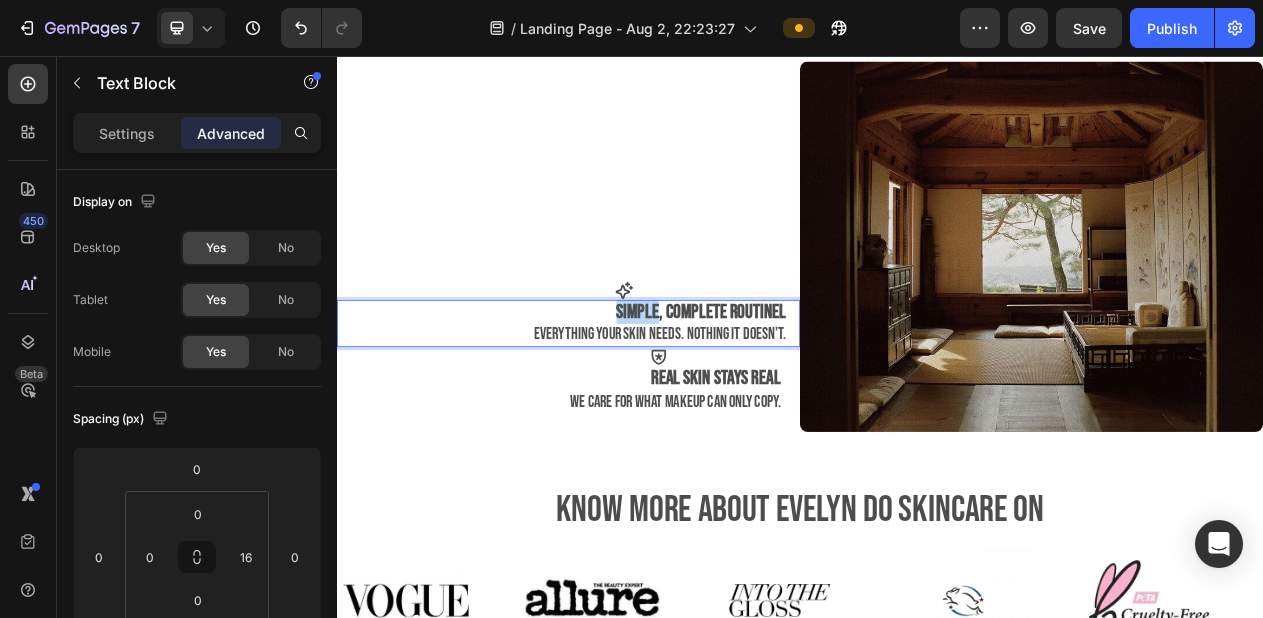 click on "Simple, complete routinel" at bounding box center [809, 387] 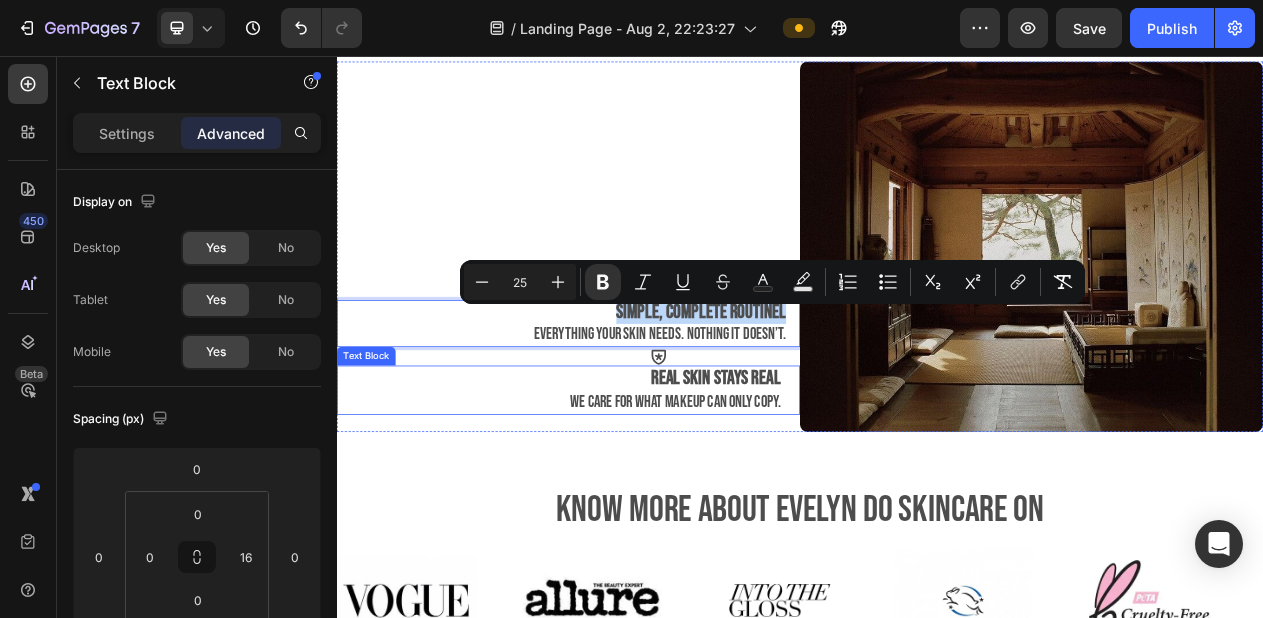 click on "we care for what makeup can only copy." at bounding box center (775, 504) 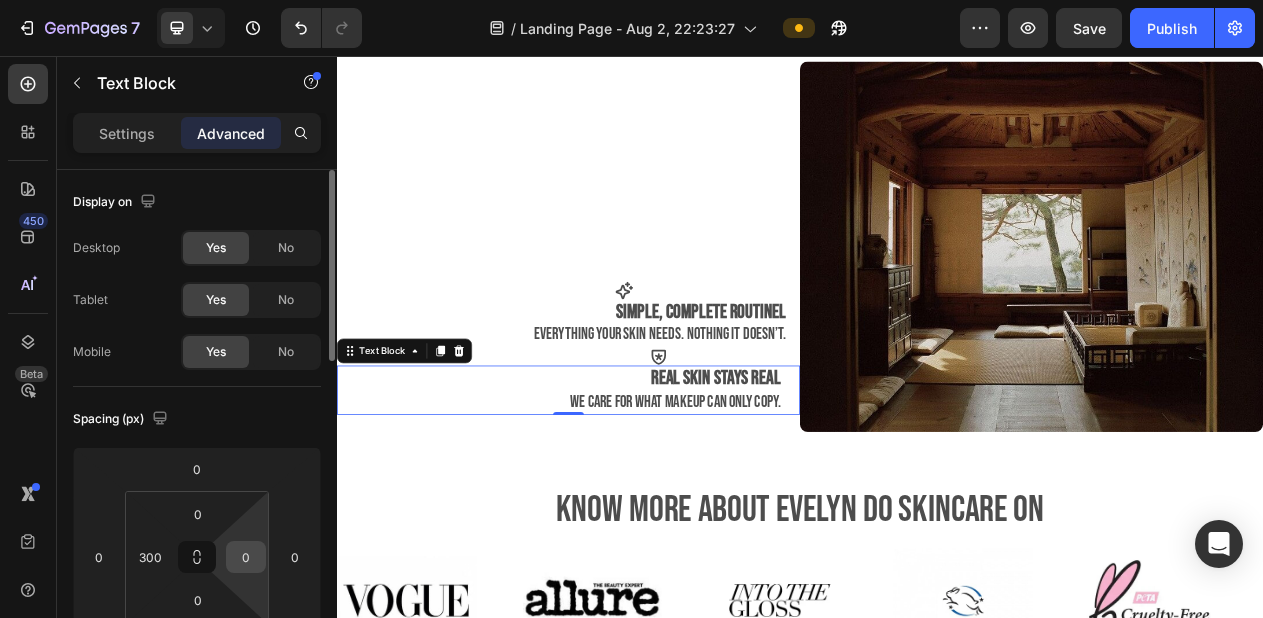 click on "0" at bounding box center (246, 557) 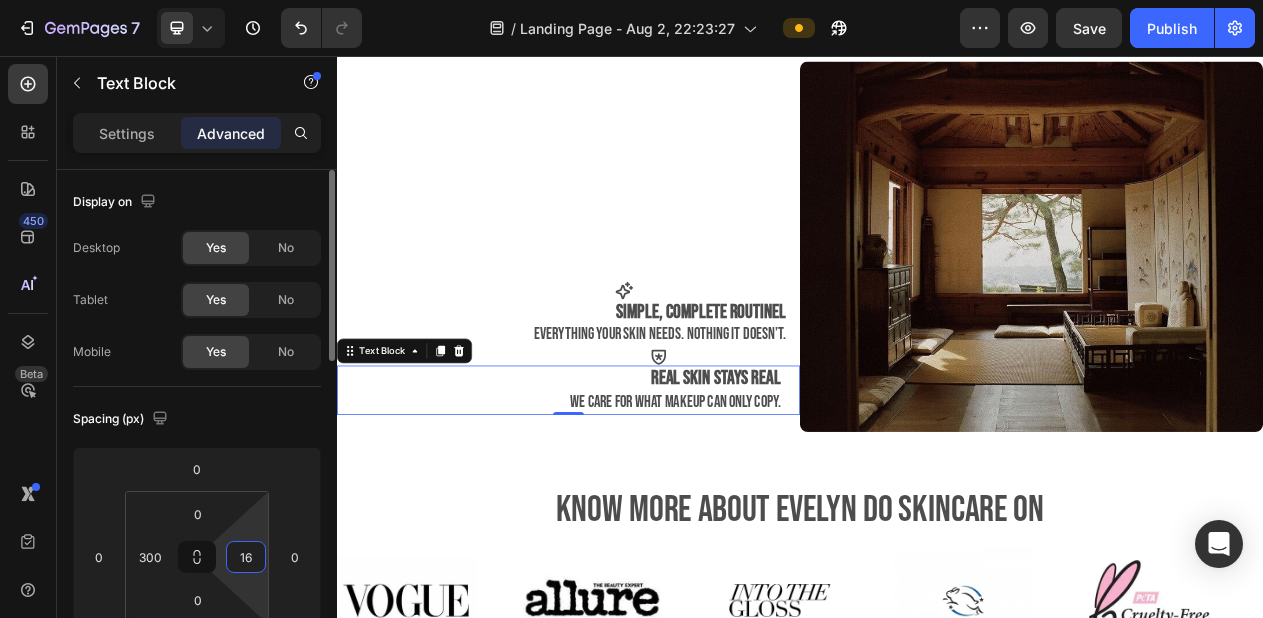 type on "16" 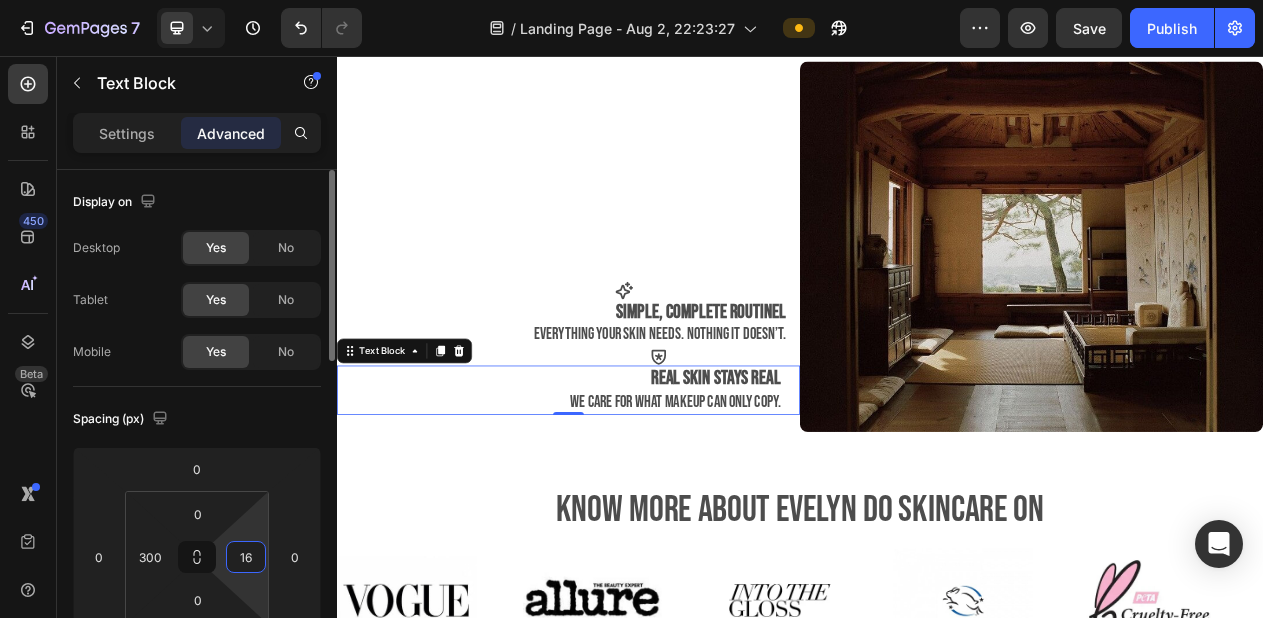 click on "7  Version history  /  Landing Page - Aug 2, 22:23:27 Preview  Save   Publish  450 Beta Sections(18) Elements(83) Section Element Hero Section Product Detail Brands Trusted Badges Guarantee Product Breakdown How to use Testimonials Compare Bundle FAQs Social Proof Brand Story Product List Collection Blog List Contact Sticky Add to Cart Custom Footer Browse Library 450 Layout
Row
Row
Row
Row Text
Heading
Text Block Button
Button
Button Media
Image
Image" at bounding box center [631, 0] 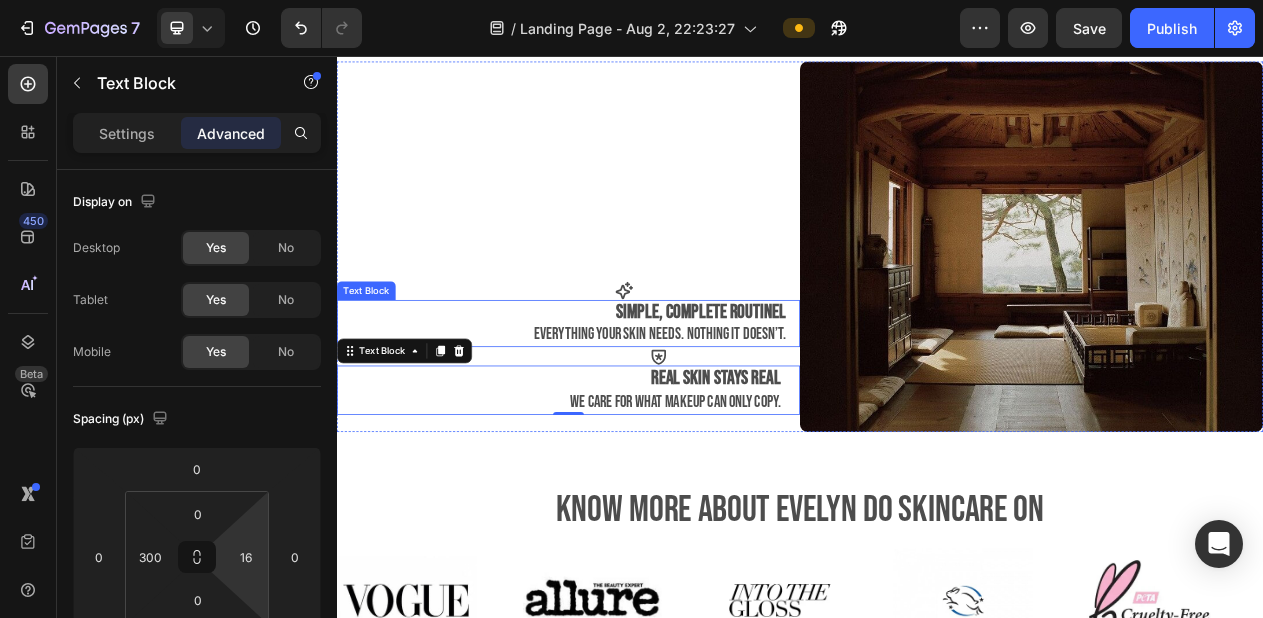click on "everything your skin needs. nothing it doesn’t." at bounding box center [755, 416] 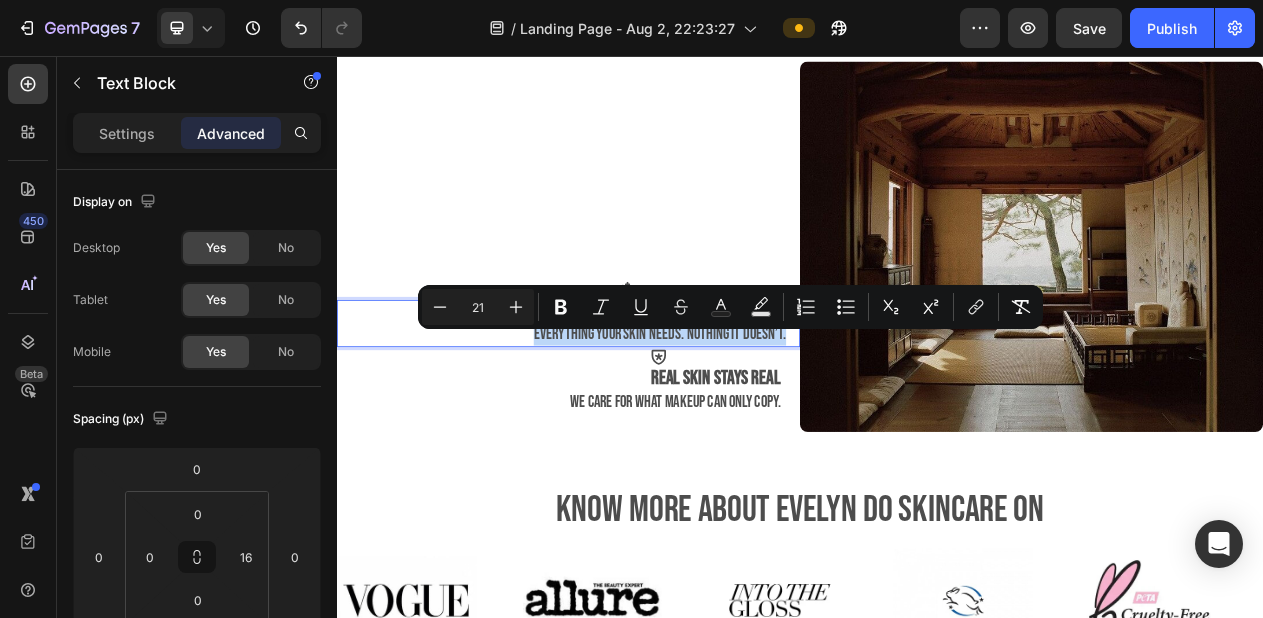 click on "everything your skin needs. nothing it doesn’t." at bounding box center (755, 416) 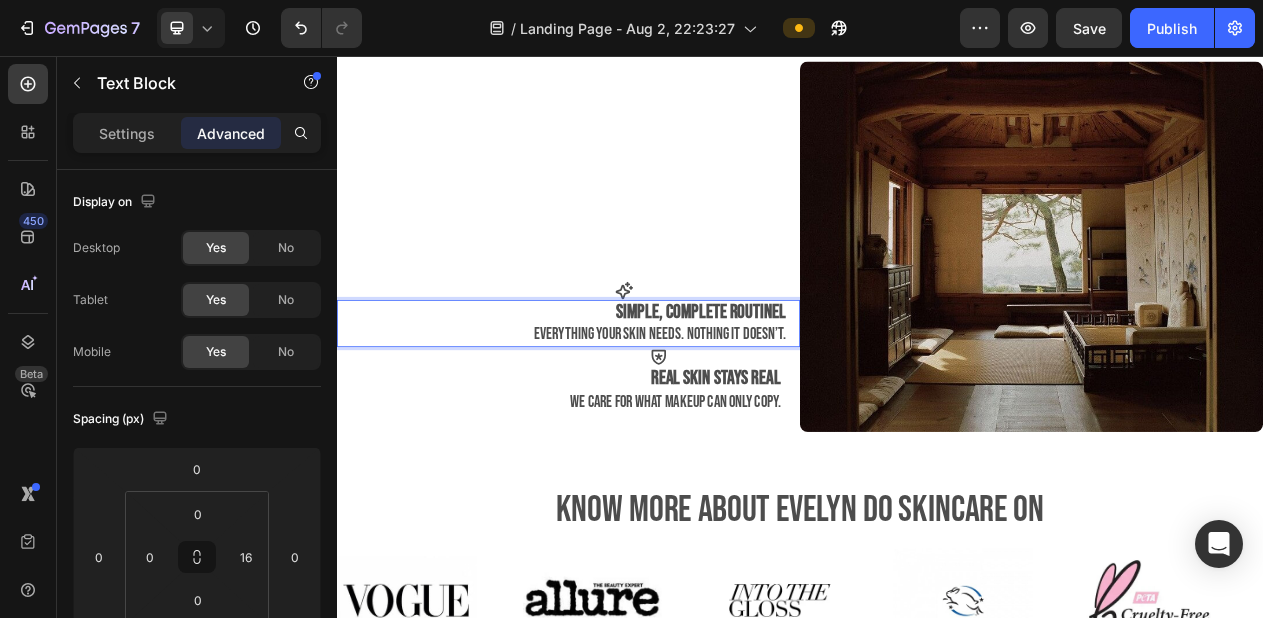 click on "Simple, complete routinel" at bounding box center [809, 387] 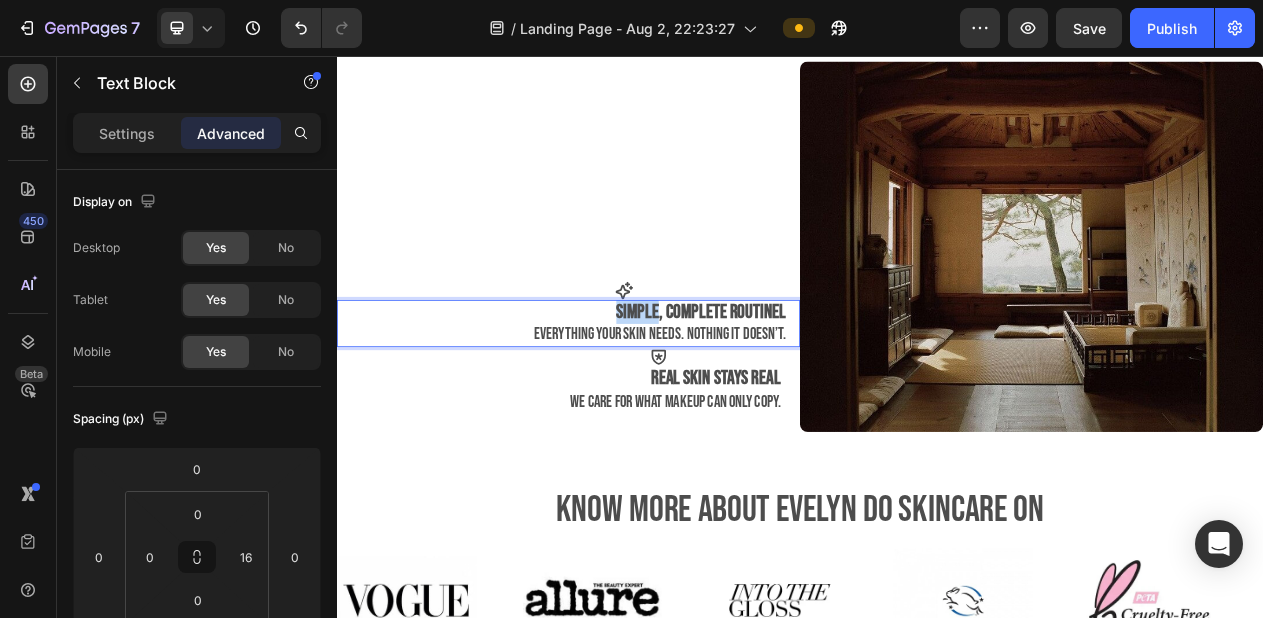 click on "Simple, complete routinel" at bounding box center [809, 387] 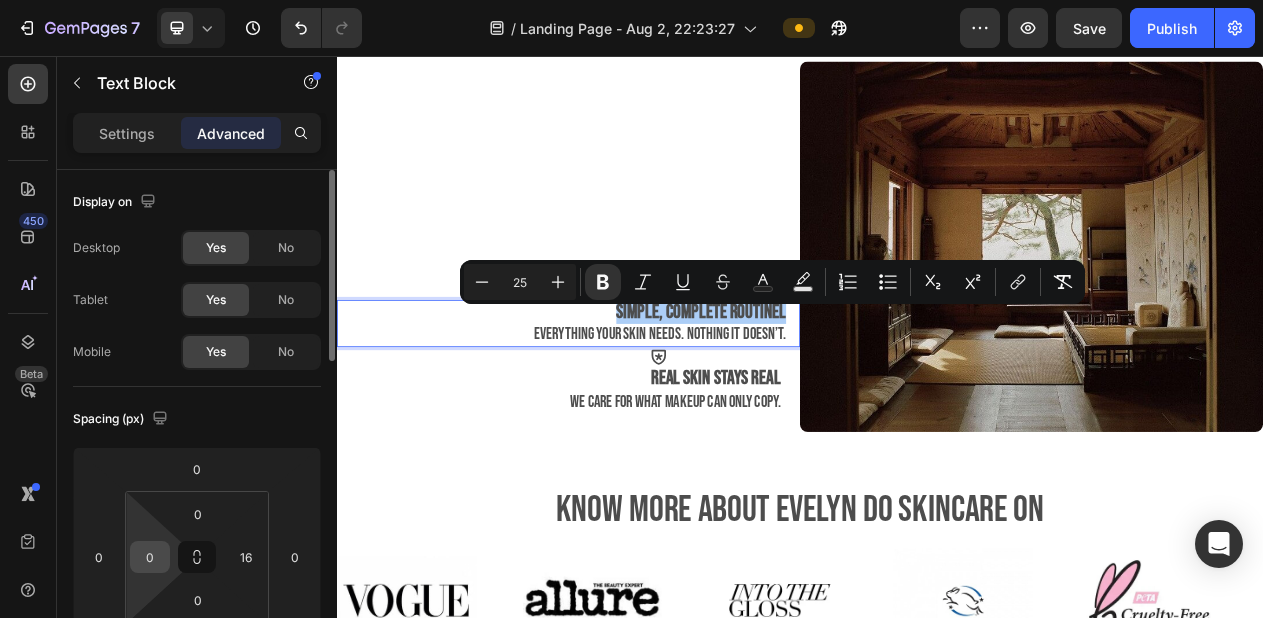 click on "0" at bounding box center [150, 557] 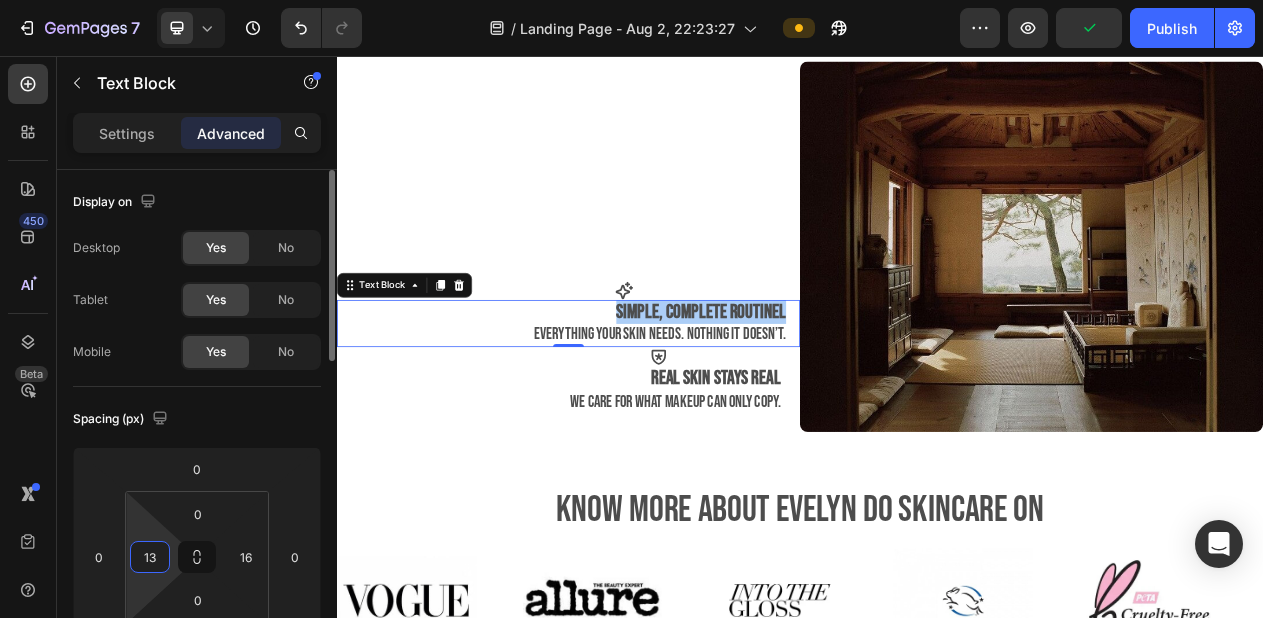 type on "1" 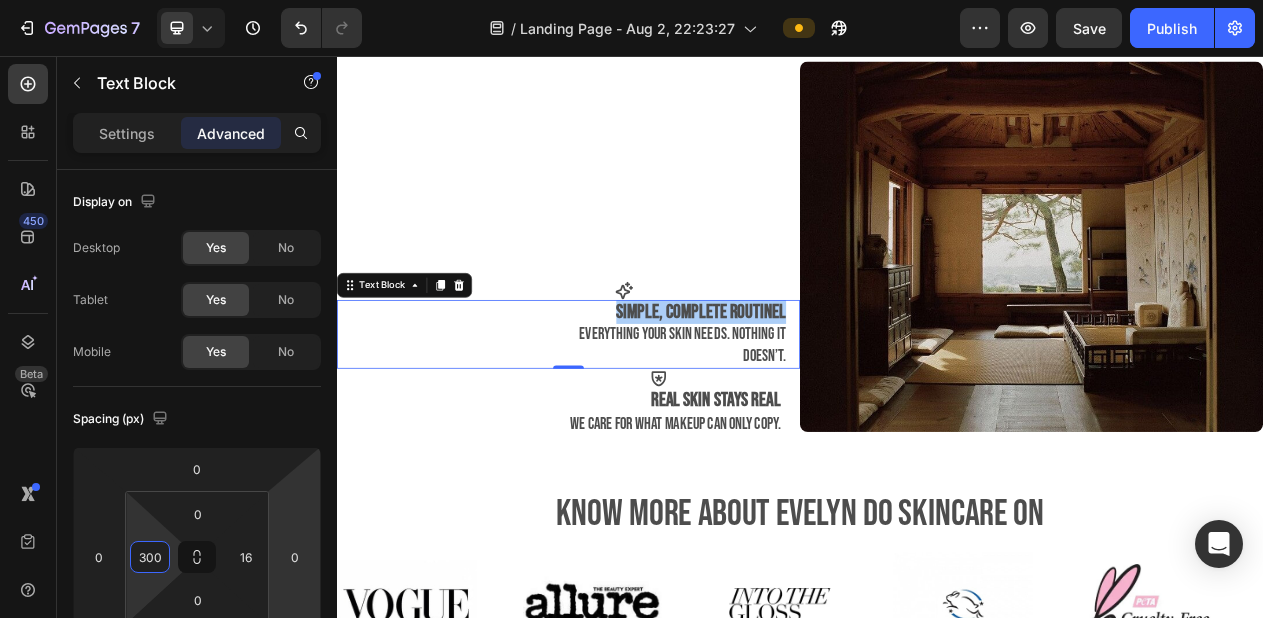 type on "300" 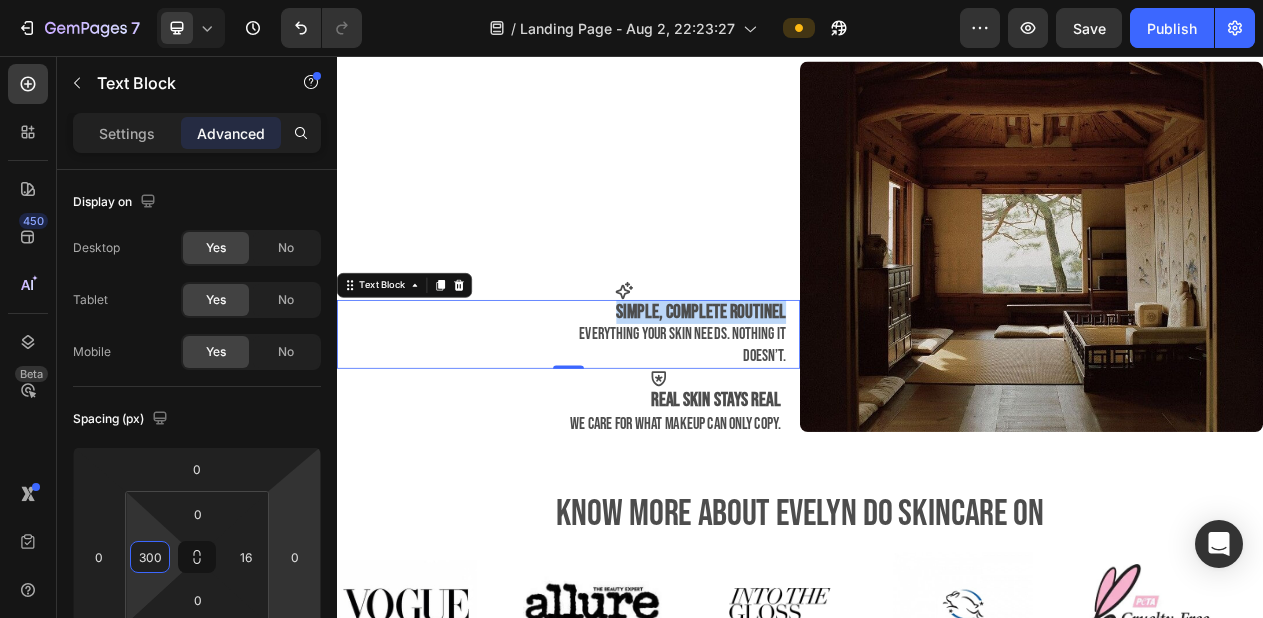 click on "everything your skin needs. nothing it doesn’t." at bounding box center (785, 430) 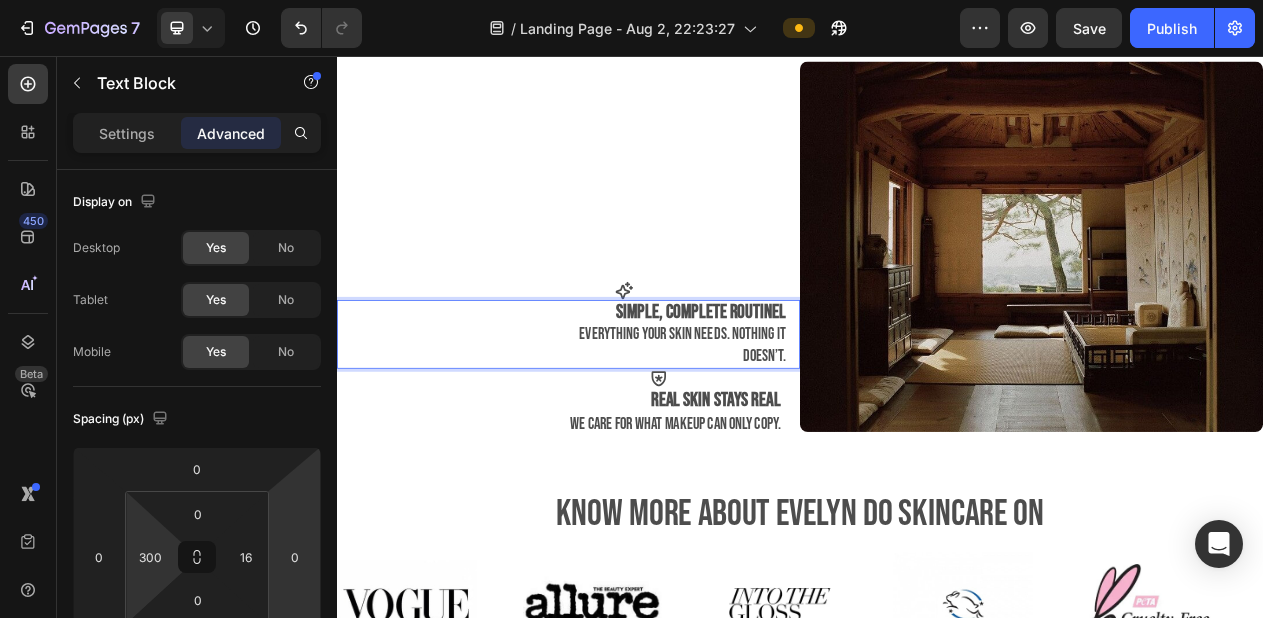 click on "everything your skin needs. nothing it doesn’t." at bounding box center [779, 431] 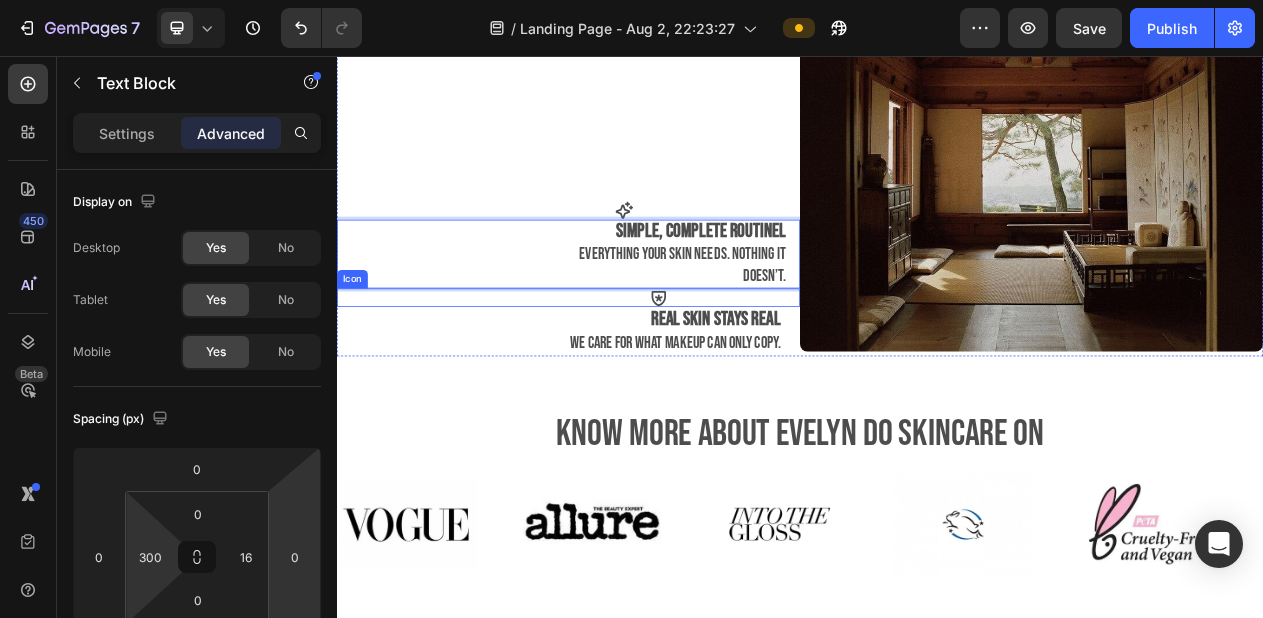 scroll, scrollTop: 2187, scrollLeft: 0, axis: vertical 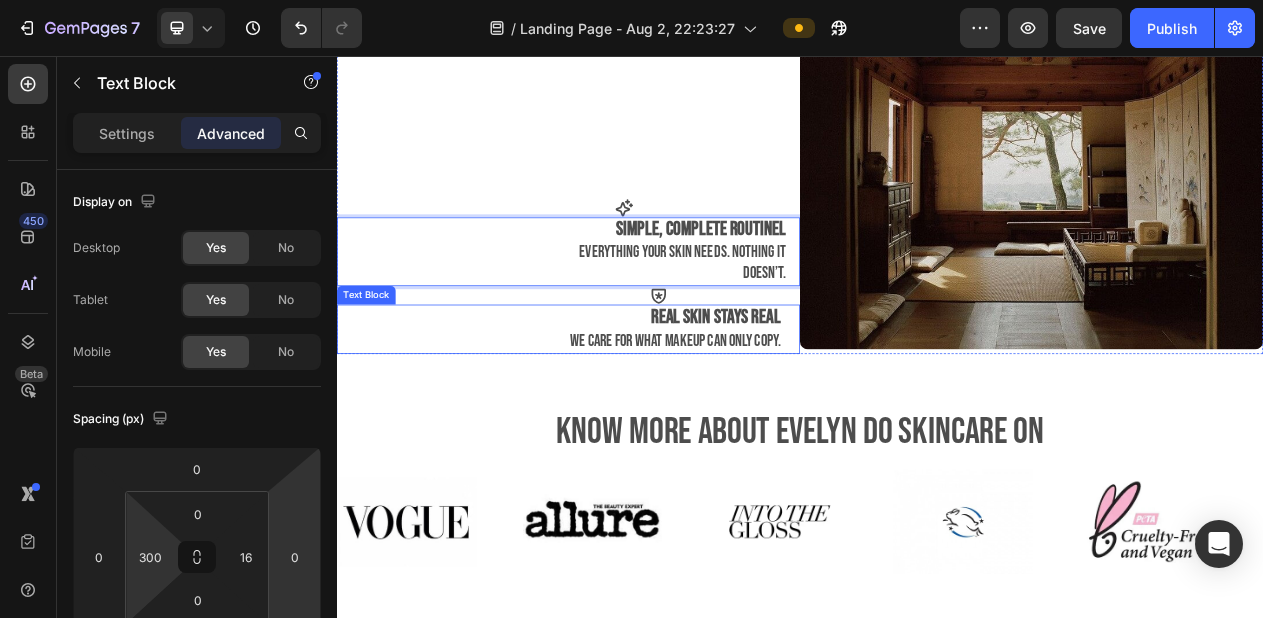 click on "real skin stays real" at bounding box center [828, 394] 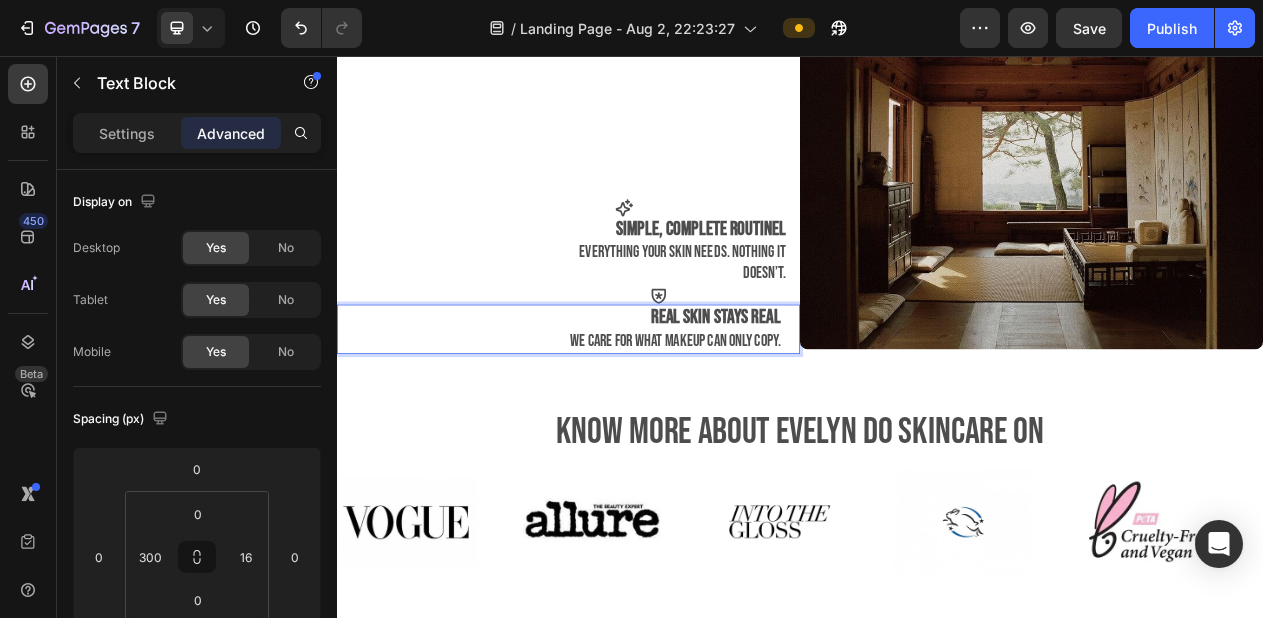 click on "we care for what makeup can only copy." at bounding box center [775, 424] 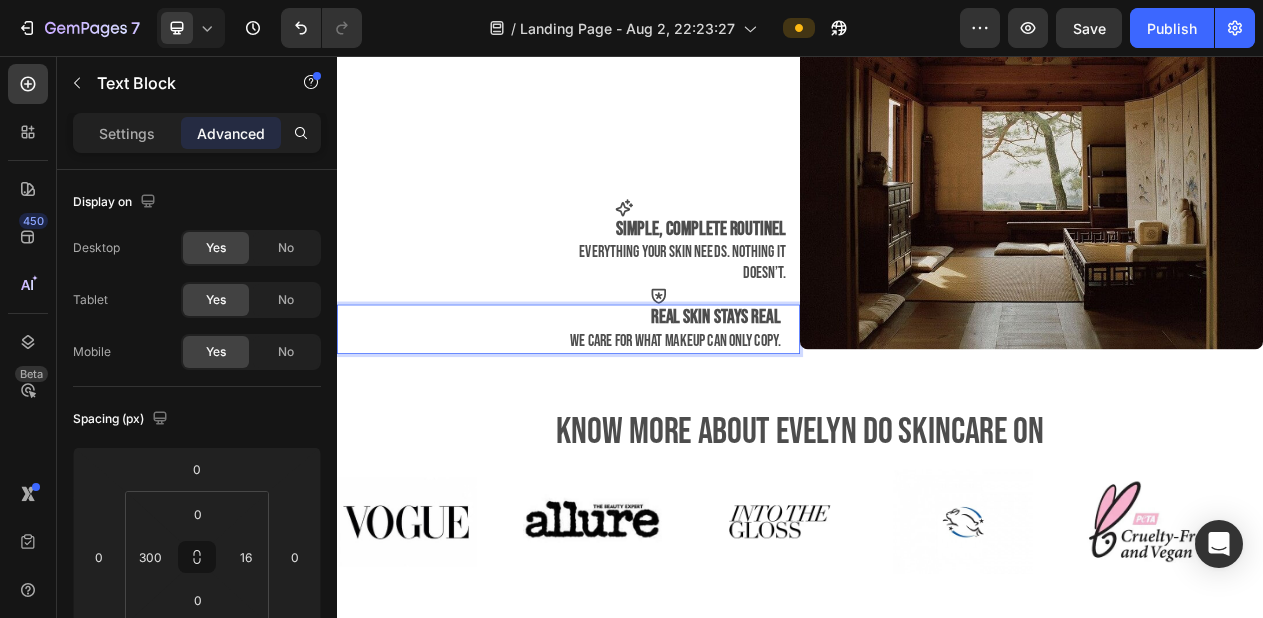 click on "we care for what makeup can only copy." at bounding box center (775, 424) 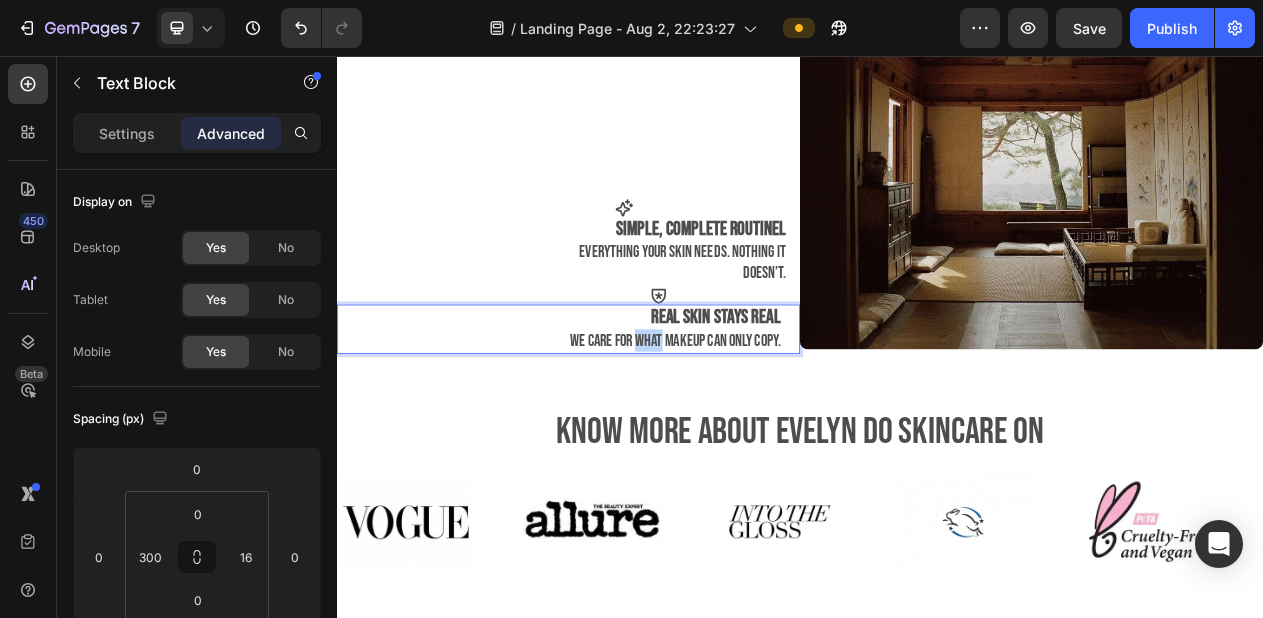 click on "we care for what makeup can only copy." at bounding box center [775, 424] 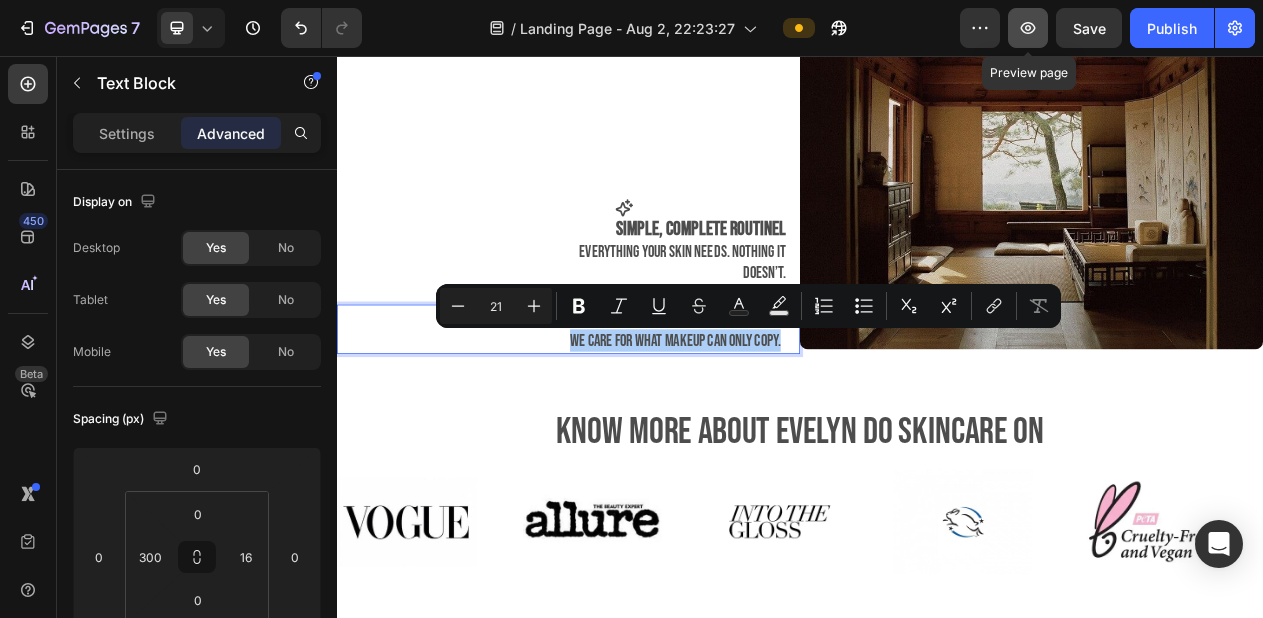 click 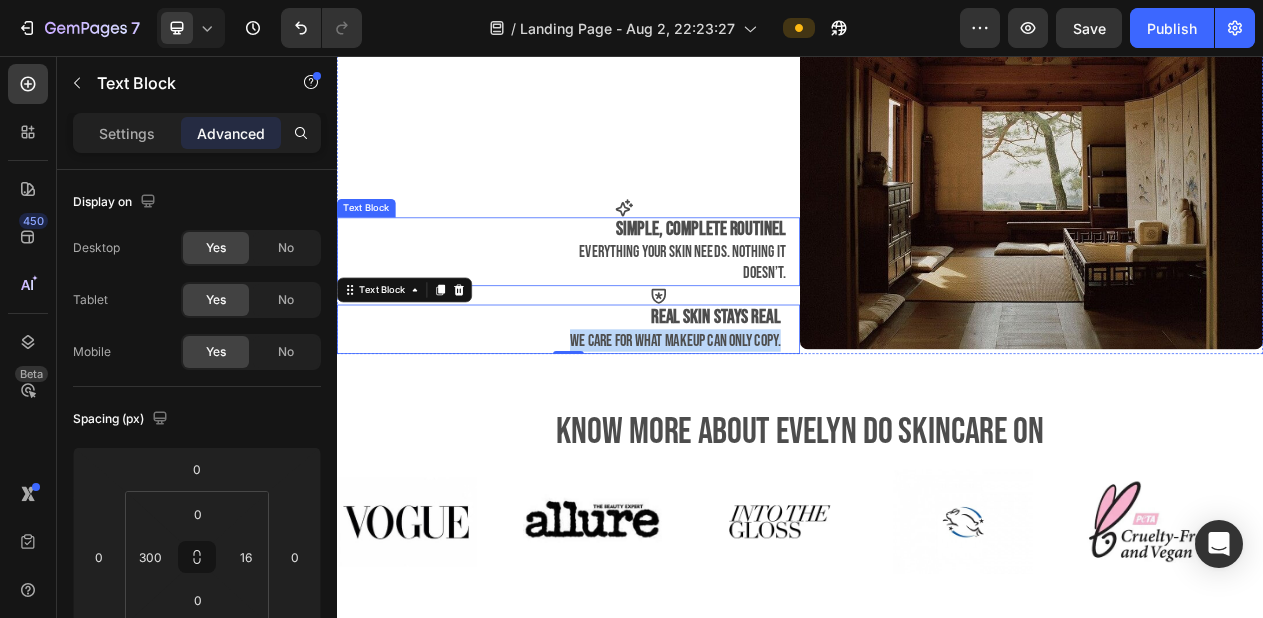 click on "everything your skin needs. nothing it doesn’t." at bounding box center [785, 323] 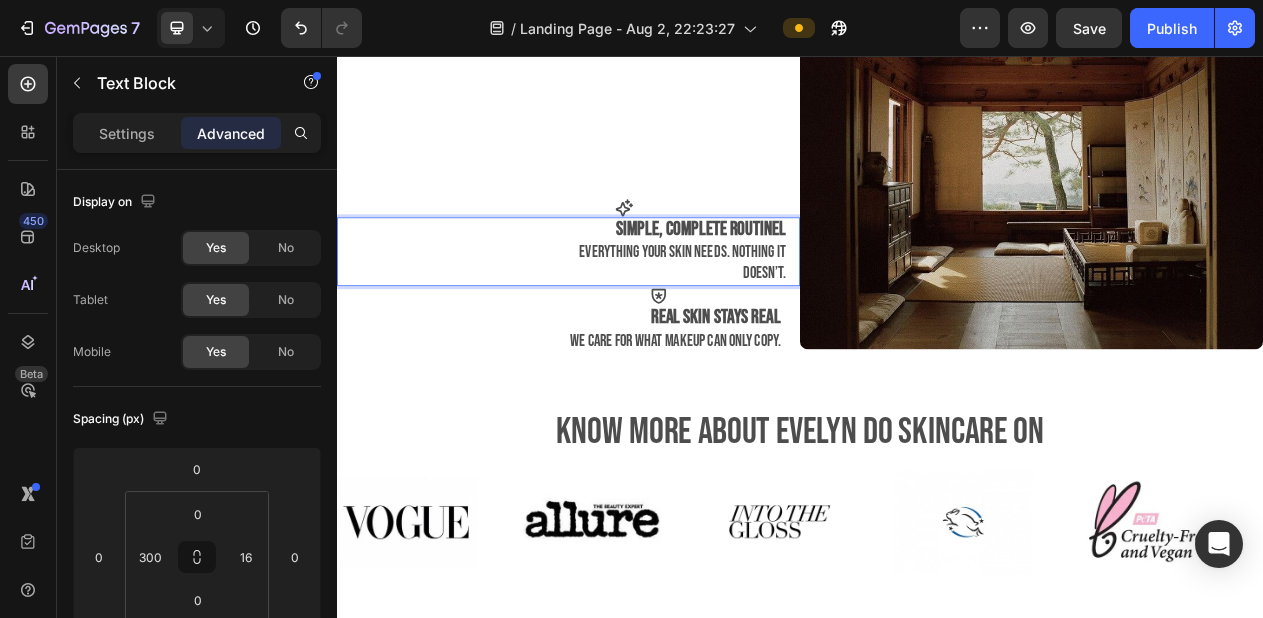 click on "everything your skin needs. nothing it doesn’t." at bounding box center (779, 324) 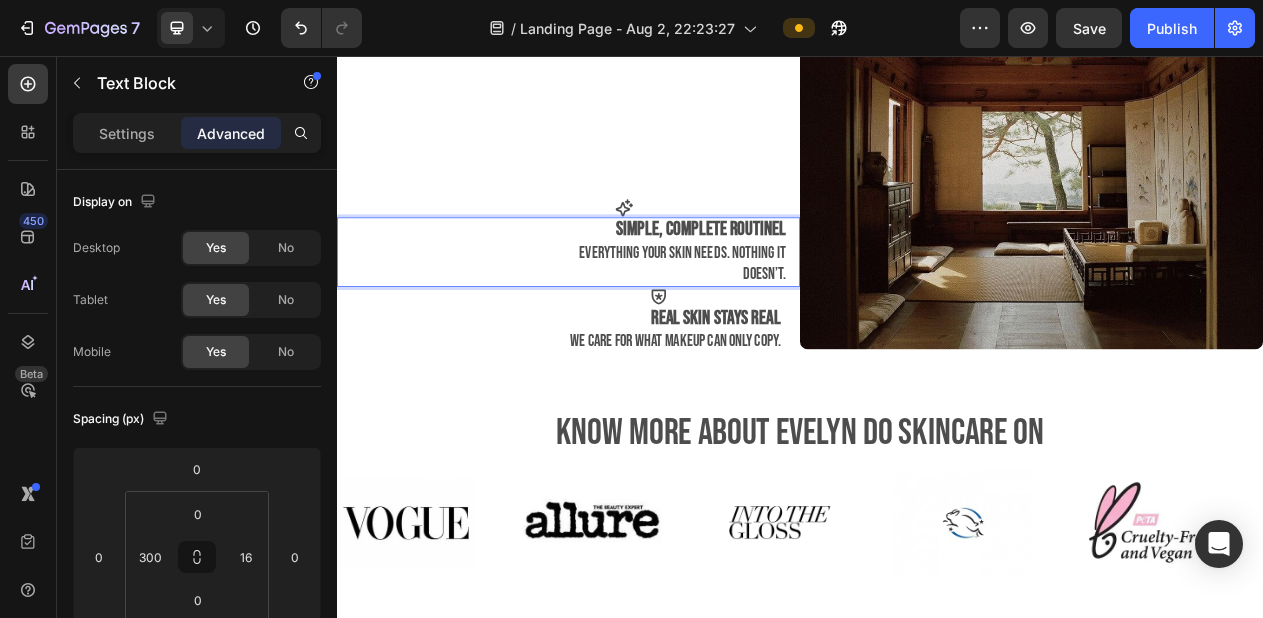 click on "everything your skin needs. nothing it doesn’t." at bounding box center (785, 324) 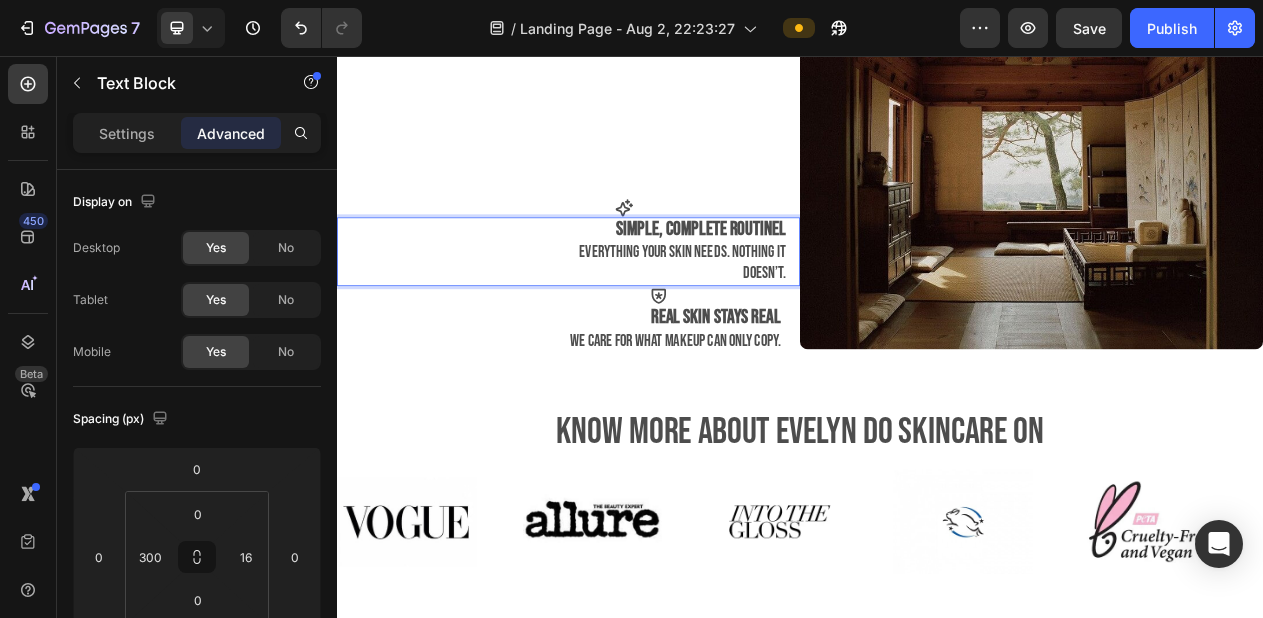 click on "everything your skin needs. nothing it doesn’t." at bounding box center (785, 323) 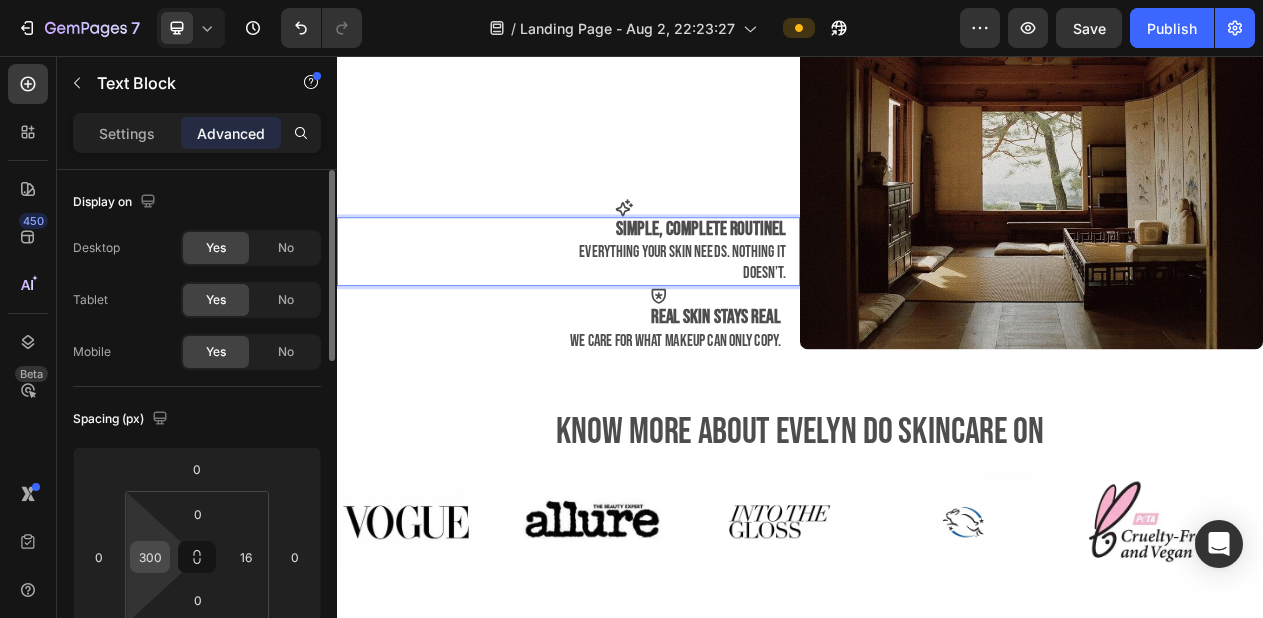 click on "300" at bounding box center [150, 557] 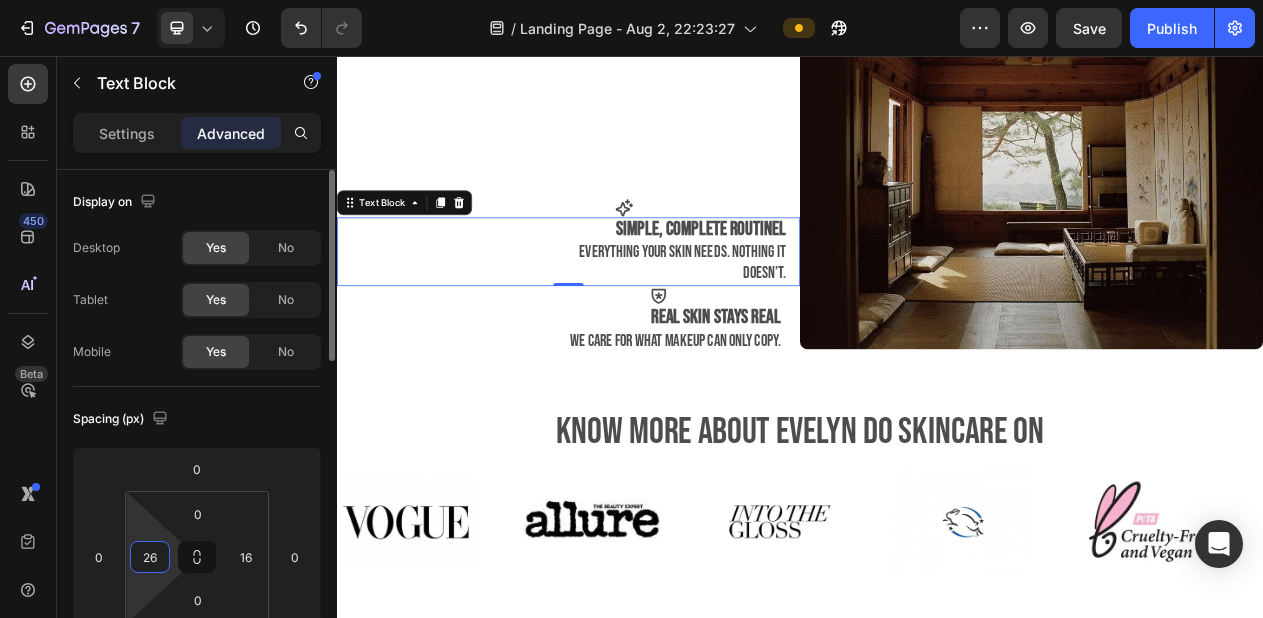 type on "2" 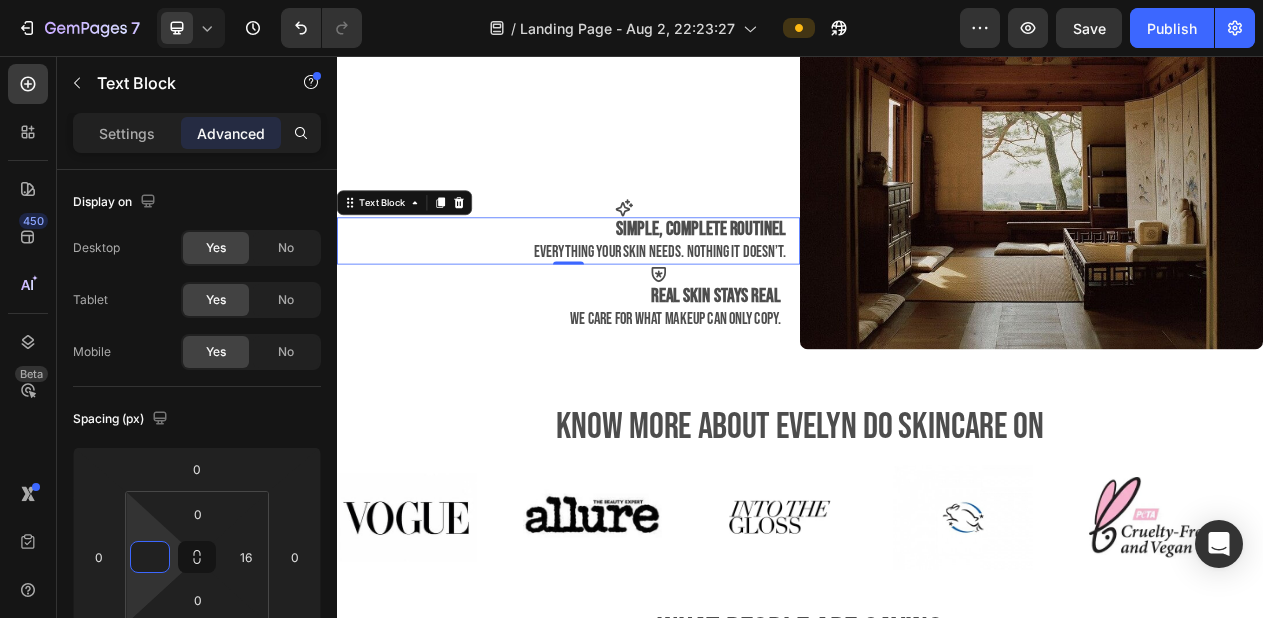 type on "0" 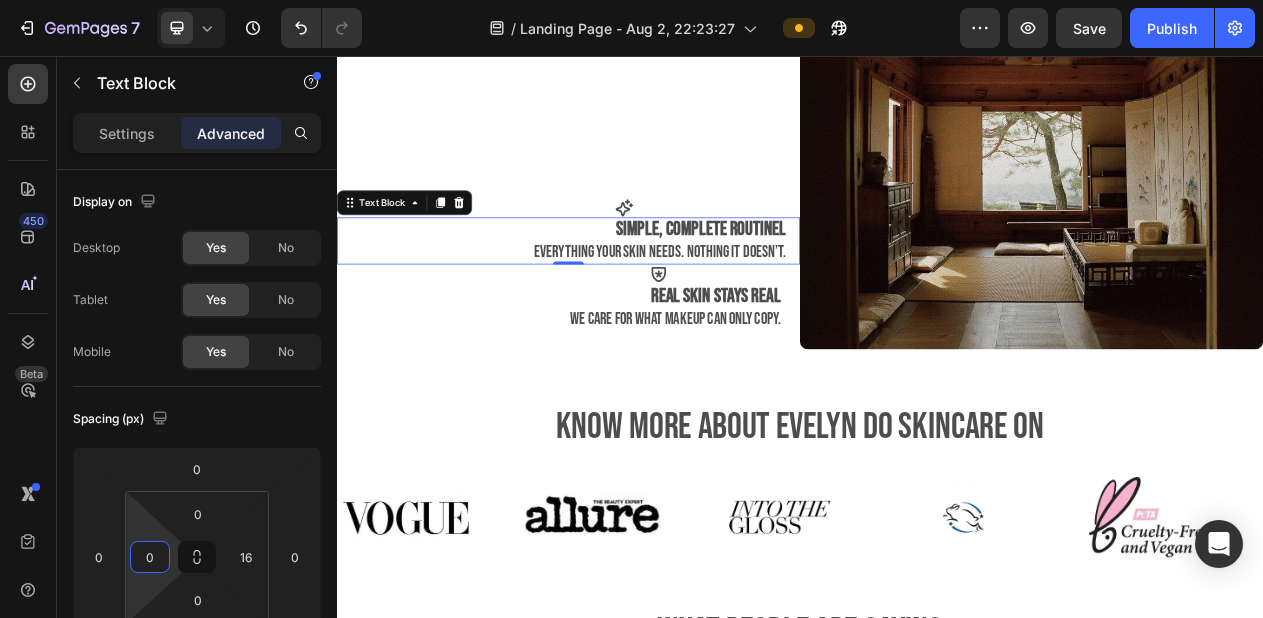 click on "Simple, complete routinel" at bounding box center (630, 281) 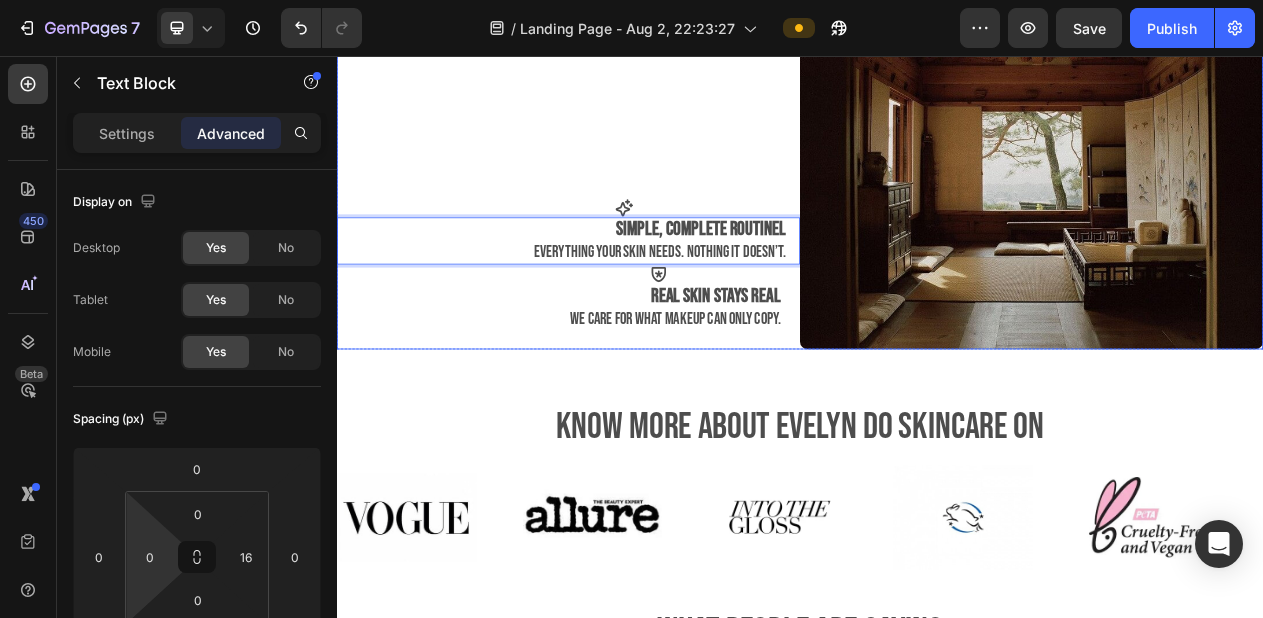 click on "Icon Simple, complete routinel everything your skin needs. nothing it doesn’t. Text Block   0
Icon real skin stays real we care for what makeup can only copy. Text Block" at bounding box center [637, 196] 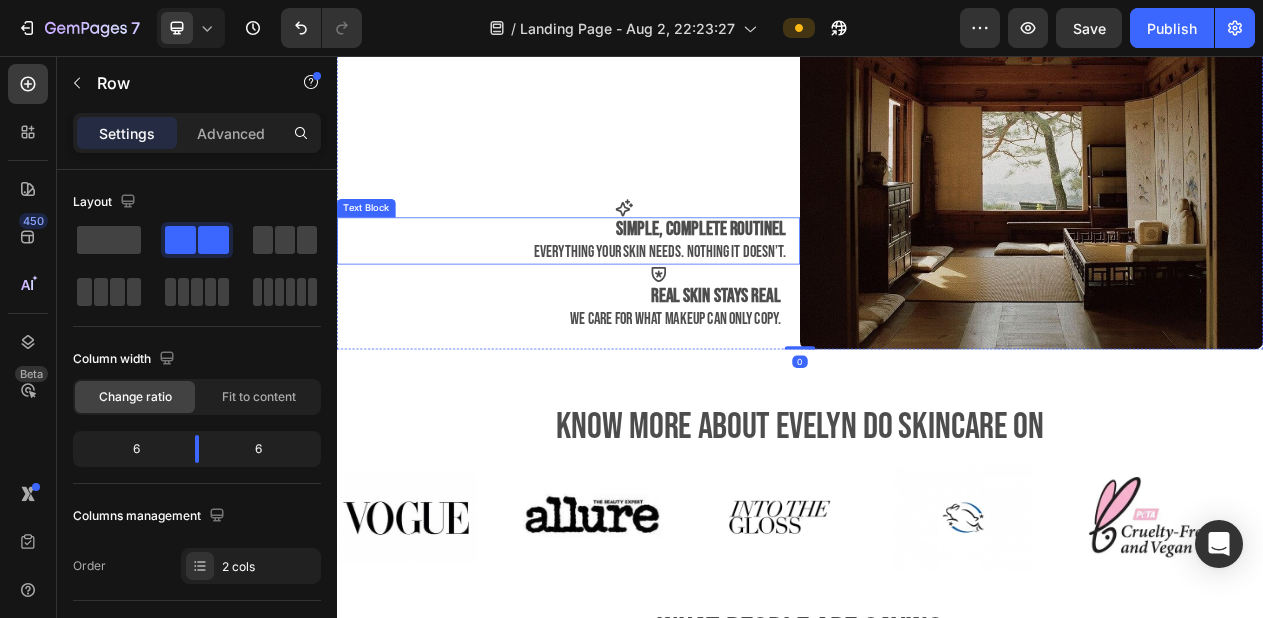 click on "everything your skin needs. nothing it doesn’t." at bounding box center (629, 310) 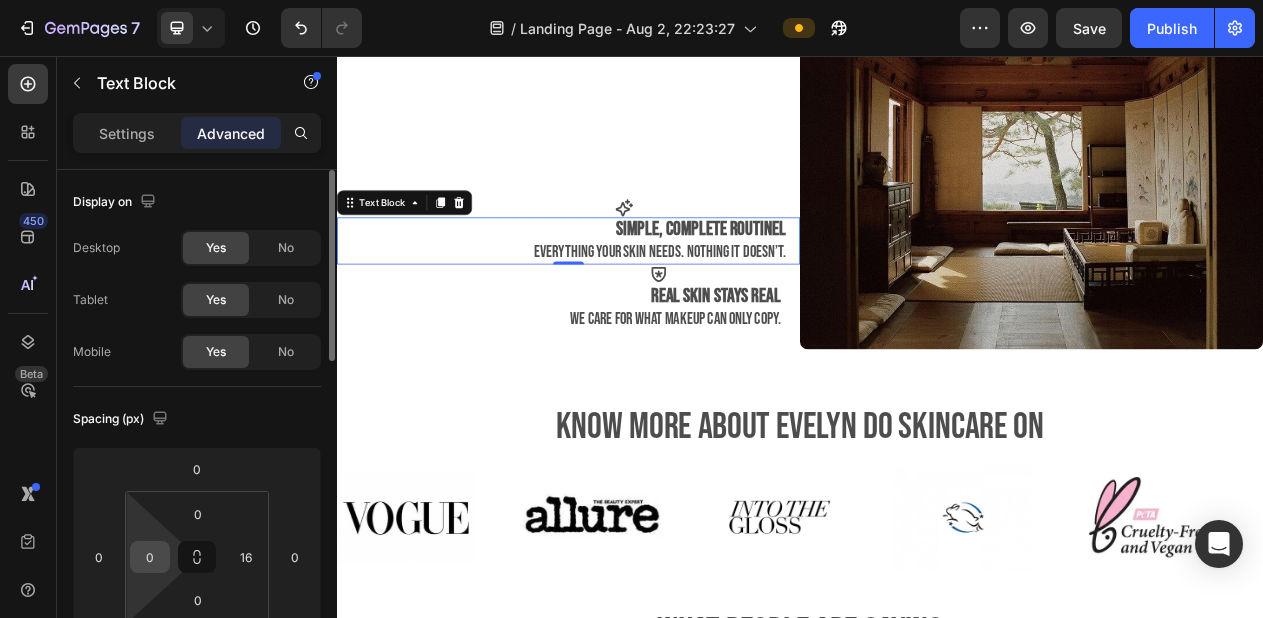 click on "0" at bounding box center (150, 557) 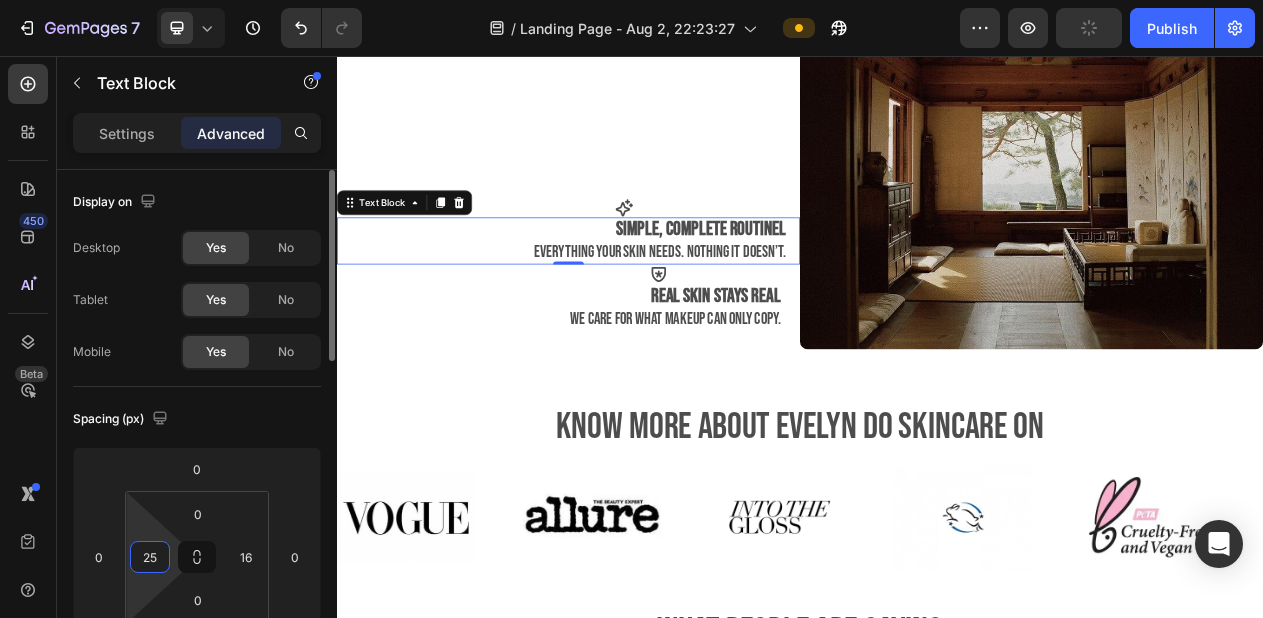 type on "250" 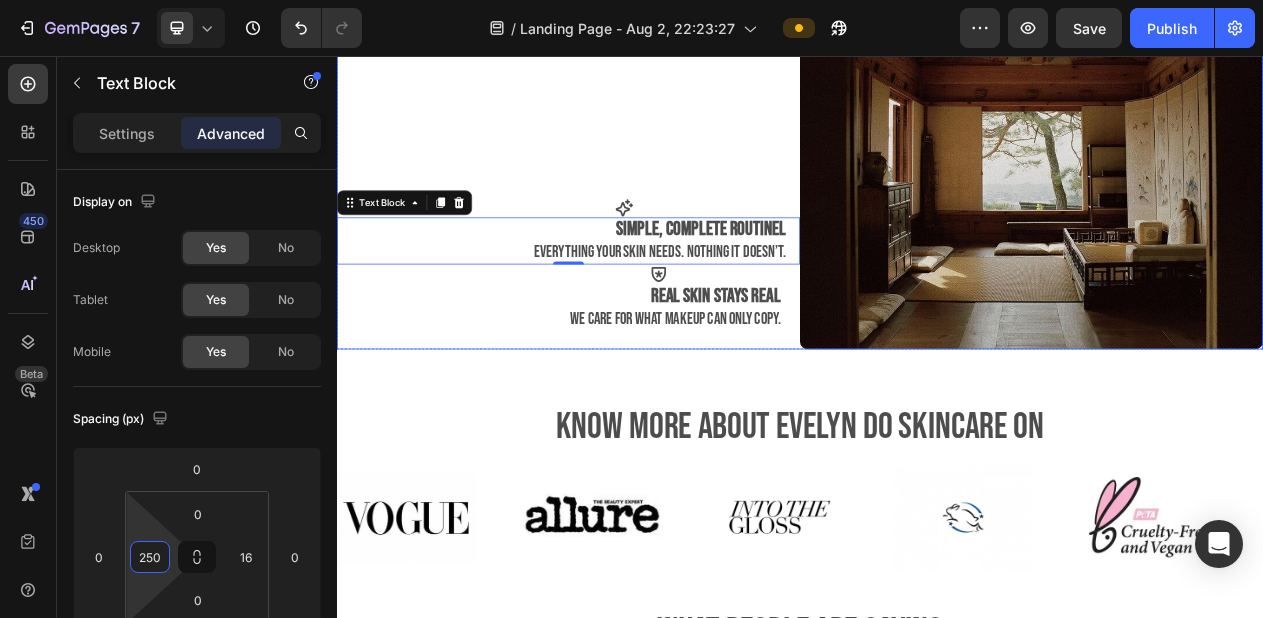 click on "Icon Simple, complete routinel everything your skin needs. nothing it doesn’t. Text Block   0
Icon real skin stays real we care for what makeup can only copy. Text Block" at bounding box center [637, 196] 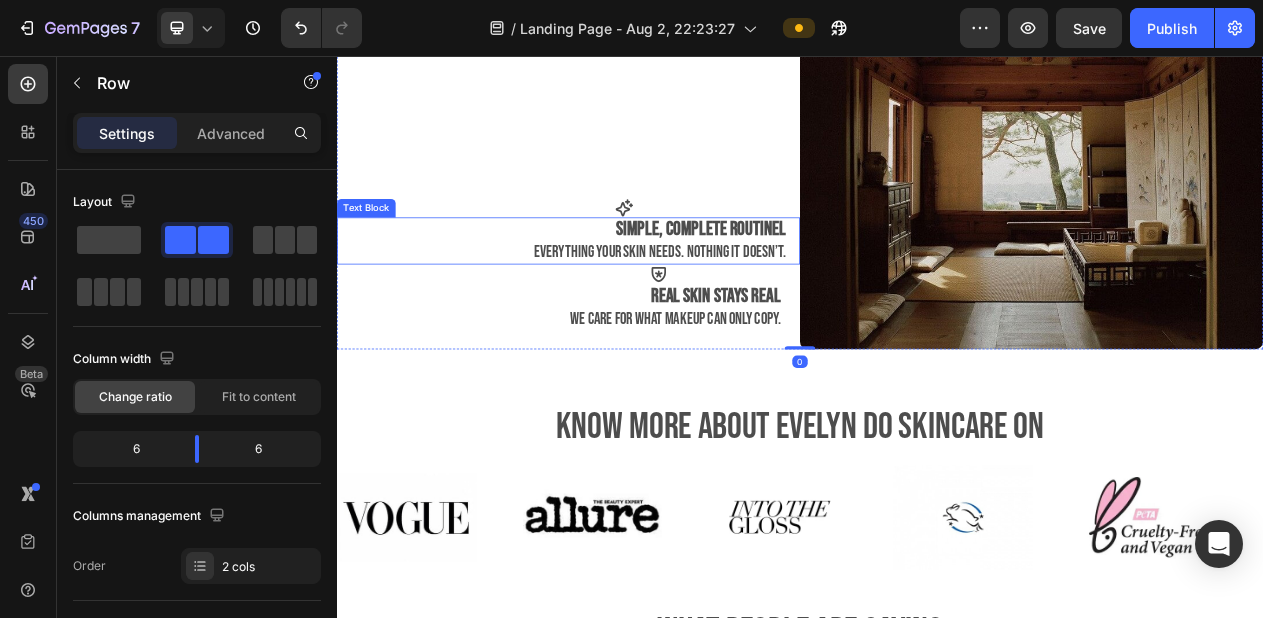 click on "everything your skin needs. nothing it doesn’t." at bounding box center (755, 309) 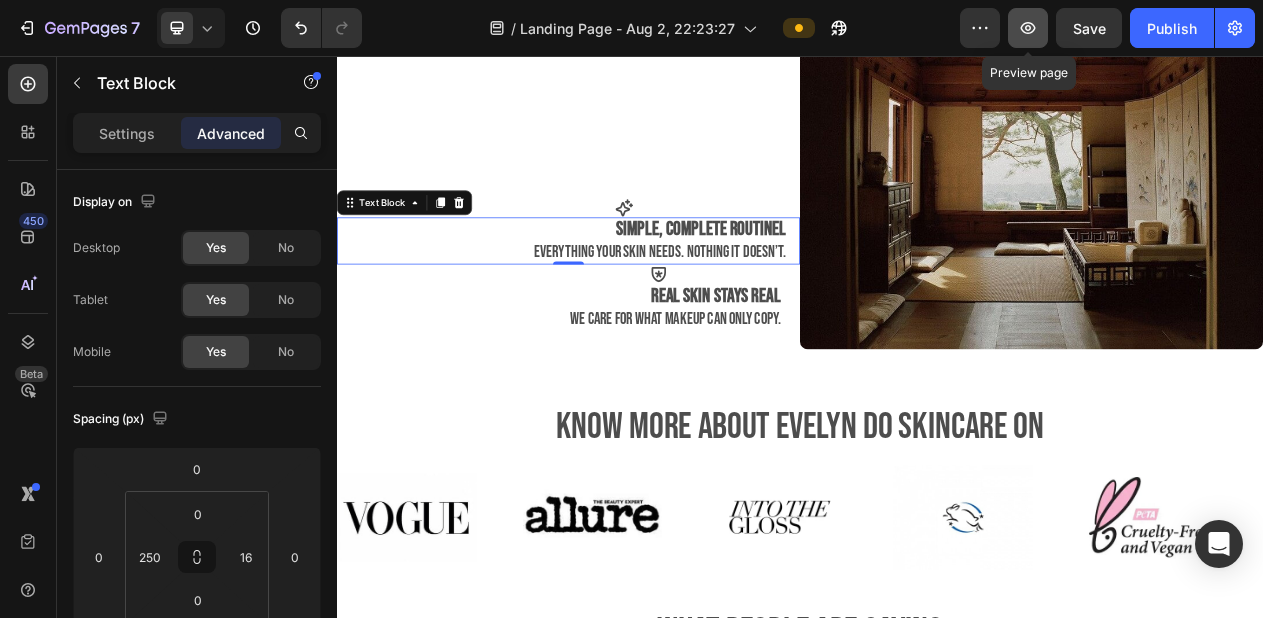click 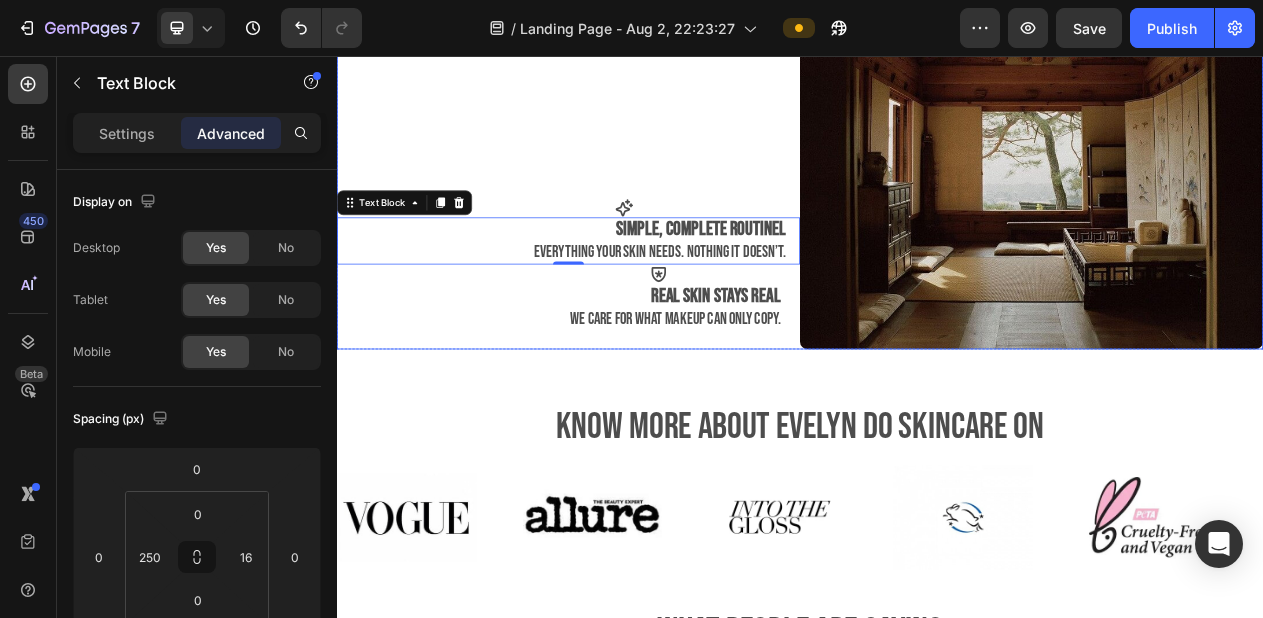 click on "Icon Simple, complete routinel everything your skin needs. nothing it doesn’t. Text Block   0
Icon real skin stays real we care for what makeup can only copy. Text Block" at bounding box center [637, 196] 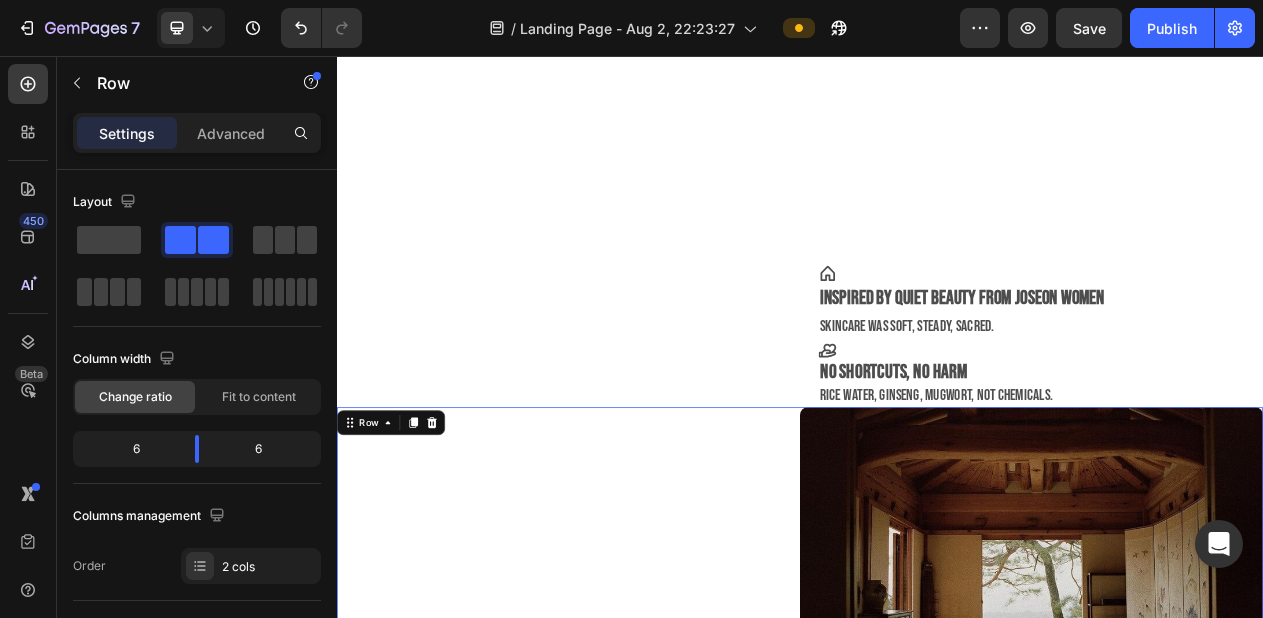scroll, scrollTop: 1569, scrollLeft: 0, axis: vertical 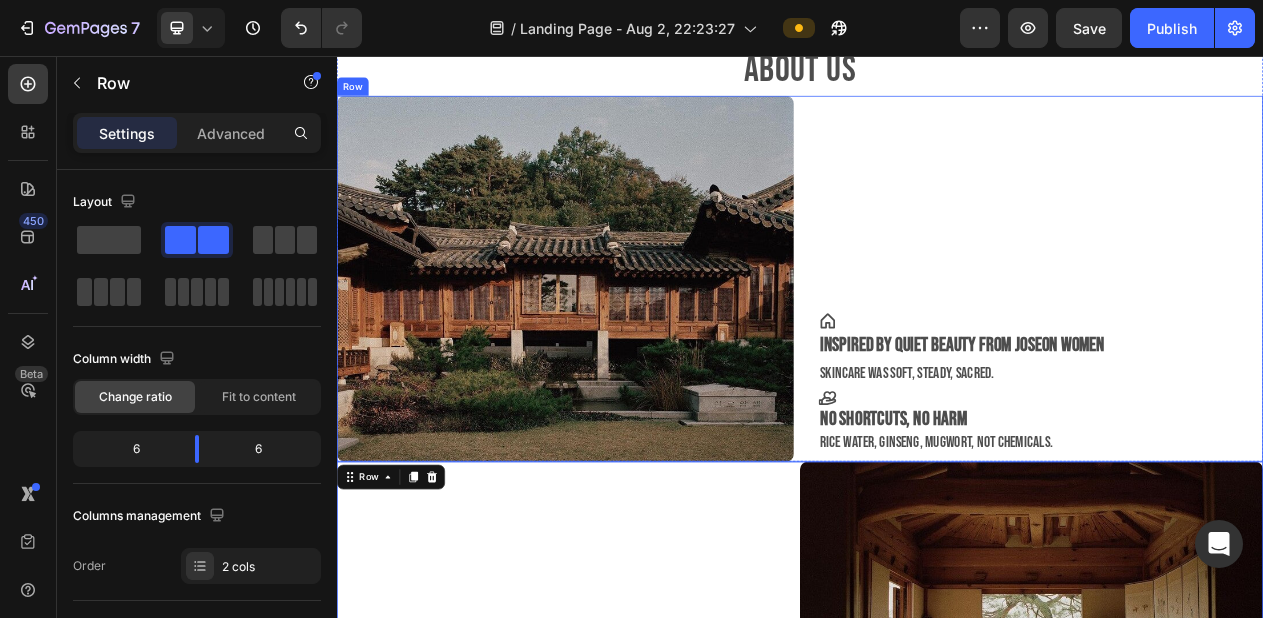 click on "Icon Inspired by quiet beauty From Joseon women  skincare was soft, steady, sacred. Text Block
Icon No shortcuts, no harm Rice water, ginseng, mugwort, not chemicals. Text Block" at bounding box center (1241, 345) 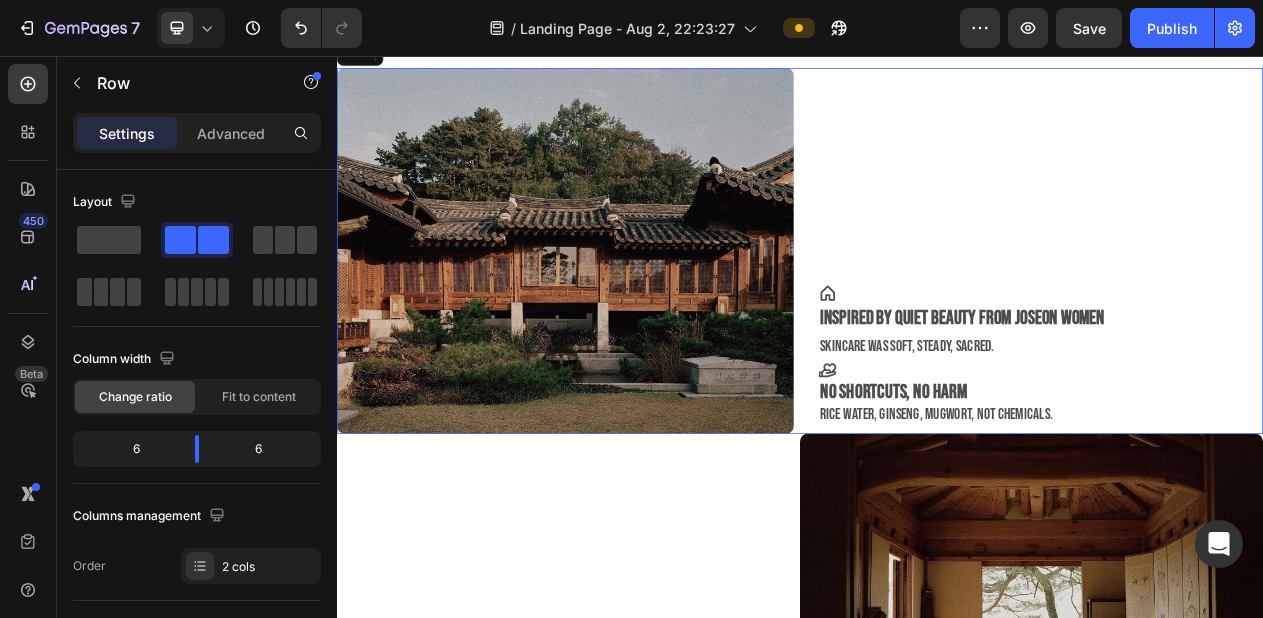 scroll, scrollTop: 1383, scrollLeft: 0, axis: vertical 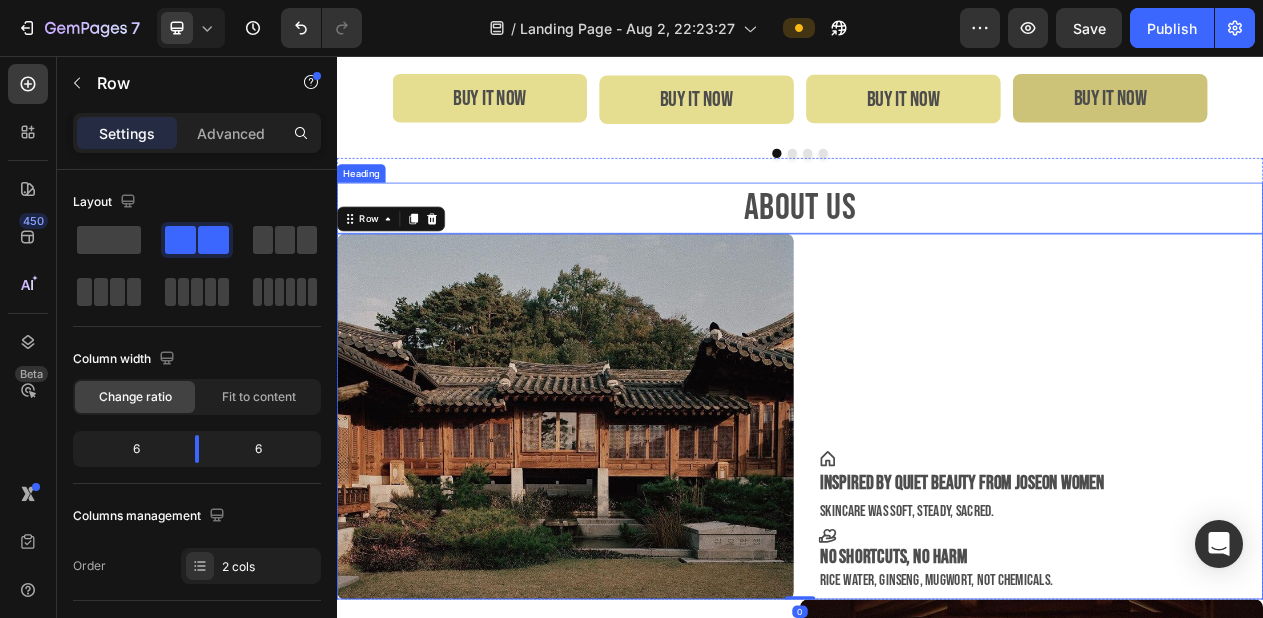 click on "AbOUT US" at bounding box center (937, 253) 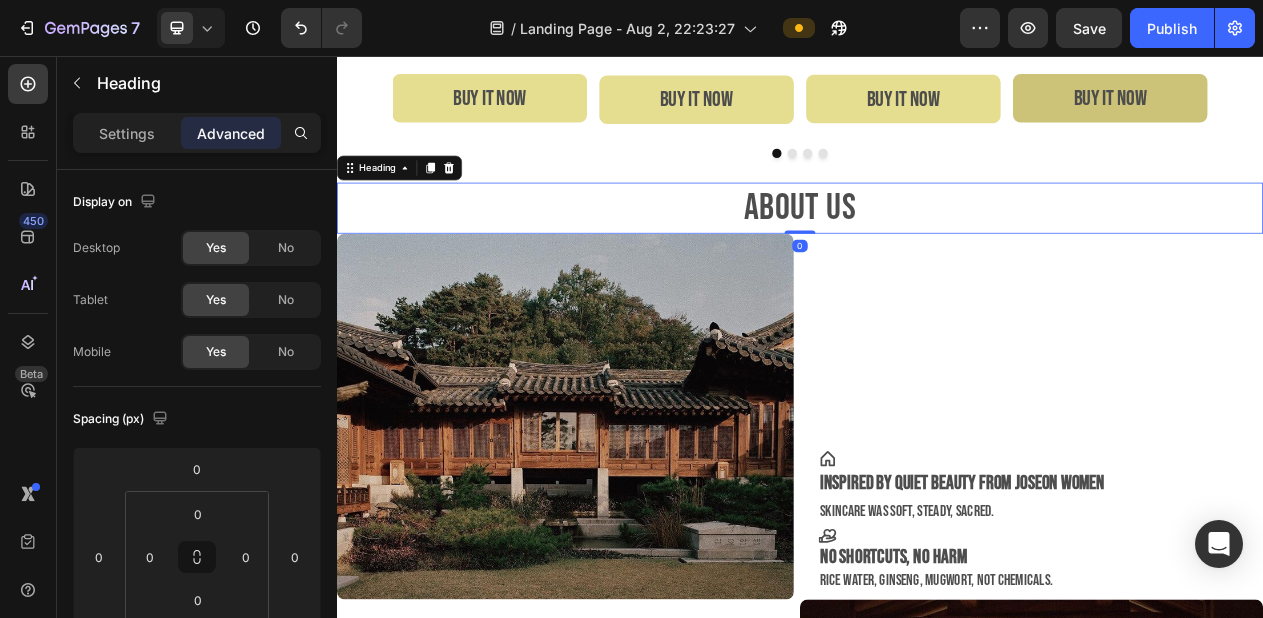 click on "AbOUT US" at bounding box center [937, 253] 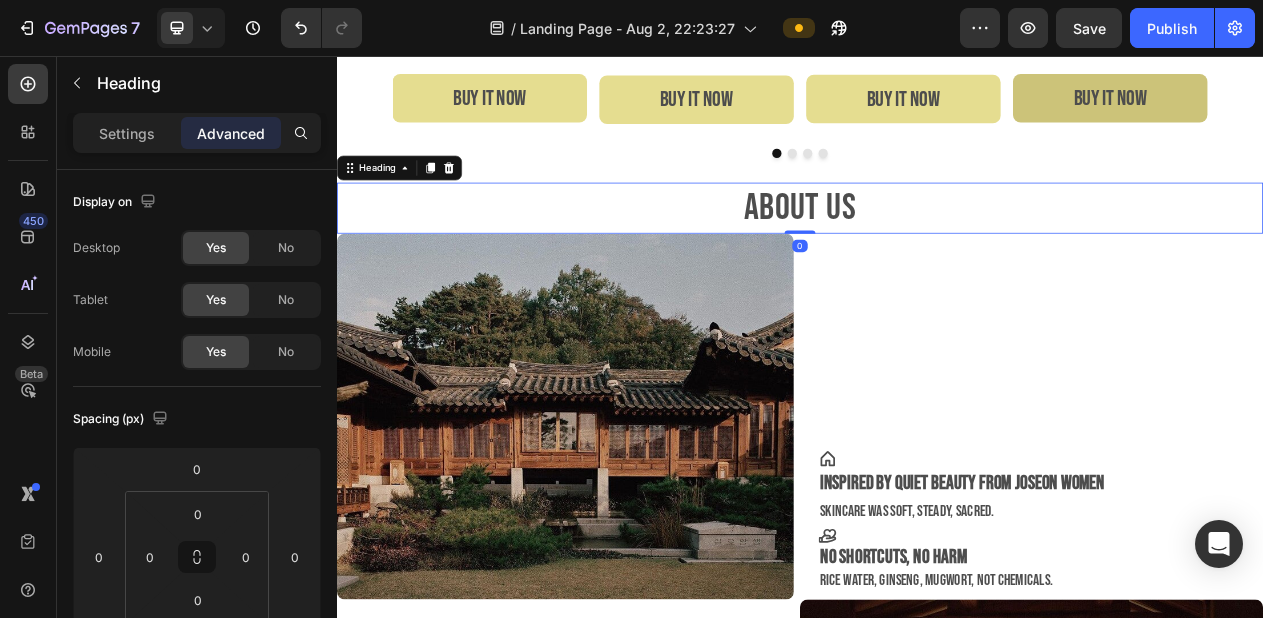 click on "AbOUT US" at bounding box center (937, 253) 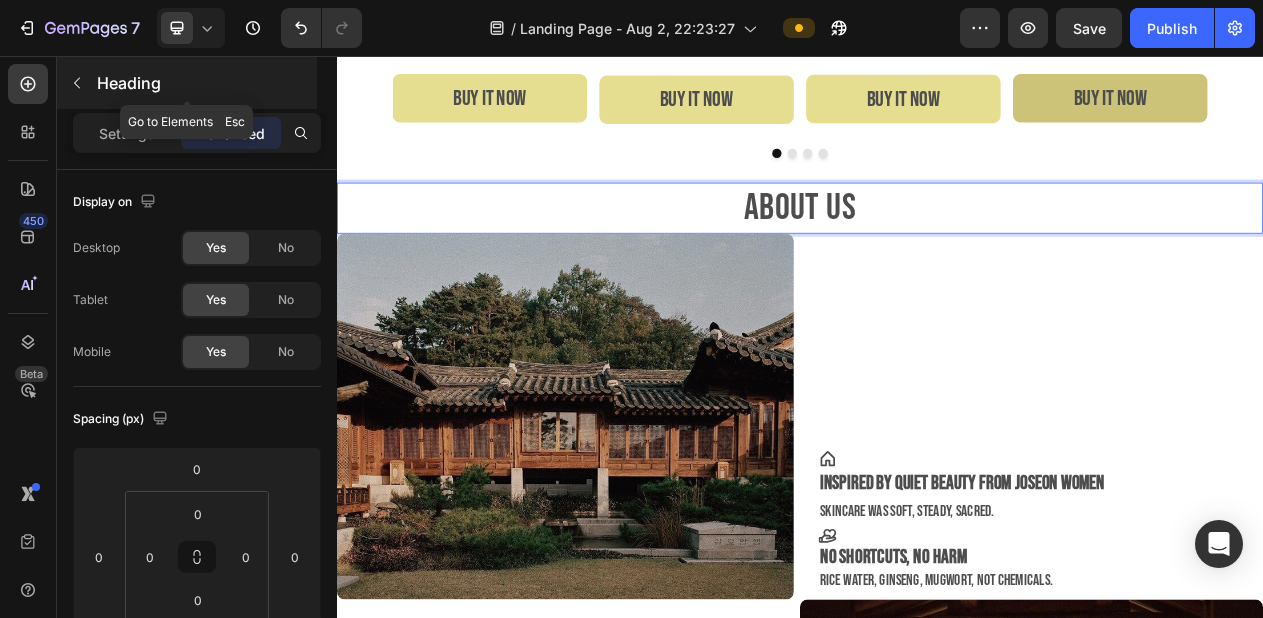 click 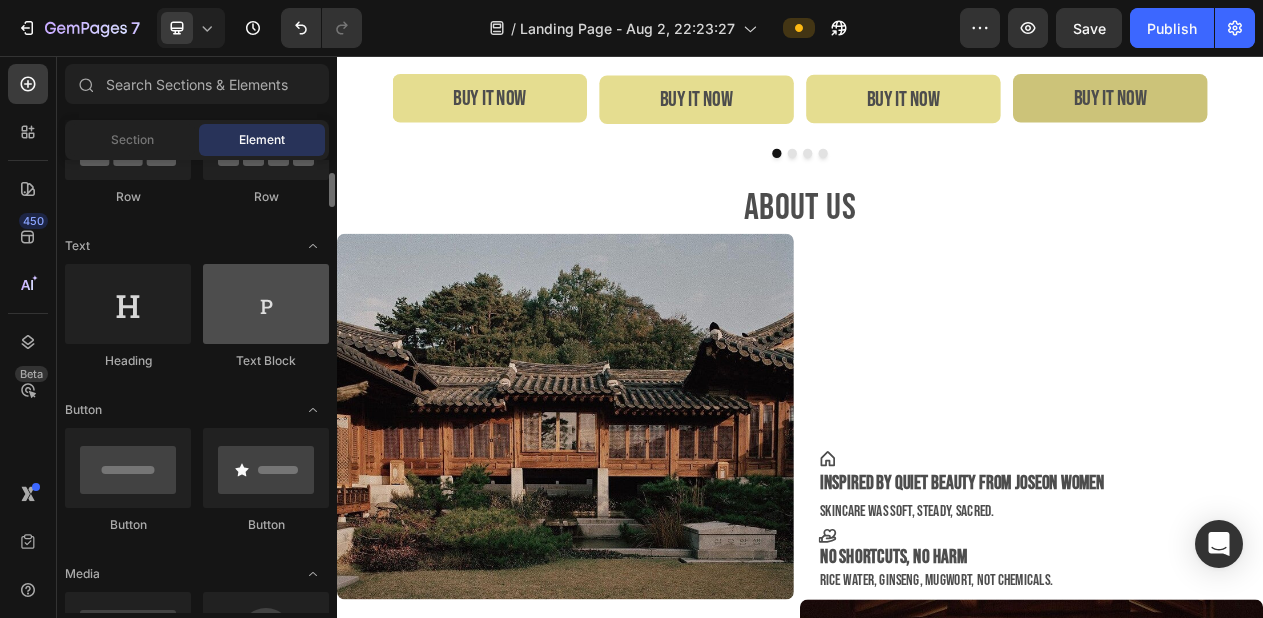 scroll, scrollTop: 225, scrollLeft: 0, axis: vertical 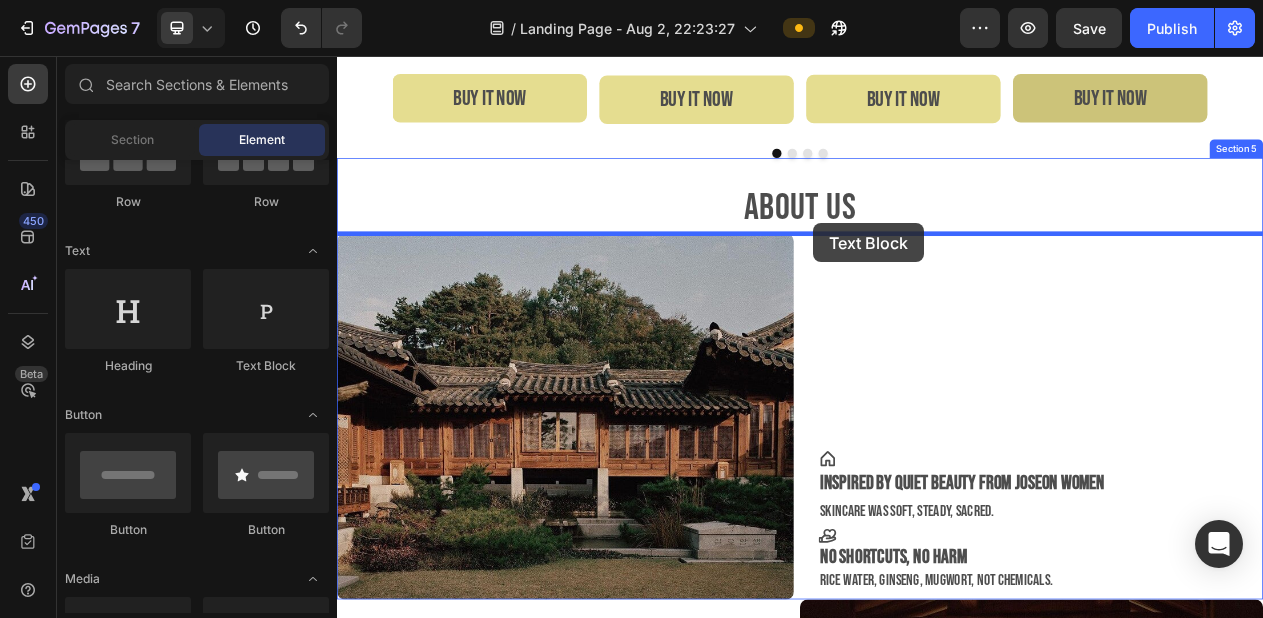 drag, startPoint x: 573, startPoint y: 364, endPoint x: 953, endPoint y: 270, distance: 391.4537 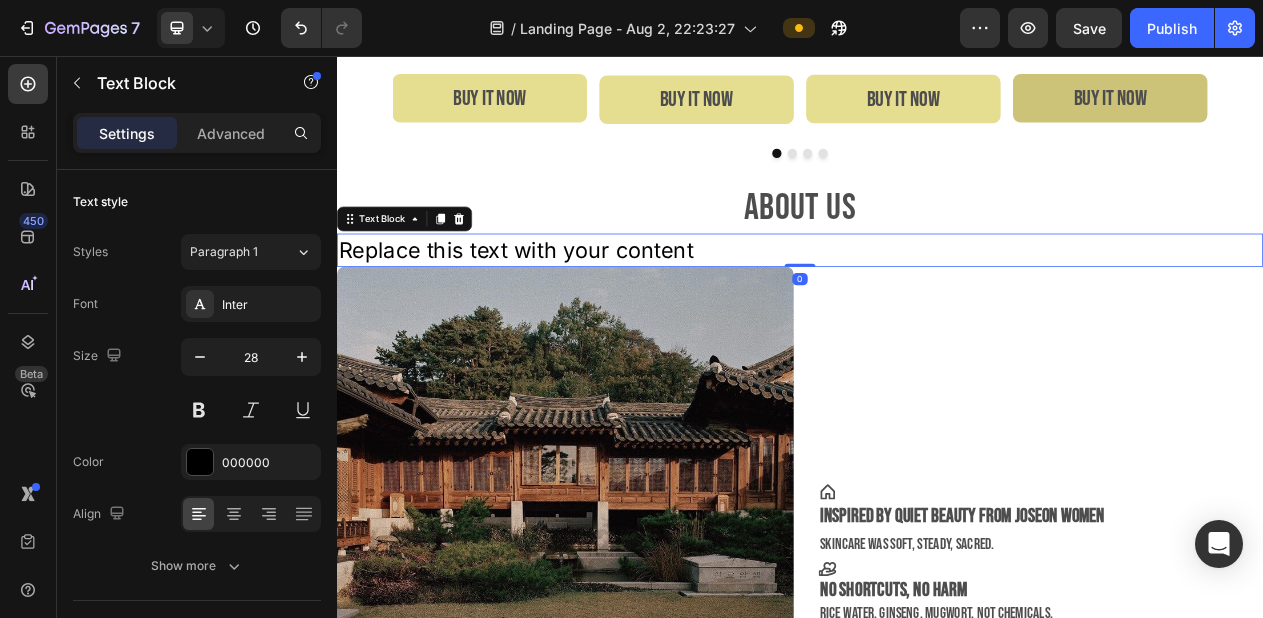click on "Replace this text with your content" at bounding box center [937, 307] 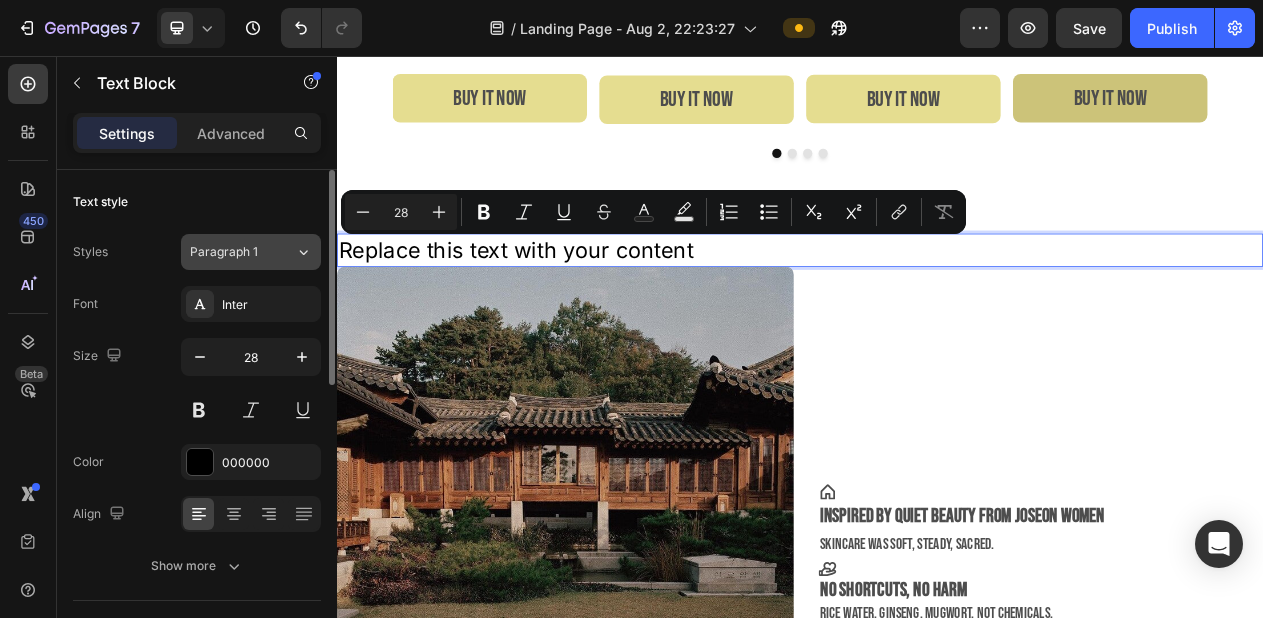 click 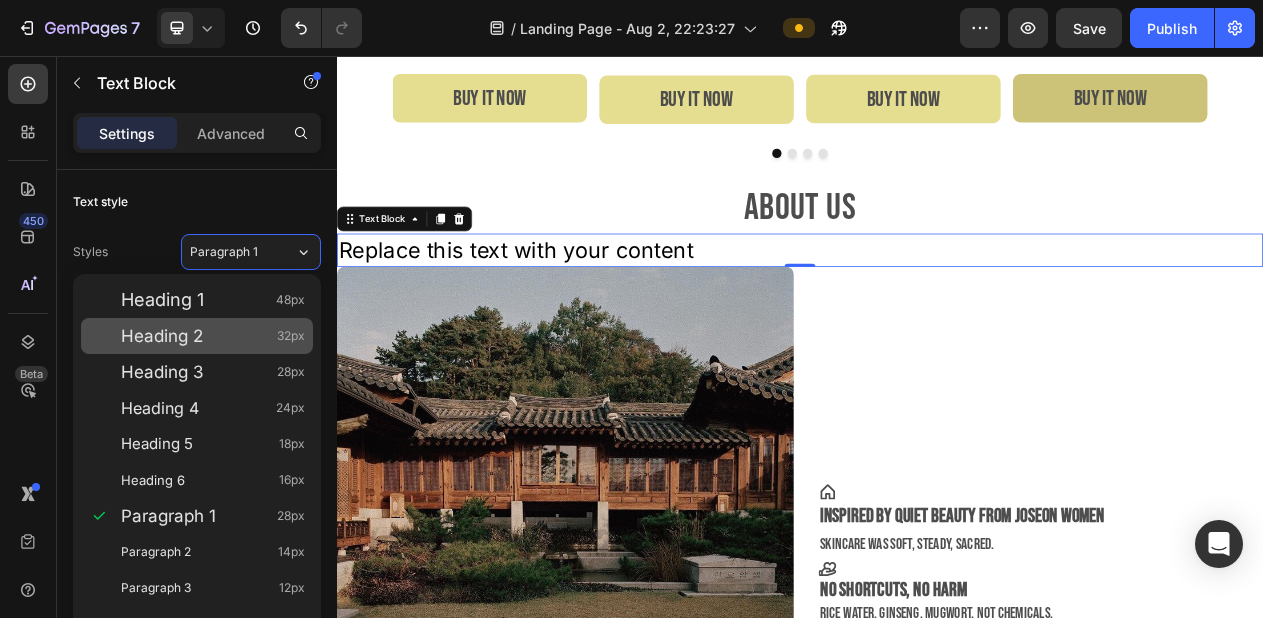 click on "Heading 2 32px" at bounding box center (197, 336) 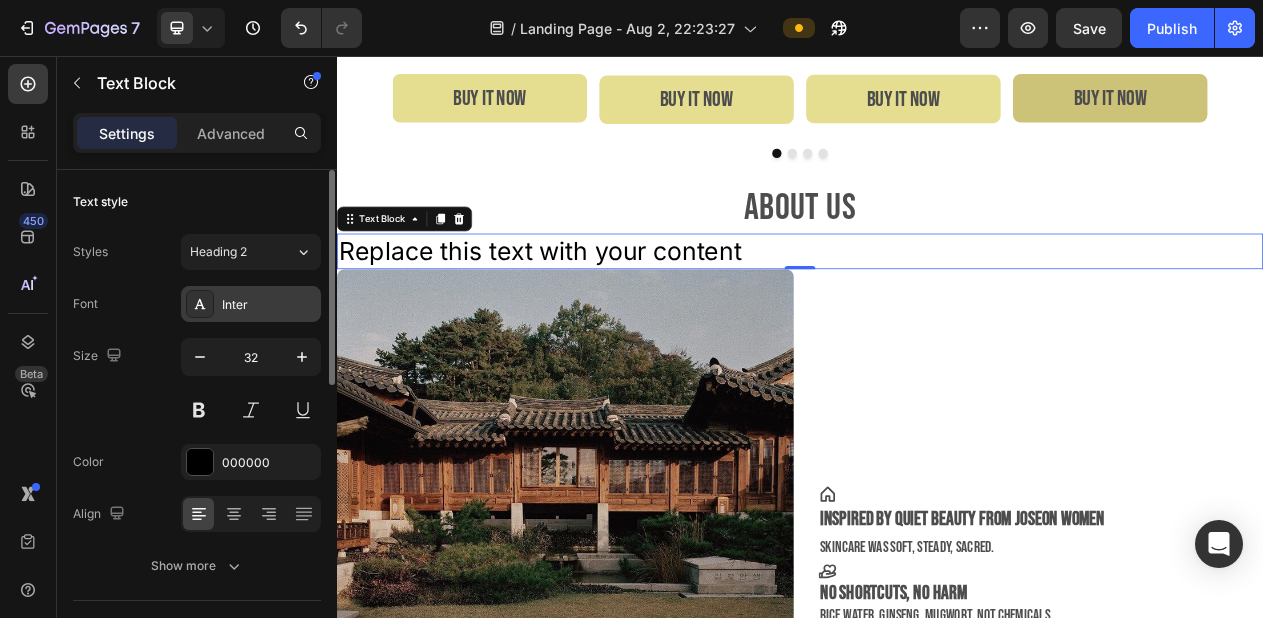 click on "Inter" at bounding box center [269, 305] 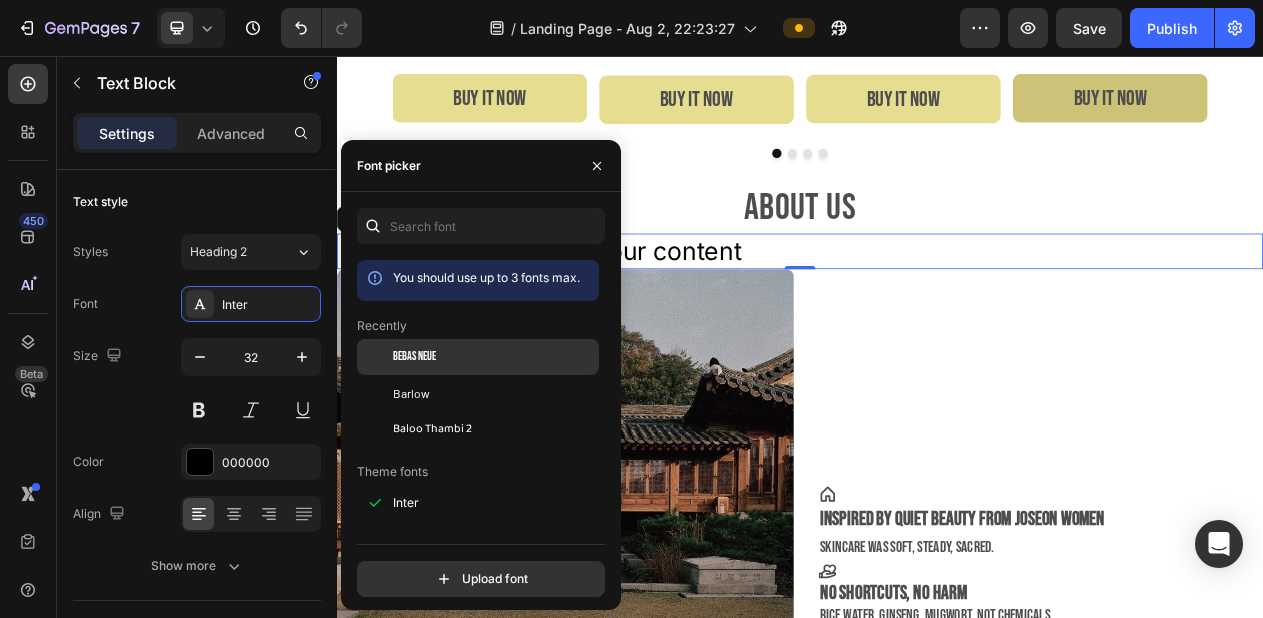 click on "Bebas Neue" at bounding box center (414, 357) 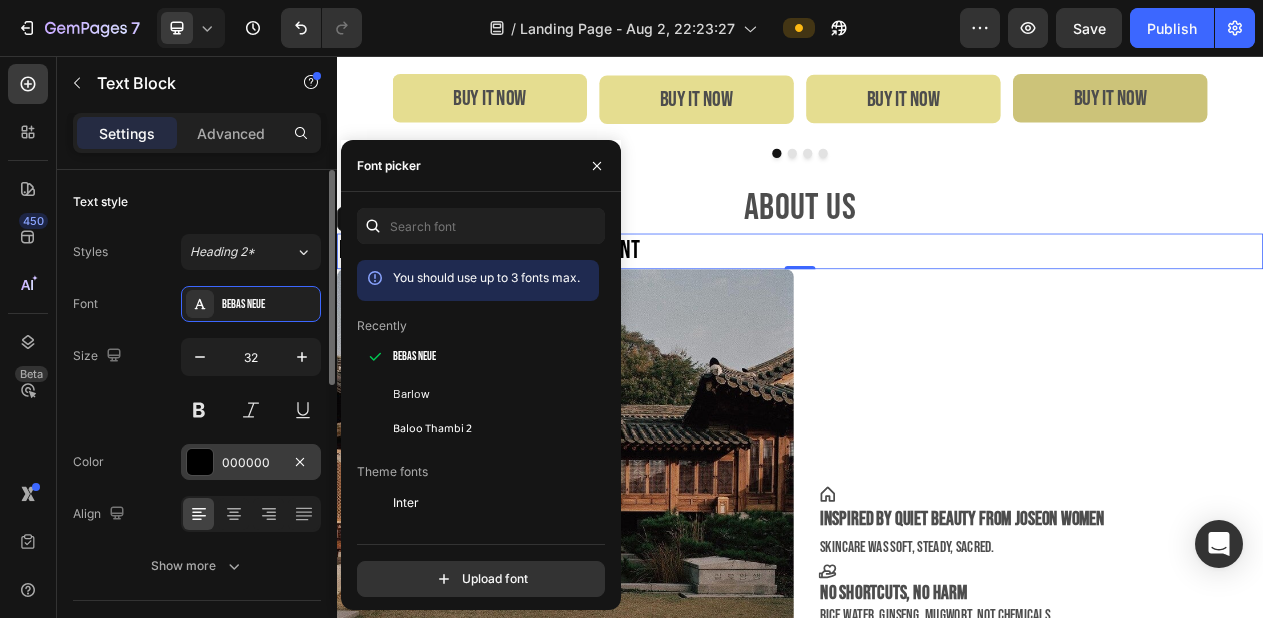 click on "000000" at bounding box center [251, 463] 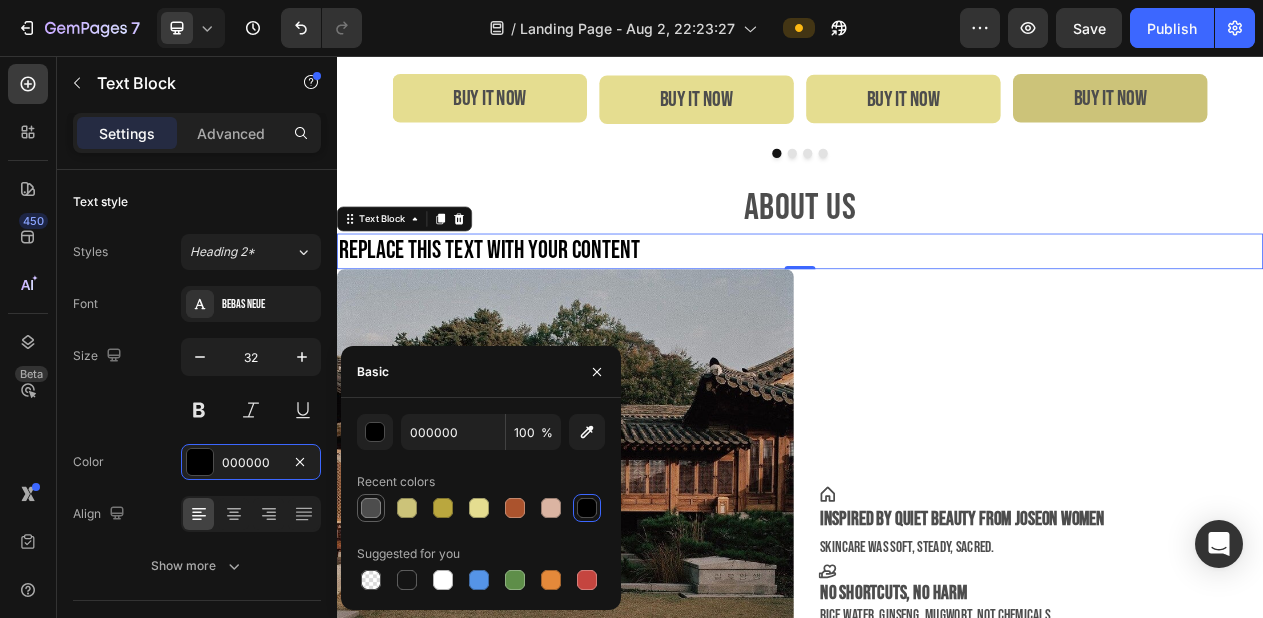 click at bounding box center (371, 508) 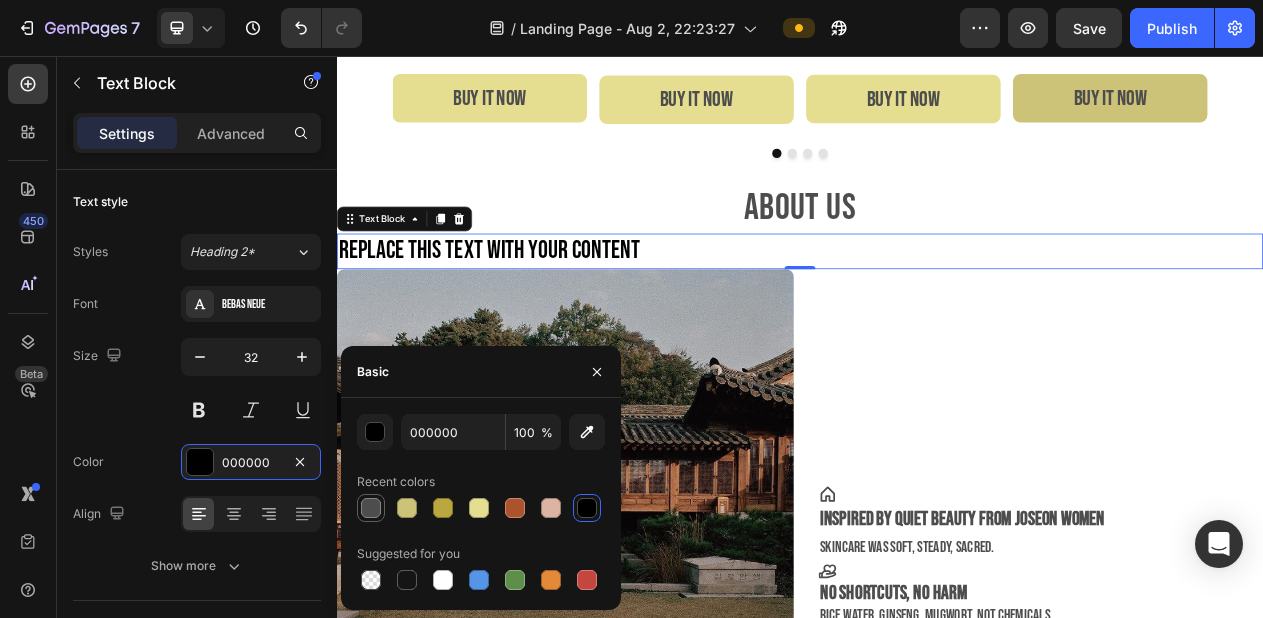 type on "4D4D4D" 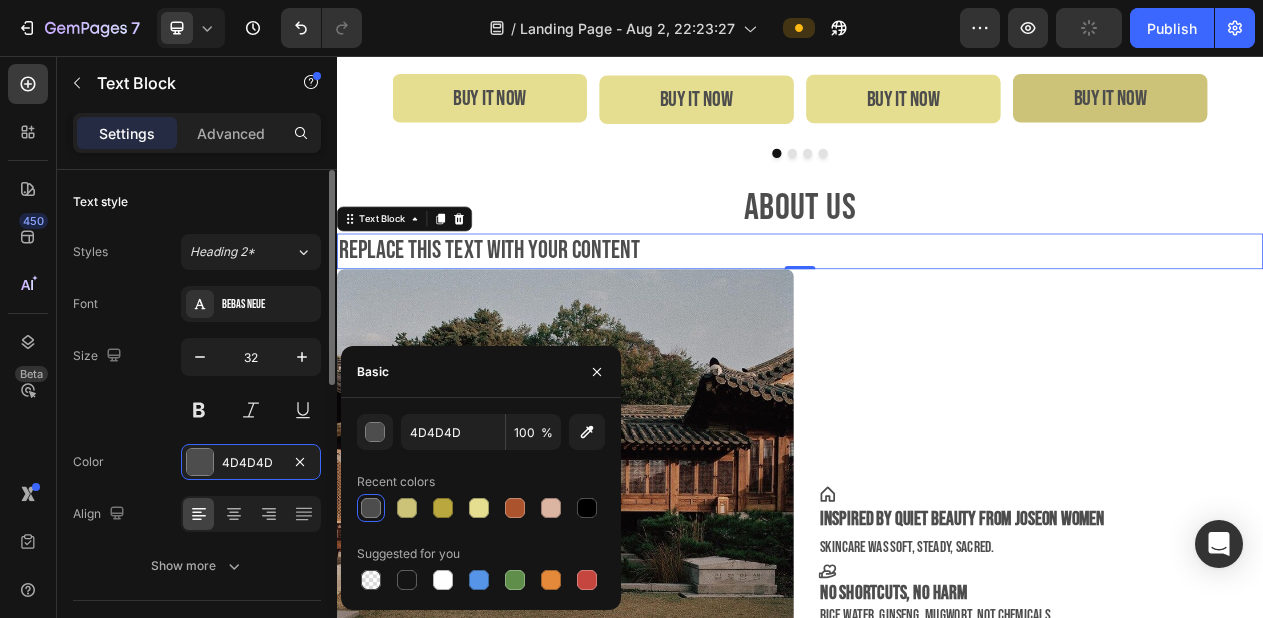 click on "Font Bebas Neue Size 32 Color 4D4D4D Align Show more" at bounding box center [197, 435] 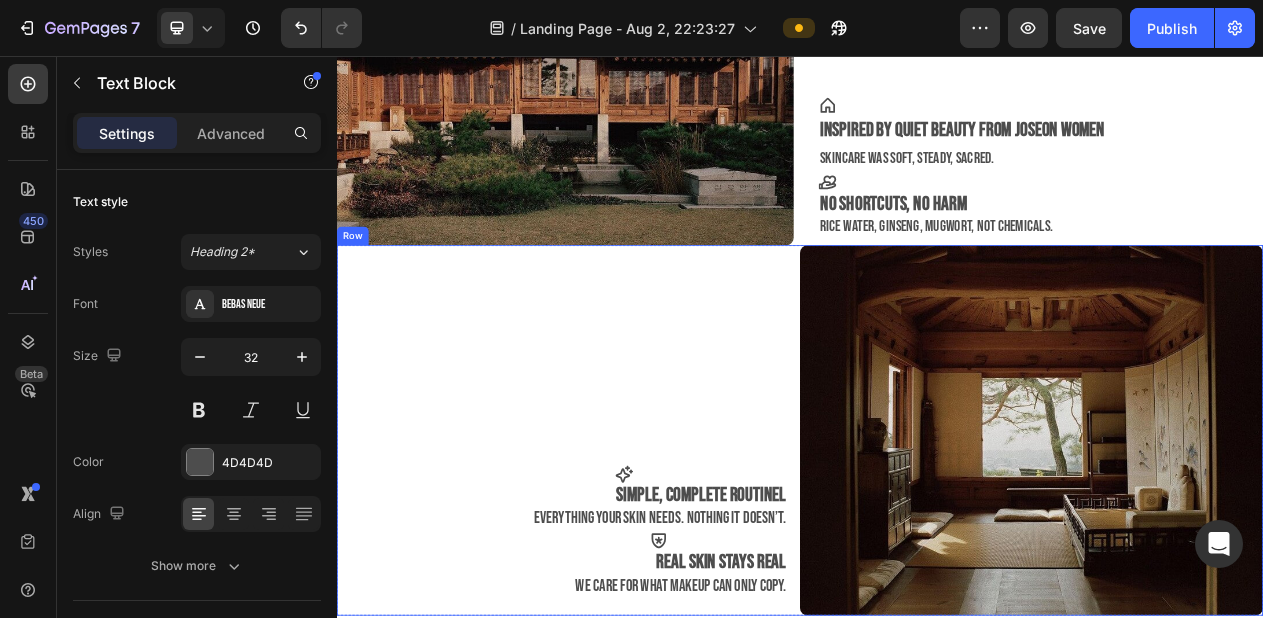 scroll, scrollTop: 1635, scrollLeft: 0, axis: vertical 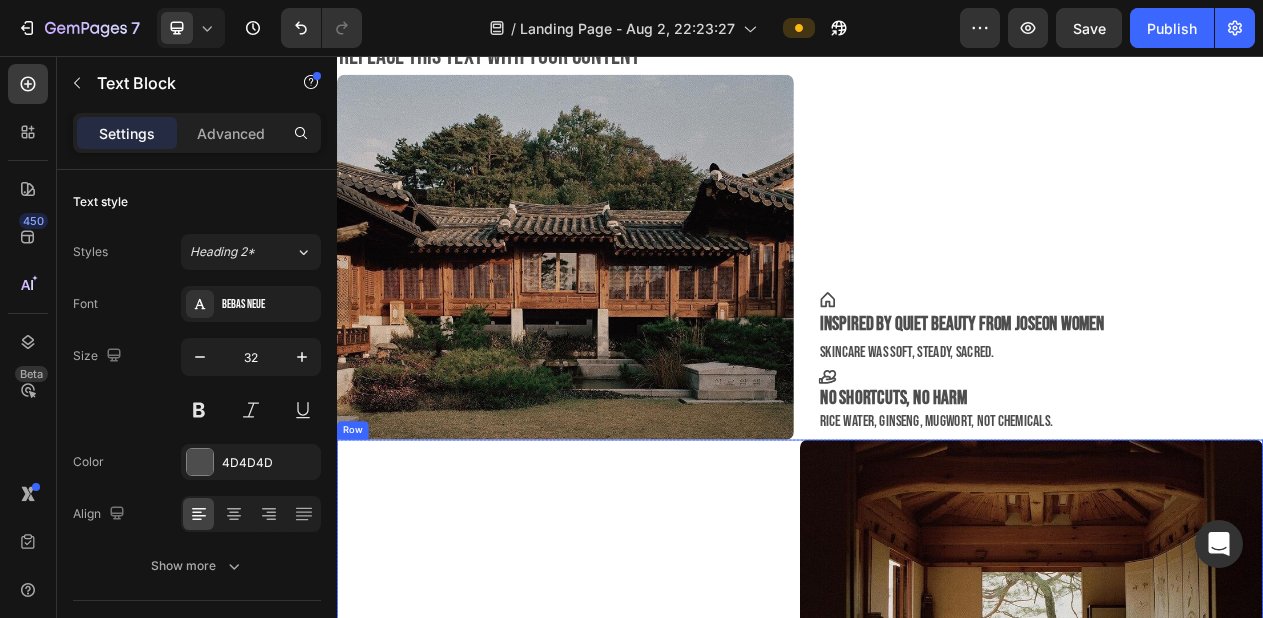 click at bounding box center [633, 317] 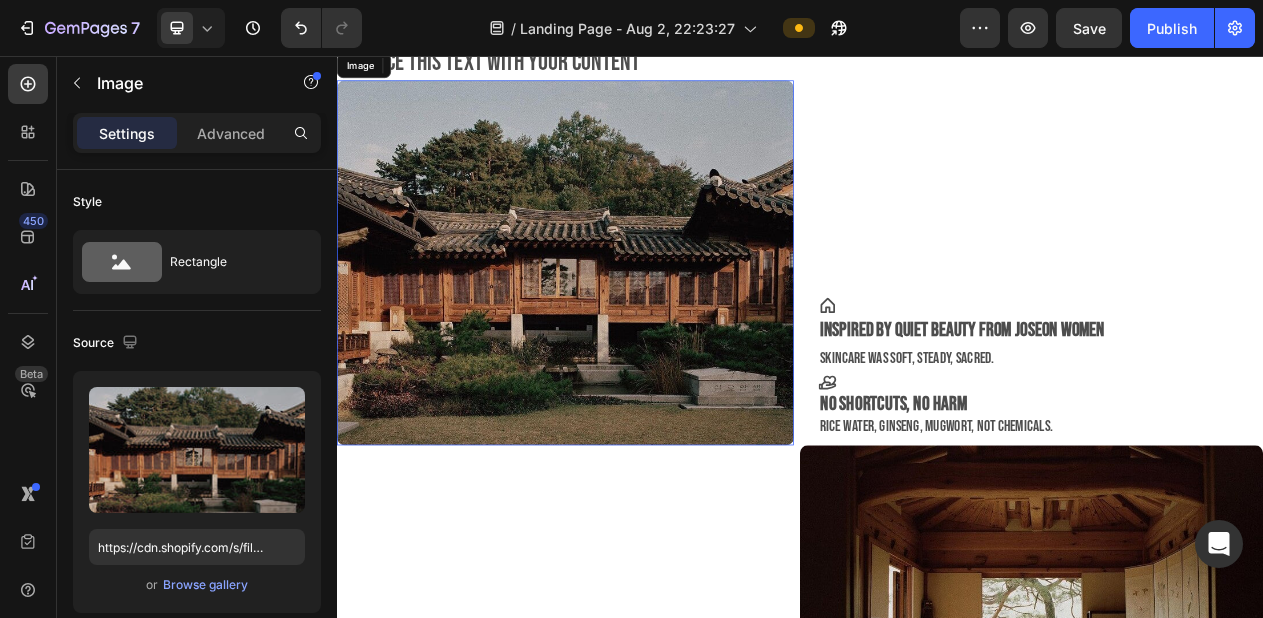 click at bounding box center (633, 325) 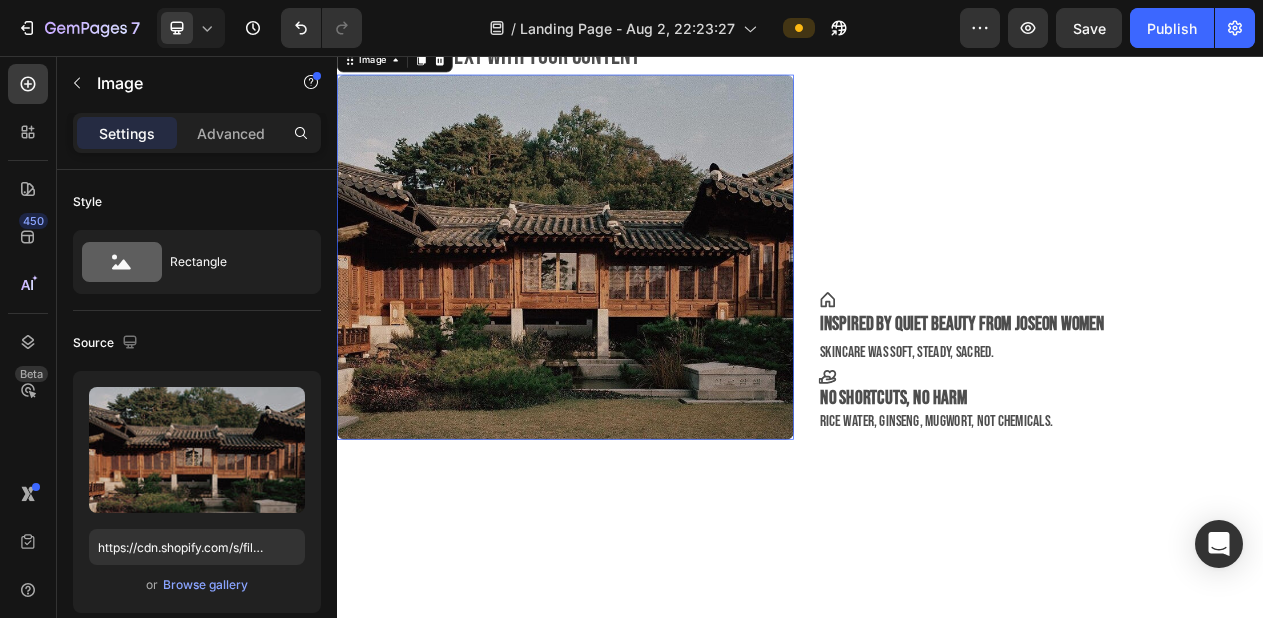 scroll, scrollTop: 1219, scrollLeft: 0, axis: vertical 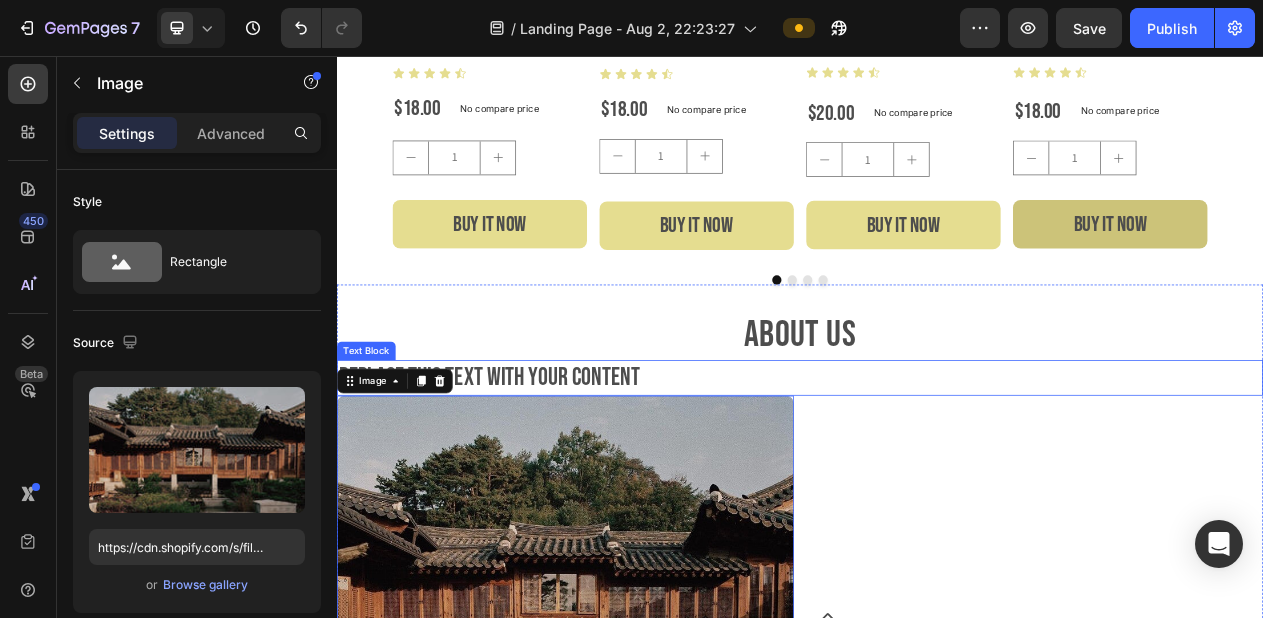 click on "Replace this text with your content" at bounding box center [937, 473] 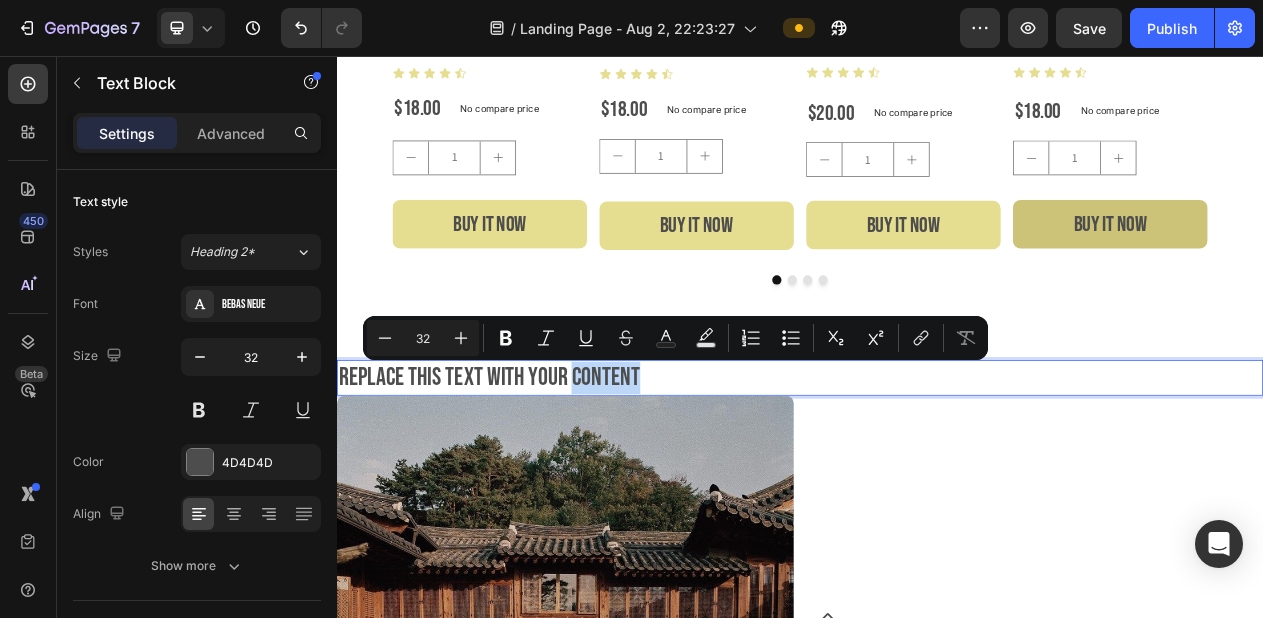 click on "Replace this text with your content" at bounding box center [937, 473] 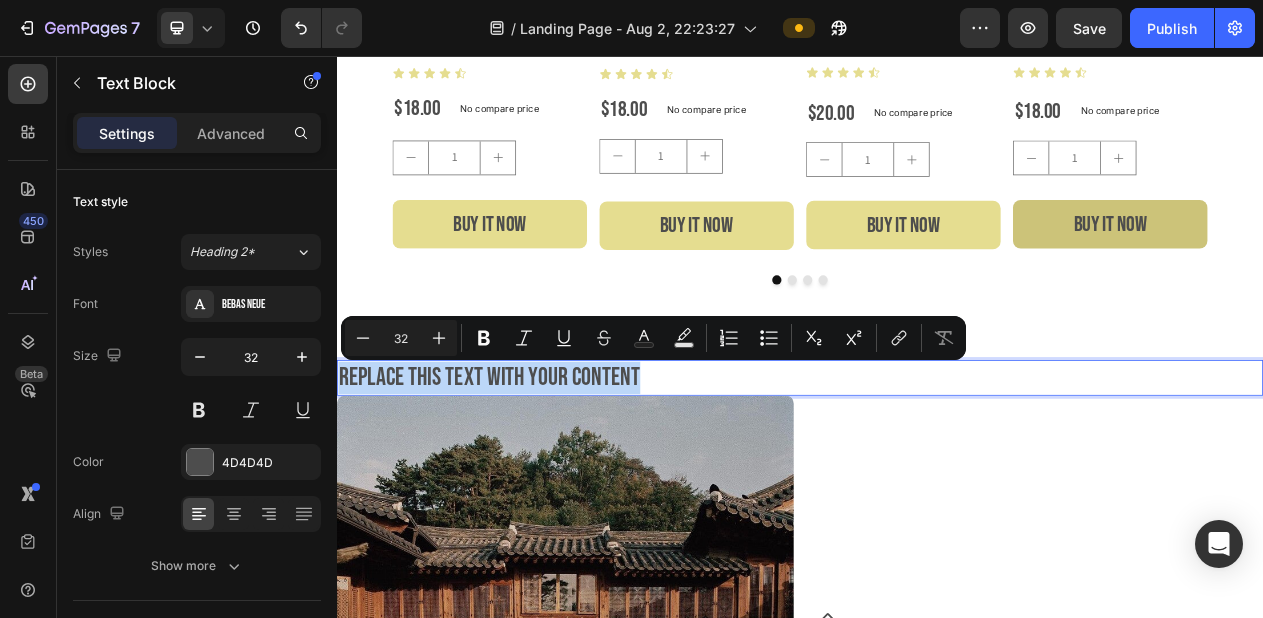 click on "Replace this text with your content" at bounding box center (937, 473) 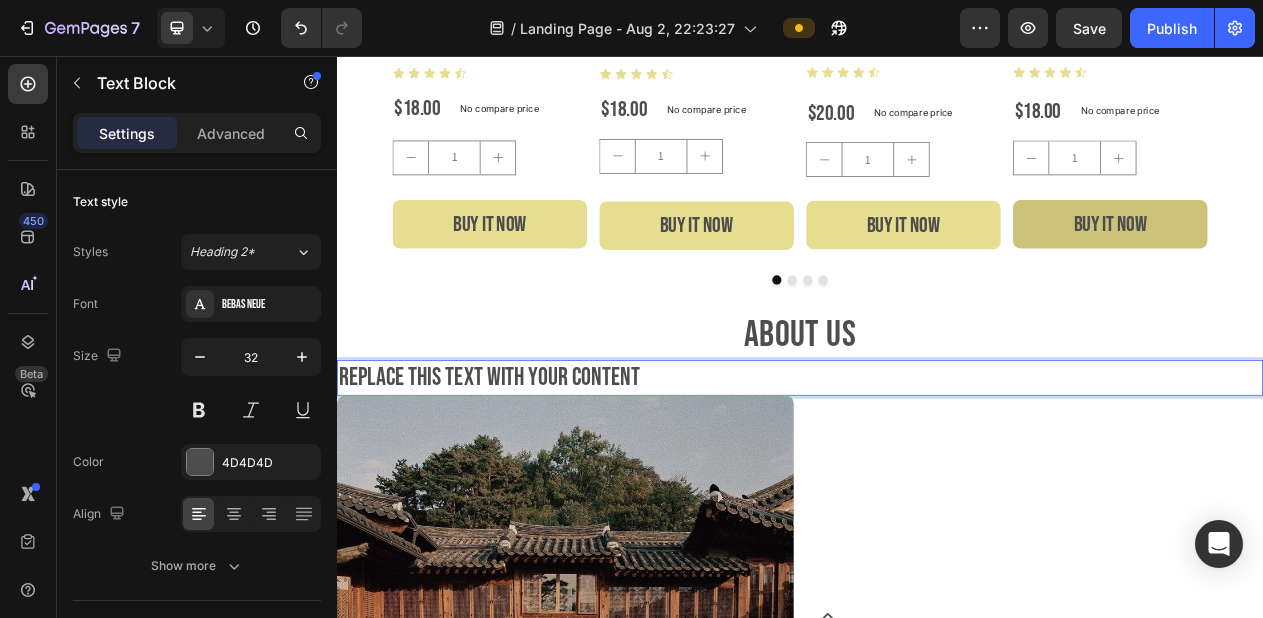 click on "Replace this text with your content" at bounding box center (937, 473) 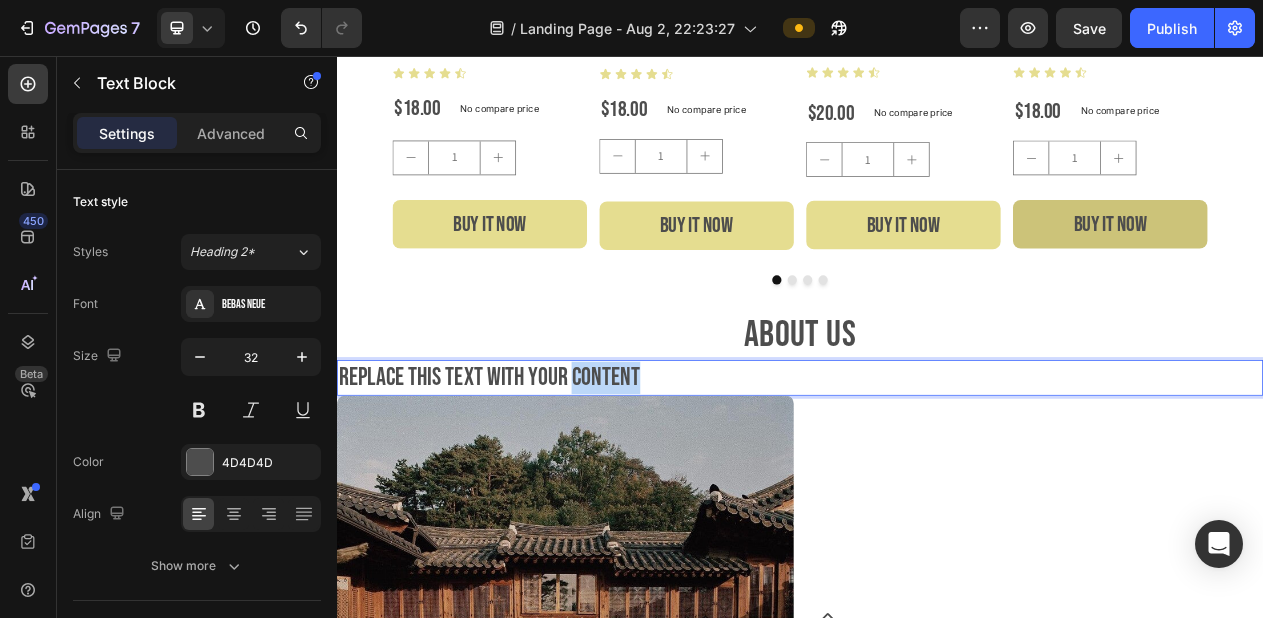 click on "Replace this text with your content" at bounding box center (937, 473) 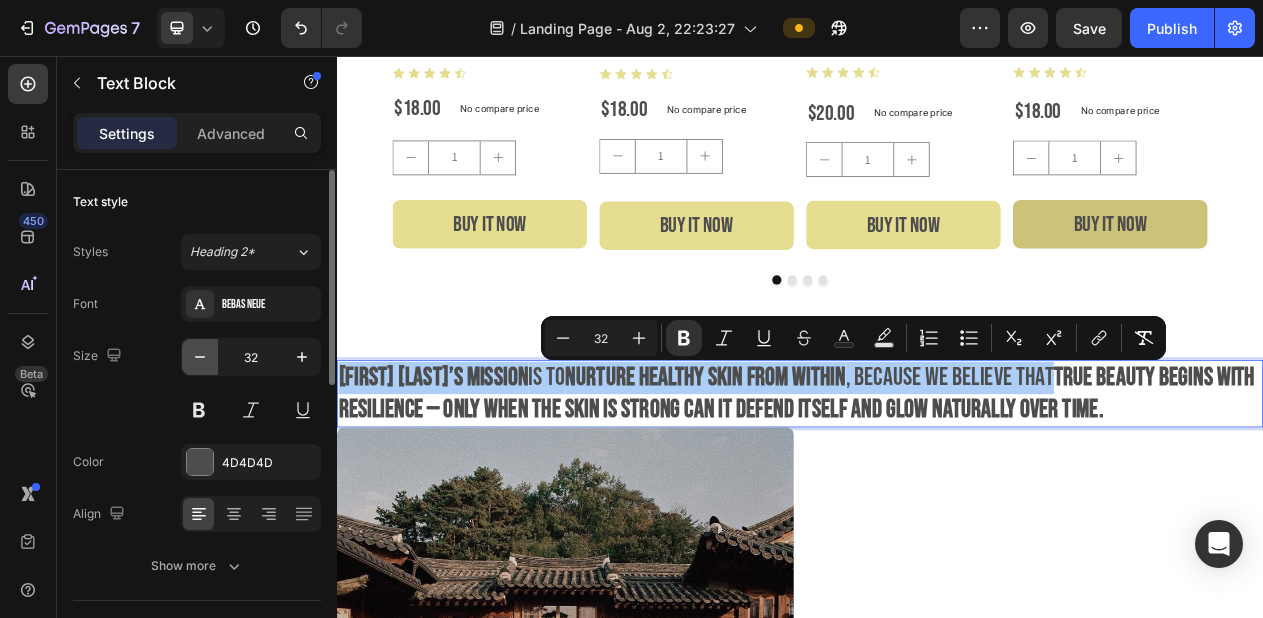 click 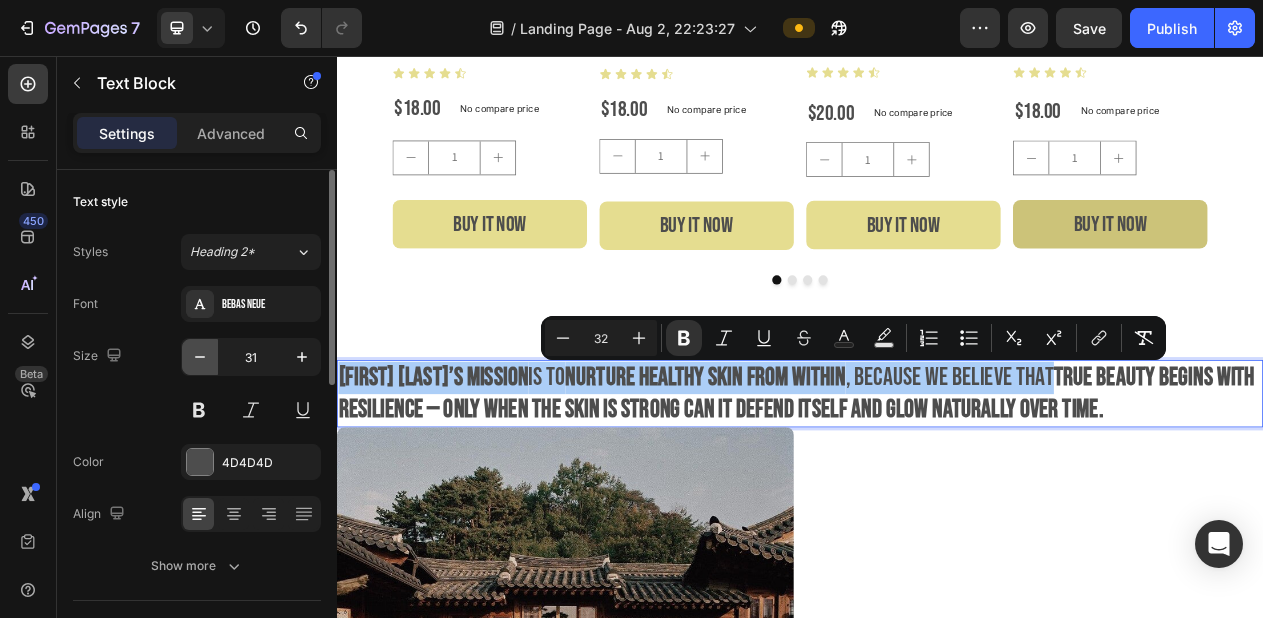 click 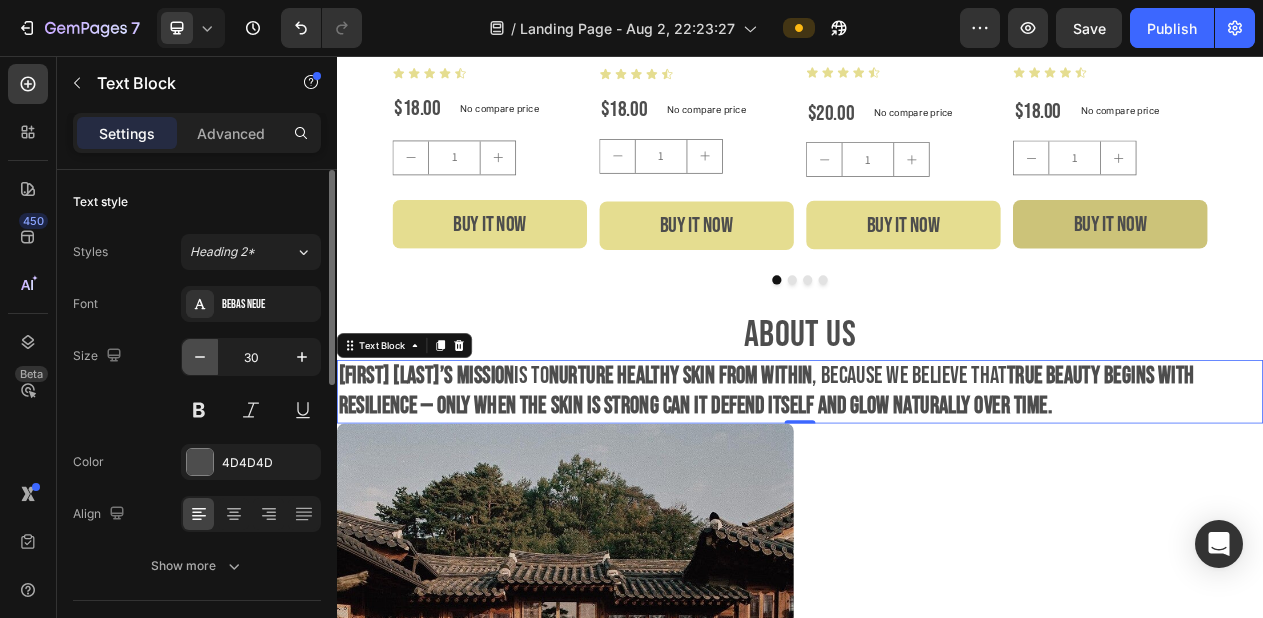 click 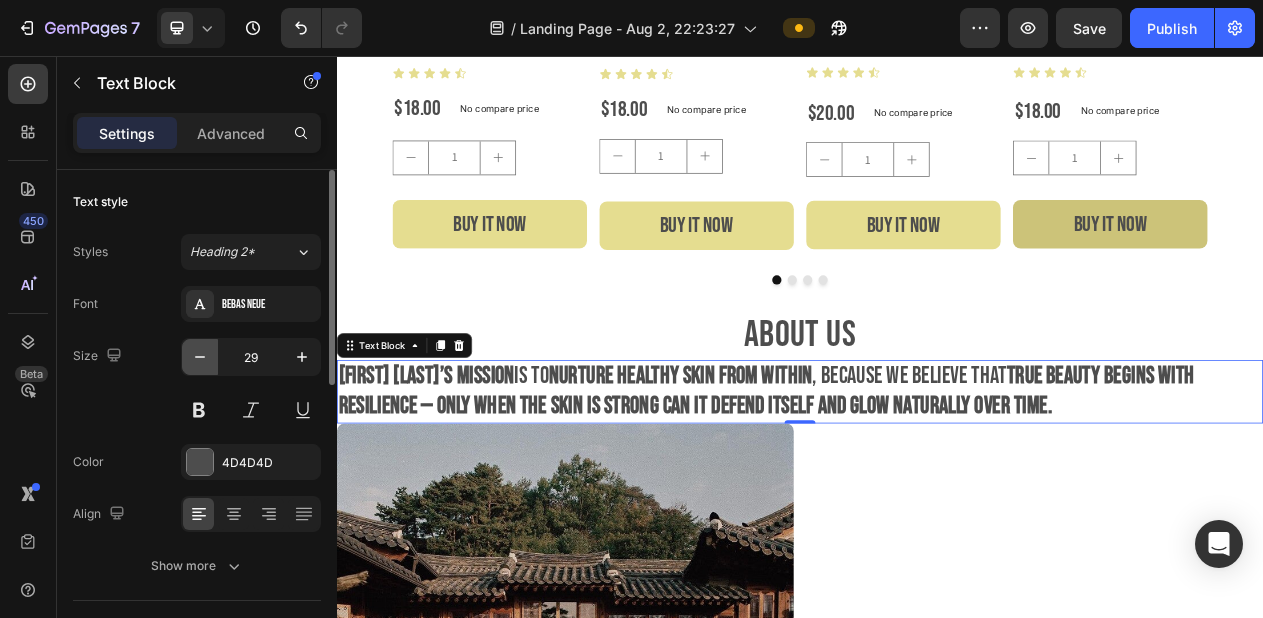 click 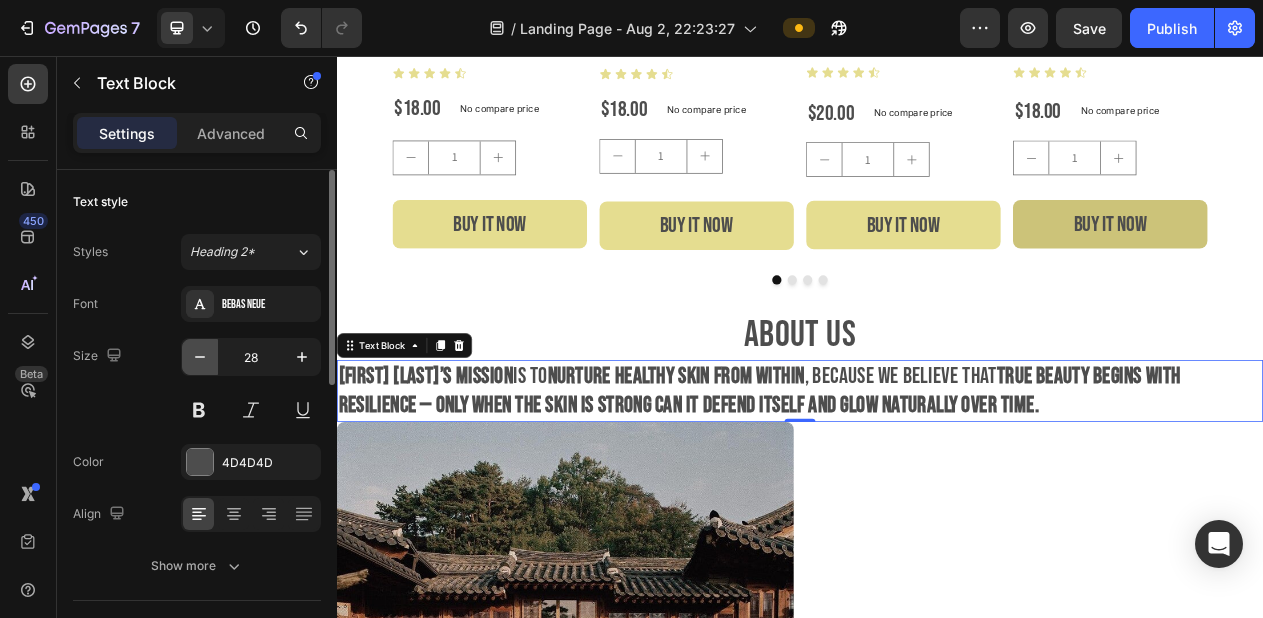 click 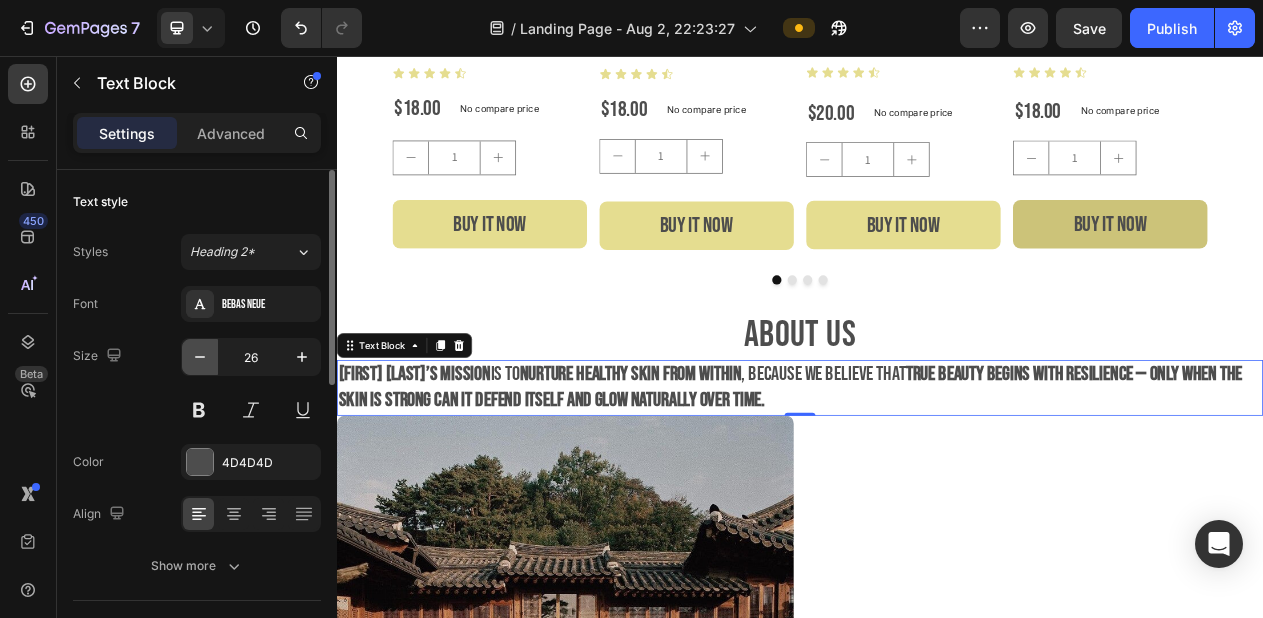 click 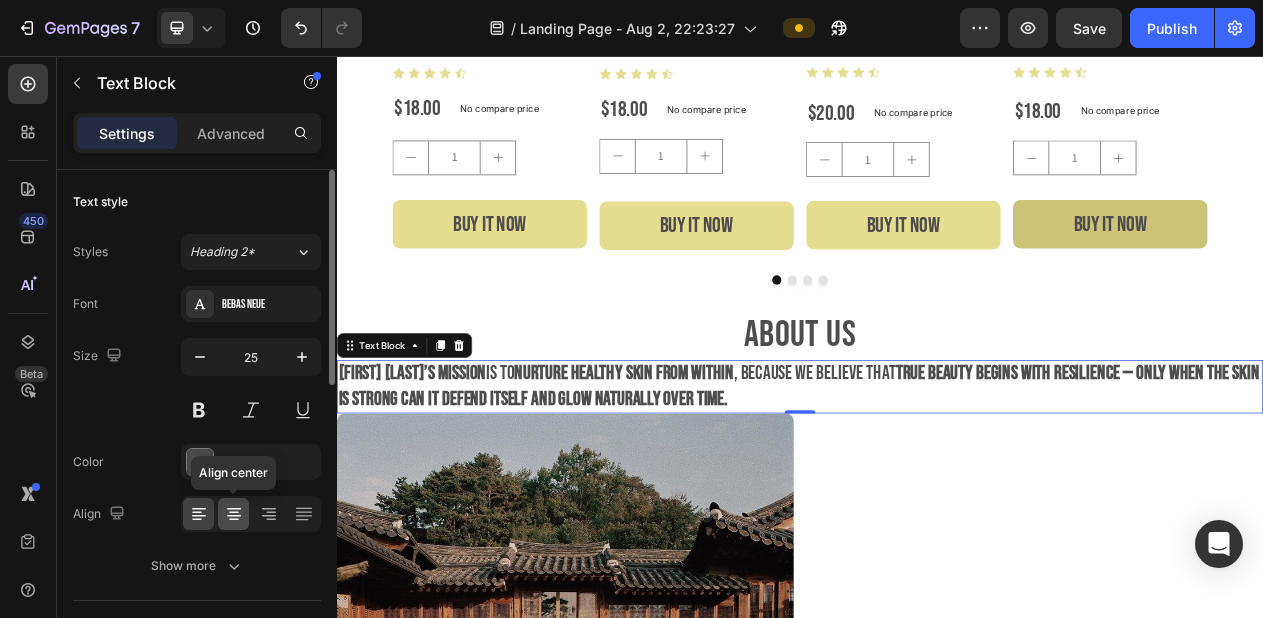 click 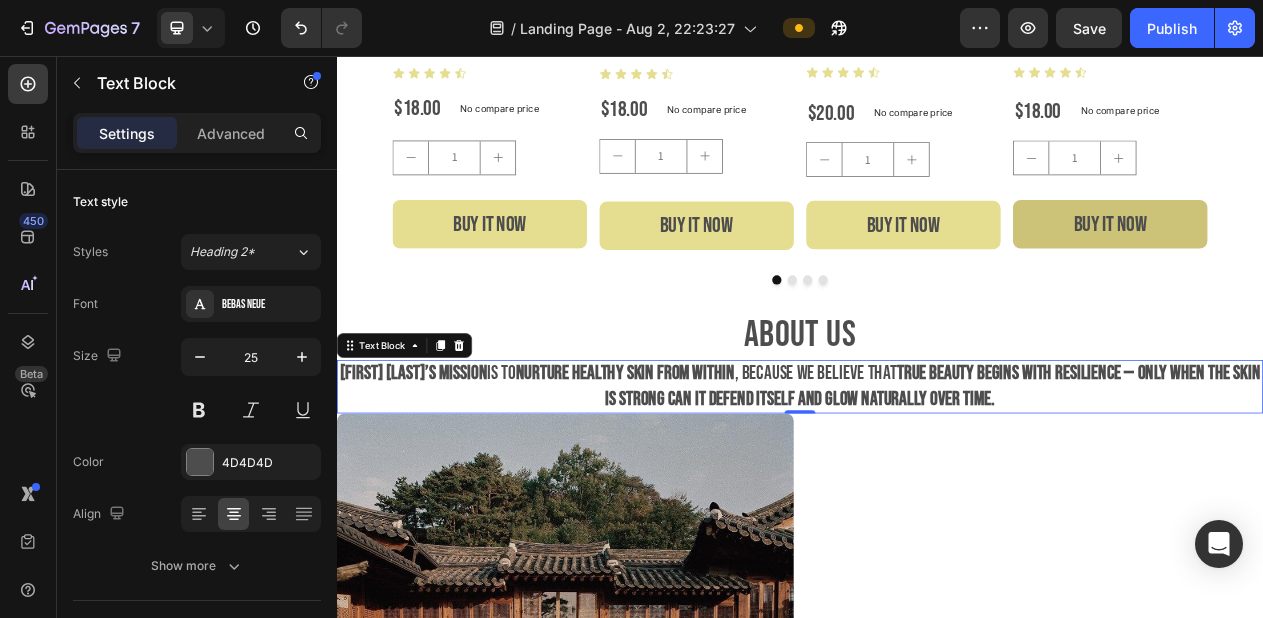 click on "nurture healthy skin from within" at bounding box center (711, 467) 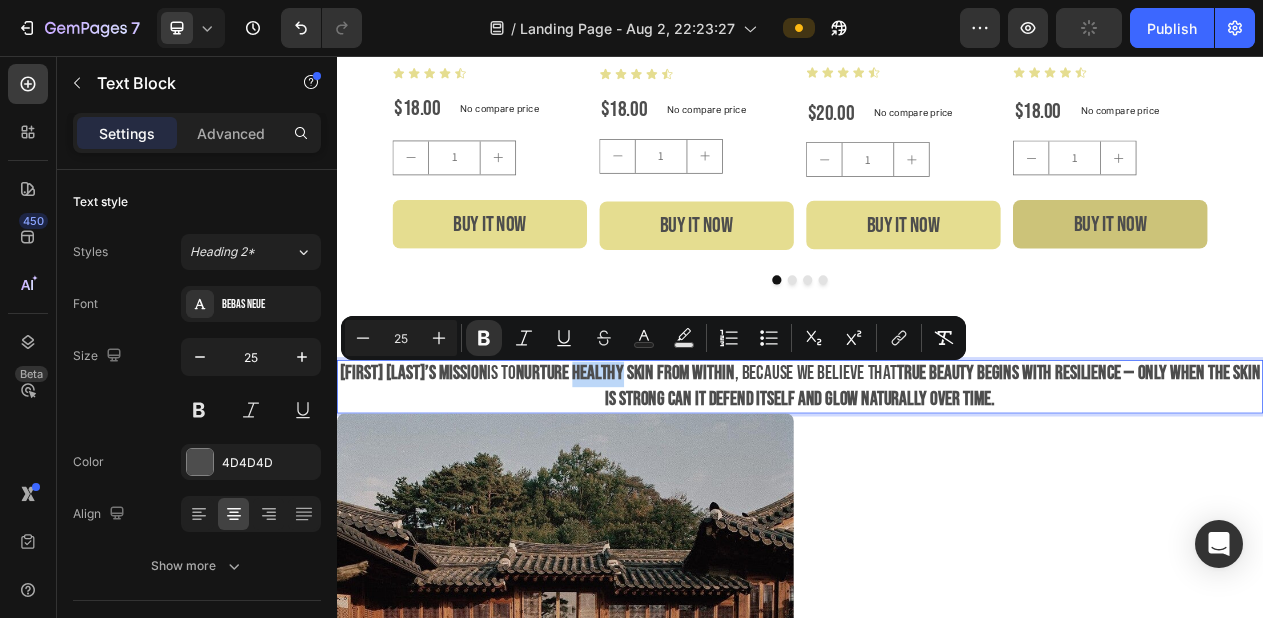 click on "nurture healthy skin from within" at bounding box center (711, 467) 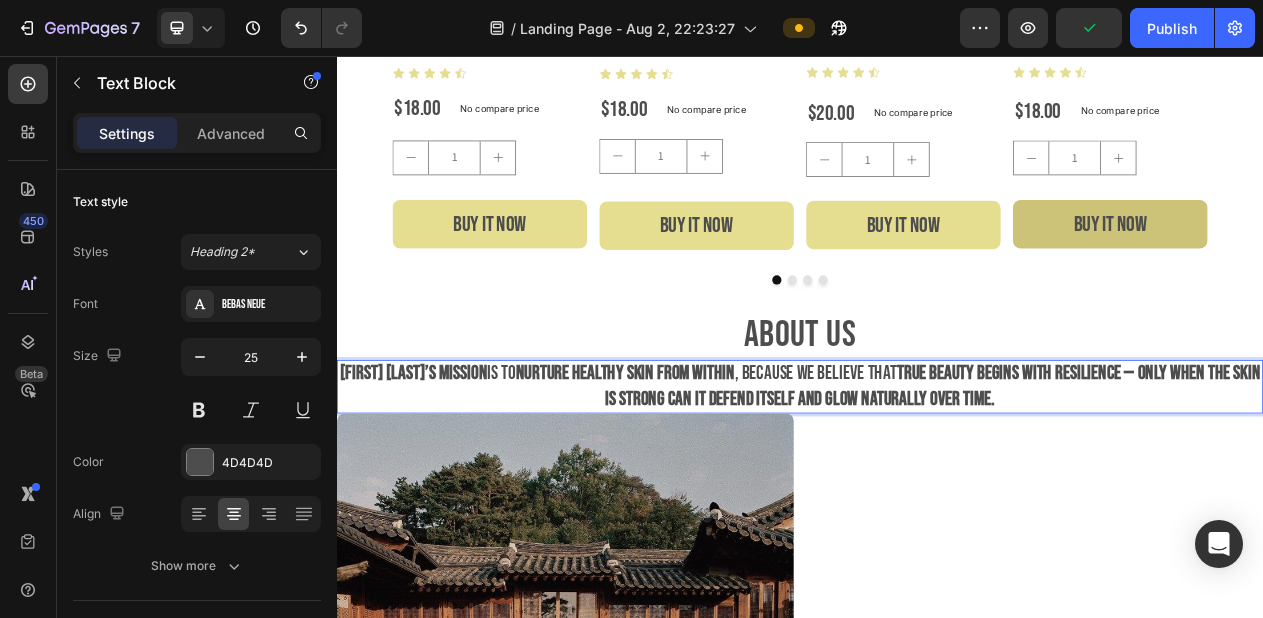 click on "nurture healthy skin from within" at bounding box center [711, 467] 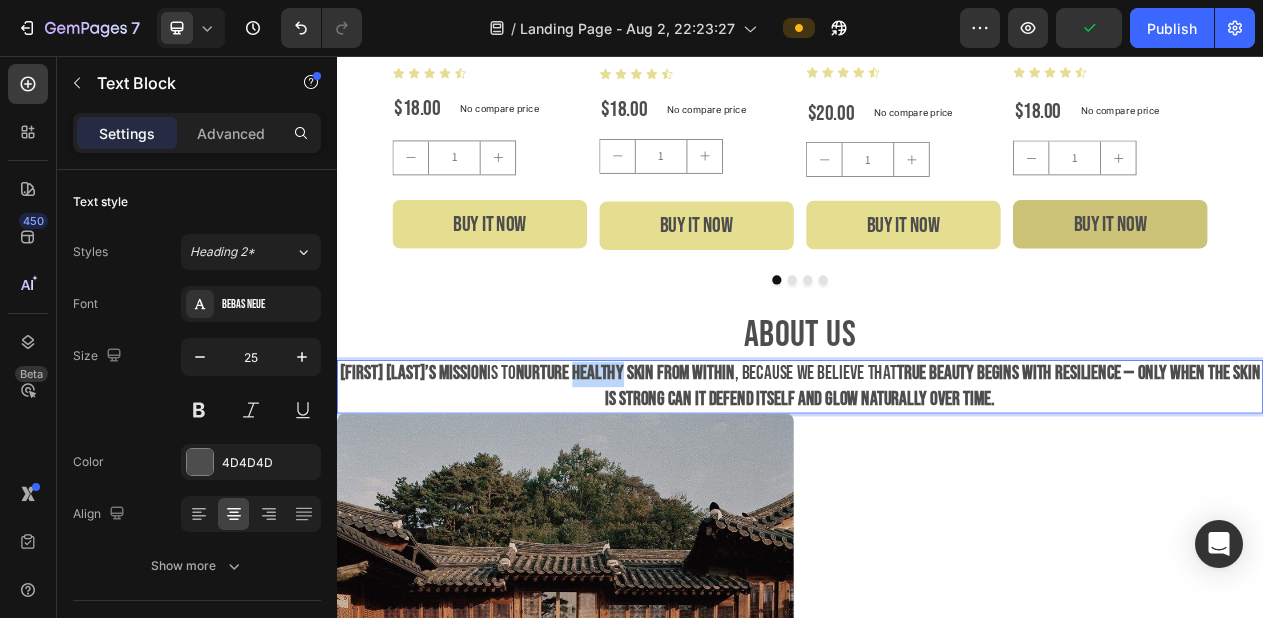 click on "nurture healthy skin from within" at bounding box center (711, 467) 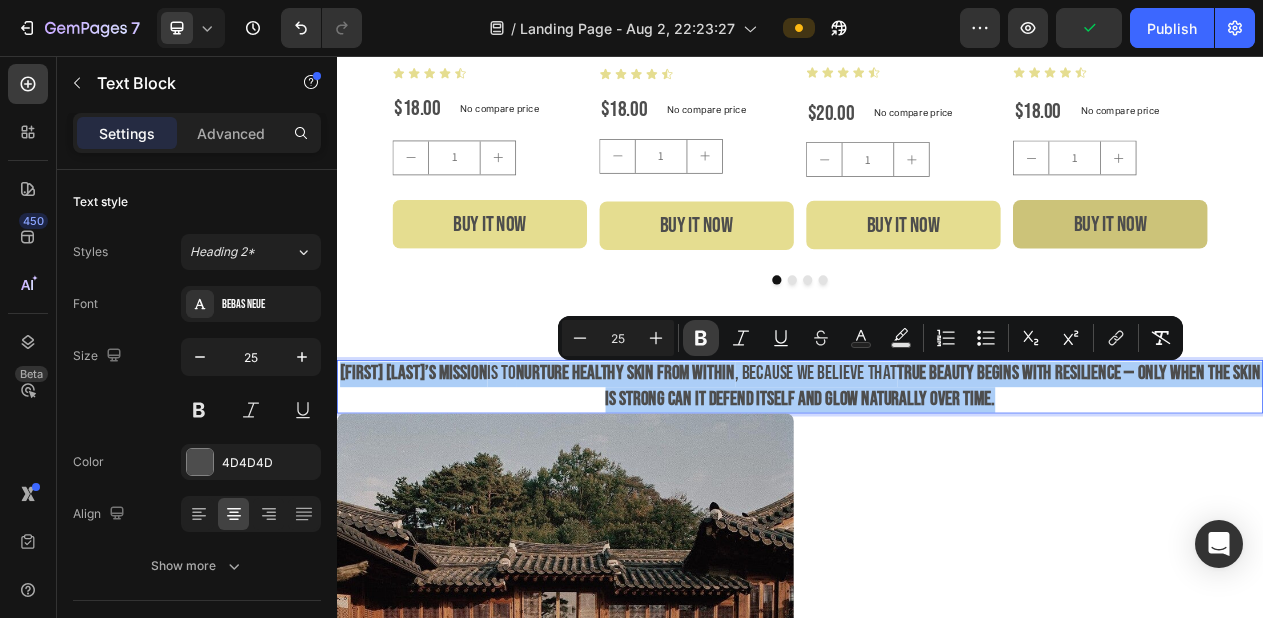 click 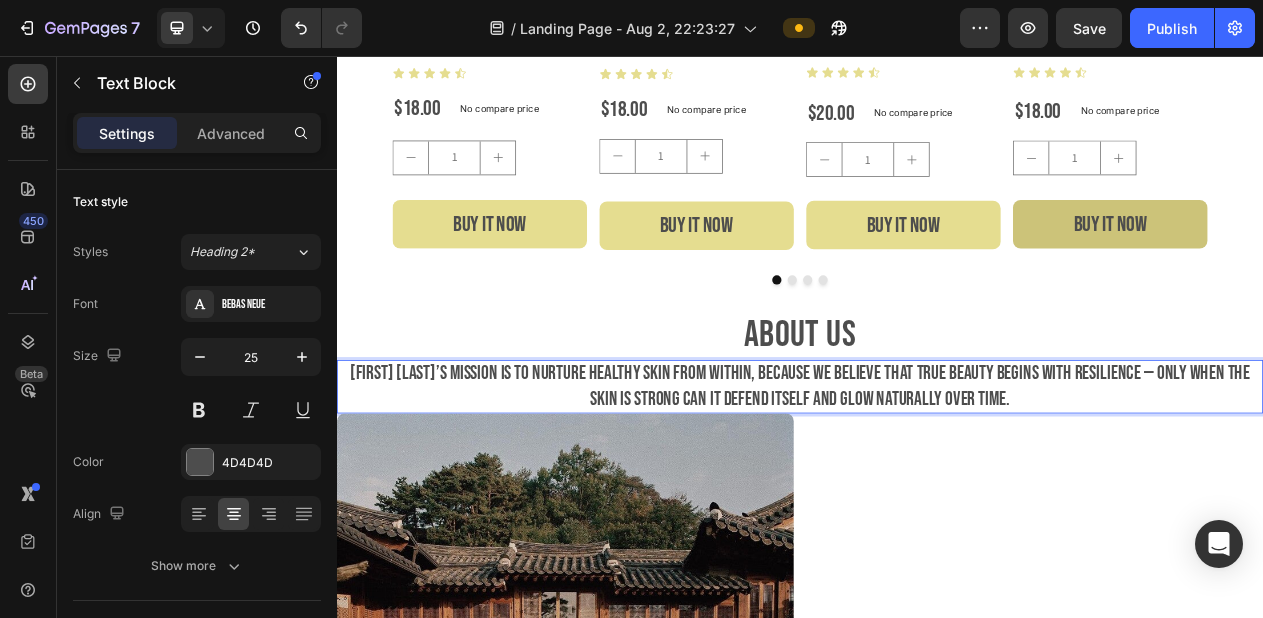 click on "AbOUT US" at bounding box center (937, 417) 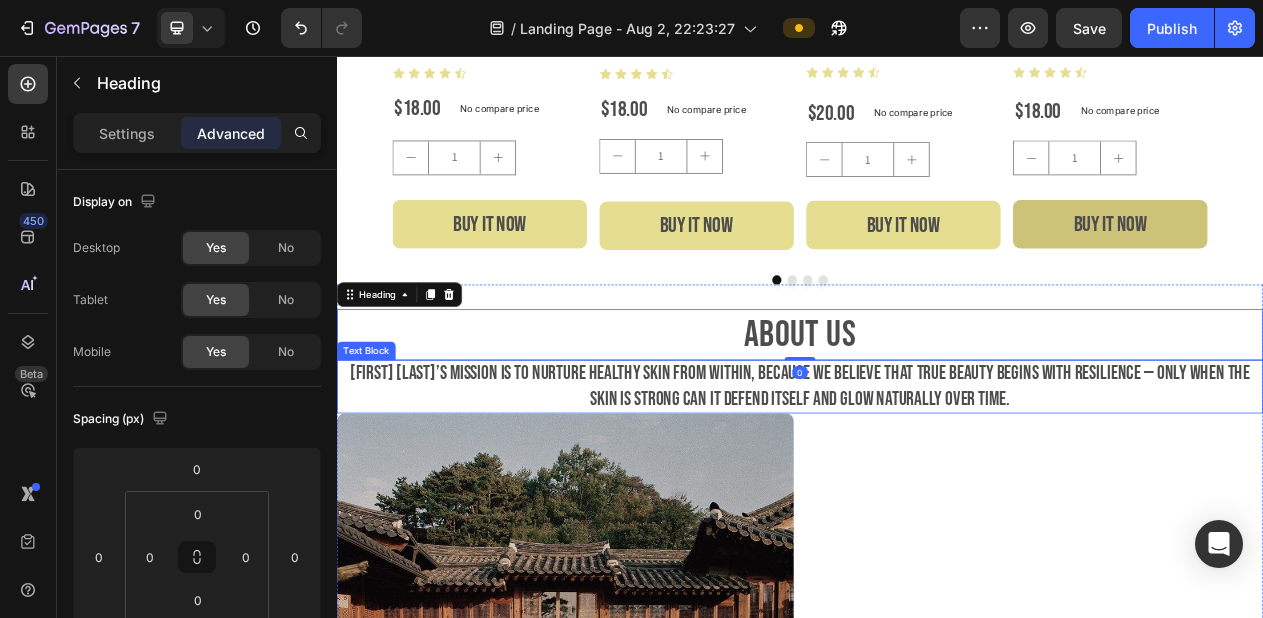 click on "Evelyn Do’s mission is to nurture healthy skin from within, because we believe that true beauty begins with resilience — only when the skin is strong can it defend itself and glow naturally over time." at bounding box center [937, 484] 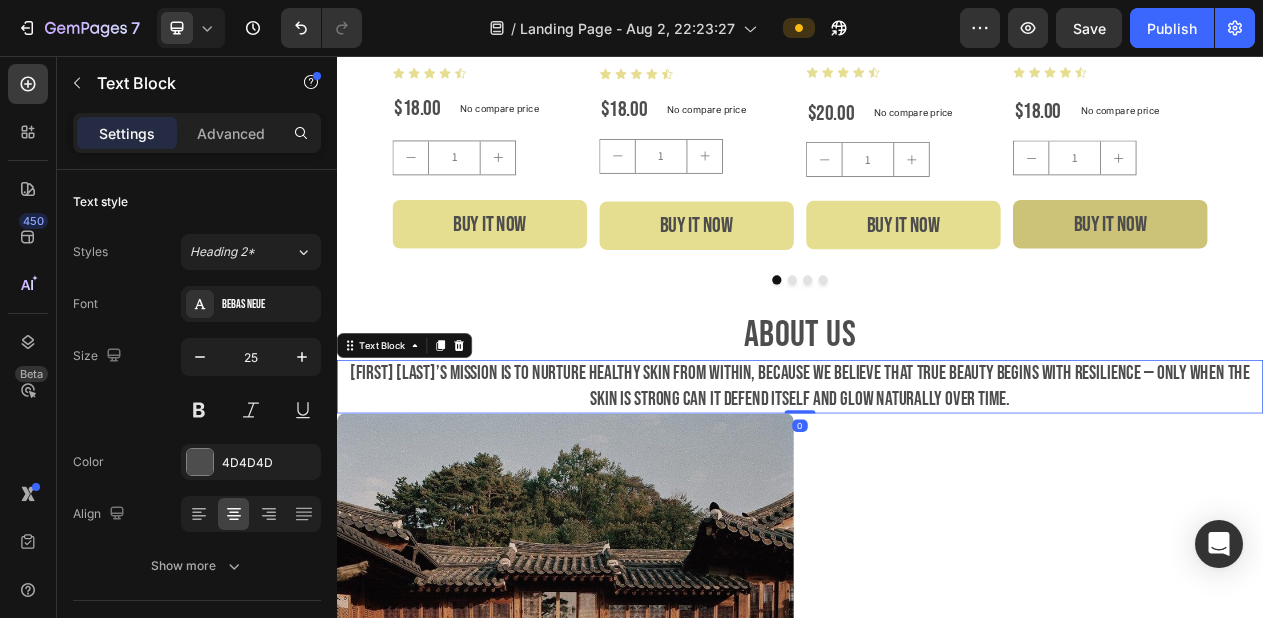 click on "Evelyn Do’s mission is to nurture healthy skin from within, because we believe that true beauty begins with resilience — only when the skin is strong can it defend itself and glow naturally over time." at bounding box center (937, 484) 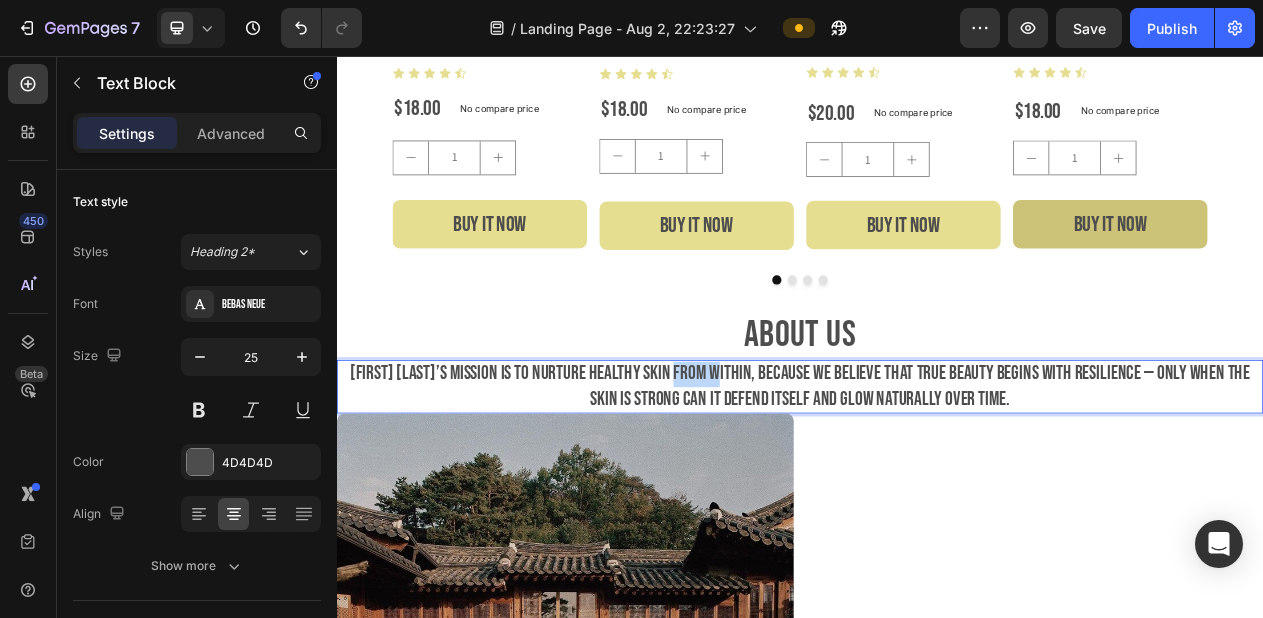 click on "Evelyn Do’s mission is to nurture healthy skin from within, because we believe that true beauty begins with resilience — only when the skin is strong can it defend itself and glow naturally over time." at bounding box center [937, 484] 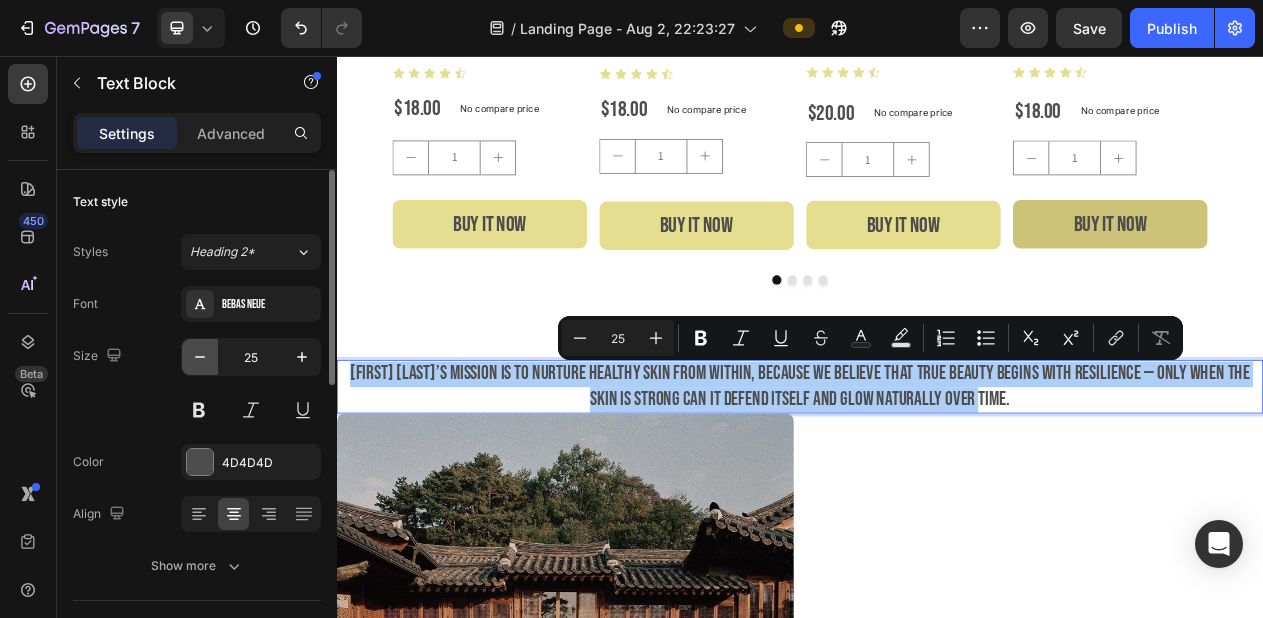 click at bounding box center (200, 357) 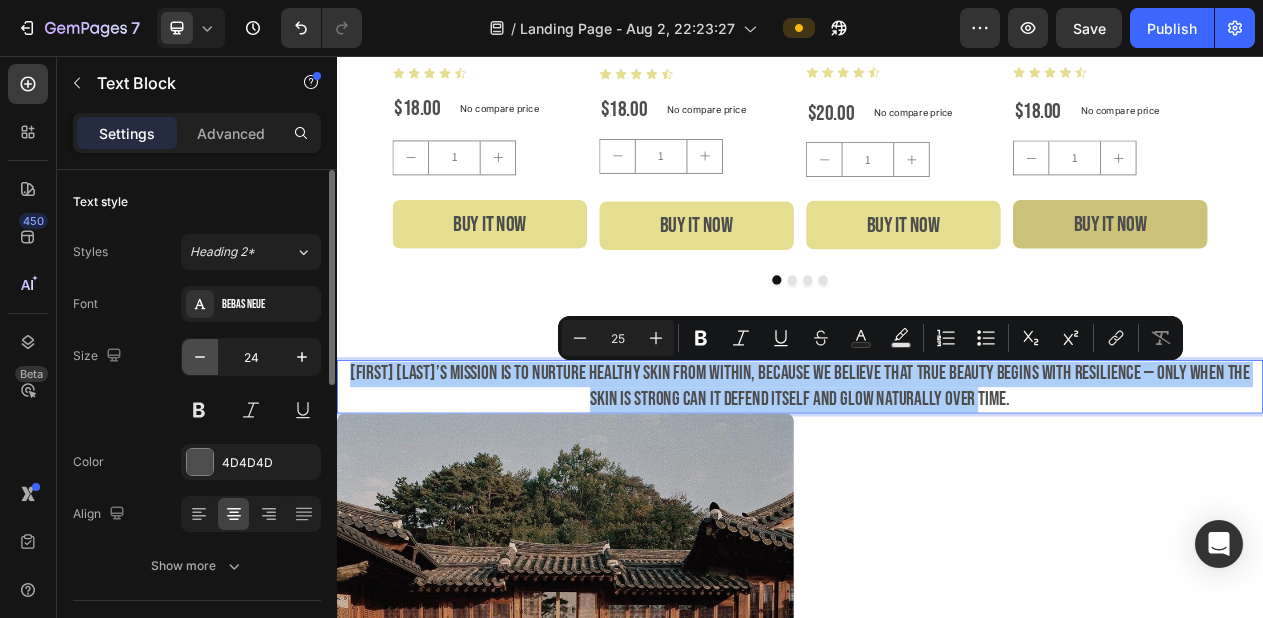 click at bounding box center [200, 357] 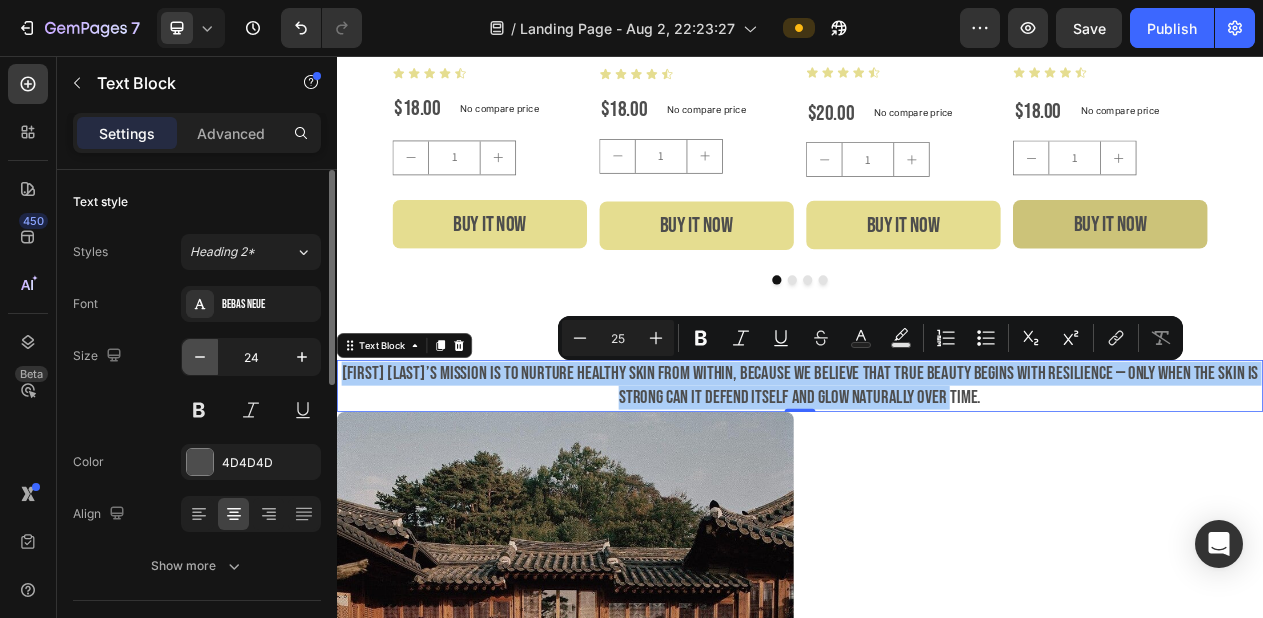 click at bounding box center (200, 357) 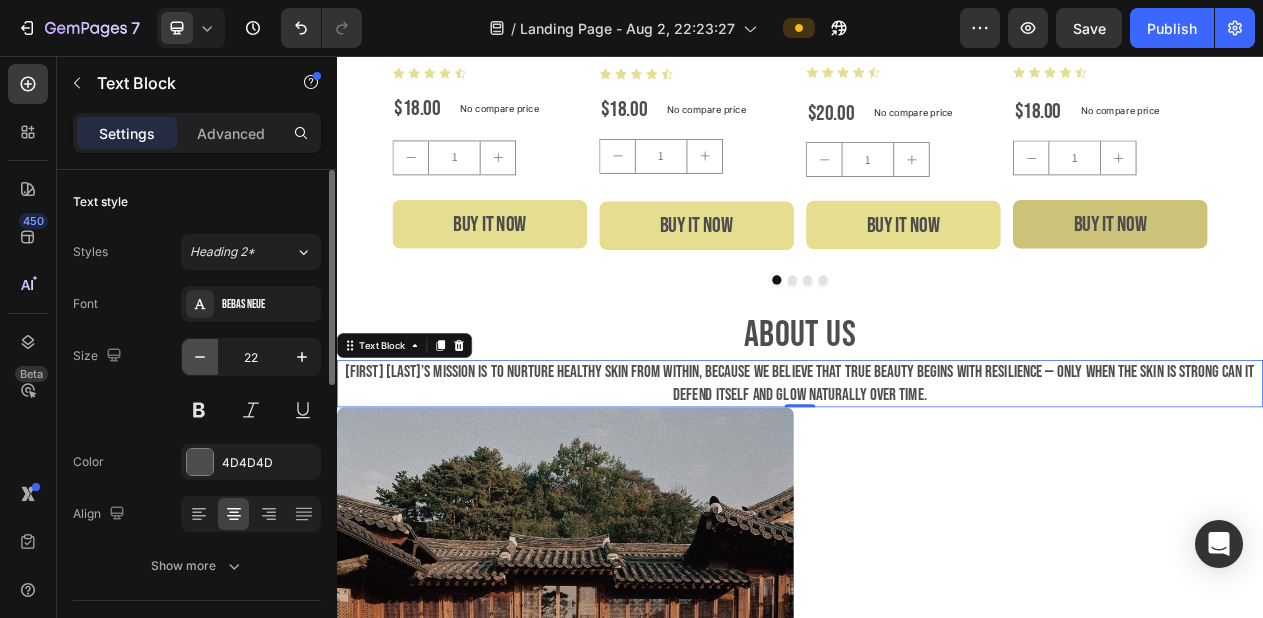 click at bounding box center (200, 357) 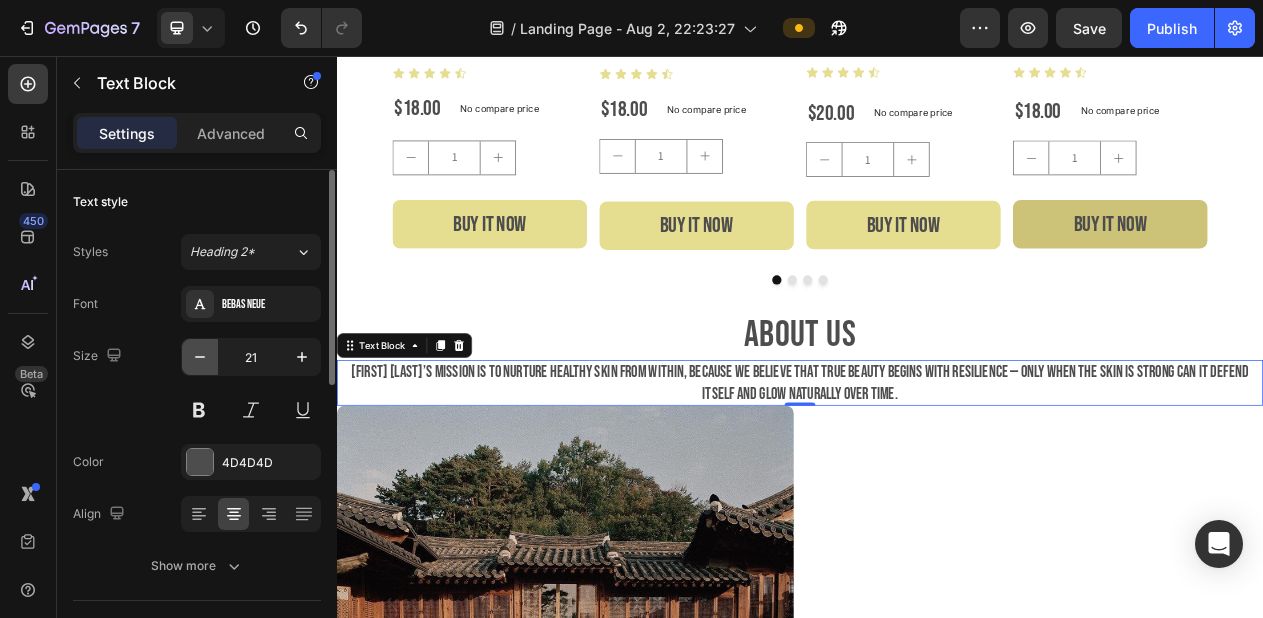 click at bounding box center [200, 357] 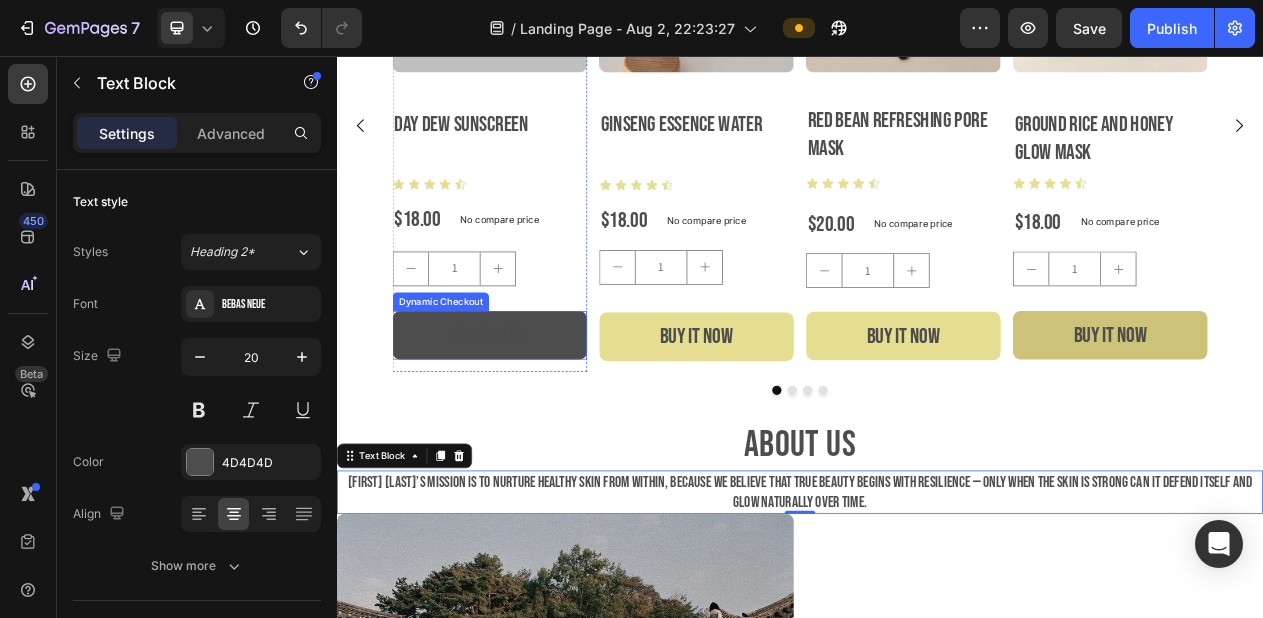 scroll, scrollTop: 409, scrollLeft: 0, axis: vertical 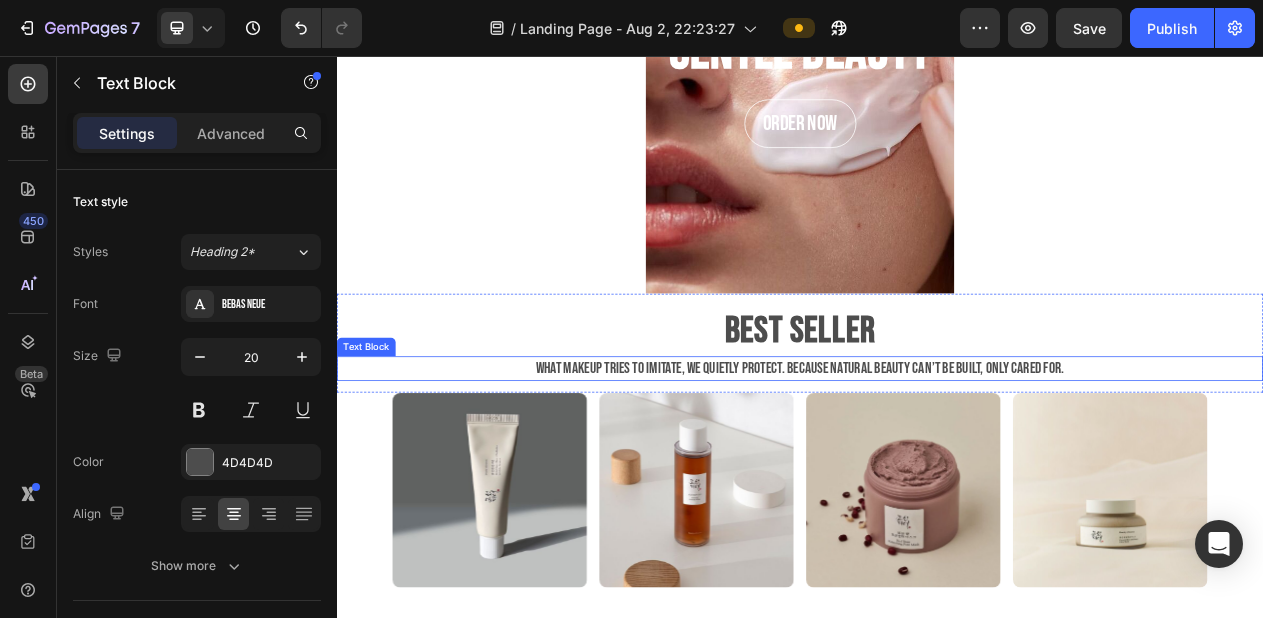 click on "What makeup tries to imitate, we quietly protect. Because natural beauty can’t be built, only cared for." at bounding box center [937, 461] 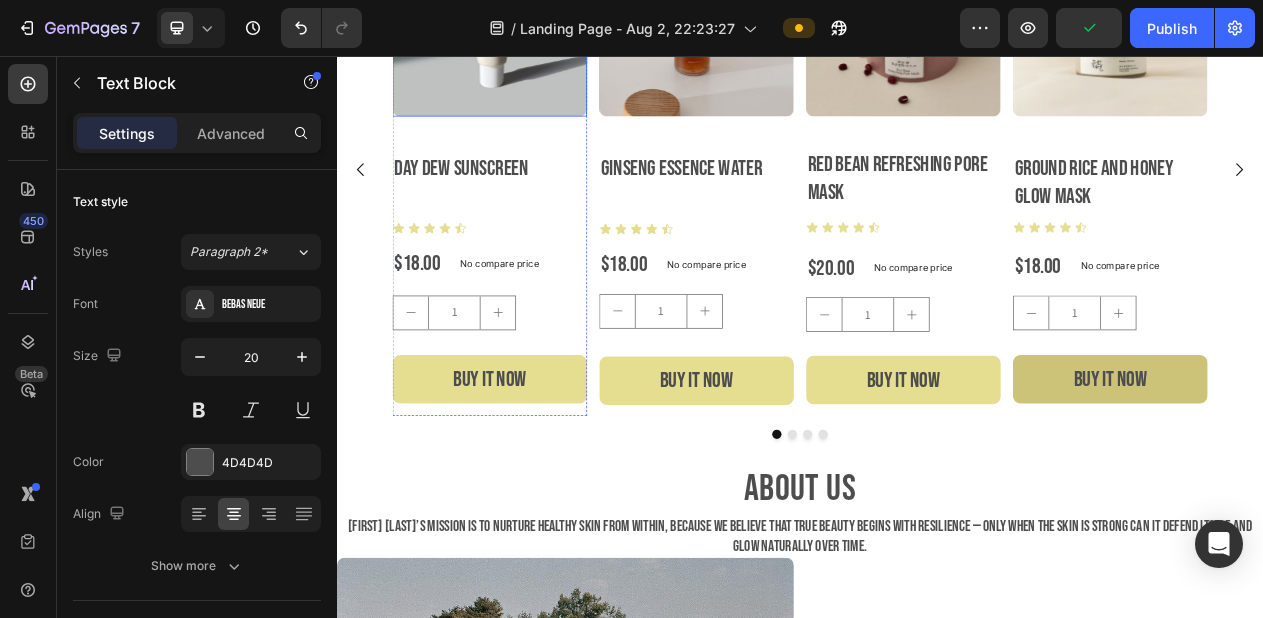 scroll, scrollTop: 1194, scrollLeft: 0, axis: vertical 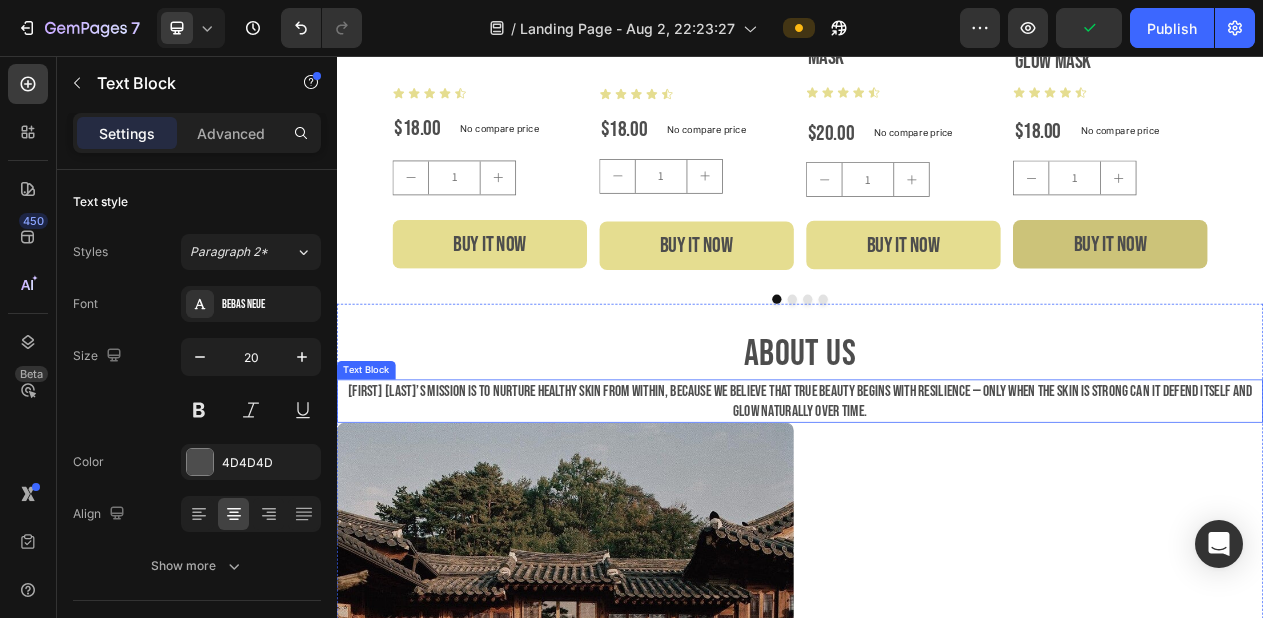 click on "Evelyn Do’s mission is to nurture healthy skin from within, because we believe that true beauty begins with resilience — only when the skin is strong can it defend itself and glow naturally over time." at bounding box center (937, 503) 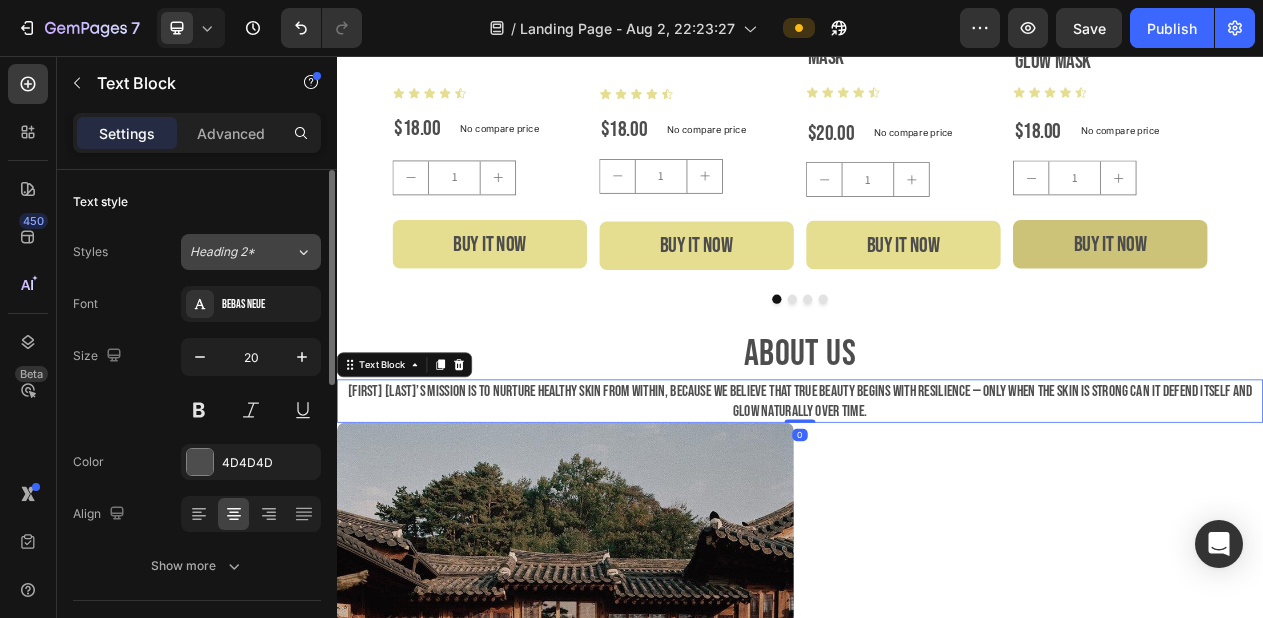 click 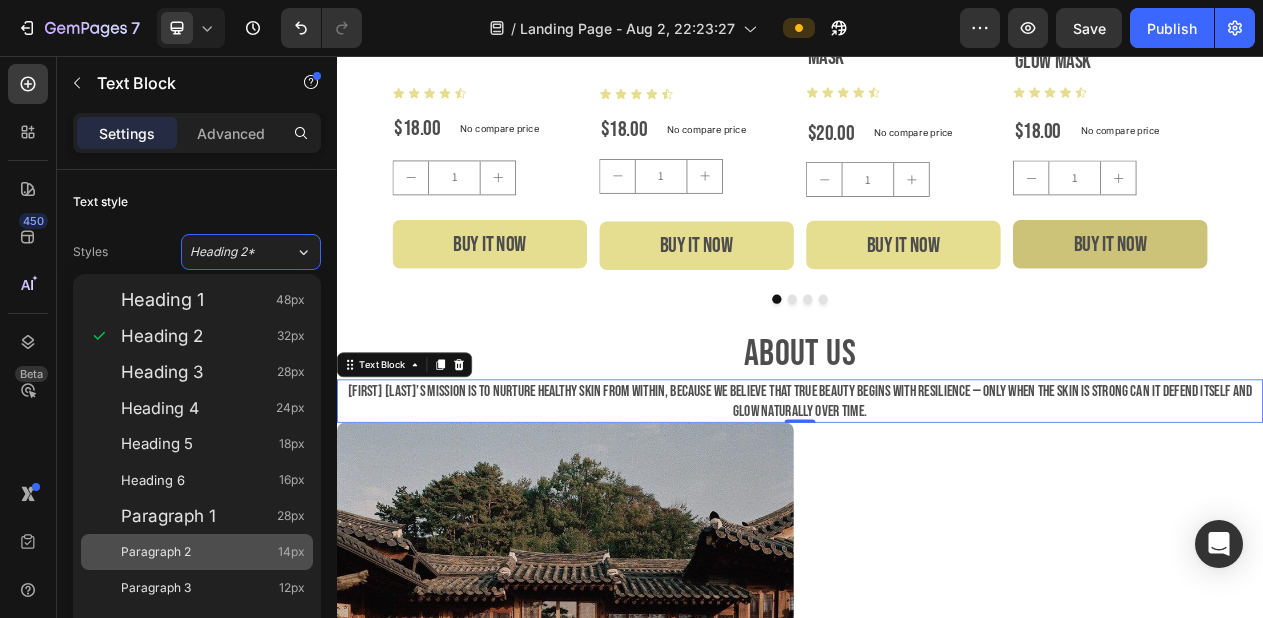click on "Paragraph 2 14px" at bounding box center [213, 552] 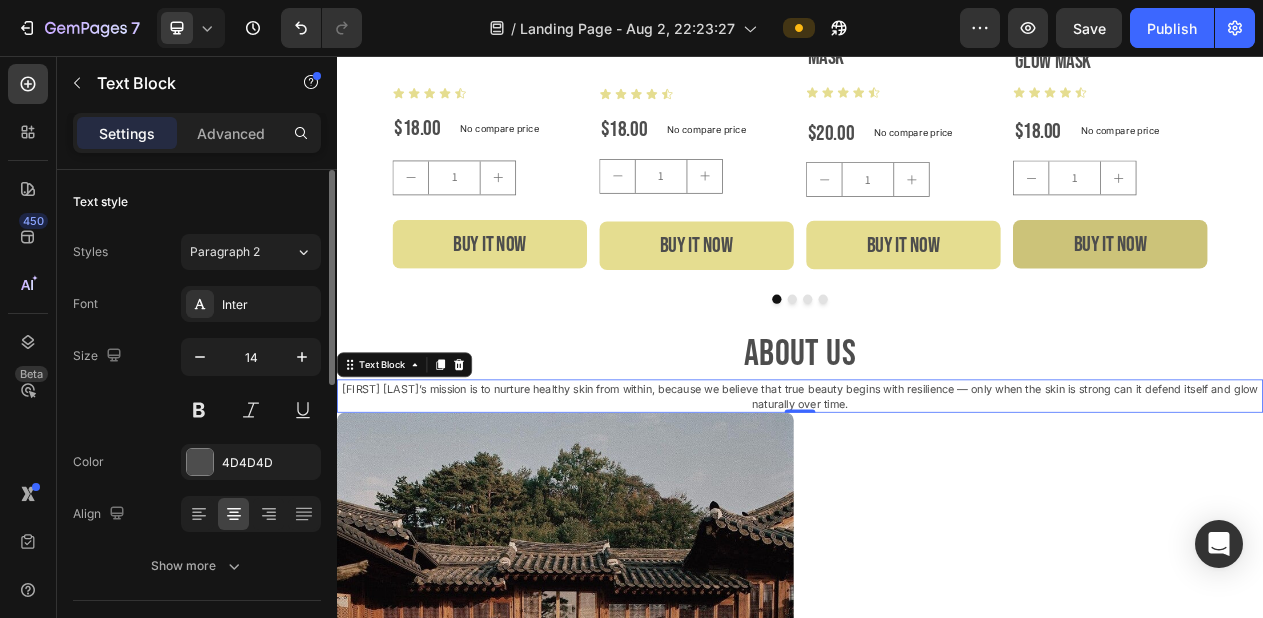 click on "Font Inter Size 14 Color 4D4D4D Align Show more" at bounding box center (197, 435) 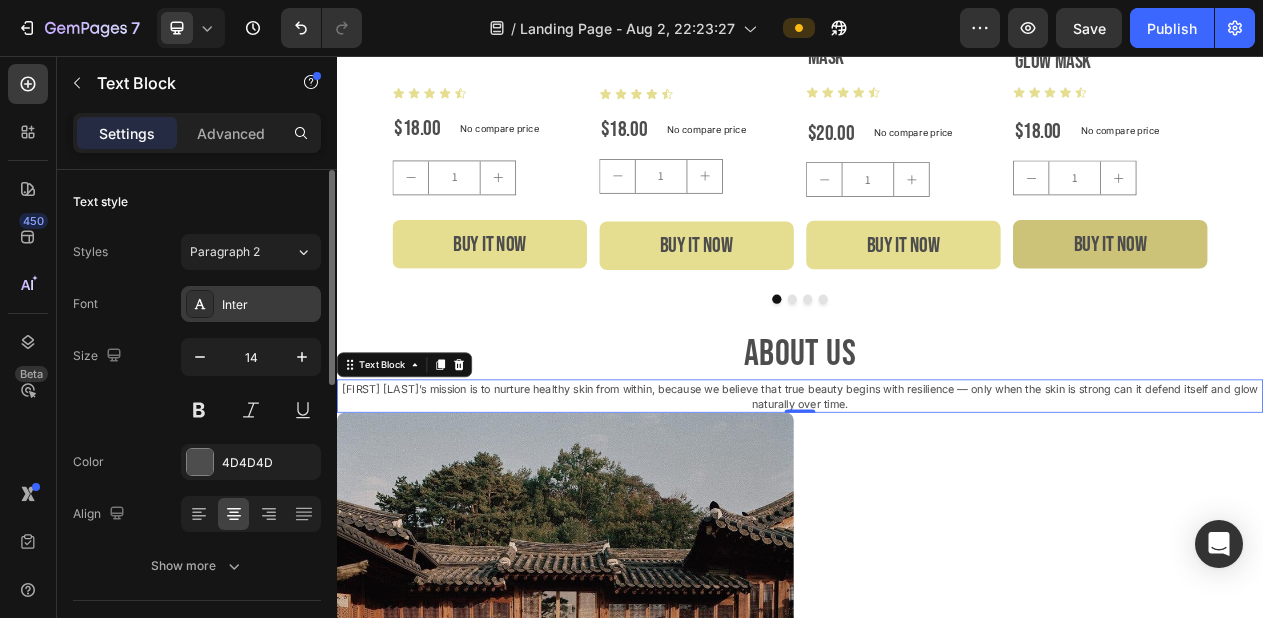click on "Inter" at bounding box center [269, 305] 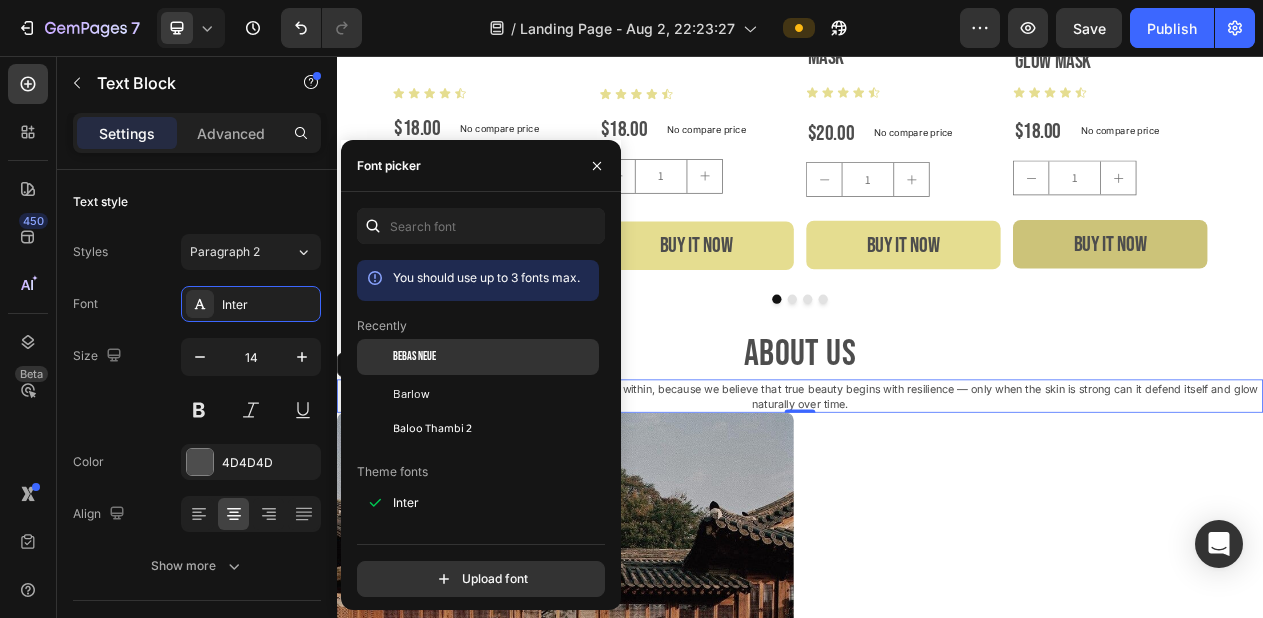 click on "Bebas Neue" at bounding box center (414, 357) 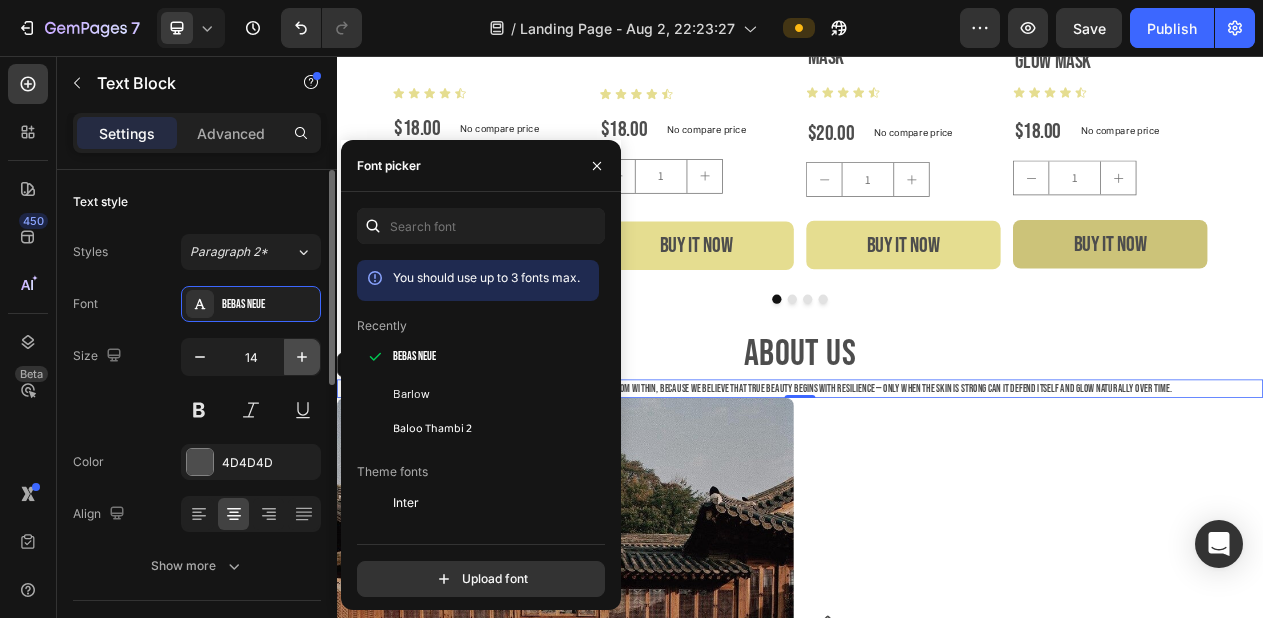 click 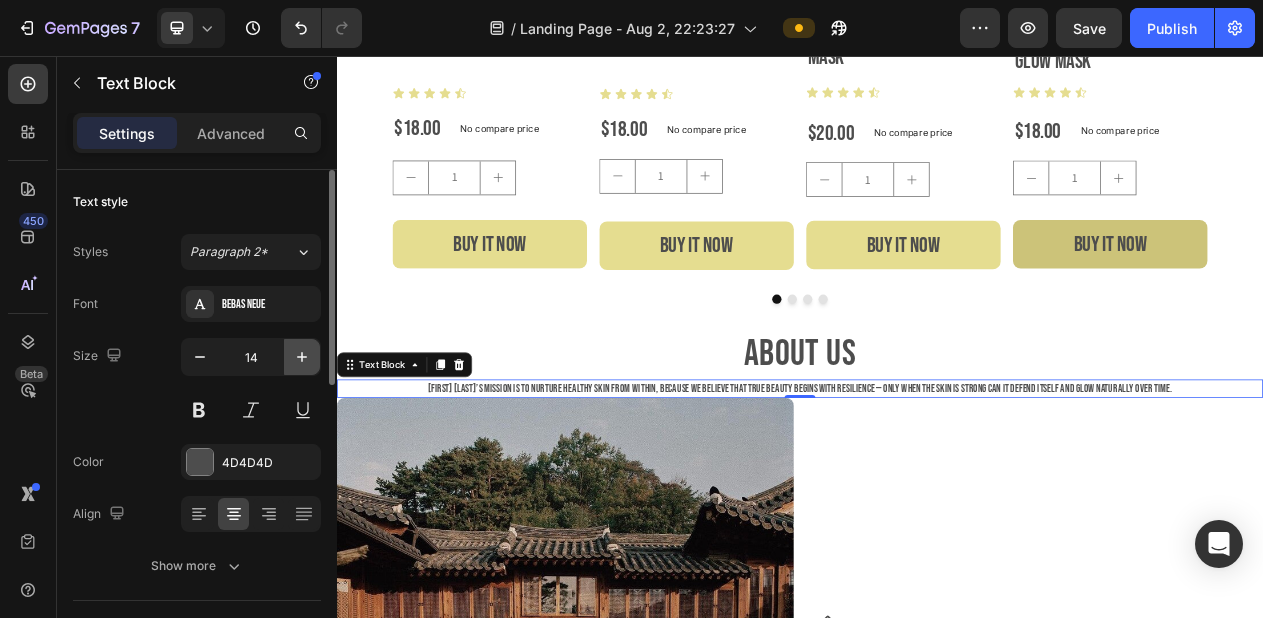 click 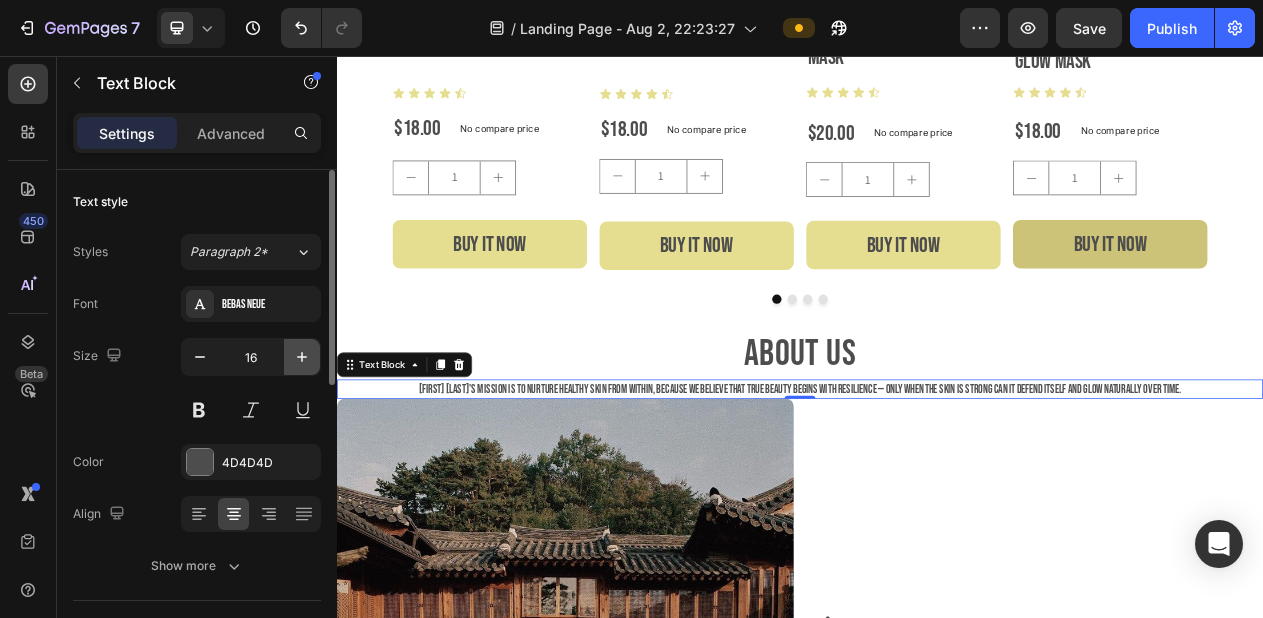 click 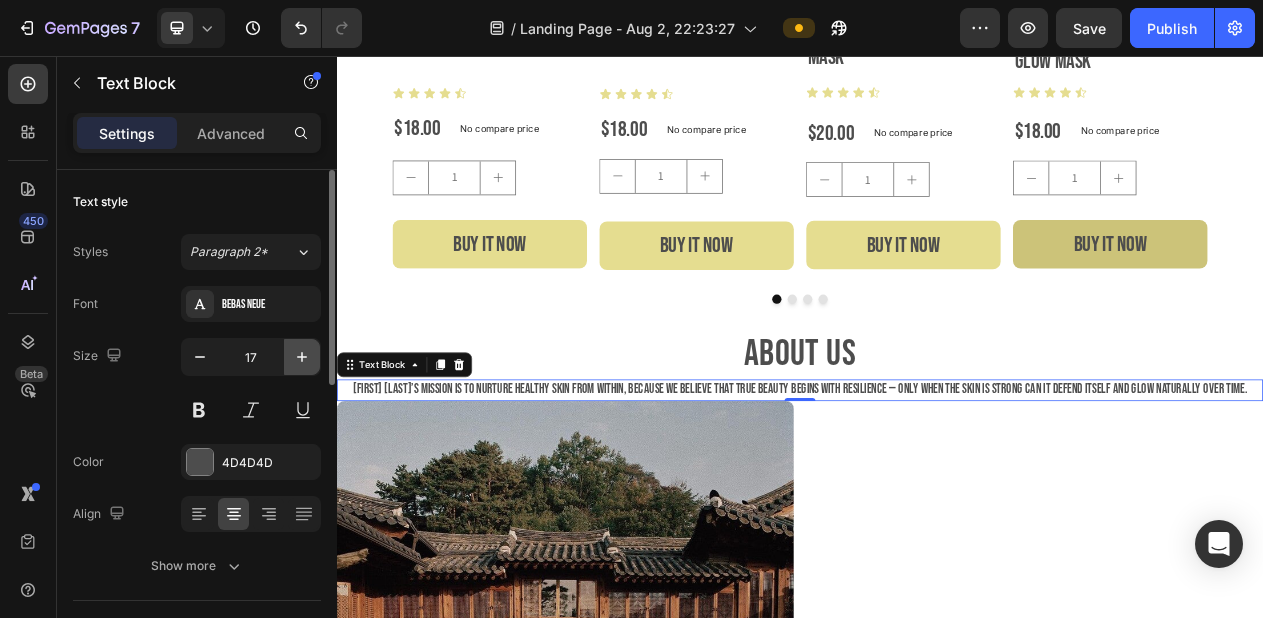 click 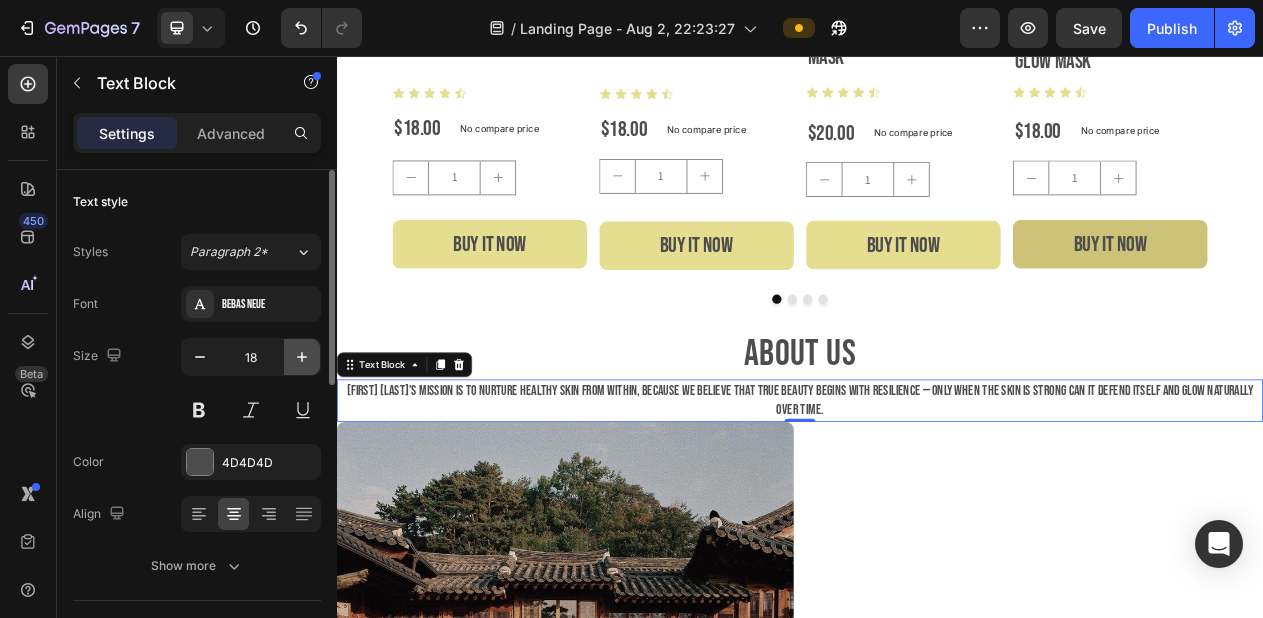 click 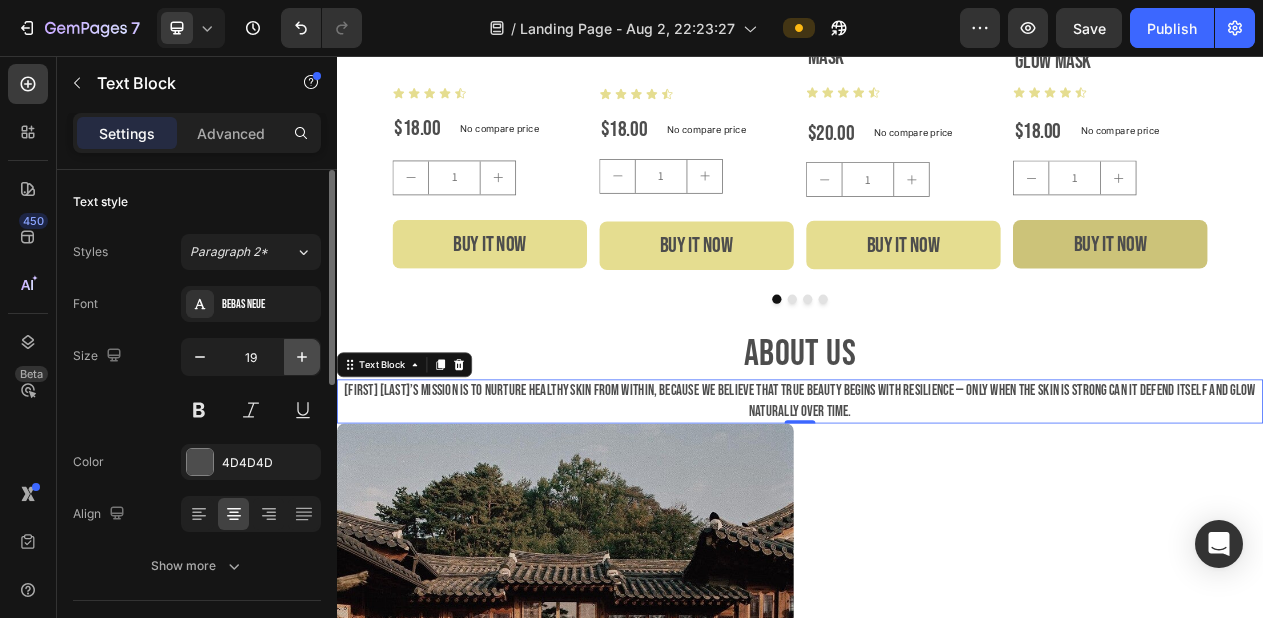 click 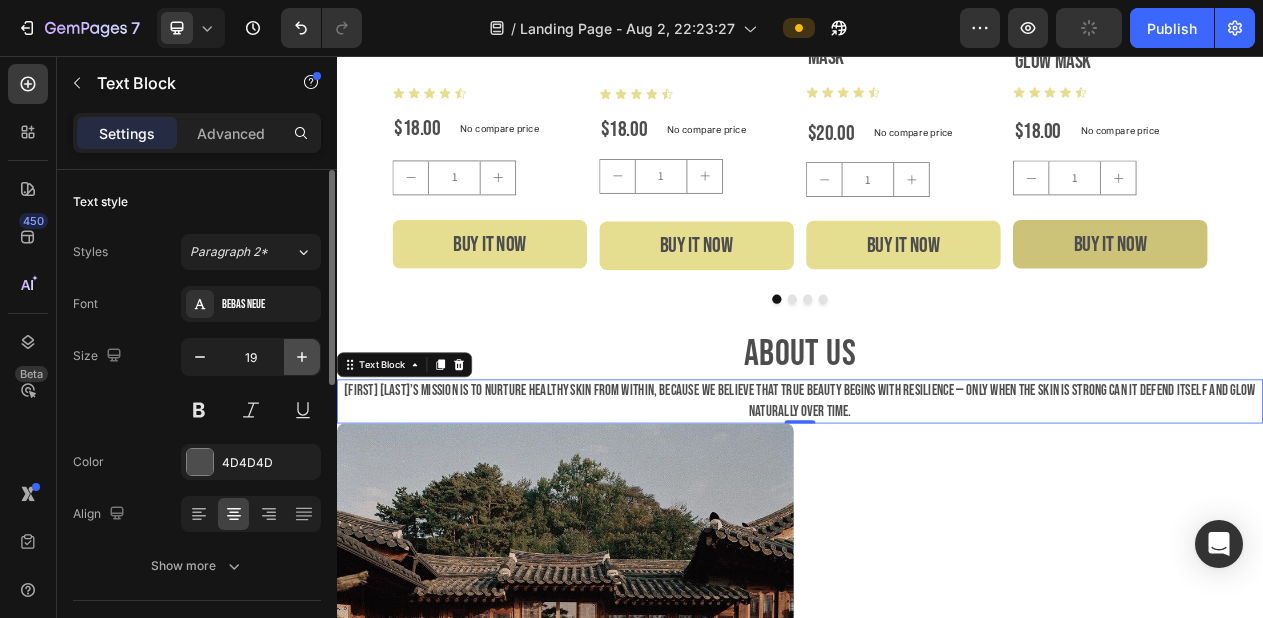 type on "20" 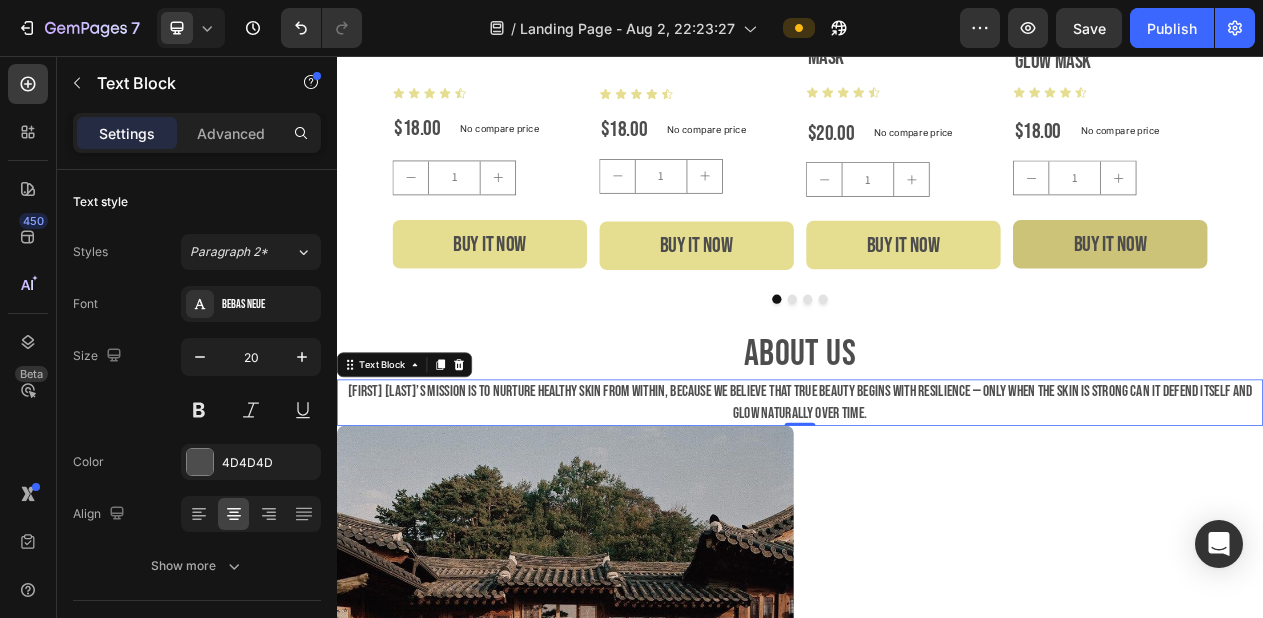 click on "Evelyn Do’s mission is to nurture healthy skin from within, because we believe that true beauty begins with resilience — only when the skin is strong can it defend itself and glow naturally over time." at bounding box center (937, 505) 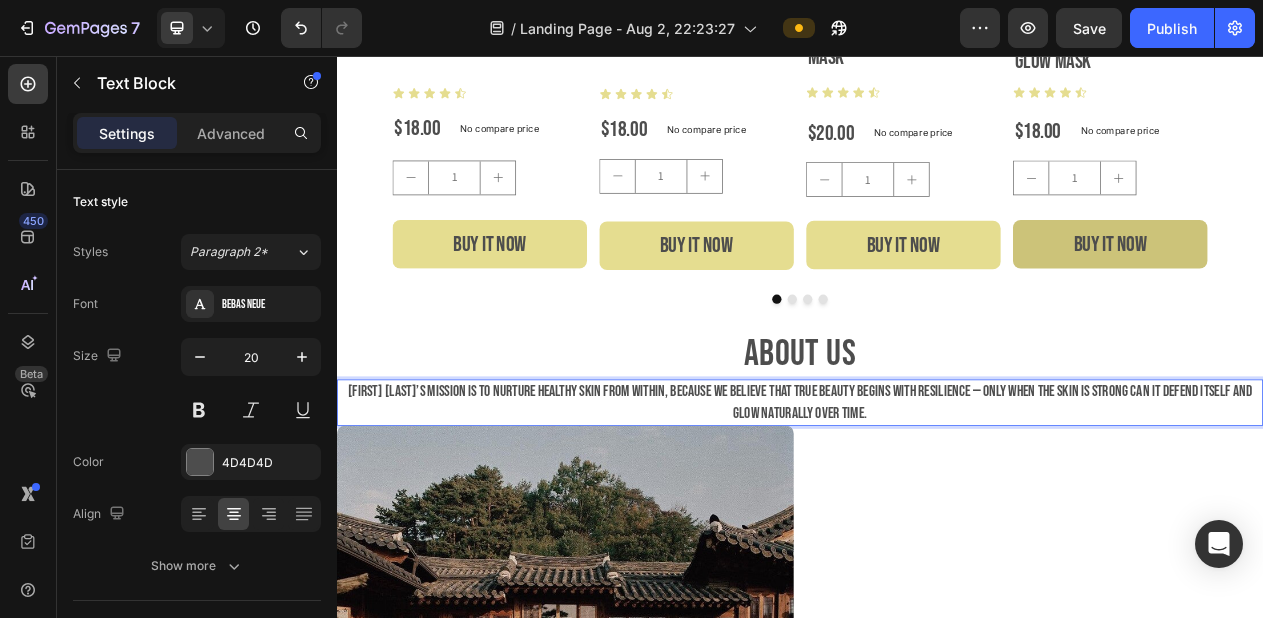 click on "Evelyn Do’s mission is to nurture healthy skin from within, because we believe that true beauty begins with resilience — only when the skin is strong can it defend itself and glow naturally over time." at bounding box center (937, 505) 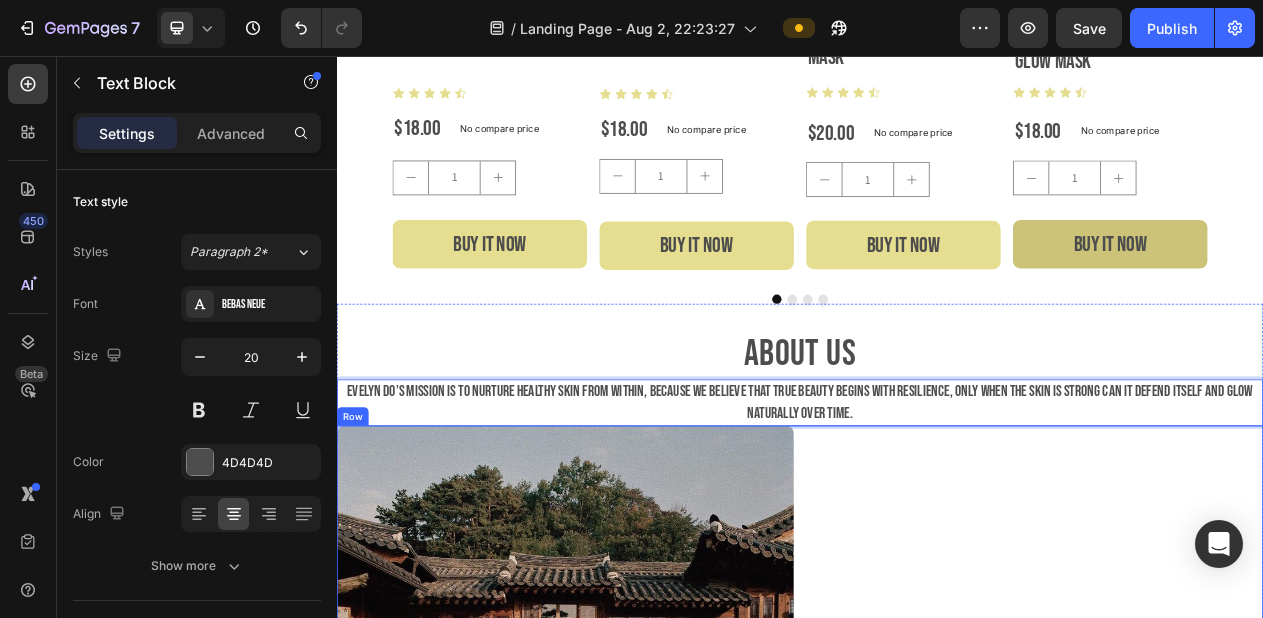click on "Icon Inspired by quiet beauty From Joseon women  skincare was soft, steady, sacred. Text Block
Icon No shortcuts, no harm Rice water, ginseng, mugwort, not chemicals. Text Block" at bounding box center (1241, 772) 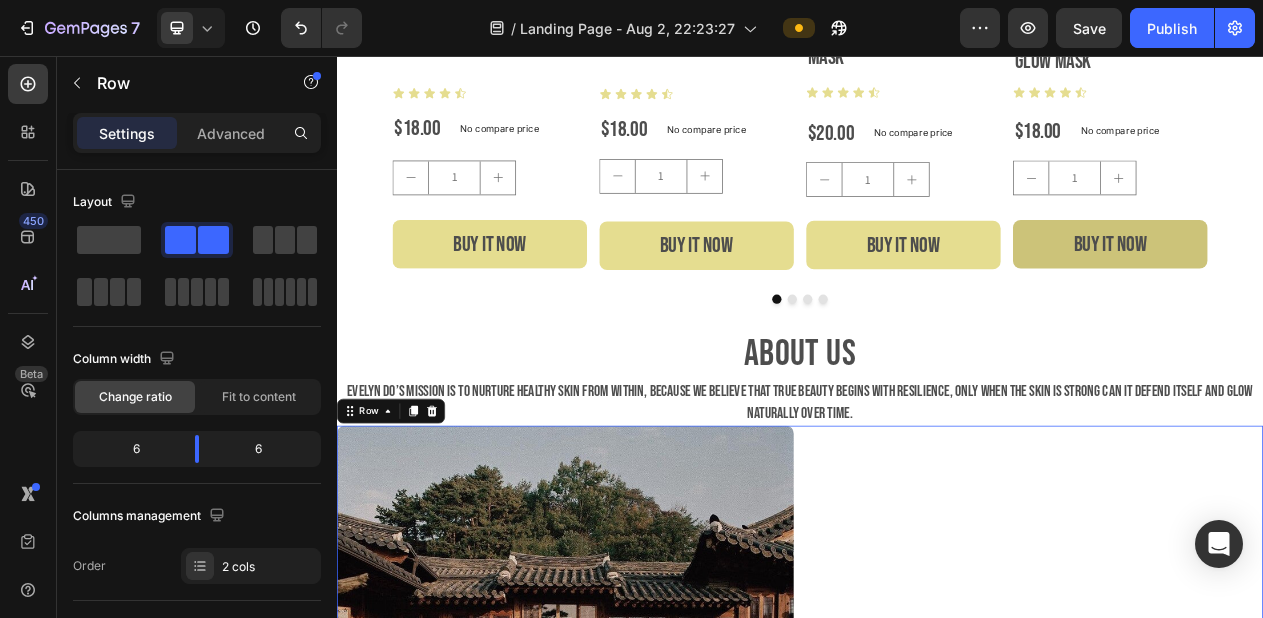 click on "Icon Inspired by quiet beauty From Joseon women  skincare was soft, steady, sacred. Text Block
Icon No shortcuts, no harm Rice water, ginseng, mugwort, not chemicals. Text Block" at bounding box center (1241, 772) 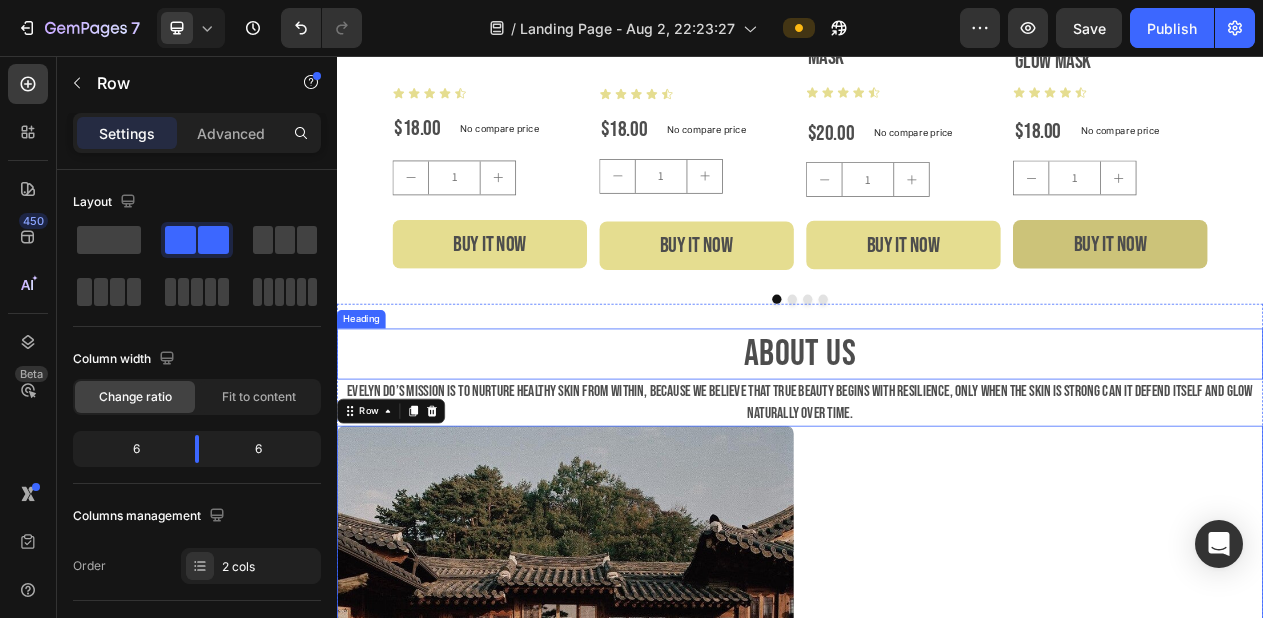 click on "AbOUT US" at bounding box center [937, 442] 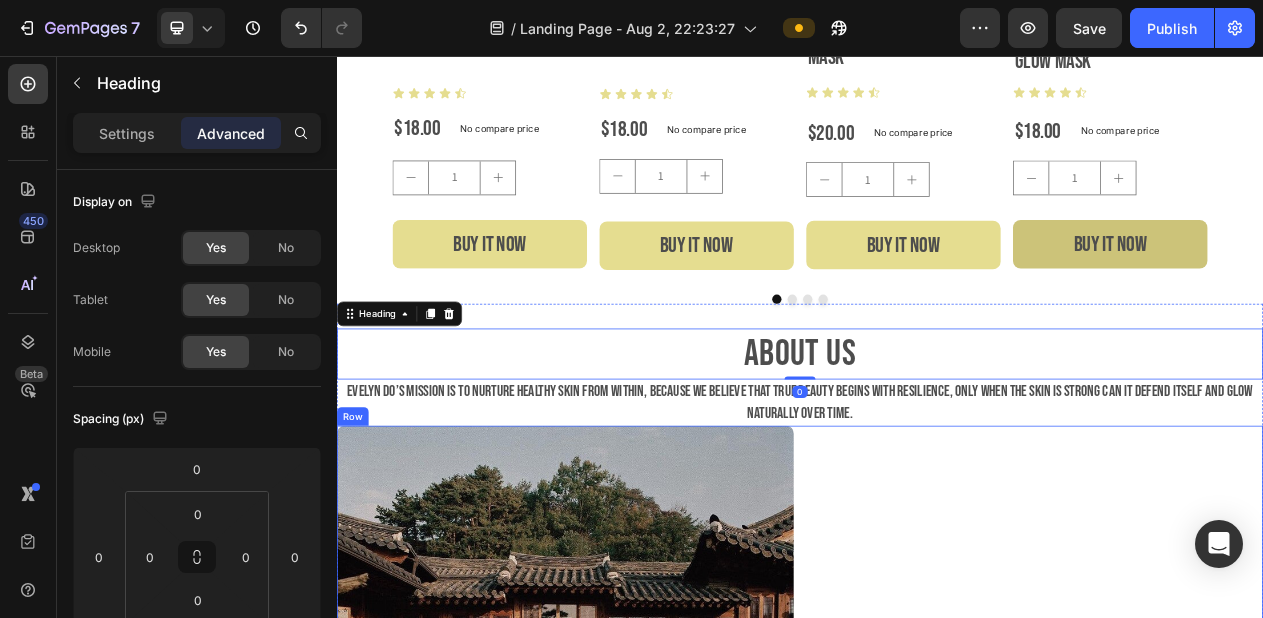 click on "Icon Inspired by quiet beauty From Joseon women  skincare was soft, steady, sacred. Text Block
Icon No shortcuts, no harm Rice water, ginseng, mugwort, not chemicals. Text Block" at bounding box center (1241, 772) 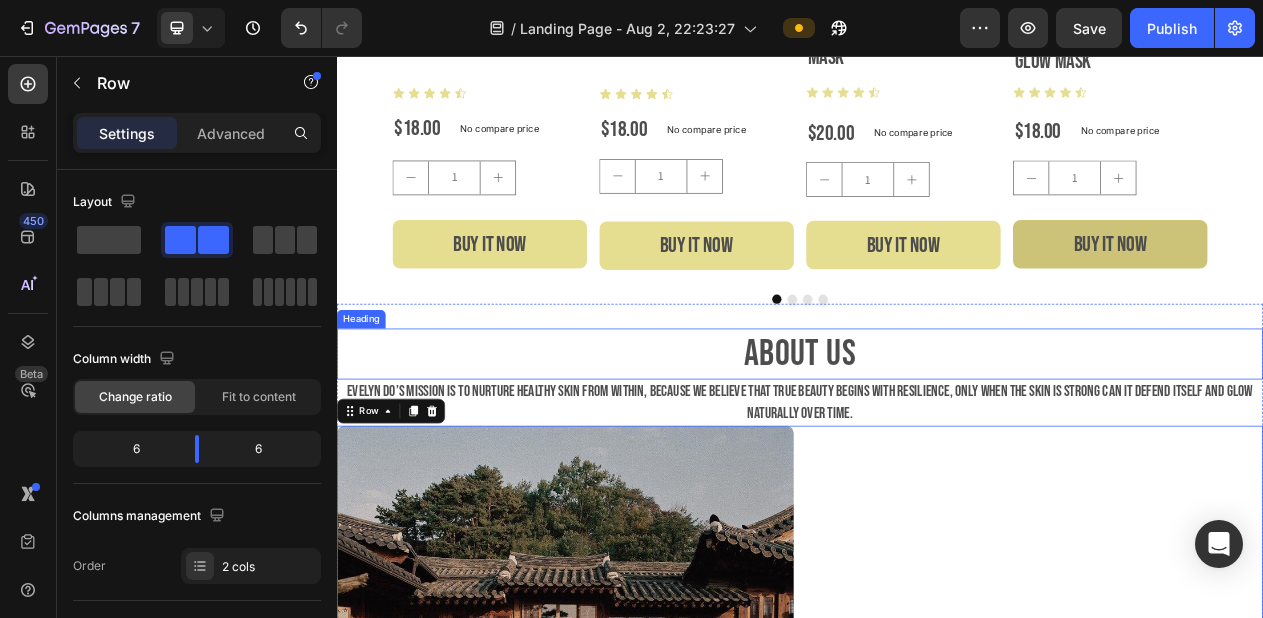 click on "AbOUT US" at bounding box center (937, 442) 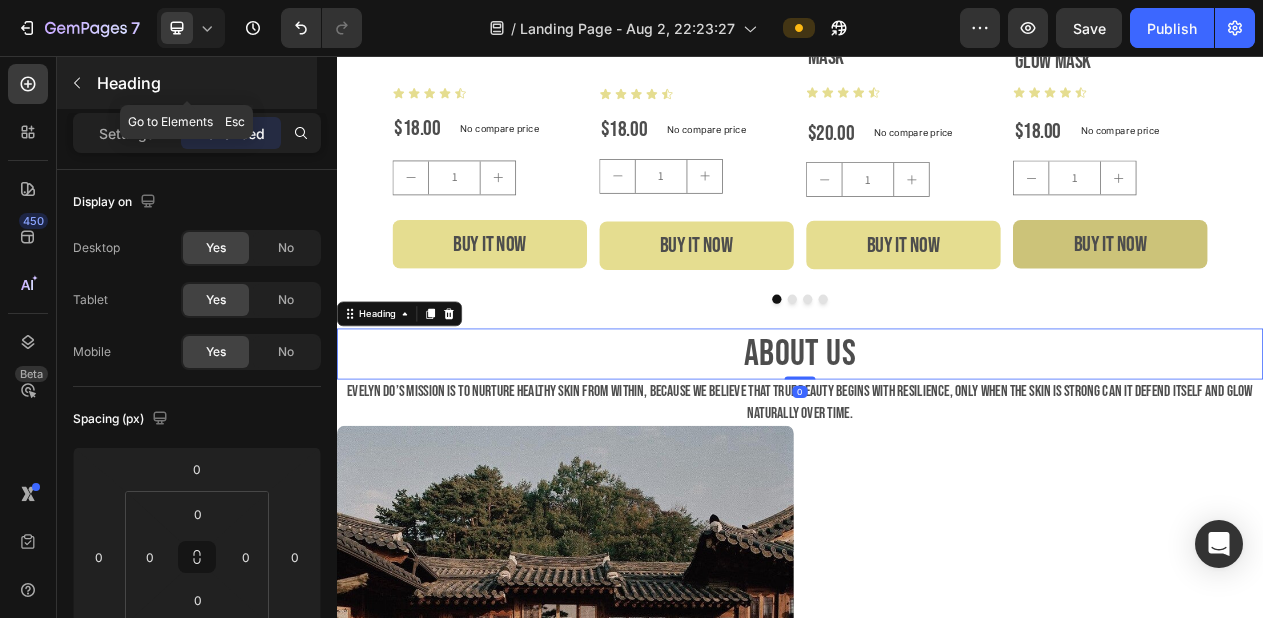 click at bounding box center [77, 83] 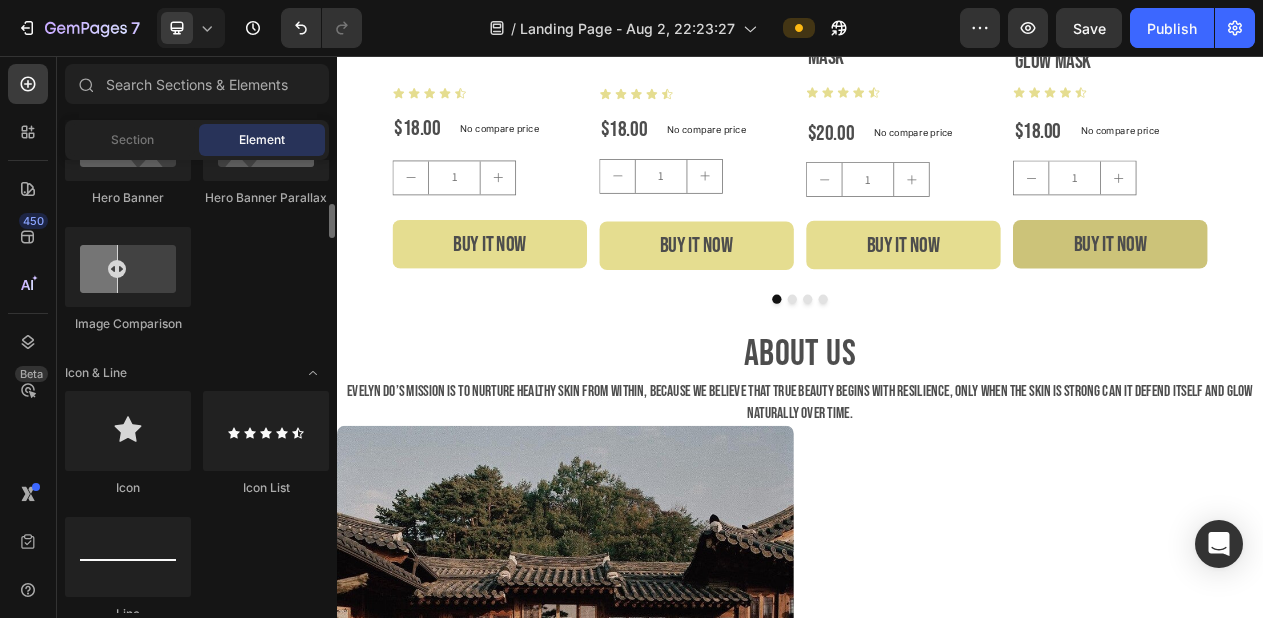 scroll, scrollTop: 1143, scrollLeft: 0, axis: vertical 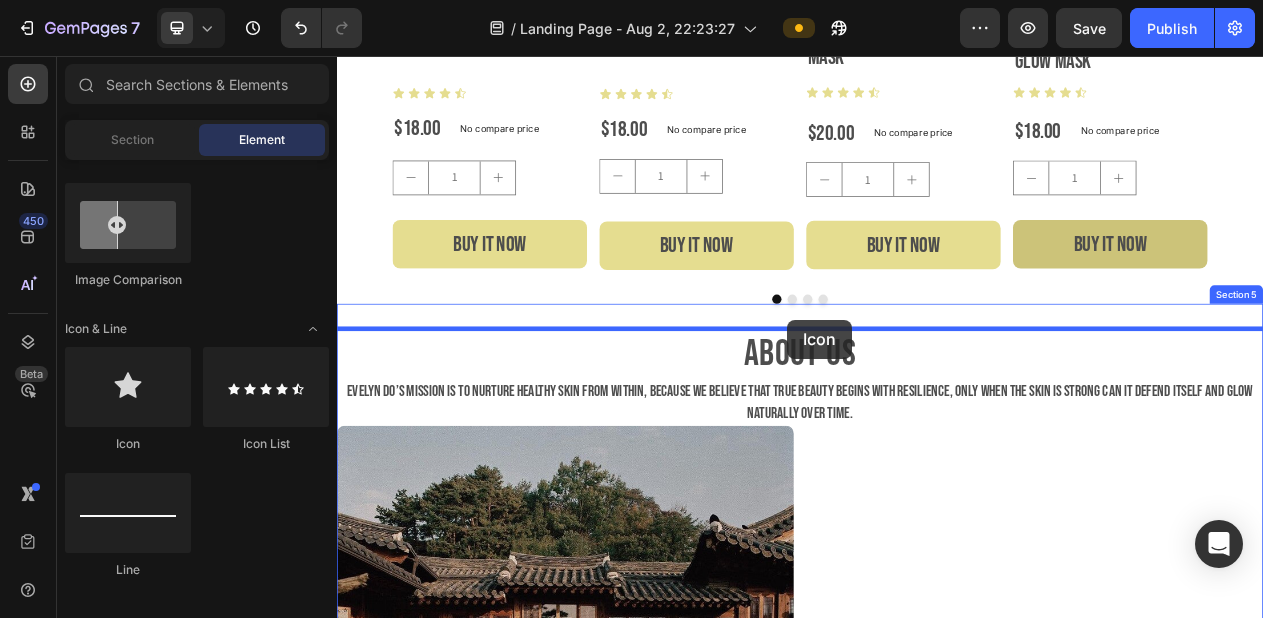 drag, startPoint x: 476, startPoint y: 450, endPoint x: 920, endPoint y: 398, distance: 447.03467 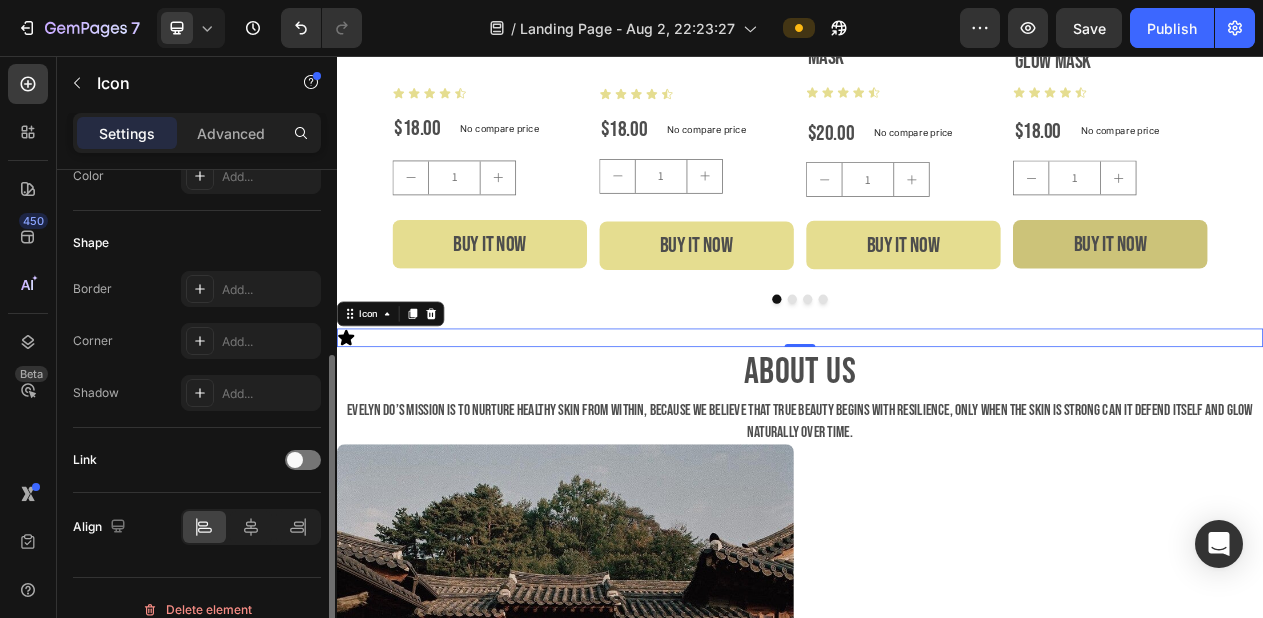 scroll, scrollTop: 334, scrollLeft: 0, axis: vertical 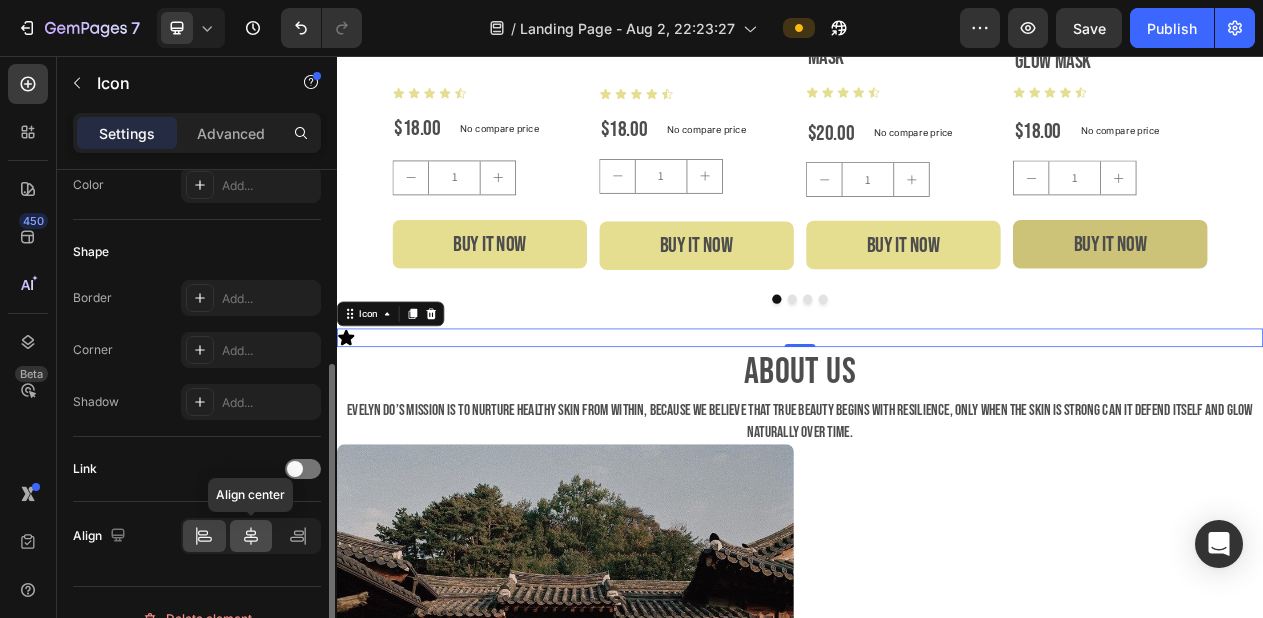 click 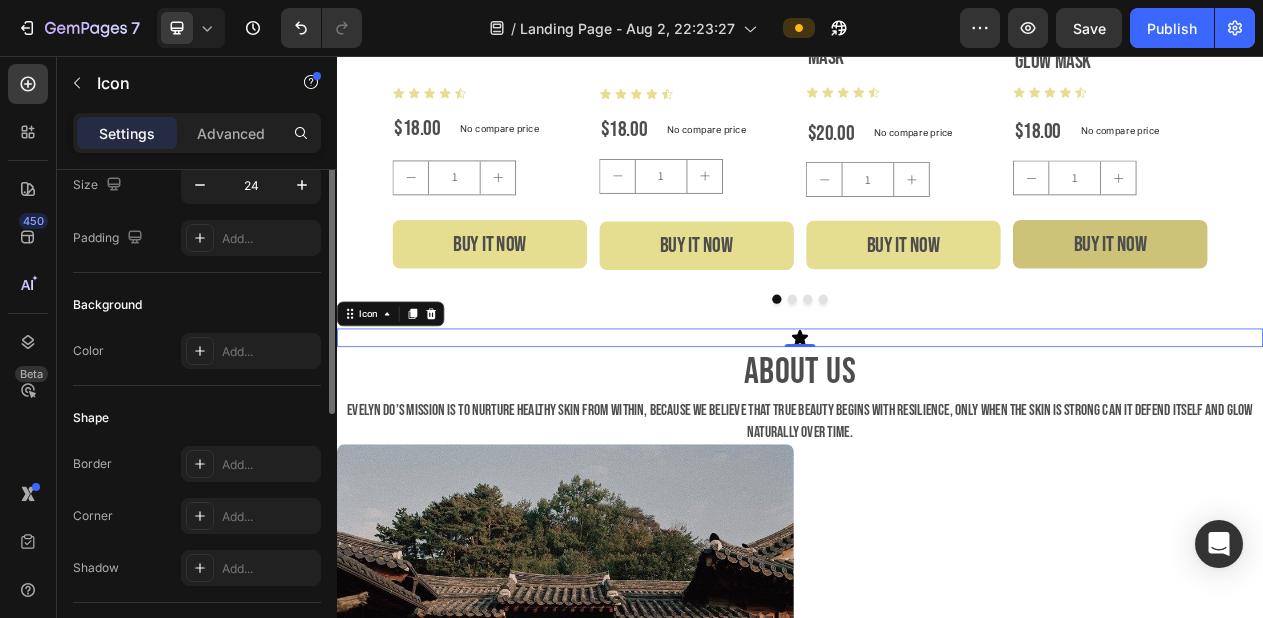 scroll, scrollTop: 0, scrollLeft: 0, axis: both 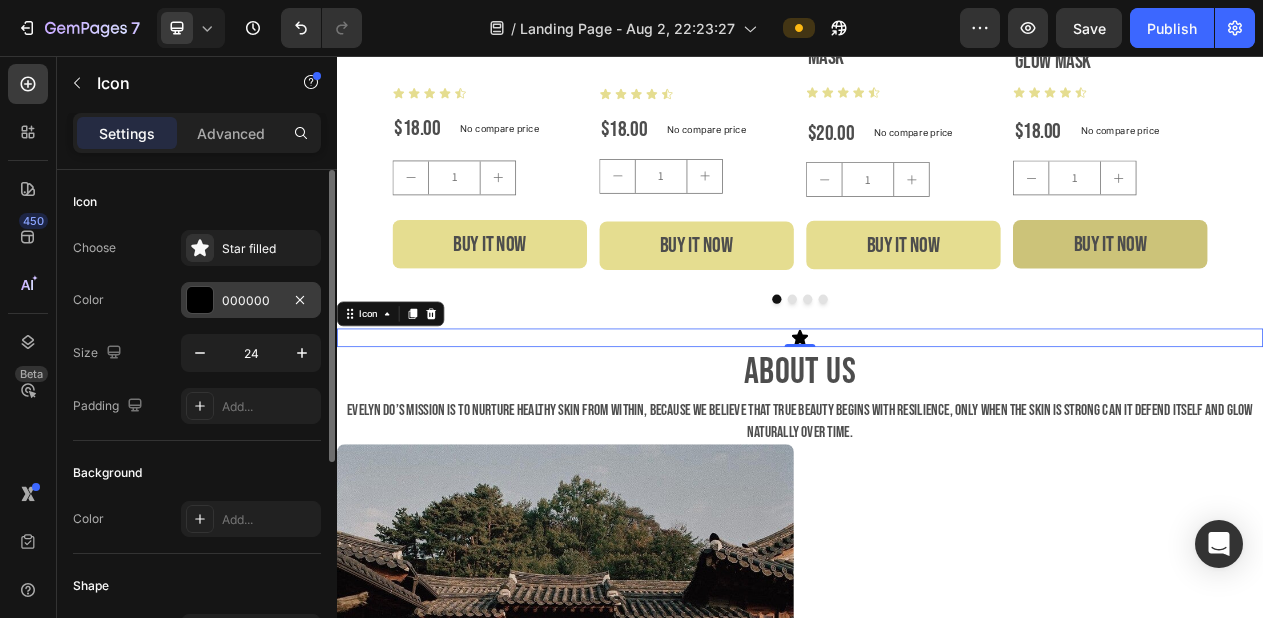click on "000000" at bounding box center [251, 301] 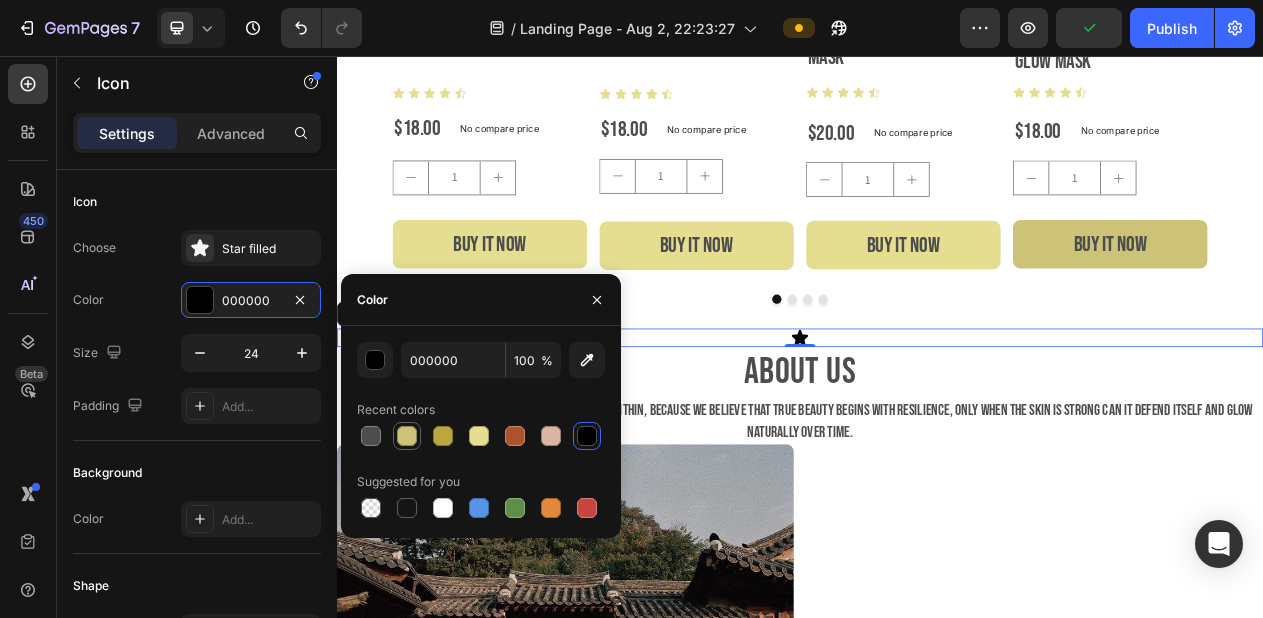 click at bounding box center (407, 436) 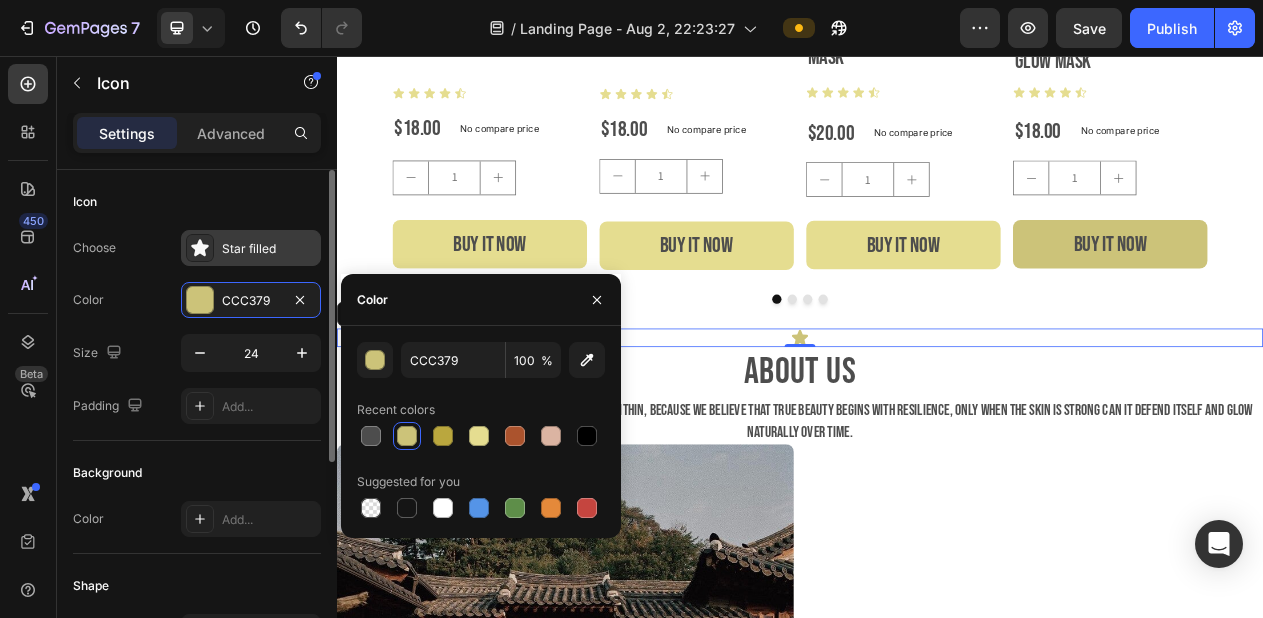 click on "Star filled" at bounding box center (269, 249) 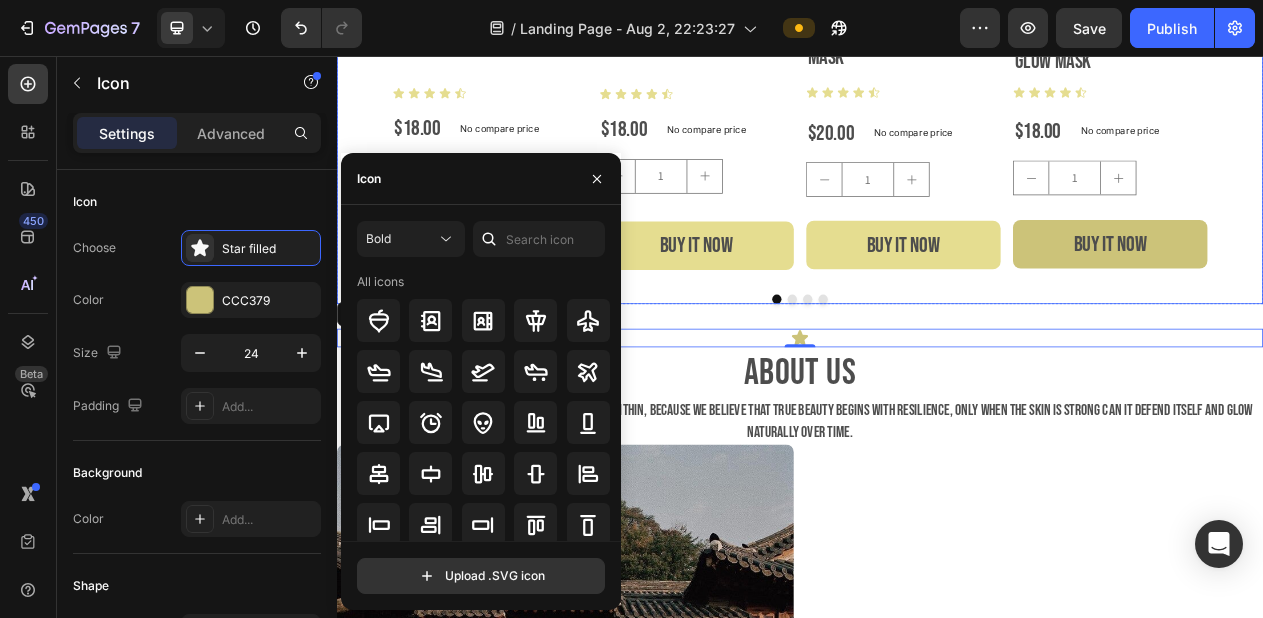 click at bounding box center [937, 371] 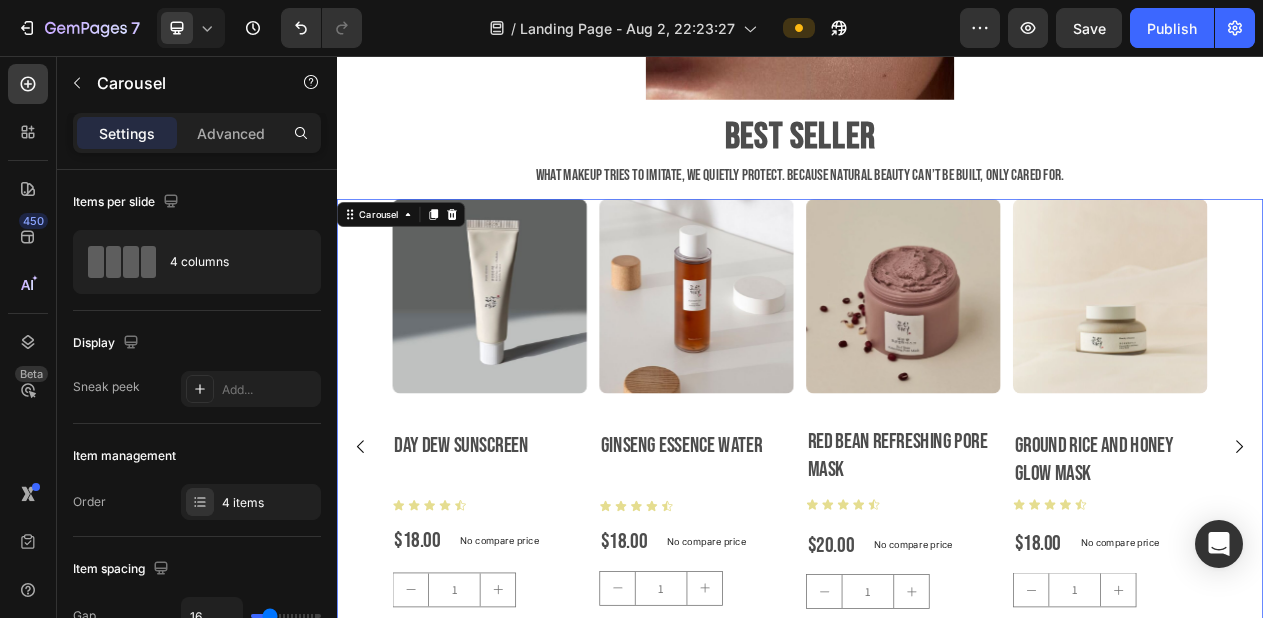 scroll, scrollTop: 364, scrollLeft: 0, axis: vertical 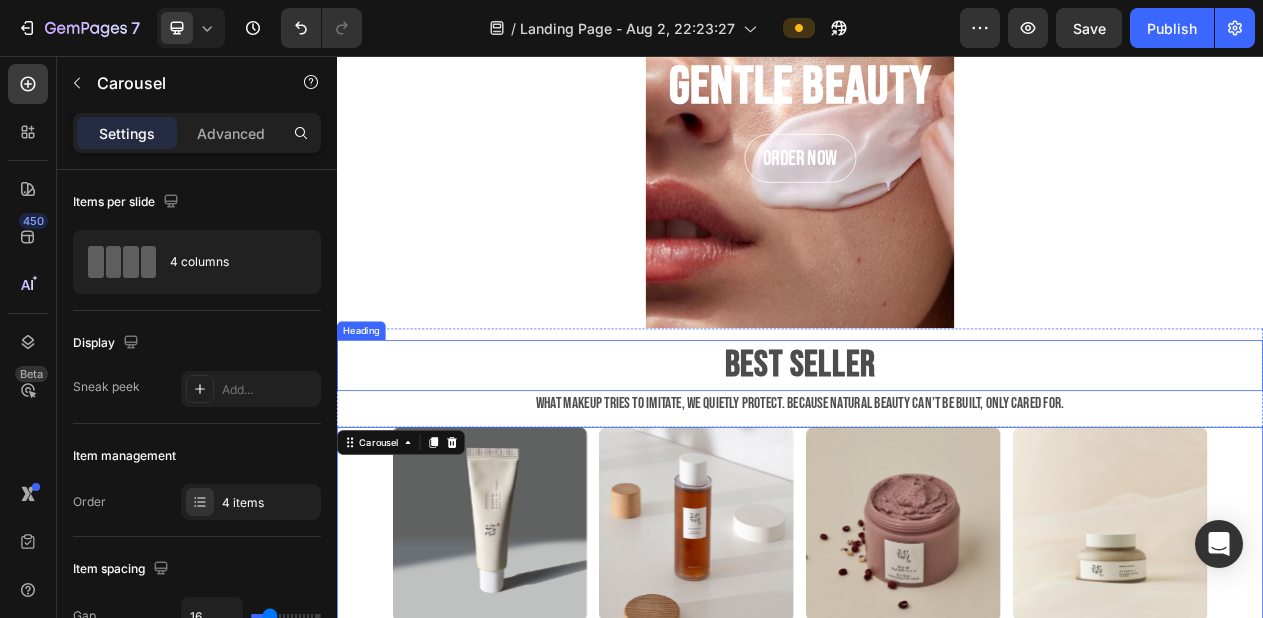 click on "Best seller" at bounding box center (937, 456) 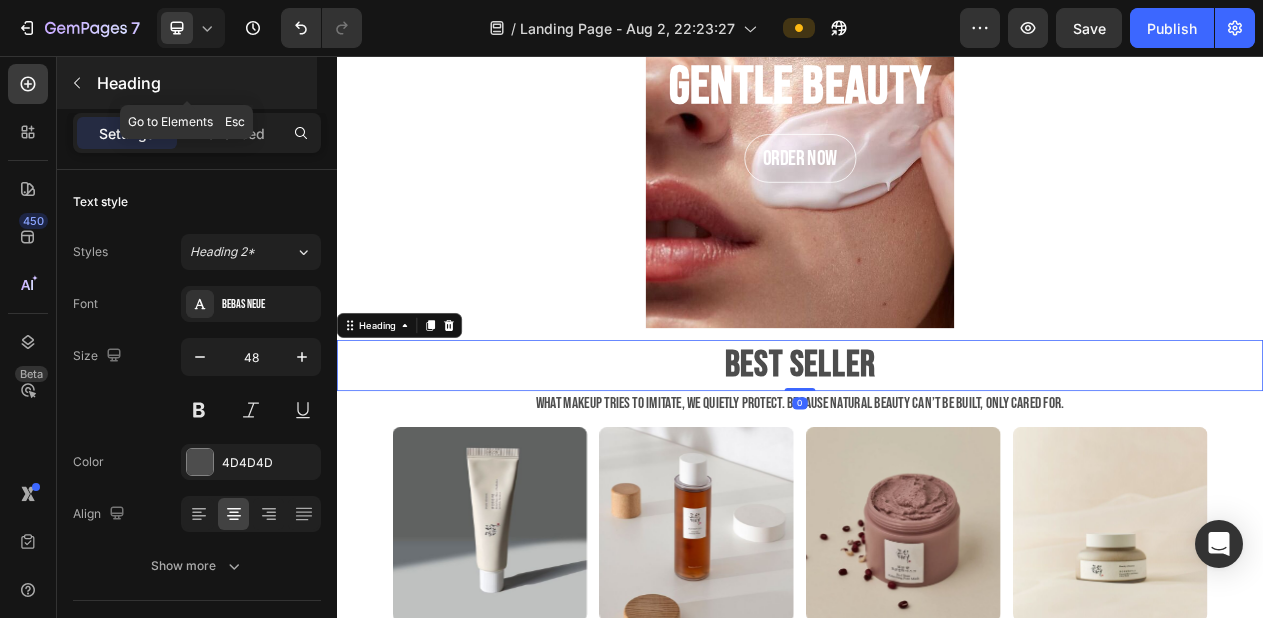 click 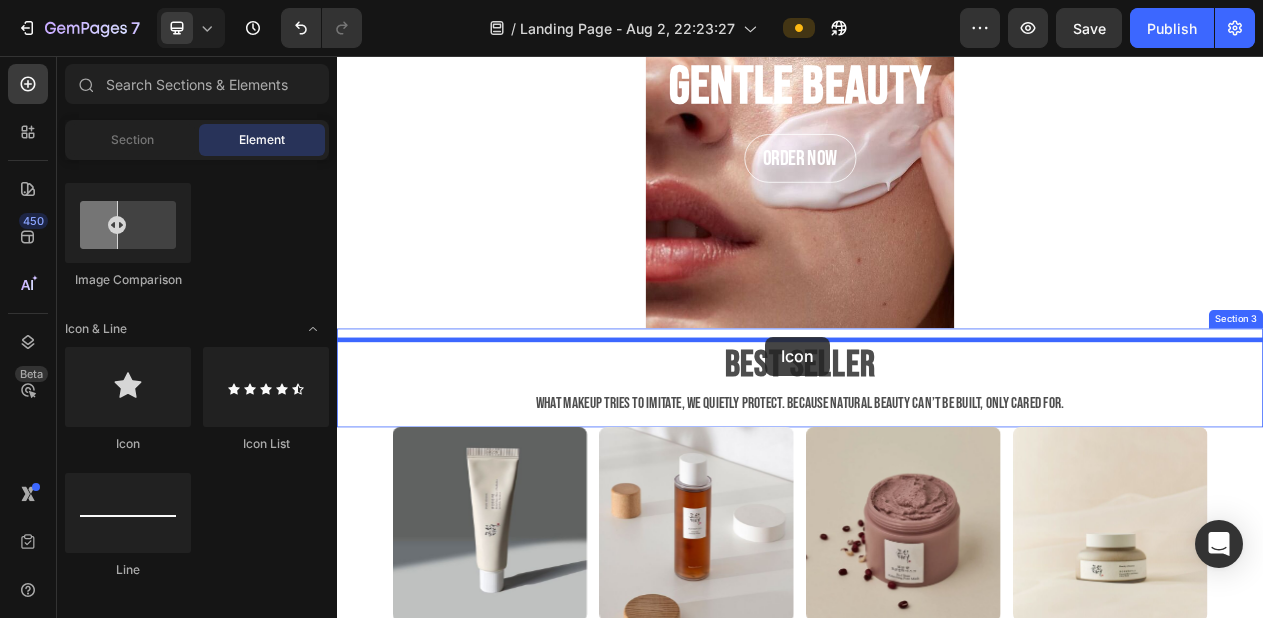 drag, startPoint x: 476, startPoint y: 449, endPoint x: 891, endPoint y: 420, distance: 416.01202 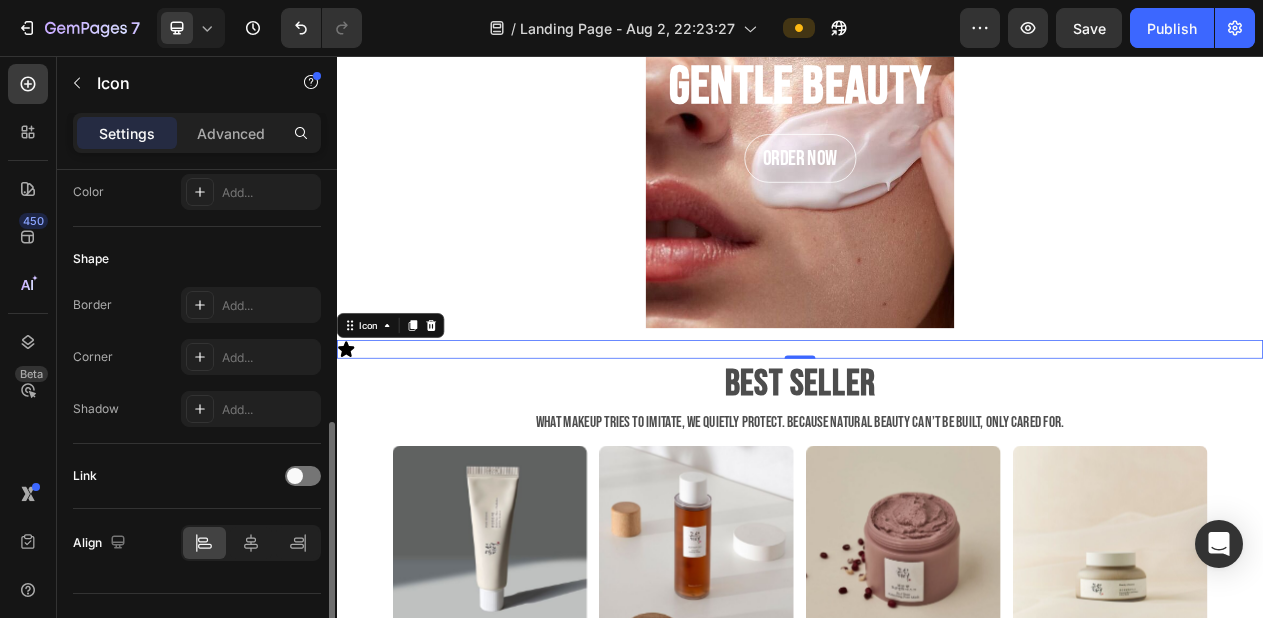 scroll, scrollTop: 366, scrollLeft: 0, axis: vertical 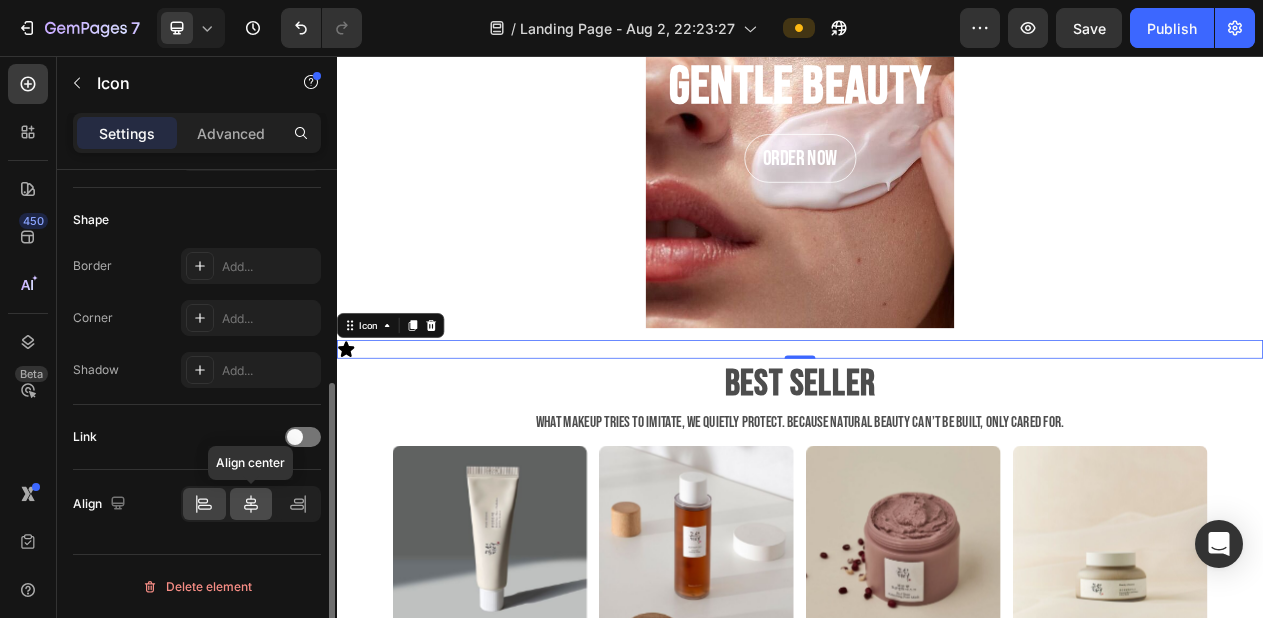 click 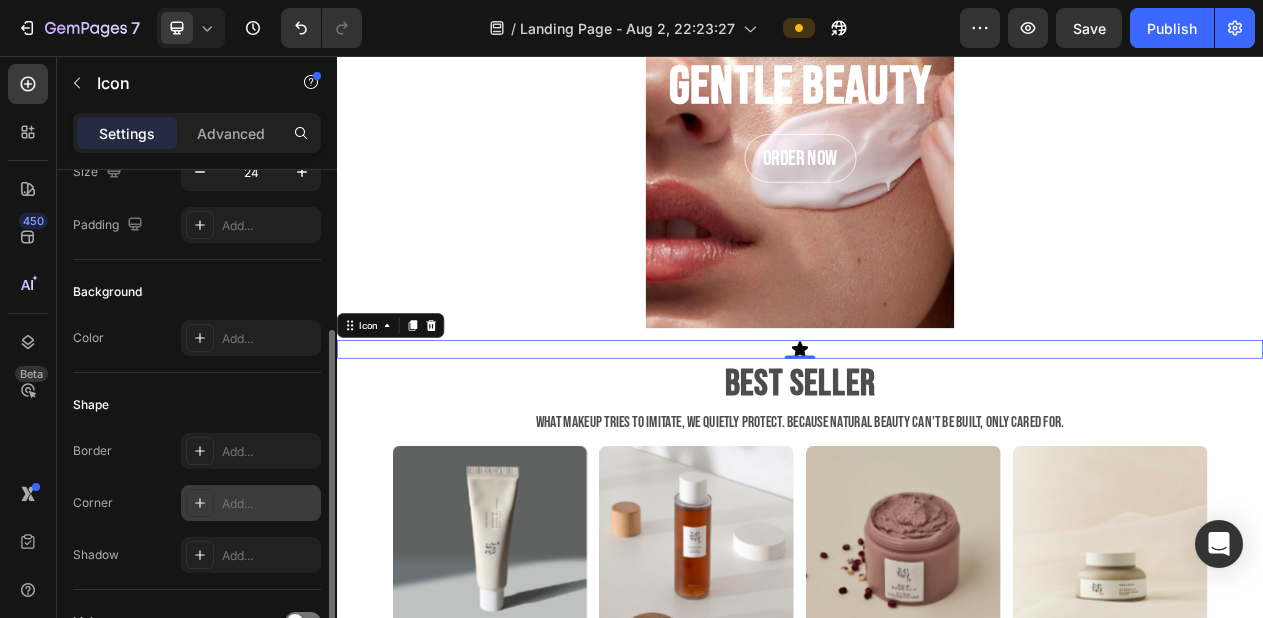scroll, scrollTop: 0, scrollLeft: 0, axis: both 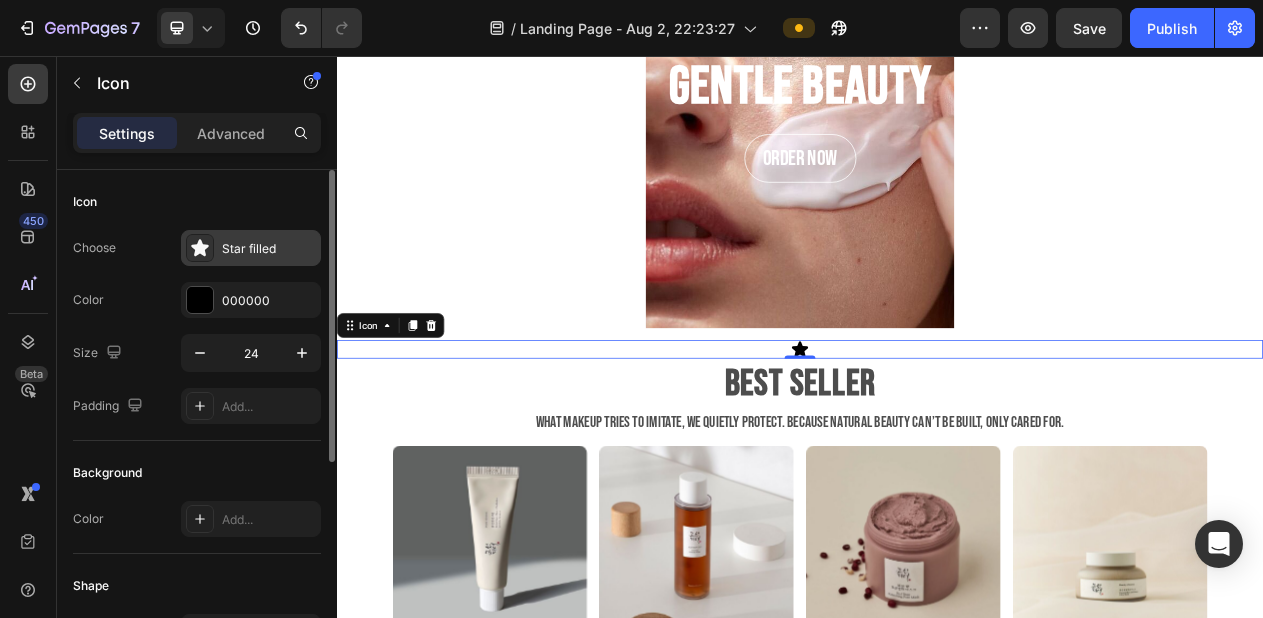 click on "Star filled" at bounding box center (269, 249) 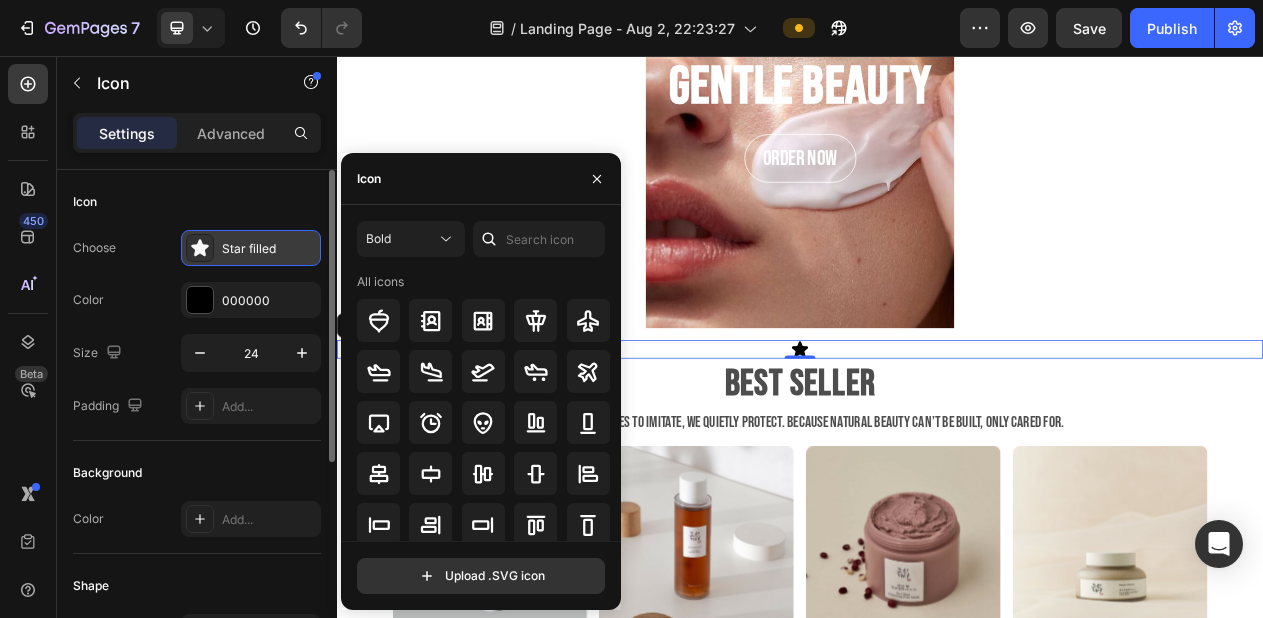 click on "Star filled" at bounding box center (269, 249) 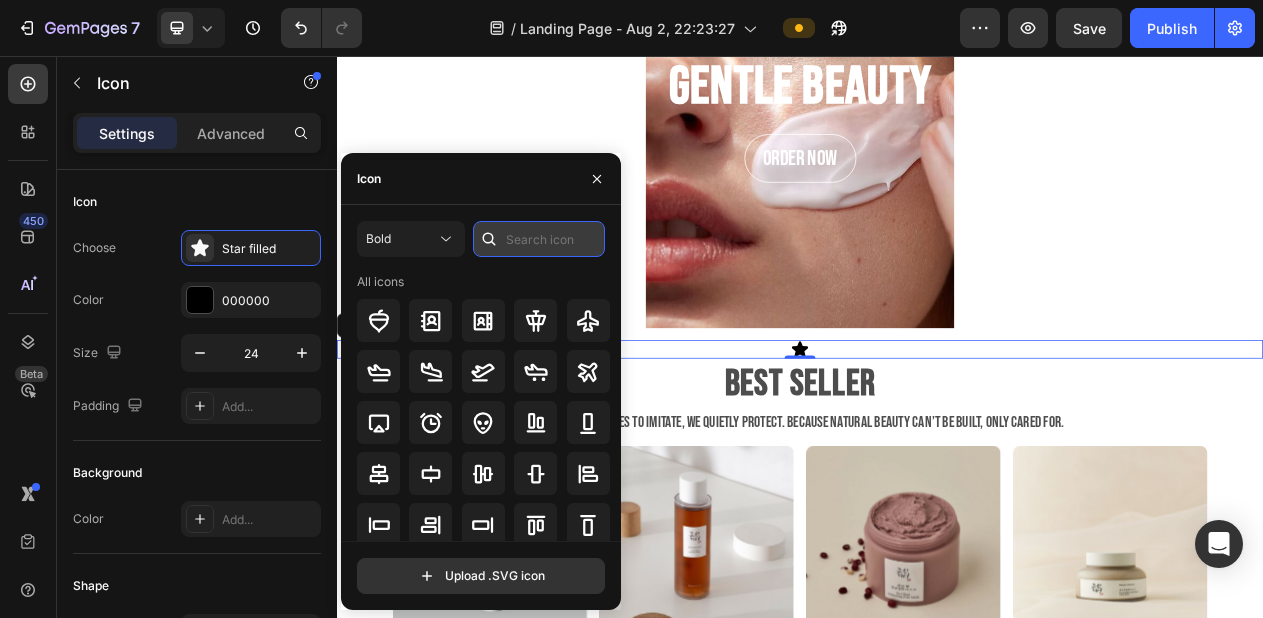 click at bounding box center (539, 239) 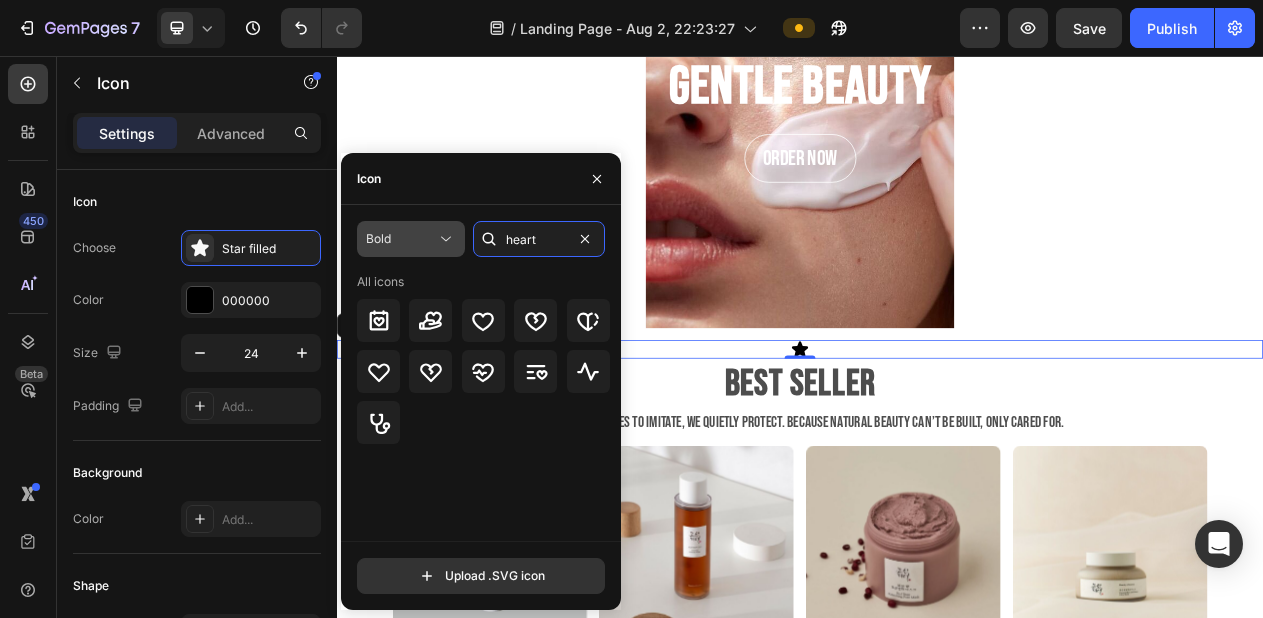 type on "heart" 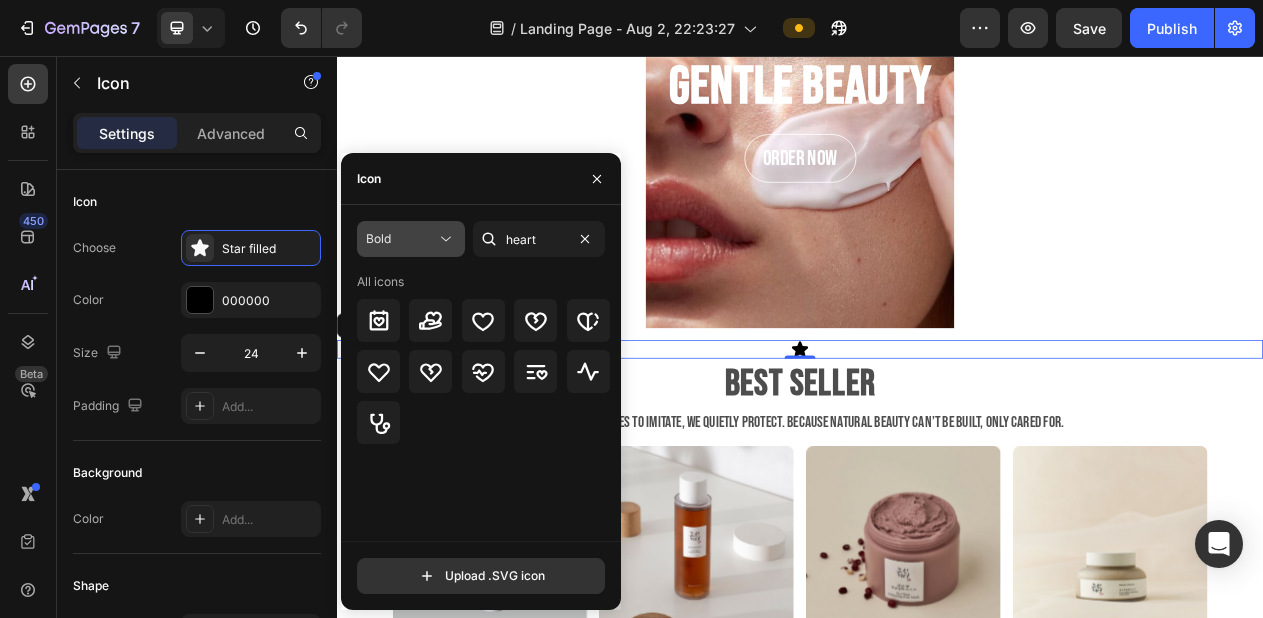 click on "Bold" at bounding box center [401, 239] 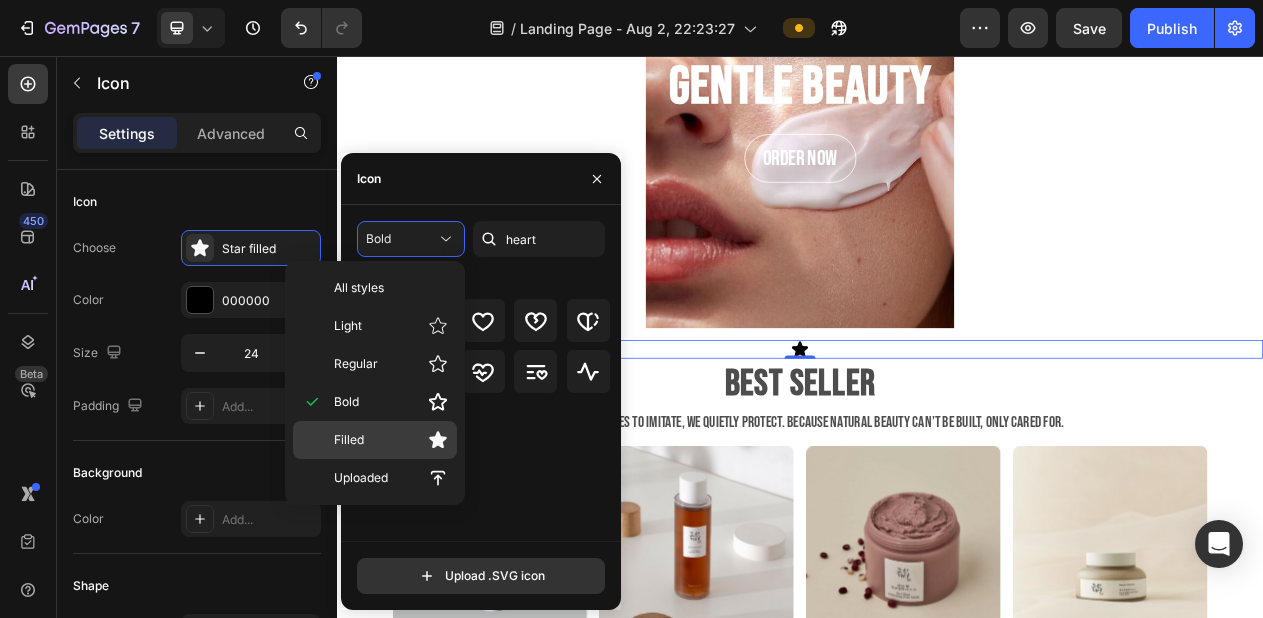 click on "Filled" at bounding box center [391, 440] 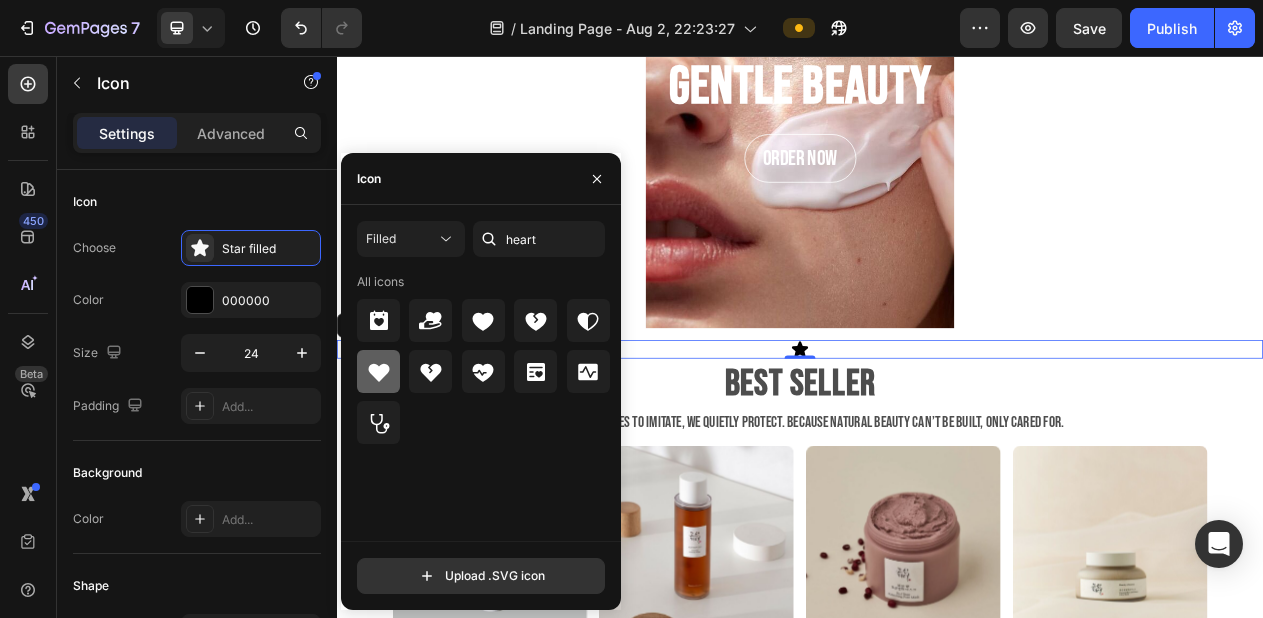 click 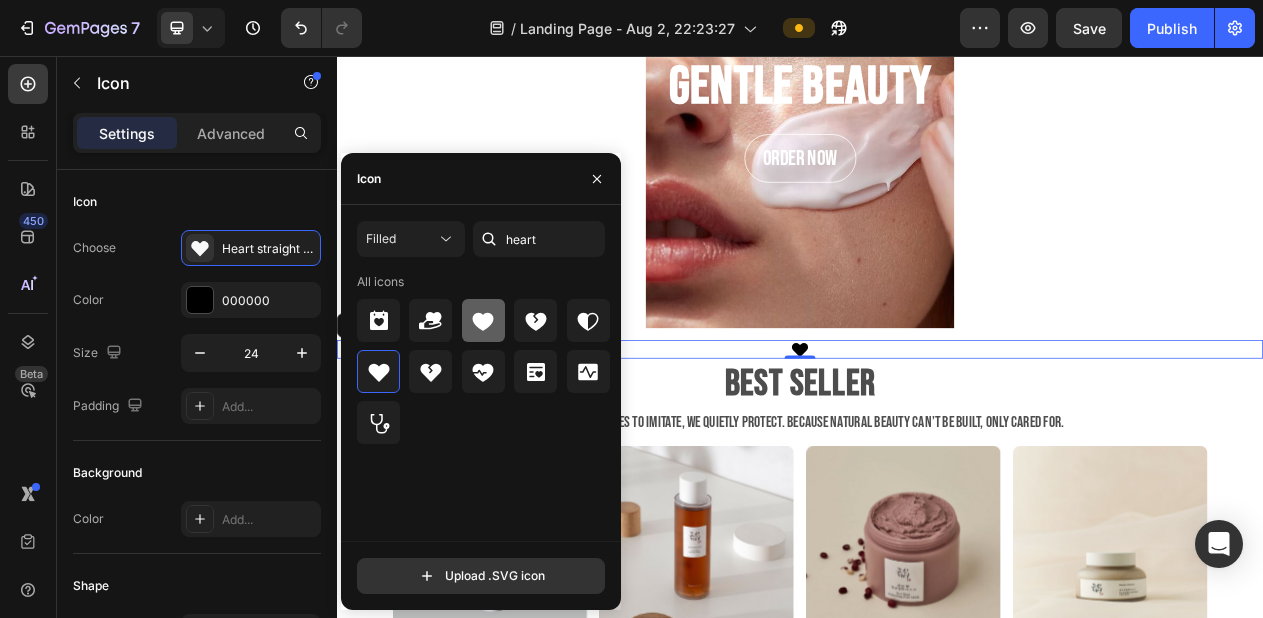 click 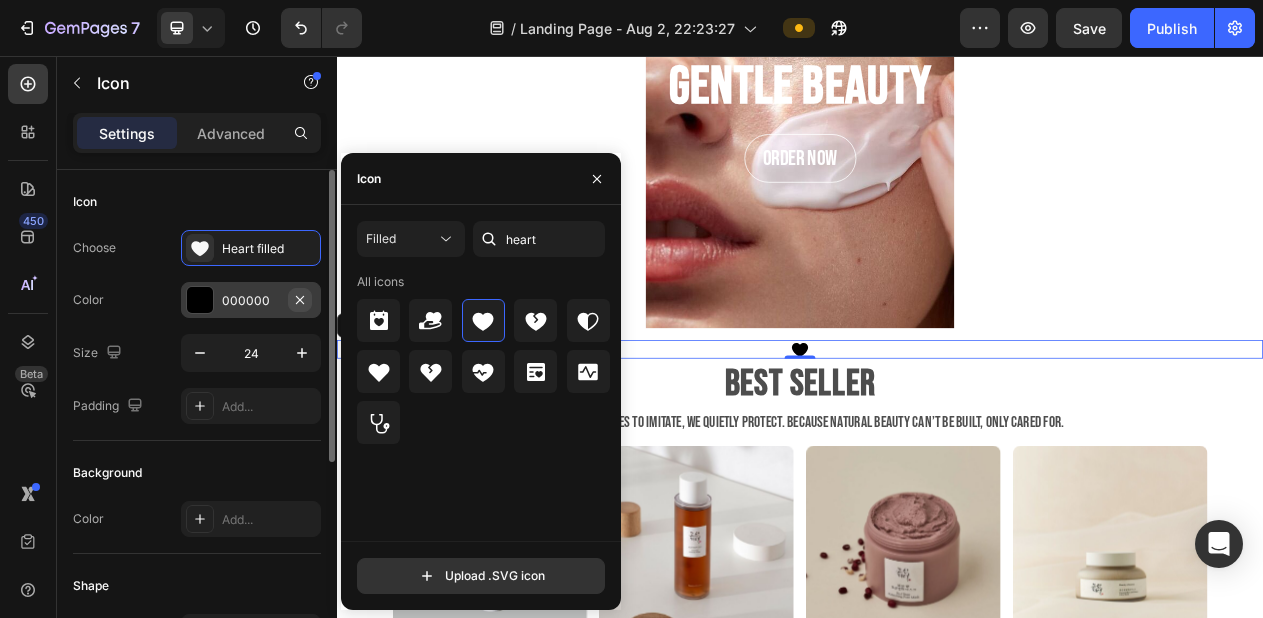 click 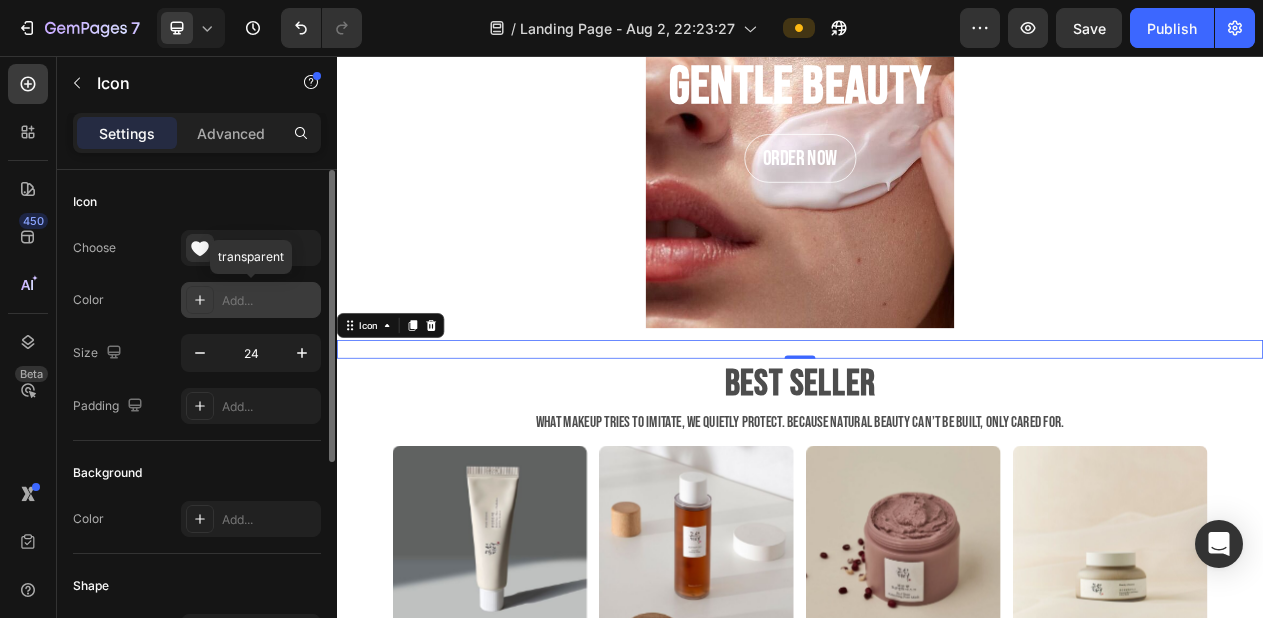 click on "Add..." at bounding box center (269, 301) 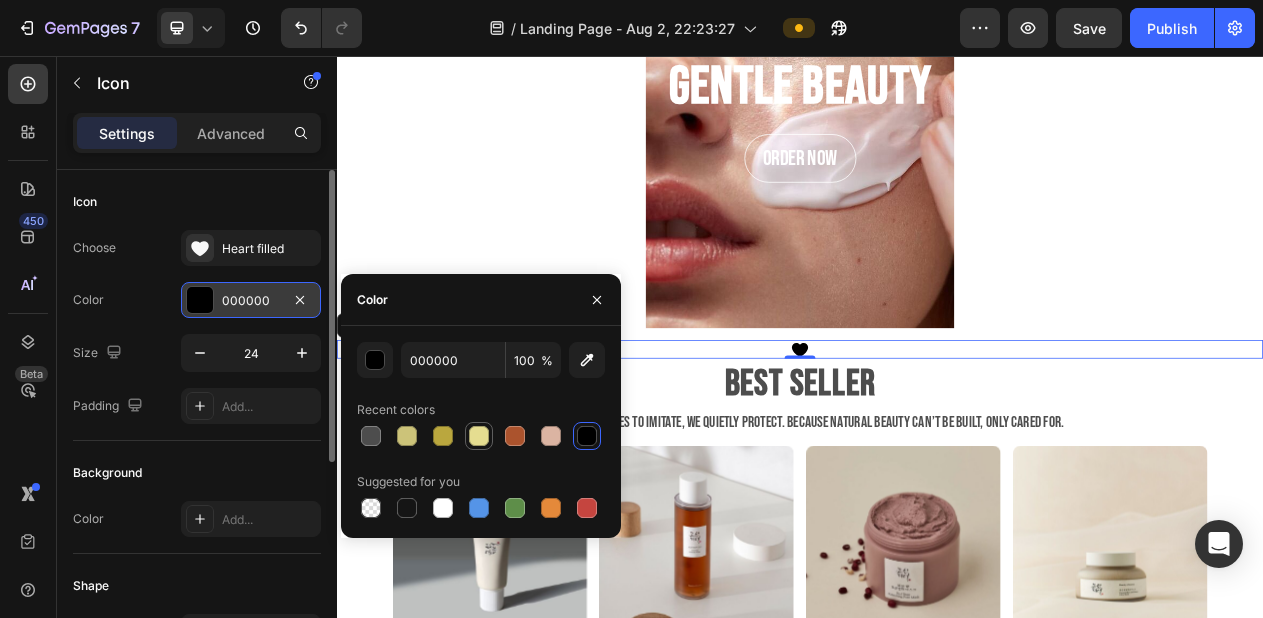click at bounding box center (479, 436) 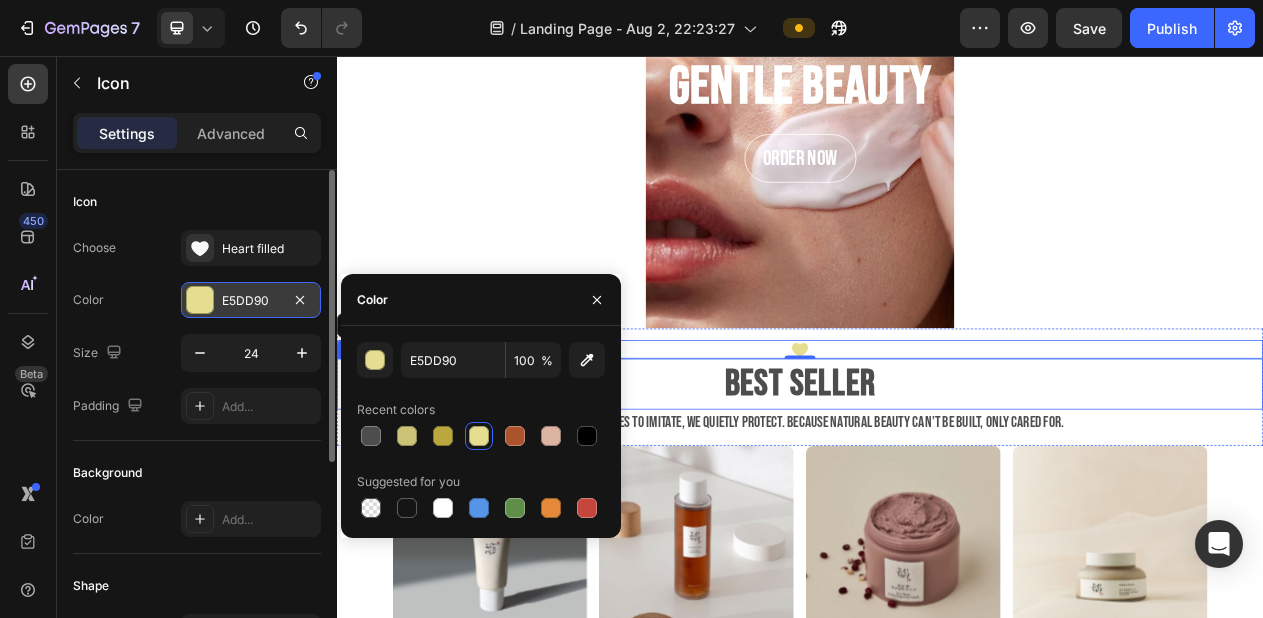 click on "Best seller" at bounding box center (937, 481) 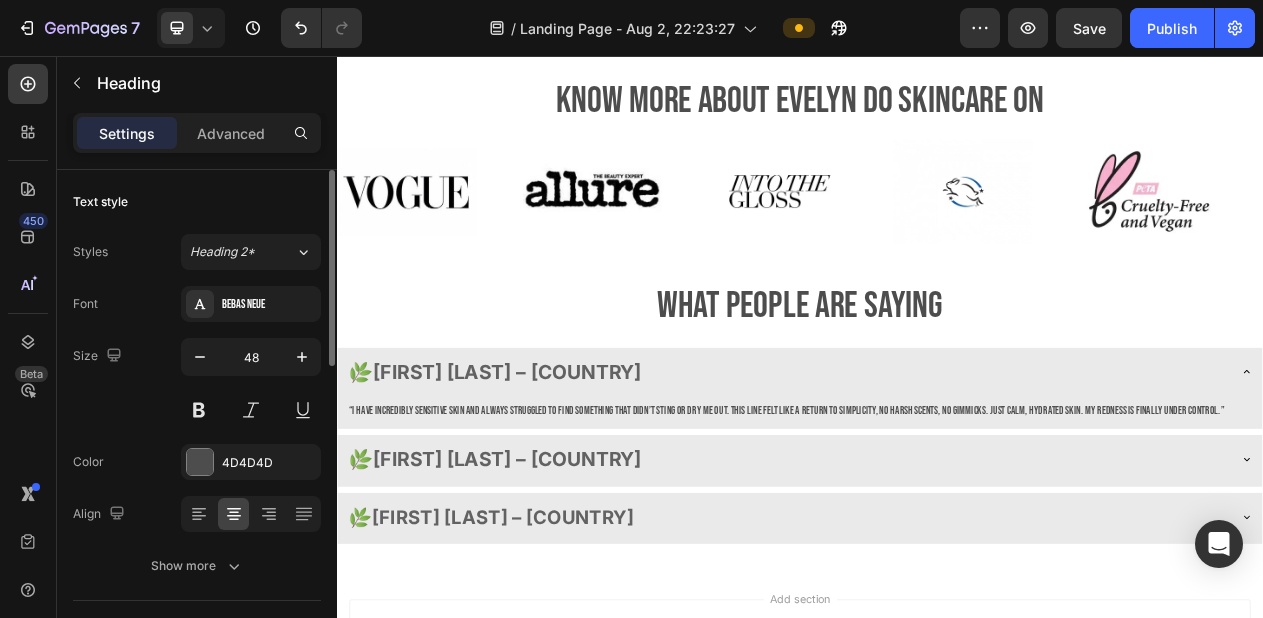 scroll, scrollTop: 2590, scrollLeft: 0, axis: vertical 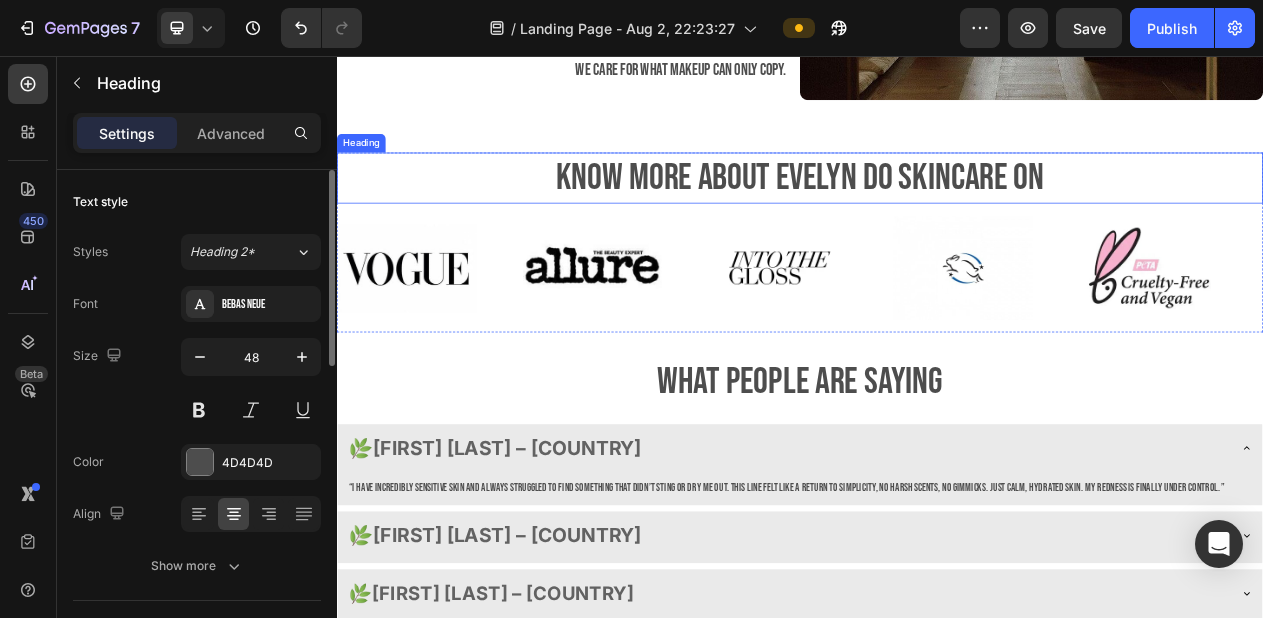 click on "Know more about Evelyn Do skincare on" at bounding box center (937, 214) 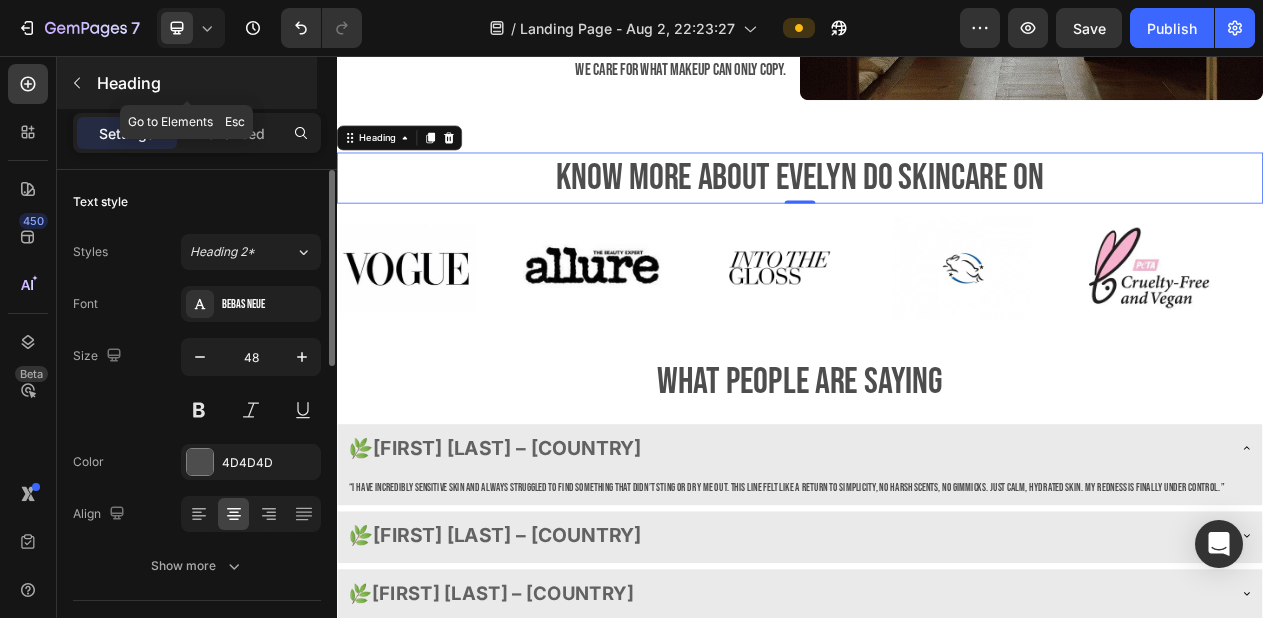 click 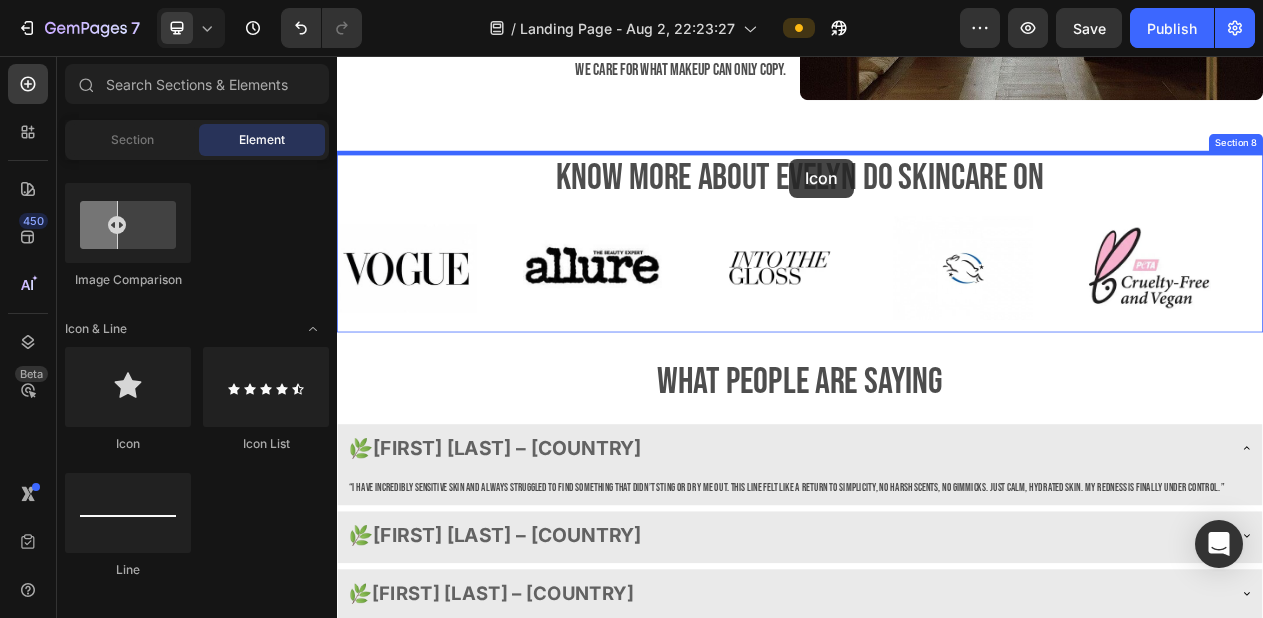 drag, startPoint x: 482, startPoint y: 438, endPoint x: 923, endPoint y: 189, distance: 506.44052 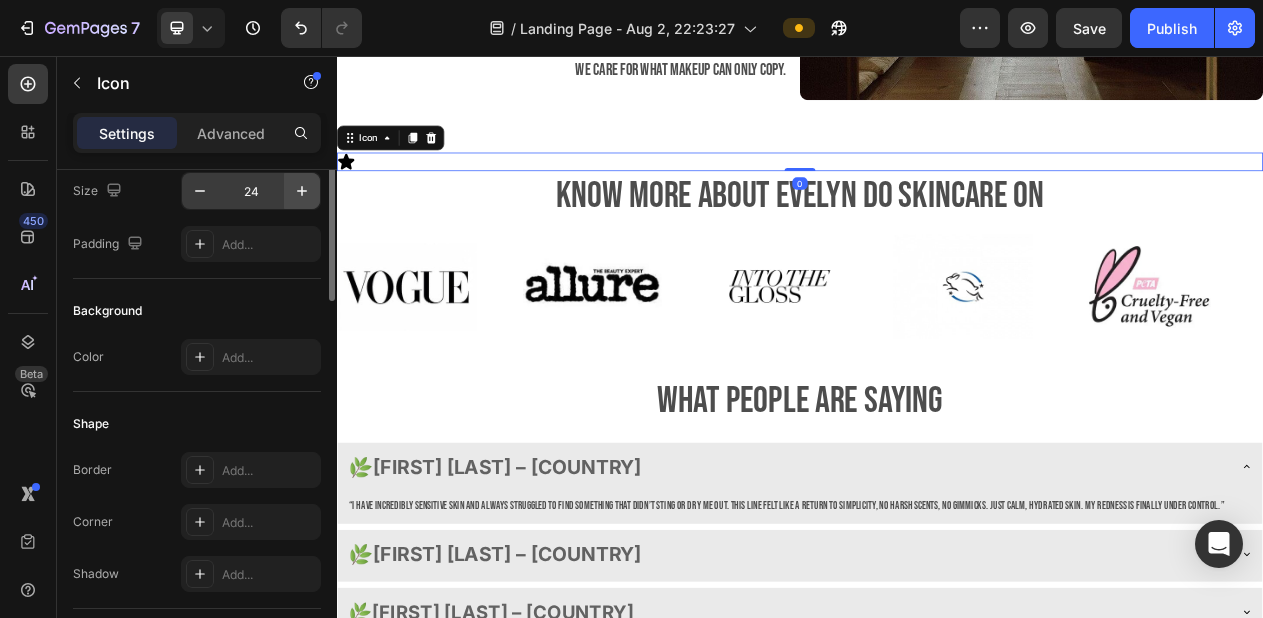 scroll, scrollTop: 366, scrollLeft: 0, axis: vertical 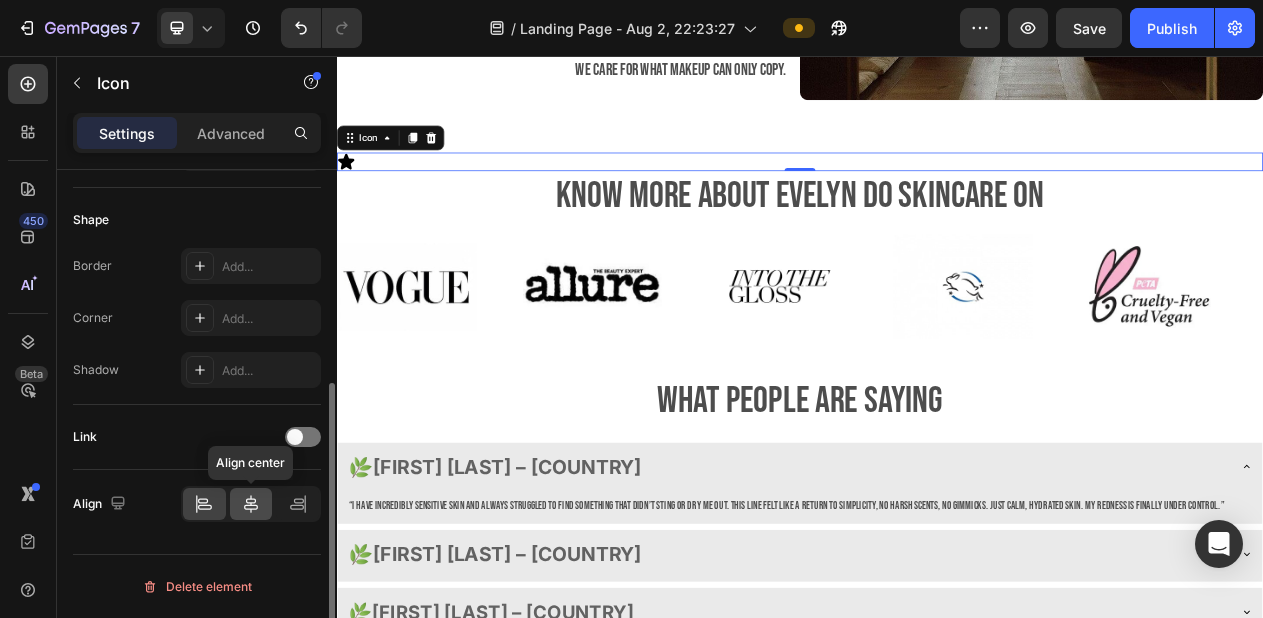 click 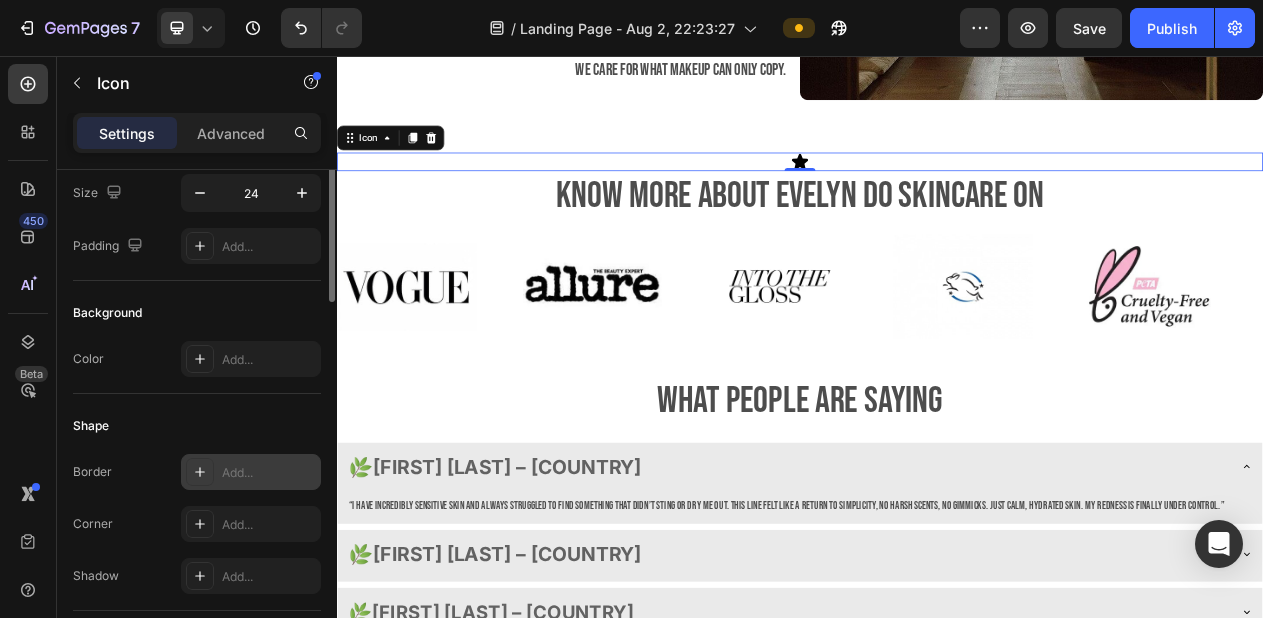 scroll, scrollTop: 0, scrollLeft: 0, axis: both 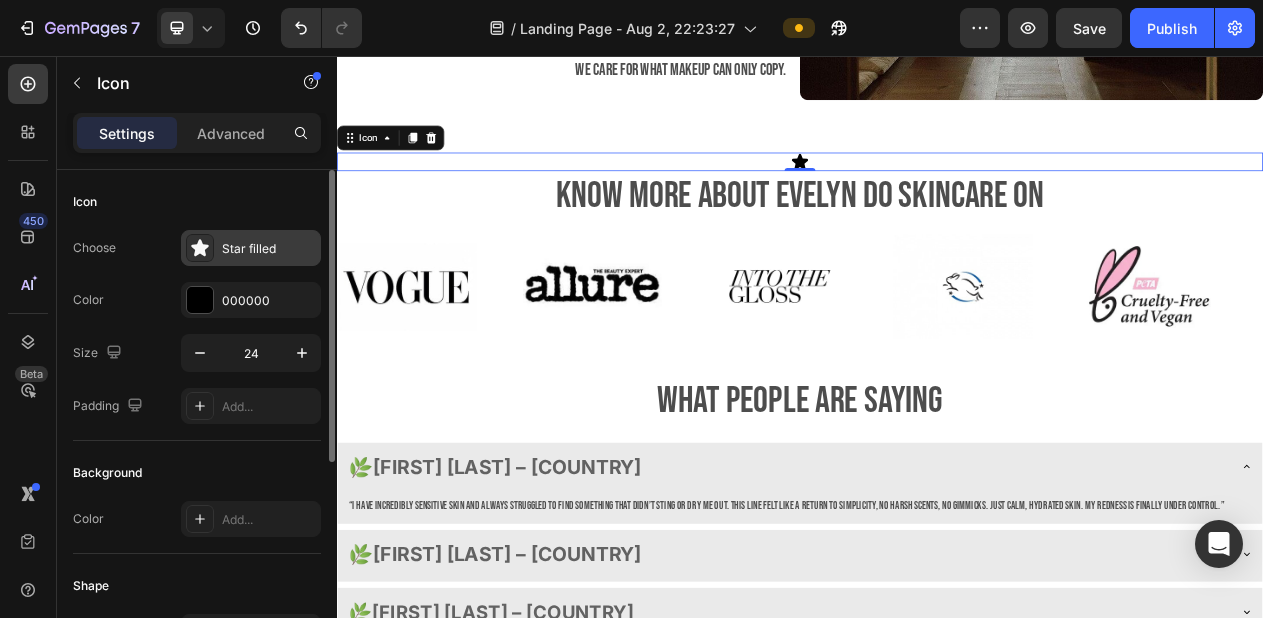 click on "Star filled" at bounding box center [269, 249] 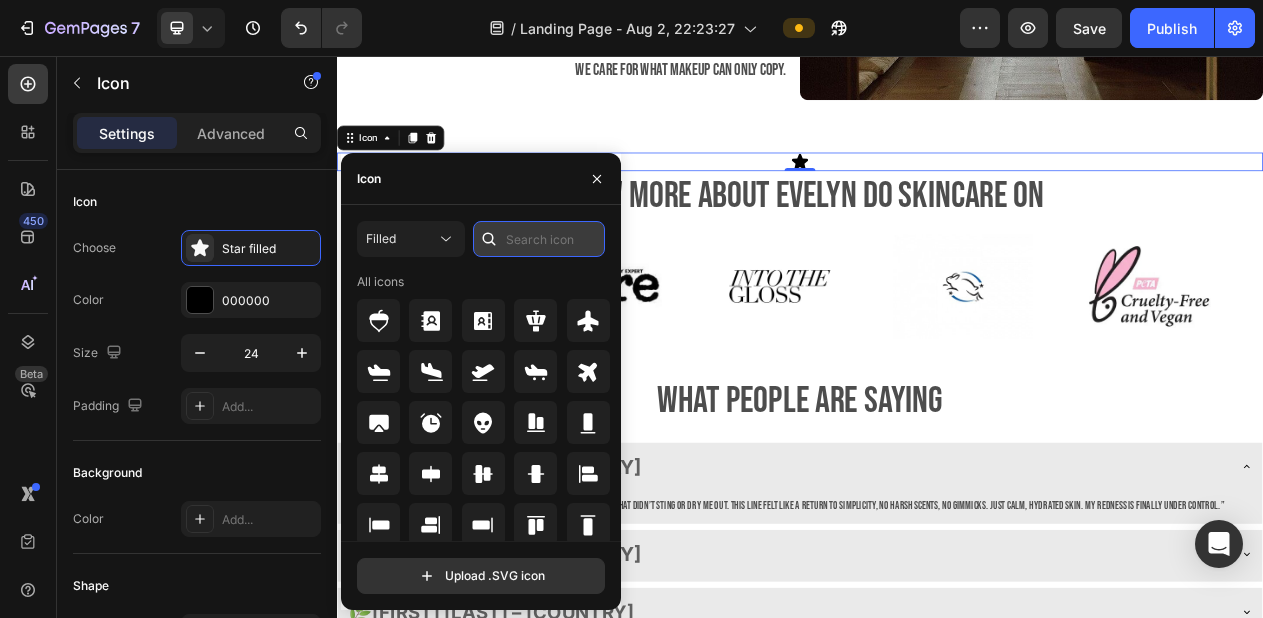 click at bounding box center [539, 239] 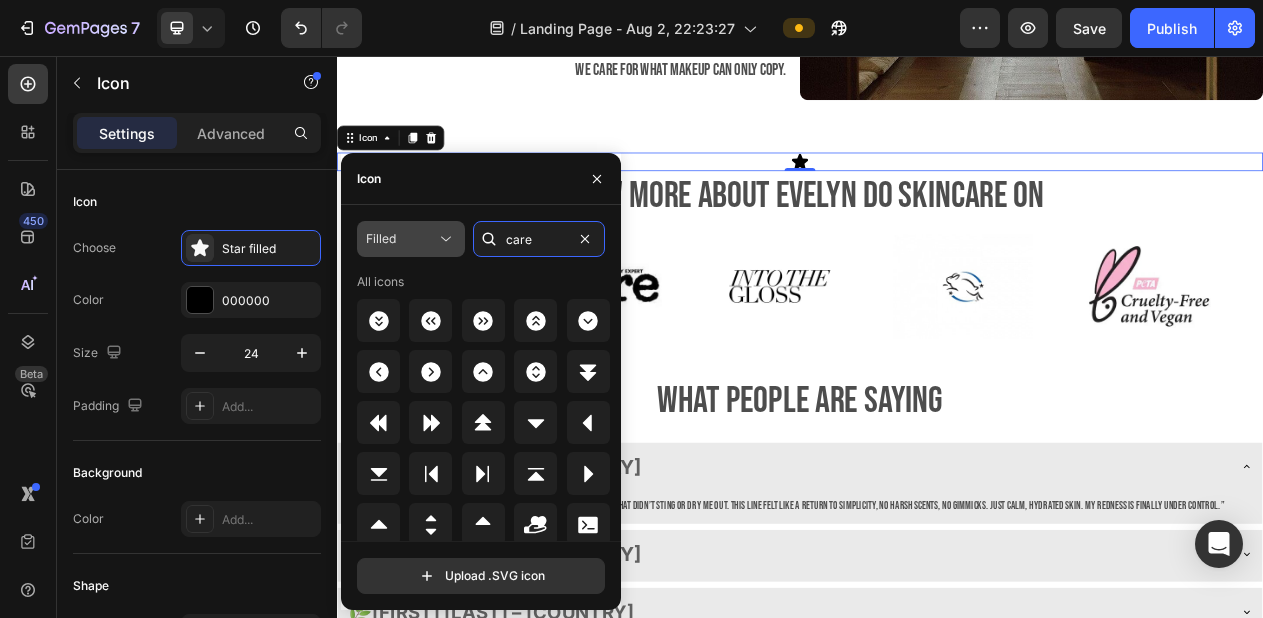 type on "care" 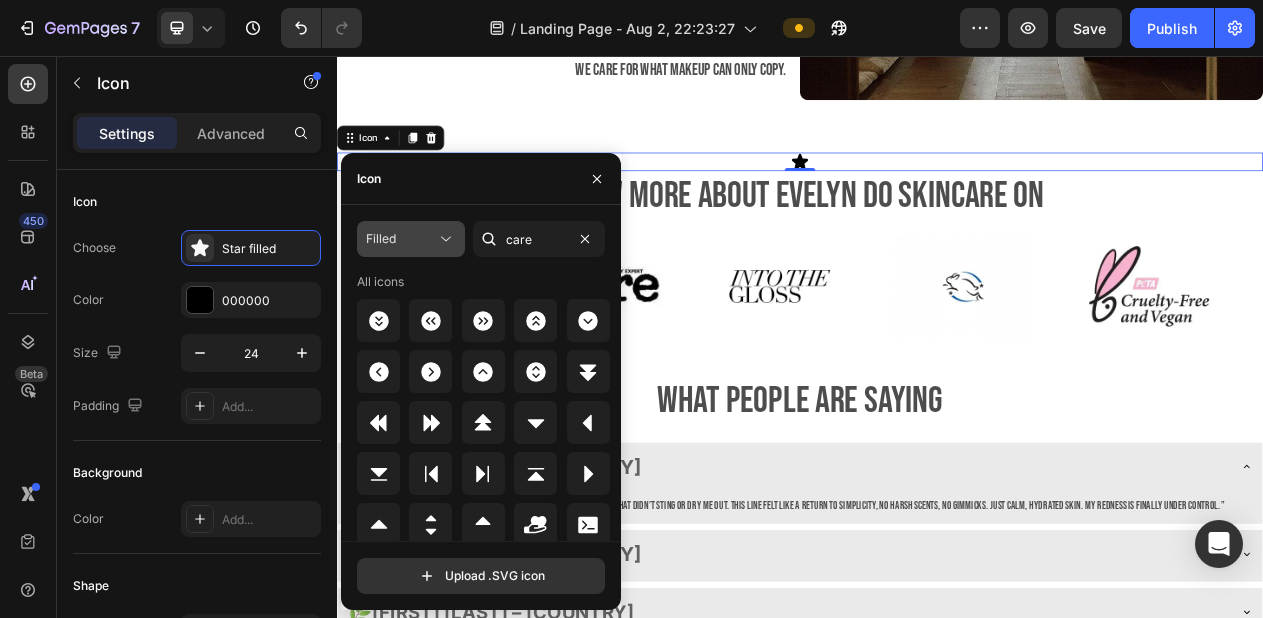 click 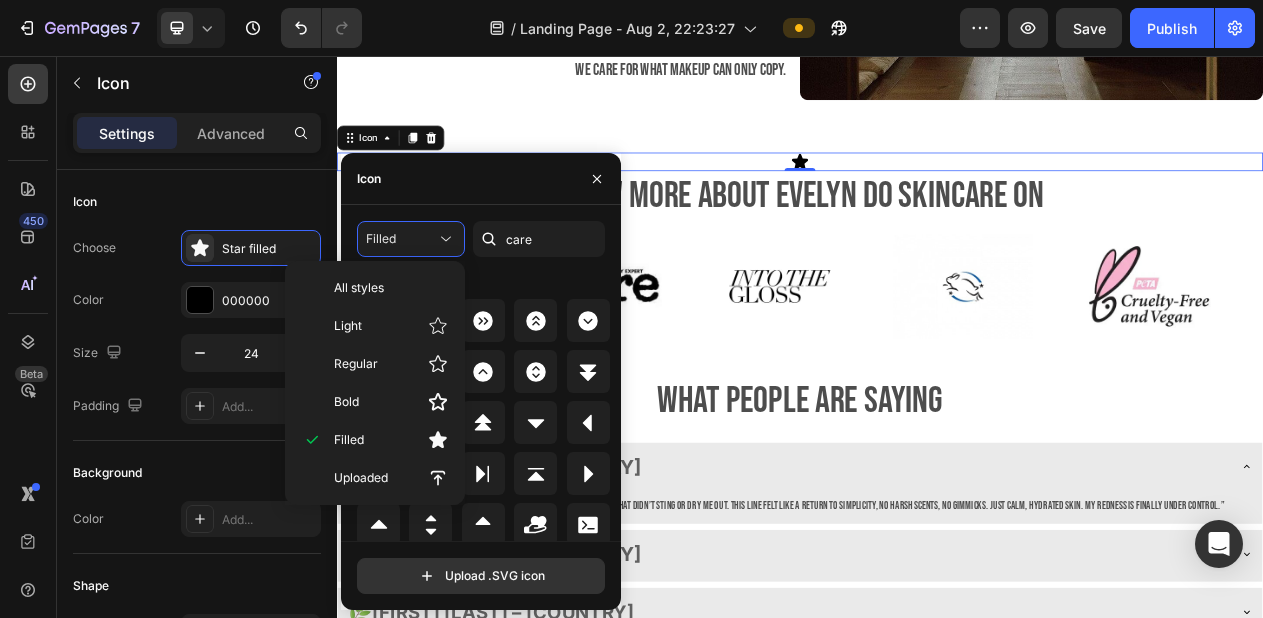 scroll, scrollTop: 56, scrollLeft: 0, axis: vertical 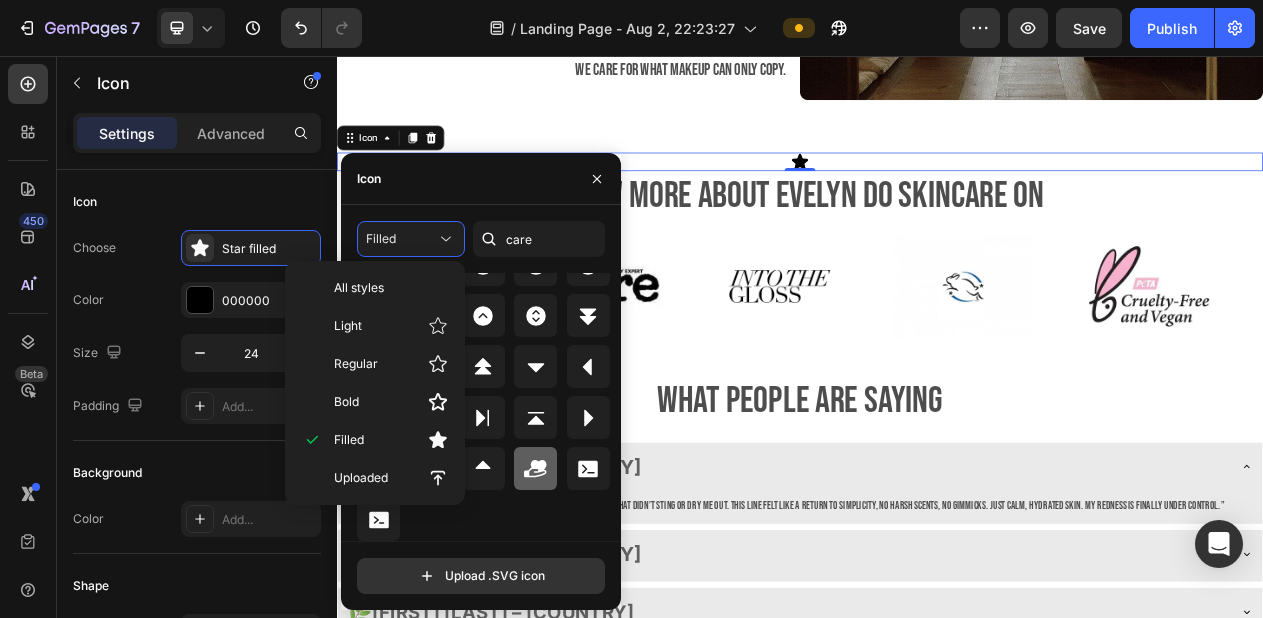 click 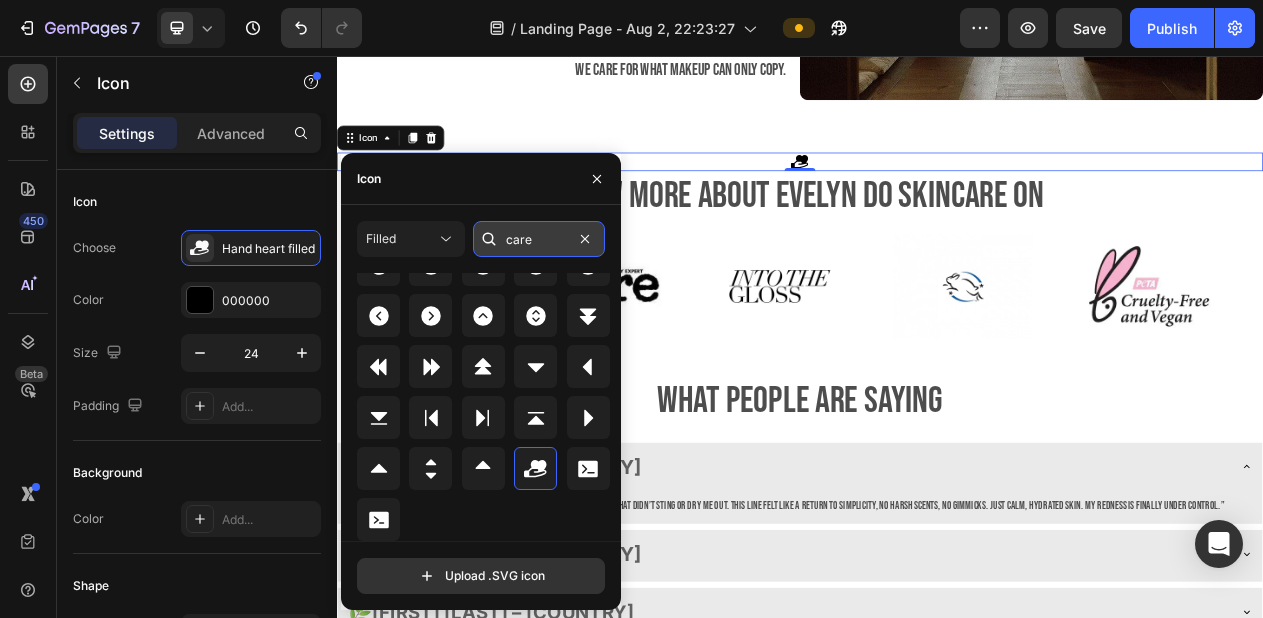 click on "care" at bounding box center [539, 239] 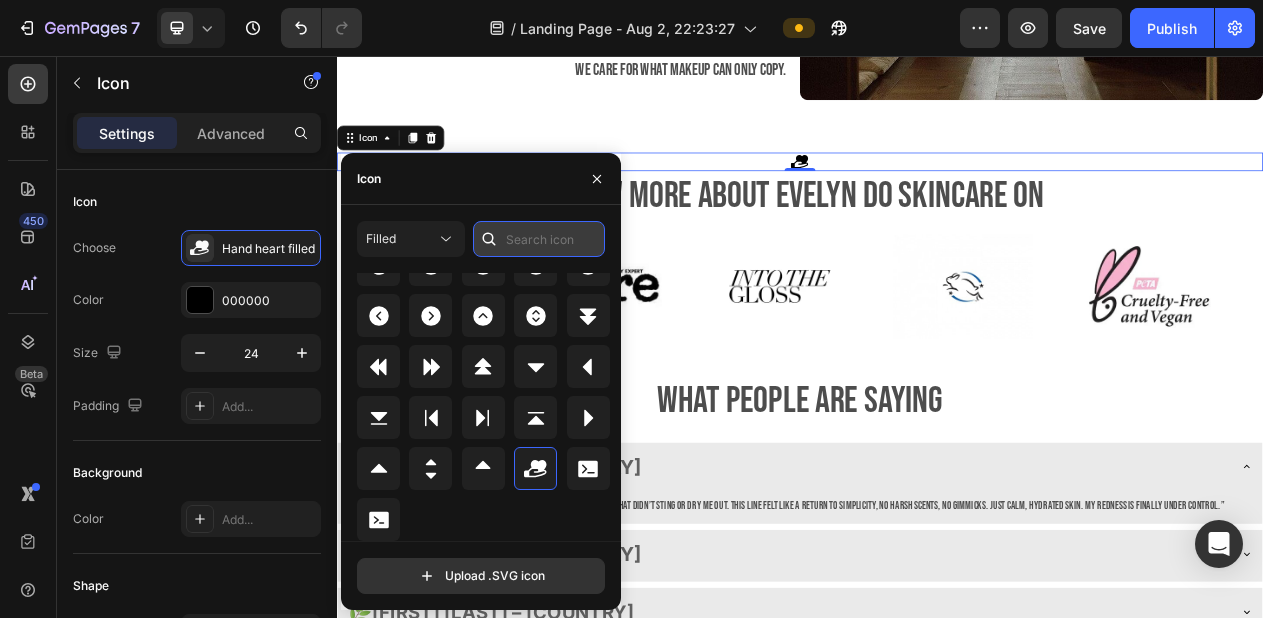 scroll, scrollTop: 0, scrollLeft: 0, axis: both 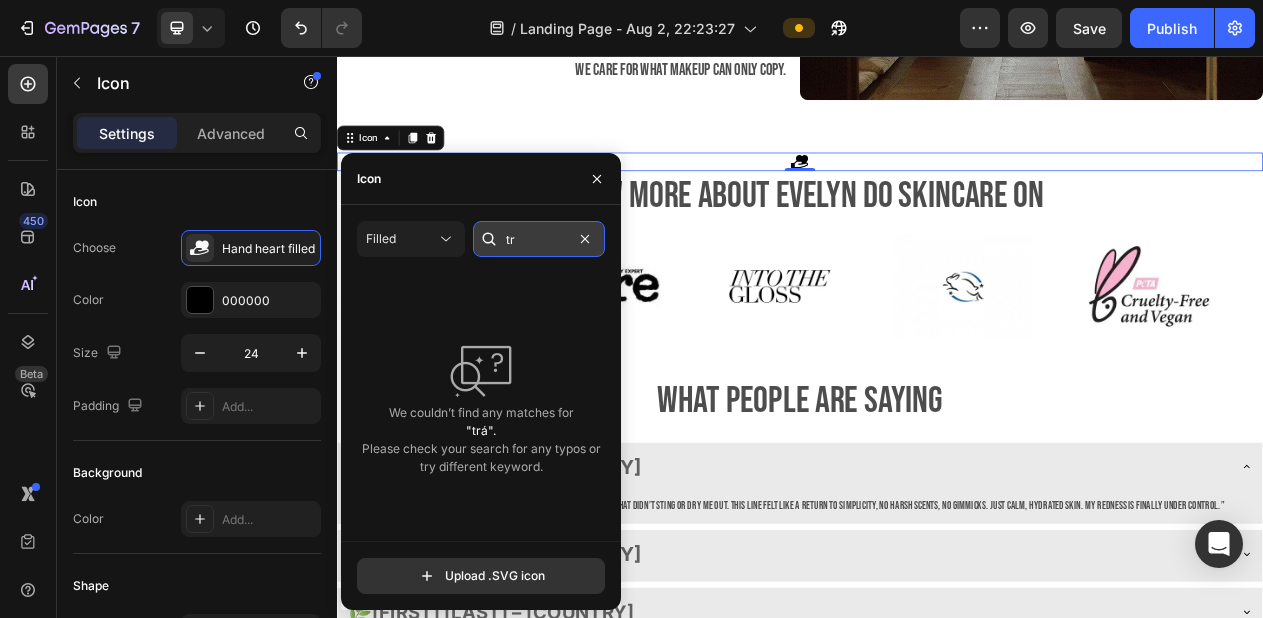 type on "t" 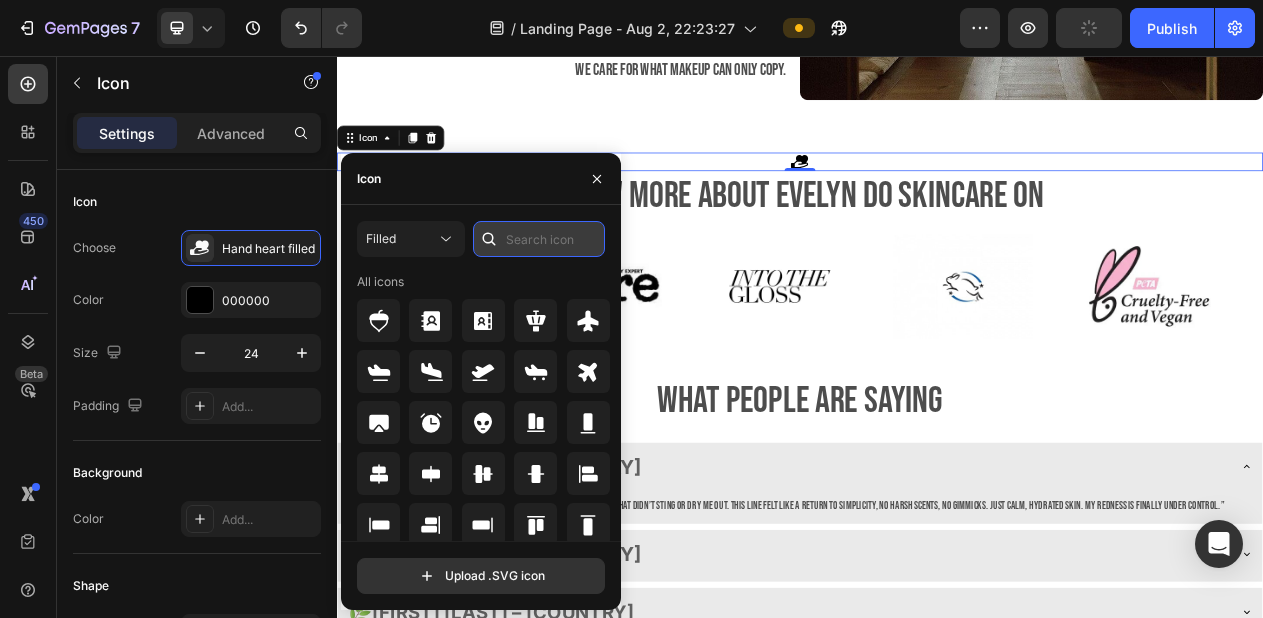 type on "r" 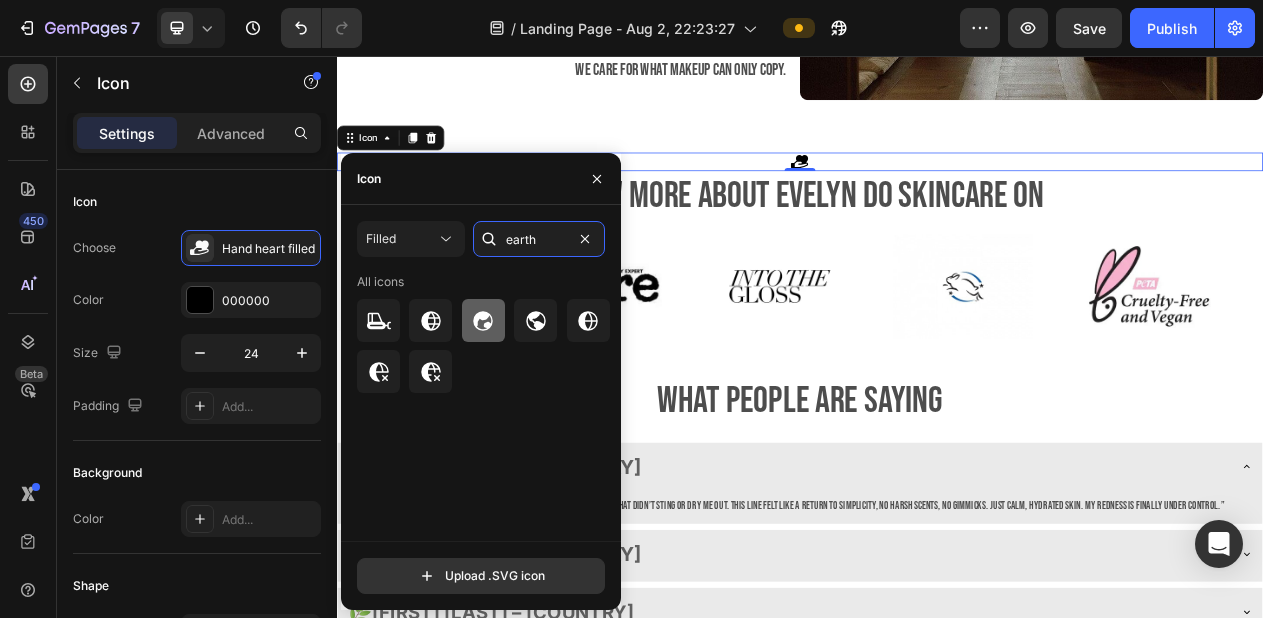 type on "earth" 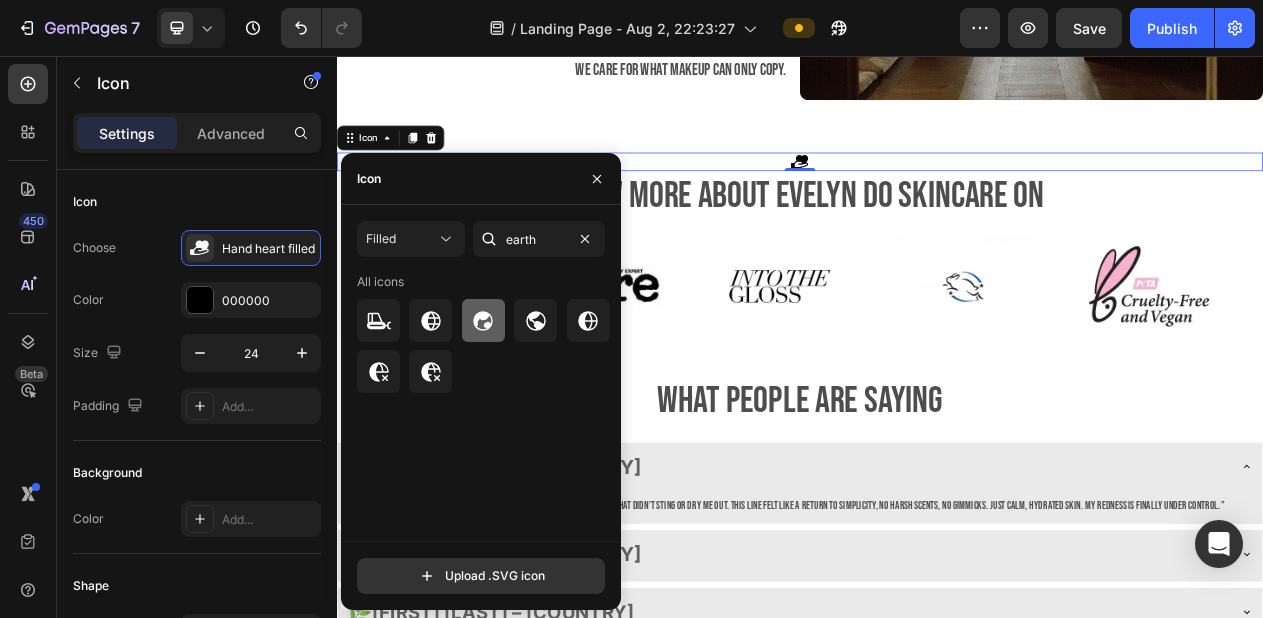 click 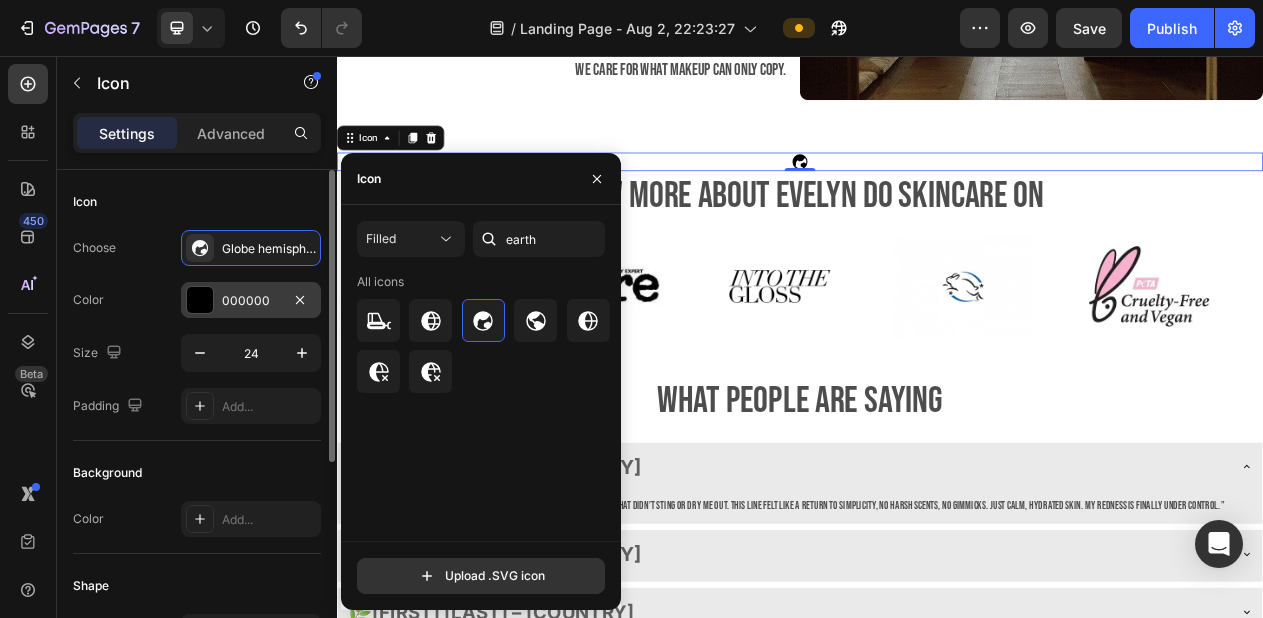 click on "000000" at bounding box center [251, 301] 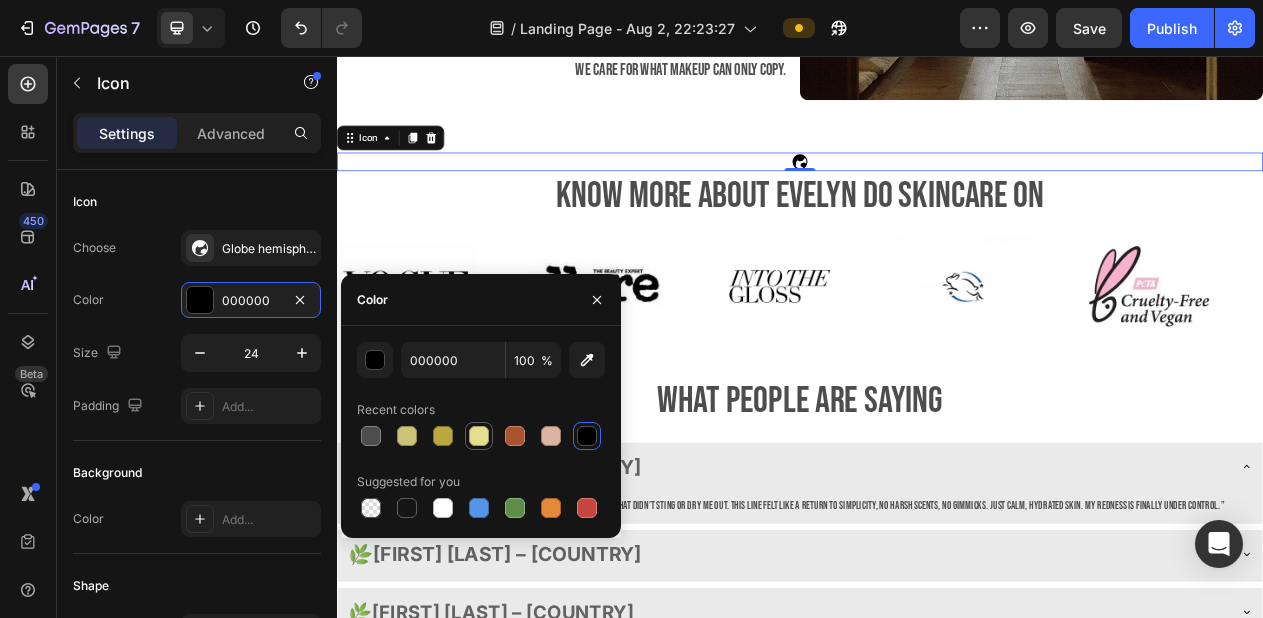 click at bounding box center (479, 436) 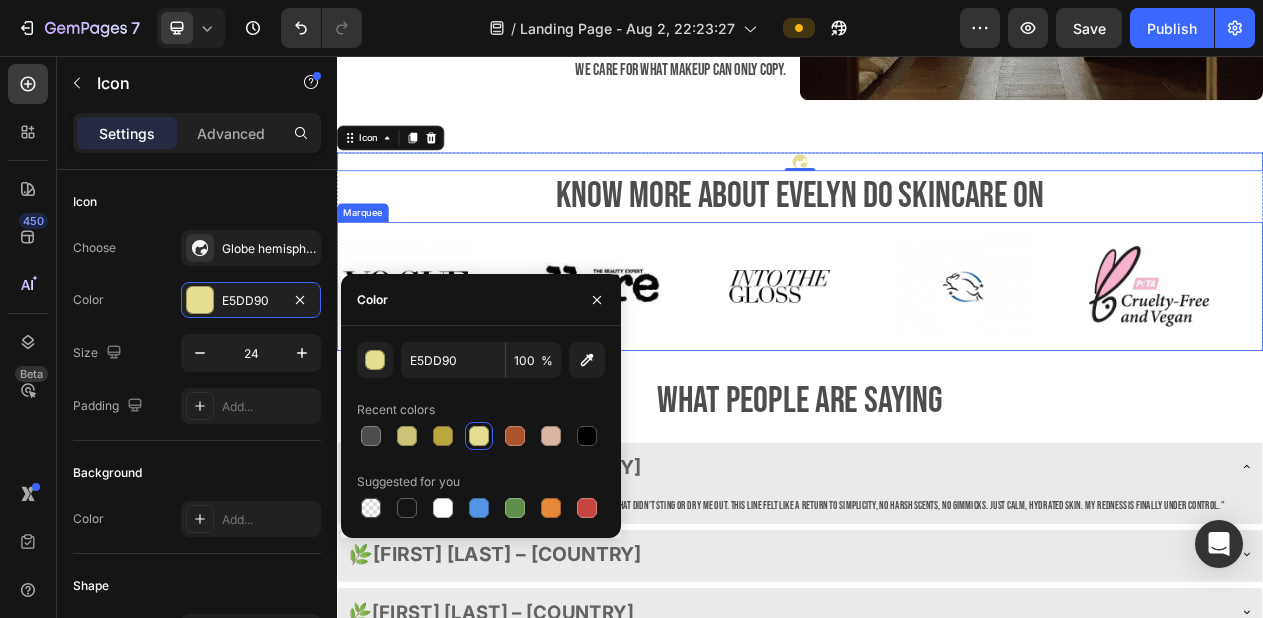 click on "Image" at bounding box center (938, 354) 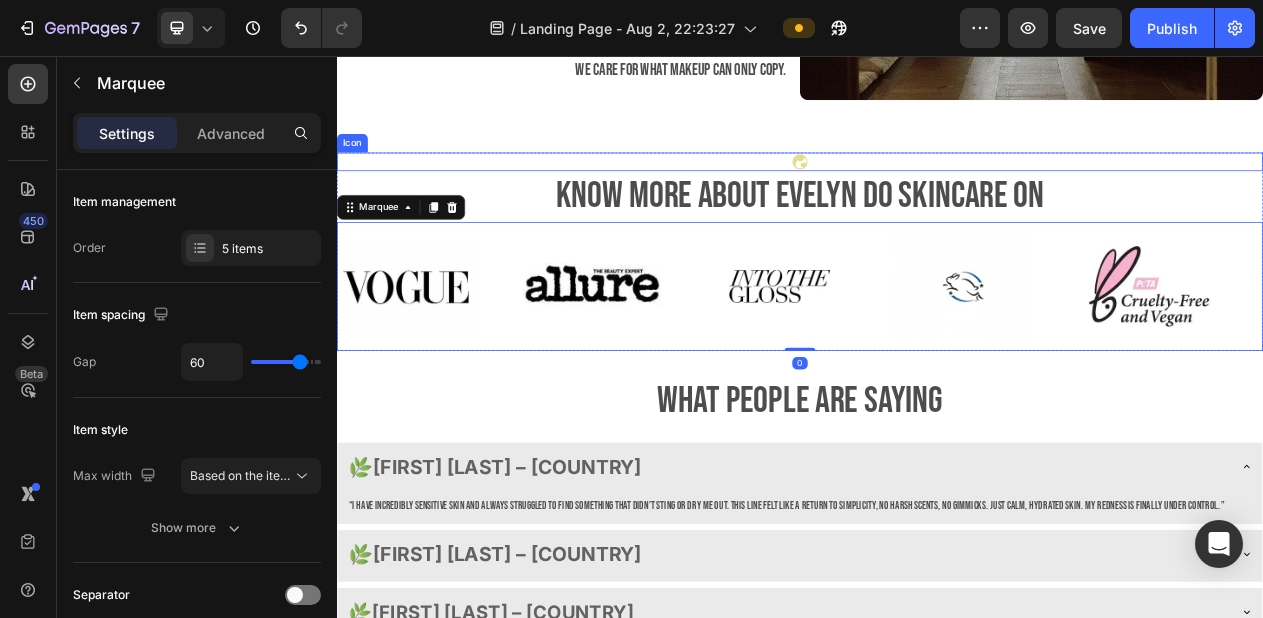 click 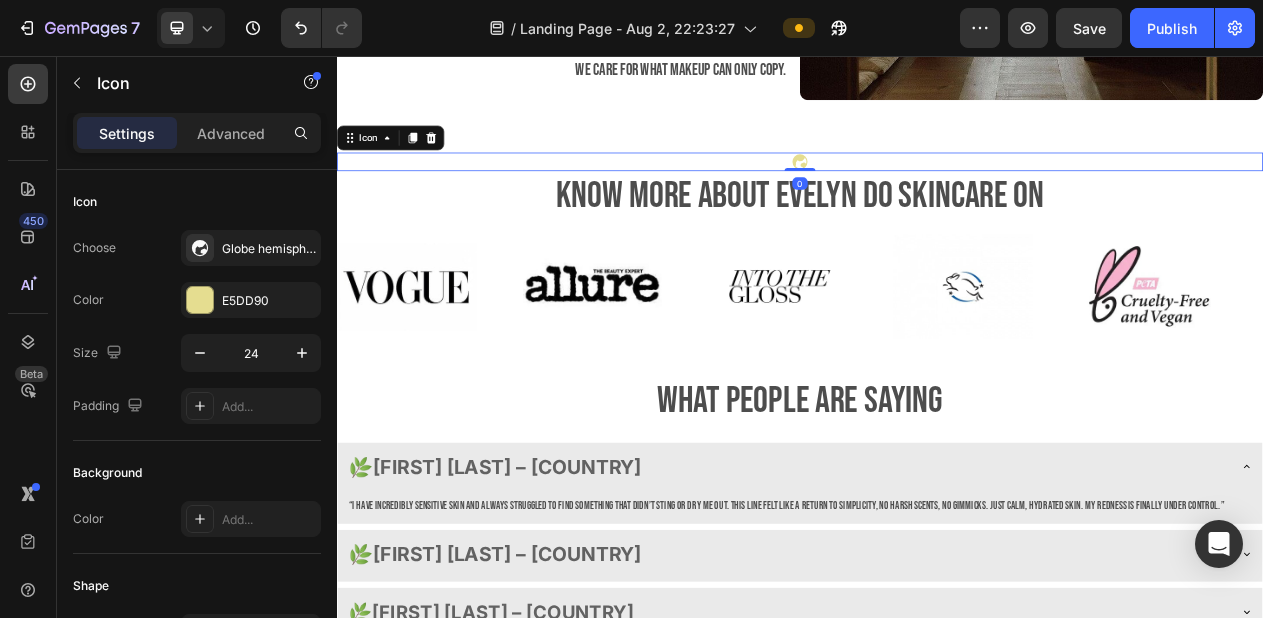 click 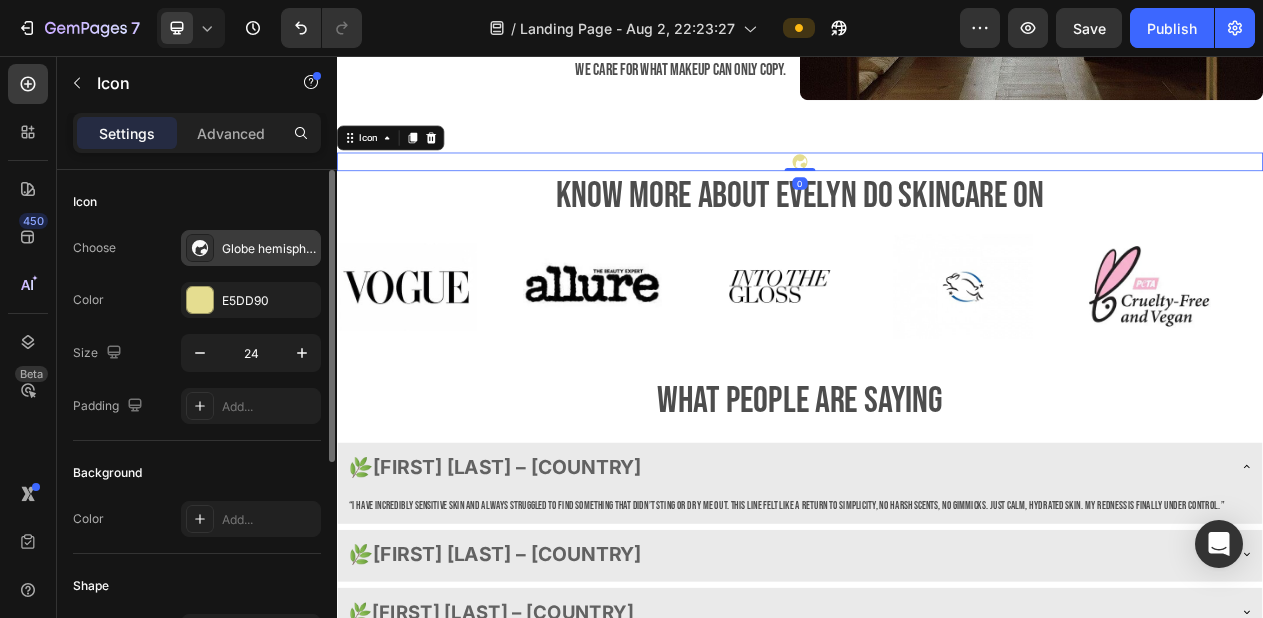 click on "Globe hemisphere east filled" at bounding box center (269, 249) 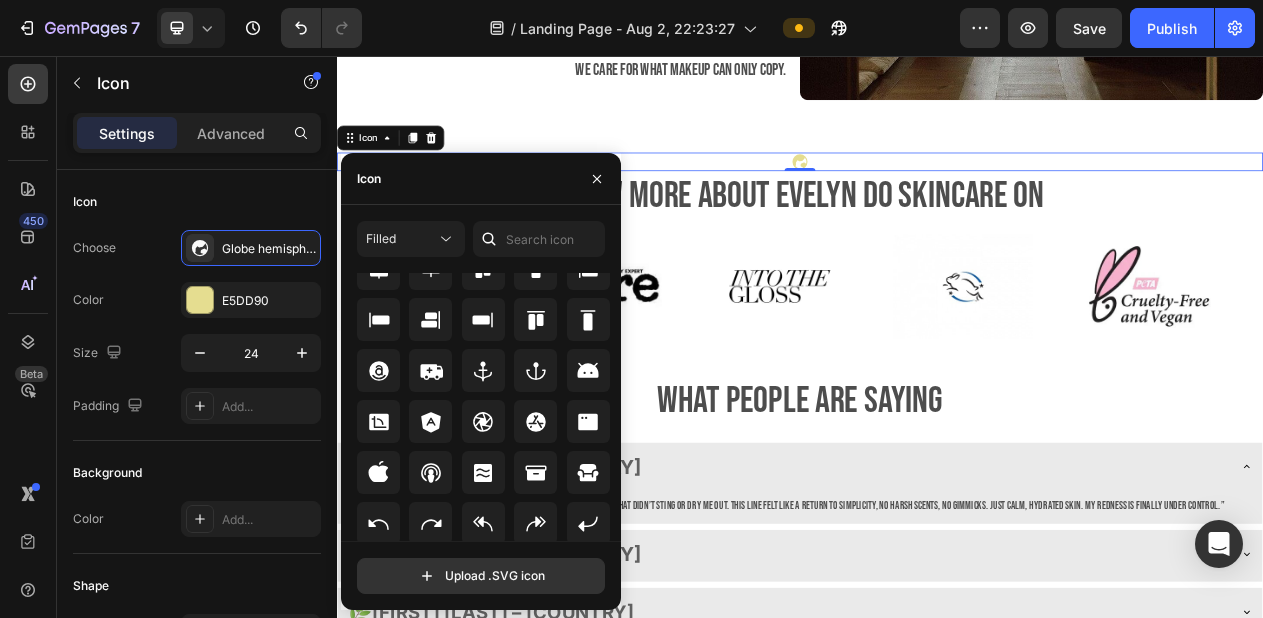 scroll, scrollTop: 252, scrollLeft: 0, axis: vertical 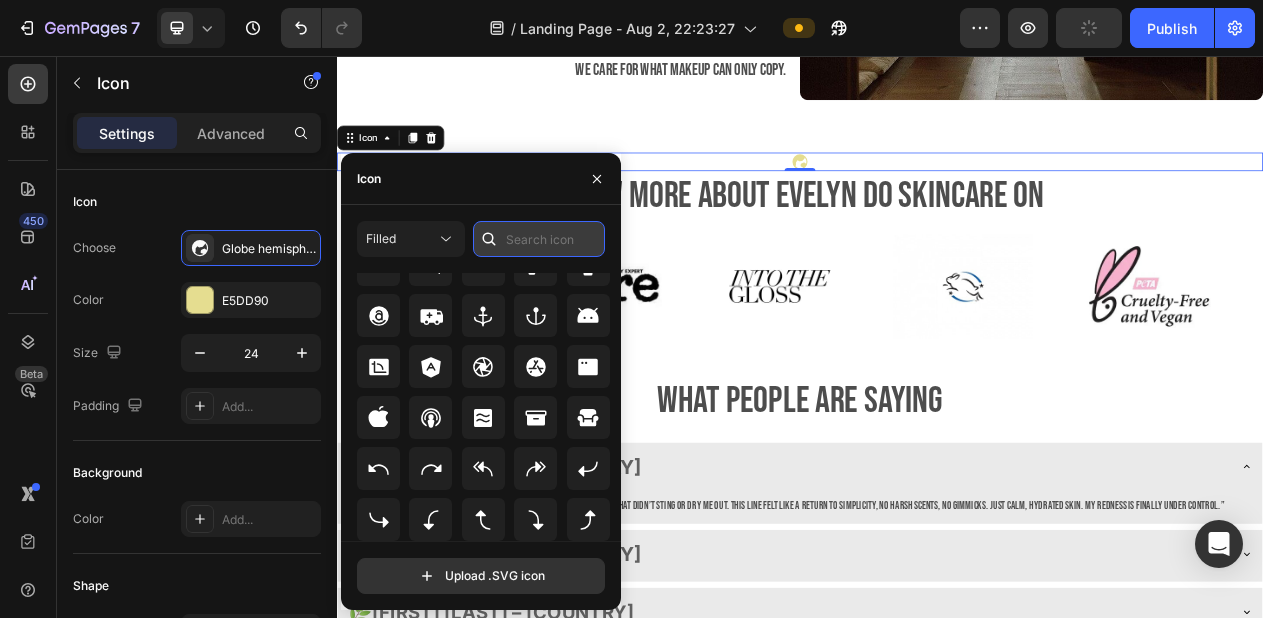 click at bounding box center [539, 239] 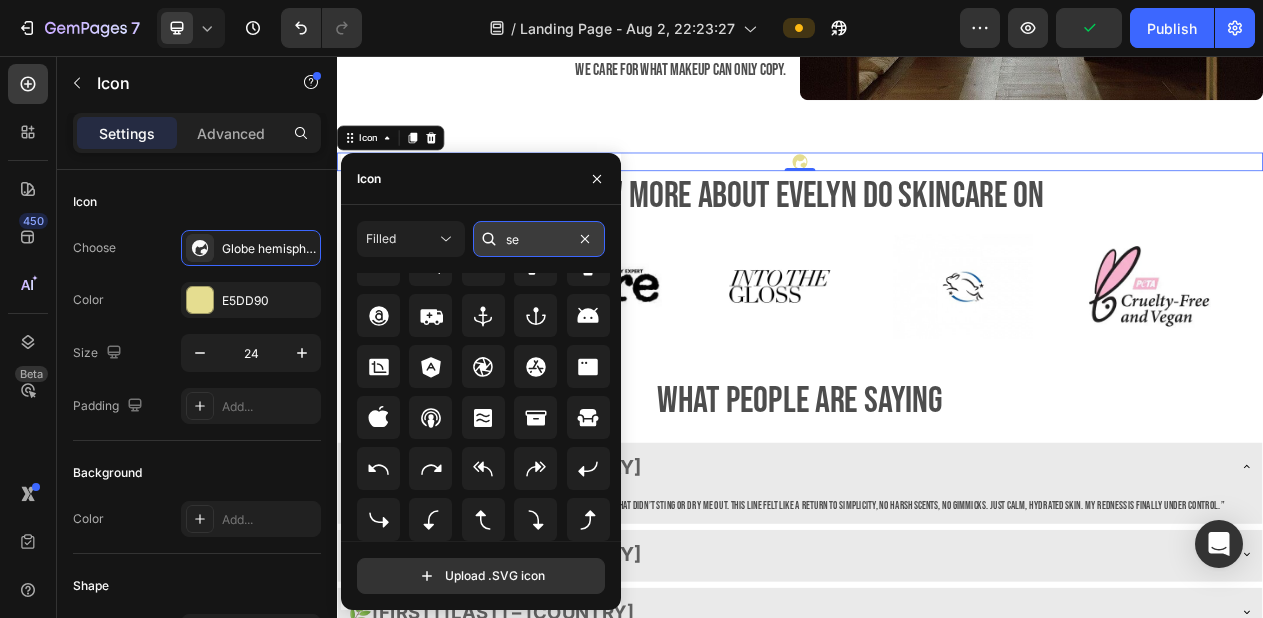 scroll, scrollTop: 0, scrollLeft: 0, axis: both 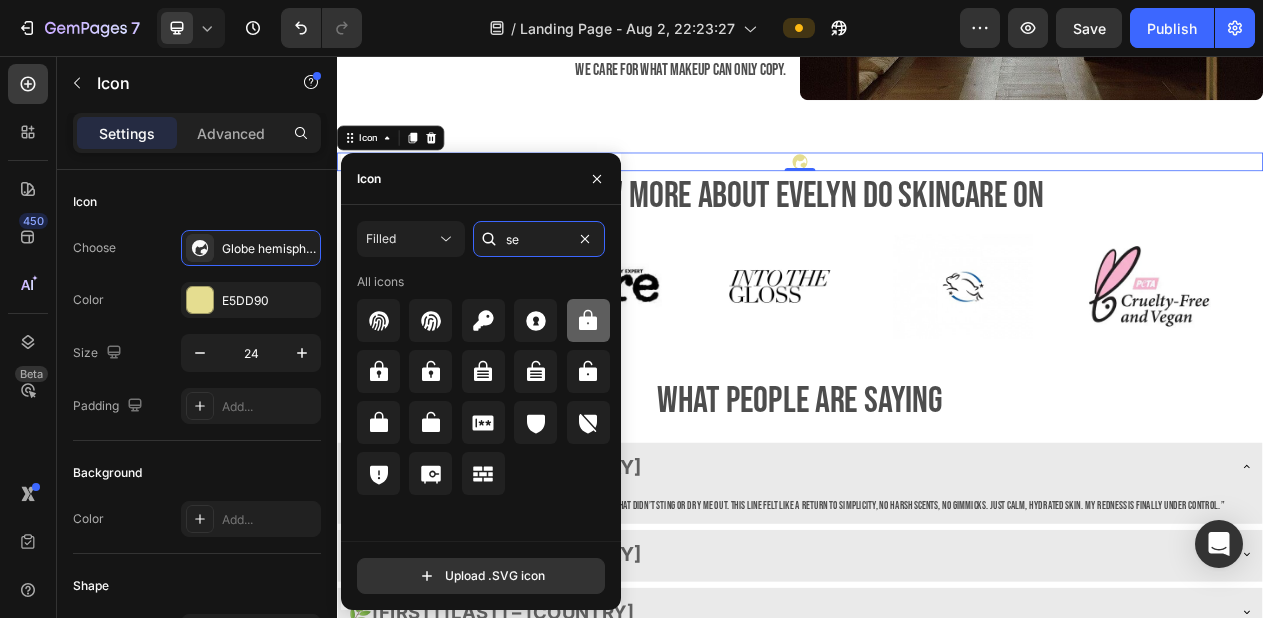 type on "s" 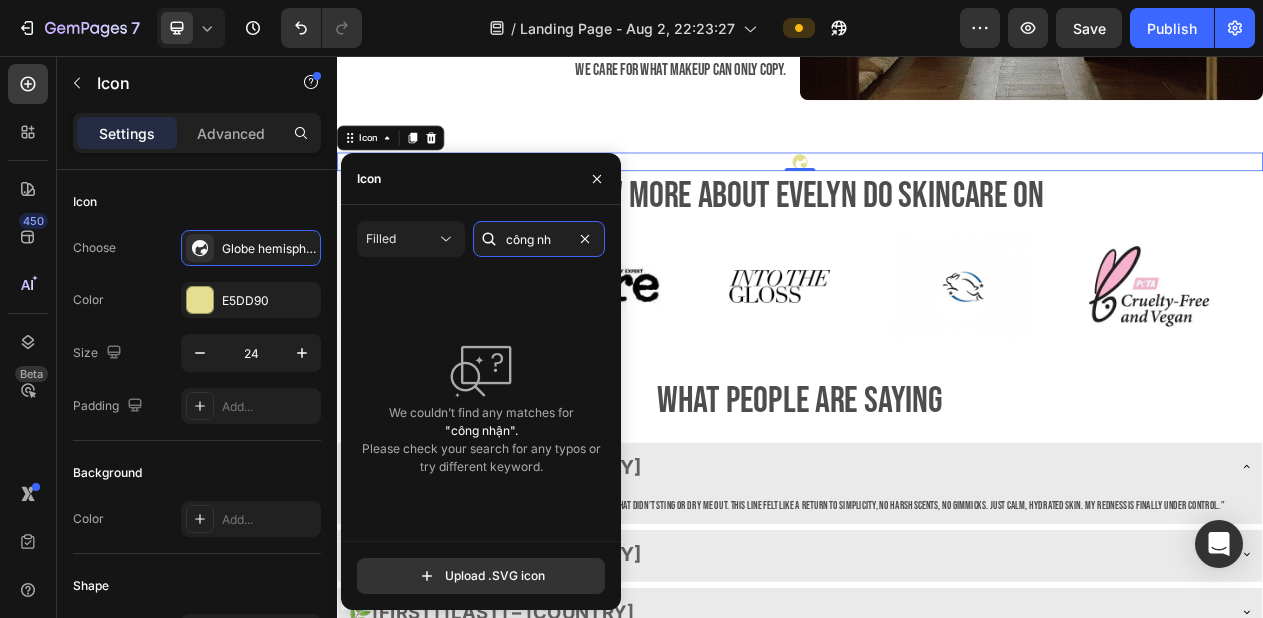 scroll, scrollTop: 0, scrollLeft: 0, axis: both 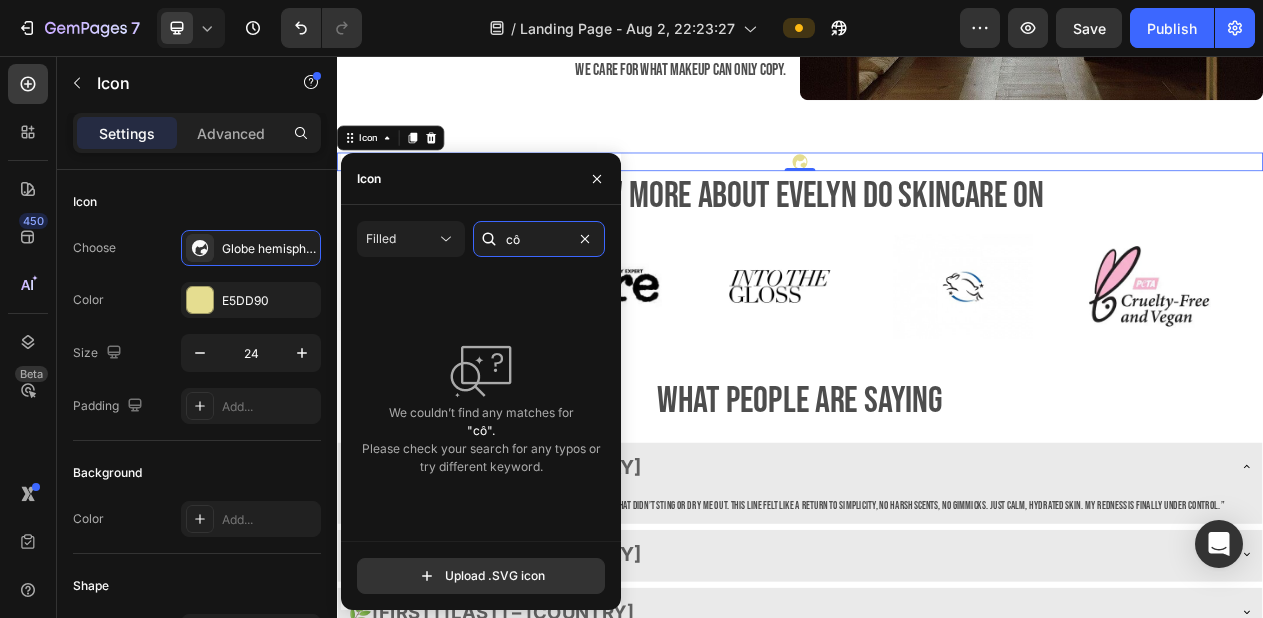 type on "c" 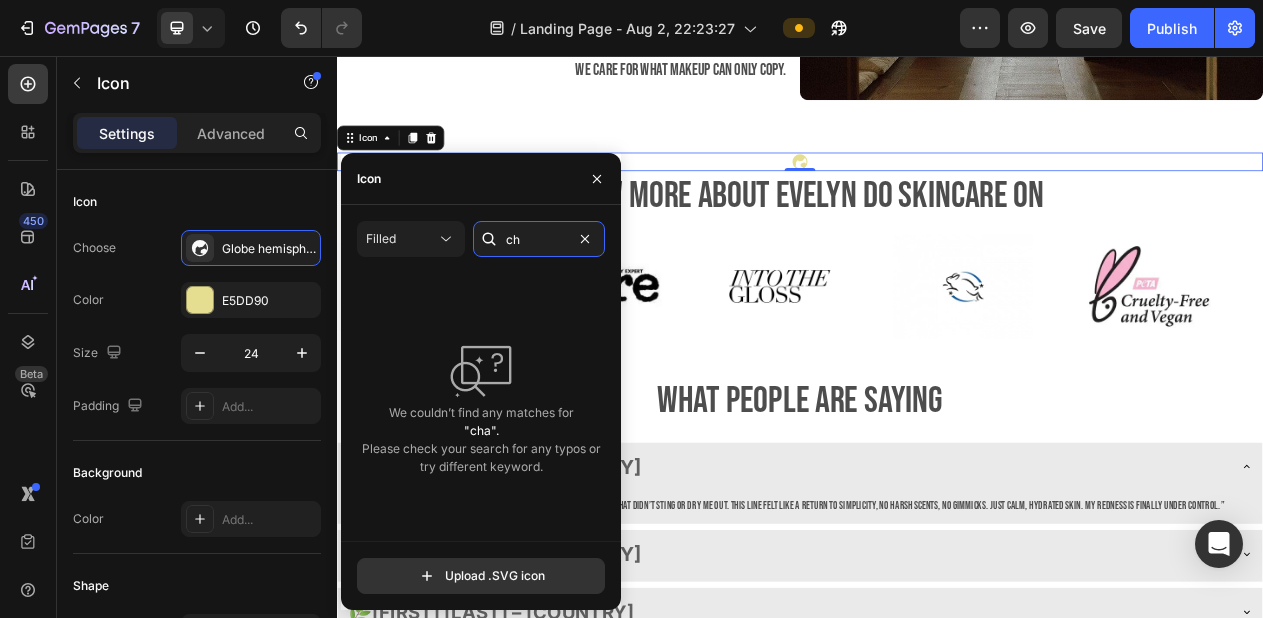 type on "c" 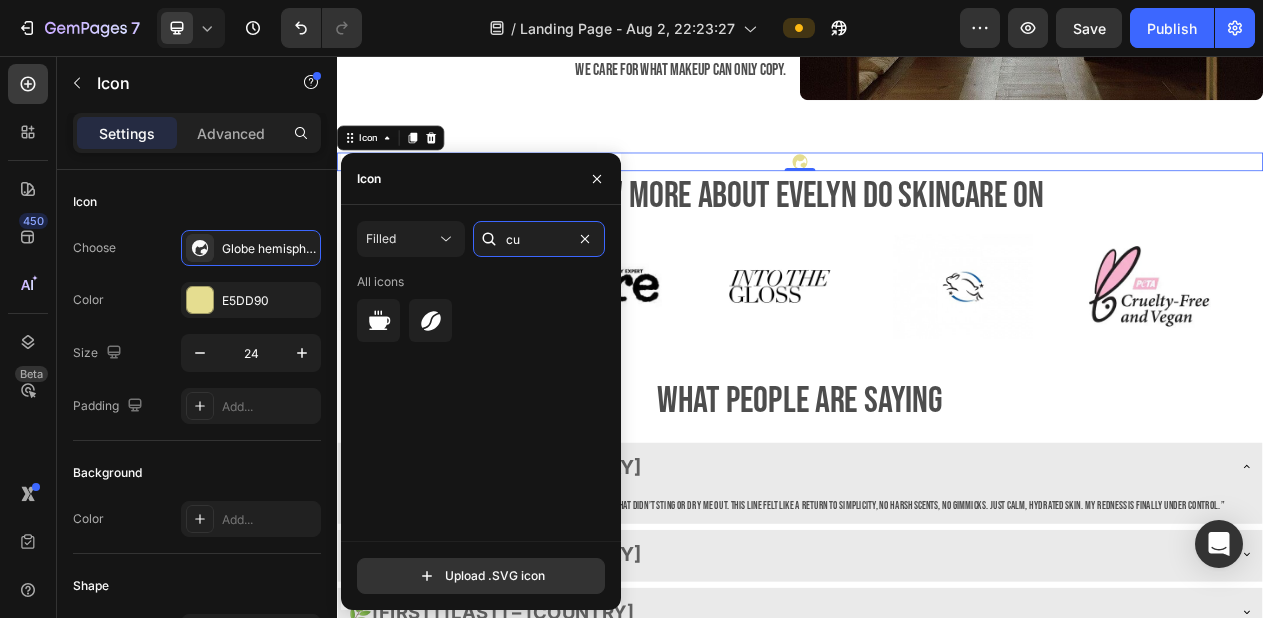 type on "c" 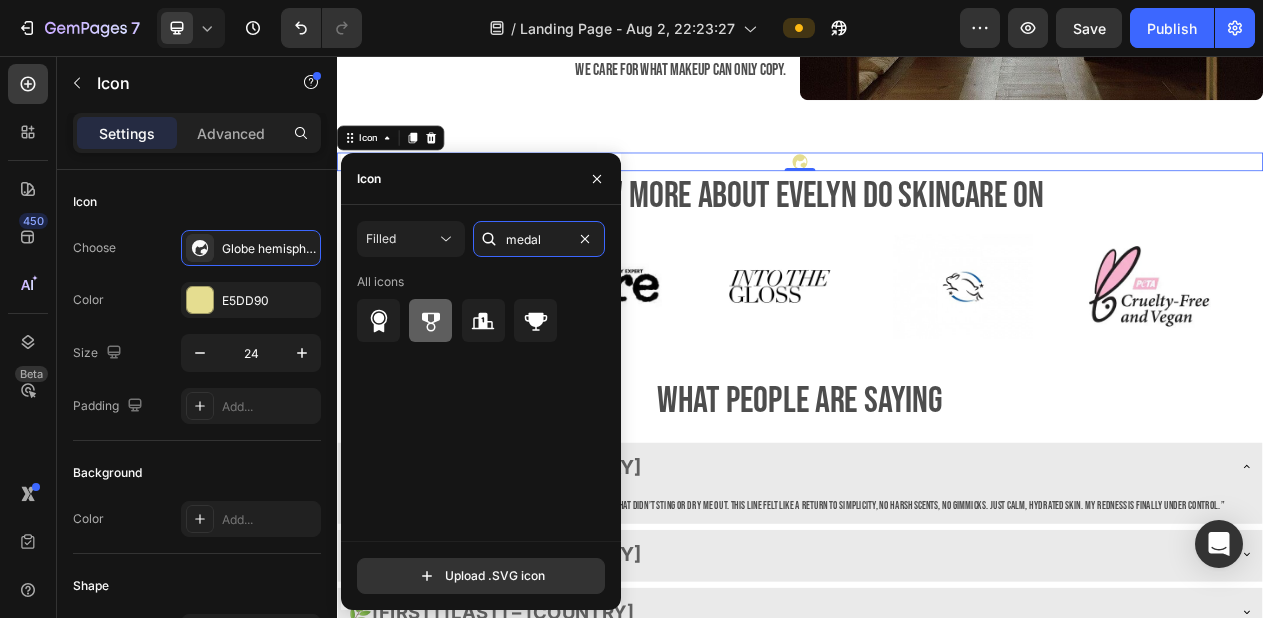 type on "medal" 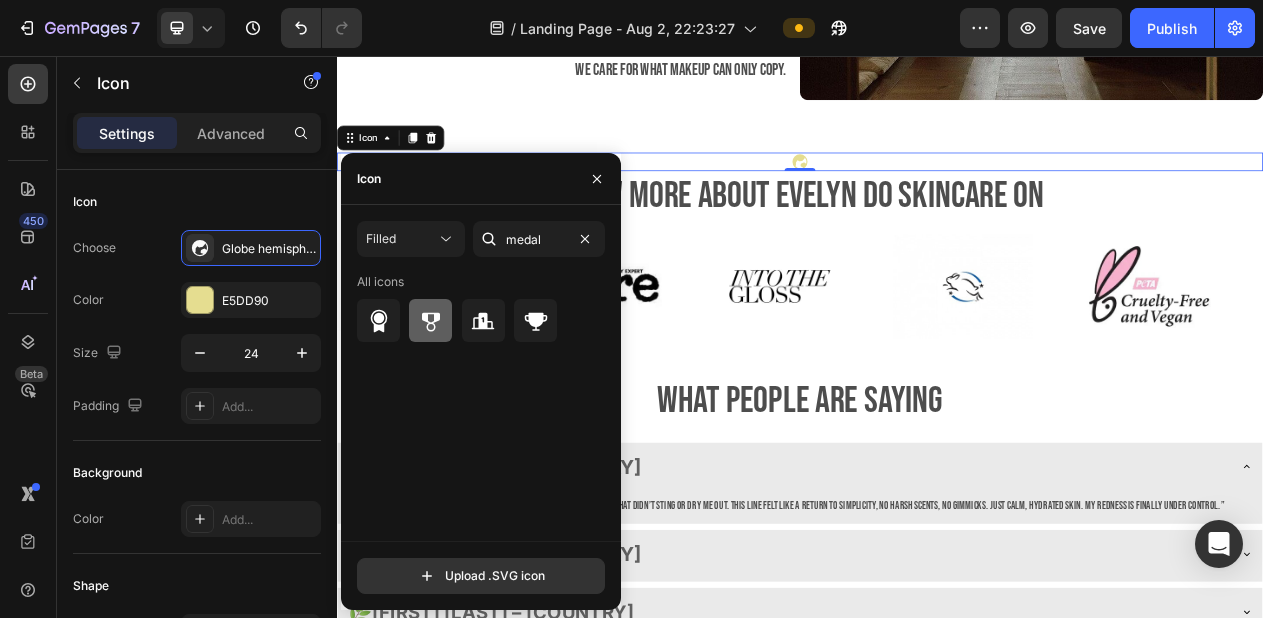 click 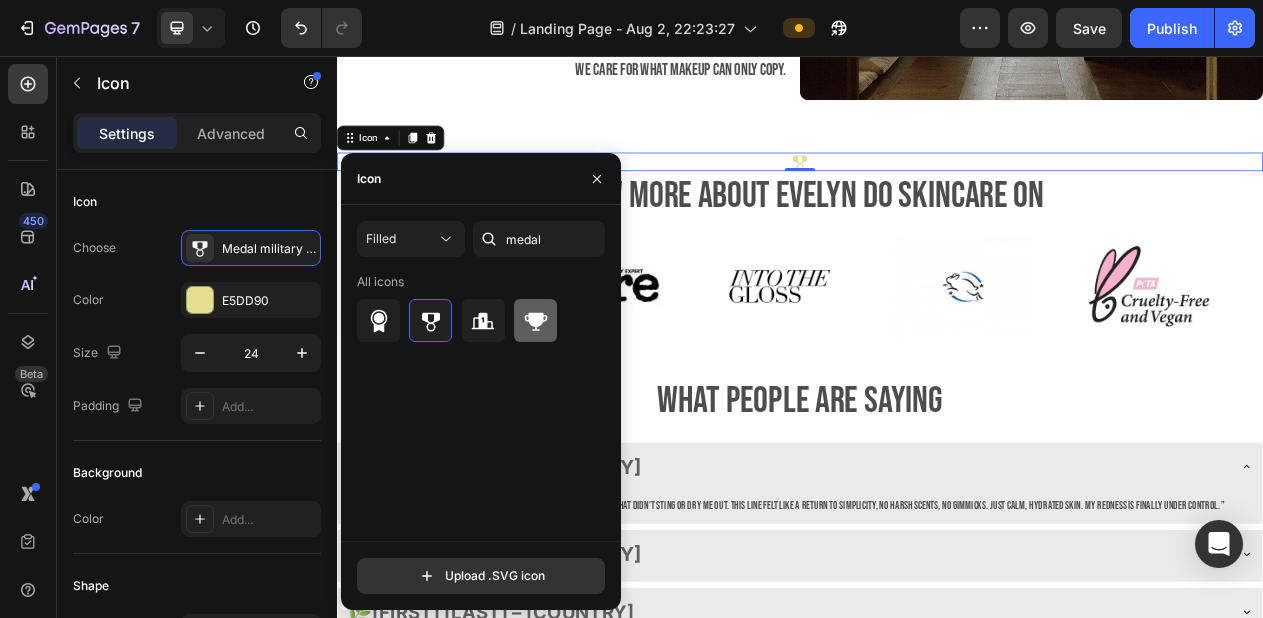 click 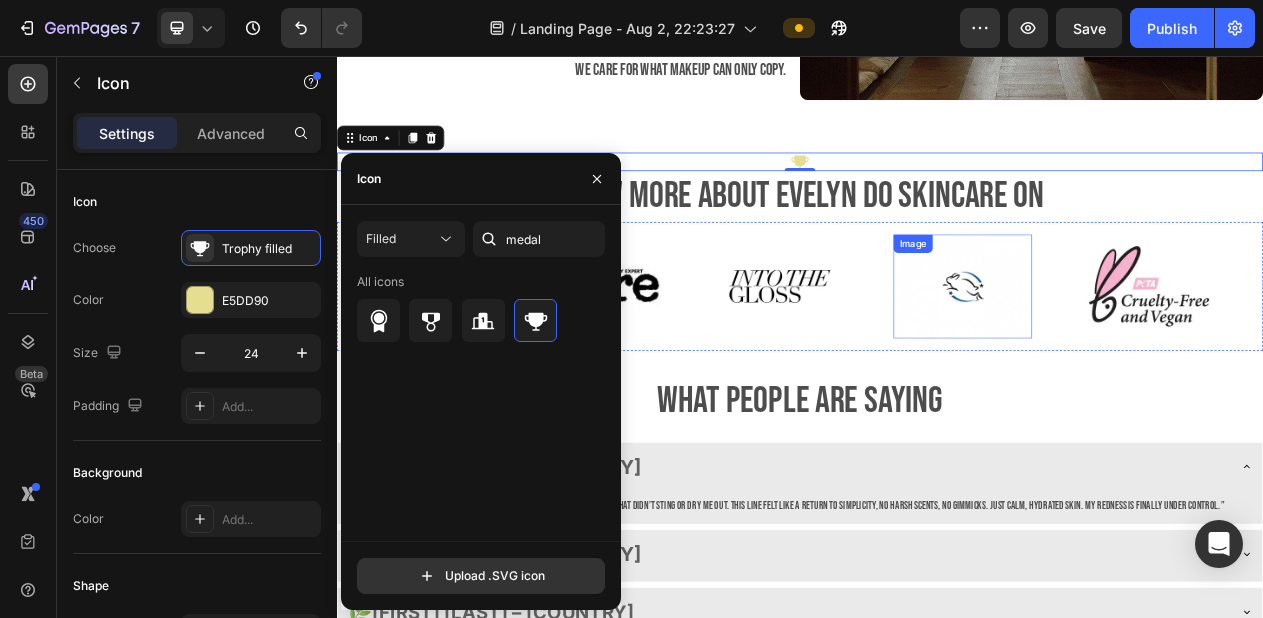 click on "Image Image Image Image Image Image Image Image Image Image Marquee" at bounding box center [937, 354] 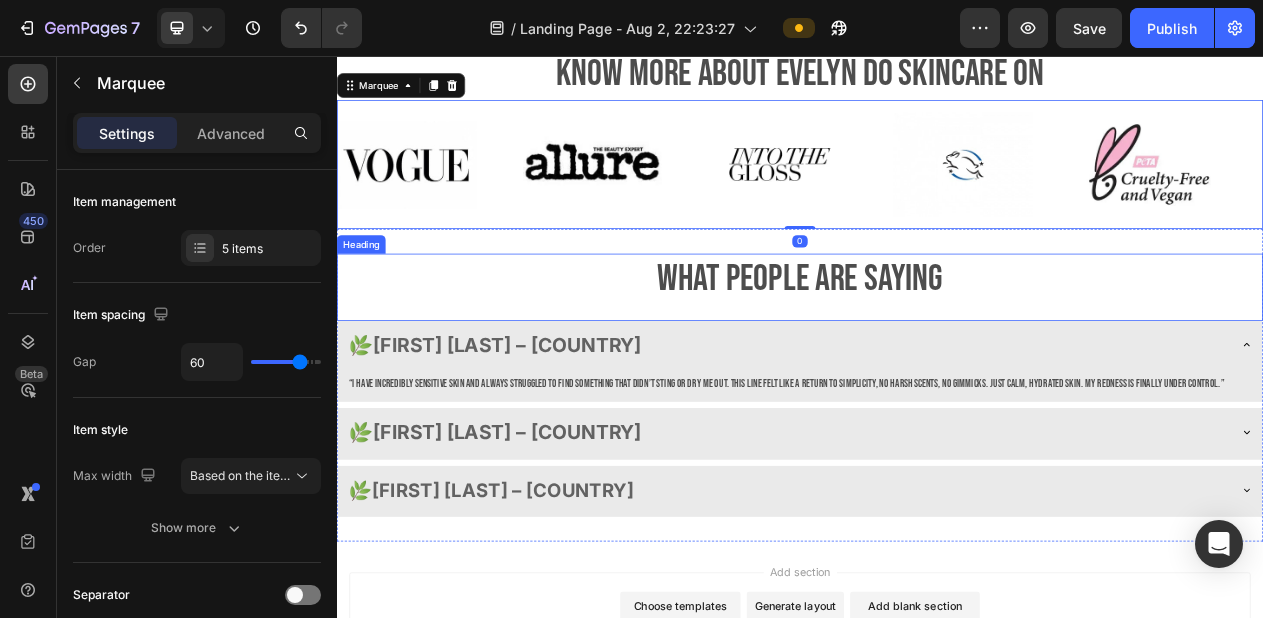 scroll, scrollTop: 2758, scrollLeft: 0, axis: vertical 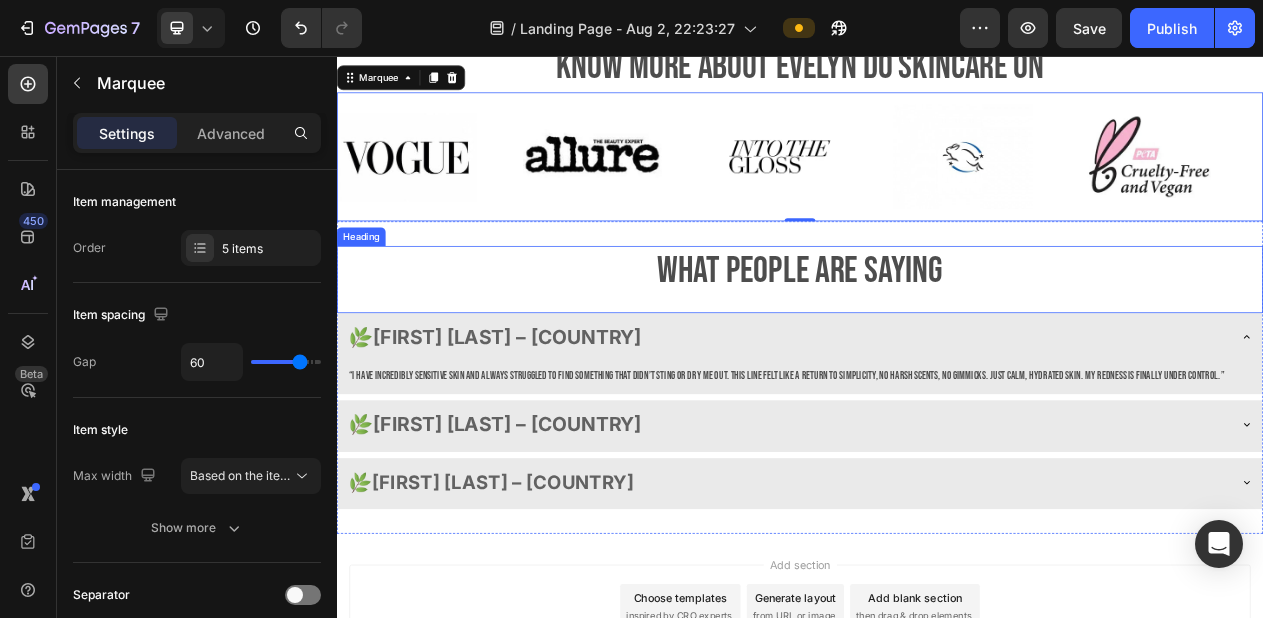 click on "what people are saying" at bounding box center [937, 335] 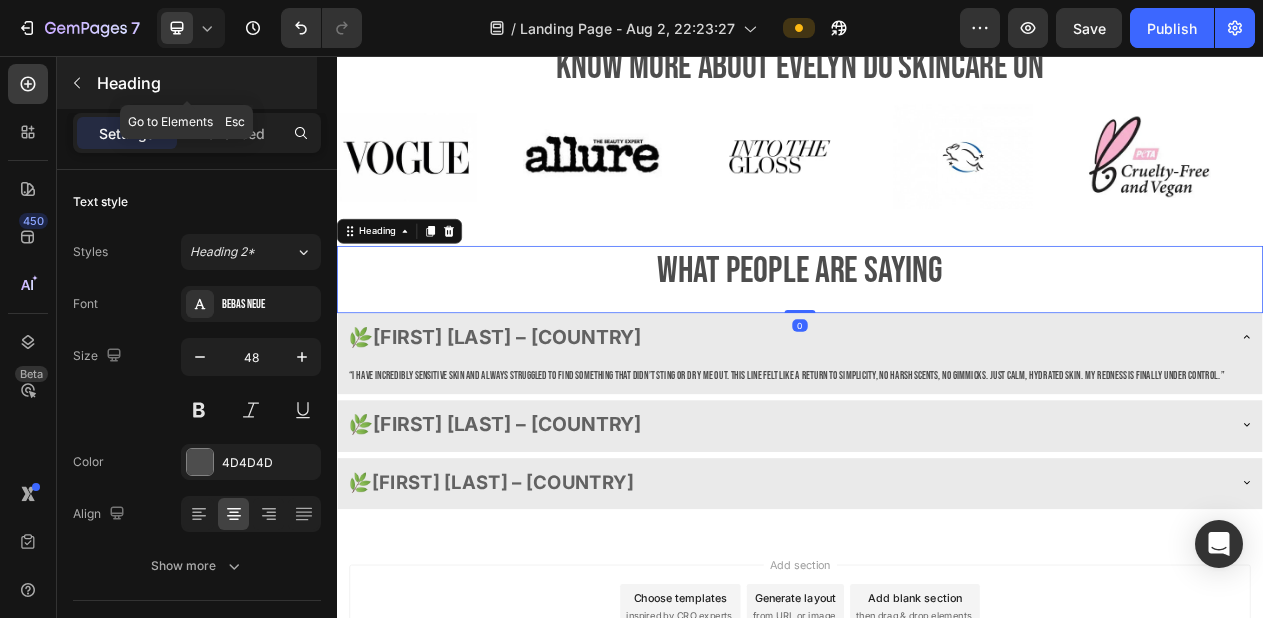 click 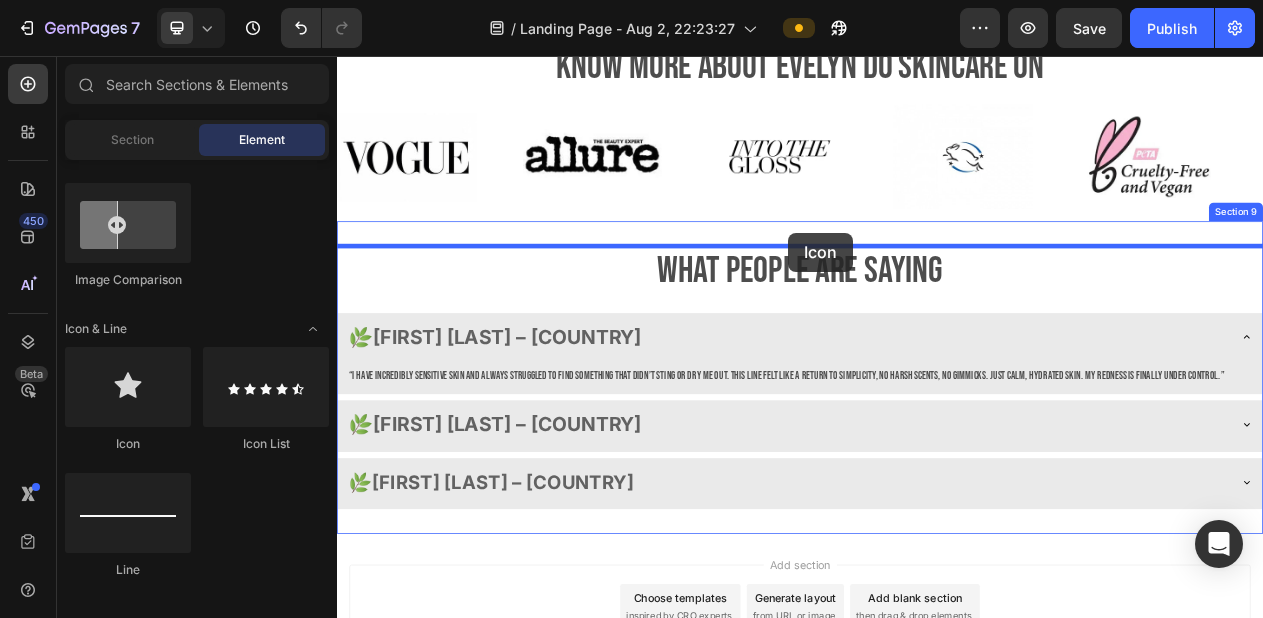 drag, startPoint x: 491, startPoint y: 440, endPoint x: 921, endPoint y: 285, distance: 457.08313 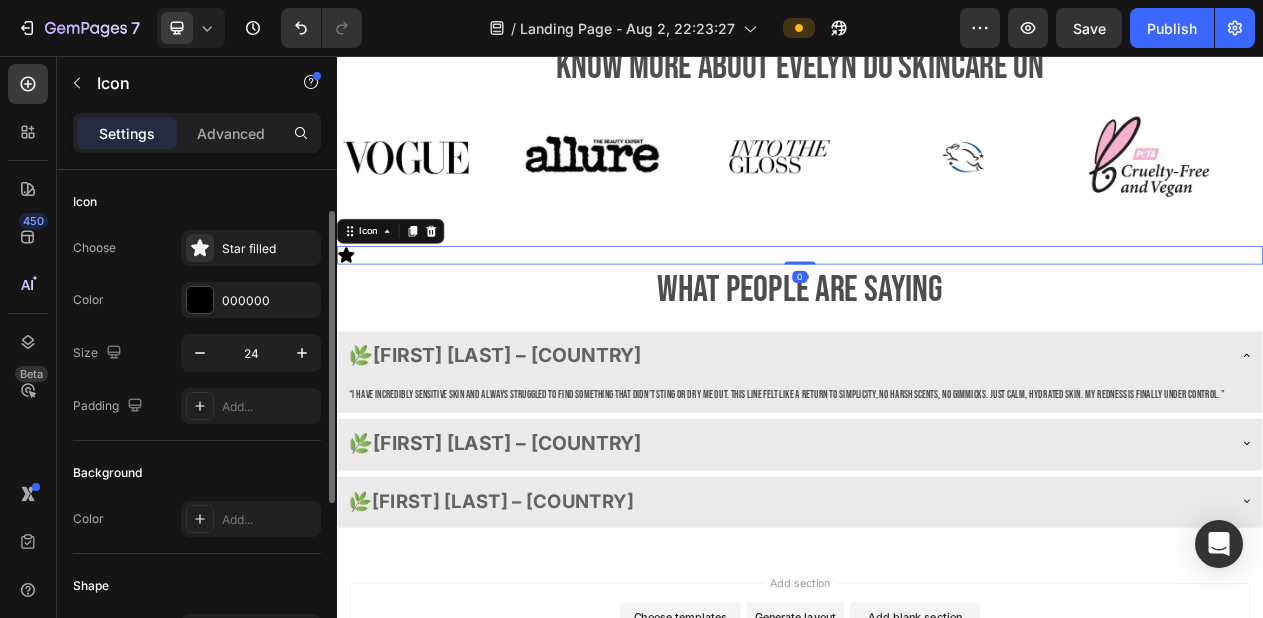 scroll, scrollTop: 366, scrollLeft: 0, axis: vertical 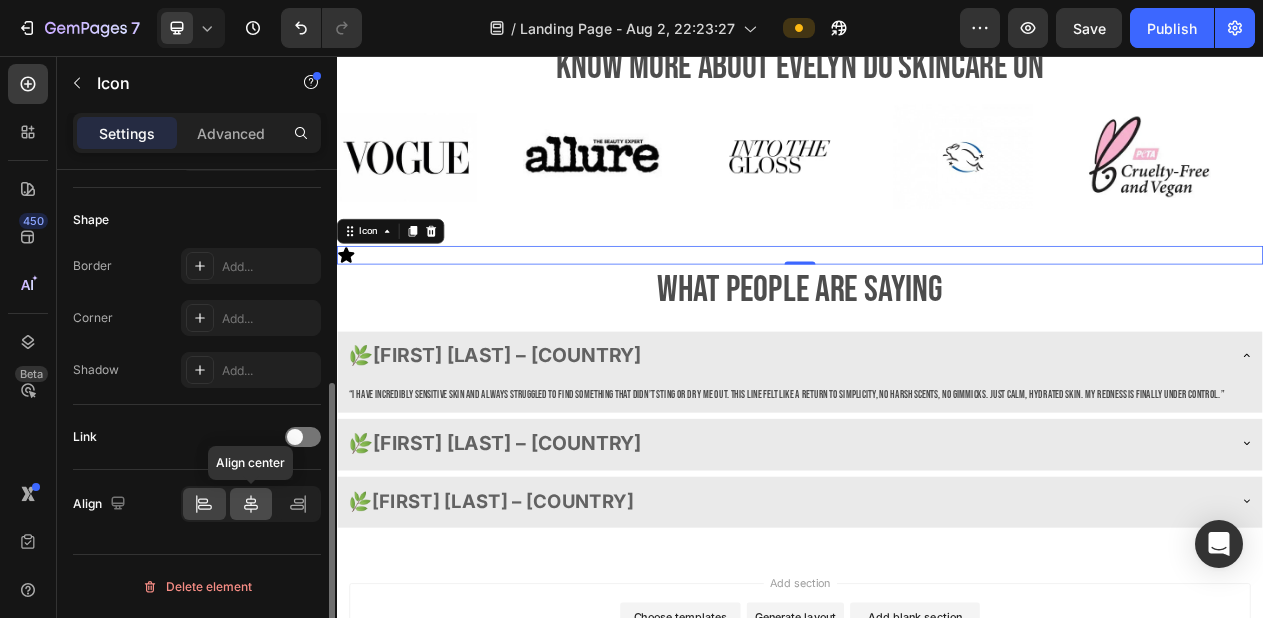 click 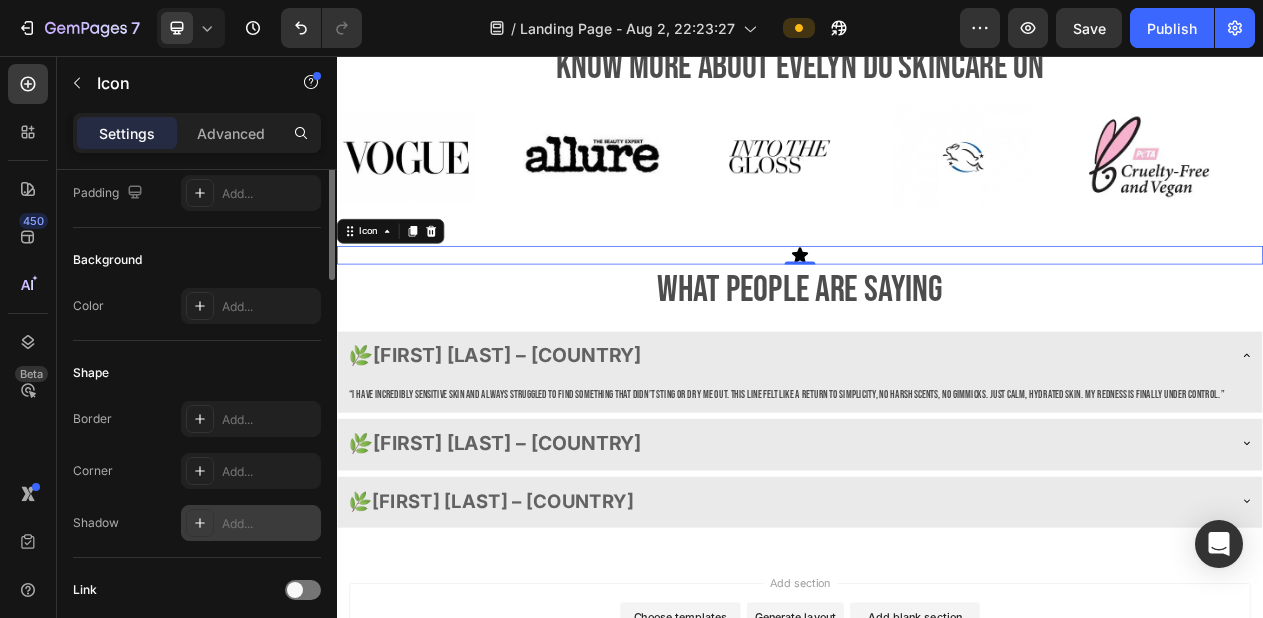 scroll, scrollTop: 0, scrollLeft: 0, axis: both 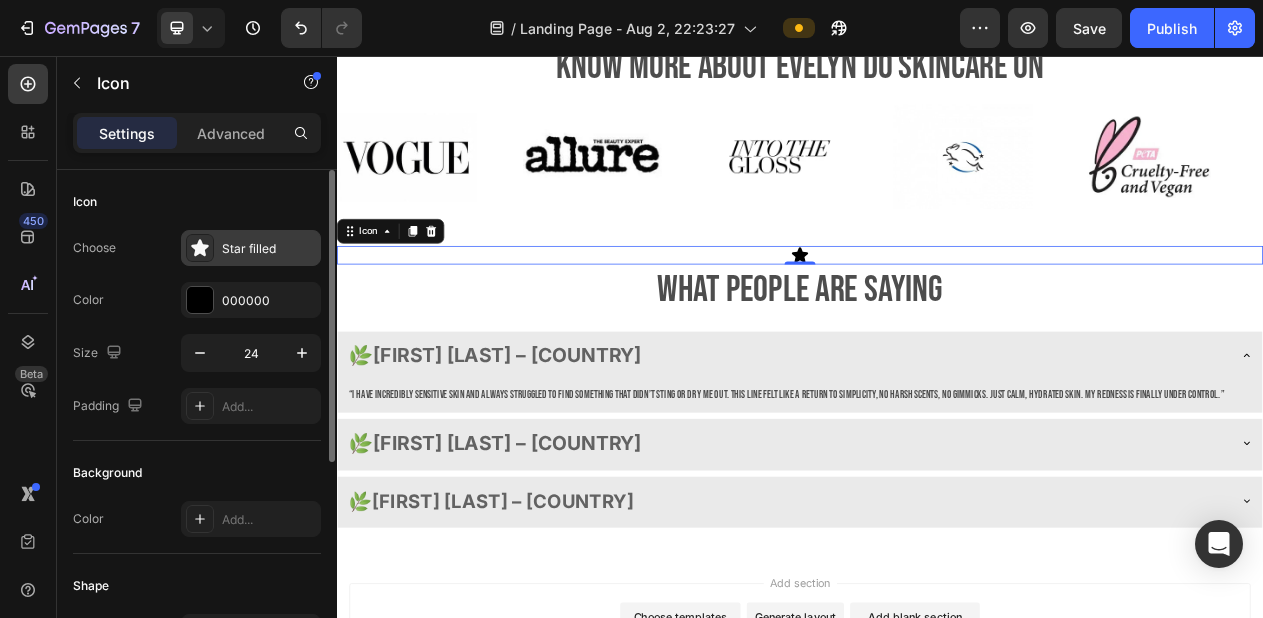 click on "Star filled" at bounding box center (269, 249) 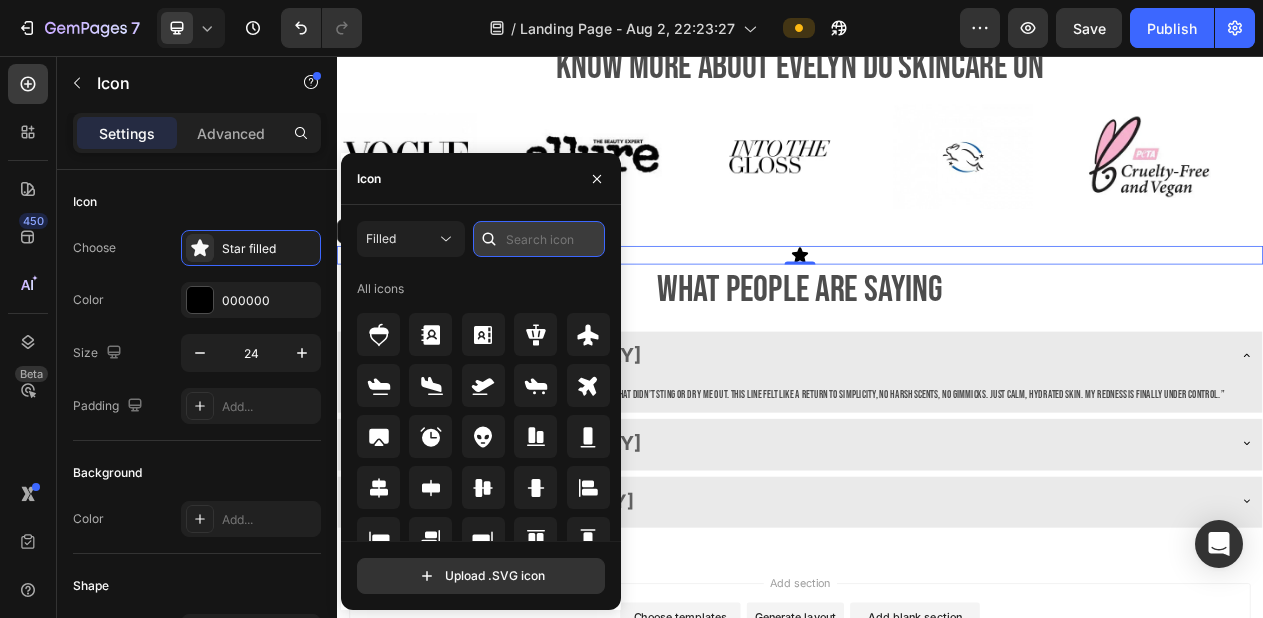 click at bounding box center (539, 239) 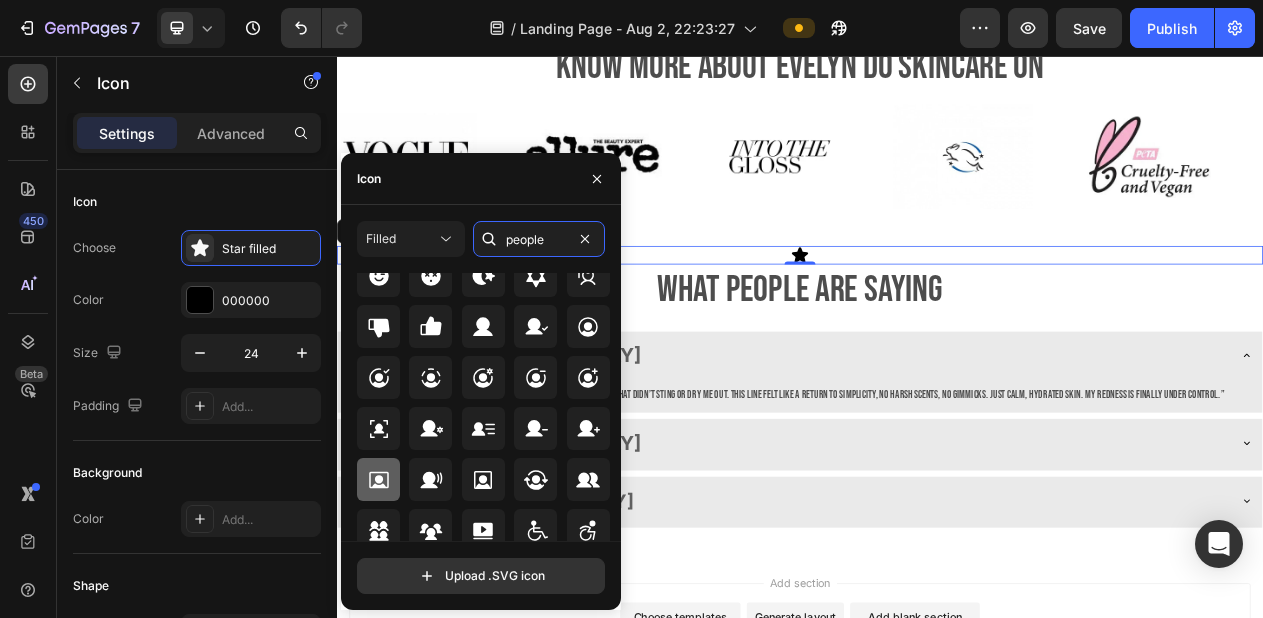 scroll, scrollTop: 553, scrollLeft: 0, axis: vertical 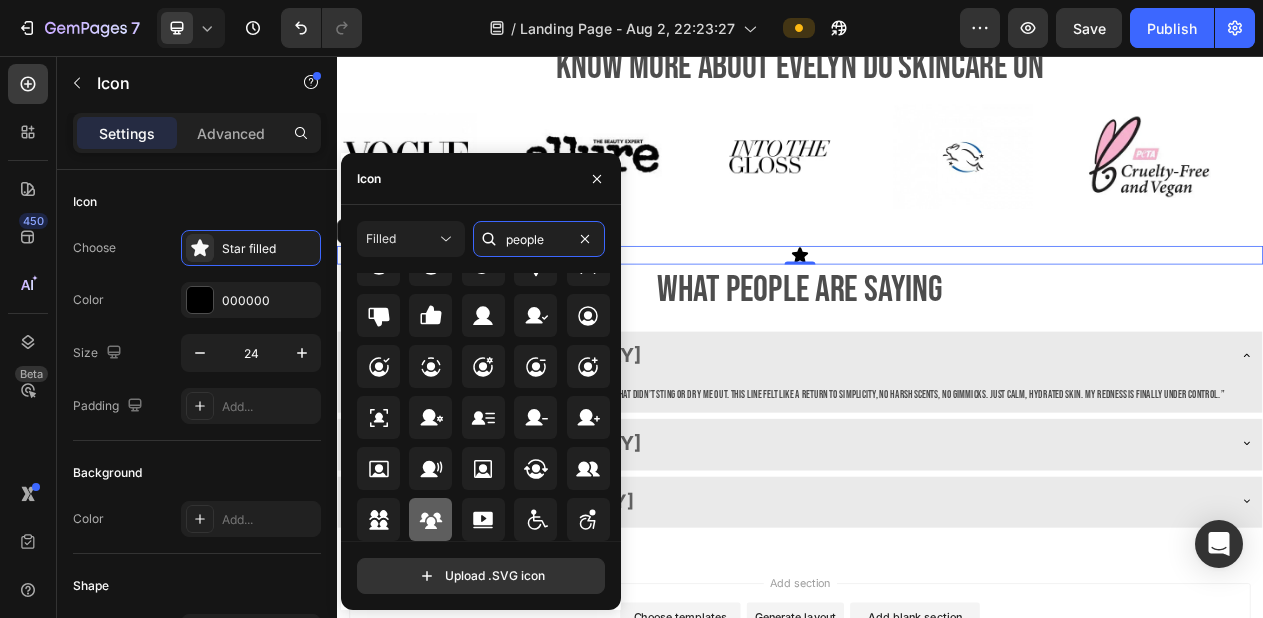 type on "people" 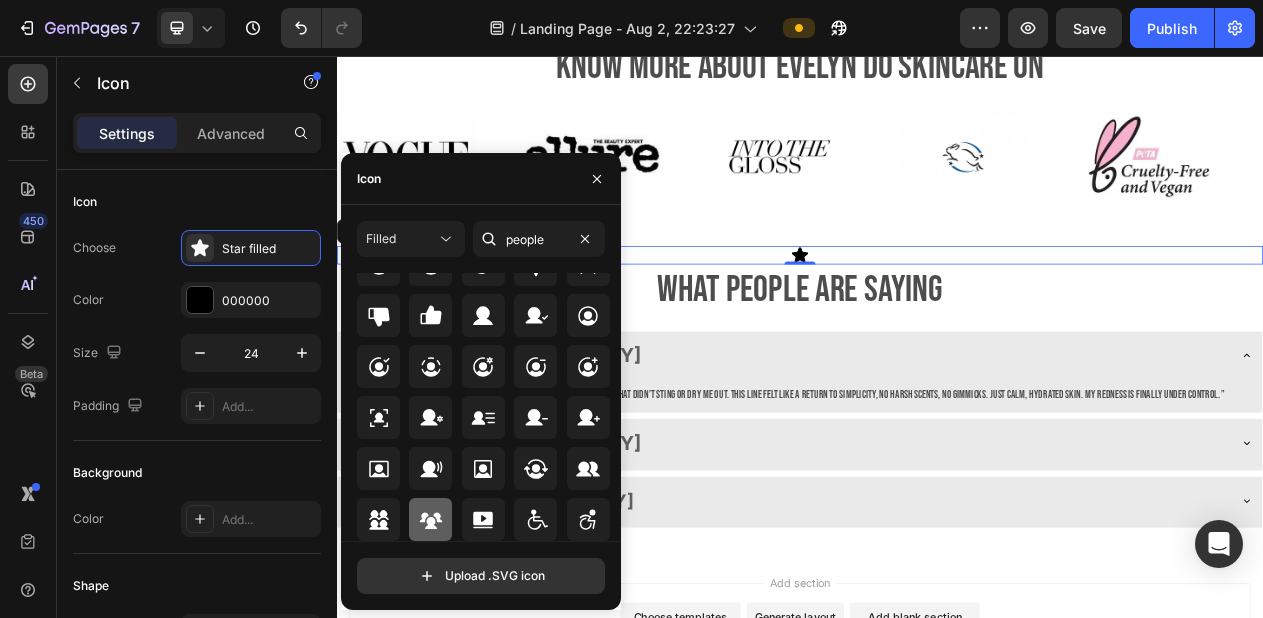 click 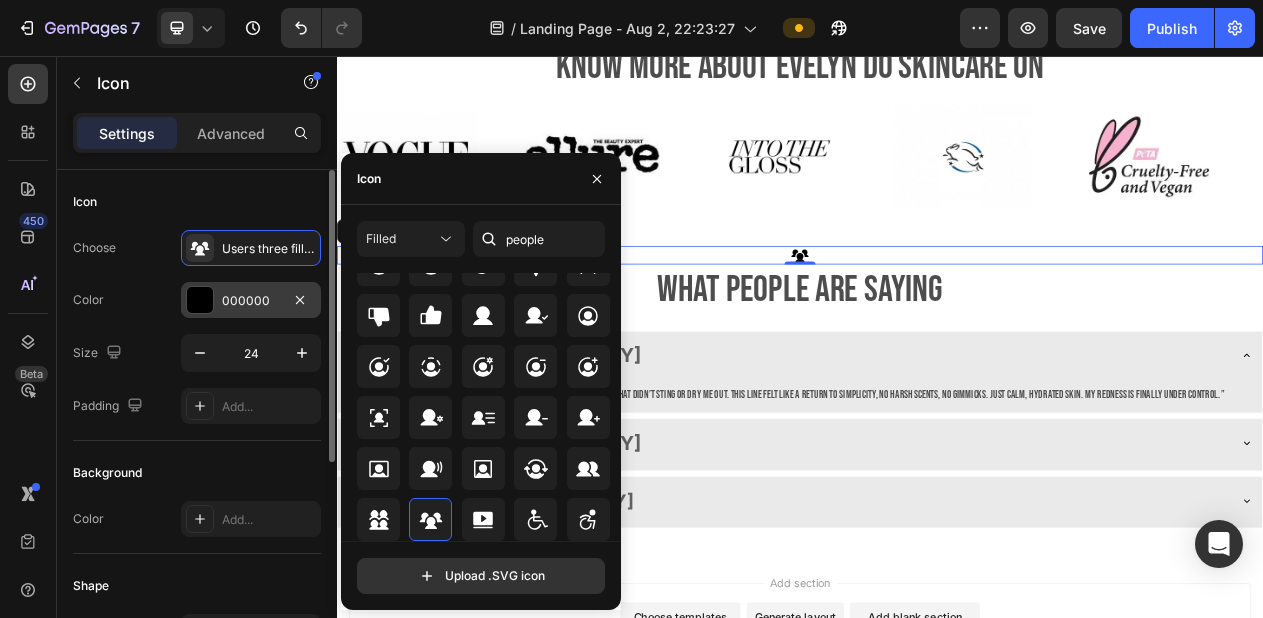 click on "000000" at bounding box center [251, 301] 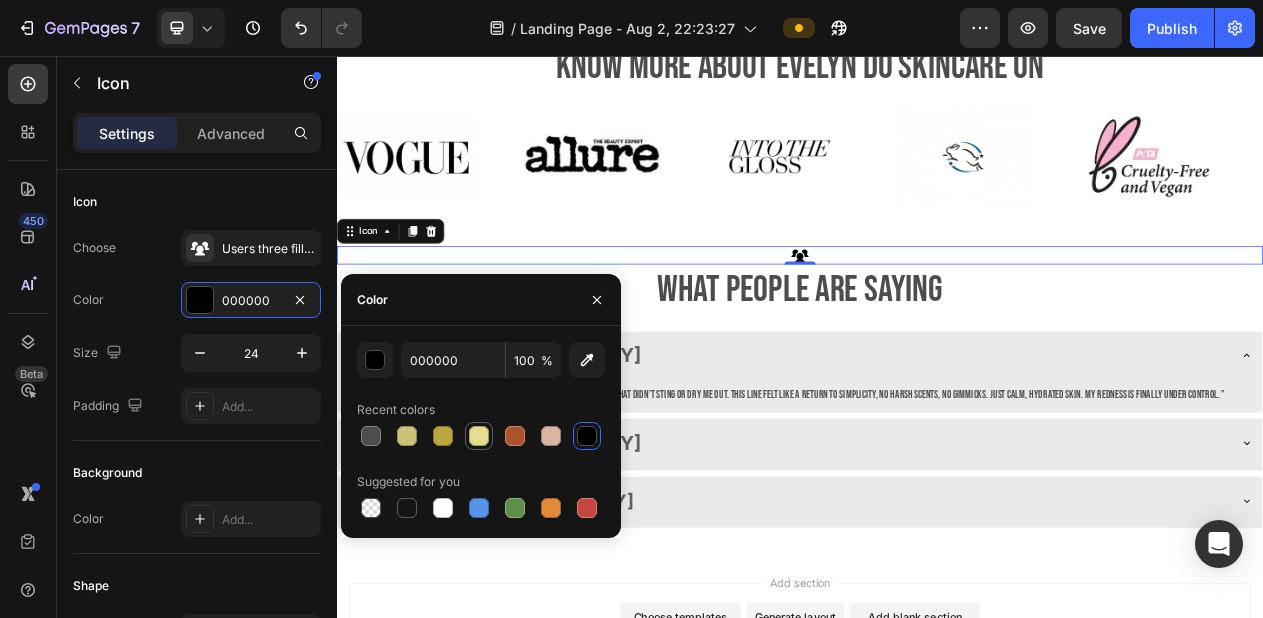 click at bounding box center [479, 436] 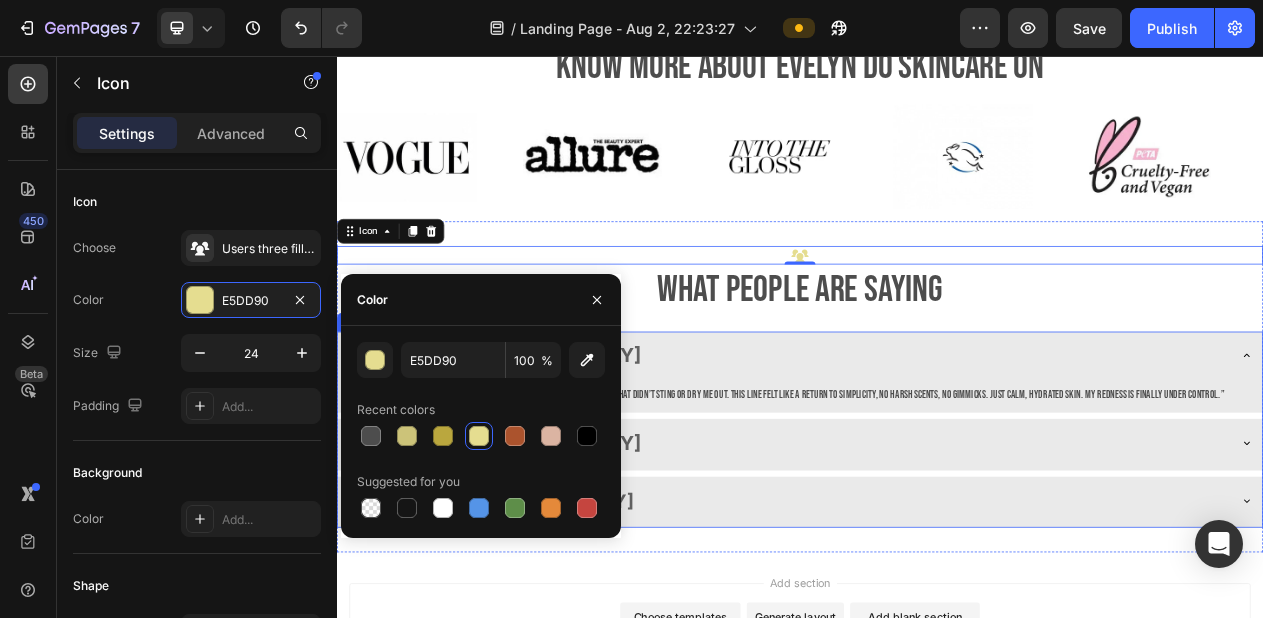click on "🌿  Sophie M. – France" at bounding box center (921, 444) 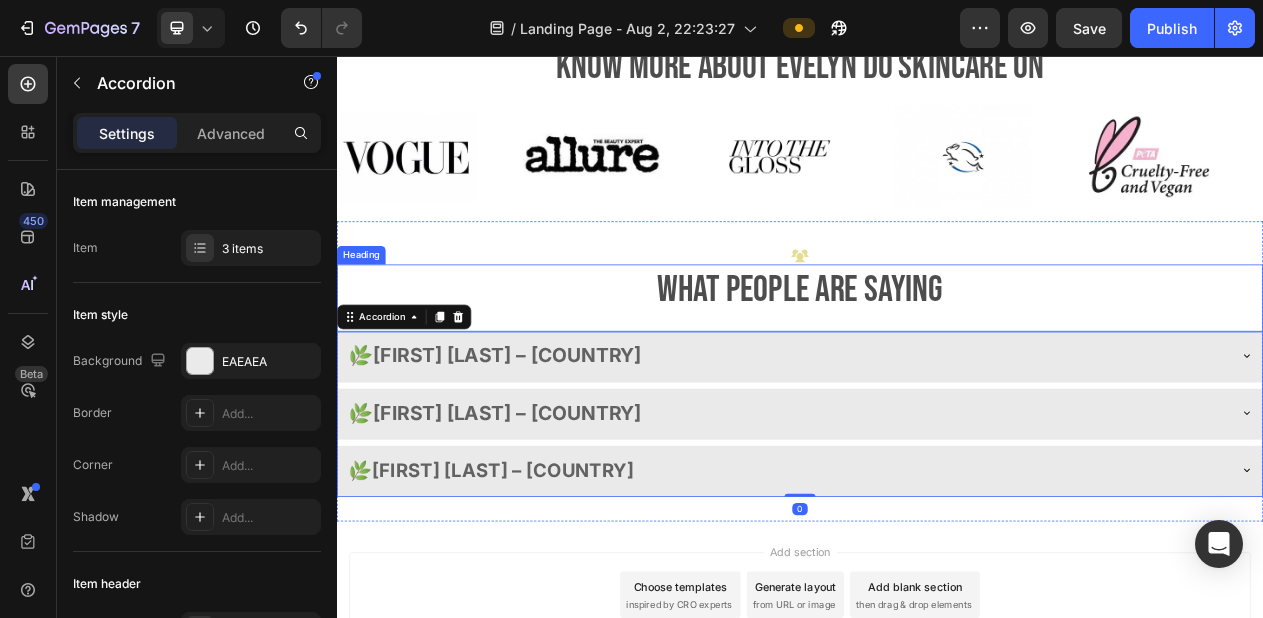 click on "what people are saying" at bounding box center [937, 359] 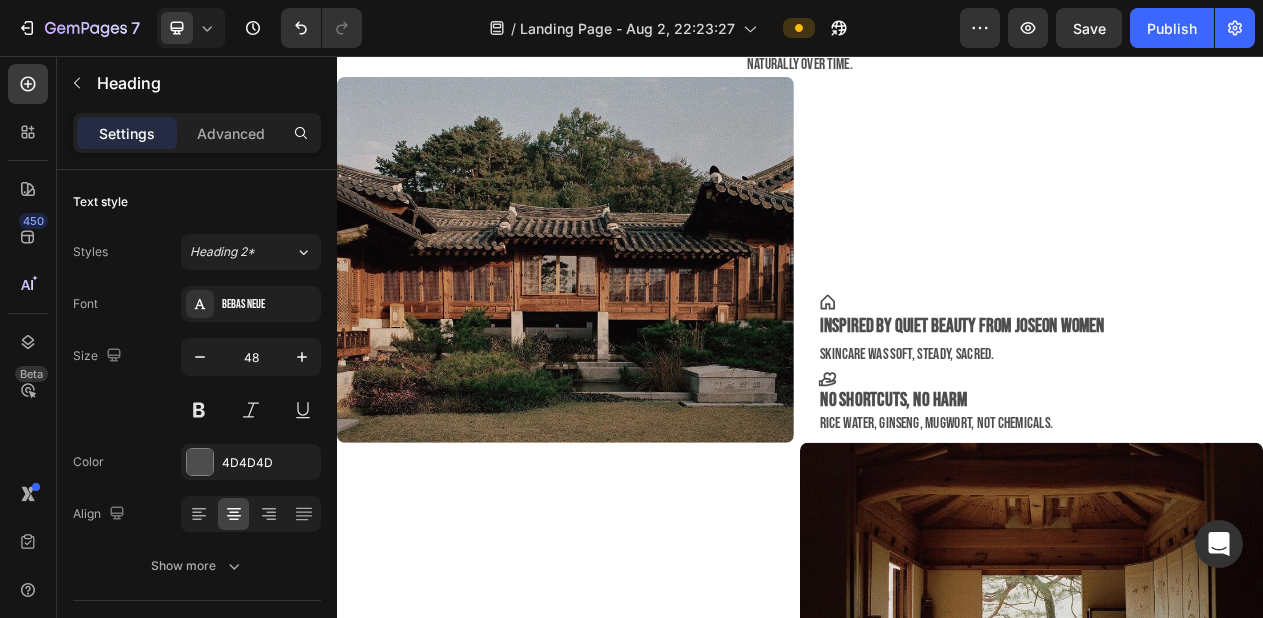 scroll, scrollTop: 1607, scrollLeft: 0, axis: vertical 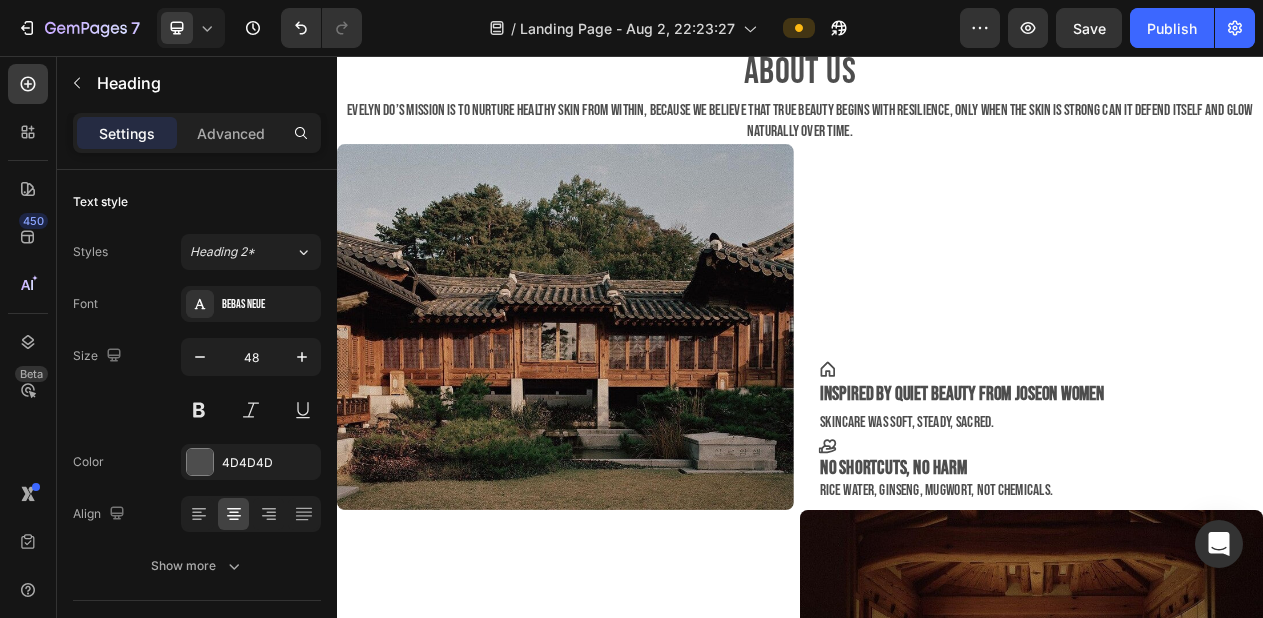 click on "Image
Icon Inspired by quiet beauty From Joseon women  skincare was soft, steady, sacred. Text Block
Icon No shortcuts, no harm Rice water, ginseng, mugwort, not chemicals. Text Block Row" at bounding box center [937, 407] 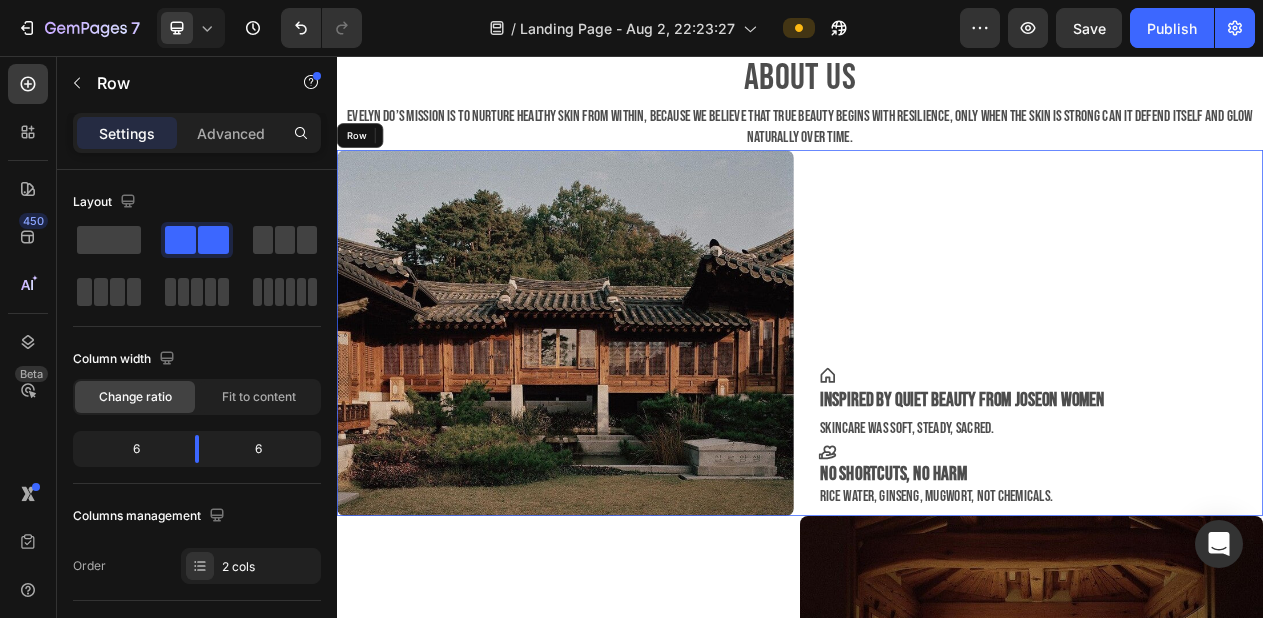 click on "Image
Icon Inspired by quiet beauty From Joseon women  skincare was soft, steady, sacred. Text Block
Icon No shortcuts, no harm Rice water, ginseng, mugwort, not chemicals. Text Block Row" at bounding box center [937, 415] 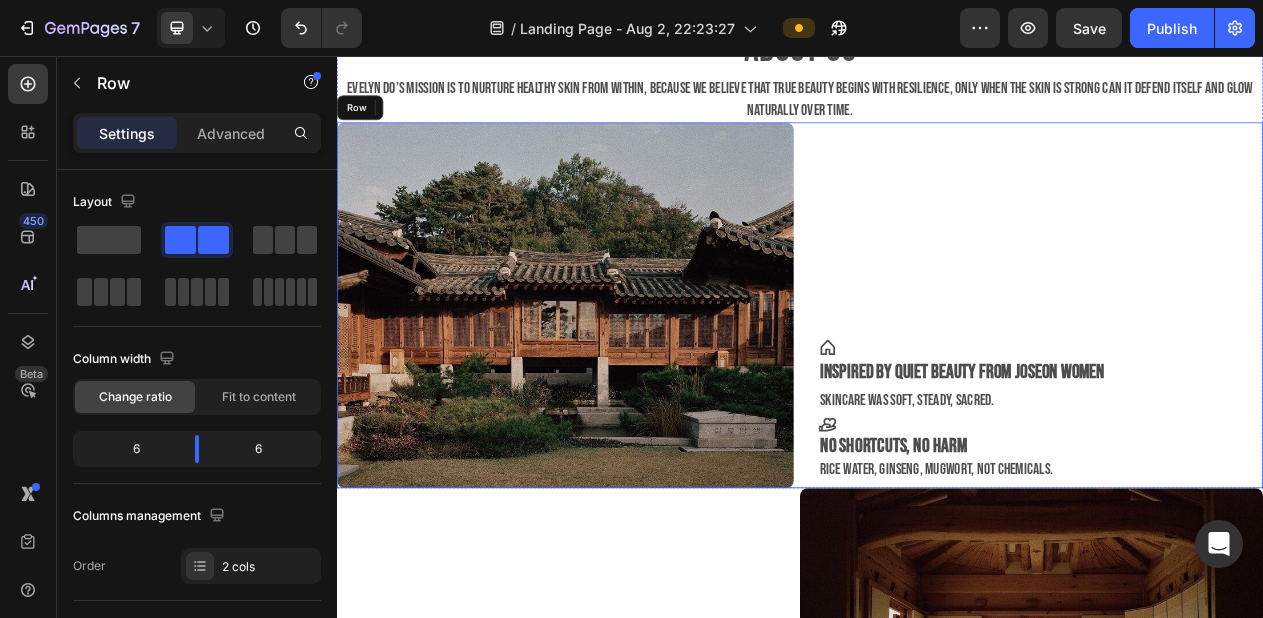 click 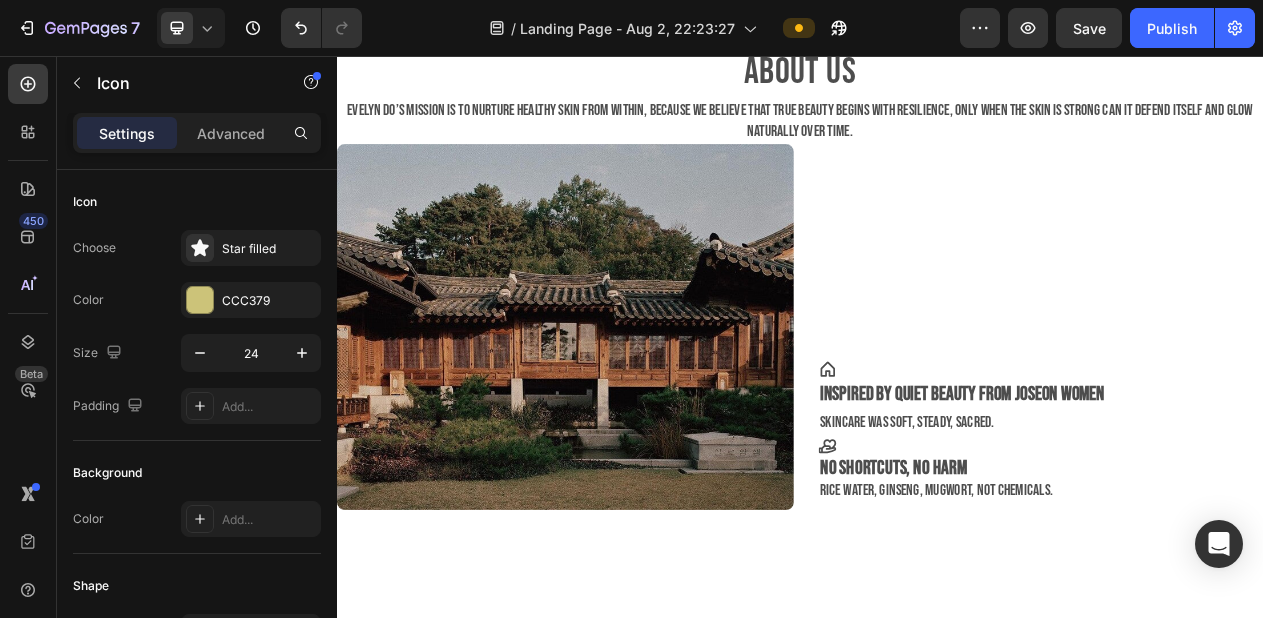scroll, scrollTop: 1352, scrollLeft: 0, axis: vertical 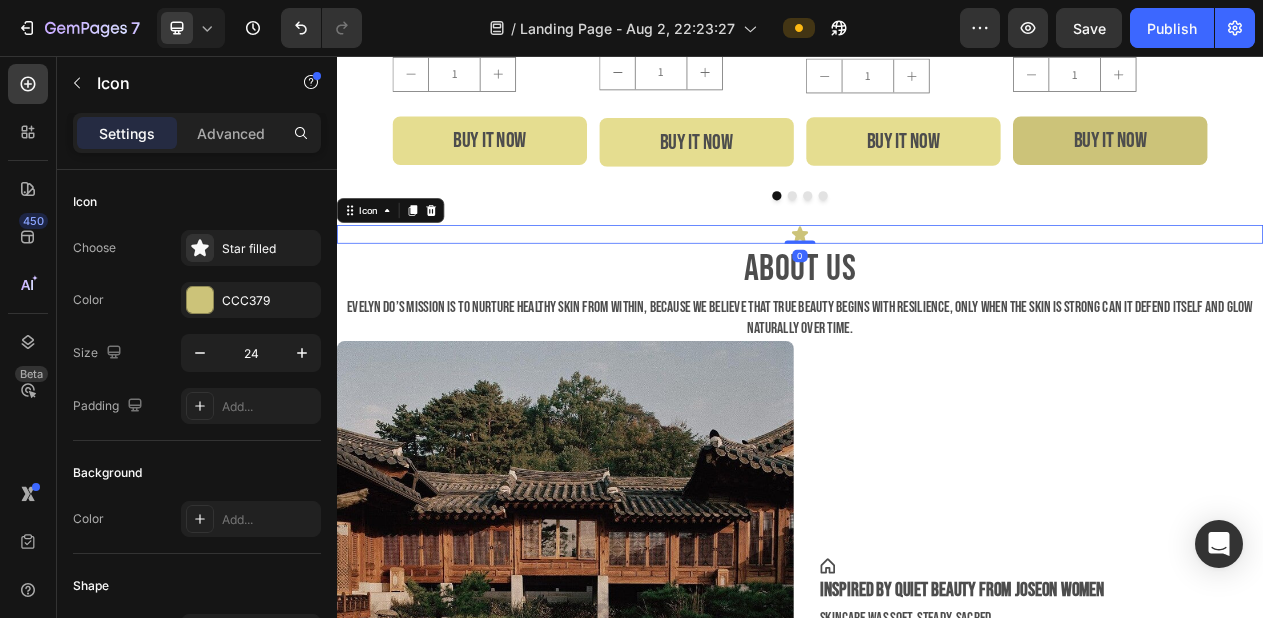 click 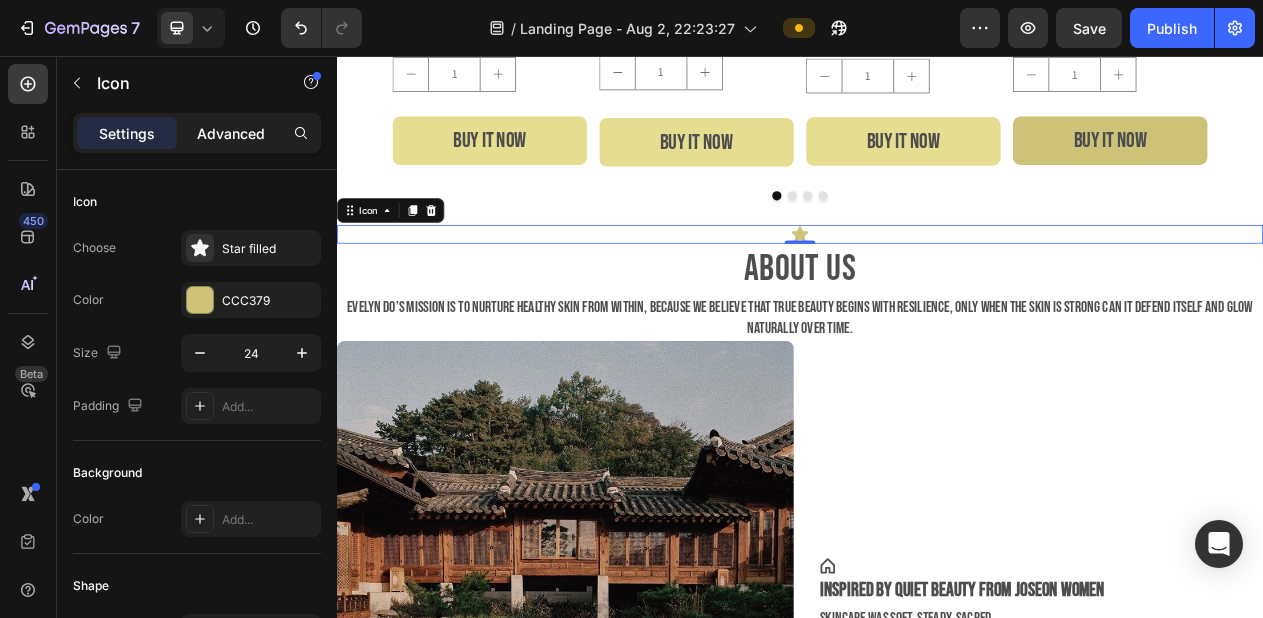 click on "Advanced" at bounding box center [231, 133] 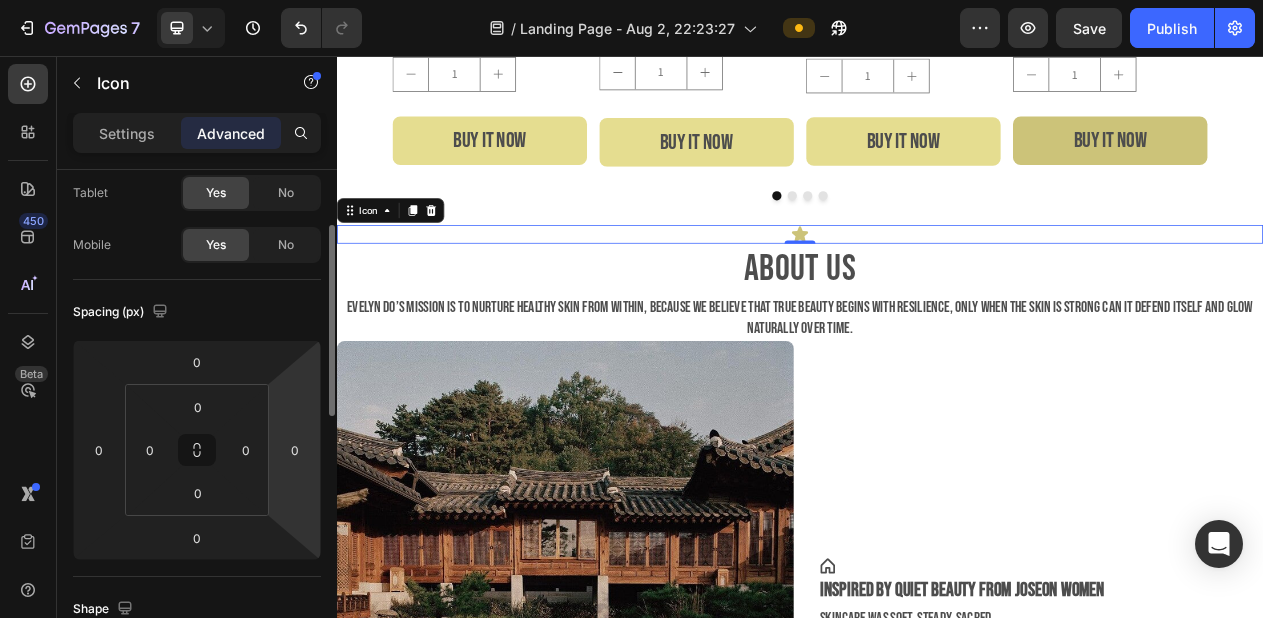 scroll, scrollTop: 120, scrollLeft: 0, axis: vertical 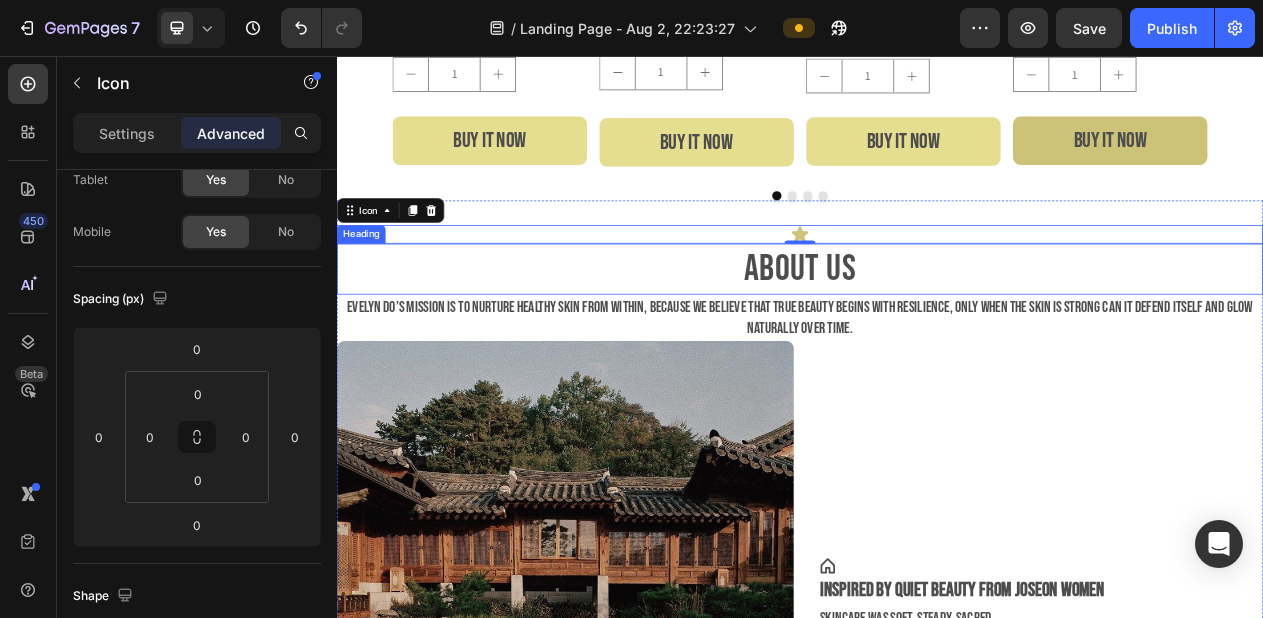 click on "AbOUT US" at bounding box center [937, 332] 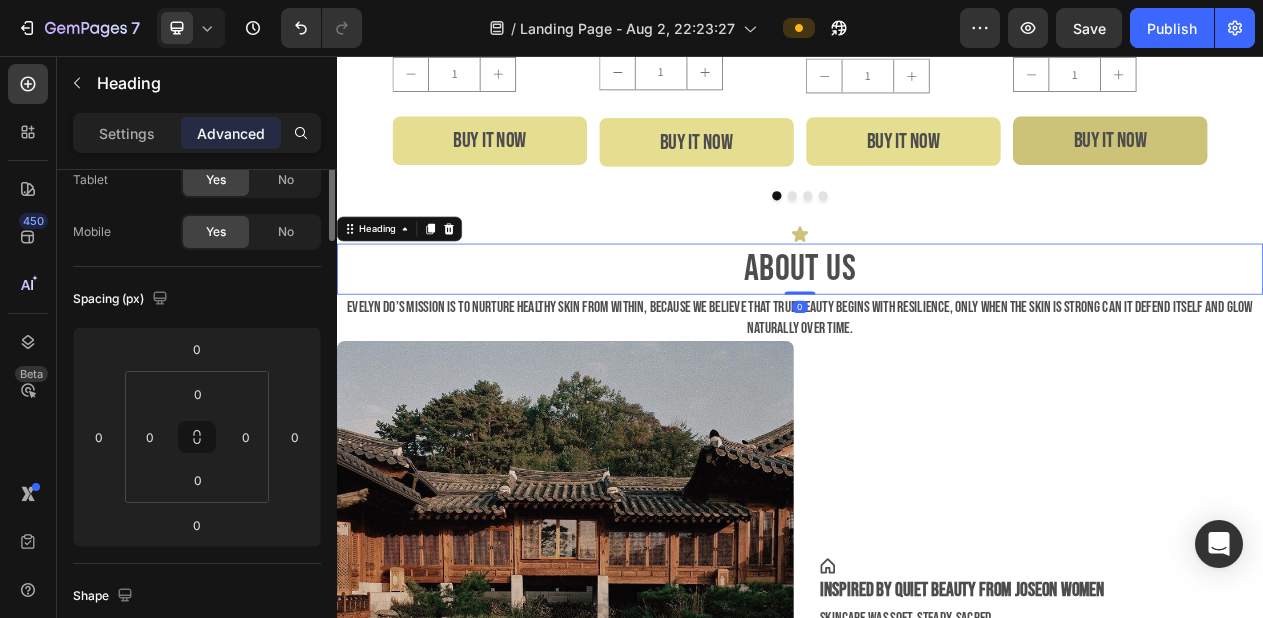 scroll, scrollTop: 0, scrollLeft: 0, axis: both 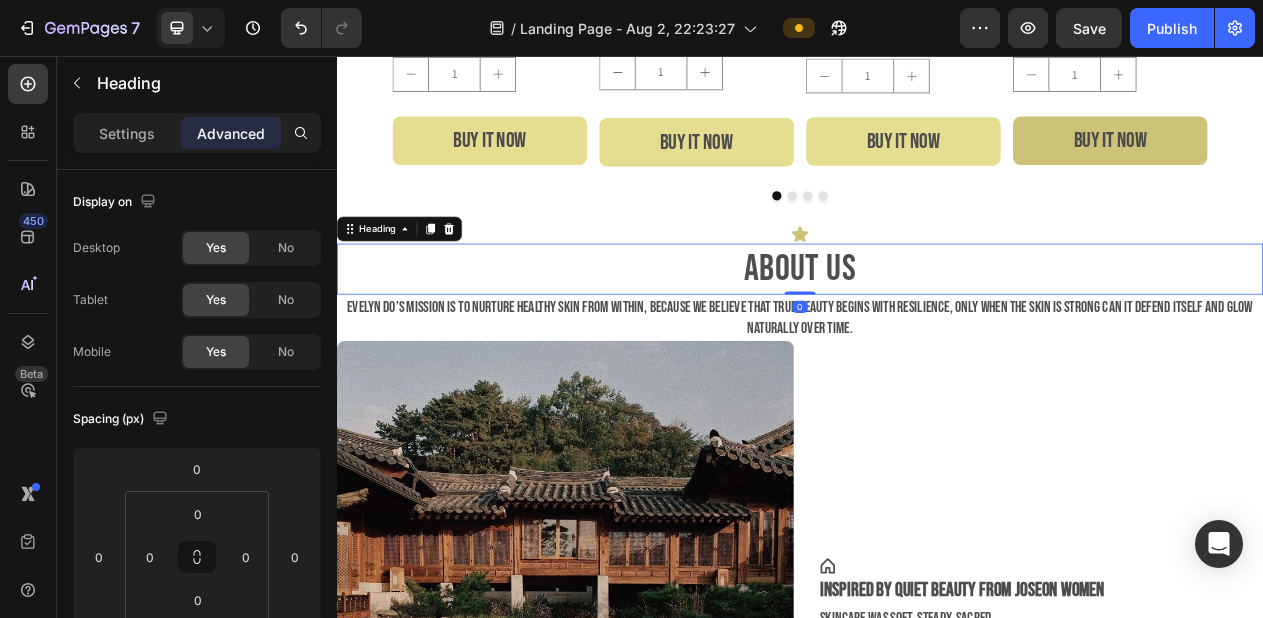 click on "AbOUT US" at bounding box center [937, 332] 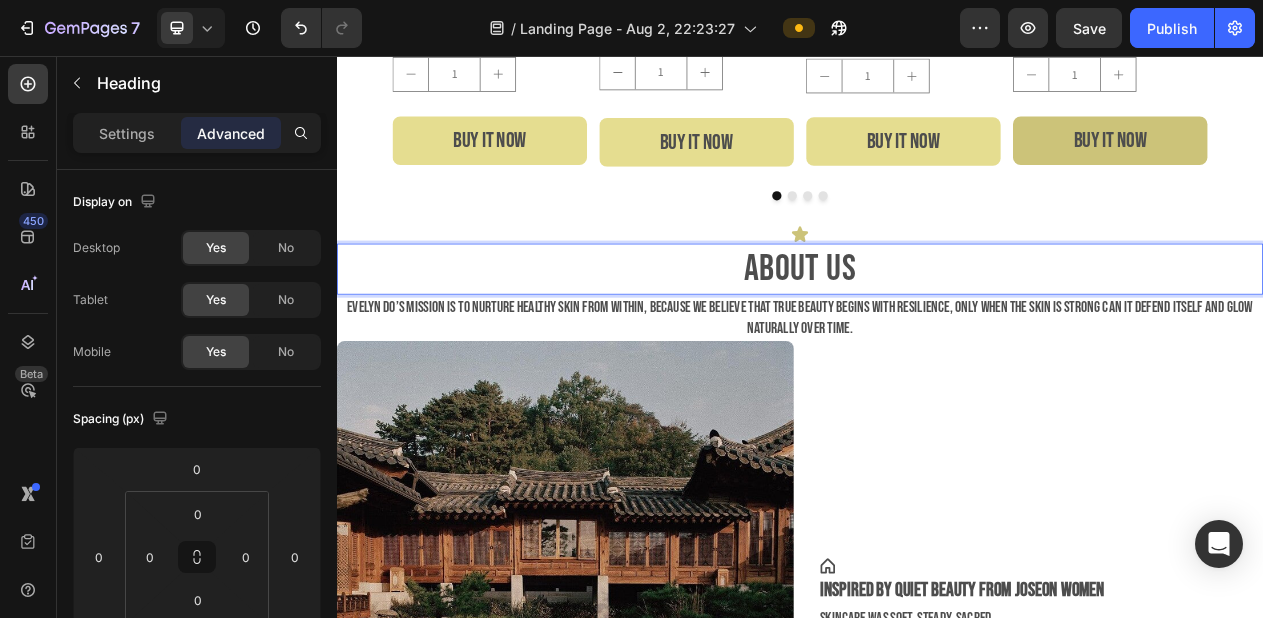 click on "Evelyn Do’s mission is to nurture healthy skin from within, because we believe that true beauty begins with resilience, only when the skin is strong can it defend itself and glow naturally over time." at bounding box center (937, 395) 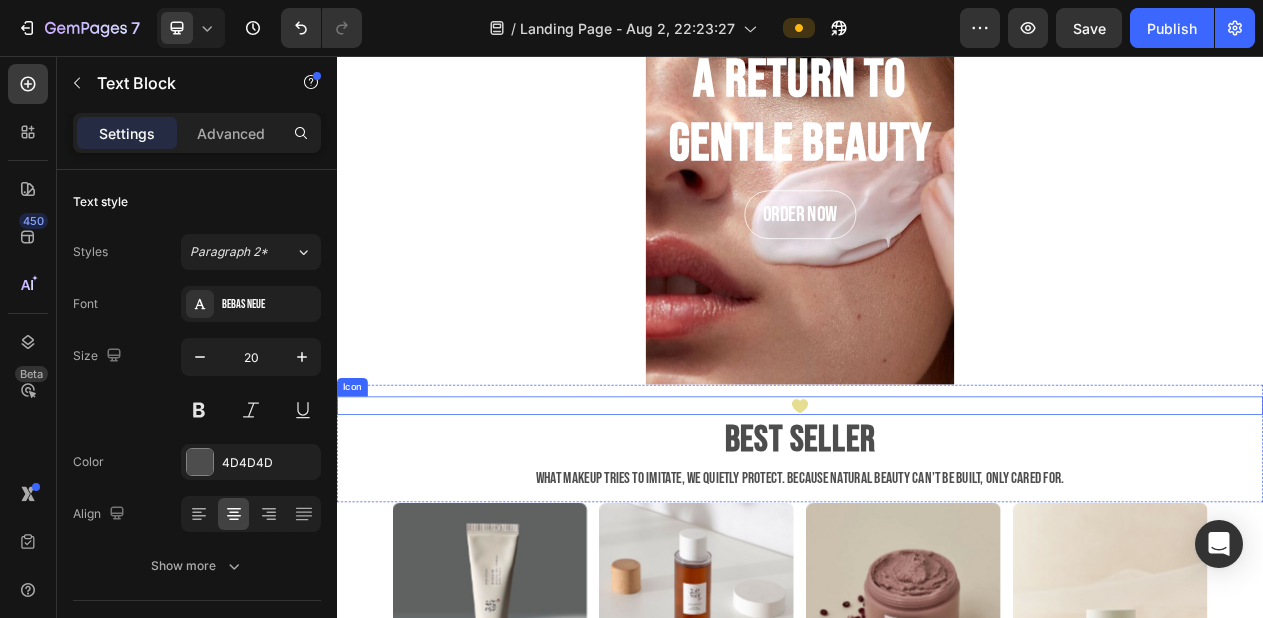 scroll, scrollTop: 595, scrollLeft: 0, axis: vertical 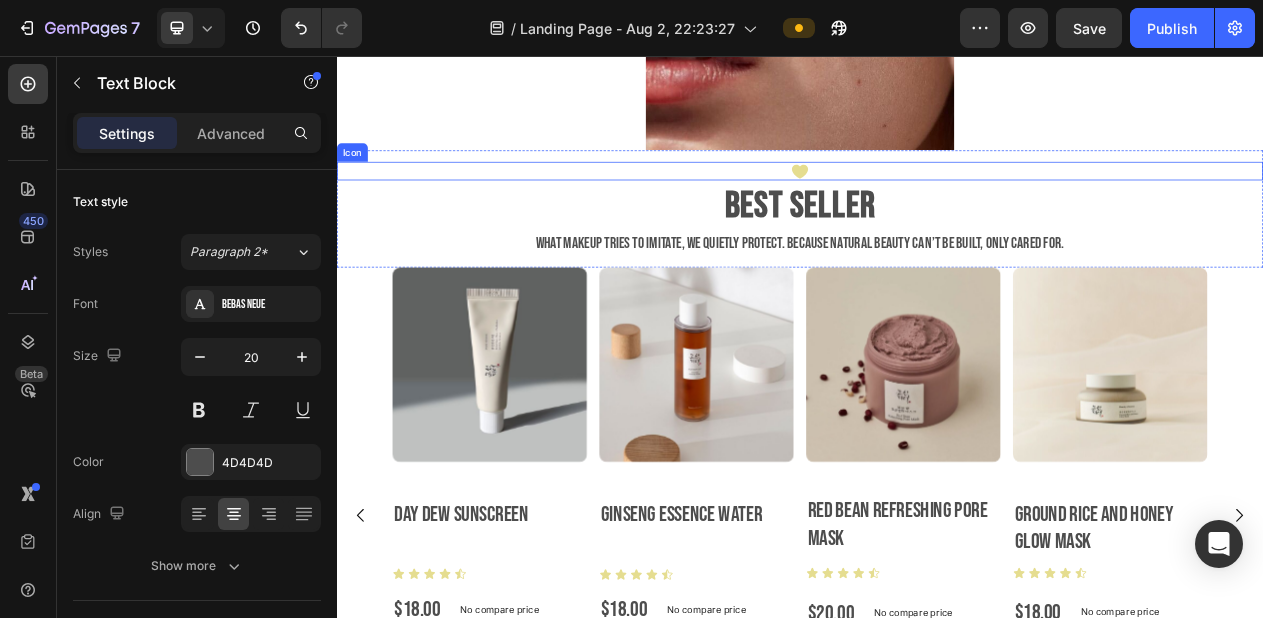 click 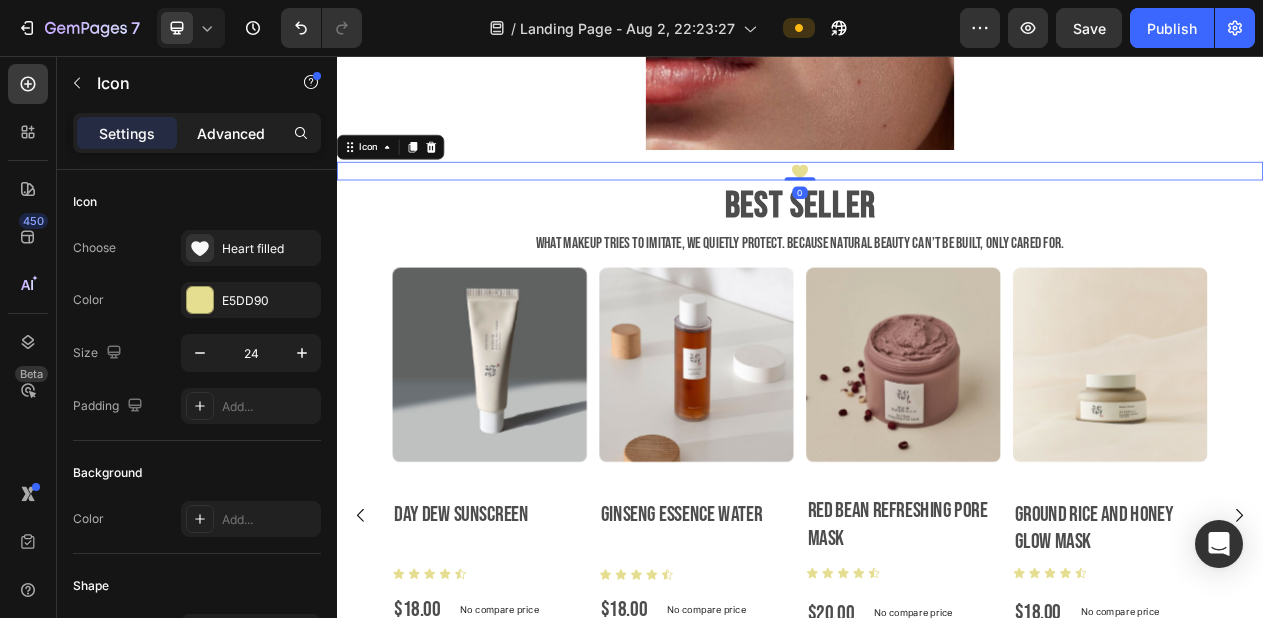 click on "Advanced" at bounding box center (231, 133) 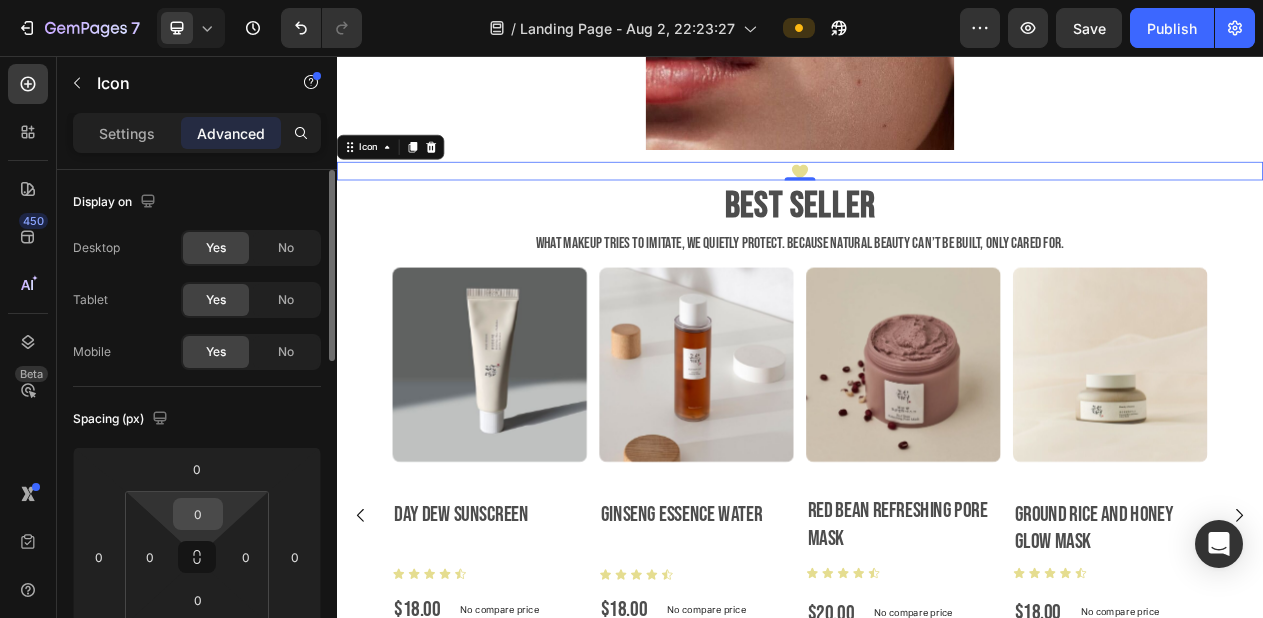 click on "0" at bounding box center (198, 514) 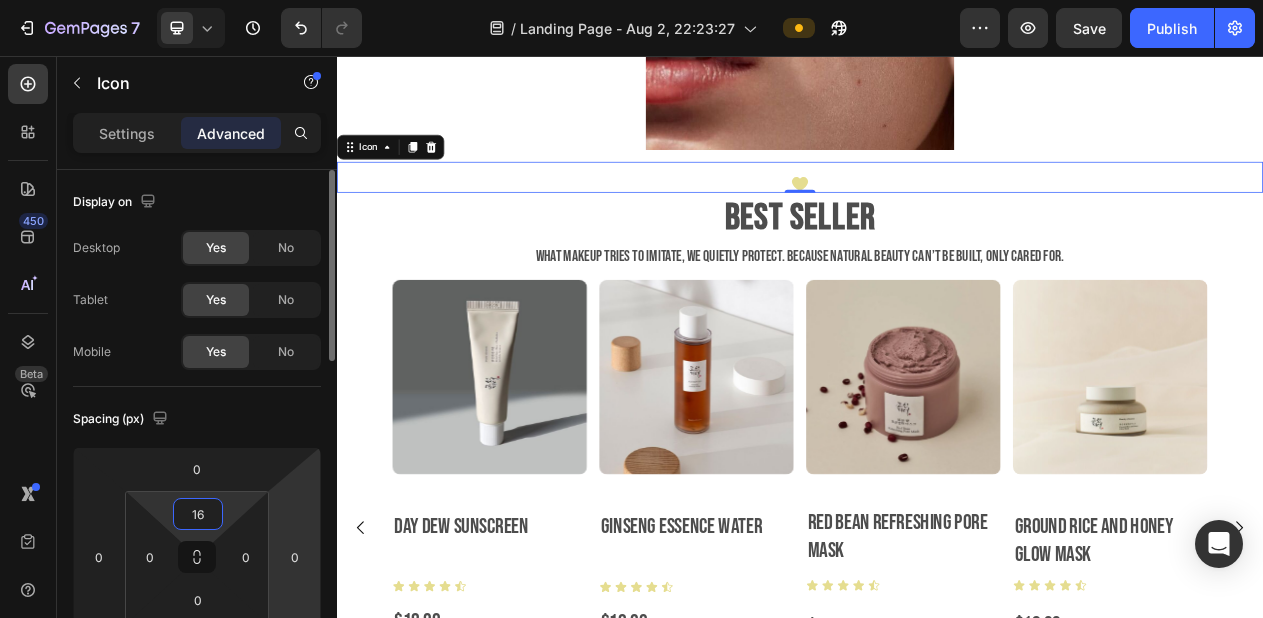 type on "16" 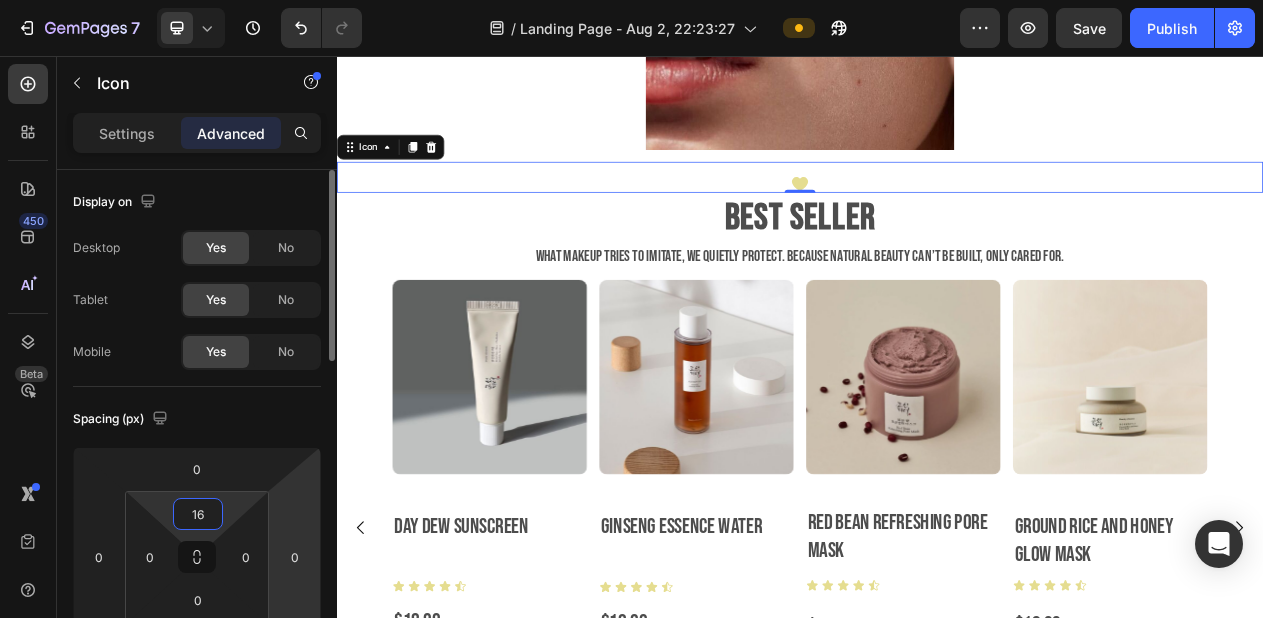 click on "7  Version history  /  Landing Page - Aug 2, 22:23:27 Preview  Save   Publish  450 Beta Sections(18) Elements(83) Section Element Hero Section Product Detail Brands Trusted Badges Guarantee Product Breakdown How to use Testimonials Compare Bundle FAQs Social Proof Brand Story Product List Collection Blog List Contact Sticky Add to Cart Custom Footer Browse Library 450 Layout
Row
Row
Row
Row Text
Heading
Text Block Button
Button
Button Media
Image
Image" at bounding box center (631, 0) 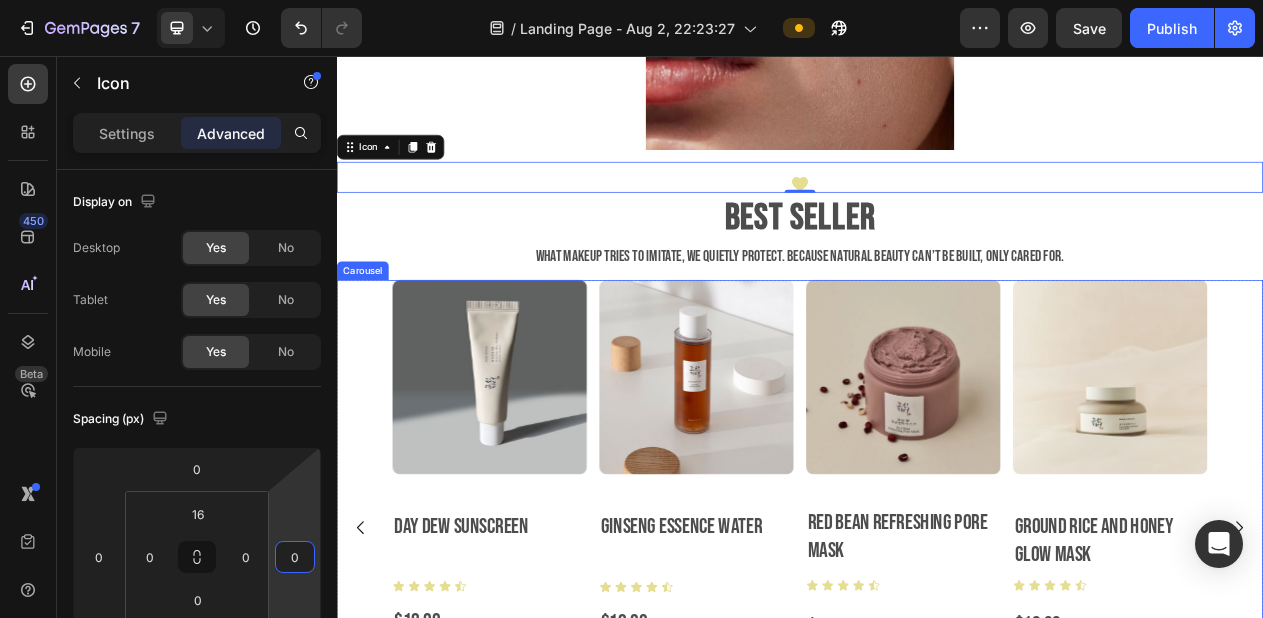 click on "Product Images Day Dew Sunscreen Product Title Icon Icon Icon Icon Icon Icon List $18.00 Product Price Product Price No compare price Product Price Row
1
Product Quantity Buy it now Dynamic Checkout Product Product Images Ginseng Essence Water Product Title Icon Icon Icon Icon Icon Icon List $18.00 Product Price Product Price No compare price Product Price Row
1
Product Quantity Buy it now Dynamic Checkout Product Product Images Red Bean Refreshing Pore Mask Product Title Icon Icon Icon Icon Icon Icon List $20.00 Product Price Product Price No compare price Product Price Row
1
Product Quantity Buy it now Dynamic Checkout Product Product Images Ground Rice and Honey Glow Mask Product Title Icon Icon Icon Icon Icon Icon List $18.00 Product Price Product Price No compare price Product Price Row
1
Product Quantity Buy it now Dynamic Checkout Product" at bounding box center (937, 667) 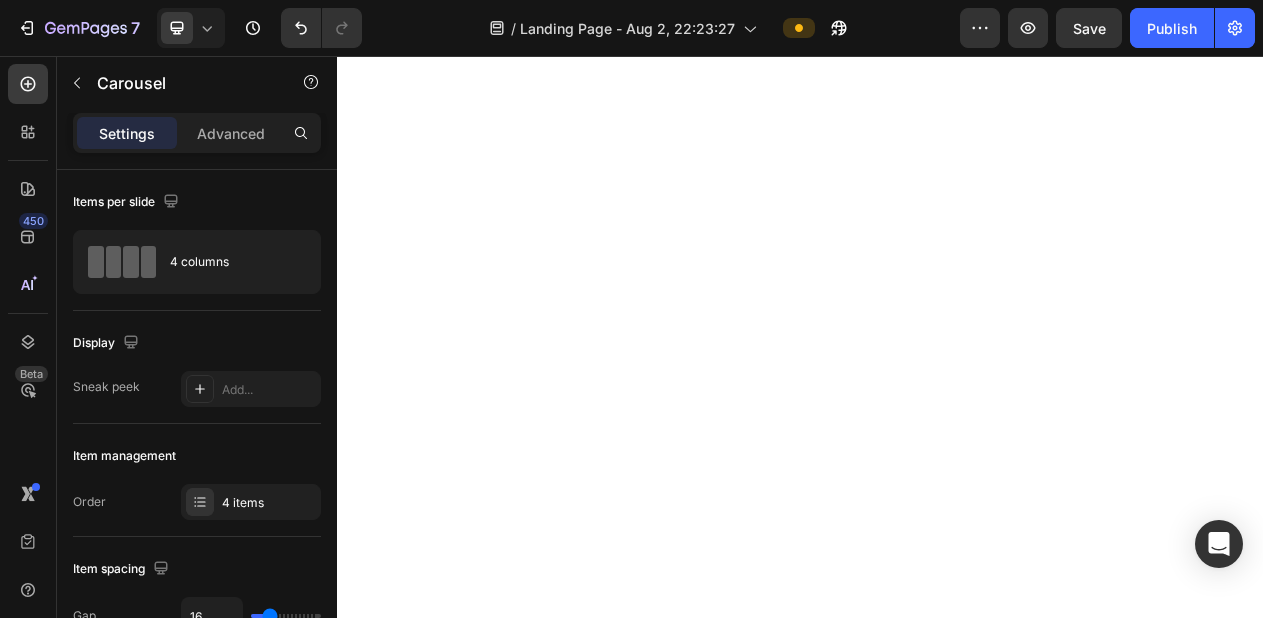 scroll, scrollTop: 1433, scrollLeft: 0, axis: vertical 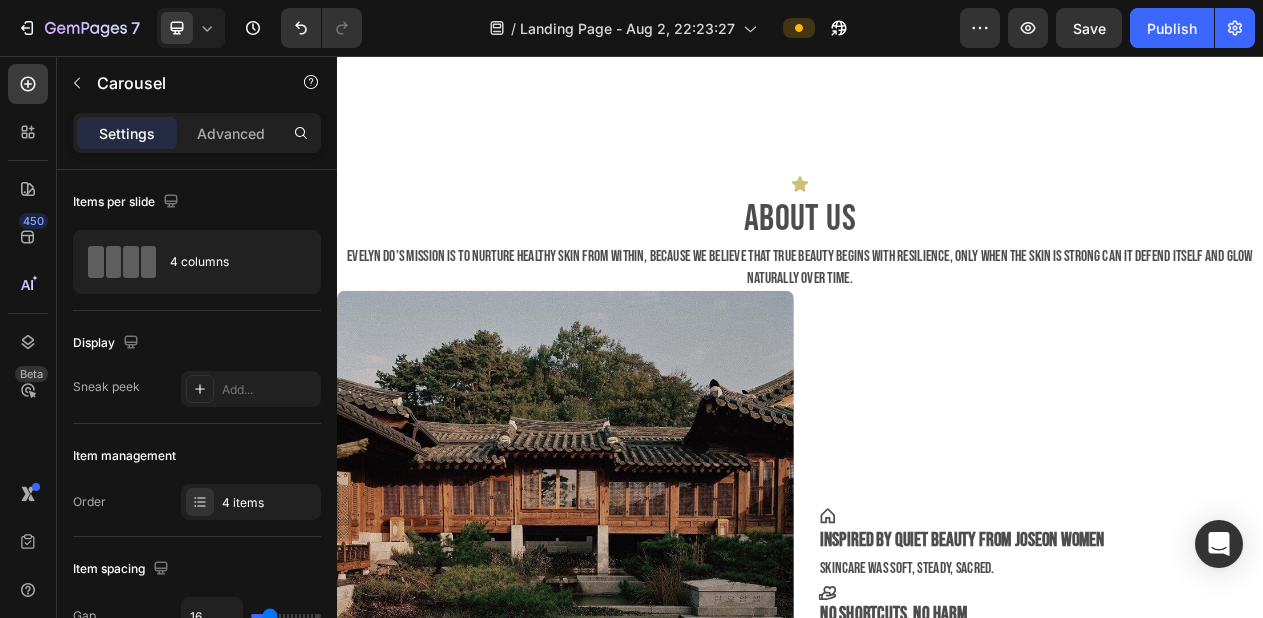click on "AbOUT US" at bounding box center (937, 267) 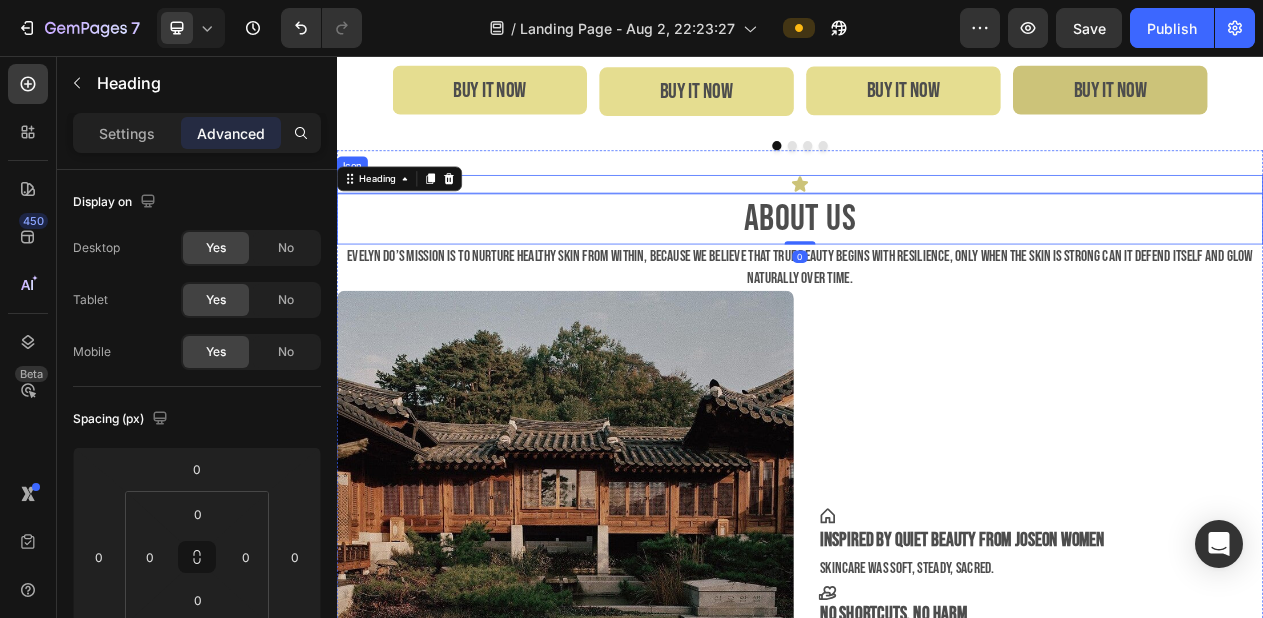 scroll, scrollTop: 1401, scrollLeft: 0, axis: vertical 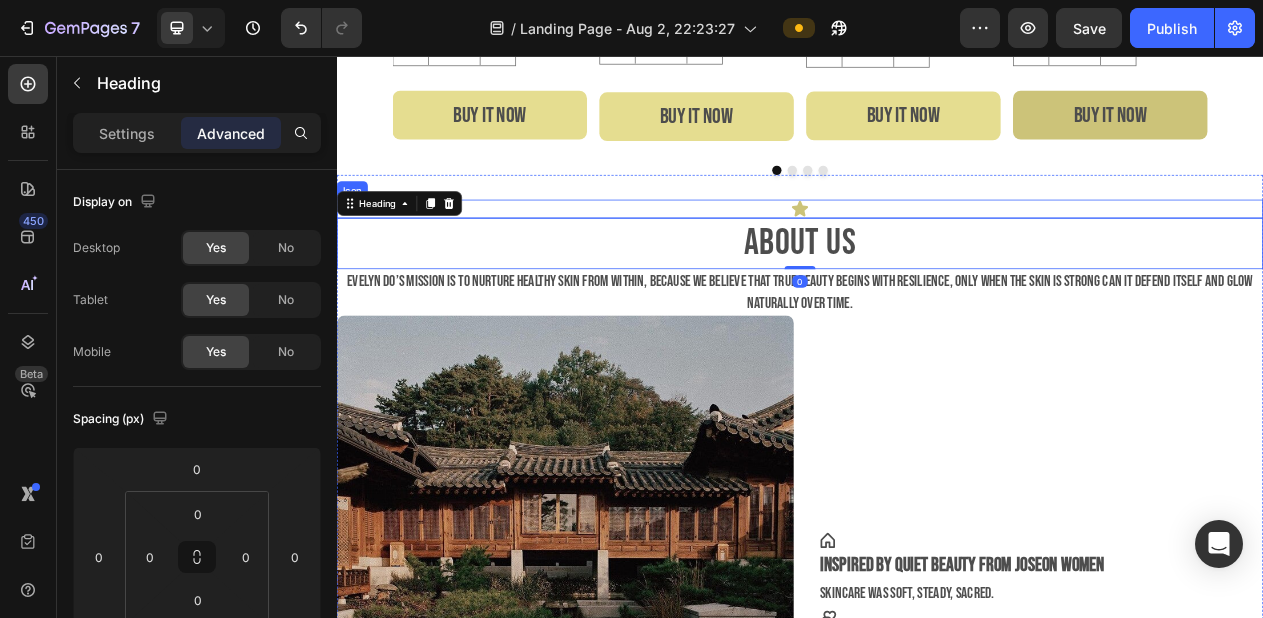click 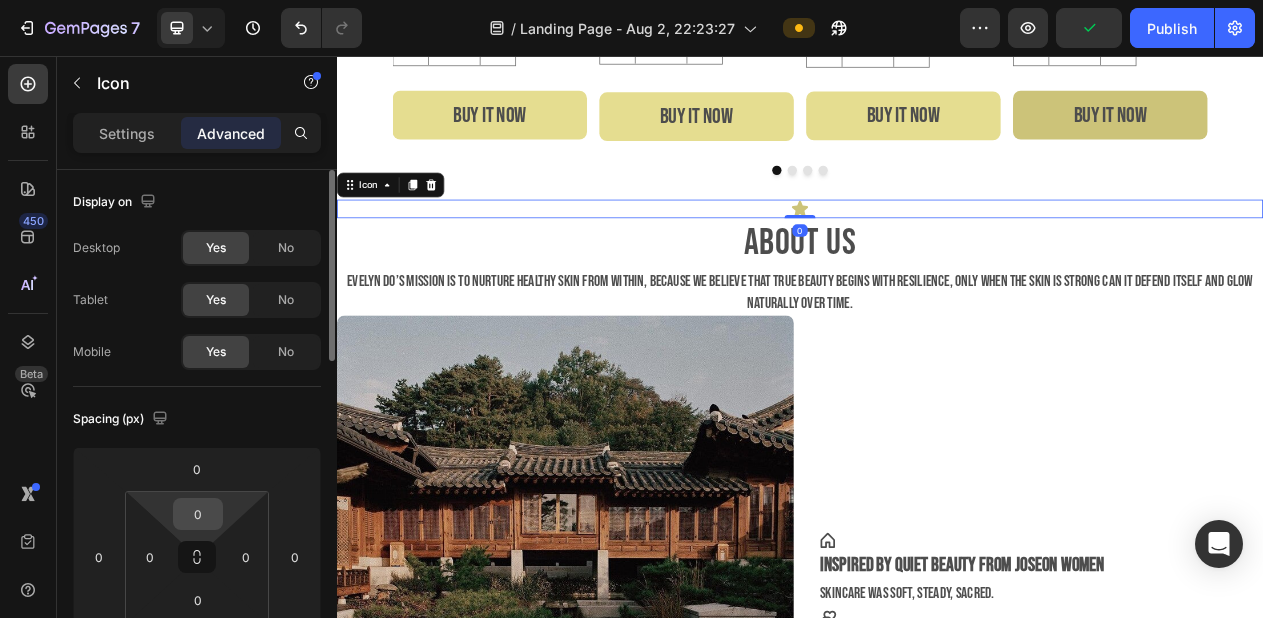 click on "0" at bounding box center (198, 514) 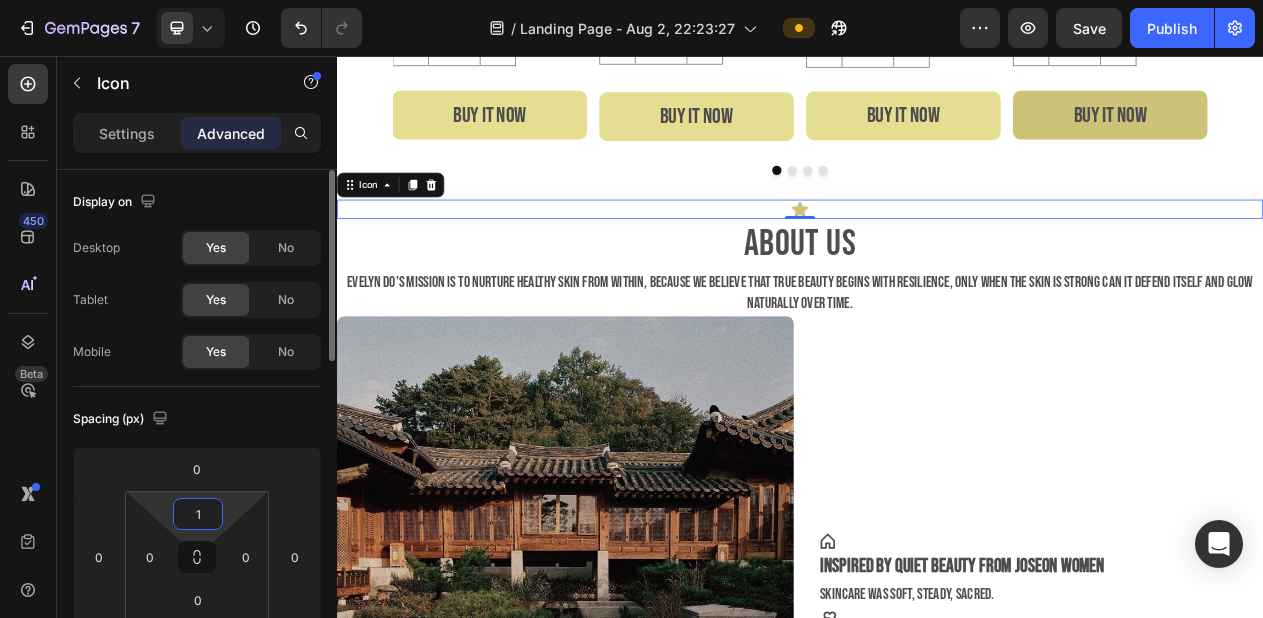 type on "16" 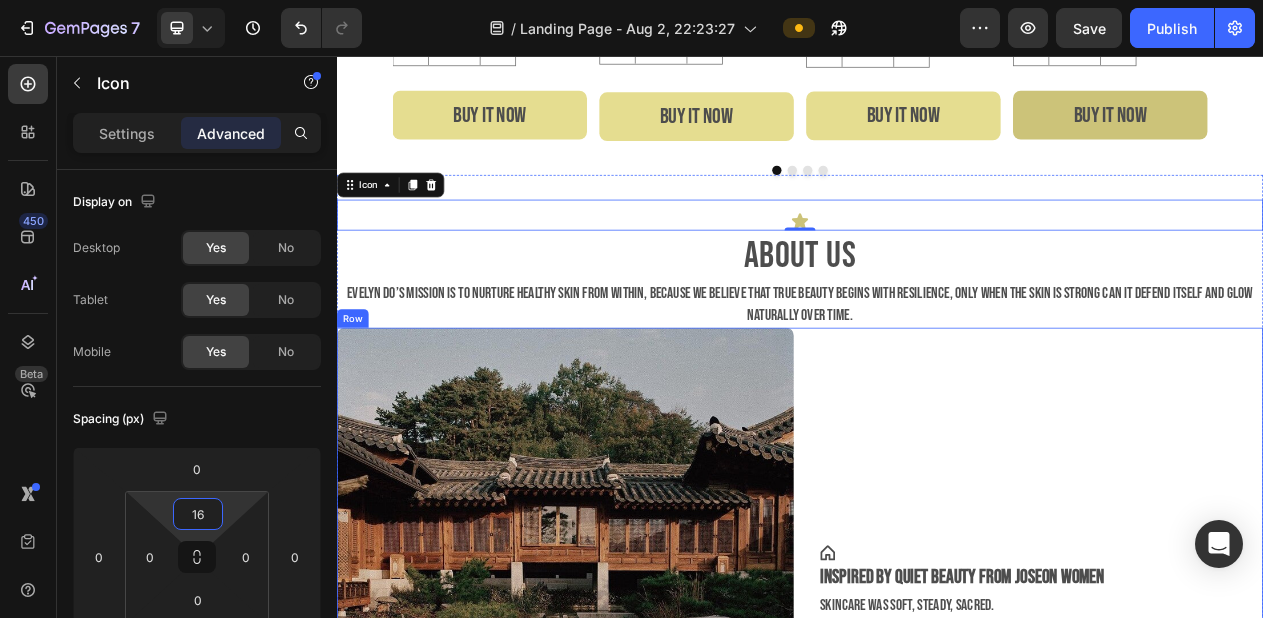 click on "Icon Inspired by quiet beauty From Joseon women  skincare was soft, steady, sacred. Text Block
Icon No shortcuts, no harm Rice water, ginseng, mugwort, not chemicals. Text Block" at bounding box center (1241, 645) 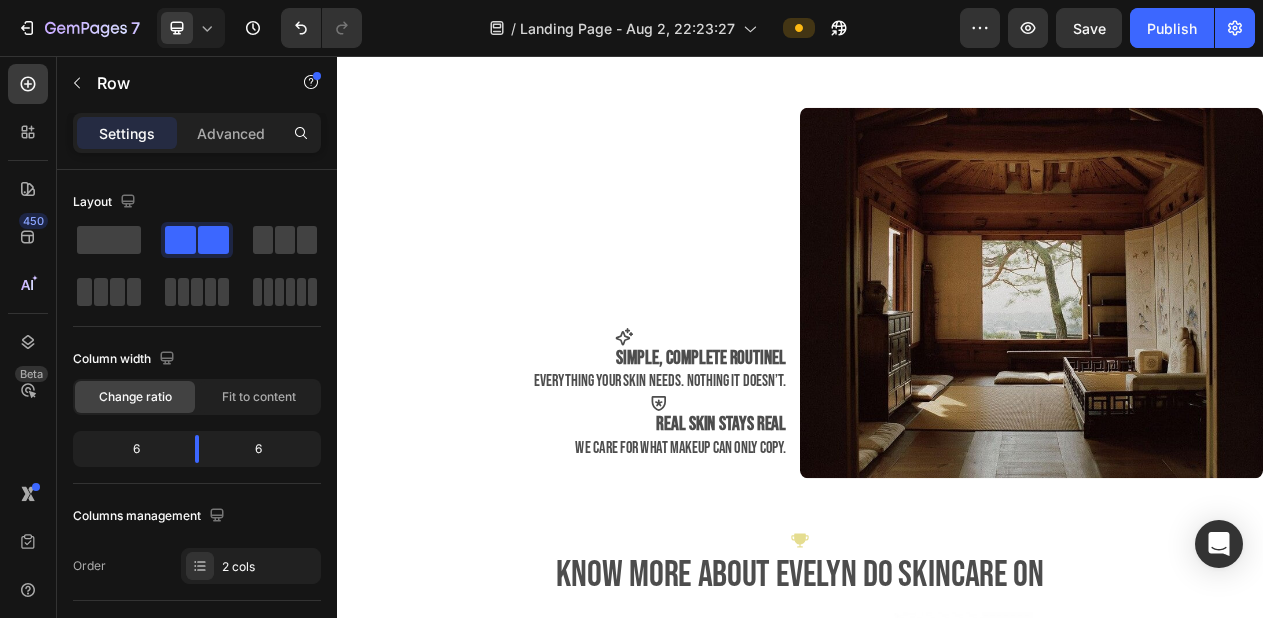 scroll, scrollTop: 2383, scrollLeft: 0, axis: vertical 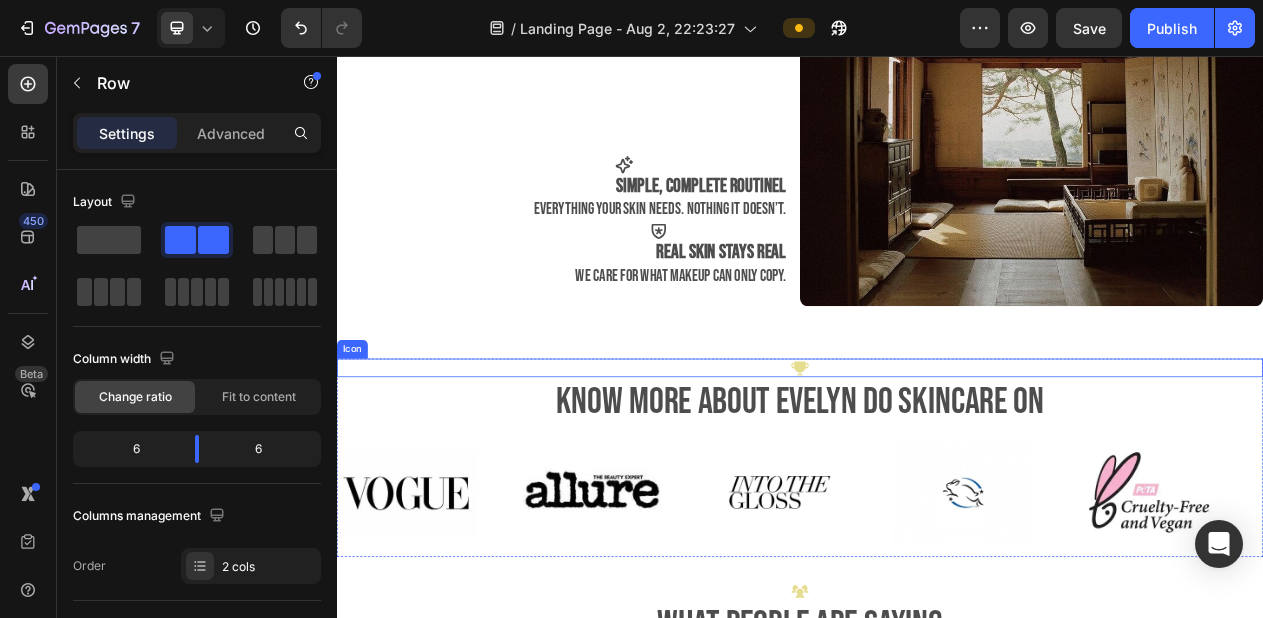 click 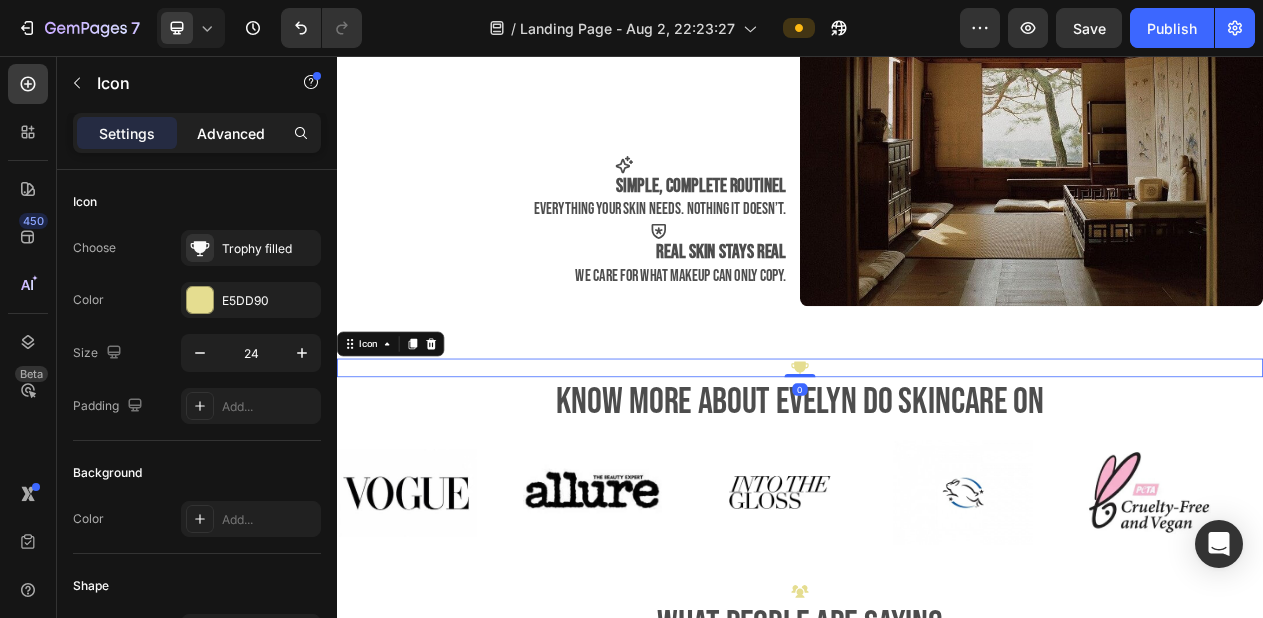 click on "Advanced" at bounding box center (231, 133) 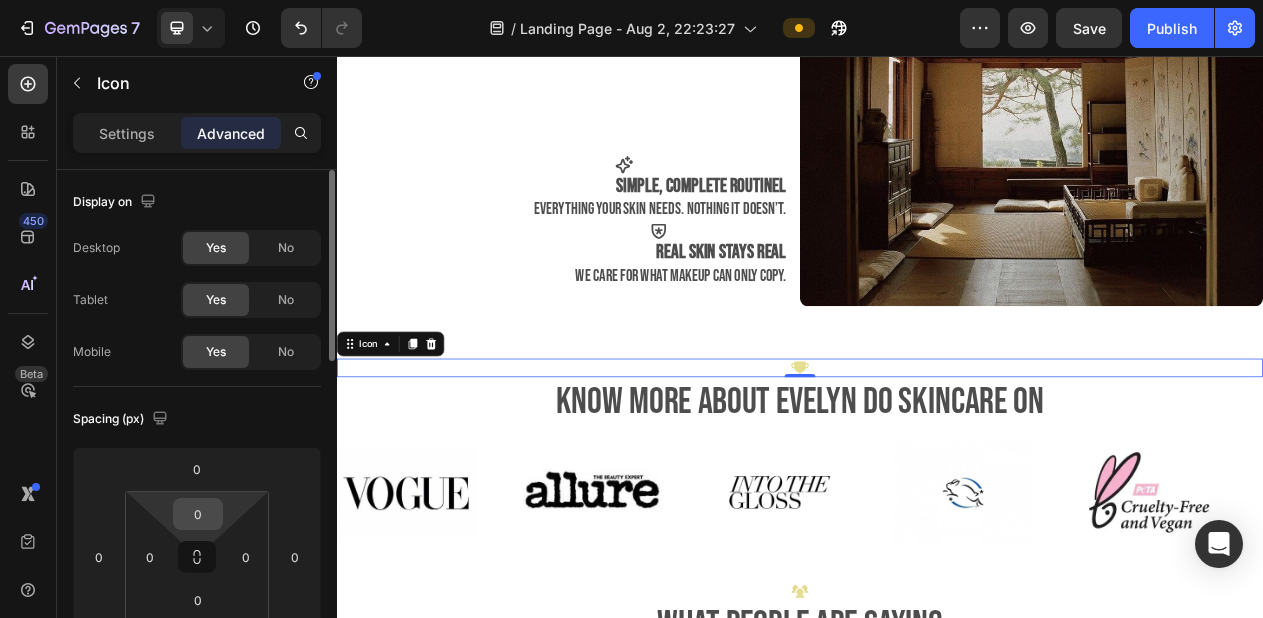 click on "0" at bounding box center [198, 514] 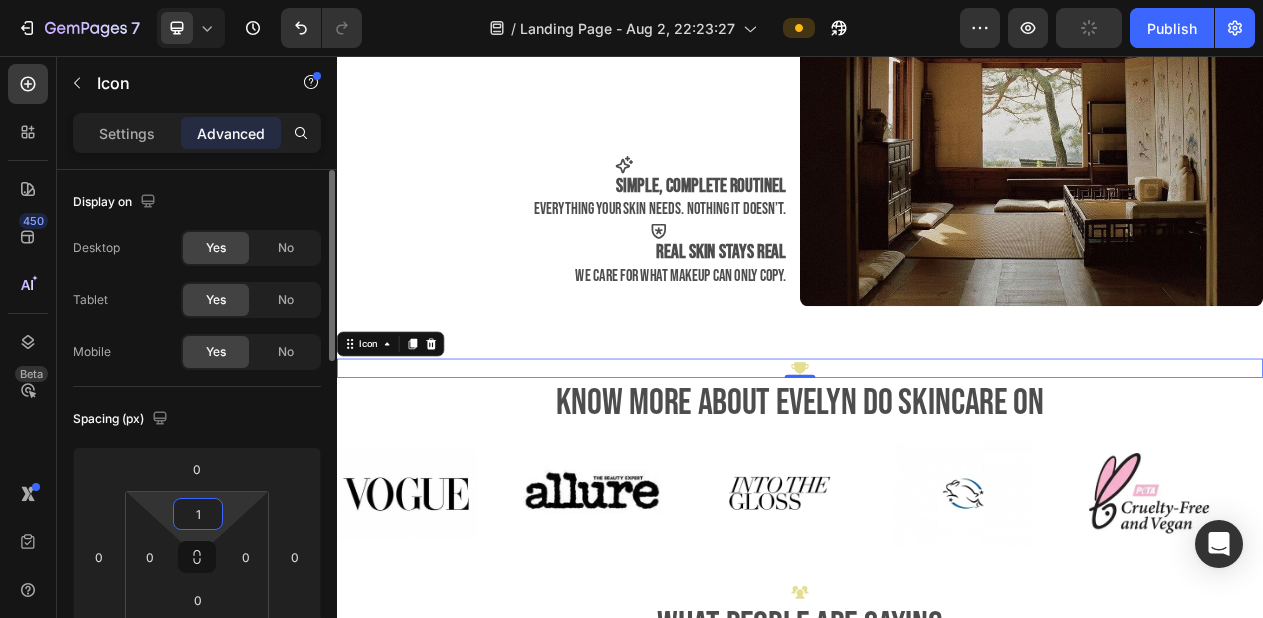 type on "16" 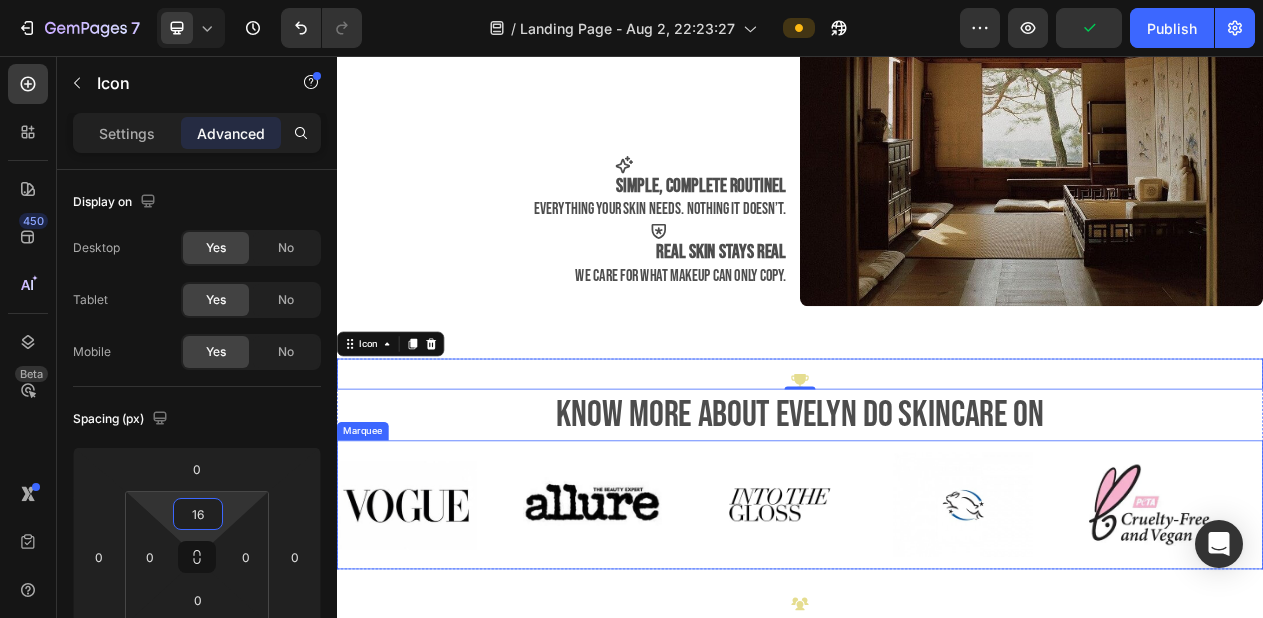 click on "Image Image Image Image Image Image Image Image Image Image Marquee" at bounding box center (937, 637) 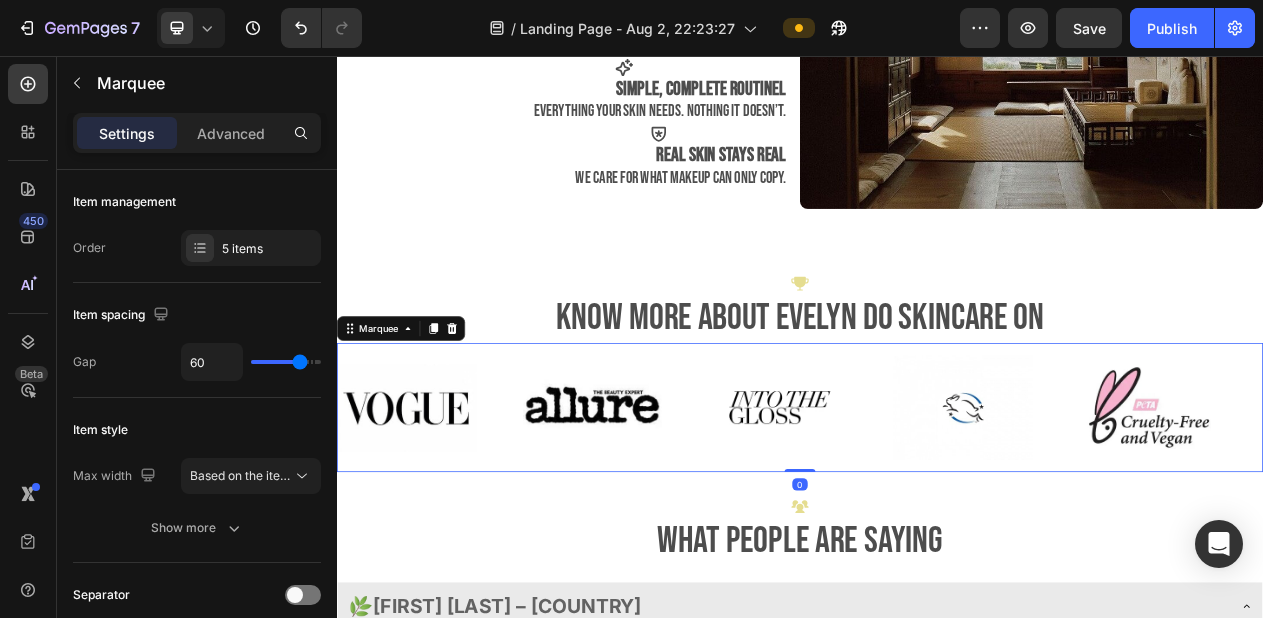 scroll, scrollTop: 2567, scrollLeft: 0, axis: vertical 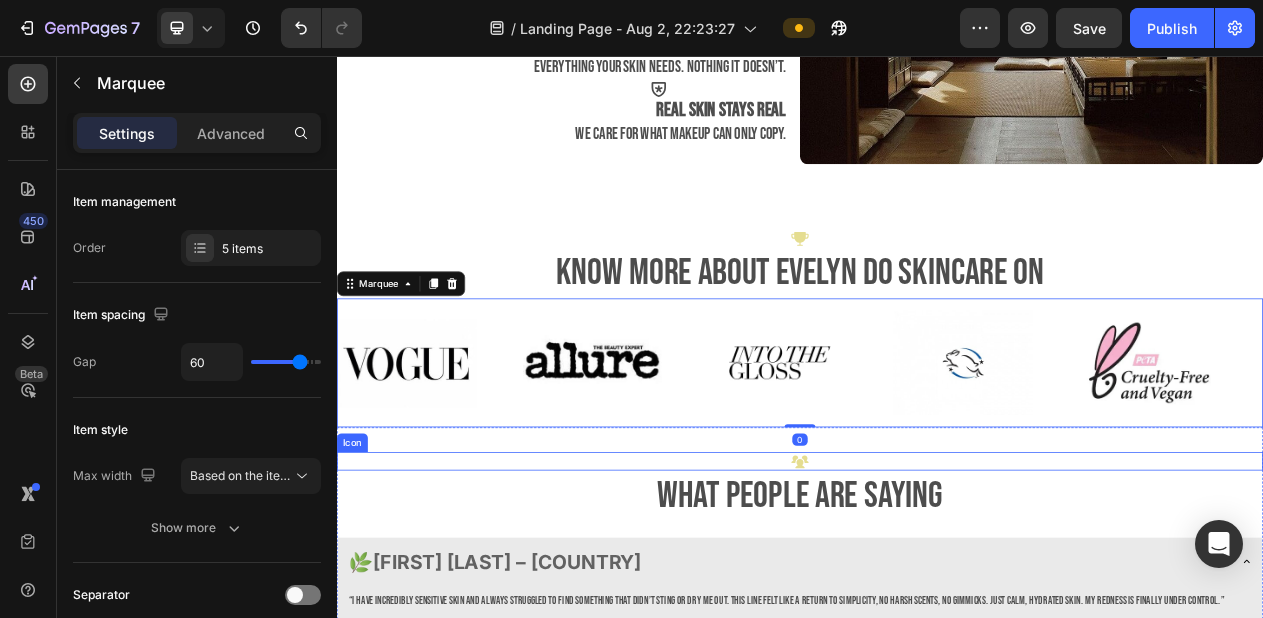 click 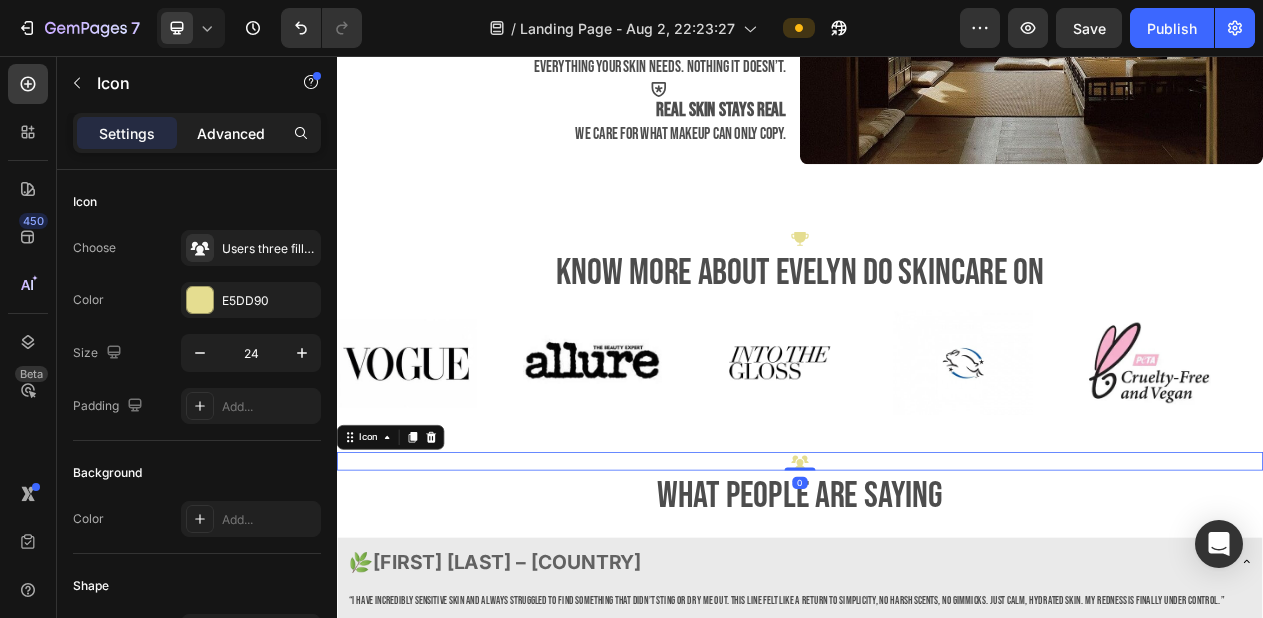 click on "Advanced" at bounding box center [231, 133] 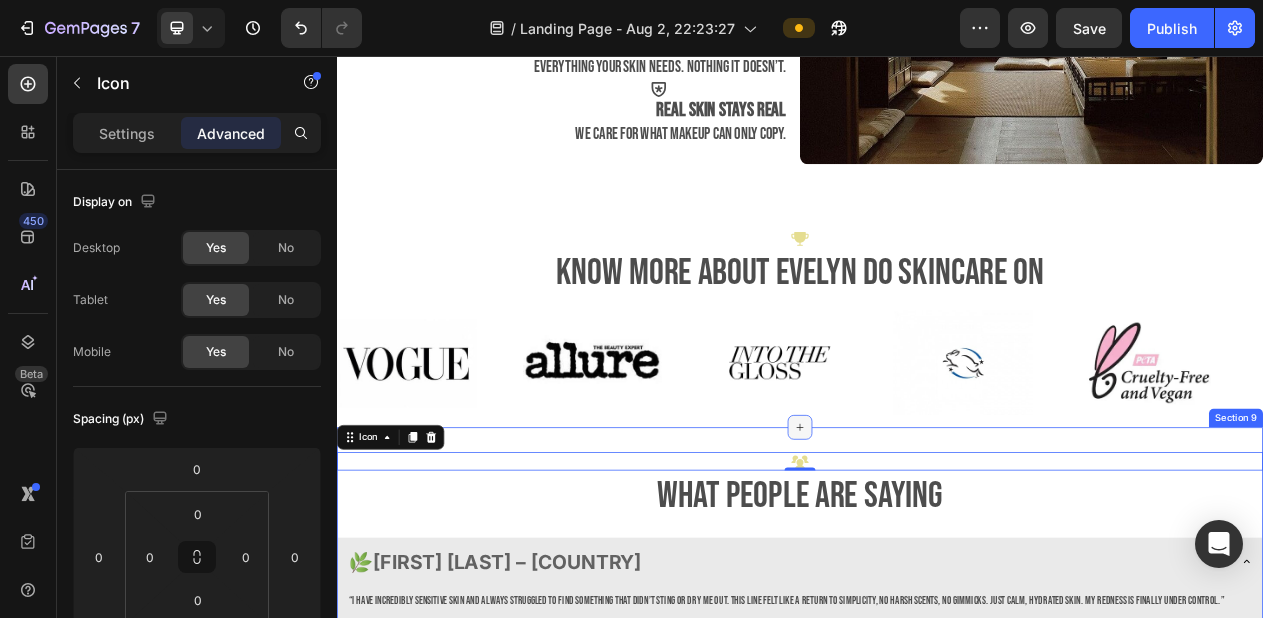click 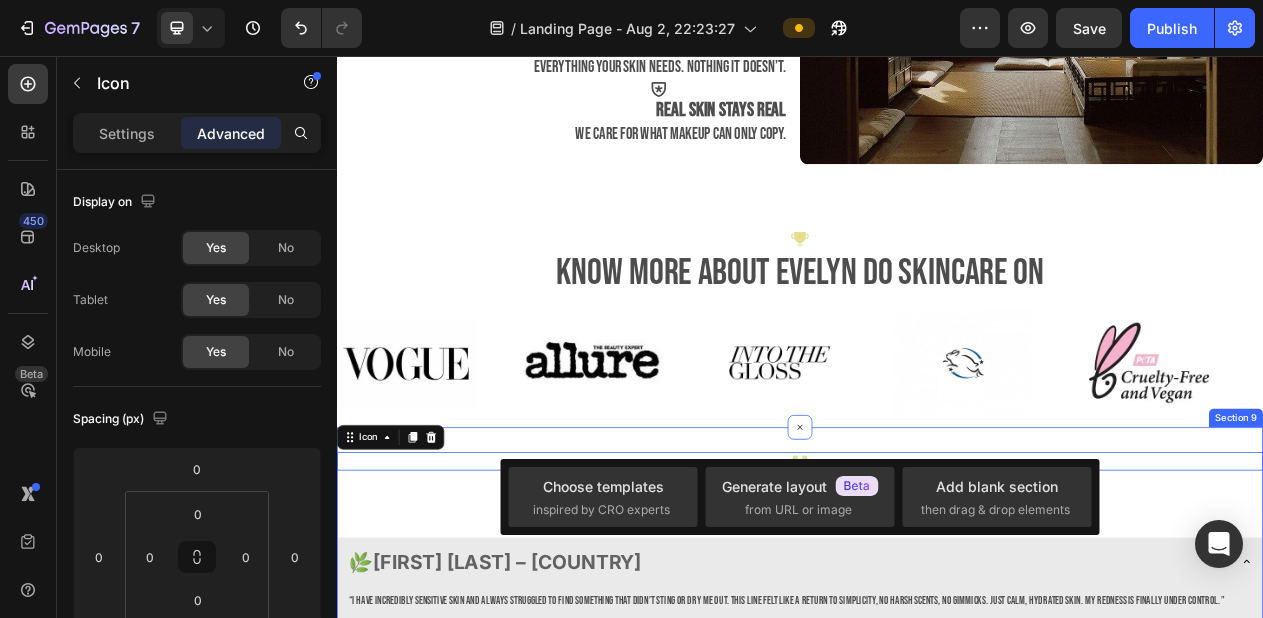 click on "Icon   0 what people are saying  Heading
🌿  Sophie M. – France “I have incredibly sensitive skin and always struggled to find something that didn’t sting or dry me out. This line felt like a return to simplicity, no harsh scents, no gimmicks. Just calm, hydrated skin. My redness is finally under control.” Text Block
🌿  Lena V. – Germany
🌿  Eva B. – Netherlands Accordion Section 9" at bounding box center [937, 751] 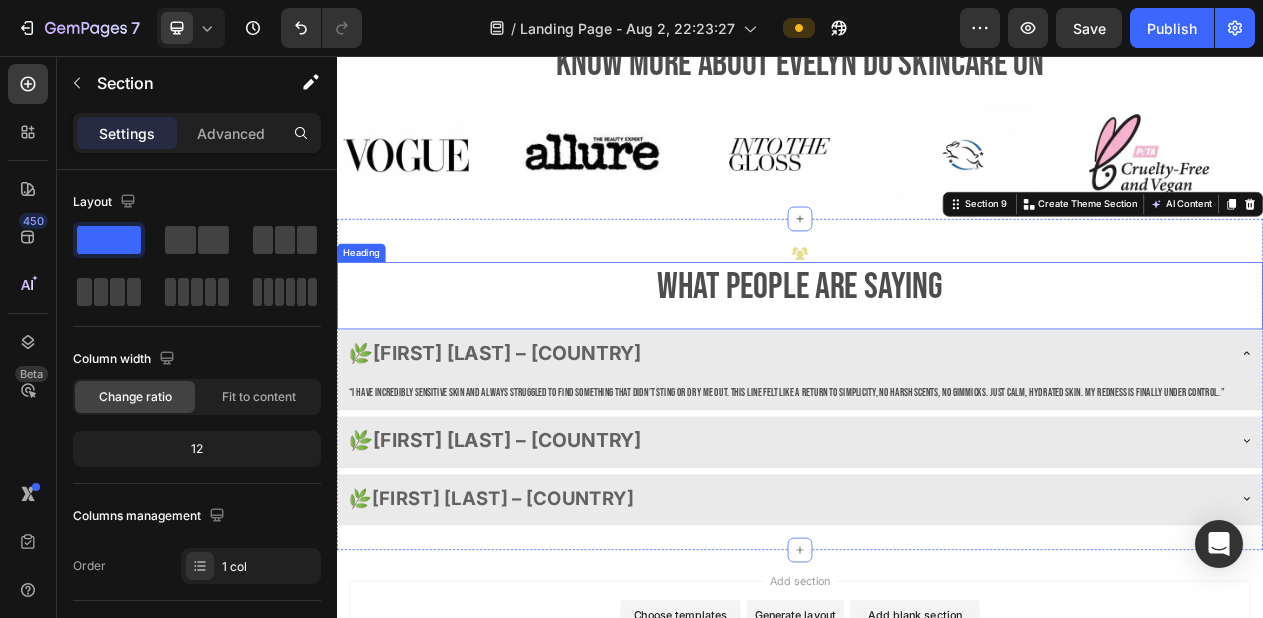 scroll, scrollTop: 3037, scrollLeft: 0, axis: vertical 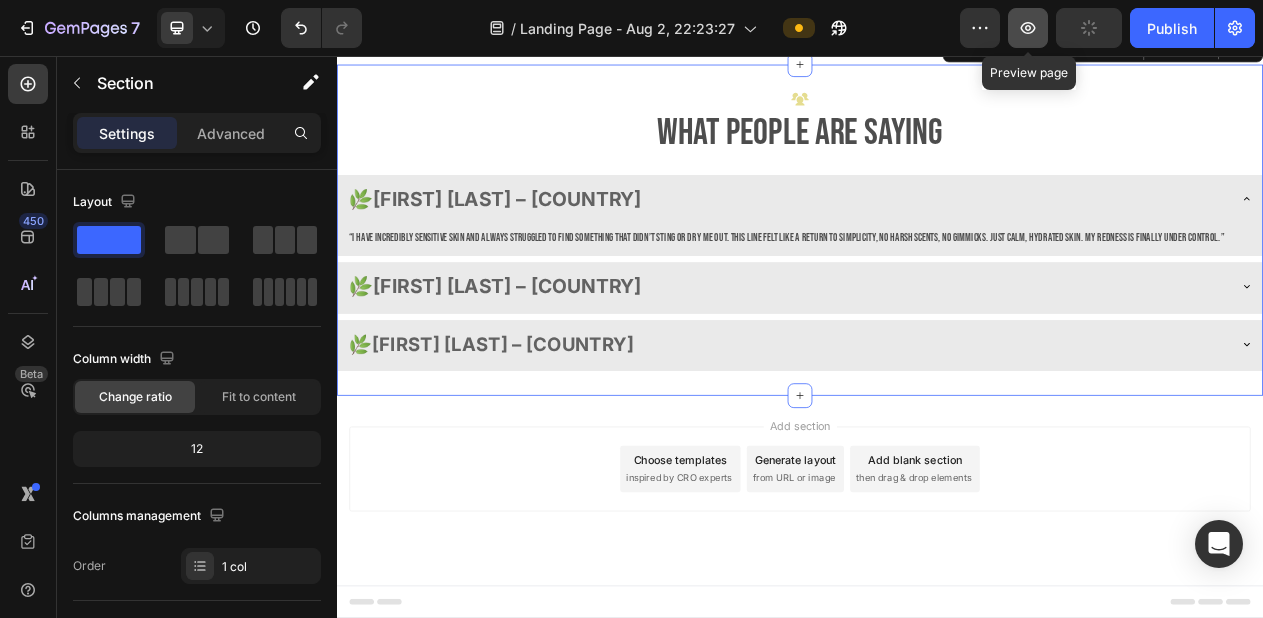 click 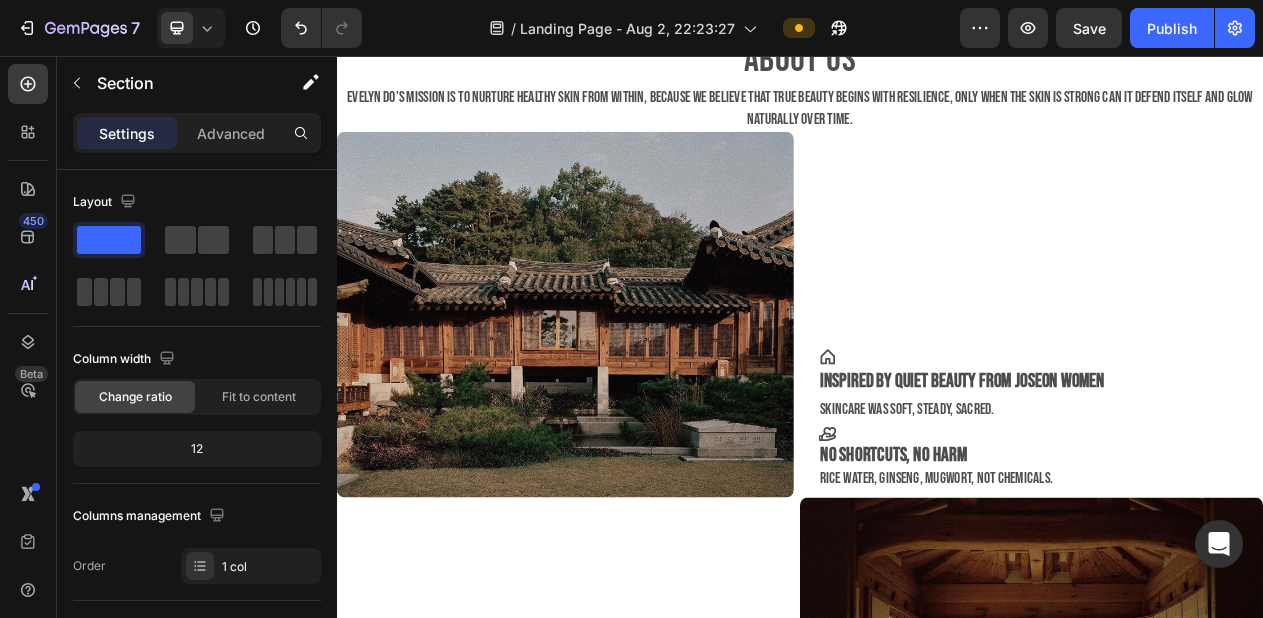 scroll, scrollTop: 1573, scrollLeft: 0, axis: vertical 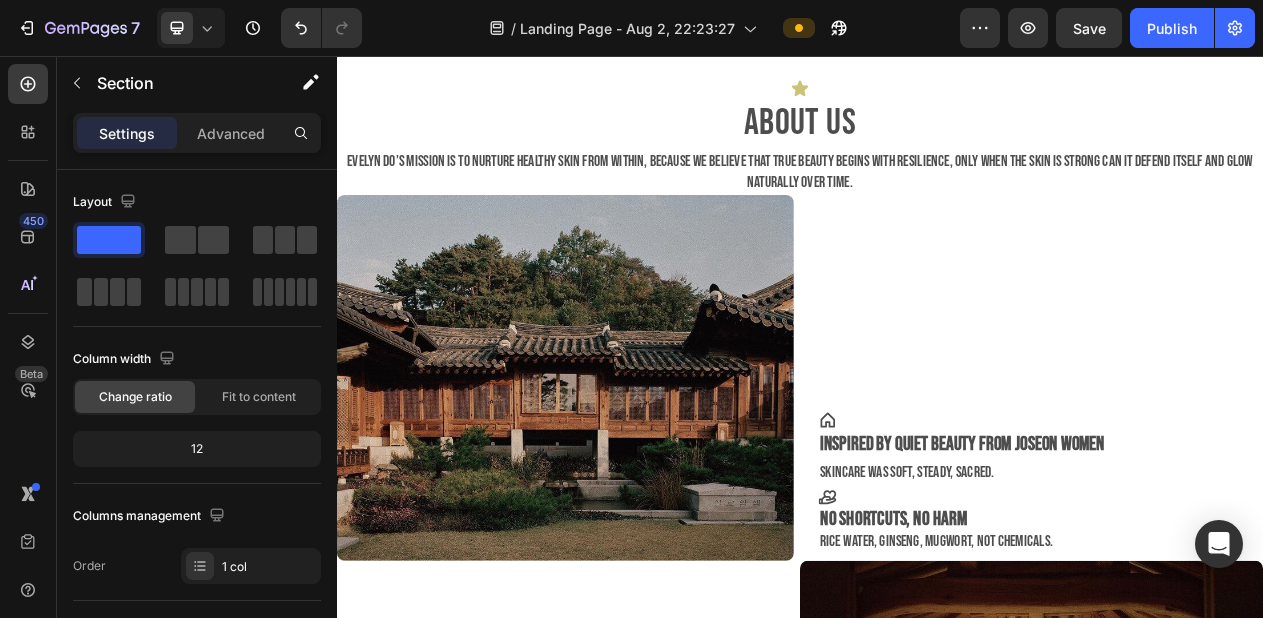 click on "Icon Inspired by quiet beauty From Joseon women  skincare was soft, steady, sacred. Text Block
Icon No shortcuts, no harm Rice water, ginseng, mugwort, not chemicals. Text Block" at bounding box center (1241, 473) 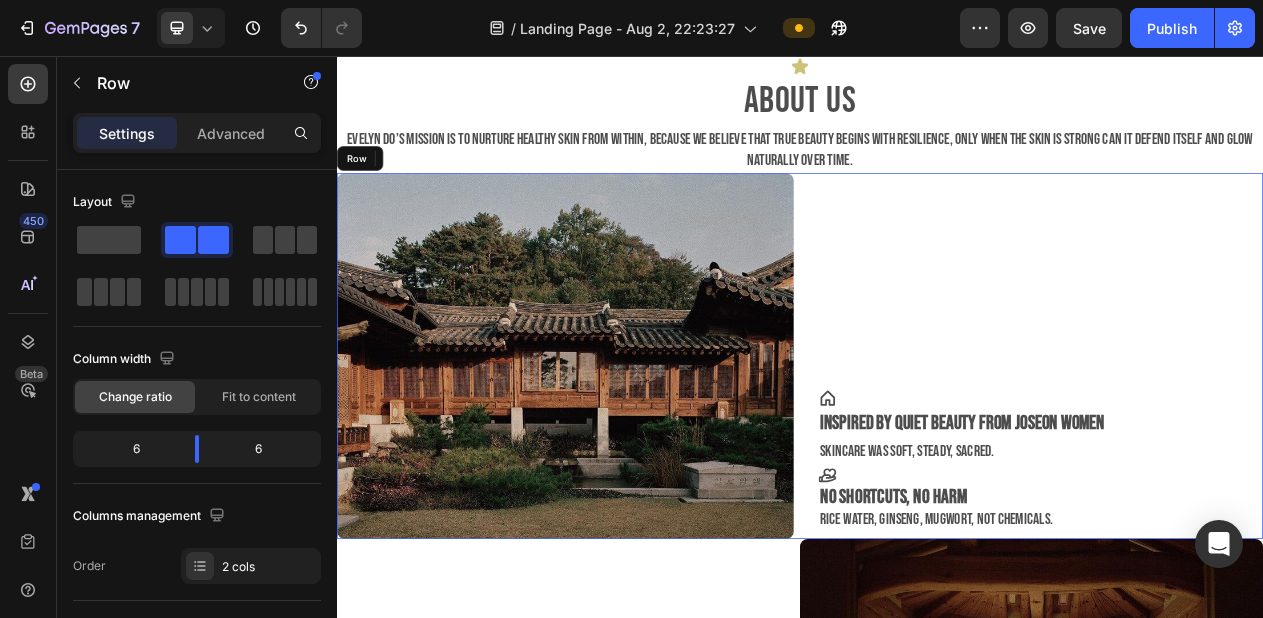 click on "Icon Inspired by quiet beauty From Joseon women  skincare was soft, steady, sacred. Text Block
Icon No shortcuts, no harm Rice water, ginseng, mugwort, not chemicals. Text Block" at bounding box center [1241, 445] 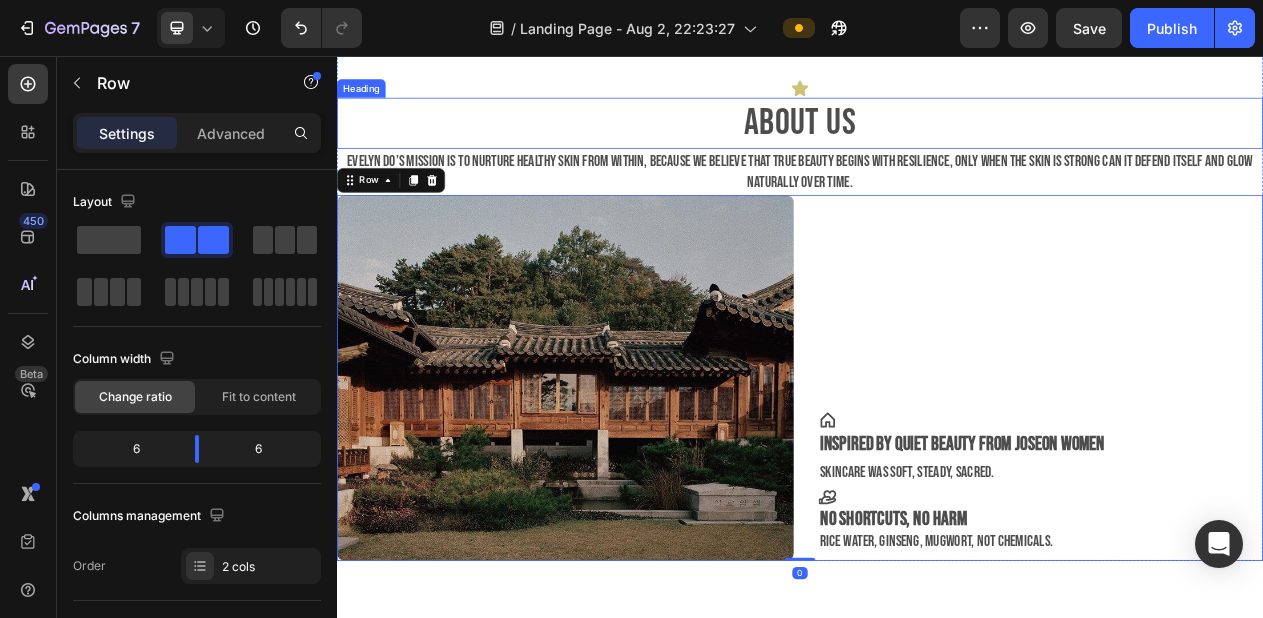 scroll, scrollTop: 1449, scrollLeft: 0, axis: vertical 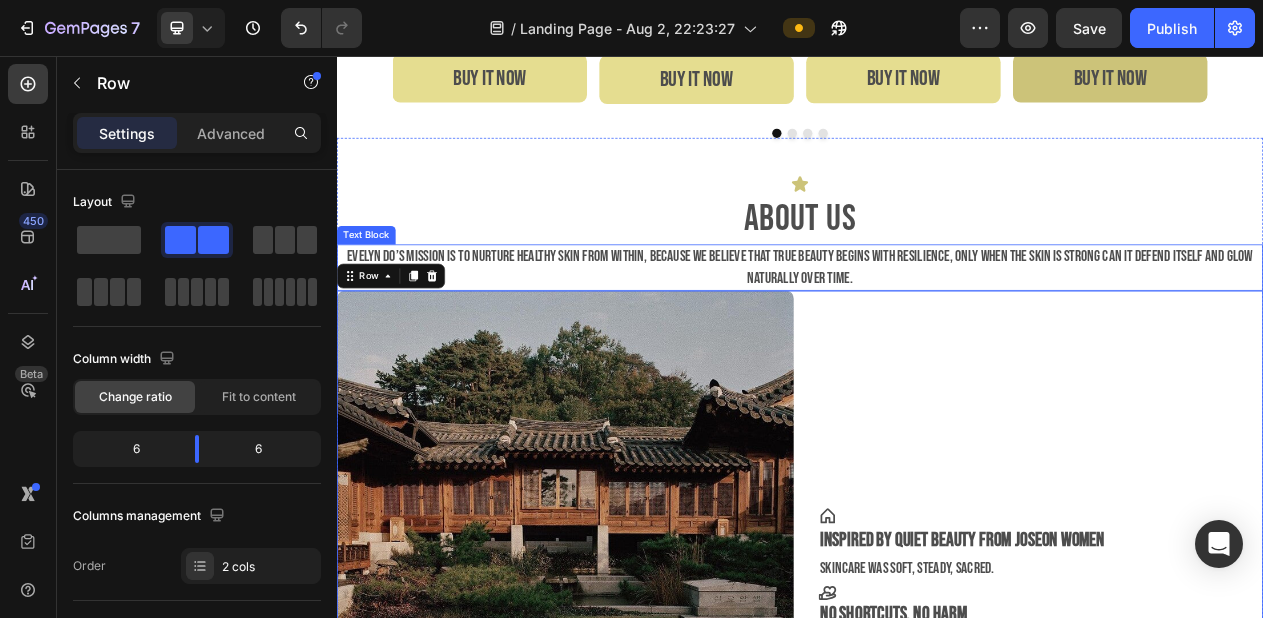 click on "Evelyn Do’s mission is to nurture healthy skin from within, because we believe that true beauty begins with resilience, only when the skin is strong can it defend itself and glow naturally over time." at bounding box center [937, 330] 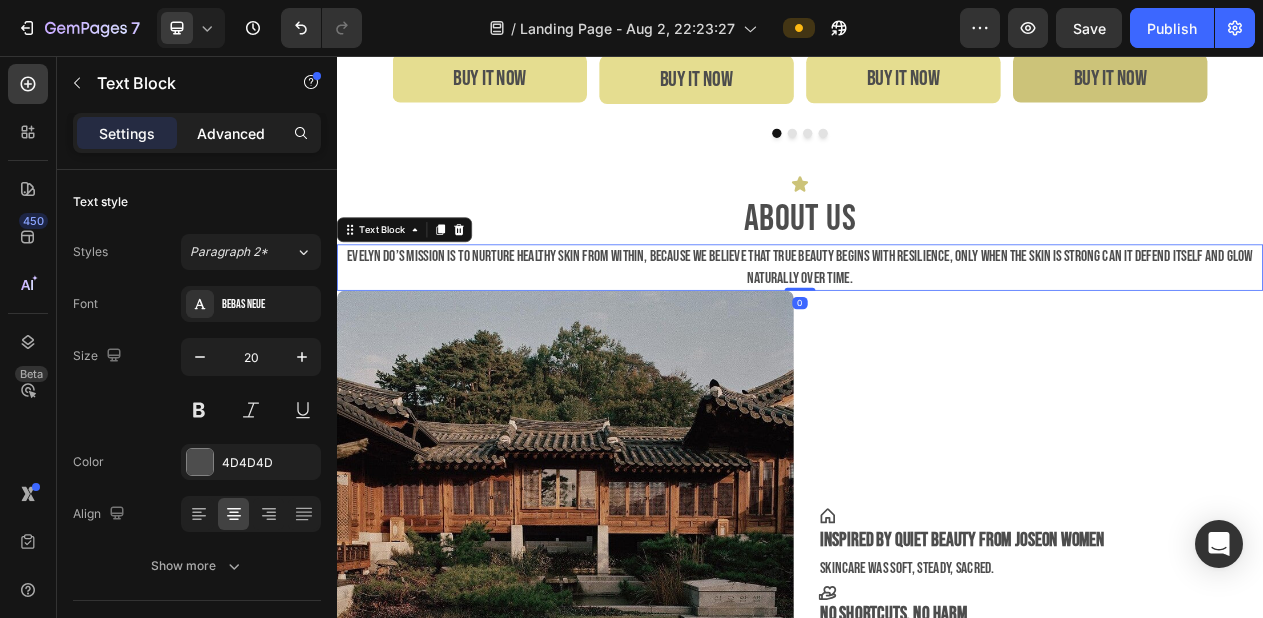 click on "Advanced" at bounding box center [231, 133] 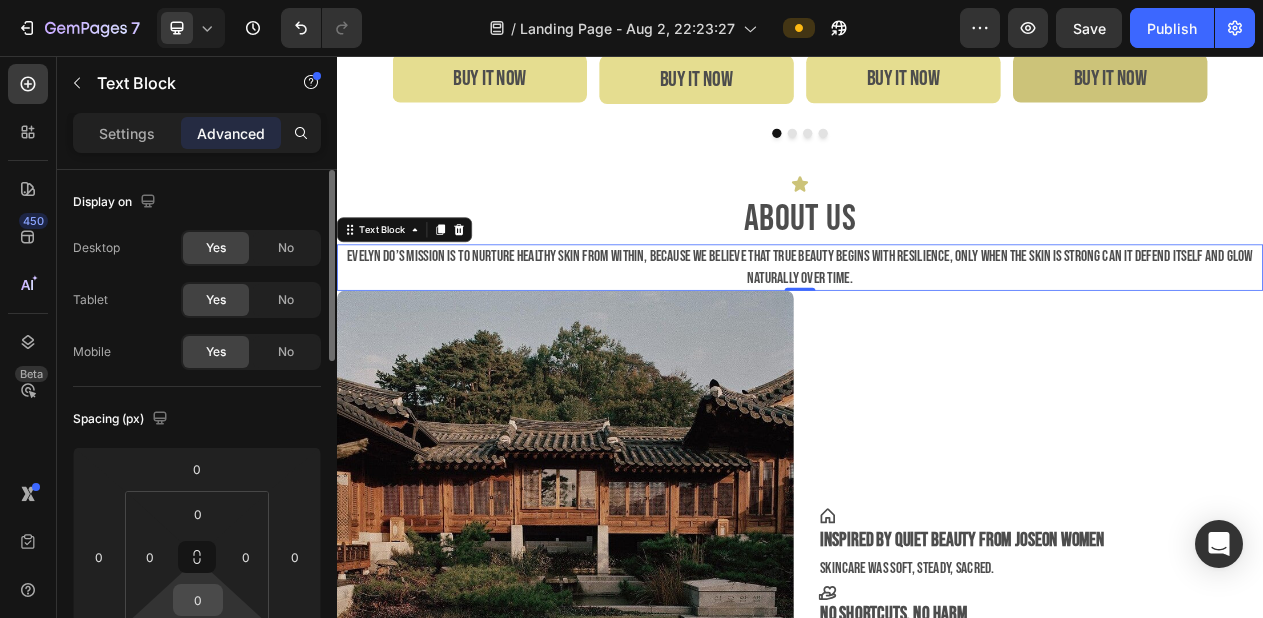 click on "0" at bounding box center (198, 600) 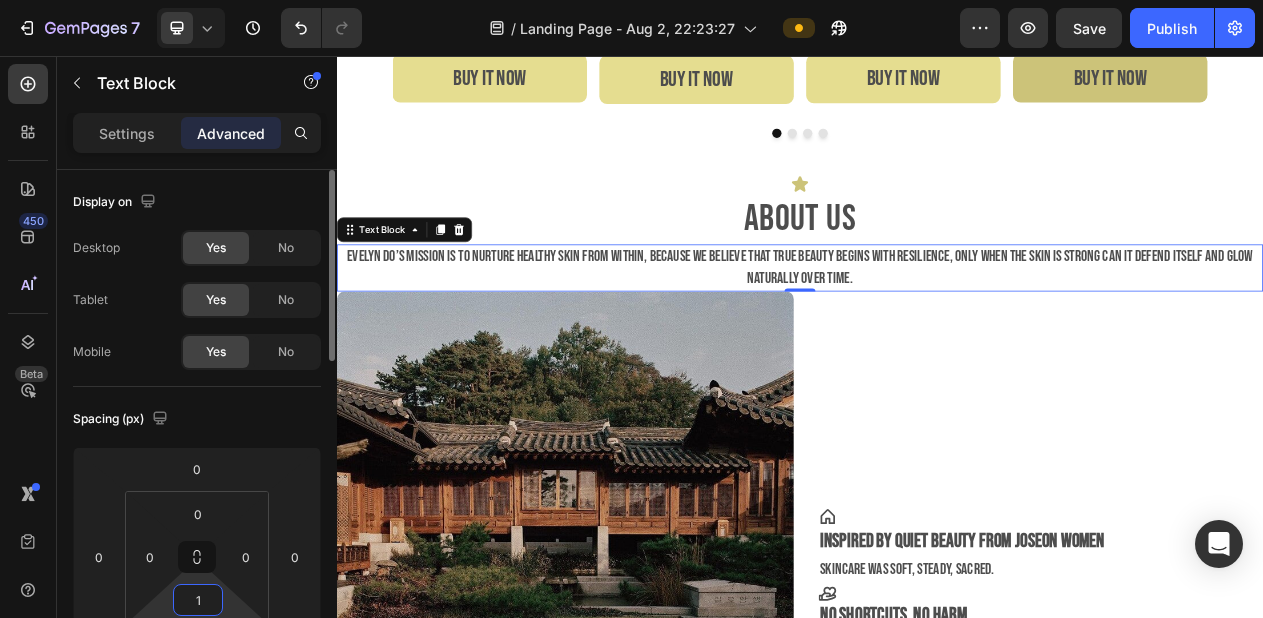 type on "16" 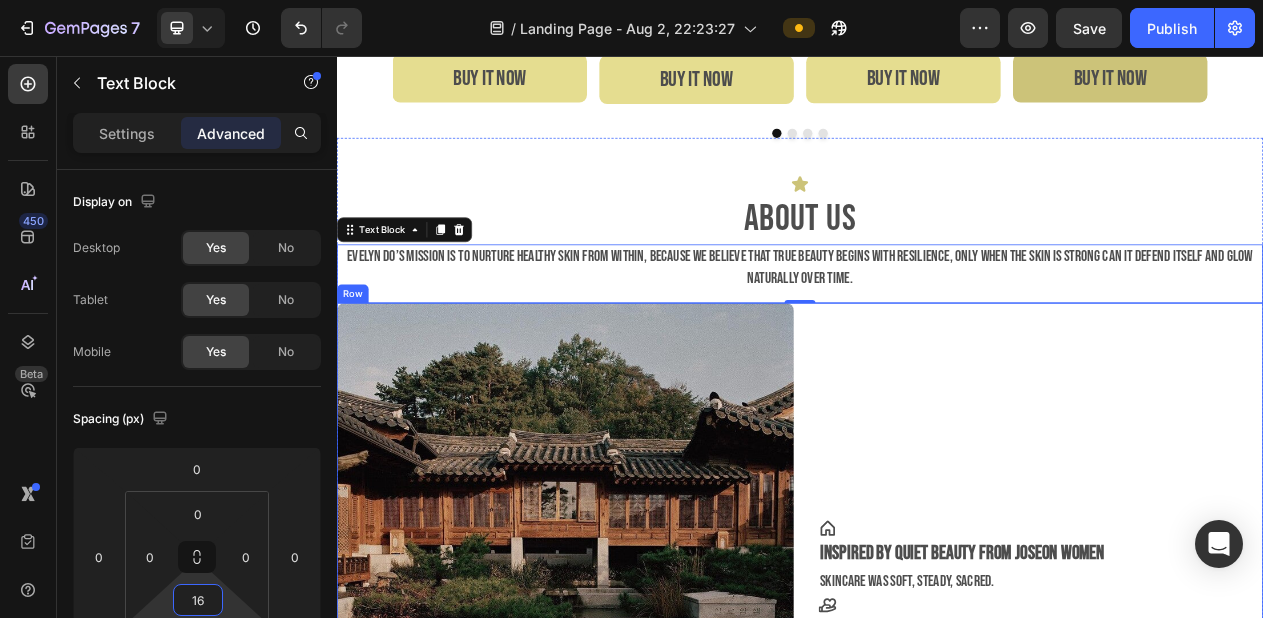 click on "Icon Inspired by quiet beauty From Joseon women  skincare was soft, steady, sacred. Text Block
Icon No shortcuts, no harm Rice water, ginseng, mugwort, not chemicals. Text Block" at bounding box center (1241, 613) 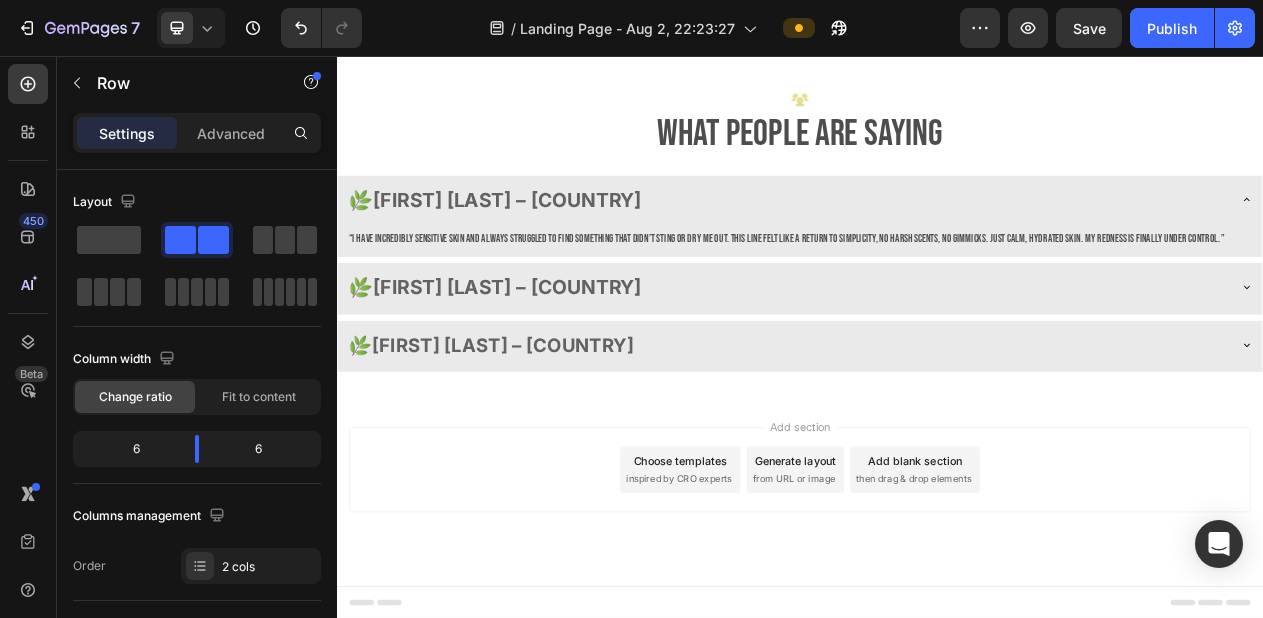 scroll, scrollTop: 3028, scrollLeft: 0, axis: vertical 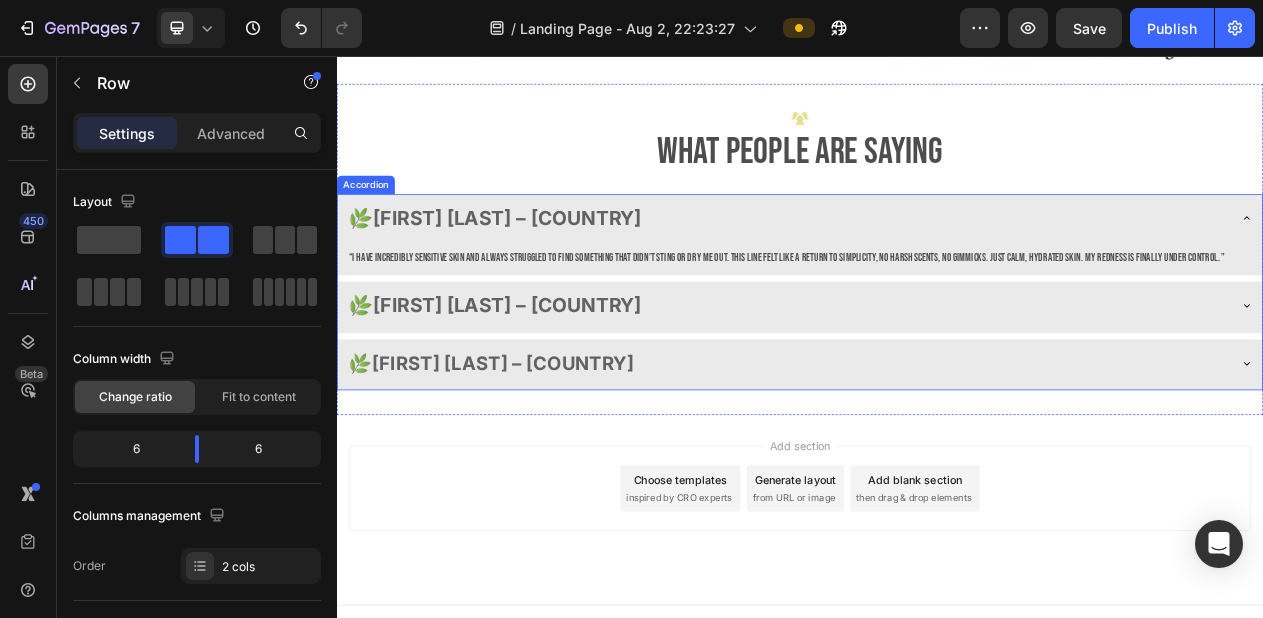 click on "🌿  Lena V. – Germany" at bounding box center (921, 379) 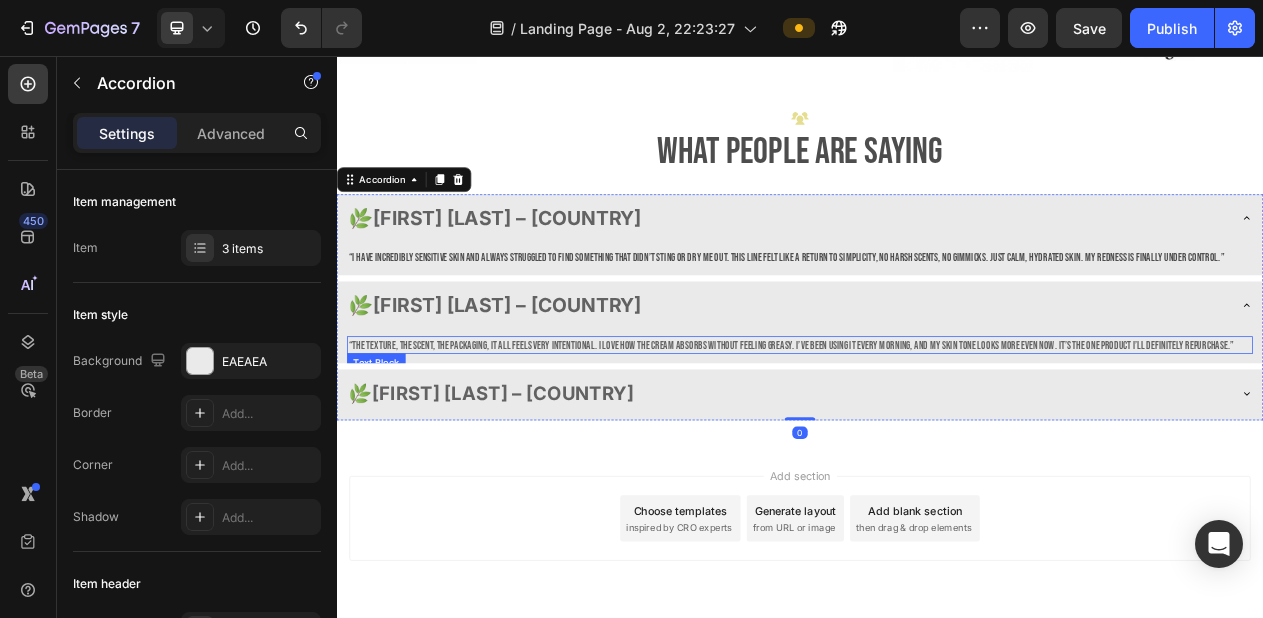 click on "“The texture, the scent, the packaging, it all feels very intentional. I love how the cream absorbs without feeling greasy. I’ve been using it every morning, and my skin tone looks more even now. It’s the one product I’ll definitely repurchase.”" at bounding box center (925, 430) 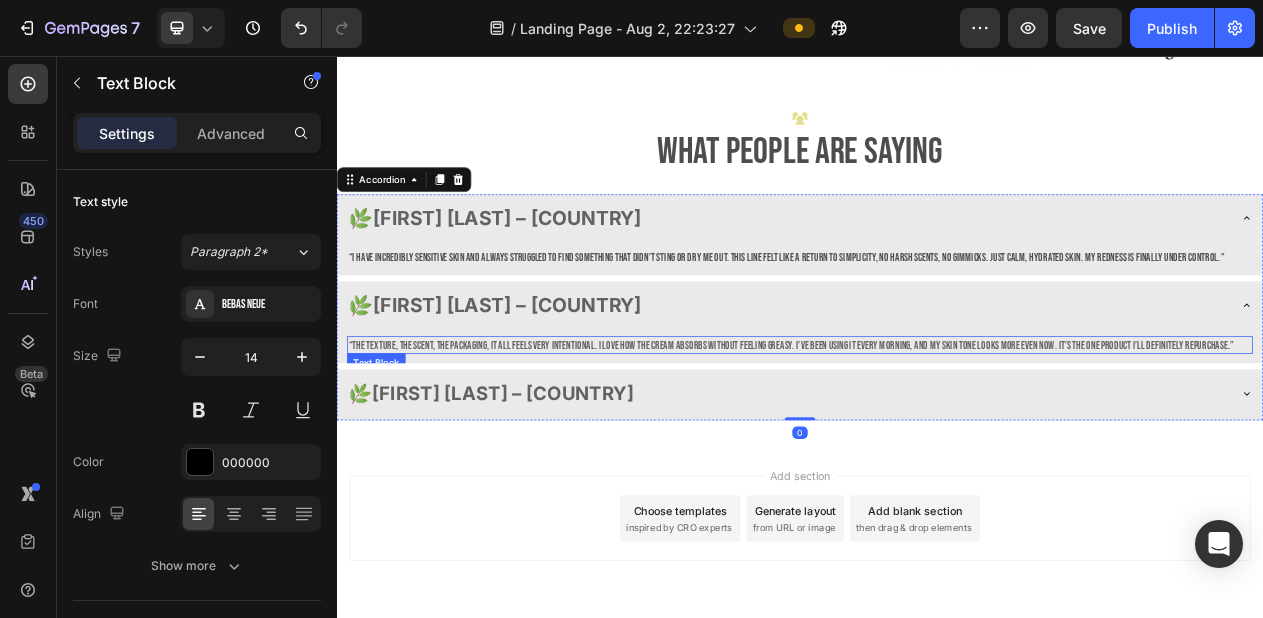 click on "“The texture, the scent, the packaging, it all feels very intentional. I love how the cream absorbs without feeling greasy. I’ve been using it every morning, and my skin tone looks more even now. It’s the one product I’ll definitely repurchase.”" at bounding box center (925, 430) 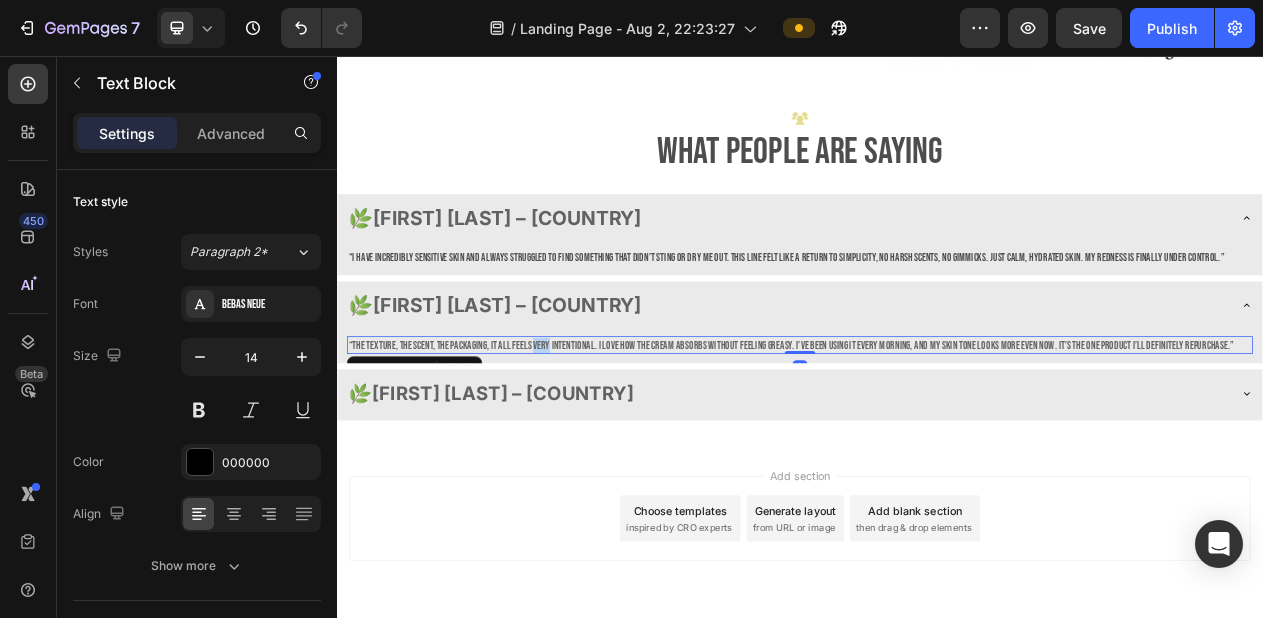 click on "“The texture, the scent, the packaging, it all feels very intentional. I love how the cream absorbs without feeling greasy. I’ve been using it every morning, and my skin tone looks more even now. It’s the one product I’ll definitely repurchase.”" at bounding box center (925, 430) 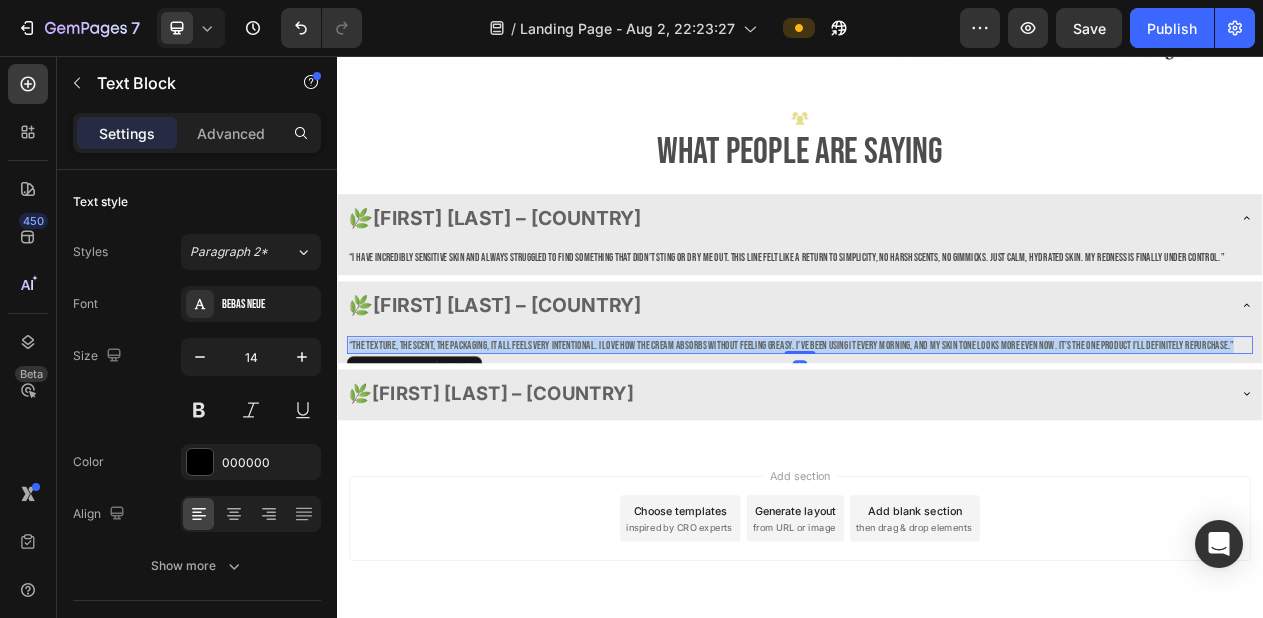 click on "“The texture, the scent, the packaging, it all feels very intentional. I love how the cream absorbs without feeling greasy. I’ve been using it every morning, and my skin tone looks more even now. It’s the one product I’ll definitely repurchase.”" at bounding box center (925, 430) 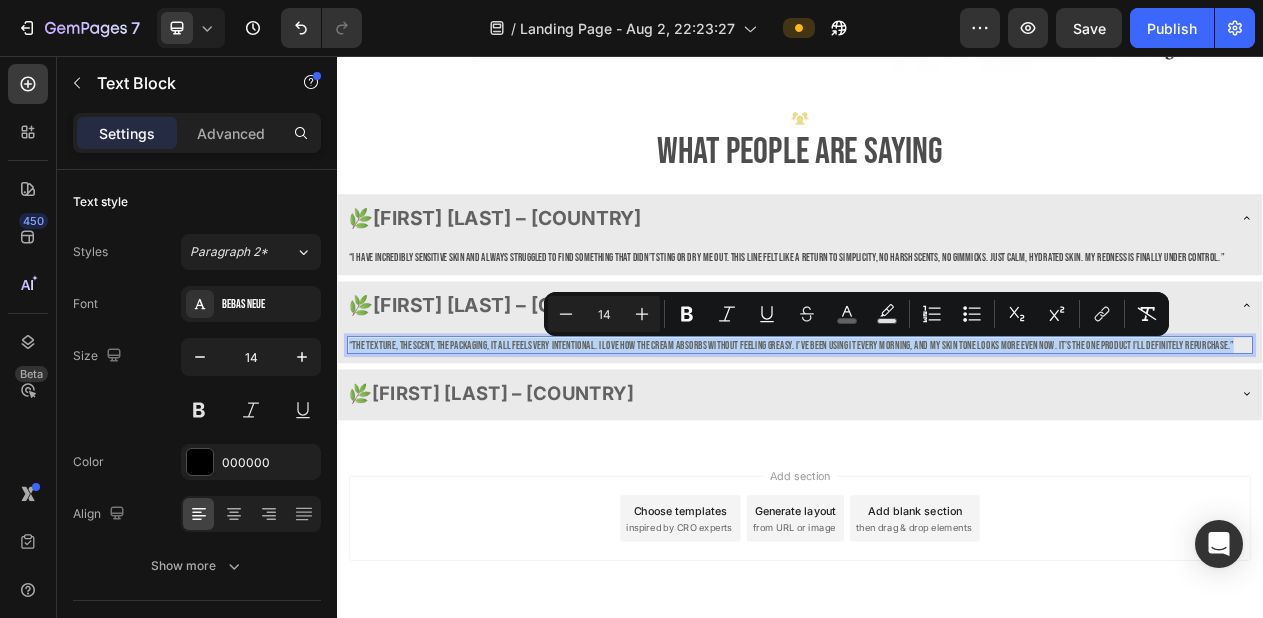 click on "“The texture, the scent, the packaging, it all feels very intentional. I love how the cream absorbs without feeling greasy. I’ve been using it every morning, and my skin tone looks more even now. It’s the one product I’ll definitely repurchase.”" at bounding box center [925, 430] 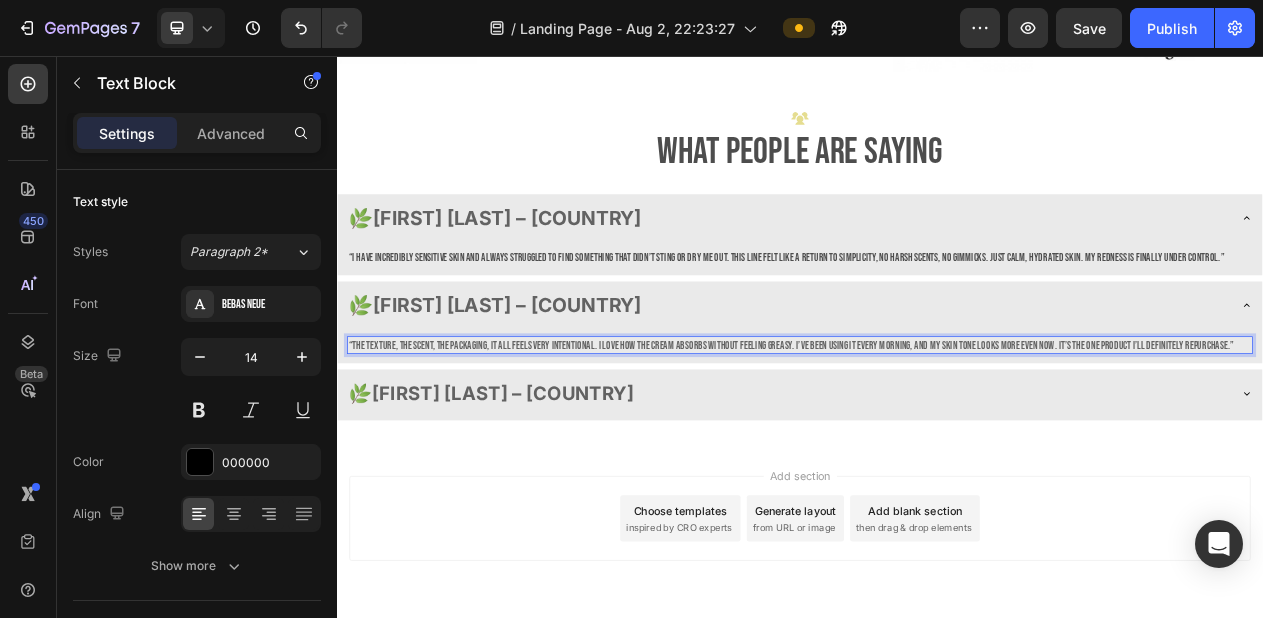 click on "“The texture, the scent, the packaging, it all feels very intentional. I love how the cream absorbs without feeling greasy. I’ve been using it every morning, and my skin tone looks more even now. It’s the one product I’ll definitely repurchase.”" at bounding box center [925, 430] 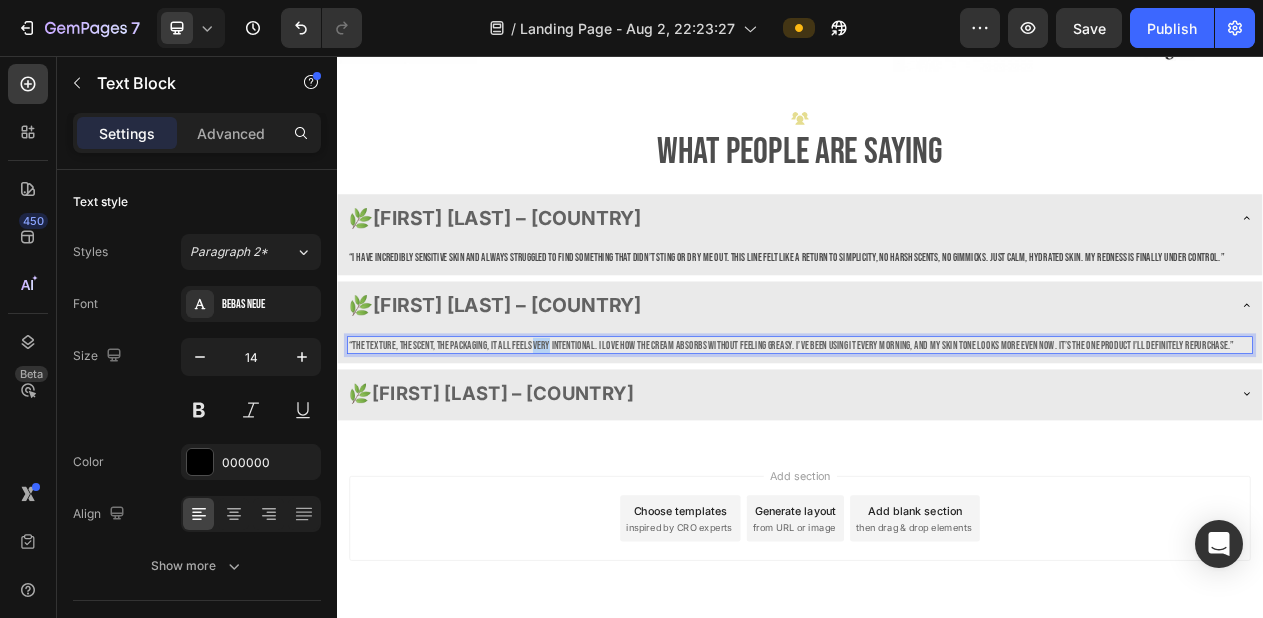 click on "“The texture, the scent, the packaging, it all feels very intentional. I love how the cream absorbs without feeling greasy. I’ve been using it every morning, and my skin tone looks more even now. It’s the one product I’ll definitely repurchase.”" at bounding box center (925, 430) 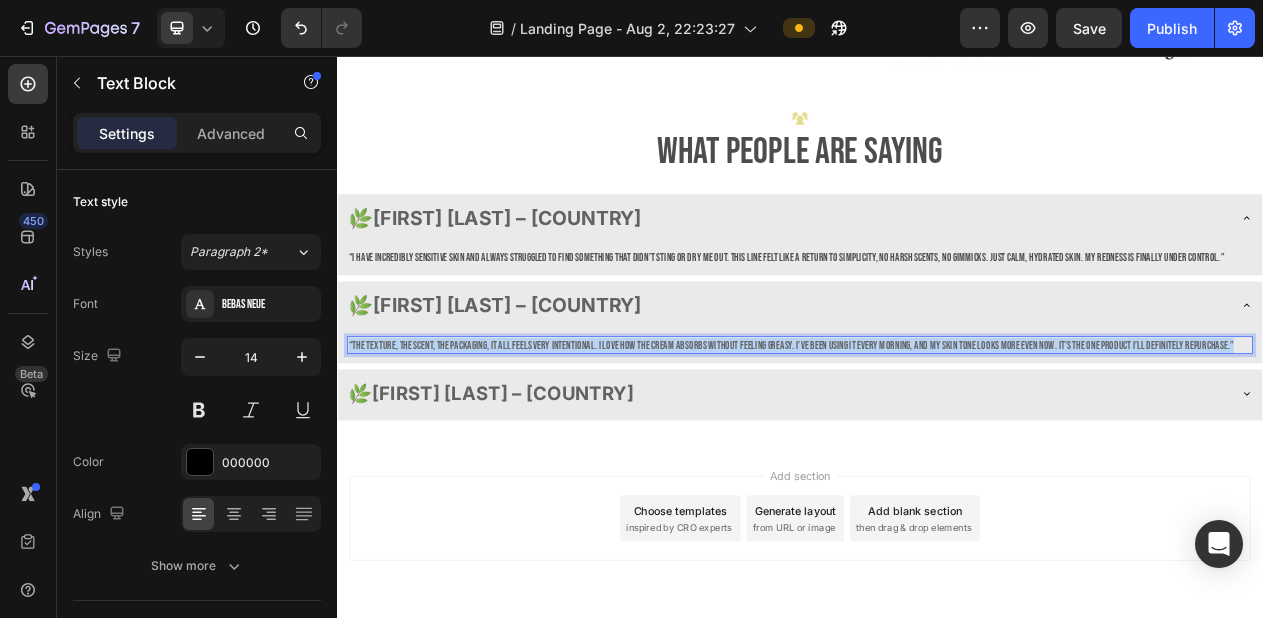 click on "“The texture, the scent, the packaging, it all feels very intentional. I love how the cream absorbs without feeling greasy. I’ve been using it every morning, and my skin tone looks more even now. It’s the one product I’ll definitely repurchase.”" at bounding box center [925, 430] 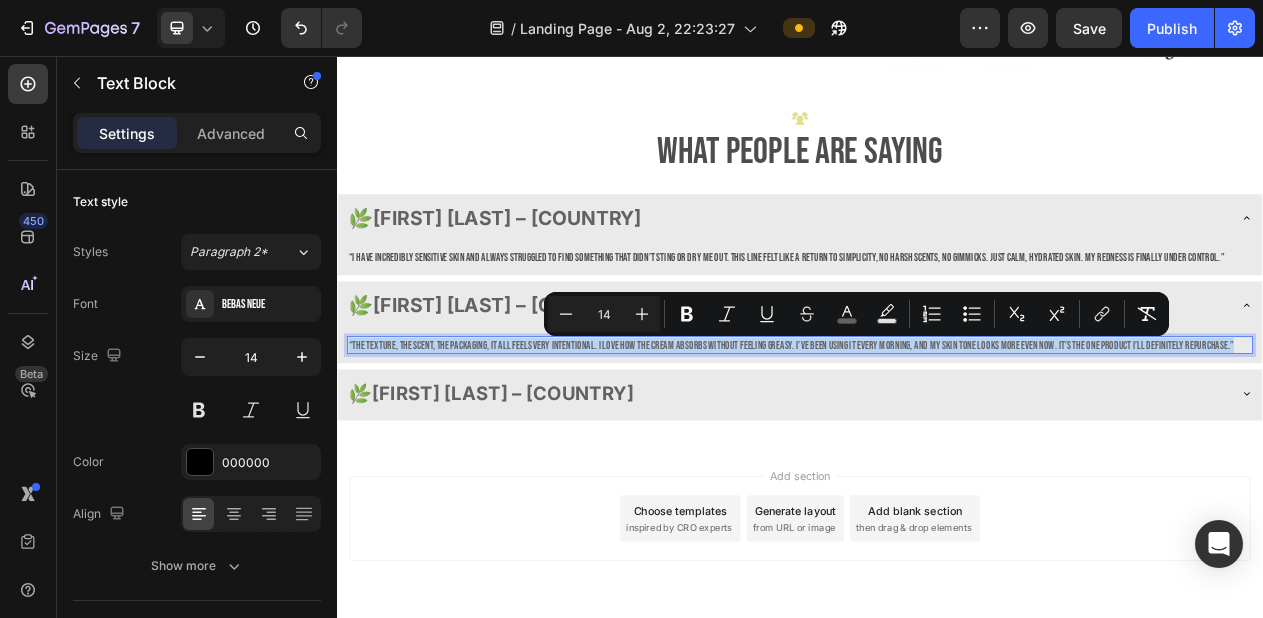 copy on "“The texture, the scent, the packaging, it all feels very intentional. I love how the cream absorbs without feeling greasy. I’ve been using it every morning, and my skin tone looks more even now. It’s the one product I’ll definitely repurchase.”" 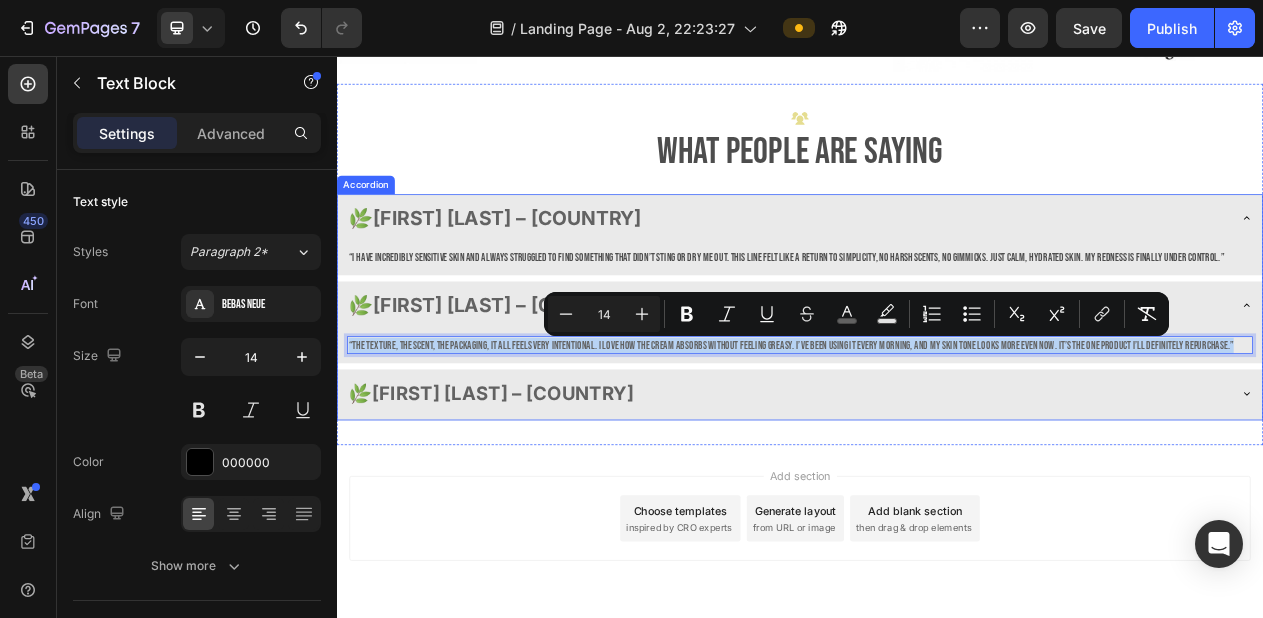 click on "🌿  Eva B. – Netherlands" at bounding box center (921, 493) 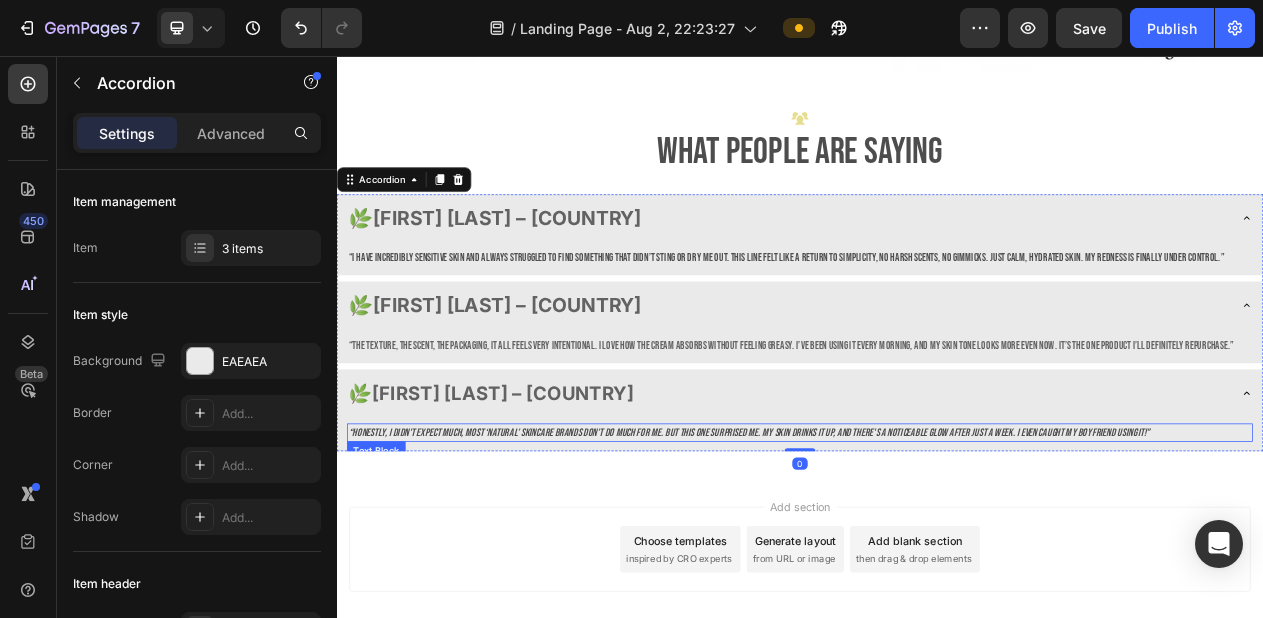click on "“Honestly, I didn't expect much, most ‘natural’ skincare brands don’t do much for me. But this one surprised me. My skin drinks it up, and there's a noticeable glow after just a week. I even caught my boyfriend using it!”" at bounding box center (937, 544) 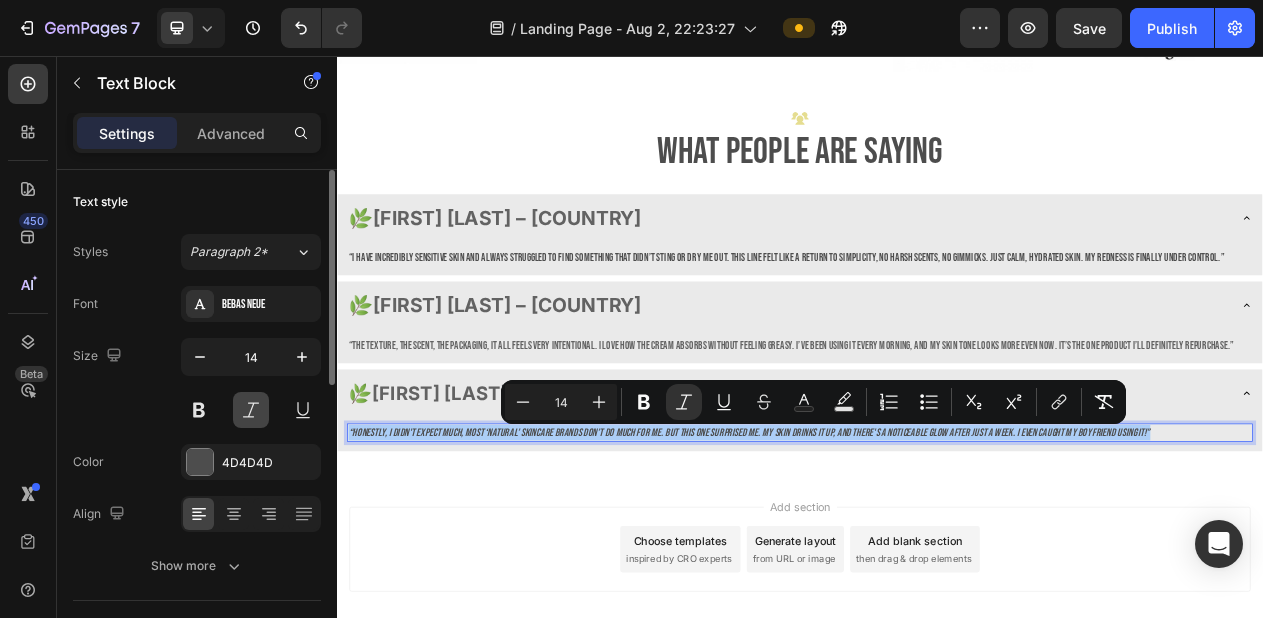 click at bounding box center (251, 410) 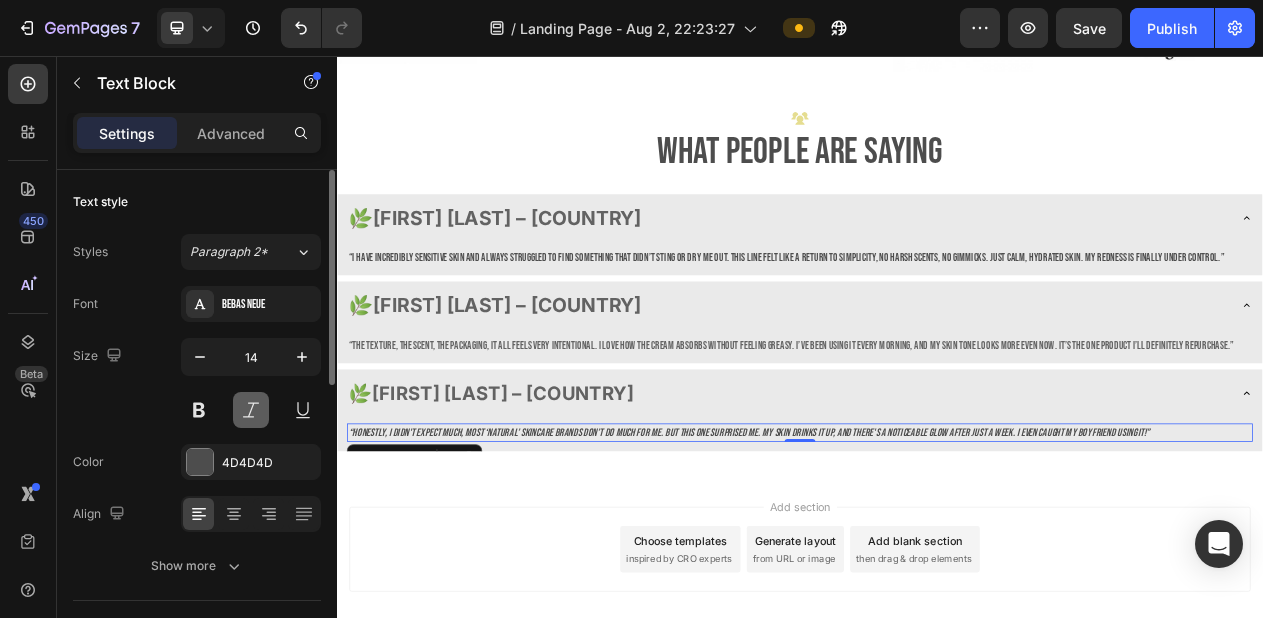 click at bounding box center (251, 410) 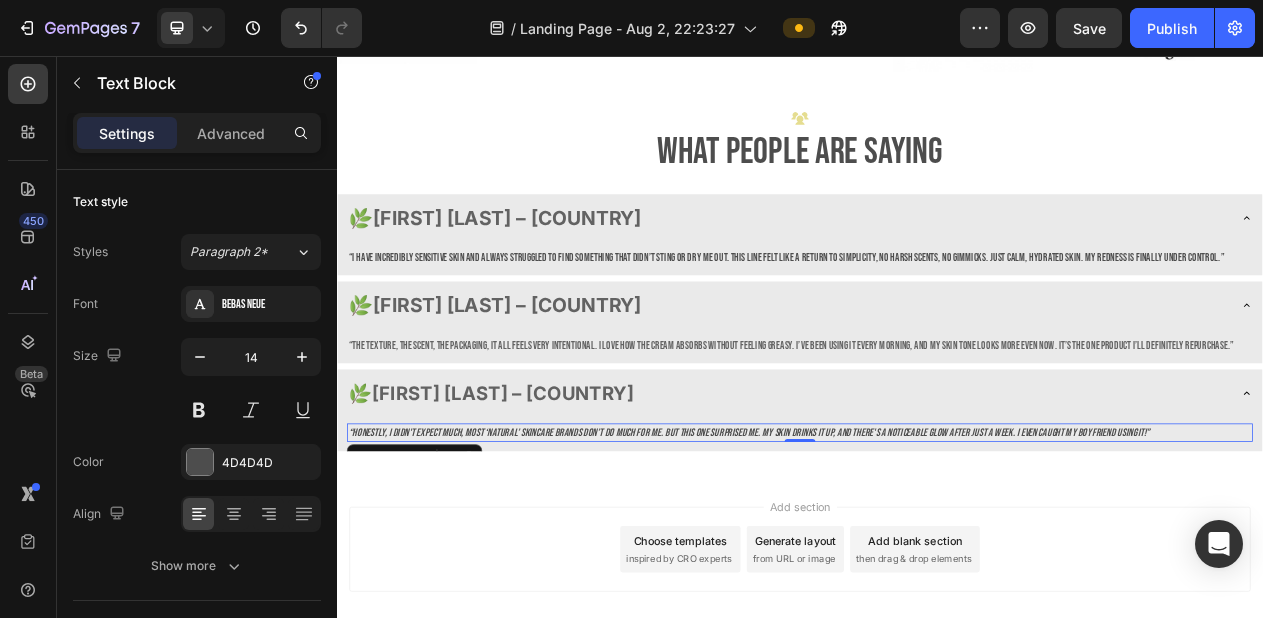 click on "“Honestly, I didn't expect much, most ‘natural’ skincare brands don’t do much for me. But this one surprised me. My skin drinks it up, and there's a noticeable glow after just a week. I even caught my boyfriend using it!”" at bounding box center [871, 543] 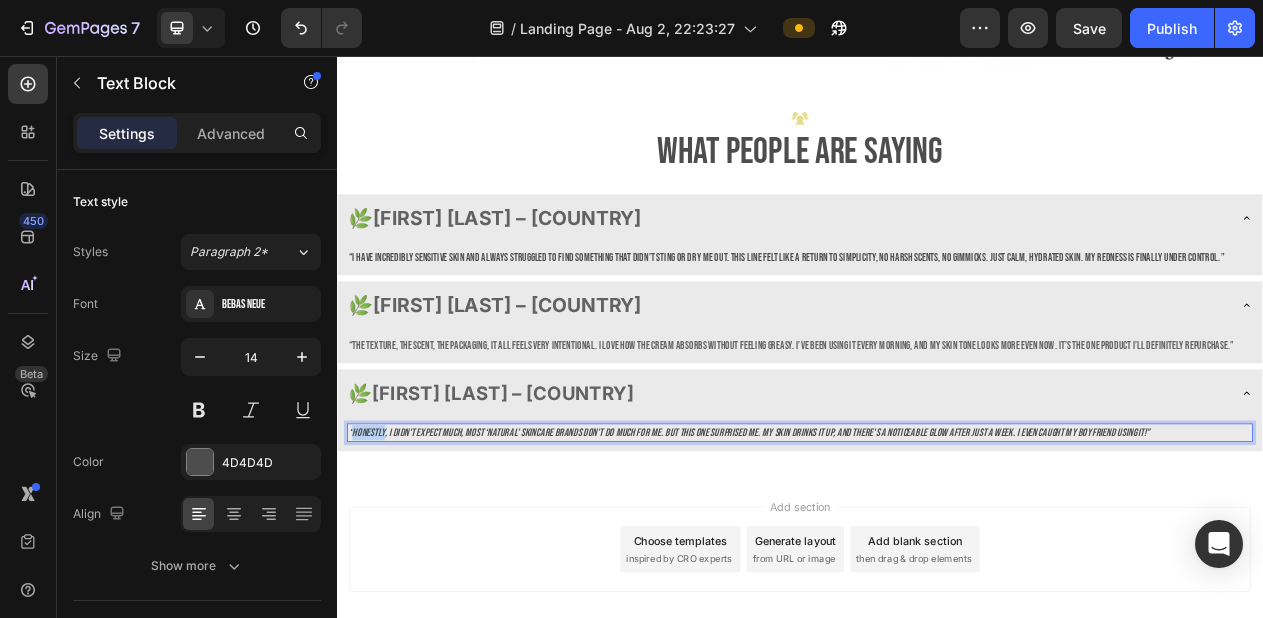 click on "“Honestly, I didn't expect much, most ‘natural’ skincare brands don’t do much for me. But this one surprised me. My skin drinks it up, and there's a noticeable glow after just a week. I even caught my boyfriend using it!”" at bounding box center [871, 543] 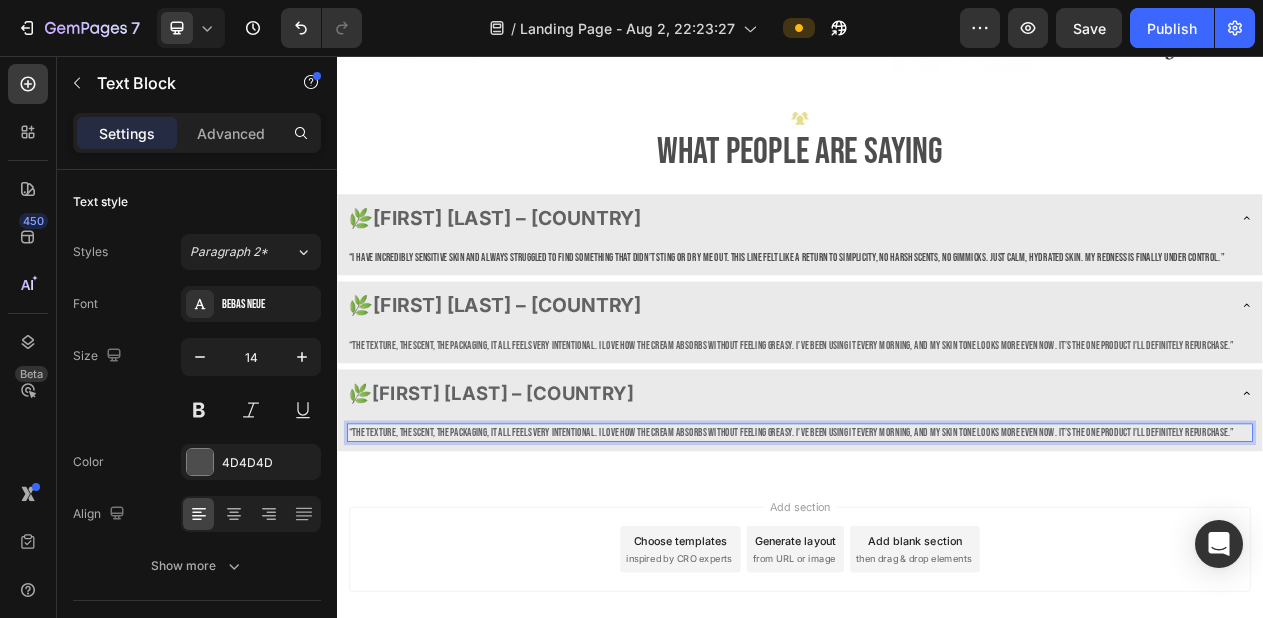 click on "Add section Choose templates inspired by CRO experts Generate layout from URL or image Add blank section then drag & drop elements" at bounding box center (937, 695) 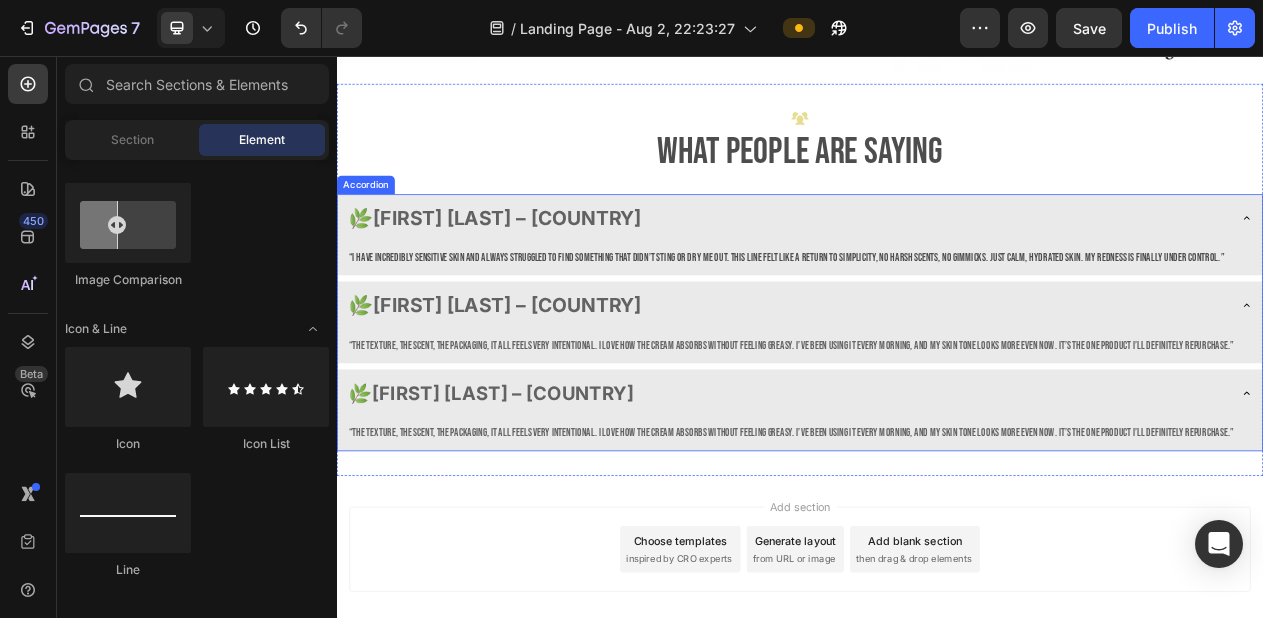 click on "🌿  Eva B. – Netherlands" at bounding box center (921, 493) 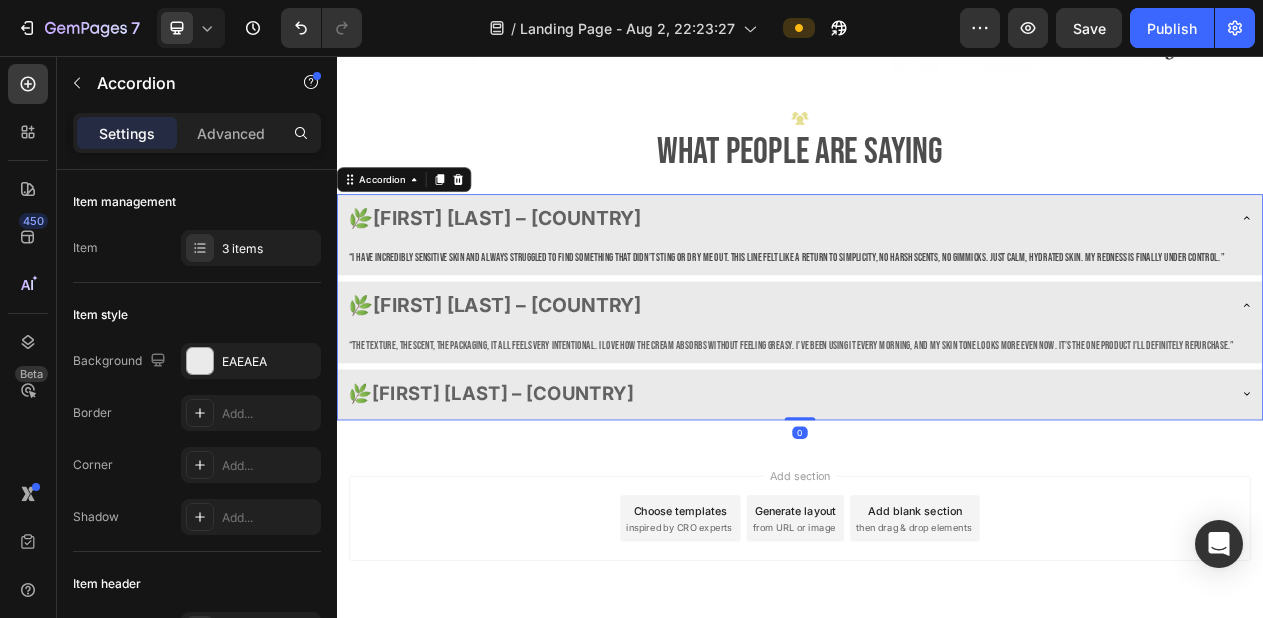 click on "🌿  Lena V. – Germany" at bounding box center [921, 379] 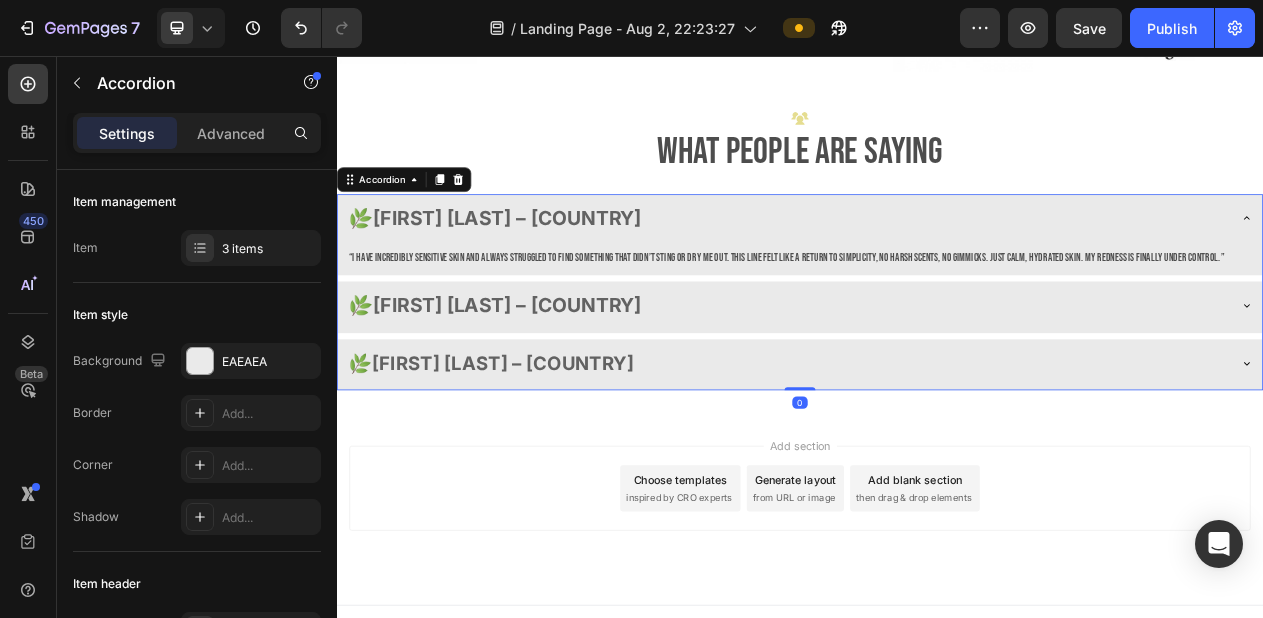 click on "🌿  Sophie M. – France" at bounding box center [921, 266] 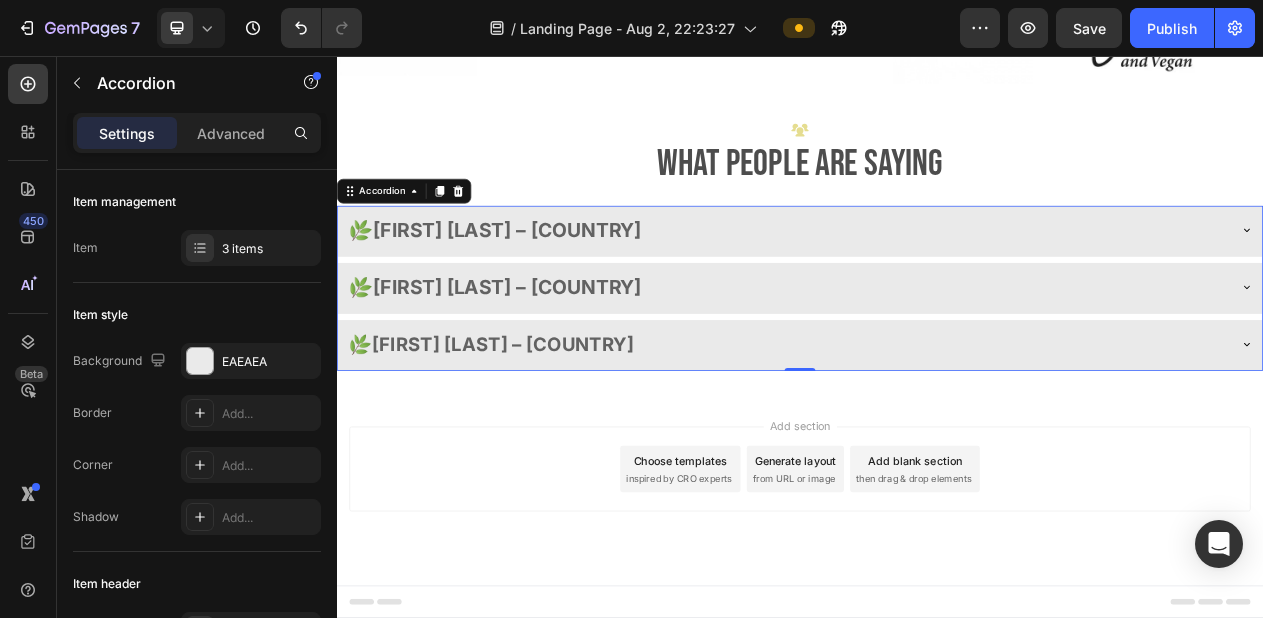 click on "🌿  Sophie M. – France" at bounding box center (921, 281) 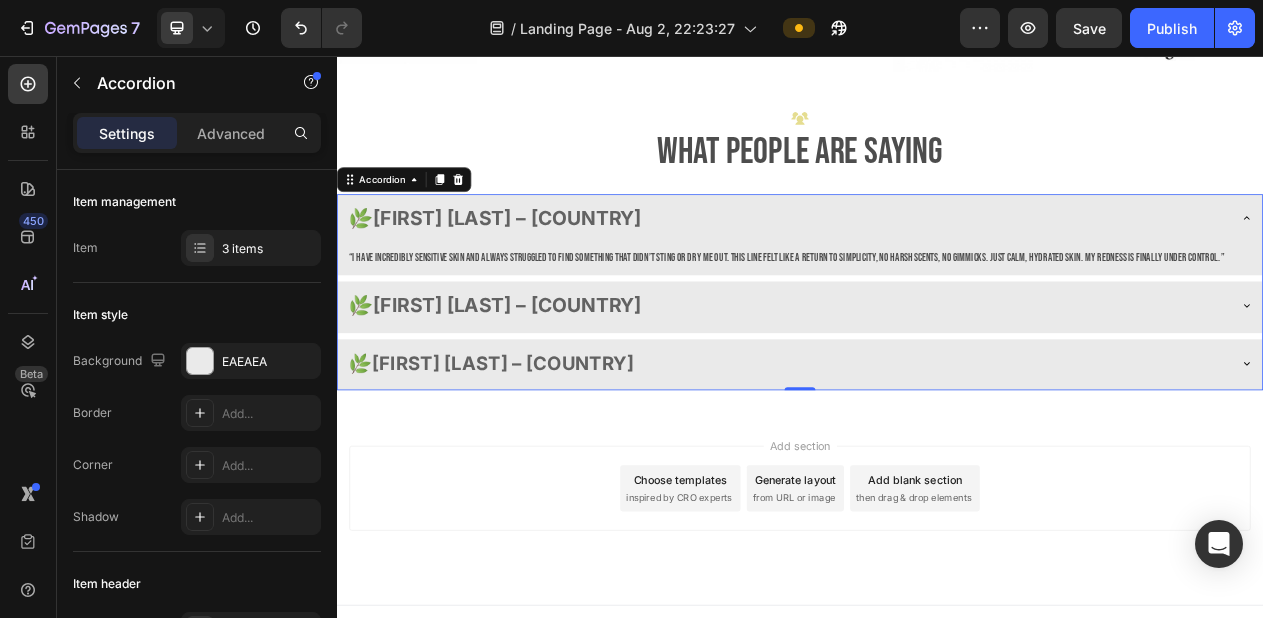 click on "Lena V. – Germany" at bounding box center (557, 379) 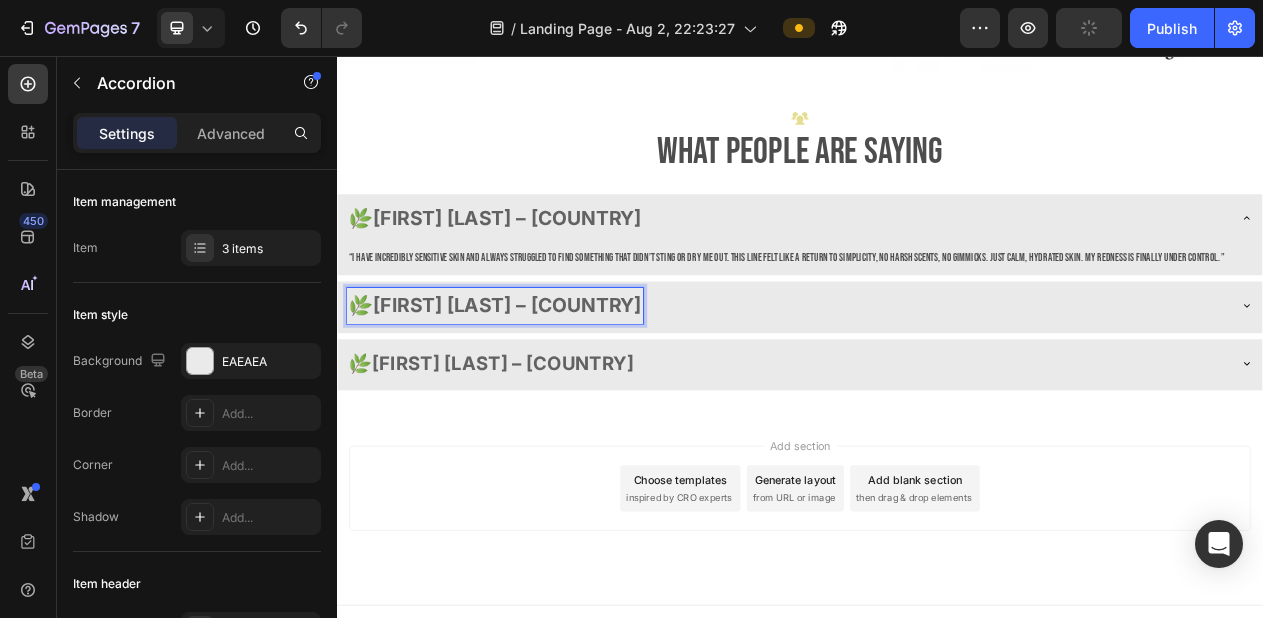 click on "🌿  Lena V. – Germany" at bounding box center (921, 379) 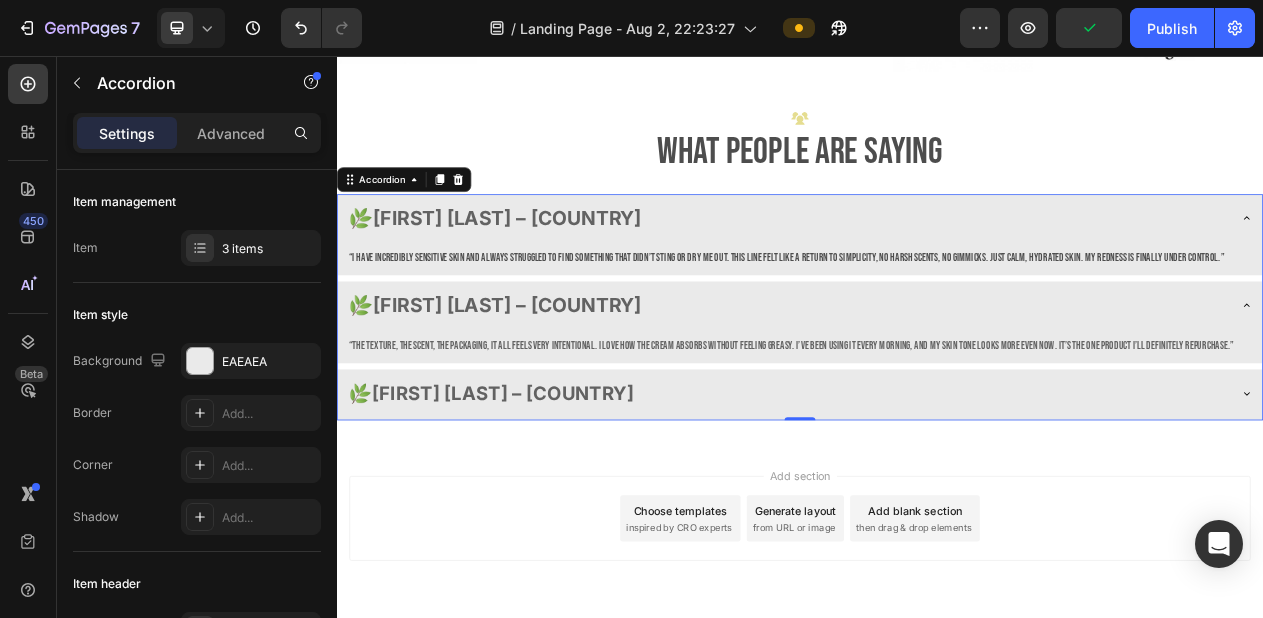 click on "🌿  Eva B. – Netherlands" at bounding box center (921, 493) 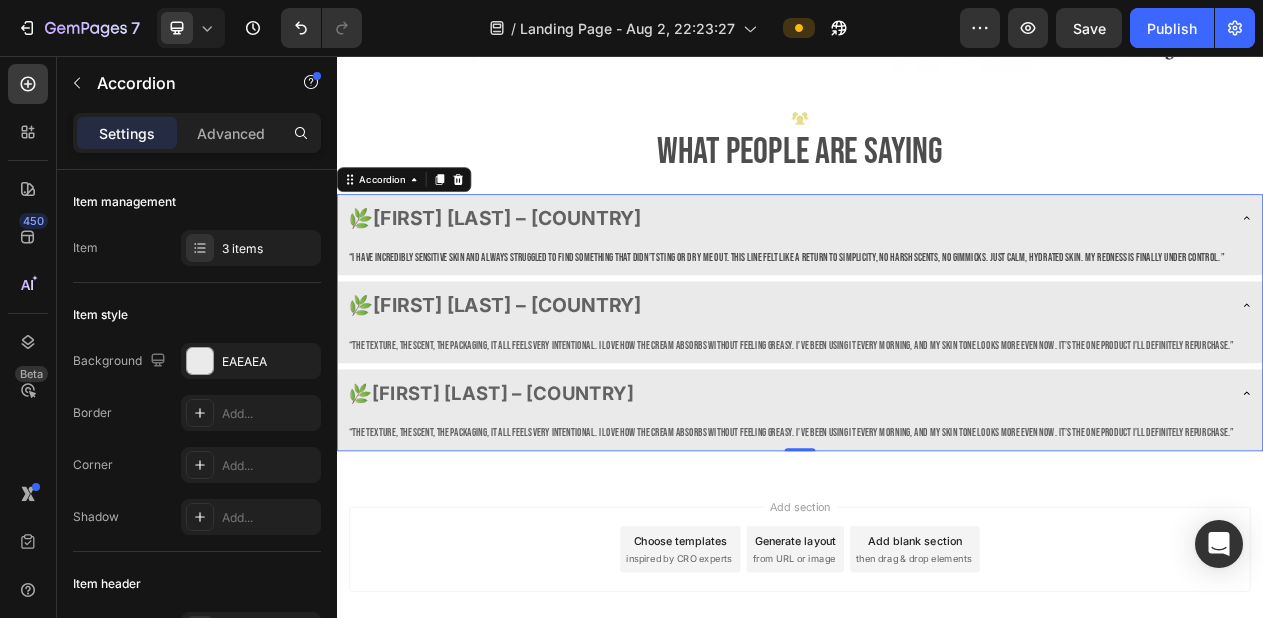 click on "Add section Choose templates inspired by CRO experts Generate layout from URL or image Add blank section then drag & drop elements" at bounding box center [937, 695] 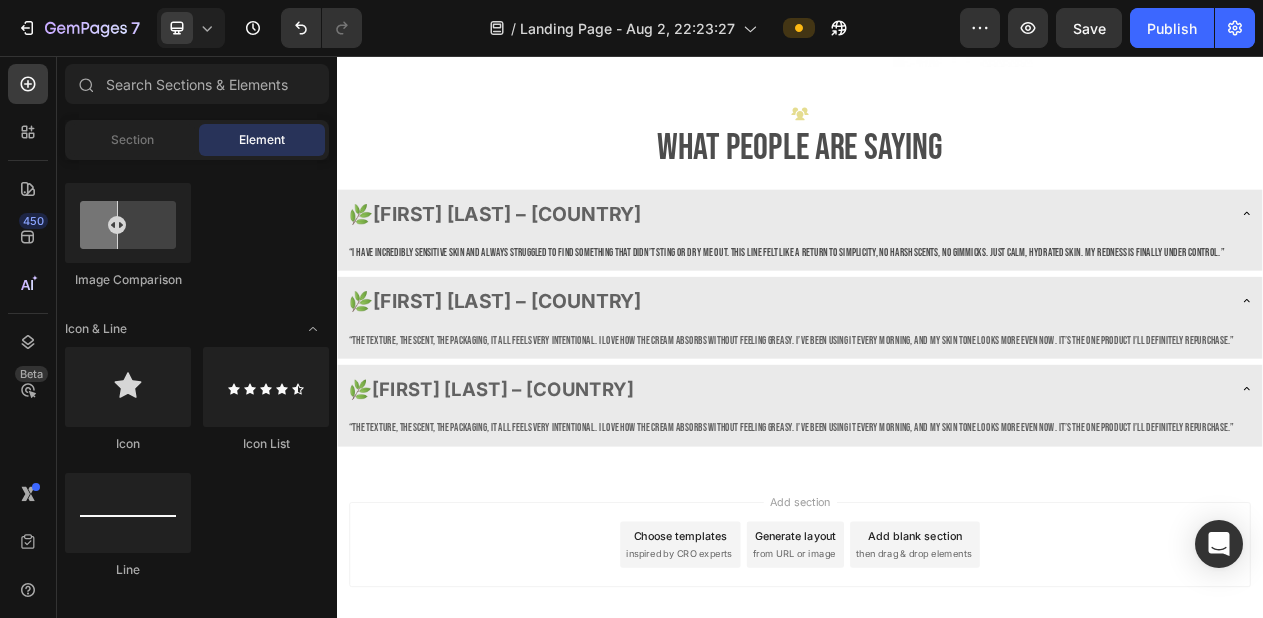 scroll, scrollTop: 3037, scrollLeft: 0, axis: vertical 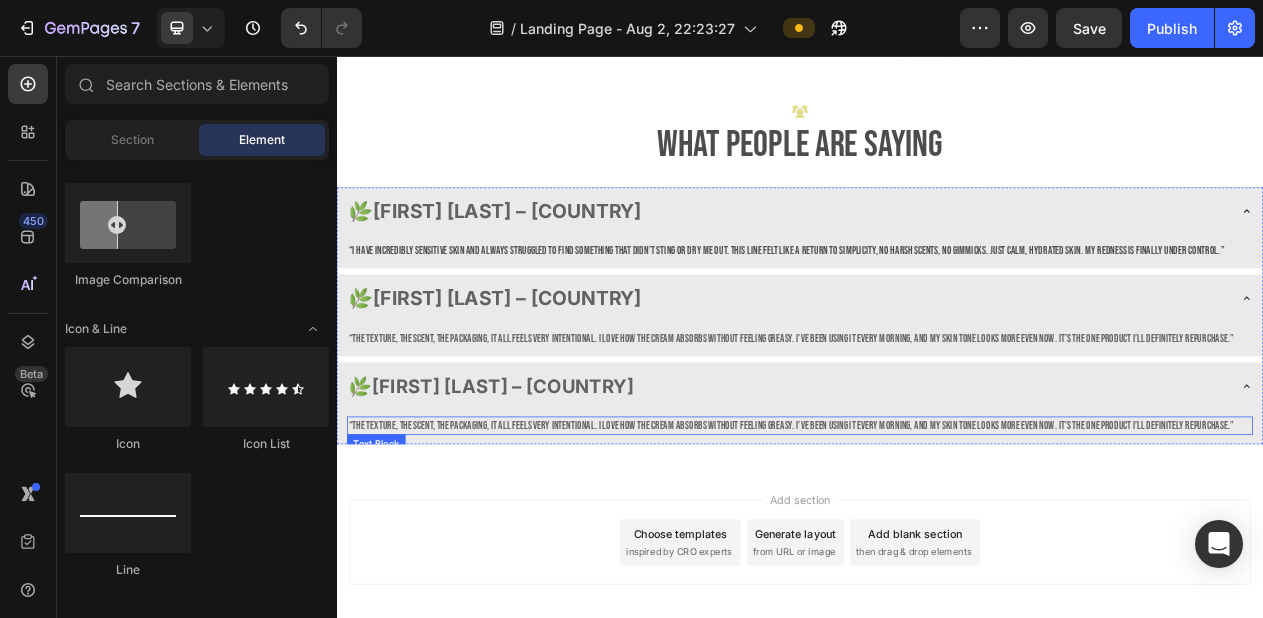 click on "“The texture, the scent, the packaging, it all feels very intentional. I love how the cream absorbs without feeling greasy. I’ve been using it every morning, and my skin tone looks more even now. It’s the one product I’ll definitely repurchase.”" at bounding box center [925, 534] 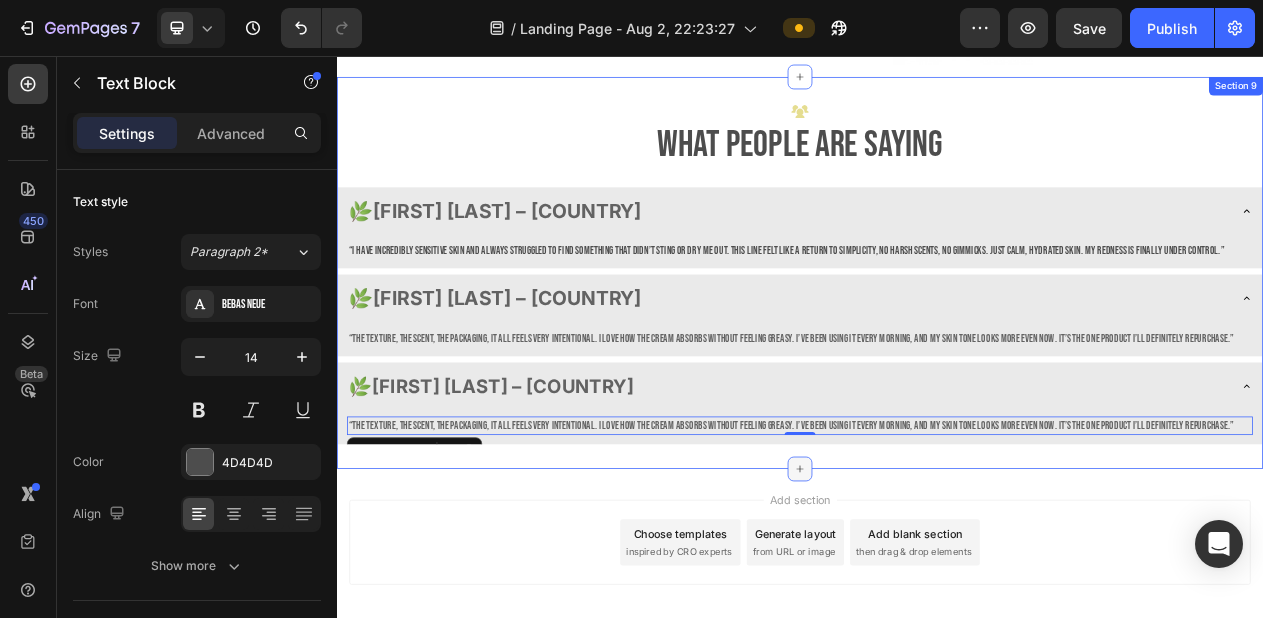 click 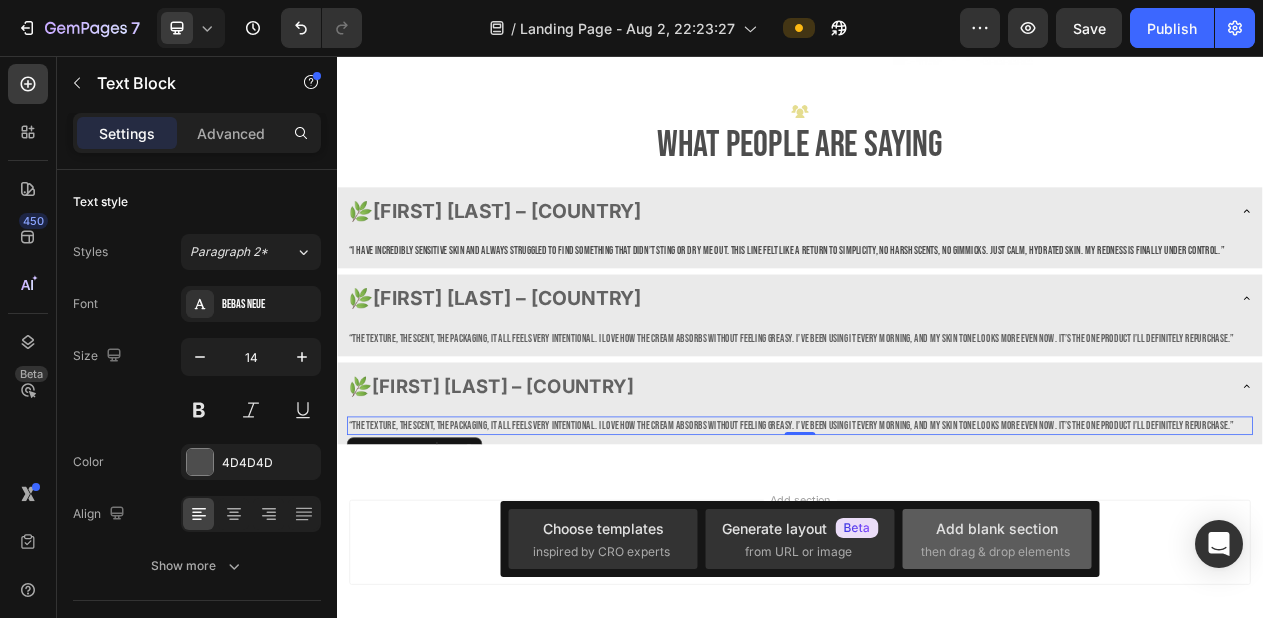 click on "Add blank section" at bounding box center [997, 528] 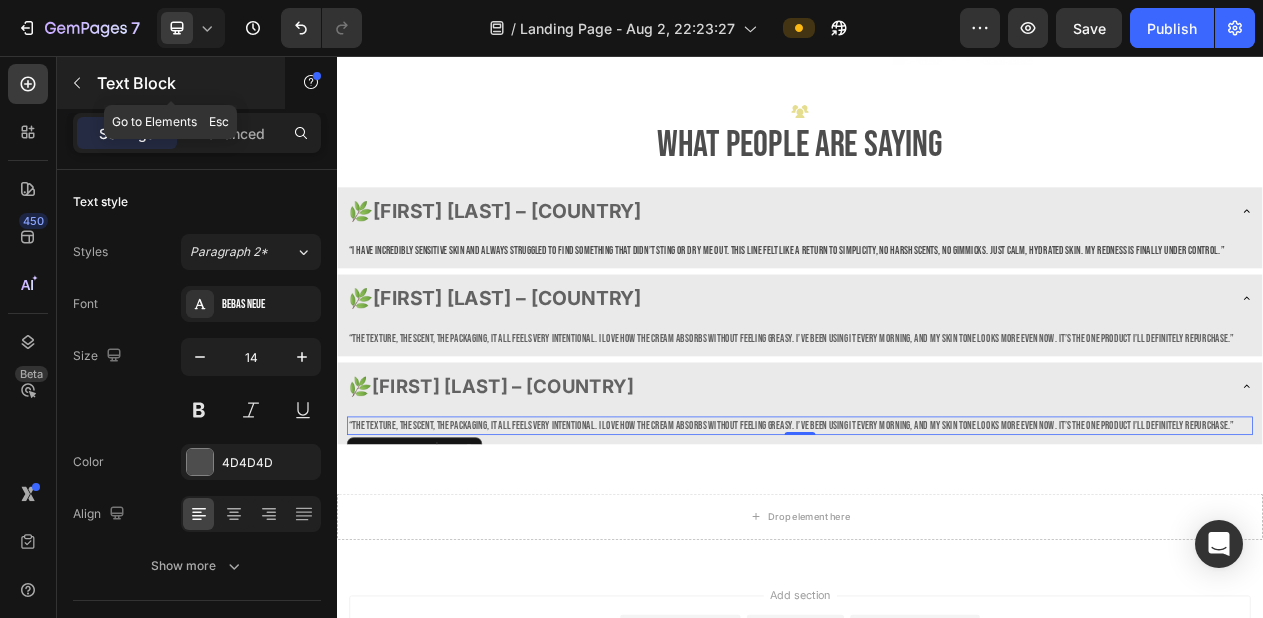 click at bounding box center (77, 83) 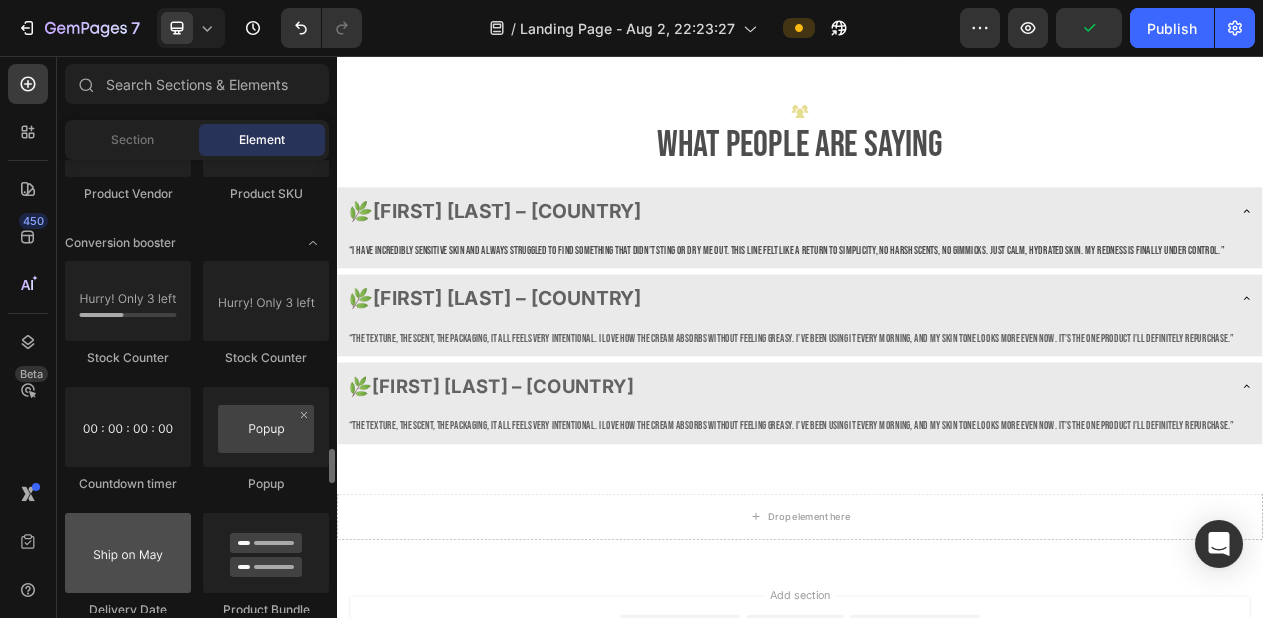 scroll, scrollTop: 3904, scrollLeft: 0, axis: vertical 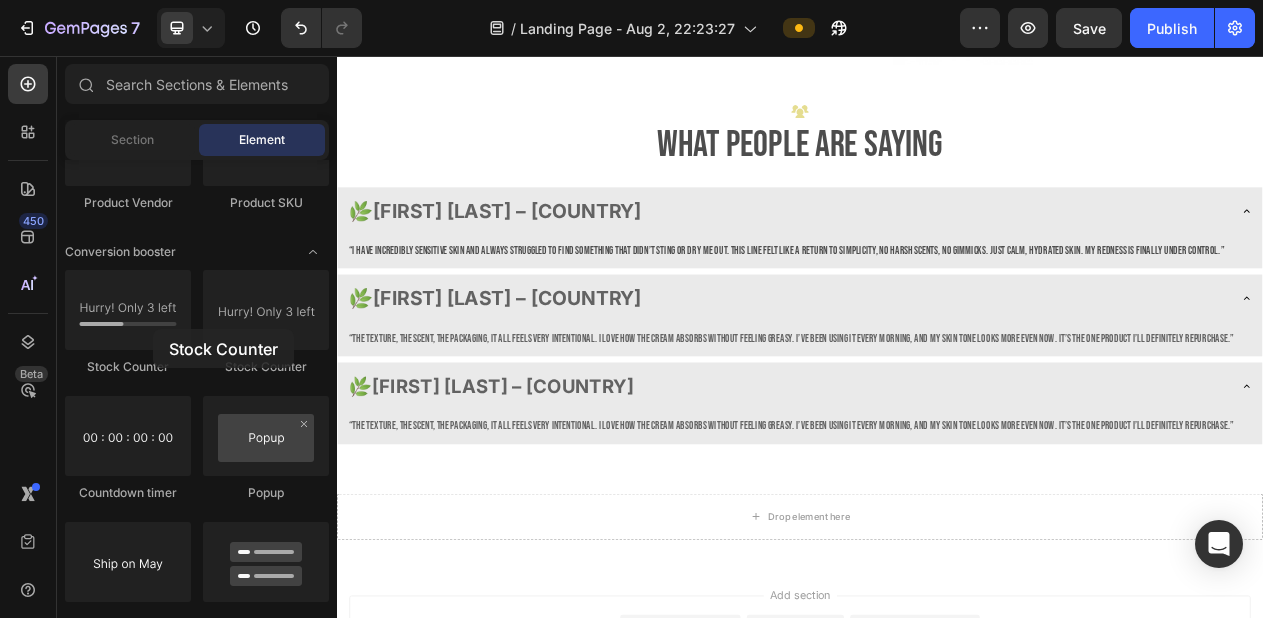 drag, startPoint x: 489, startPoint y: 385, endPoint x: 368, endPoint y: 562, distance: 214.40616 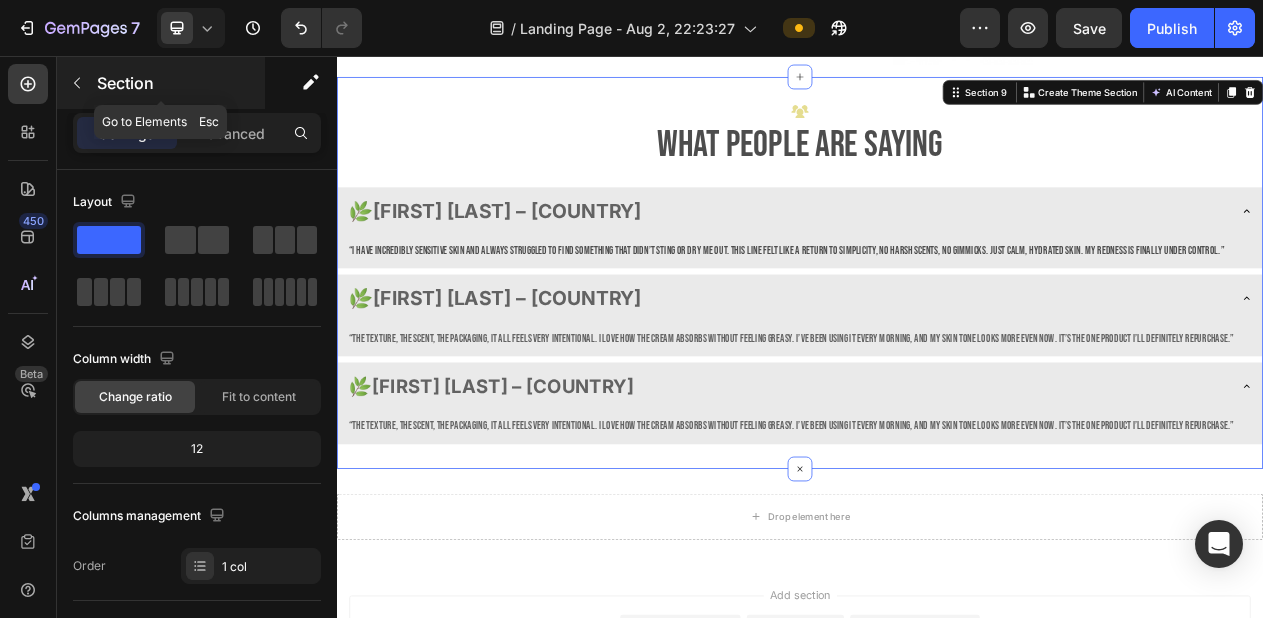 click 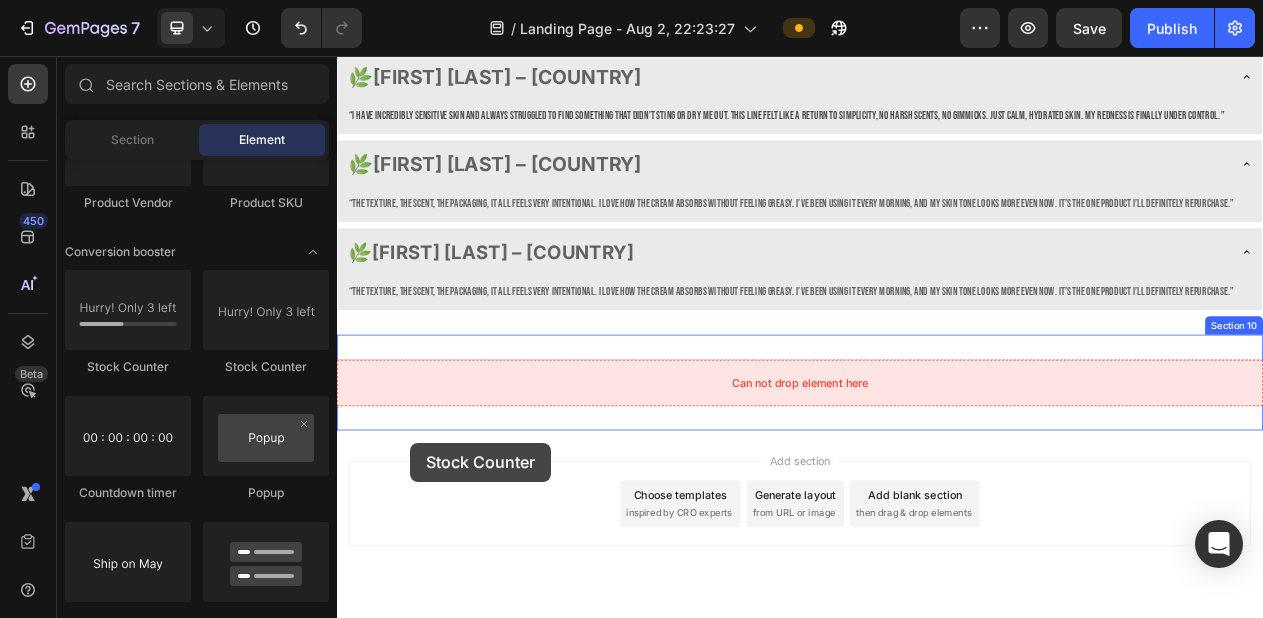 drag, startPoint x: 448, startPoint y: 390, endPoint x: 431, endPoint y: 557, distance: 167.86304 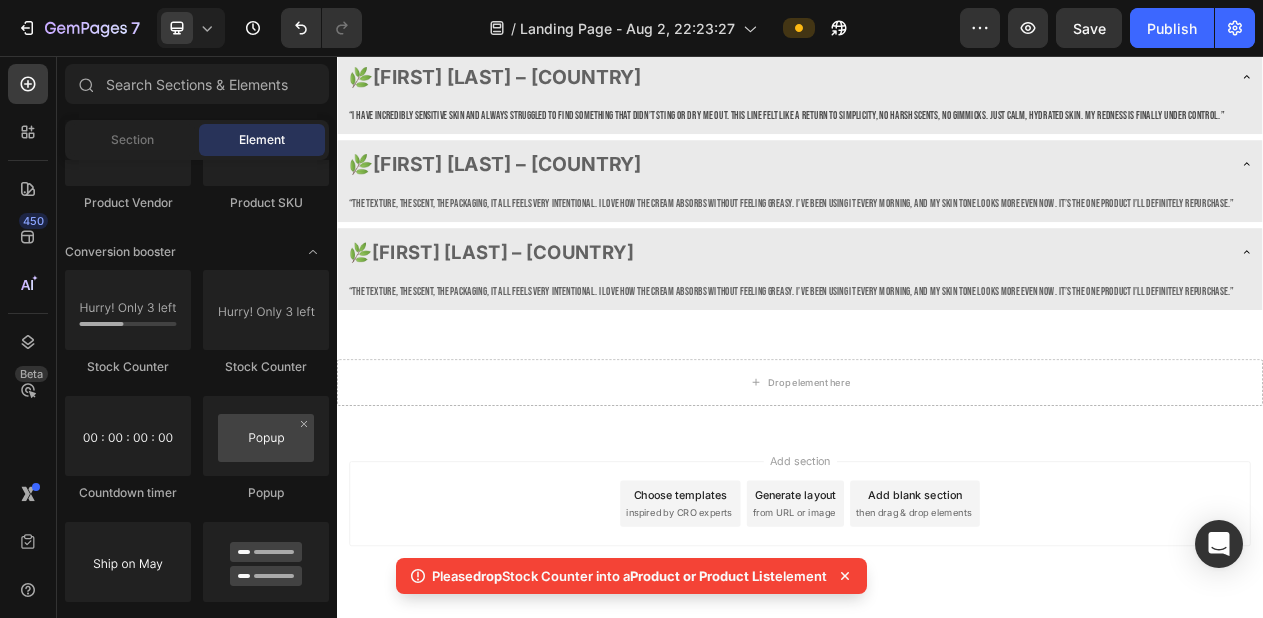 scroll, scrollTop: 3217, scrollLeft: 0, axis: vertical 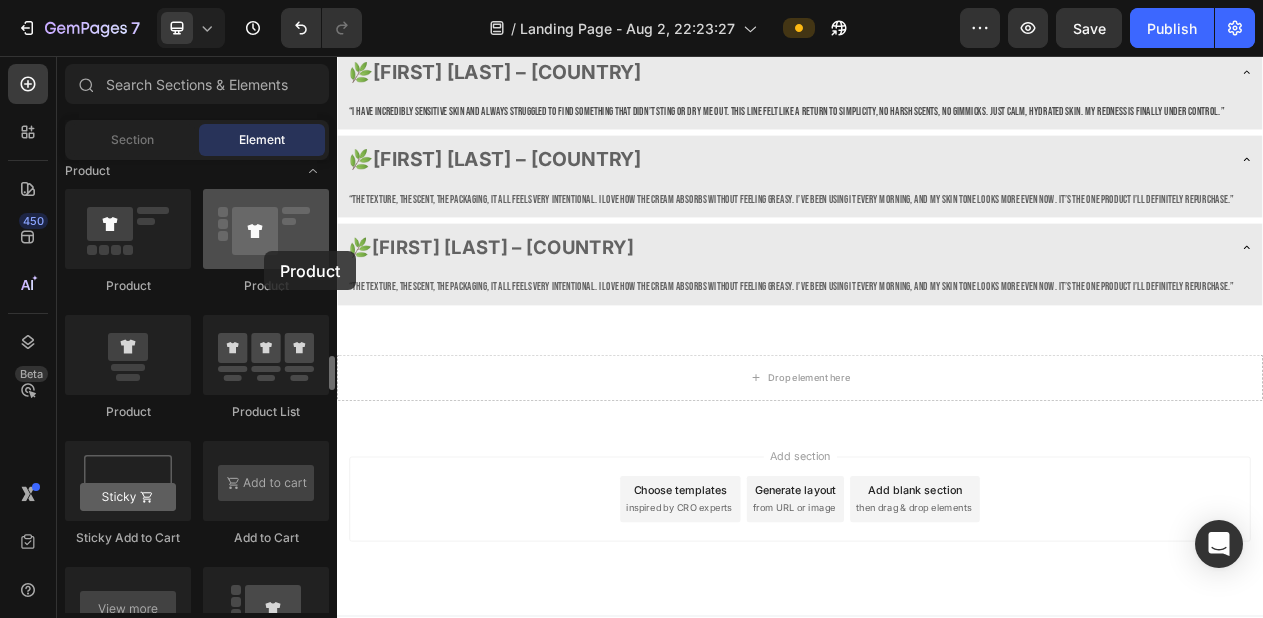 drag, startPoint x: 250, startPoint y: 249, endPoint x: 264, endPoint y: 251, distance: 14.142136 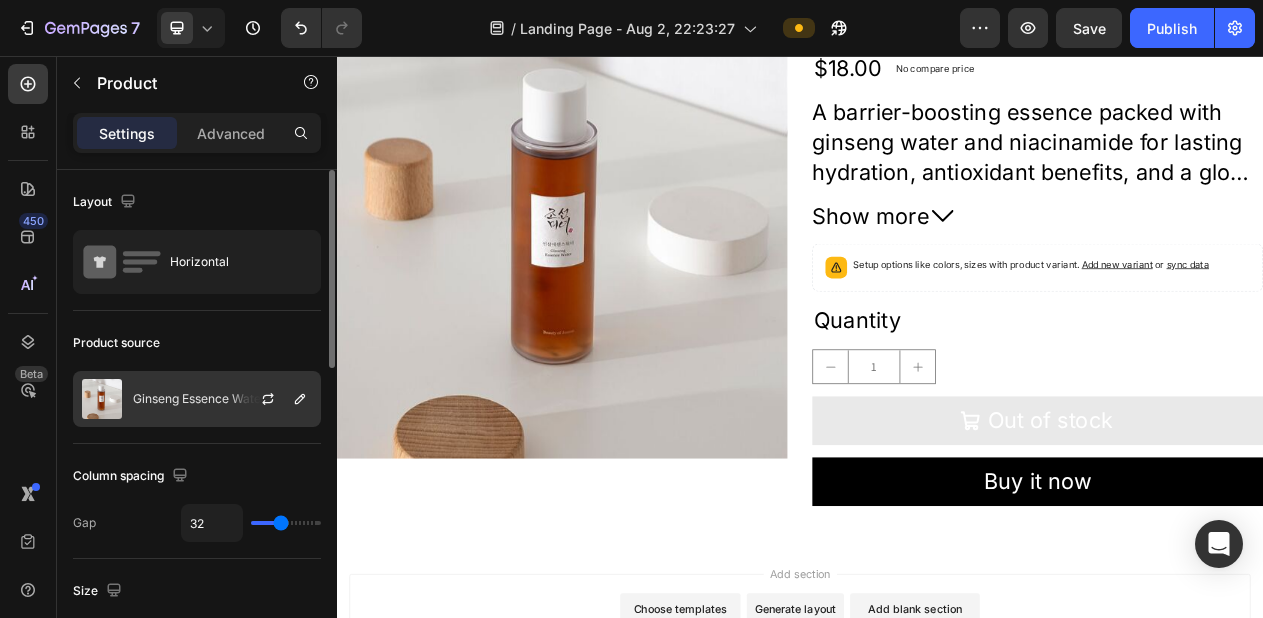 scroll, scrollTop: 3672, scrollLeft: 0, axis: vertical 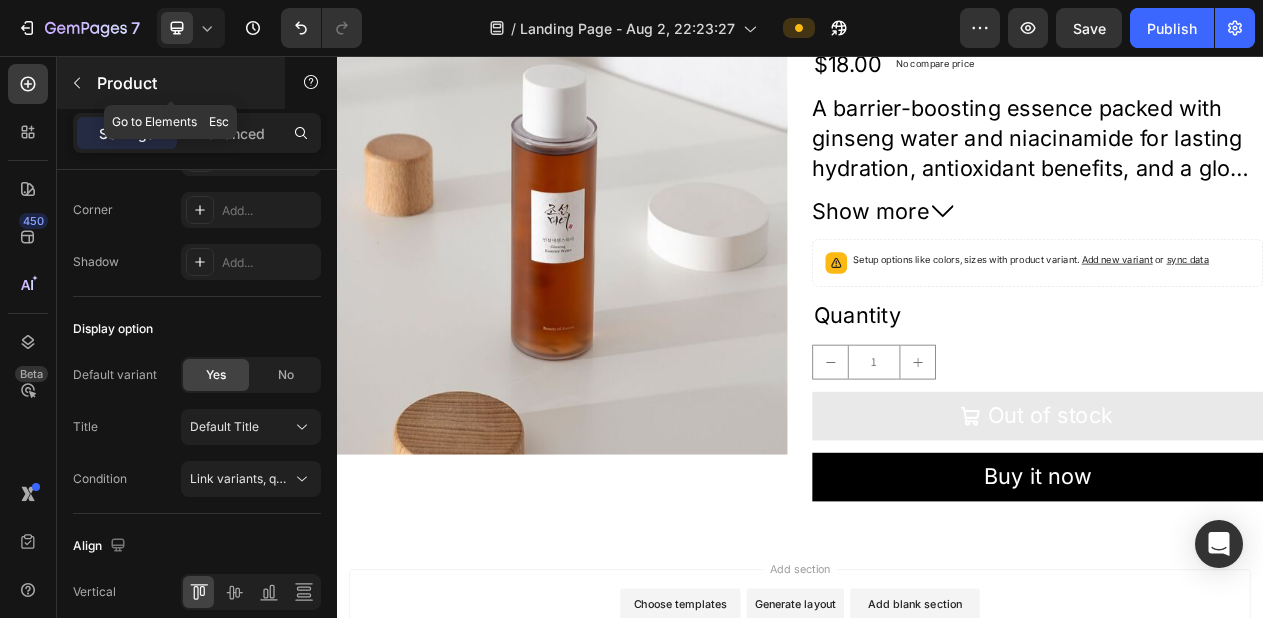 click 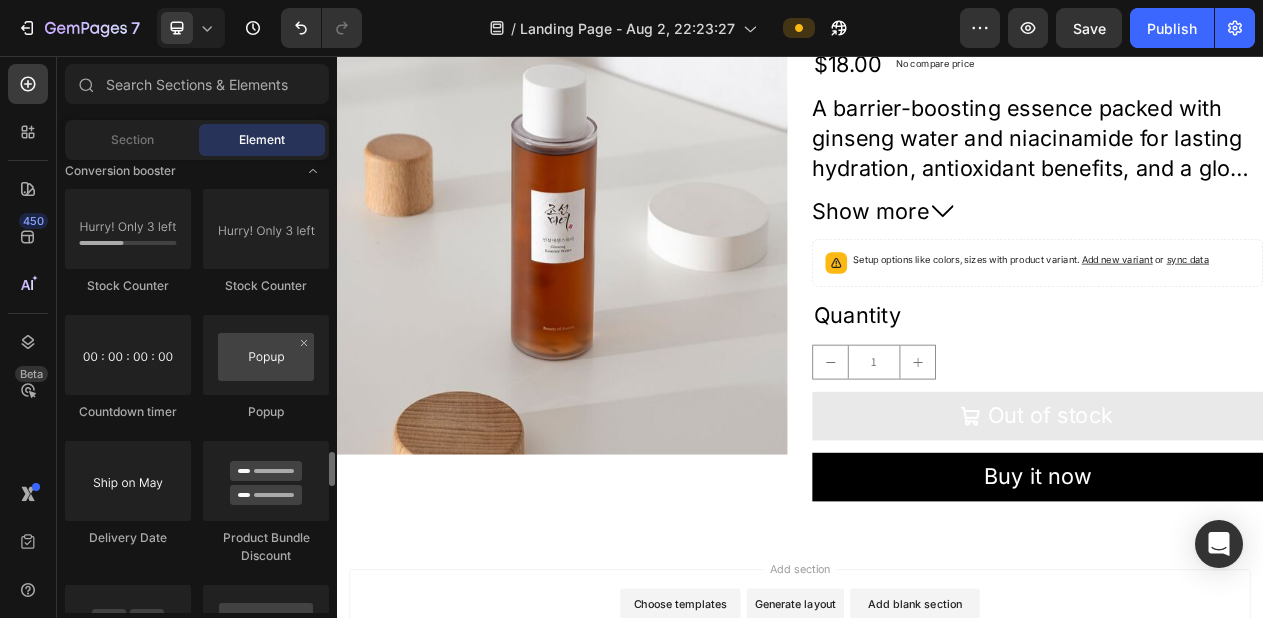 scroll, scrollTop: 3973, scrollLeft: 0, axis: vertical 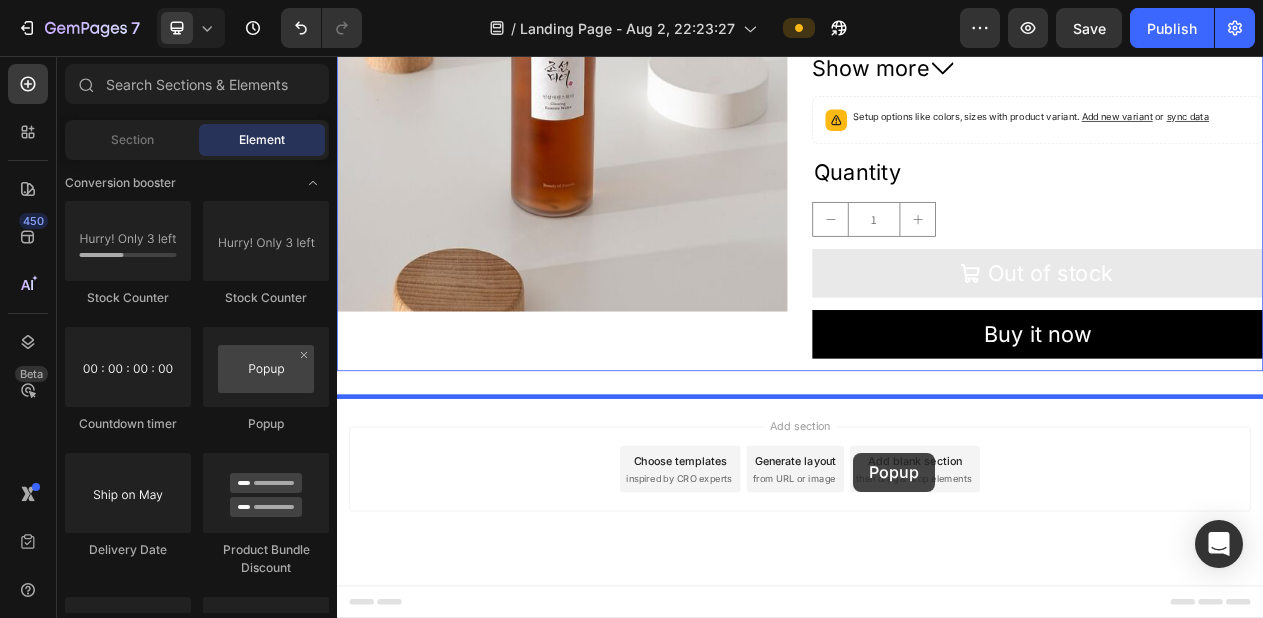 drag, startPoint x: 612, startPoint y: 434, endPoint x: 1039, endPoint y: 545, distance: 441.19156 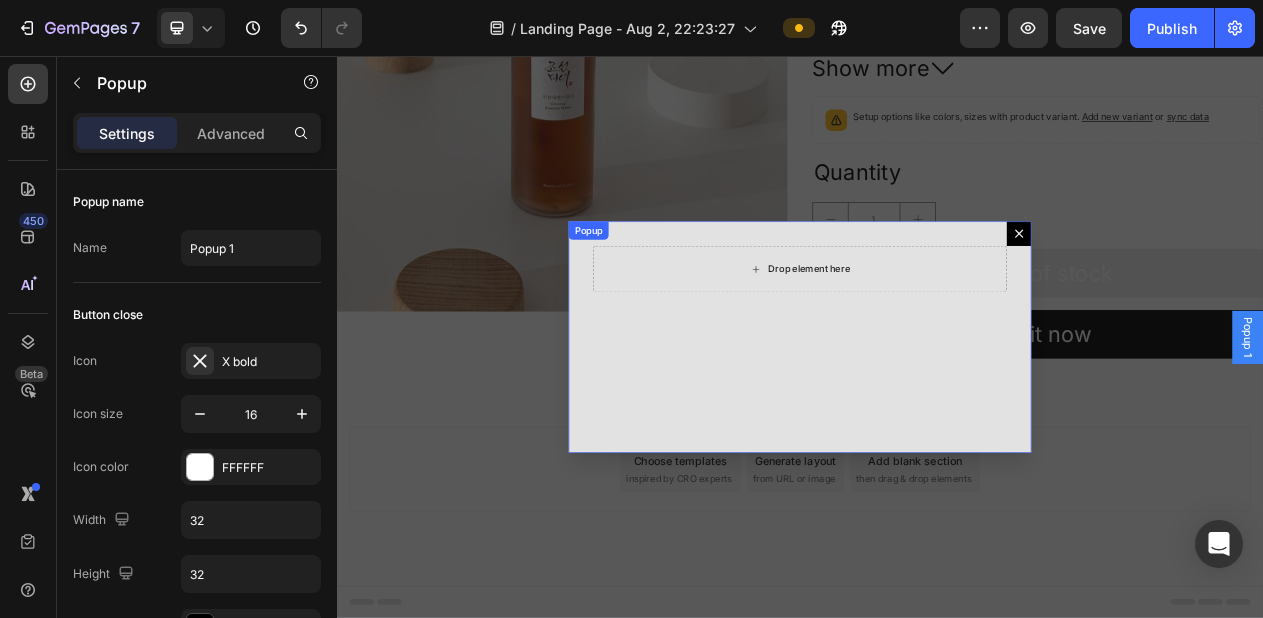 click on "Drop element here" at bounding box center (937, 332) 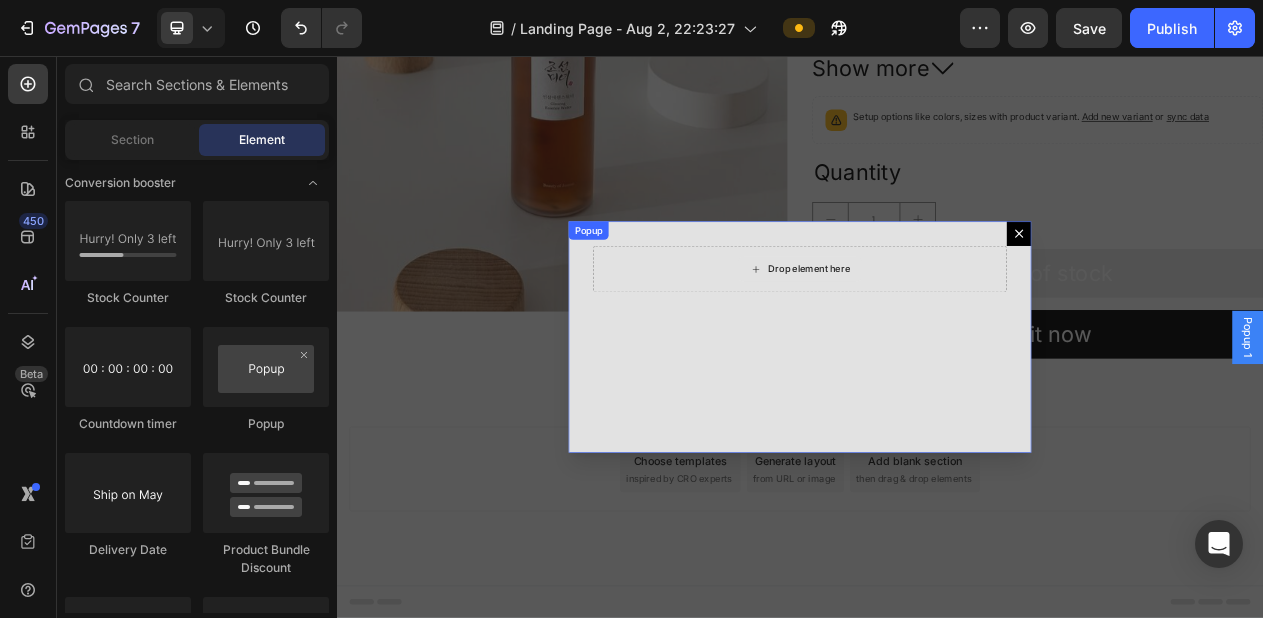 click on "Drop element here" at bounding box center (937, 332) 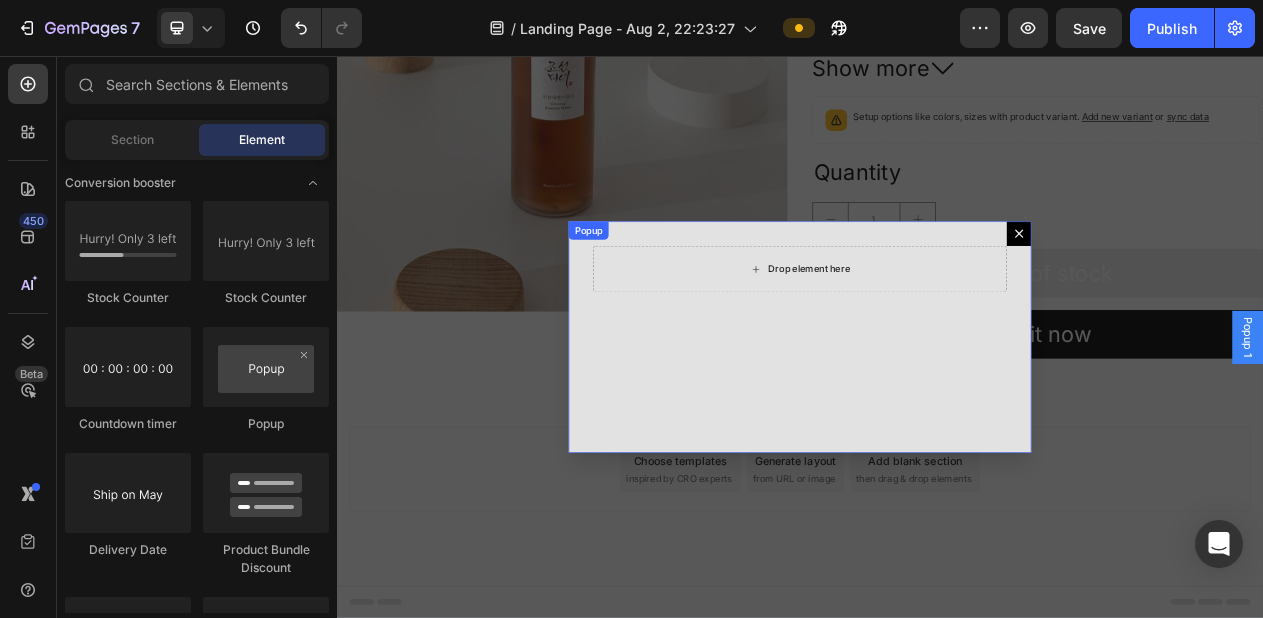 click on "Drop element here" at bounding box center [949, 332] 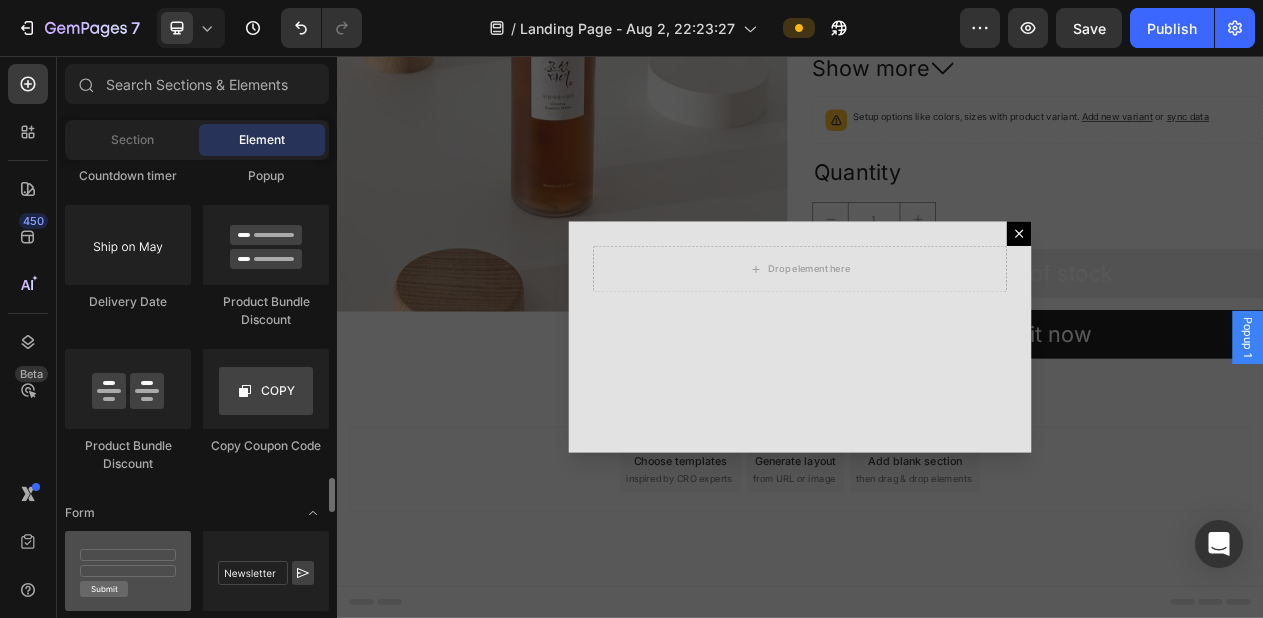 scroll, scrollTop: 4217, scrollLeft: 0, axis: vertical 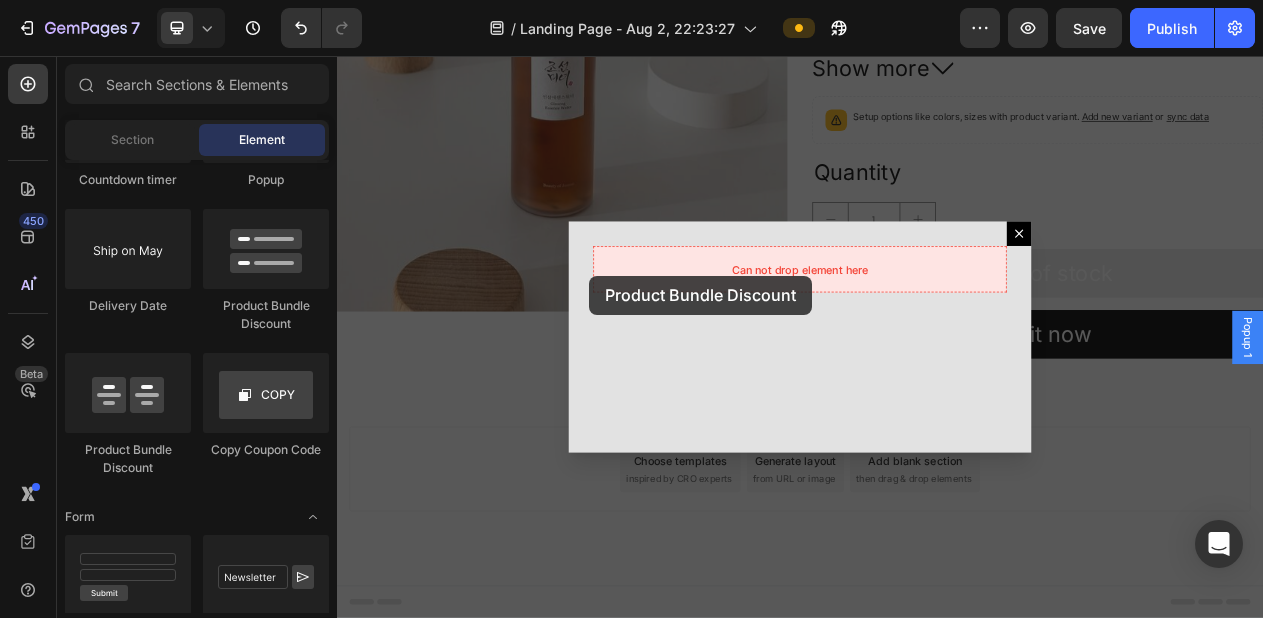 drag, startPoint x: 480, startPoint y: 447, endPoint x: 669, endPoint y: 343, distance: 215.72437 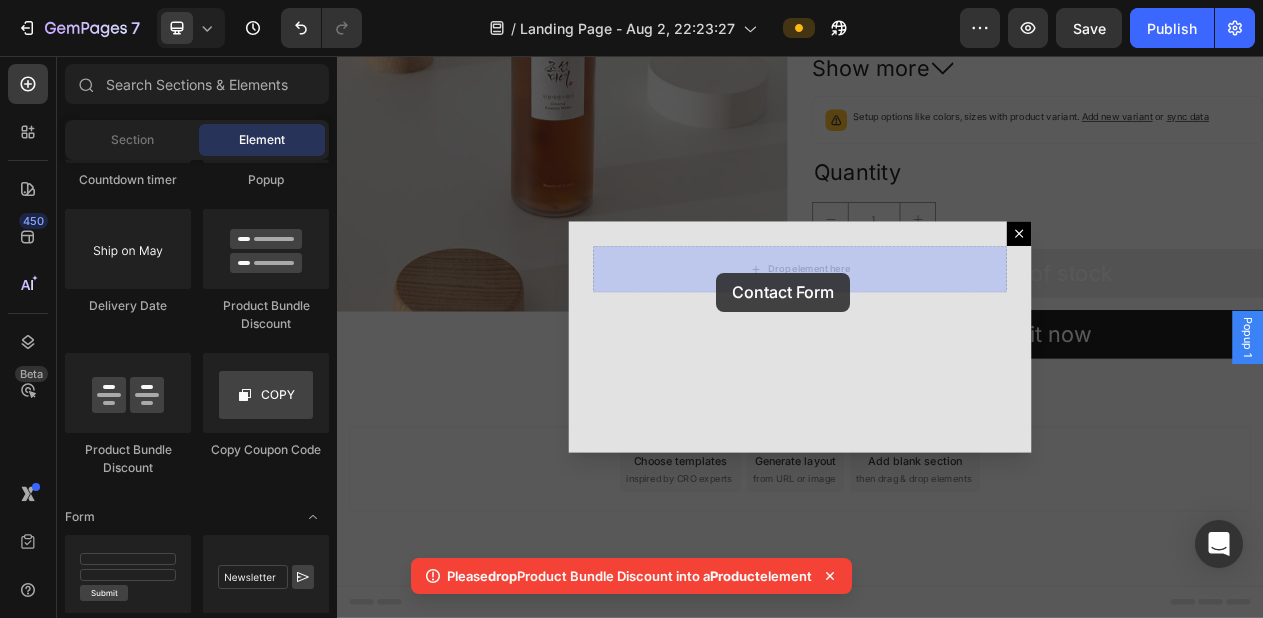 drag, startPoint x: 474, startPoint y: 625, endPoint x: 822, endPoint y: 335, distance: 452.99448 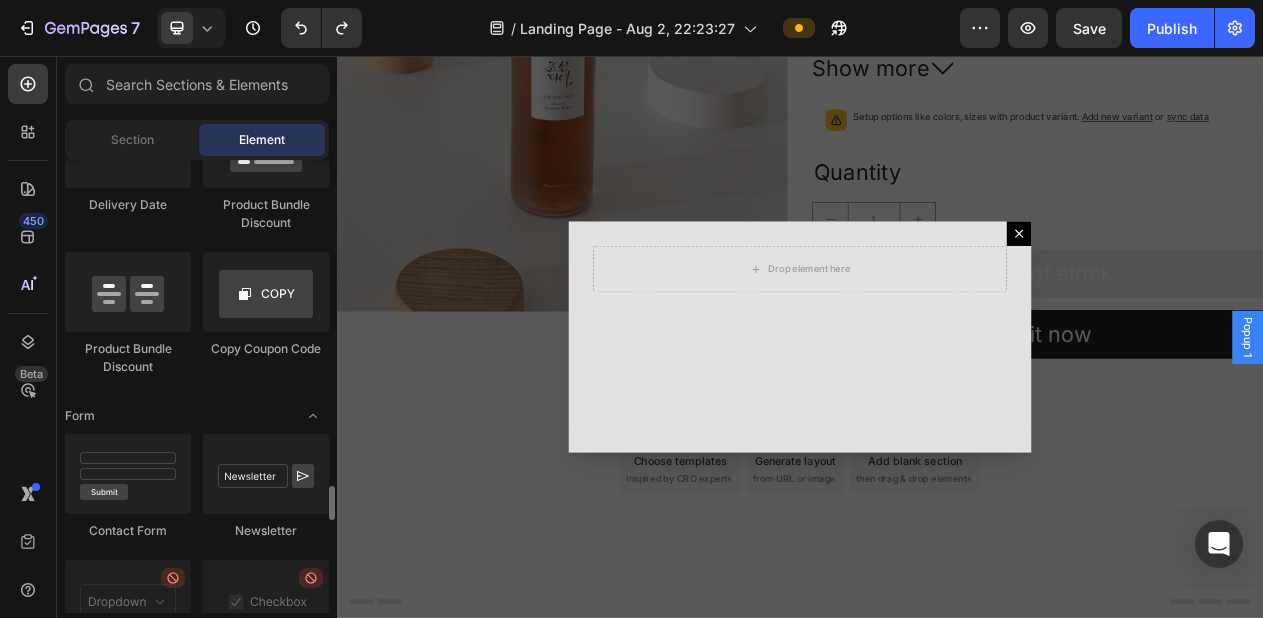 scroll, scrollTop: 4325, scrollLeft: 0, axis: vertical 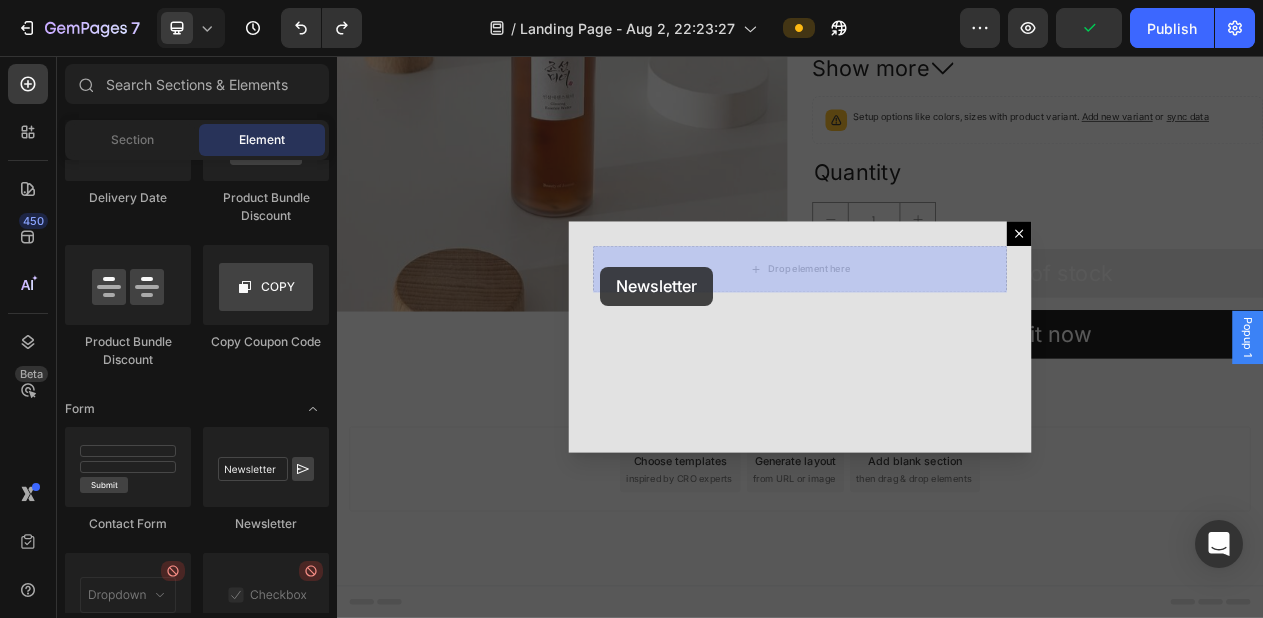 drag, startPoint x: 581, startPoint y: 535, endPoint x: 678, endPoint y: 329, distance: 227.69498 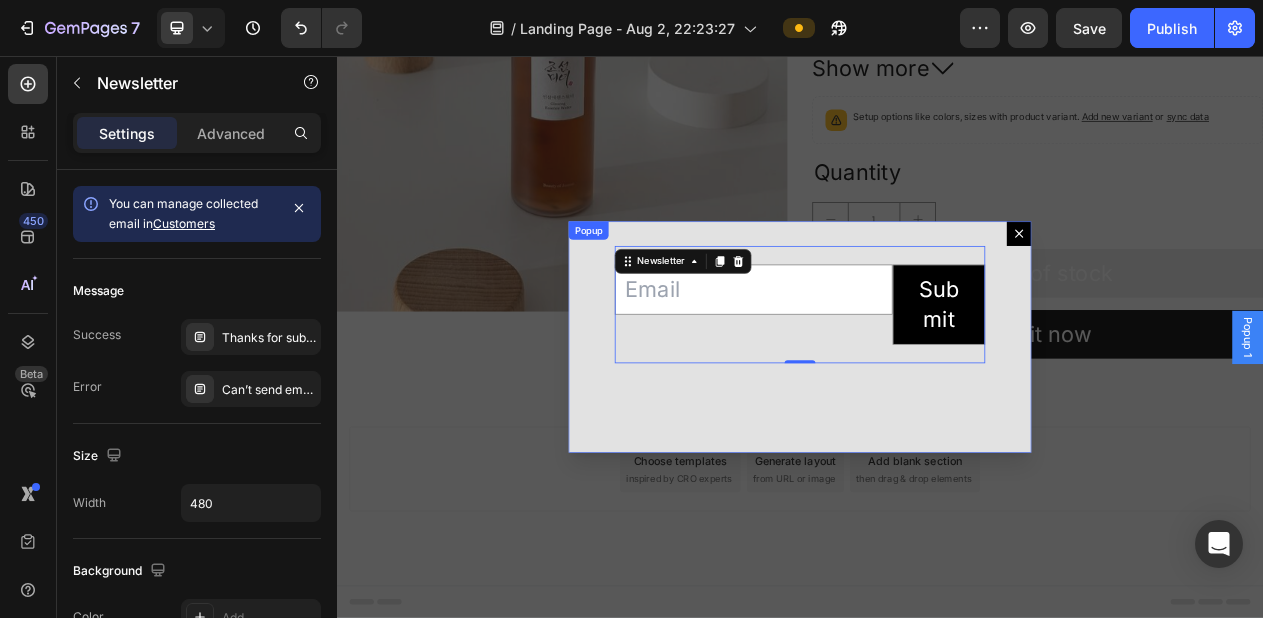 click on "Email Field Submit Submit Button Row Newsletter   0" at bounding box center [937, 420] 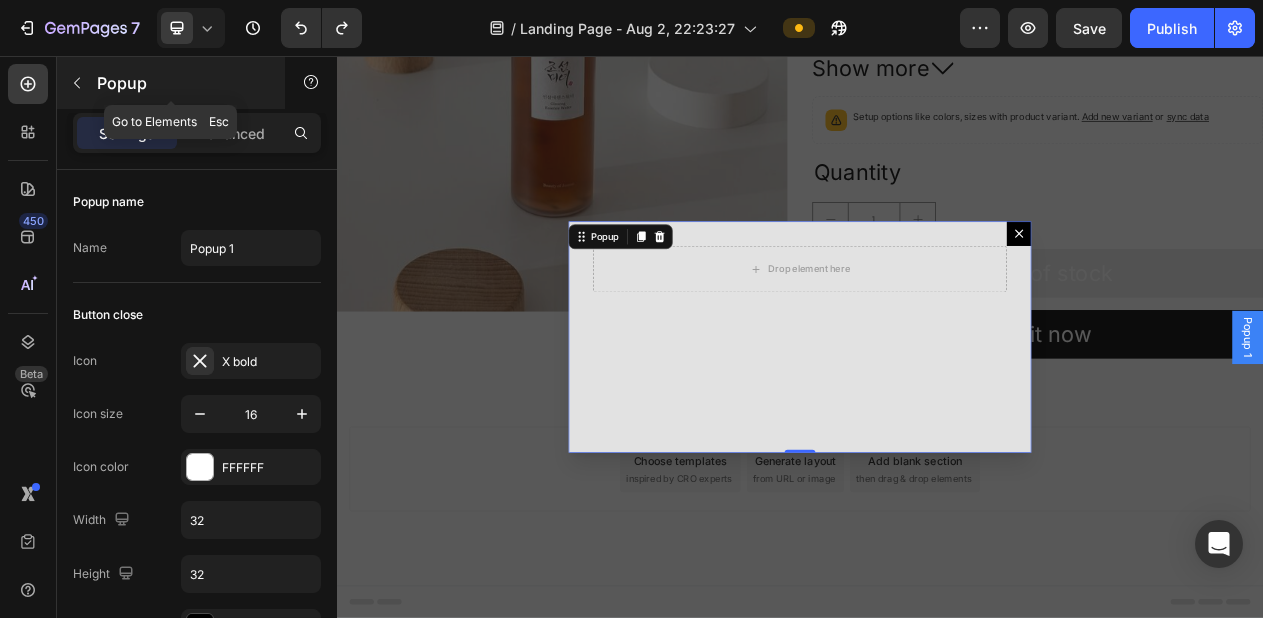 click 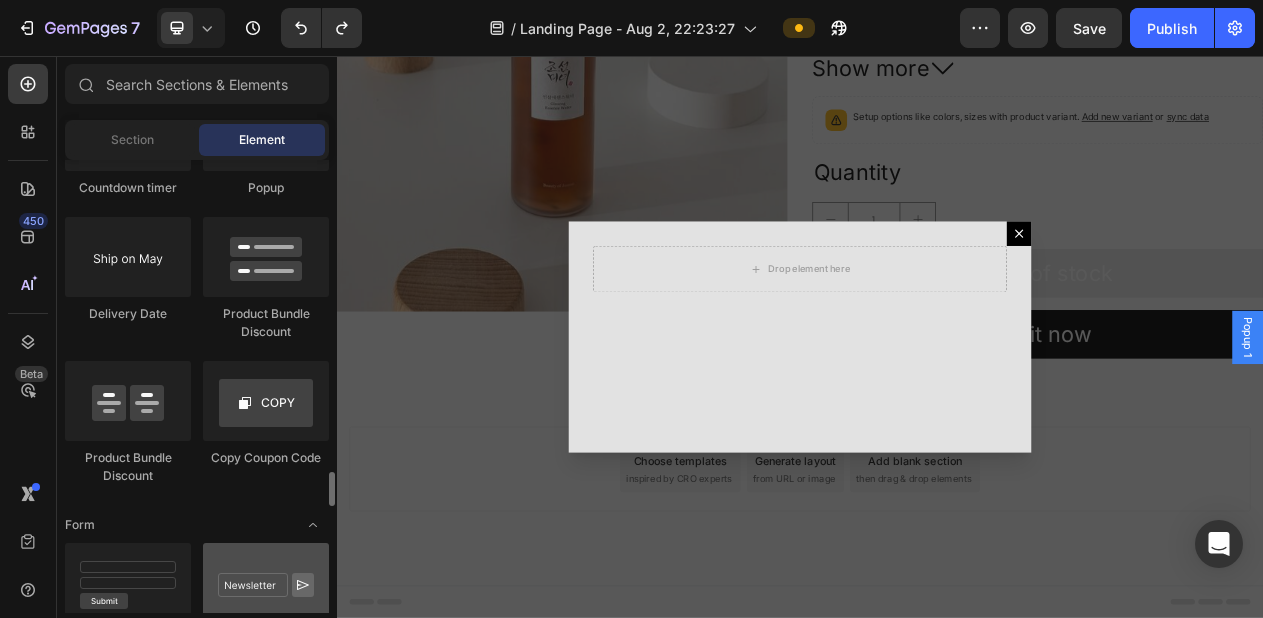 scroll, scrollTop: 4190, scrollLeft: 0, axis: vertical 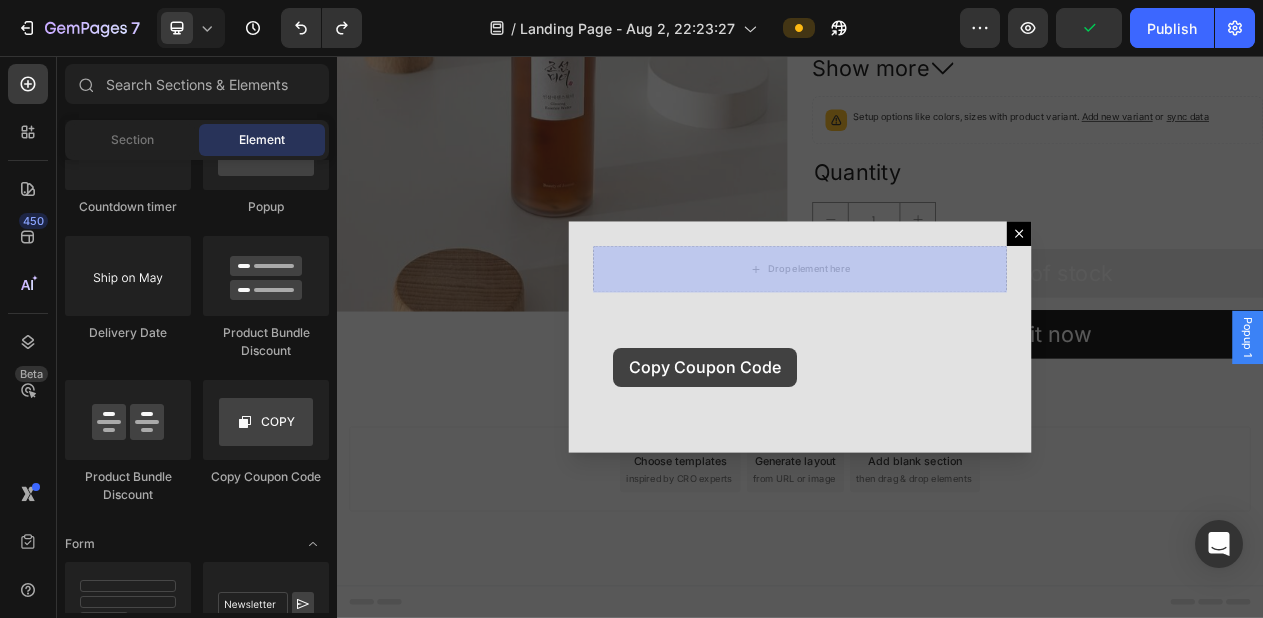 drag, startPoint x: 607, startPoint y: 490, endPoint x: 695, endPoint y: 432, distance: 105.3945 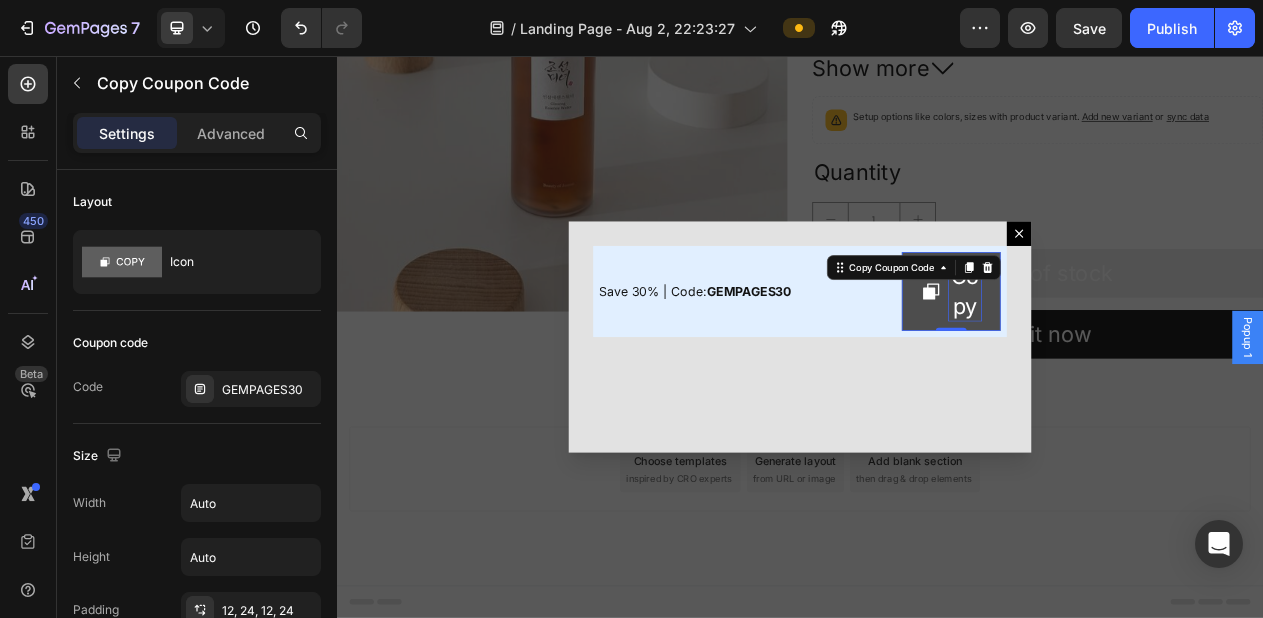 click on "Copy" at bounding box center (1151, 361) 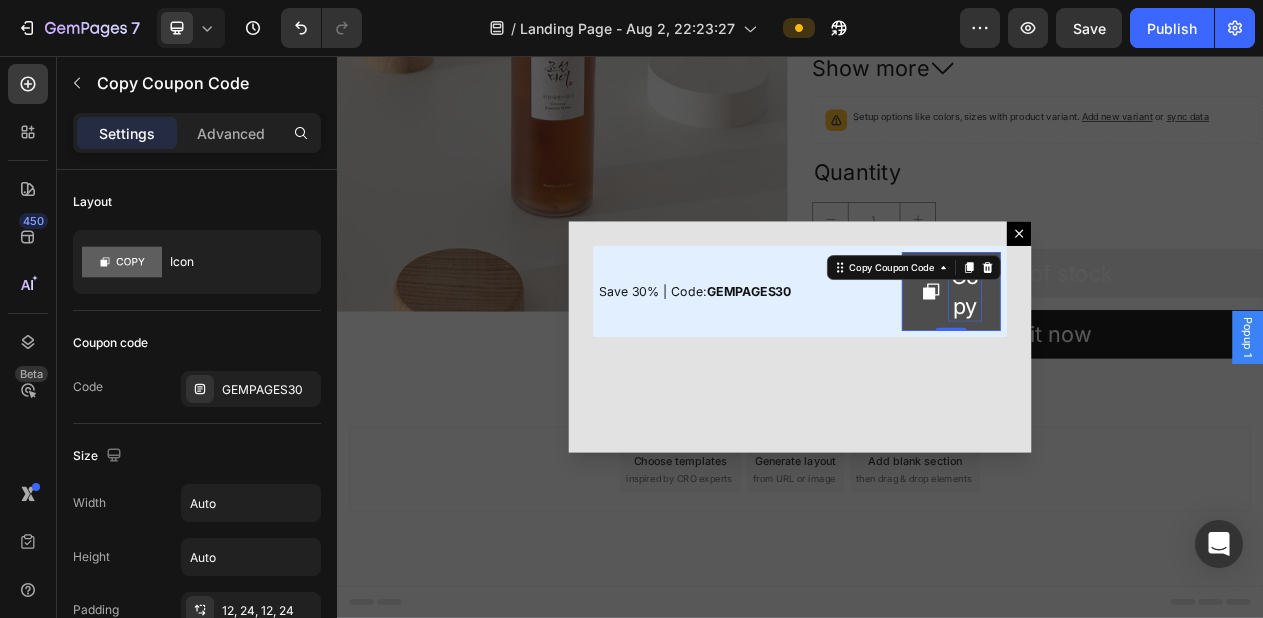 type 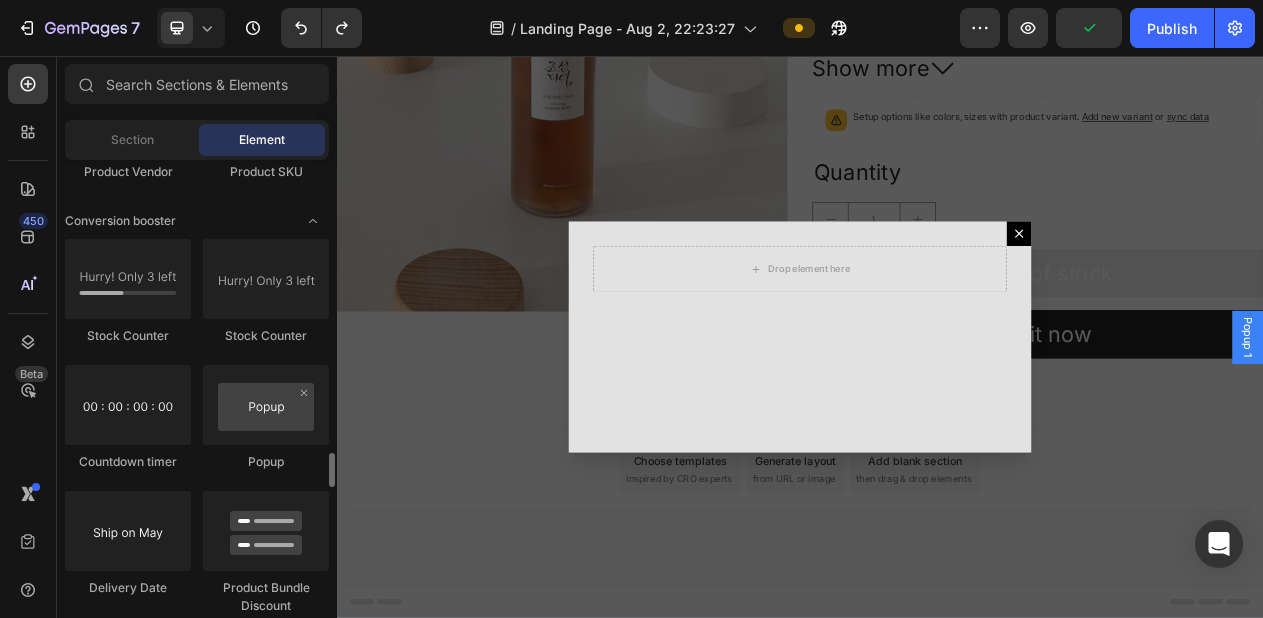 scroll, scrollTop: 3928, scrollLeft: 0, axis: vertical 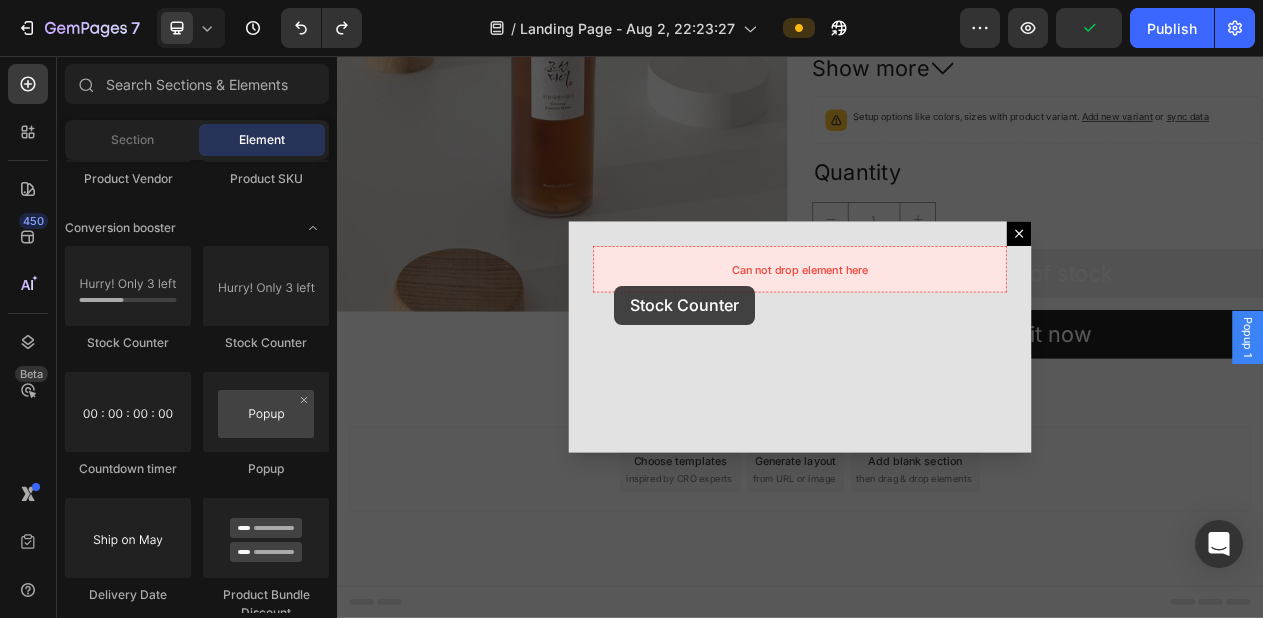 drag, startPoint x: 480, startPoint y: 350, endPoint x: 696, endPoint y: 354, distance: 216.03703 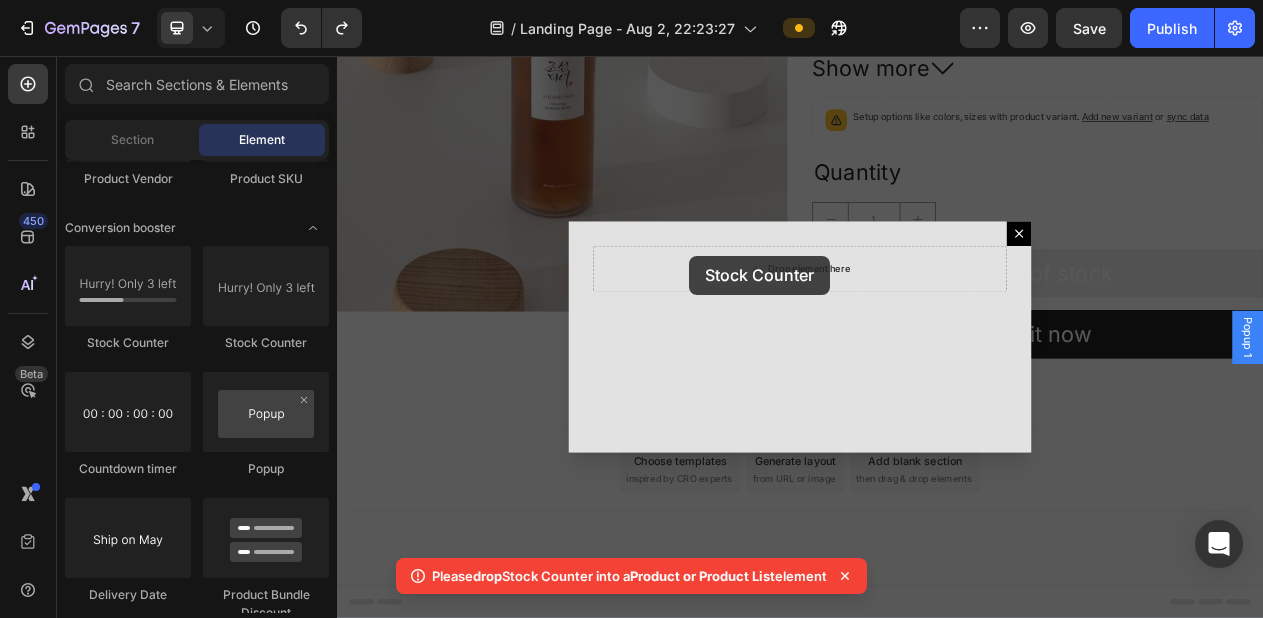 drag, startPoint x: 633, startPoint y: 349, endPoint x: 792, endPoint y: 315, distance: 162.59459 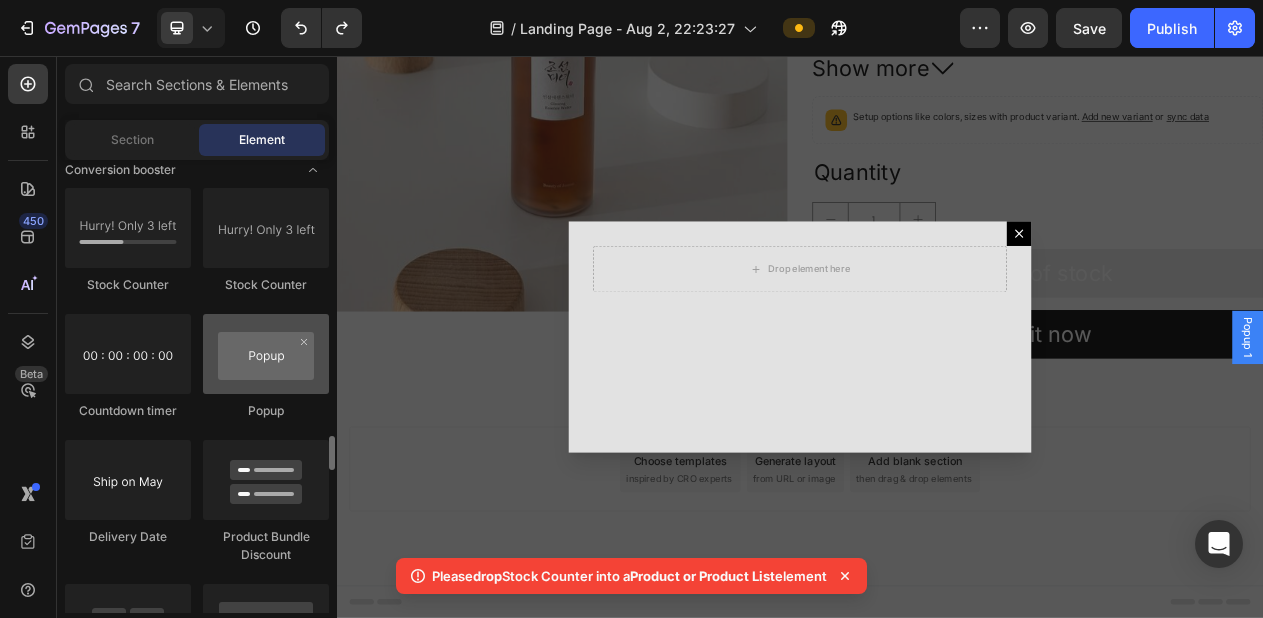 scroll, scrollTop: 3995, scrollLeft: 0, axis: vertical 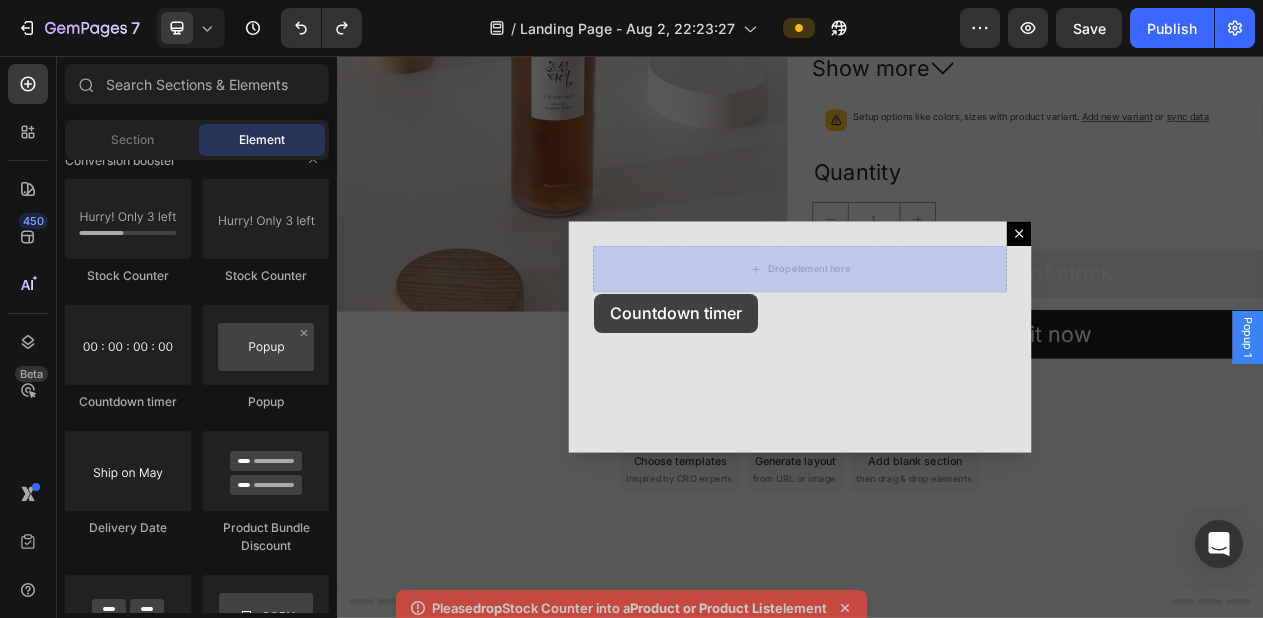 drag, startPoint x: 464, startPoint y: 419, endPoint x: 673, endPoint y: 361, distance: 216.89859 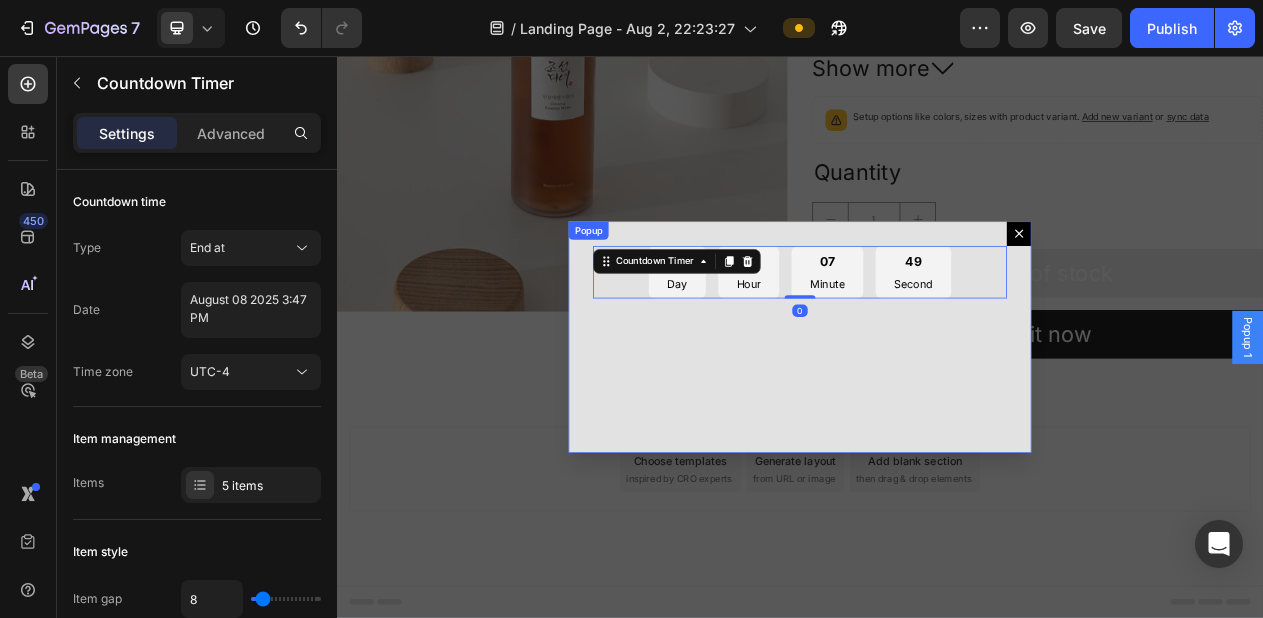 click on "04 Day 19 Hour 07 Minute 49 Second Countdown Timer   0" at bounding box center (937, 420) 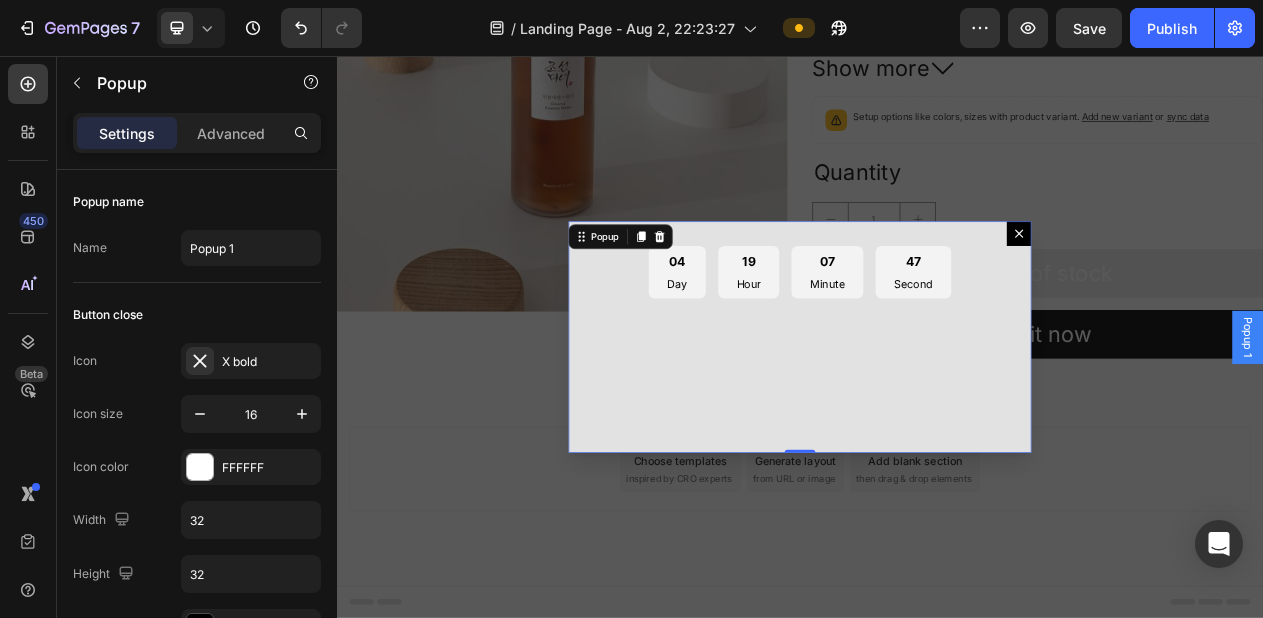 click on "04 Day 19 Hour 07 Minute 47 Second Countdown Timer" at bounding box center [937, 420] 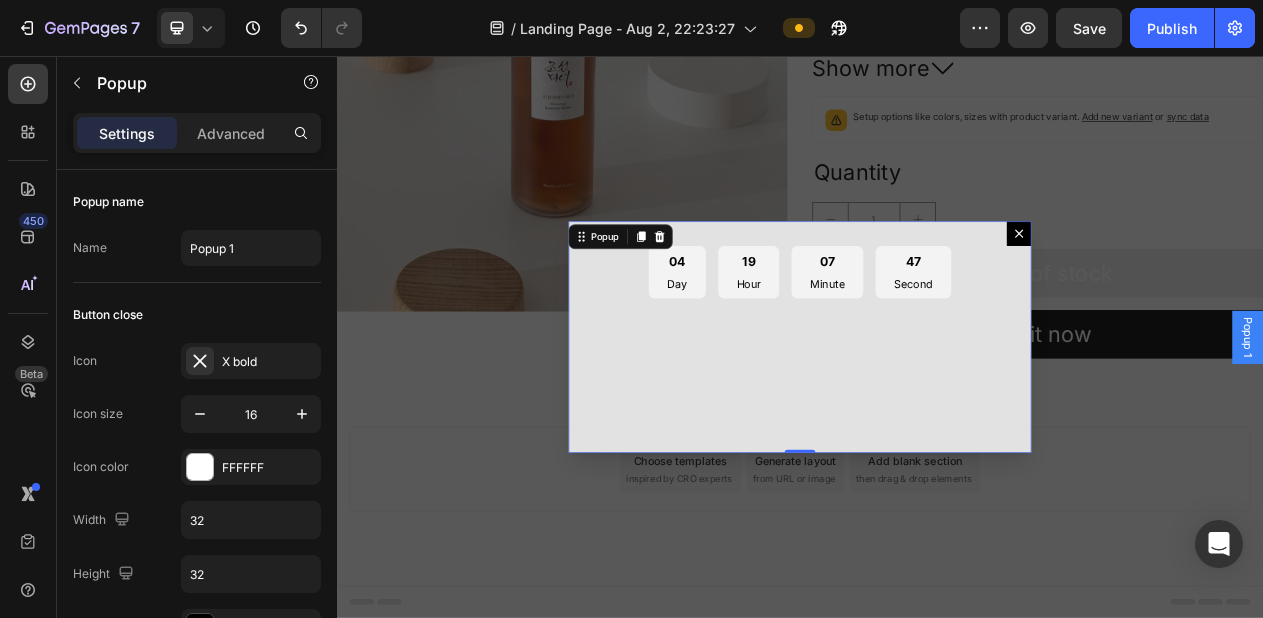 click on "04 Day 19 Hour 07 Minute 47 Second Countdown Timer" at bounding box center (937, 420) 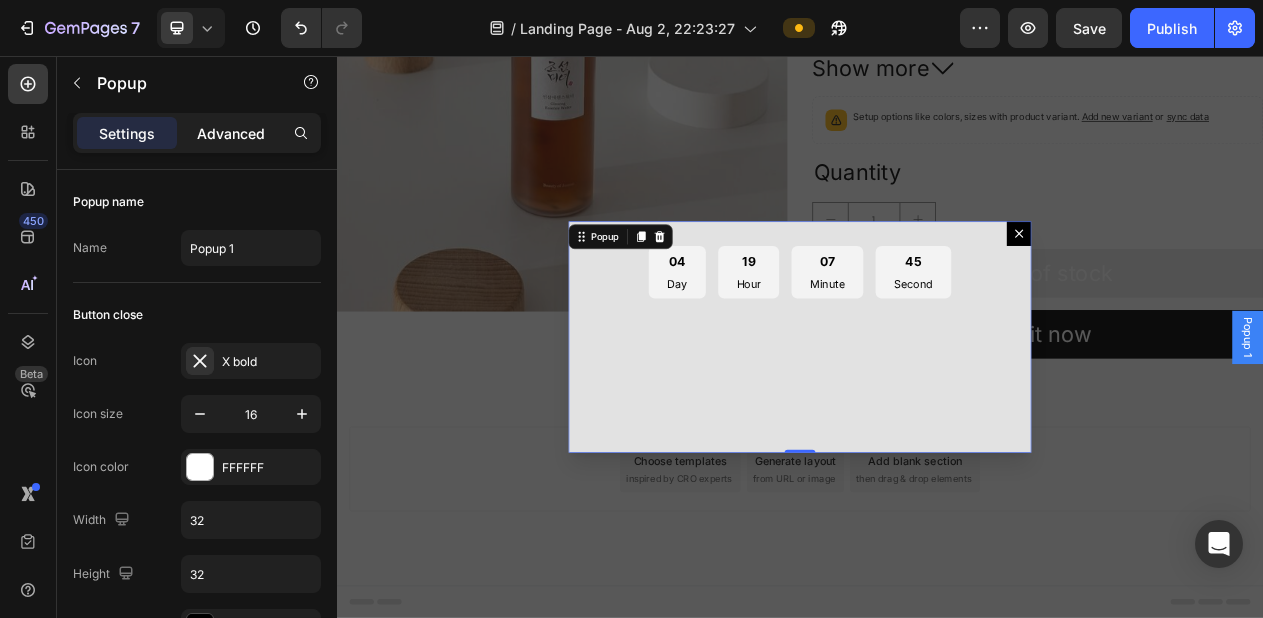 click on "Advanced" at bounding box center (231, 133) 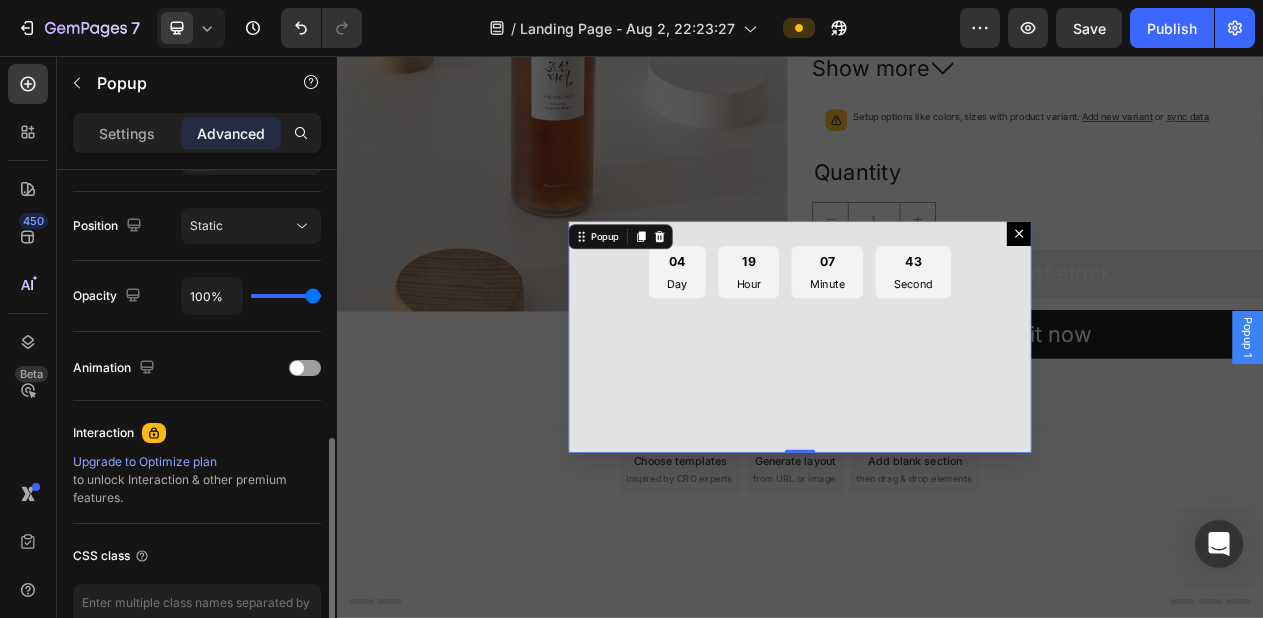 scroll, scrollTop: 829, scrollLeft: 0, axis: vertical 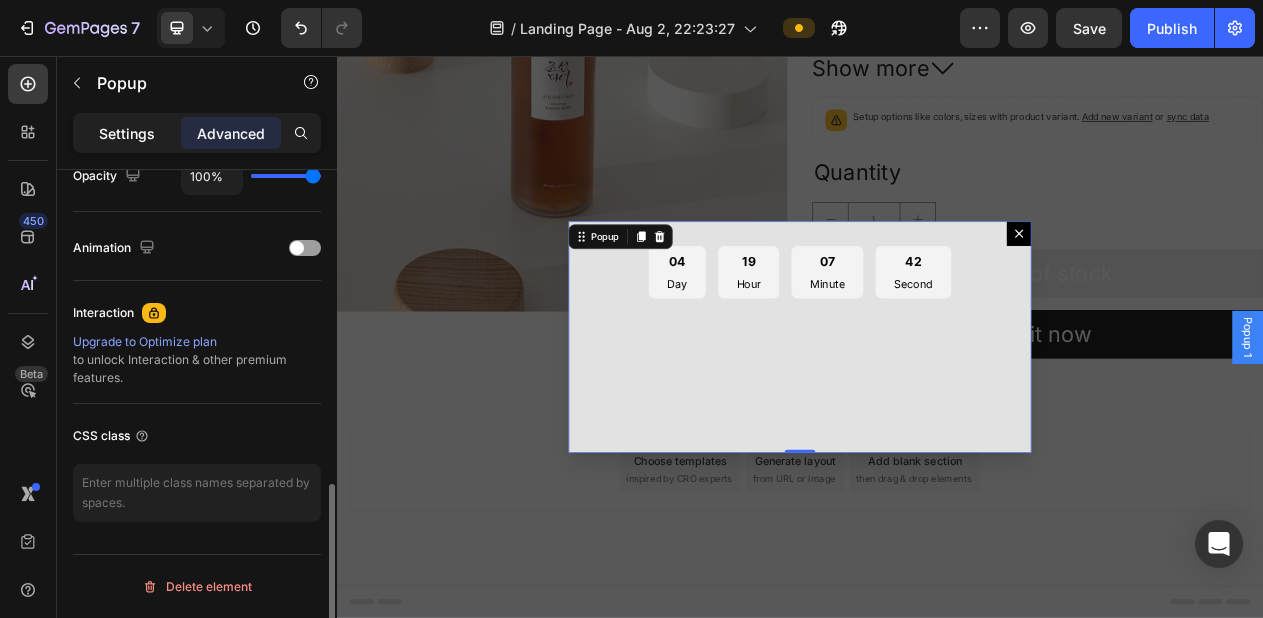 click on "Settings" at bounding box center [127, 133] 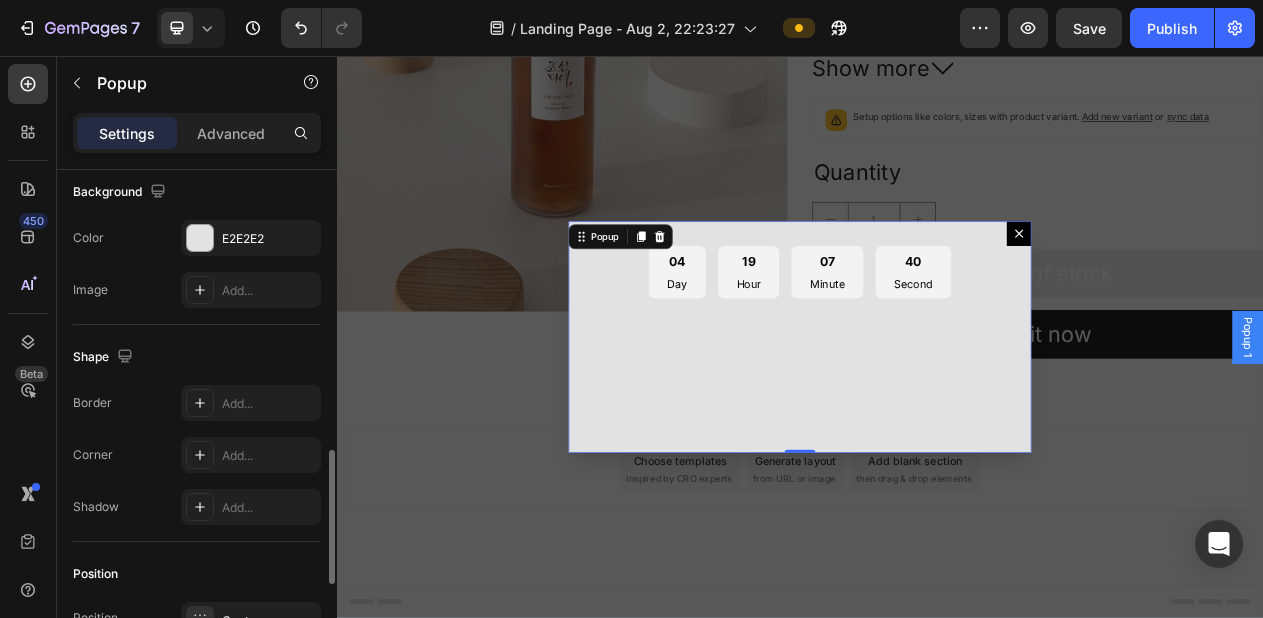 scroll, scrollTop: 1048, scrollLeft: 0, axis: vertical 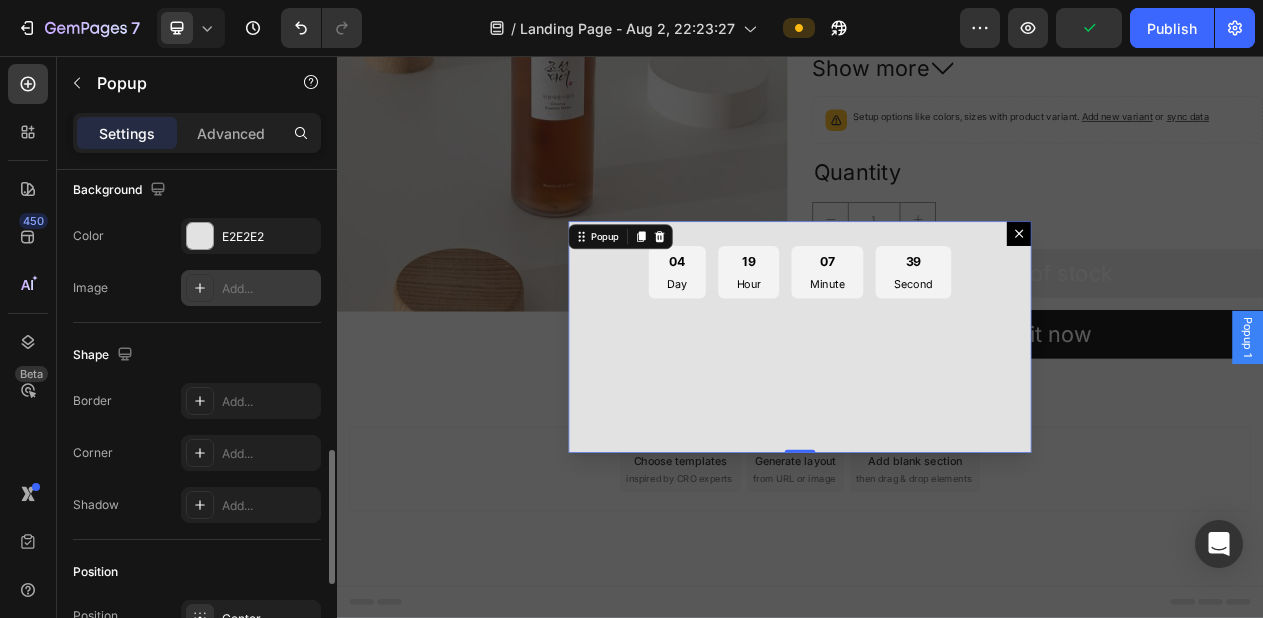 click on "Add..." at bounding box center (269, 289) 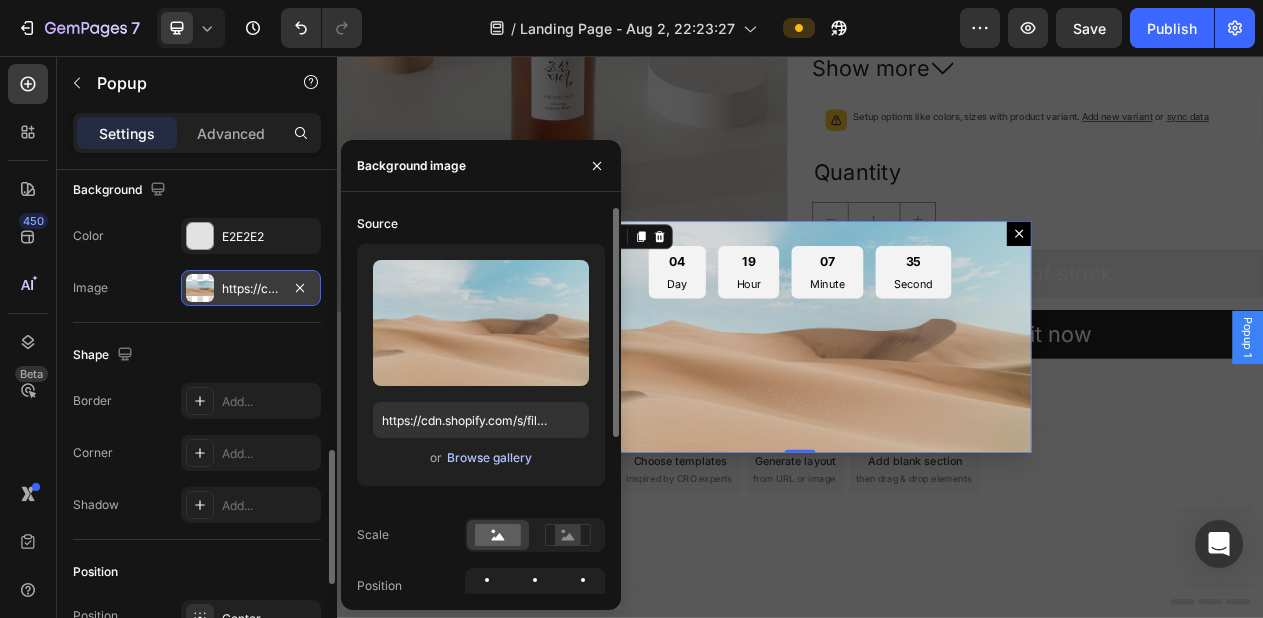 click on "Browse gallery" at bounding box center [489, 458] 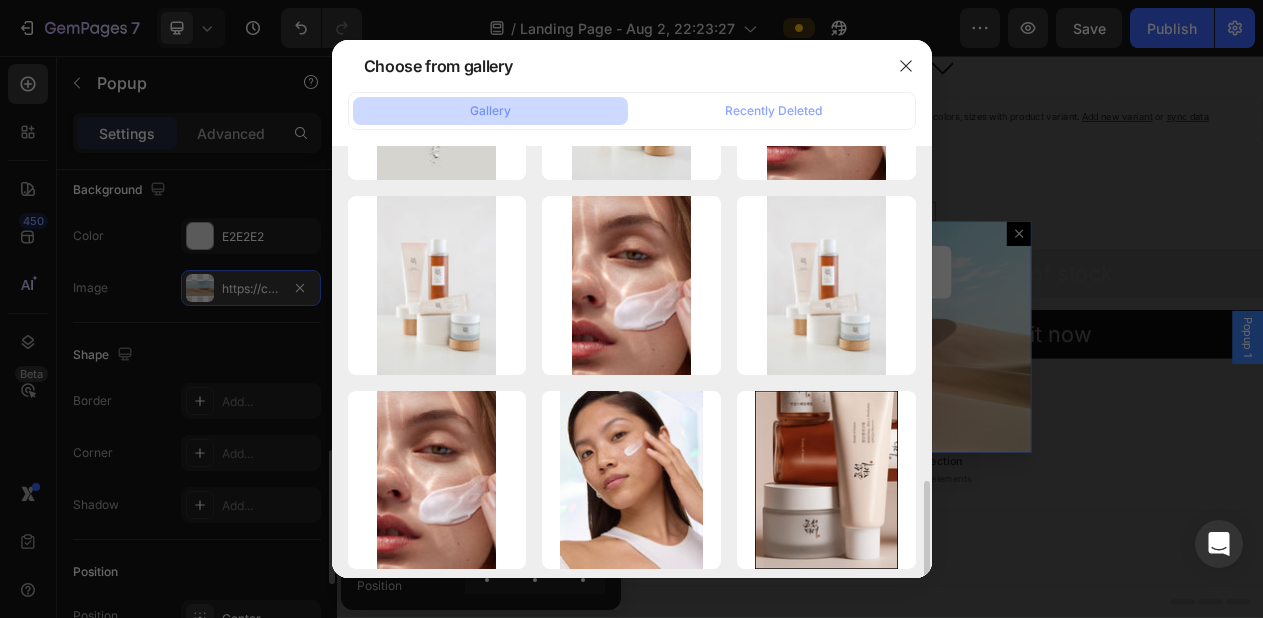 scroll, scrollTop: 1001, scrollLeft: 0, axis: vertical 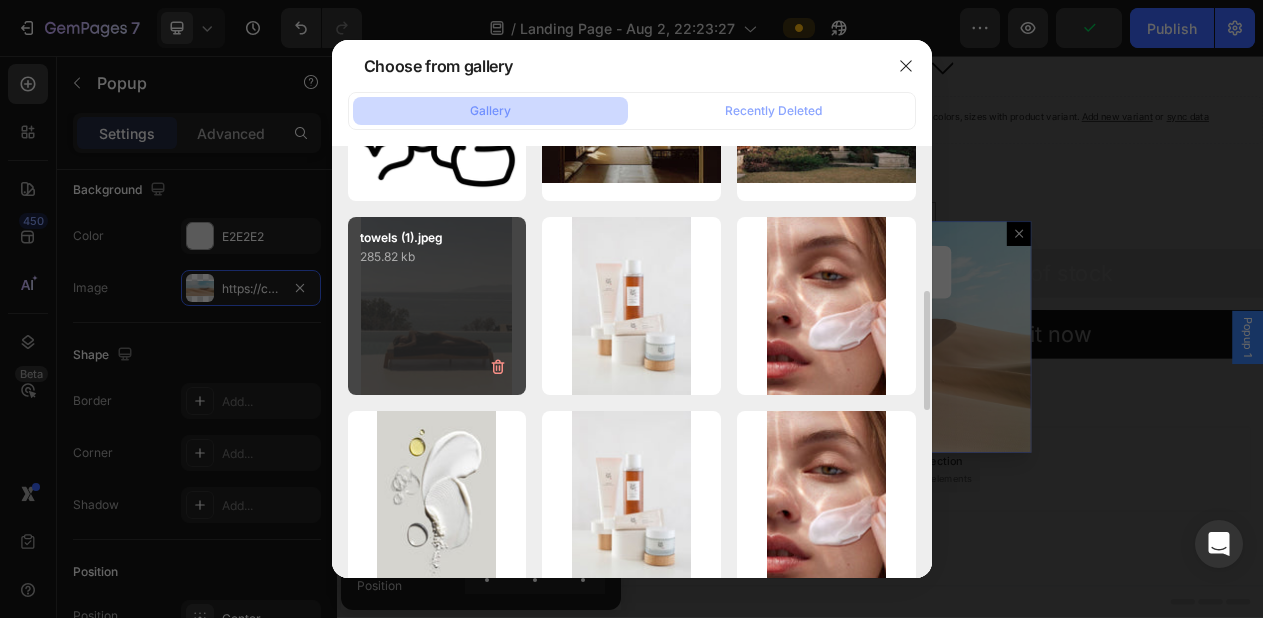 click on "towels  (1).jpeg 285.82 kb" at bounding box center (437, 306) 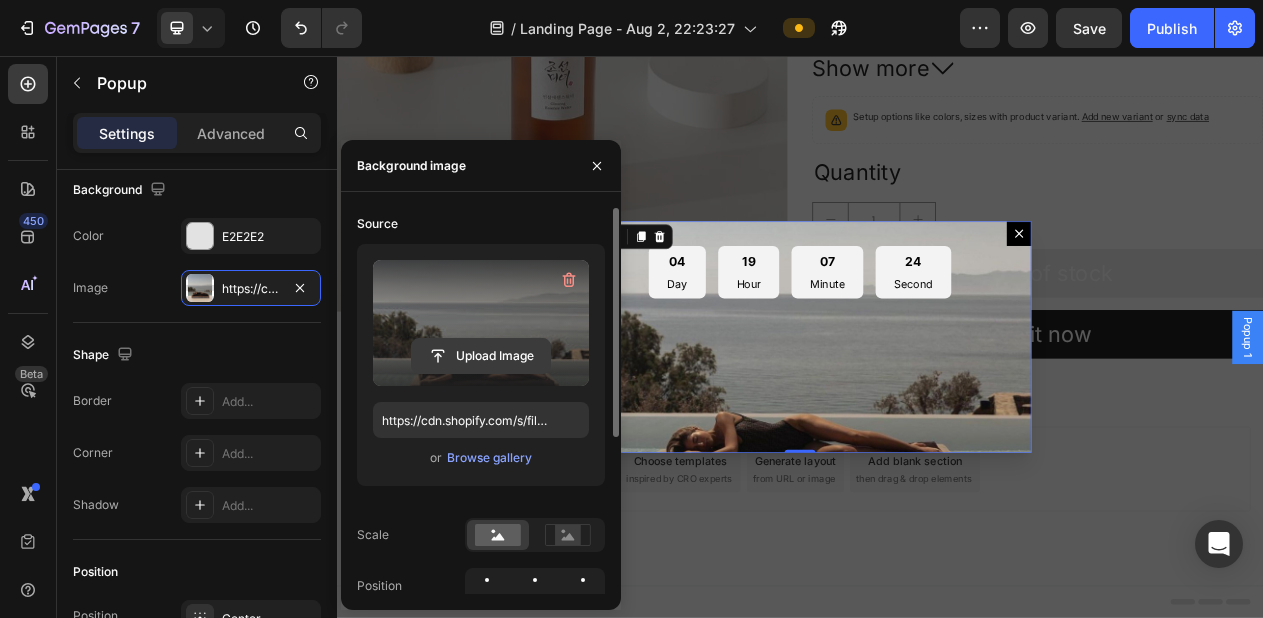 click 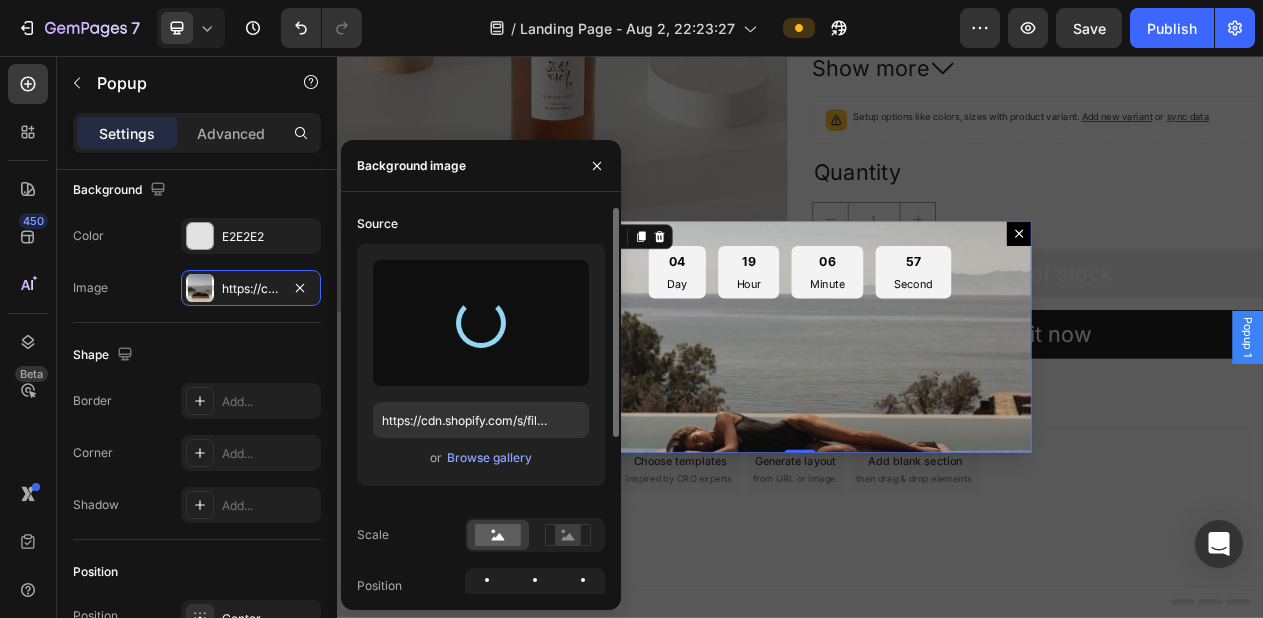 type on "https://cdn.shopify.com/s/files/1/0688/7394/5148/files/gempages_578118090676503056-ddb7726f-e459-45f9-b5c5-8ae396be3c25.jpg" 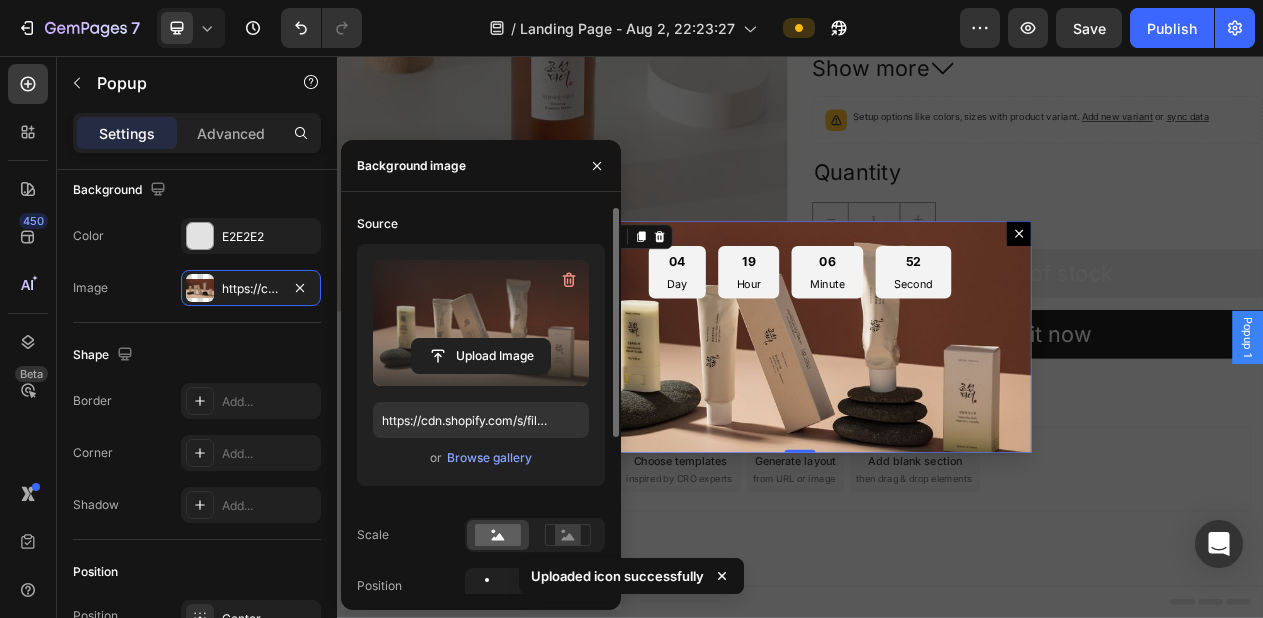 click on "Position" at bounding box center (481, 608) 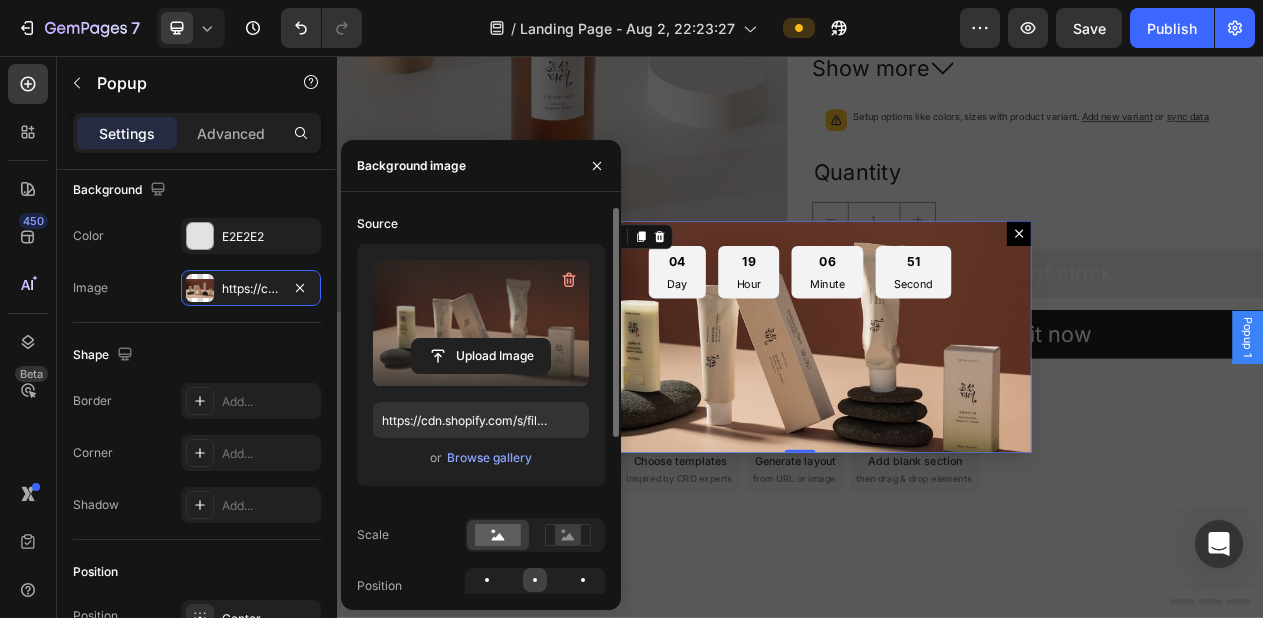 click 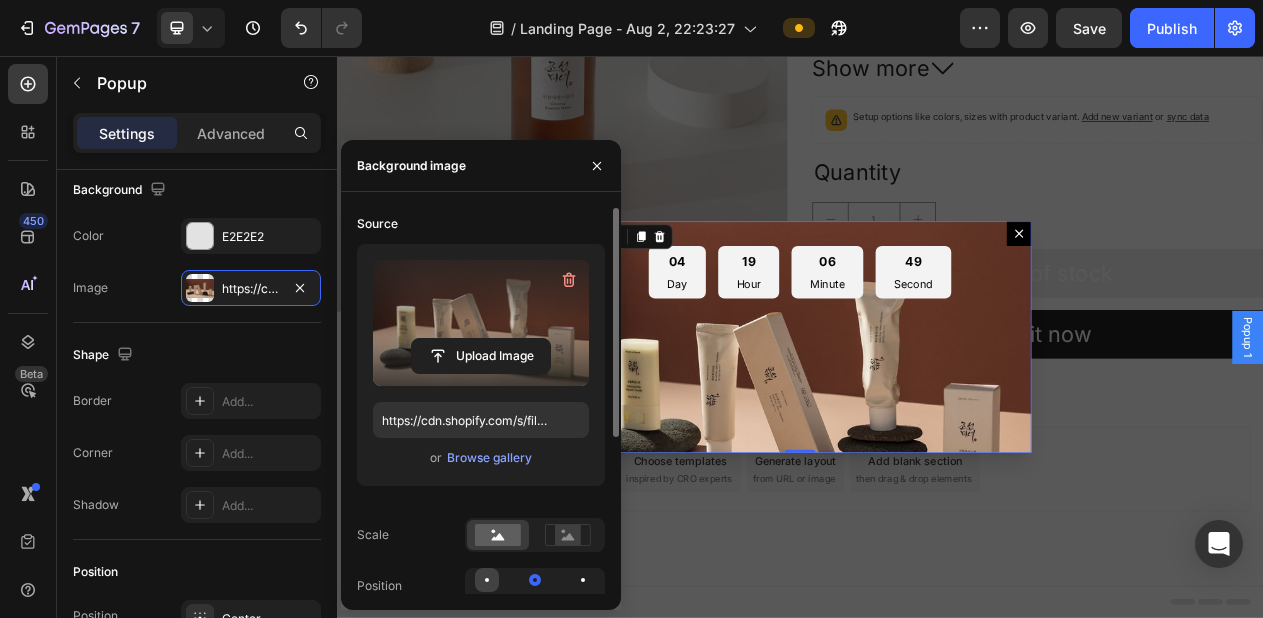 click 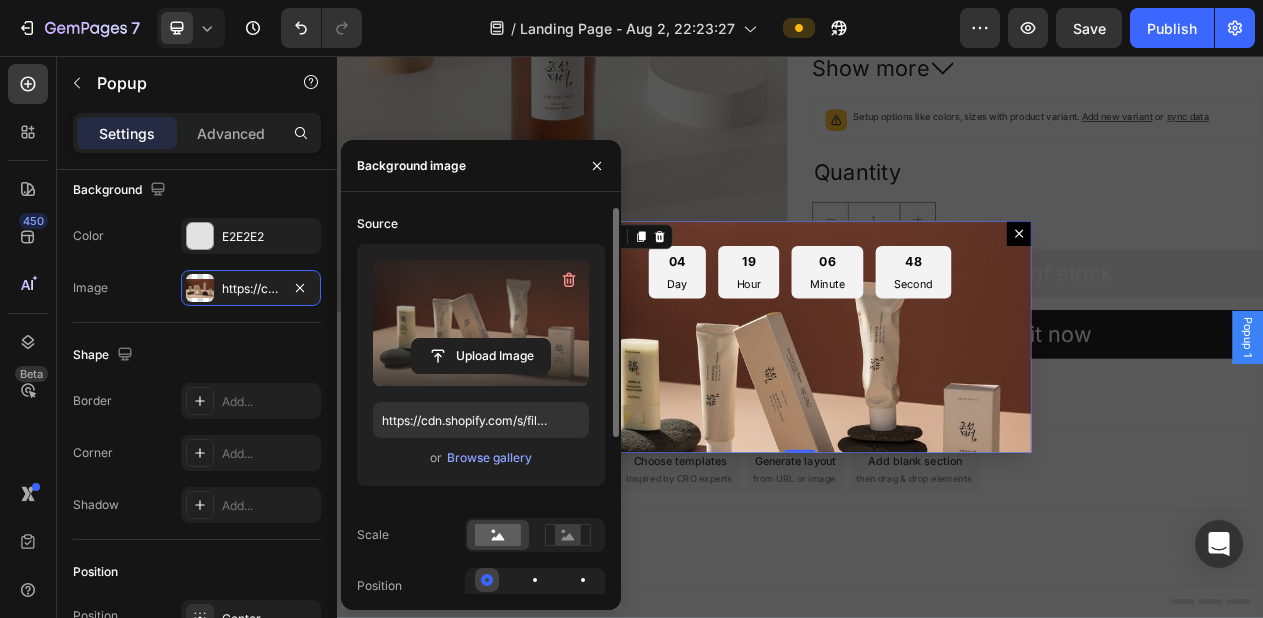 click 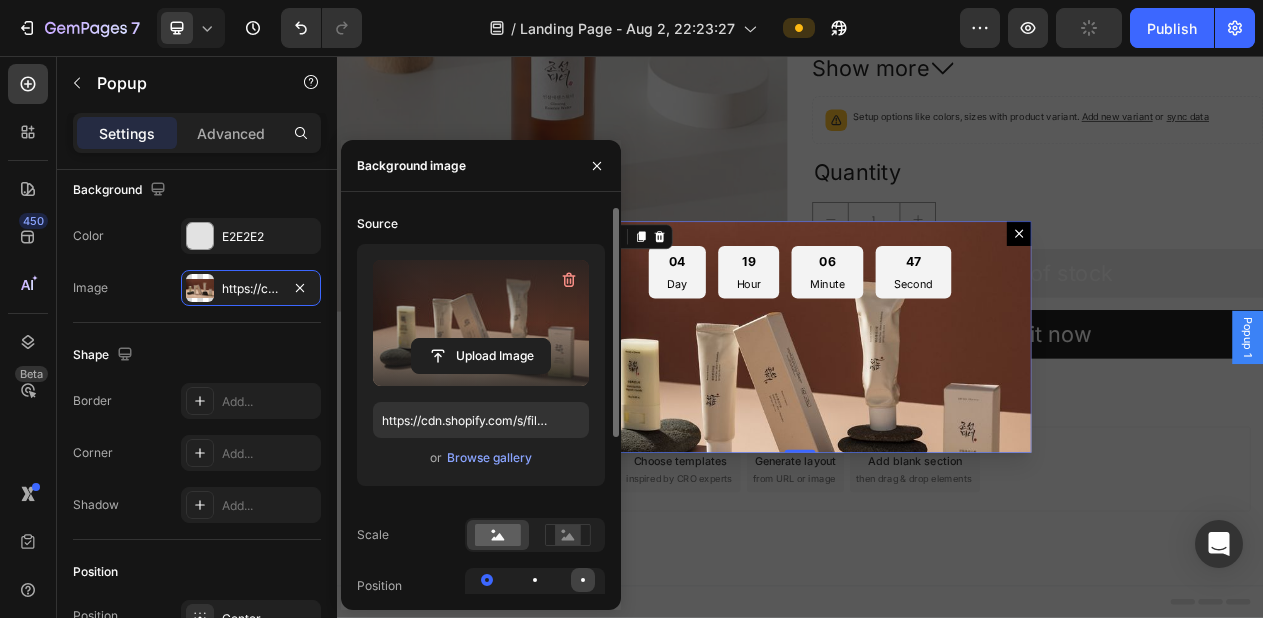 click 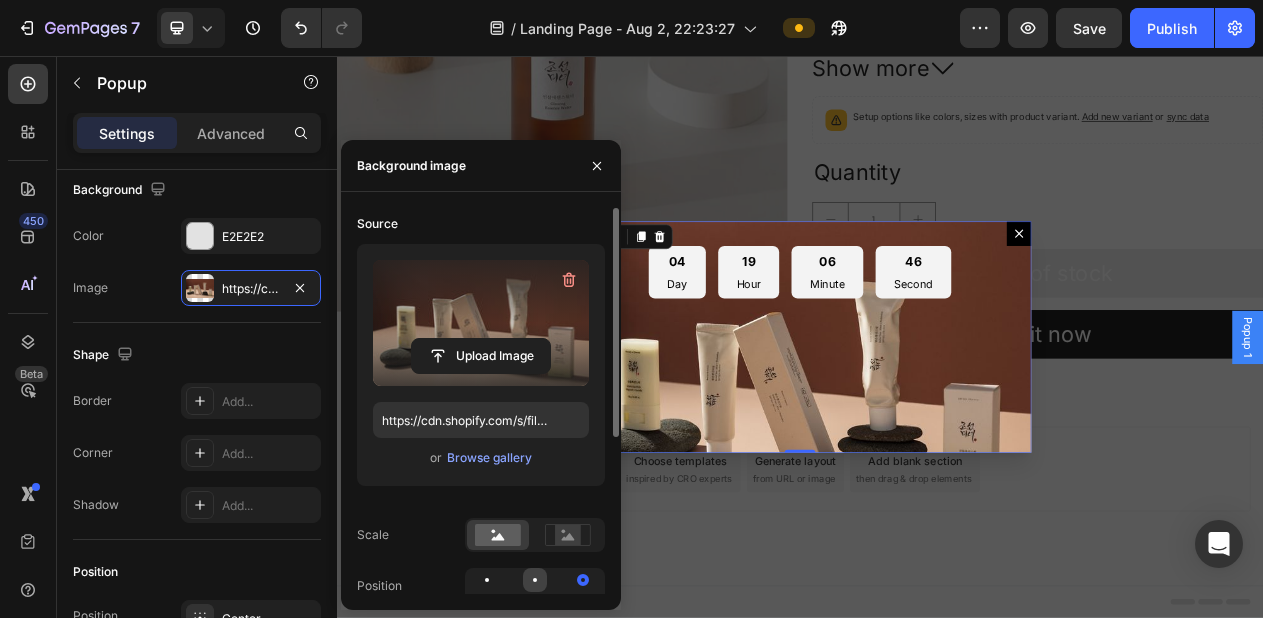 click 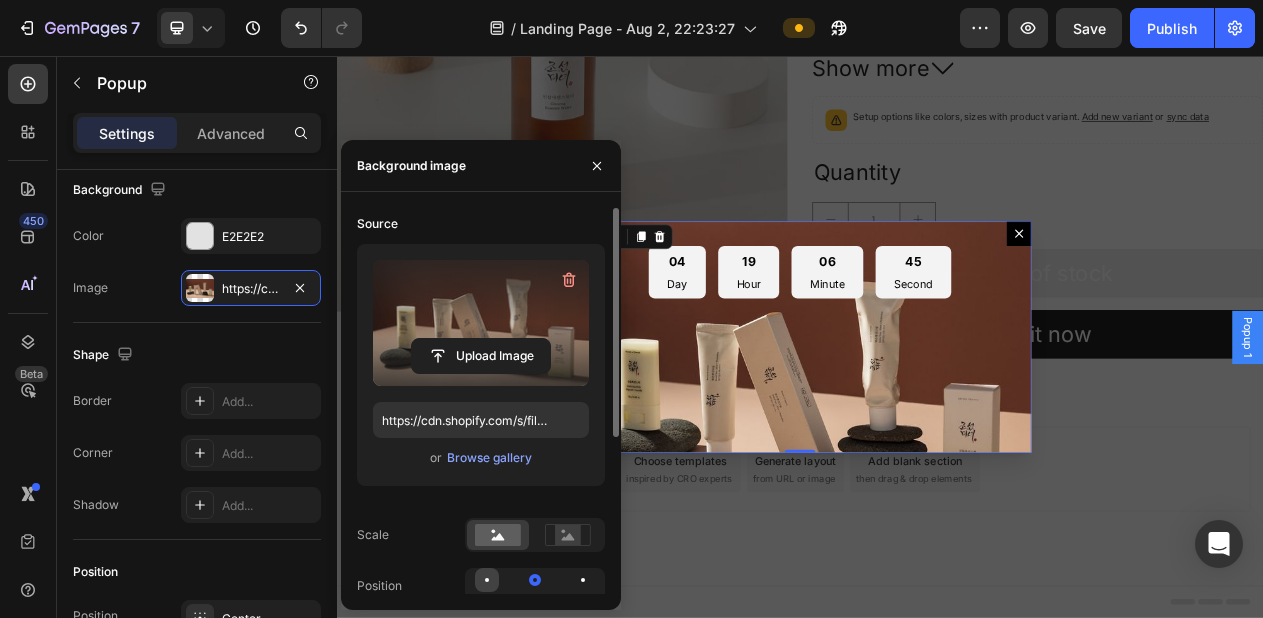 click 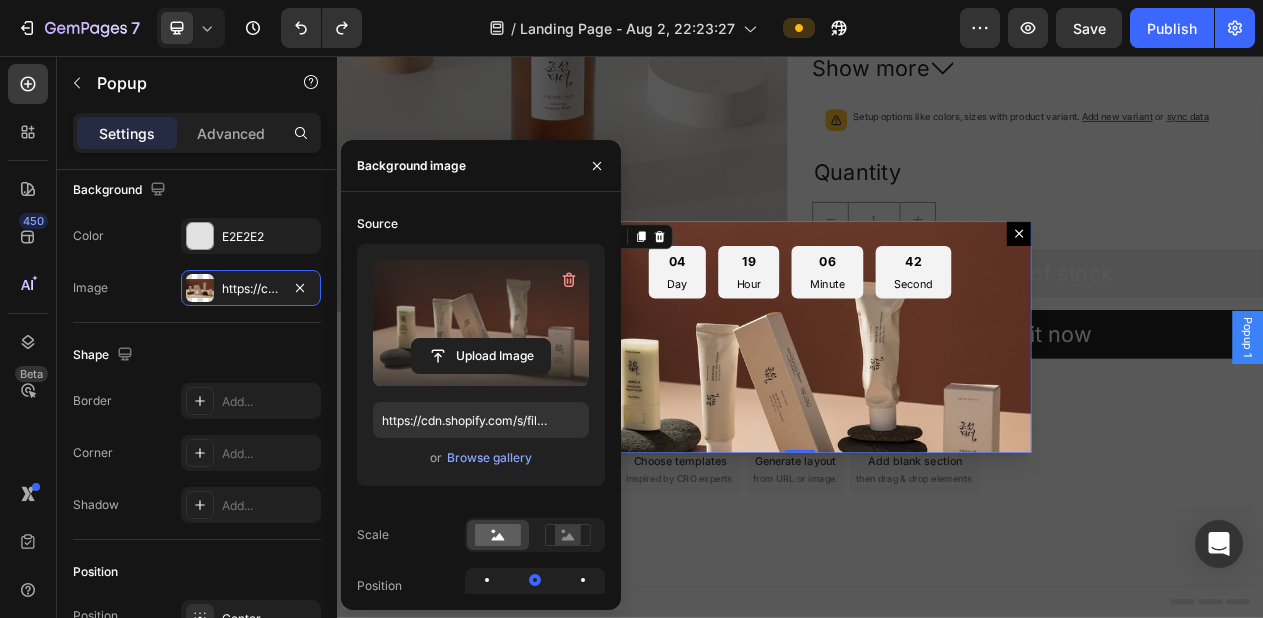 click at bounding box center [937, 420] 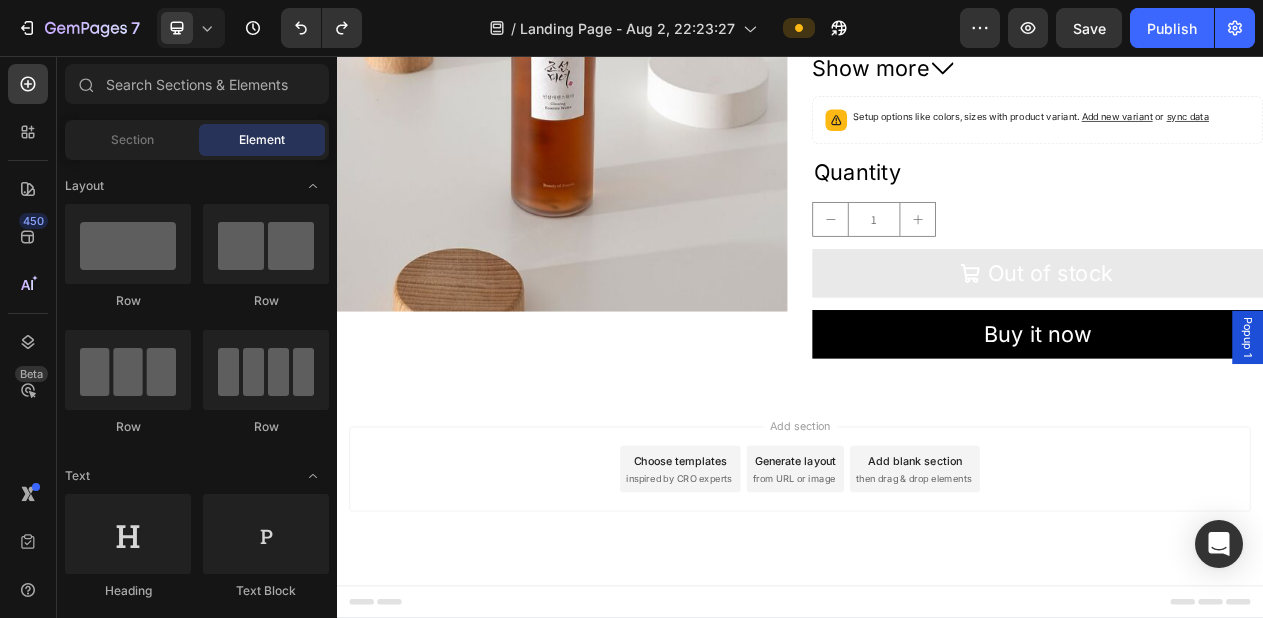 click at bounding box center [266, 4340] 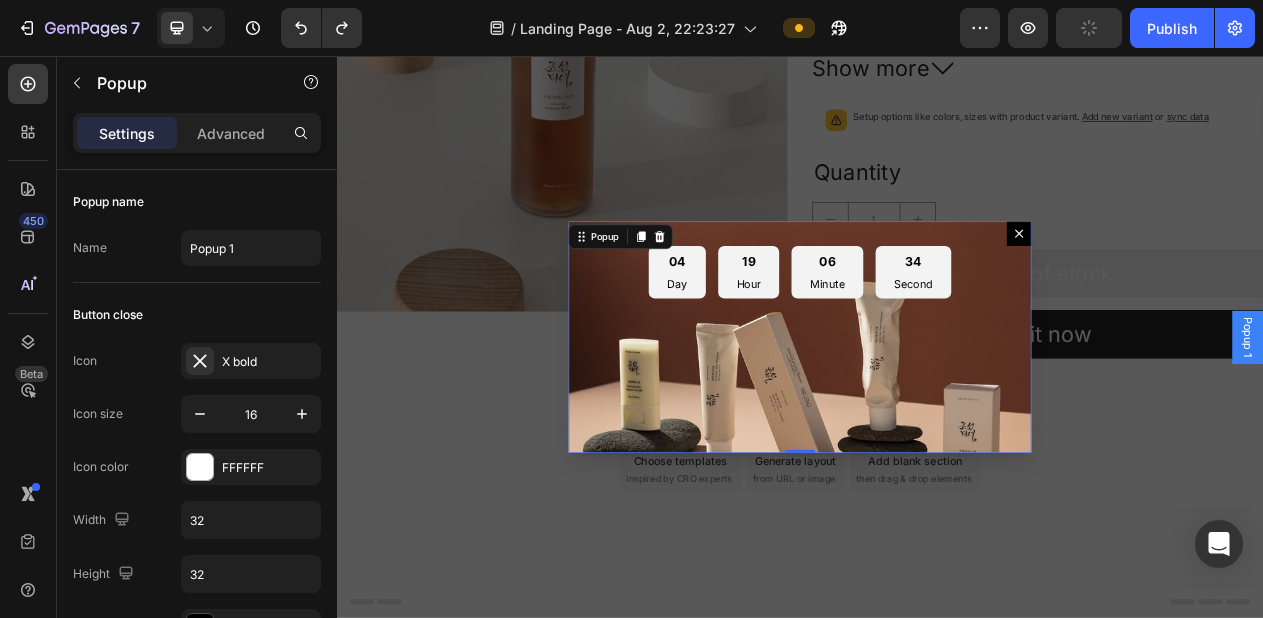 click on "04 Day 19 Hour 06 Minute 34 Second Countdown Timer" at bounding box center (937, 420) 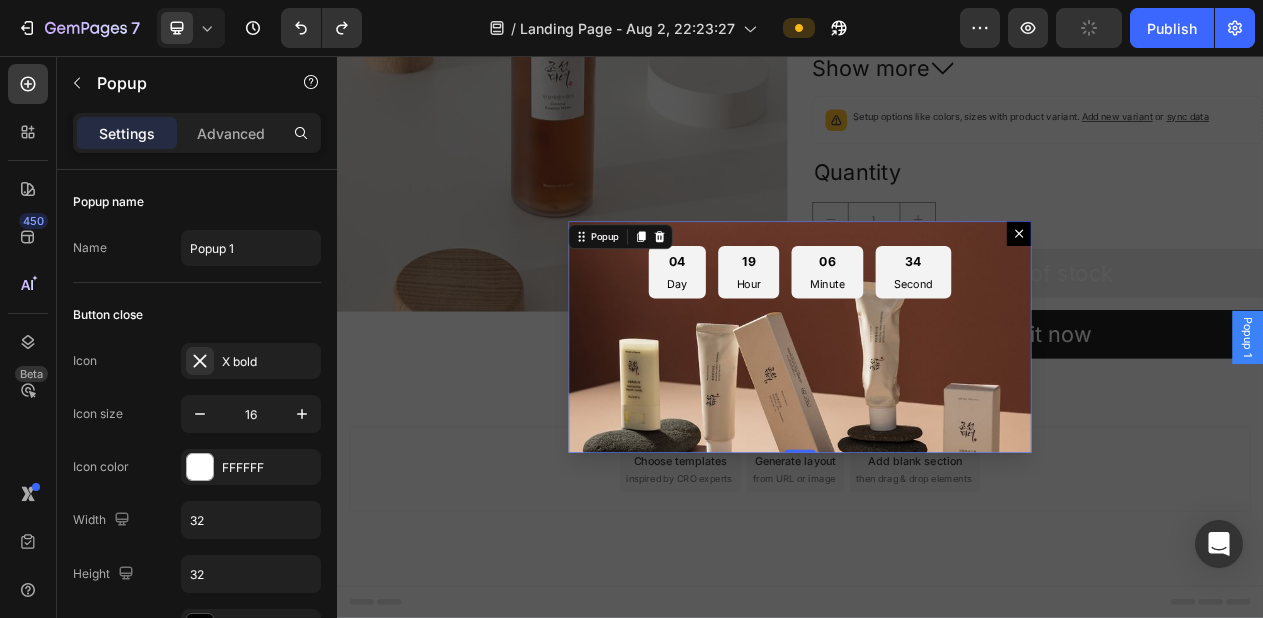 click on "04 Day 19 Hour 06 Minute 34 Second Countdown Timer" at bounding box center (937, 420) 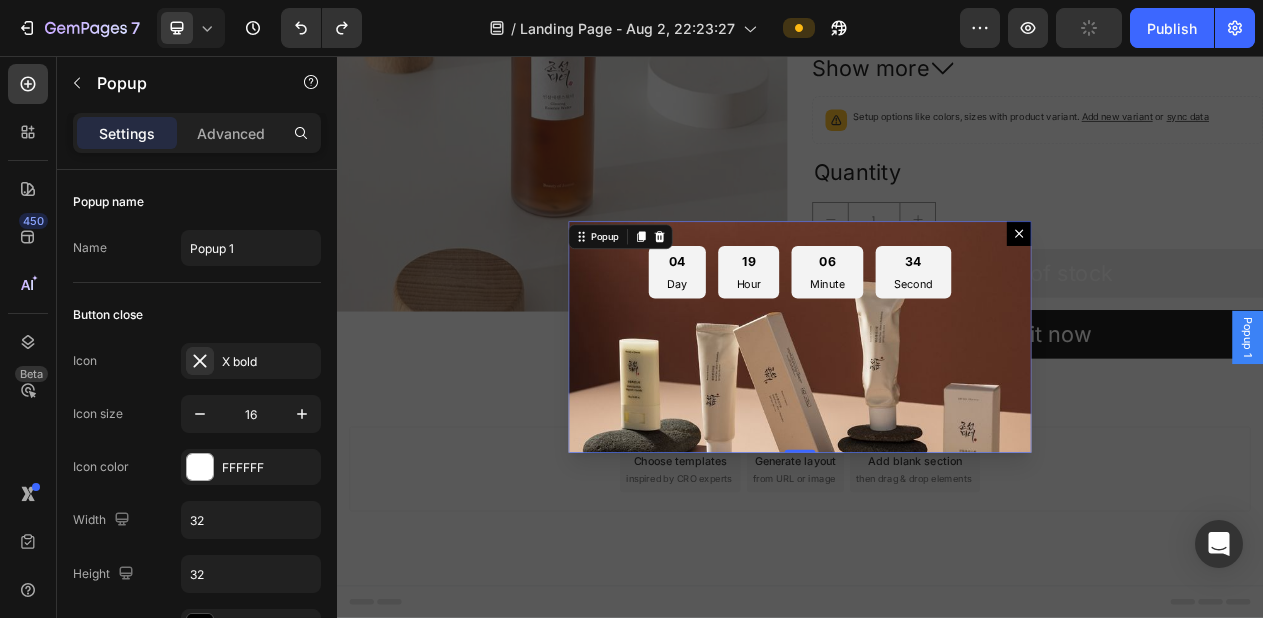click on "04 Day 19 Hour 06 Minute 34 Second Countdown Timer" at bounding box center (937, 420) 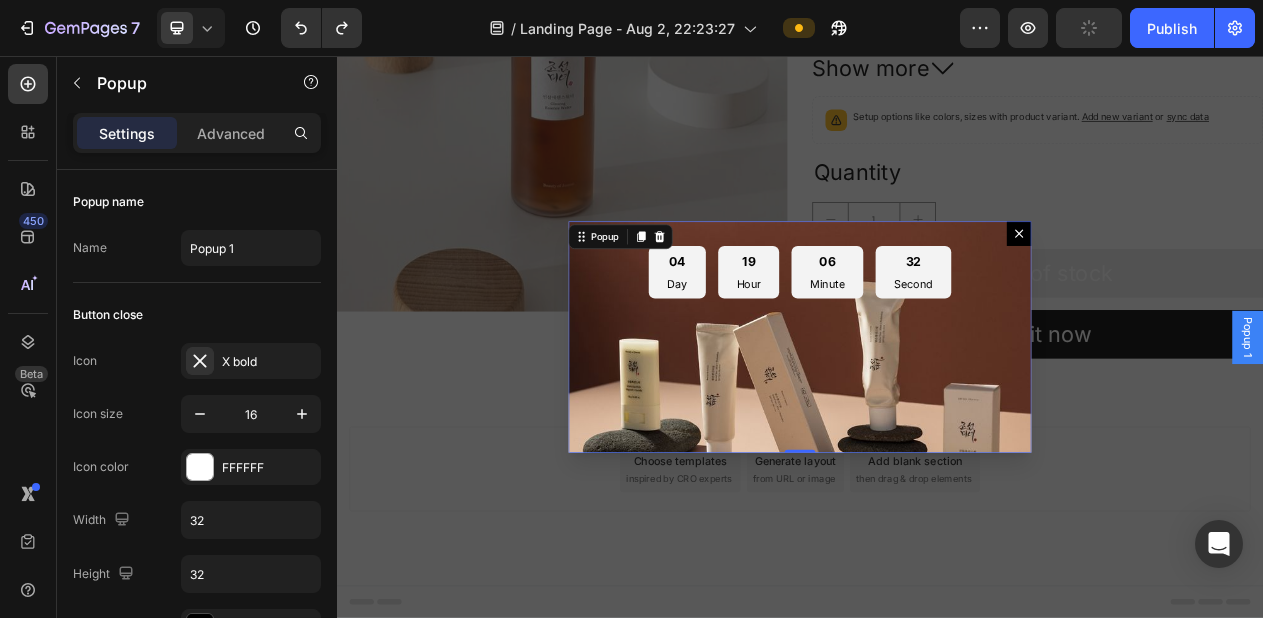 click at bounding box center (1221, 286) 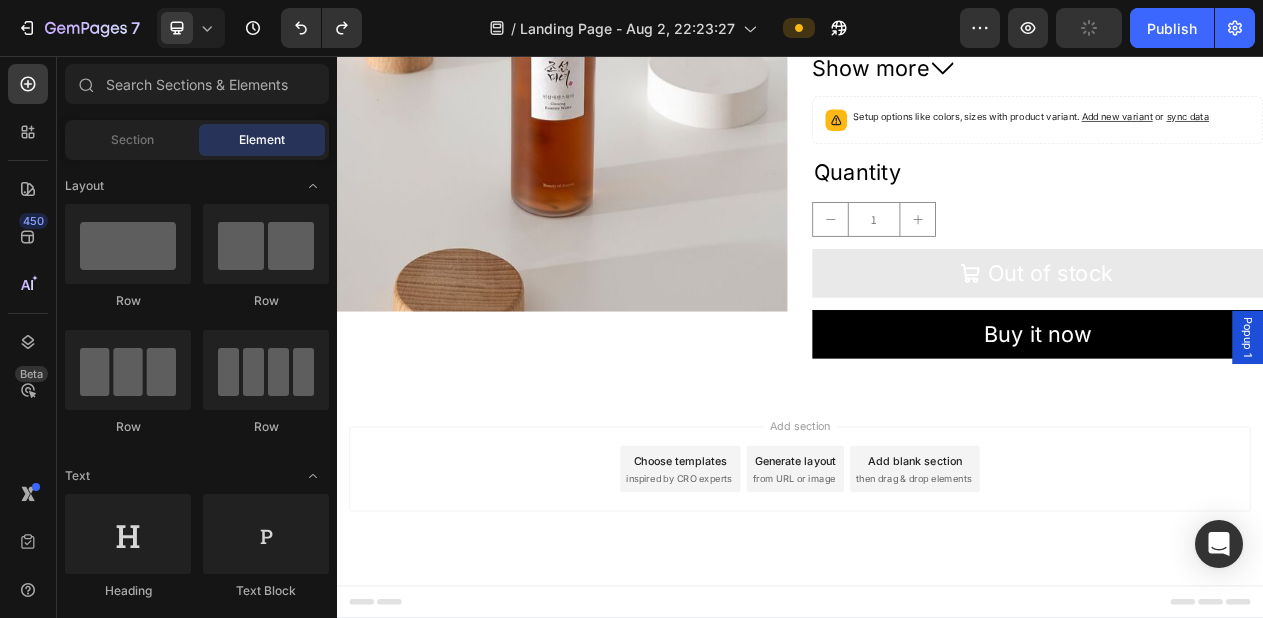 click on "Popup 1" at bounding box center [1517, 420] 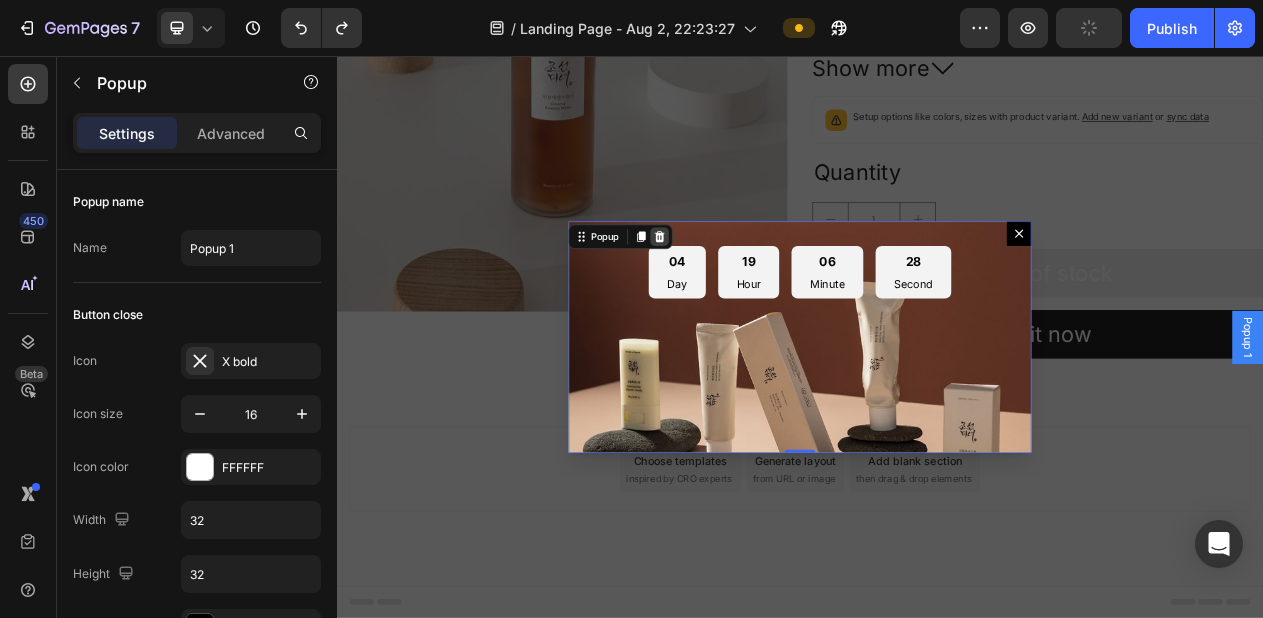 click 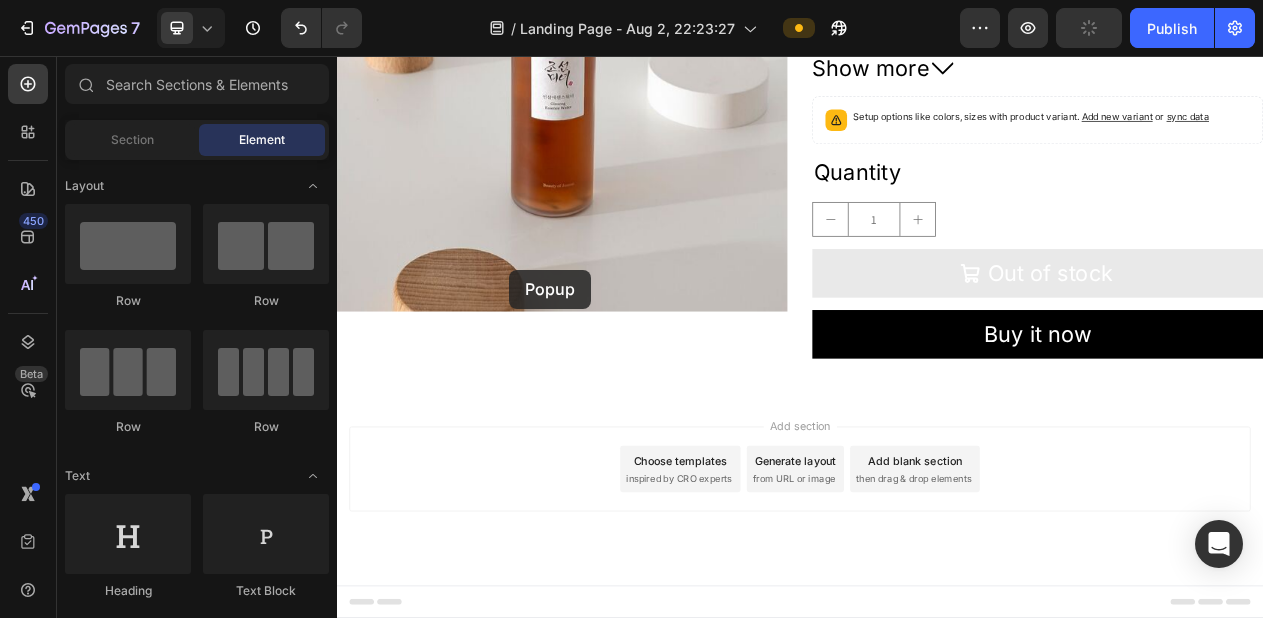 drag, startPoint x: 598, startPoint y: 401, endPoint x: 759, endPoint y: 305, distance: 187.44865 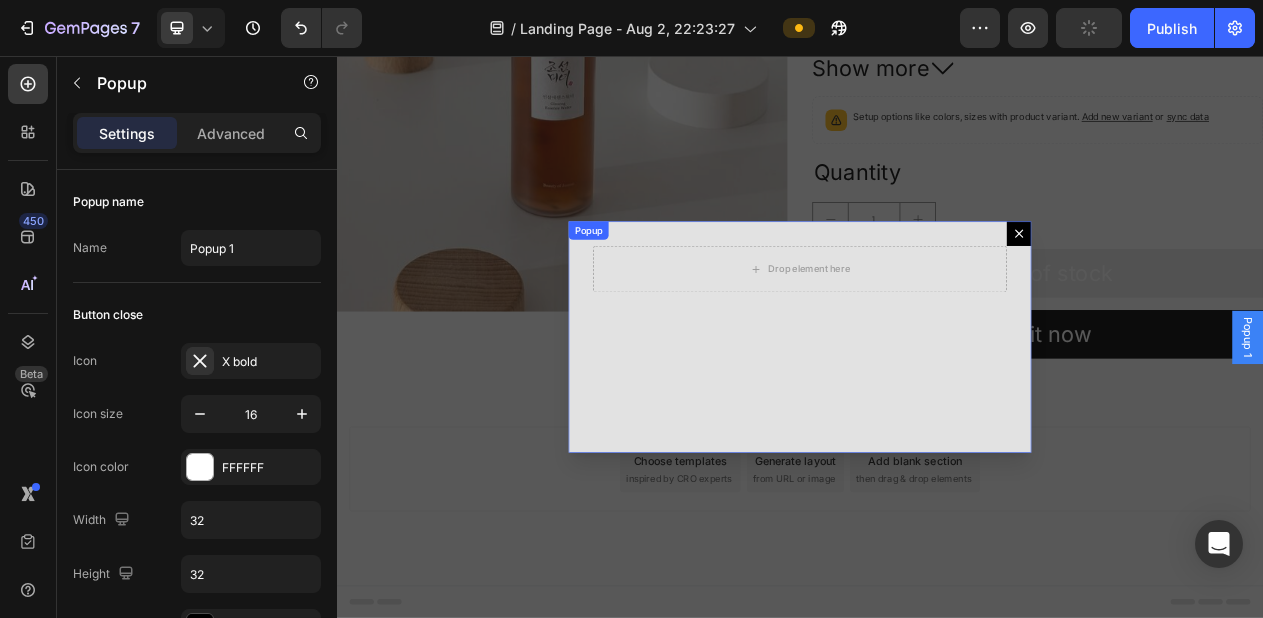 click on "Drop element here" at bounding box center [937, 420] 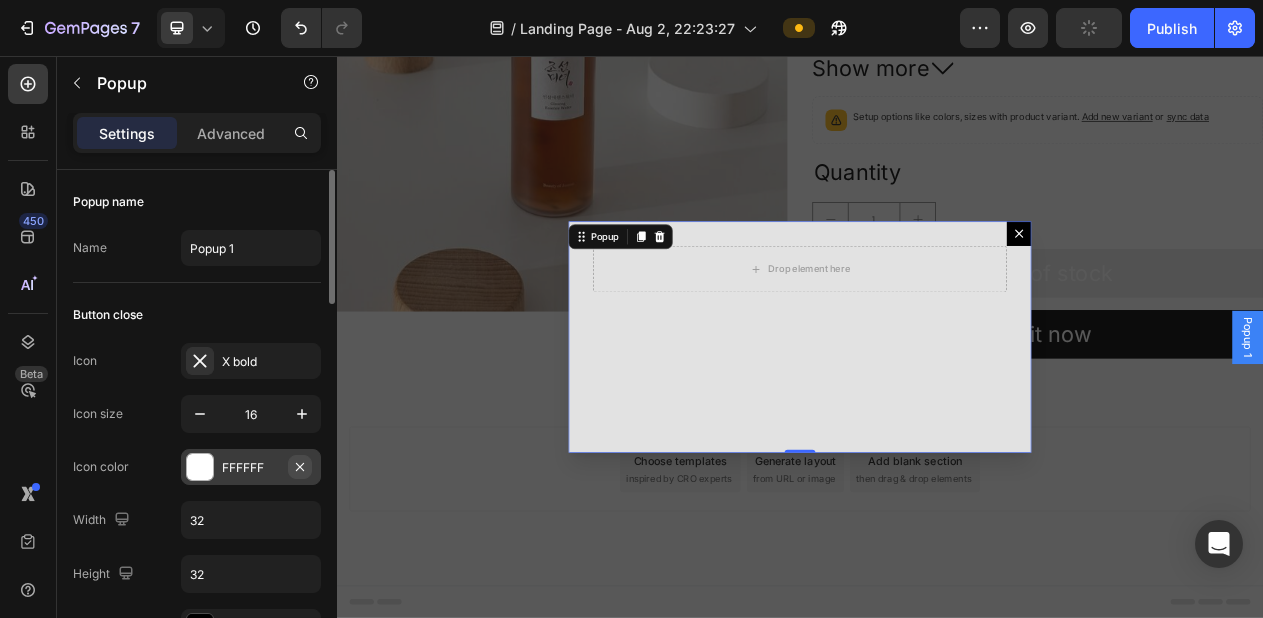 click 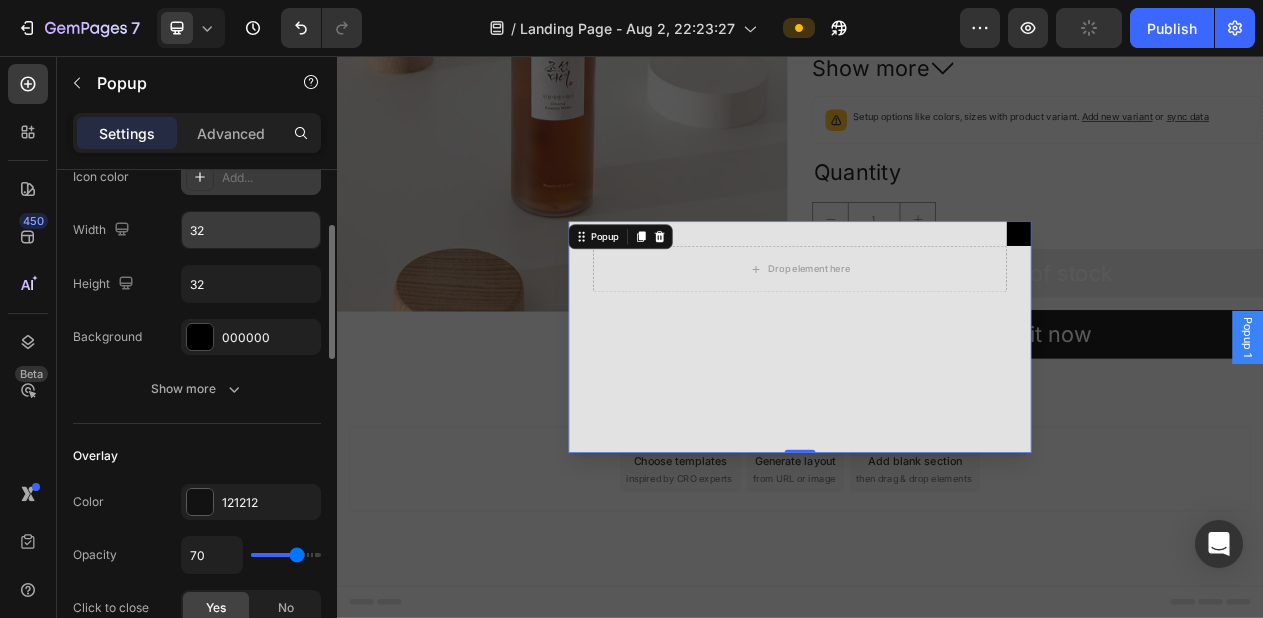 scroll, scrollTop: 305, scrollLeft: 0, axis: vertical 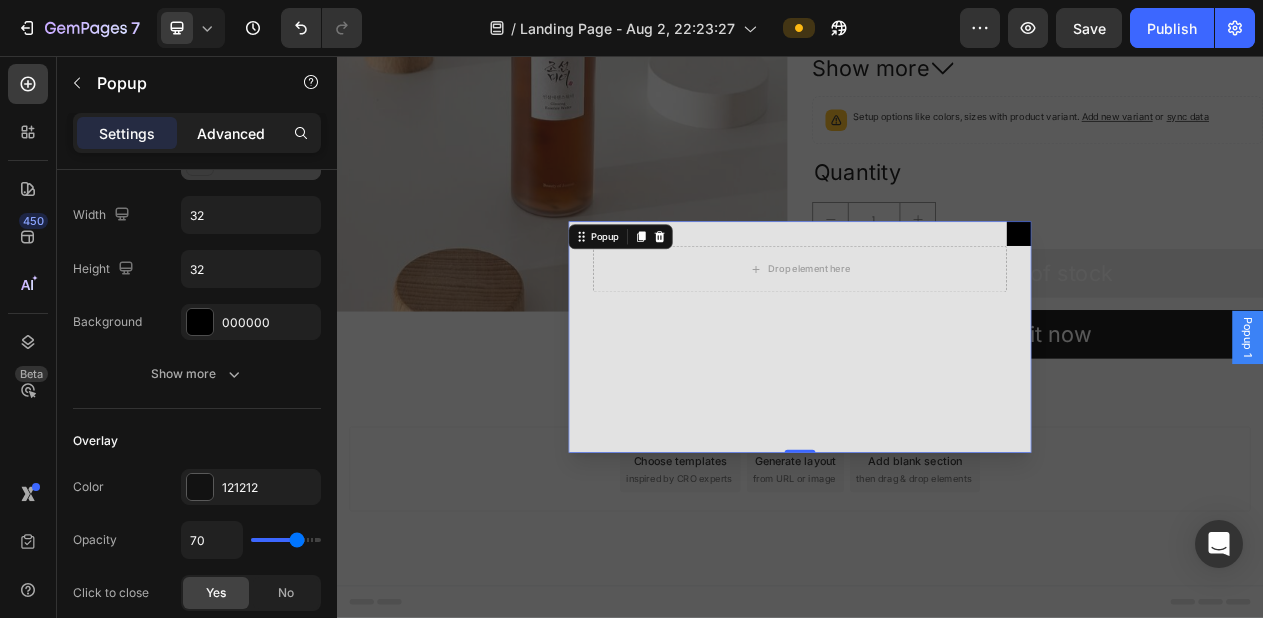click on "Advanced" at bounding box center [231, 133] 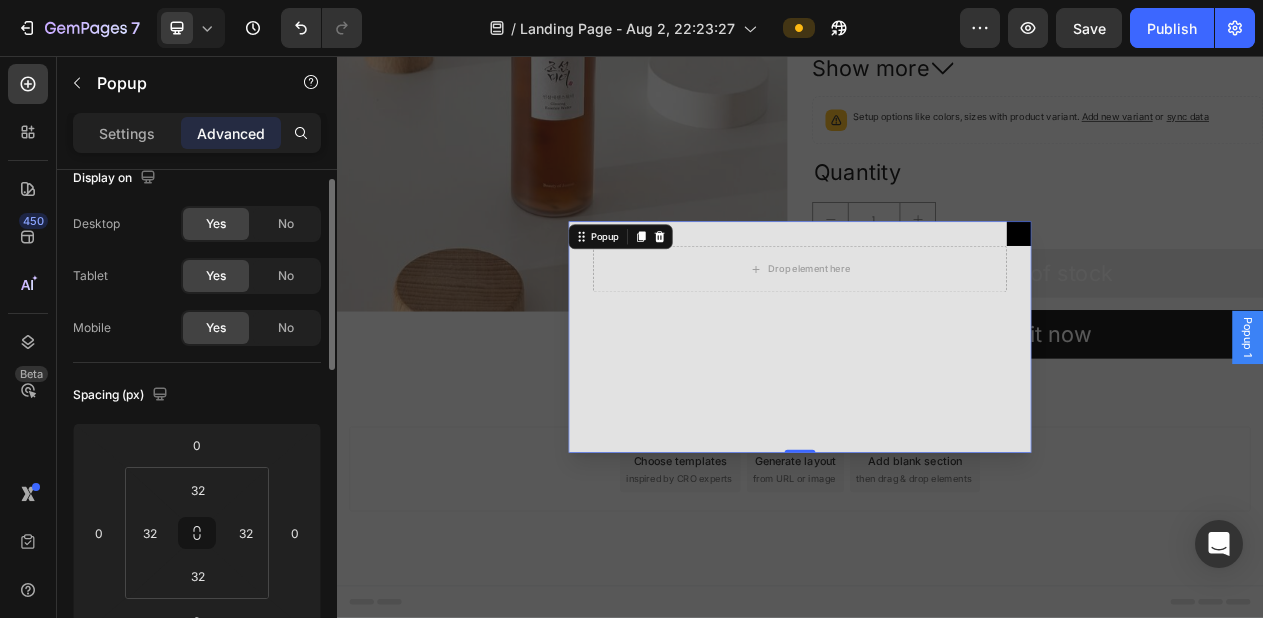 scroll, scrollTop: 0, scrollLeft: 0, axis: both 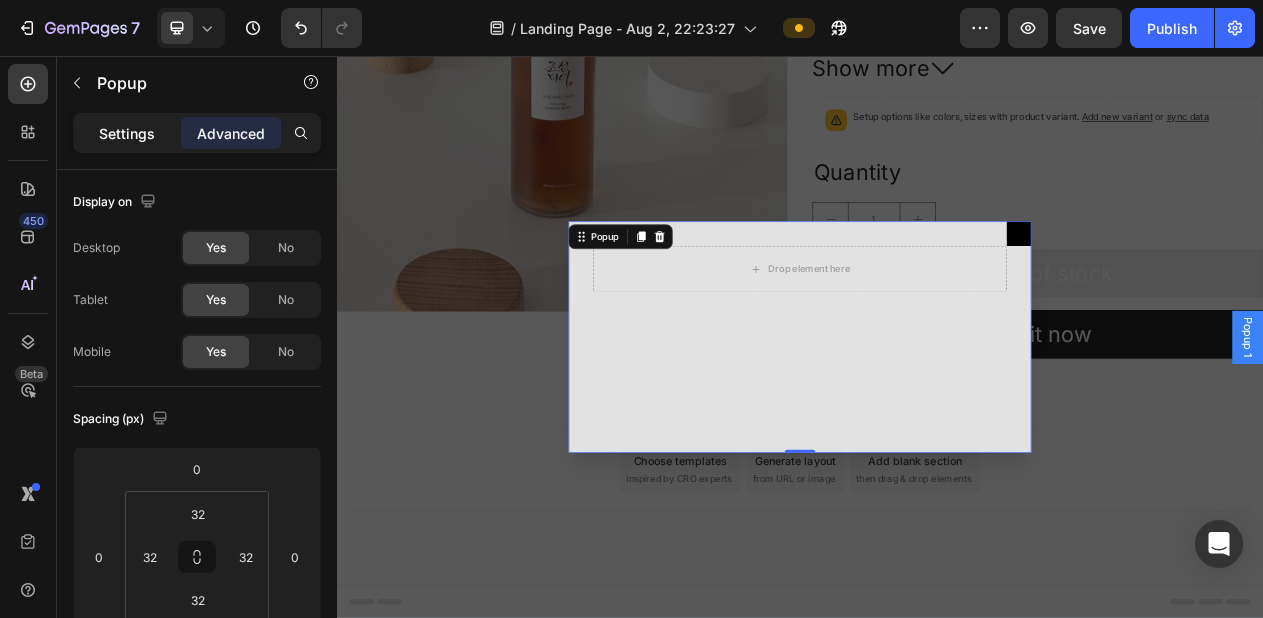 click on "Settings" at bounding box center (127, 133) 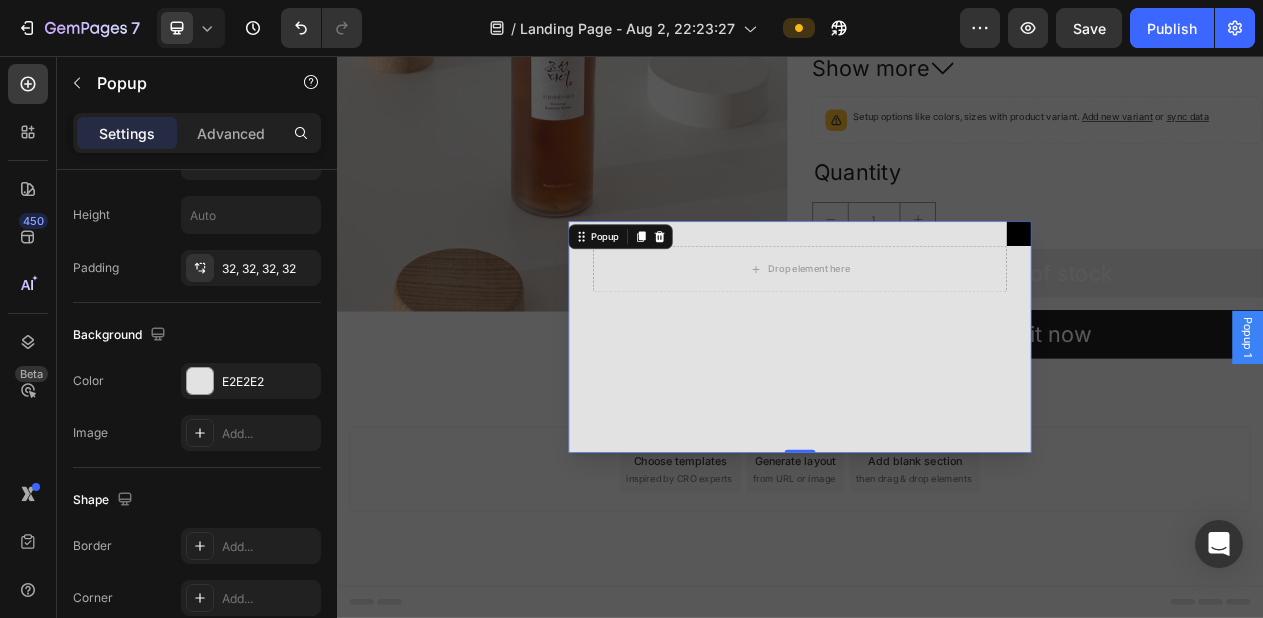 scroll, scrollTop: 1388, scrollLeft: 0, axis: vertical 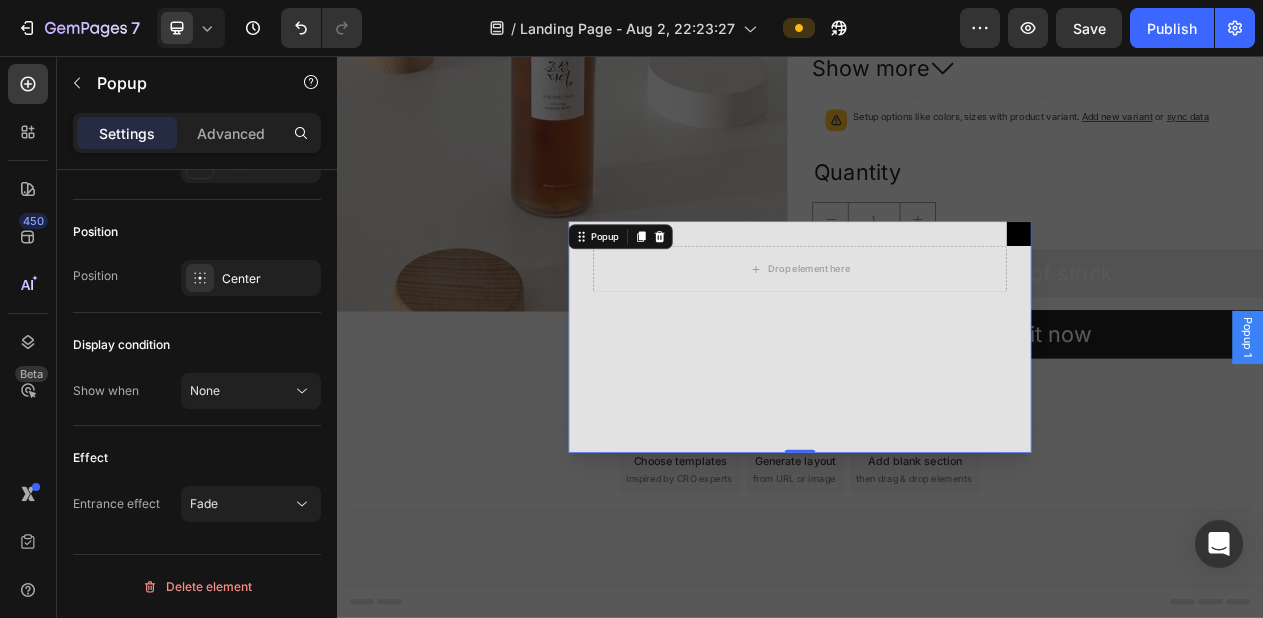click on "Drop element here" at bounding box center [937, 420] 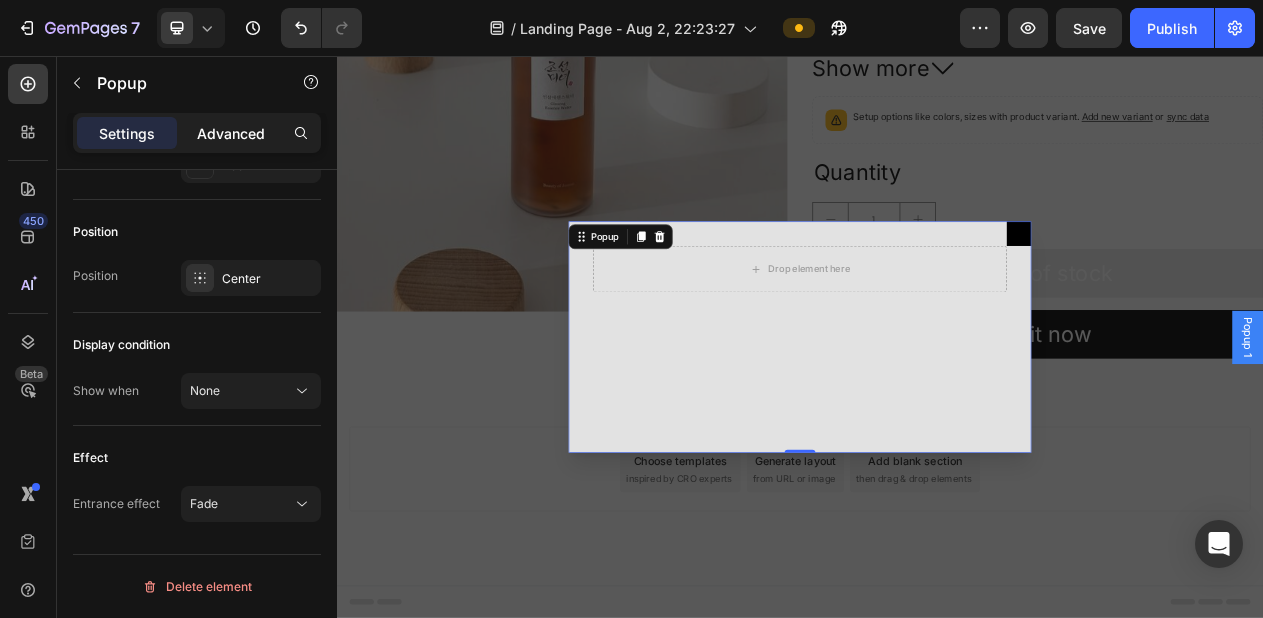 click on "Advanced" at bounding box center [231, 133] 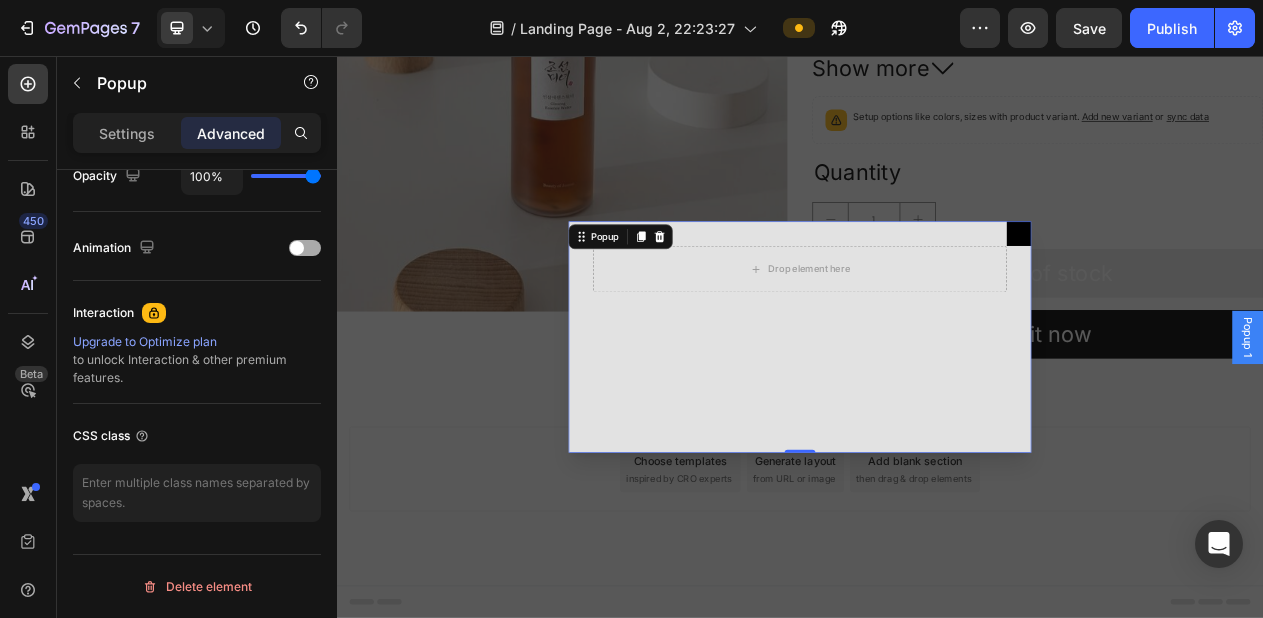 scroll, scrollTop: 0, scrollLeft: 0, axis: both 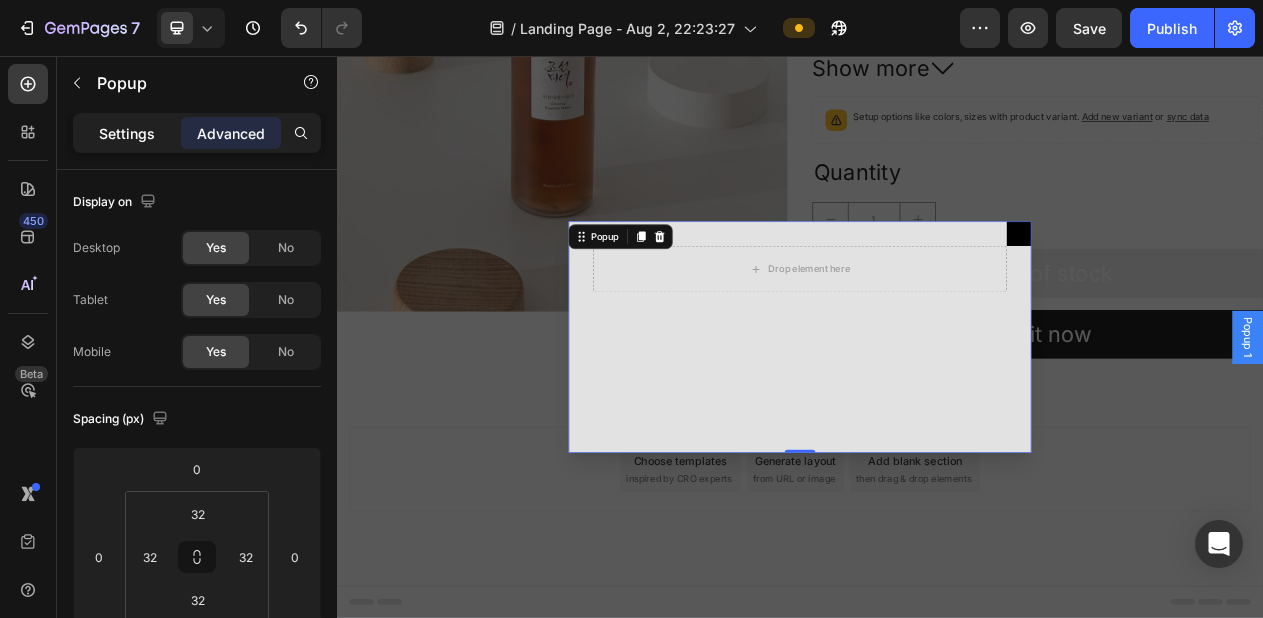 click on "Settings" at bounding box center [127, 133] 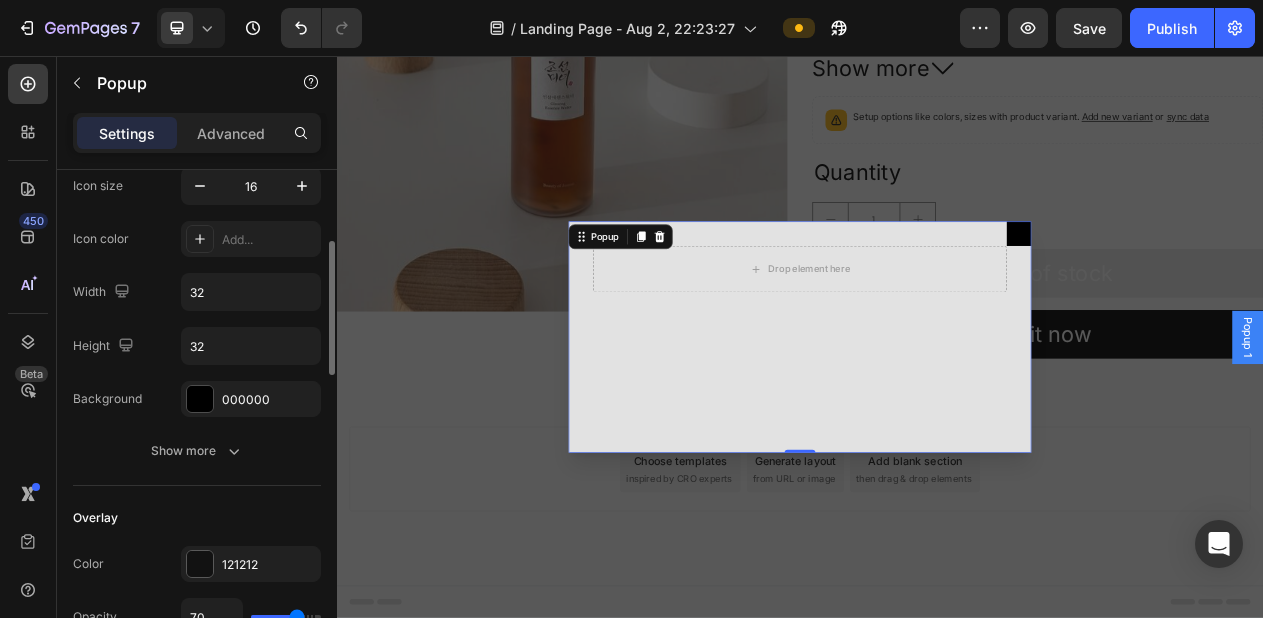 scroll, scrollTop: 236, scrollLeft: 0, axis: vertical 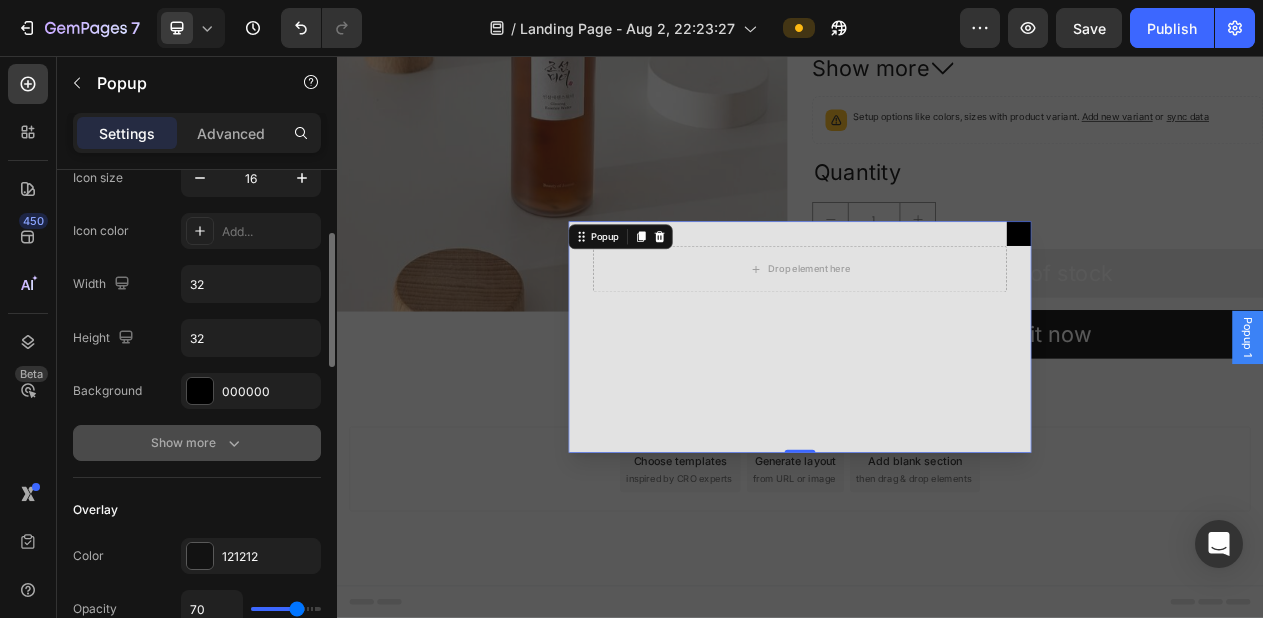 click on "Show more" at bounding box center [197, 443] 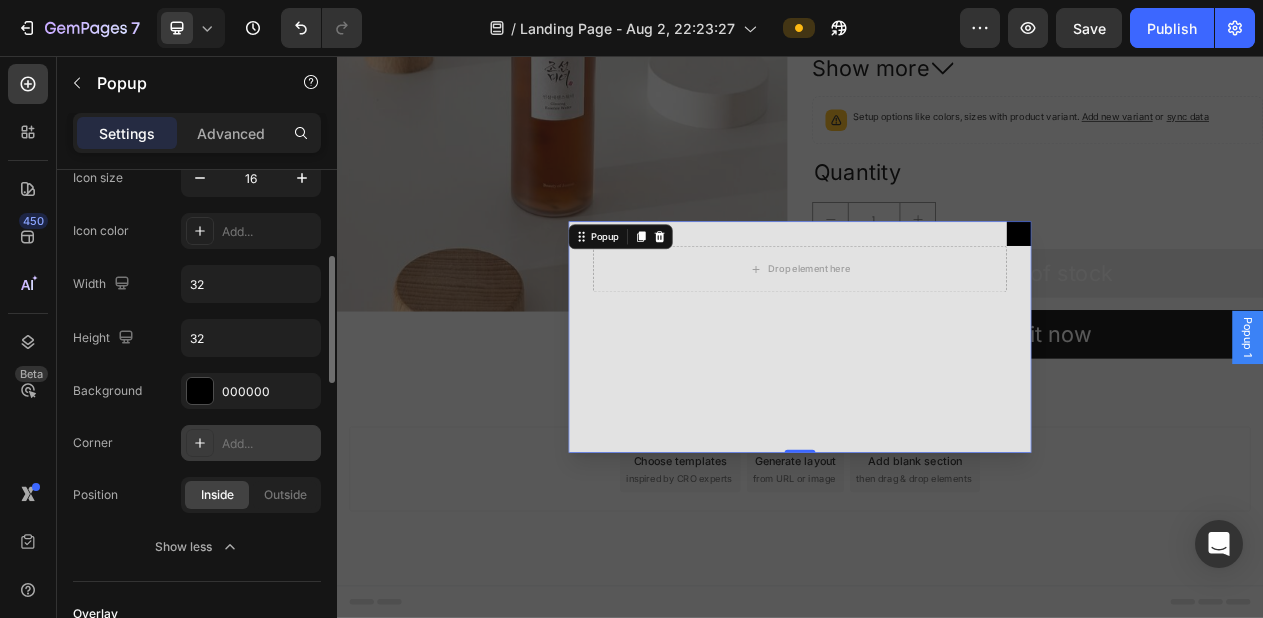 scroll, scrollTop: 275, scrollLeft: 0, axis: vertical 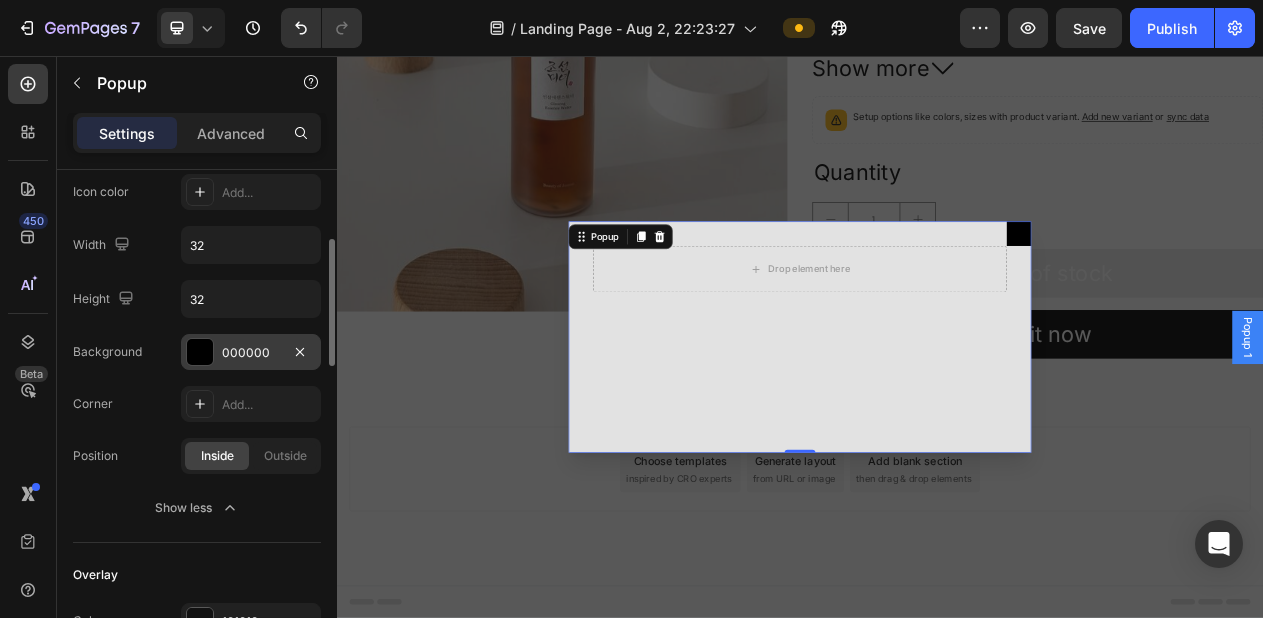 click on "000000" at bounding box center (251, 353) 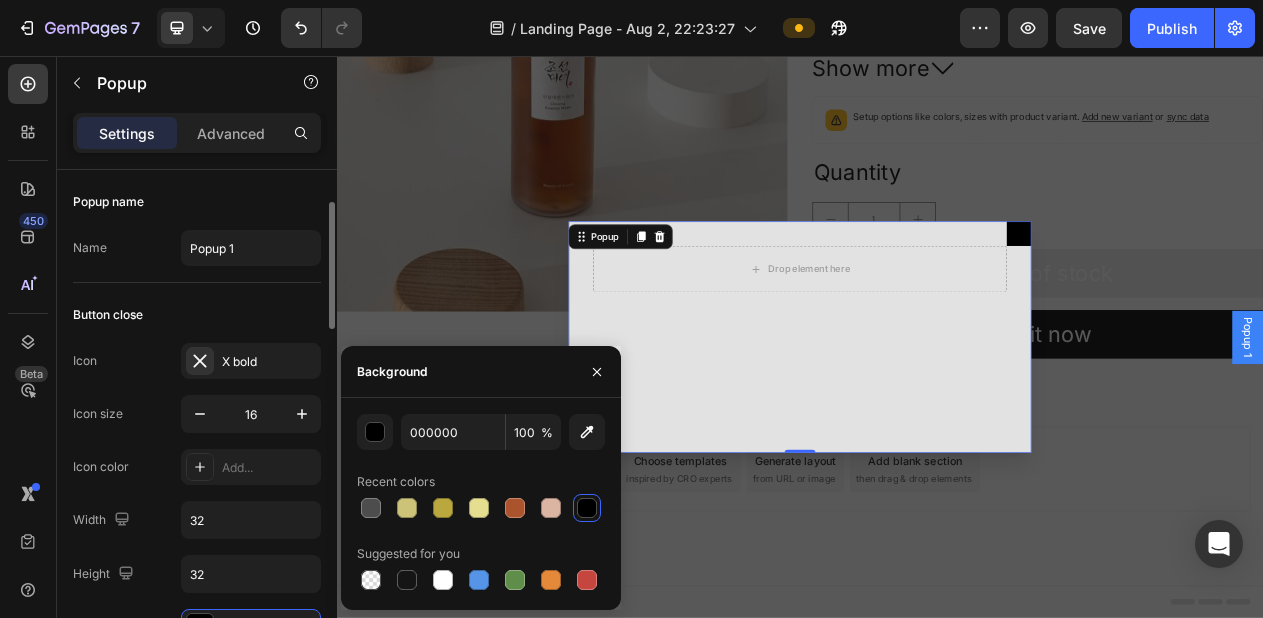 scroll, scrollTop: 37, scrollLeft: 0, axis: vertical 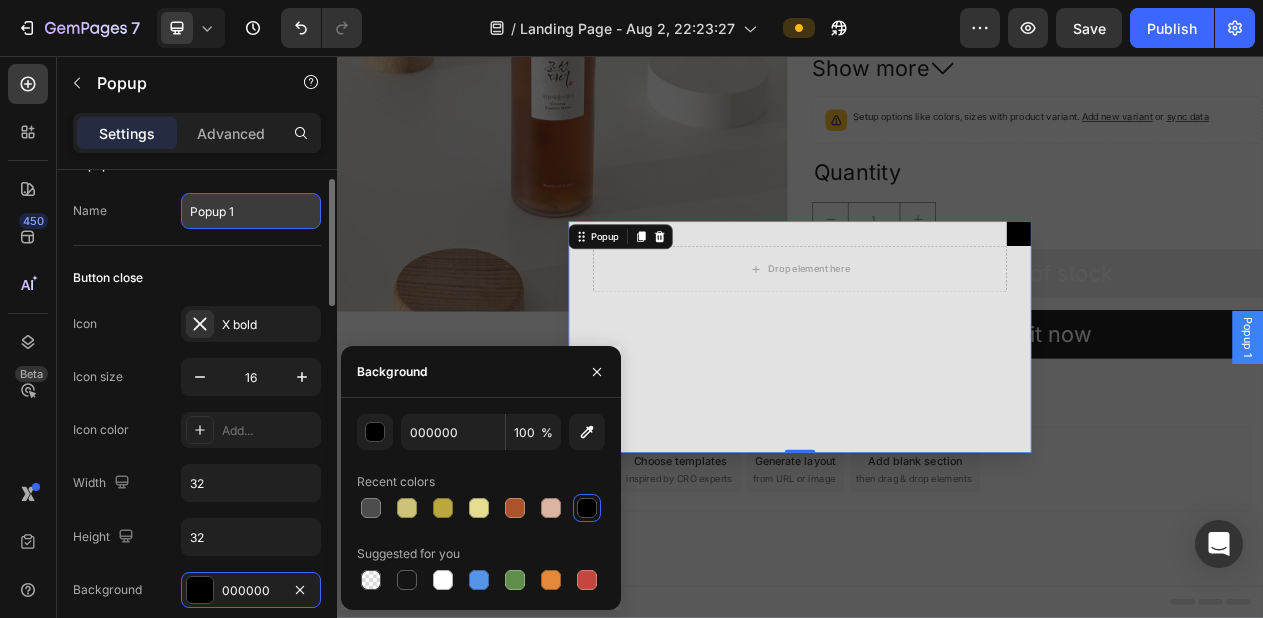 click on "Popup 1" at bounding box center [251, 211] 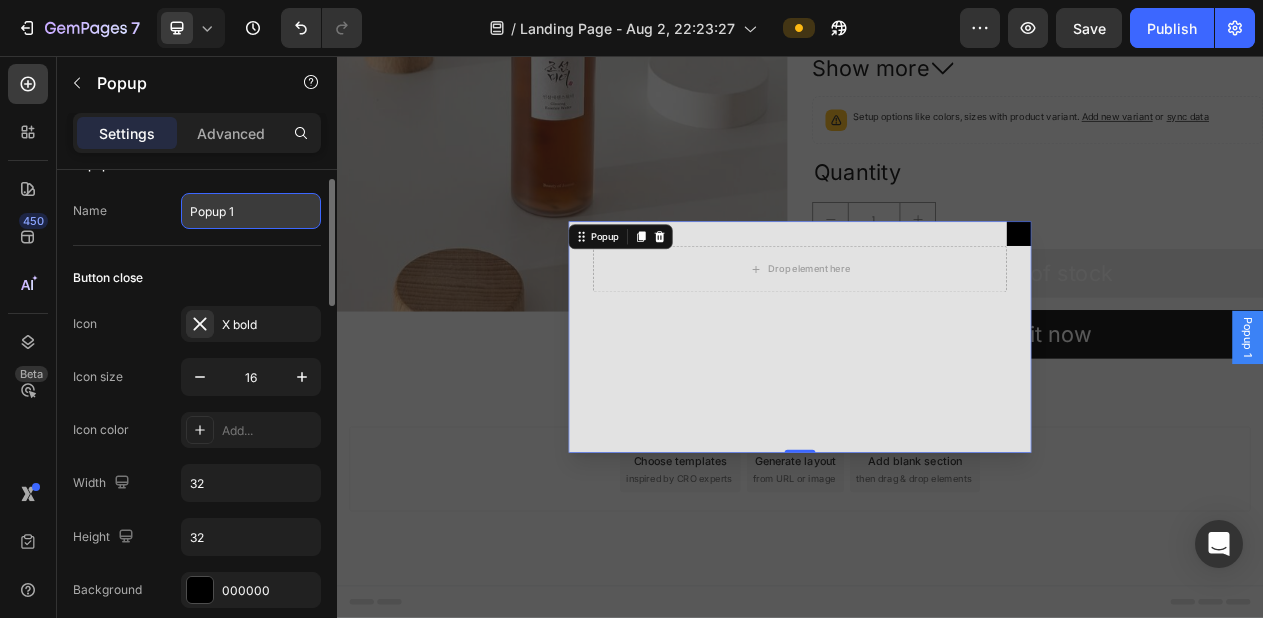 click on "Popup 1" at bounding box center [251, 211] 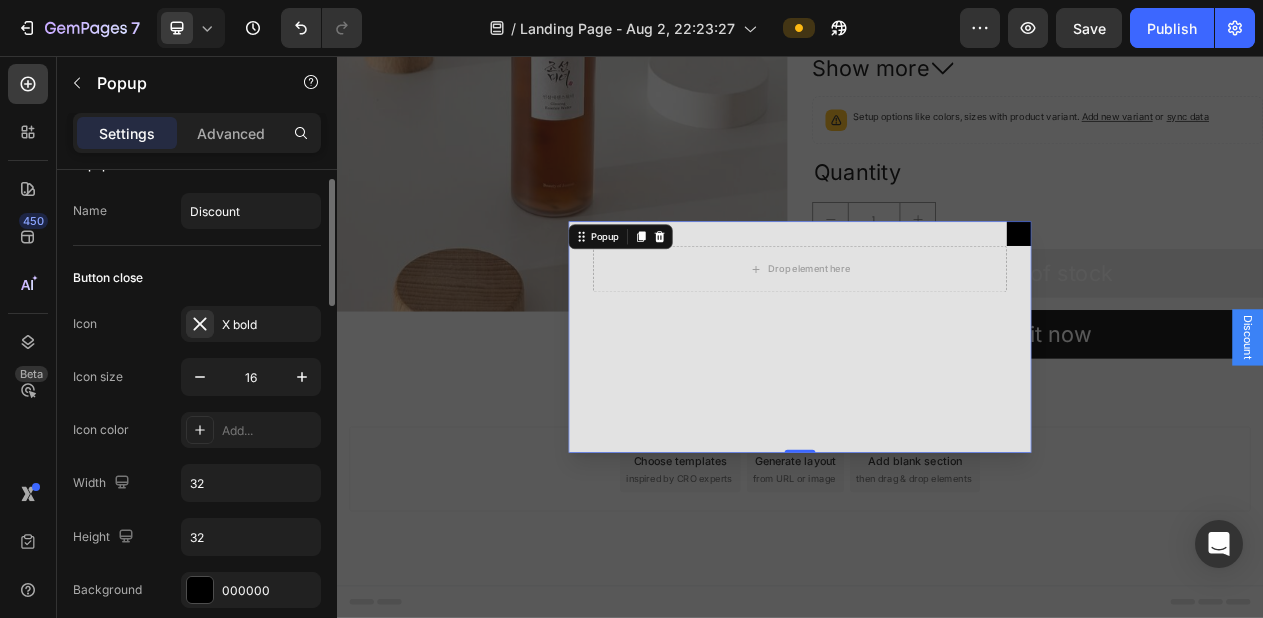 click on "Button close" at bounding box center (197, 278) 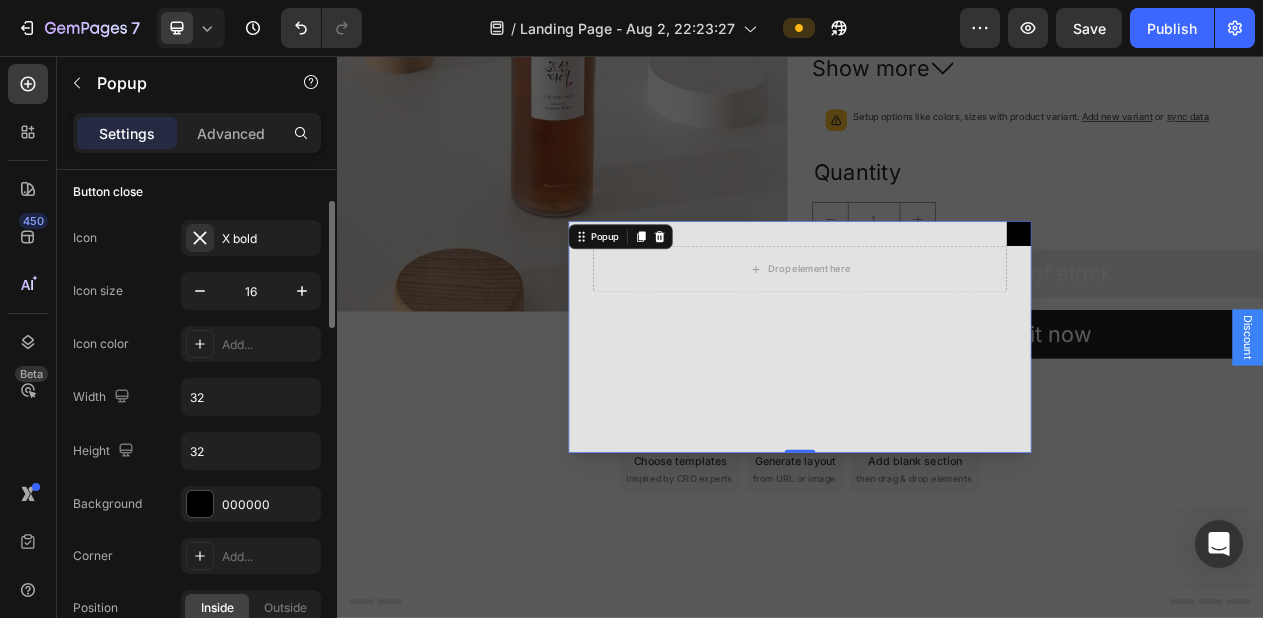 scroll, scrollTop: 0, scrollLeft: 0, axis: both 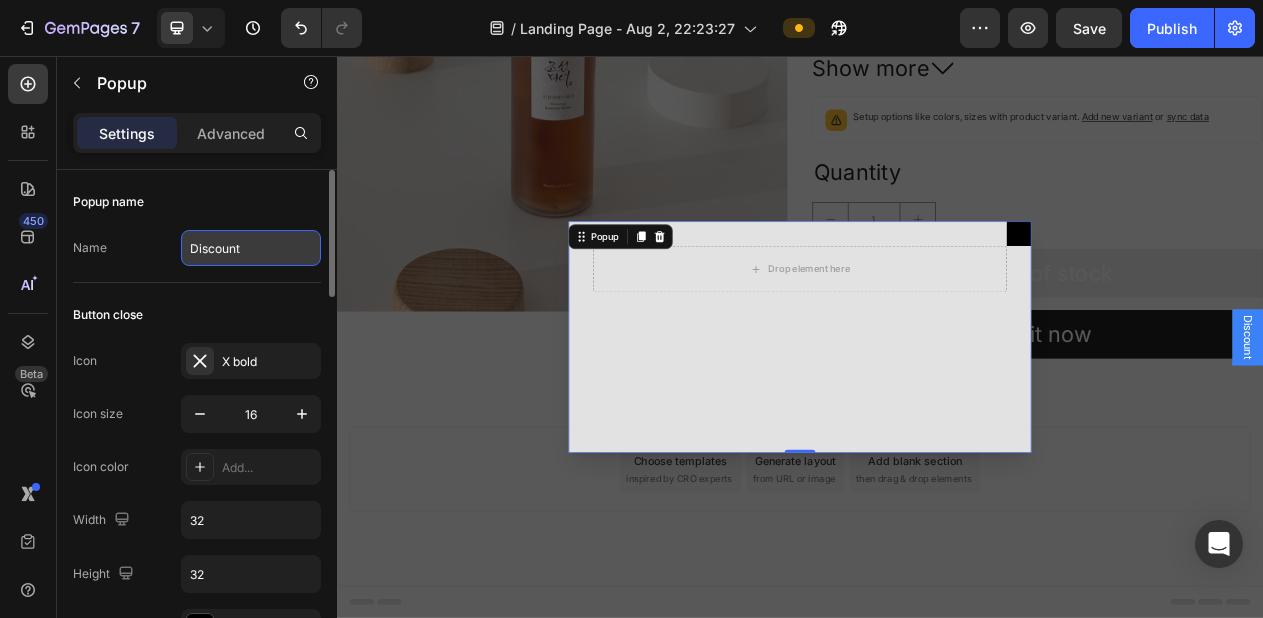 click on "Discount" at bounding box center [251, 248] 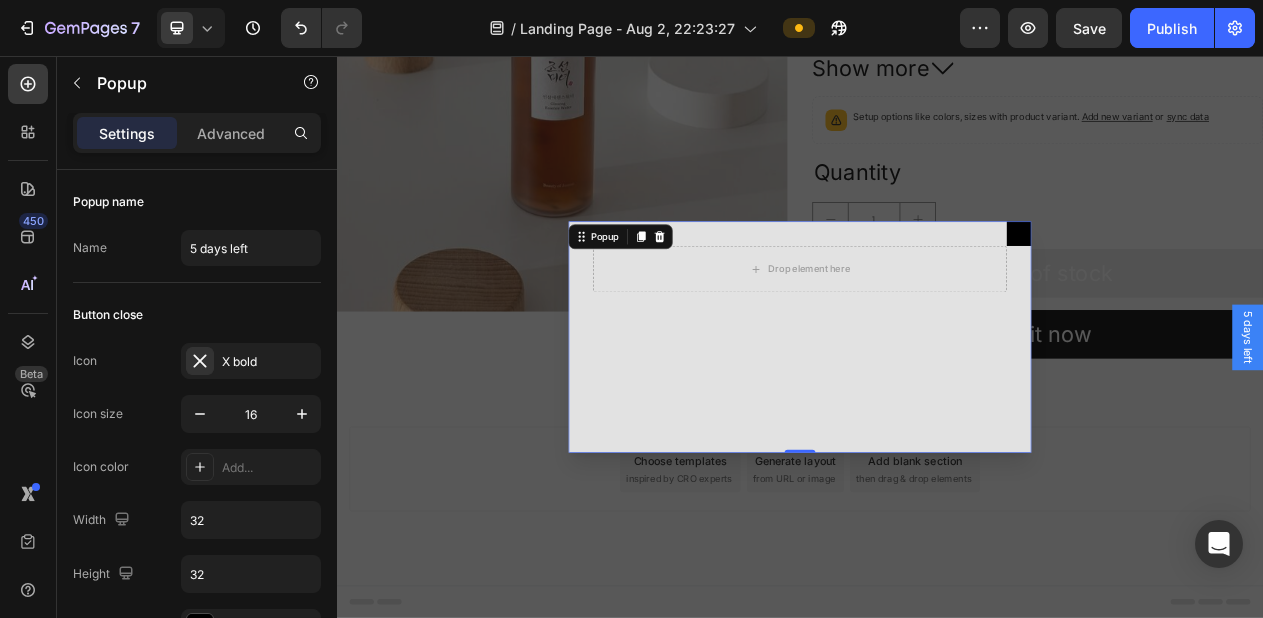 type on "5 days left" 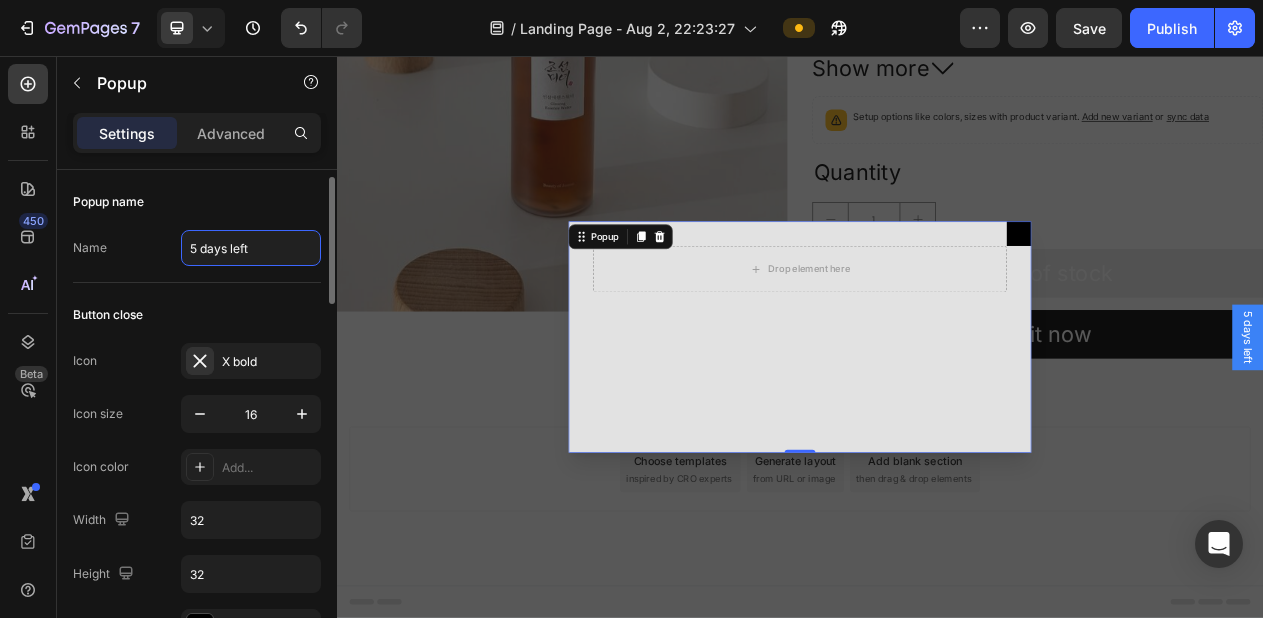 scroll, scrollTop: 44, scrollLeft: 0, axis: vertical 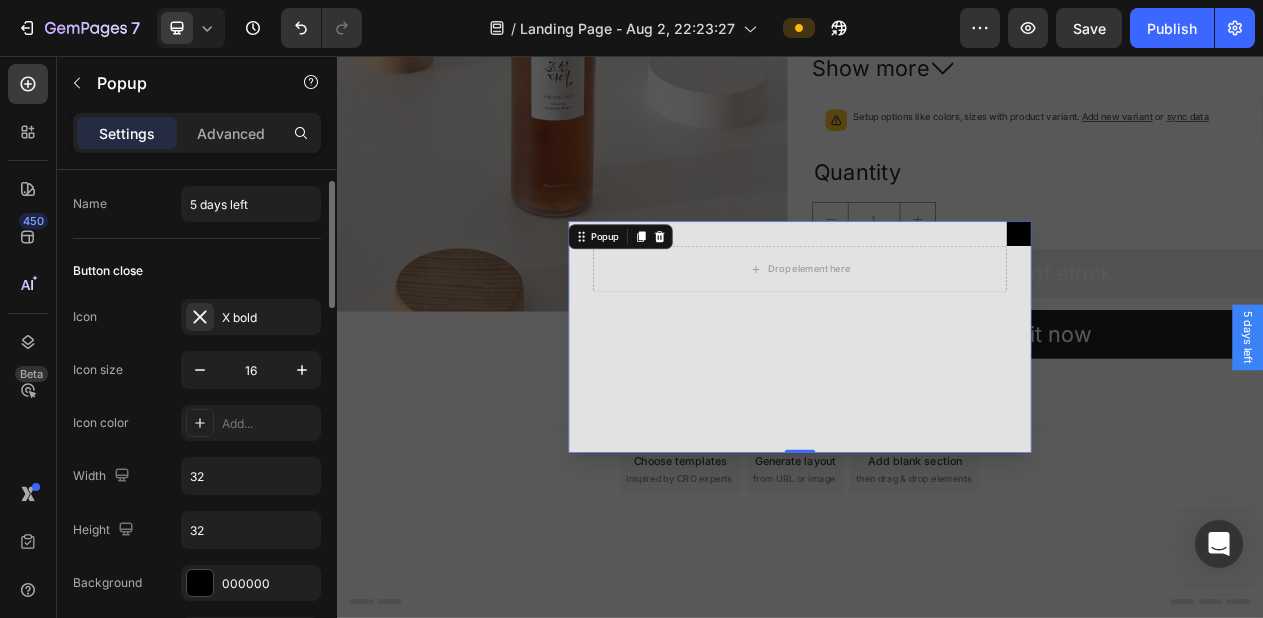 click on "Button close" at bounding box center [197, 271] 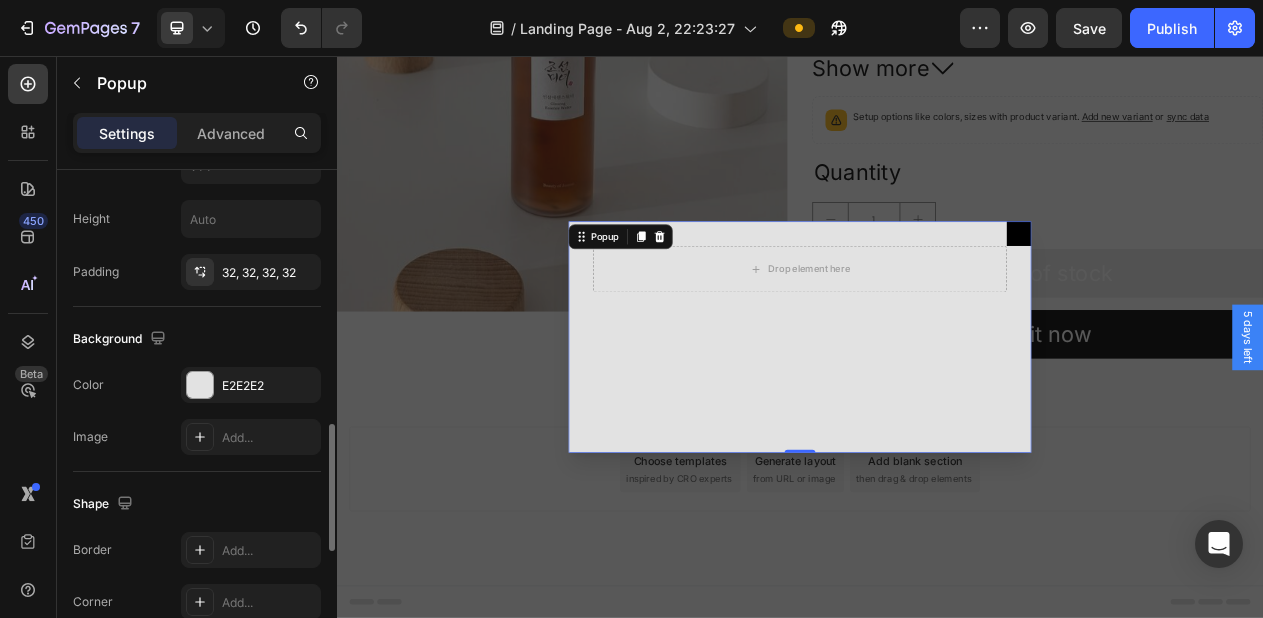 scroll, scrollTop: 1041, scrollLeft: 0, axis: vertical 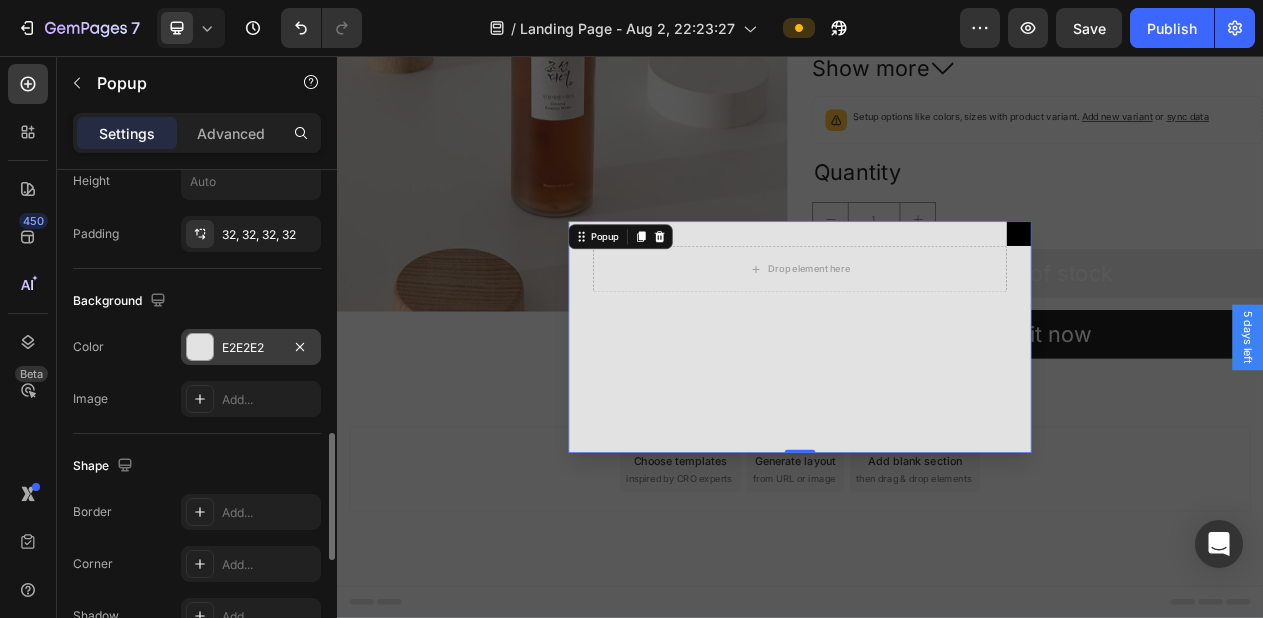 click on "E2E2E2" at bounding box center (251, 348) 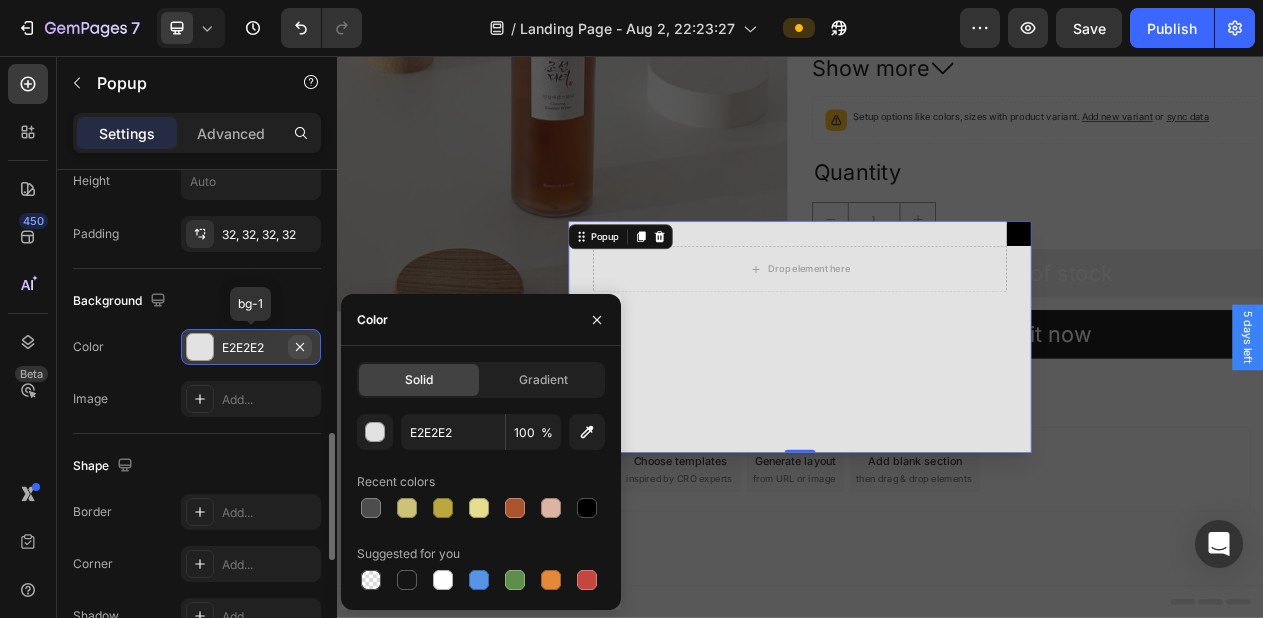 click 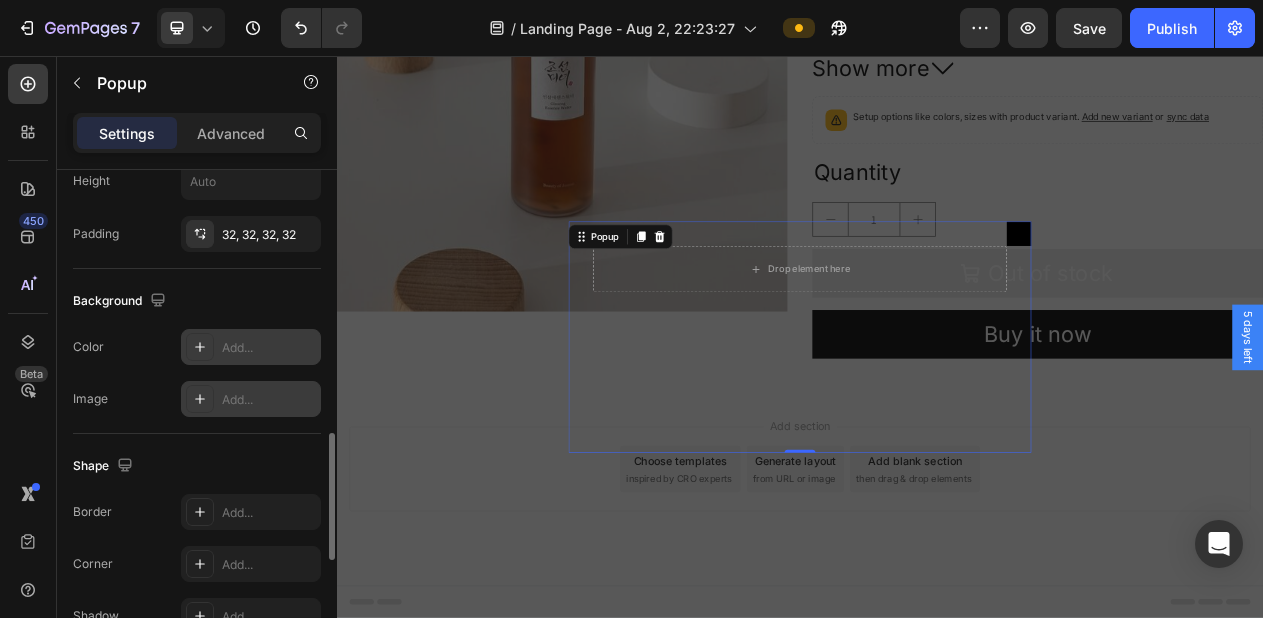 click 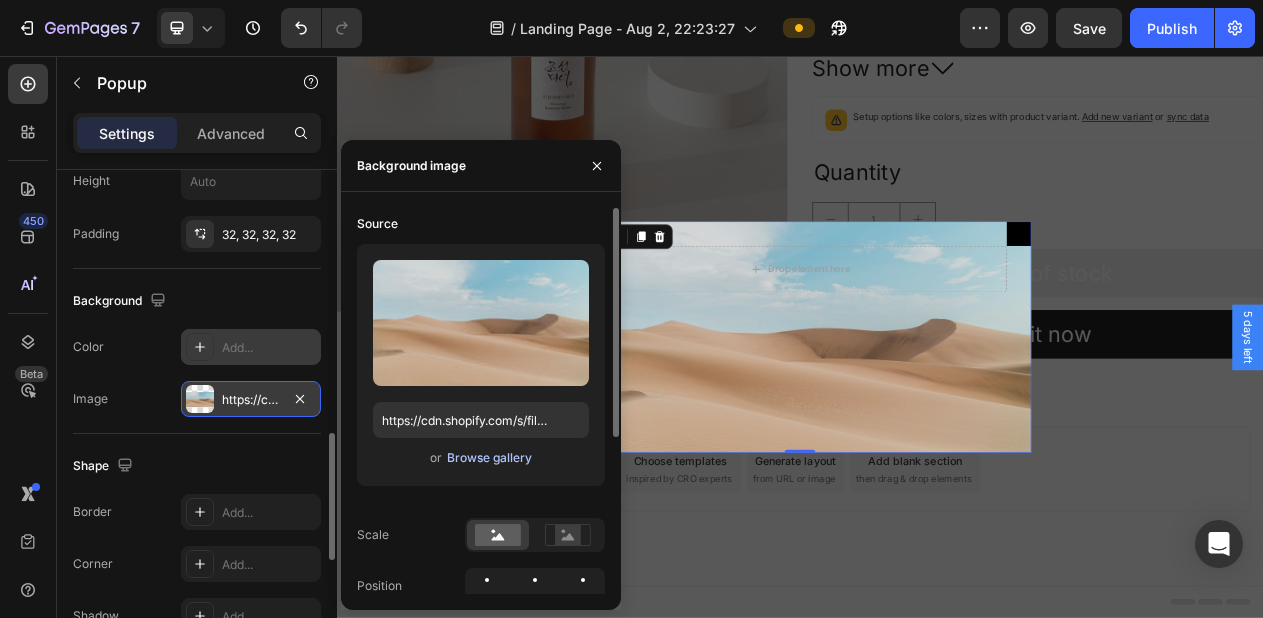 click on "Browse gallery" at bounding box center (489, 458) 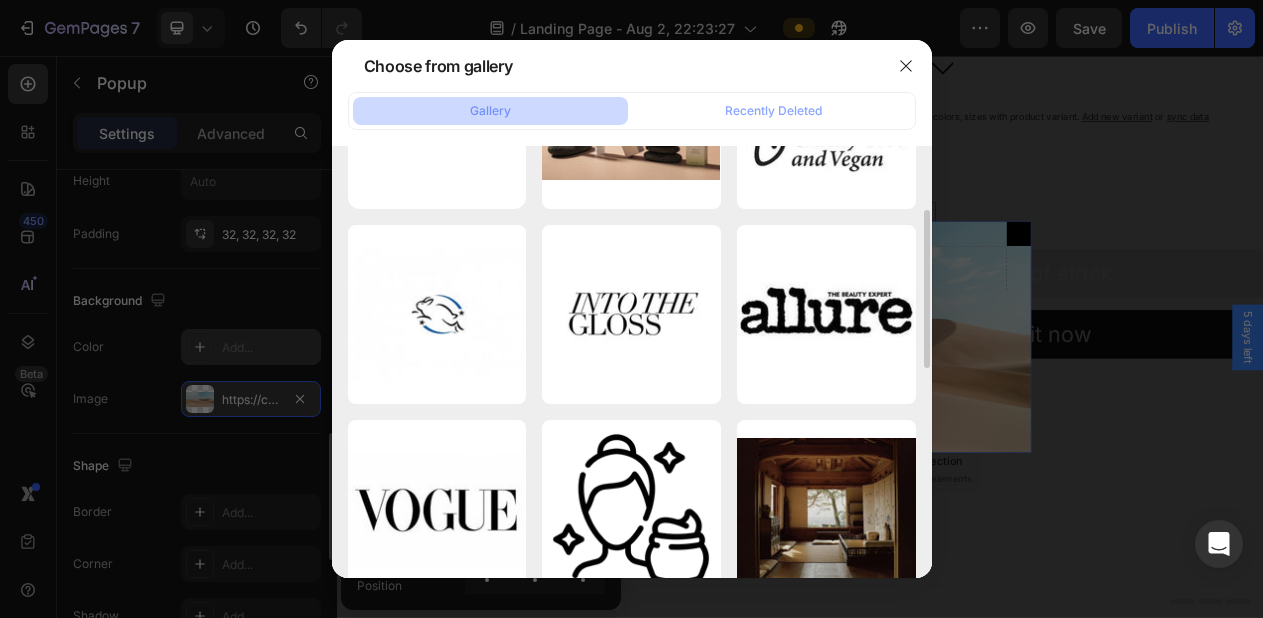 scroll, scrollTop: 101, scrollLeft: 0, axis: vertical 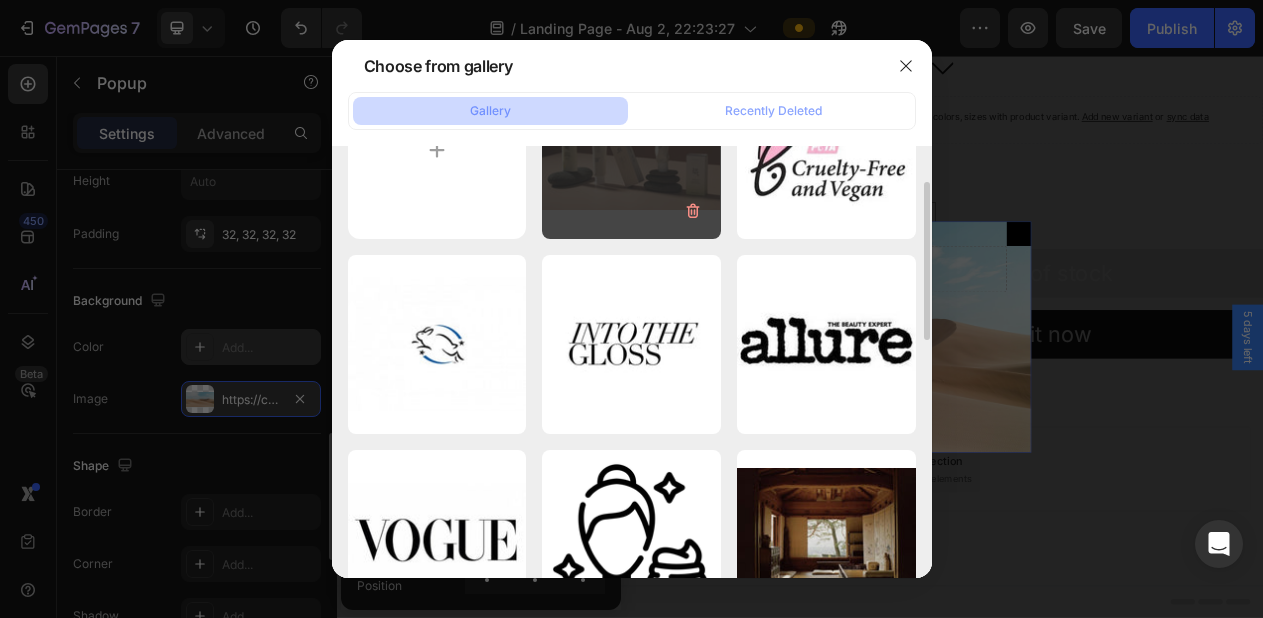 click on "hero 33.jpg 26.96 kb" at bounding box center [631, 150] 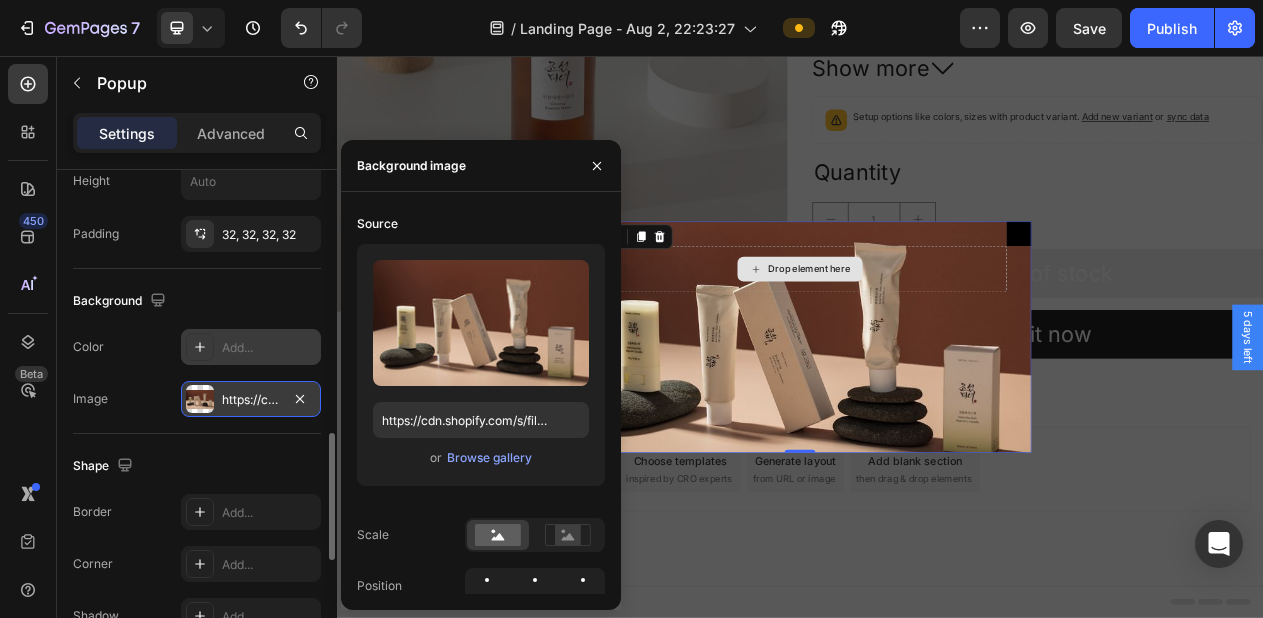 click on "Drop element here" at bounding box center [937, 332] 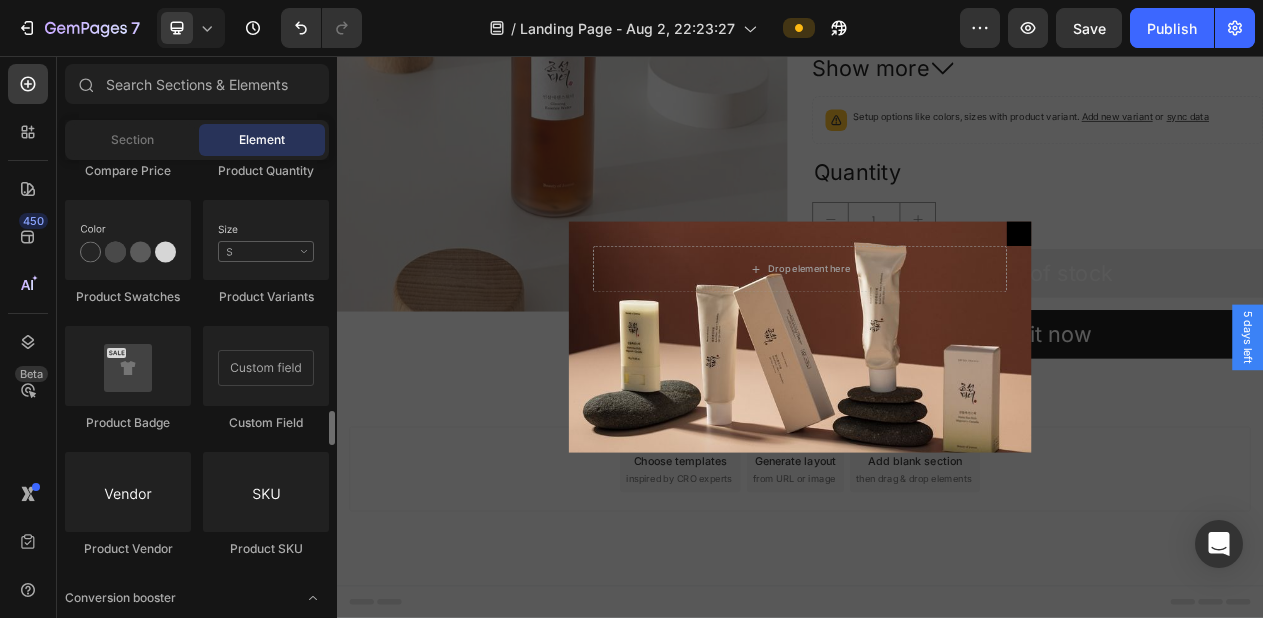 scroll, scrollTop: 3535, scrollLeft: 0, axis: vertical 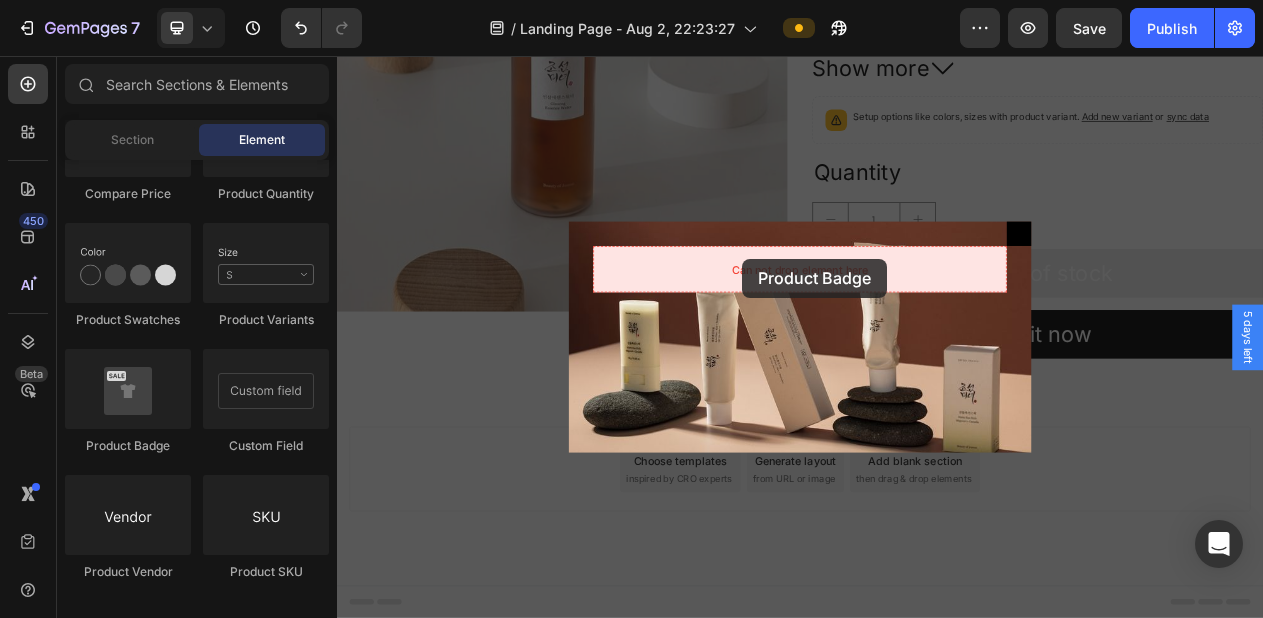 drag, startPoint x: 475, startPoint y: 449, endPoint x: 862, endPoint y: 319, distance: 408.25116 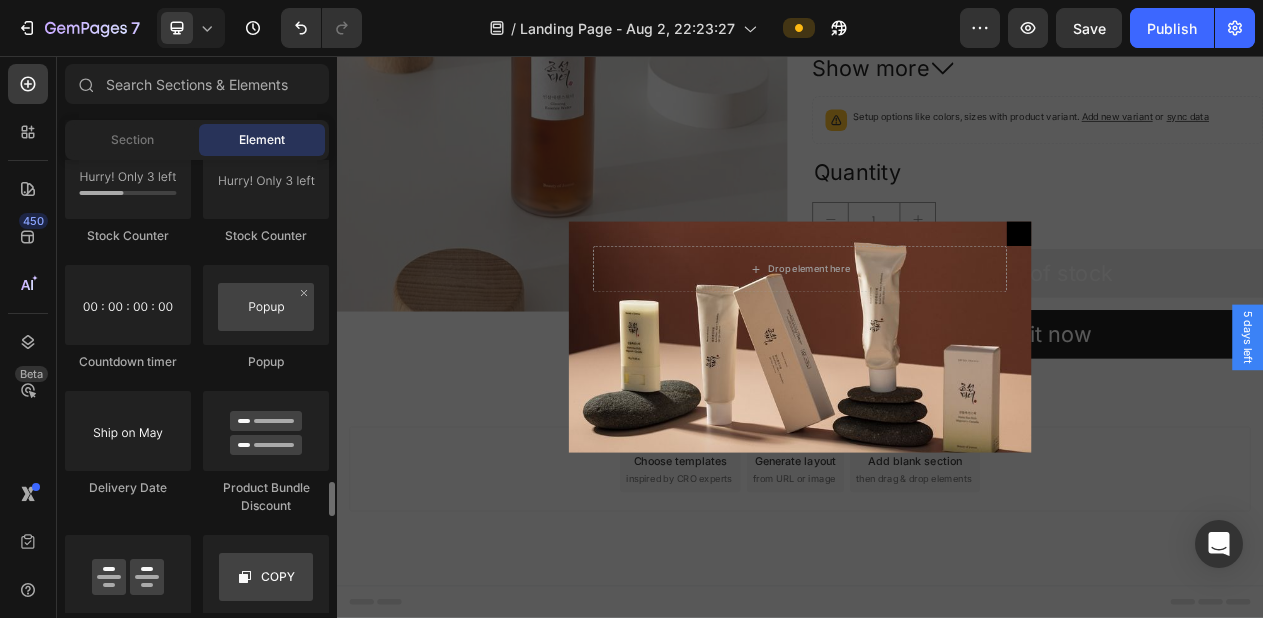 scroll, scrollTop: 4050, scrollLeft: 0, axis: vertical 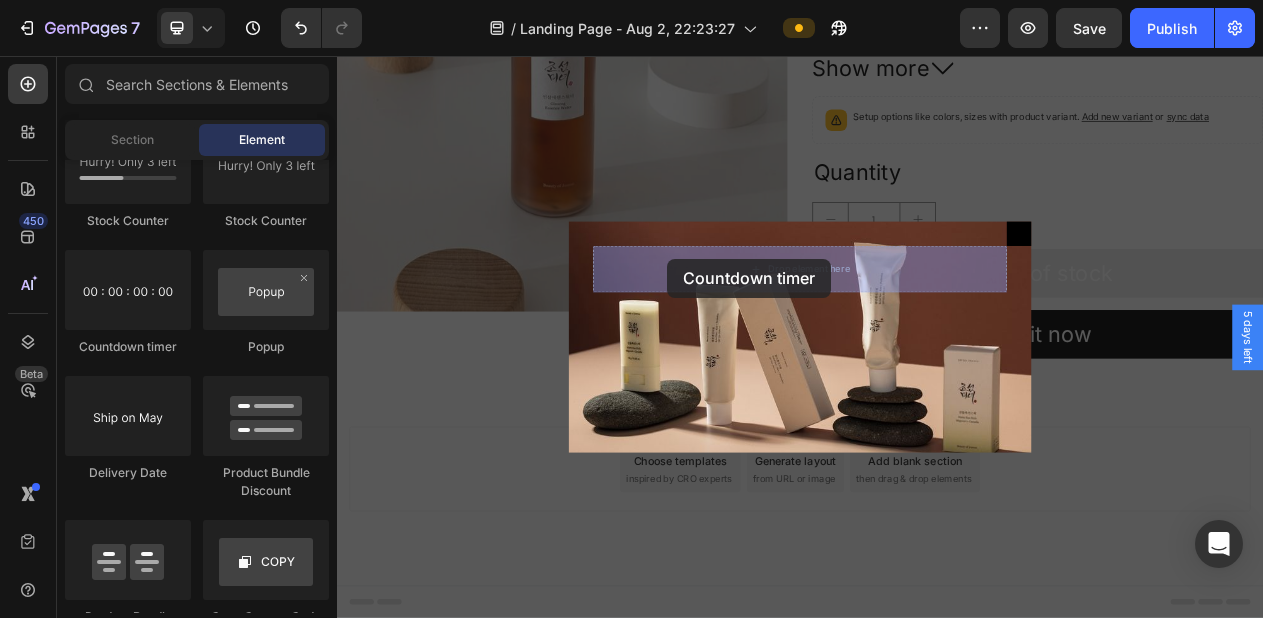 drag, startPoint x: 474, startPoint y: 336, endPoint x: 764, endPoint y: 319, distance: 290.49786 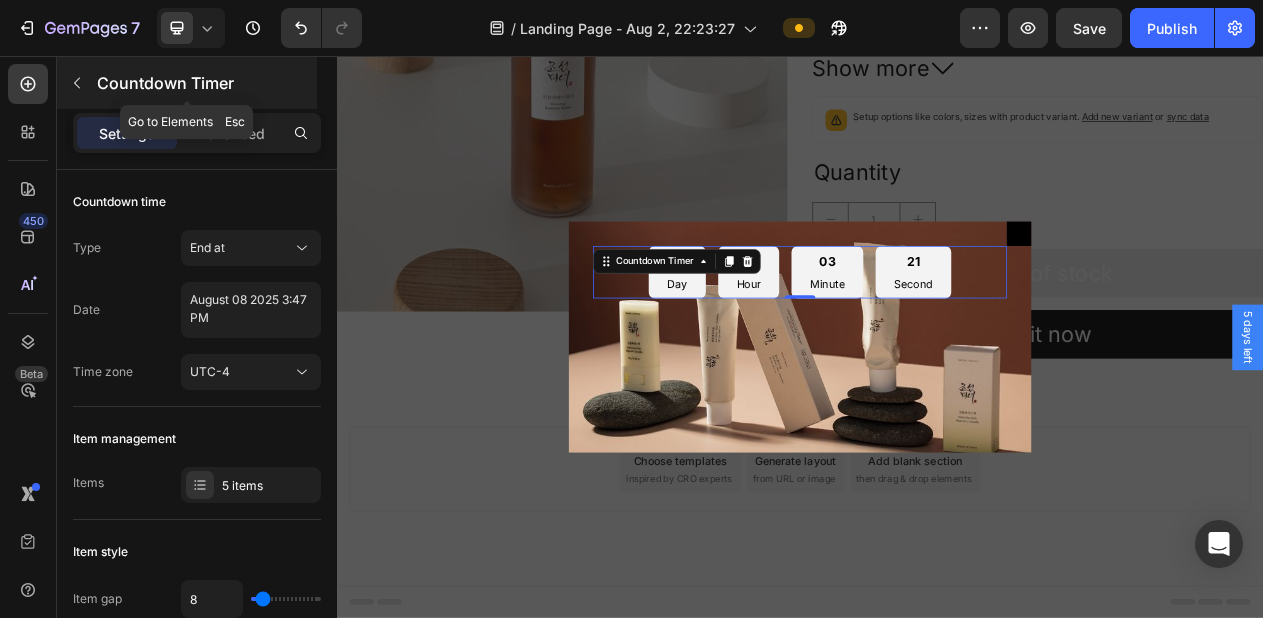 click 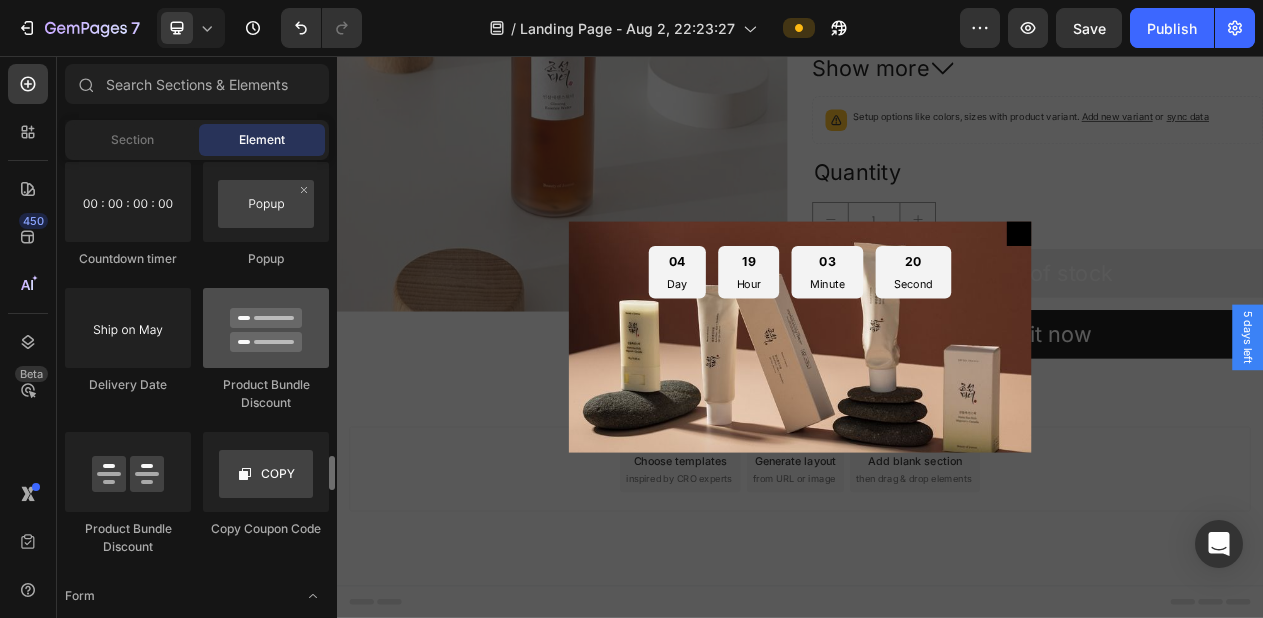 scroll, scrollTop: 4143, scrollLeft: 0, axis: vertical 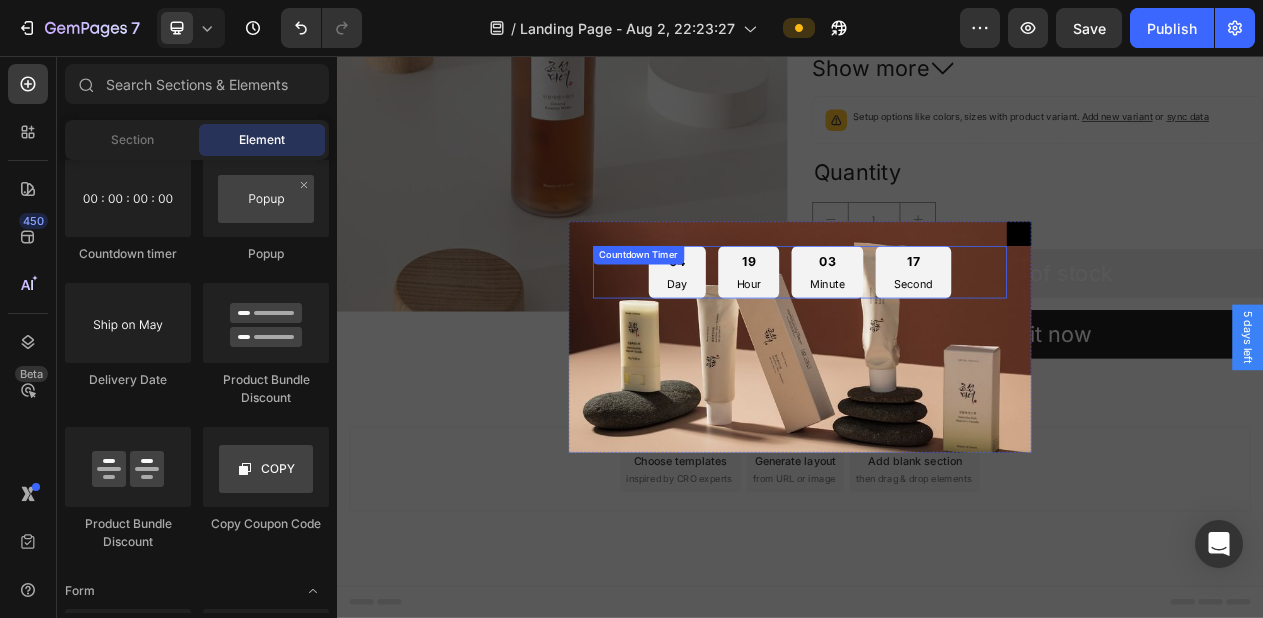 click on "19" at bounding box center (870, 322) 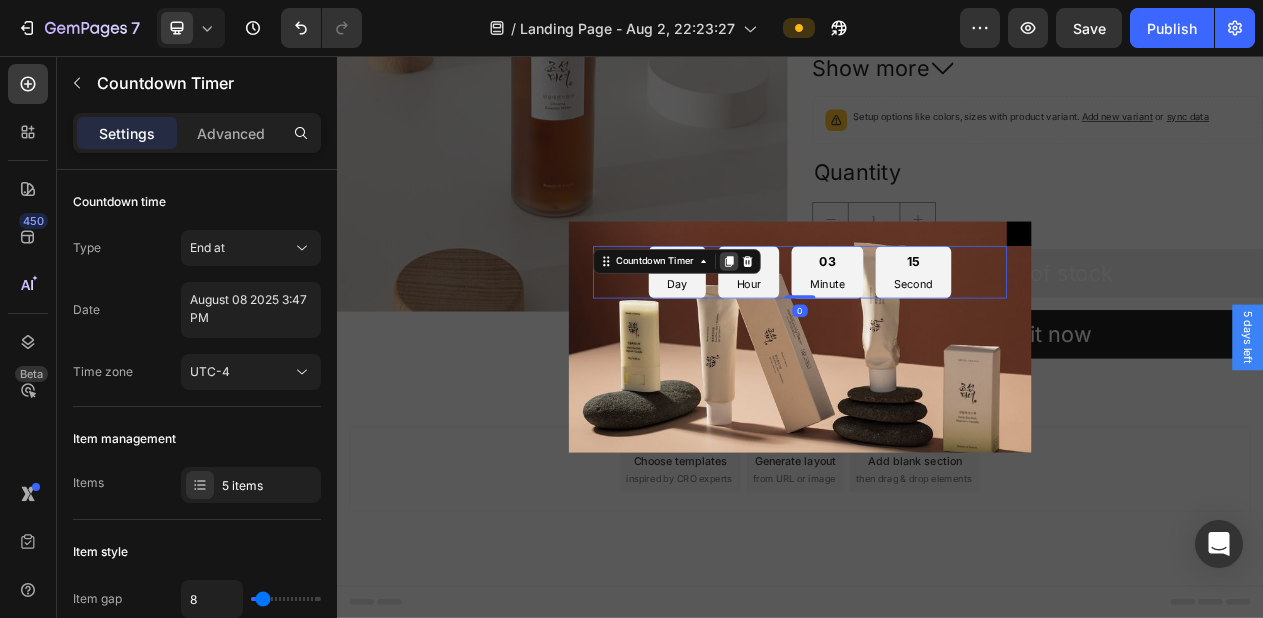 click at bounding box center [845, 322] 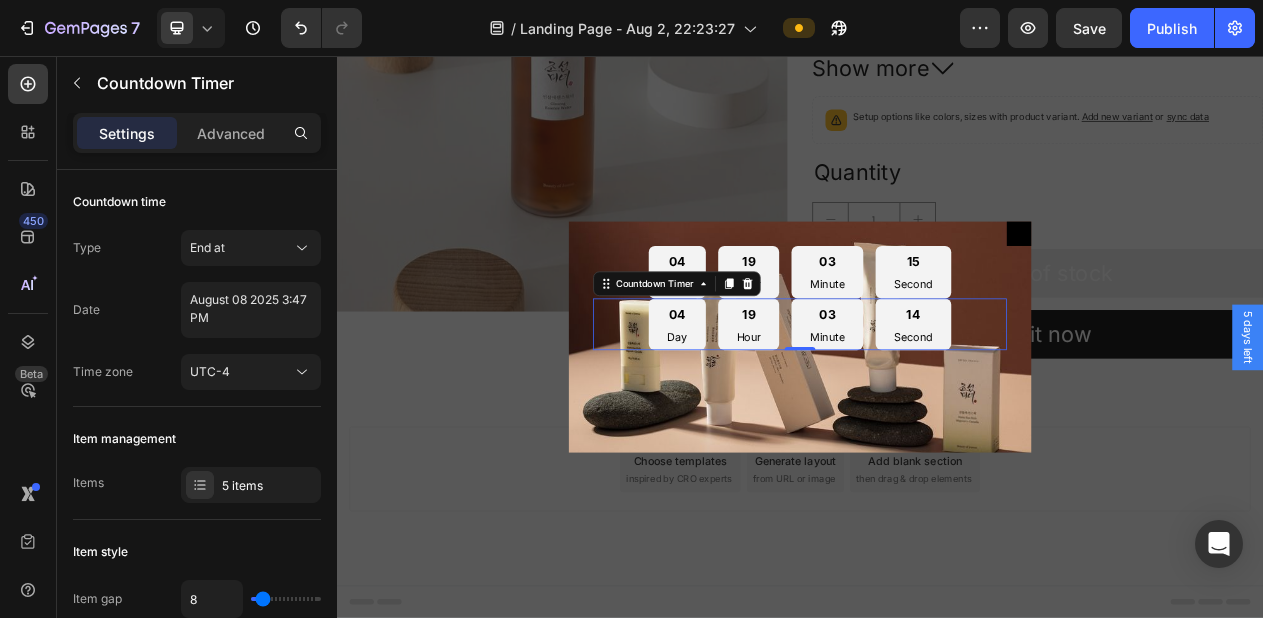 scroll, scrollTop: 1041, scrollLeft: 0, axis: vertical 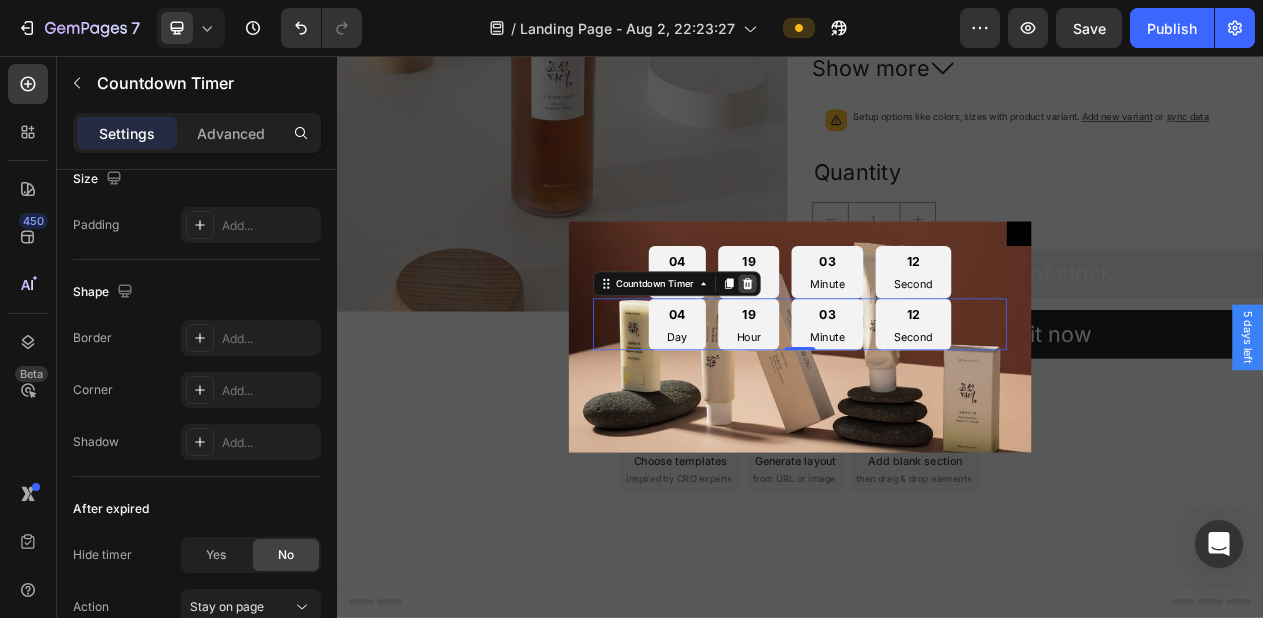 click 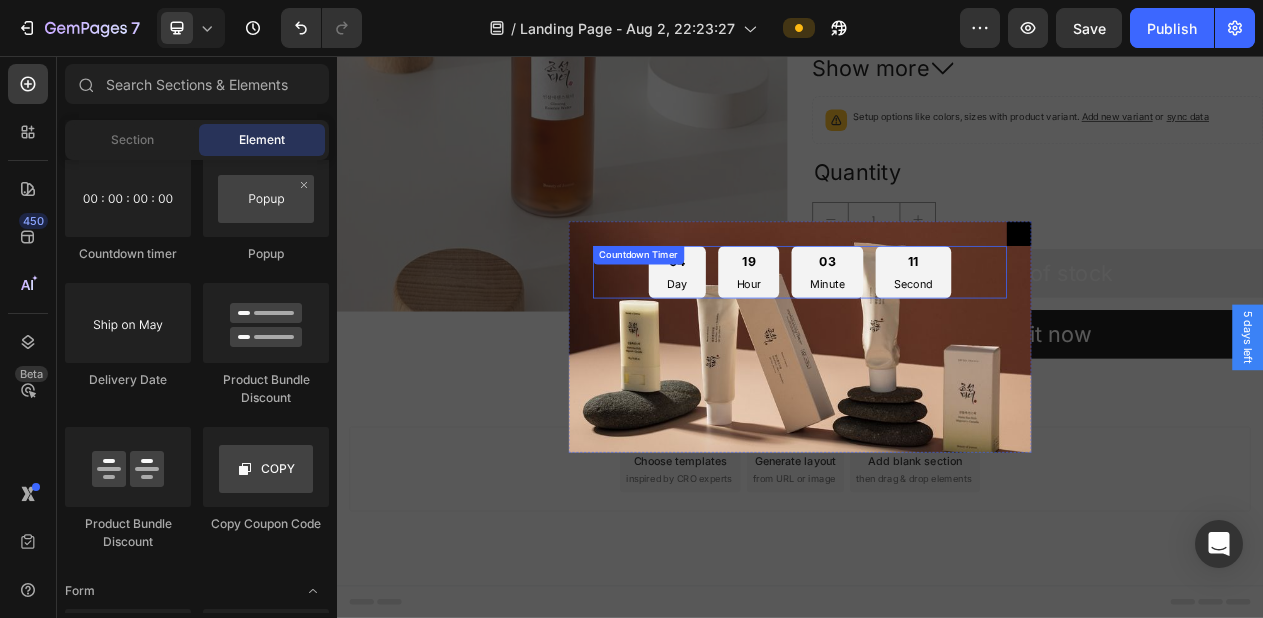 click on "04 Day 19 Hour 03 Minute 11 Second" at bounding box center (937, 336) 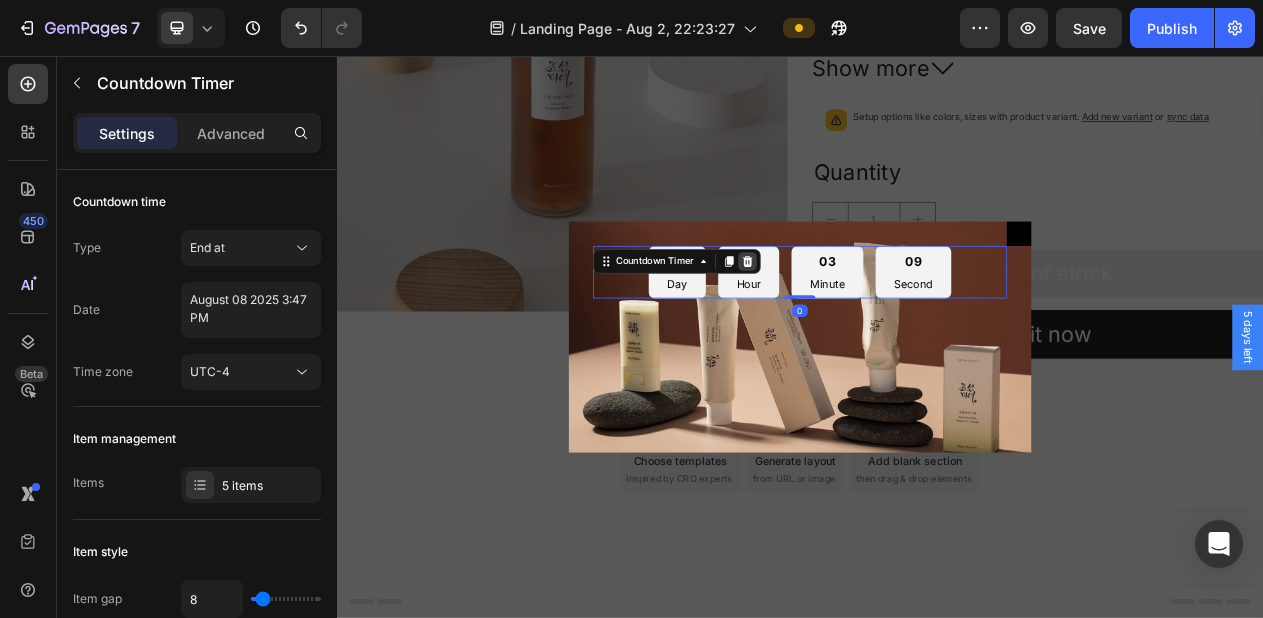 click 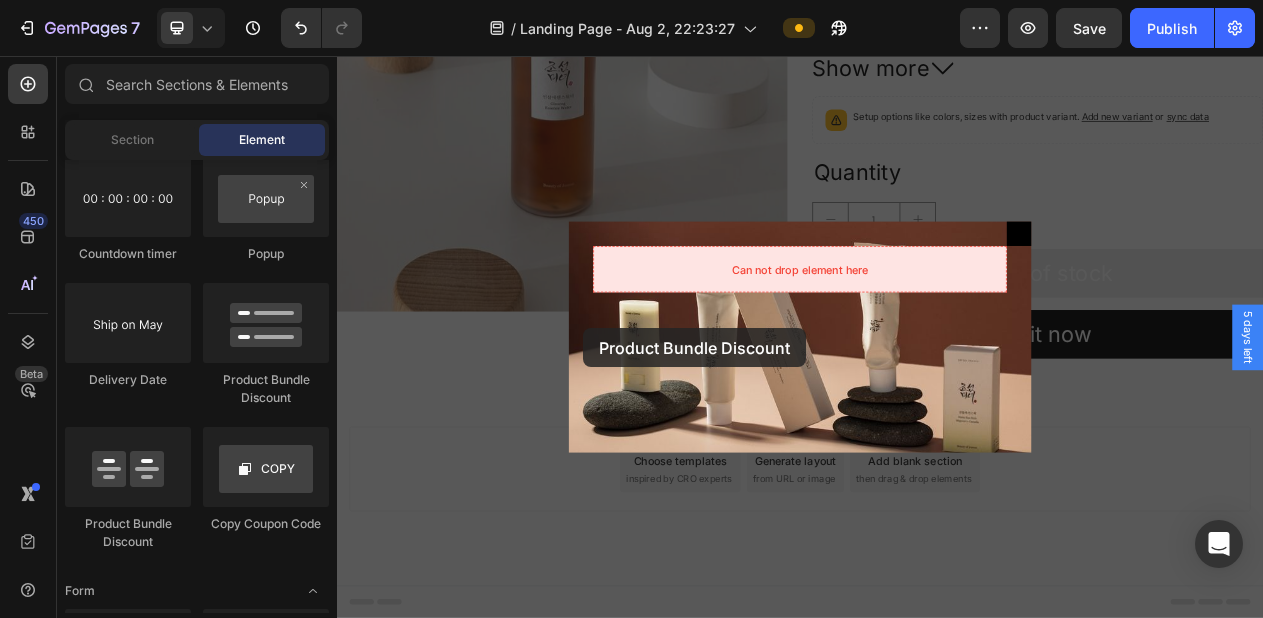 drag, startPoint x: 444, startPoint y: 543, endPoint x: 657, endPoint y: 405, distance: 253.79716 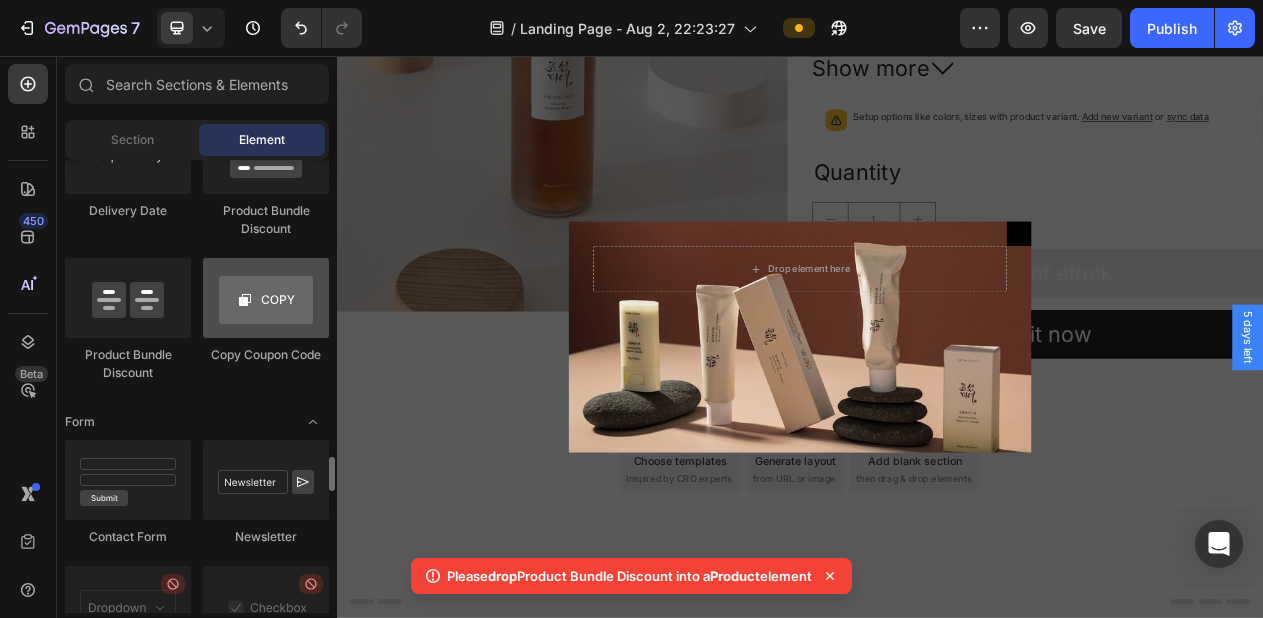 scroll, scrollTop: 4247, scrollLeft: 0, axis: vertical 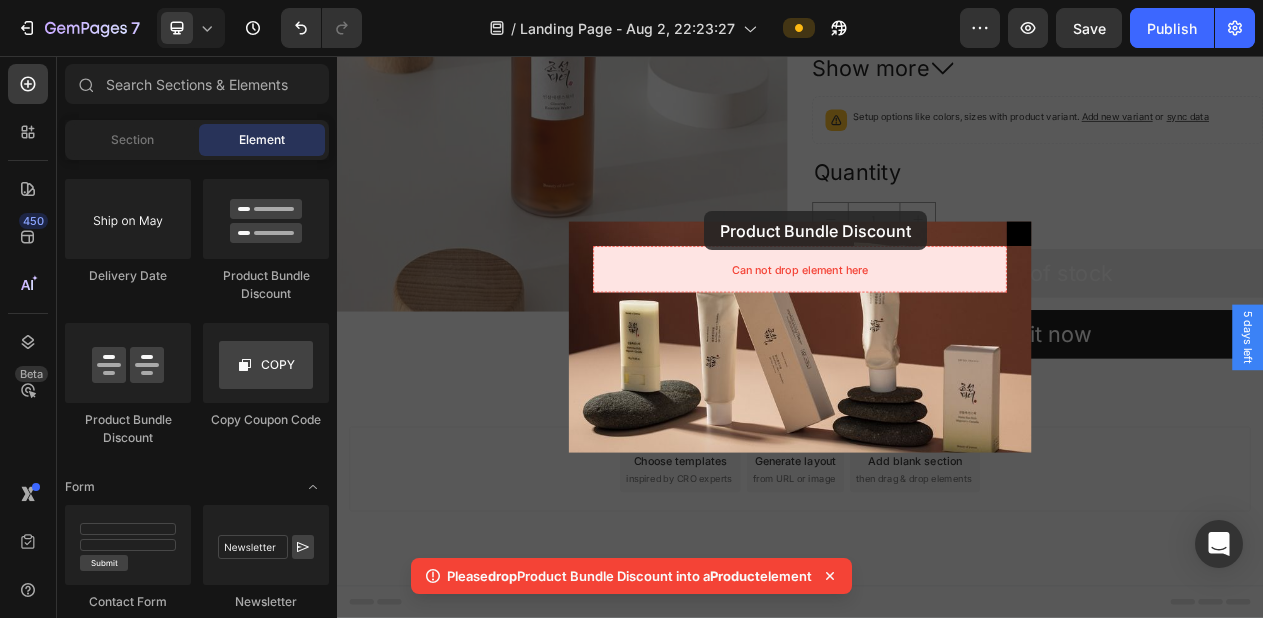 drag, startPoint x: 613, startPoint y: 291, endPoint x: 810, endPoint y: 268, distance: 198.33809 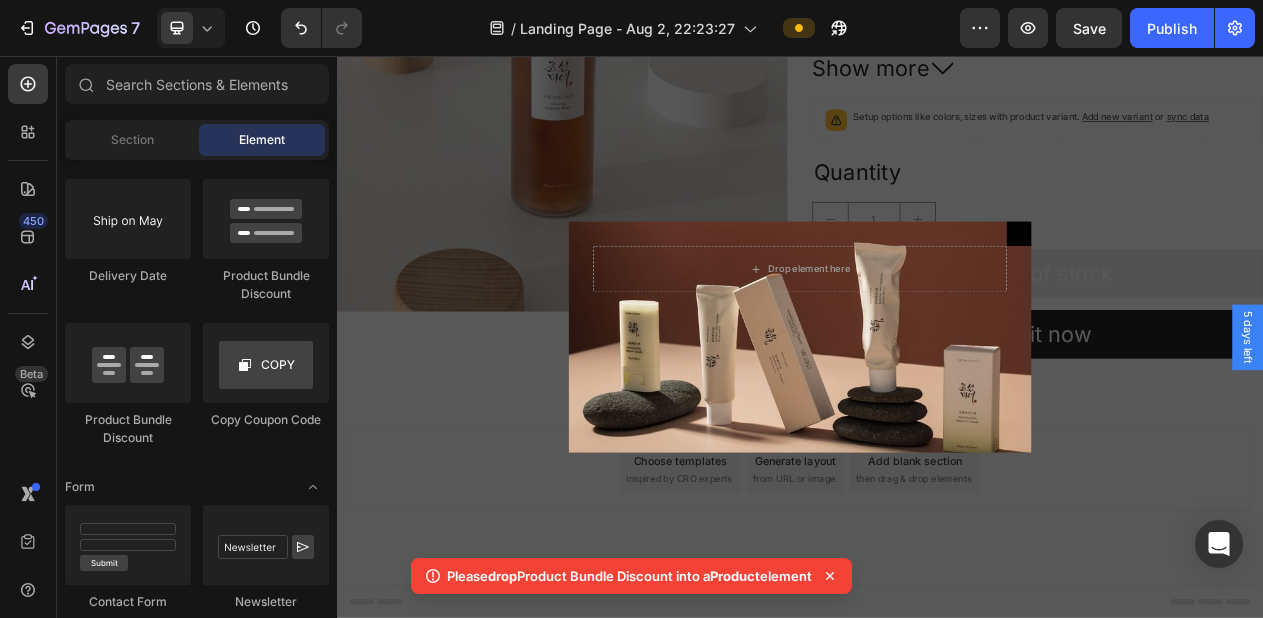 scroll, scrollTop: 4387, scrollLeft: 0, axis: vertical 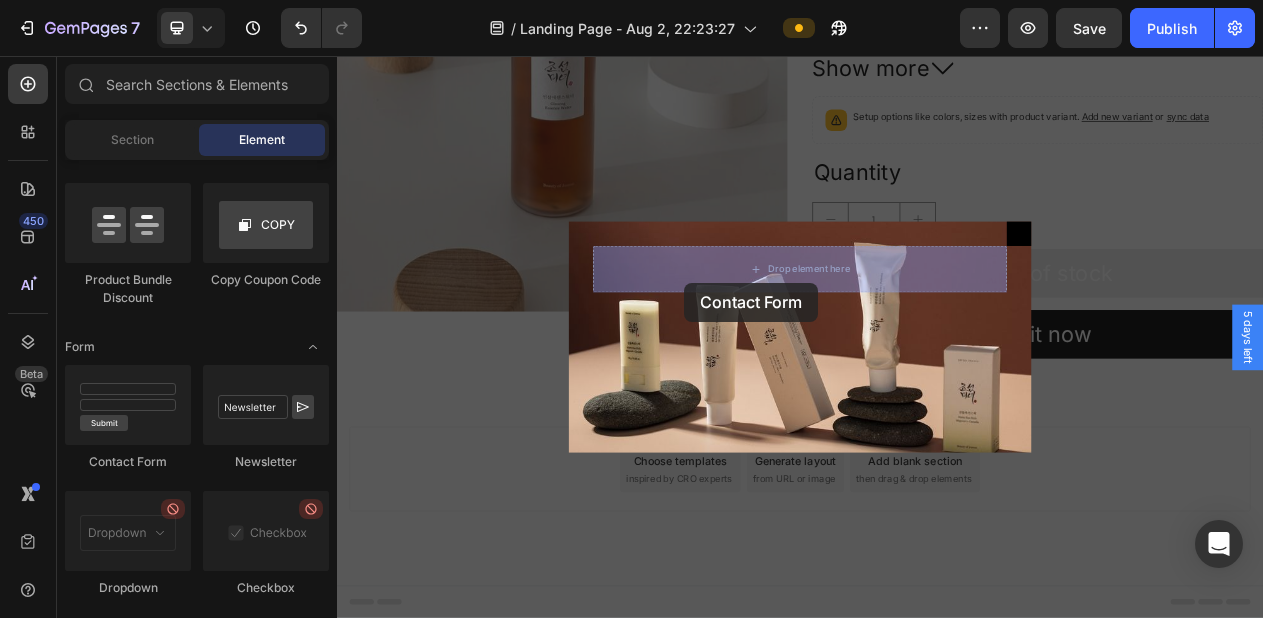 drag, startPoint x: 499, startPoint y: 478, endPoint x: 786, endPoint y: 352, distance: 313.44058 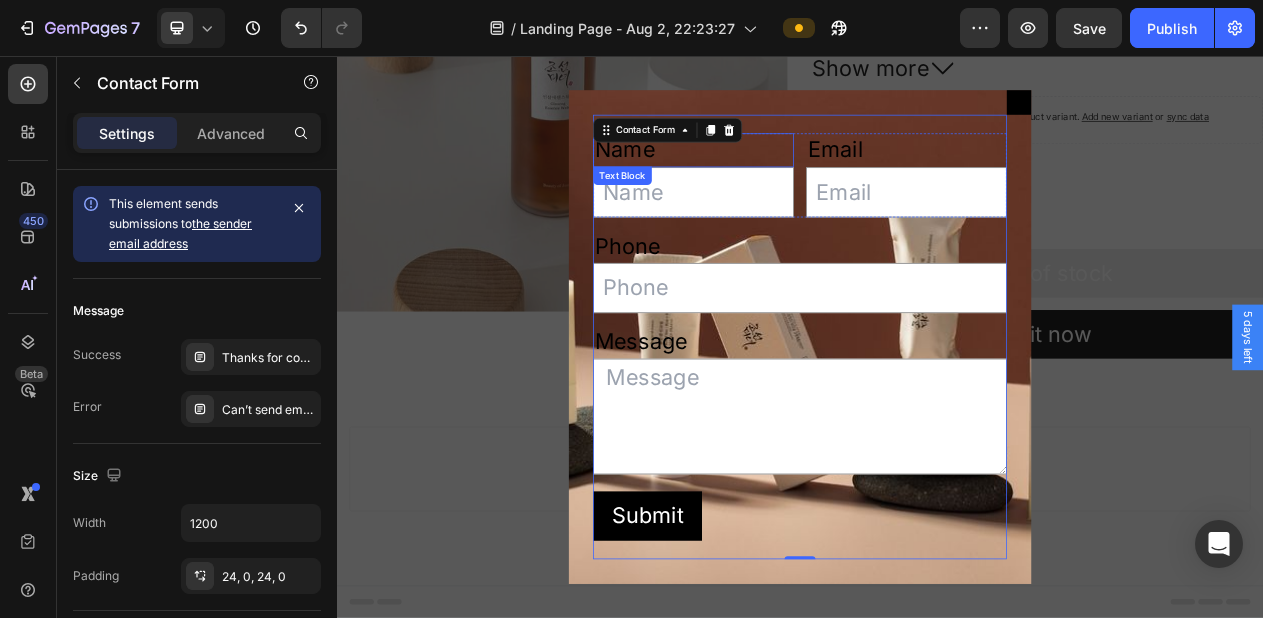 click on "Name" at bounding box center [799, 177] 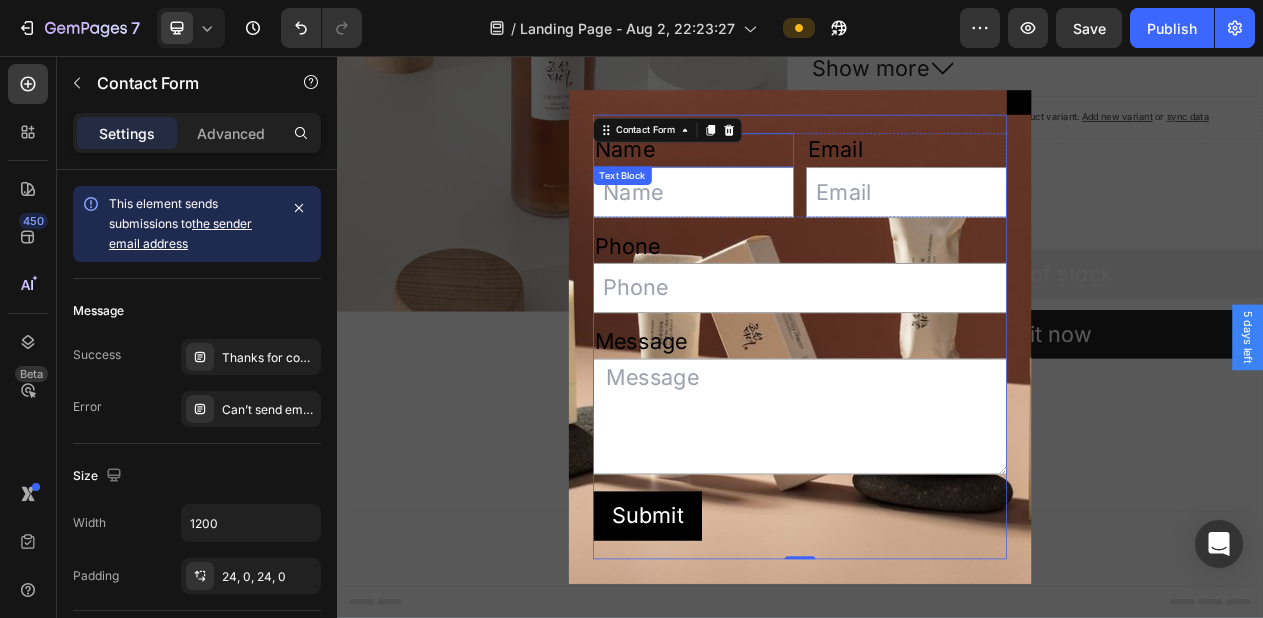 click on "Name" at bounding box center (799, 177) 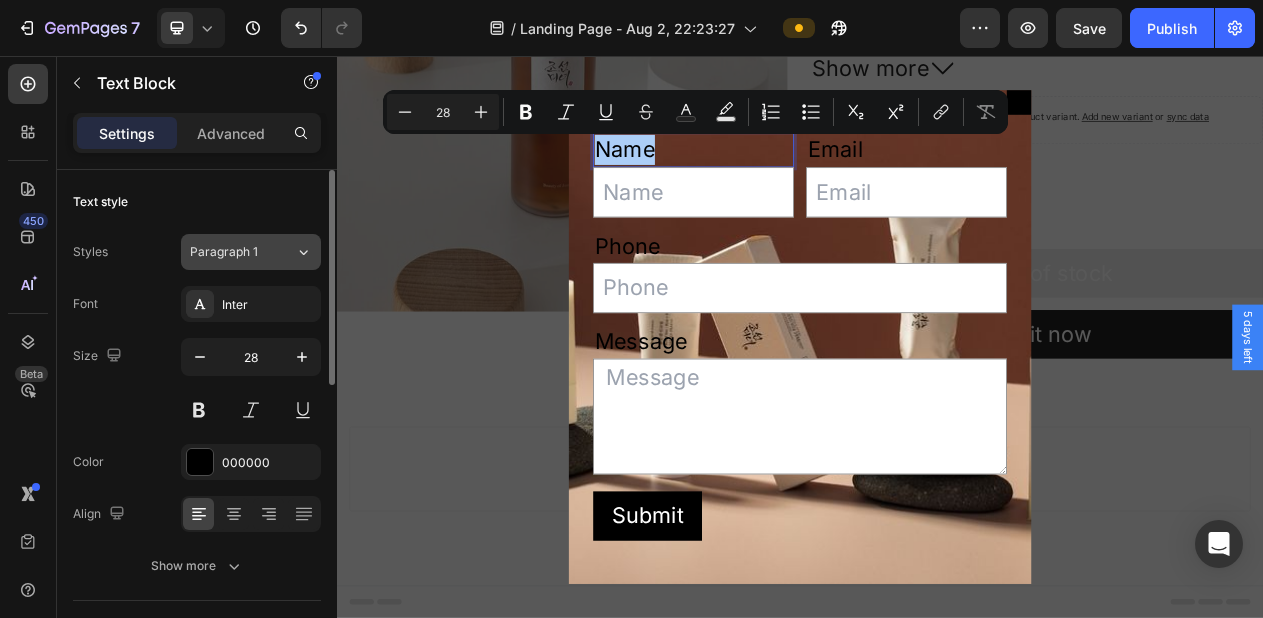 click on "Paragraph 1" at bounding box center (230, 252) 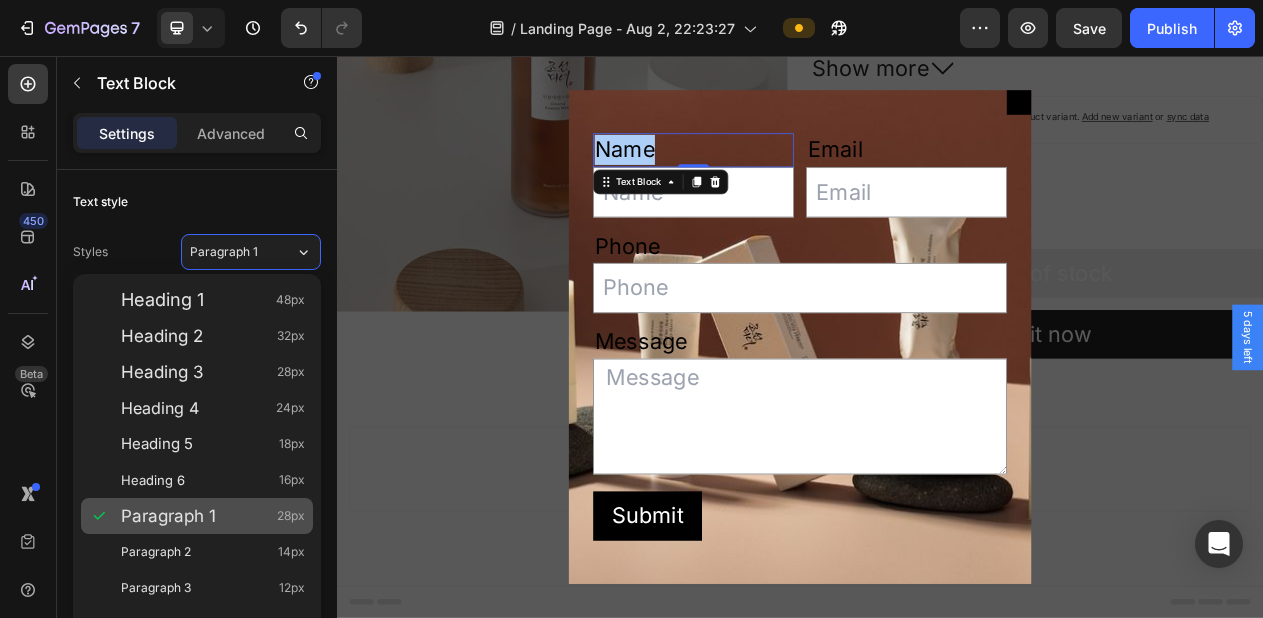 click on "Paragraph 1" at bounding box center [168, 516] 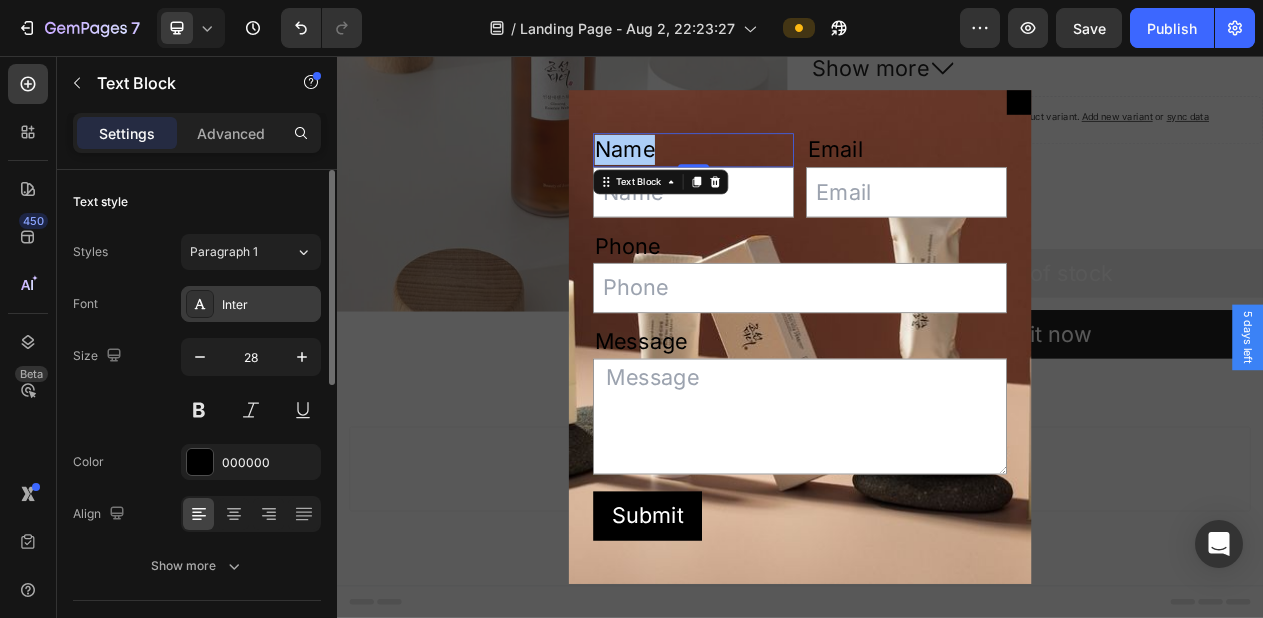 click on "Inter" at bounding box center (269, 305) 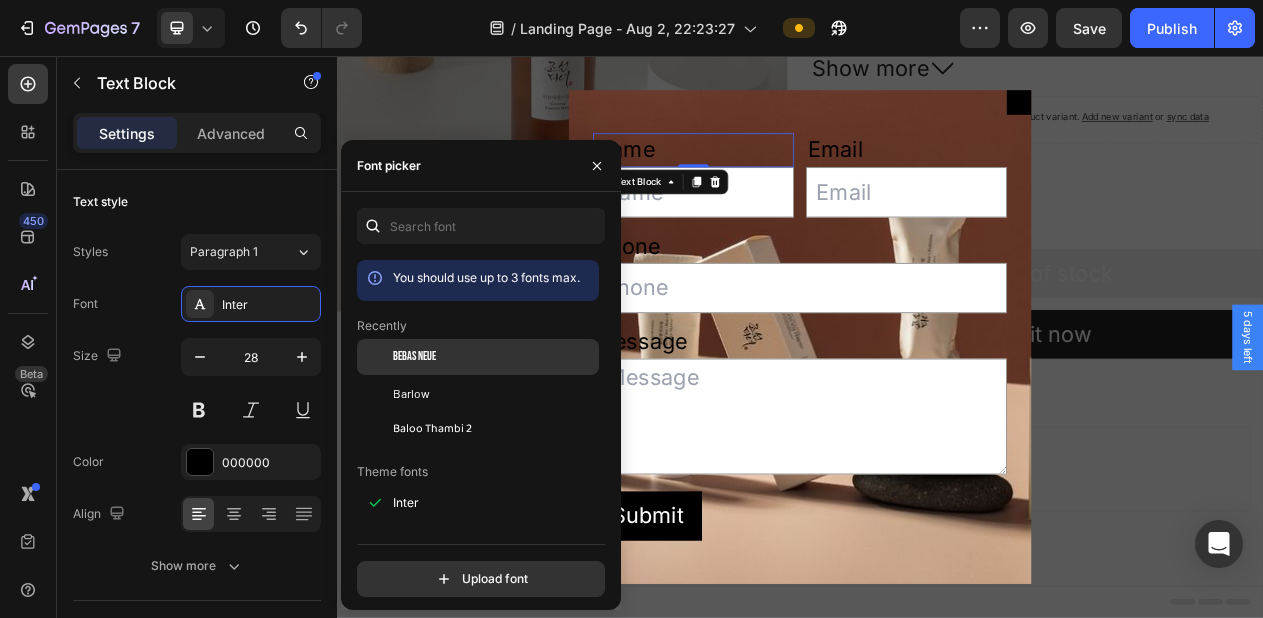 click on "Bebas Neue" at bounding box center (414, 357) 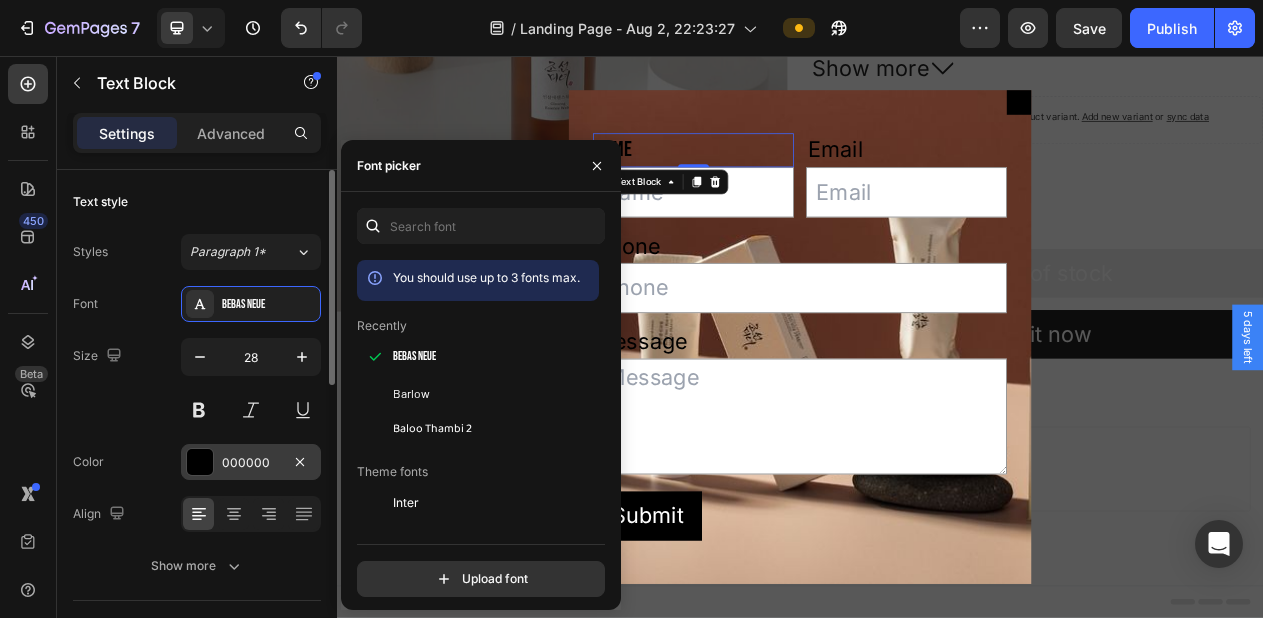 click on "000000" at bounding box center [251, 463] 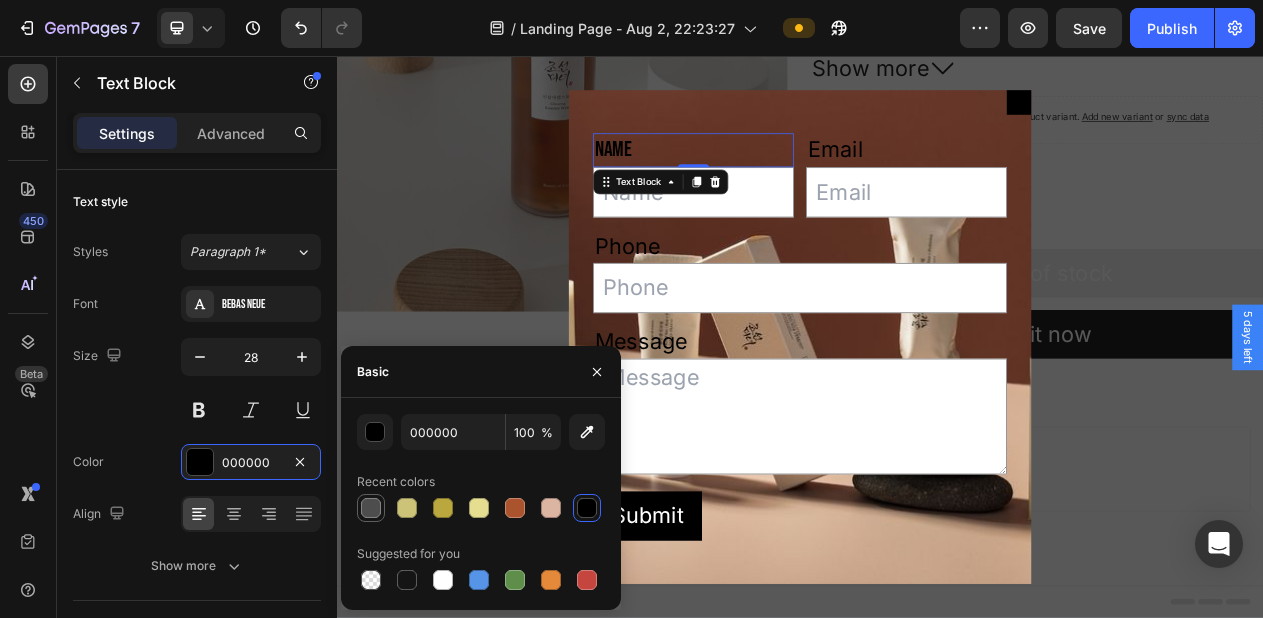 click at bounding box center [371, 508] 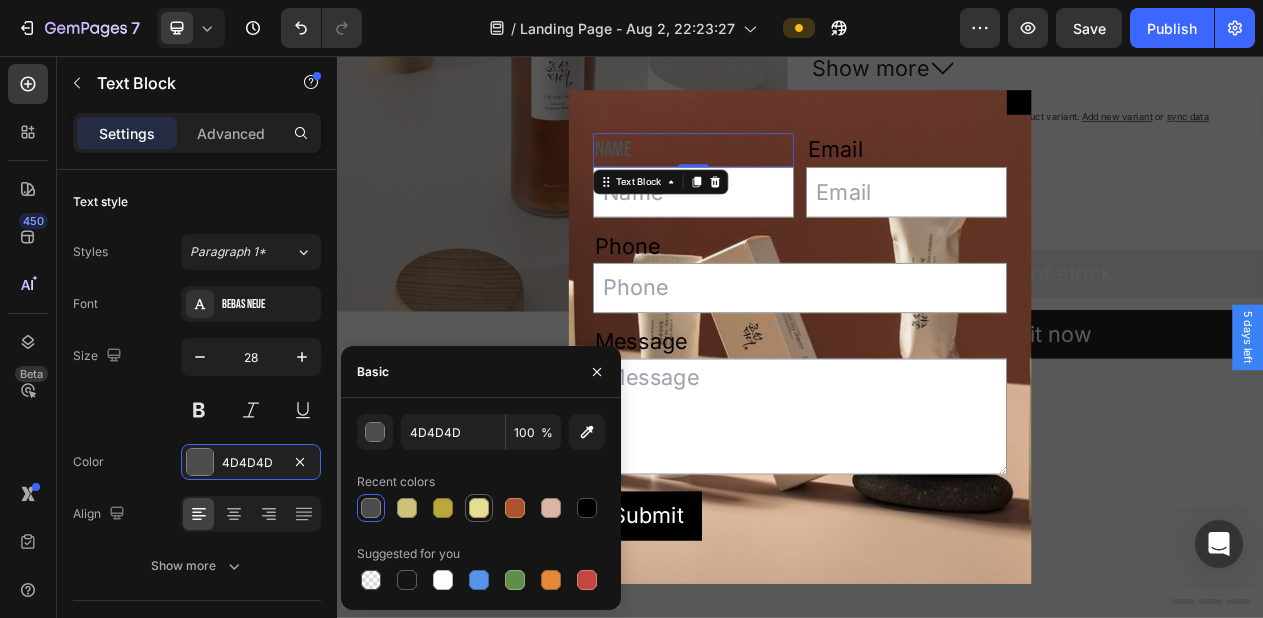 click at bounding box center (479, 508) 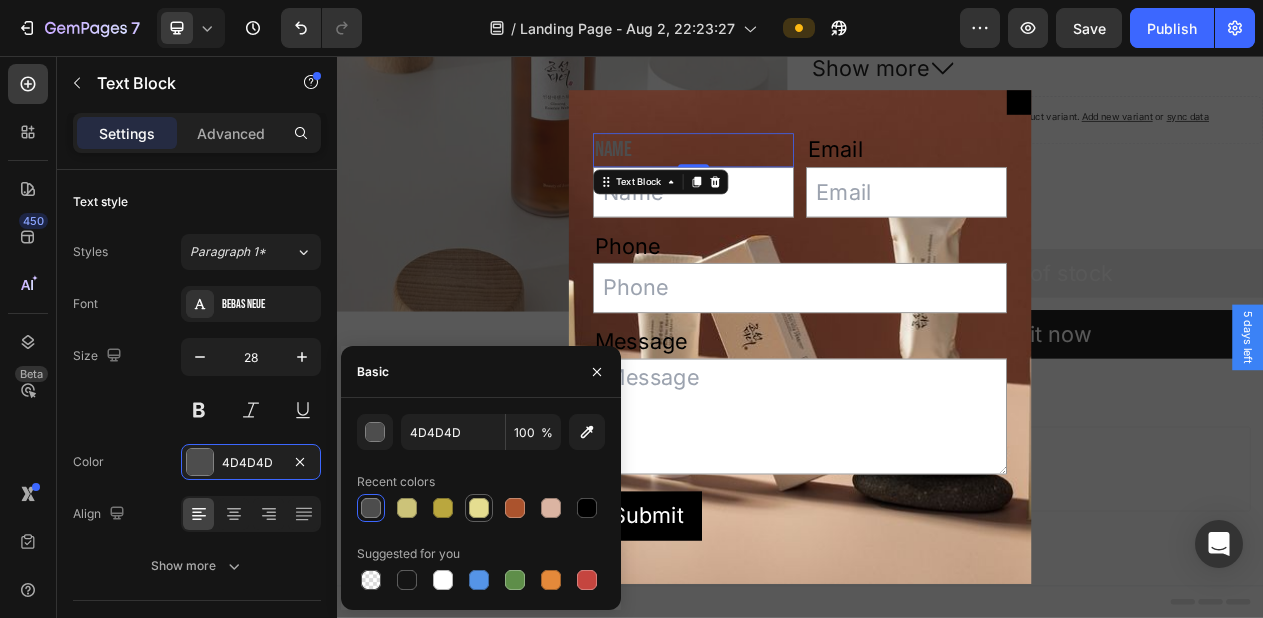 type on "E5DD90" 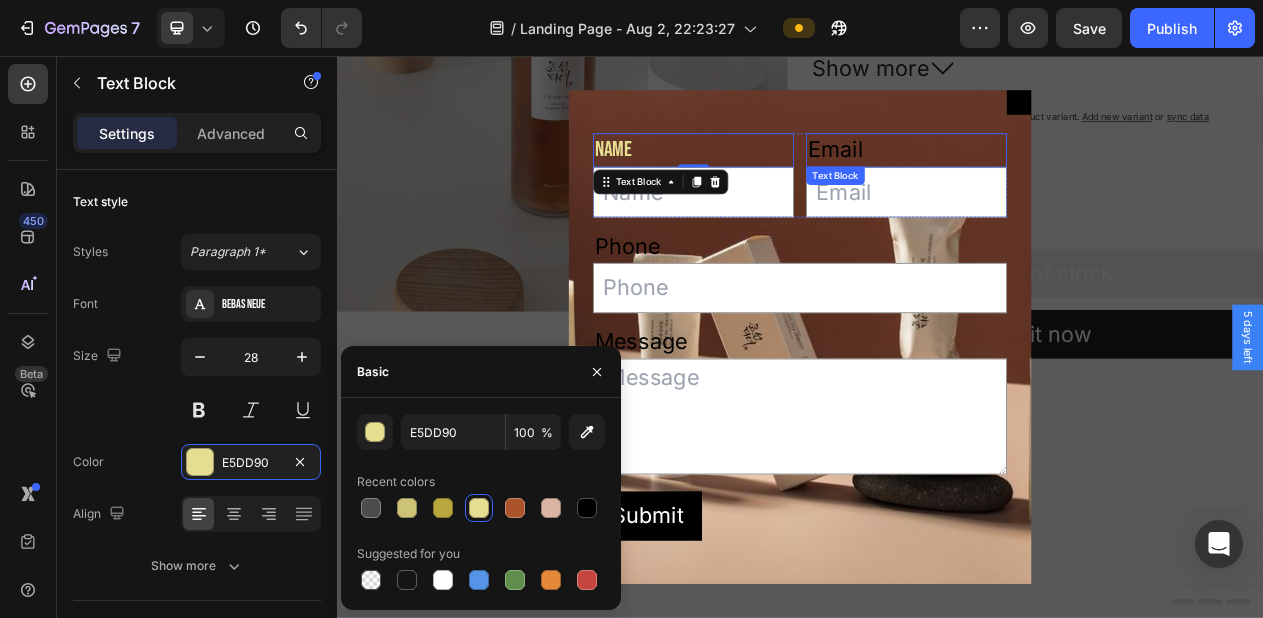 click on "Email" at bounding box center [1075, 177] 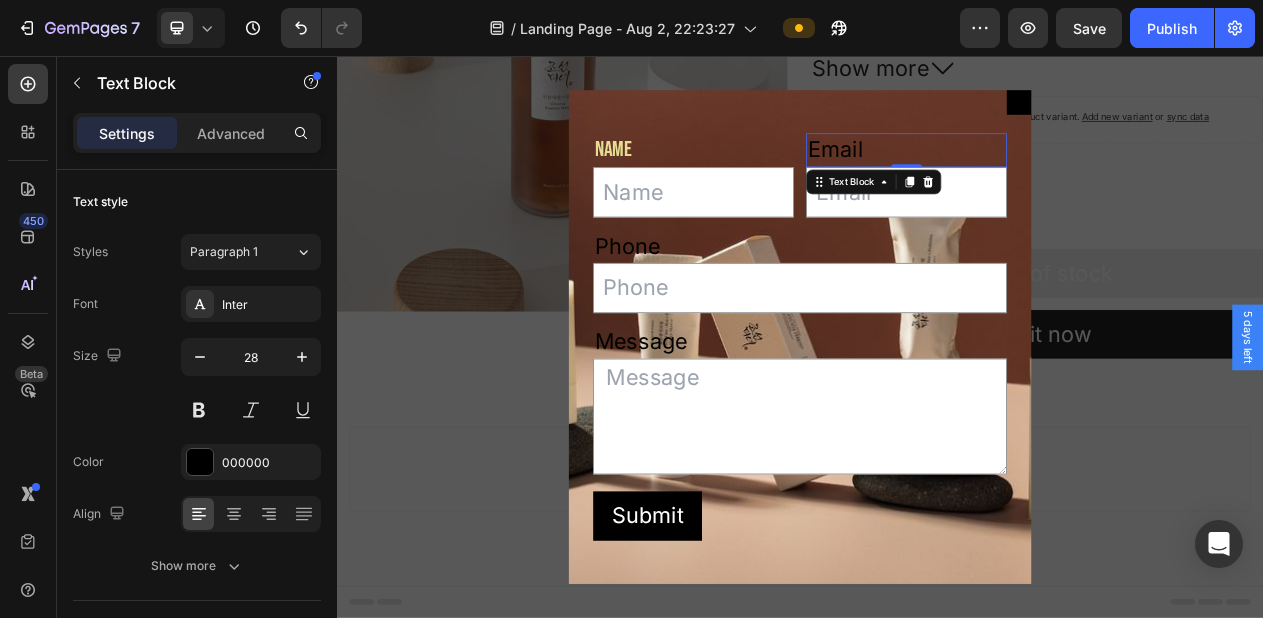 scroll, scrollTop: 680, scrollLeft: 0, axis: vertical 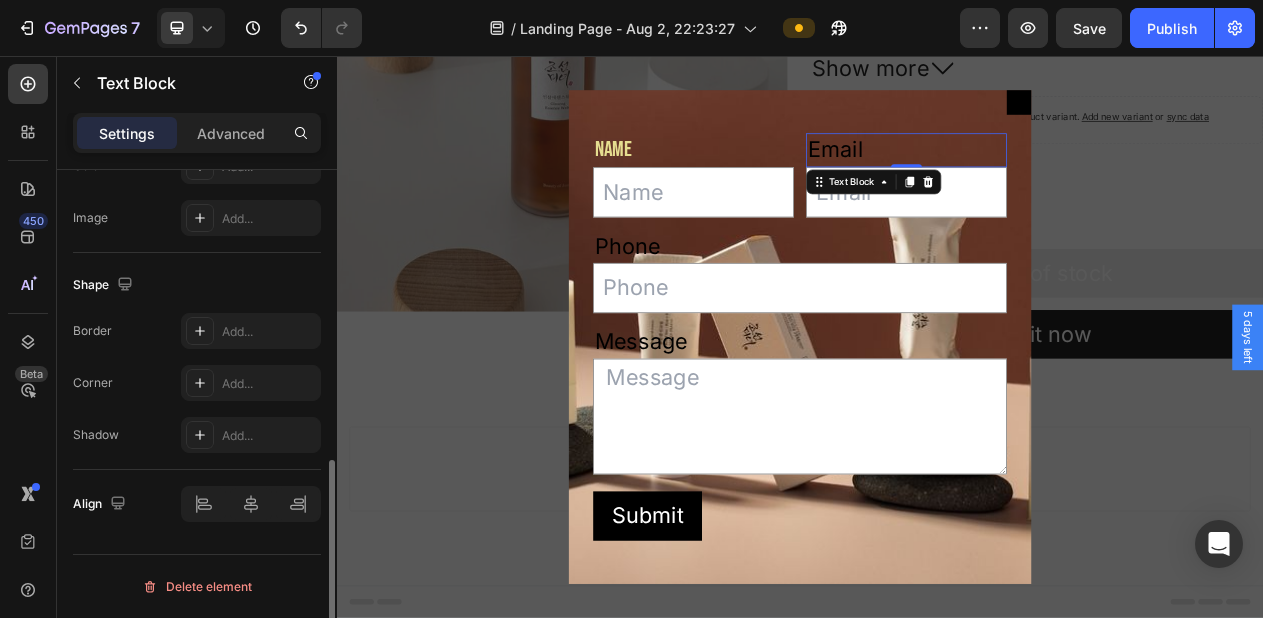 click on "Email" at bounding box center [1075, 177] 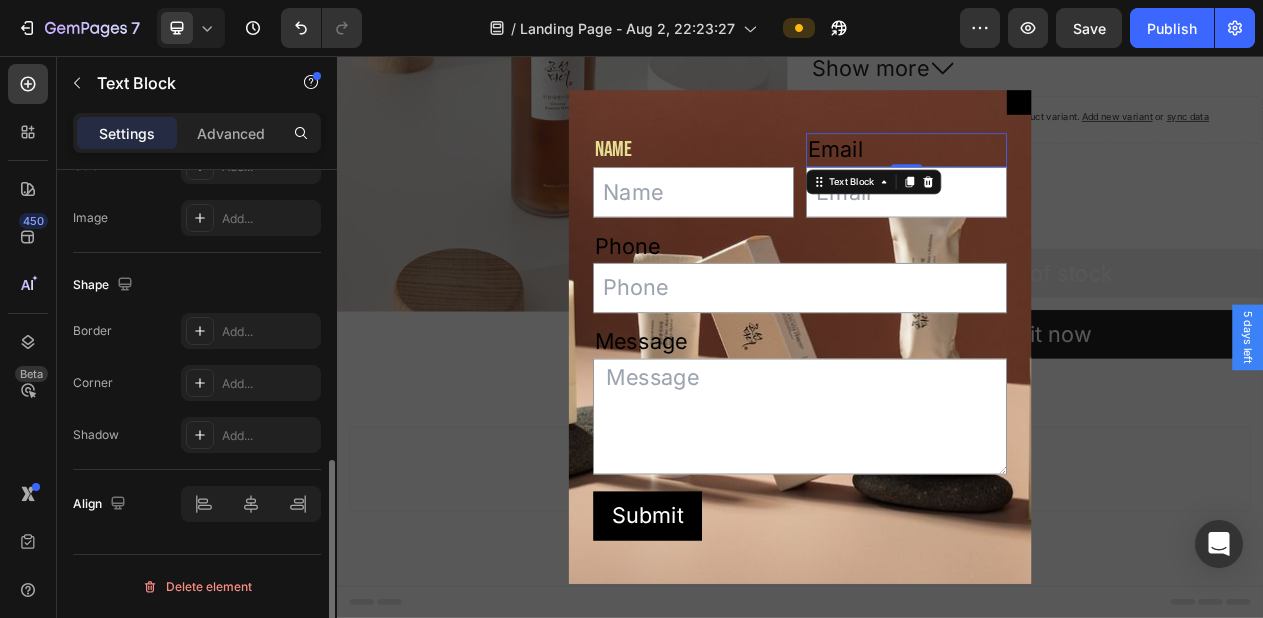 click on "Email" at bounding box center [1075, 177] 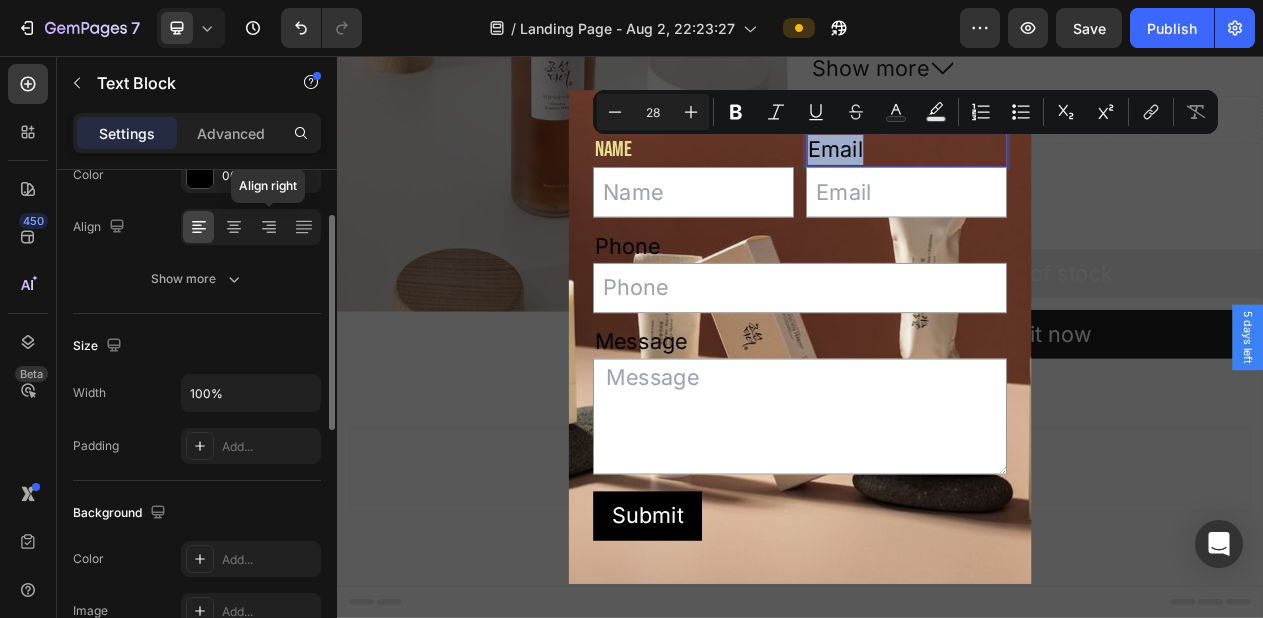 scroll, scrollTop: 0, scrollLeft: 0, axis: both 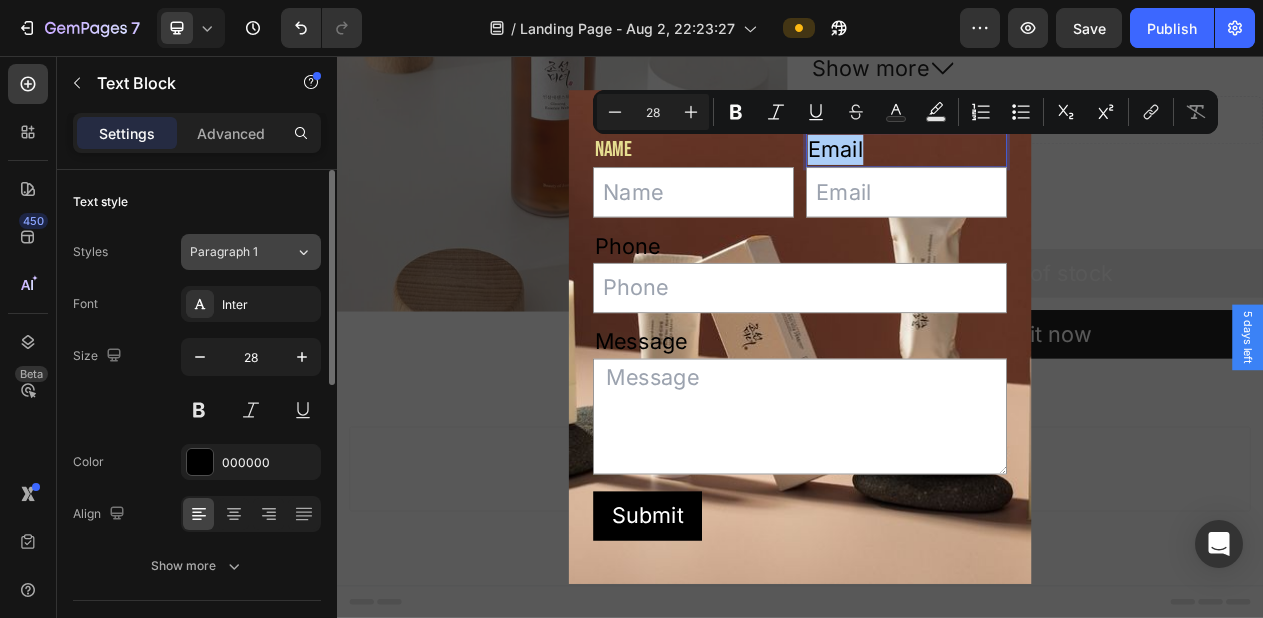 click on "Paragraph 1" at bounding box center (242, 252) 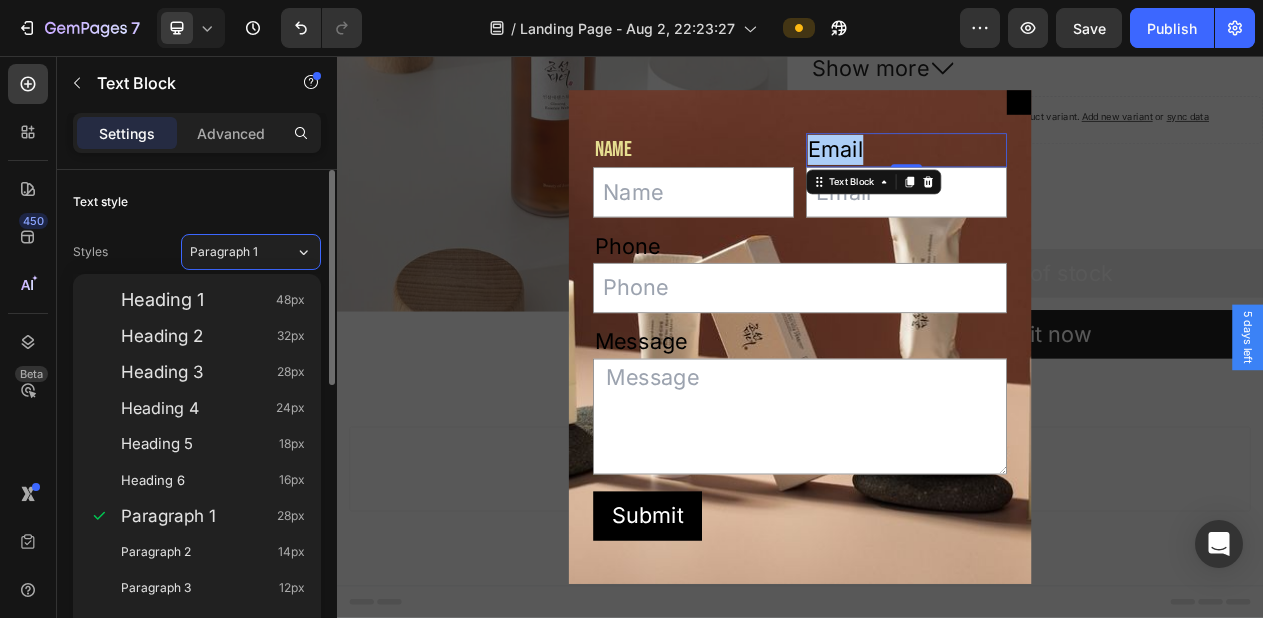 click on "Text style" at bounding box center (197, 202) 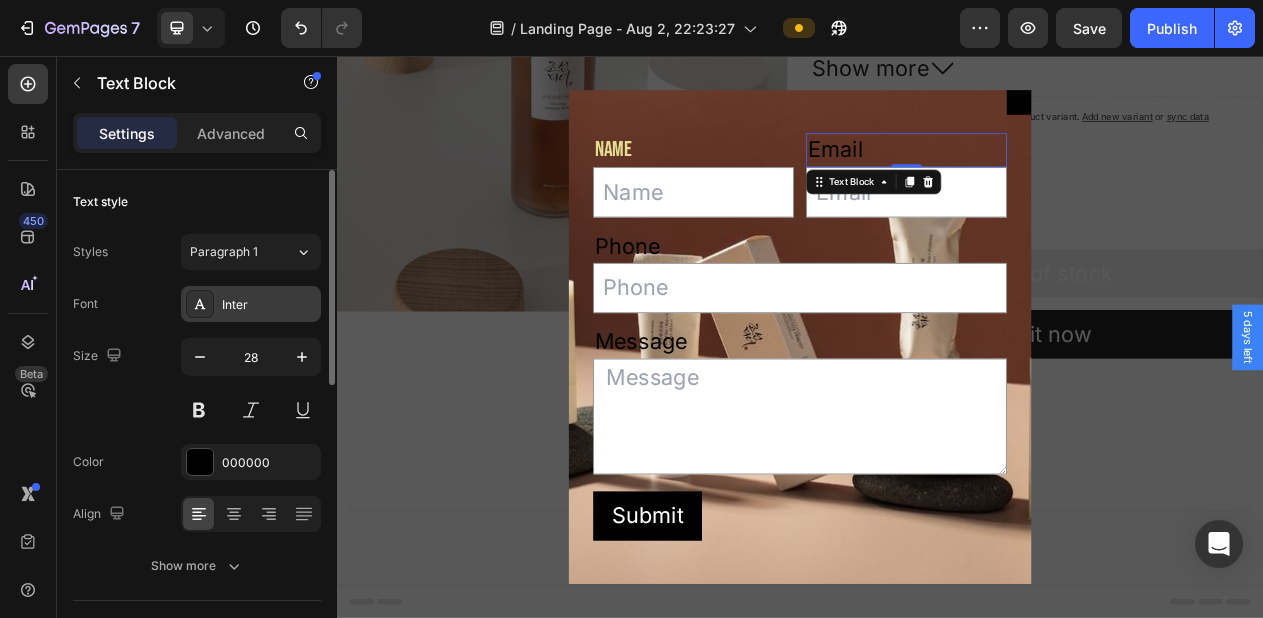 click on "Inter" at bounding box center [269, 305] 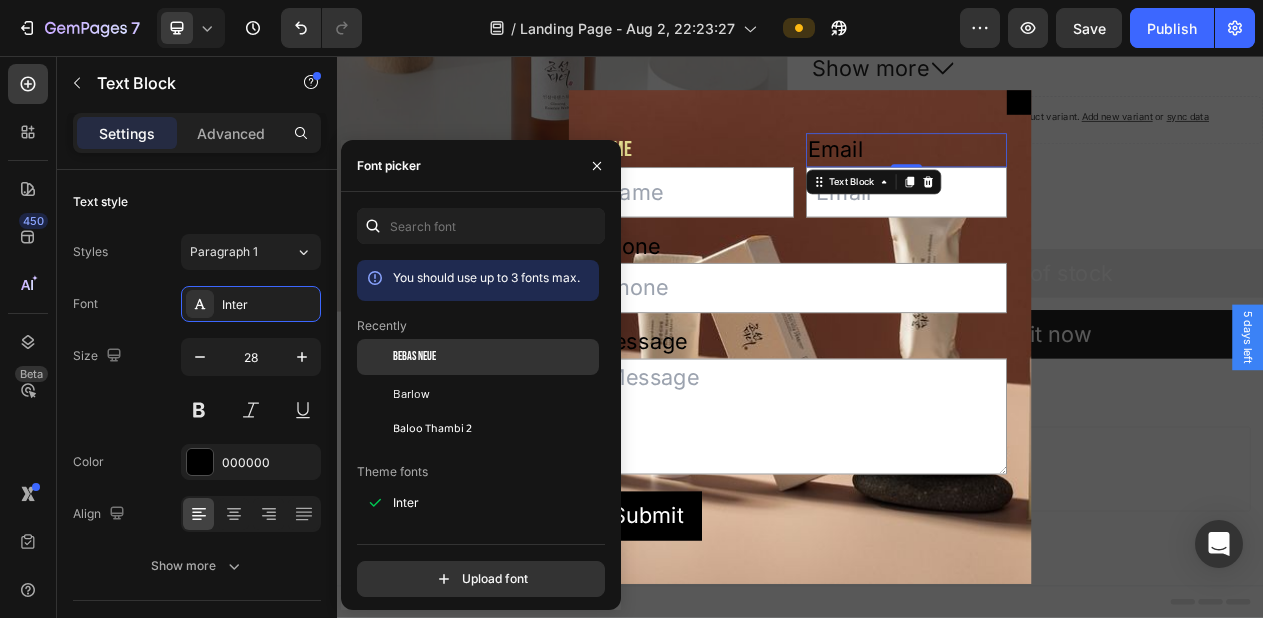 click at bounding box center [375, 357] 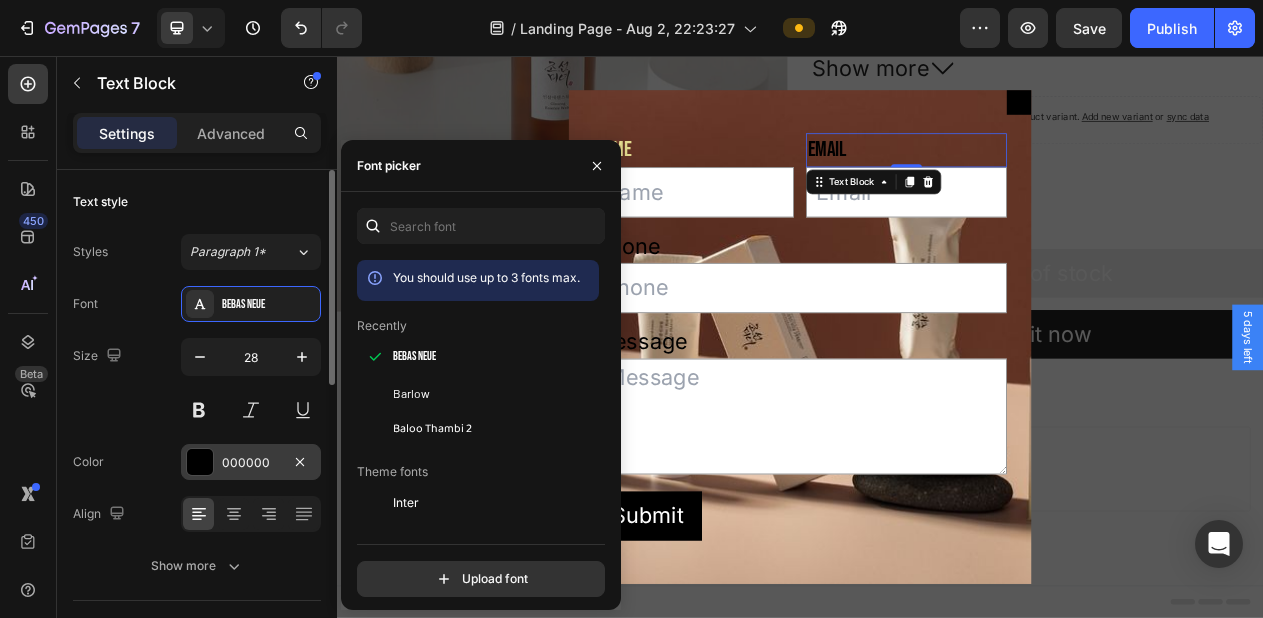 click on "000000" at bounding box center [251, 462] 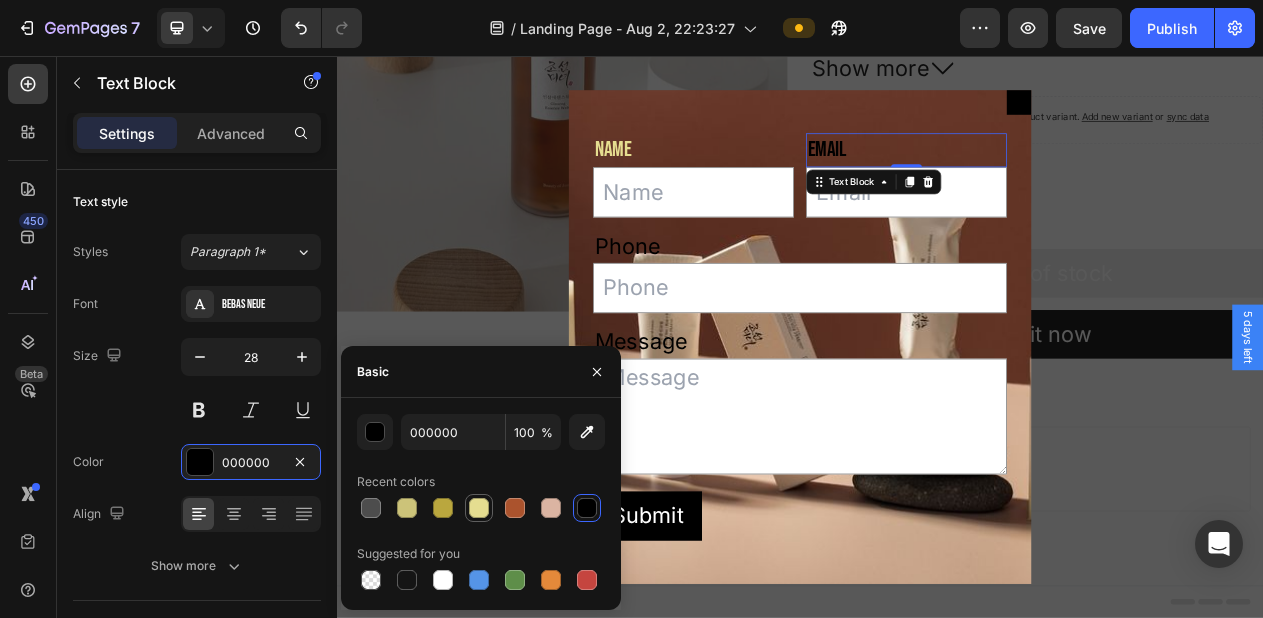 click at bounding box center (479, 508) 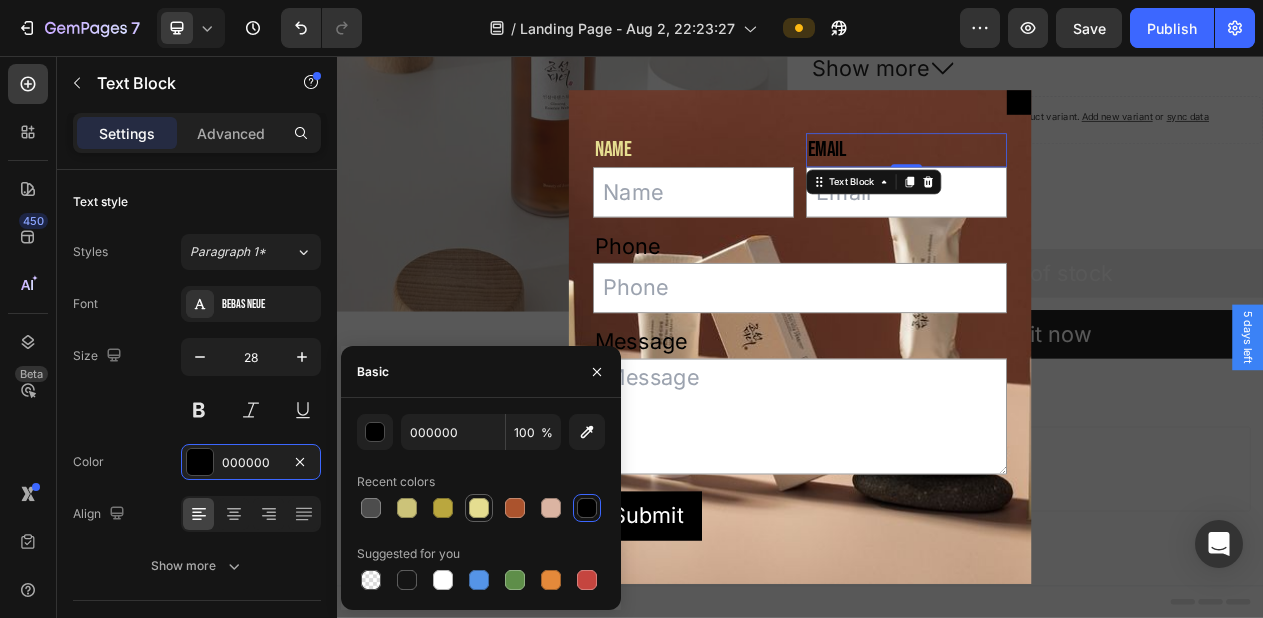 type on "E5DD90" 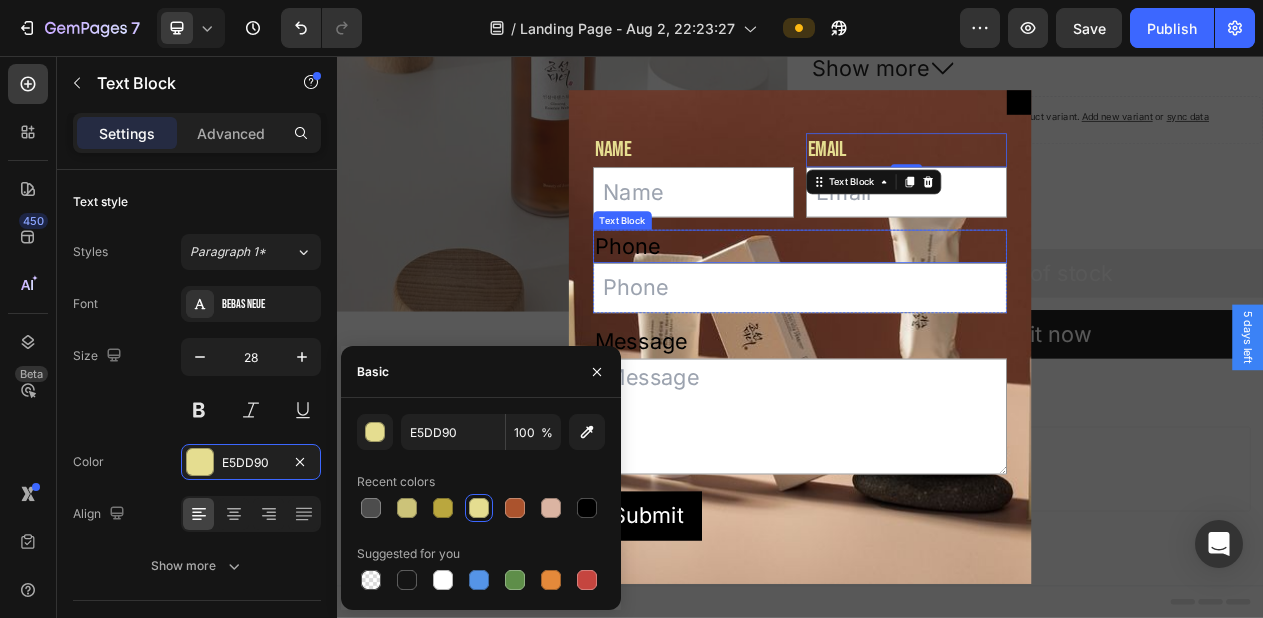 click on "Phone" at bounding box center [937, 302] 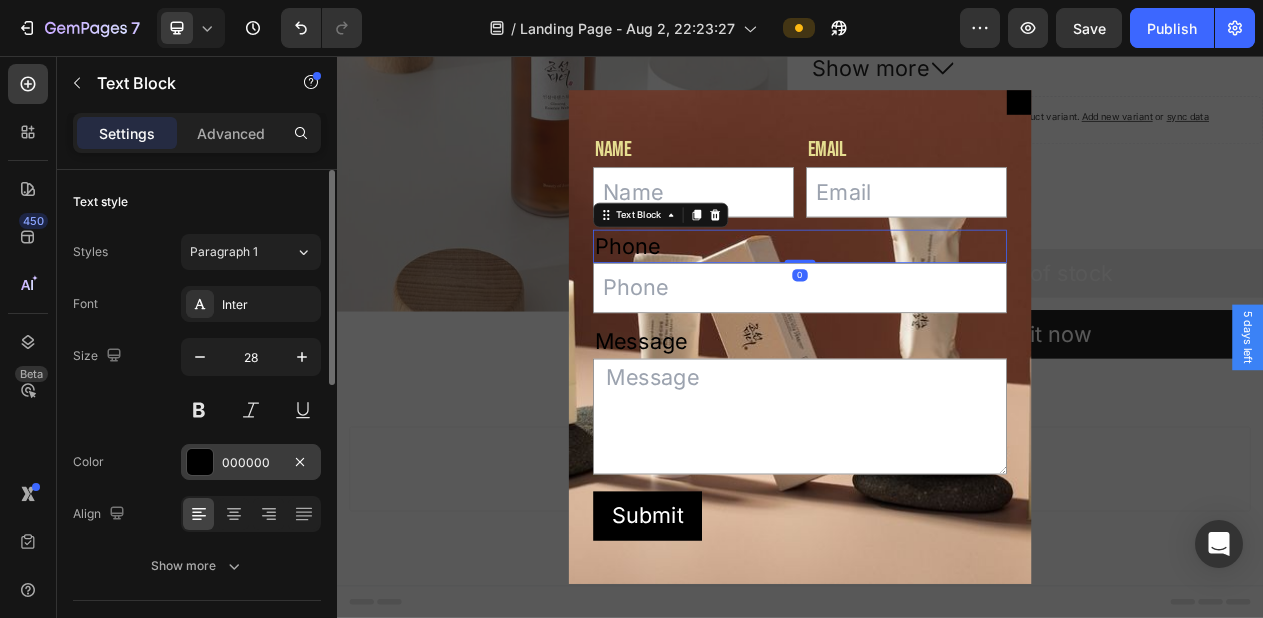 click on "000000" at bounding box center [251, 463] 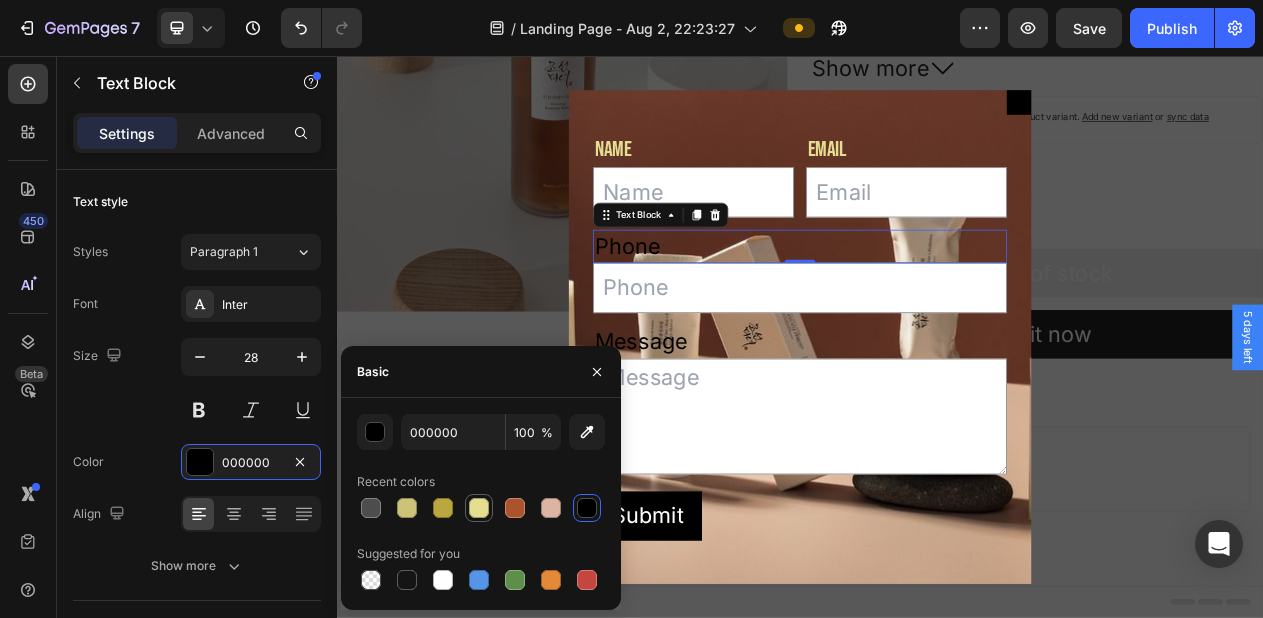 click at bounding box center (479, 508) 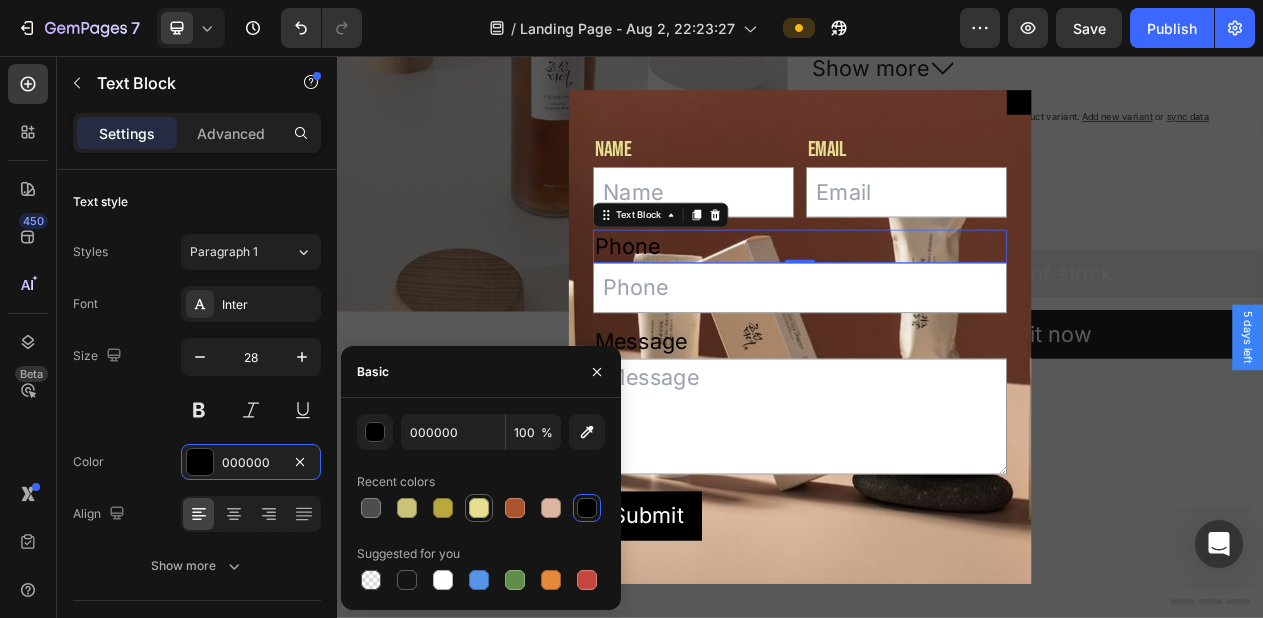 type on "E5DD90" 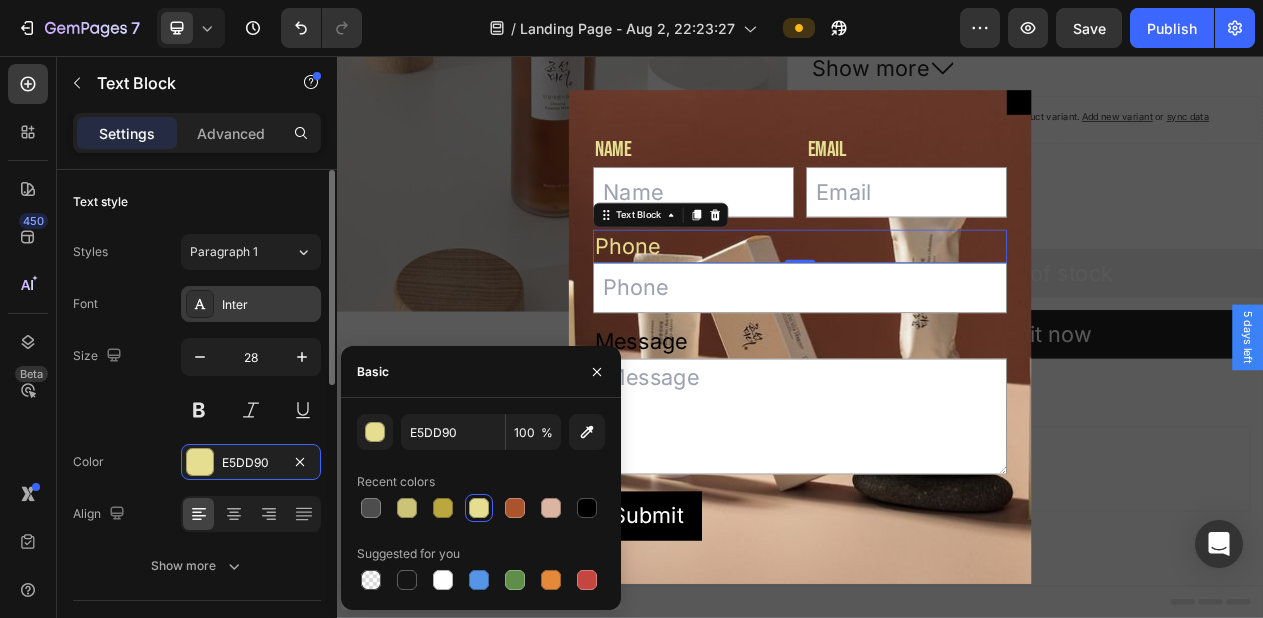 click on "Inter" at bounding box center (269, 305) 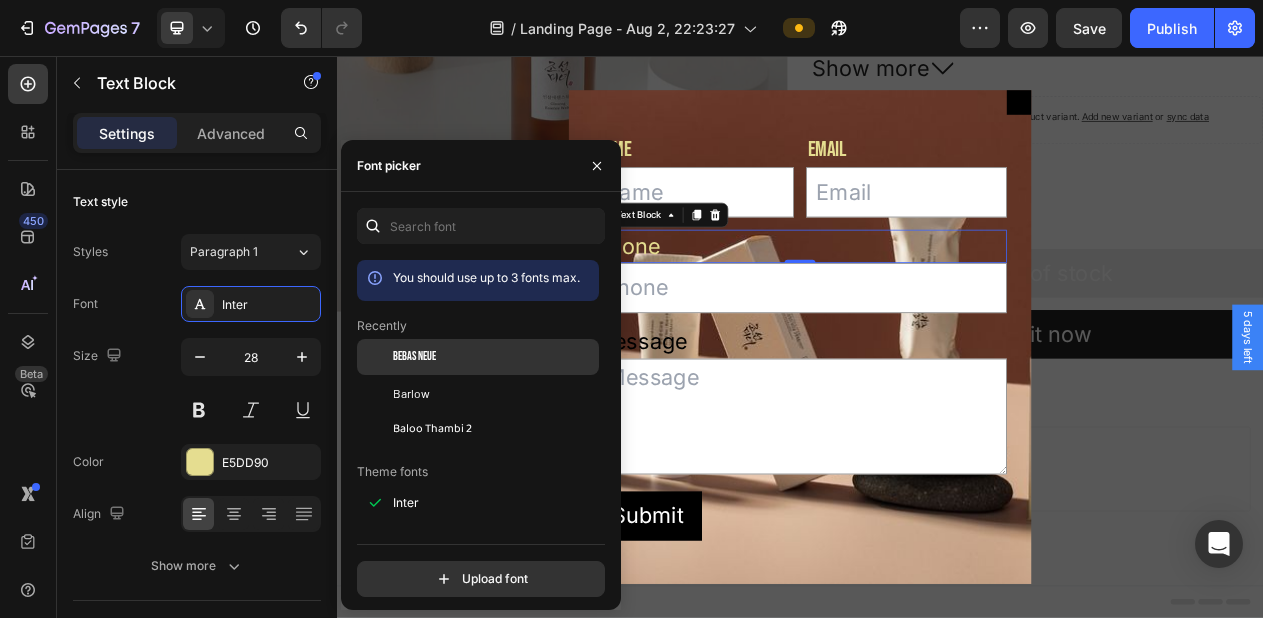 click on "Bebas Neue" 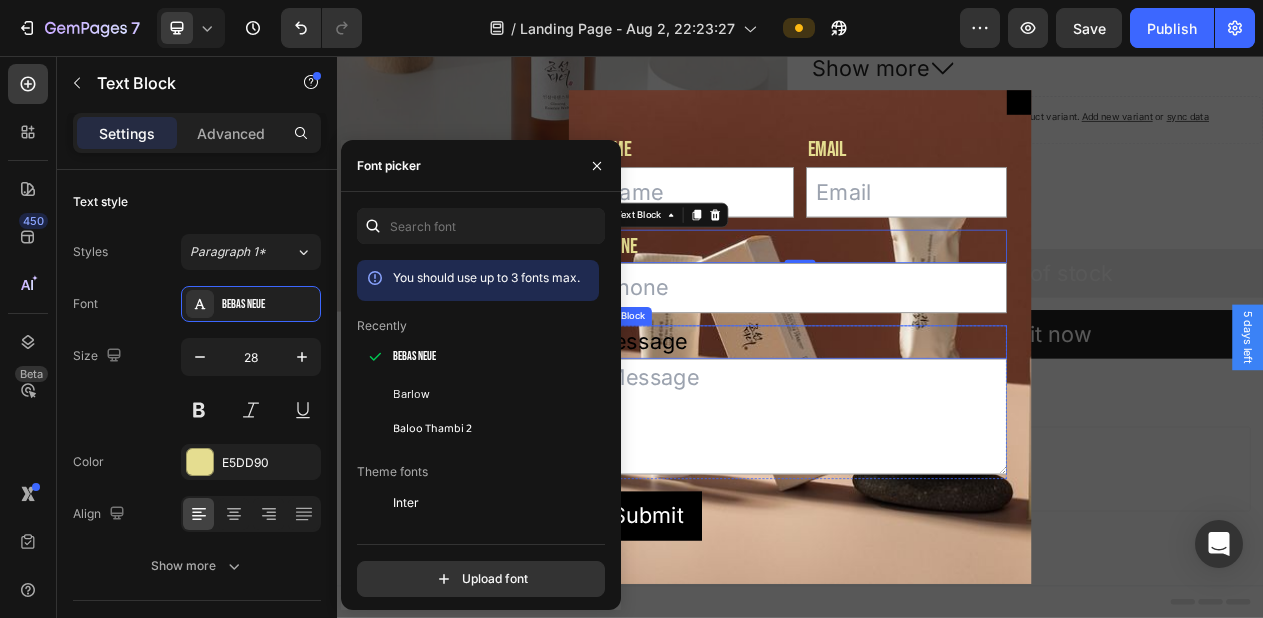 click on "Message" at bounding box center (937, 426) 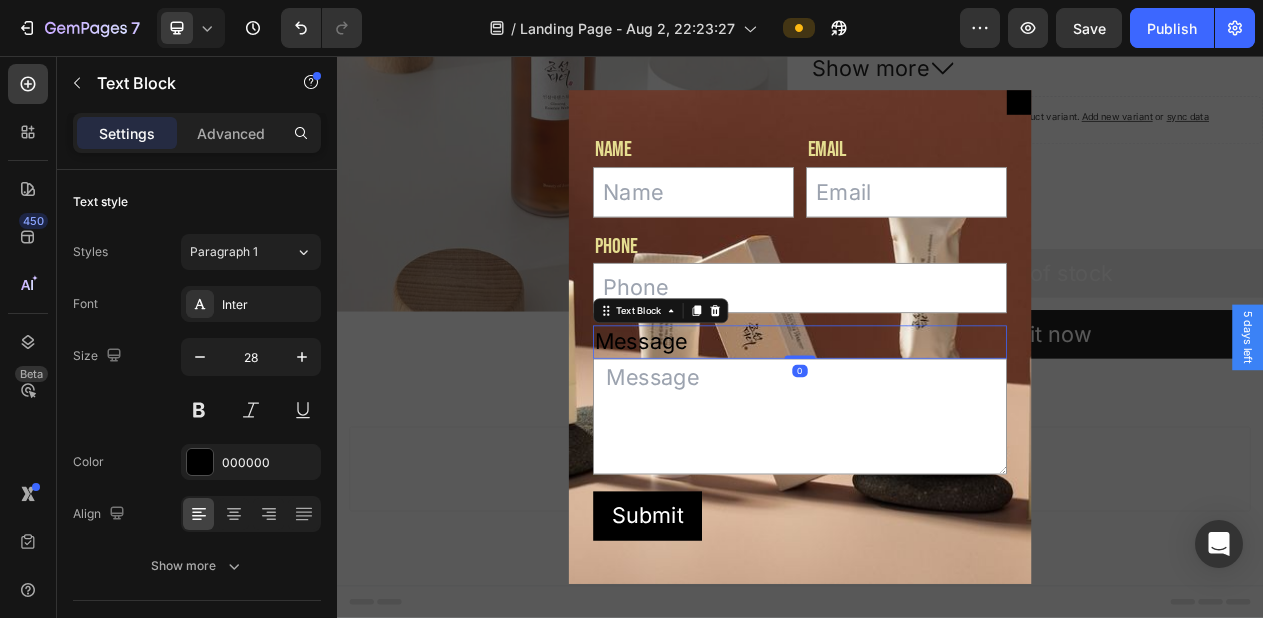 click on "Message" at bounding box center (937, 426) 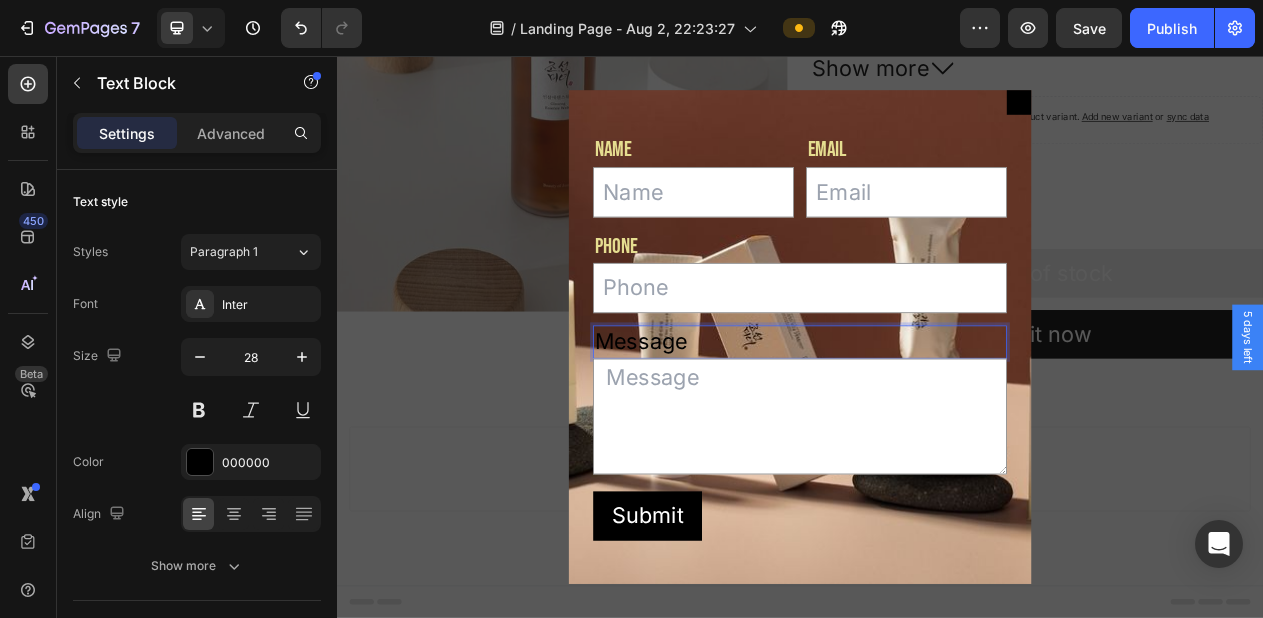 click on "Message" at bounding box center [937, 426] 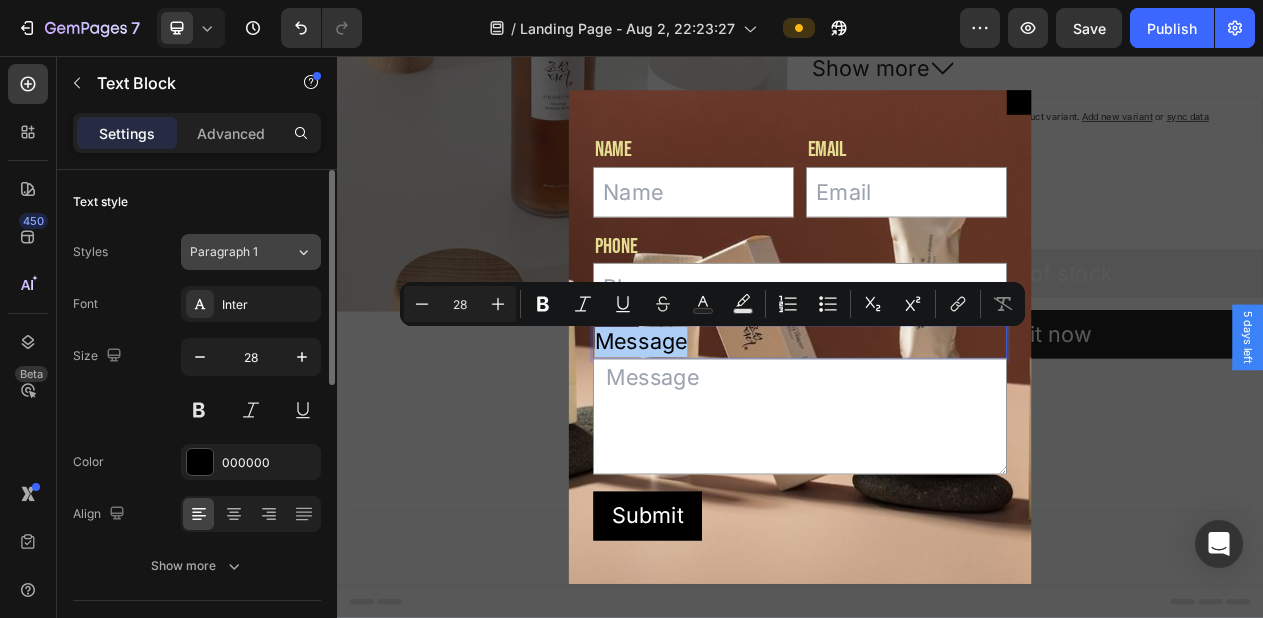 click on "Paragraph 1" 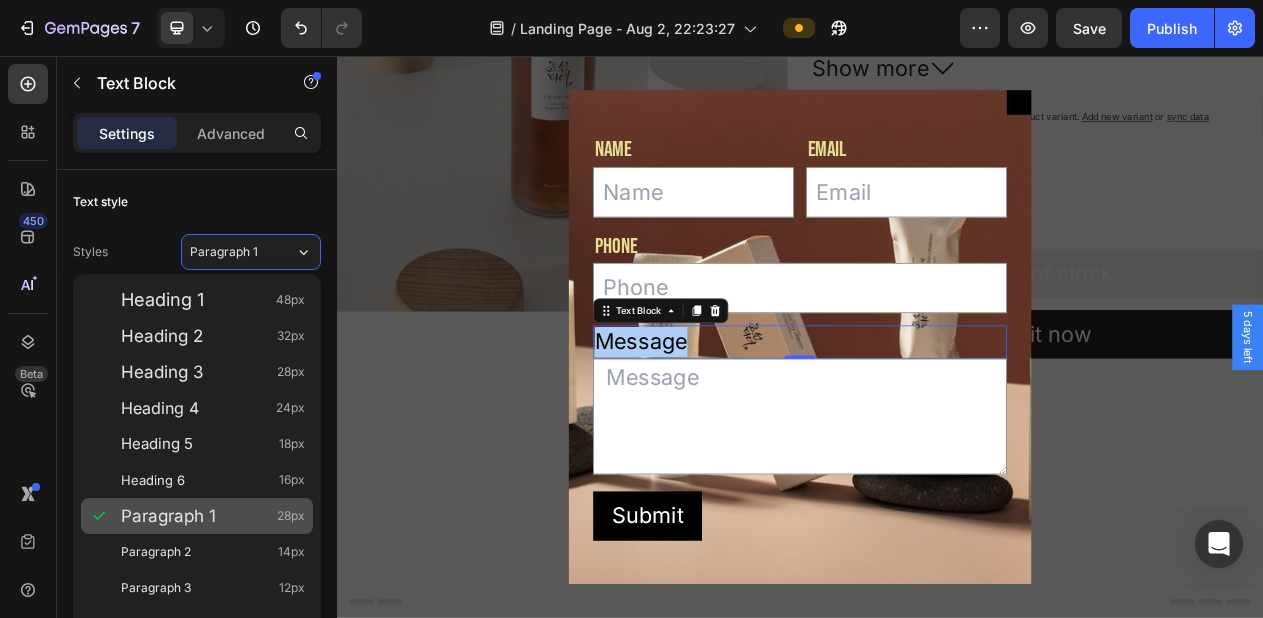 click on "Paragraph 1 28px" at bounding box center [213, 516] 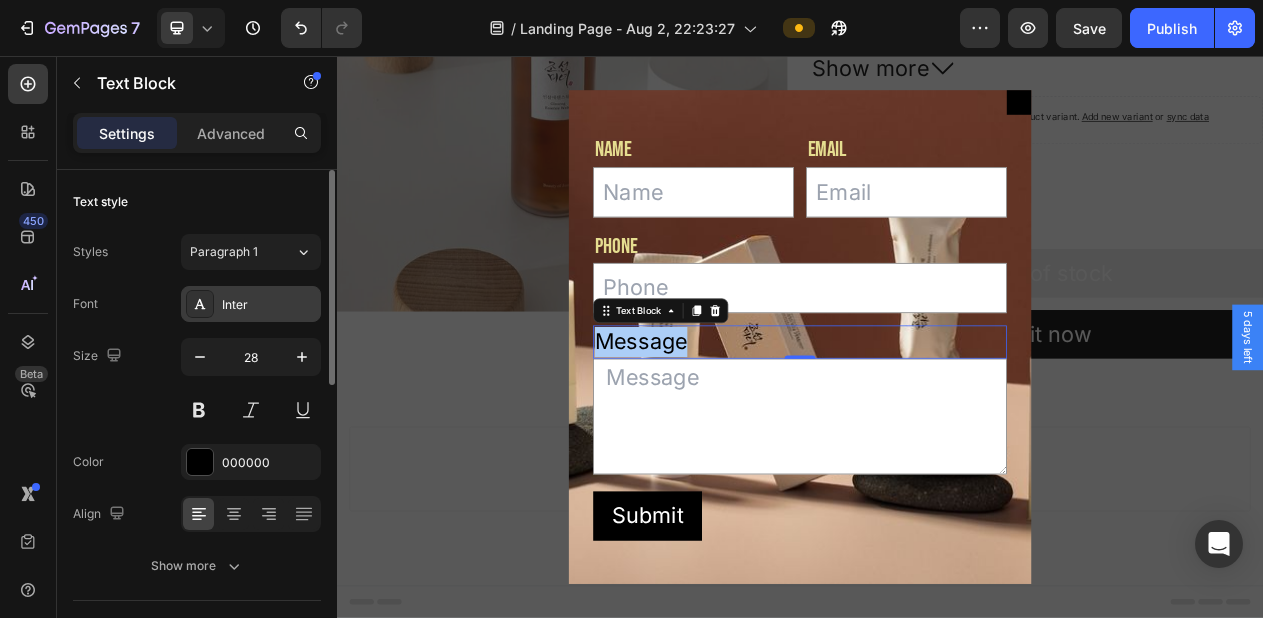 click on "Inter" at bounding box center [269, 305] 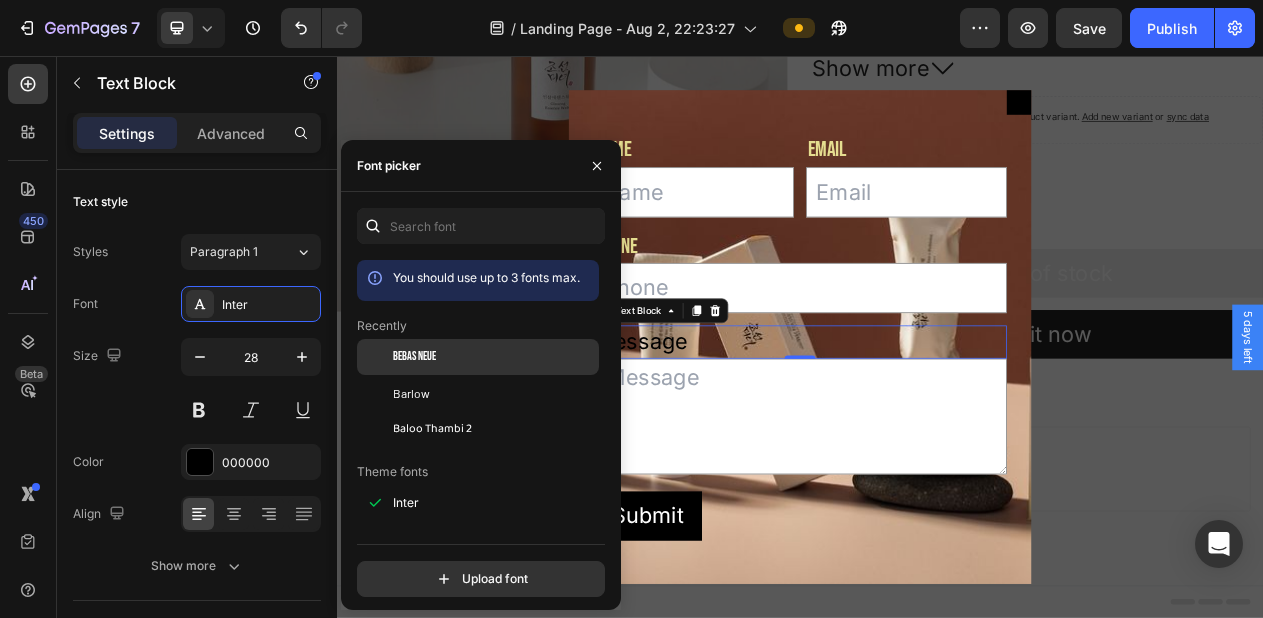 click on "Bebas Neue" 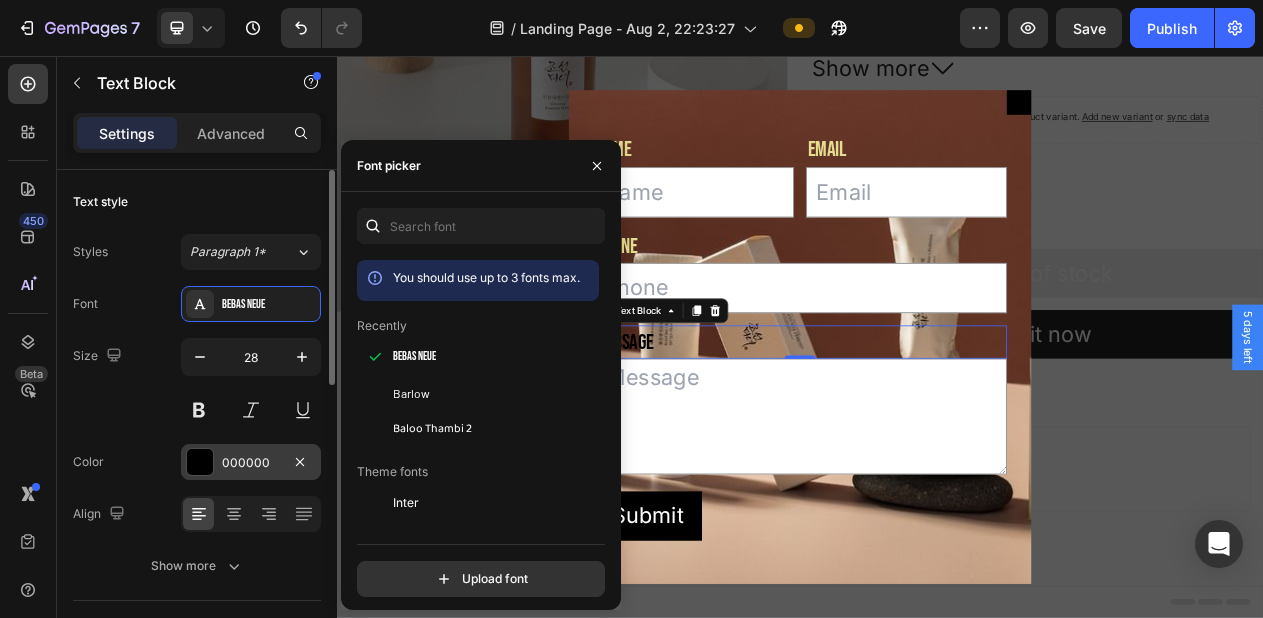 click on "000000" at bounding box center (251, 463) 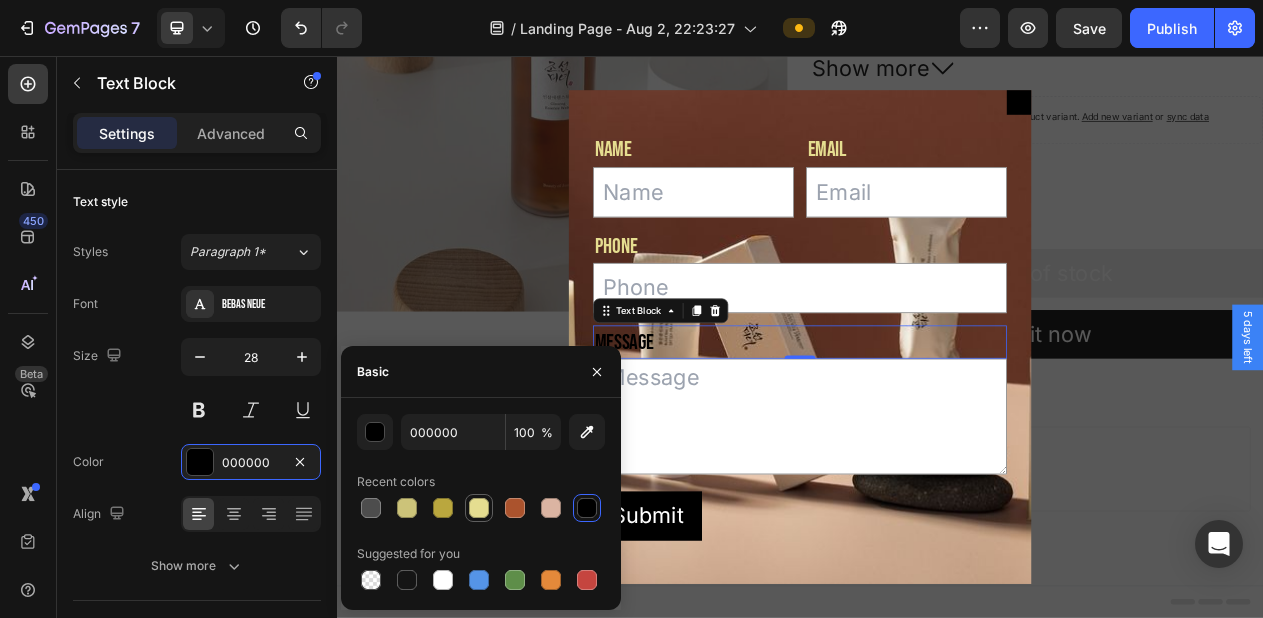 click at bounding box center [479, 508] 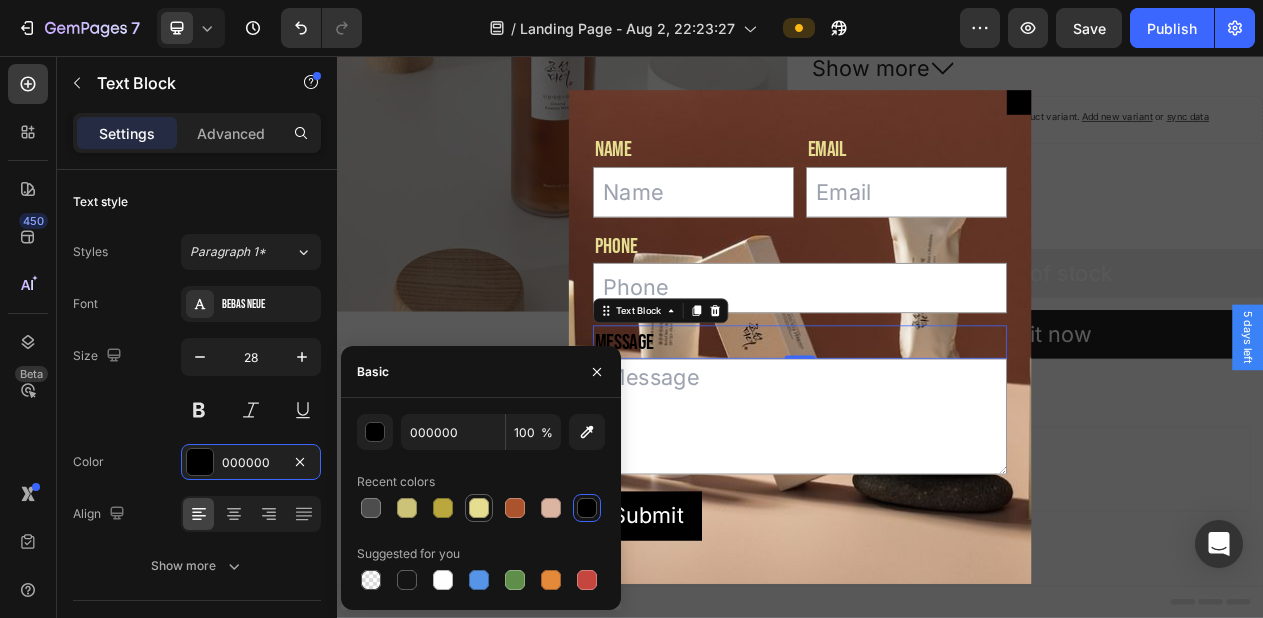 type on "E5DD90" 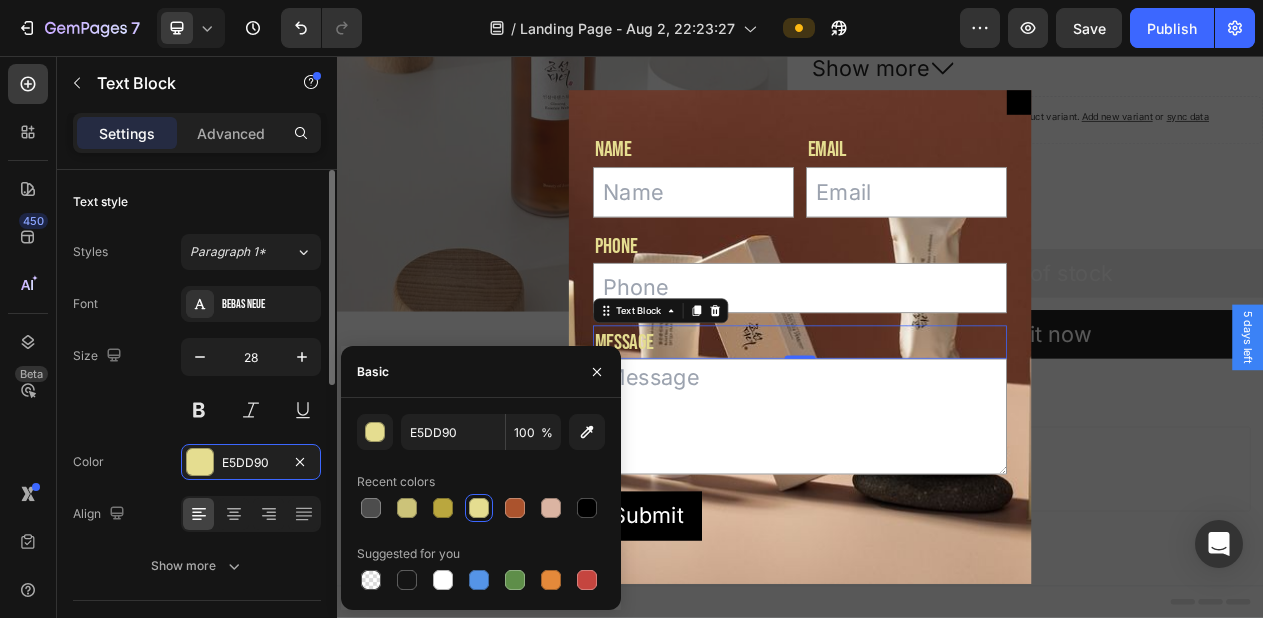 click on "Size 28" at bounding box center (197, 383) 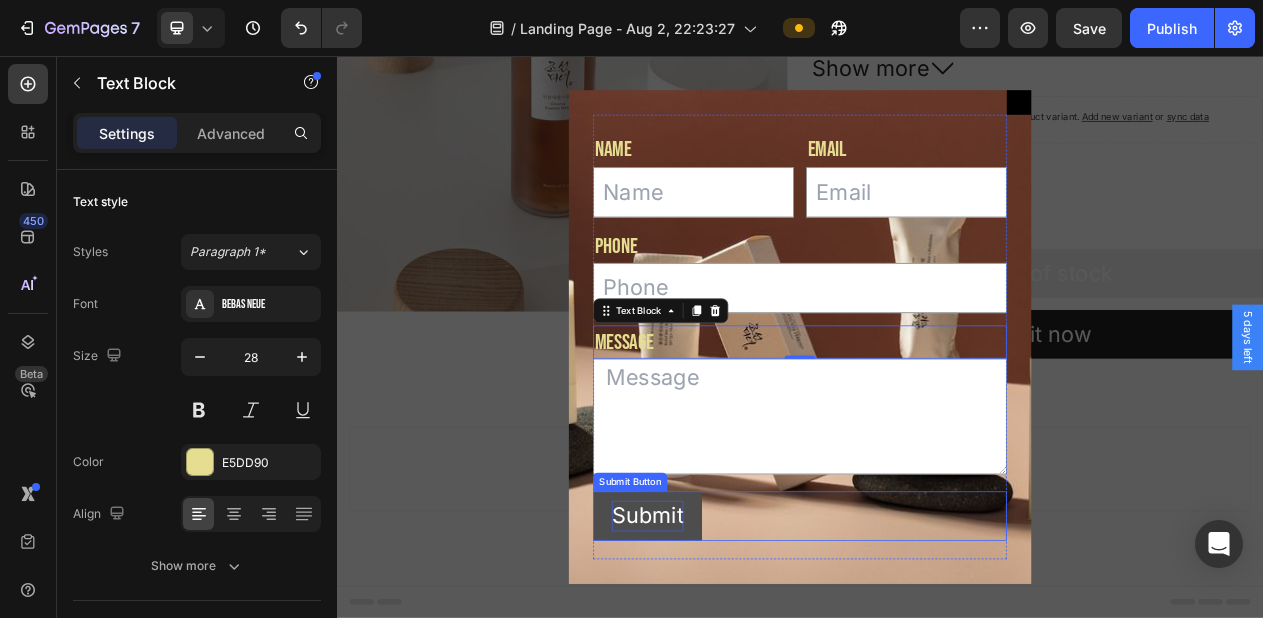 click on "Submit" at bounding box center [739, 651] 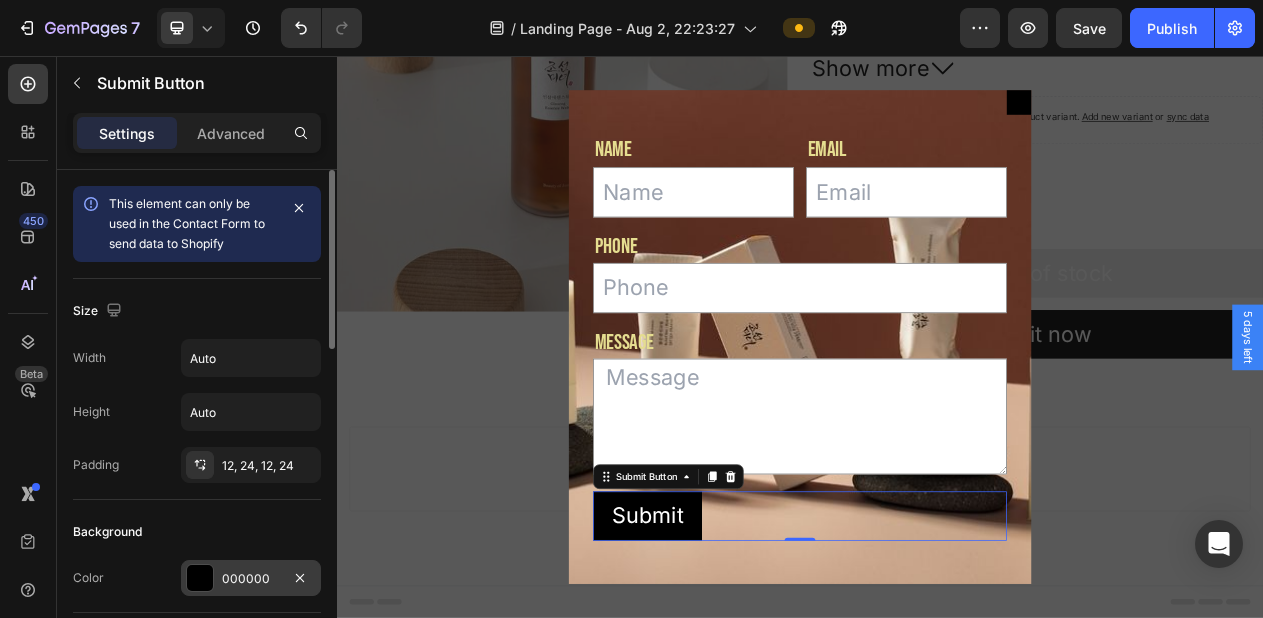 click on "000000" at bounding box center [251, 579] 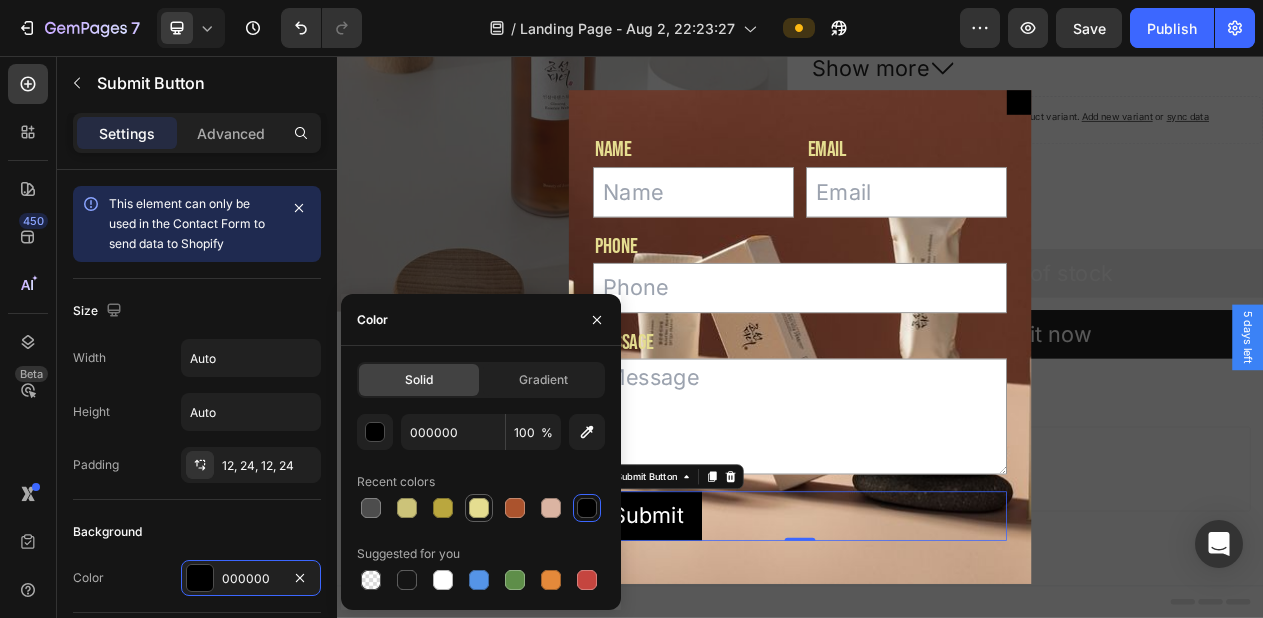 click at bounding box center (479, 508) 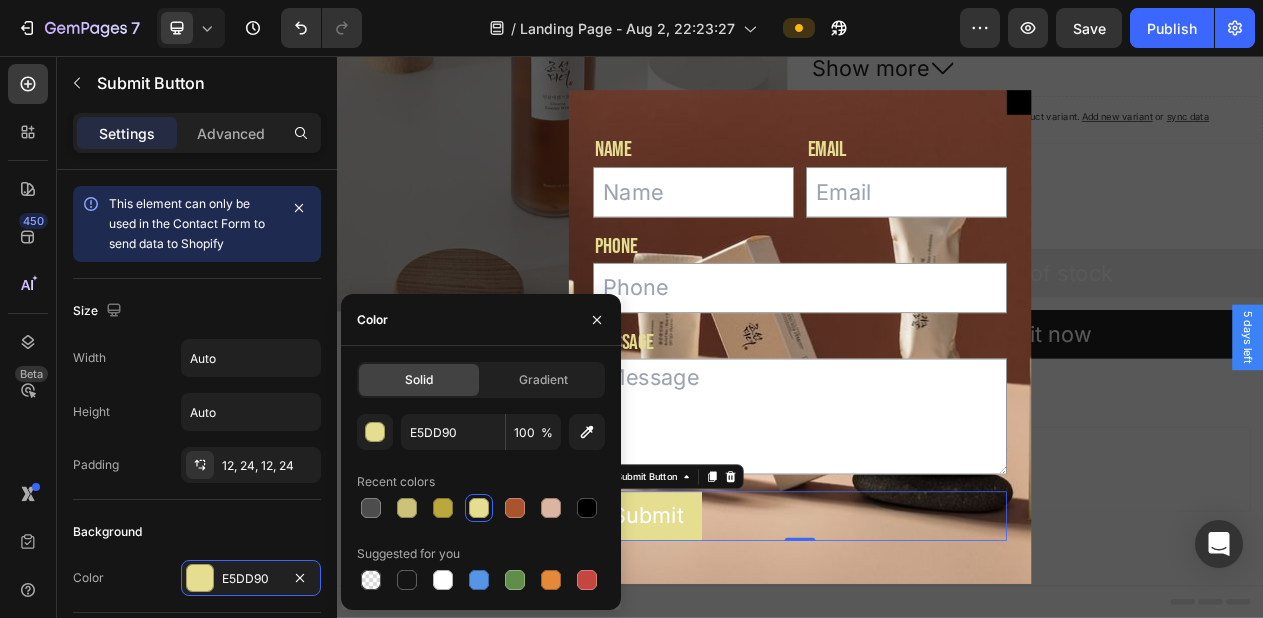 click at bounding box center (479, 508) 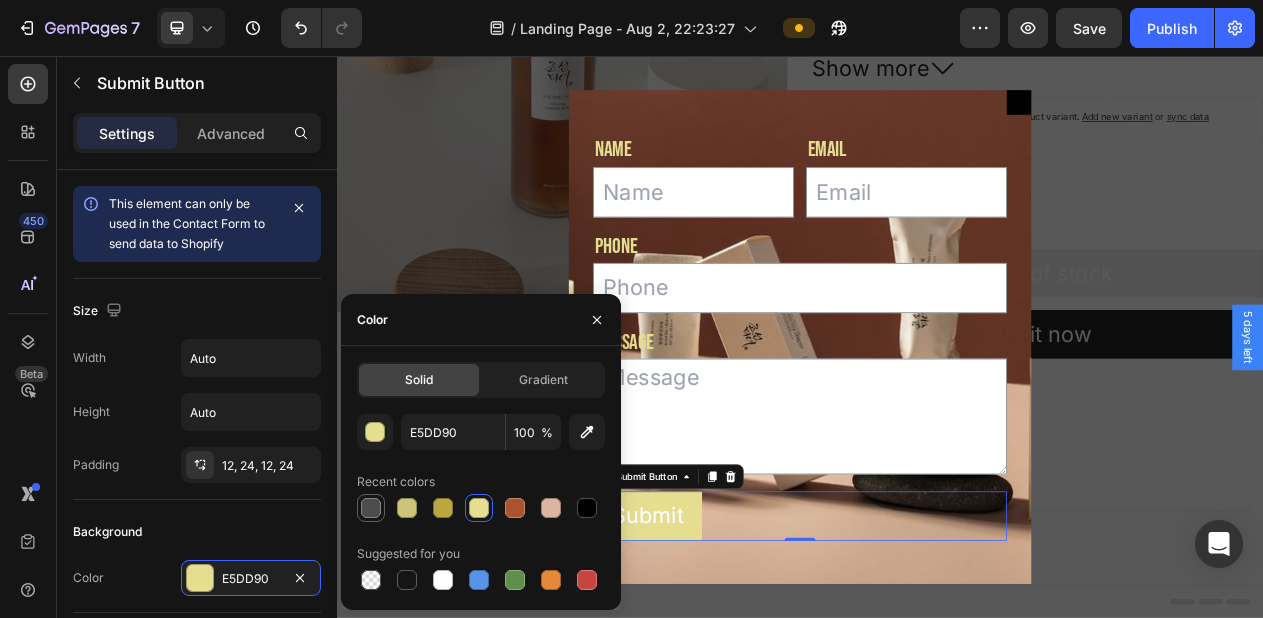 click at bounding box center [371, 508] 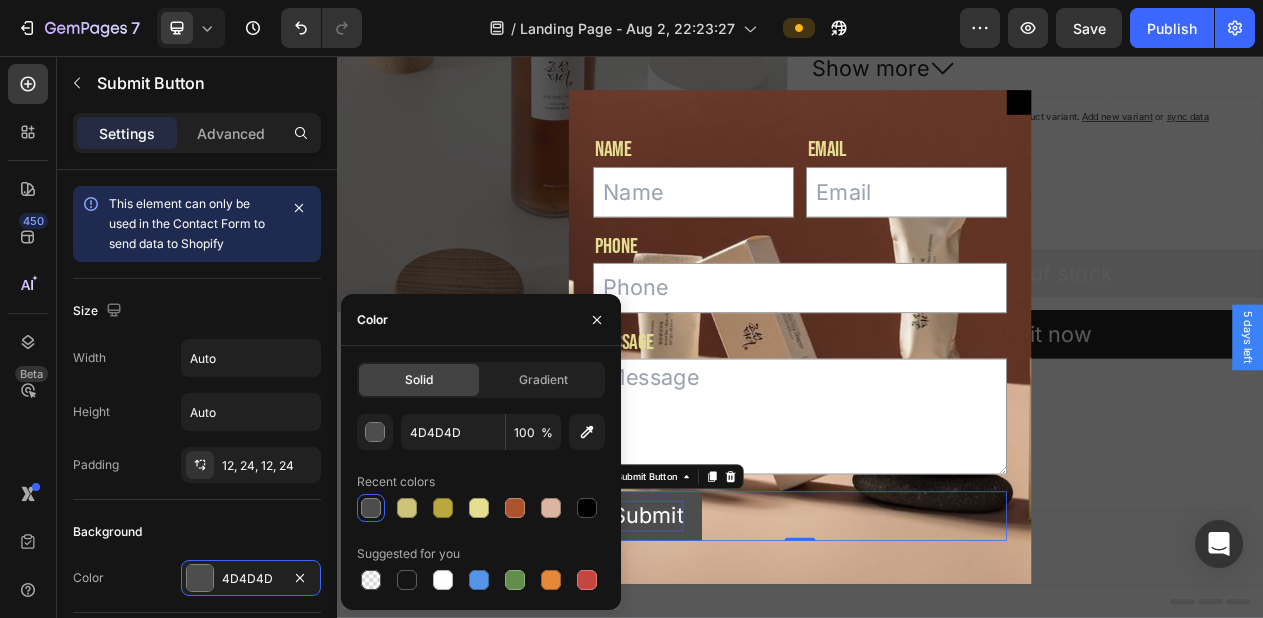 click on "Submit" at bounding box center (739, 651) 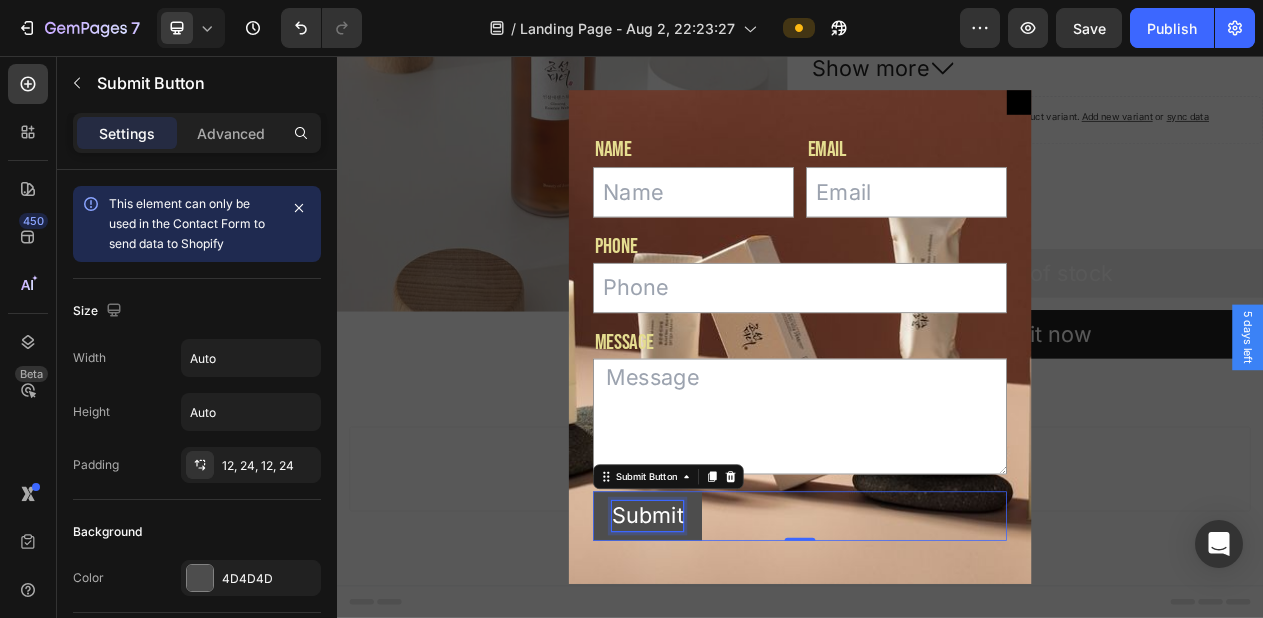 click on "Submit" at bounding box center [739, 651] 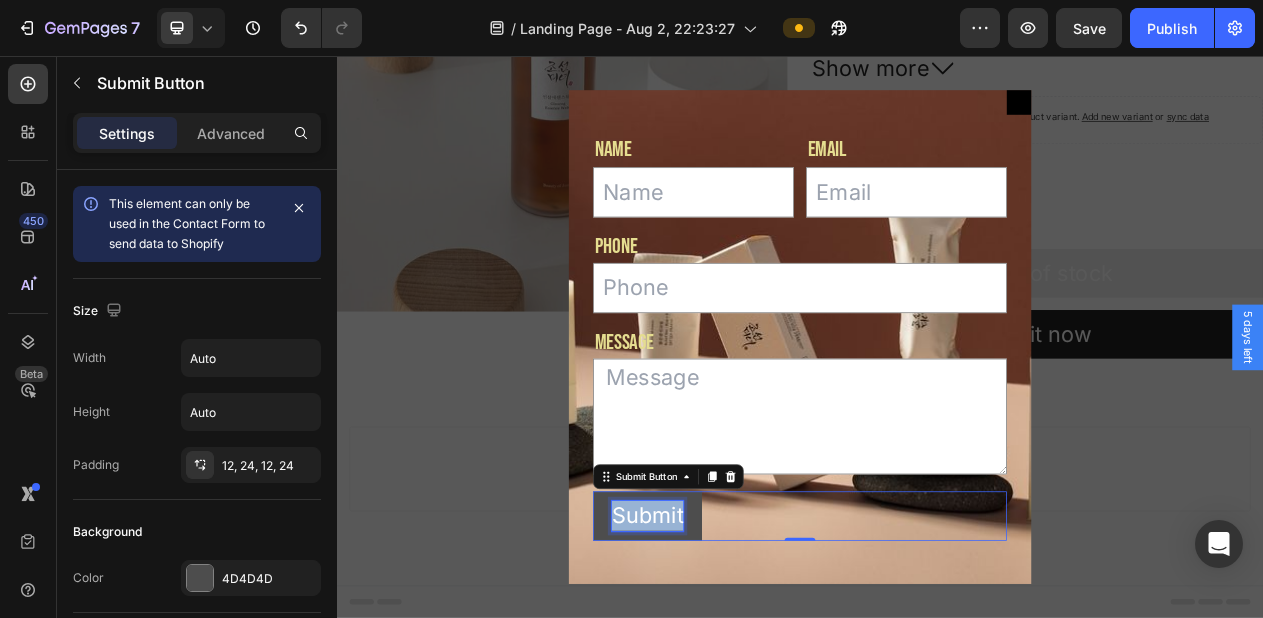 click on "Submit" at bounding box center [739, 651] 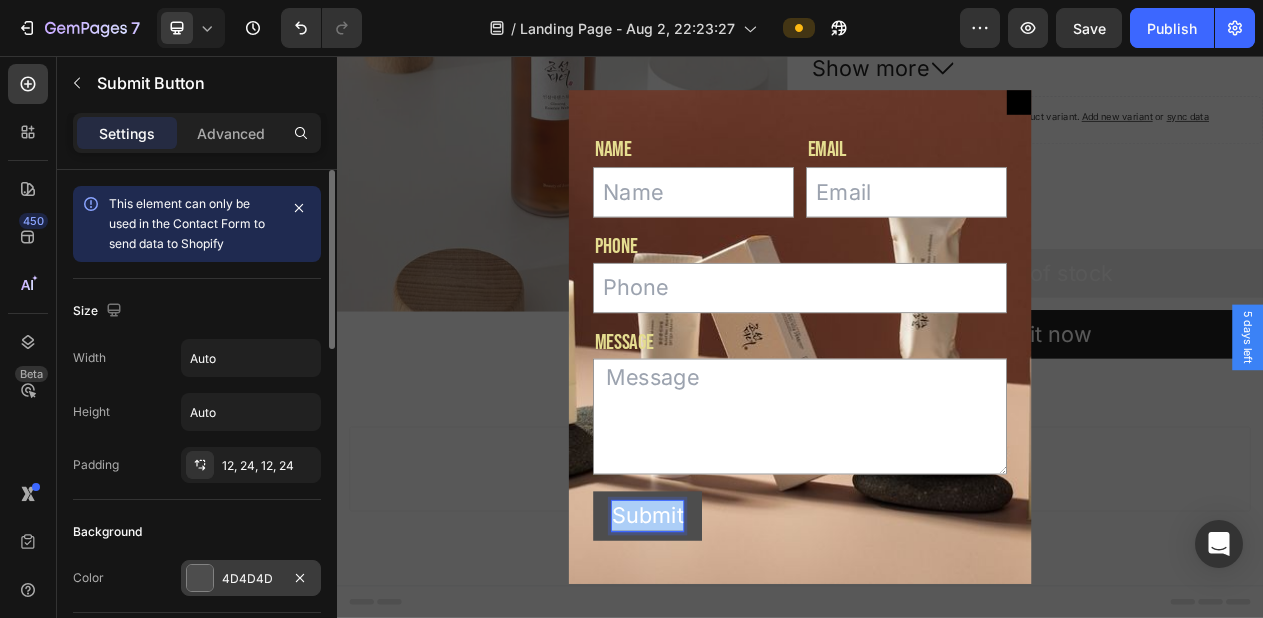 click on "4D4D4D" at bounding box center (251, 578) 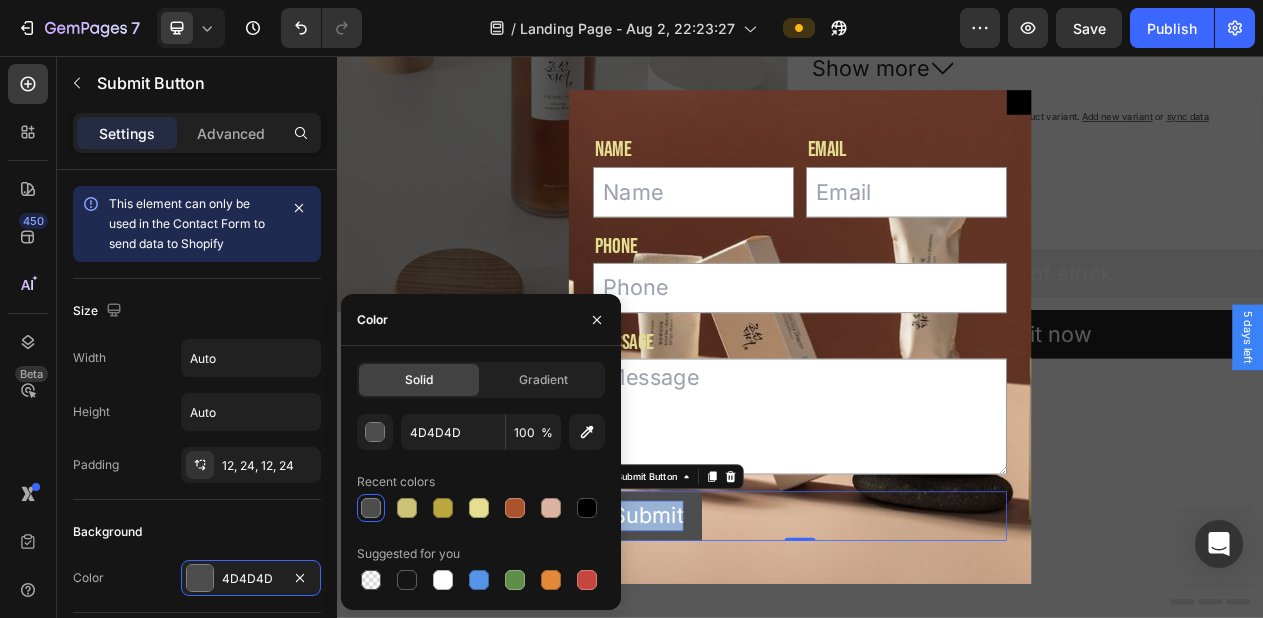 click on "Submit" at bounding box center (739, 651) 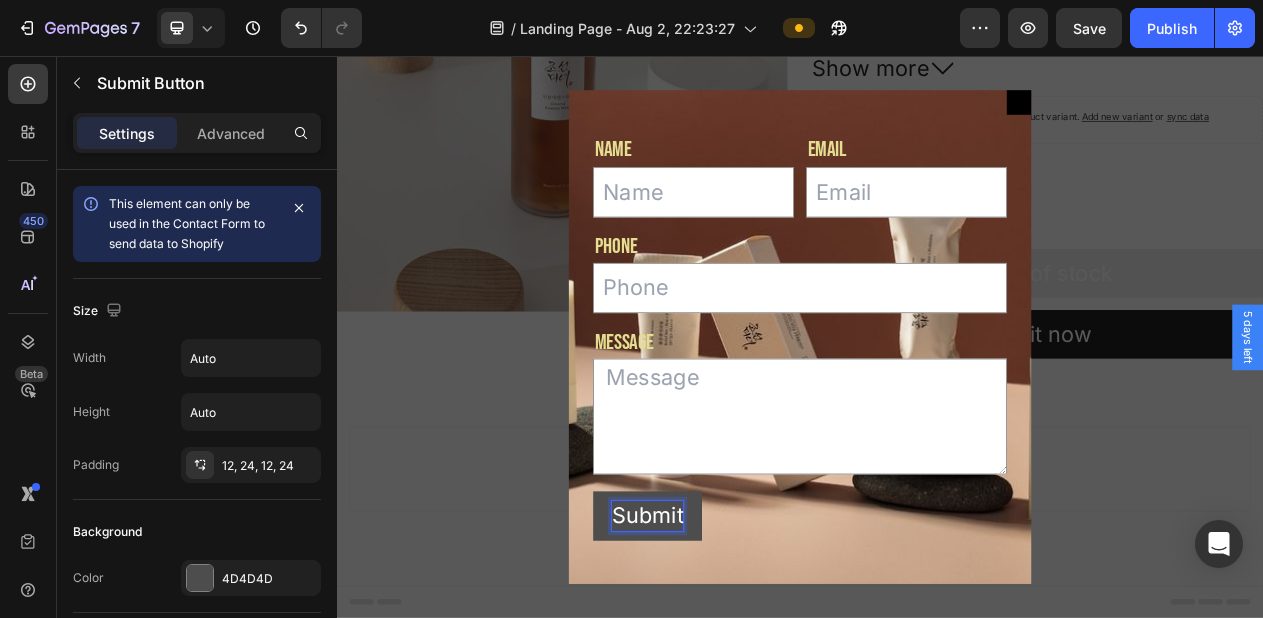 click on "Submit" at bounding box center [739, 651] 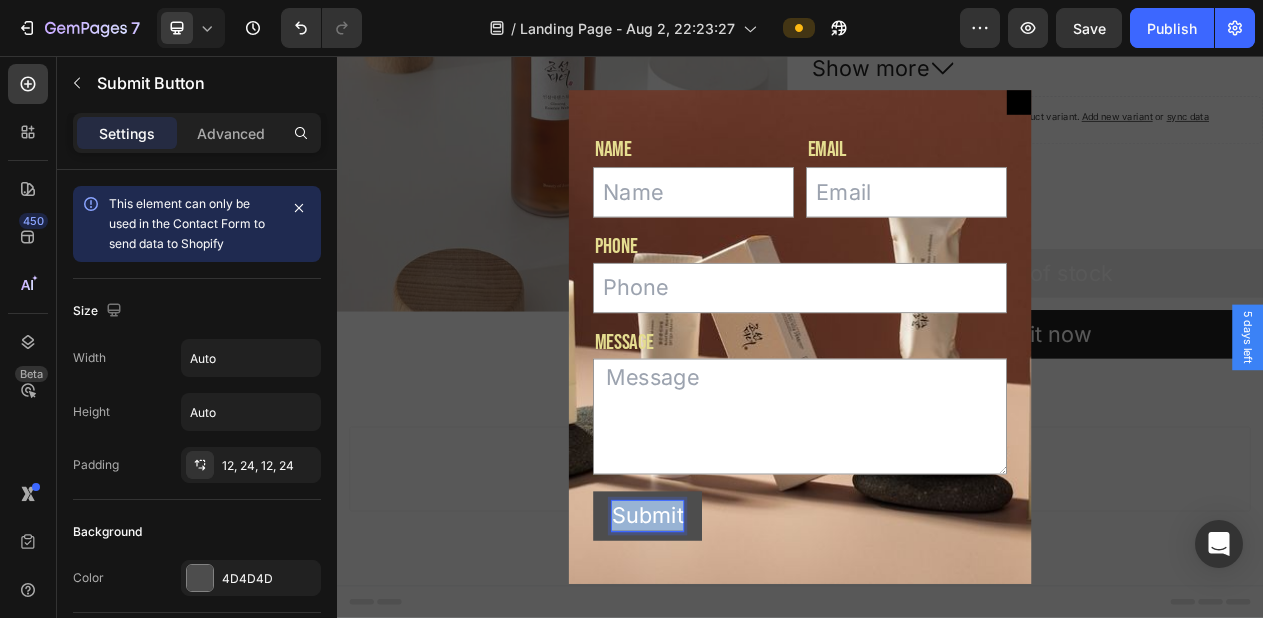 click on "Submit" at bounding box center (739, 651) 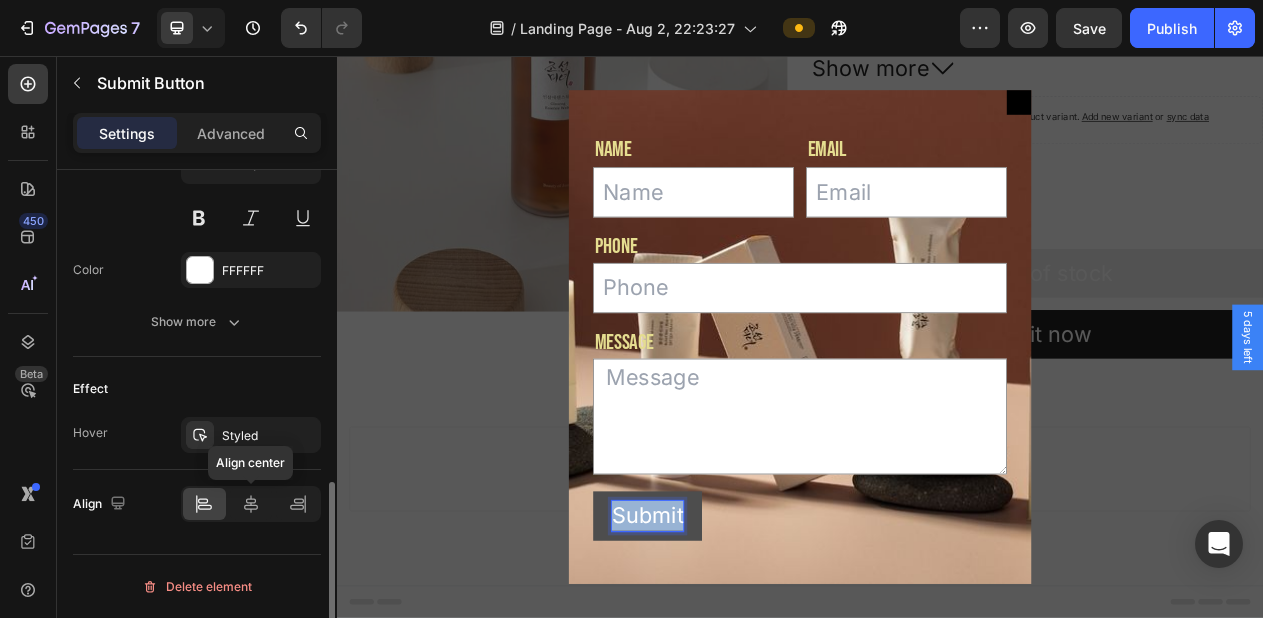 scroll, scrollTop: 858, scrollLeft: 0, axis: vertical 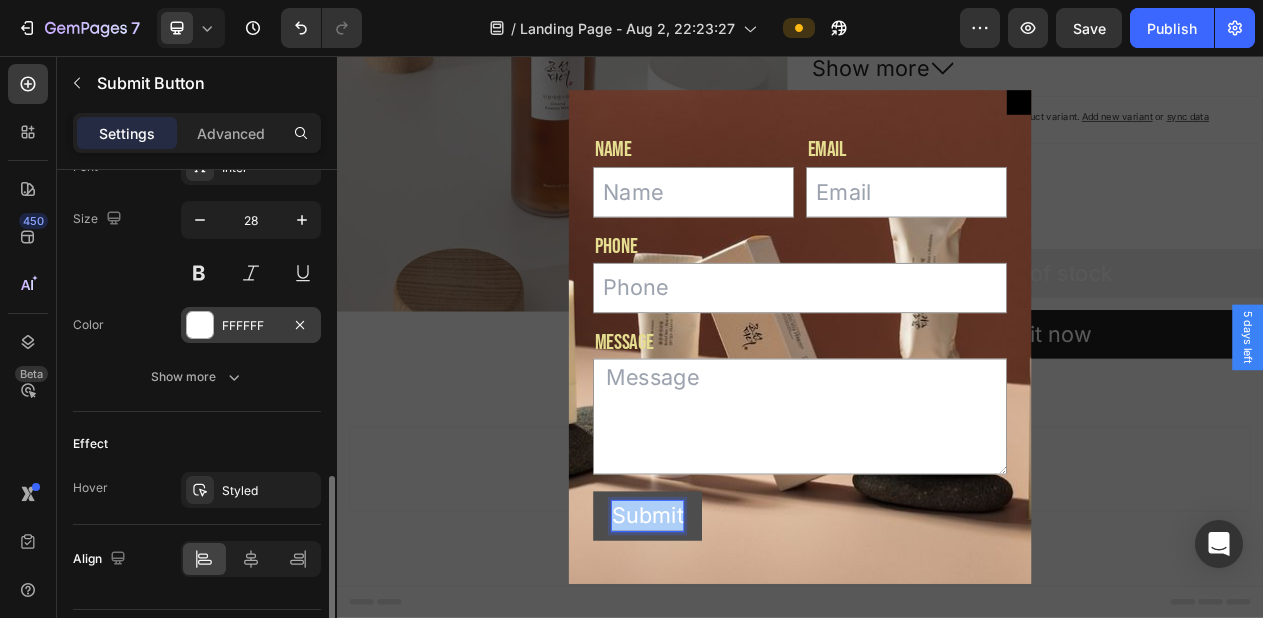 click on "FFFFFF" at bounding box center (251, 326) 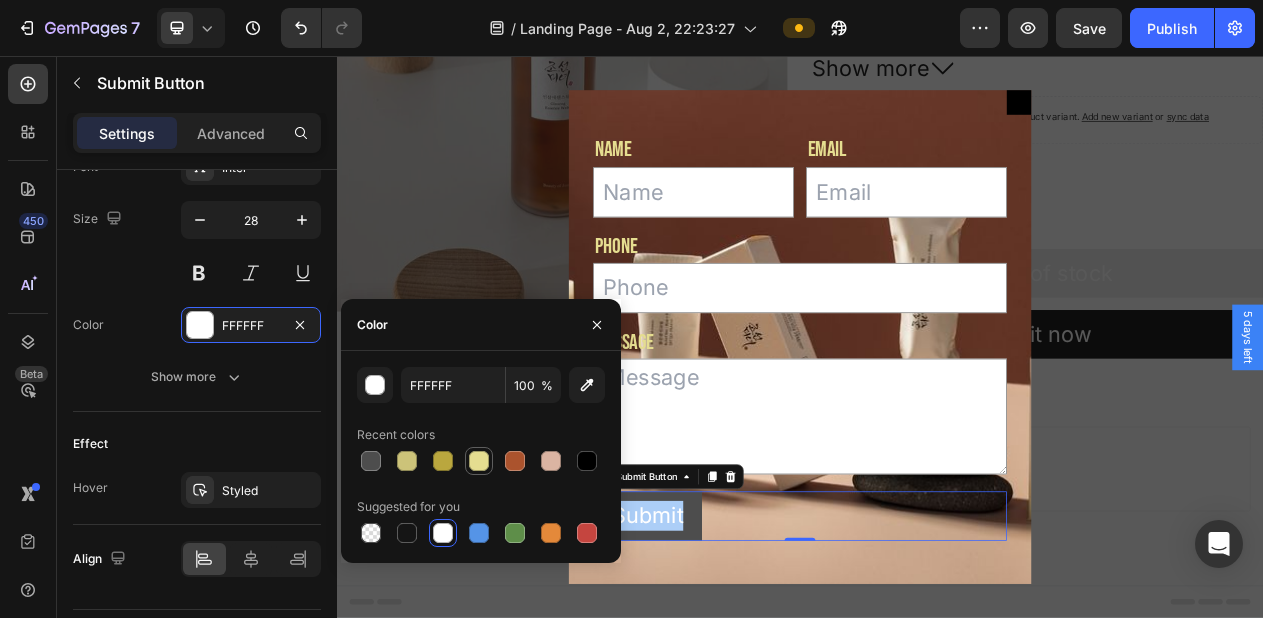 click at bounding box center (479, 461) 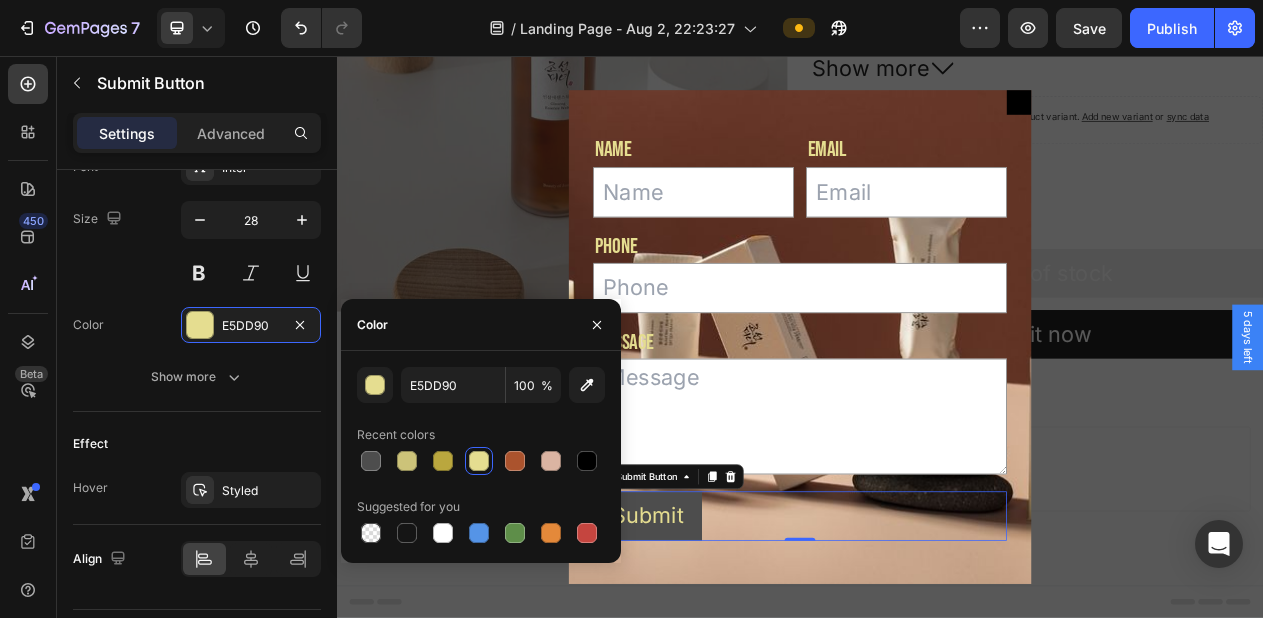 click on "Submit" at bounding box center (739, 651) 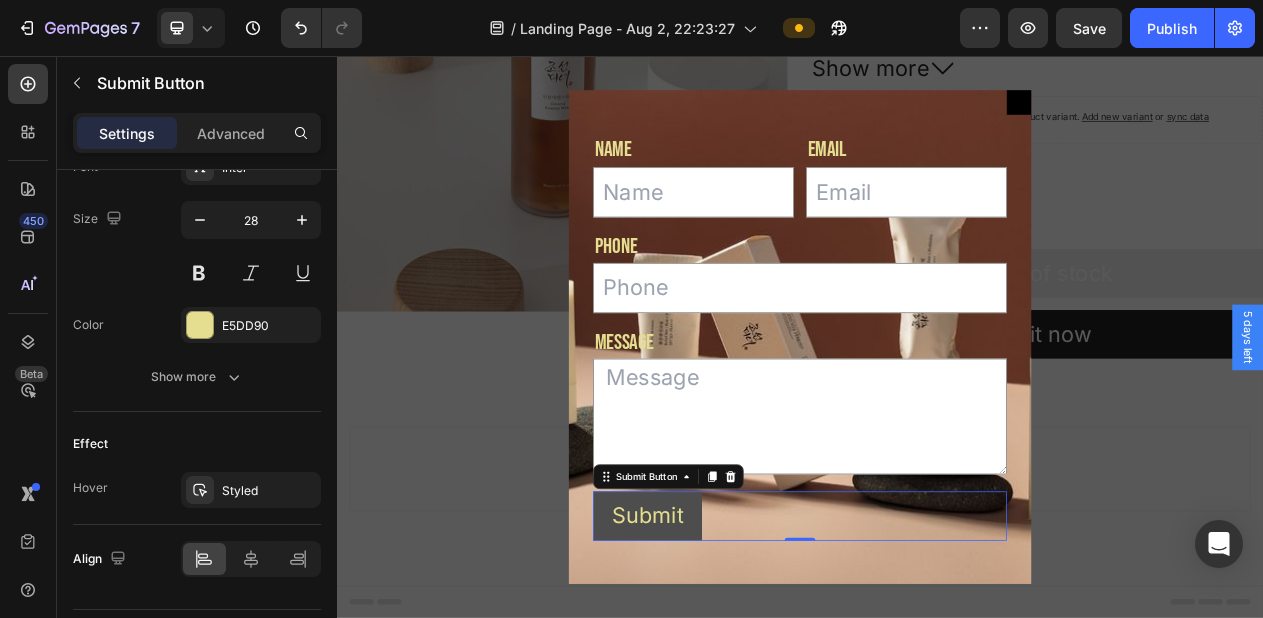 click on "Submit" at bounding box center [739, 651] 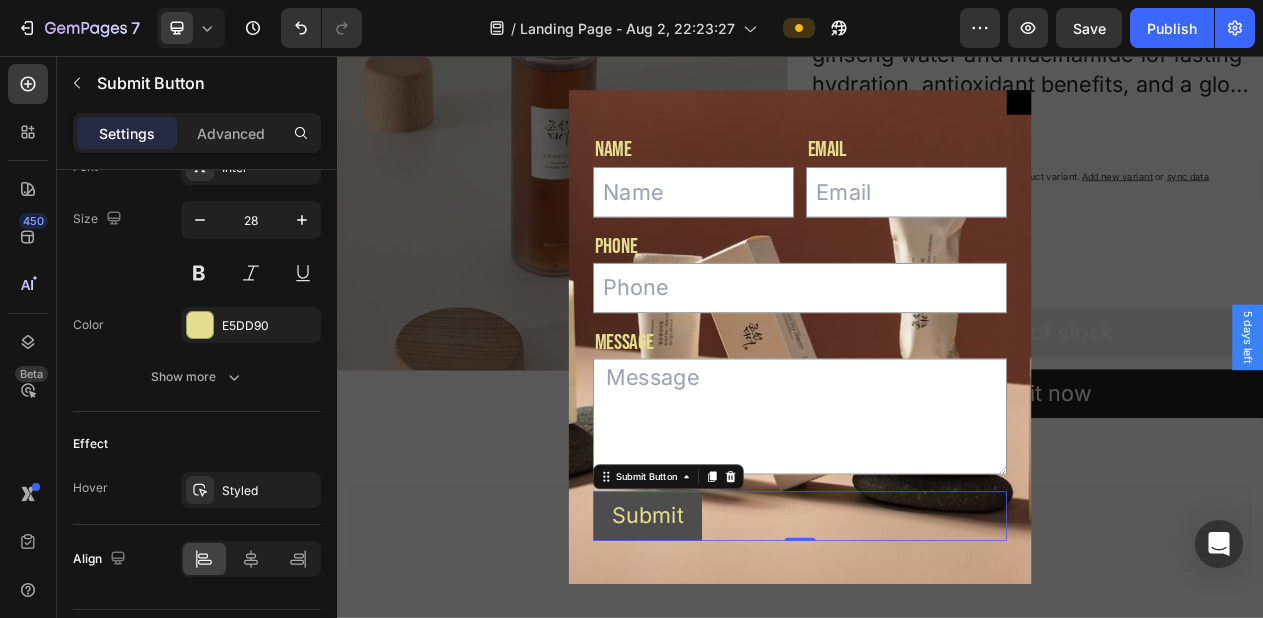 scroll, scrollTop: 3828, scrollLeft: 0, axis: vertical 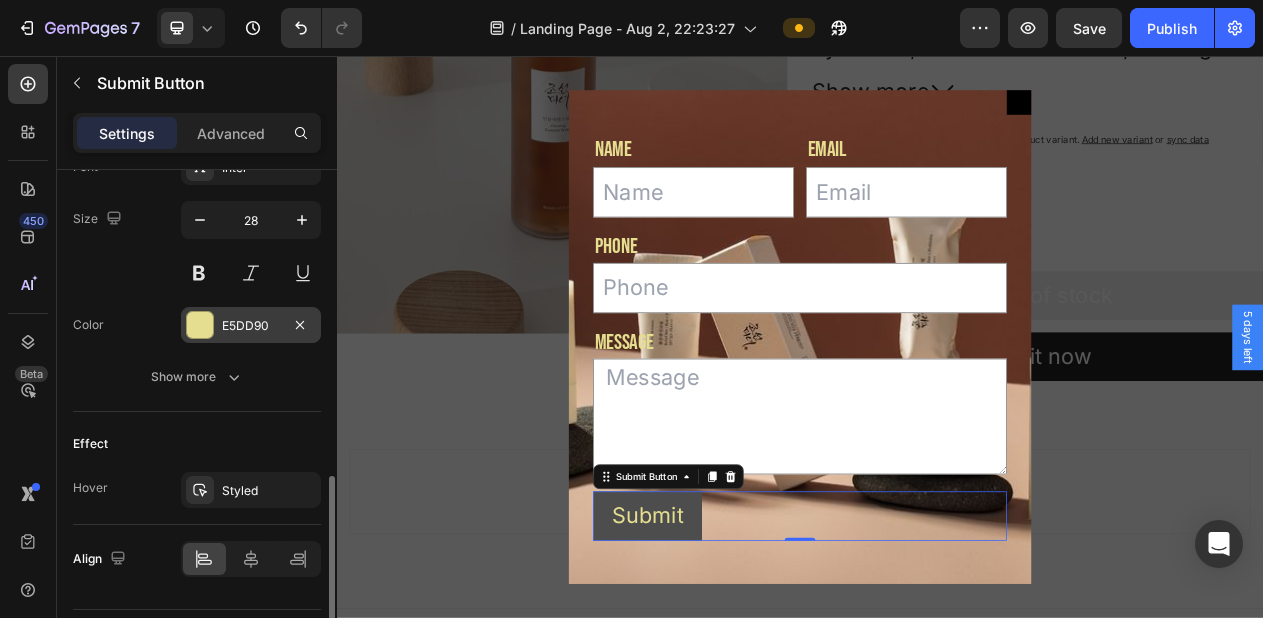 click on "E5DD90" at bounding box center [251, 326] 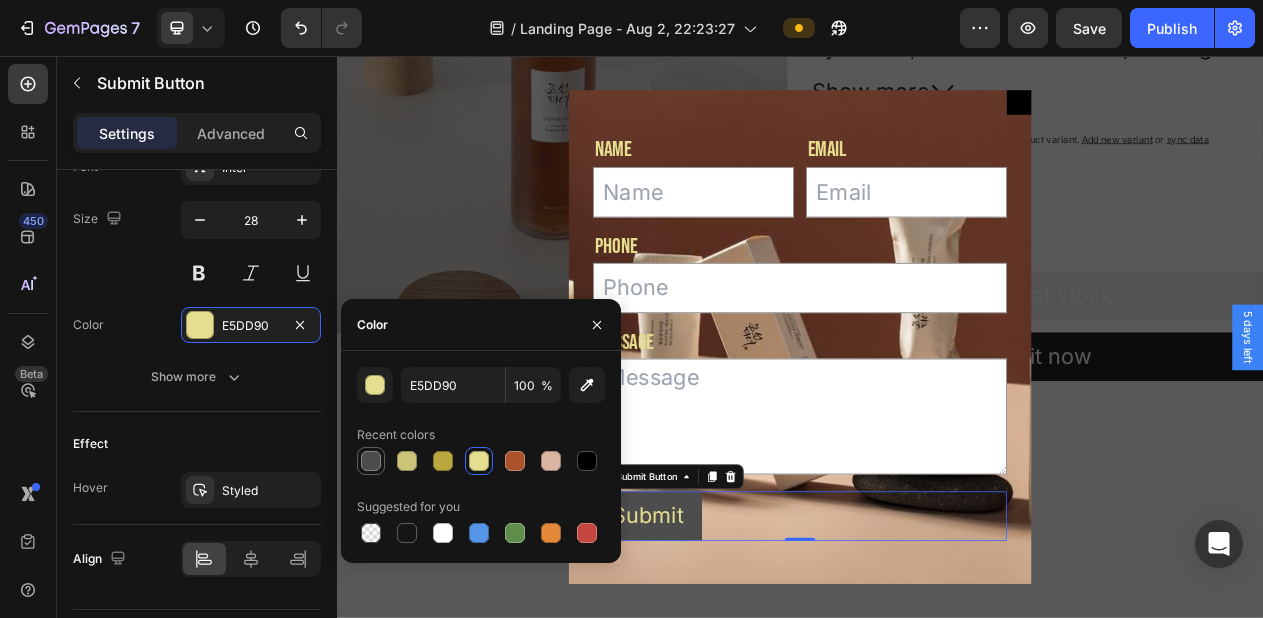 click at bounding box center (371, 461) 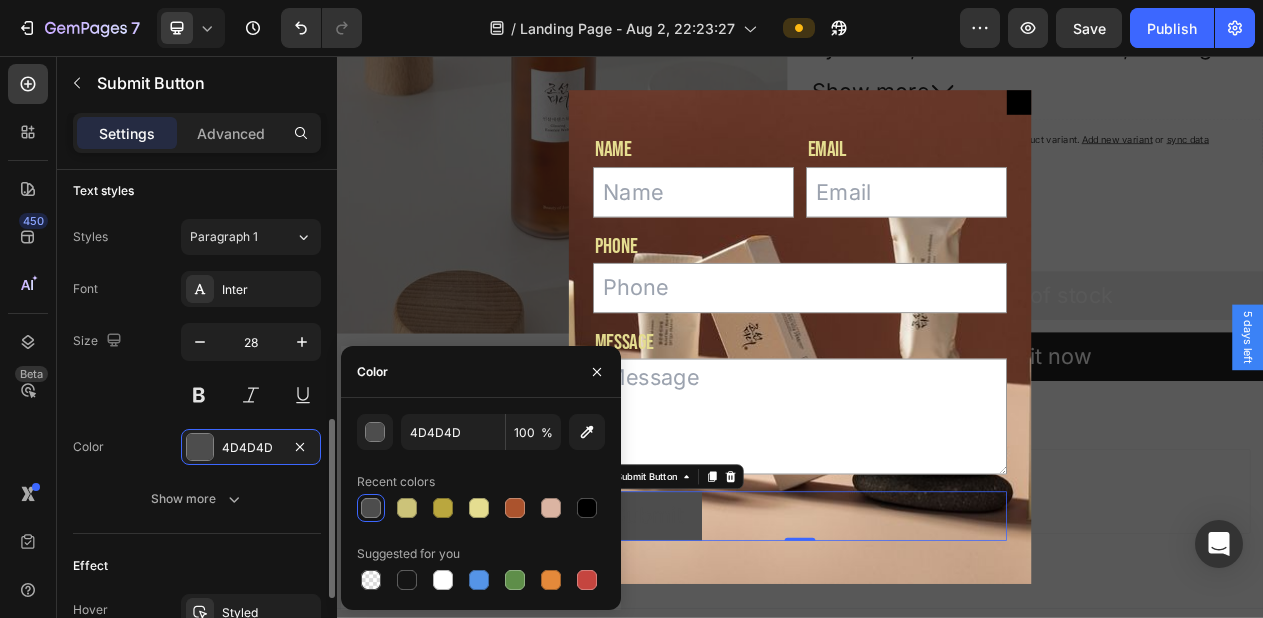 scroll, scrollTop: 721, scrollLeft: 0, axis: vertical 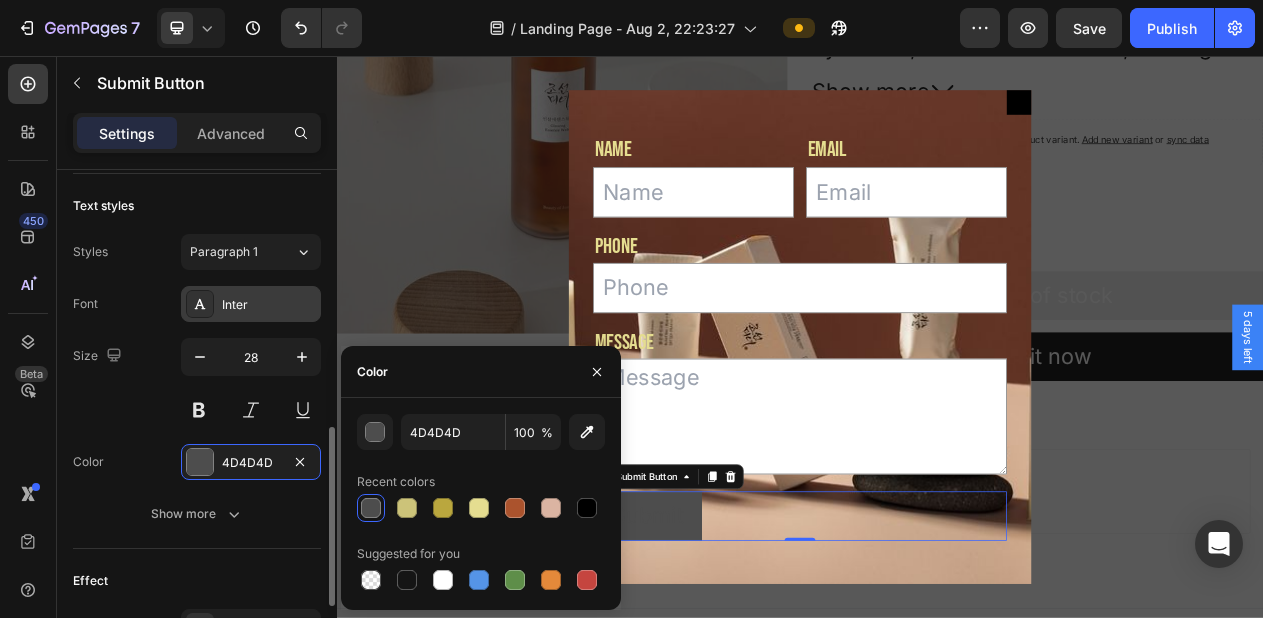 click on "Inter" at bounding box center (269, 305) 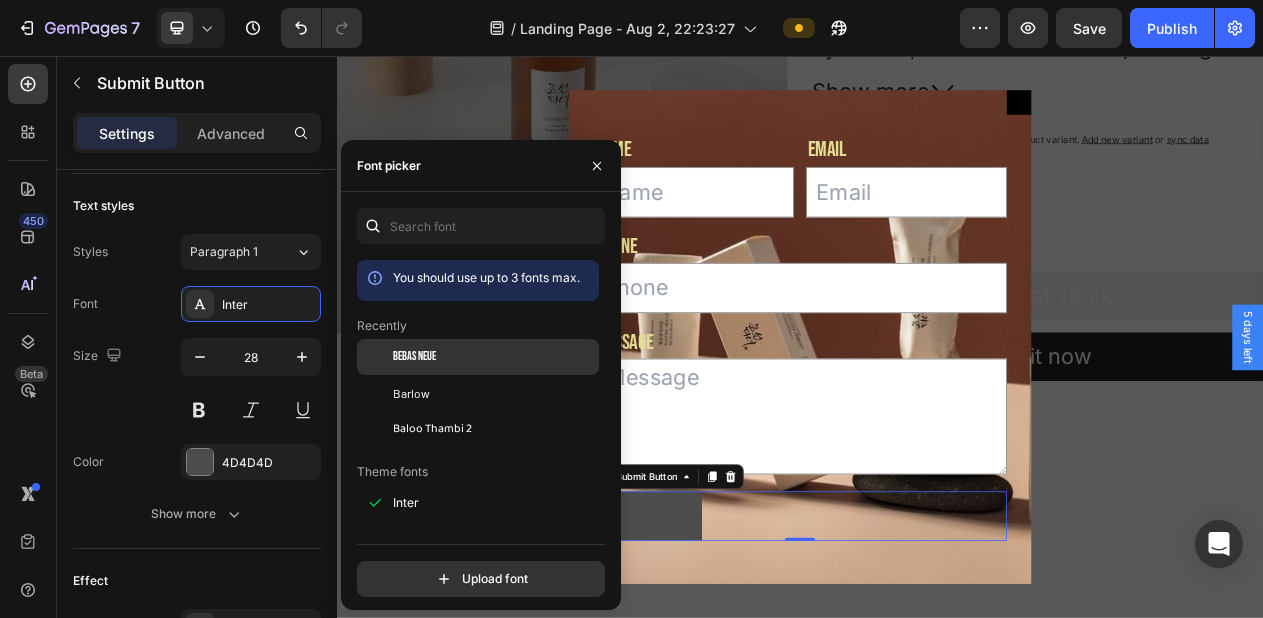 click on "Bebas Neue" at bounding box center (414, 357) 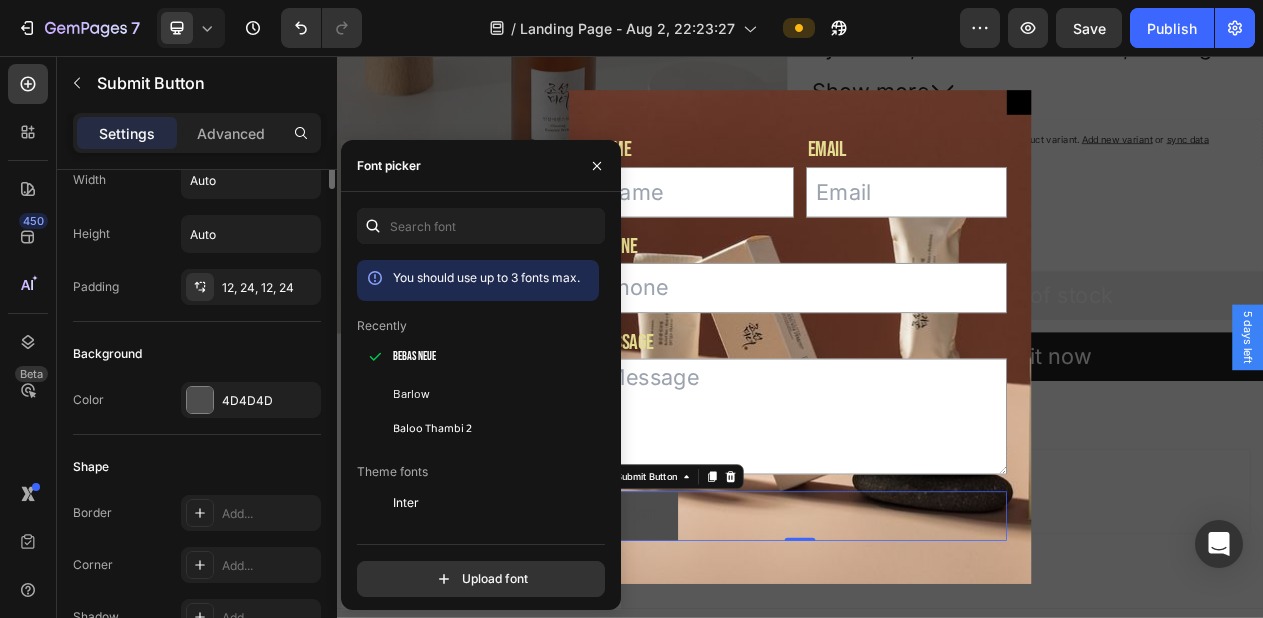 scroll, scrollTop: 9, scrollLeft: 0, axis: vertical 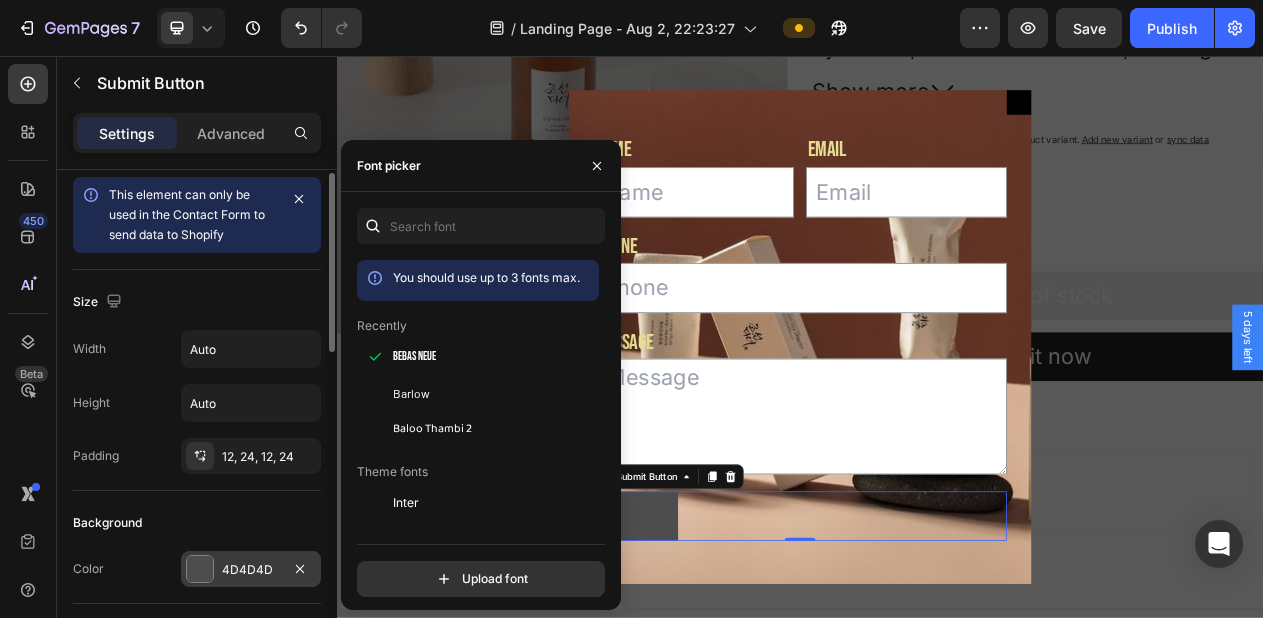 click on "4D4D4D" at bounding box center (251, 569) 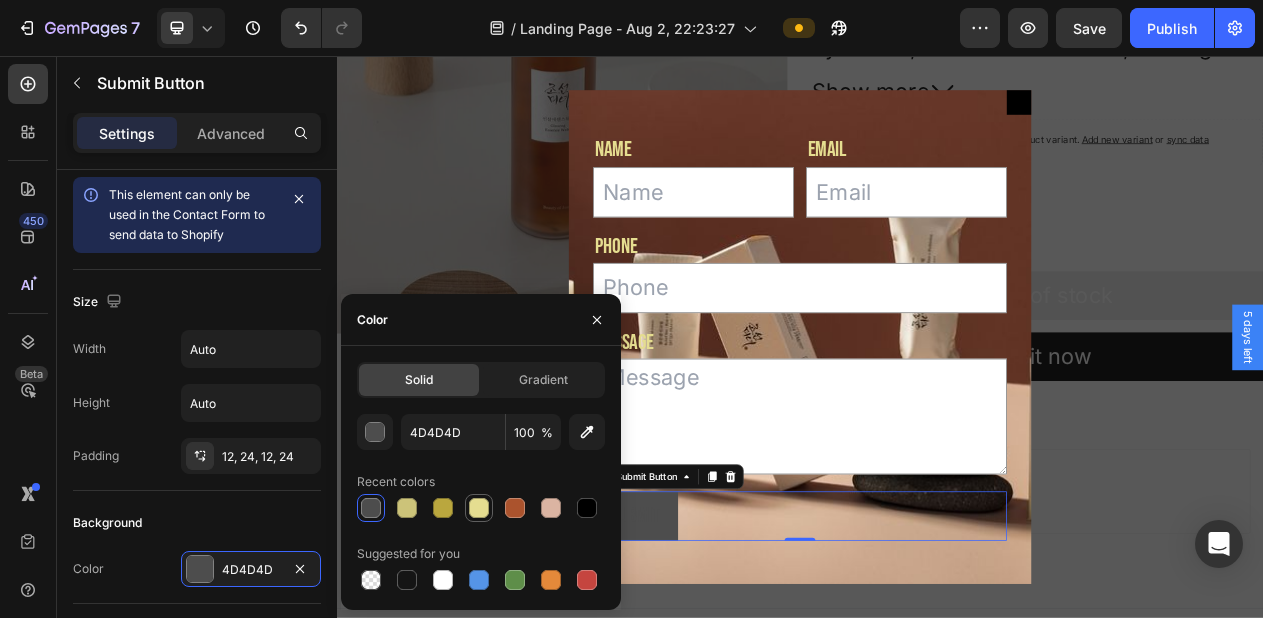 click at bounding box center (479, 508) 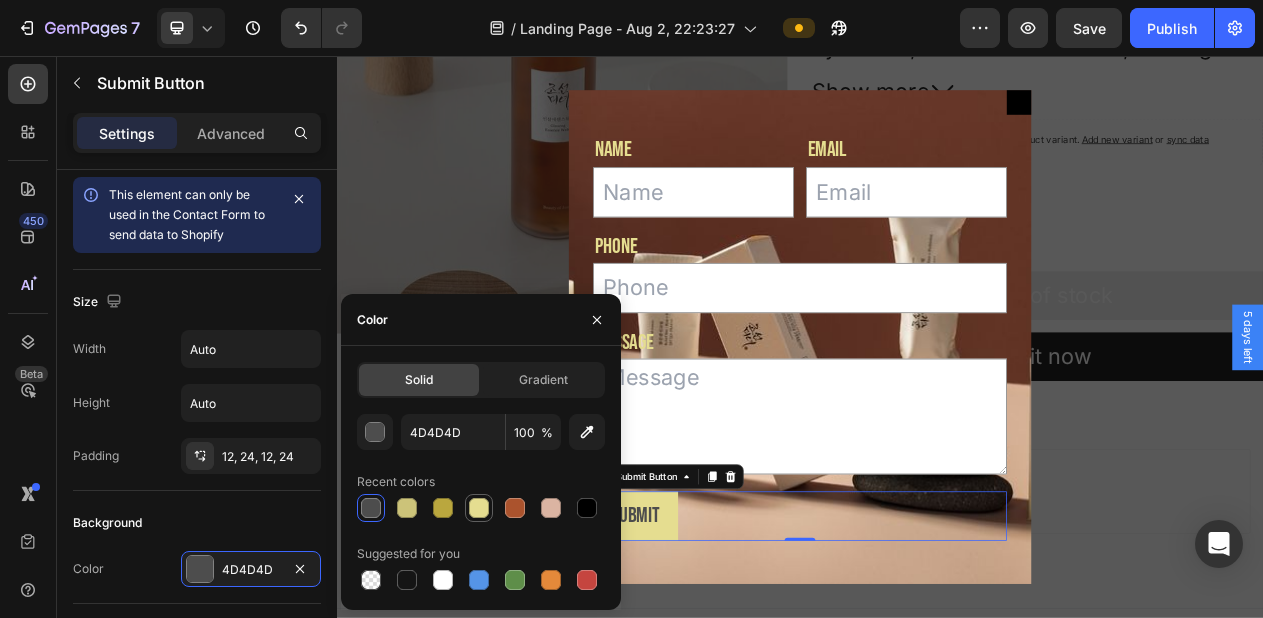 type on "E5DD90" 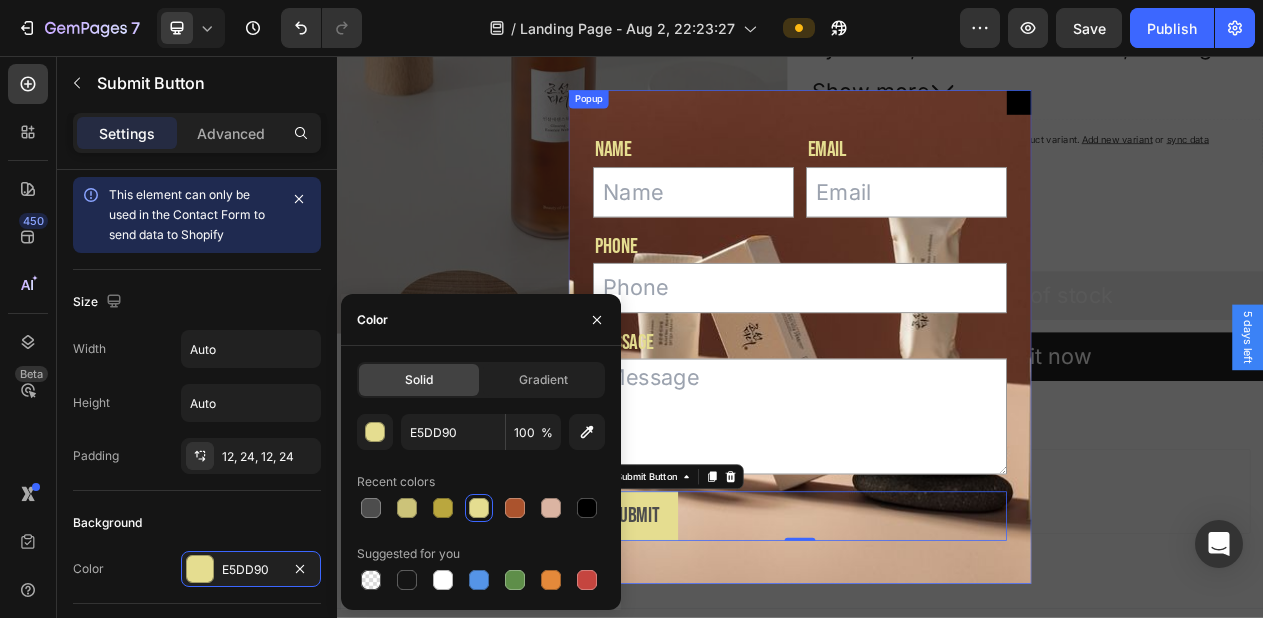 click on "Name Text Block Text Field Email Text Block Email Field Row Phone Text Block Text Field Row Message Text Block Text Area Row Submit Submit Button   0 Contact Form" at bounding box center [937, 419] 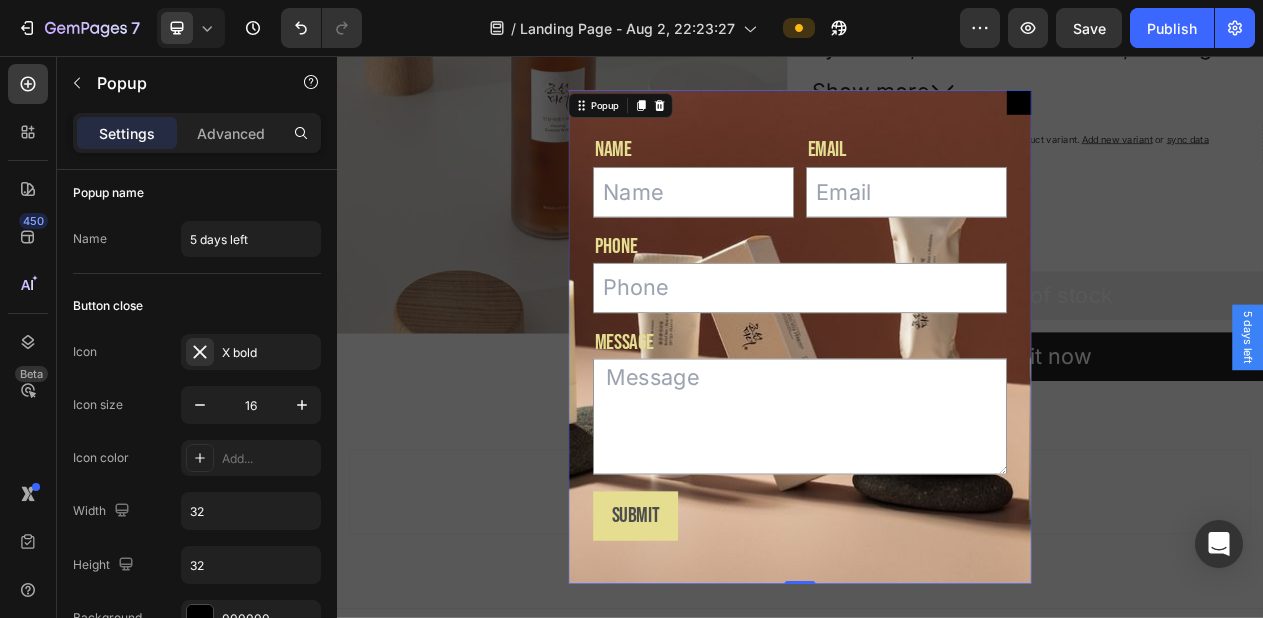 scroll, scrollTop: 0, scrollLeft: 0, axis: both 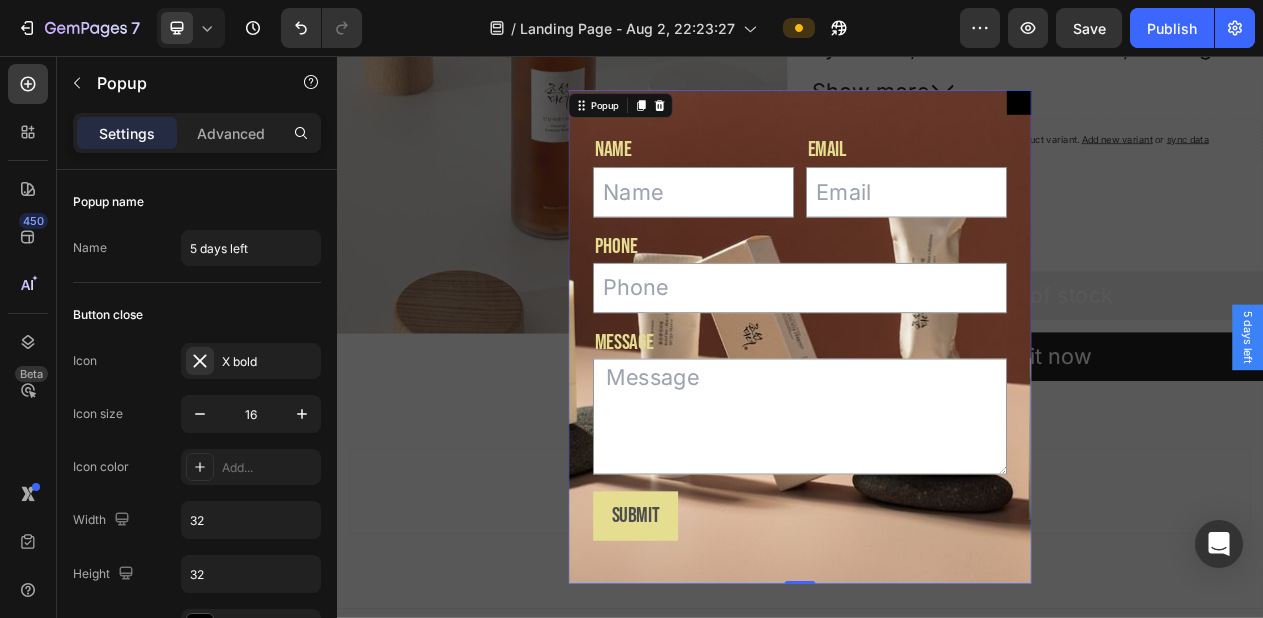 click on "Name Text Block Text Field Email Text Block Email Field Row Phone Text Block Text Field Row Message Text Block Text Area Row Submit Submit Button Contact Form" at bounding box center (937, 419) 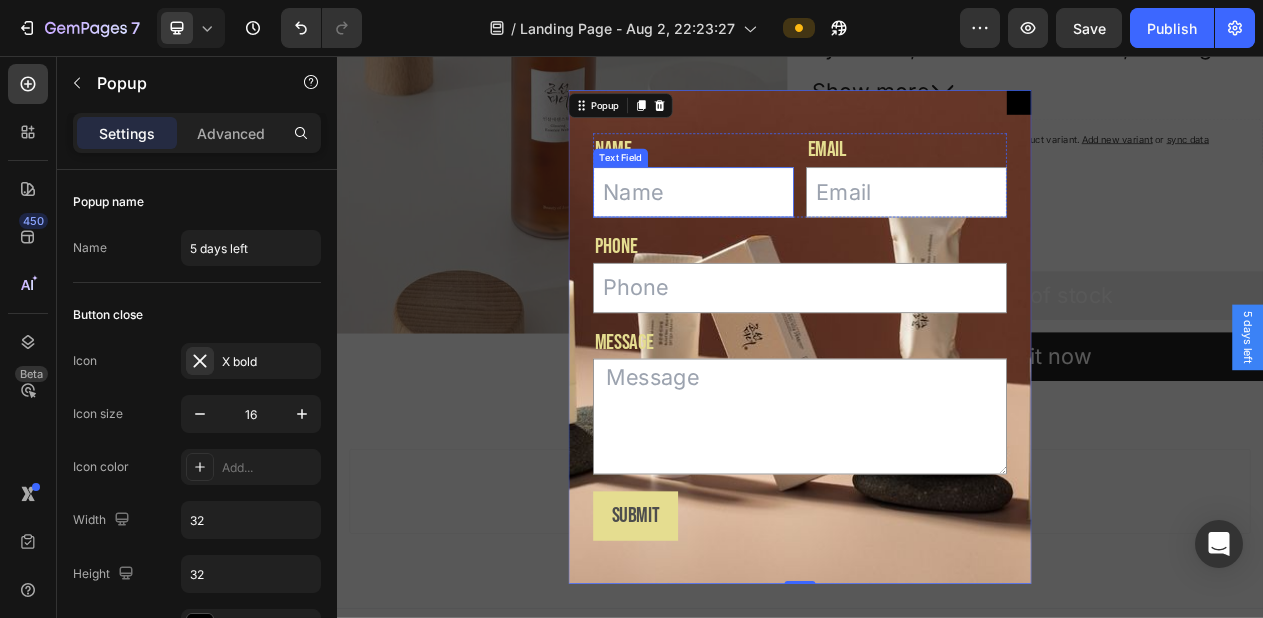 click at bounding box center (799, 232) 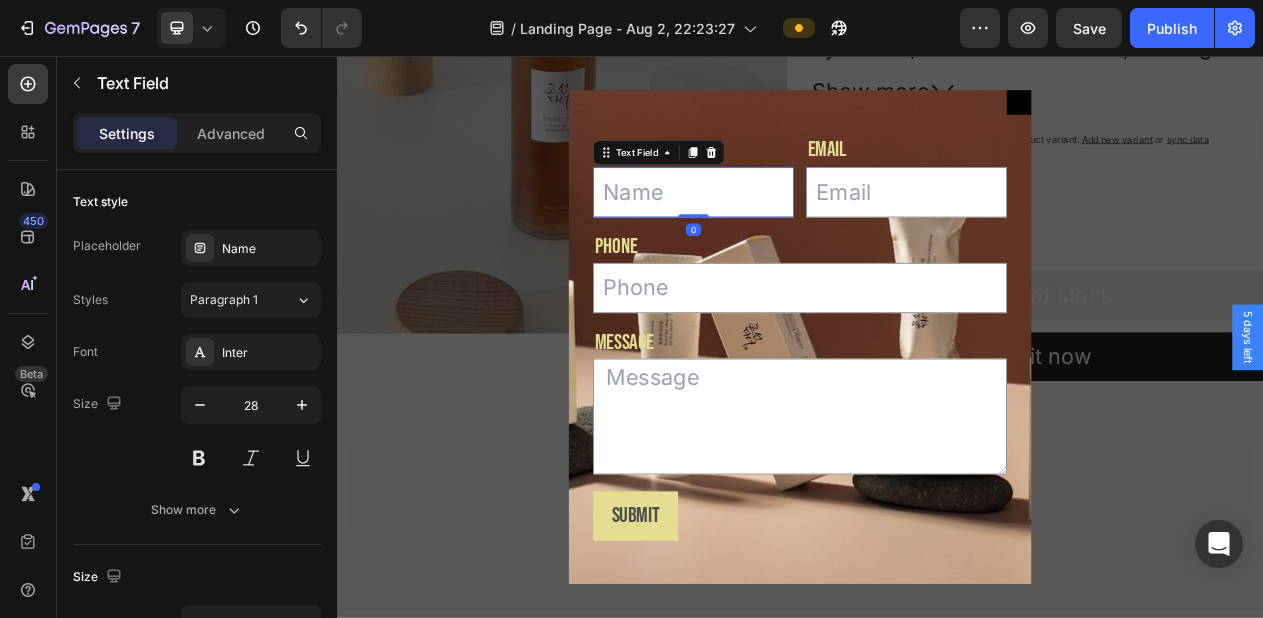 click at bounding box center [799, 232] 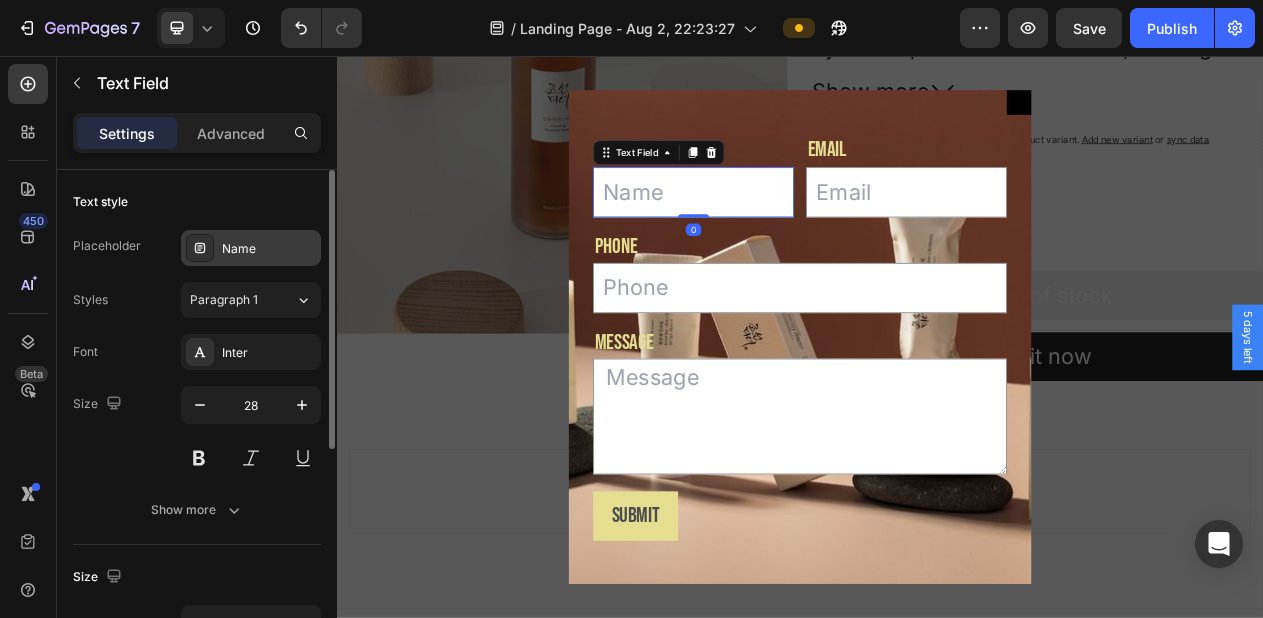 click on "Name" at bounding box center [269, 249] 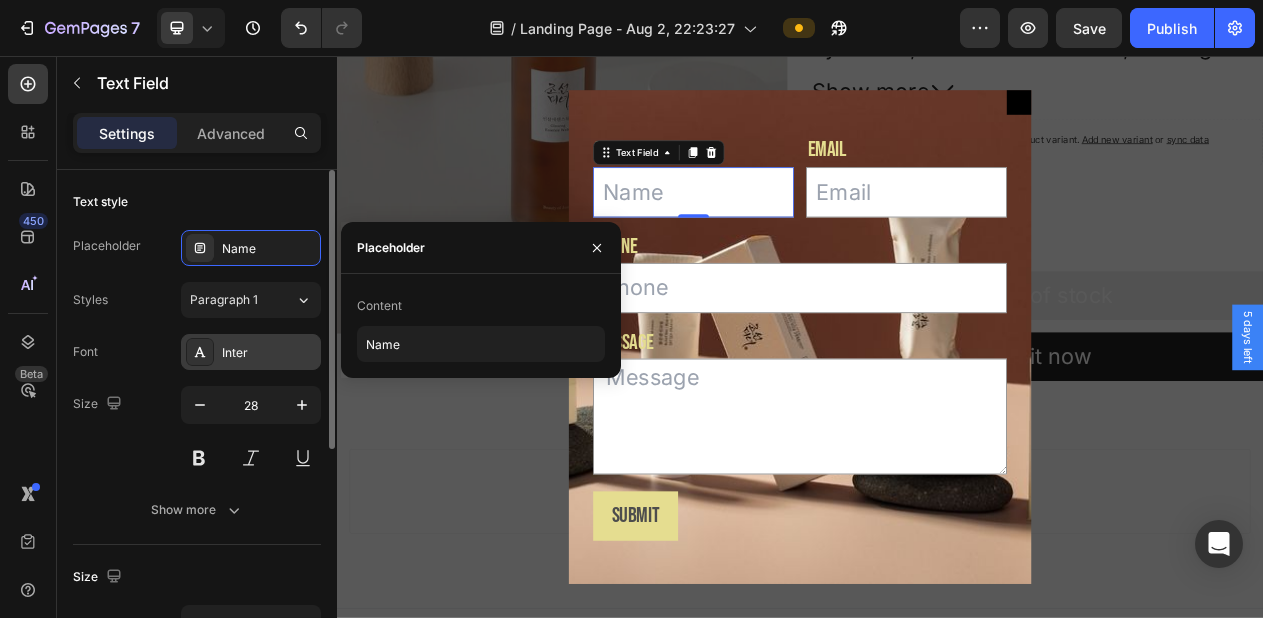 click on "Inter" at bounding box center [251, 352] 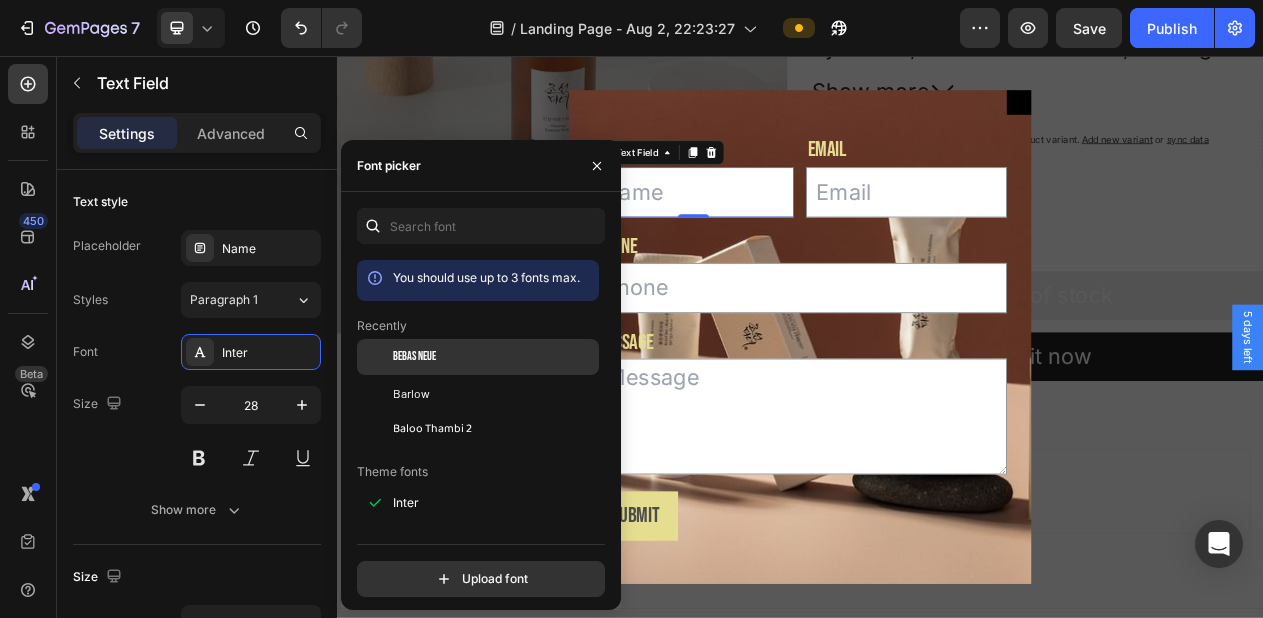 click on "Bebas Neue" at bounding box center (414, 357) 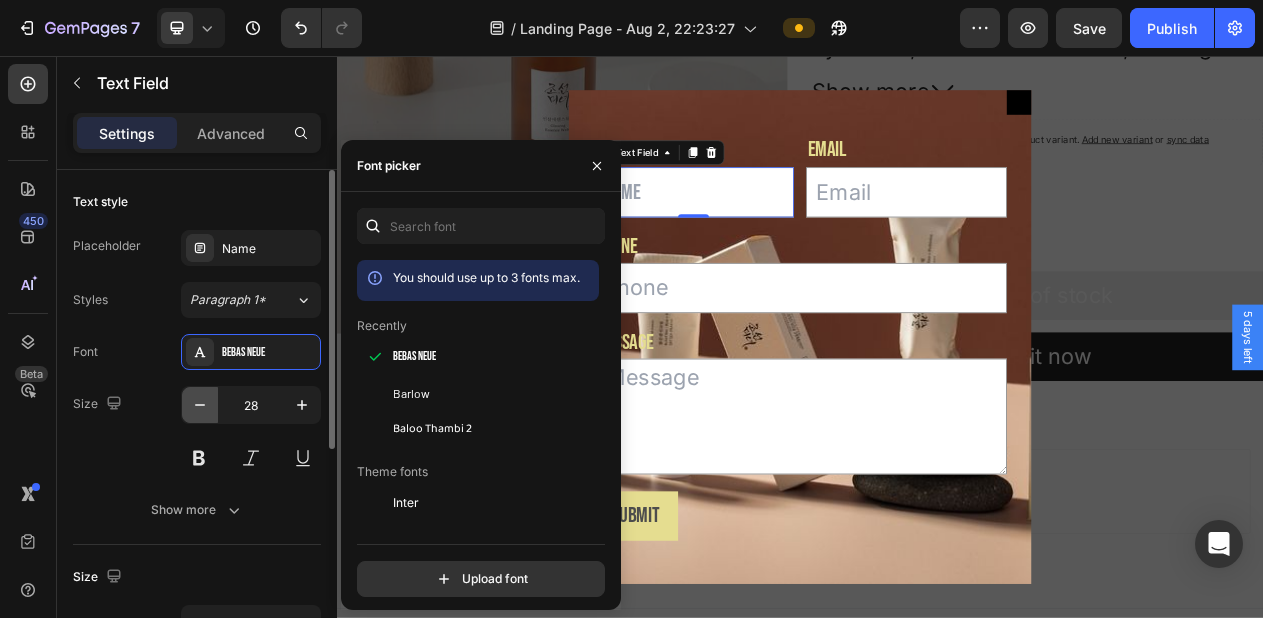 click 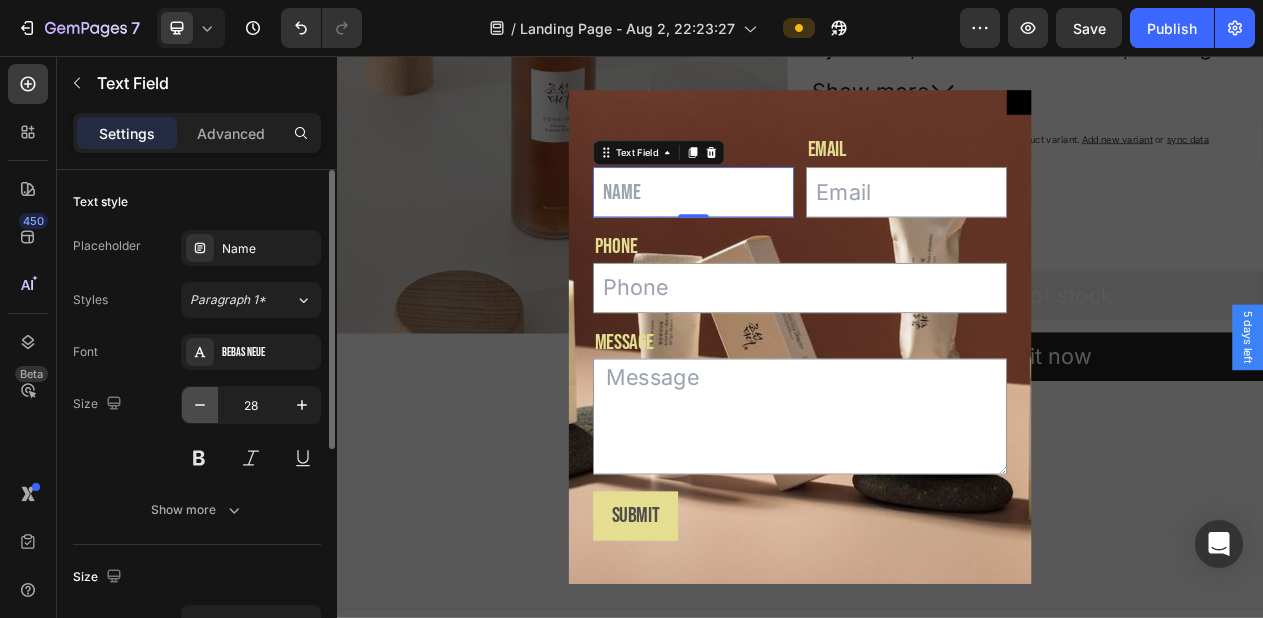 click 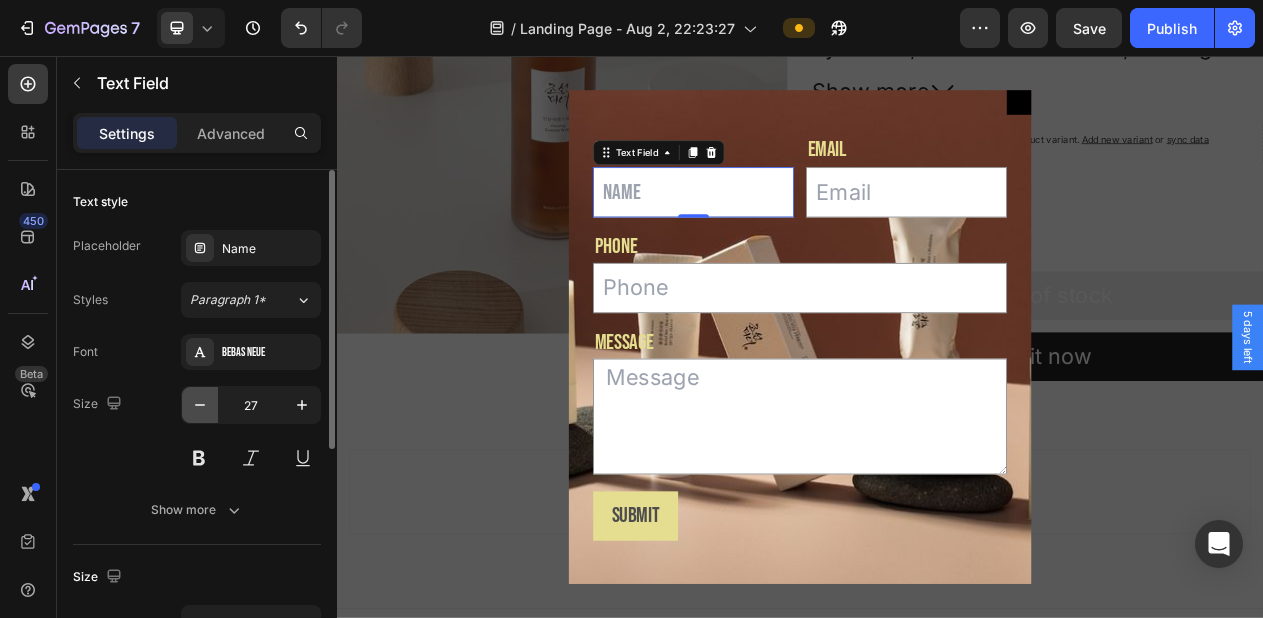 click 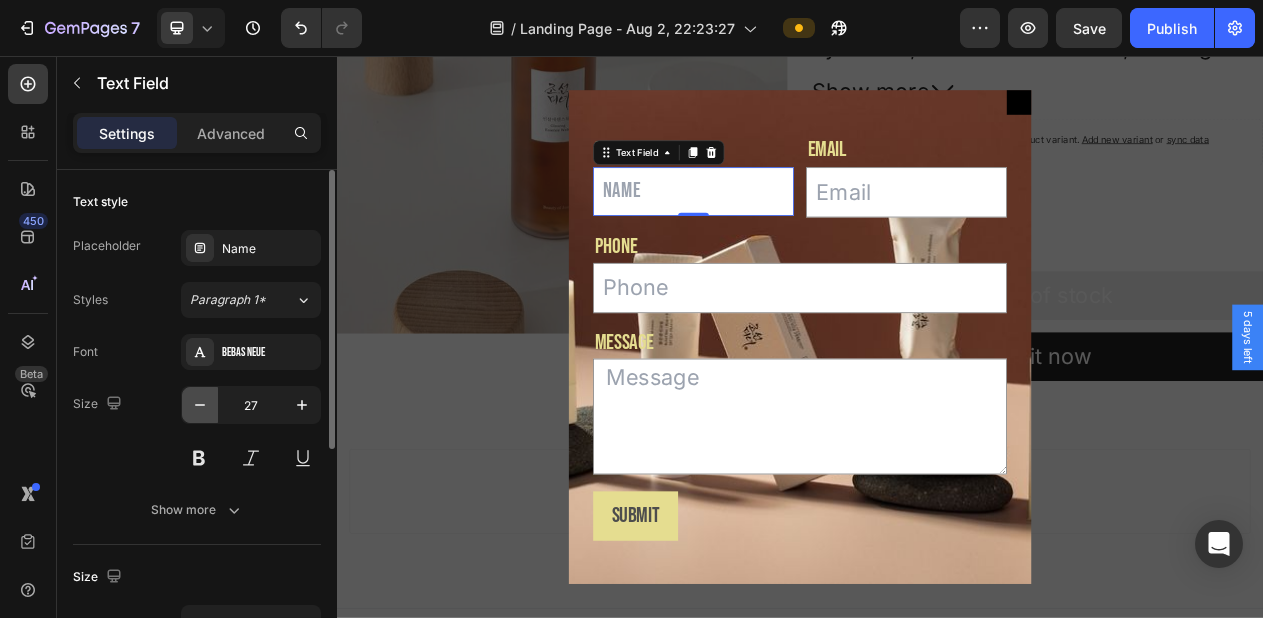 click 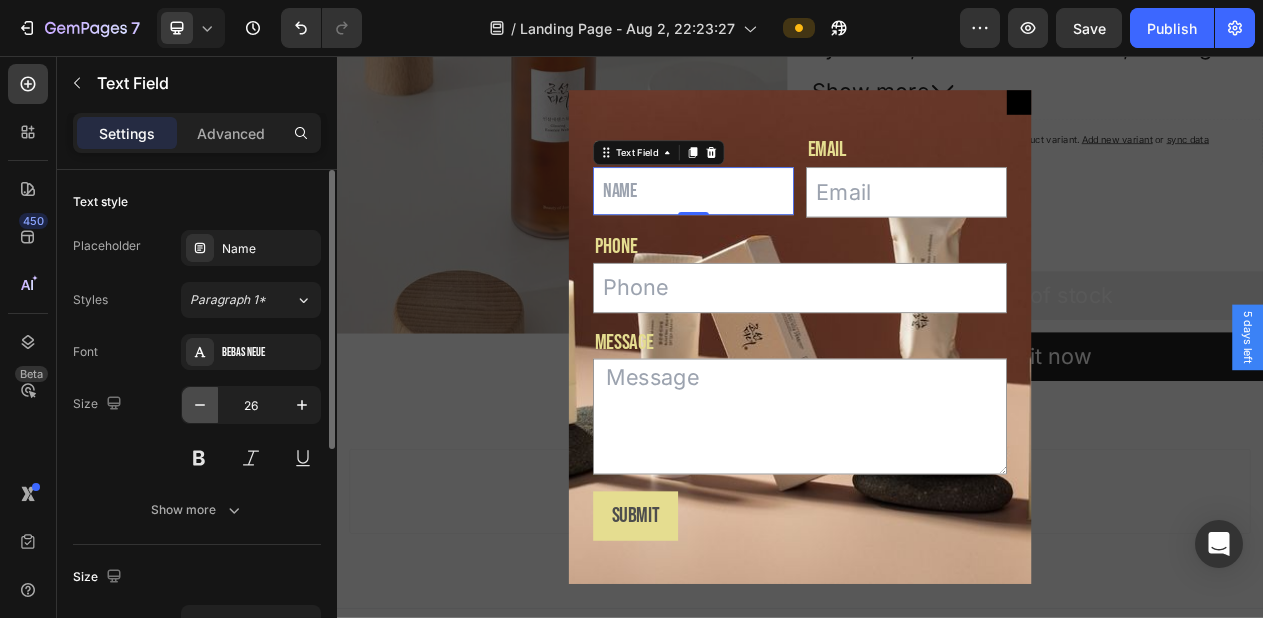 click 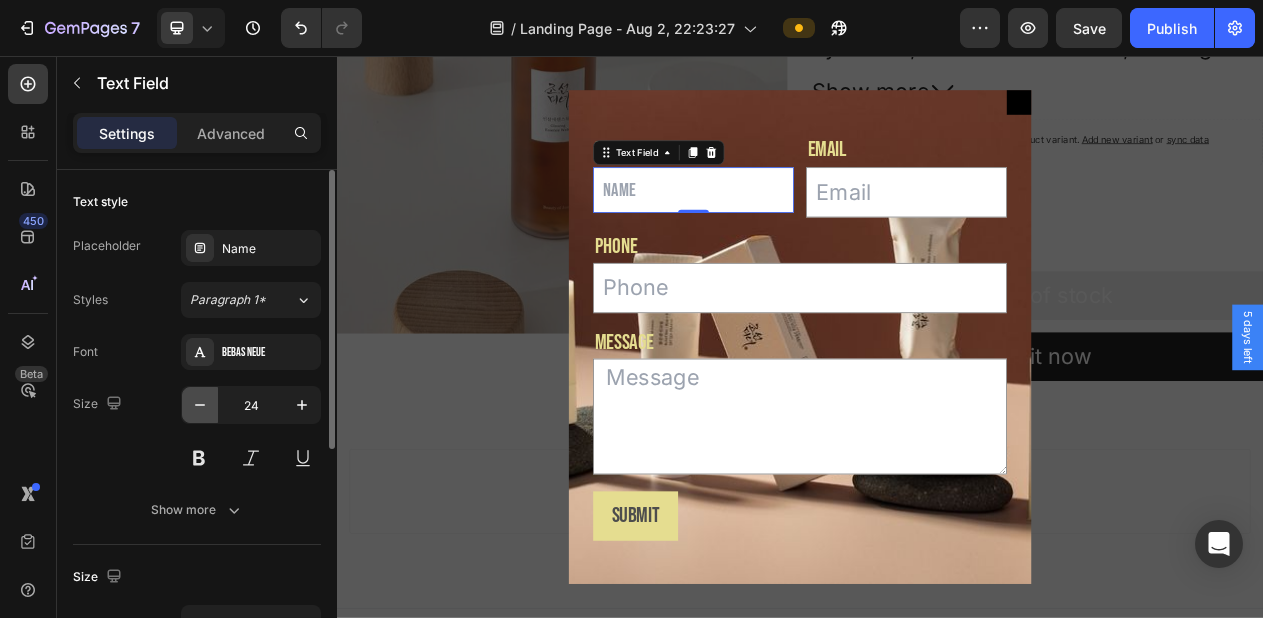 click 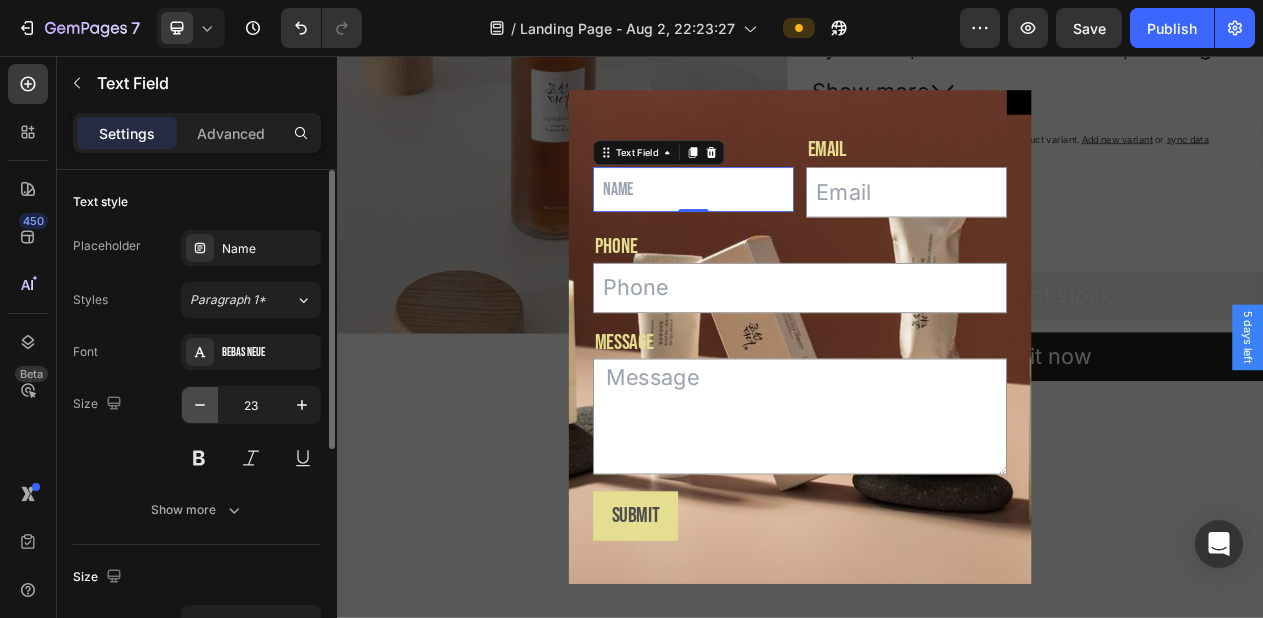 click 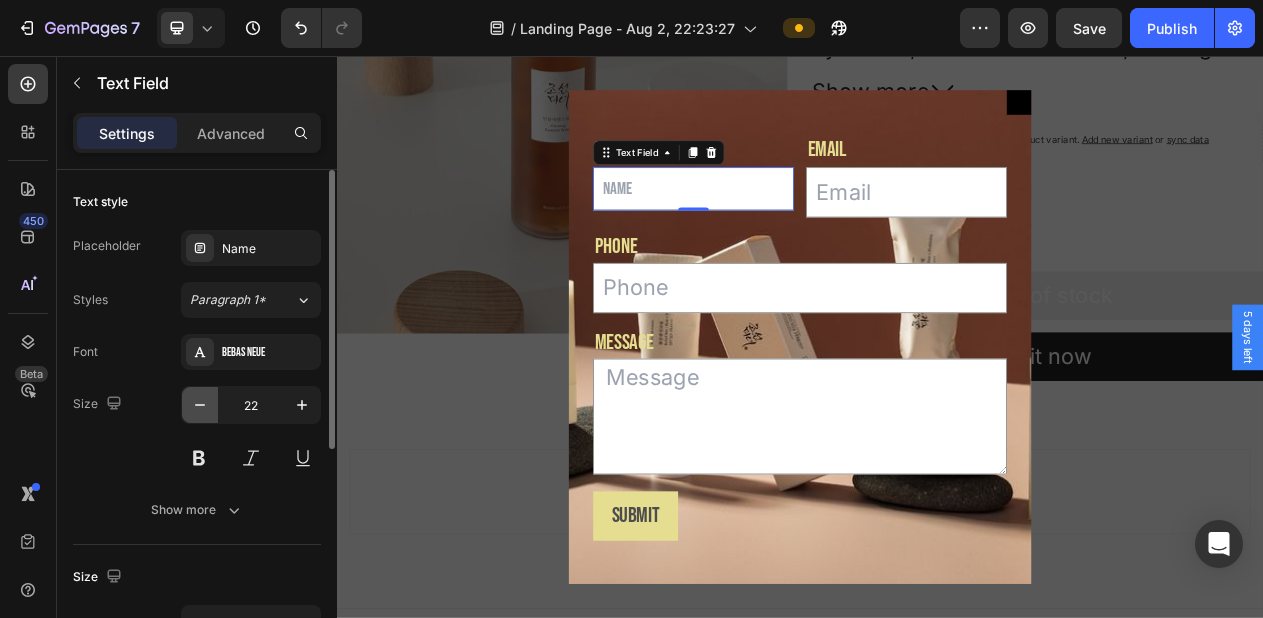 click 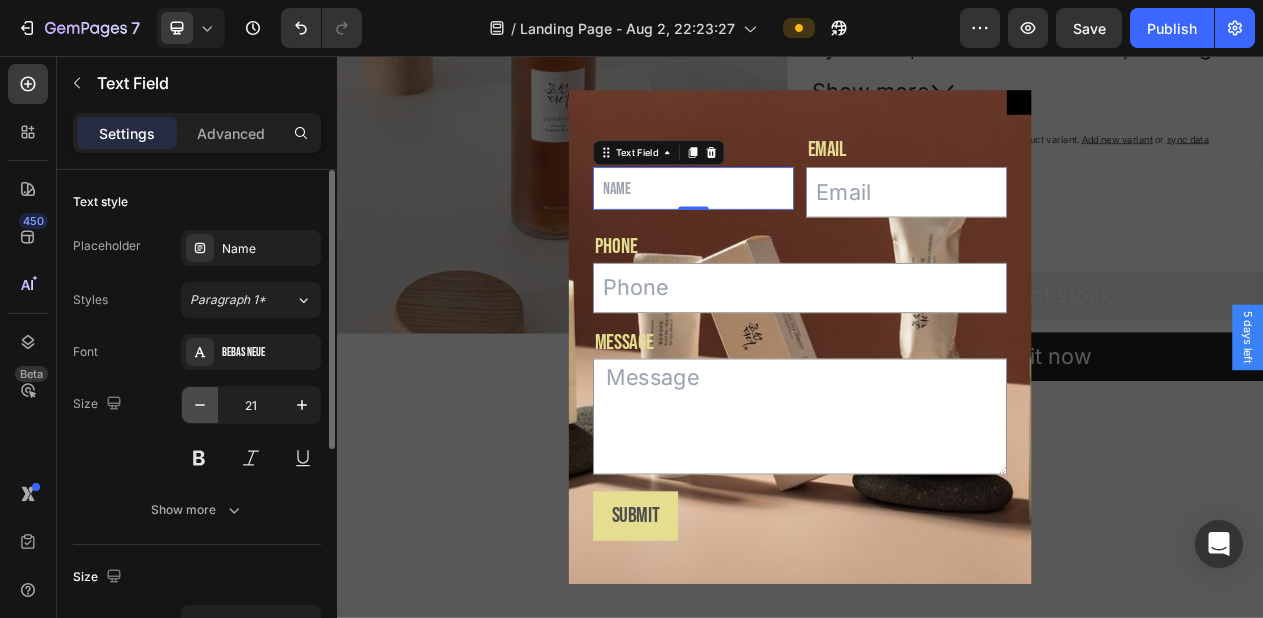 type 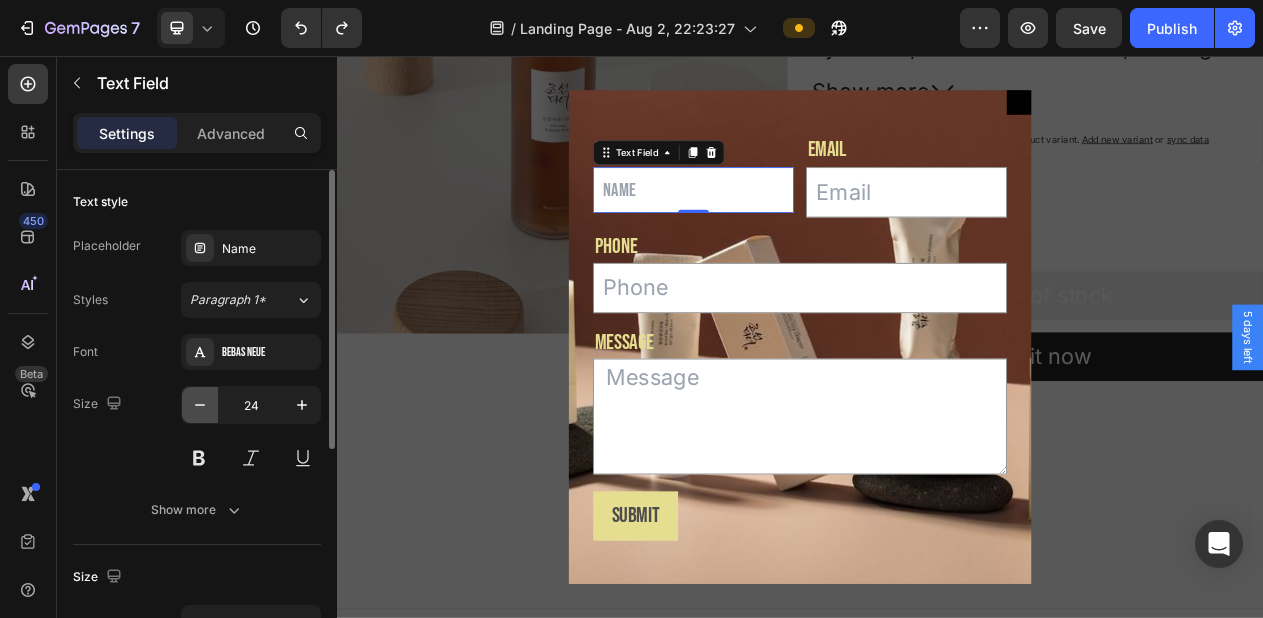type on "28" 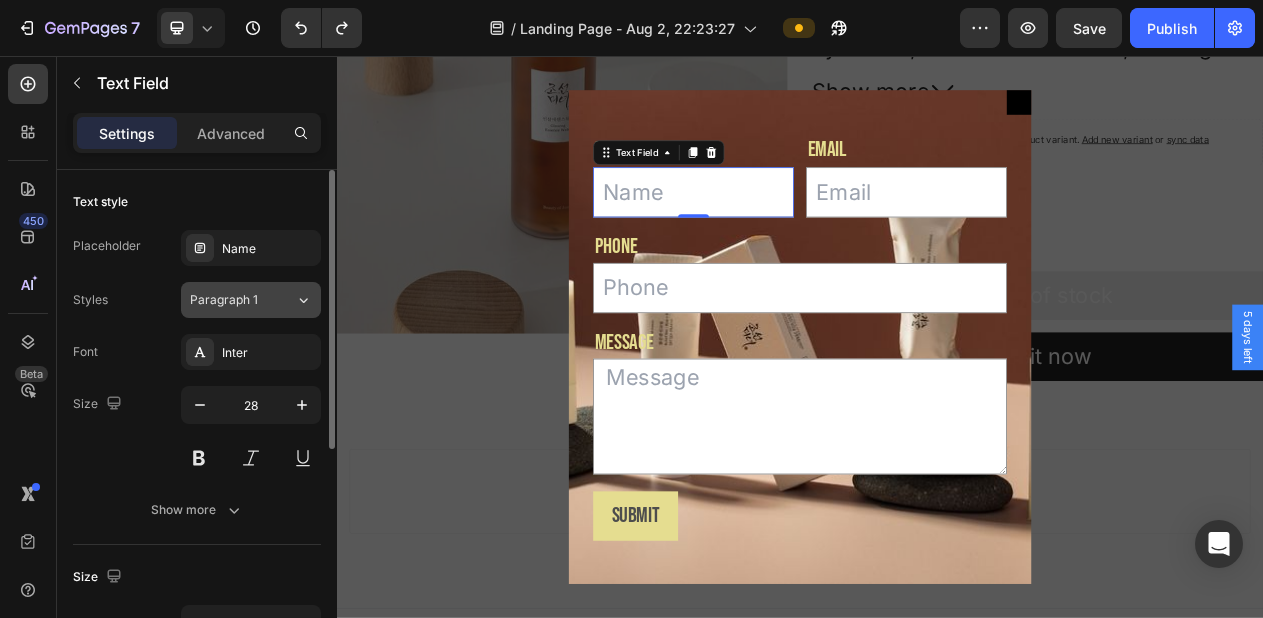 click on "Paragraph 1" at bounding box center [230, 300] 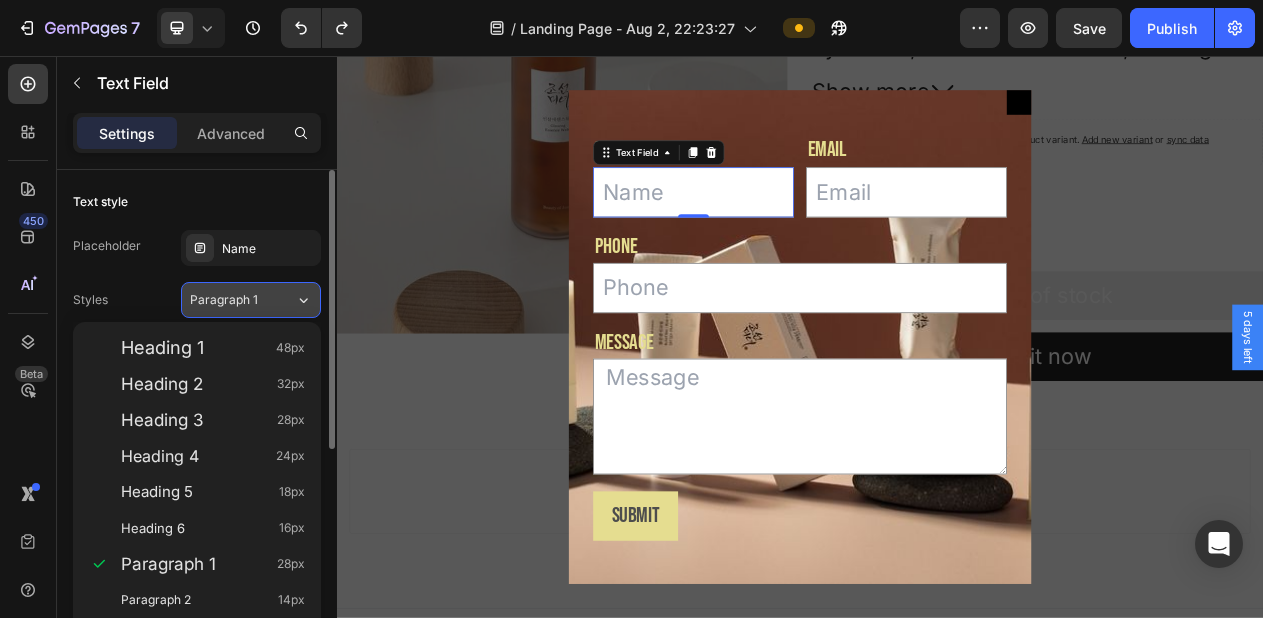 click on "Paragraph 1" at bounding box center [230, 300] 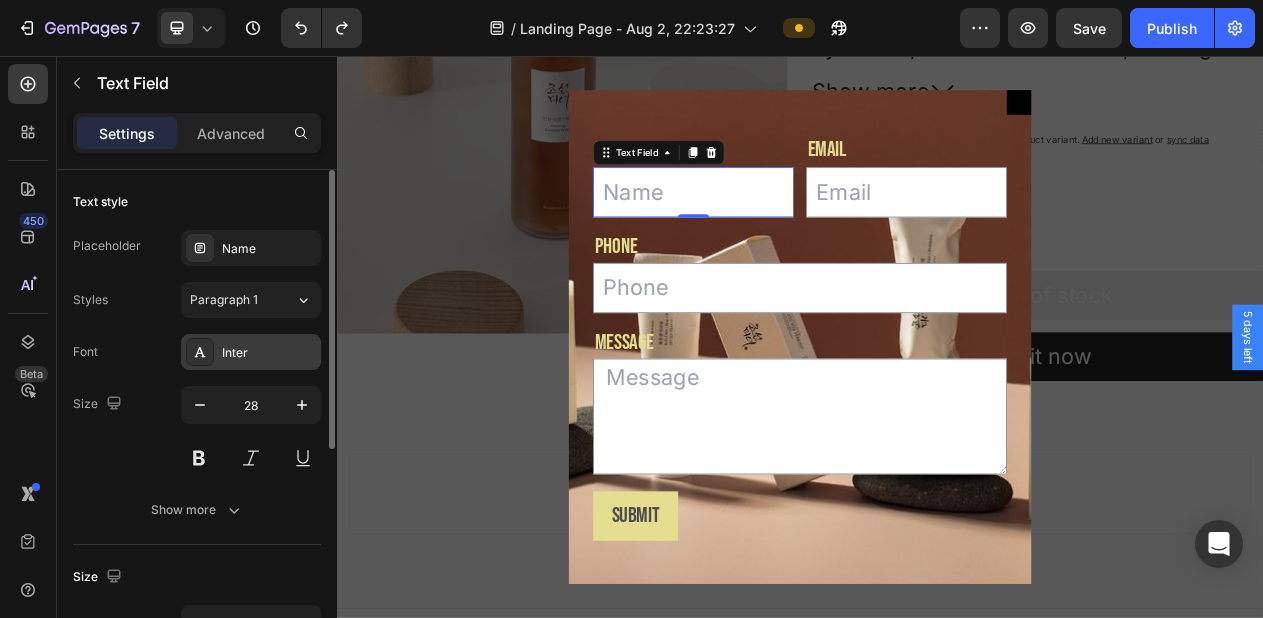 click on "Inter" at bounding box center [269, 353] 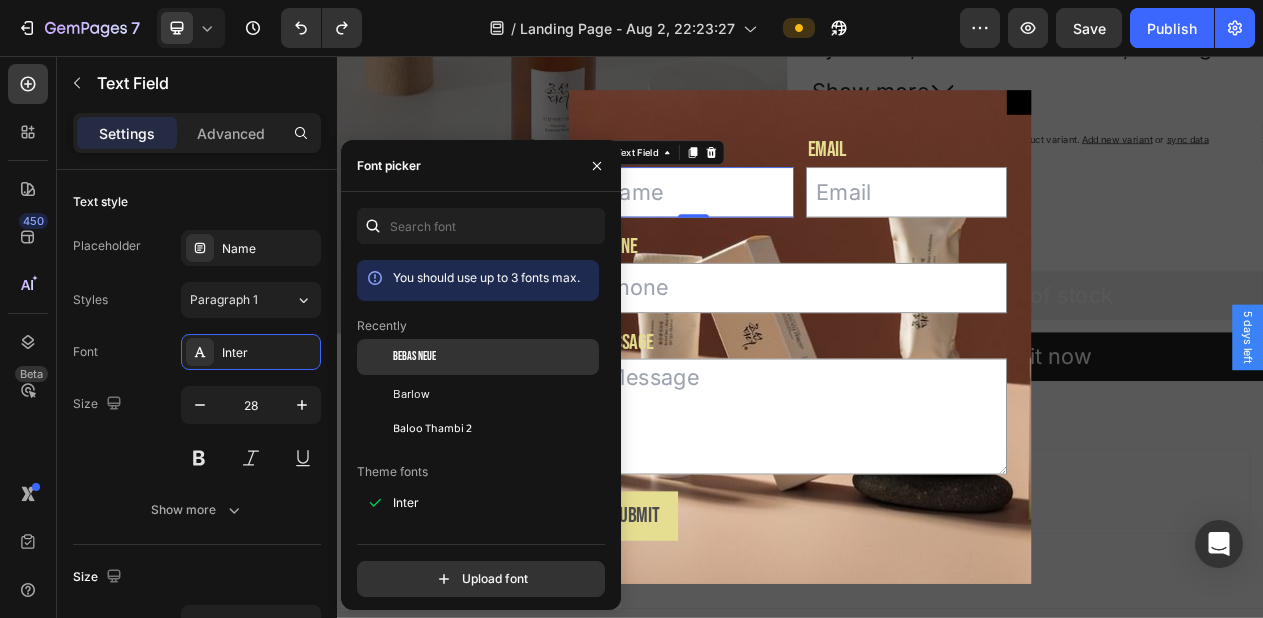 click on "Bebas Neue" at bounding box center (414, 357) 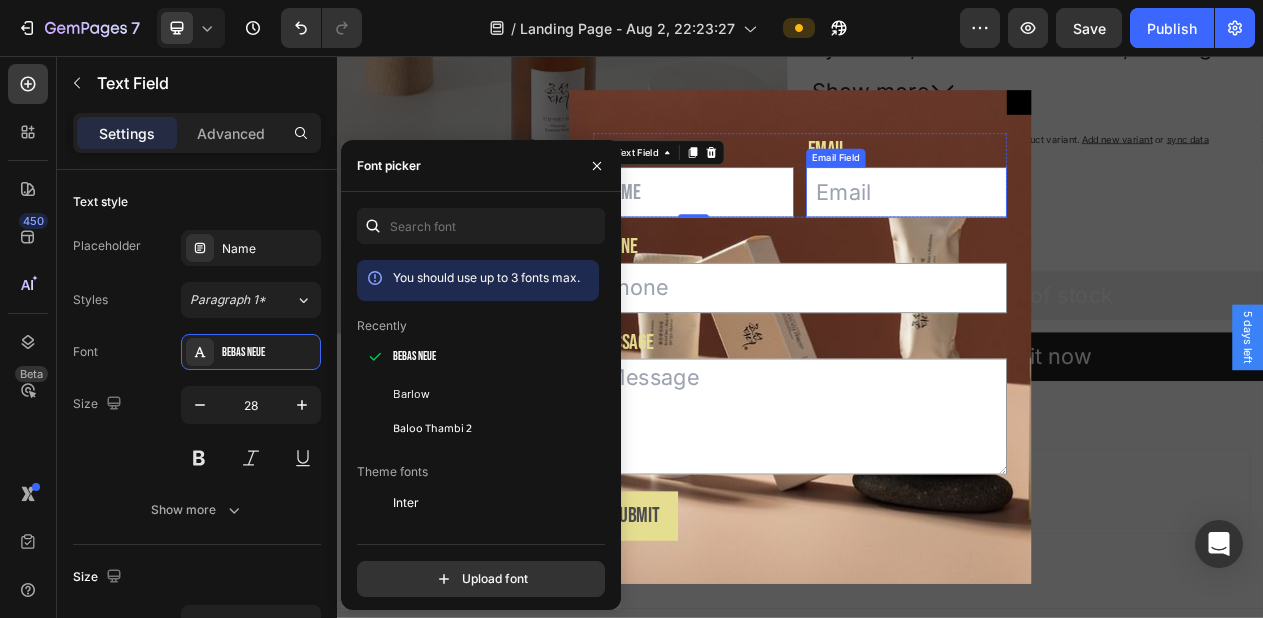 click at bounding box center (1075, 232) 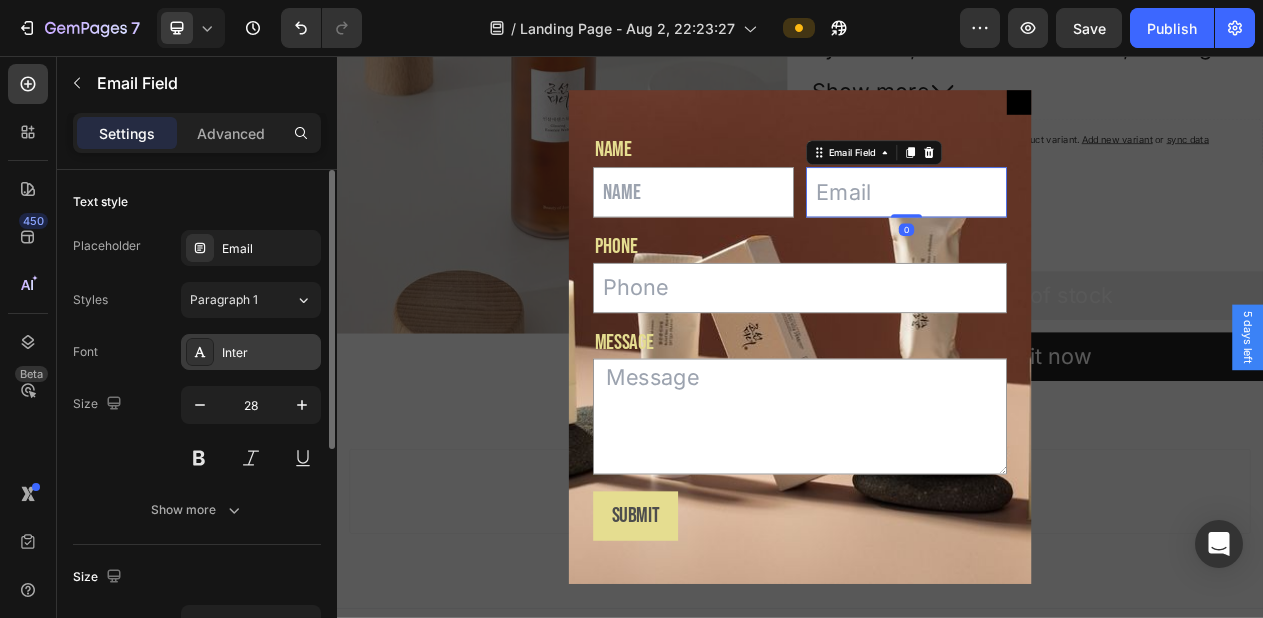 click on "Inter" at bounding box center (251, 352) 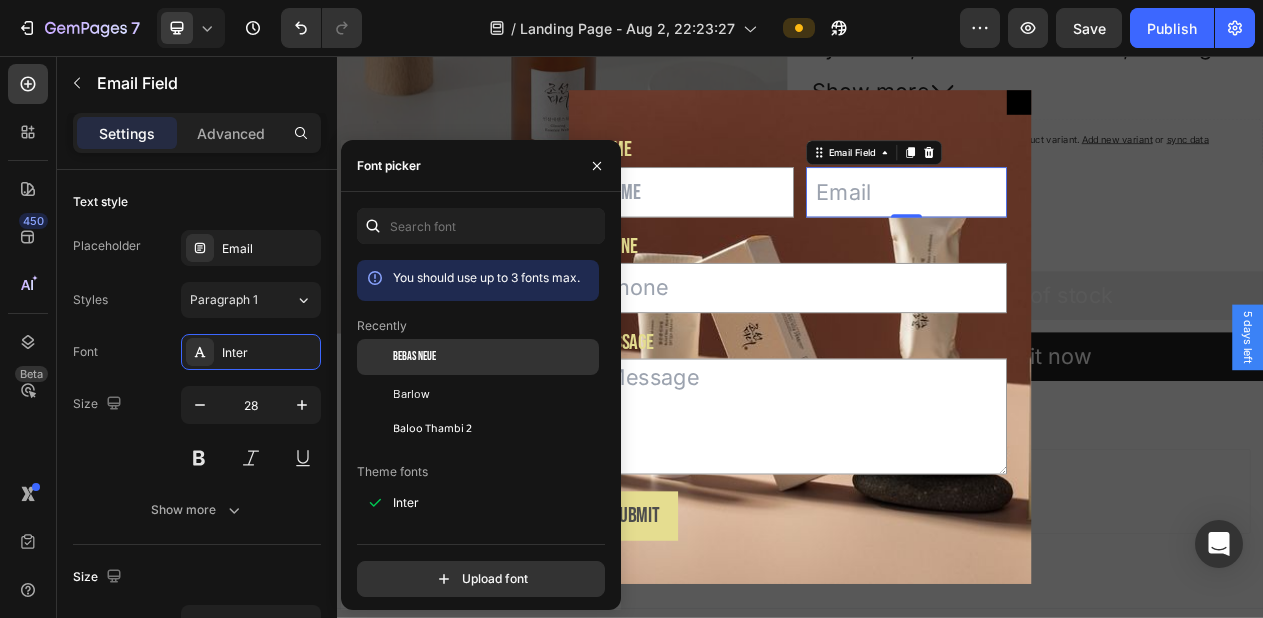 click on "Bebas Neue" at bounding box center [414, 357] 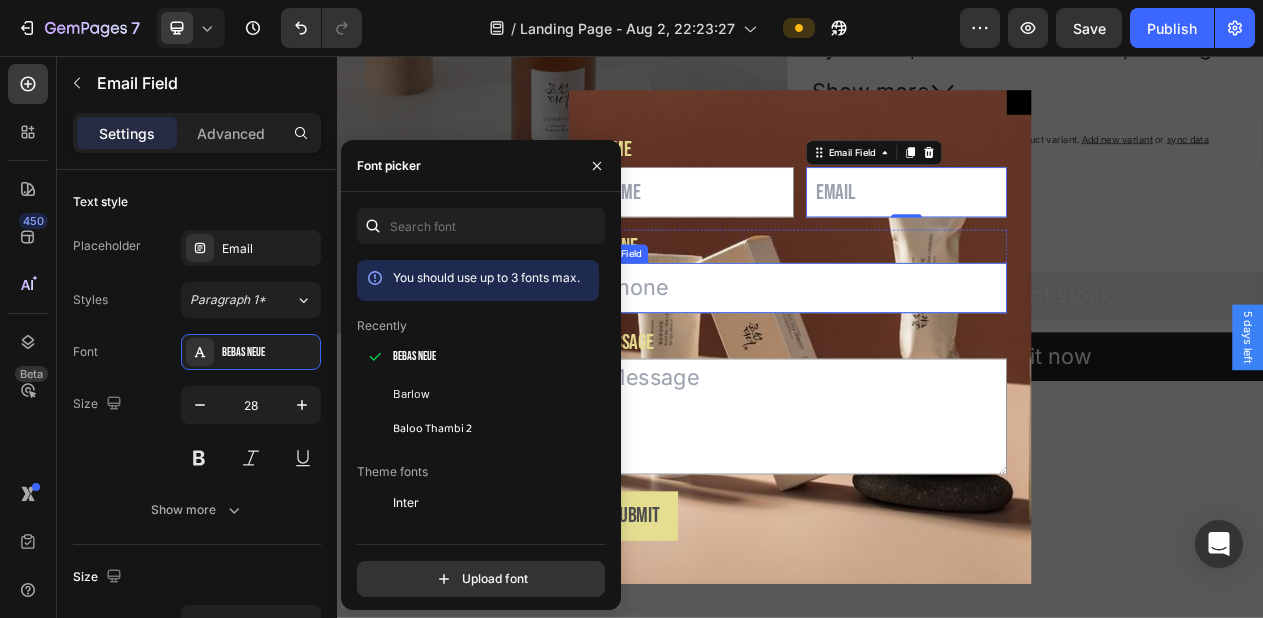 click at bounding box center [937, 356] 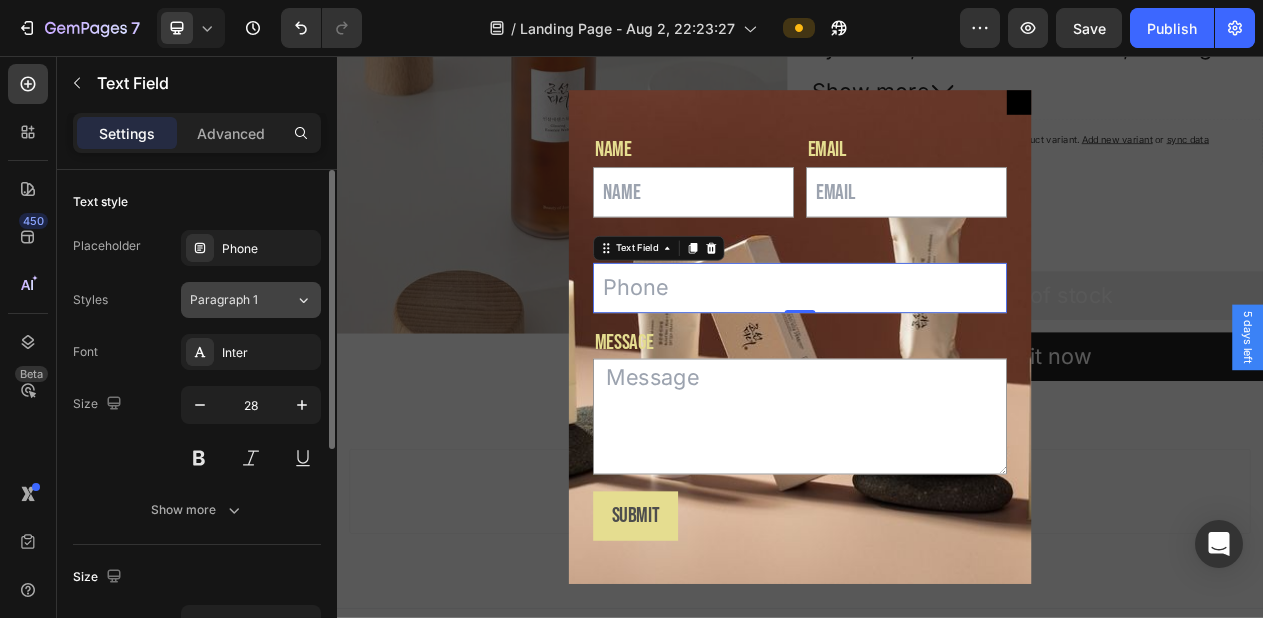 click on "Paragraph 1" at bounding box center (230, 300) 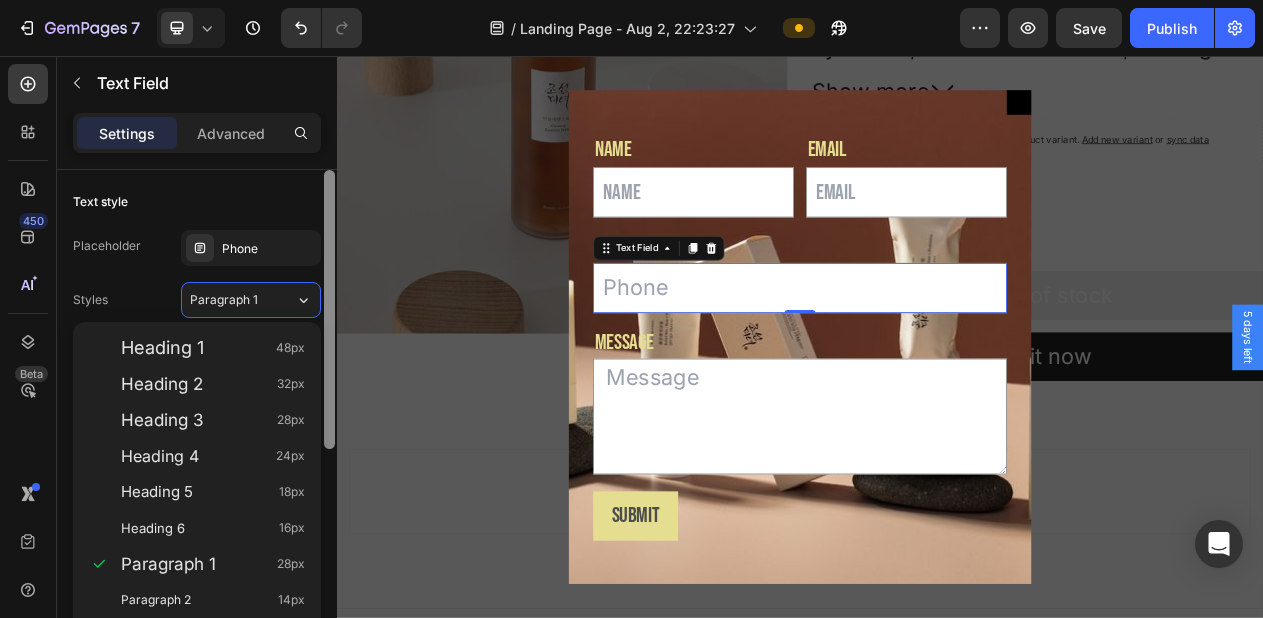 click at bounding box center (329, 309) 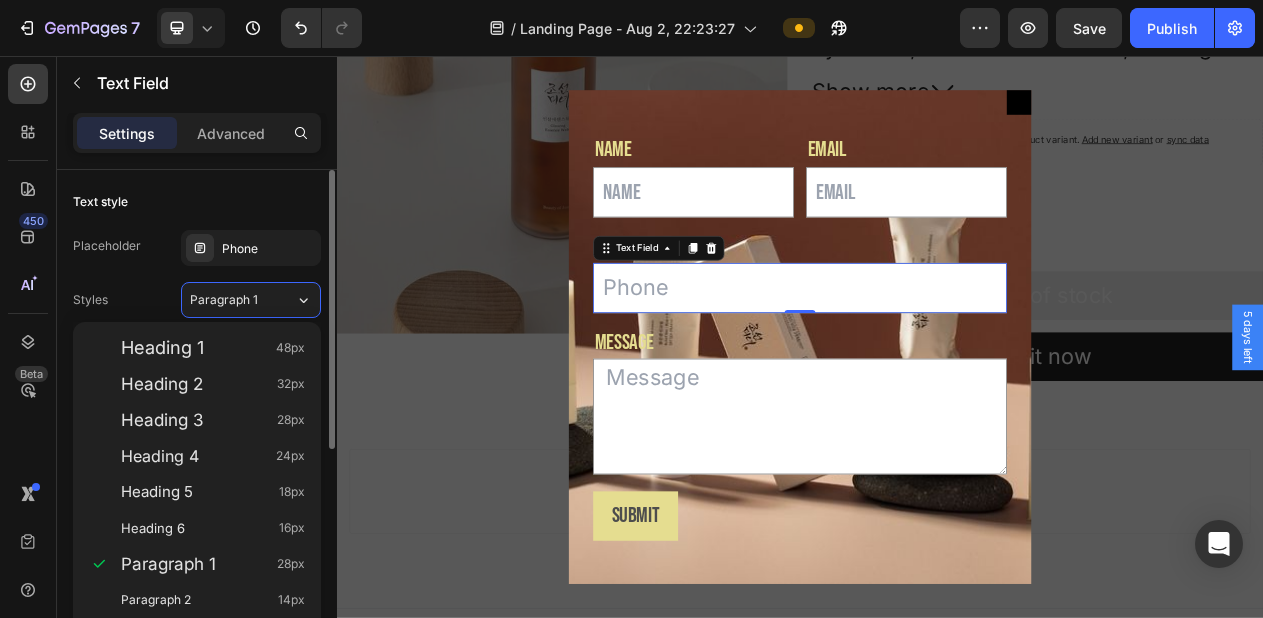 click on "Placeholder Phone Styles Paragraph 1 Font Inter Size 28 Show more" at bounding box center [197, 379] 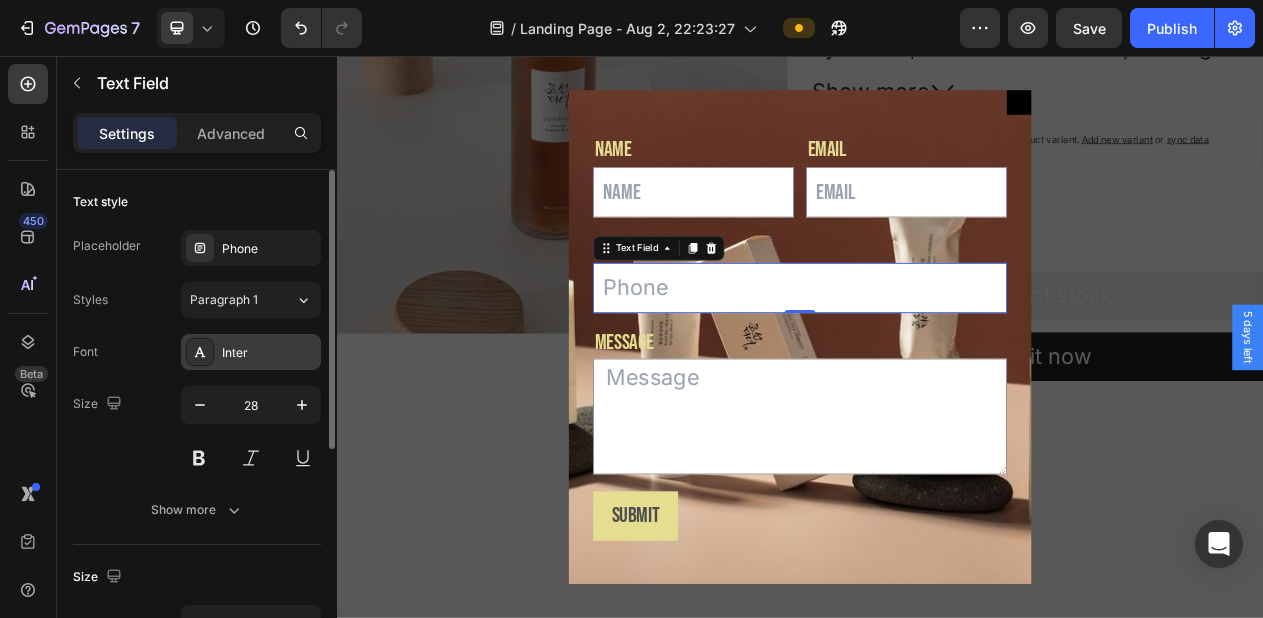 click on "Inter" at bounding box center (269, 353) 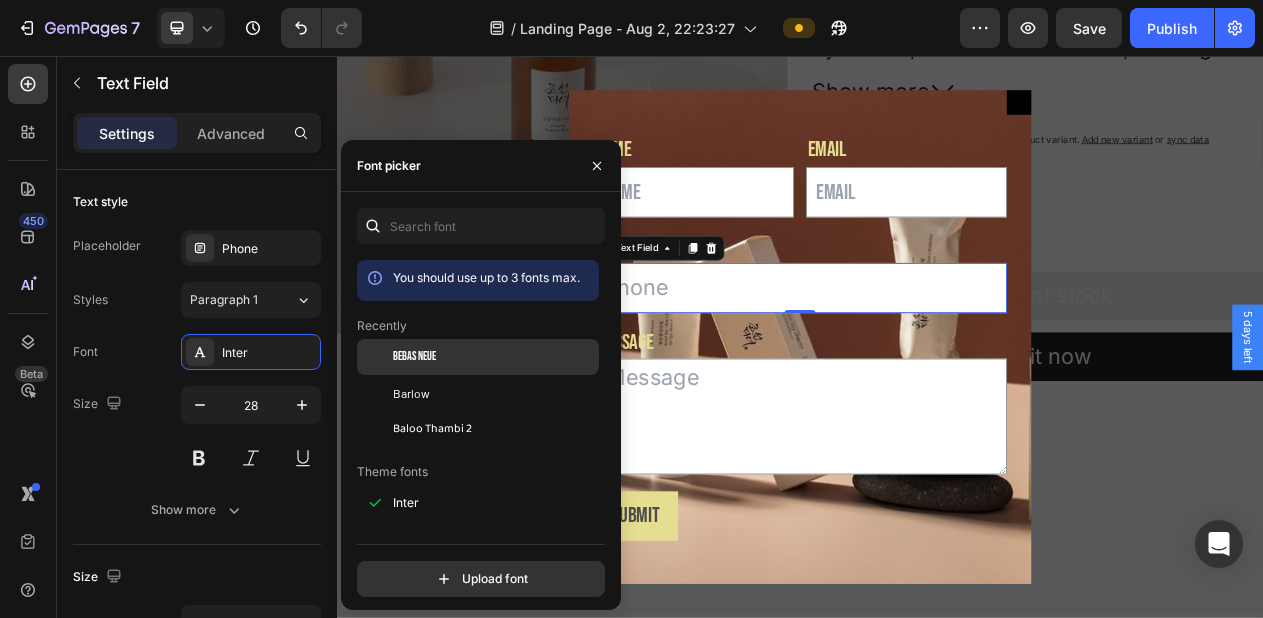 click at bounding box center [375, 357] 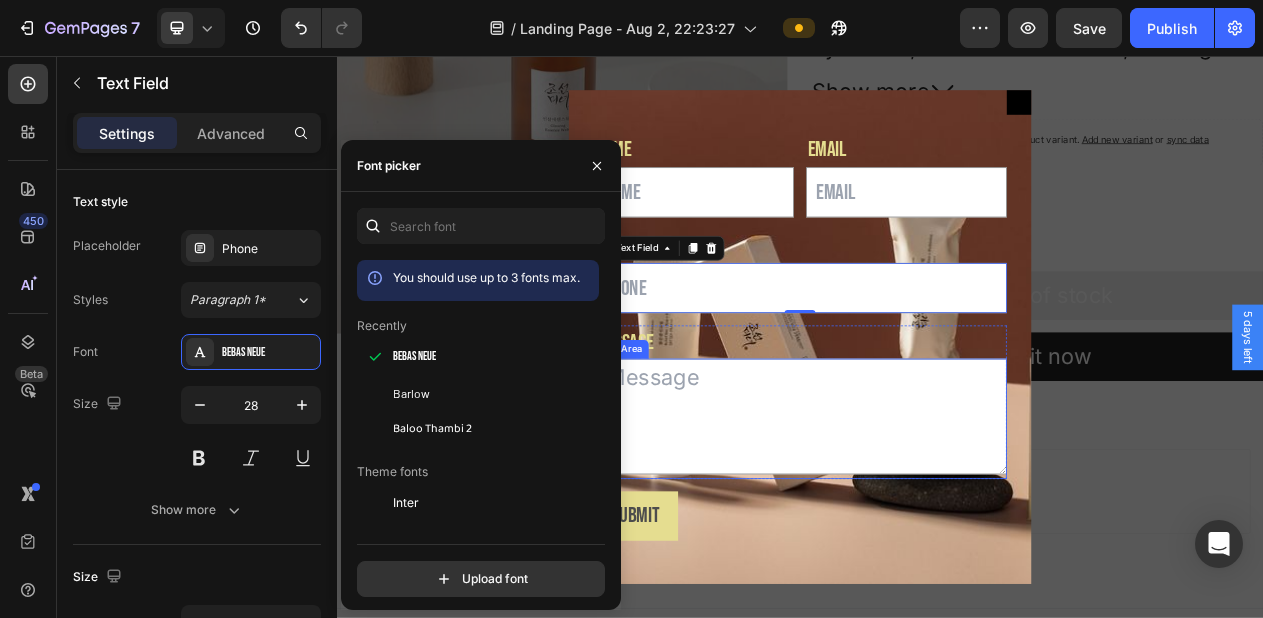 click at bounding box center [937, 523] 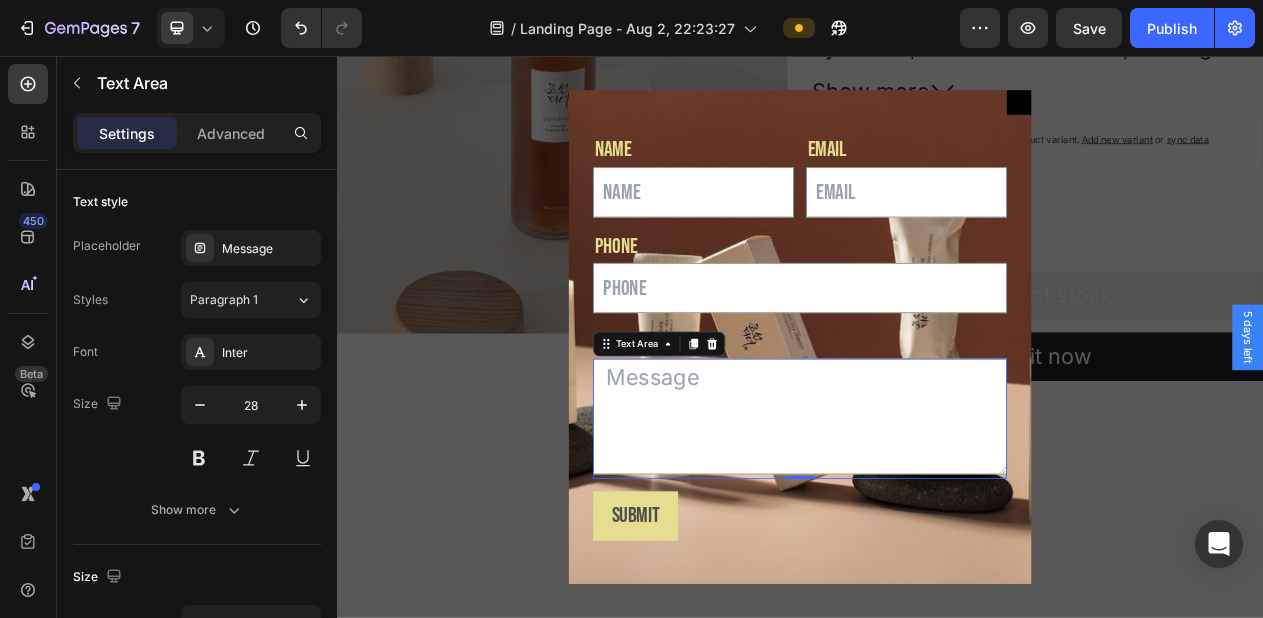 click at bounding box center (937, 523) 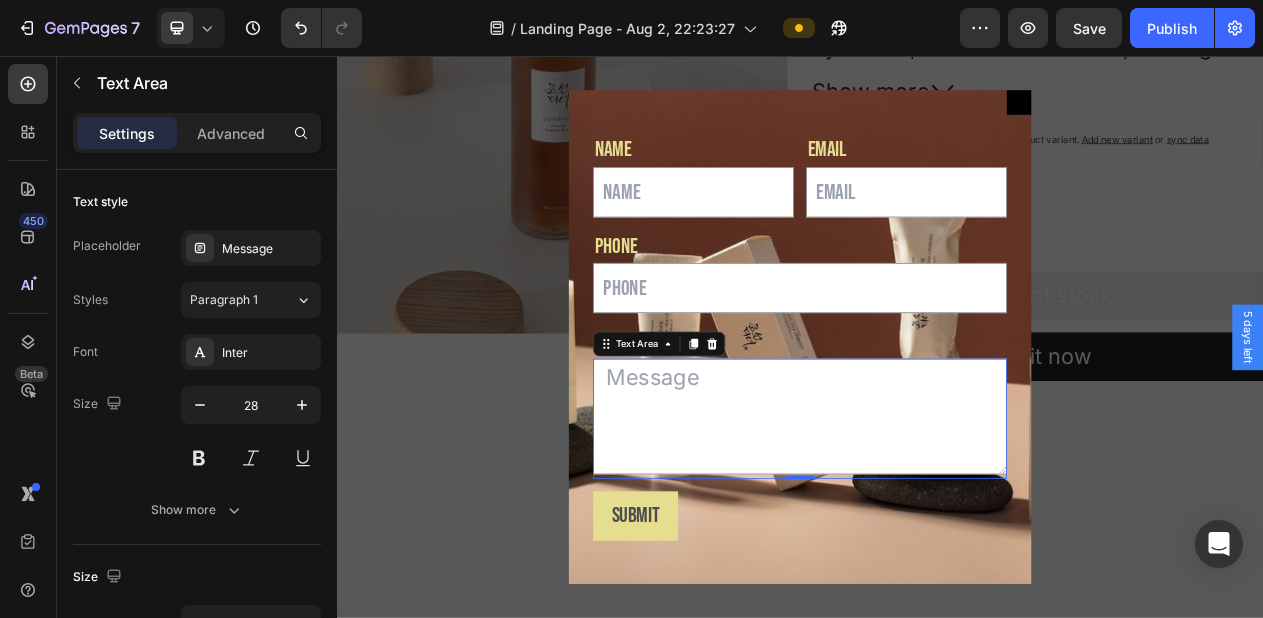 click at bounding box center (937, 523) 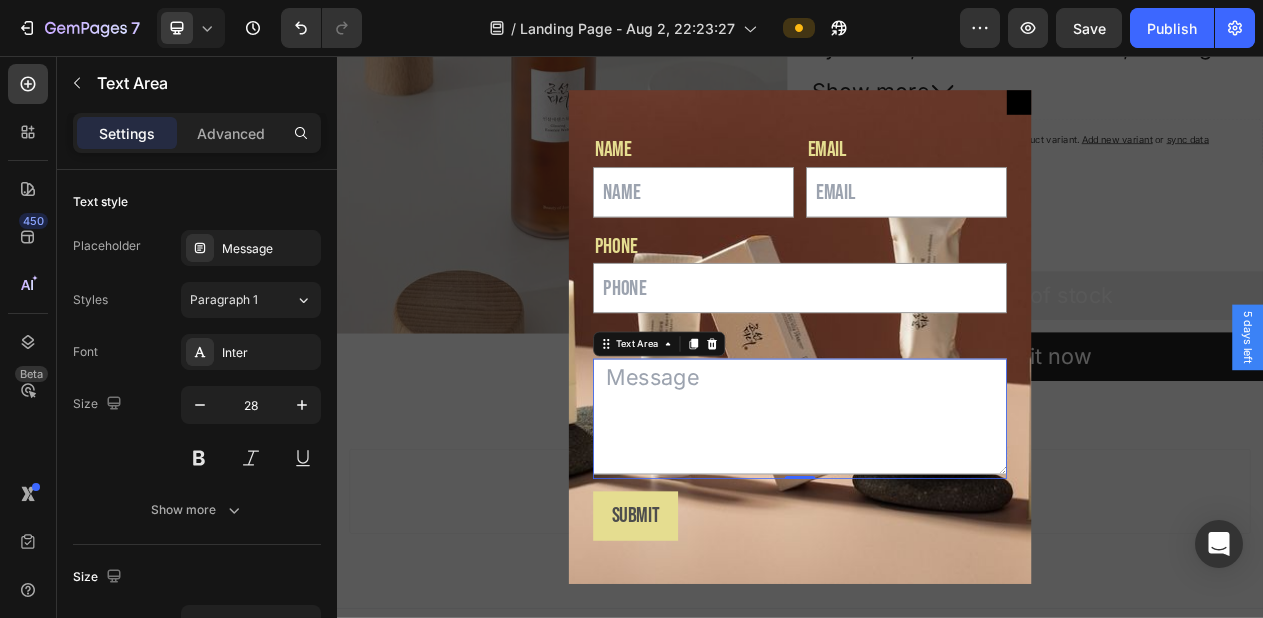 click at bounding box center (937, 523) 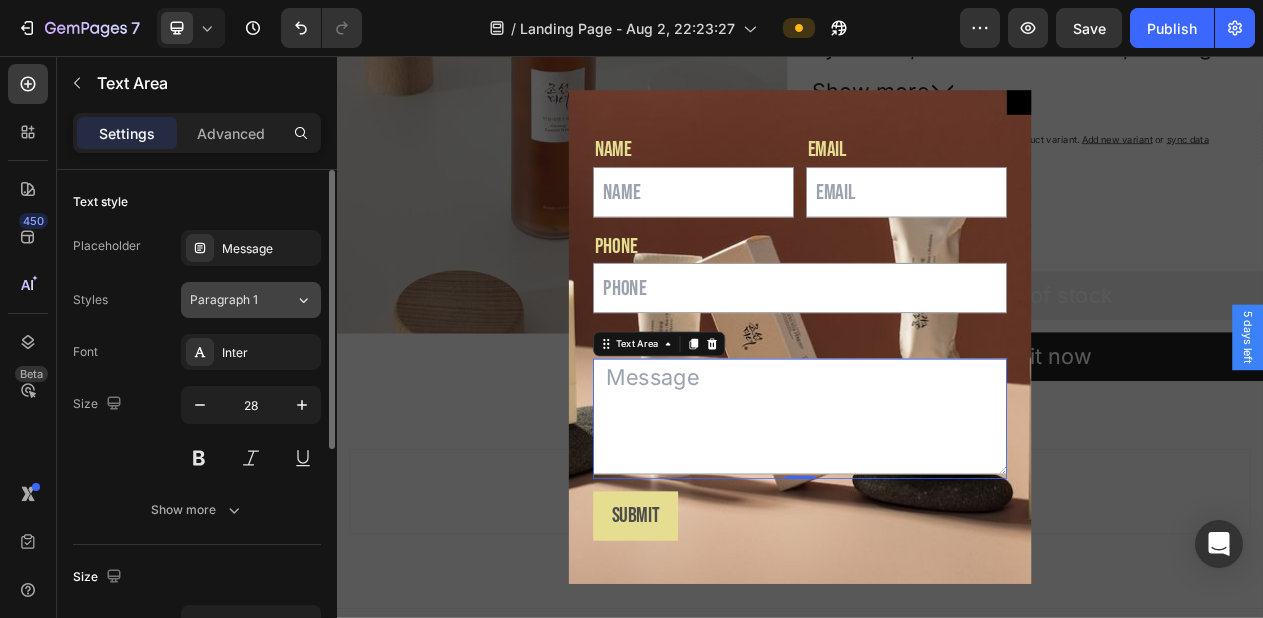 click on "Paragraph 1" 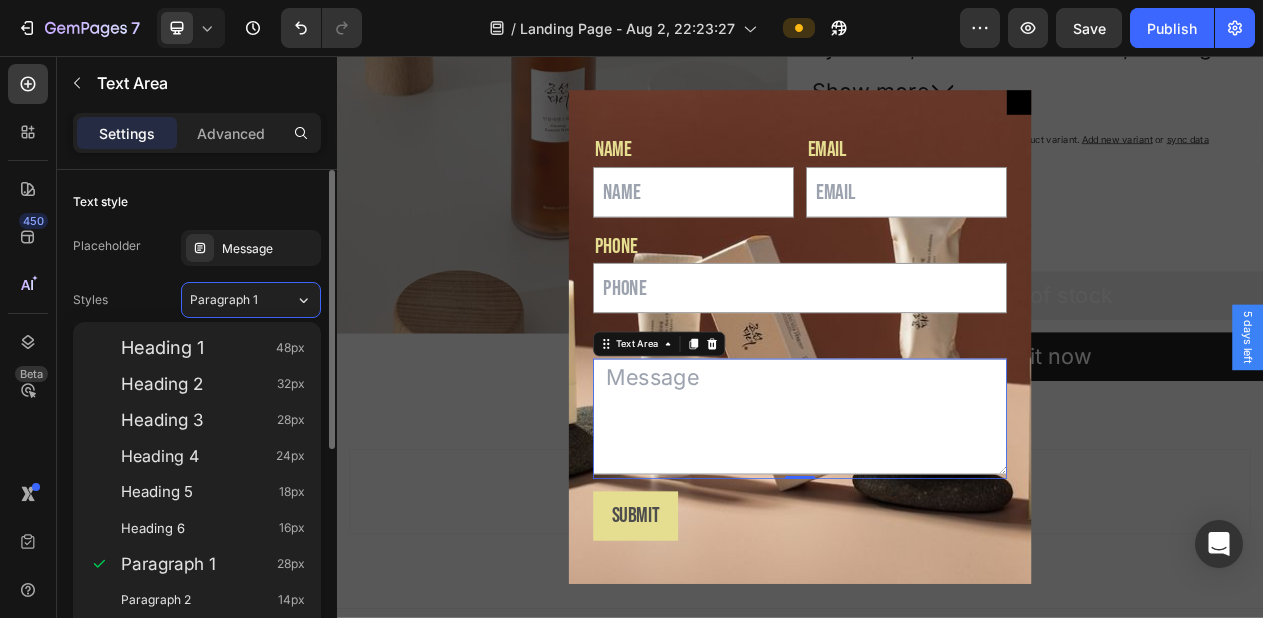 click on "Styles Paragraph 1" at bounding box center [197, 300] 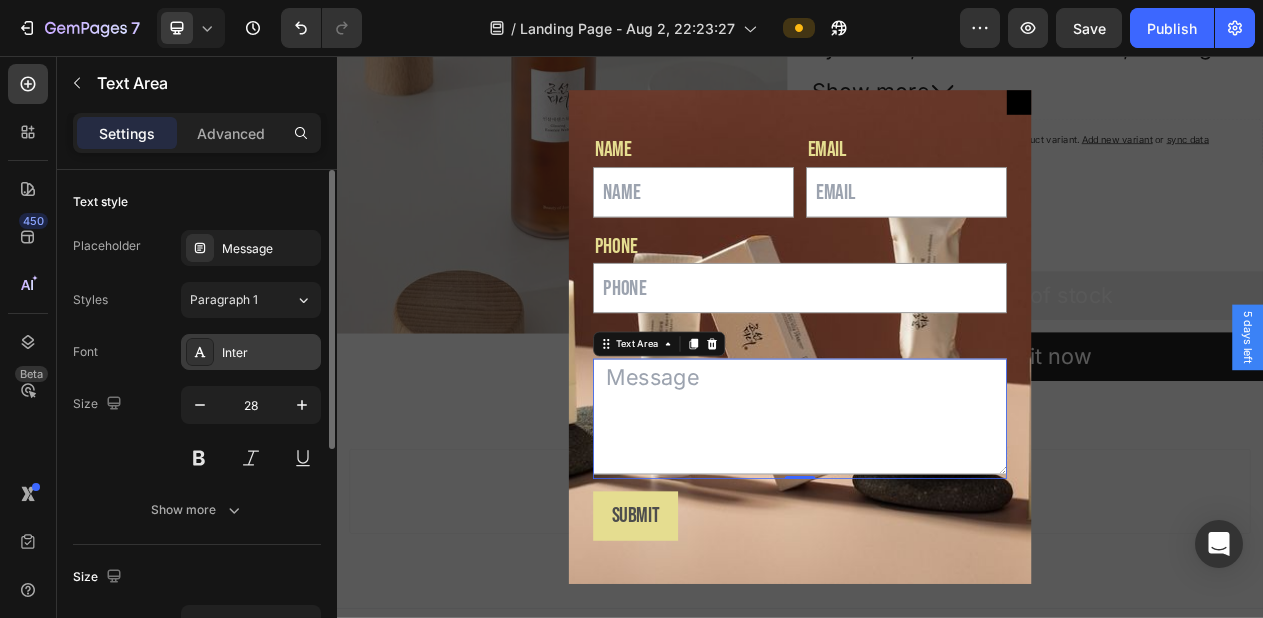 click on "Inter" at bounding box center (269, 353) 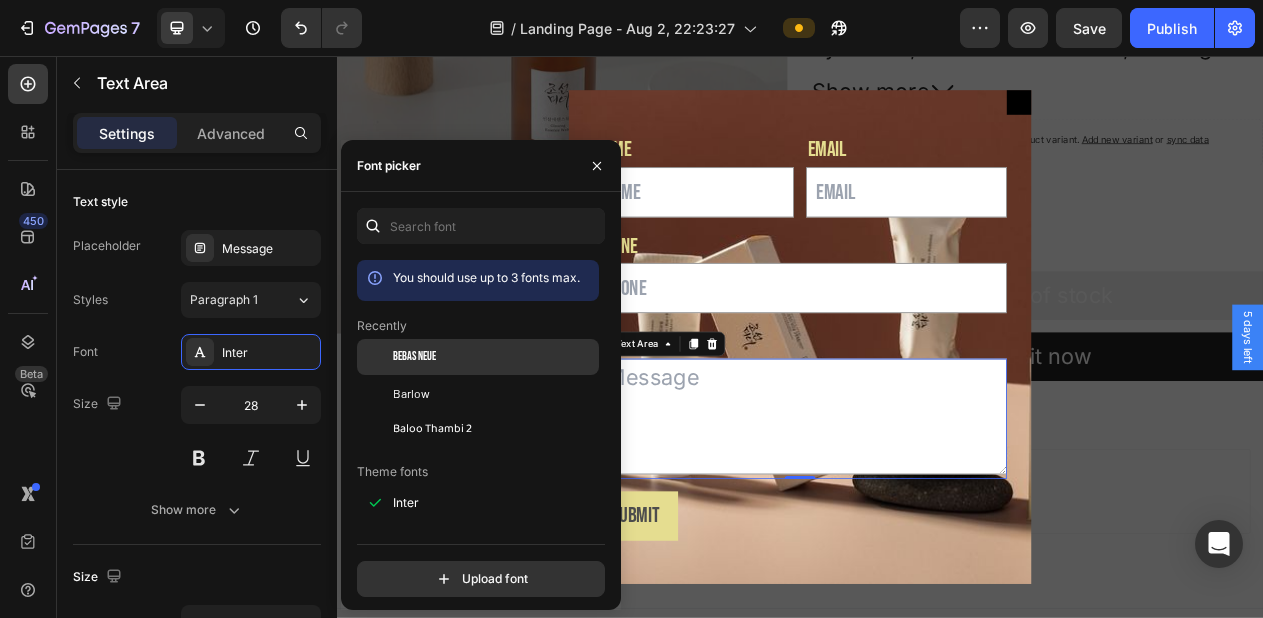 click on "Bebas Neue" at bounding box center (414, 357) 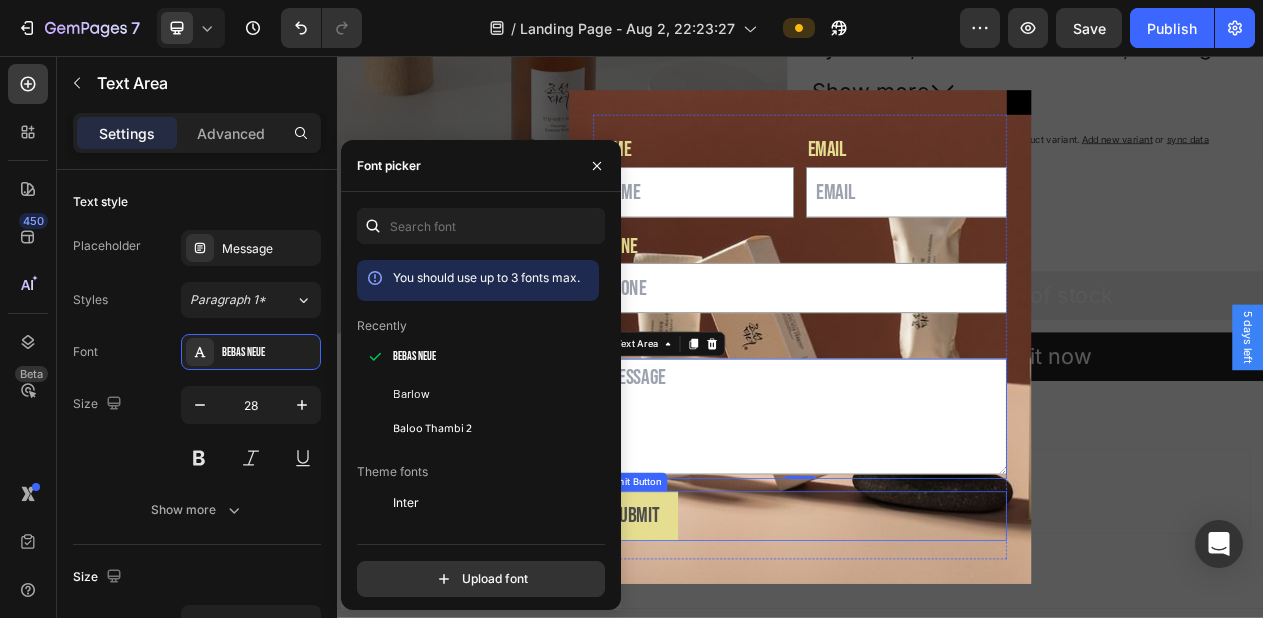 click on "Submit Submit Button" at bounding box center (937, 651) 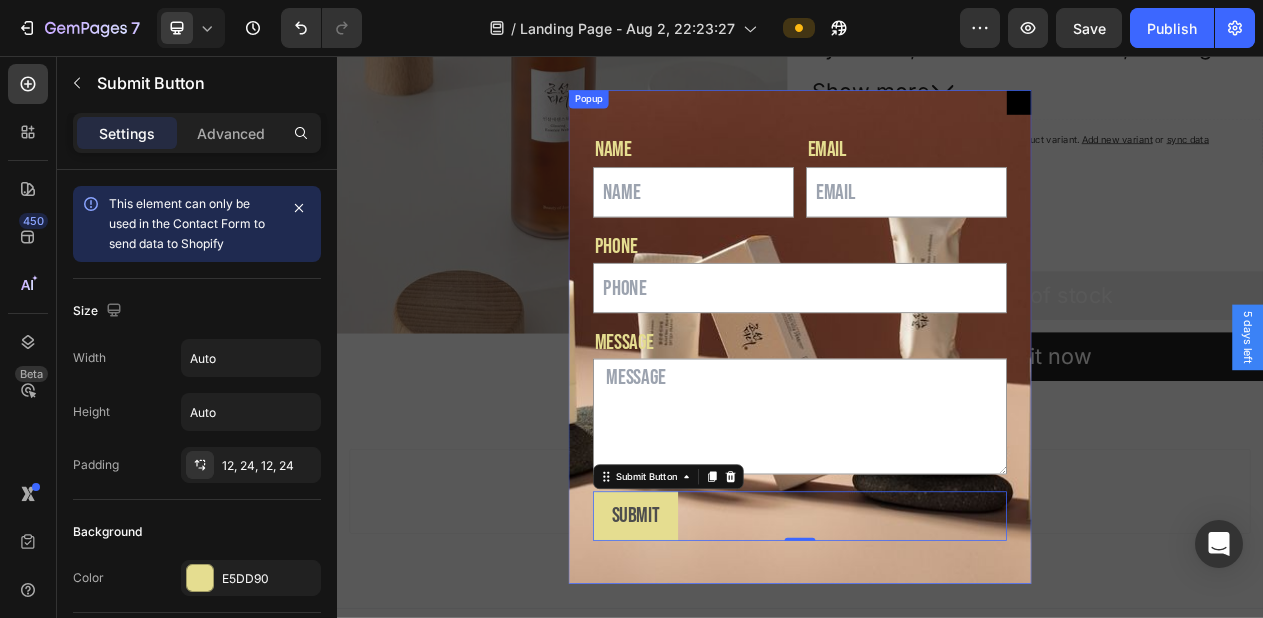 click 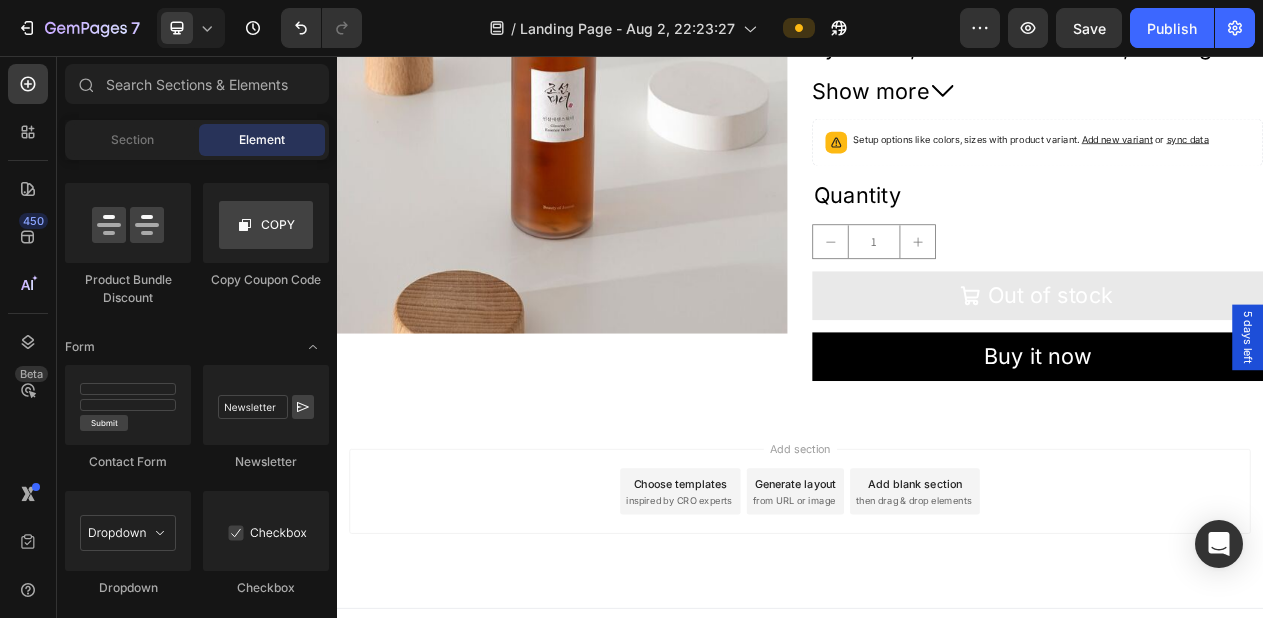 click on "5 days left" at bounding box center [1517, 420] 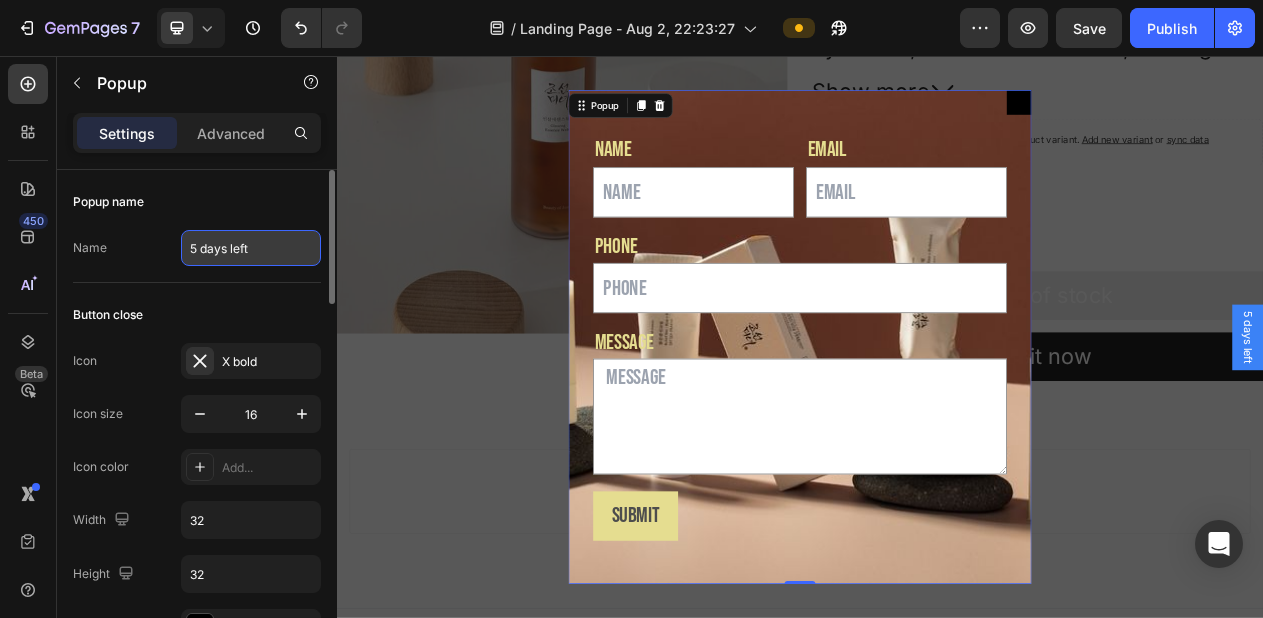 click on "5 days left" at bounding box center [251, 248] 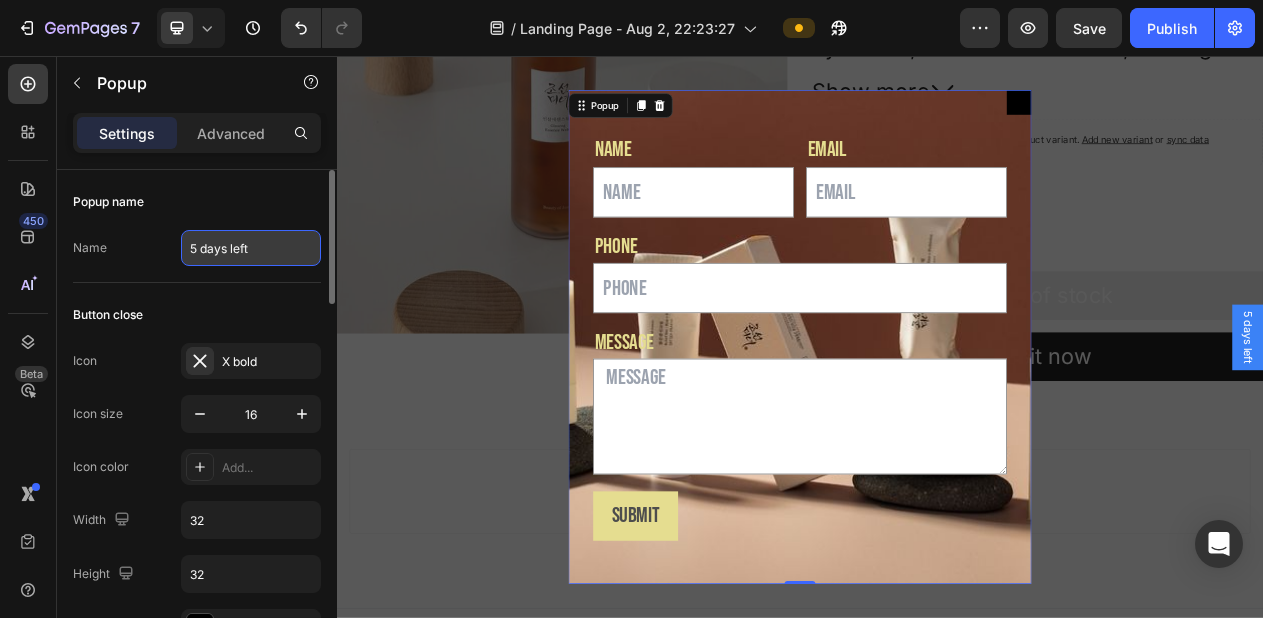 click on "5 days left" at bounding box center [251, 248] 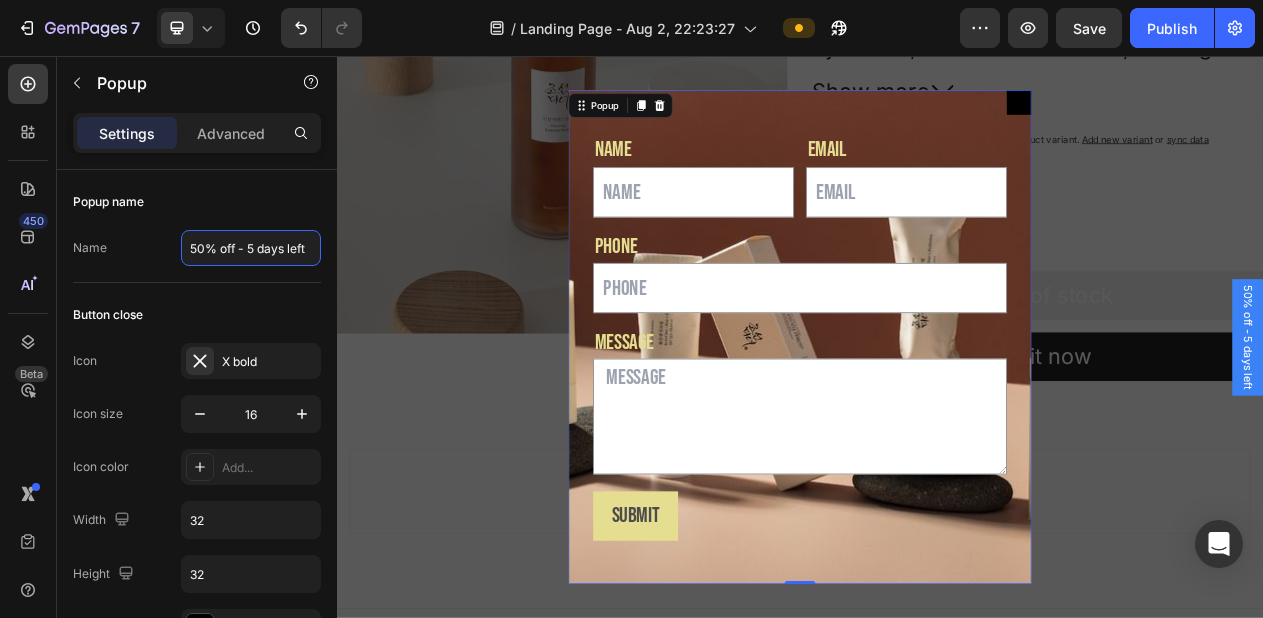 type on "50% off - 5 days left" 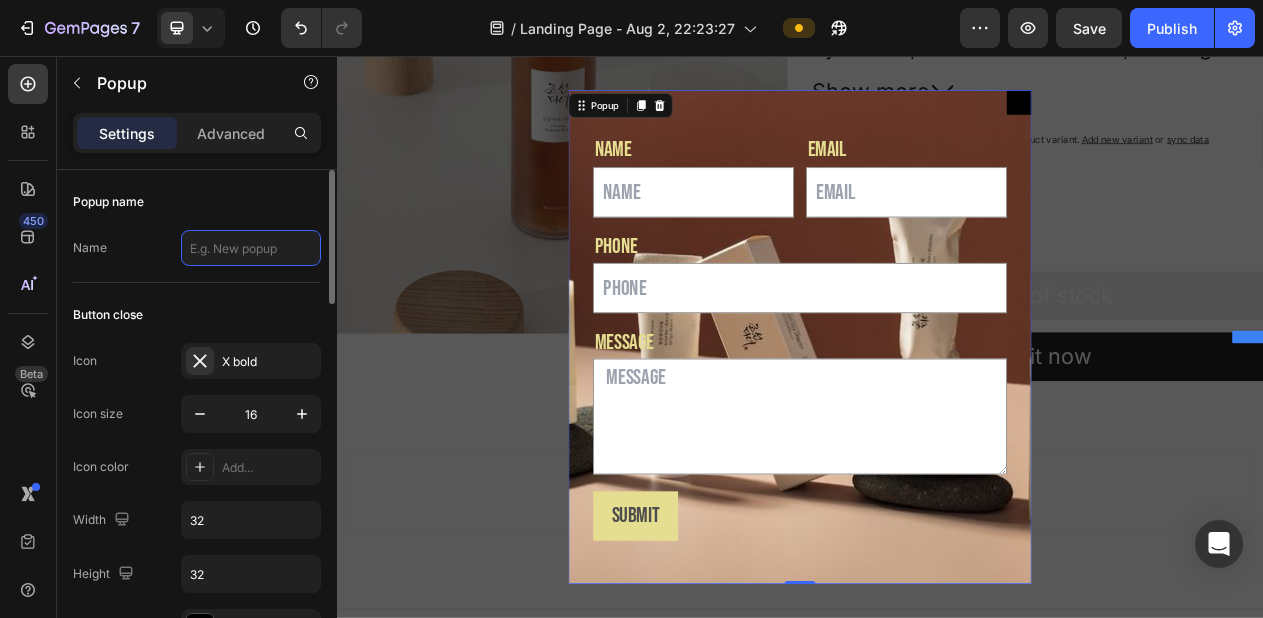 paste on "5 DAYS LEFT: 50% off for Fresh pack" 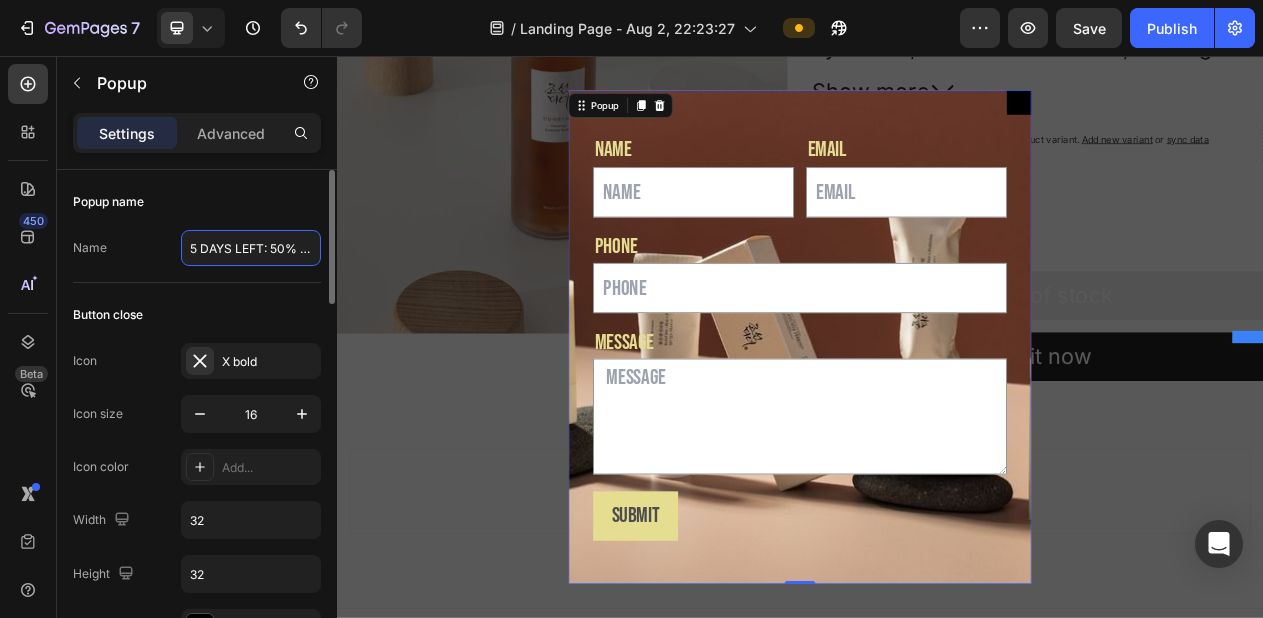 scroll, scrollTop: 0, scrollLeft: 89, axis: horizontal 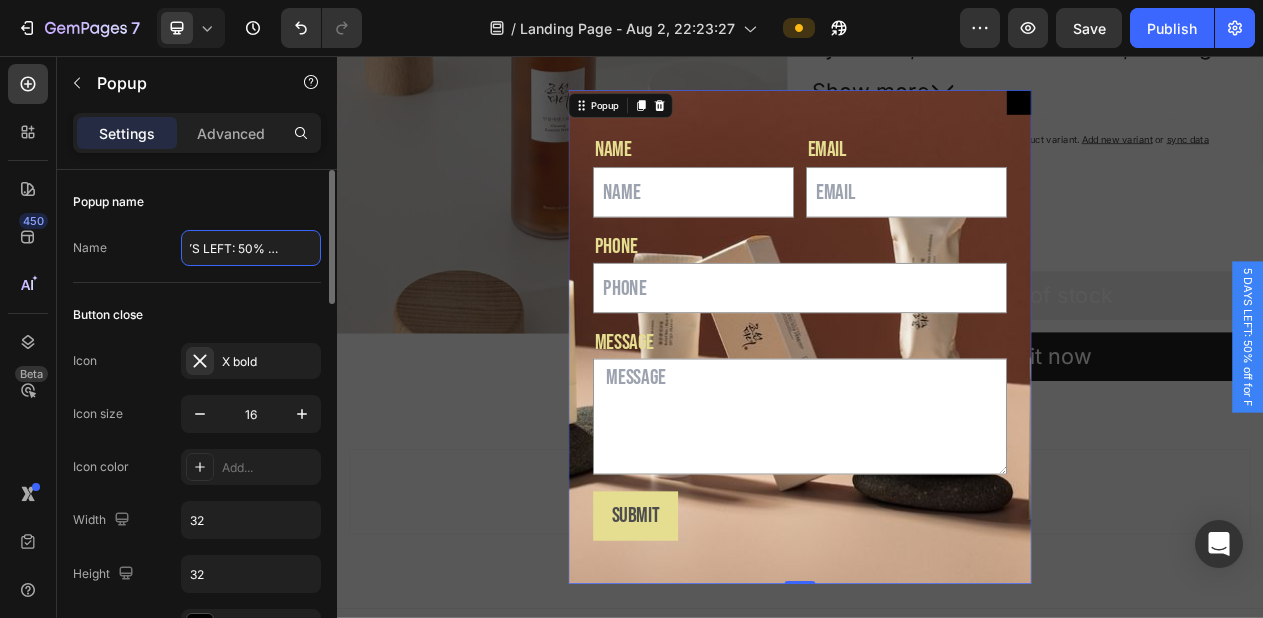 type on "5 DAYS LEFT: 50% off for" 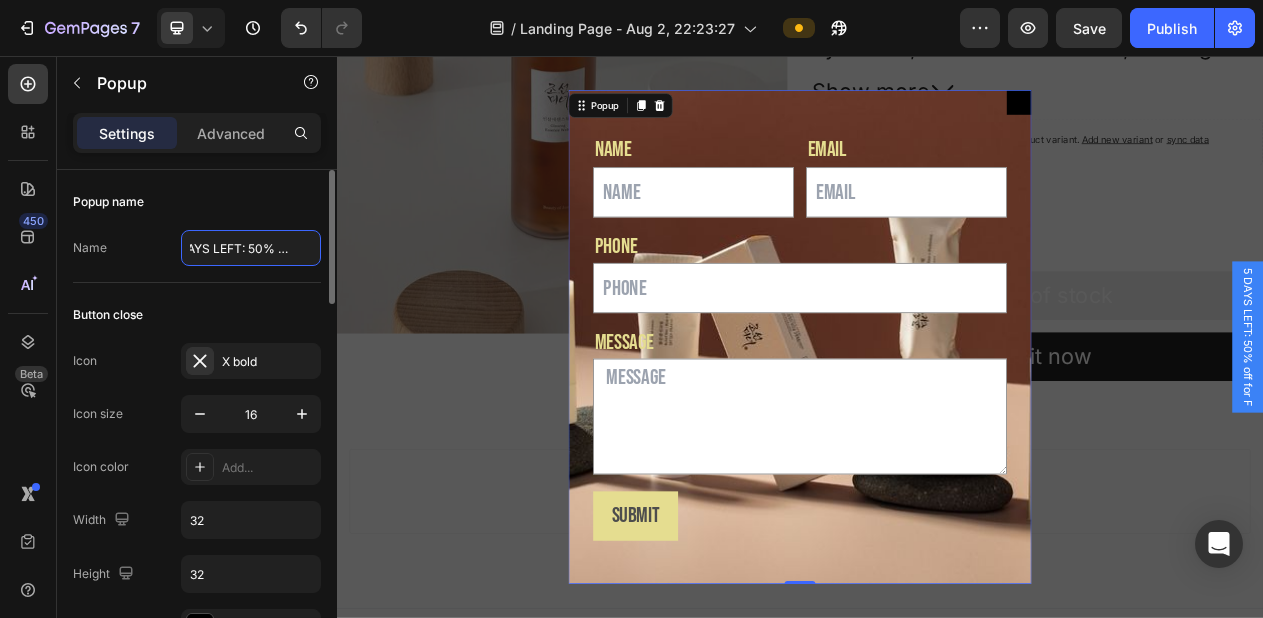 scroll, scrollTop: 0, scrollLeft: 26, axis: horizontal 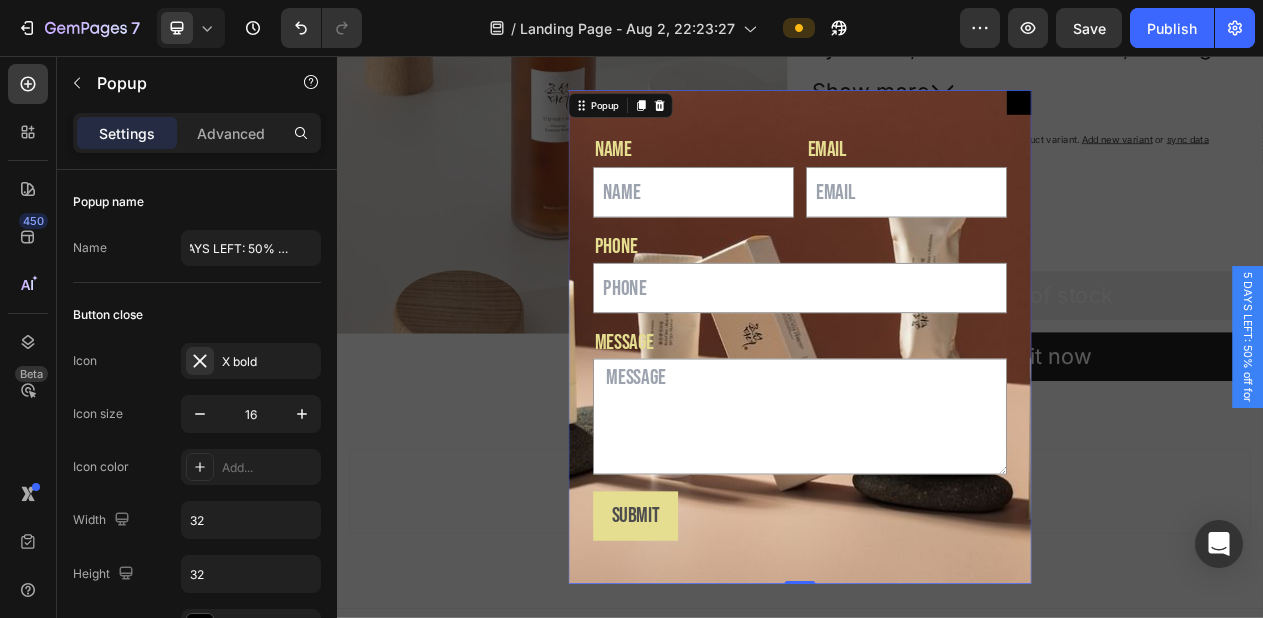 click at bounding box center [937, 420] 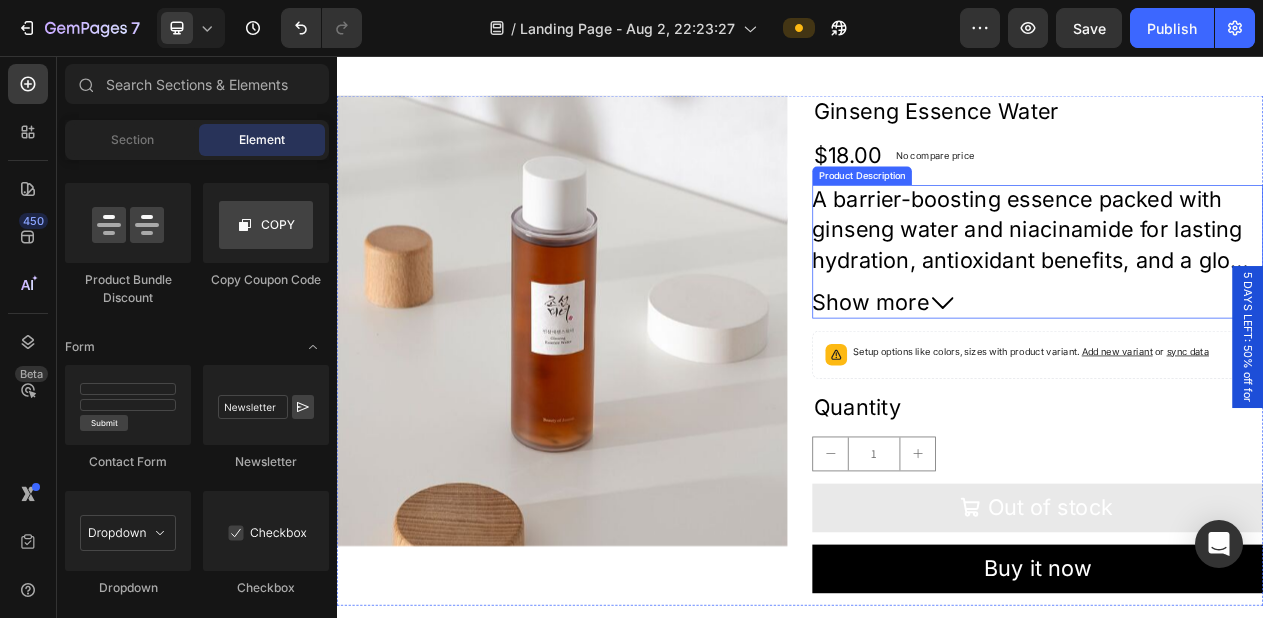 scroll, scrollTop: 3438, scrollLeft: 0, axis: vertical 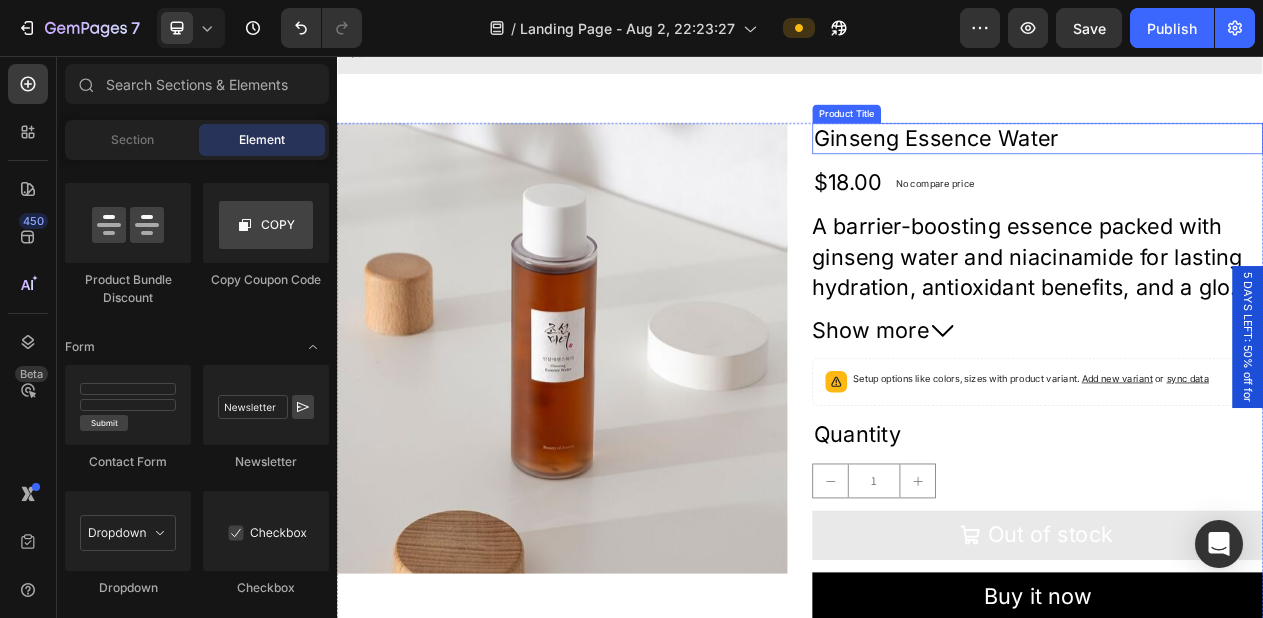 click on "Ginseng Essence Water" at bounding box center (1245, 163) 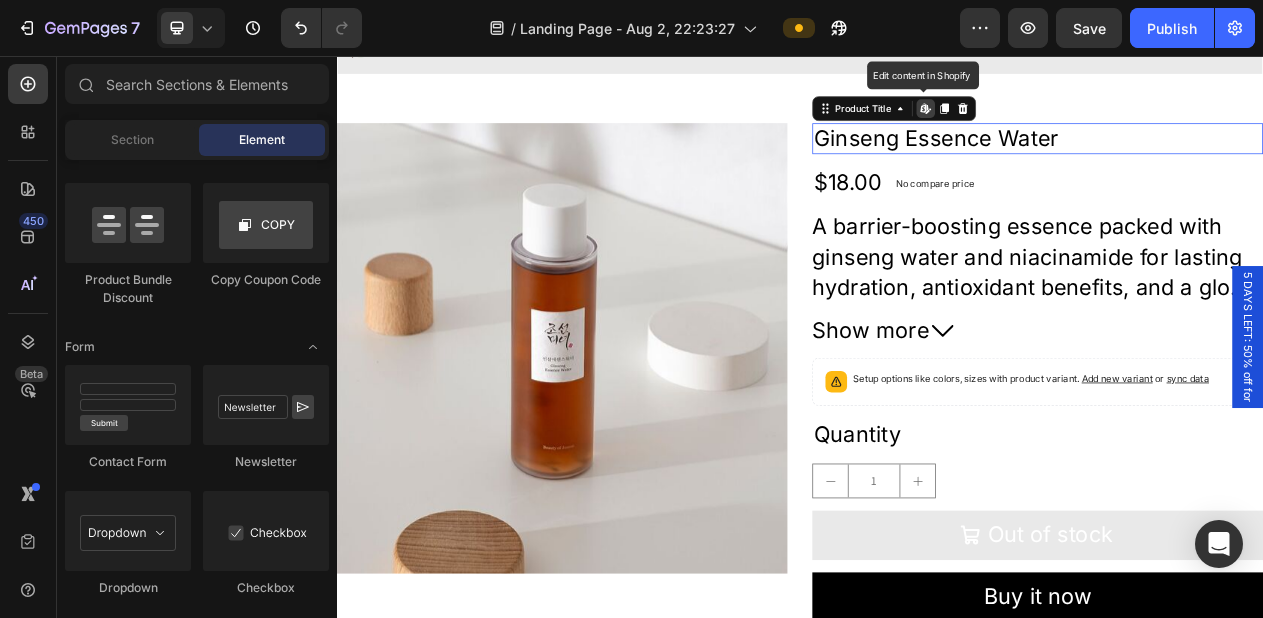 click on "Ginseng Essence Water" at bounding box center [1245, 163] 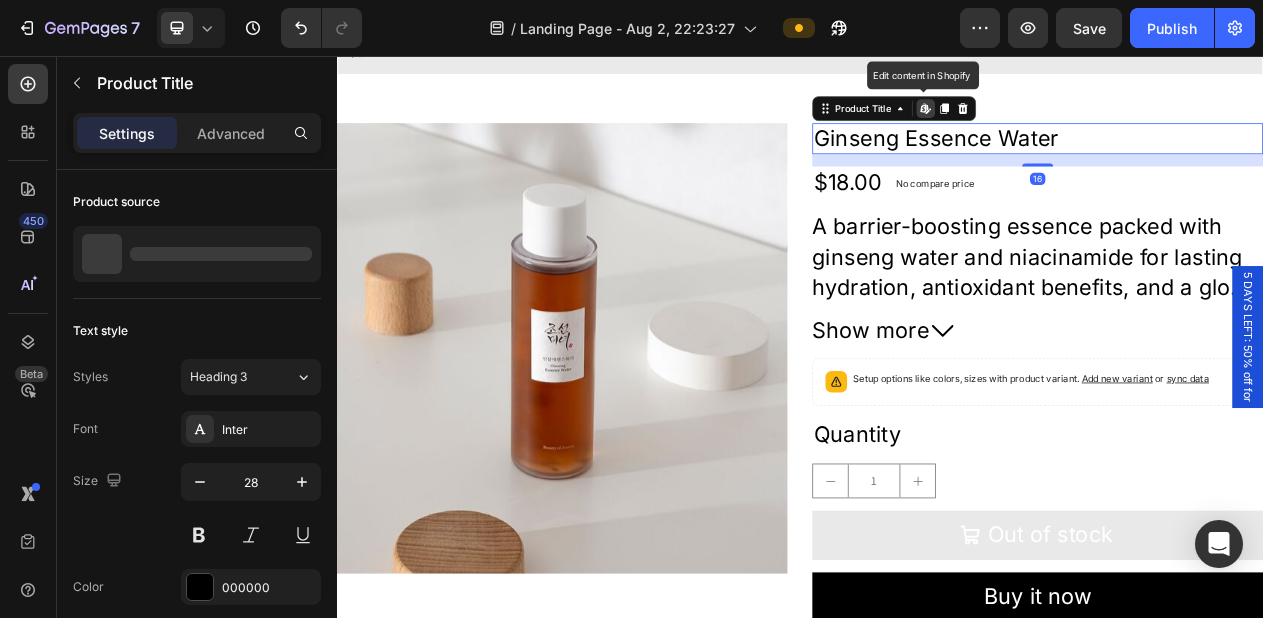 click on "Ginseng Essence Water" at bounding box center [1245, 163] 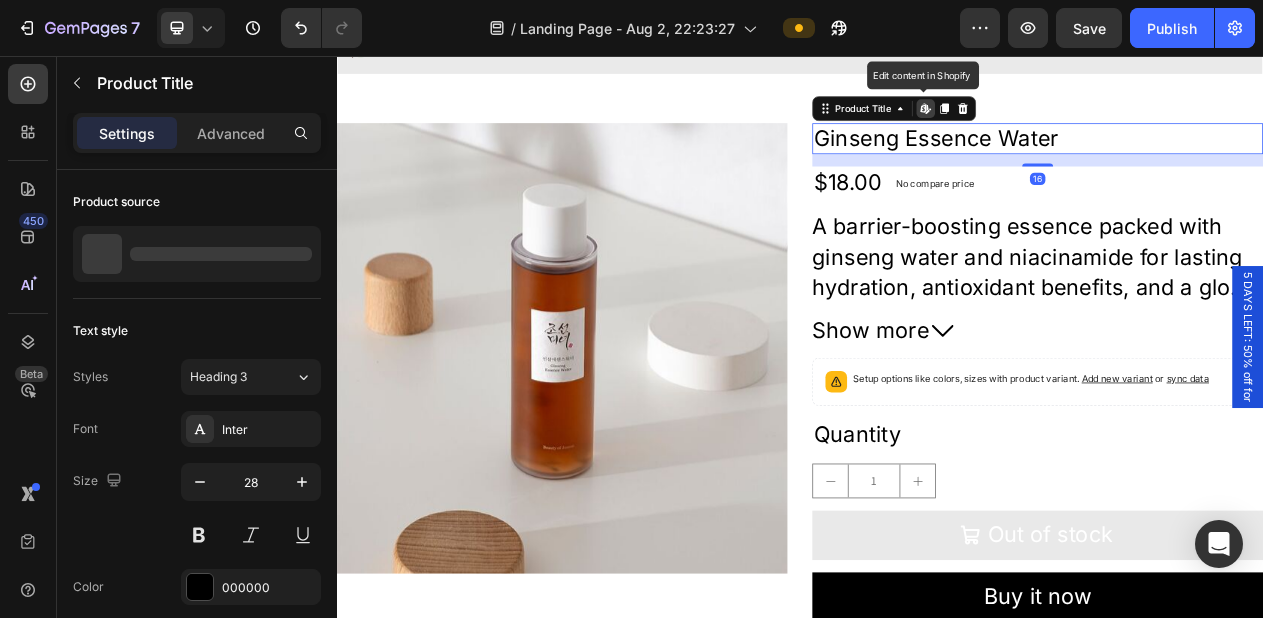 click on "Ginseng Essence Water" at bounding box center [1245, 163] 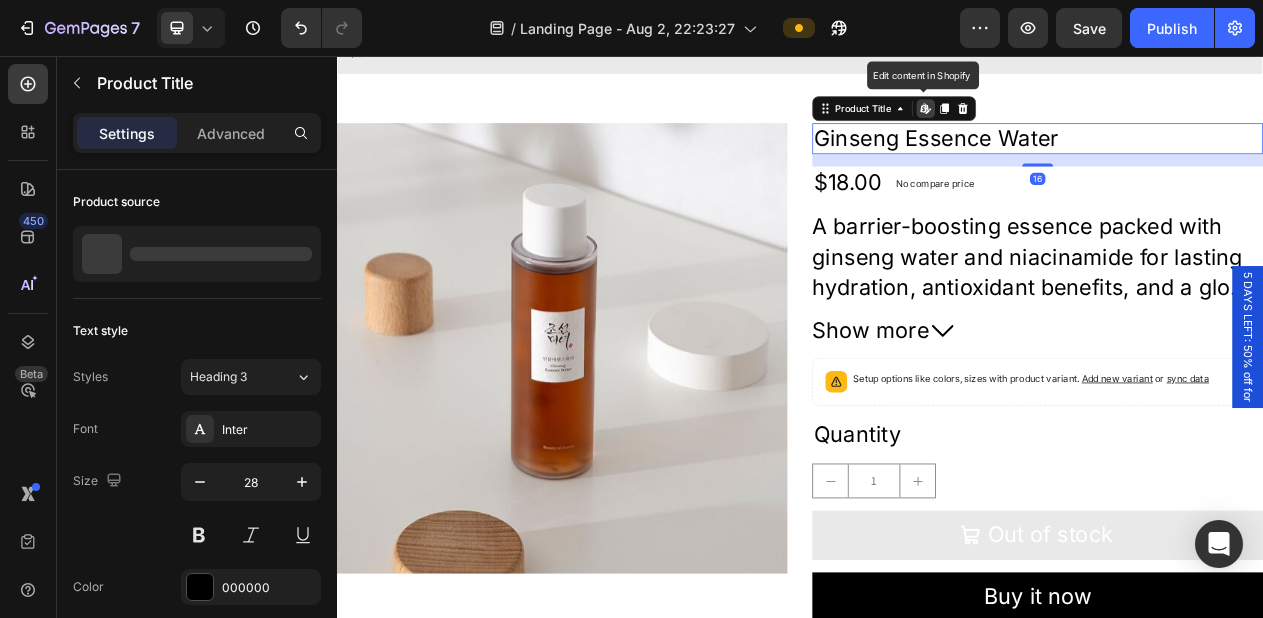 click on "Ginseng Essence Water" at bounding box center [1245, 163] 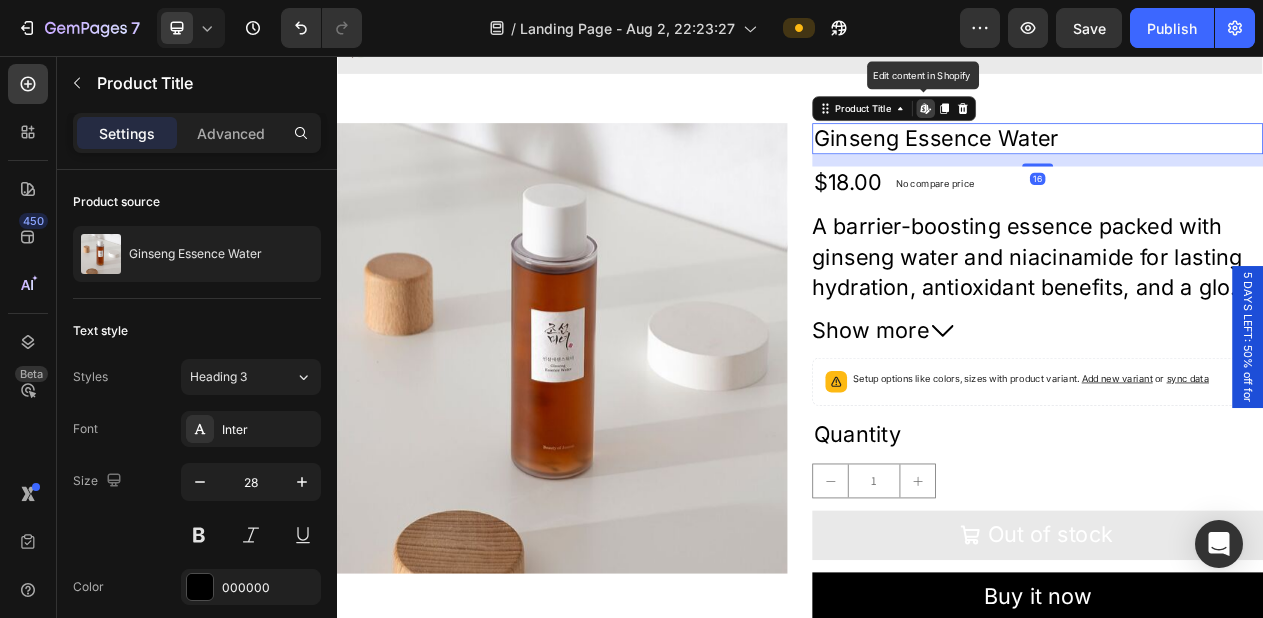 click on "Ginseng Essence Water" at bounding box center (1245, 163) 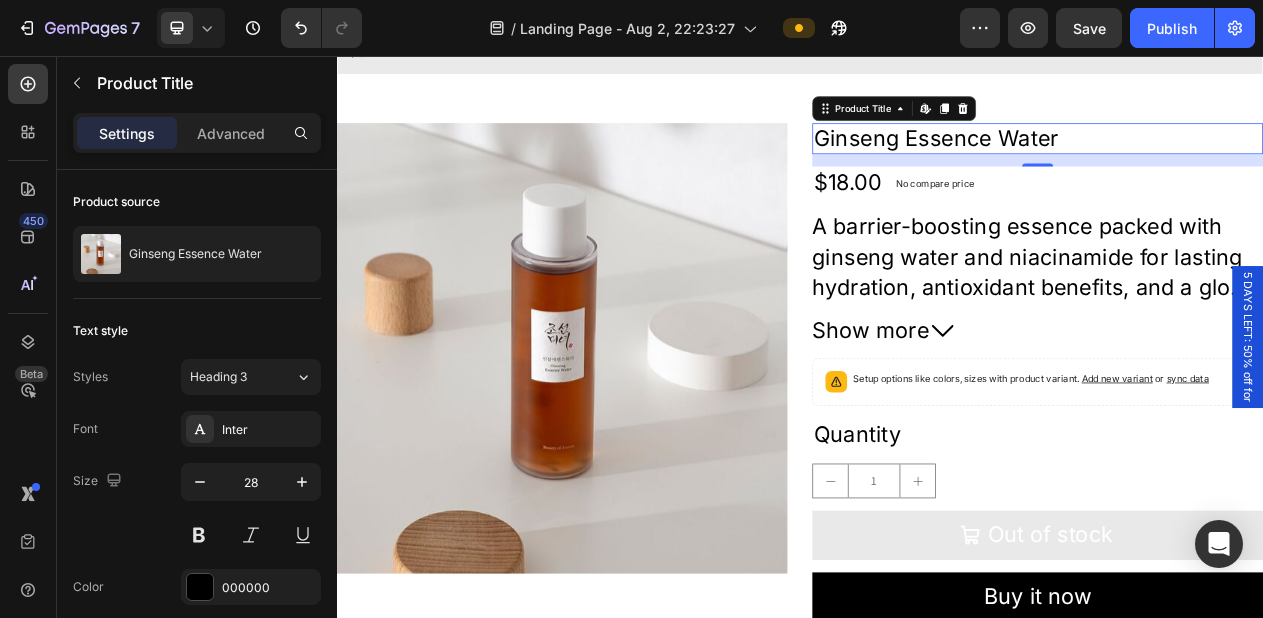 click on "5 DAYS LEFT: 50% off for" at bounding box center [1517, 420] 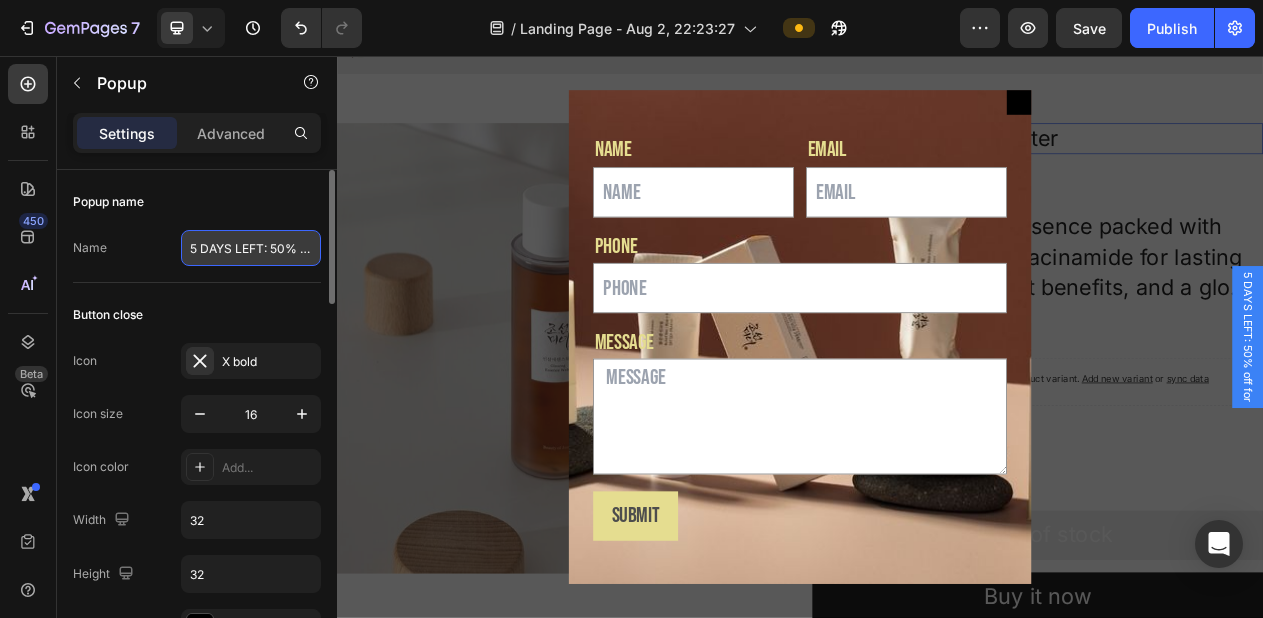 click on "5 DAYS LEFT: 50% off for" at bounding box center [251, 248] 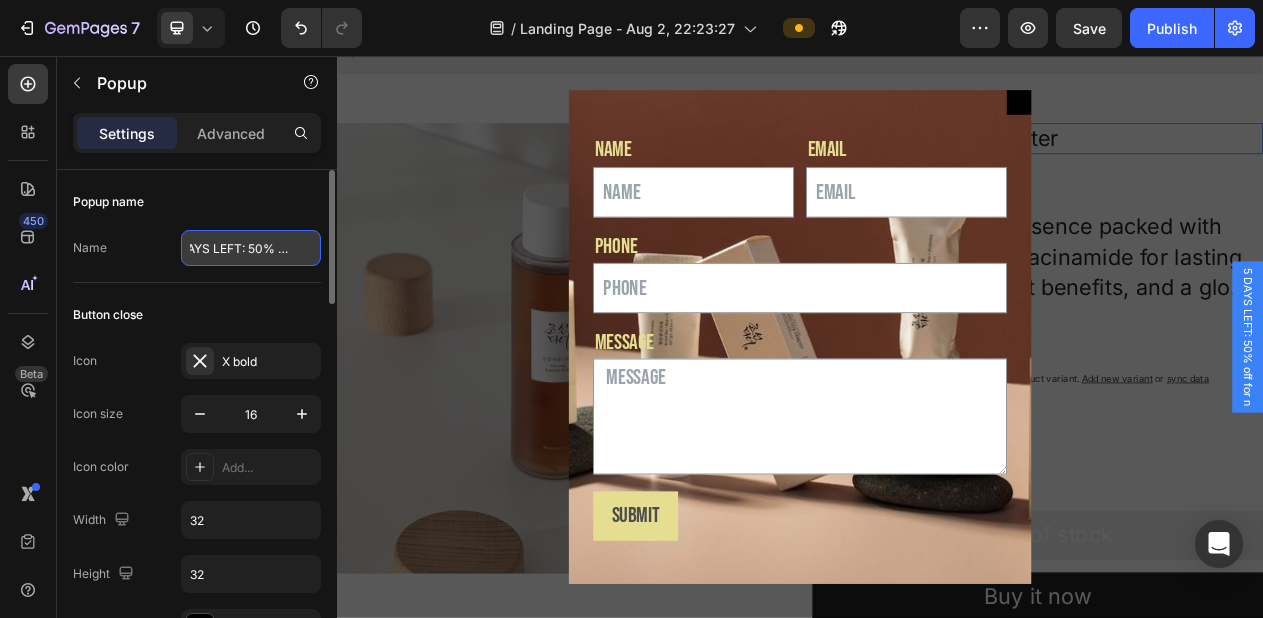 scroll, scrollTop: 0, scrollLeft: 26, axis: horizontal 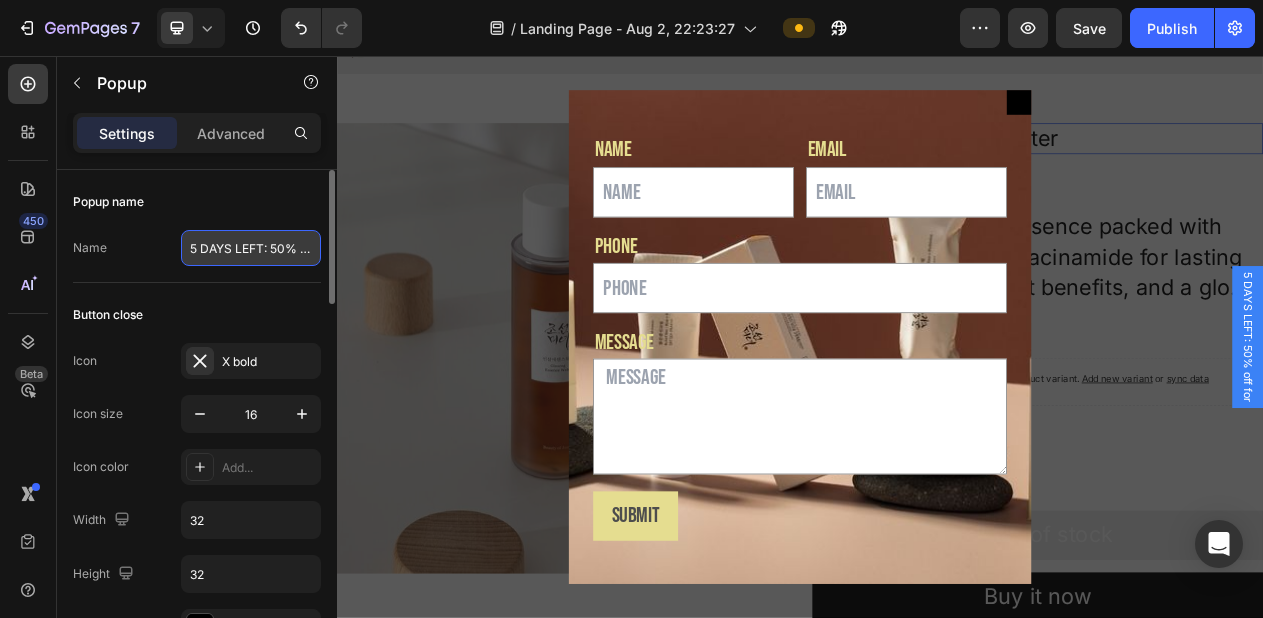 click on "5 DAYS LEFT: 50% off for" at bounding box center (251, 248) 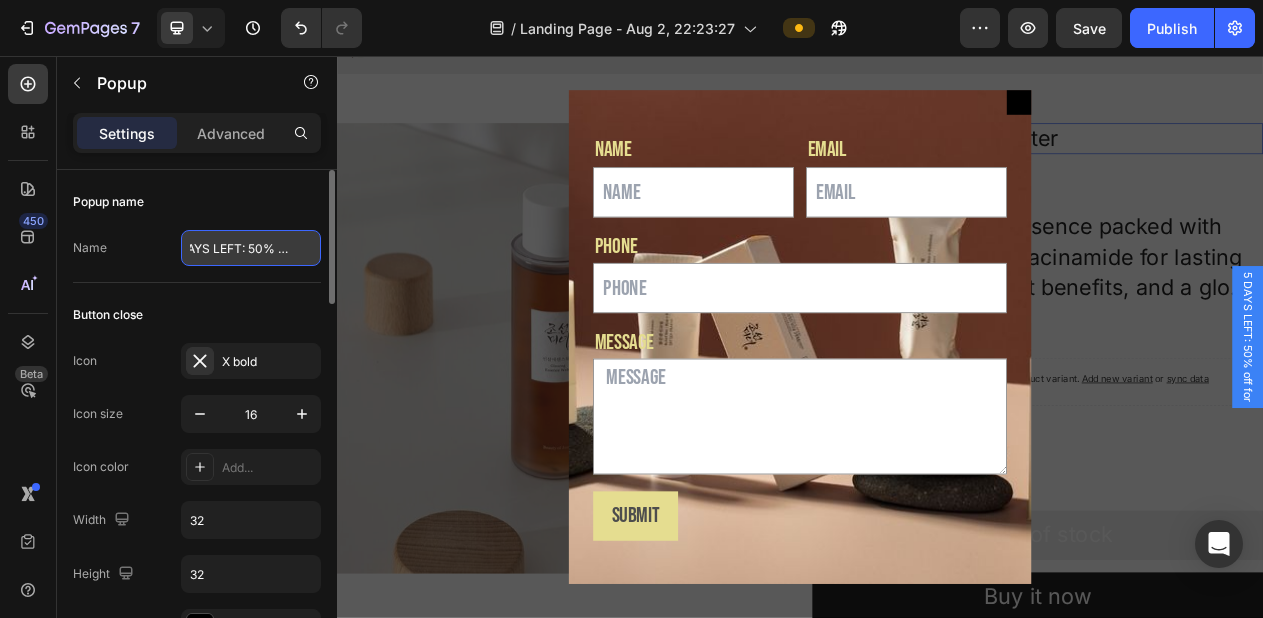 paste on "Ginseng Essence Water" 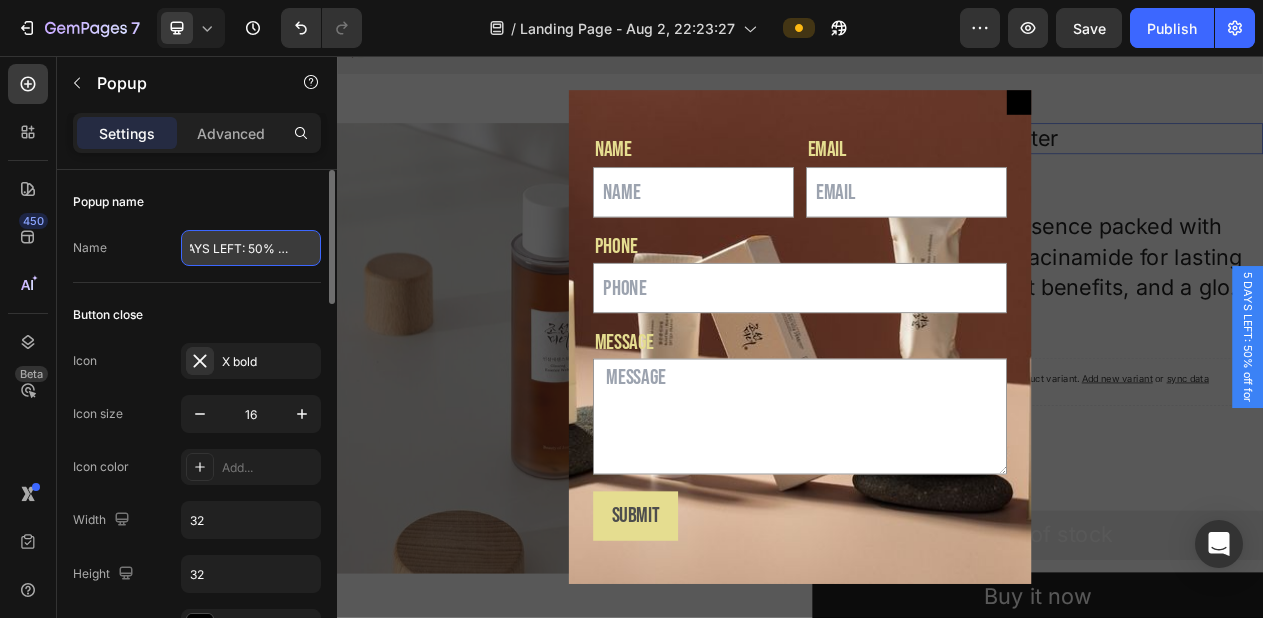 type on "5 DAYS LEFT: 50% off for Ginseng Essence Water" 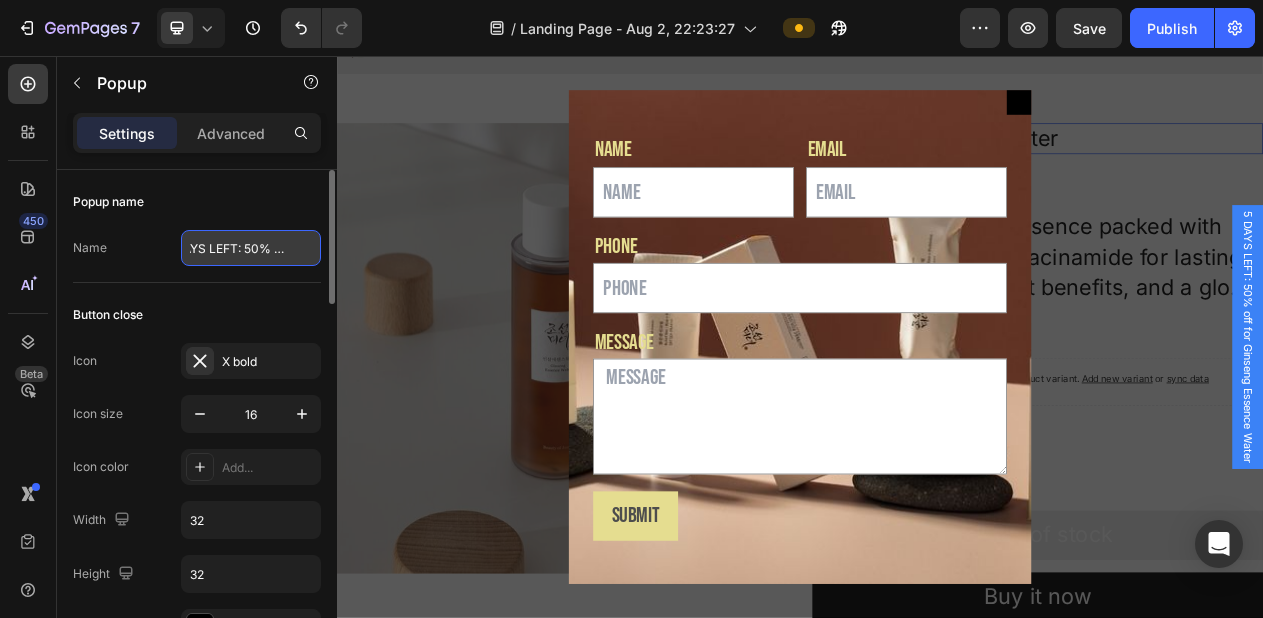 scroll, scrollTop: 0, scrollLeft: 161, axis: horizontal 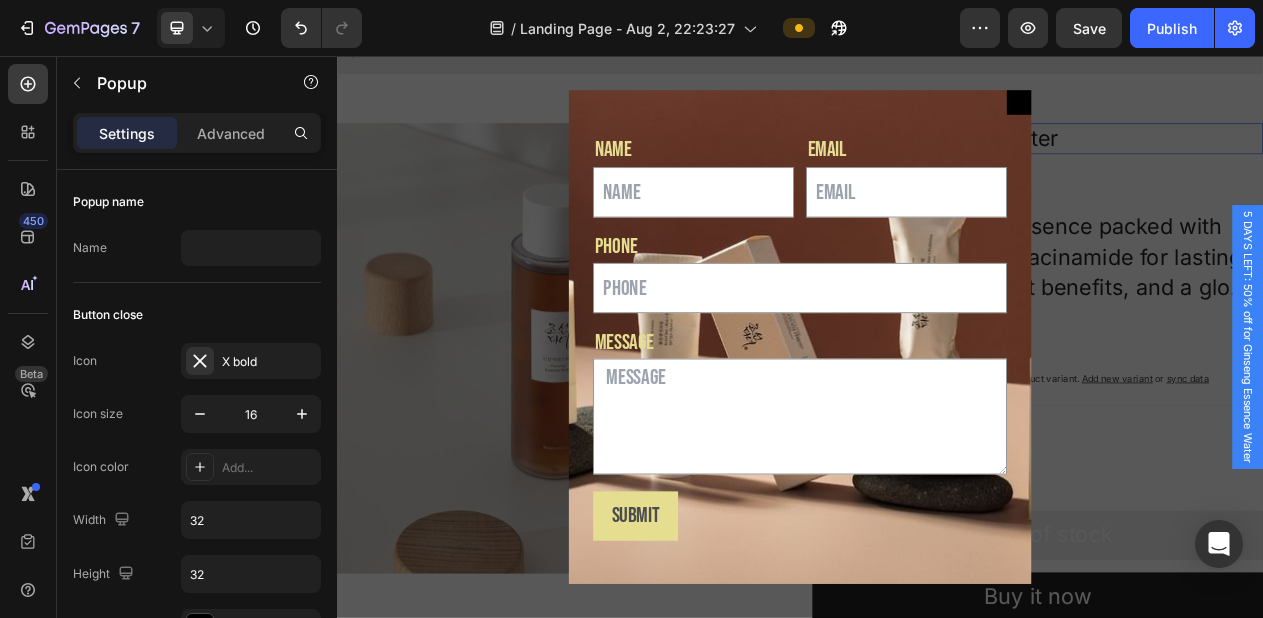 click at bounding box center [937, 420] 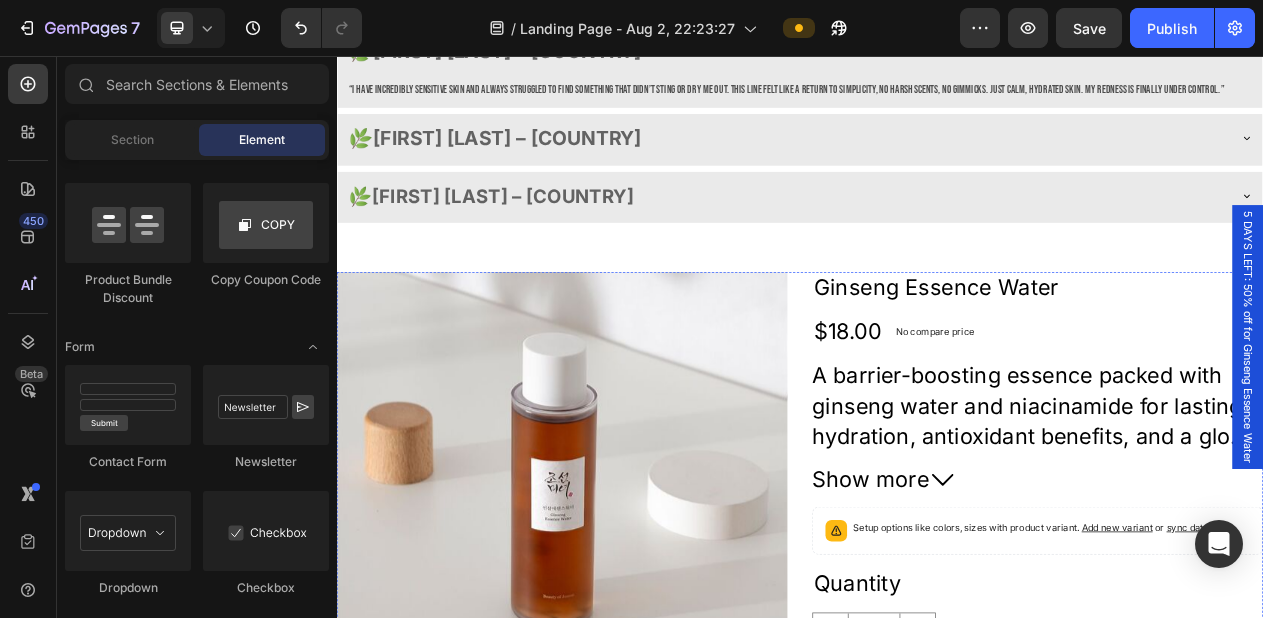 scroll, scrollTop: 3170, scrollLeft: 0, axis: vertical 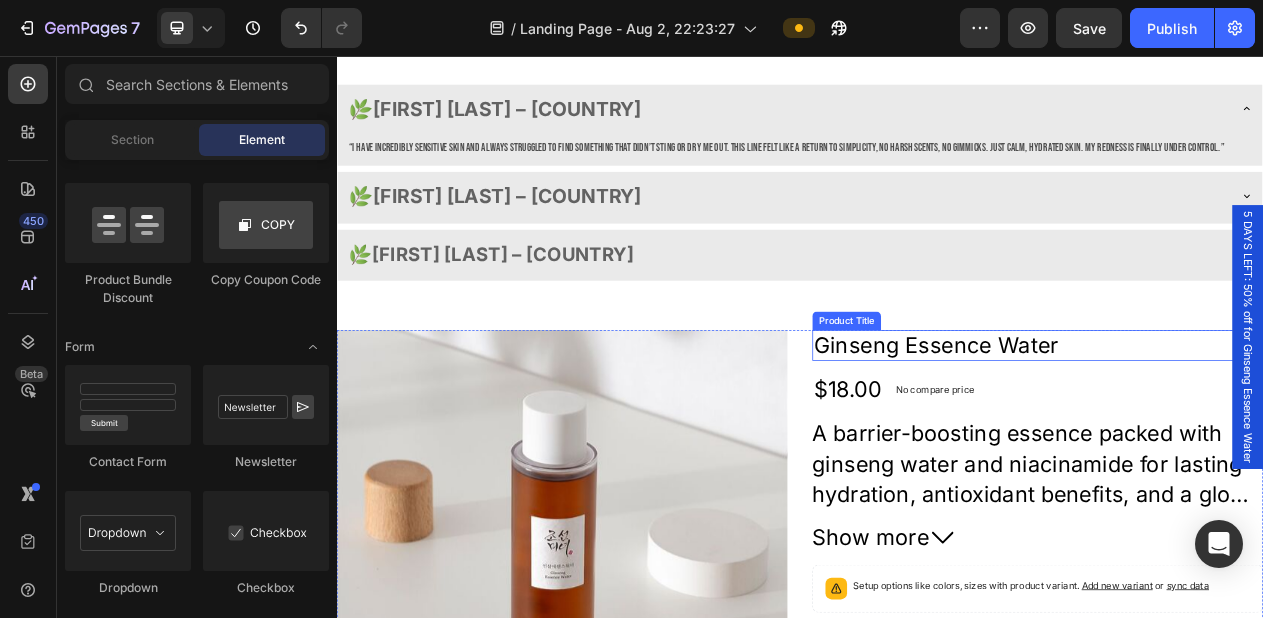 click on "Ginseng Essence Water" at bounding box center (1245, 431) 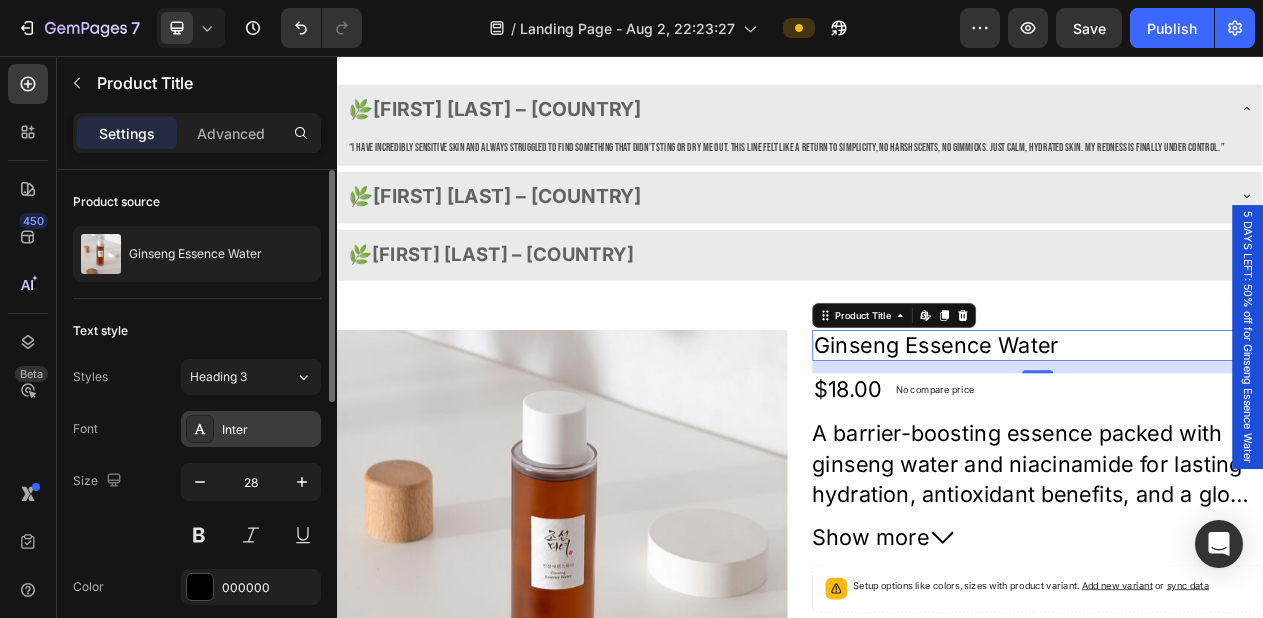 click on "Inter" at bounding box center (251, 429) 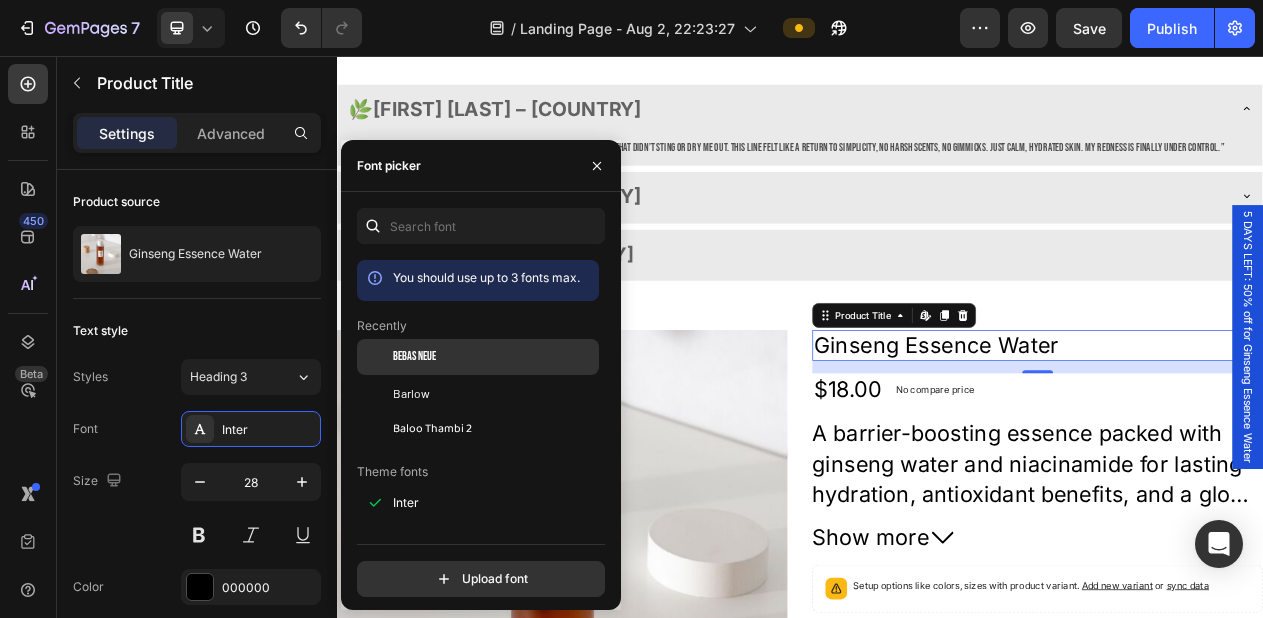 click on "Bebas Neue" at bounding box center (414, 357) 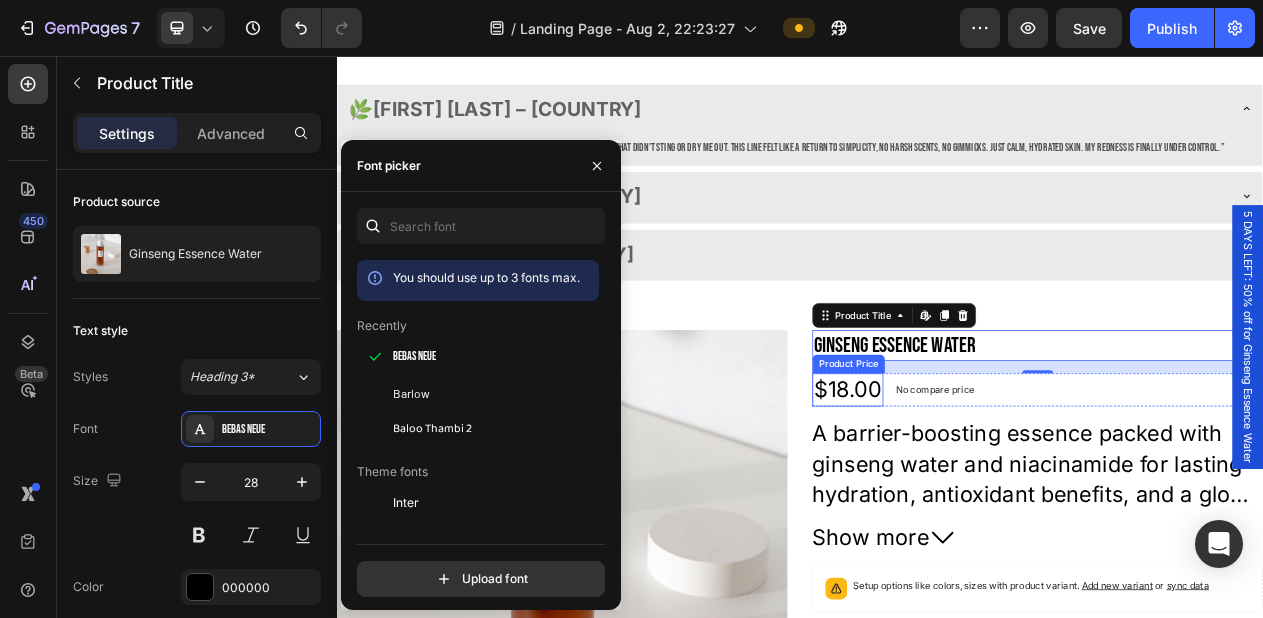 click on "$18.00" at bounding box center [999, 488] 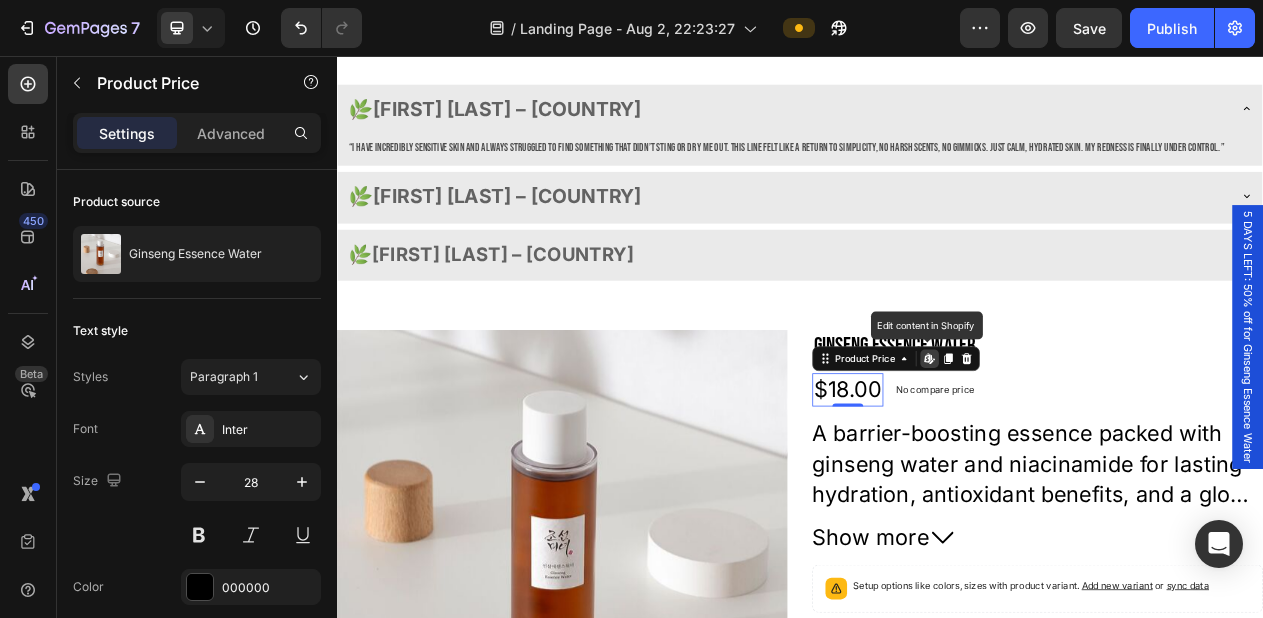 click on "$18.00" at bounding box center [999, 488] 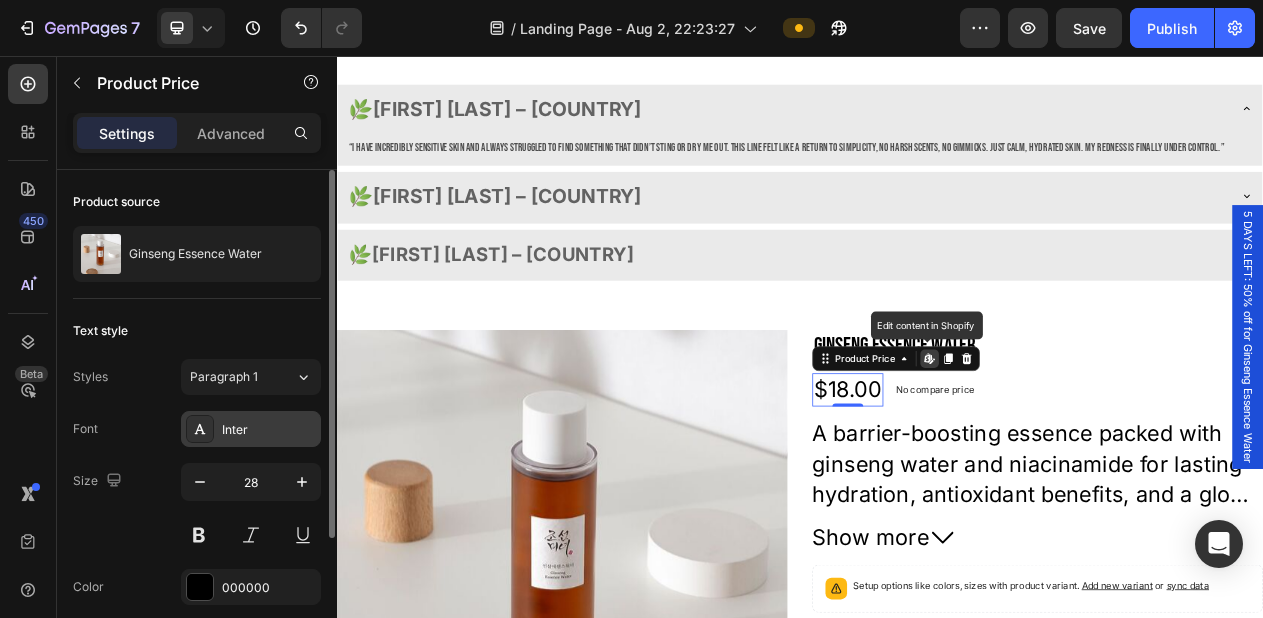 click on "Inter" at bounding box center (269, 430) 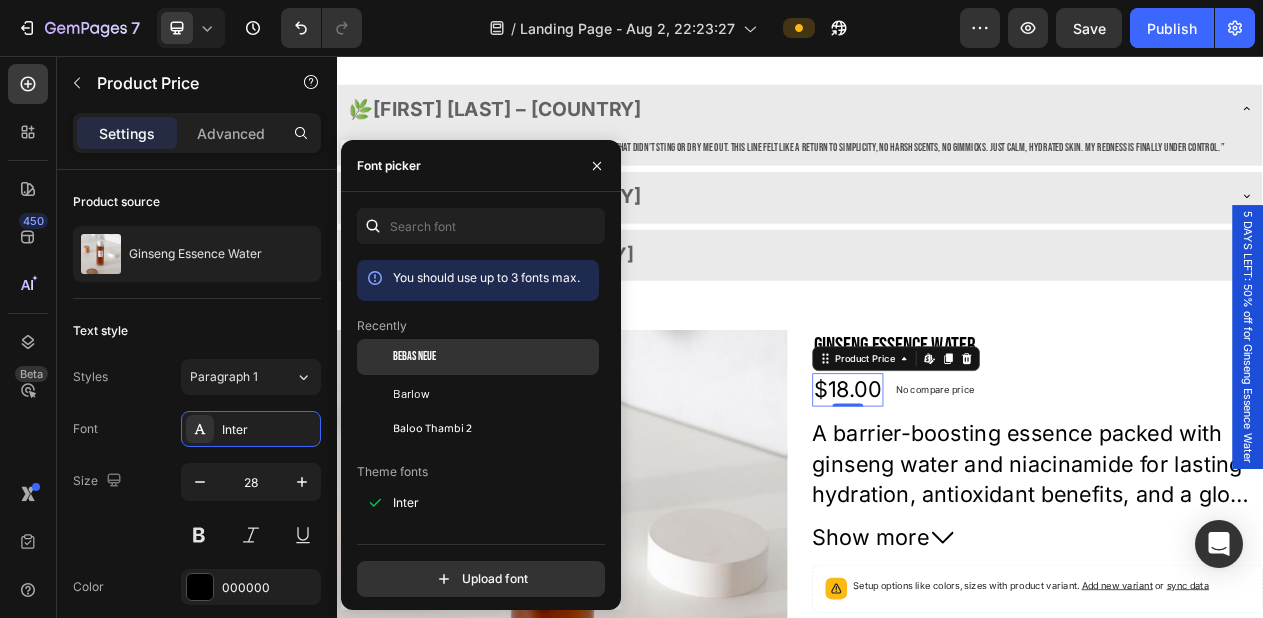 click on "Bebas Neue" at bounding box center [494, 357] 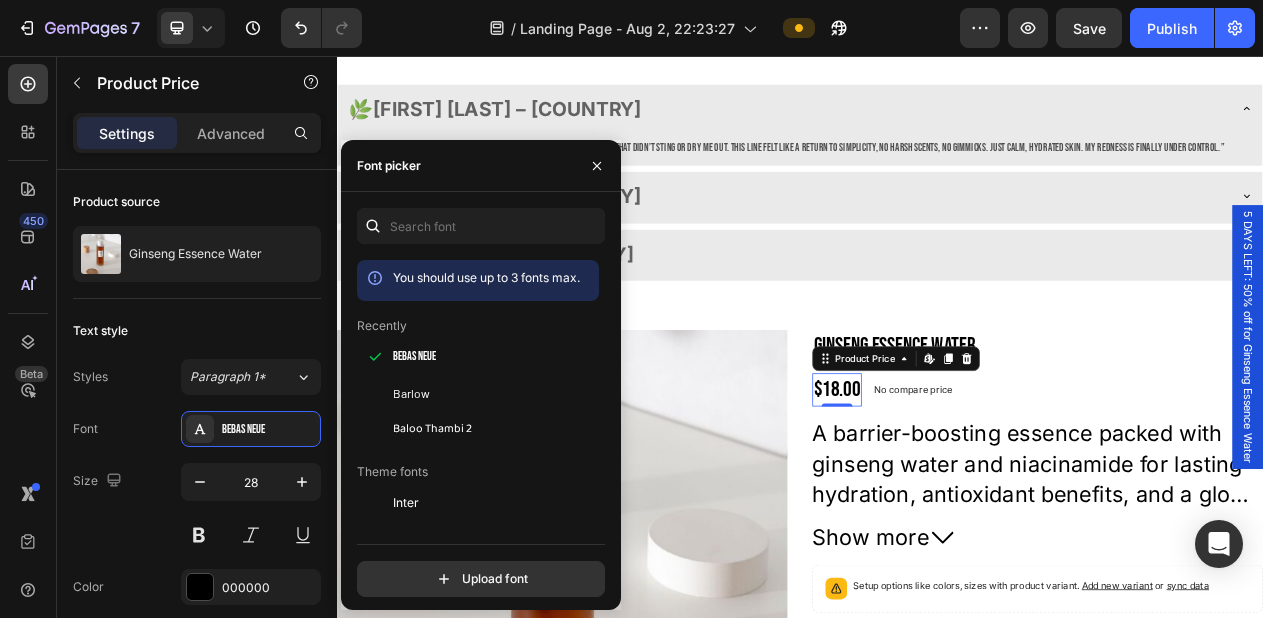 click on "Product Price   Edit content in Shopify" at bounding box center (1061, 448) 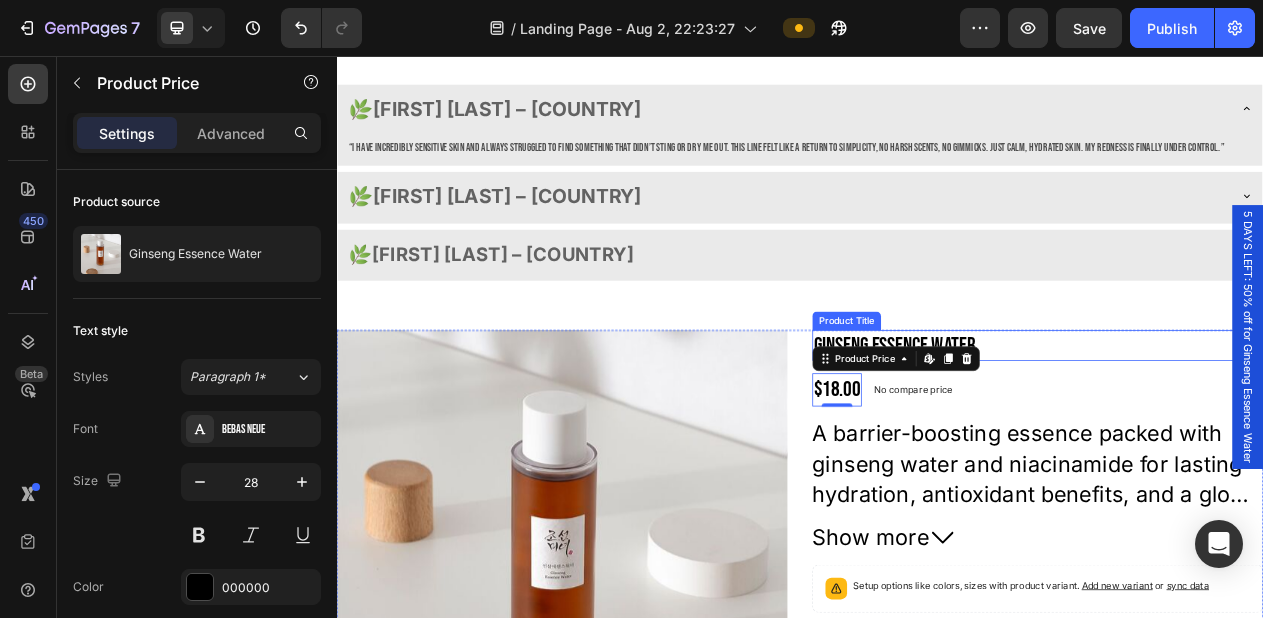 click on "Ginseng Essence Water" at bounding box center (1245, 431) 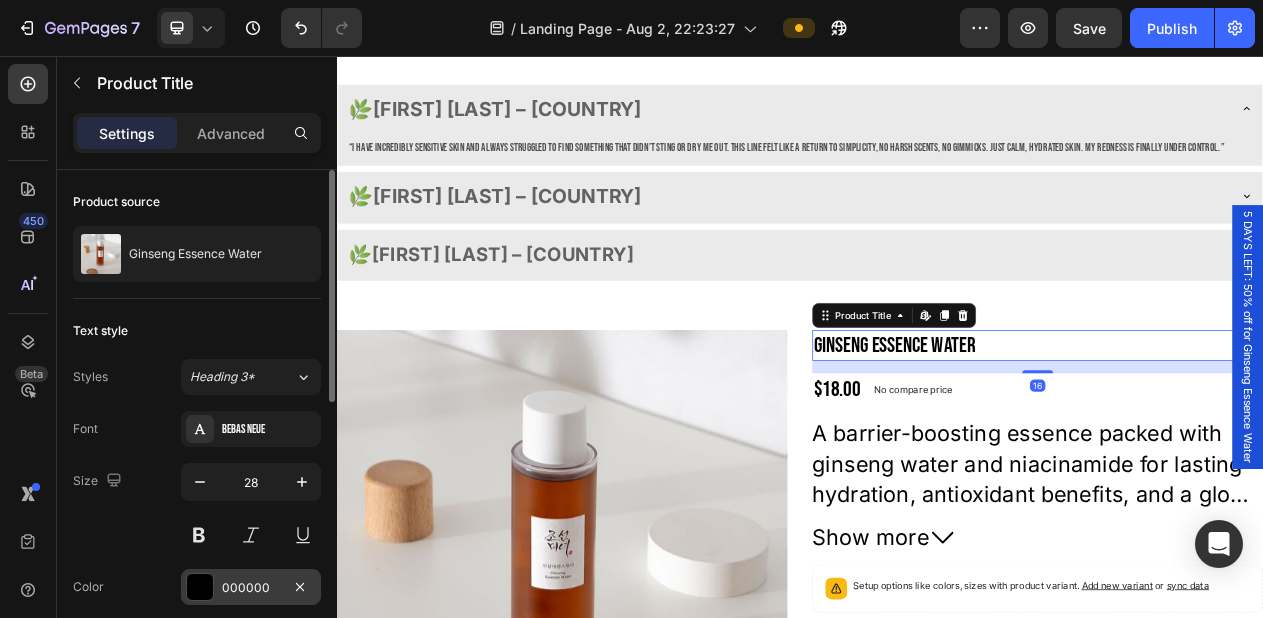 click at bounding box center (200, 587) 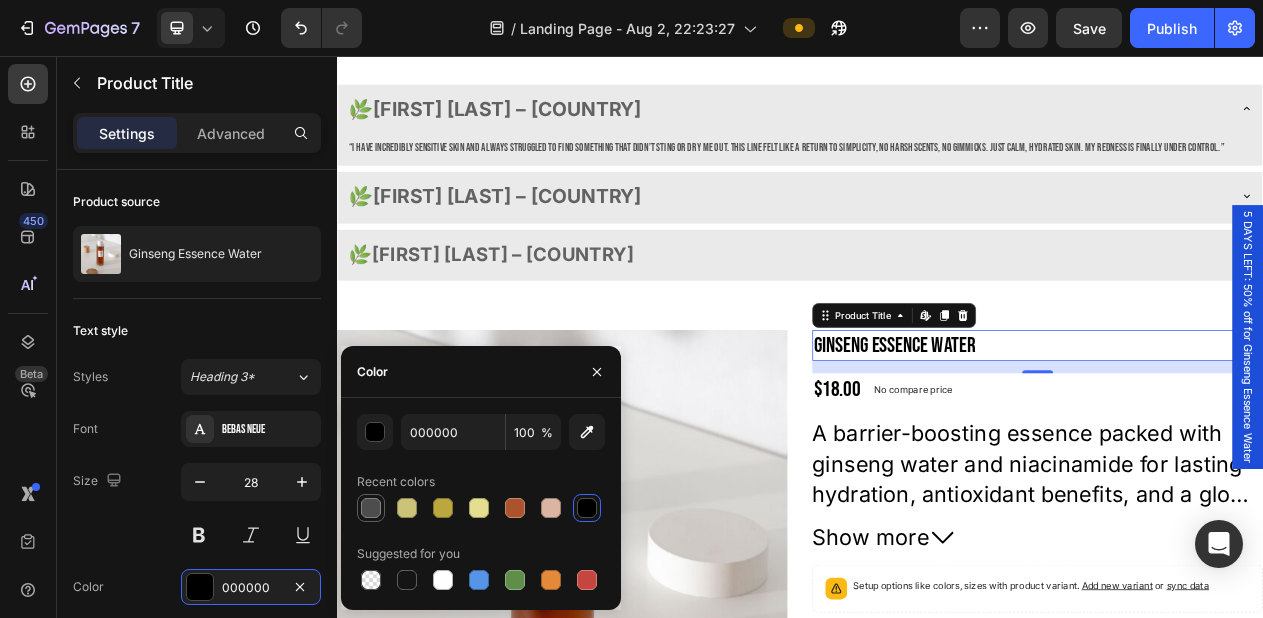click at bounding box center (371, 508) 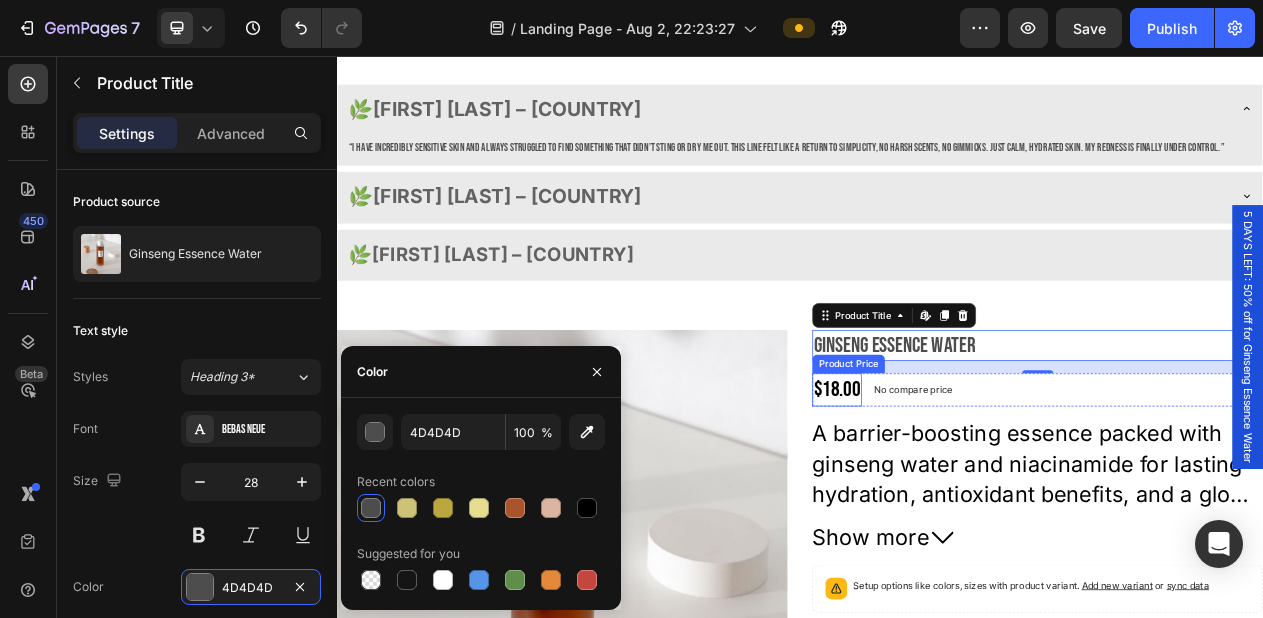 click on "$18.00" at bounding box center (985, 488) 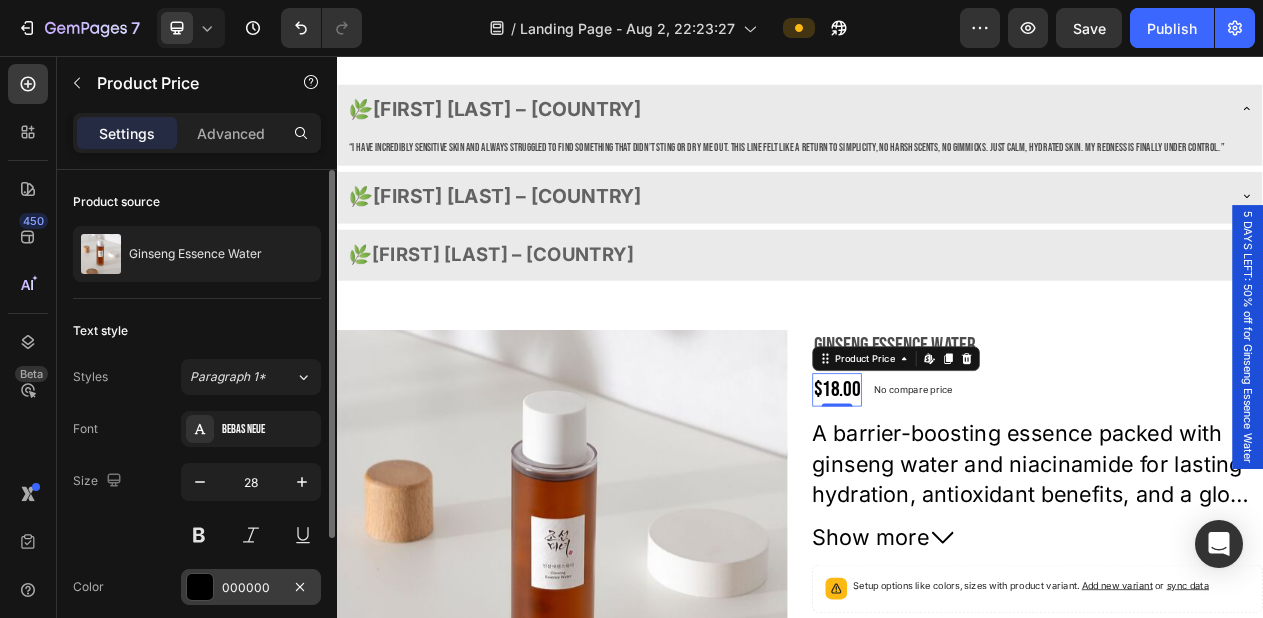 click on "000000" at bounding box center (251, 588) 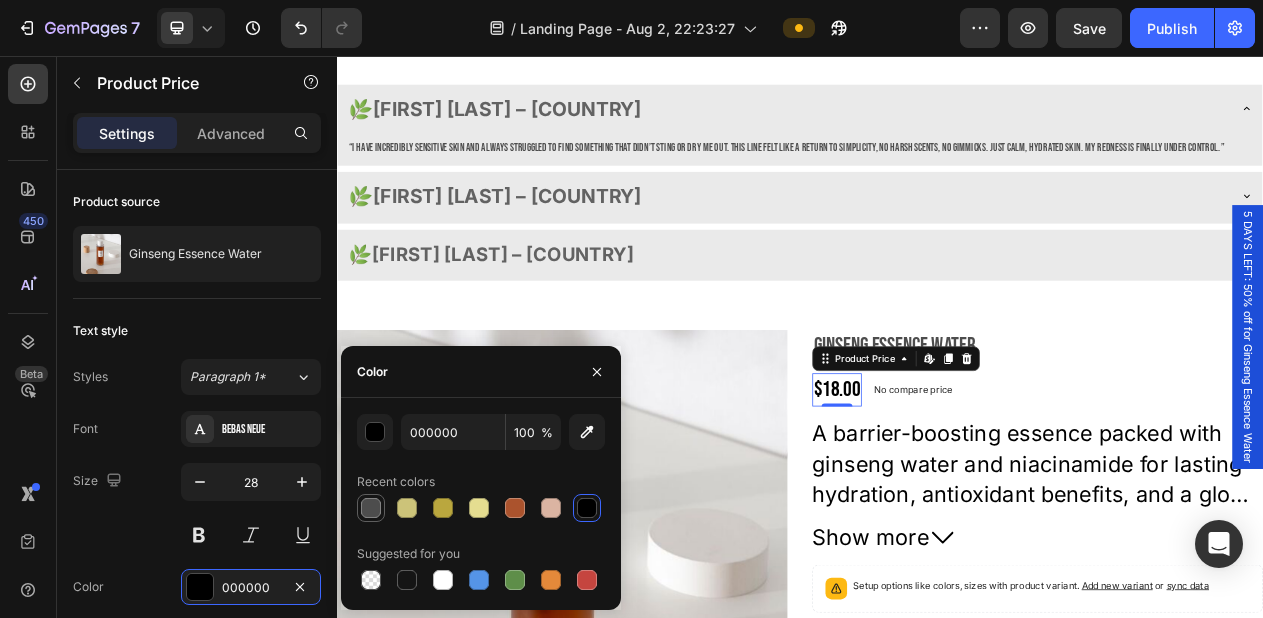 click at bounding box center (371, 508) 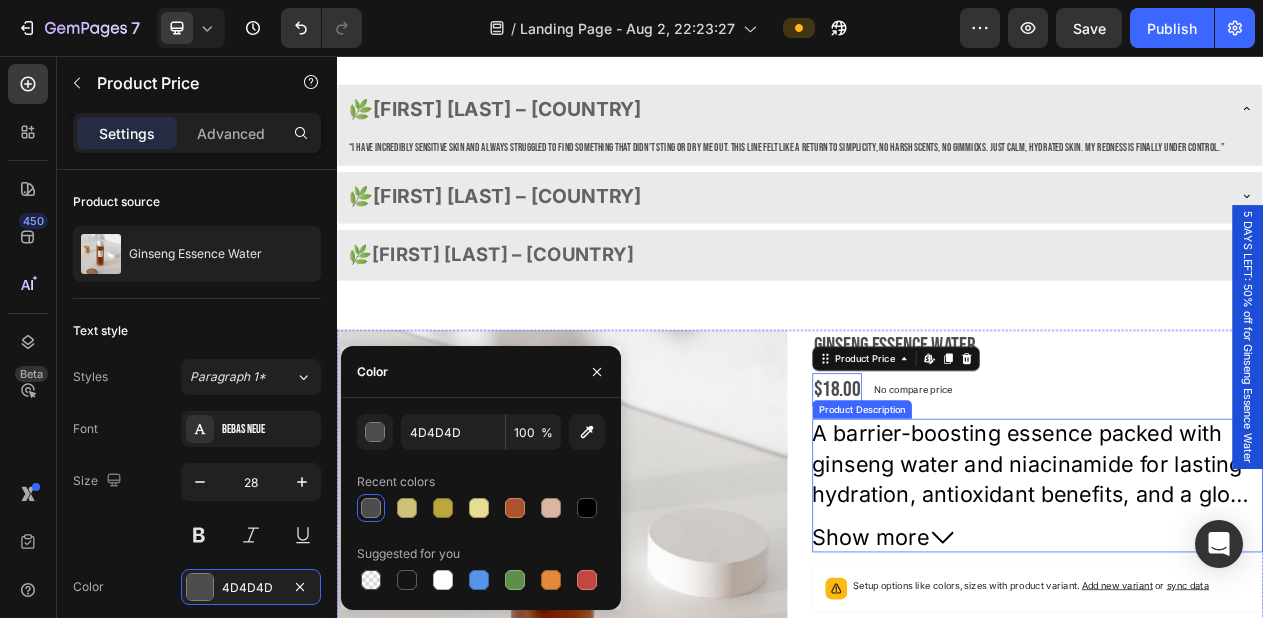 click on "A barrier-boosting essence packed with ginseng water and niacinamide for lasting hydration, antioxidant benefits, and a glow boost." at bounding box center (1235, 604) 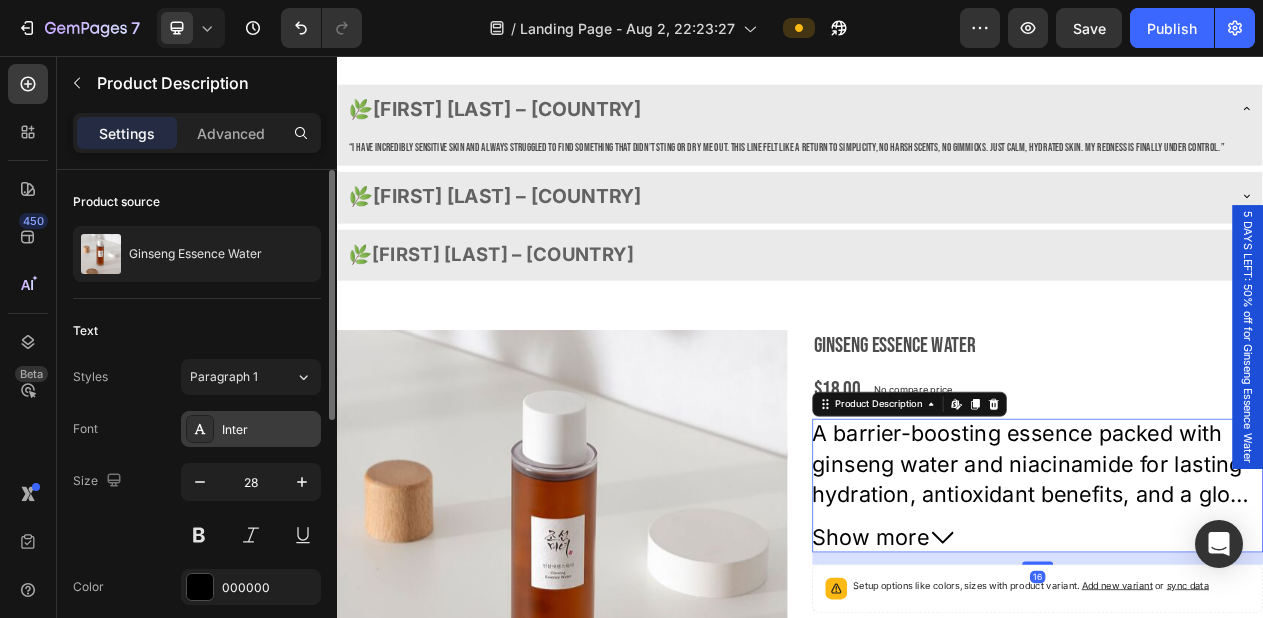 click on "Inter" at bounding box center [251, 429] 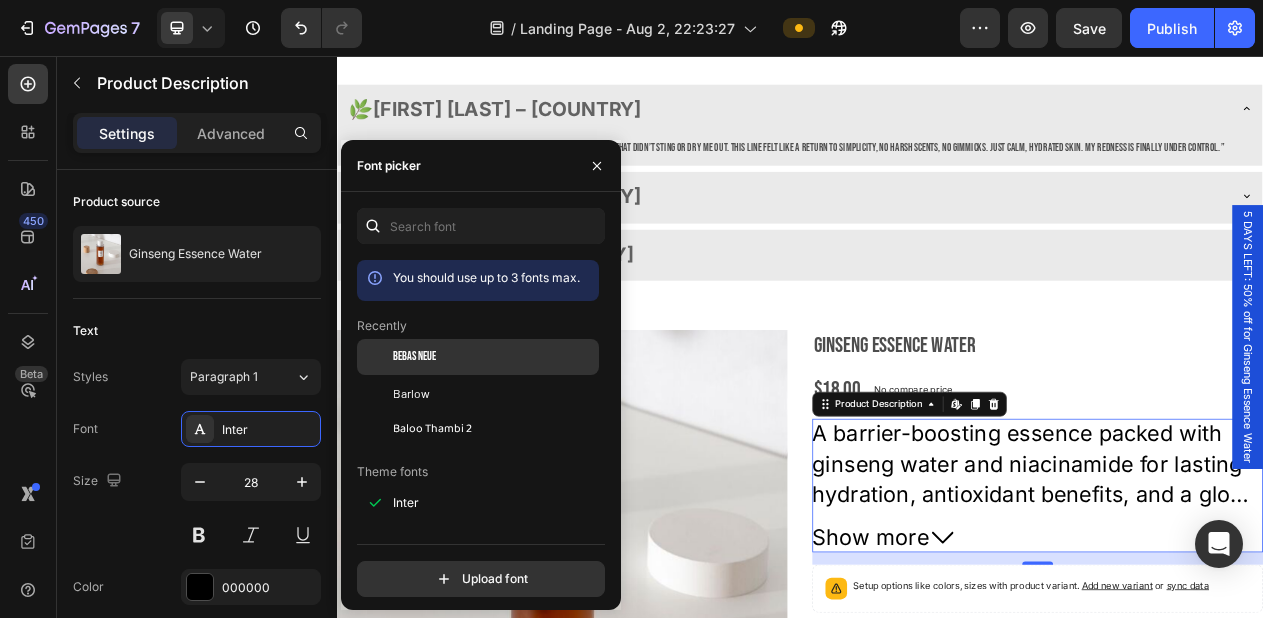 click on "Bebas Neue" at bounding box center [414, 357] 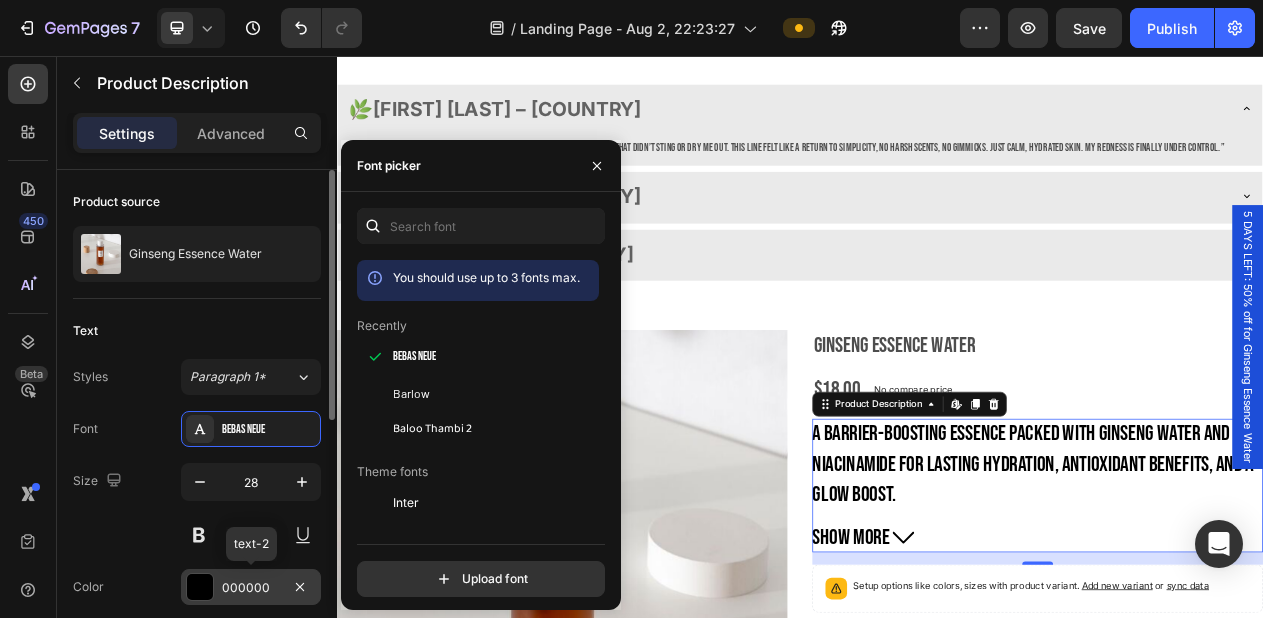 click on "000000" at bounding box center (251, 588) 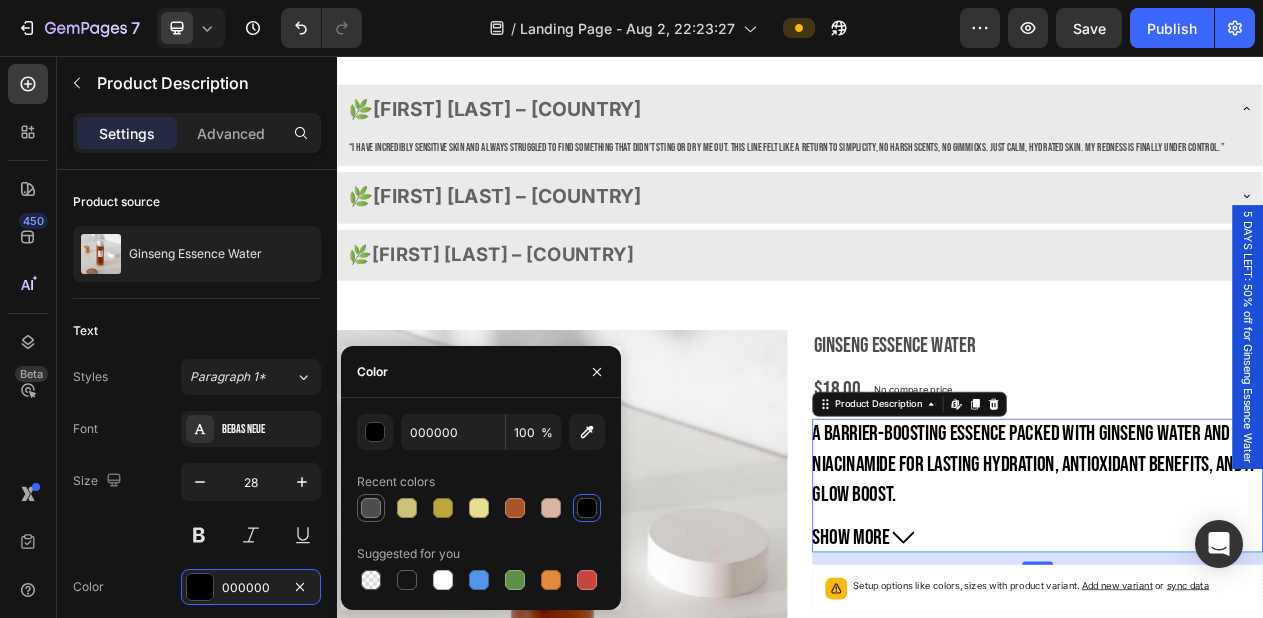 click at bounding box center [371, 508] 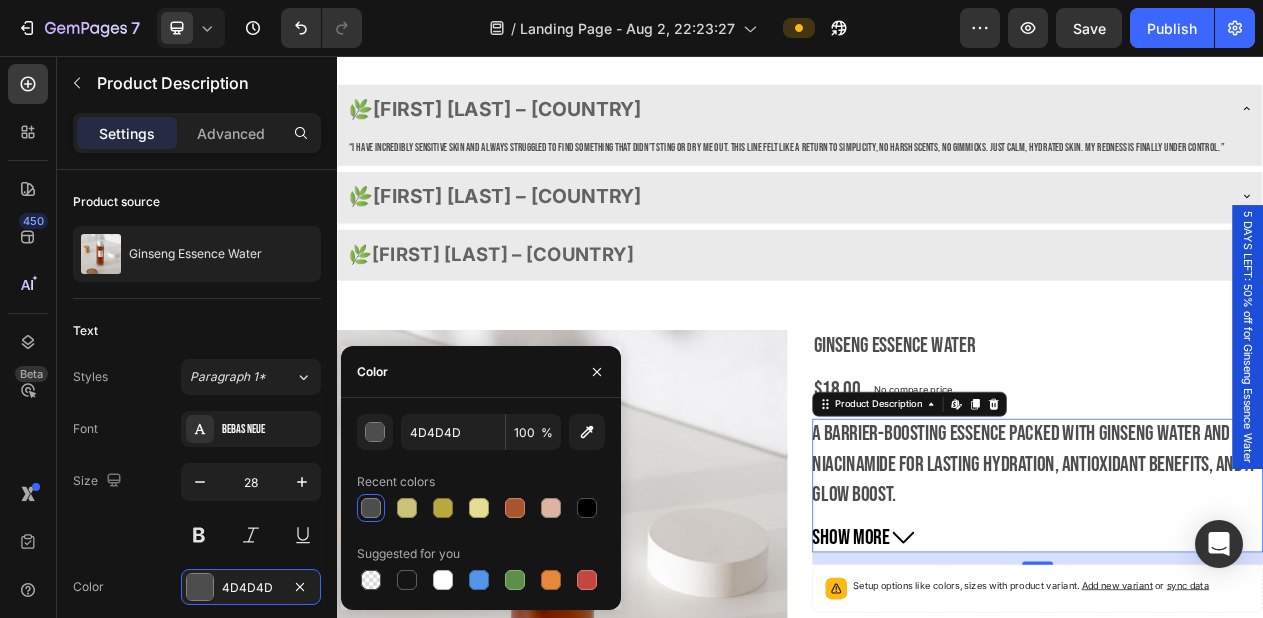 click on "Show more" at bounding box center [1003, 679] 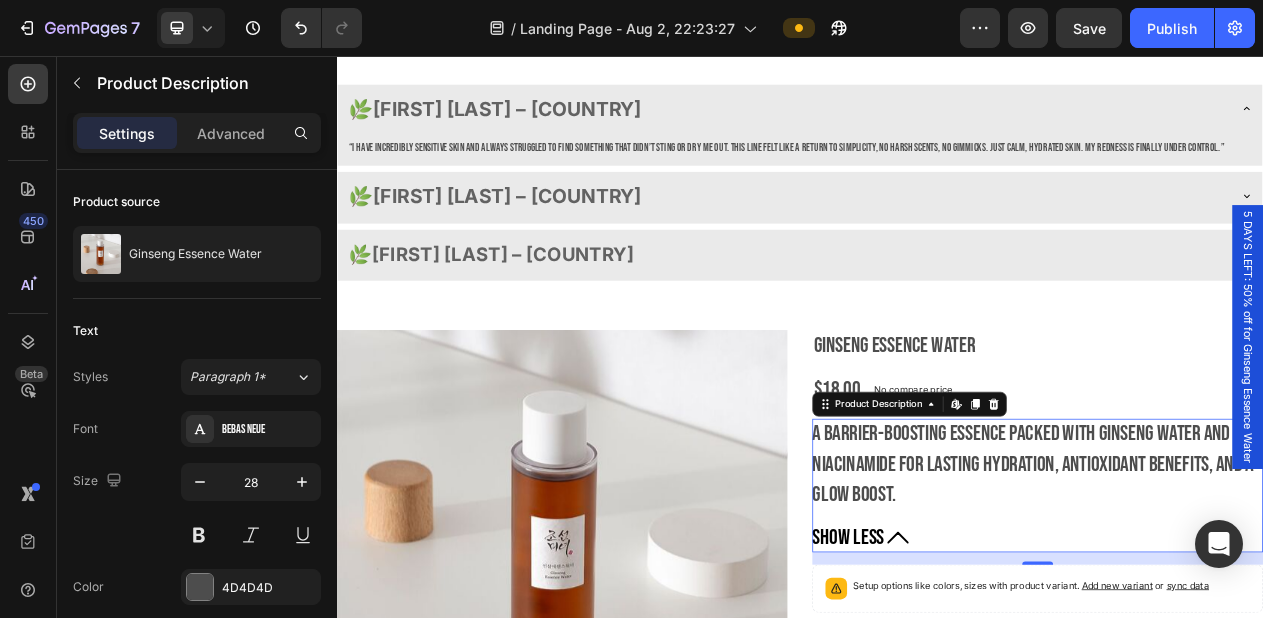 click on "Show less" at bounding box center [999, 679] 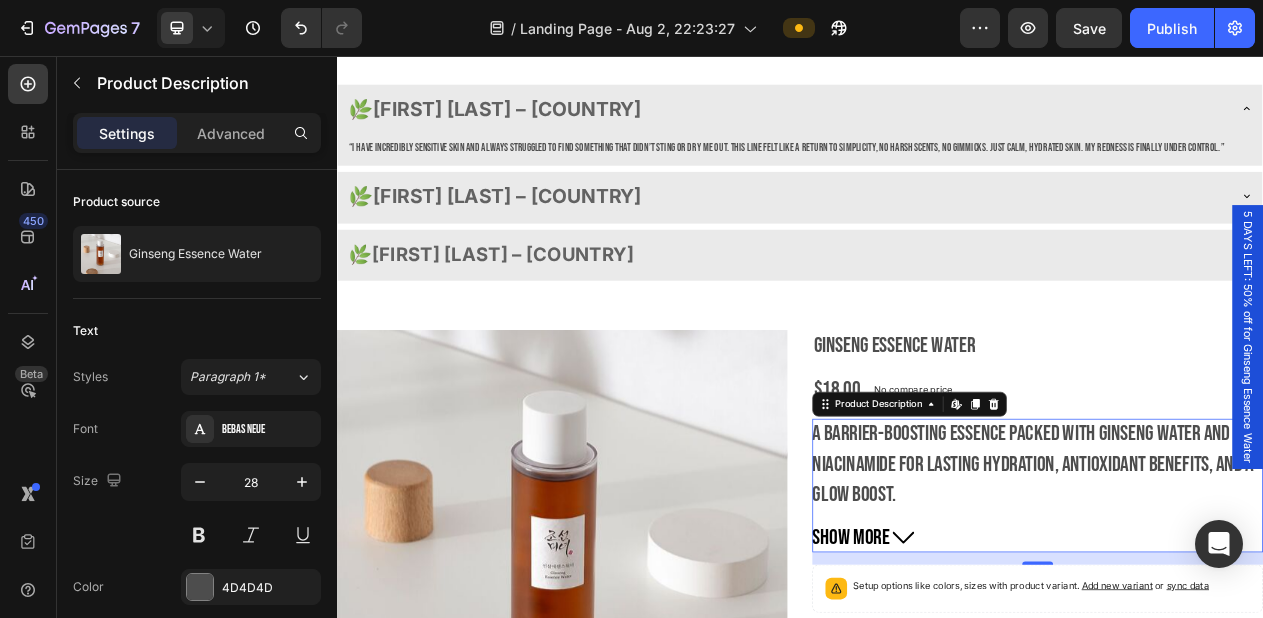 click on "Show more" at bounding box center [1003, 679] 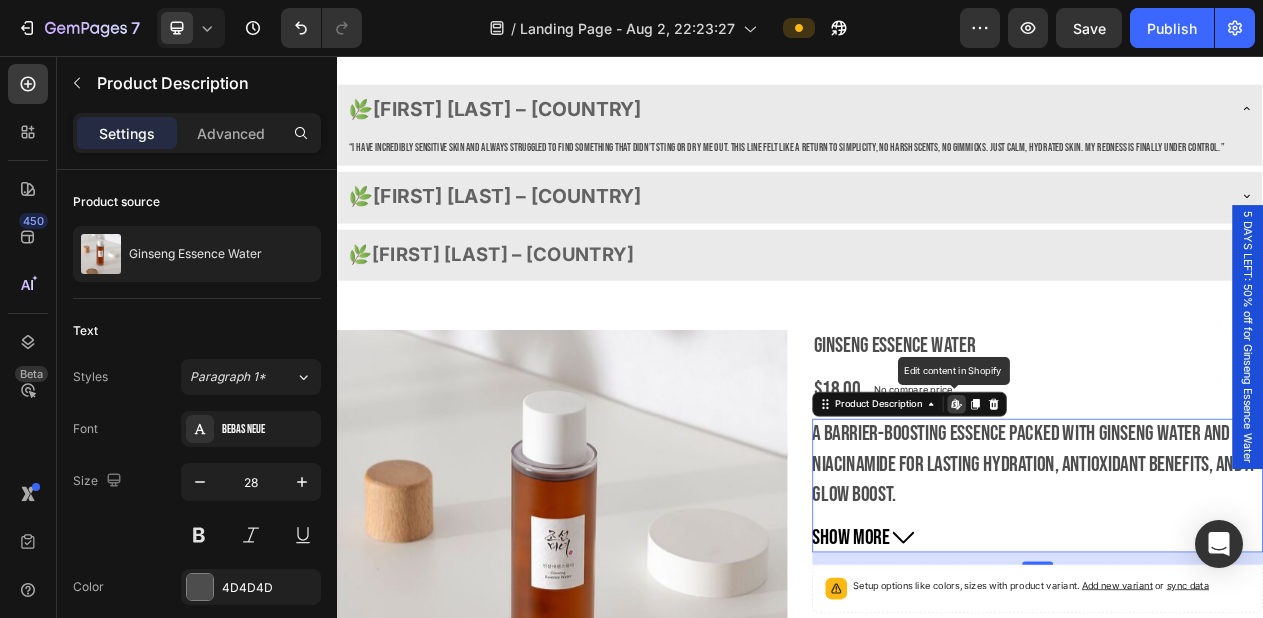 click on "Show more" at bounding box center [1003, 679] 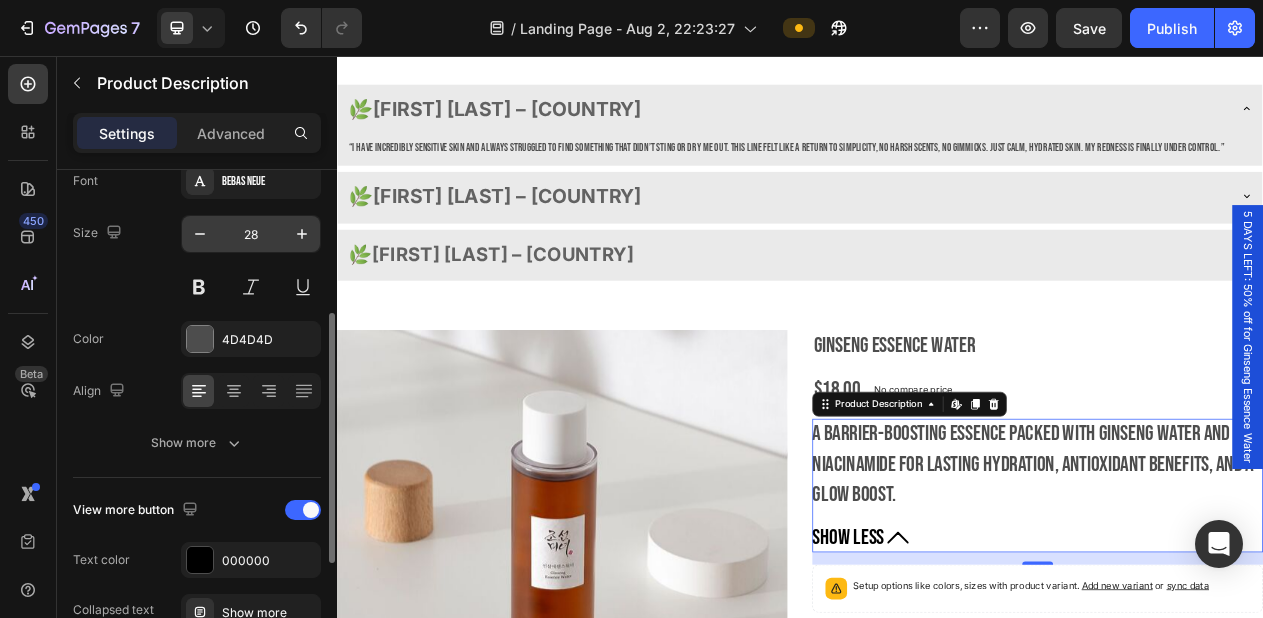 scroll, scrollTop: 514, scrollLeft: 0, axis: vertical 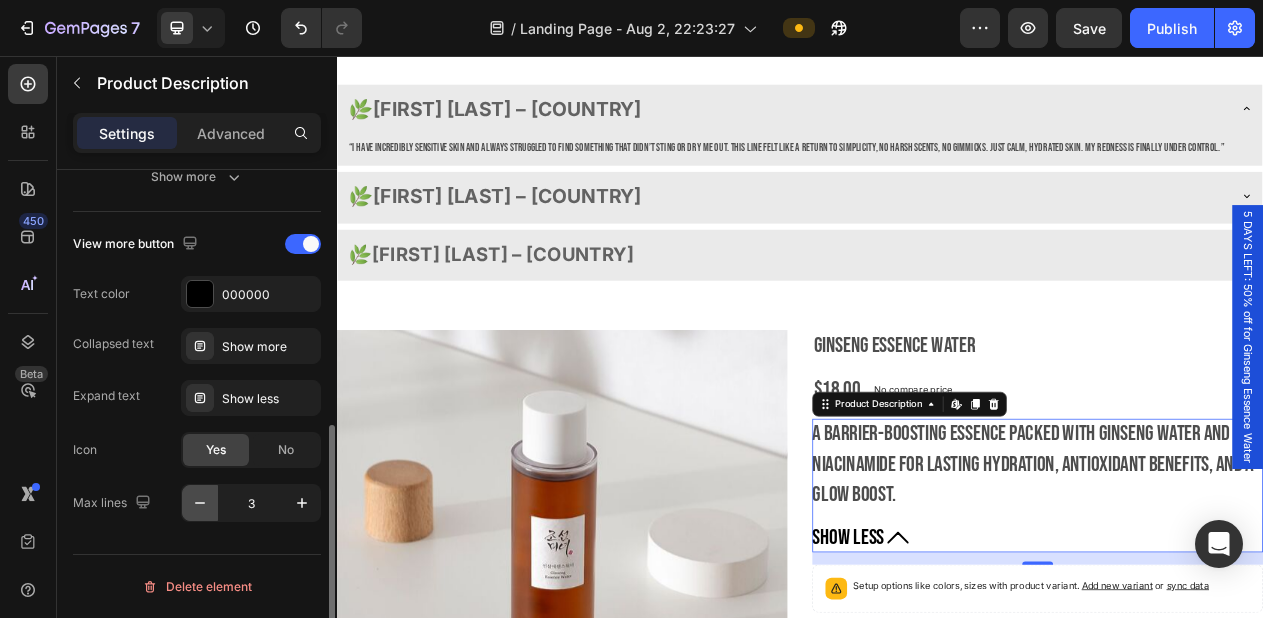 click 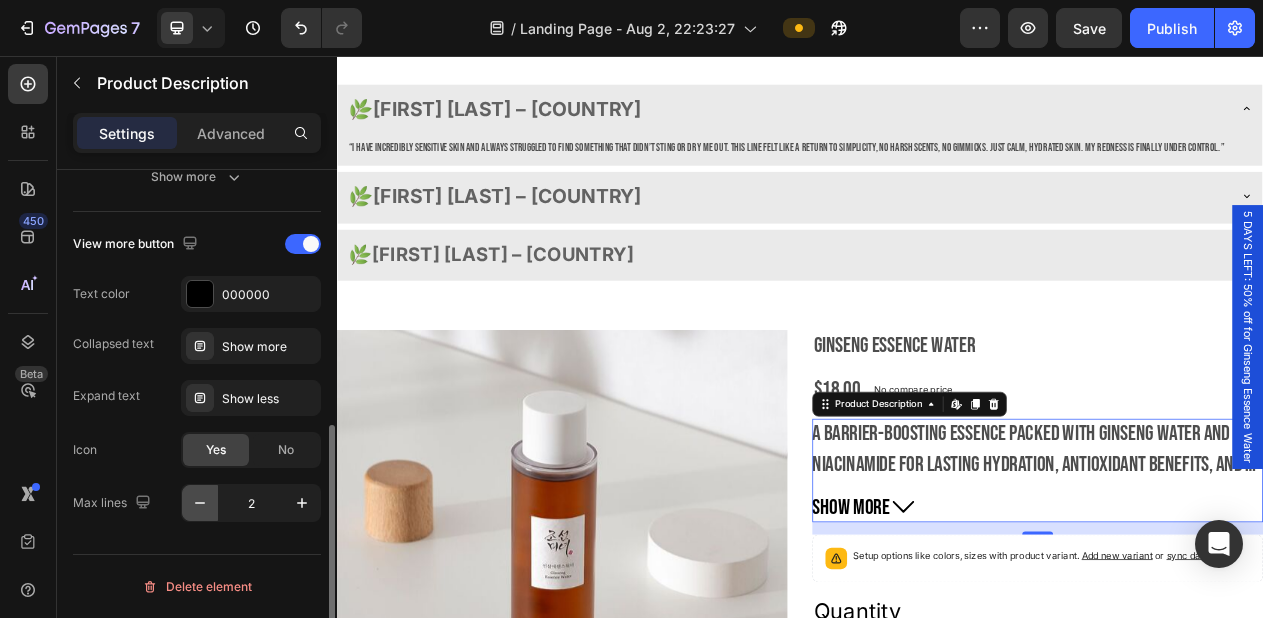 click 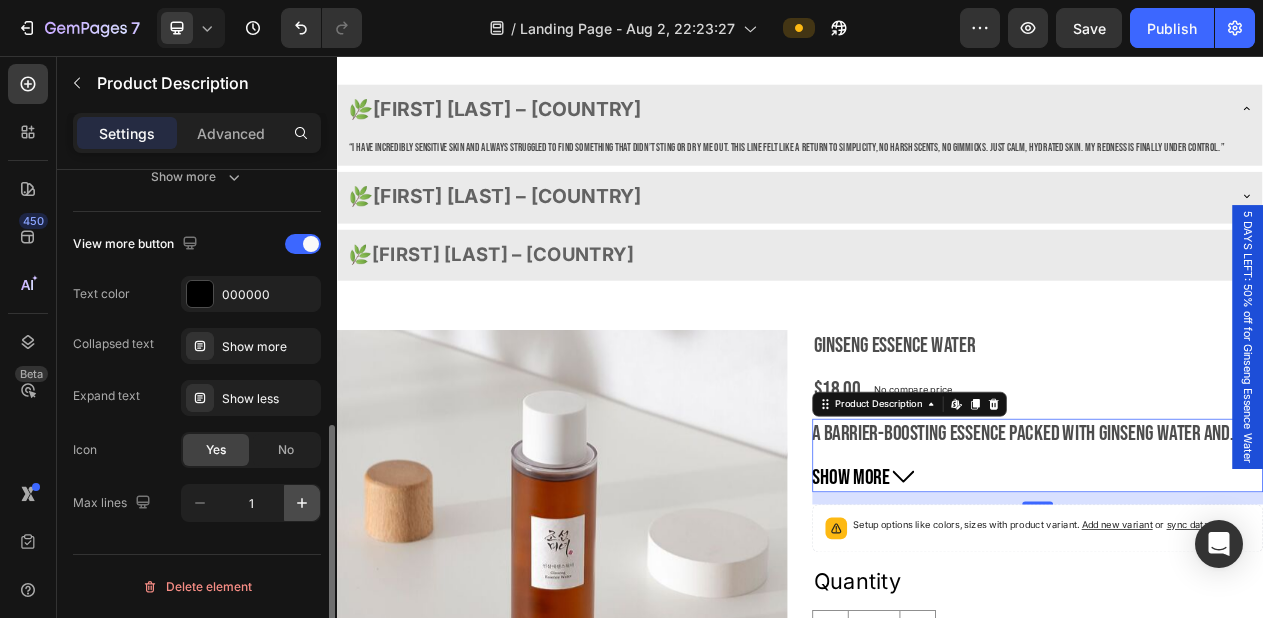 click 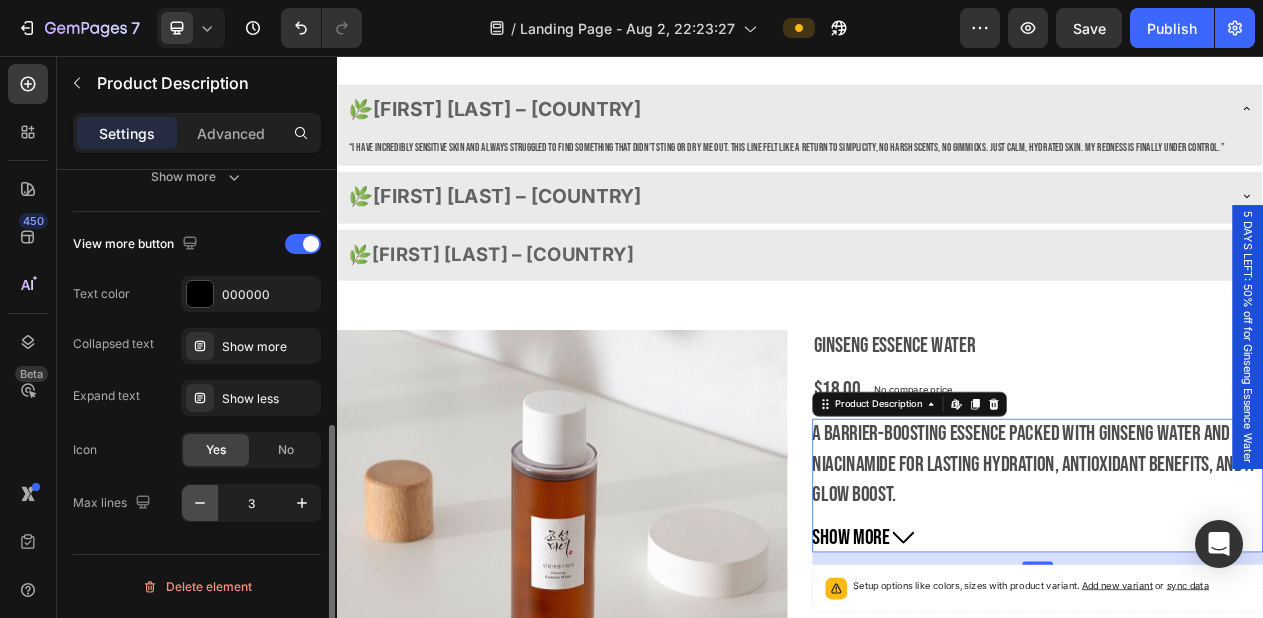 click 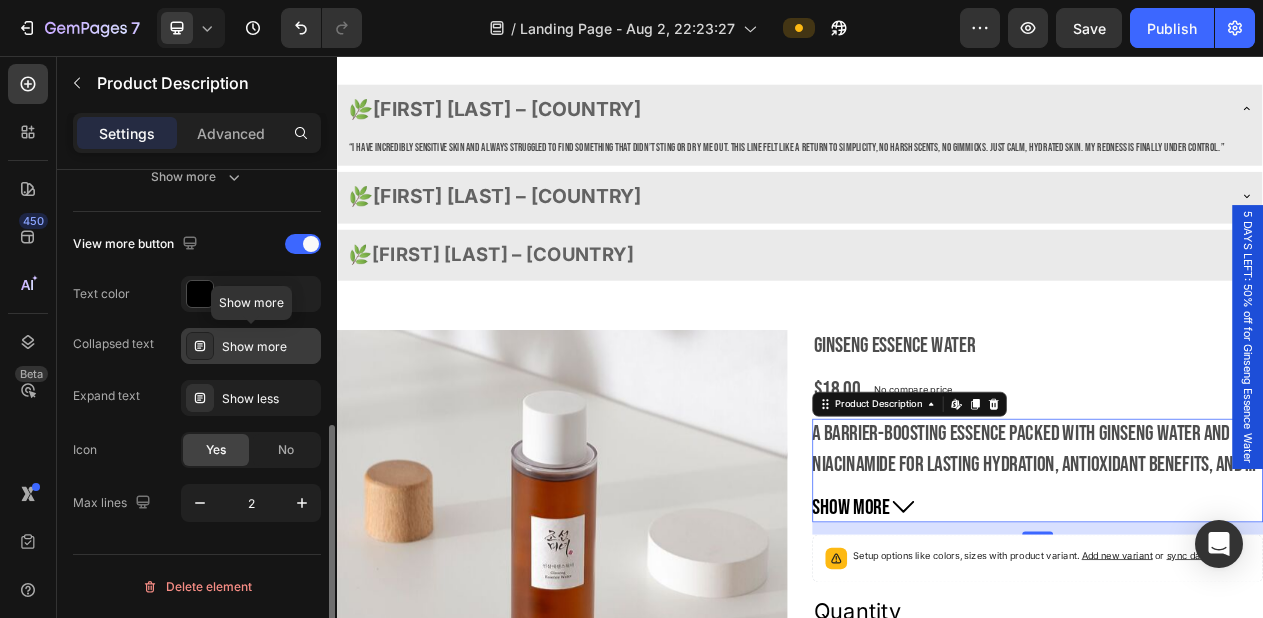 click on "Show more" at bounding box center [251, 346] 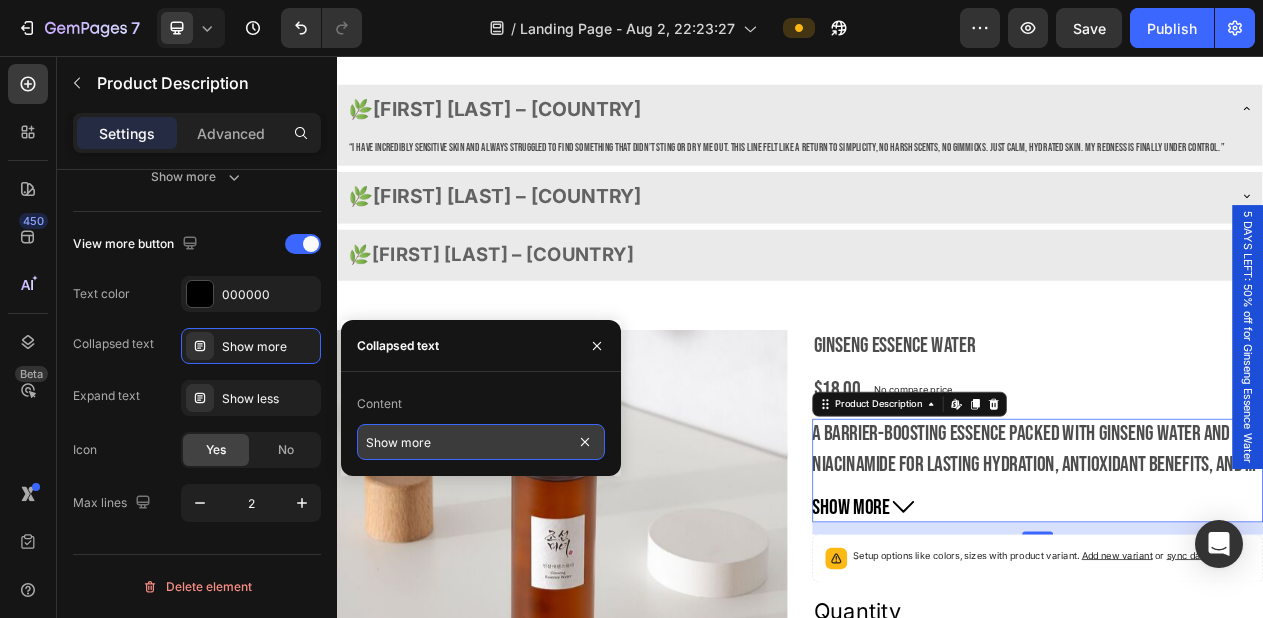 click on "Show more" at bounding box center (481, 442) 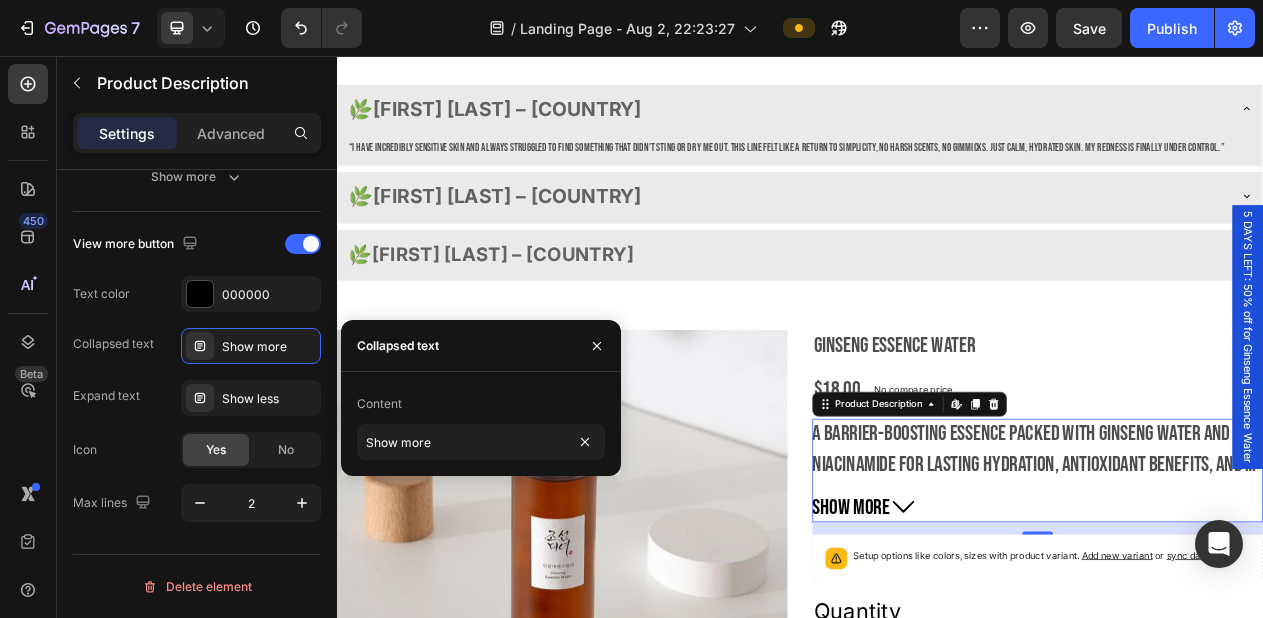 click on "Content" at bounding box center [481, 404] 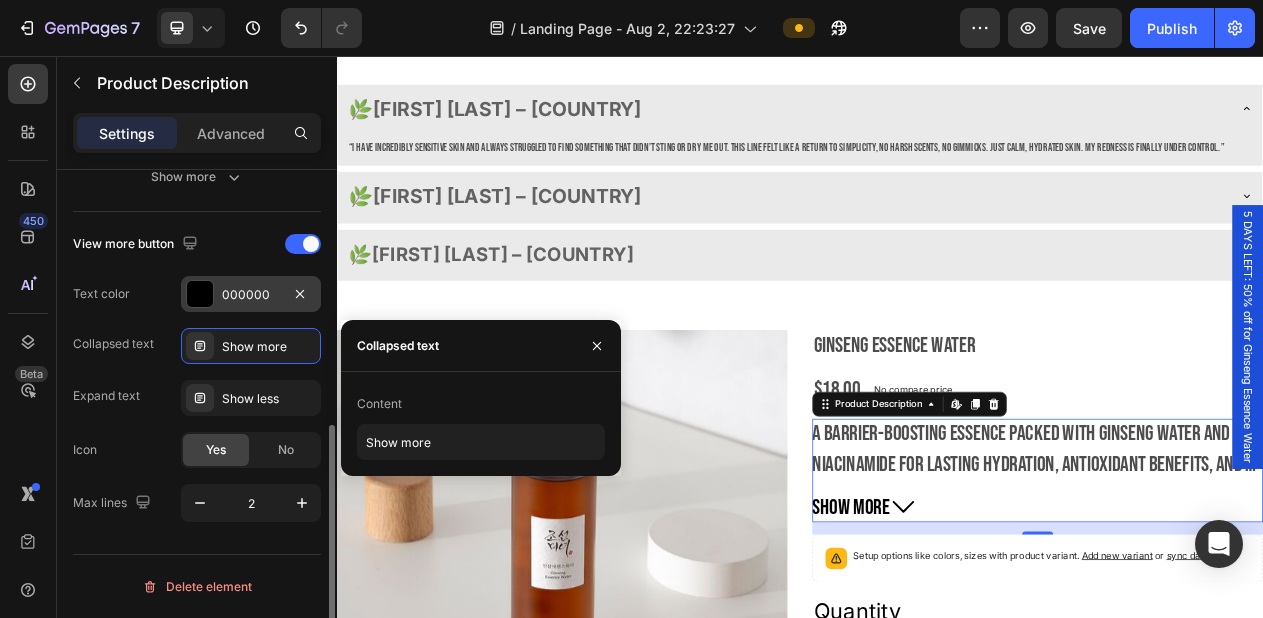 click on "000000" at bounding box center (251, 294) 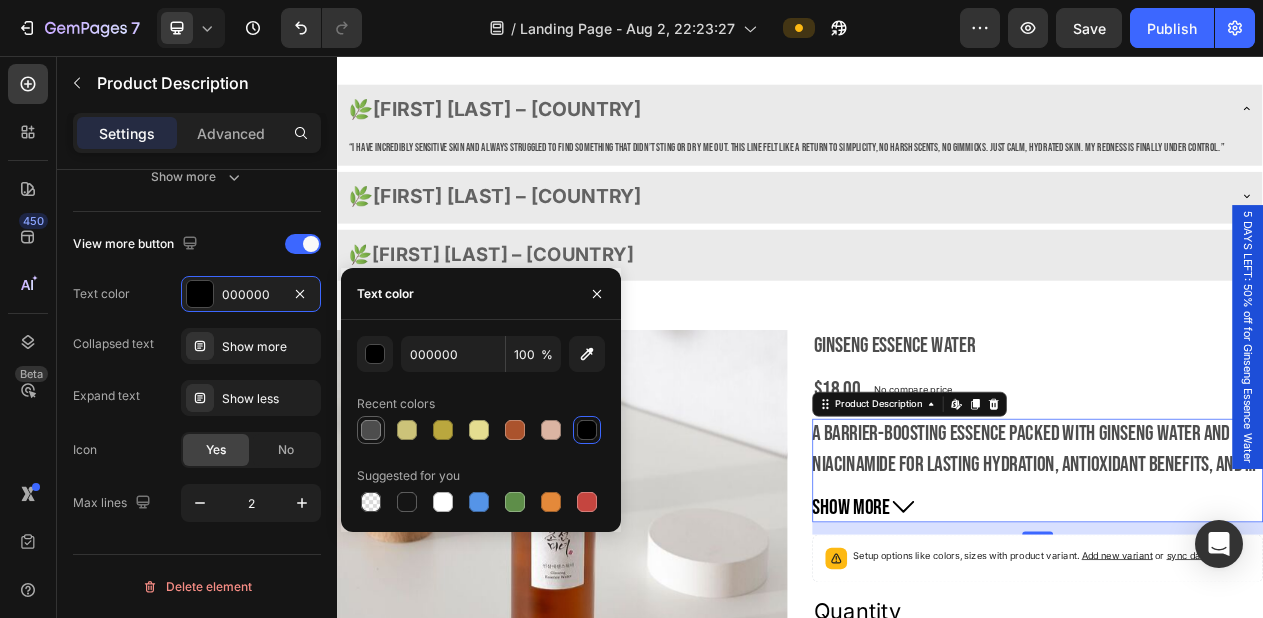 click at bounding box center (371, 430) 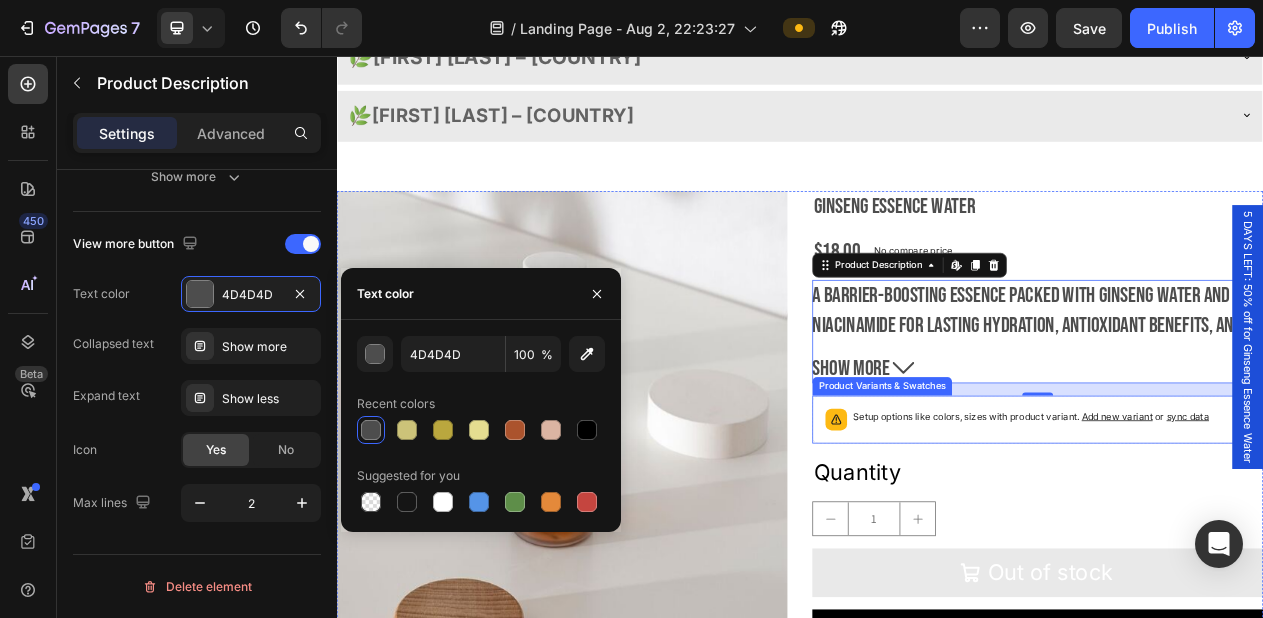 scroll, scrollTop: 3356, scrollLeft: 0, axis: vertical 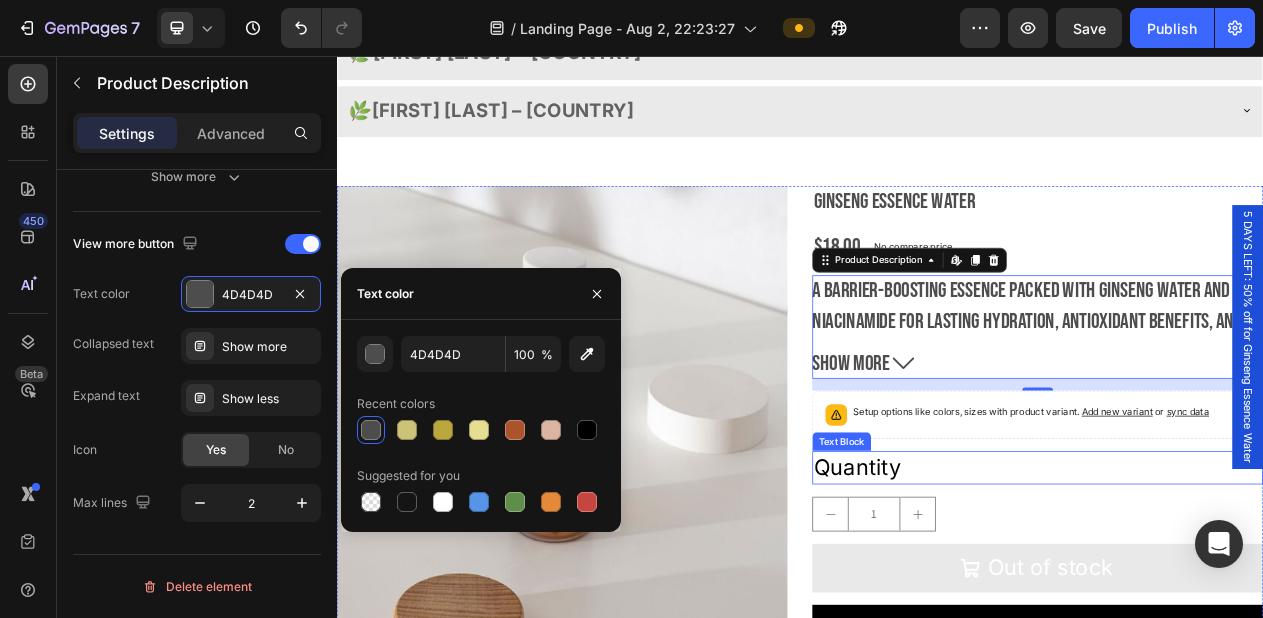 click on "Quantity" at bounding box center (1245, 589) 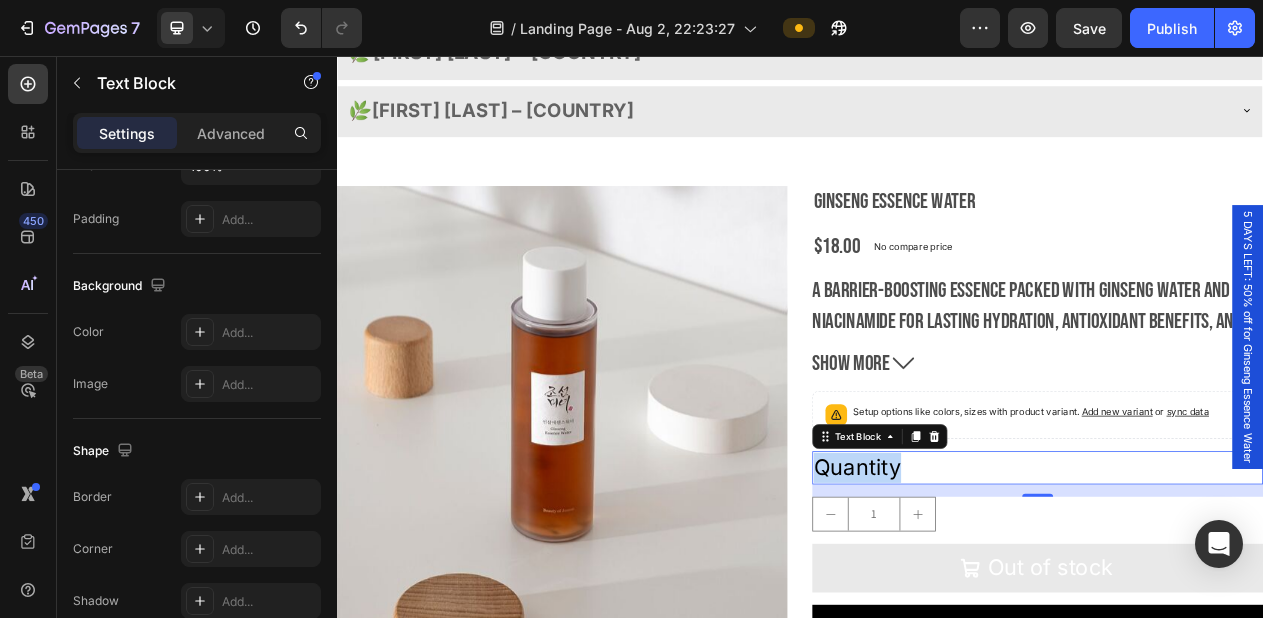 scroll, scrollTop: 0, scrollLeft: 0, axis: both 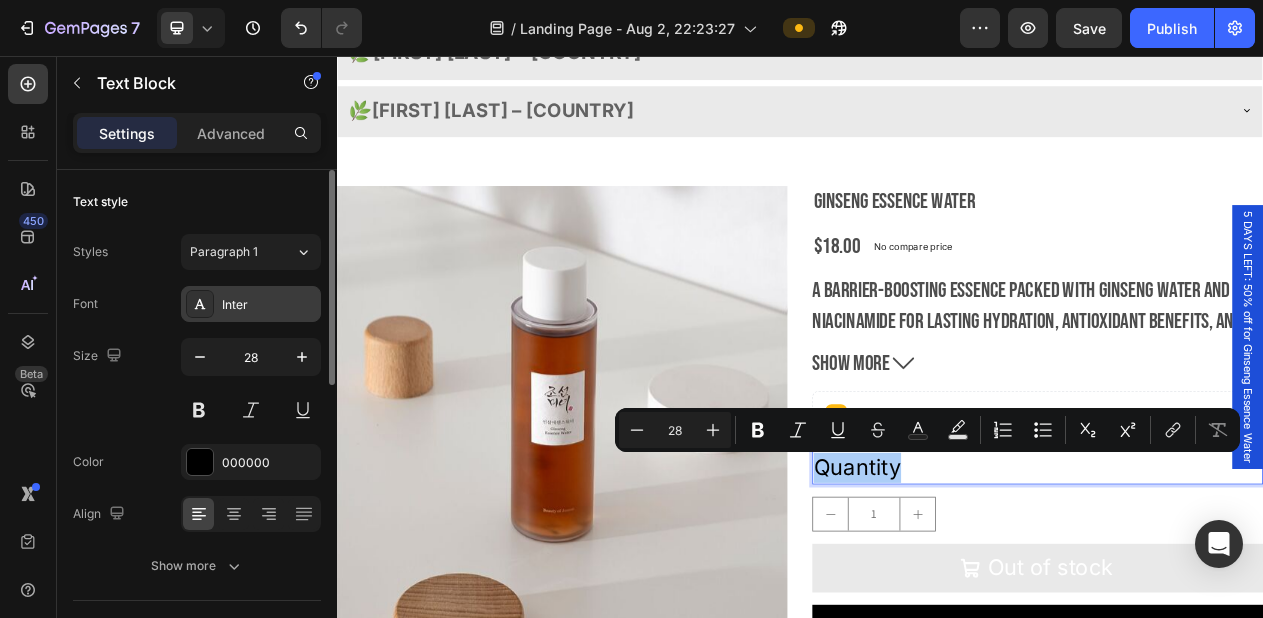 click on "Inter" at bounding box center [269, 305] 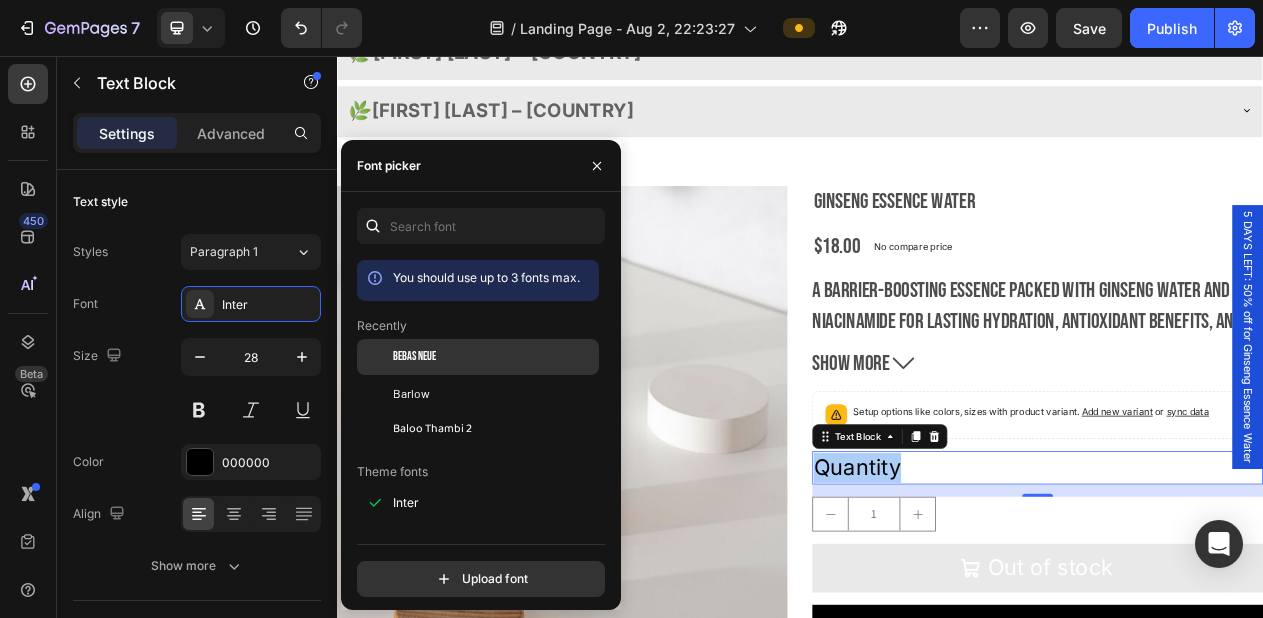 click on "Bebas Neue" 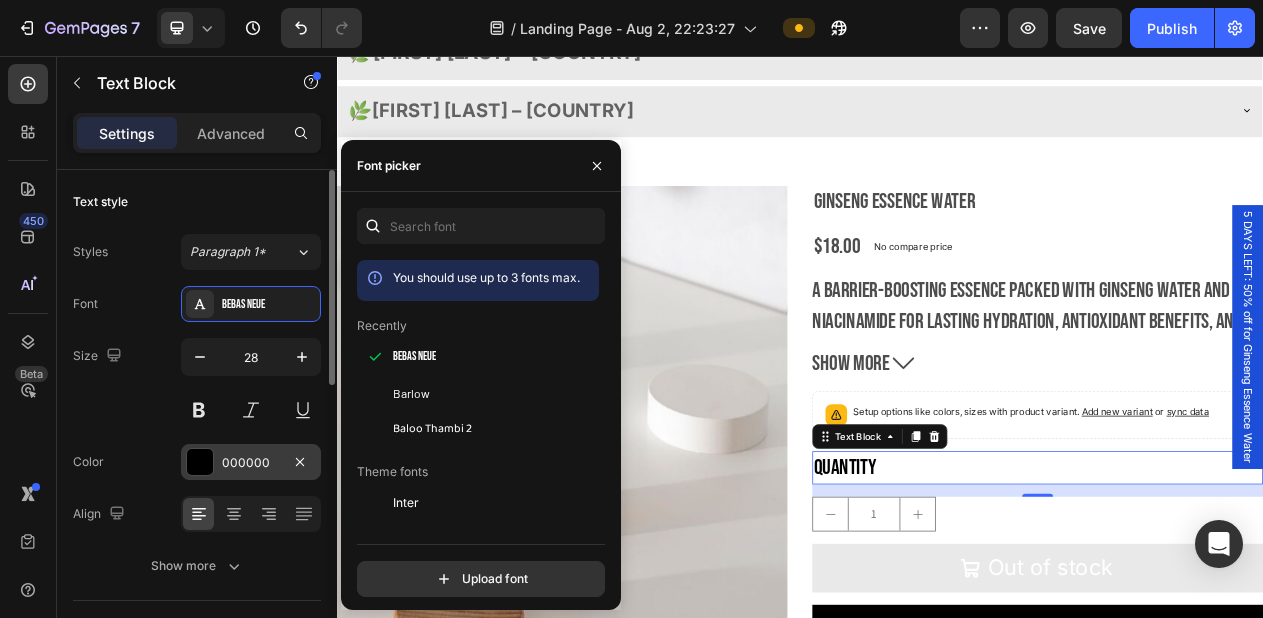 click on "000000" at bounding box center [251, 463] 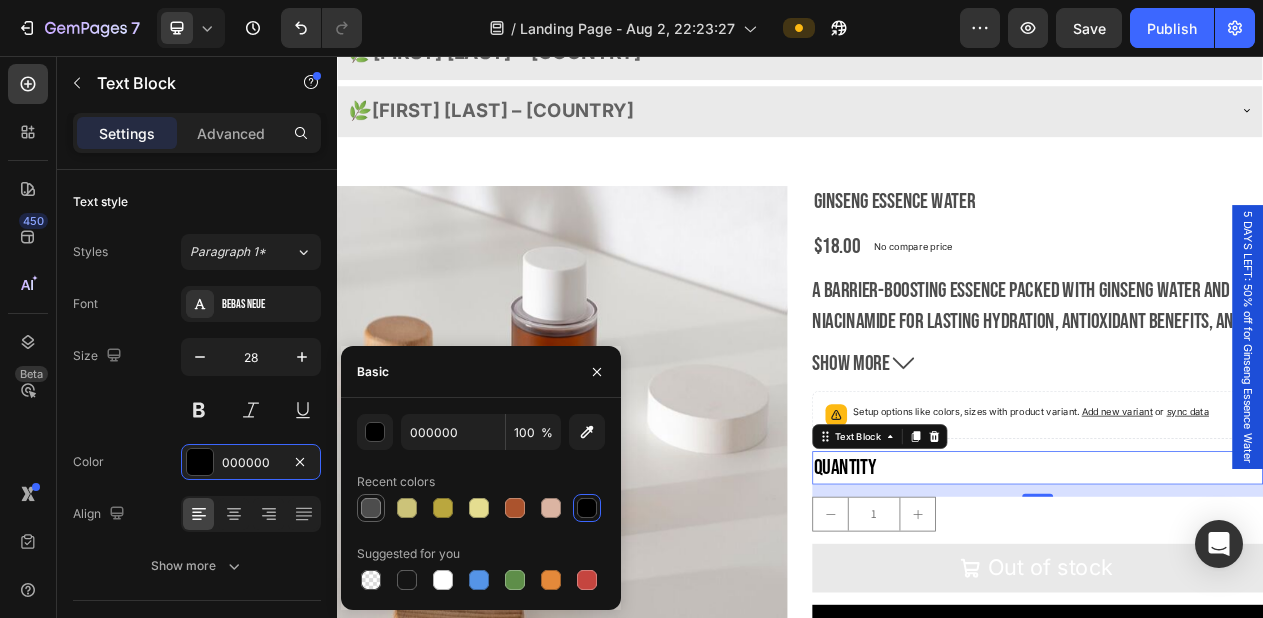 click at bounding box center [371, 508] 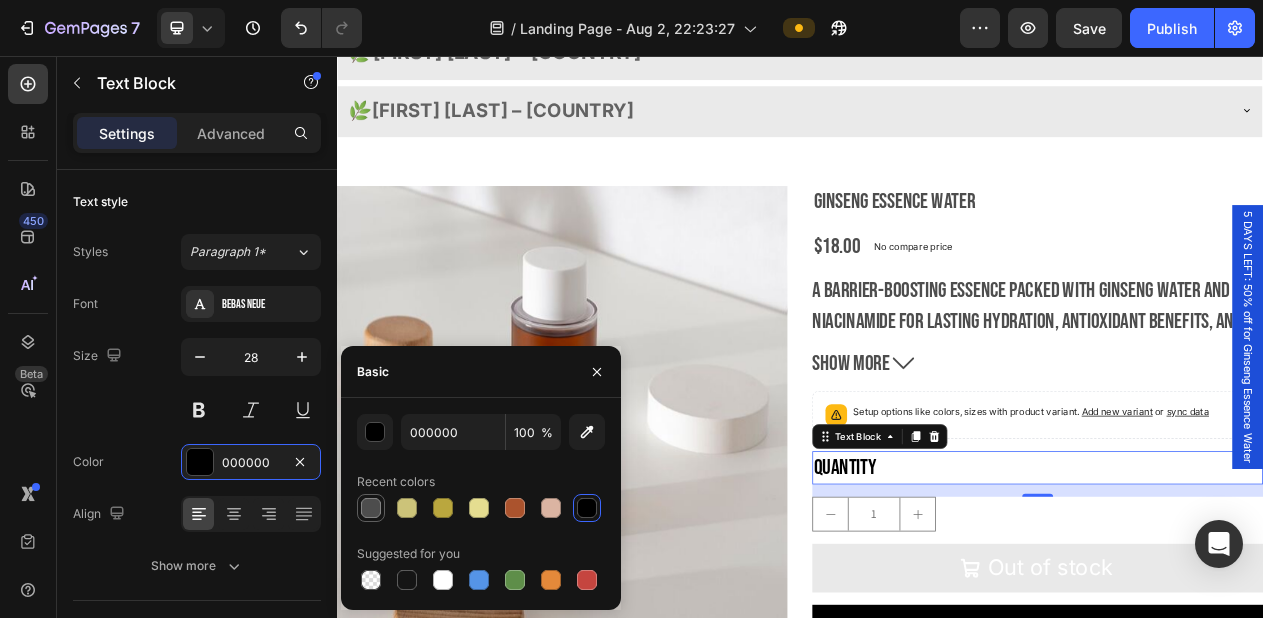 type on "4D4D4D" 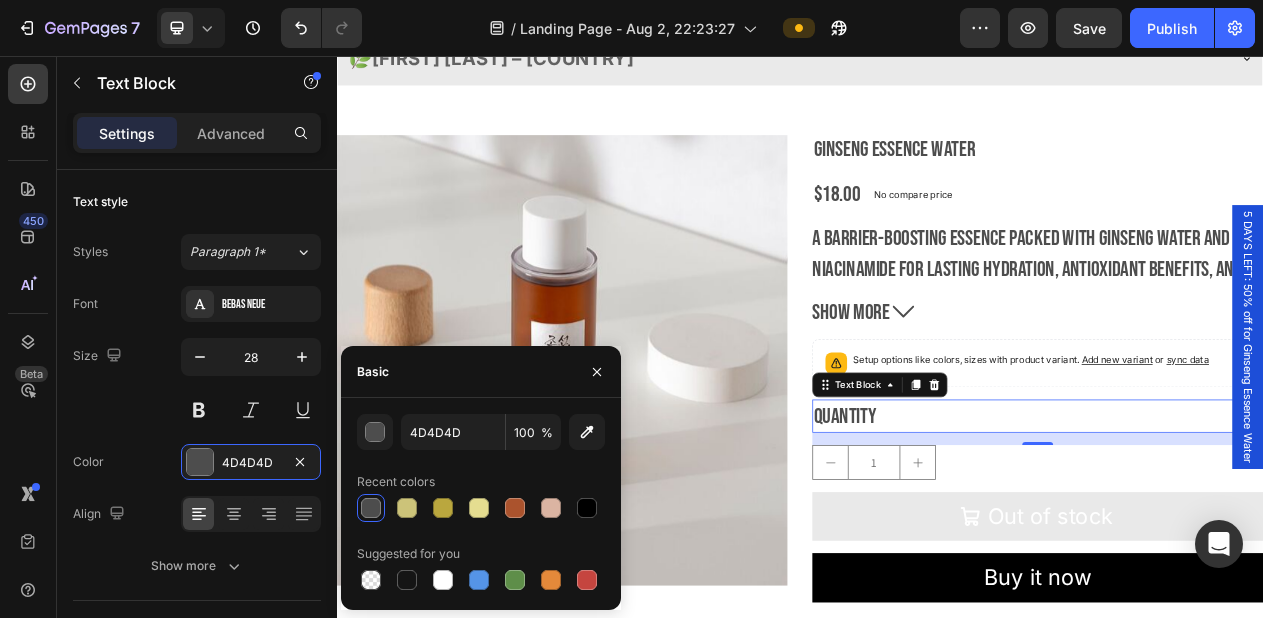 click on "1" at bounding box center [1245, 582] 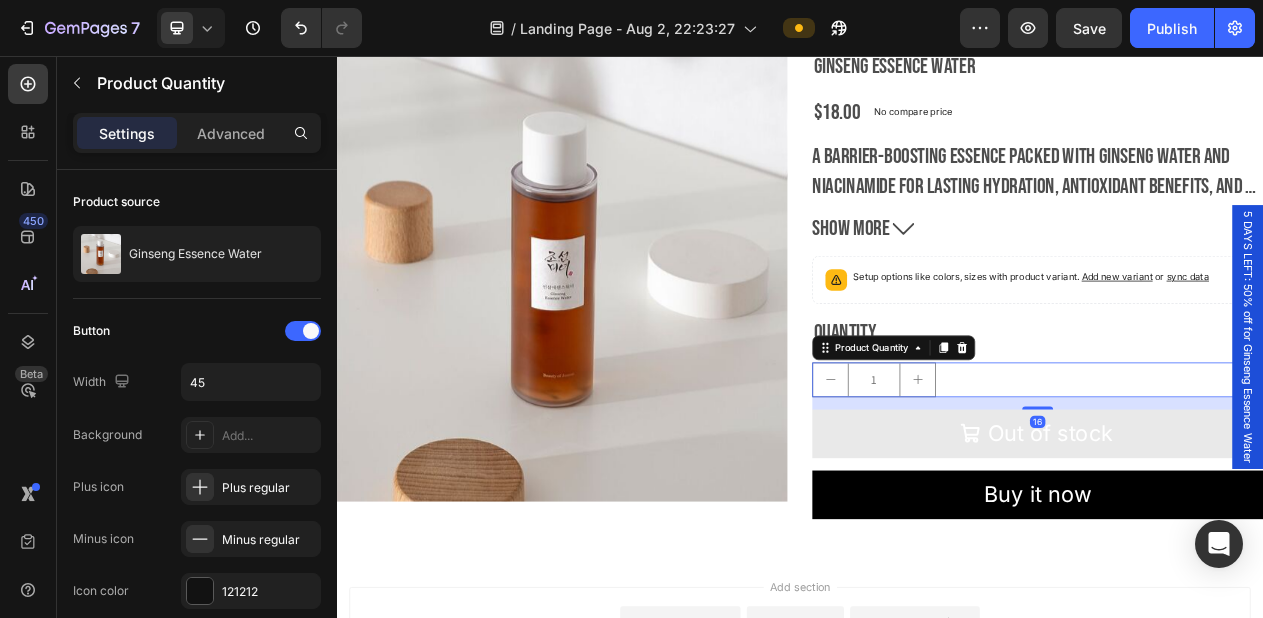 scroll, scrollTop: 3545, scrollLeft: 0, axis: vertical 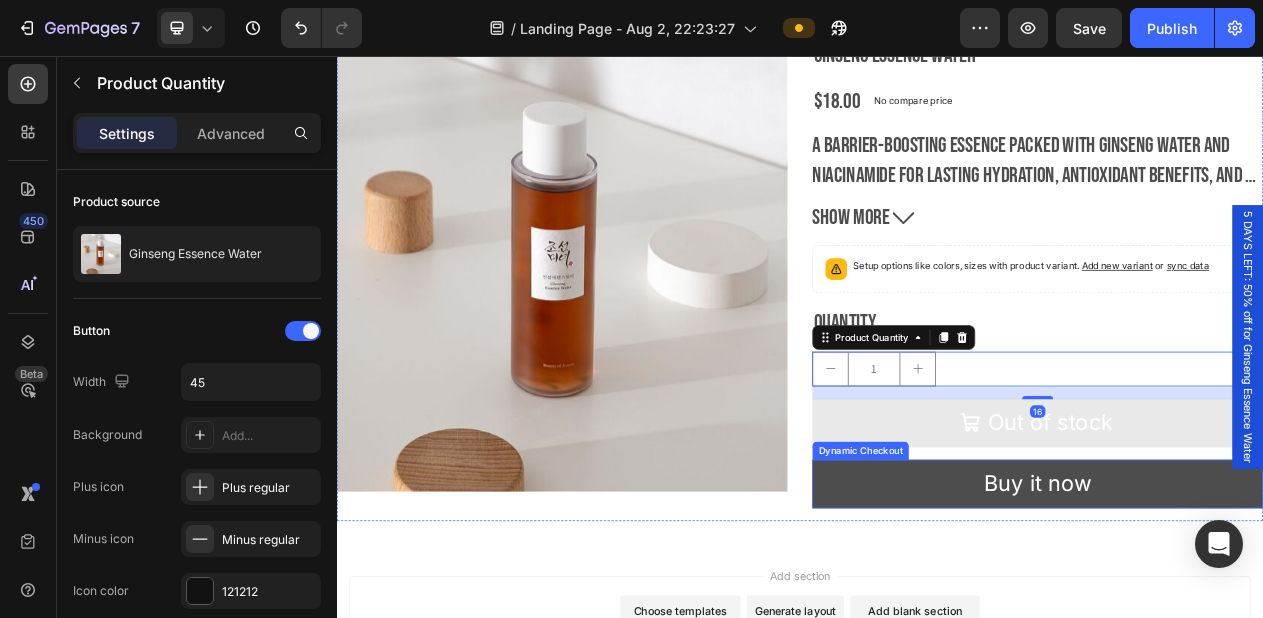 click on "Buy it now" at bounding box center (1245, 610) 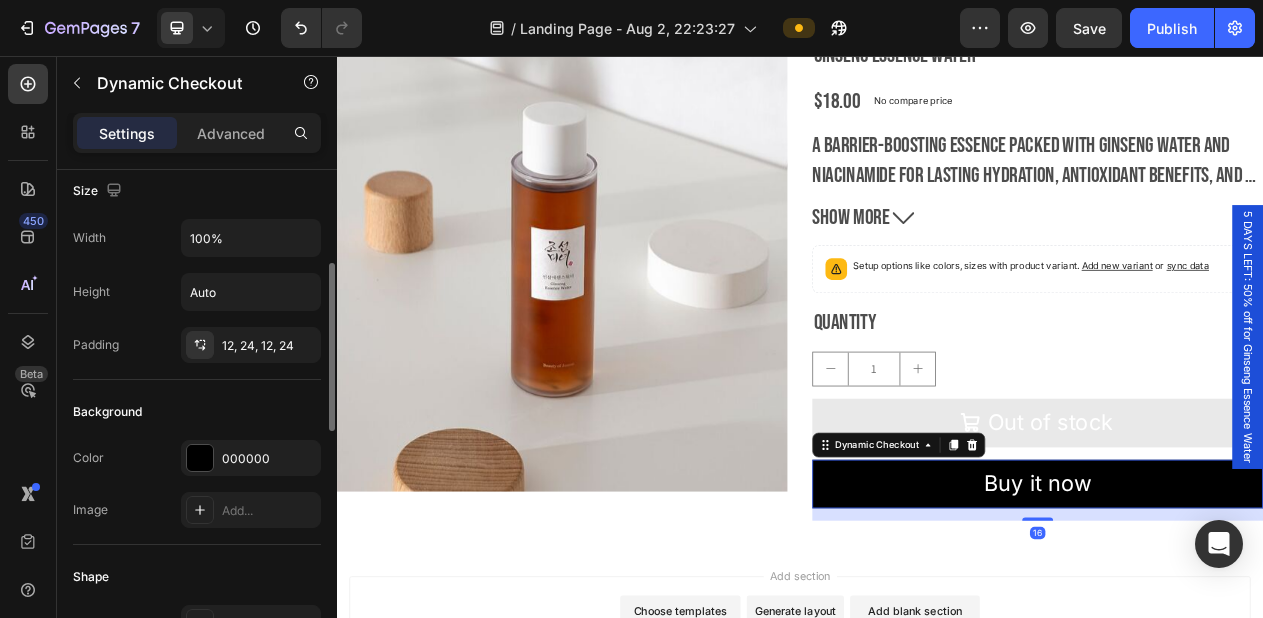 scroll, scrollTop: 241, scrollLeft: 0, axis: vertical 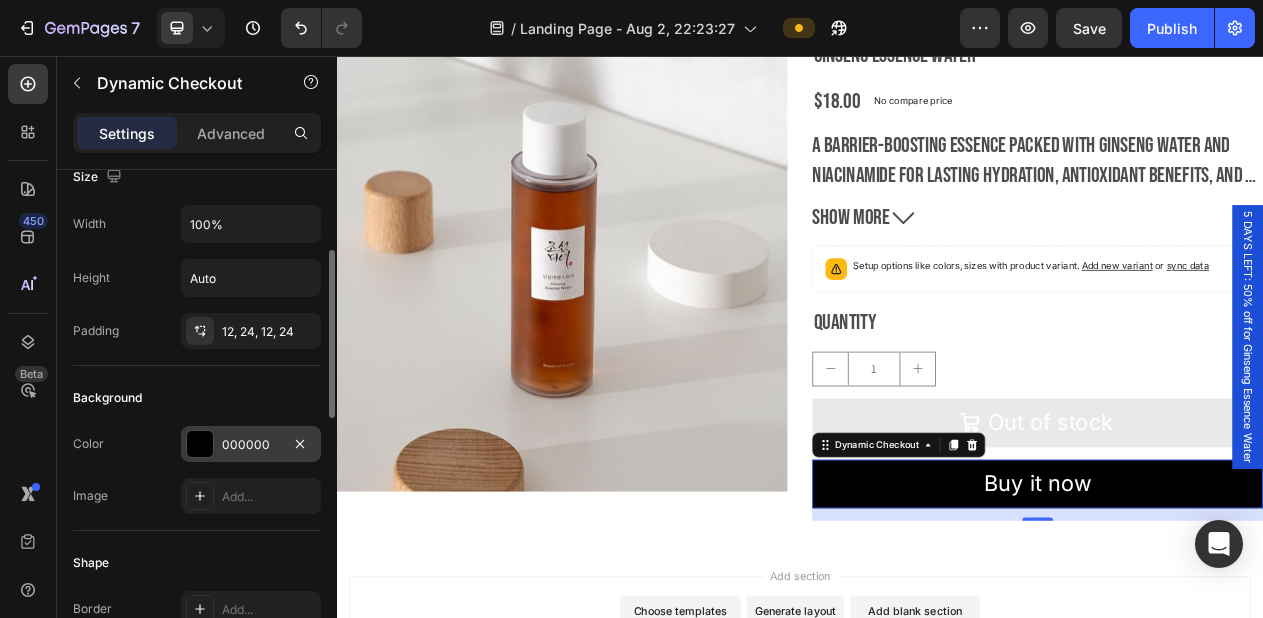 click on "000000" at bounding box center [251, 444] 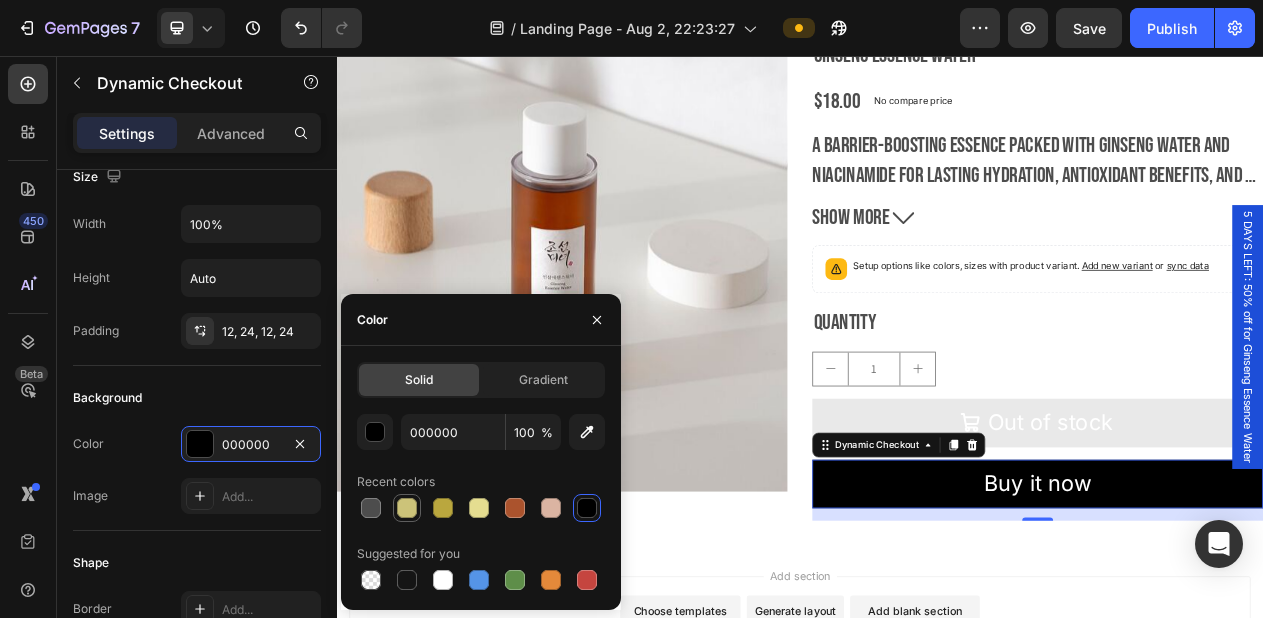 click at bounding box center [407, 508] 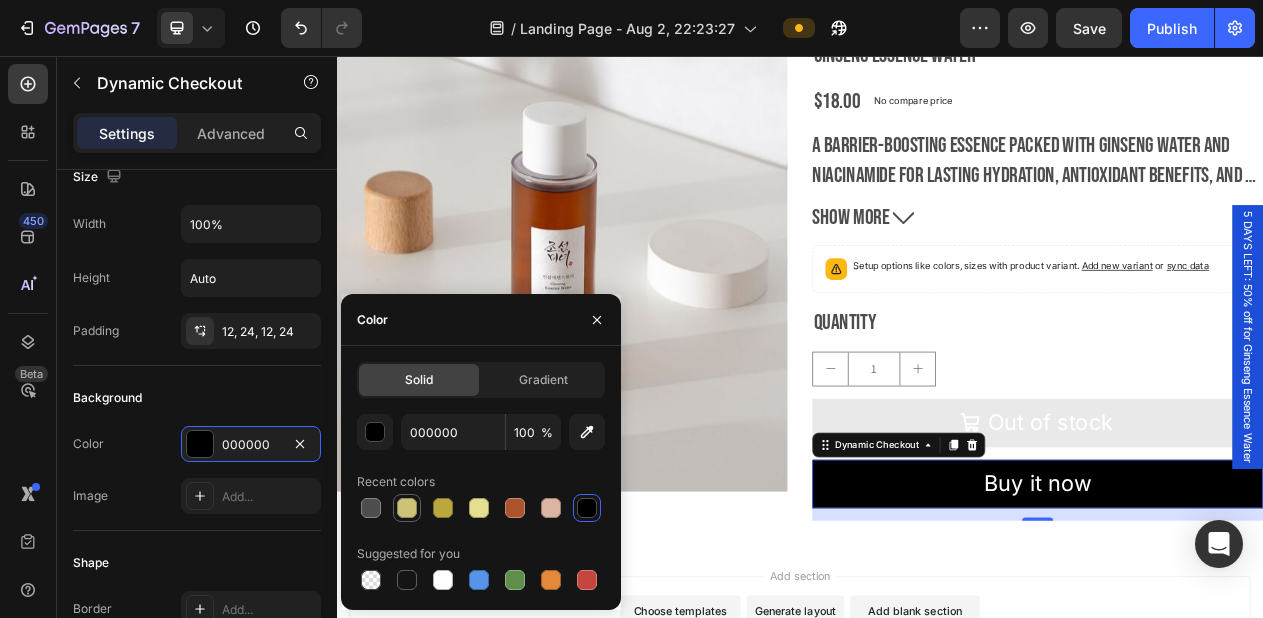 type on "CCC379" 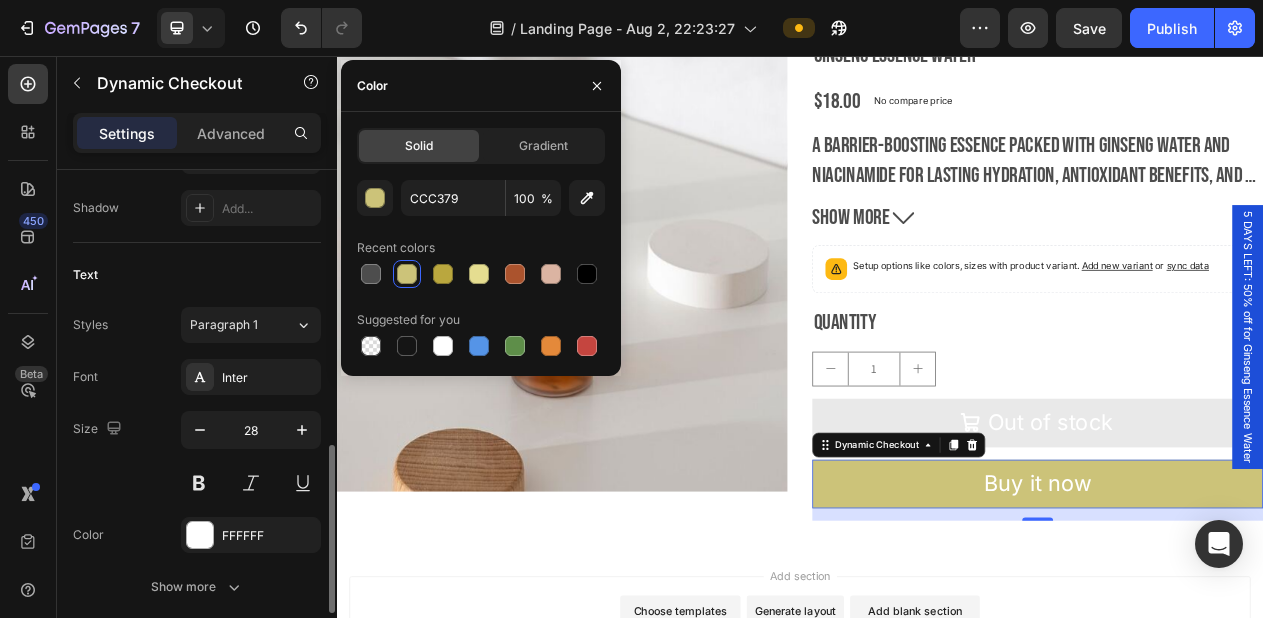 scroll, scrollTop: 767, scrollLeft: 0, axis: vertical 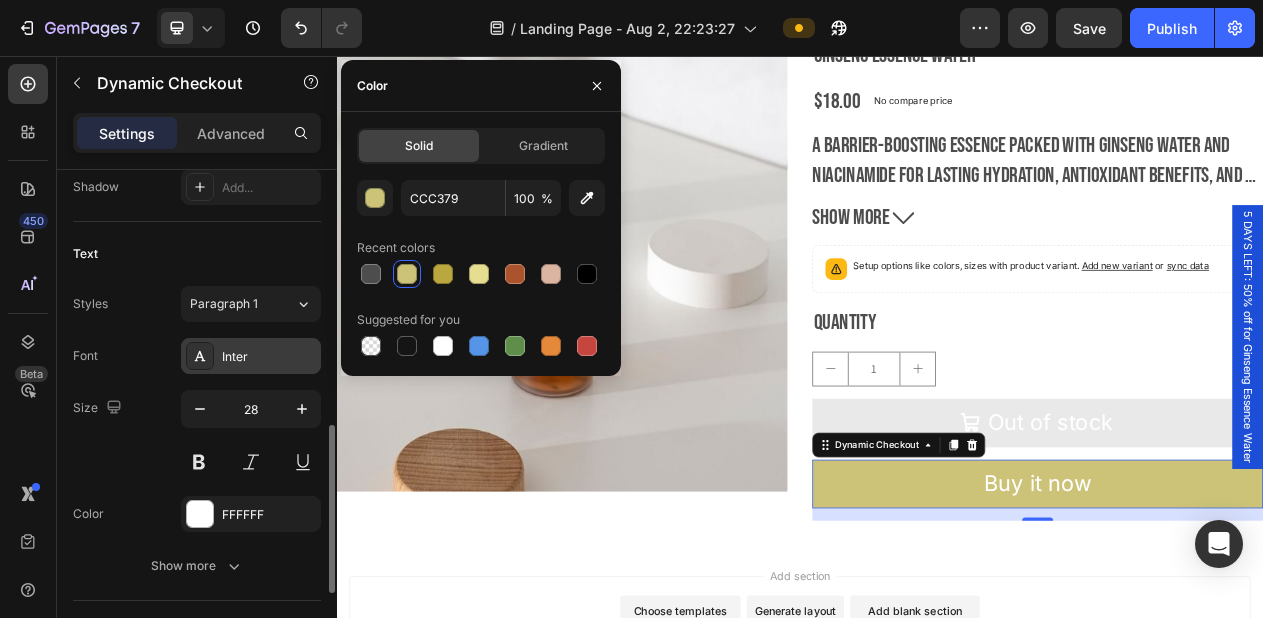 click on "Inter" at bounding box center [269, 357] 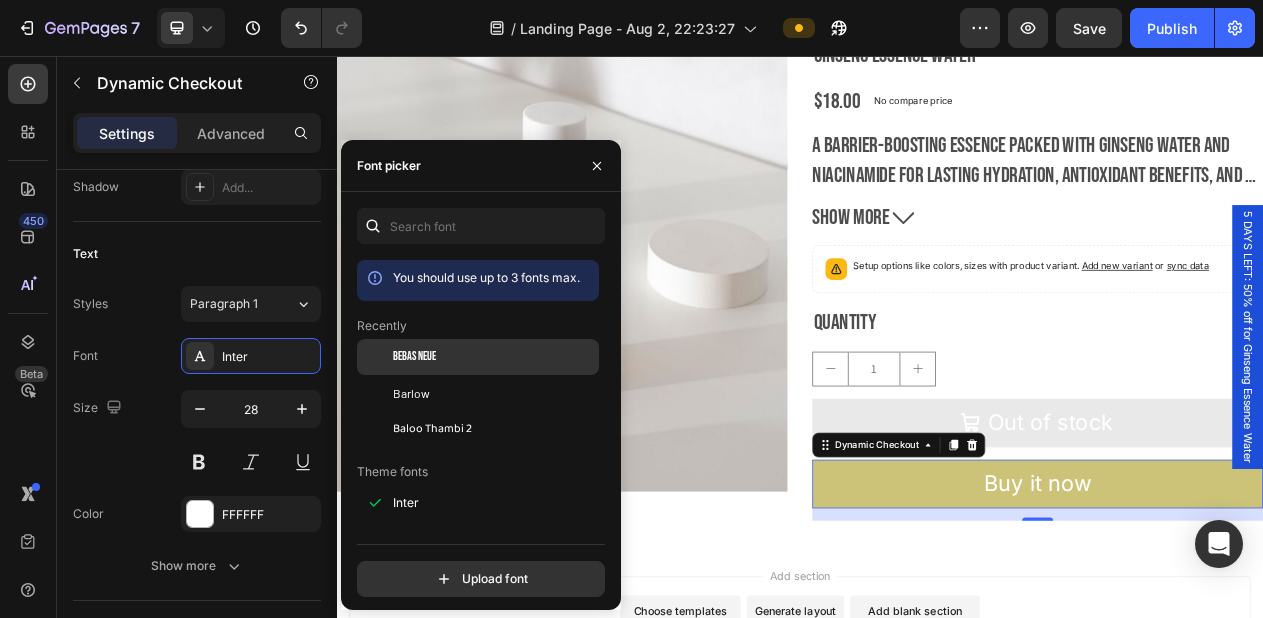 click on "Bebas Neue" at bounding box center (414, 357) 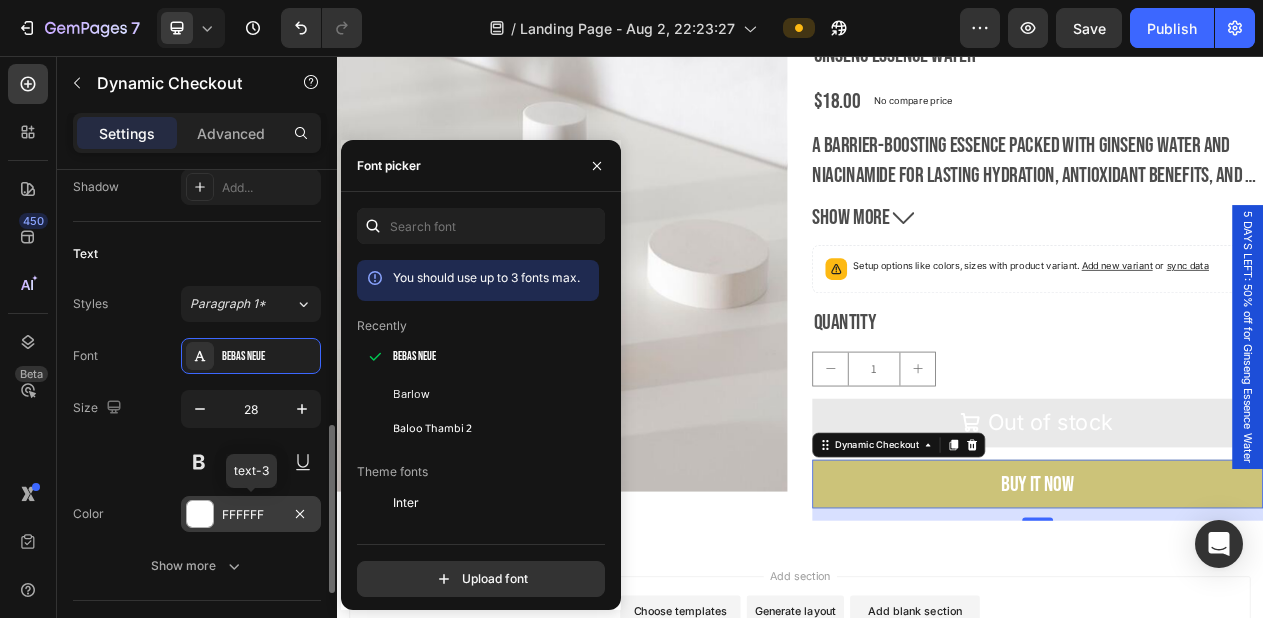 click on "FFFFFF" at bounding box center [251, 515] 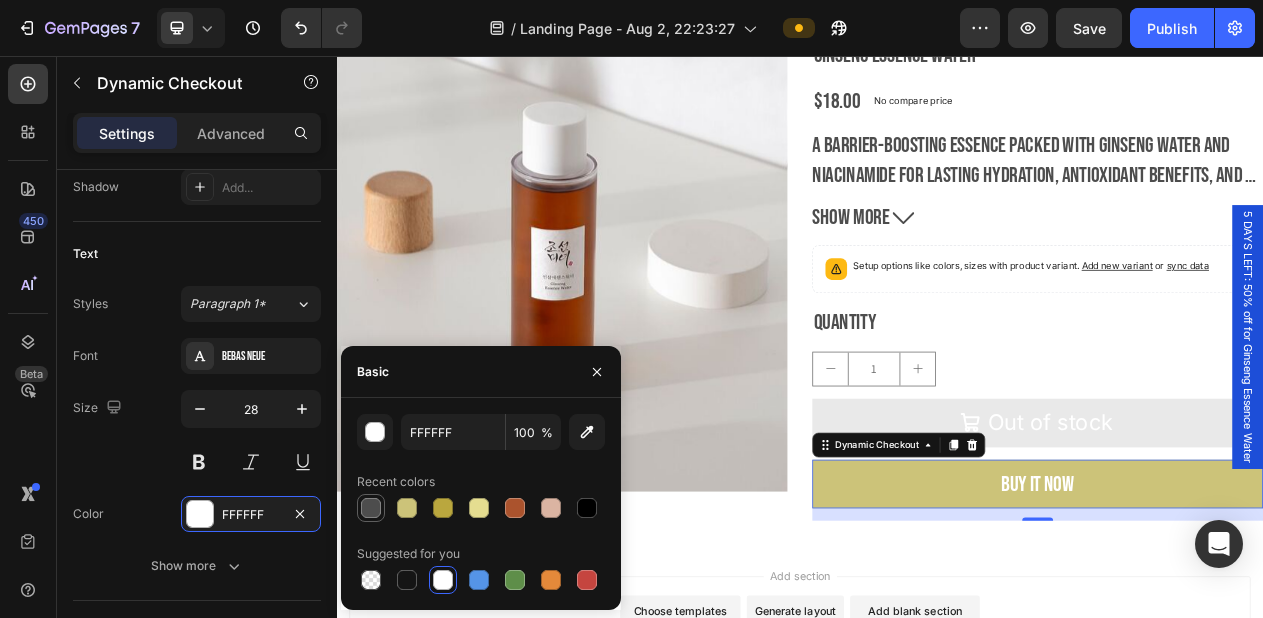 click at bounding box center (371, 508) 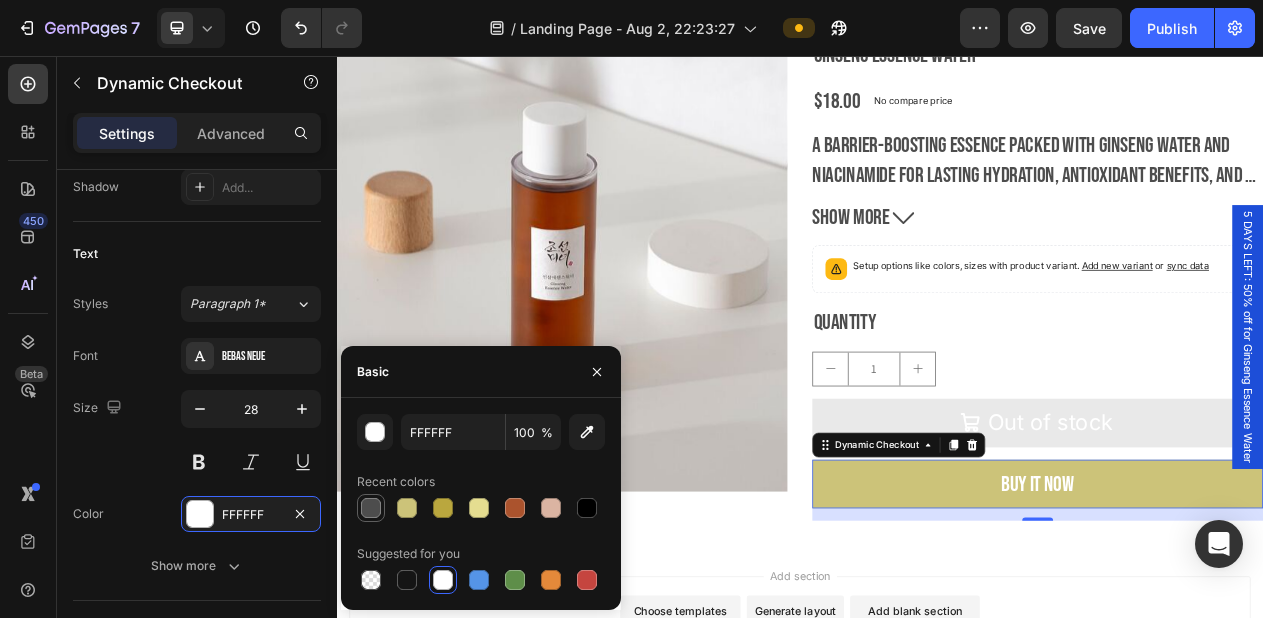 type on "4D4D4D" 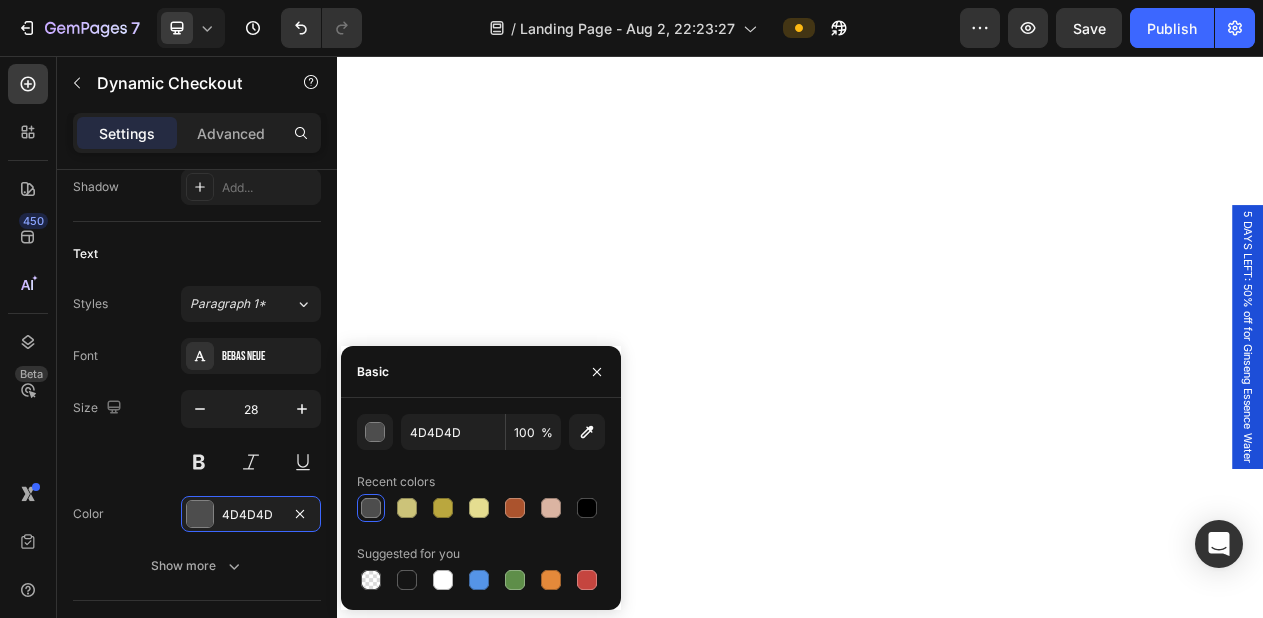 scroll, scrollTop: 3677, scrollLeft: 0, axis: vertical 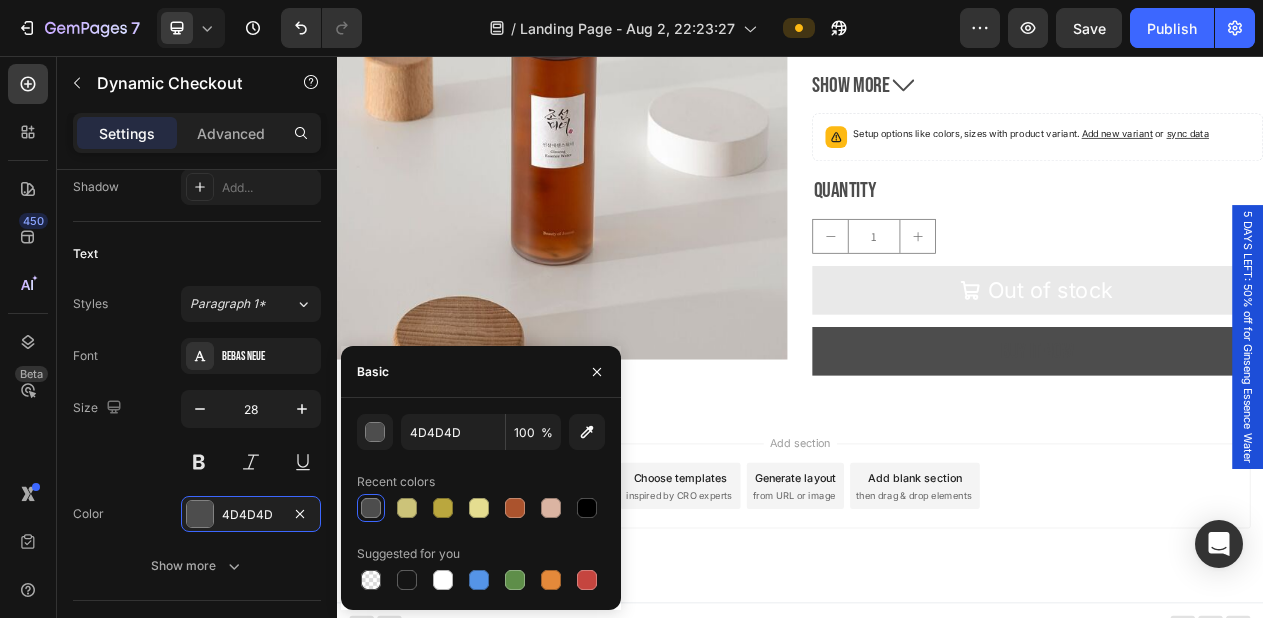 click on "Buy it now" at bounding box center (1245, 438) 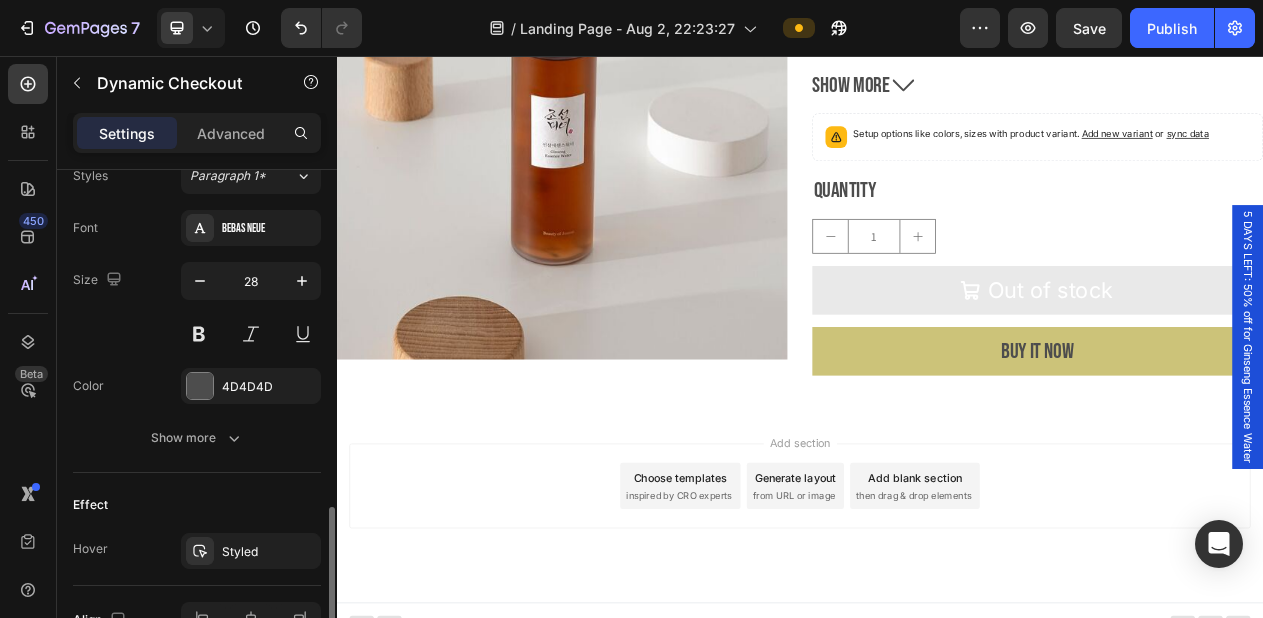 scroll, scrollTop: 935, scrollLeft: 0, axis: vertical 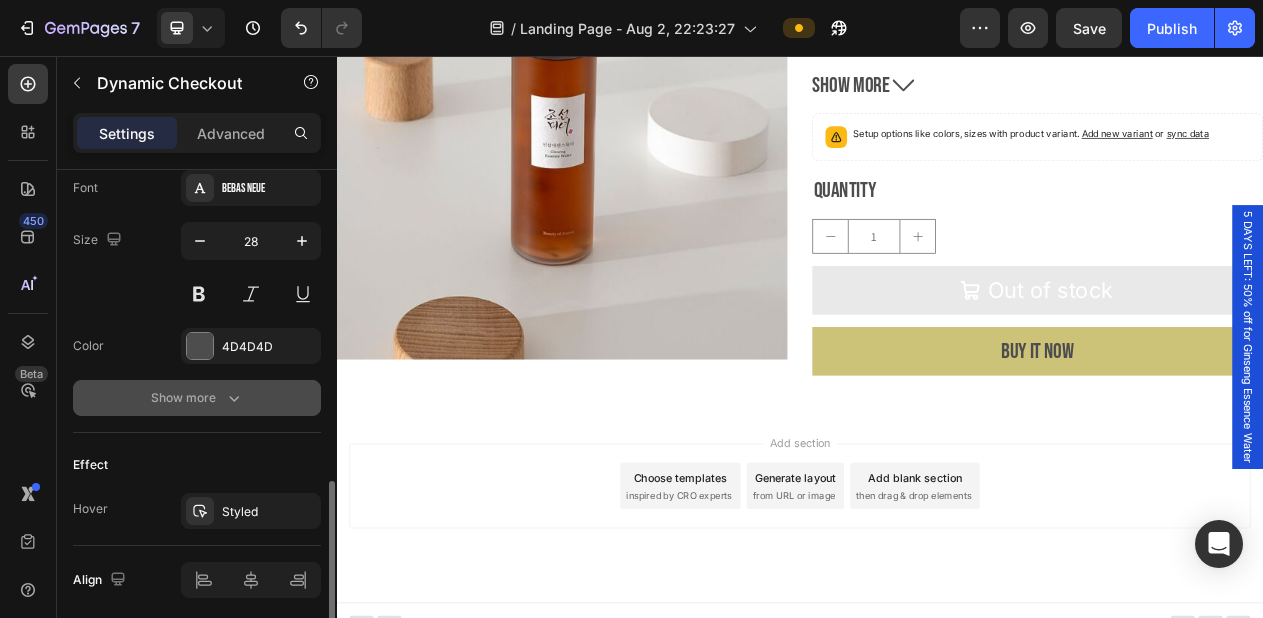 click on "Show more" at bounding box center (197, 398) 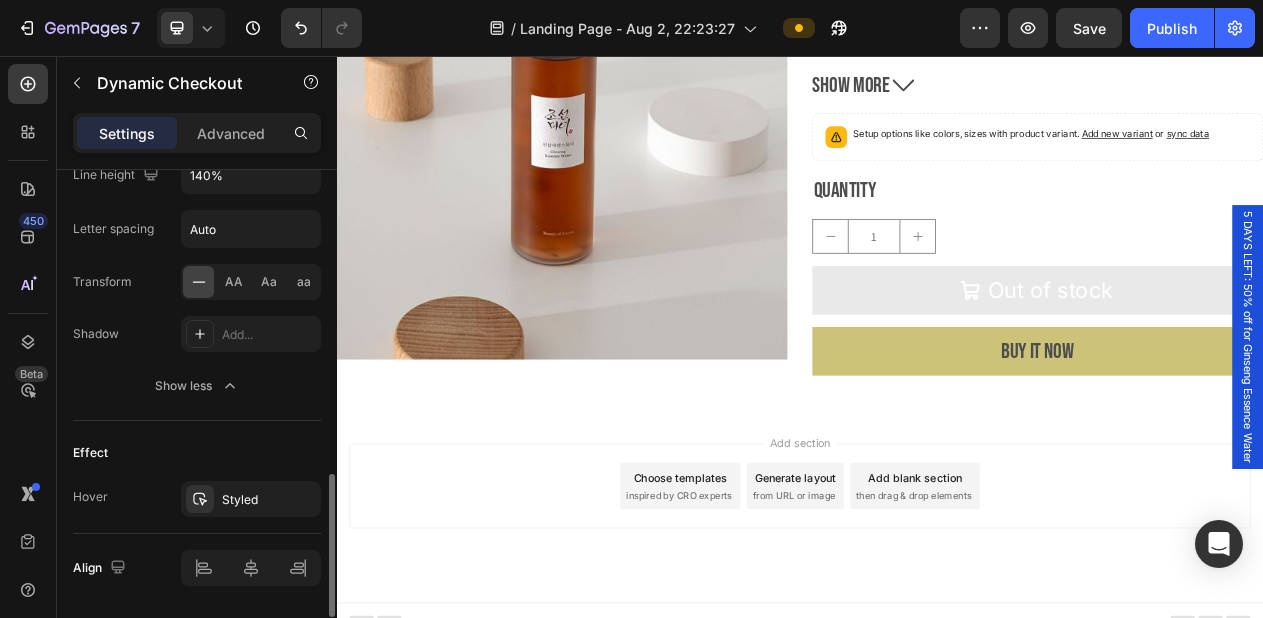 scroll, scrollTop: 1215, scrollLeft: 0, axis: vertical 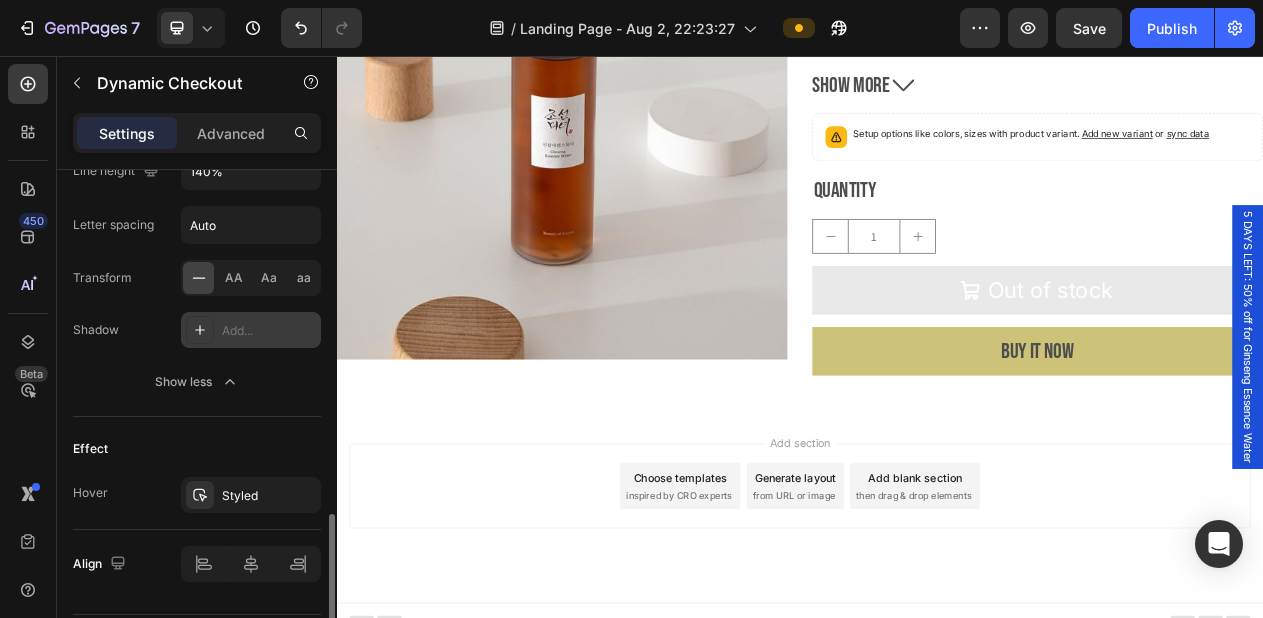 click on "Add..." at bounding box center (269, 331) 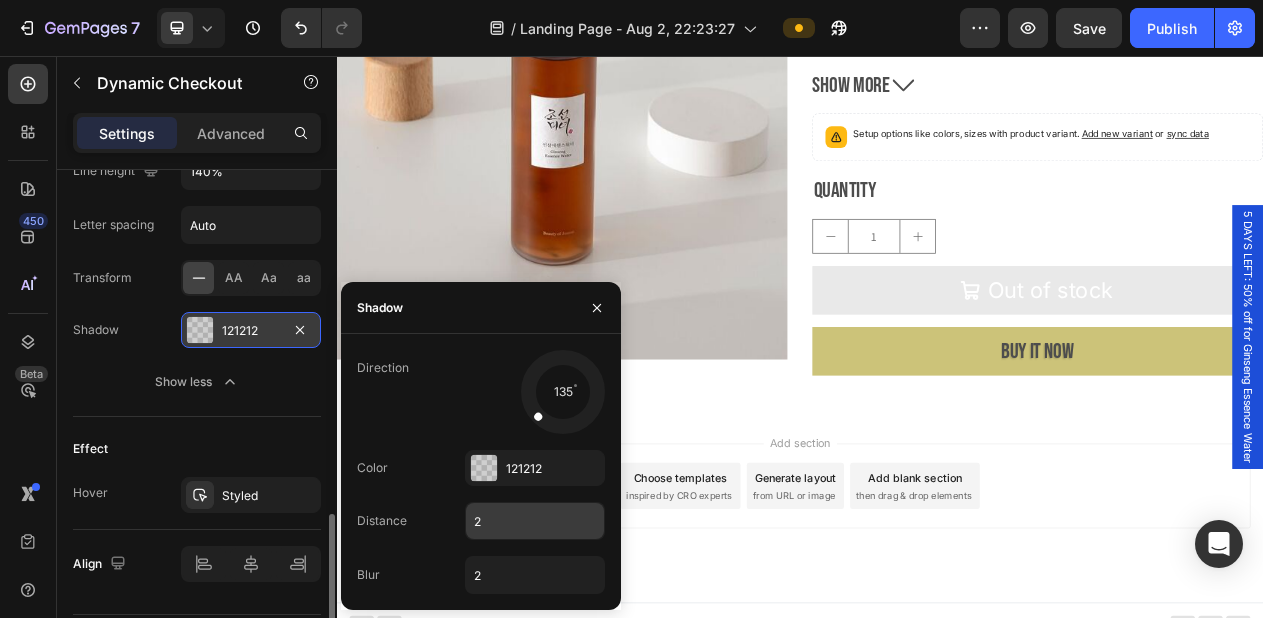 click on "2" at bounding box center [535, 521] 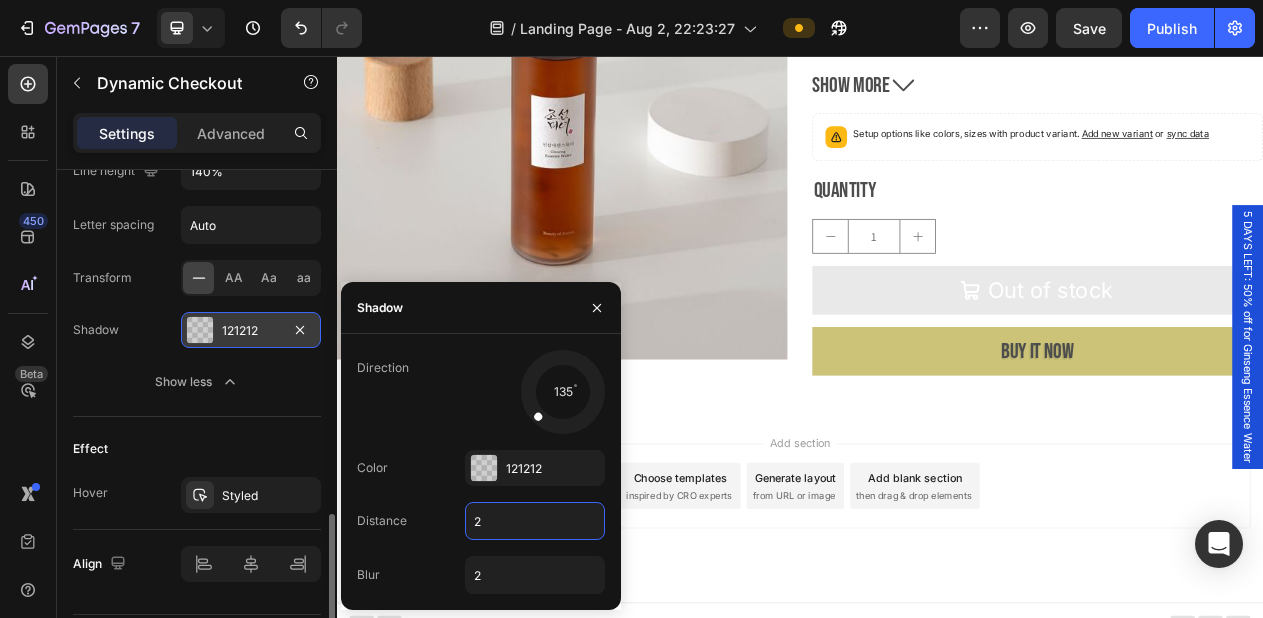 click on "2" at bounding box center [535, 521] 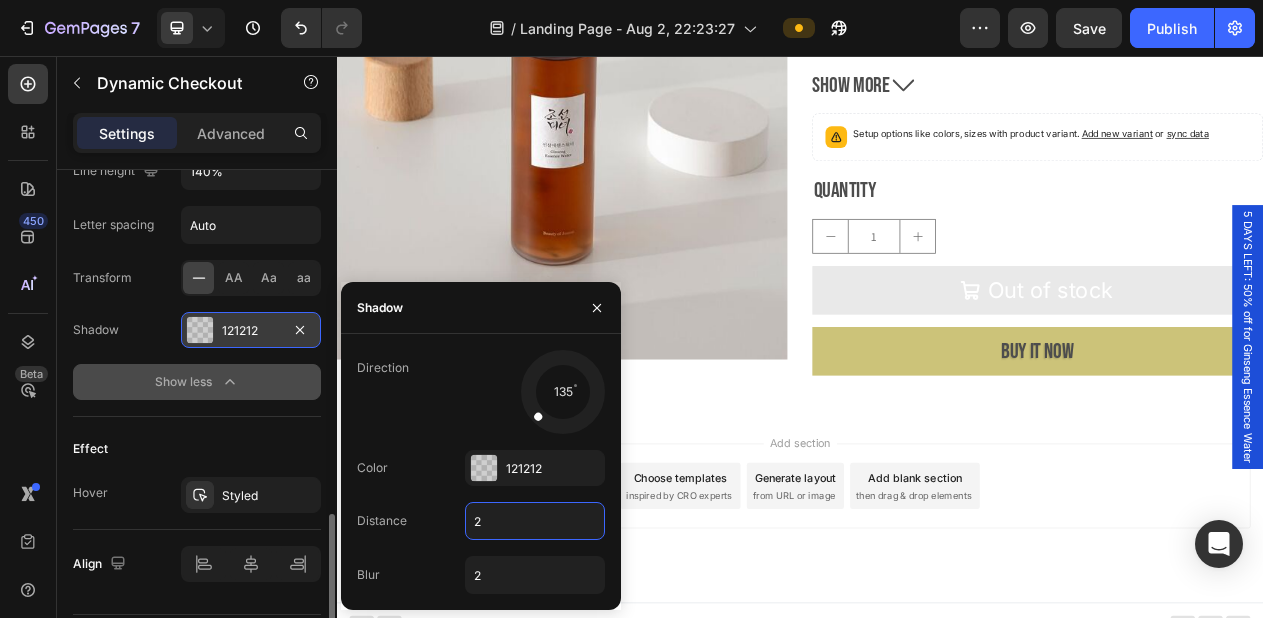 click on "Show less" 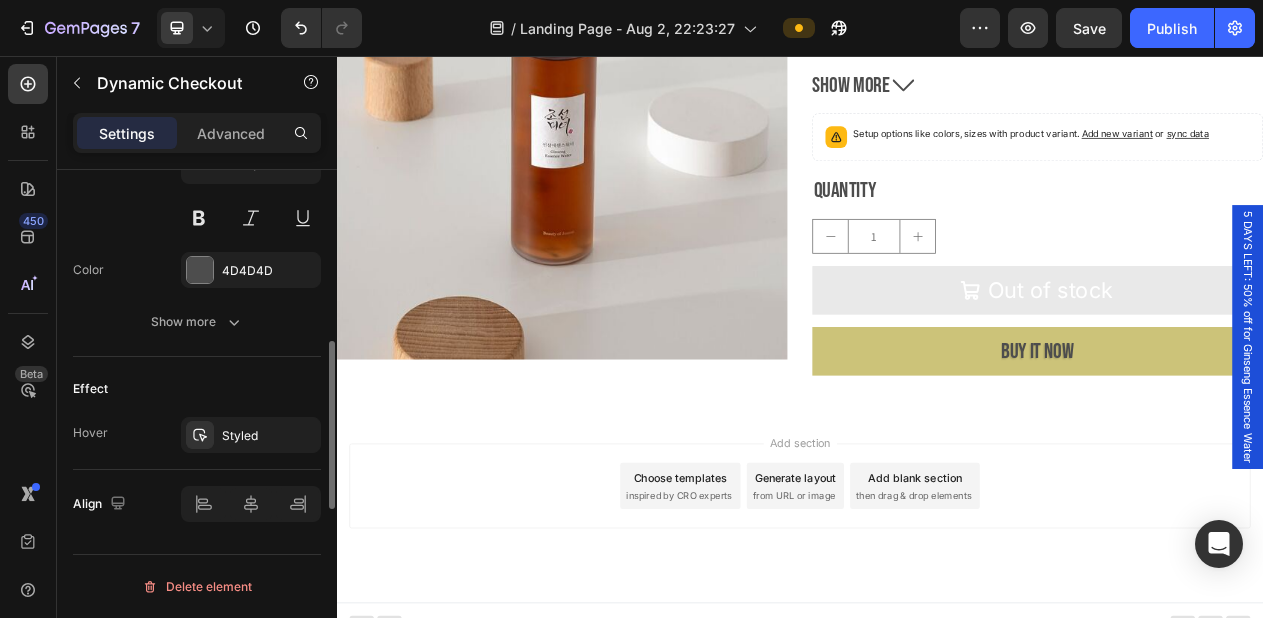 scroll, scrollTop: 887, scrollLeft: 0, axis: vertical 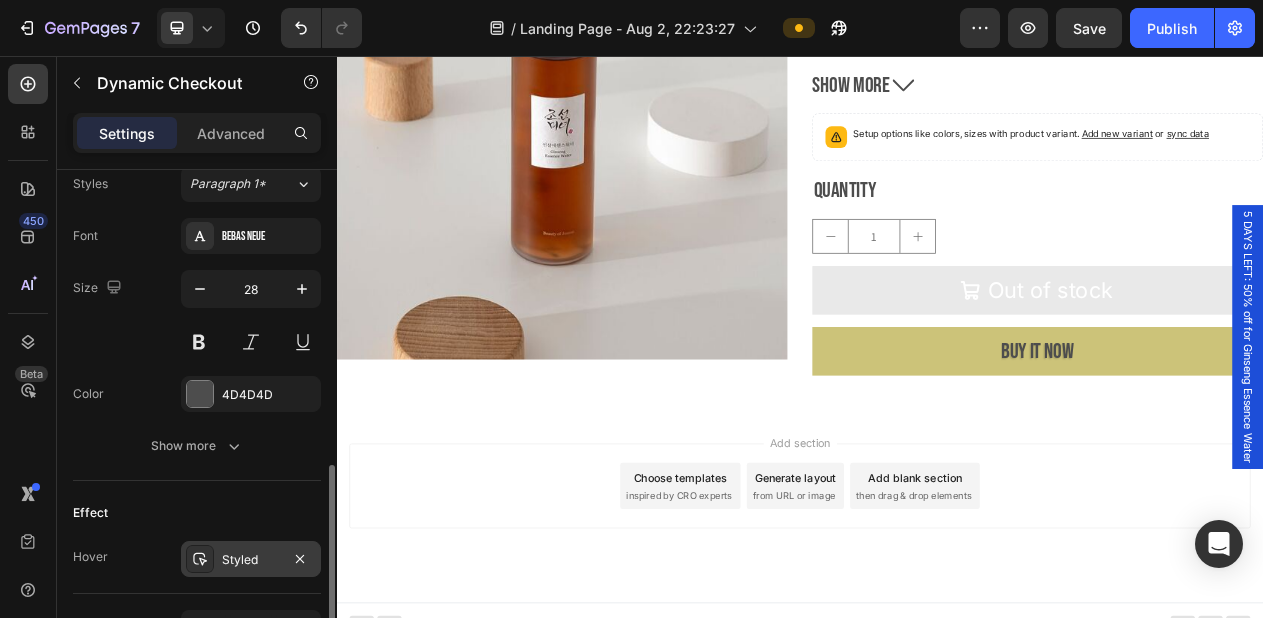click on "Styled" at bounding box center (251, 560) 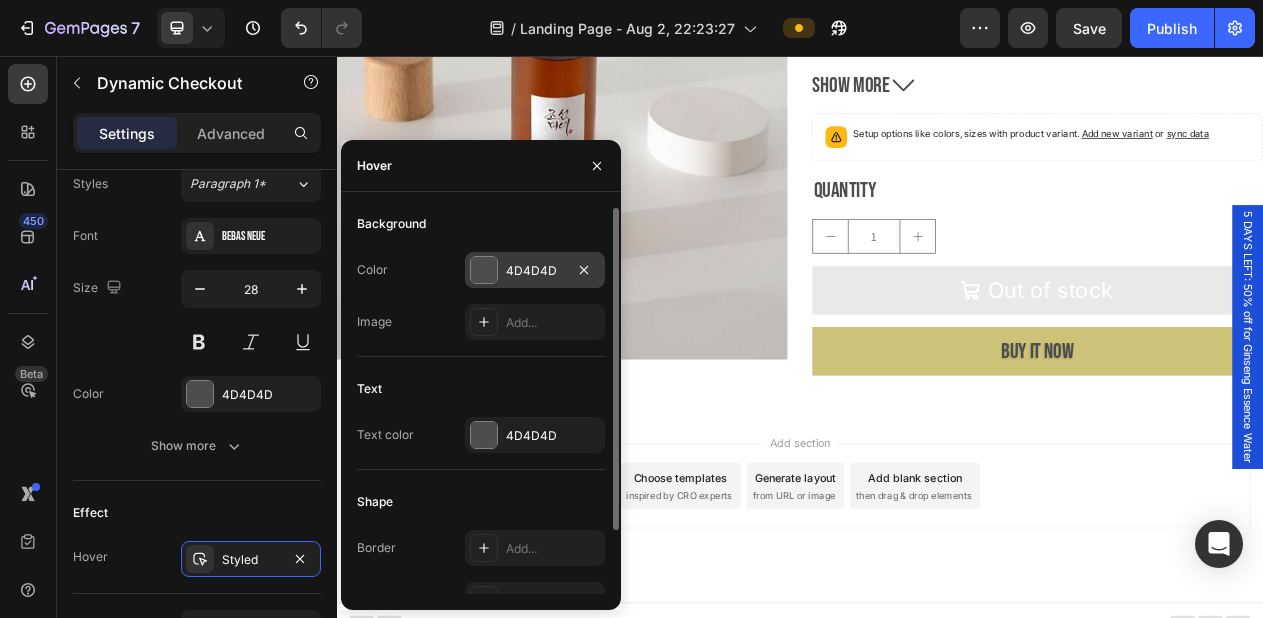 click on "4D4D4D" at bounding box center (535, 271) 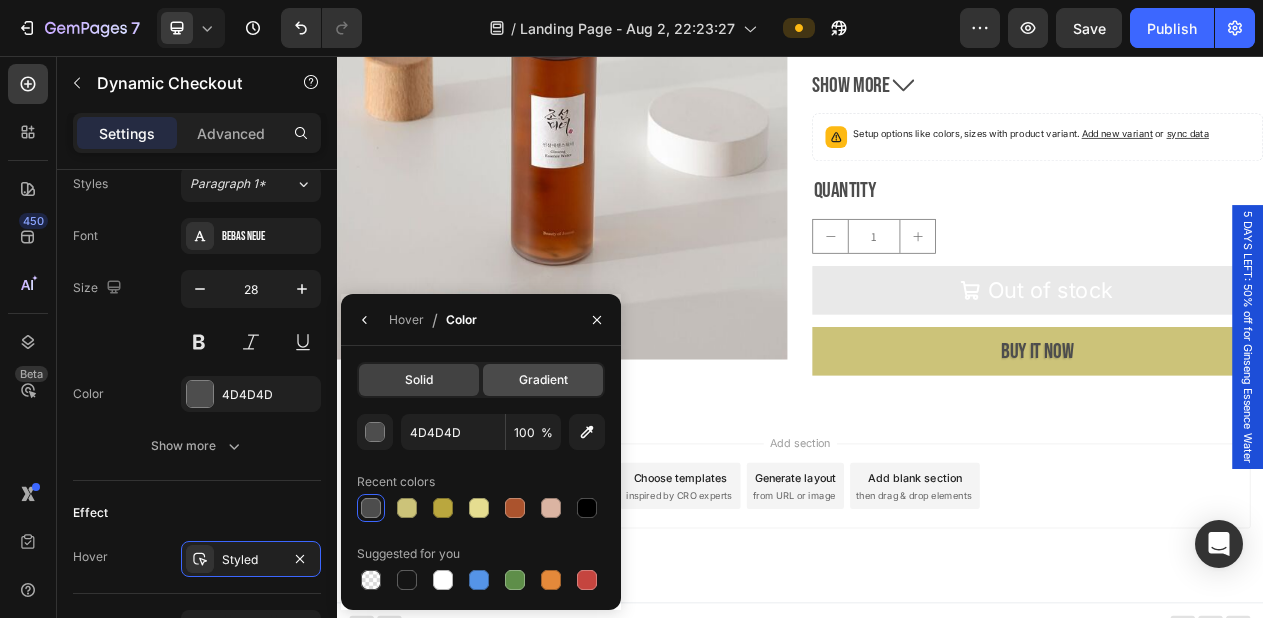 click on "Gradient" 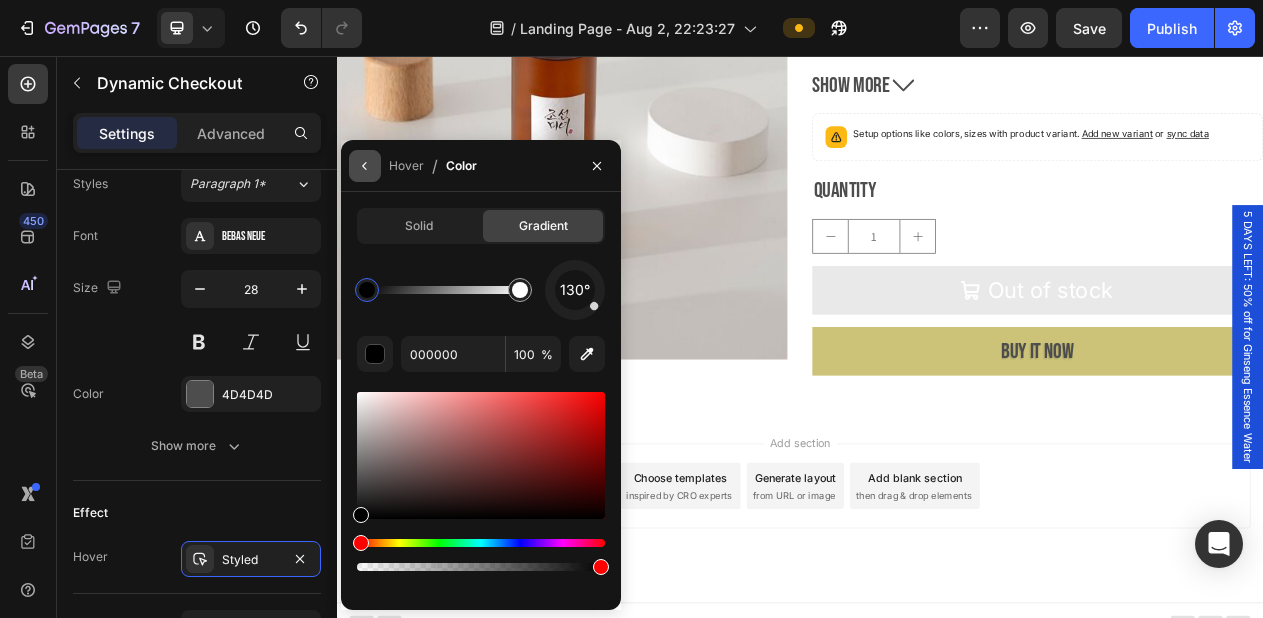 click 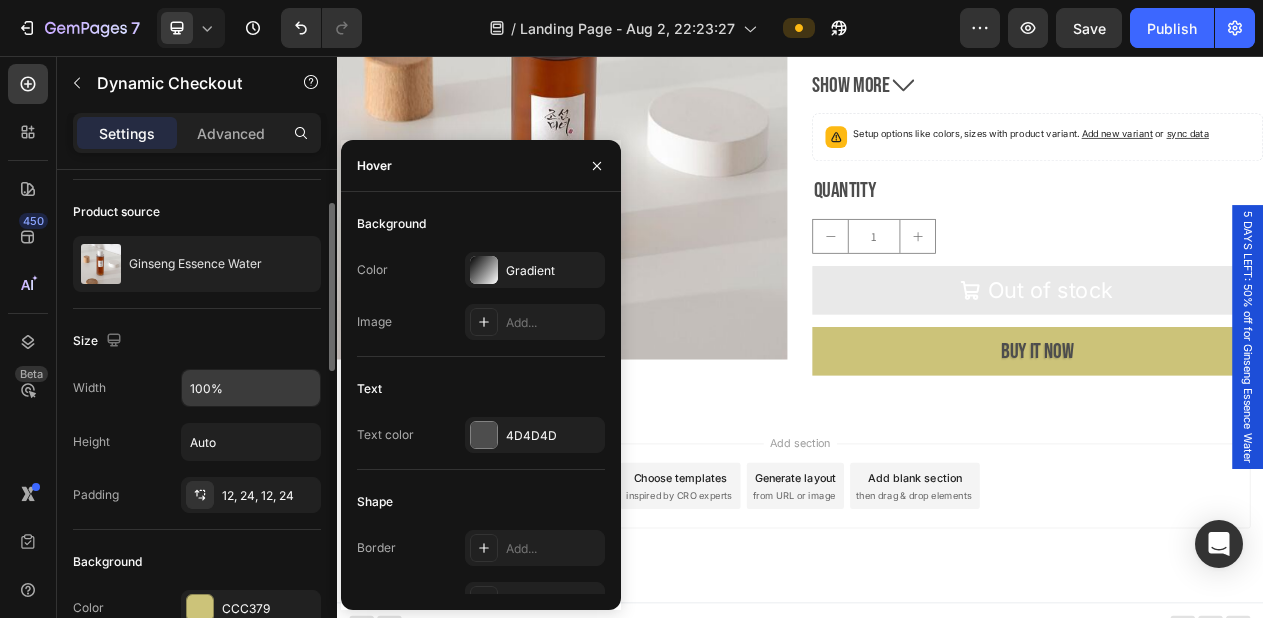 scroll, scrollTop: 86, scrollLeft: 0, axis: vertical 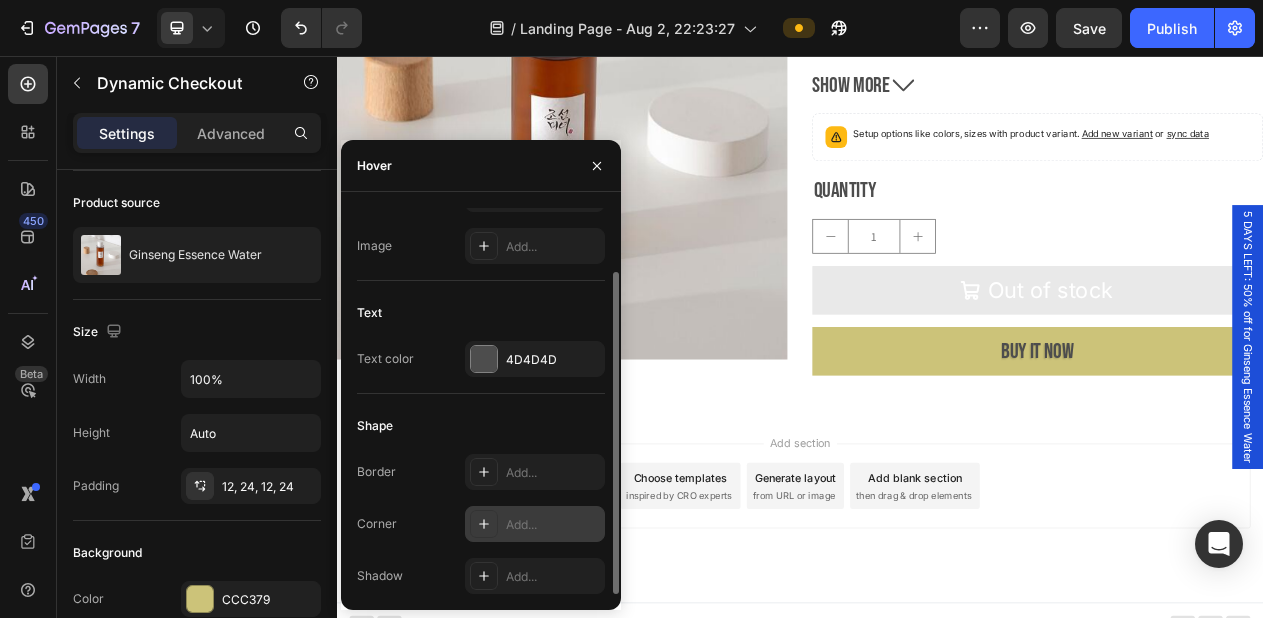 click on "Add..." at bounding box center (553, 525) 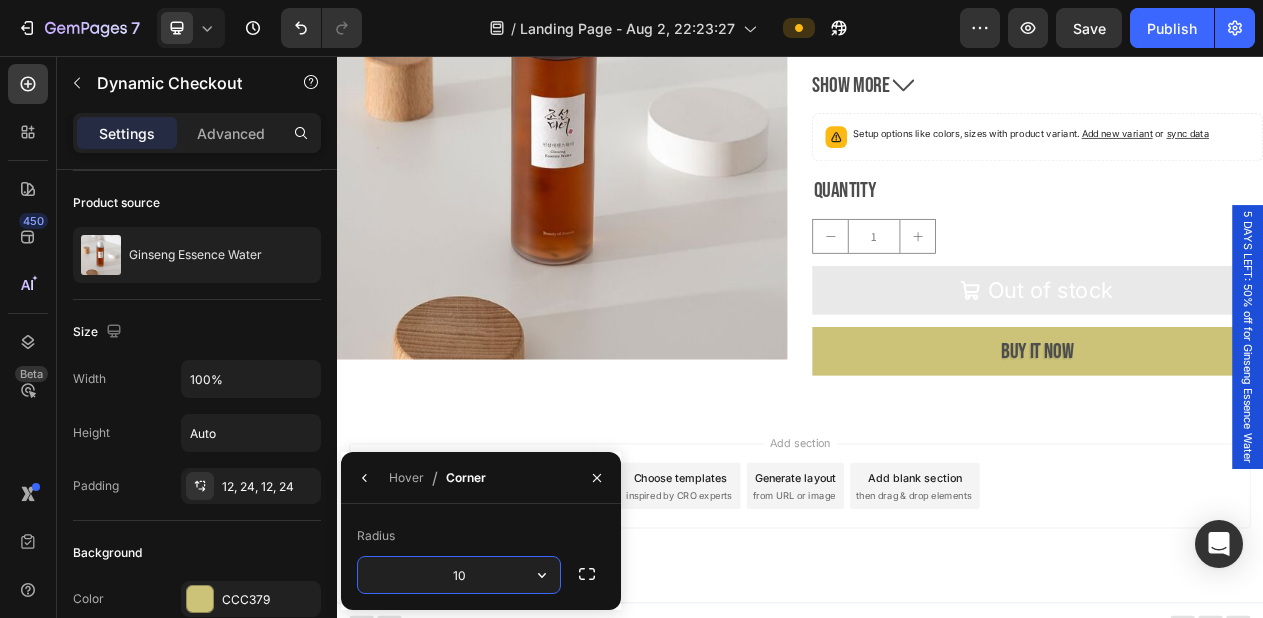 type on "1" 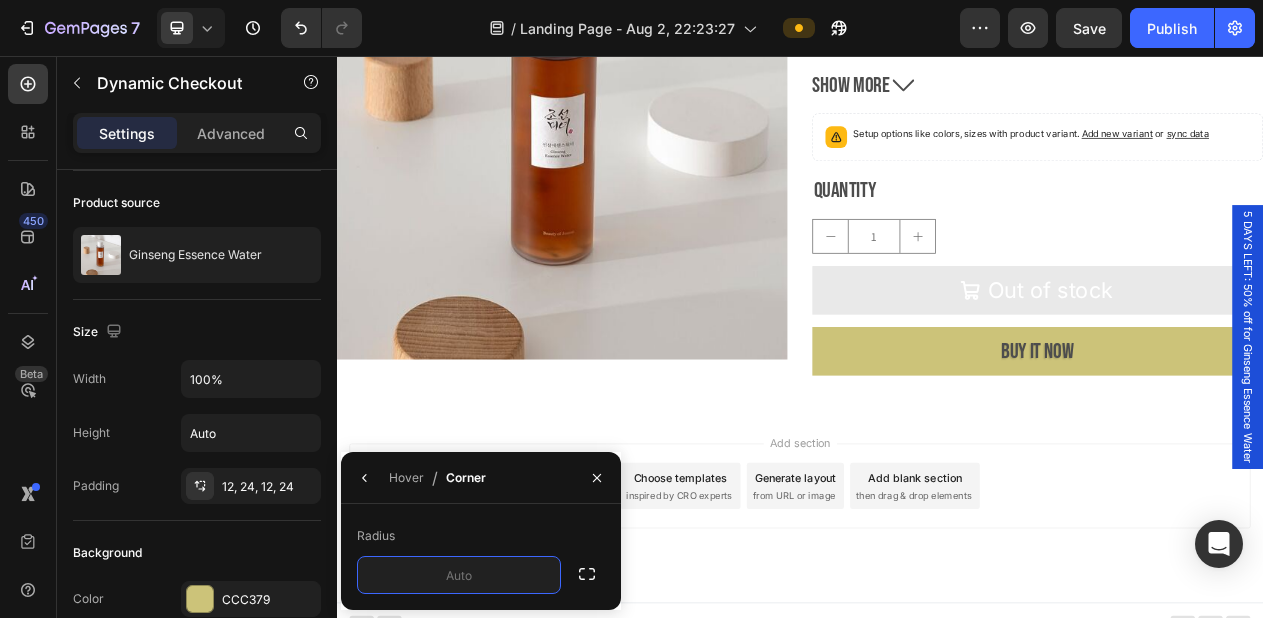 type 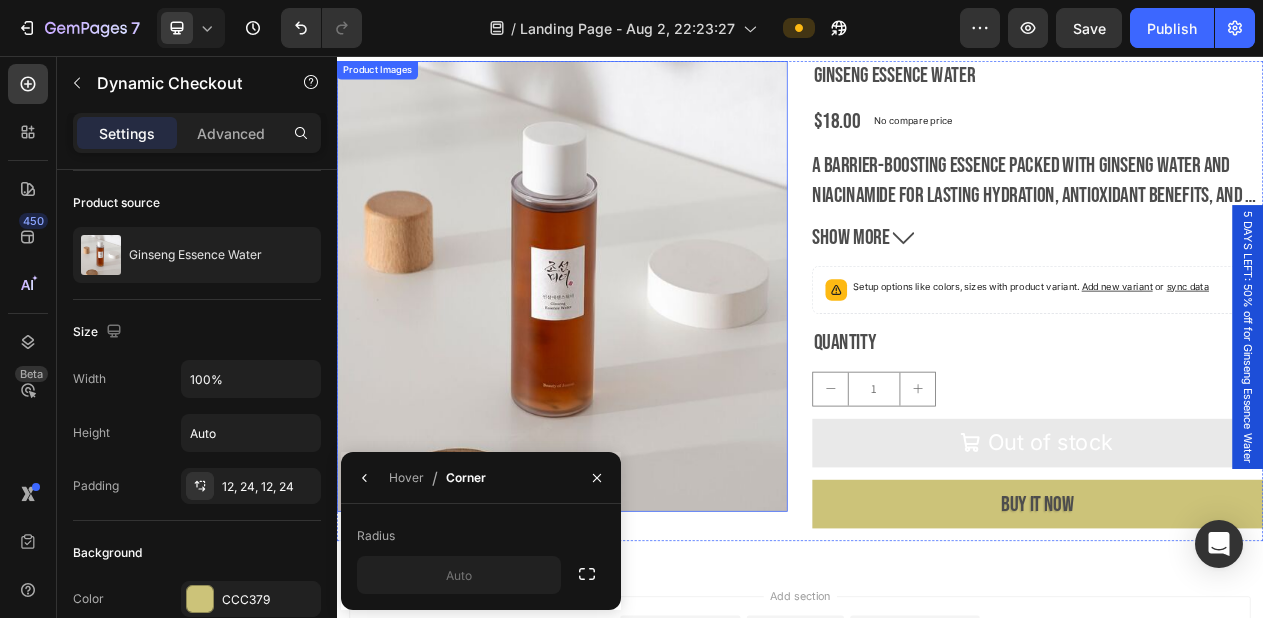 scroll, scrollTop: 3606, scrollLeft: 0, axis: vertical 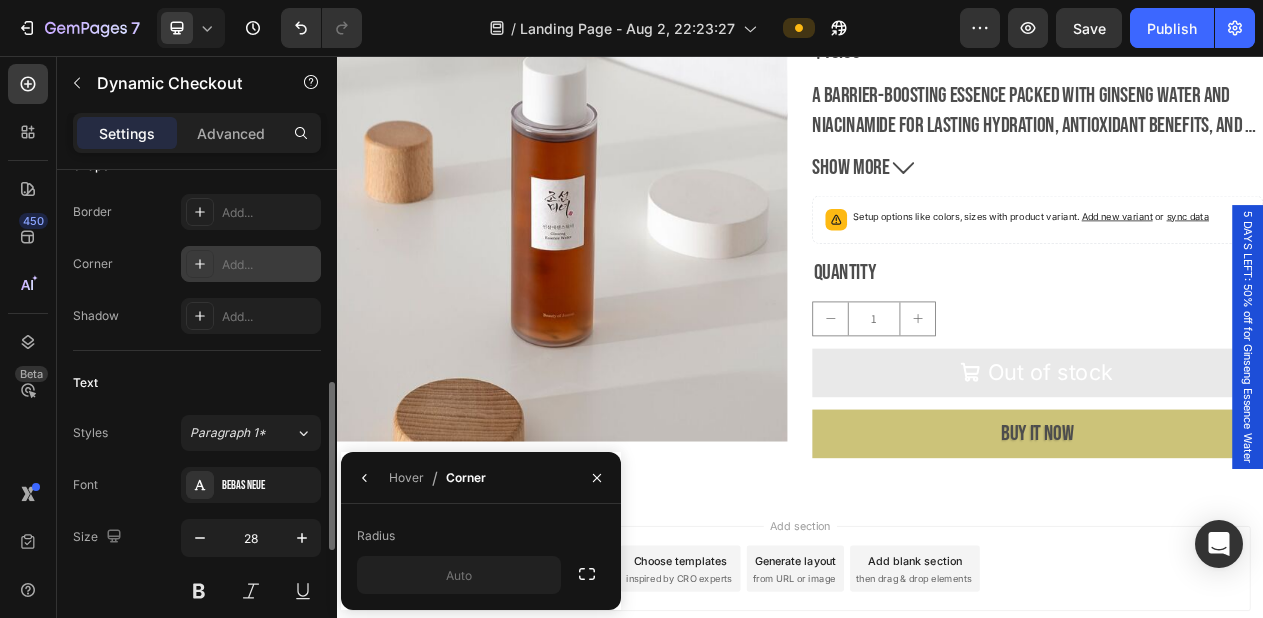 click on "Add..." at bounding box center (269, 265) 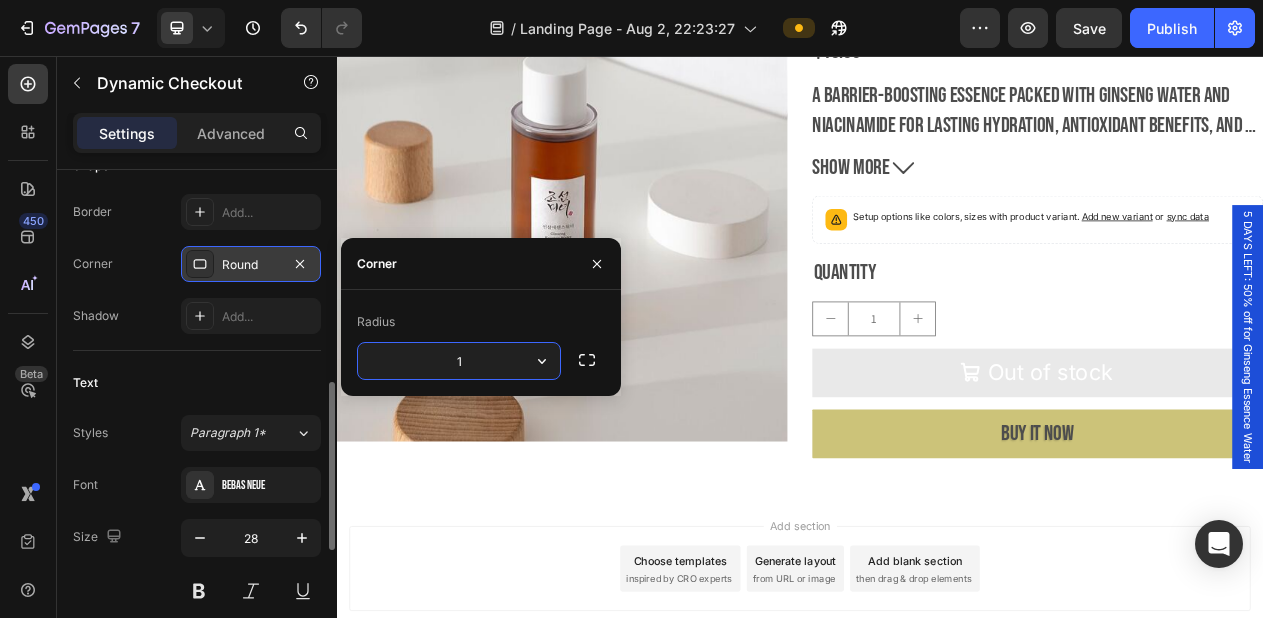 type on "10" 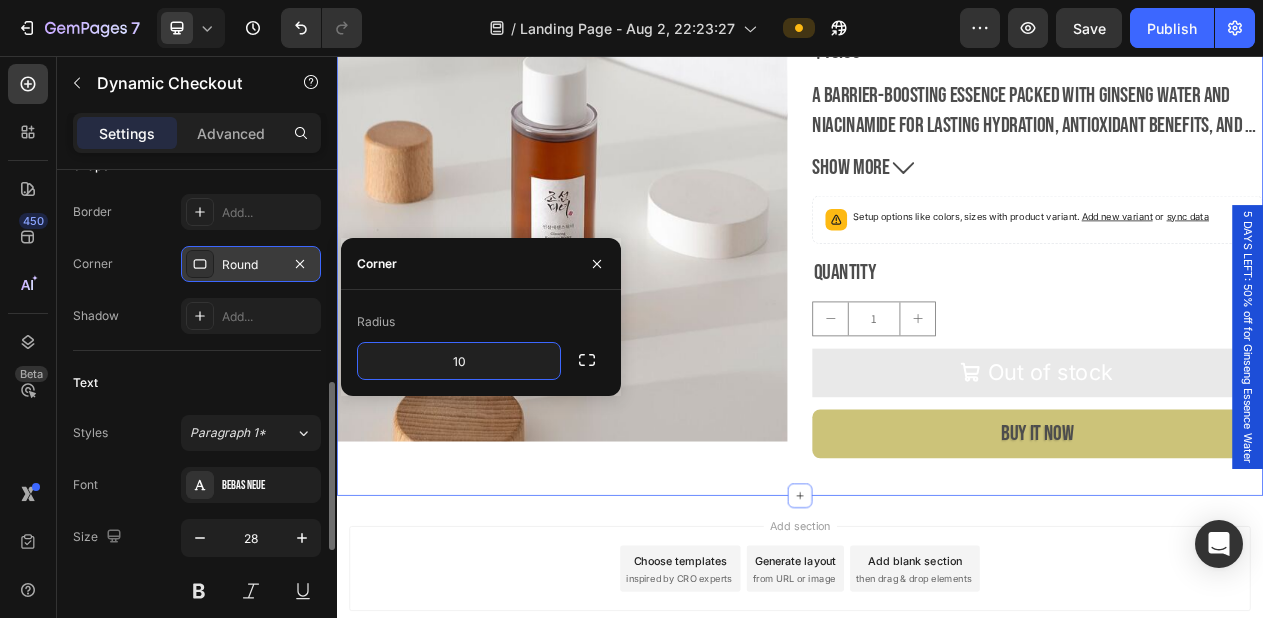 click on "Product Images Ginseng Essence Water Product Title $18.00 Product Price Product Price No compare price Product Price Row A barrier-boosting essence packed with ginseng water and niacinamide for lasting hydration, antioxidant benefits, and a glow boost. Show more
Product Description Setup options like colors, sizes with product variant.       Add new variant   or   sync data Product Variants & Swatches Quantity Text Block
1
Product Quantity
Out of stock Add to Cart Buy it now Dynamic Checkout Product Section 10" at bounding box center (937, 282) 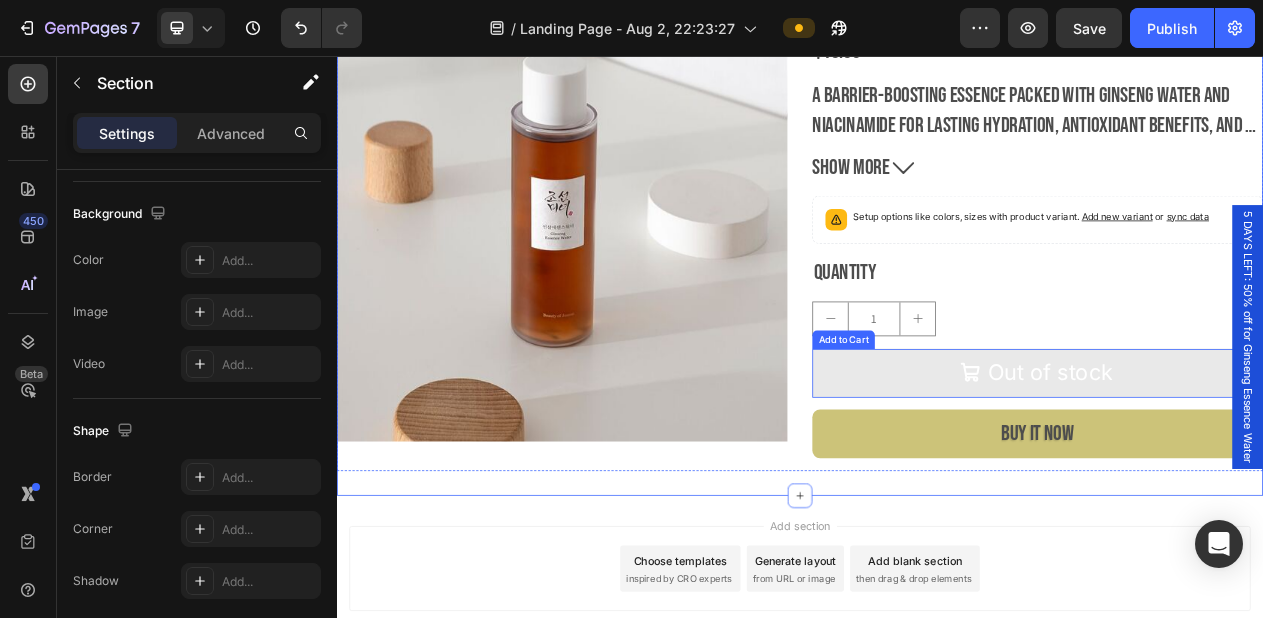 scroll, scrollTop: 0, scrollLeft: 0, axis: both 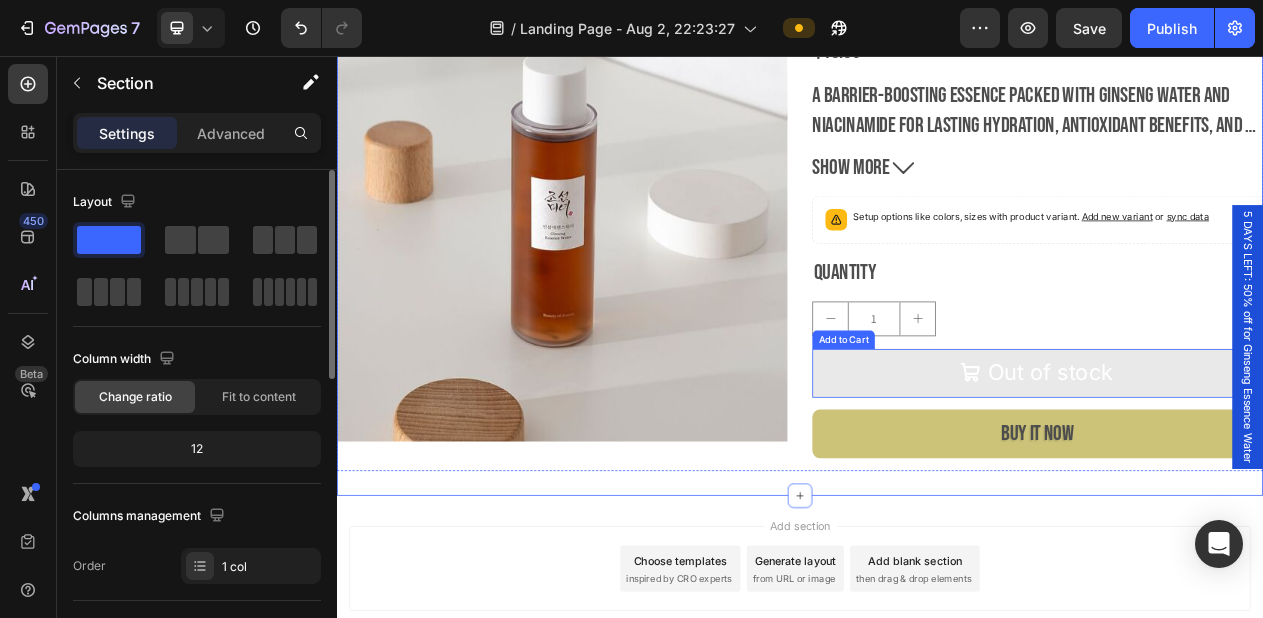 click on "Out of stock" at bounding box center [1245, 466] 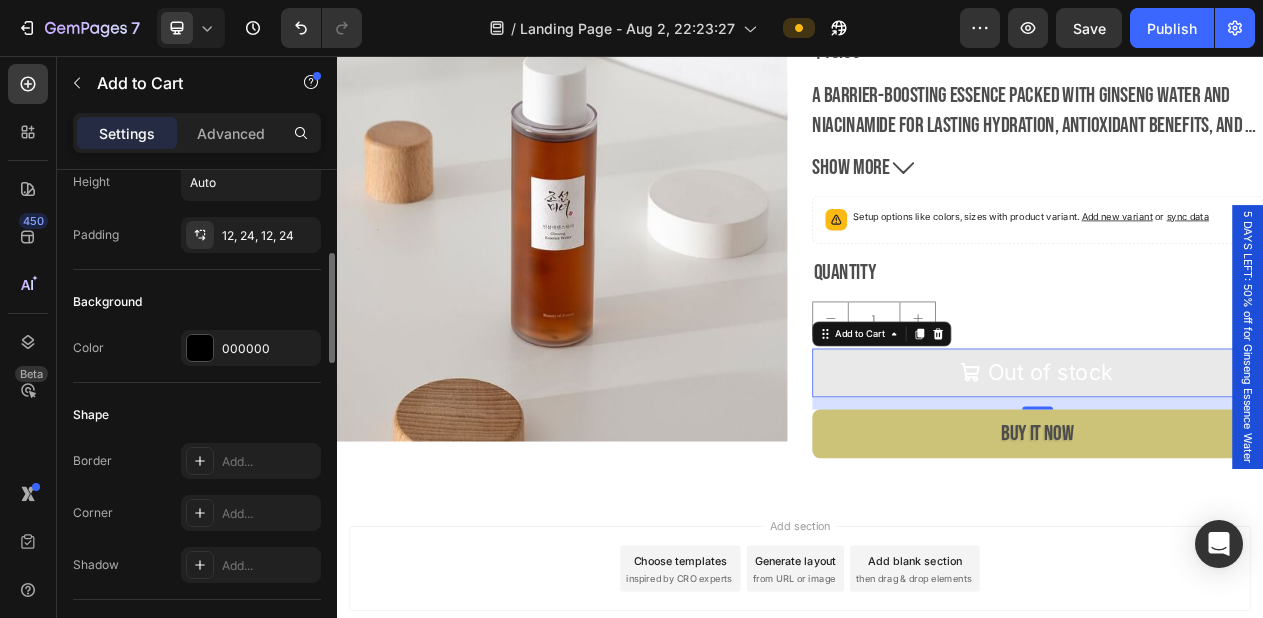 scroll, scrollTop: 392, scrollLeft: 0, axis: vertical 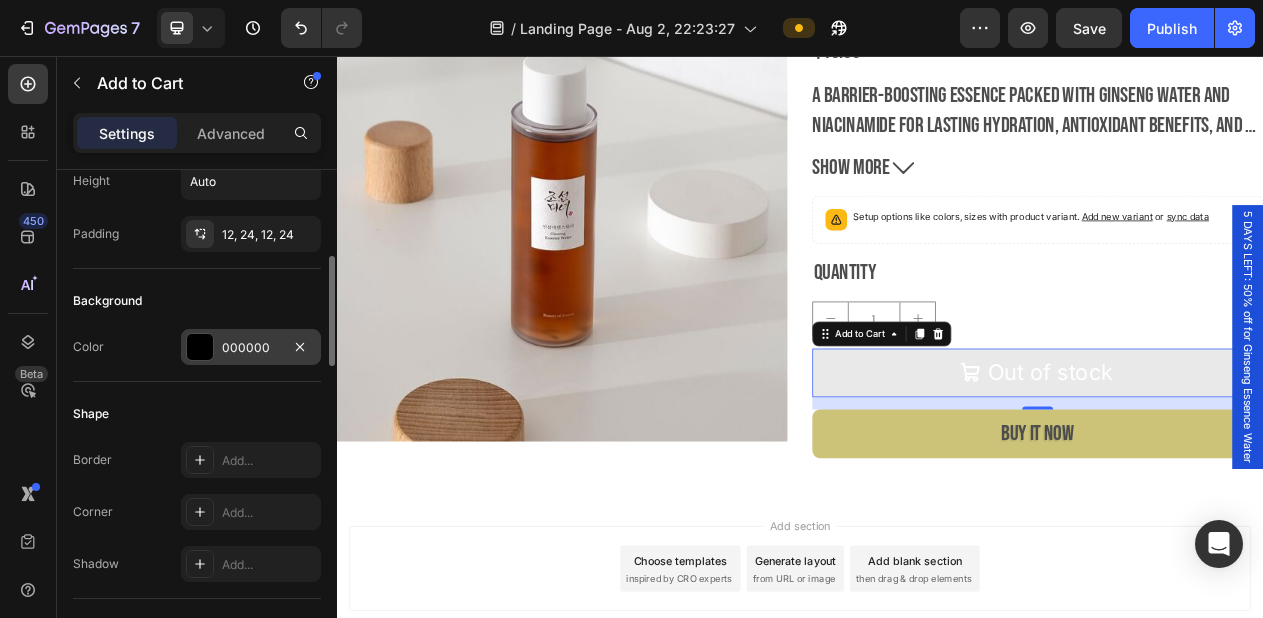 click on "000000" at bounding box center (251, 348) 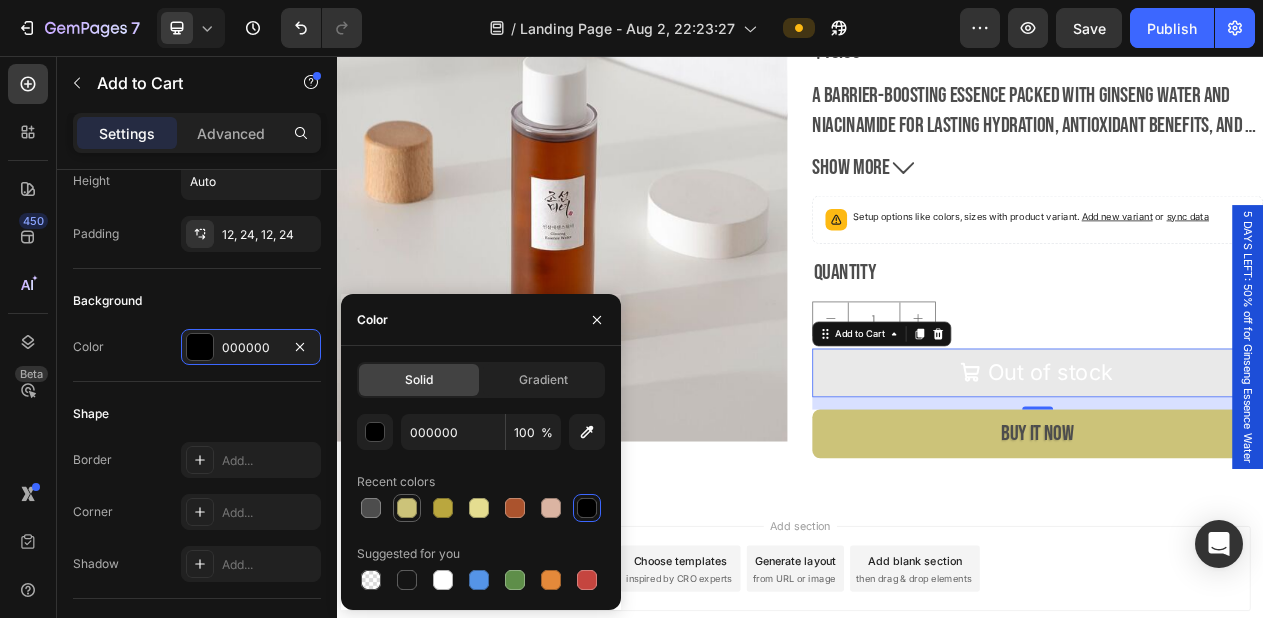 click at bounding box center [407, 508] 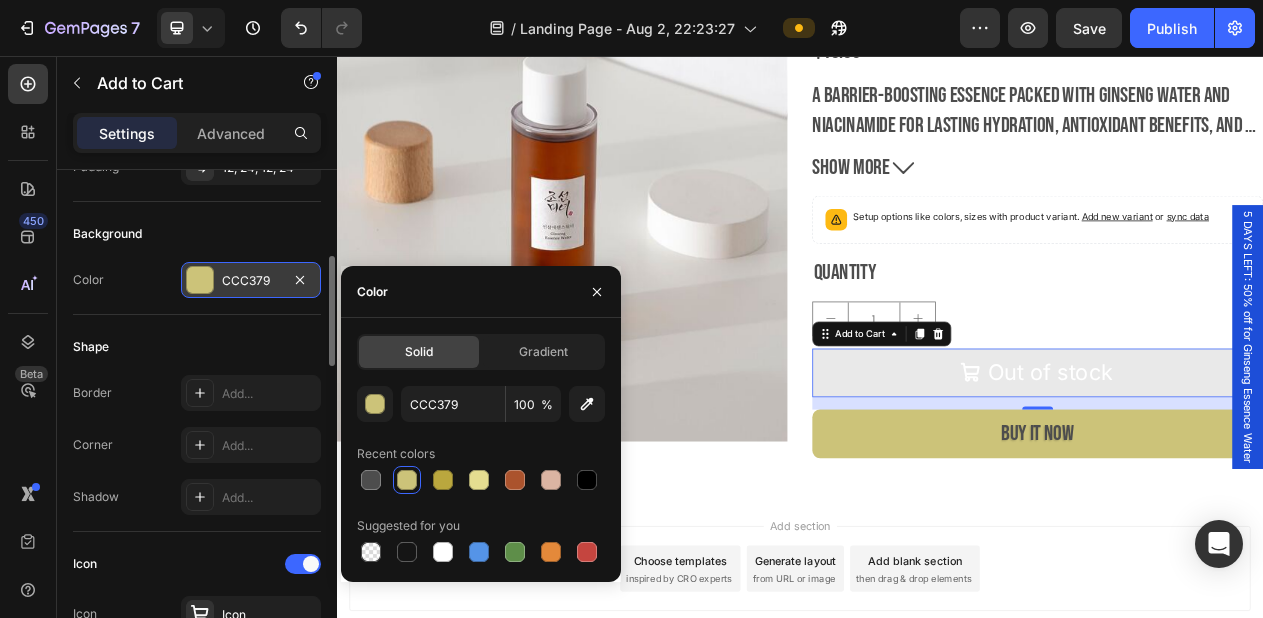 scroll, scrollTop: 481, scrollLeft: 0, axis: vertical 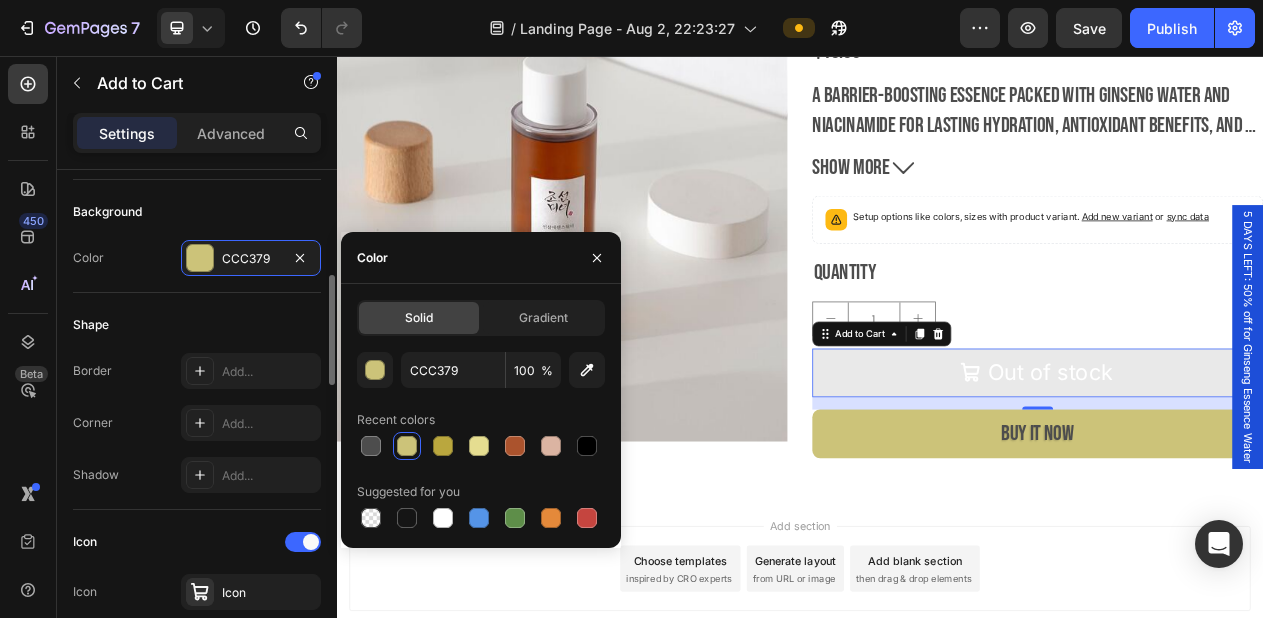 click on "Border Add... Corner Add... Shadow Add..." at bounding box center (197, 423) 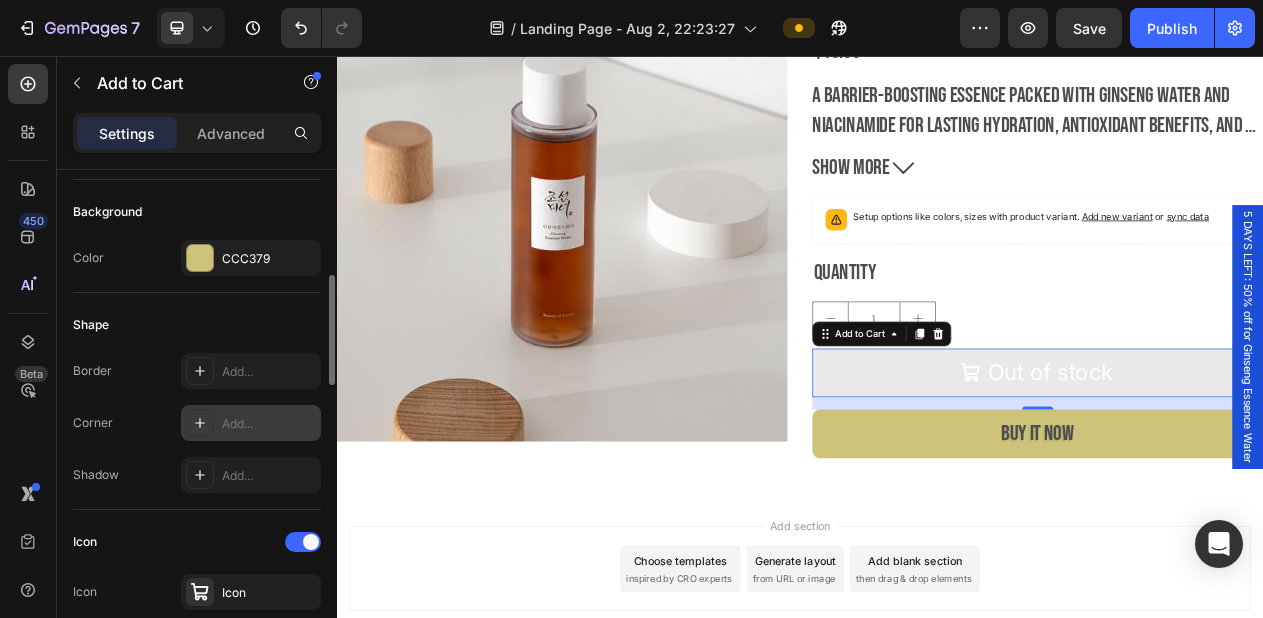 click on "Add..." at bounding box center [269, 424] 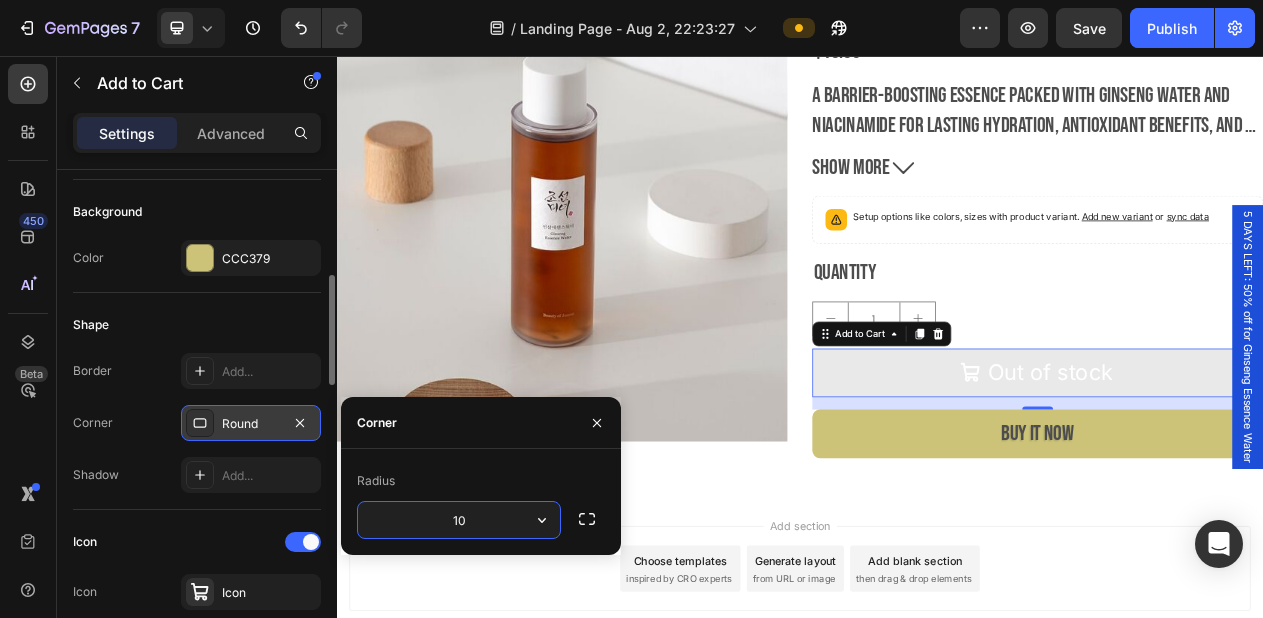 type on "10" 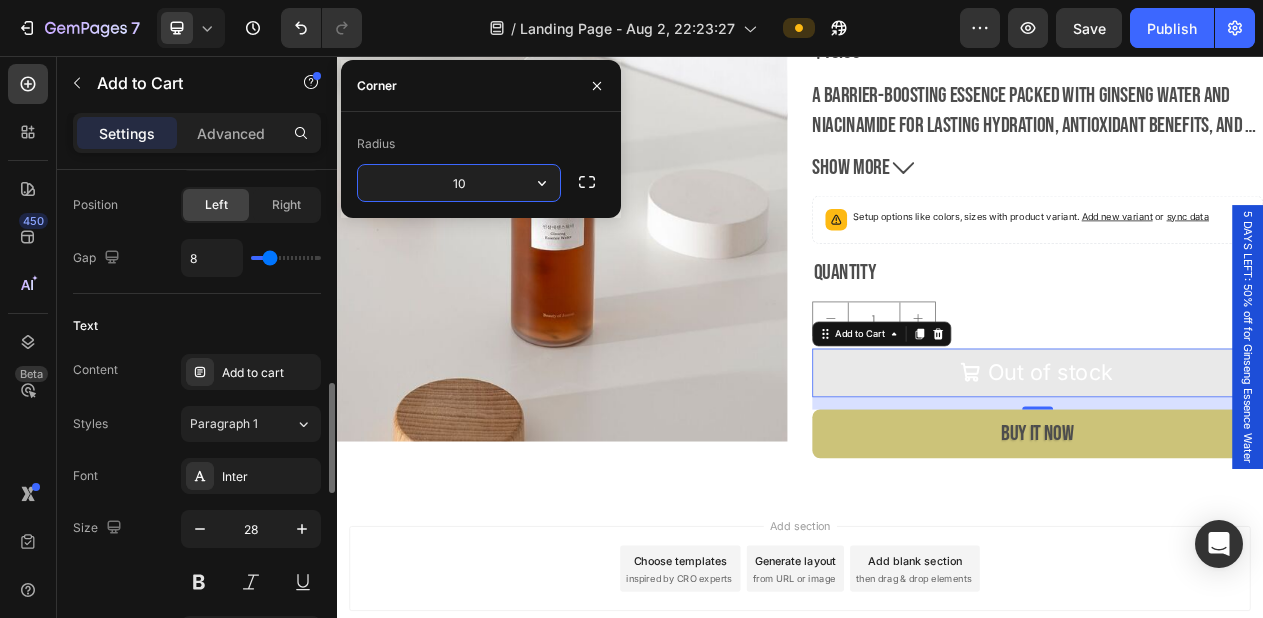 scroll, scrollTop: 930, scrollLeft: 0, axis: vertical 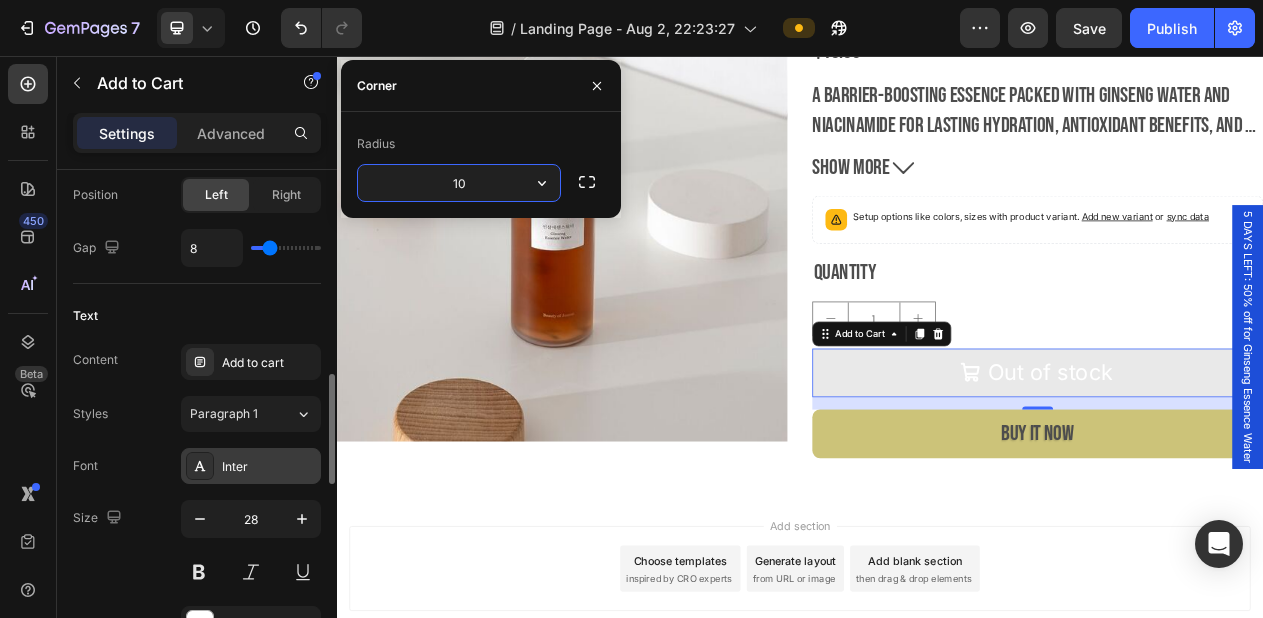 click on "Inter" at bounding box center [269, 467] 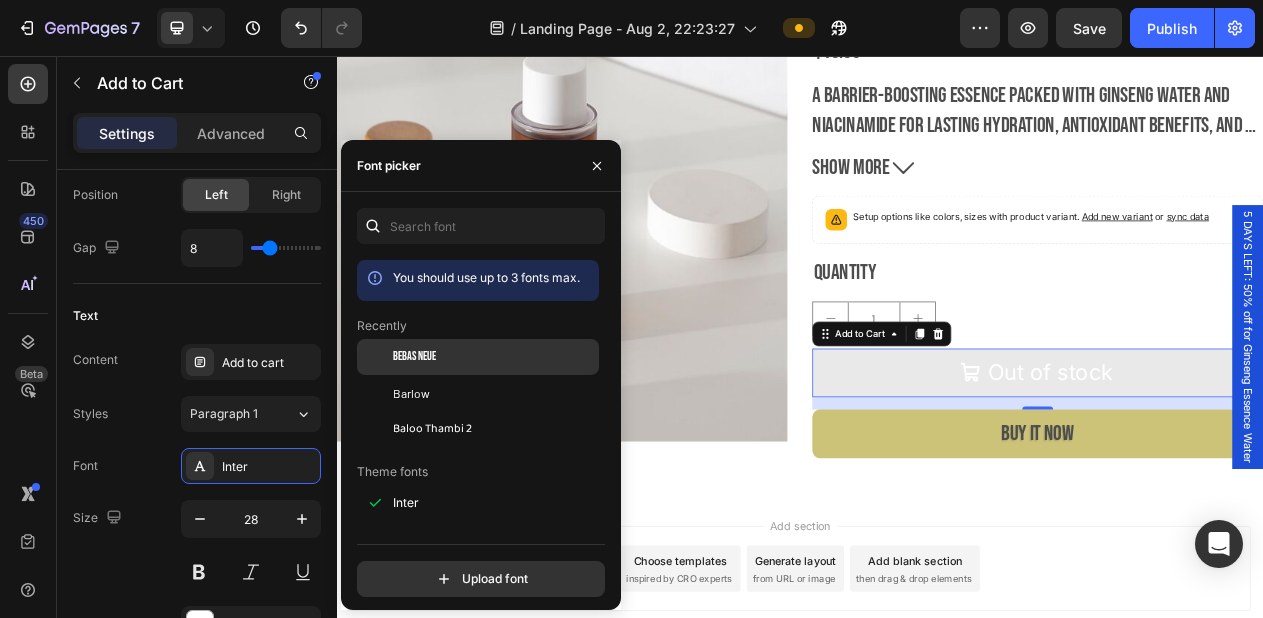 click on "Bebas Neue" at bounding box center [414, 357] 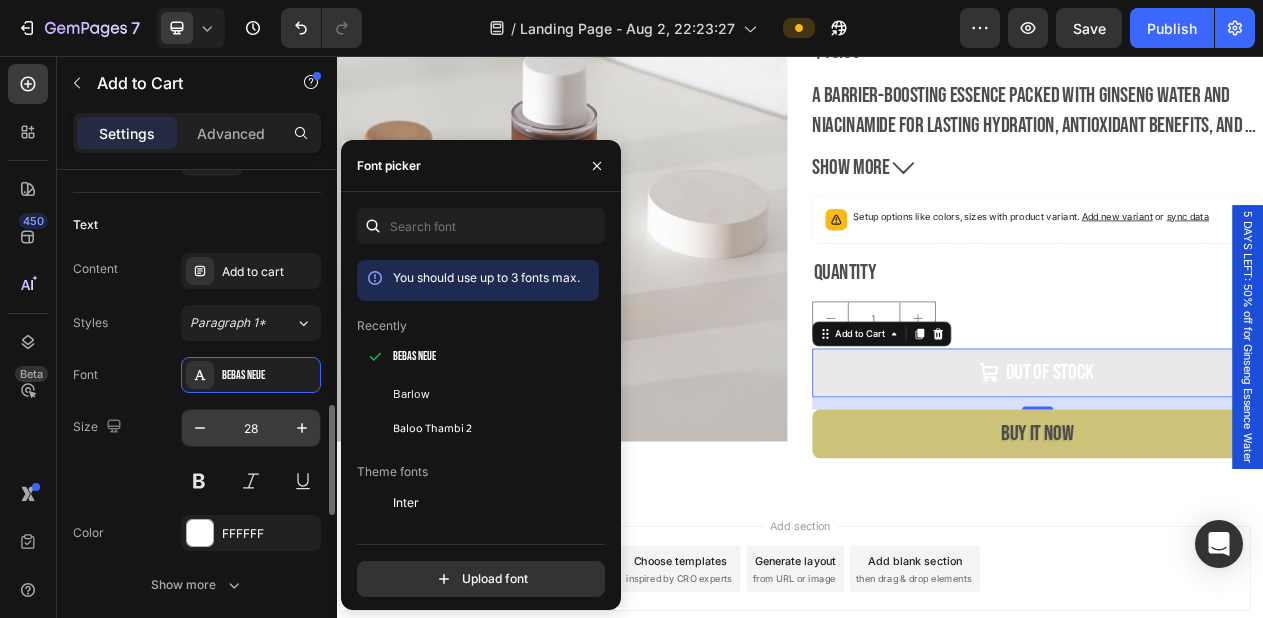 scroll, scrollTop: 1034, scrollLeft: 0, axis: vertical 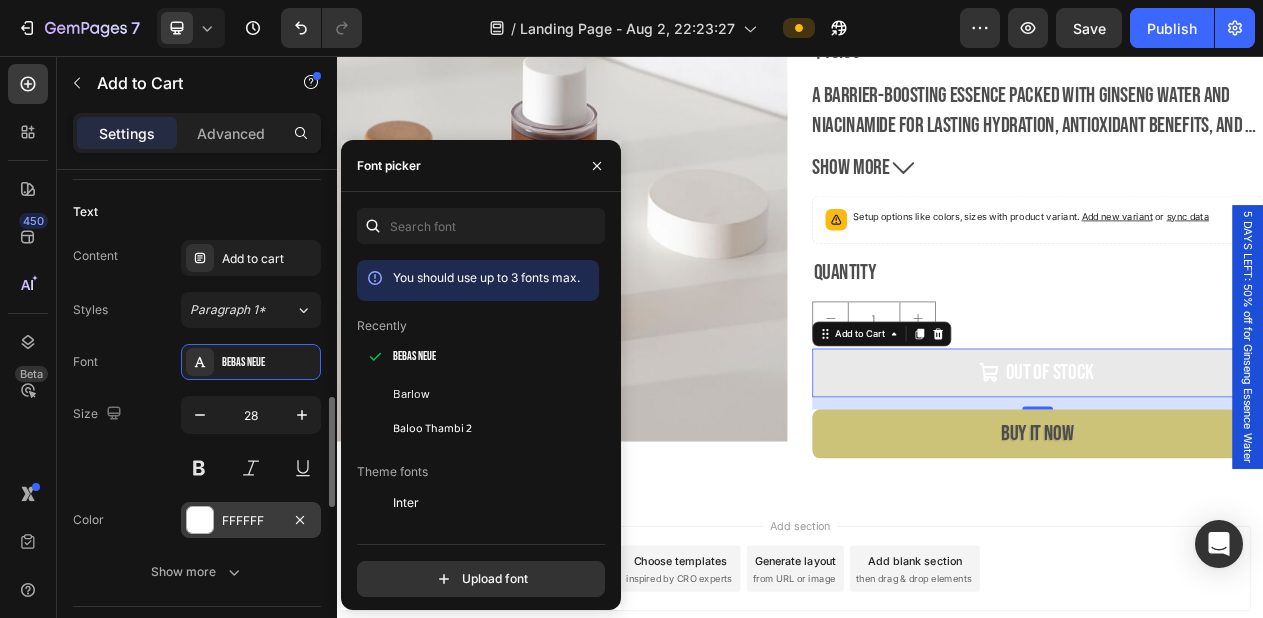click on "FFFFFF" at bounding box center [251, 521] 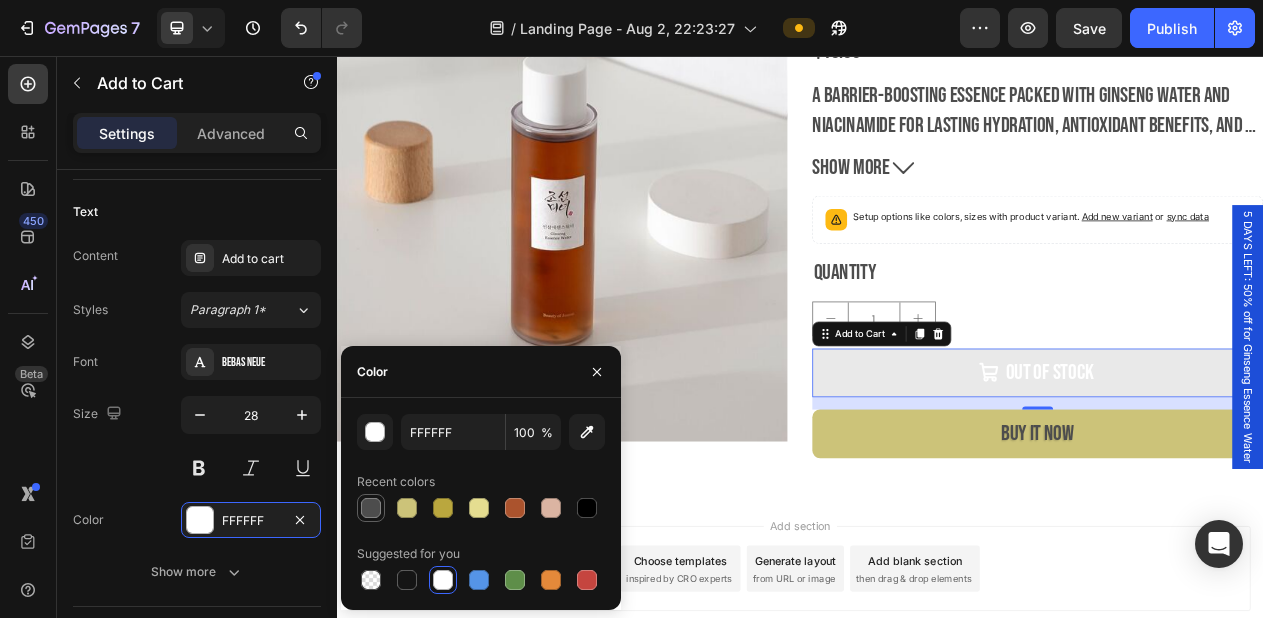 click at bounding box center [371, 508] 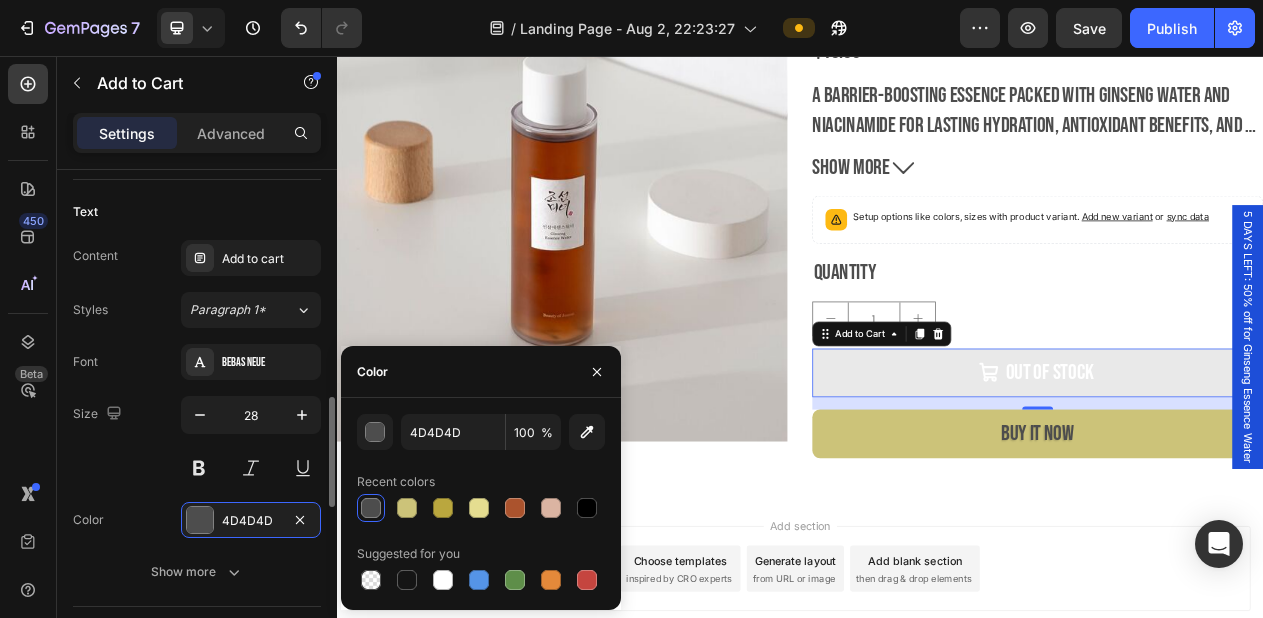 click on "Font Bebas Neue Size 28 Color 4D4D4D Show more" at bounding box center [197, 467] 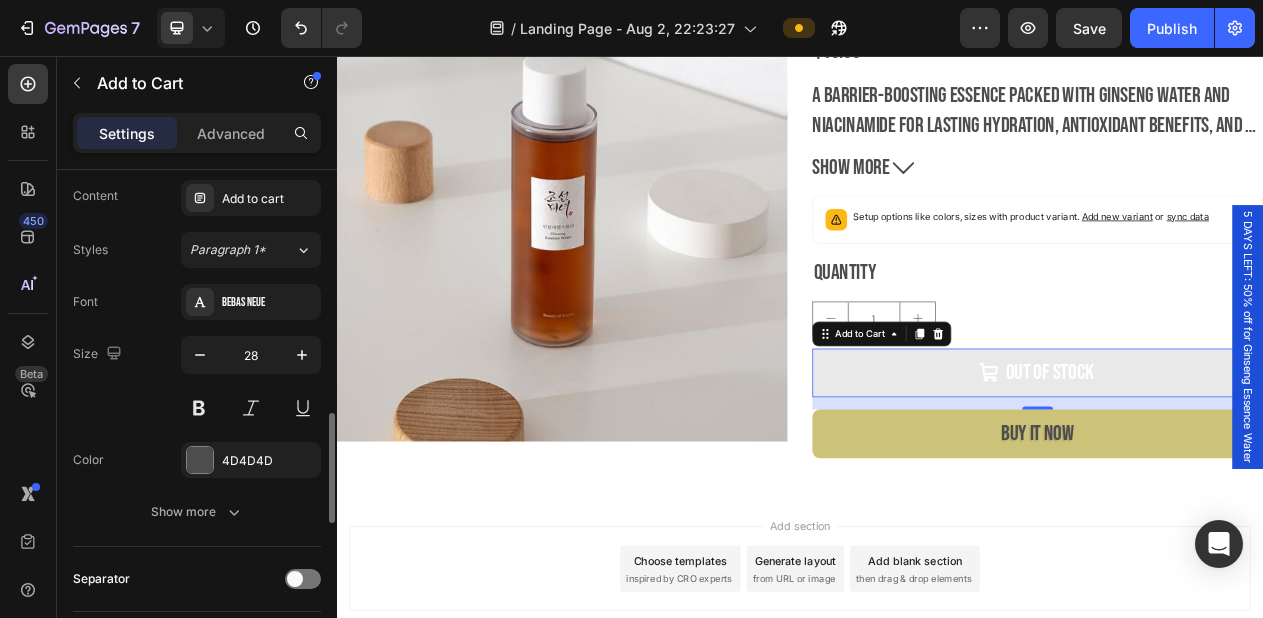 scroll, scrollTop: 1100, scrollLeft: 0, axis: vertical 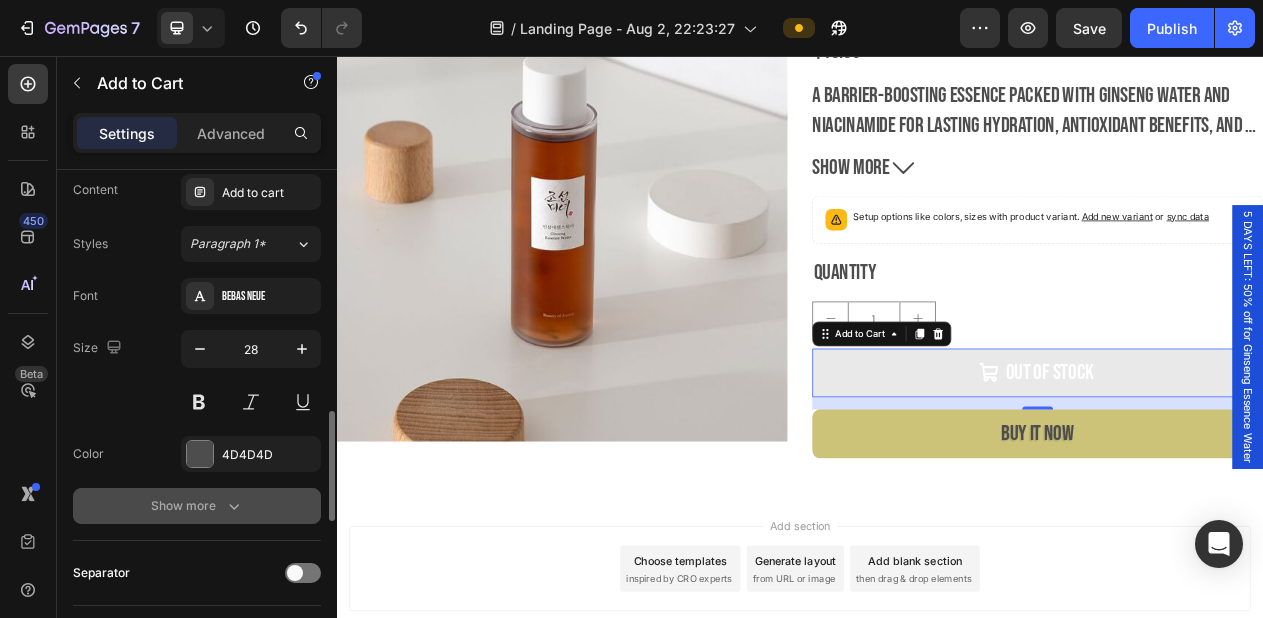 click 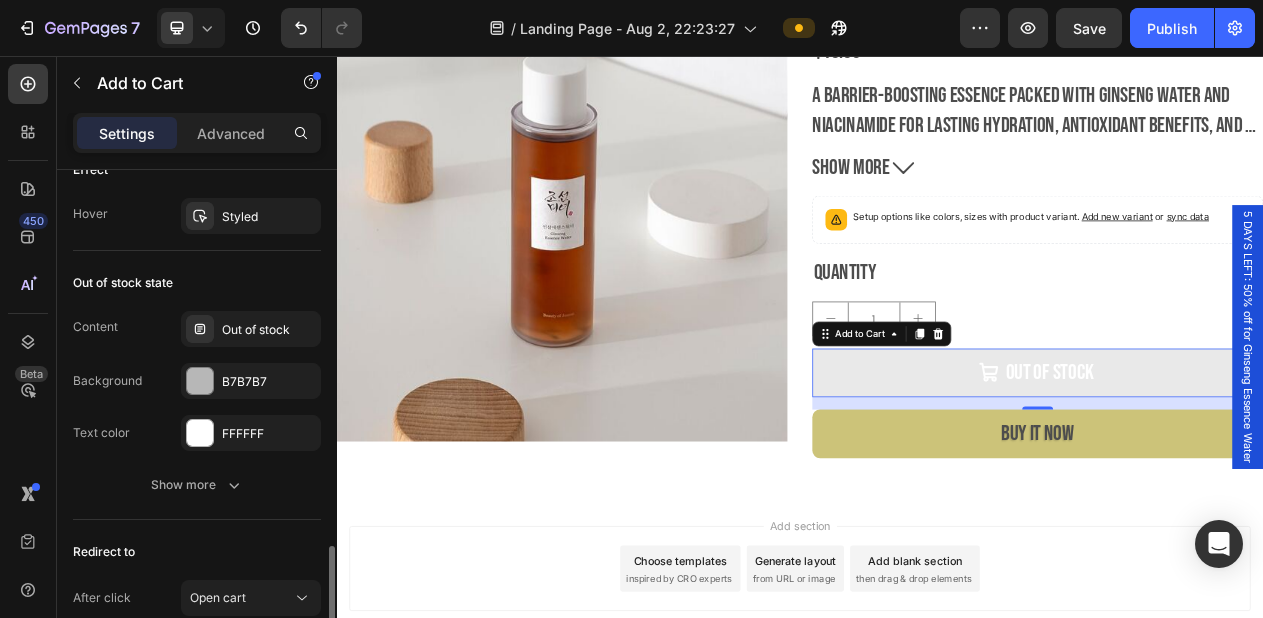 scroll, scrollTop: 1915, scrollLeft: 0, axis: vertical 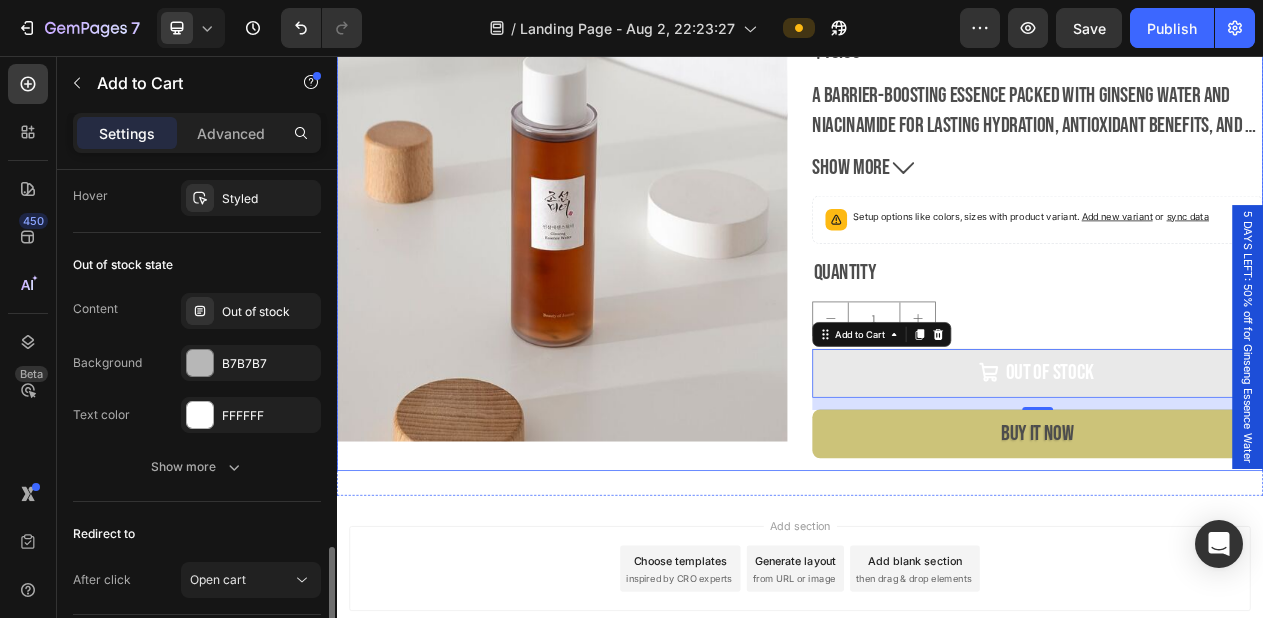 click on "Product Images Ginseng Essence Water Product Title $18.00 Product Price Product Price No compare price Product Price Row A barrier-boosting essence packed with ginseng water and niacinamide for lasting hydration, antioxidant benefits, and a glow boost. Show more
Product Description Setup options like colors, sizes with product variant.       Add new variant   or   sync data Product Variants & Swatches Quantity Text Block
1
Product Quantity
Out of stock Add to Cart   16 Buy it now Dynamic Checkout Product" at bounding box center (937, 282) 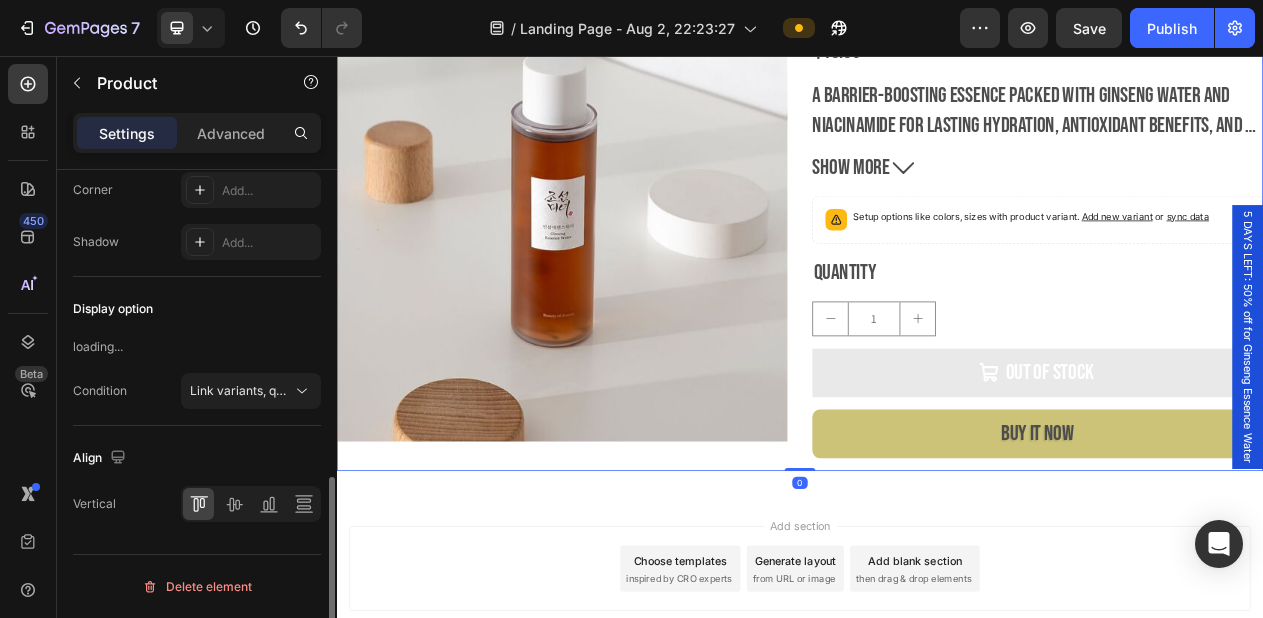 scroll, scrollTop: 0, scrollLeft: 0, axis: both 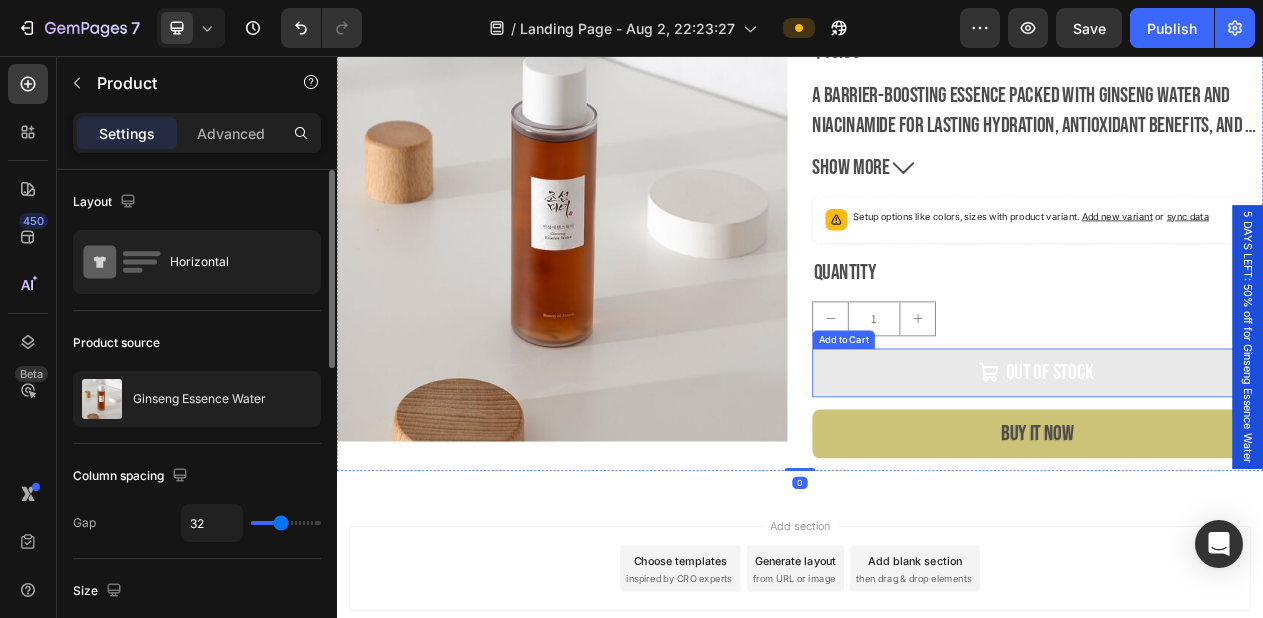 click on "Out of stock" at bounding box center (1245, 466) 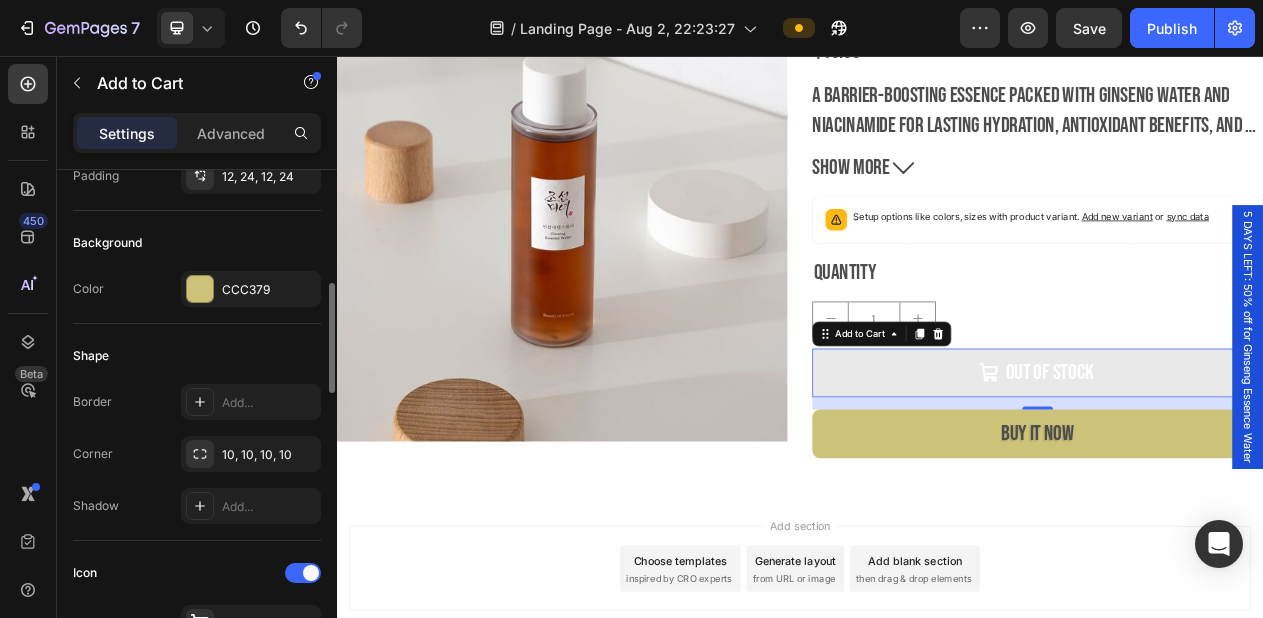 scroll, scrollTop: 463, scrollLeft: 0, axis: vertical 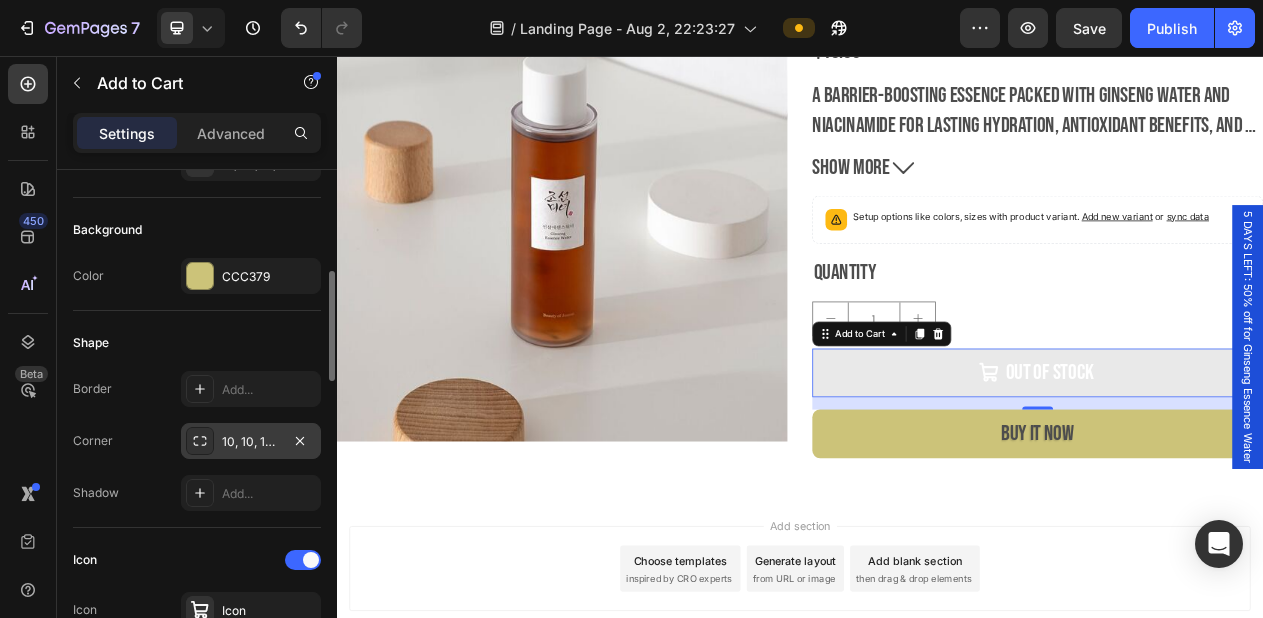 click on "10, 10, 10, 10" at bounding box center [251, 442] 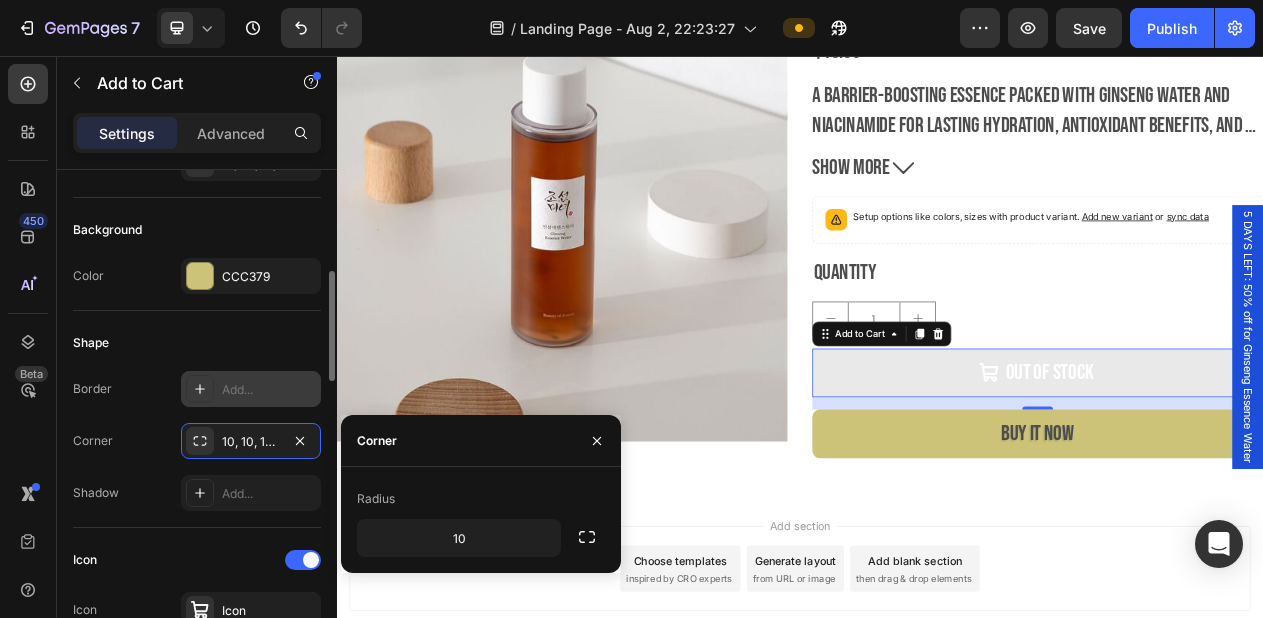 click on "Add..." at bounding box center [269, 390] 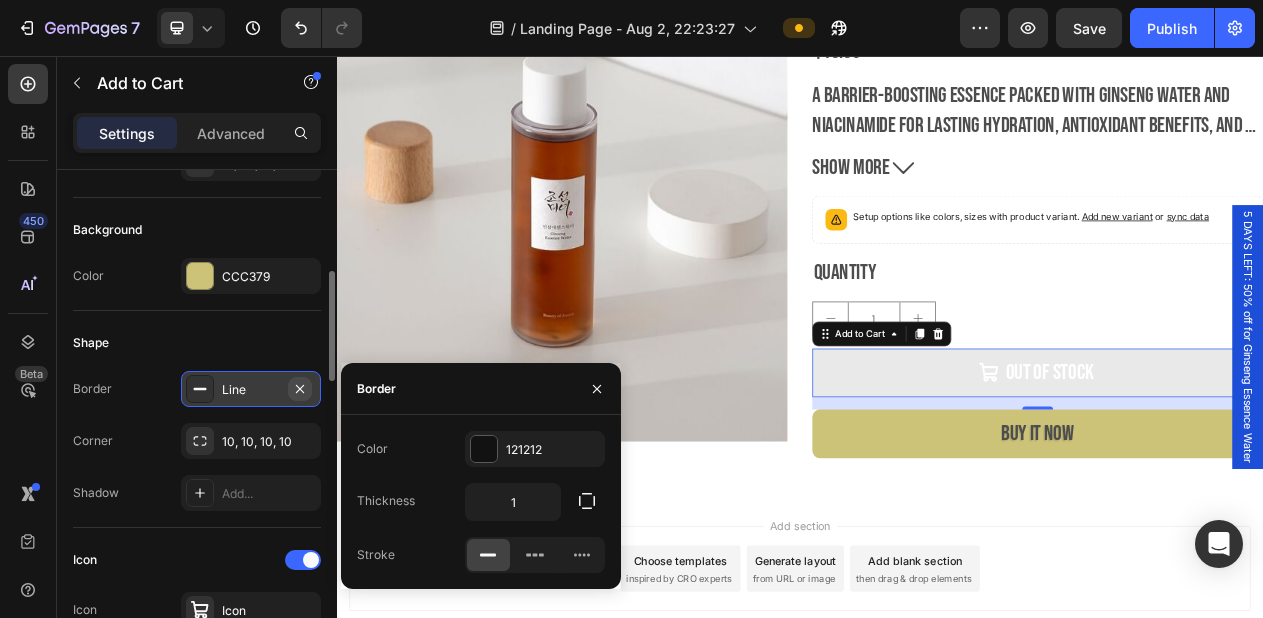 click 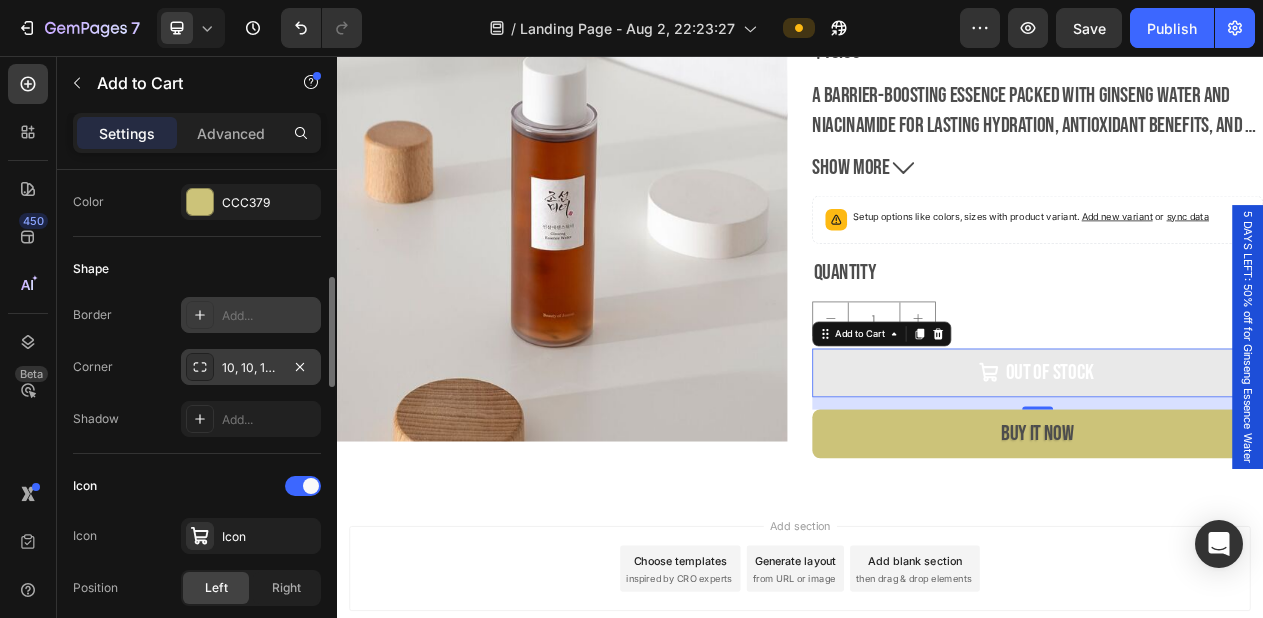 scroll, scrollTop: 548, scrollLeft: 0, axis: vertical 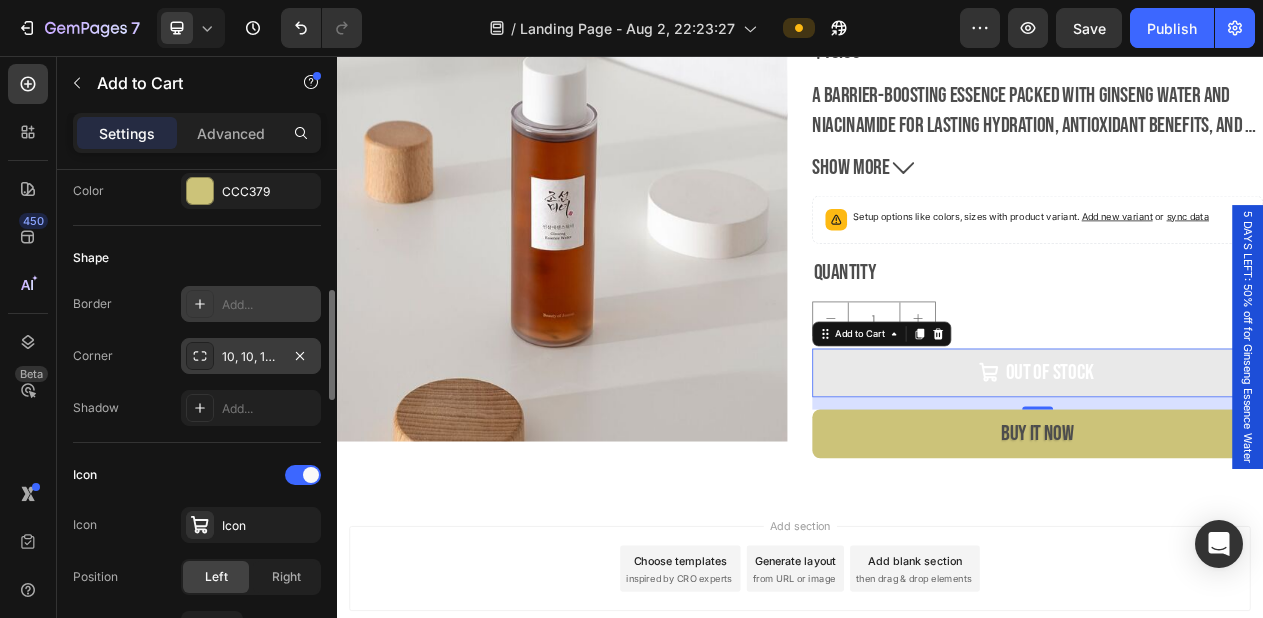 click on "10, 10, 10, 10" at bounding box center [251, 357] 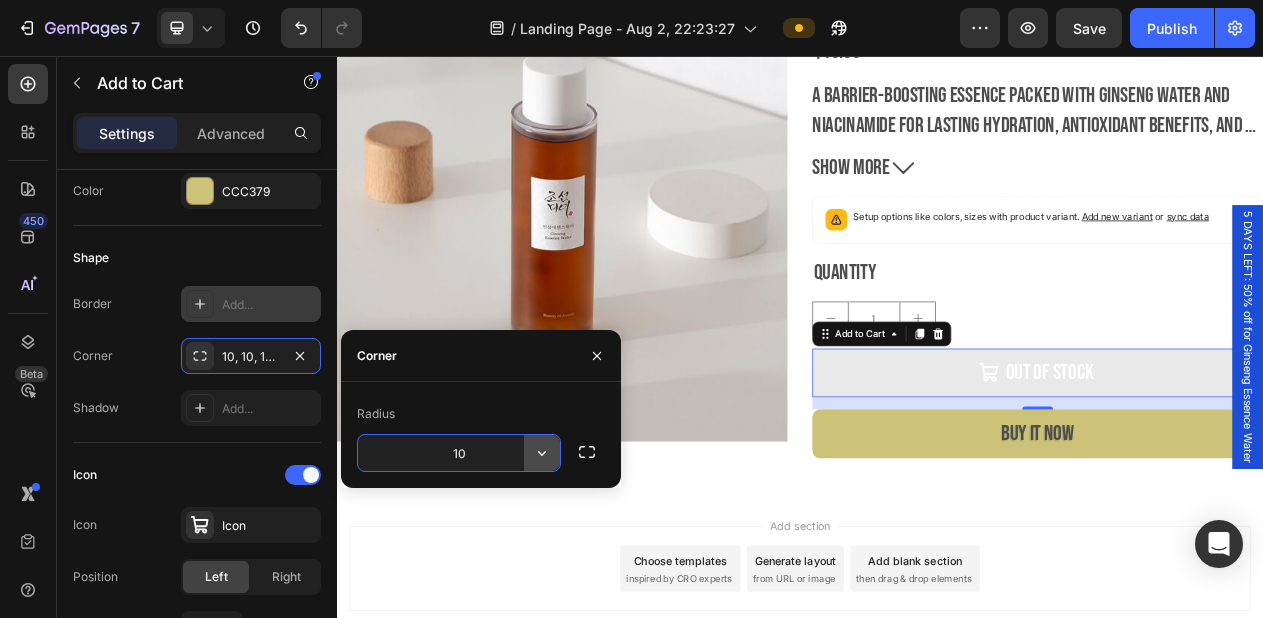 click 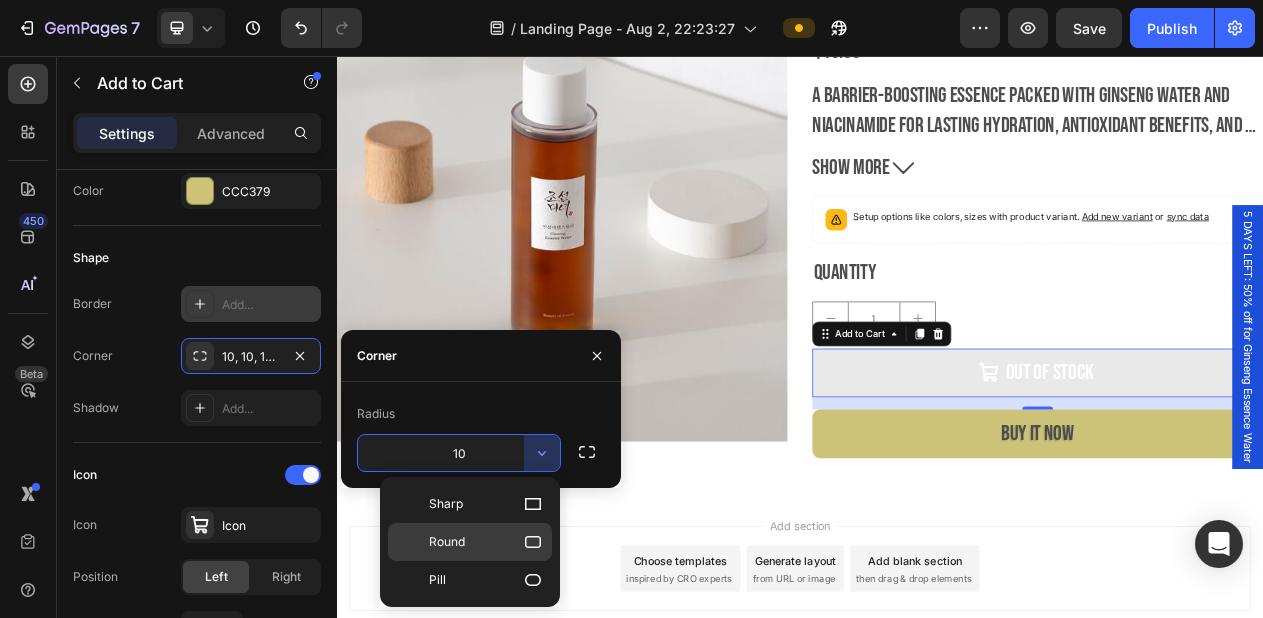 click on "Round" at bounding box center [486, 542] 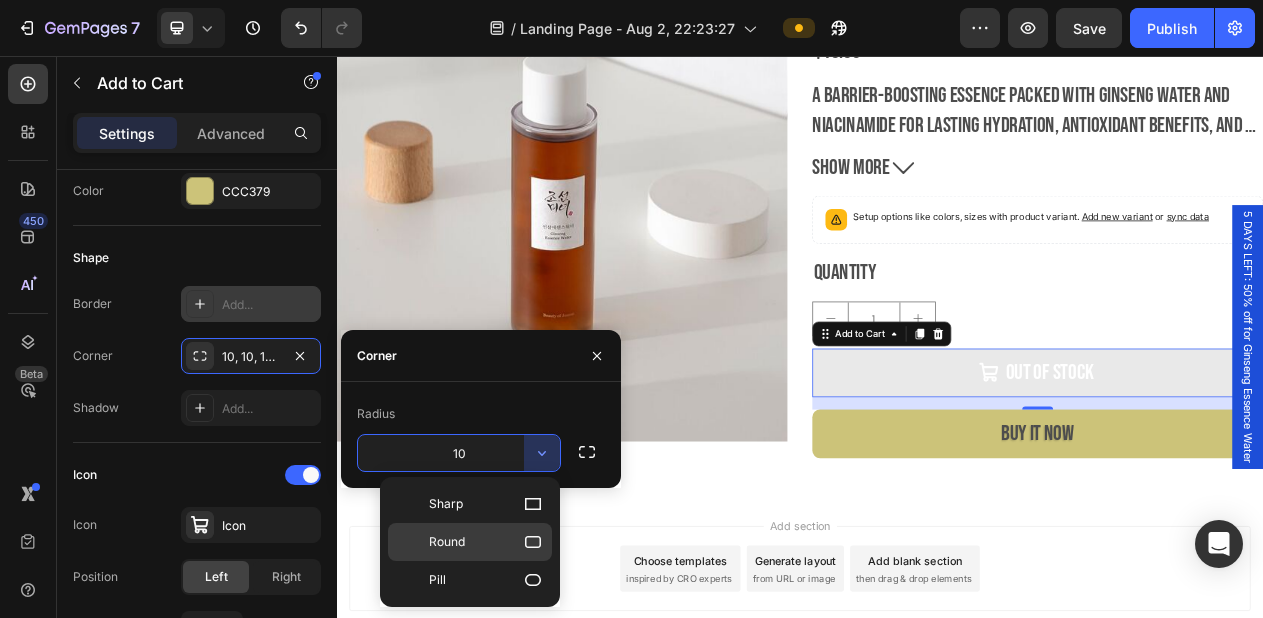 type on "8" 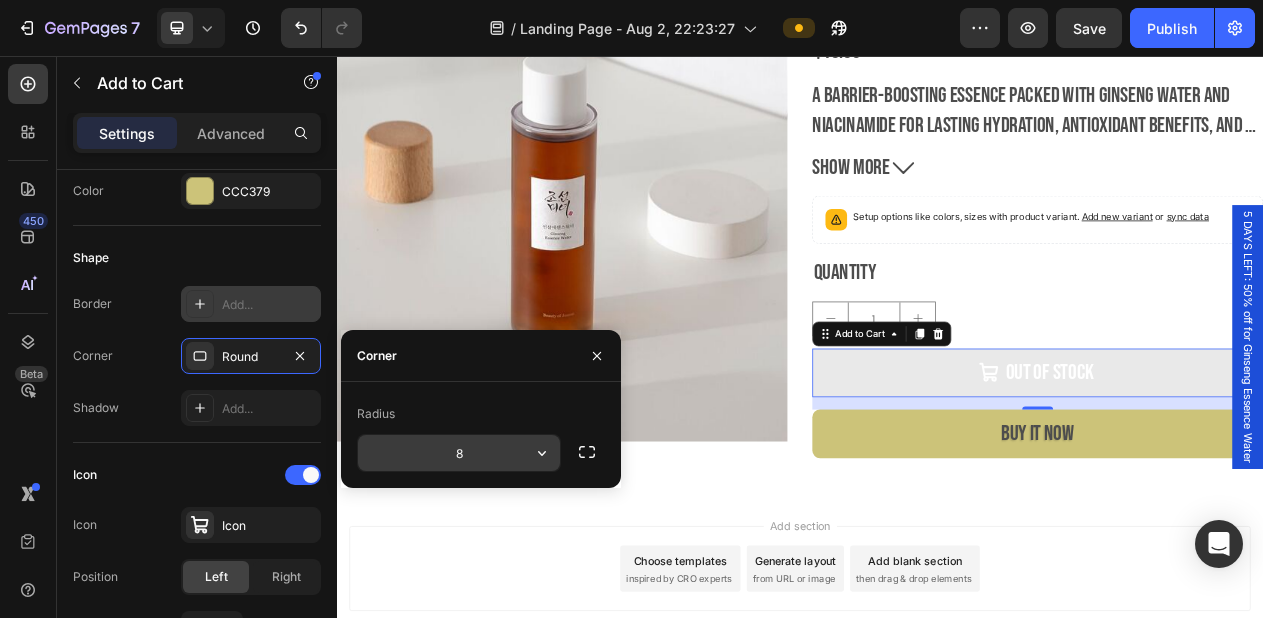 click on "8" 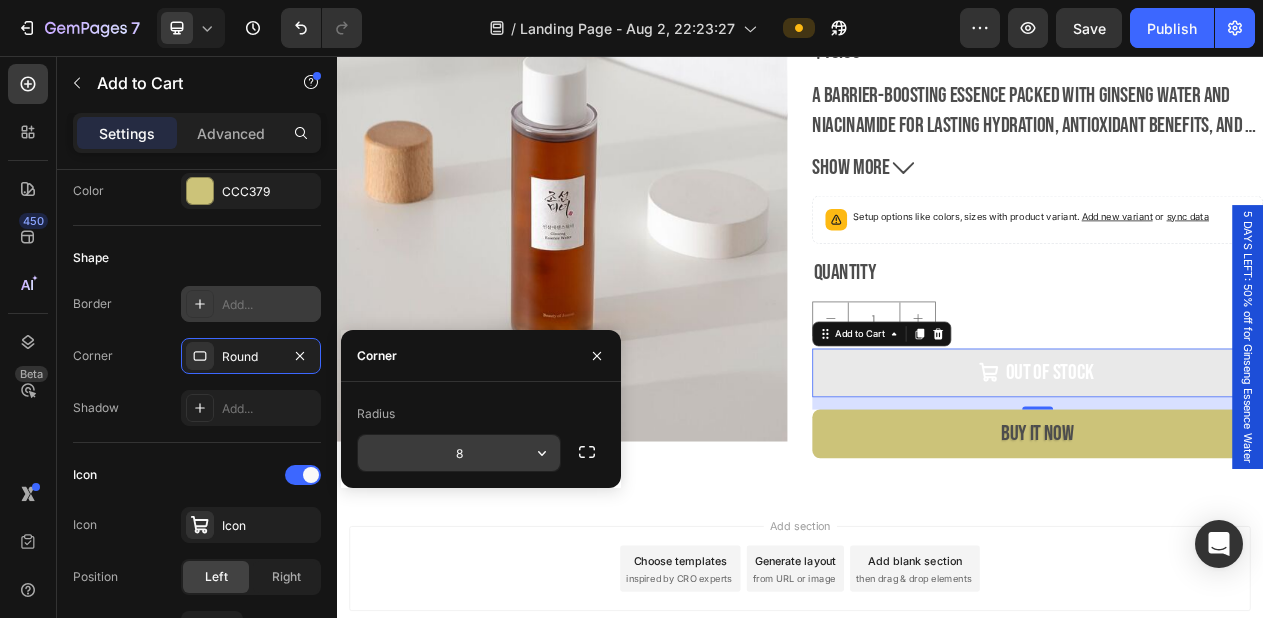 click on "8" at bounding box center [459, 453] 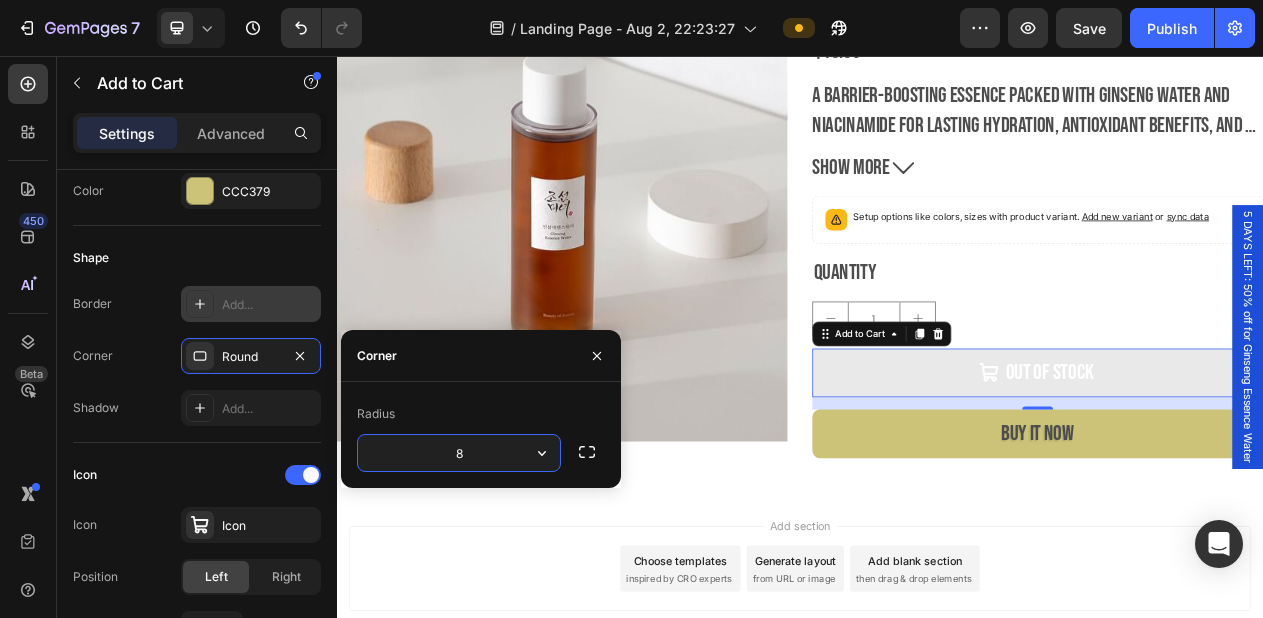 click on "8" at bounding box center [459, 453] 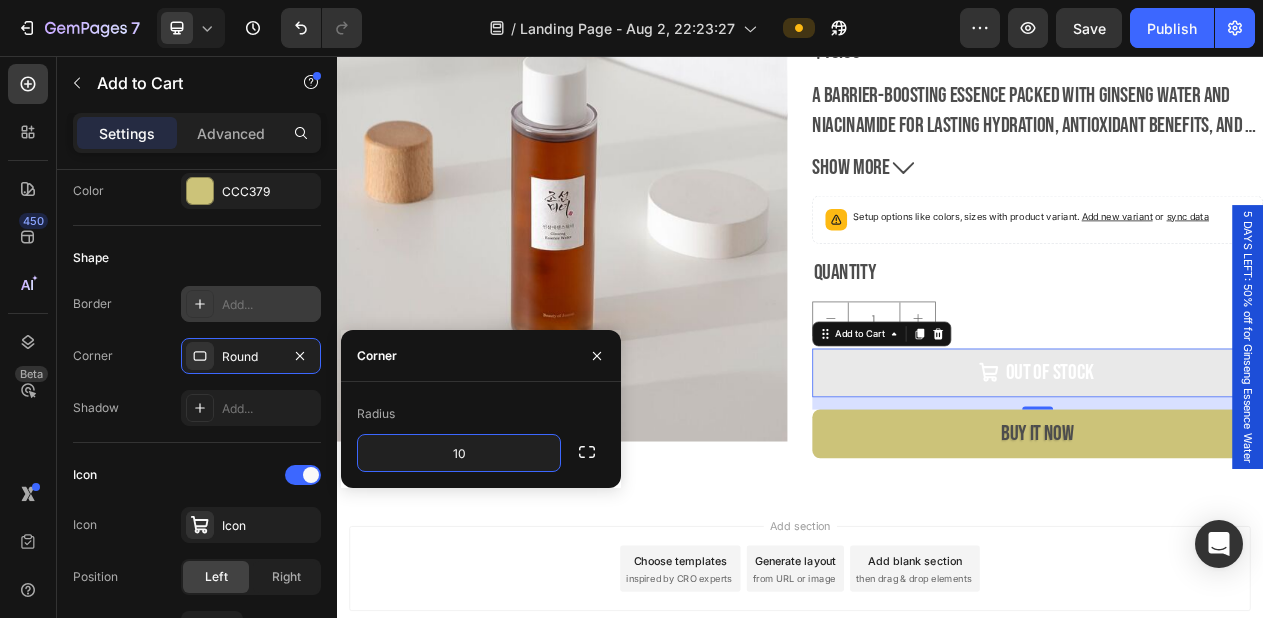 type on "10" 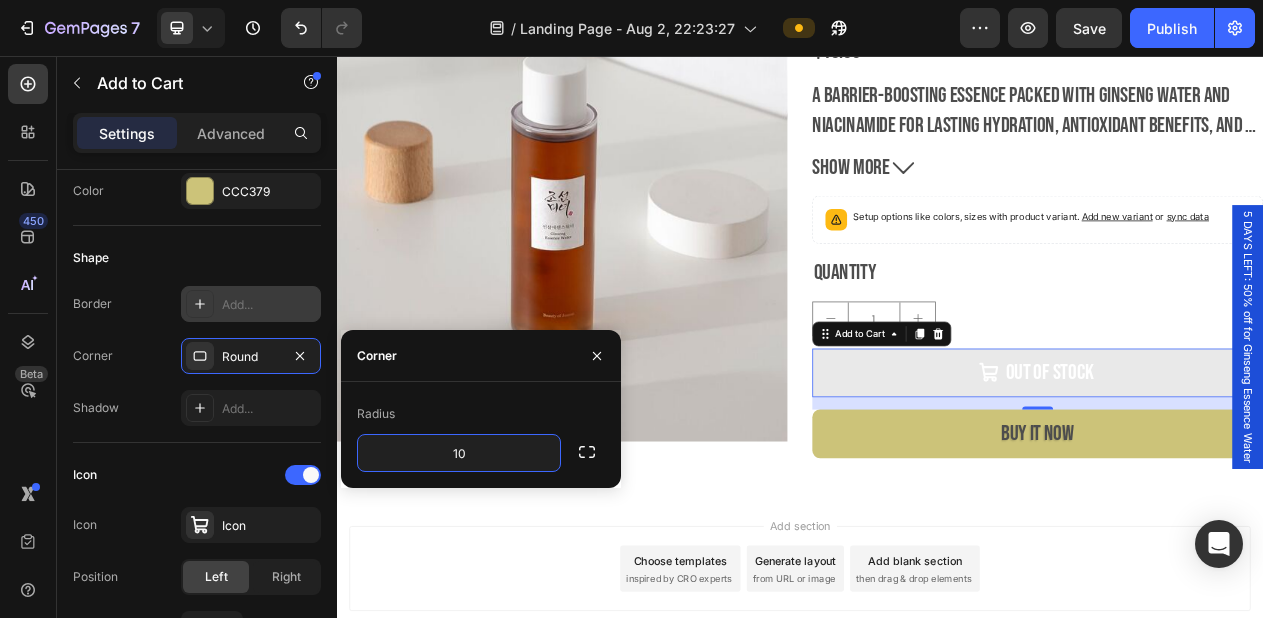 click on "Radius" at bounding box center [481, 414] 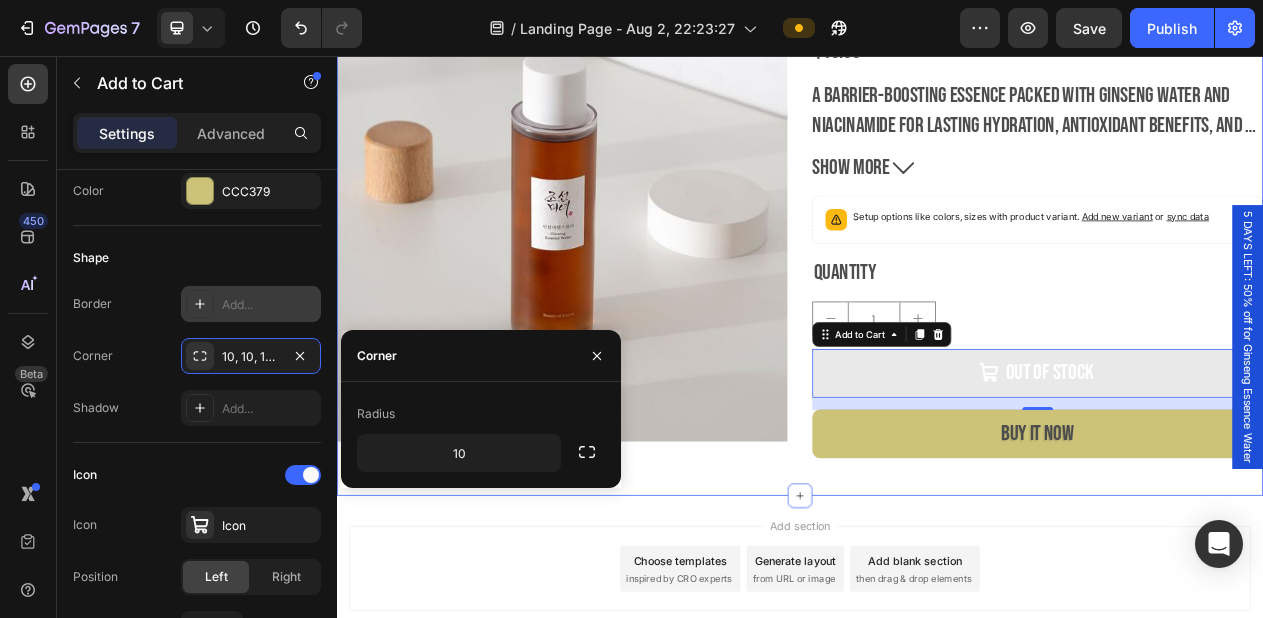 click on "Product Images Ginseng Essence Water Product Title $18.00 Product Price Product Price No compare price Product Price Row A barrier-boosting essence packed with ginseng water and niacinamide for lasting hydration, antioxidant benefits, and a glow boost. Show more
Product Description Setup options like colors, sizes with product variant.       Add new variant   or   sync data Product Variants & Swatches Quantity Text Block
1
Product Quantity
Out of stock Add to Cart   16 Buy it now Dynamic Checkout Product Section 10" at bounding box center (937, 282) 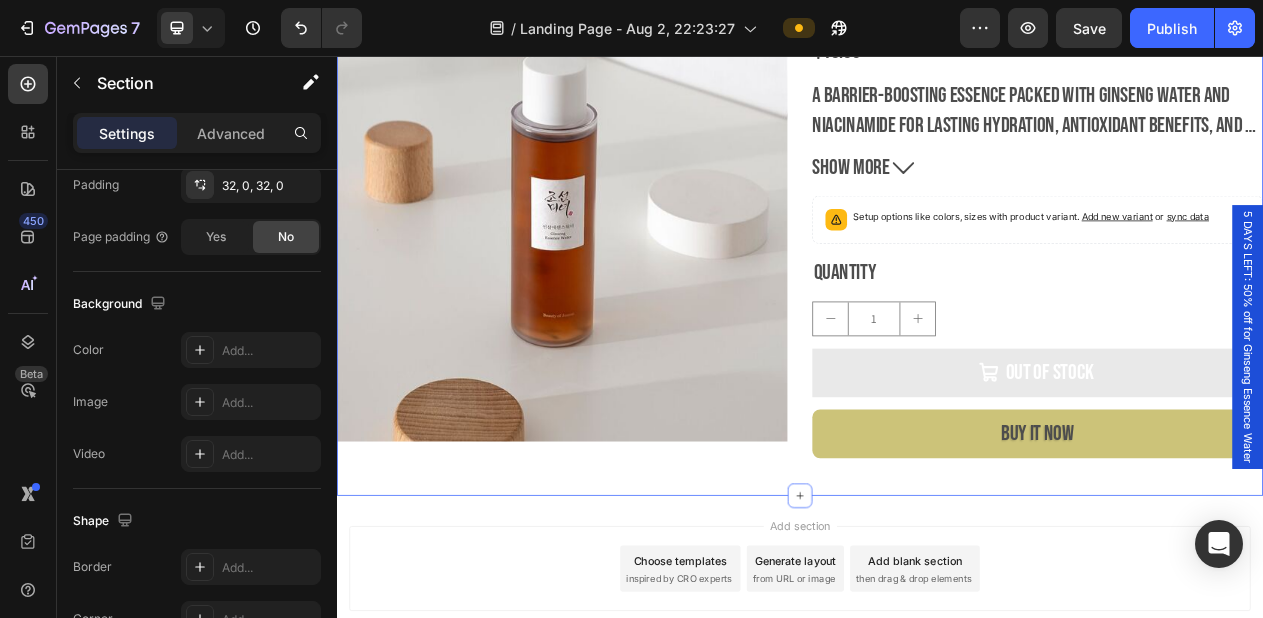scroll, scrollTop: 0, scrollLeft: 0, axis: both 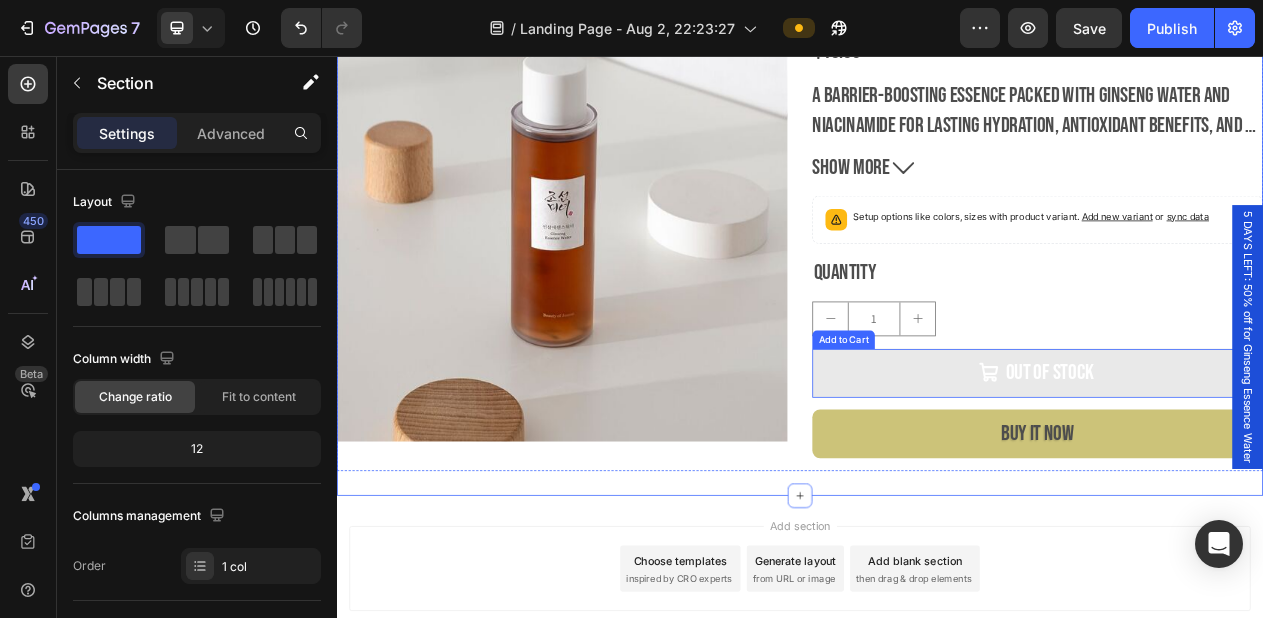click on "Out of stock" at bounding box center (1245, 466) 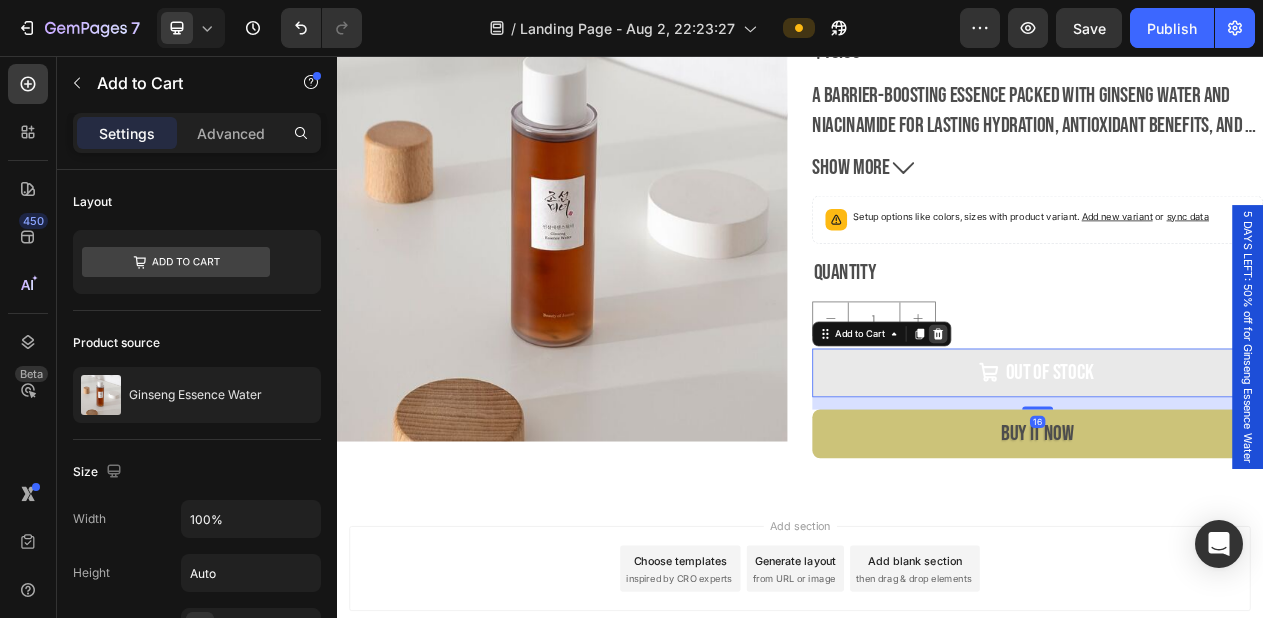 click 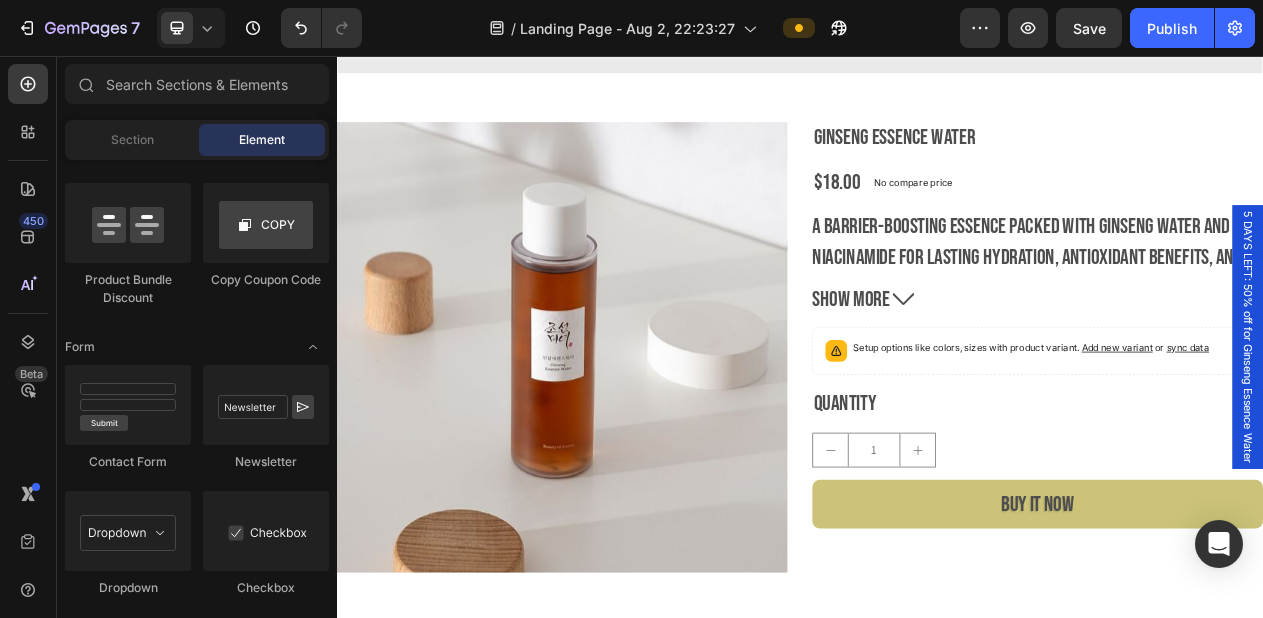scroll, scrollTop: 3446, scrollLeft: 0, axis: vertical 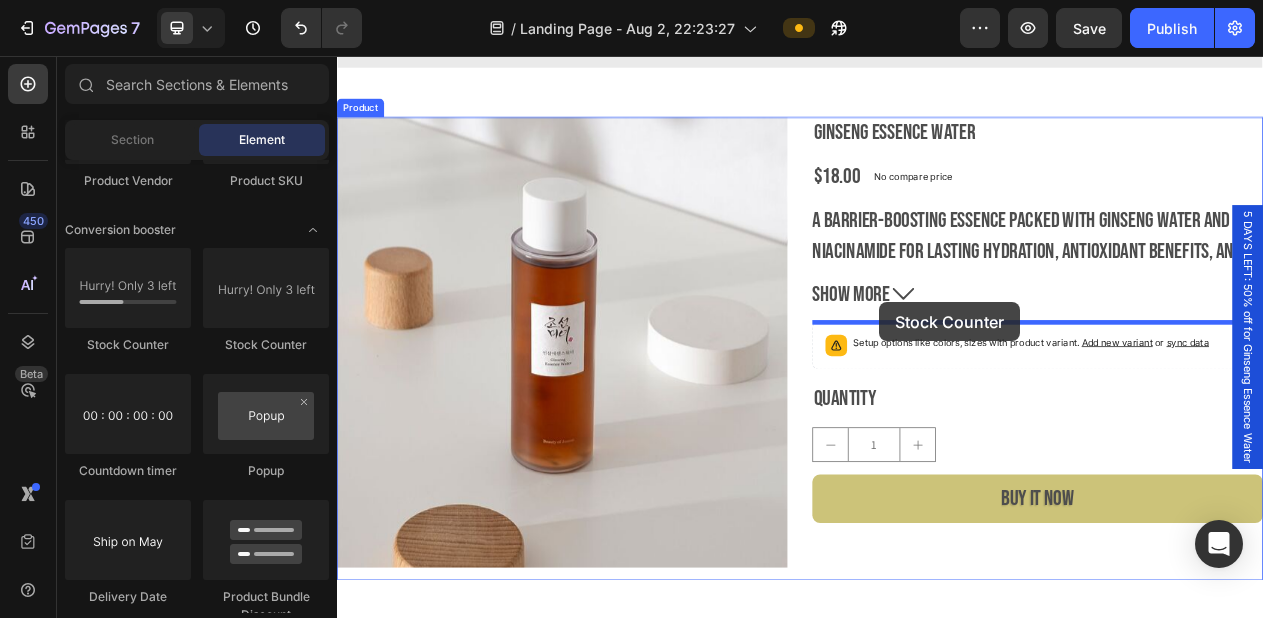 drag, startPoint x: 495, startPoint y: 362, endPoint x: 1039, endPoint y: 375, distance: 544.15533 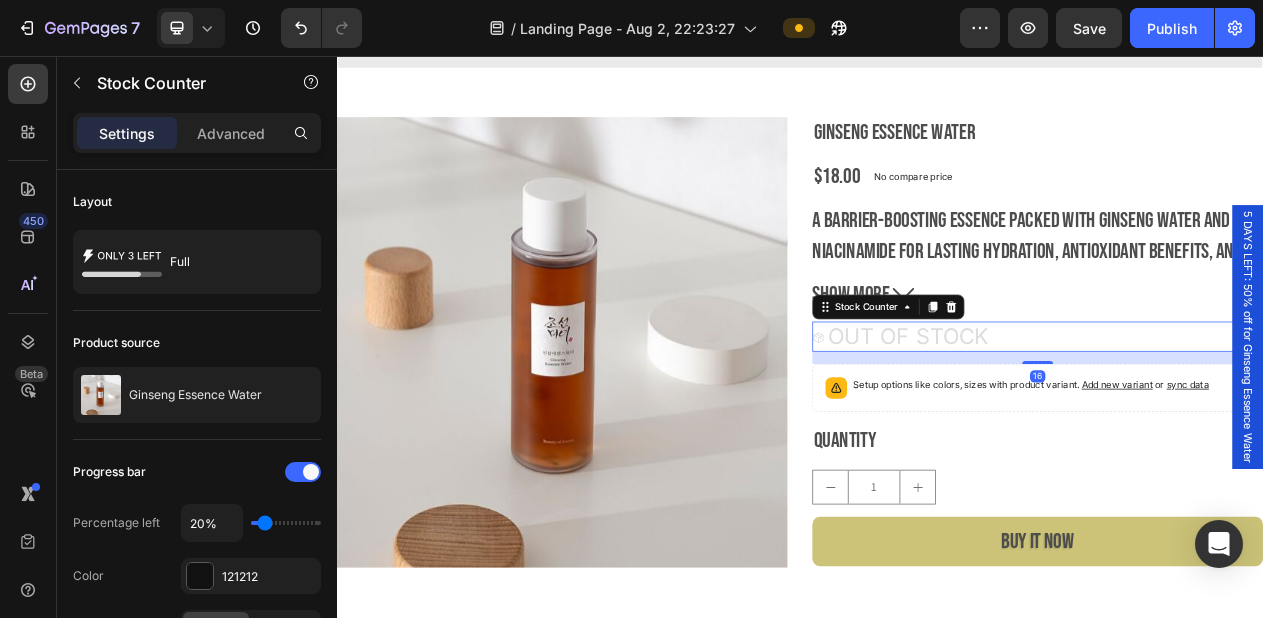 click on "OUT OF STOCK" at bounding box center (1077, 419) 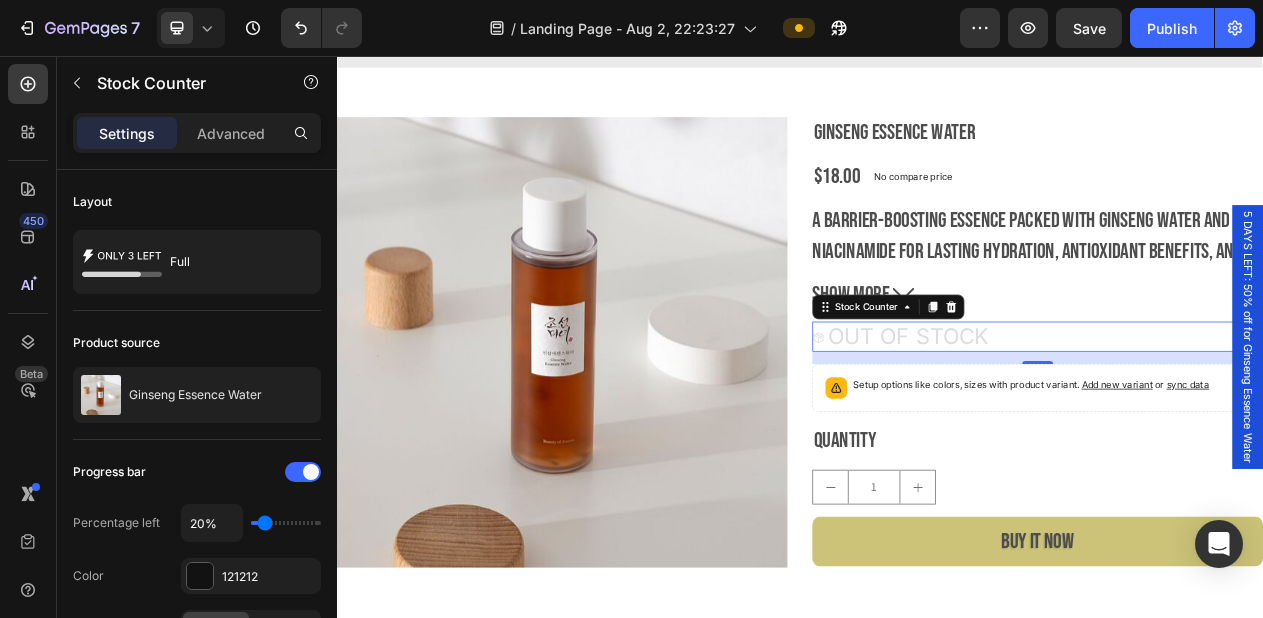 click on "OUT OF STOCK" at bounding box center [1077, 419] 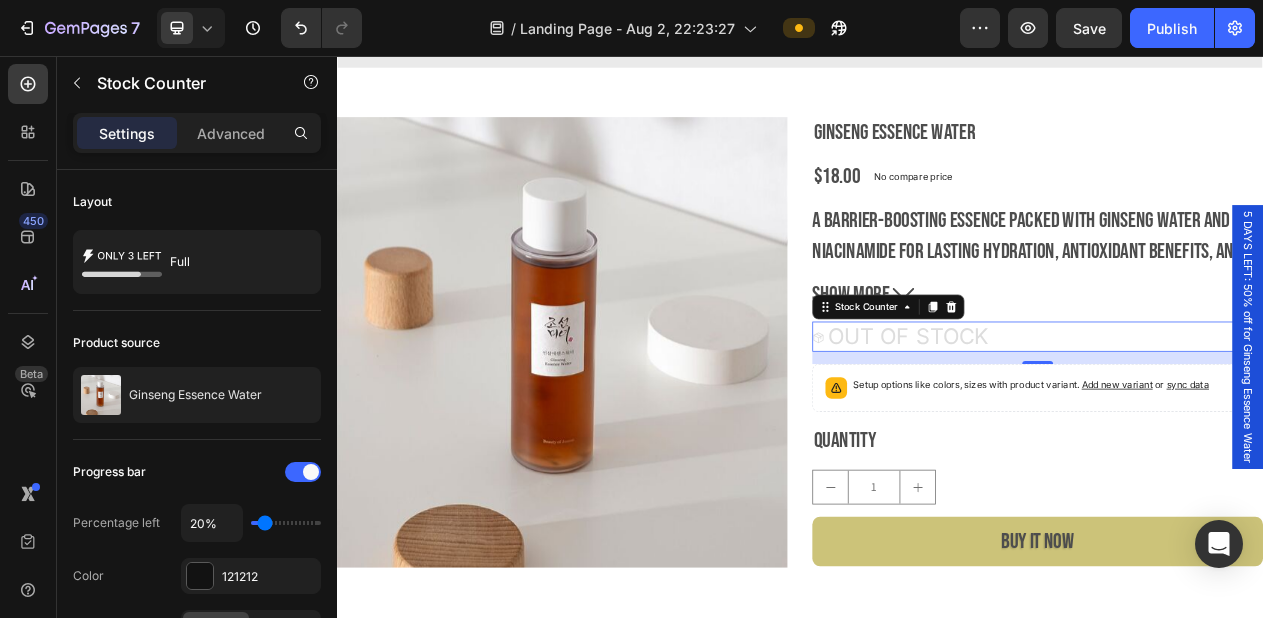 click on "OUT OF STOCK" at bounding box center [1077, 419] 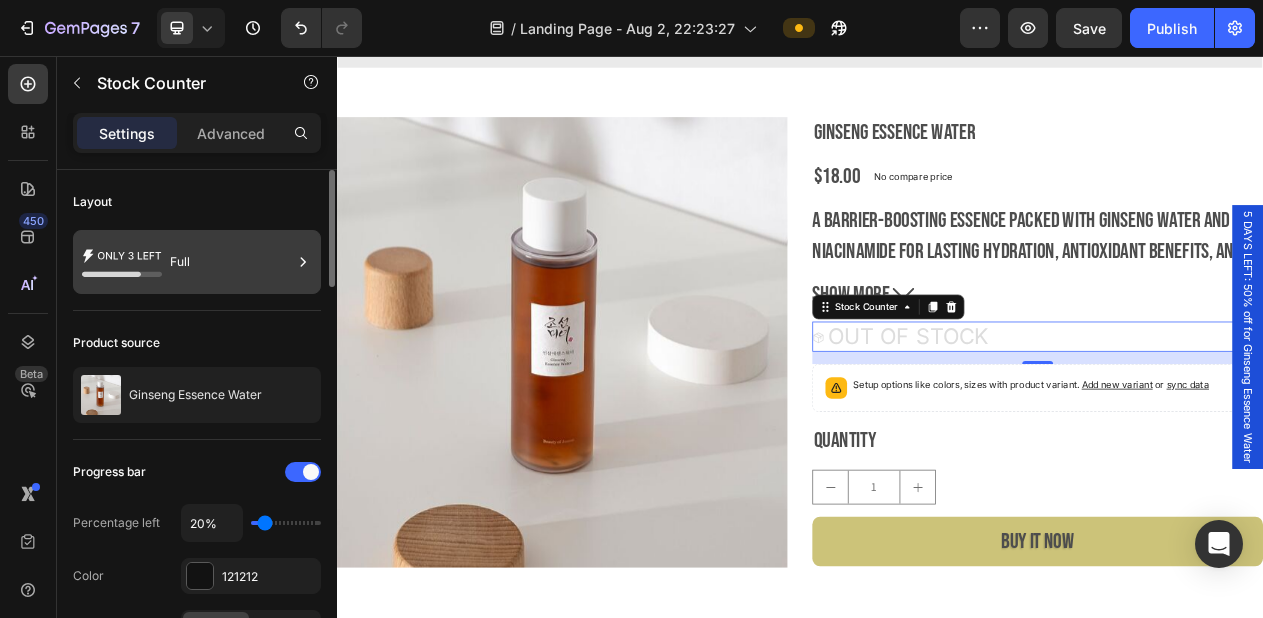 click on "Full" at bounding box center (231, 262) 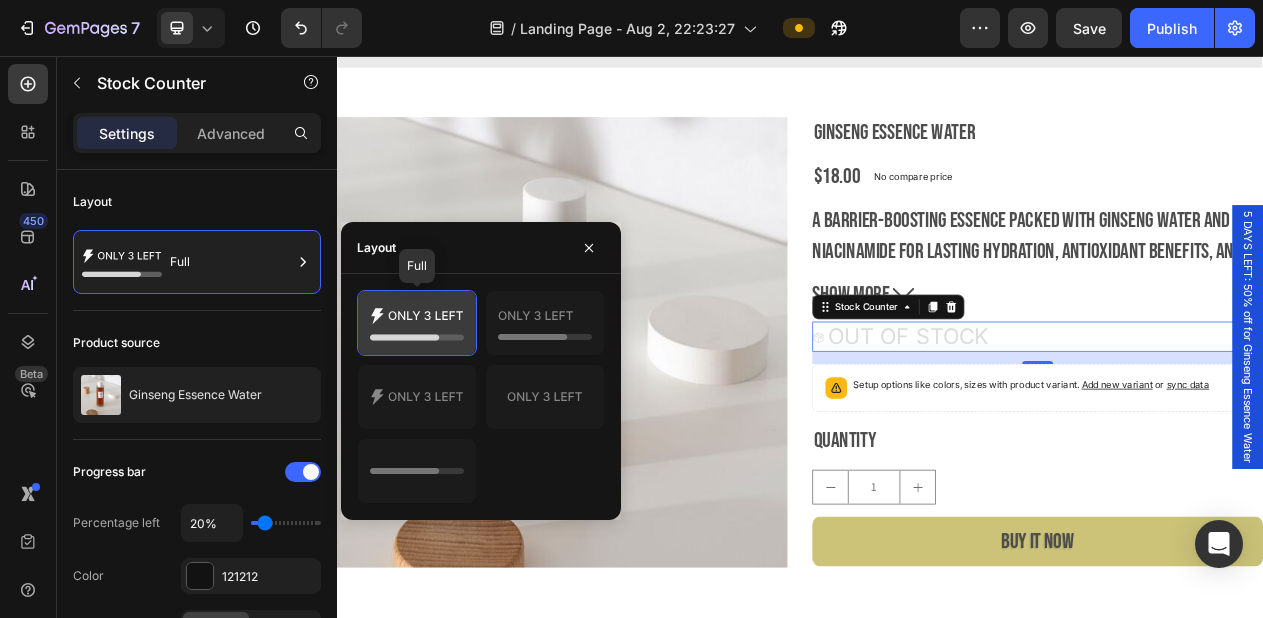click 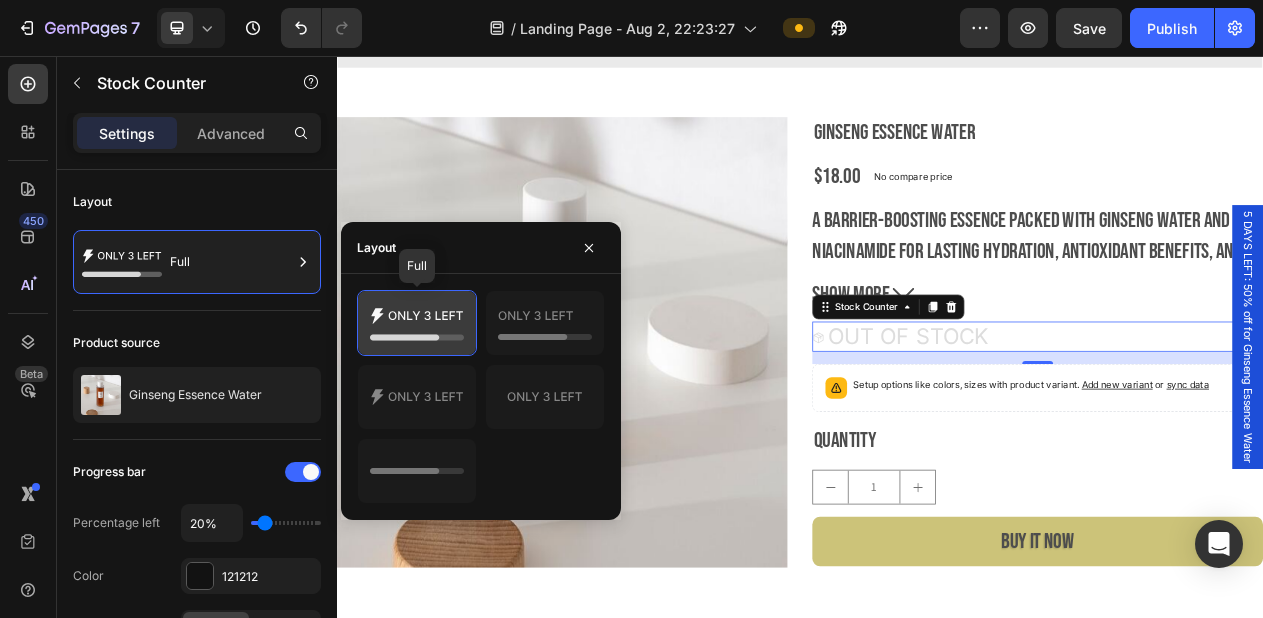click 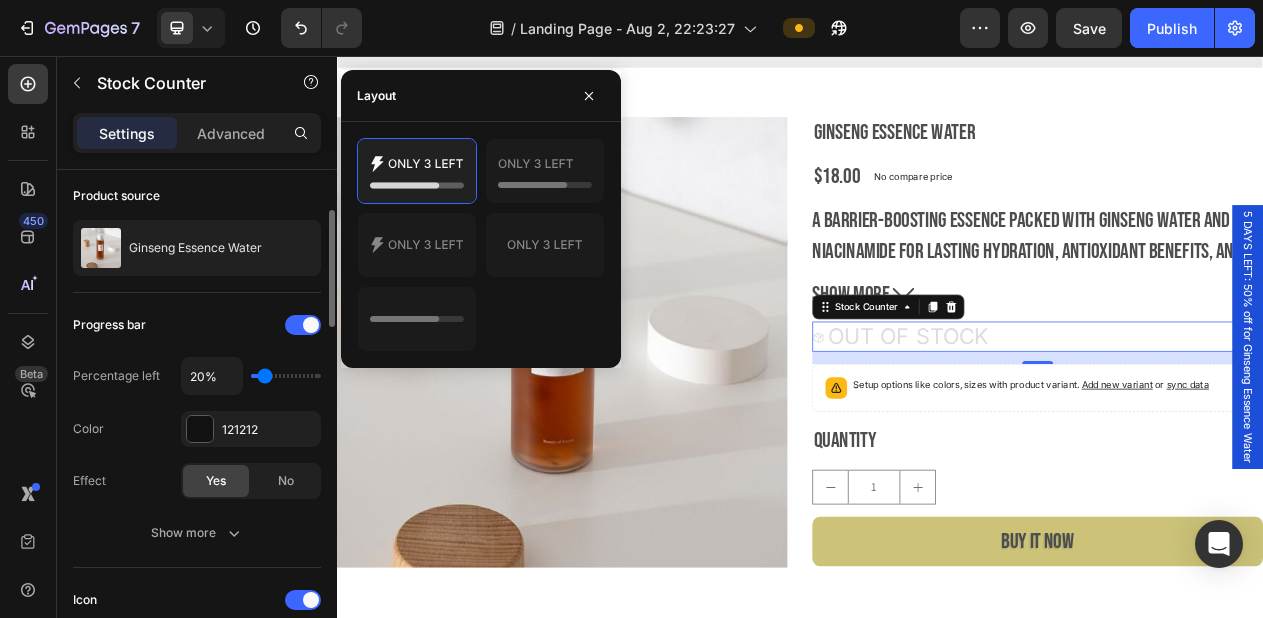 scroll, scrollTop: 174, scrollLeft: 0, axis: vertical 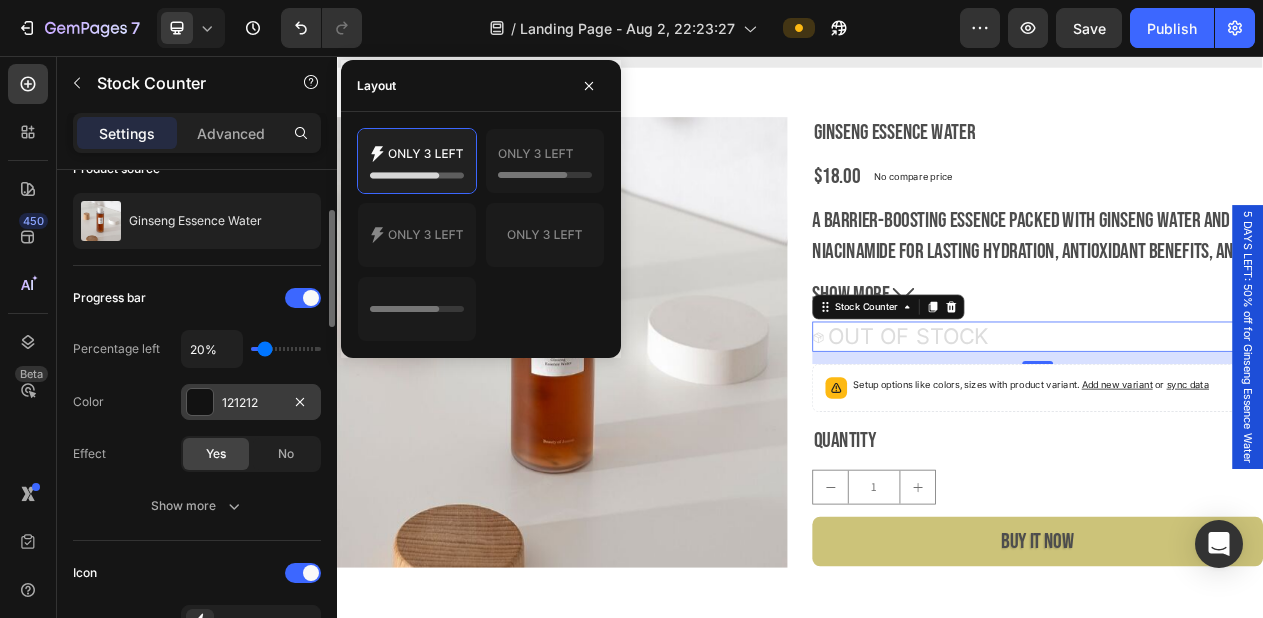 click on "121212" at bounding box center [251, 403] 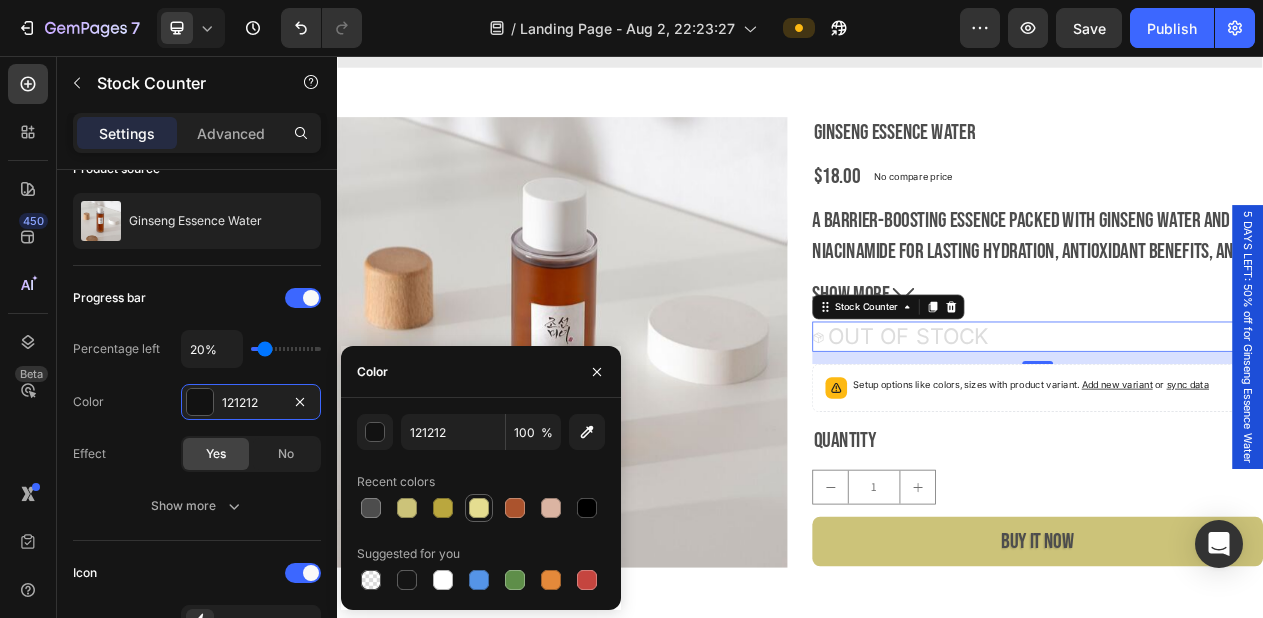 click at bounding box center (479, 508) 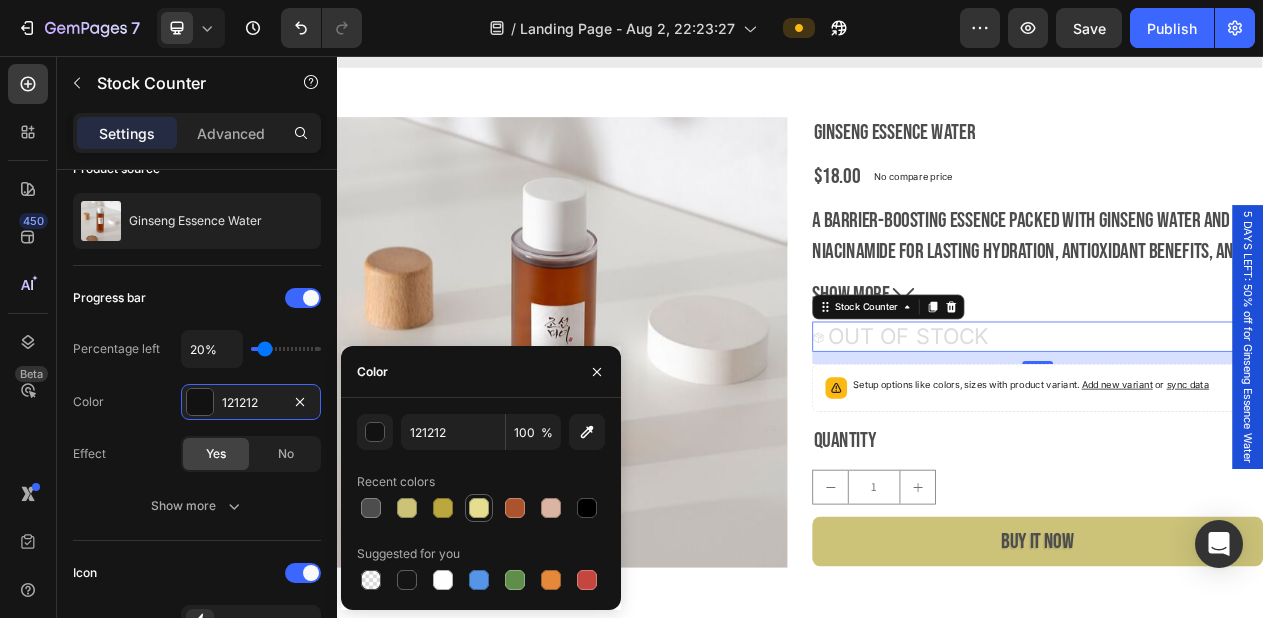 type on "E5DD90" 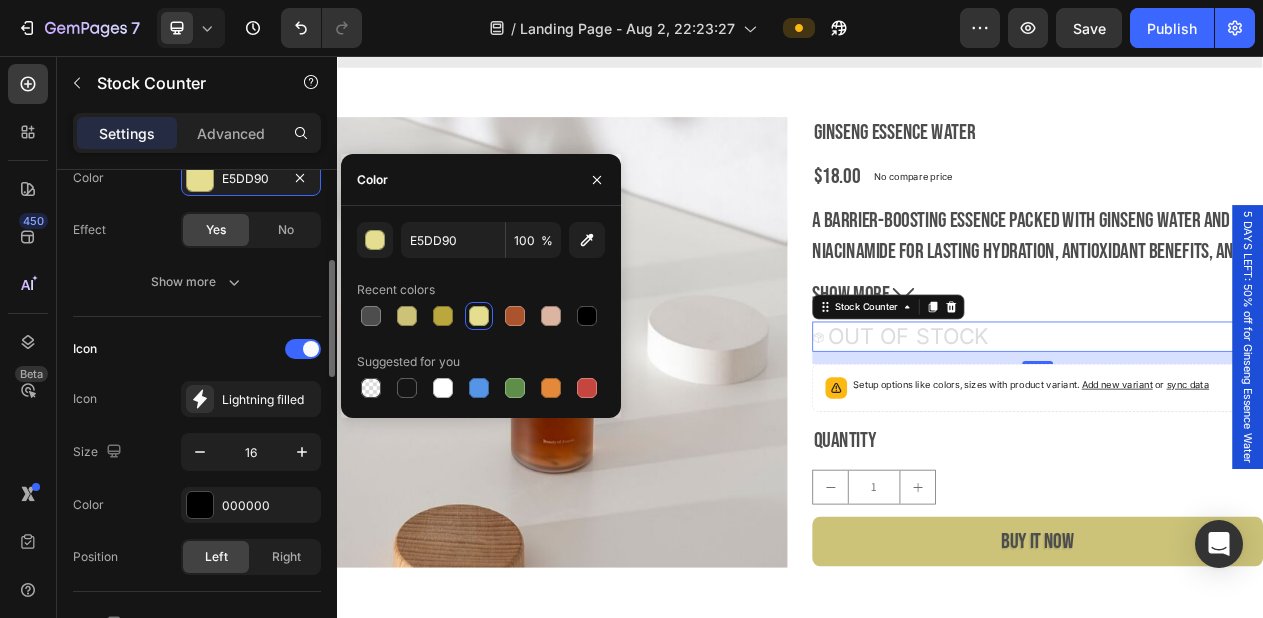 scroll, scrollTop: 404, scrollLeft: 0, axis: vertical 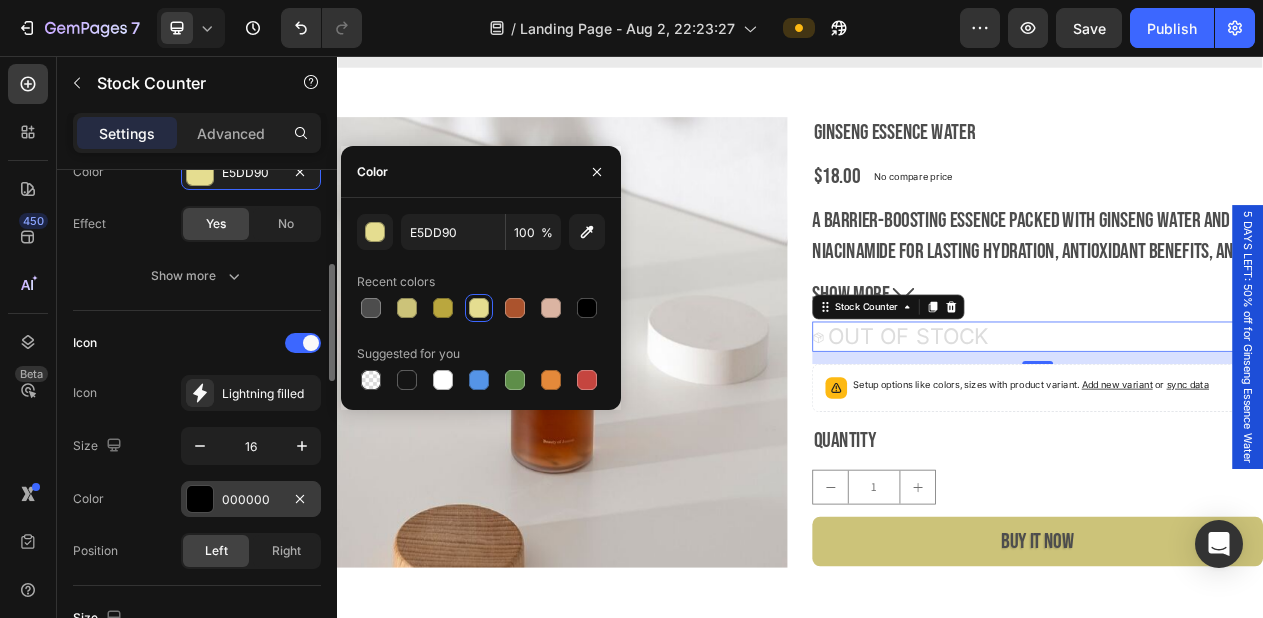 click on "000000" at bounding box center [251, 500] 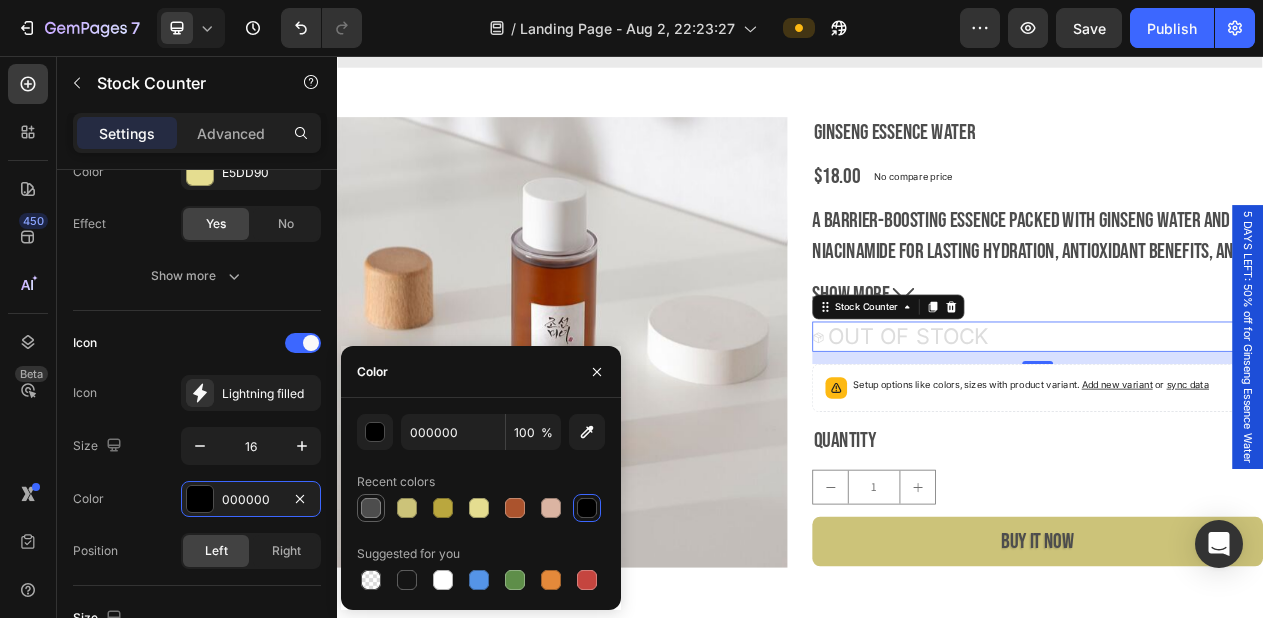 click at bounding box center [371, 508] 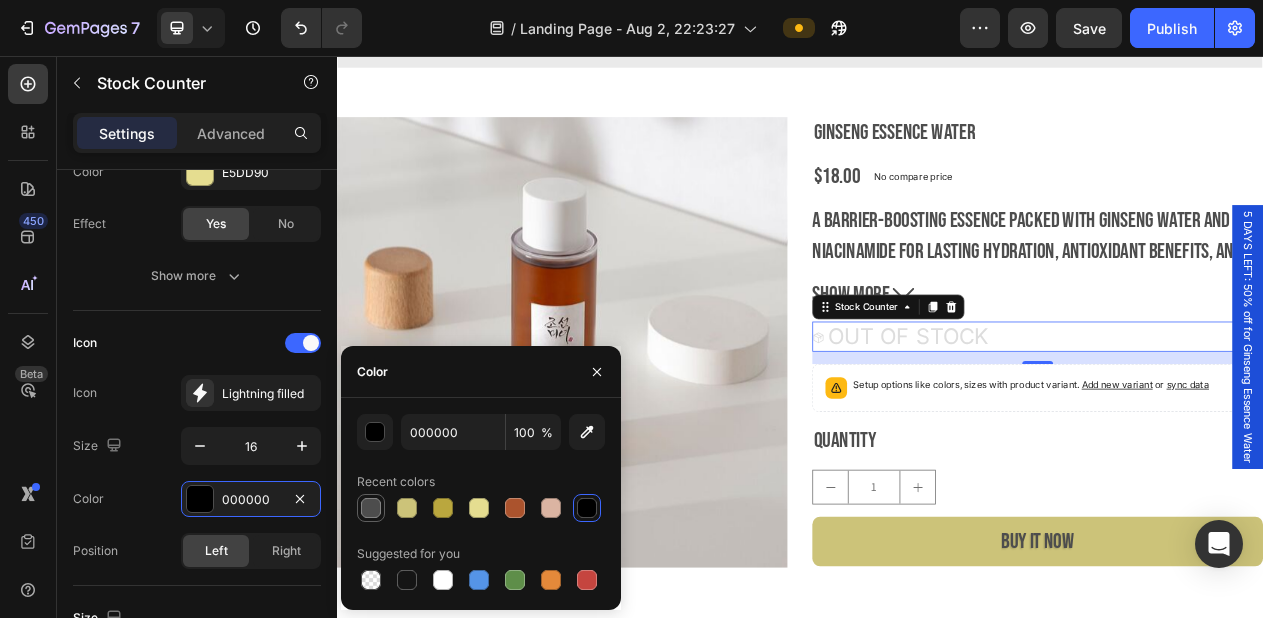 type on "4D4D4D" 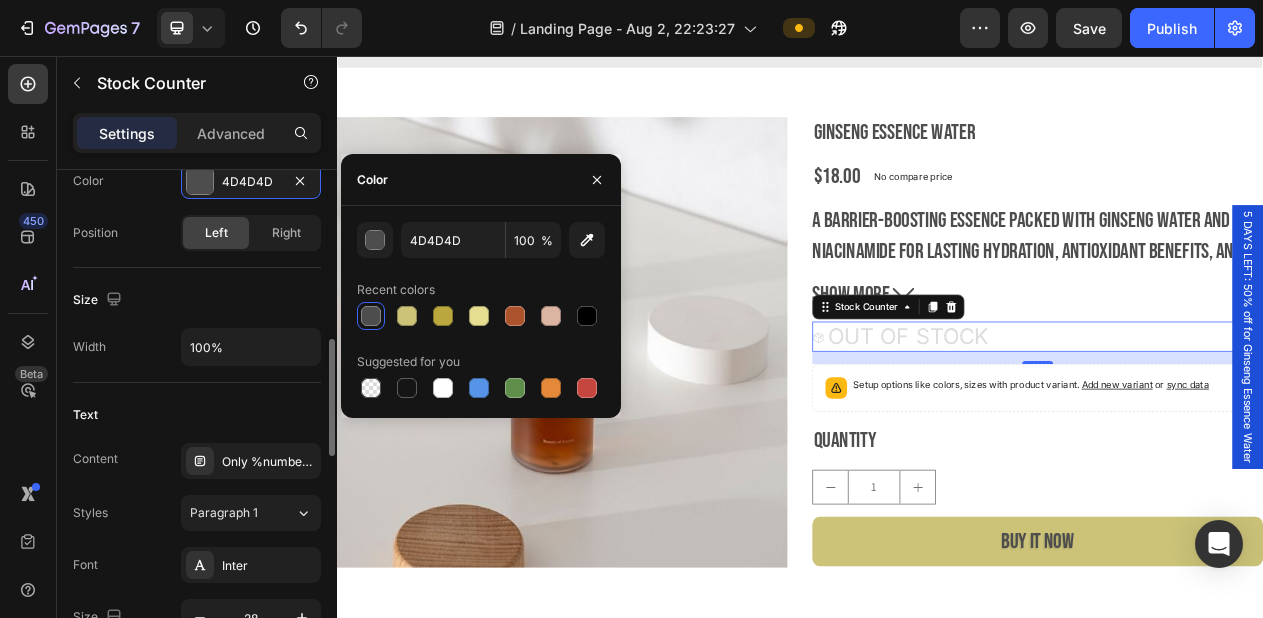scroll, scrollTop: 723, scrollLeft: 0, axis: vertical 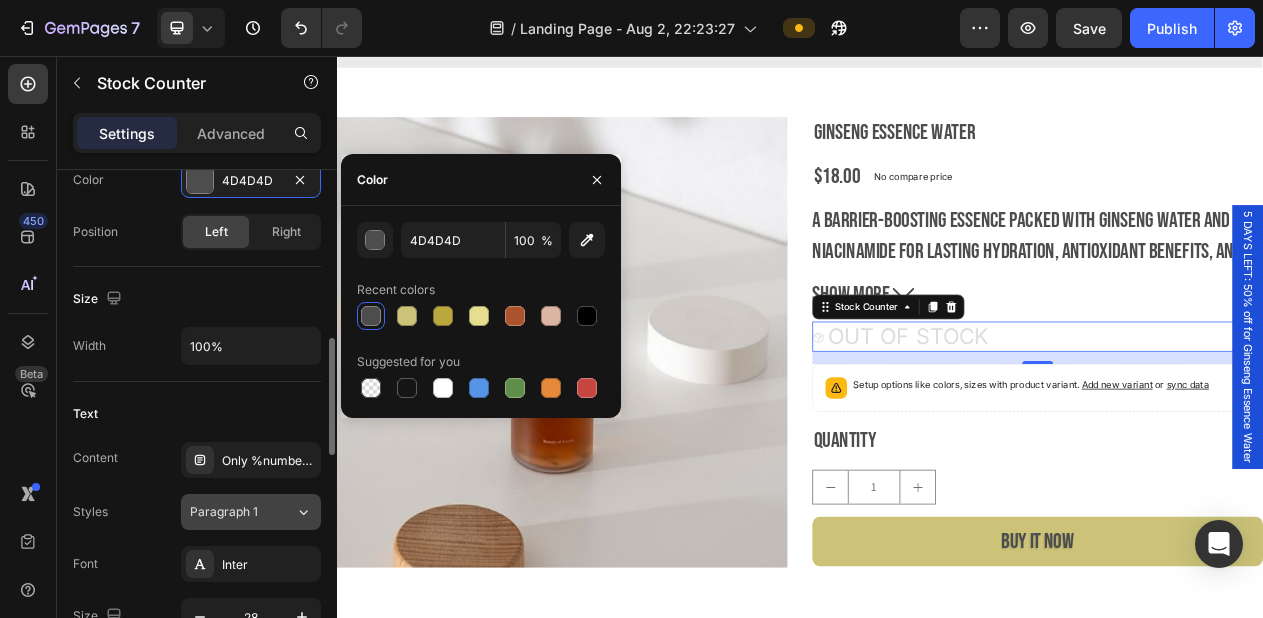 click on "Paragraph 1" 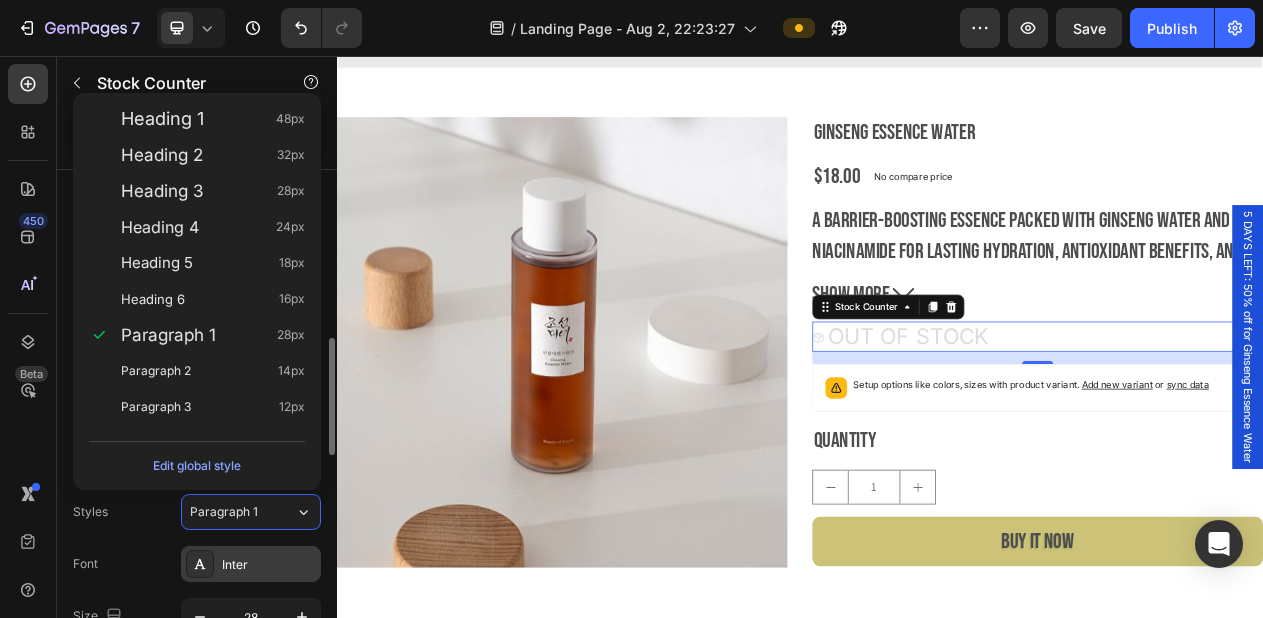 click on "Inter" at bounding box center (269, 565) 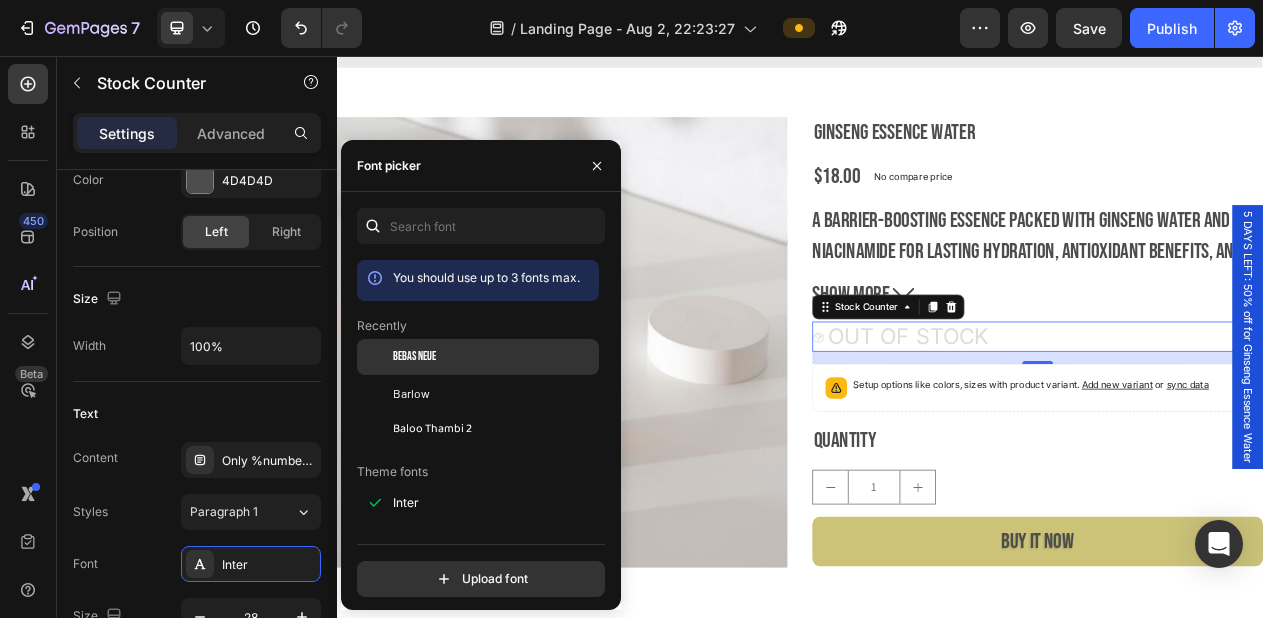 click on "Bebas Neue" at bounding box center [494, 357] 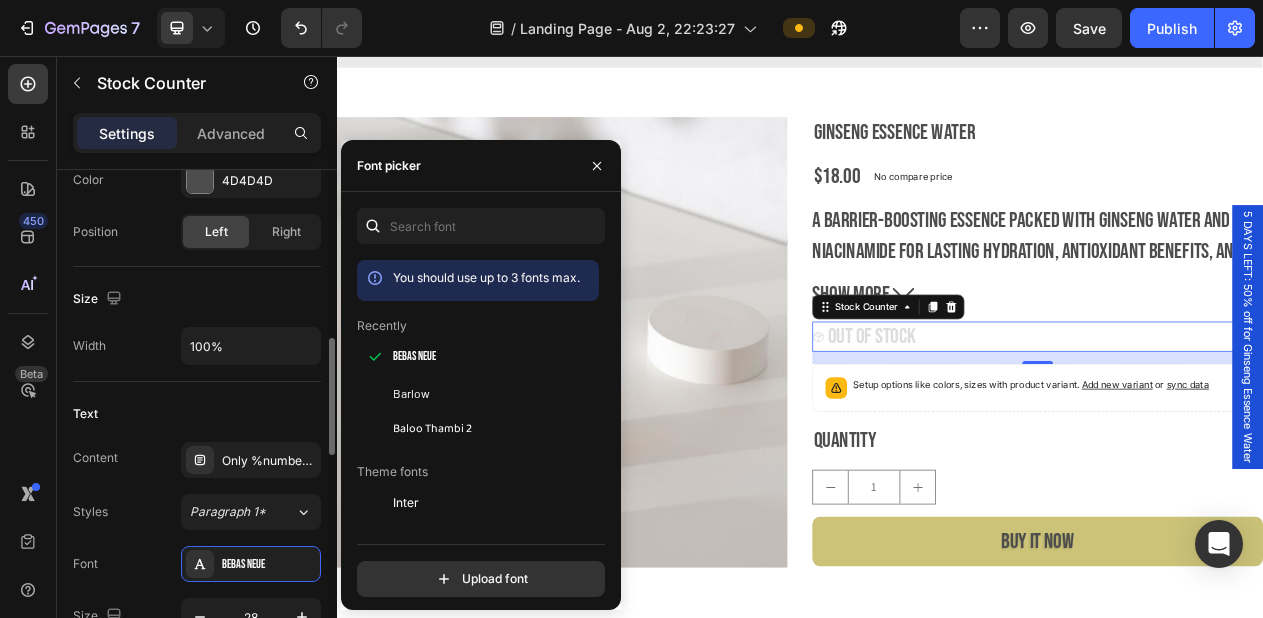 click on "Font Bebas Neue" at bounding box center [197, 564] 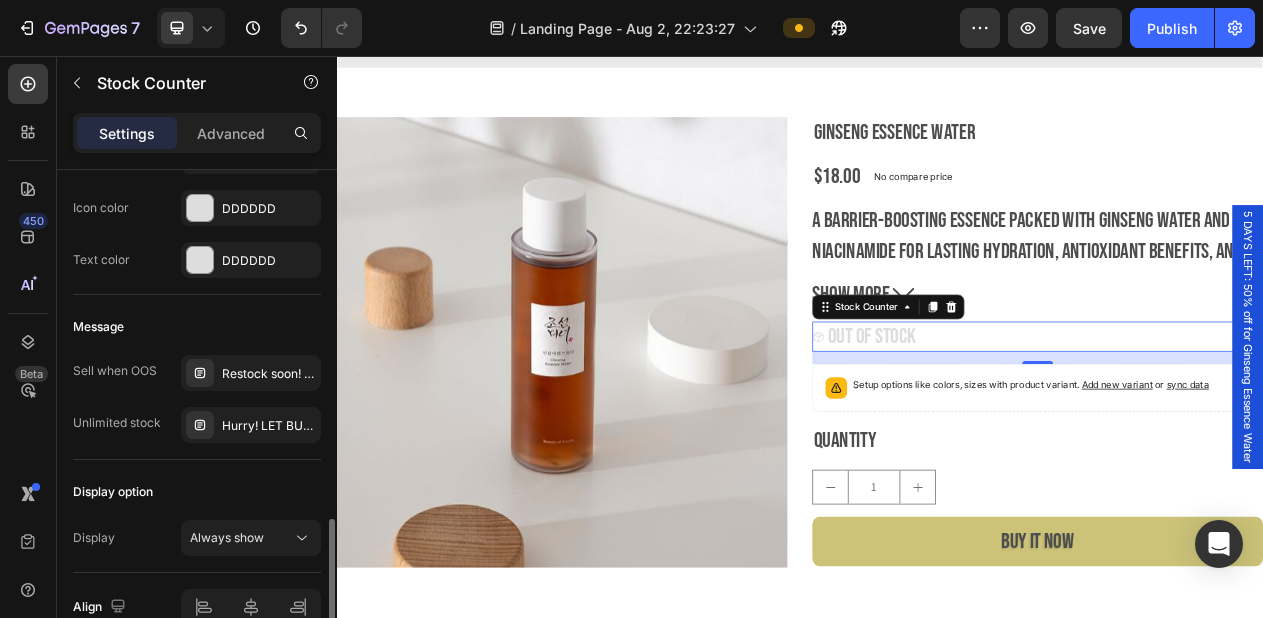 scroll, scrollTop: 1561, scrollLeft: 0, axis: vertical 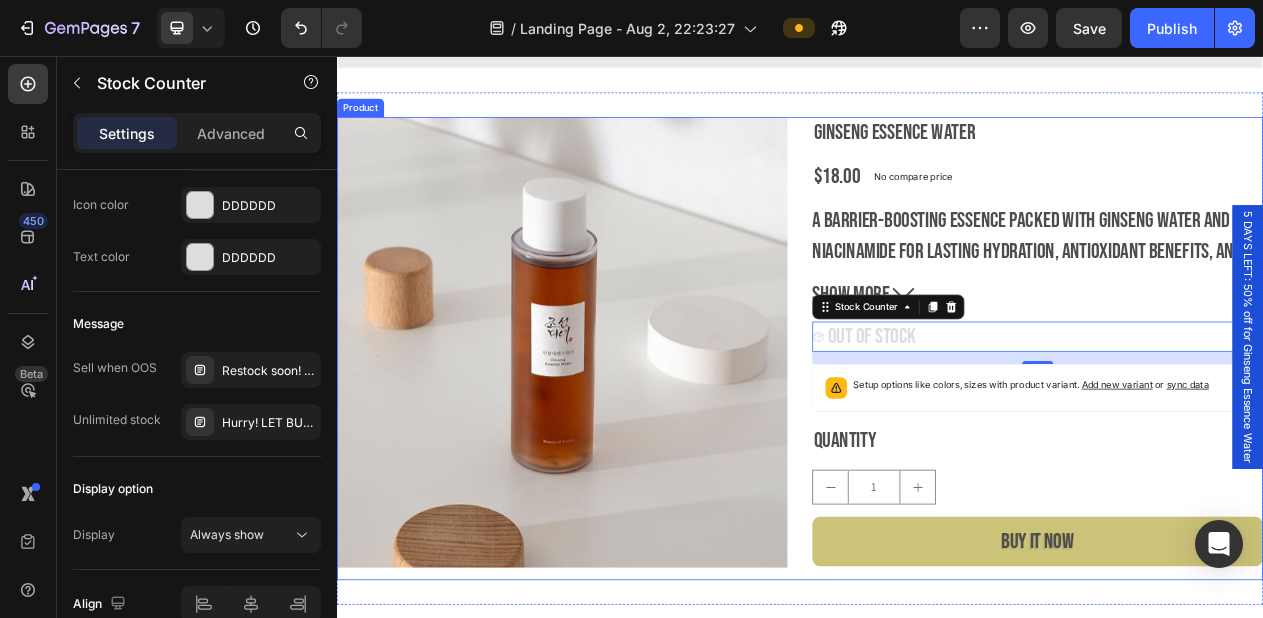 click on "Ginseng Essence Water Product Title $18.00 Product Price Product Price No compare price Product Price Row A barrier-boosting essence packed with ginseng water and niacinamide for lasting hydration, antioxidant benefits, and a glow boost. Show more
Product Description OUT OF STOCK Stock Counter   16 Setup options like colors, sizes with product variant.       Add new variant   or   sync data Product Variants & Swatches Quantity Text Block
1
Product Quantity Buy it now Dynamic Checkout" at bounding box center (1245, 435) 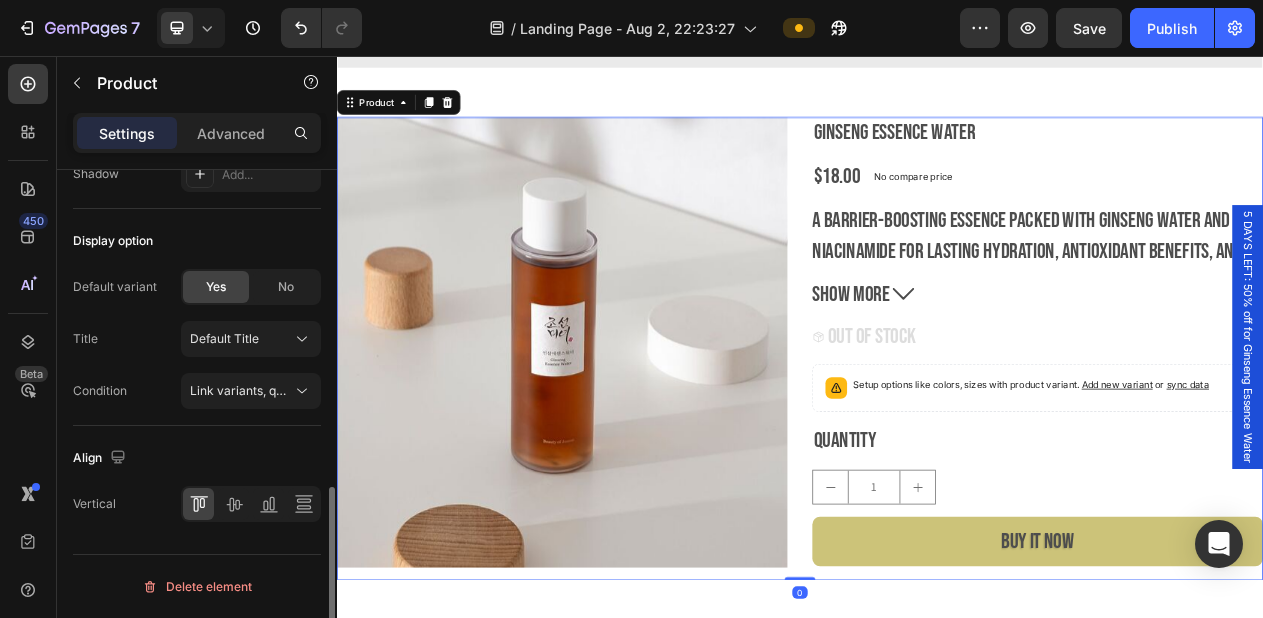 scroll, scrollTop: 0, scrollLeft: 0, axis: both 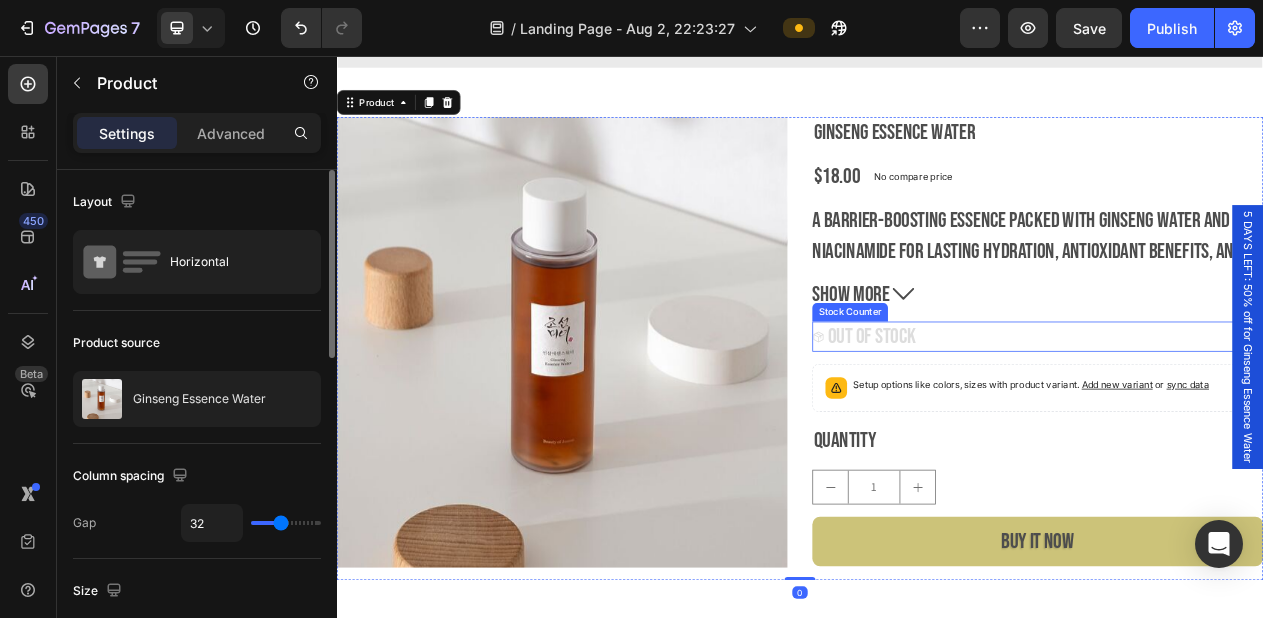 click on "OUT OF STOCK" at bounding box center (1245, 419) 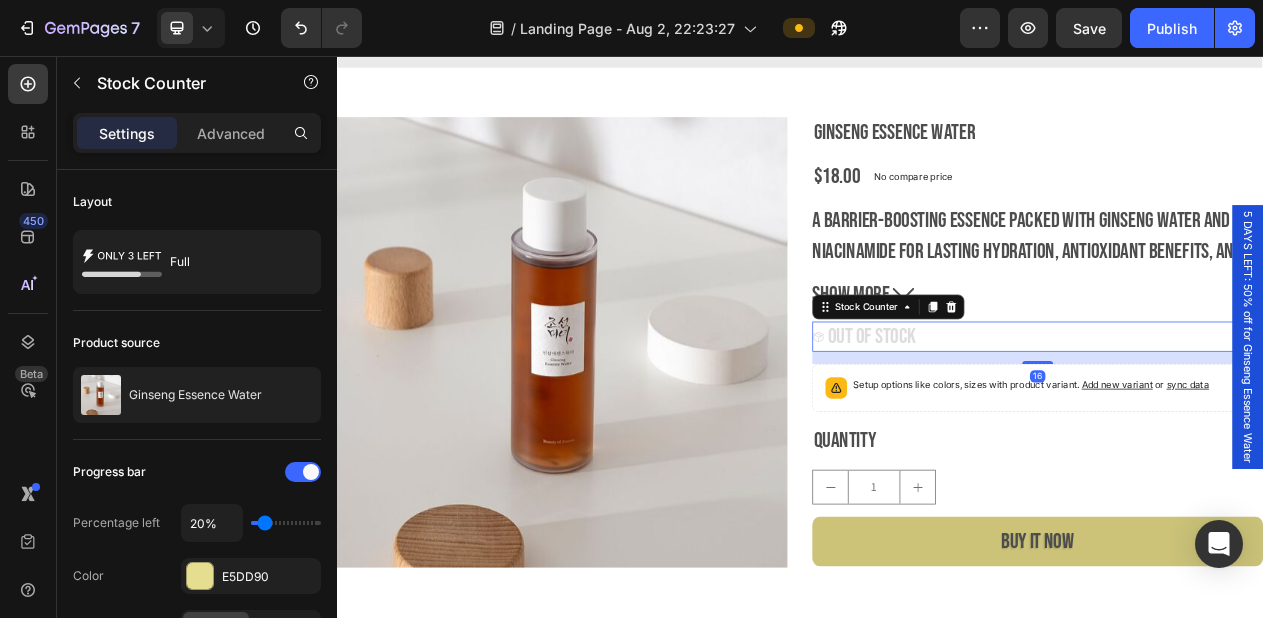 click on "OUT OF STOCK" at bounding box center [1245, 419] 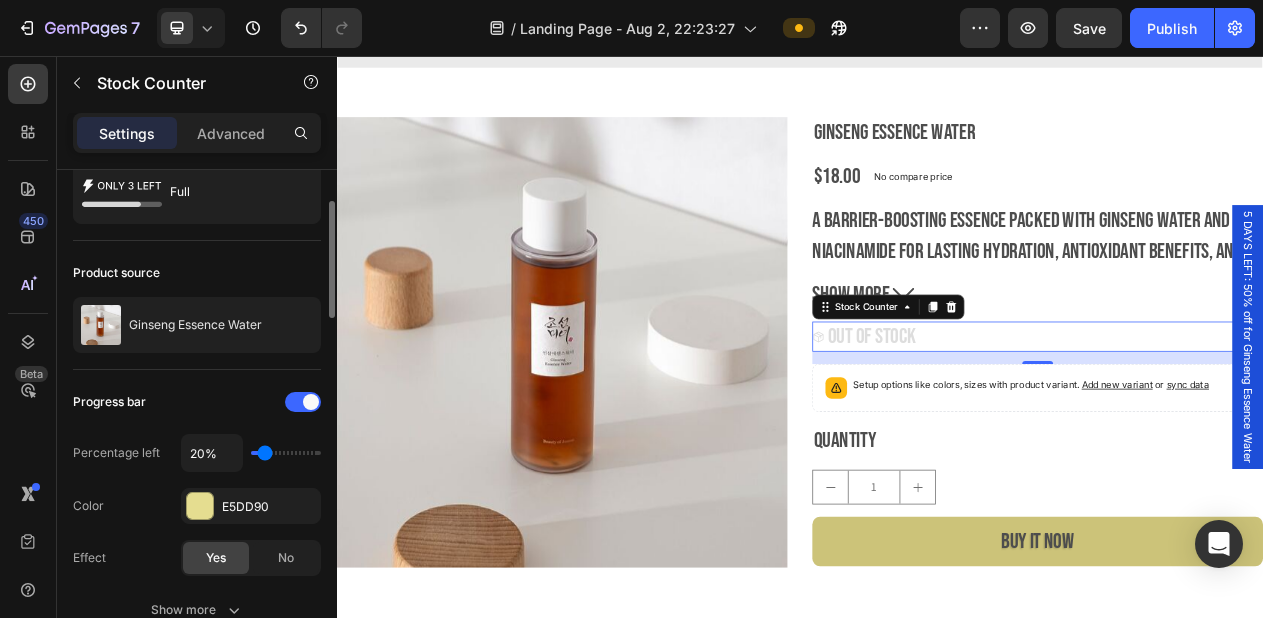 scroll, scrollTop: 91, scrollLeft: 0, axis: vertical 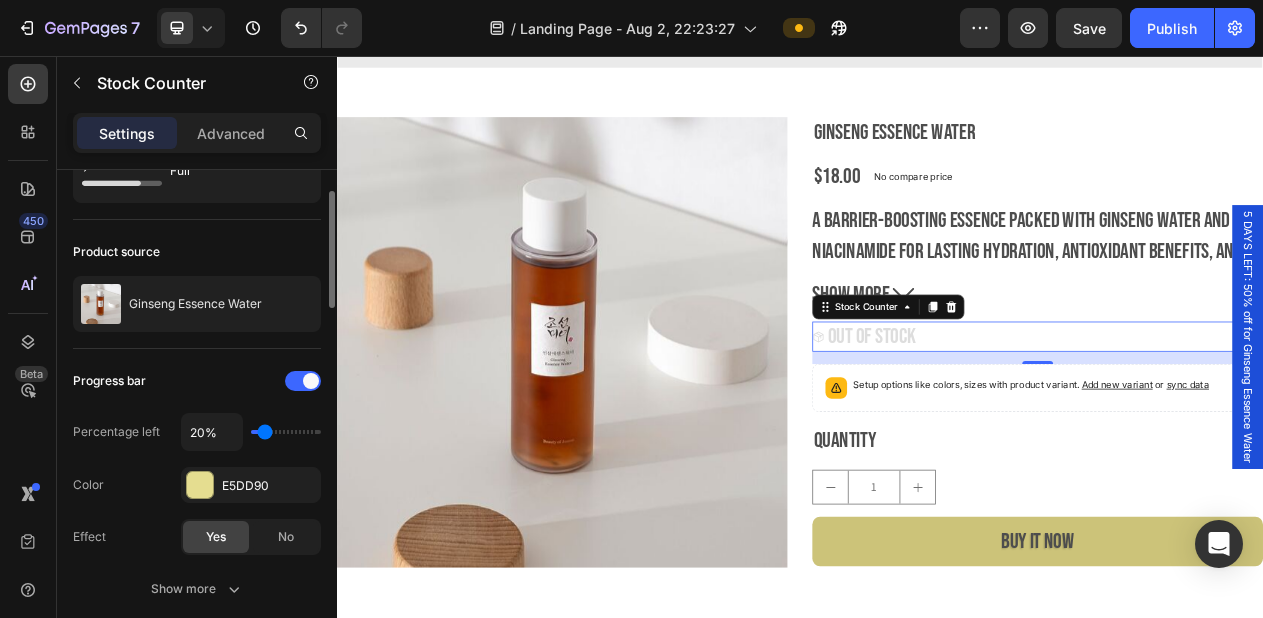 type on "30%" 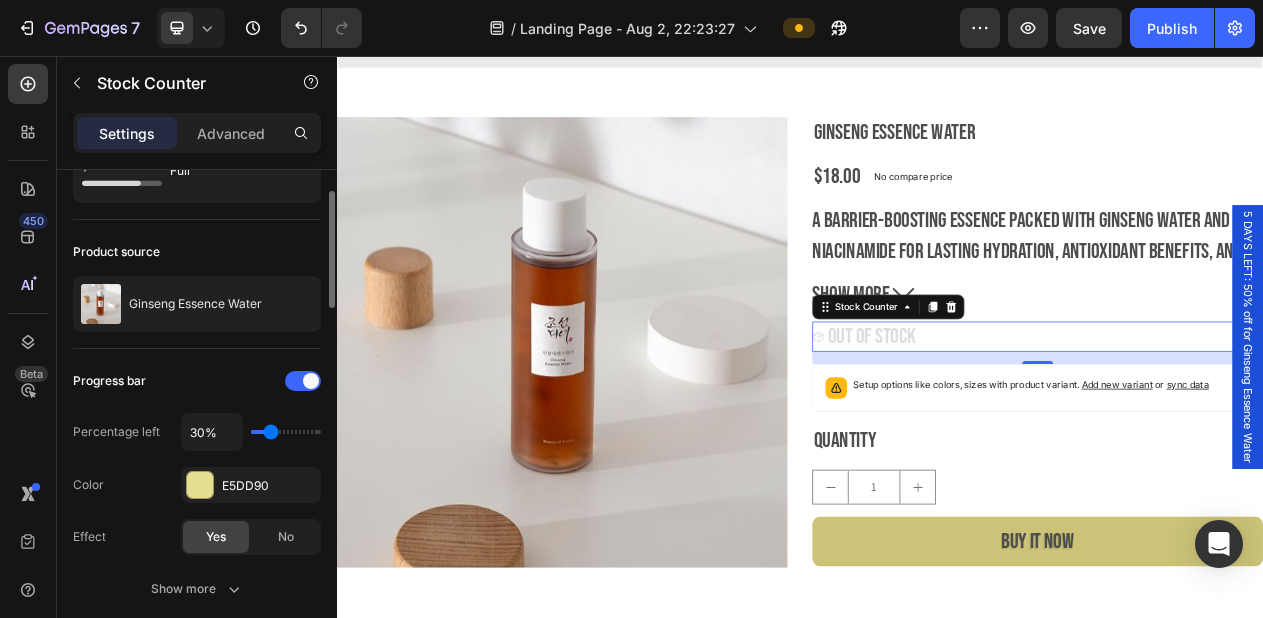 type on "50%" 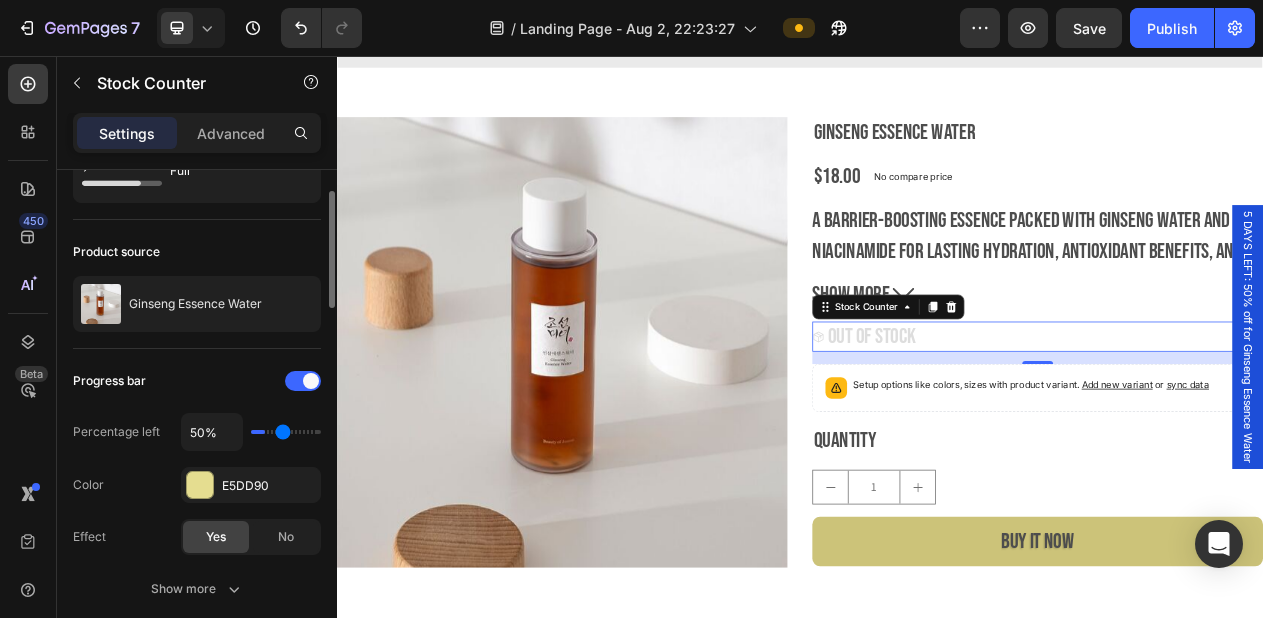 type on "80%" 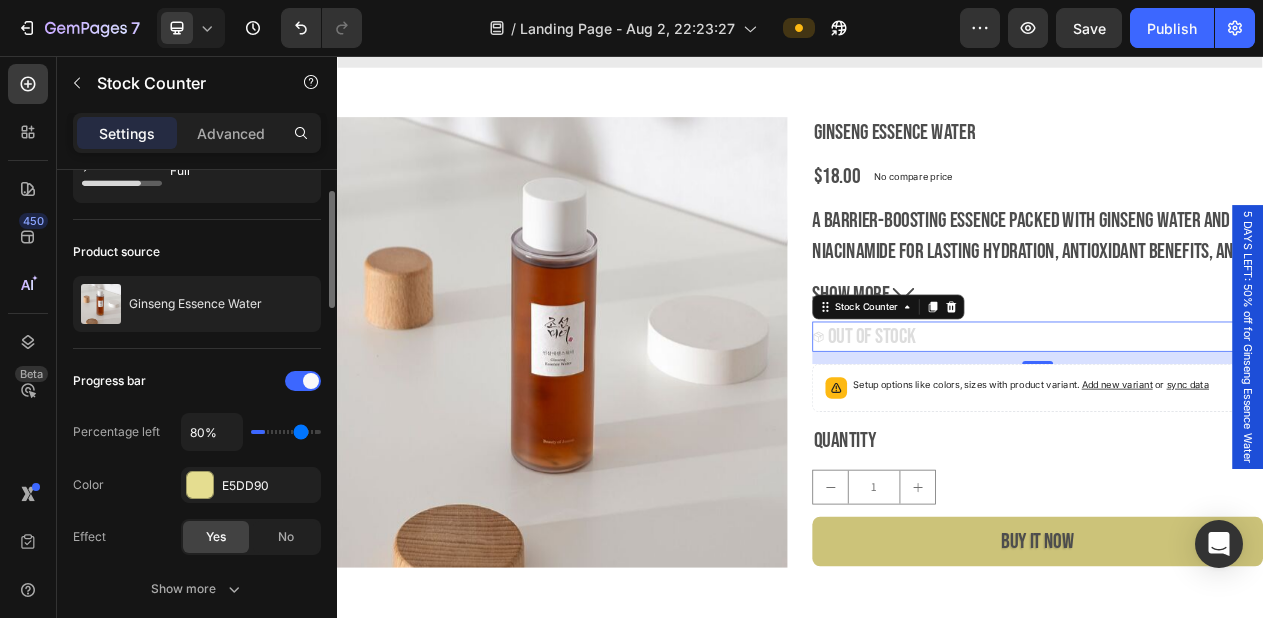 type on "90%" 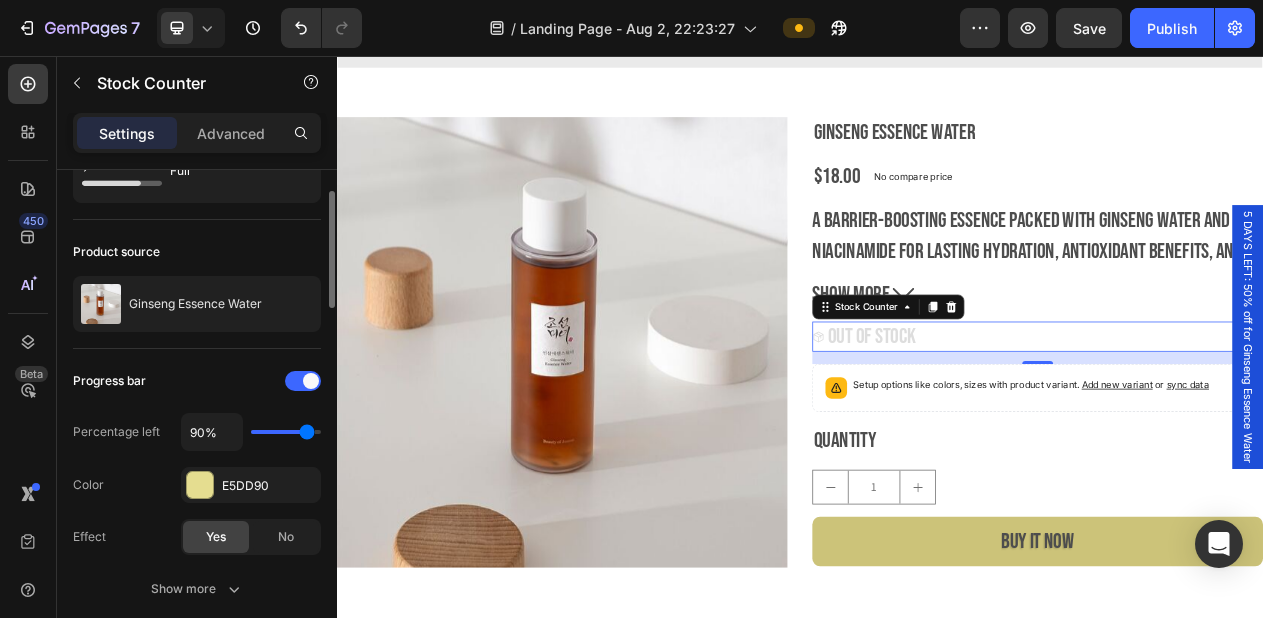 type on "80%" 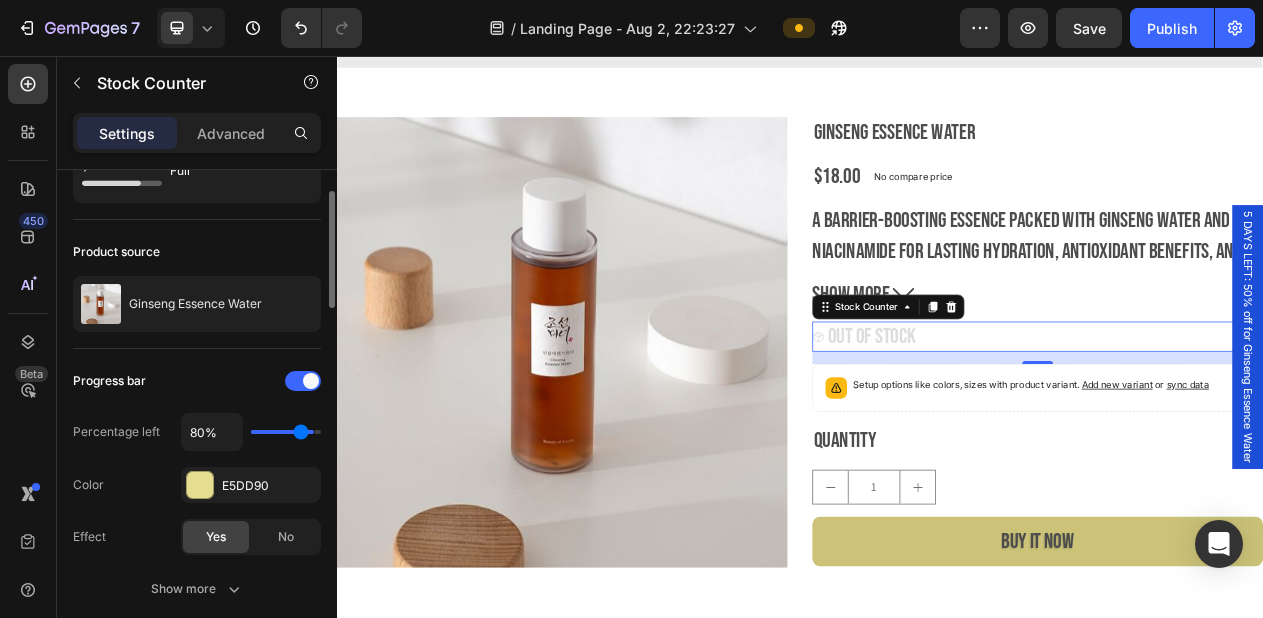 type on "70%" 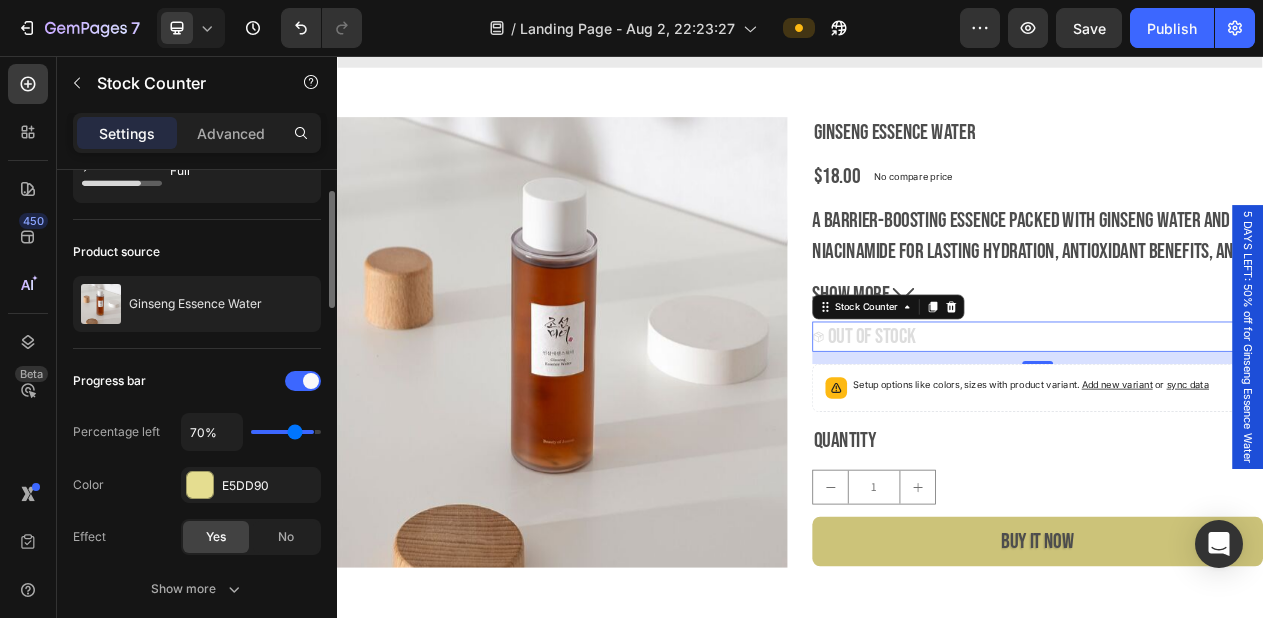type on "60%" 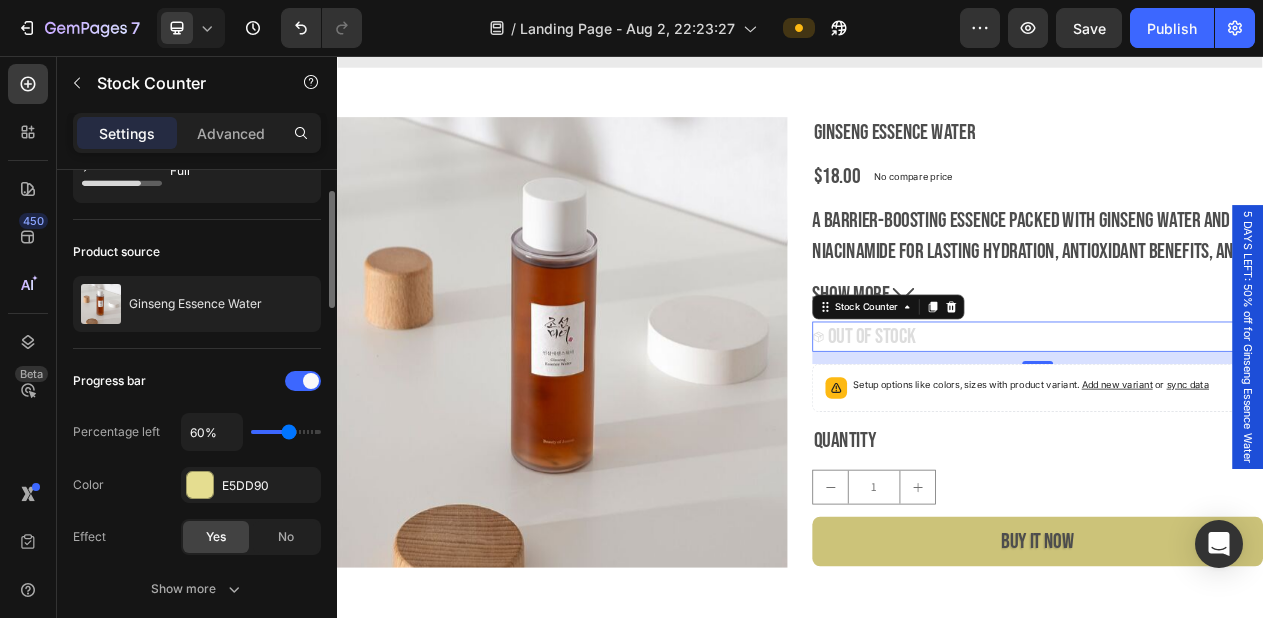 type on "50%" 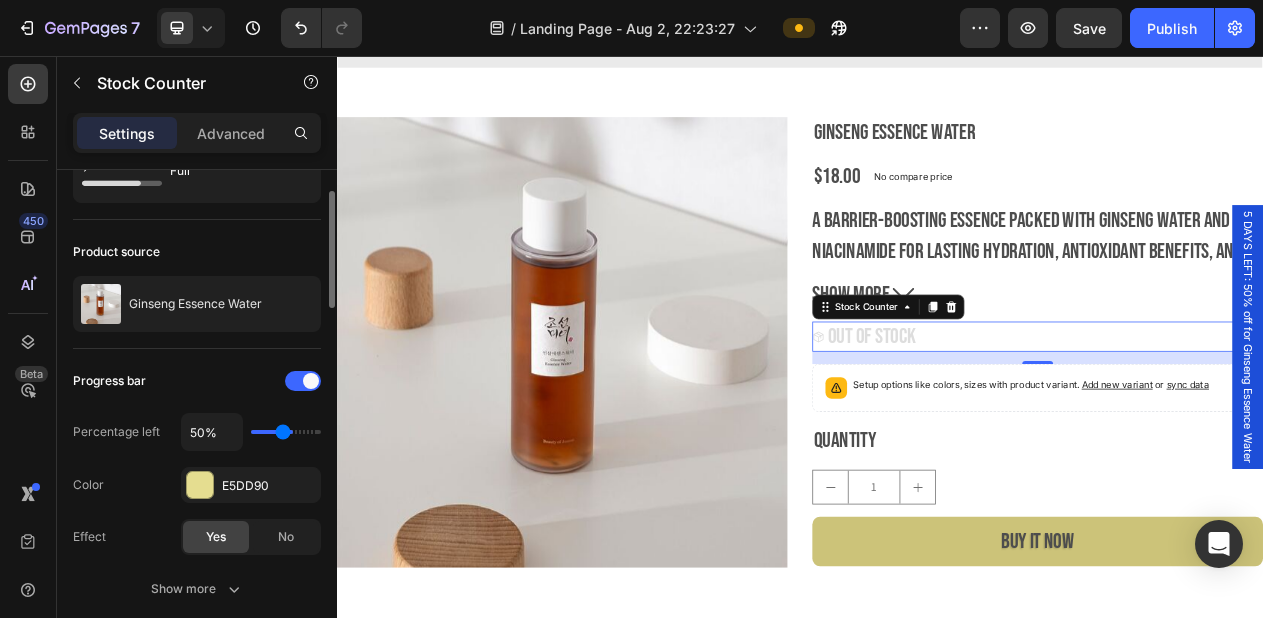 type on "40%" 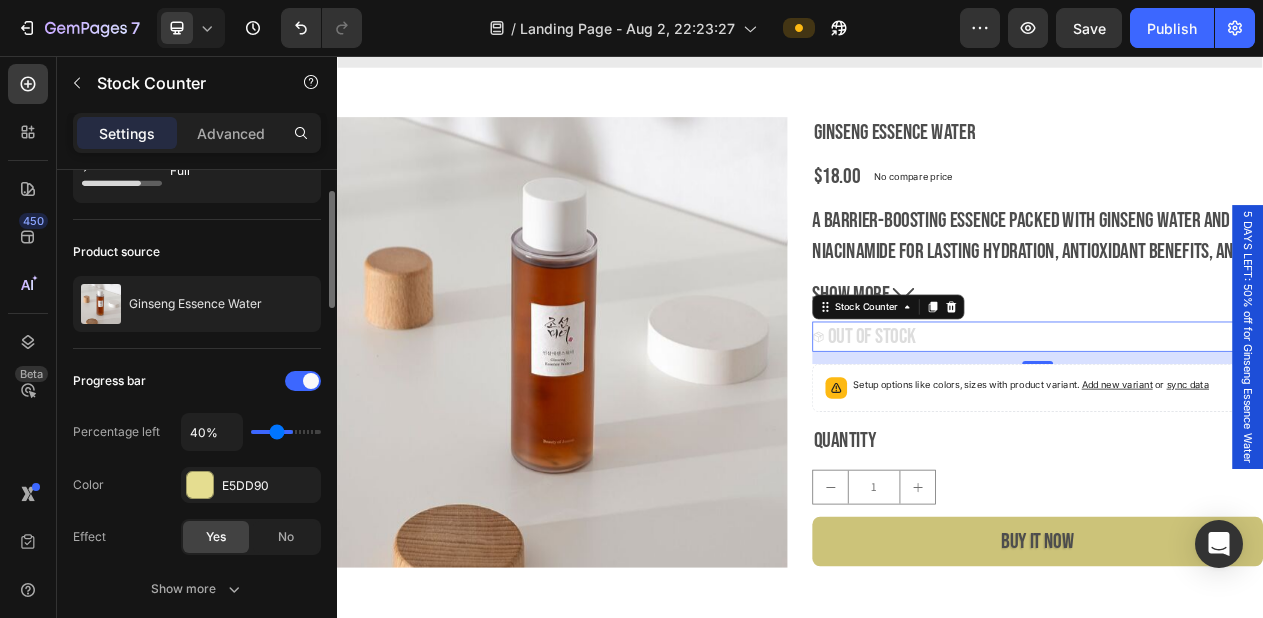 type on "30%" 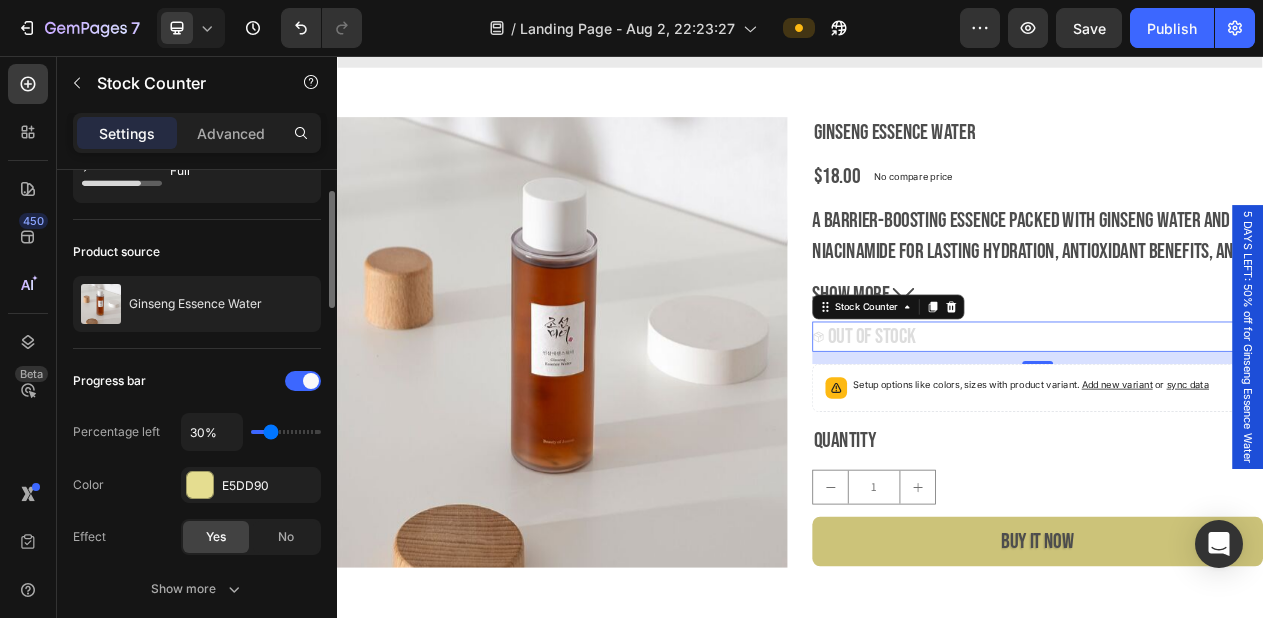 type on "30" 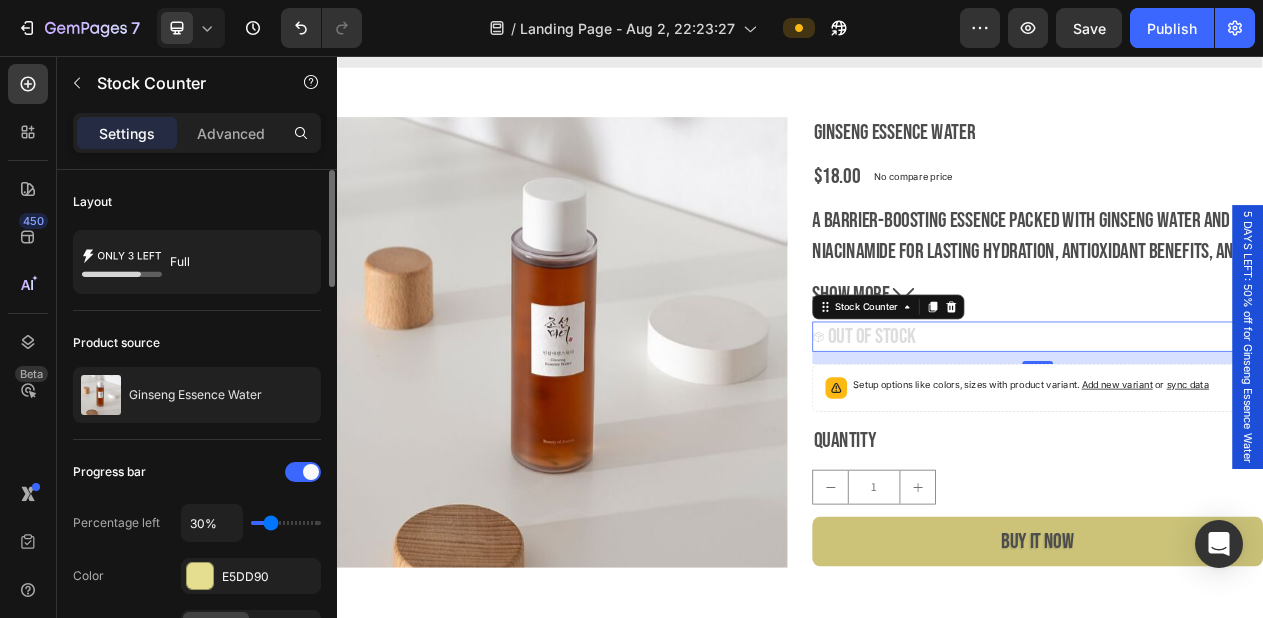 click on "Full" at bounding box center (231, 262) 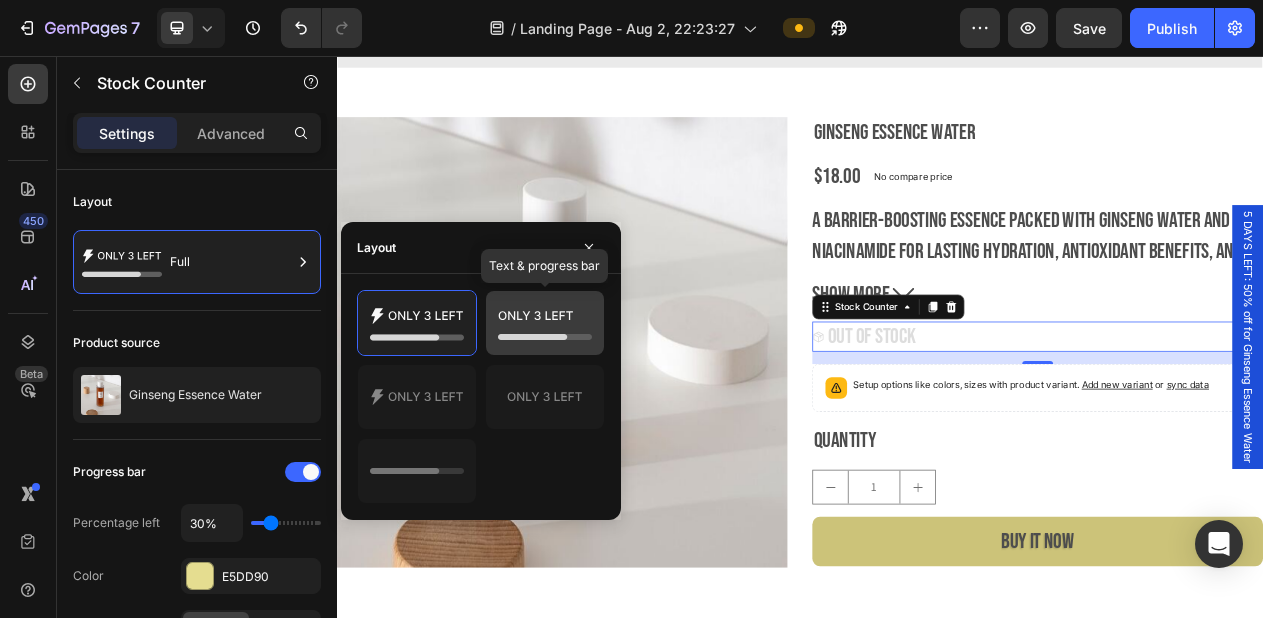 click 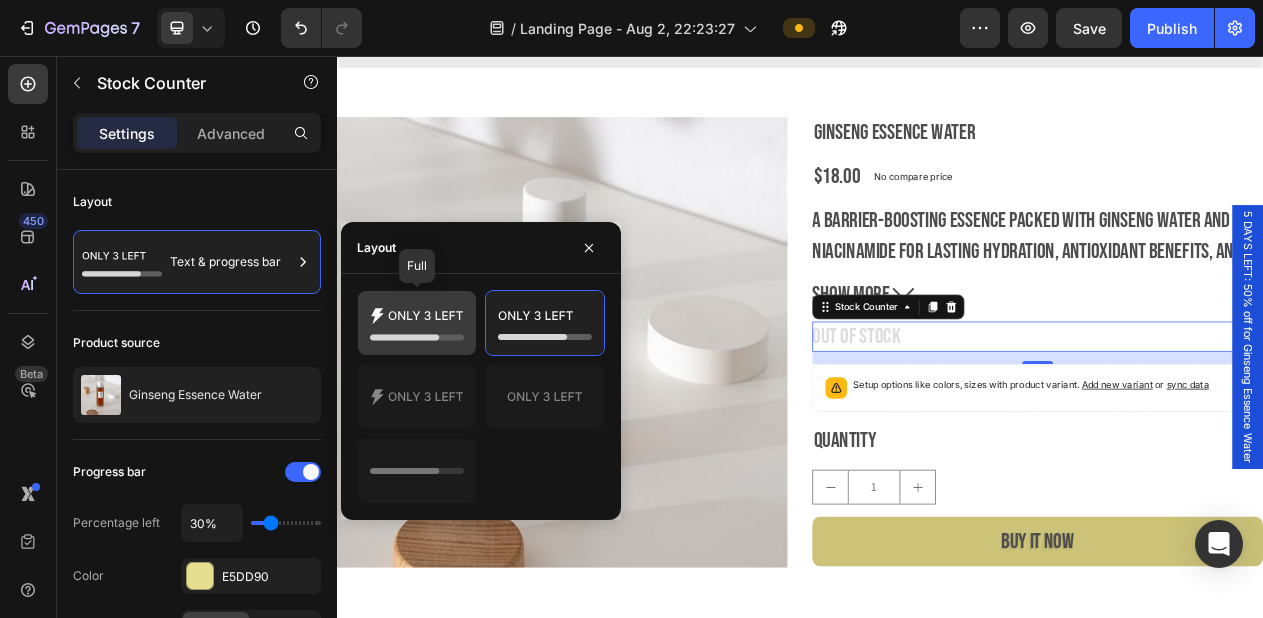 click 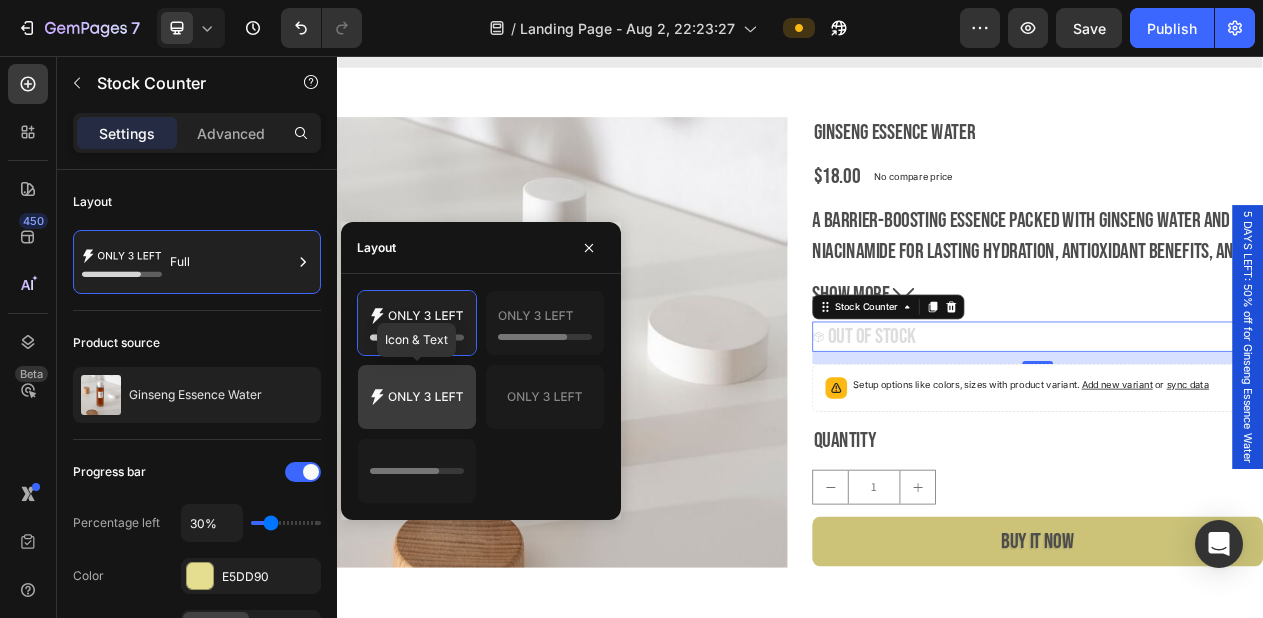click 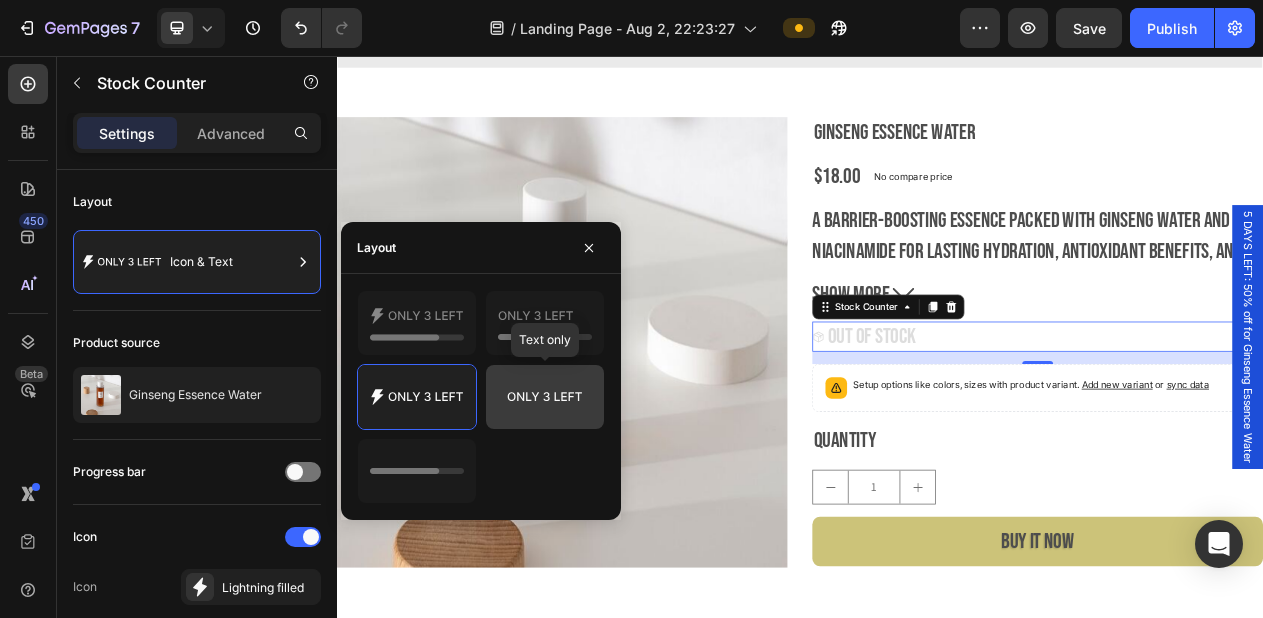 click 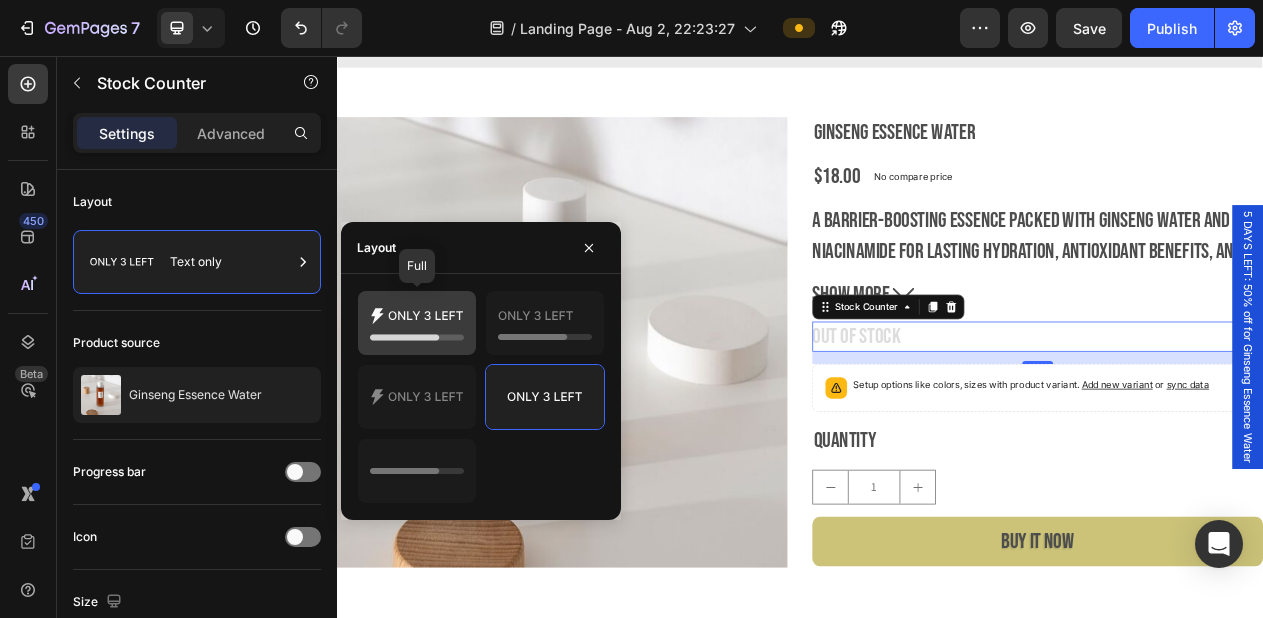 click 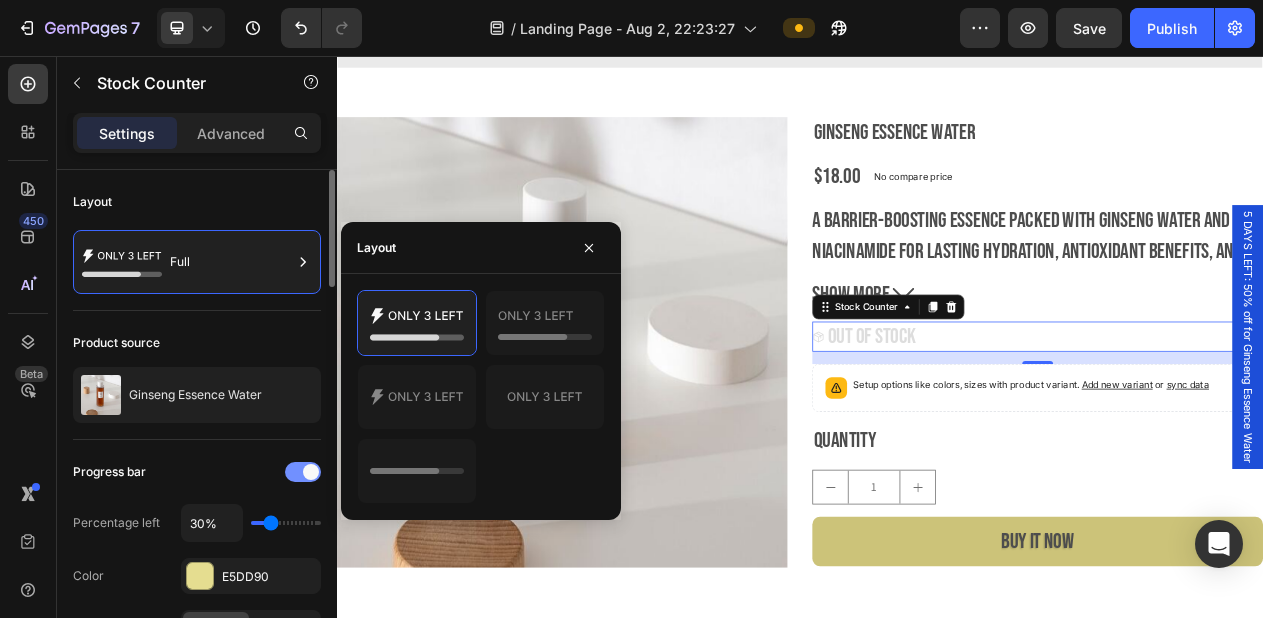 click at bounding box center [303, 472] 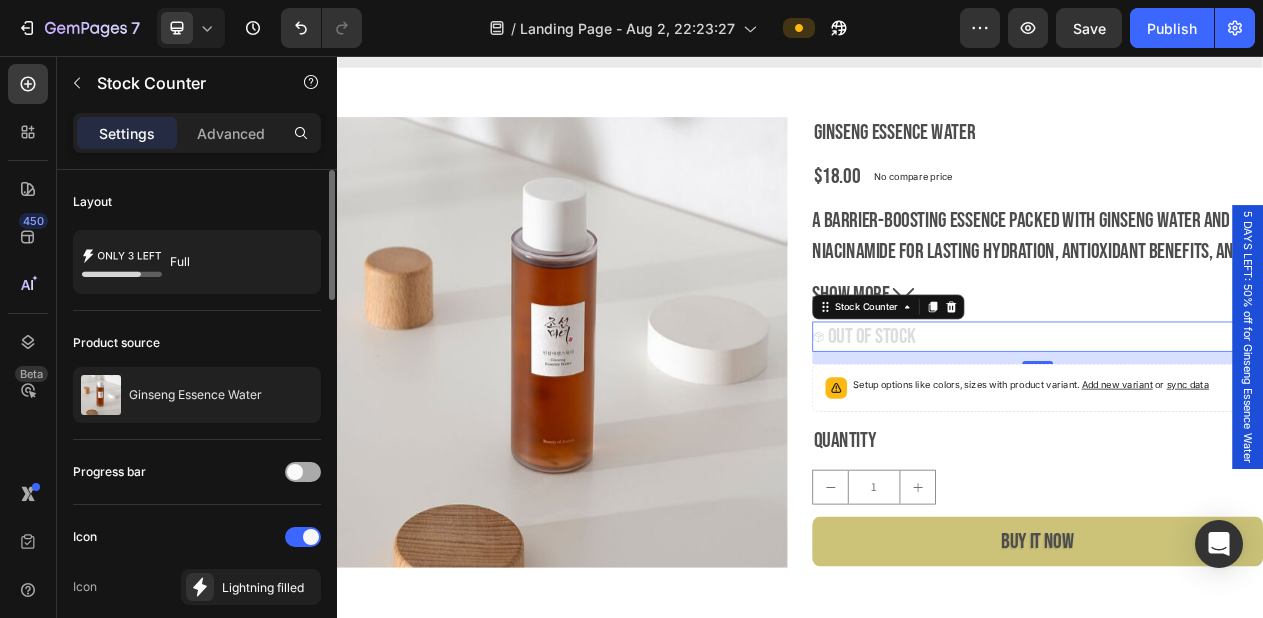 click at bounding box center (303, 472) 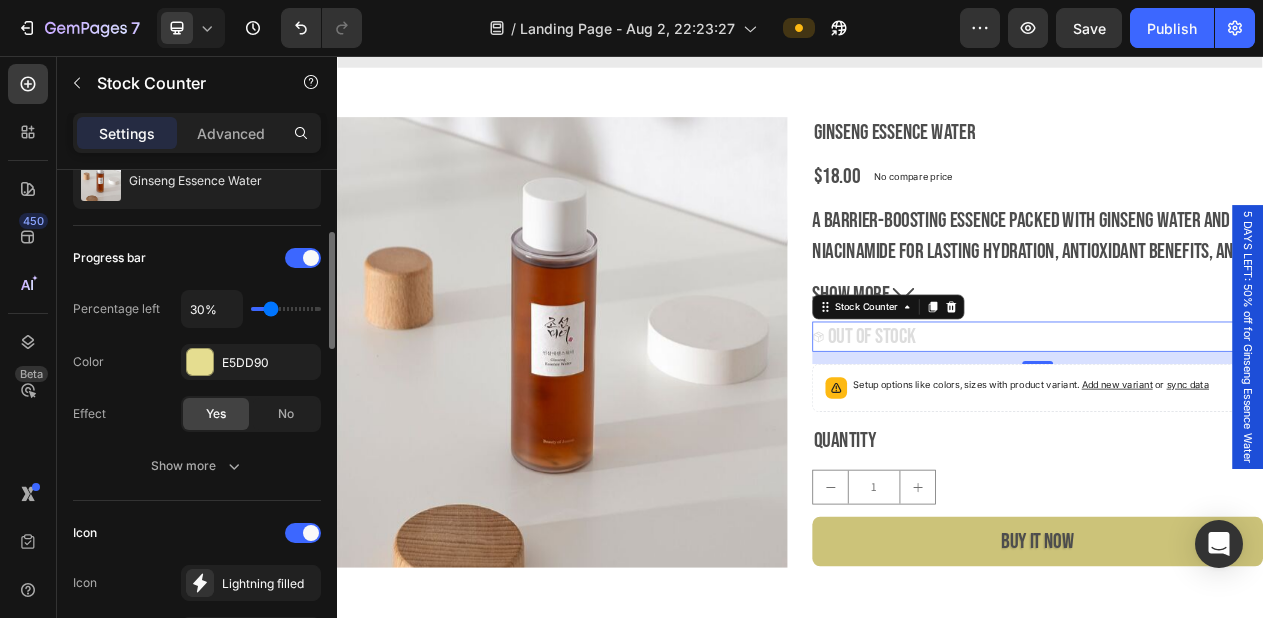 scroll, scrollTop: 225, scrollLeft: 0, axis: vertical 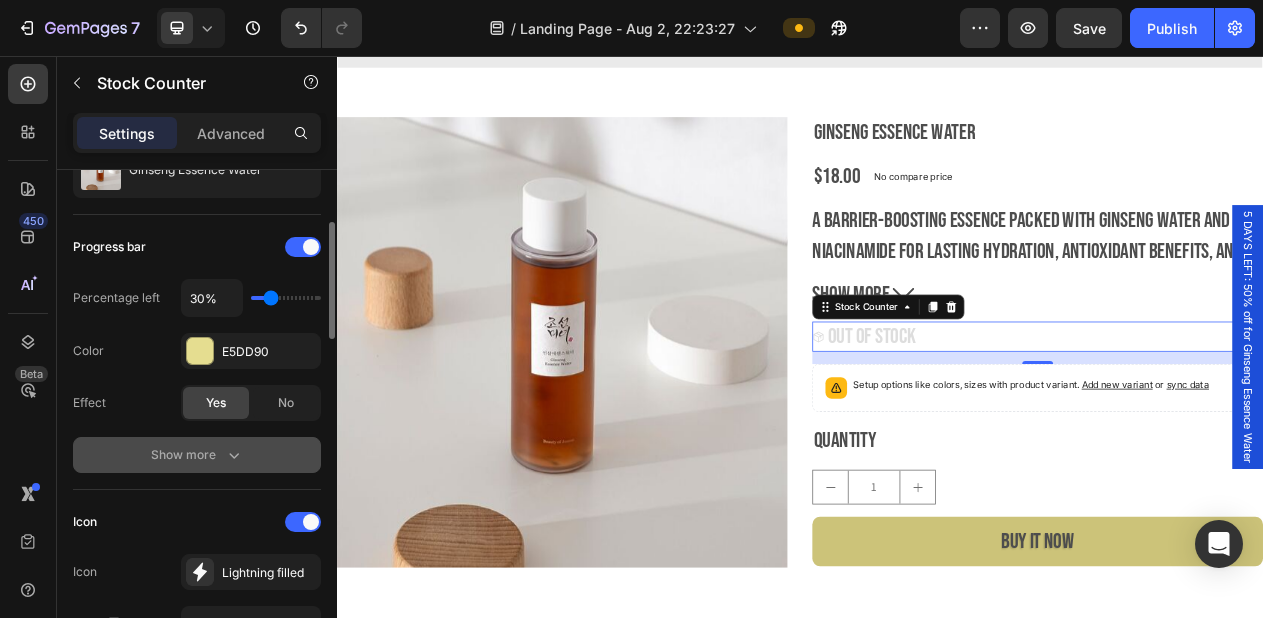 click on "Show more" at bounding box center (197, 455) 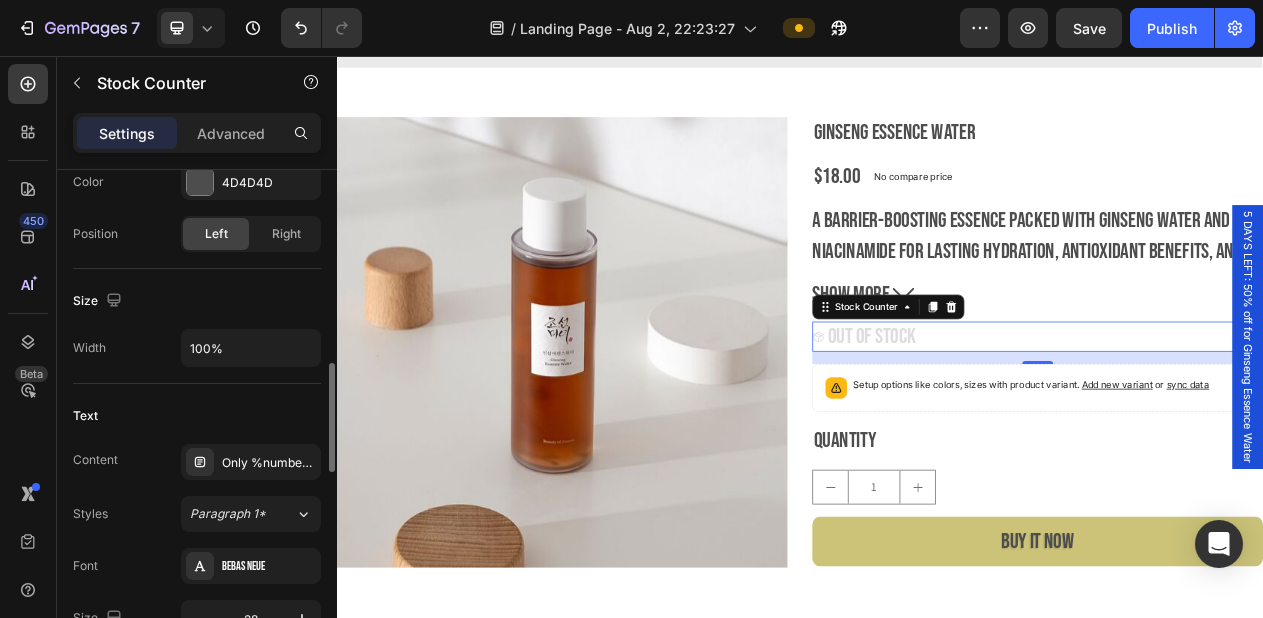 scroll, scrollTop: 881, scrollLeft: 0, axis: vertical 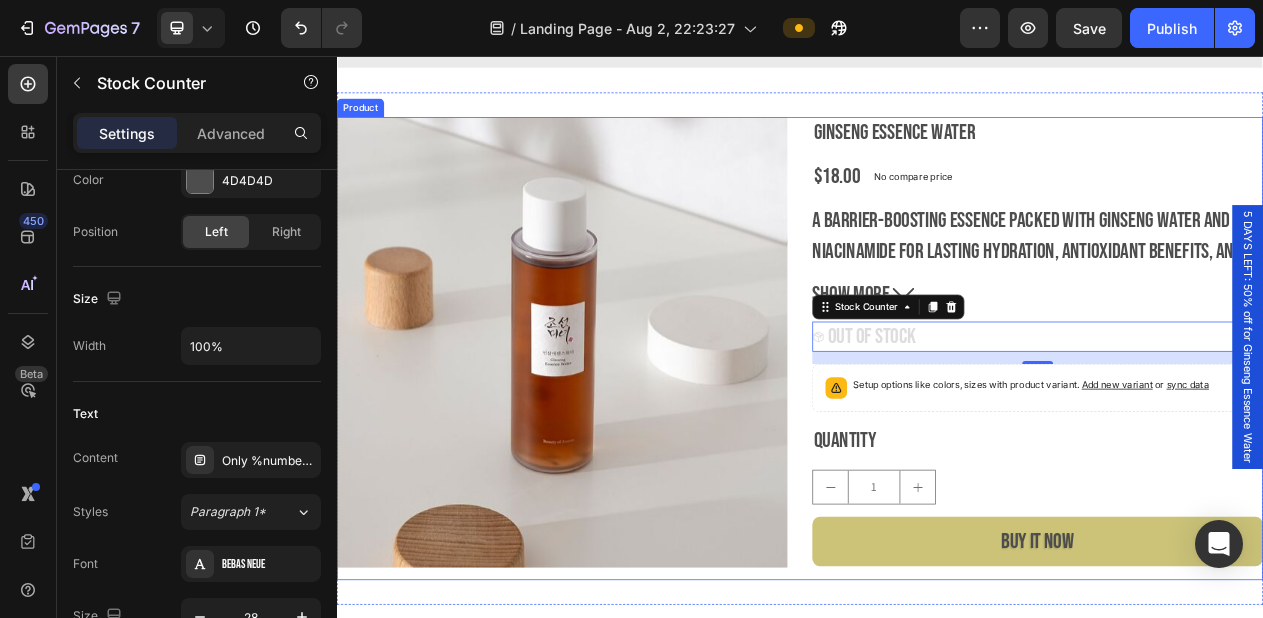 click on "Ginseng Essence Water Product Title $18.00 Product Price Product Price No compare price Product Price Row A barrier-boosting essence packed with ginseng water and niacinamide for lasting hydration, antioxidant benefits, and a glow boost. Show more
Product Description OUT OF STOCK Stock Counter   16 Setup options like colors, sizes with product variant.       Add new variant   or   sync data Product Variants & Swatches Quantity Text Block
1
Product Quantity Buy it now Dynamic Checkout" at bounding box center (1245, 435) 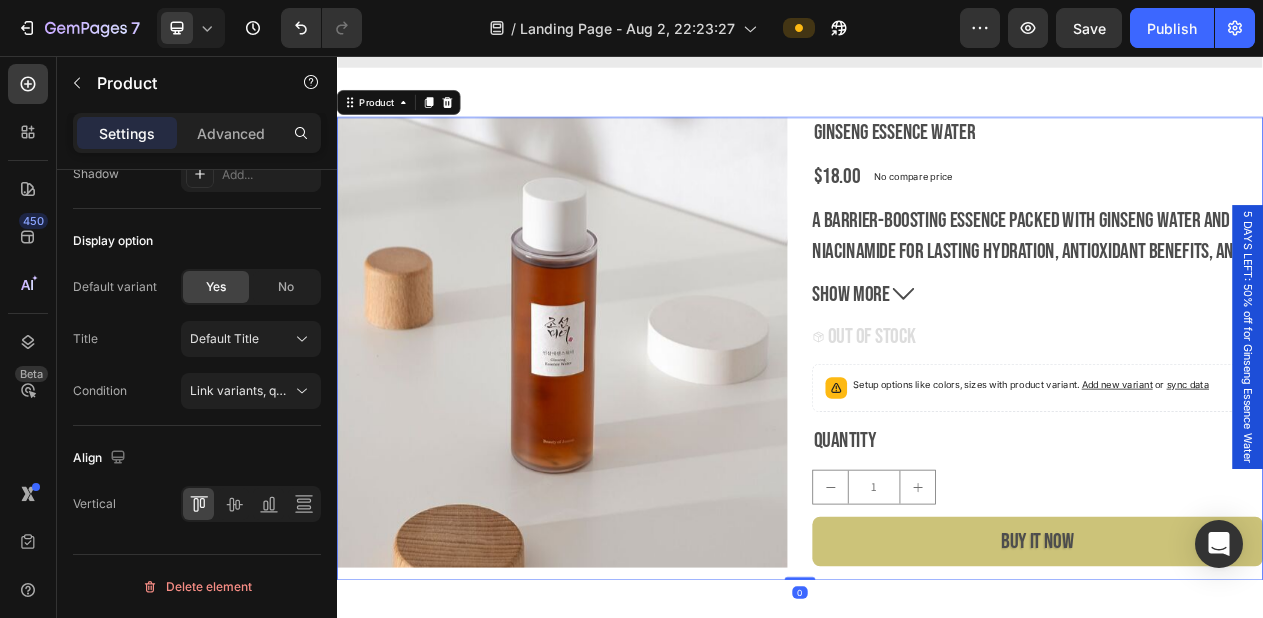 scroll, scrollTop: 0, scrollLeft: 0, axis: both 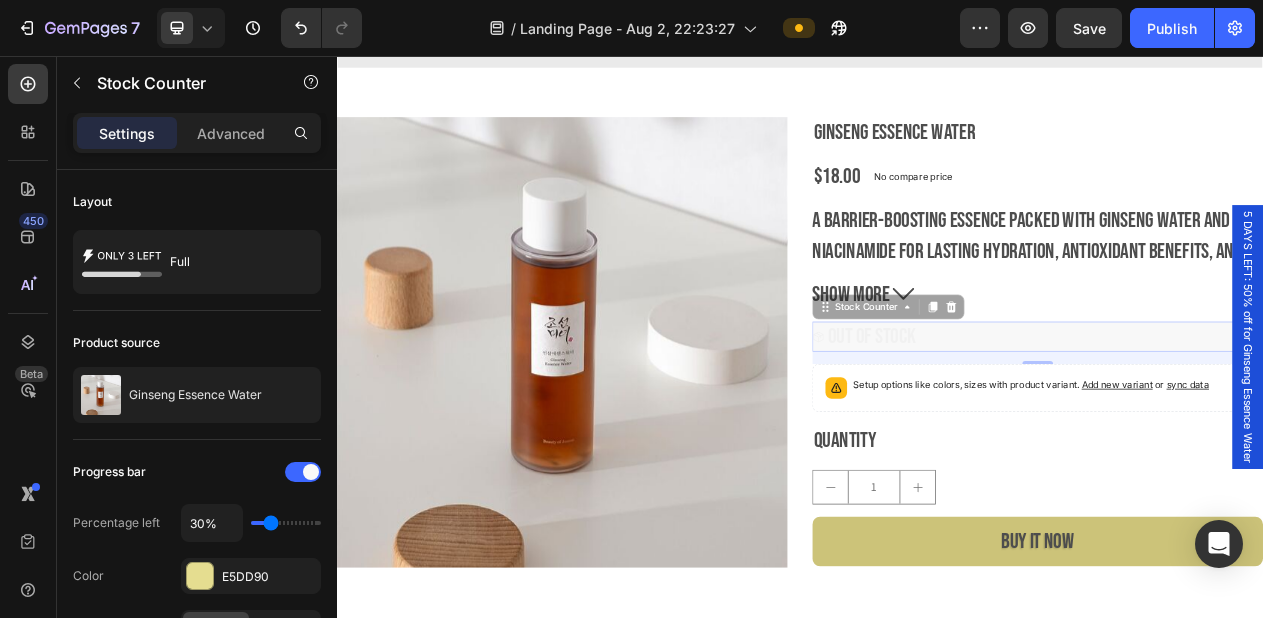 drag, startPoint x: 1094, startPoint y: 411, endPoint x: 1111, endPoint y: 475, distance: 66.21933 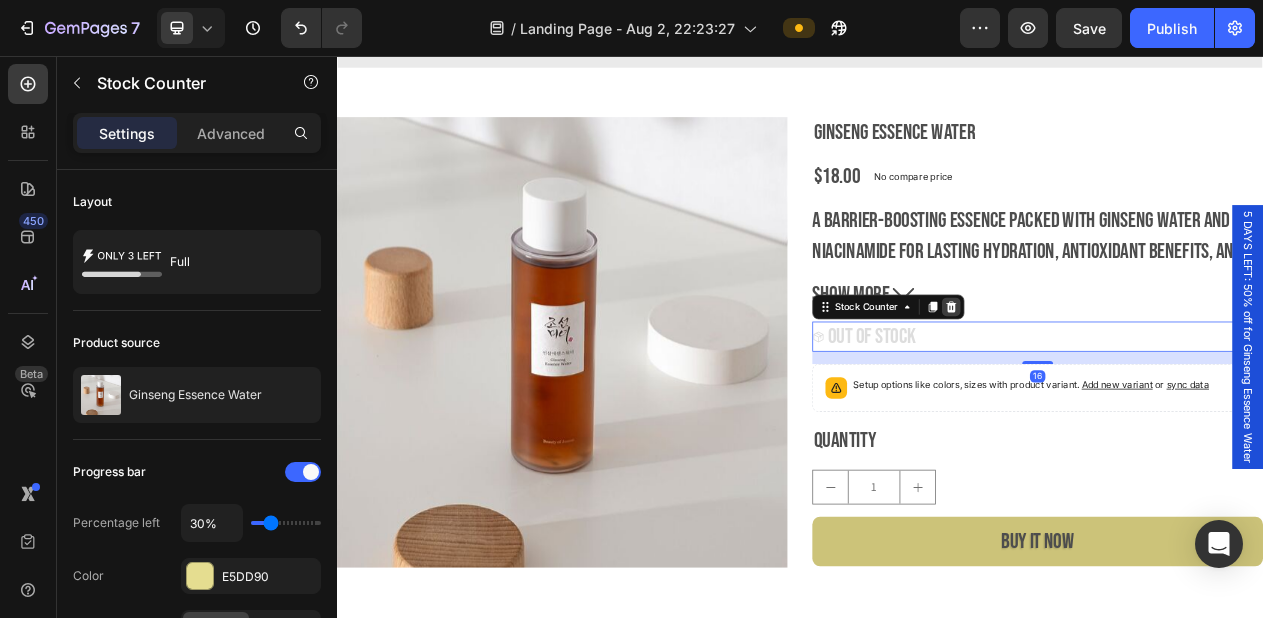 click 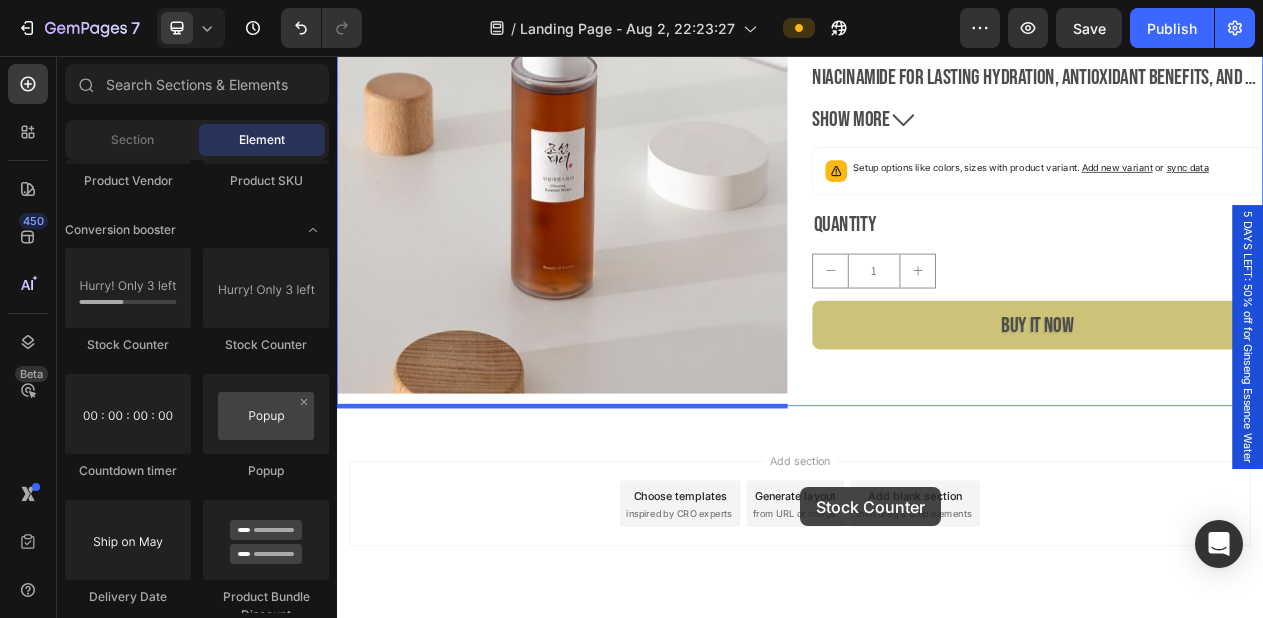 scroll, scrollTop: 3717, scrollLeft: 0, axis: vertical 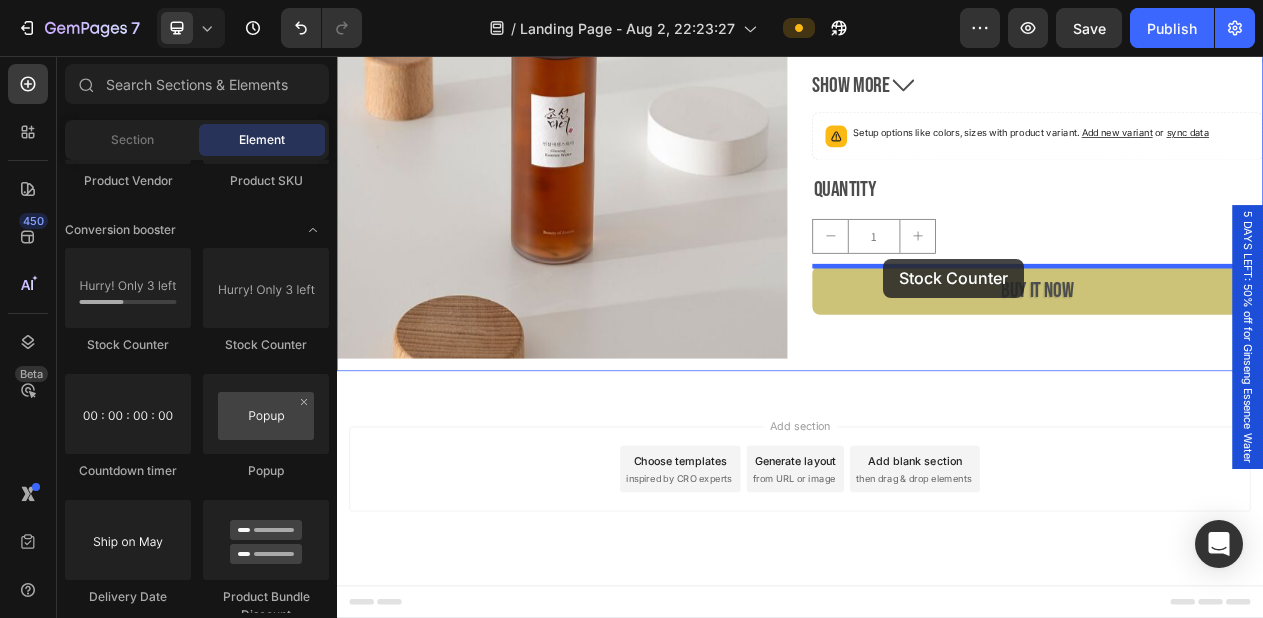 drag, startPoint x: 455, startPoint y: 342, endPoint x: 1045, endPoint y: 322, distance: 590.33887 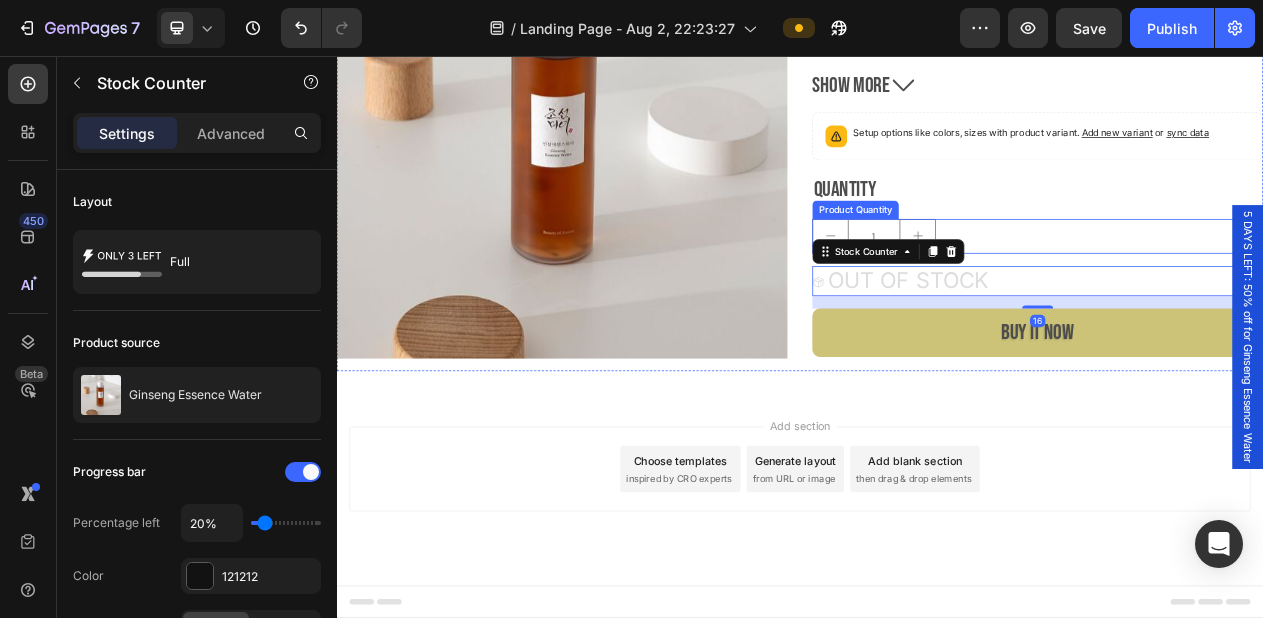 click on "1" at bounding box center (1245, 289) 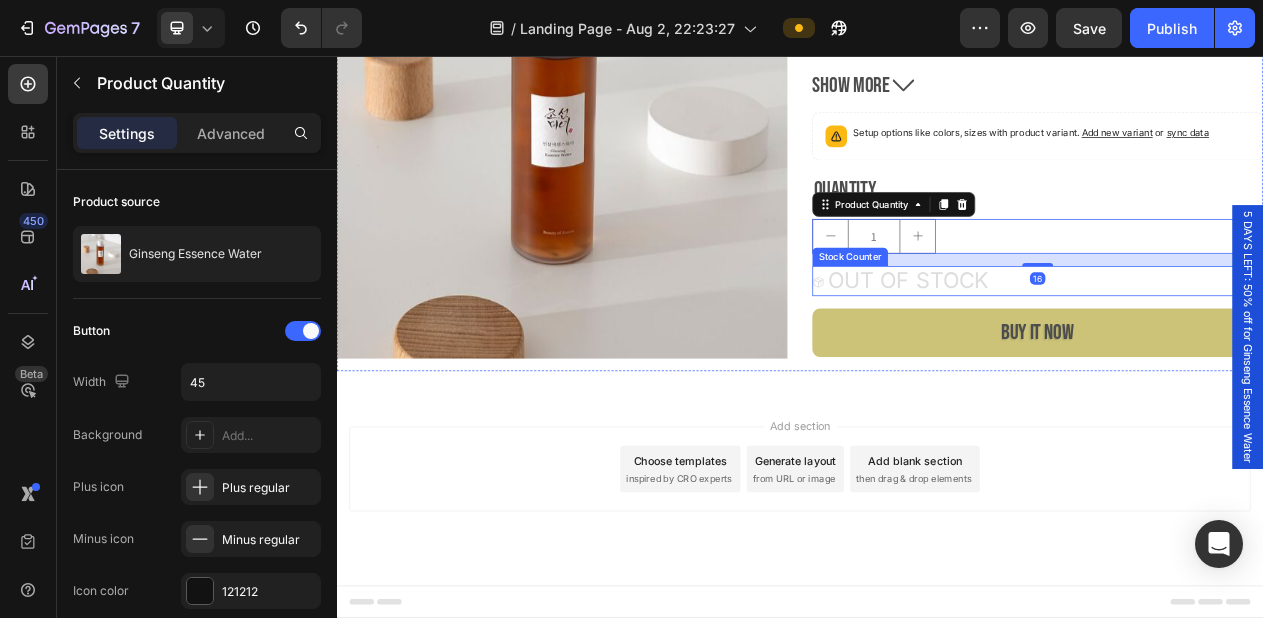 click on "OUT OF STOCK" at bounding box center [1077, 347] 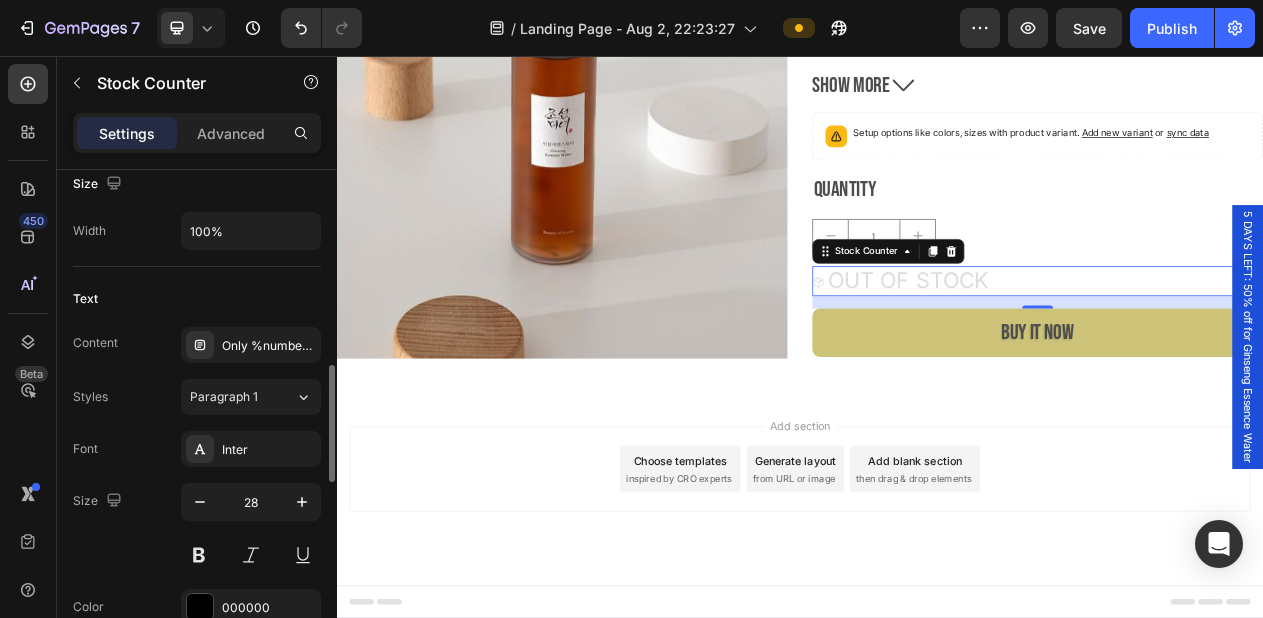 scroll, scrollTop: 845, scrollLeft: 0, axis: vertical 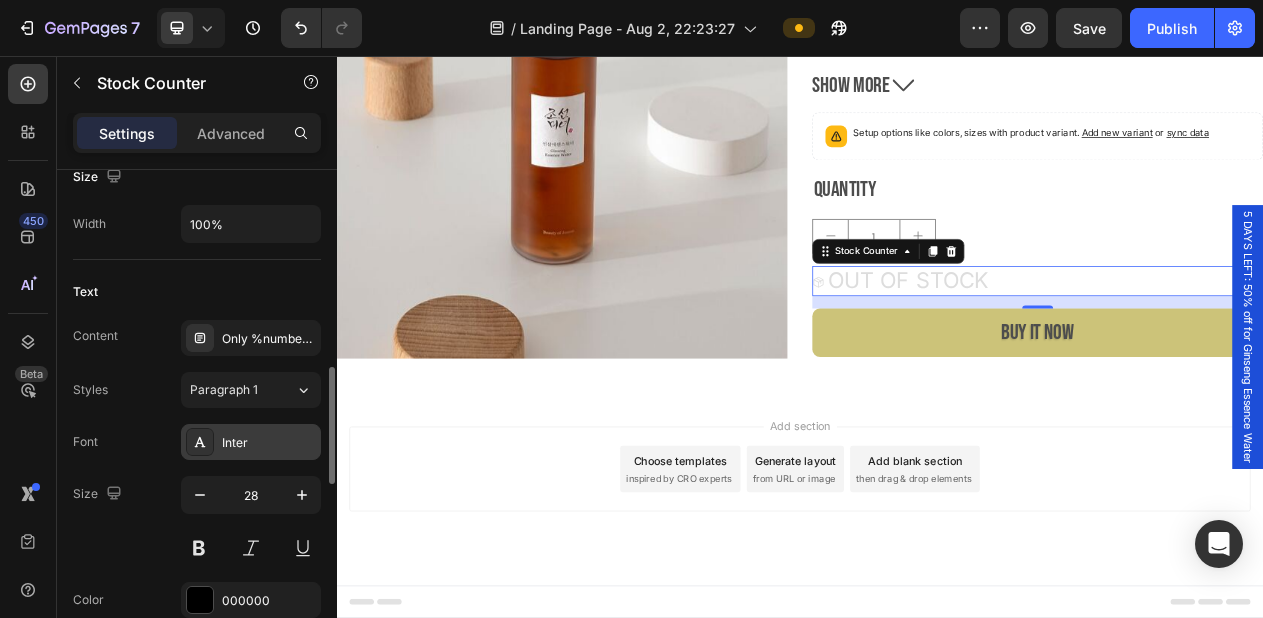 click on "Inter" at bounding box center [269, 443] 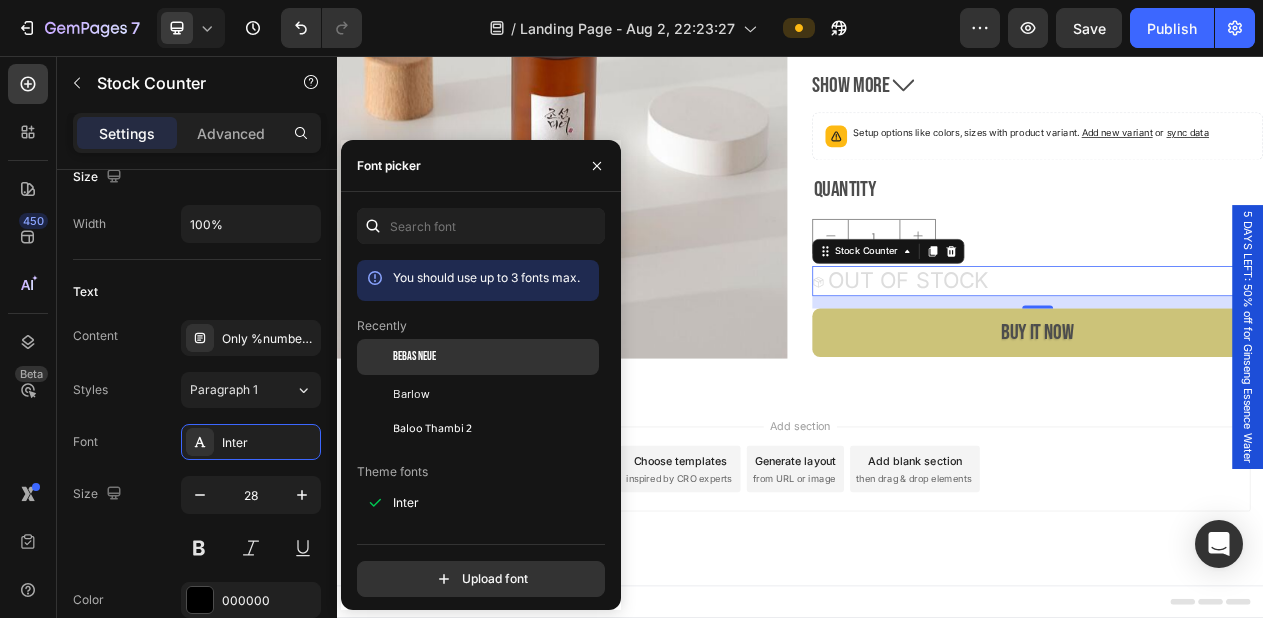 click at bounding box center [375, 357] 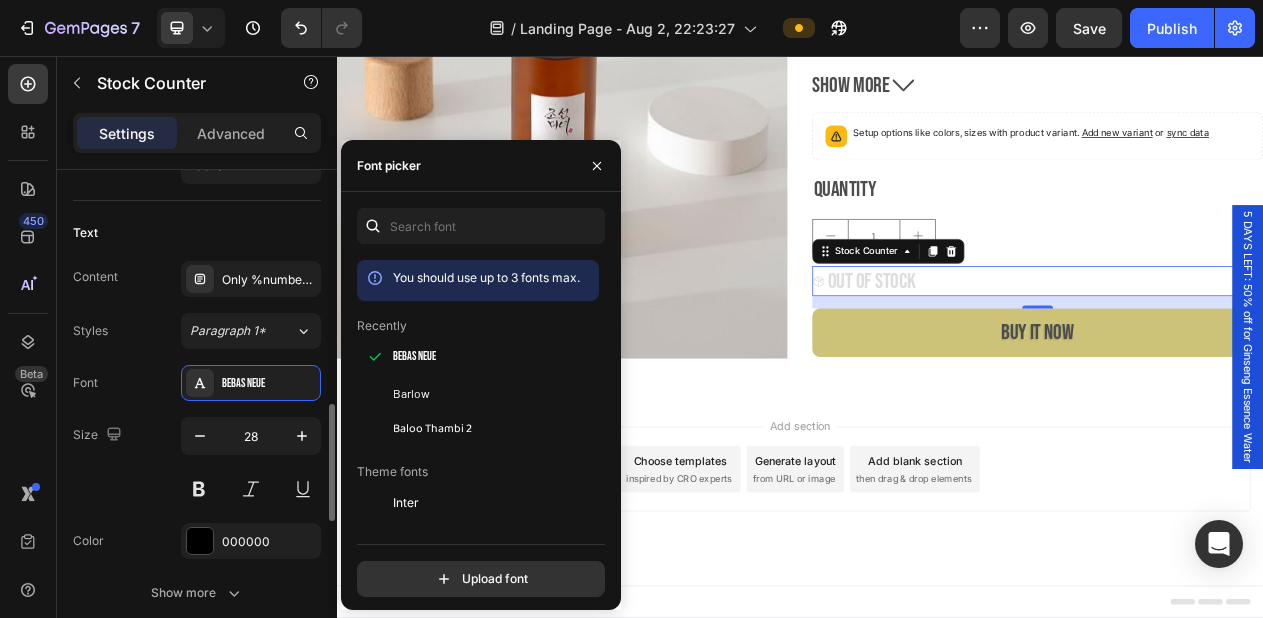 scroll, scrollTop: 928, scrollLeft: 0, axis: vertical 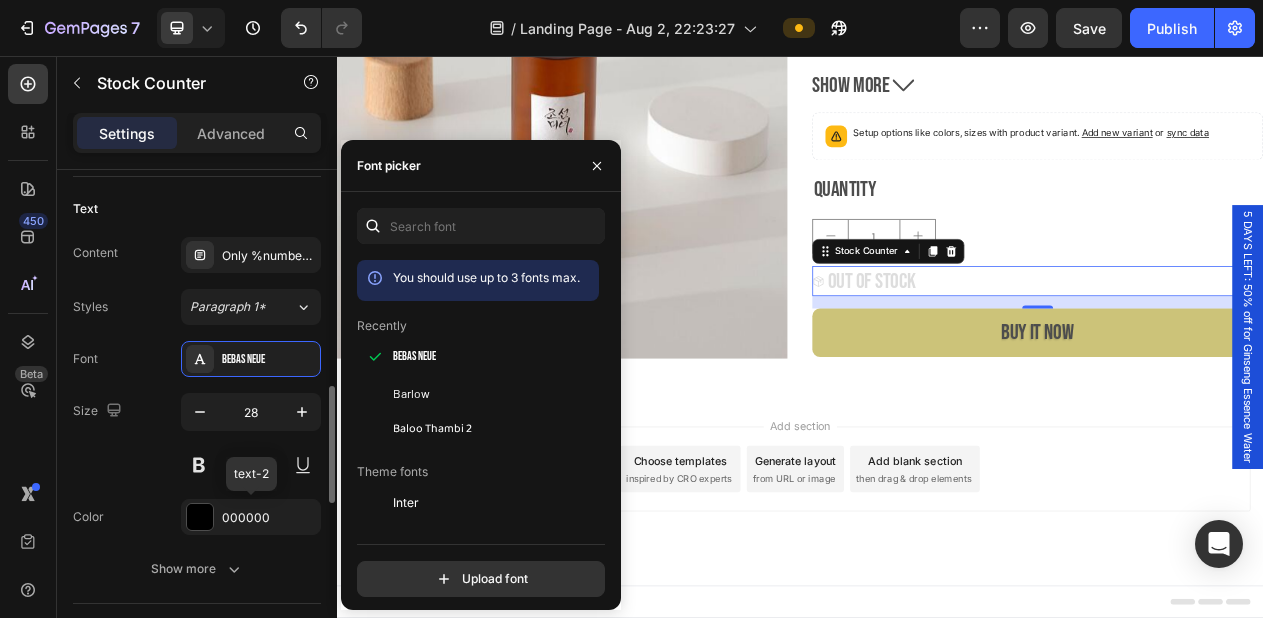 click on "000000" at bounding box center [269, 518] 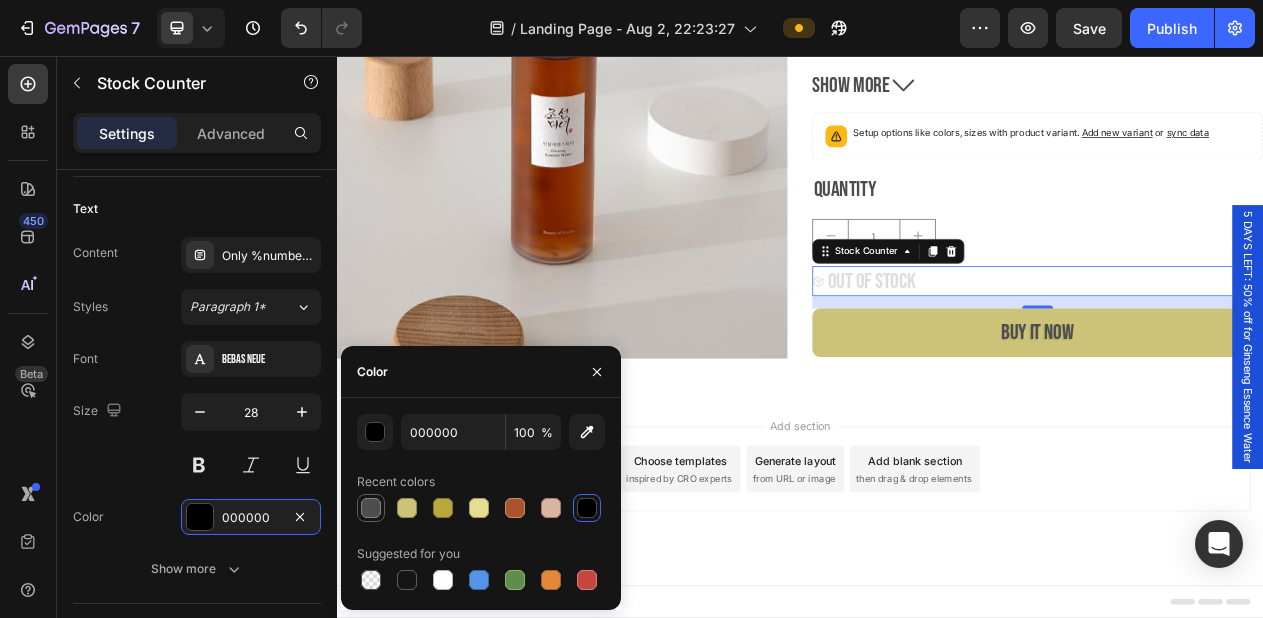 click at bounding box center [371, 508] 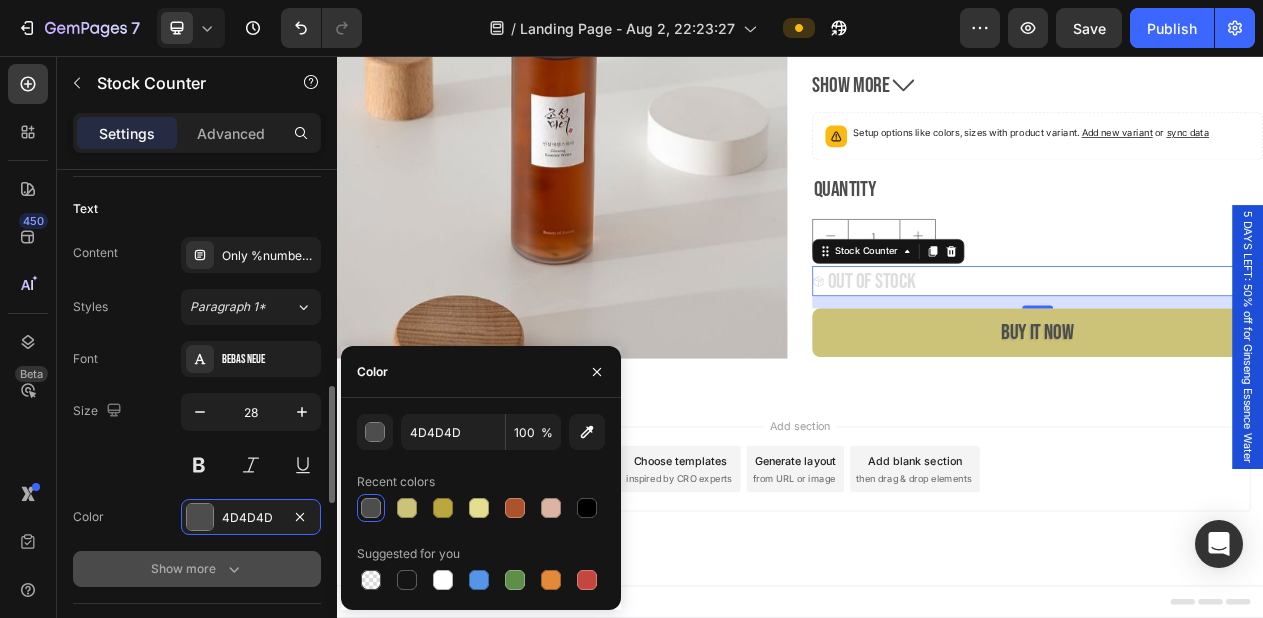 click 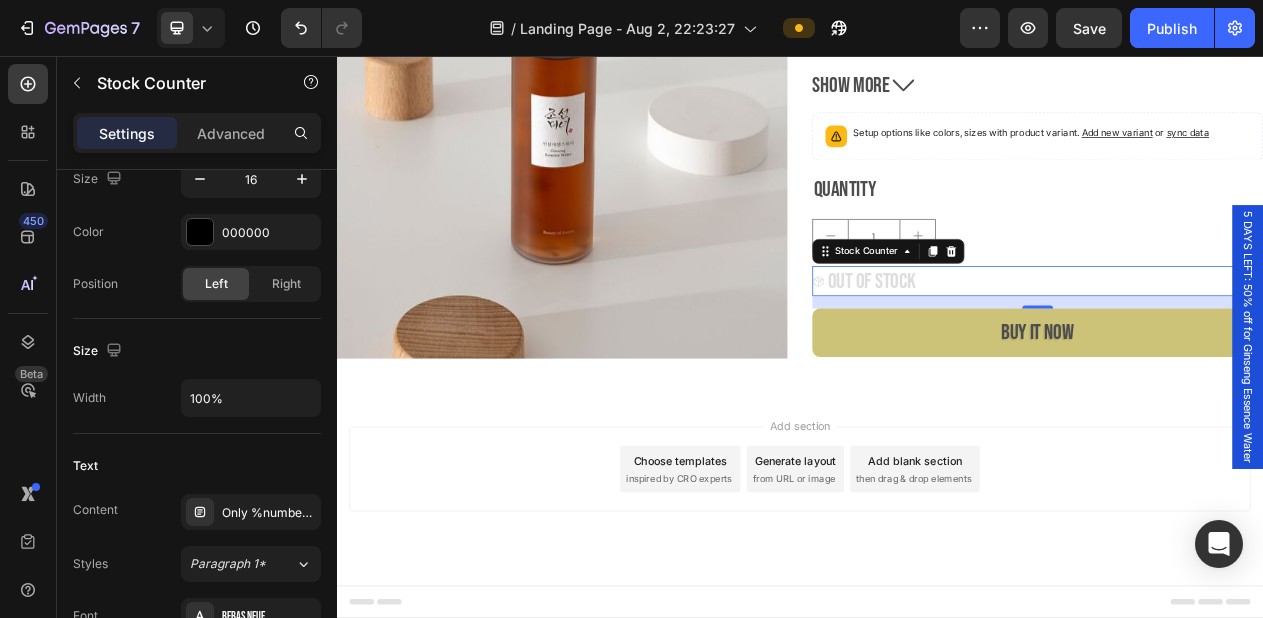 scroll, scrollTop: 0, scrollLeft: 0, axis: both 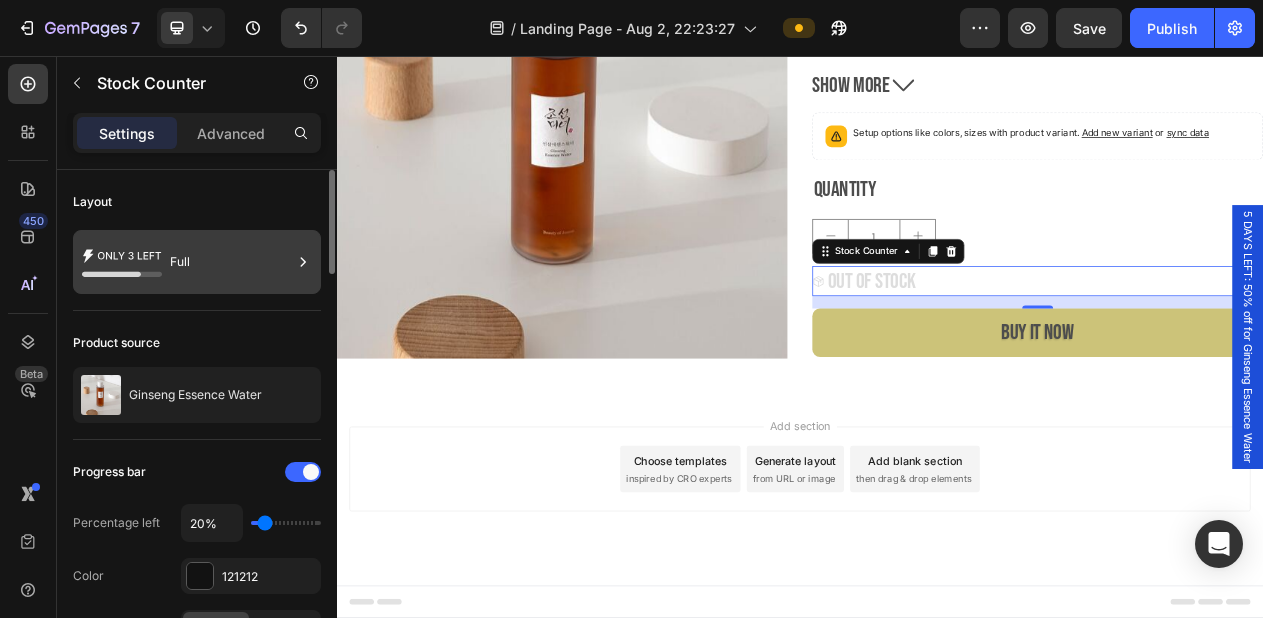 click on "Full" at bounding box center (231, 262) 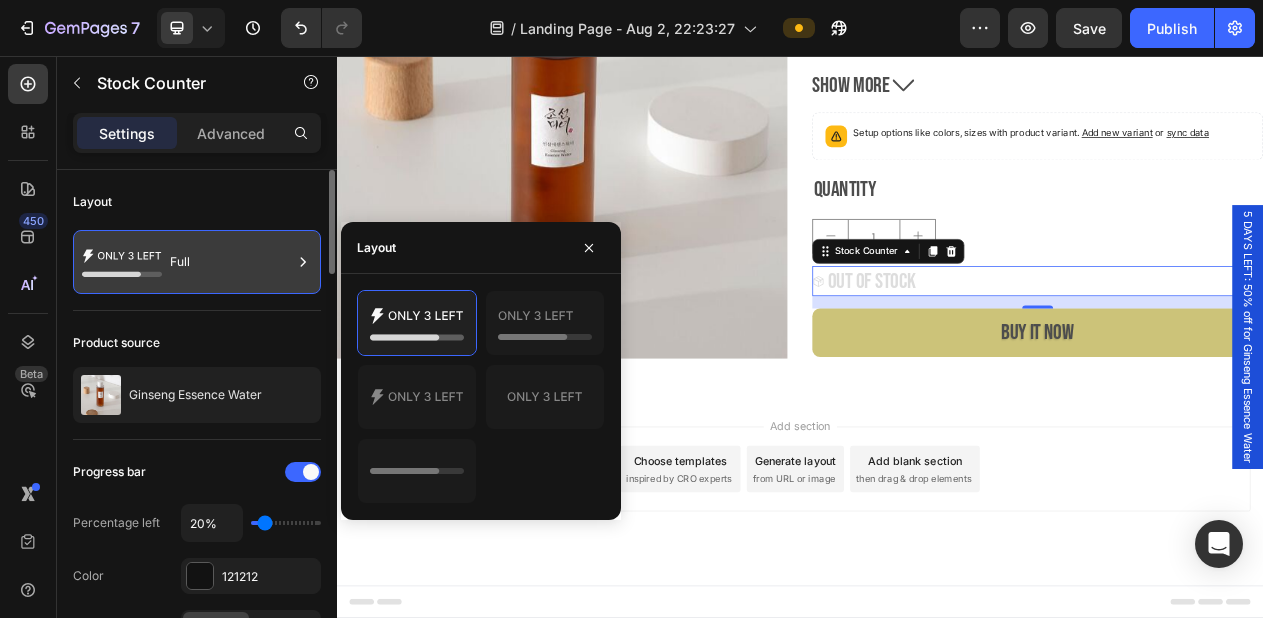 click on "Full" at bounding box center (231, 262) 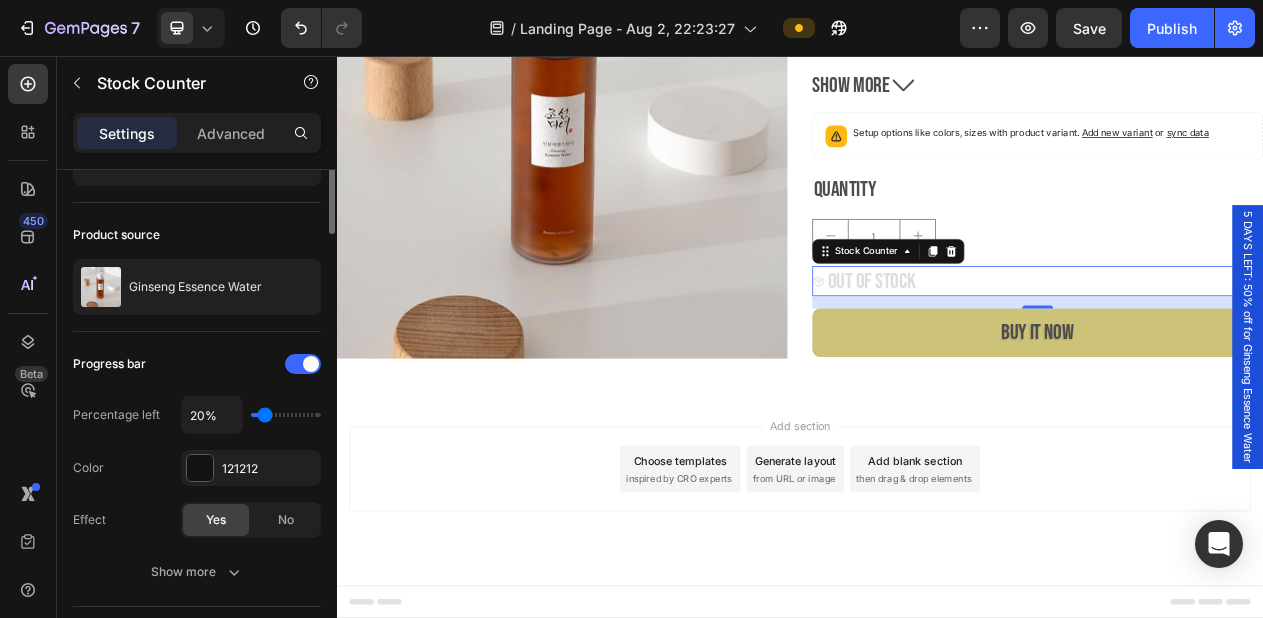 scroll, scrollTop: 109, scrollLeft: 0, axis: vertical 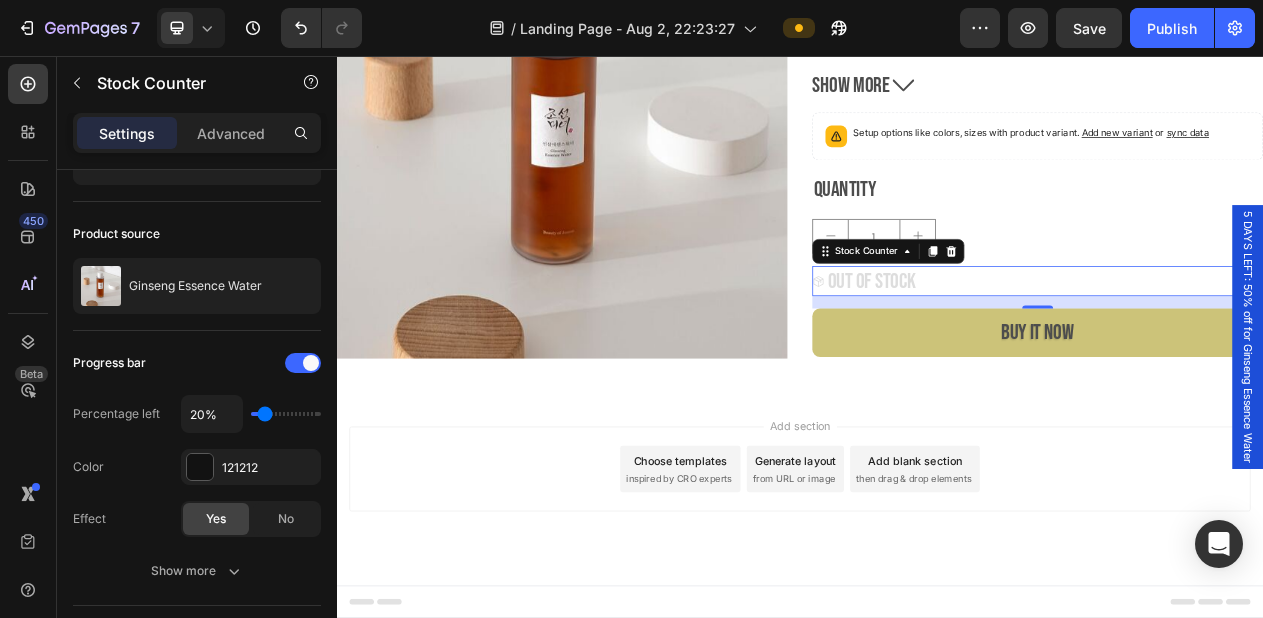 click on "Add section Choose templates inspired by CRO experts Generate layout from URL or image Add blank section then drag & drop elements" at bounding box center [937, 619] 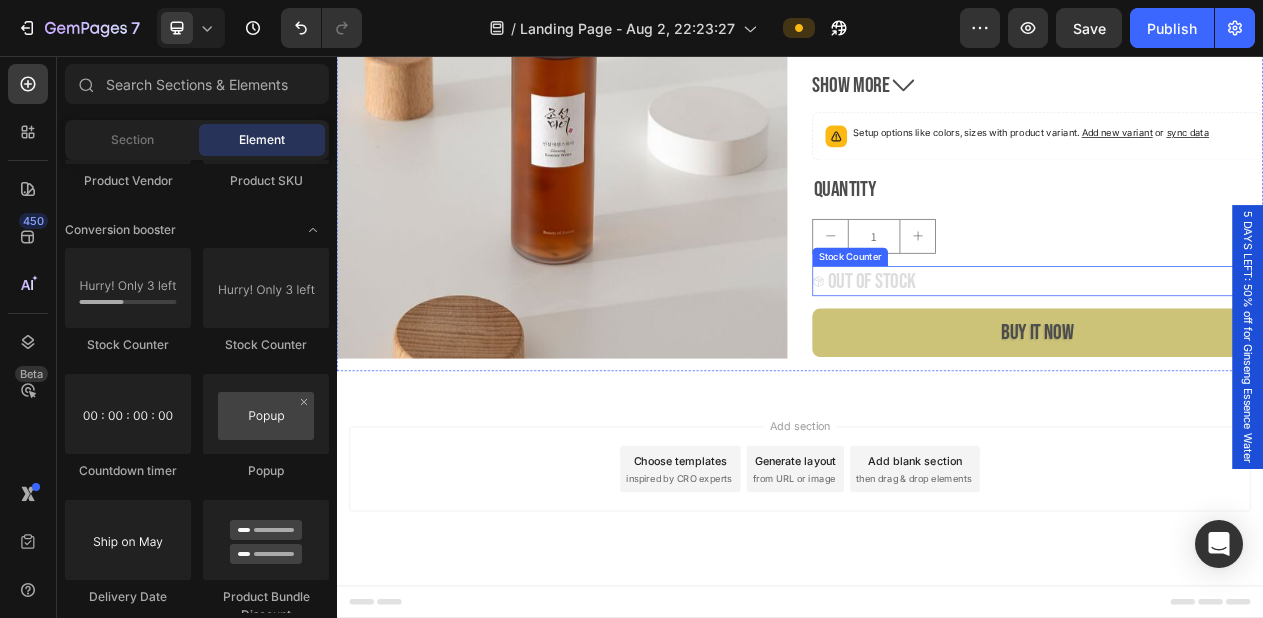 click on "OUT OF STOCK" at bounding box center (1030, 347) 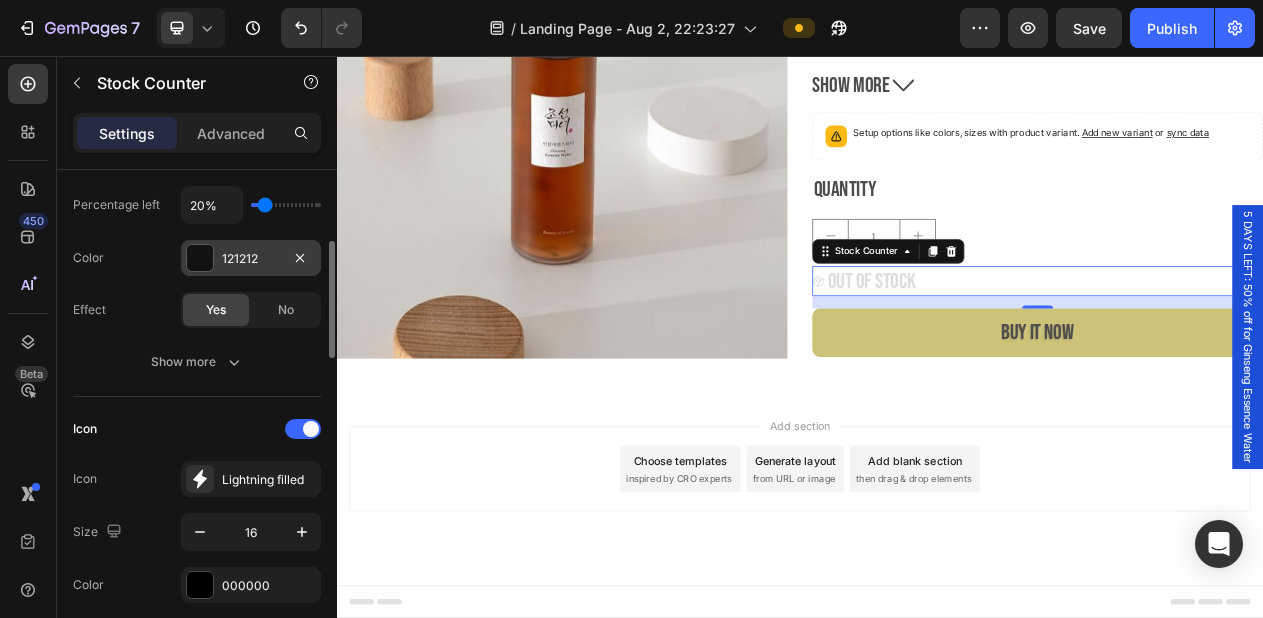 scroll, scrollTop: 316, scrollLeft: 0, axis: vertical 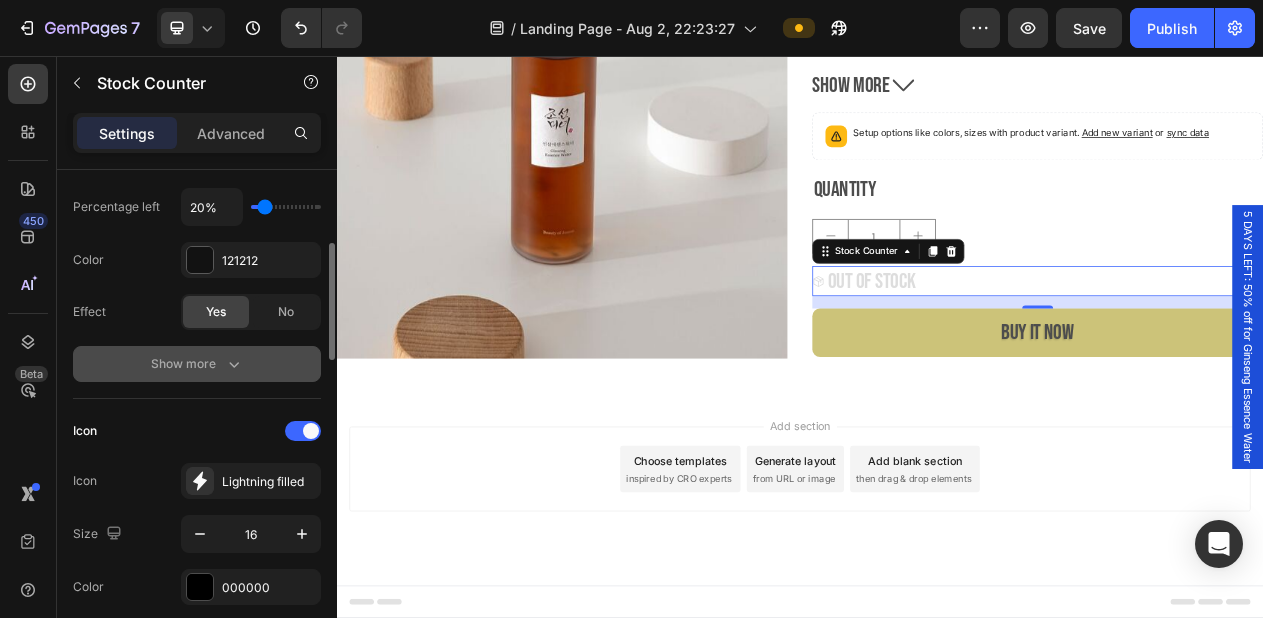 click 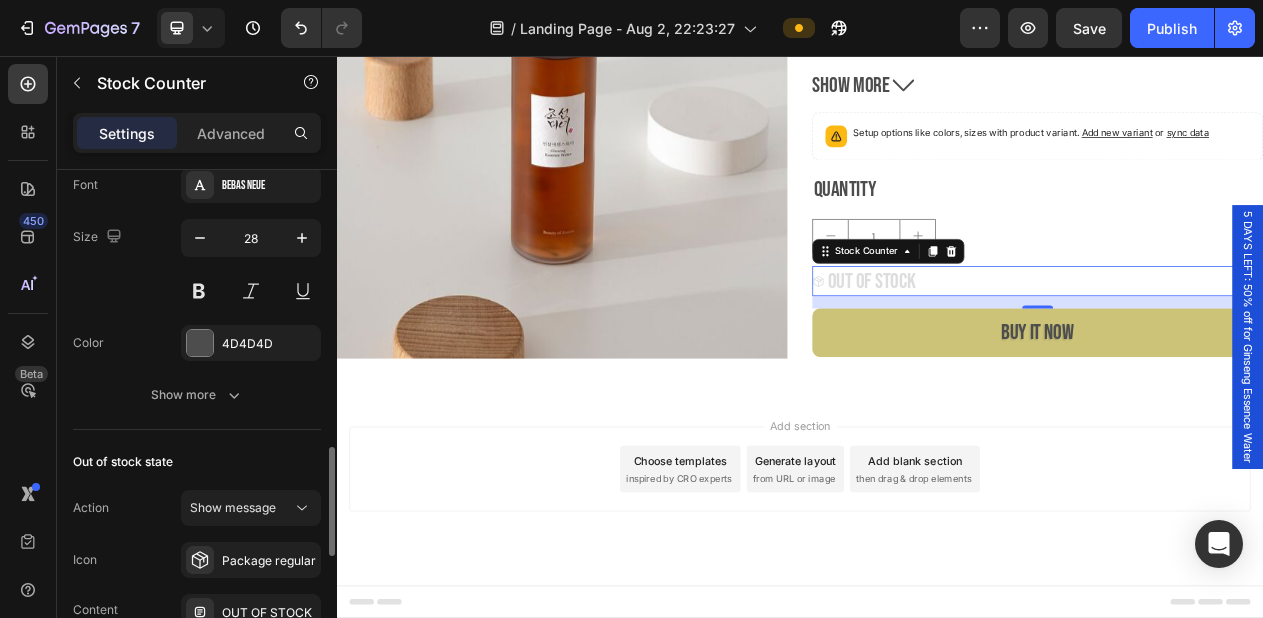 scroll, scrollTop: 1263, scrollLeft: 0, axis: vertical 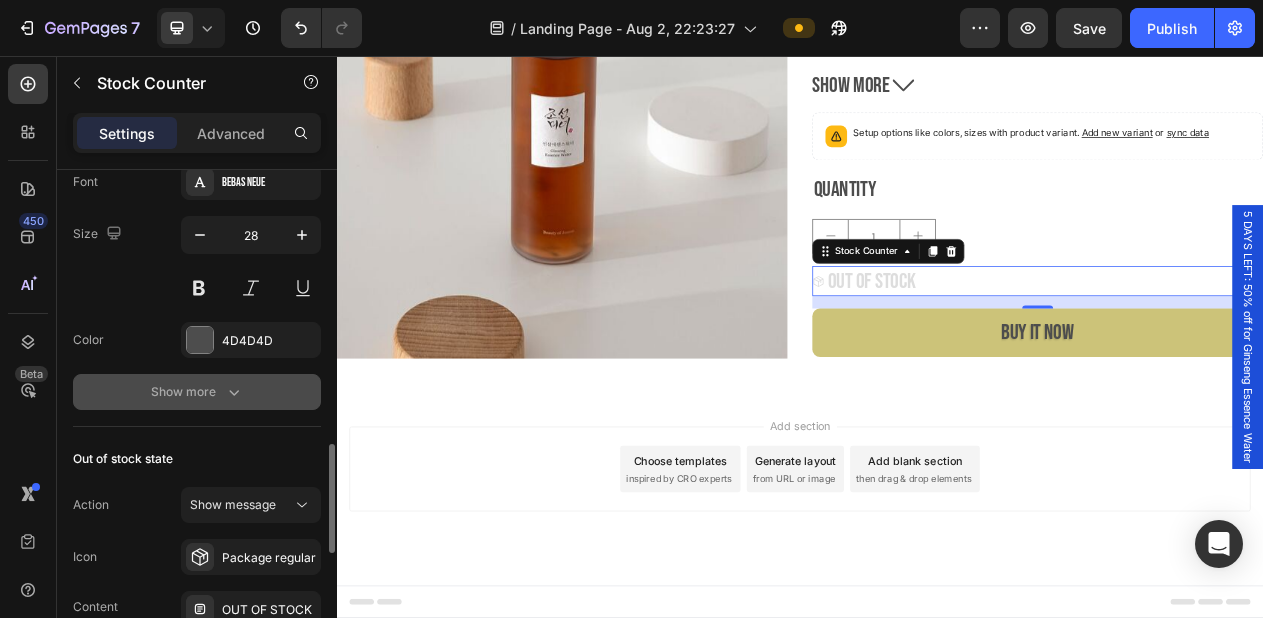 click on "Show more" at bounding box center (197, 392) 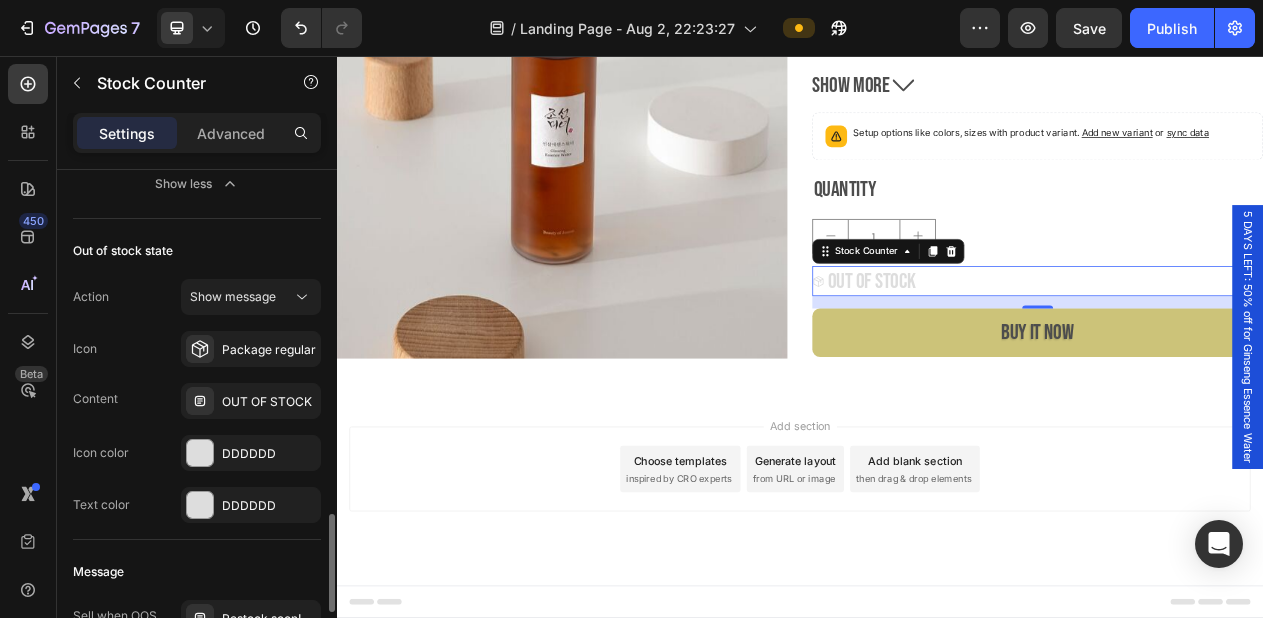 scroll, scrollTop: 1740, scrollLeft: 0, axis: vertical 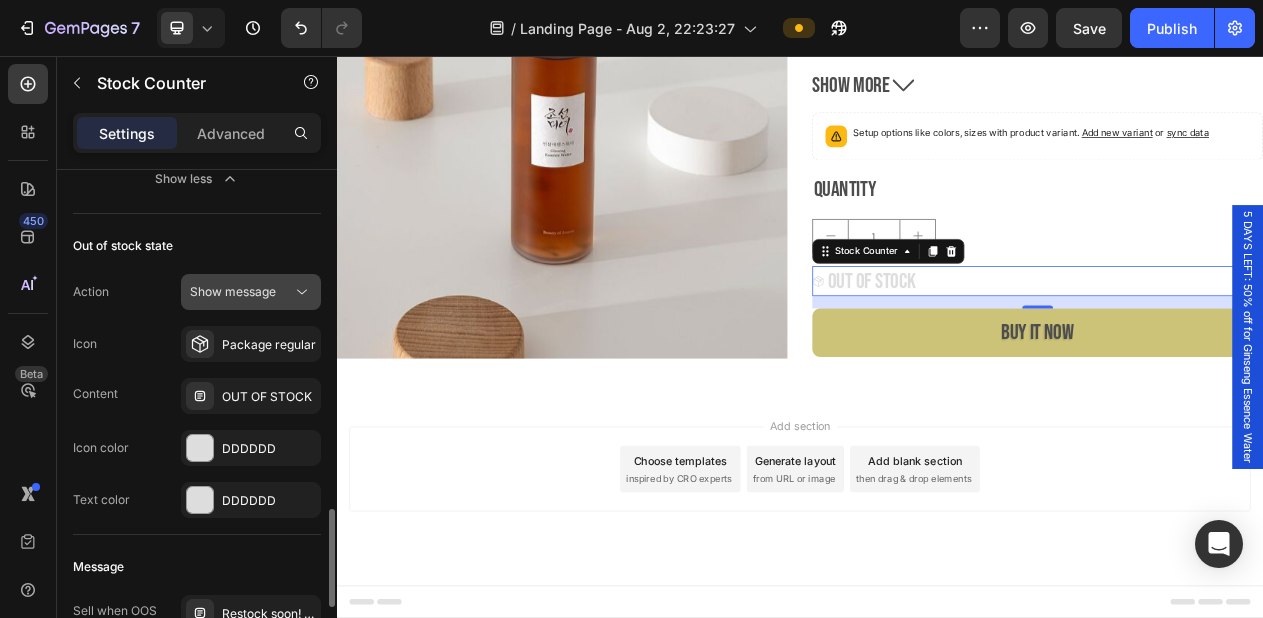 click 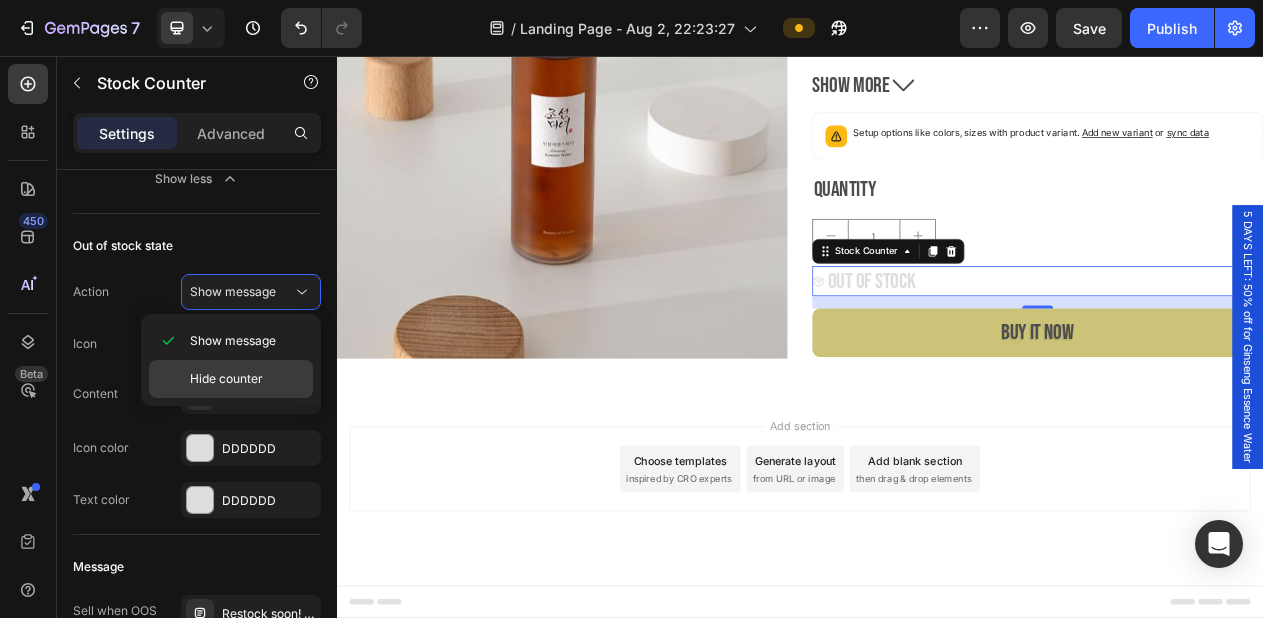 click on "Hide counter" at bounding box center [226, 379] 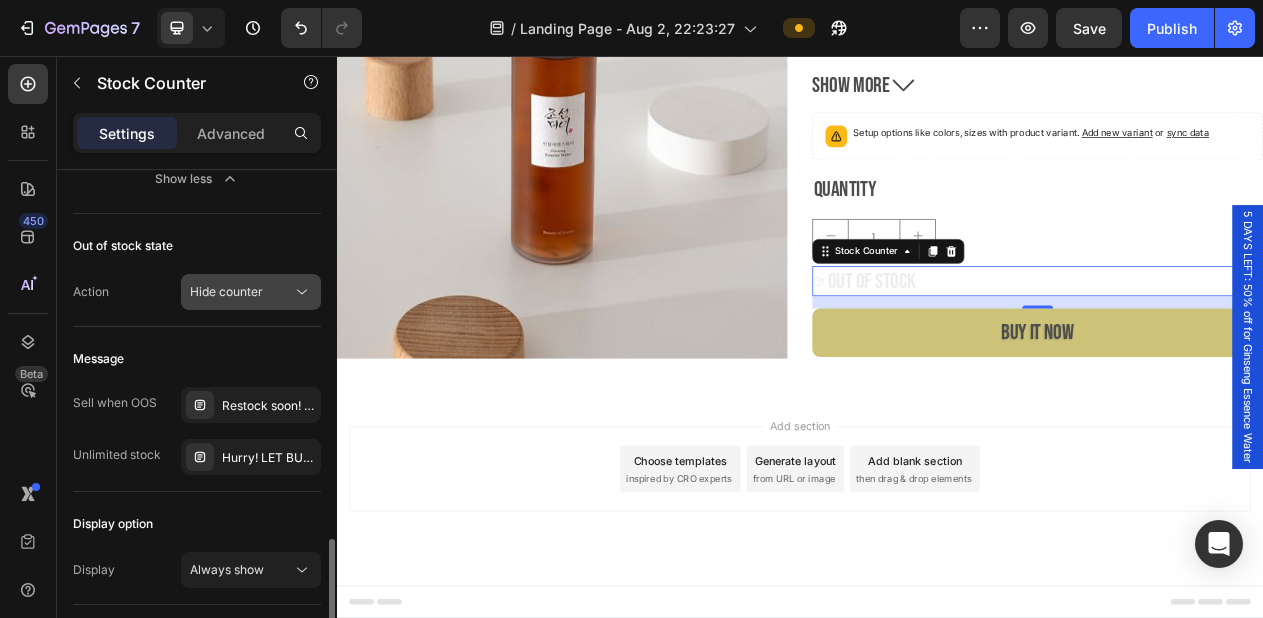 click on "Hide counter" at bounding box center (226, 291) 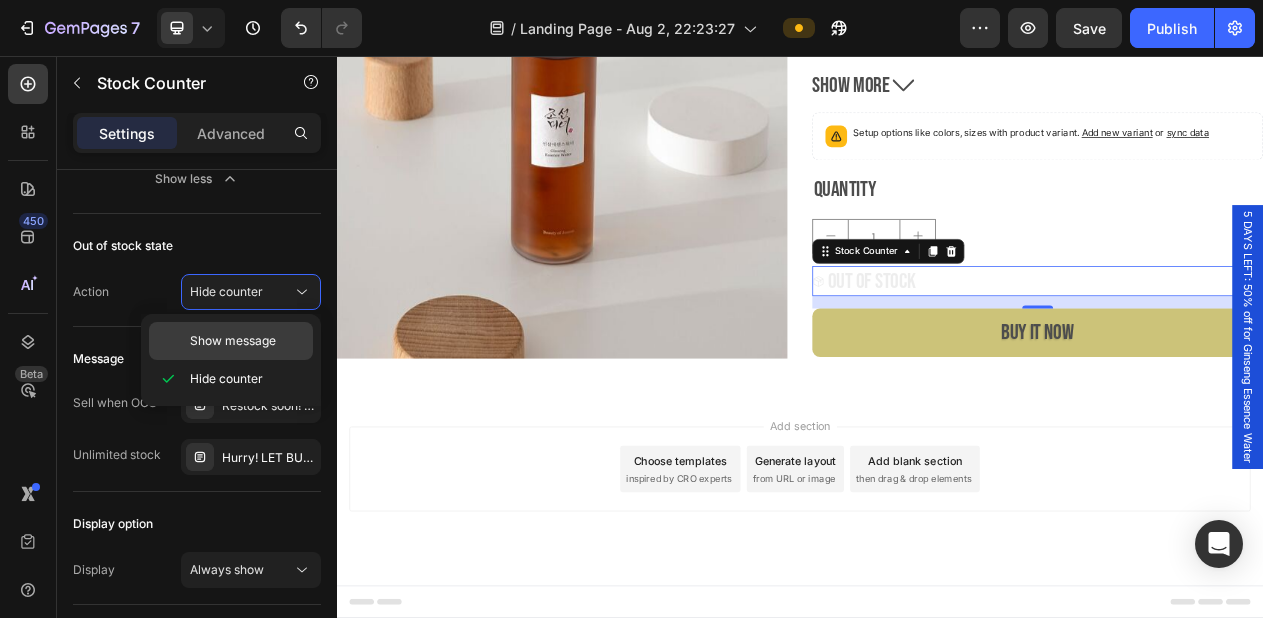 click on "Show message" at bounding box center (233, 341) 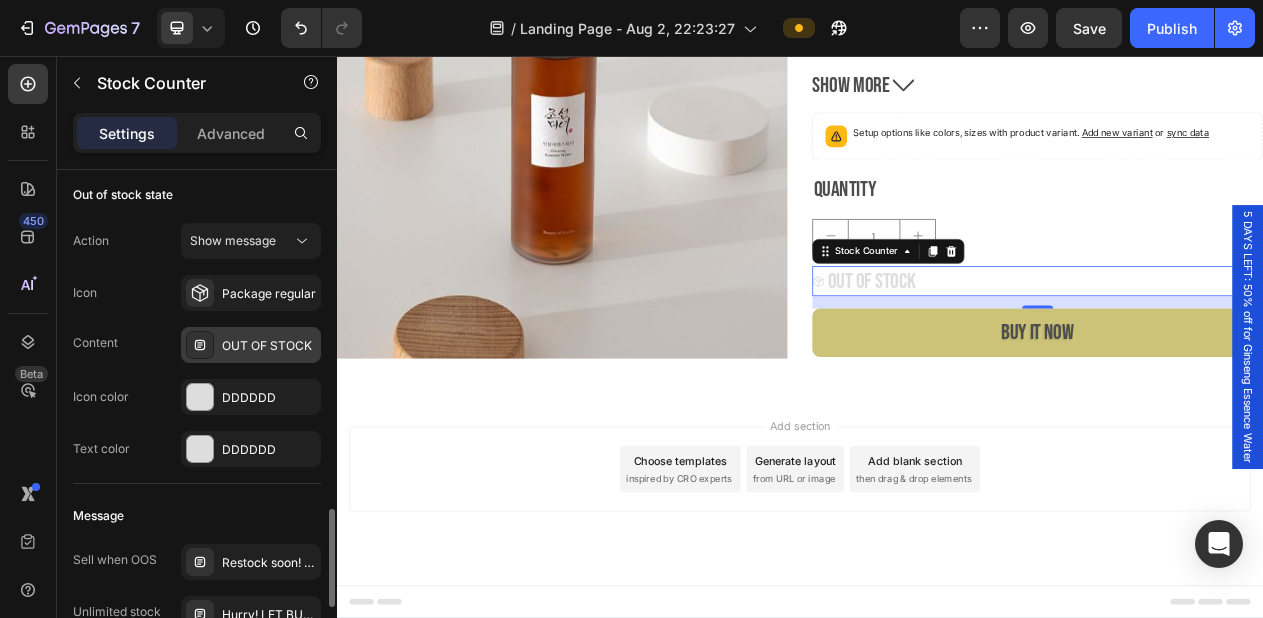 scroll, scrollTop: 1796, scrollLeft: 0, axis: vertical 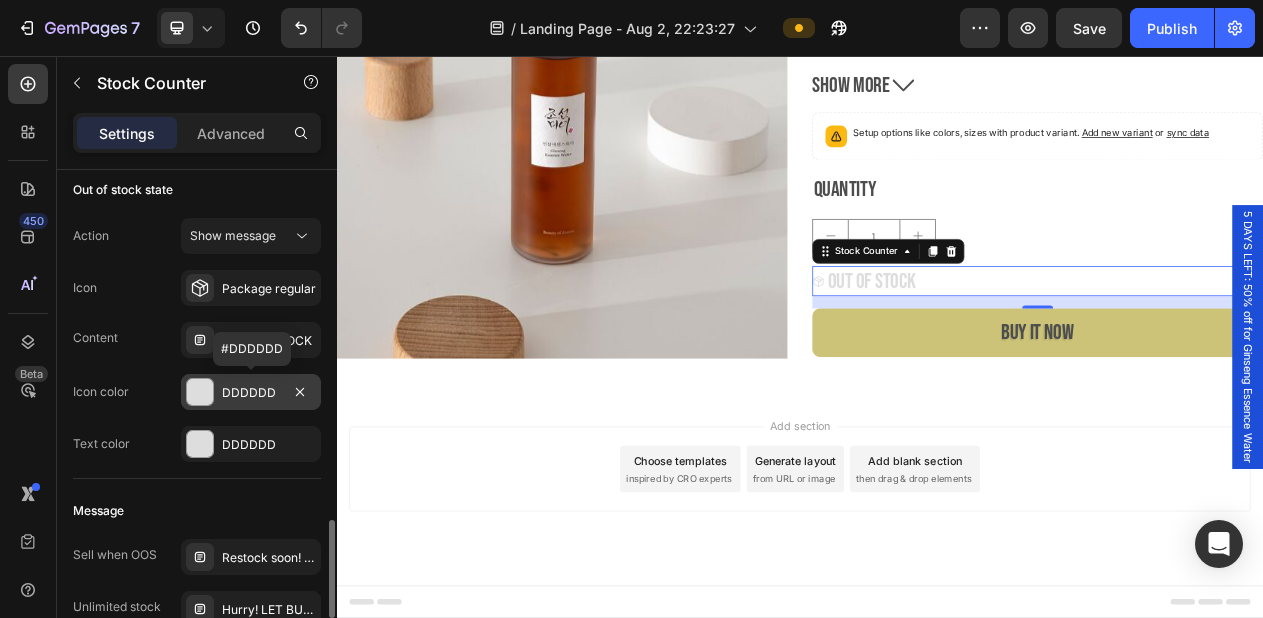 click on "DDDDDD" at bounding box center [251, 393] 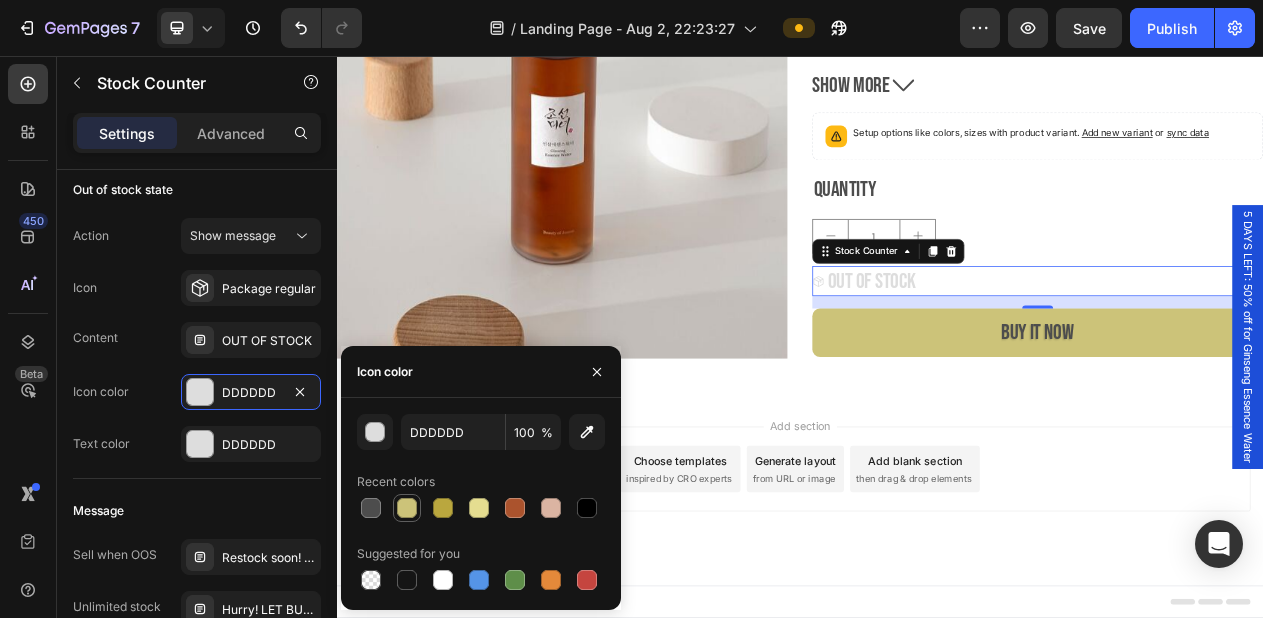 click at bounding box center [407, 508] 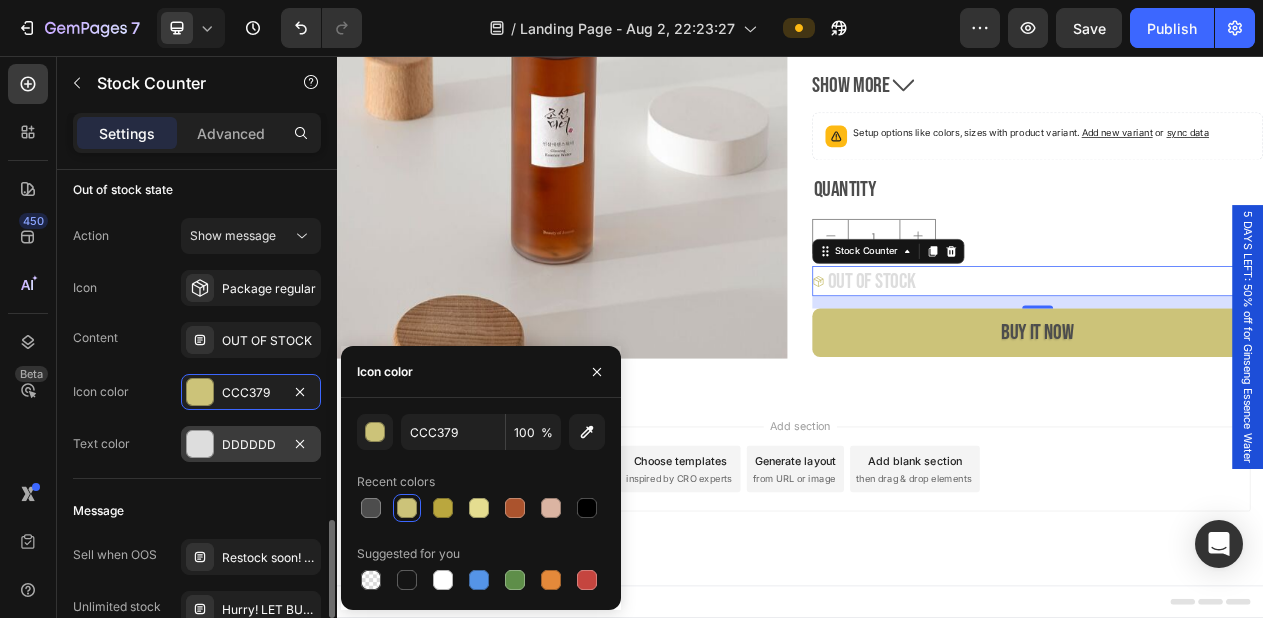 click on "DDDDDD" at bounding box center [251, 445] 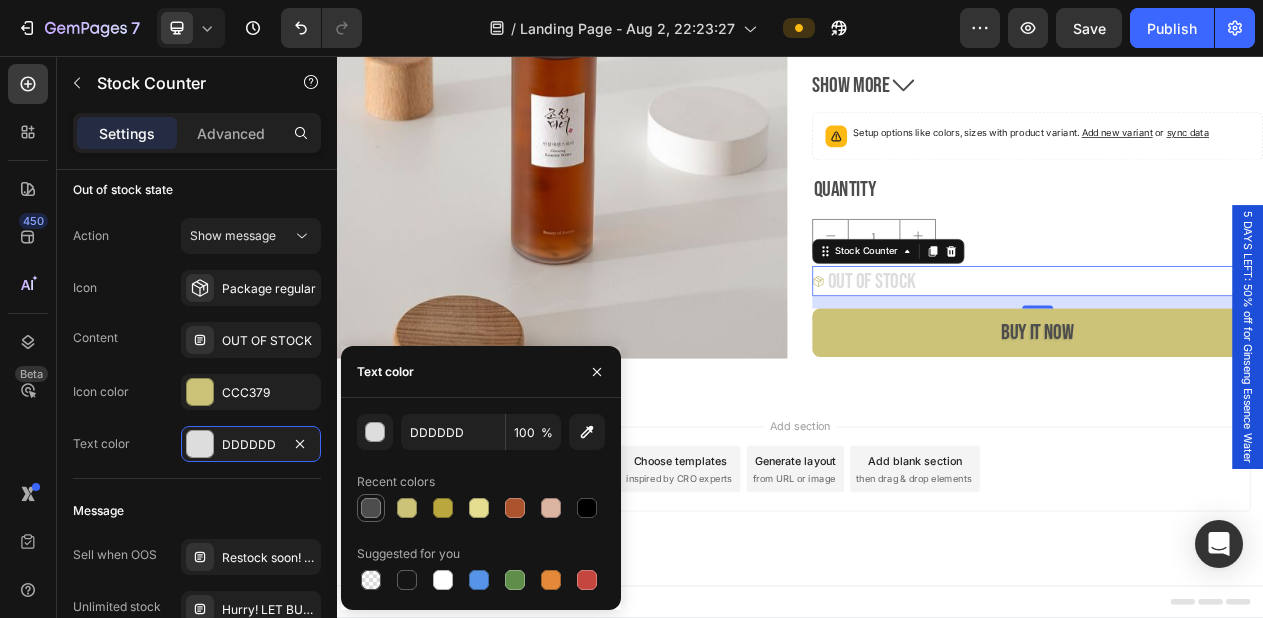 click at bounding box center (371, 508) 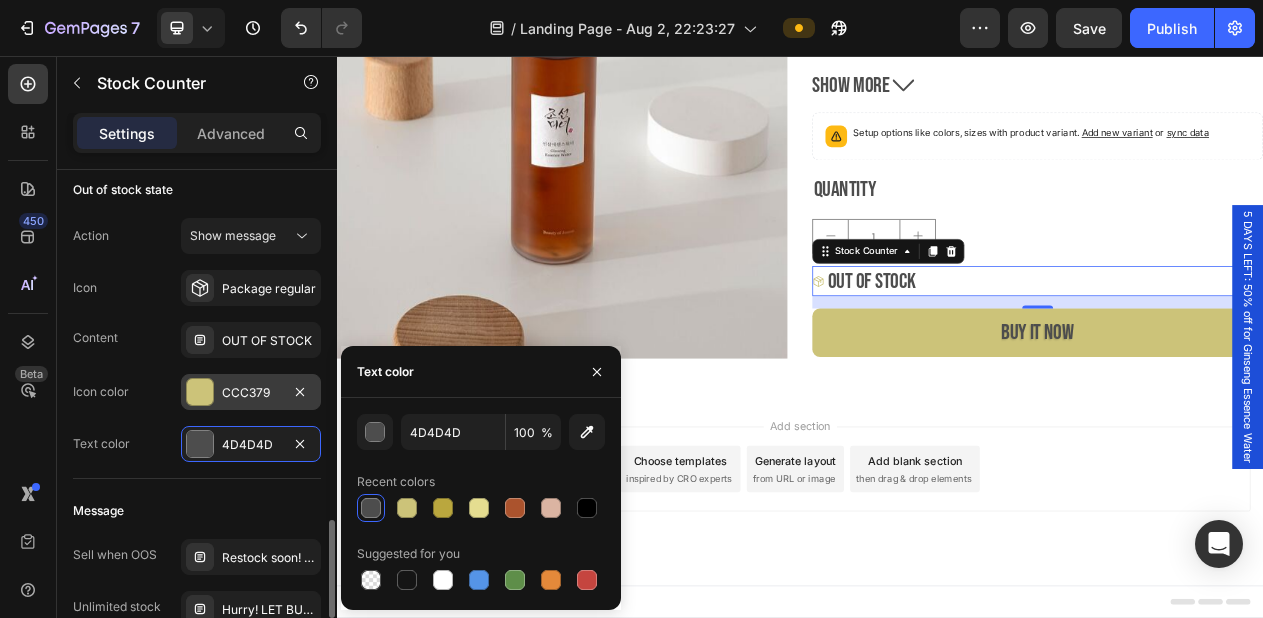 click on "CCC379" at bounding box center [251, 393] 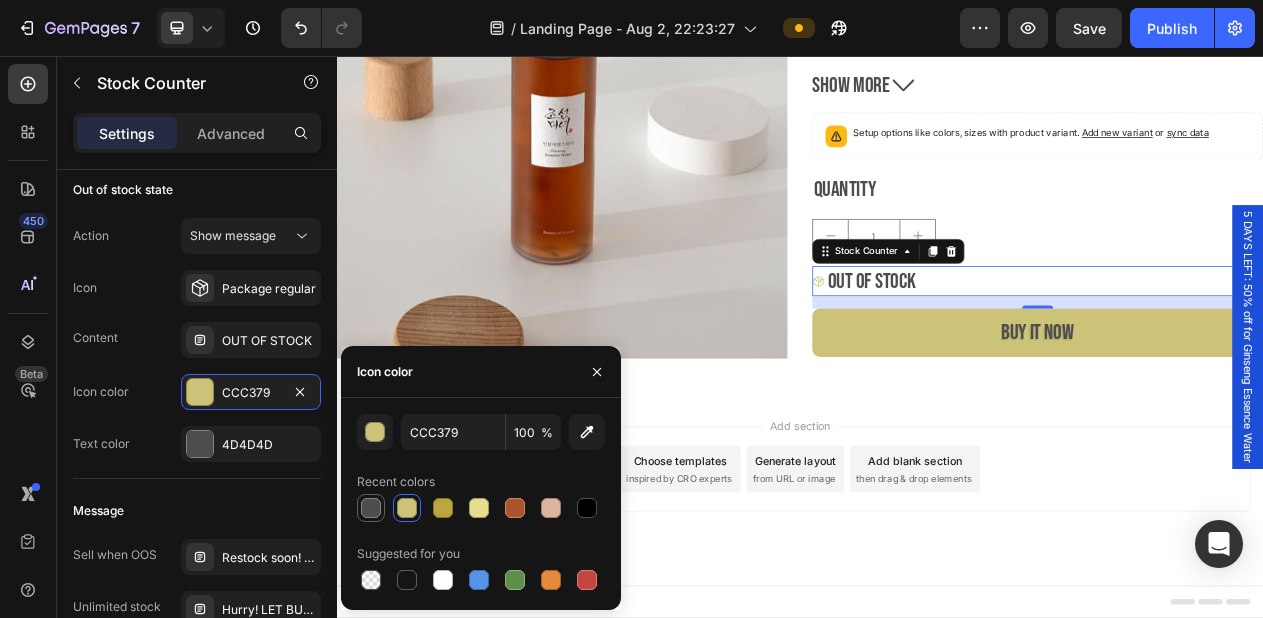click at bounding box center (371, 508) 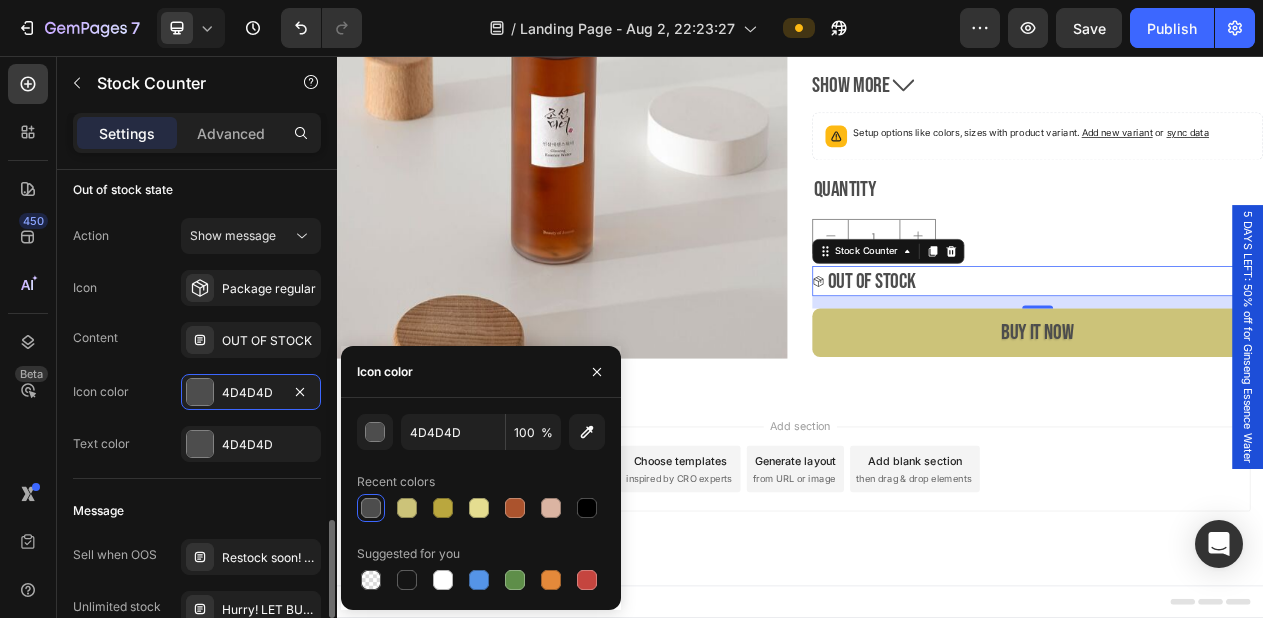 click on "Message Sell when OOS Restock soon! PREORDER NOW Unlimited stock Hurry! LET BUY NOW" 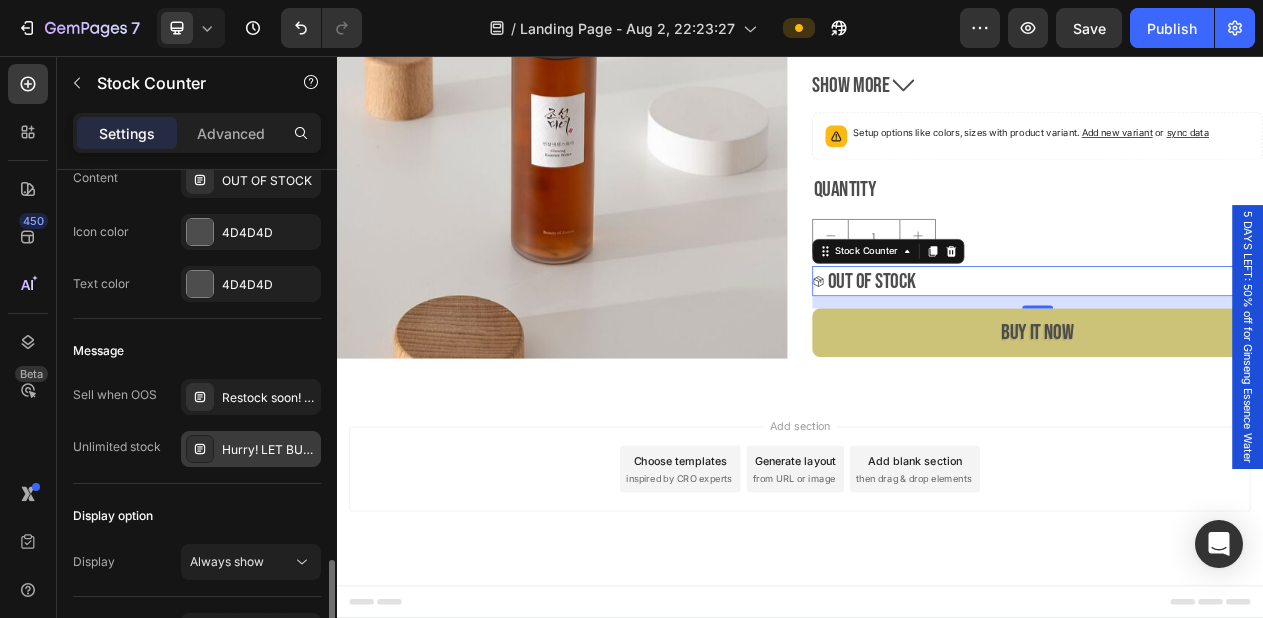 scroll, scrollTop: 1967, scrollLeft: 0, axis: vertical 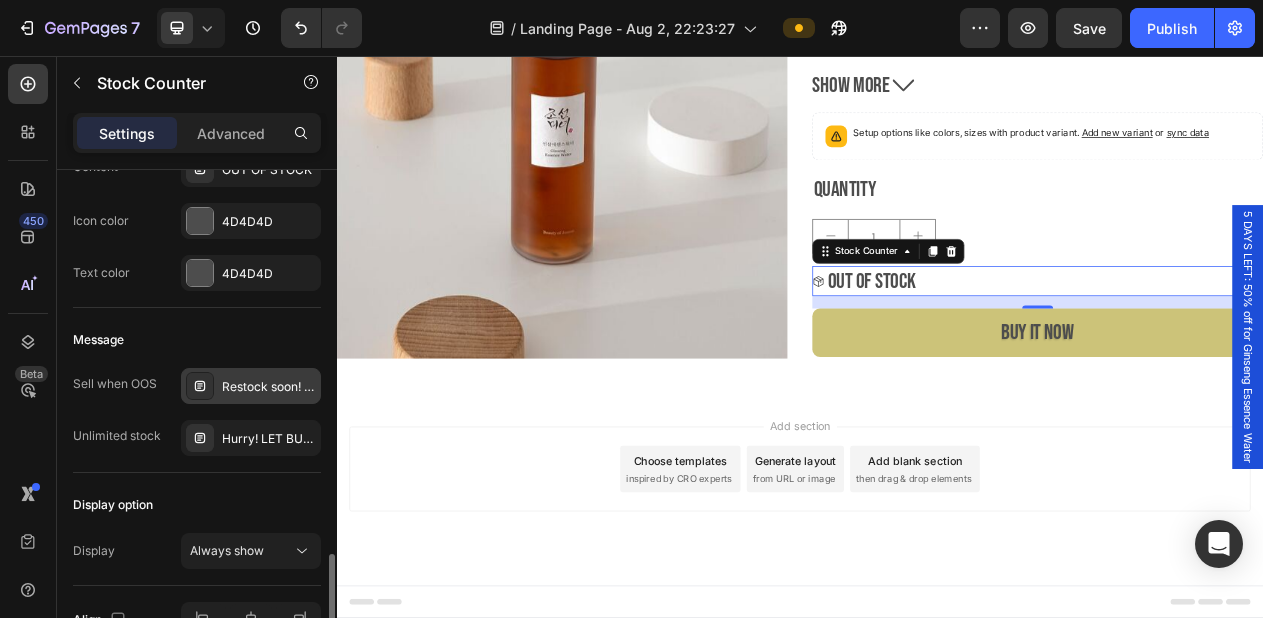 click on "Restock soon! PREORDER NOW" at bounding box center [269, 387] 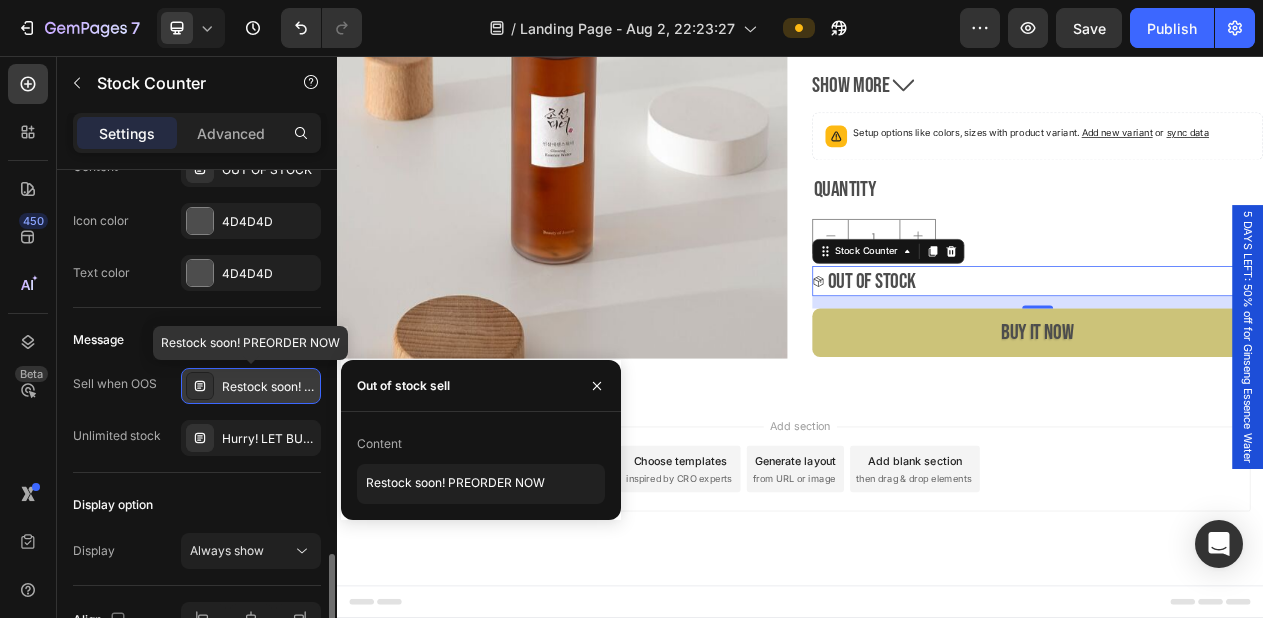 click on "Restock soon! PREORDER NOW" at bounding box center (269, 387) 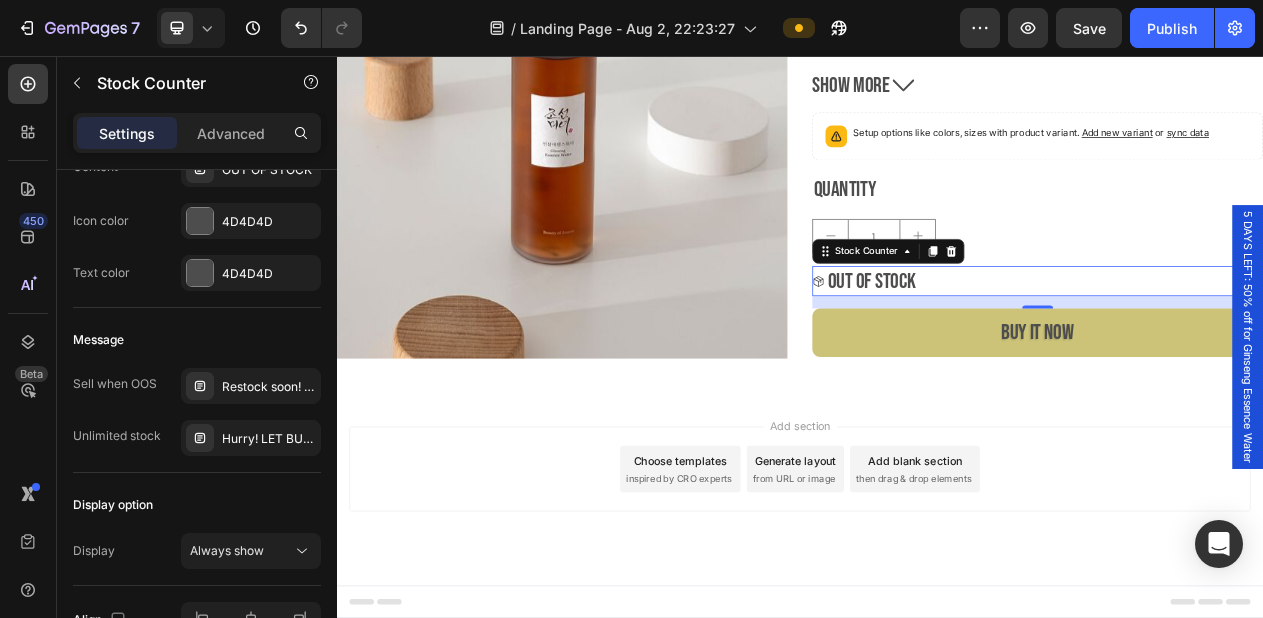click on "OUT OF STOCK" at bounding box center (1245, 347) 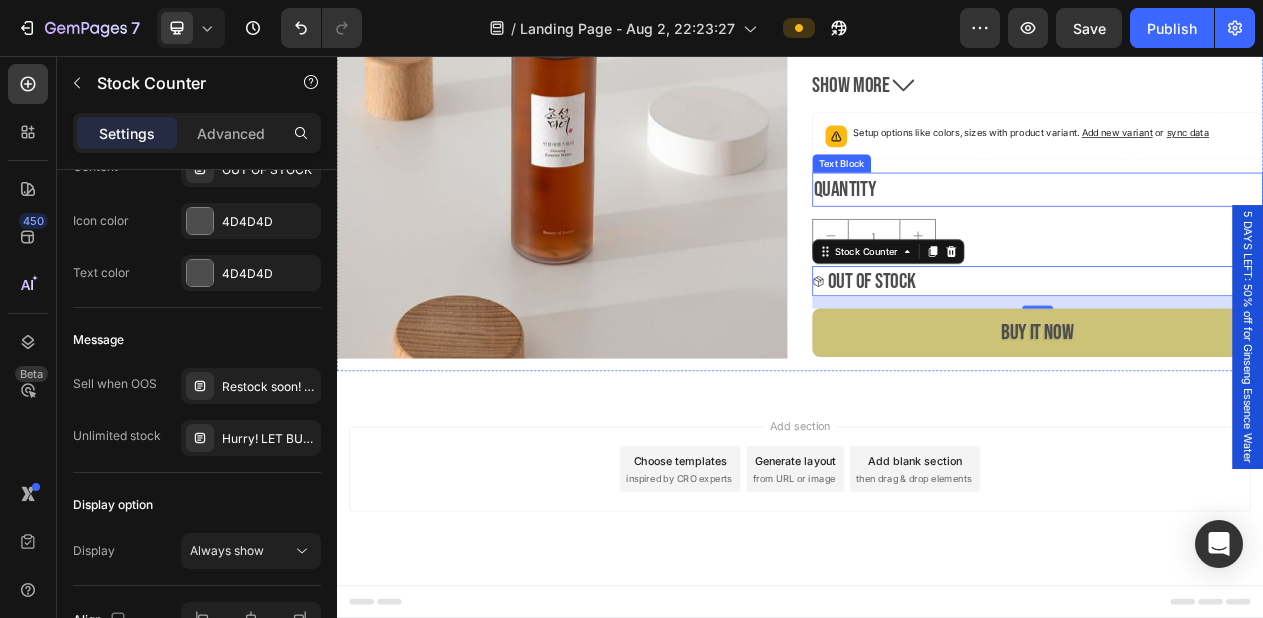 click on "Quantity" at bounding box center [1245, 228] 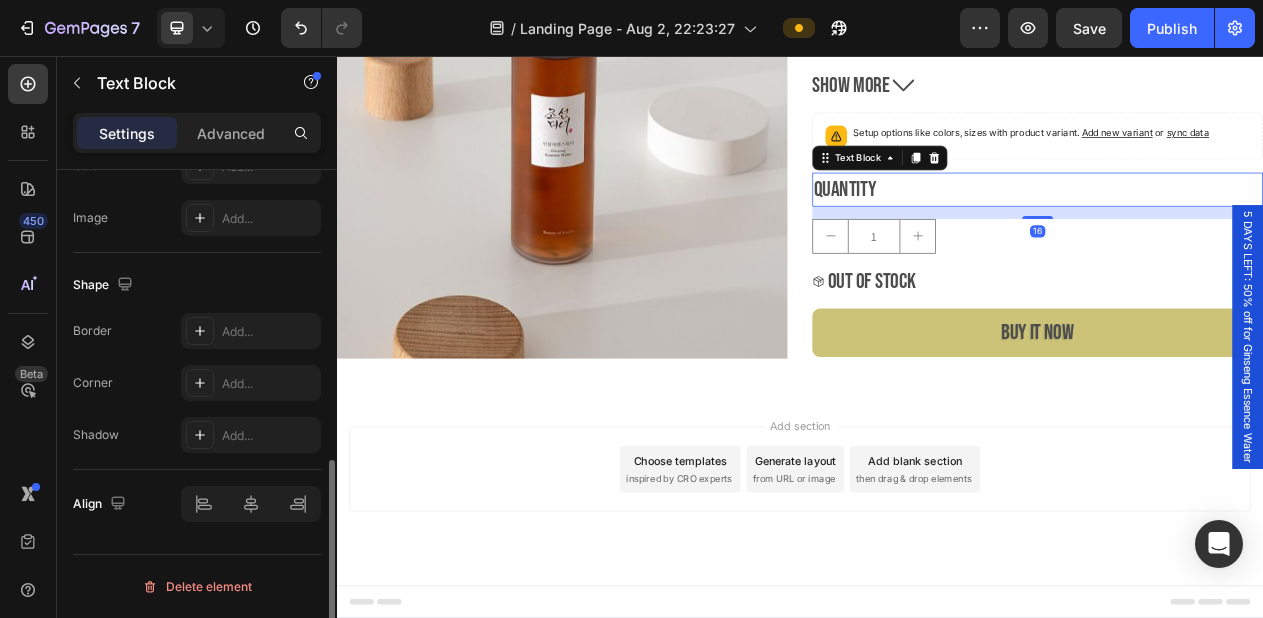 scroll, scrollTop: 0, scrollLeft: 0, axis: both 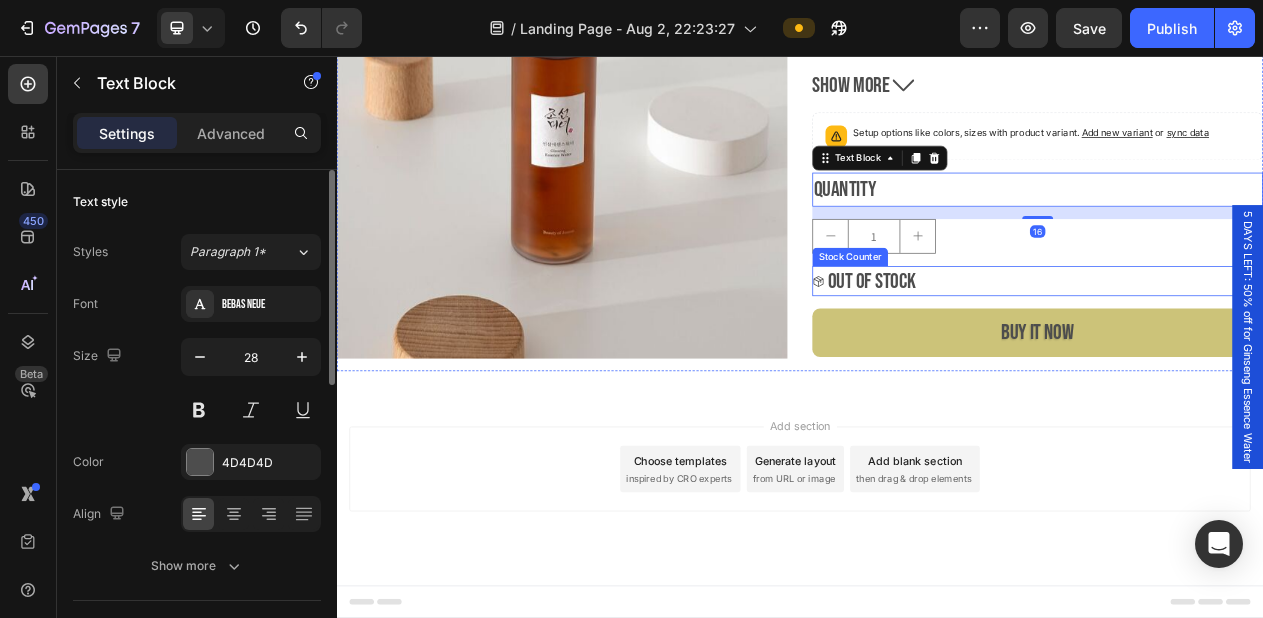 click on "OUT OF STOCK" at bounding box center (1245, 347) 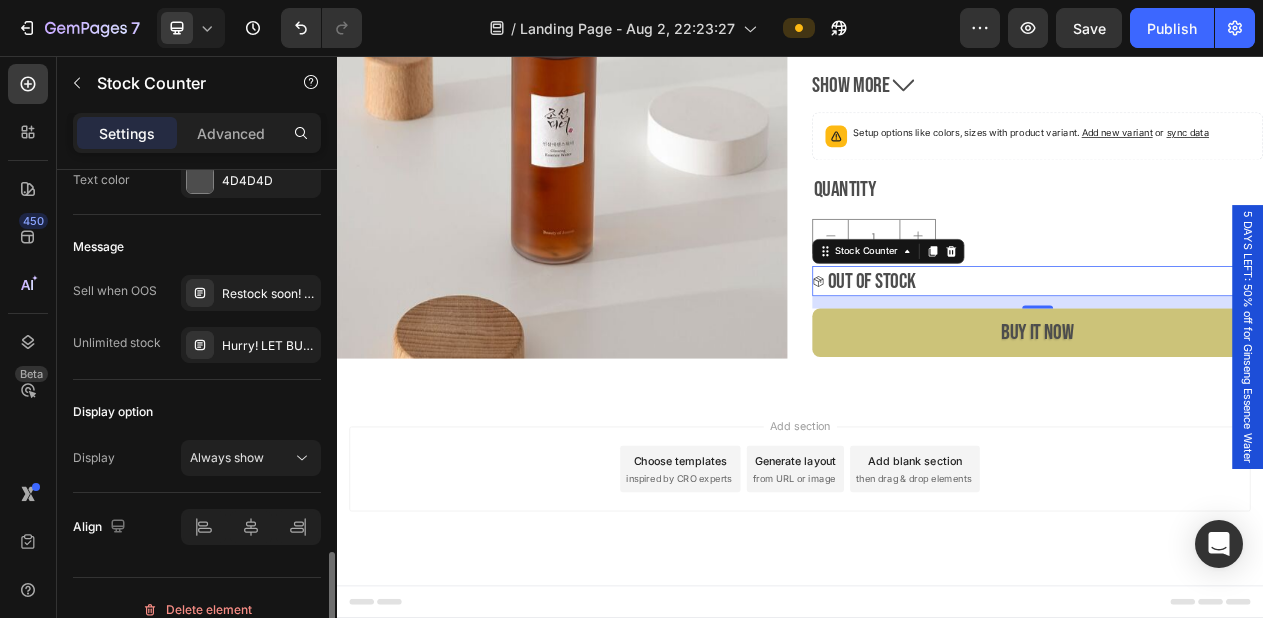 scroll, scrollTop: 1661, scrollLeft: 0, axis: vertical 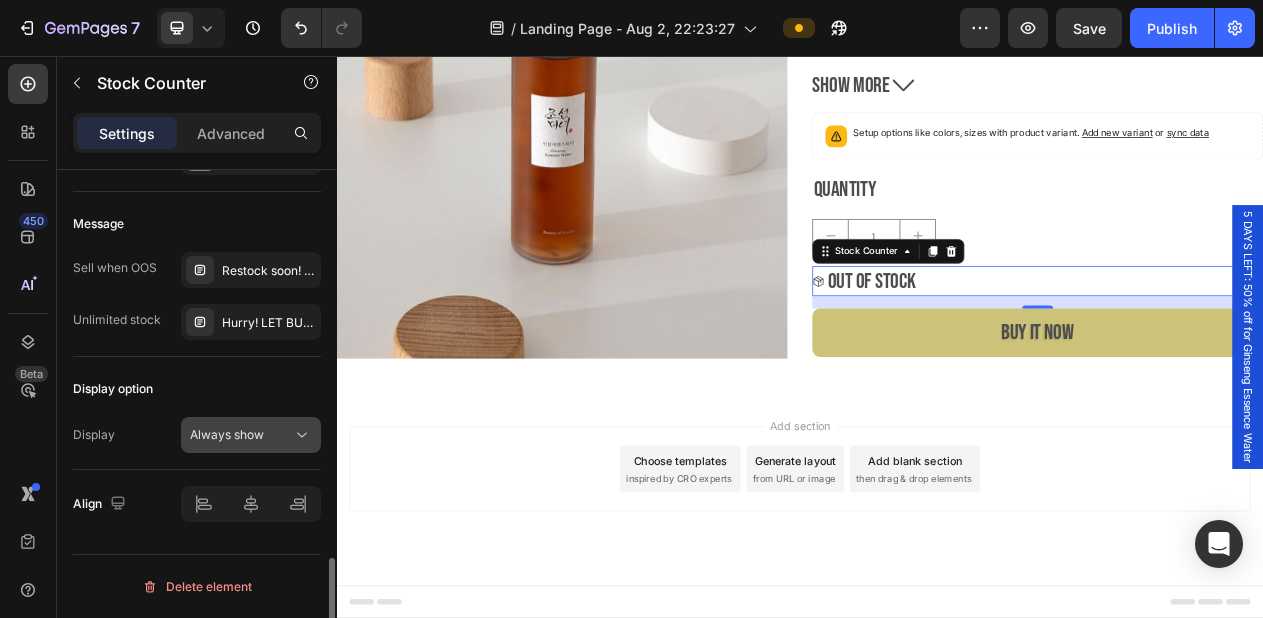 click on "Always show" at bounding box center (241, 435) 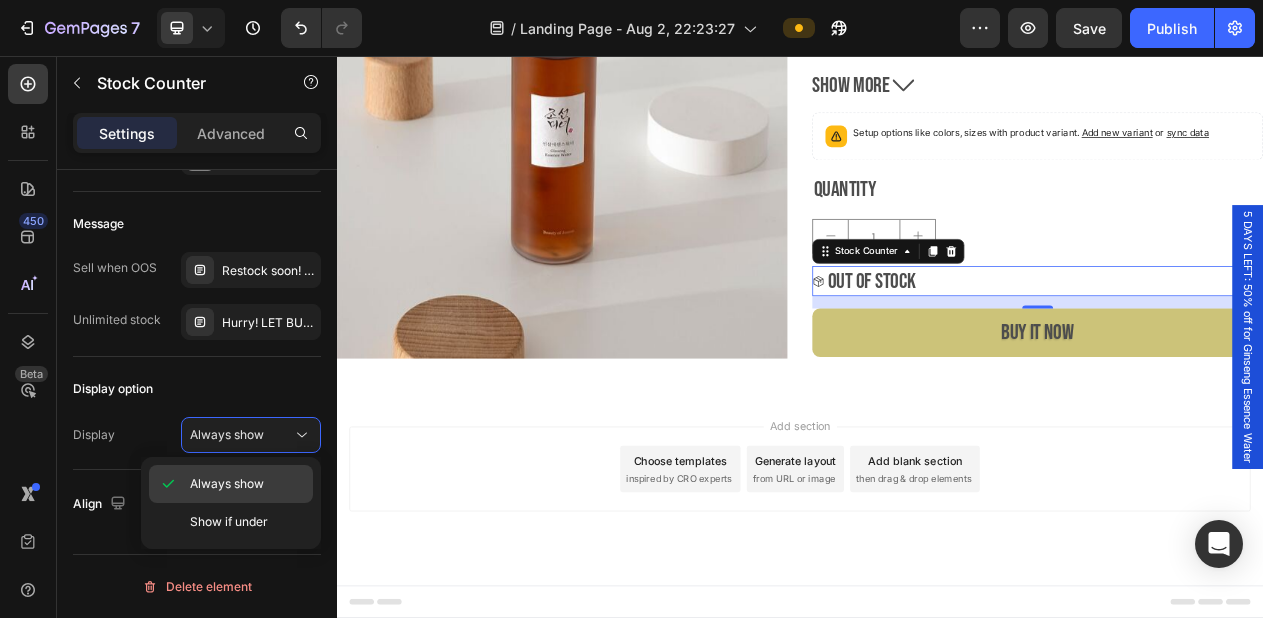 click on "Always show" 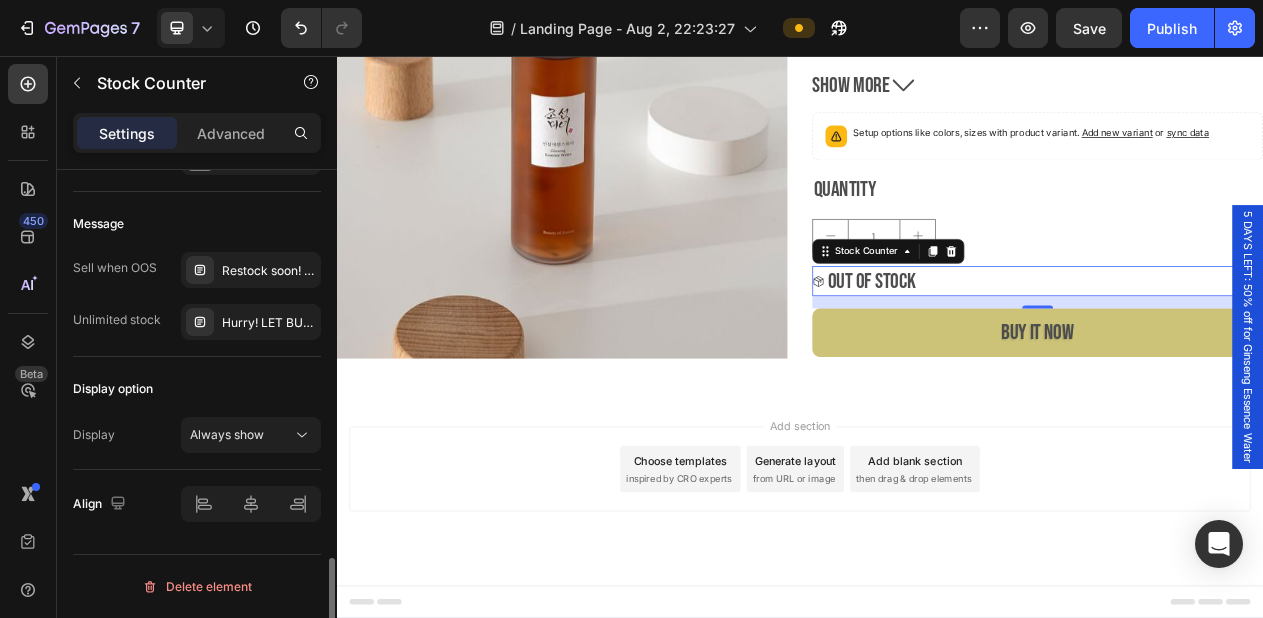 click on "Display option" at bounding box center [197, 389] 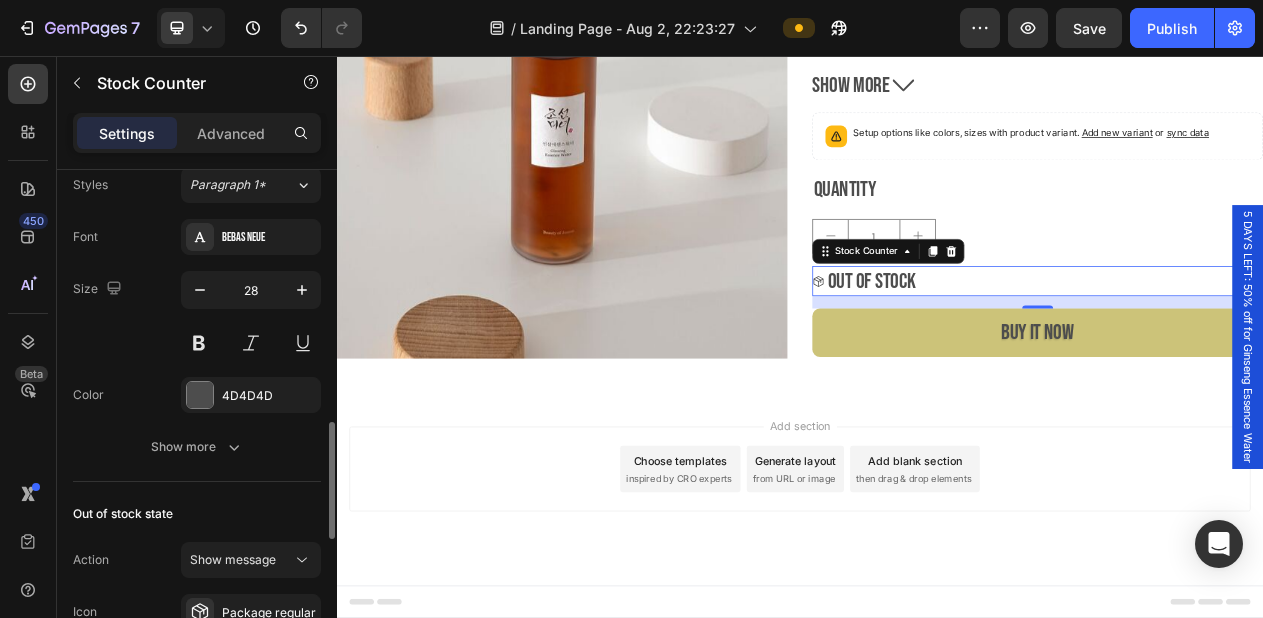 scroll, scrollTop: 1051, scrollLeft: 0, axis: vertical 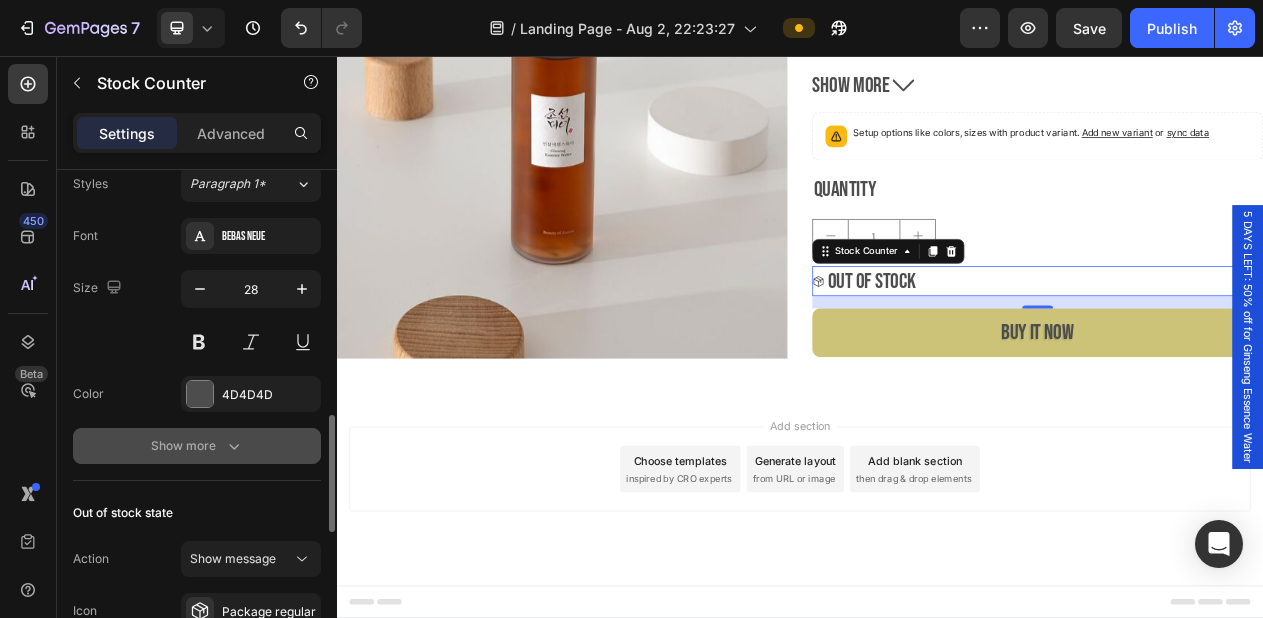 click on "Show more" at bounding box center (197, 446) 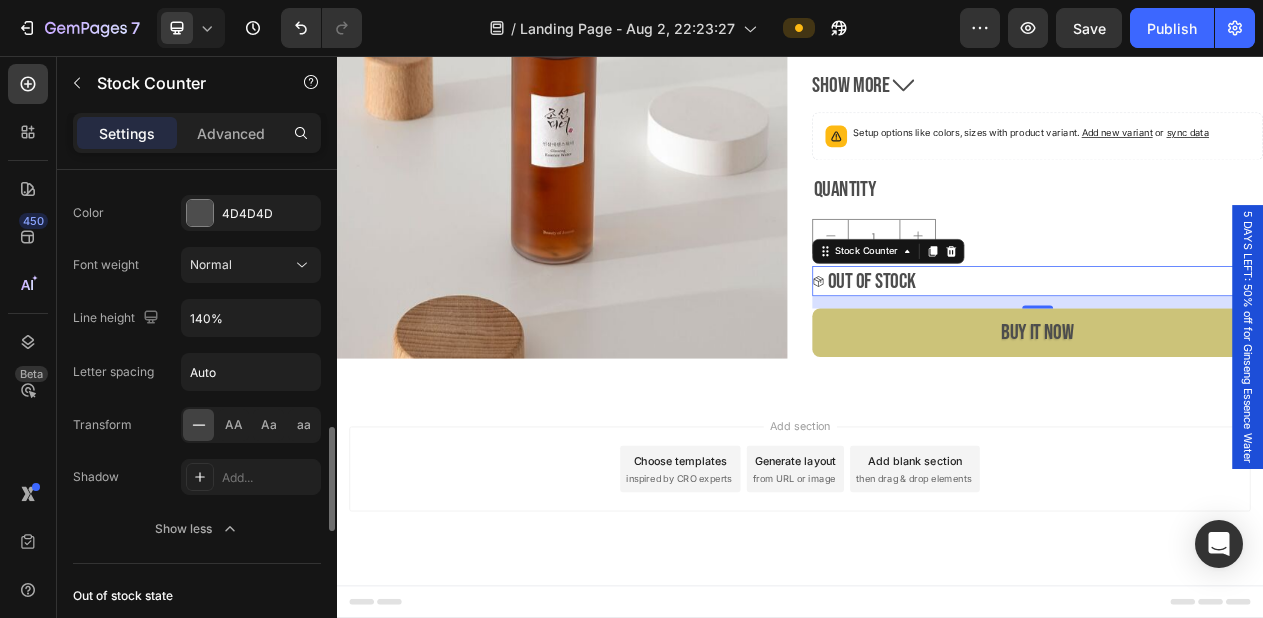 scroll, scrollTop: 1237, scrollLeft: 0, axis: vertical 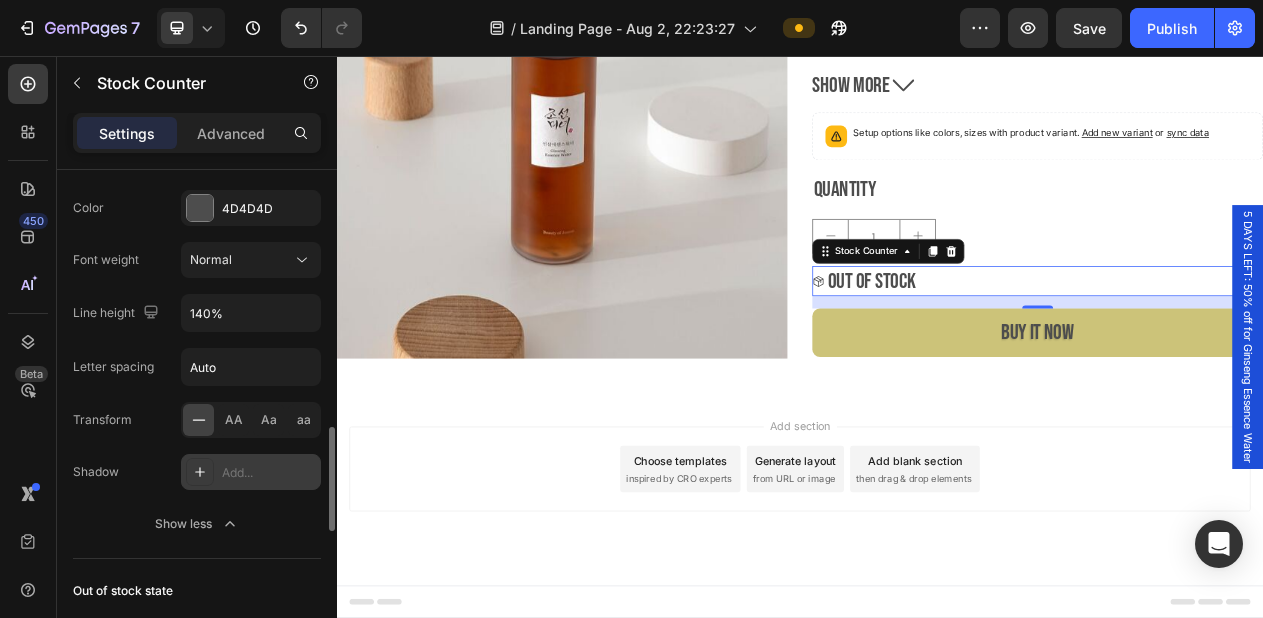 click on "Add..." at bounding box center [269, 473] 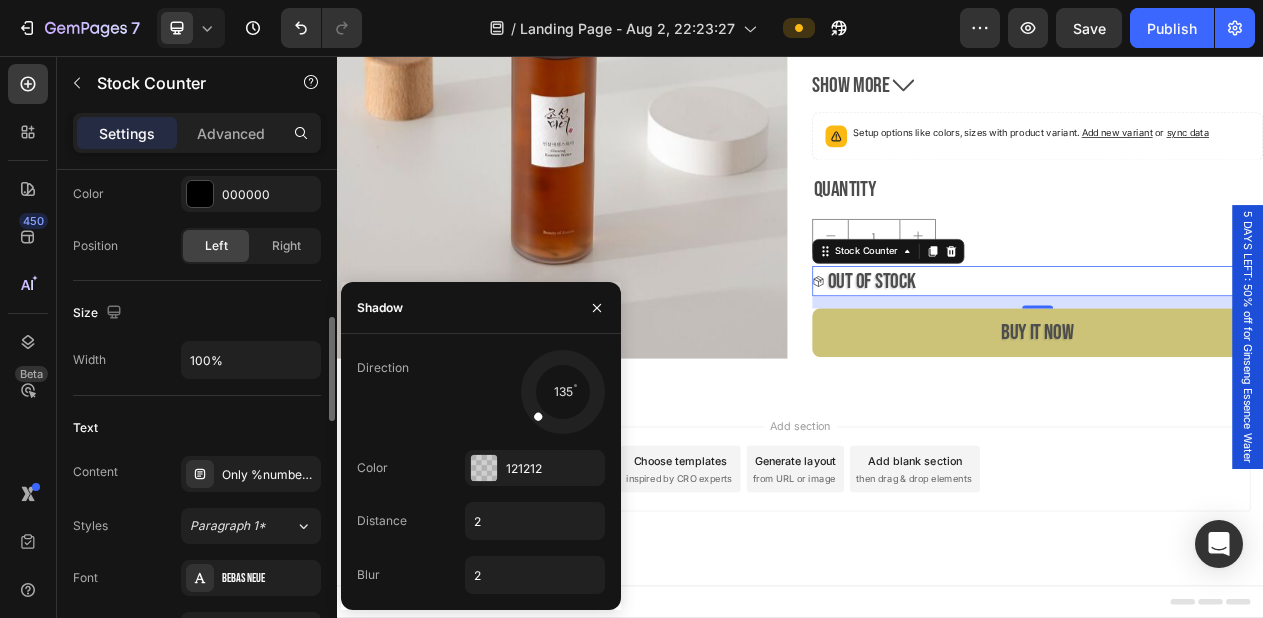 click on "Text Content Only %number% left Styles Paragraph 1* Font Bebas Neue Size 28 Color 4D4D4D Font weight Normal Line height 140% Letter spacing Auto Transform AA Aa aa Shadow 121212 Show less" 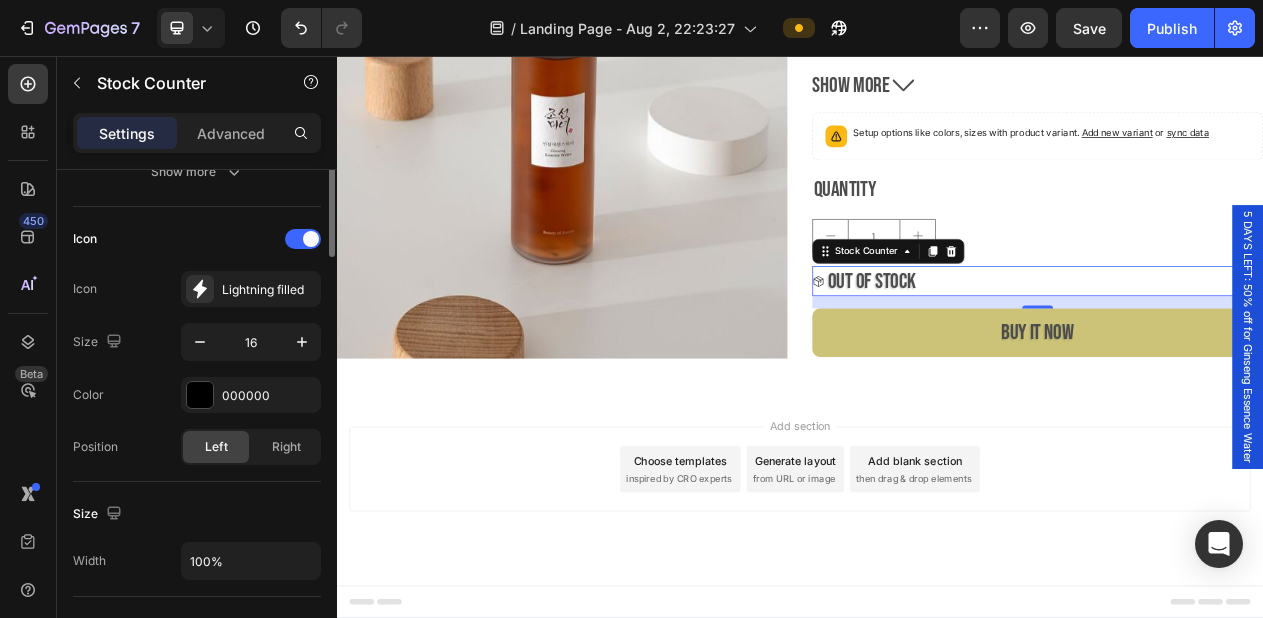 scroll, scrollTop: 407, scrollLeft: 0, axis: vertical 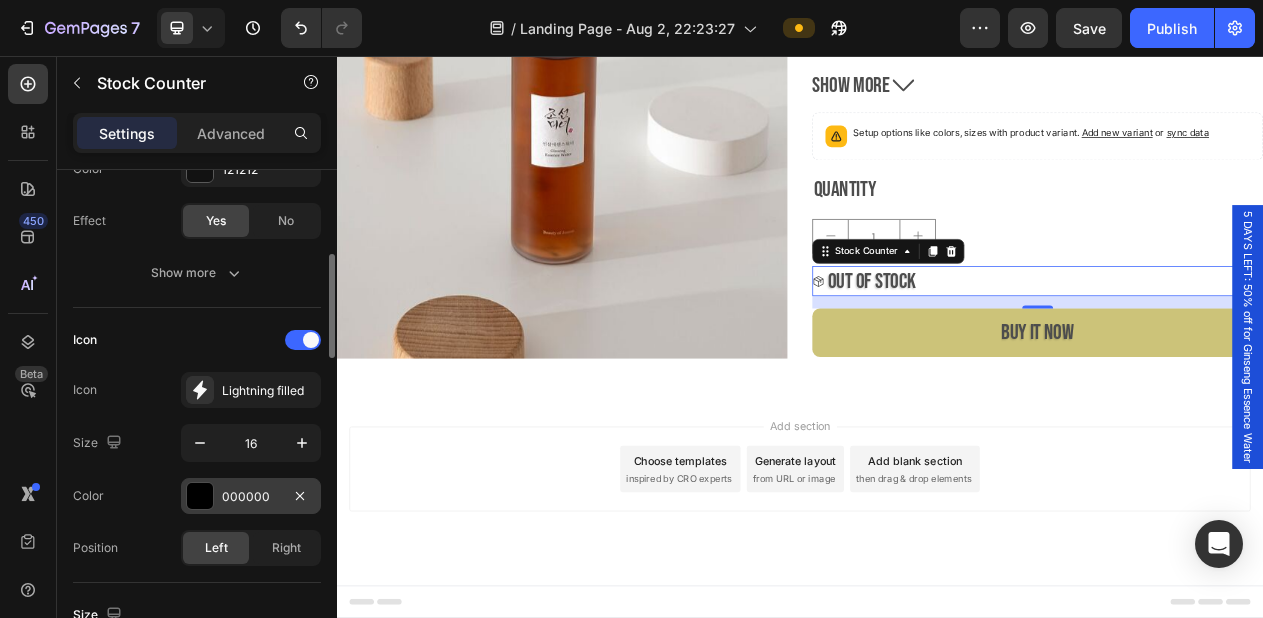 click on "000000" at bounding box center [251, 496] 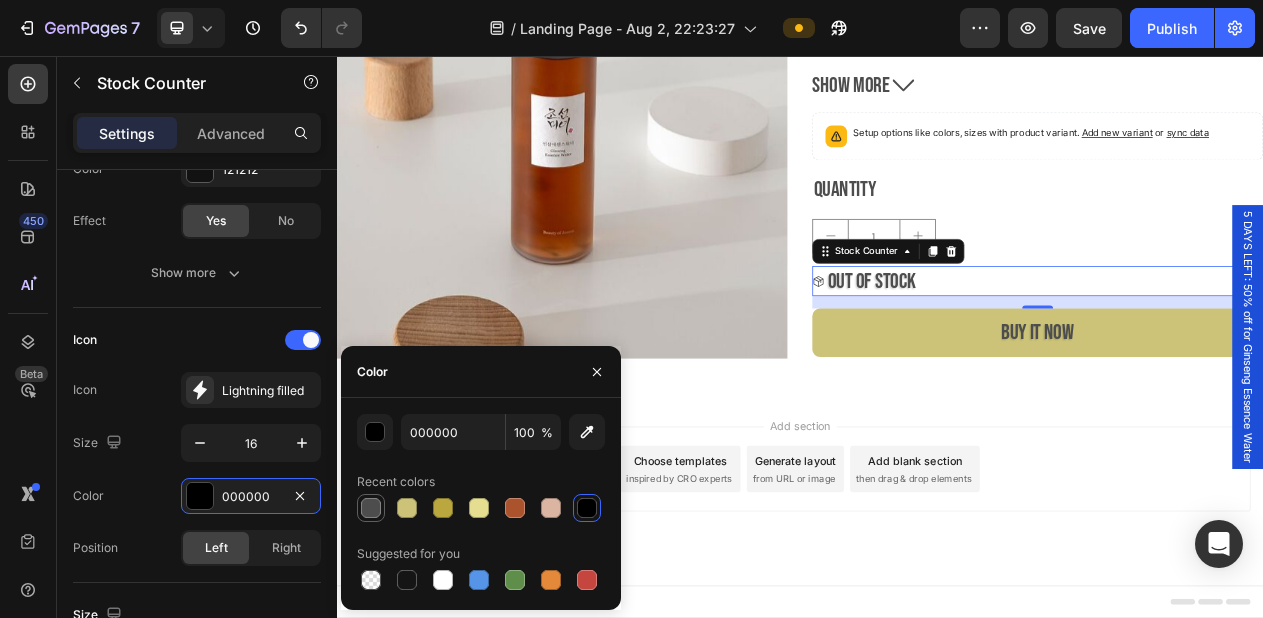 click at bounding box center (371, 508) 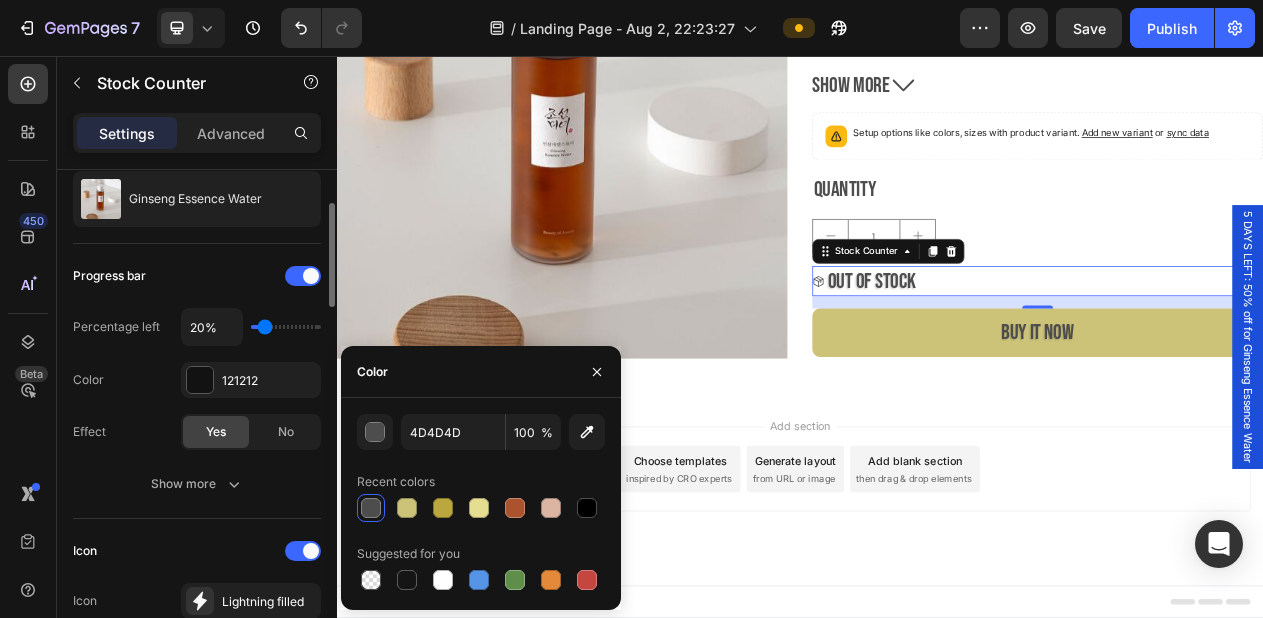 scroll, scrollTop: 190, scrollLeft: 0, axis: vertical 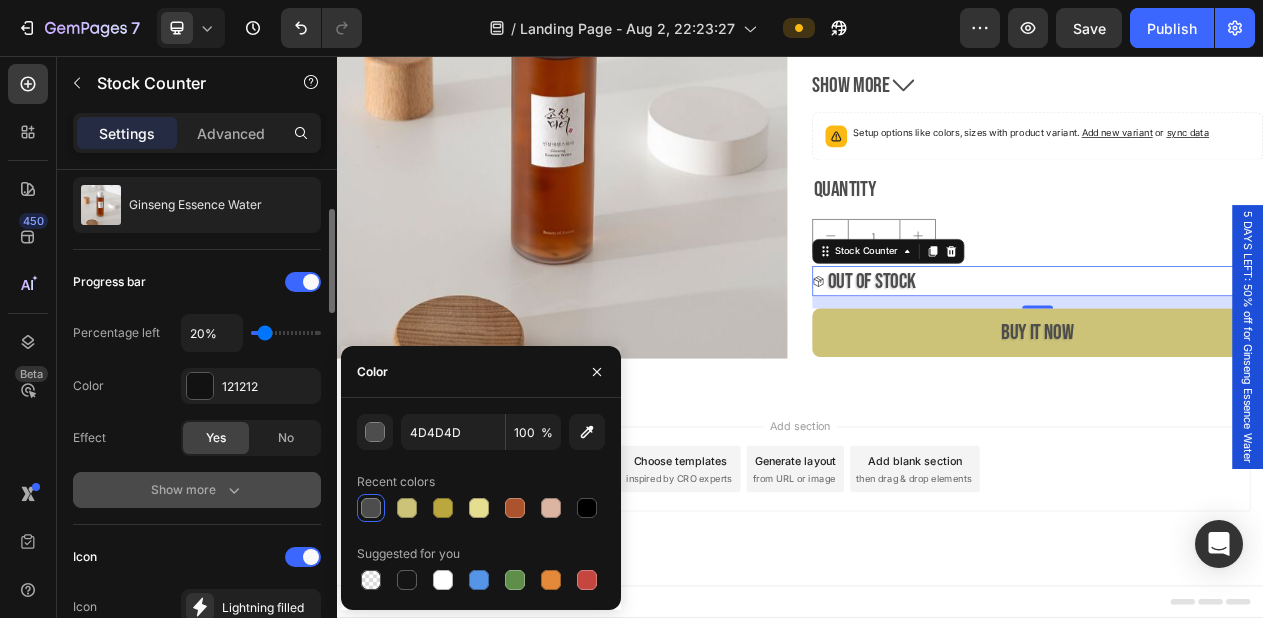 click on "Show more" at bounding box center (197, 490) 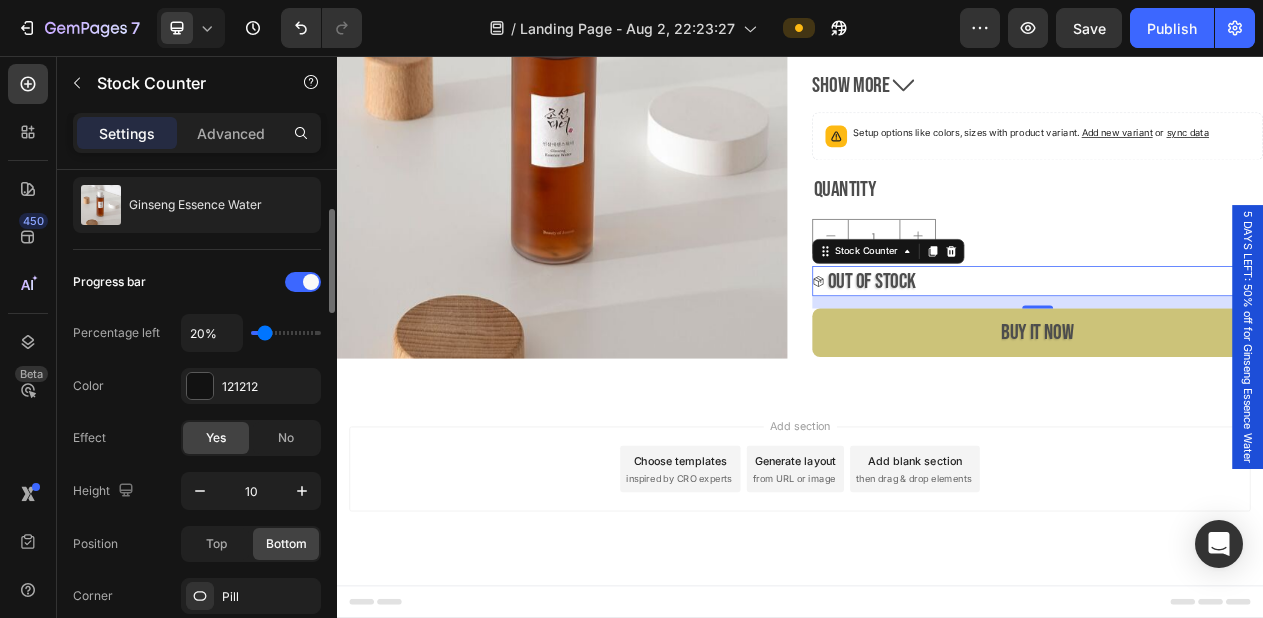 type on "30%" 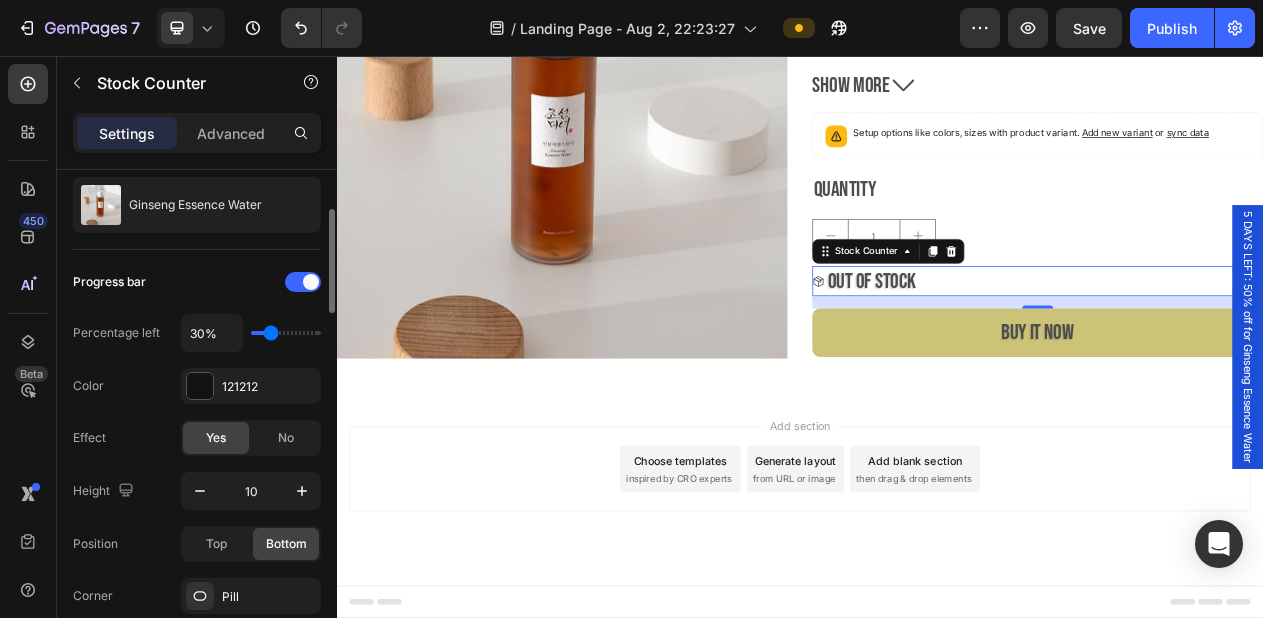 type on "40%" 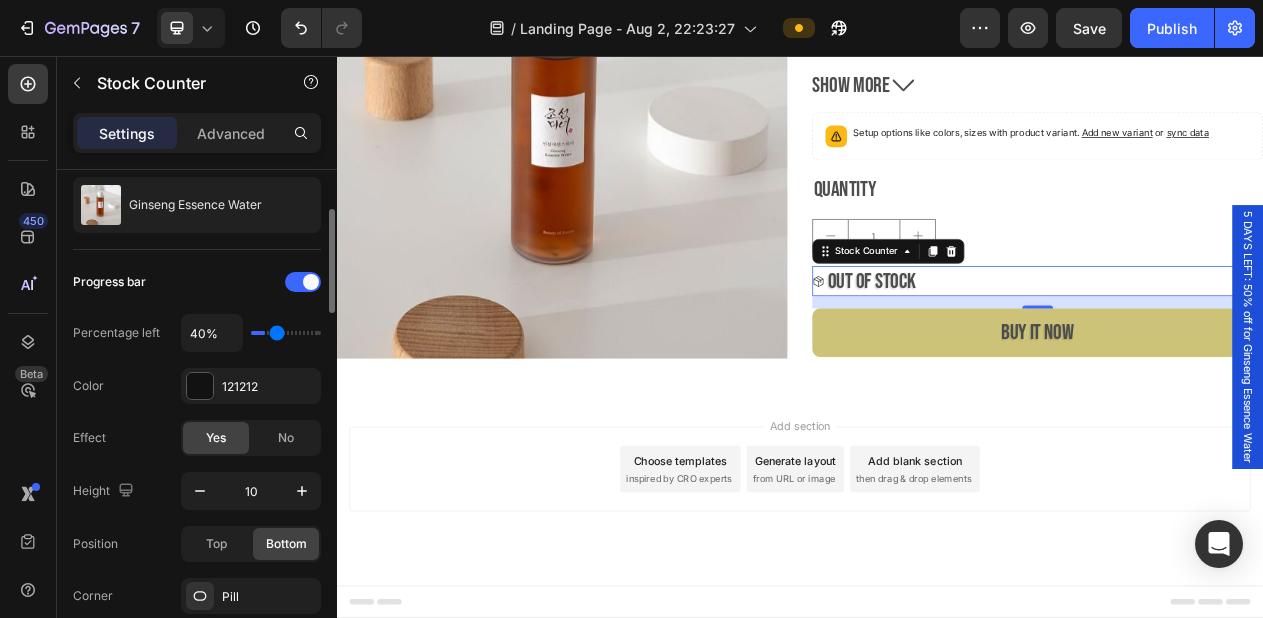 type on "50%" 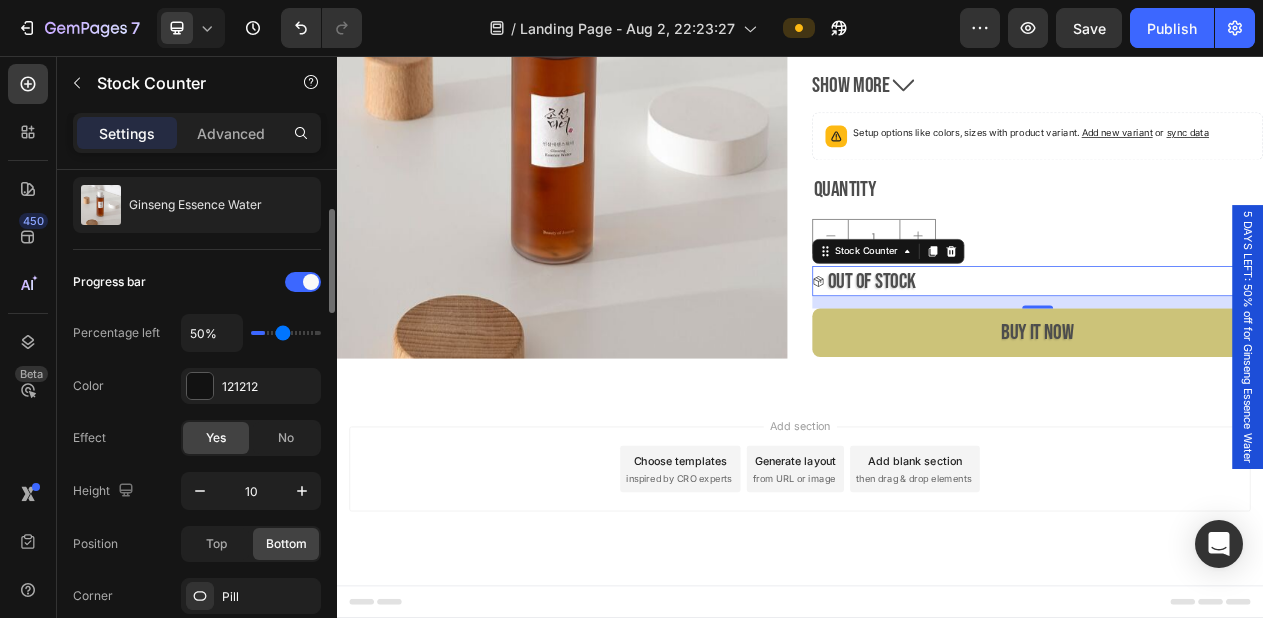 type on "60%" 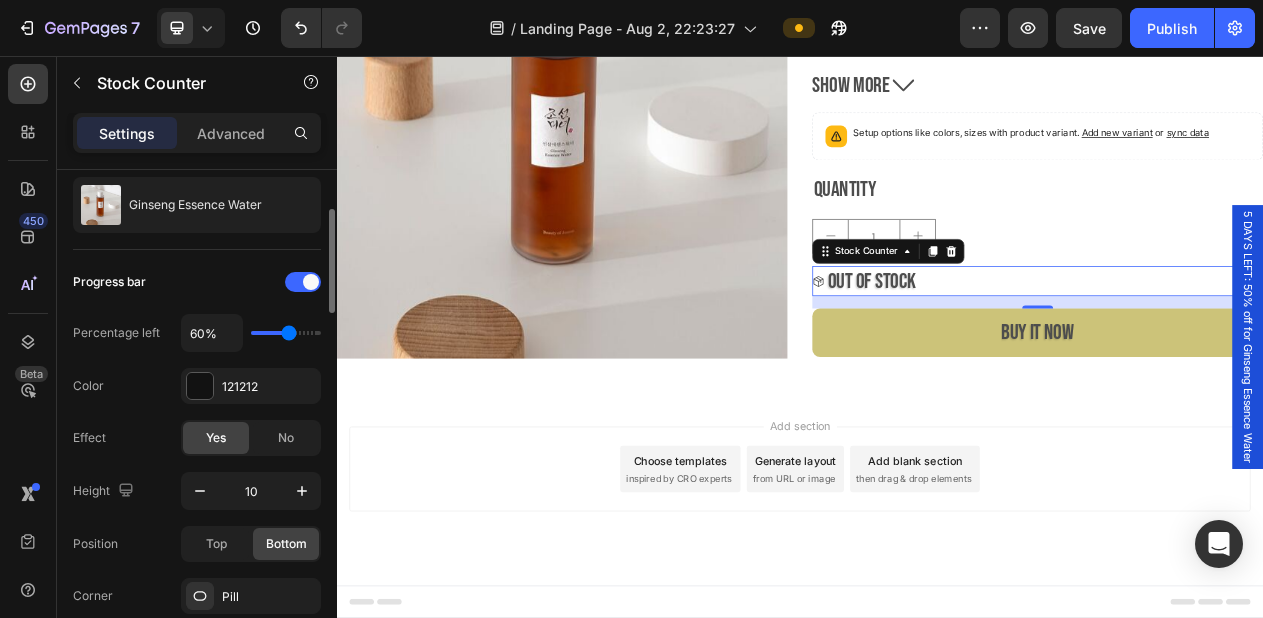 type on "70%" 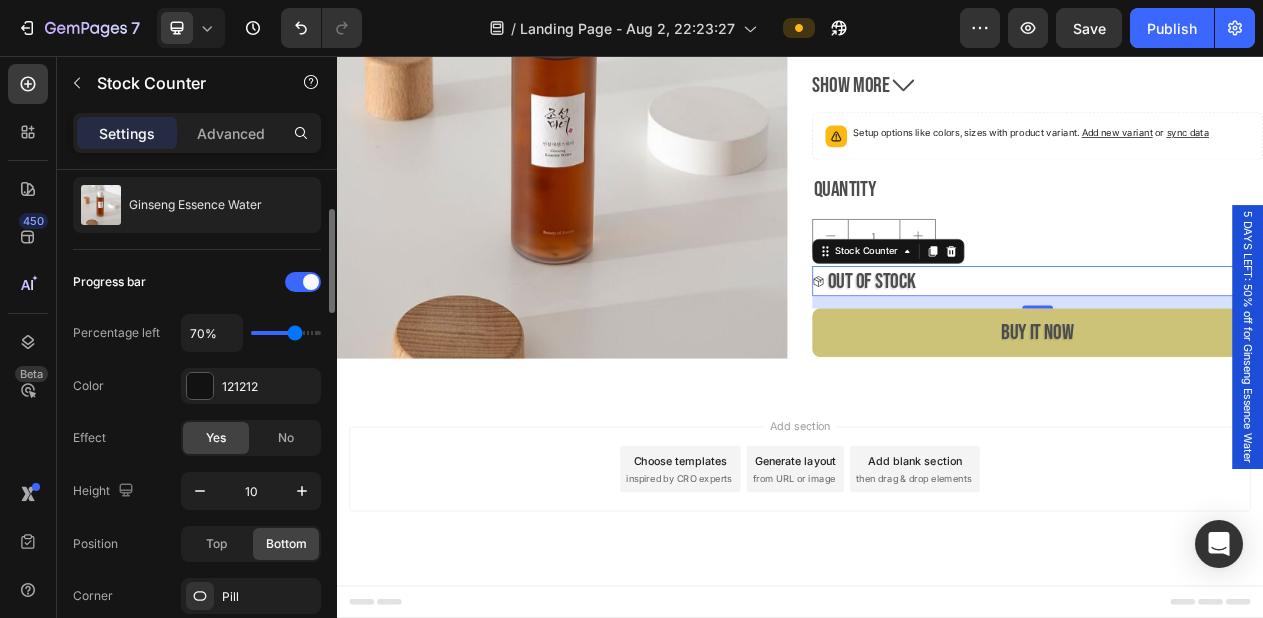 type on "80%" 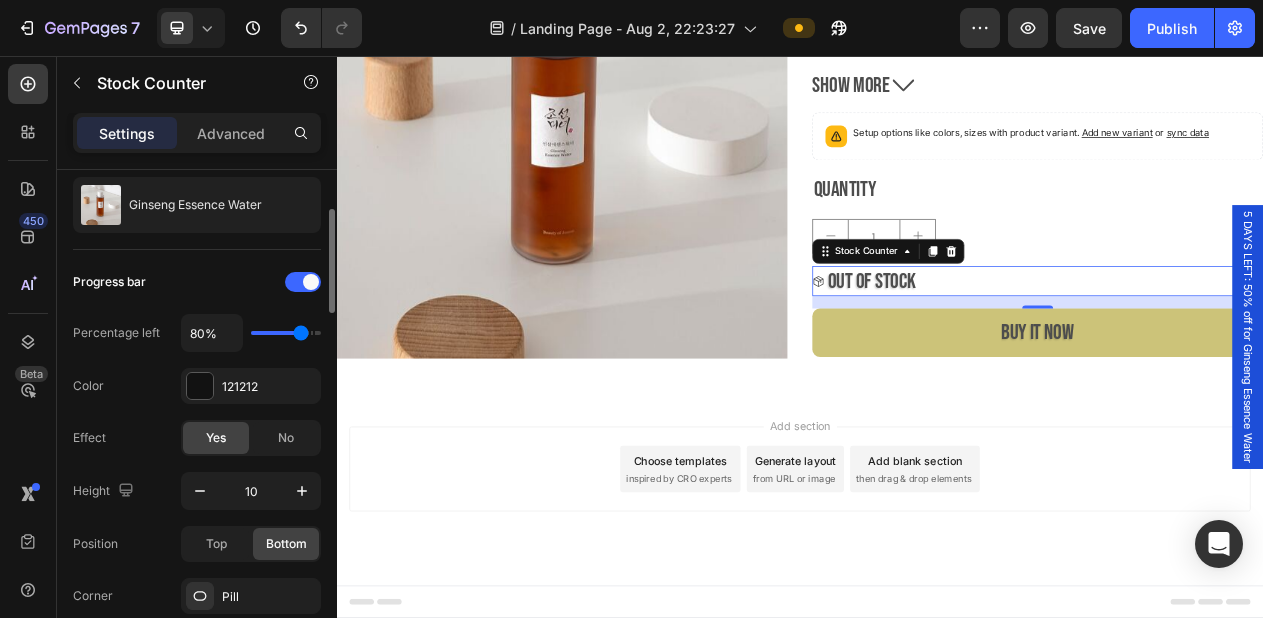 drag, startPoint x: 266, startPoint y: 336, endPoint x: 303, endPoint y: 333, distance: 37.12142 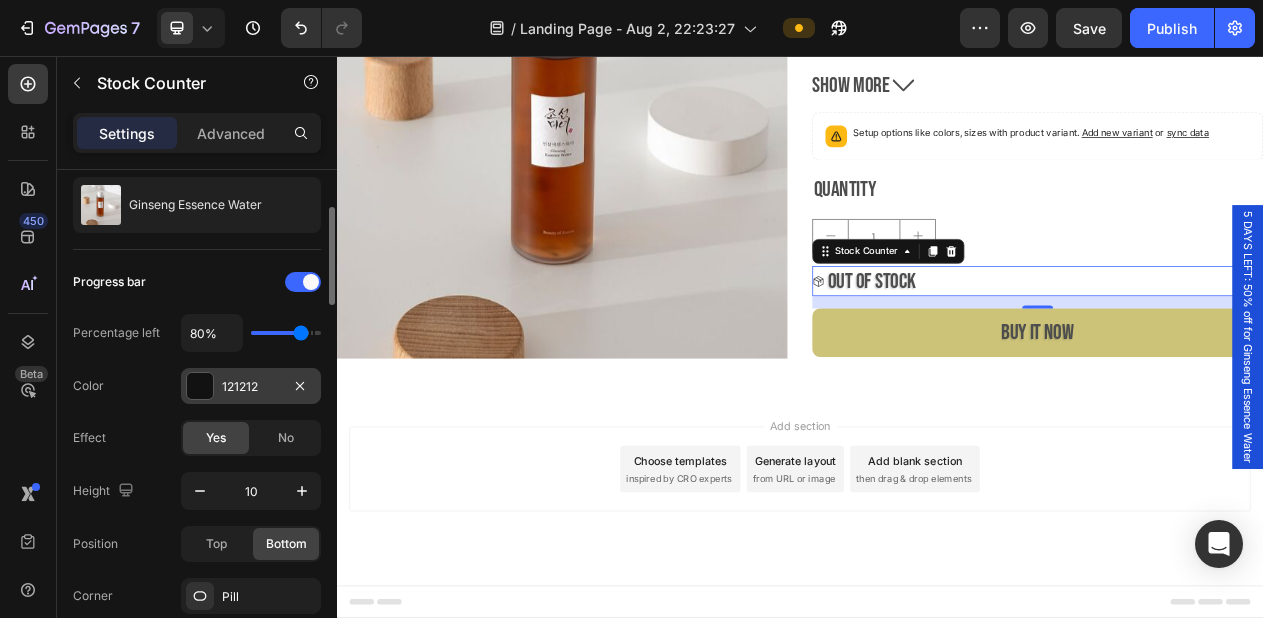 click on "121212" at bounding box center [251, 387] 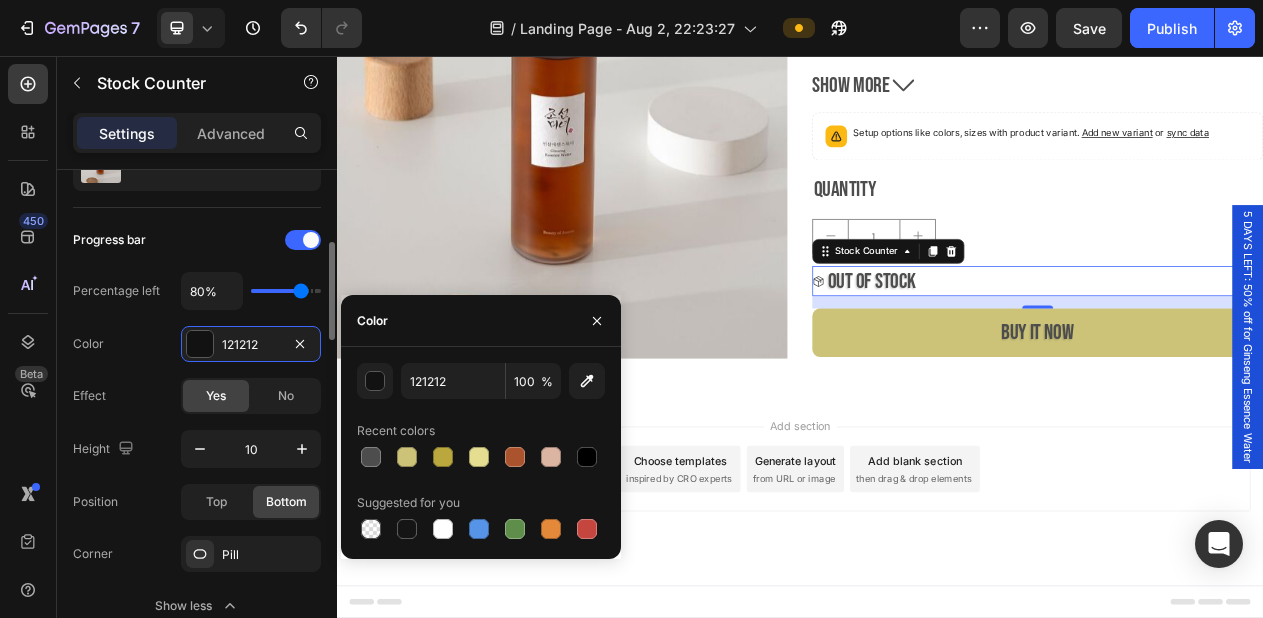 scroll, scrollTop: 260, scrollLeft: 0, axis: vertical 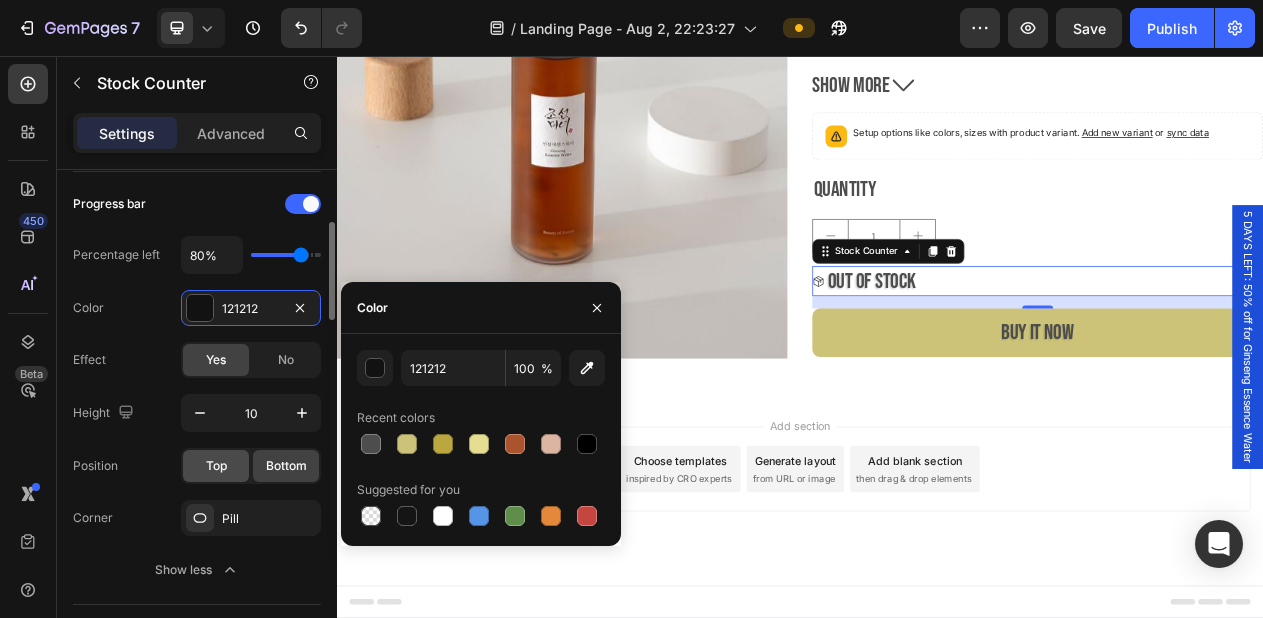 click on "Top" 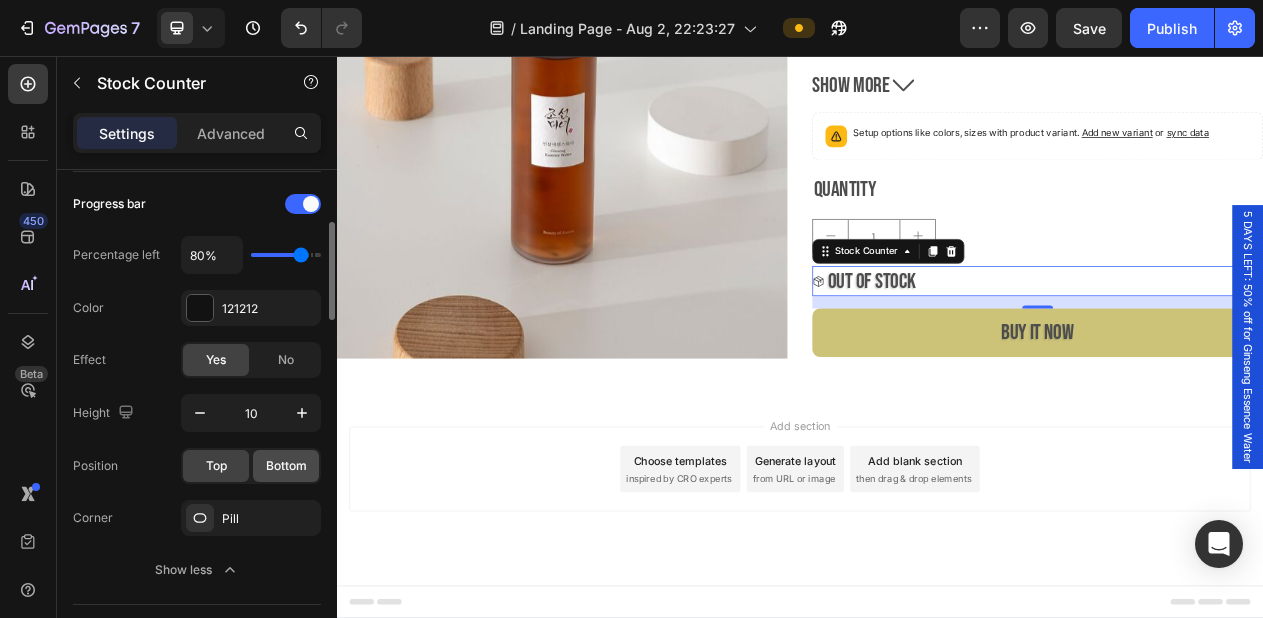 click on "Bottom" 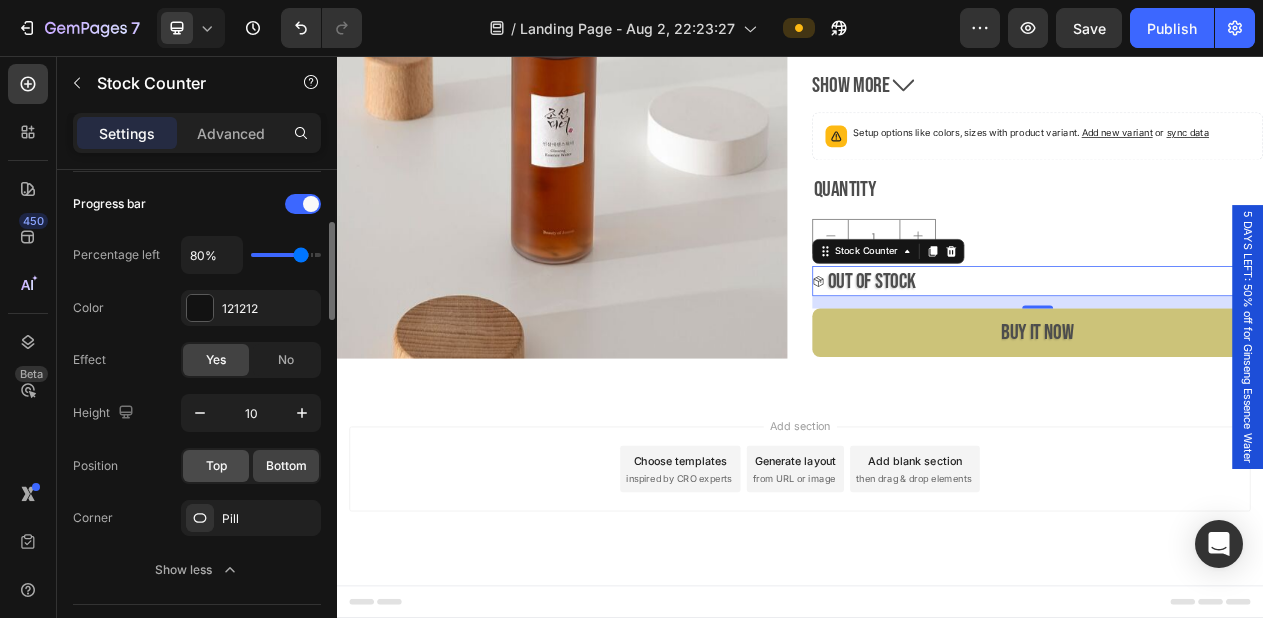 click on "Top" 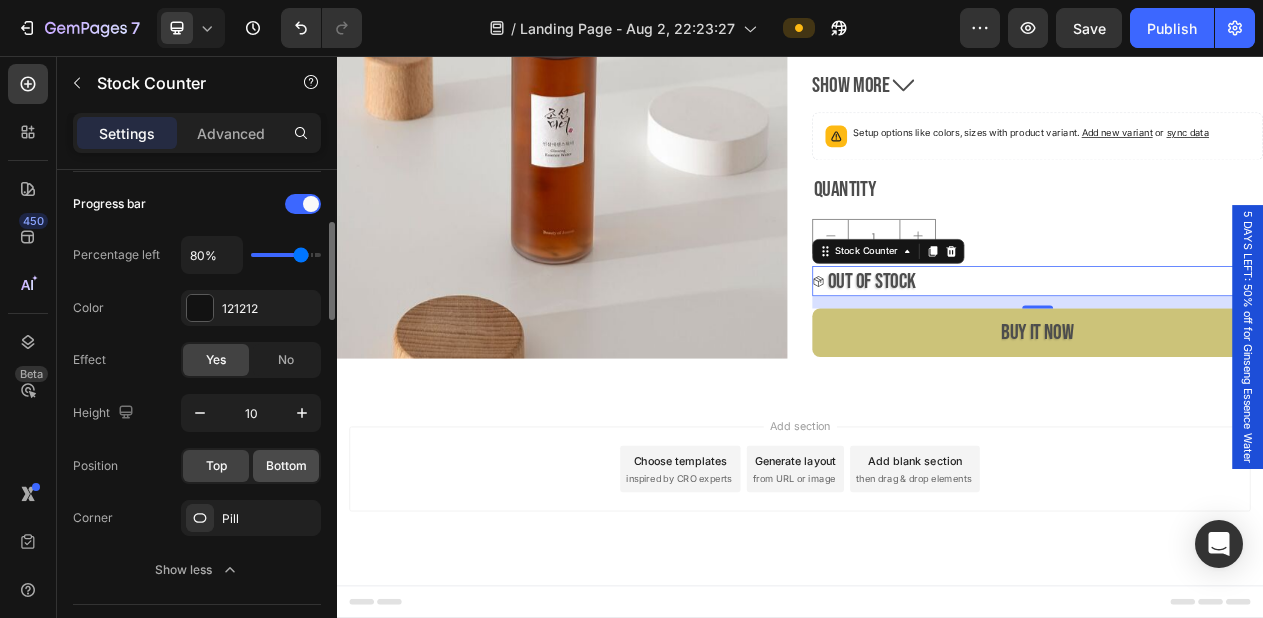click on "Bottom" 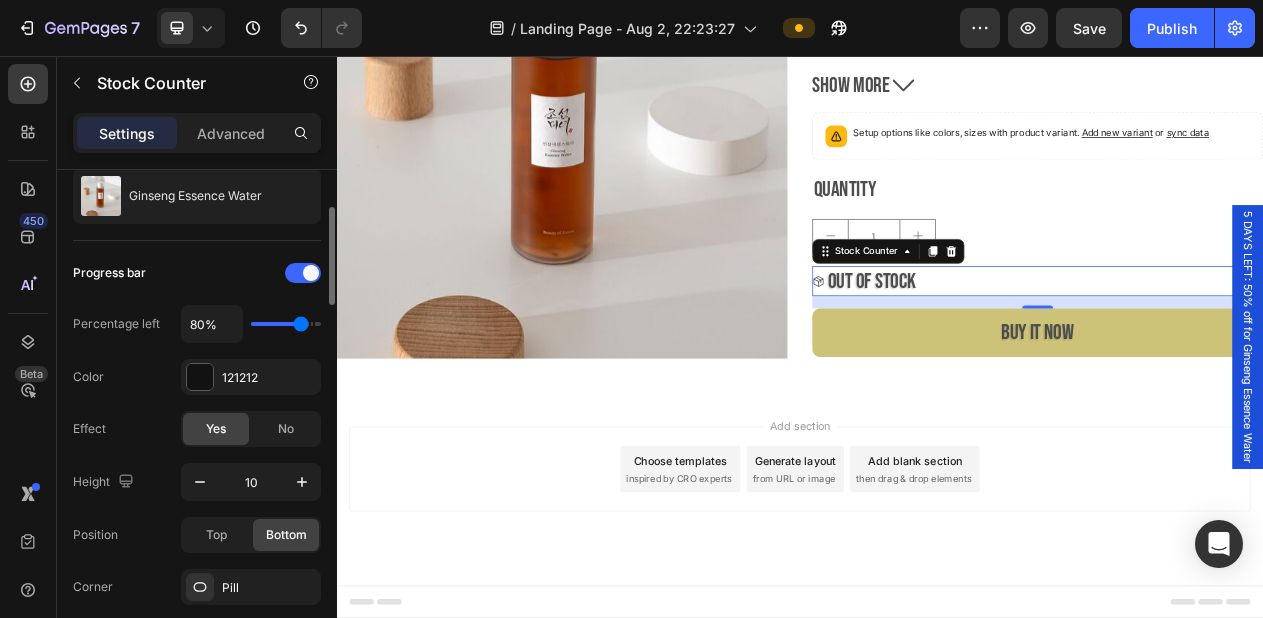 scroll, scrollTop: 198, scrollLeft: 0, axis: vertical 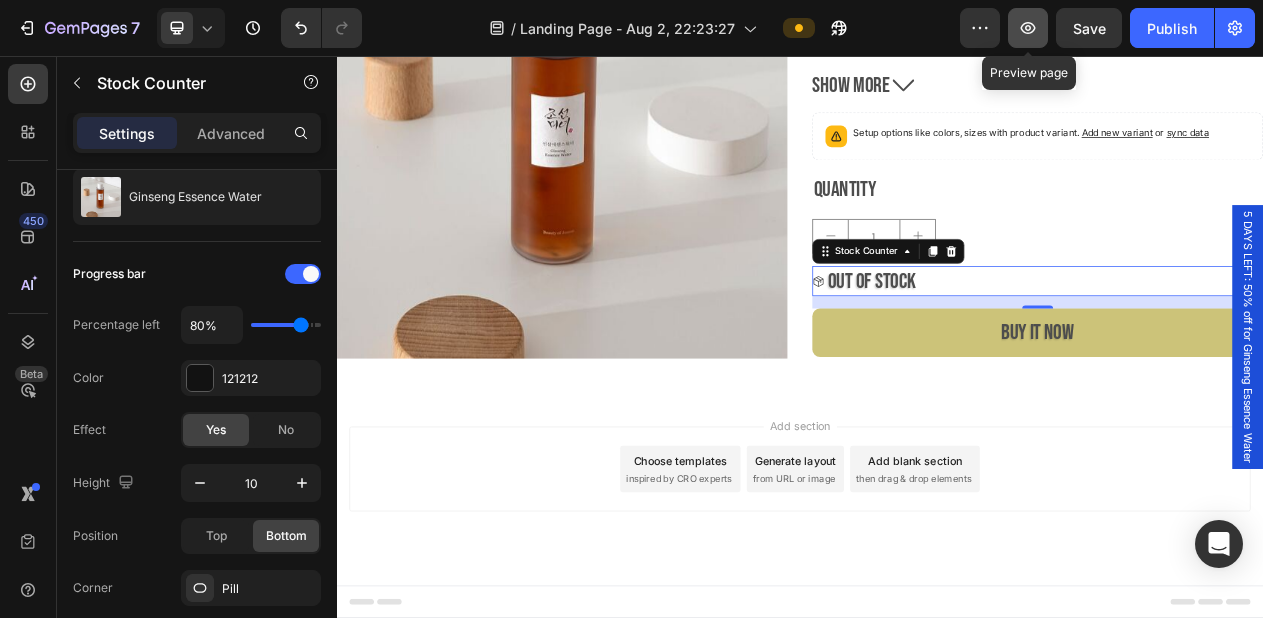 click 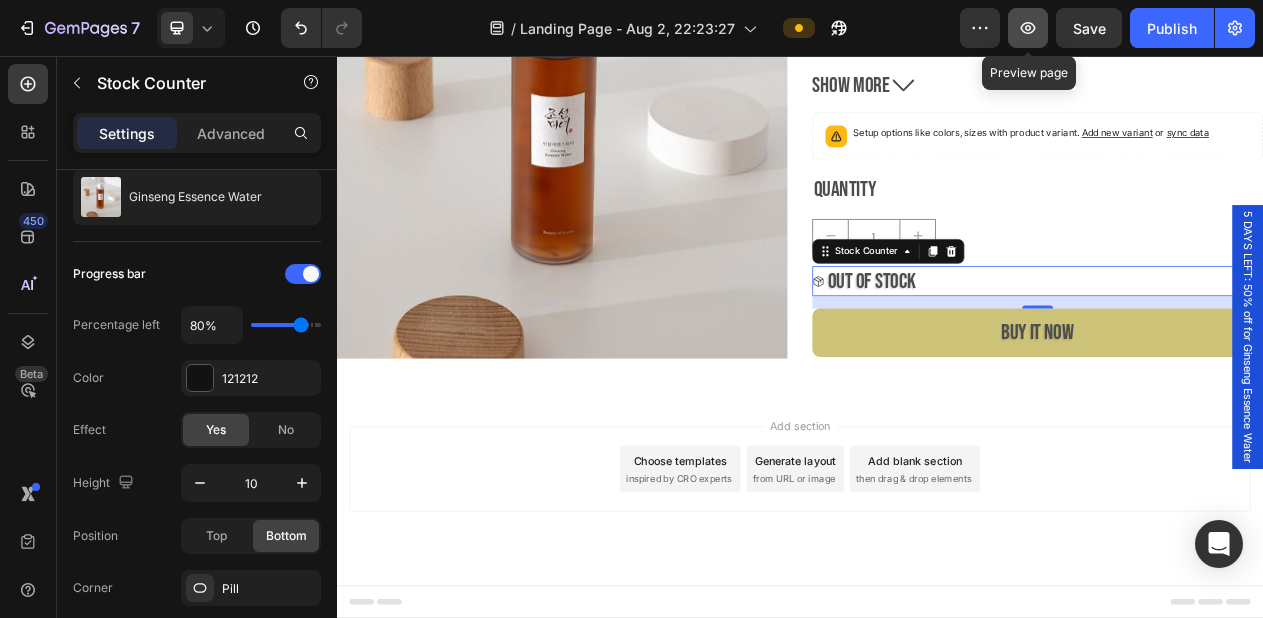 click 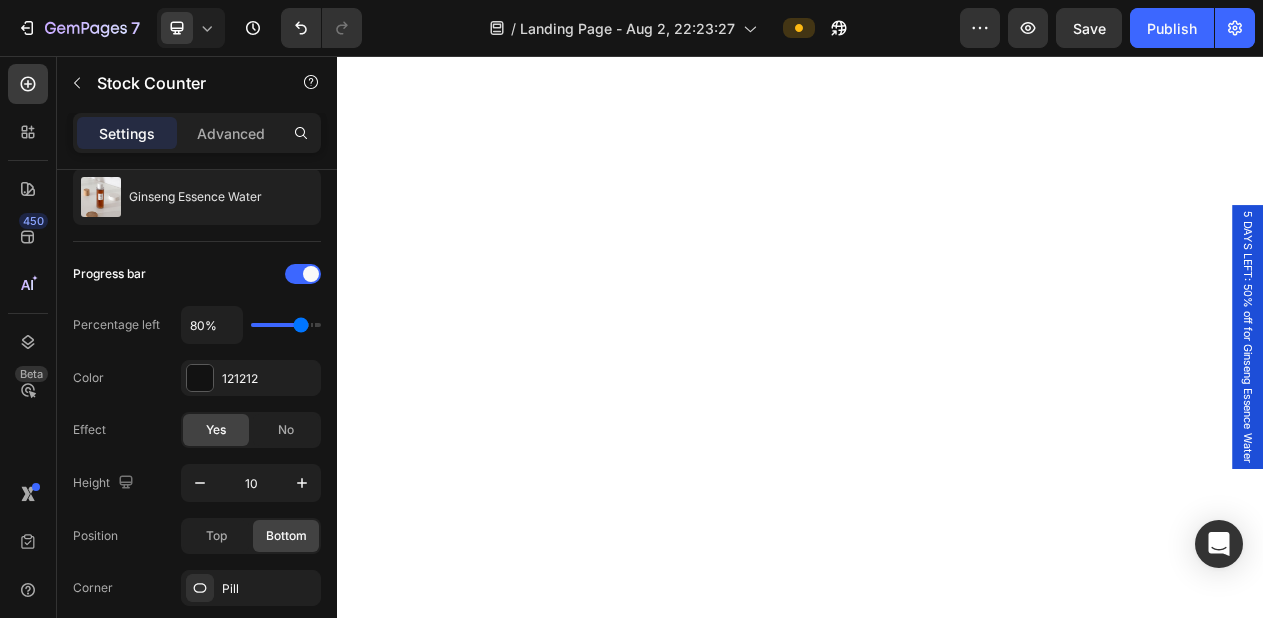 scroll, scrollTop: 0, scrollLeft: 0, axis: both 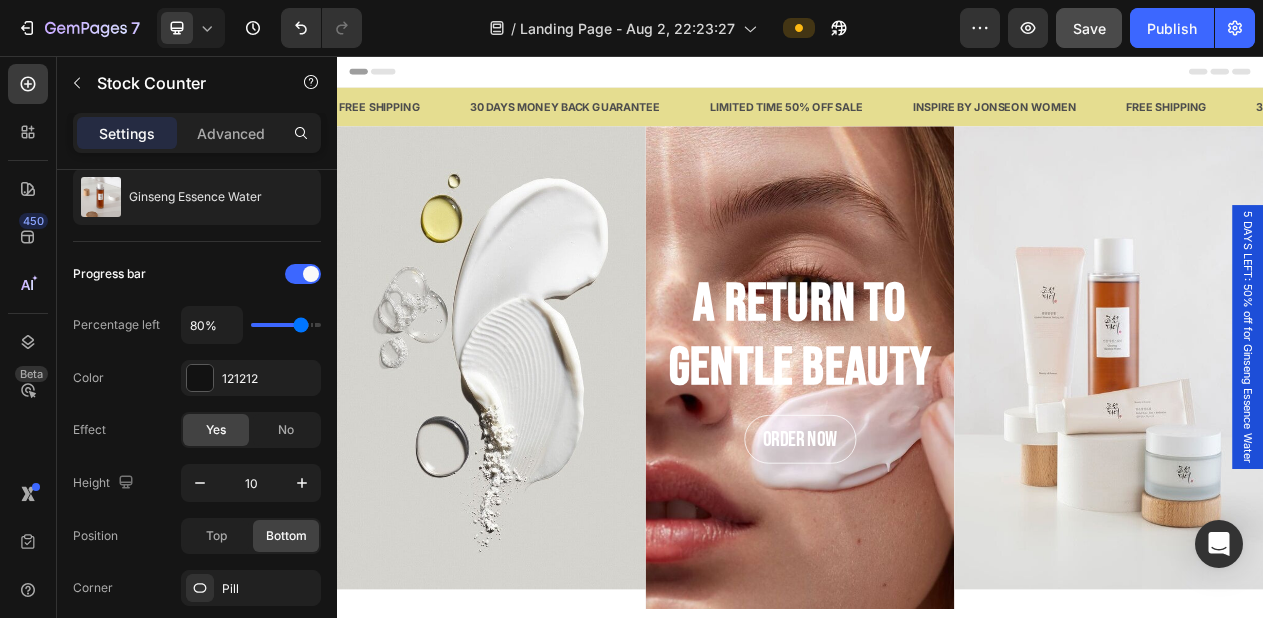 click on "Save" at bounding box center (1089, 28) 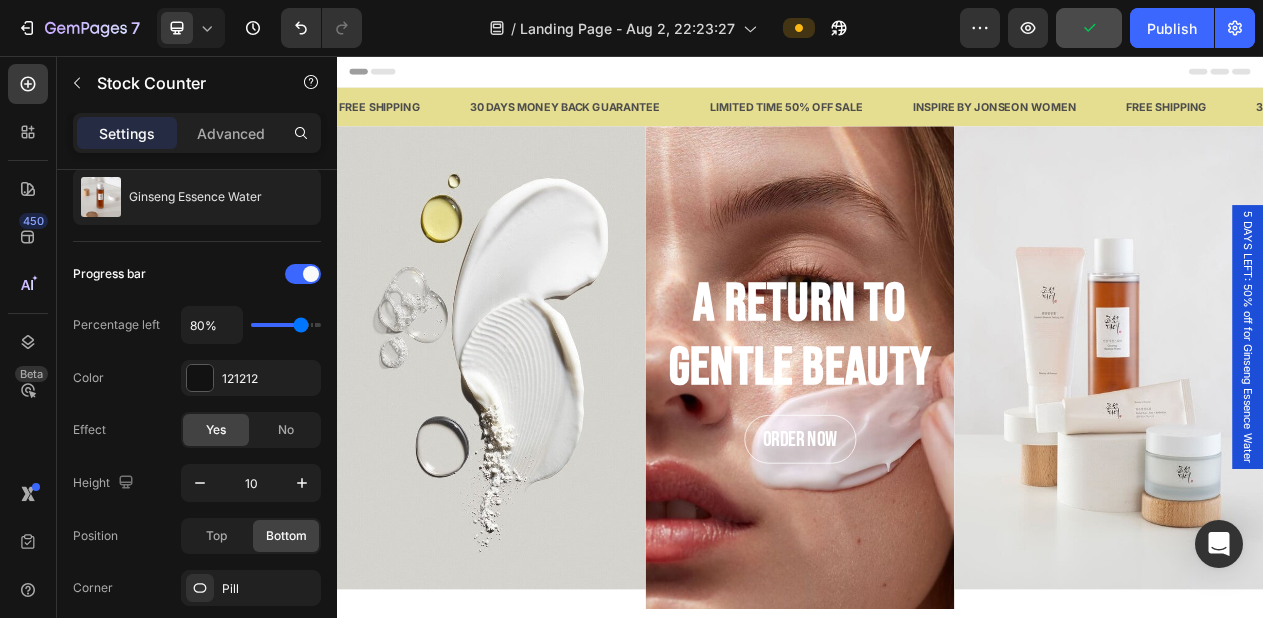 click 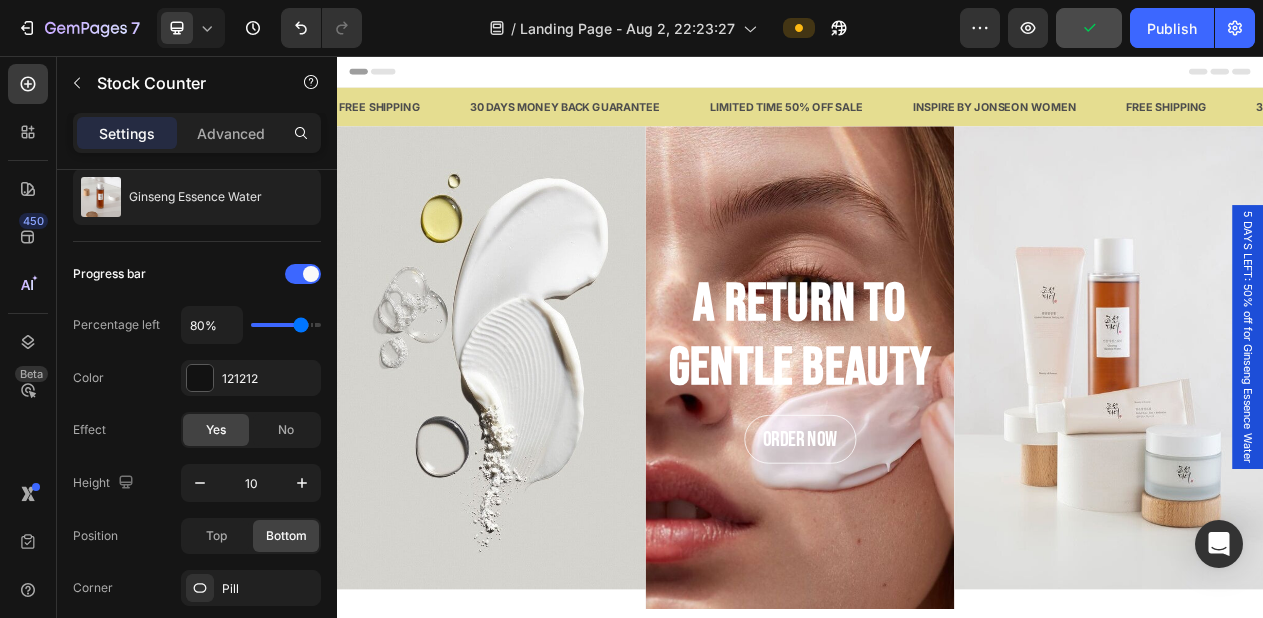 click 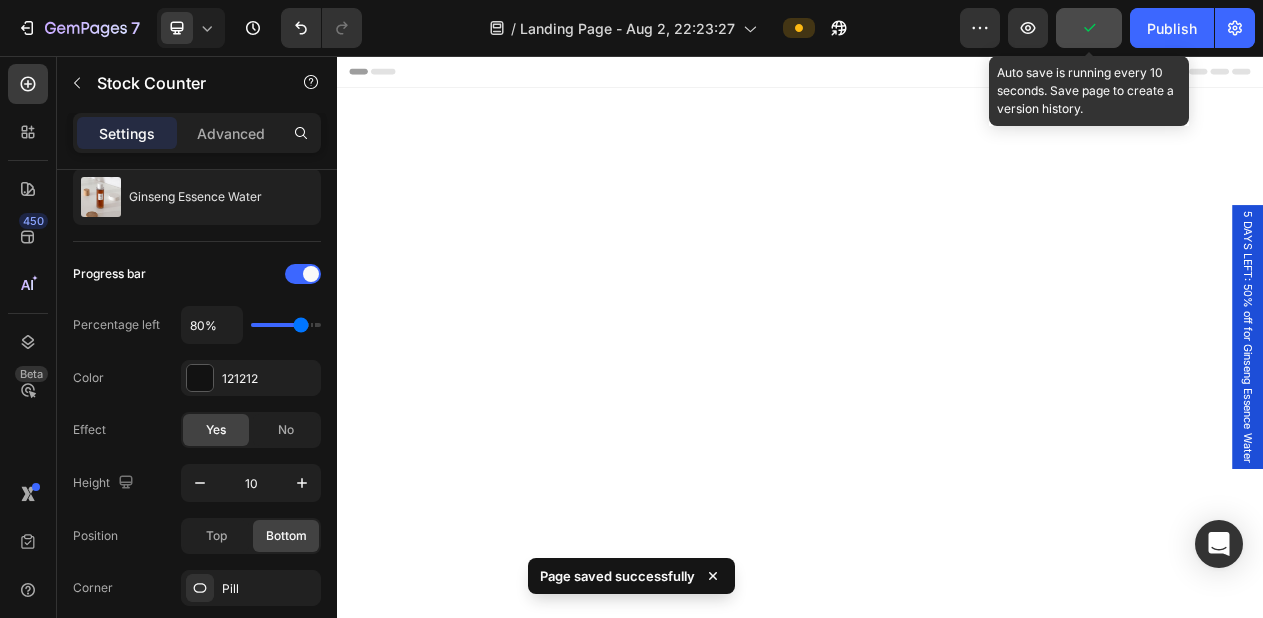 scroll, scrollTop: 999, scrollLeft: 0, axis: vertical 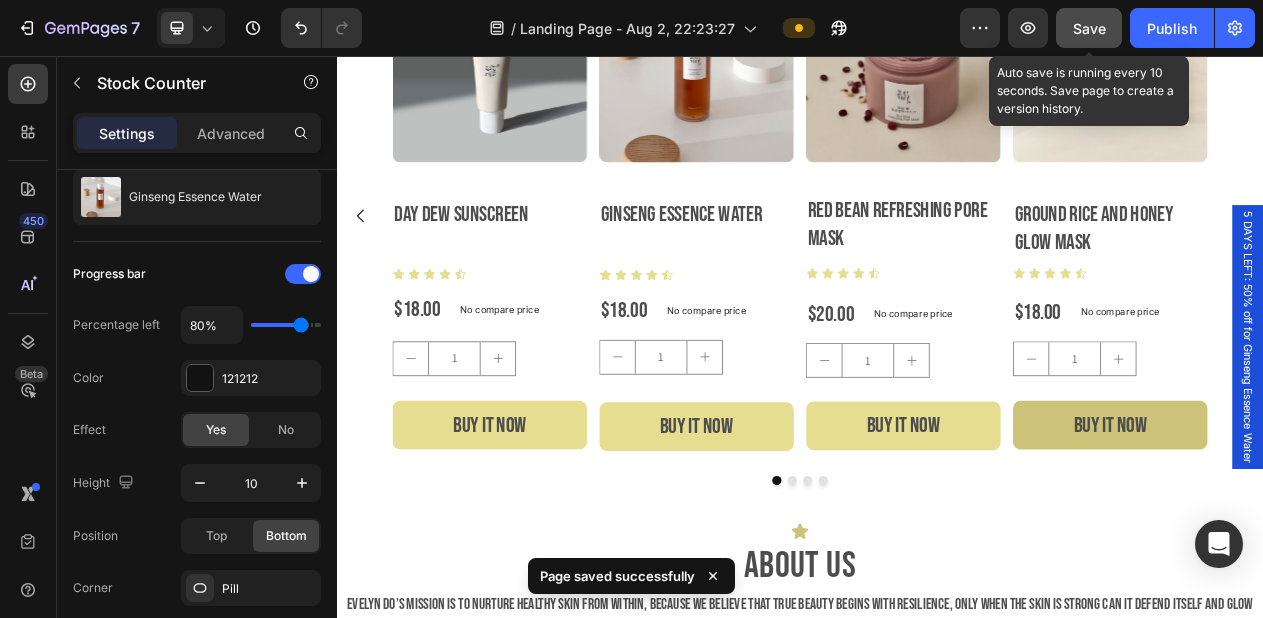 click on "Save" at bounding box center (1089, 28) 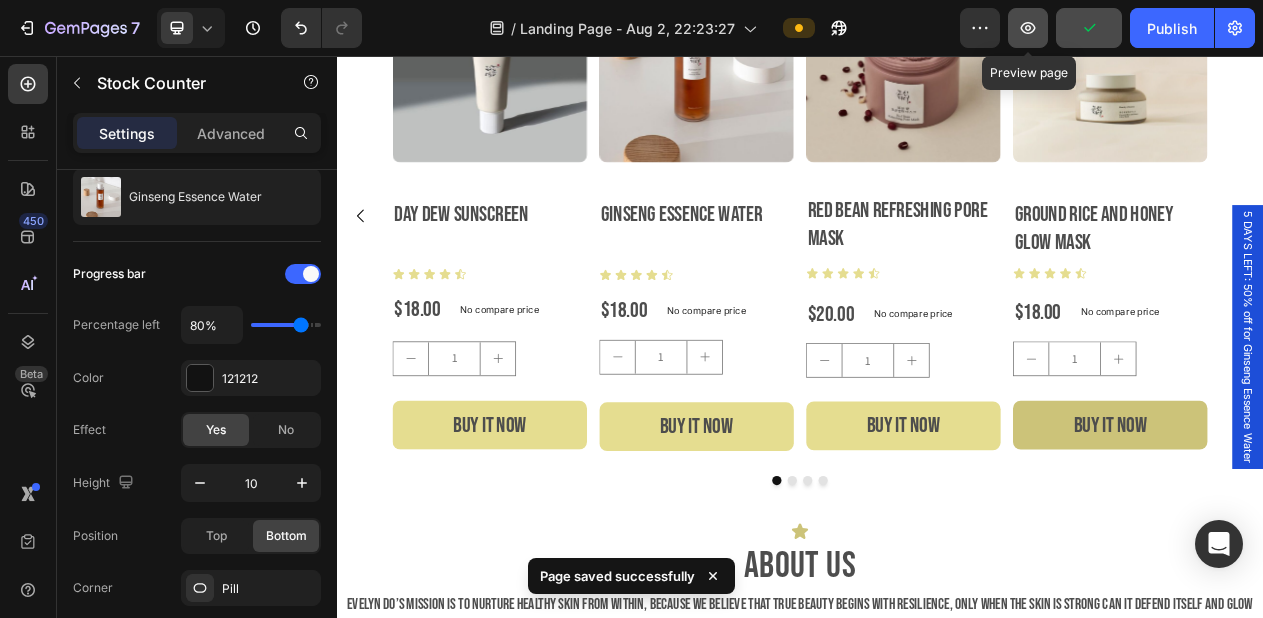 click 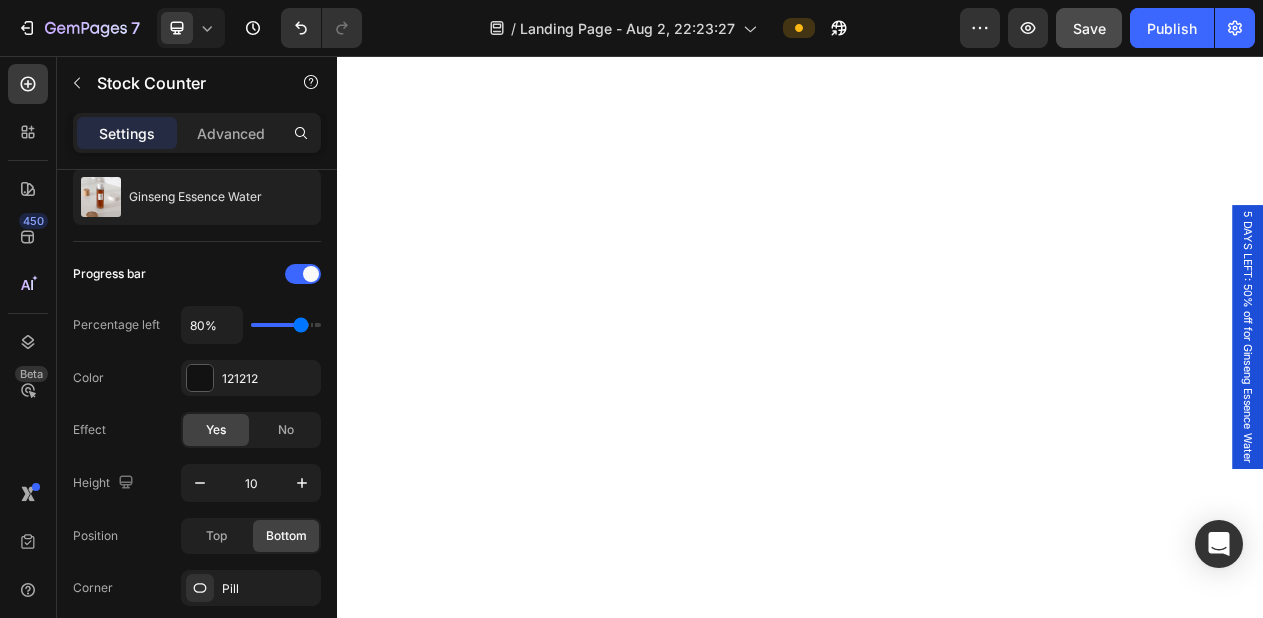 scroll, scrollTop: 2455, scrollLeft: 0, axis: vertical 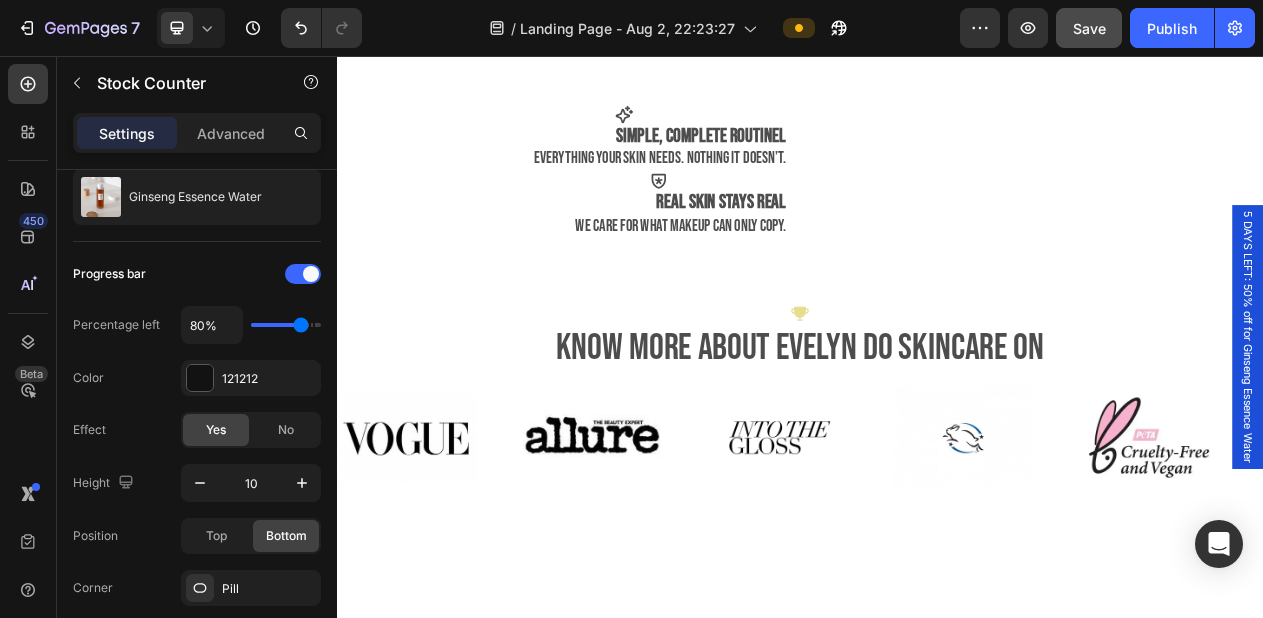 click on "Icon Simple, complete routinel everything your skin needs. nothing it doesn’t. Text Block
Icon real skin stays real we care for what makeup can only copy. Text Block" at bounding box center (637, 64) 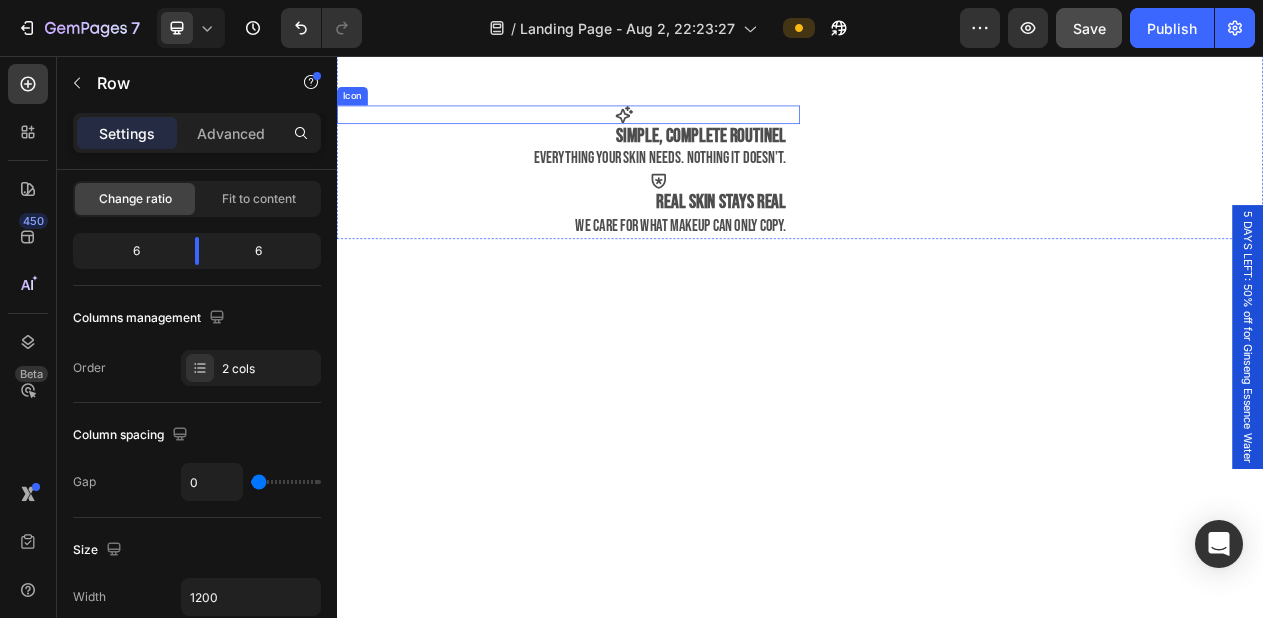 click on "Icon" at bounding box center (637, 132) 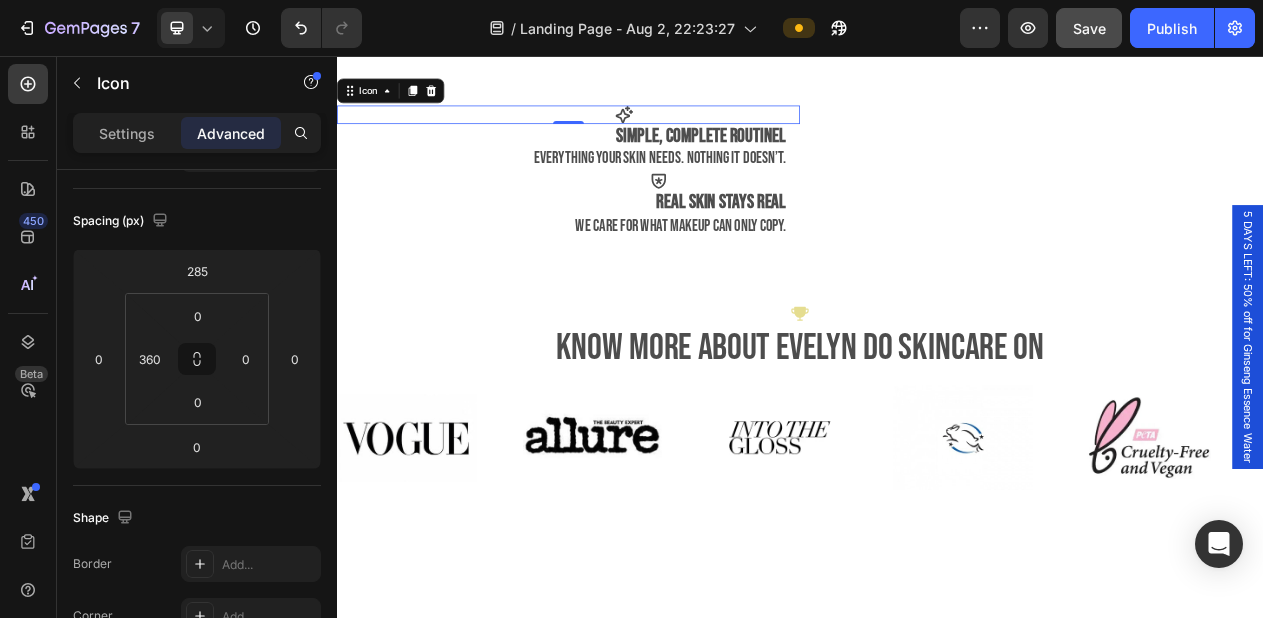 scroll, scrollTop: 2079, scrollLeft: 0, axis: vertical 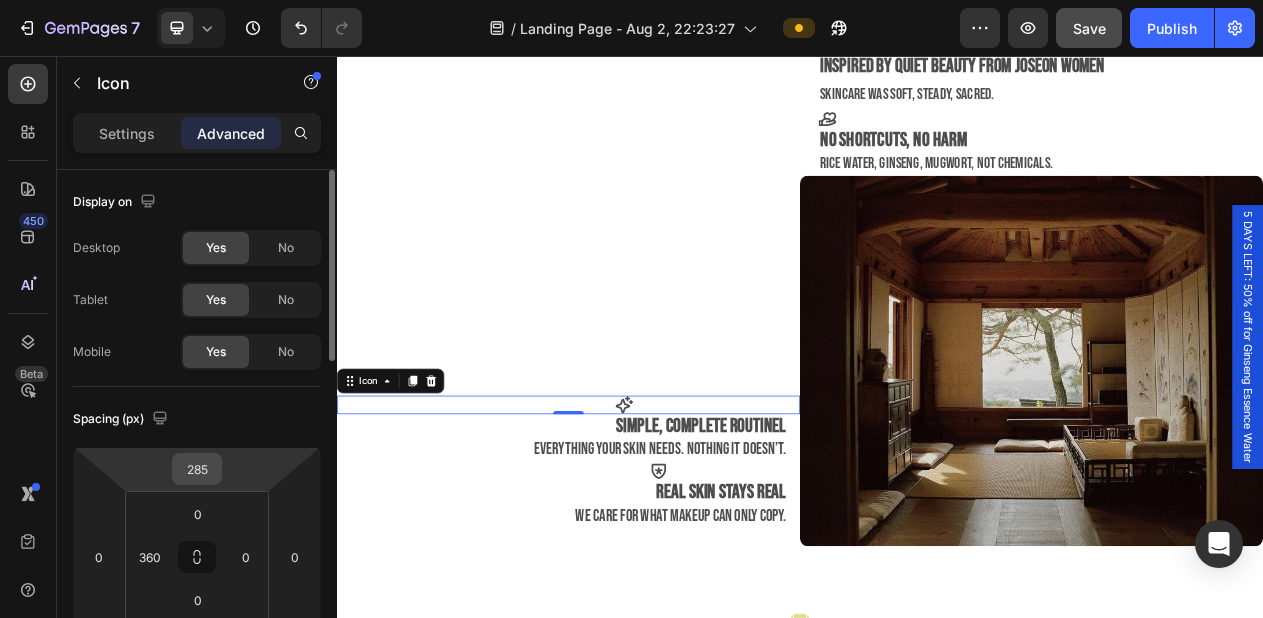 click on "285" at bounding box center [197, 469] 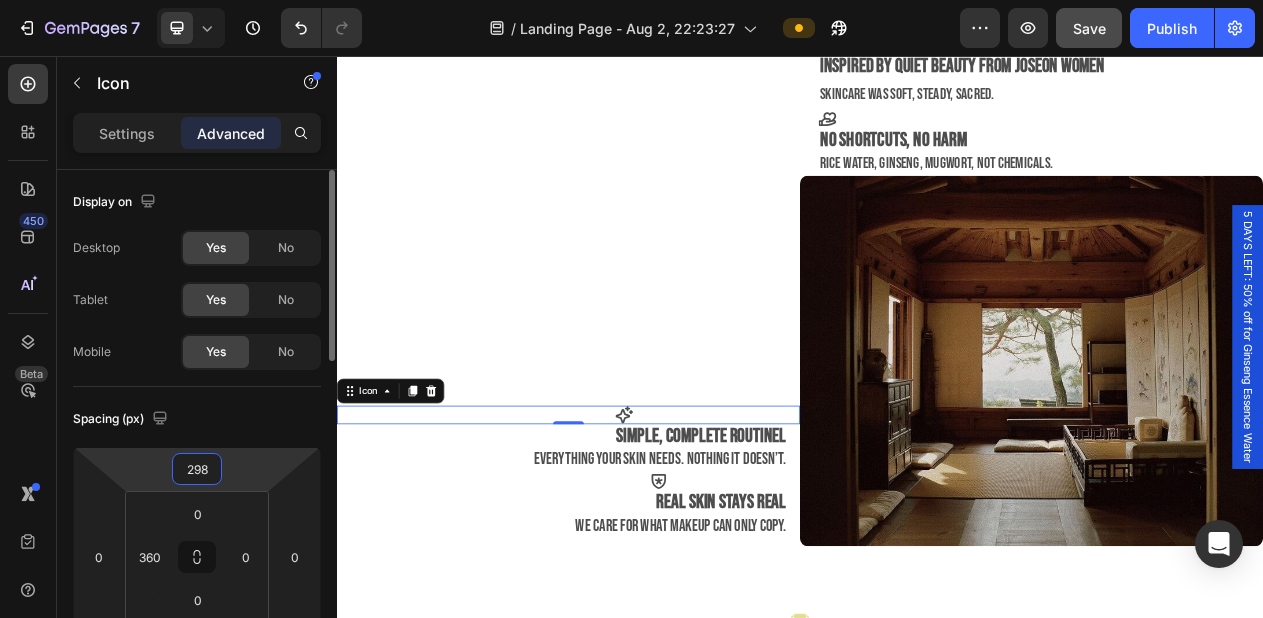 type on "298" 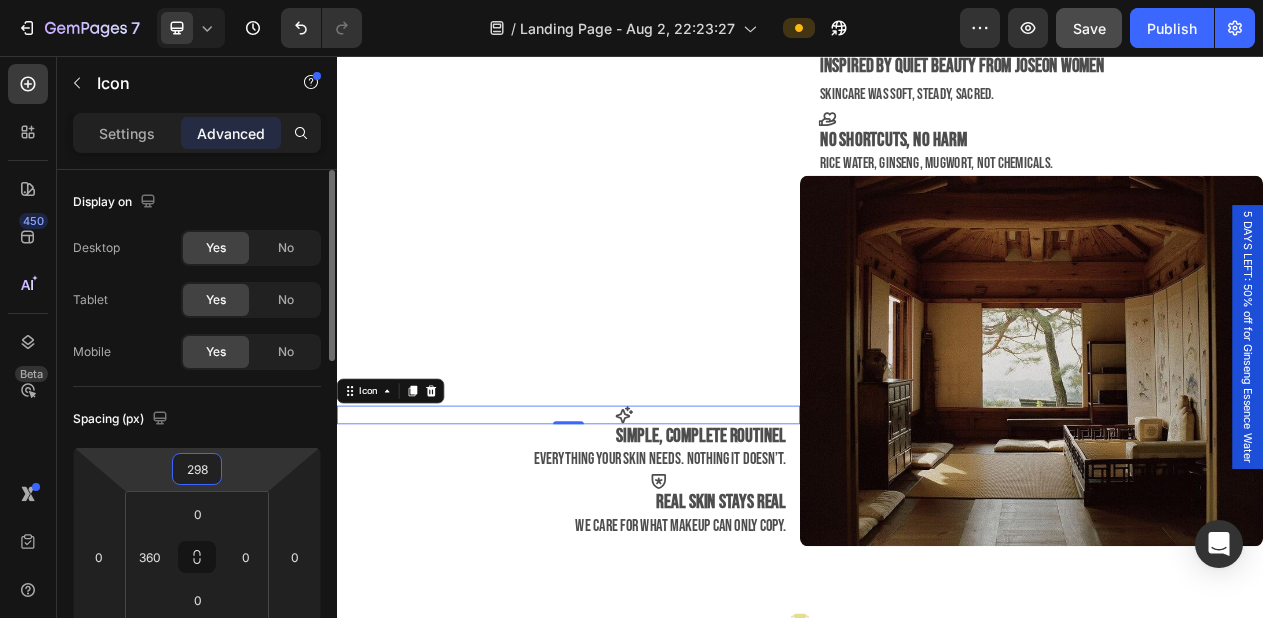 click on "Spacing (px)" at bounding box center [197, 419] 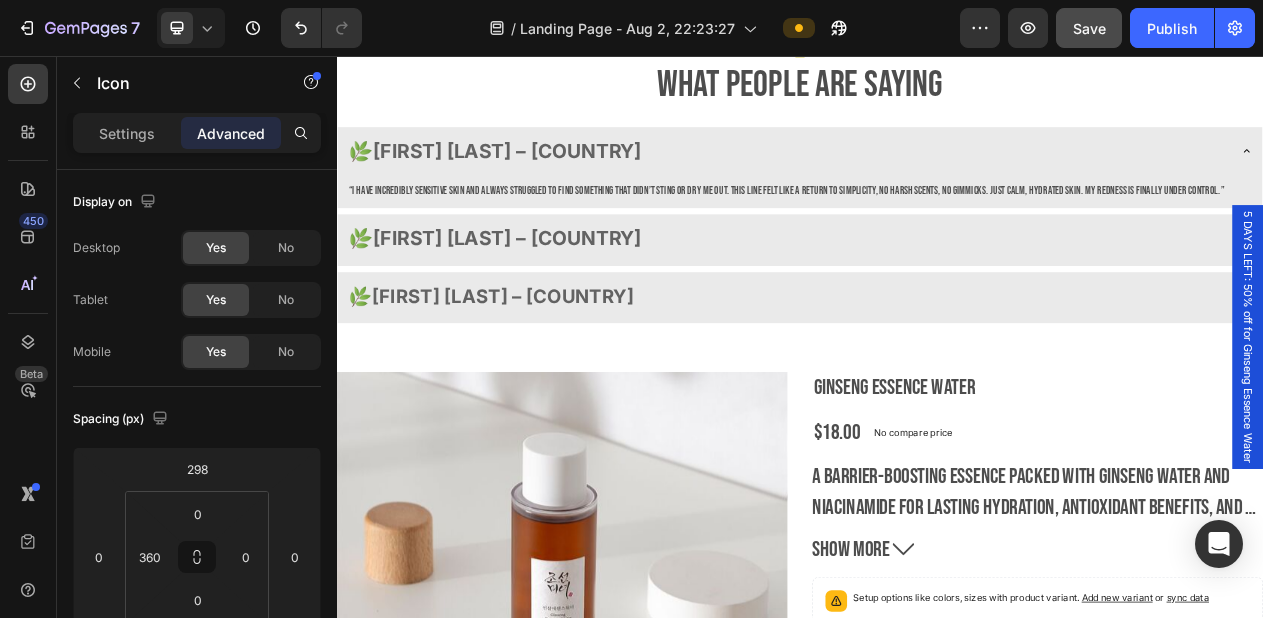 scroll, scrollTop: 3209, scrollLeft: 0, axis: vertical 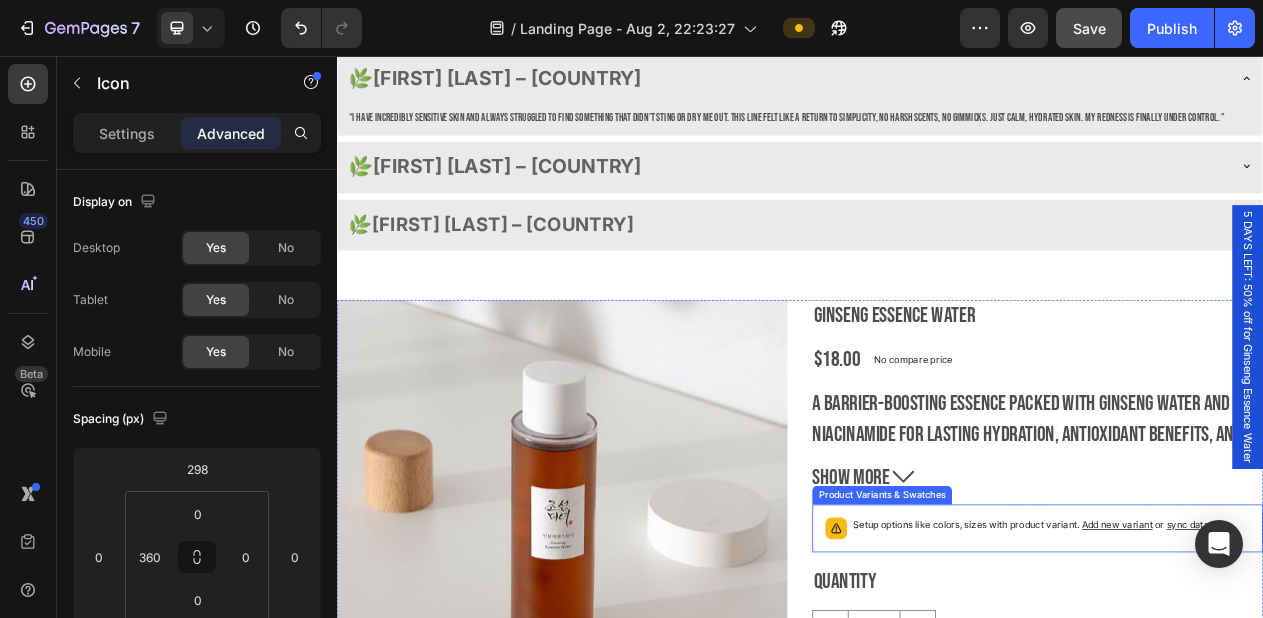 click on "Setup options like colors, sizes with product variant.       Add new variant   or   sync data" at bounding box center (1236, 668) 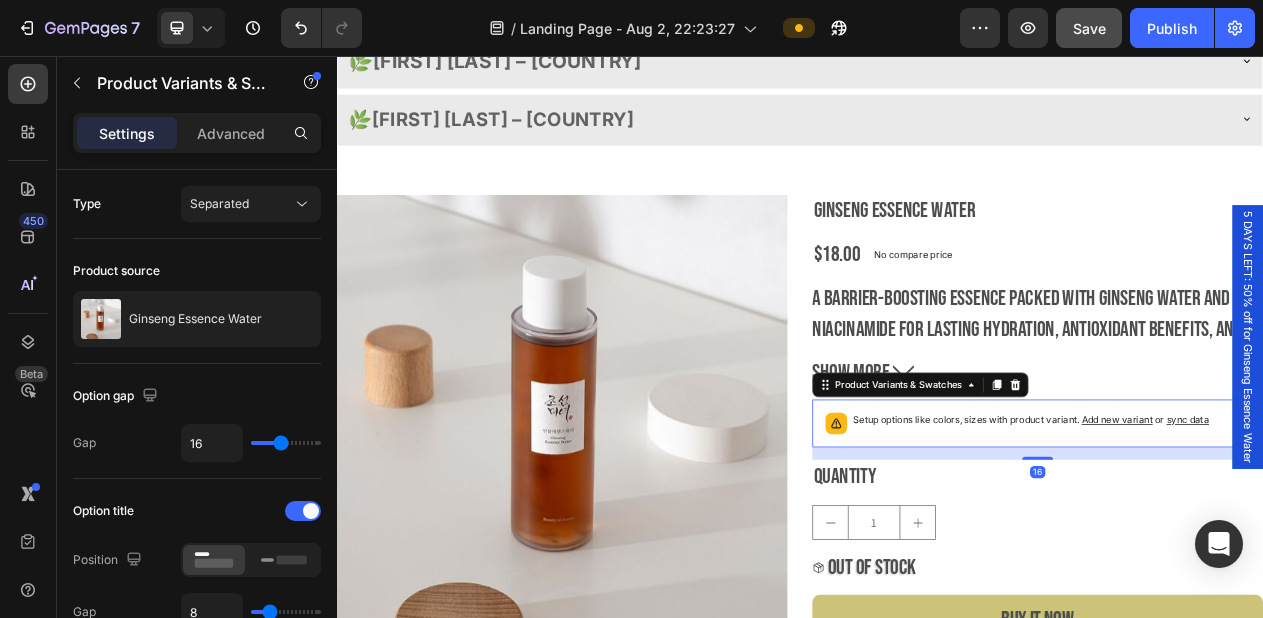 scroll, scrollTop: 3354, scrollLeft: 0, axis: vertical 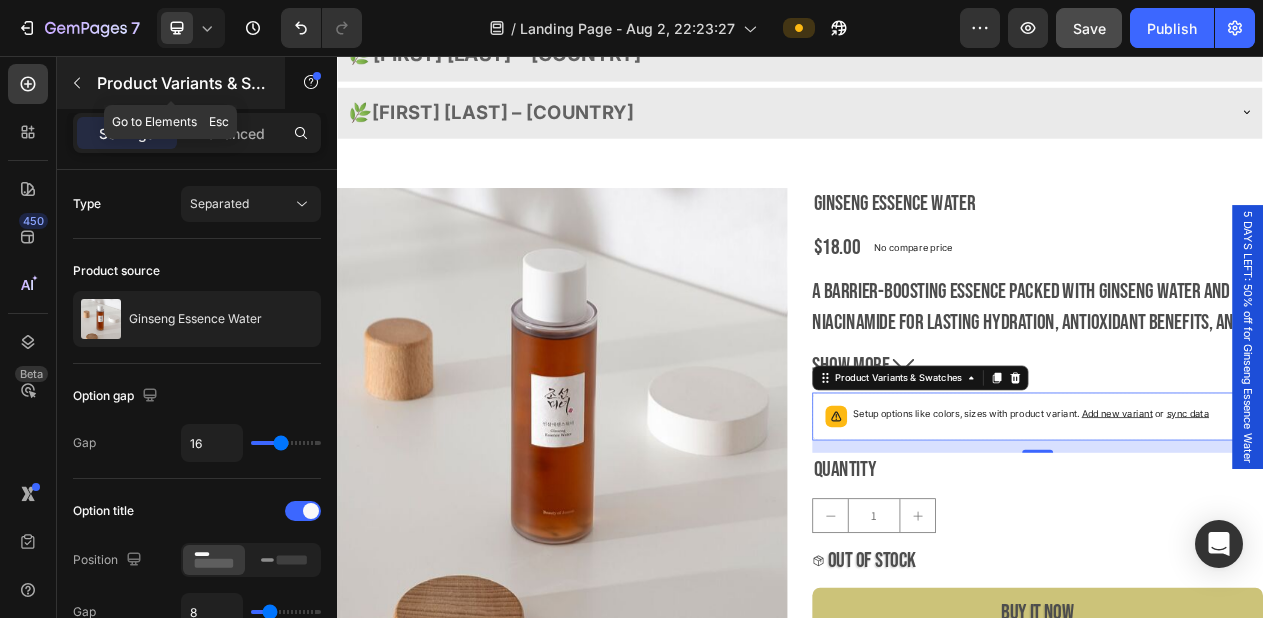 click at bounding box center (77, 83) 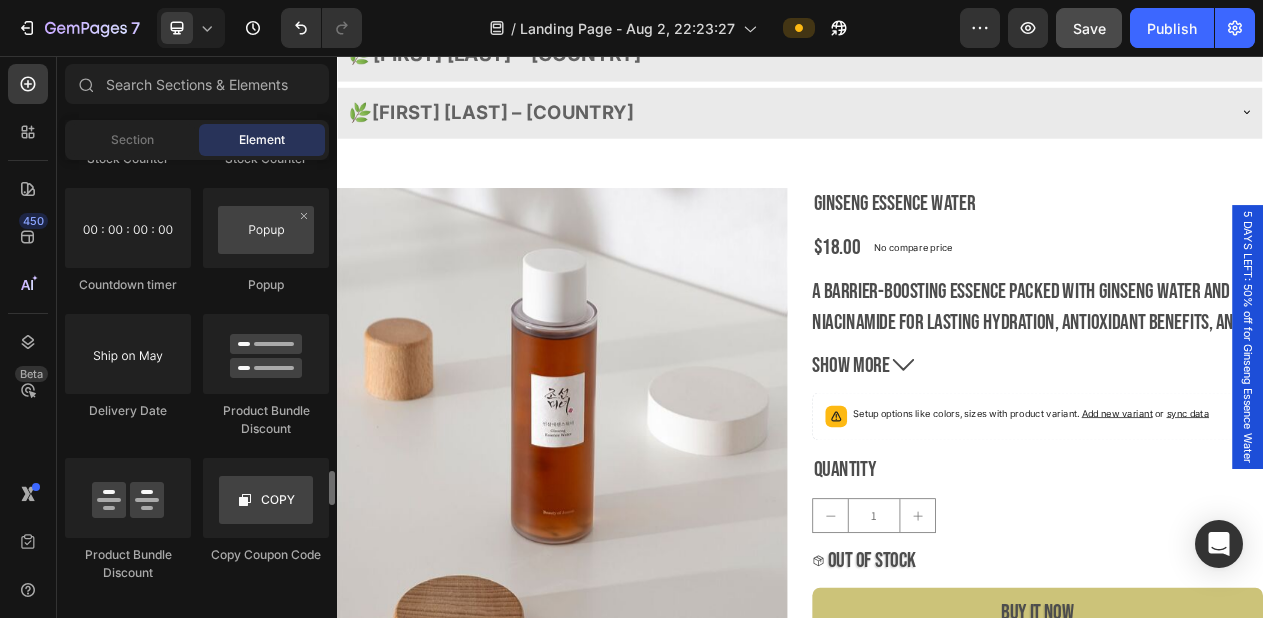 scroll, scrollTop: 4113, scrollLeft: 0, axis: vertical 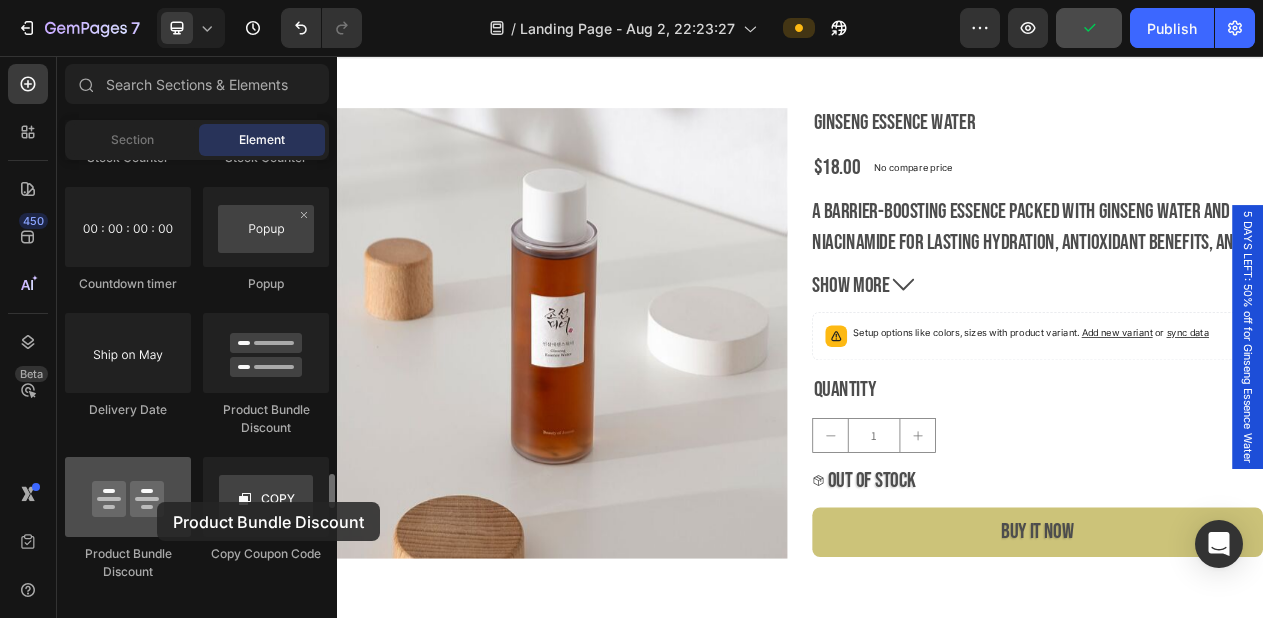 drag, startPoint x: 150, startPoint y: 514, endPoint x: 157, endPoint y: 502, distance: 13.892444 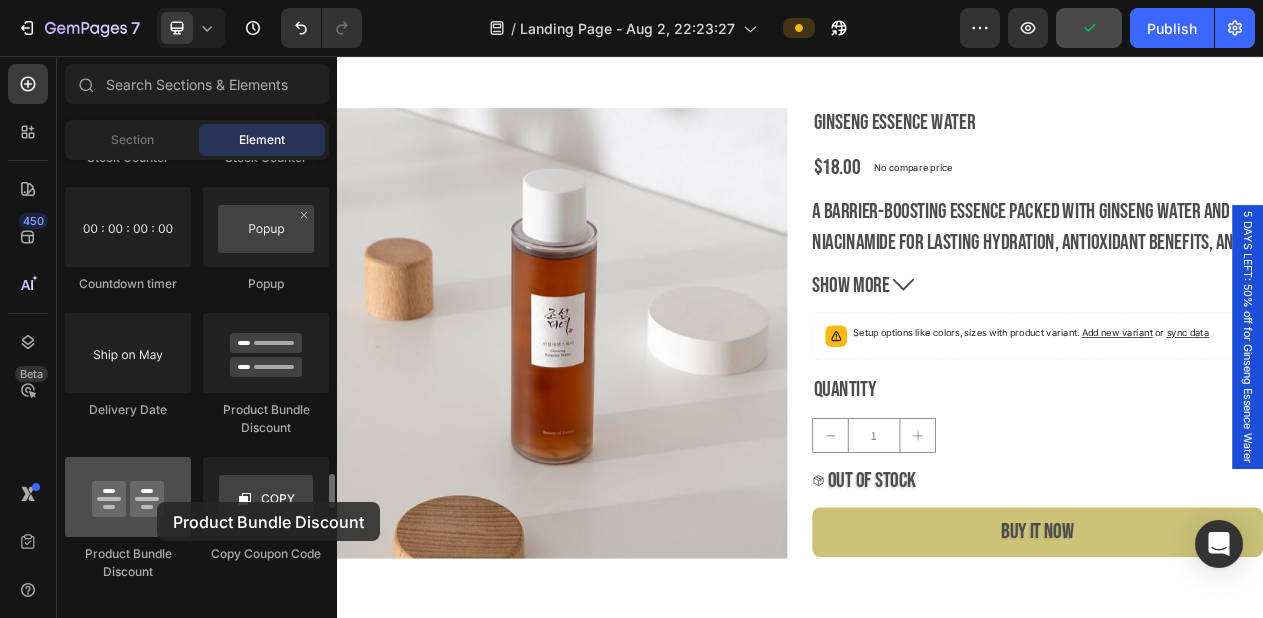 click at bounding box center (128, 497) 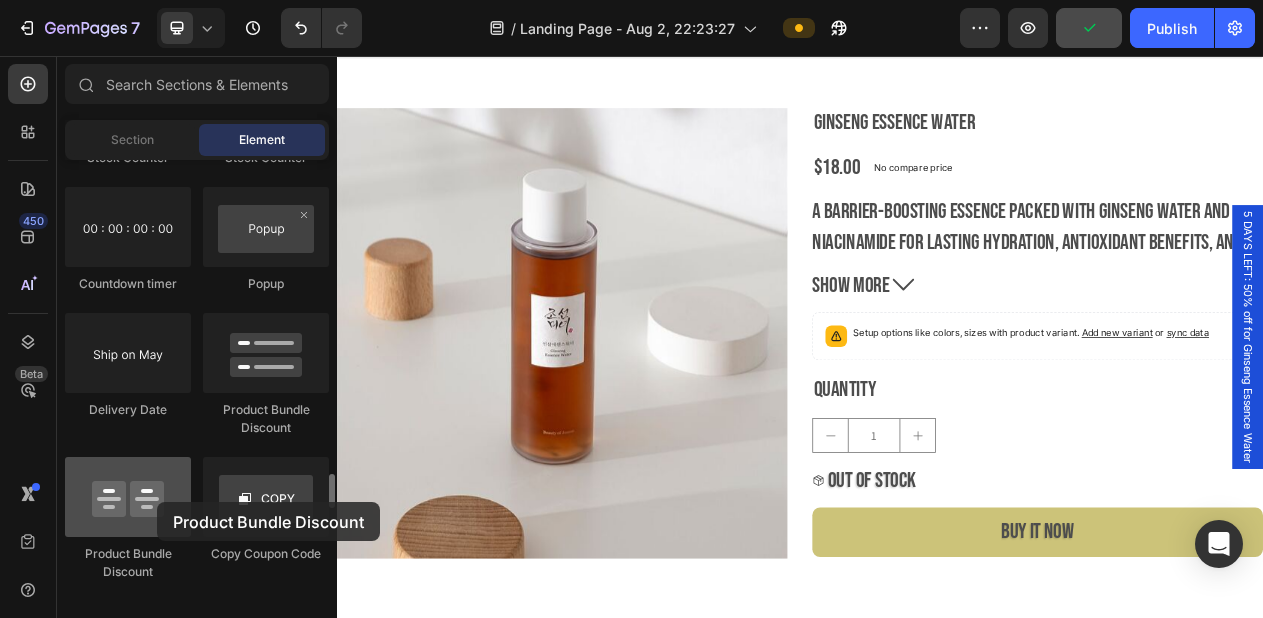 scroll, scrollTop: 3486, scrollLeft: 0, axis: vertical 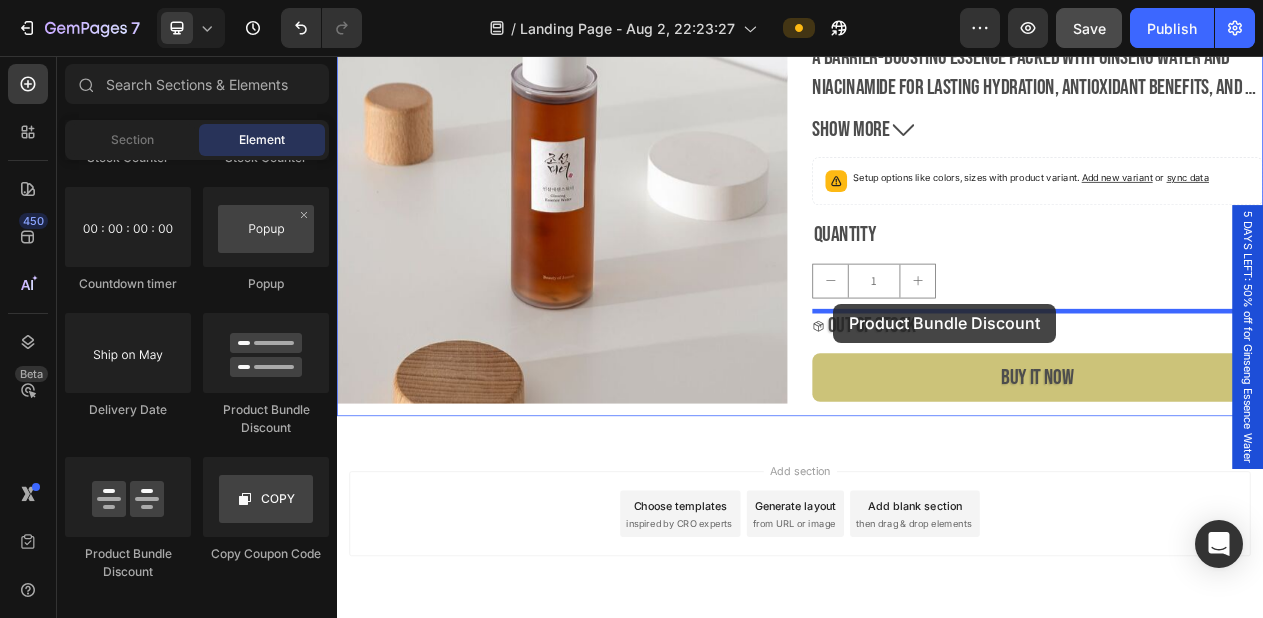 drag, startPoint x: 494, startPoint y: 558, endPoint x: 980, endPoint y: 376, distance: 518.9605 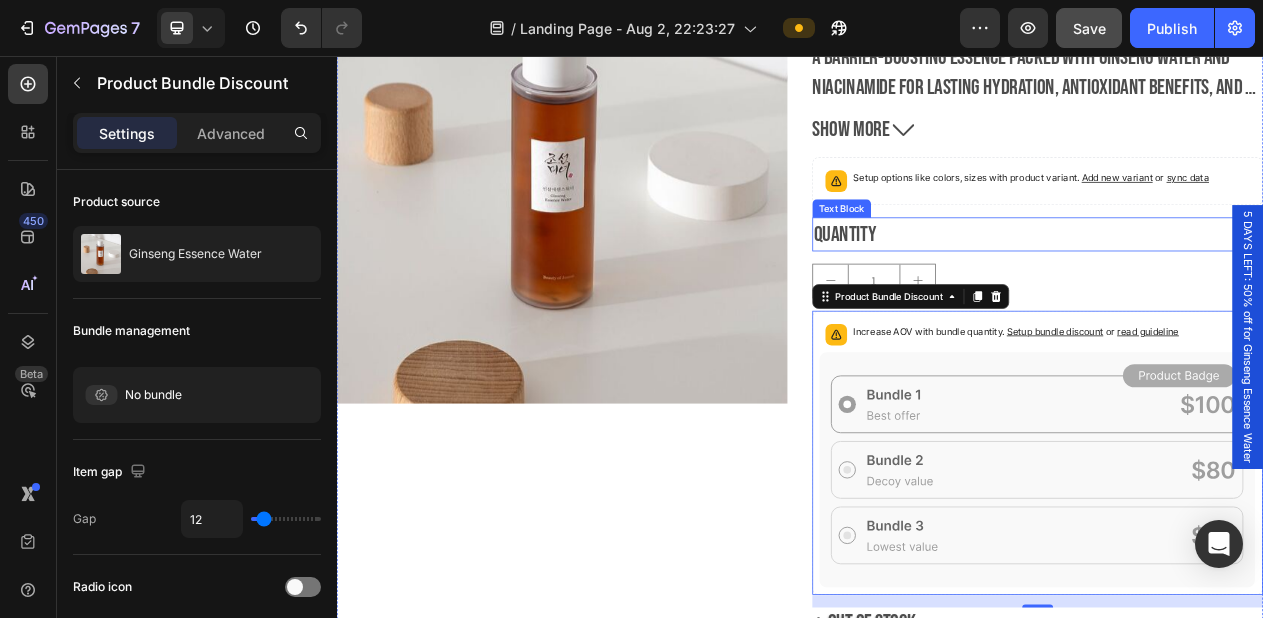 click on "Quantity" at bounding box center [1245, 286] 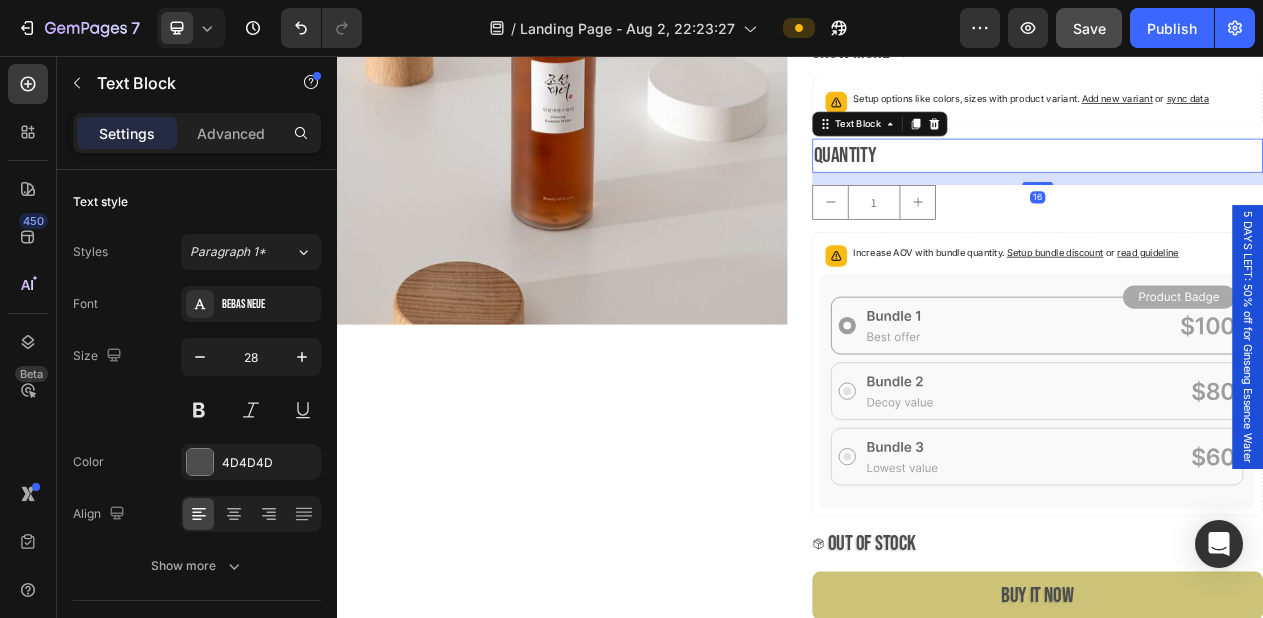 scroll, scrollTop: 3770, scrollLeft: 0, axis: vertical 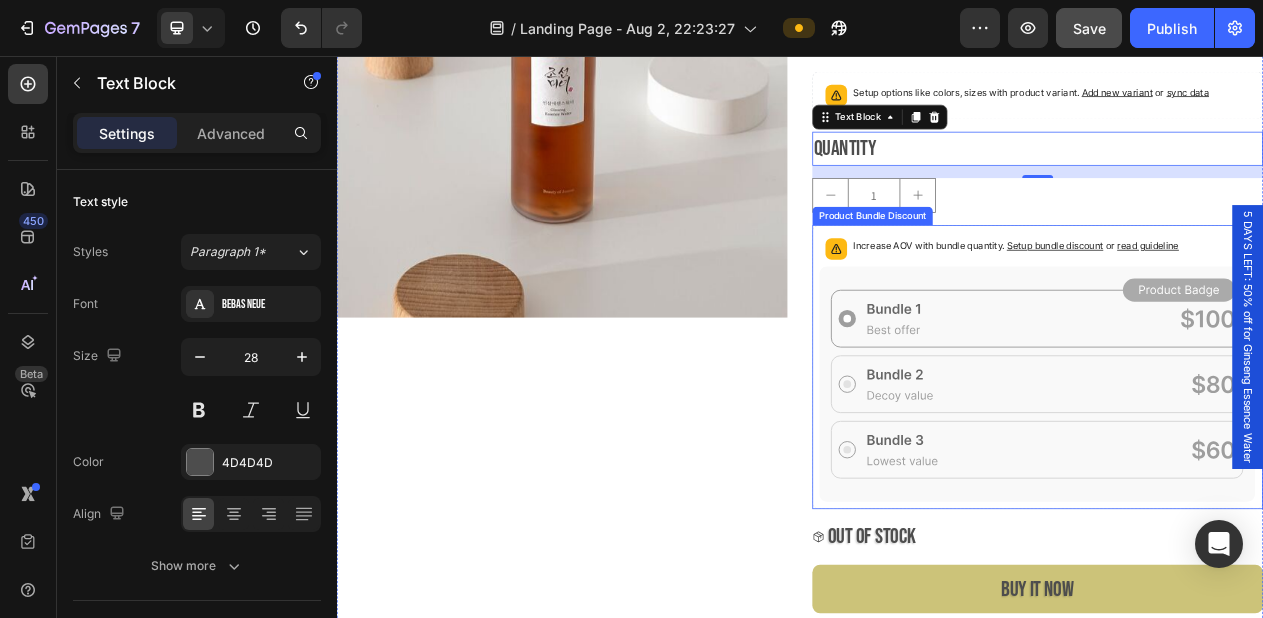 click 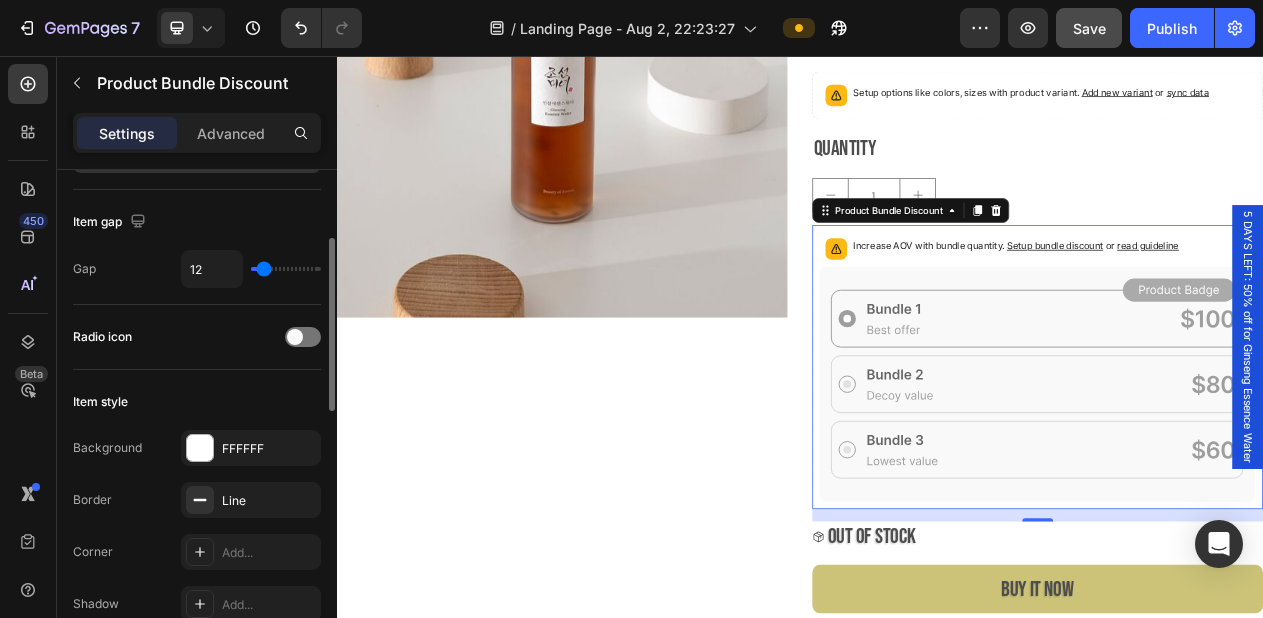 scroll, scrollTop: 237, scrollLeft: 0, axis: vertical 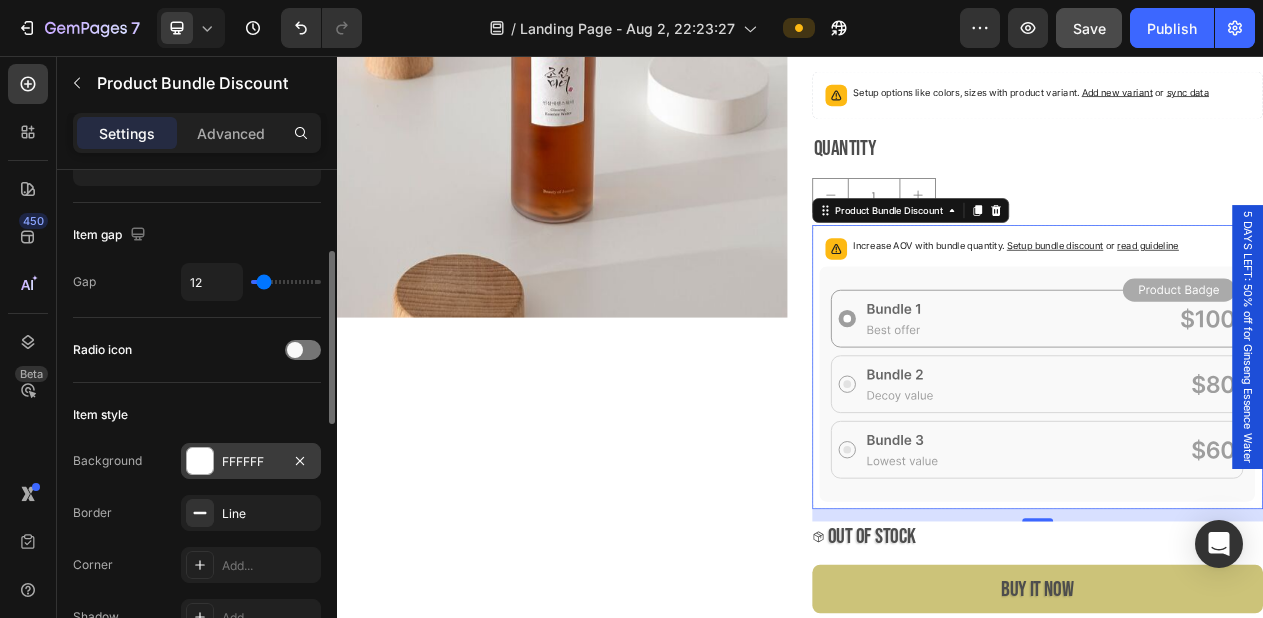 click on "FFFFFF" at bounding box center [251, 462] 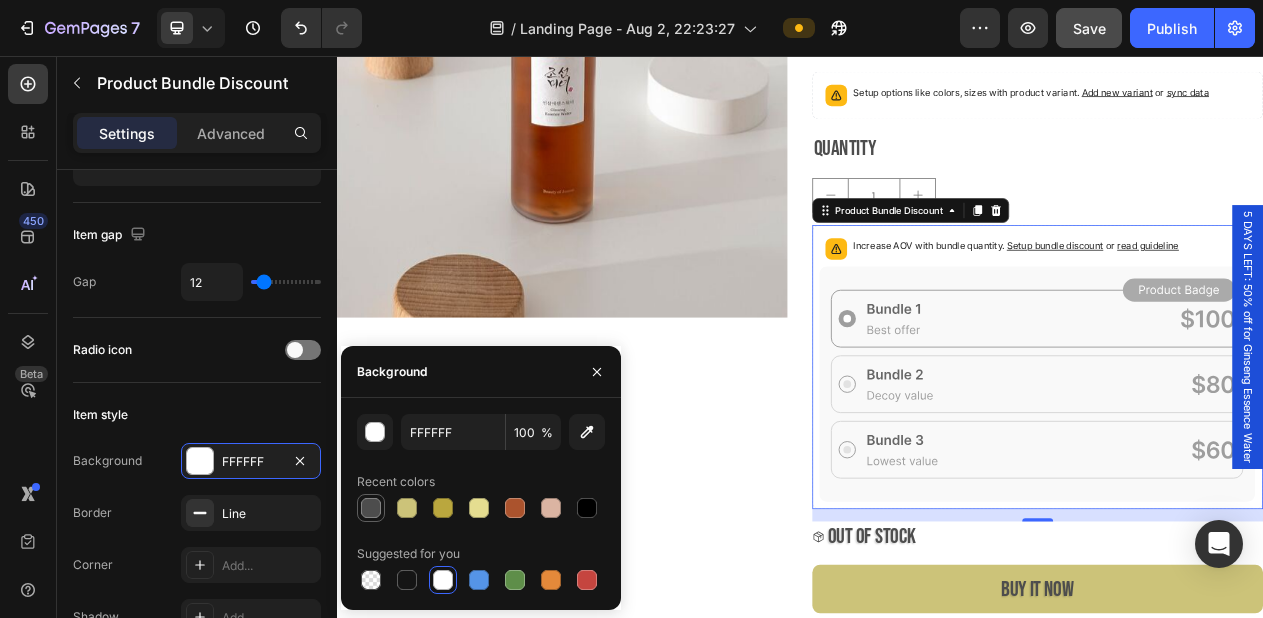 click at bounding box center [371, 508] 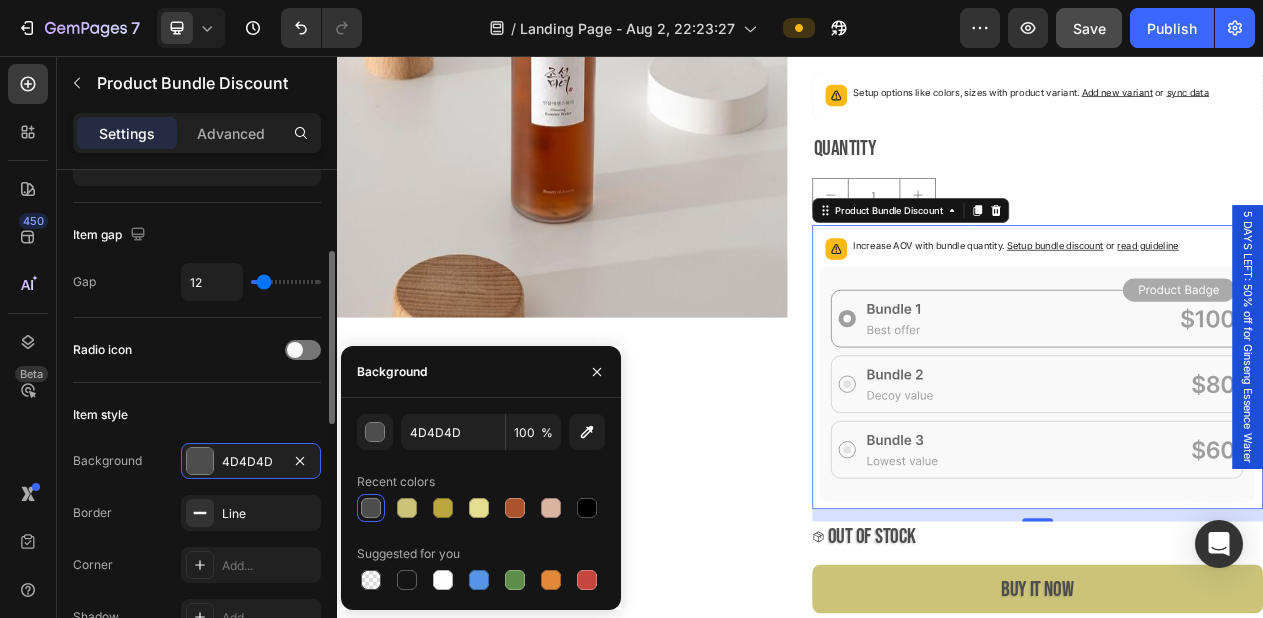 click on "Item style Background 4D4D4D Border Line Corner Add... Shadow Add..." 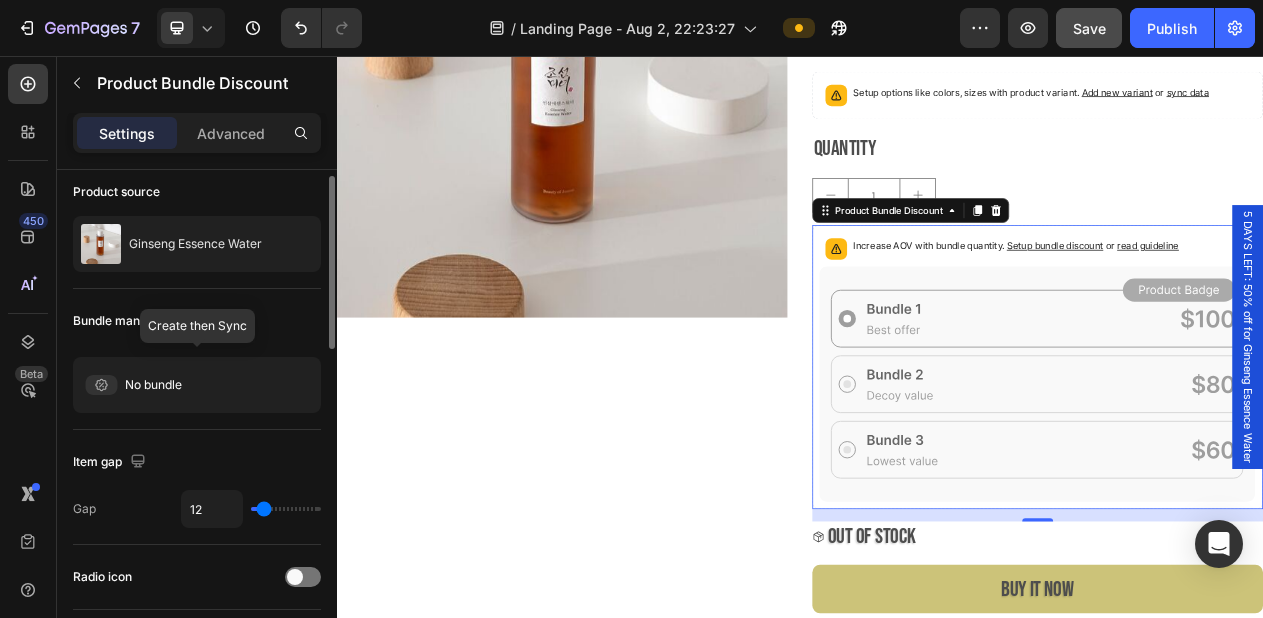 scroll, scrollTop: 0, scrollLeft: 0, axis: both 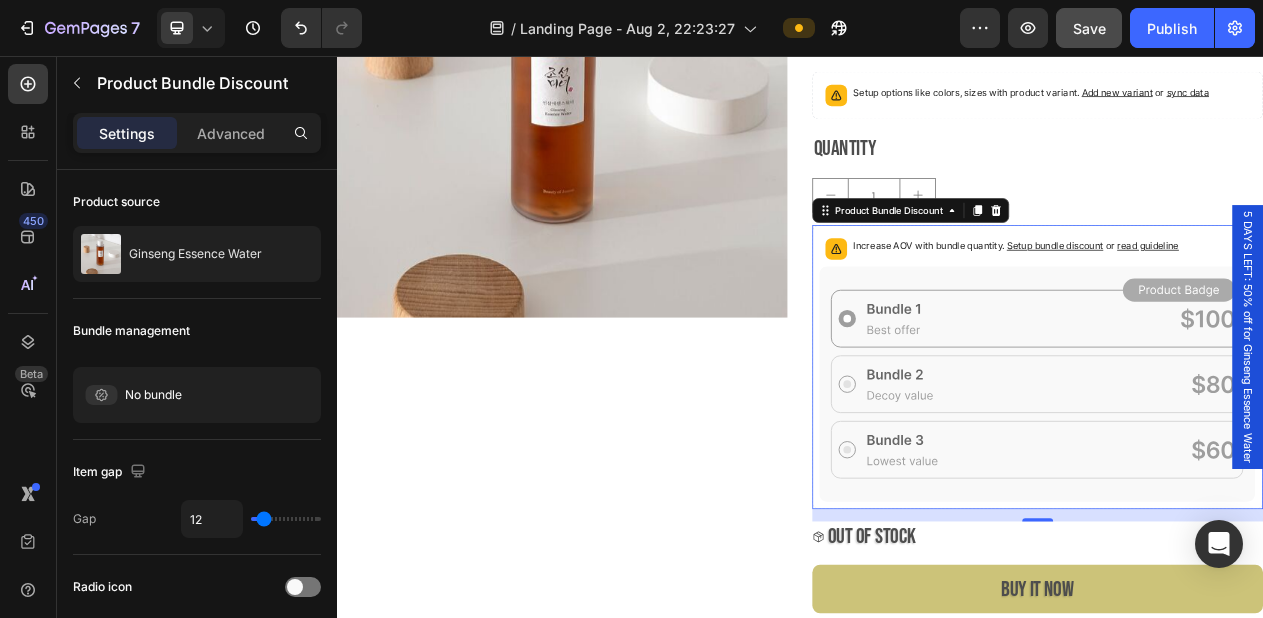 click on "Setup bundle discount" at bounding box center [1267, 301] 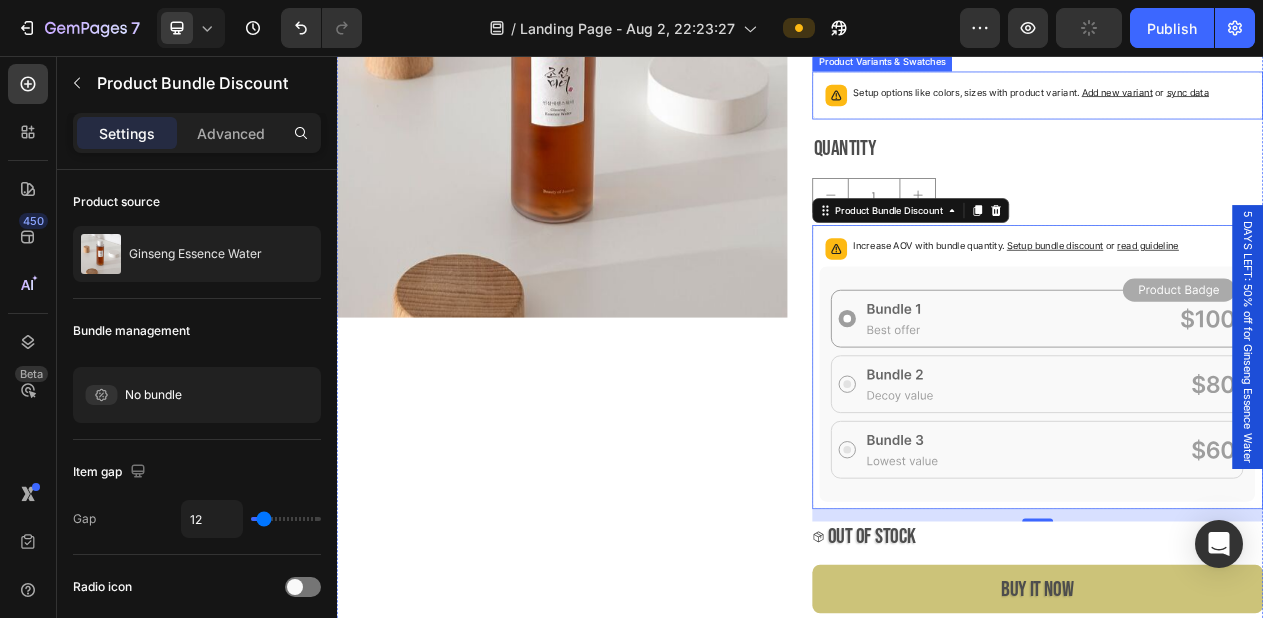 scroll, scrollTop: 3636, scrollLeft: 0, axis: vertical 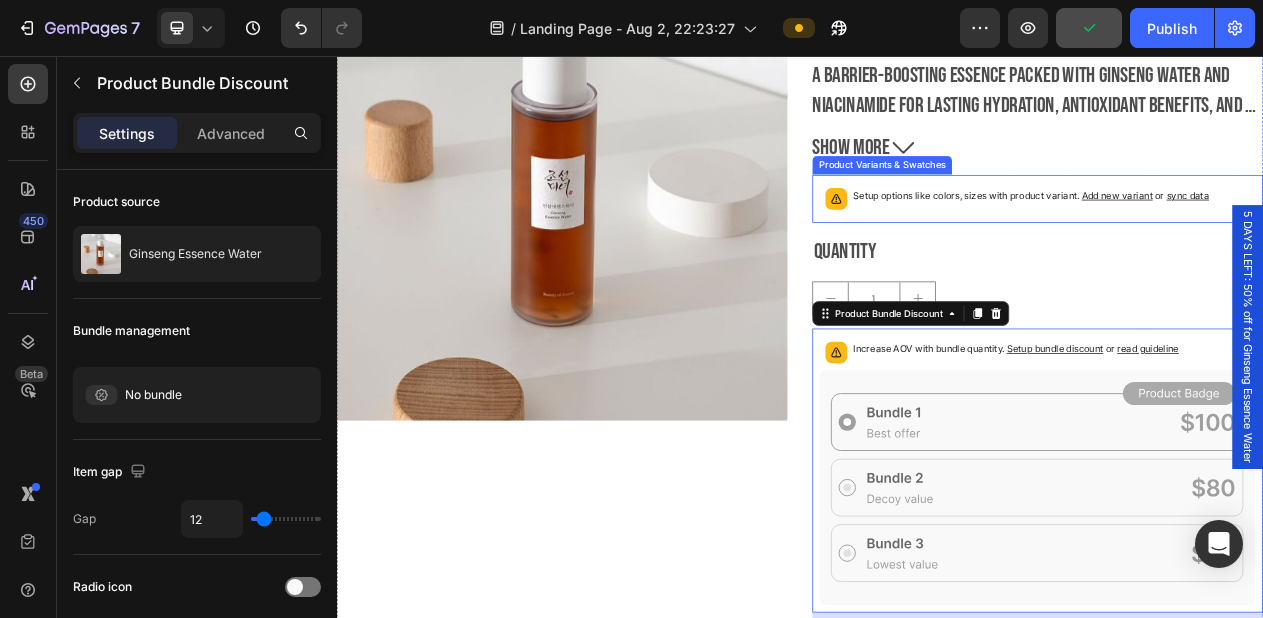 click on "Setup options like colors, sizes with product variant.       Add new variant   or   sync data" at bounding box center [1245, 241] 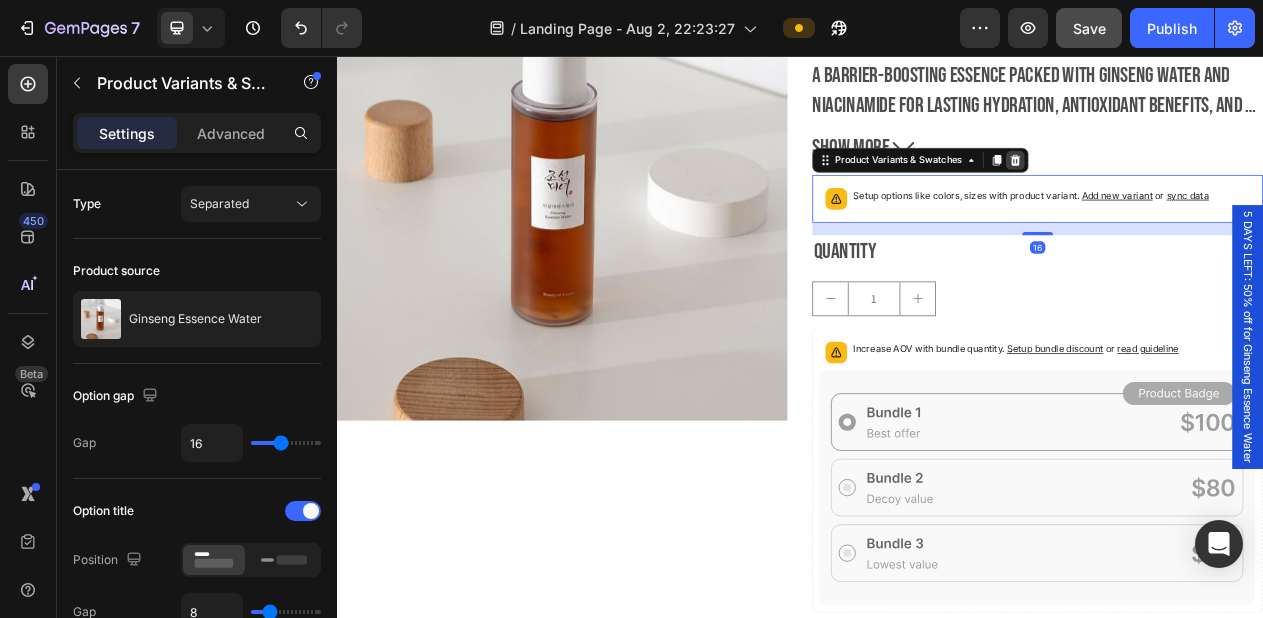 click 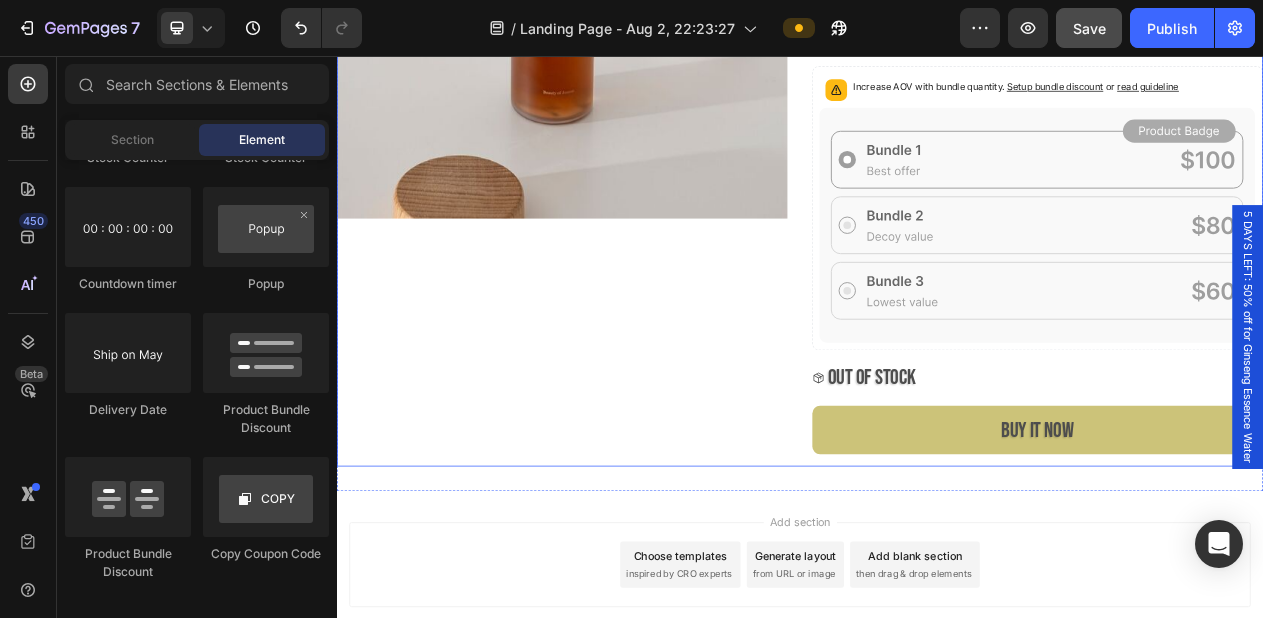 scroll, scrollTop: 4021, scrollLeft: 0, axis: vertical 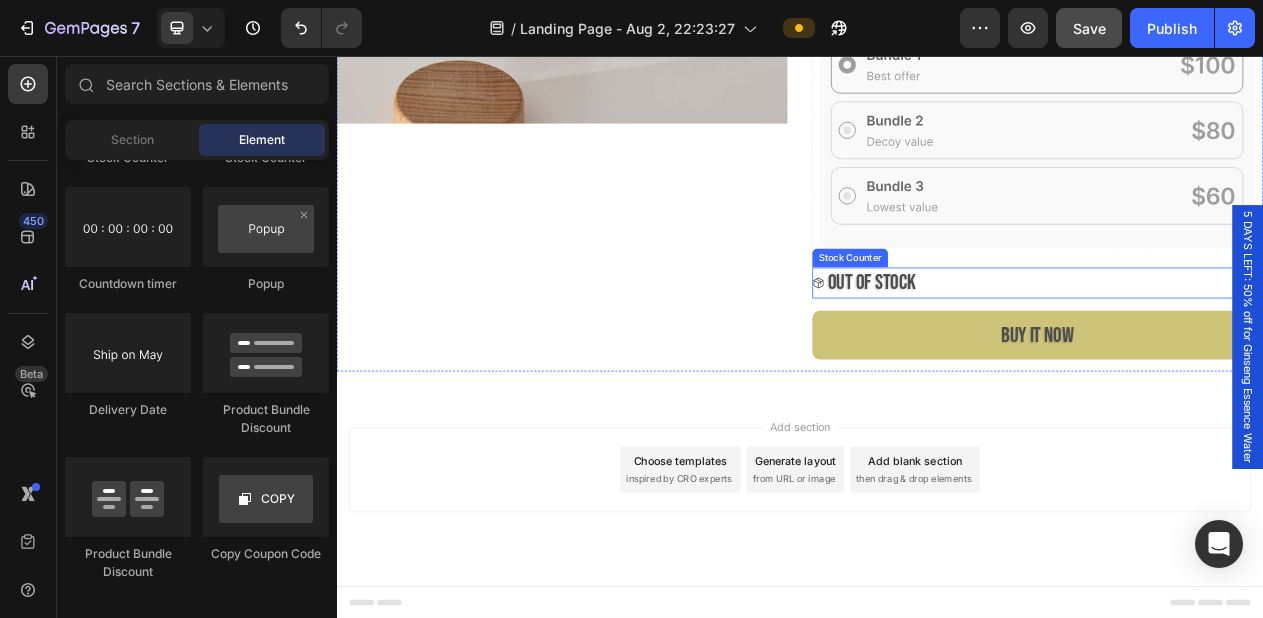 click on "OUT OF STOCK" at bounding box center (1245, 349) 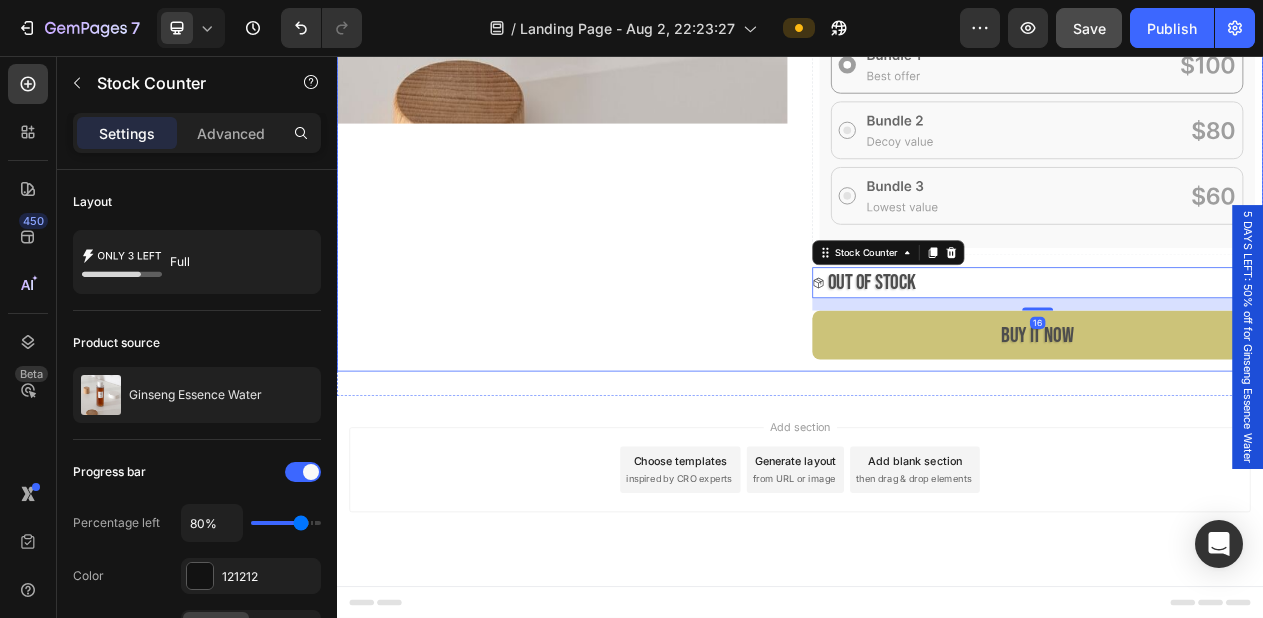 click on "Product Images" at bounding box center [629, 12] 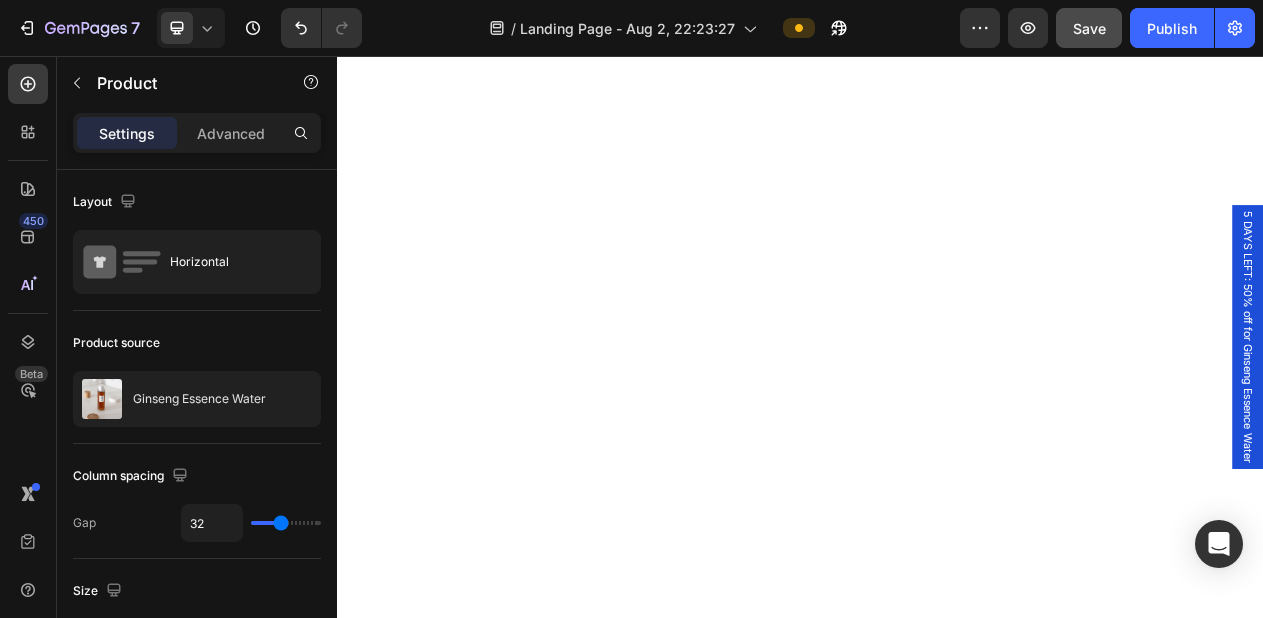 scroll, scrollTop: 0, scrollLeft: 0, axis: both 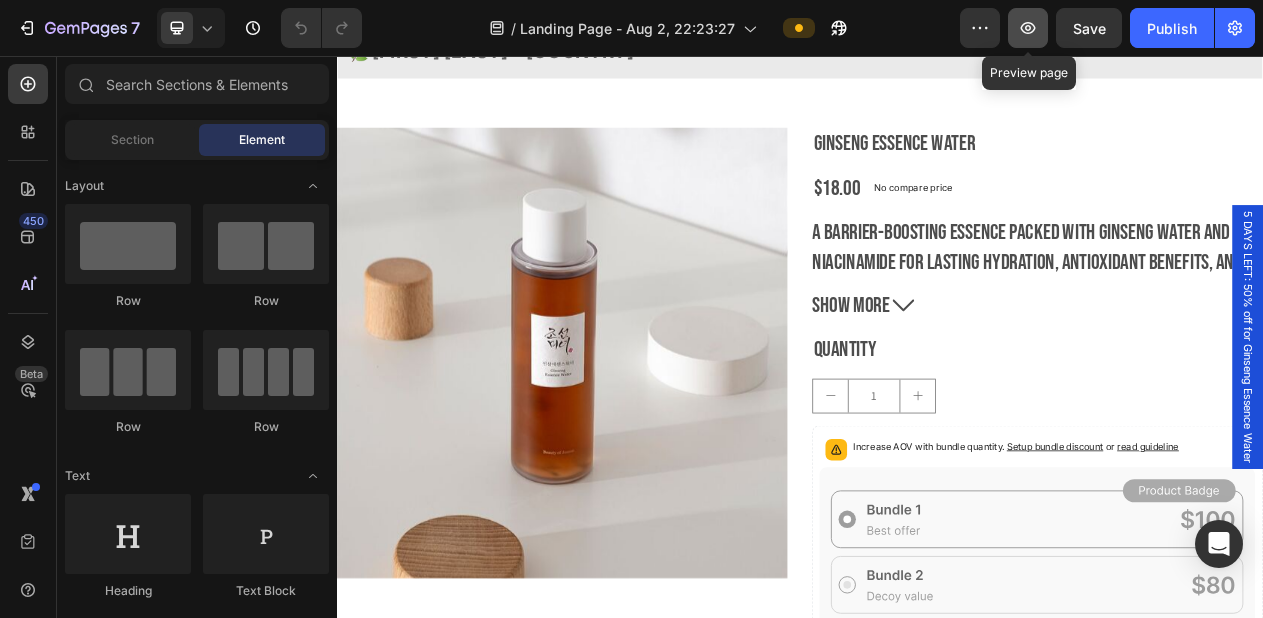 click 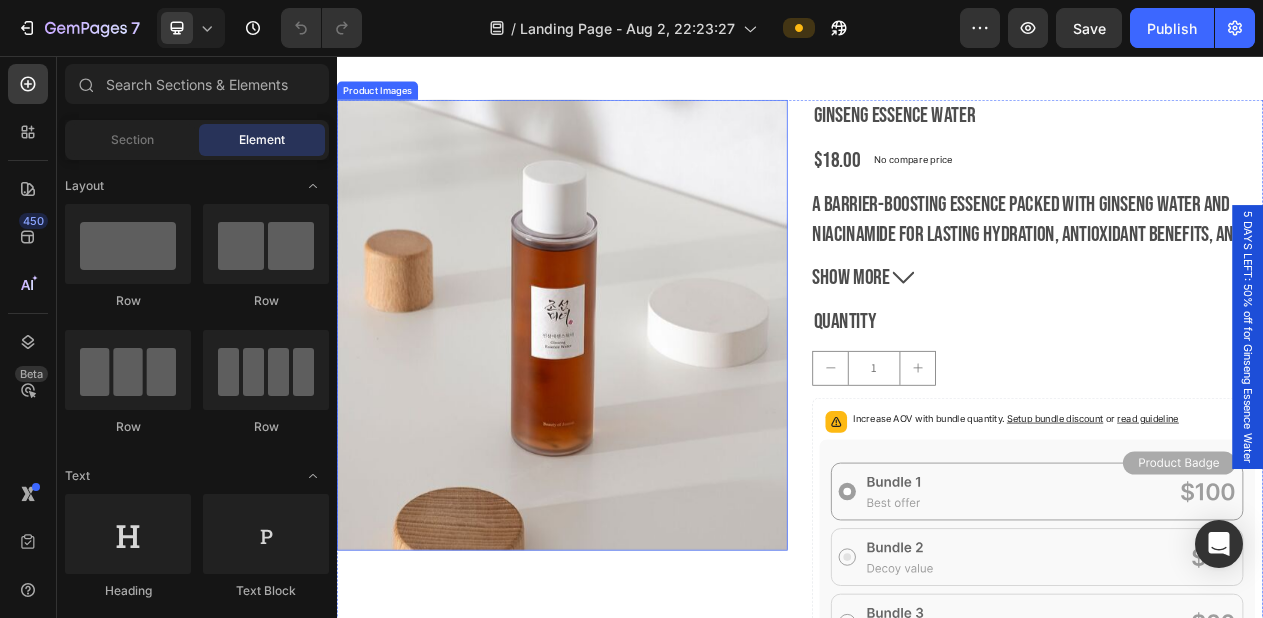 scroll, scrollTop: 3482, scrollLeft: 0, axis: vertical 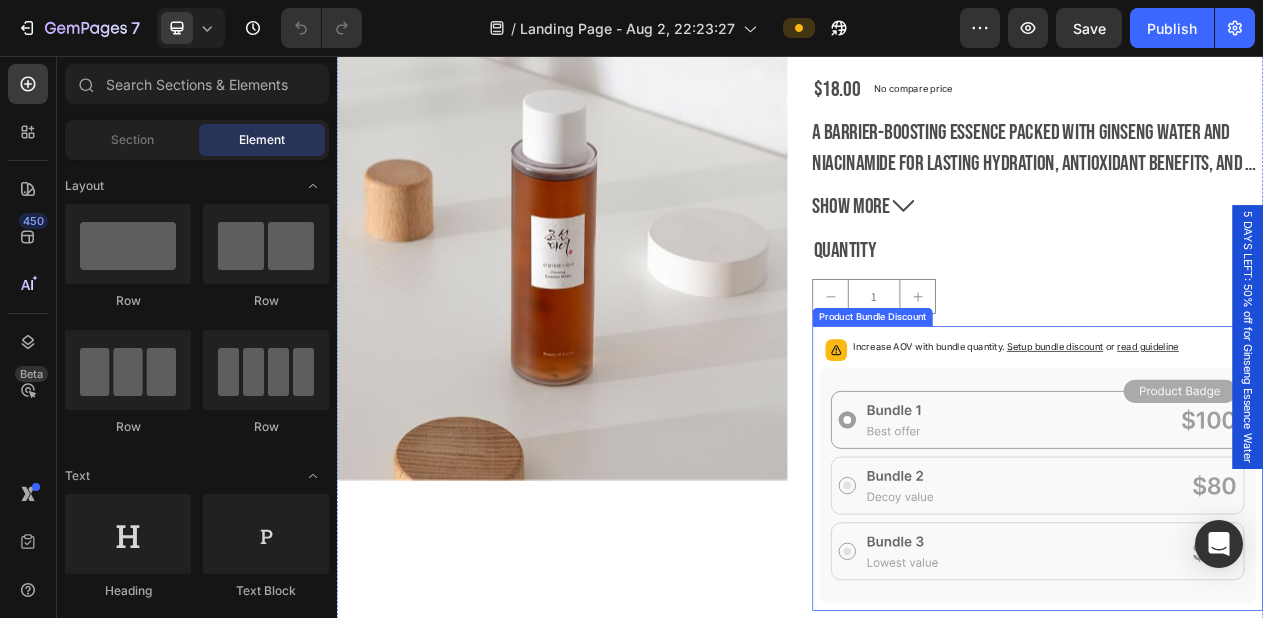 click on "read guideline" at bounding box center [1388, 432] 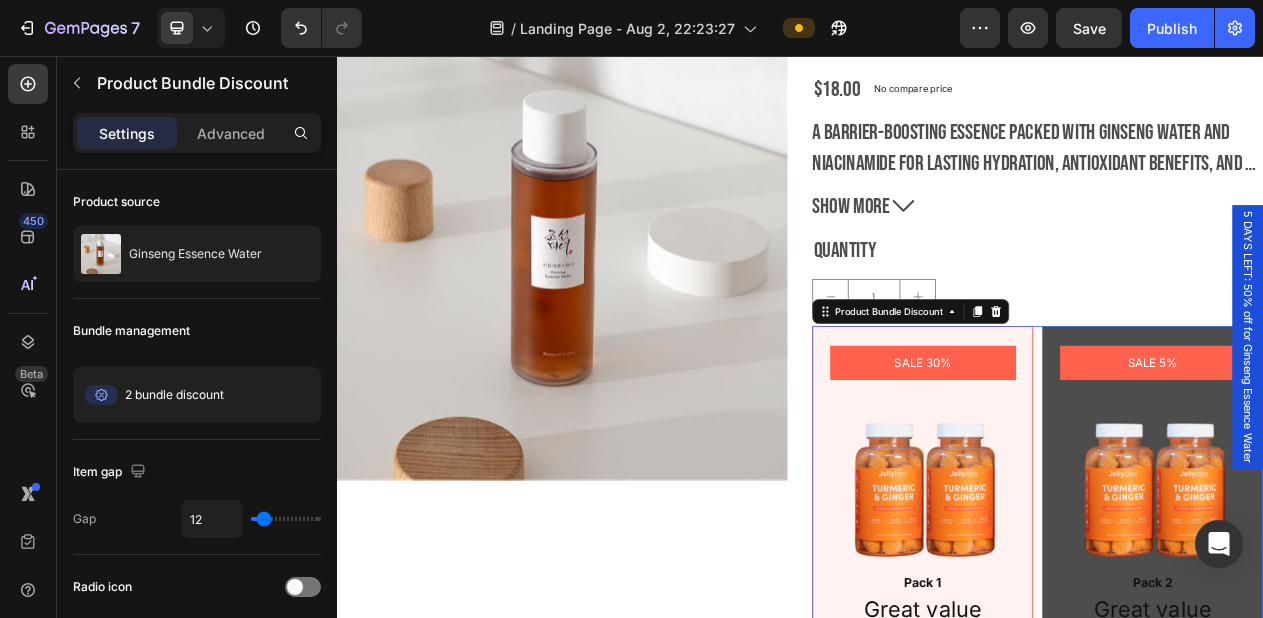 click on "Settings" at bounding box center [127, 133] 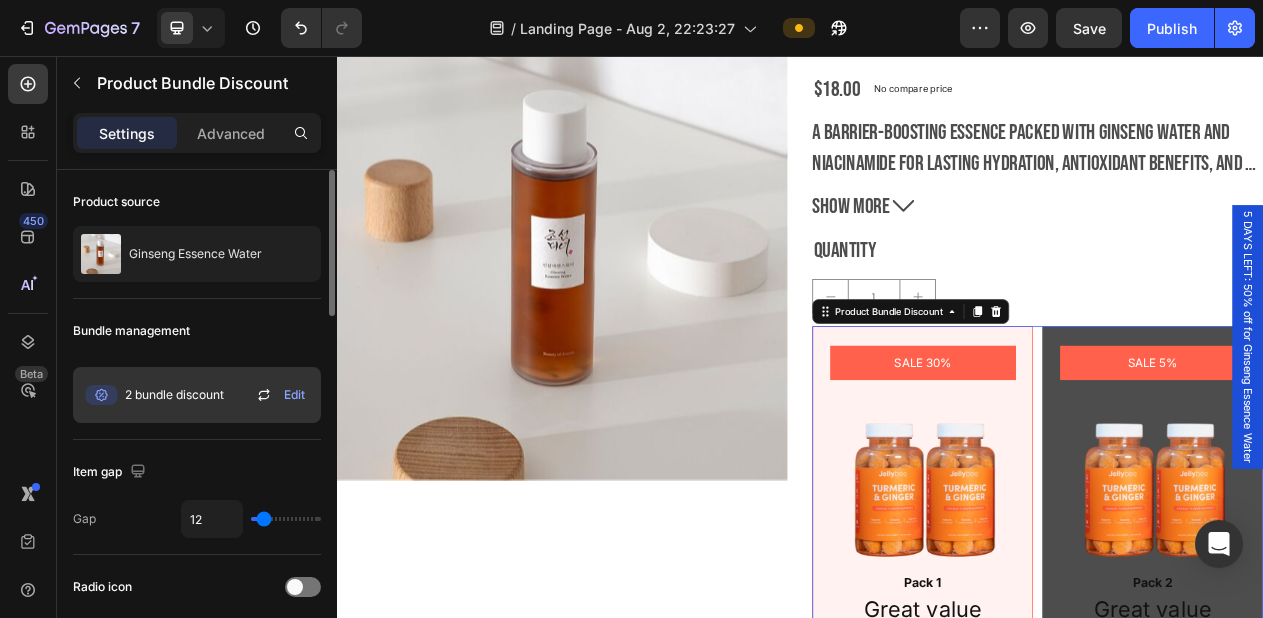 click 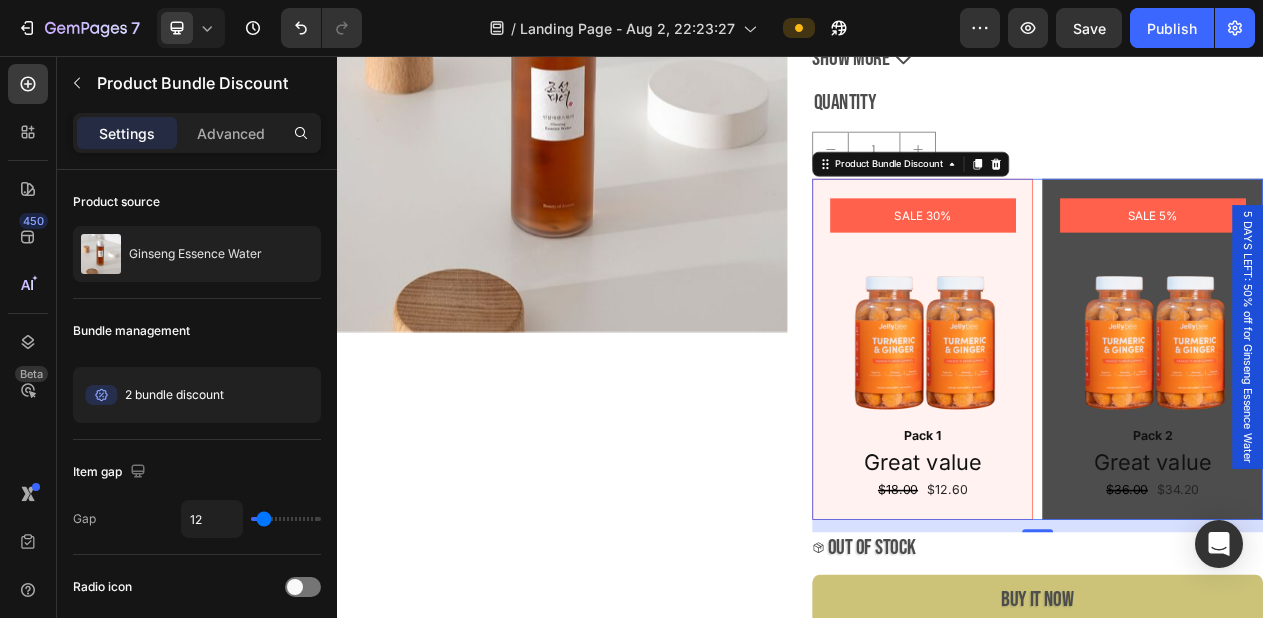 scroll, scrollTop: 3711, scrollLeft: 0, axis: vertical 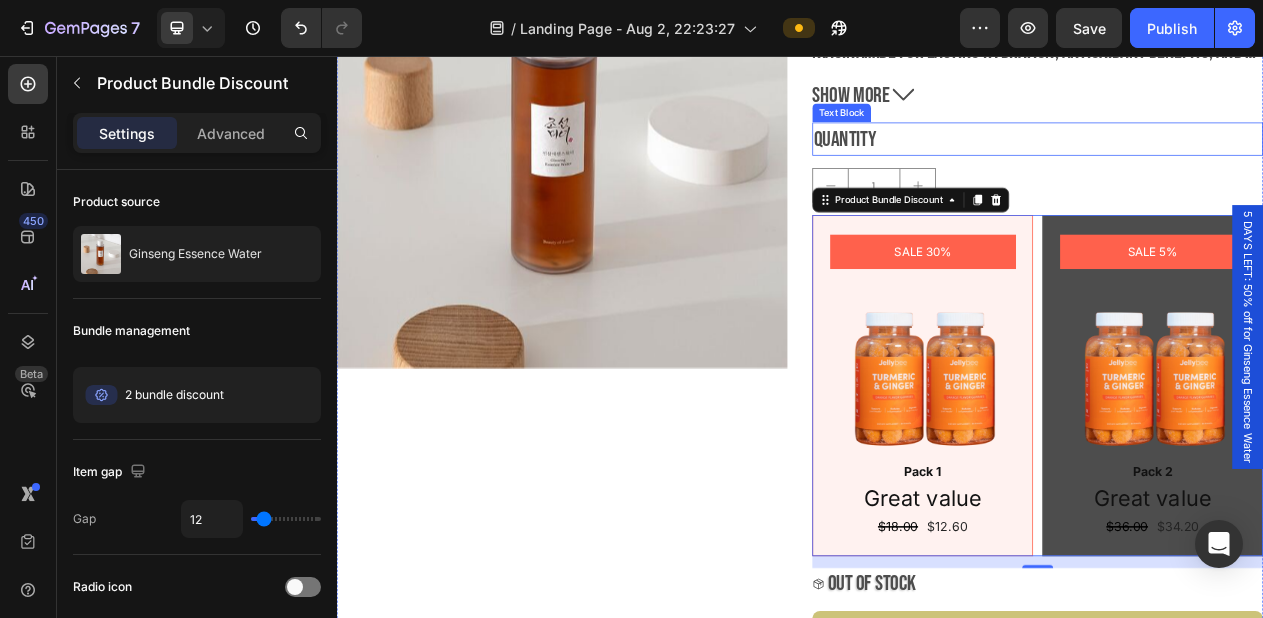 click on "Quantity" at bounding box center [1245, 163] 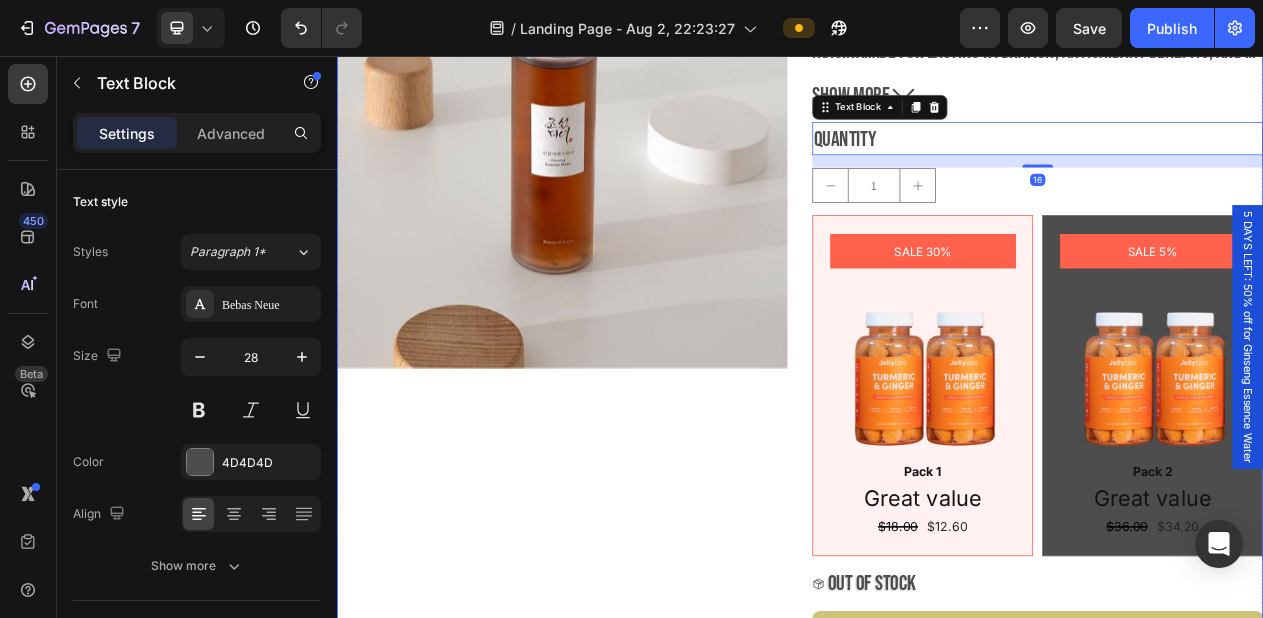 click on "Product Images" at bounding box center (629, 366) 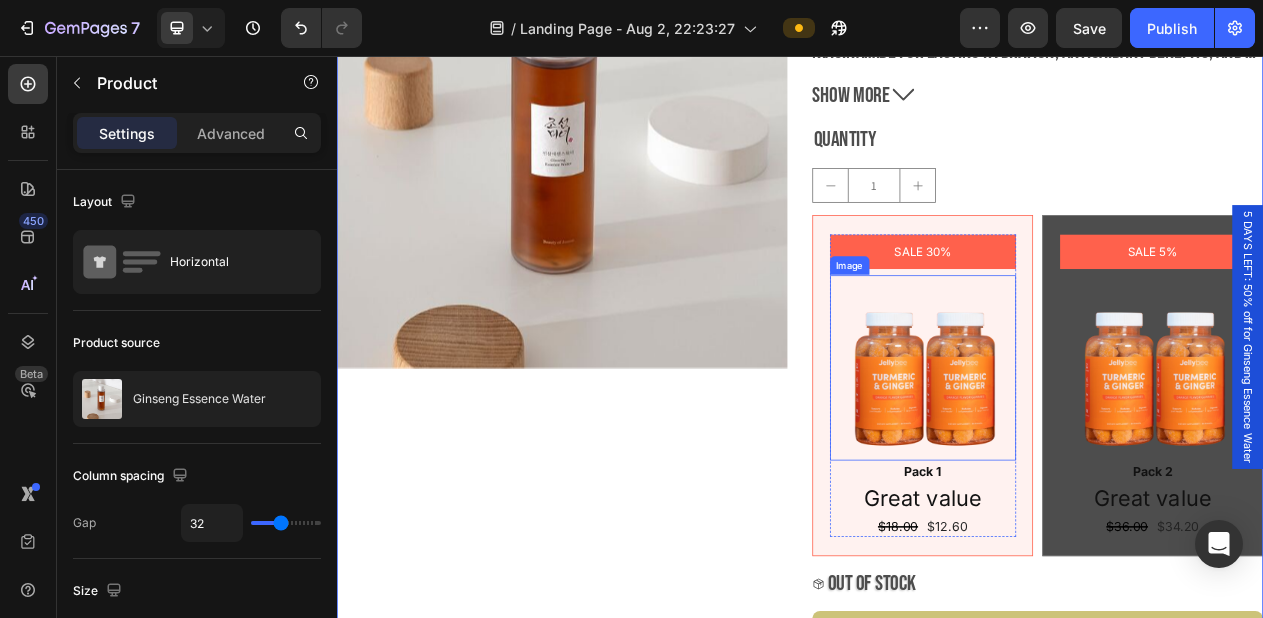 click at bounding box center (1096, 460) 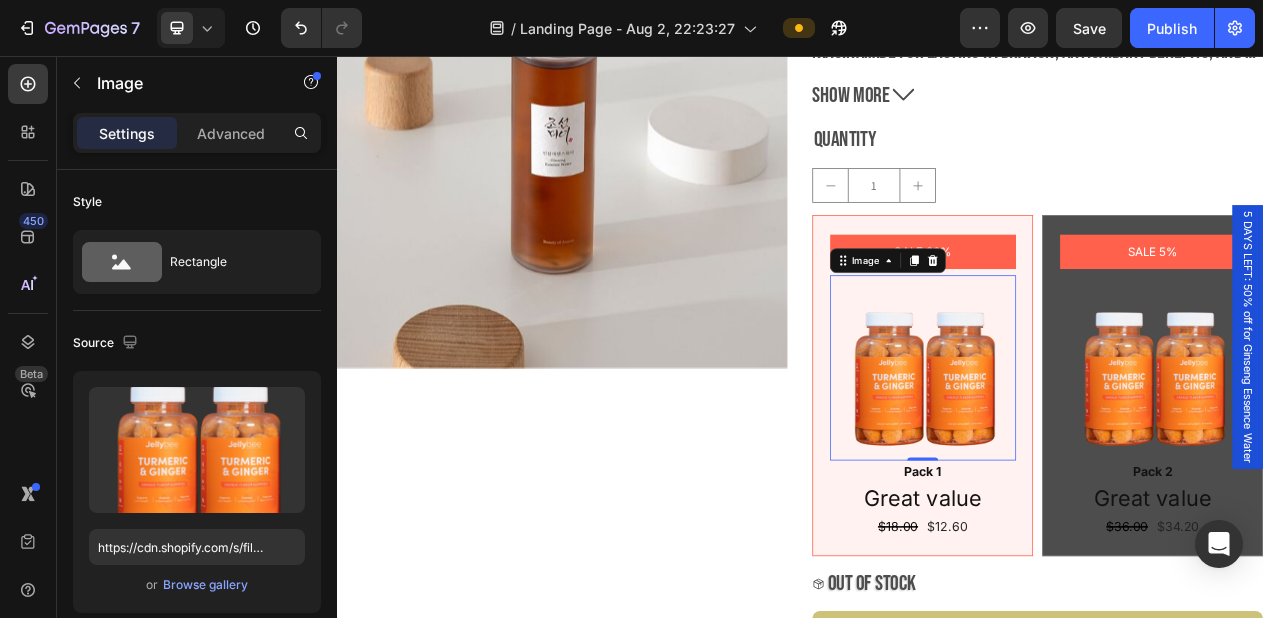 click at bounding box center (1096, 460) 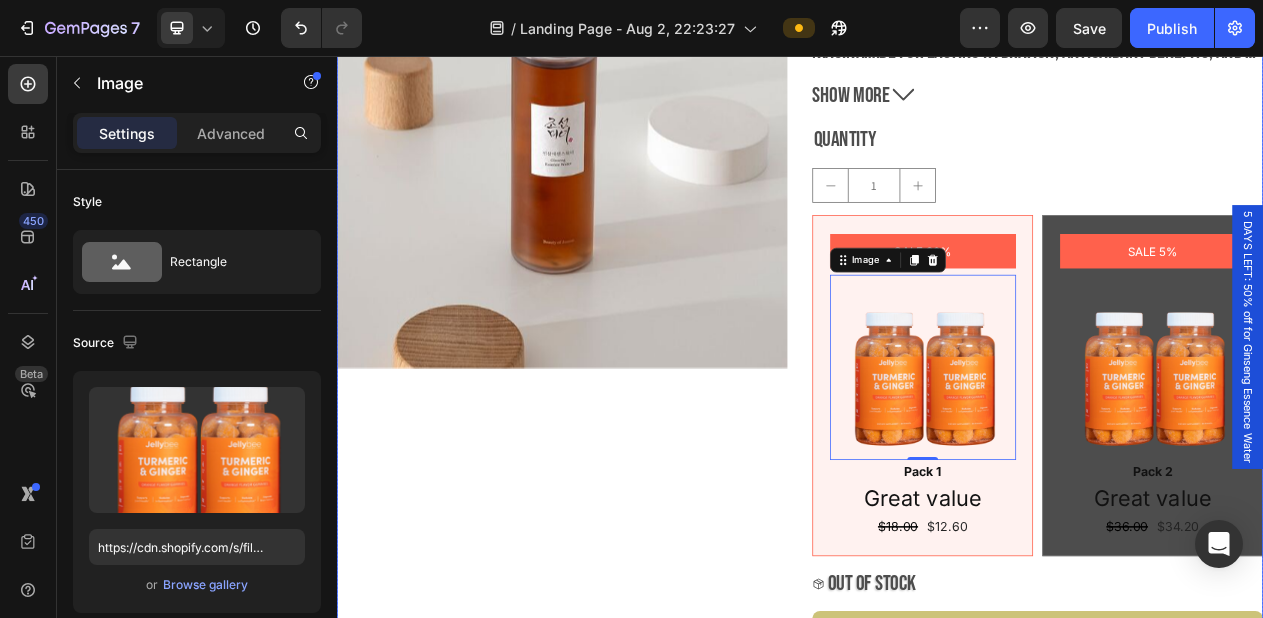 click on "Product Images" at bounding box center [629, 366] 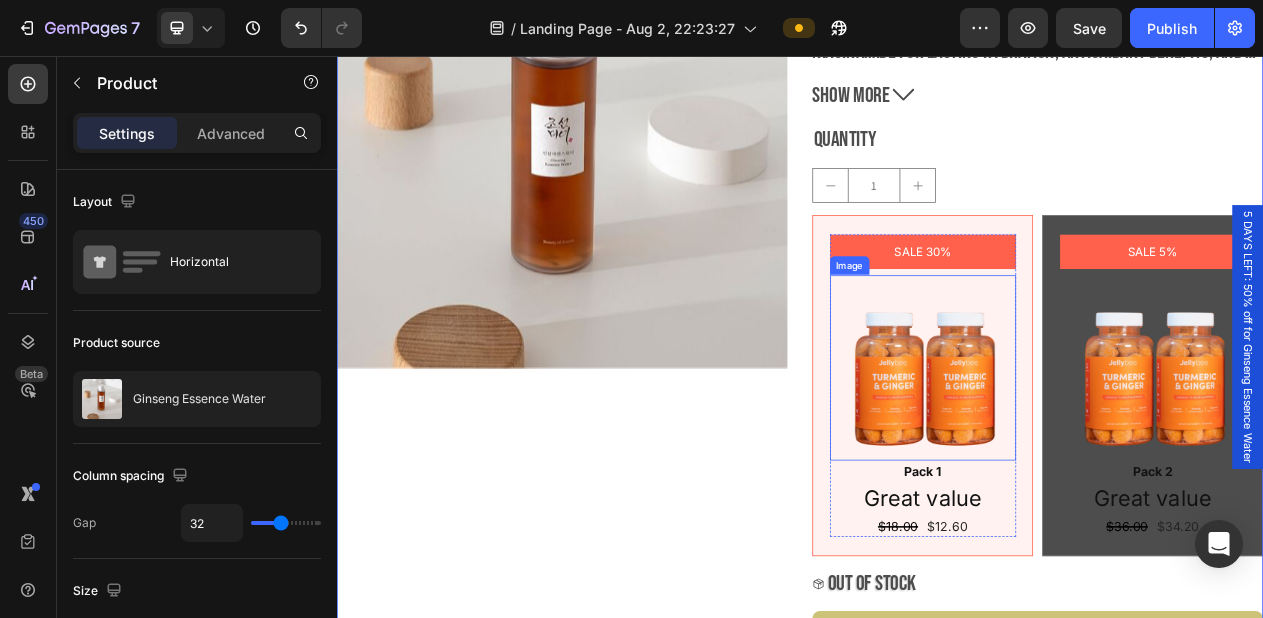 click at bounding box center [1096, 460] 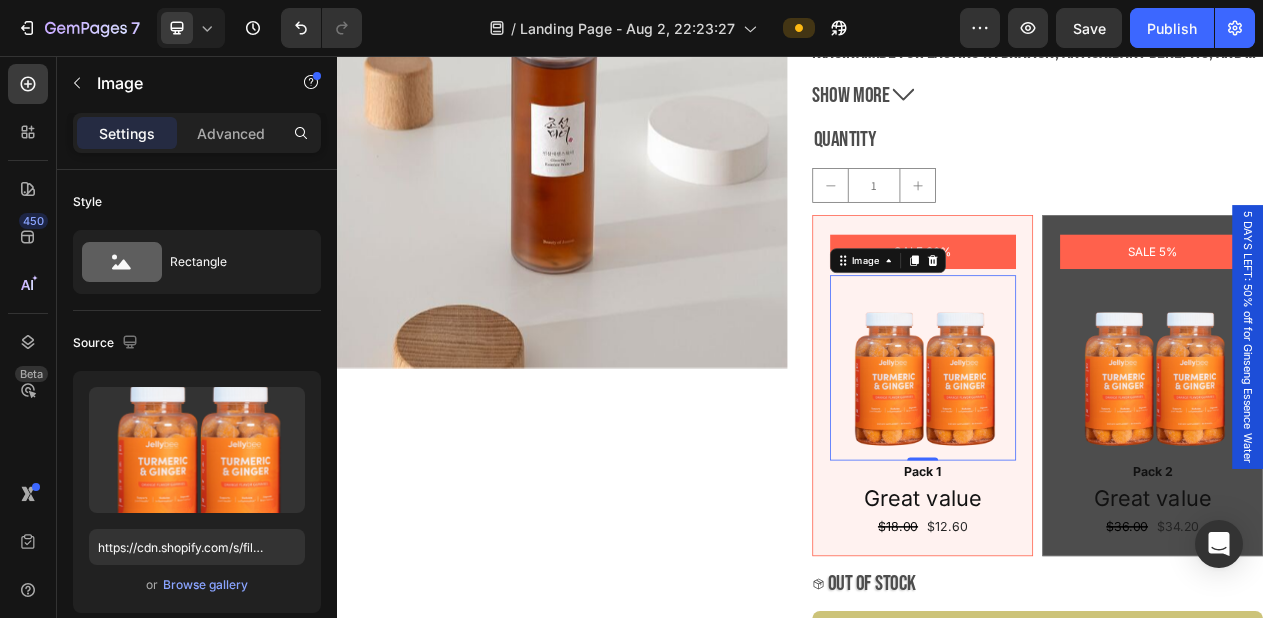 click at bounding box center [1096, 460] 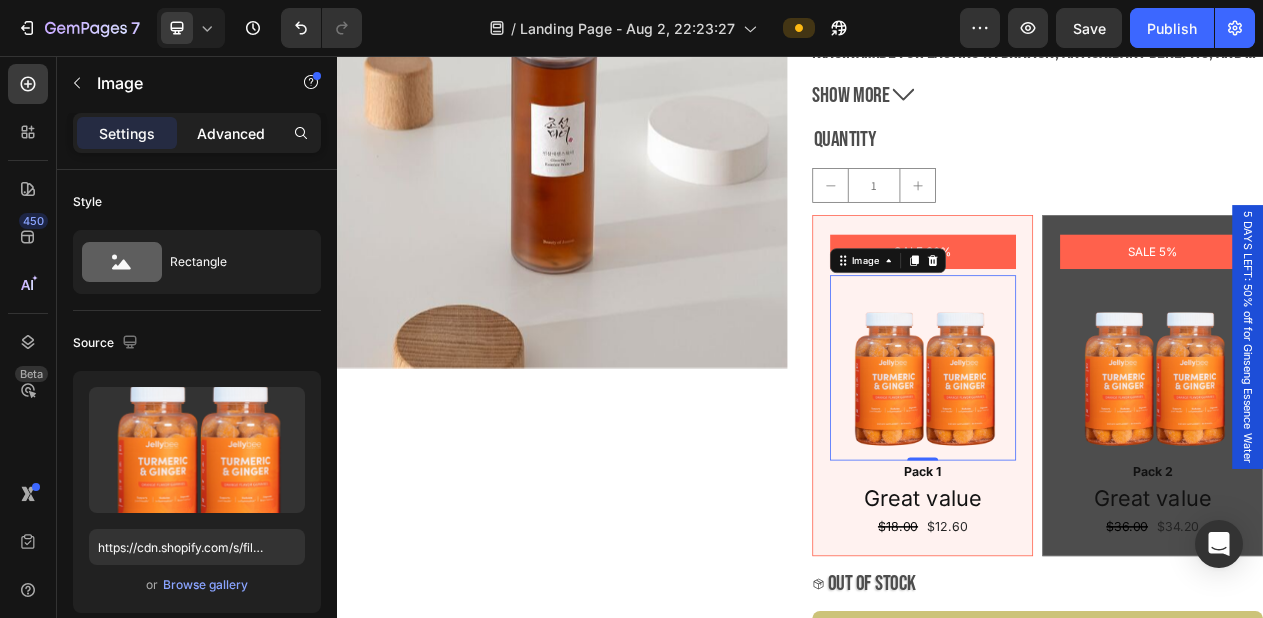 click on "Advanced" at bounding box center (231, 133) 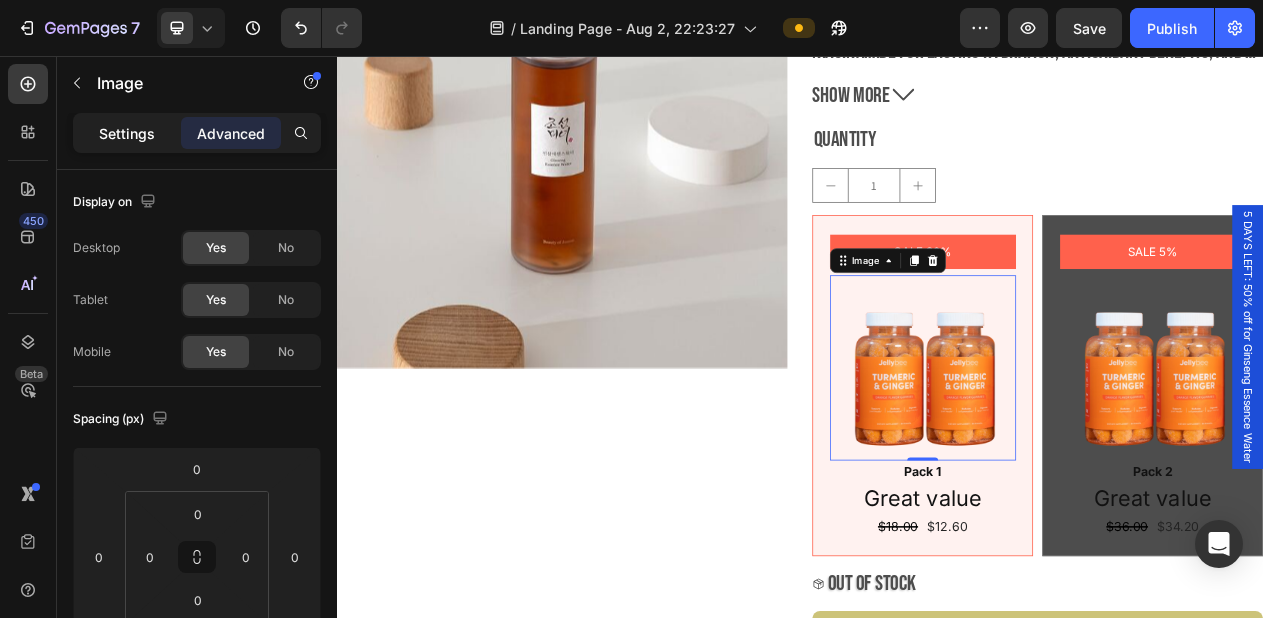 click on "Settings" at bounding box center [127, 133] 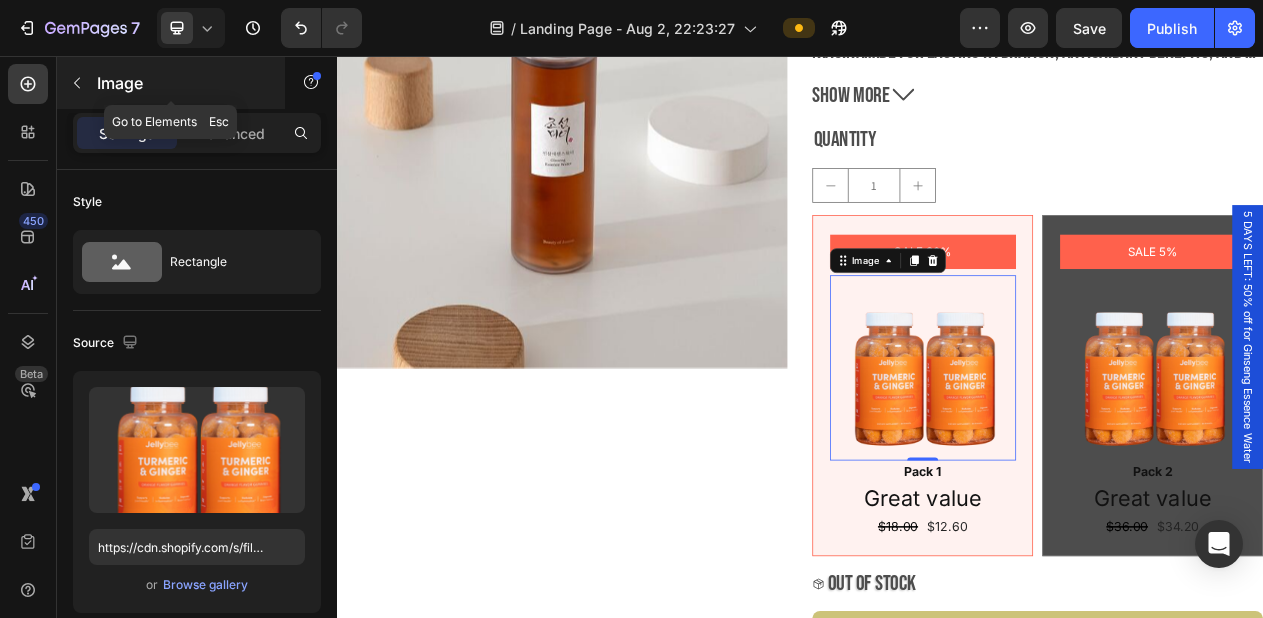 click 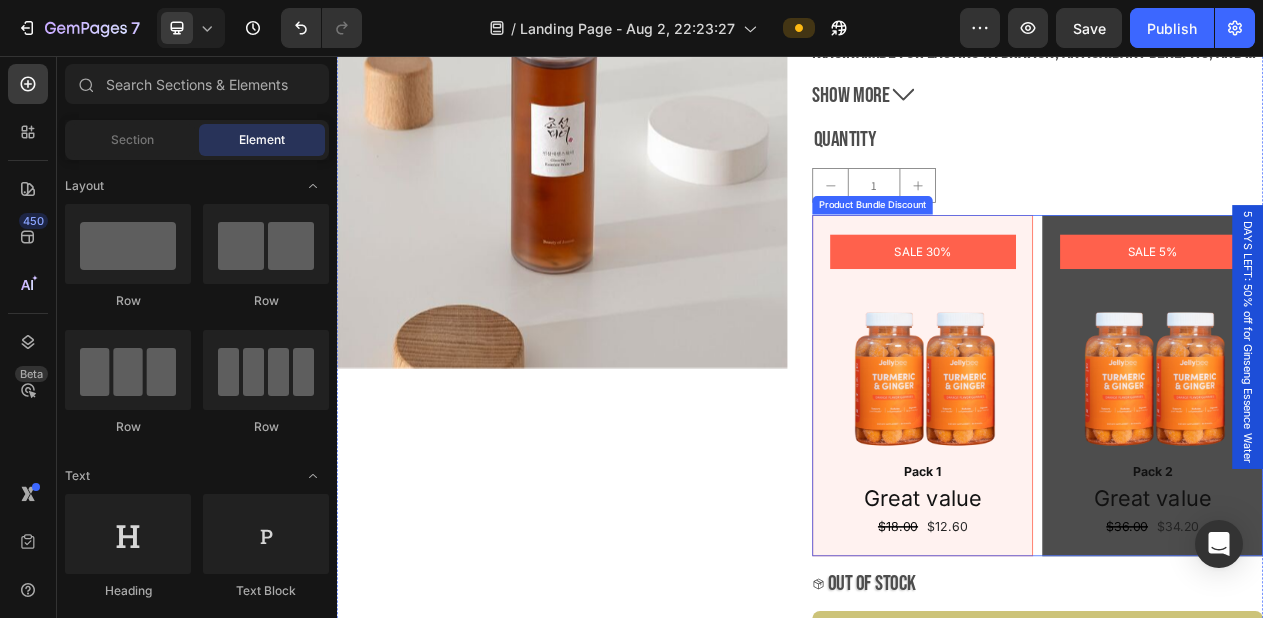 click on "SALE 30% Product Badge Image Pack 1 Text Block Great value Text Block $18.00 Product Price Product Price $12.60 Product Price Product Price Row Row" at bounding box center [1096, 483] 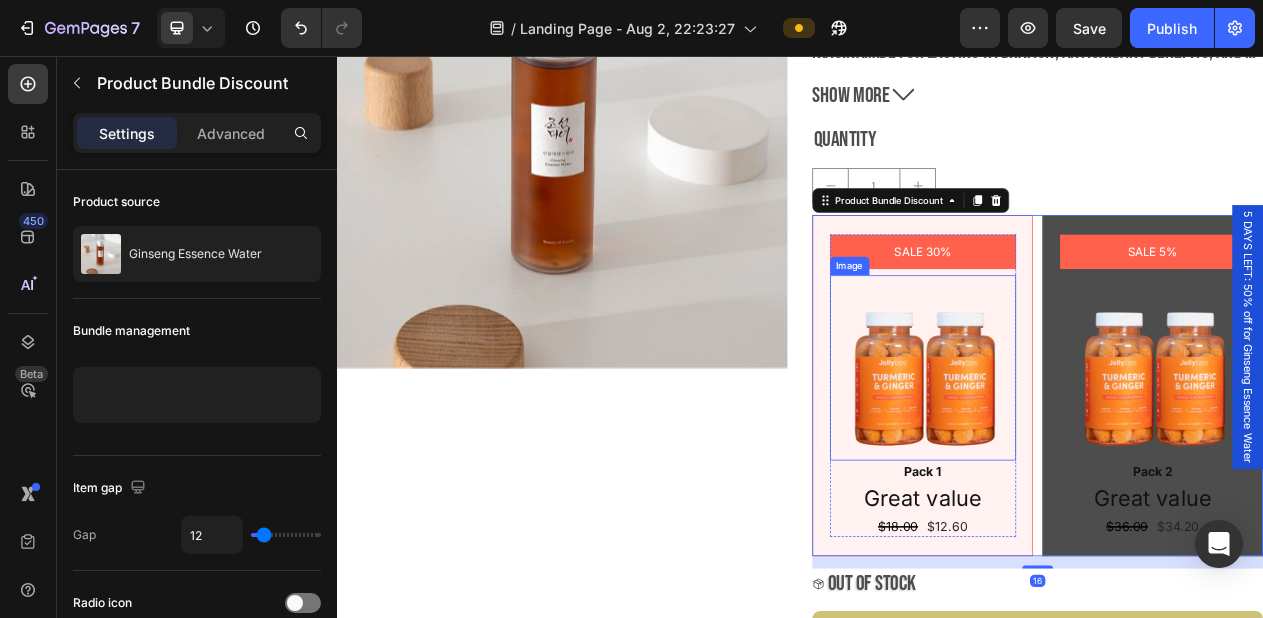click at bounding box center (1096, 460) 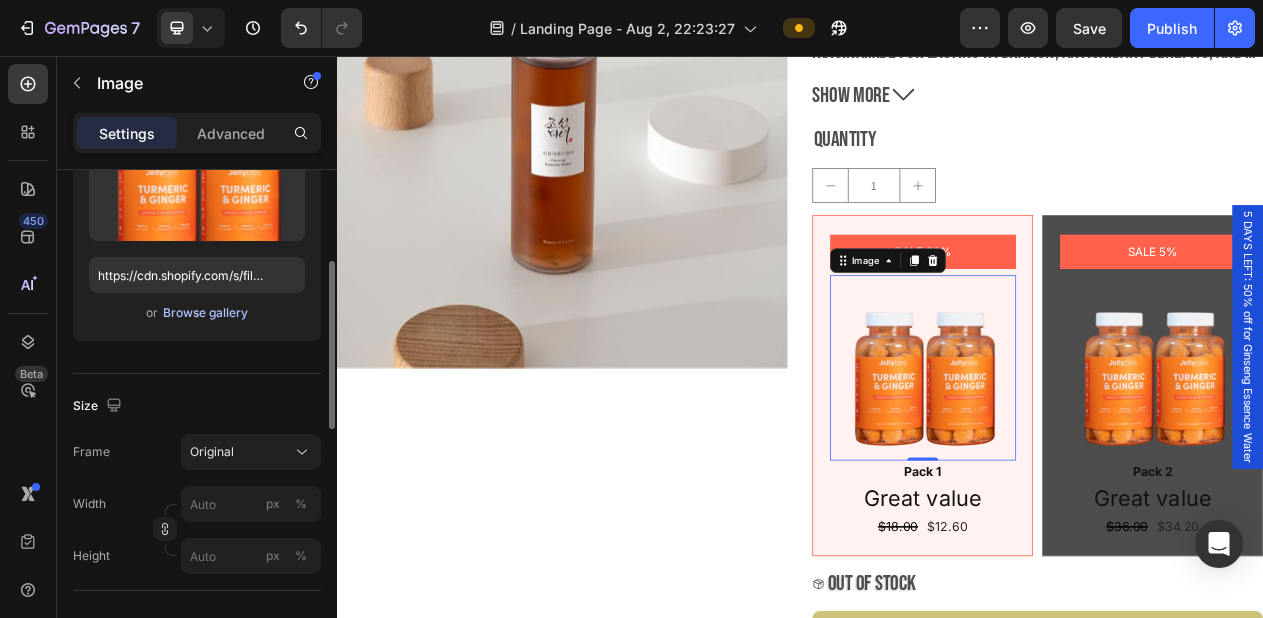 scroll, scrollTop: 256, scrollLeft: 0, axis: vertical 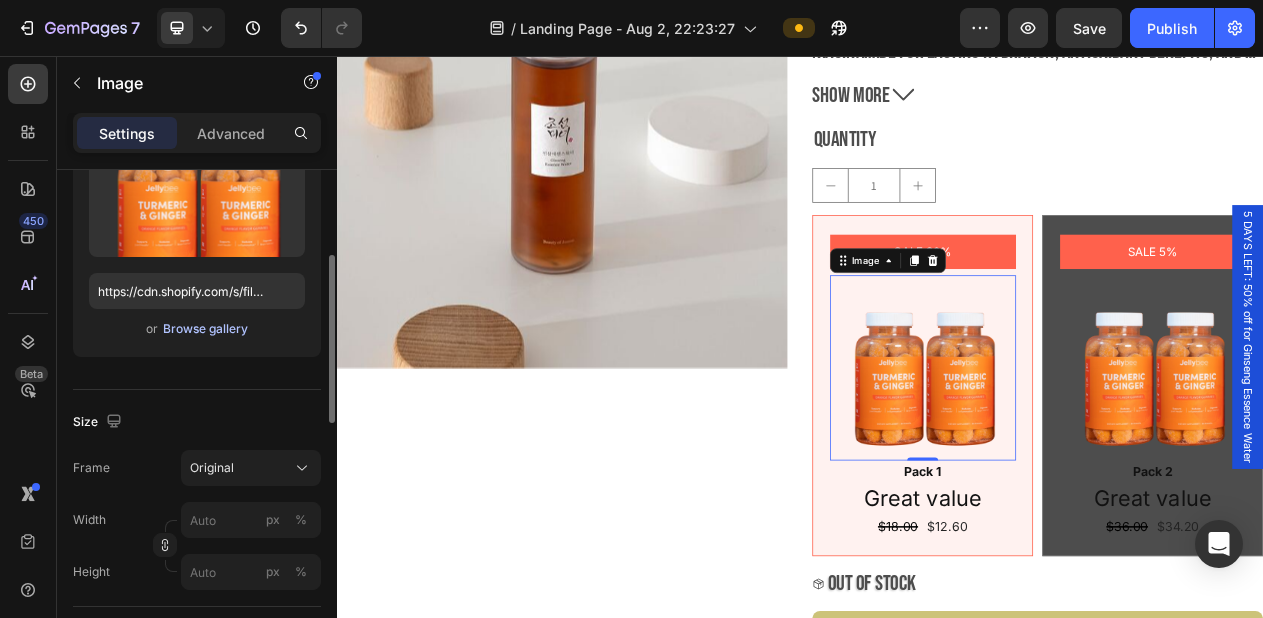 click on "Browse gallery" at bounding box center (205, 329) 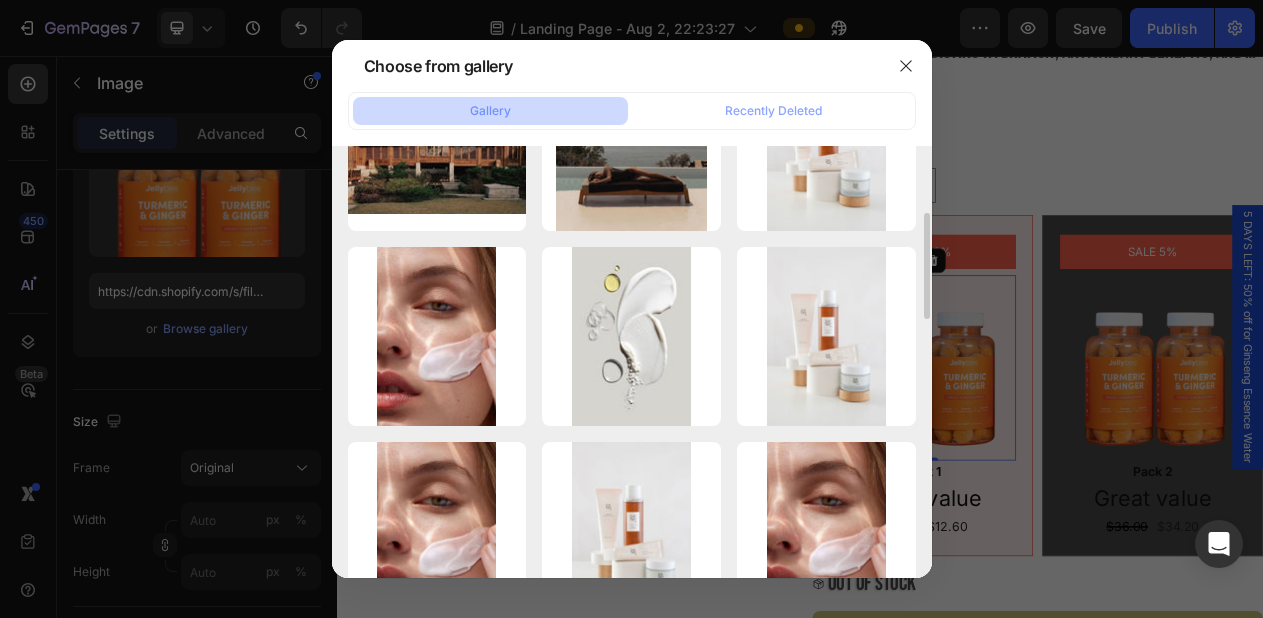 scroll, scrollTop: 1335, scrollLeft: 0, axis: vertical 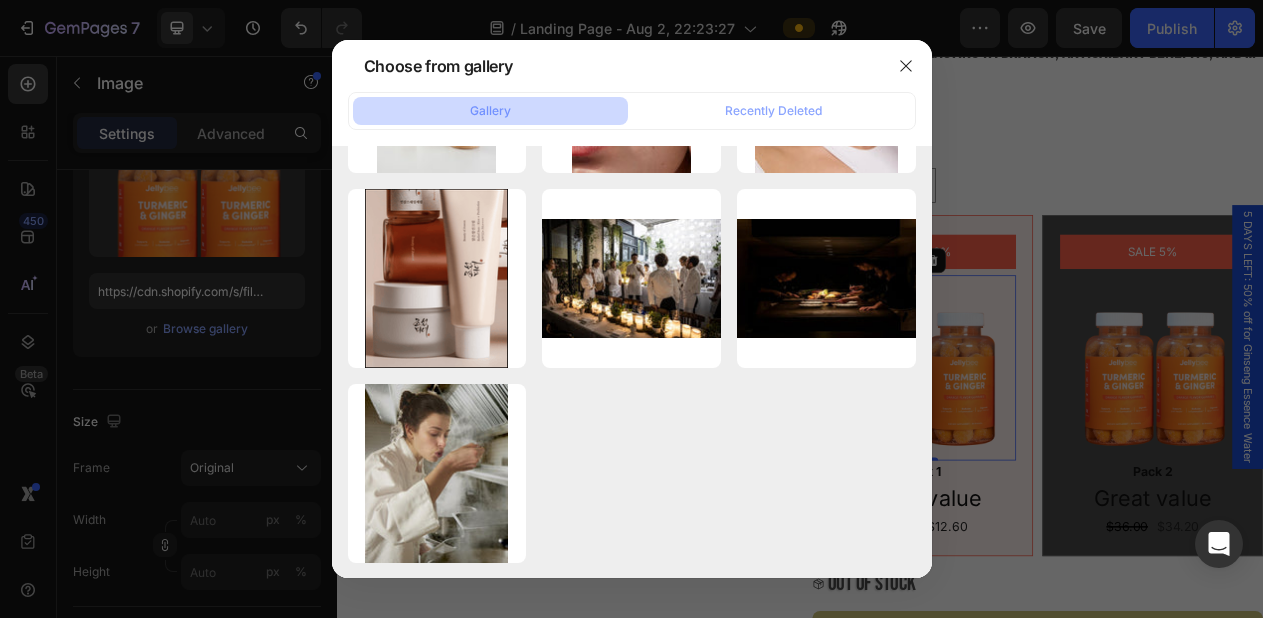 click at bounding box center [631, 309] 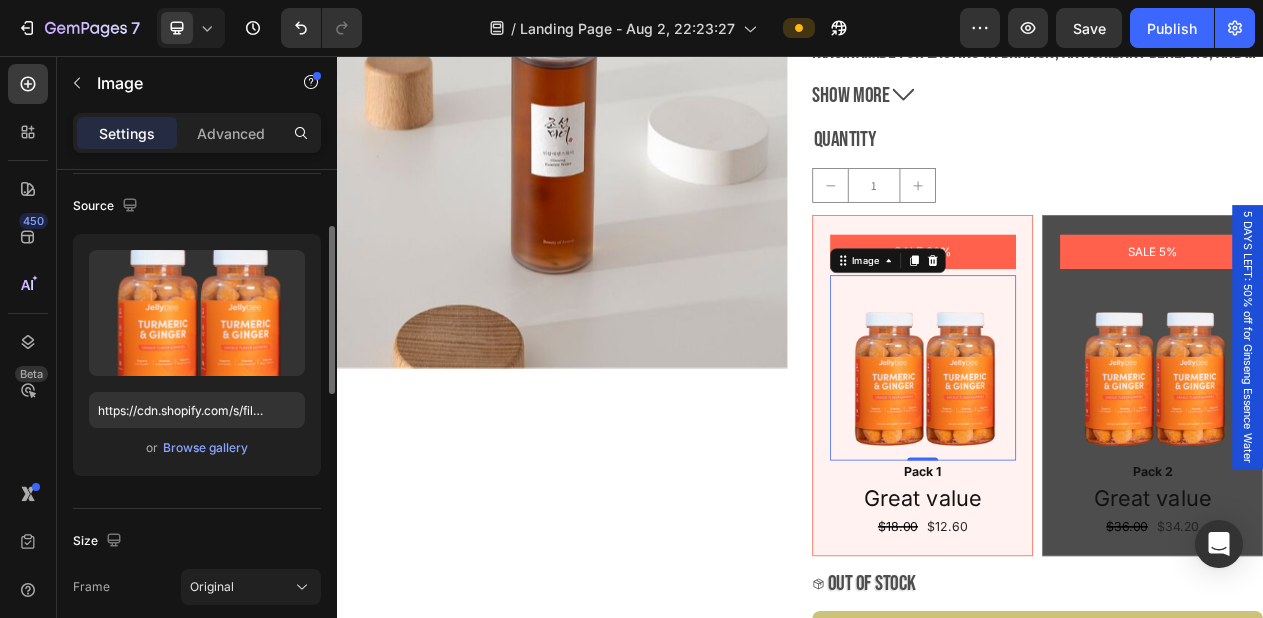 scroll, scrollTop: 145, scrollLeft: 0, axis: vertical 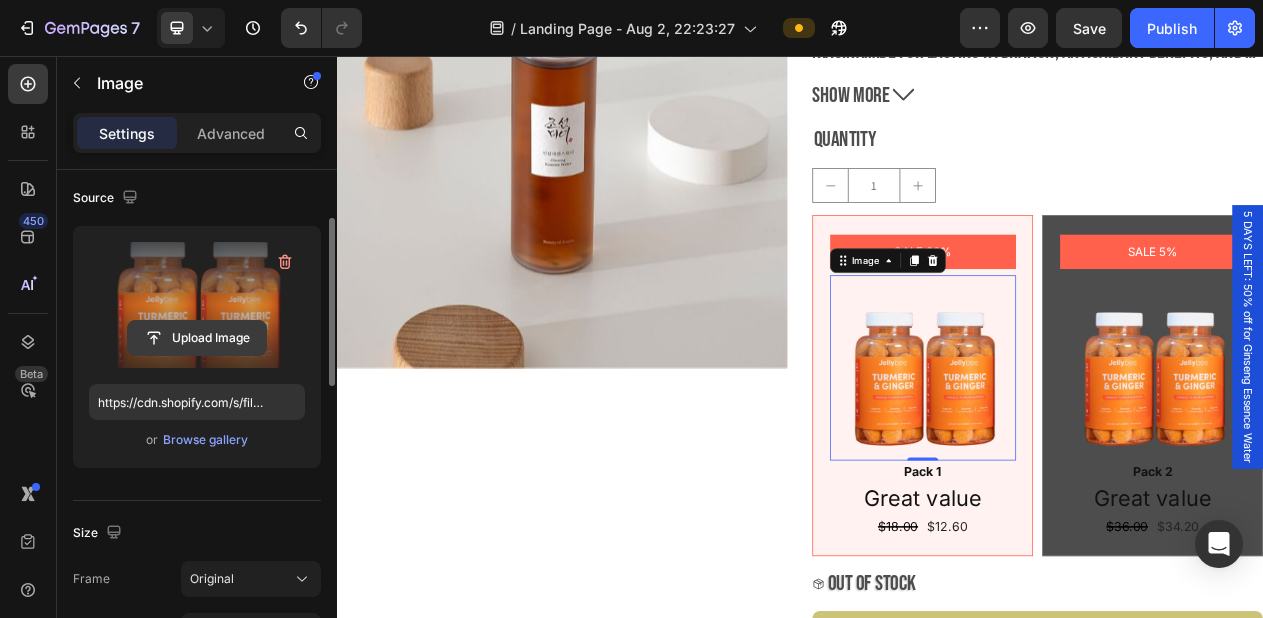 click 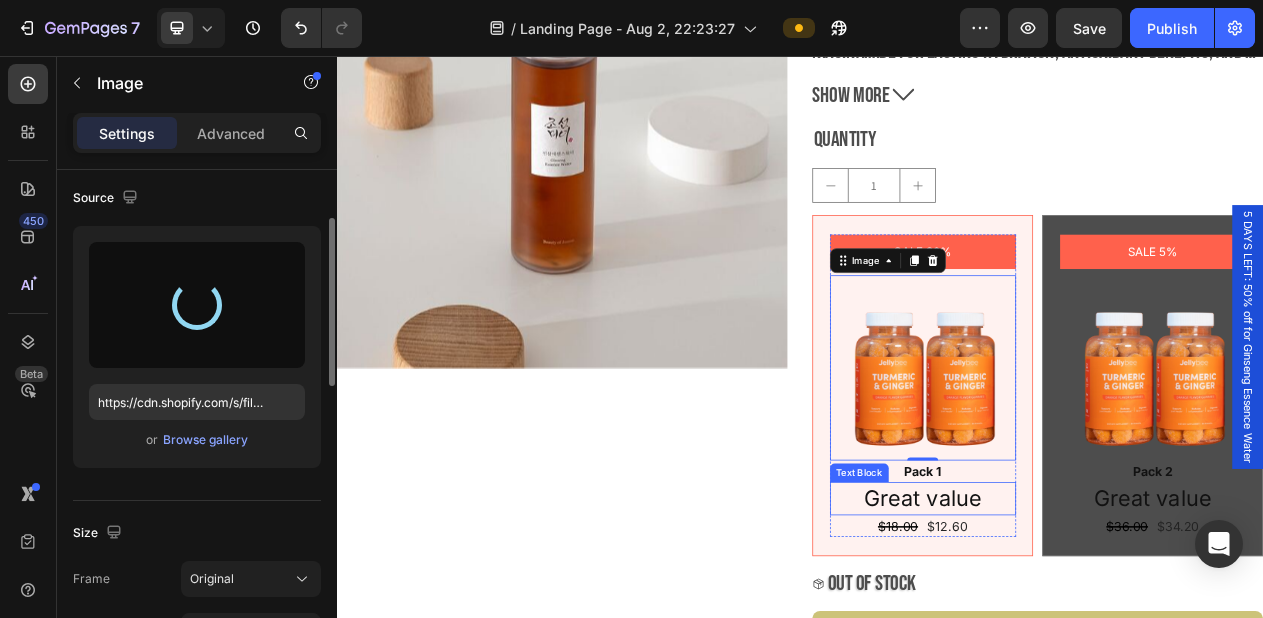 type on "https://cdn.shopify.com/s/files/1/0688/7394/5148/files/gempages_578118090676503056-c0c1d6a2-eecd-46ae-ad2a-50a1bc480481.jpg" 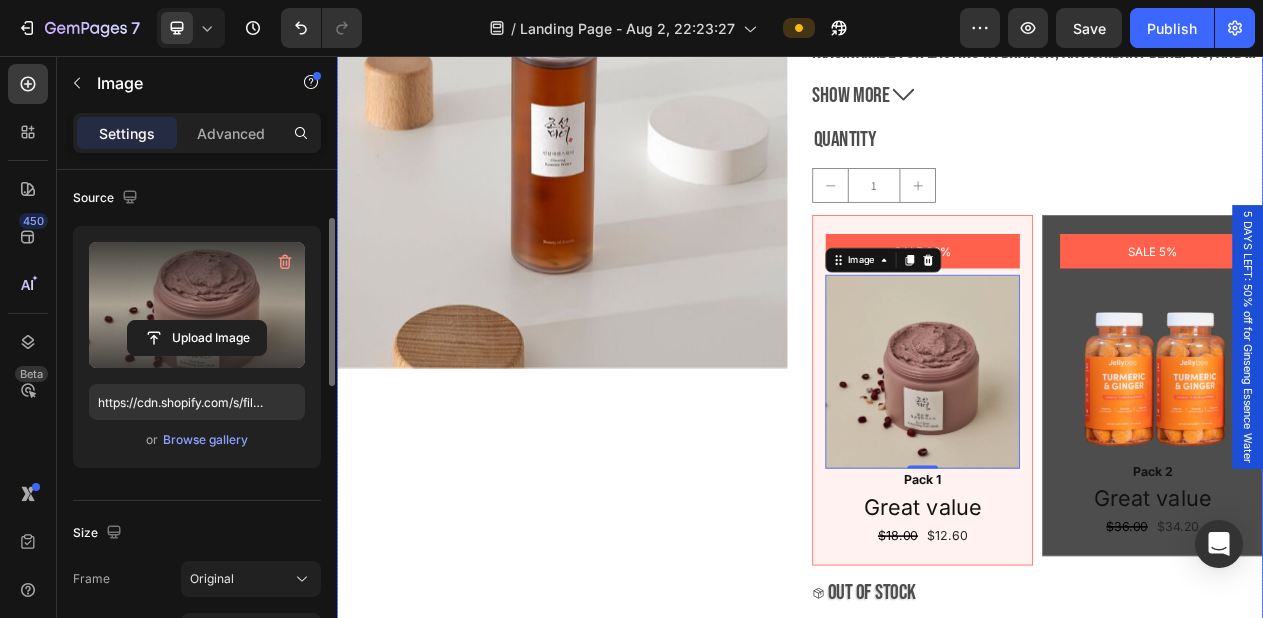 click on "Product Images" at bounding box center (629, 371) 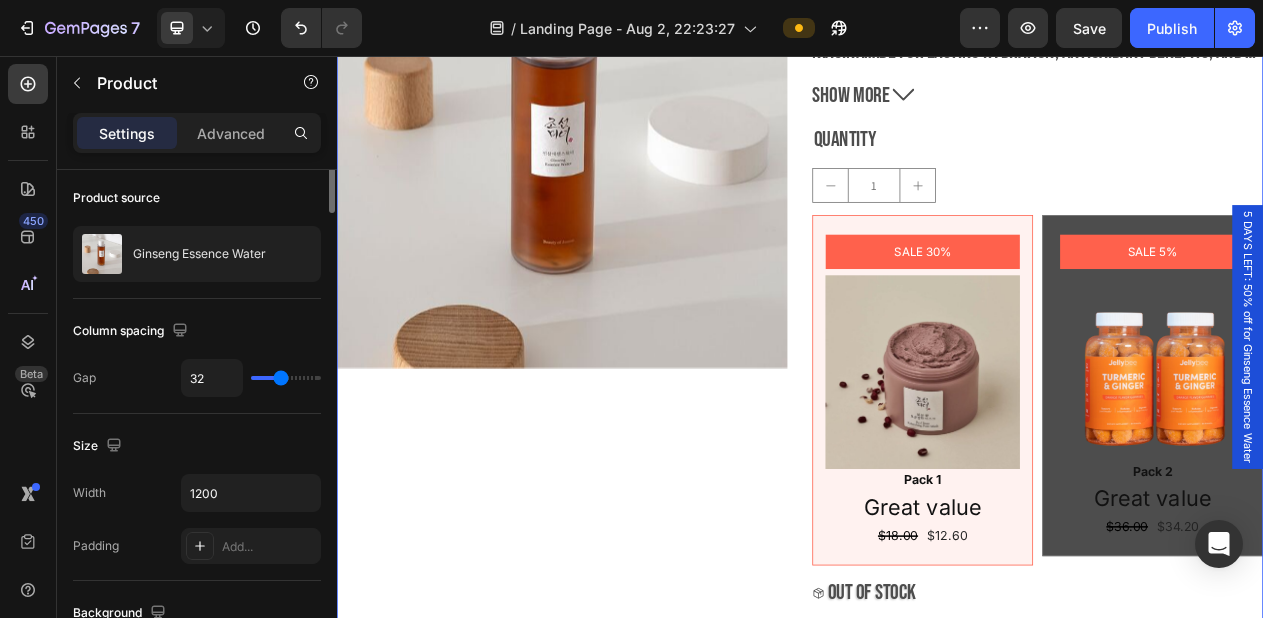 scroll, scrollTop: 0, scrollLeft: 0, axis: both 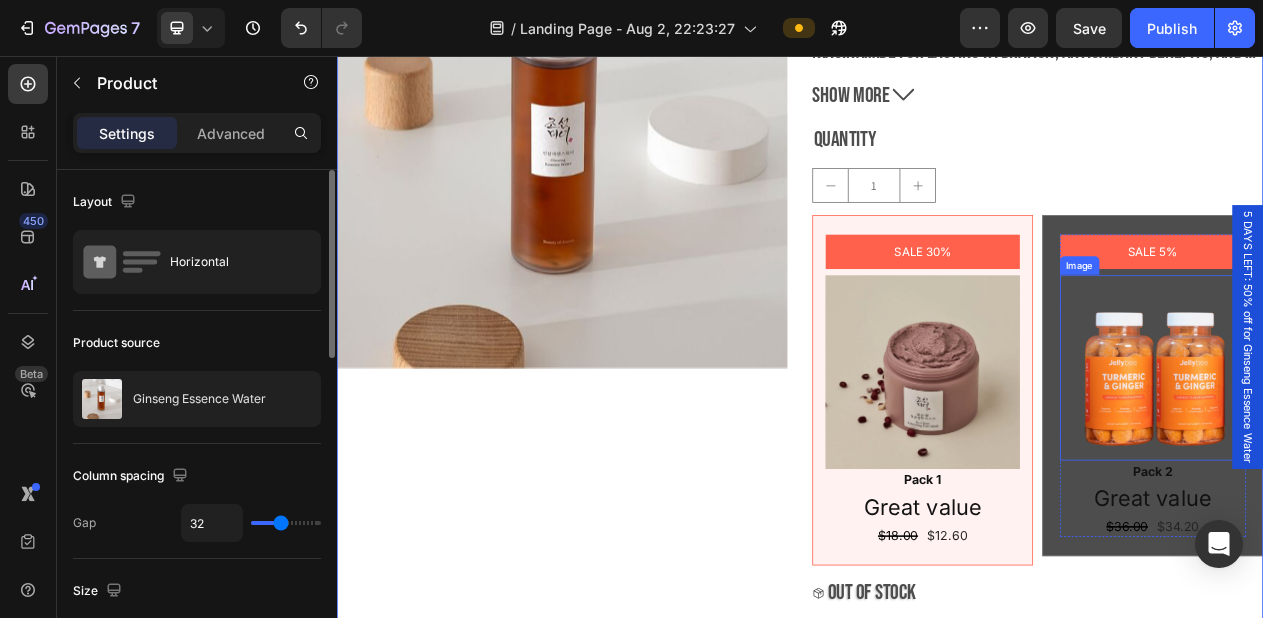 click at bounding box center (1394, 460) 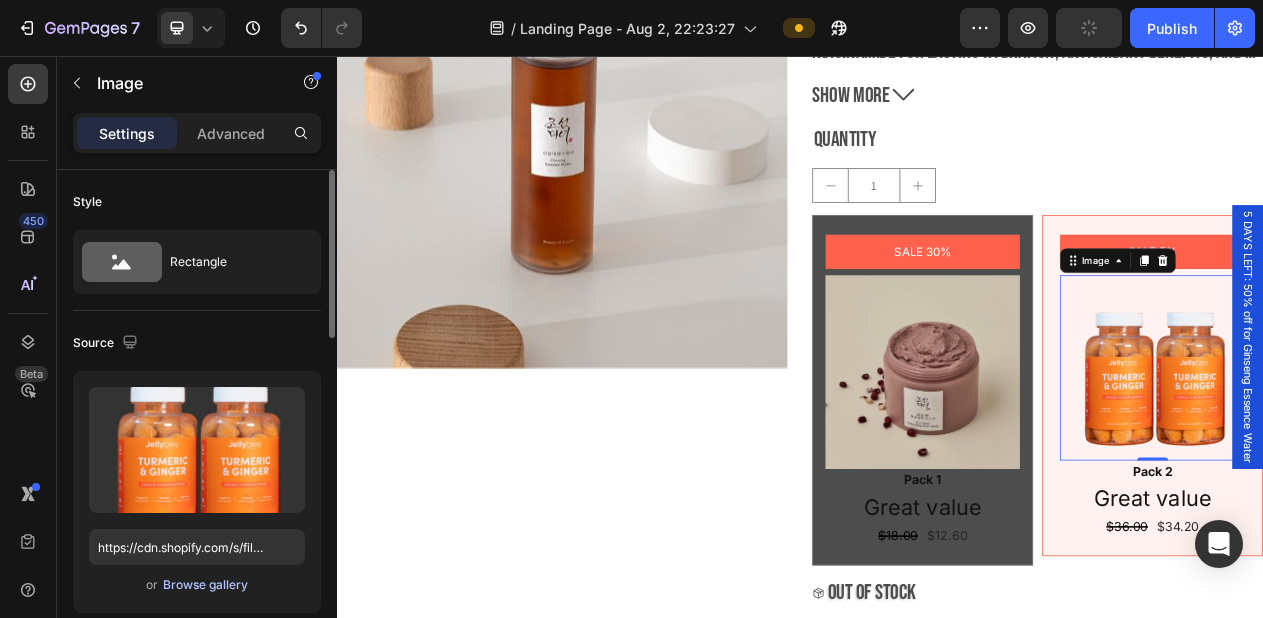 click on "Browse gallery" at bounding box center (205, 585) 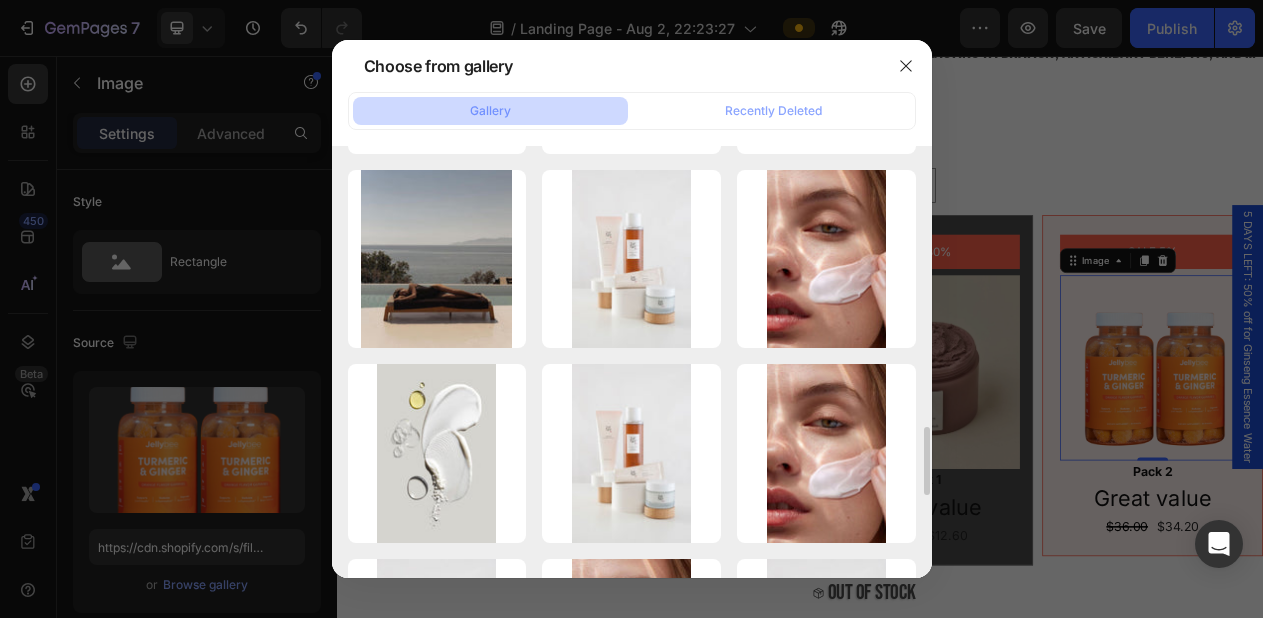 scroll, scrollTop: 1751, scrollLeft: 0, axis: vertical 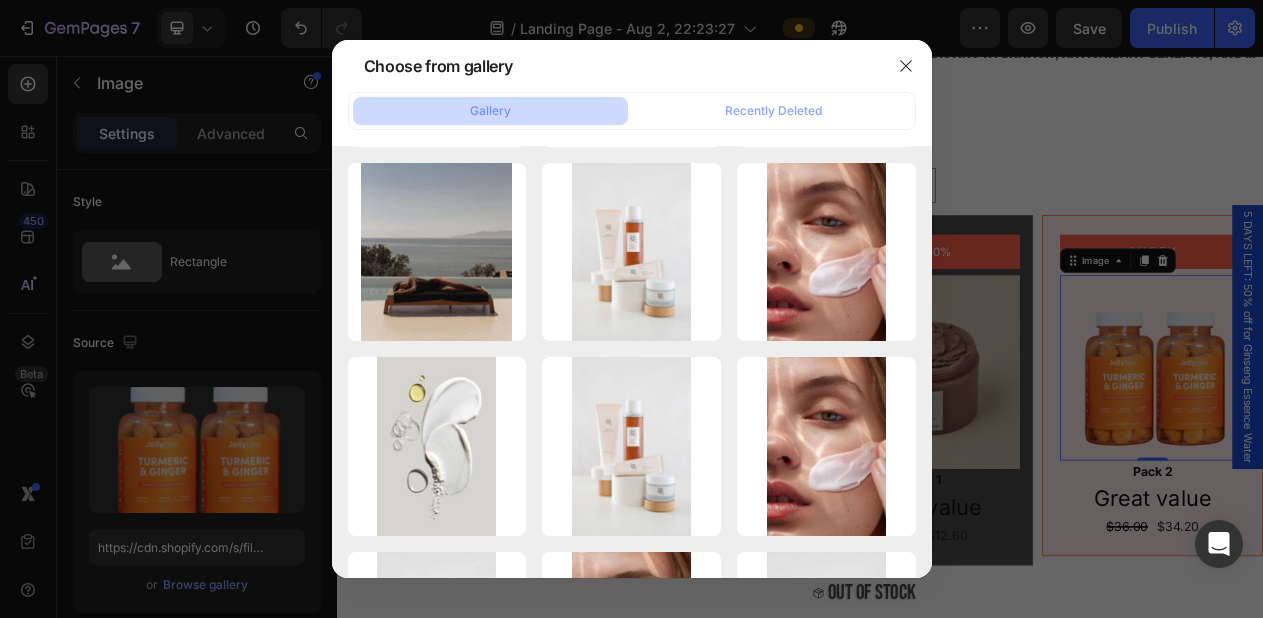 click at bounding box center (631, 309) 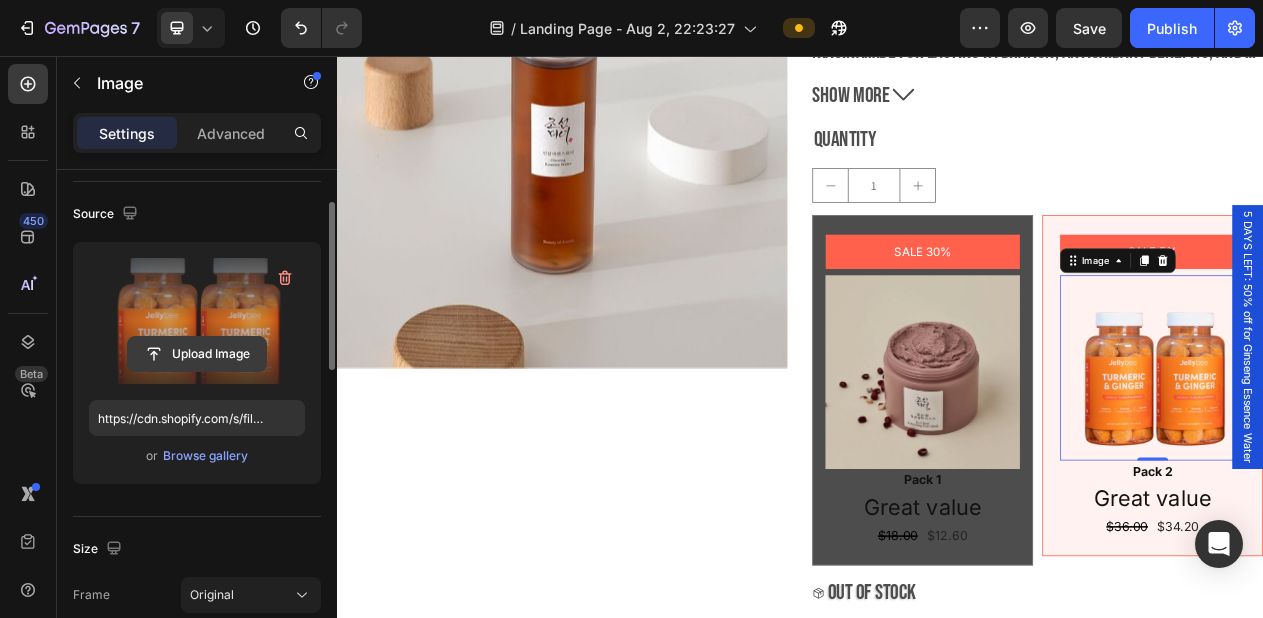 scroll, scrollTop: 132, scrollLeft: 0, axis: vertical 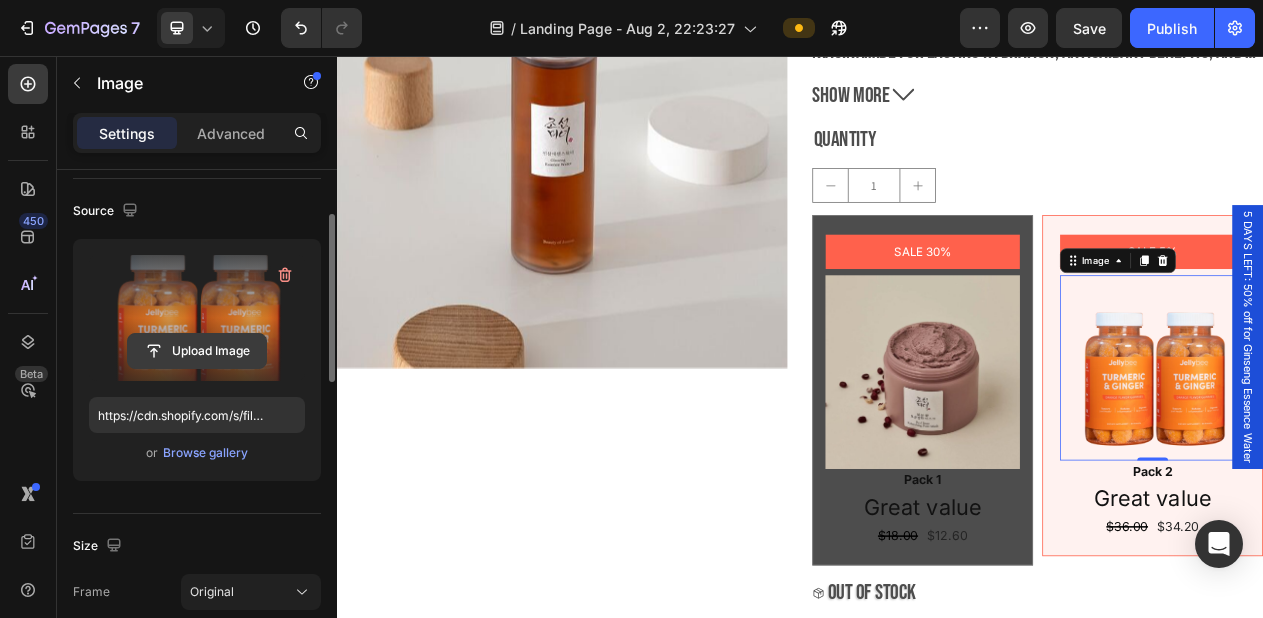 click 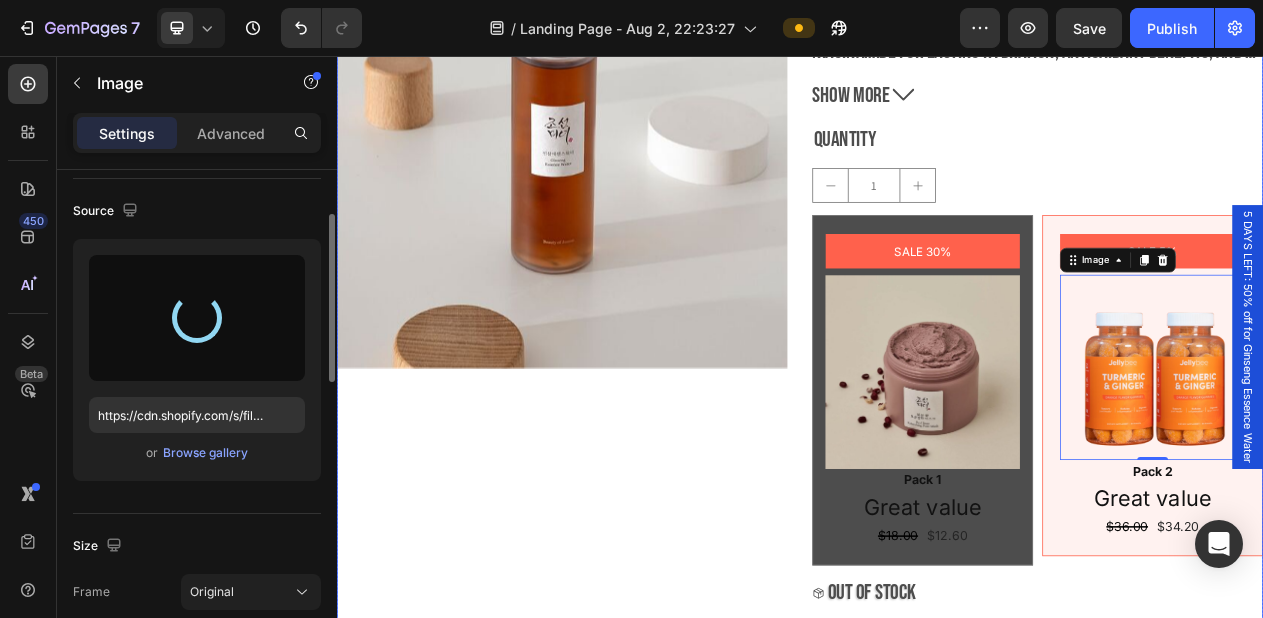 type on "https://cdn.shopify.com/s/files/1/0688/7394/5148/files/gempages_578118090676503056-e6f2d041-894b-49d9-ac69-00890dae40d6.jpg" 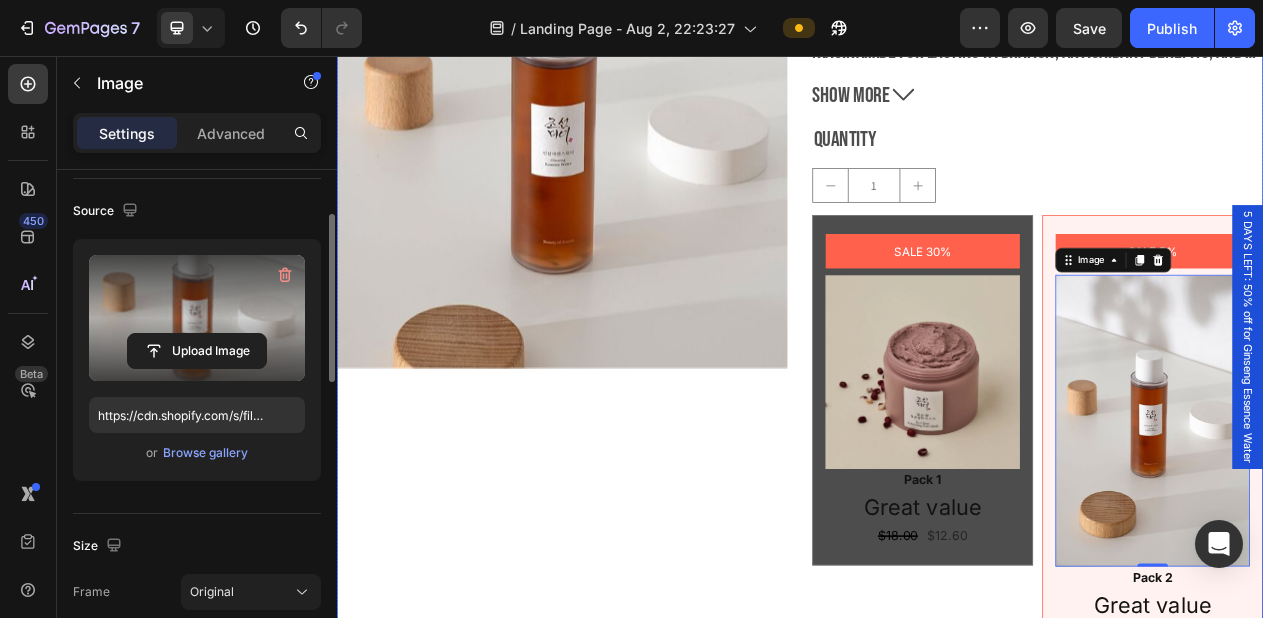 click on "Product Images" at bounding box center (629, 435) 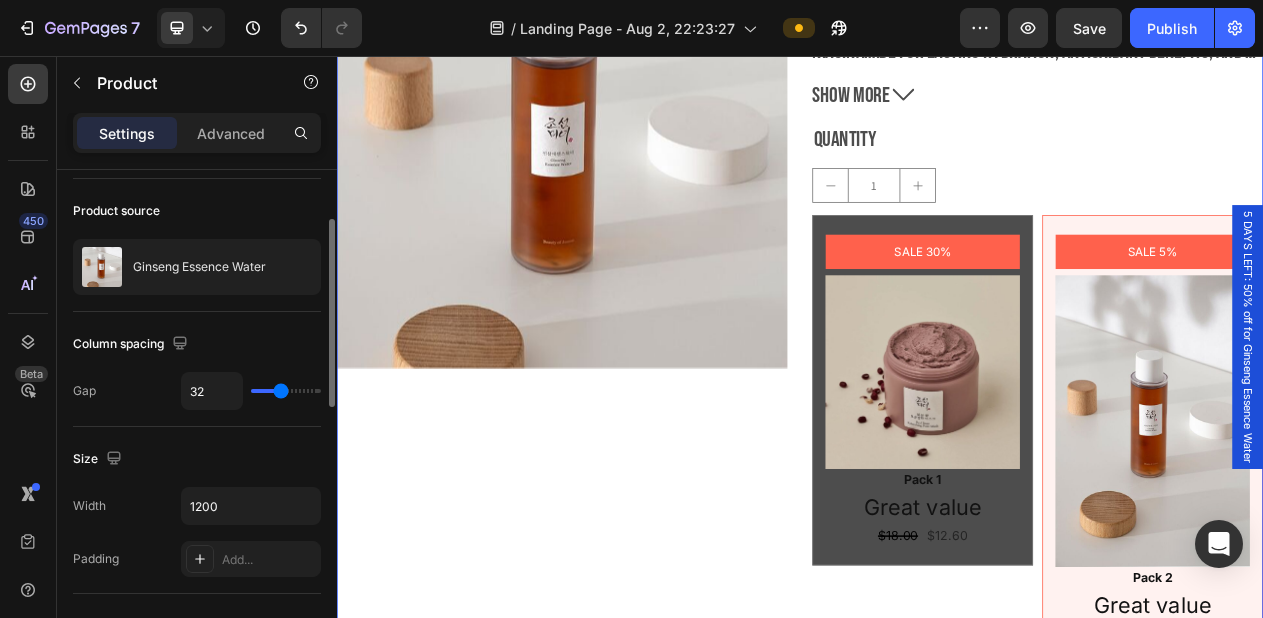 scroll, scrollTop: 0, scrollLeft: 0, axis: both 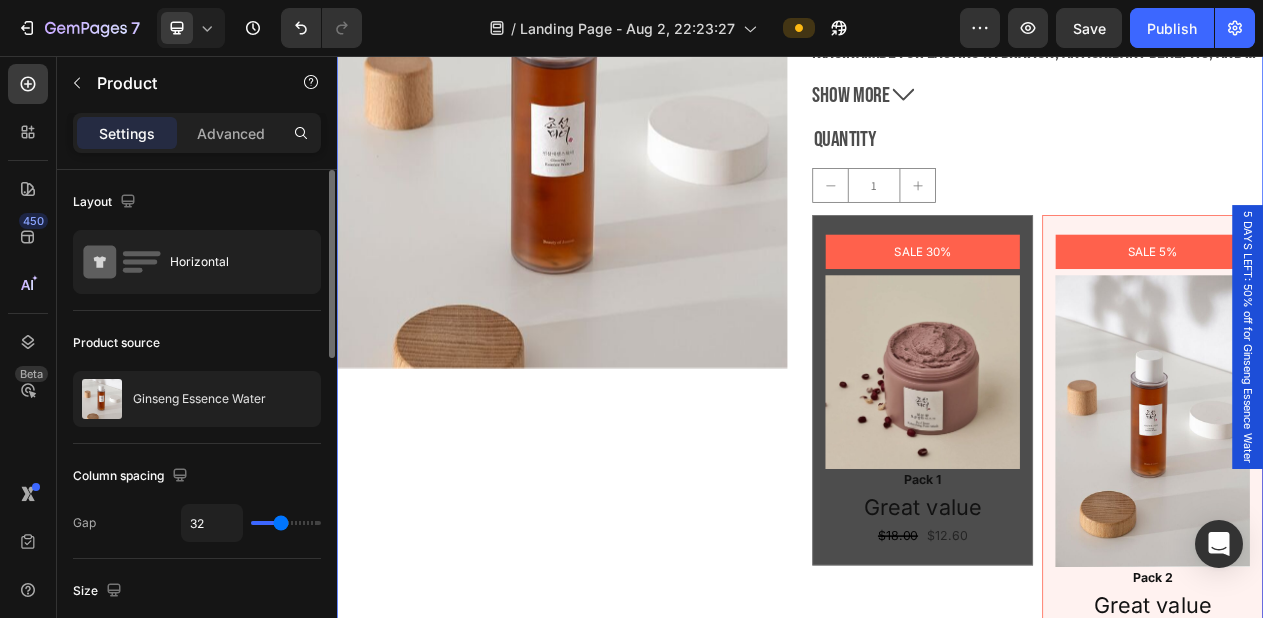 click on "Product Images" at bounding box center [629, 435] 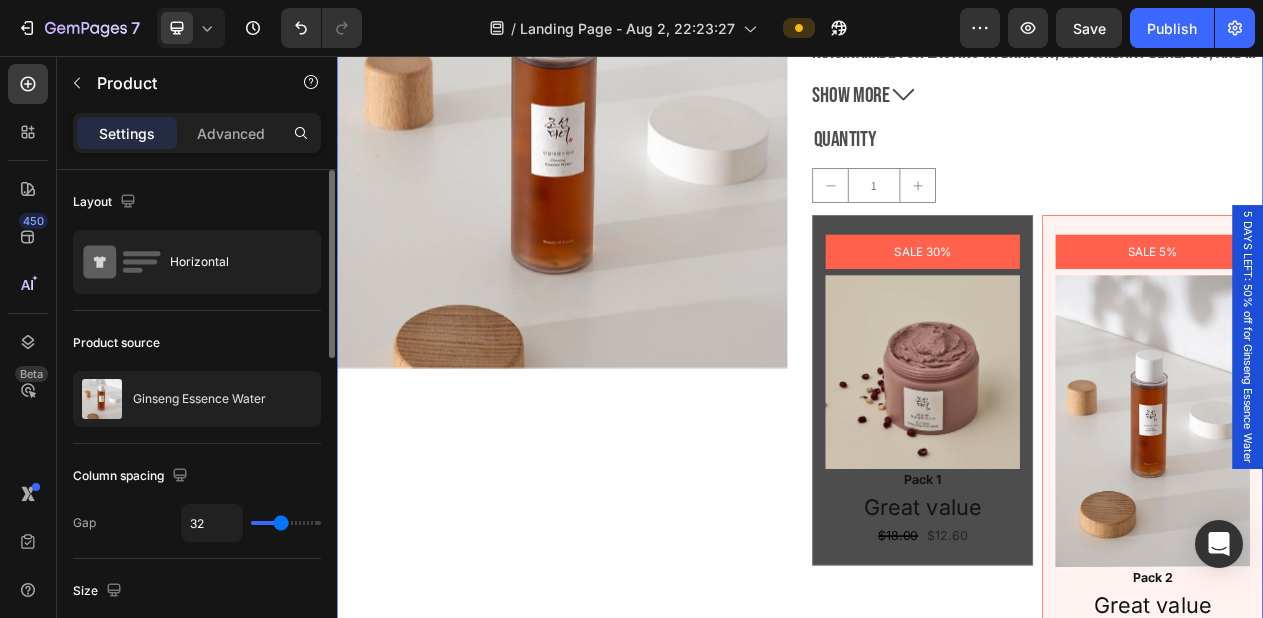 click on "Product Images" at bounding box center (629, 435) 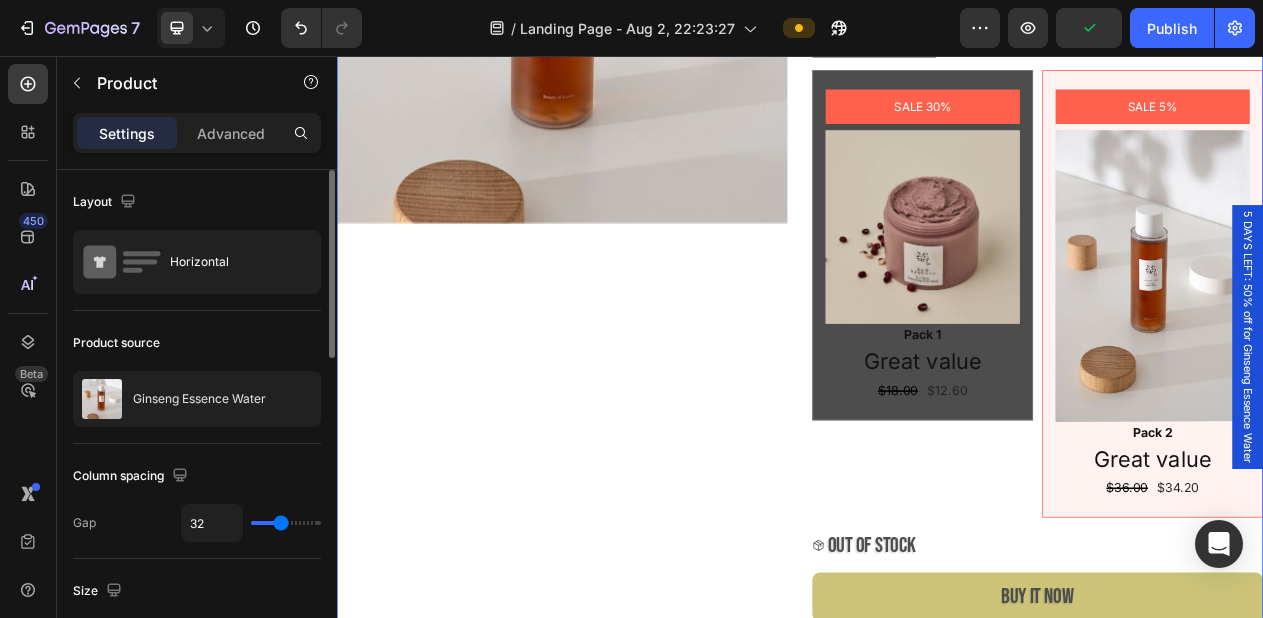 scroll, scrollTop: 3862, scrollLeft: 0, axis: vertical 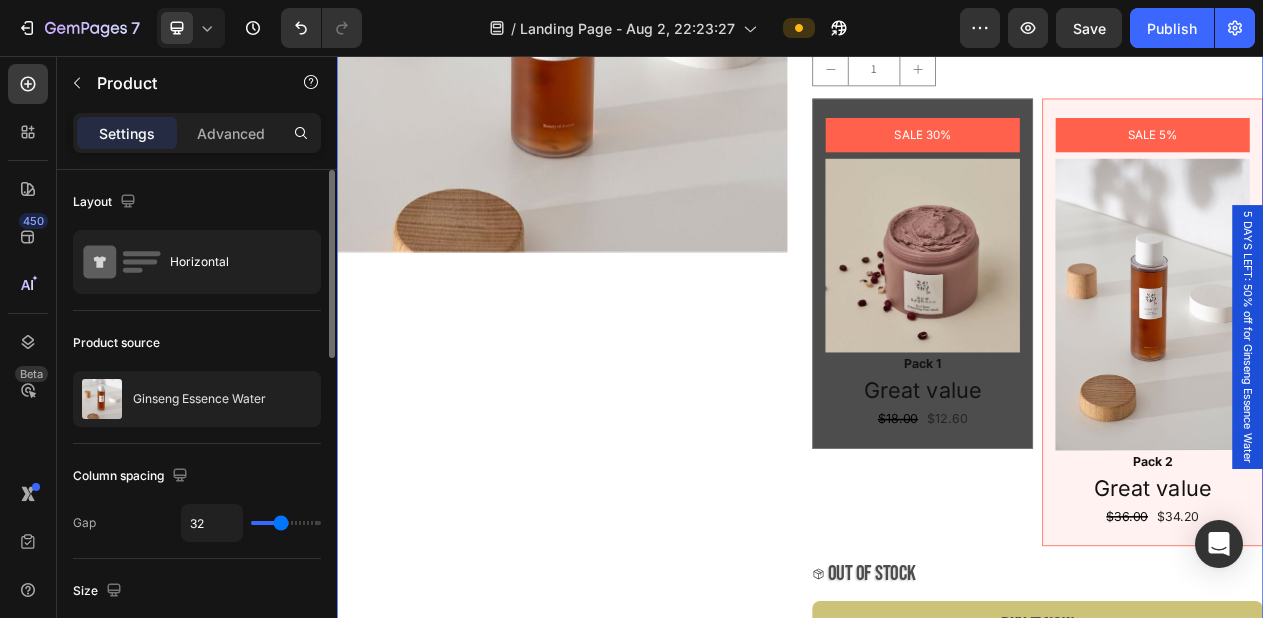 click on "Product Images" at bounding box center (629, 284) 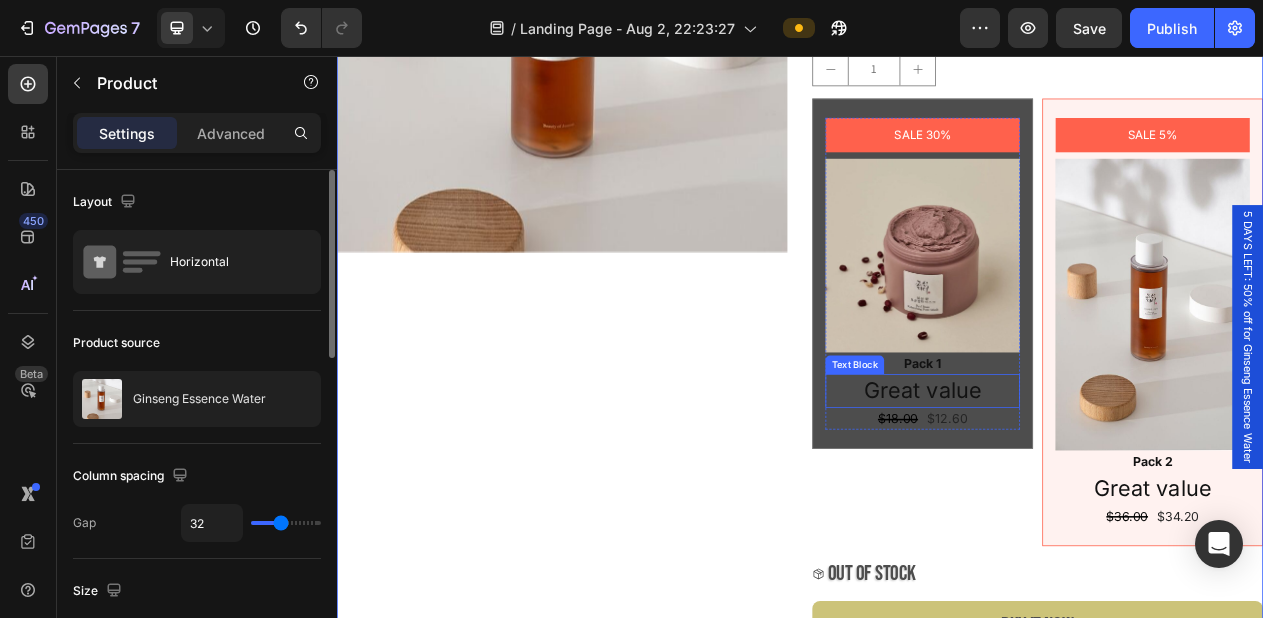click on "Great value" at bounding box center (1096, 489) 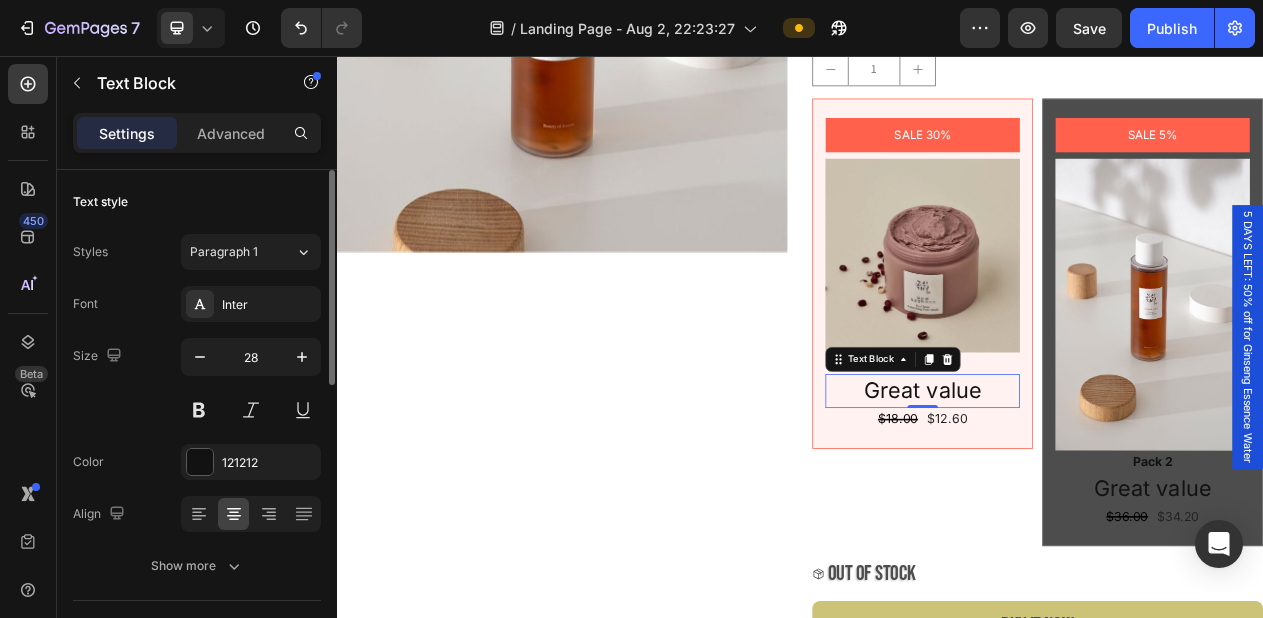 click on "Great value" at bounding box center [1096, 489] 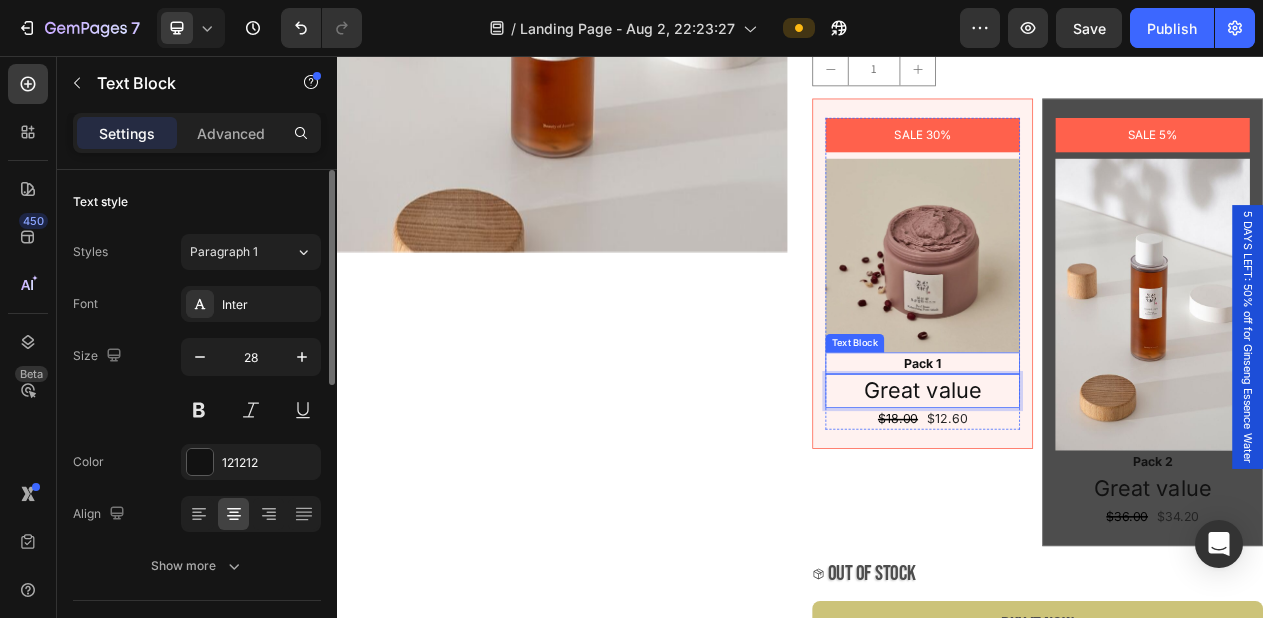 click on "Pack 1" at bounding box center [1096, 454] 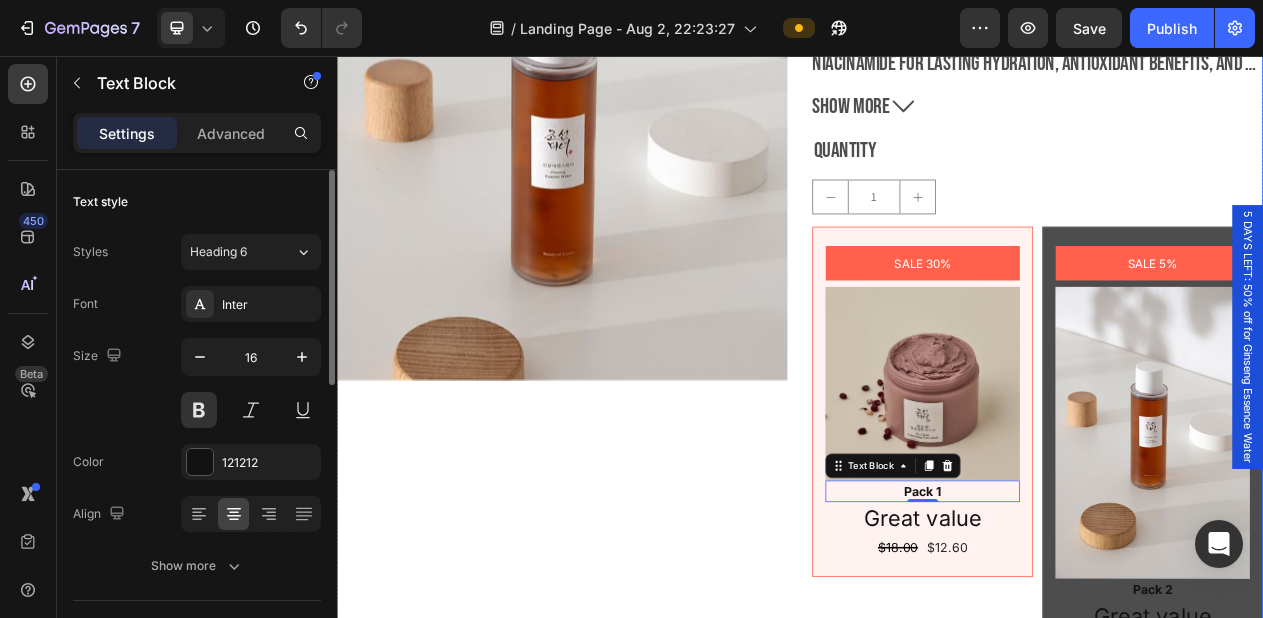 scroll, scrollTop: 3734, scrollLeft: 0, axis: vertical 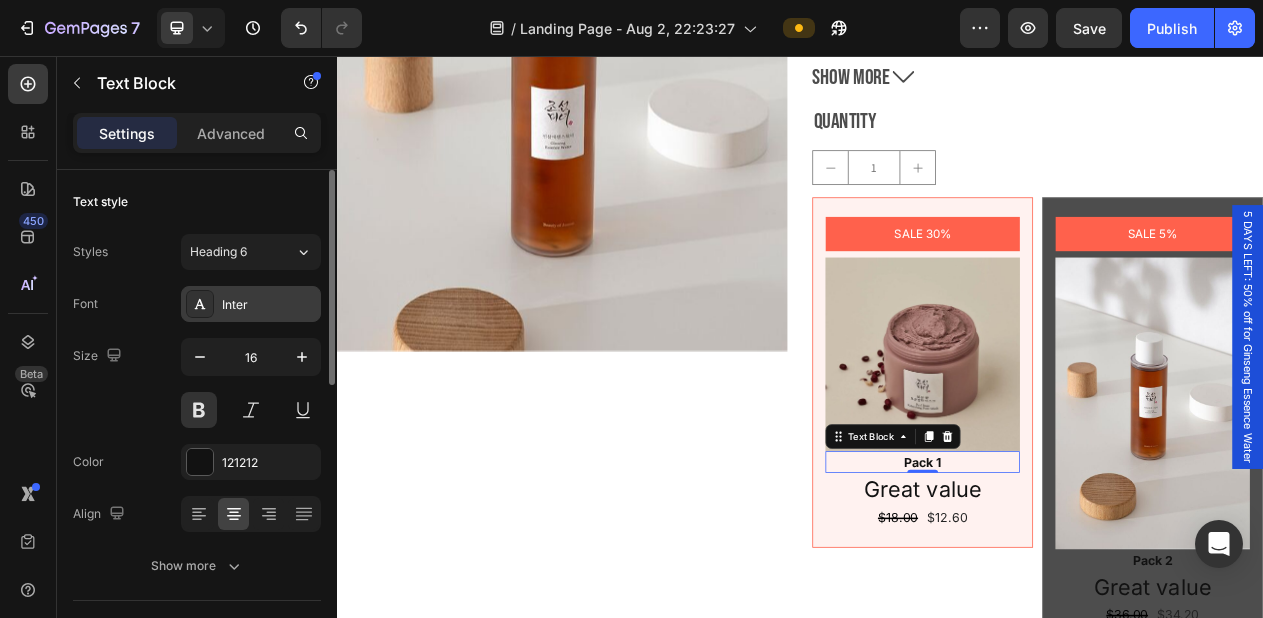 click on "Inter" at bounding box center (269, 305) 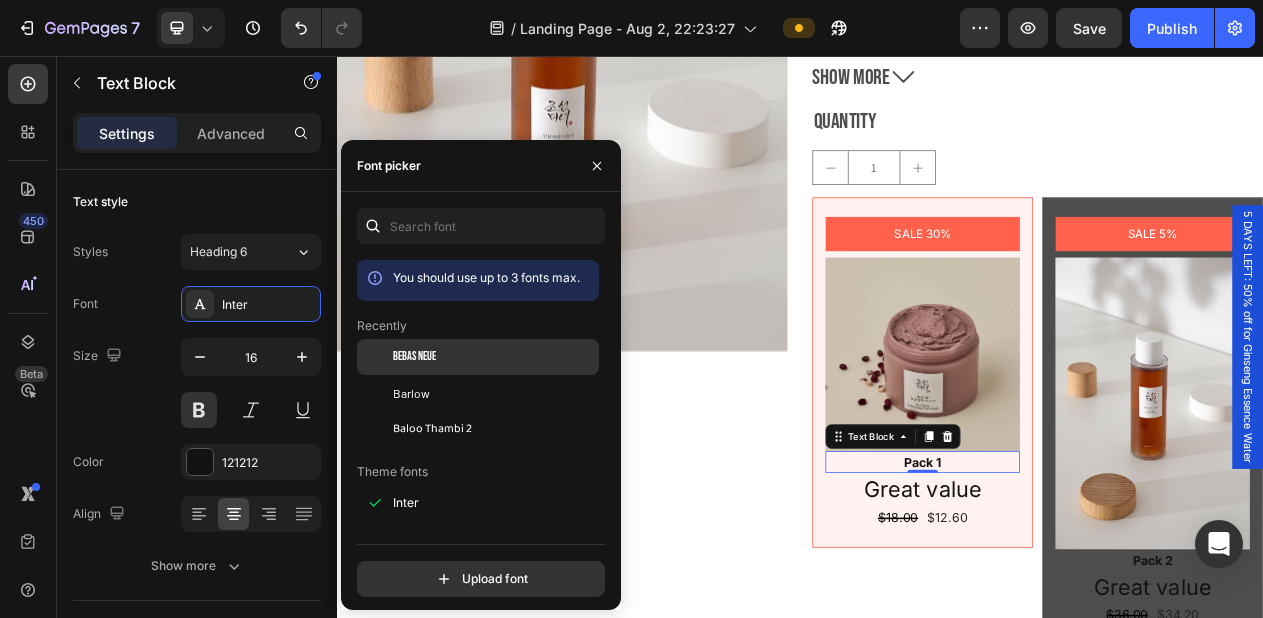 click on "Bebas Neue" at bounding box center (494, 357) 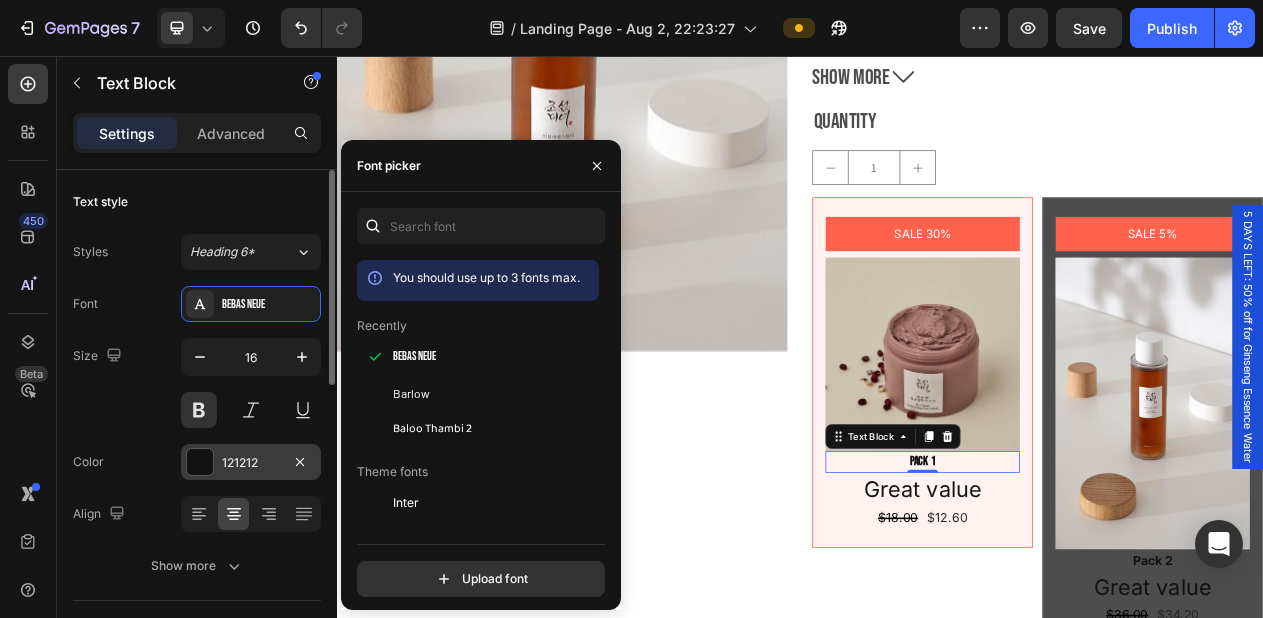 click on "121212" at bounding box center [251, 463] 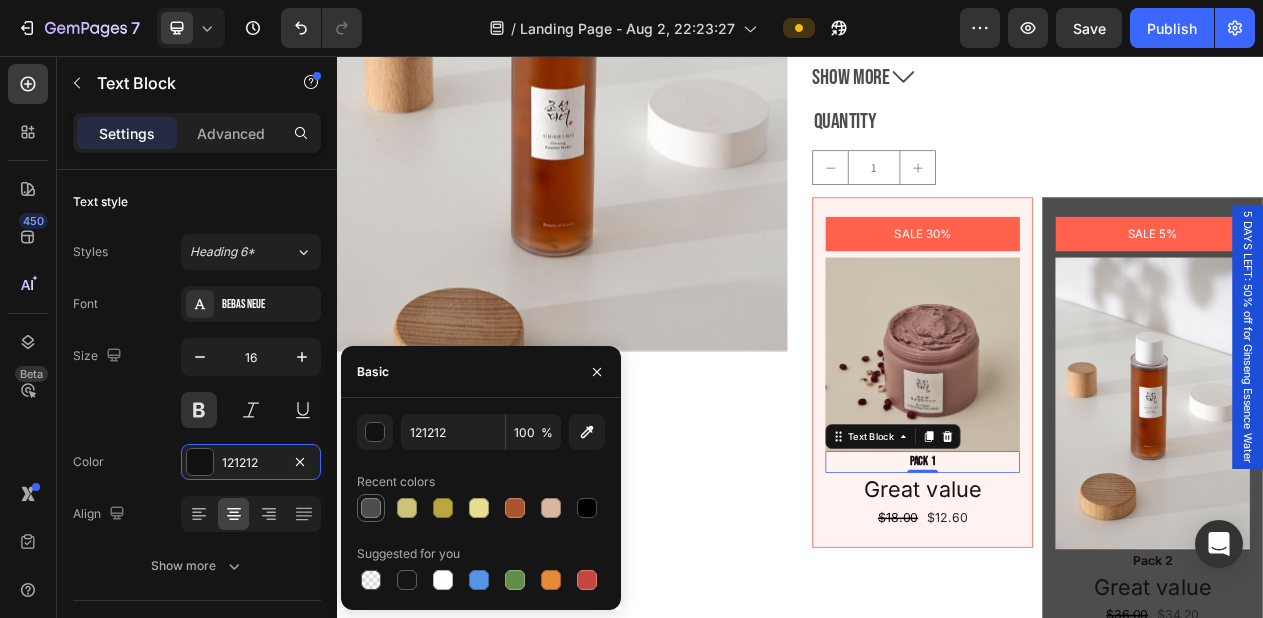 click at bounding box center [371, 508] 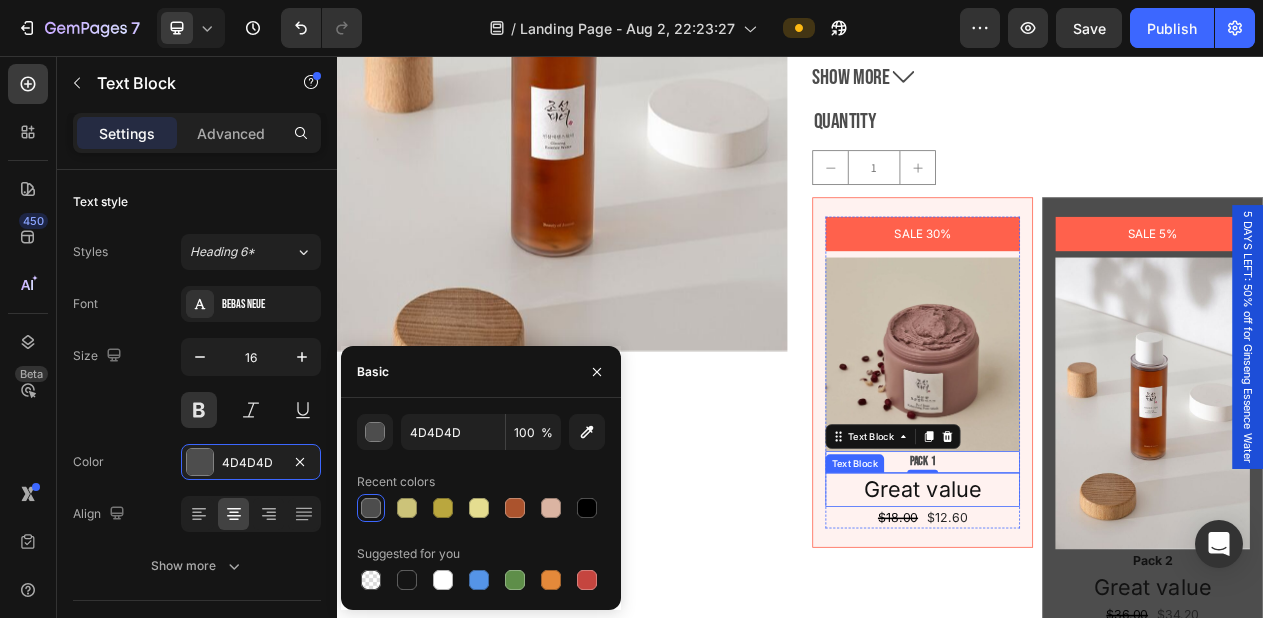click on "Great value" at bounding box center [1096, 617] 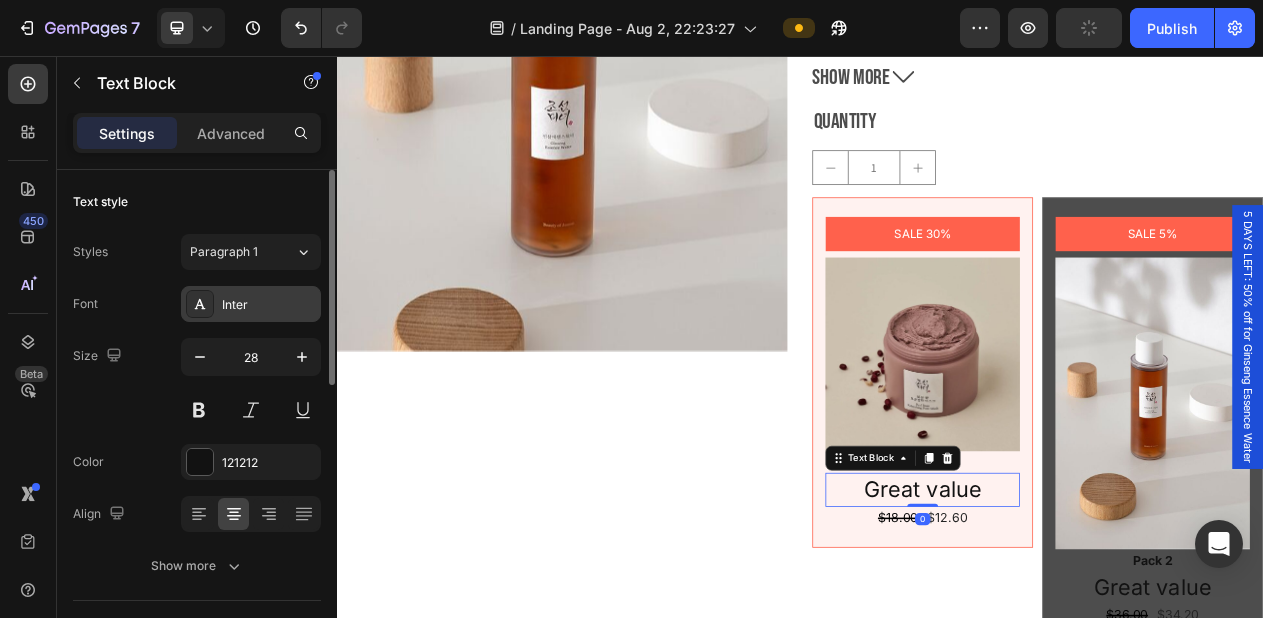 click on "Inter" at bounding box center [269, 305] 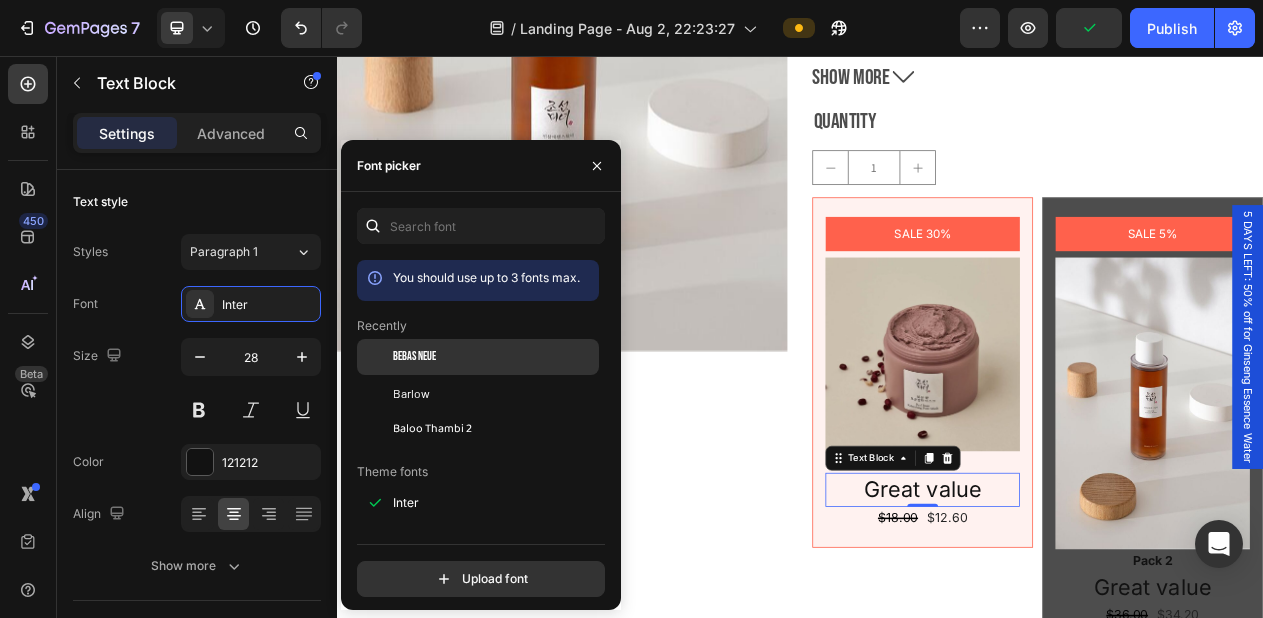 click on "Bebas Neue" at bounding box center (414, 357) 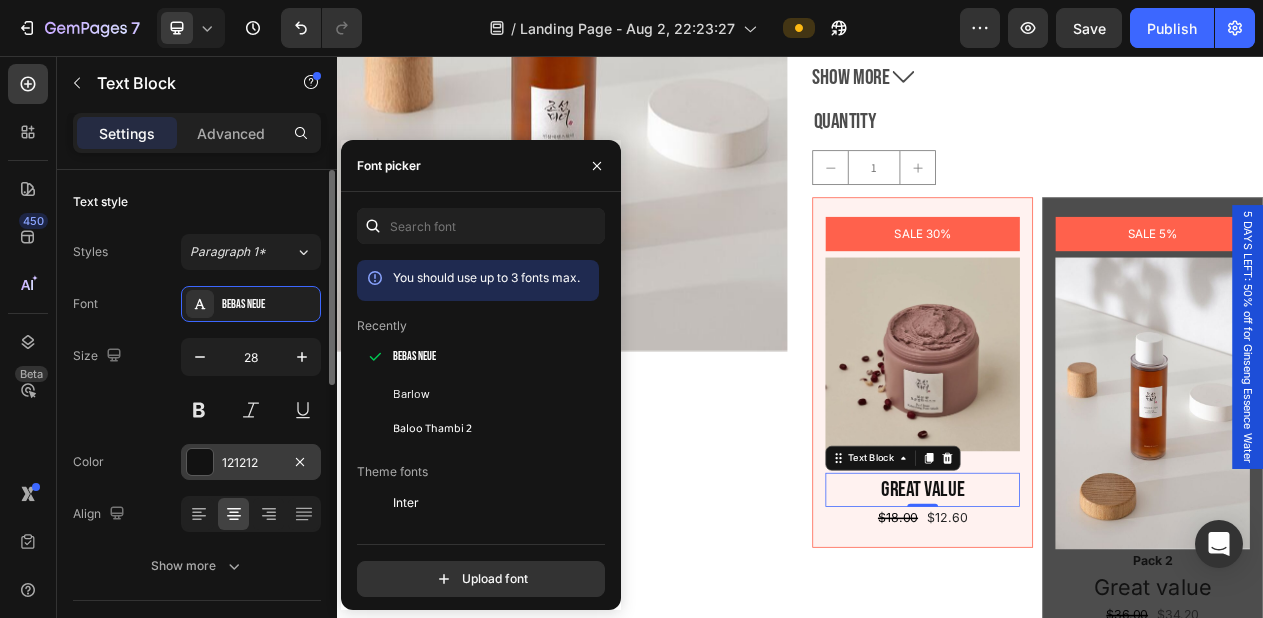 click on "121212" at bounding box center (251, 463) 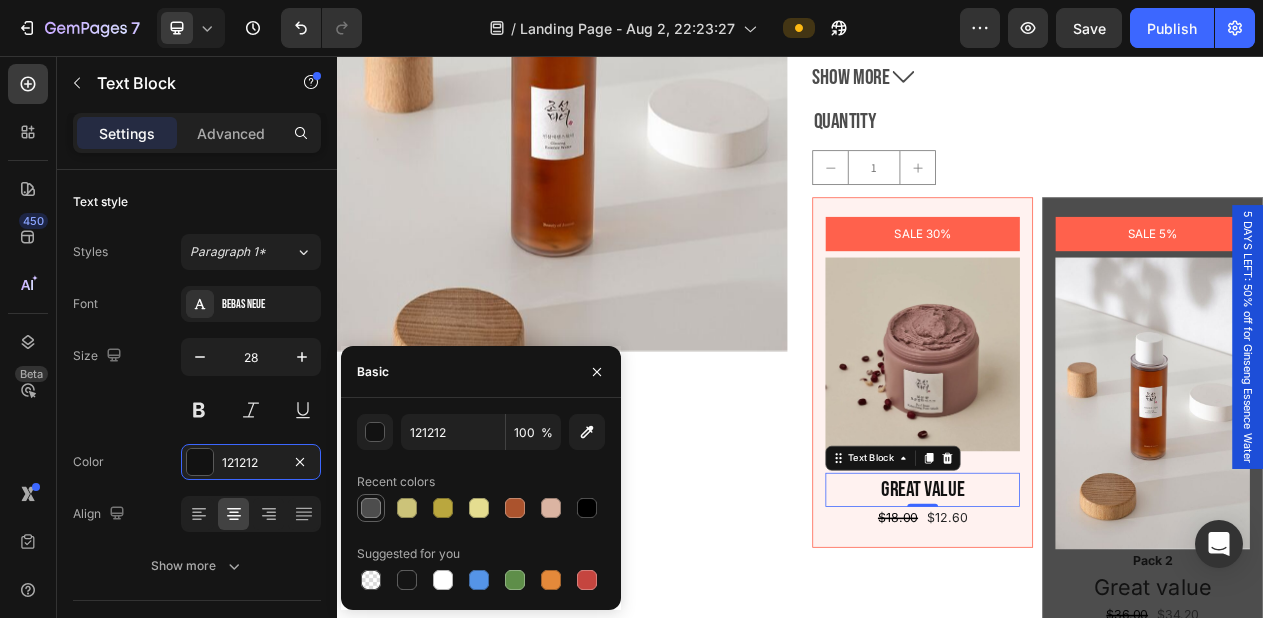 click at bounding box center [371, 508] 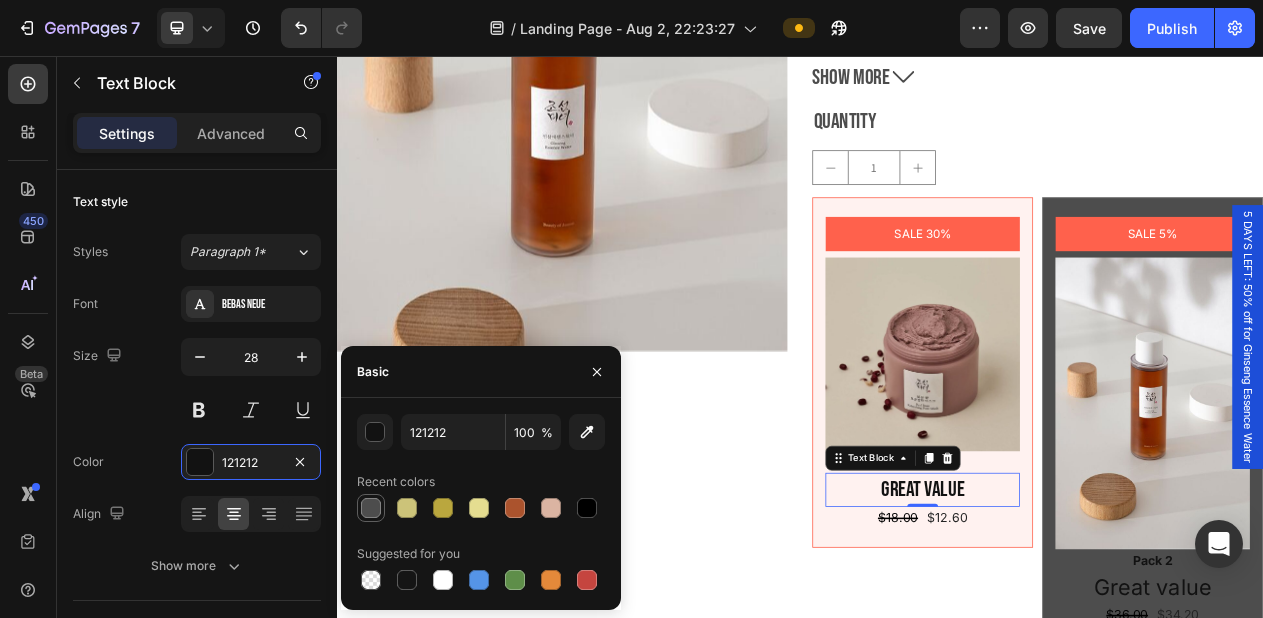 type on "4D4D4D" 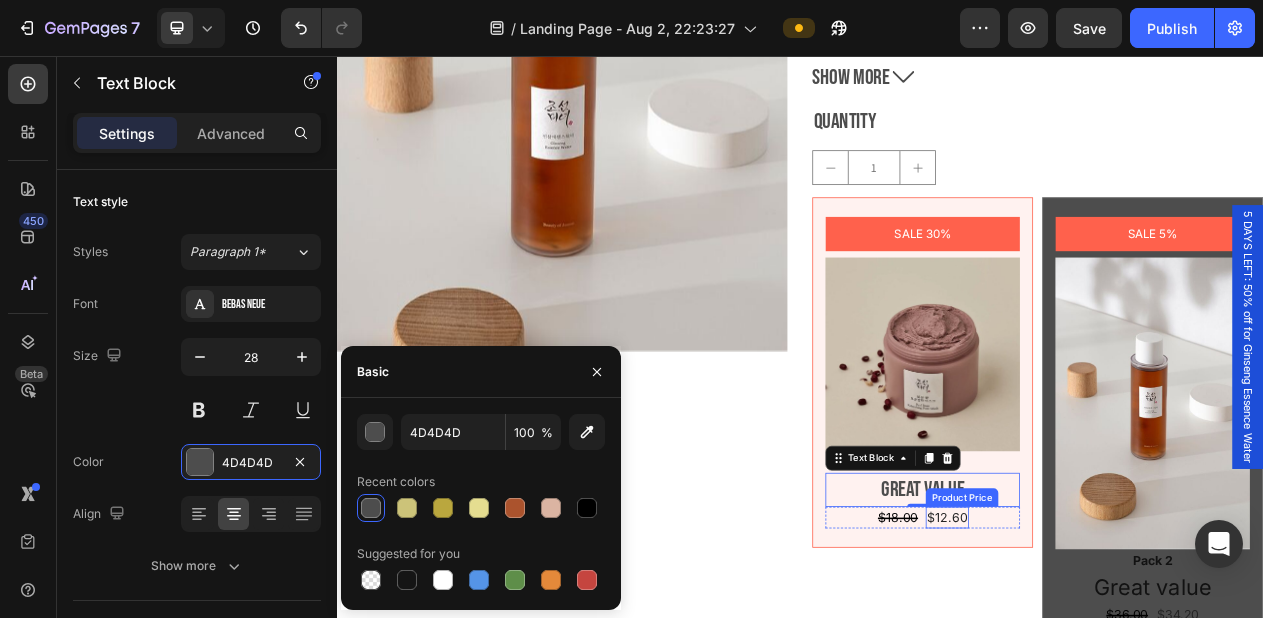 click on "$12.60" at bounding box center [1128, 654] 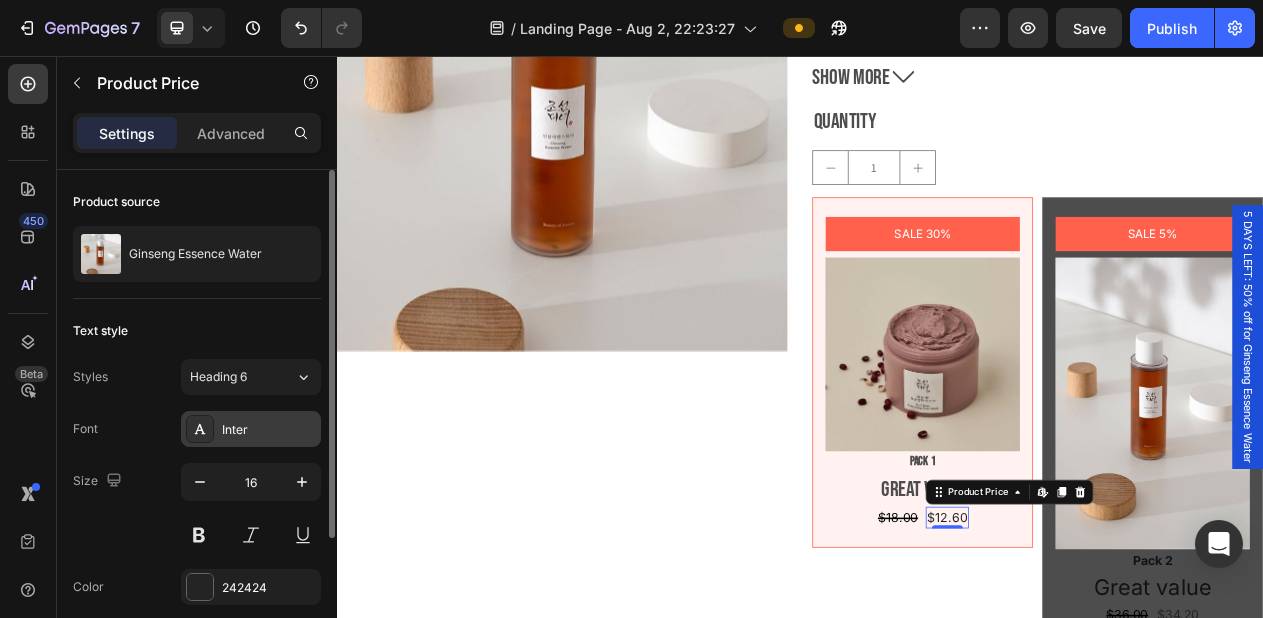 click on "Inter" at bounding box center (251, 429) 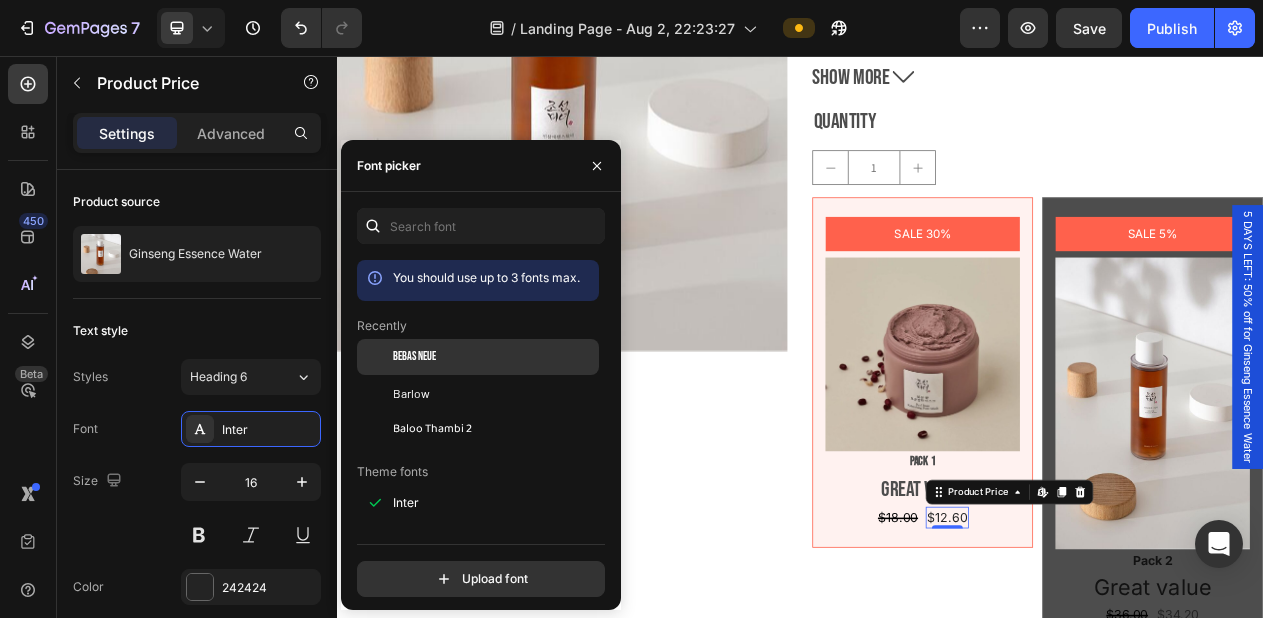 click on "Bebas Neue" 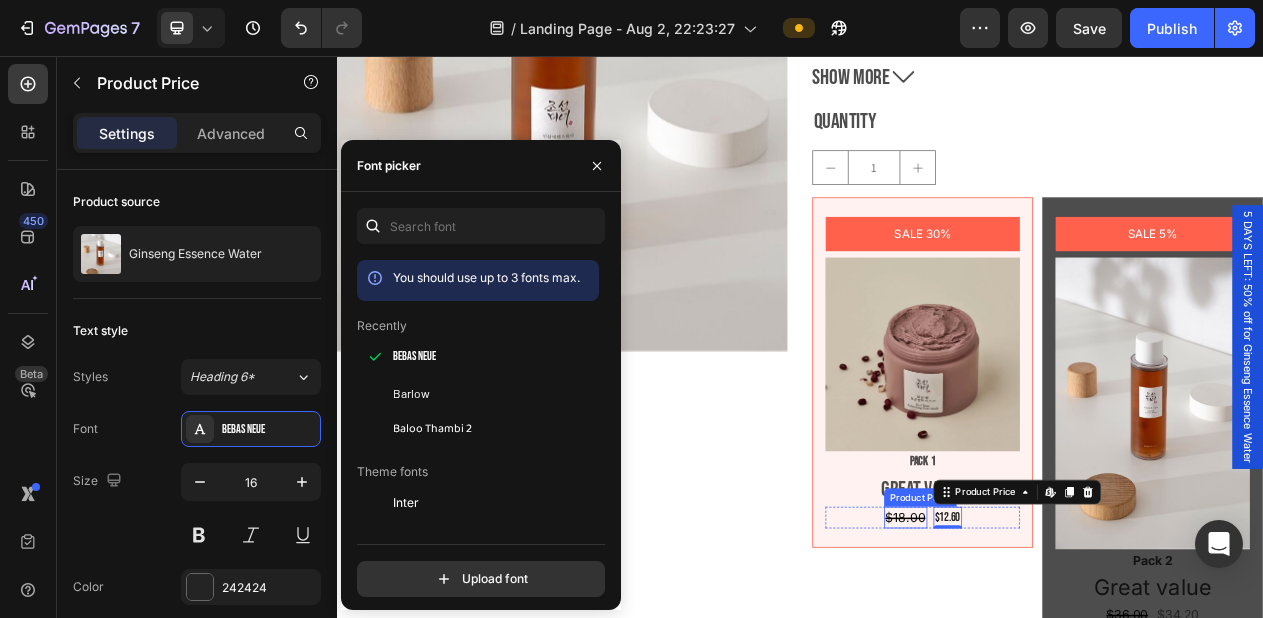click on "$18.00" at bounding box center (1074, 654) 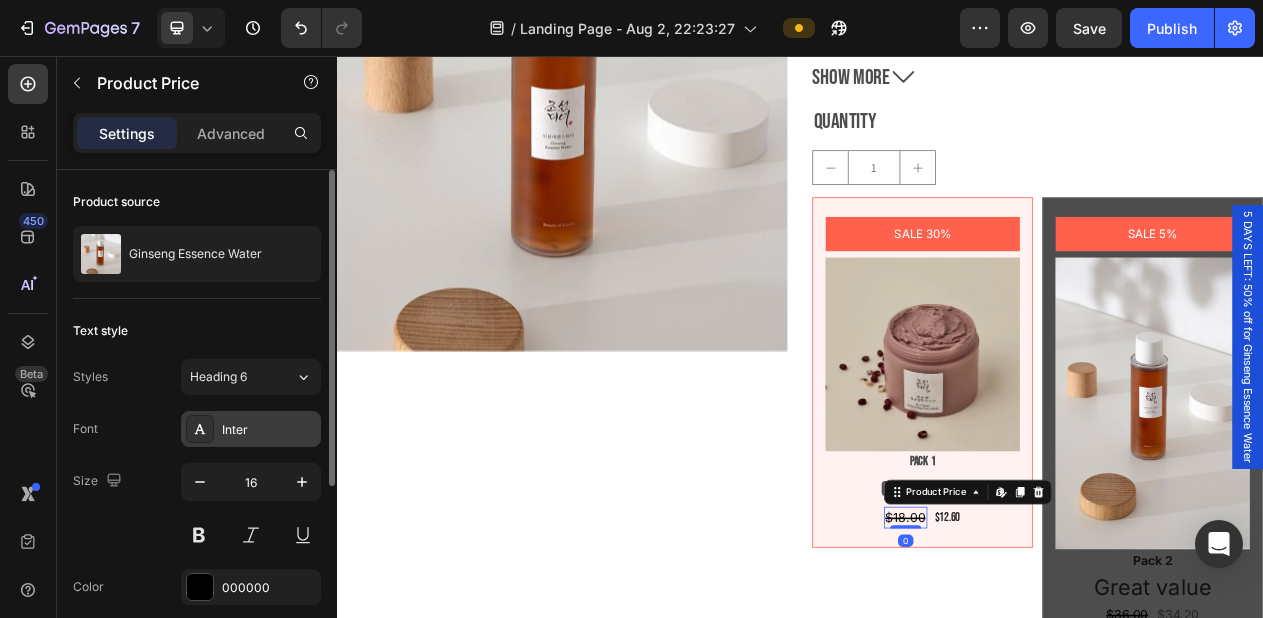 click on "Inter" at bounding box center [251, 429] 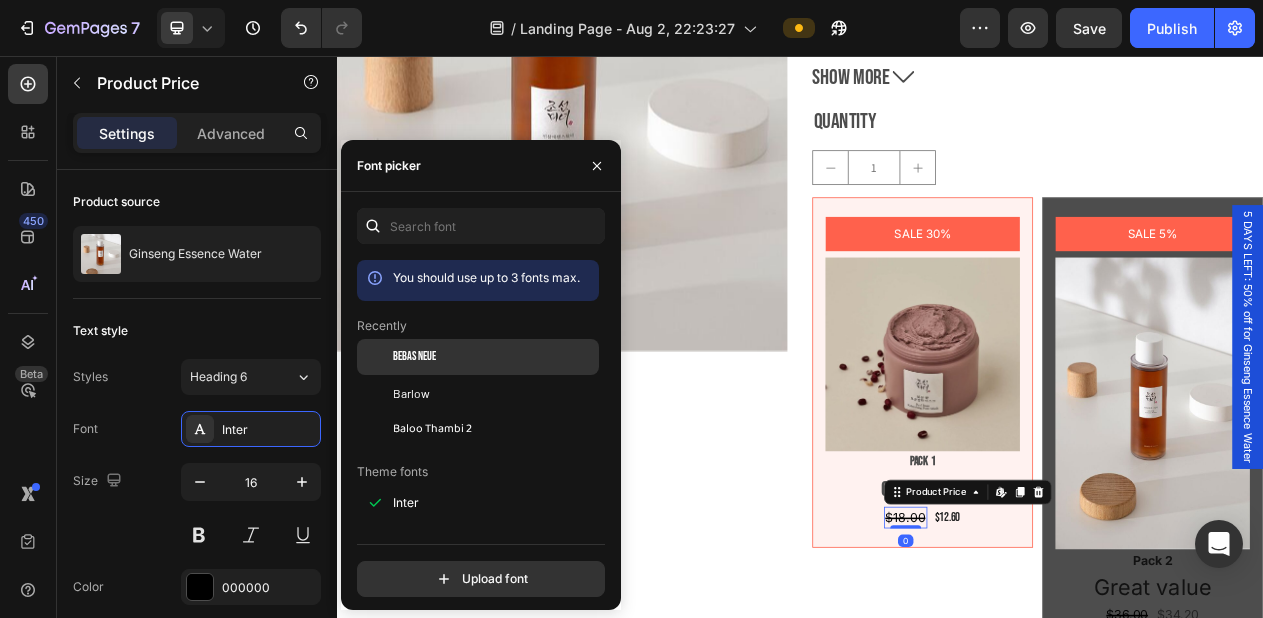 click on "Bebas Neue" at bounding box center (494, 357) 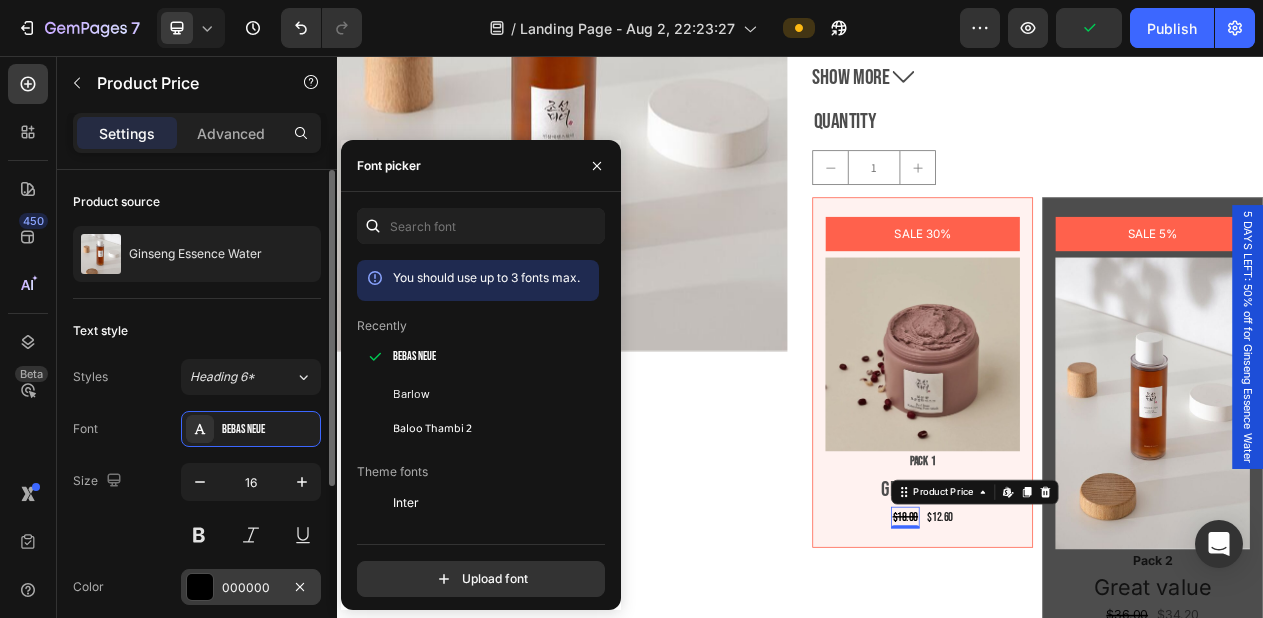 click on "000000" at bounding box center [251, 588] 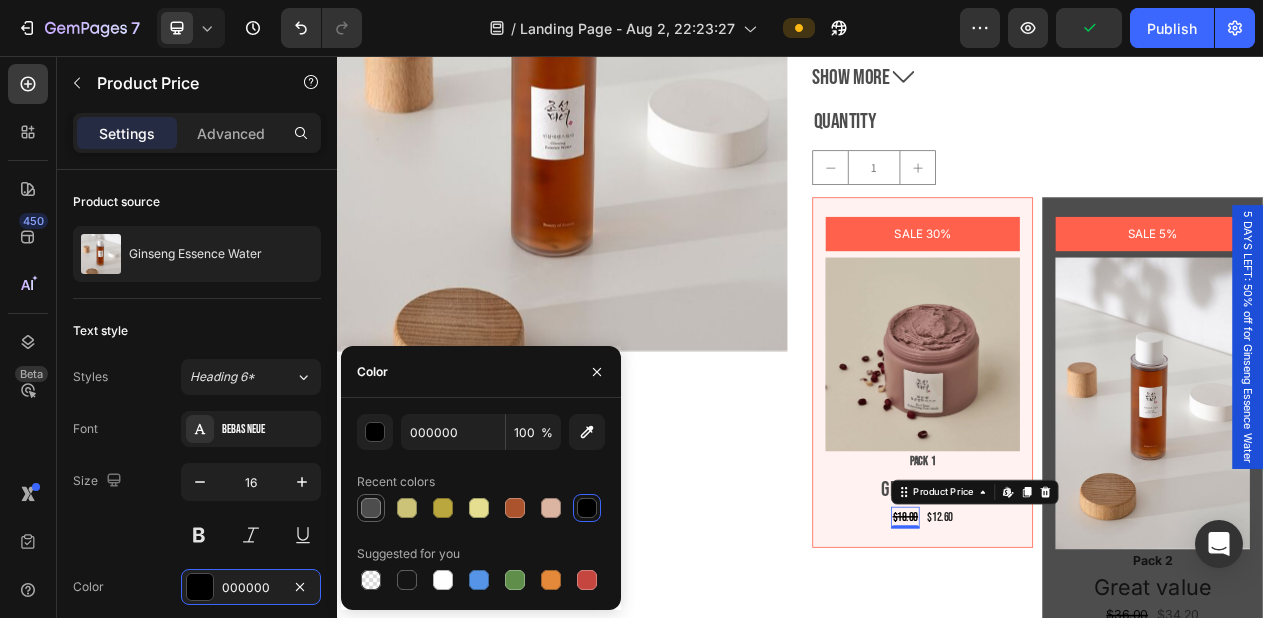 click at bounding box center (371, 508) 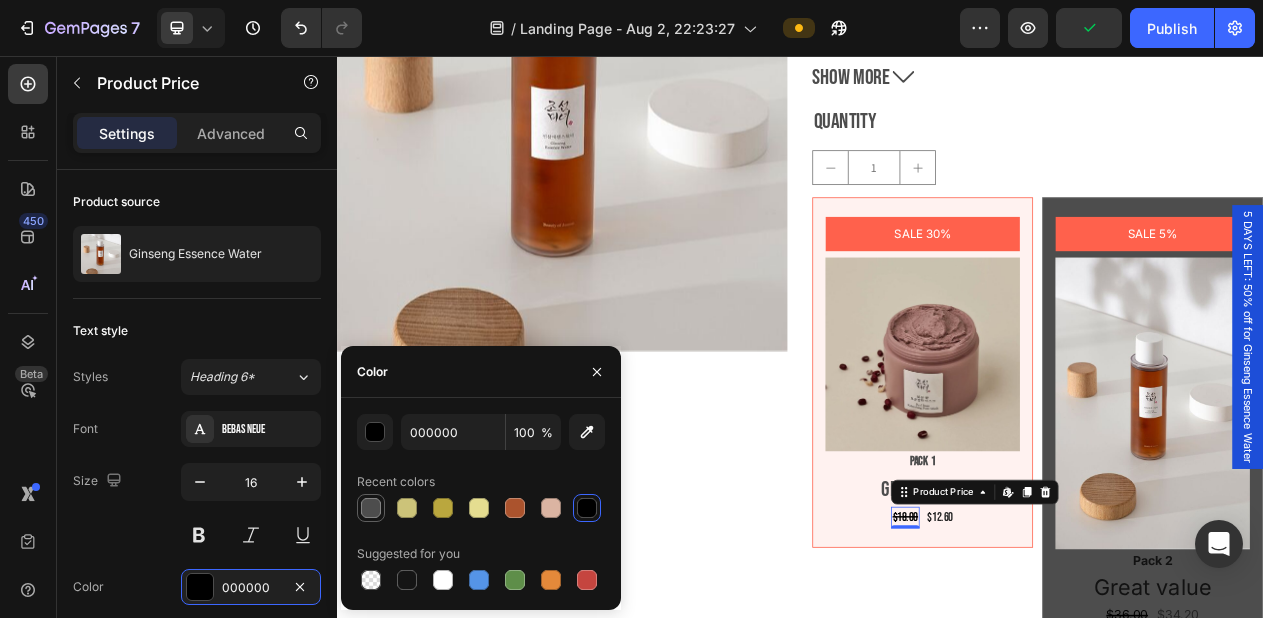 type on "4D4D4D" 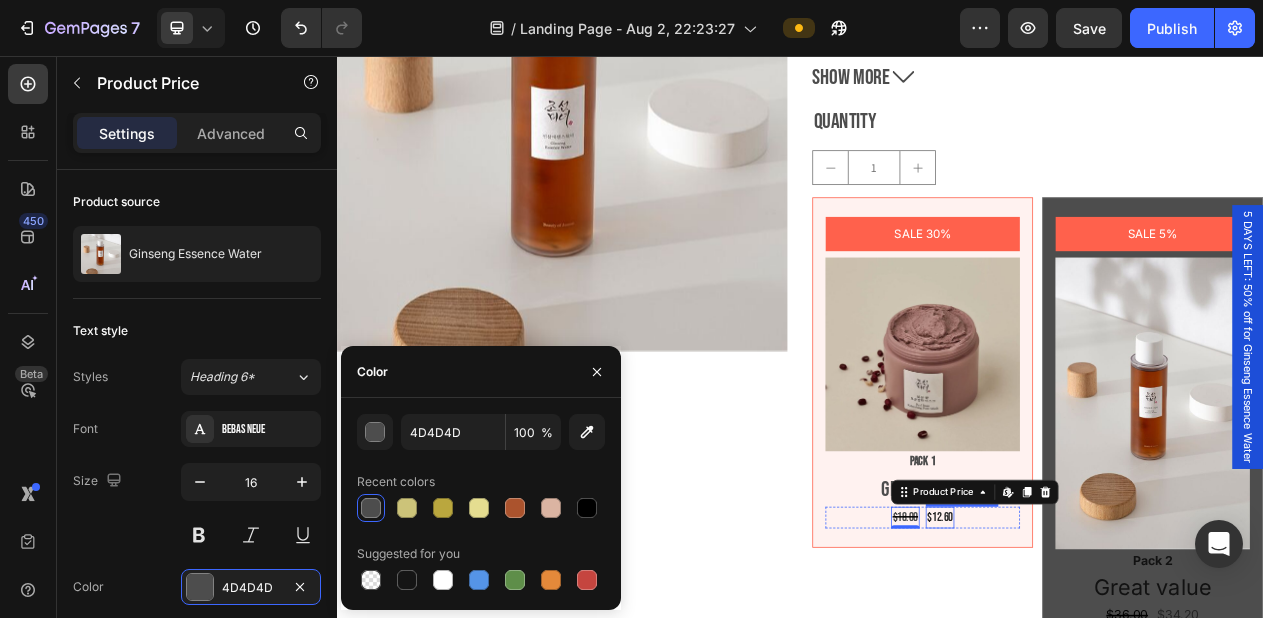 click on "$12.60" at bounding box center [1118, 654] 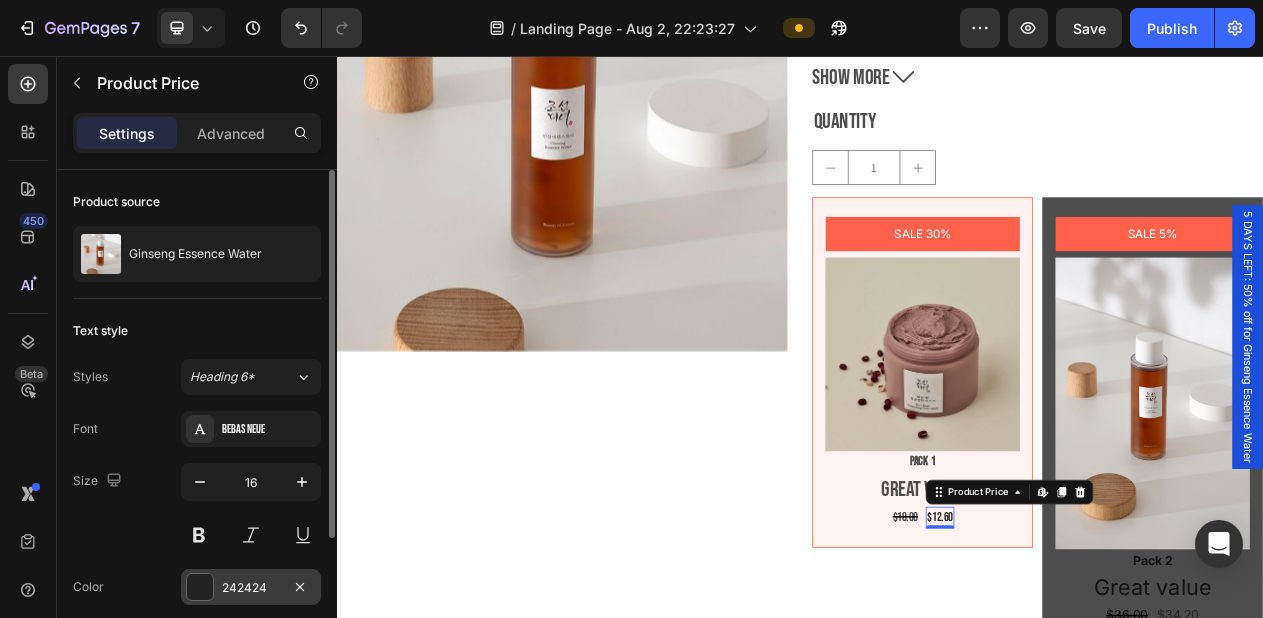 click on "242424" at bounding box center [251, 587] 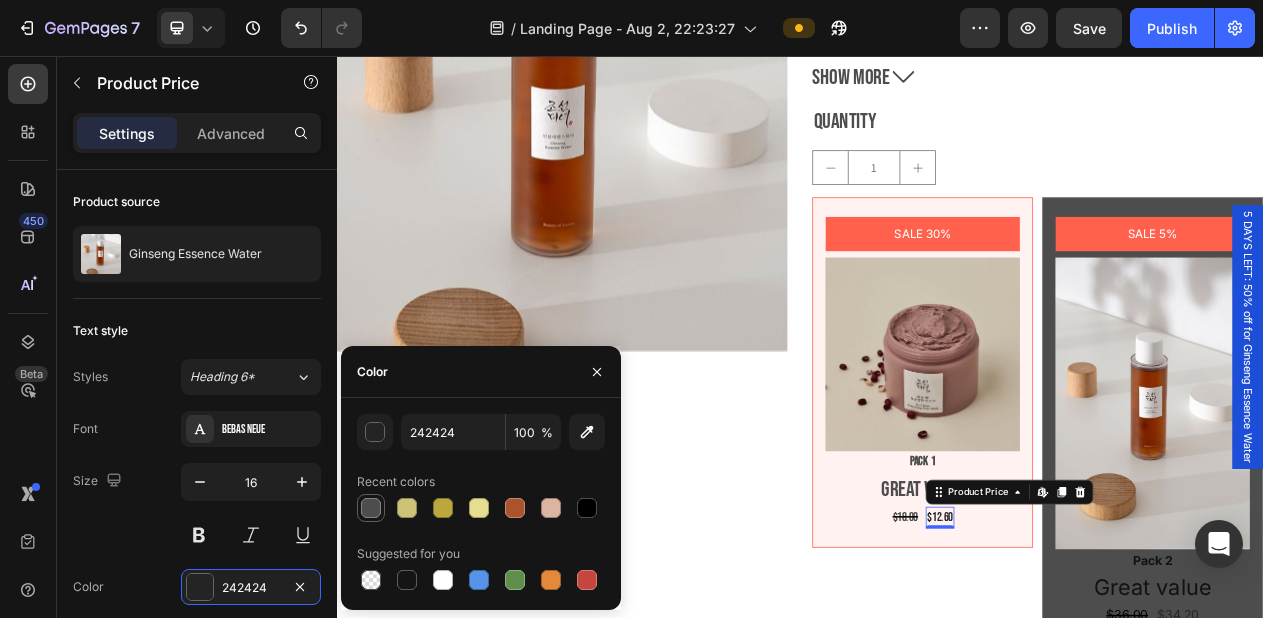 click at bounding box center [371, 508] 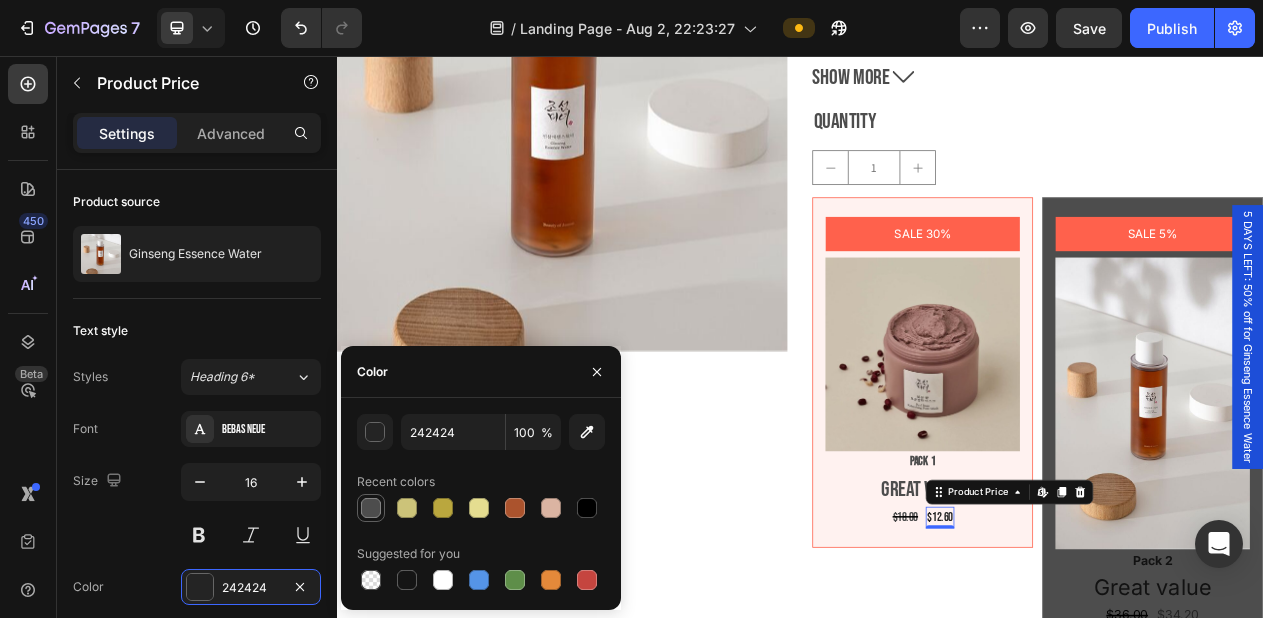 type on "4D4D4D" 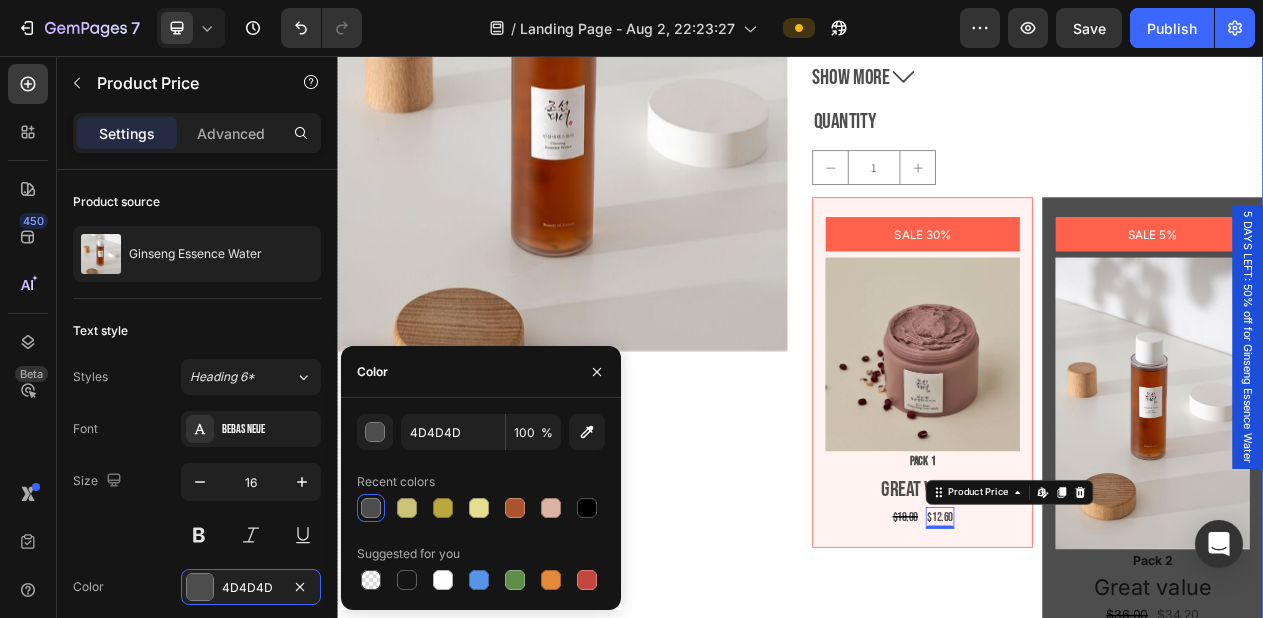 click on "Product Images" at bounding box center [629, 412] 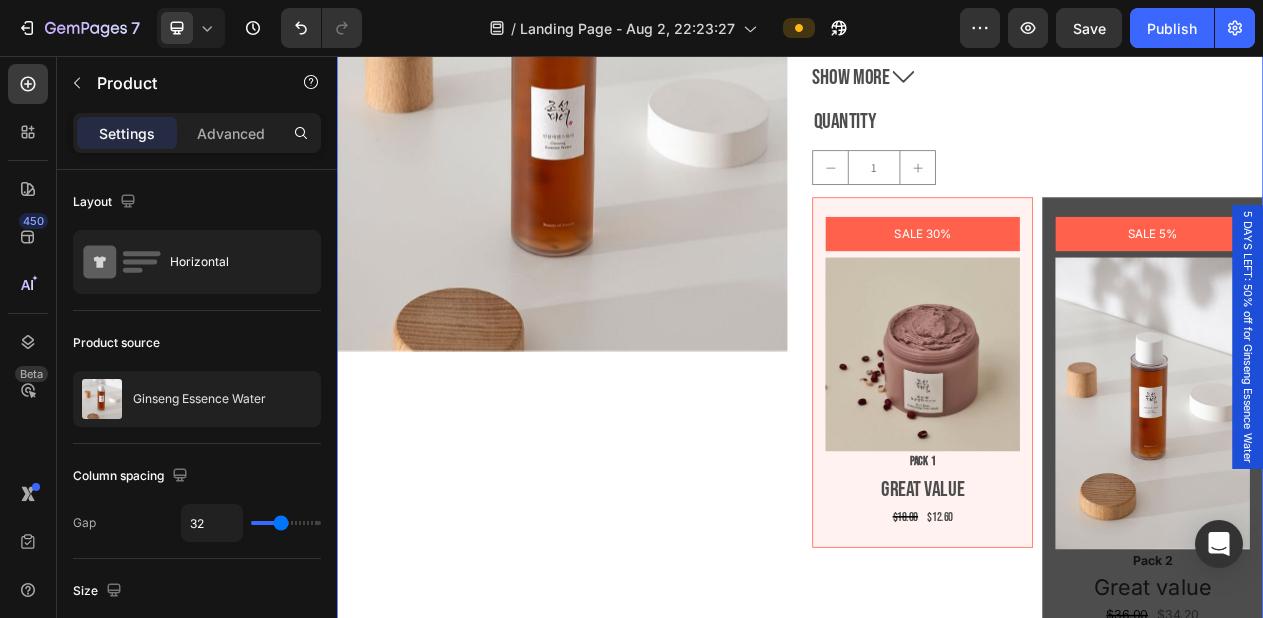 click on "Product Images" at bounding box center (629, 412) 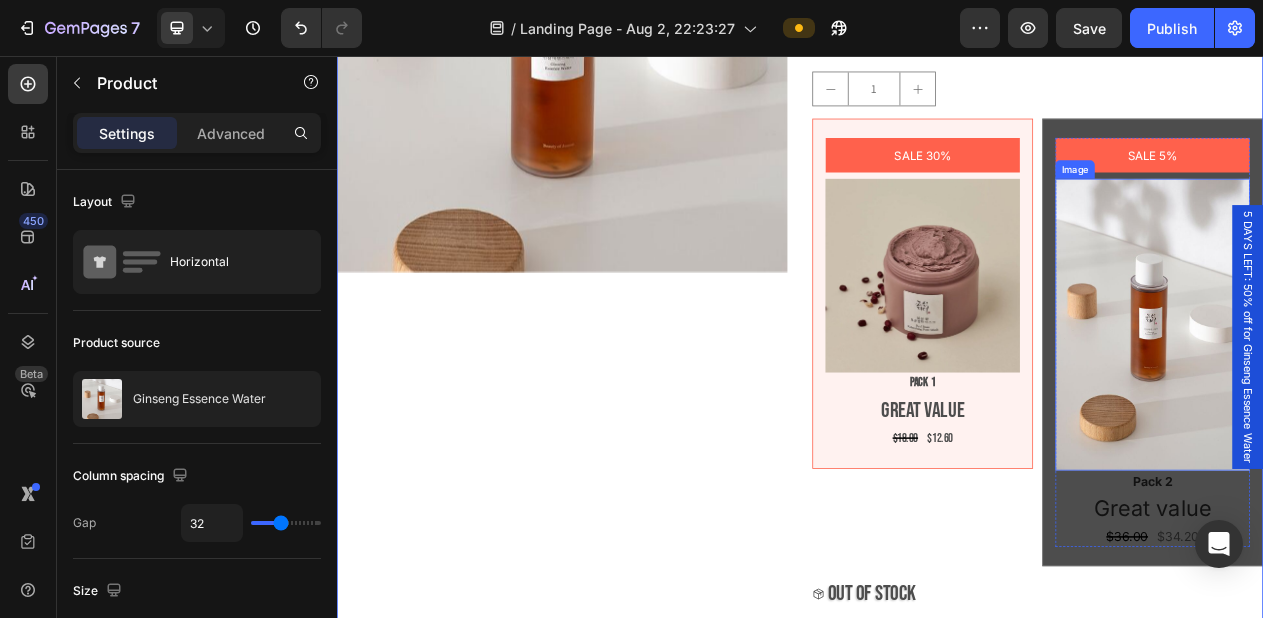 scroll, scrollTop: 3840, scrollLeft: 0, axis: vertical 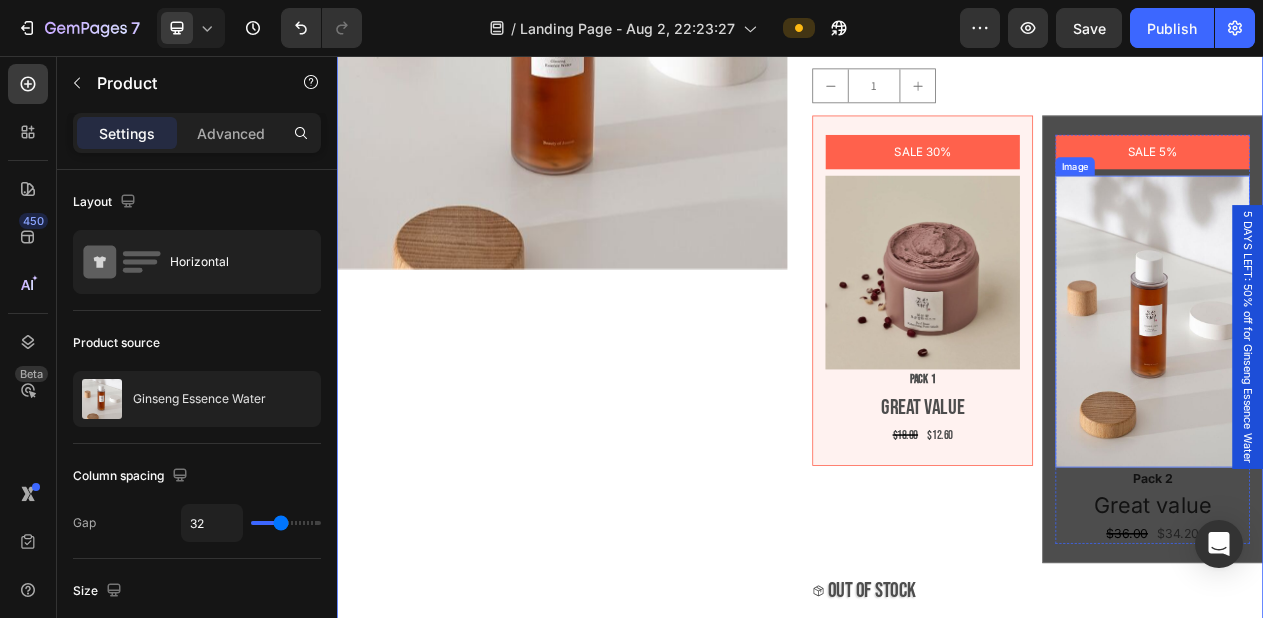 click at bounding box center (1394, 400) 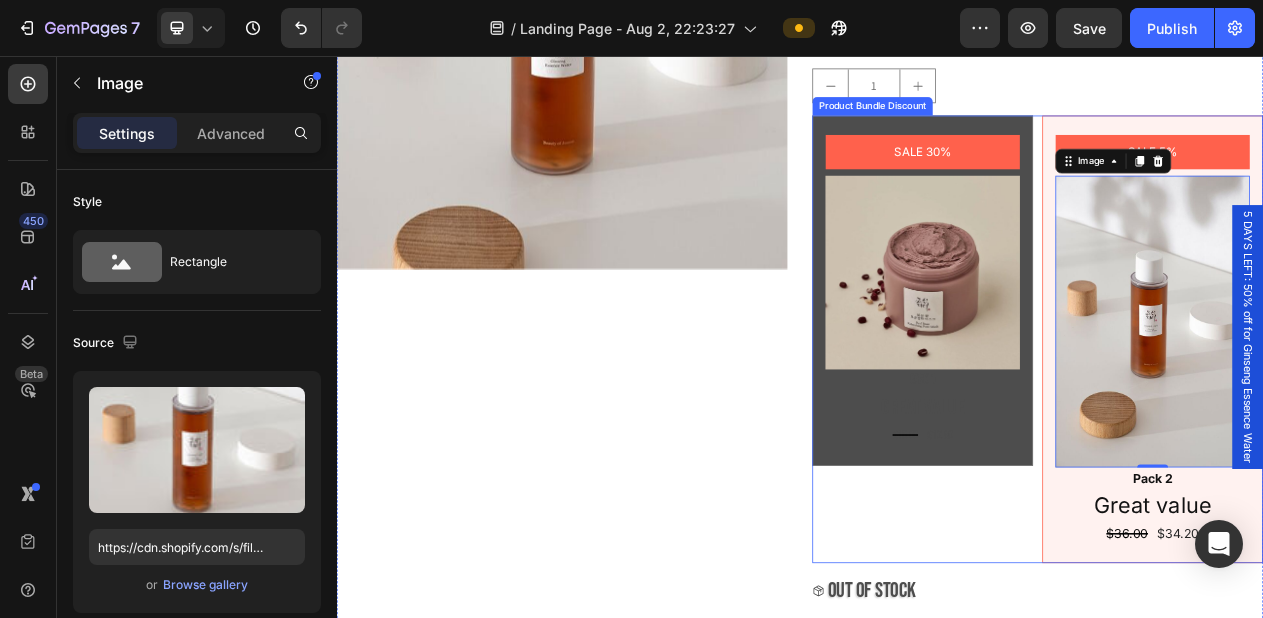 click on "SALE 30% Product Badge Image Pack 1 Text Block Great value Text Block $18.00 Product Price Product Price $12.60 Product Price Product Price Row Row SALE 5% Product Badge Image   0 Pack 2 Text Block Great value Text Block $36.00 Product Price Product Price $34.20 Product Price Product Price Row Row" at bounding box center (1245, 423) 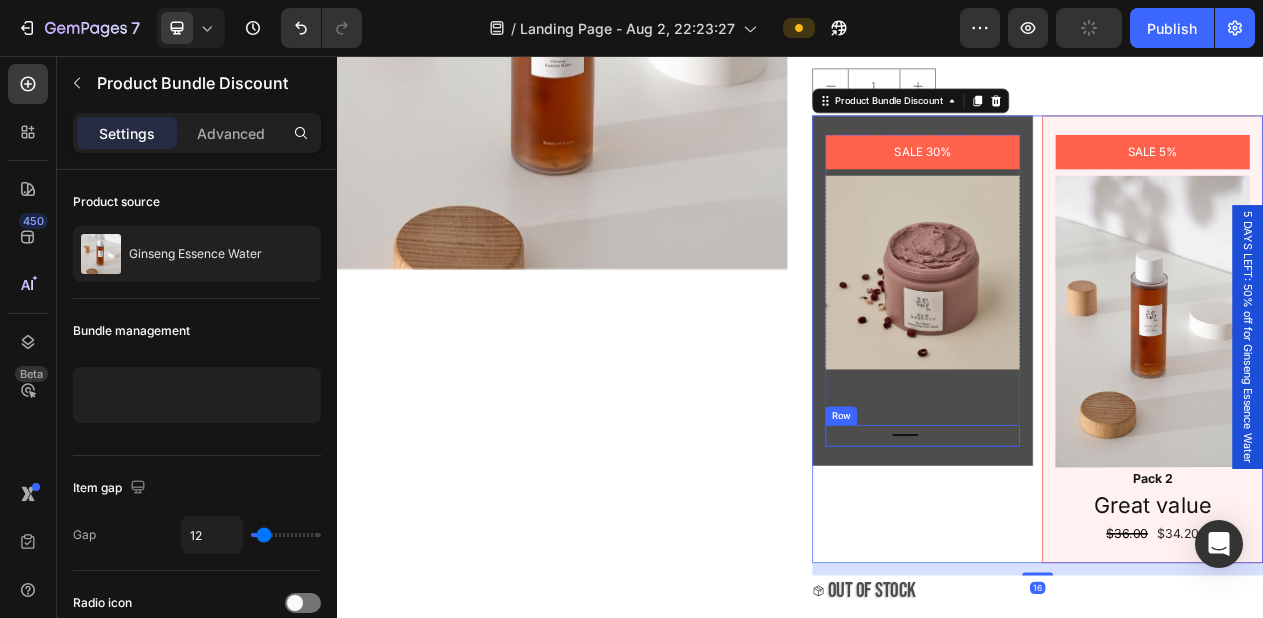 click on "Great value" at bounding box center [1096, 511] 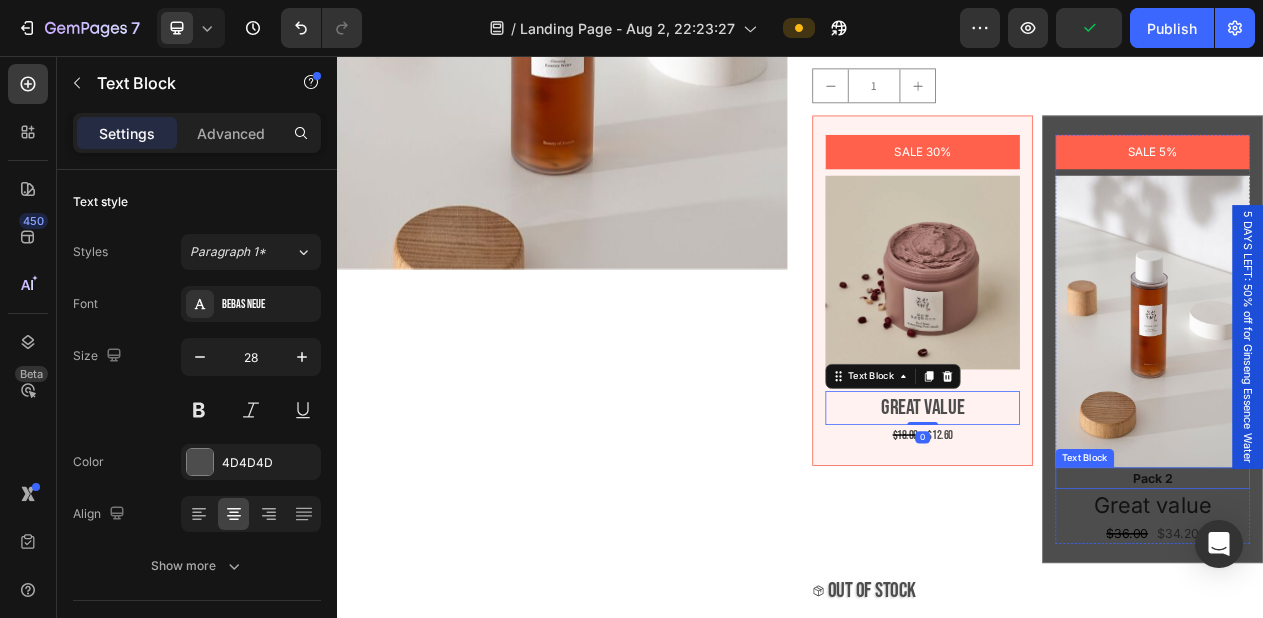 click on "Pack 2" at bounding box center [1394, 603] 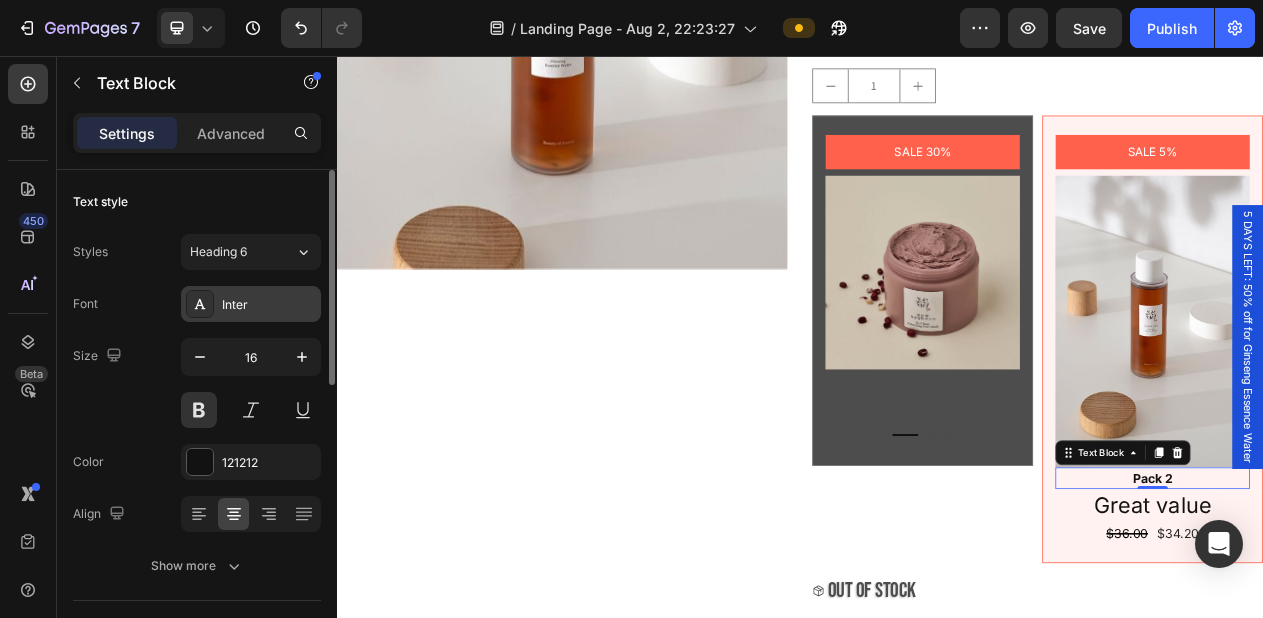 click on "Inter" at bounding box center [251, 304] 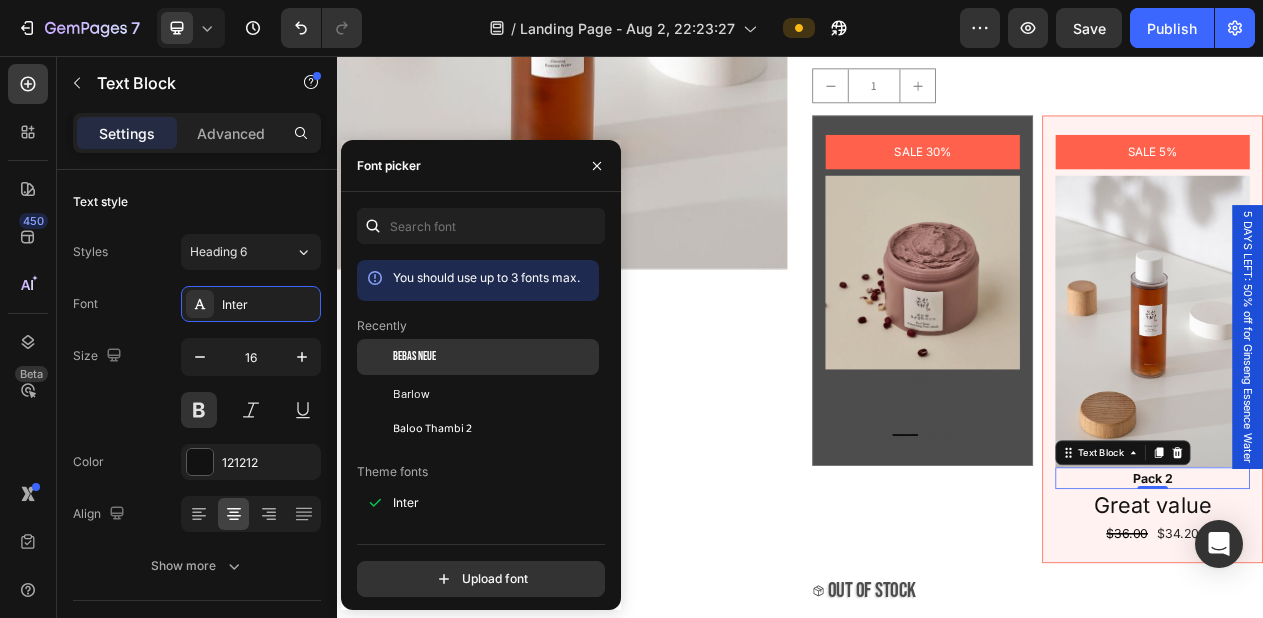 click on "Bebas Neue" 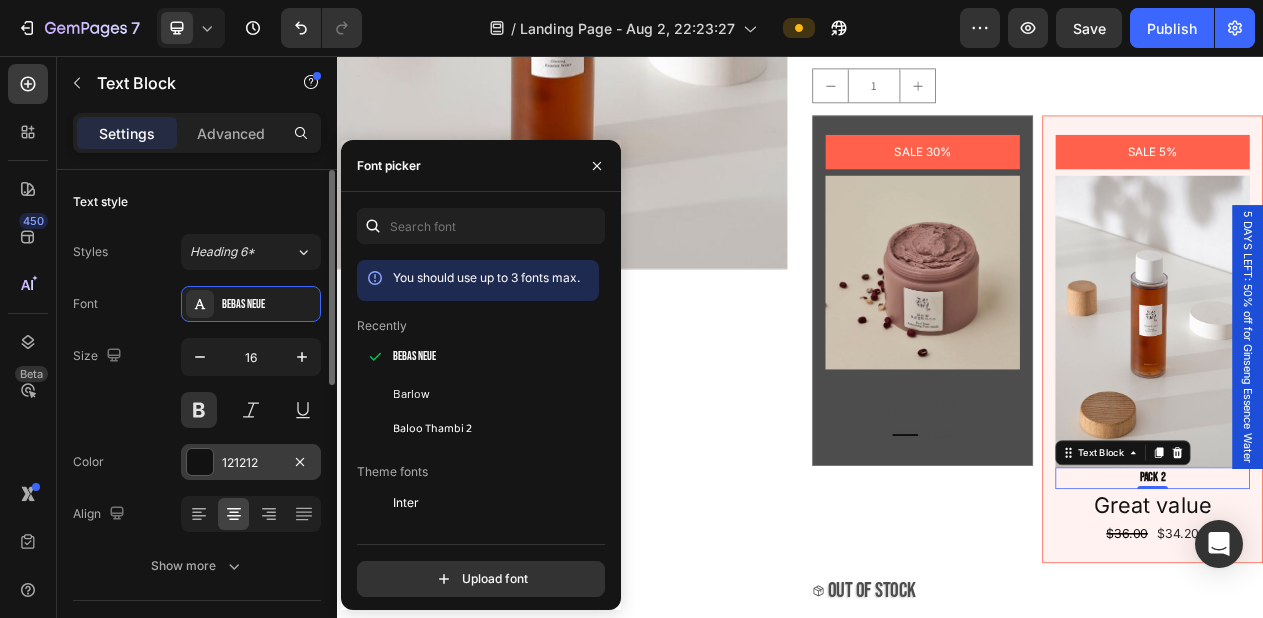 click on "121212" at bounding box center [251, 462] 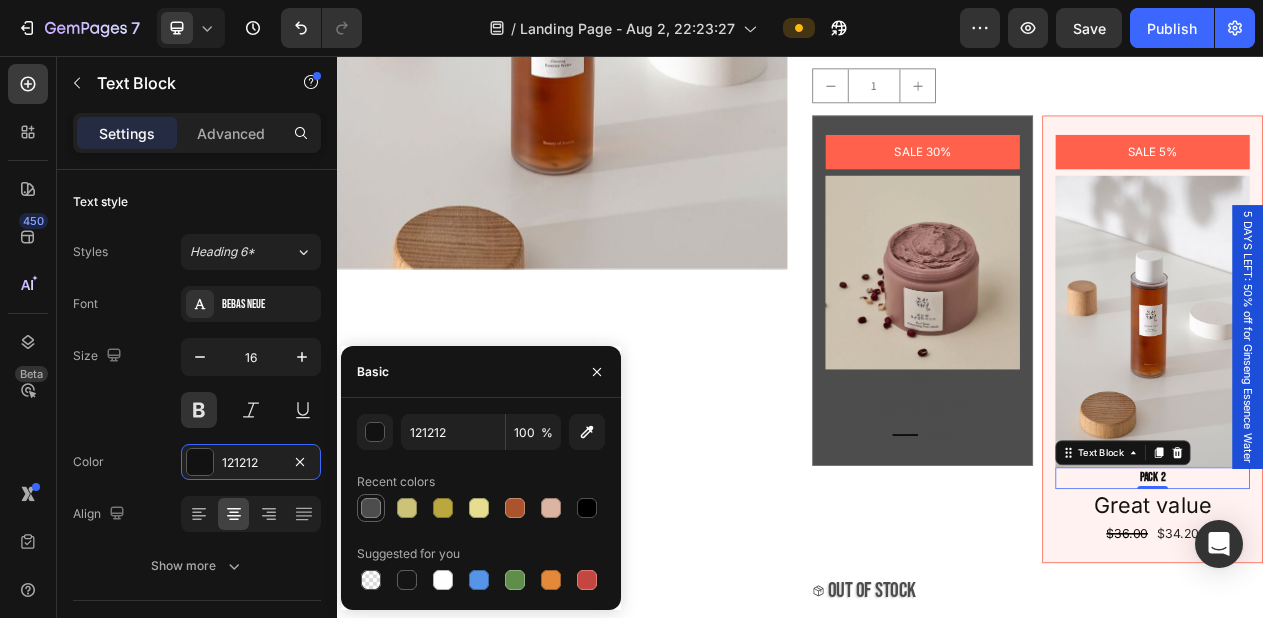 click at bounding box center [371, 508] 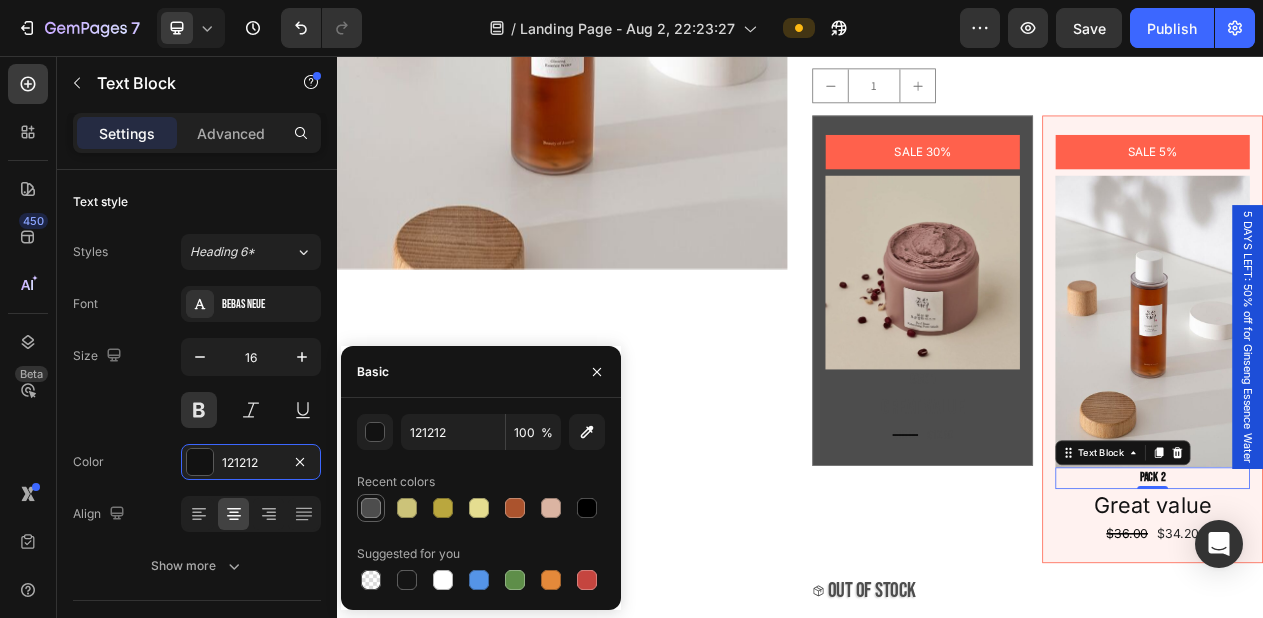 type on "4D4D4D" 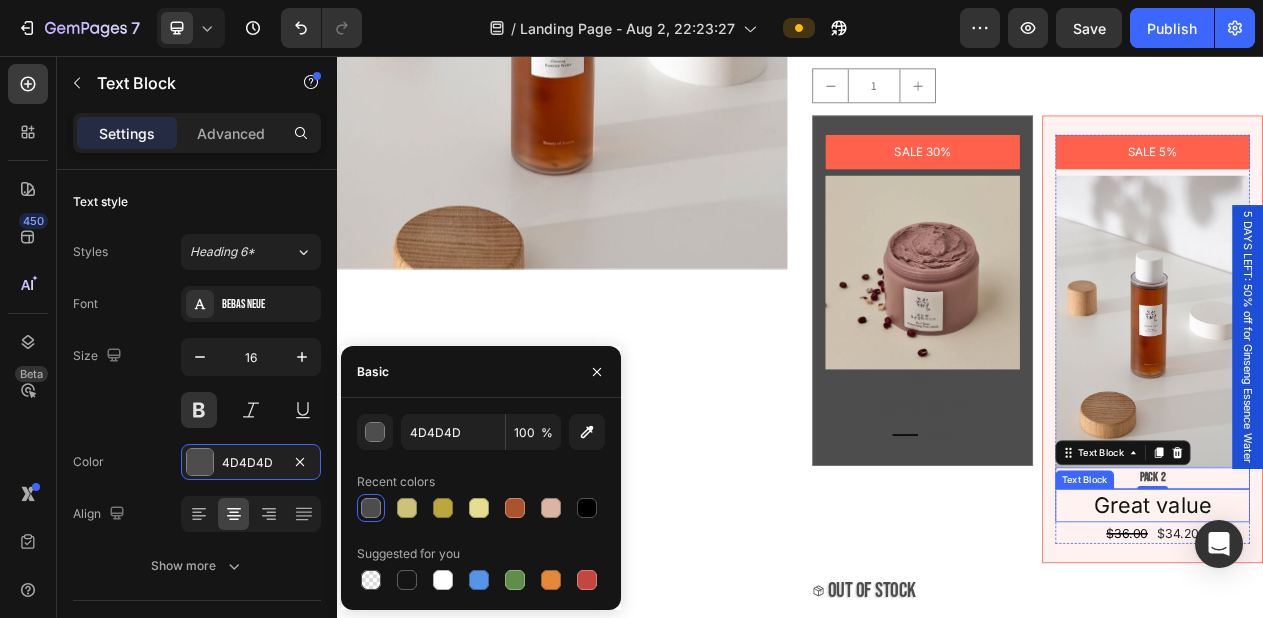 click on "Great value" at bounding box center [1394, 638] 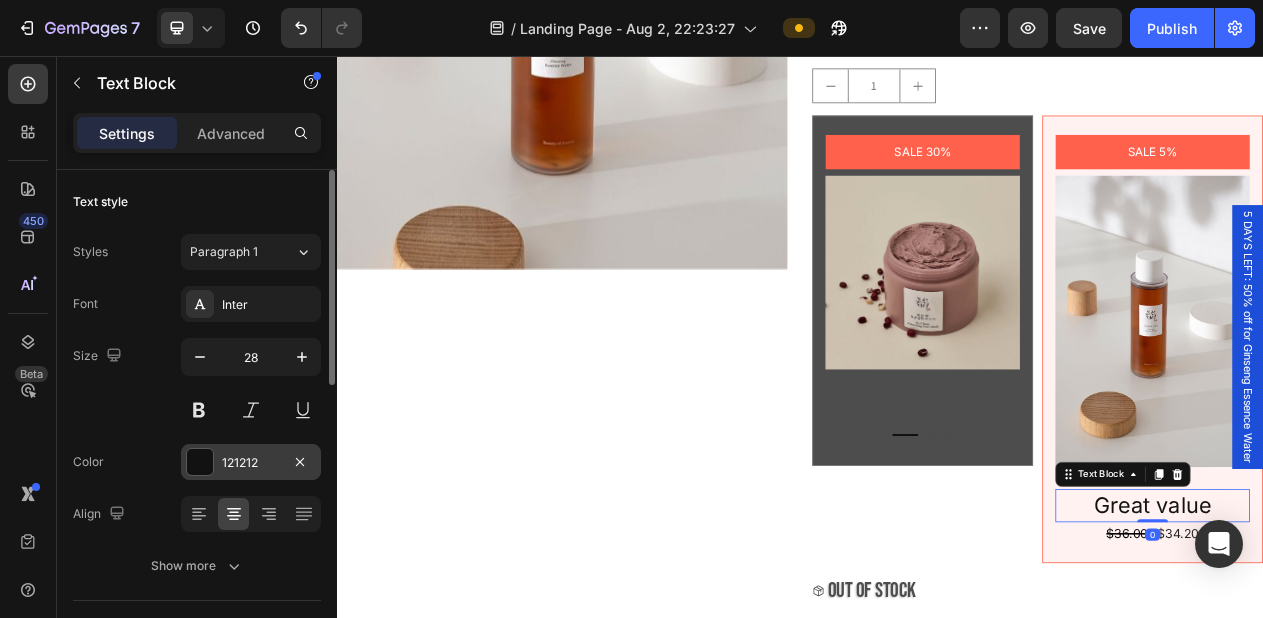 click on "121212" at bounding box center (251, 462) 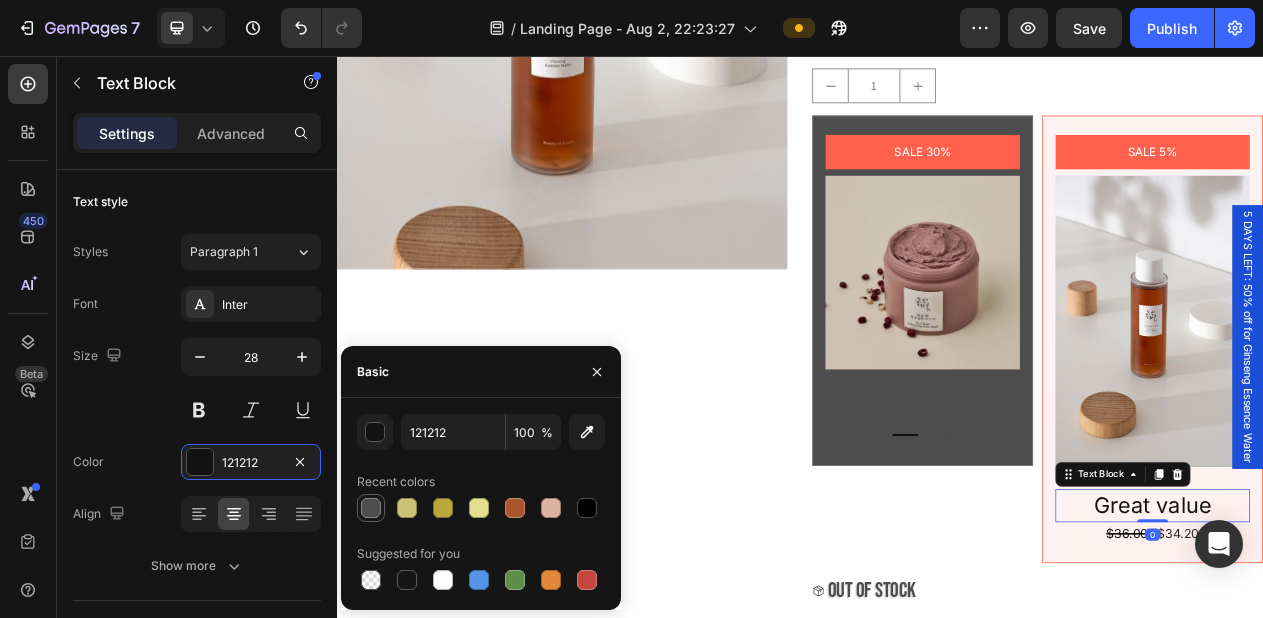click at bounding box center (371, 508) 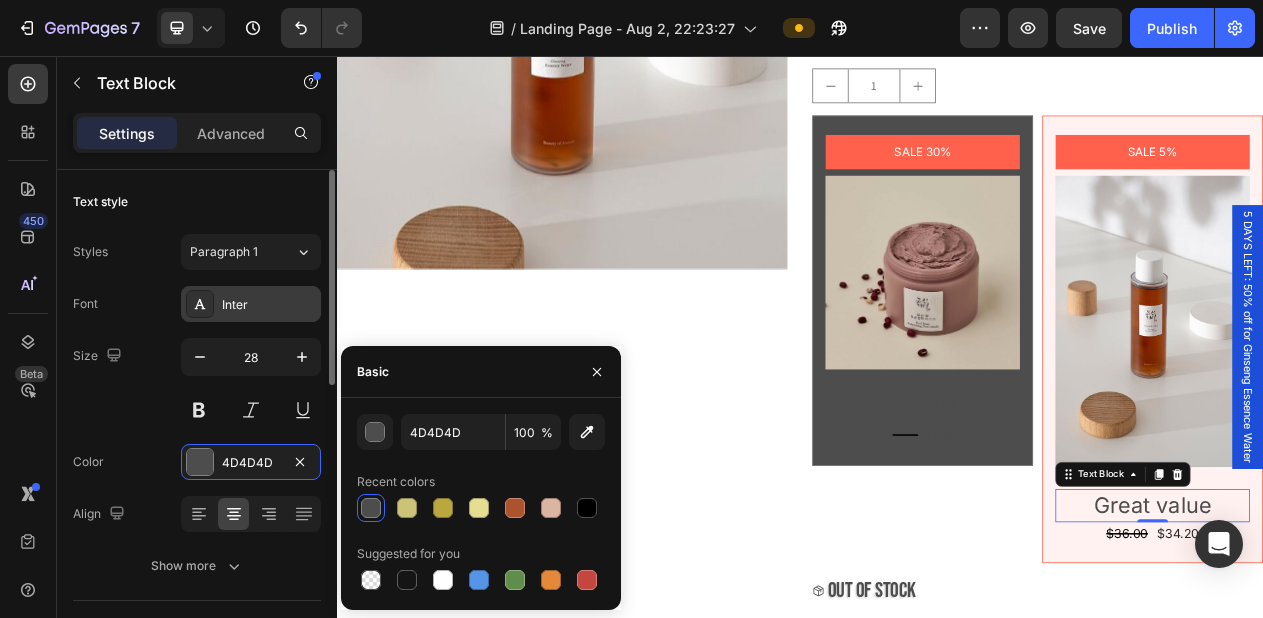 click on "Inter" at bounding box center [269, 305] 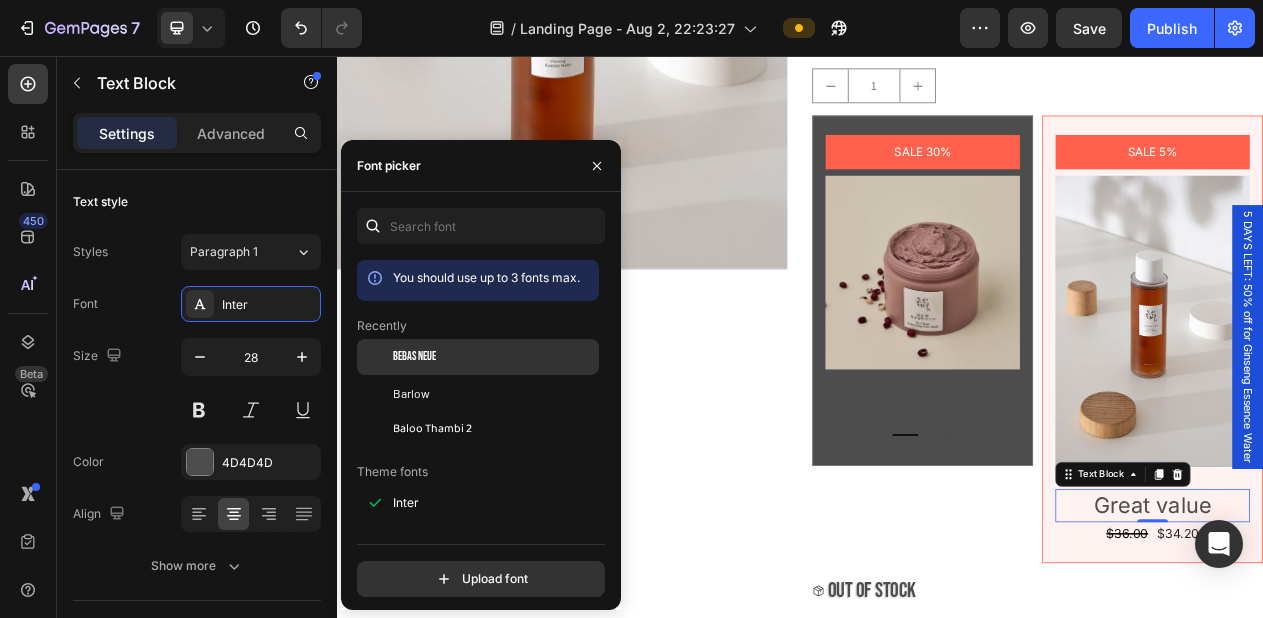 click on "Bebas Neue" 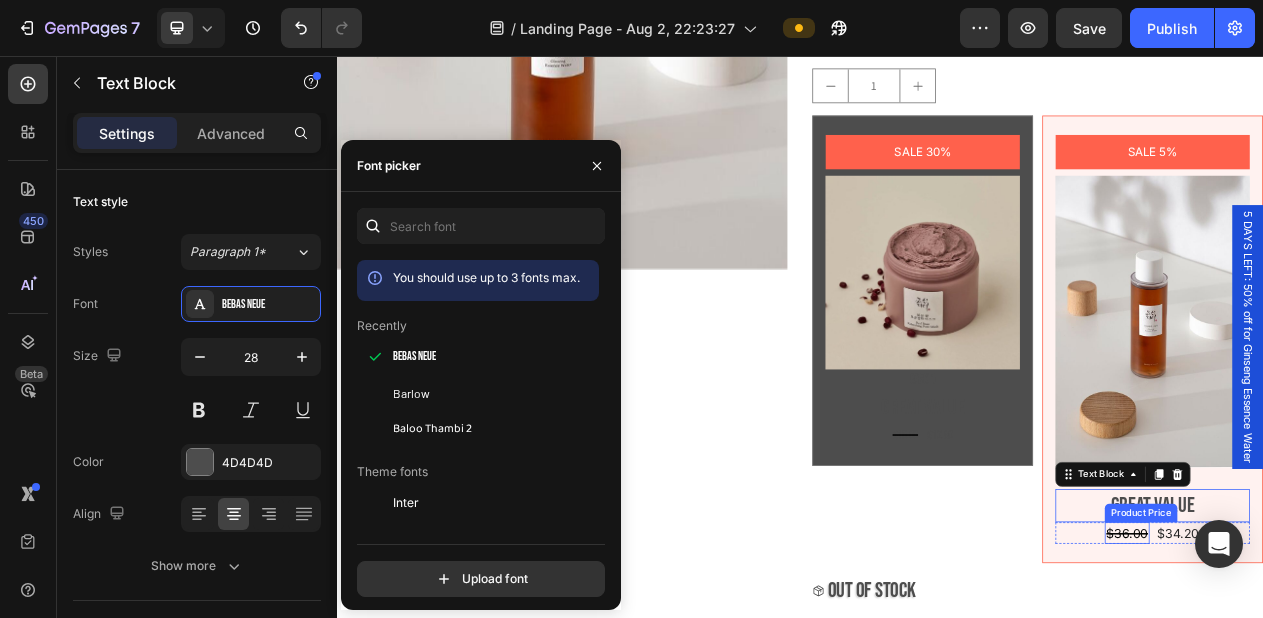 click on "$36.00" at bounding box center [1361, 674] 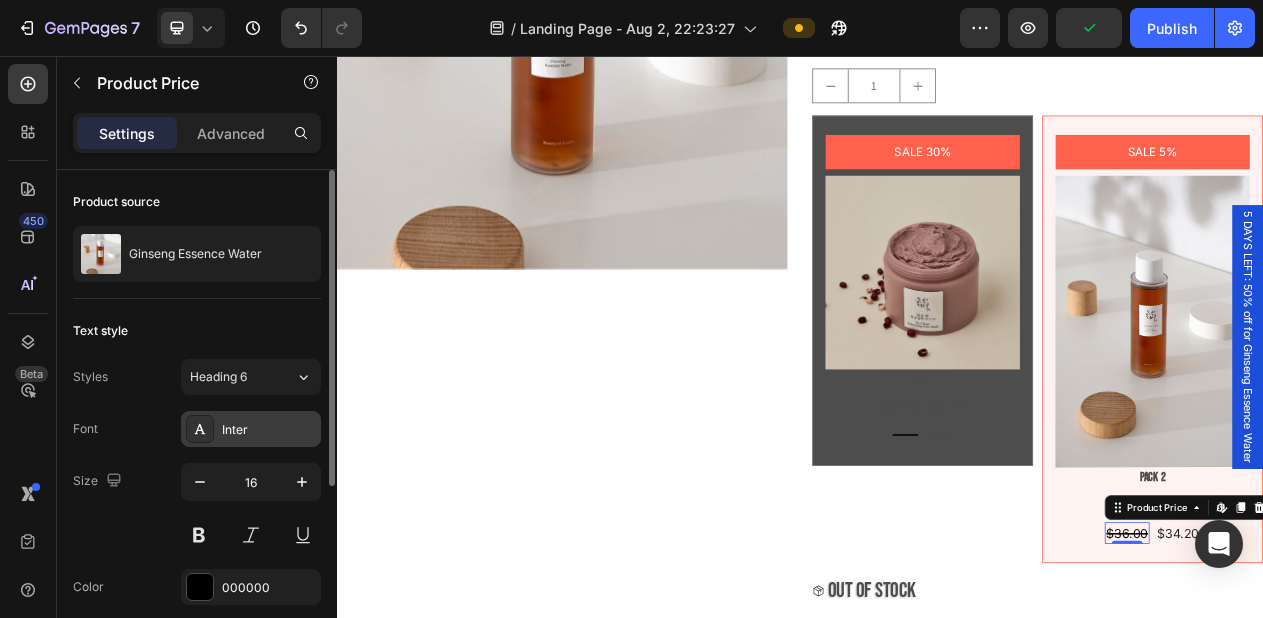 click on "Inter" at bounding box center [269, 430] 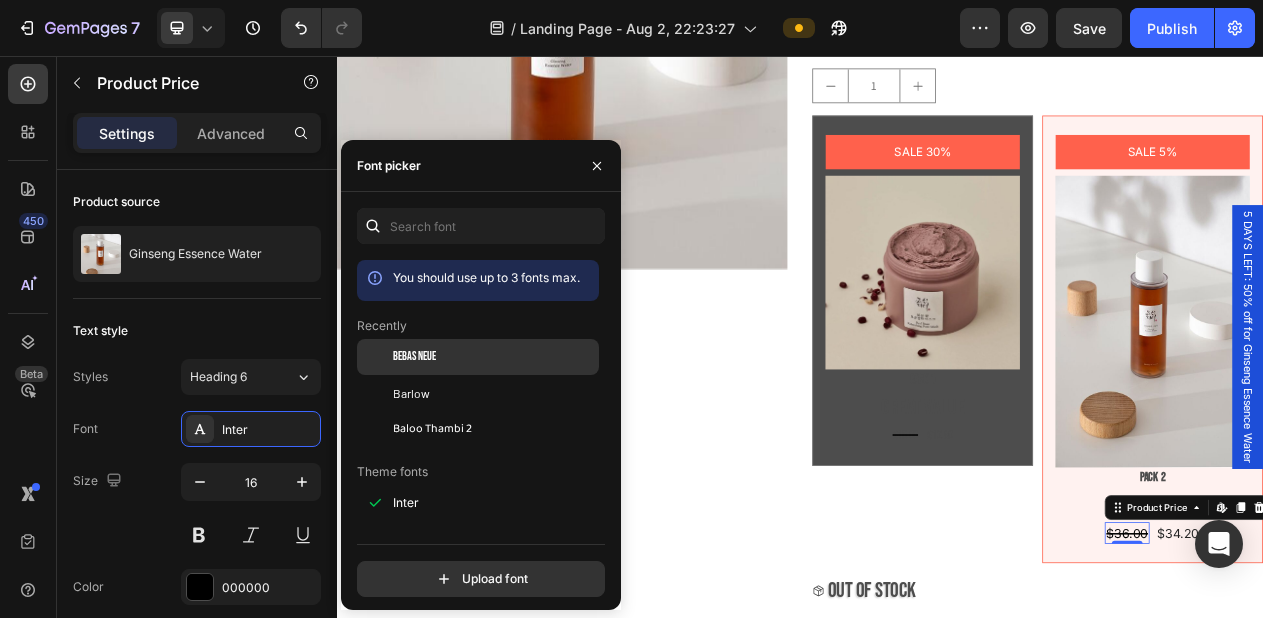 click on "Bebas Neue" at bounding box center (414, 357) 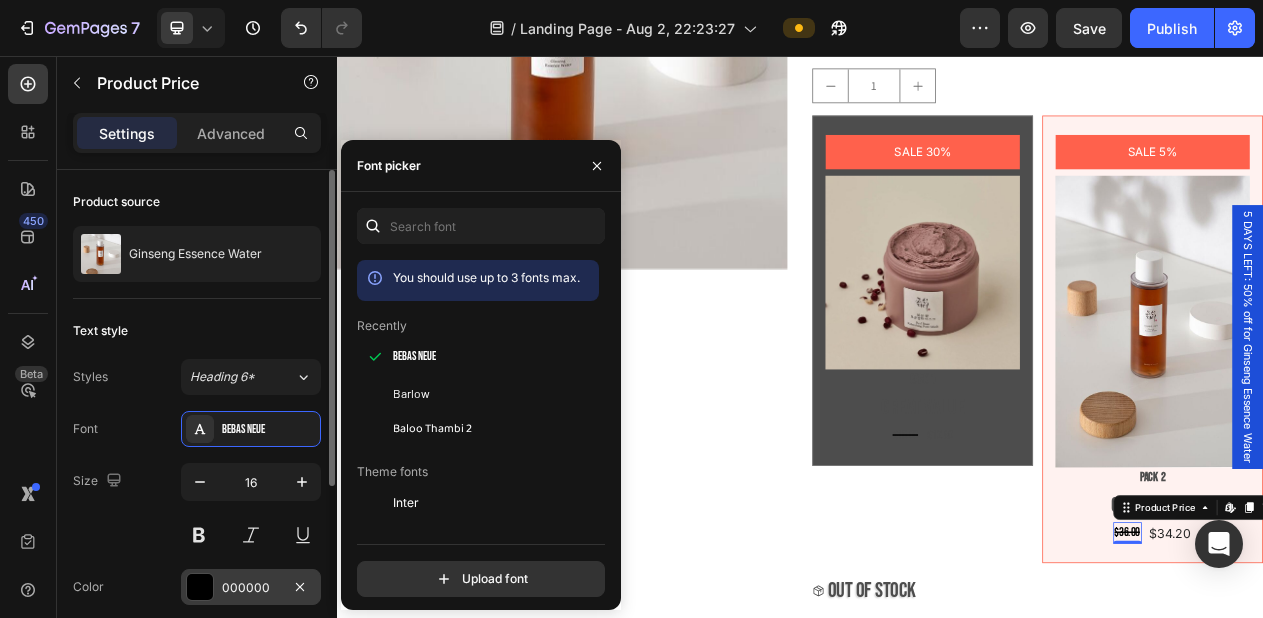 click on "000000" at bounding box center [251, 588] 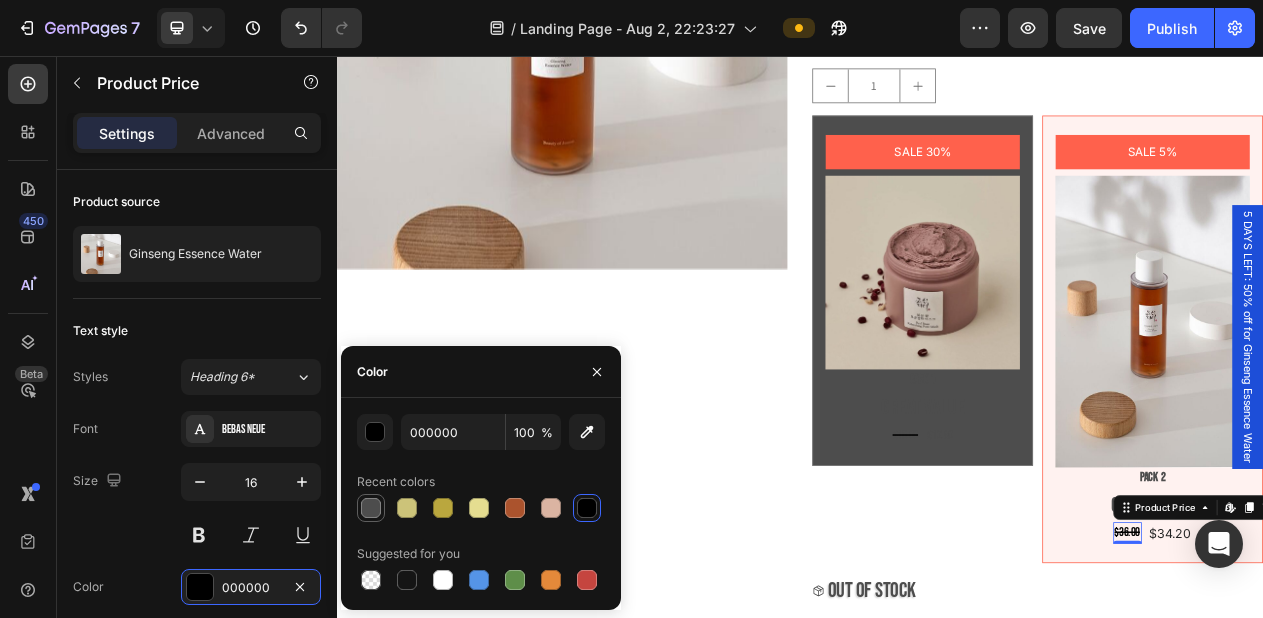 click at bounding box center [371, 508] 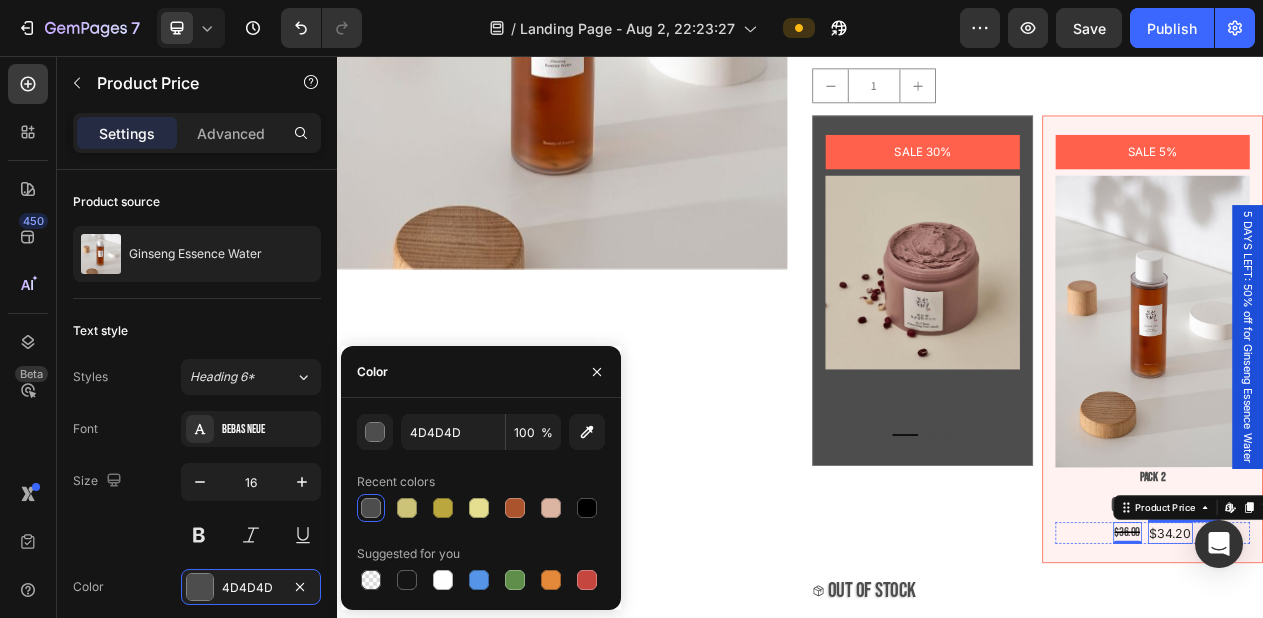click on "$34.20" at bounding box center (1417, 674) 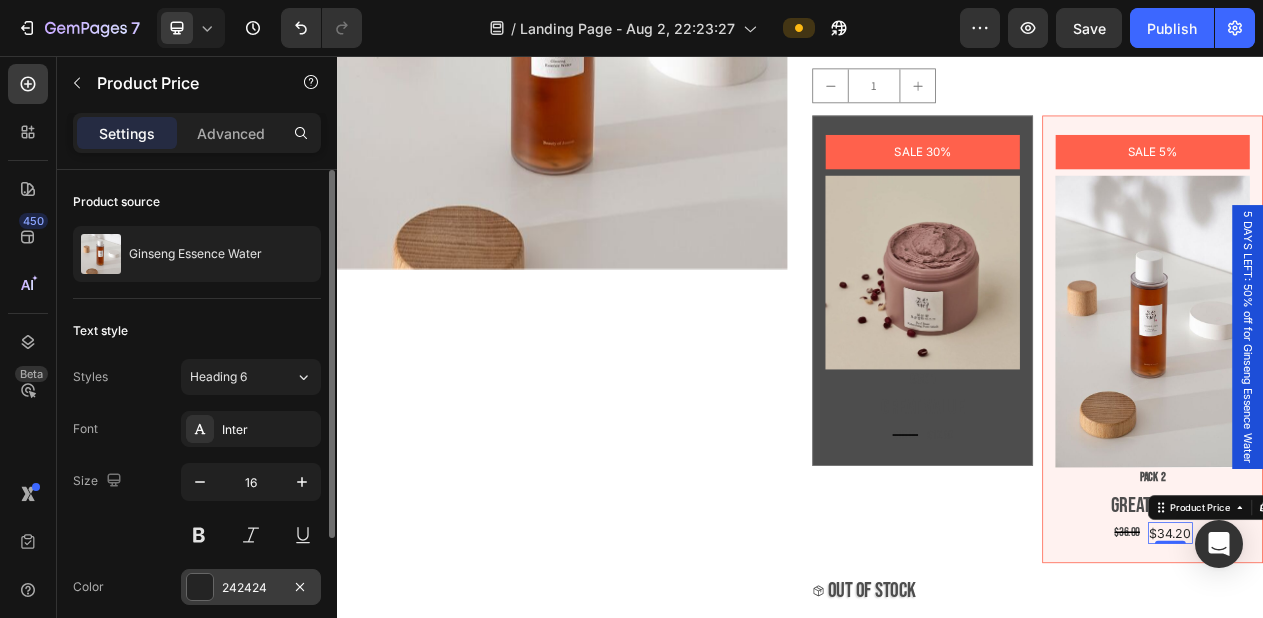 click on "242424" at bounding box center [251, 588] 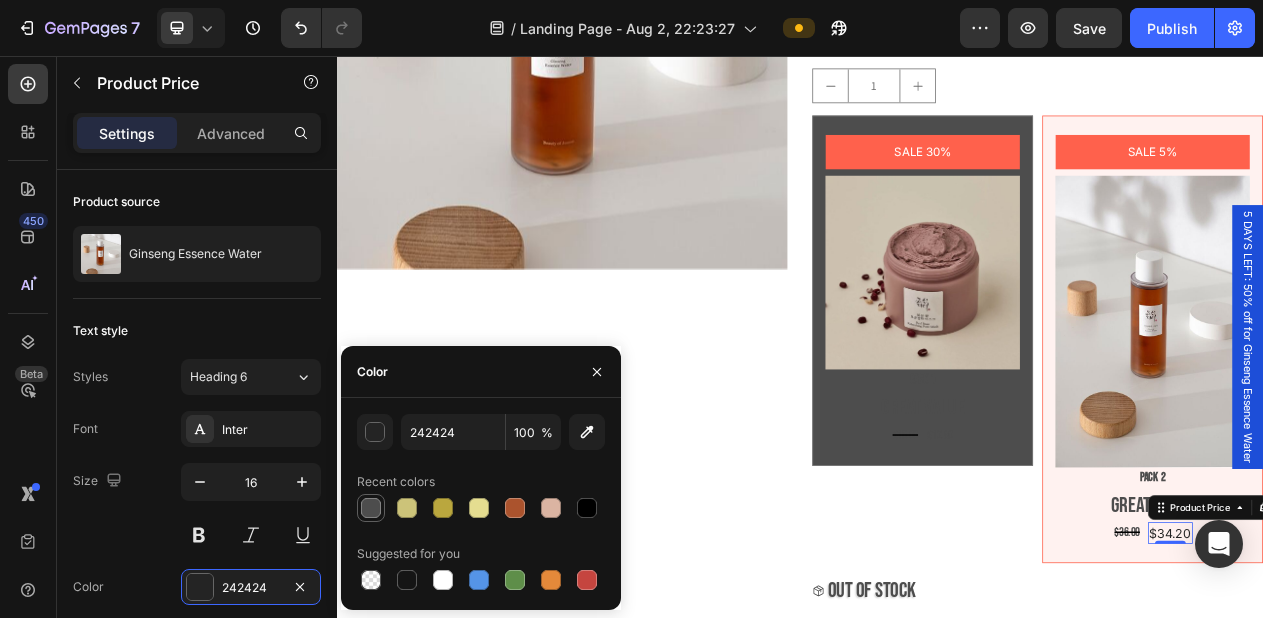 click at bounding box center [371, 508] 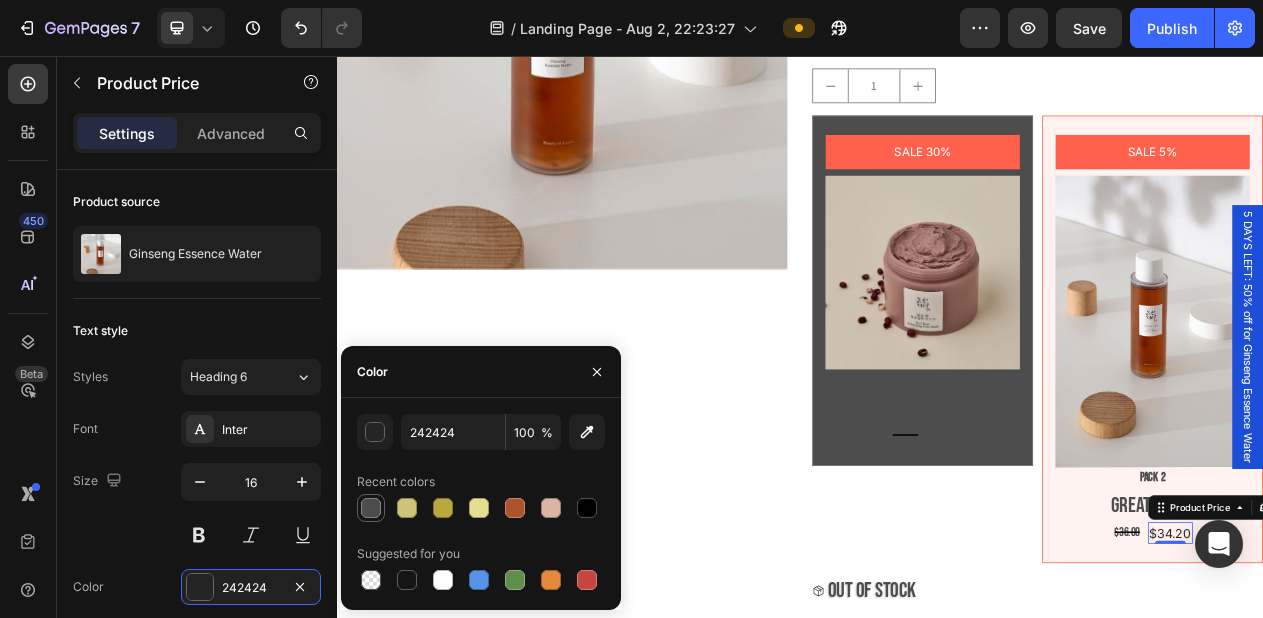 type on "4D4D4D" 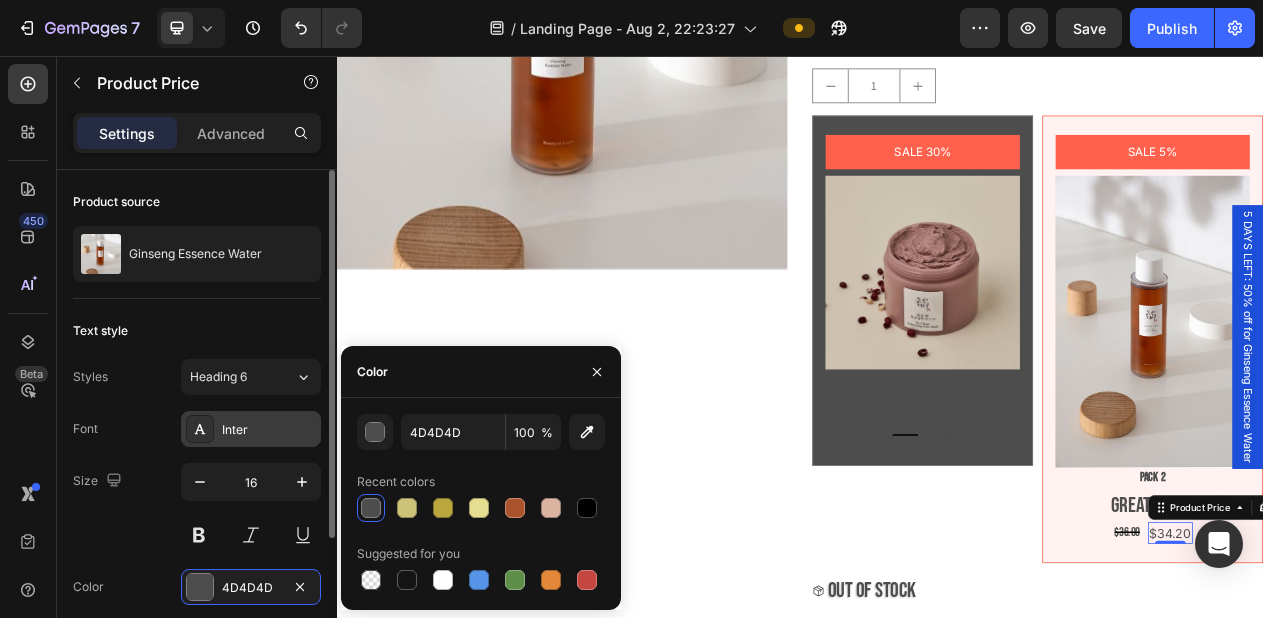 click on "Inter" at bounding box center (269, 430) 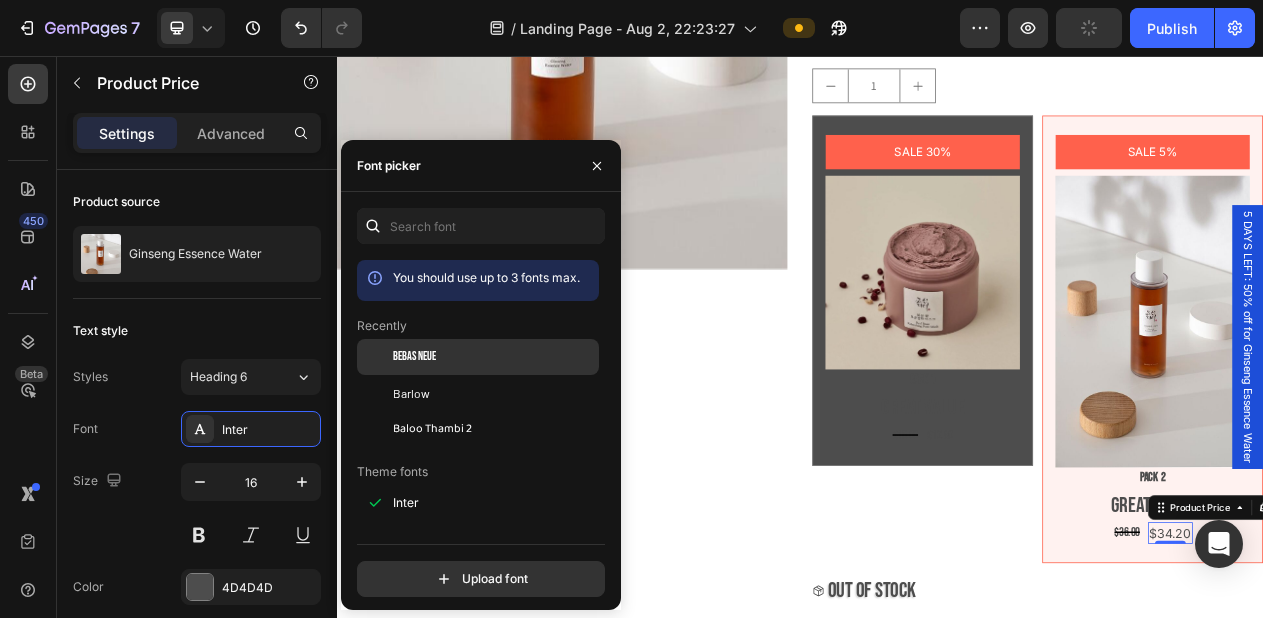 click on "Bebas Neue" at bounding box center (414, 357) 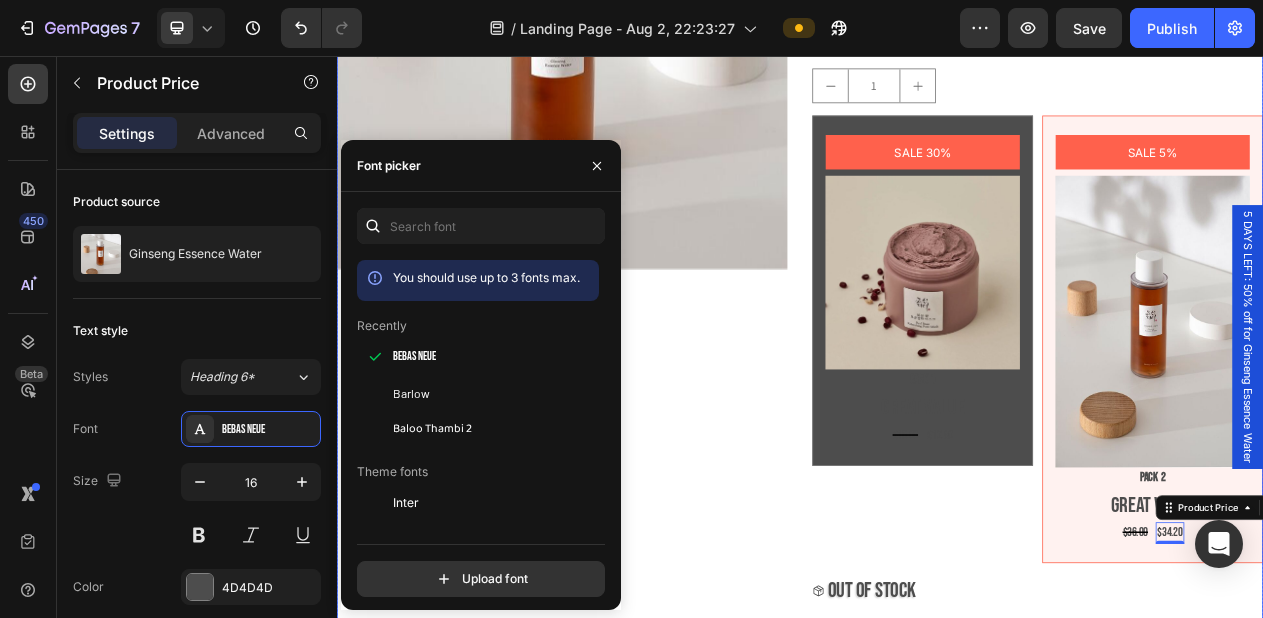click on "Product Images" at bounding box center (629, 306) 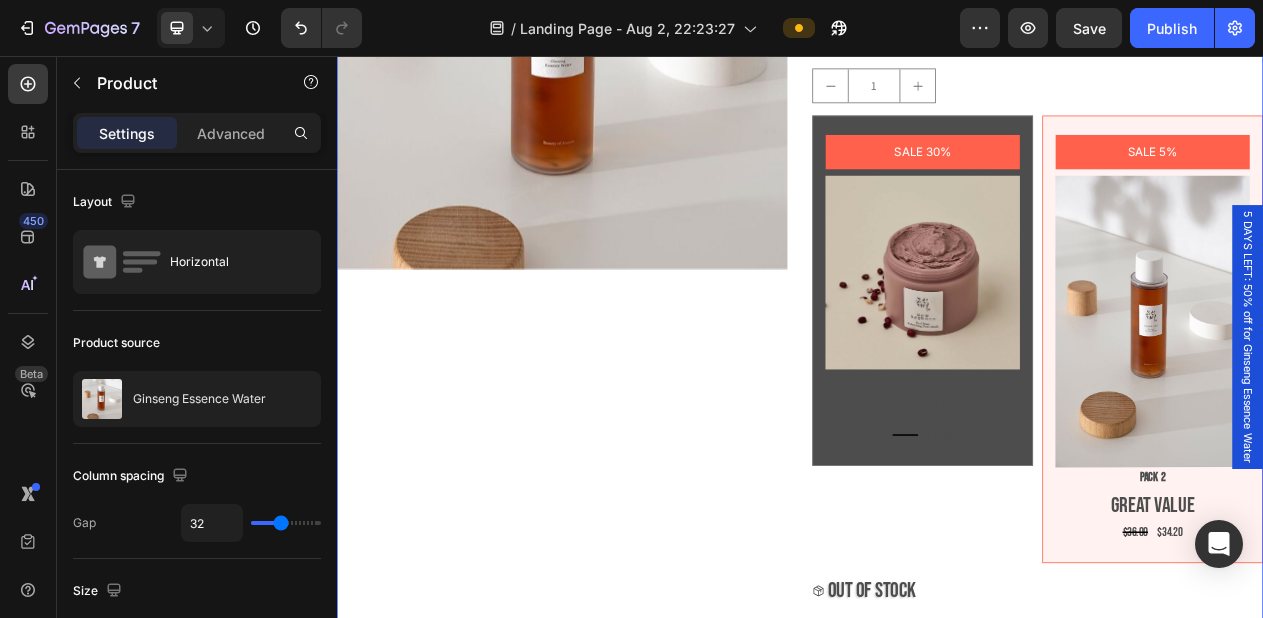 click on "Product Images" at bounding box center [629, 306] 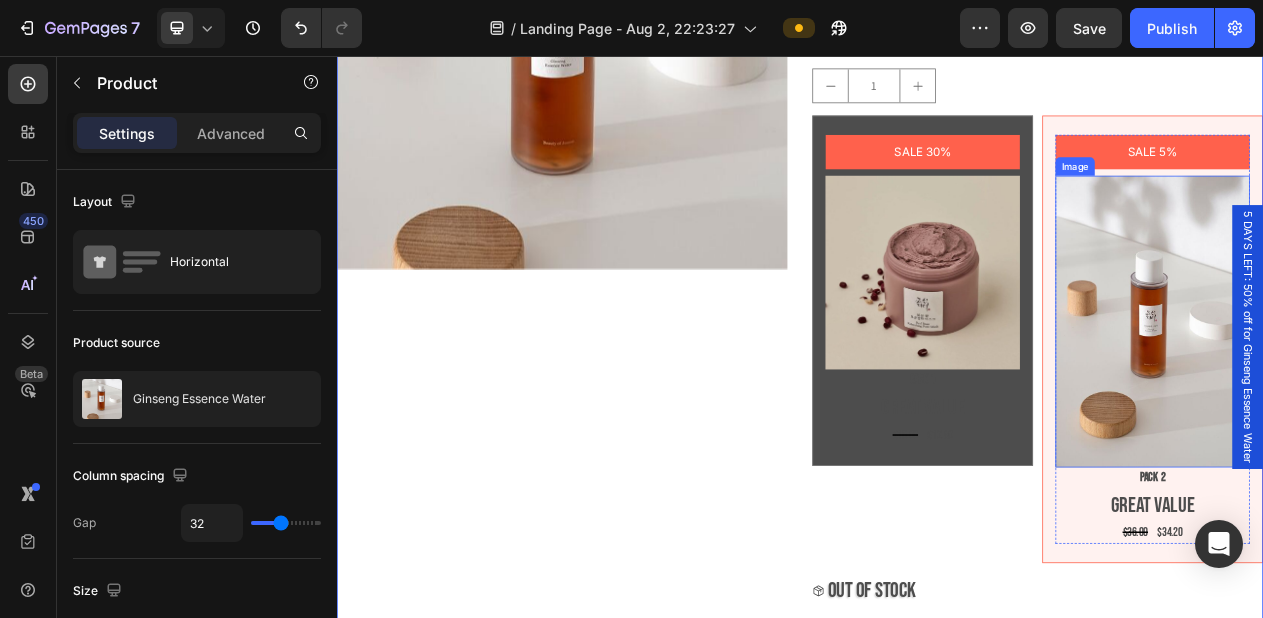 click at bounding box center [1394, 400] 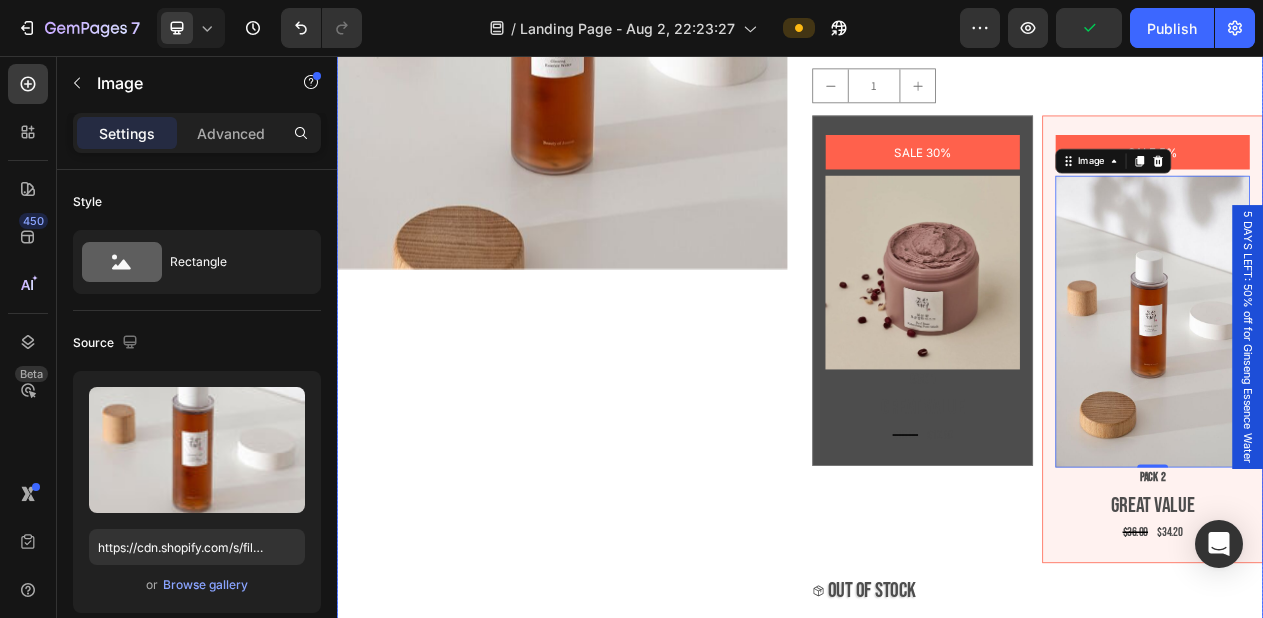 click on "Product Images" at bounding box center [629, 306] 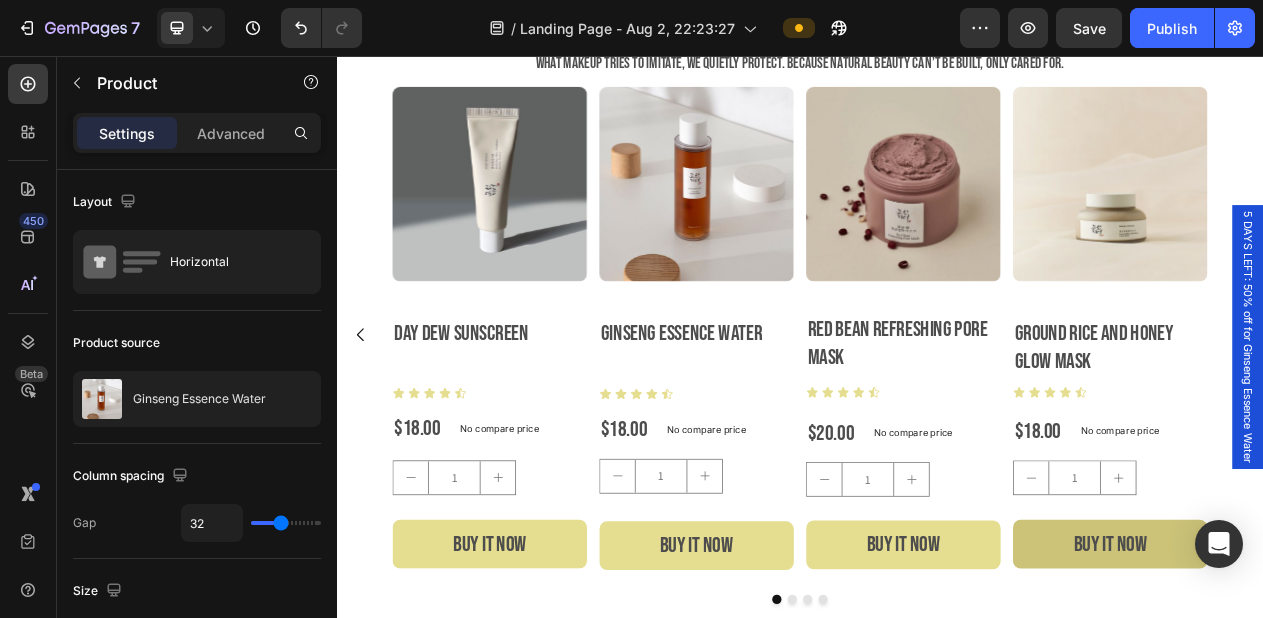 scroll, scrollTop: 866, scrollLeft: 0, axis: vertical 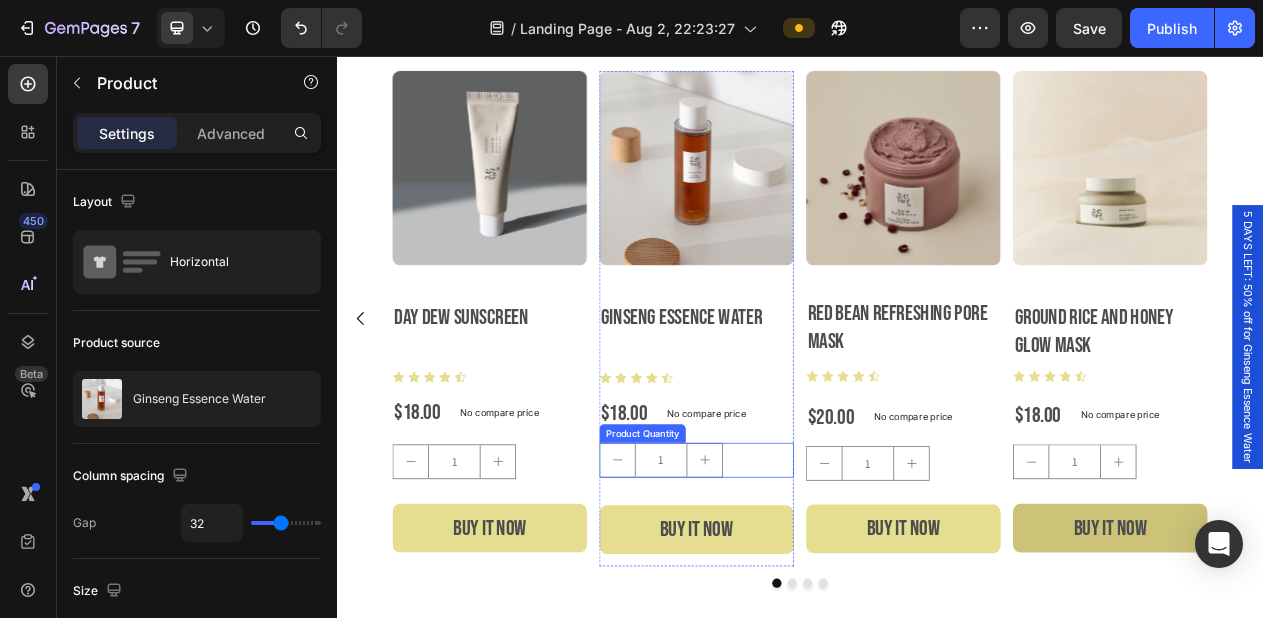 click on "1" at bounding box center [803, 579] 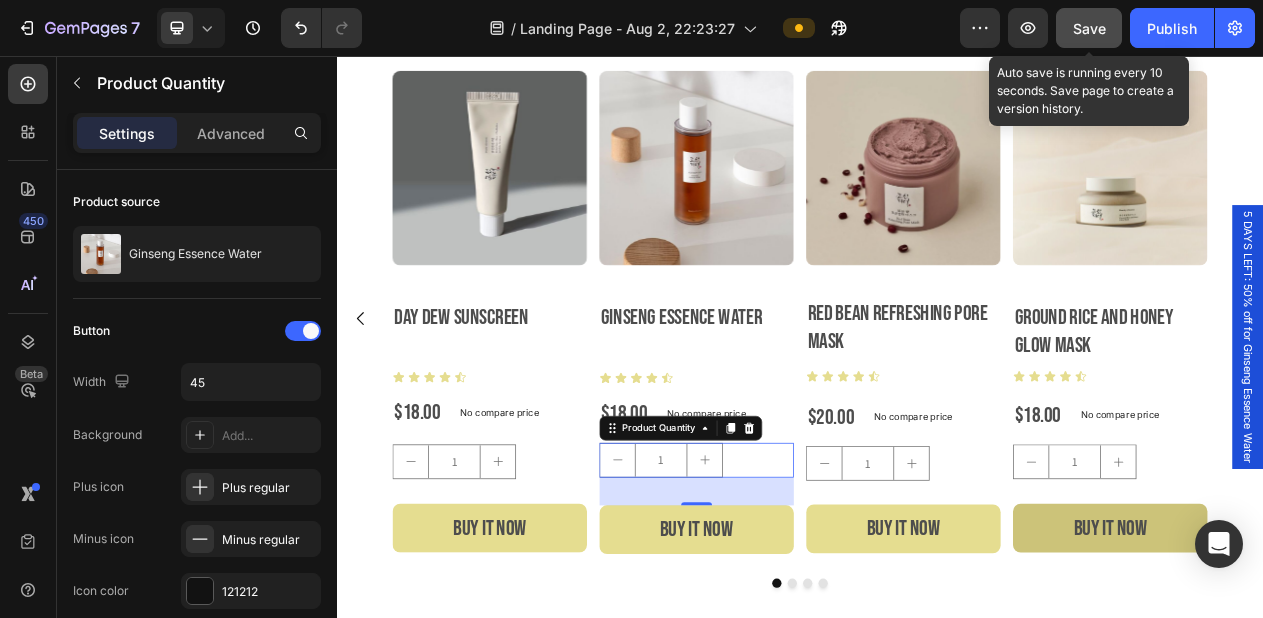 click on "Save" at bounding box center [1089, 28] 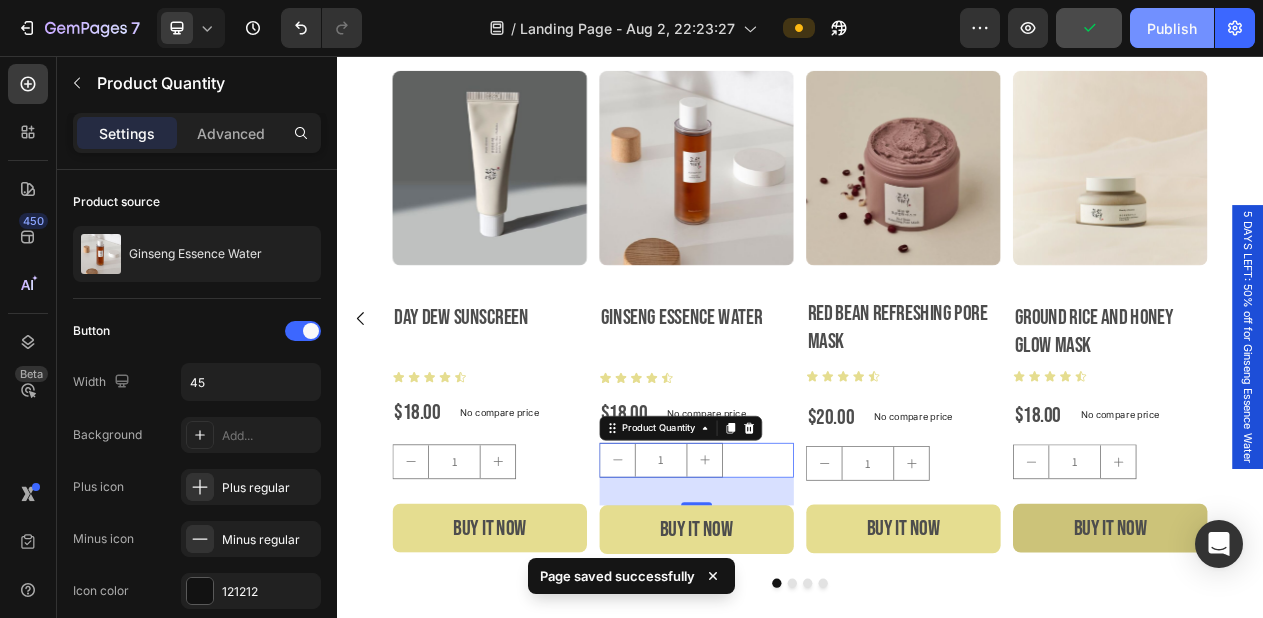 click on "Publish" 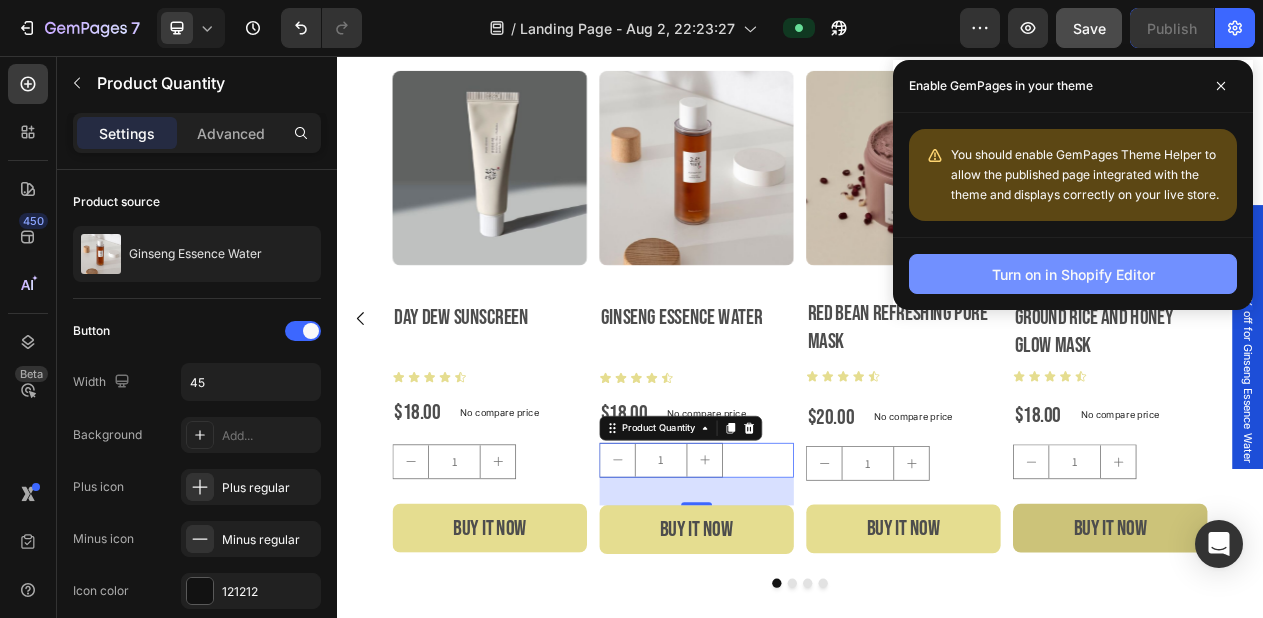 click on "Turn on in Shopify Editor" at bounding box center [1073, 274] 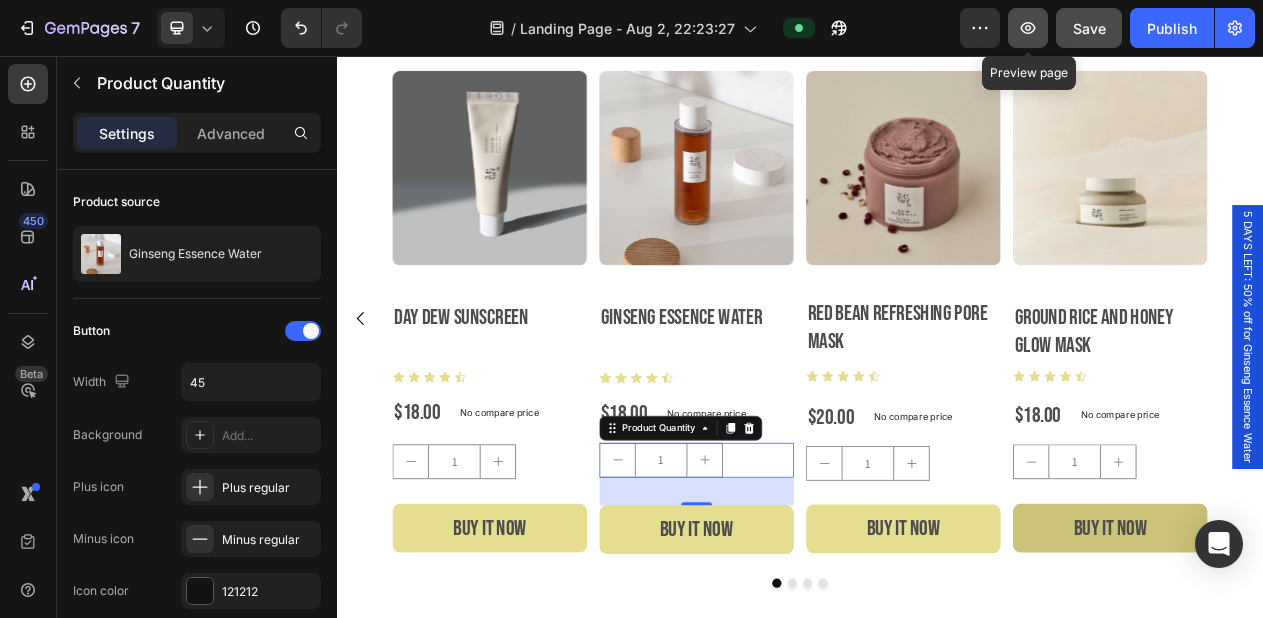 click 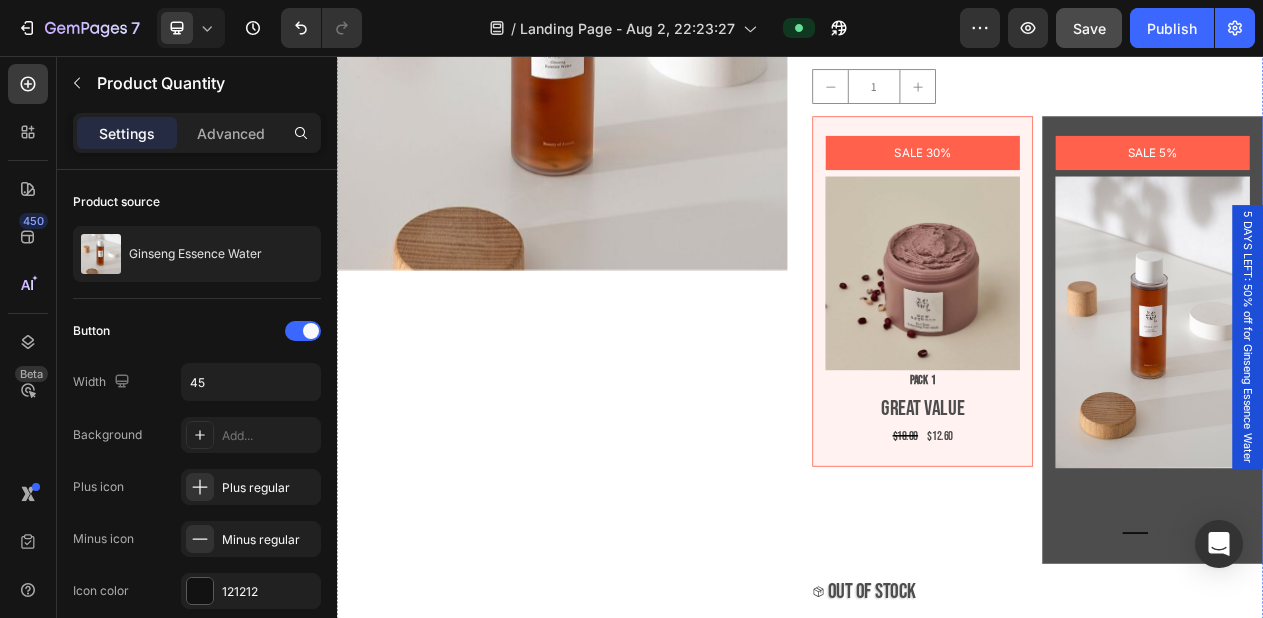 scroll, scrollTop: 3944, scrollLeft: 0, axis: vertical 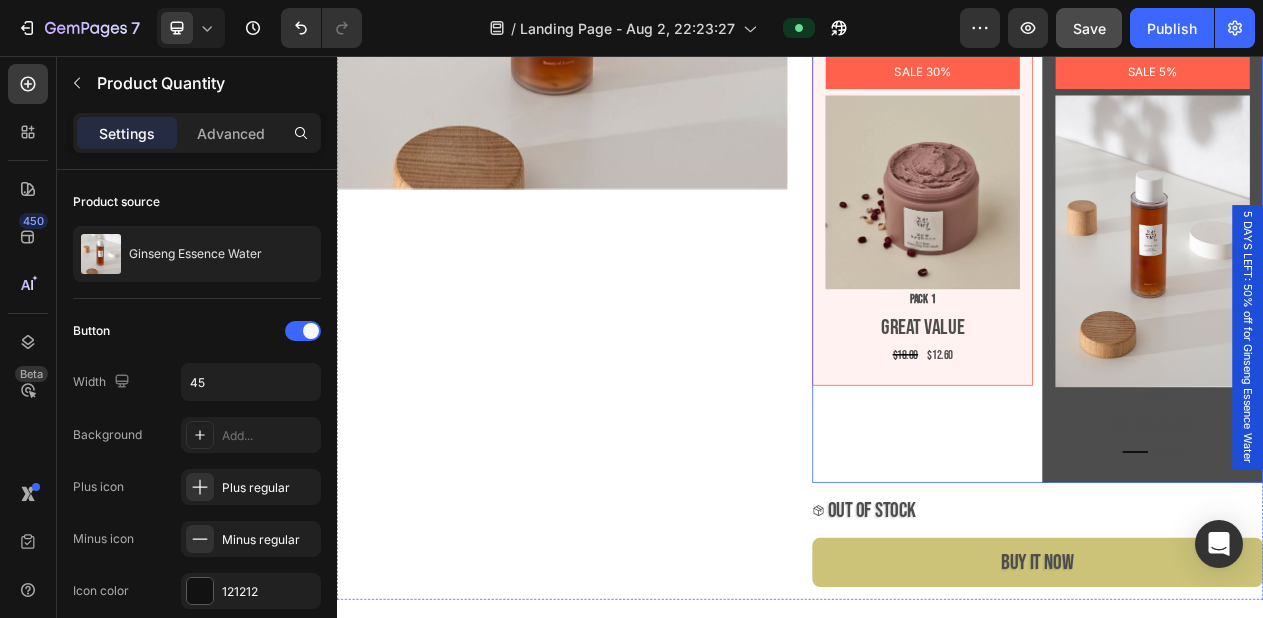 click on "SALE 30% Product Badge Image Pack 1 Text Block Great value Text Block $18.00 Product Price Product Price $12.60 Product Price Product Price Row Row" at bounding box center (1096, 256) 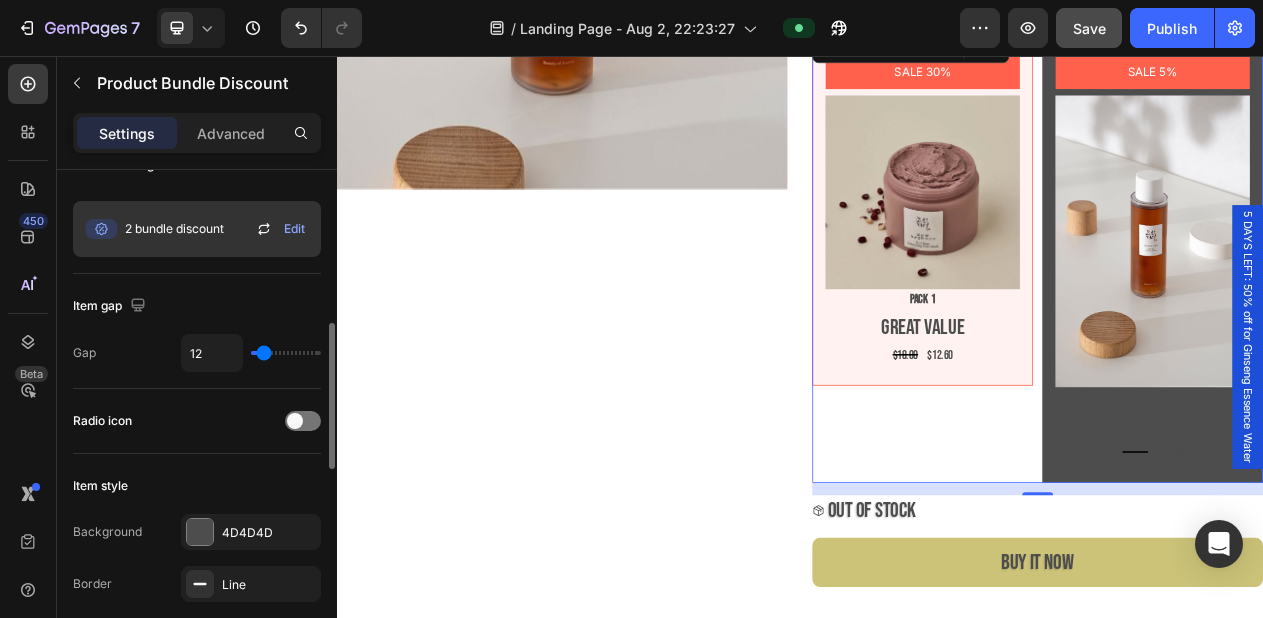 scroll, scrollTop: 248, scrollLeft: 0, axis: vertical 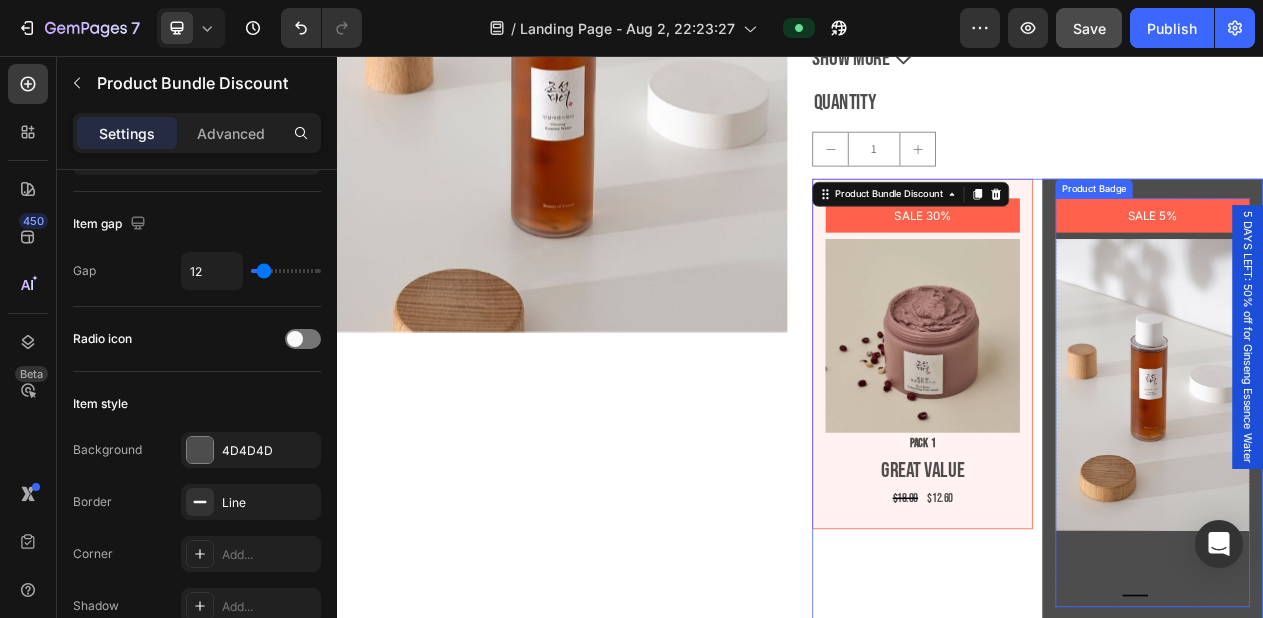 click on "SALE 5%" at bounding box center [1394, 262] 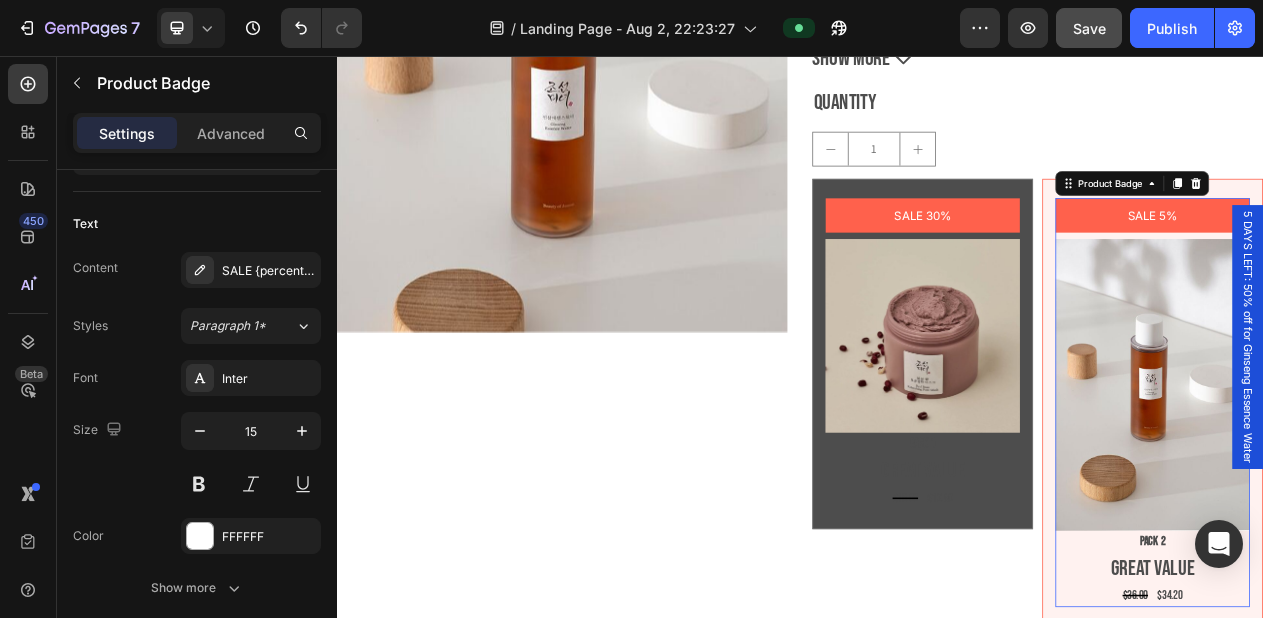 scroll, scrollTop: 0, scrollLeft: 0, axis: both 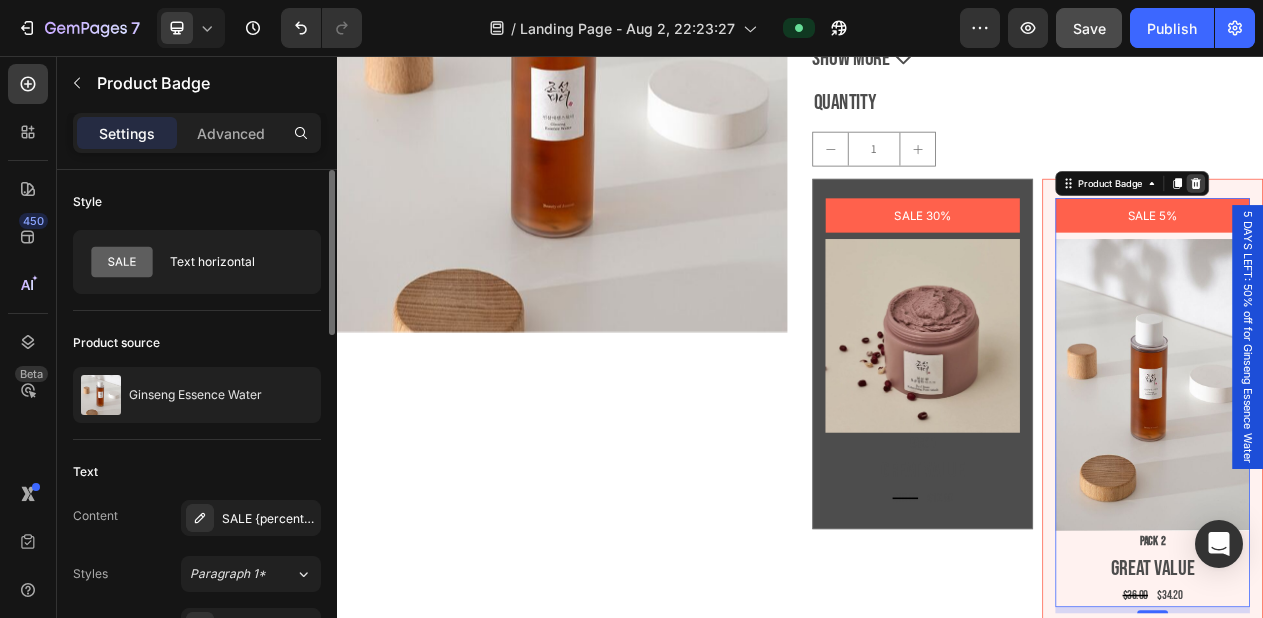 click at bounding box center (1450, 221) 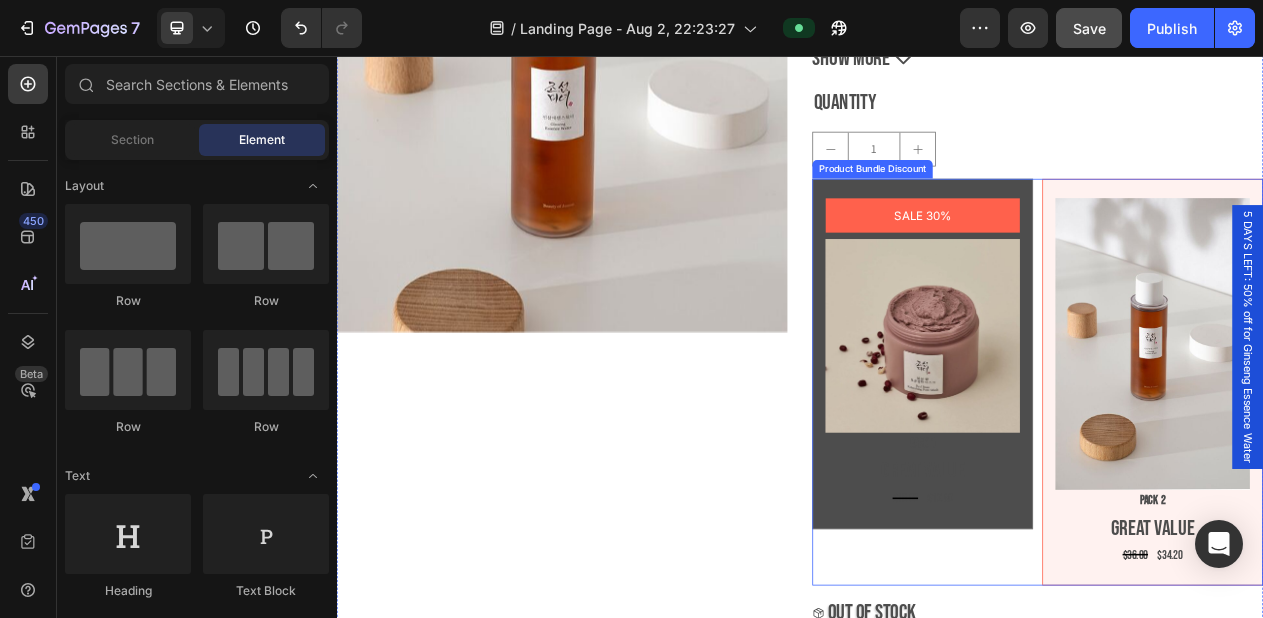 click on "Image Pack 2 Text Block Great value Text Block $36.00 Product Price Product Price $34.20 Product Price Product Price Row Row" at bounding box center (1394, 478) 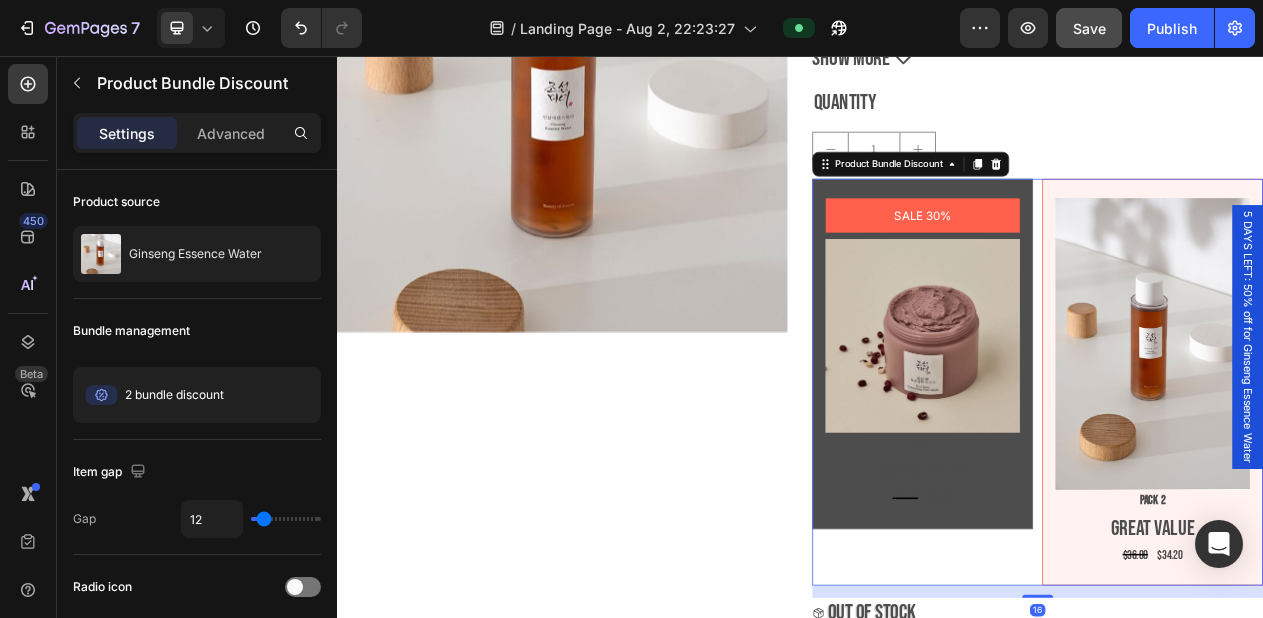 click on "Image Pack 2 Text Block Great value Text Block $36.00 Product Price Product Price $34.20 Product Price Product Price Row Row" at bounding box center [1394, 478] 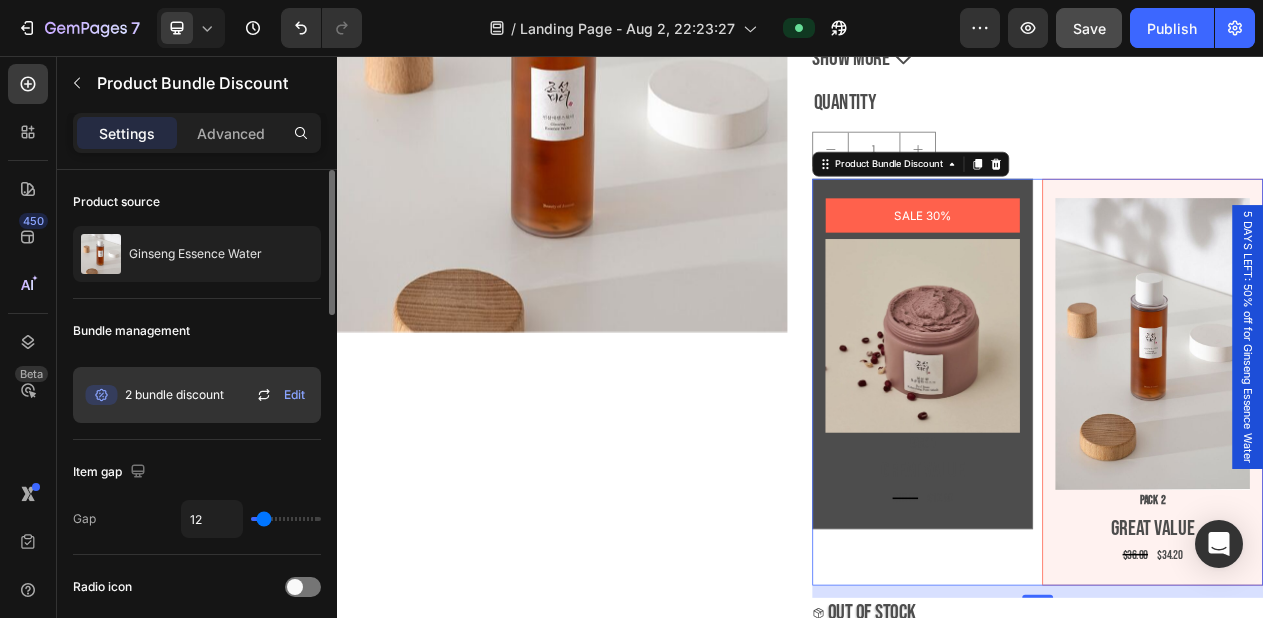 click on "Edit" at bounding box center [294, 395] 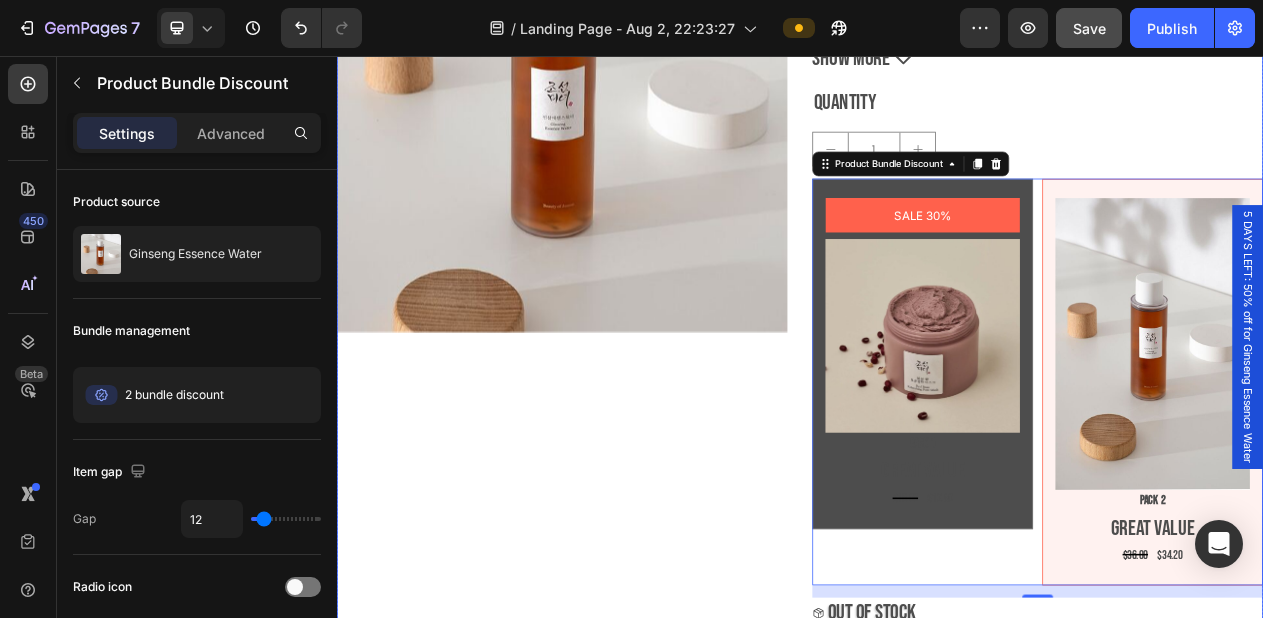click on "Product Images" at bounding box center (629, 361) 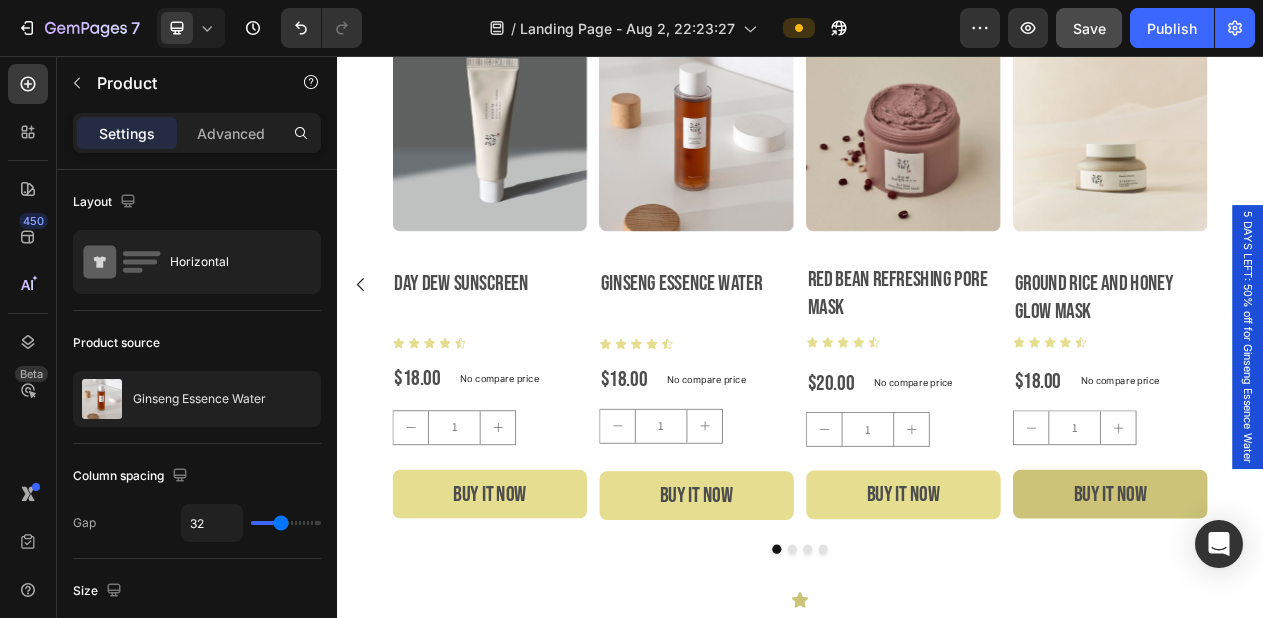scroll, scrollTop: 916, scrollLeft: 0, axis: vertical 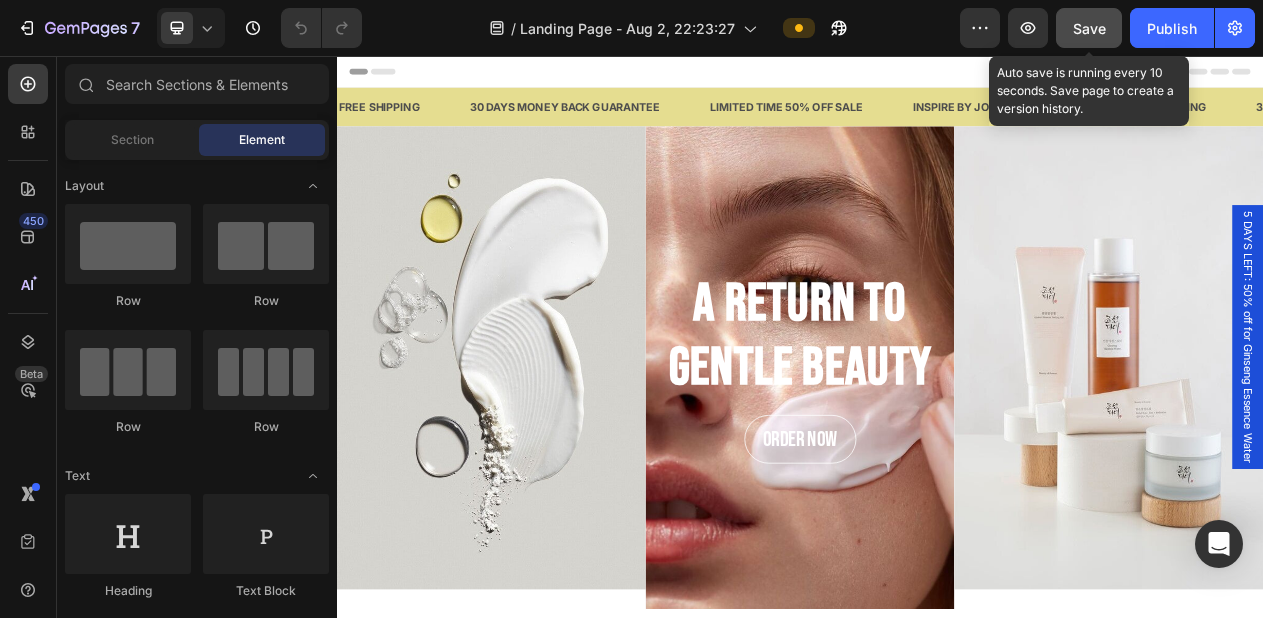 click on "Save" 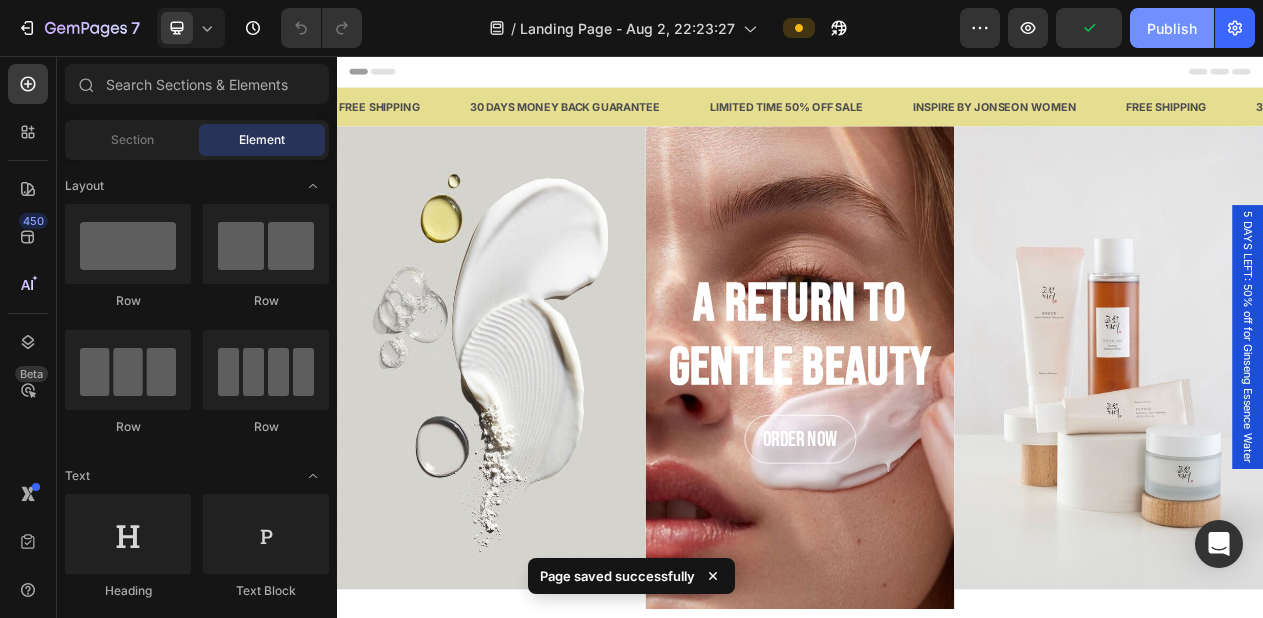 click on "Publish" 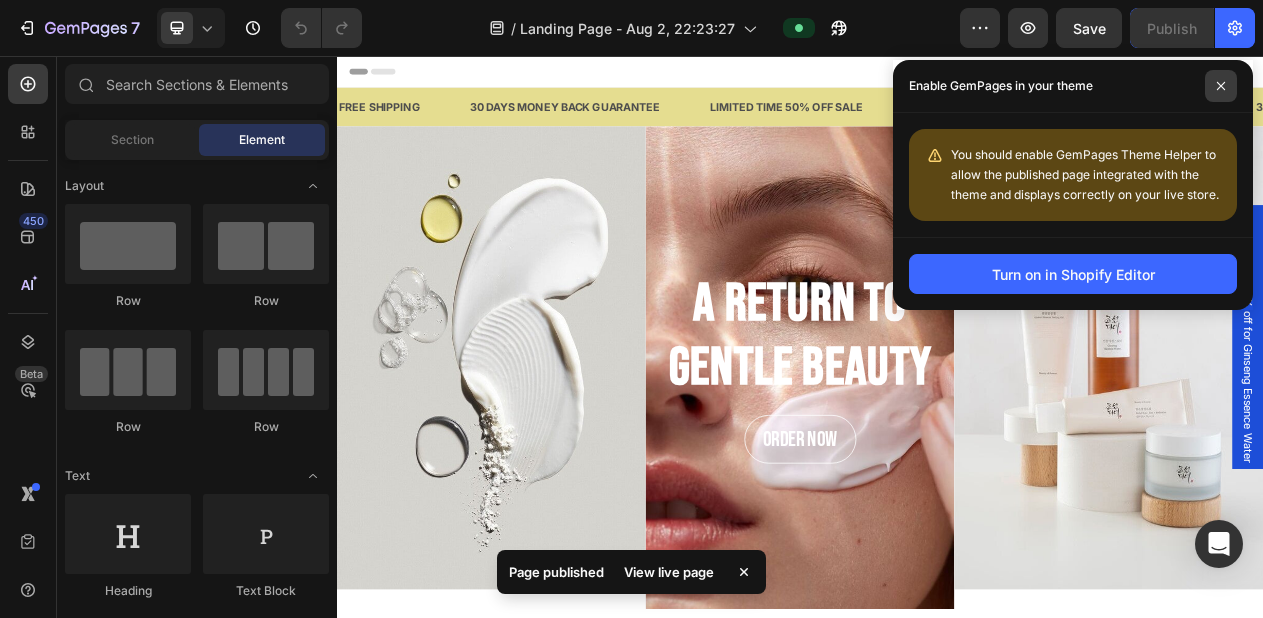 click 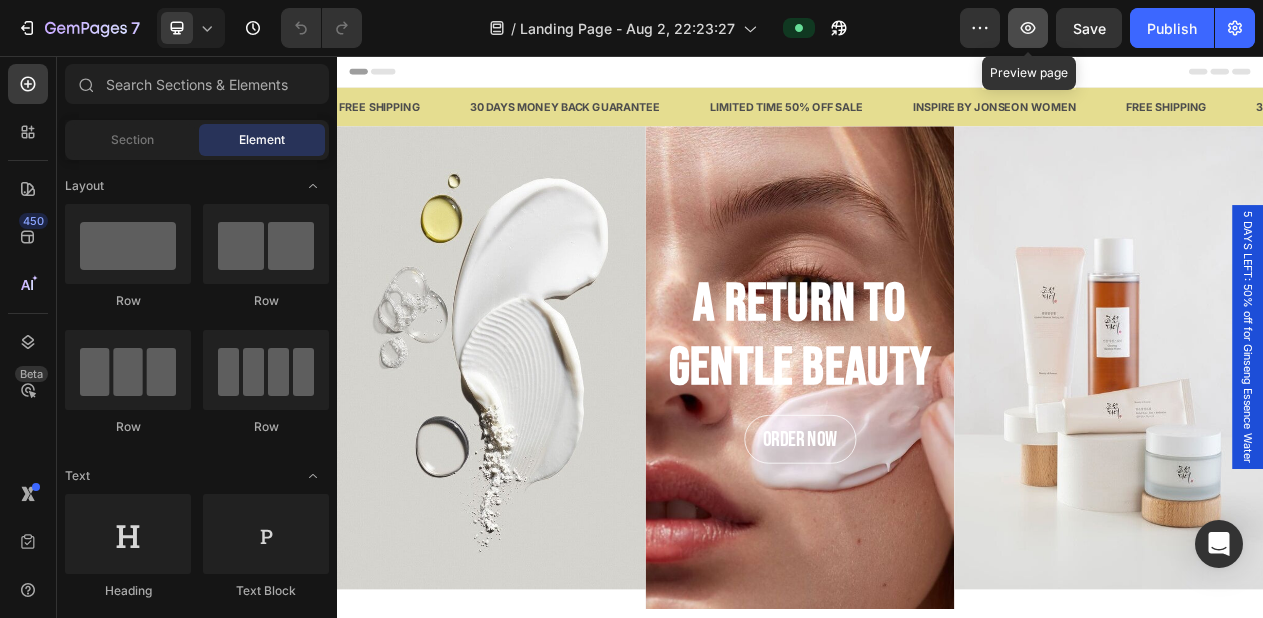 click 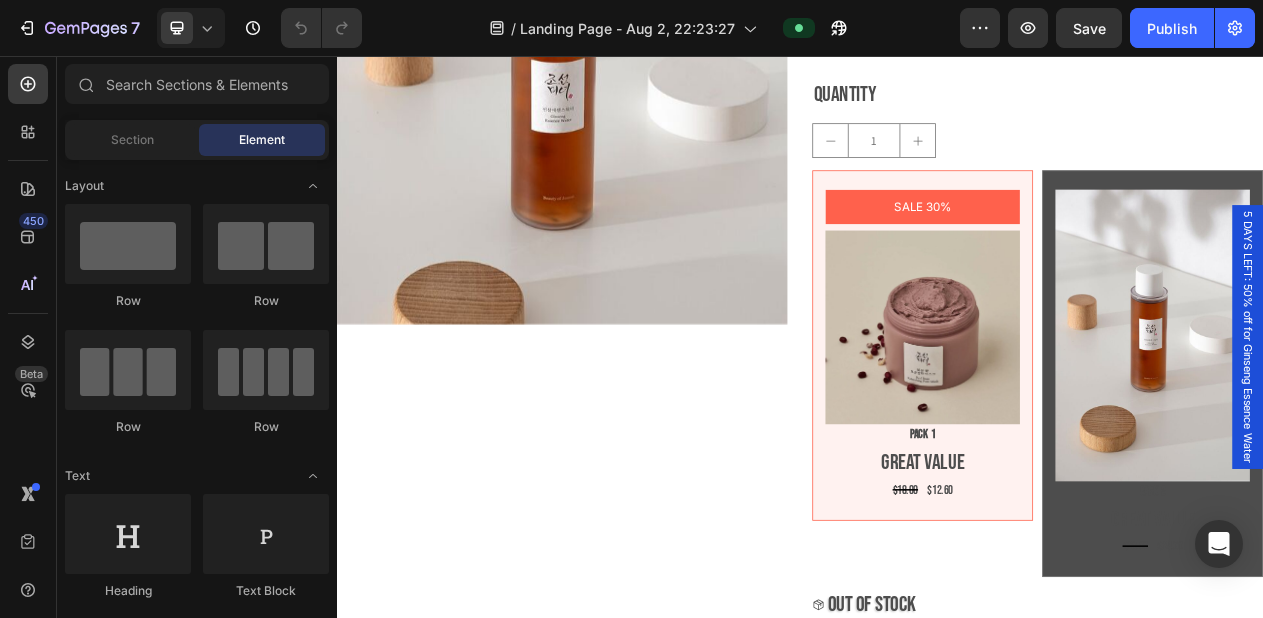 scroll, scrollTop: 3808, scrollLeft: 0, axis: vertical 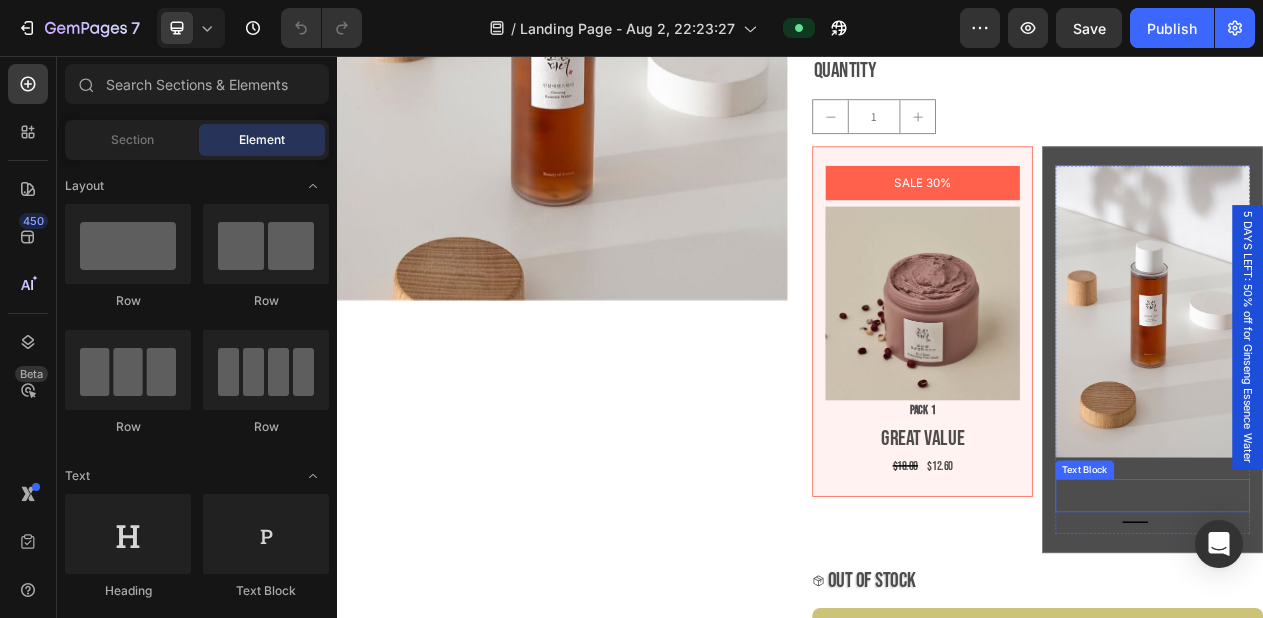 click on "Great value" at bounding box center [1394, 625] 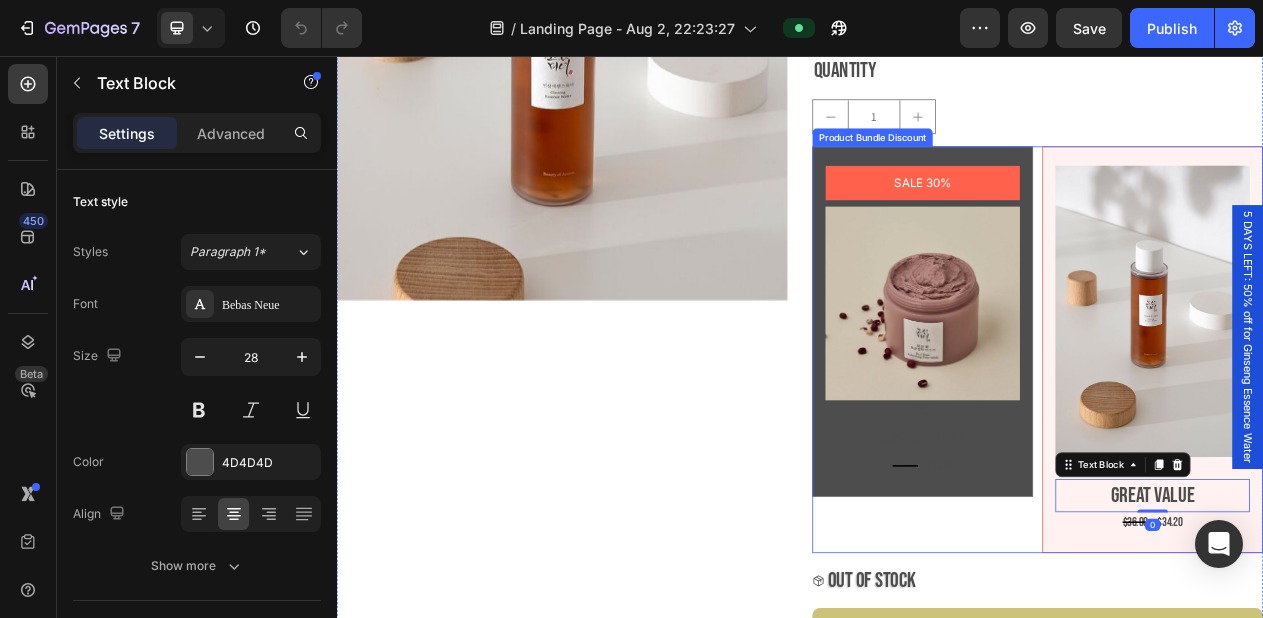 click on "Image Pack 2 Text Block Great value Text Block   0 $36.00 Product Price Product Price $34.20 Product Price Product Price Row Row" at bounding box center [1394, 436] 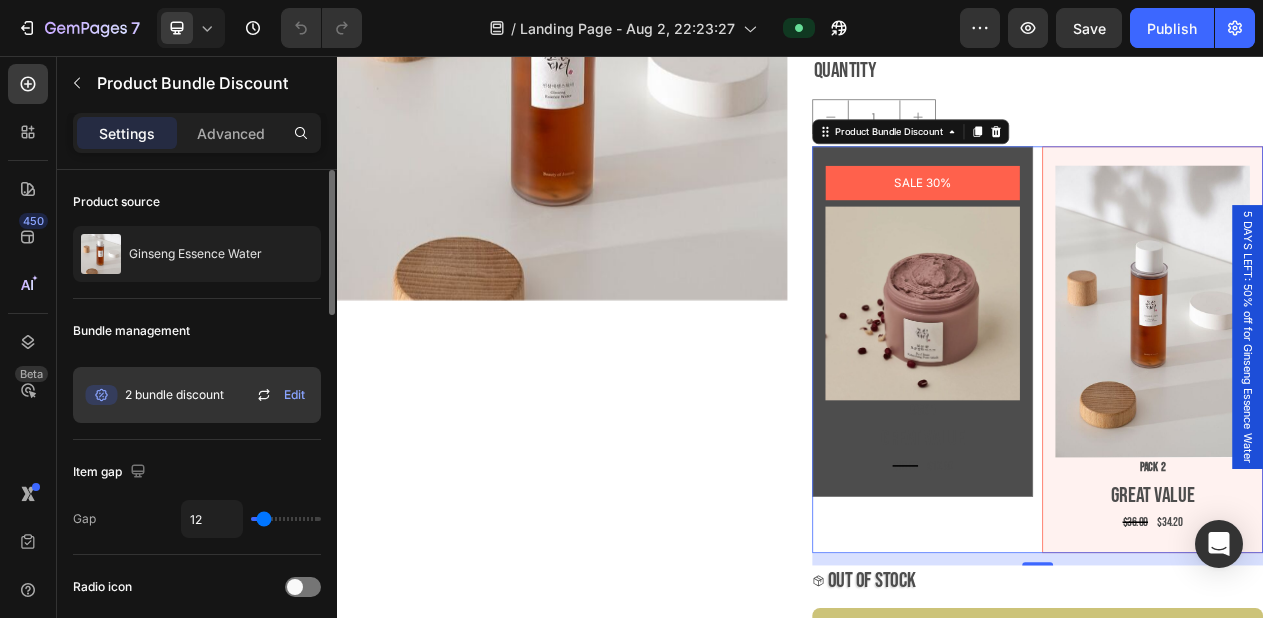 click on "Edit" at bounding box center (294, 395) 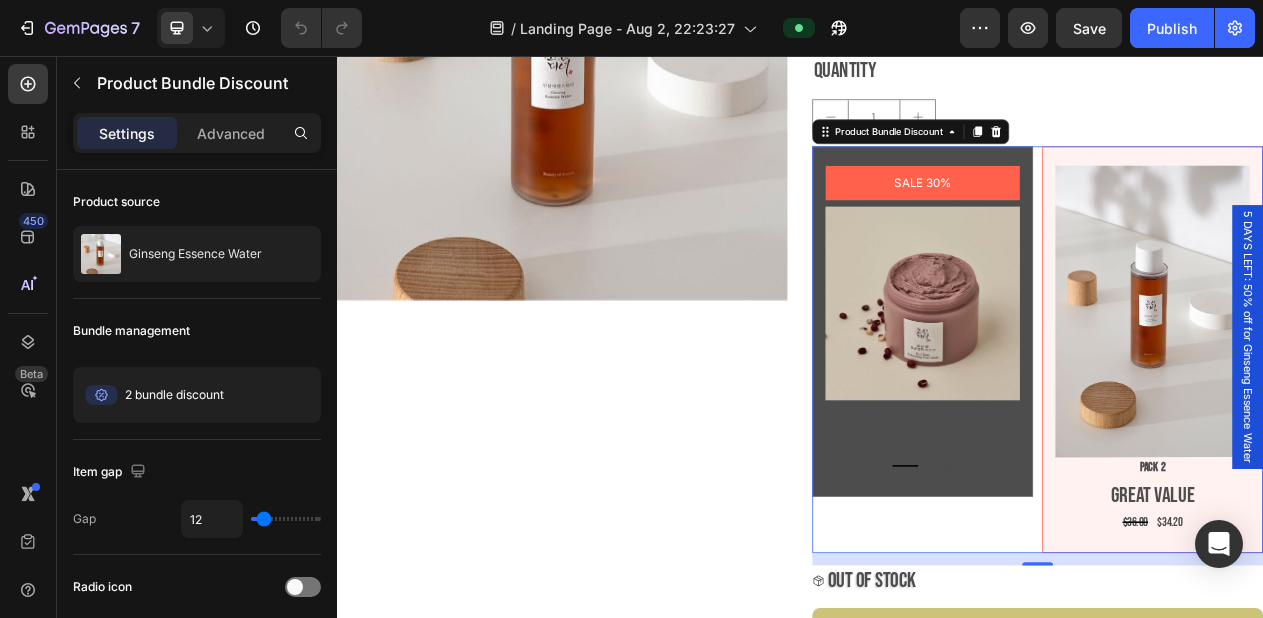 click 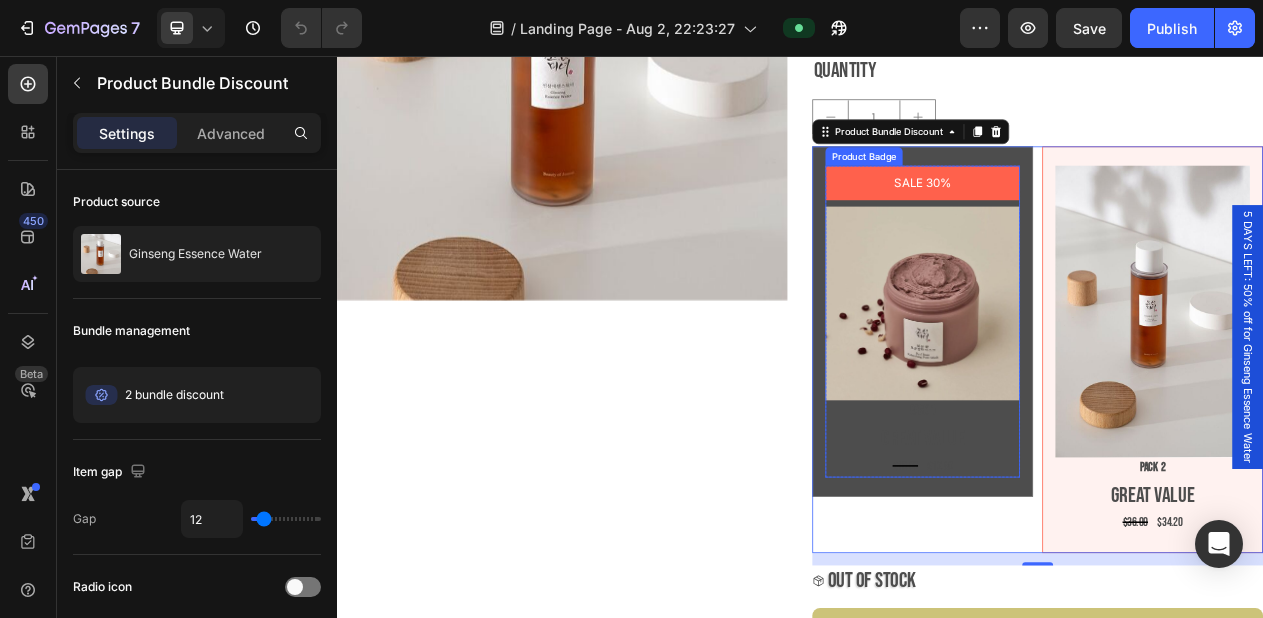click on "SALE 30%" at bounding box center [1096, 220] 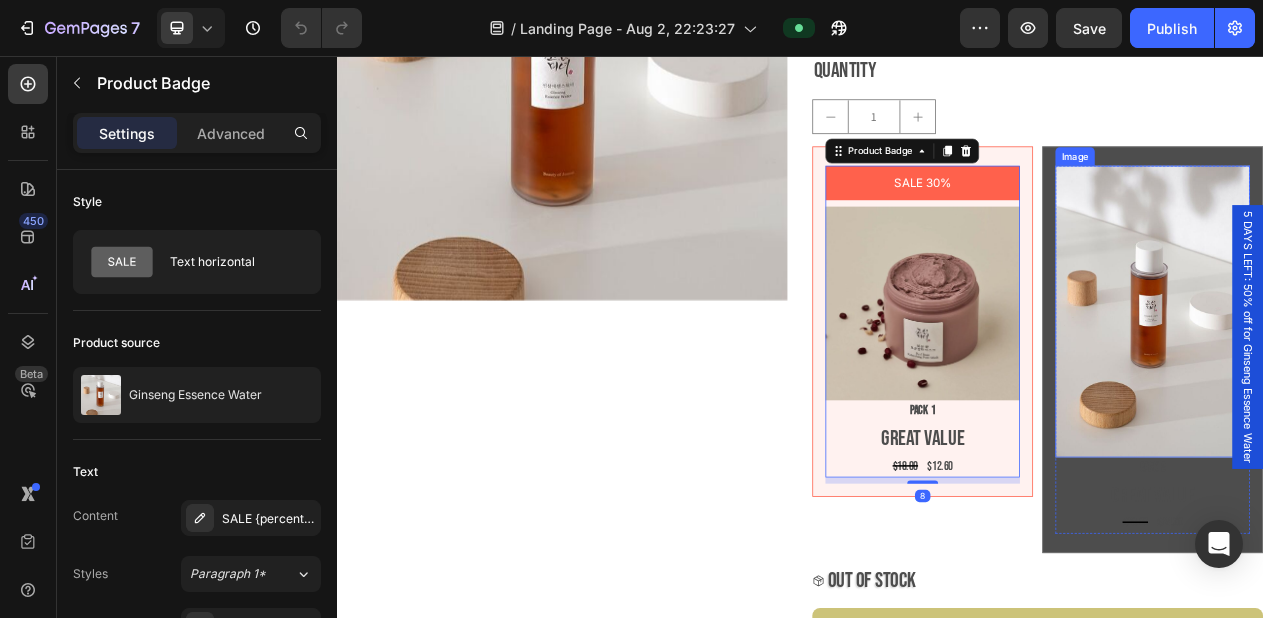 click at bounding box center [1394, 387] 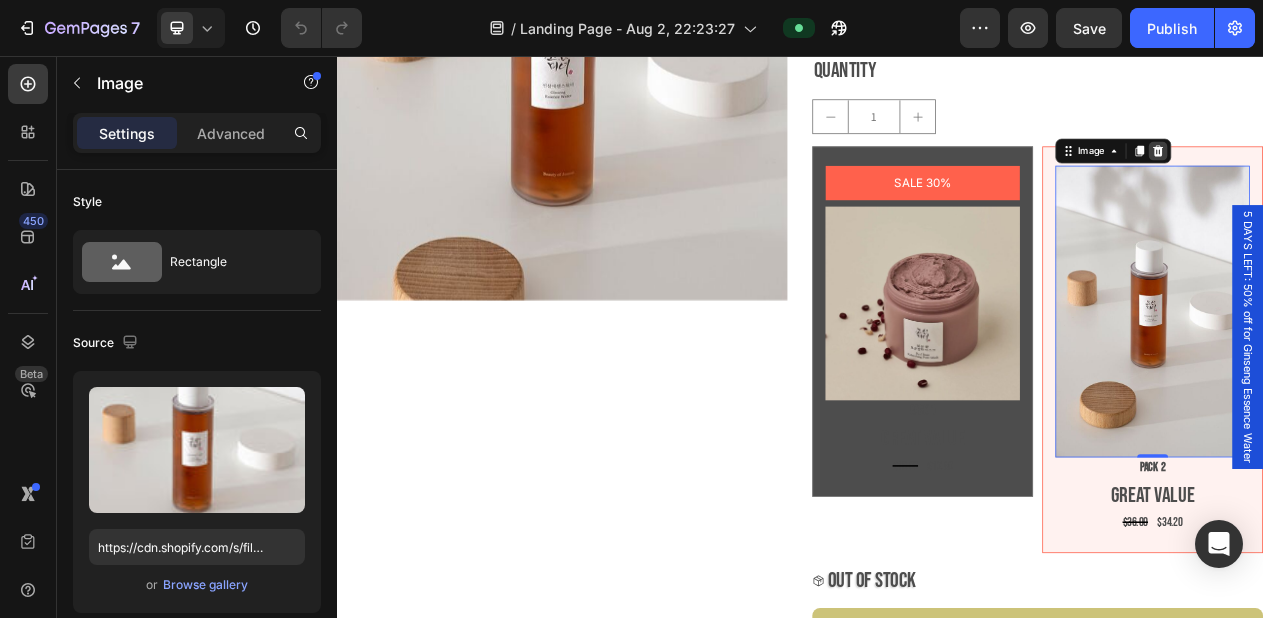 click 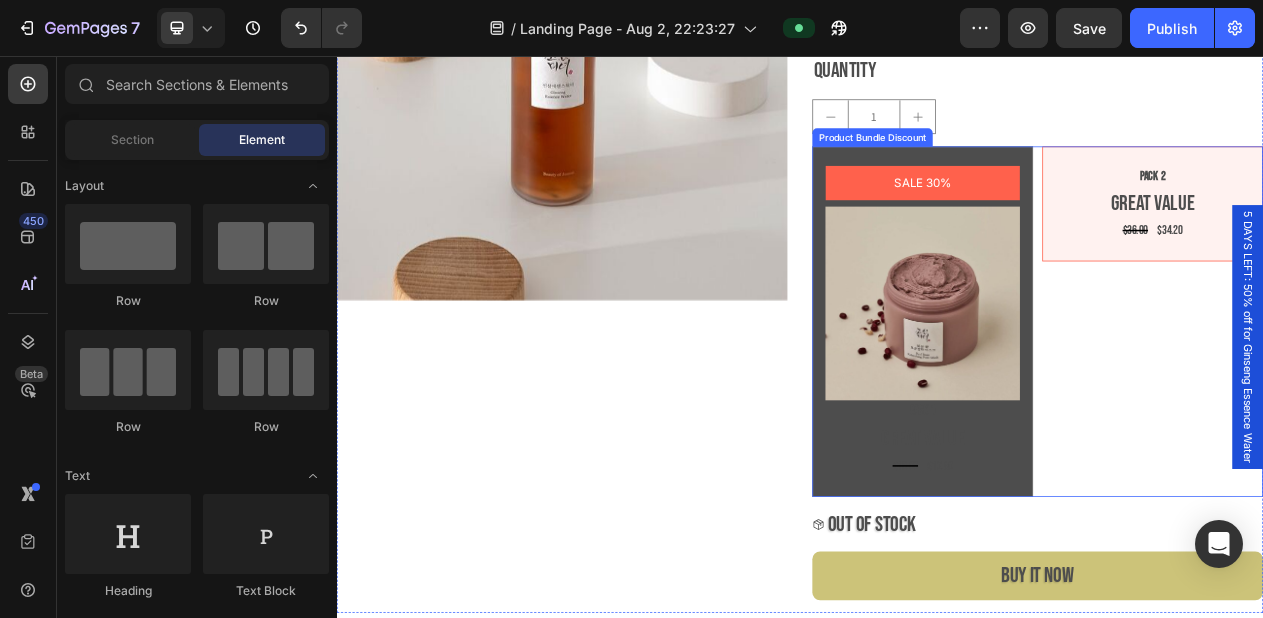 click on "Pack 2 Text Block Great value Text Block $36.00 Product Price Product Price $34.20 Product Price Product Price Row Row" at bounding box center (1394, 247) 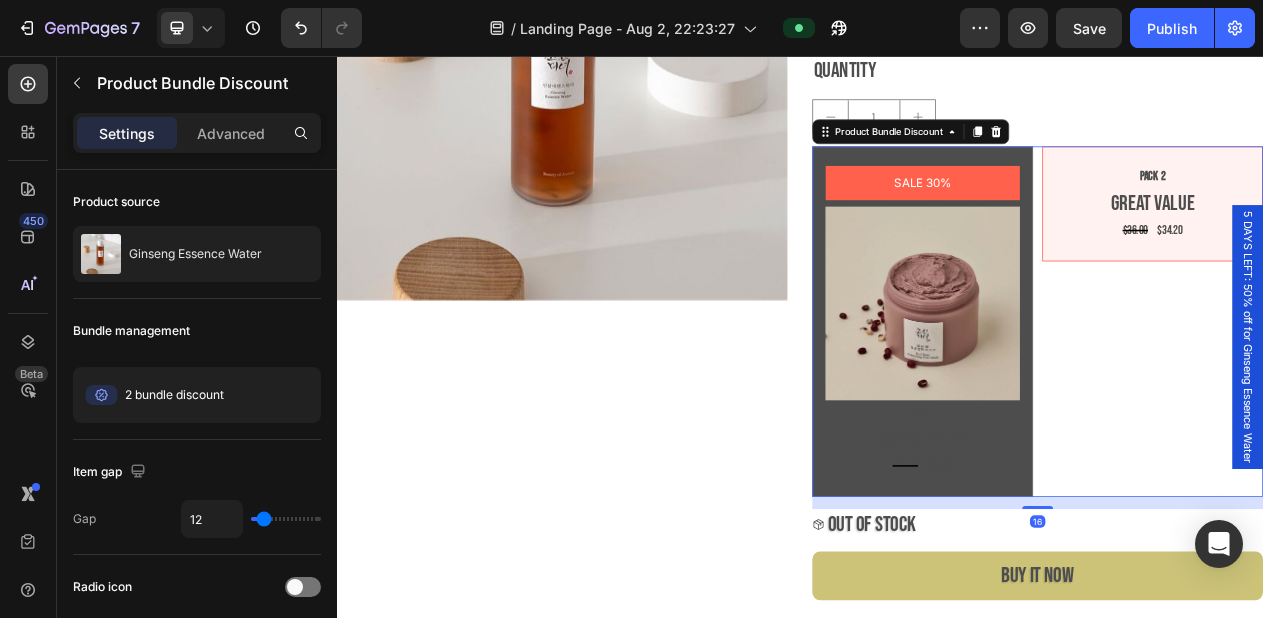click on "Pack 2 Text Block Great value Text Block $36.00 Product Price Product Price $34.20 Product Price Product Price Row Row" at bounding box center (1394, 247) 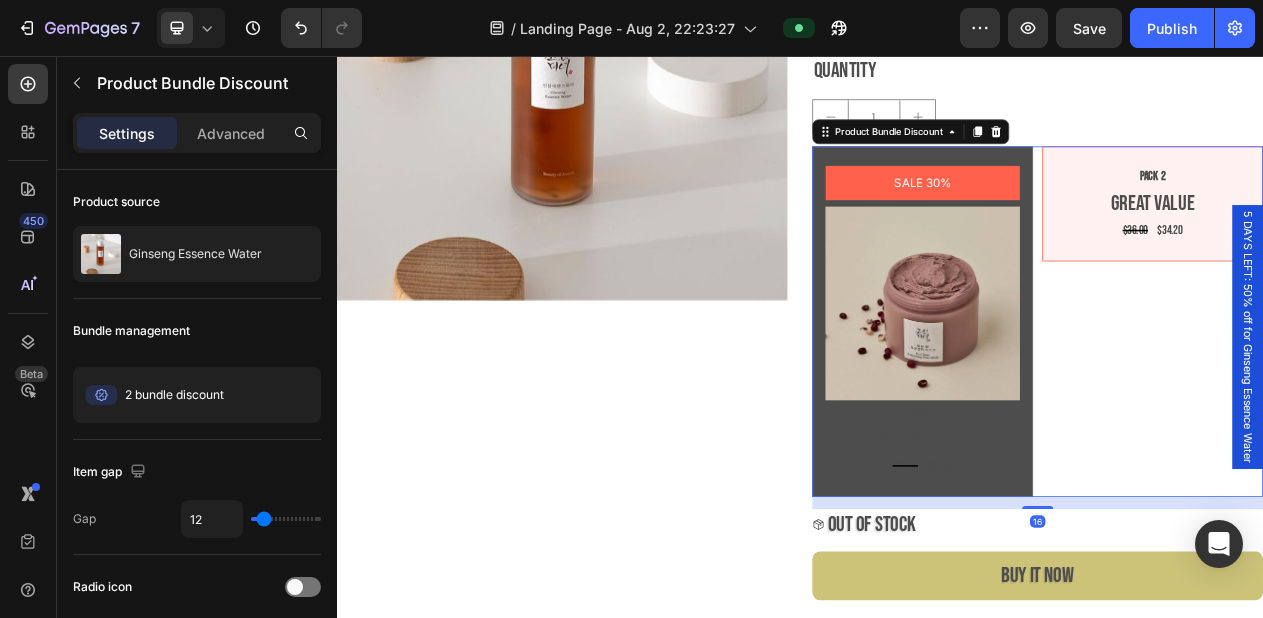 click on "Pack 2 Text Block Great value Text Block $36.00 Product Price Product Price $34.20 Product Price Product Price Row Row" at bounding box center [1394, 247] 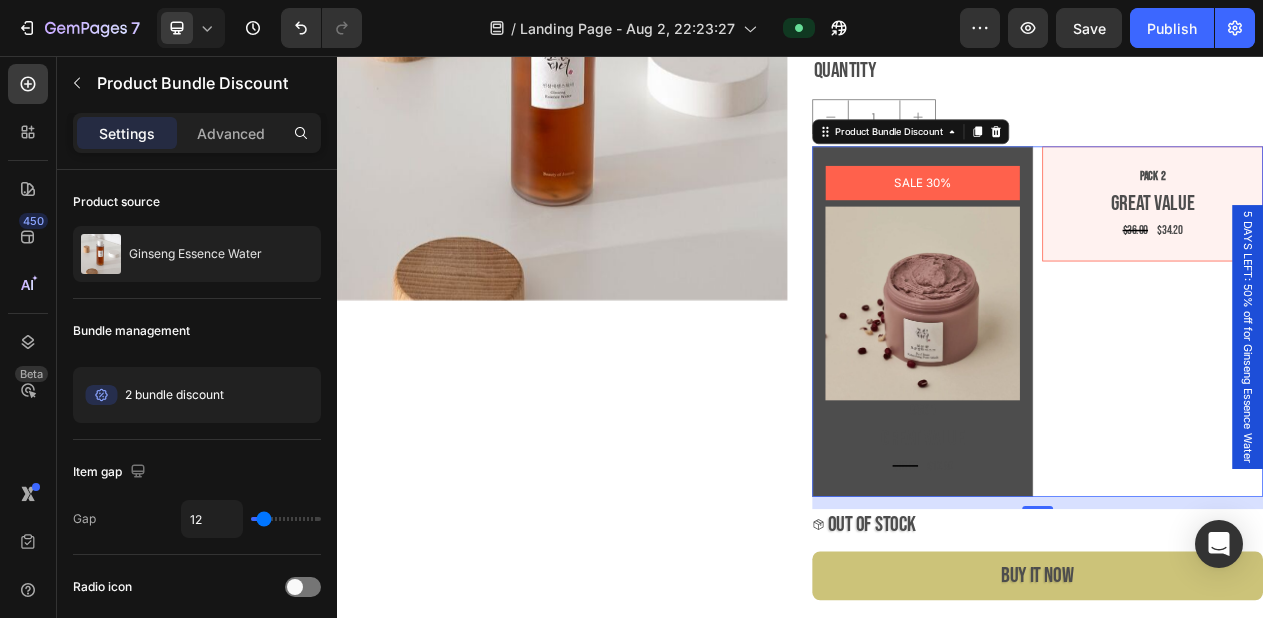 click on "Pack 2 Text Block Great value Text Block $36.00 Product Price Product Price $34.20 Product Price Product Price Row Row" at bounding box center [1394, 247] 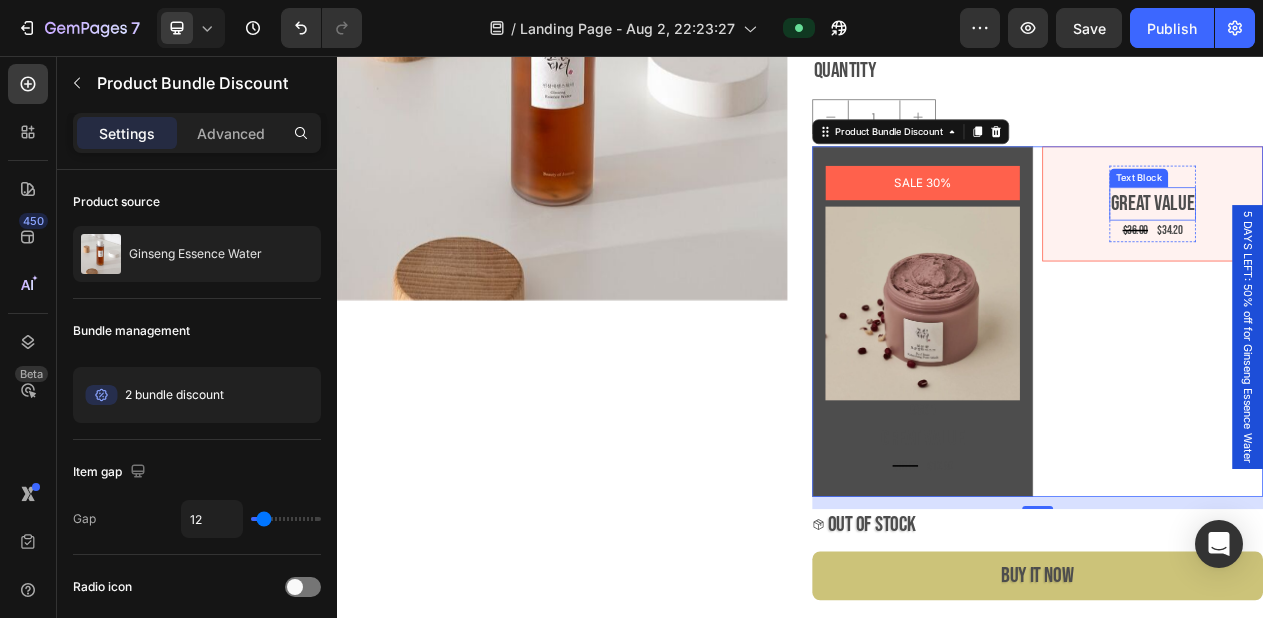 click on "Great value" at bounding box center [1394, 247] 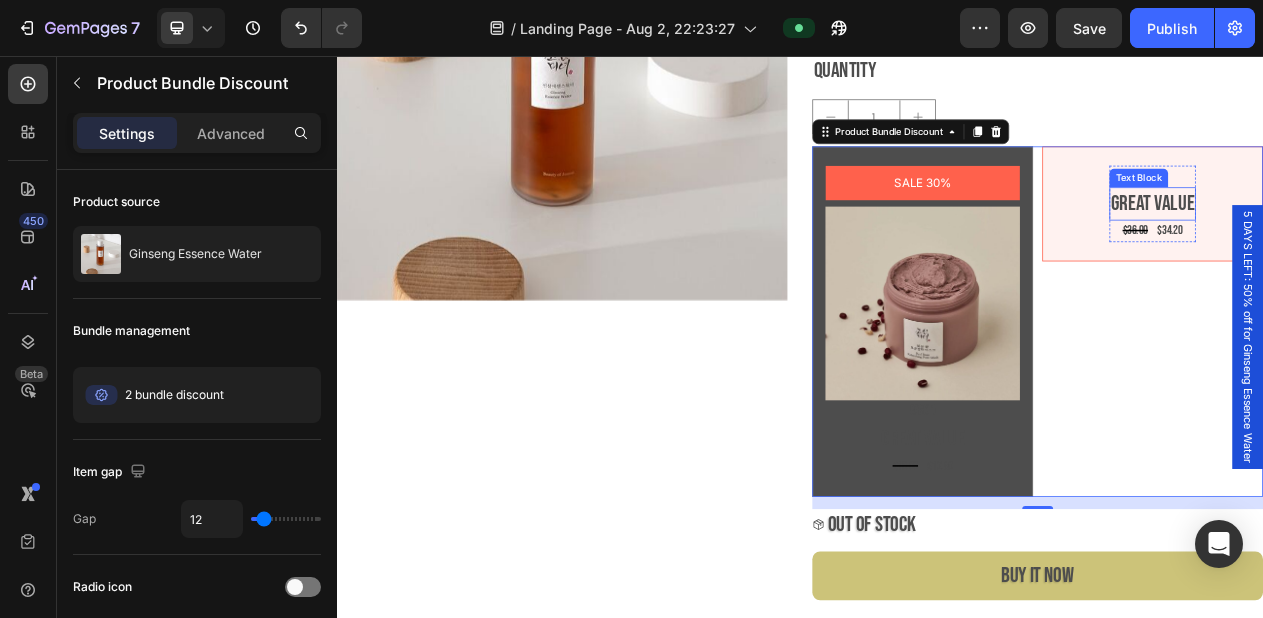 click on "Great value" at bounding box center [1394, 247] 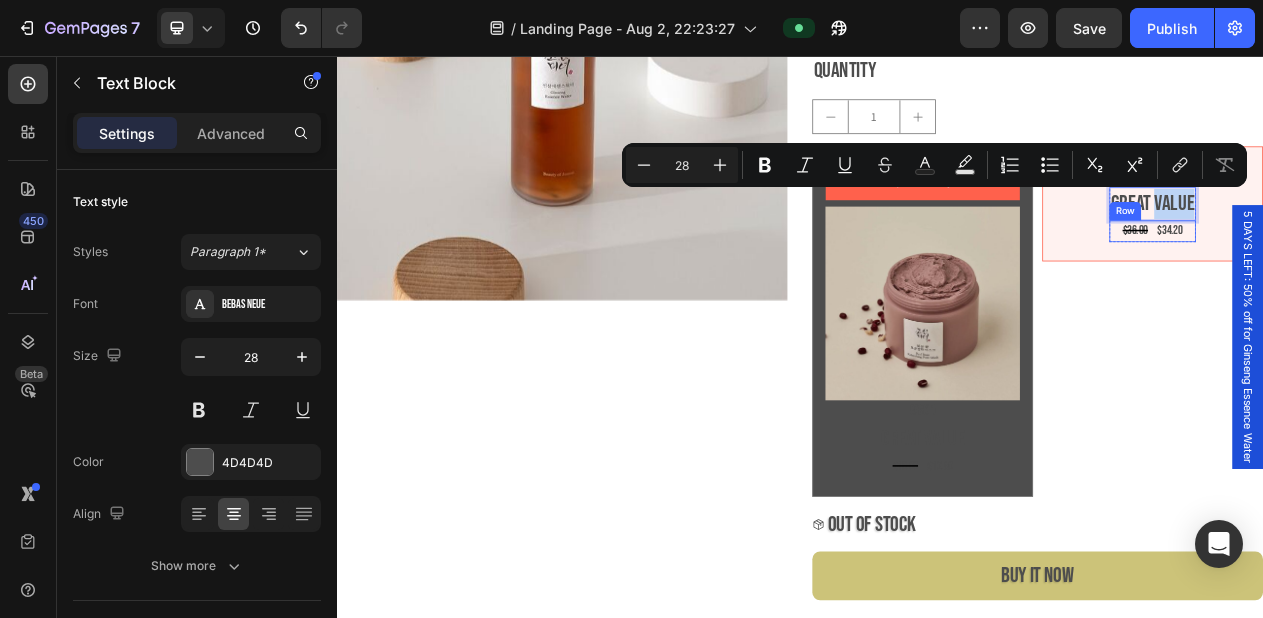 click on "$36.00 Product Price Product Price $34.20 Product Price Product Price Row" at bounding box center (1394, 283) 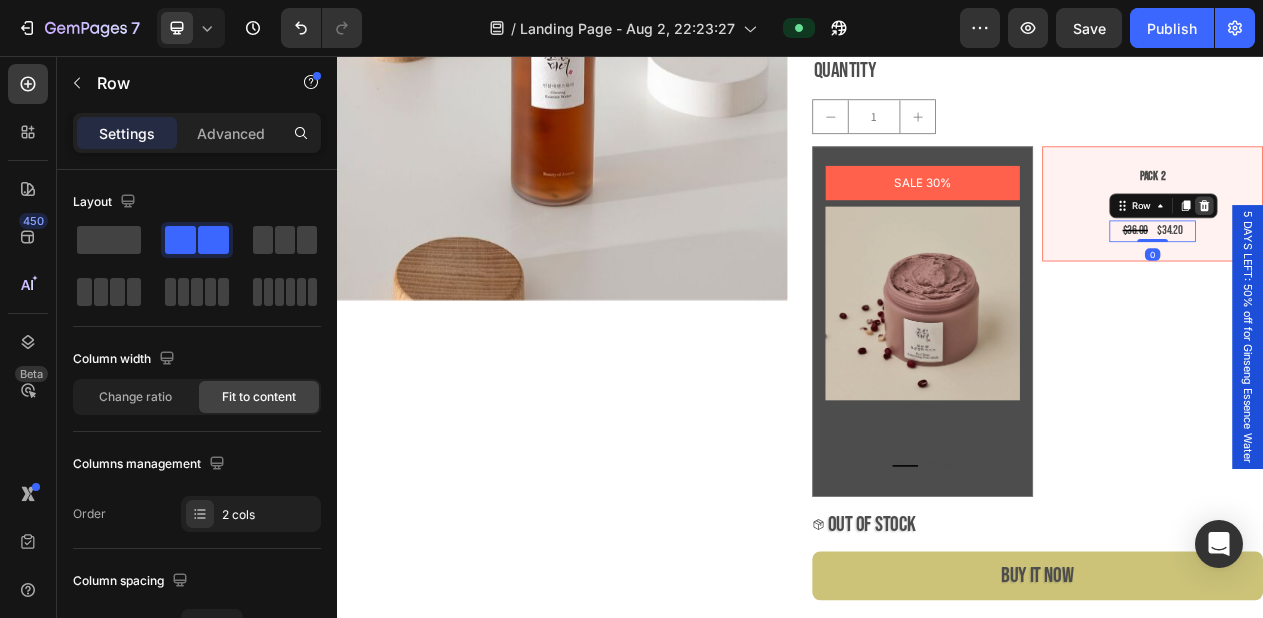 click 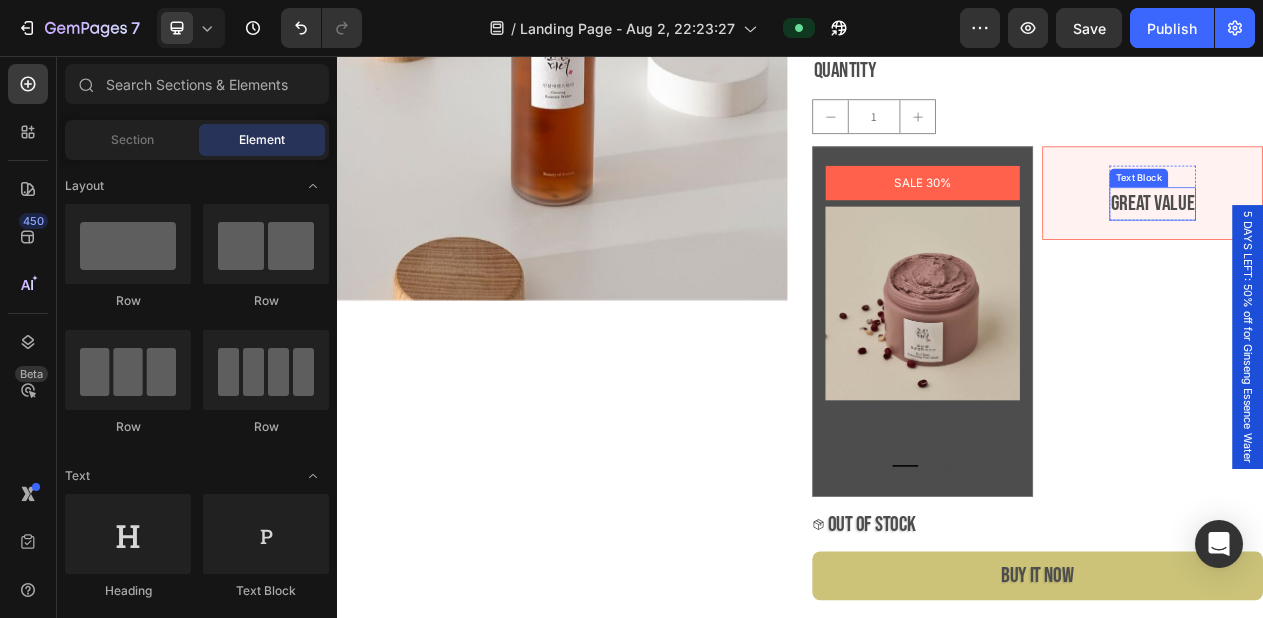 click on "Great value" at bounding box center [1394, 247] 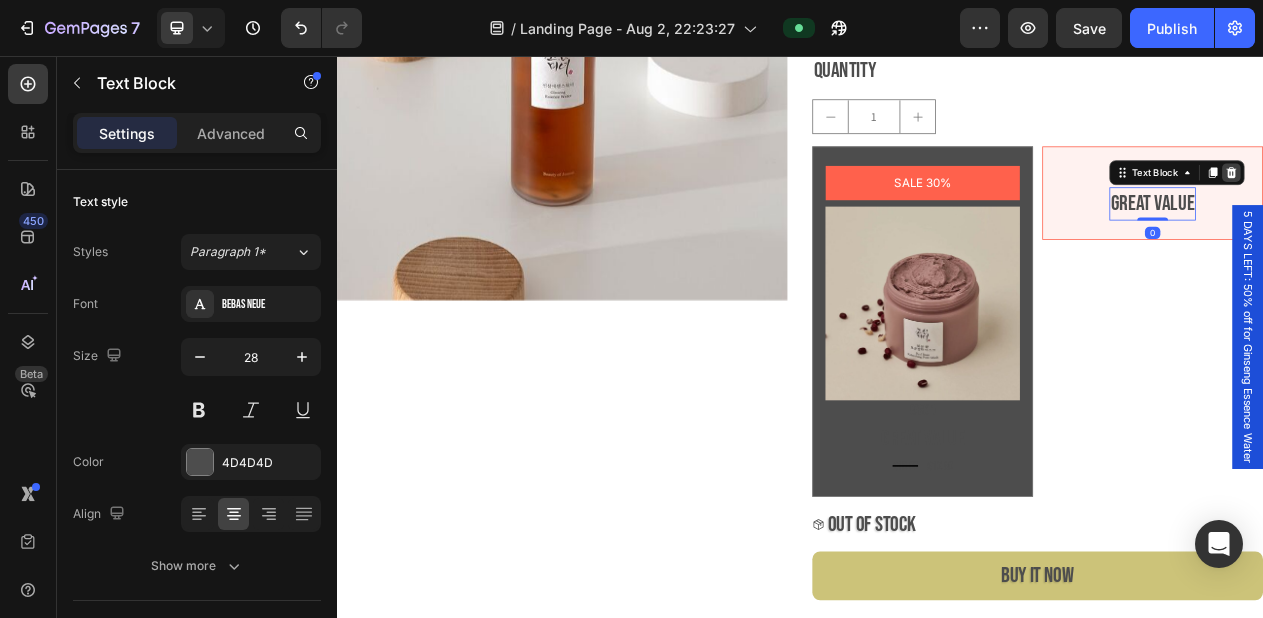 click at bounding box center (1496, 207) 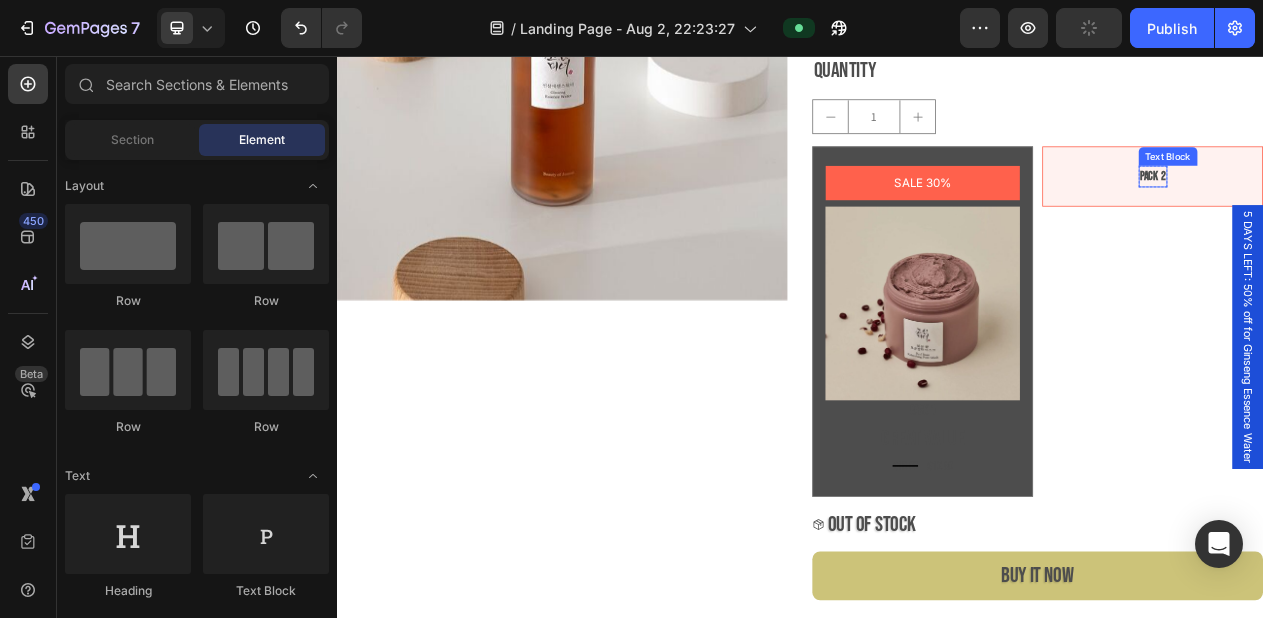 click on "Pack 2" at bounding box center [1394, 212] 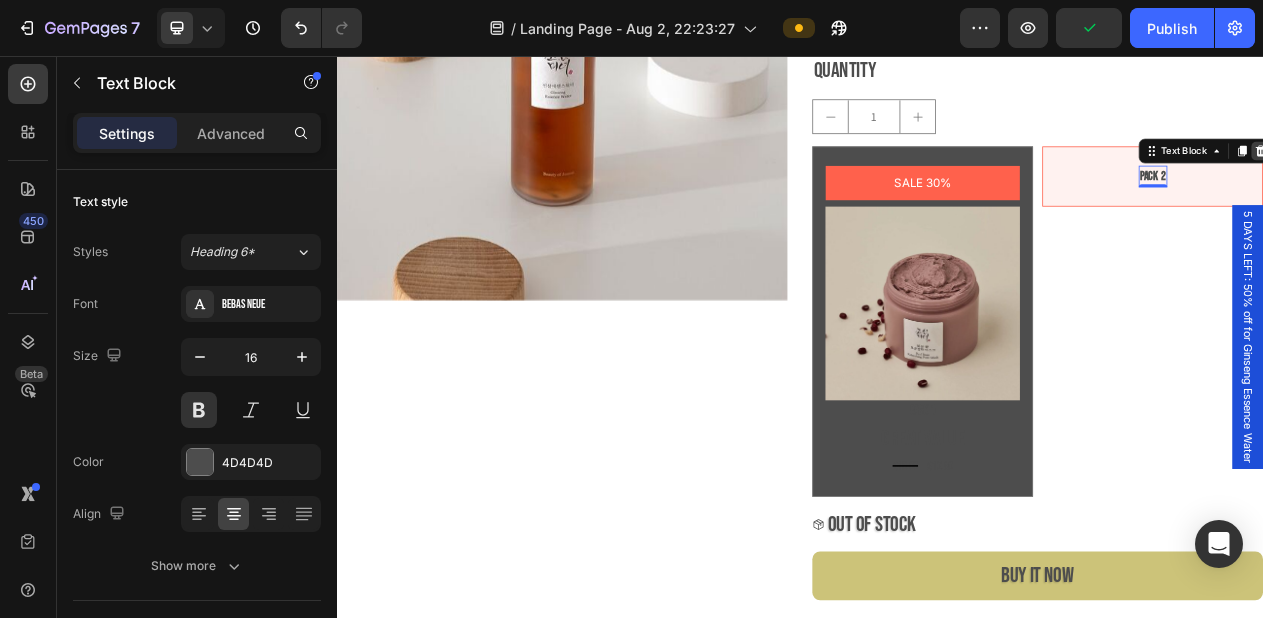 click 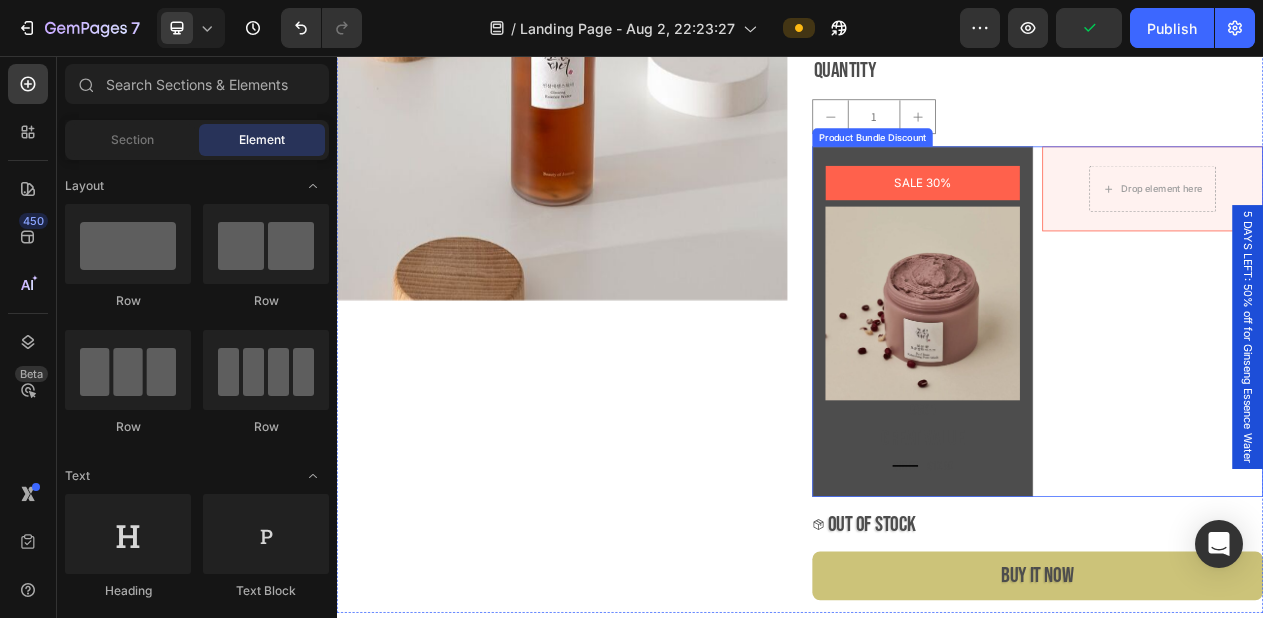 click on "SALE 30% Product Badge Image Pack 1 Text Block Great value Text Block $18.00 Product Price Product Price $12.60 Product Price Product Price Row Row
Drop element here Row" at bounding box center [1245, 400] 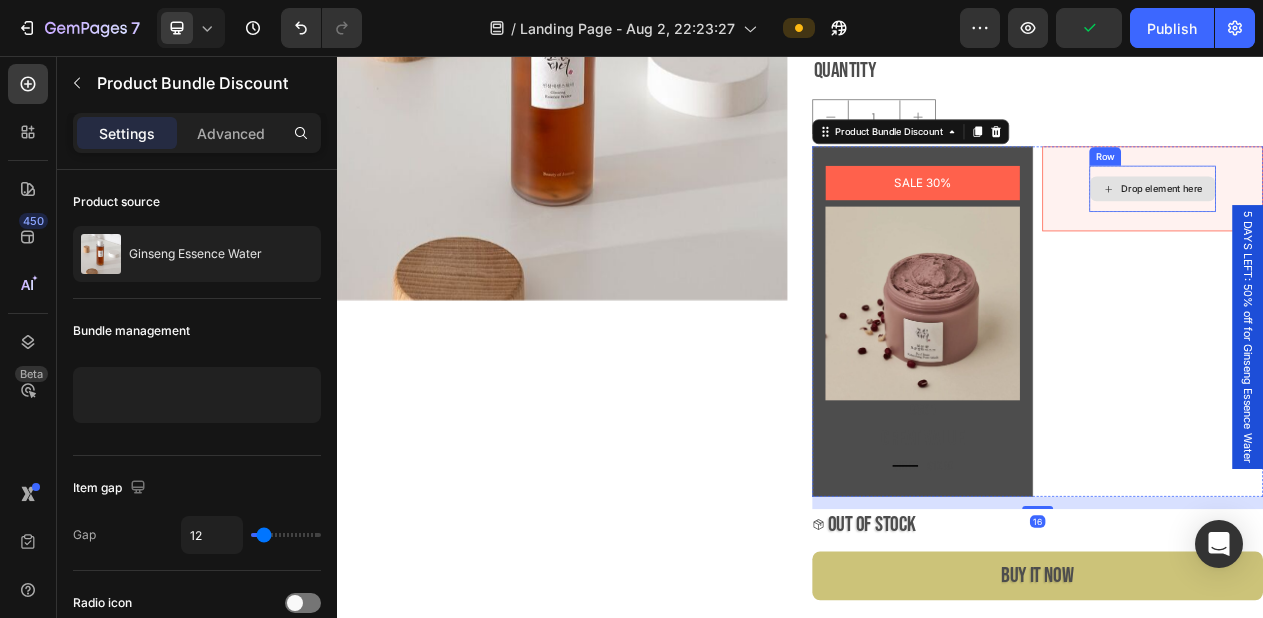 click on "Drop element here" at bounding box center (1406, 228) 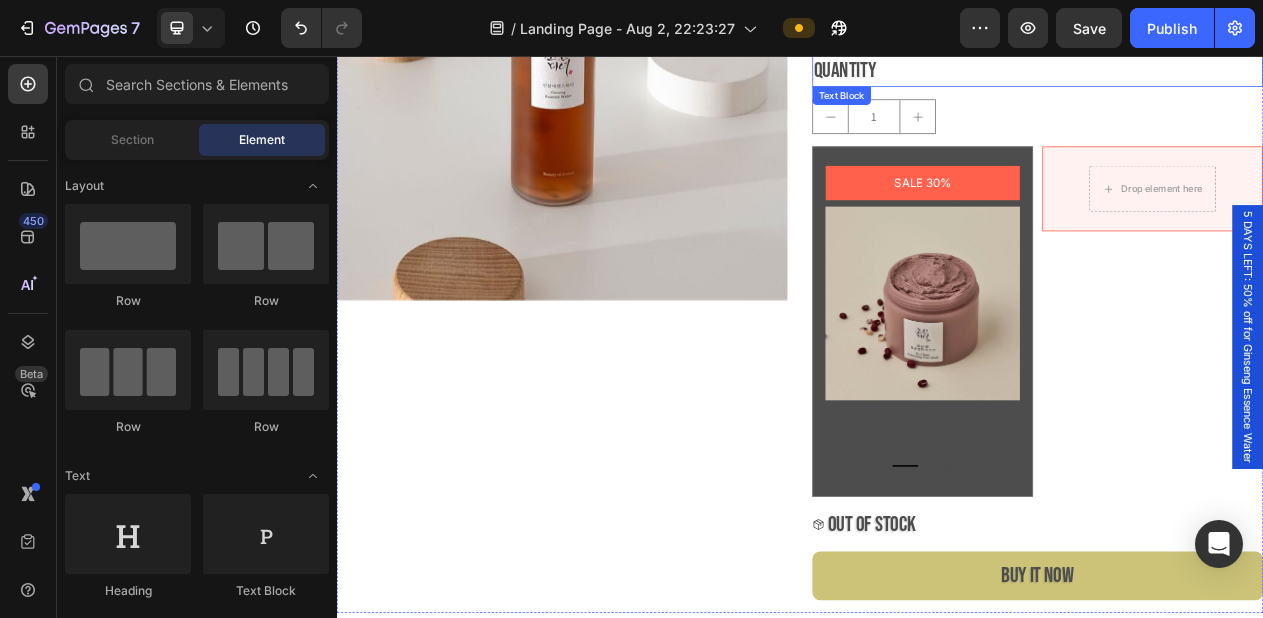 click on "Quantity" at bounding box center (1245, 74) 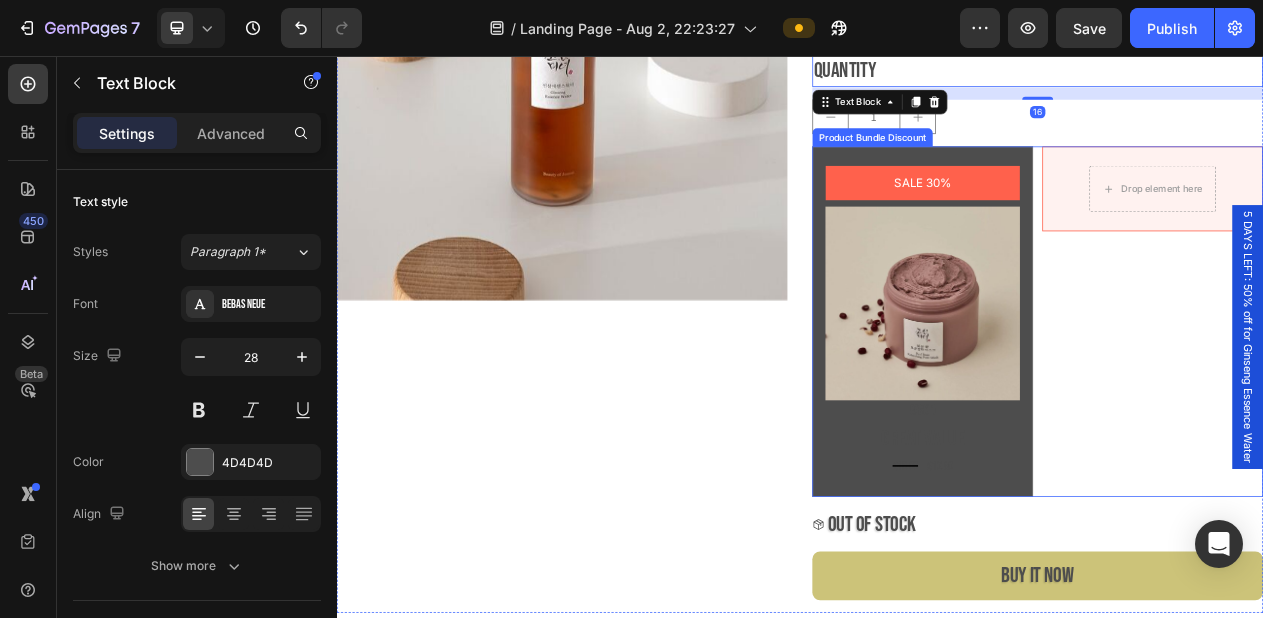 click on "SALE 30% Product Badge Image Pack 1 Text Block Great value Text Block $18.00 Product Price Product Price $12.60 Product Price Product Price Row Row
Drop element here Row" at bounding box center [1245, 400] 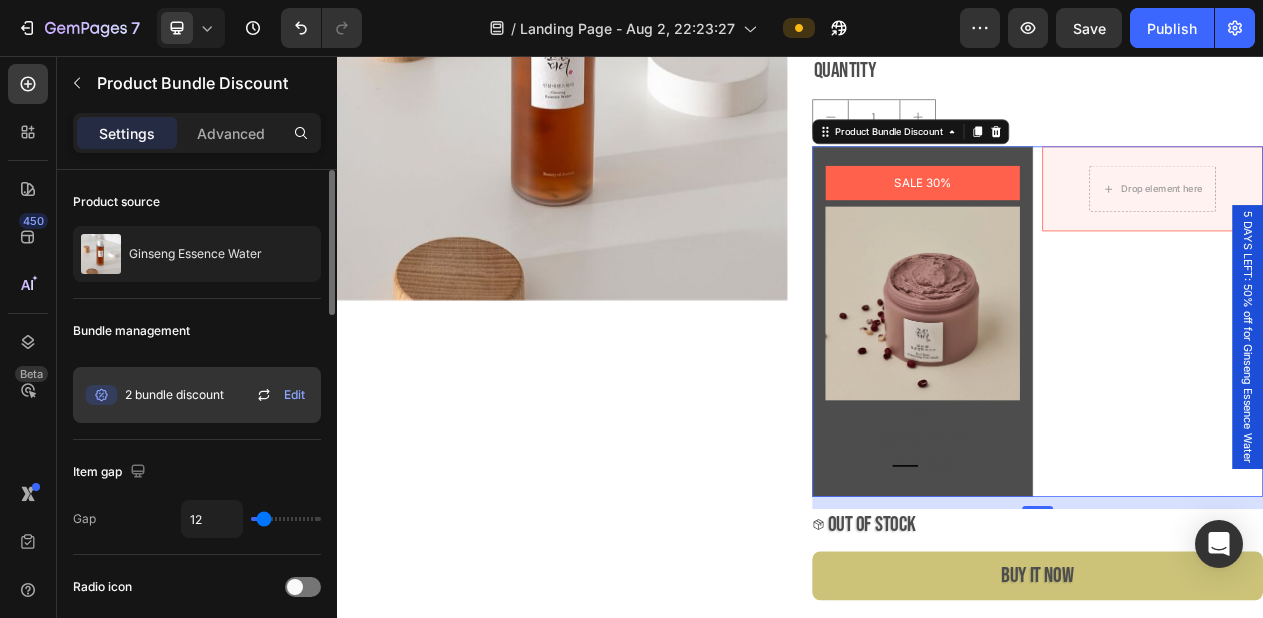 click 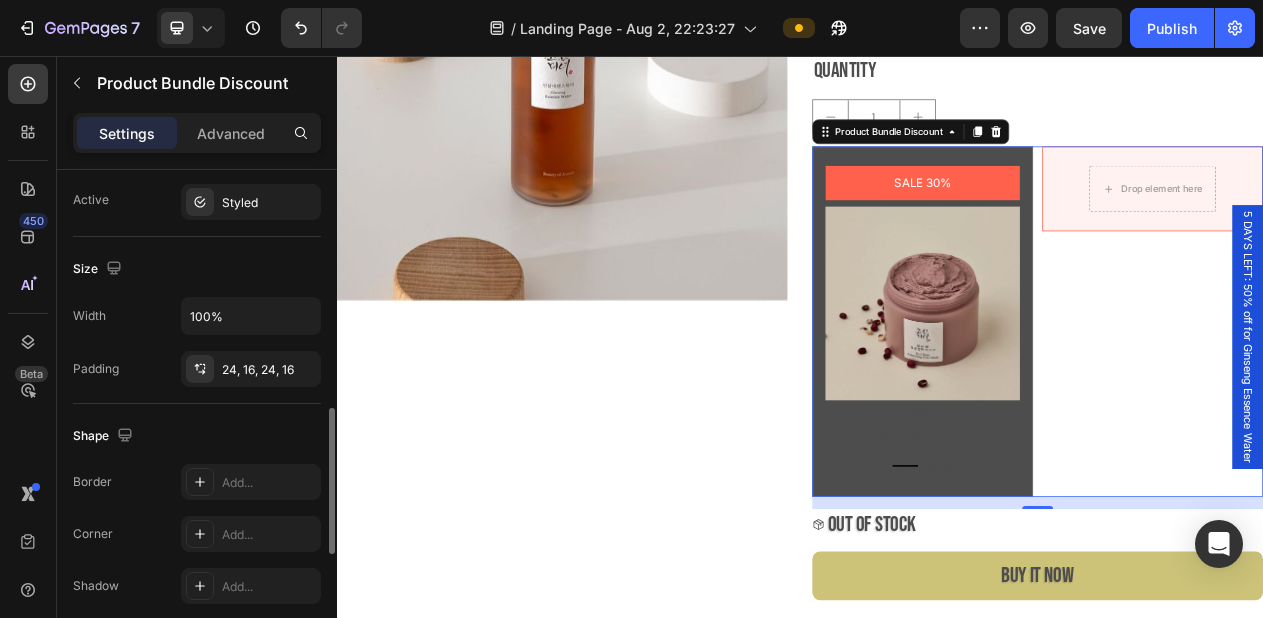 scroll, scrollTop: 1237, scrollLeft: 0, axis: vertical 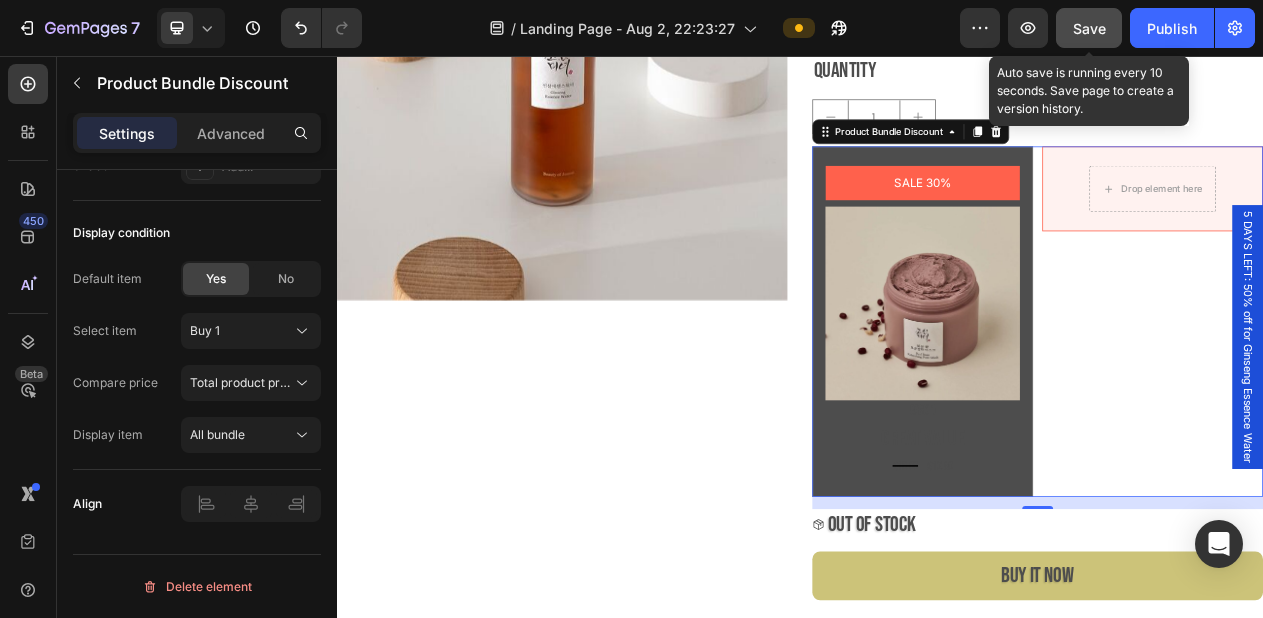 click on "Save" at bounding box center [1089, 28] 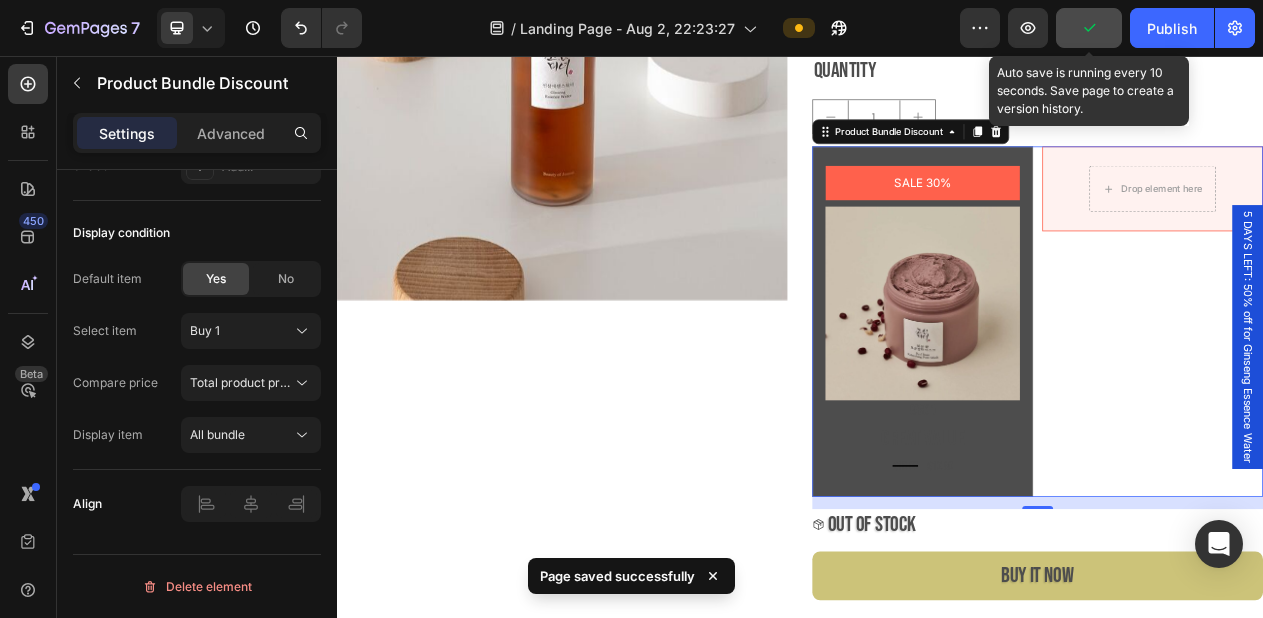 click 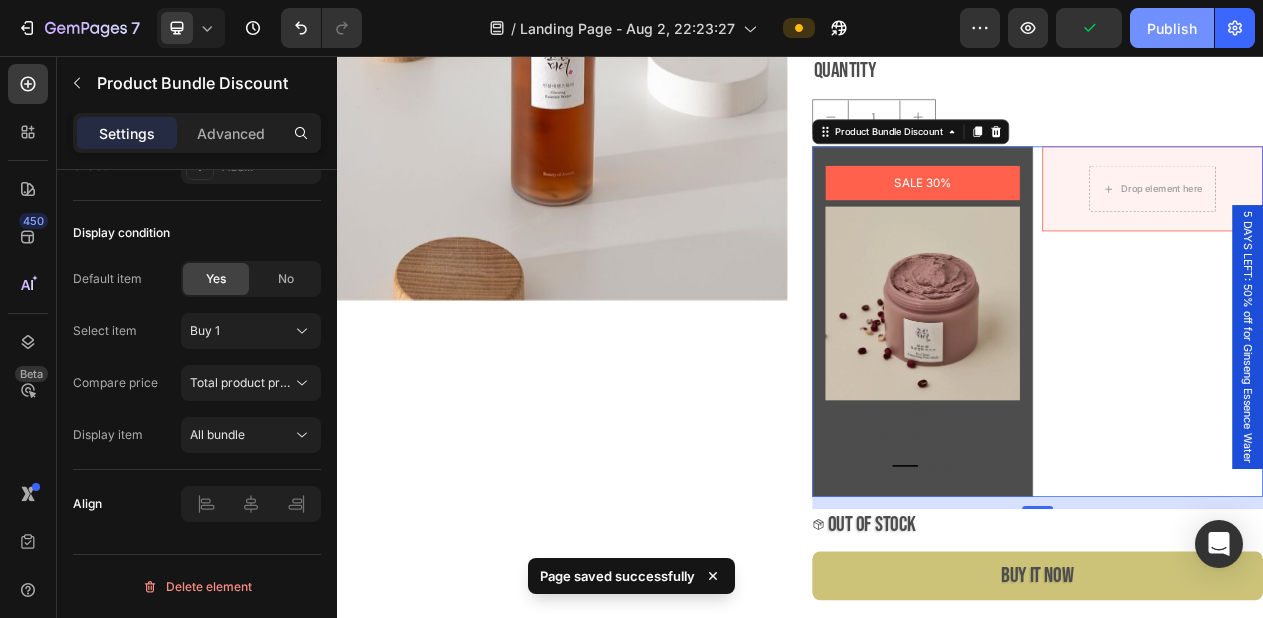 click on "Publish" at bounding box center [1172, 28] 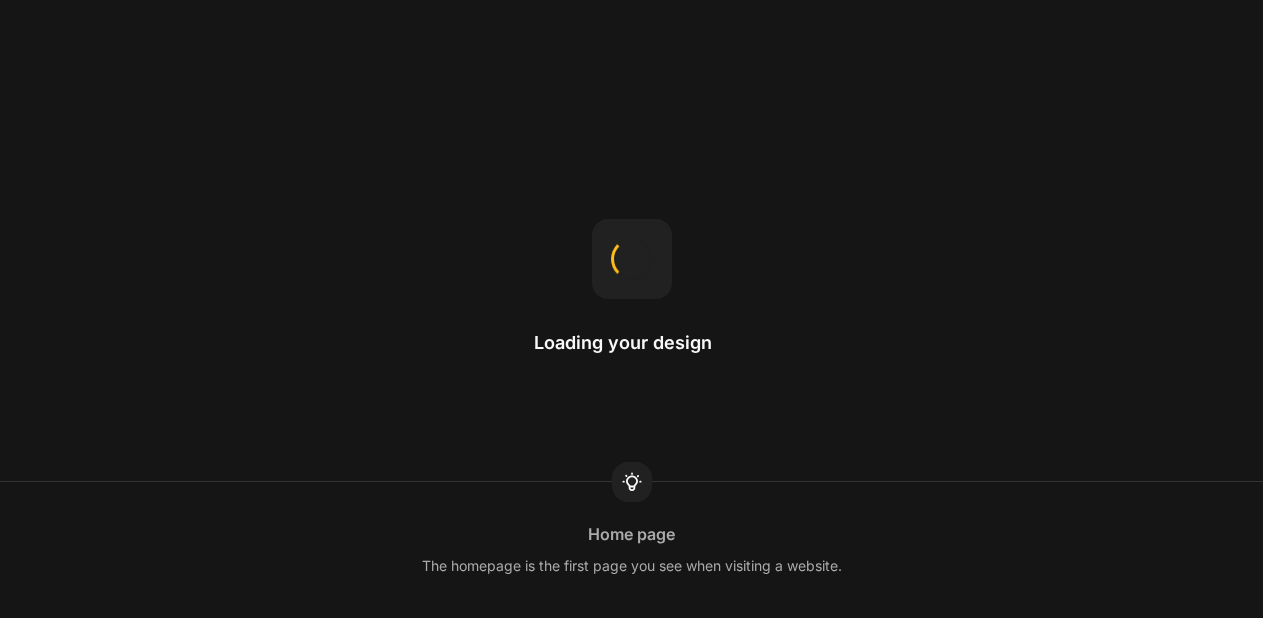scroll, scrollTop: 0, scrollLeft: 0, axis: both 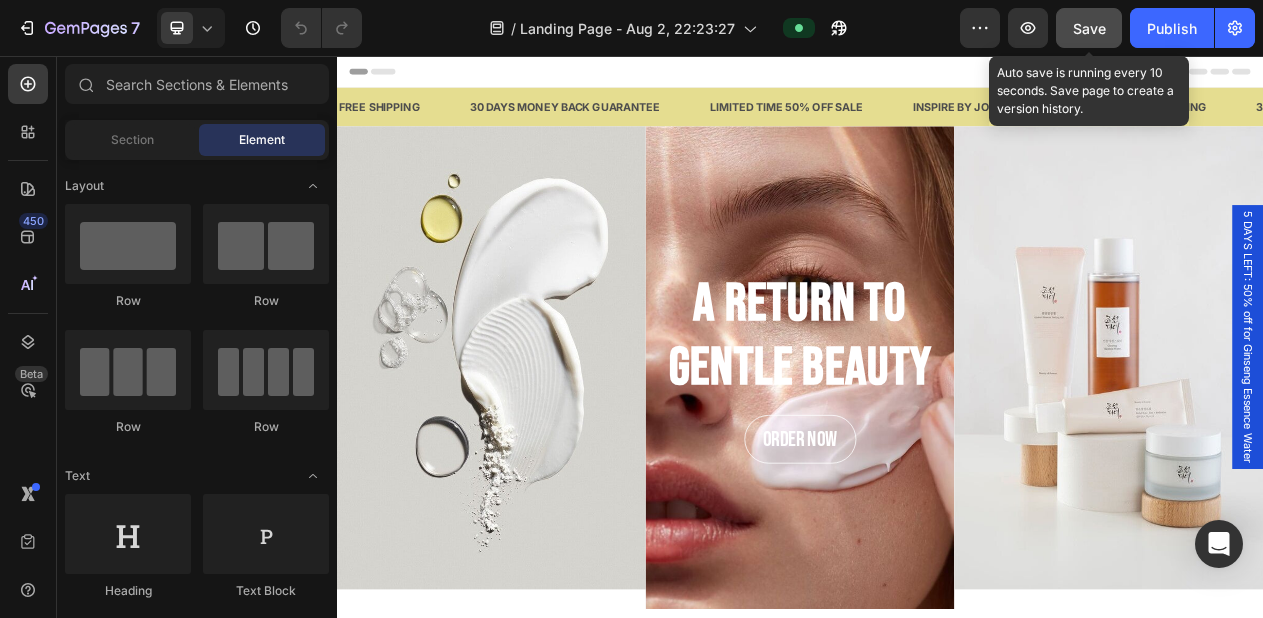 click on "Save" 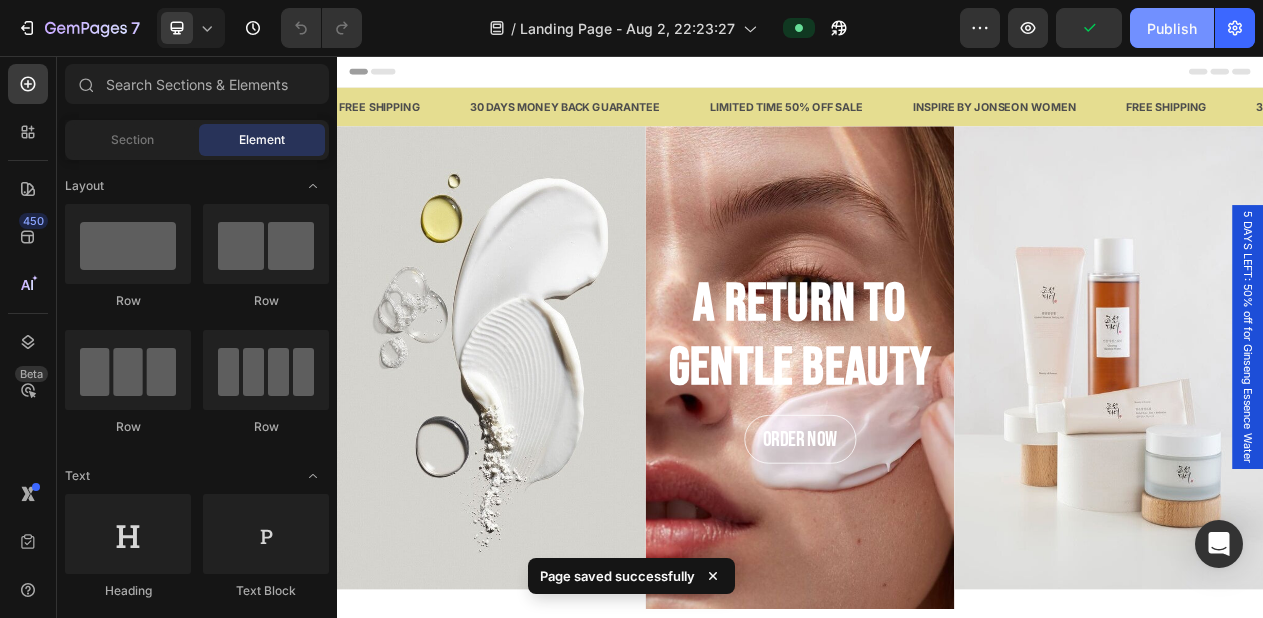 click on "Publish" 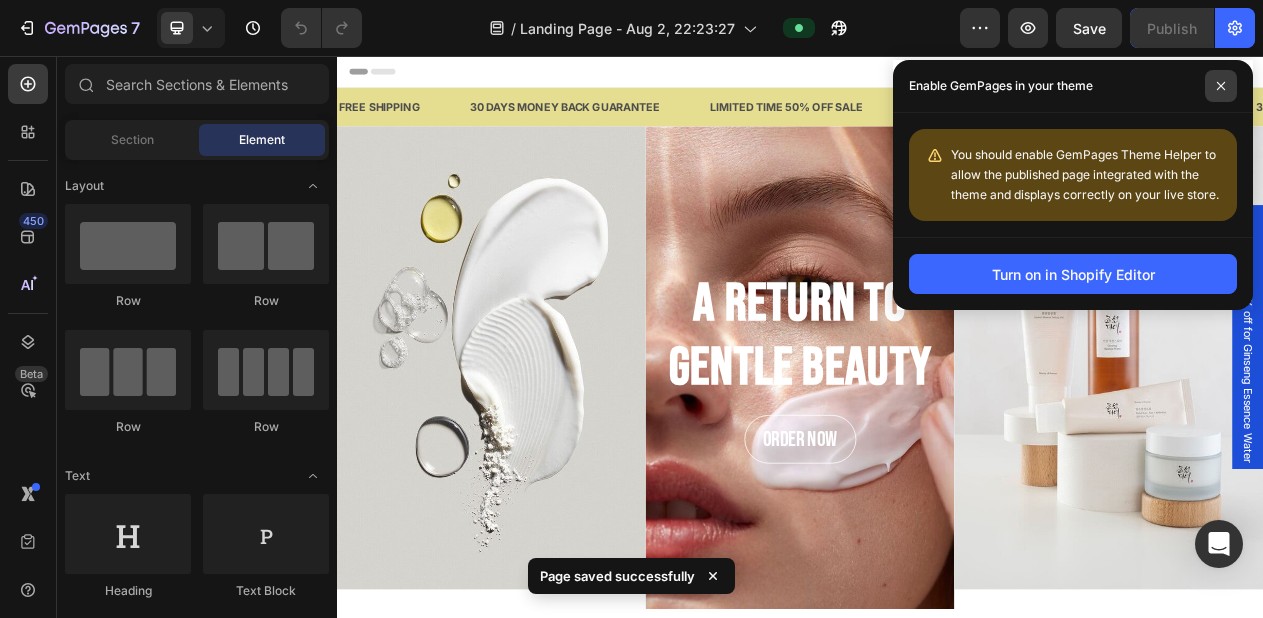 click 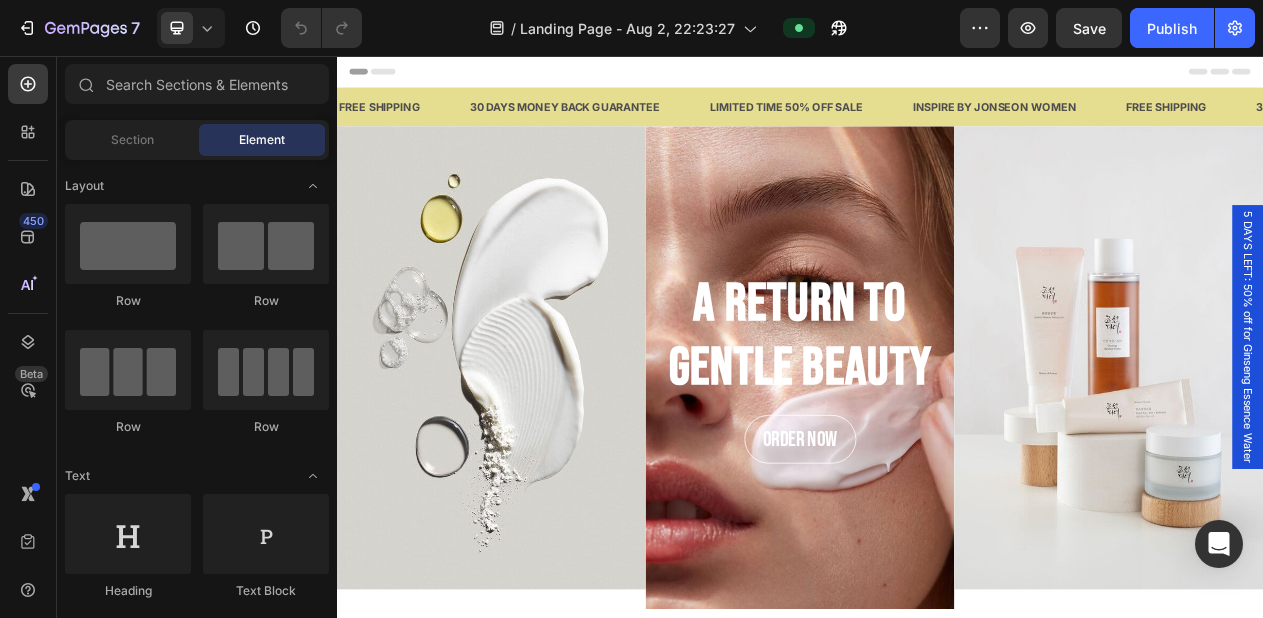 click on "5 DAYS LEFT: 50% off for Ginseng Essence Water" at bounding box center [1517, 420] 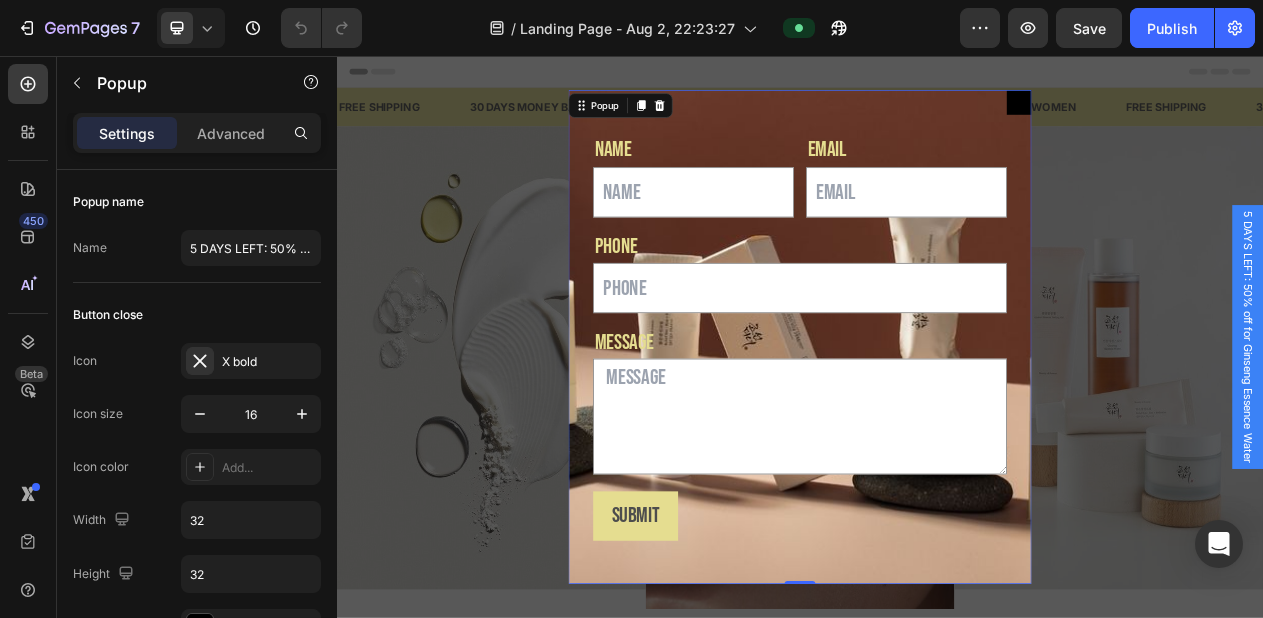click at bounding box center (1221, 116) 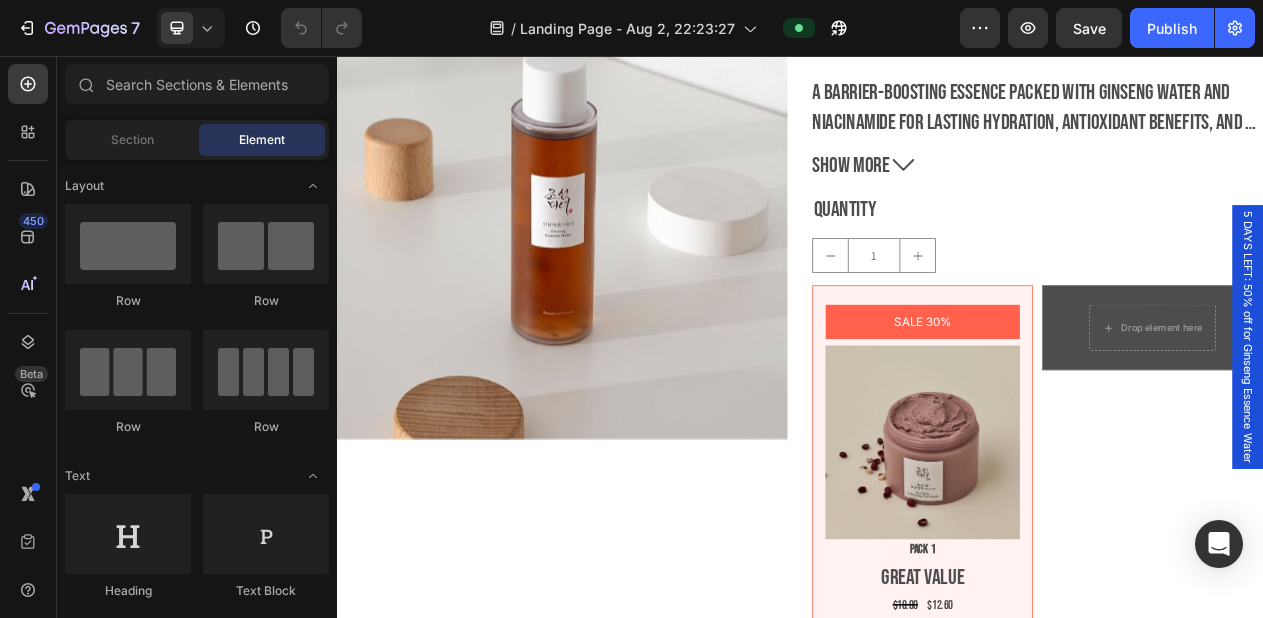 scroll, scrollTop: 3696, scrollLeft: 0, axis: vertical 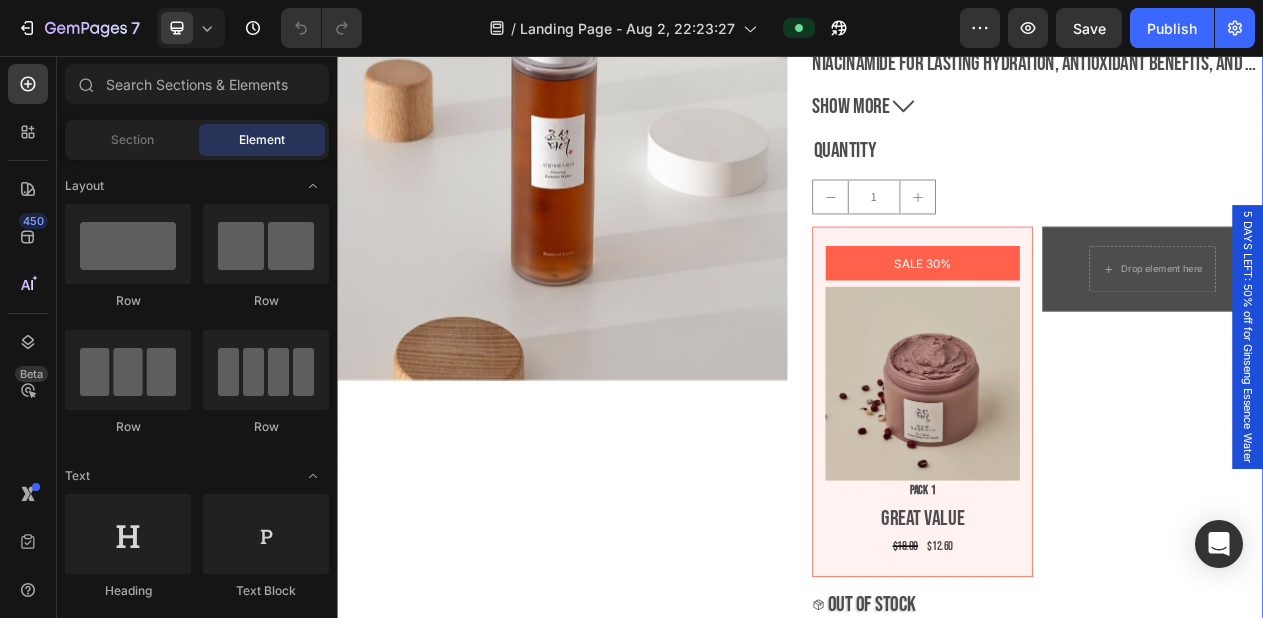 click on "Product Images" at bounding box center (629, 386) 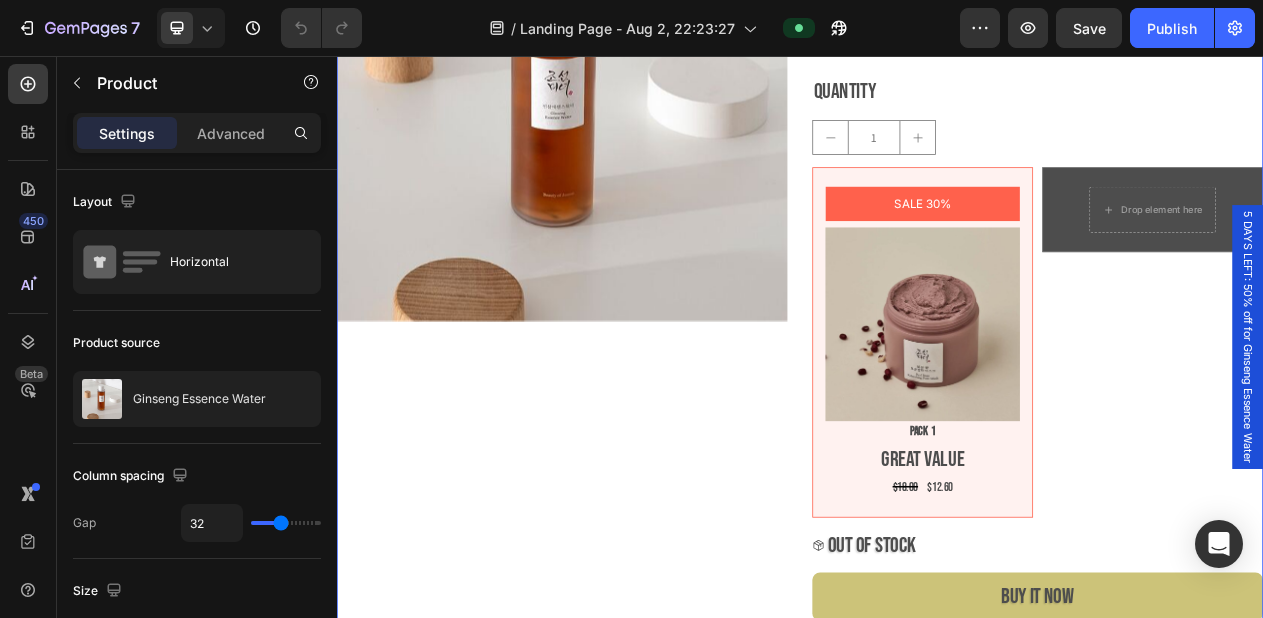 scroll, scrollTop: 3766, scrollLeft: 0, axis: vertical 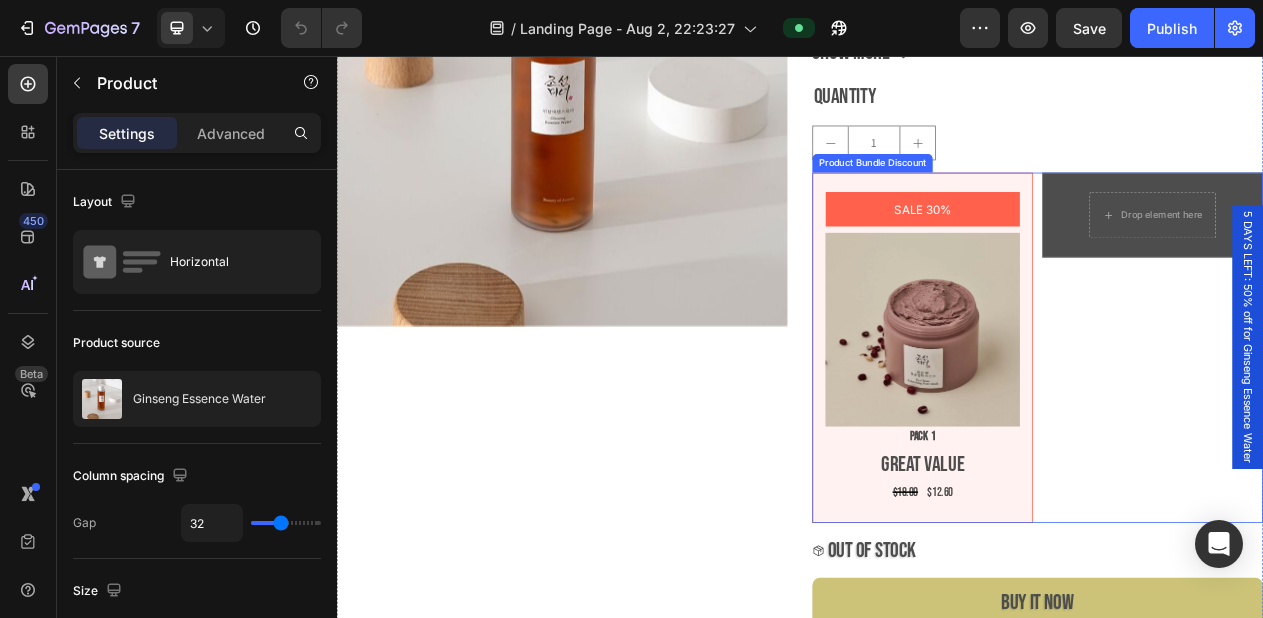 click on "SALE 30% Product Badge Image Pack 1 Text Block Great value Text Block $18.00 Product Price Product Price $12.60 Product Price Product Price Row Row
Drop element here Row" at bounding box center (1245, 434) 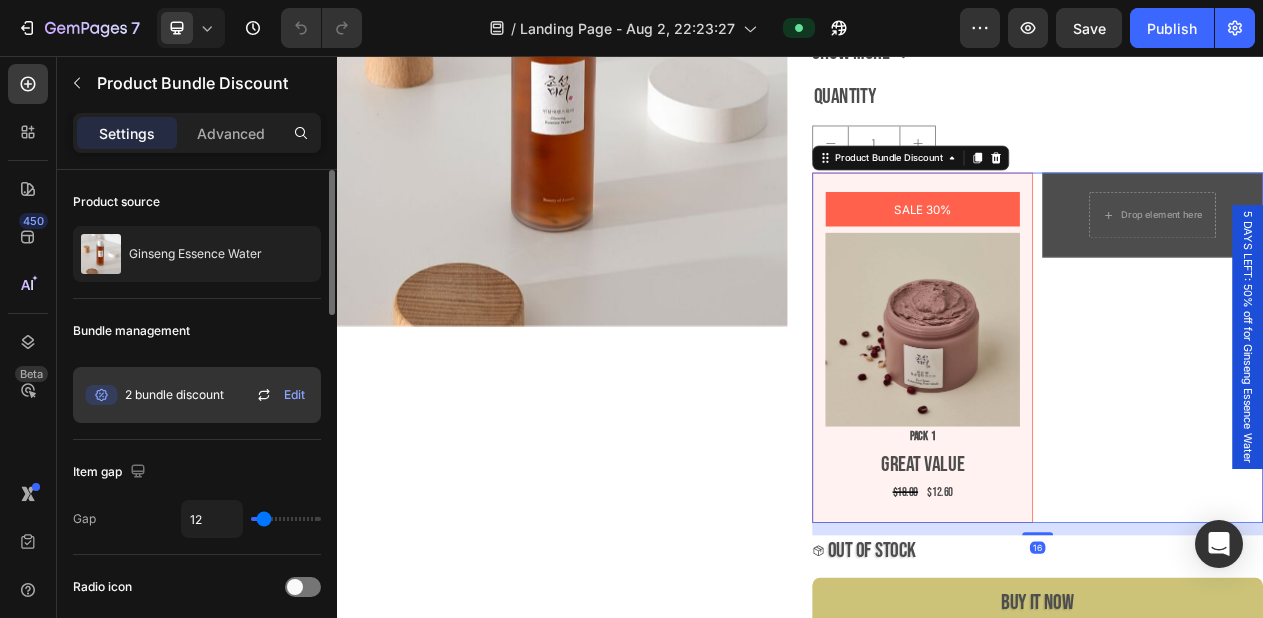 click 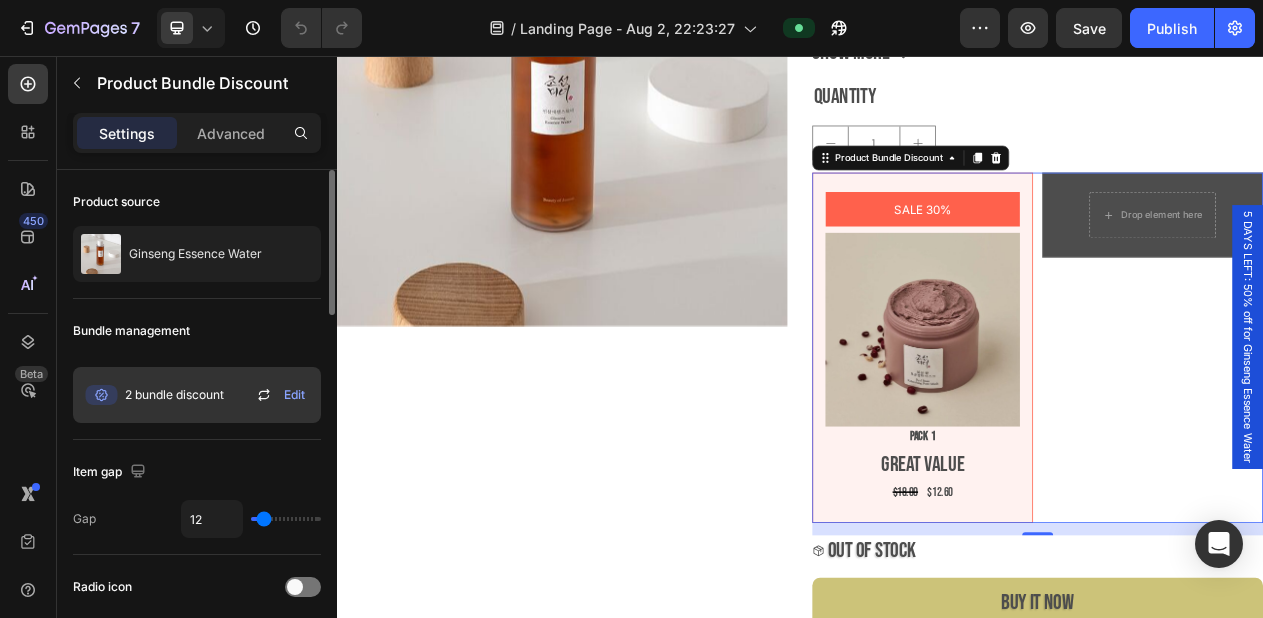 click on "Edit" at bounding box center (294, 395) 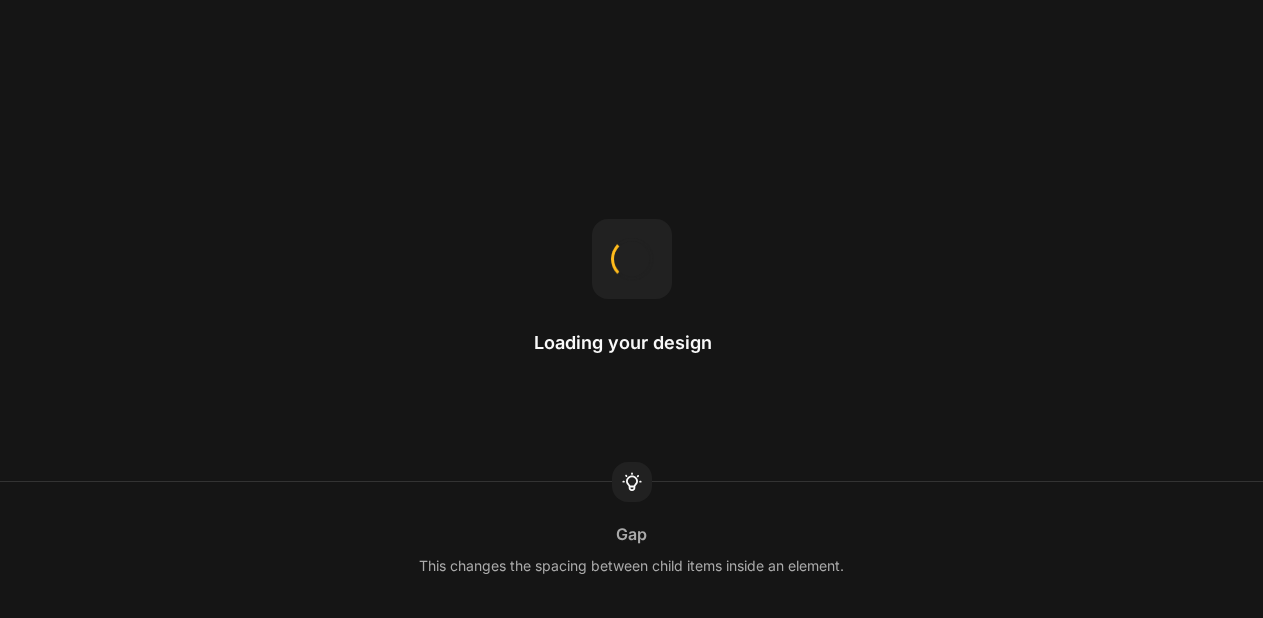 scroll, scrollTop: 0, scrollLeft: 0, axis: both 